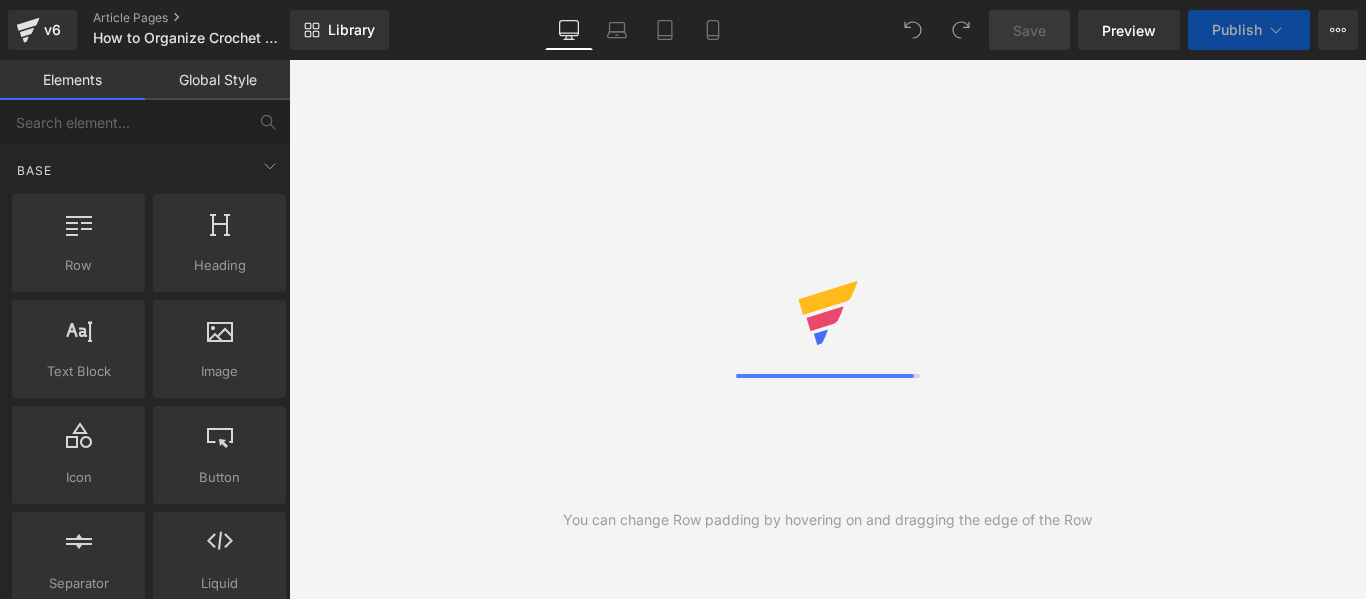 scroll, scrollTop: 0, scrollLeft: 0, axis: both 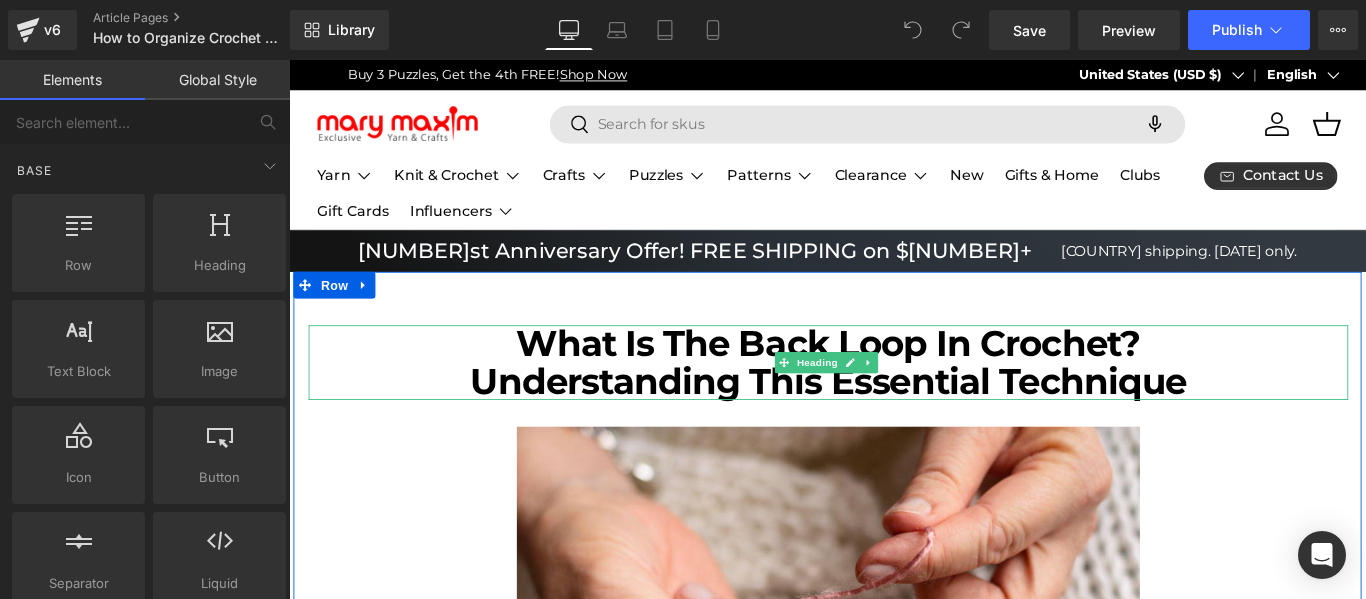 click on "Understanding This Essential Technique" at bounding box center [895, 420] 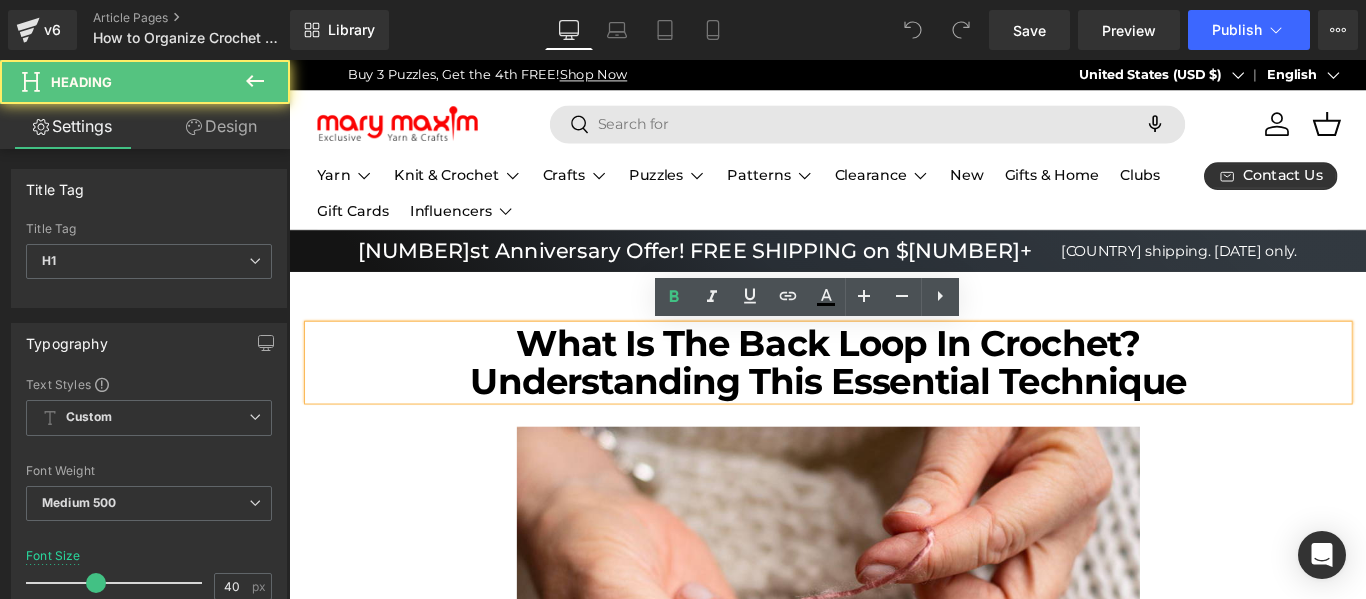 click on "Understanding This Essential Technique" at bounding box center (895, 420) 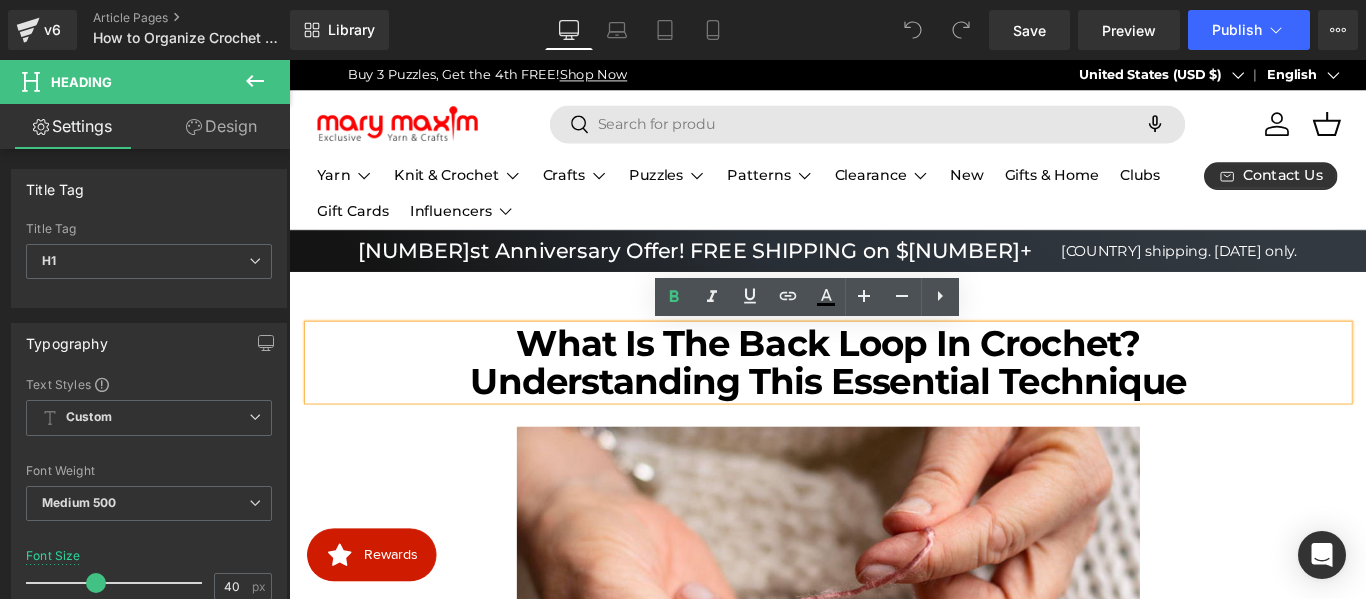 scroll, scrollTop: 0, scrollLeft: 0, axis: both 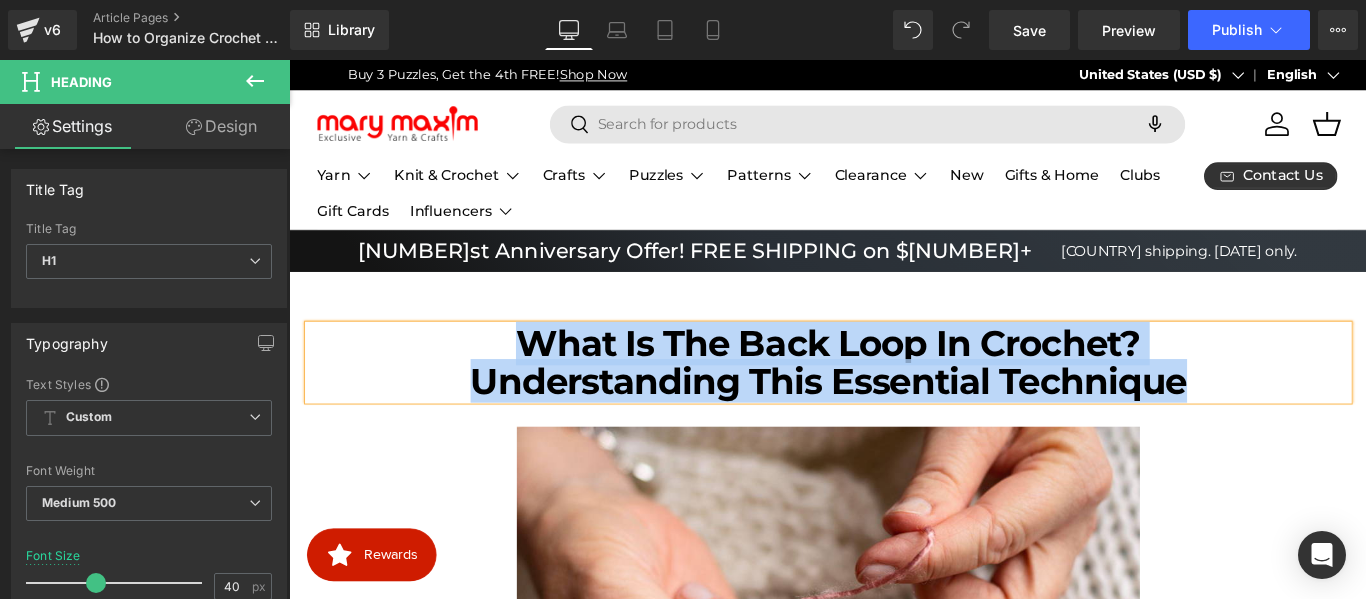 paste 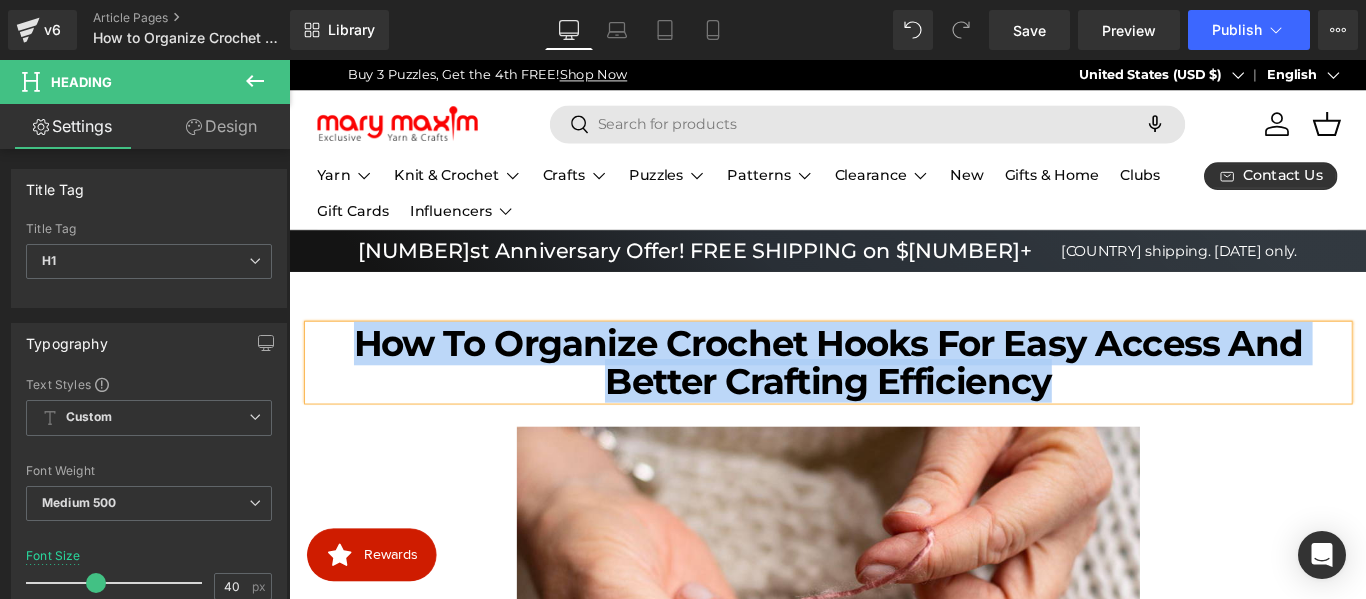 type 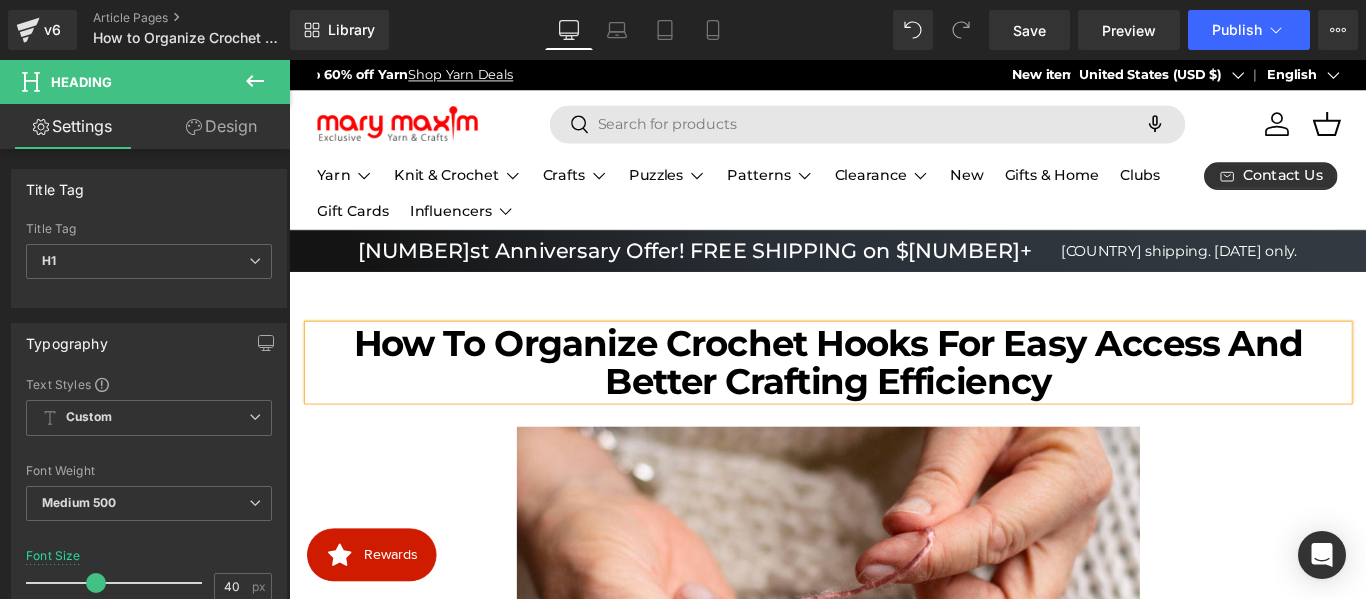 scroll, scrollTop: 0, scrollLeft: 0, axis: both 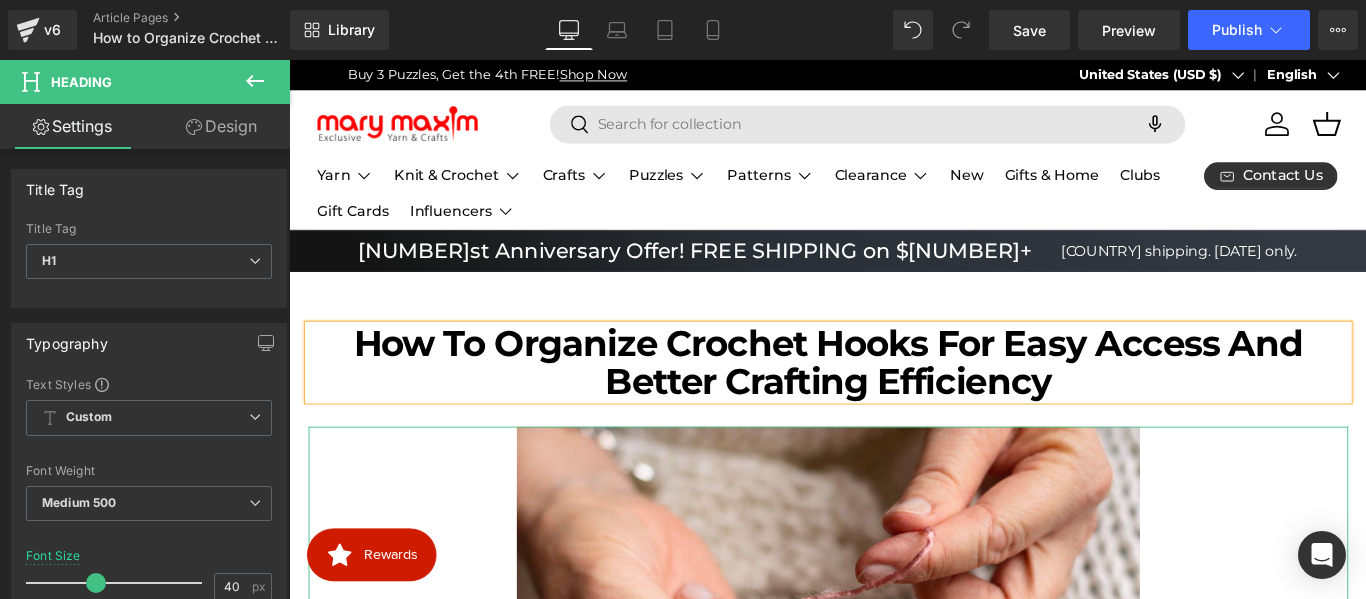 click at bounding box center (895, 705) 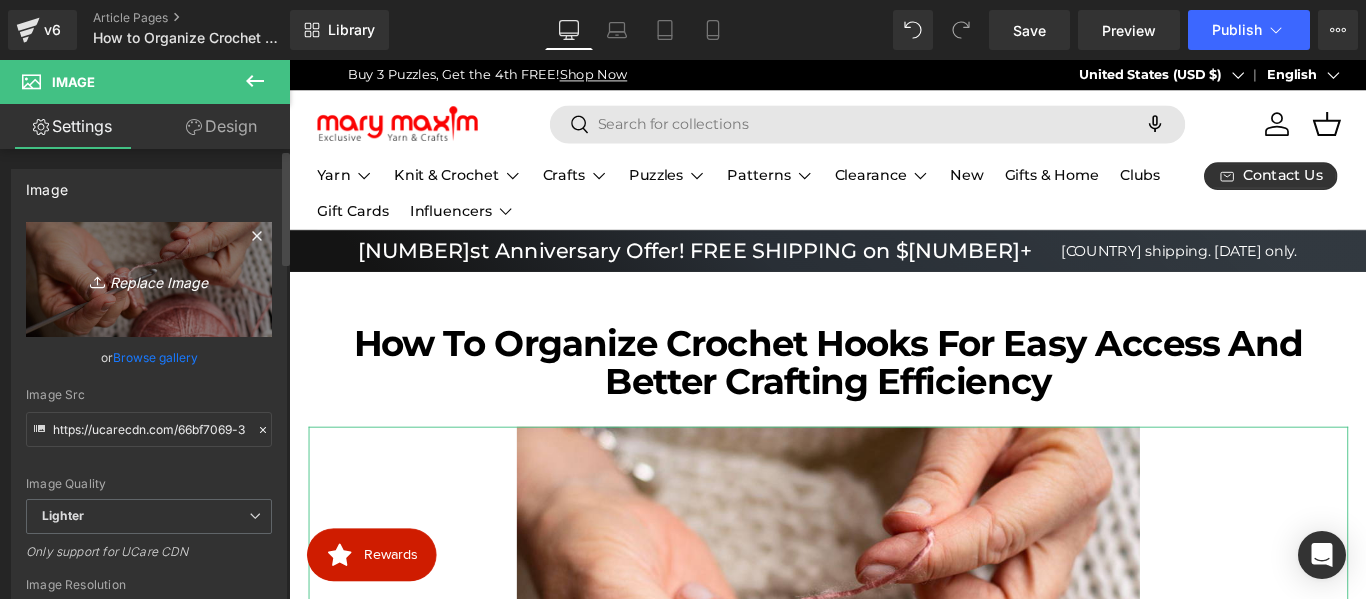 click on "Replace Image" at bounding box center [149, 279] 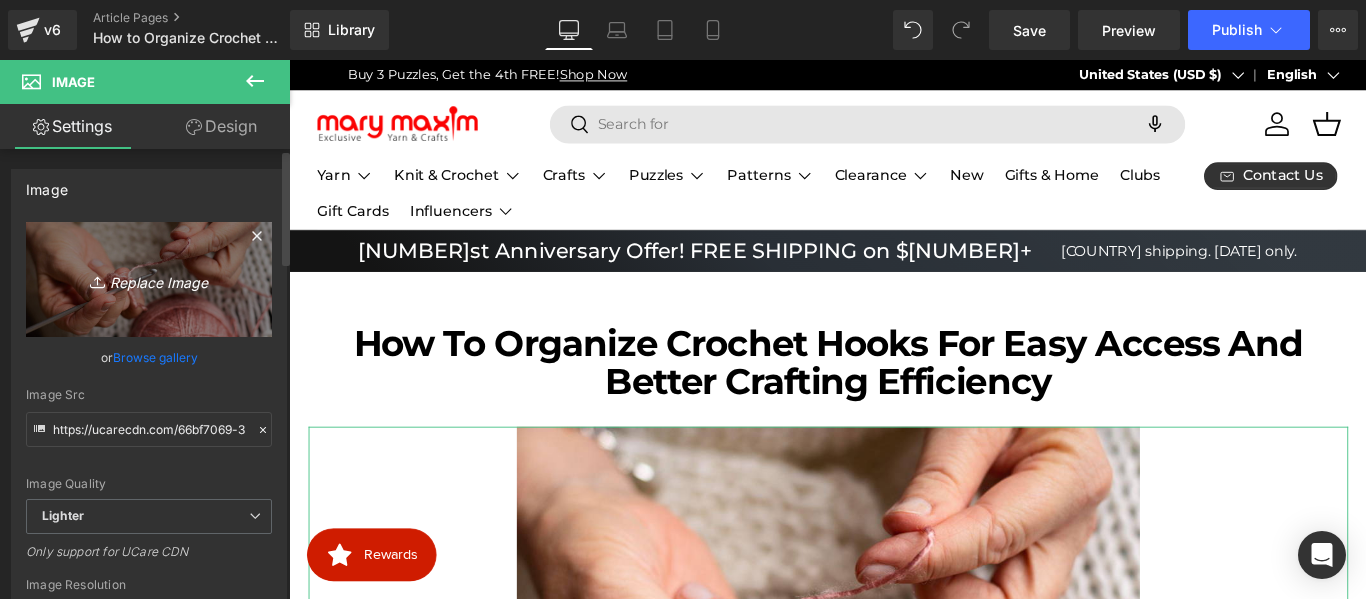 type on "C:\fakepath\image (52).png" 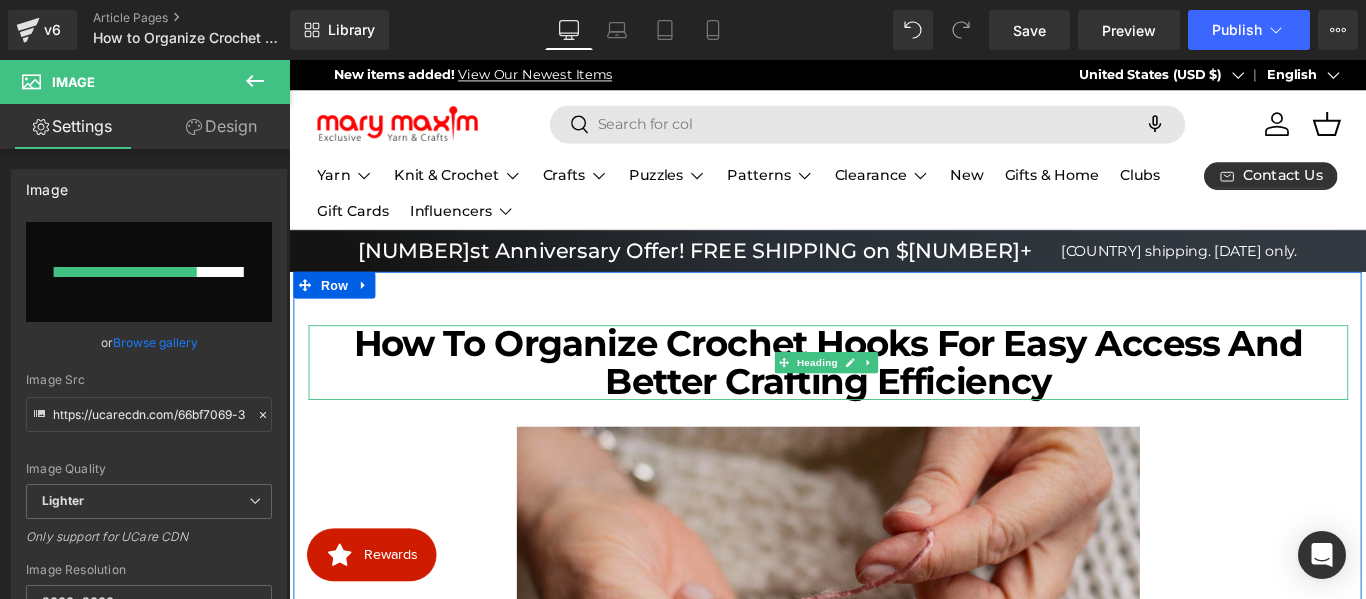 scroll, scrollTop: 0, scrollLeft: 829, axis: horizontal 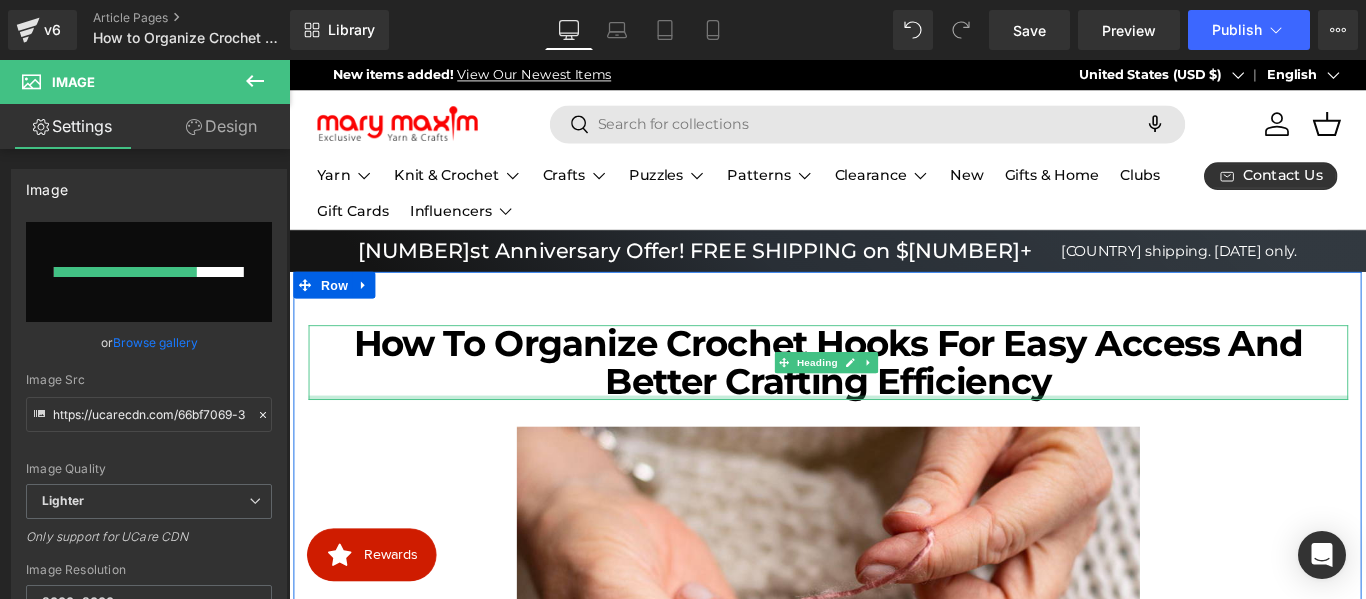 type 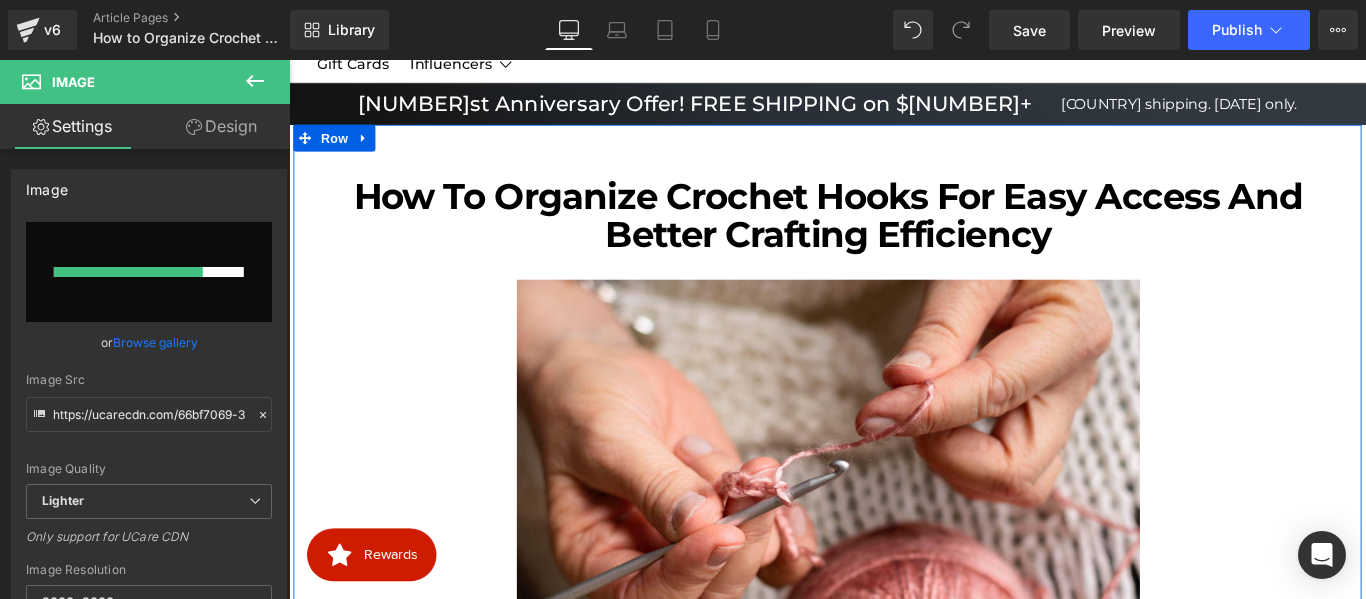 scroll, scrollTop: 200, scrollLeft: 0, axis: vertical 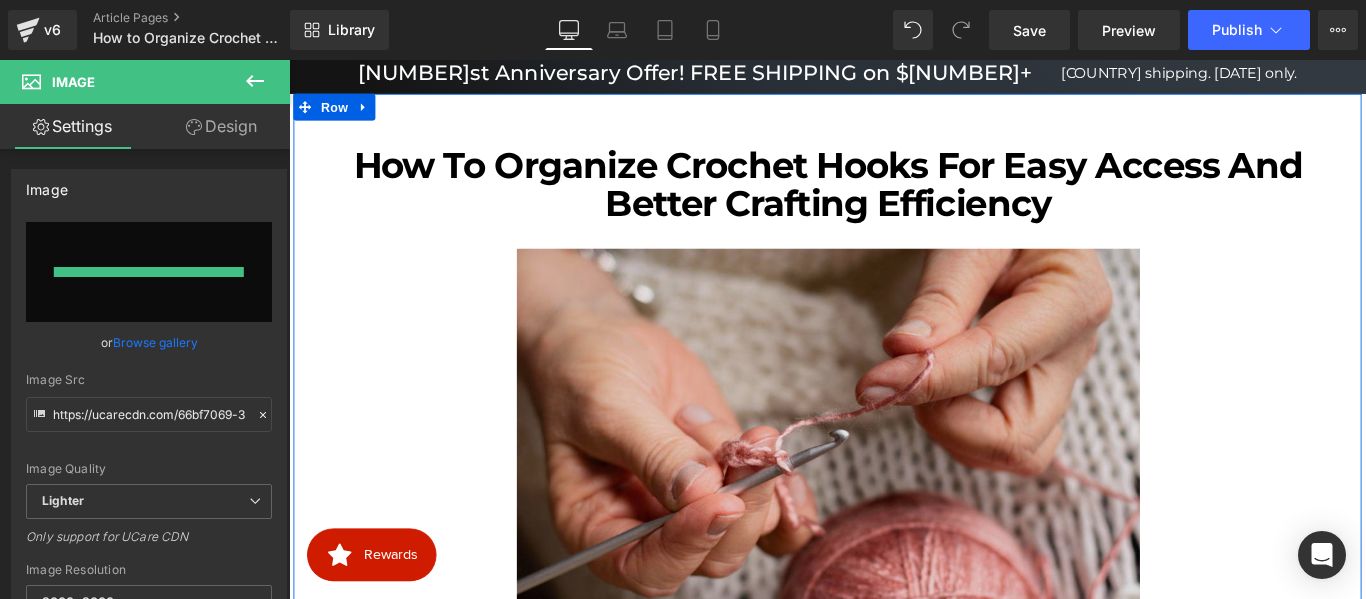type on "https://ucarecdn.com/f61d7bd2-5f55-4a5e-a008-8da3a66f380b/-/format/auto/-/preview/3000x3000/-/quality/lighter/image%20_52_.png" 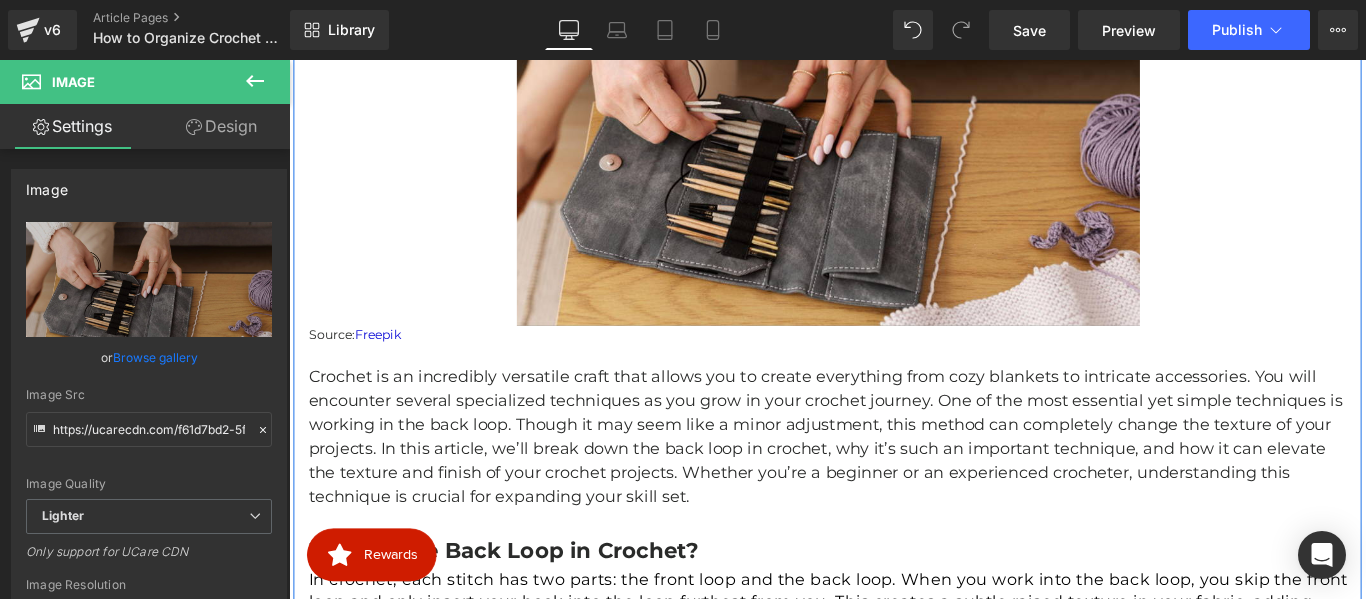 scroll, scrollTop: 616, scrollLeft: 0, axis: vertical 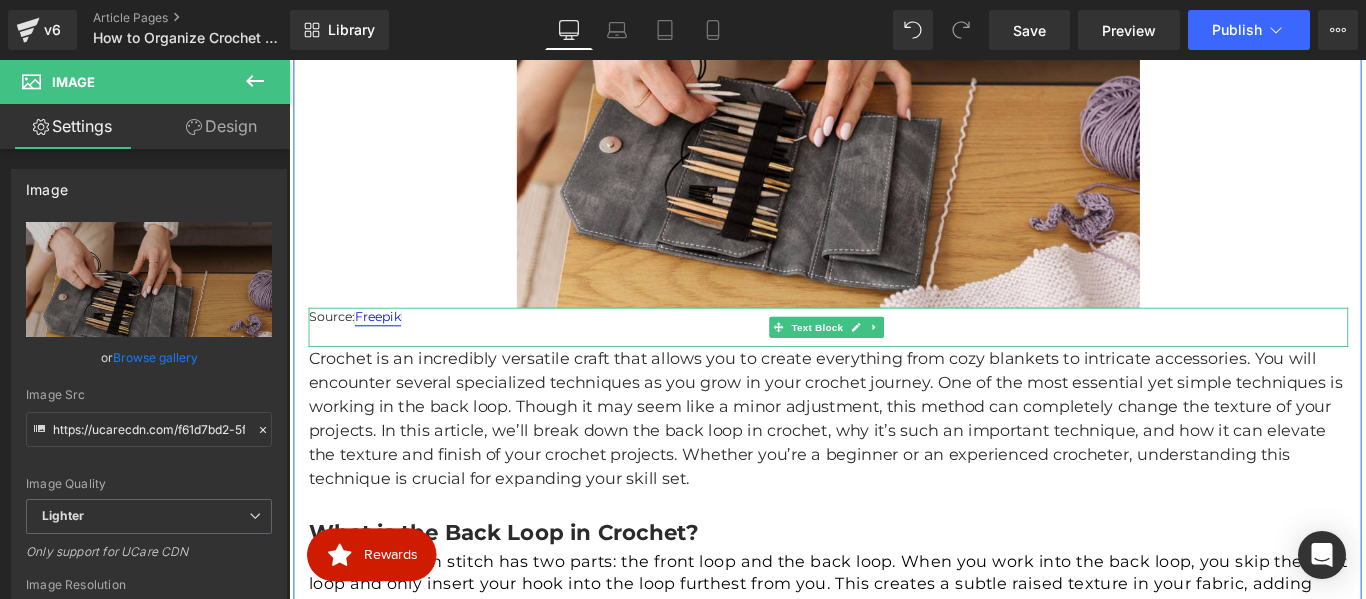 click on "[PERSON]" at bounding box center [389, 348] 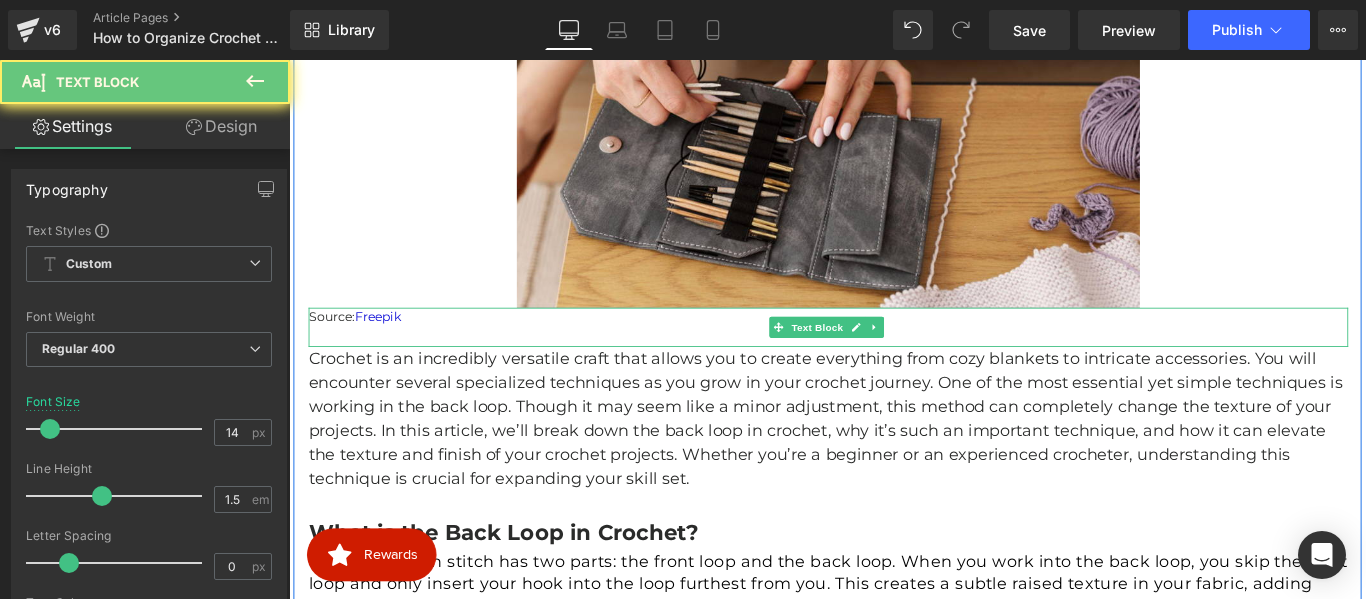 click on "Source:  Freepik" at bounding box center (895, 348) 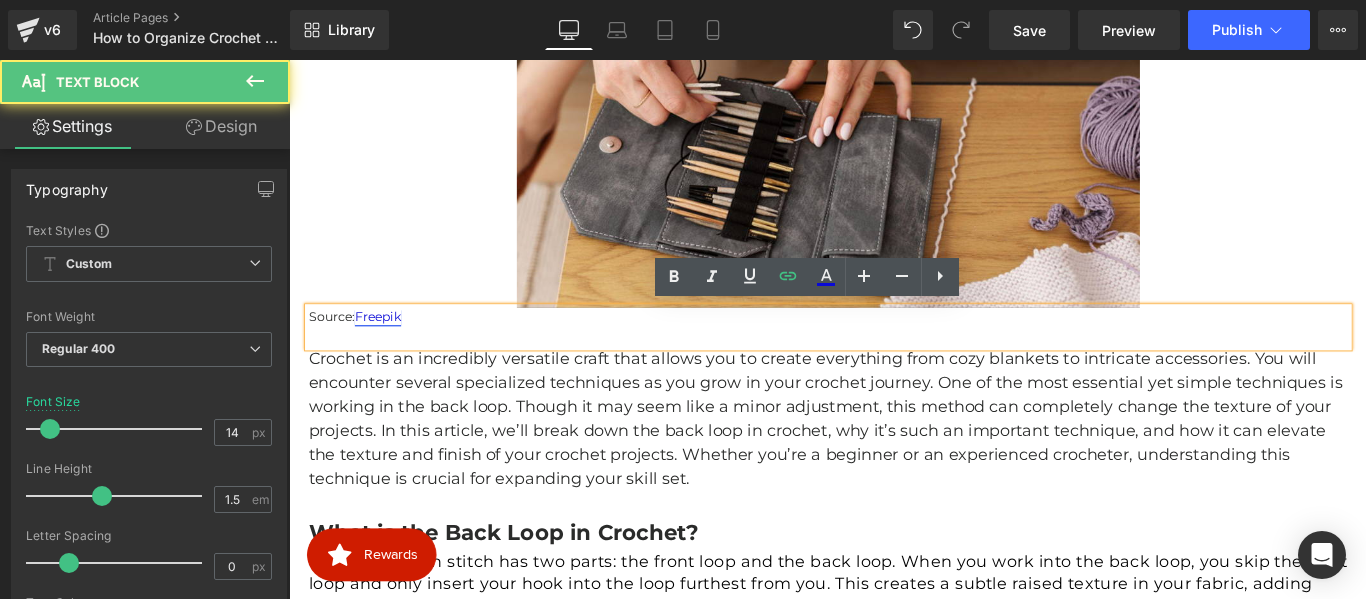 click on "[PERSON]" at bounding box center (389, 348) 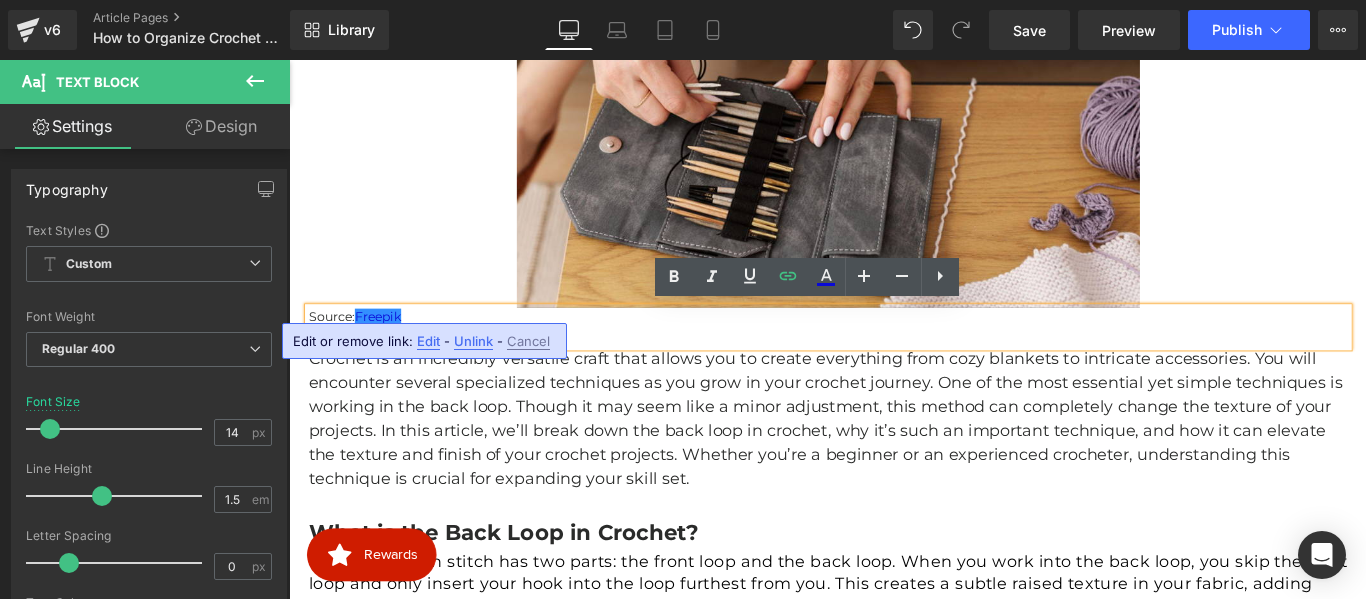 click on "Edit" at bounding box center (428, 341) 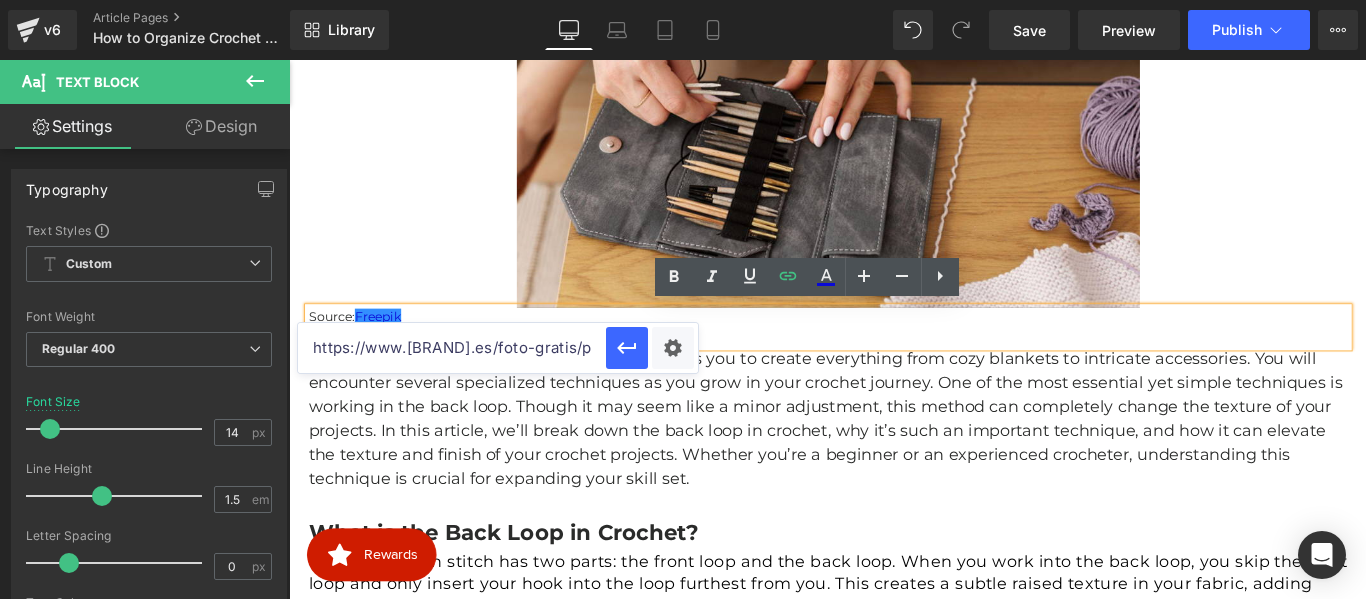 click on "https://www.freepik.es/foto-gratis/primer-plano-tejido-femenino_9755048.htm#fromView=search&page=1&position=9&uuid=7b53234c-1feb-4a02-a088-3796bb9968cc&query=crochet+back+loop" at bounding box center (452, 348) 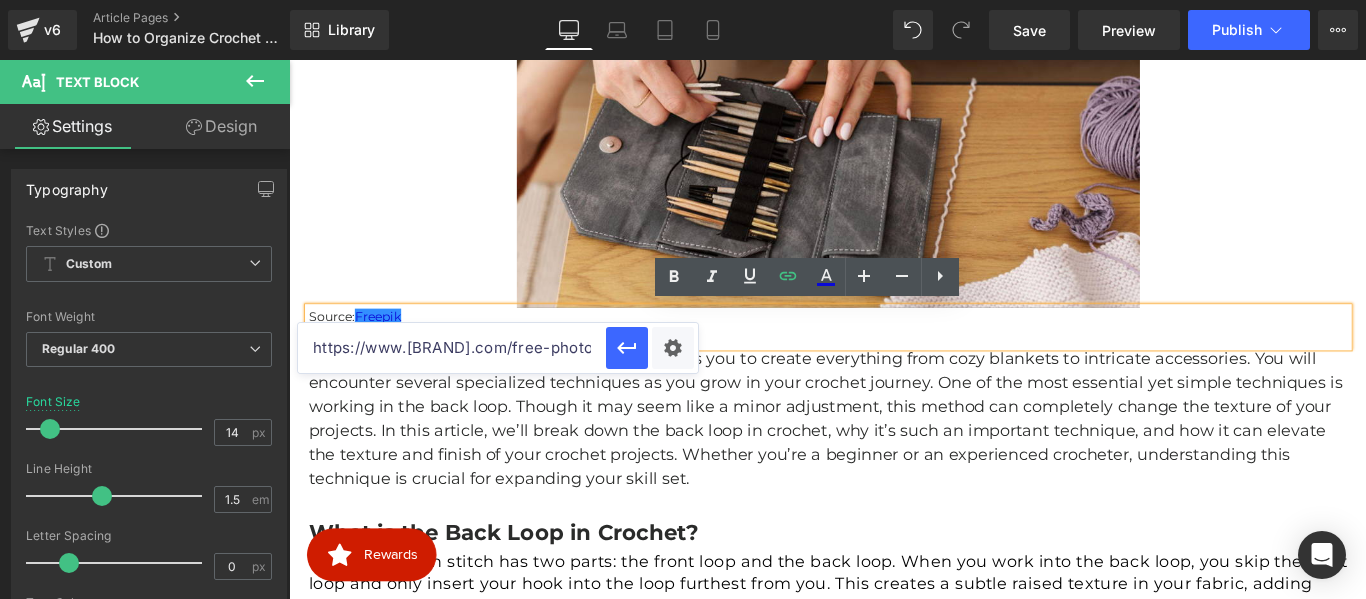scroll, scrollTop: 0, scrollLeft: 1390, axis: horizontal 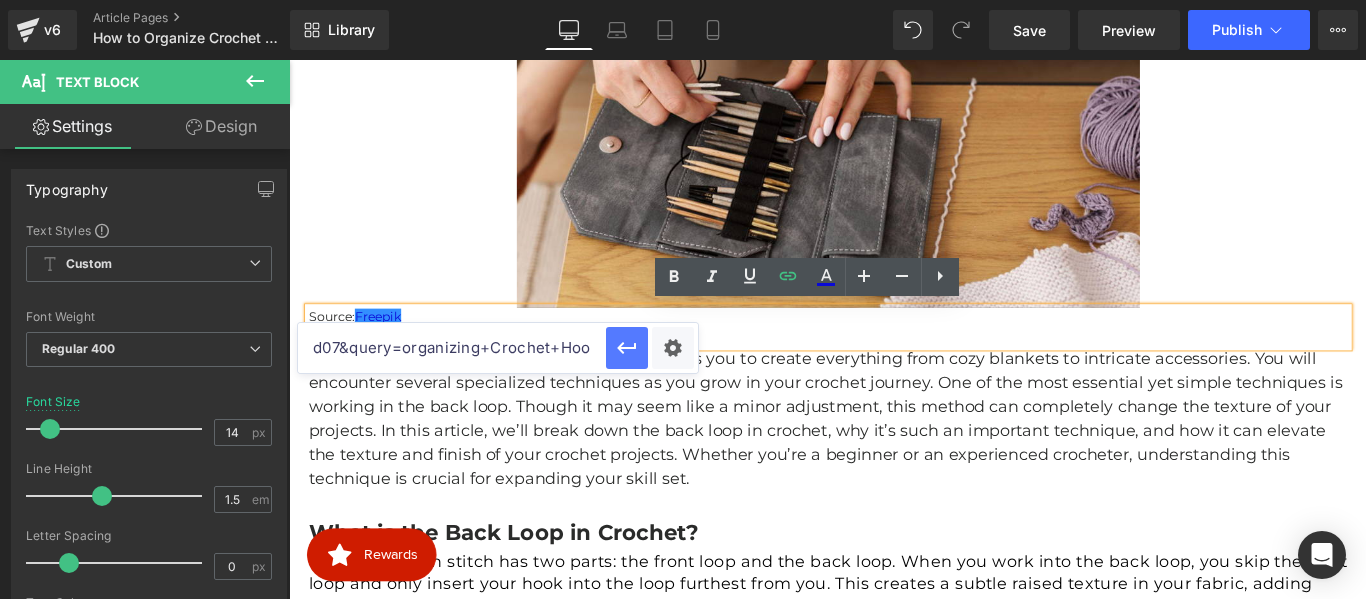 type on "https://www.freepik.com/free-photo/young-adult-organizing-their-knitting-products_26299093.htm#fromView=search&page=1&position=0&uuid=82c4245d-10bf-4907-a54d-537b21baed07&query=organizing+Crochet+Hooks" 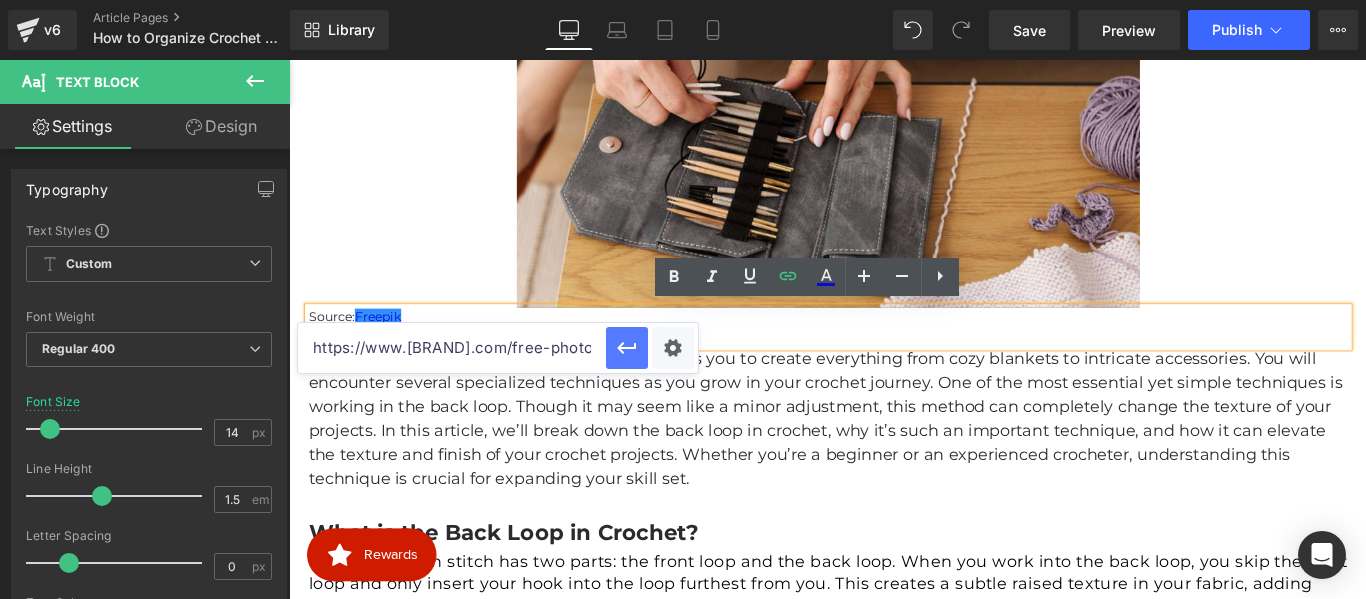 click 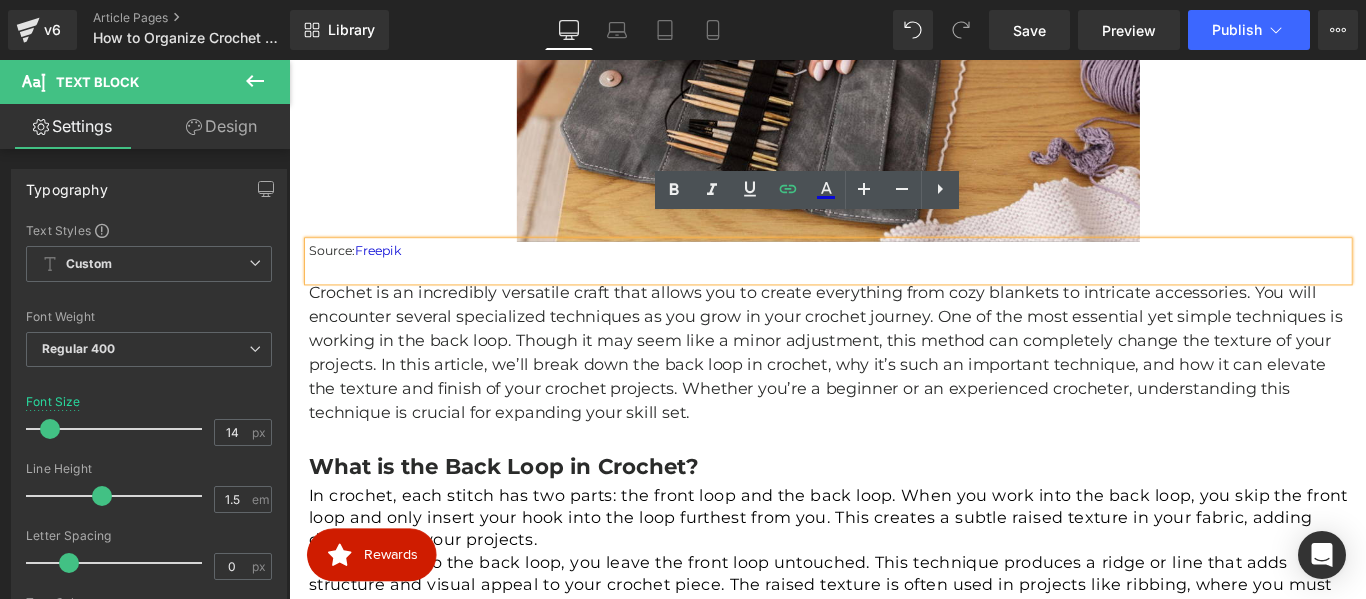 scroll, scrollTop: 716, scrollLeft: 0, axis: vertical 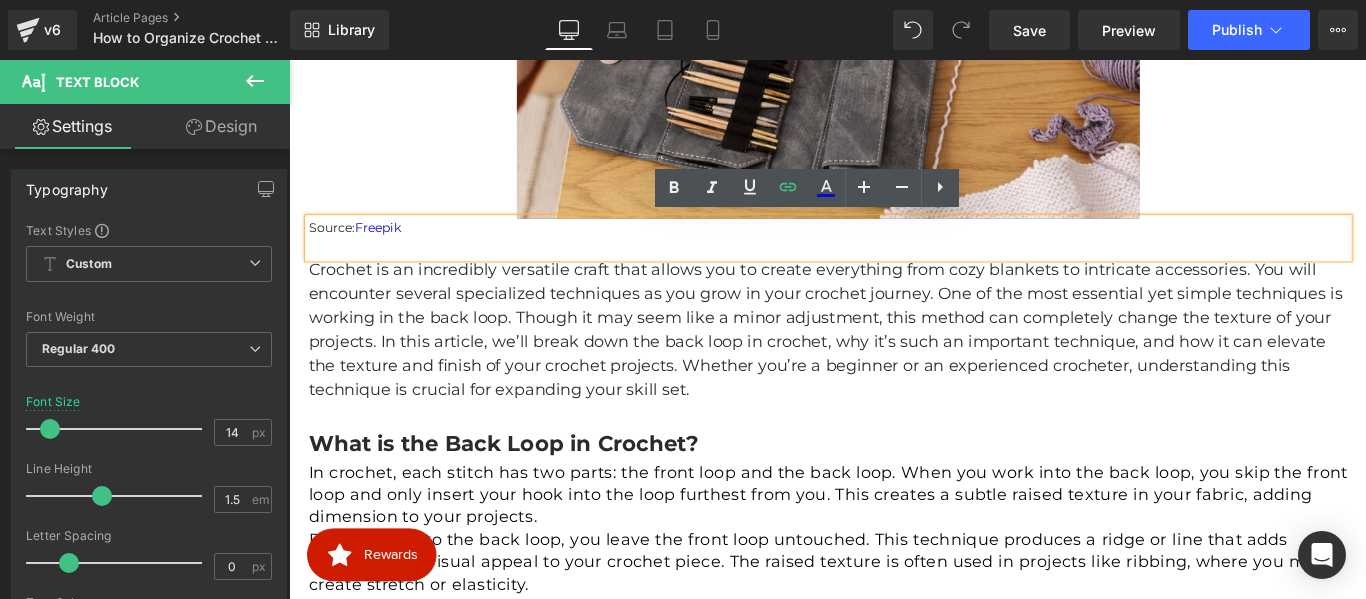 click on "Crochet is an incredibly versatile craft that allows you to create everything from cozy blankets to intricate accessories. You will encounter several specialized techniques as you grow in your crochet journey. One of the most essential yet simple techniques is working in the back loop. Though it may seem like a minor adjustment, this method can completely change the texture of your projects. In this article, we’ll break down the back loop in crochet, why it’s such an important technique, and how it can elevate the texture and finish of your crochet projects. Whether you’re a beginner or an experienced crocheter, understanding this technique is crucial for expanding your skill set." at bounding box center (895, 363) 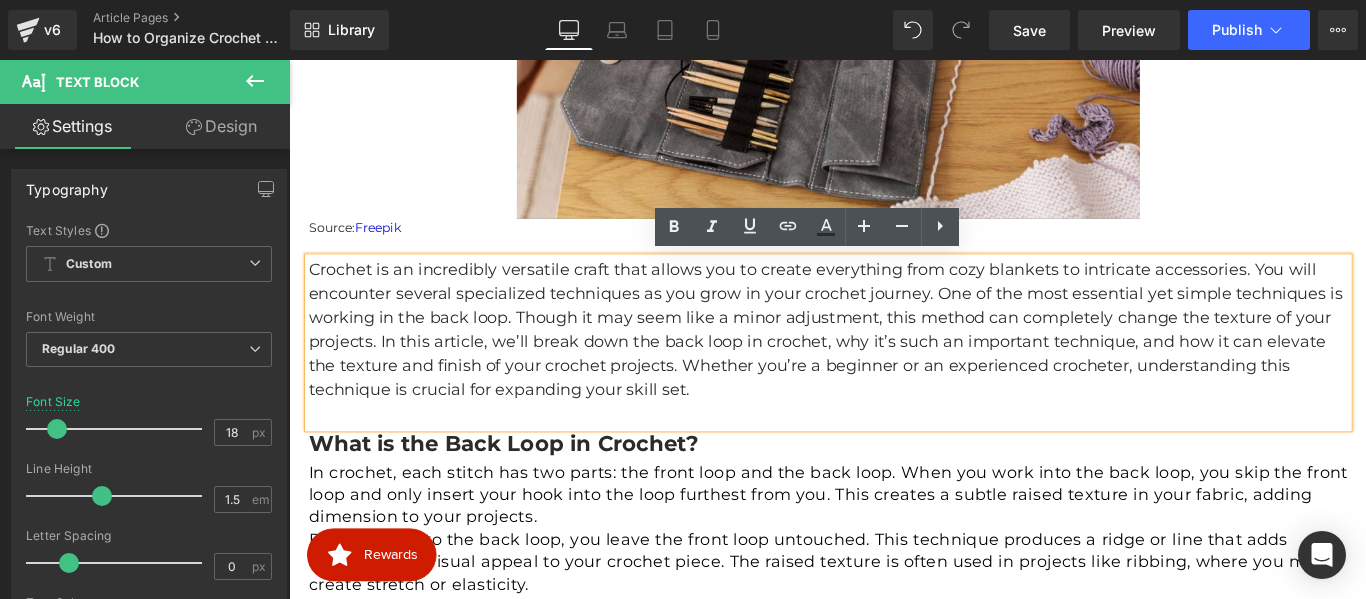 click on "Crochet is an incredibly versatile craft that allows you to create everything from cozy blankets to intricate accessories. You will encounter several specialized techniques as you grow in your crochet journey. One of the most essential yet simple techniques is working in the back loop. Though it may seem like a minor adjustment, this method can completely change the texture of your projects. In this article, we’ll break down the back loop in crochet, why it’s such an important technique, and how it can elevate the texture and finish of your crochet projects. Whether you’re a beginner or an experienced crocheter, understanding this technique is crucial for expanding your skill set." at bounding box center (895, 363) 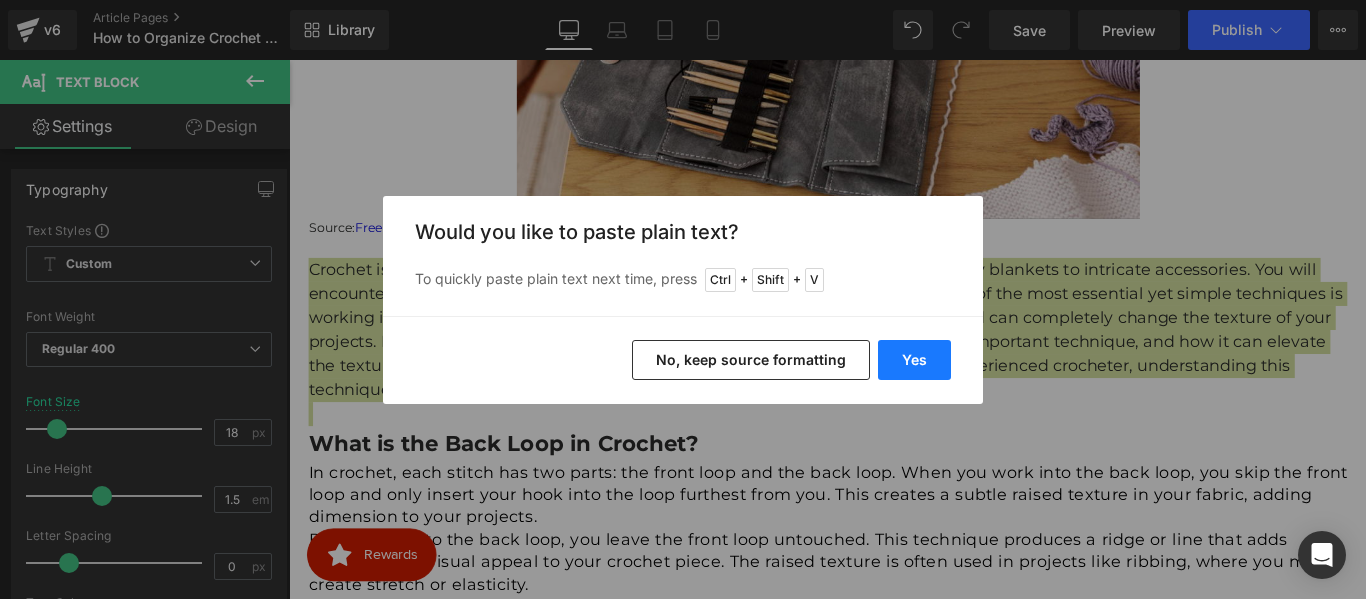 click on "Yes" at bounding box center (914, 360) 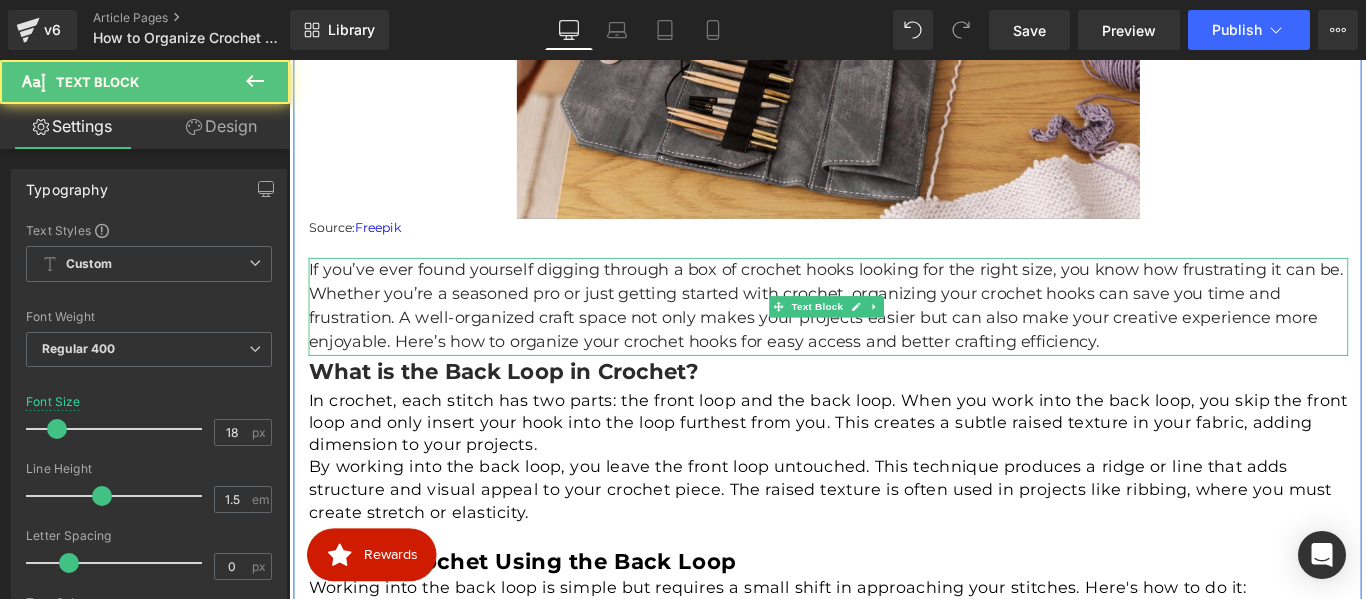 click on "If you’ve ever found yourself digging through a box of crochet hooks looking for the right size, you know how frustrating it can be. Whether you’re a seasoned pro or just getting started with crochet, organizing your crochet hooks can save you time and frustration. A well-organized craft space not only makes your projects easier but can also make your creative experience more enjoyable. Here’s how to organize your crochet hooks for easy access and better crafting efficiency." at bounding box center [895, 336] 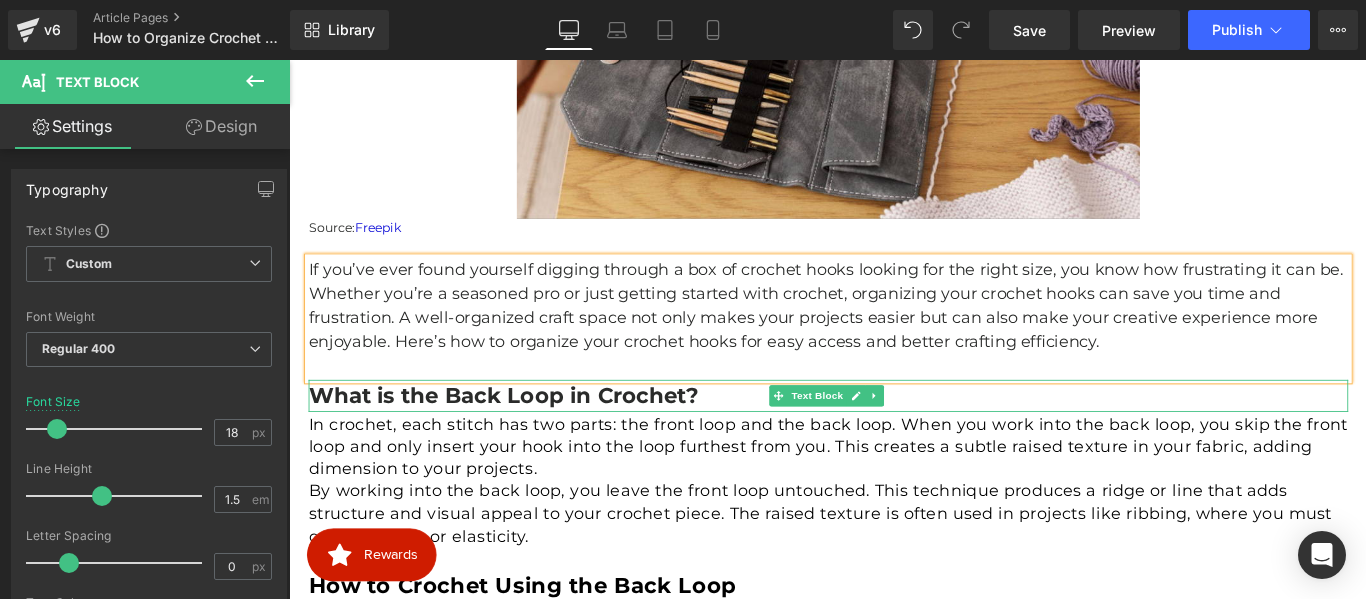 click on "What is the Back Loop in Crochet?" at bounding box center [530, 436] 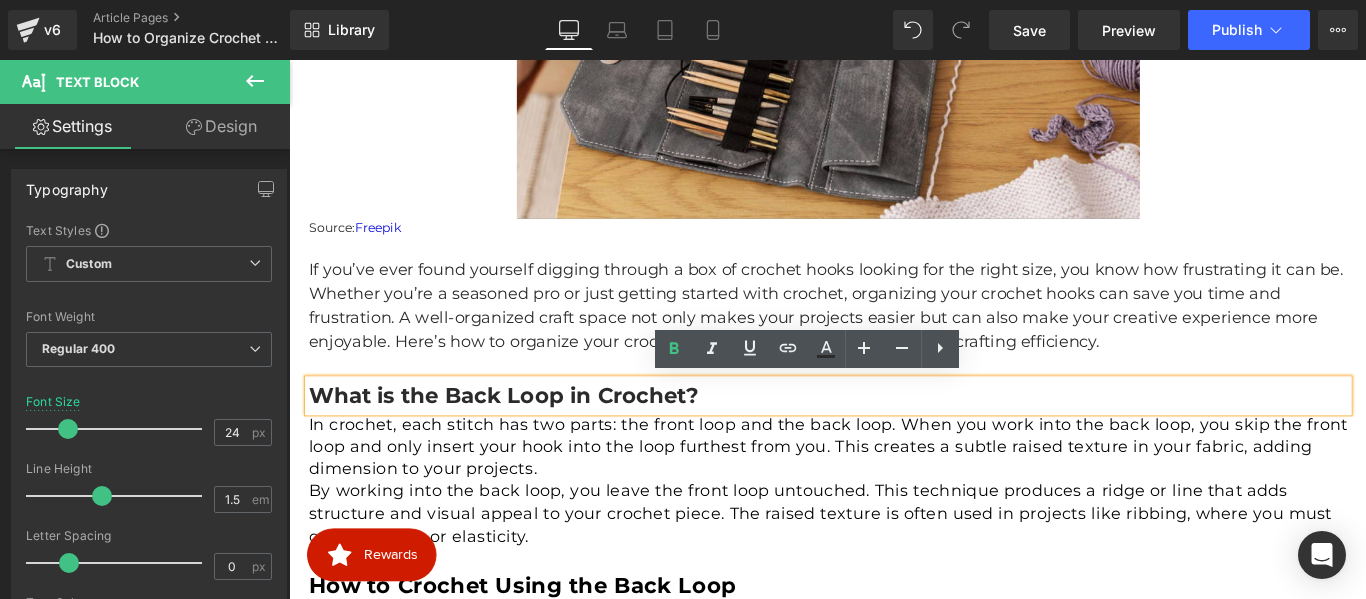 click on "What is the Back Loop in Crochet?" at bounding box center (530, 436) 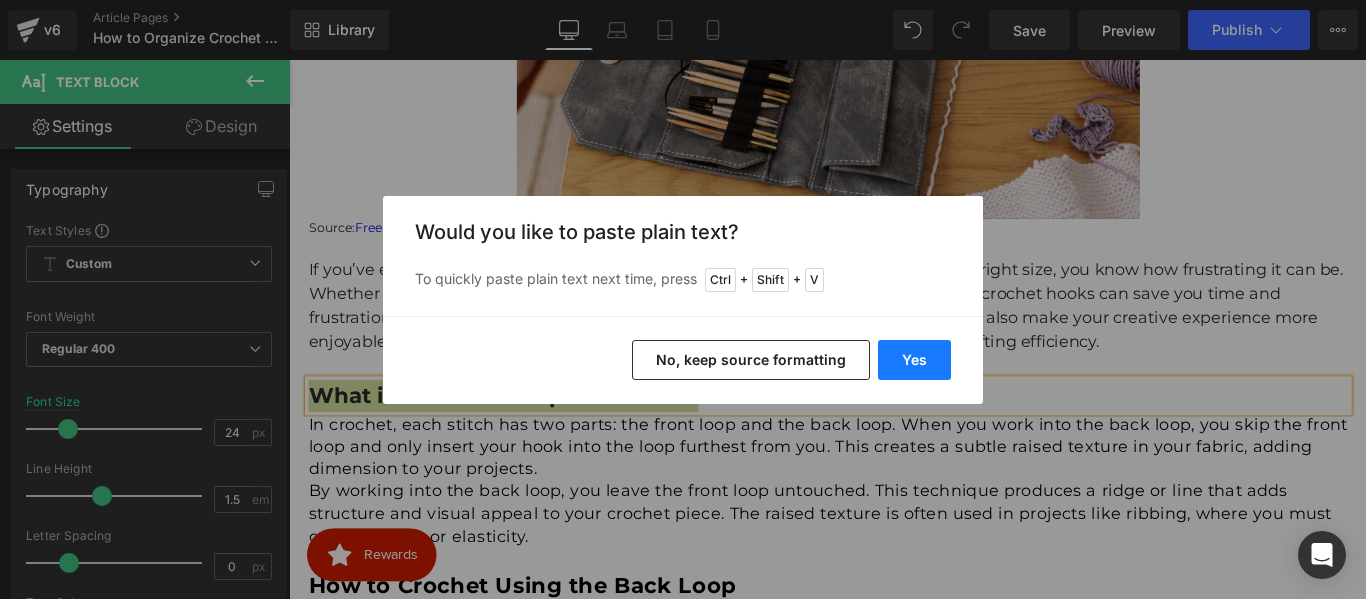 click on "Yes" at bounding box center [914, 360] 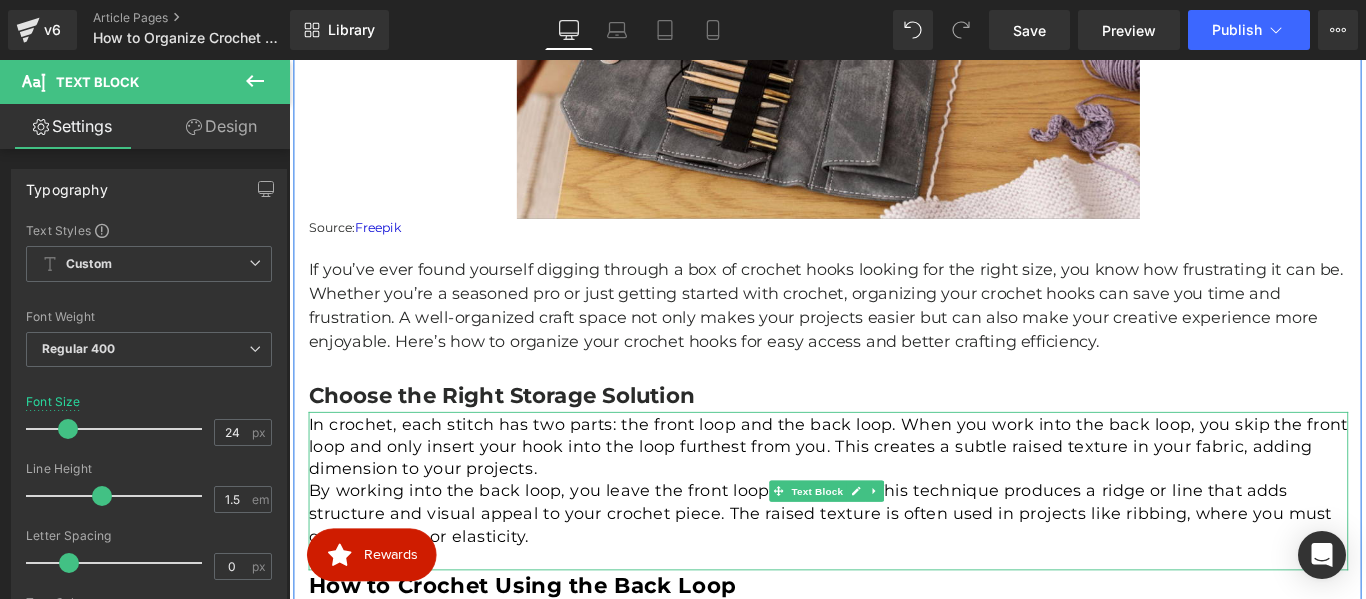 click on "In crochet, each stitch has two parts: the front loop and the back loop. When you work into the back loop, you skip the front loop and only insert your hook into the loop furthest from you. This creates a subtle raised texture in your fabric, adding dimension to your projects." at bounding box center [895, 495] 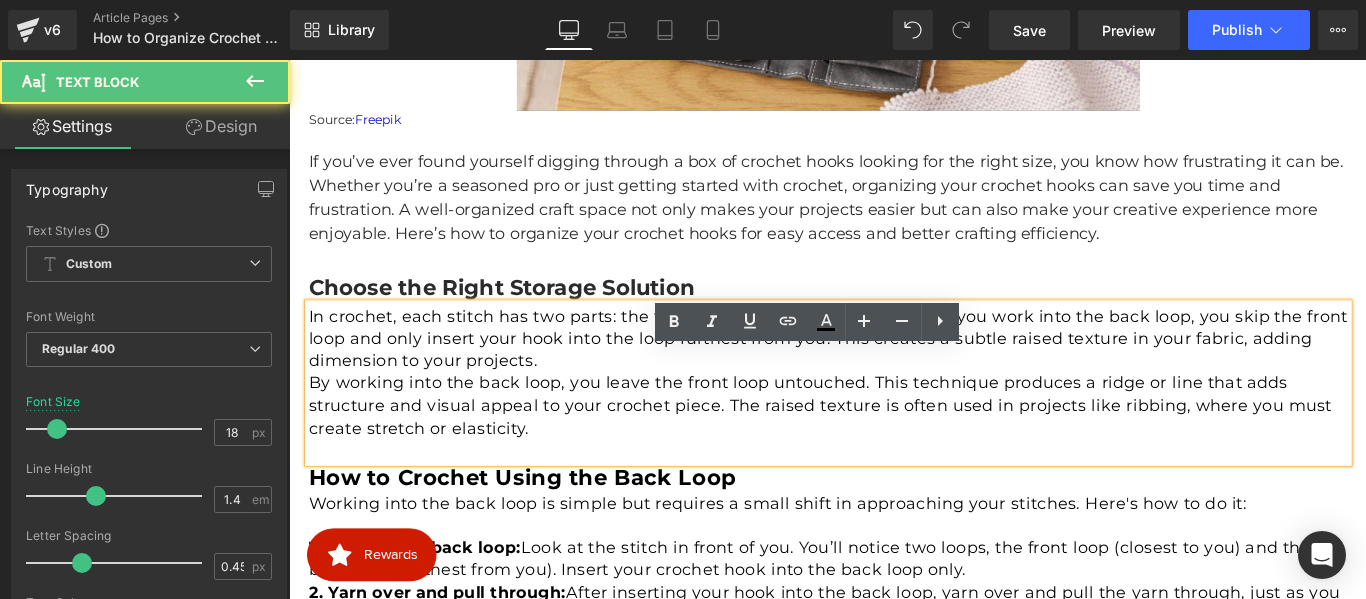 scroll, scrollTop: 916, scrollLeft: 0, axis: vertical 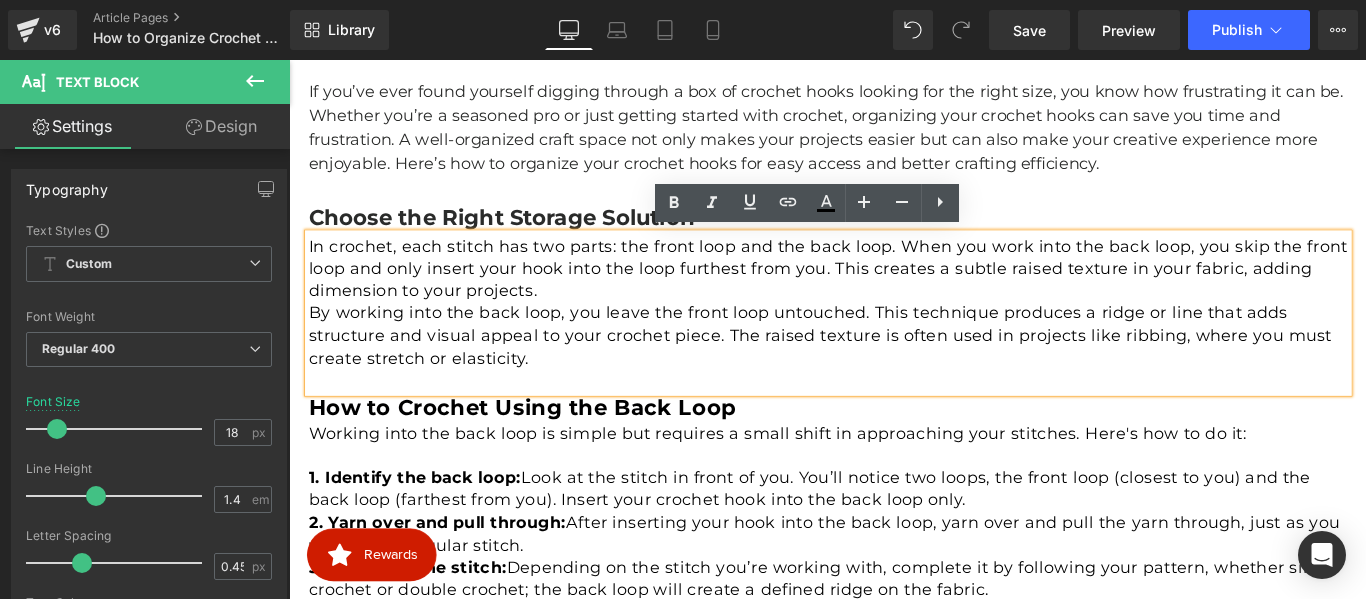 click on "By working into the back loop, you leave the front loop untouched. This technique produces a ridge or line that adds structure and visual appeal to your crochet piece. The raised texture is often used in projects like ribbing, where you must create stretch or elasticity." at bounding box center [895, 370] 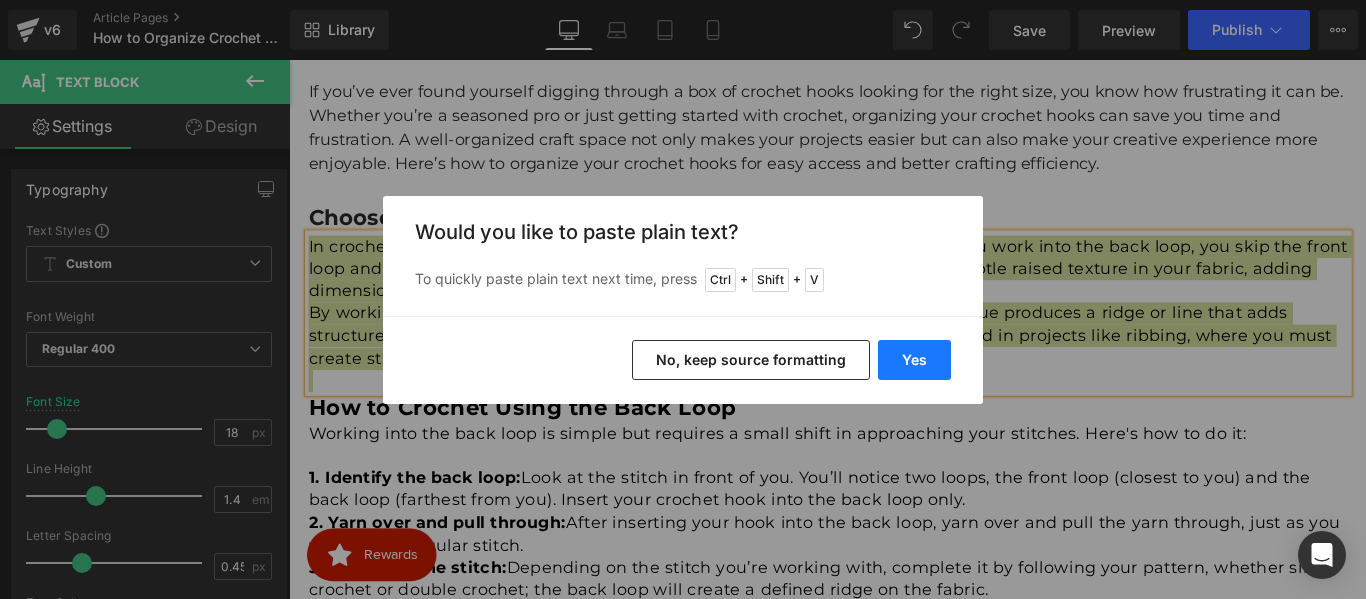 click on "Yes" at bounding box center (914, 360) 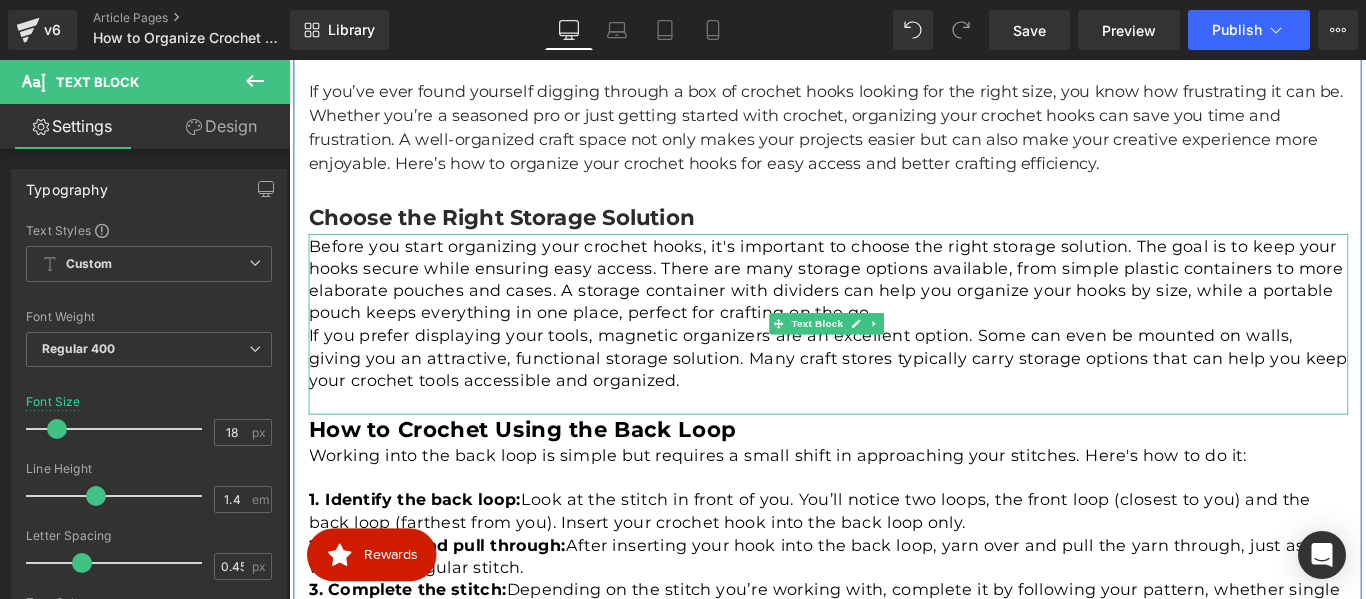 click on "Before you start organizing your crochet hooks, it's important to choose the right storage solution. The goal is to keep your hooks secure while ensuring easy access. There are many storage options available, from simple plastic containers to more elaborate pouches and cases. A storage container with dividers can help you organize your hooks by size, while a portable pouch keeps everything in one place, perfect for crafting on the go." at bounding box center (895, 307) 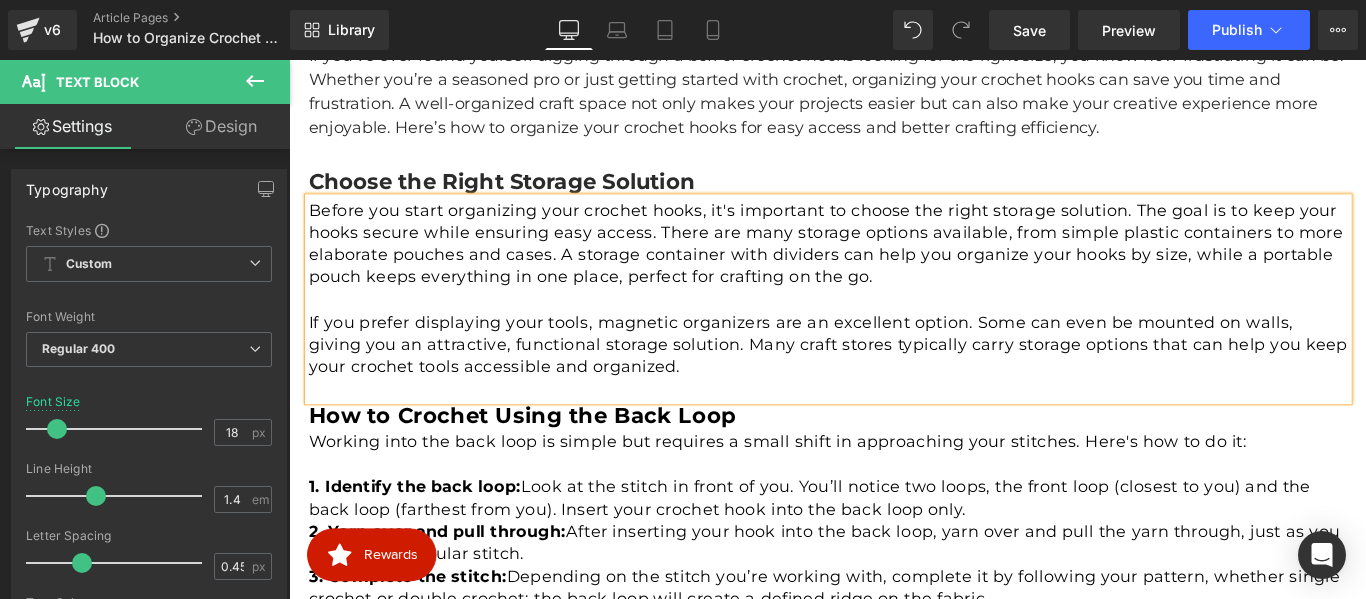 scroll, scrollTop: 1016, scrollLeft: 0, axis: vertical 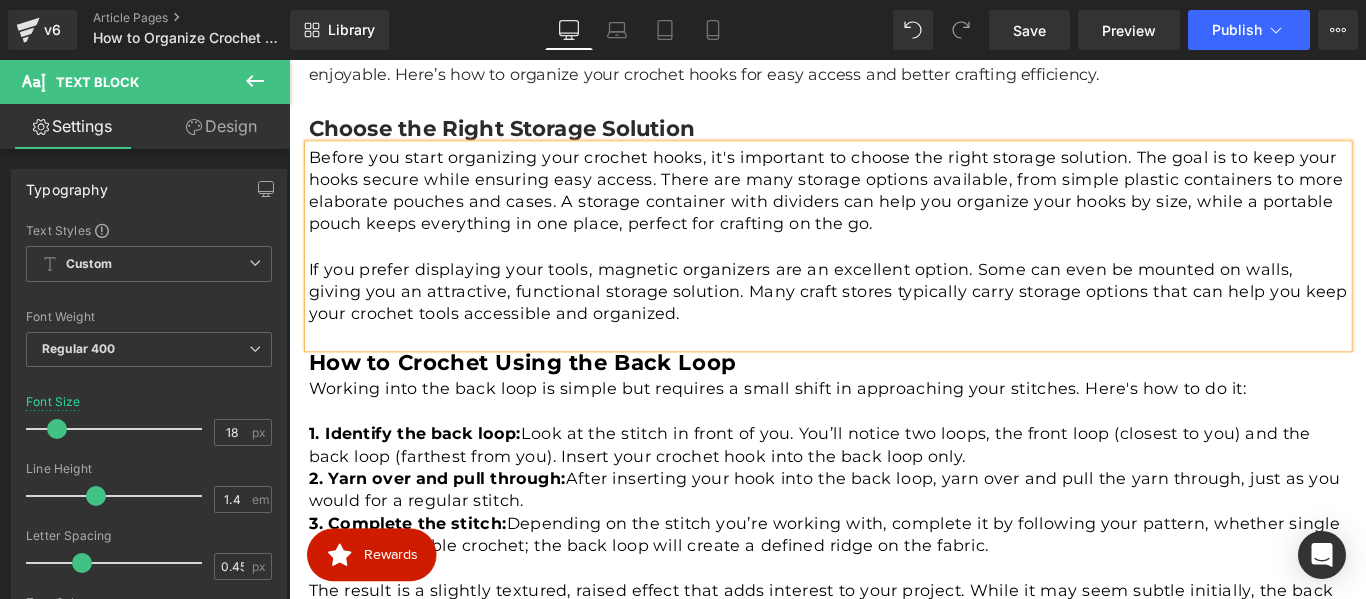 click on "How to Crochet Using the Back Loop Text Block" at bounding box center (895, 400) 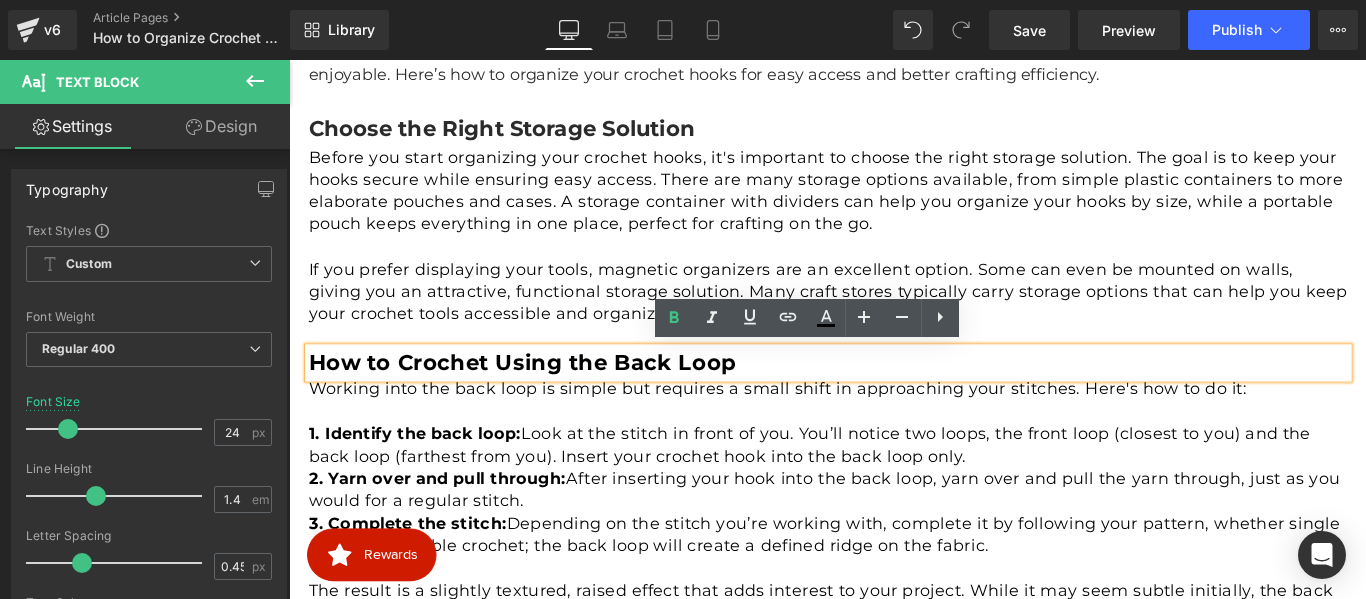 click on "How to Crochet Using the Back Loop" at bounding box center (551, 399) 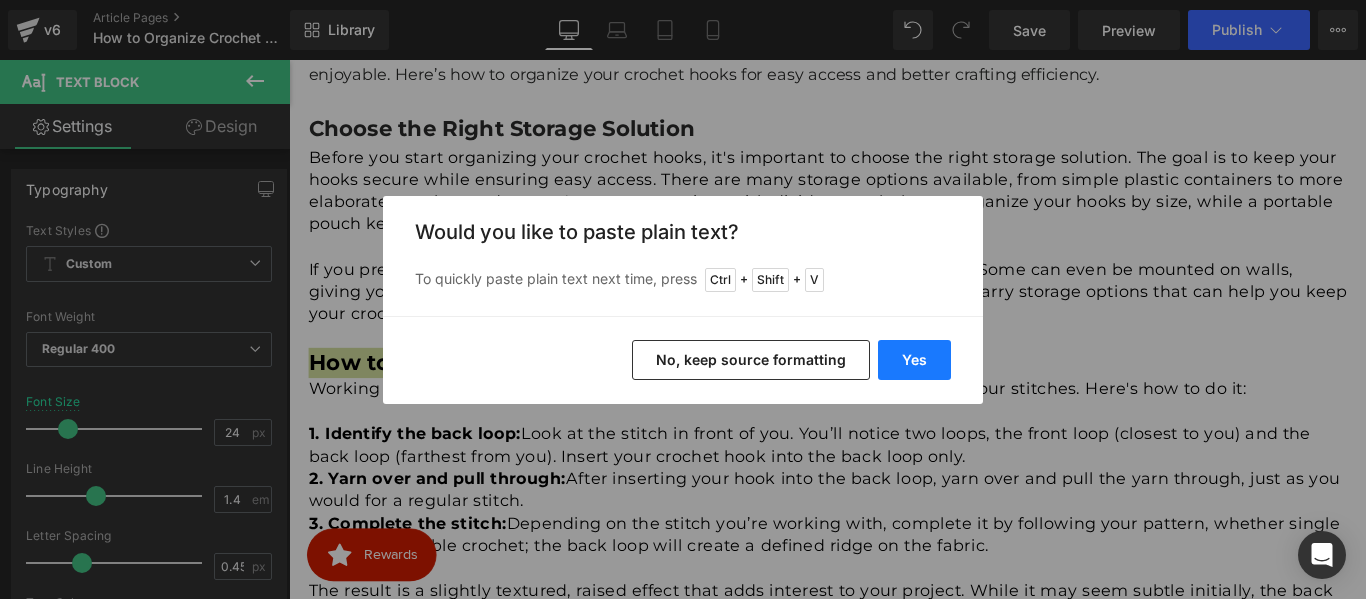click on "Yes" at bounding box center (914, 360) 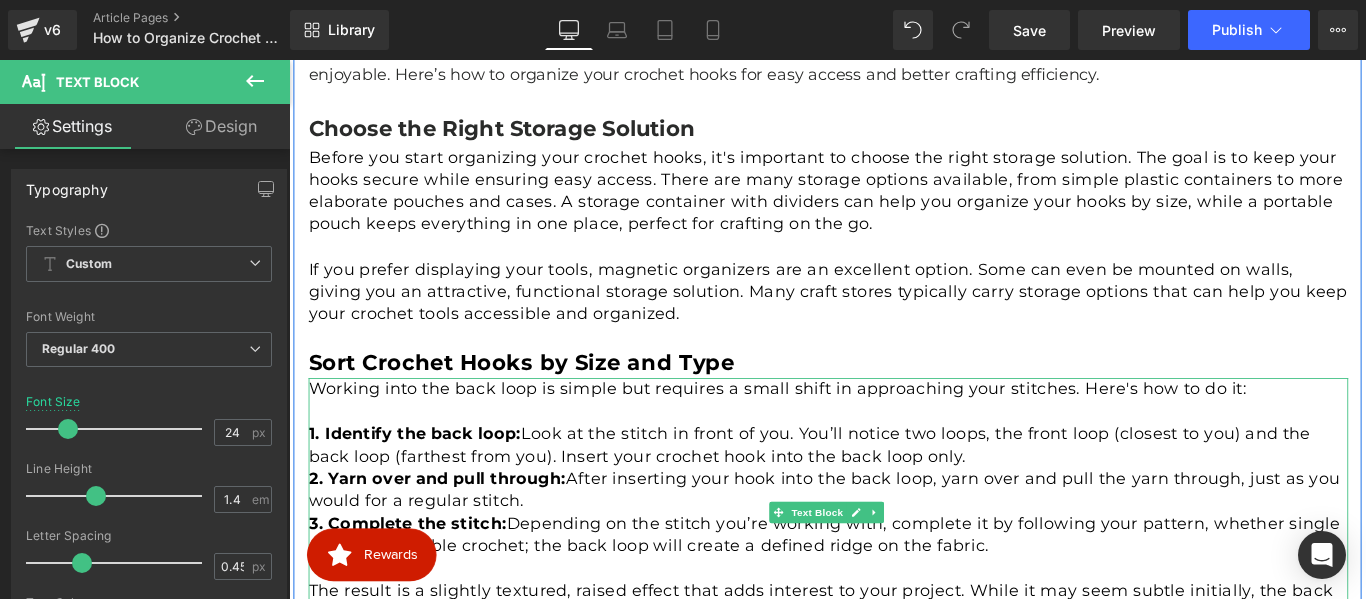 click at bounding box center (895, 454) 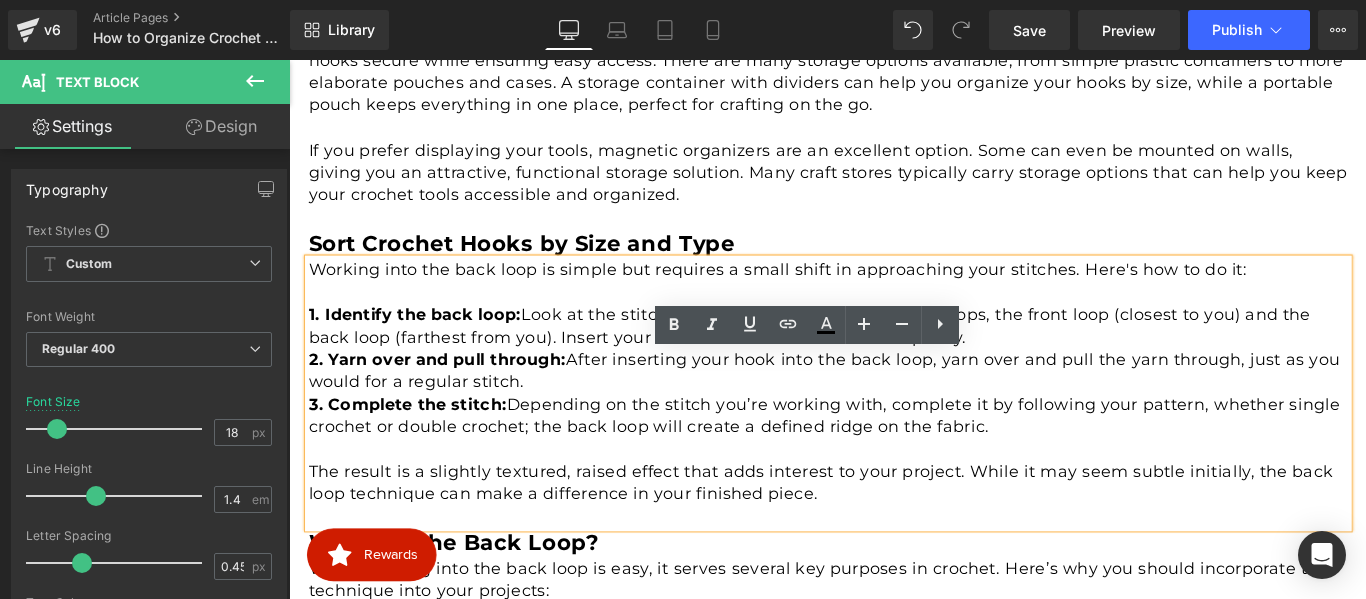 scroll, scrollTop: 1216, scrollLeft: 0, axis: vertical 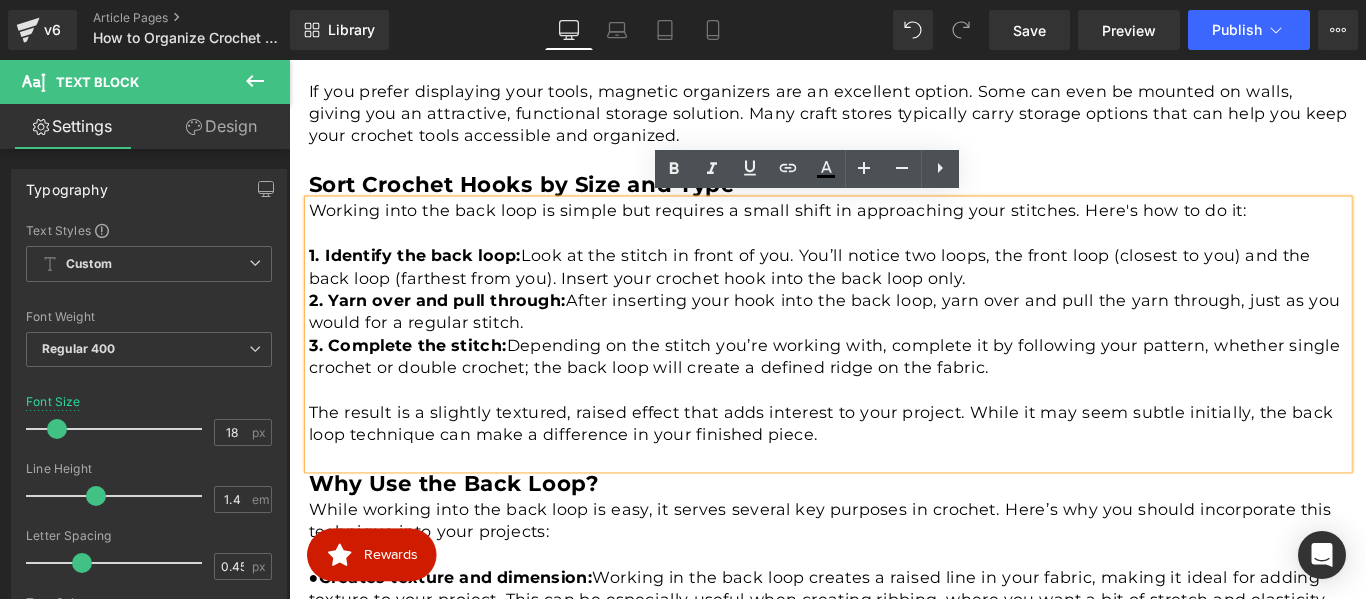 click on "2.	Yarn over and pull through:  After inserting your hook into the back loop, yarn over and pull the yarn through, just as you would for a regular stitch." at bounding box center [895, 343] 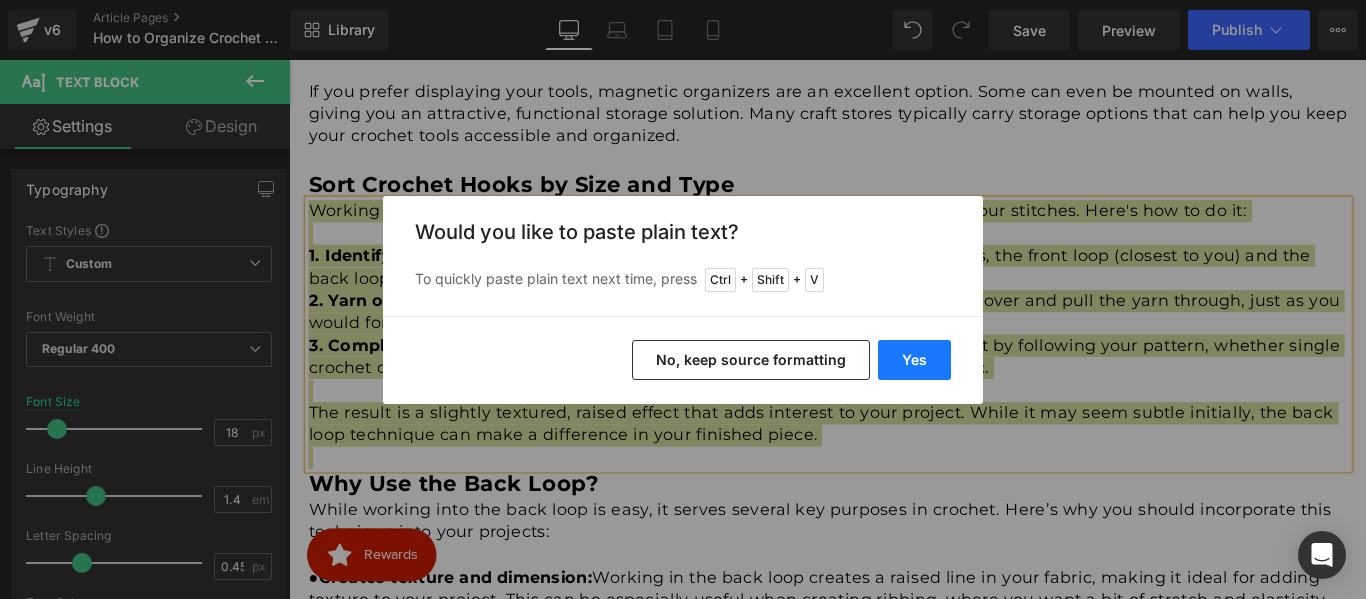 click on "Yes" at bounding box center (914, 360) 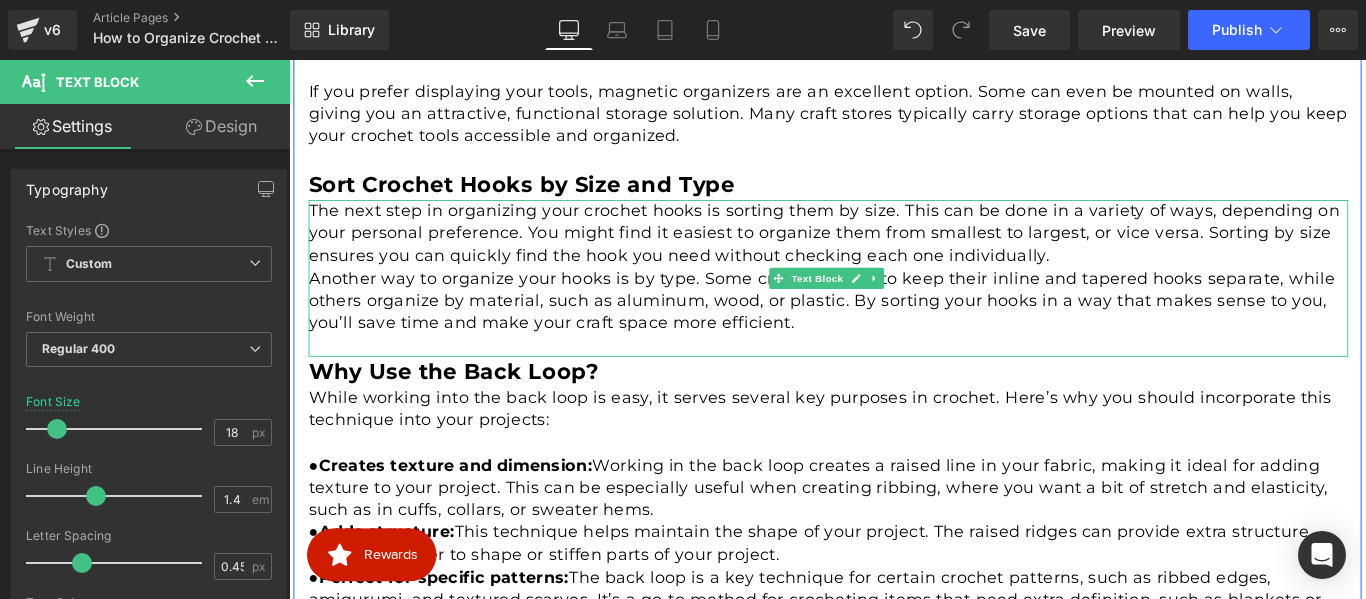 click on "Another way to organize your hooks is by type. Some crafters prefer to keep their inline and tapered hooks separate, while others organize by material, such as aluminum, wood, or plastic. By sorting your hooks in a way that makes sense to you, you’ll save time and make your craft space more efficient." at bounding box center [895, 331] 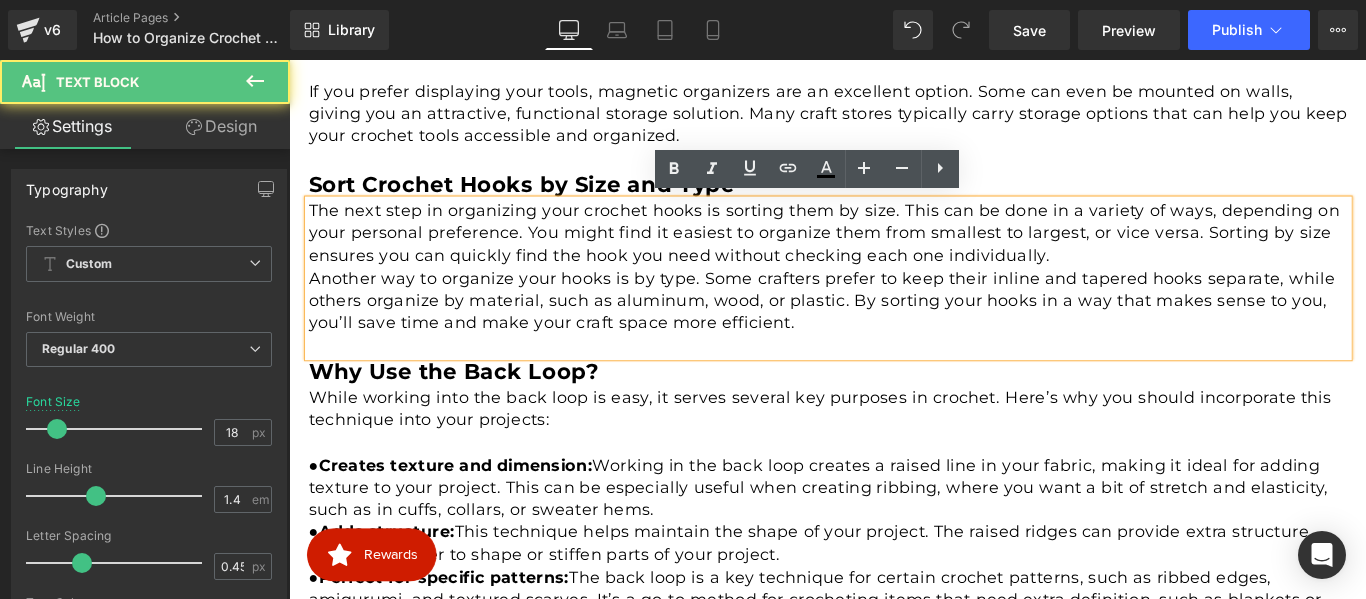 click on "The next step in organizing your crochet hooks is sorting them by size. This can be done in a variety of ways, depending on your personal preference. You might find it easiest to organize them from smallest to largest, or vice versa. Sorting by size ensures you can quickly find the hook you need without checking each one individually." at bounding box center [895, 255] 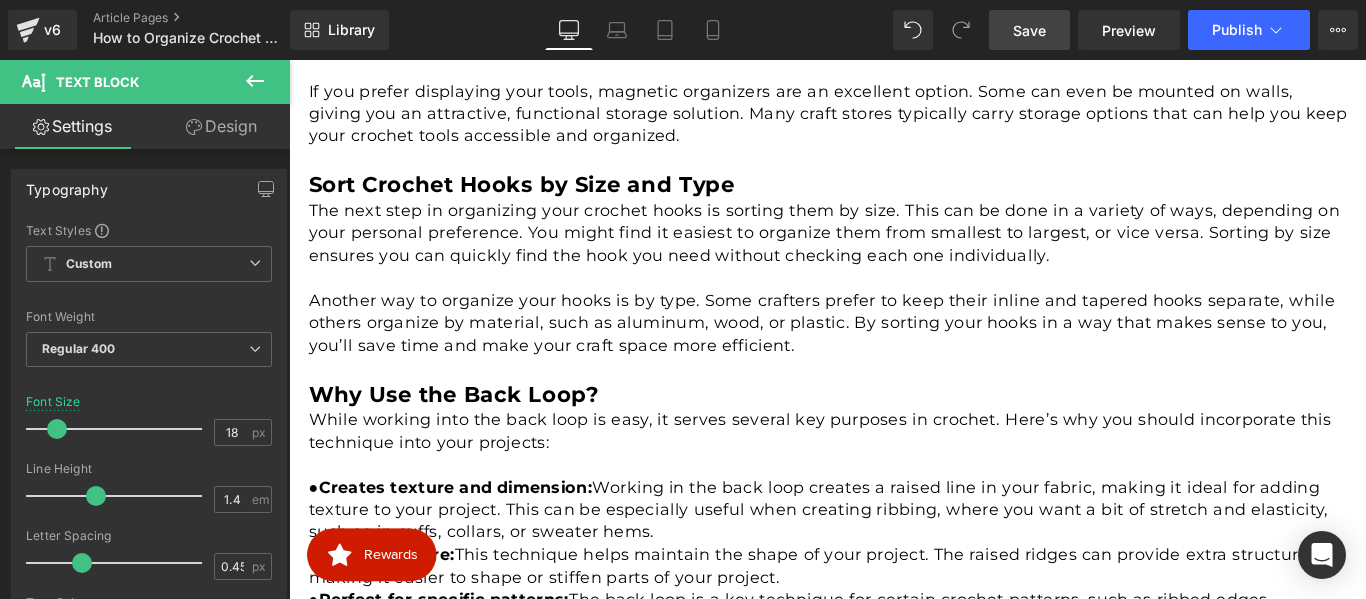 click on "Save" at bounding box center [1029, 30] 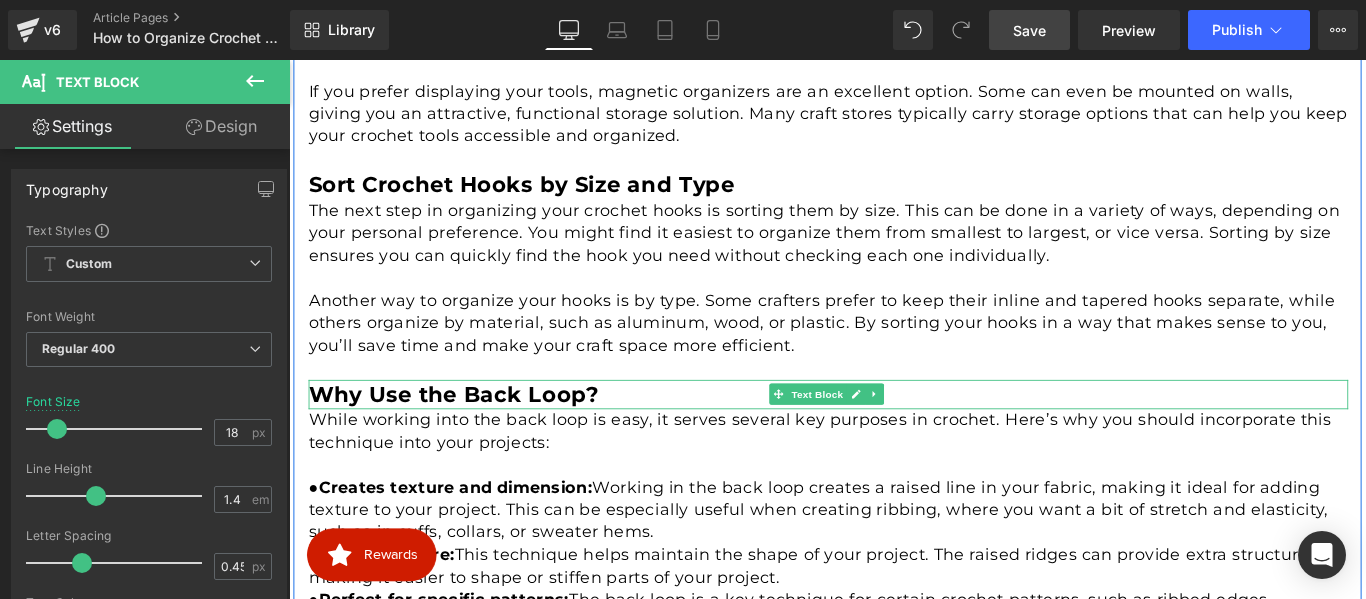 click on "Why Use the Back Loop?" at bounding box center (474, 435) 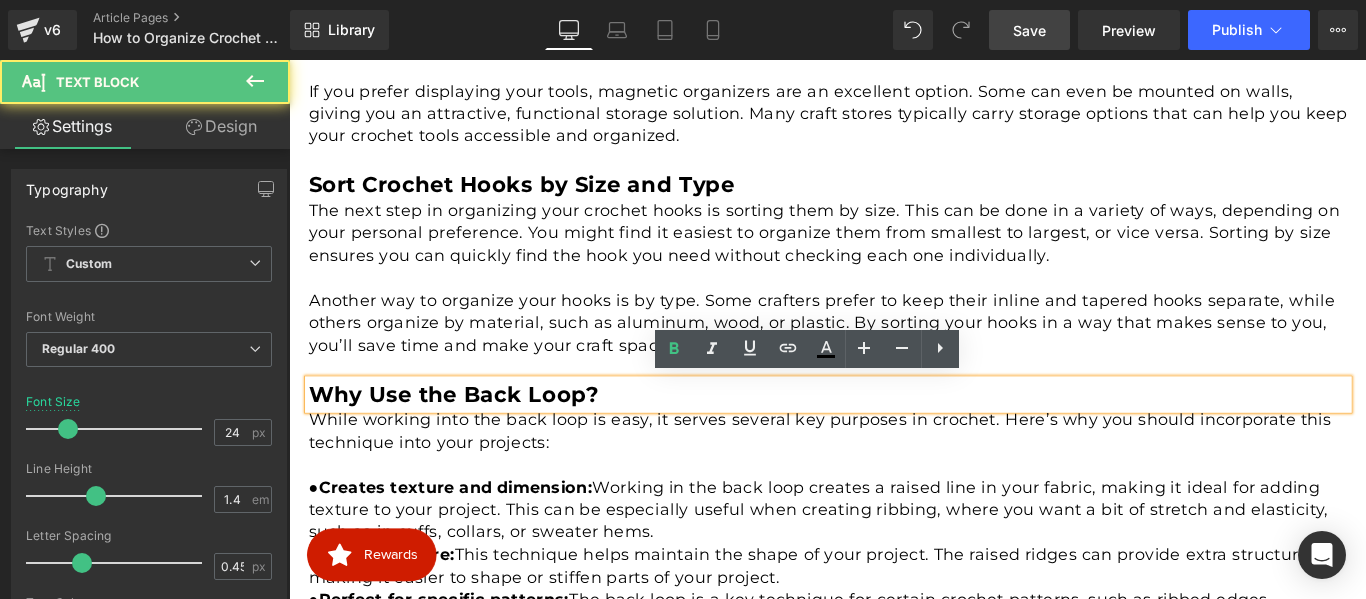 click on "Why Use the Back Loop?" at bounding box center (474, 435) 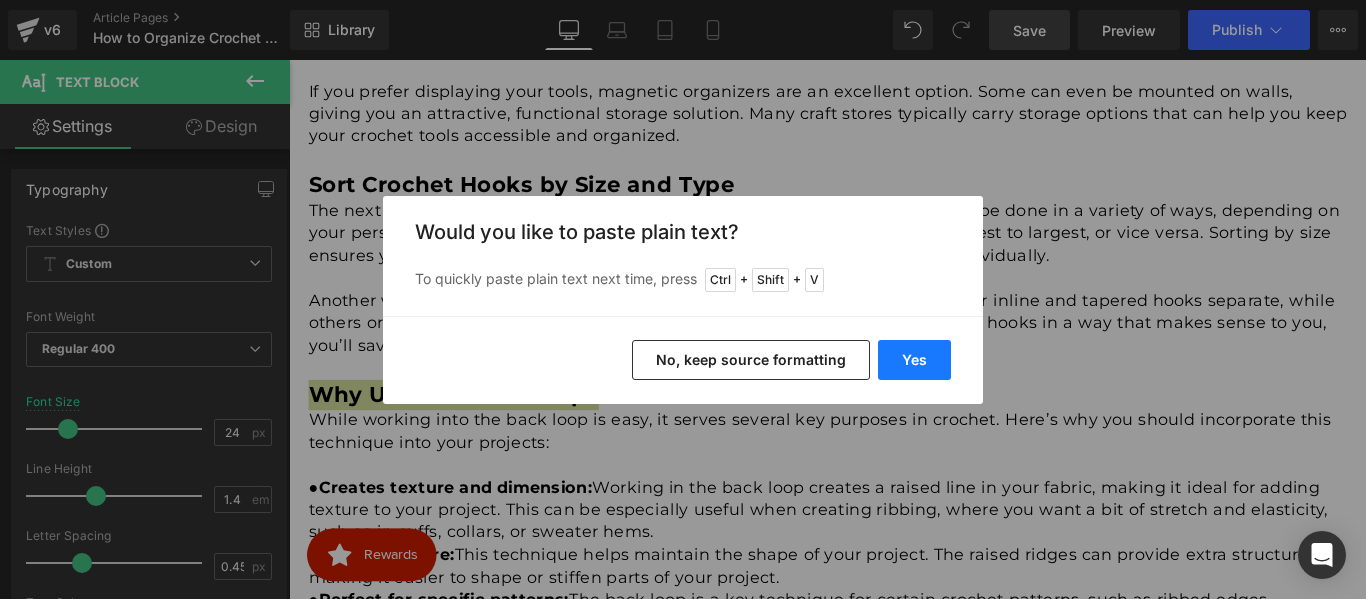drag, startPoint x: 935, startPoint y: 358, endPoint x: 628, endPoint y: 397, distance: 309.4673 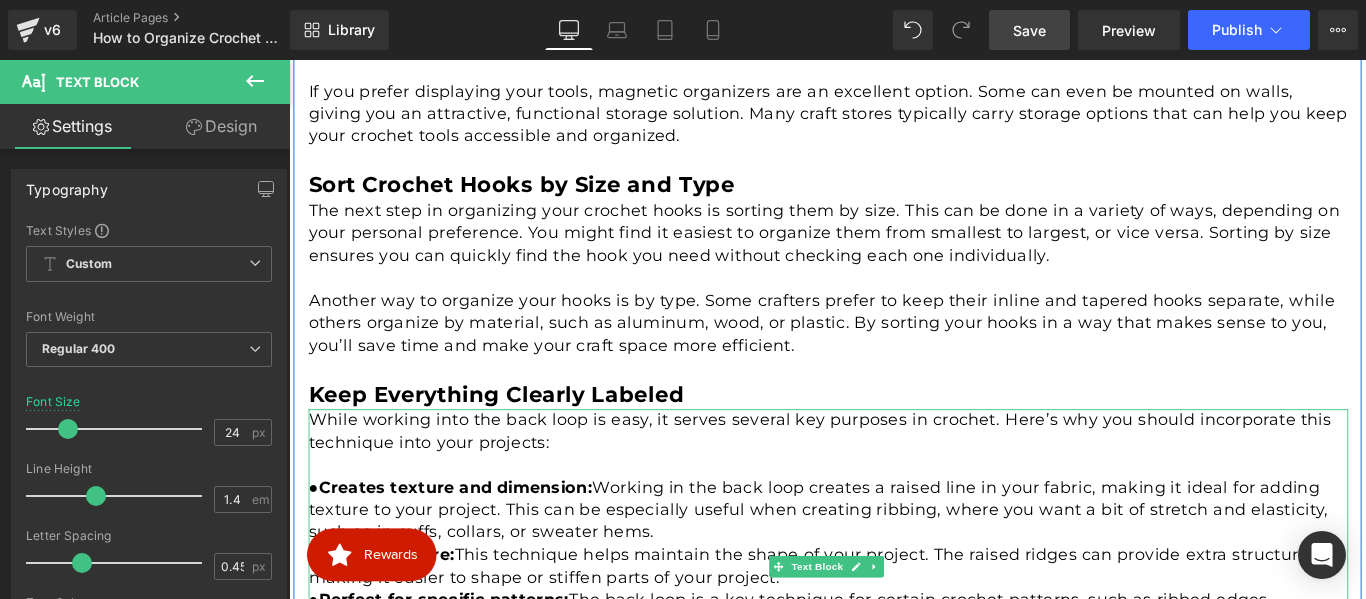 click on "●	 Creates texture and dimension:  Working in the back loop creates a raised line in your fabric, making it ideal for adding texture to your project. This can be especially useful when creating ribbing, where you want a bit of stretch and elasticity, such as in cuffs, collars, or sweater hems." at bounding box center (895, 566) 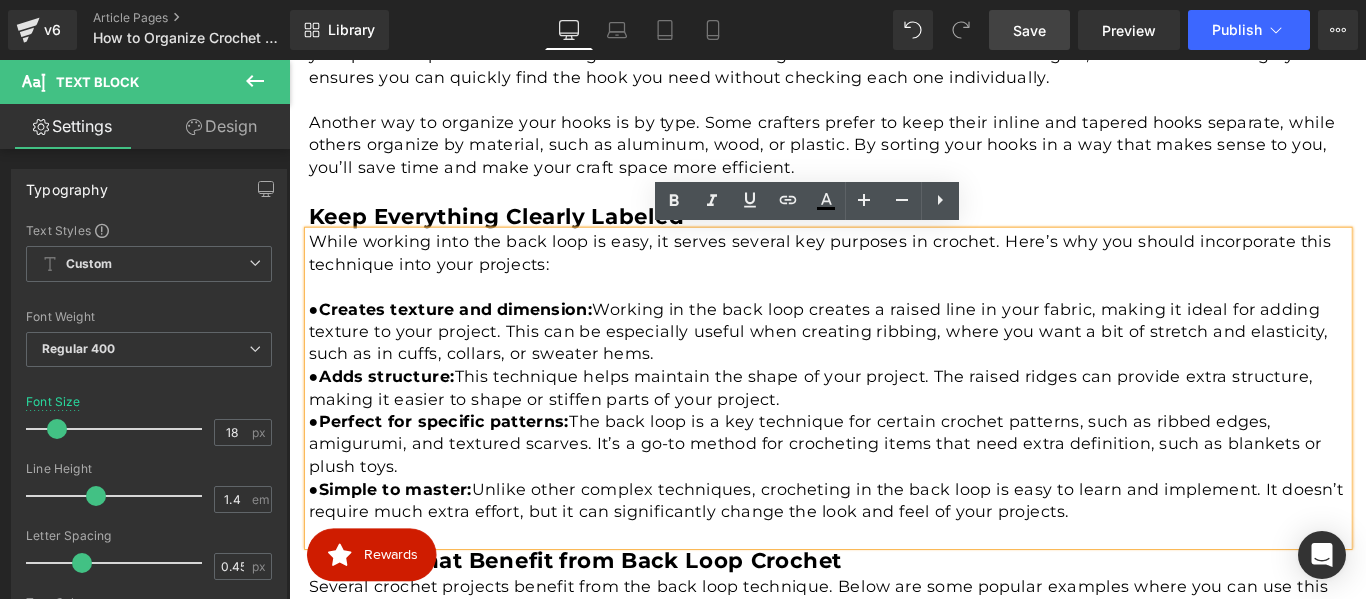 scroll, scrollTop: 1516, scrollLeft: 0, axis: vertical 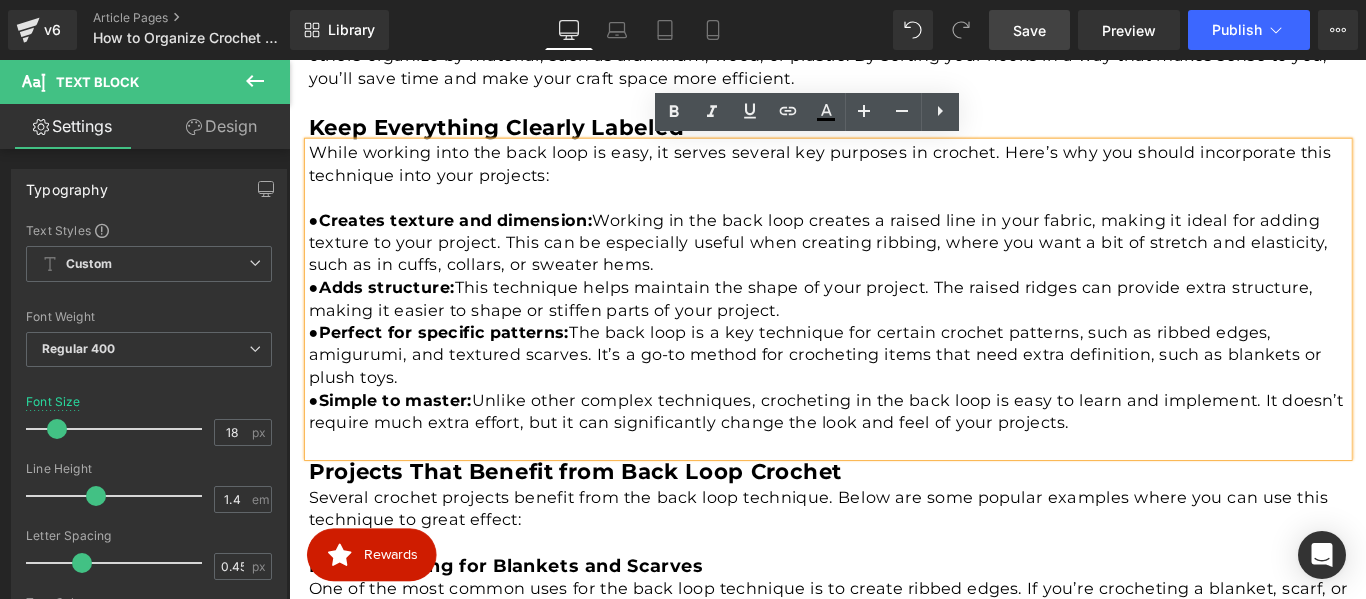 click on "●	 Simple to master:  Unlike other complex techniques, crocheting in the back loop is easy to learn and implement. It doesn’t require much extra effort, but it can significantly change the look and feel of your projects." at bounding box center (895, 455) 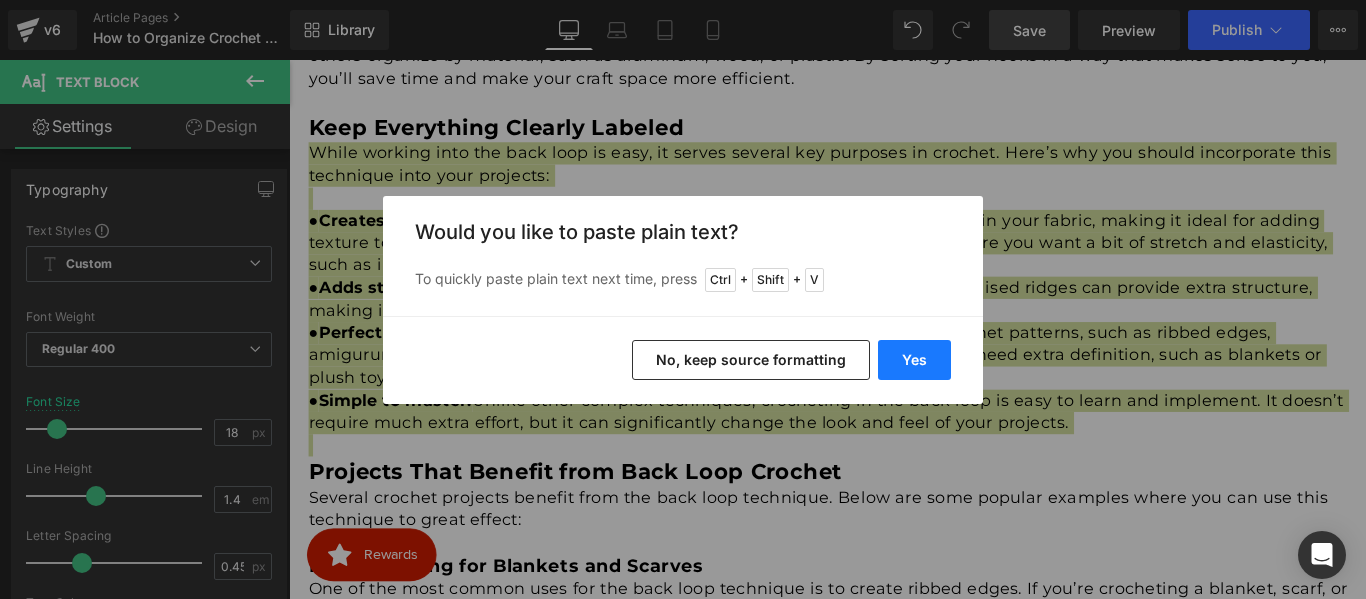 click on "Yes" at bounding box center (914, 360) 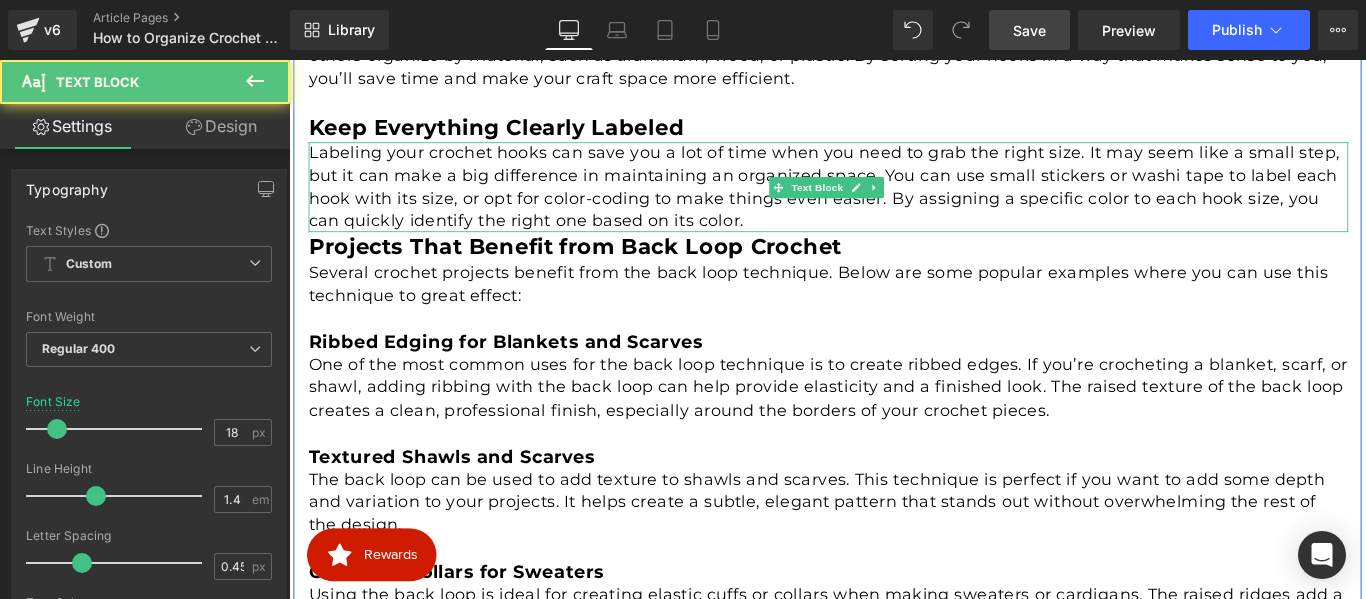click on "Labeling your crochet hooks can save you a lot of time when you need to grab the right size. It may seem like a small step, but it can make a big difference in maintaining an organized space. You can use small stickers or washi tape to label each hook with its size, or opt for color-coding to make things even easier. By assigning a specific color to each hook size, you can quickly identify the right one based on its color." at bounding box center (895, 202) 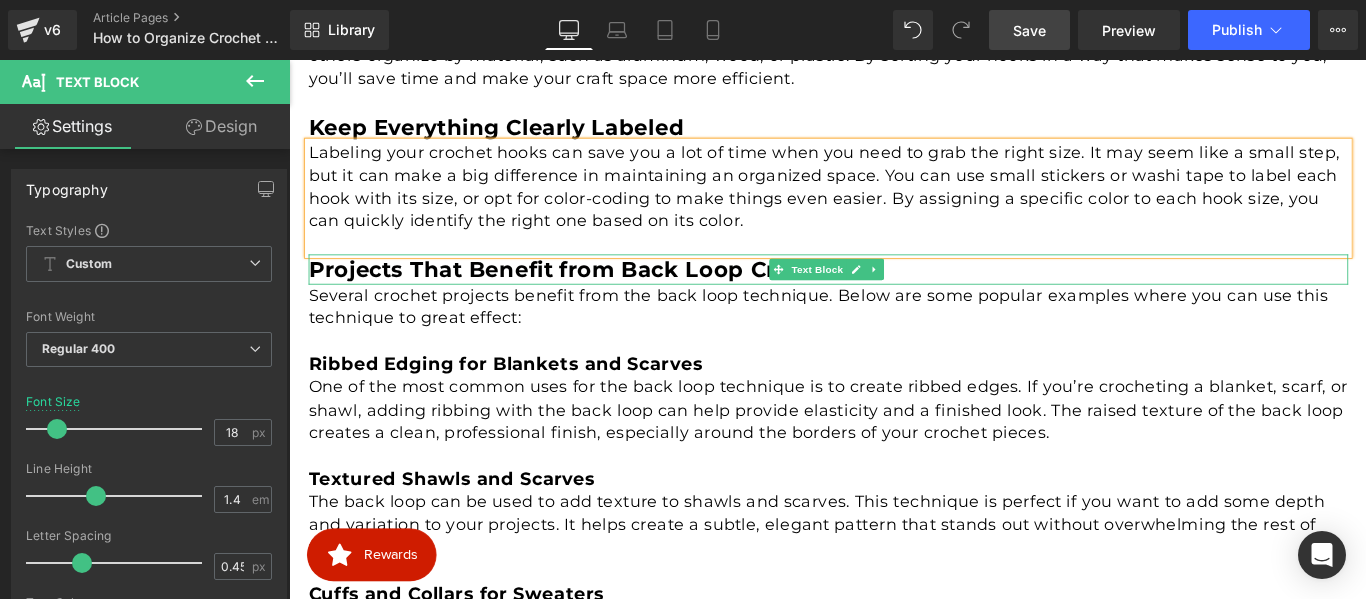click on "Projects That Benefit from Back Loop Crochet" at bounding box center [610, 294] 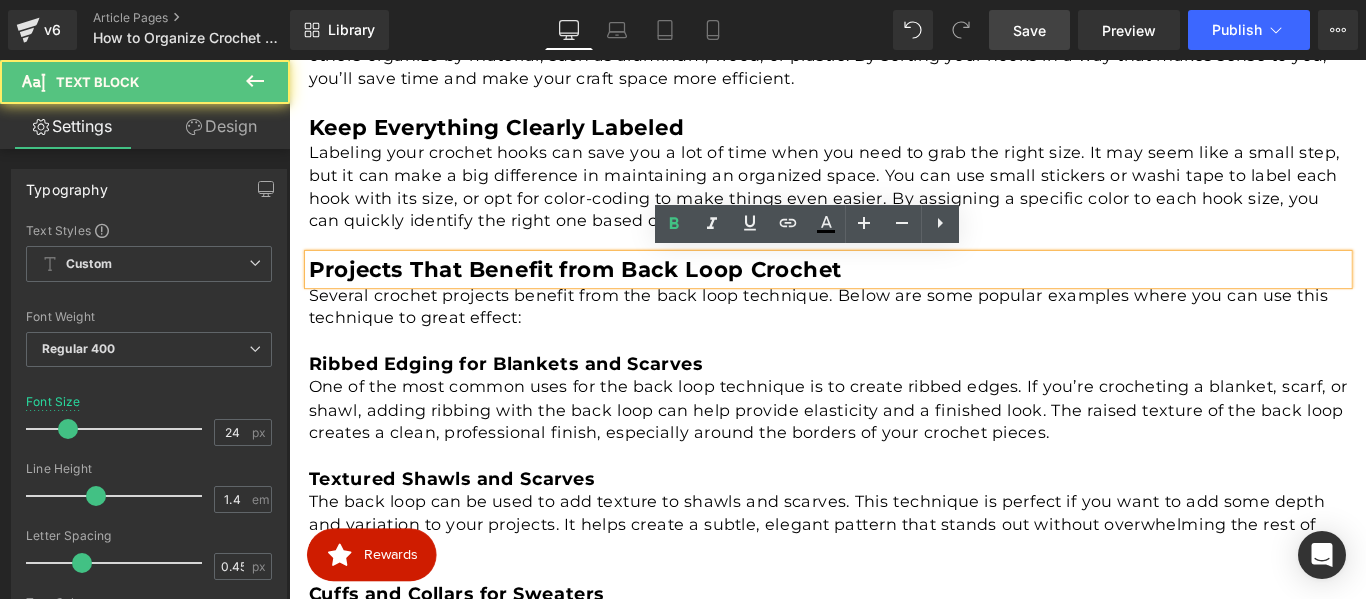 click on "Projects That Benefit from Back Loop Crochet" at bounding box center (610, 294) 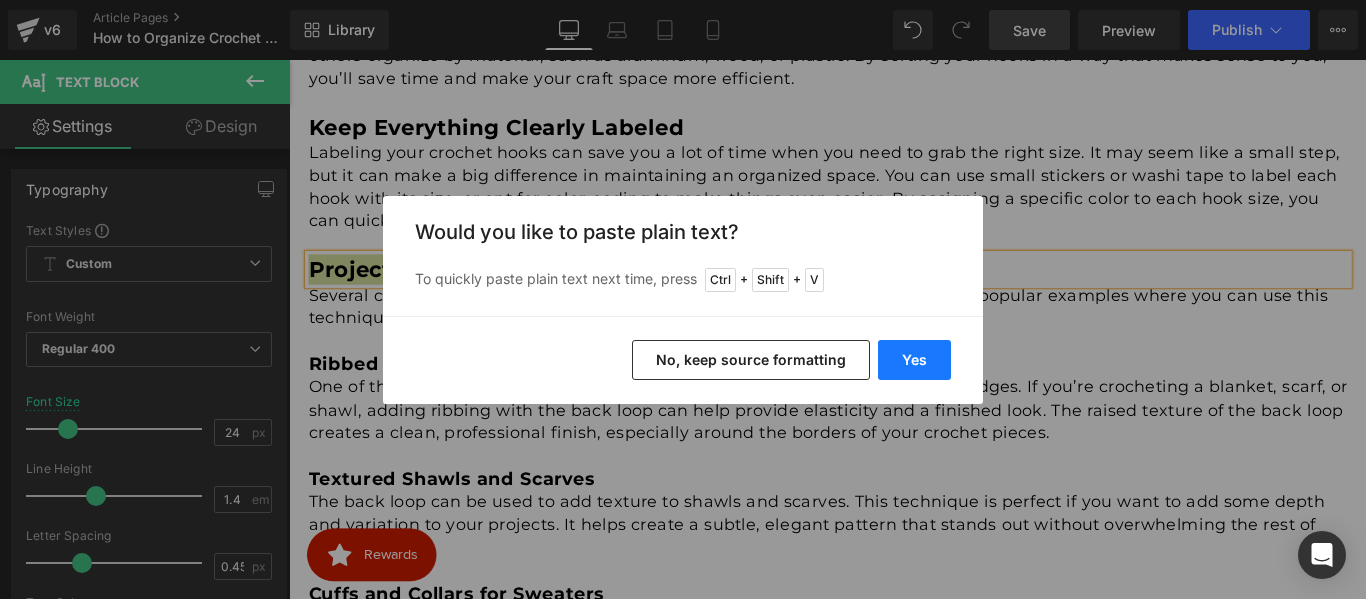 drag, startPoint x: 917, startPoint y: 360, endPoint x: 713, endPoint y: 337, distance: 205.29248 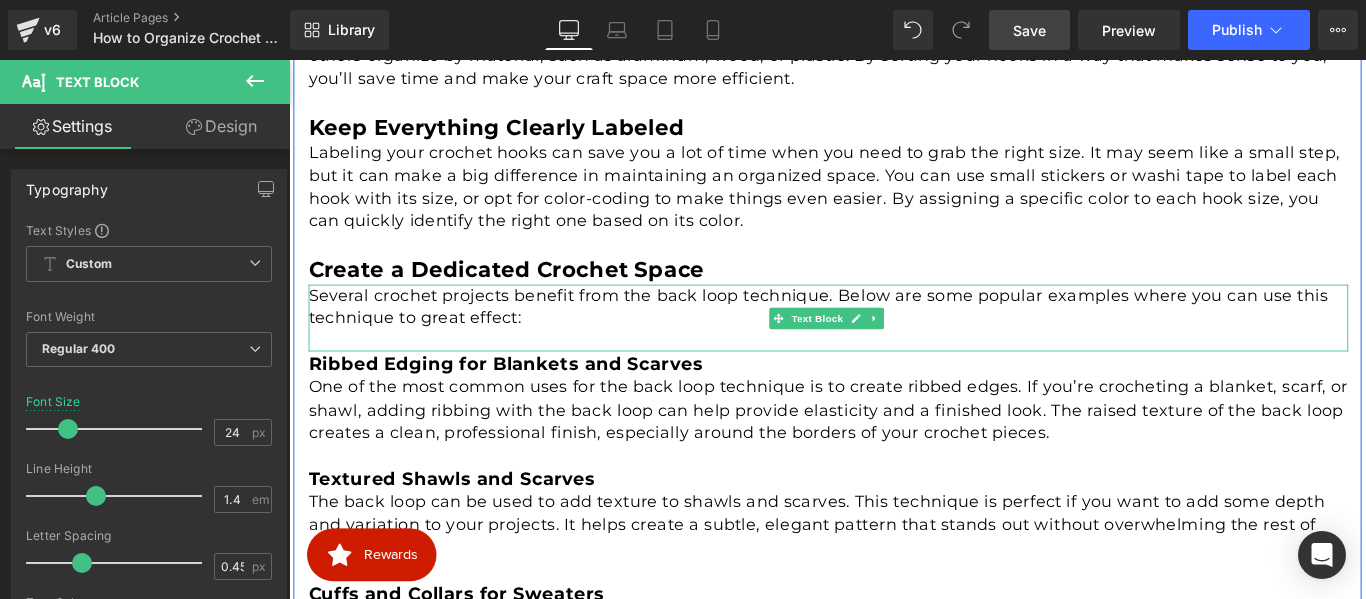 click on "Several crochet projects benefit from the back loop technique. Below are some popular examples where you can use this technique to great effect:" at bounding box center (895, 337) 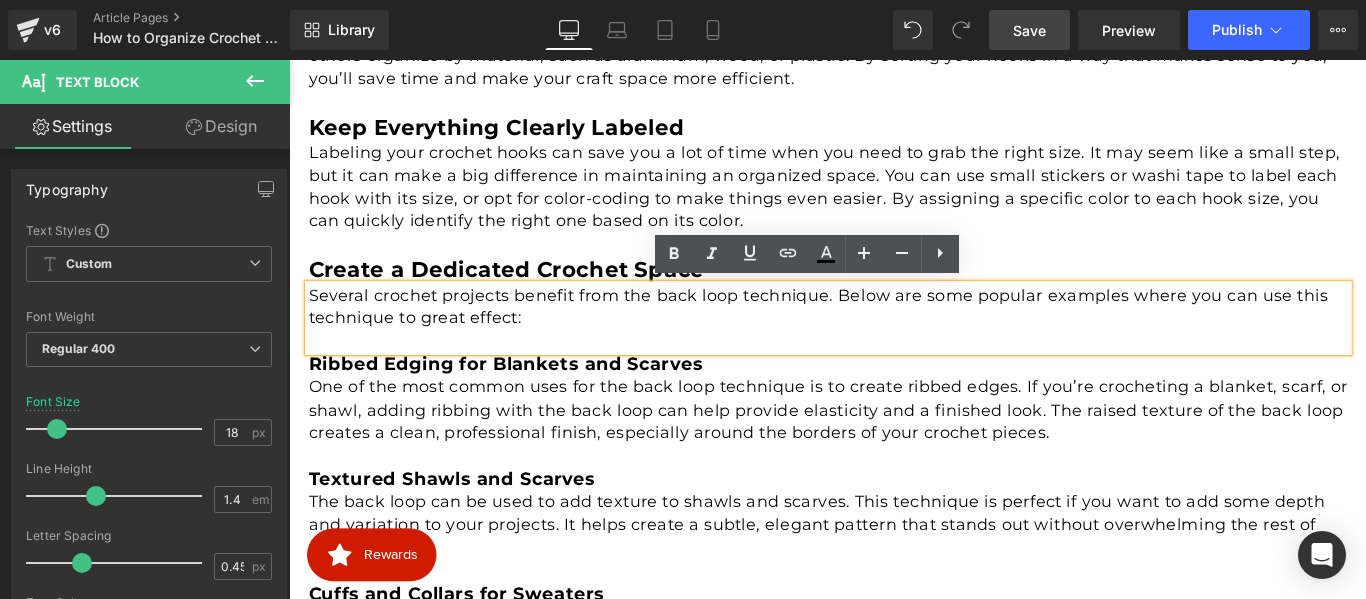 click on "Several crochet projects benefit from the back loop technique. Below are some popular examples where you can use this technique to great effect:" at bounding box center (895, 337) 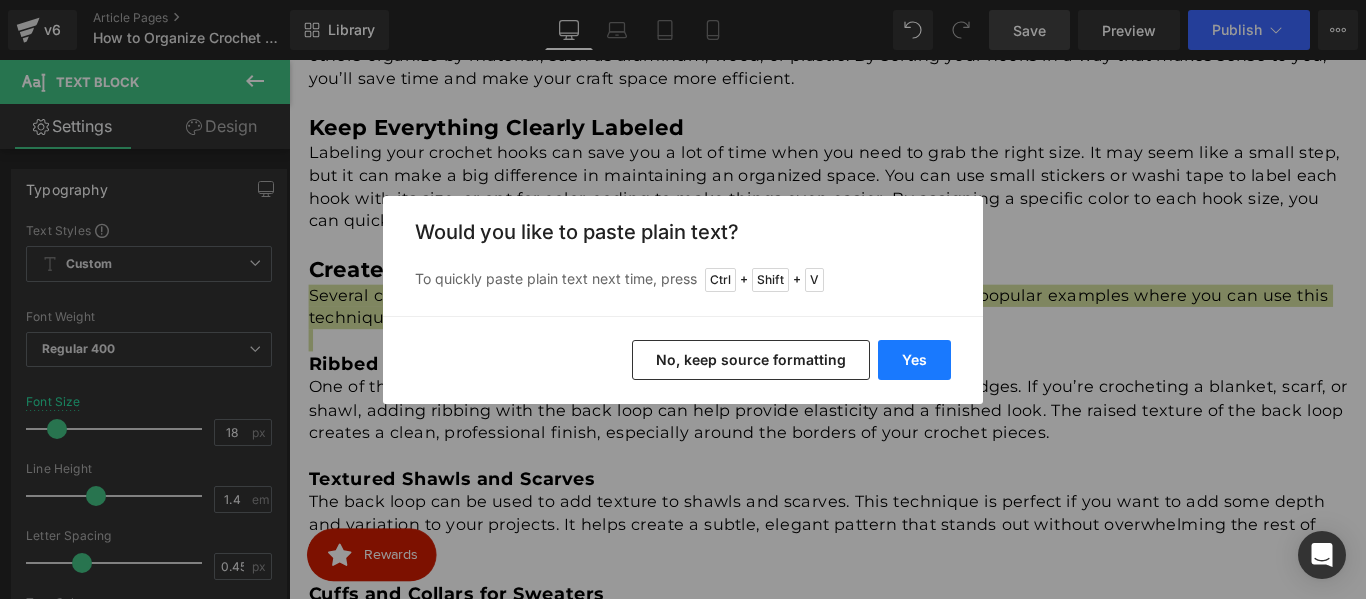 click on "Yes" at bounding box center (914, 360) 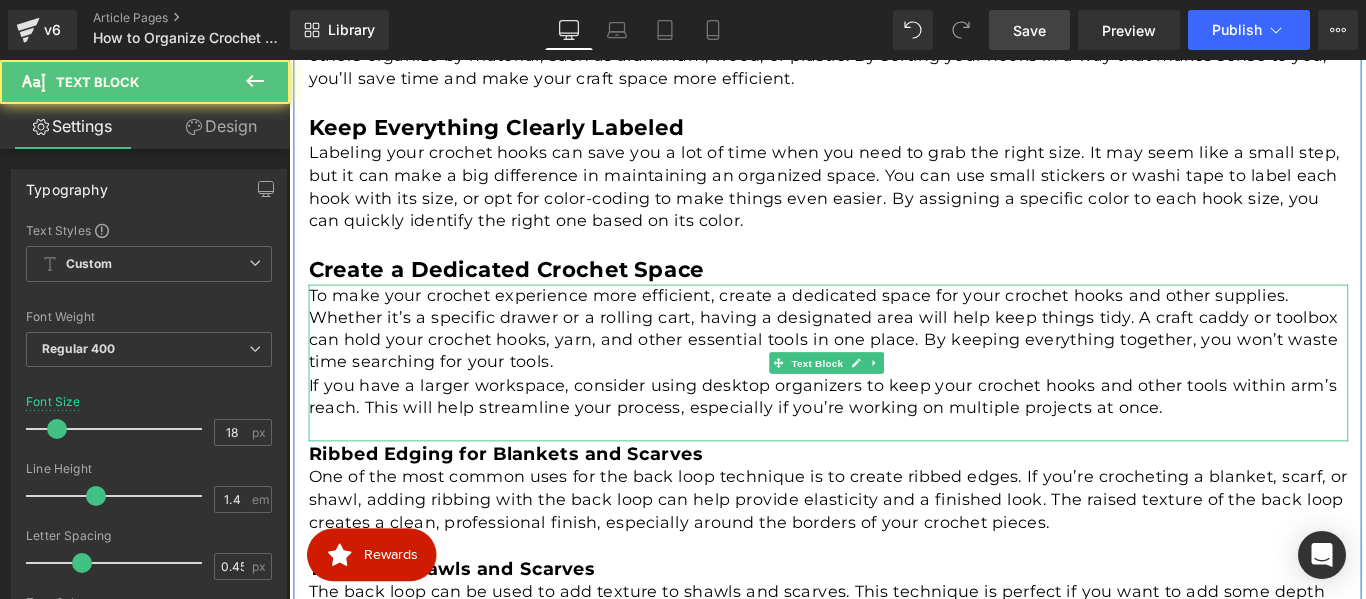click on "To make your crochet experience more efficient, create a dedicated space for your crochet hooks and other supplies. Whether it’s a specific drawer or a rolling cart, having a designated area will help keep things tidy. A craft caddy or toolbox can hold your crochet hooks, yarn, and other essential tools in one place. By keeping everything together, you won’t waste time searching for your tools." at bounding box center (895, 362) 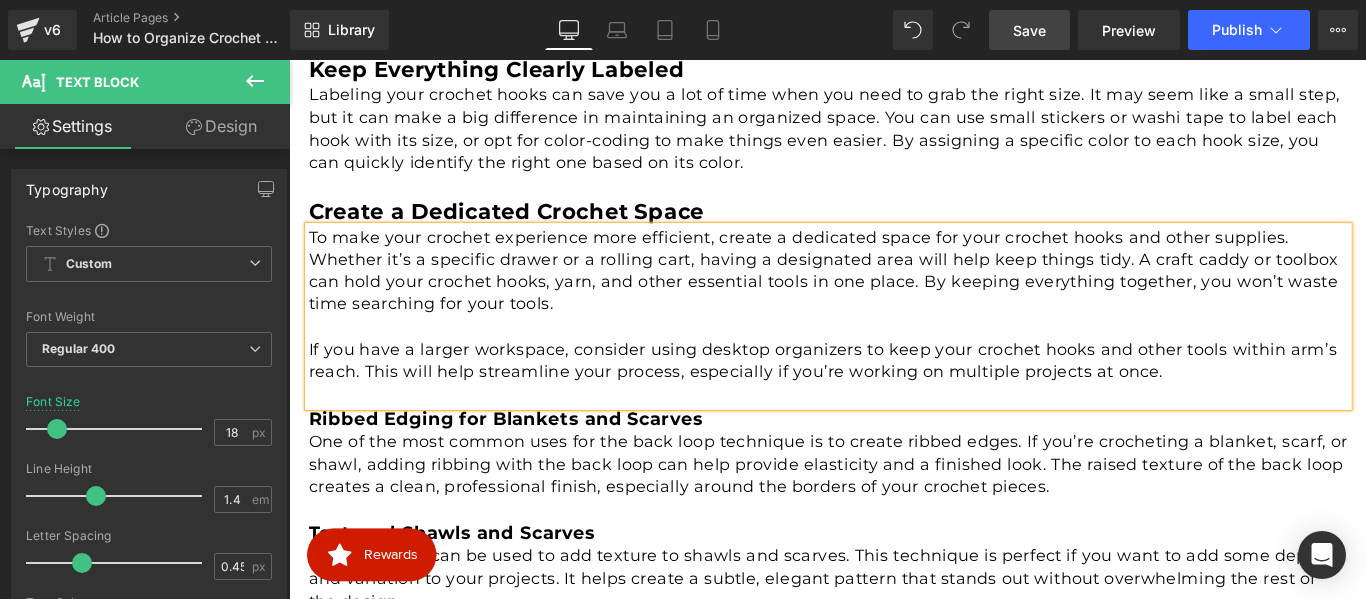 scroll, scrollTop: 1616, scrollLeft: 0, axis: vertical 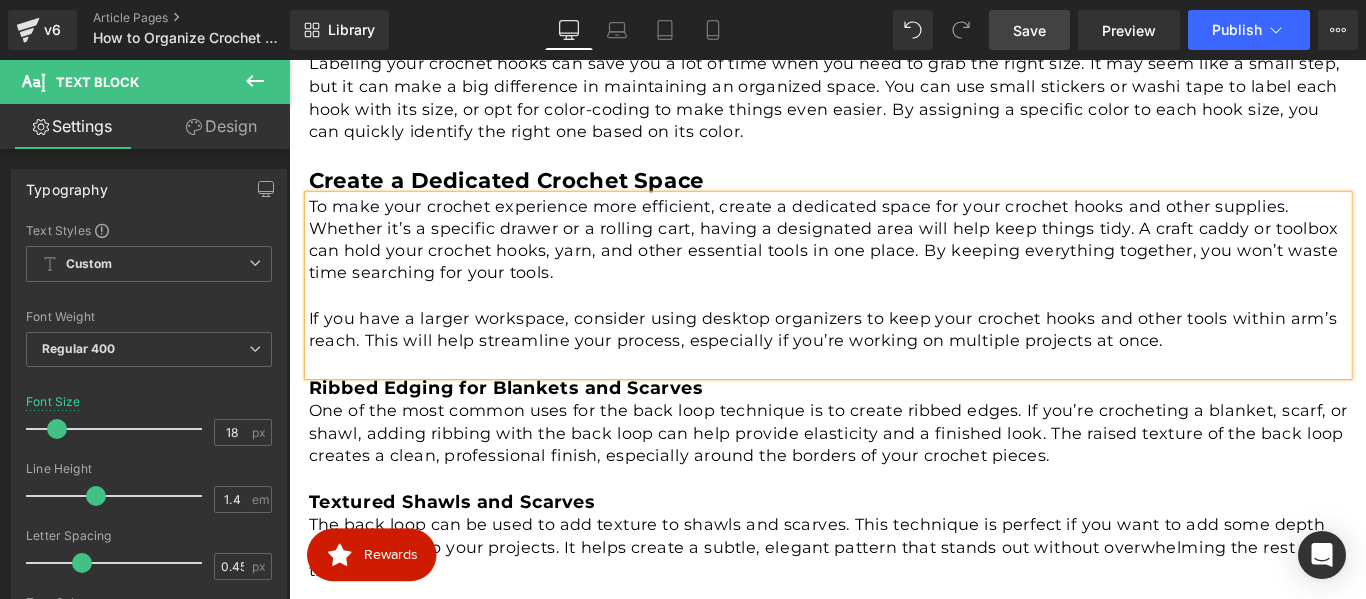 click on "Ribbed Edging for Blankets and Scarves" at bounding box center [532, 428] 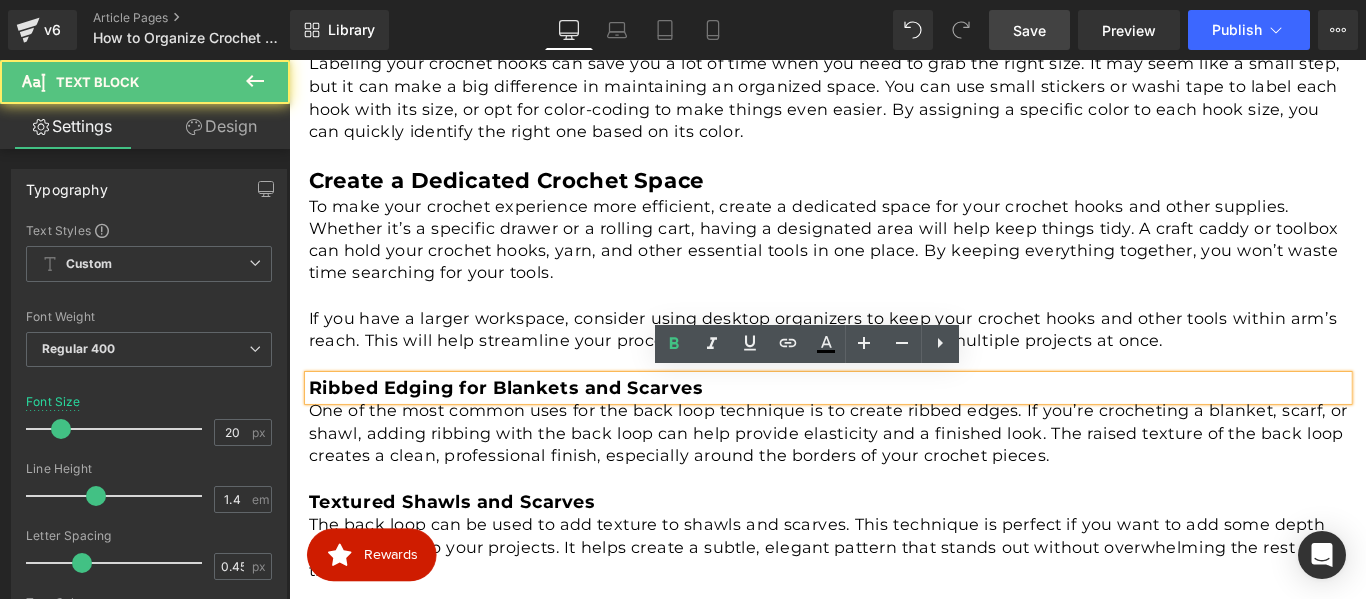 click on "Ribbed Edging for Blankets and Scarves" at bounding box center [532, 428] 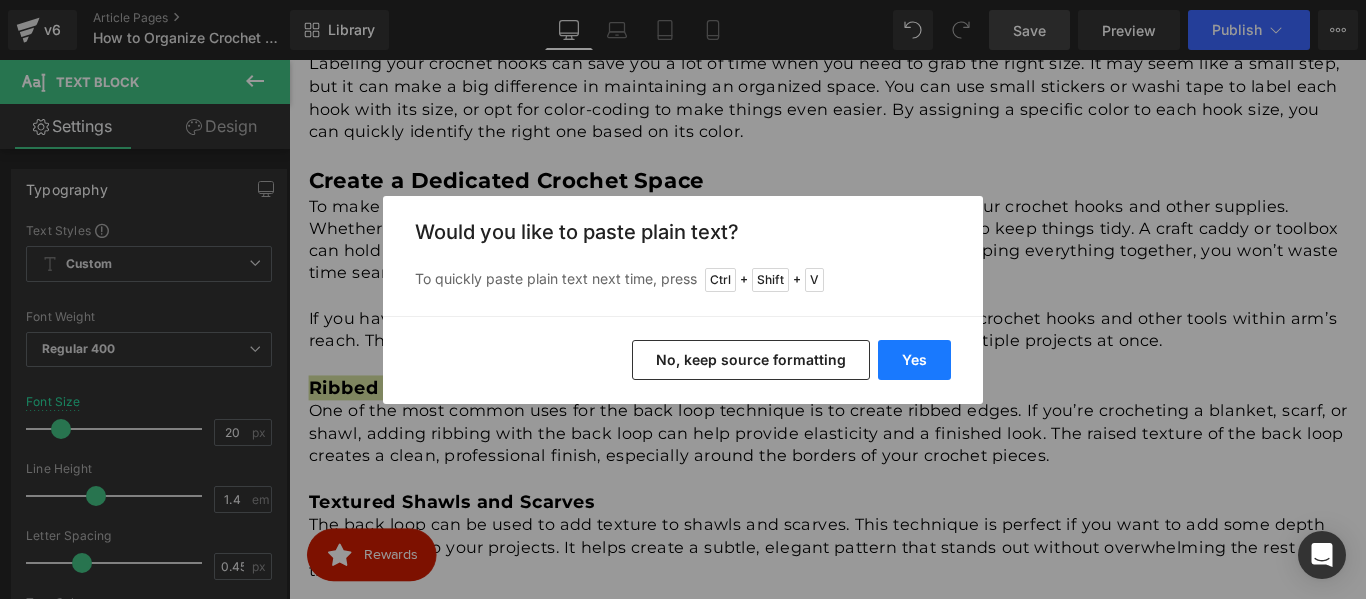 click on "Yes" at bounding box center [914, 360] 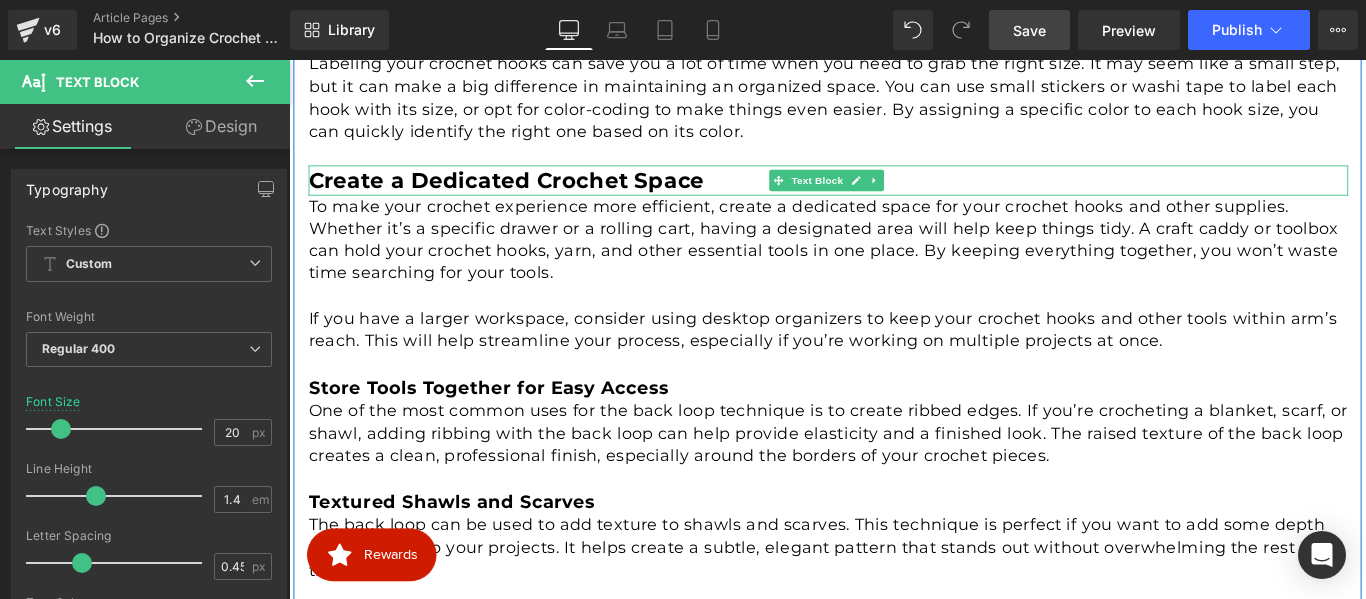 click on "Create a Dedicated Crochet Space" at bounding box center [533, 194] 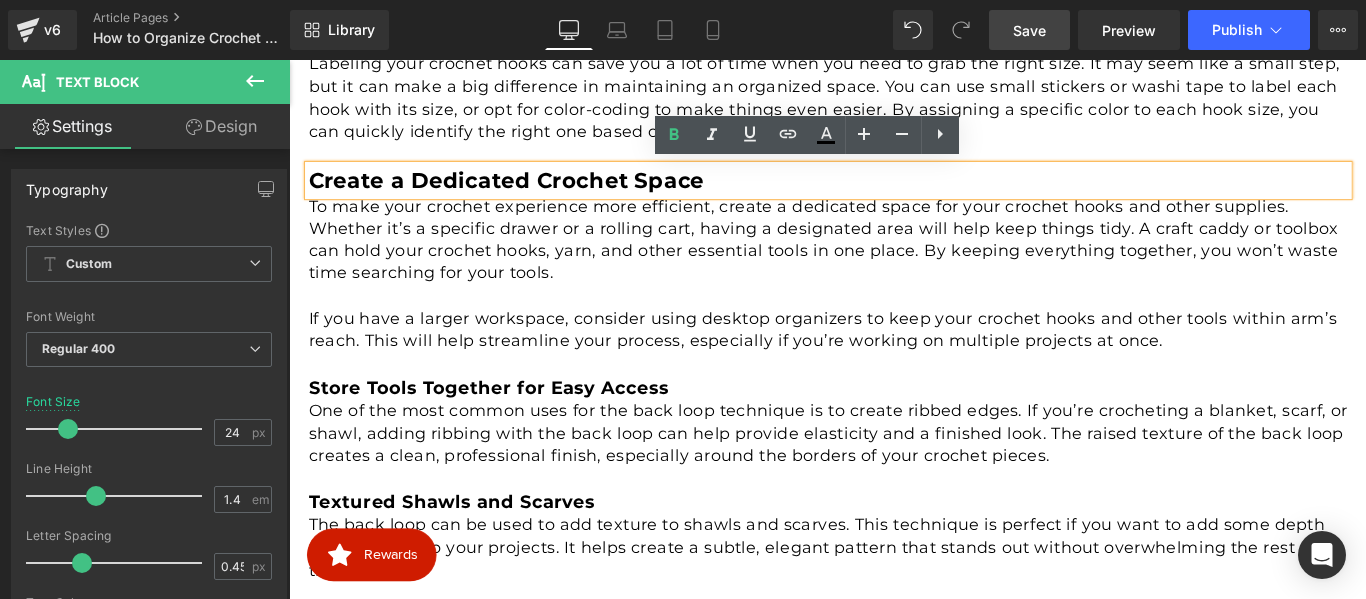 click at bounding box center (289, 60) 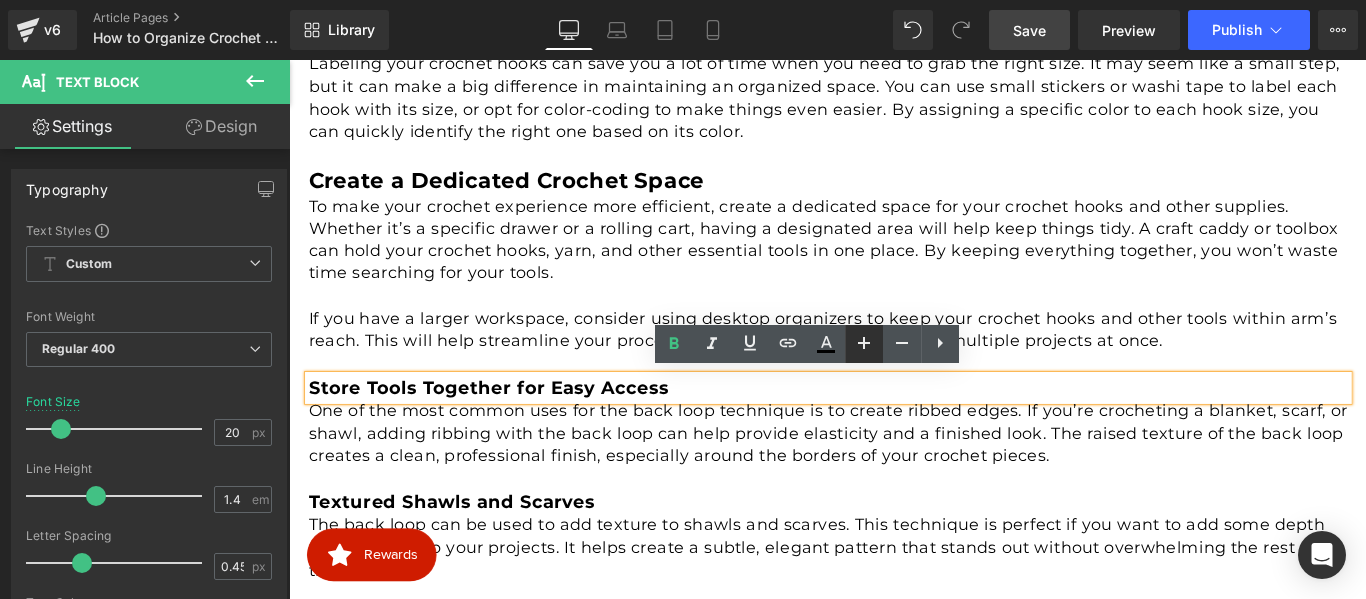click 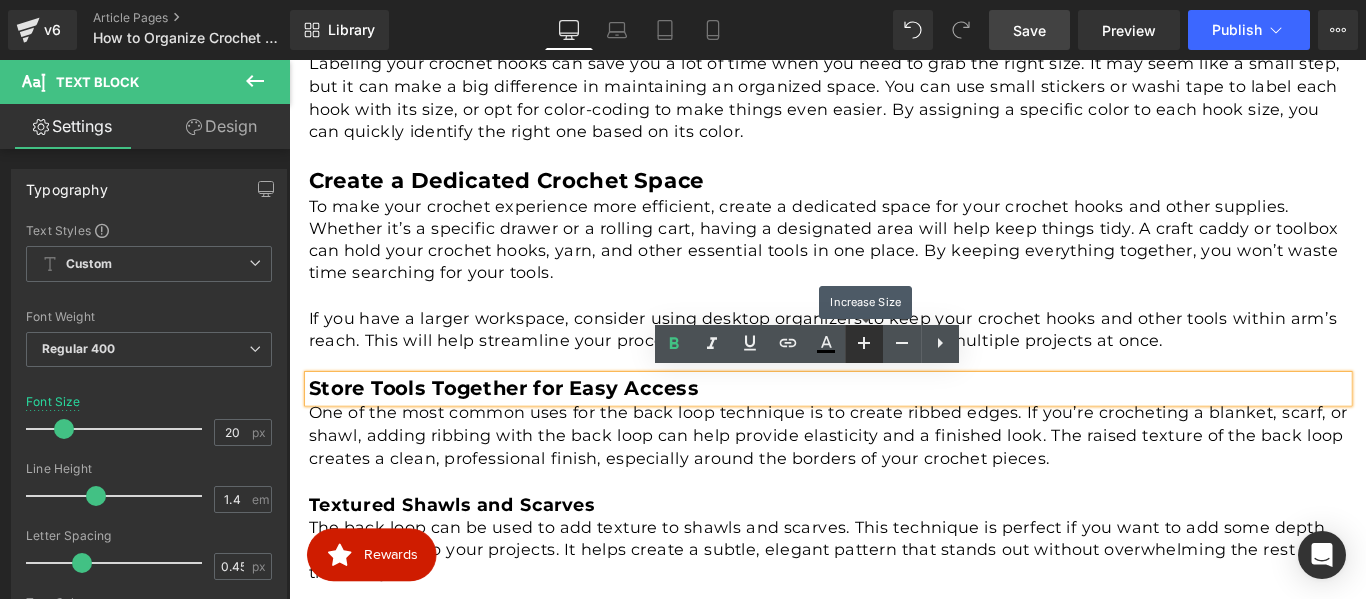drag, startPoint x: 855, startPoint y: 350, endPoint x: 421, endPoint y: 350, distance: 434 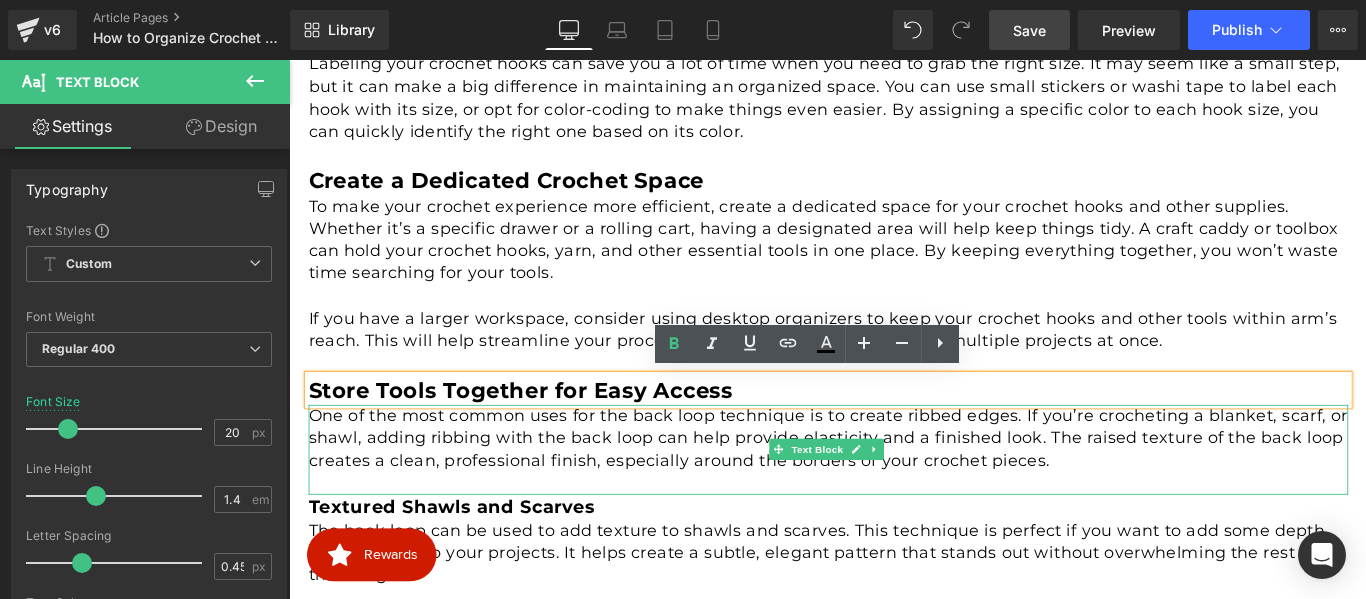 click on "One of the most common uses for the back loop technique is to create ribbed edges. If you’re crocheting a blanket, scarf, or shawl, adding ribbing with the back loop can help provide elasticity and a finished look. The raised texture of the back loop creates a clean, professional finish, especially around the borders of your crochet pieces." at bounding box center (895, 485) 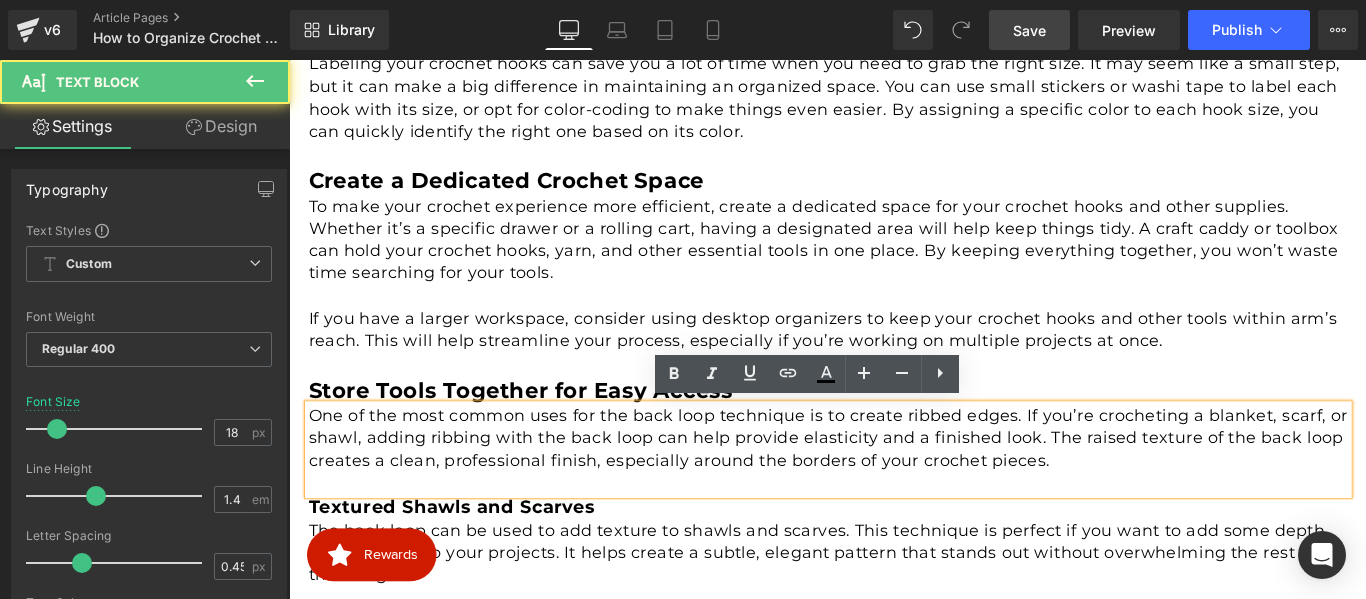 click at bounding box center (895, 535) 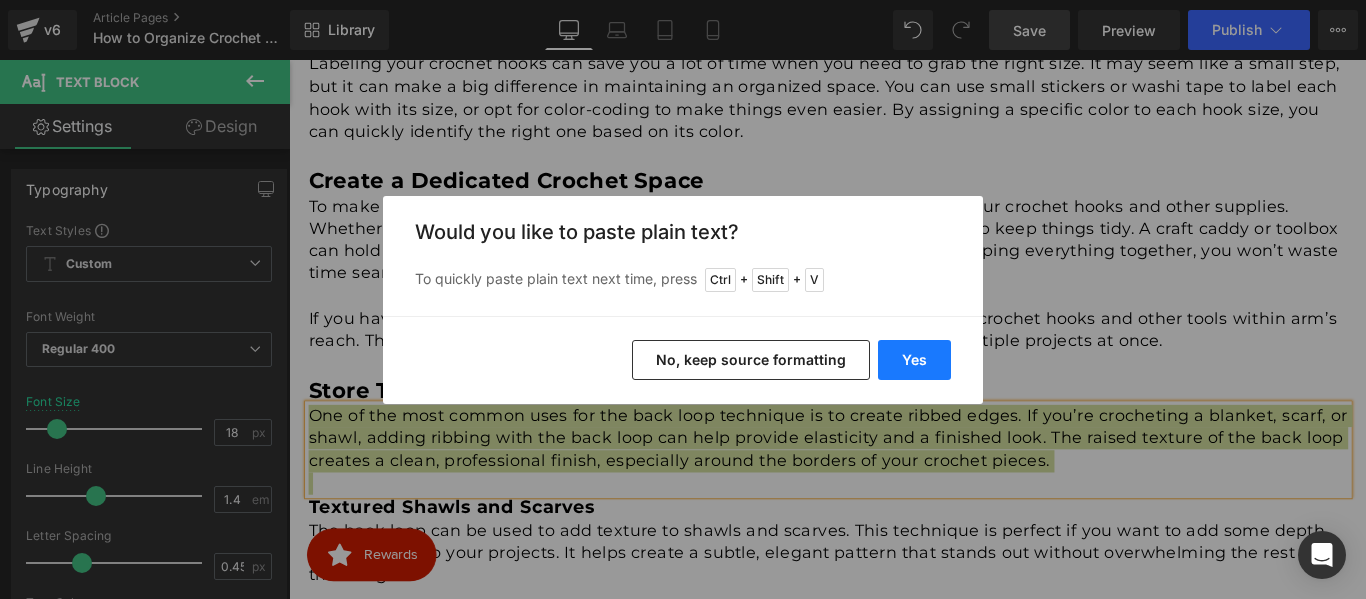 click on "Yes" at bounding box center [914, 360] 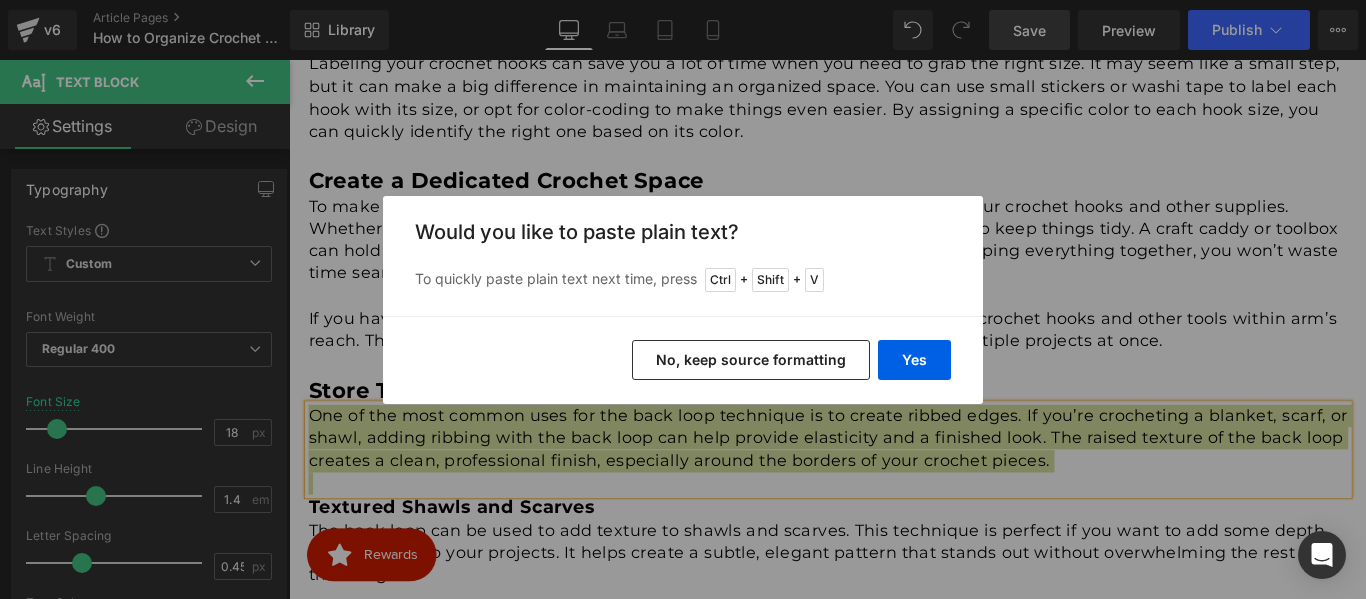 type 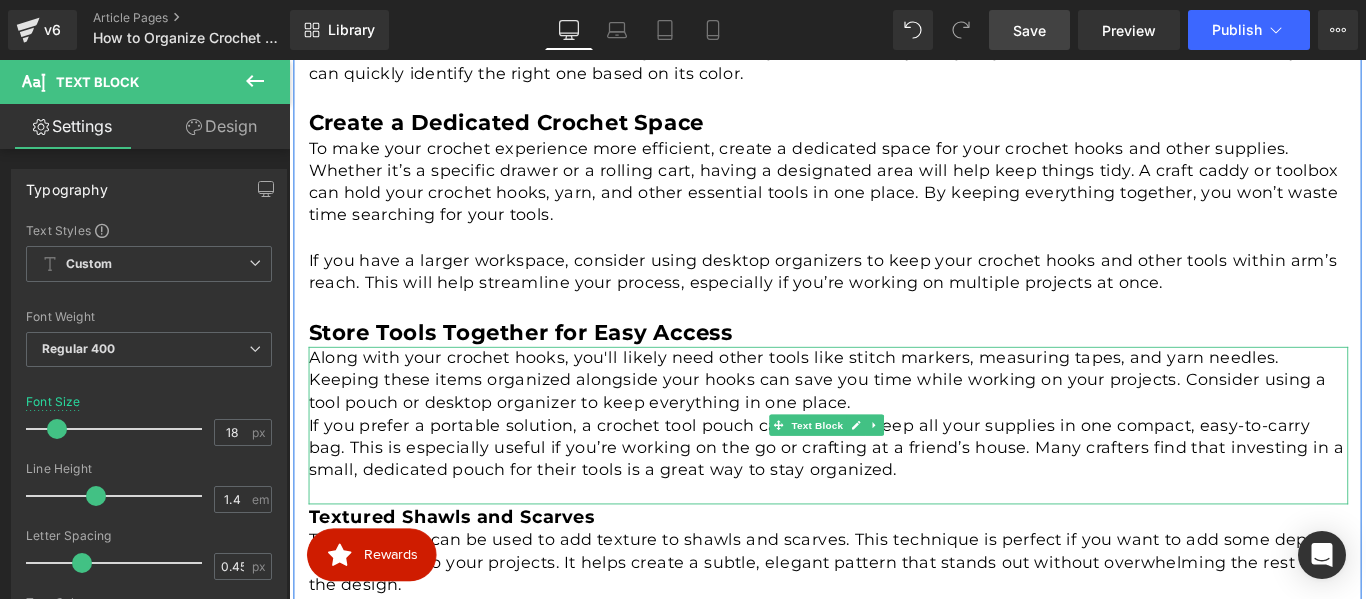 scroll, scrollTop: 1716, scrollLeft: 0, axis: vertical 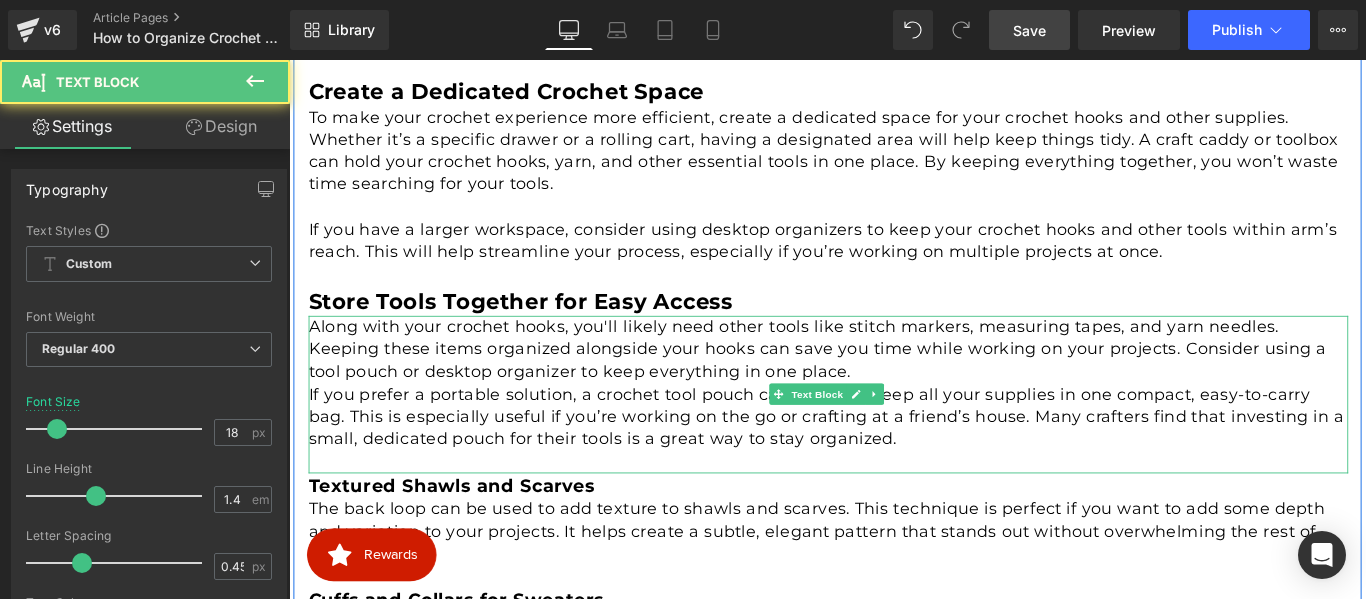 click on "Along with your crochet hooks, you'll likely need other tools like stitch markers, measuring tapes, and yarn needles. Keeping these items organized alongside your hooks can save you time while working on your projects. Consider using a tool pouch or desktop organizer to keep everything in one place." at bounding box center (895, 385) 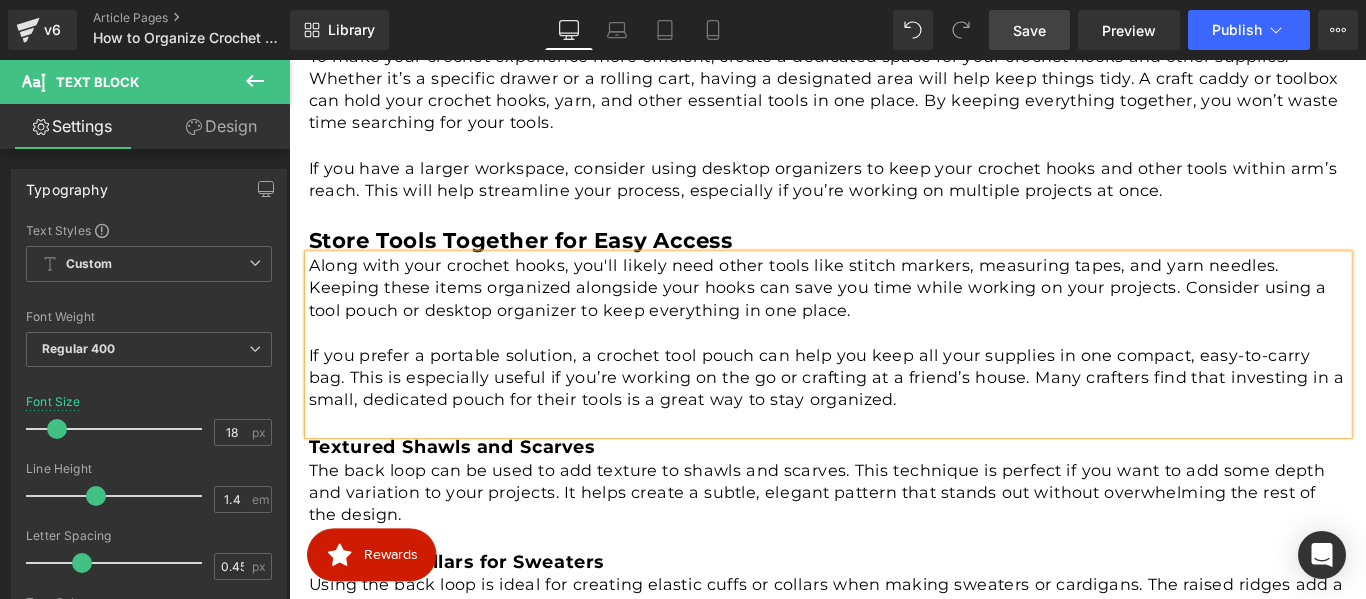 scroll, scrollTop: 1816, scrollLeft: 0, axis: vertical 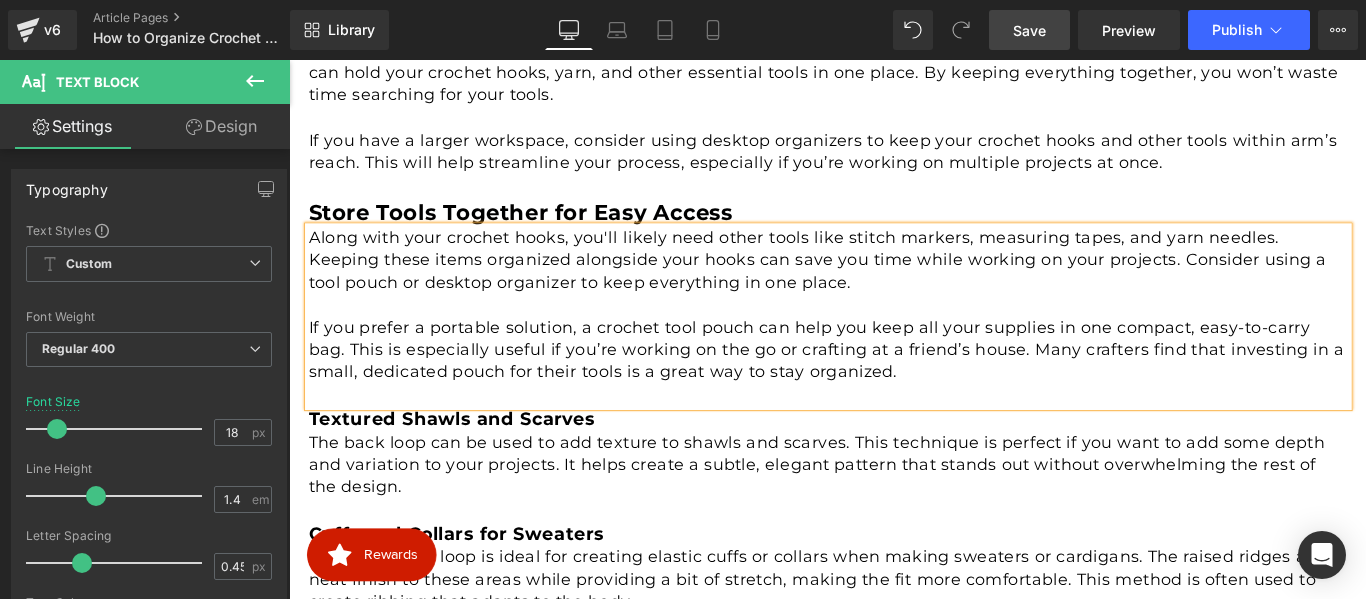 click on "Textured Shawls and Scarves" at bounding box center [472, 463] 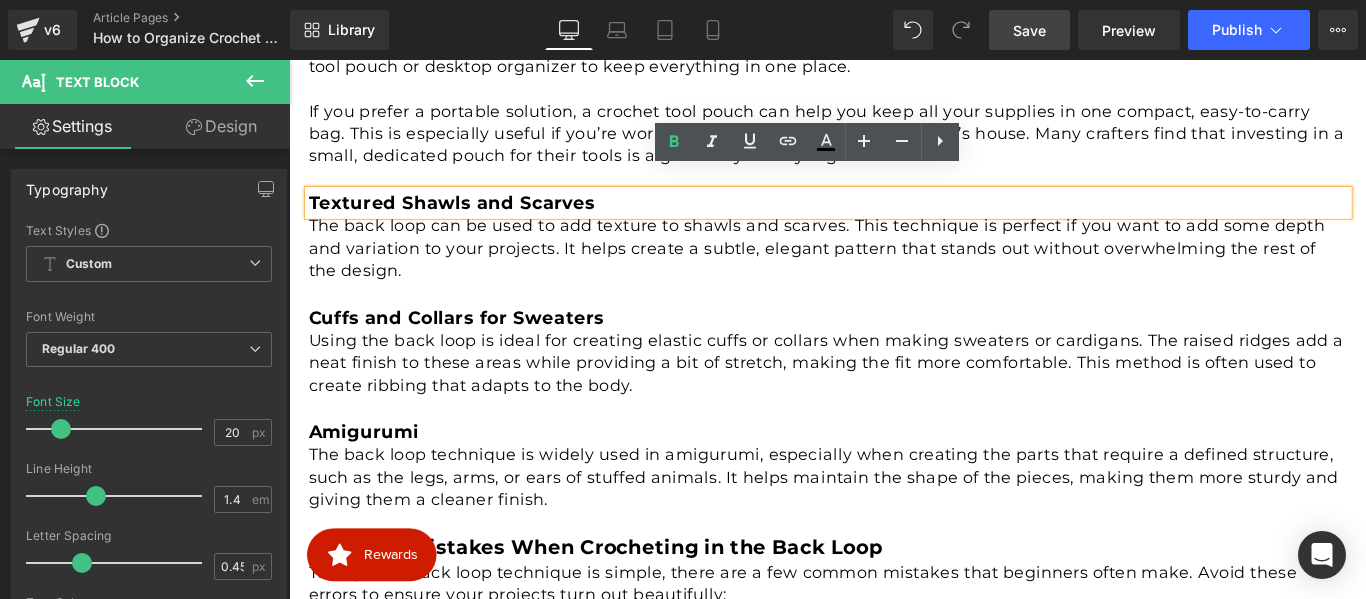 scroll, scrollTop: 2000, scrollLeft: 0, axis: vertical 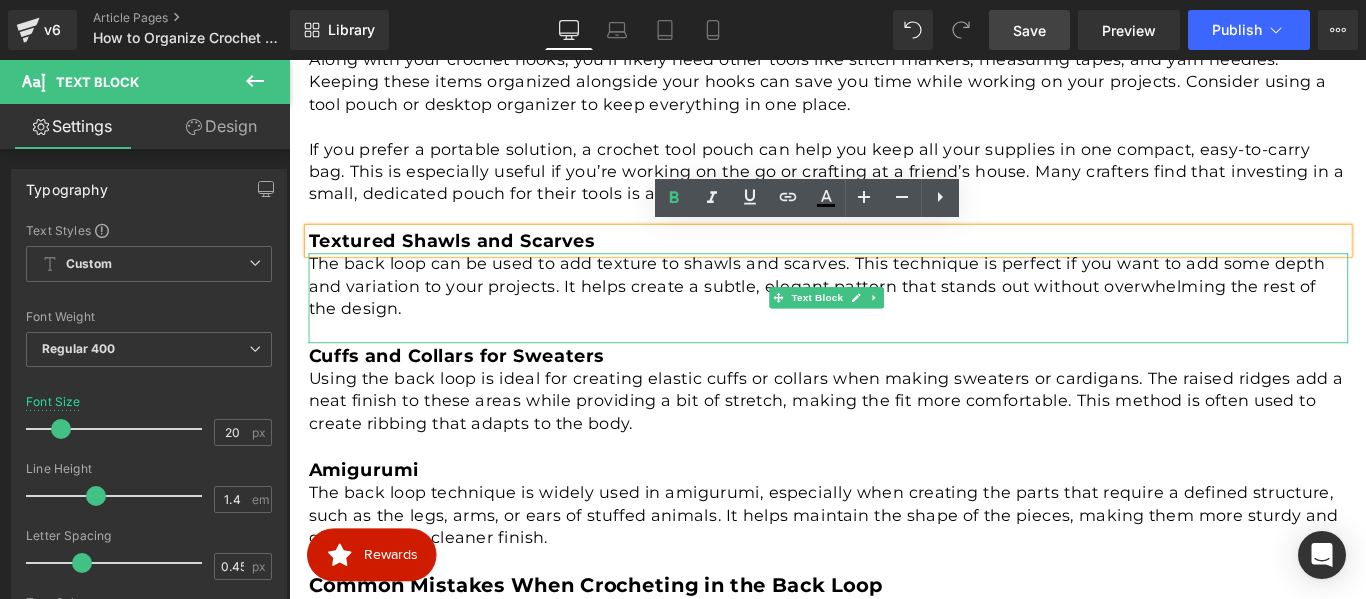 click on "The back loop can be used to add texture to shawls and scarves. This technique is perfect if you want to add some depth and variation to your projects. It helps create a subtle, elegant pattern that stands out without overwhelming the rest of the design." at bounding box center (895, 315) 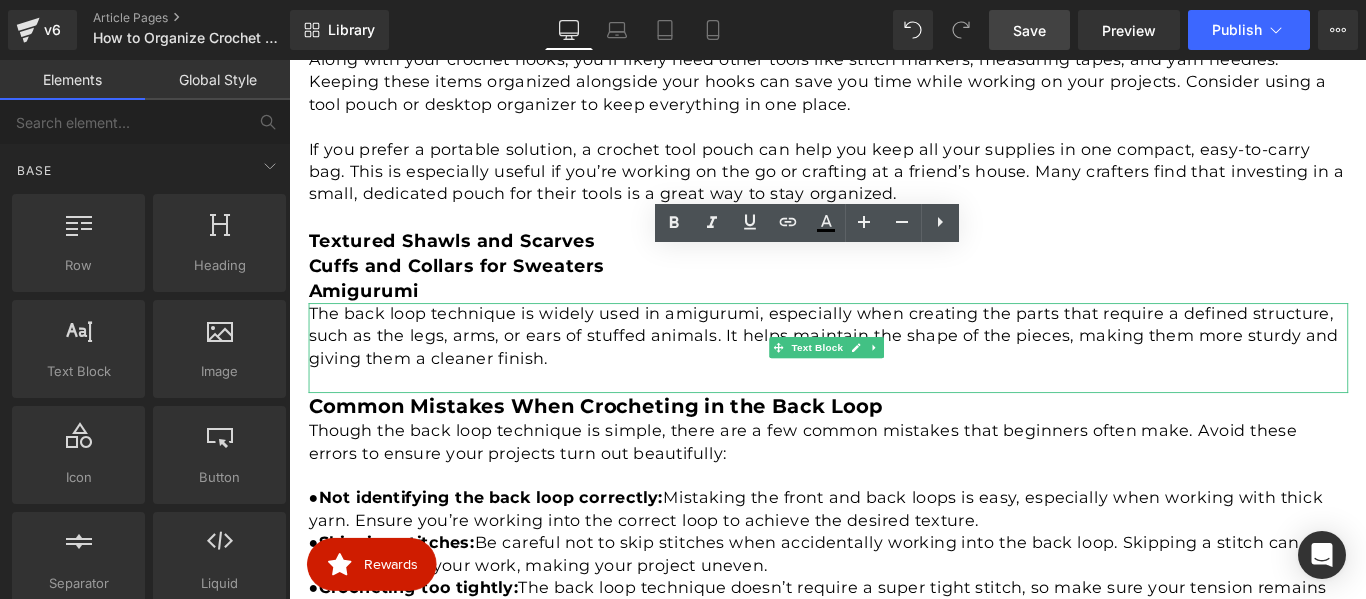drag, startPoint x: 672, startPoint y: 502, endPoint x: 388, endPoint y: 407, distance: 299.46786 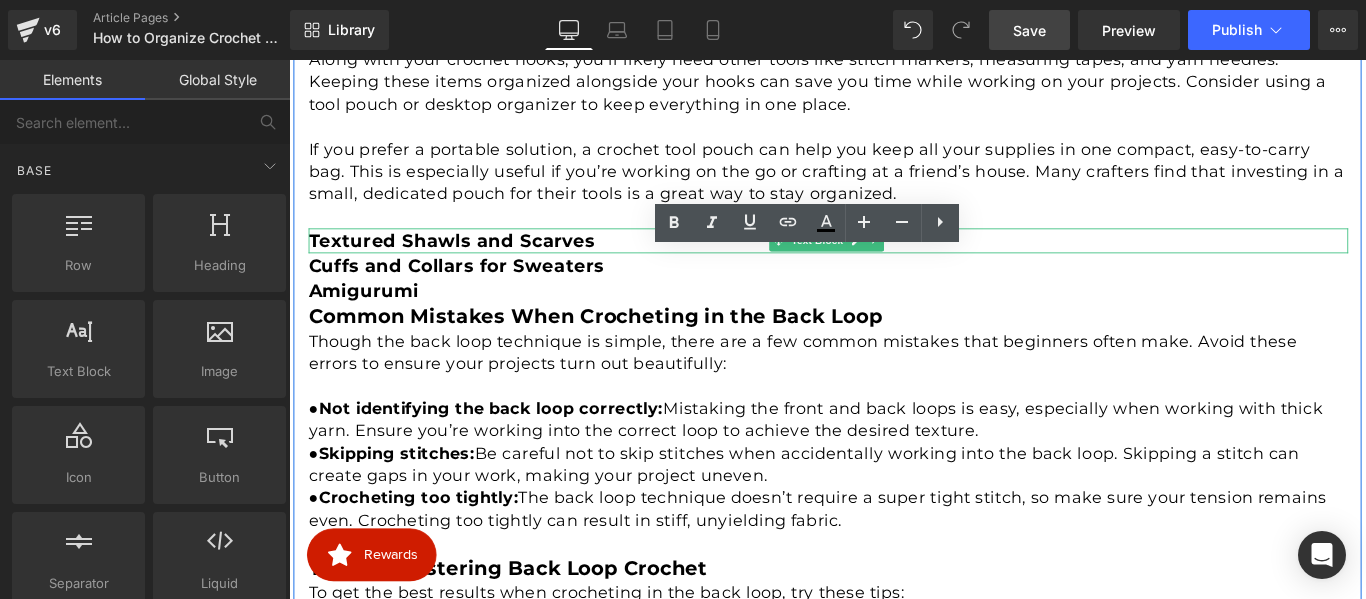 click on "Textured Shawls and Scarves" at bounding box center [472, 263] 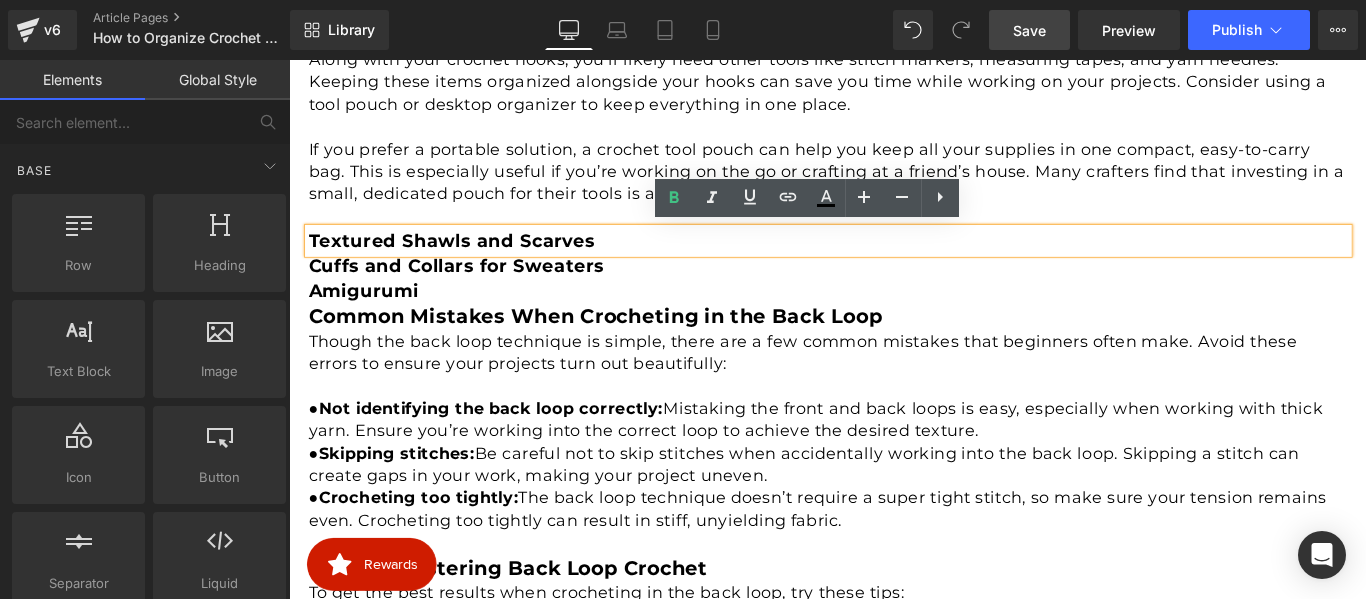 drag, startPoint x: 686, startPoint y: 511, endPoint x: 402, endPoint y: 418, distance: 298.83942 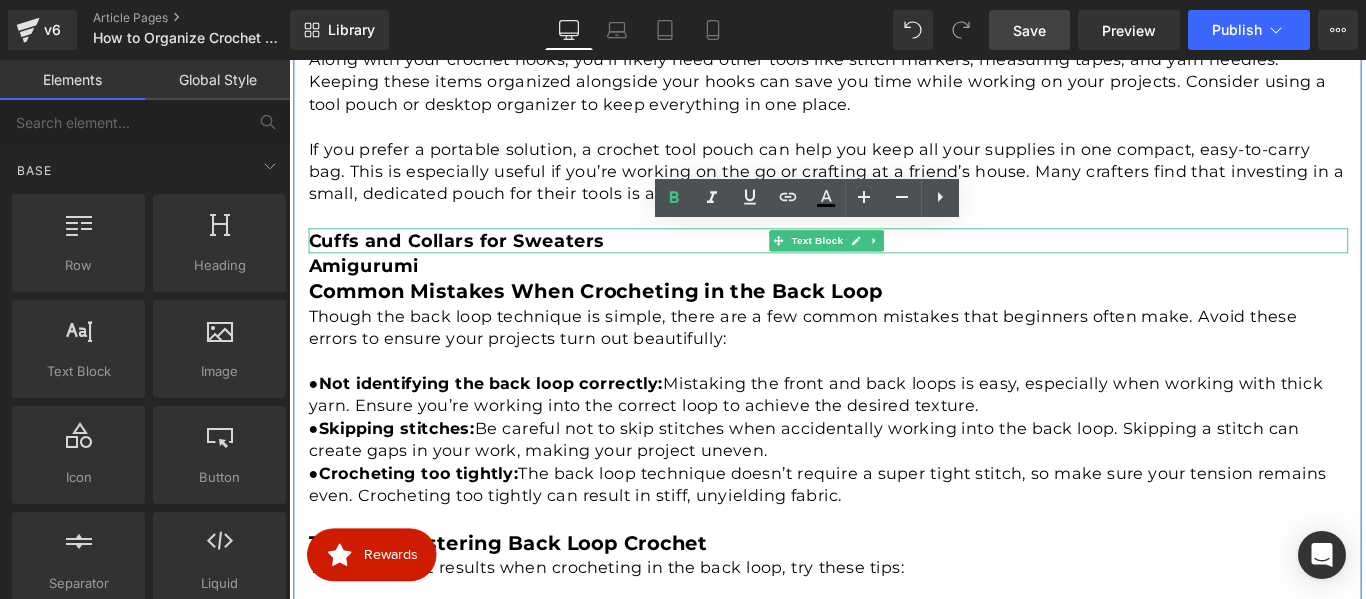 click on "Cuffs and Collars for Sweaters" at bounding box center [477, 263] 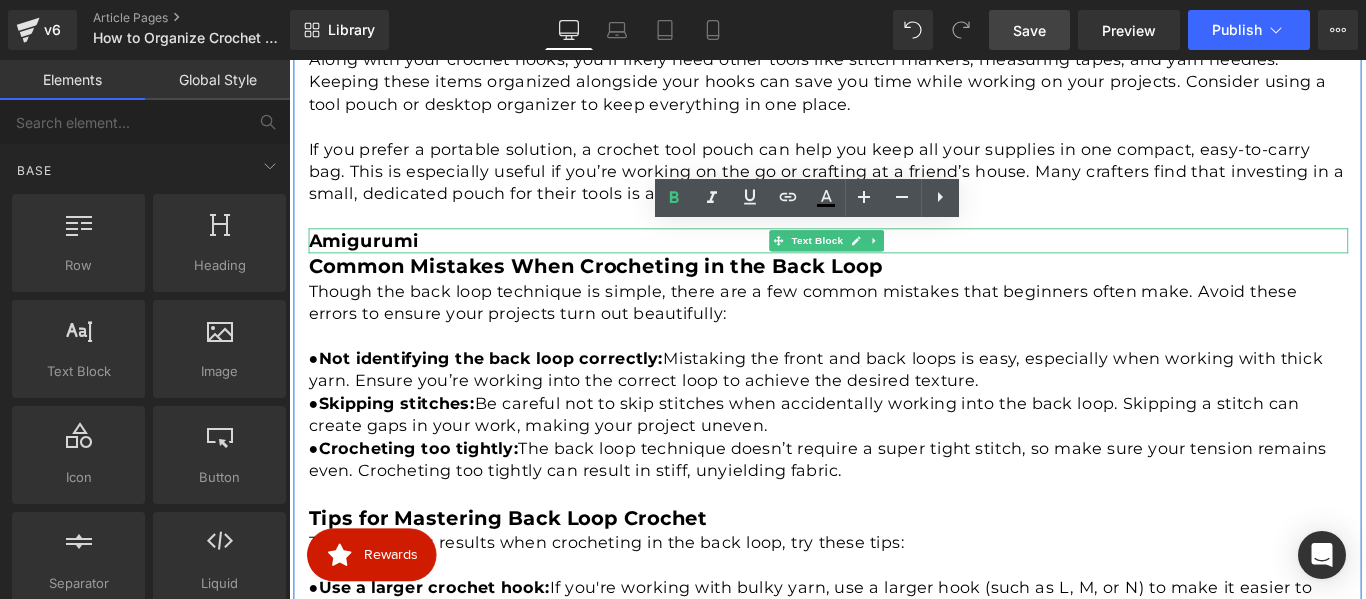 click on "Amigurumi" at bounding box center (895, 263) 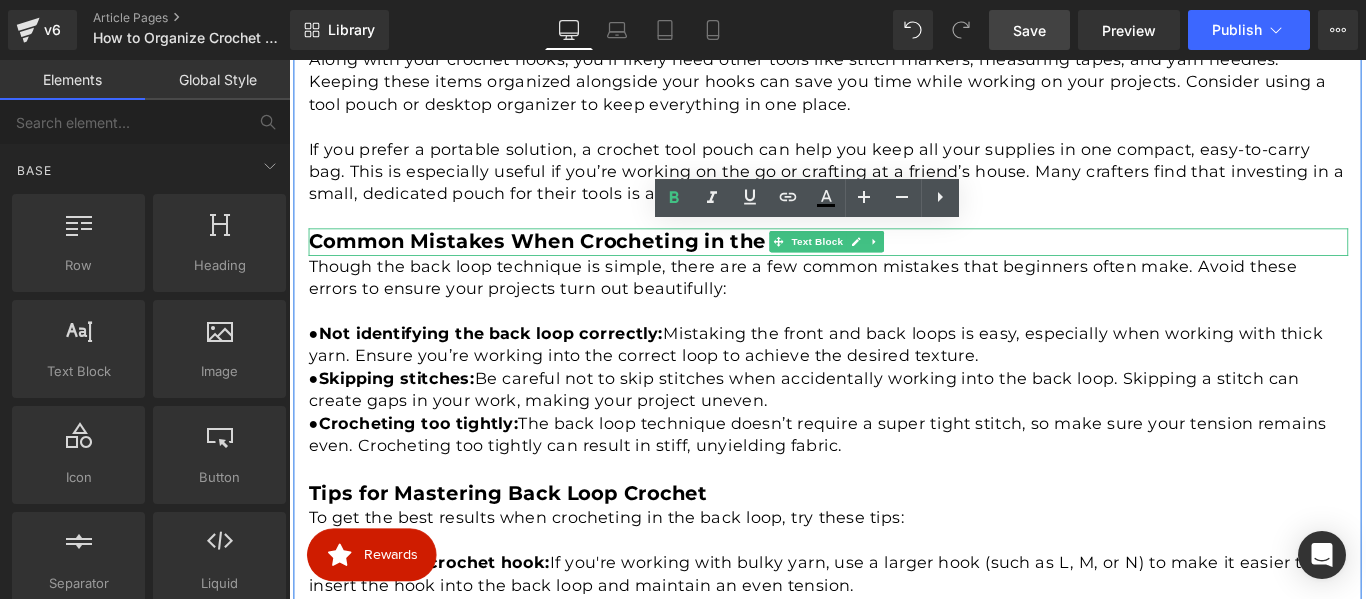 click on "Common Mistakes When Crocheting in the Back Loop" at bounding box center (633, 263) 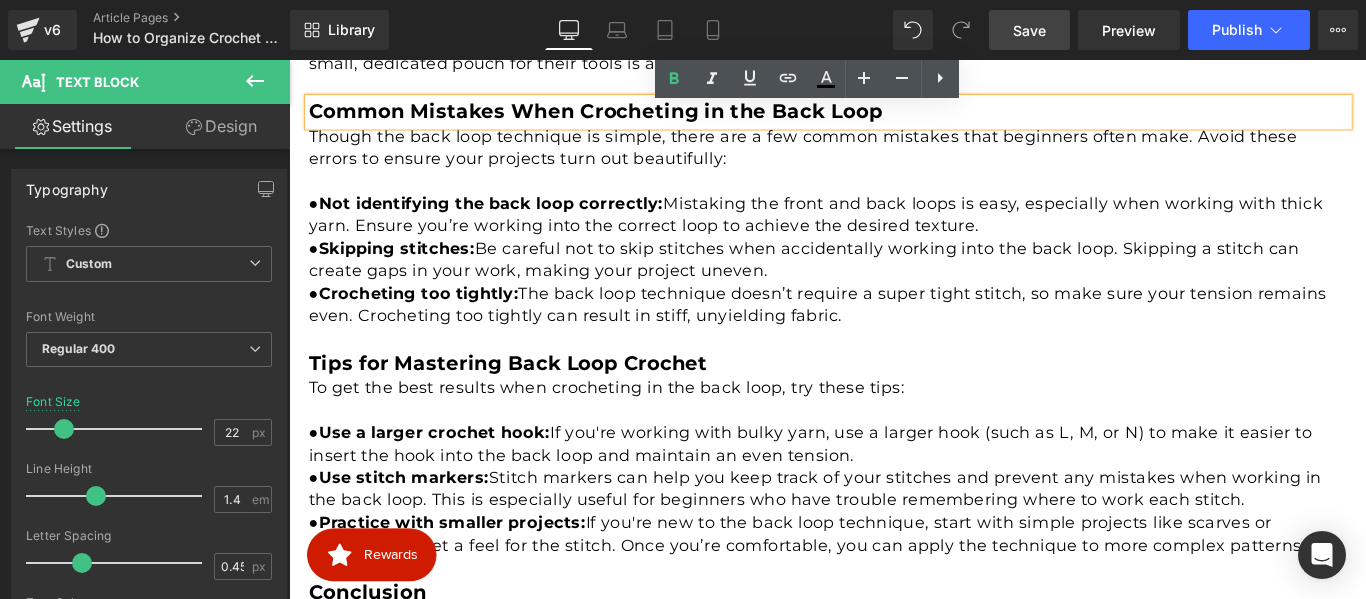 scroll, scrollTop: 2100, scrollLeft: 0, axis: vertical 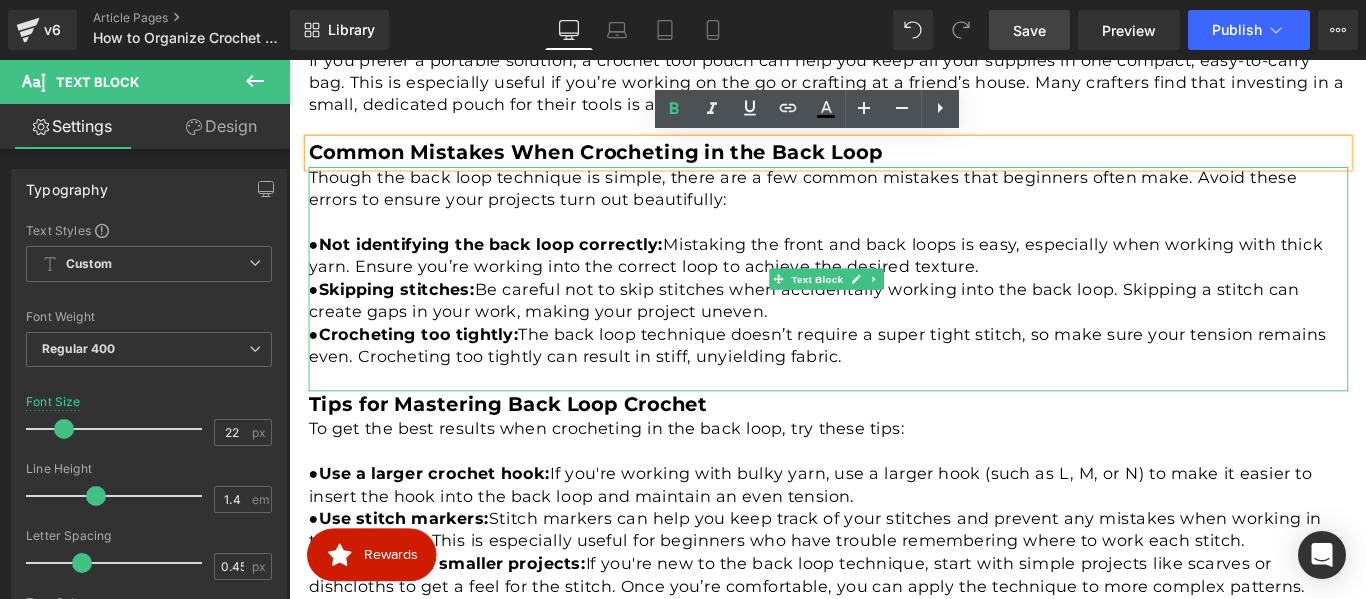 click at bounding box center (895, 242) 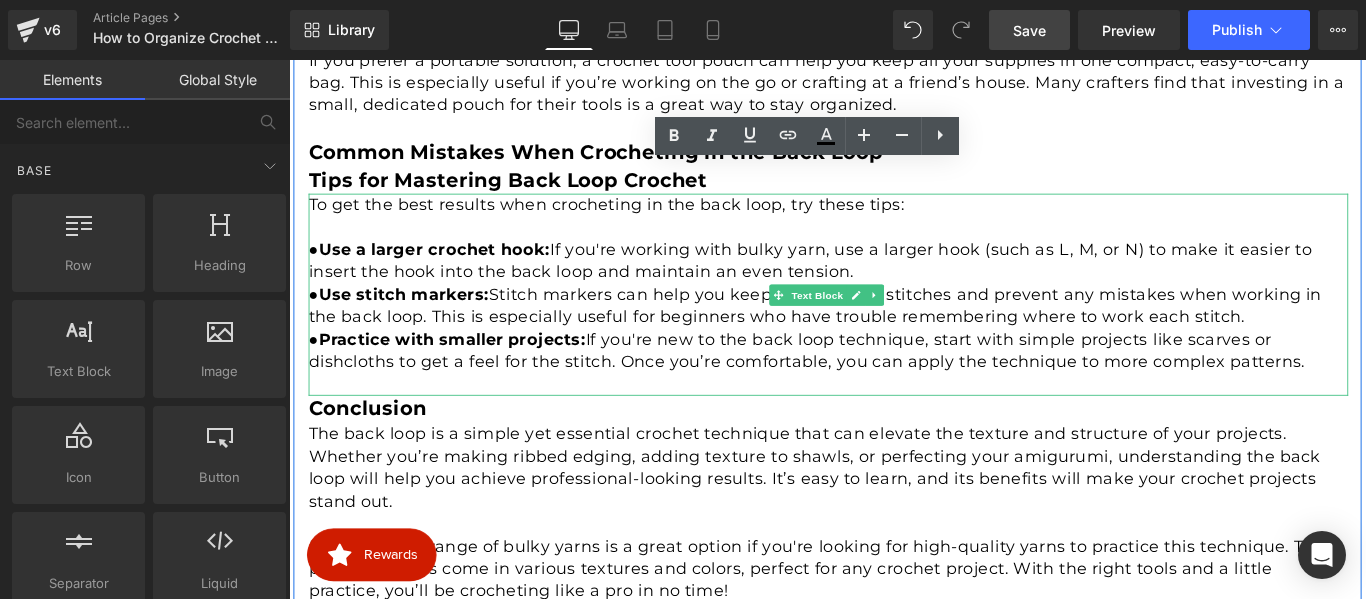 click on "Use a larger crochet hook:" at bounding box center [452, 273] 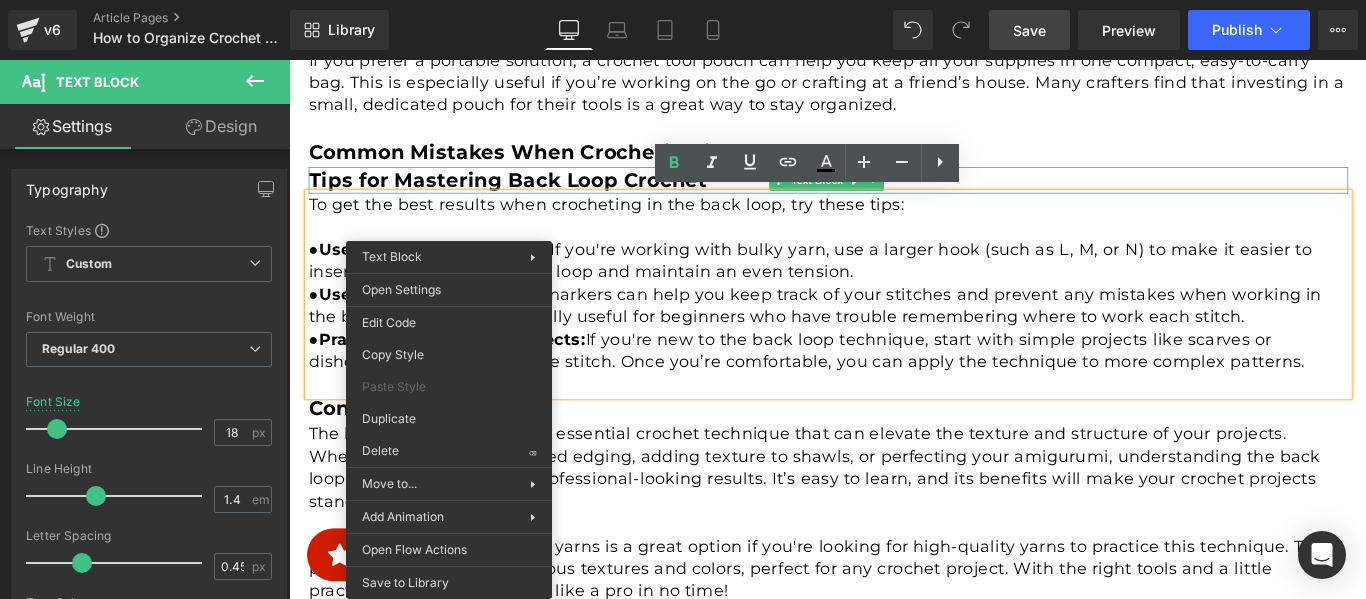 click on "Tips for Mastering Back Loop Crochet" at bounding box center [535, 194] 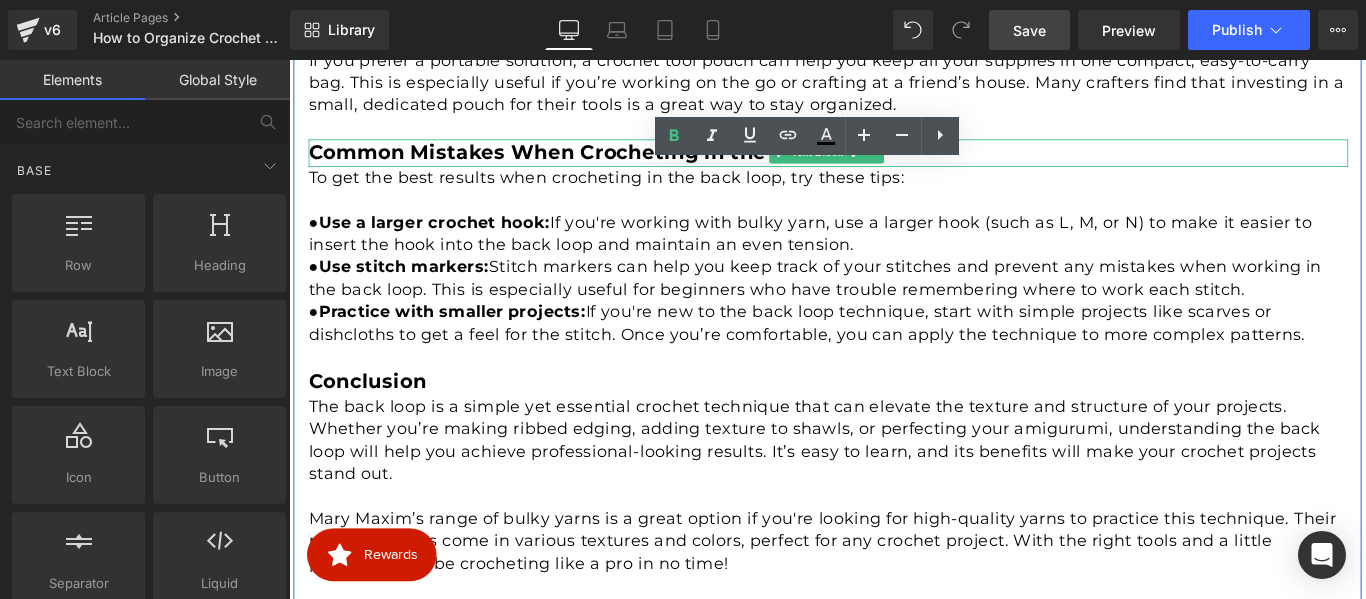 click on "Common Mistakes When Crocheting in the Back Loop" at bounding box center [633, 163] 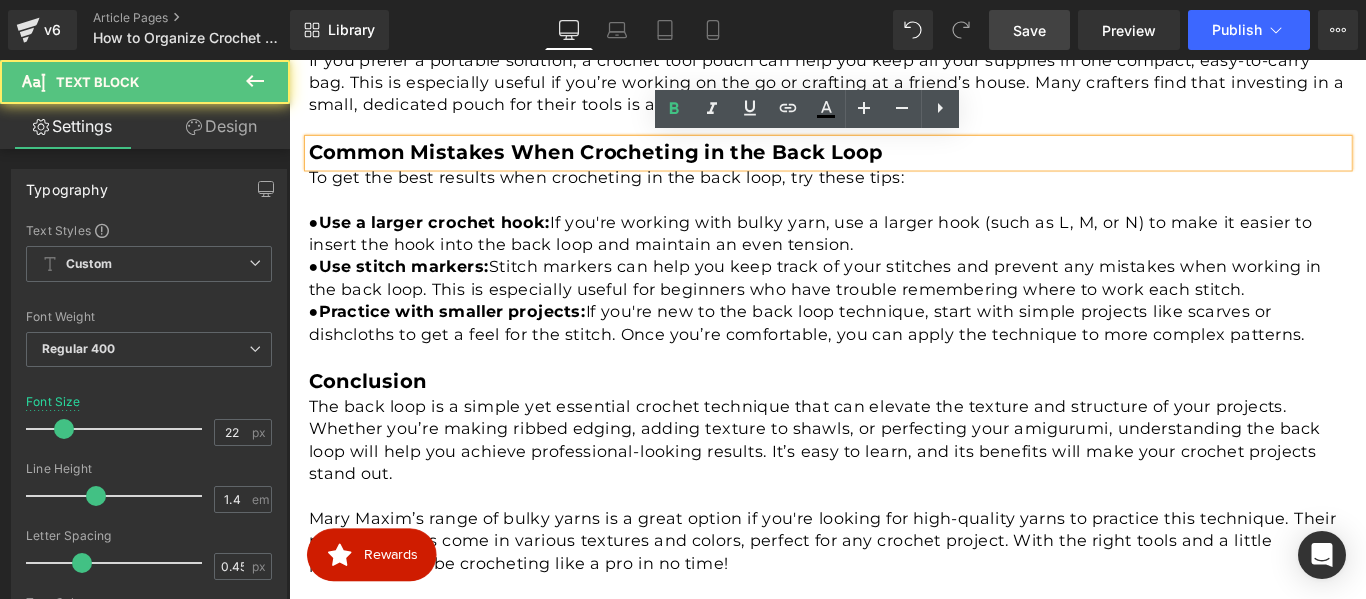 click on "Common Mistakes When Crocheting in the Back Loop" at bounding box center [633, 163] 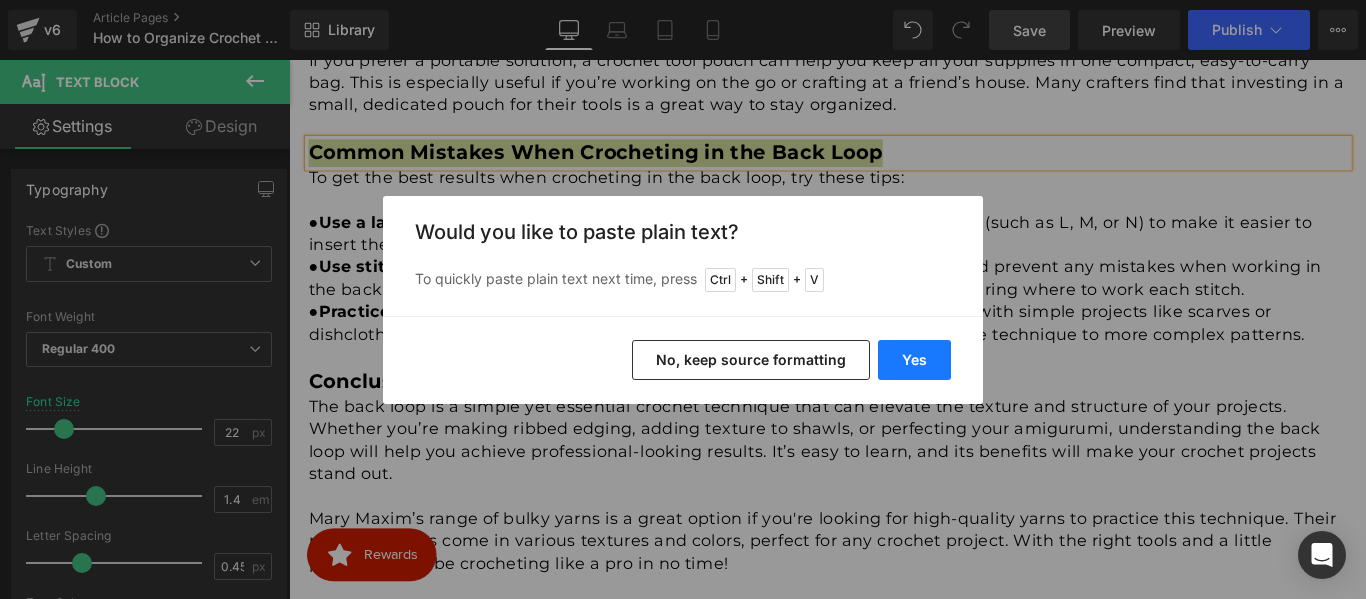 drag, startPoint x: 905, startPoint y: 359, endPoint x: 692, endPoint y: 337, distance: 214.13313 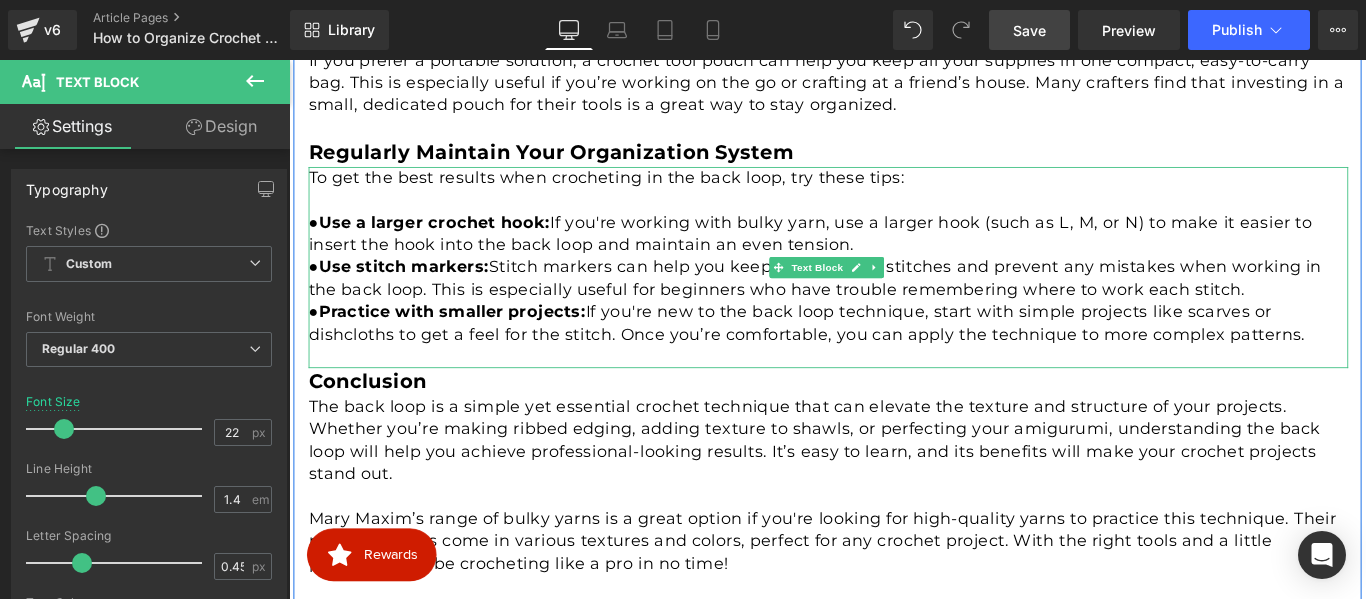 click on "●	 Use stitch markers:  Stitch markers can help you keep track of your stitches and prevent any mistakes when working in the back loop. This is especially useful for beginners who have trouble remembering where to work each stitch." at bounding box center [895, 305] 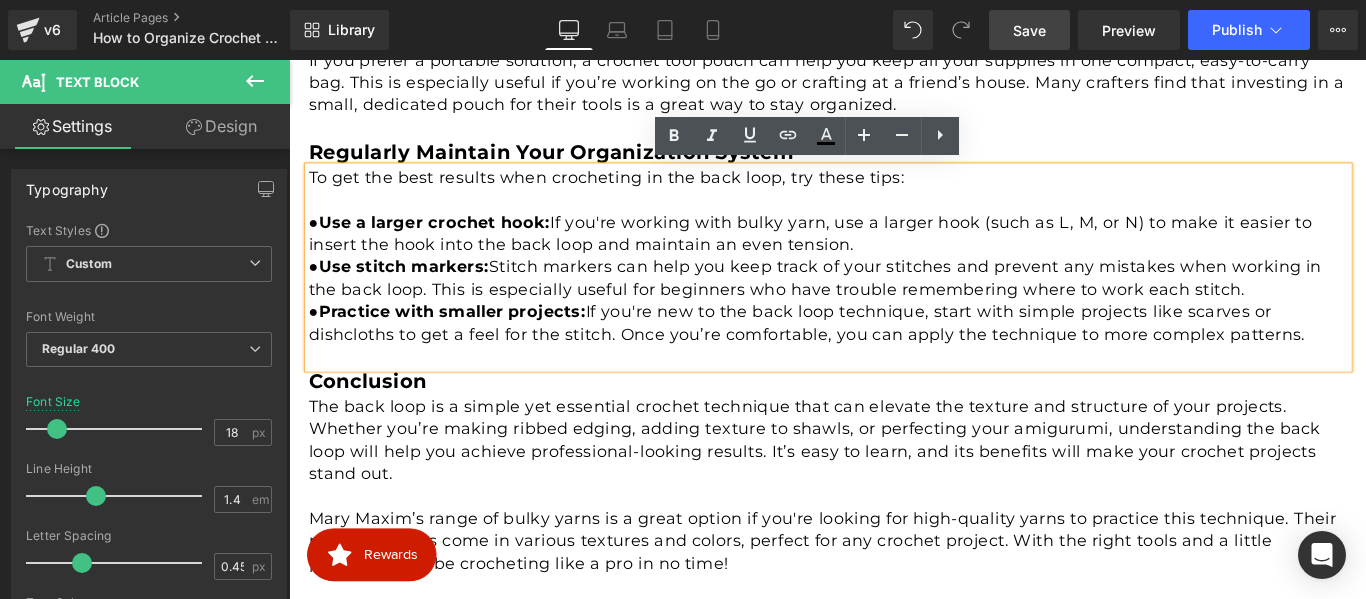 click on "●	 Use stitch markers:  Stitch markers can help you keep track of your stitches and prevent any mistakes when working in the back loop. This is especially useful for beginners who have trouble remembering where to work each stitch." at bounding box center [895, 305] 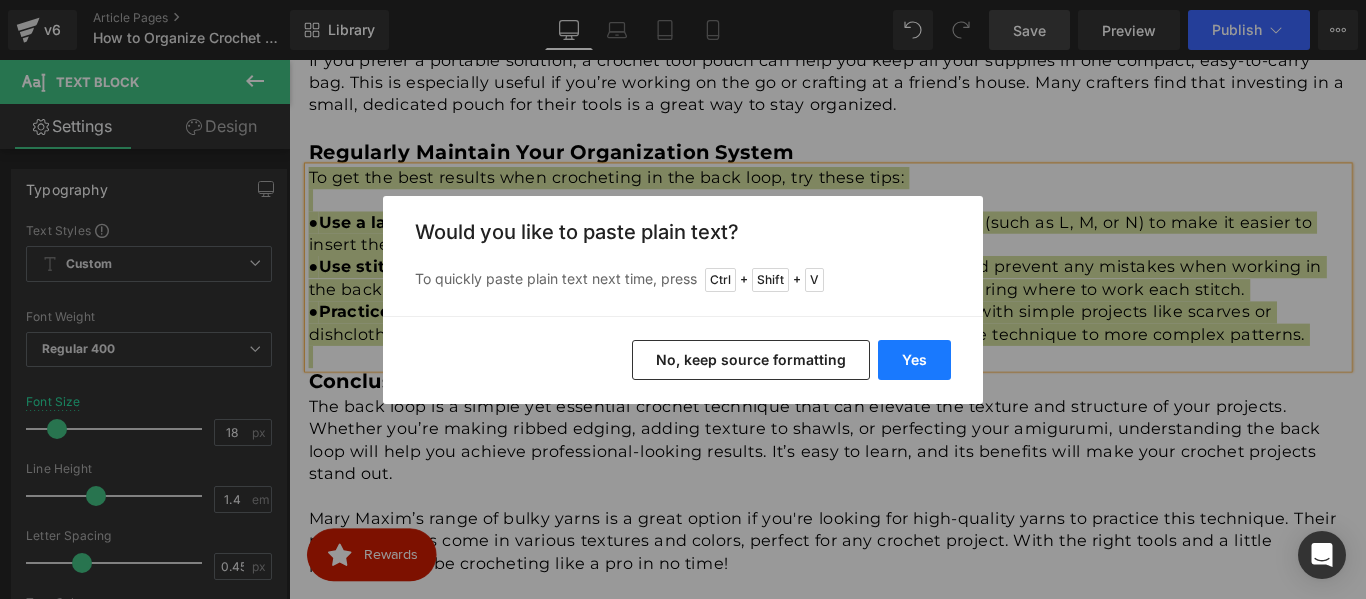 drag, startPoint x: 707, startPoint y: 333, endPoint x: 919, endPoint y: 357, distance: 213.35417 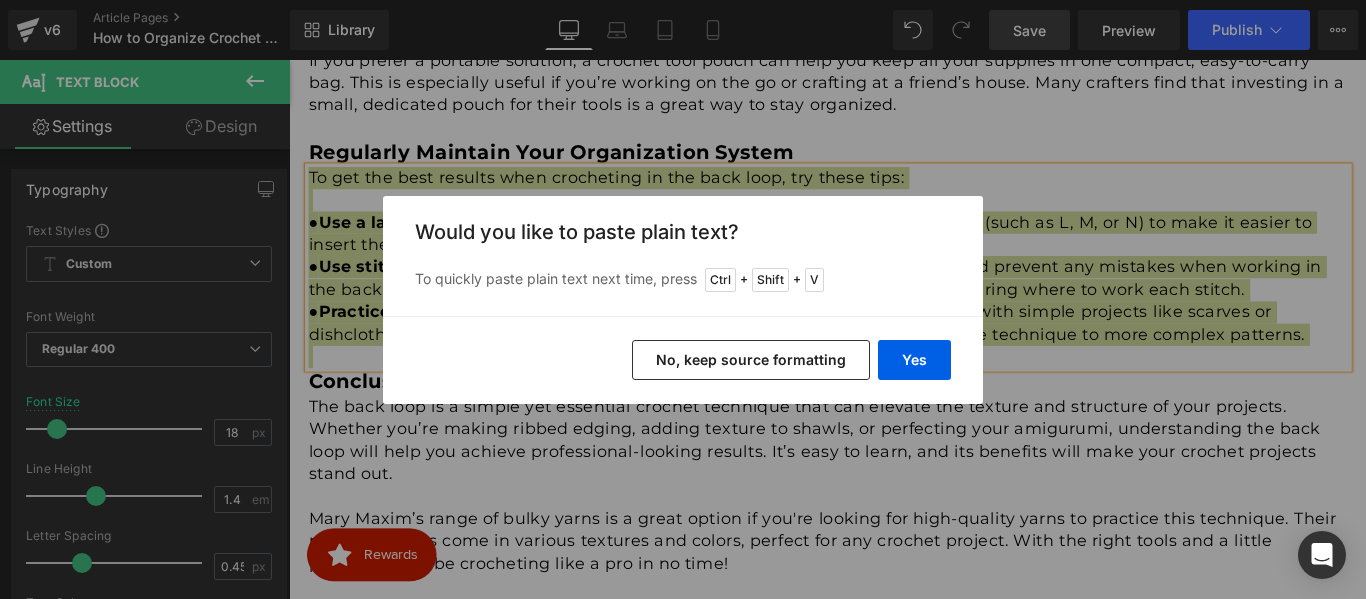 type 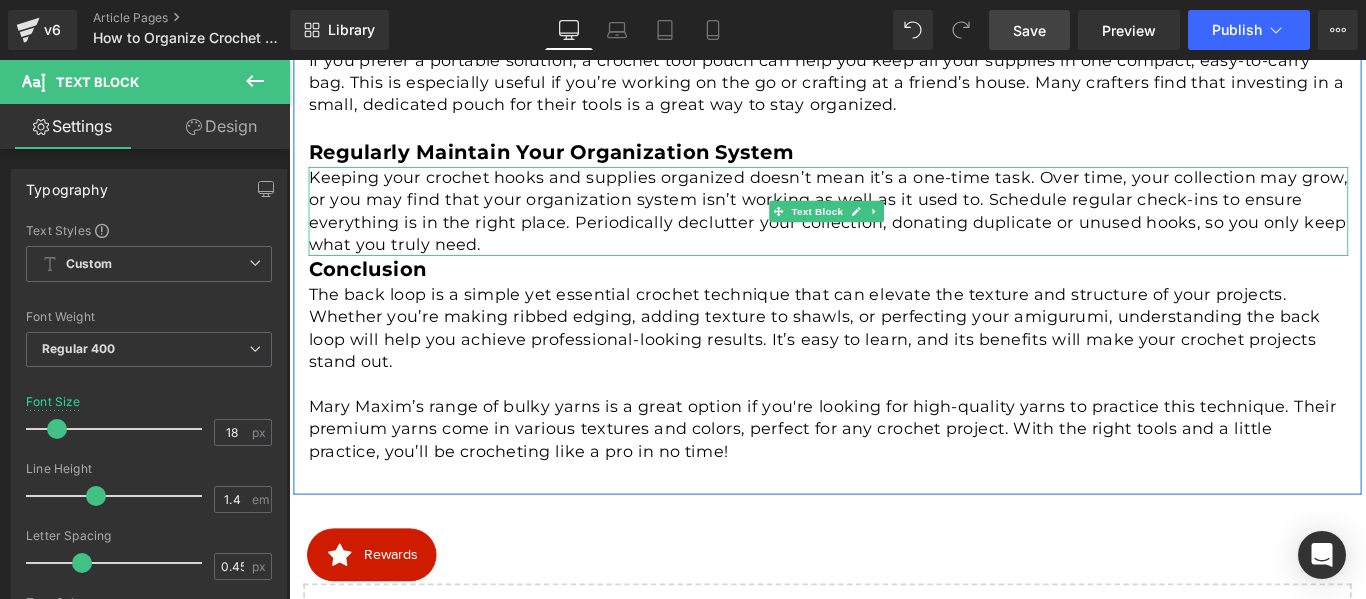 click on "Keeping your crochet hooks and supplies organized doesn’t mean it’s a one-time task. Over time, your collection may grow, or you may find that your organization system isn’t working as well as it used to. Schedule regular check-ins to ensure everything is in the right place. Periodically declutter your collection, donating duplicate or unused hooks, so you only keep what you truly need." at bounding box center [895, 230] 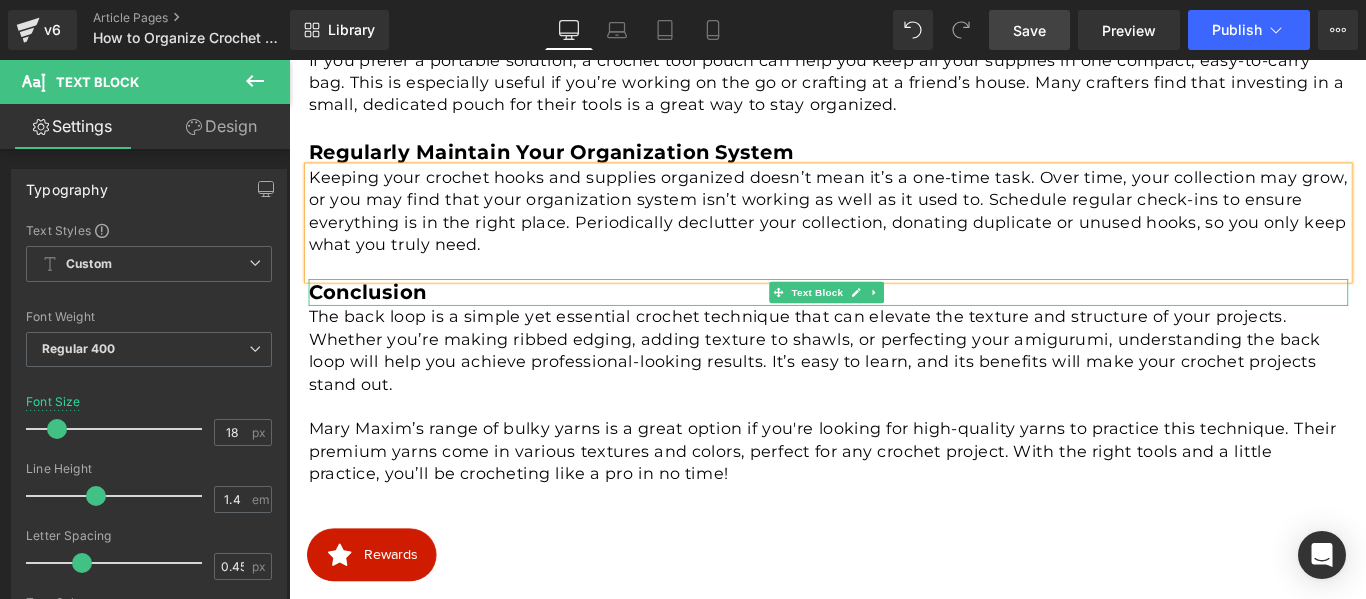 click on "Conclusion" at bounding box center [377, 320] 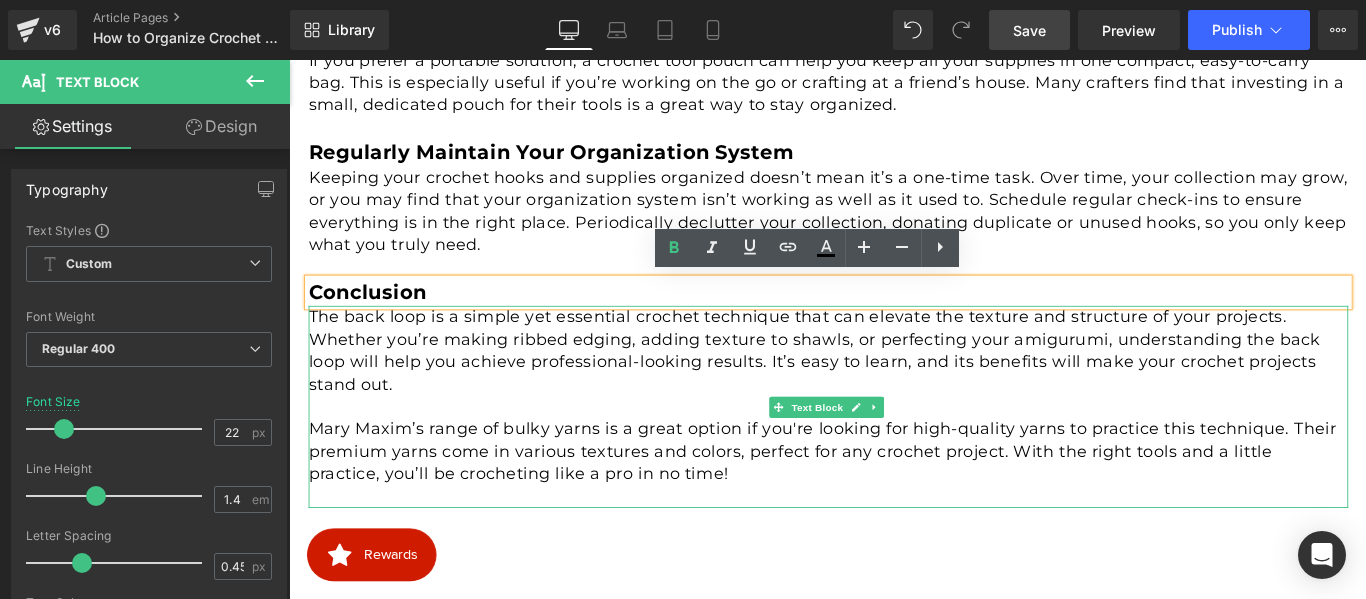 click at bounding box center [895, 449] 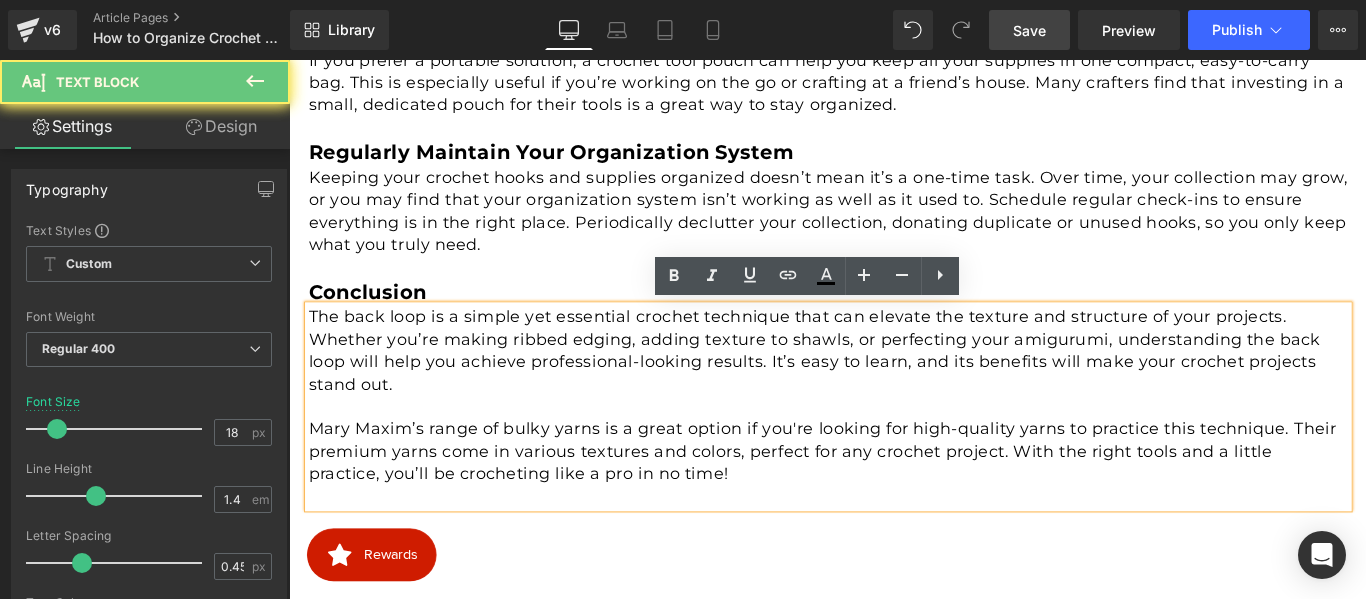 click at bounding box center (895, 449) 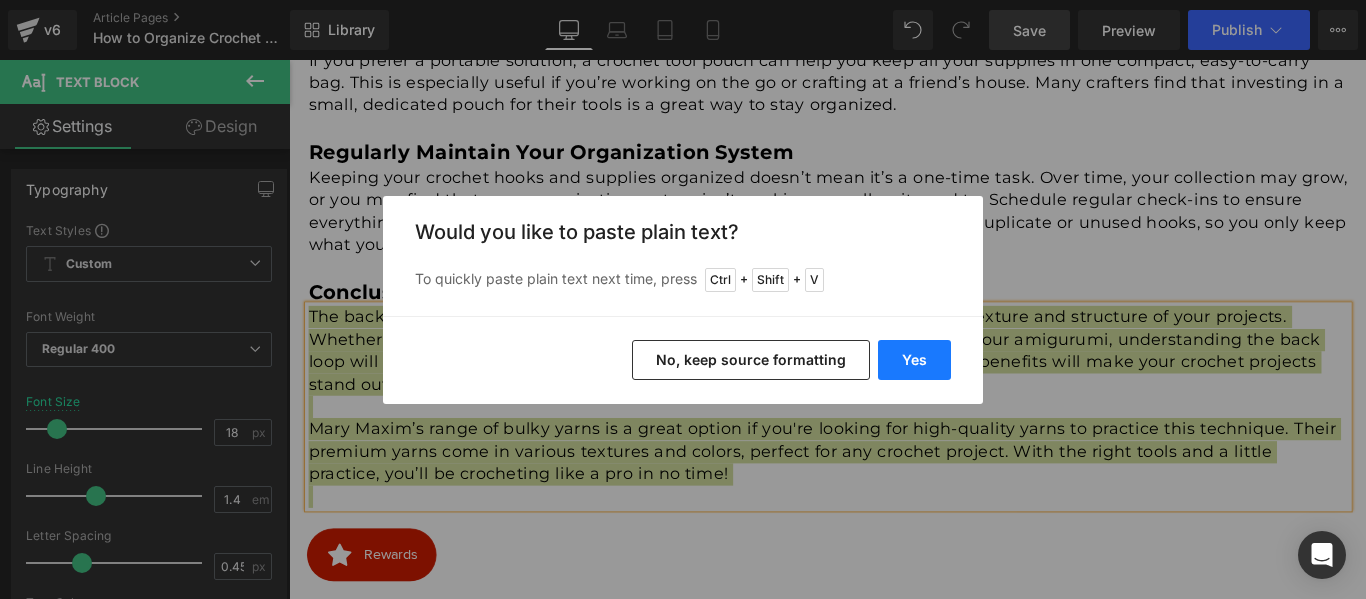 click on "Yes" at bounding box center [914, 360] 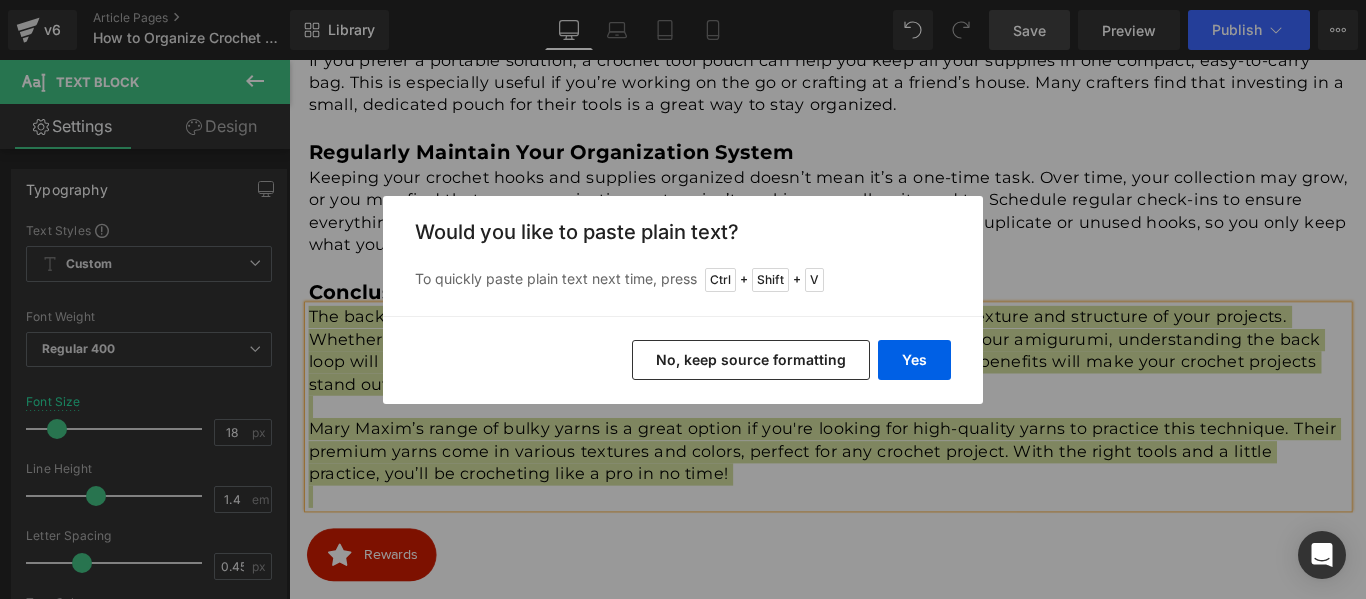 type 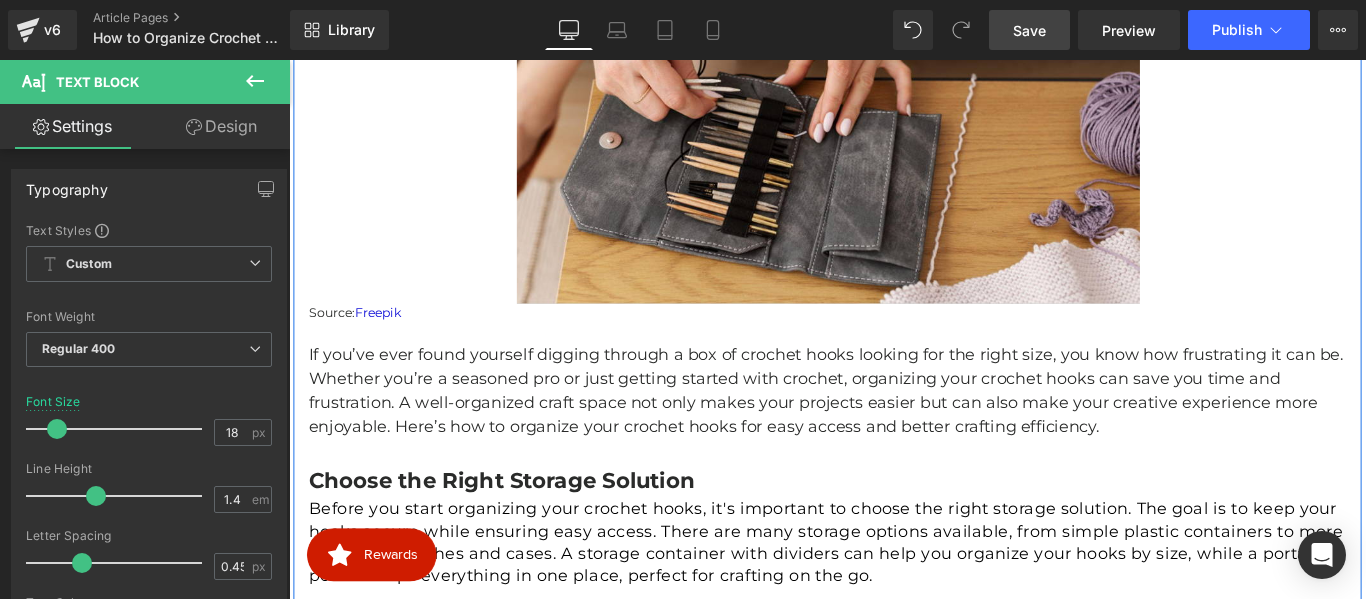 scroll, scrollTop: 600, scrollLeft: 0, axis: vertical 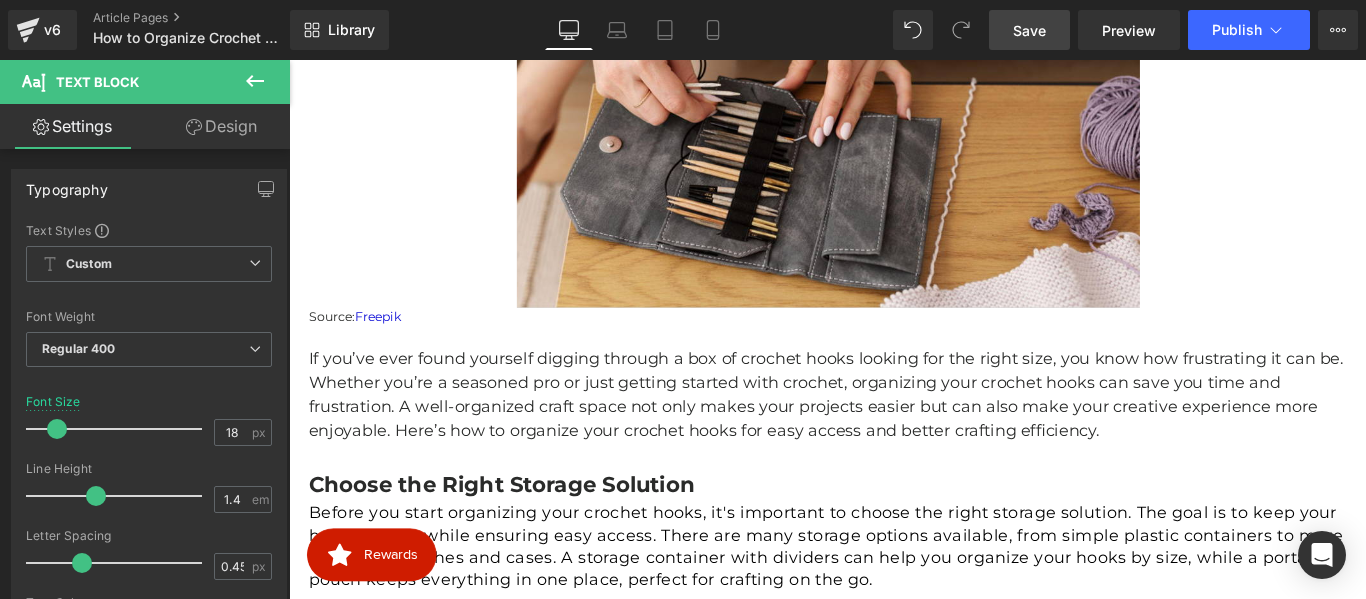 click on "Save" at bounding box center [1029, 30] 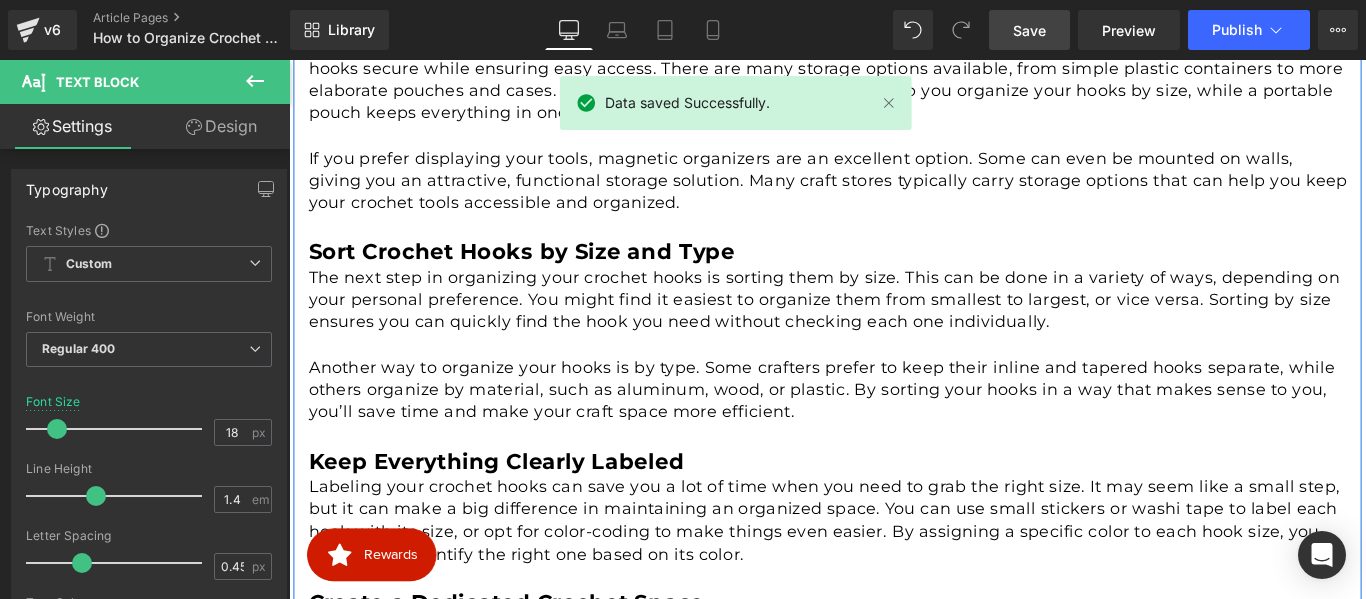 scroll, scrollTop: 1100, scrollLeft: 0, axis: vertical 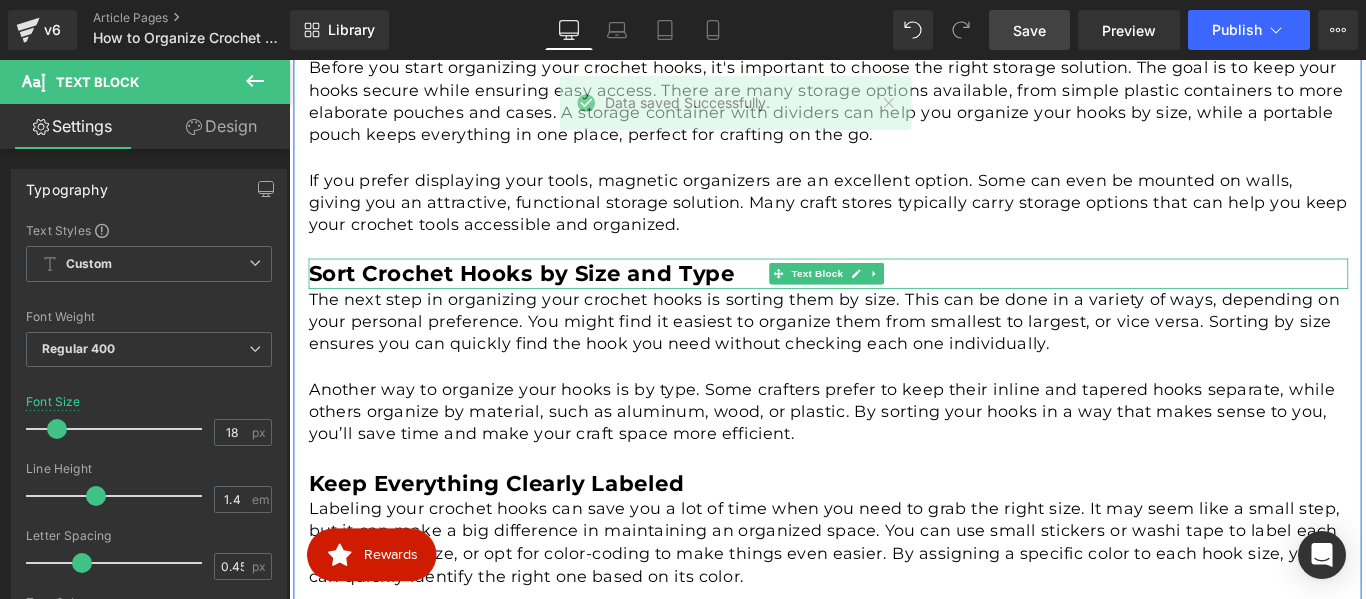 click on "Sort Crochet Hooks by Size and Type" at bounding box center [550, 299] 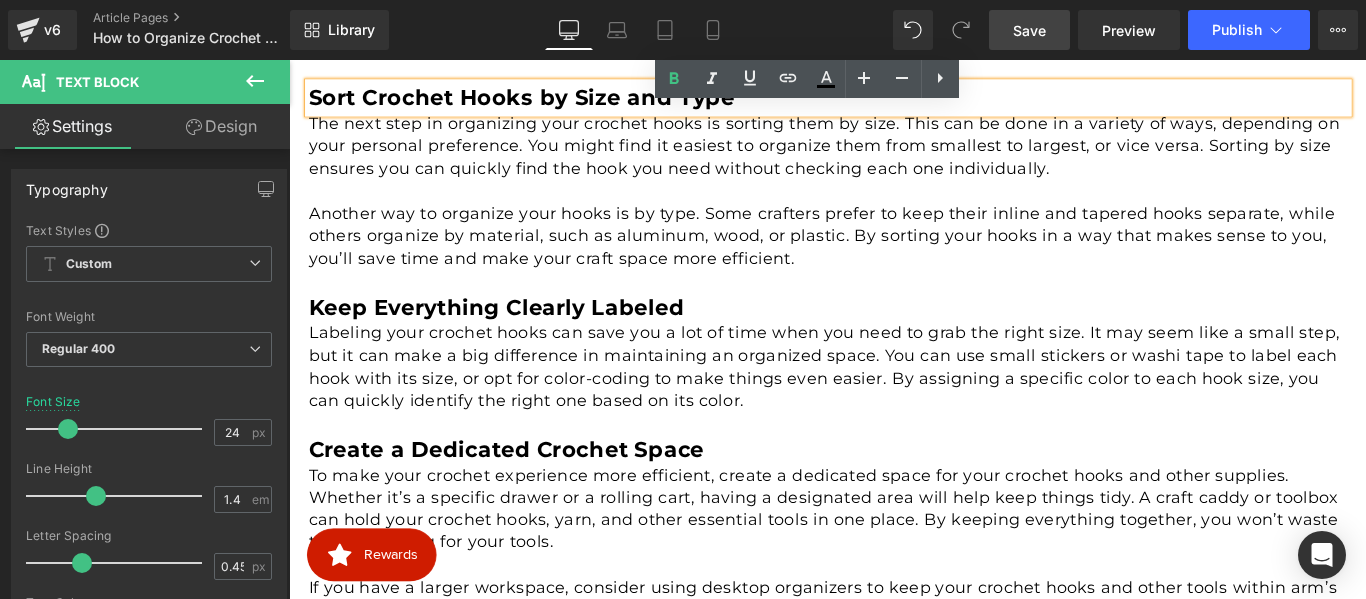 scroll, scrollTop: 1316, scrollLeft: 0, axis: vertical 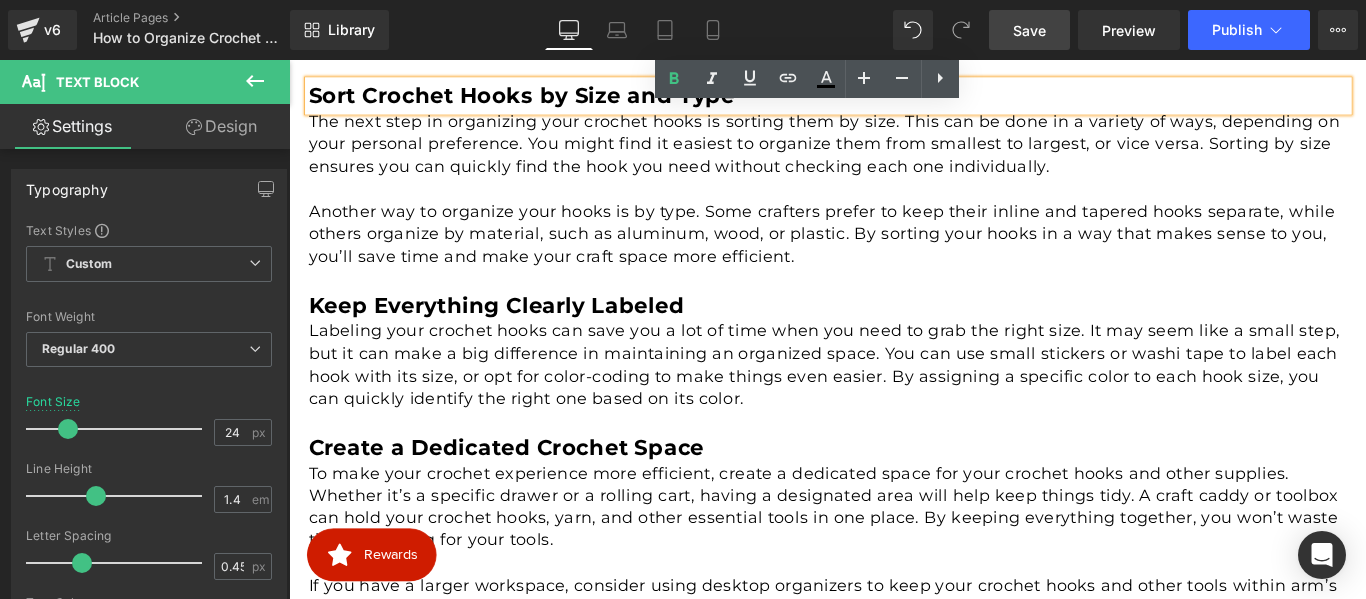 click on "Keep Everything Clearly Labeled" at bounding box center [522, 335] 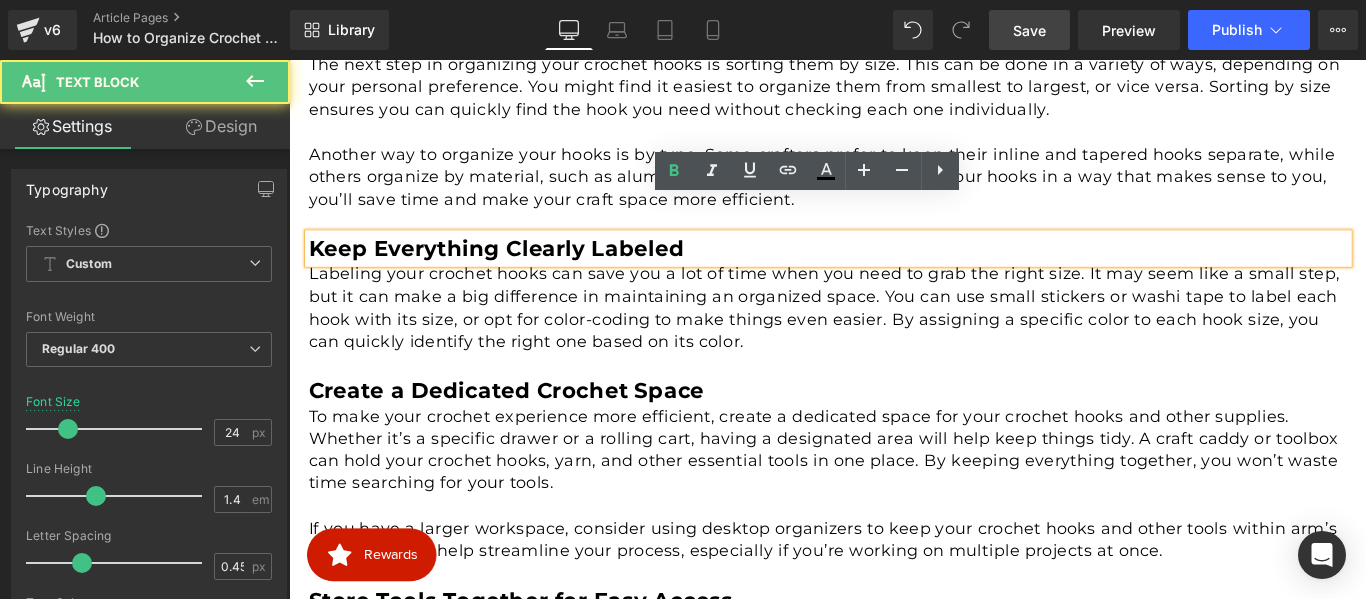 scroll, scrollTop: 1416, scrollLeft: 0, axis: vertical 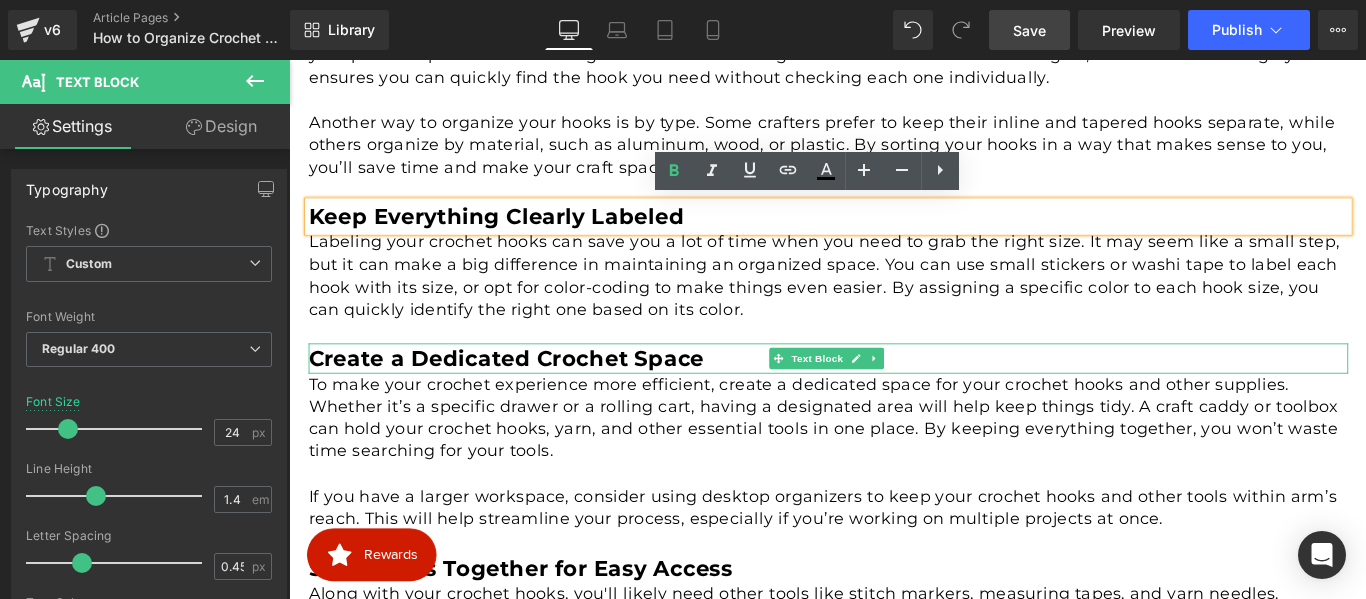 click on "Create a Dedicated Crochet Space" at bounding box center [533, 394] 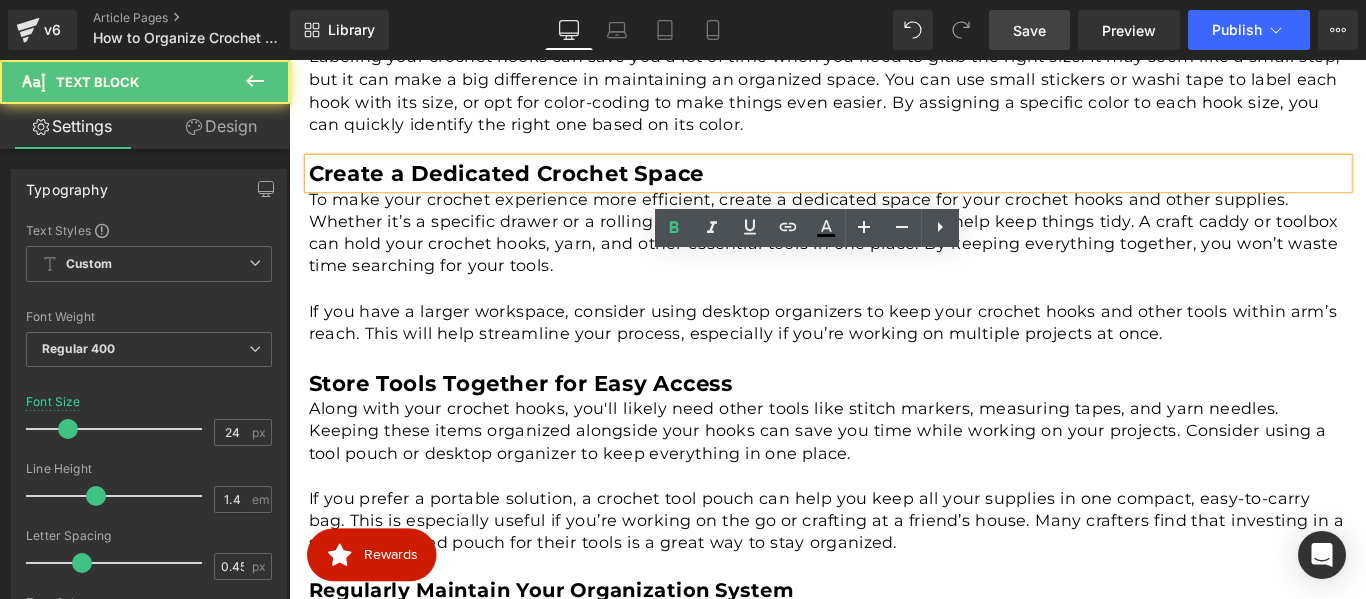 scroll, scrollTop: 1716, scrollLeft: 0, axis: vertical 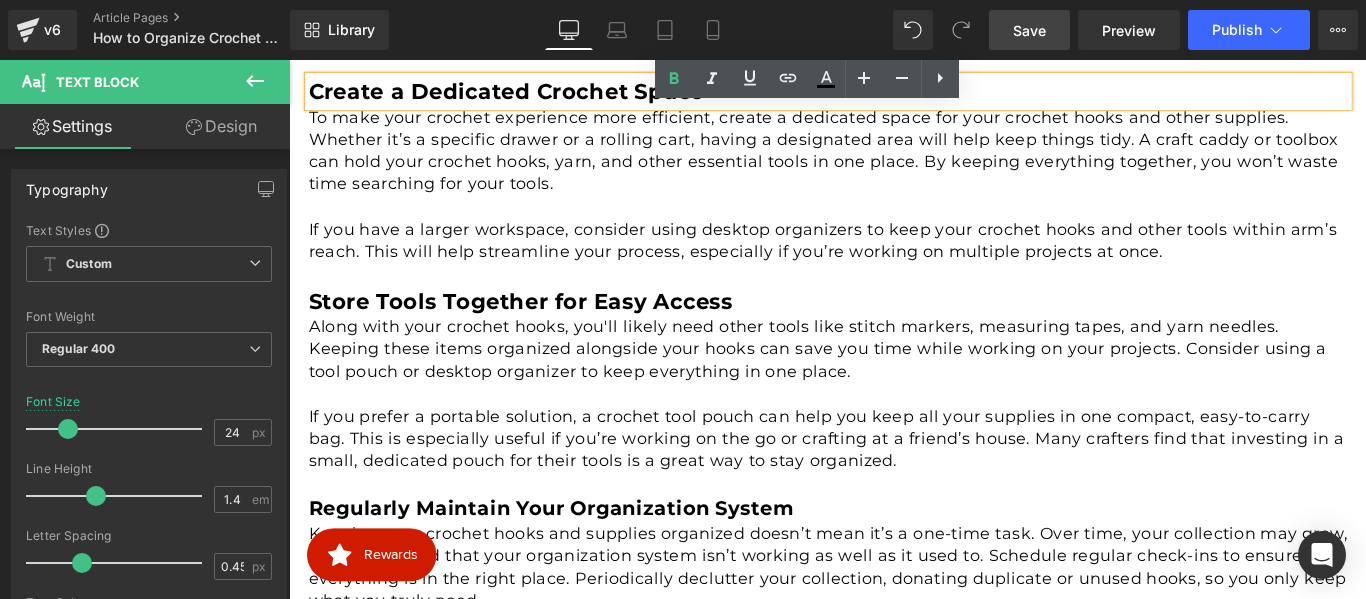click on "Store Tools Together for Easy Access" at bounding box center [549, 330] 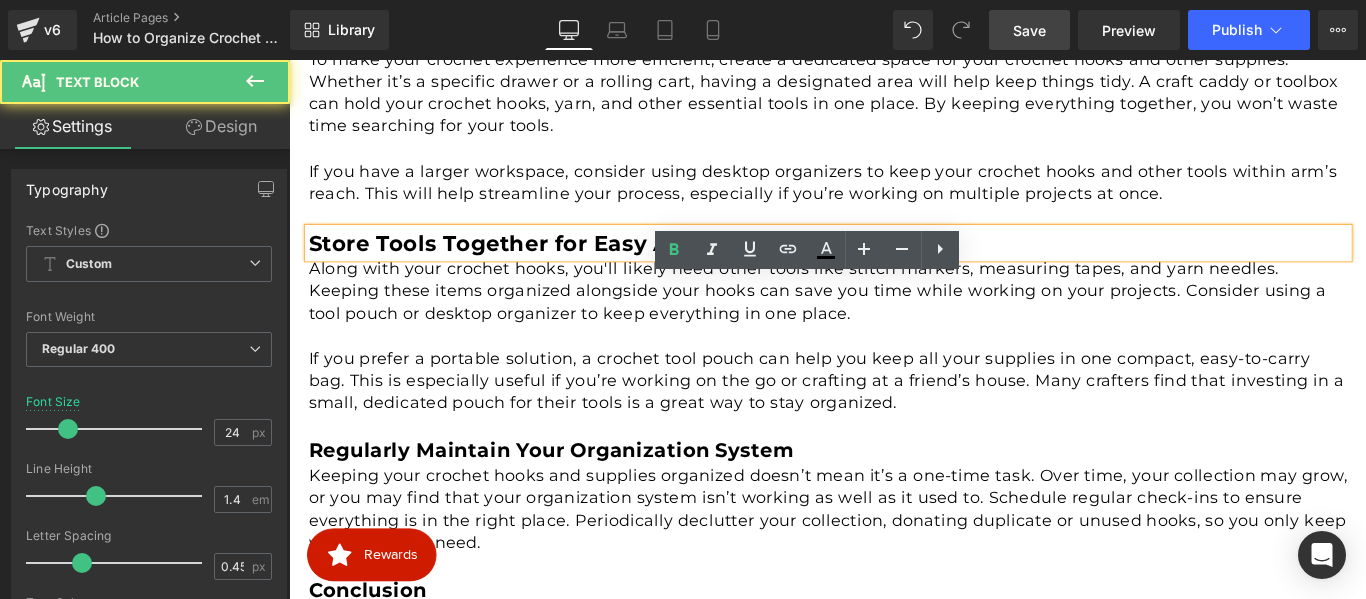 scroll, scrollTop: 1816, scrollLeft: 0, axis: vertical 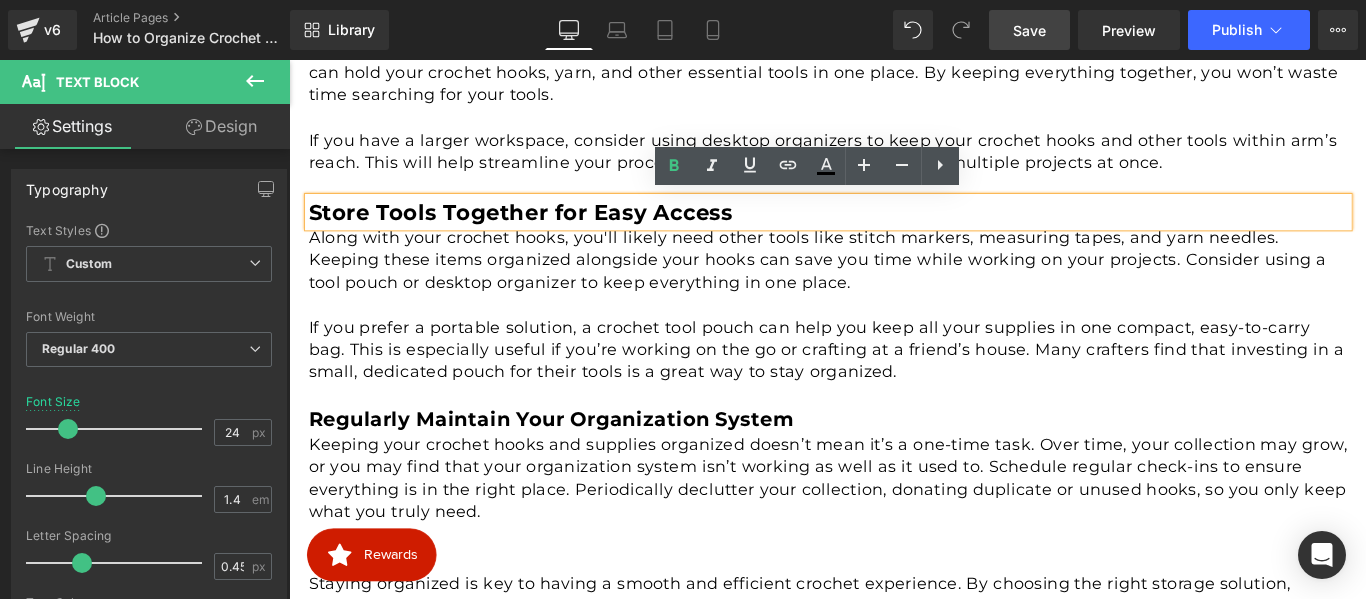 click on "Regularly Maintain Your Organization System" at bounding box center [583, 463] 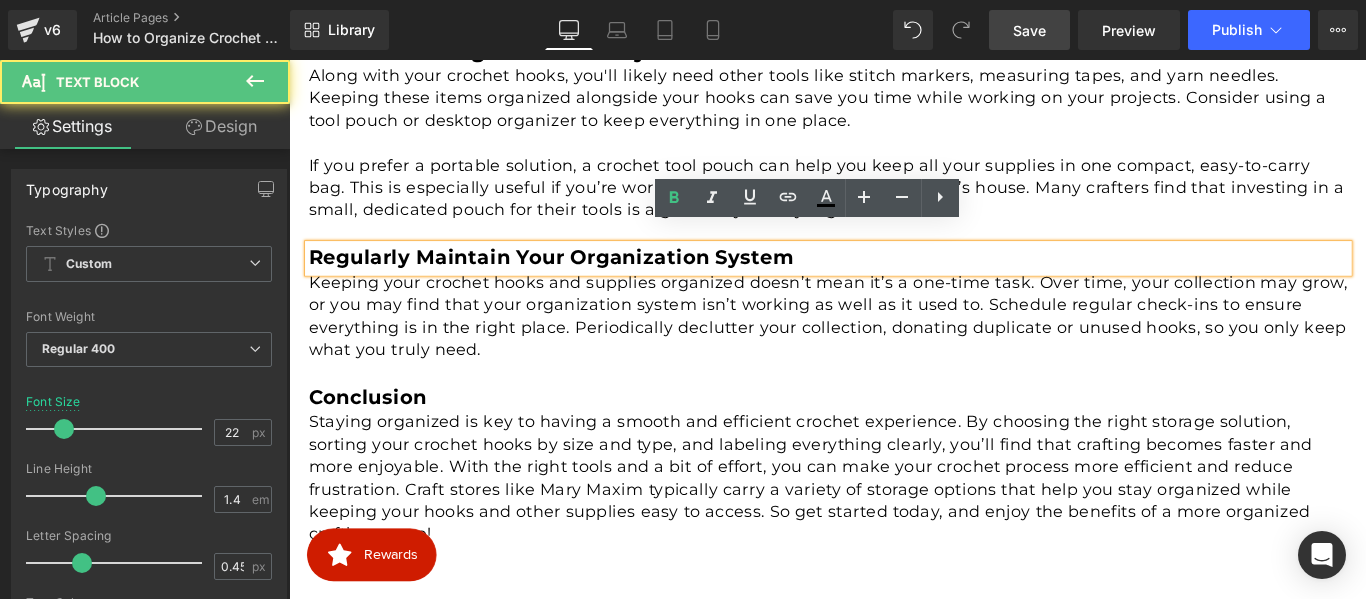 scroll, scrollTop: 2016, scrollLeft: 0, axis: vertical 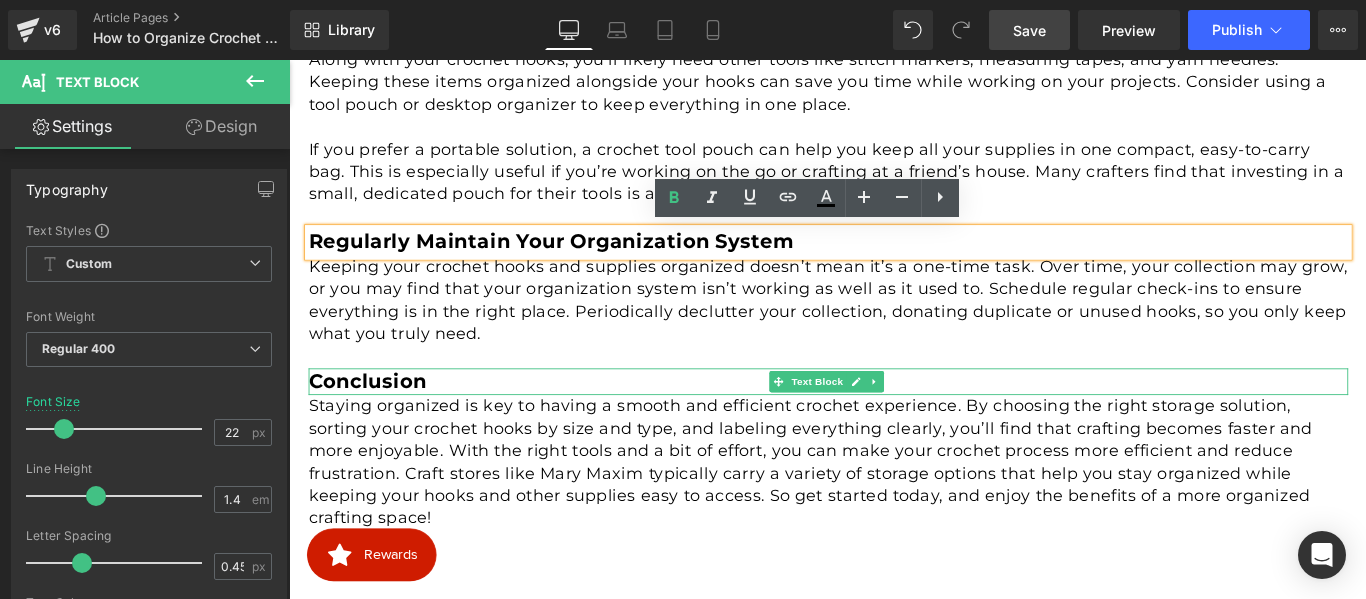 click on "Conclusion" at bounding box center (377, 420) 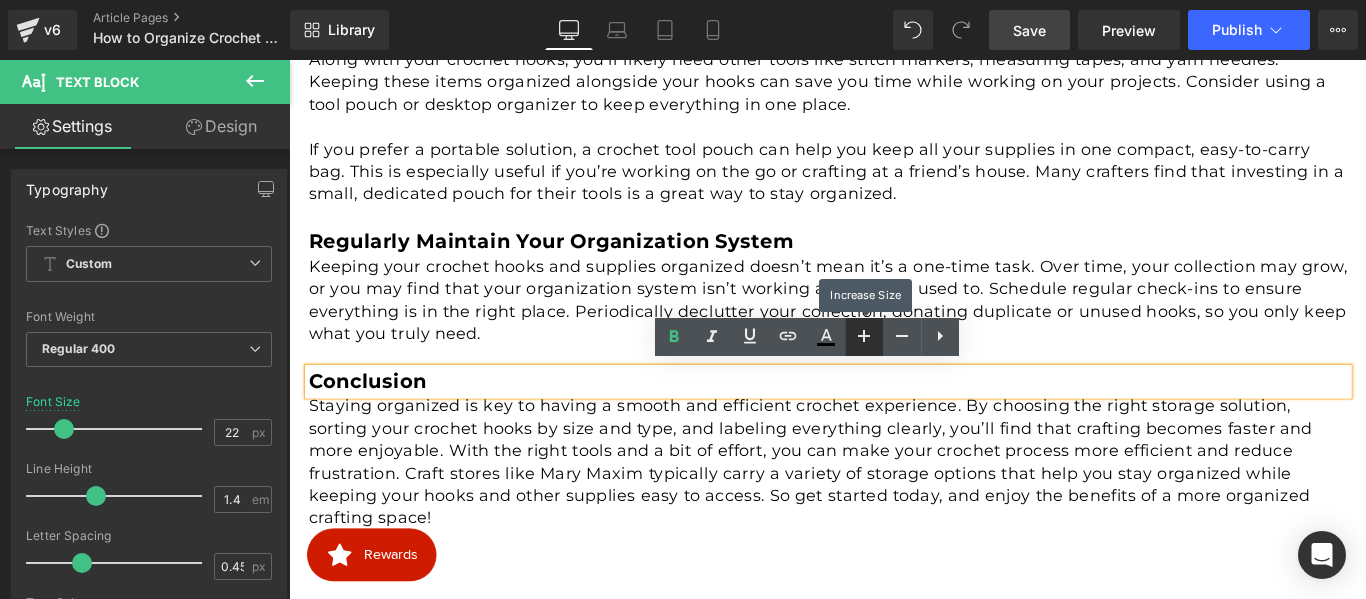 click 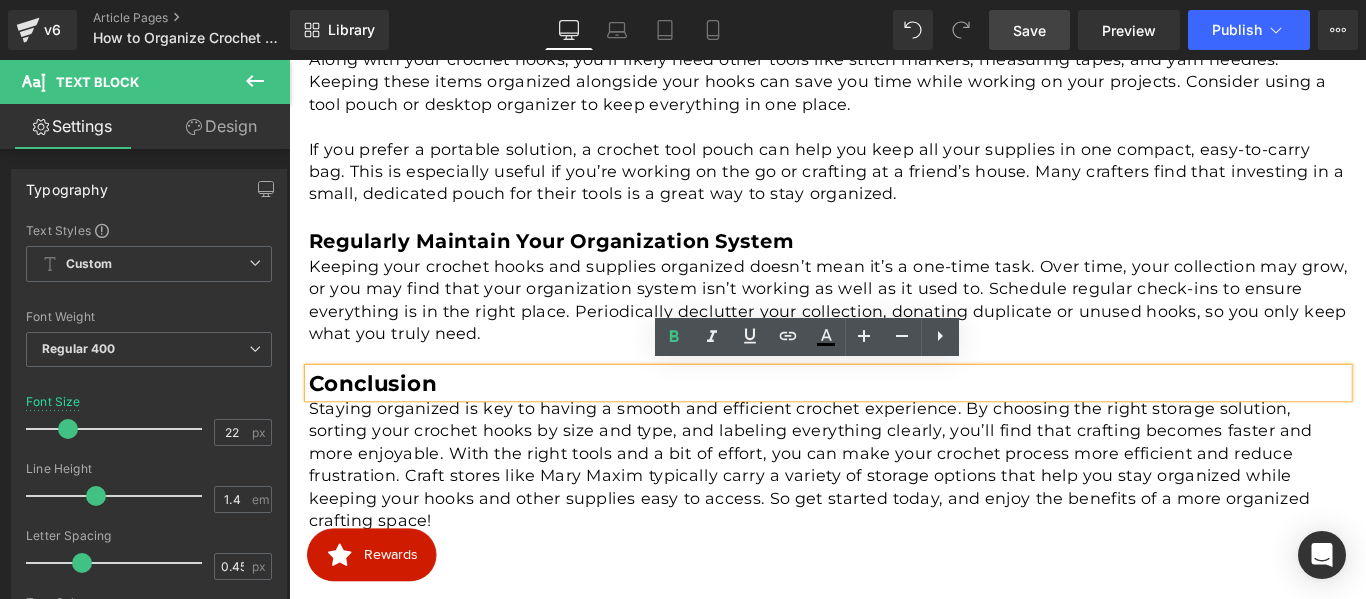 click on "Conclusion" at bounding box center (383, 422) 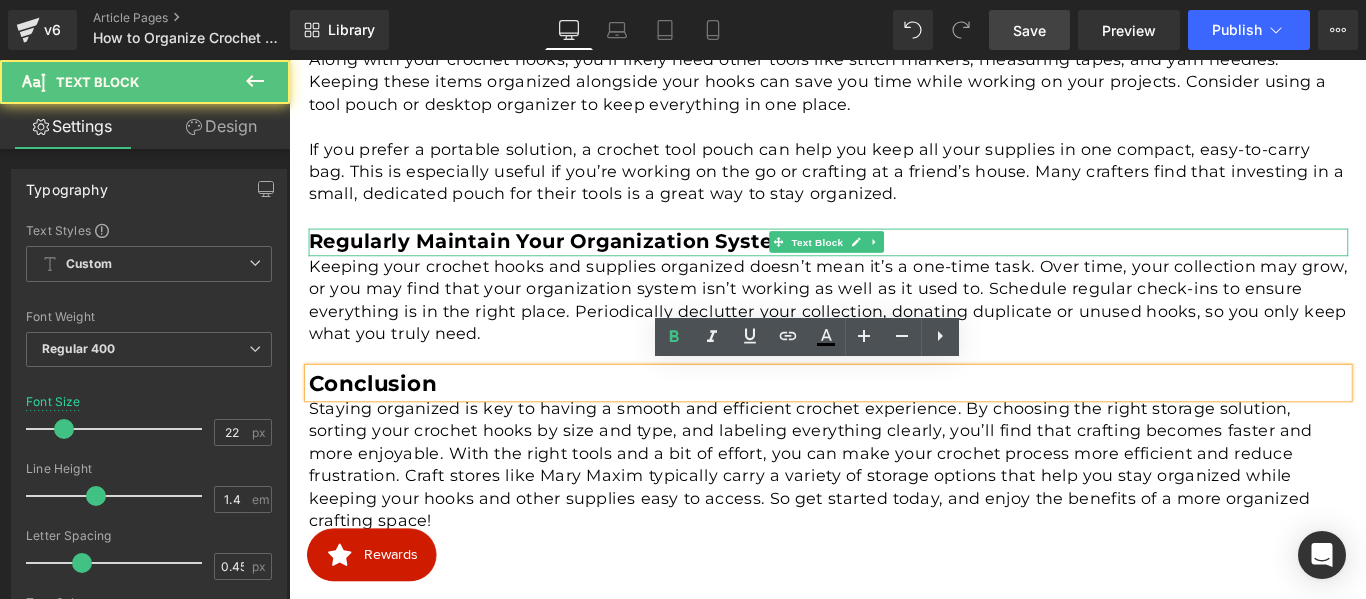 click on "Regularly Maintain Your Organization System" at bounding box center (583, 263) 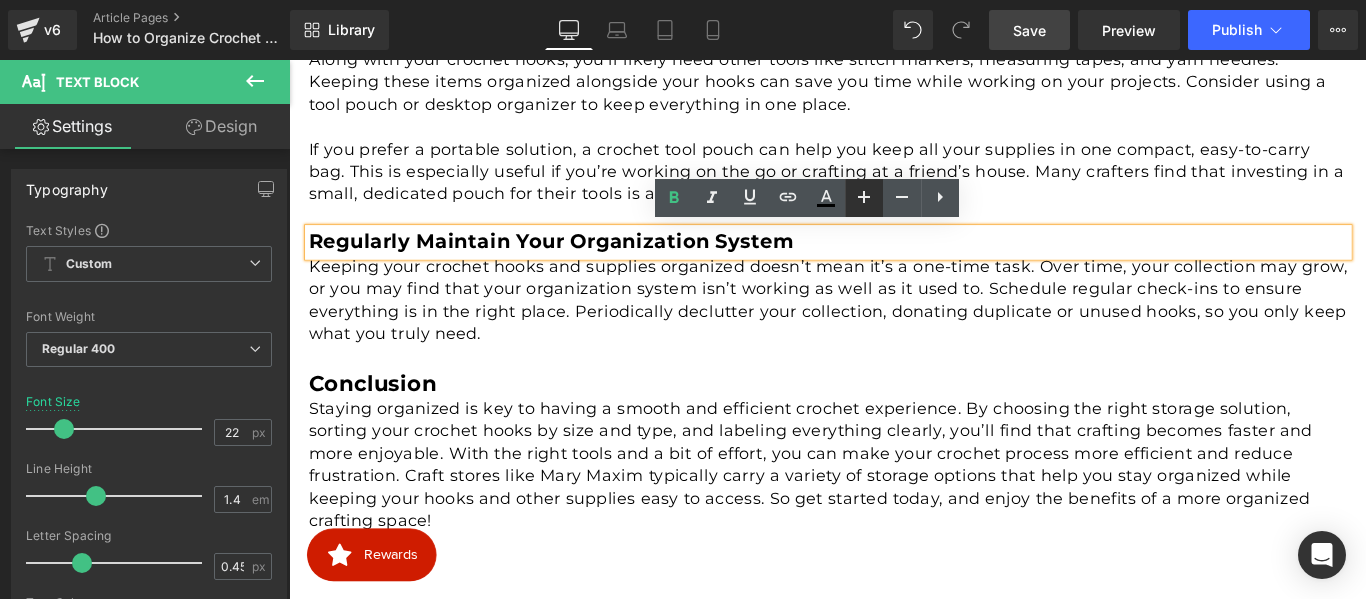 click 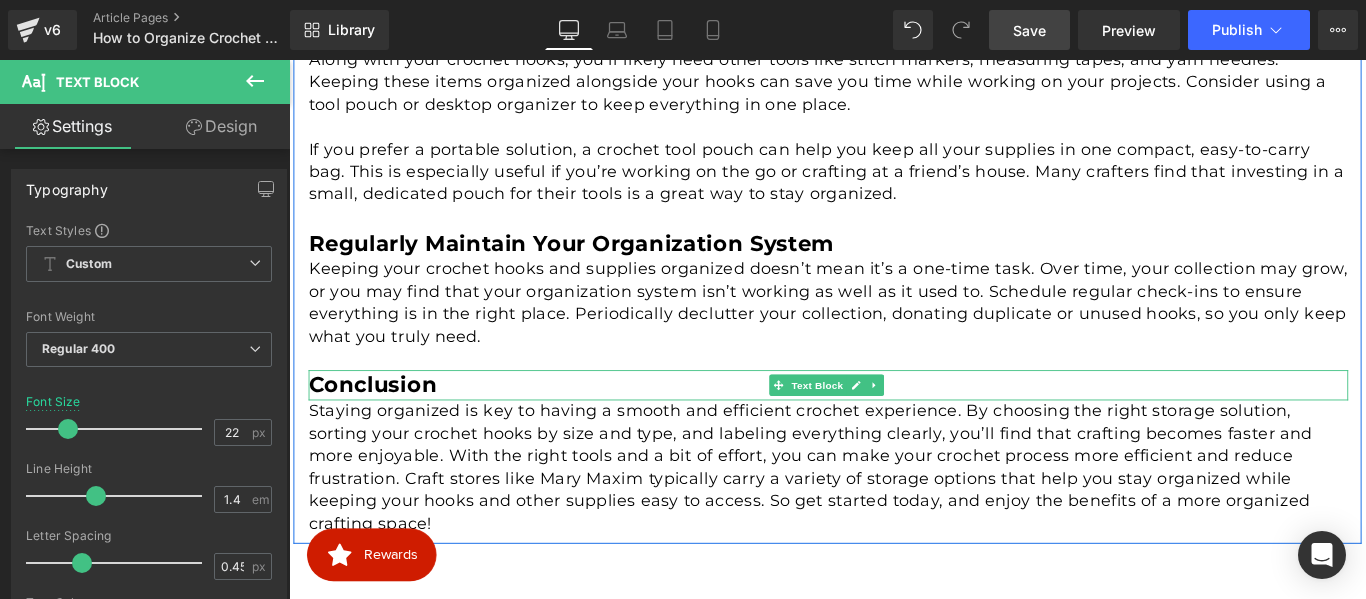click on "Conclusion" at bounding box center (383, 424) 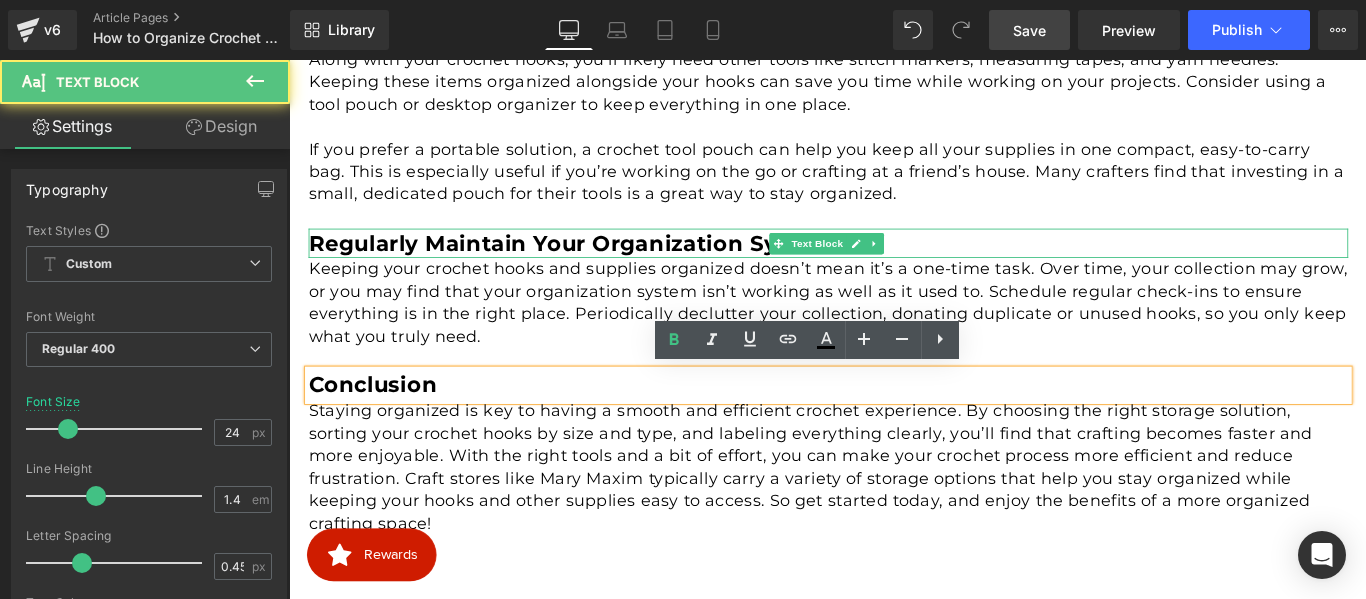 click on "Regularly Maintain Your Organization System" at bounding box center [606, 265] 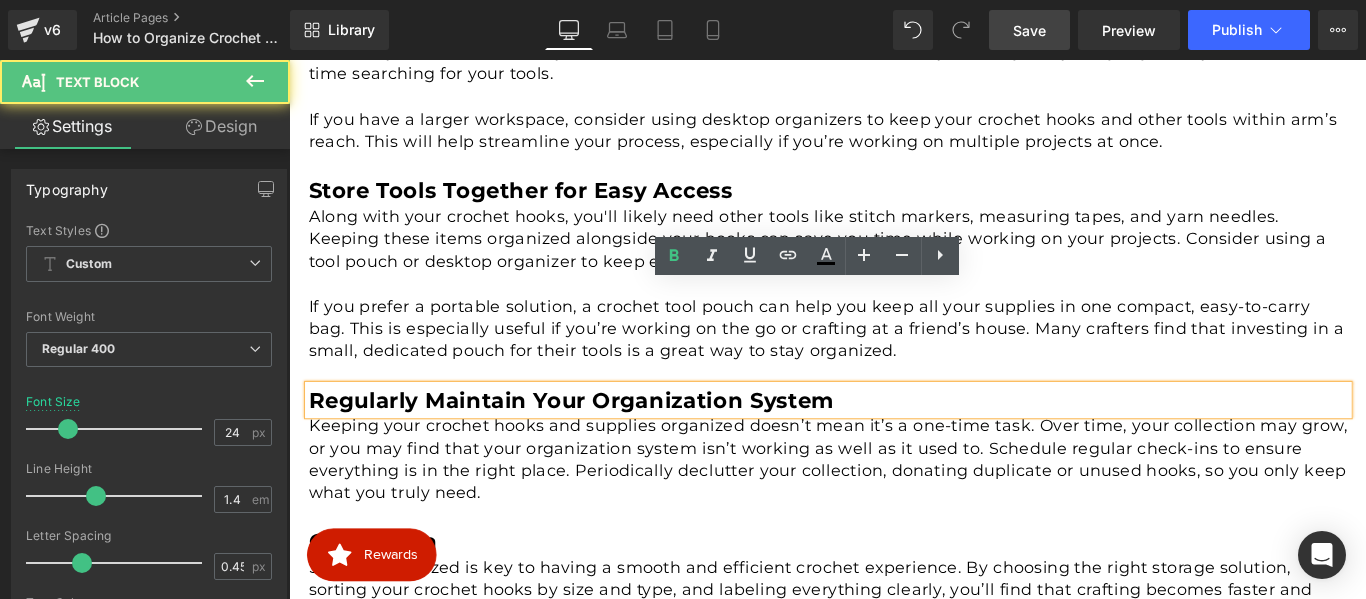 scroll, scrollTop: 1800, scrollLeft: 0, axis: vertical 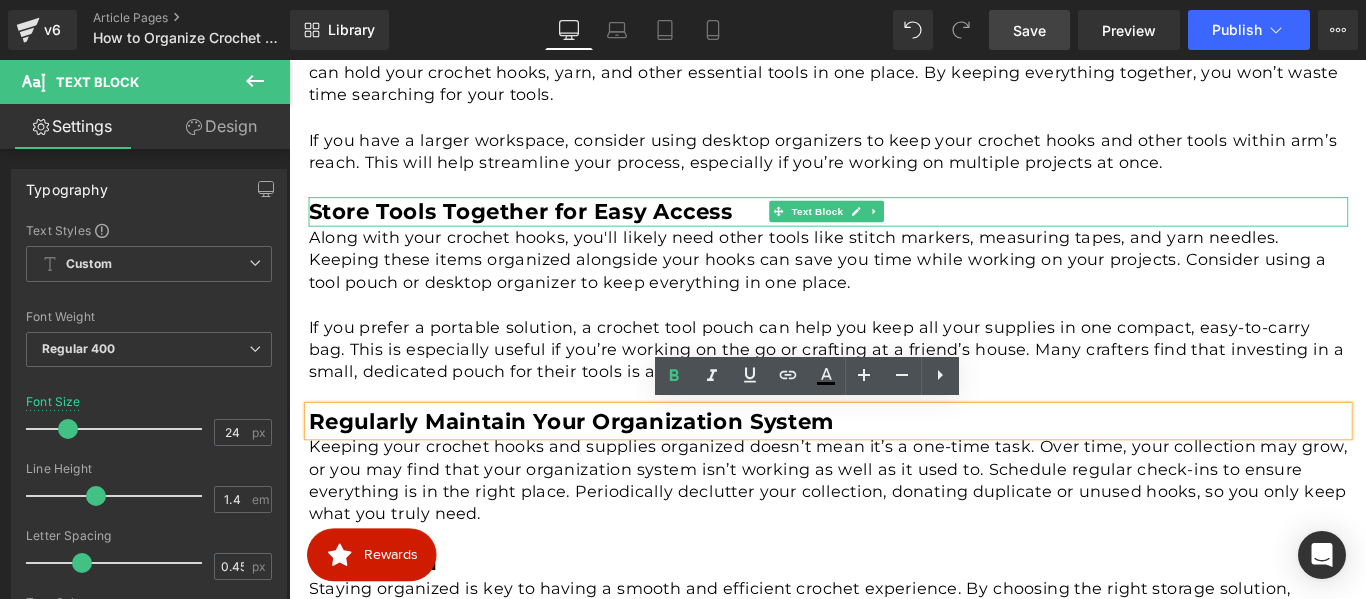 click on "Store Tools Together for Easy Access" at bounding box center [549, 230] 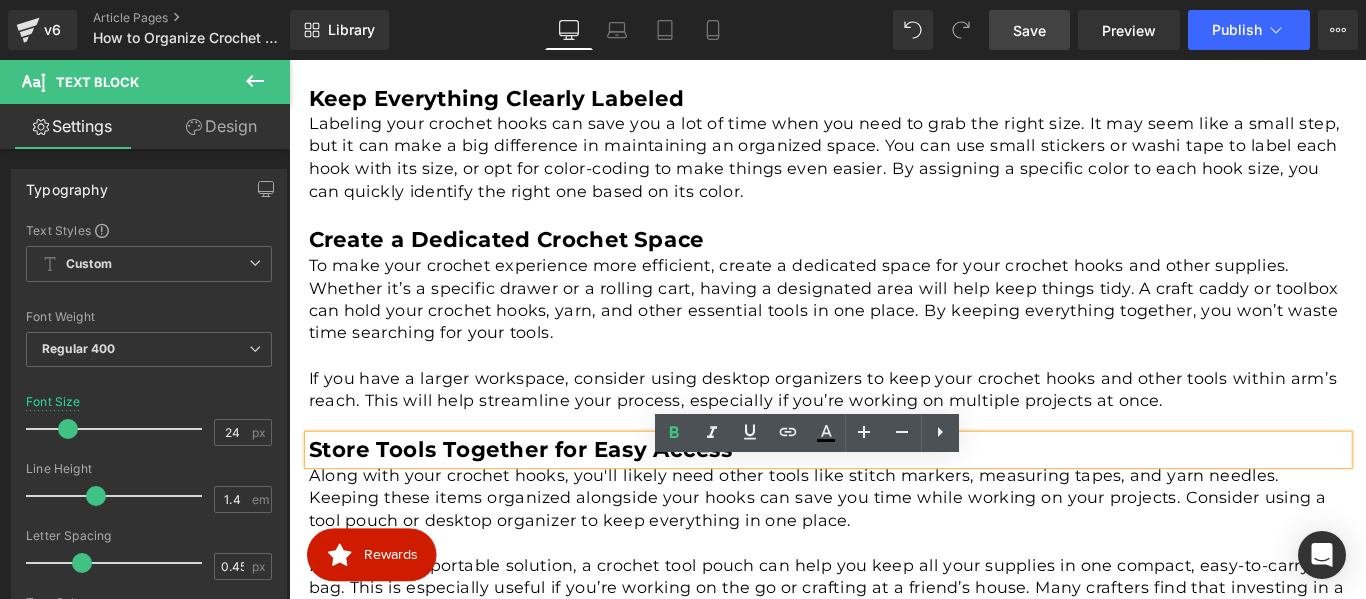 scroll, scrollTop: 1500, scrollLeft: 0, axis: vertical 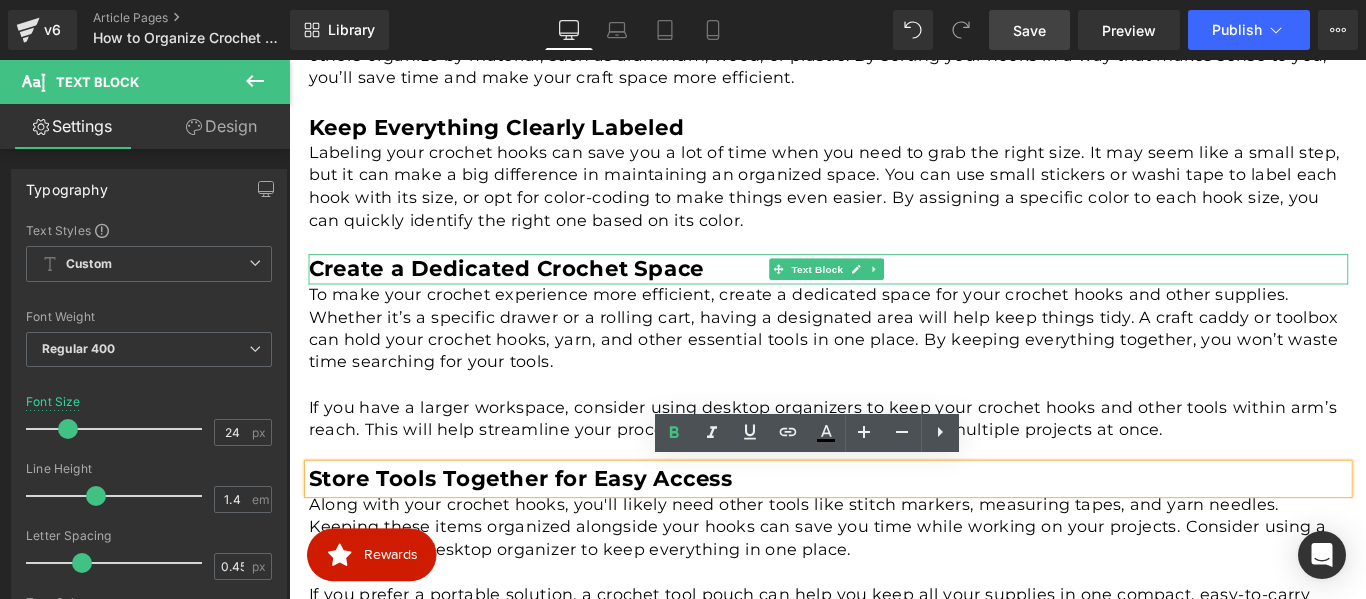 click on "Create a Dedicated Crochet Space" at bounding box center [533, 294] 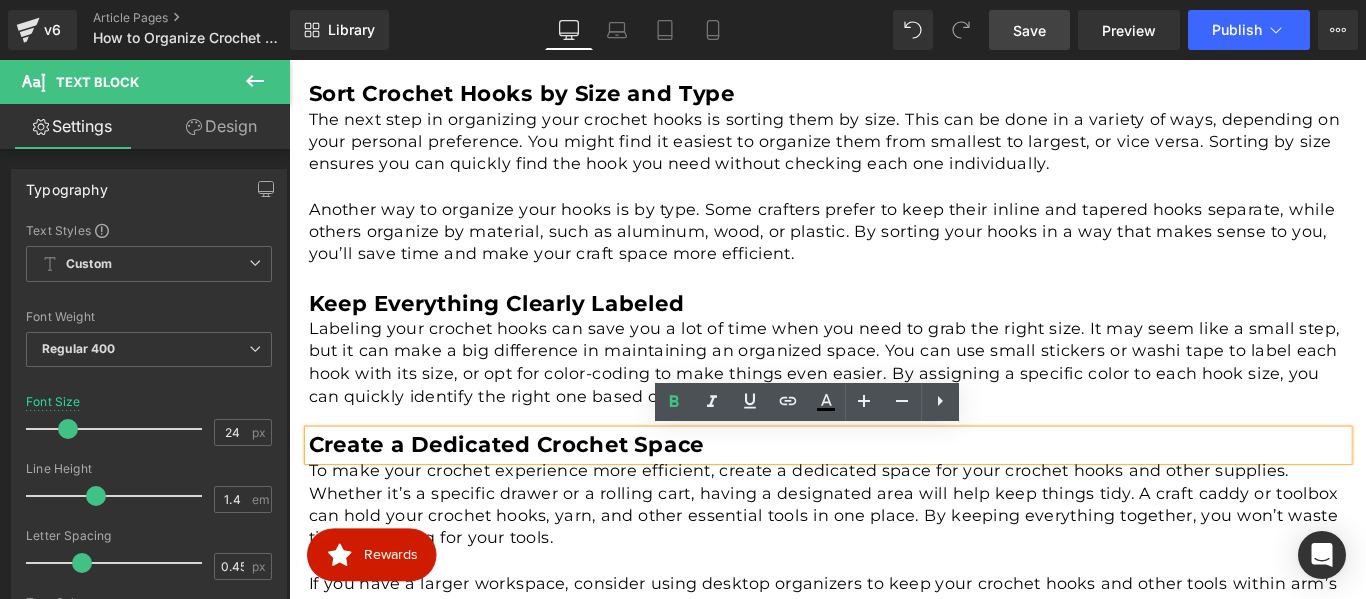 scroll, scrollTop: 1300, scrollLeft: 0, axis: vertical 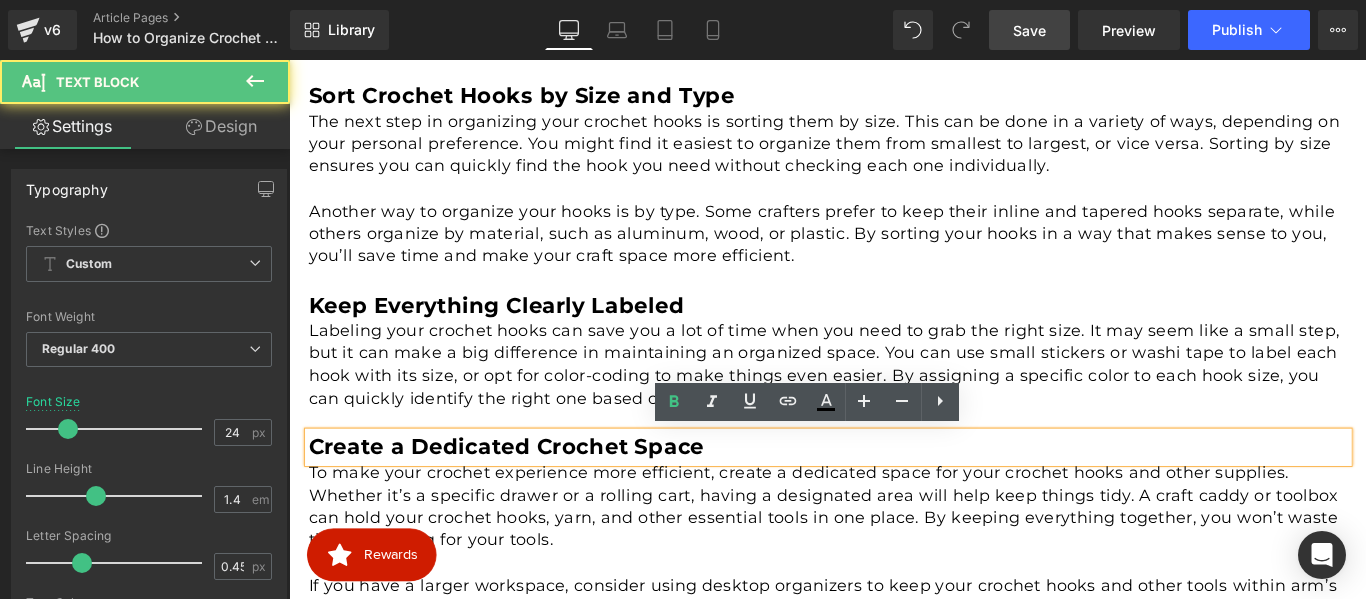 click on "Keep Everything Clearly Labeled Text Block" at bounding box center (895, 336) 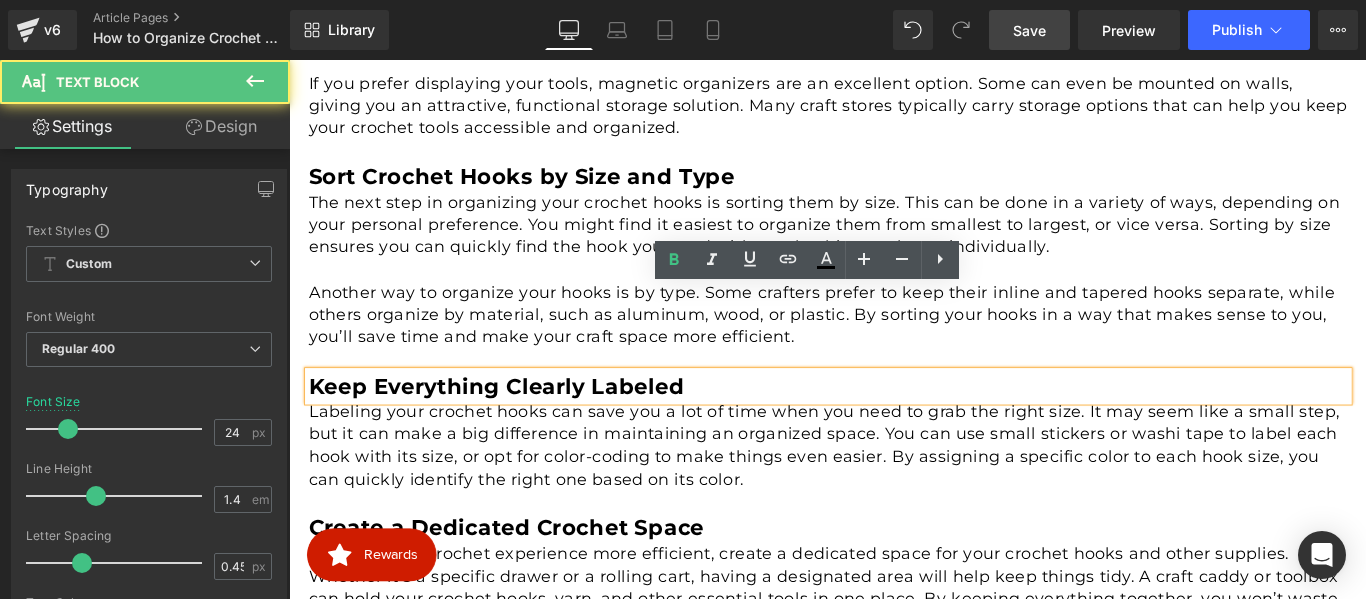 scroll, scrollTop: 1100, scrollLeft: 0, axis: vertical 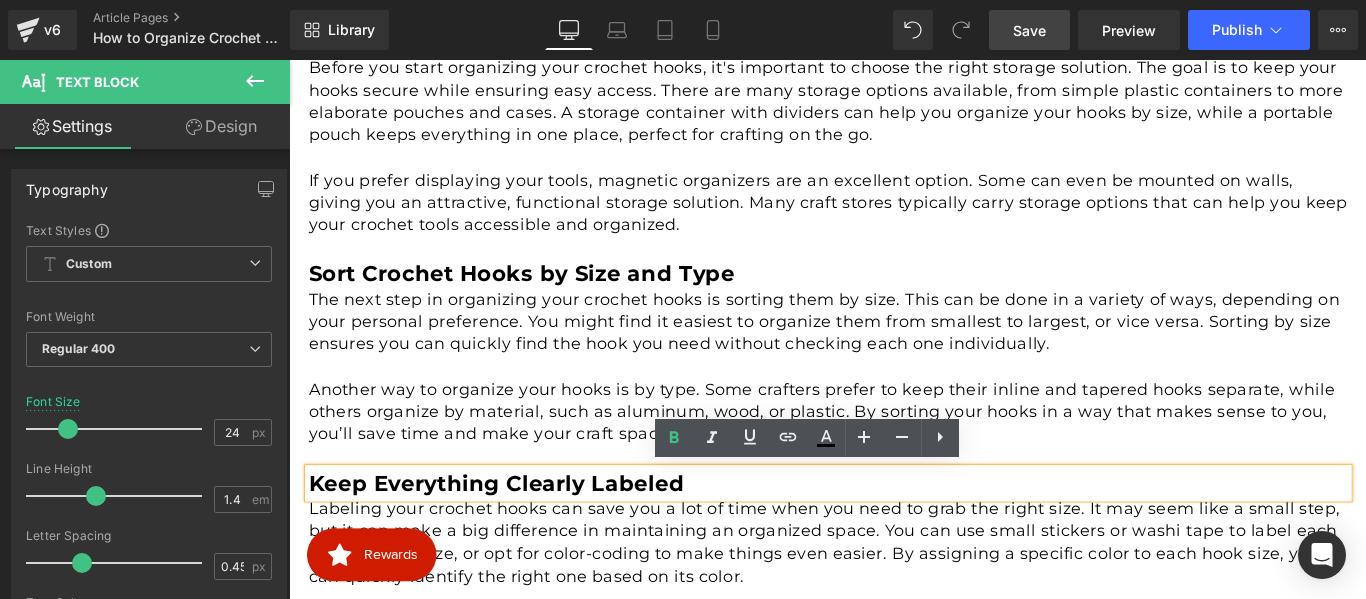 click on "Sort Crochet Hooks by Size and Type" at bounding box center [550, 299] 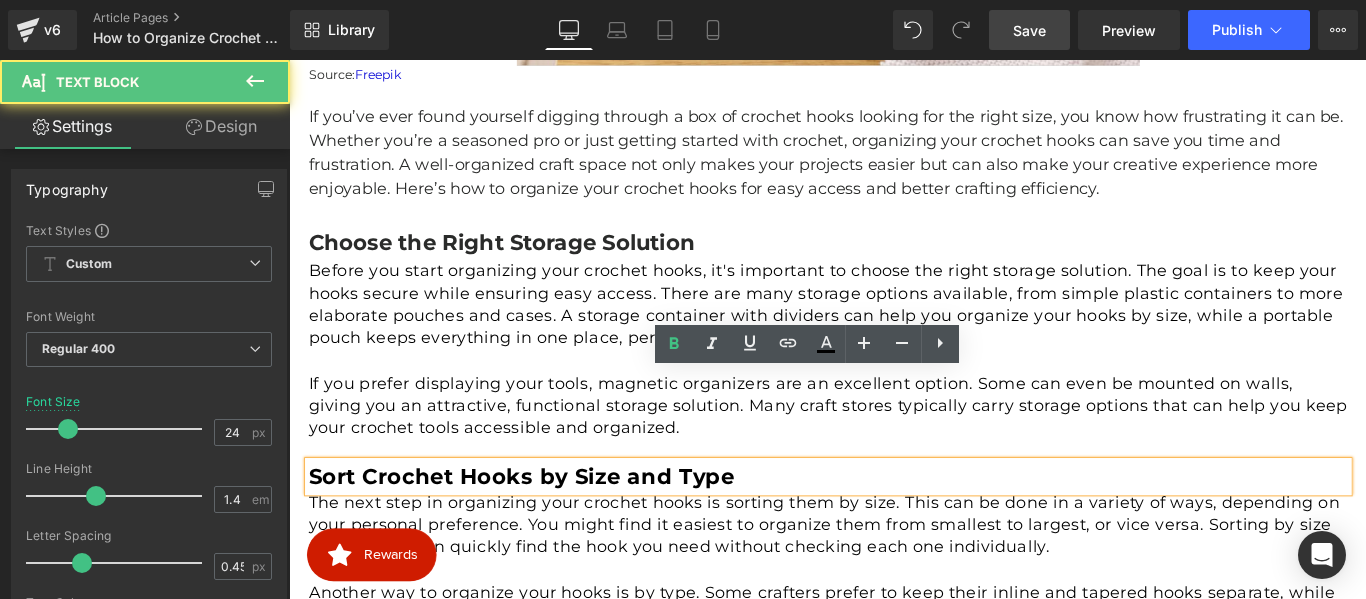 scroll, scrollTop: 800, scrollLeft: 0, axis: vertical 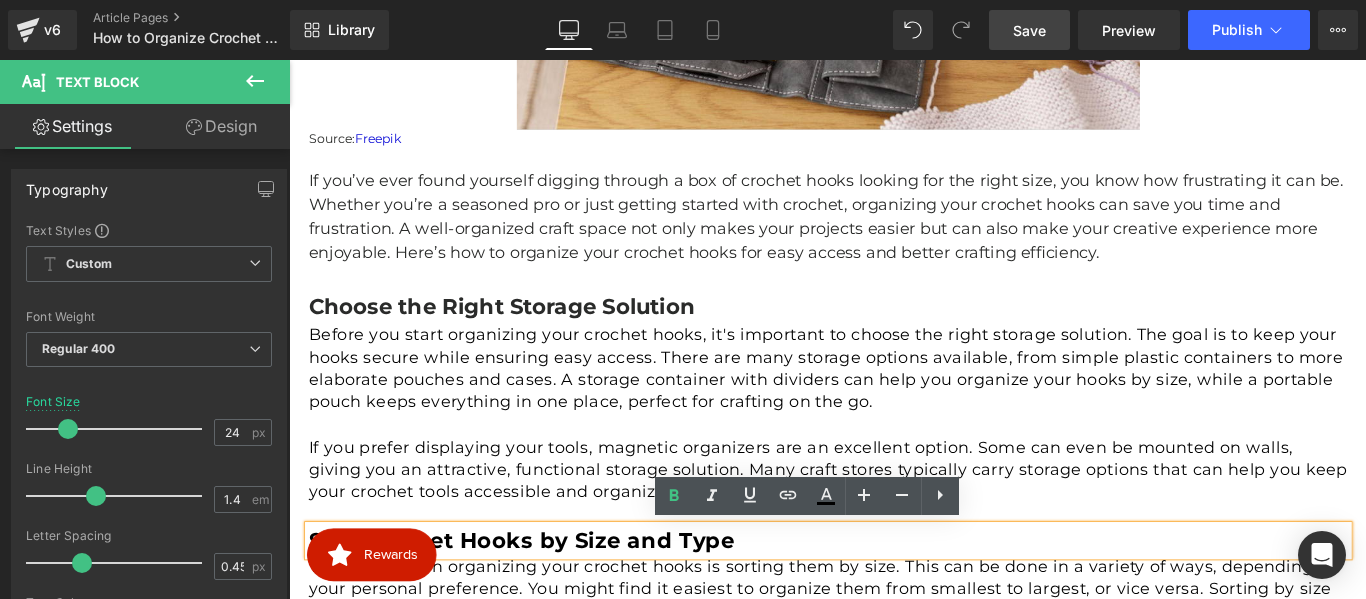 click on "Choose the Right Storage Solution" at bounding box center [528, 336] 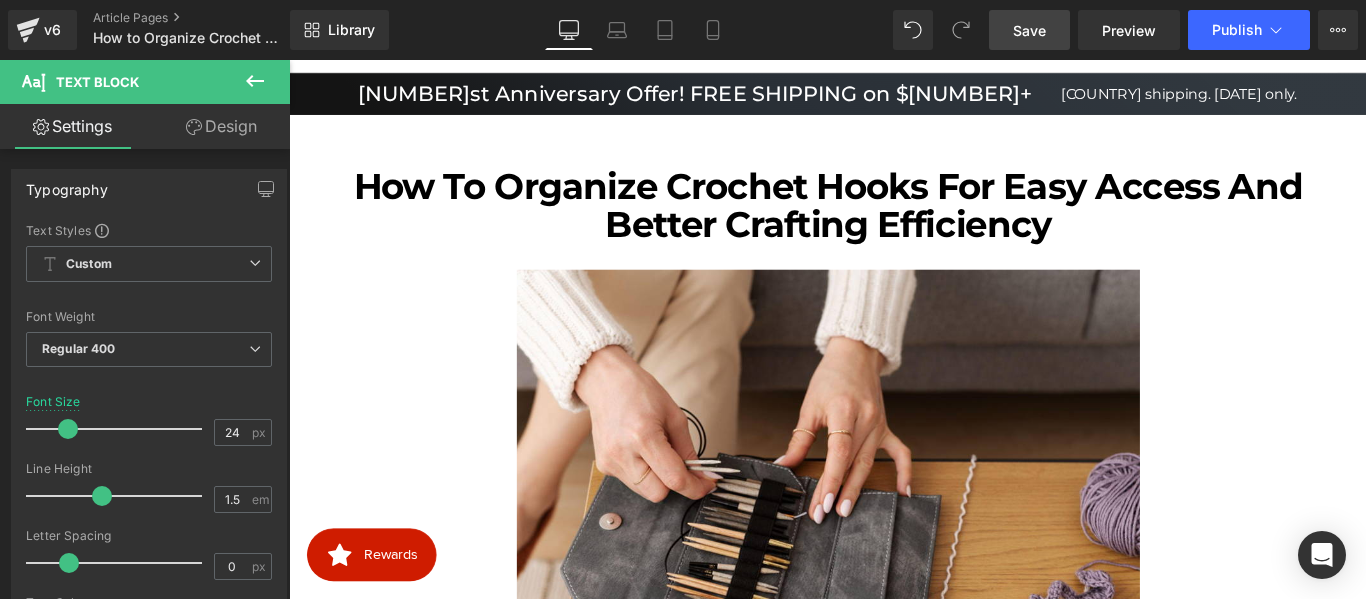 scroll, scrollTop: 0, scrollLeft: 0, axis: both 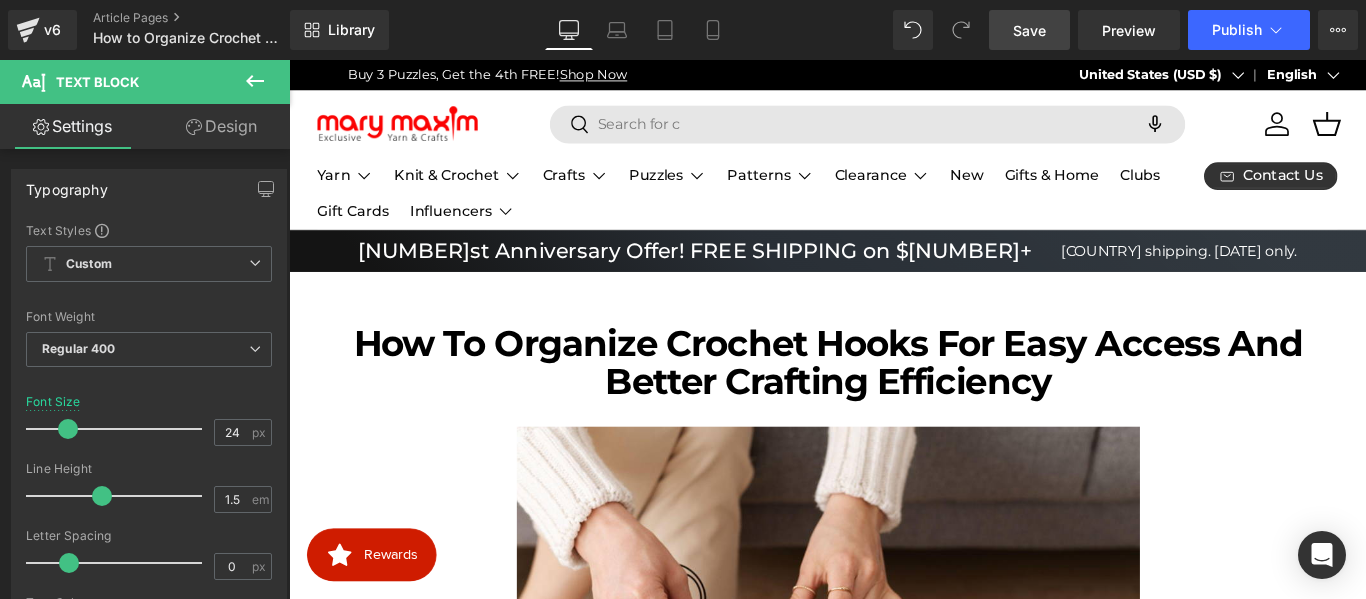click on "Save" at bounding box center [1029, 30] 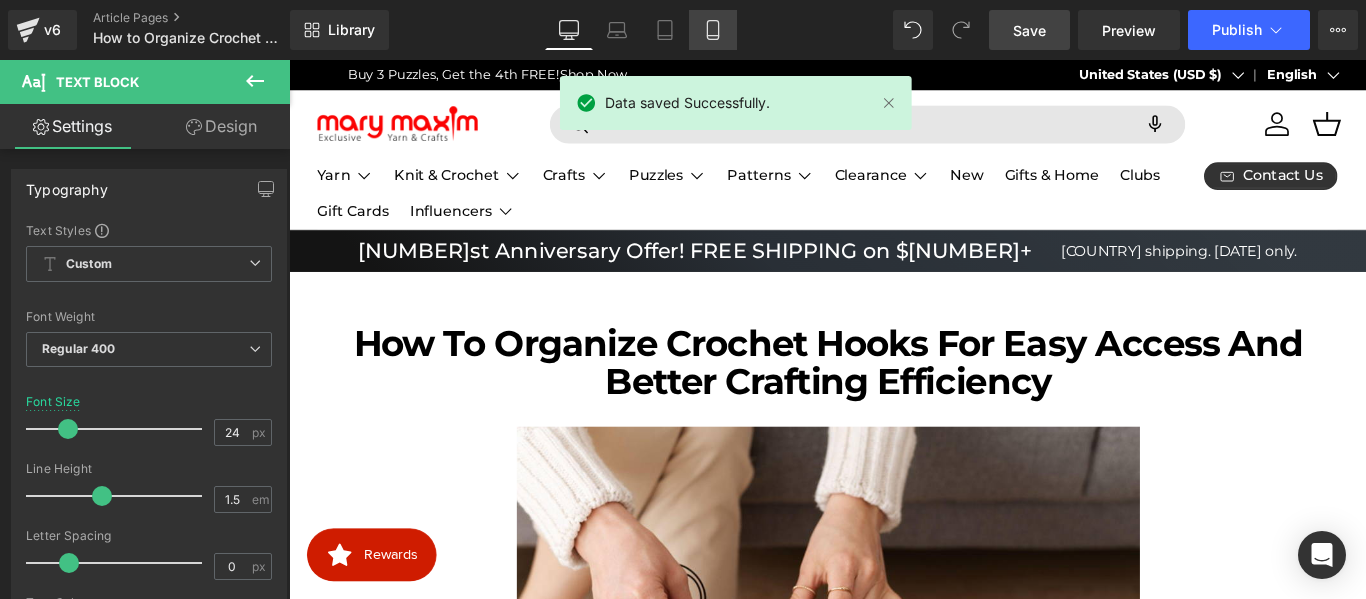 click 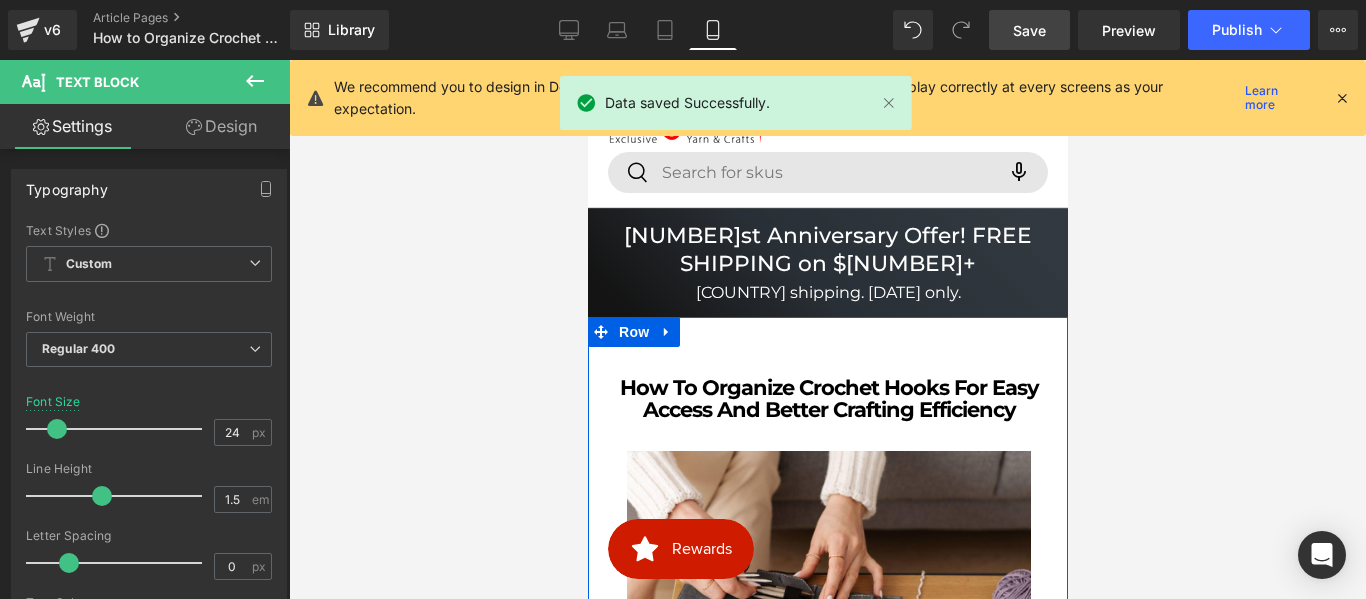 scroll, scrollTop: 0, scrollLeft: 0, axis: both 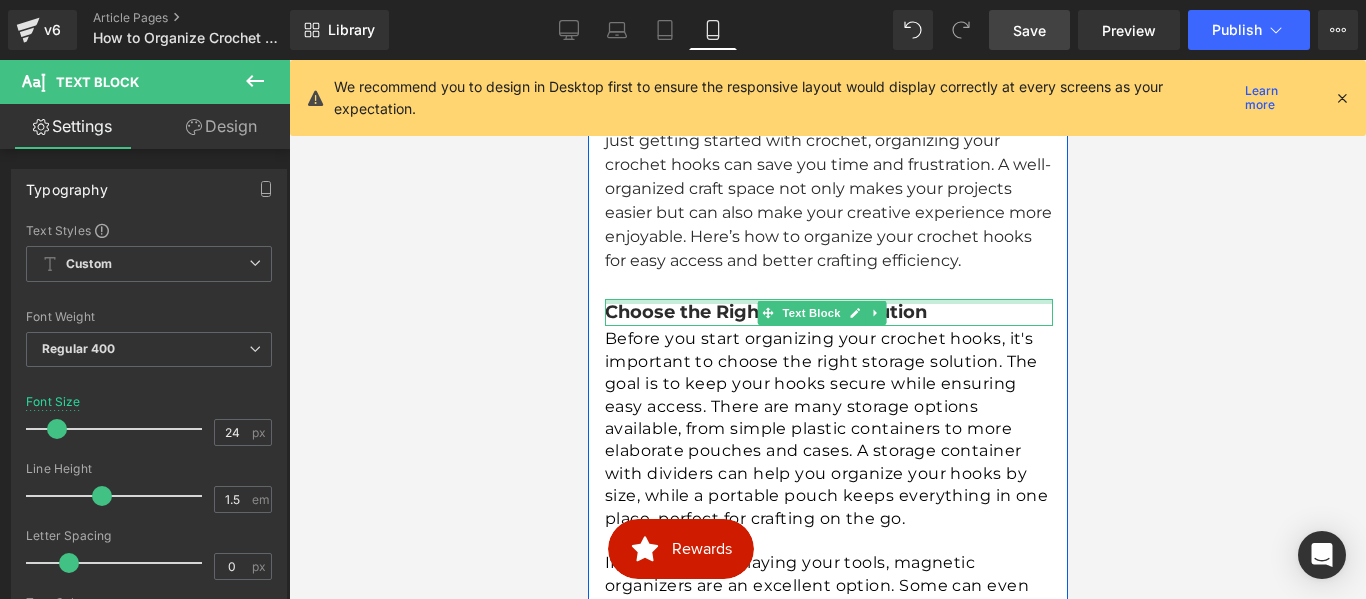 click at bounding box center [828, 301] 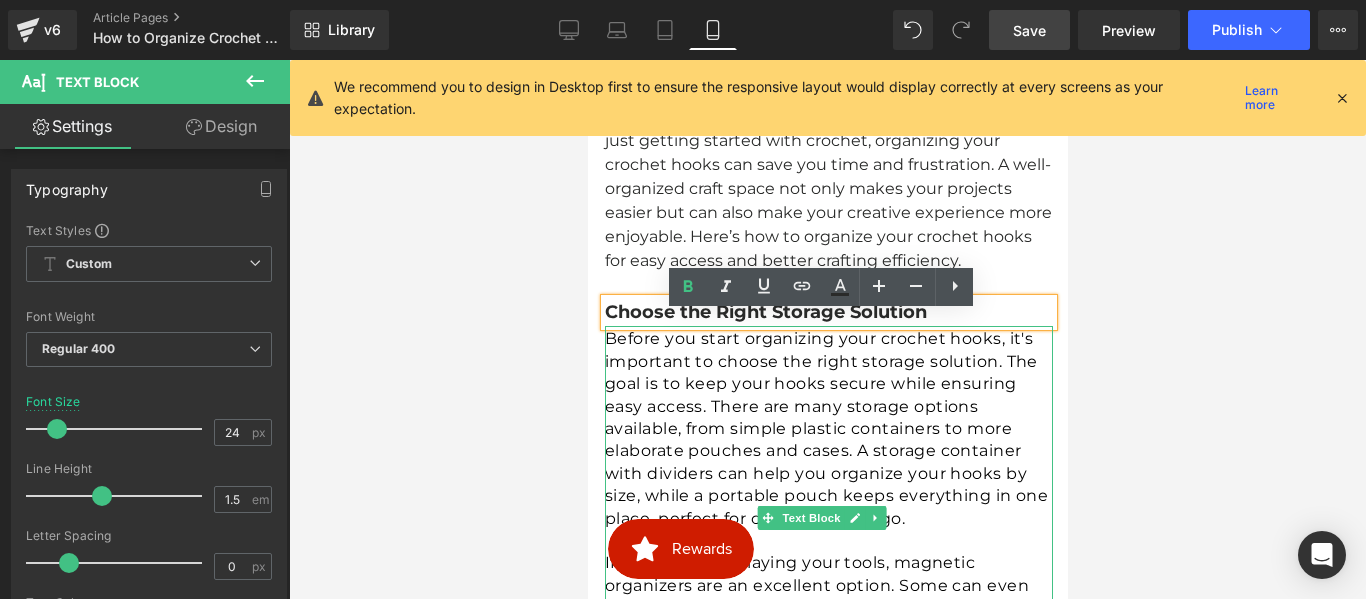 click on "Before you start organizing your crochet hooks, it's important to choose the right storage solution. The goal is to keep your hooks secure while ensuring easy access. There are many storage options available, from simple plastic containers to more elaborate pouches and cases. A storage container with dividers can help you organize your hooks by size, while a portable pouch keeps everything in one place, perfect for crafting on the go." at bounding box center (828, 429) 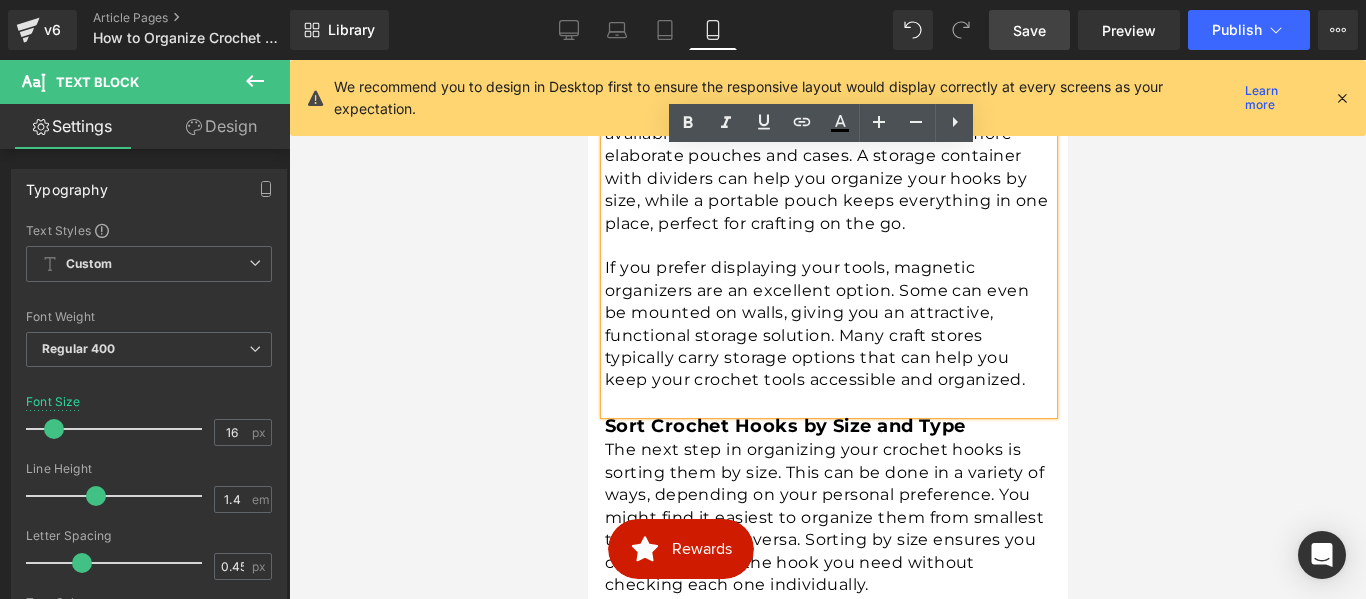 scroll, scrollTop: 1000, scrollLeft: 0, axis: vertical 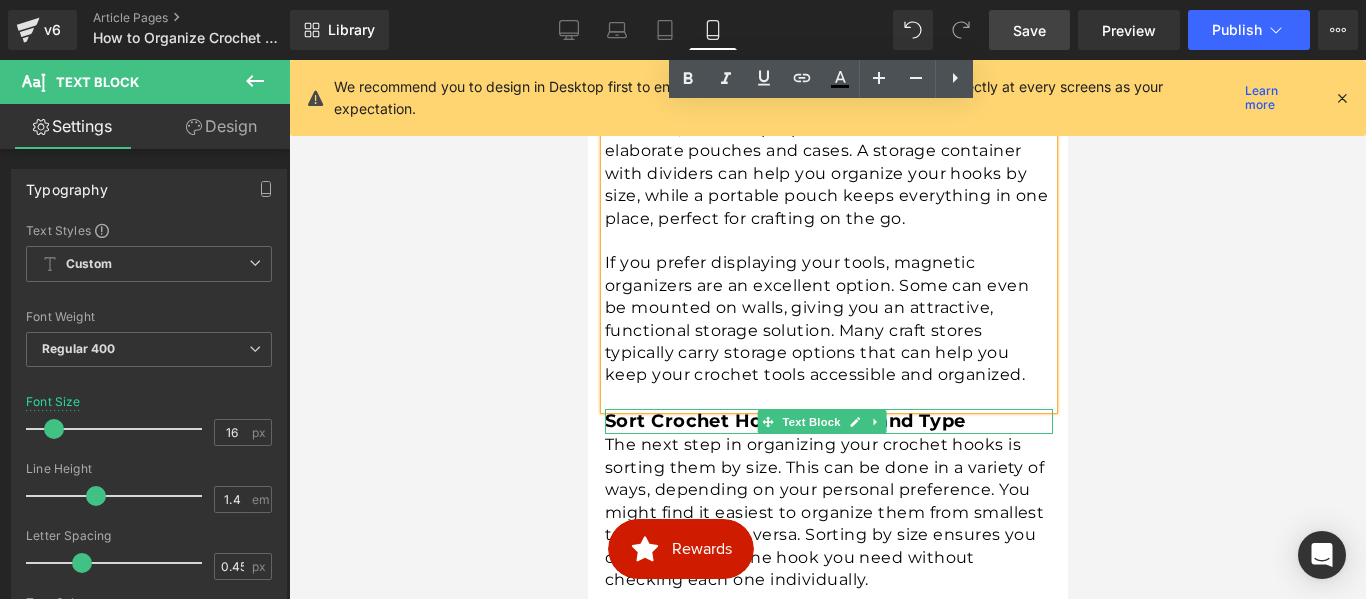 click on "Sort Crochet Hooks by Size and Type" at bounding box center [784, 421] 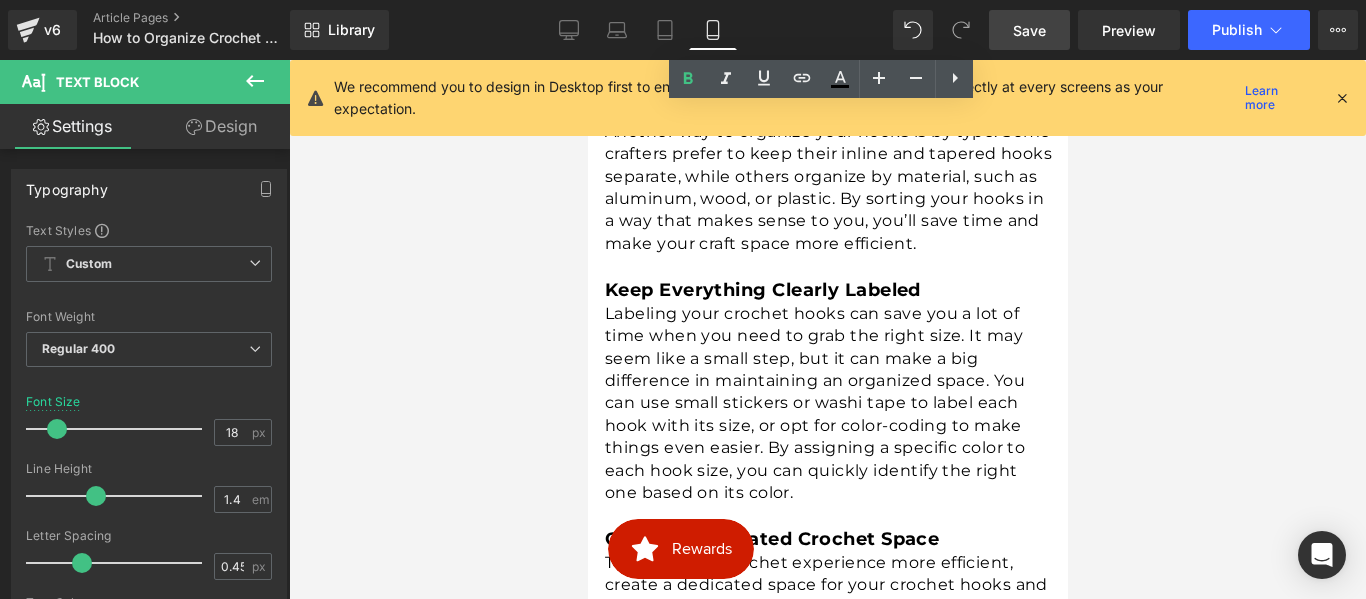 scroll, scrollTop: 1500, scrollLeft: 0, axis: vertical 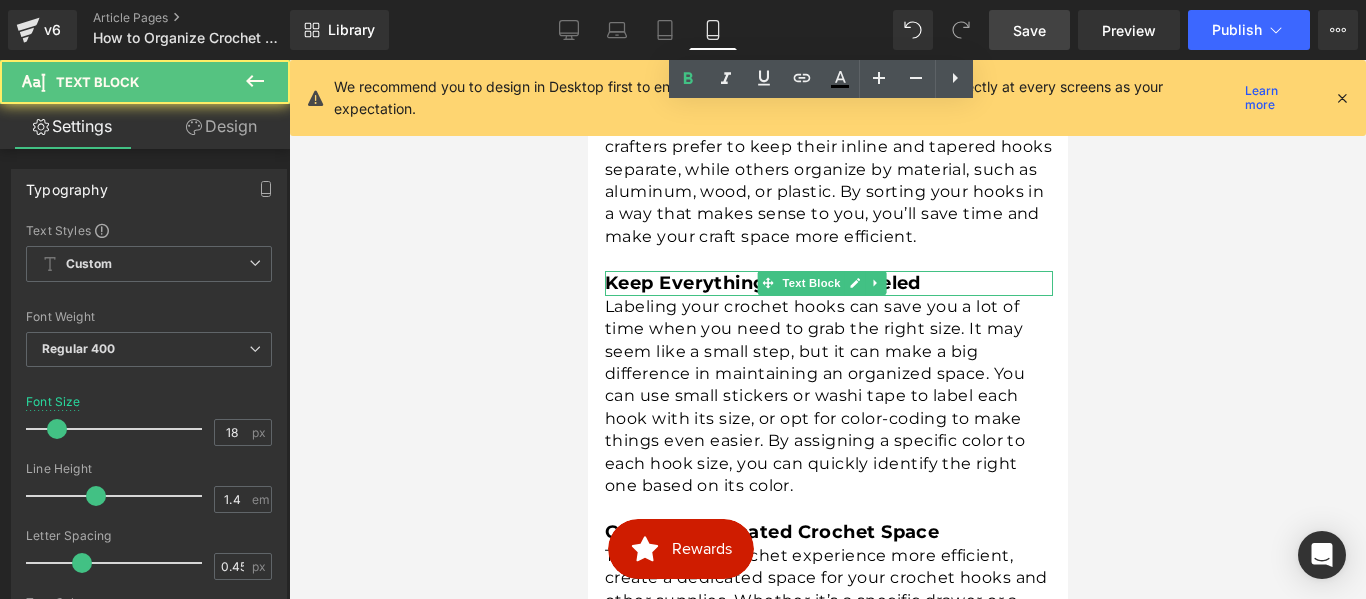 click on "Keep Everything Clearly Labeled" at bounding box center (762, 283) 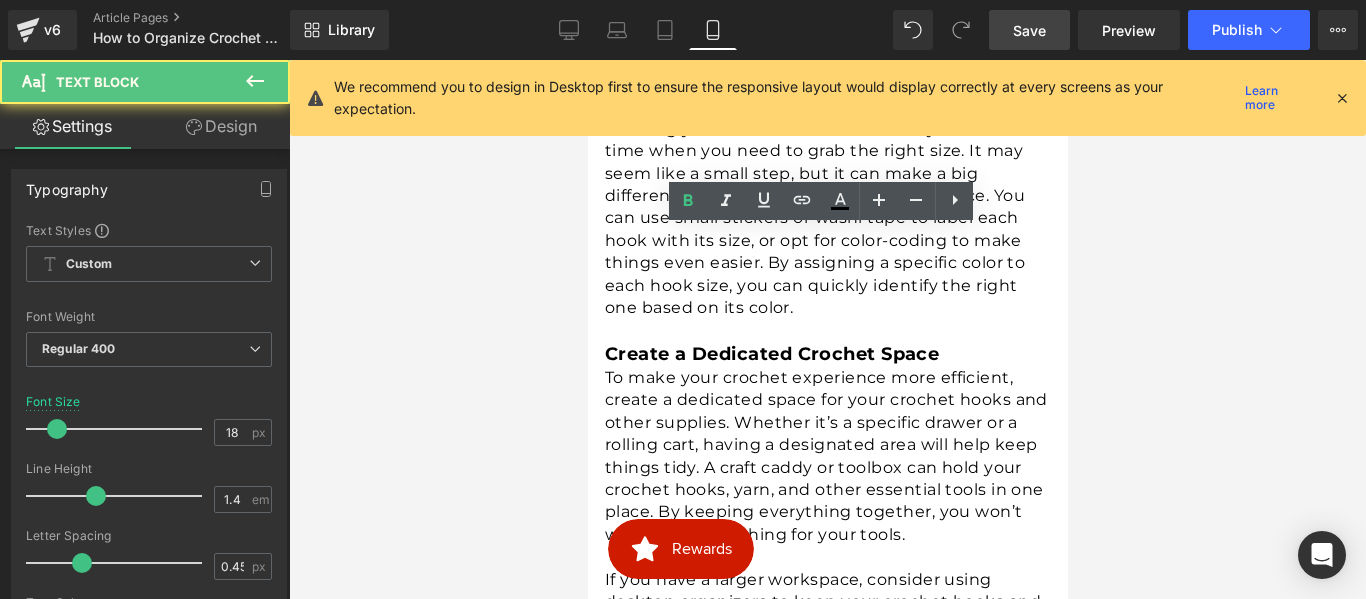 scroll, scrollTop: 1700, scrollLeft: 0, axis: vertical 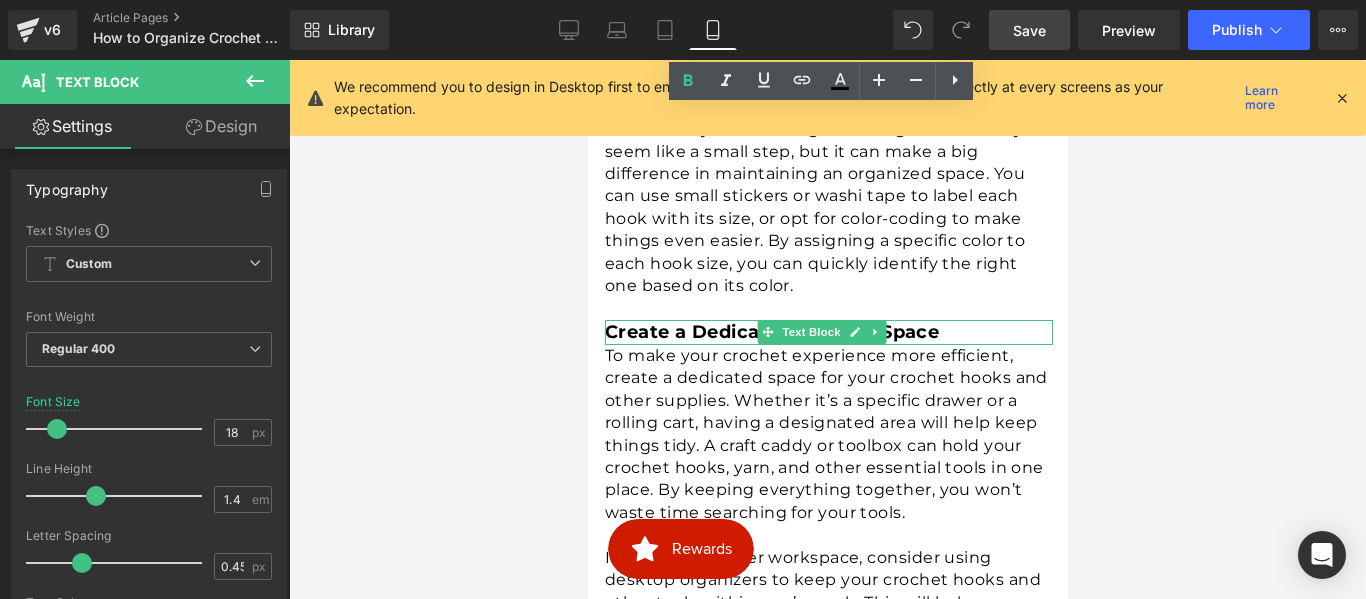 click on "Create a Dedicated Crochet Space" at bounding box center (771, 332) 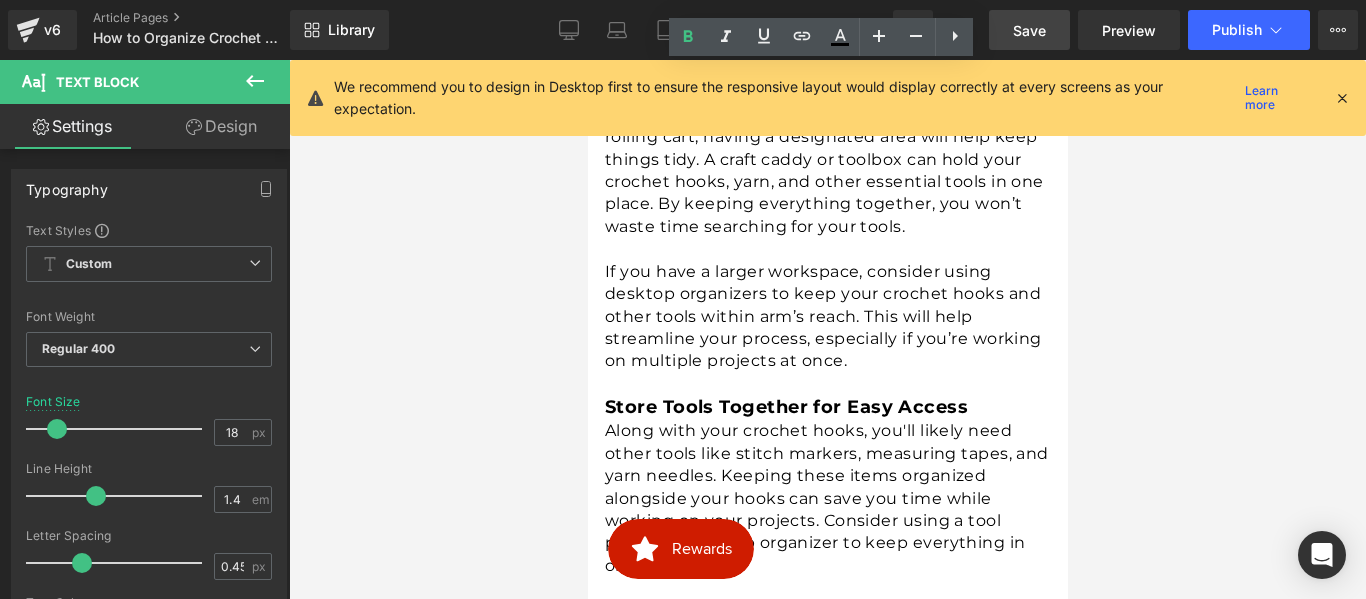 scroll, scrollTop: 2000, scrollLeft: 0, axis: vertical 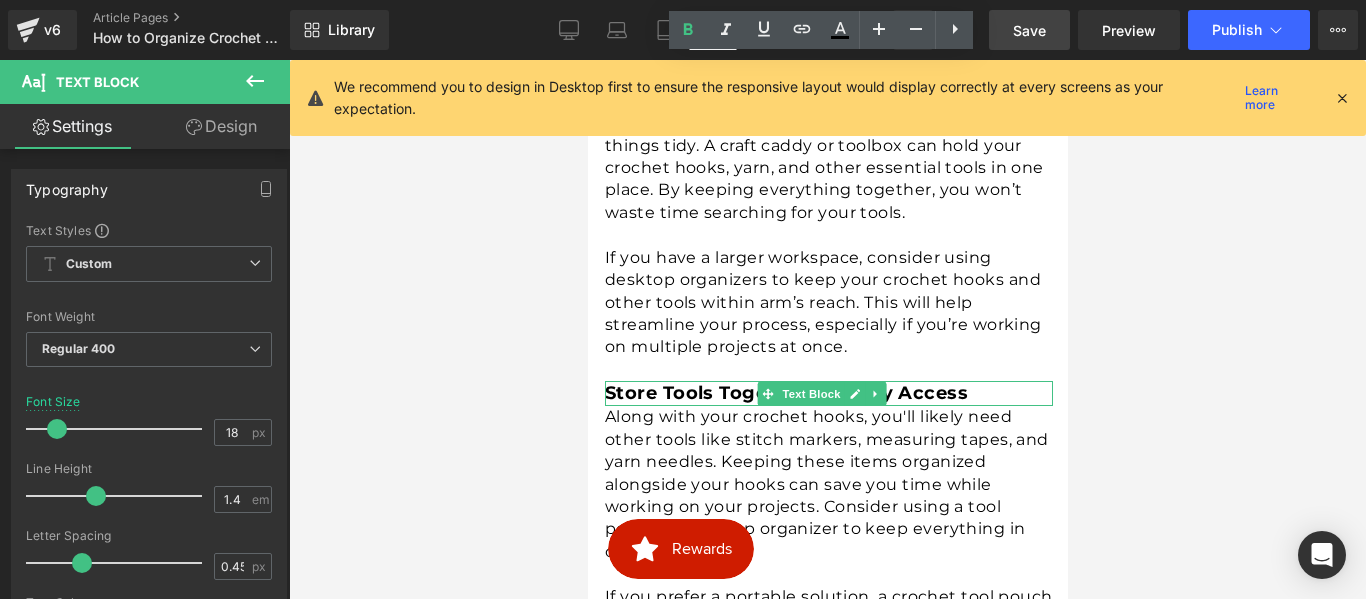 click on "Store Tools Together for Easy Access" at bounding box center (785, 393) 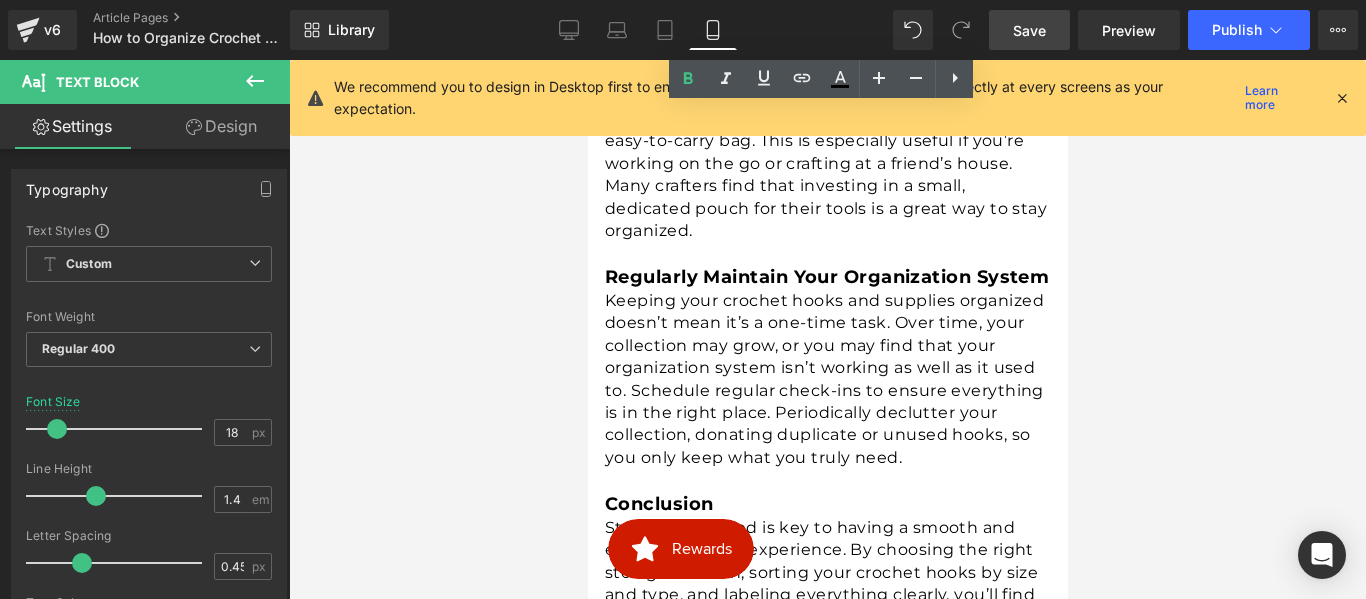 click on "Regularly Maintain Your Organization System" at bounding box center (826, 277) 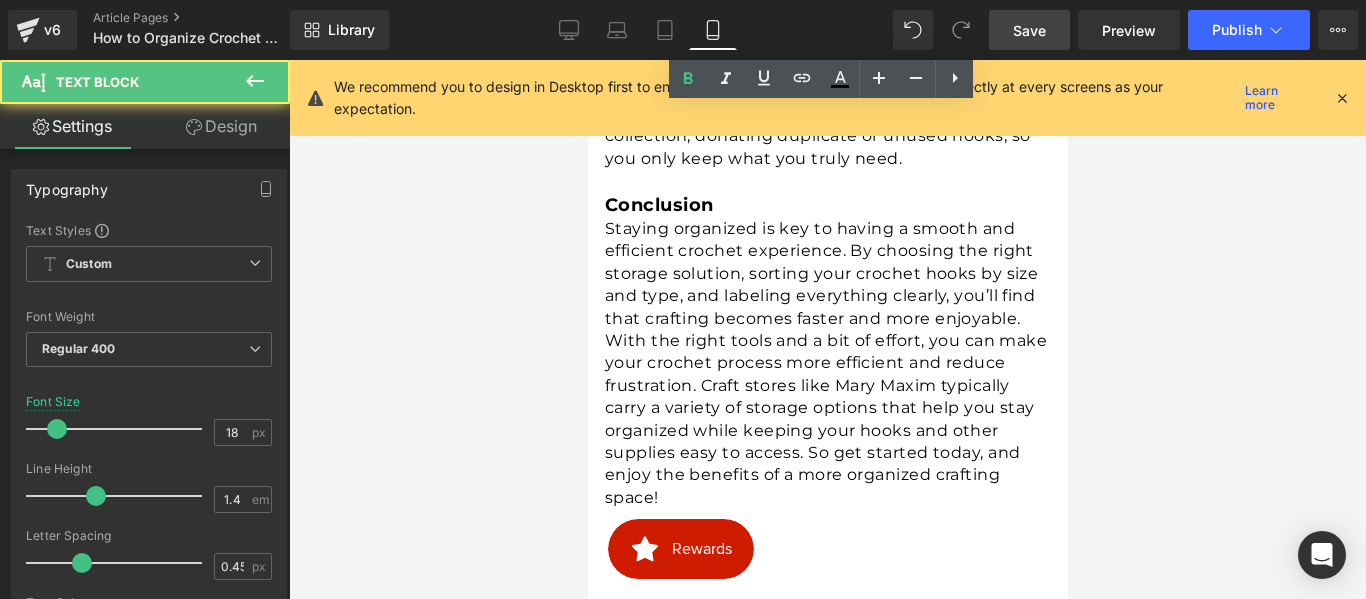 scroll, scrollTop: 2800, scrollLeft: 0, axis: vertical 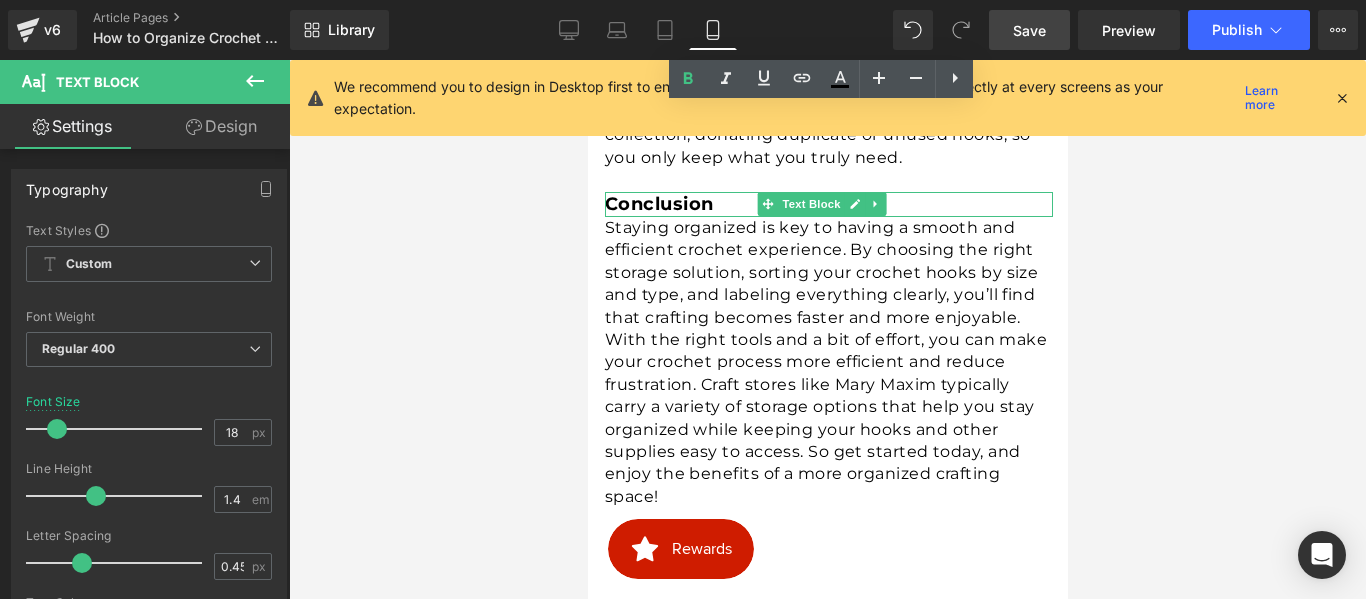 click on "Conclusion" at bounding box center (658, 204) 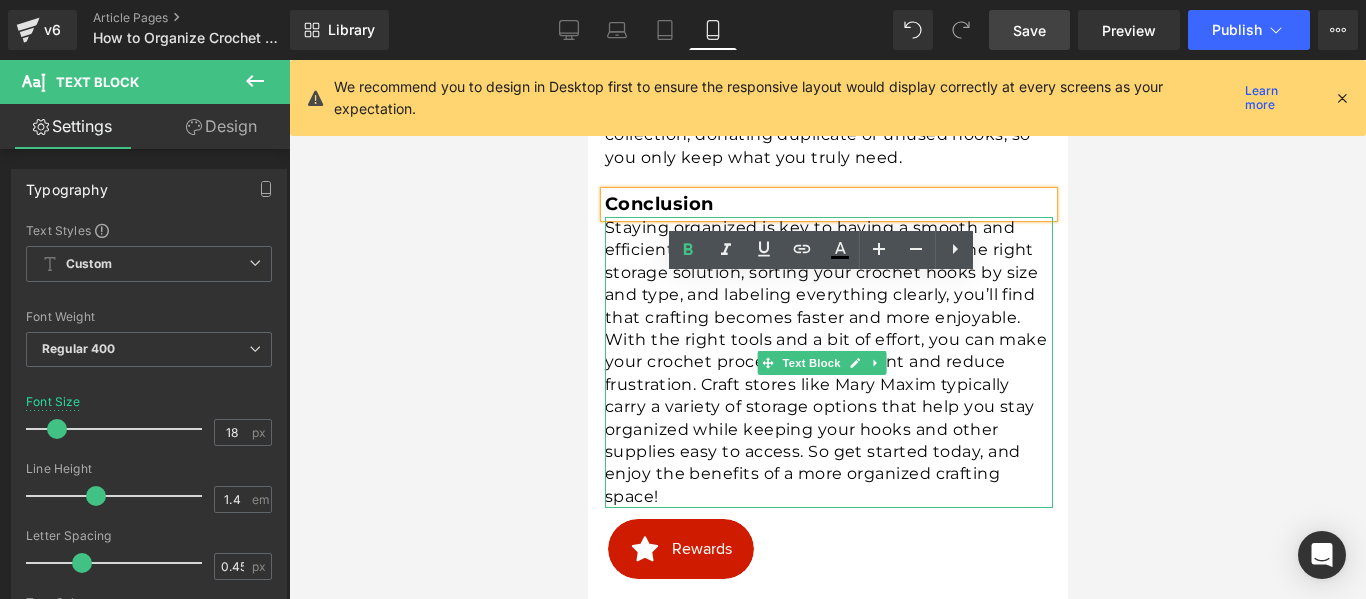 click on "Staying organized is key to having a smooth and efficient crochet experience. By choosing the right storage solution, sorting your crochet hooks by size and type, and labeling everything clearly, you’ll find that crafting becomes faster and more enjoyable. With the right tools and a bit of effort, you can make your crochet process more efficient and reduce frustration. Craft stores like Mary Maxim typically carry a variety of storage options that help you stay organized while keeping your hooks and other supplies easy to access. So get started today, and enjoy the benefits of a more organized crafting space!" at bounding box center [828, 362] 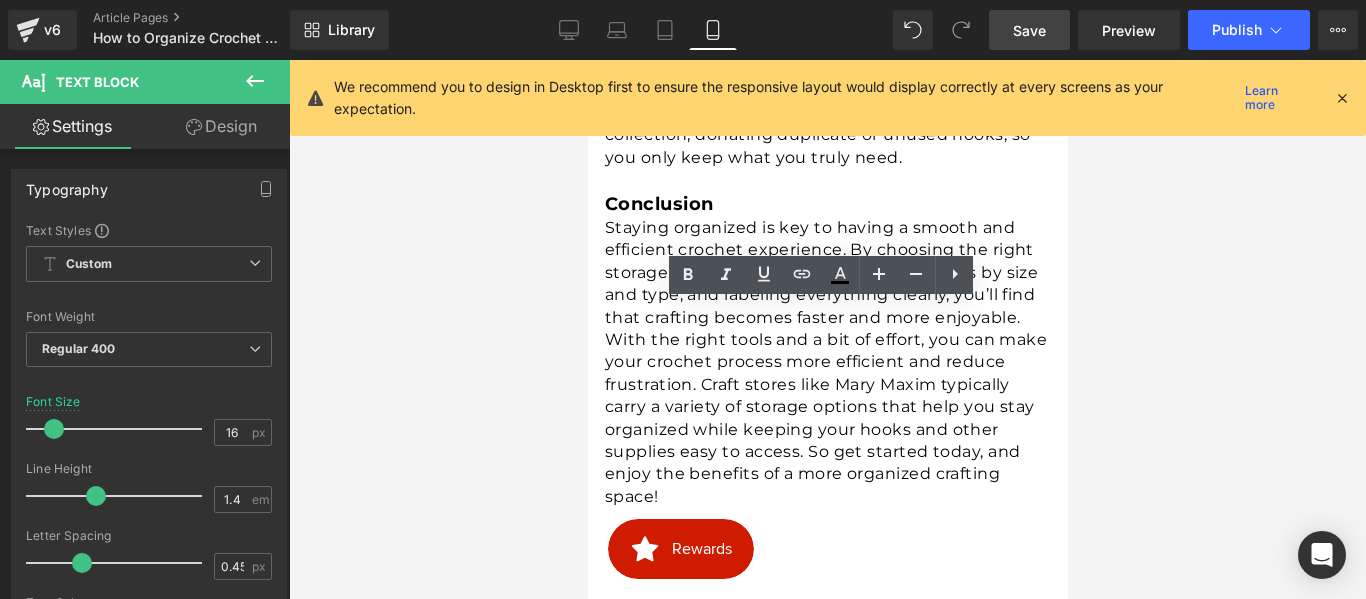 click on "Save" at bounding box center [1029, 30] 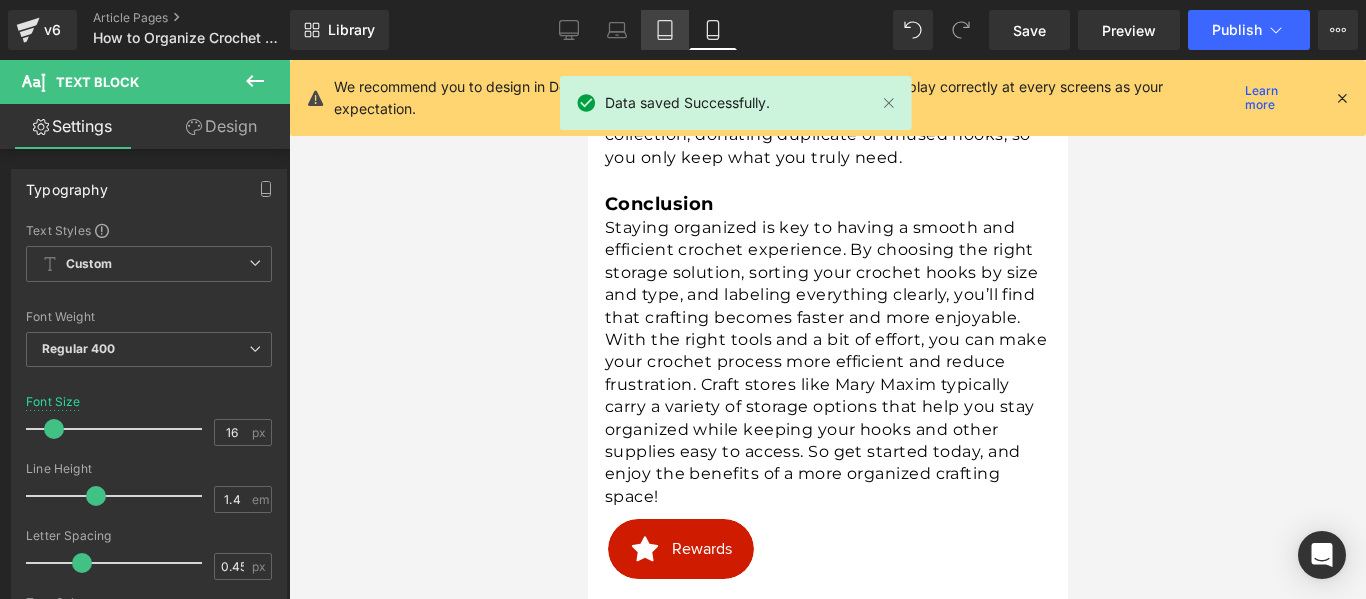 click on "Tablet" at bounding box center [665, 30] 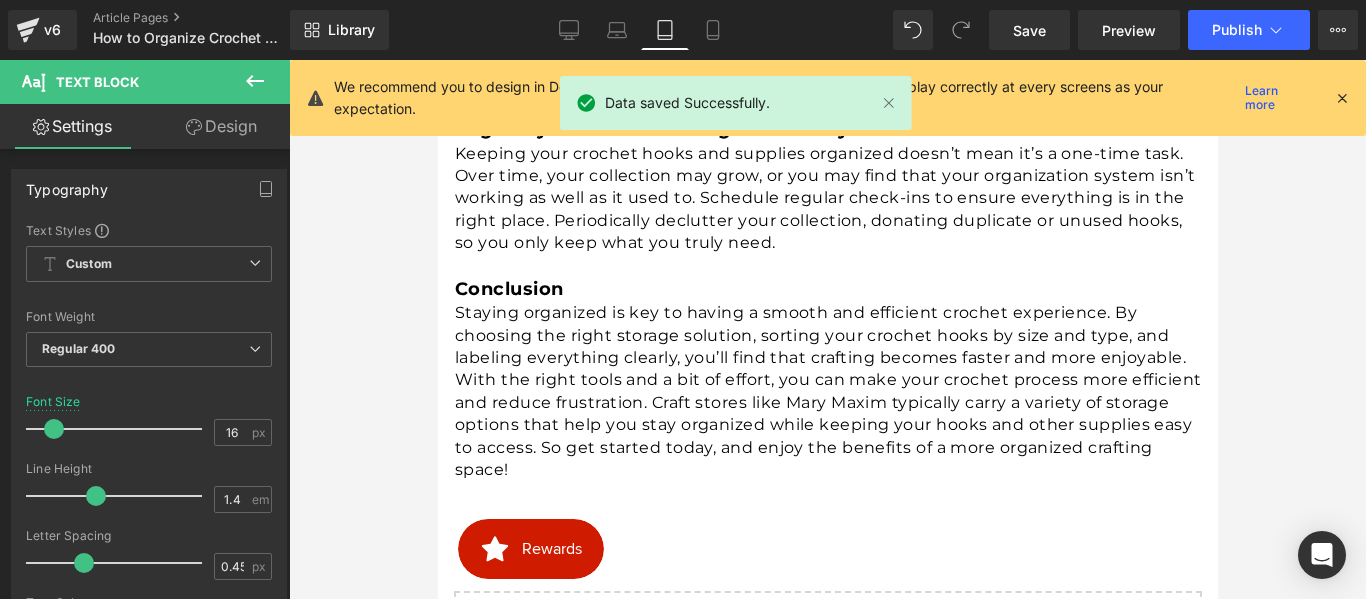 scroll, scrollTop: 2226, scrollLeft: 0, axis: vertical 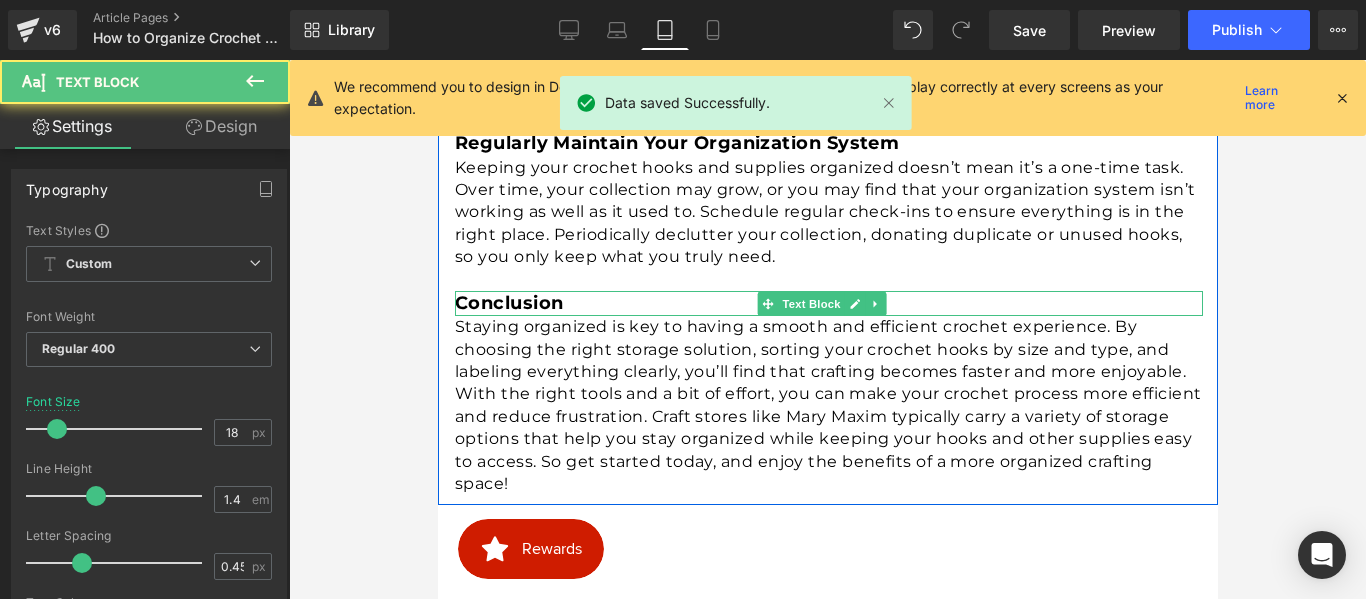 click on "Conclusion" at bounding box center (508, 303) 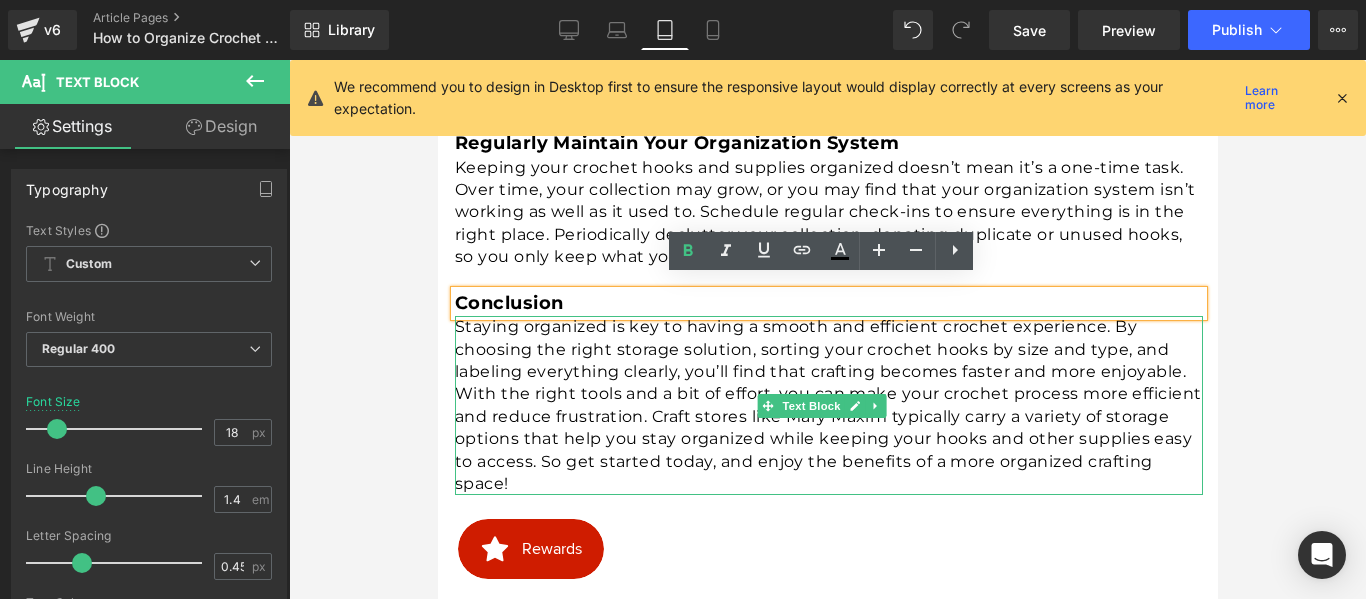 click on "Staying organized is key to having a smooth and efficient crochet experience. By choosing the right storage solution, sorting your crochet hooks by size and type, and labeling everything clearly, you’ll find that crafting becomes faster and more enjoyable. With the right tools and a bit of effort, you can make your crochet process more efficient and reduce frustration. Craft stores like Mary Maxim typically carry a variety of storage options that help you stay organized while keeping your hooks and other supplies easy to access. So get started today, and enjoy the benefits of a more organized crafting space!" at bounding box center (828, 405) 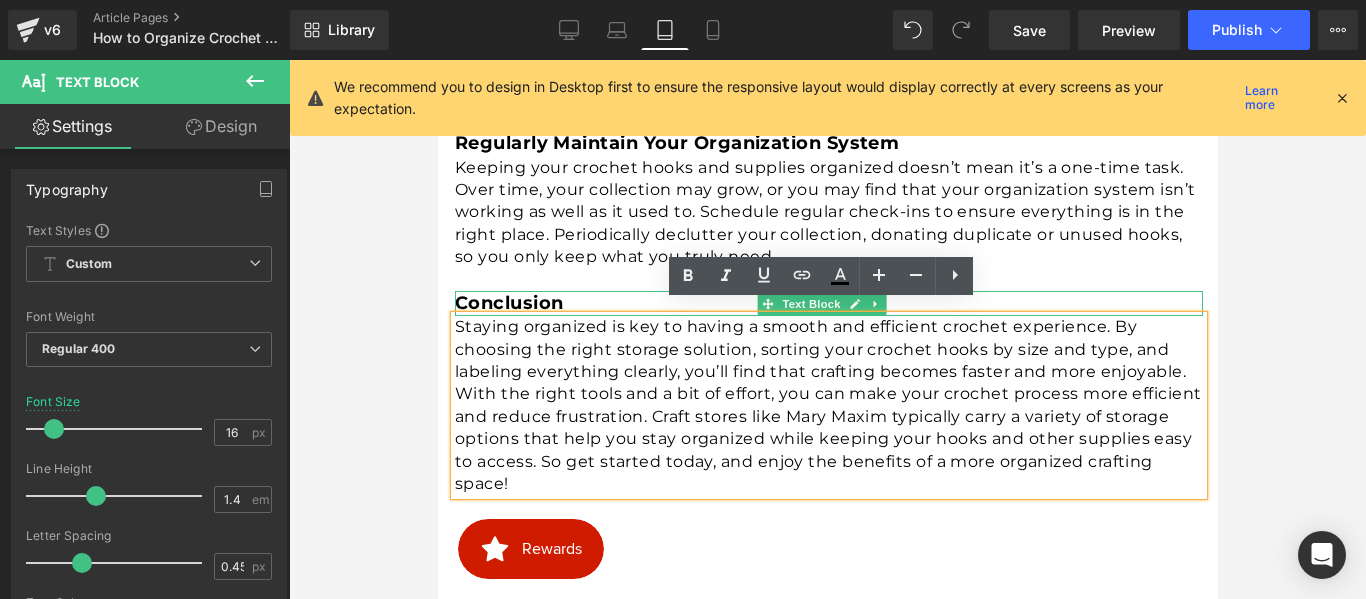 click on "Conclusion" at bounding box center [828, 303] 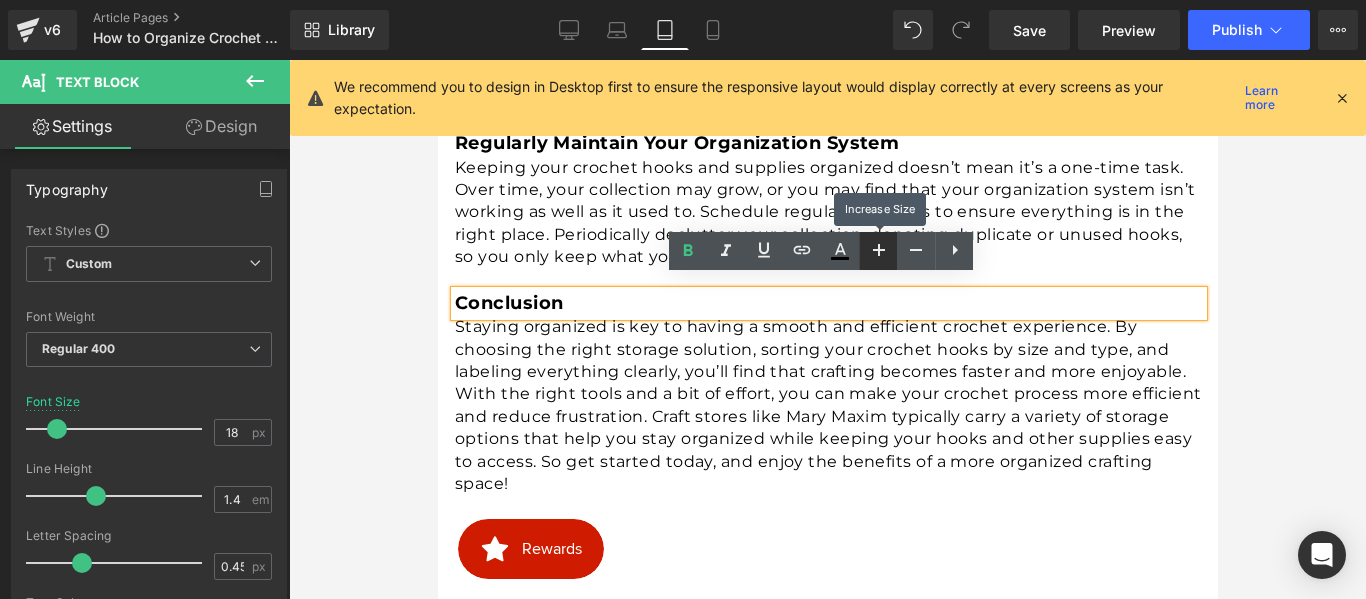 click 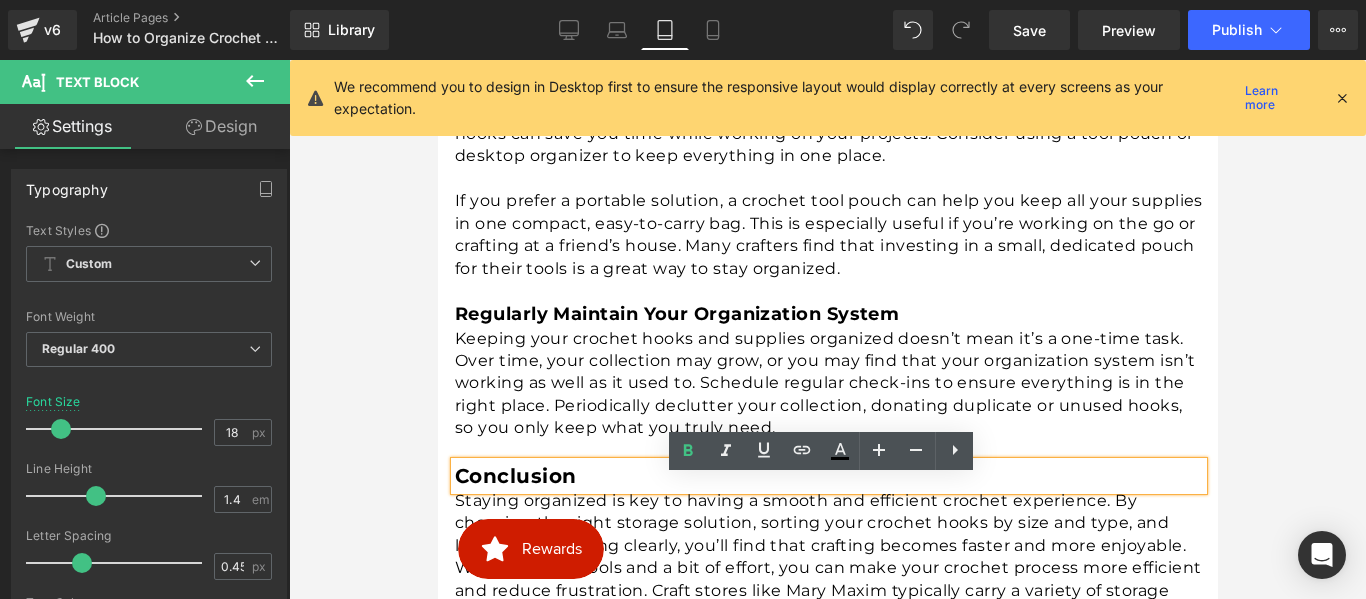 scroll, scrollTop: 2026, scrollLeft: 0, axis: vertical 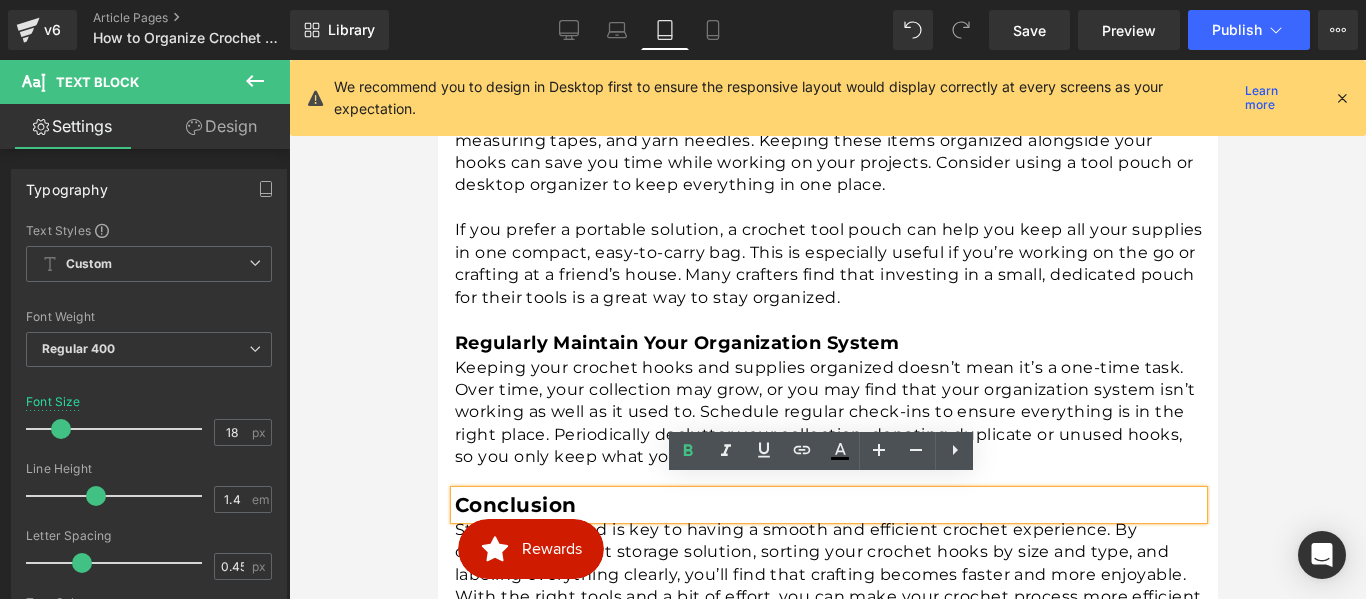 click on "Regularly Maintain Your Organization System" at bounding box center [676, 343] 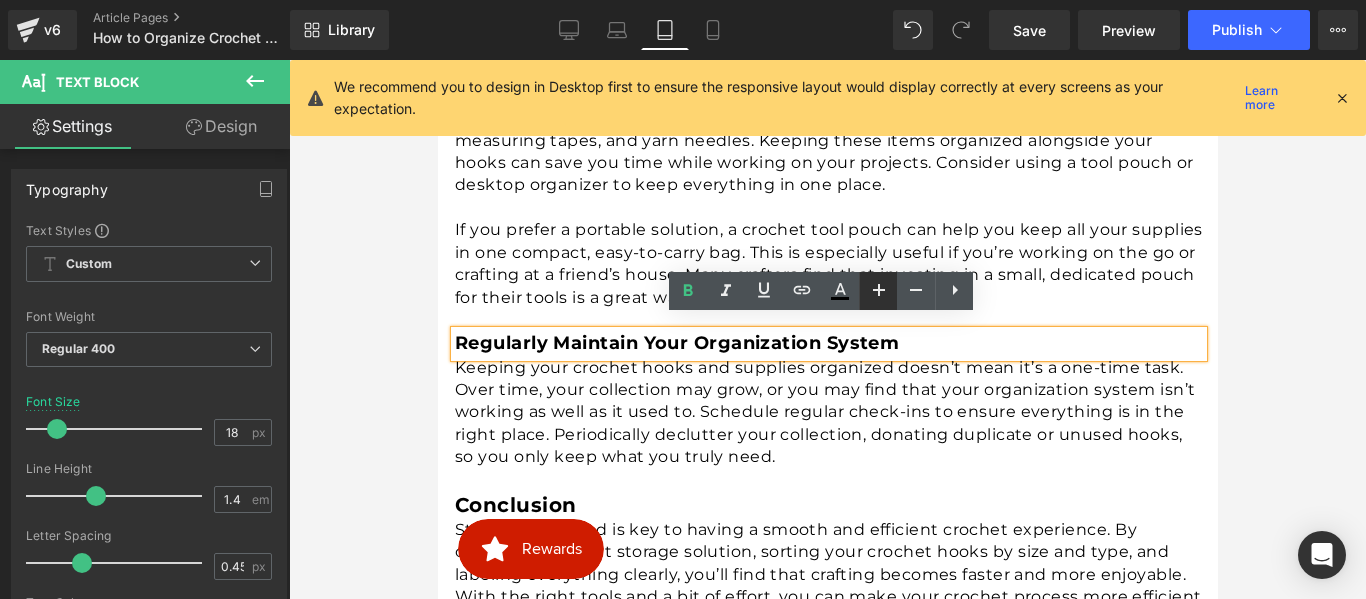 click 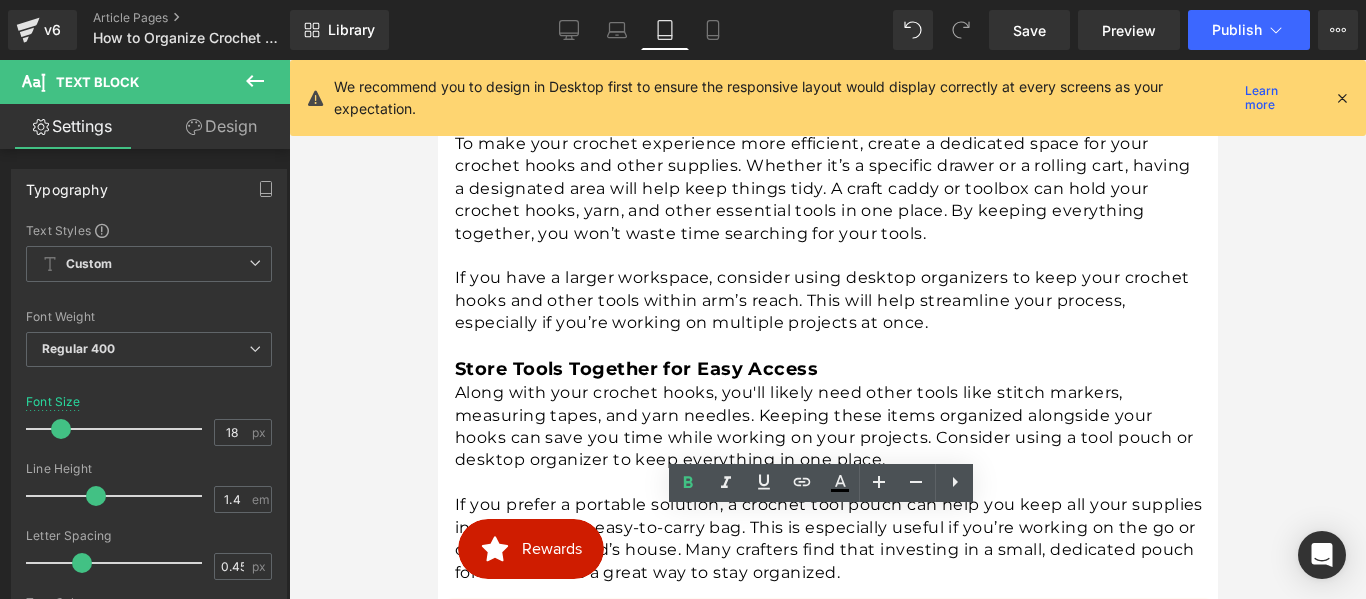 scroll, scrollTop: 1726, scrollLeft: 0, axis: vertical 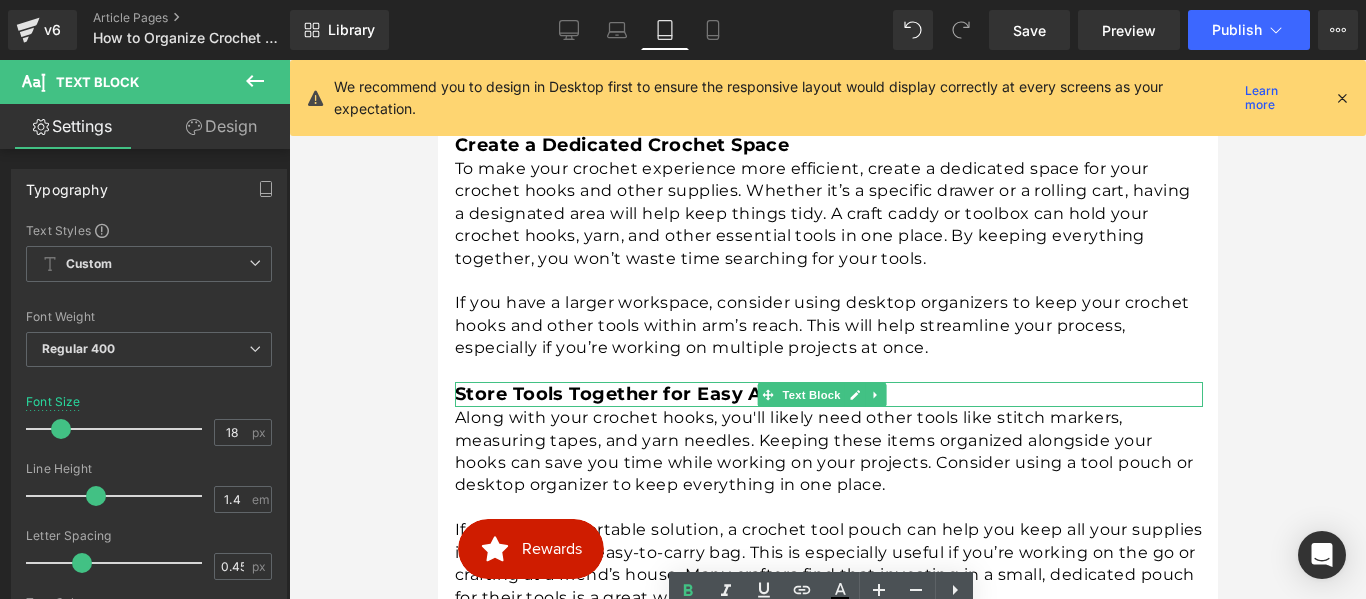 click on "Store Tools Together for Easy Access" at bounding box center (635, 394) 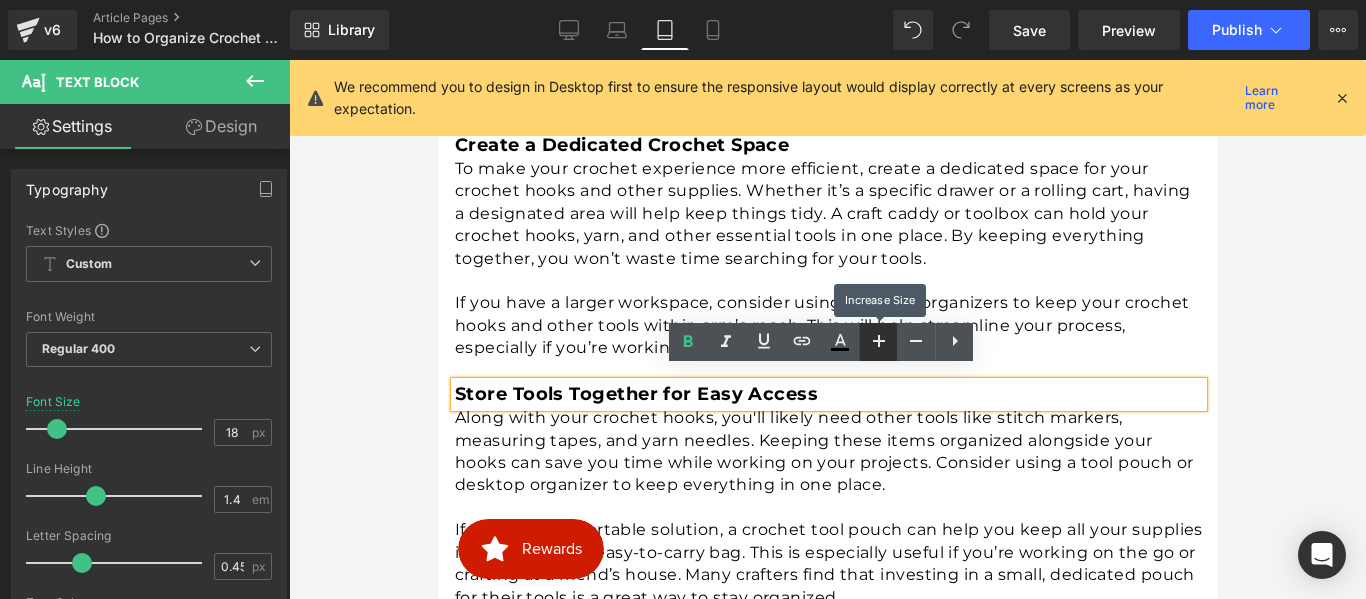 click 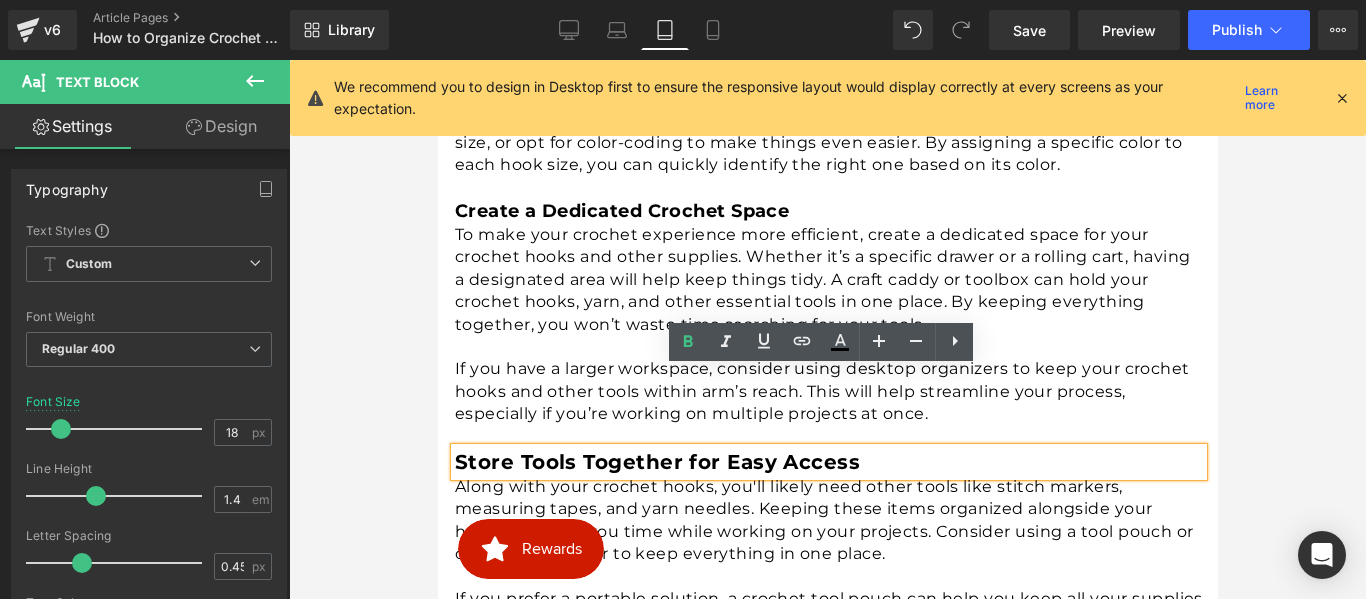 scroll, scrollTop: 1626, scrollLeft: 0, axis: vertical 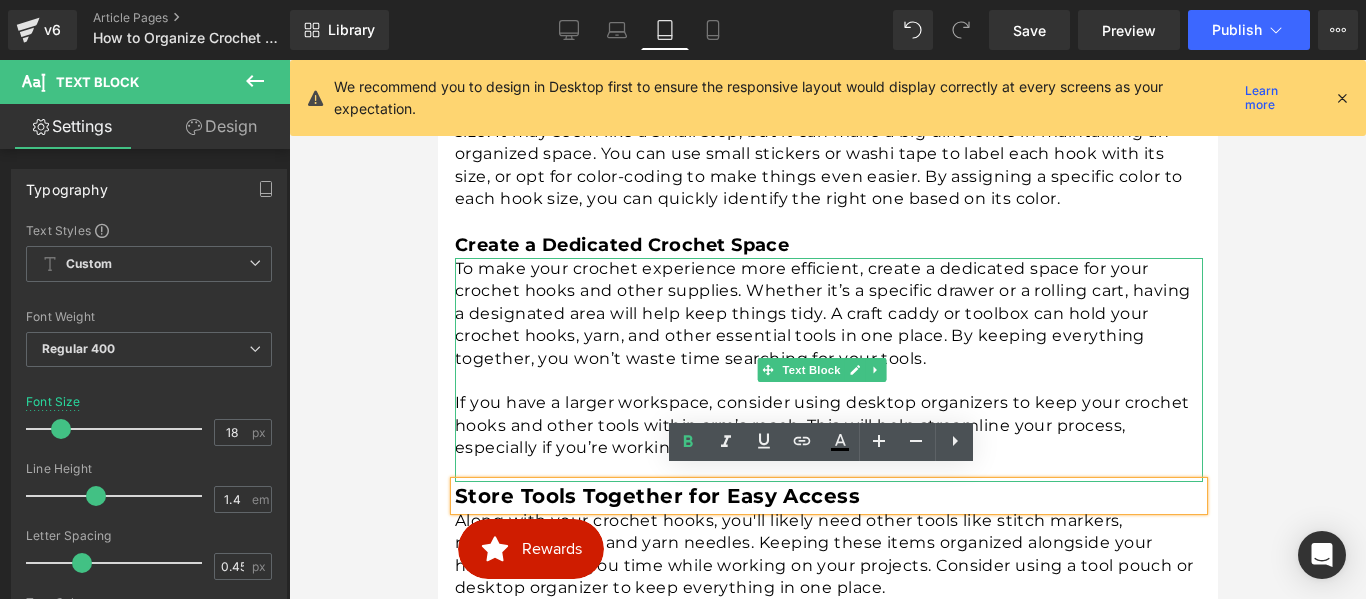 click on "To make your crochet experience more efficient, create a dedicated space for your crochet hooks and other supplies. Whether it’s a specific drawer or a rolling cart, having a designated area will help keep things tidy. A craft caddy or toolbox can hold your crochet hooks, yarn, and other essential tools in one place. By keeping everything together, you won’t waste time searching for your tools." at bounding box center [828, 314] 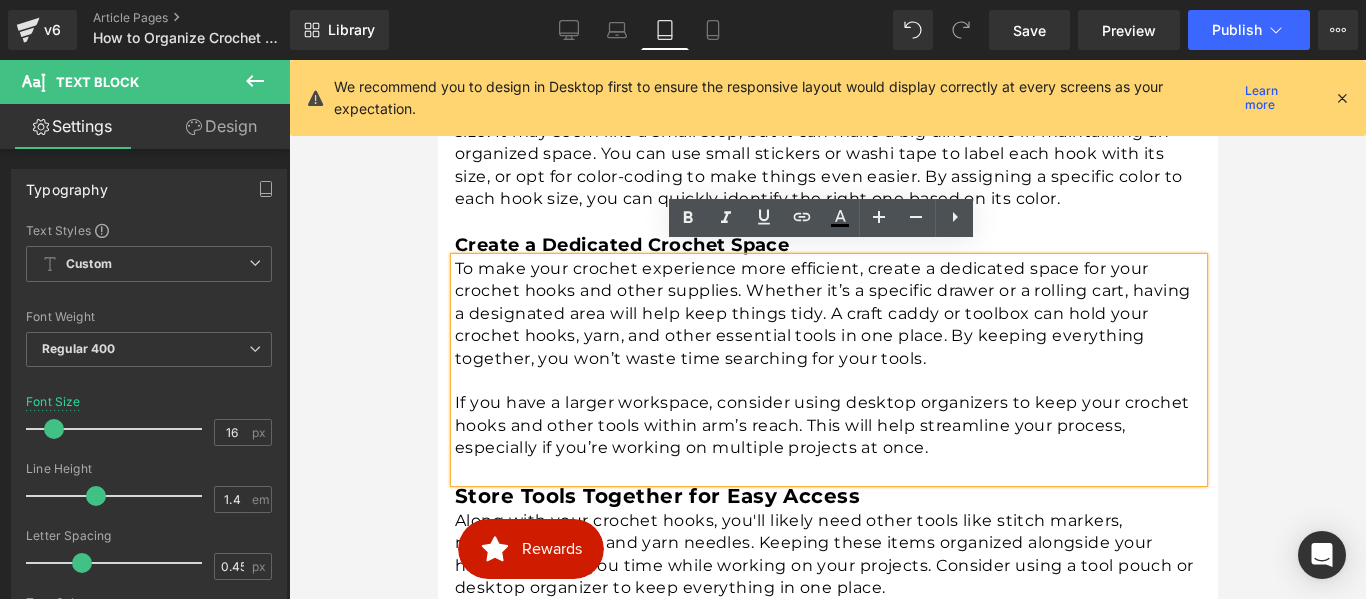click on "Create a Dedicated Crochet Space" at bounding box center (621, 245) 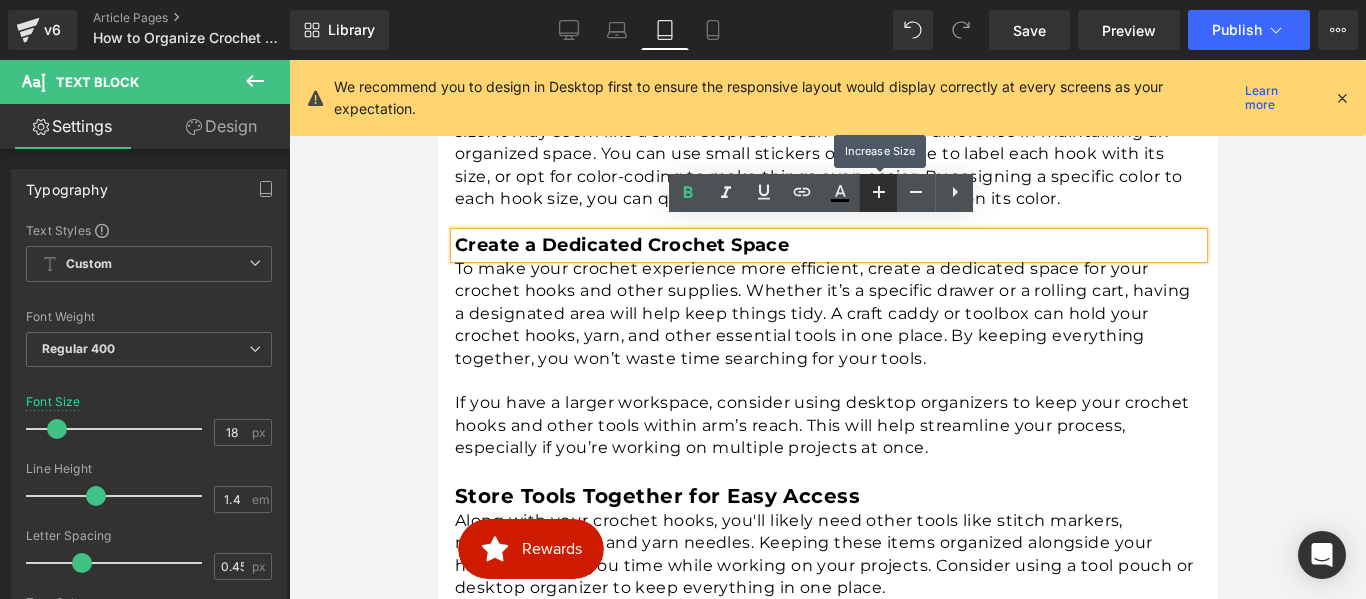 click 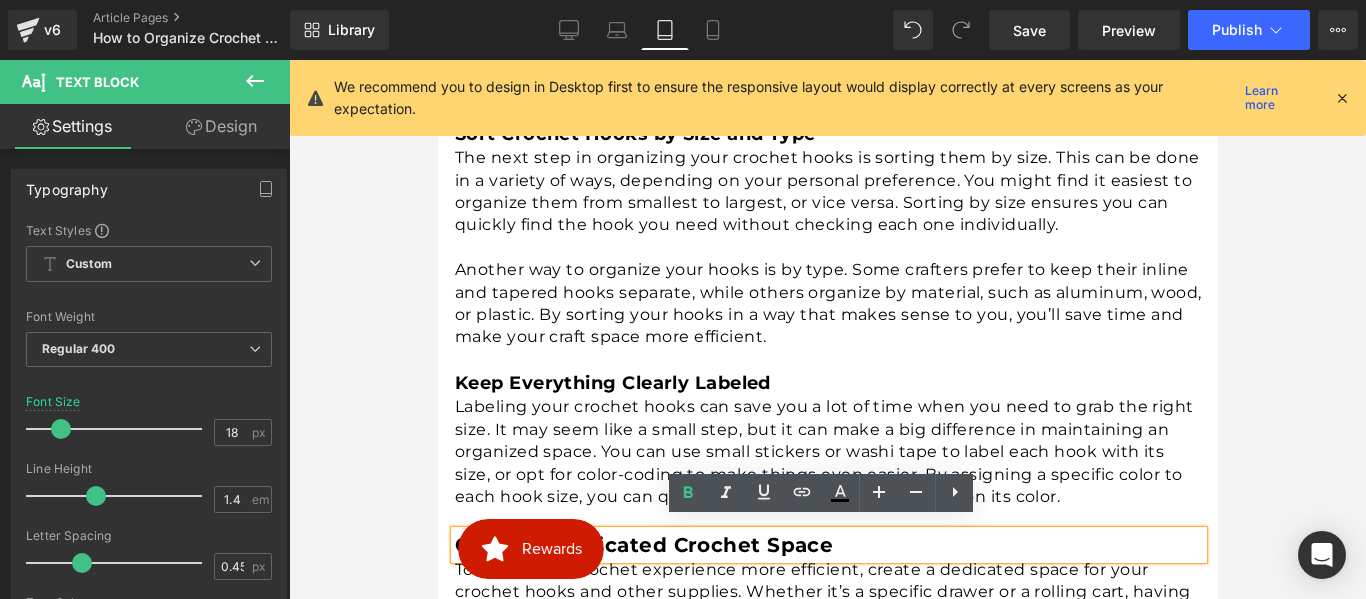 scroll, scrollTop: 1326, scrollLeft: 0, axis: vertical 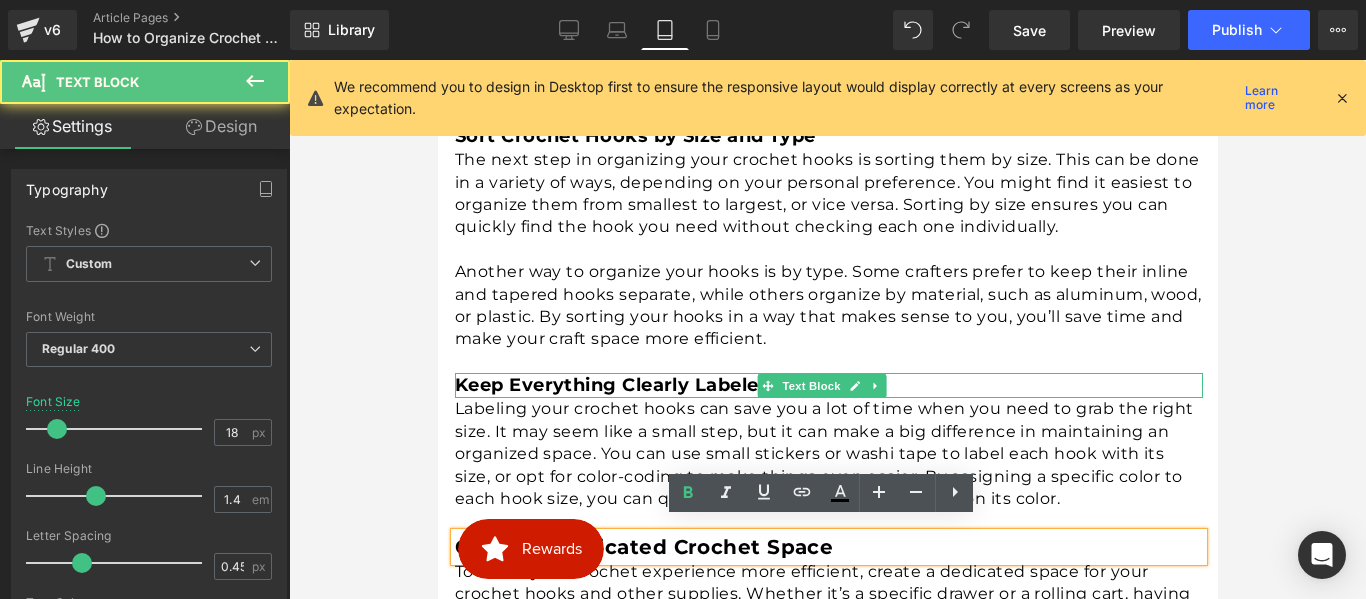 click on "Keep Everything Clearly Labeled" at bounding box center [612, 385] 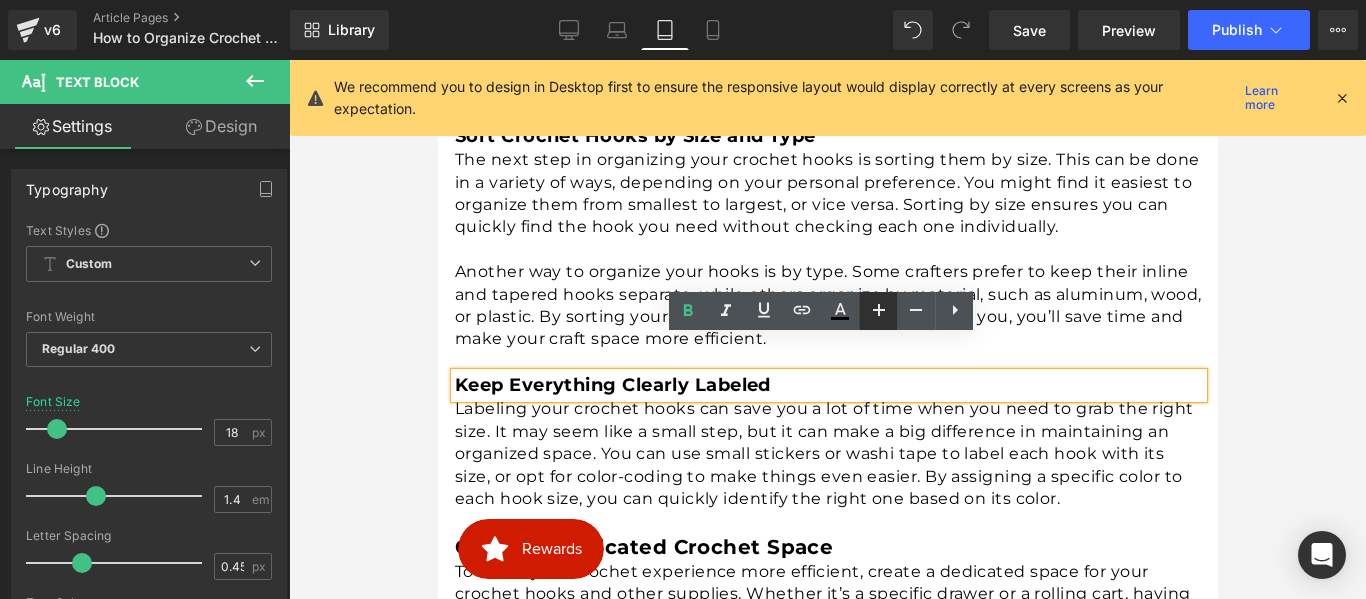 click 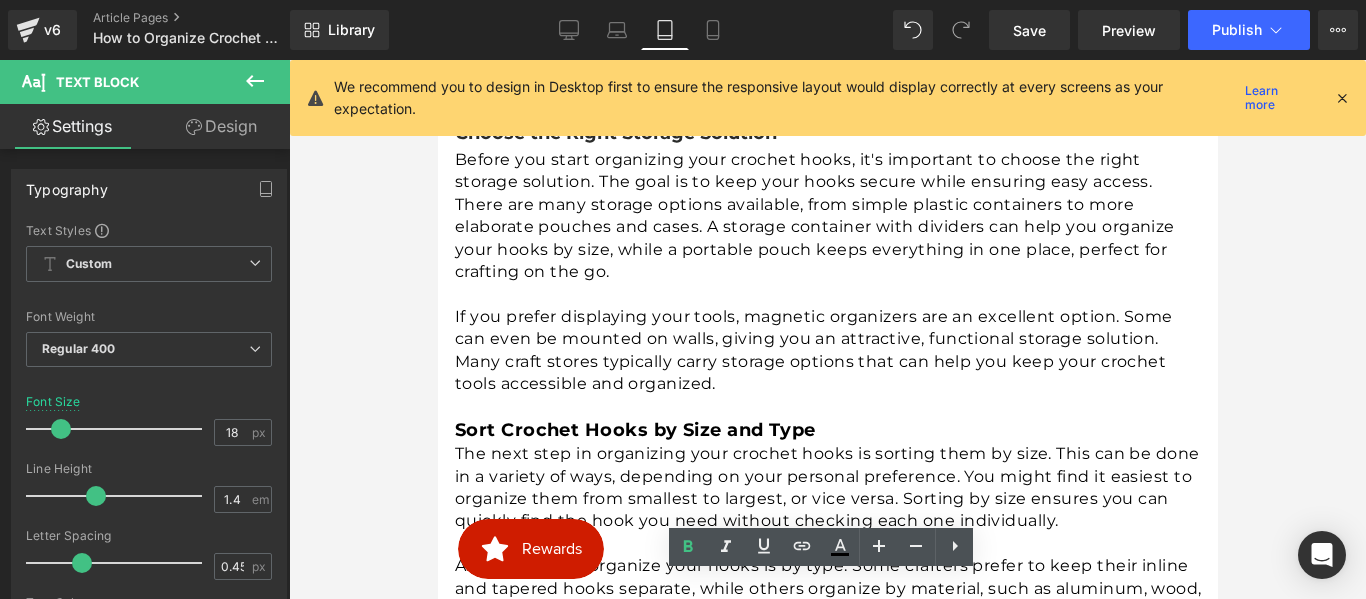 scroll, scrollTop: 1026, scrollLeft: 0, axis: vertical 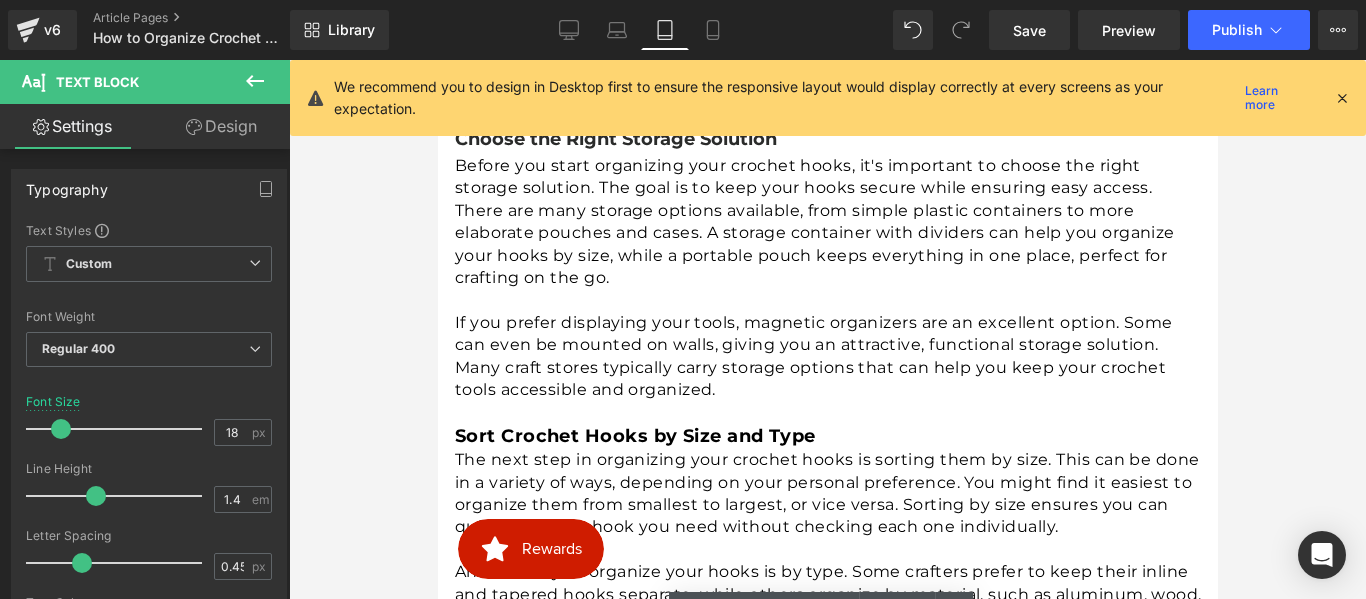 click on "Sort Crochet Hooks by Size and Type Text Block" at bounding box center (828, 436) 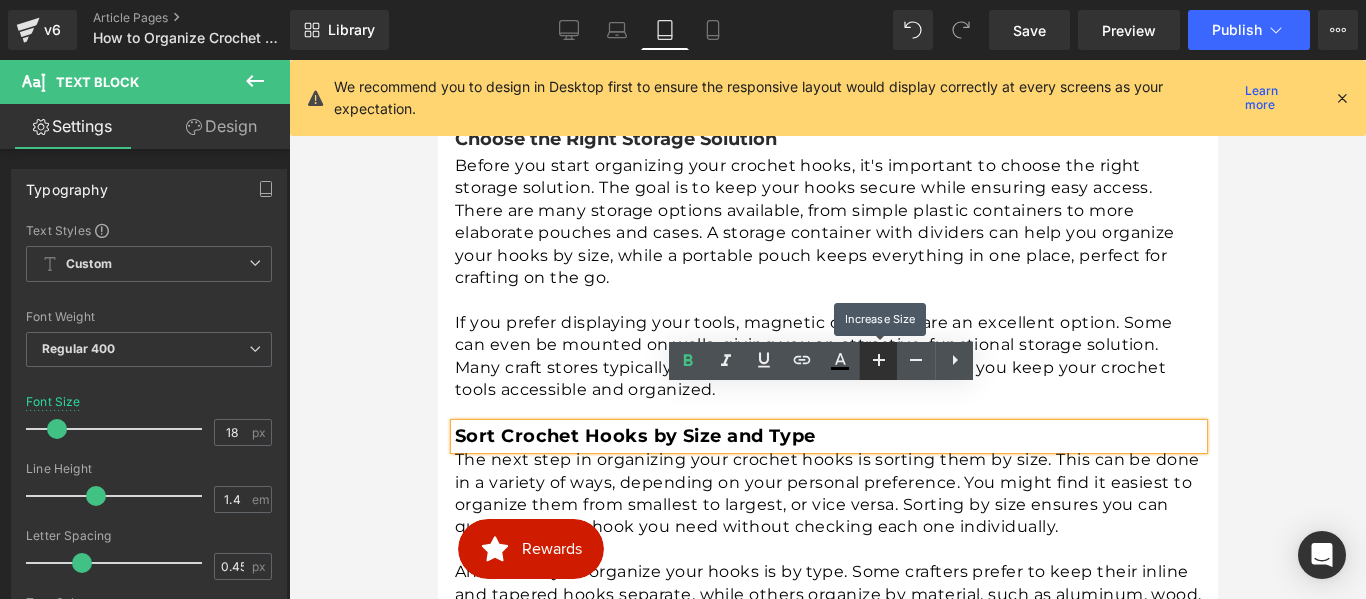 click 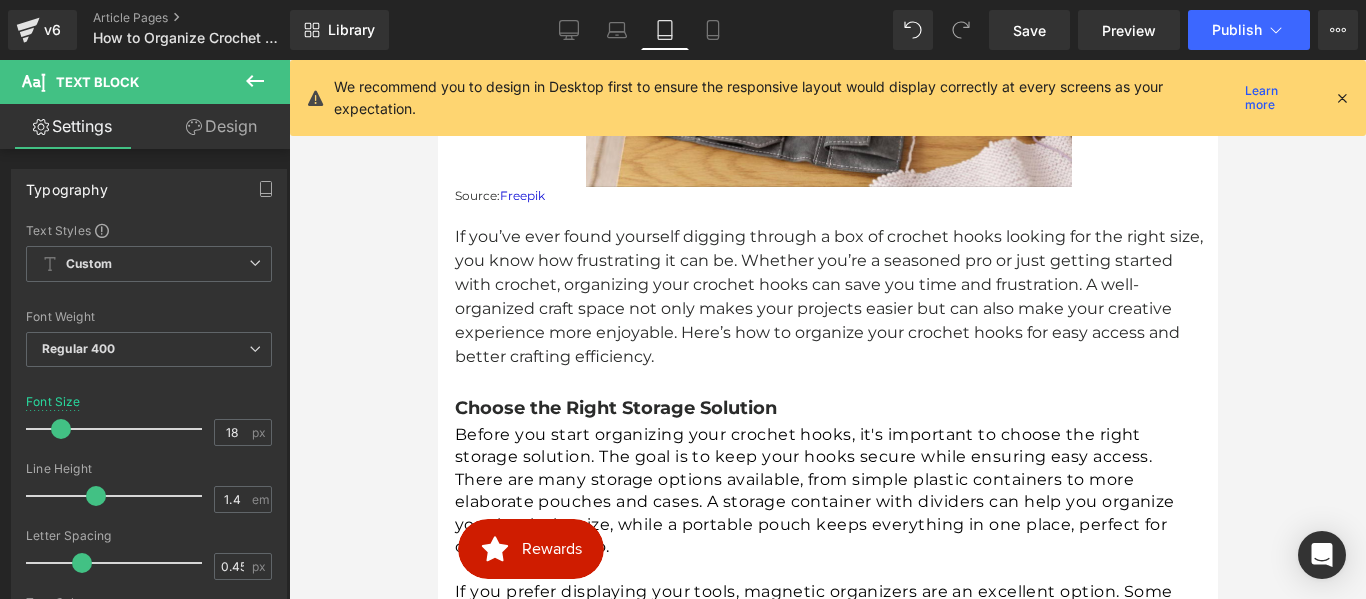 scroll, scrollTop: 726, scrollLeft: 0, axis: vertical 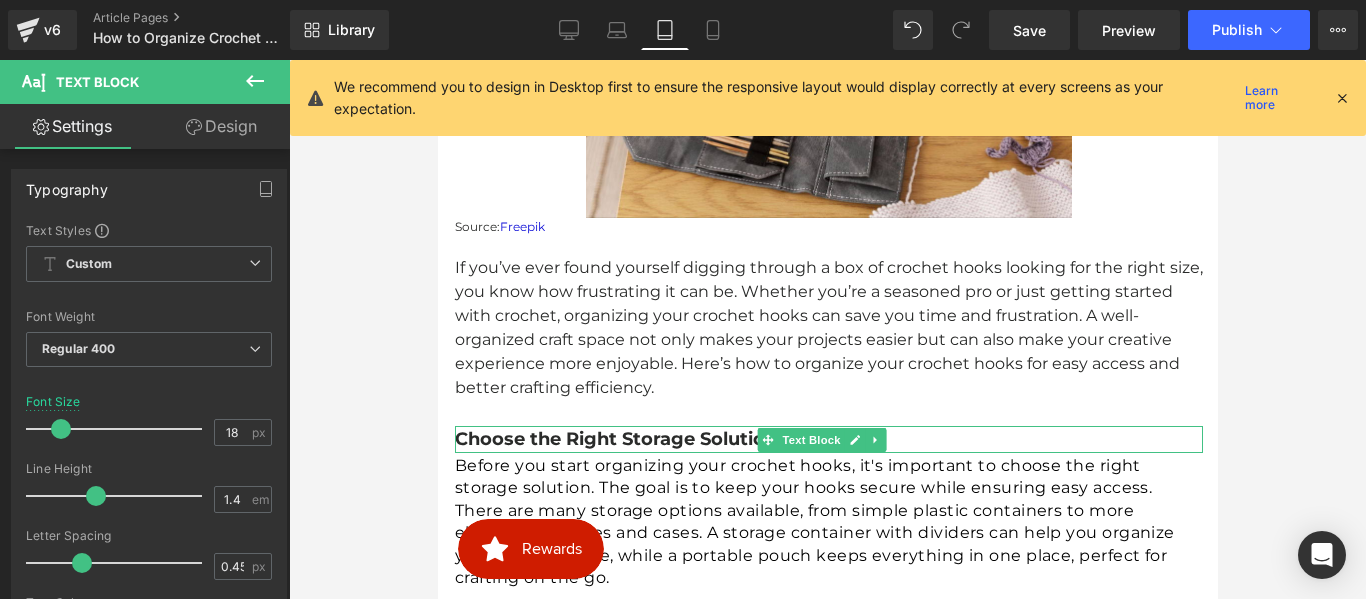click on "Choose the Right Storage Solution" at bounding box center (615, 439) 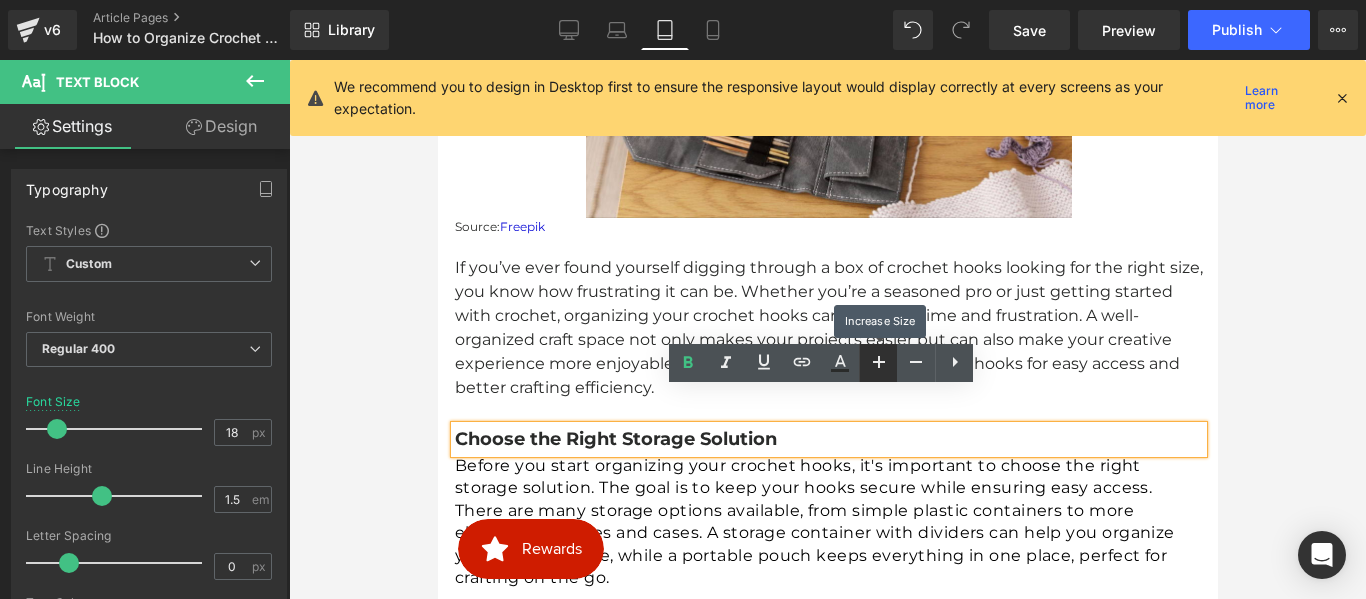 drag, startPoint x: 870, startPoint y: 363, endPoint x: 390, endPoint y: 341, distance: 480.5039 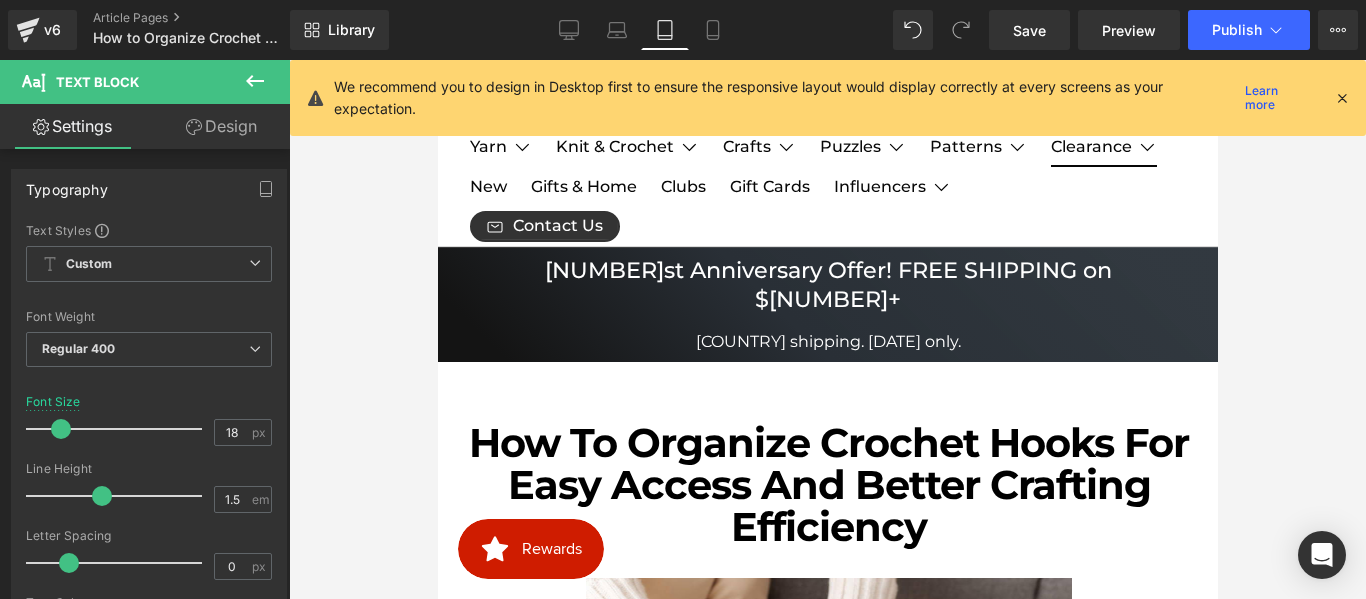 scroll, scrollTop: 26, scrollLeft: 0, axis: vertical 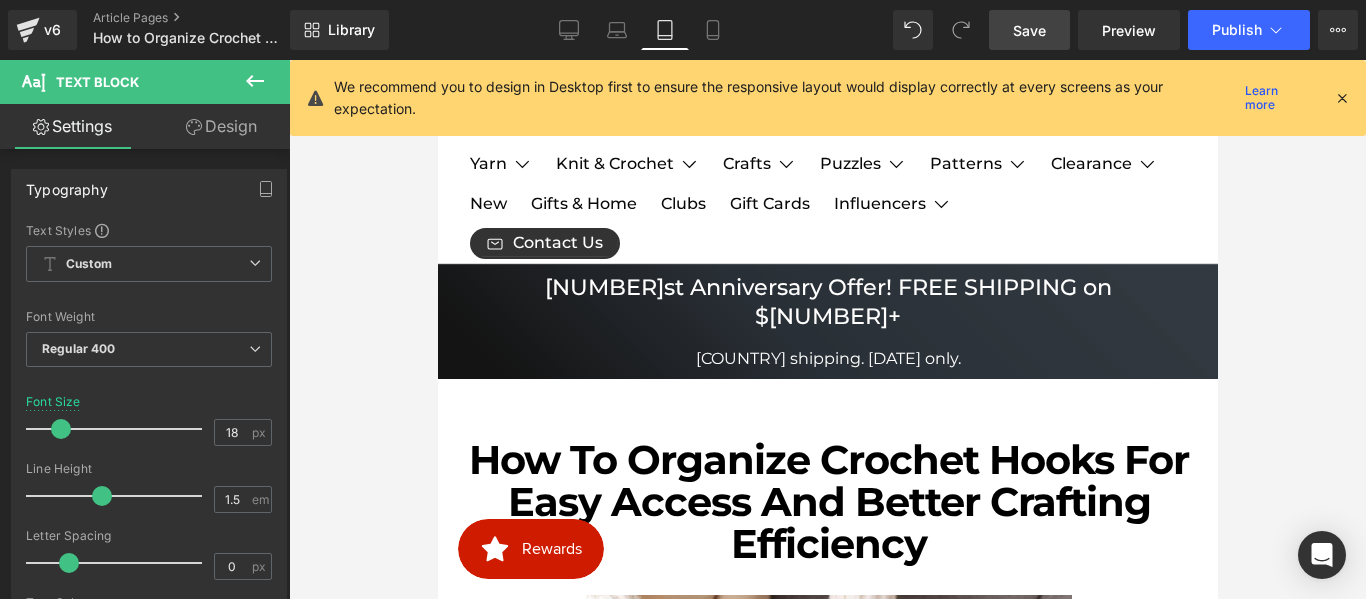 click on "Save" at bounding box center (1029, 30) 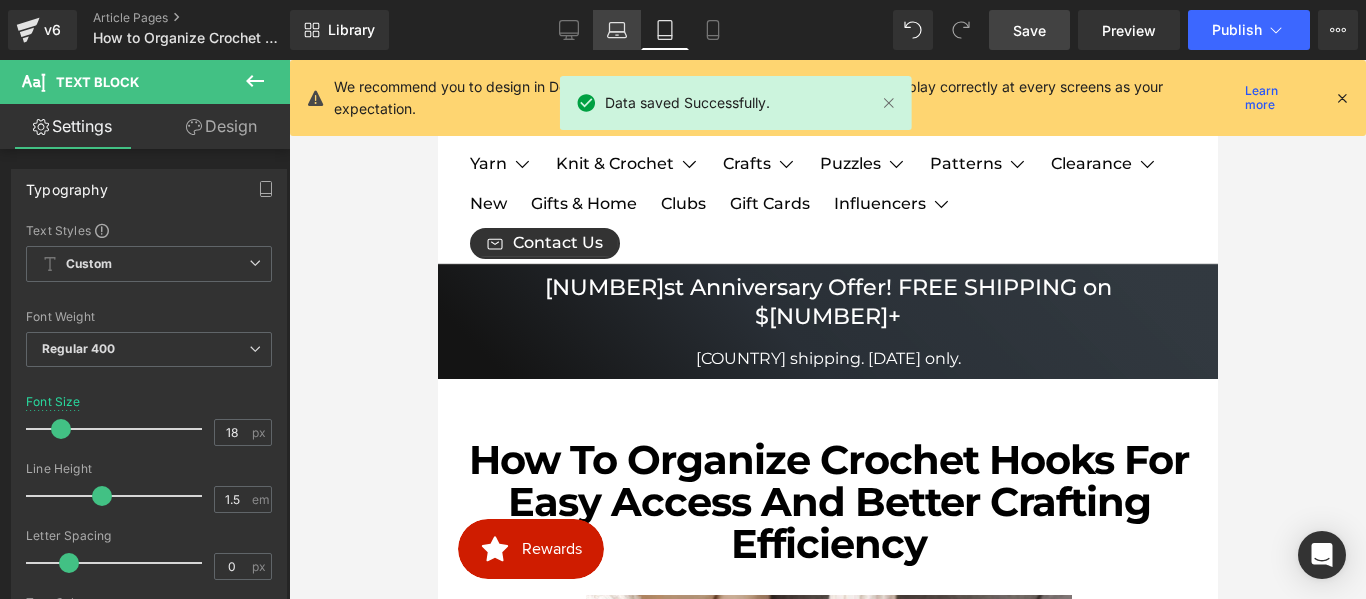 click 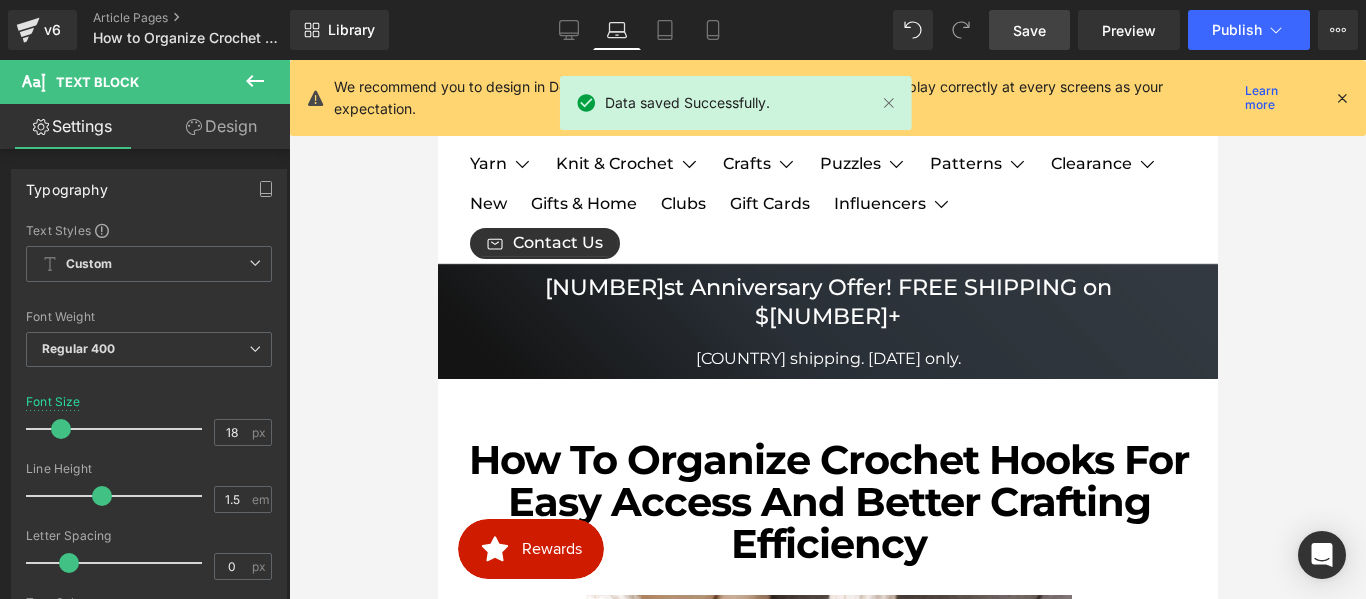 scroll, scrollTop: 0, scrollLeft: 0, axis: both 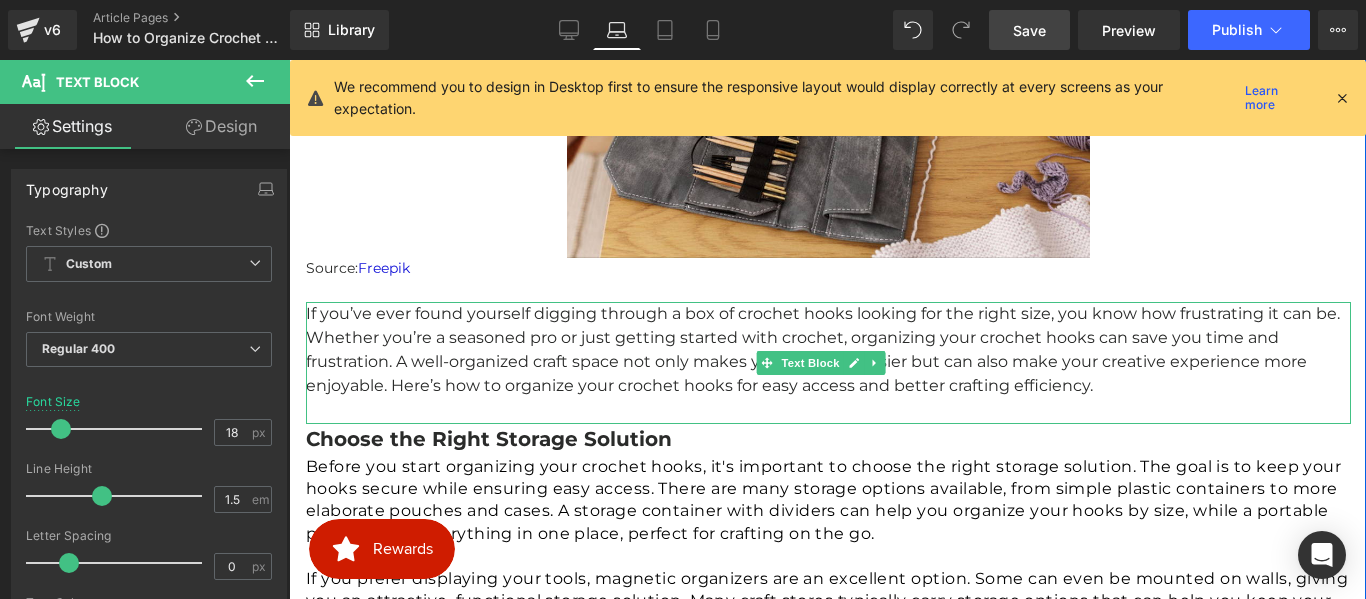click on "If you’ve ever found yourself digging through a box of crochet hooks looking for the right size, you know how frustrating it can be. Whether you’re a seasoned pro or just getting started with crochet, organizing your crochet hooks can save you time and frustration. A well-organized craft space not only makes your projects easier but can also make your creative experience more enjoyable. Here’s how to organize your crochet hooks for easy access and better crafting efficiency." at bounding box center (828, 350) 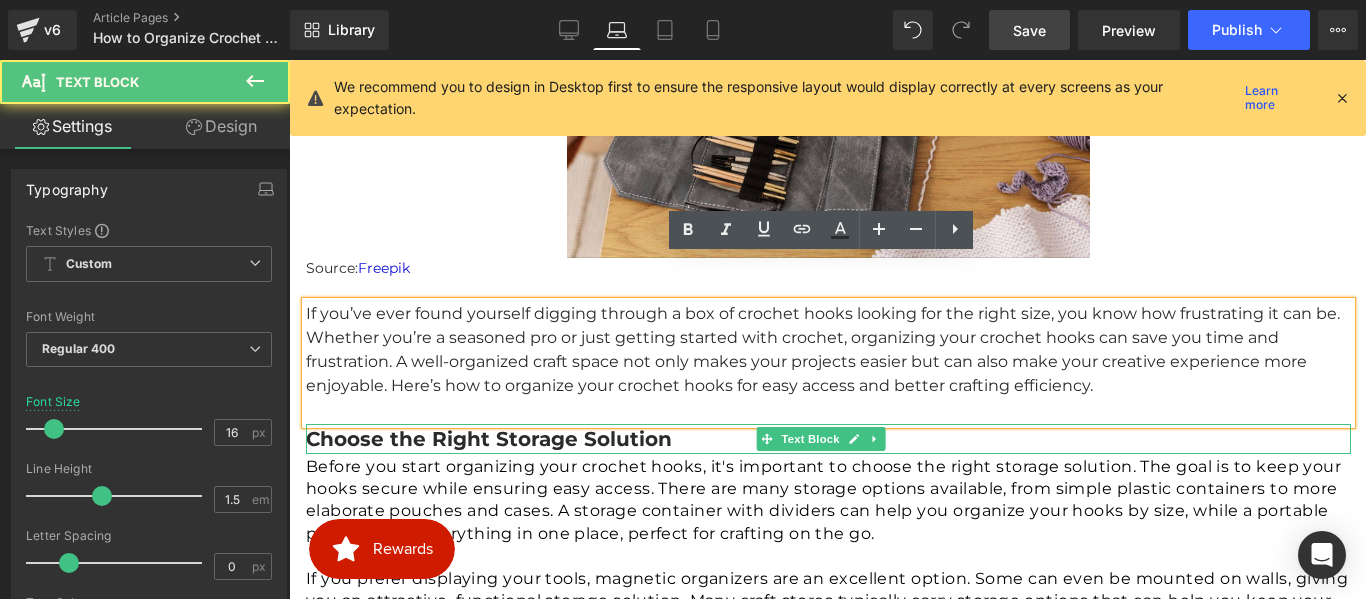 click on "Choose the Right Storage Solution" at bounding box center [489, 439] 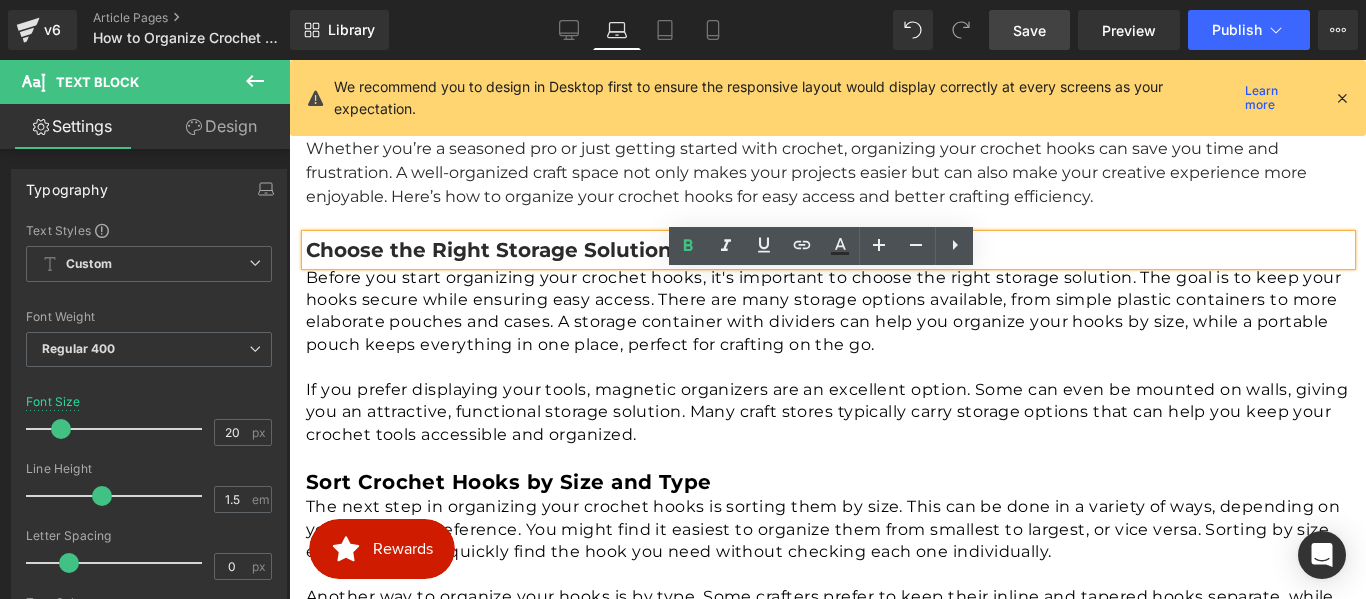 scroll, scrollTop: 915, scrollLeft: 0, axis: vertical 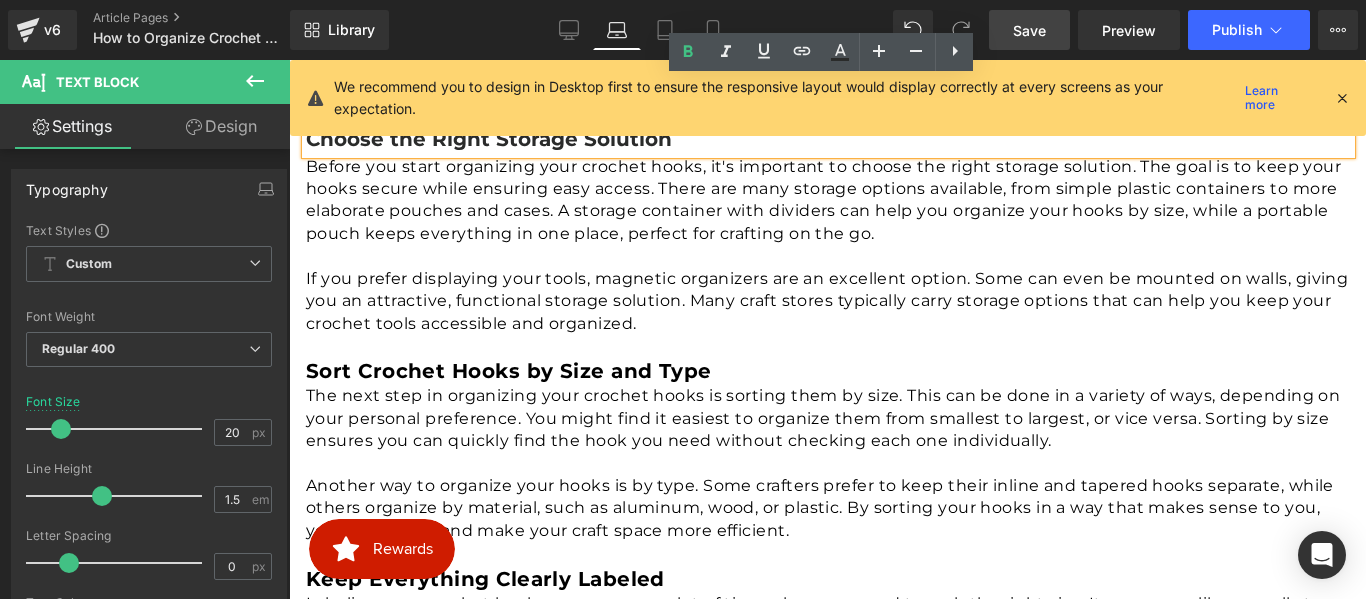 click on "Sort Crochet Hooks by Size and Type" at bounding box center [509, 371] 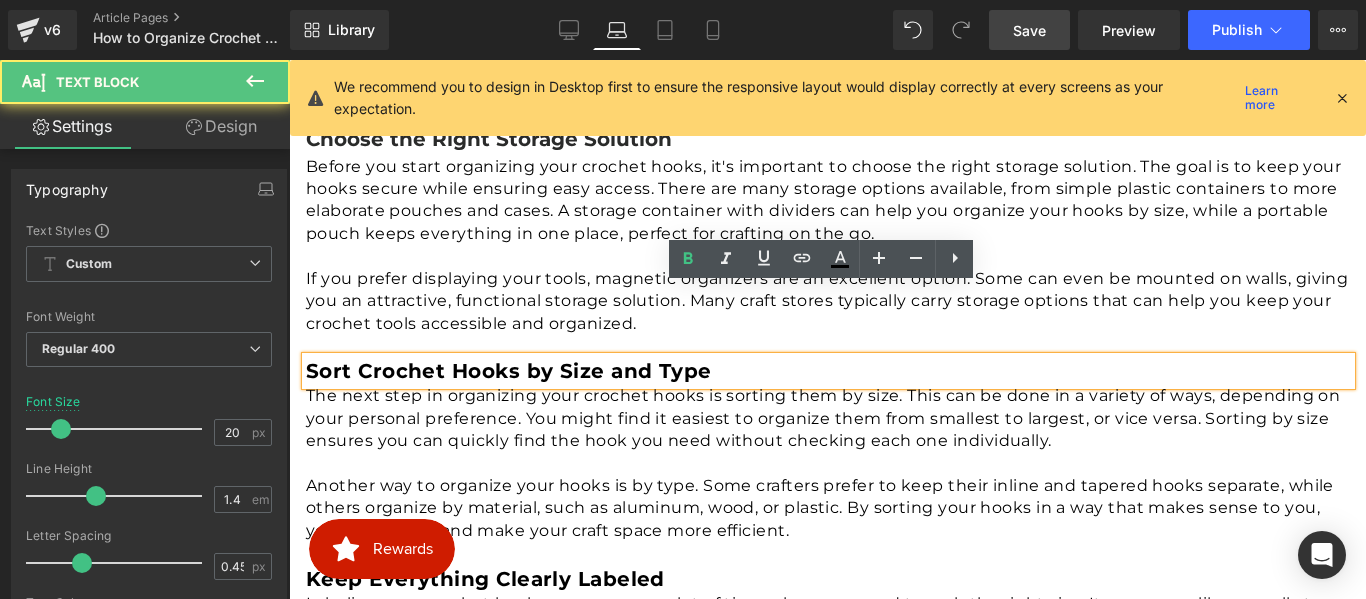 scroll, scrollTop: 1015, scrollLeft: 0, axis: vertical 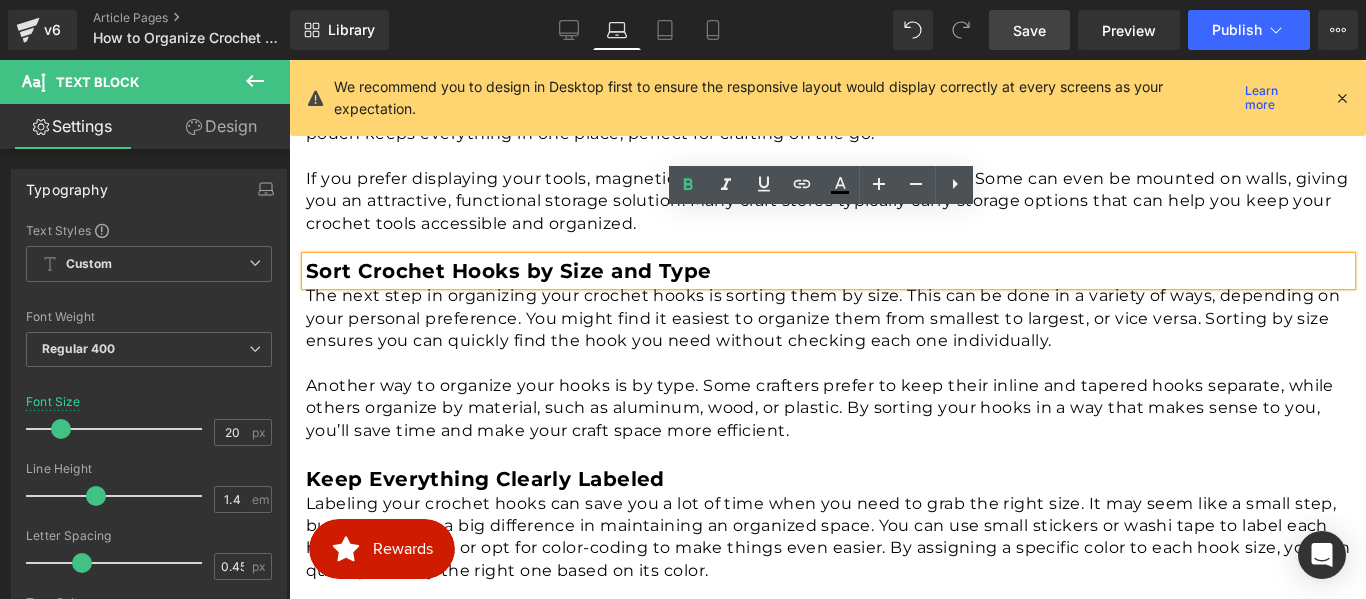 click on "Keep Everything Clearly Labeled" at bounding box center [485, 479] 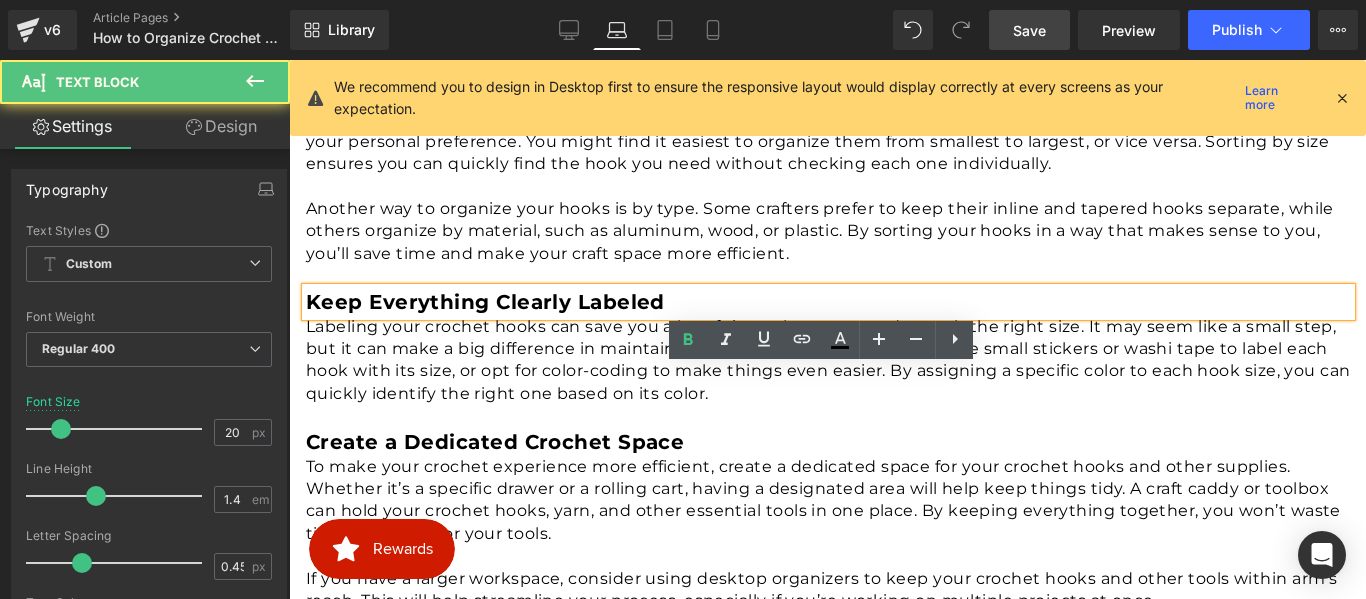 scroll, scrollTop: 1215, scrollLeft: 0, axis: vertical 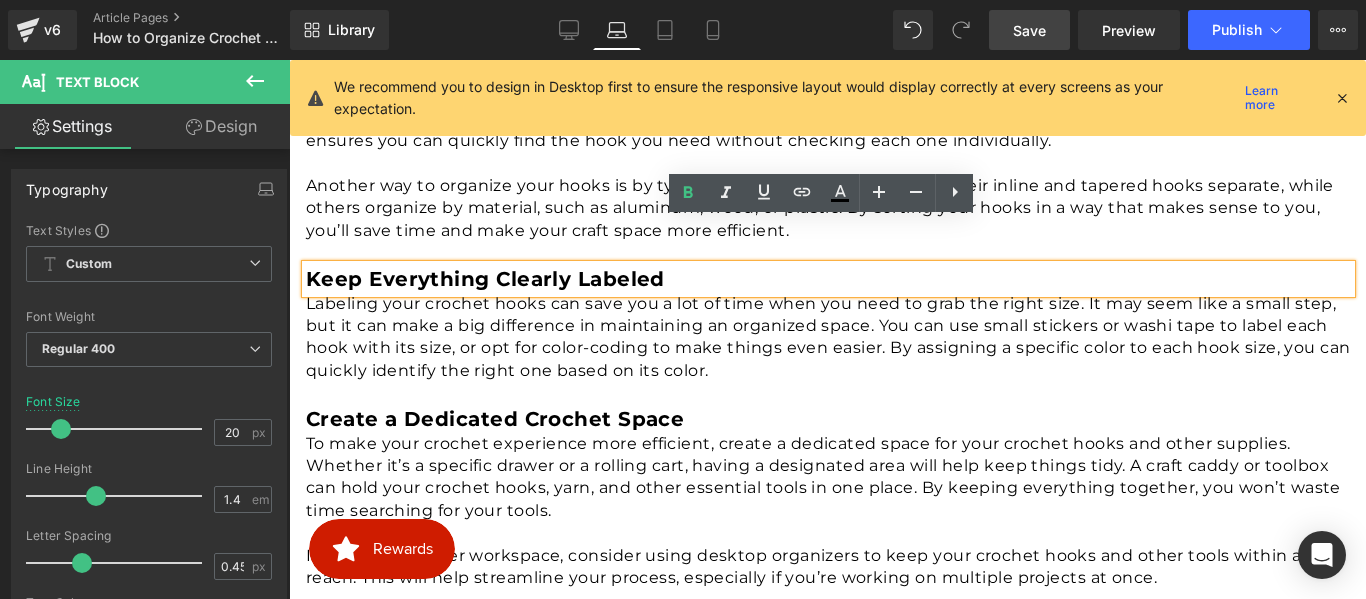 click at bounding box center (289, 60) 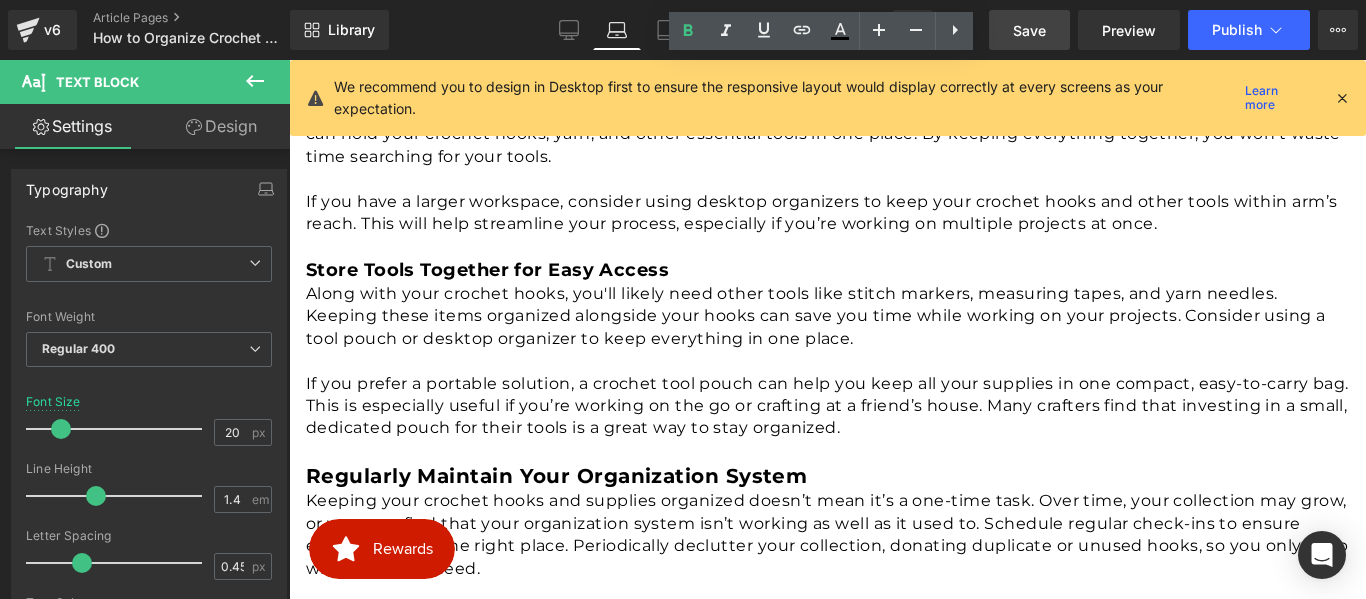 scroll, scrollTop: 1615, scrollLeft: 0, axis: vertical 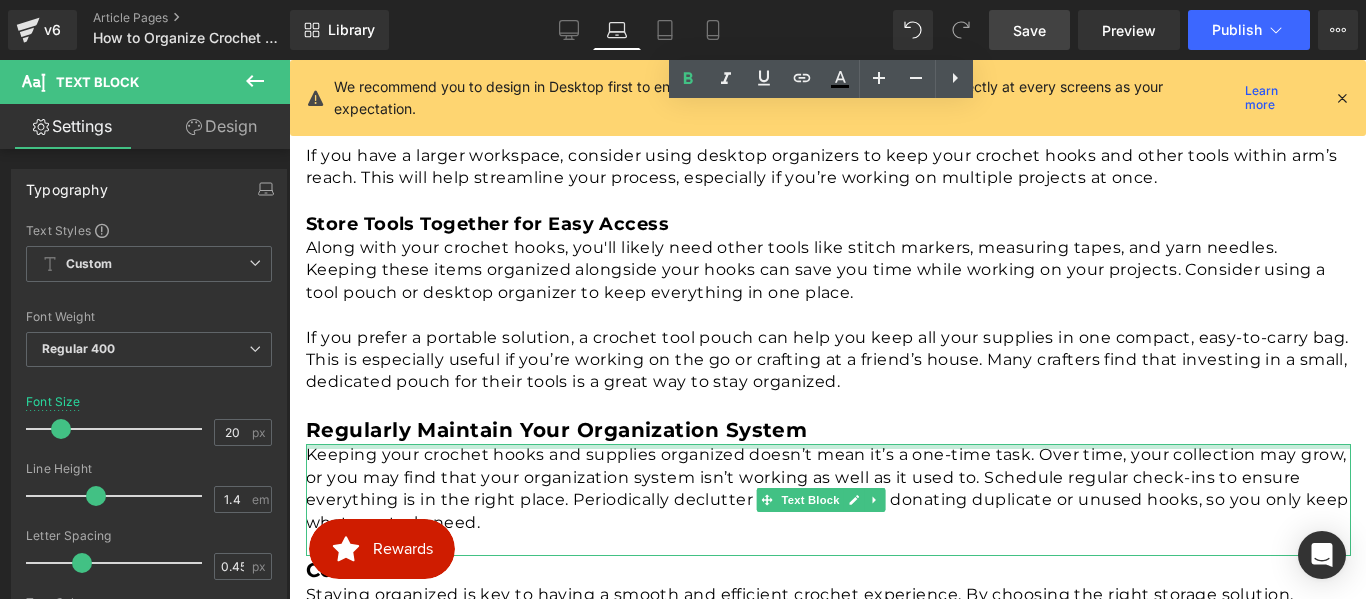 click on "Regularly Maintain Your Organization System" at bounding box center (556, 430) 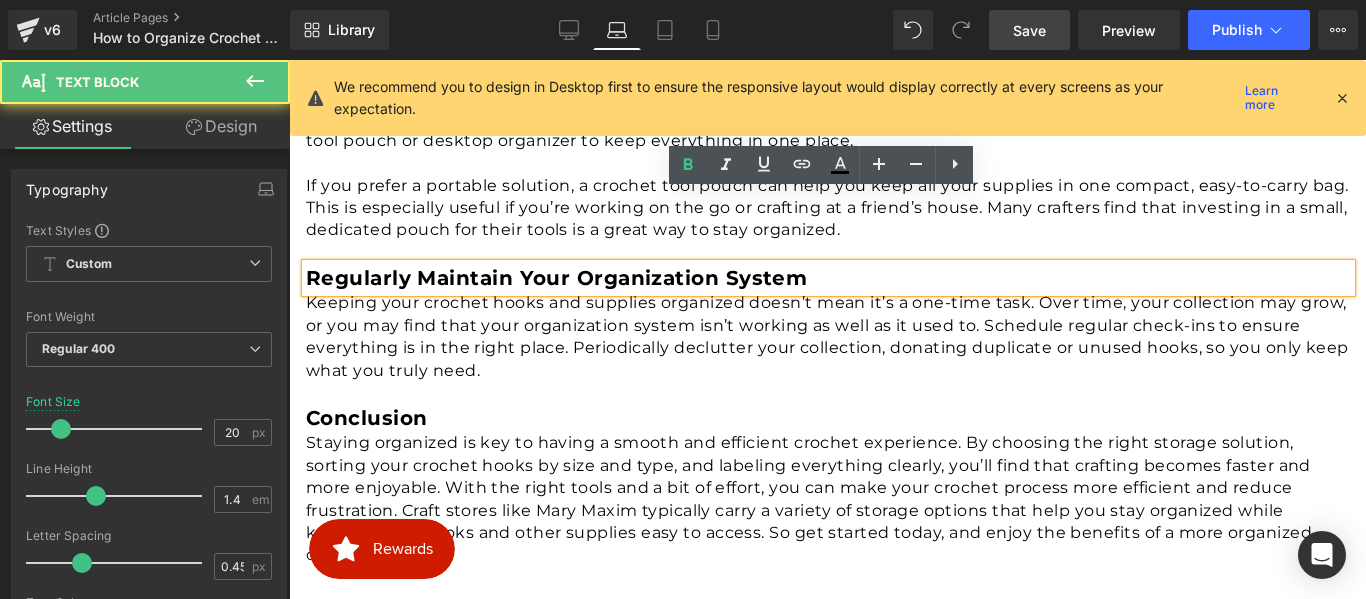scroll, scrollTop: 1815, scrollLeft: 0, axis: vertical 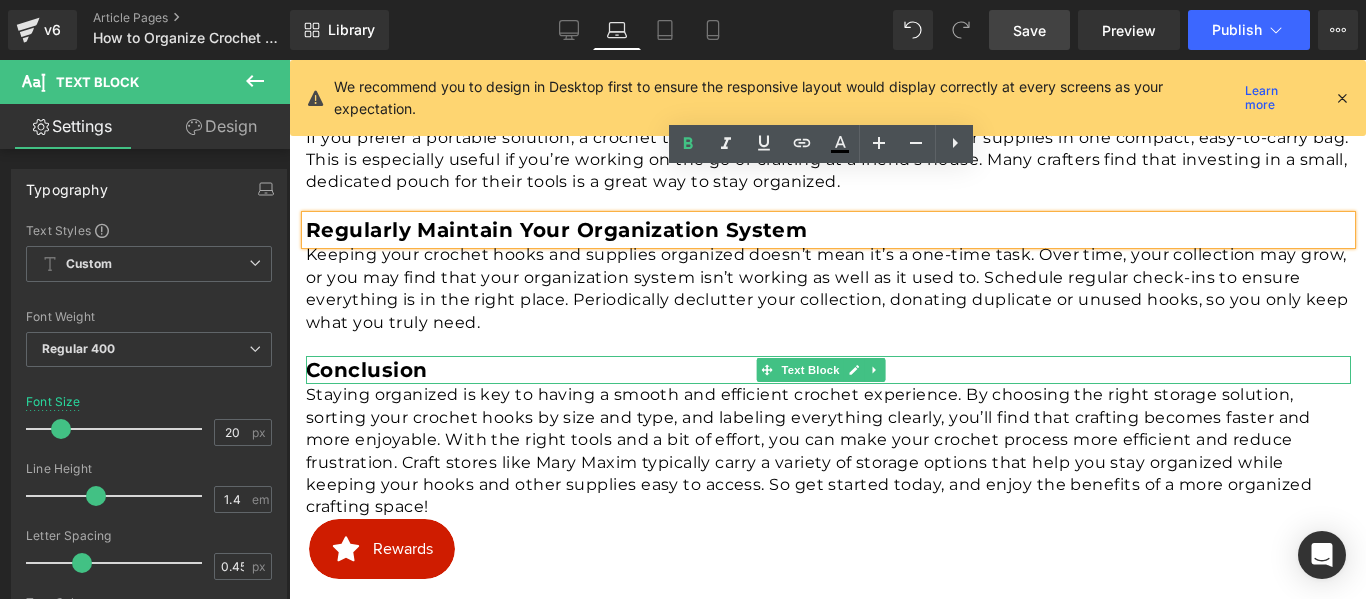 click on "Conclusion" at bounding box center (367, 370) 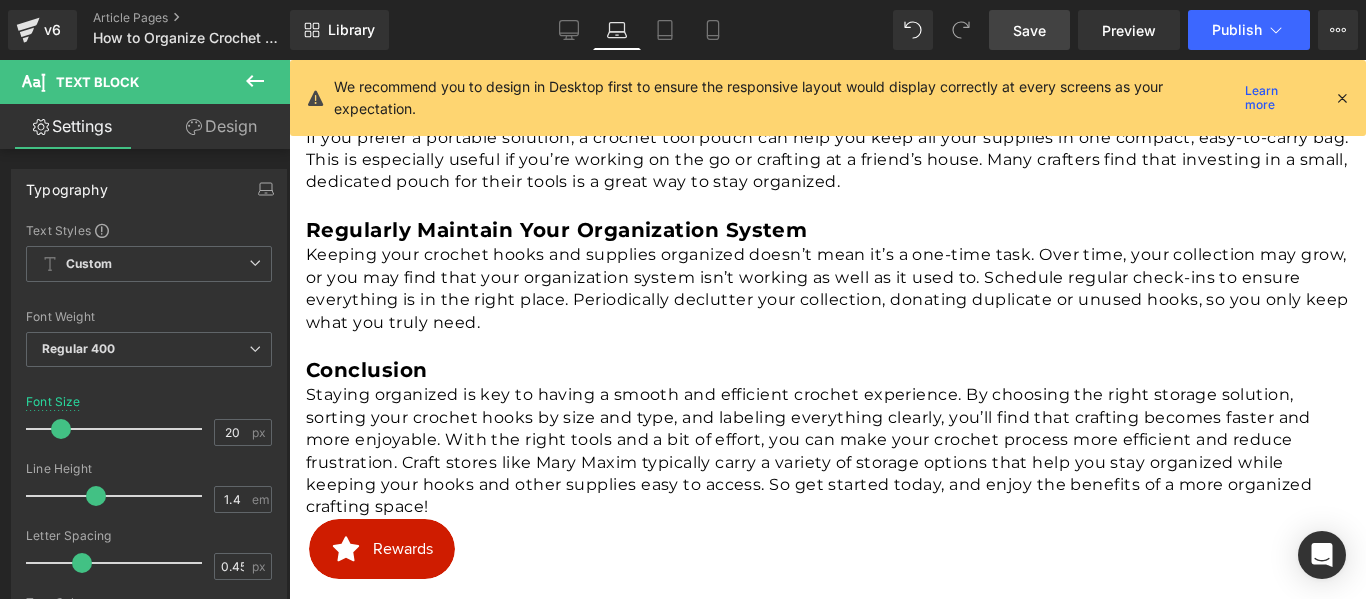 click on "Save" at bounding box center [1029, 30] 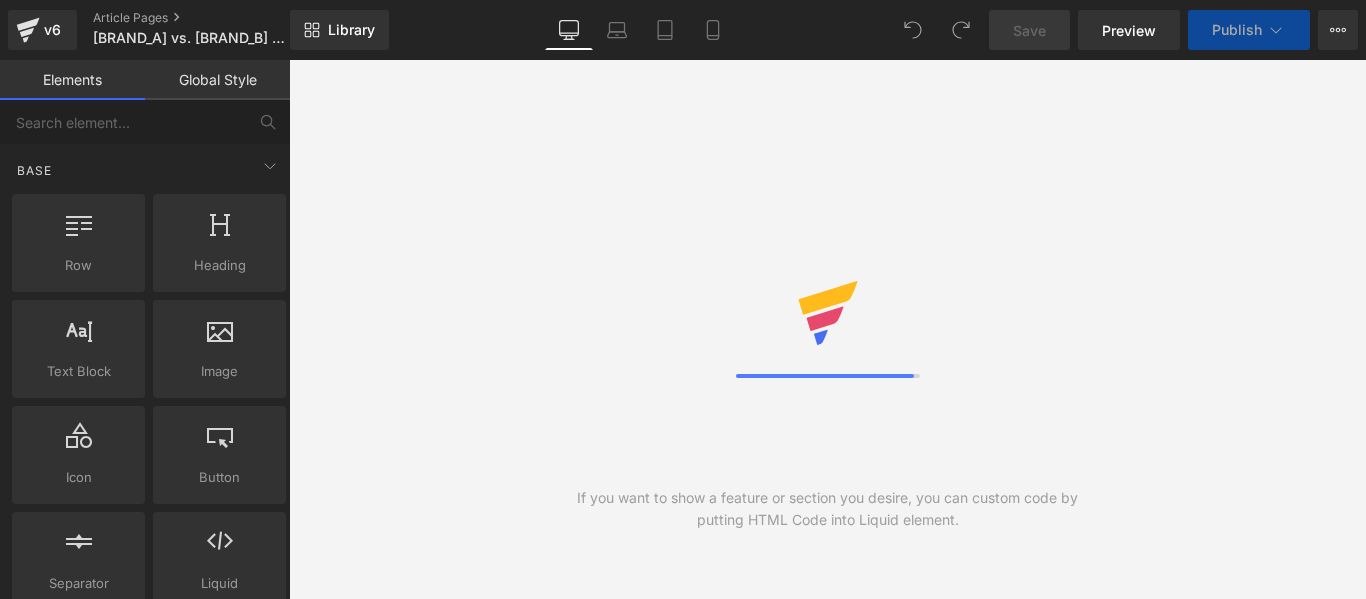 scroll, scrollTop: 0, scrollLeft: 0, axis: both 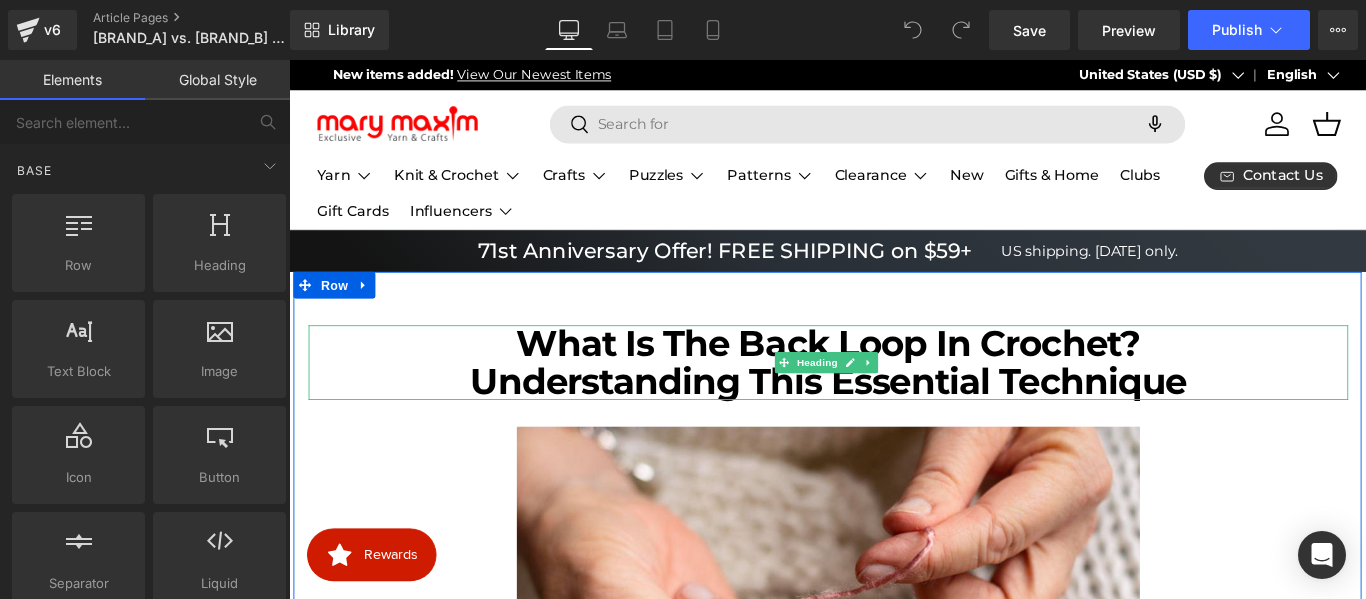 click on "Understanding This Essential Technique" at bounding box center (895, 420) 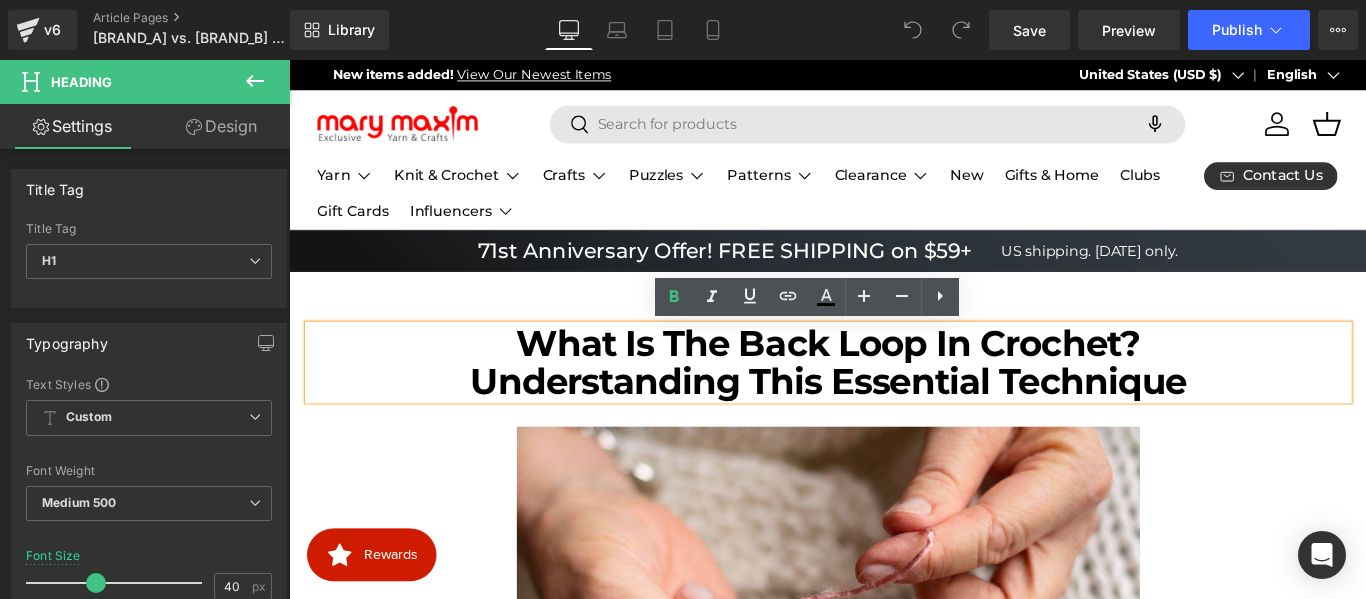 click on "Understanding This Essential Technique" at bounding box center [895, 420] 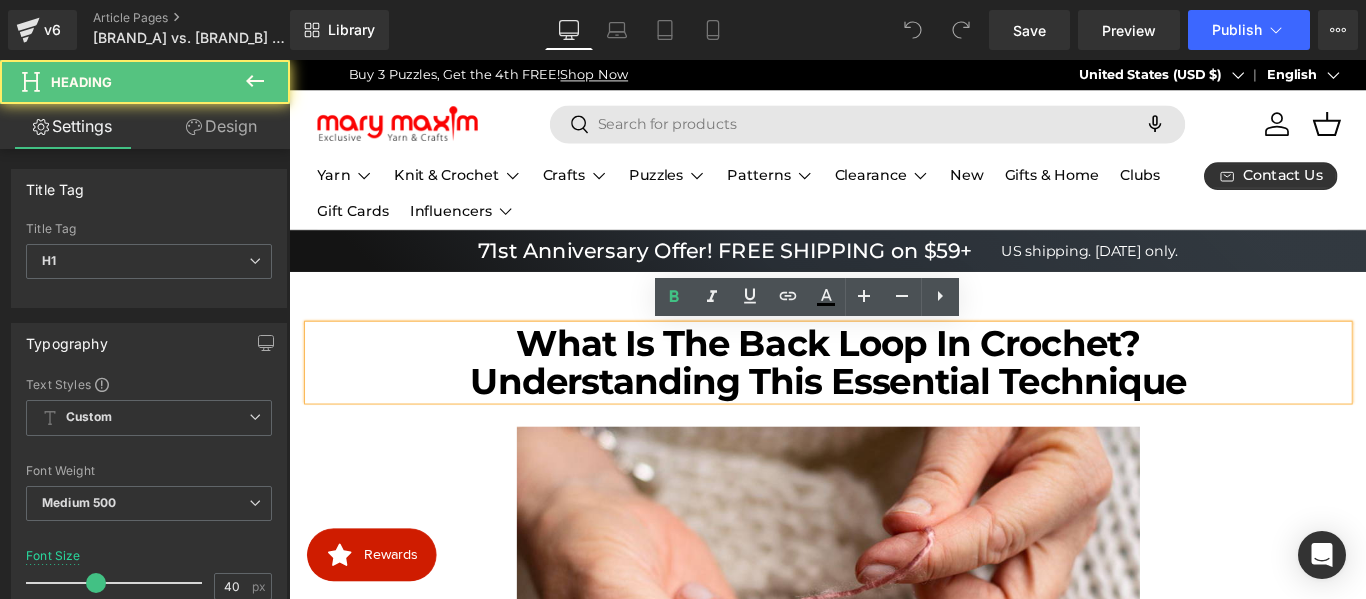scroll, scrollTop: 0, scrollLeft: 1658, axis: horizontal 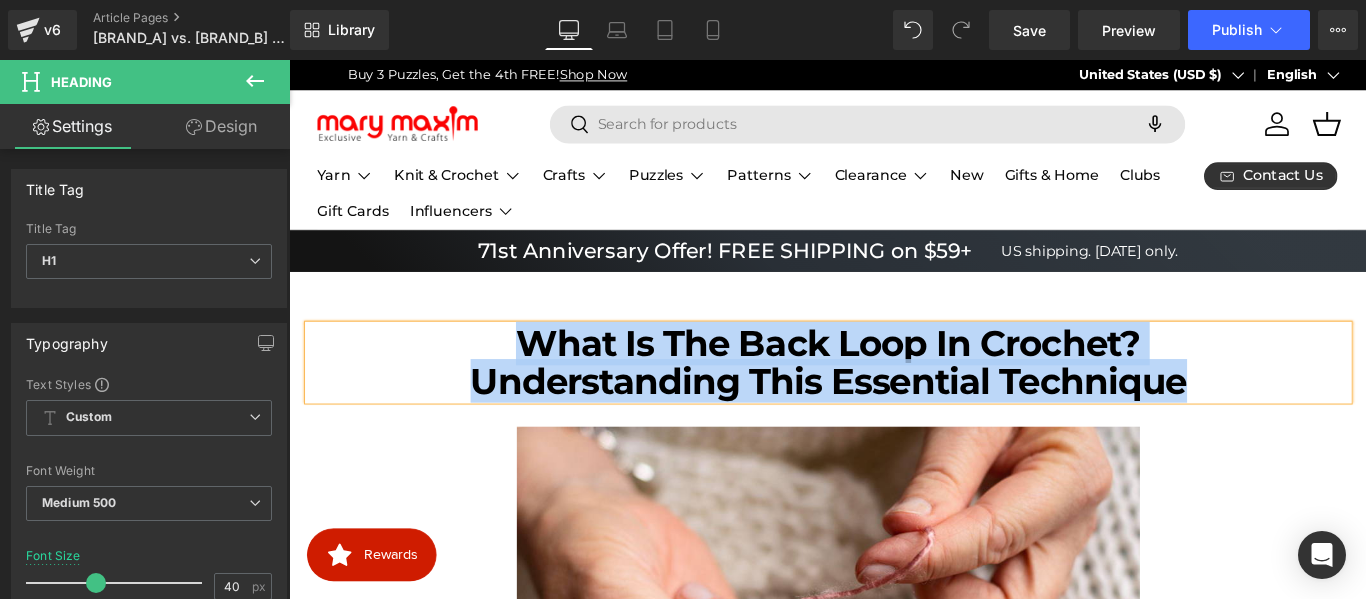 paste 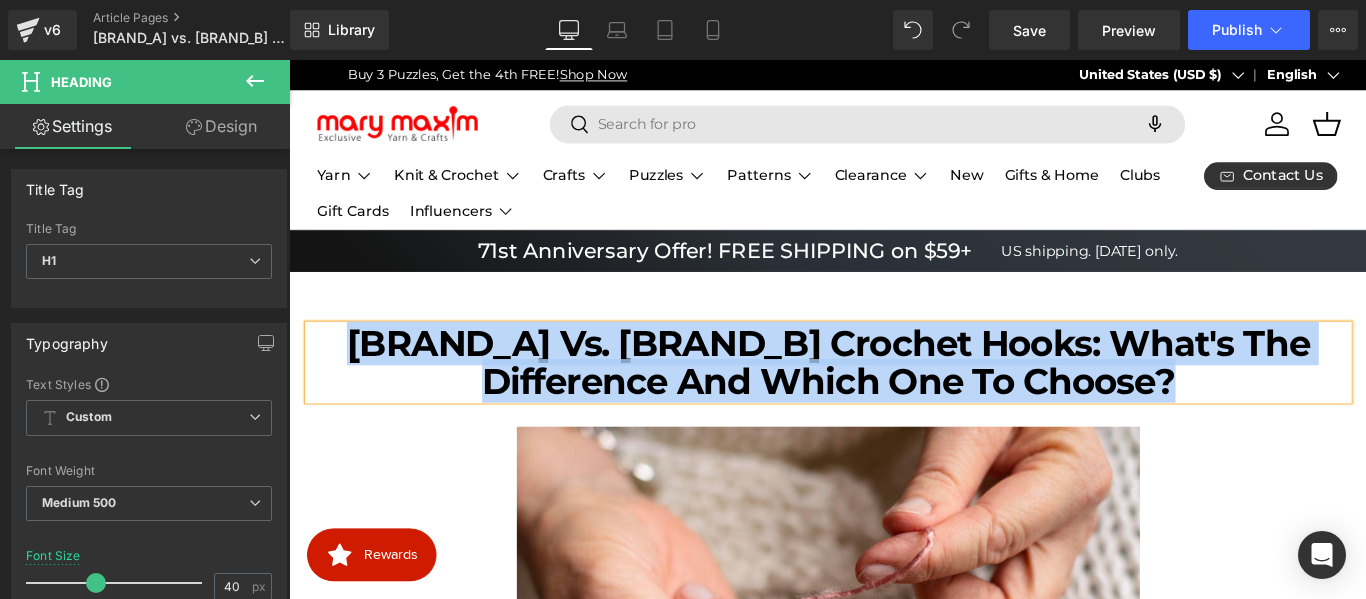 type 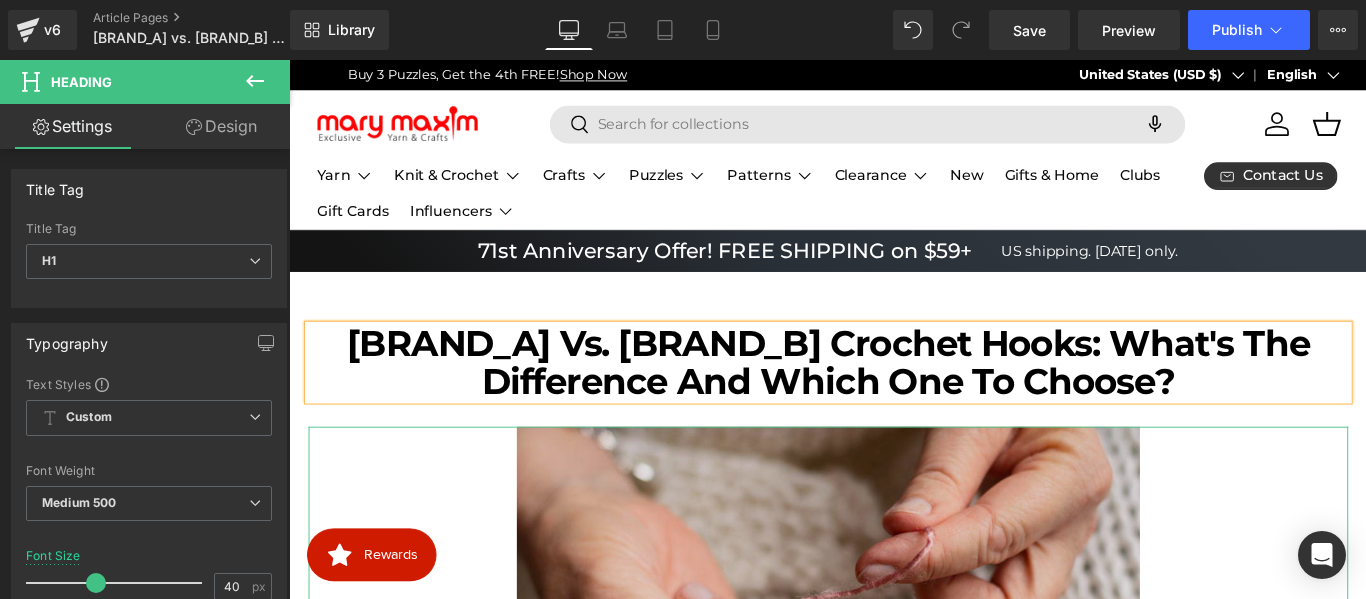 click at bounding box center (895, 705) 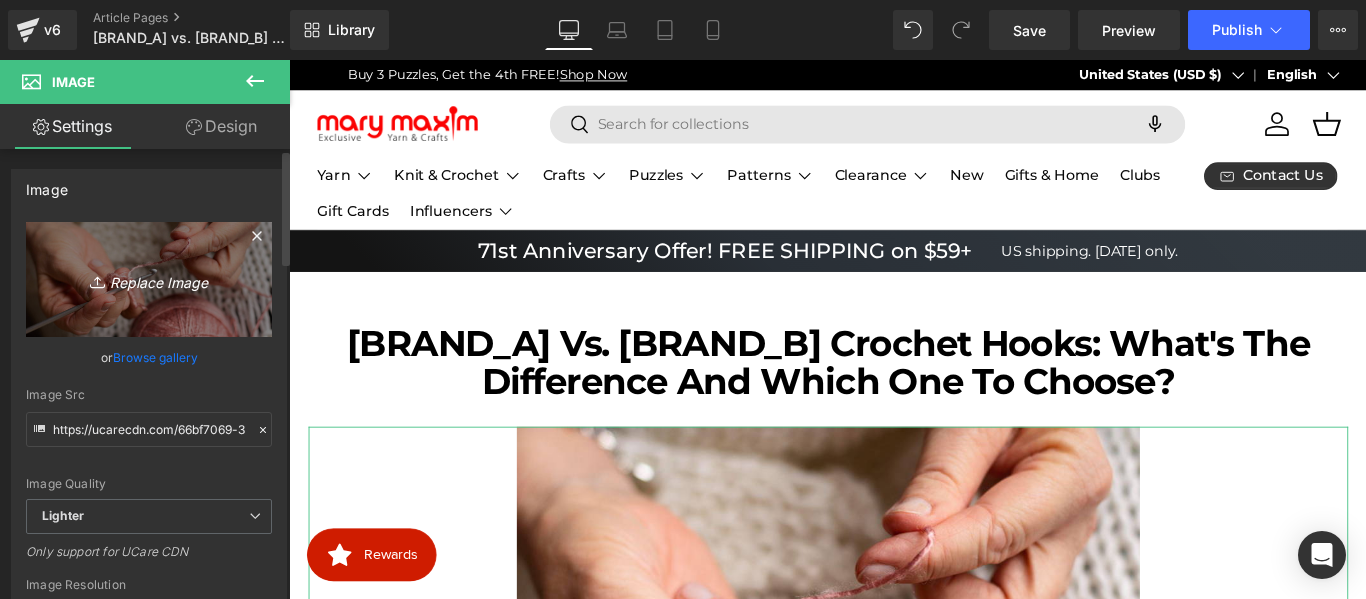 click on "Replace Image" at bounding box center (149, 279) 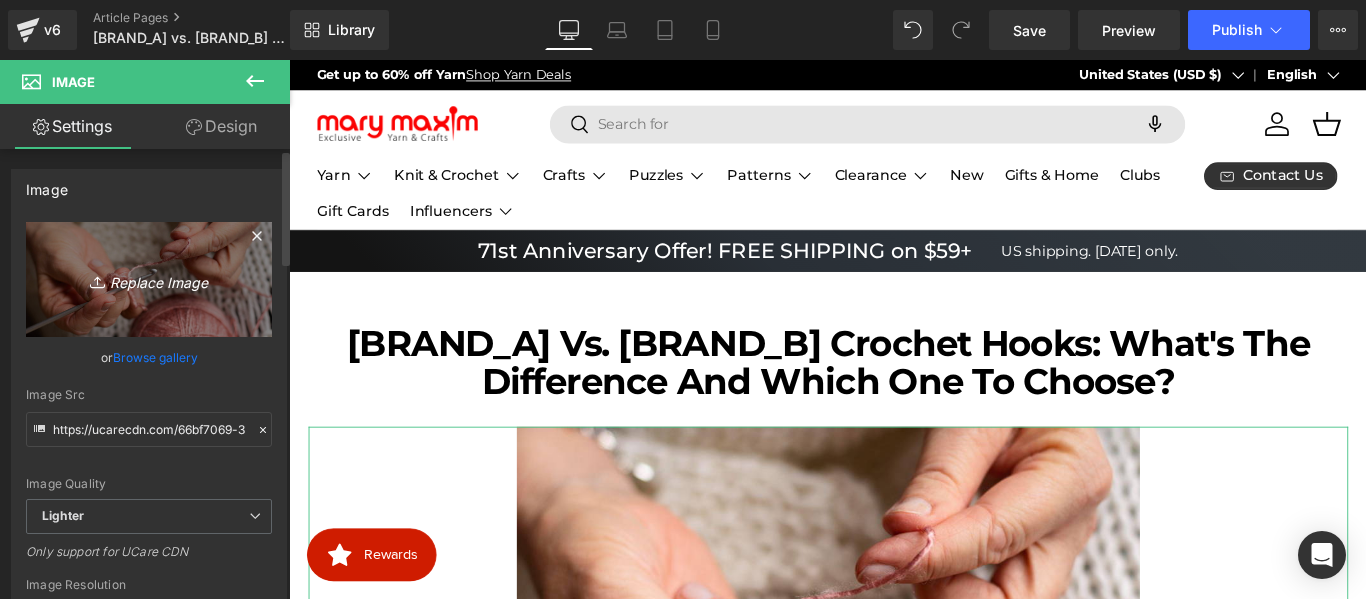 scroll, scrollTop: 0, scrollLeft: 0, axis: both 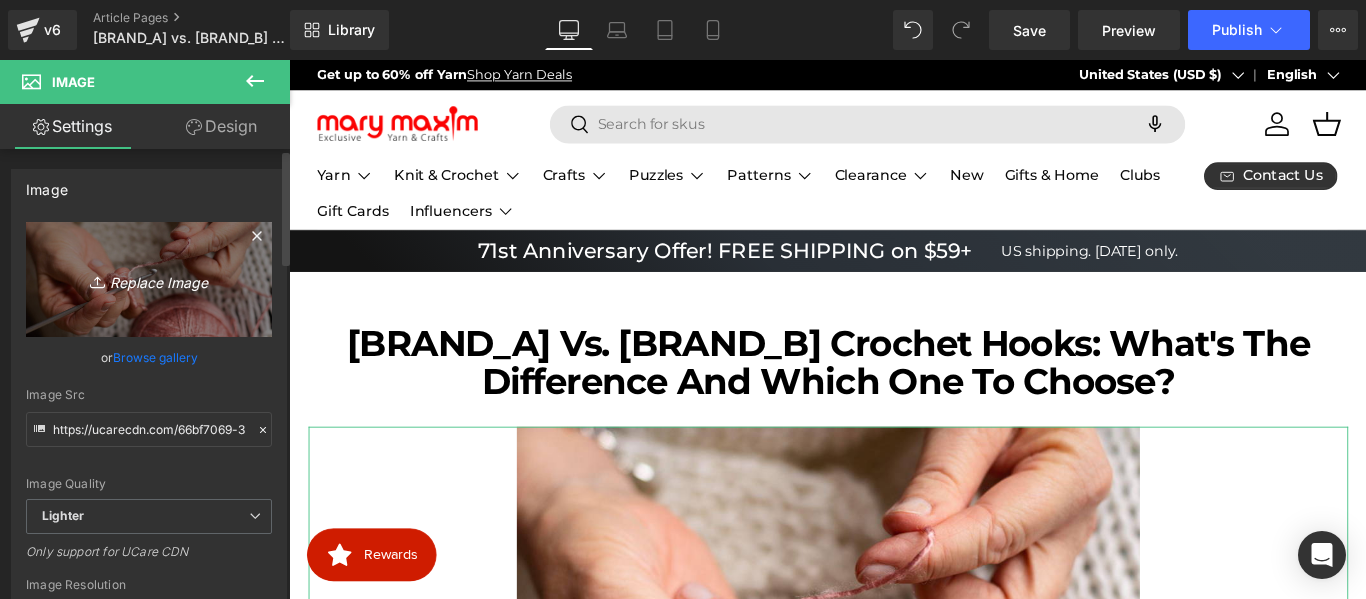 type on "C:\fakepath\image (53).png" 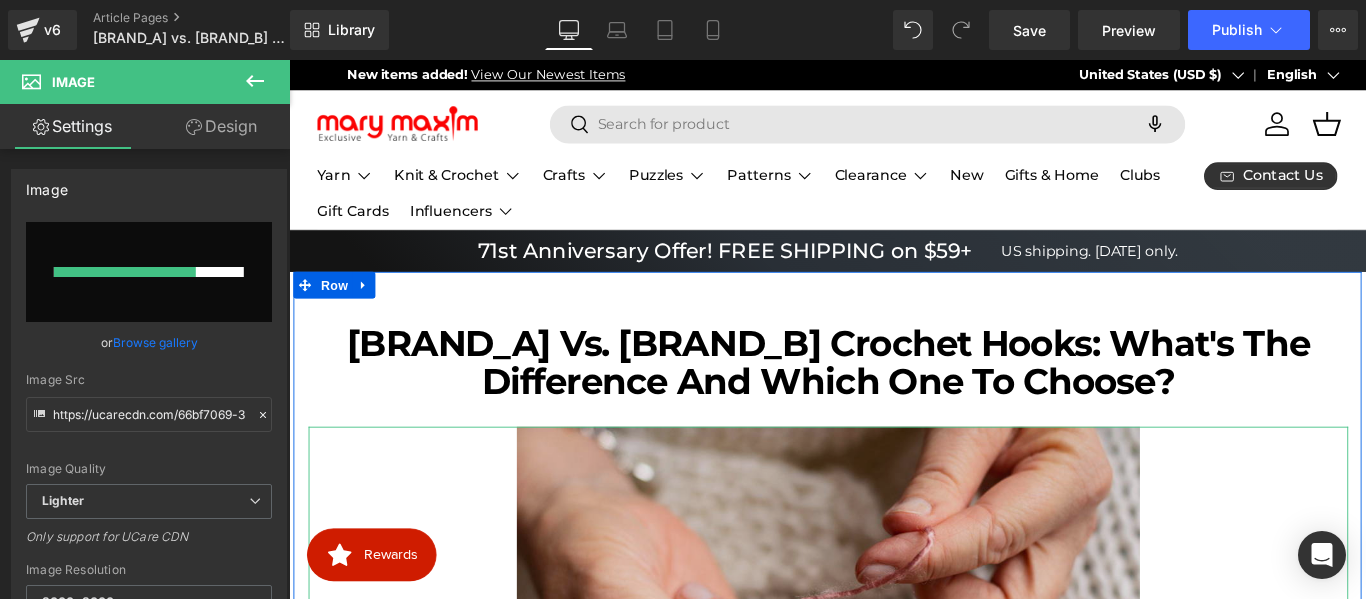 scroll, scrollTop: 0, scrollLeft: 829, axis: horizontal 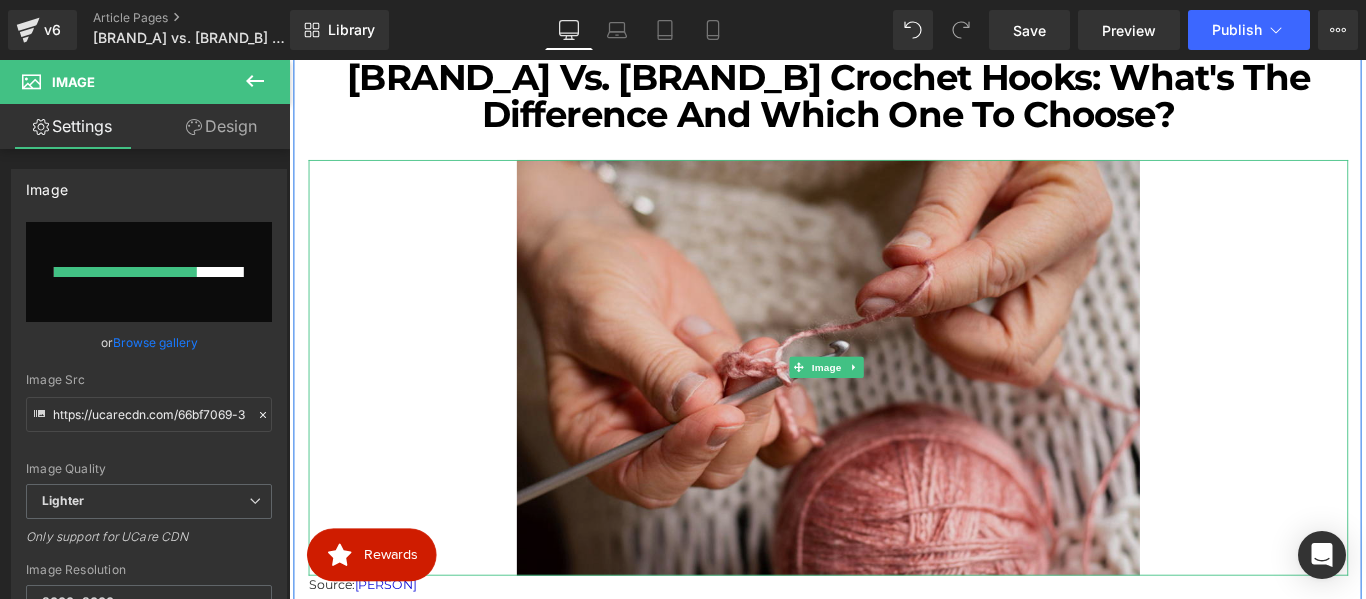 type 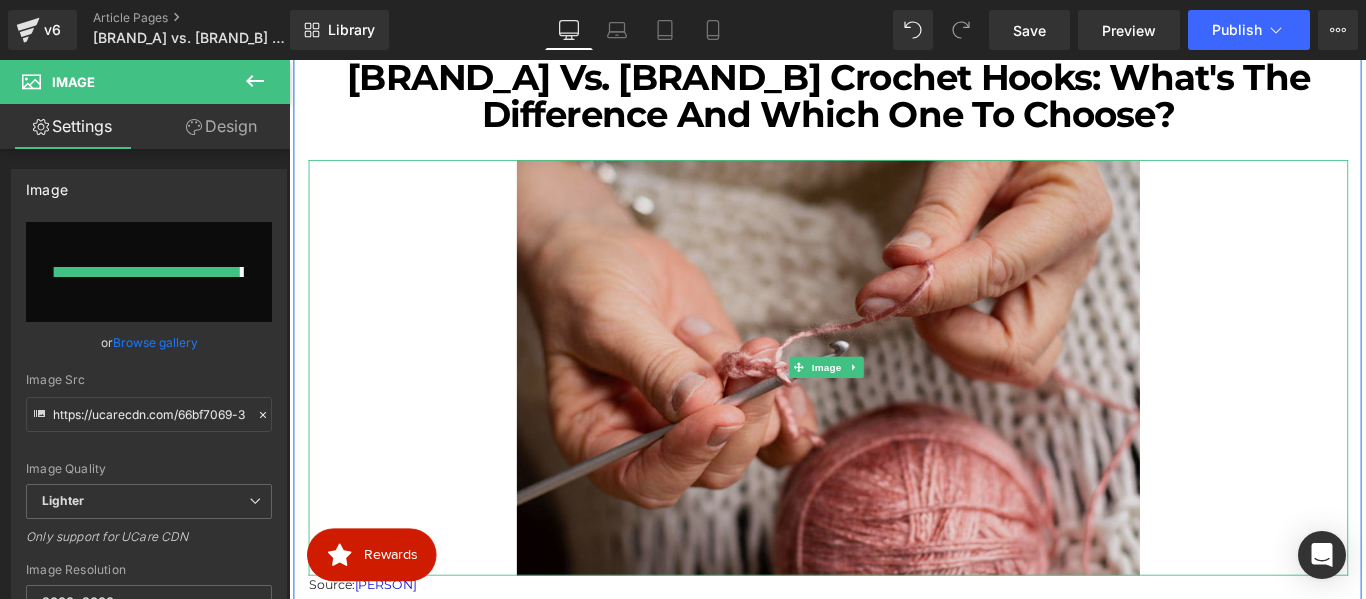 type on "https://ucarecdn.com/376dd995-c8f7-4af3-aeb6-da7d79924502/-/format/auto/-/preview/3000x3000/-/quality/lighter/image%20_53_.png" 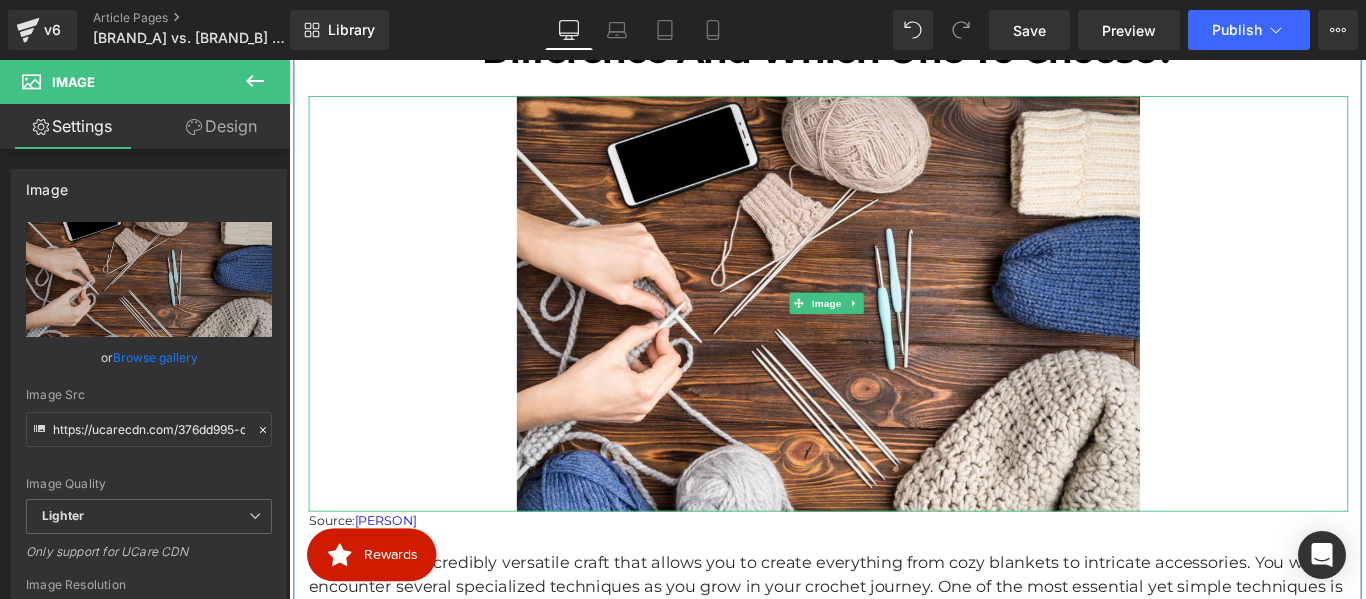 scroll, scrollTop: 616, scrollLeft: 0, axis: vertical 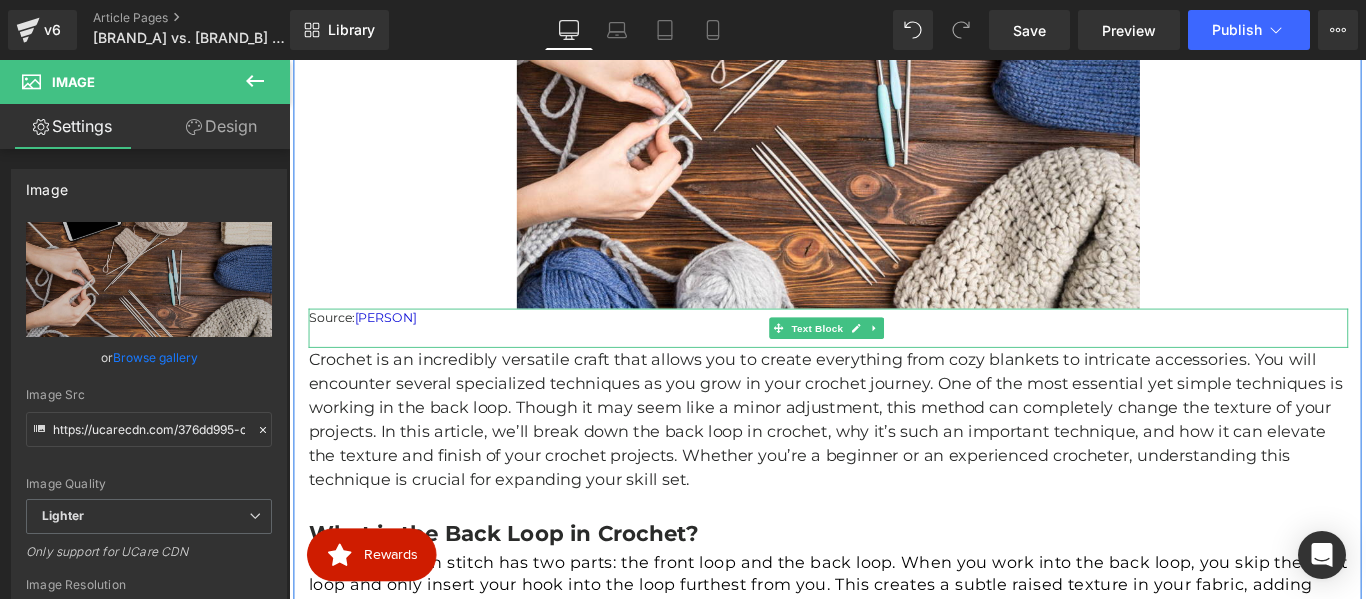 click on "Source:  Freepik" at bounding box center (895, 349) 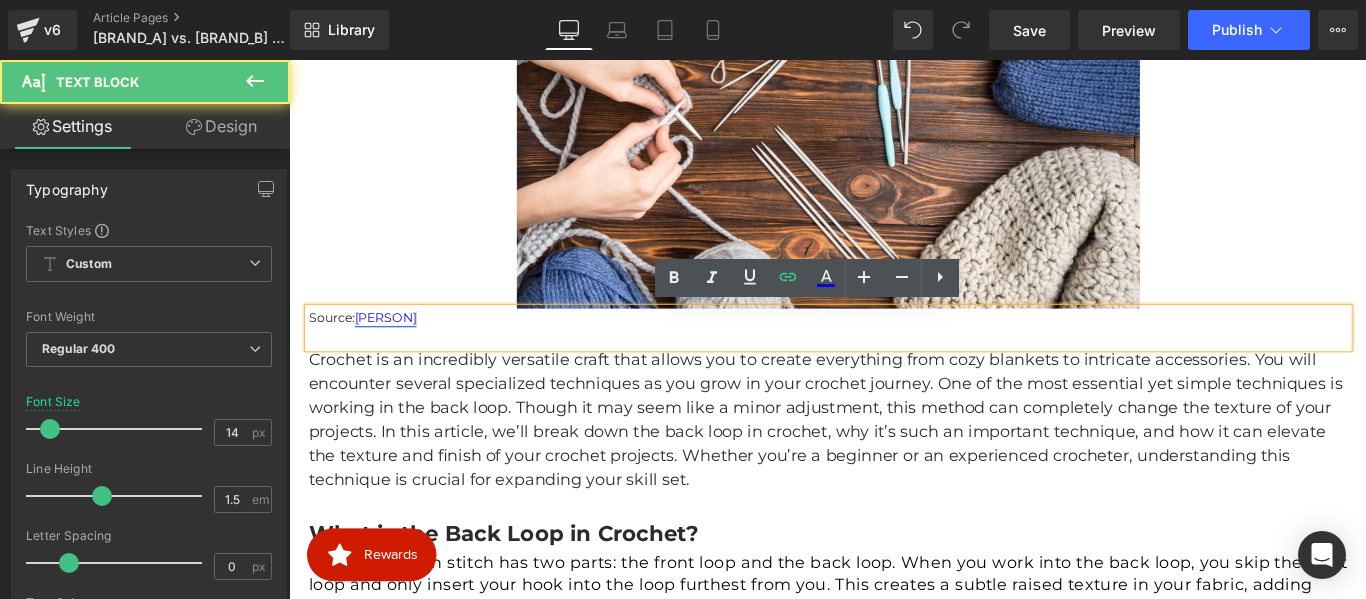 click on "[PERSON]" at bounding box center (397, 349) 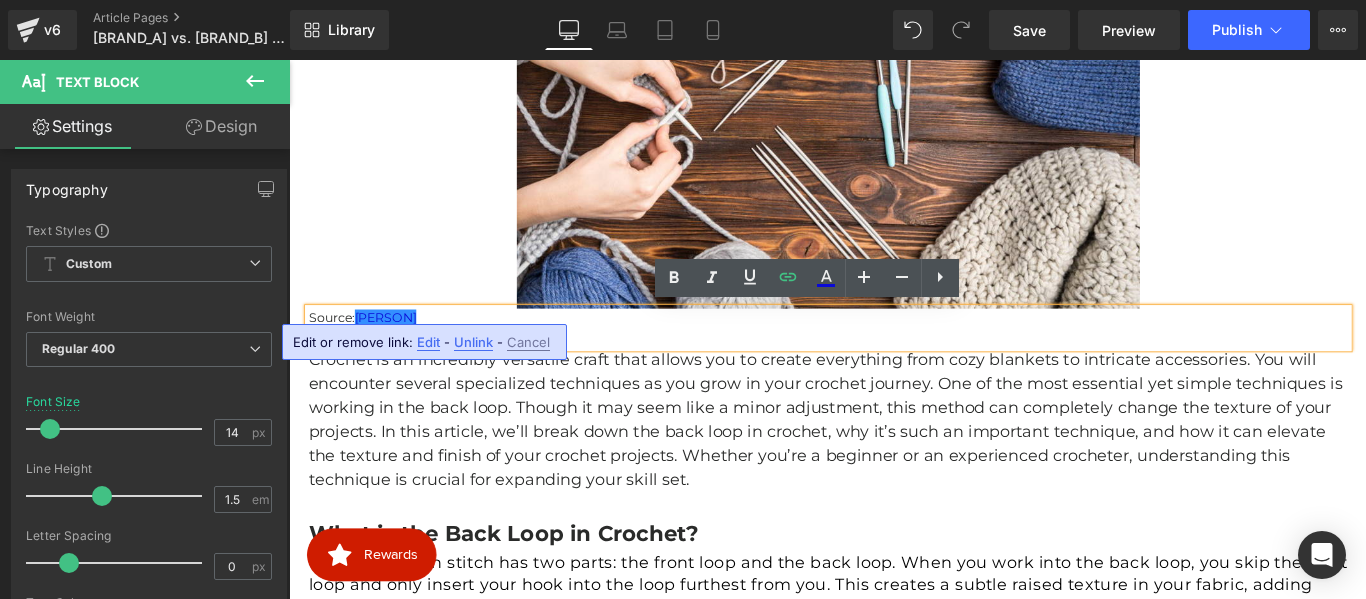 click on "Edit" at bounding box center [428, 342] 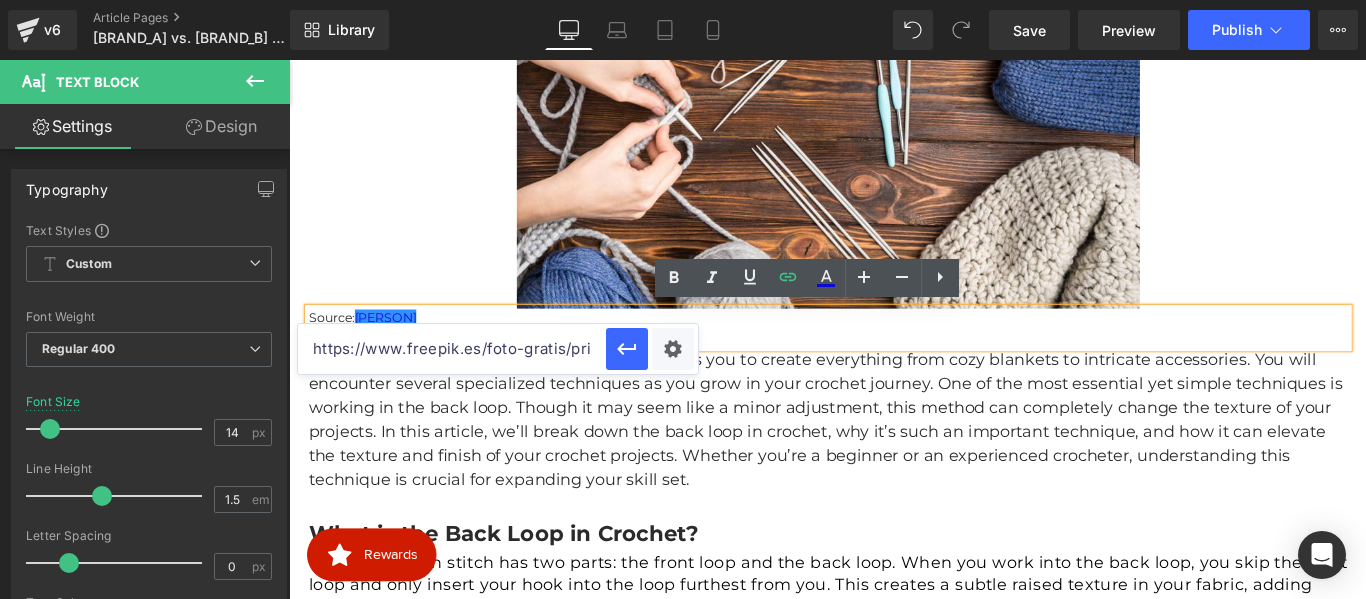 click on "https://www.freepik.es/foto-gratis/primer-plano-tejido-femenino_9755048.htm#fromView=search&page=1&position=9&uuid=7b53234c-1feb-4a02-a088-3796bb9968cc&query=crochet+back+loop" at bounding box center (452, 349) 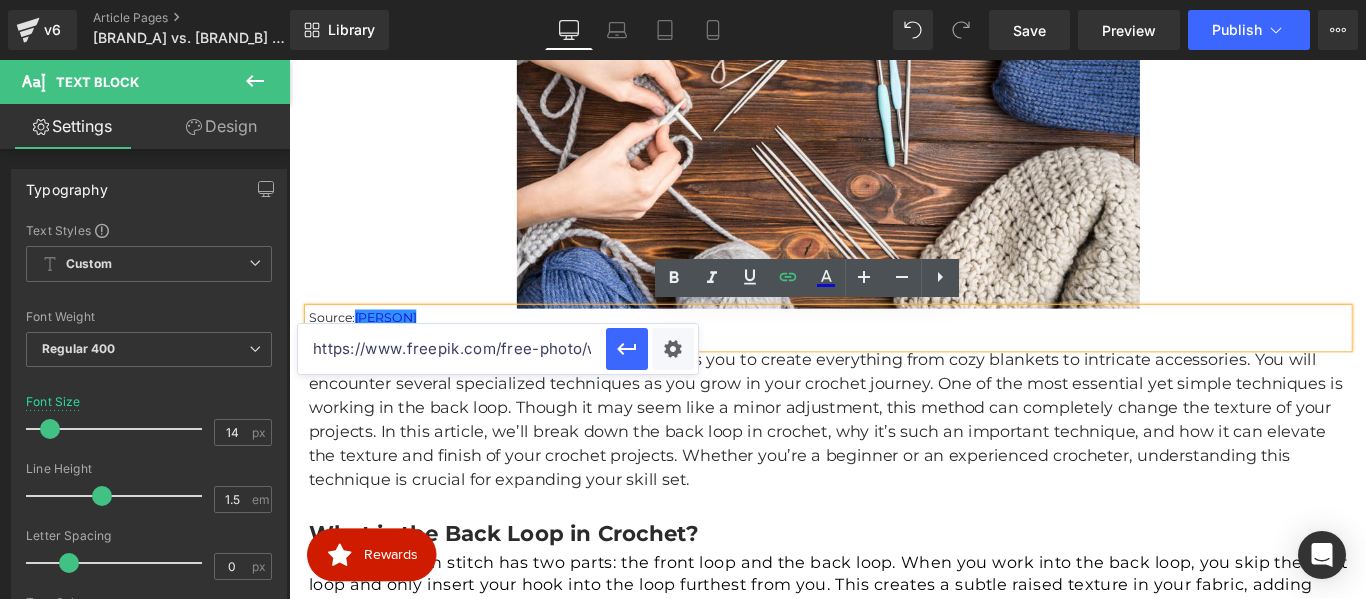 scroll, scrollTop: 0, scrollLeft: 1318, axis: horizontal 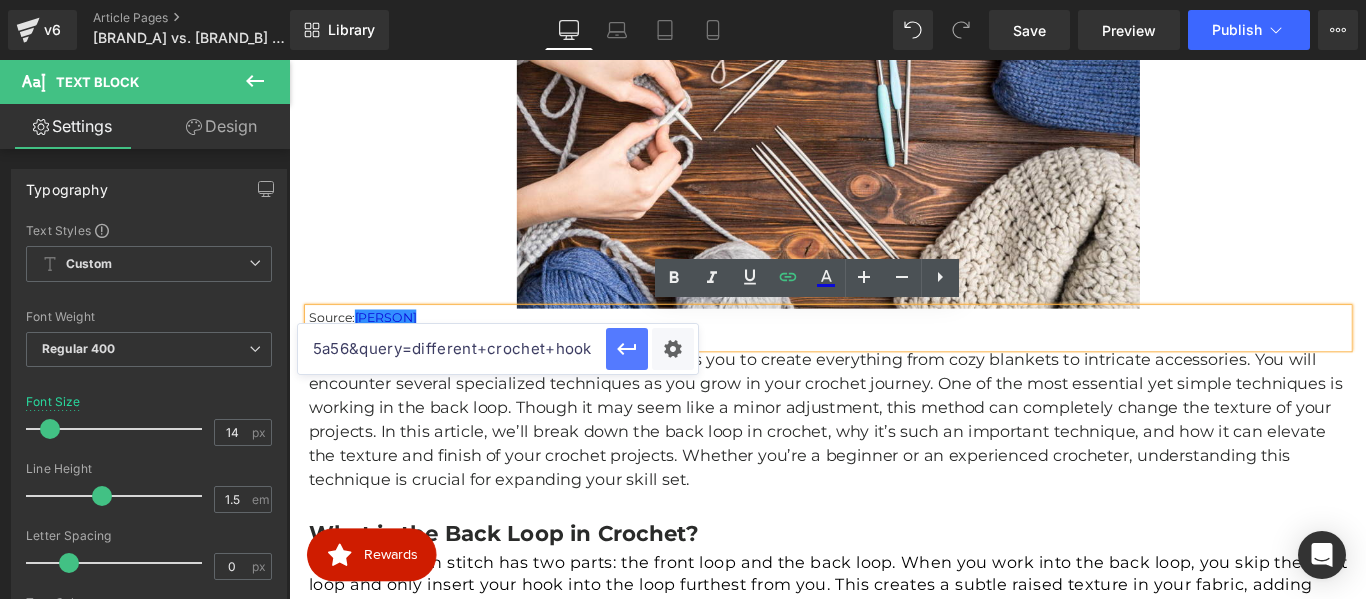 type on "https://www.freepik.com/free-photo/woman-crocheting-wooden-background_5263283.htm#fromView=search&page=1&position=4&uuid=3b4d3b34-99ed-43be-89c8-af3a930e5a56&query=different+crochet+hooks" 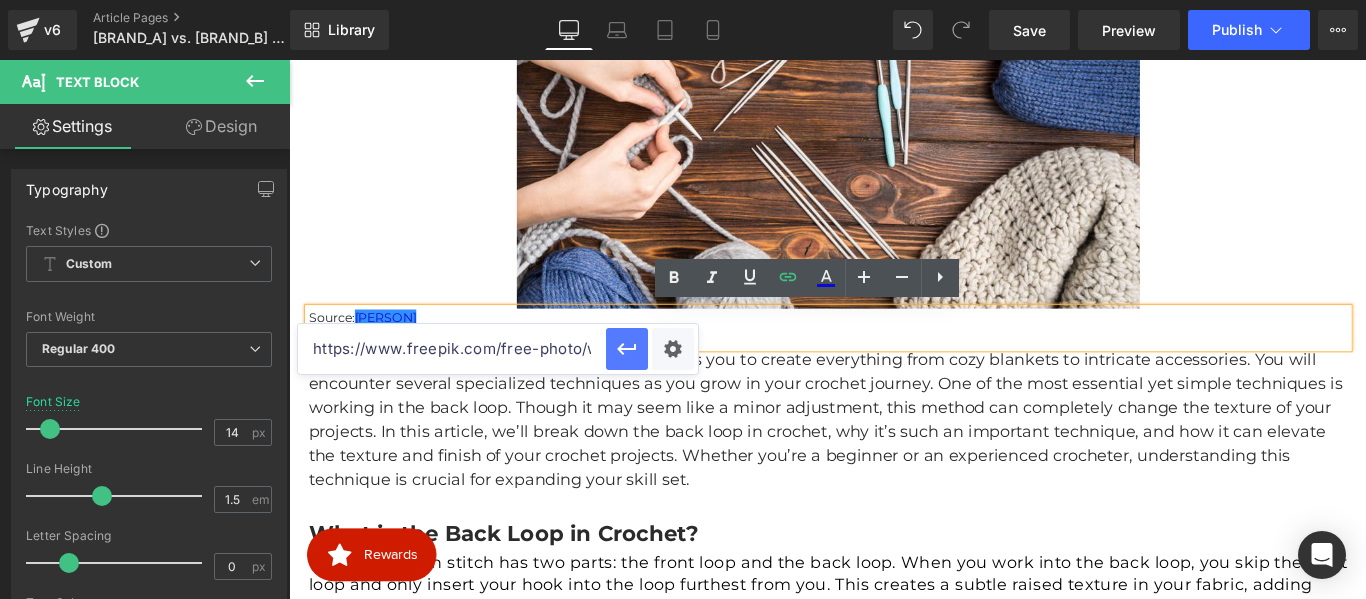 click 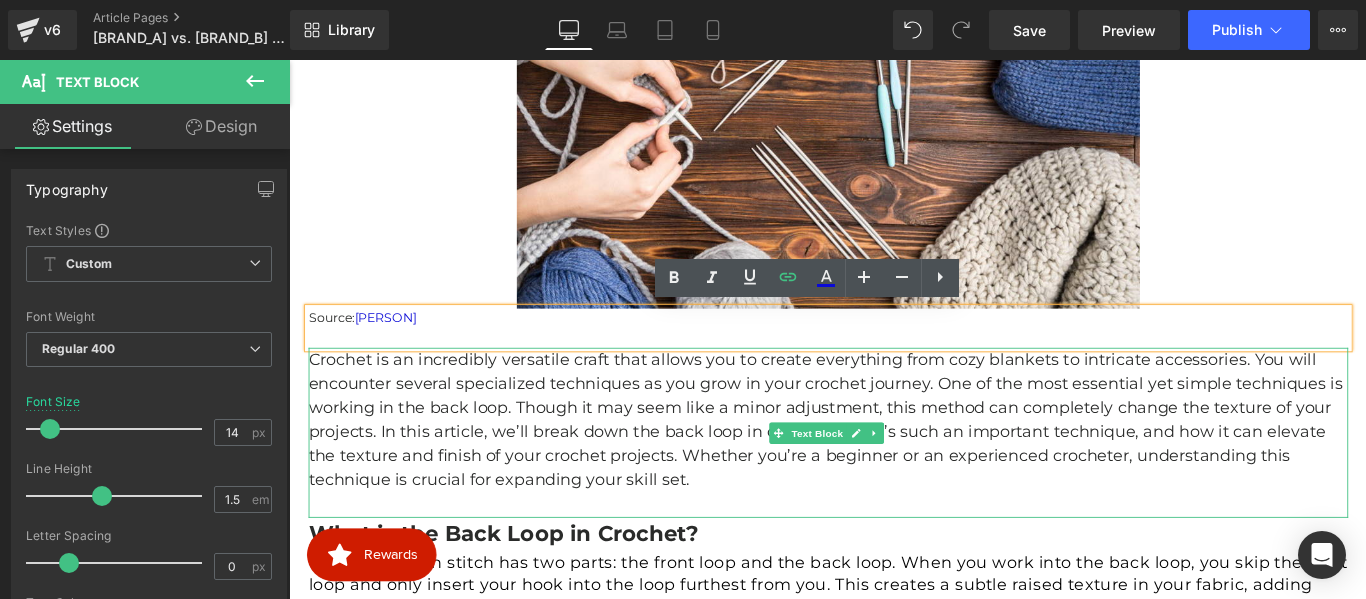 click on "Crochet is an incredibly versatile craft that allows you to create everything from cozy blankets to intricate accessories. You will encounter several specialized techniques as you grow in your crochet journey. One of the most essential yet simple techniques is working in the back loop. Though it may seem like a minor adjustment, this method can completely change the texture of your projects. In this article, we’ll break down the back loop in crochet, why it’s such an important technique, and how it can elevate the texture and finish of your crochet projects. Whether you’re a beginner or an experienced crocheter, understanding this technique is crucial for expanding your skill set." at bounding box center (895, 464) 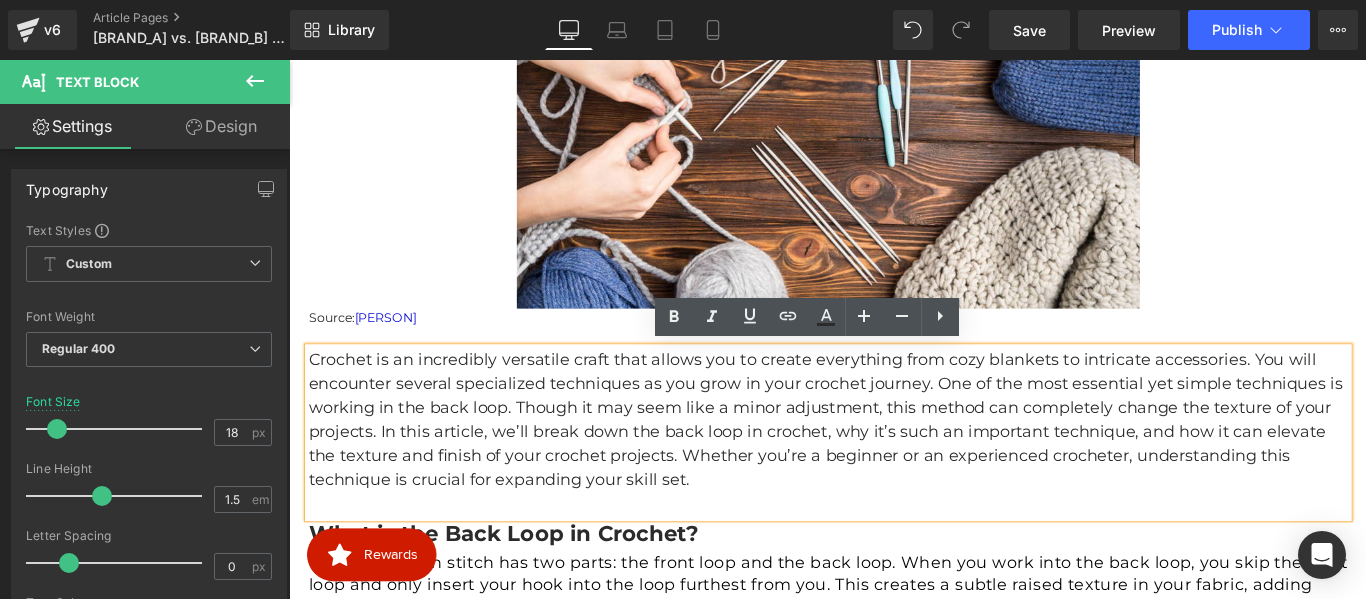 click on "Crochet is an incredibly versatile craft that allows you to create everything from cozy blankets to intricate accessories. You will encounter several specialized techniques as you grow in your crochet journey. One of the most essential yet simple techniques is working in the back loop. Though it may seem like a minor adjustment, this method can completely change the texture of your projects. In this article, we’ll break down the back loop in crochet, why it’s such an important technique, and how it can elevate the texture and finish of your crochet projects. Whether you’re a beginner or an experienced crocheter, understanding this technique is crucial for expanding your skill set." at bounding box center [895, 464] 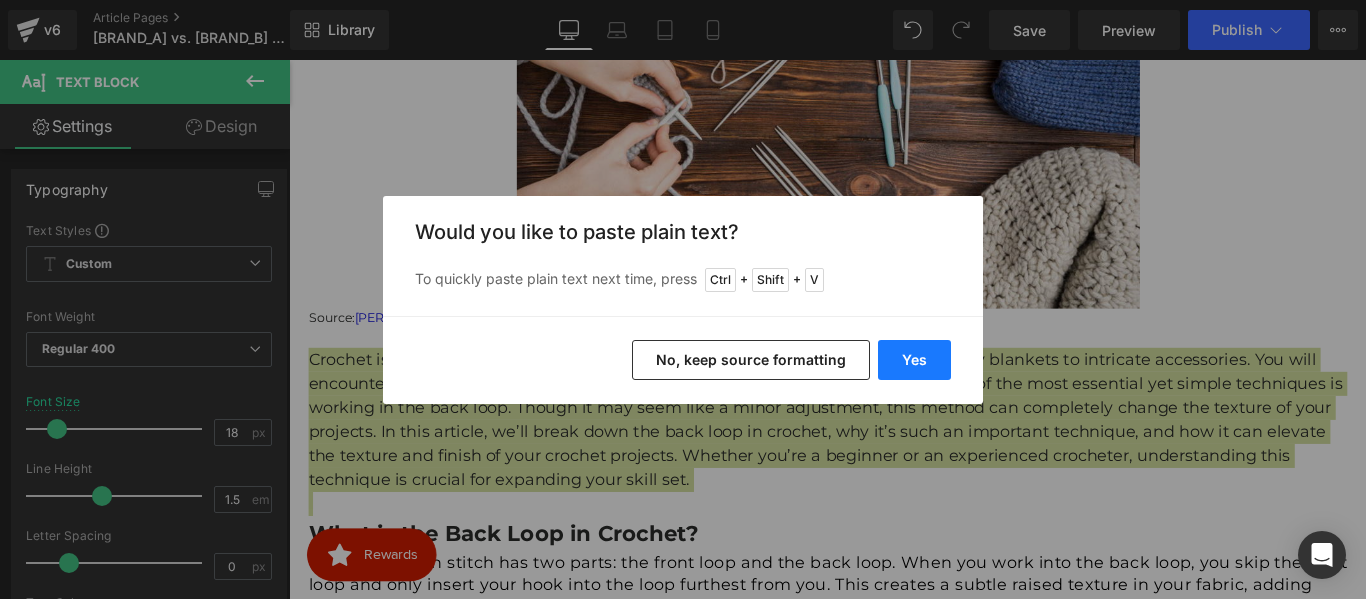 click on "Yes" at bounding box center [914, 360] 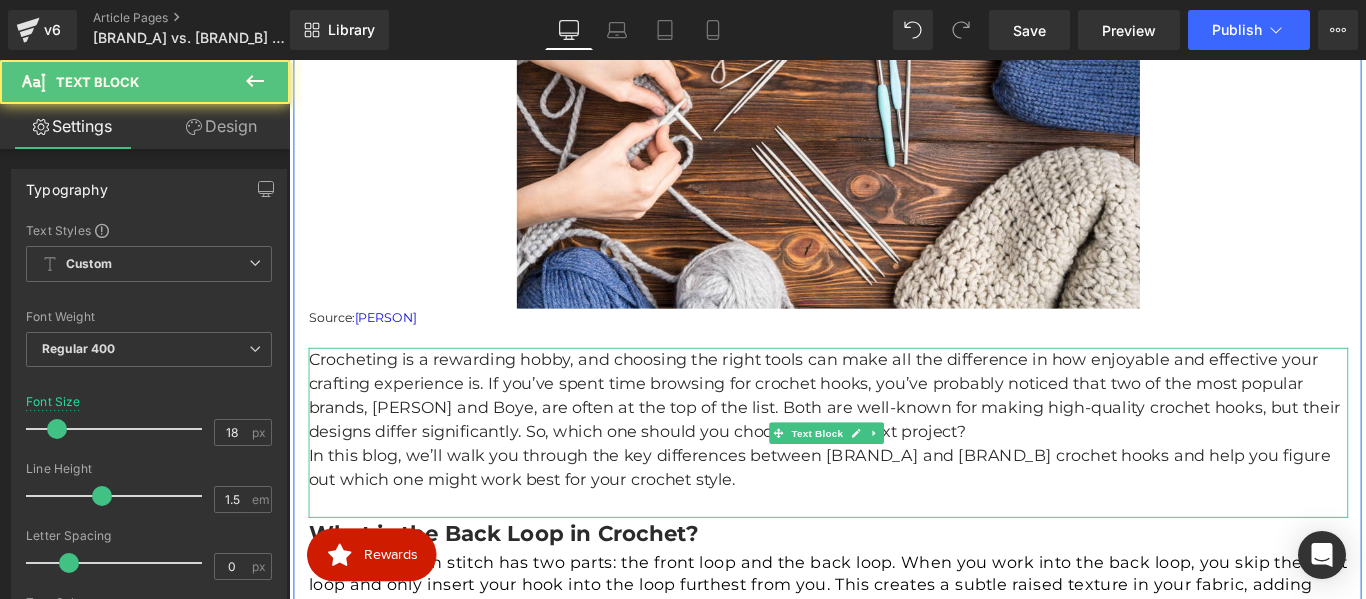 click on "Crocheting is a rewarding hobby, and choosing the right tools can make all the difference in how enjoyable and effective your crafting experience is. If you’ve spent time browsing for crochet hooks, you’ve probably noticed that two of the most popular brands, [PERSON] and Boye, are often at the top of the list. Both are well-known for making high-quality crochet hooks, but their designs differ significantly. So, which one should you choose for your next project?" at bounding box center [895, 437] 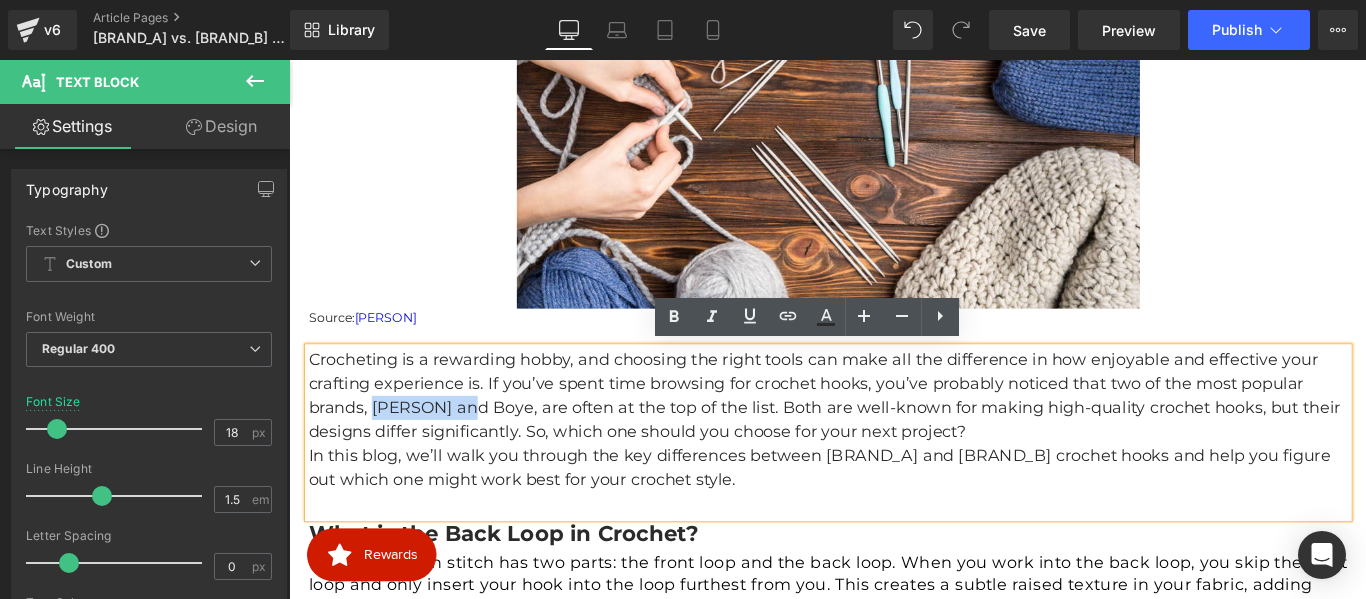 drag, startPoint x: 488, startPoint y: 450, endPoint x: 382, endPoint y: 450, distance: 106 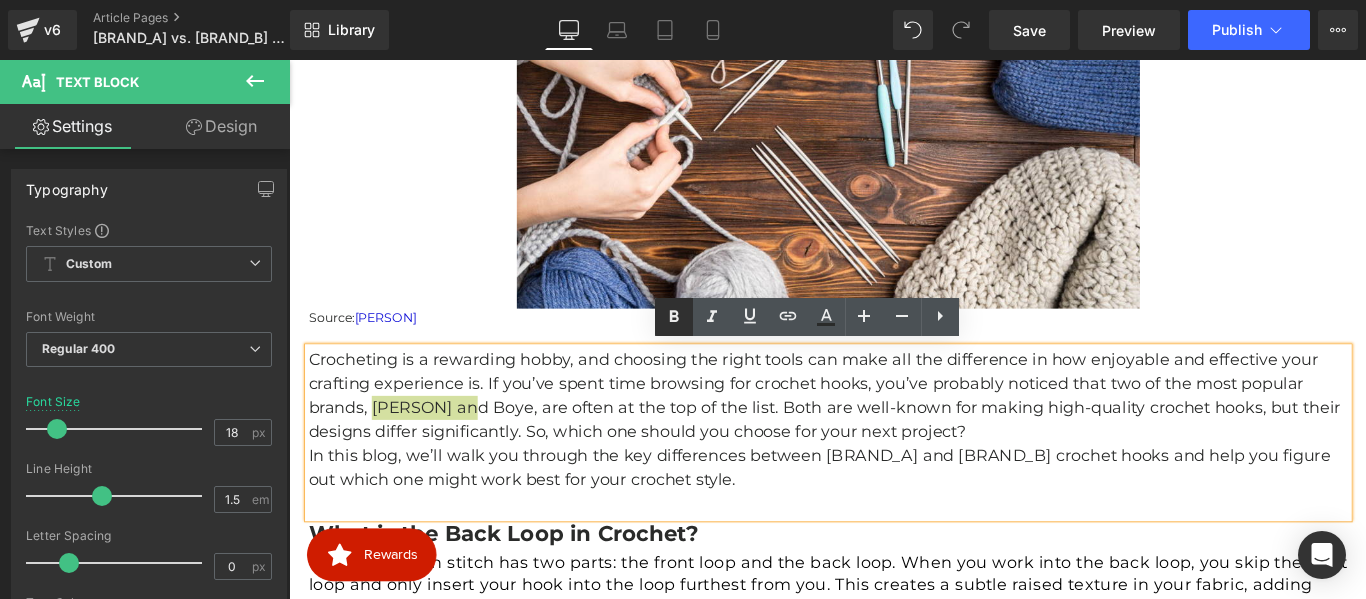 click 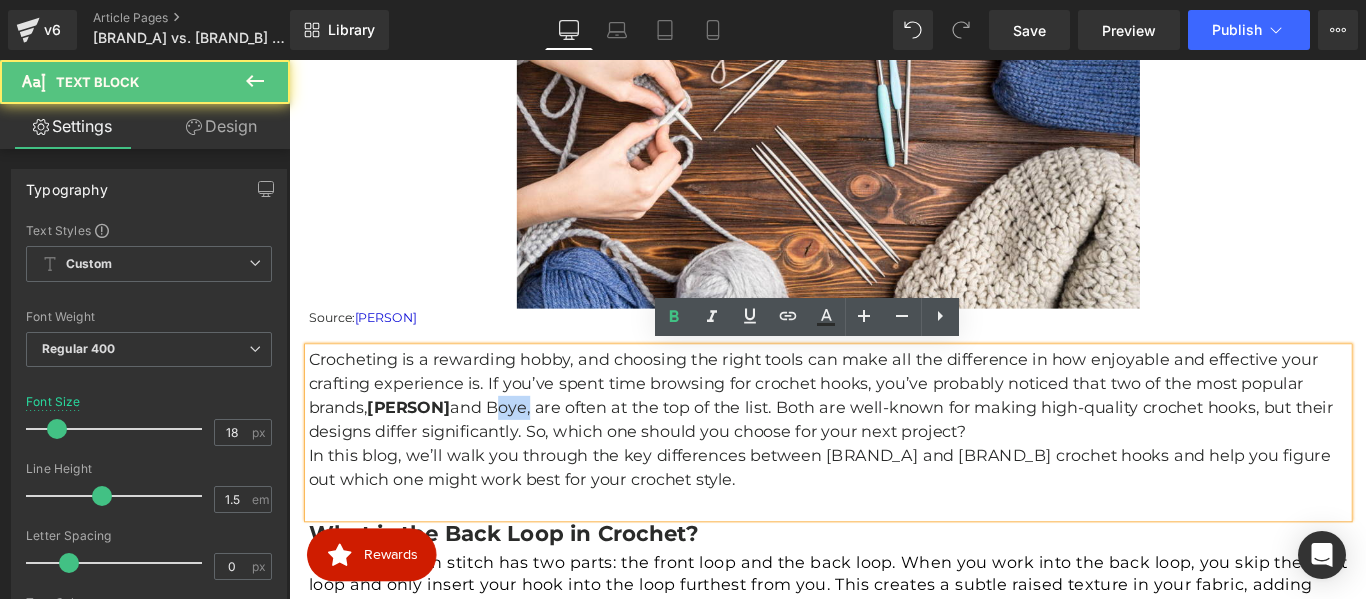 drag, startPoint x: 577, startPoint y: 448, endPoint x: 538, endPoint y: 448, distance: 39 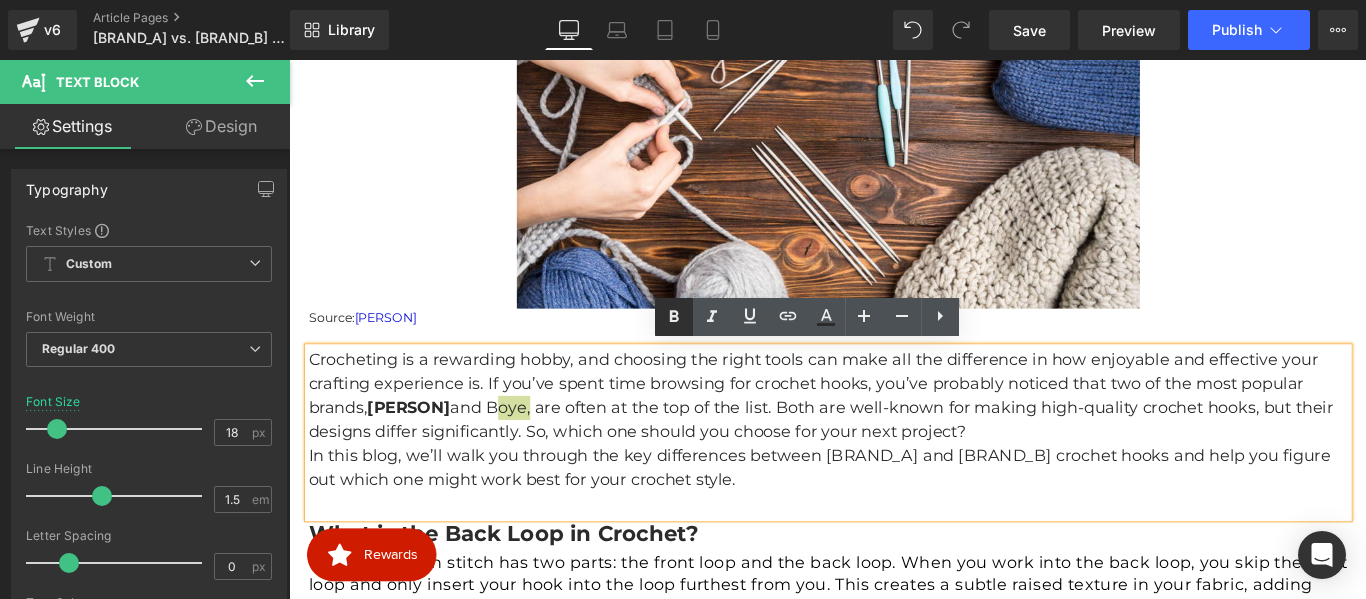 click 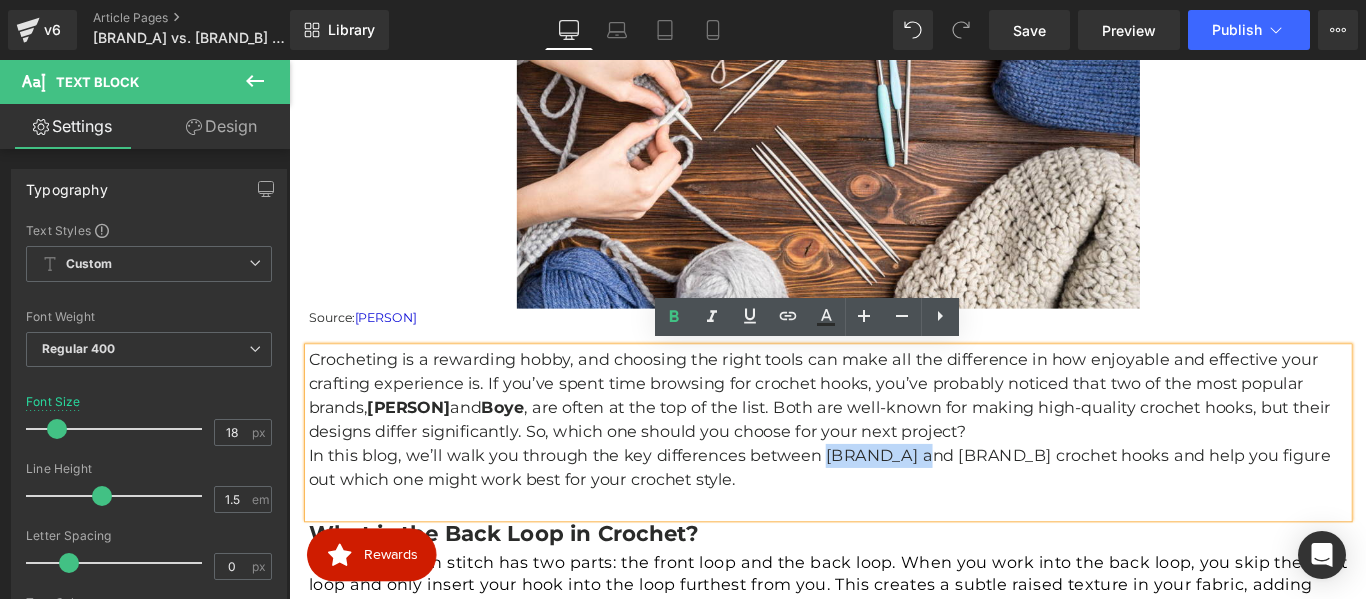 drag, startPoint x: 990, startPoint y: 508, endPoint x: 884, endPoint y: 502, distance: 106.16968 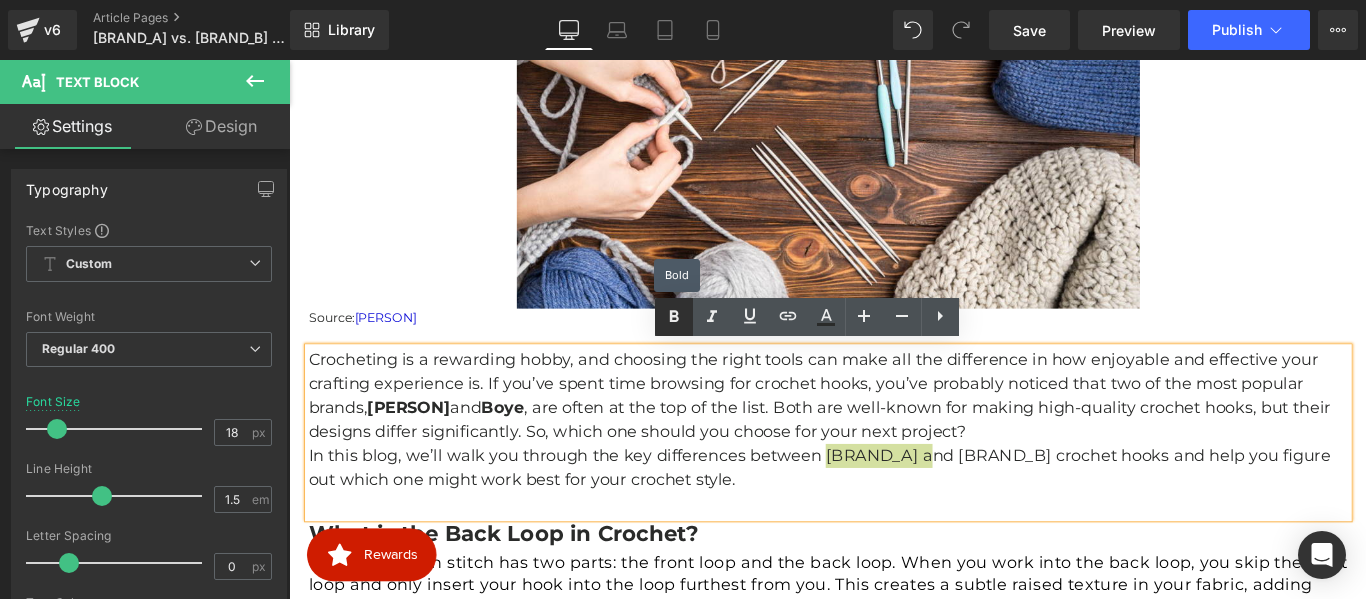 click 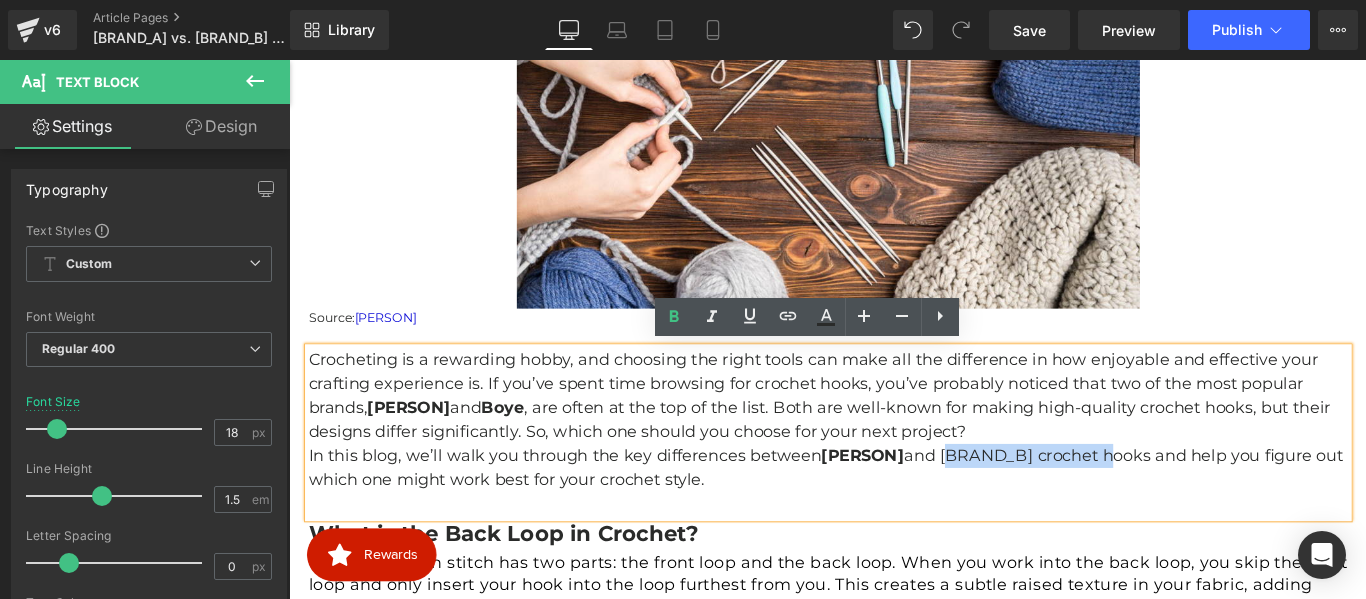drag, startPoint x: 1215, startPoint y: 498, endPoint x: 1040, endPoint y: 499, distance: 175.00285 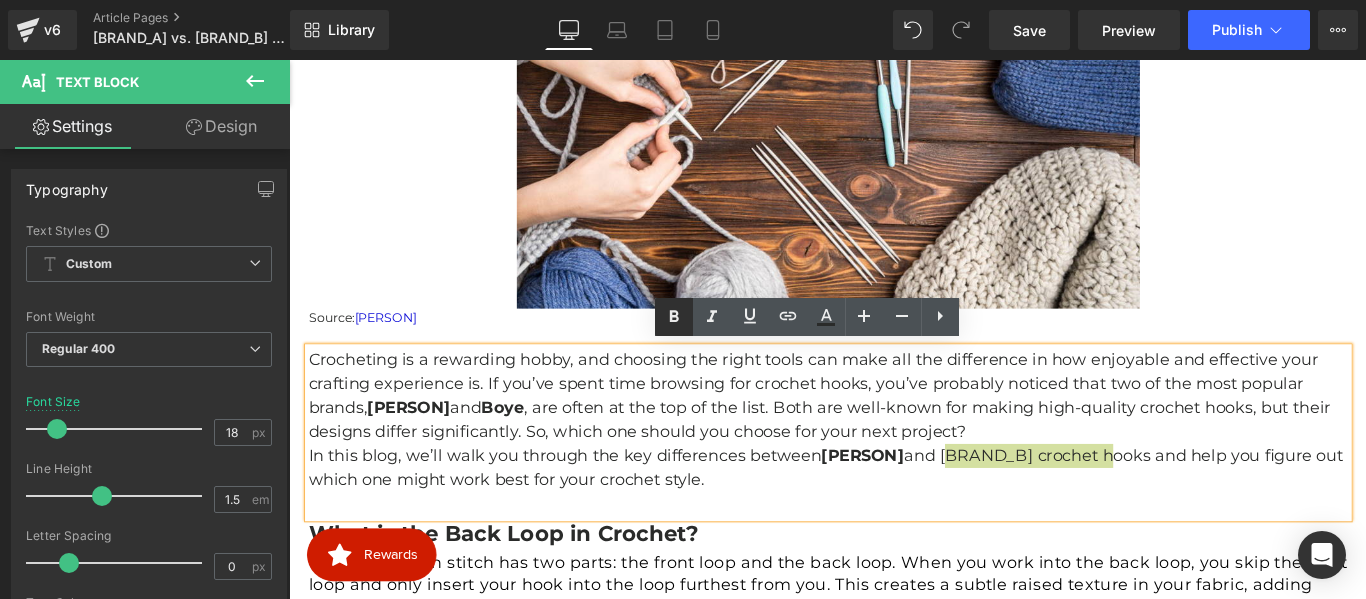 click 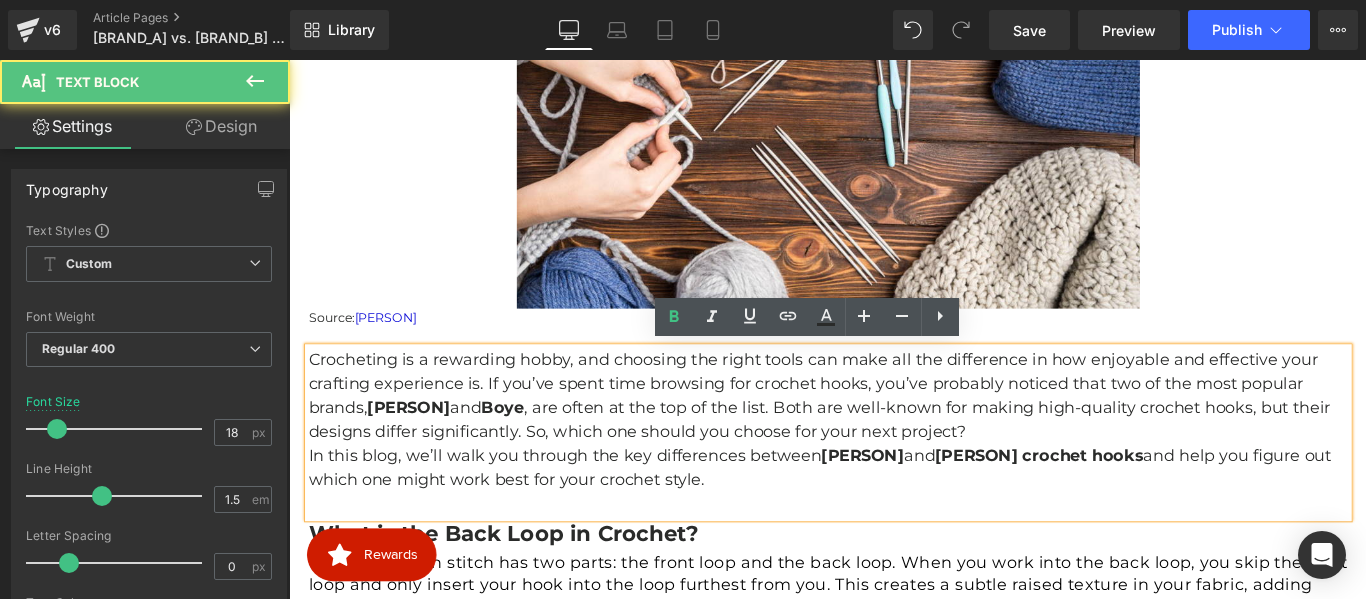 click on "Crocheting is a rewarding hobby, and choosing the right tools can make all the difference in how enjoyable and effective your crafting experience is. If you’ve spent time browsing for crochet hooks, you’ve probably noticed that two of the most popular brands,  [PERSON]  and  Boye , are often at the top of the list. Both are well-known for making high-quality crochet hooks, but their designs differ significantly. So, which one should you choose for your next project?" at bounding box center [895, 437] 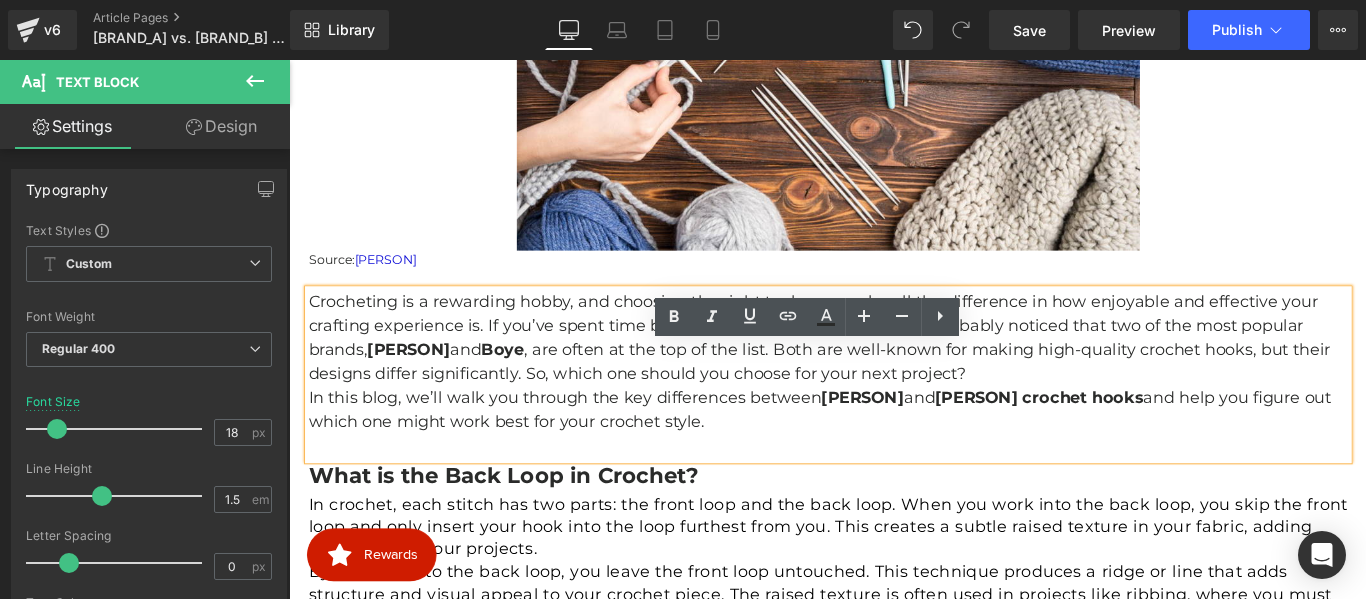 scroll, scrollTop: 716, scrollLeft: 0, axis: vertical 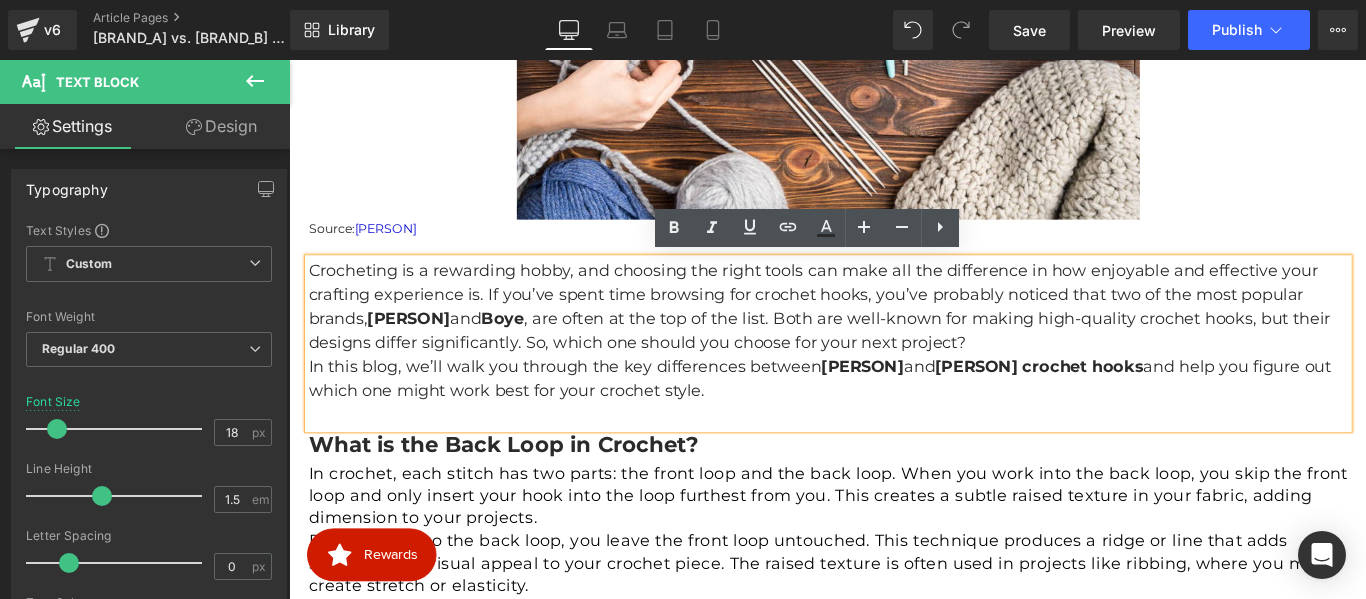 click on "What is the Back Loop in Crochet?" at bounding box center (530, 491) 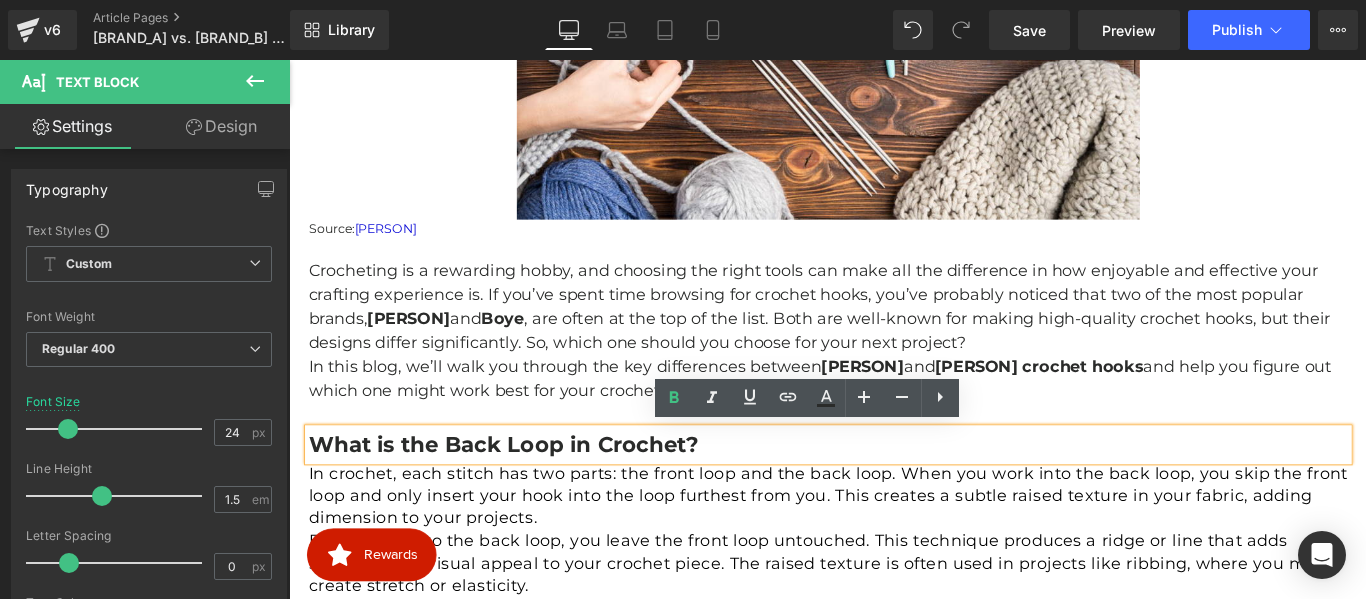click on "What is the Back Loop in Crochet?" at bounding box center (530, 491) 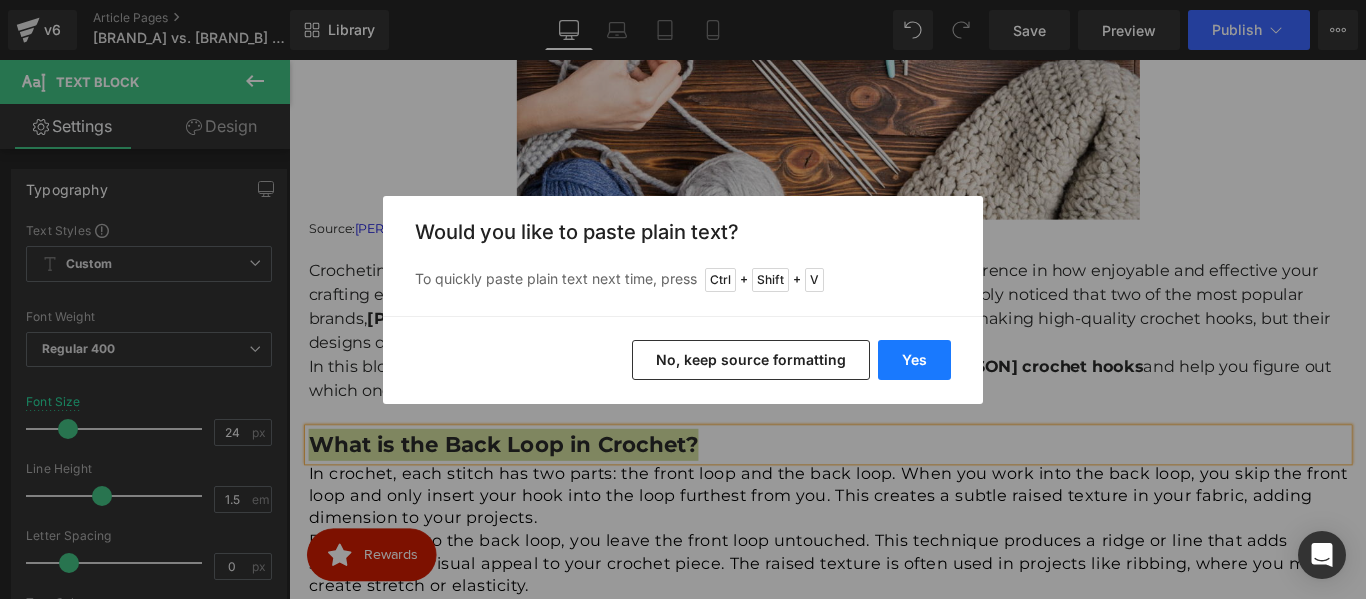 click on "Yes" at bounding box center [914, 360] 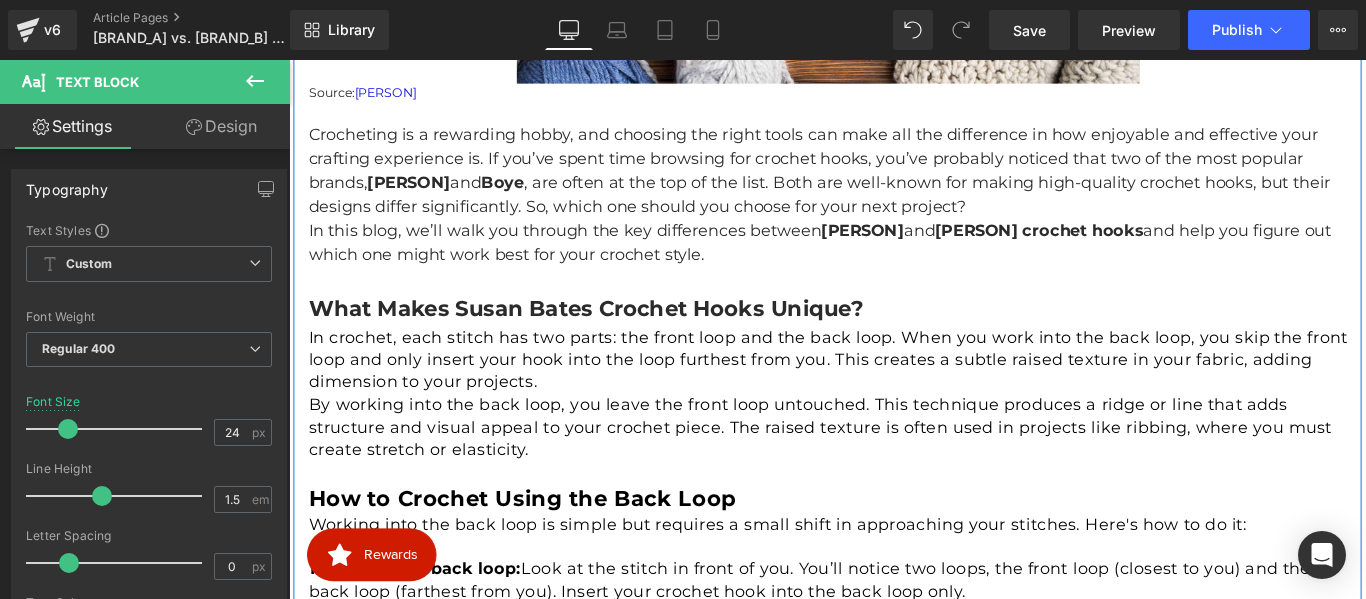 scroll, scrollTop: 916, scrollLeft: 0, axis: vertical 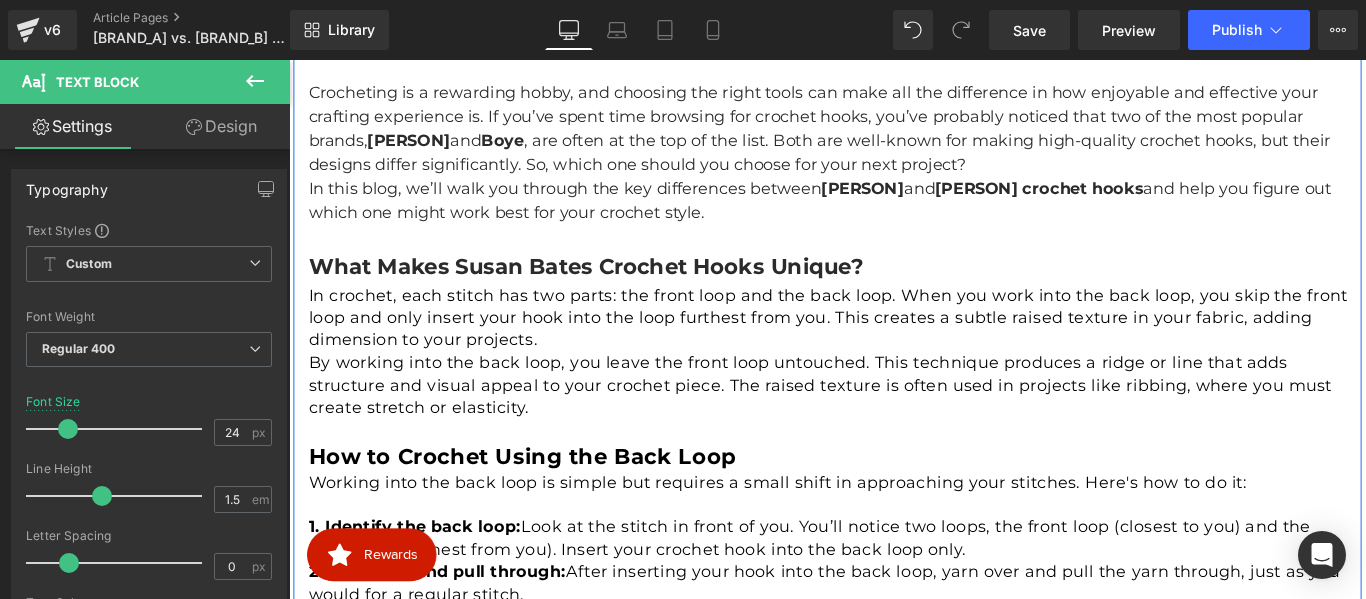 click on "By working into the back loop, you leave the front loop untouched. This technique produces a ridge or line that adds structure and visual appeal to your crochet piece. The raised texture is often used in projects like ribbing, where you must create stretch or elasticity." at bounding box center [895, 426] 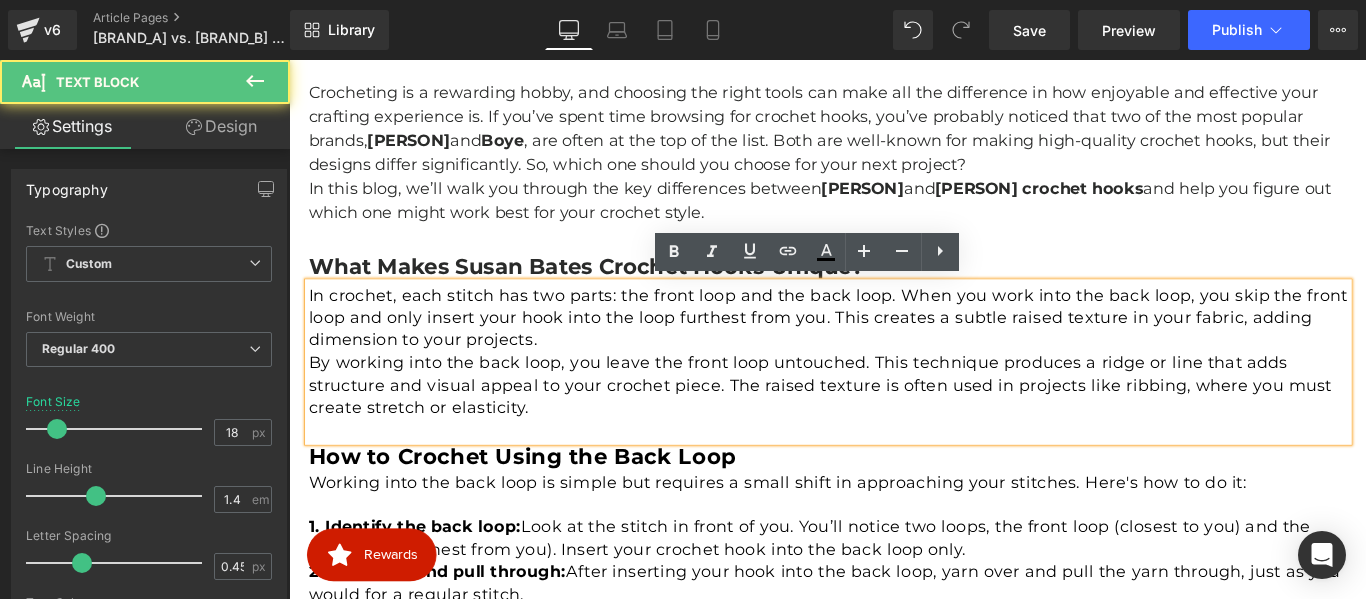 click on "By working into the back loop, you leave the front loop untouched. This technique produces a ridge or line that adds structure and visual appeal to your crochet piece. The raised texture is often used in projects like ribbing, where you must create stretch or elasticity." at bounding box center [895, 426] 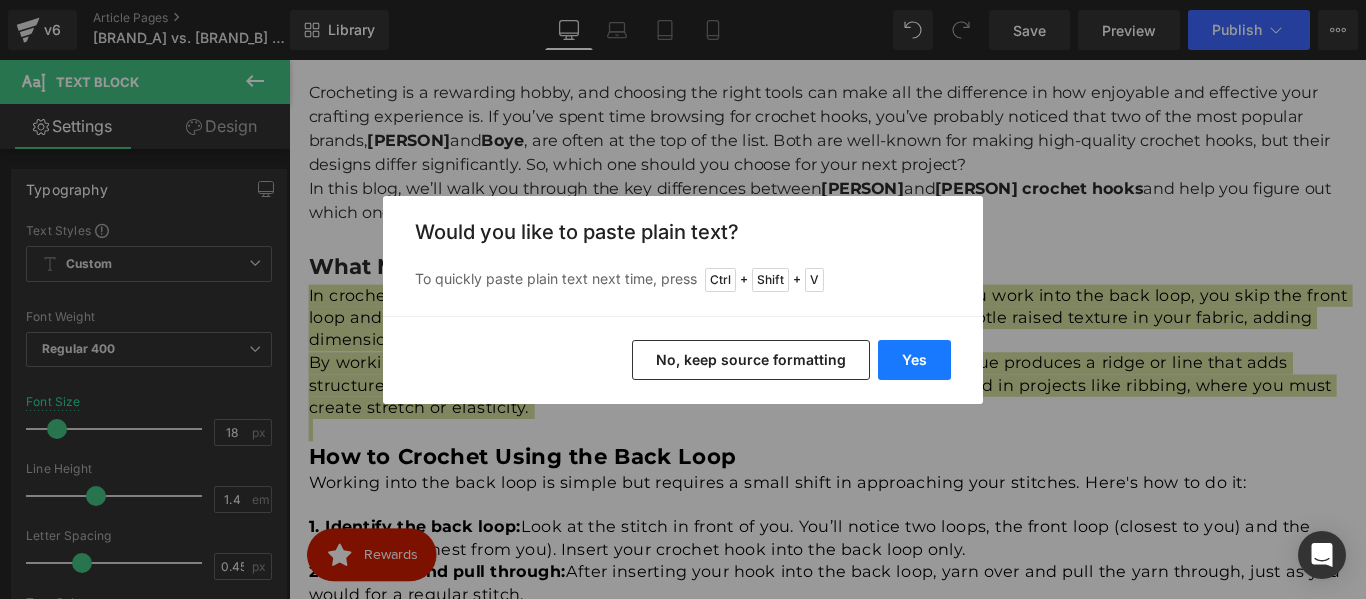 click on "Yes" at bounding box center (914, 360) 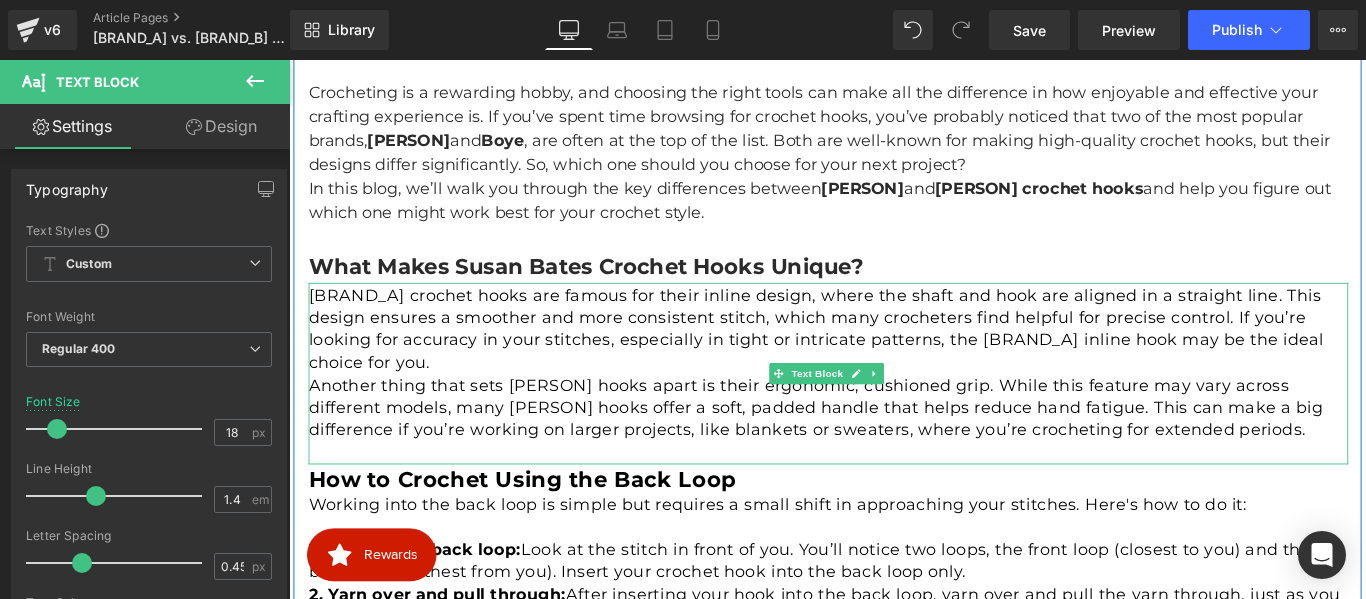 click on "[BRAND_A] crochet hooks are famous for their inline design, where the shaft and hook are aligned in a straight line. This design ensures a smoother and more consistent stitch, which many crocheters find helpful for precise control. If you’re looking for accuracy in your stitches, especially in tight or intricate patterns, the [BRAND_A] inline hook may be the ideal choice for you." at bounding box center [895, 362] 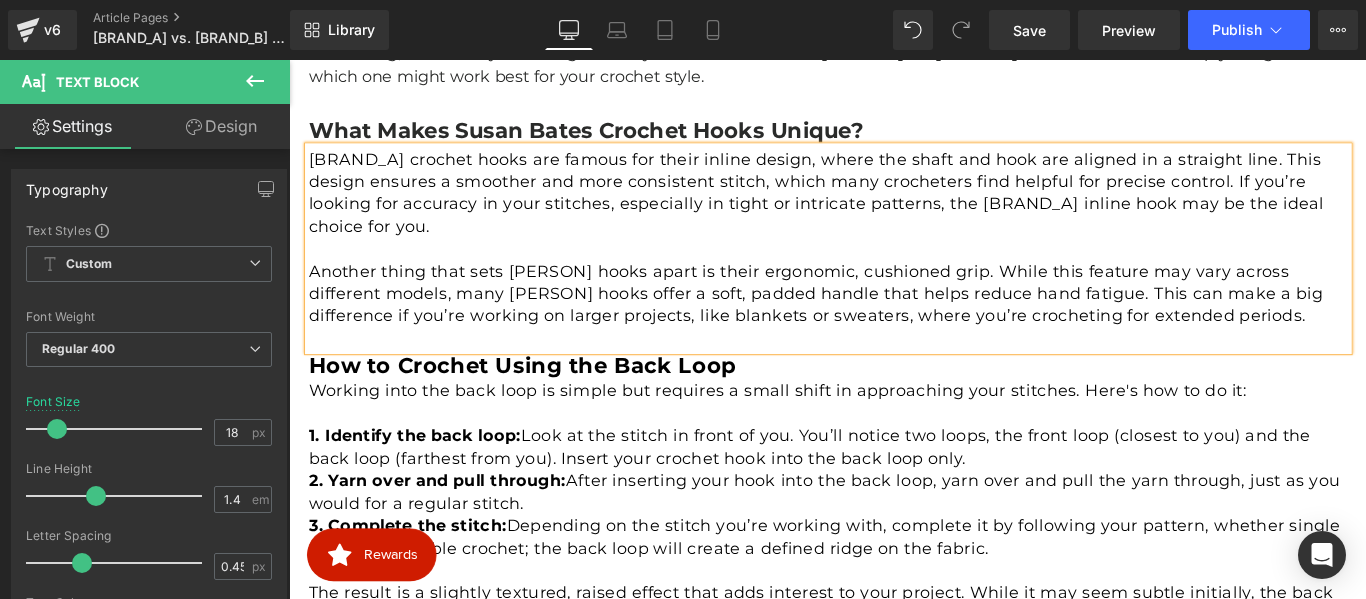 scroll, scrollTop: 1116, scrollLeft: 0, axis: vertical 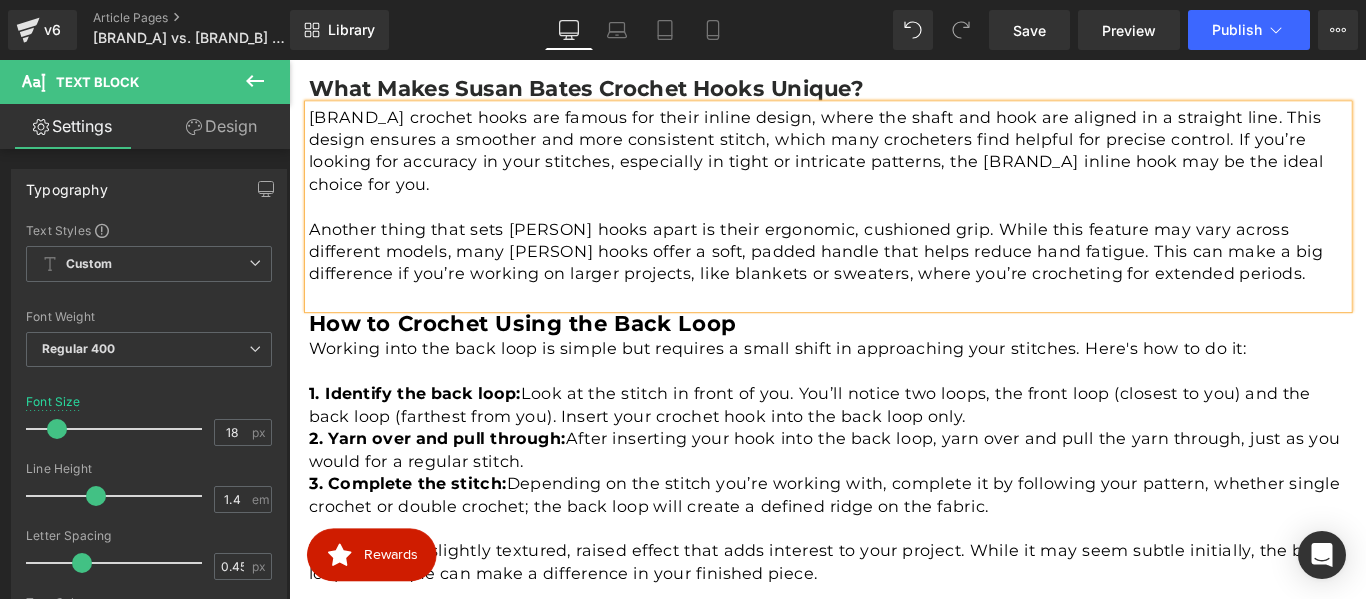 click on "How to Crochet Using the Back Loop" at bounding box center (551, 355) 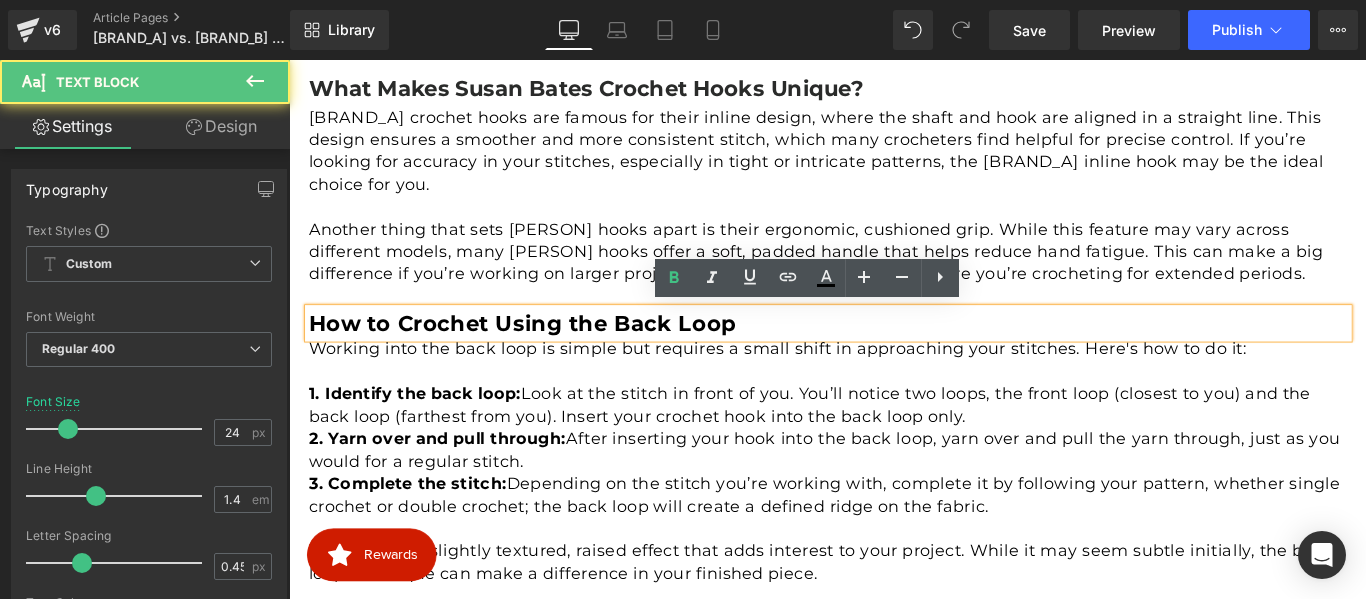 click on "How to Crochet Using the Back Loop" at bounding box center [551, 355] 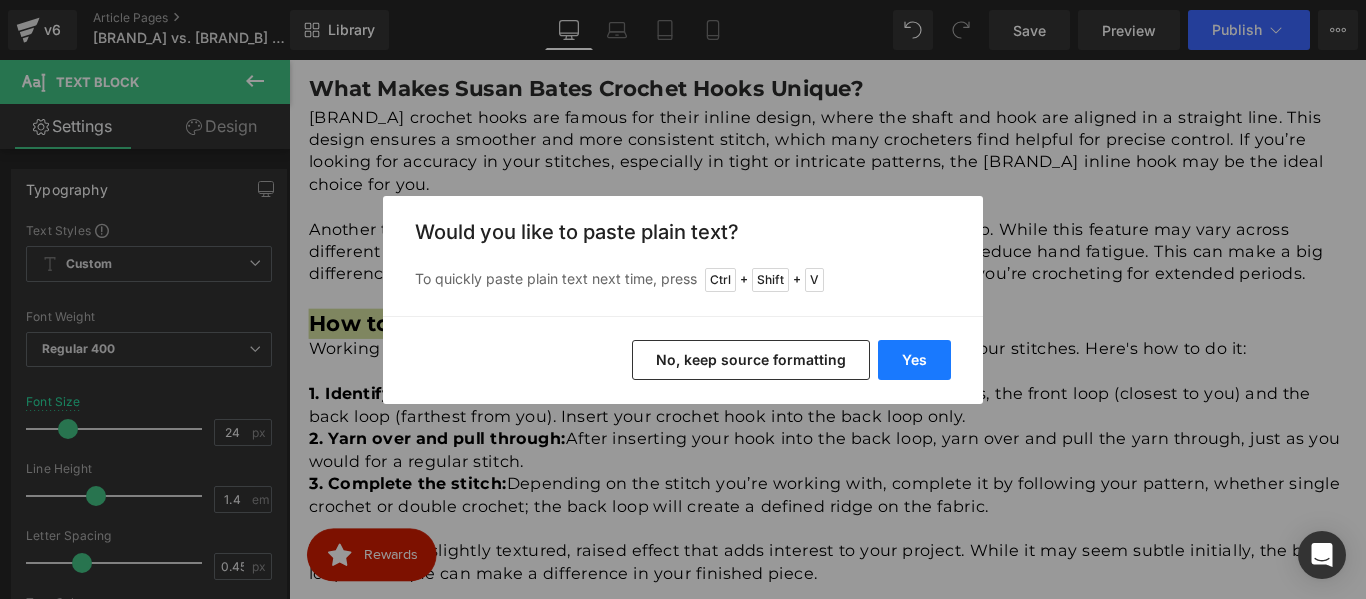 click on "Yes" at bounding box center [914, 360] 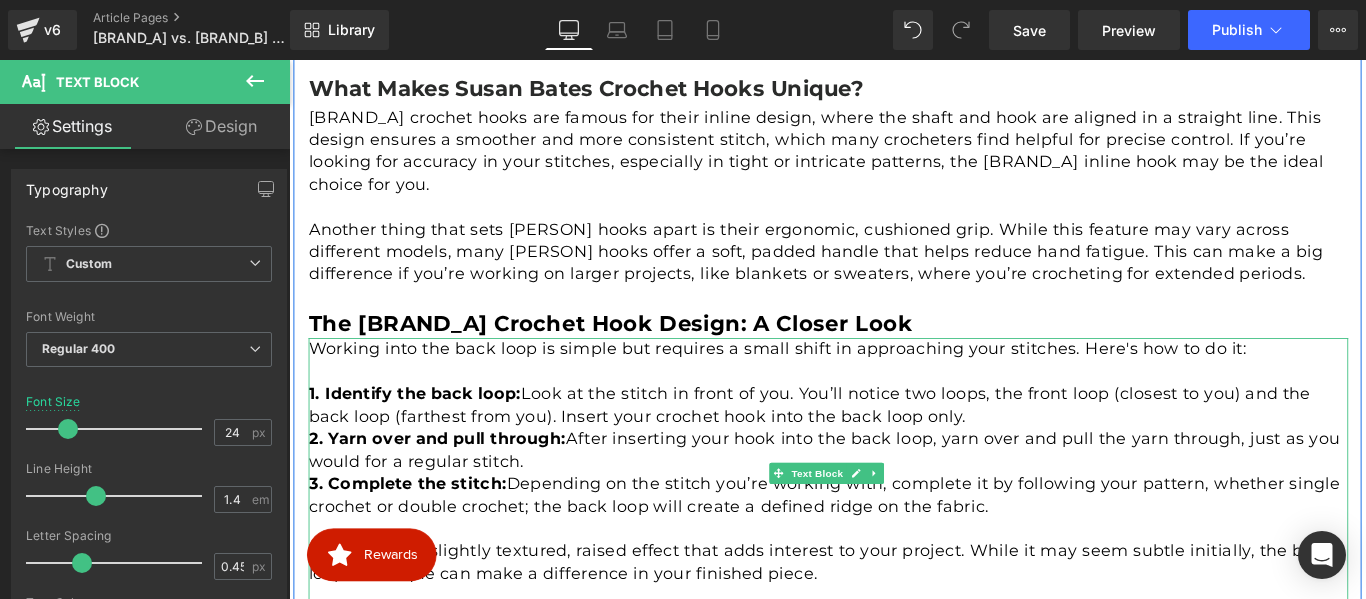 click on "Identify the back loop:  Look at the stitch in front of you. You’ll notice two loops, the front loop (closest to you) and the back loop (farthest from you). Insert your crochet hook into the back loop only." at bounding box center [895, 448] 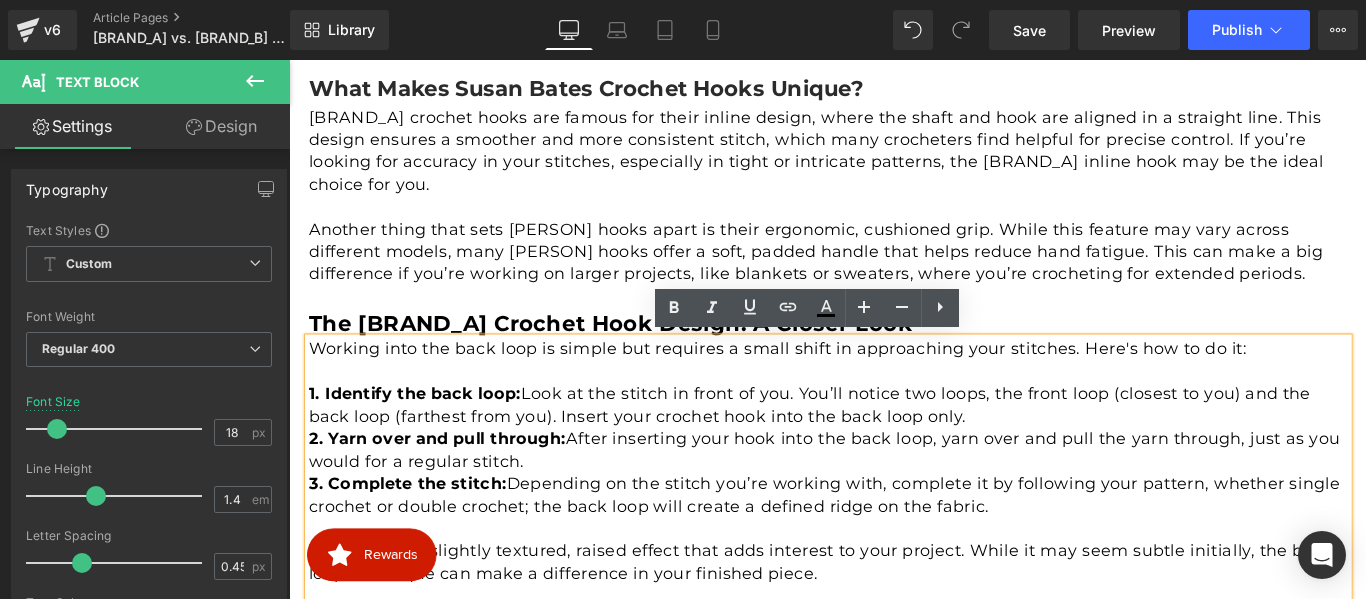 click on "2.	Yarn over and pull through:  After inserting your hook into the back loop, yarn over and pull the yarn through, just as you would for a regular stitch." at bounding box center (895, 498) 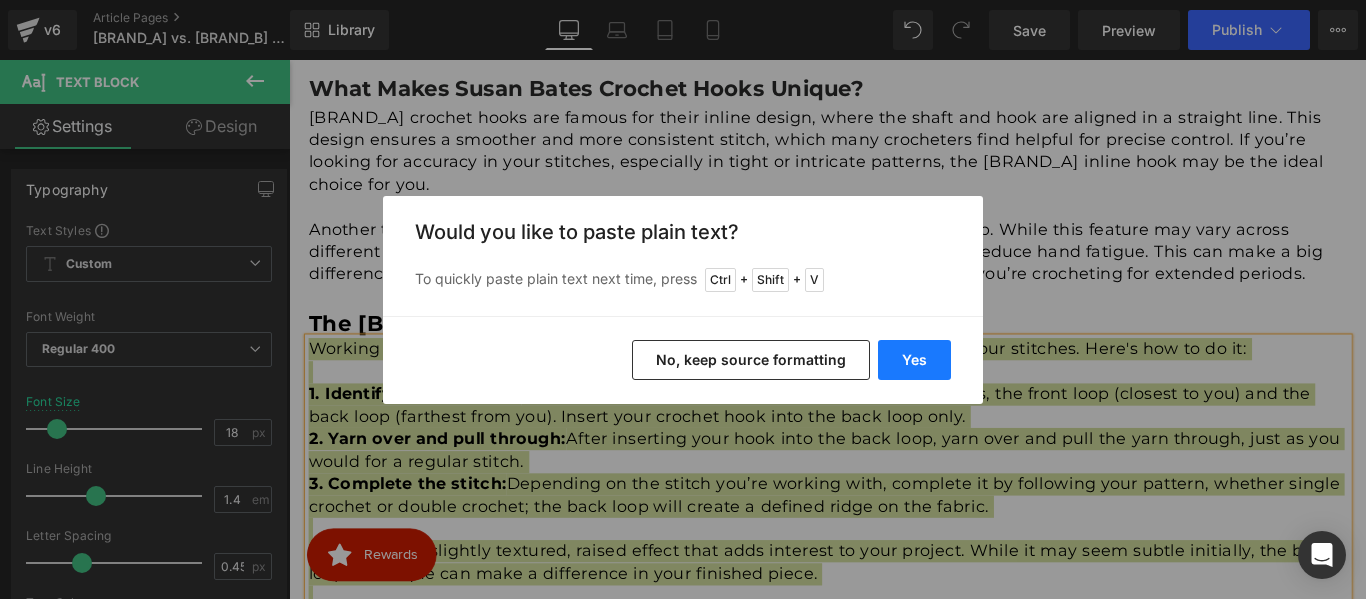 click on "Yes" at bounding box center [914, 360] 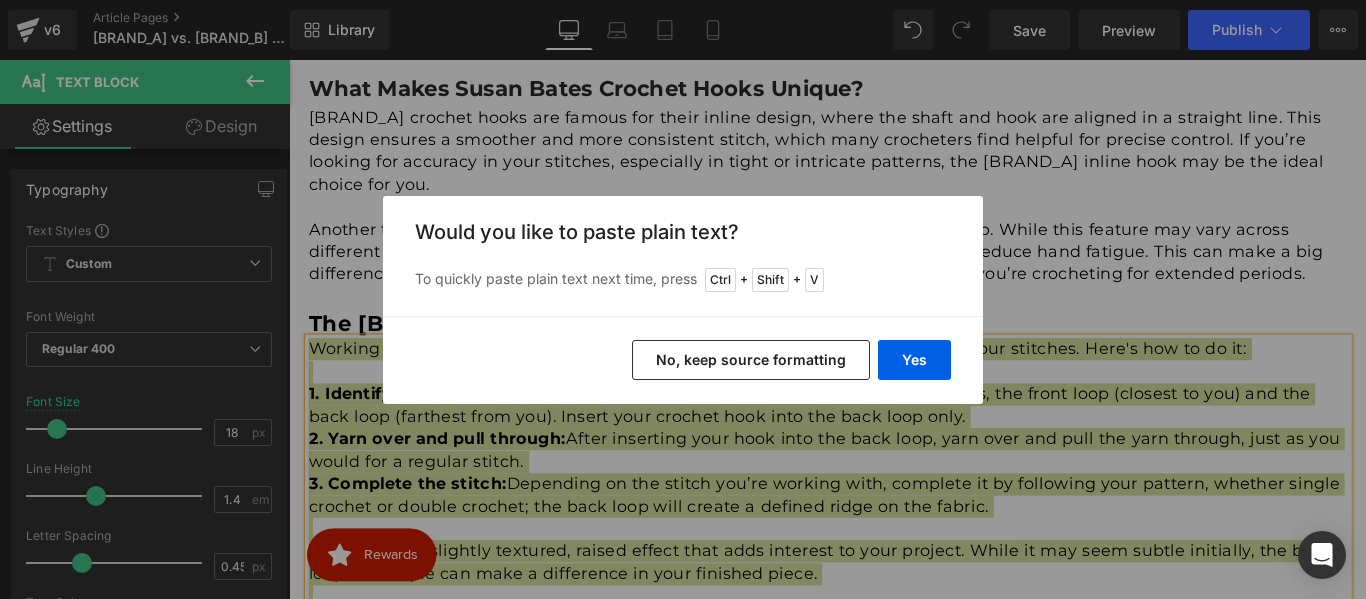 type 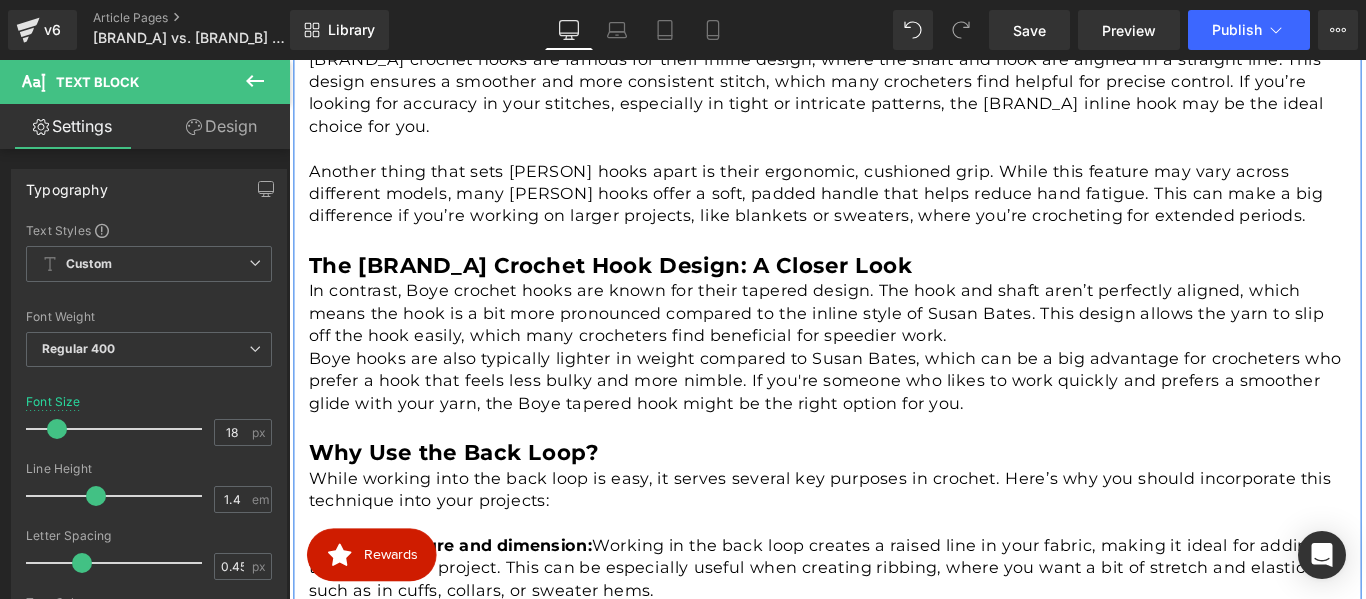scroll, scrollTop: 1216, scrollLeft: 0, axis: vertical 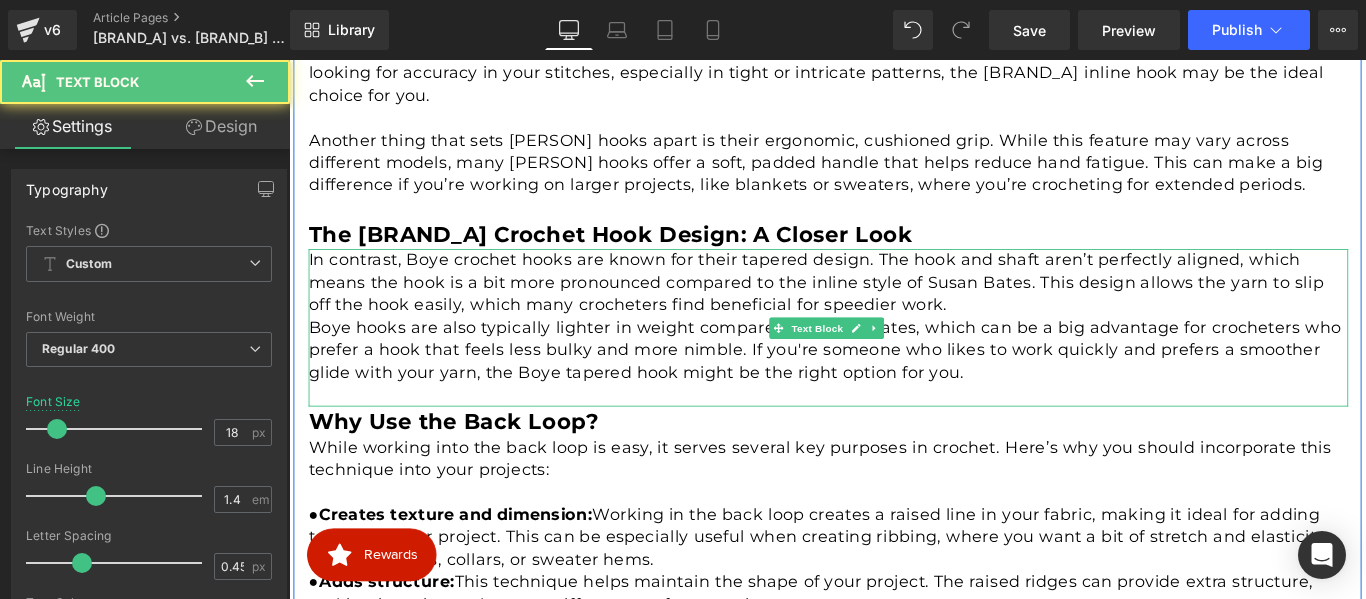 click on "In contrast, Boye crochet hooks are known for their tapered design. The hook and shaft aren’t perfectly aligned, which means the hook is a bit more pronounced compared to the inline style of Susan Bates. This design allows the yarn to slip off the hook easily, which many crocheters find beneficial for speedier work." at bounding box center (895, 310) 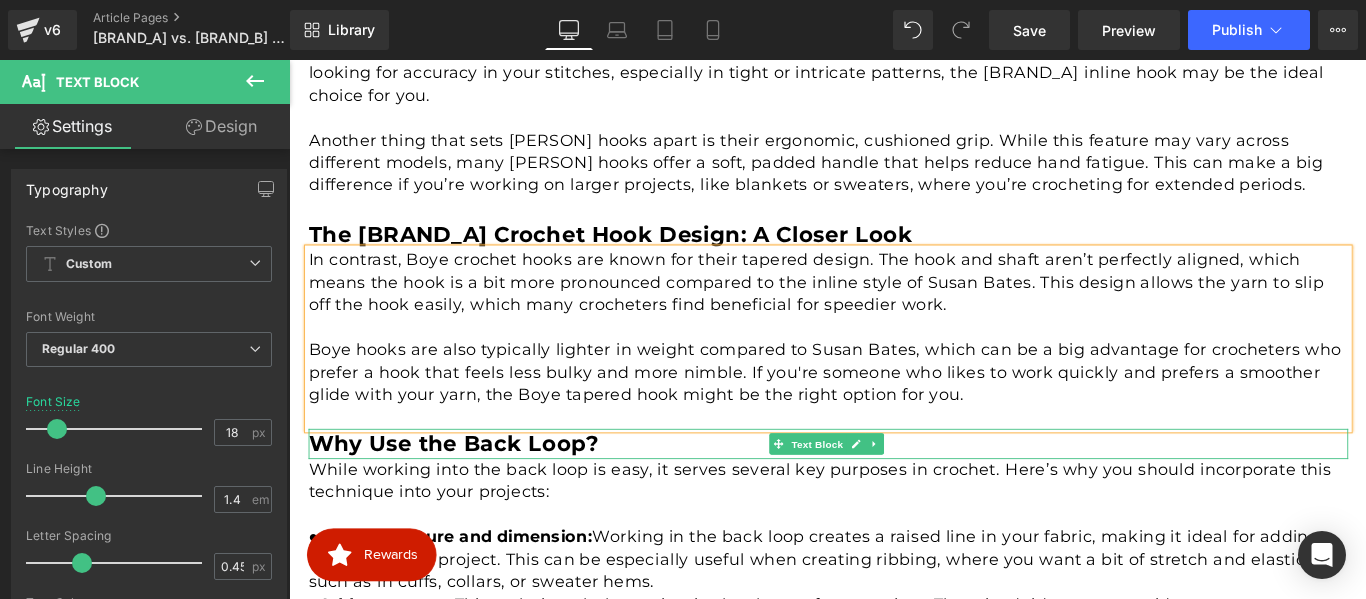 click on "Why Use the Back Loop?" at bounding box center (474, 490) 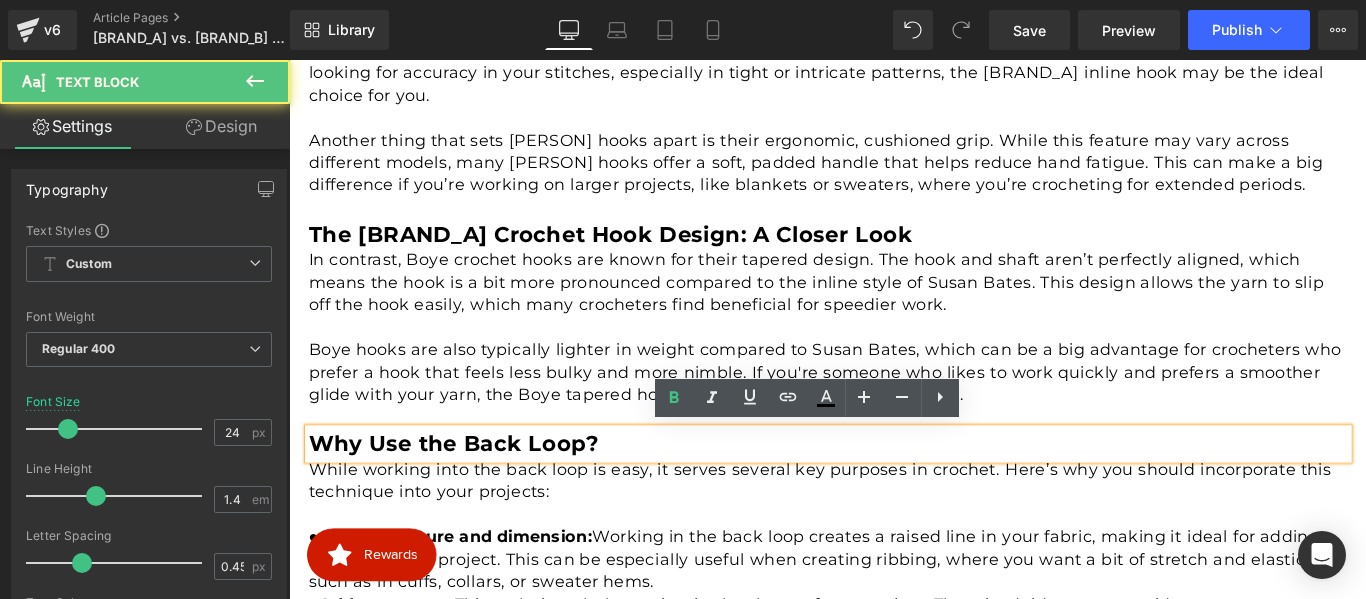 click on "Why Use the Back Loop?" at bounding box center [474, 490] 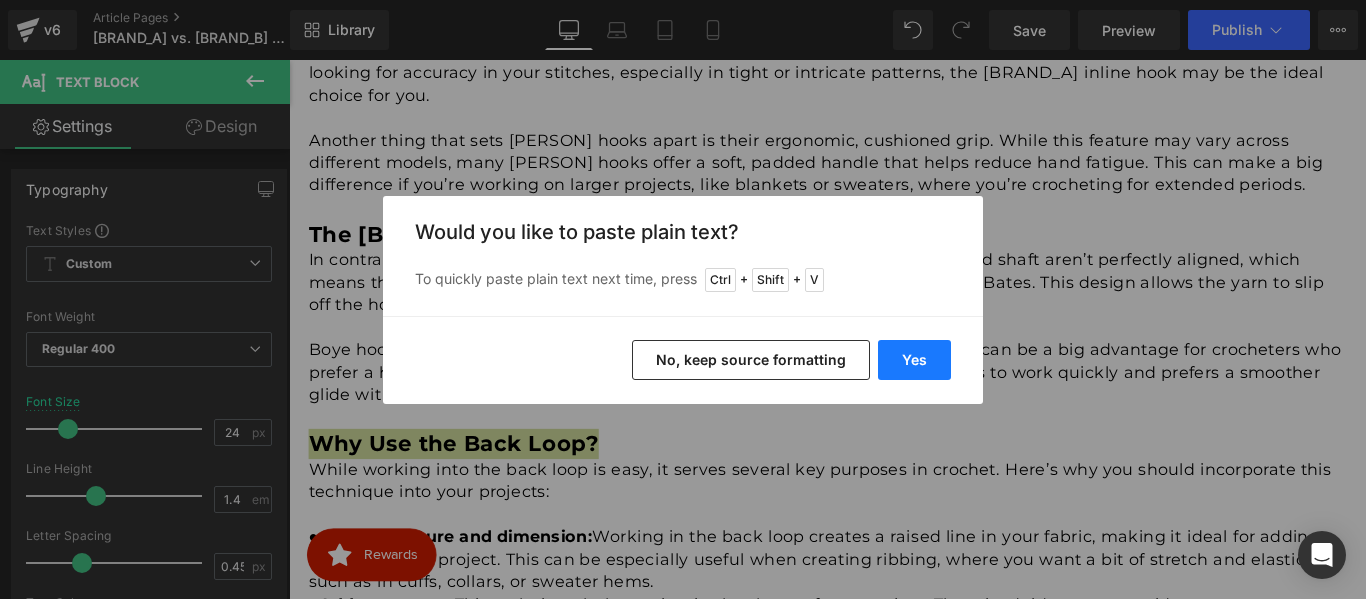 click on "Yes" at bounding box center (914, 360) 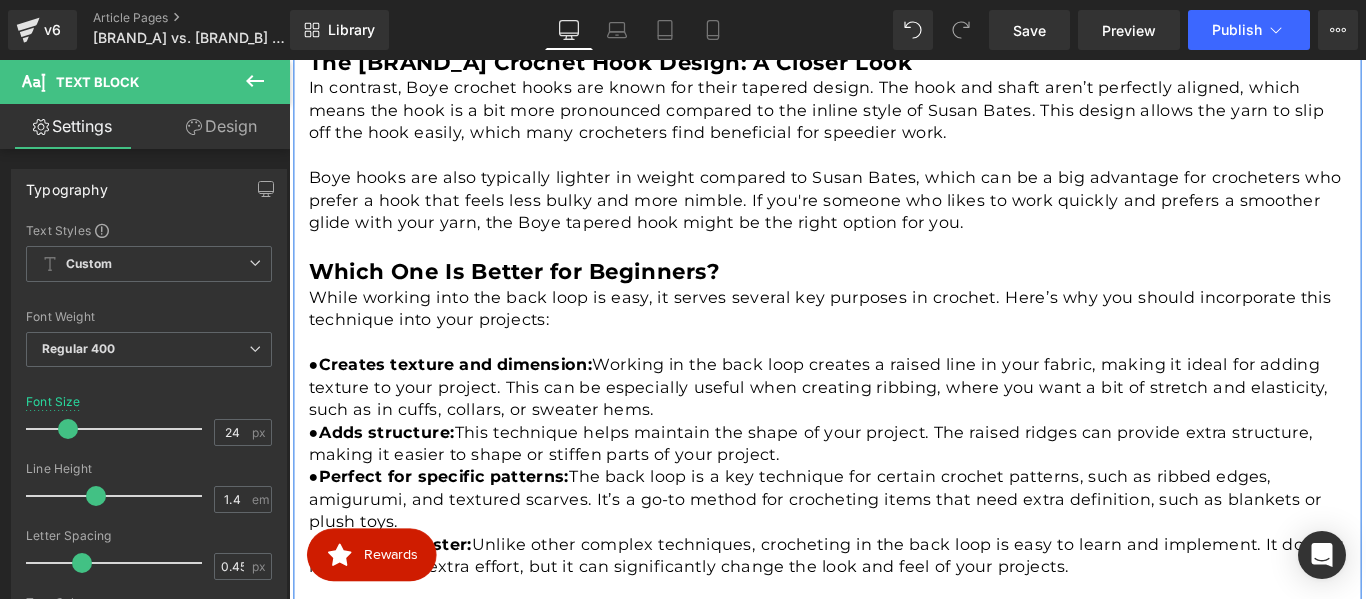 scroll, scrollTop: 1416, scrollLeft: 0, axis: vertical 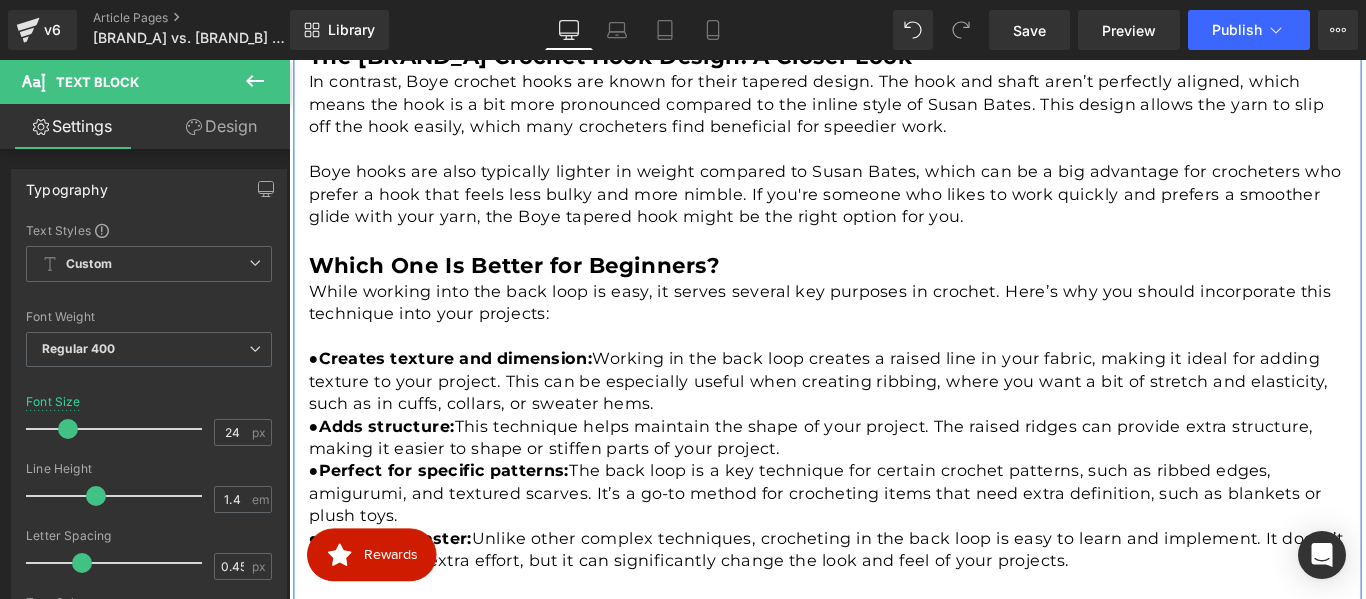 click on "While working into the back loop is easy, it serves several key purposes in crochet. Here’s why you should incorporate this technique into your projects:" at bounding box center (895, 333) 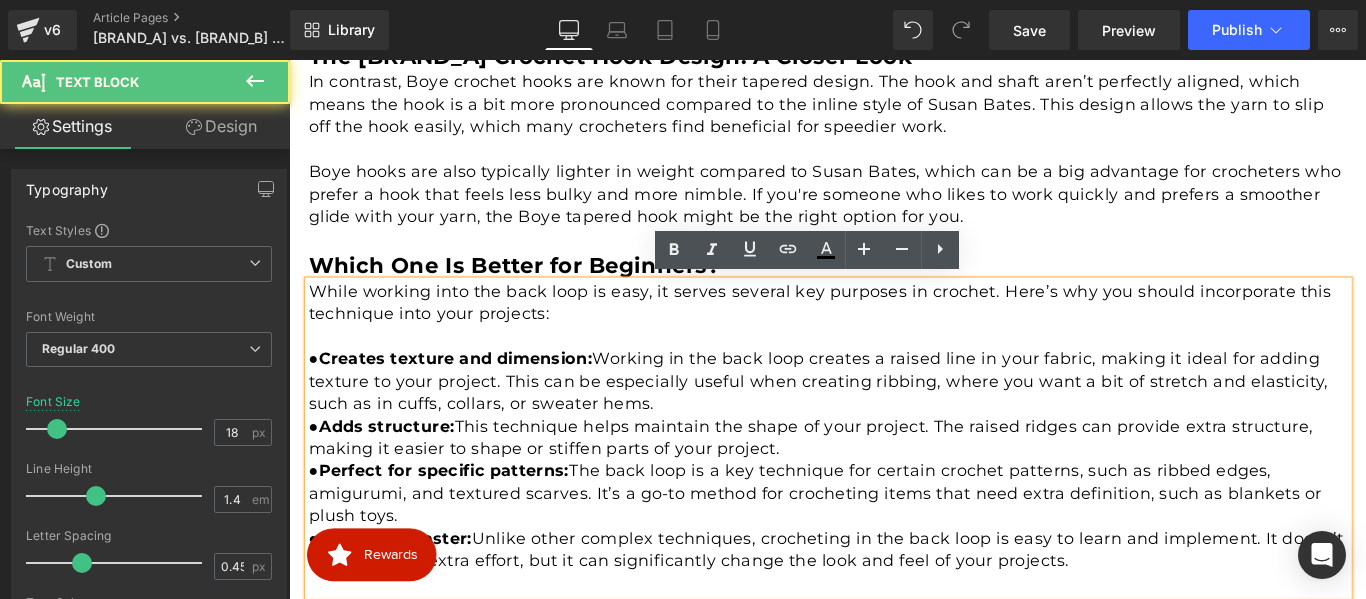 click on "●	 Adds structure:  This technique helps maintain the shape of your project. The raised ridges can provide extra structure, making it easier to shape or stiffen parts of your project." at bounding box center [895, 484] 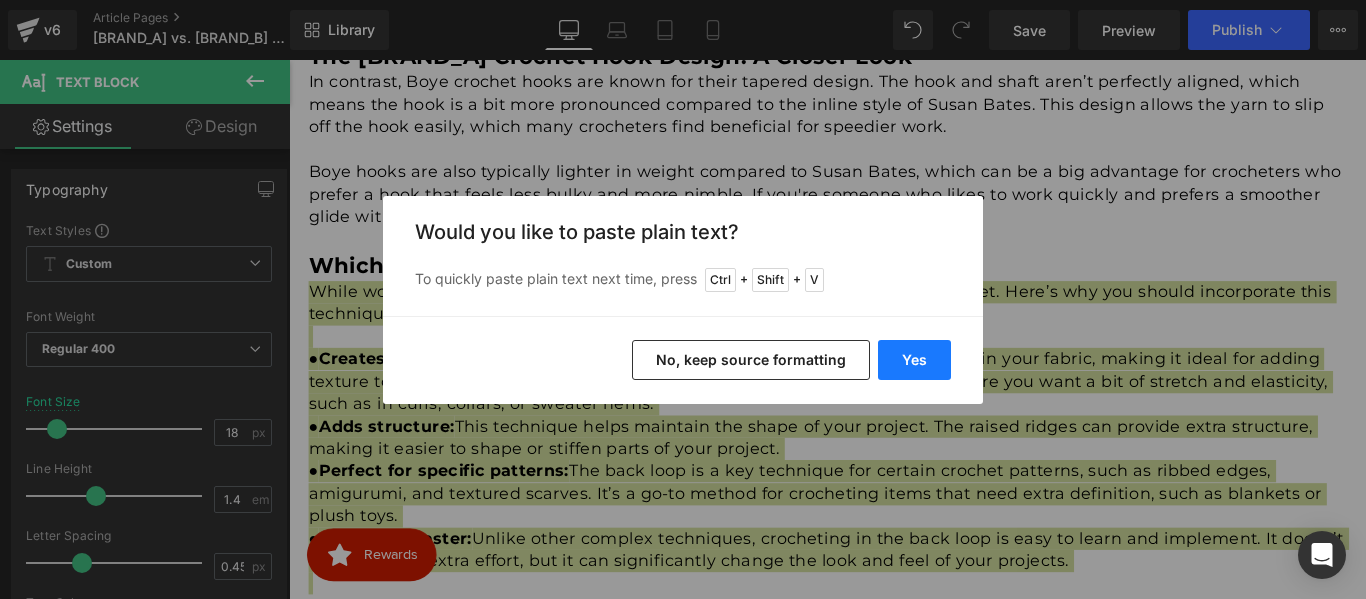 click on "Yes" at bounding box center (914, 360) 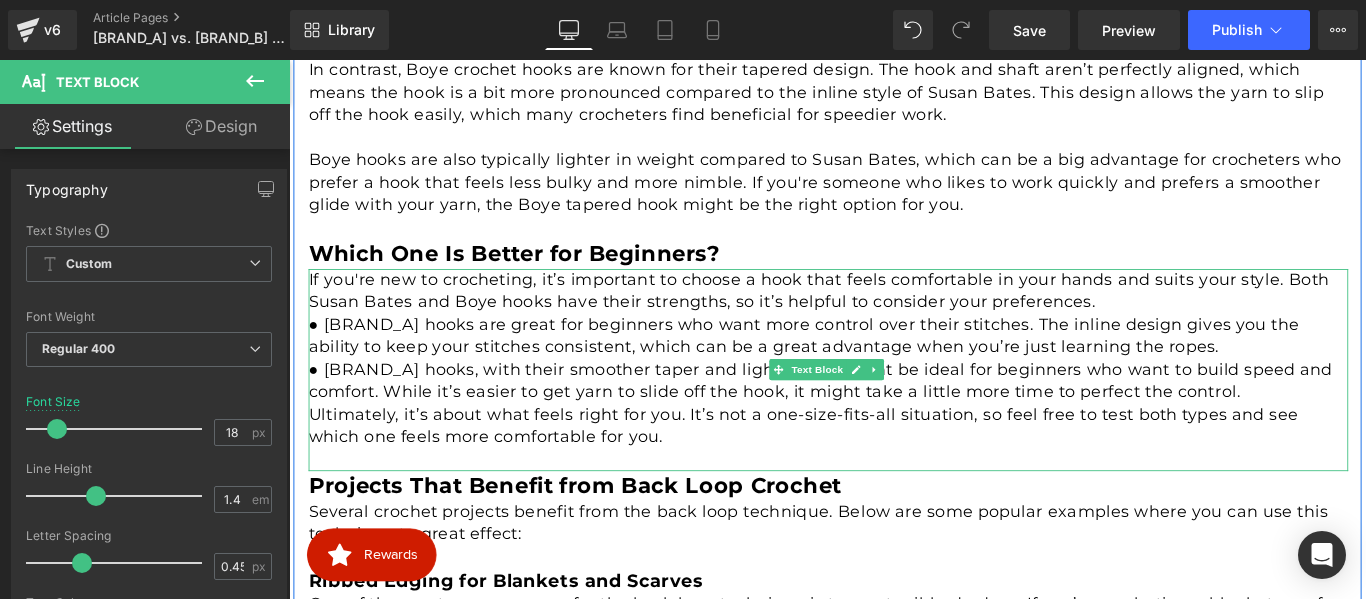 scroll, scrollTop: 1516, scrollLeft: 0, axis: vertical 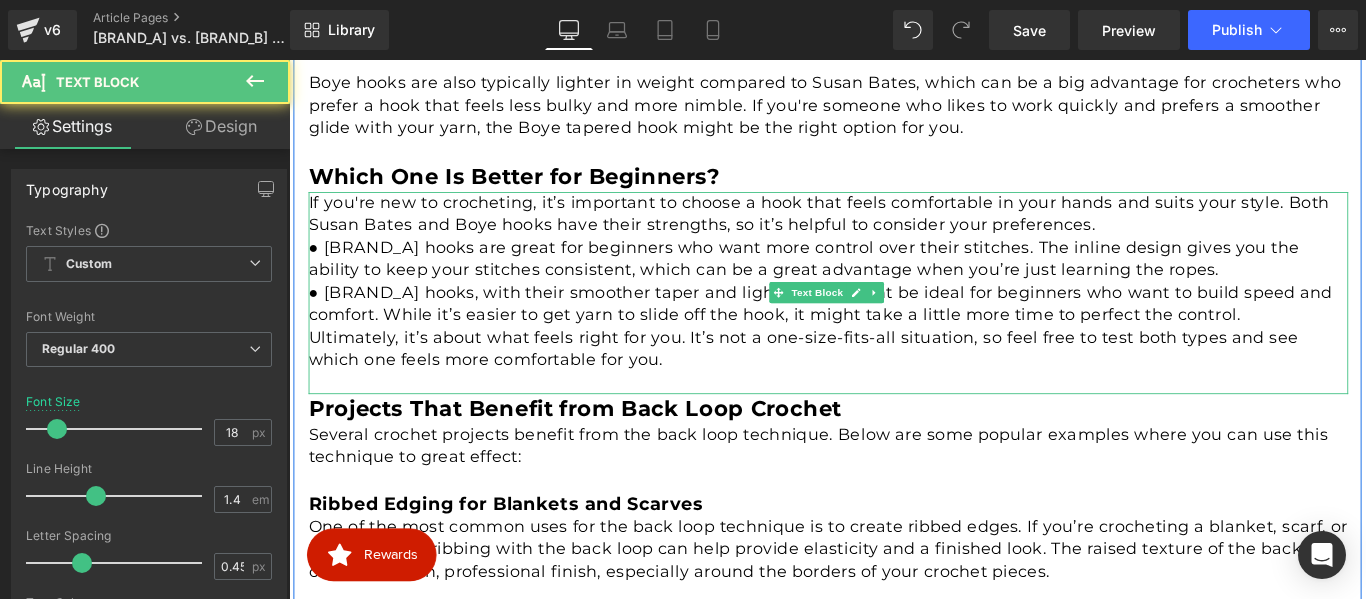 click on "●	[BRAND_A] hooks, with their smoother taper and lighter feel, might be ideal for beginners who want to build speed and comfort. While it’s easier to get yarn to slide off the hook, it might take a little more time to perfect the control." at bounding box center [895, 334] 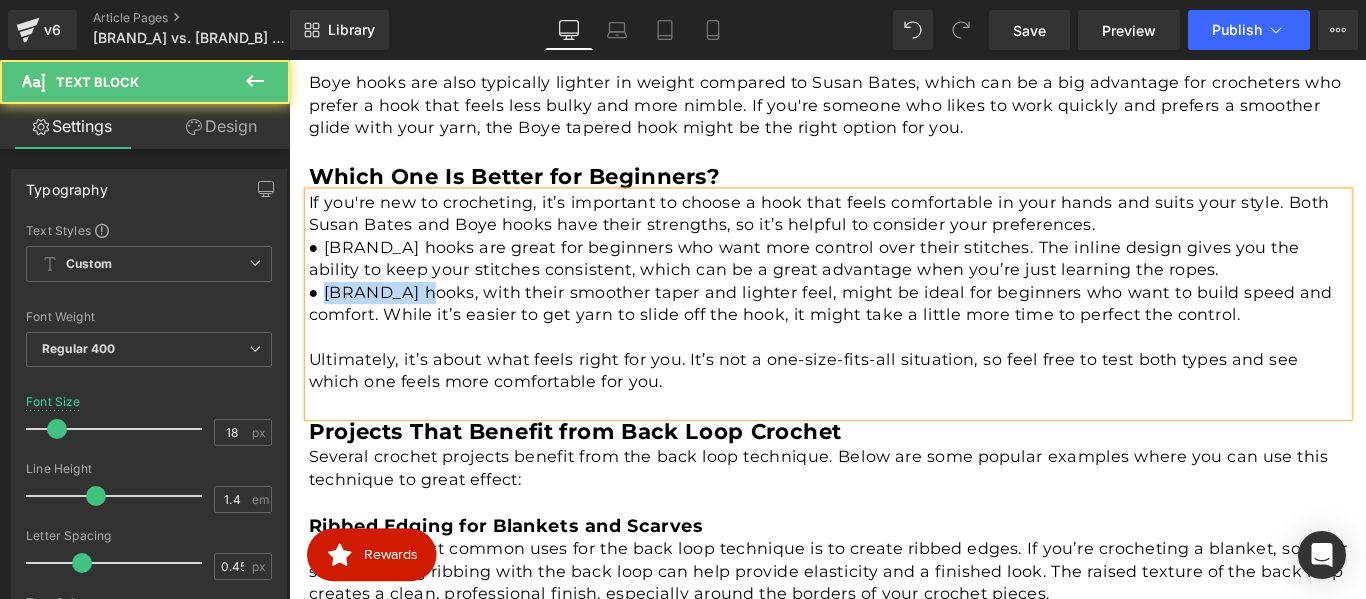 drag, startPoint x: 432, startPoint y: 319, endPoint x: 327, endPoint y: 313, distance: 105.17129 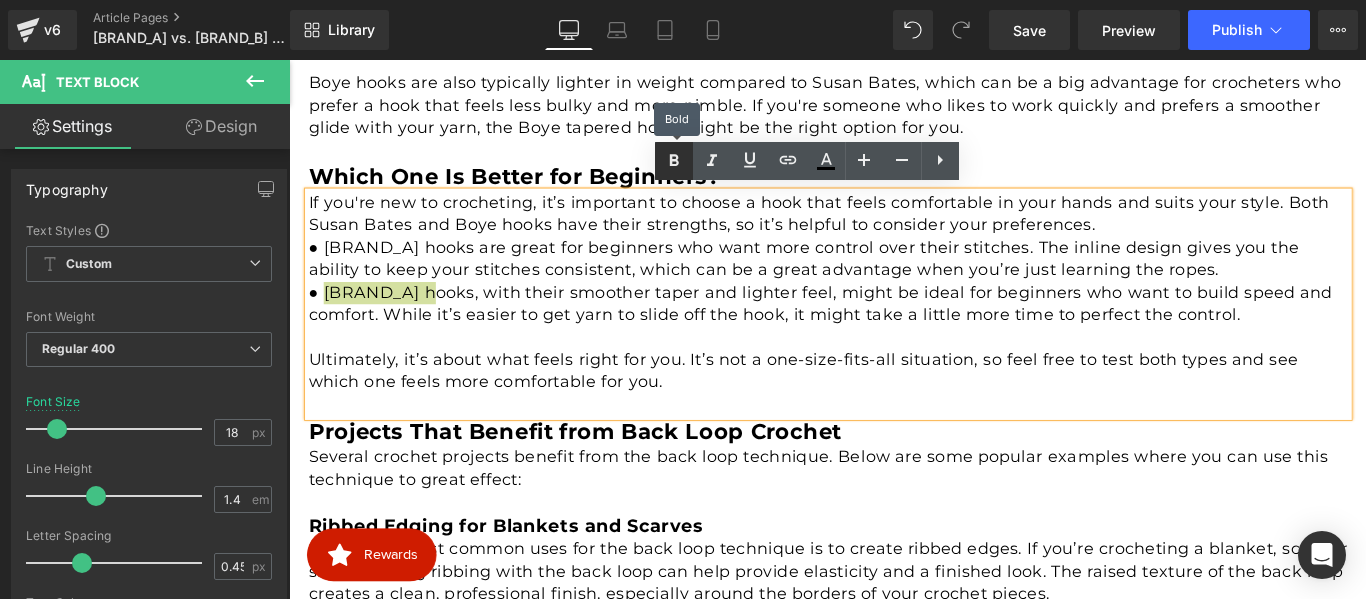 click 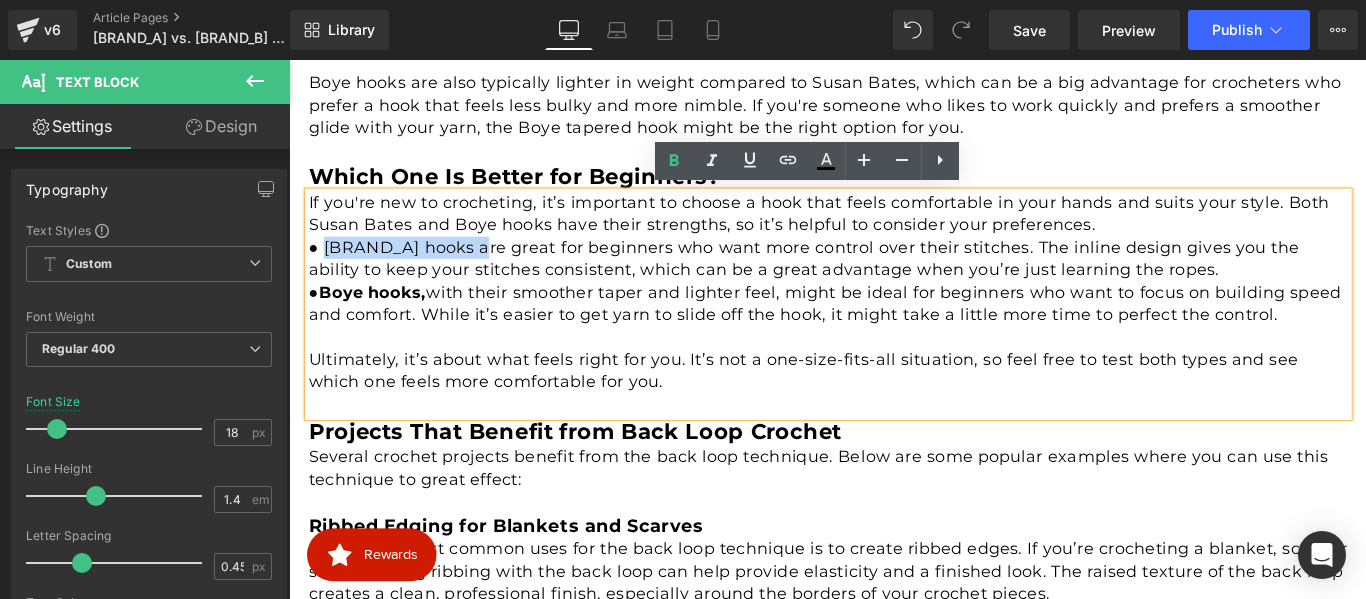 drag, startPoint x: 500, startPoint y: 272, endPoint x: 324, endPoint y: 270, distance: 176.01137 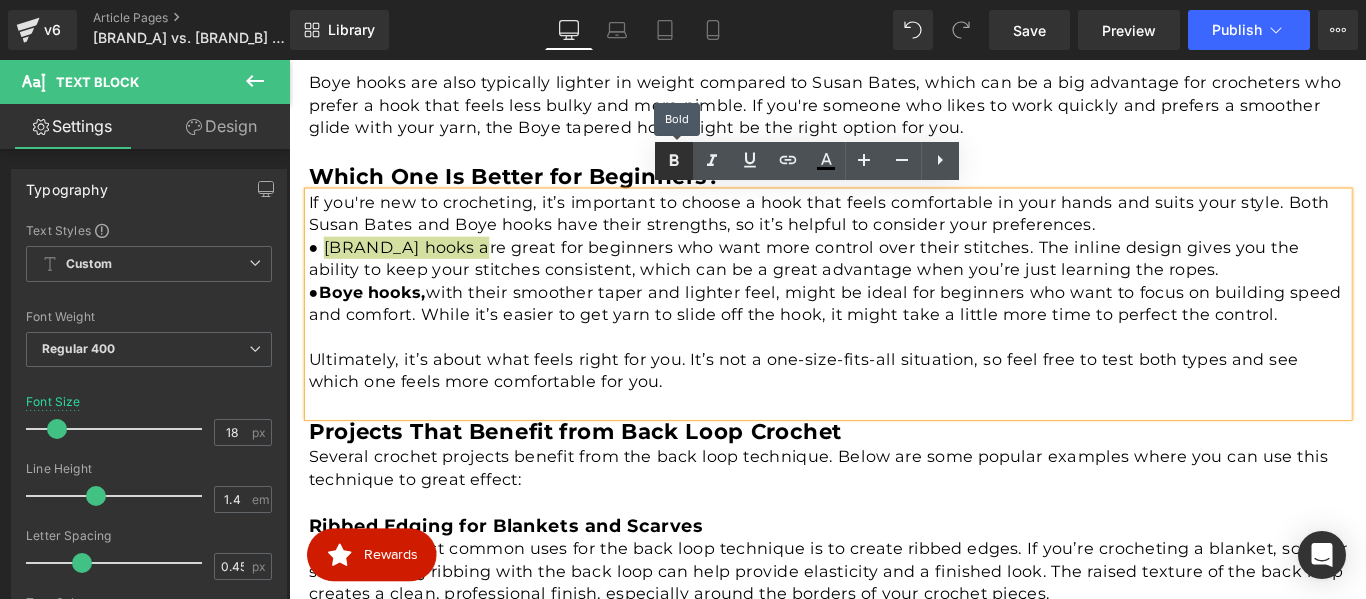 click 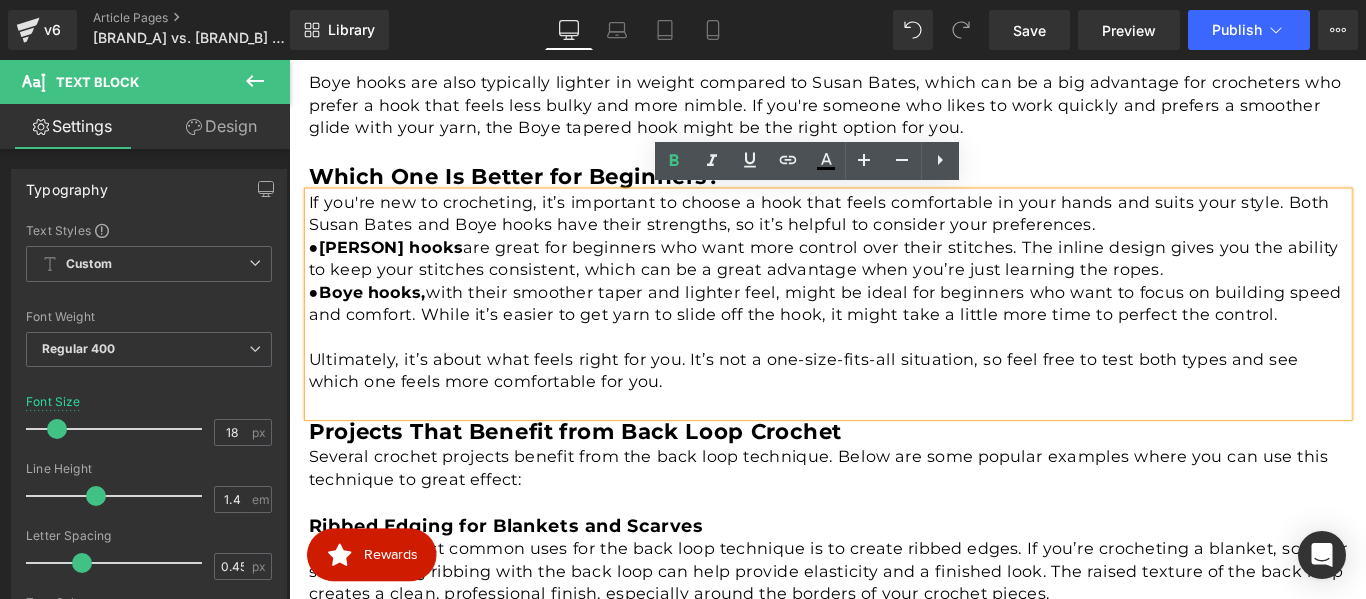 click on "If you're new to crocheting, it’s important to choose a hook that feels comfortable in your hands and suits your style. Both Susan Bates and Boye hooks have their strengths, so it’s helpful to consider your preferences." at bounding box center [895, 233] 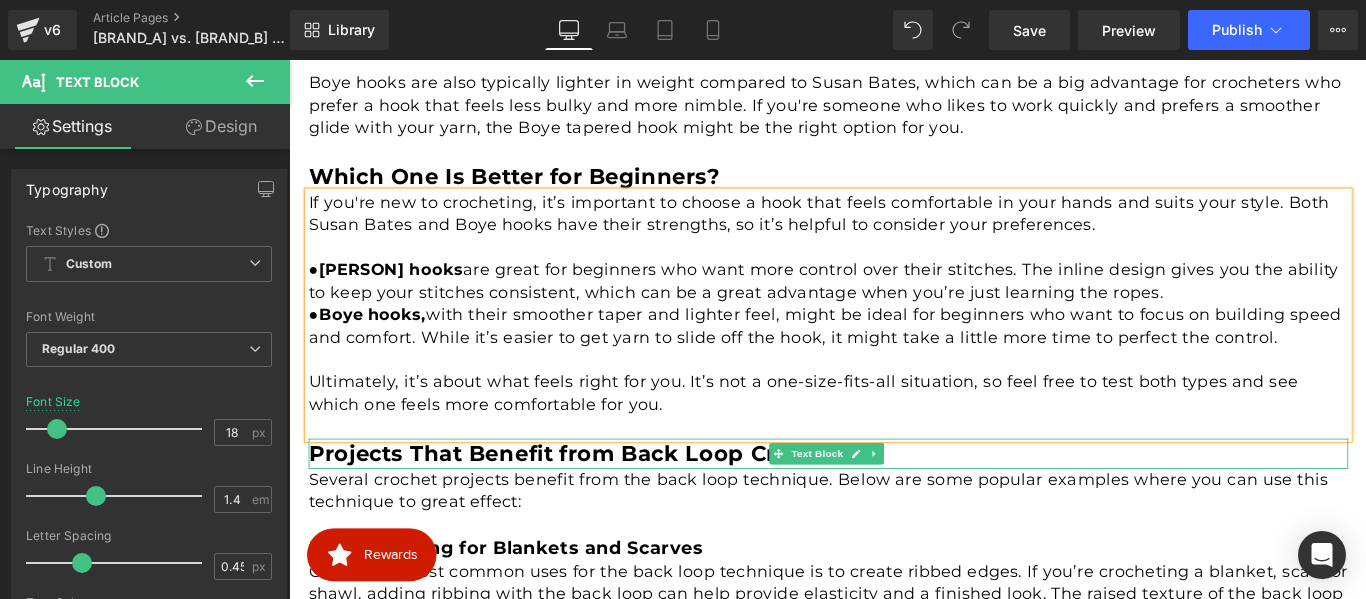 click on "Projects That Benefit from Back Loop Crochet" at bounding box center (610, 501) 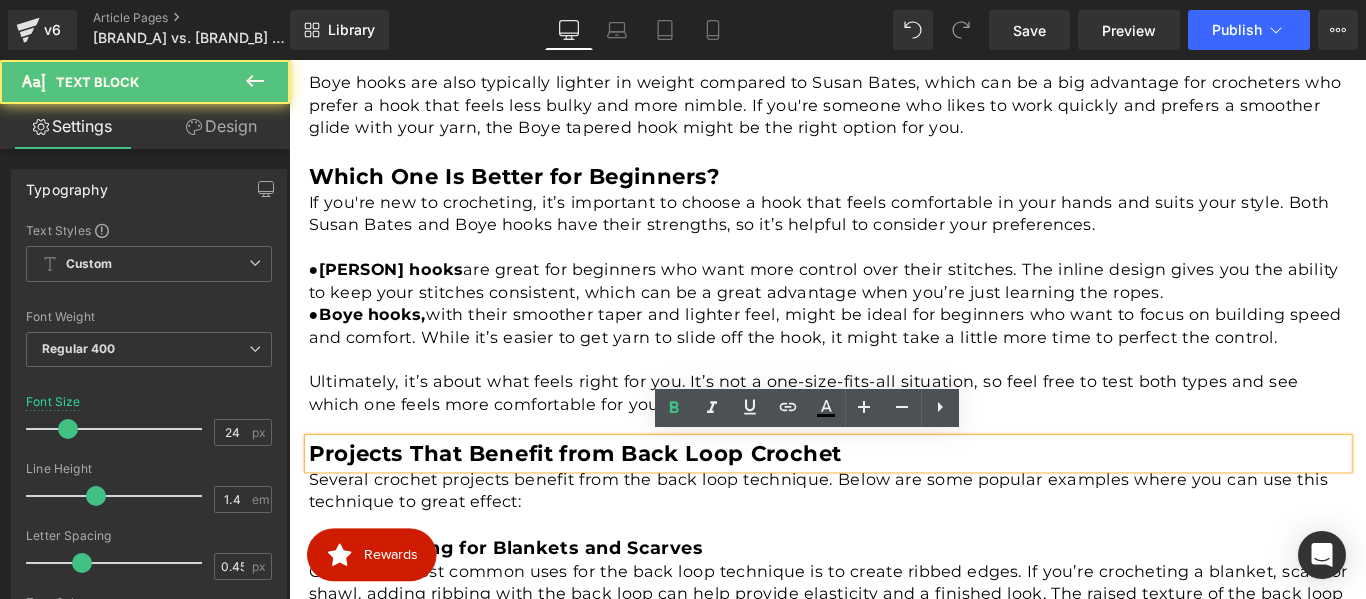 click on "Projects That Benefit from Back Loop Crochet" at bounding box center (610, 501) 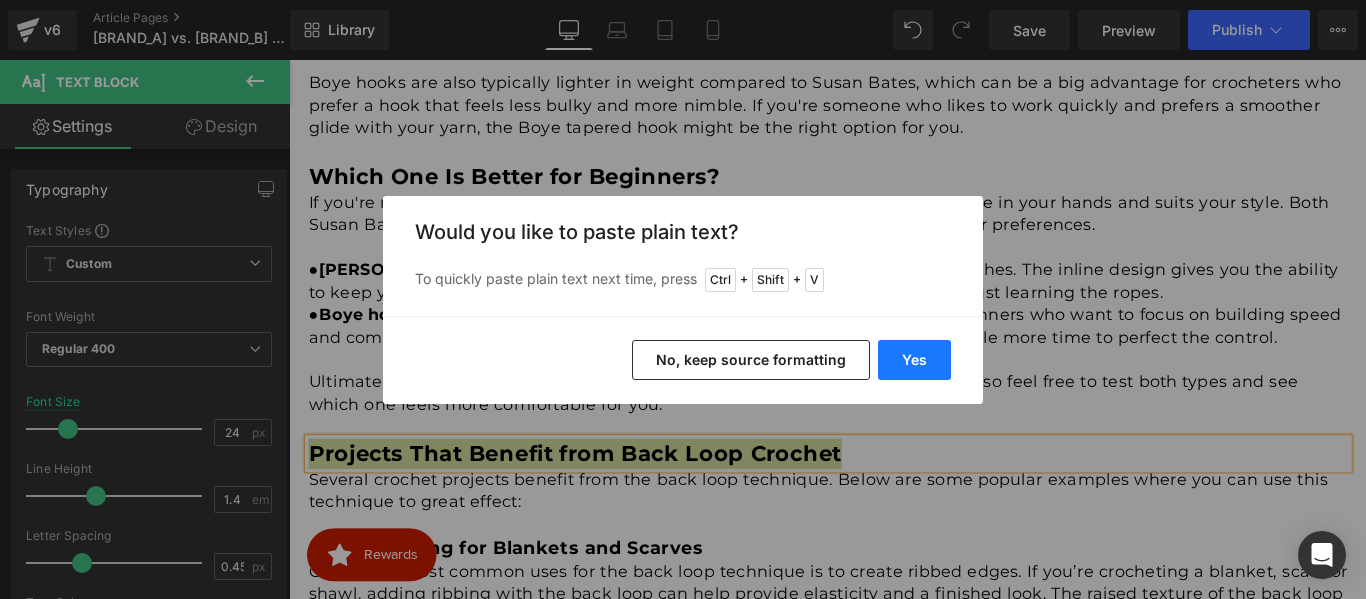click on "Yes" at bounding box center [914, 360] 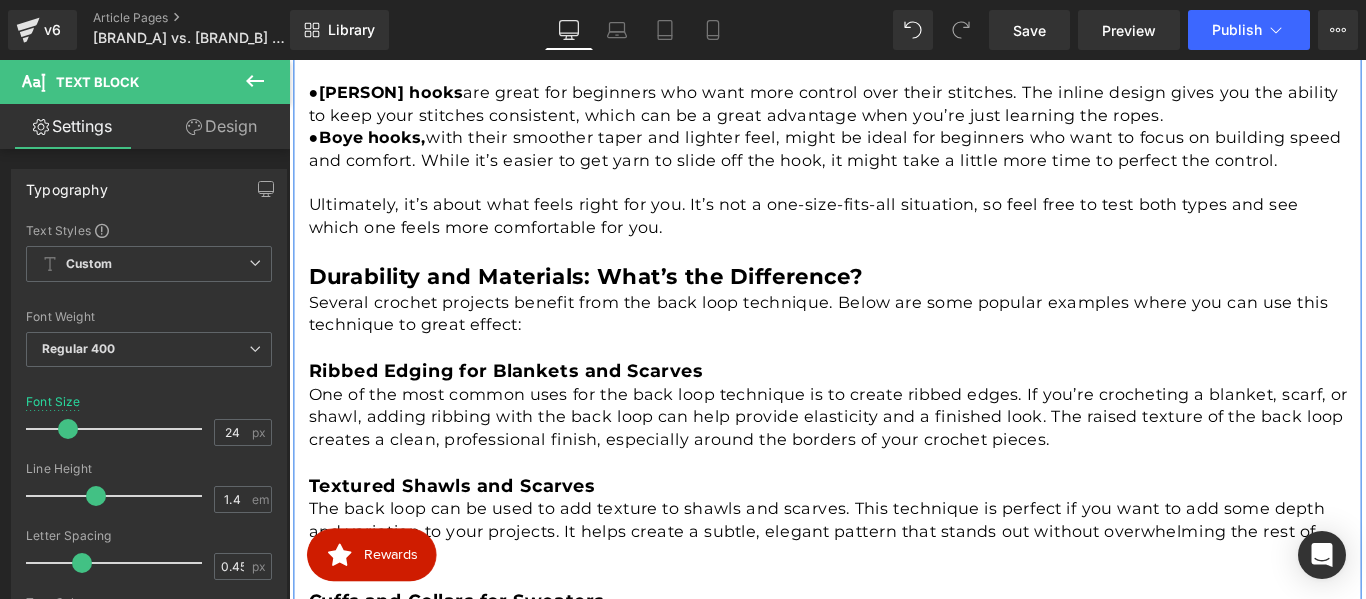 scroll, scrollTop: 1716, scrollLeft: 0, axis: vertical 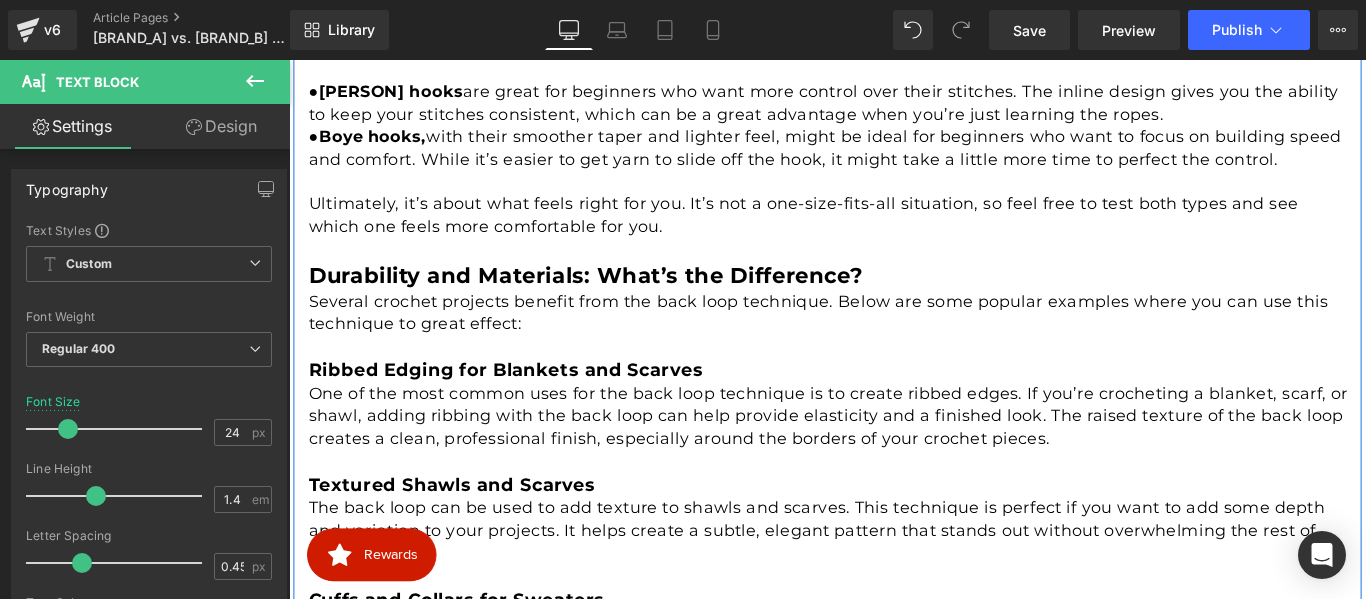 click on "Several crochet projects benefit from the back loop technique. Below are some popular examples where you can use this technique to great effect: Text Block" at bounding box center [895, 357] 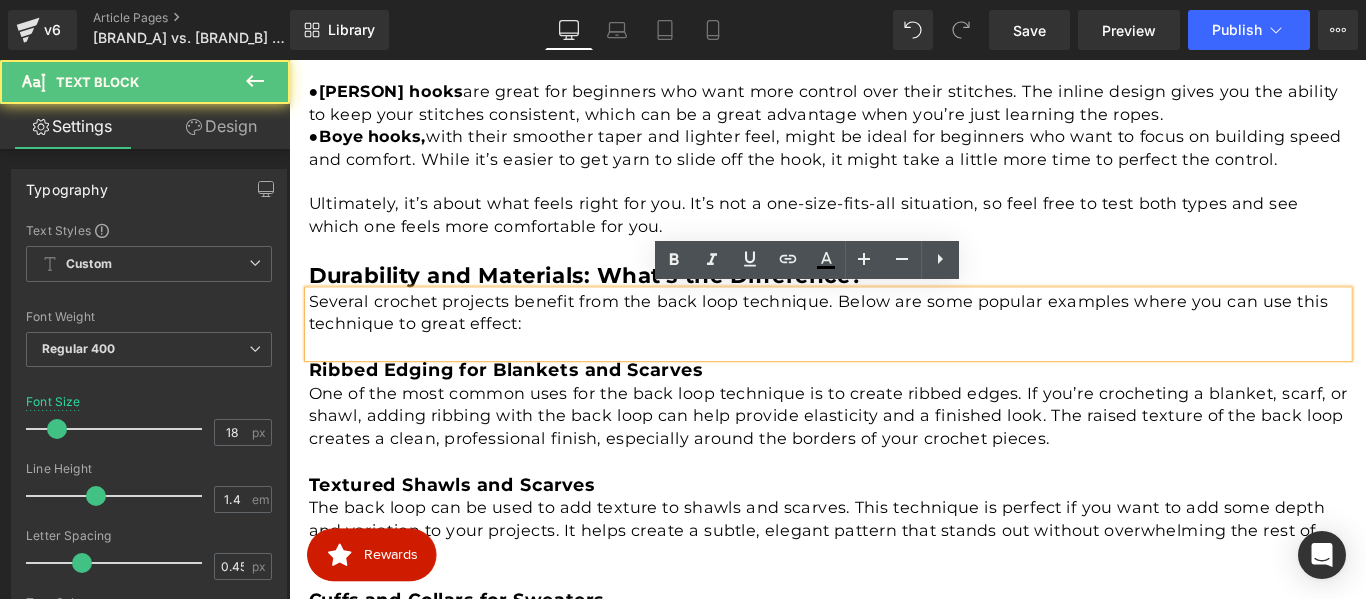 click on "Several crochet projects benefit from the back loop technique. Below are some popular examples where you can use this technique to great effect:" at bounding box center (895, 344) 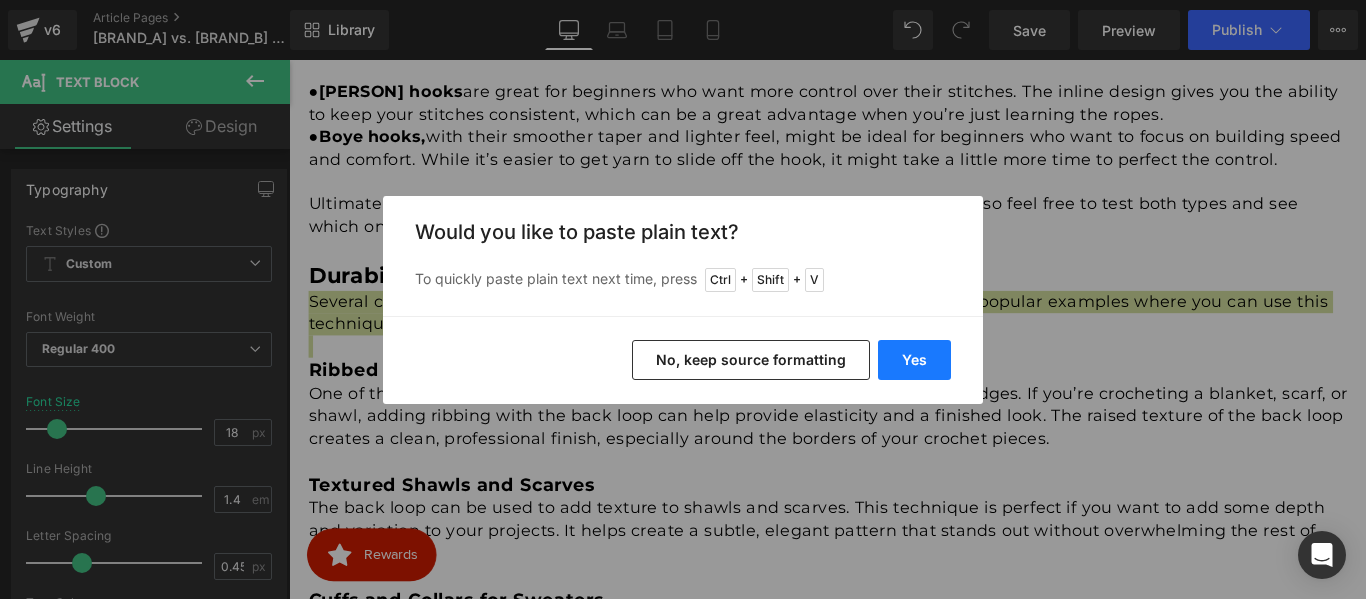 click on "Yes" at bounding box center (914, 360) 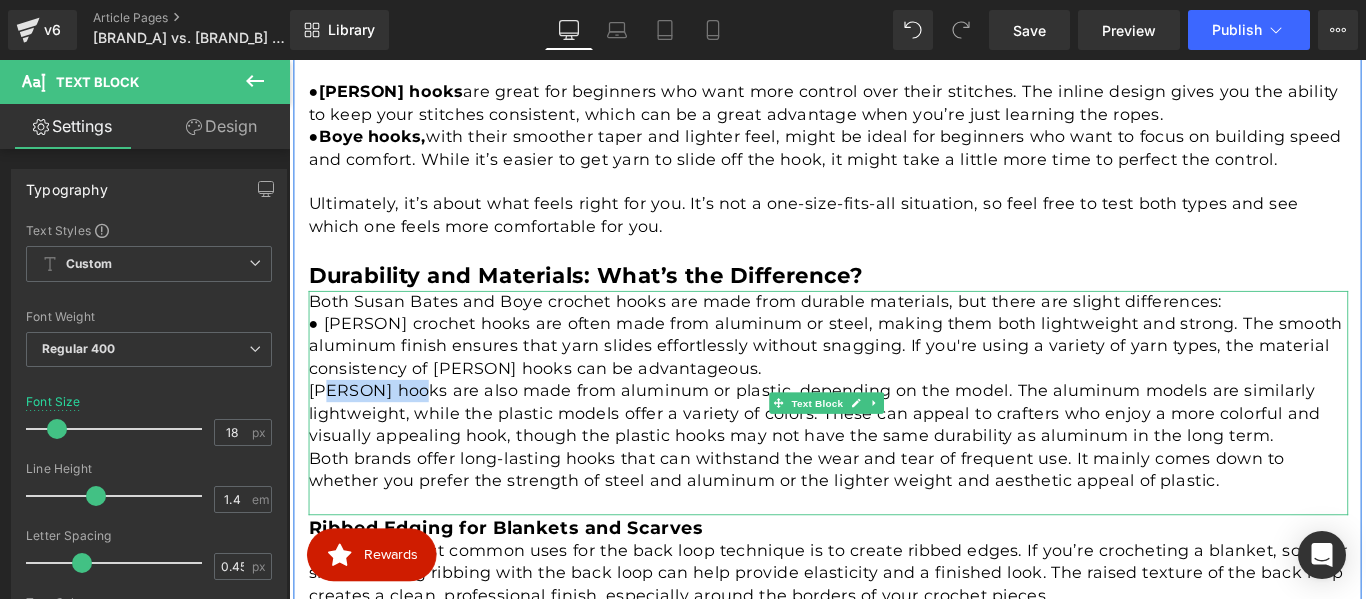 drag, startPoint x: 432, startPoint y: 435, endPoint x: 329, endPoint y: 434, distance: 103.00485 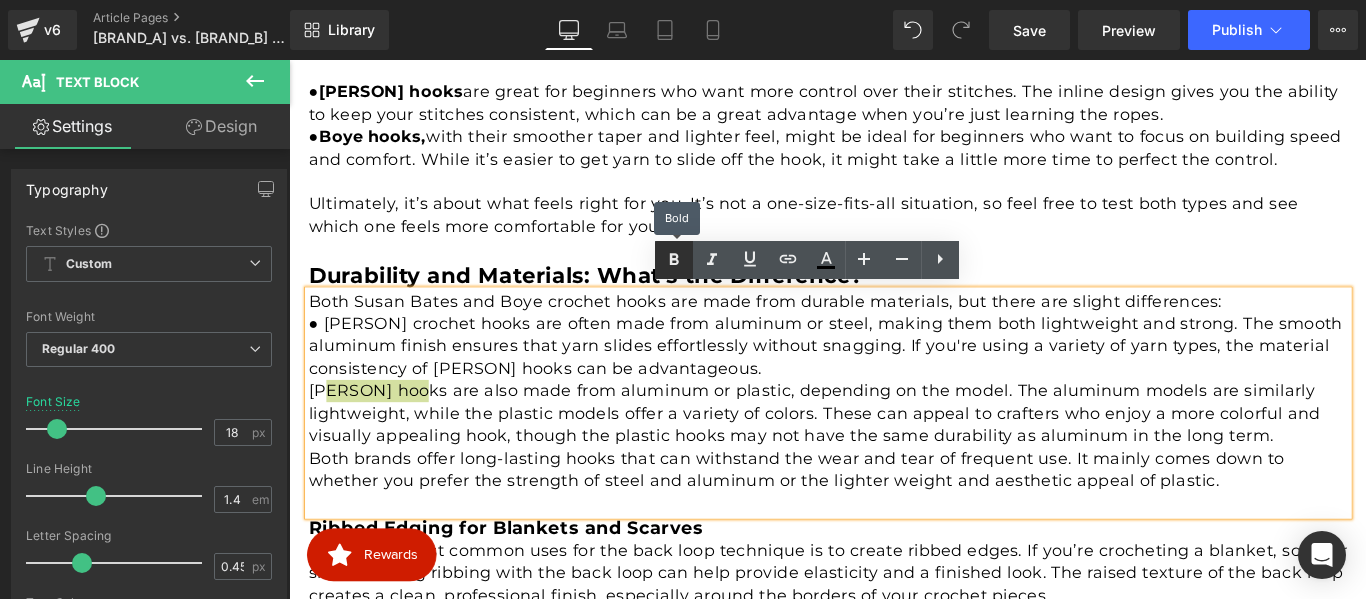 click 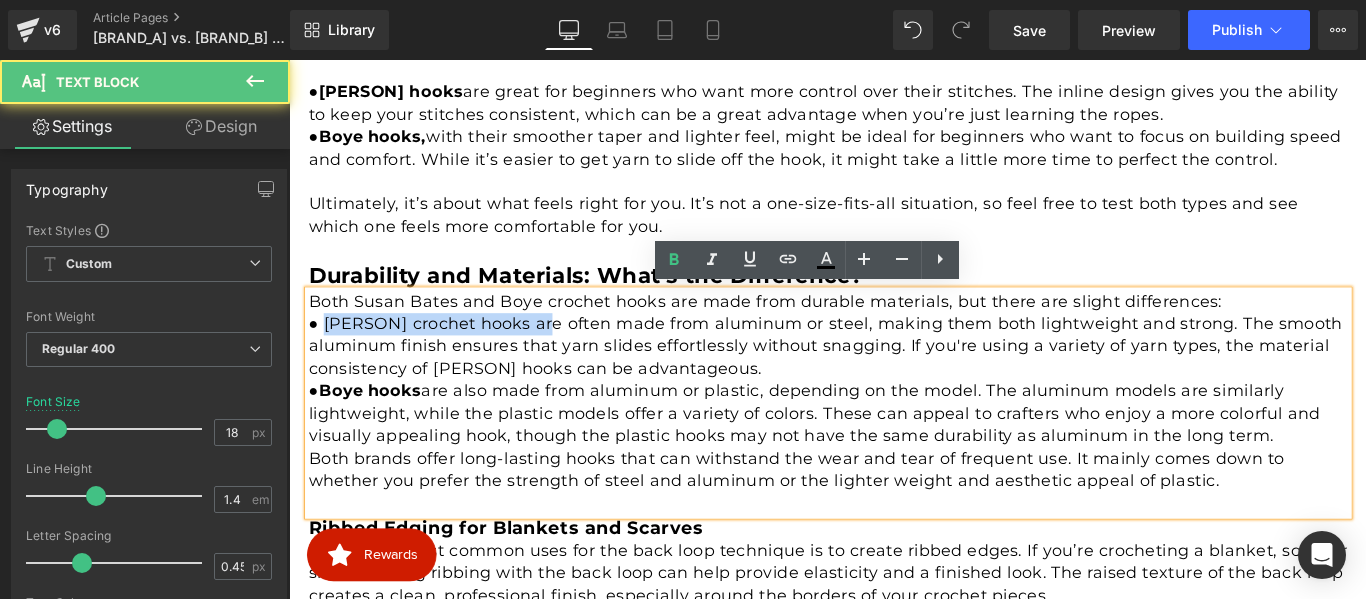 drag, startPoint x: 572, startPoint y: 357, endPoint x: 324, endPoint y: 350, distance: 248.09877 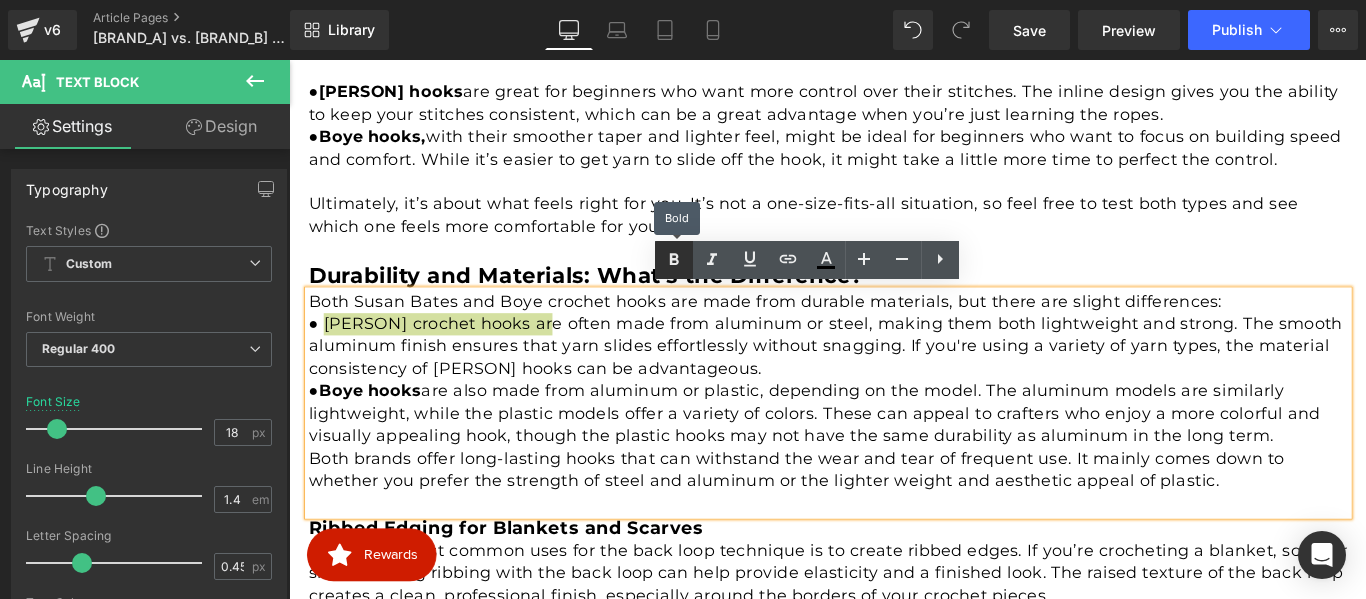 click 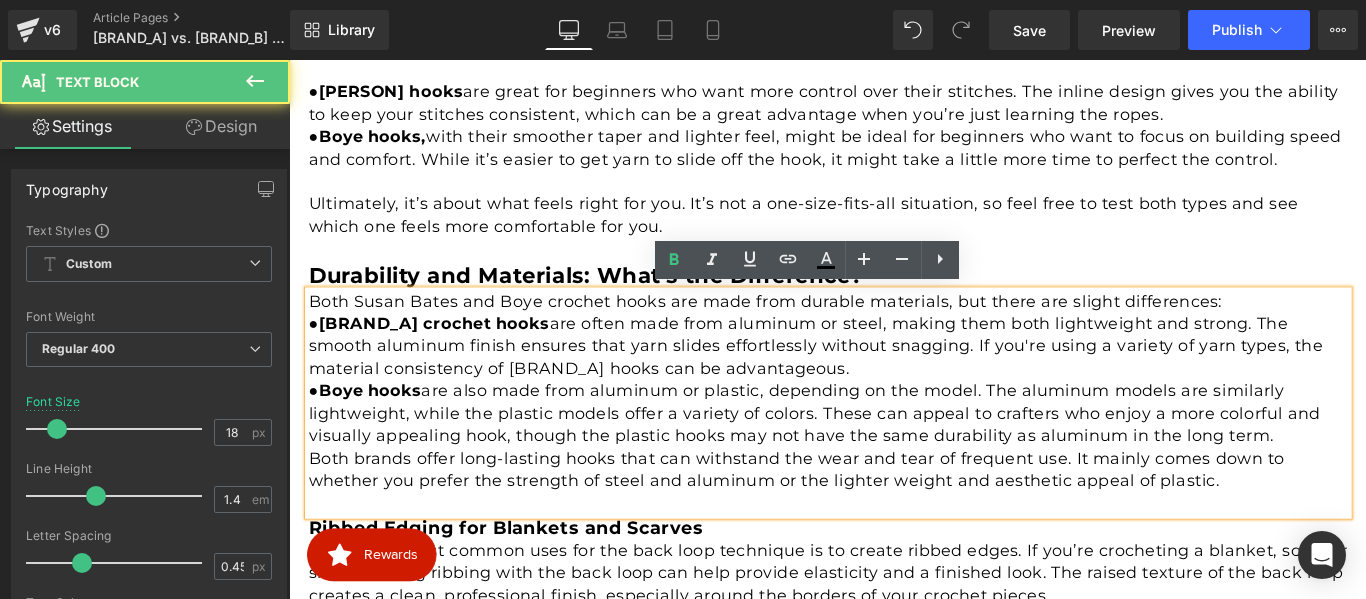 click on "●	 Susan Bates crochet hooks  are often made from aluminum or steel, making them both lightweight and strong. The smooth aluminum finish ensures that yarn slides effortlessly without snagging. If you're using a variety of yarn types, the material consistency of Susan Bates hooks can be advantageous." at bounding box center (895, 382) 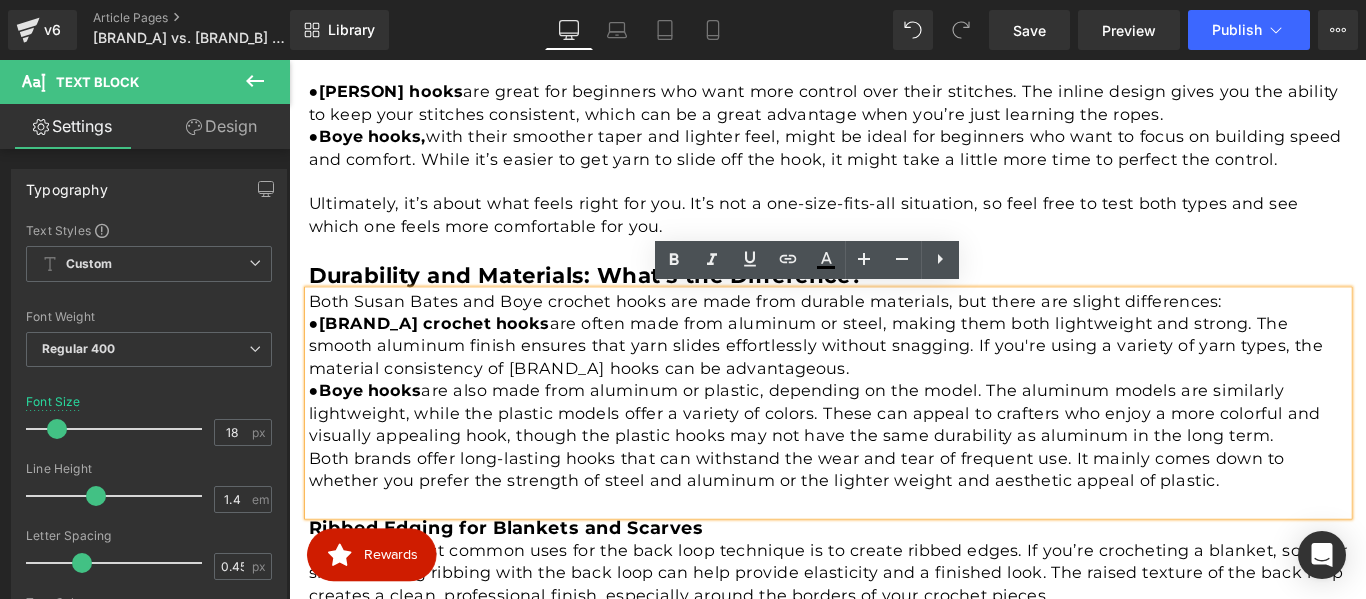 click on "Both Susan Bates and Boye crochet hooks are made from durable materials, but there are slight differences:" at bounding box center [895, 331] 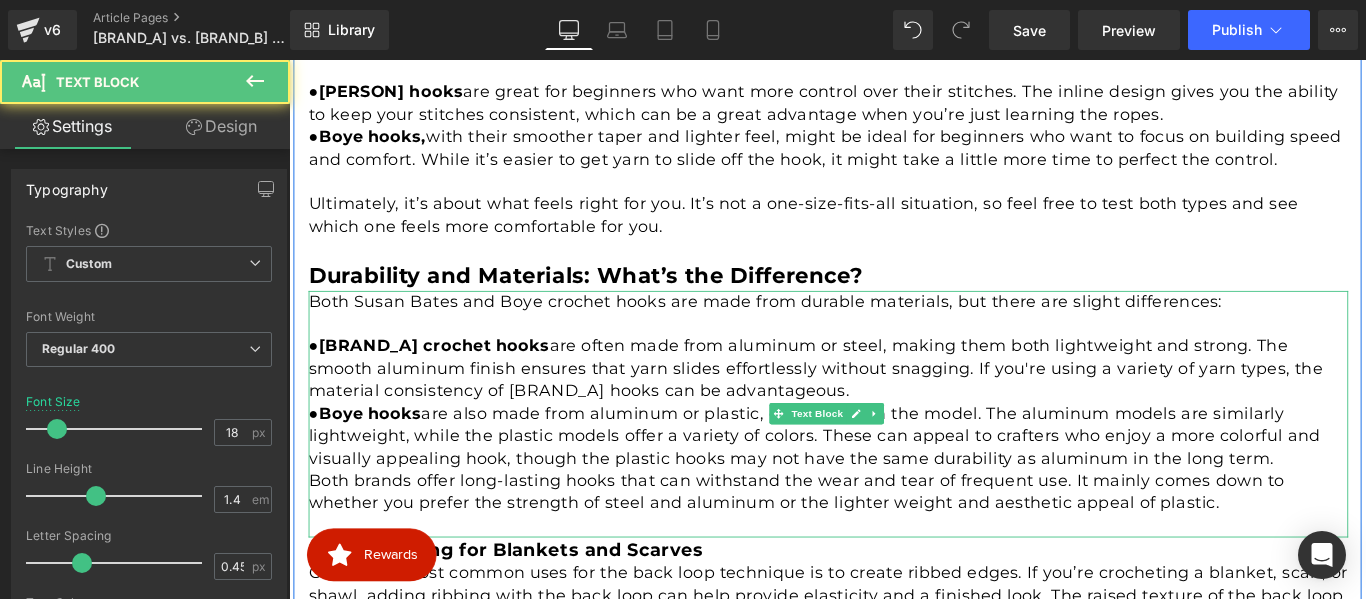 click on "●	 Boye hooks  are also made from aluminum or plastic, depending on the model. The aluminum models are similarly lightweight, while the plastic models offer a variety of colors. These can appeal to crafters who enjoy a more colorful and visually appealing hook, though the plastic hooks may not have the same durability as aluminum in the long term." at bounding box center (895, 483) 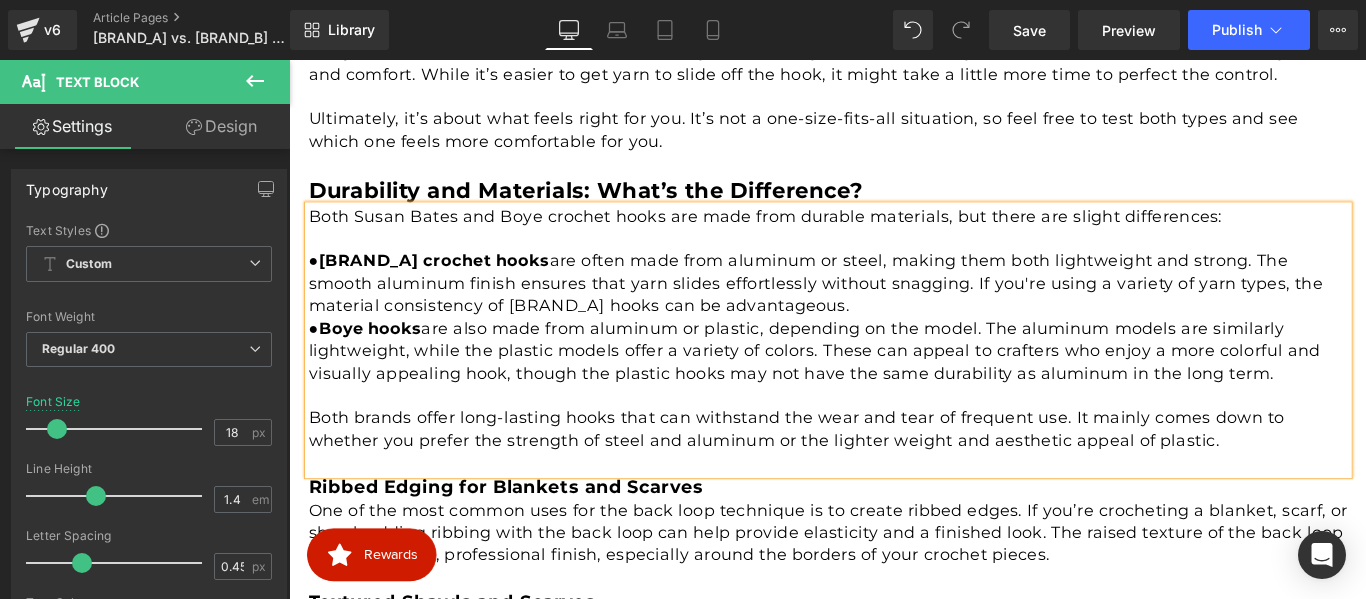 scroll, scrollTop: 1816, scrollLeft: 0, axis: vertical 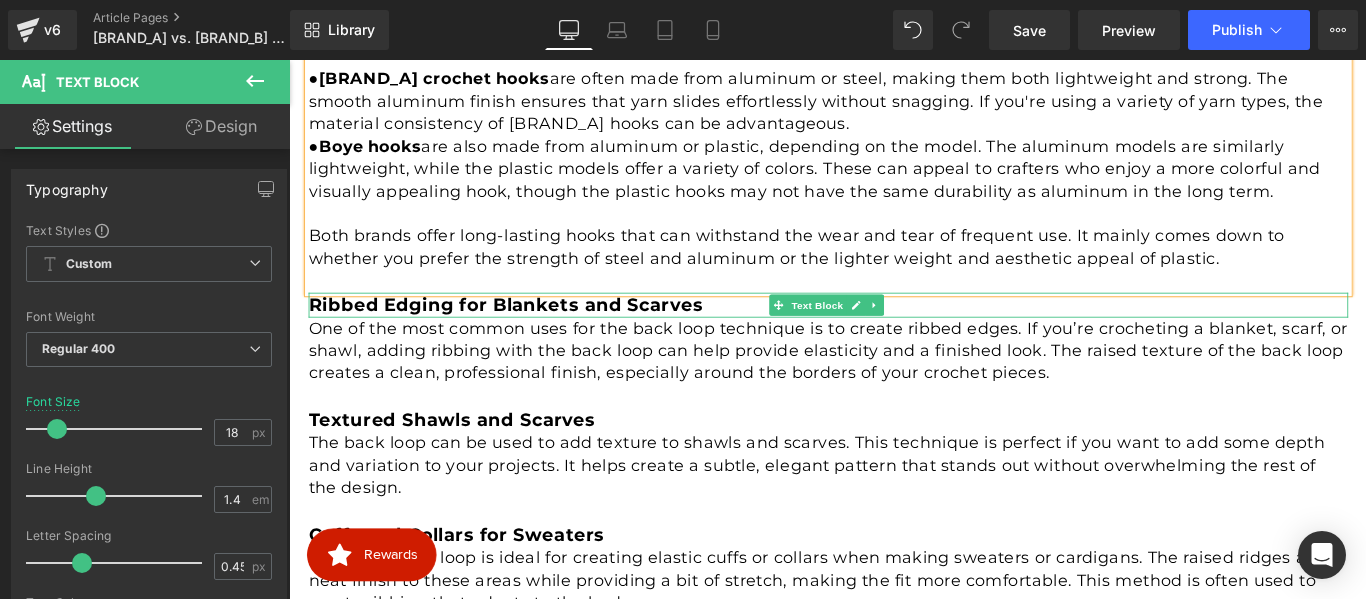 click on "Ribbed Edging for Blankets and Scarves" at bounding box center (532, 335) 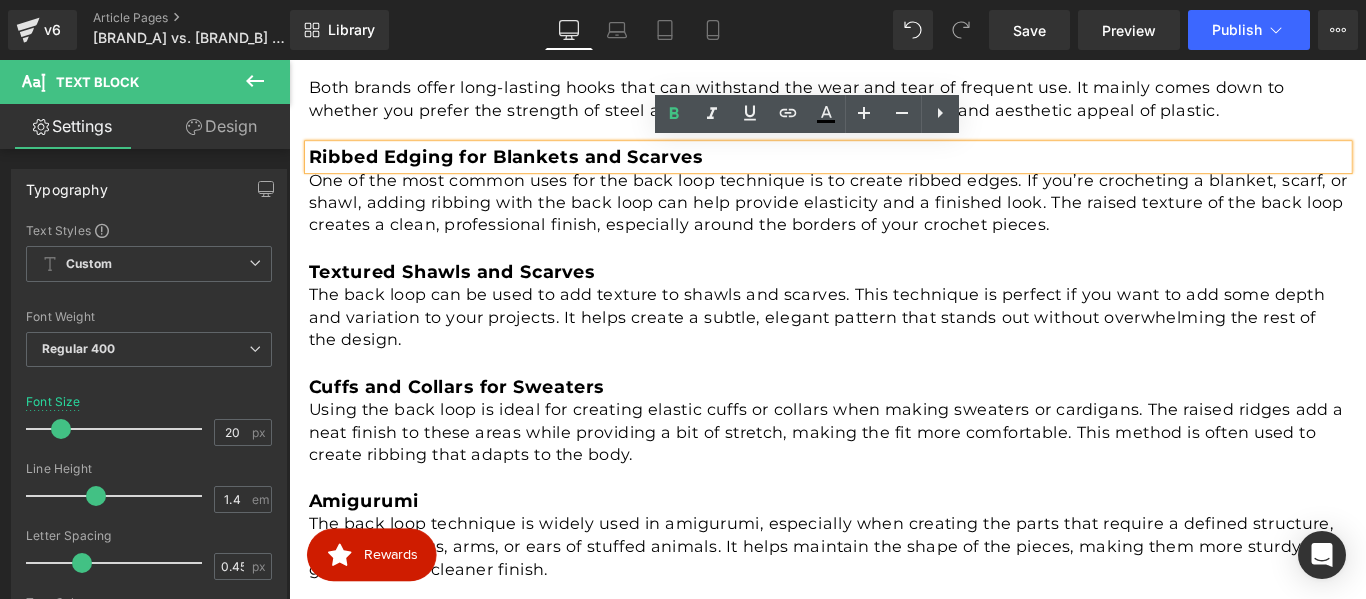 scroll, scrollTop: 2213, scrollLeft: 0, axis: vertical 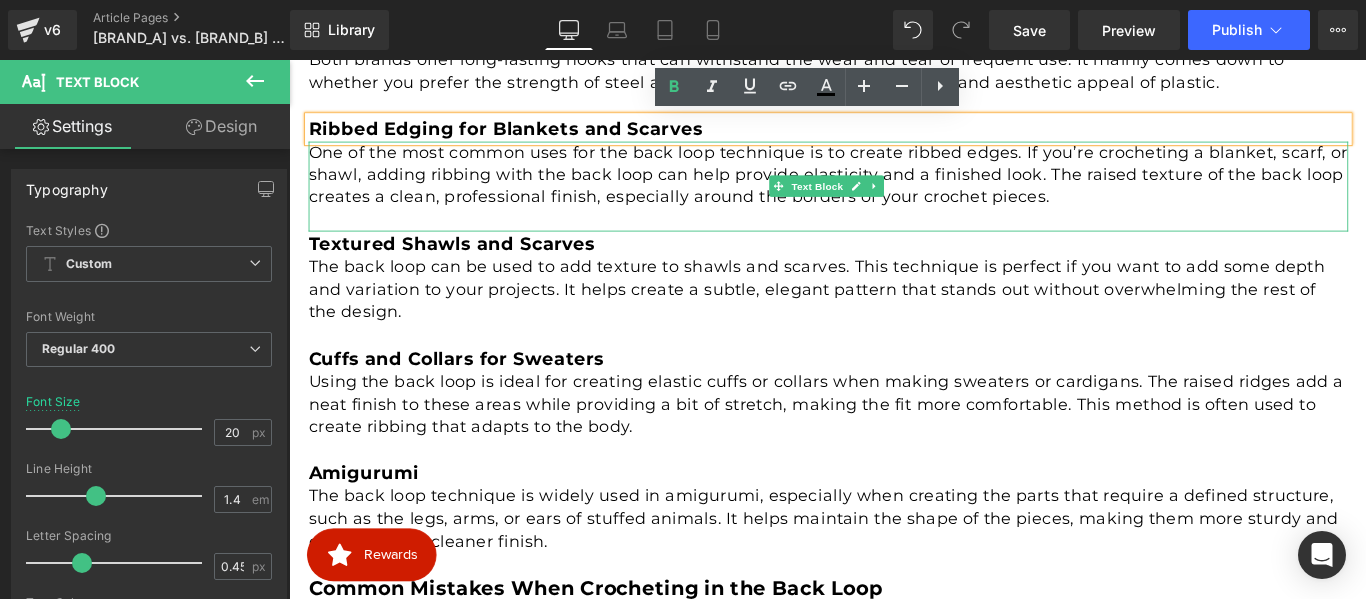click on "One of the most common uses for the back loop technique is to create ribbed edges. If you’re crocheting a blanket, scarf, or shawl, adding ribbing with the back loop can help provide elasticity and a finished look. The raised texture of the back loop creates a clean, professional finish, especially around the borders of your crochet pieces." at bounding box center (895, 190) 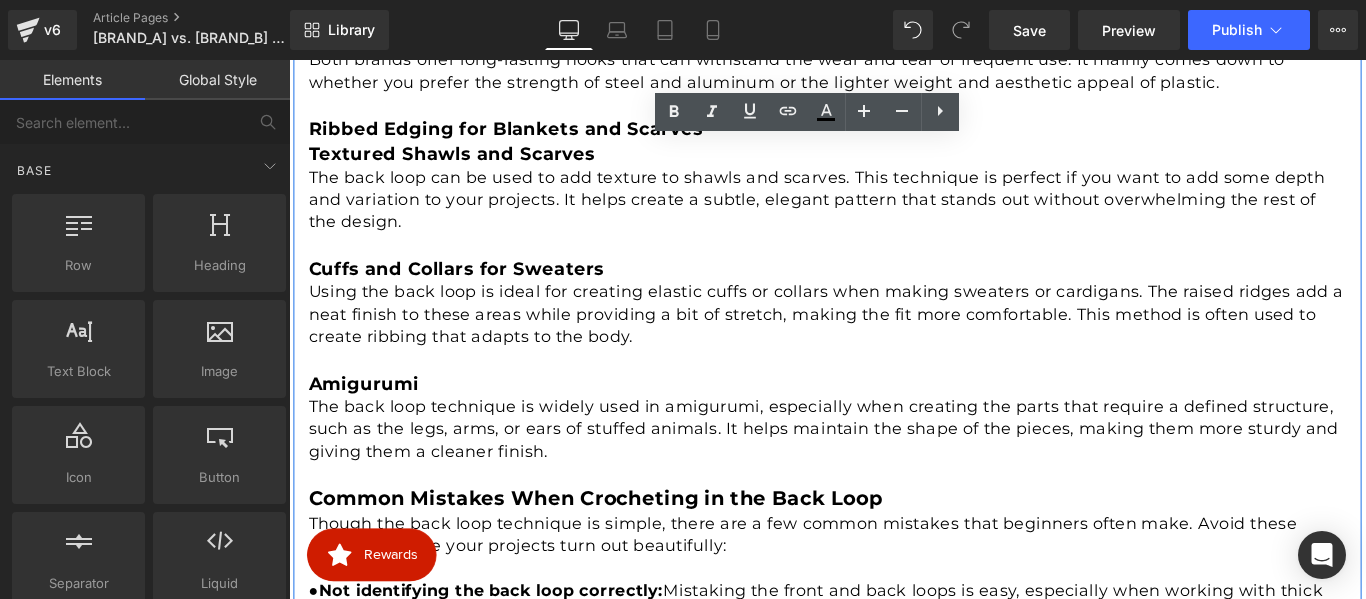 click on "The back loop can be used to add texture to shawls and scarves. This technique is perfect if you want to add some depth and variation to your projects. It helps create a subtle, elegant pattern that stands out without overwhelming the rest of the design." at bounding box center (895, 218) 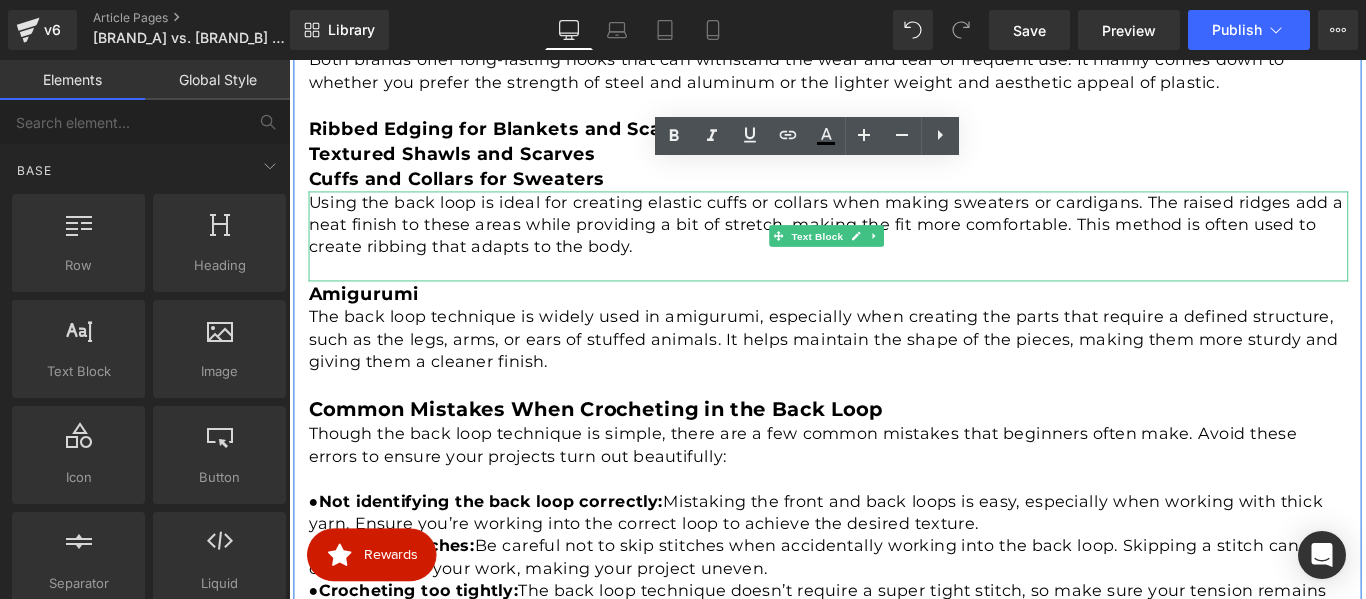 click on "Using the back loop is ideal for creating elastic cuffs or collars when making sweaters or cardigans. The raised ridges add a neat finish to these areas while providing a bit of stretch, making the fit more comfortable. This method is often used to create ribbing that adapts to the body." at bounding box center [895, 246] 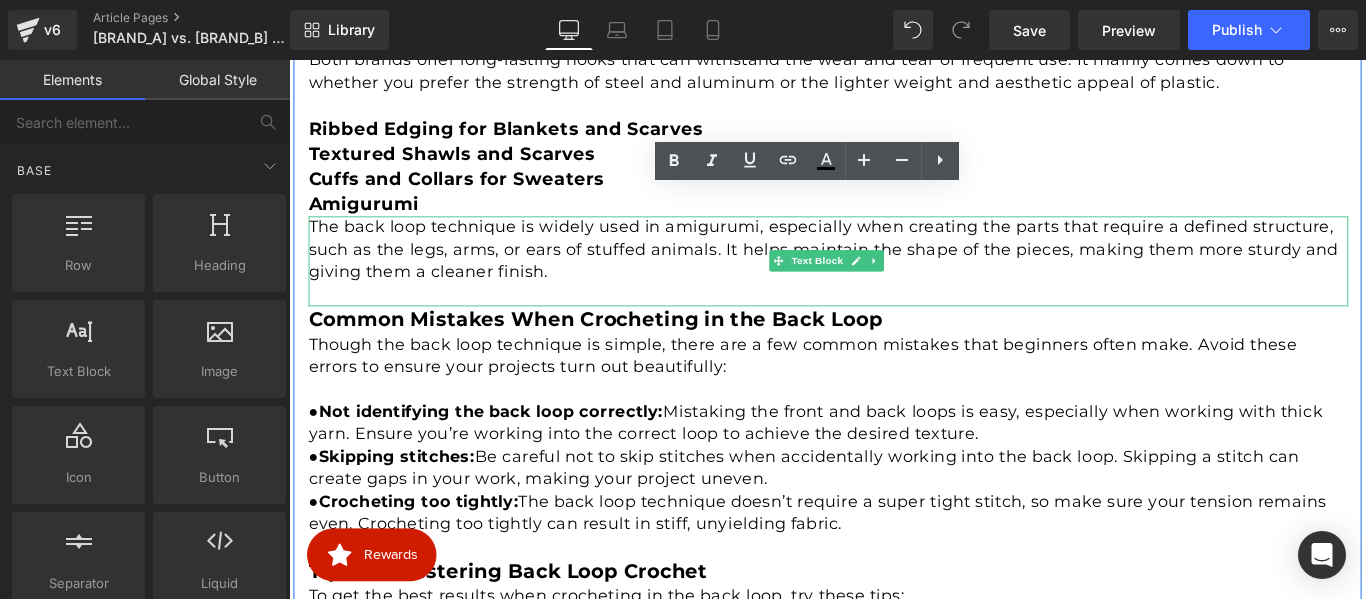 click on "The back loop technique is widely used in amigurumi, especially when creating the parts that require a defined structure, such as the legs, arms, or ears of stuffed animals. It helps maintain the shape of the pieces, making them more sturdy and giving them a cleaner finish." at bounding box center (895, 274) 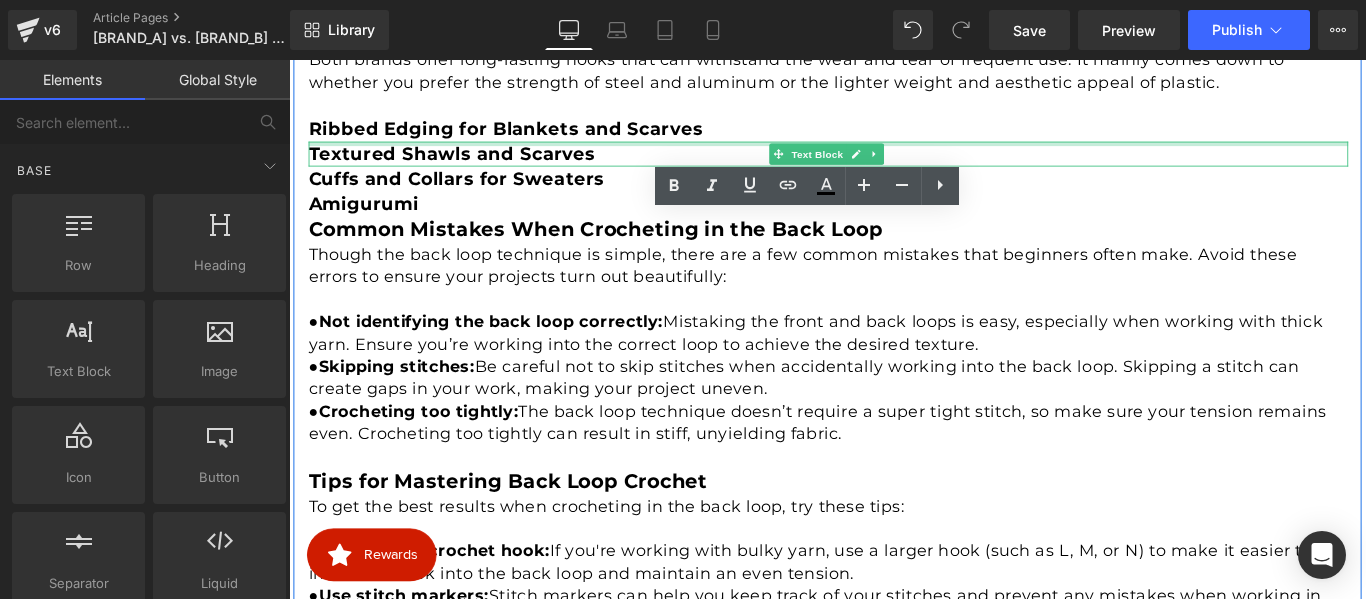 click on "Ribbed Edging for Blankets and Scarves" at bounding box center (532, 138) 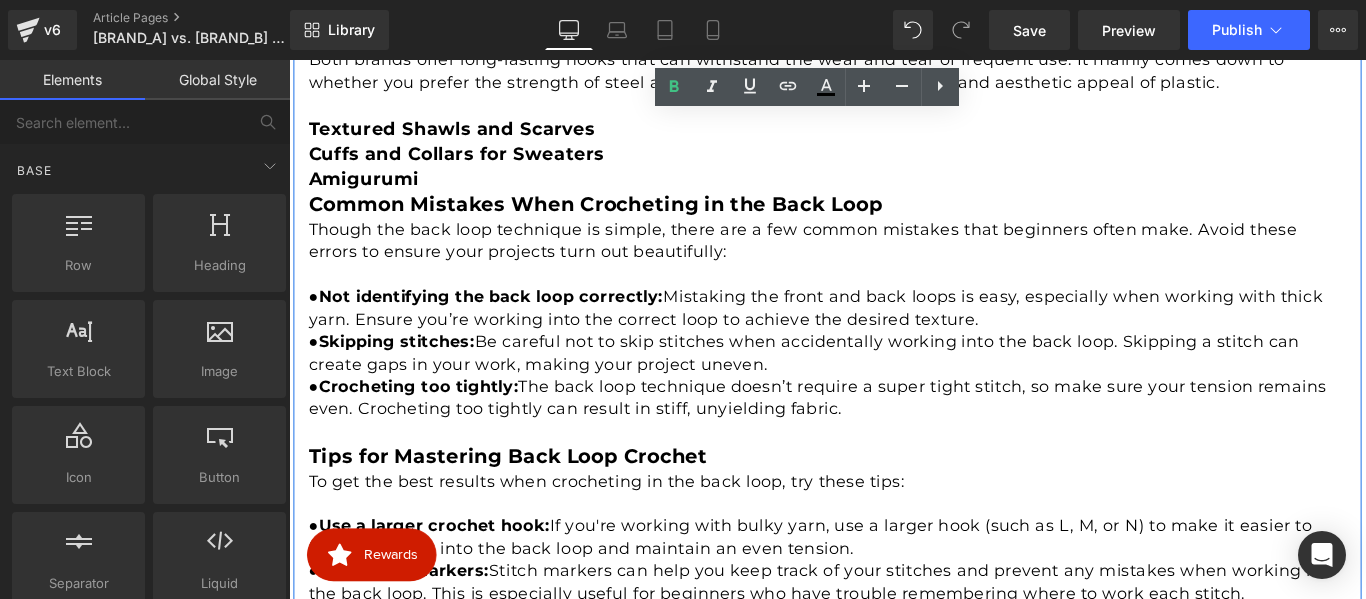 click on "Textured Shawls and Scarves" at bounding box center [472, 138] 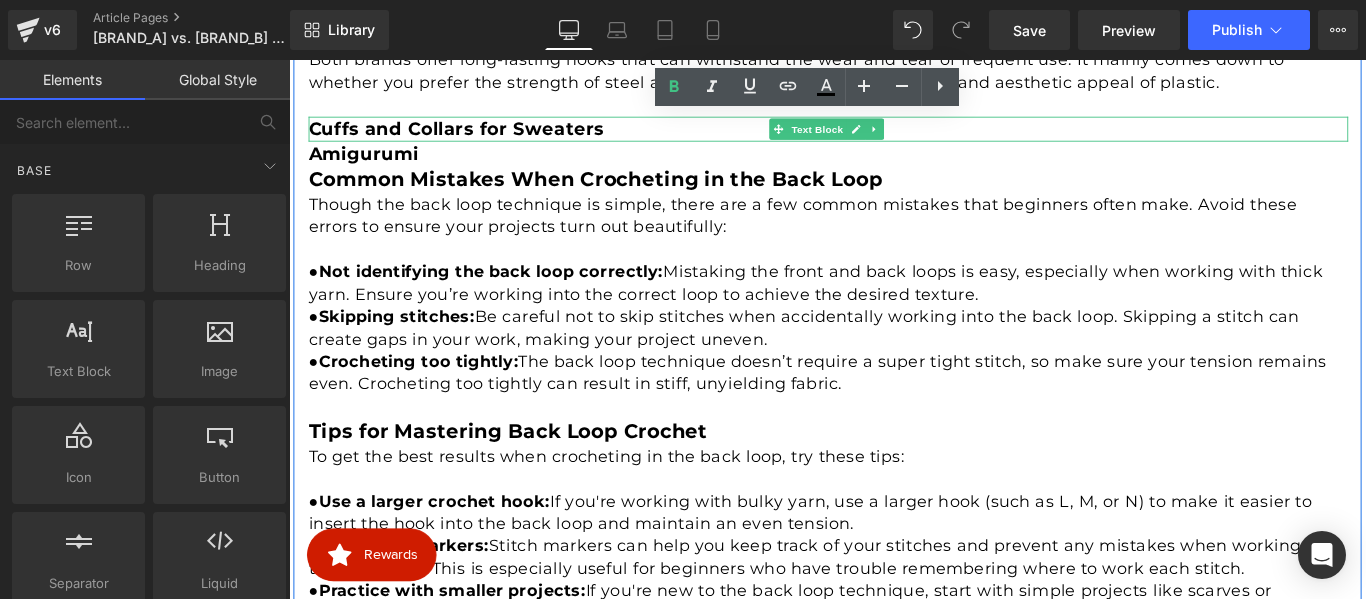 click on "Cuffs and Collars for Sweaters" at bounding box center (477, 138) 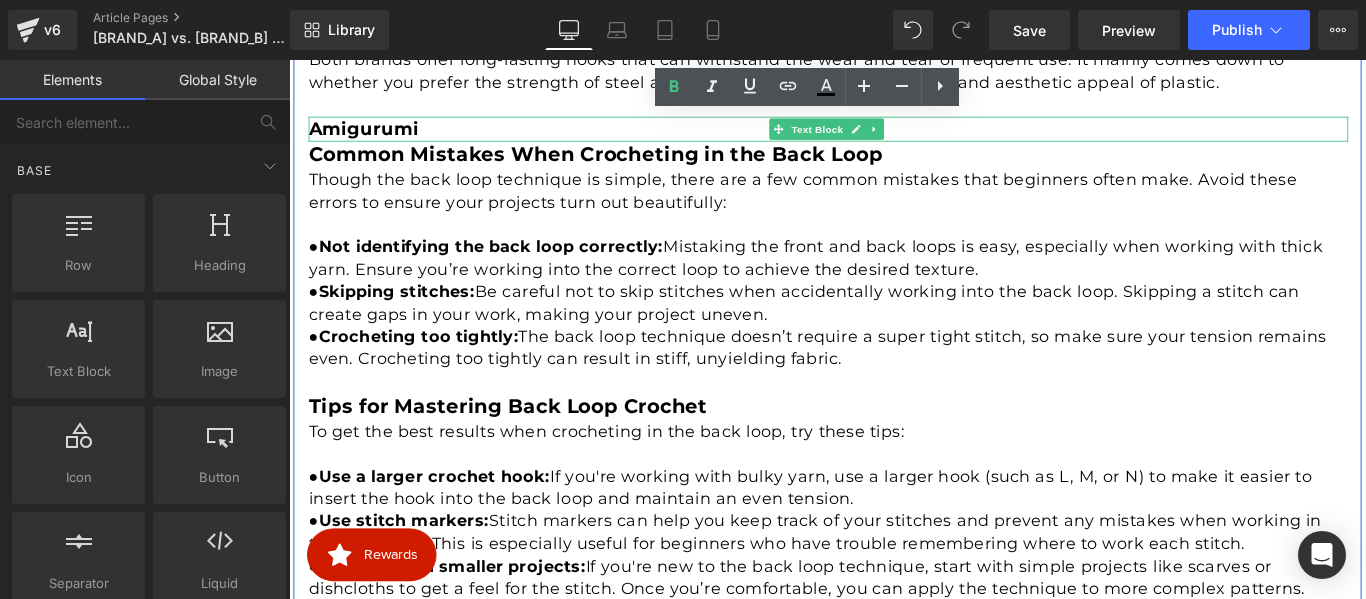 click on "Amigurumi" at bounding box center [373, 138] 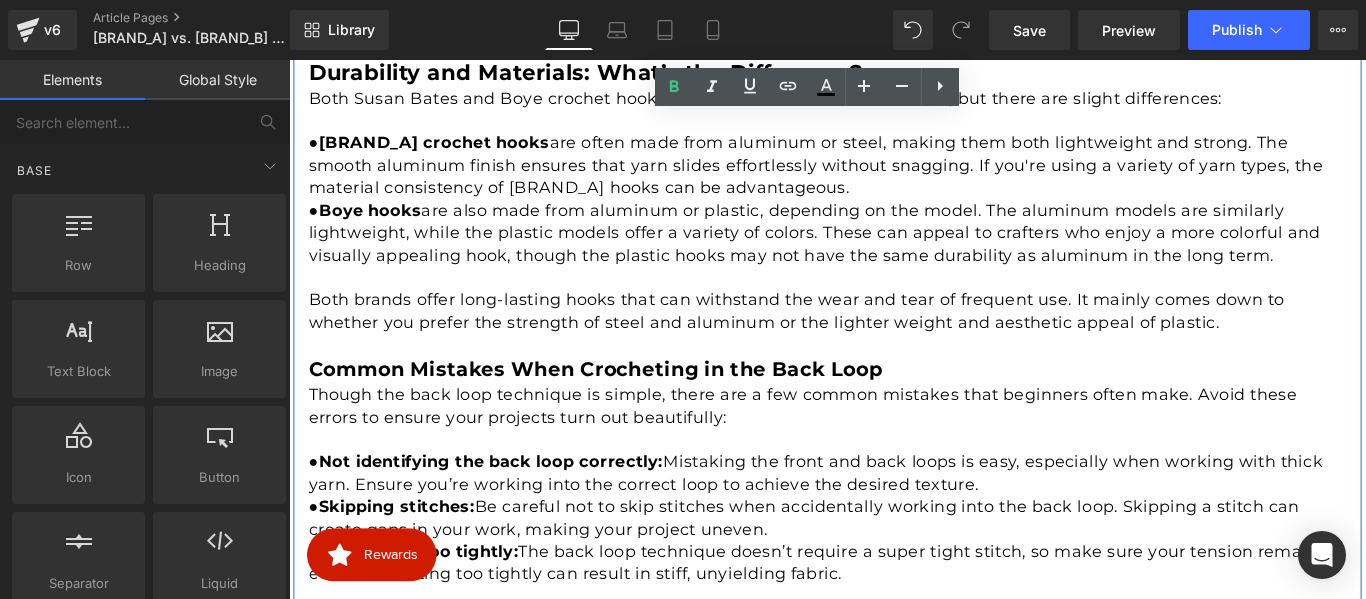 scroll, scrollTop: 2013, scrollLeft: 0, axis: vertical 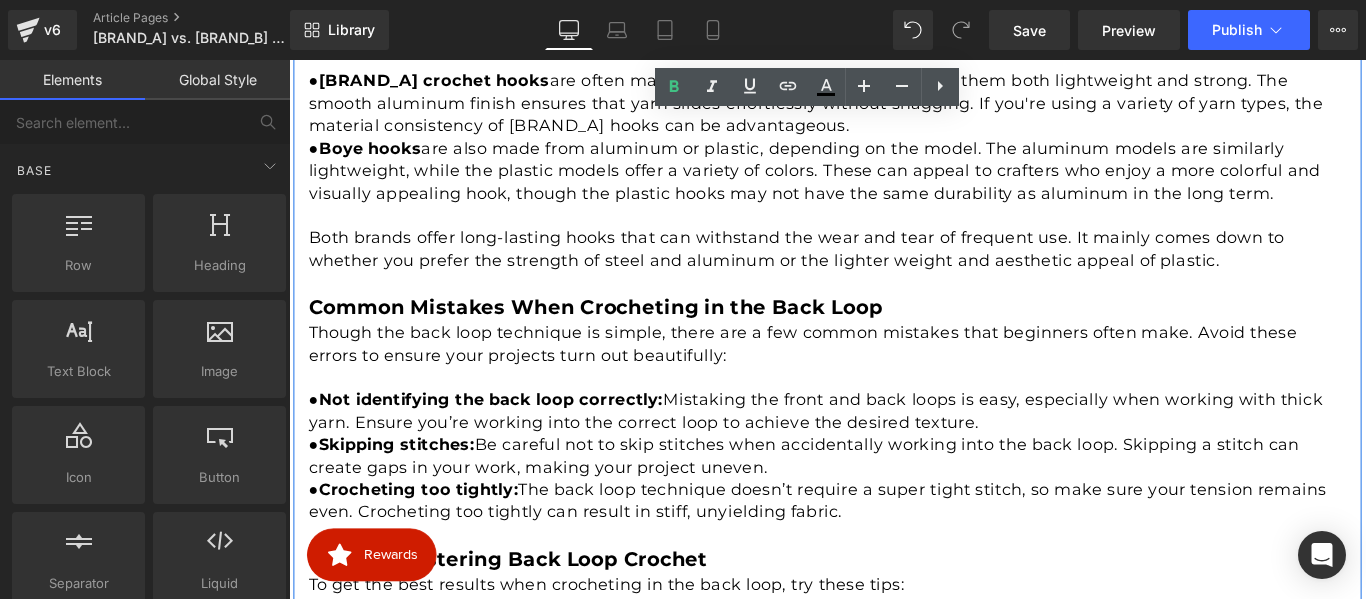 click on "Common Mistakes When Crocheting in the Back Loop" at bounding box center [633, 338] 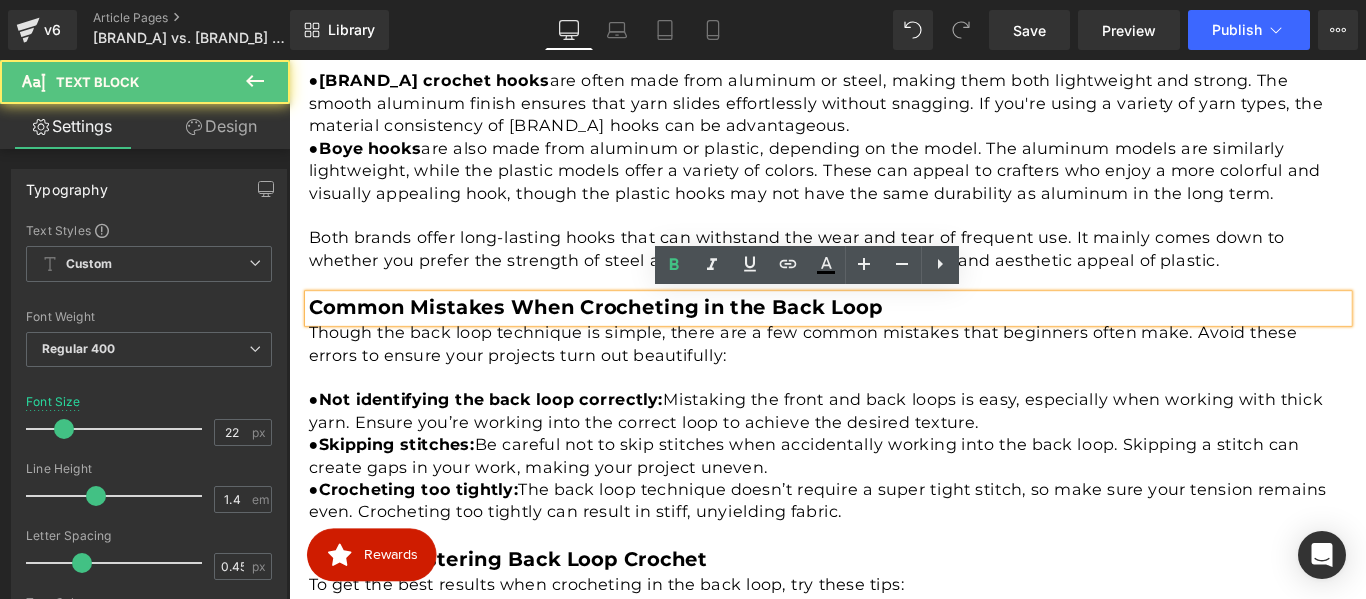click on "Common Mistakes When Crocheting in the Back Loop" at bounding box center (633, 338) 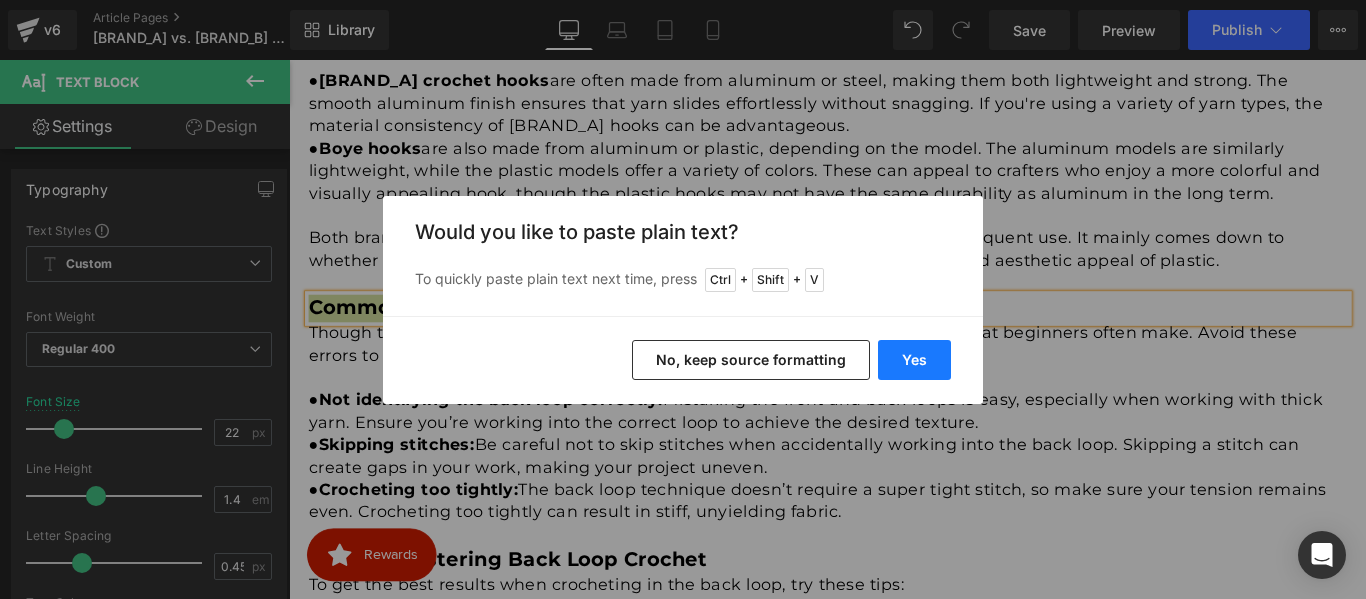 click on "Yes" at bounding box center [914, 360] 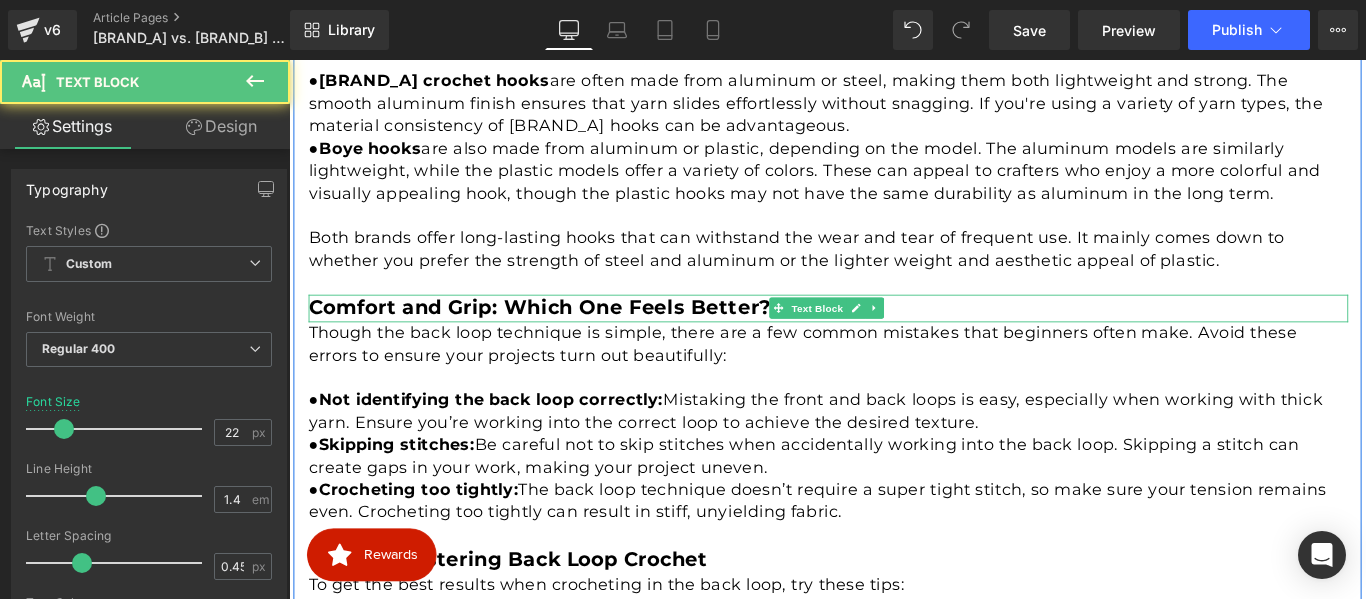 click on "Comfort and Grip: Which One Feels Better?" at bounding box center (570, 338) 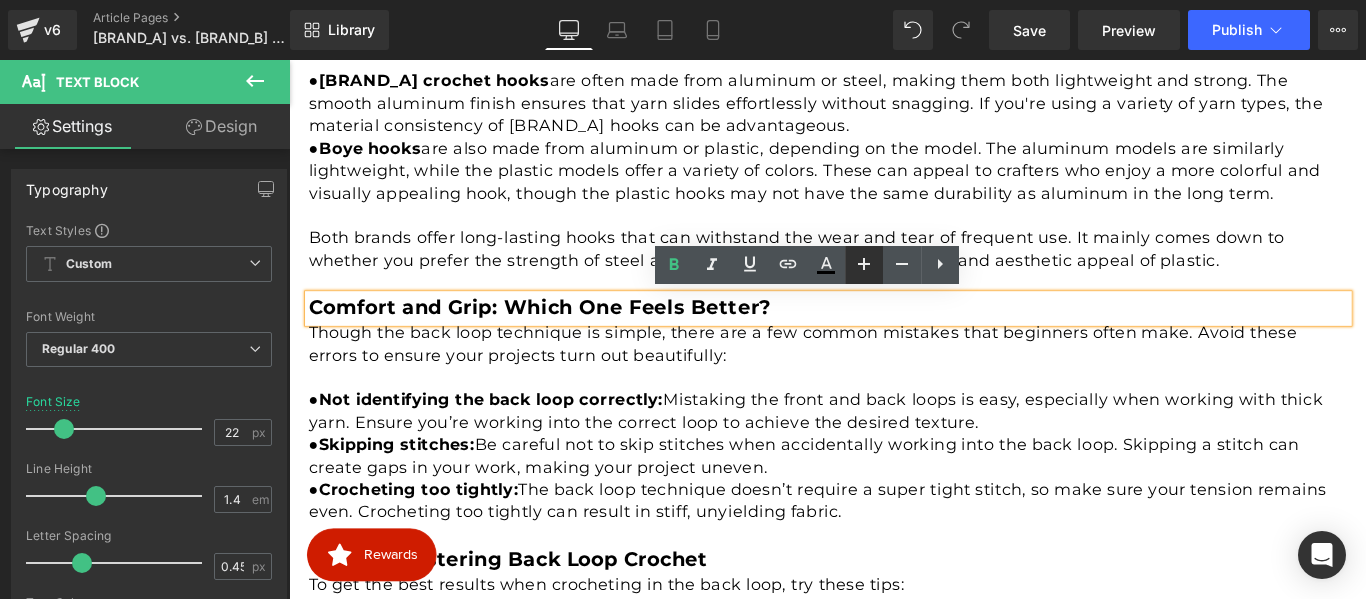 click 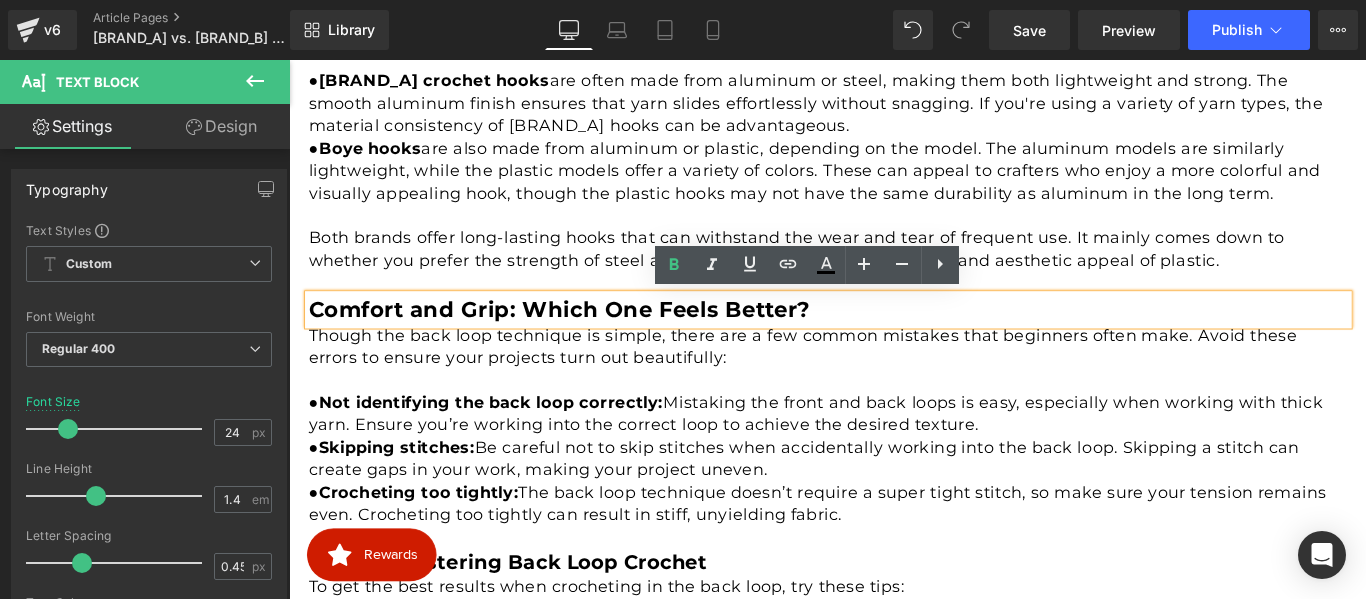 click on "●	 Not identifying the back loop correctly:  Mistaking the front and back loops is easy, especially when working with thick yarn. Ensure you’re working into the correct loop to achieve the desired texture." at bounding box center [895, 458] 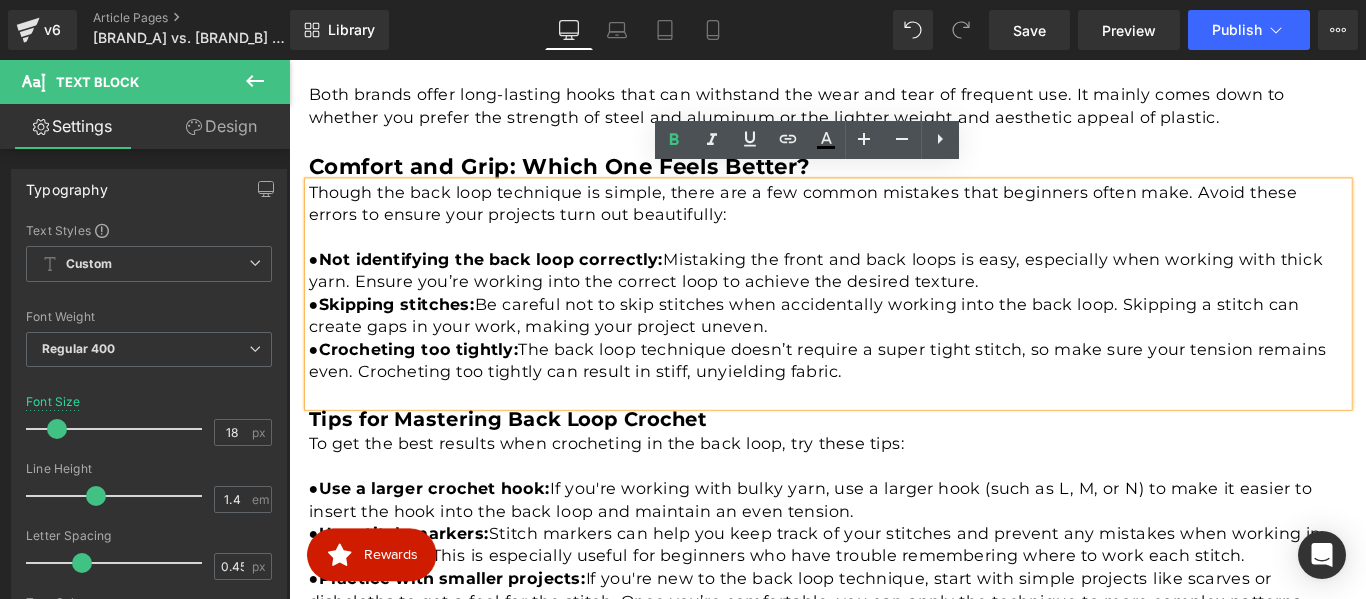 scroll, scrollTop: 2213, scrollLeft: 0, axis: vertical 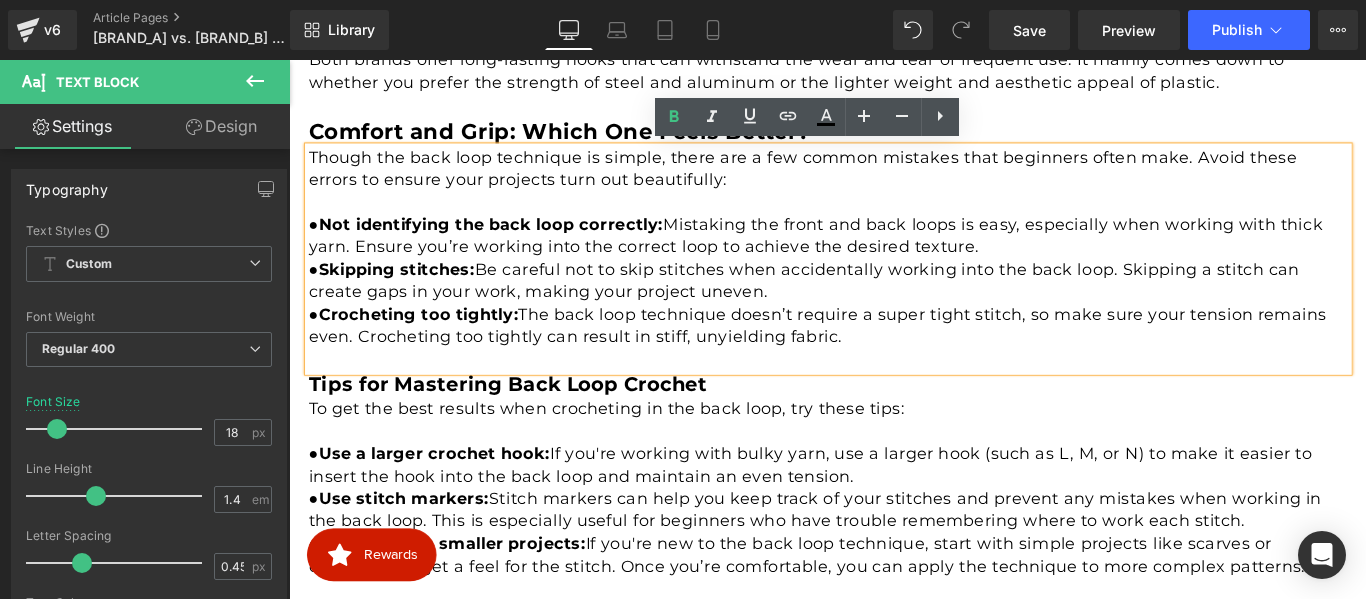 click on "●	 Not identifying the back loop correctly:  Mistaking the front and back loops is easy, especially when working with thick yarn. Ensure you’re working into the correct loop to achieve the desired texture." at bounding box center [895, 258] 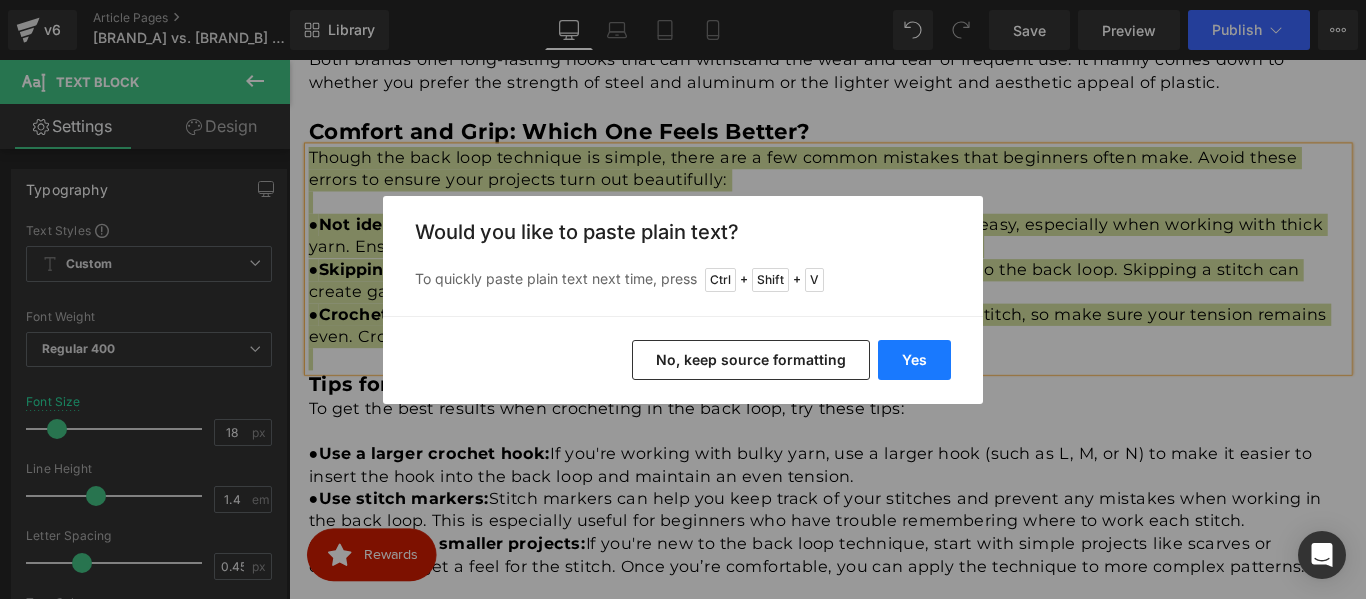 drag, startPoint x: 931, startPoint y: 353, endPoint x: 719, endPoint y: 328, distance: 213.46896 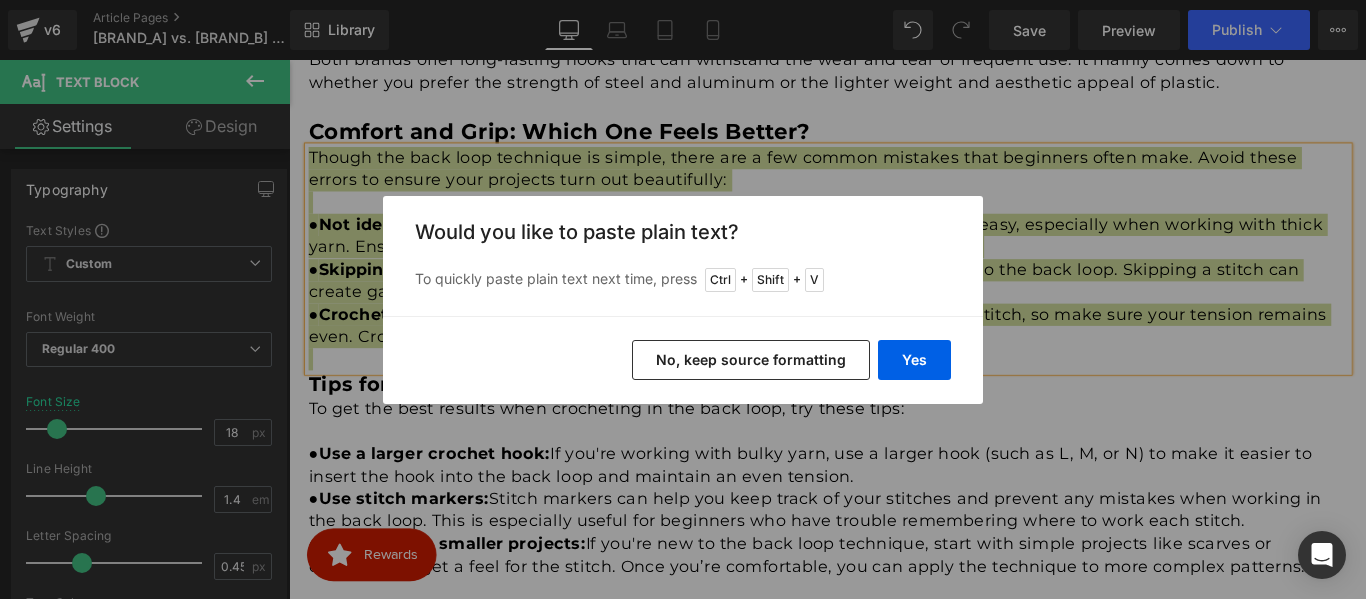 type 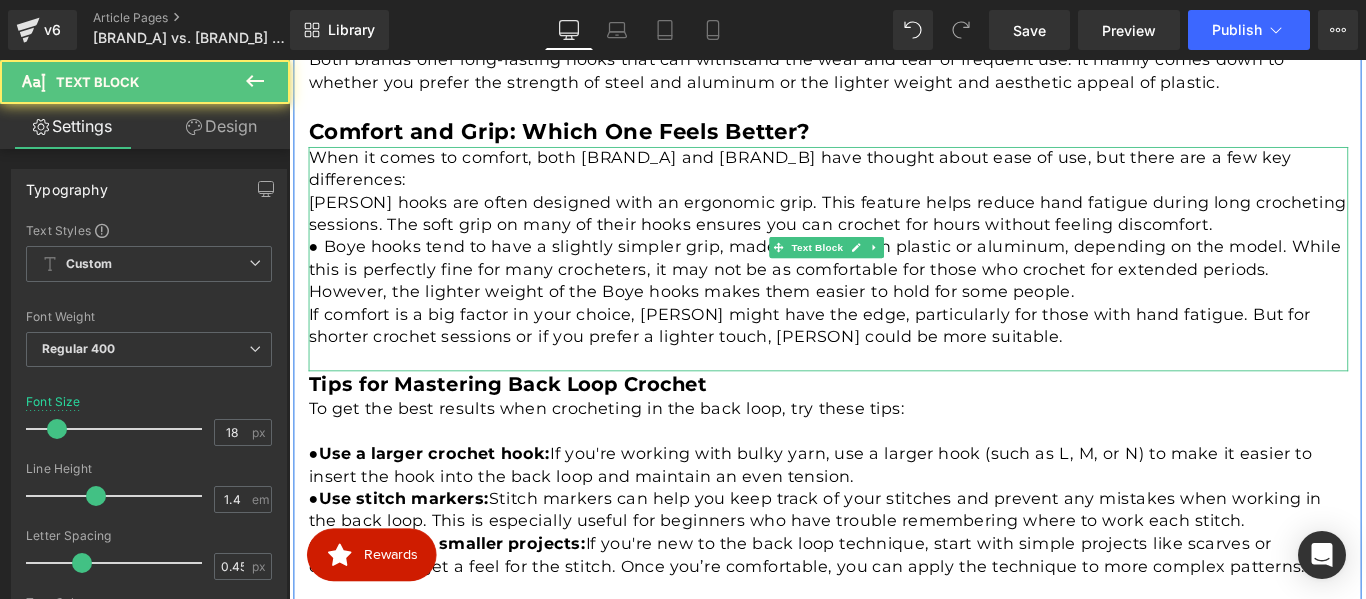 click on "If comfort is a big factor in your choice, Susan Bates might have the edge, particularly for those with hand fatigue. But for shorter crochet sessions or if you prefer a lighter touch, Boye could be more suitable." at bounding box center (895, 359) 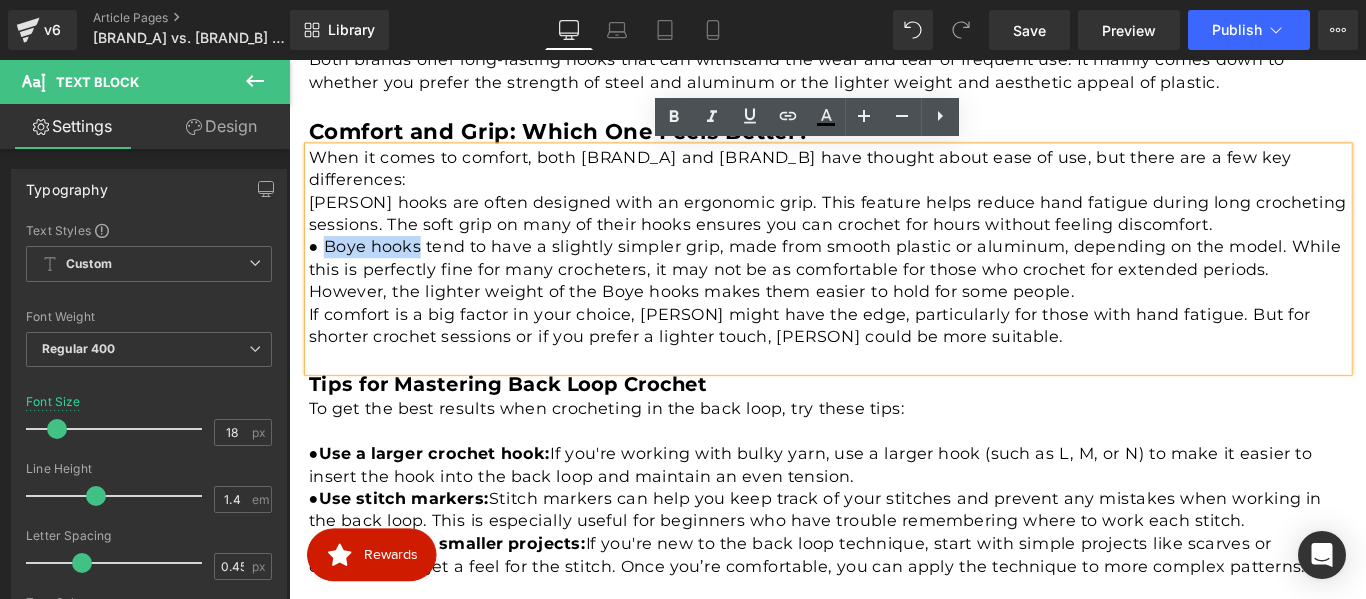 drag, startPoint x: 431, startPoint y: 243, endPoint x: 326, endPoint y: 245, distance: 105.01904 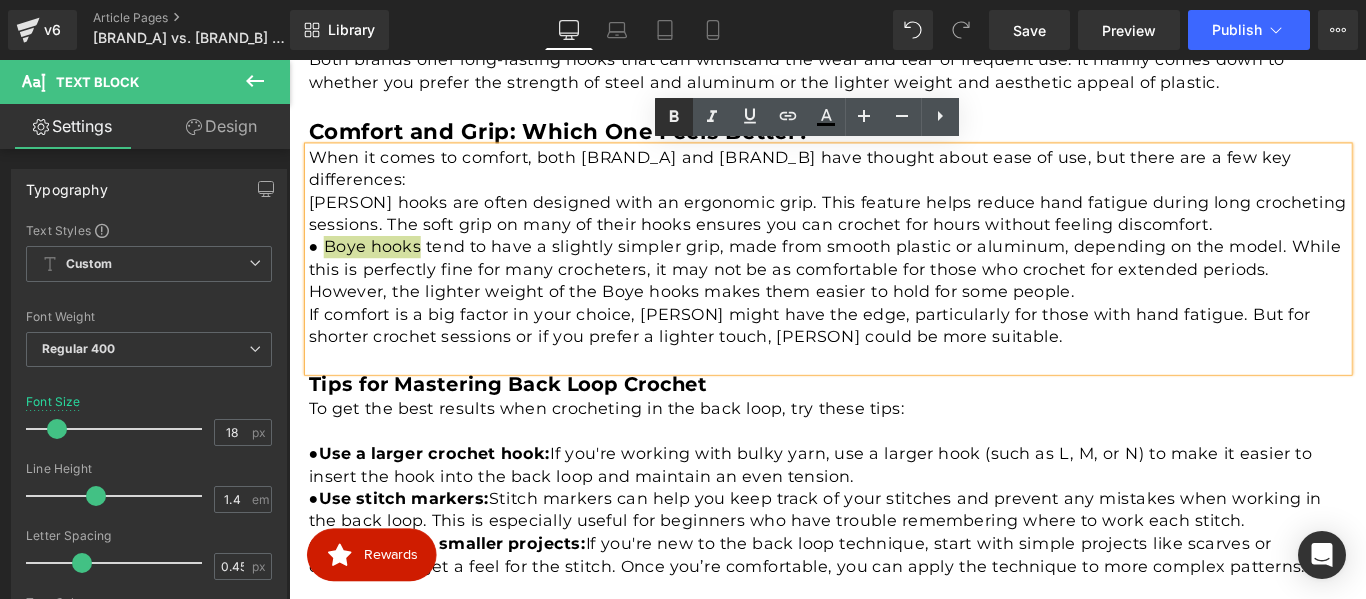 click 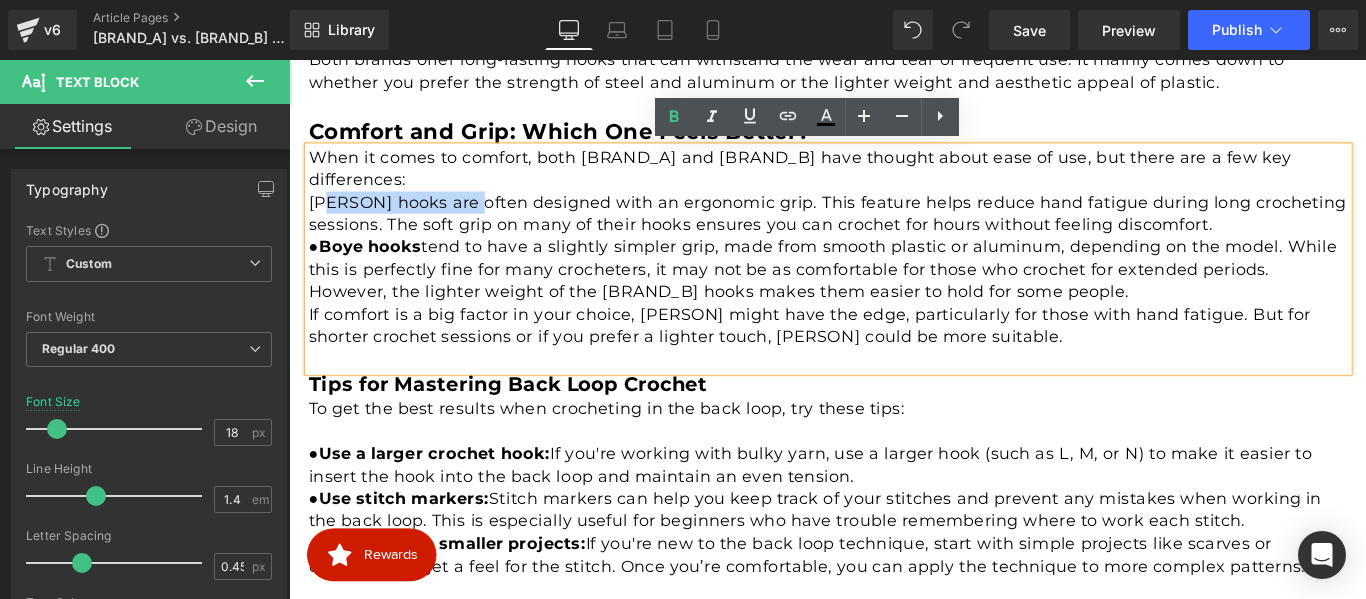 drag, startPoint x: 497, startPoint y: 192, endPoint x: 327, endPoint y: 195, distance: 170.02647 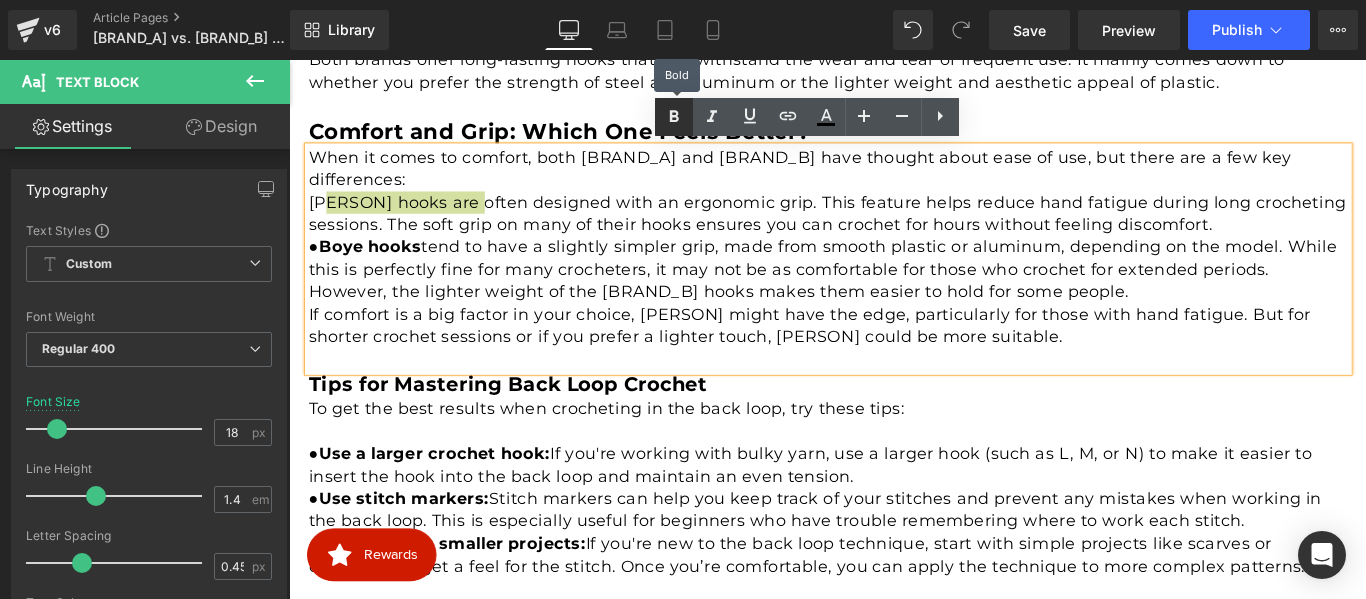 click 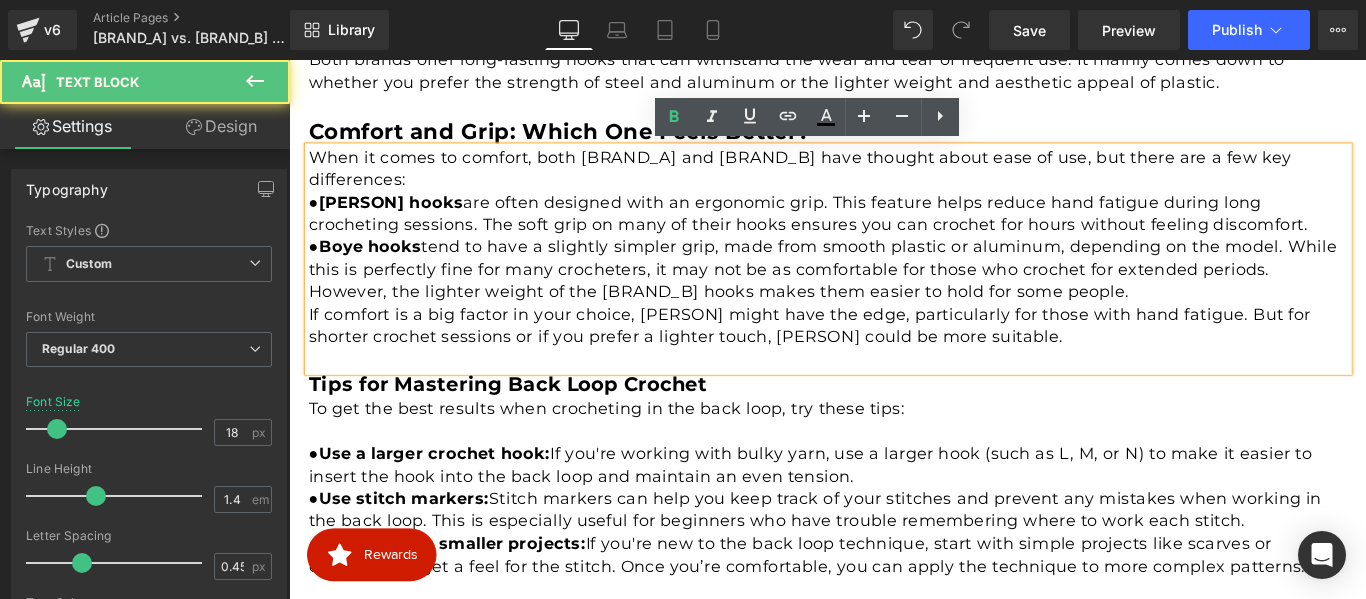click on "When it comes to comfort, both Susan Bates and Boye have thought about ease of use, but there are a few key differences:" at bounding box center [895, 183] 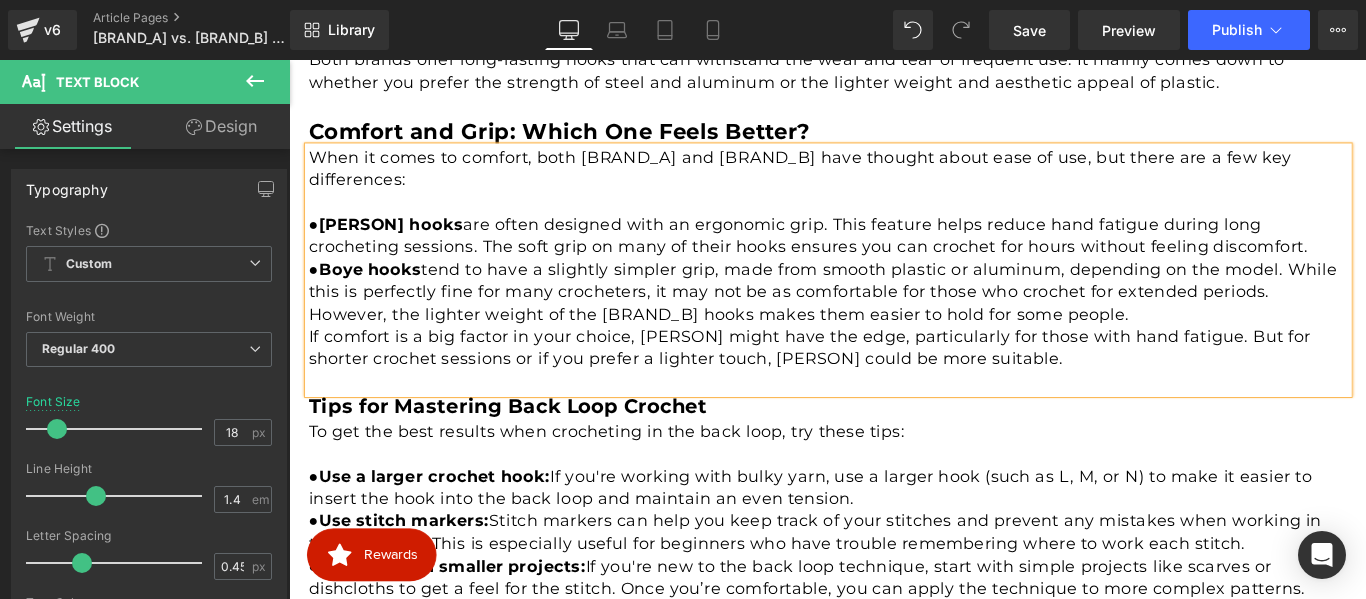 click on "●	 Boye hooks  tend to have a slightly simpler grip, made from smooth plastic or aluminum, depending on the model. While this is perfectly fine for many crocheters, it may not be as comfortable for those who crochet for extended periods. However, the lighter weight of the Boye hooks makes them easier to hold for some people." at bounding box center (895, 322) 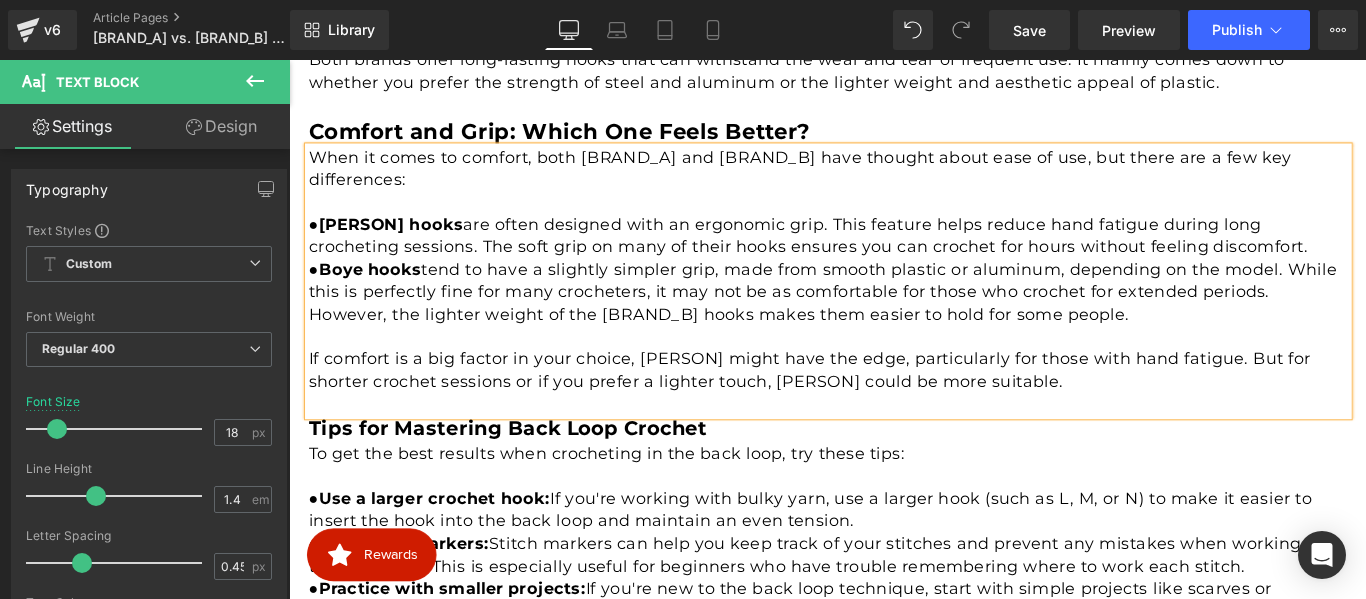 click on "When it comes to comfort, both Susan Bates and Boye have thought about ease of use, but there are a few key differences: ●	 Susan Bates hooks  are often designed with an ergonomic grip. This feature helps reduce hand fatigue during long crocheting sessions. The soft grip on many of their hooks ensures you can crochet for hours without feeling discomfort. ●	 Boye hooks  tend to have a slightly simpler grip, made from smooth plastic or aluminum, depending on the model. While this is perfectly fine for many crocheters, it may not be as comfortable for those who crochet for extended periods. However, the lighter weight of the Boye hooks makes them easier to hold for some people. If comfort is a big factor in your choice, Susan Bates might have the edge, particularly for those with hand fatigue. But for shorter crochet sessions or if you prefer a lighter touch, Boye could be more suitable." at bounding box center [895, 309] 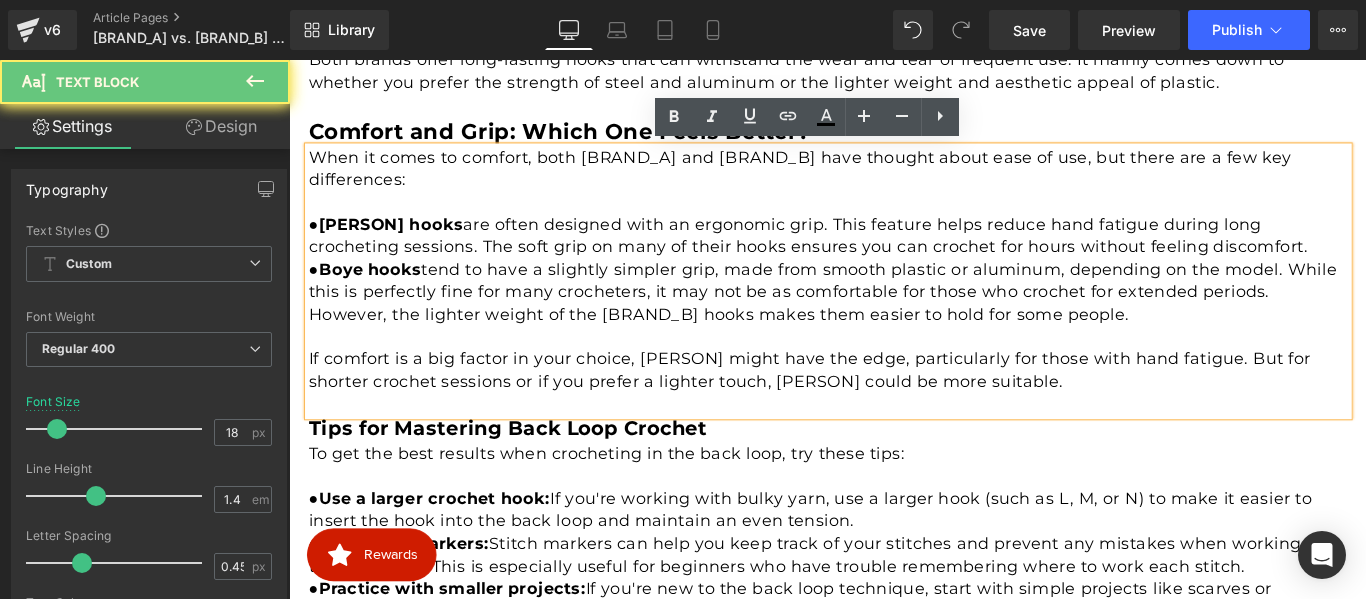 click on "●	 Boye hooks  tend to have a slightly simpler grip, made from smooth plastic or aluminum, depending on the model. While this is perfectly fine for many crocheters, it may not be as comfortable for those who crochet for extended periods. However, the lighter weight of the Boye hooks makes them easier to hold for some people." at bounding box center (895, 322) 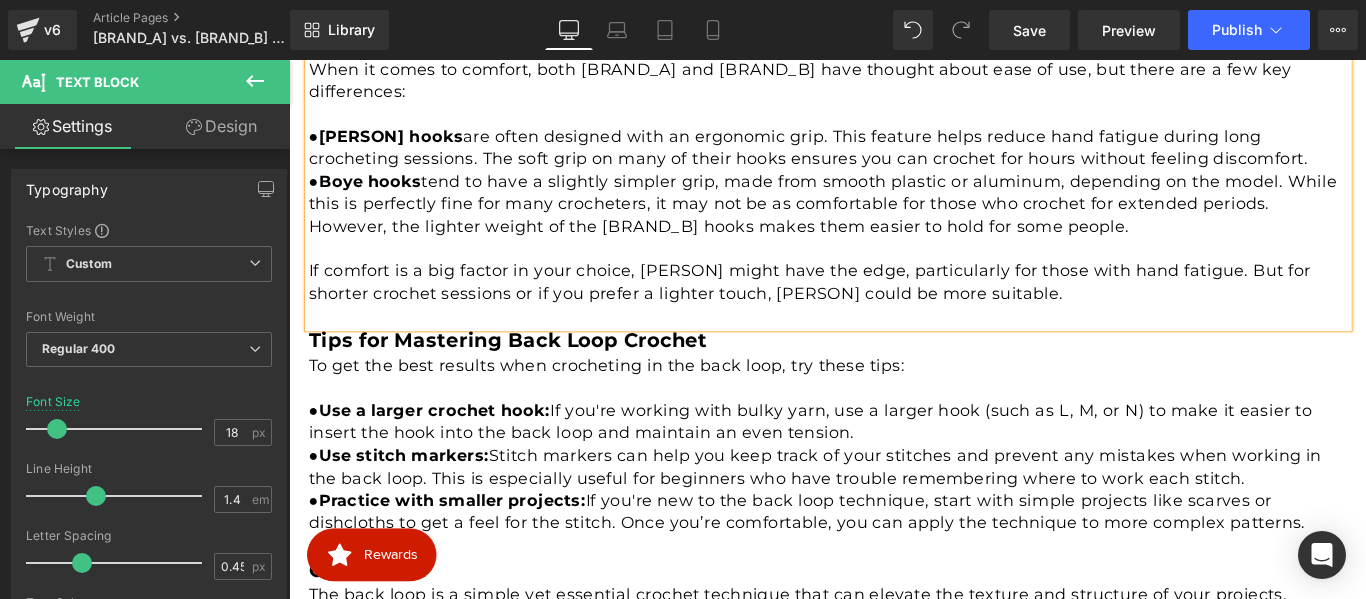 scroll, scrollTop: 2313, scrollLeft: 0, axis: vertical 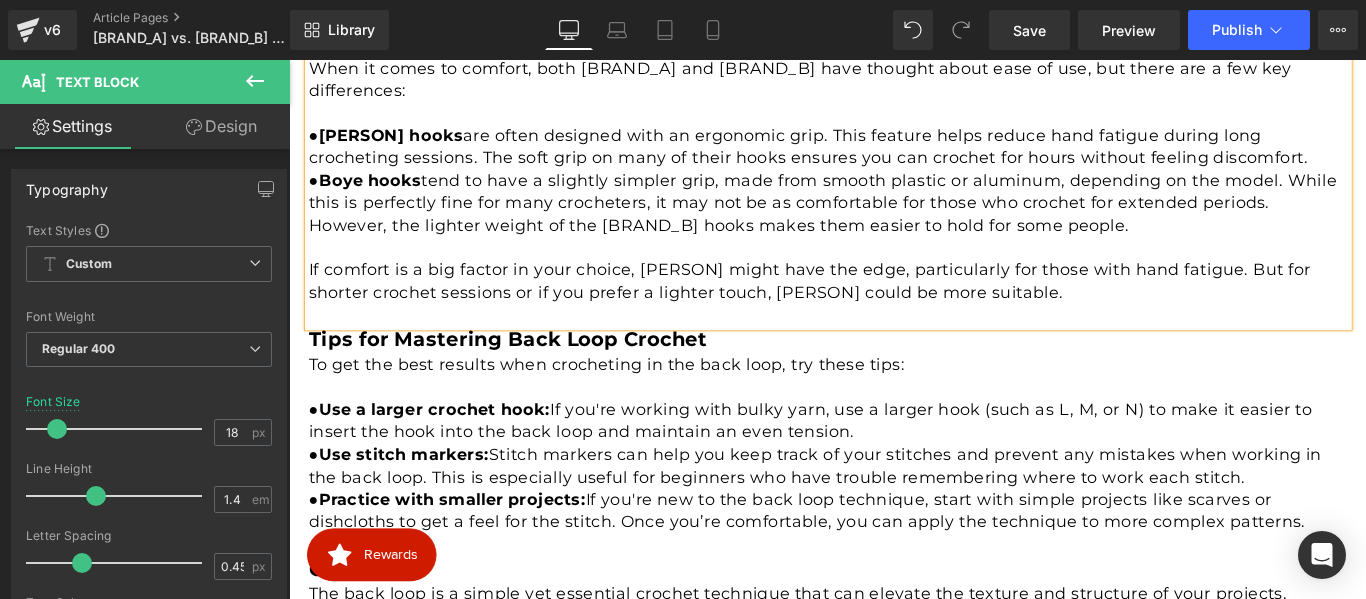 click on "Tips for Mastering Back Loop Crochet" at bounding box center [535, 374] 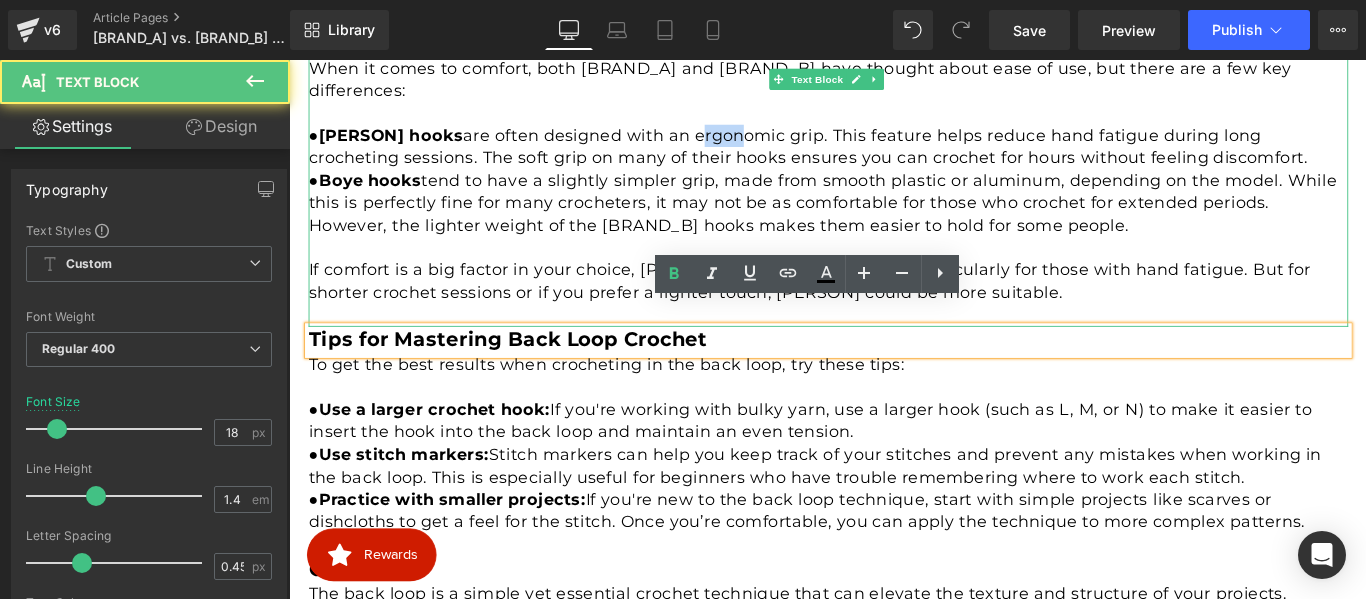 drag, startPoint x: 772, startPoint y: 121, endPoint x: 812, endPoint y: 126, distance: 40.311287 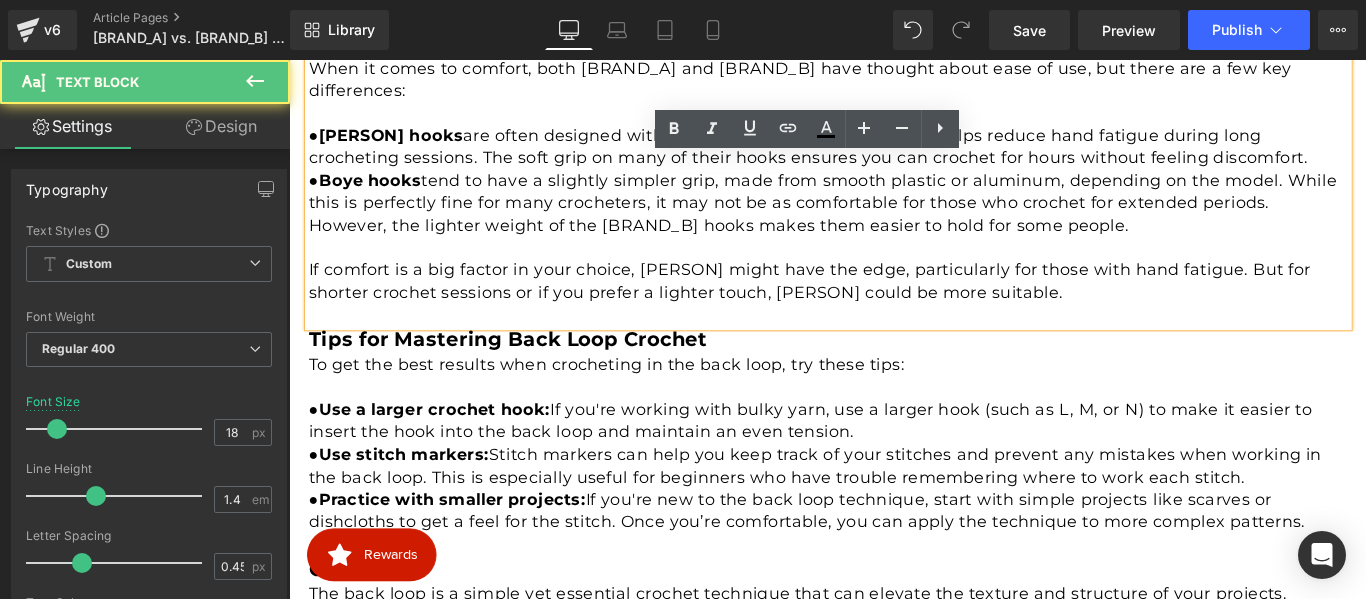 click on "●	 Boye hooks  tend to have a slightly simpler grip, made from smooth plastic or aluminum, depending on the model. While this is perfectly fine for many crocheters, it may not be as comfortable for those who crochet for extended periods. However, the lighter weight of the Boye hooks makes them easier to hold for some people." at bounding box center [895, 222] 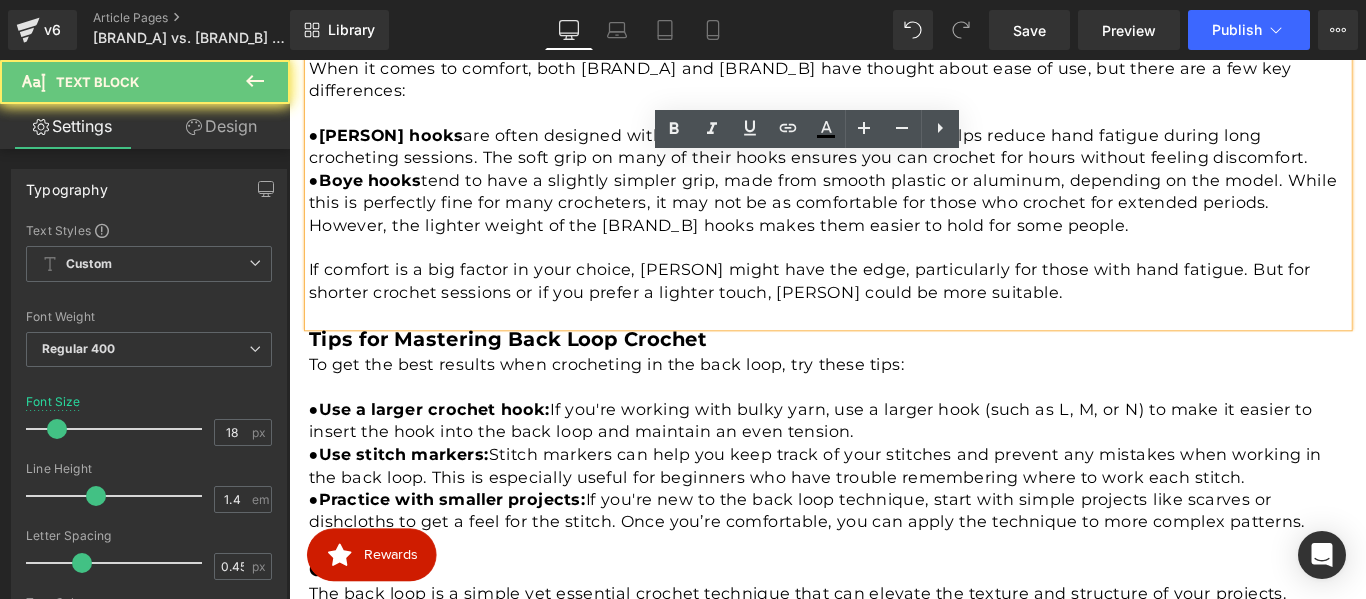 click on "●	 Boye hooks  tend to have a slightly simpler grip, made from smooth plastic or aluminum, depending on the model. While this is perfectly fine for many crocheters, it may not be as comfortable for those who crochet for extended periods. However, the lighter weight of the Boye hooks makes them easier to hold for some people." at bounding box center [895, 222] 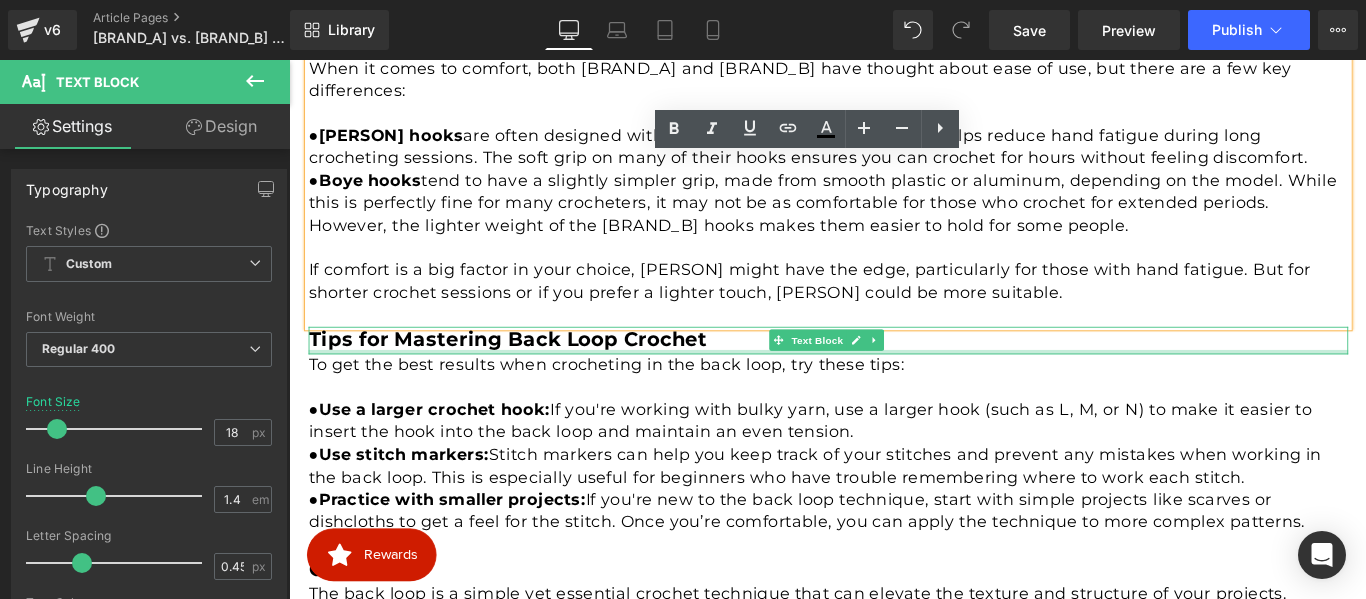 click at bounding box center (895, 388) 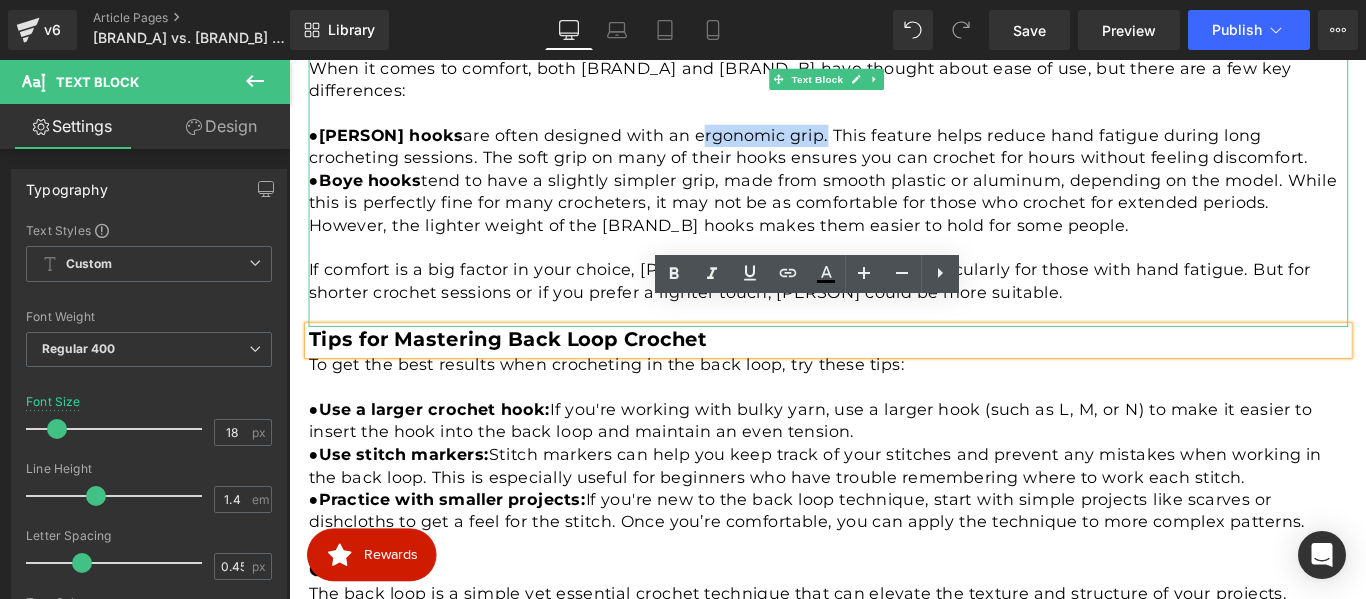 drag, startPoint x: 917, startPoint y: 121, endPoint x: 776, endPoint y: 116, distance: 141.08862 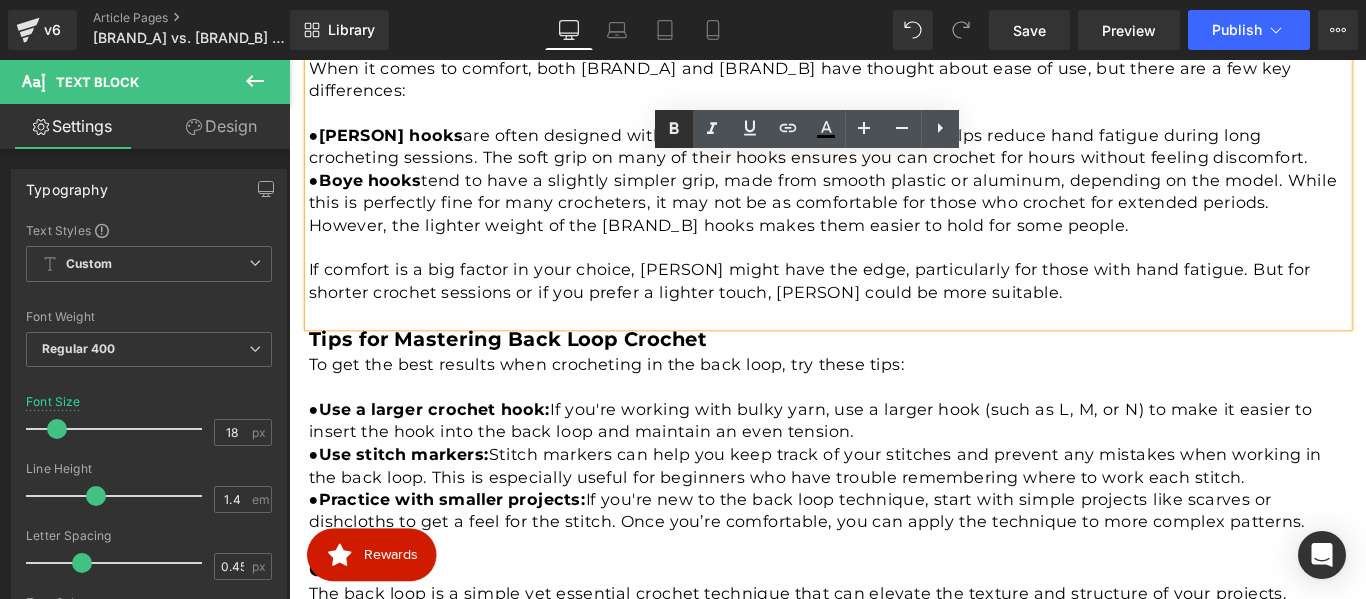 click 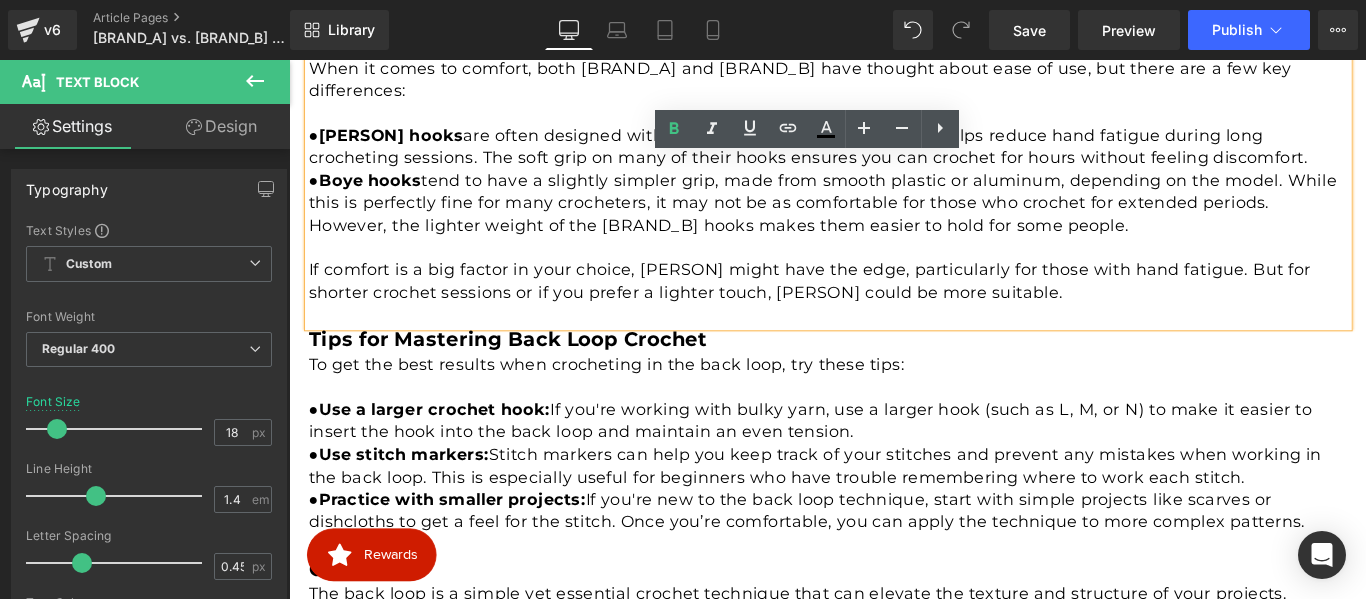 click on "●	 Boye hooks  tend to have a slightly simpler grip, made from smooth plastic or aluminum, depending on the model. While this is perfectly fine for many crocheters, it may not be as comfortable for those who crochet for extended periods. However, the lighter weight of the Boye hooks makes them easier to hold for some people." at bounding box center [895, 222] 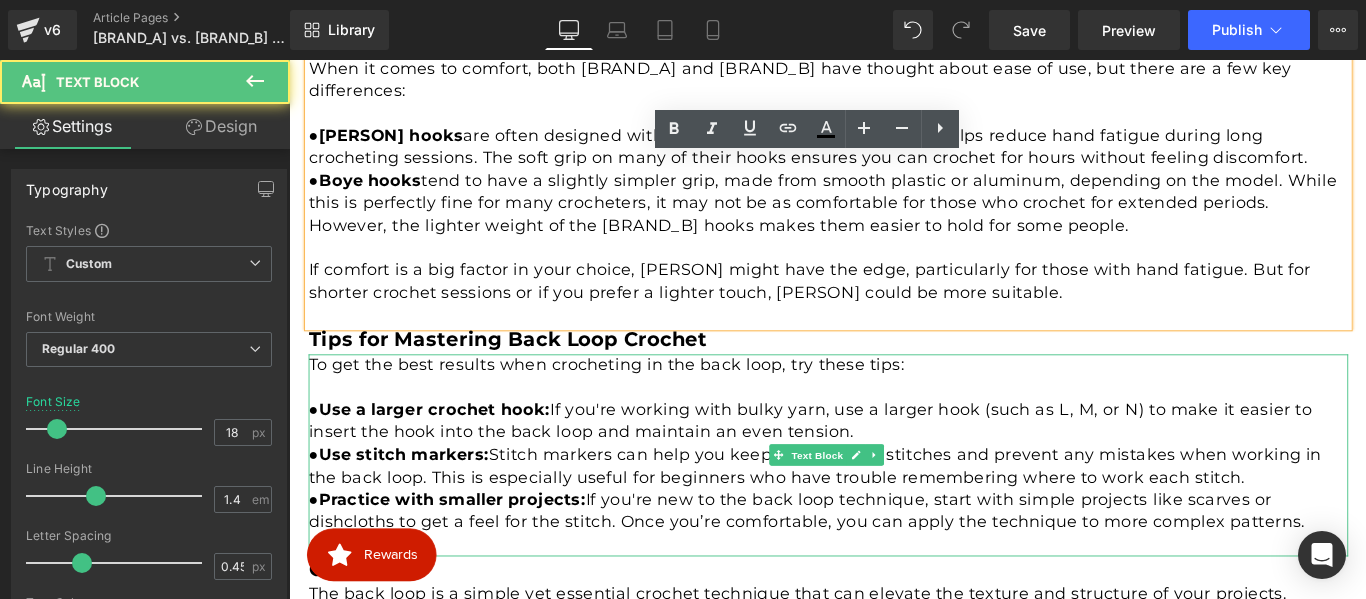 click on "To get the best results when crocheting in the back loop, try these tips:" at bounding box center (895, 403) 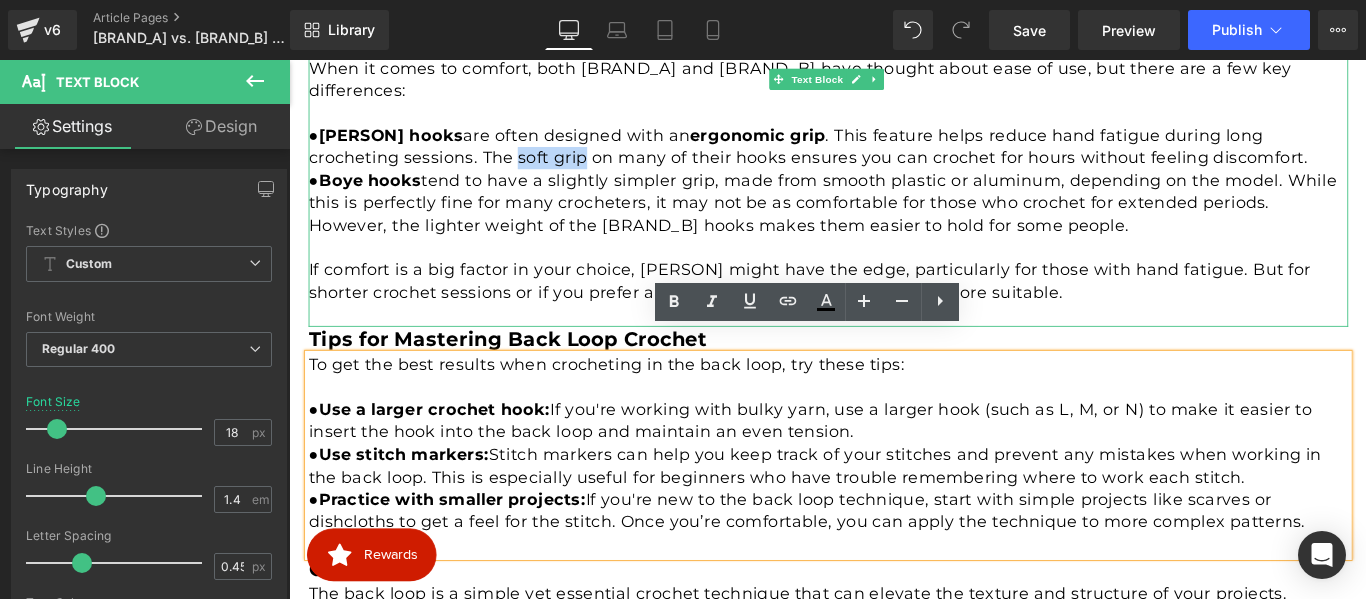 drag, startPoint x: 620, startPoint y: 140, endPoint x: 542, endPoint y: 138, distance: 78.025635 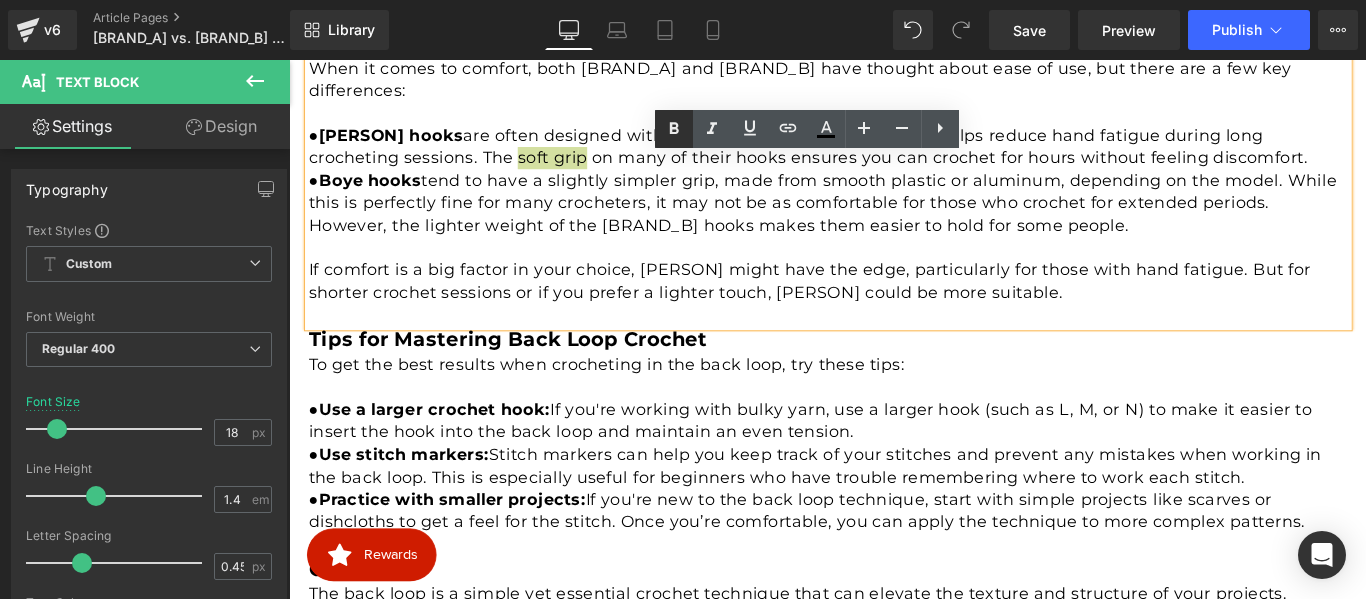 click 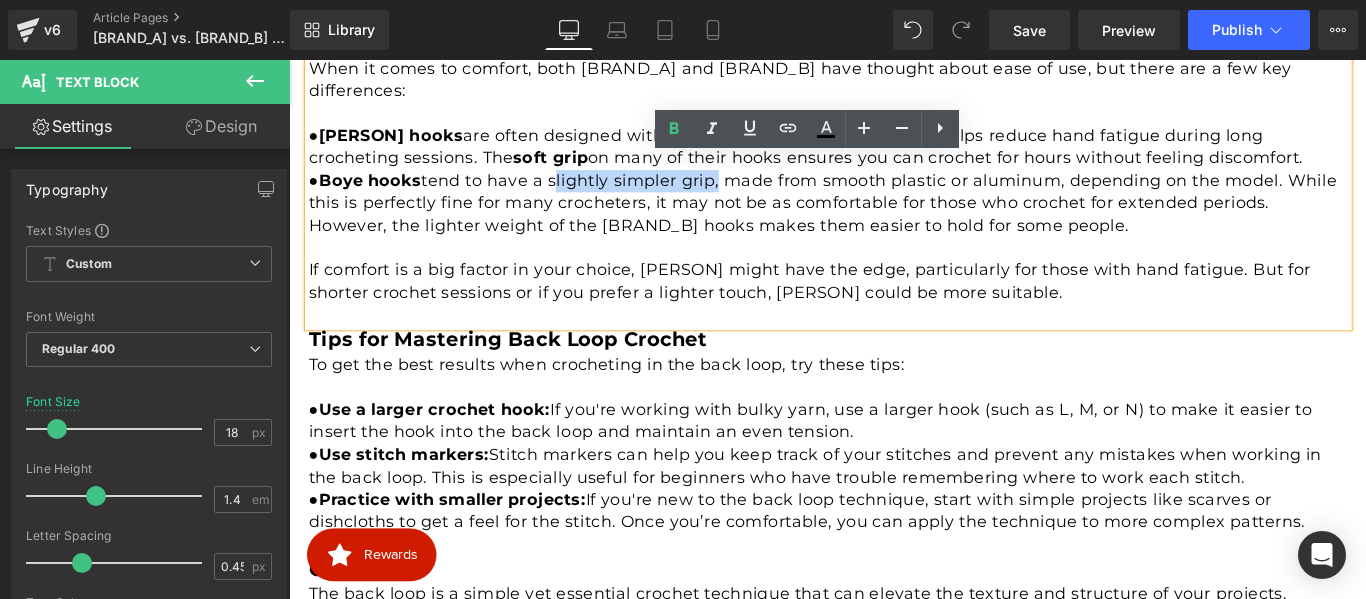 drag, startPoint x: 766, startPoint y: 164, endPoint x: 583, endPoint y: 162, distance: 183.01093 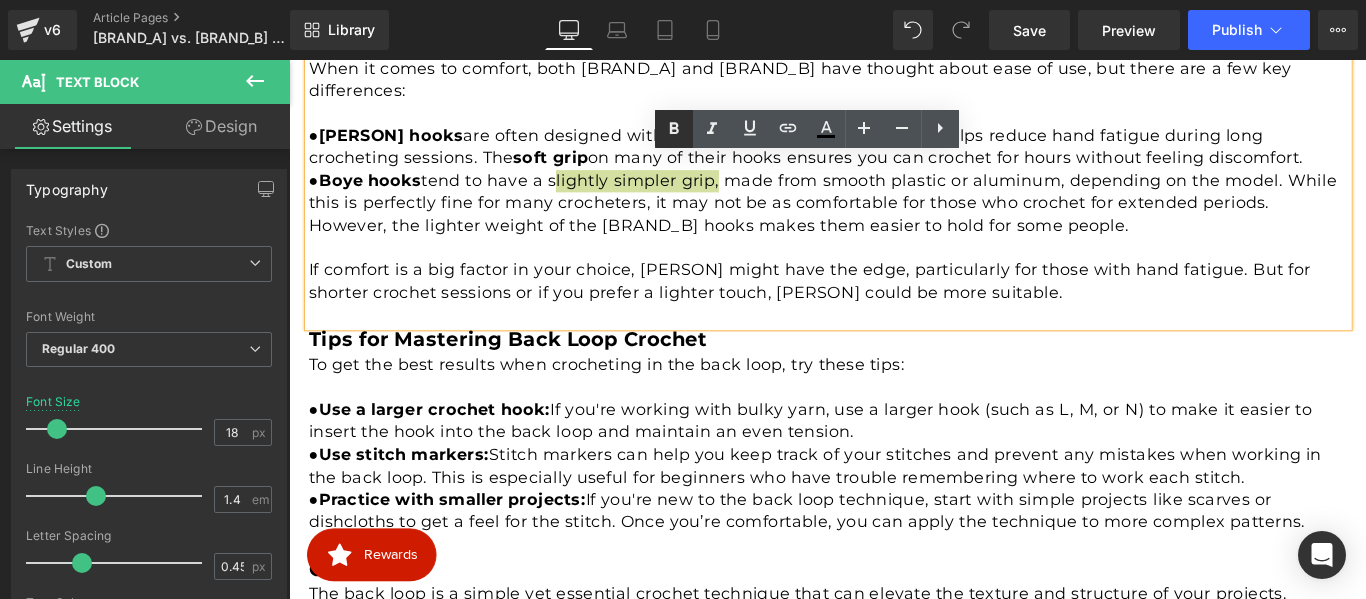 click 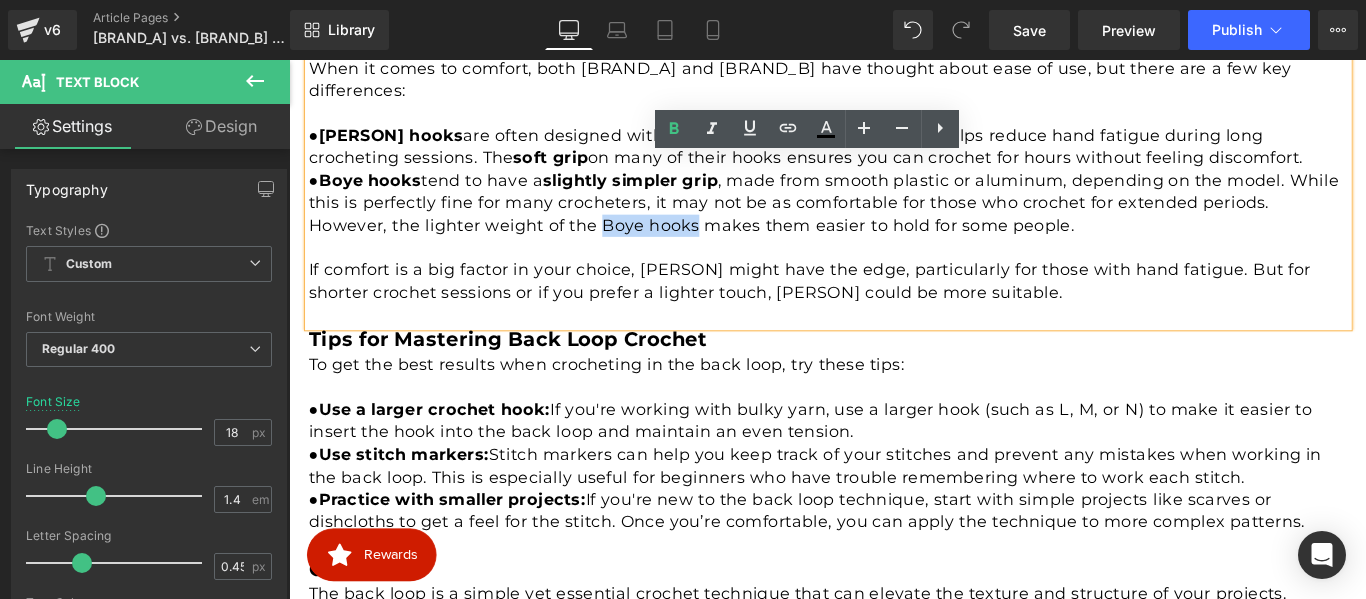 drag, startPoint x: 635, startPoint y: 213, endPoint x: 740, endPoint y: 218, distance: 105.11898 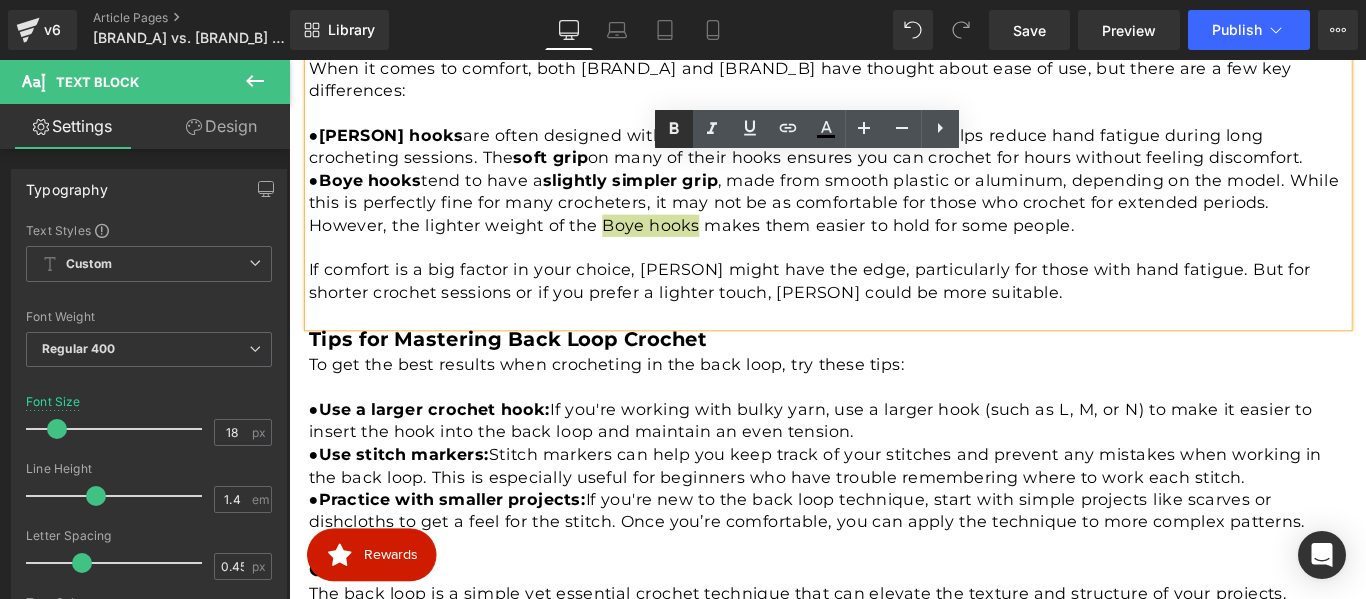 click 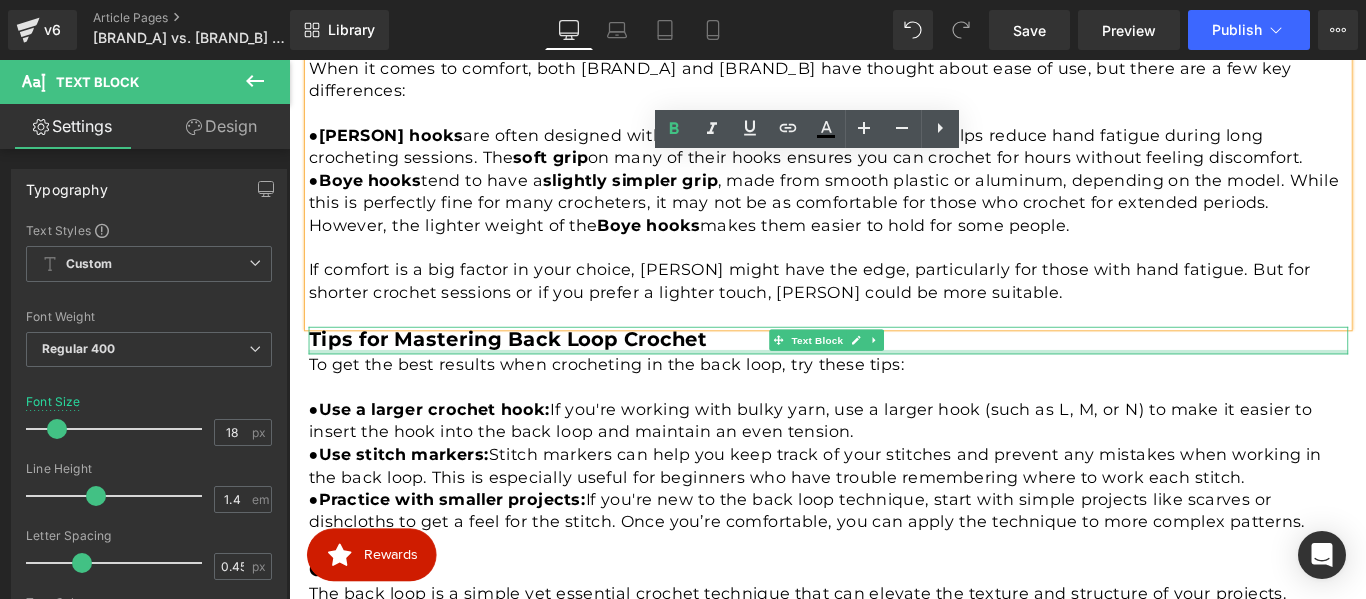 click on "Tips for Mastering Back Loop Crochet" at bounding box center (535, 374) 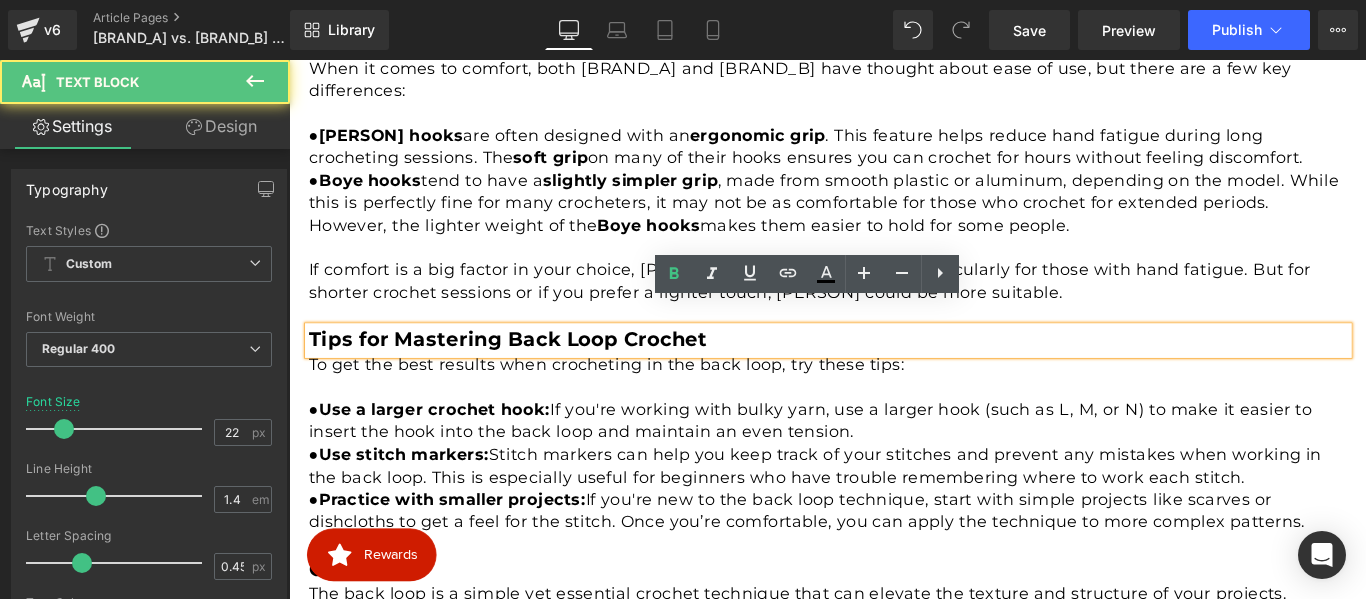 click on "Tips for Mastering Back Loop Crochet" at bounding box center (535, 374) 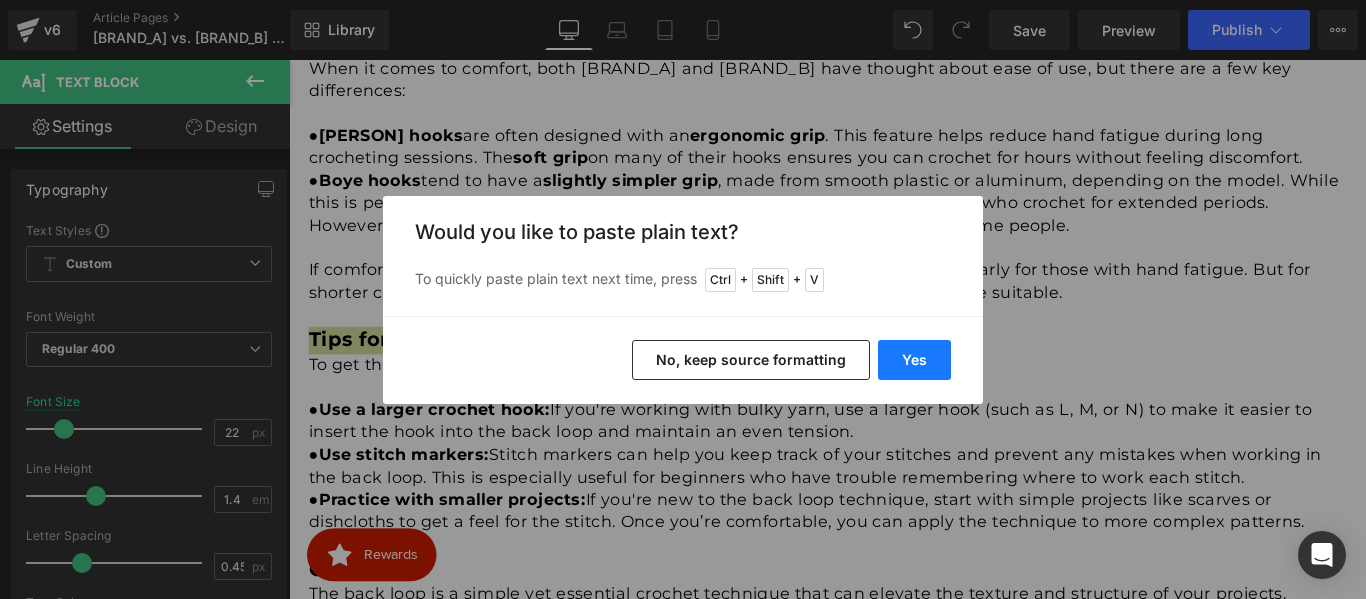 click on "Yes" at bounding box center [914, 360] 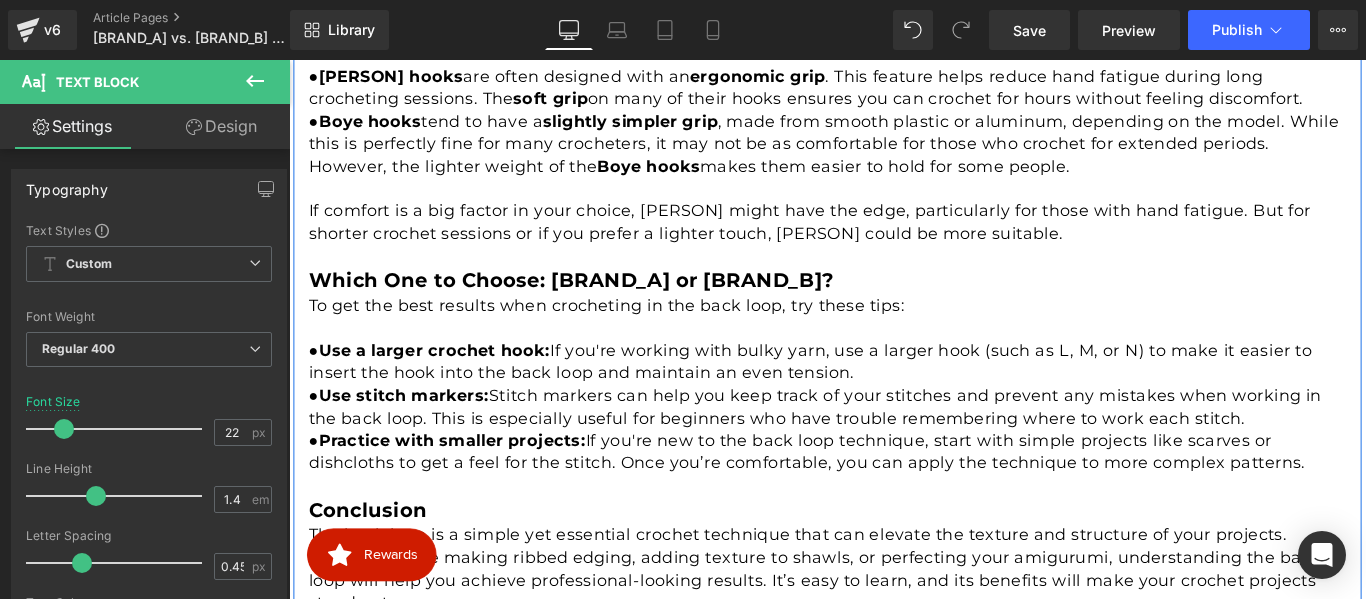 scroll, scrollTop: 2513, scrollLeft: 0, axis: vertical 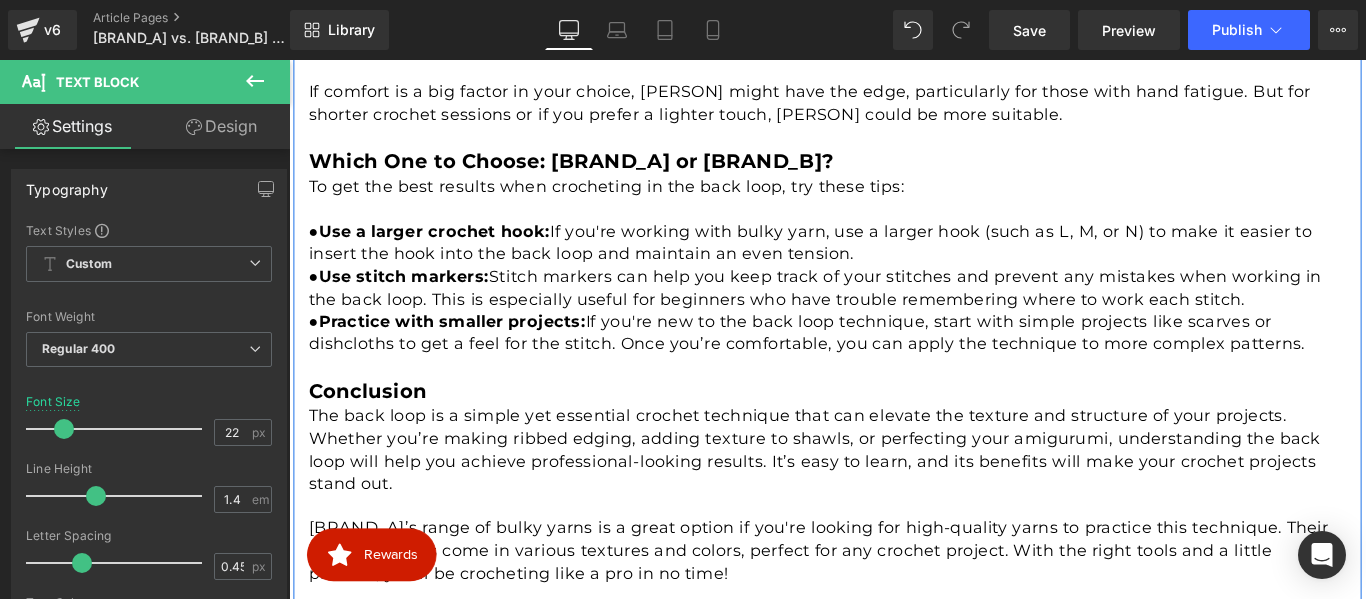 click on "●	 Use a larger crochet hook:  If you're working with bulky yarn, use a larger hook (such as L, M, or N) to make it easier to insert the hook into the back loop and maintain an even tension." at bounding box center [895, 266] 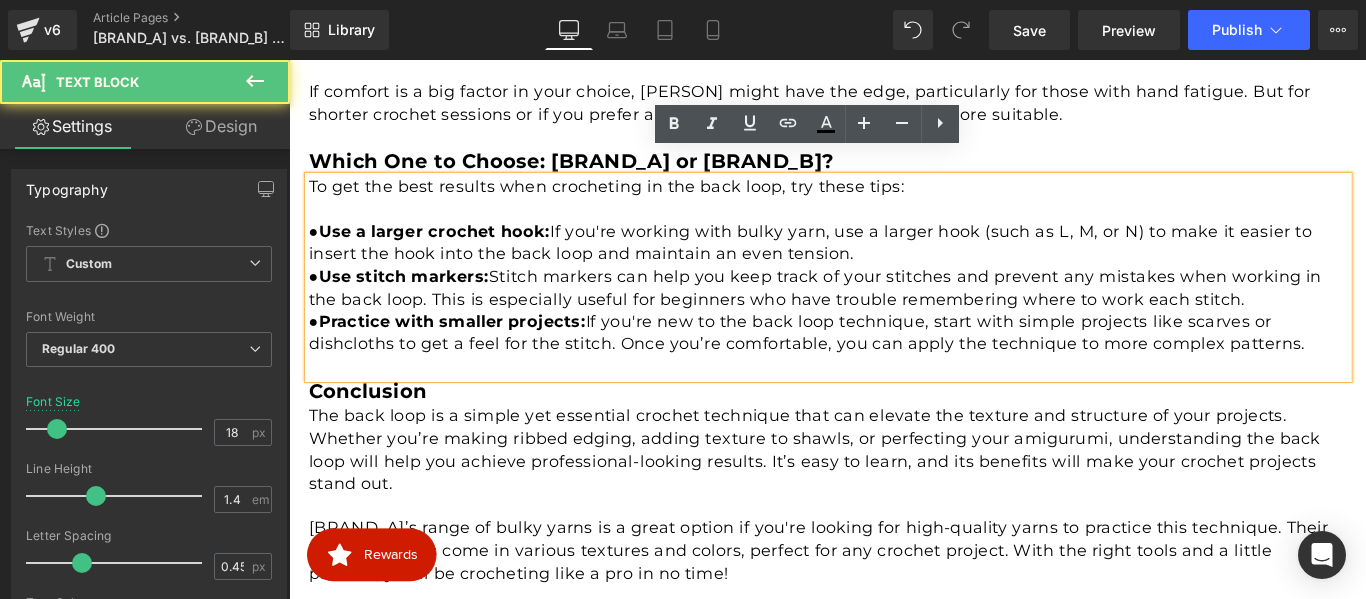 click on "●	 Use stitch markers:  Stitch markers can help you keep track of your stitches and prevent any mistakes when working in the back loop. This is especially useful for beginners who have trouble remembering where to work each stitch." at bounding box center (895, 317) 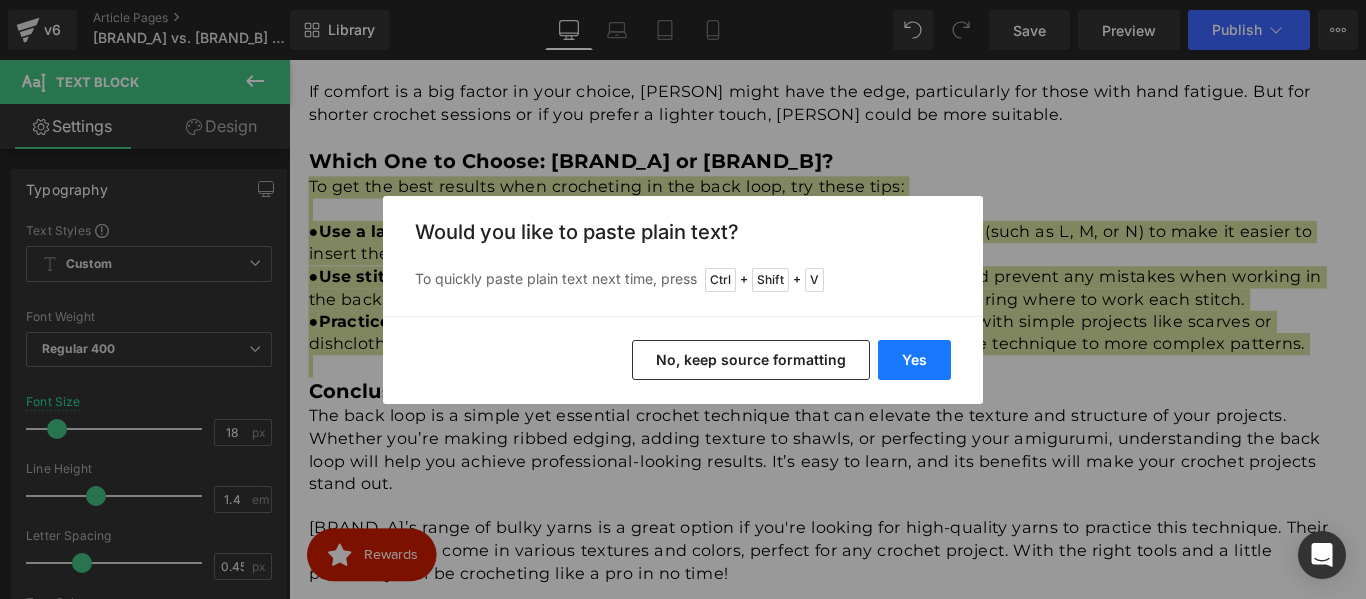 click on "Yes" at bounding box center (914, 360) 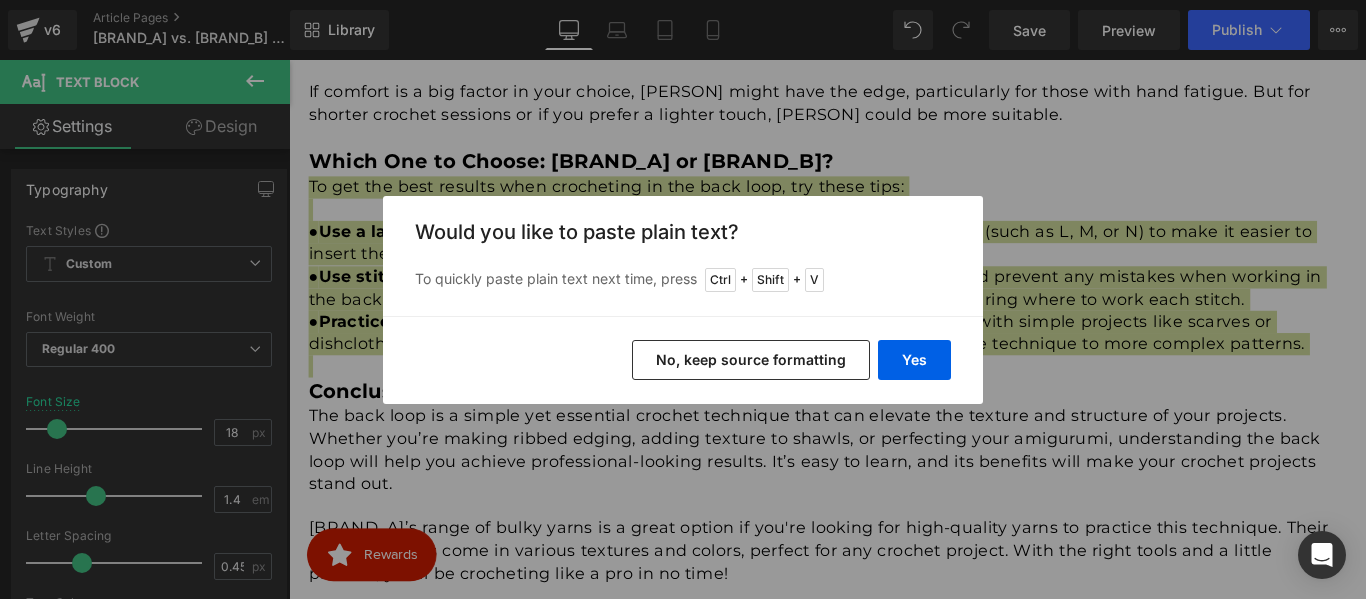 type 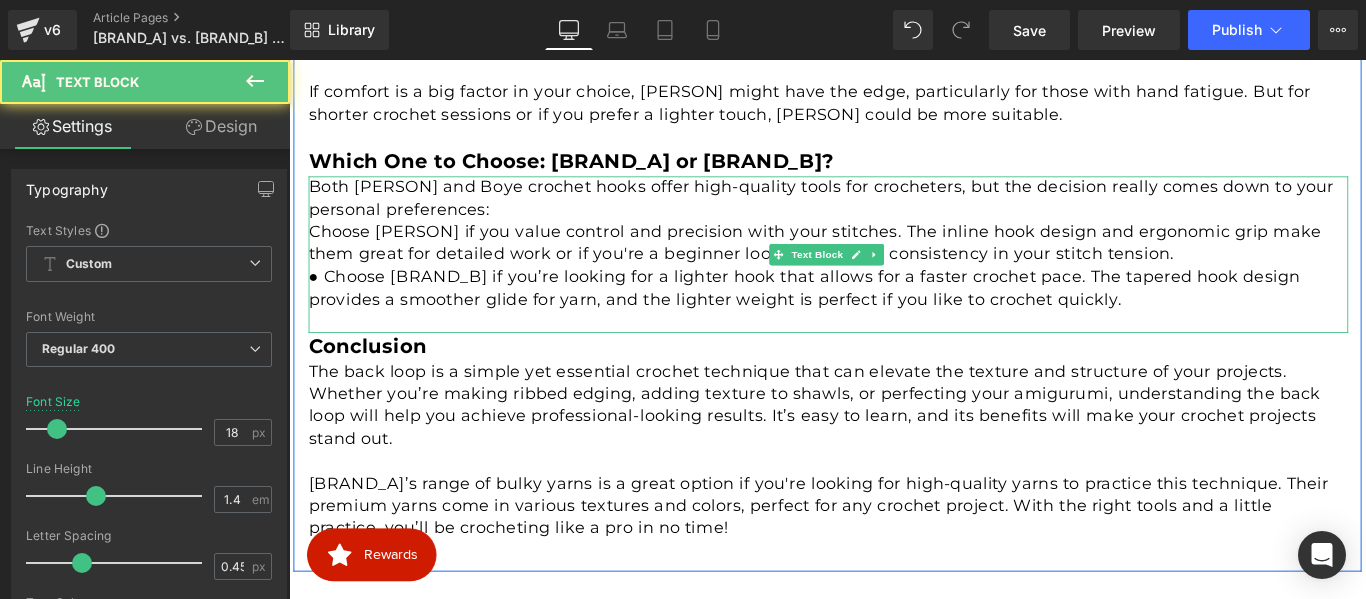 click on "●	Choose Susan Bates if you value control and precision with your stitches. The inline hook design and ergonomic grip make them great for detailed work or if you're a beginner looking for more consistency in your stitch tension." at bounding box center [895, 266] 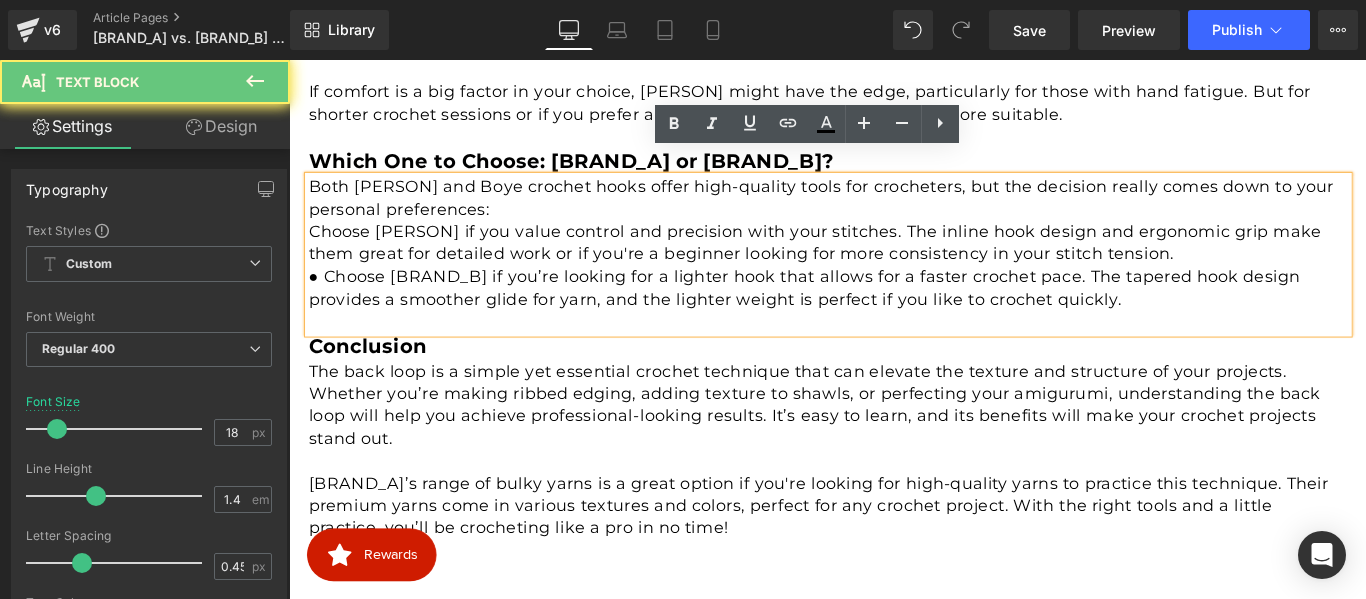 click on "Both Susan Bates and Boye crochet hooks offer high-quality tools for crocheters, but the decision really comes down to your personal preferences:" at bounding box center [895, 216] 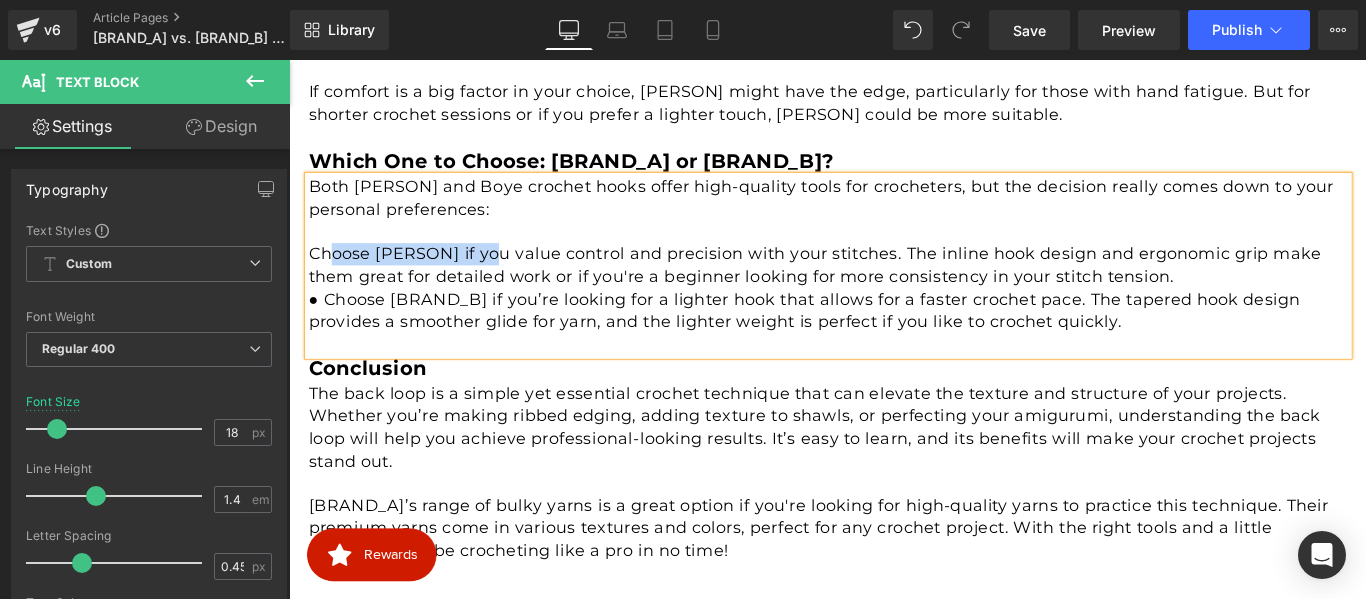 drag, startPoint x: 517, startPoint y: 252, endPoint x: 321, endPoint y: 253, distance: 196.00255 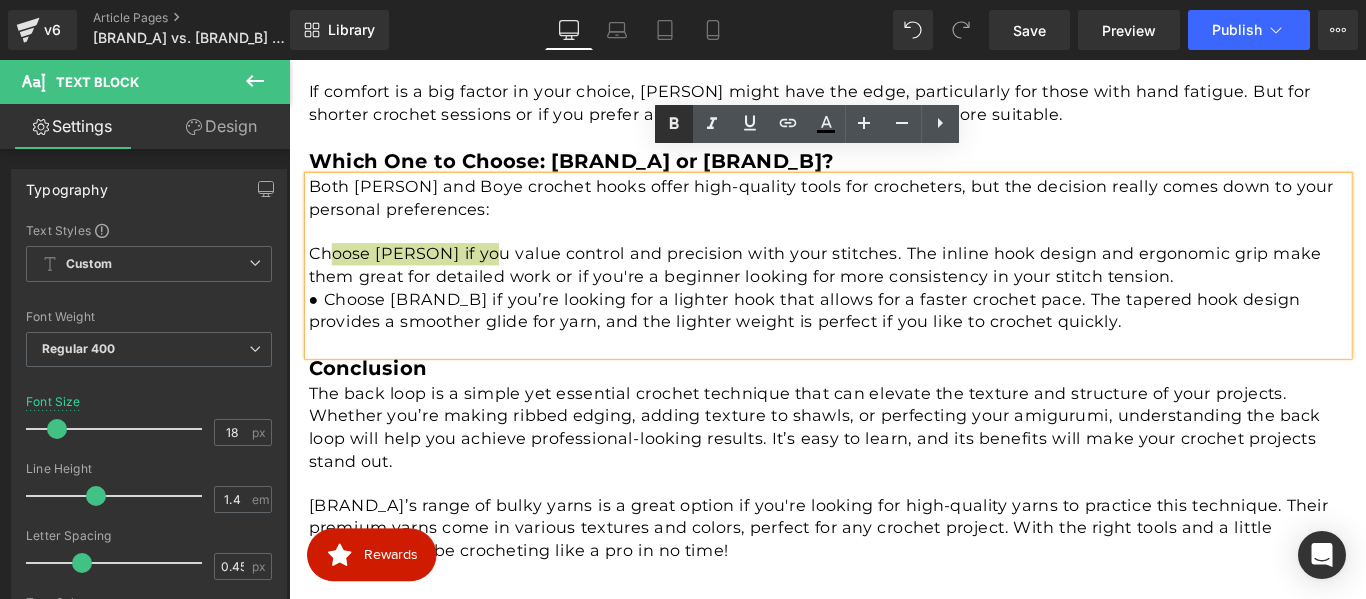 click 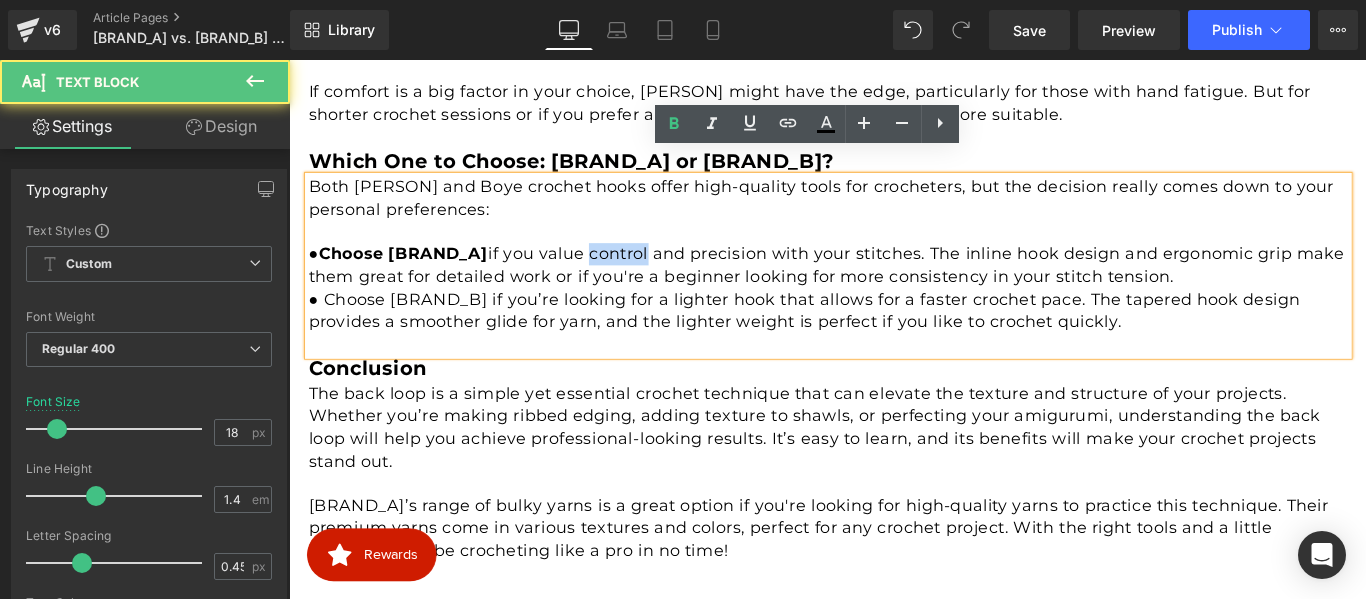 drag, startPoint x: 681, startPoint y: 249, endPoint x: 640, endPoint y: 249, distance: 41 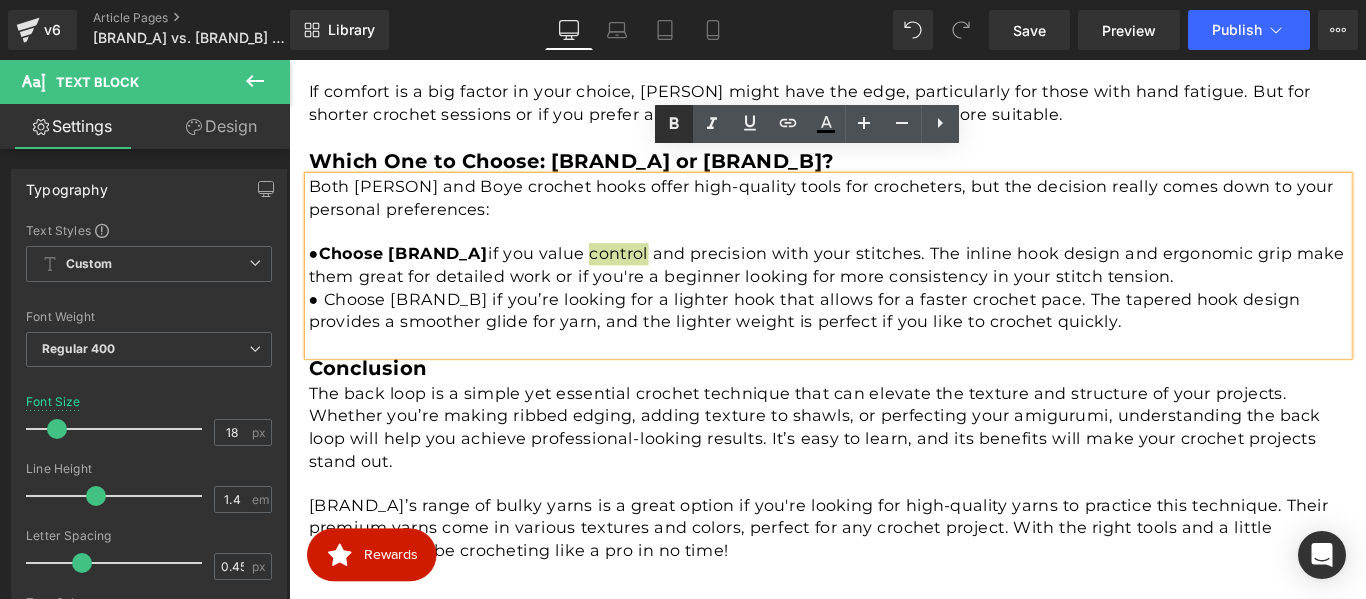 click 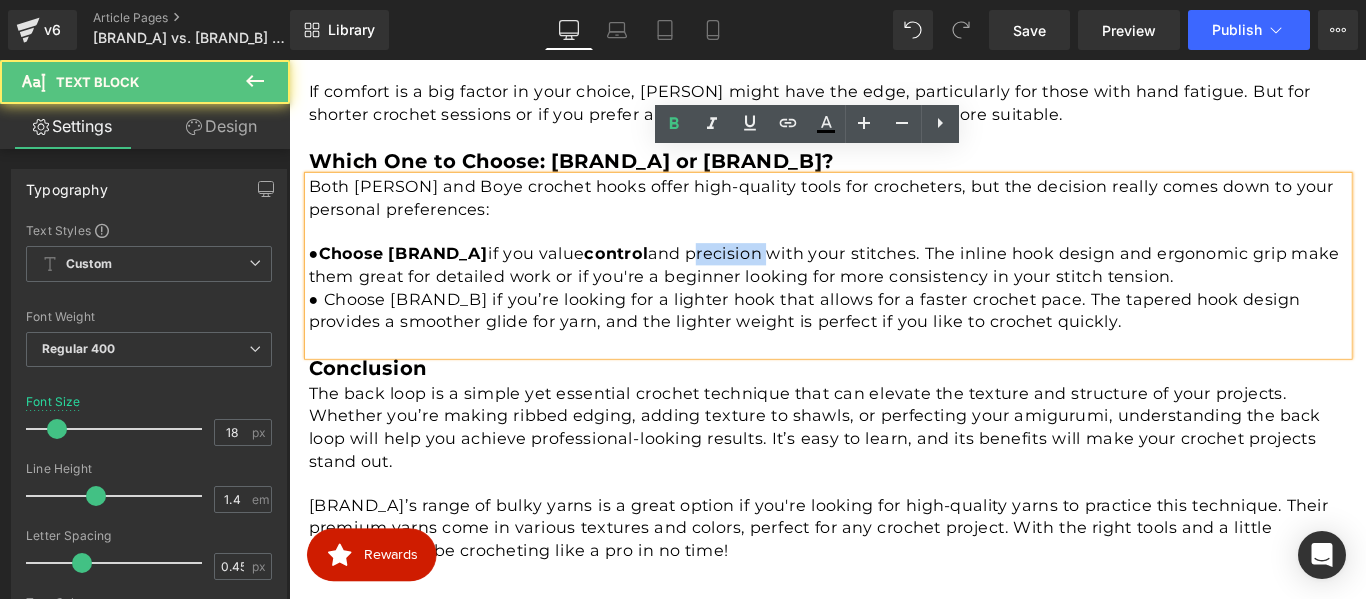 drag, startPoint x: 840, startPoint y: 248, endPoint x: 759, endPoint y: 248, distance: 81 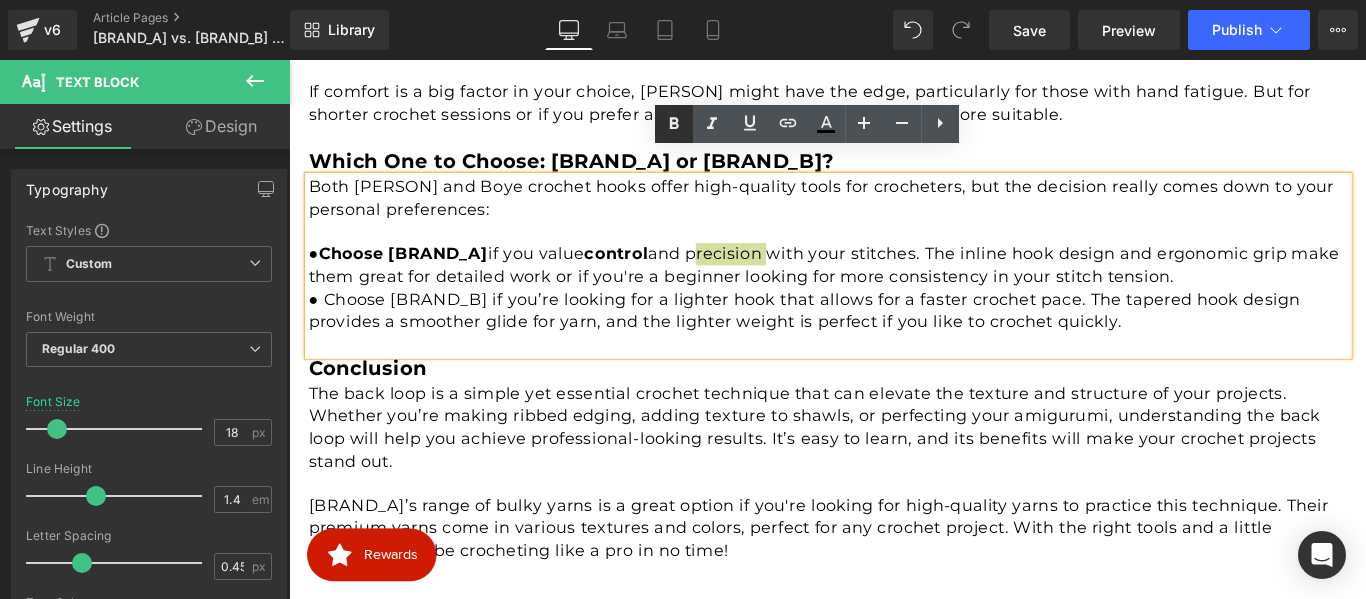 click 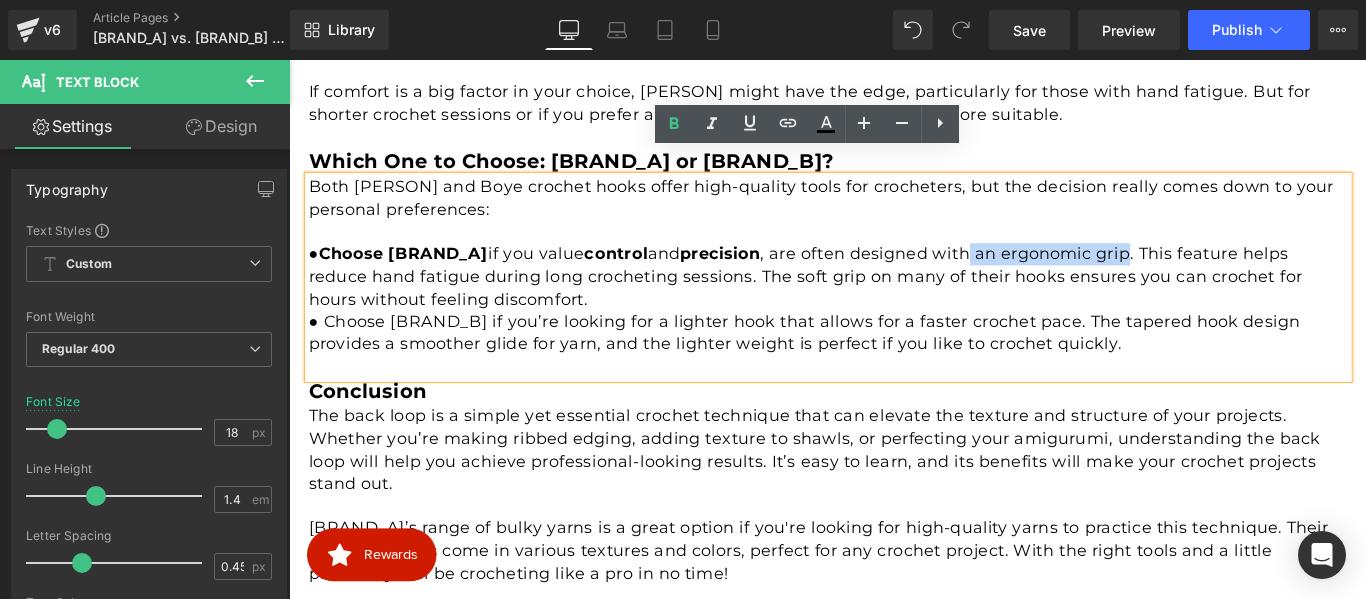 drag, startPoint x: 1241, startPoint y: 253, endPoint x: 1069, endPoint y: 257, distance: 172.04651 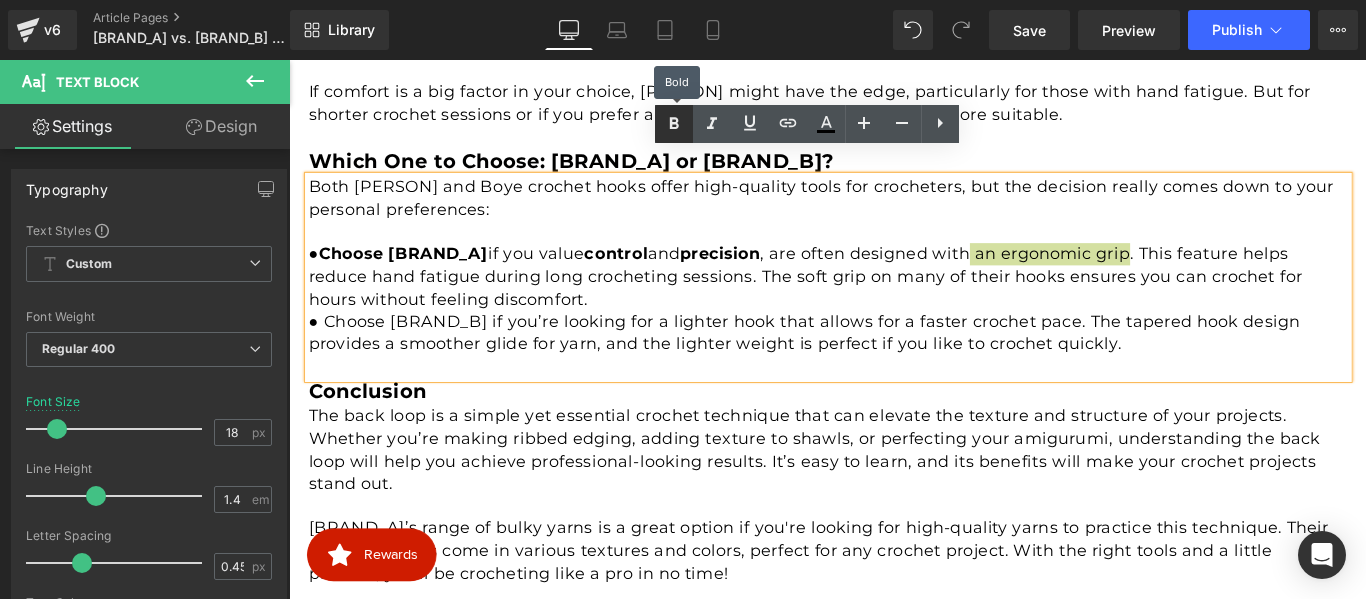 click 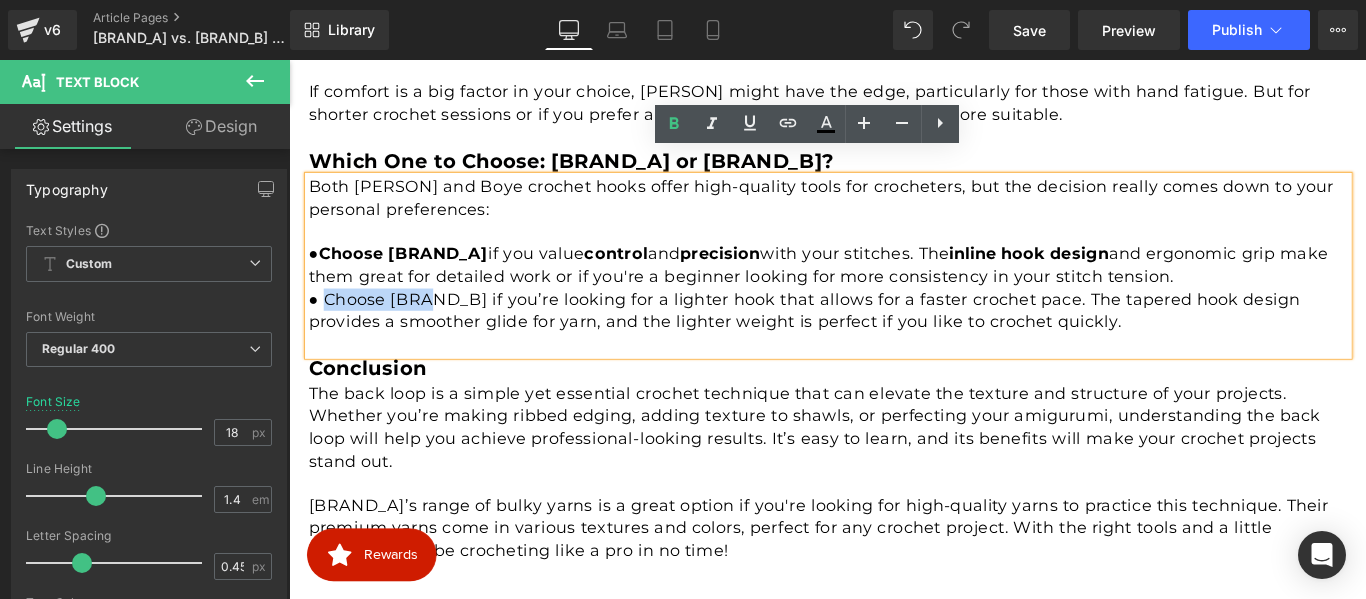 drag, startPoint x: 445, startPoint y: 300, endPoint x: 327, endPoint y: 300, distance: 118 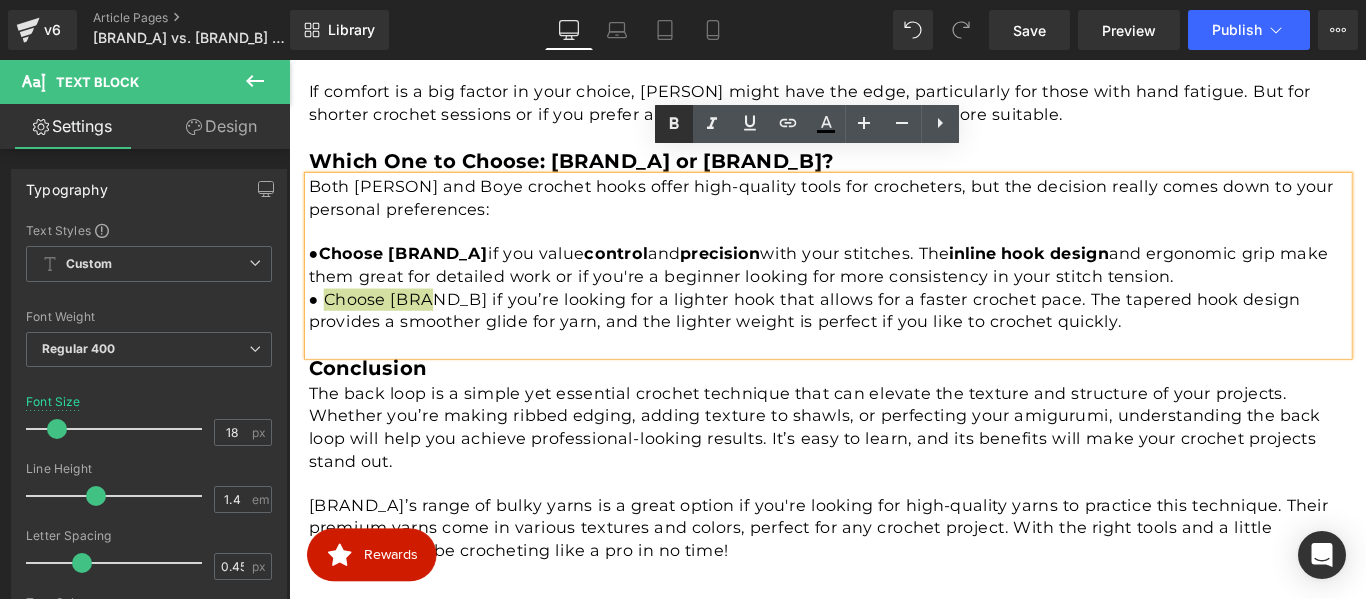 click 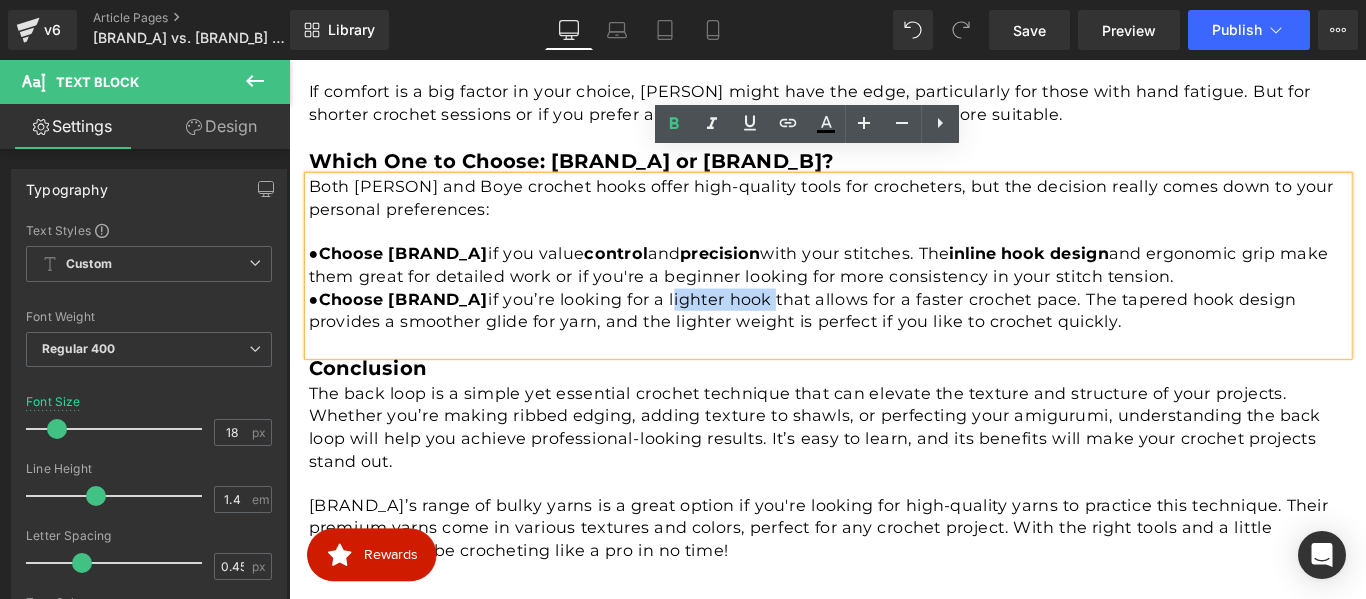 drag, startPoint x: 773, startPoint y: 307, endPoint x: 656, endPoint y: 306, distance: 117.00427 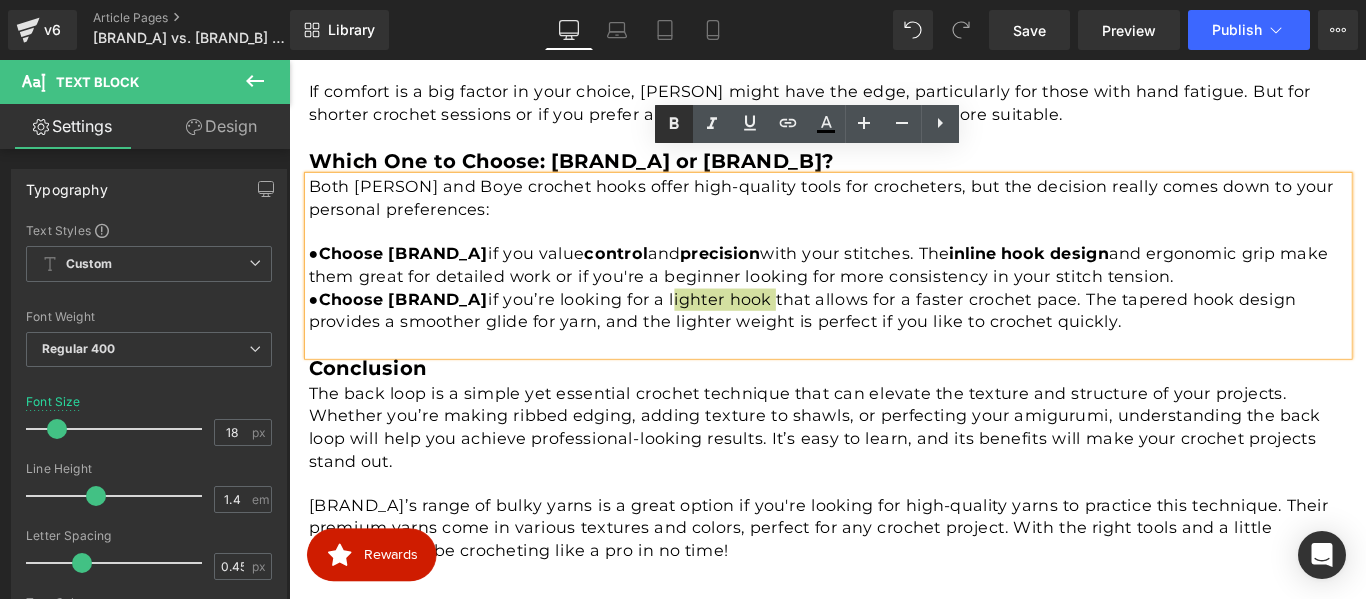 click 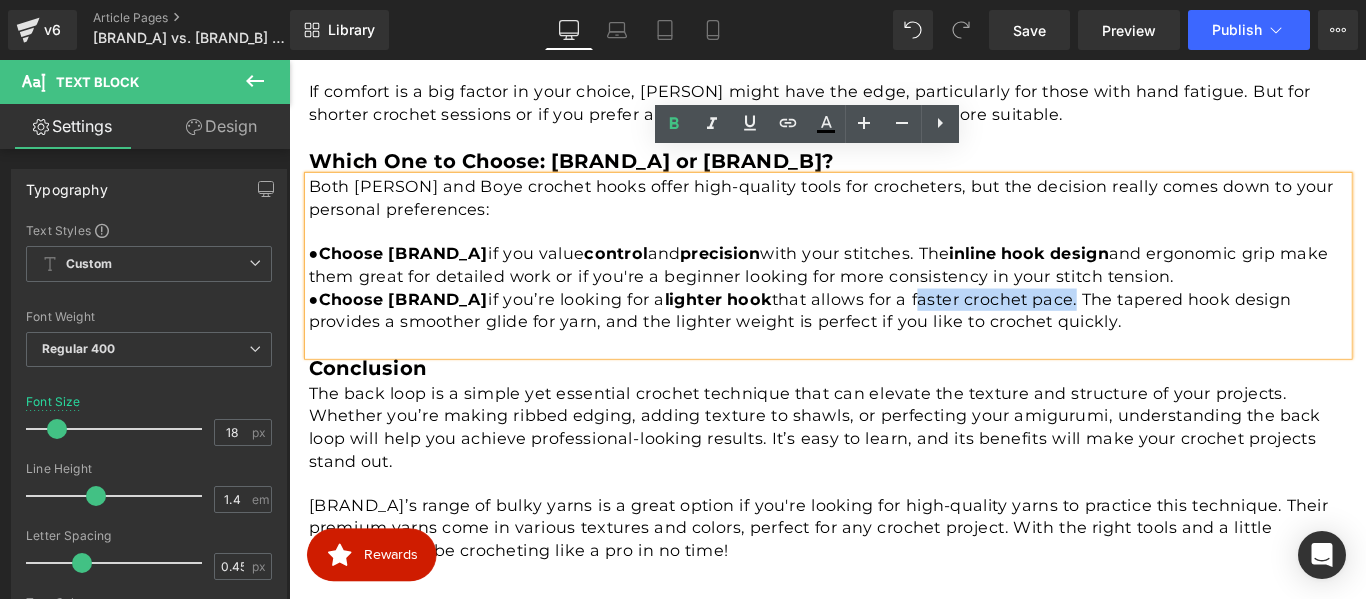 drag, startPoint x: 1114, startPoint y: 300, endPoint x: 938, endPoint y: 303, distance: 176.02557 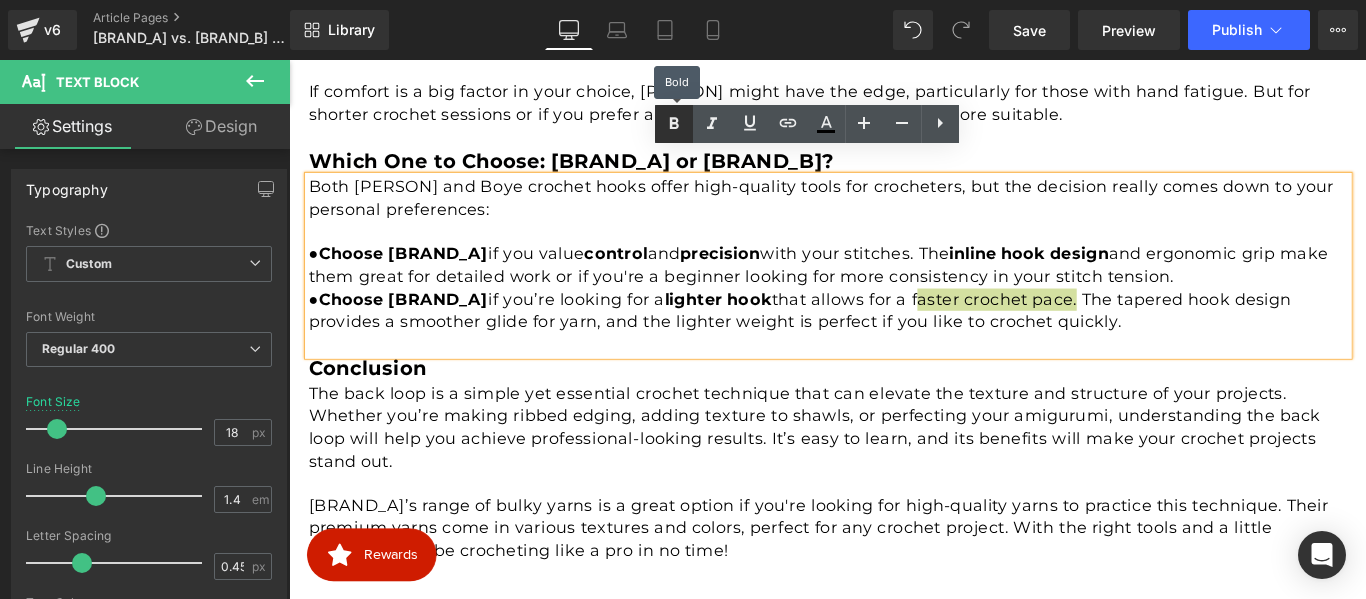 click 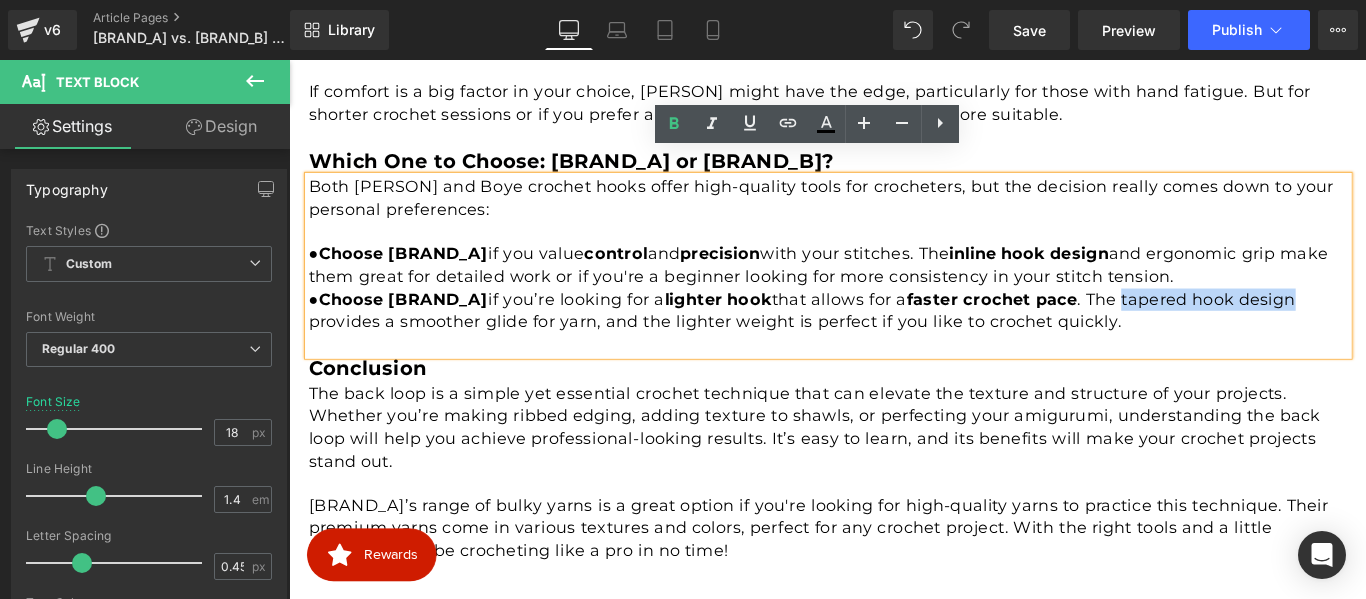 drag, startPoint x: 1373, startPoint y: 297, endPoint x: 1178, endPoint y: 303, distance: 195.09229 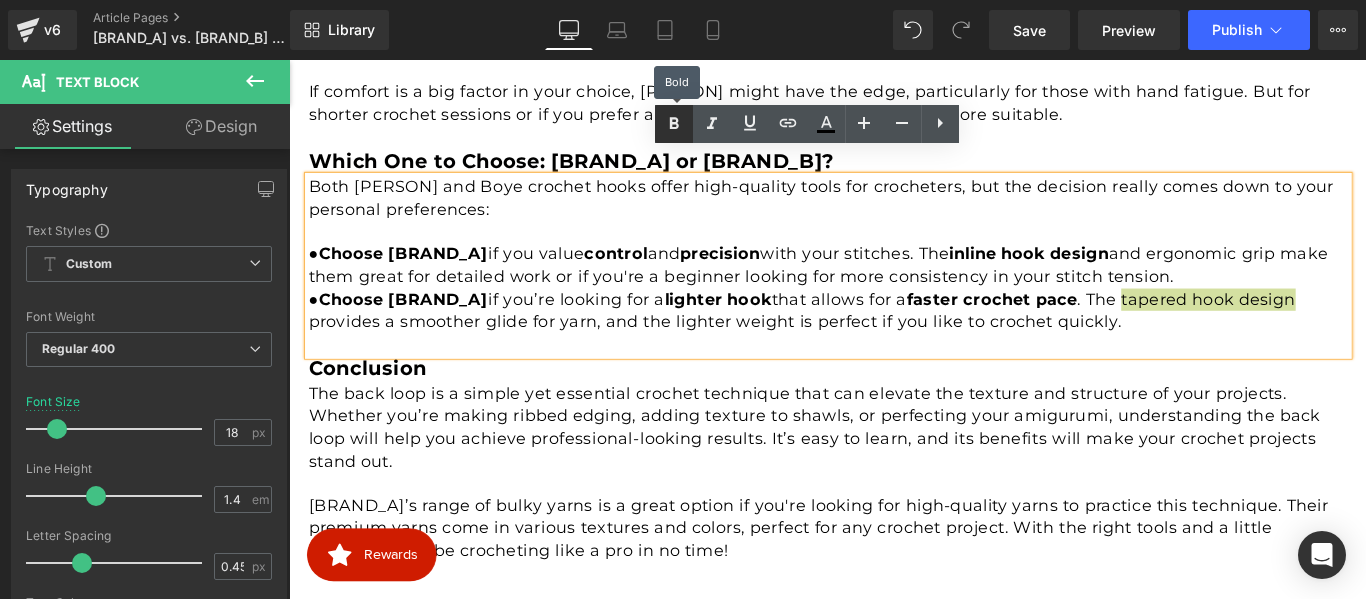 click 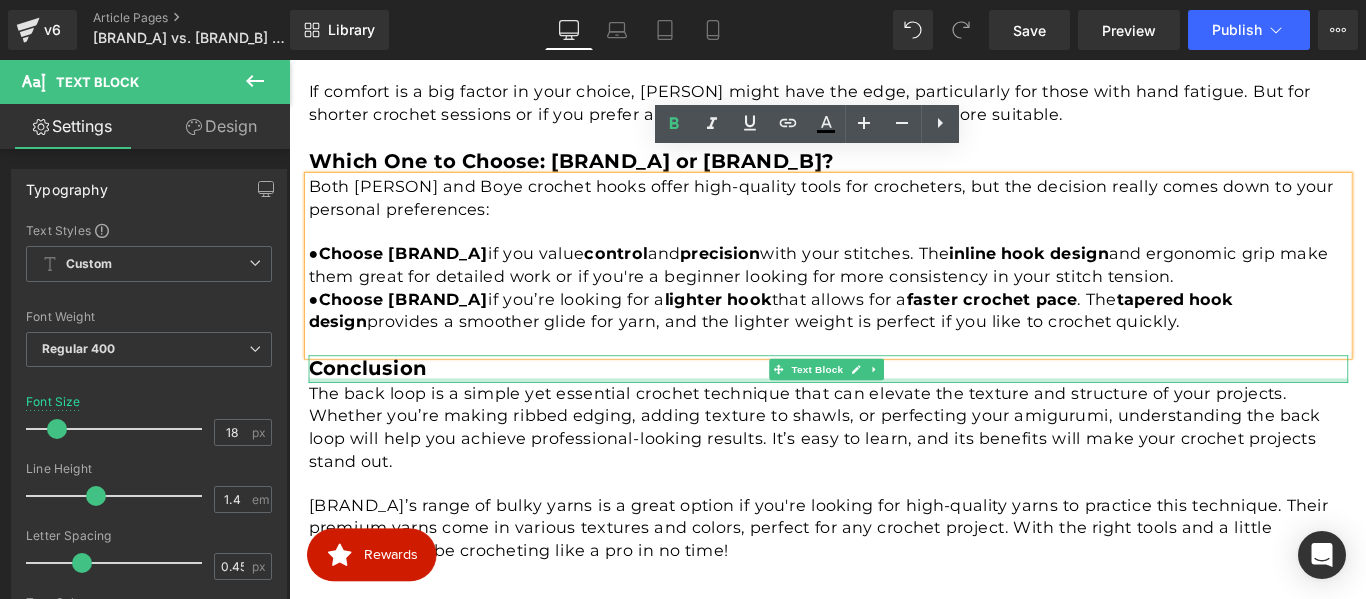 click at bounding box center (895, 420) 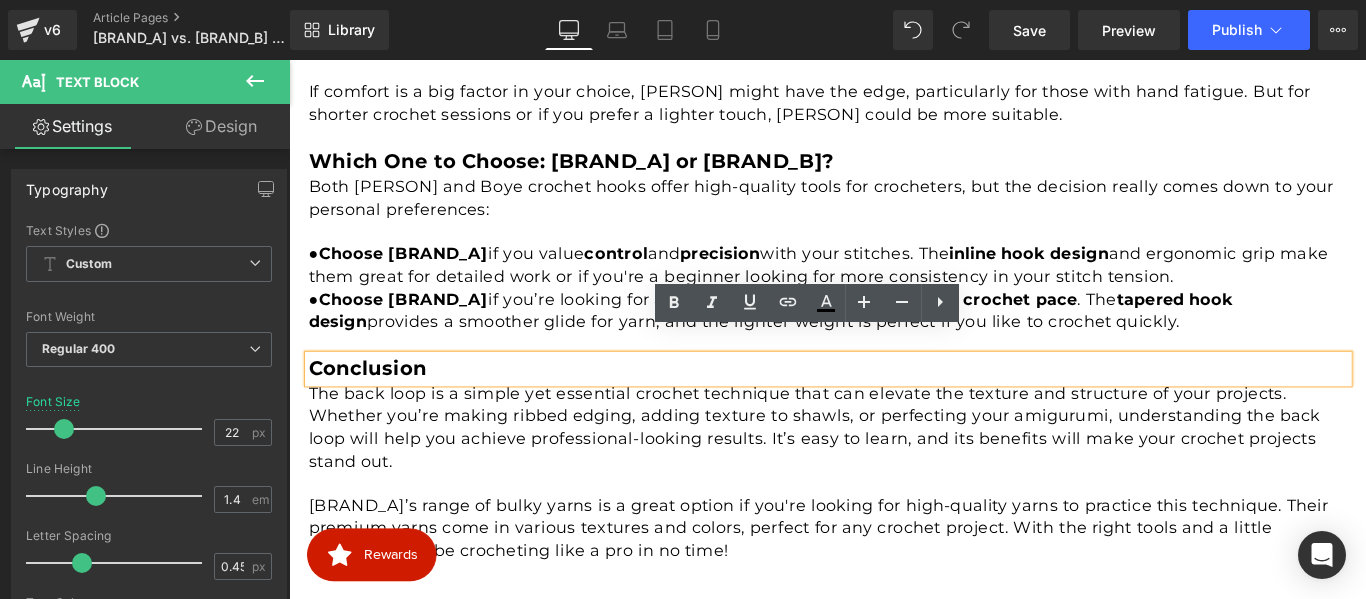 click on "The back loop is a simple yet essential crochet technique that can elevate the texture and structure of your projects. Whether you’re making ribbed edging, adding texture to shawls, or perfecting your amigurumi, understanding the back loop will help you achieve professional-looking results. It’s easy to learn, and its benefits will make your crochet projects stand out." at bounding box center [895, 473] 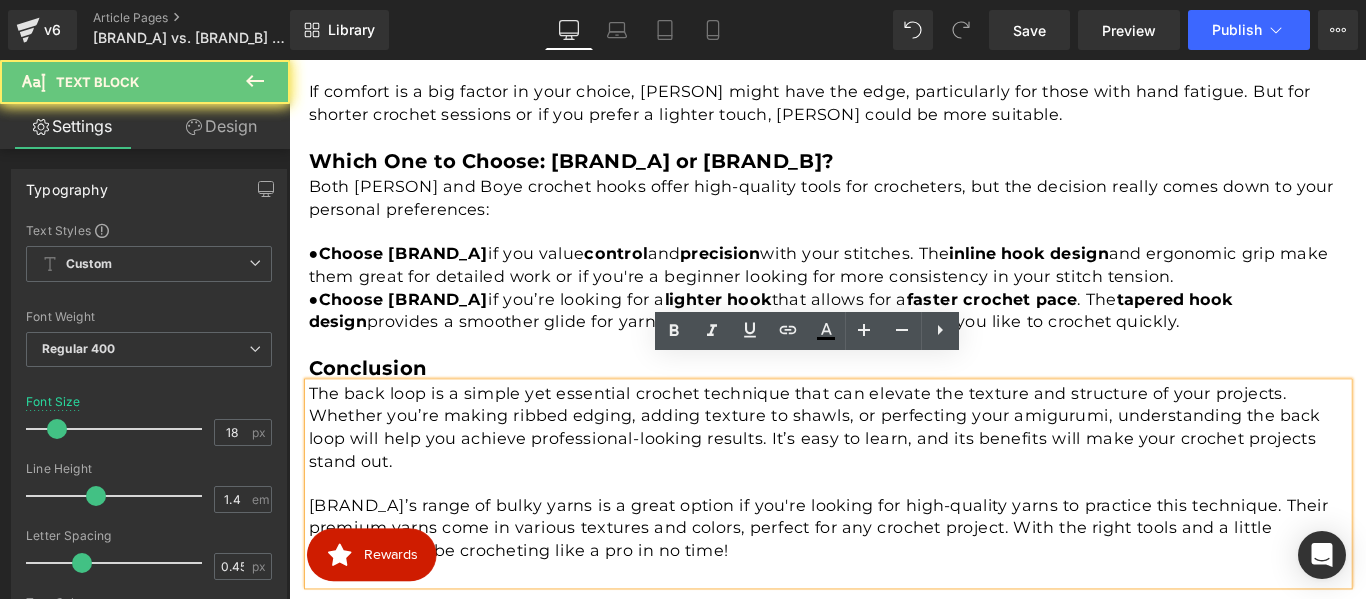 click at bounding box center [895, 536] 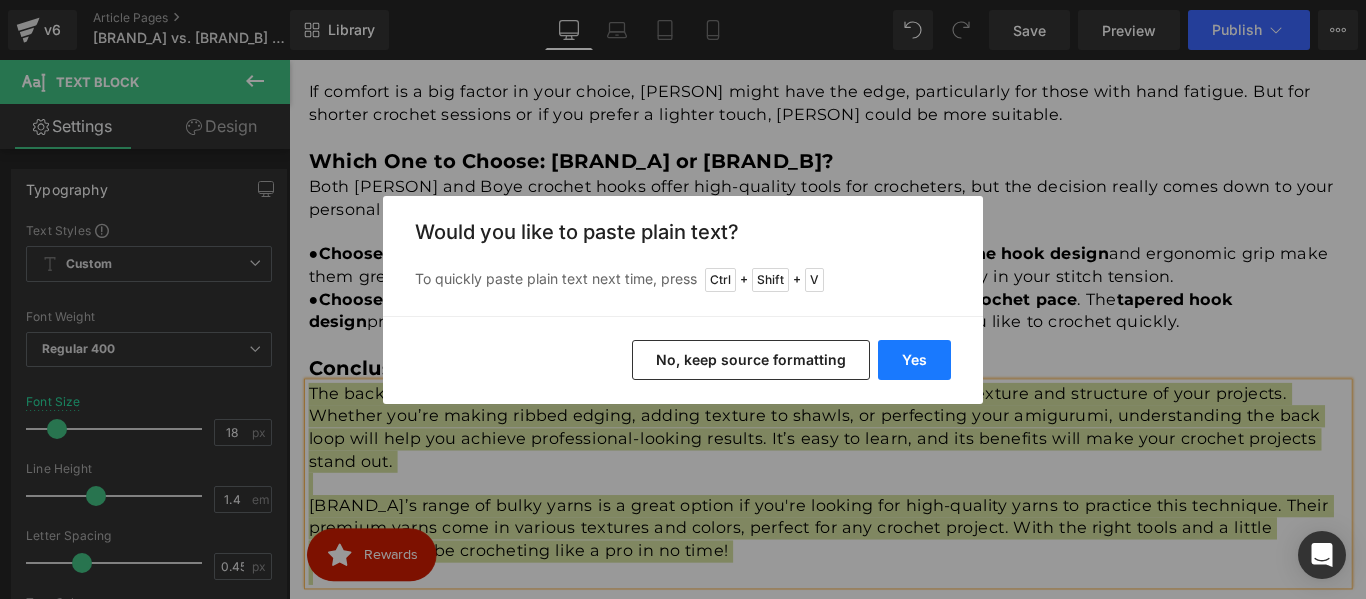 click on "Yes" at bounding box center (914, 360) 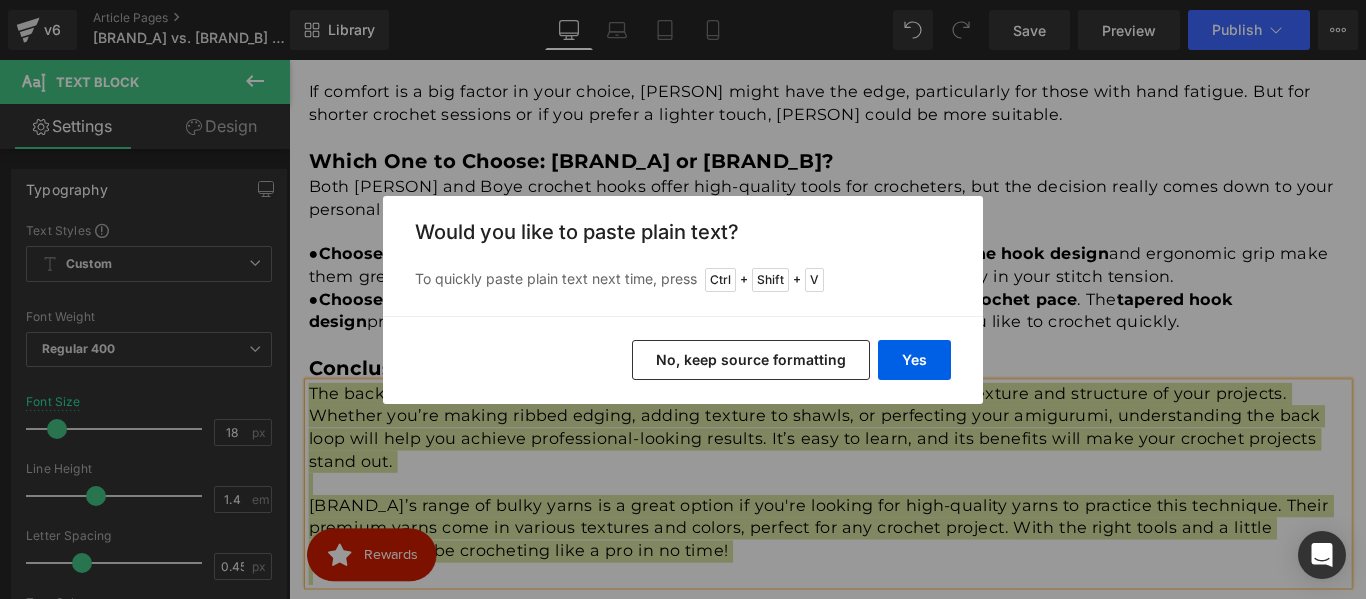 type 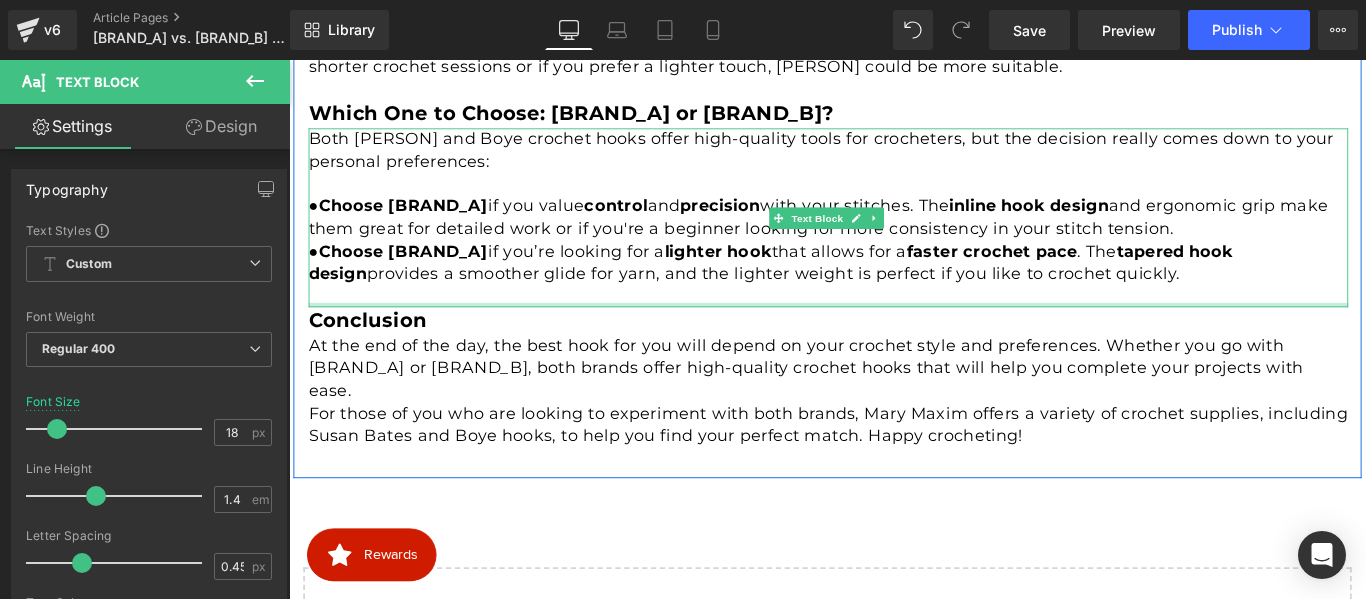 scroll, scrollTop: 2613, scrollLeft: 0, axis: vertical 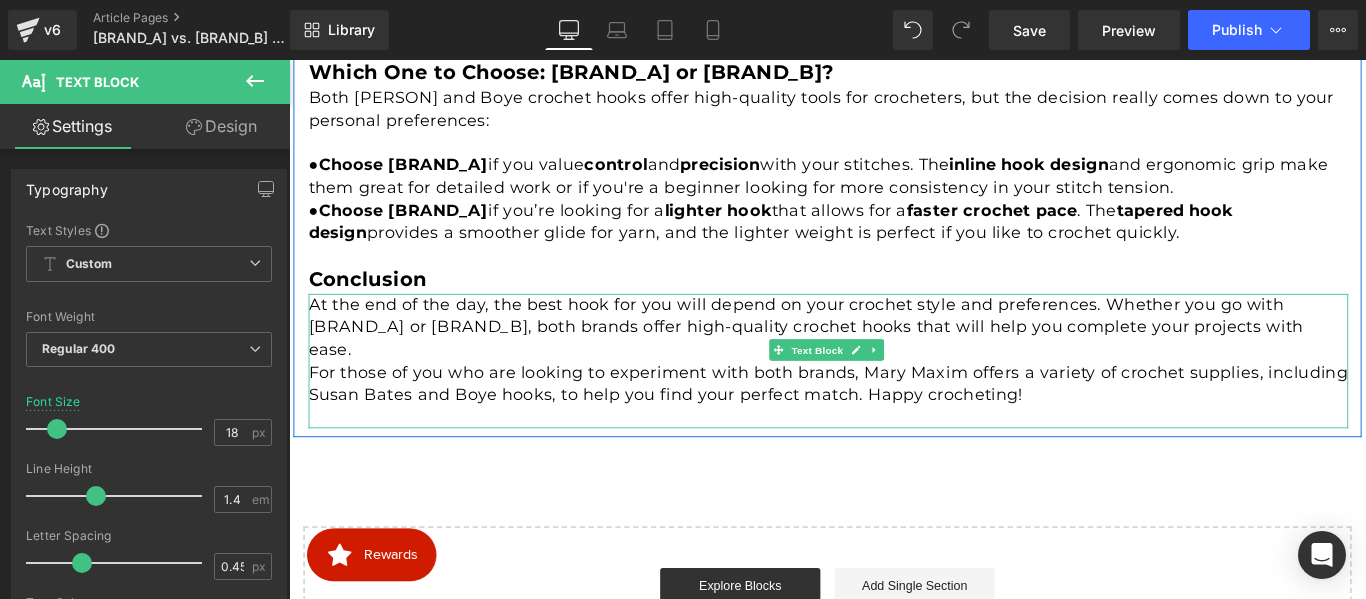 click on "At the end of the day, the best hook for you will depend on your crochet style and preferences. Whether you go with Susan Bates or Boye, both brands offer high-quality crochet hooks that will help you complete your projects with ease." at bounding box center (895, 361) 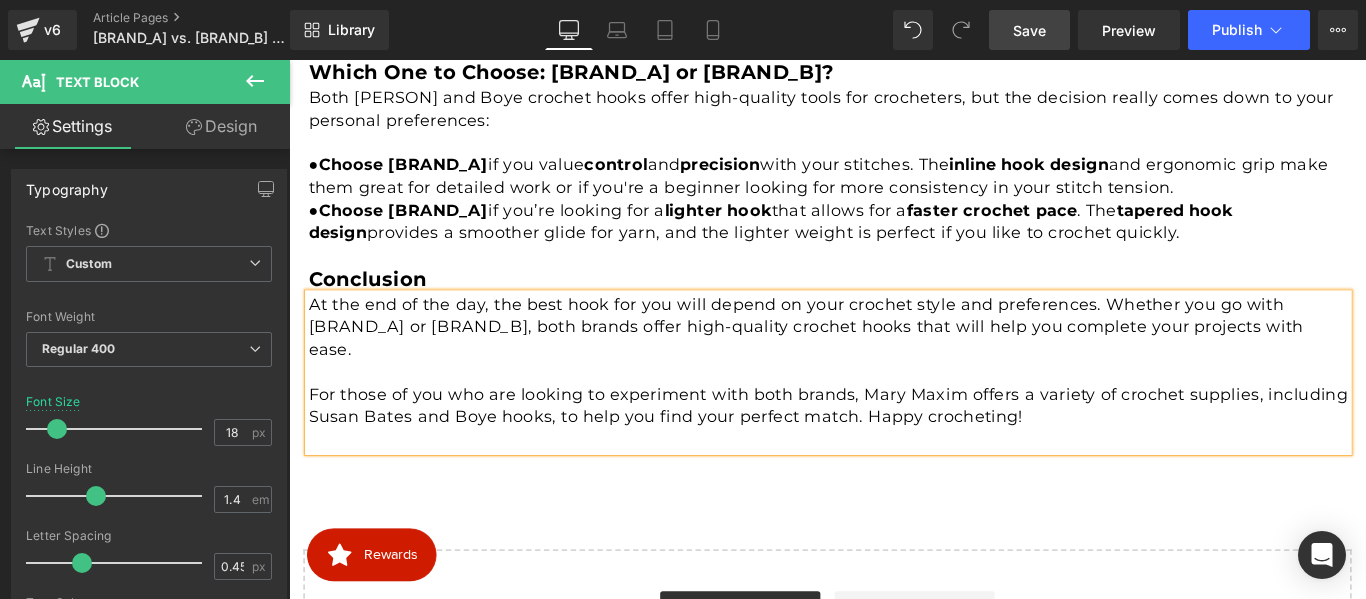 click on "Save" at bounding box center (1029, 30) 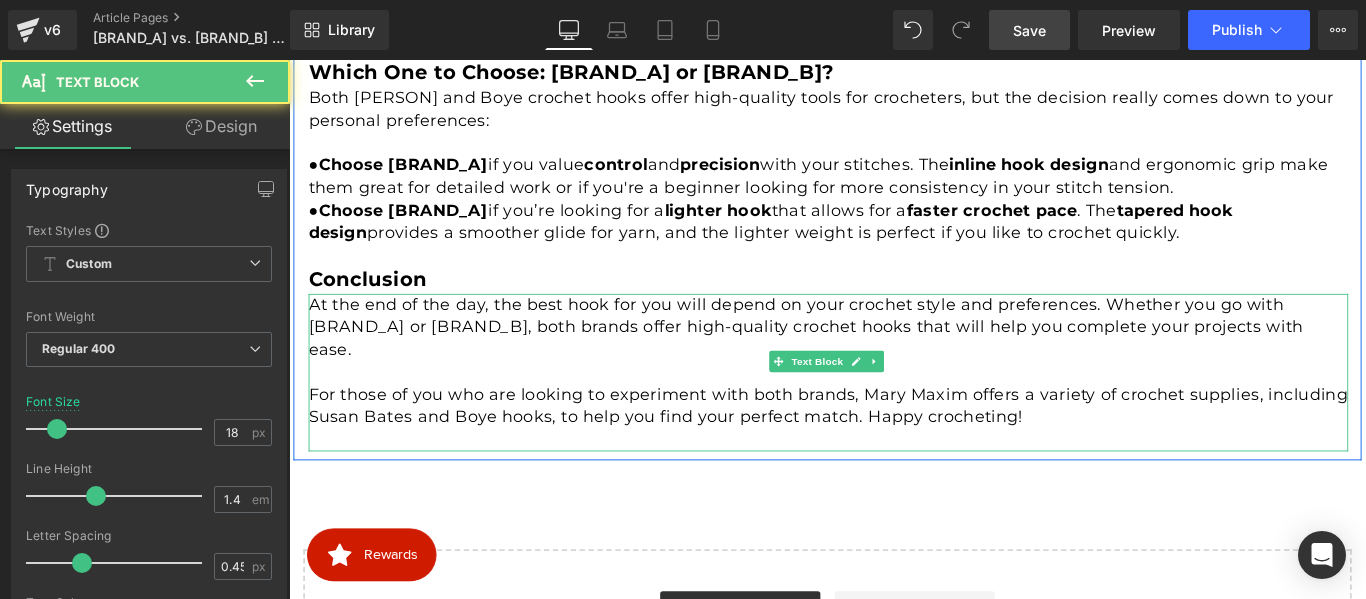 click on "For those of you who are looking to experiment with both brands, Mary Maxim offers a variety of crochet supplies, including Susan Bates and Boye hooks, to help you find your perfect match. Happy crocheting!" at bounding box center [895, 449] 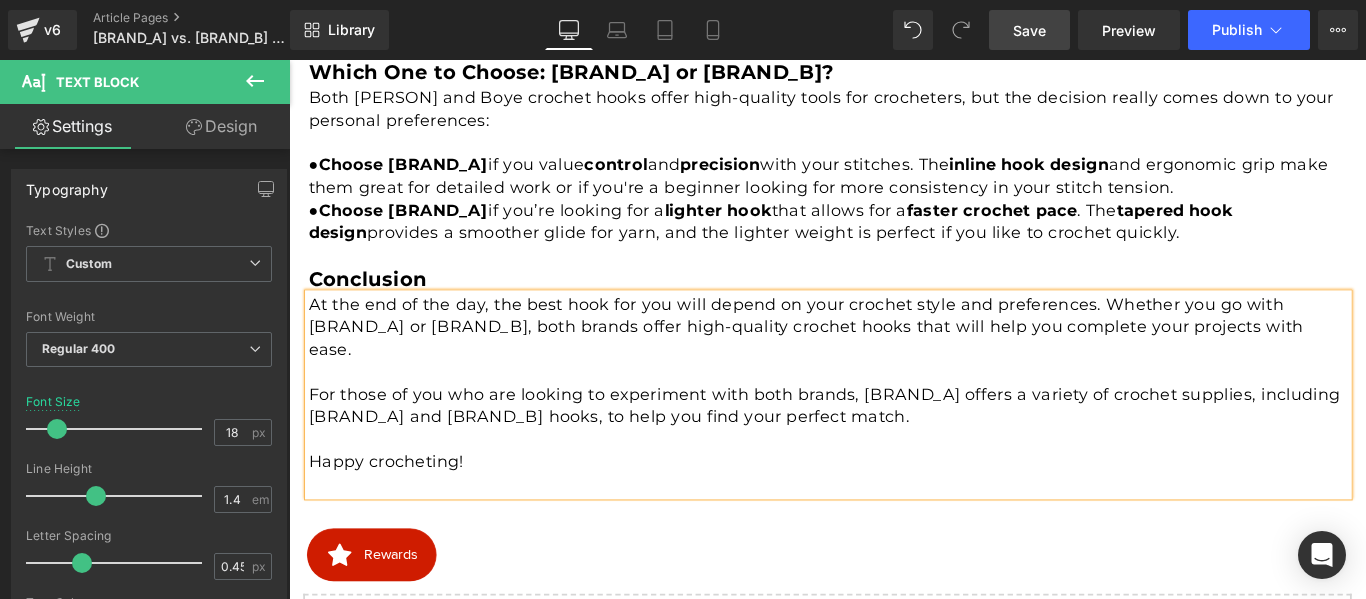 click on "Save" at bounding box center (1029, 30) 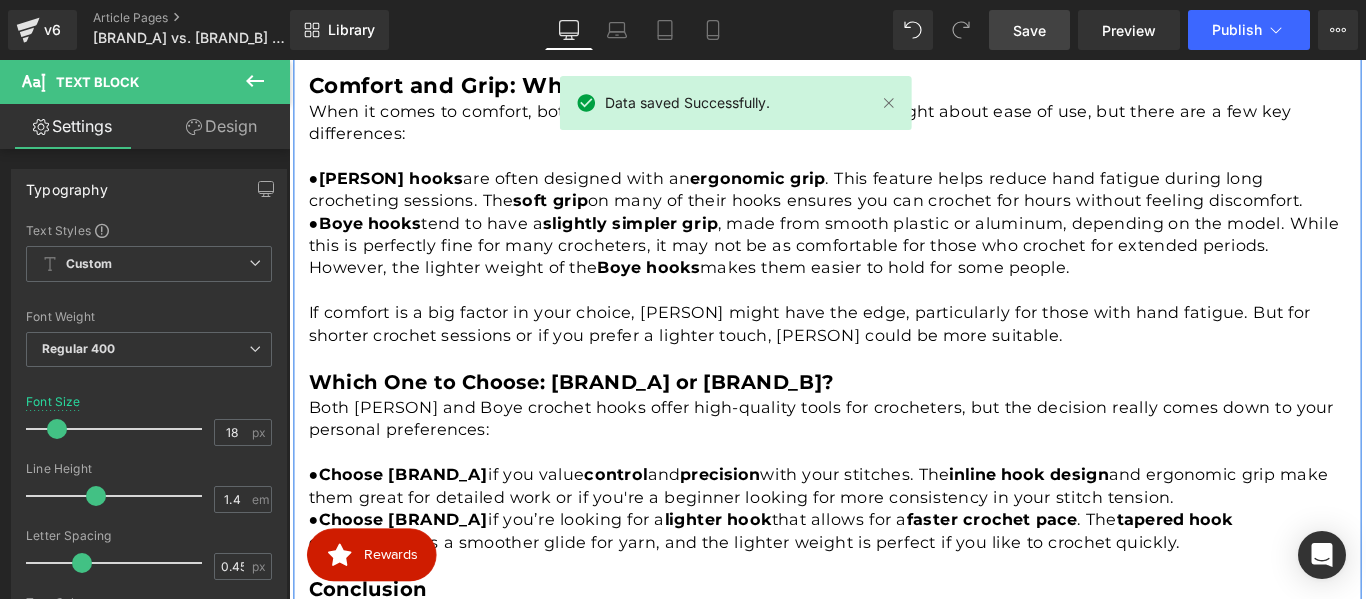 scroll, scrollTop: 2197, scrollLeft: 0, axis: vertical 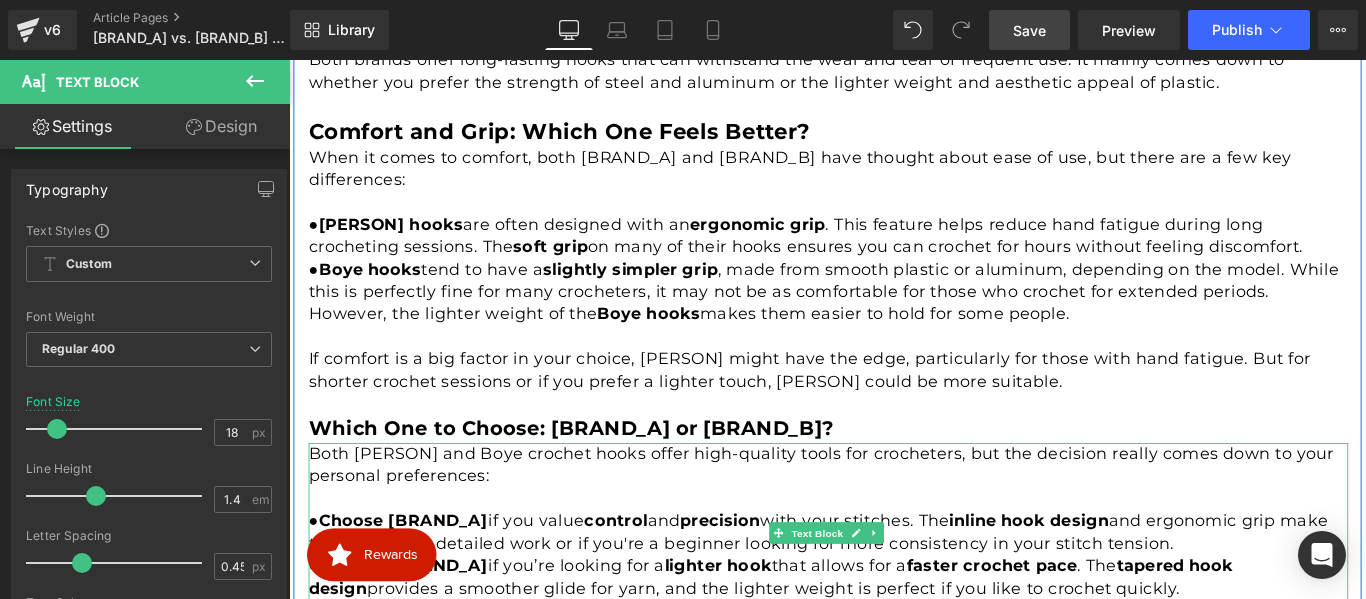 click on "Both Susan Bates and Boye crochet hooks offer high-quality tools for crocheters, but the decision really comes down to your personal preferences:" at bounding box center (895, 516) 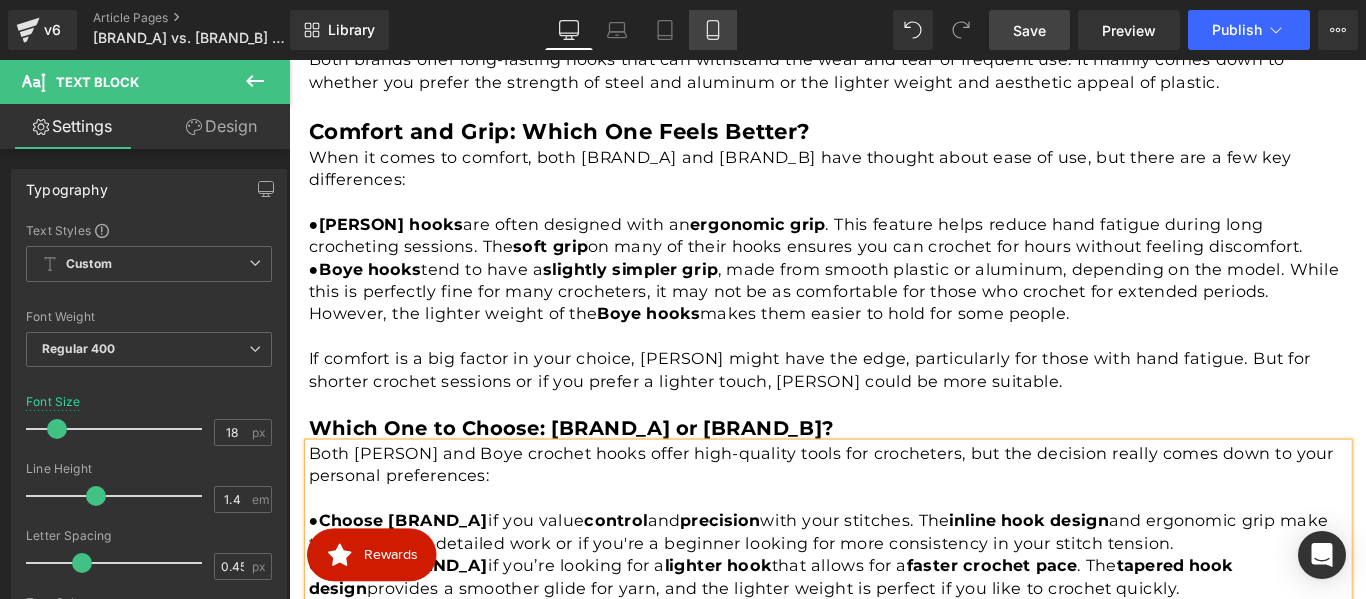 click on "Mobile" at bounding box center [713, 30] 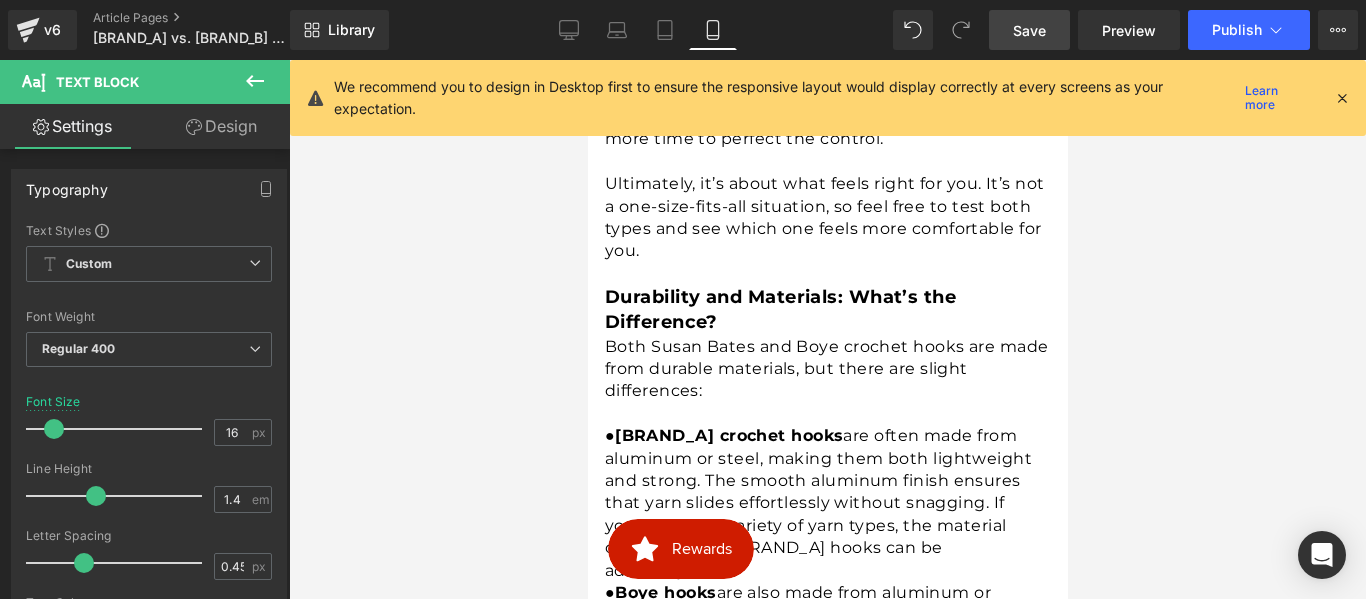 scroll, scrollTop: 3271, scrollLeft: 0, axis: vertical 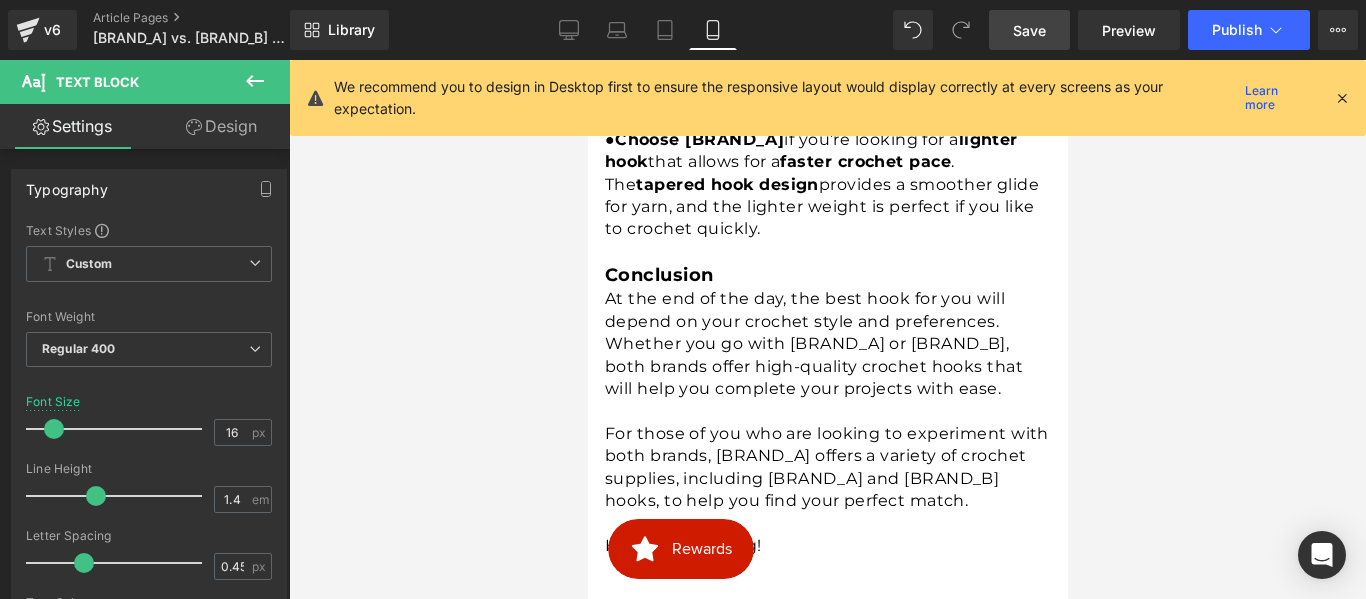 click on "At the end of the day, the best hook for you will depend on your crochet style and preferences. Whether you go with Susan Bates or Boye, both brands offer high-quality crochet hooks that will help you complete your projects with ease." at bounding box center [828, 344] 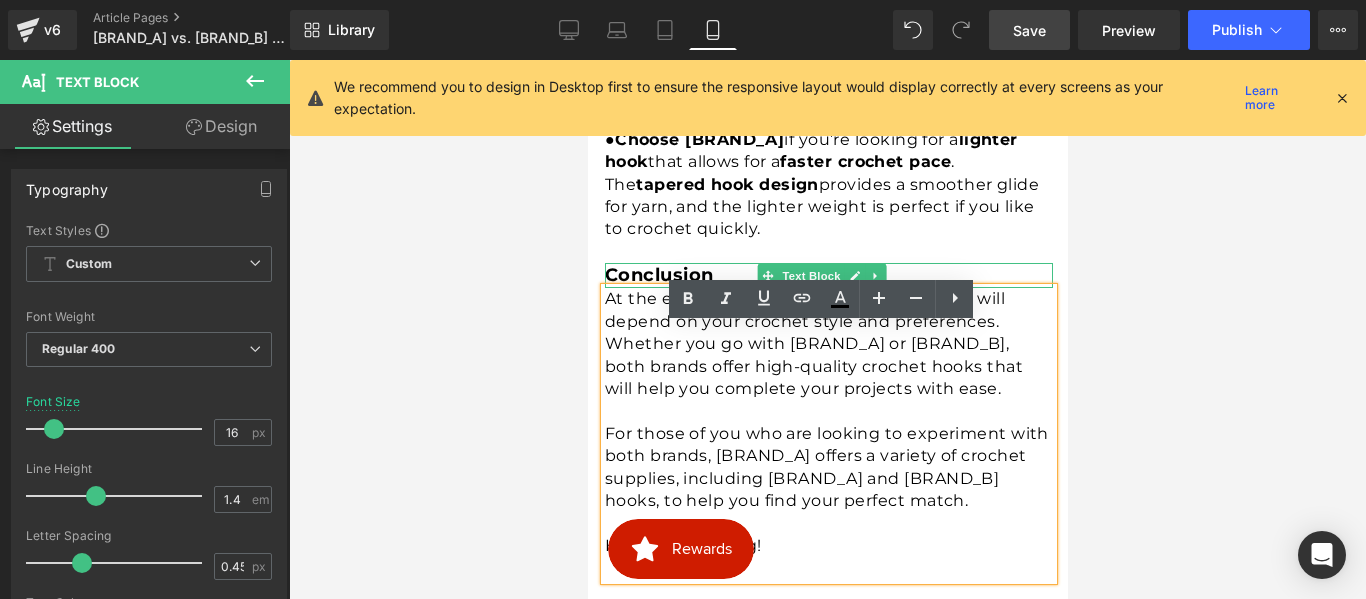 click on "Conclusion" at bounding box center (658, 275) 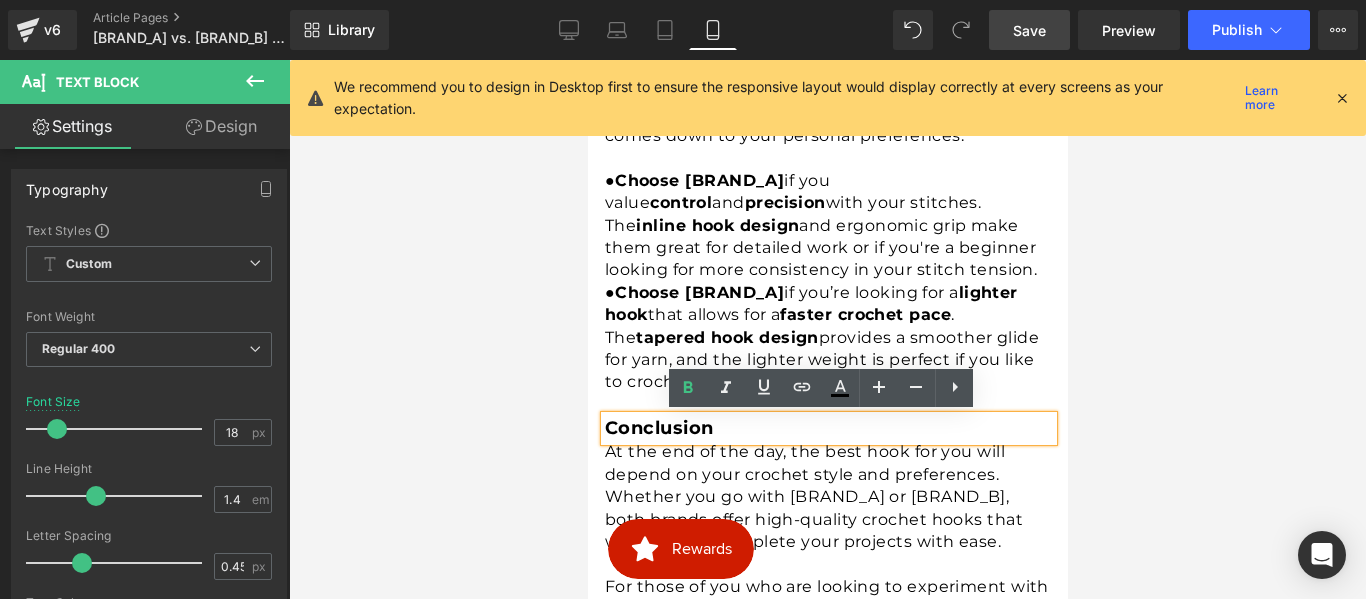 scroll, scrollTop: 3579, scrollLeft: 0, axis: vertical 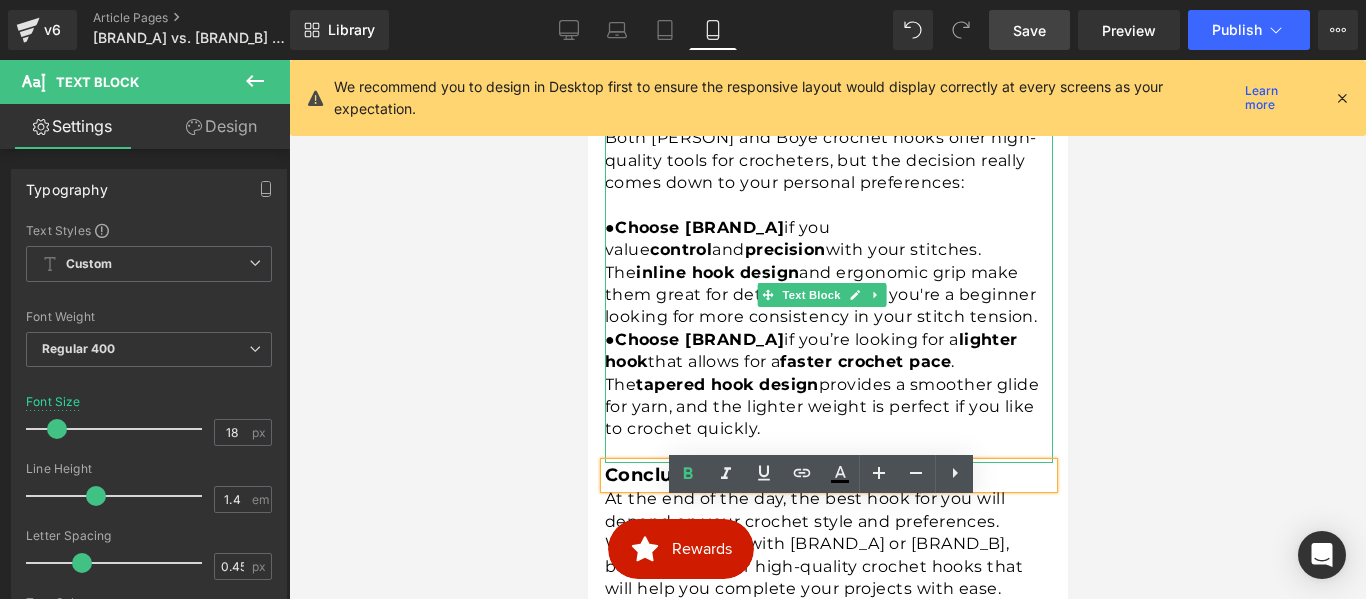 click on "precision" at bounding box center (784, 249) 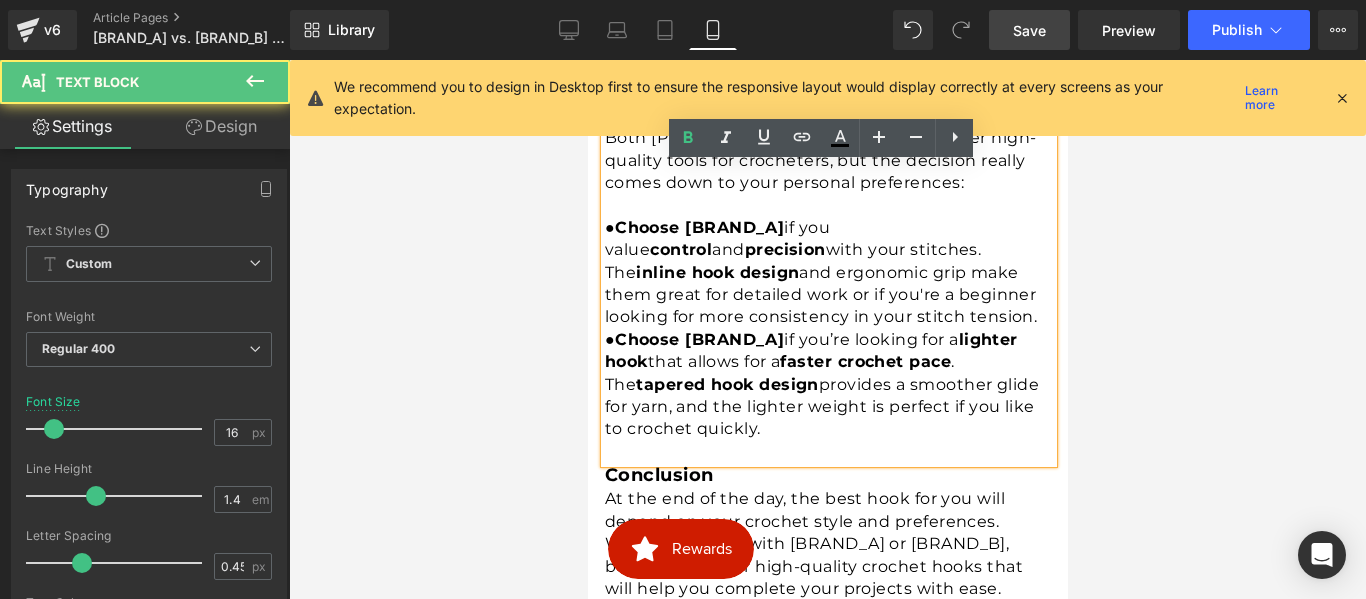 scroll, scrollTop: 3479, scrollLeft: 0, axis: vertical 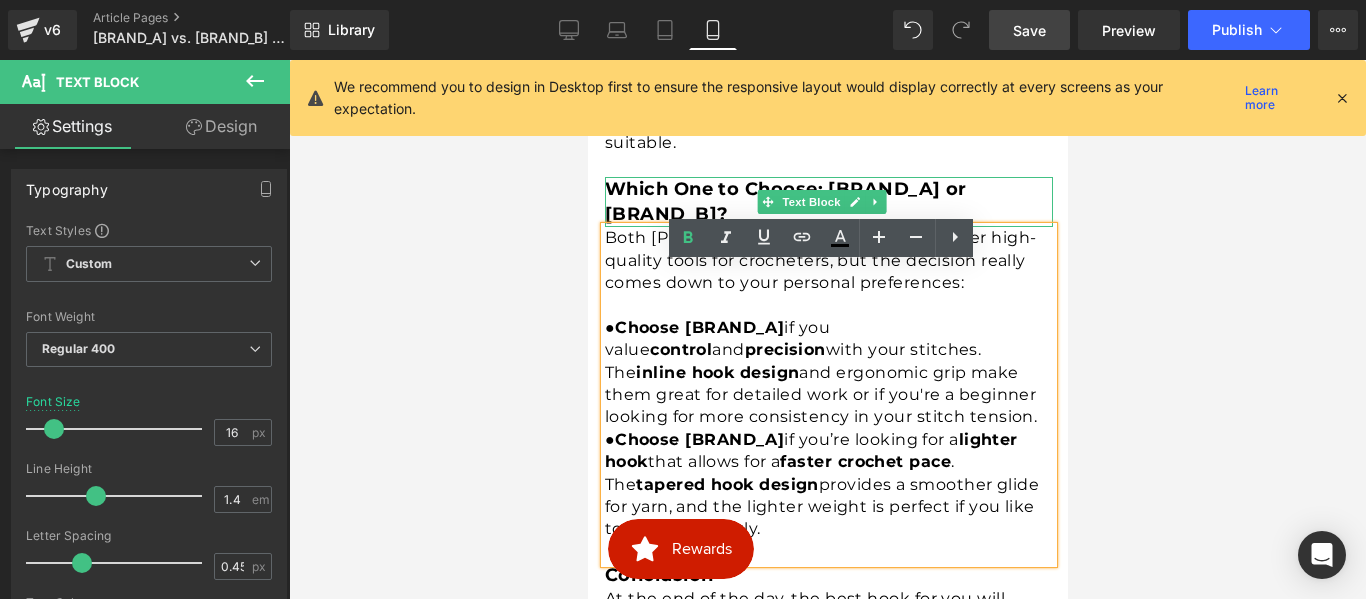 click on "Which One to Choose: Susan Bates or Boye?" at bounding box center [828, 202] 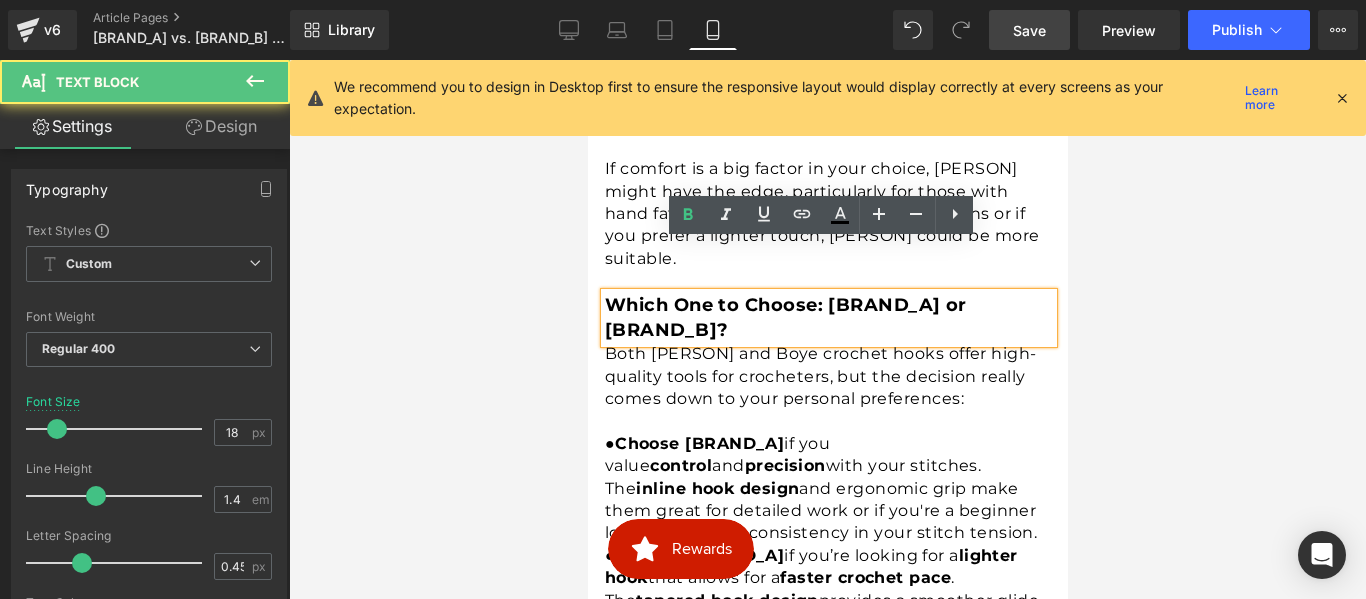 scroll, scrollTop: 3279, scrollLeft: 0, axis: vertical 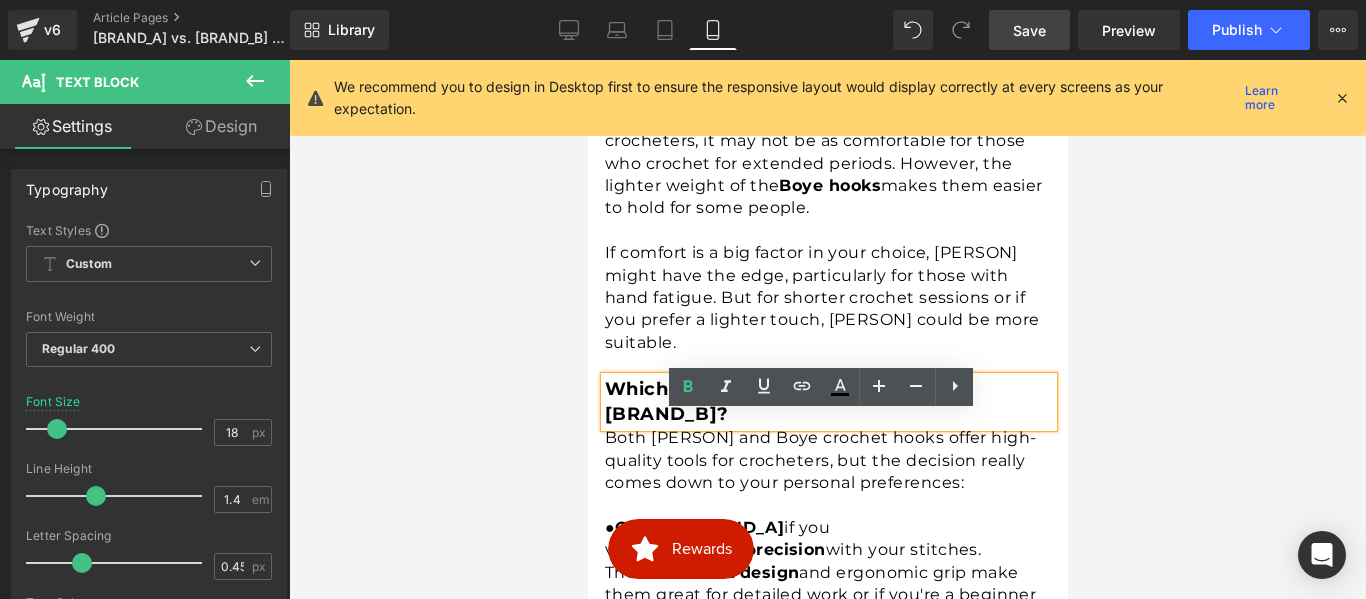 click on "If comfort is a big factor in your choice, Susan Bates might have the edge, particularly for those with hand fatigue. But for shorter crochet sessions or if you prefer a lighter touch, Boye could be more suitable." at bounding box center [828, 298] 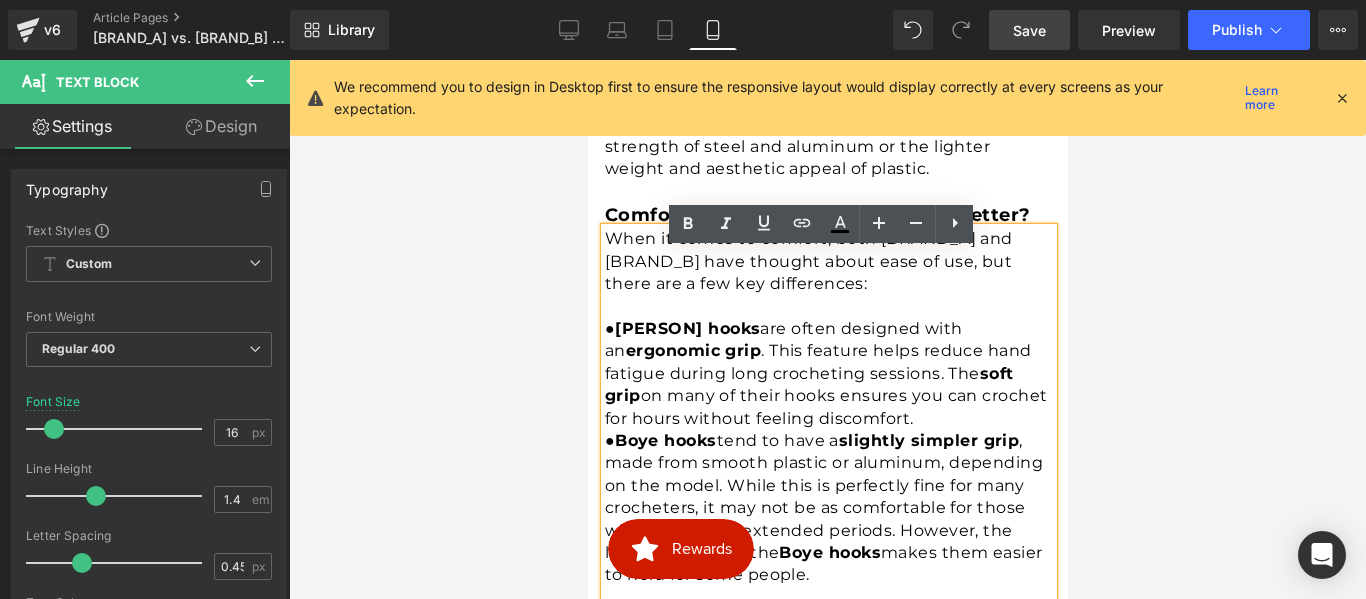 scroll, scrollTop: 2879, scrollLeft: 0, axis: vertical 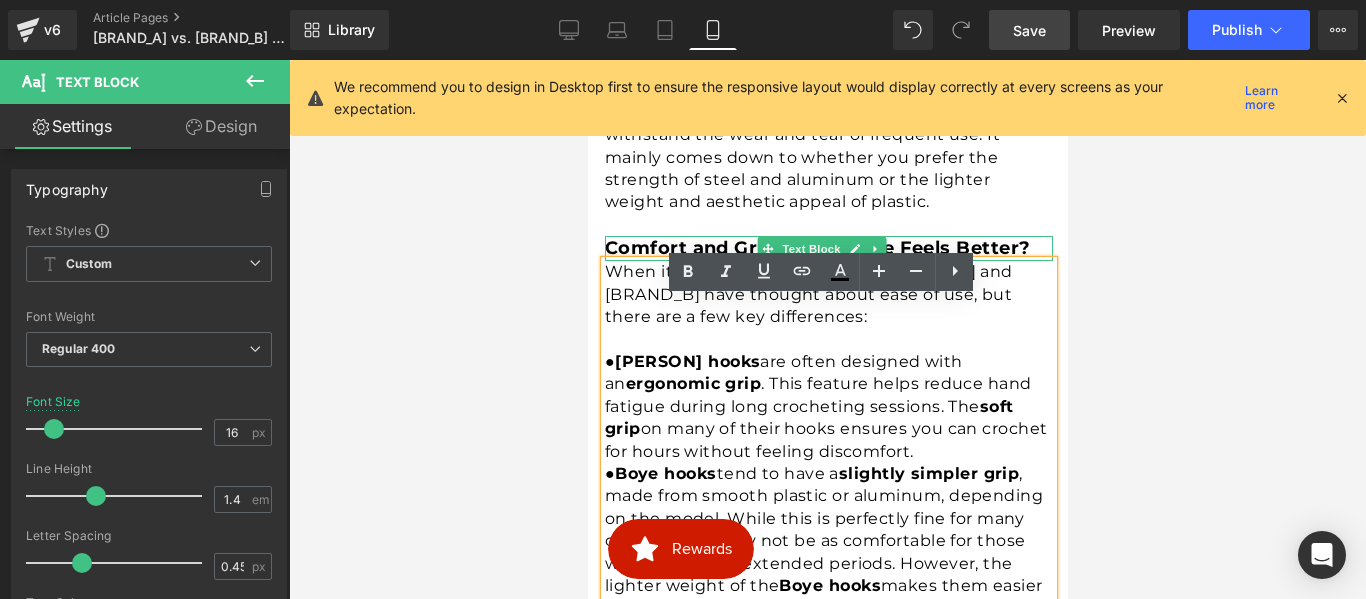 click on "Comfort and Grip: Which One Feels Better?" at bounding box center (816, 248) 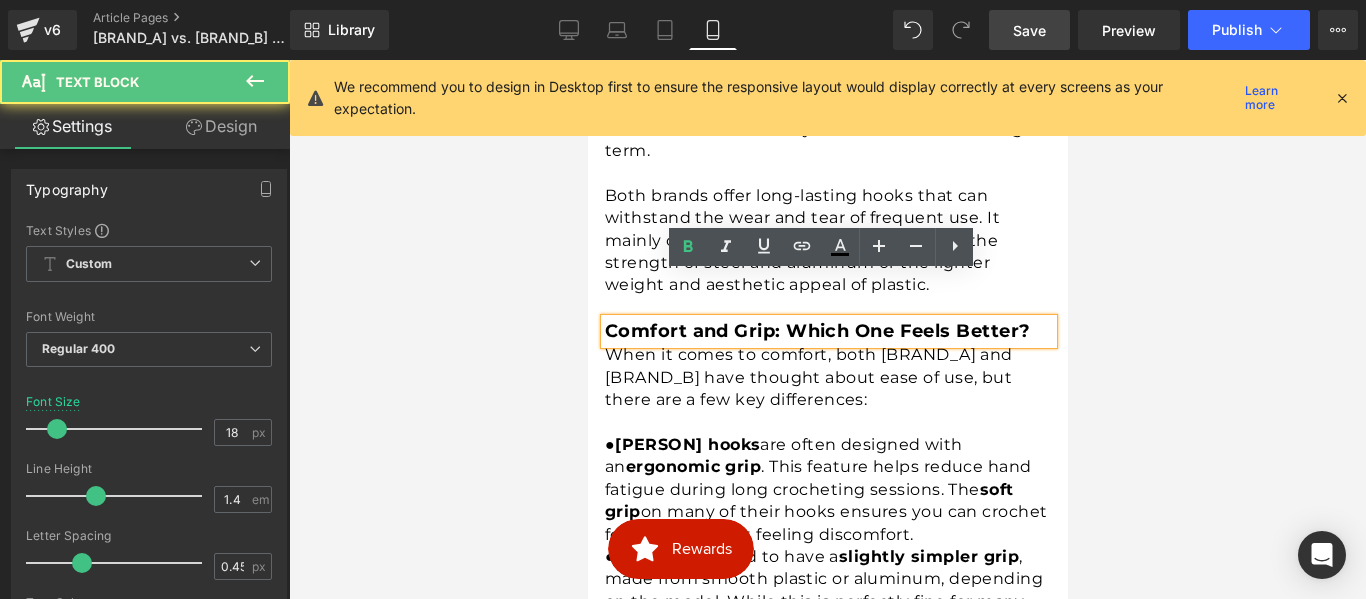 scroll, scrollTop: 2679, scrollLeft: 0, axis: vertical 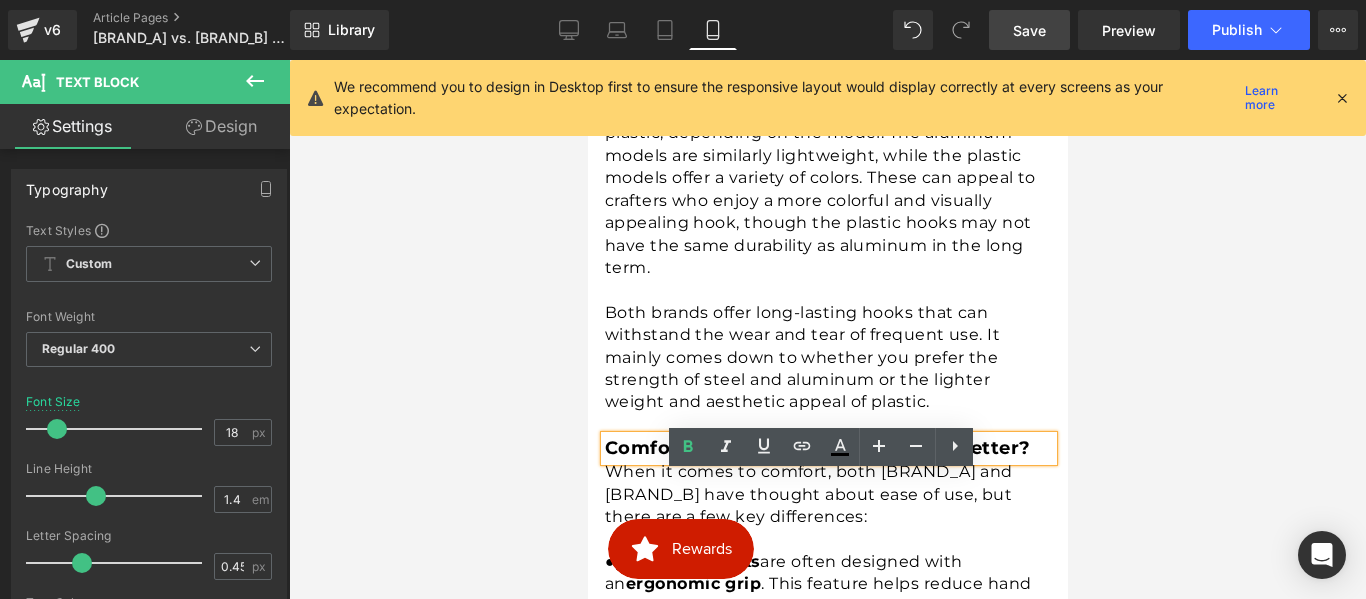 click on "●	 Boye hooks  are also made from aluminum or plastic, depending on the model. The aluminum models are similarly lightweight, while the plastic models offer a variety of colors. These can appeal to crafters who enjoy a more colorful and visually appealing hook, though the plastic hooks may not have the same durability as aluminum in the long term." at bounding box center (828, 189) 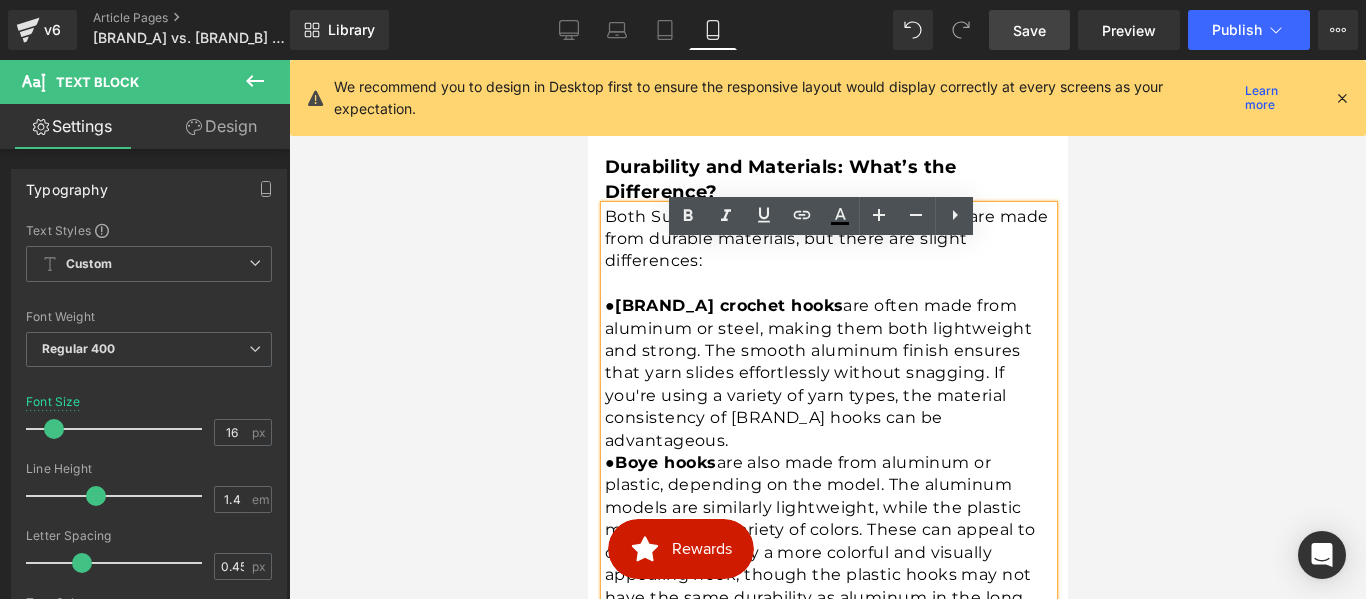 scroll, scrollTop: 2279, scrollLeft: 0, axis: vertical 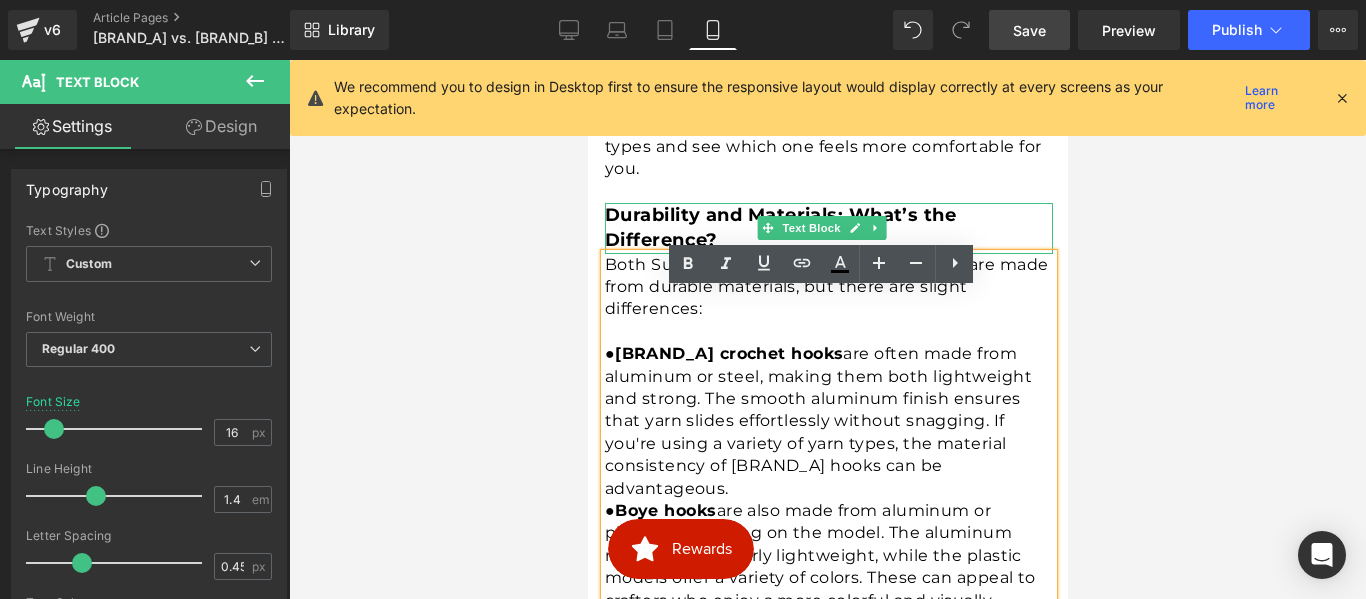 click on "Durability and Materials: What’s the Difference?" at bounding box center (779, 227) 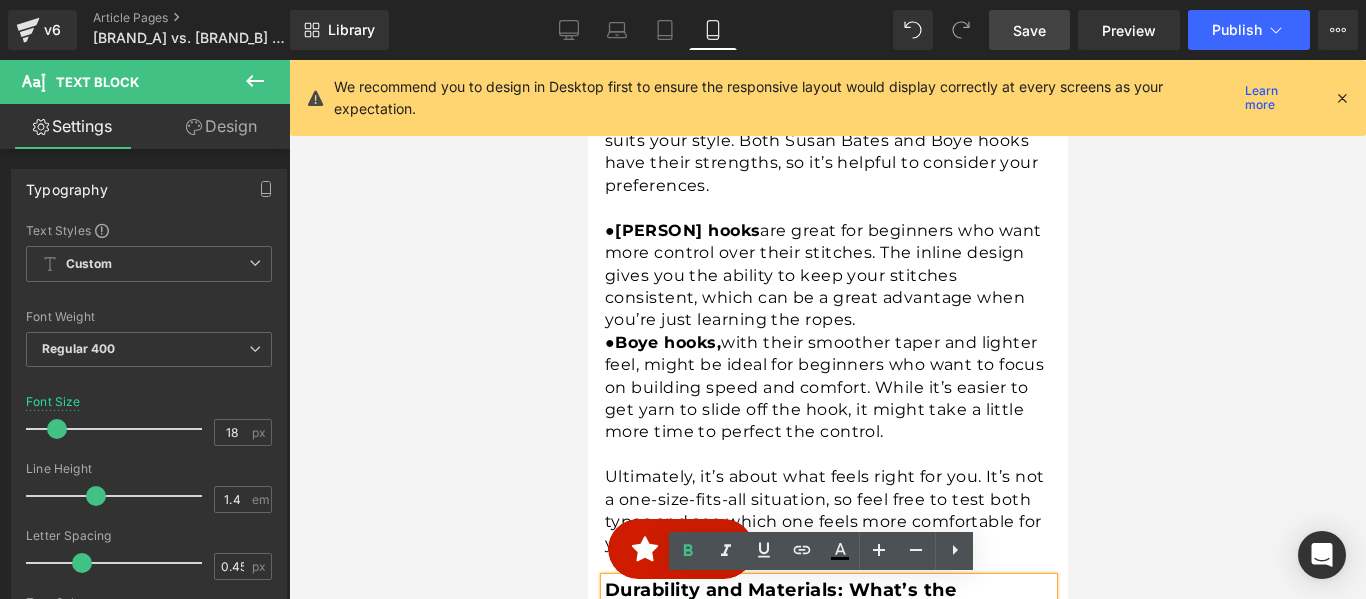 scroll, scrollTop: 1779, scrollLeft: 0, axis: vertical 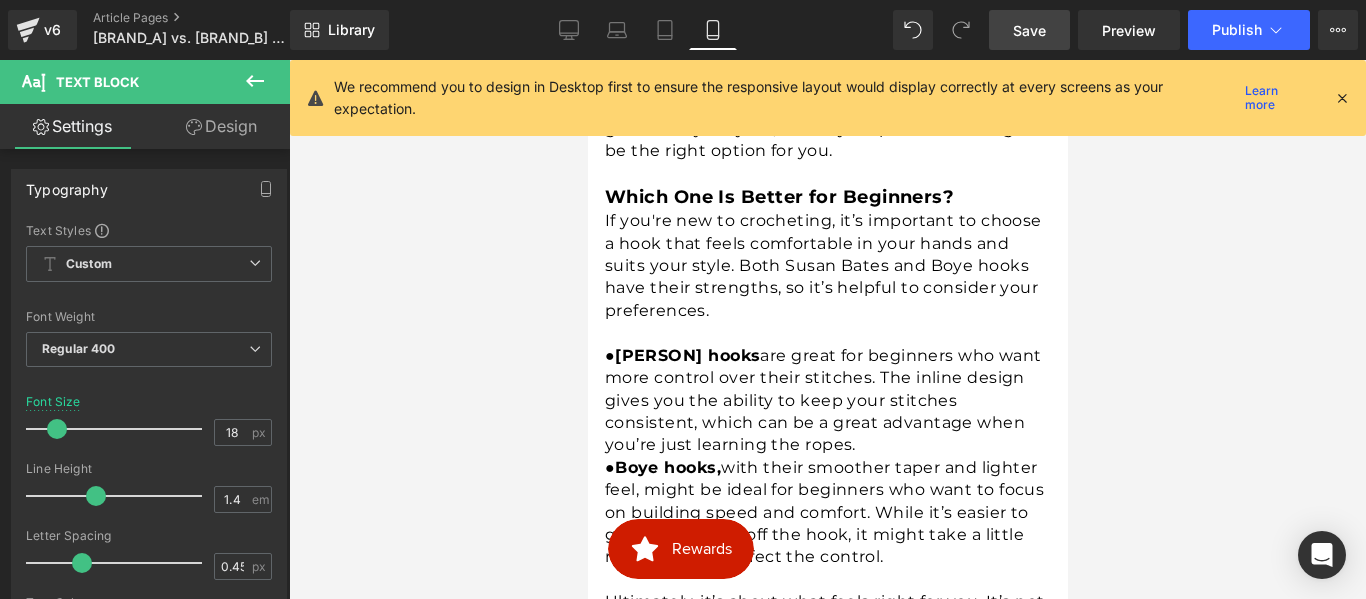 click on "If you're new to crocheting, it’s important to choose a hook that feels comfortable in your hands and suits your style. Both Susan Bates and Boye hooks have their strengths, so it’s helpful to consider your preferences." at bounding box center (828, 266) 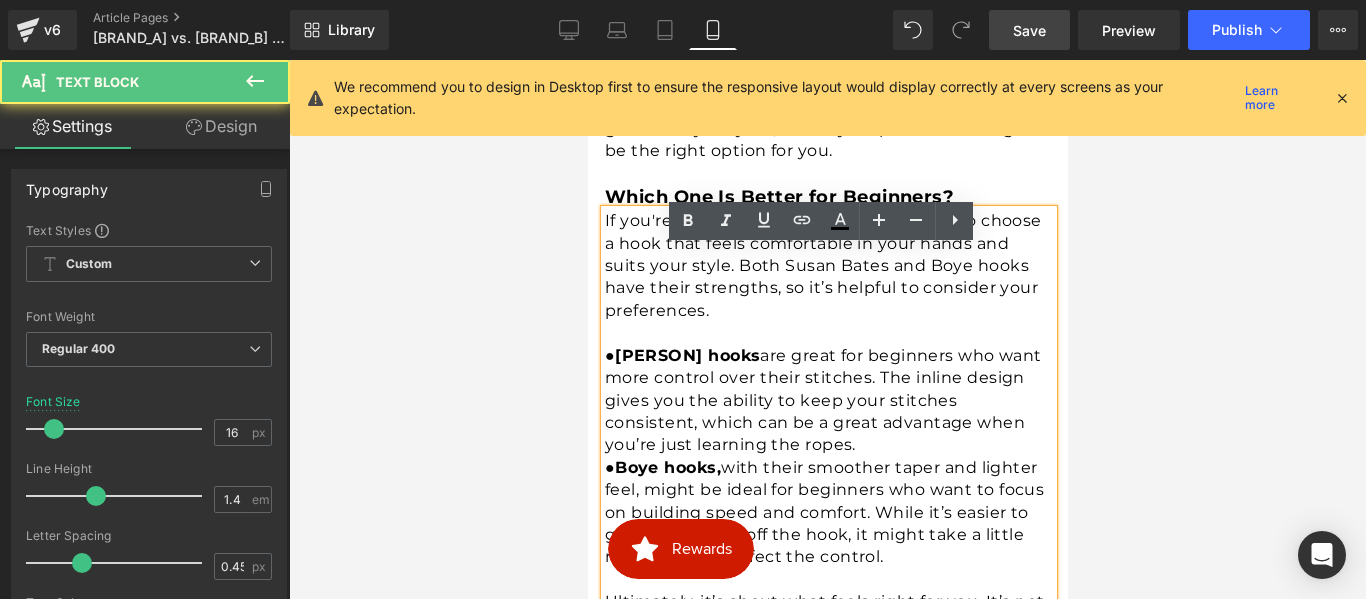 scroll, scrollTop: 1679, scrollLeft: 0, axis: vertical 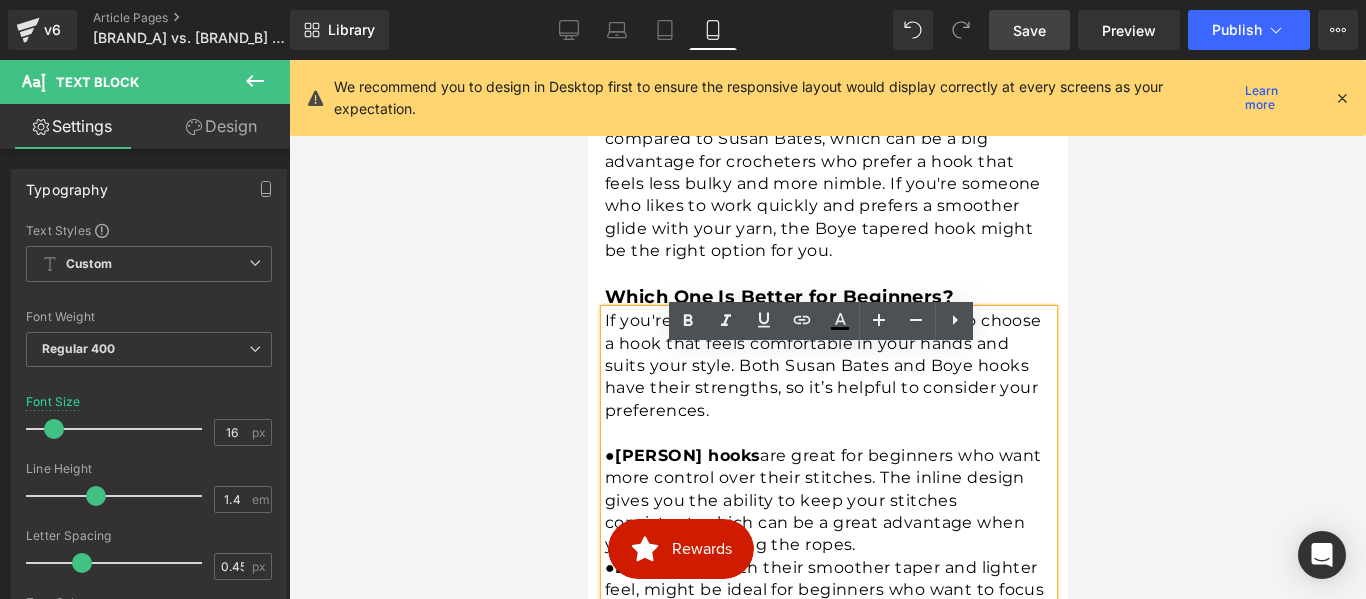 click on "Which One Is Better for Beginners?" at bounding box center [778, 297] 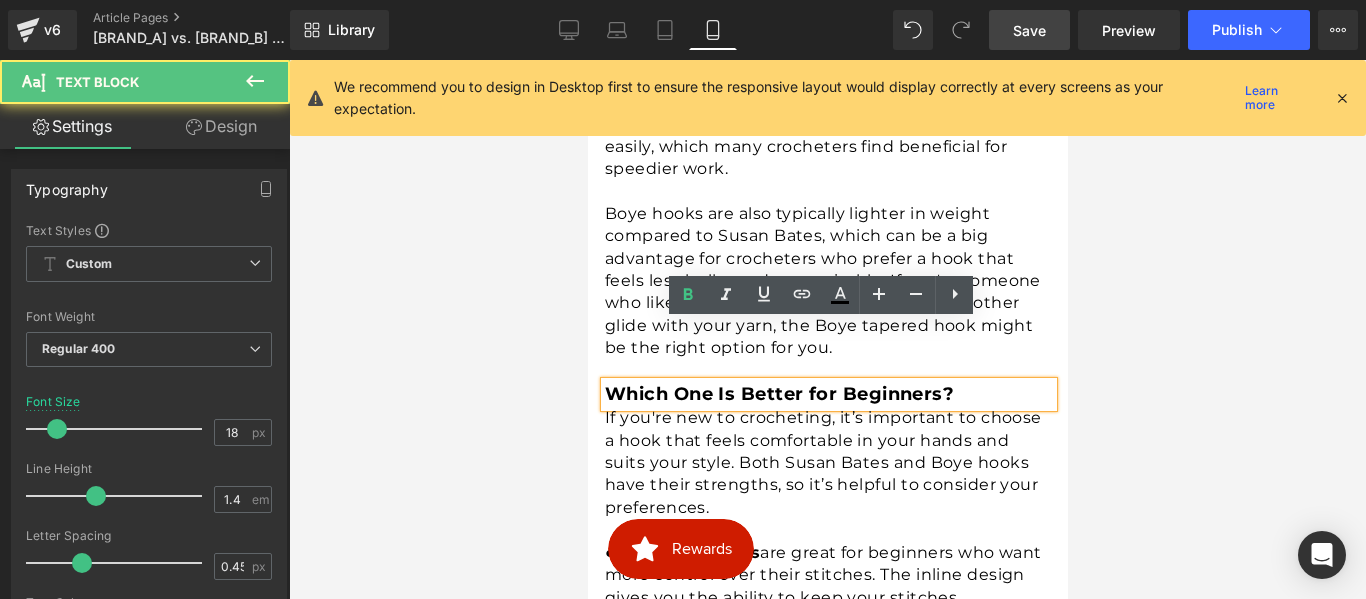 scroll, scrollTop: 1479, scrollLeft: 0, axis: vertical 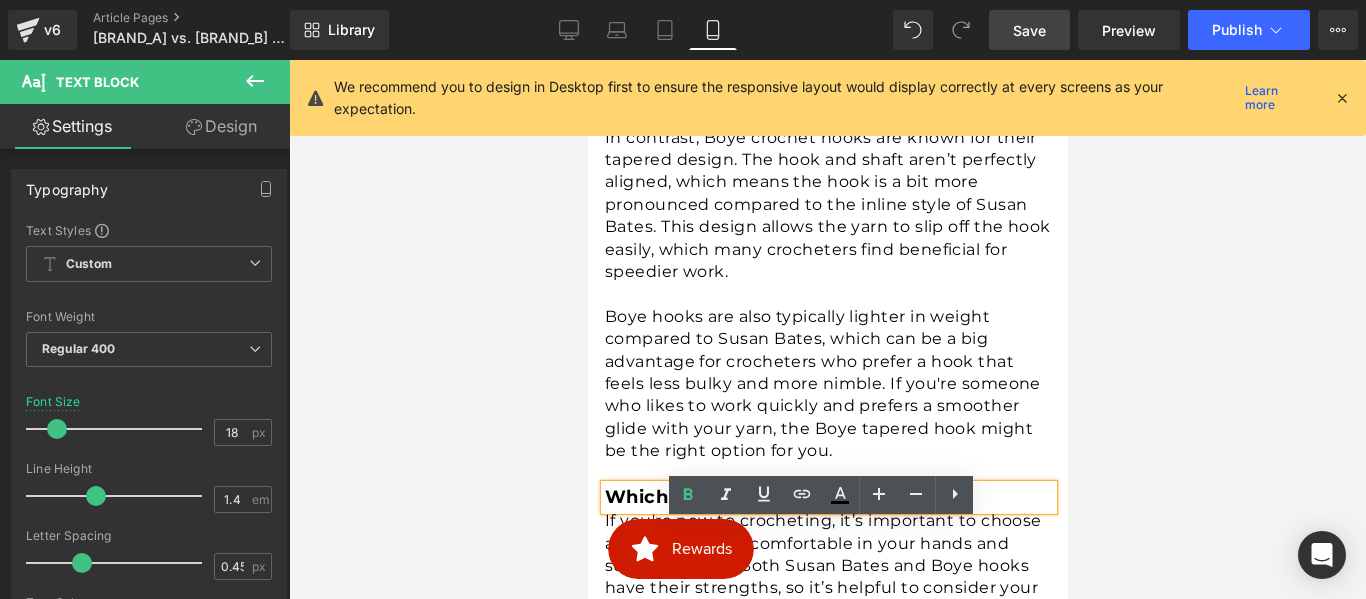 click at bounding box center [828, 294] 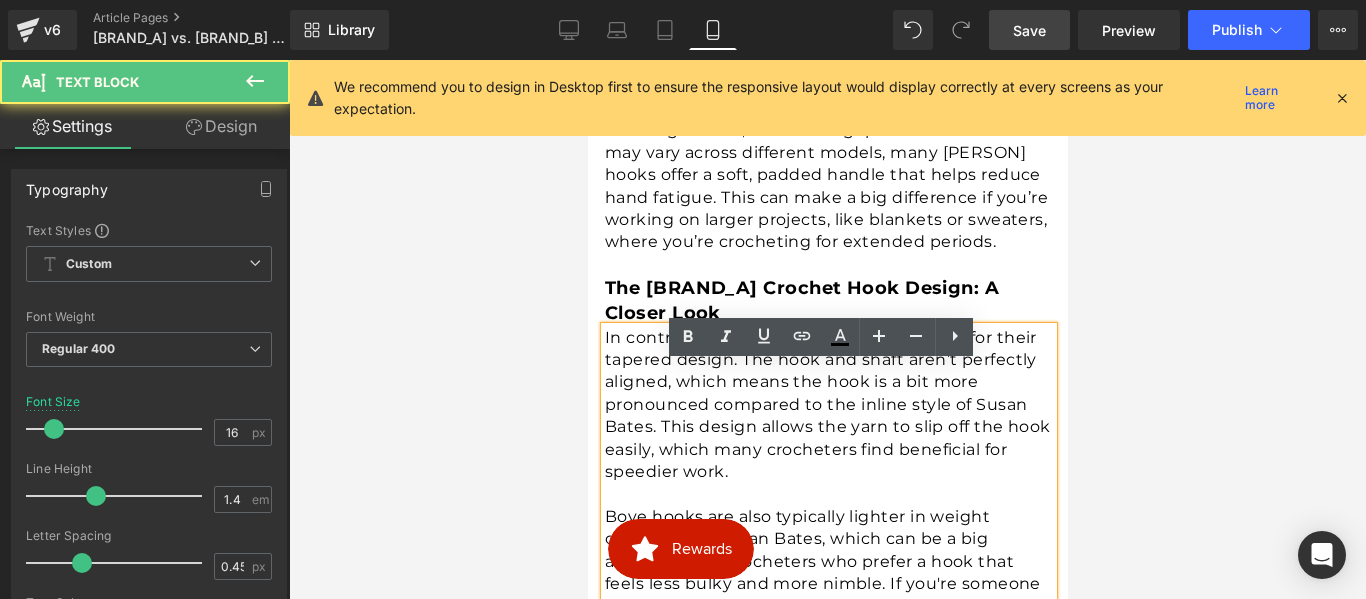 scroll, scrollTop: 1179, scrollLeft: 0, axis: vertical 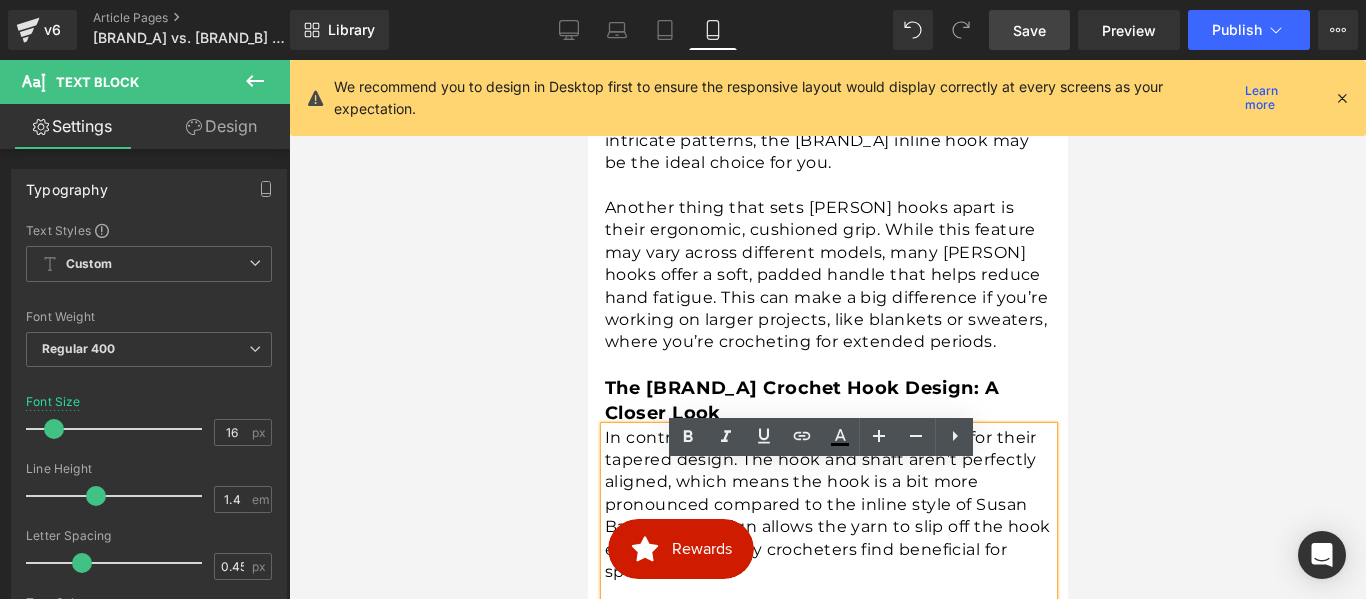 click on "The Boye Crochet Hook Design: A Closer Look" at bounding box center [801, 400] 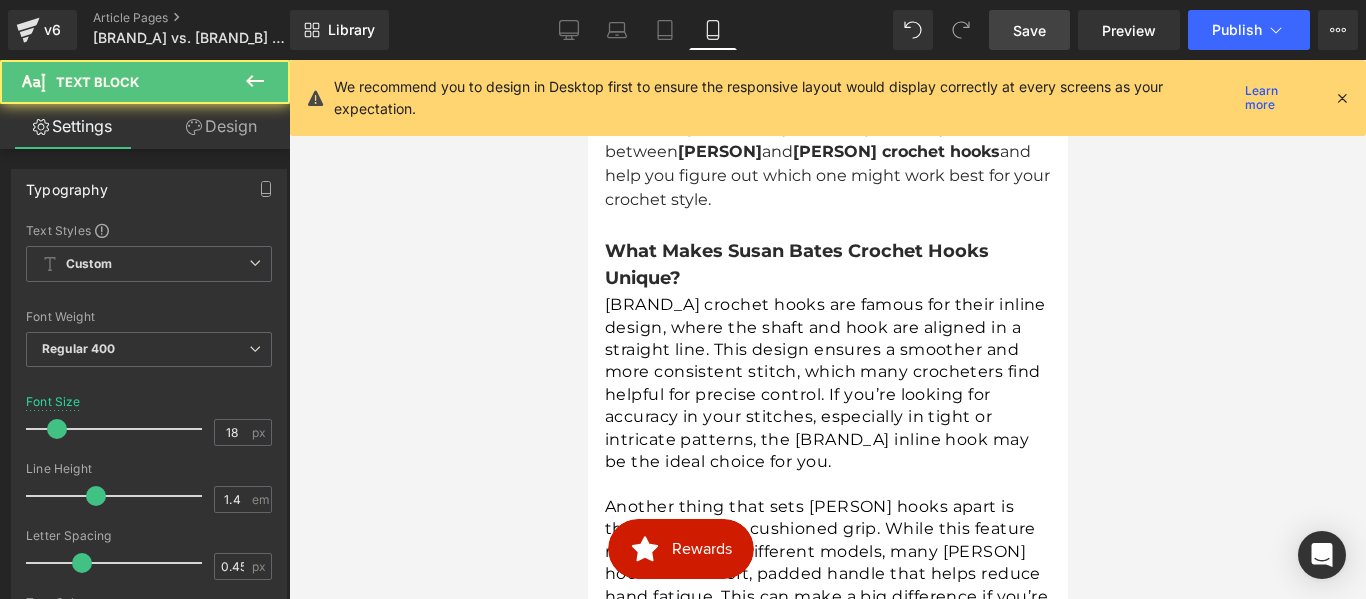 scroll, scrollTop: 879, scrollLeft: 0, axis: vertical 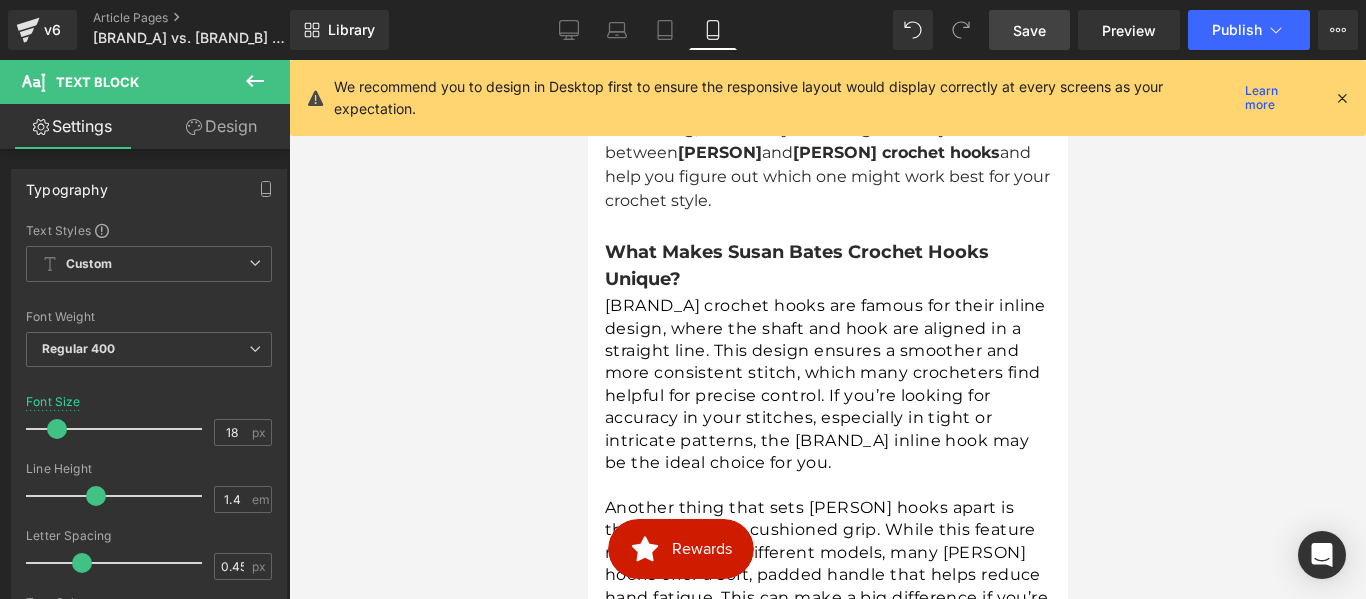 click on "Susan Bates crochet hooks are famous for their inline design, where the shaft and hook are aligned in a straight line. This design ensures a smoother and more consistent stitch, which many crocheters find helpful for precise control. If you’re looking for accuracy in your stitches, especially in tight or intricate patterns, the Susan Bates inline hook may be the ideal choice for you." at bounding box center (828, 384) 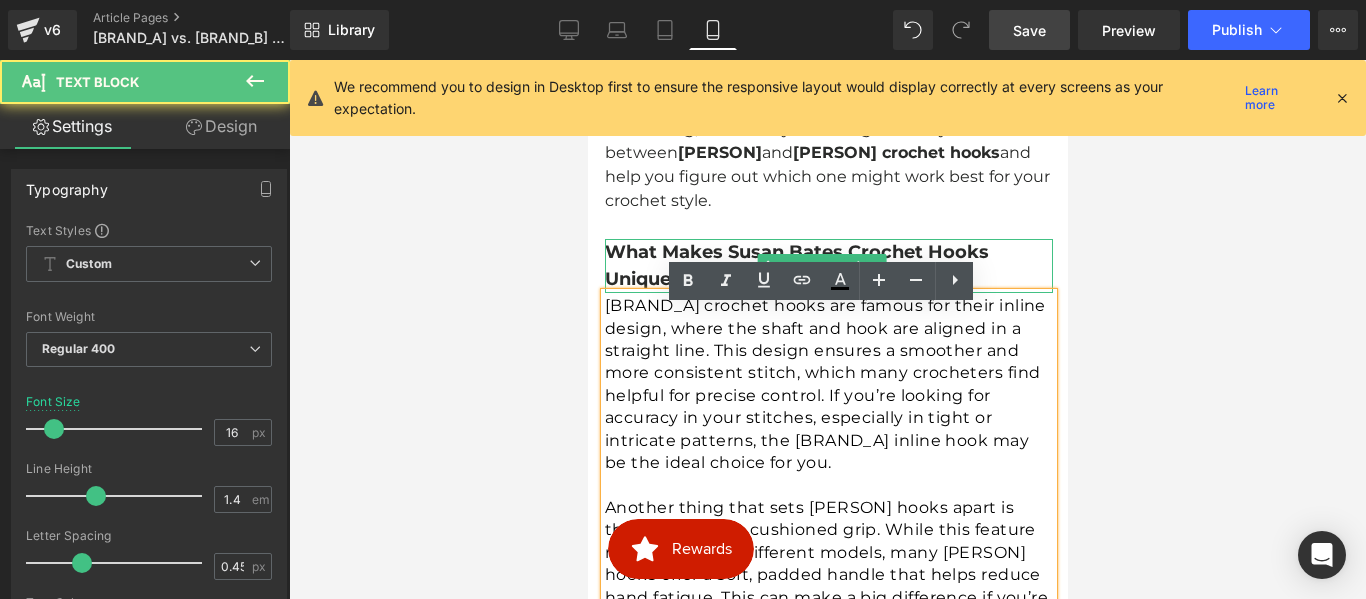 click on "What Makes Susan Bates Crochet Hooks Unique?" at bounding box center (828, 266) 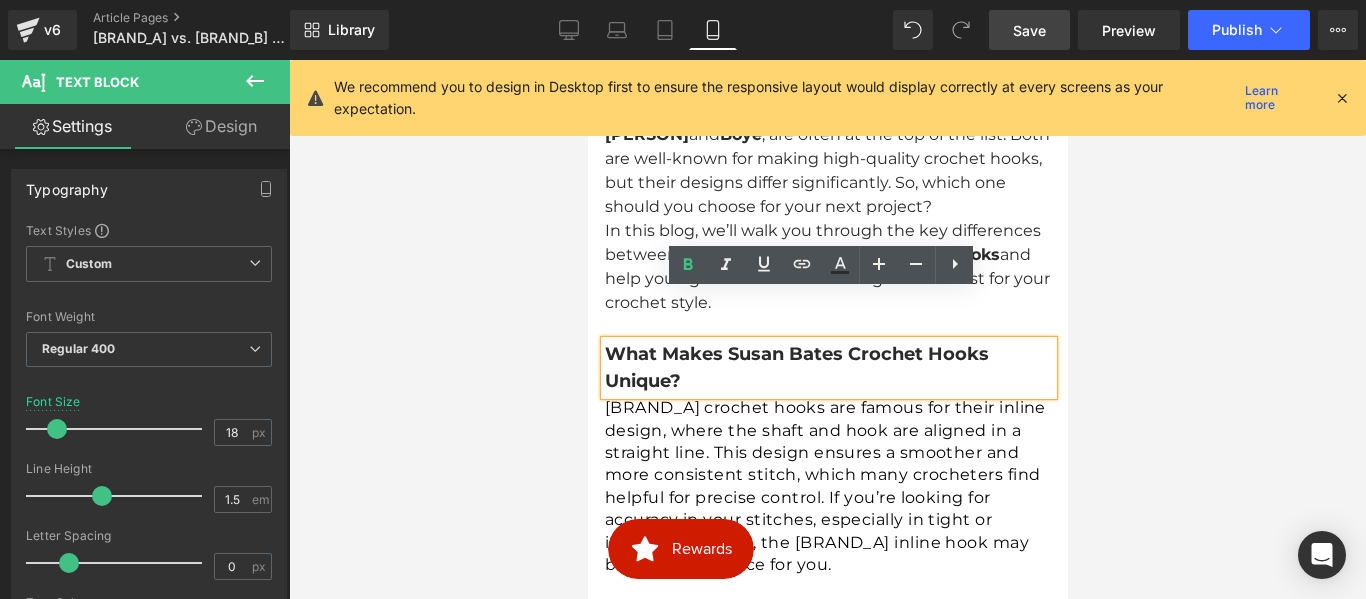 scroll, scrollTop: 679, scrollLeft: 0, axis: vertical 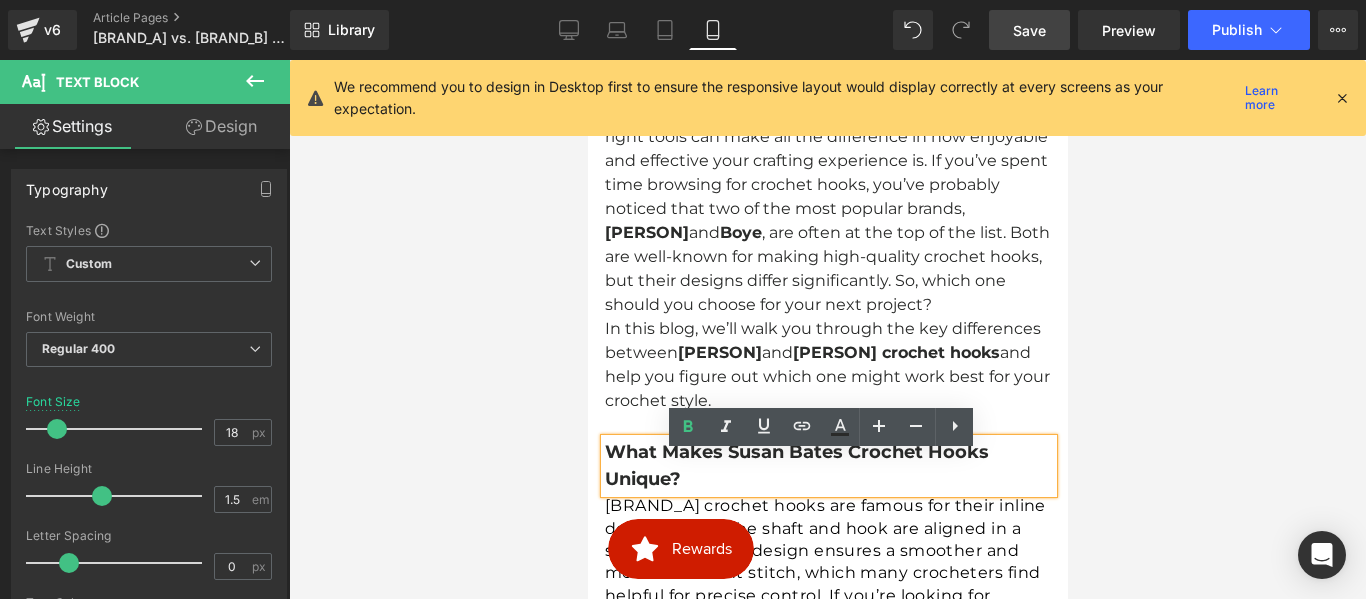 click on "In this blog, we’ll walk you through the key differences between  Susan Bates  and  Boye crochet hooks  and help you figure out which one might work best for your crochet style." at bounding box center [828, 365] 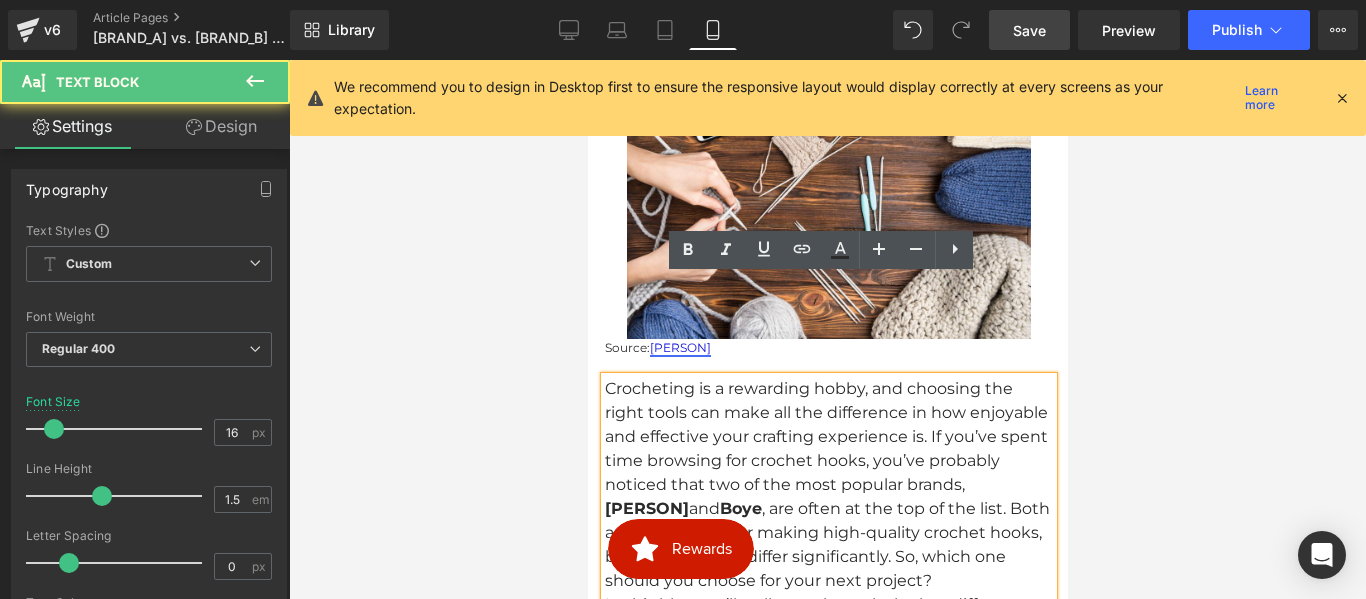 scroll, scrollTop: 379, scrollLeft: 0, axis: vertical 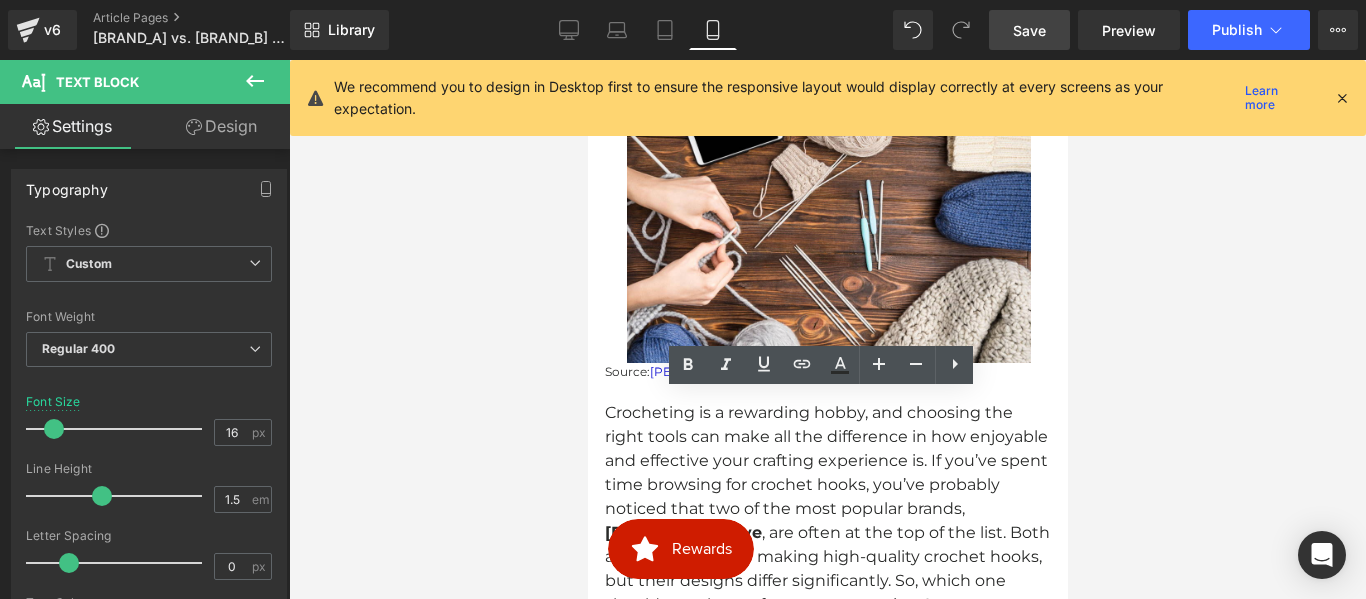click on "Save" at bounding box center [1029, 30] 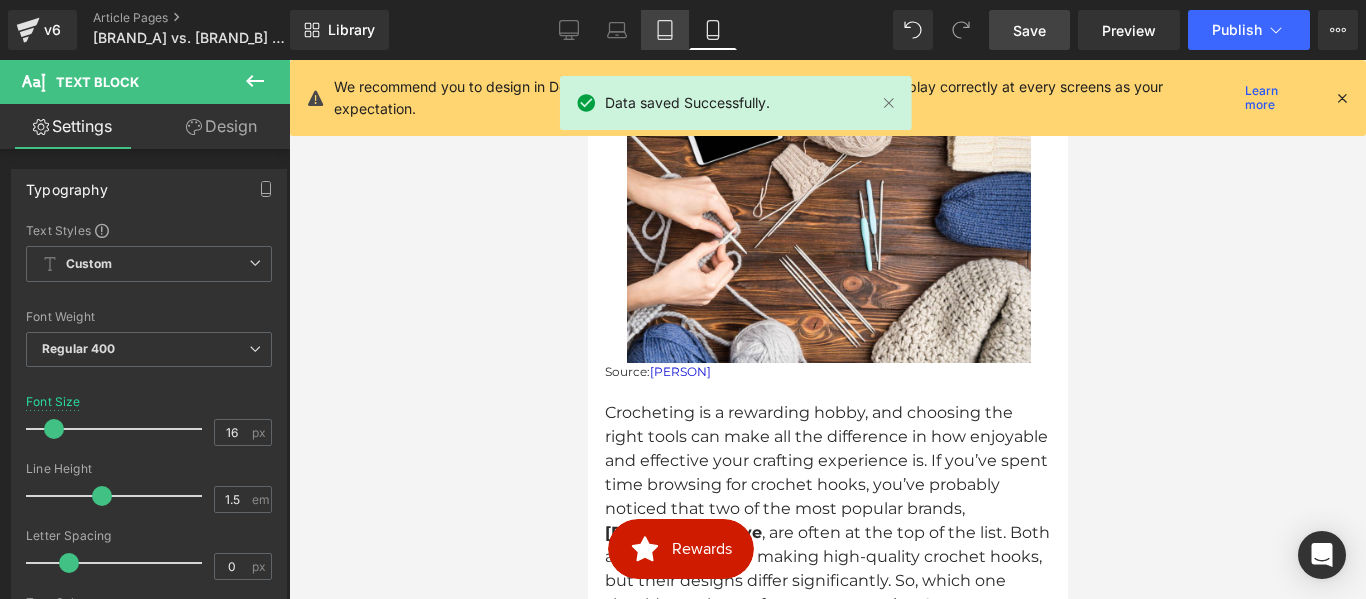 click on "Tablet" at bounding box center [665, 30] 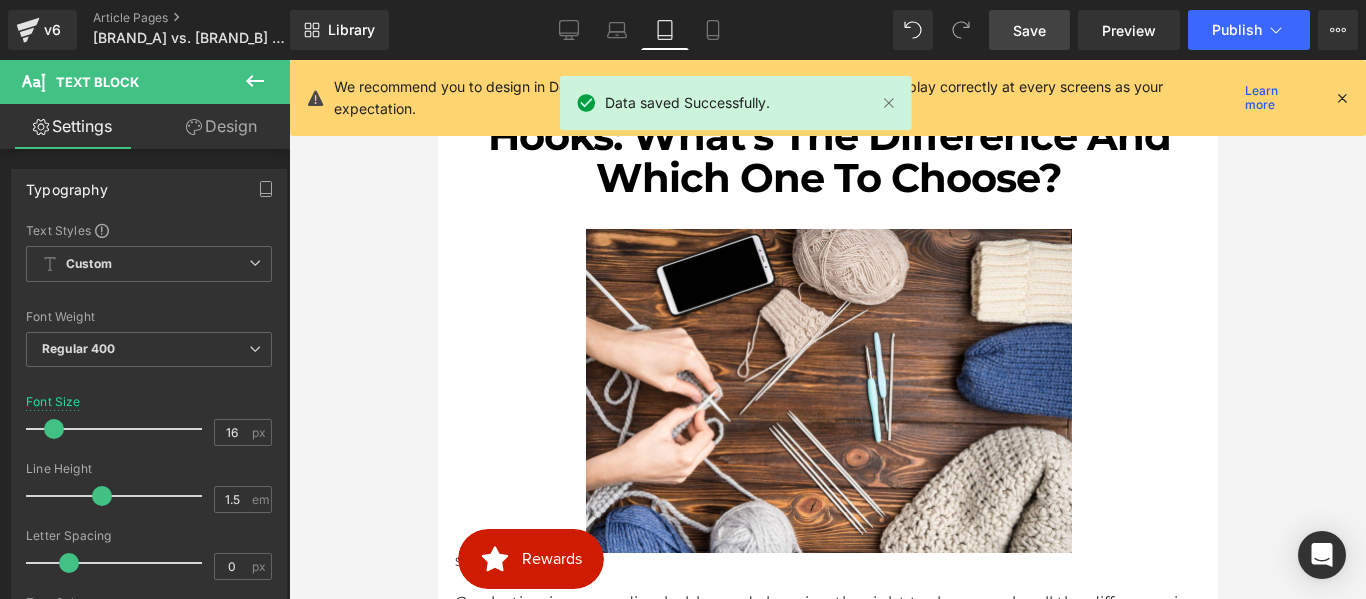 scroll, scrollTop: 677, scrollLeft: 0, axis: vertical 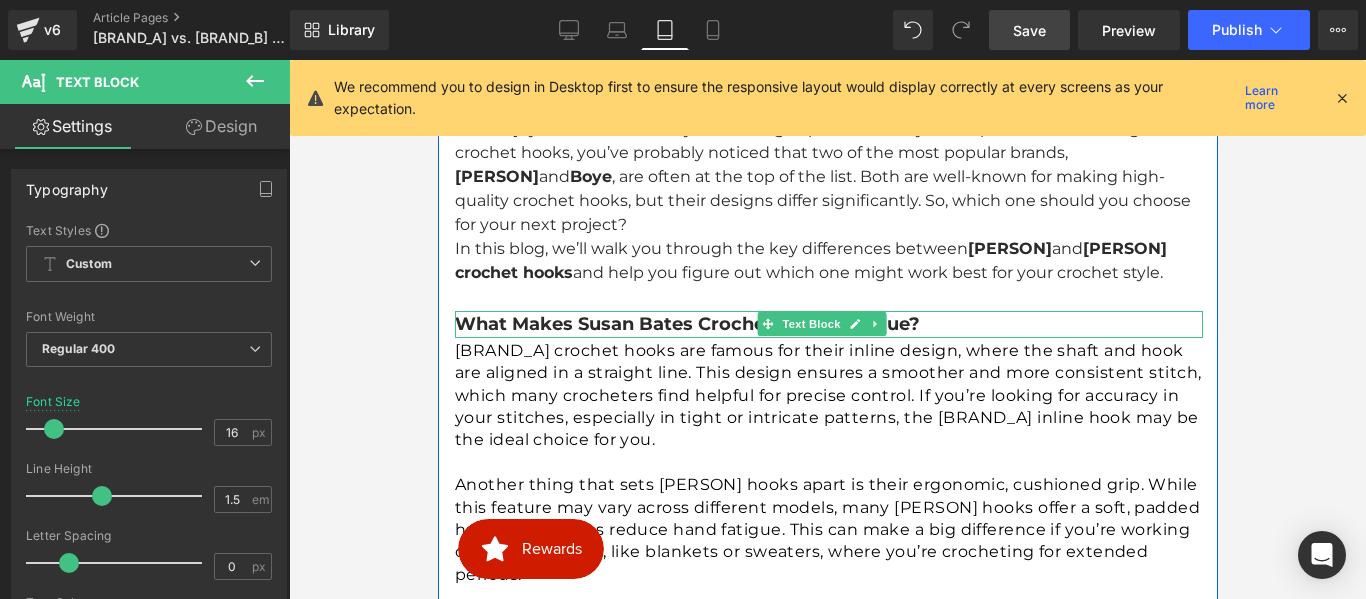 click on "What Makes Susan Bates Crochet Hooks Unique?" at bounding box center [686, 324] 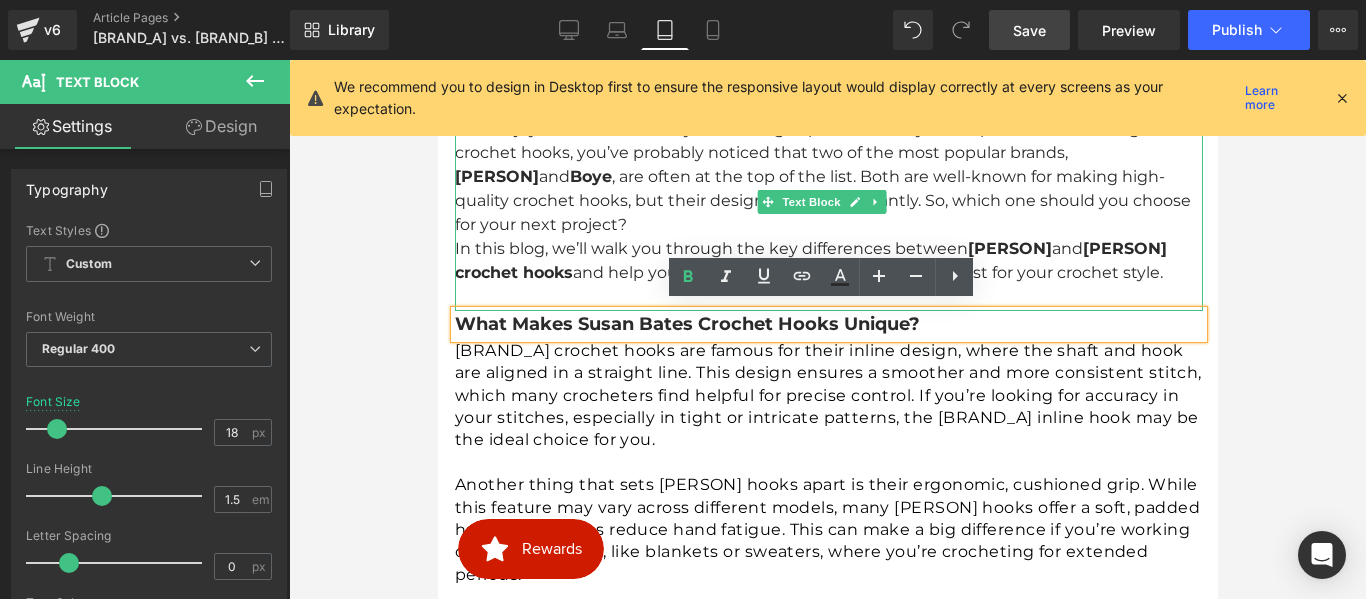 click on "In this blog, we’ll walk you through the key differences between  Susan Bates  and  Boye crochet hooks  and help you figure out which one might work best for your crochet style." at bounding box center [828, 261] 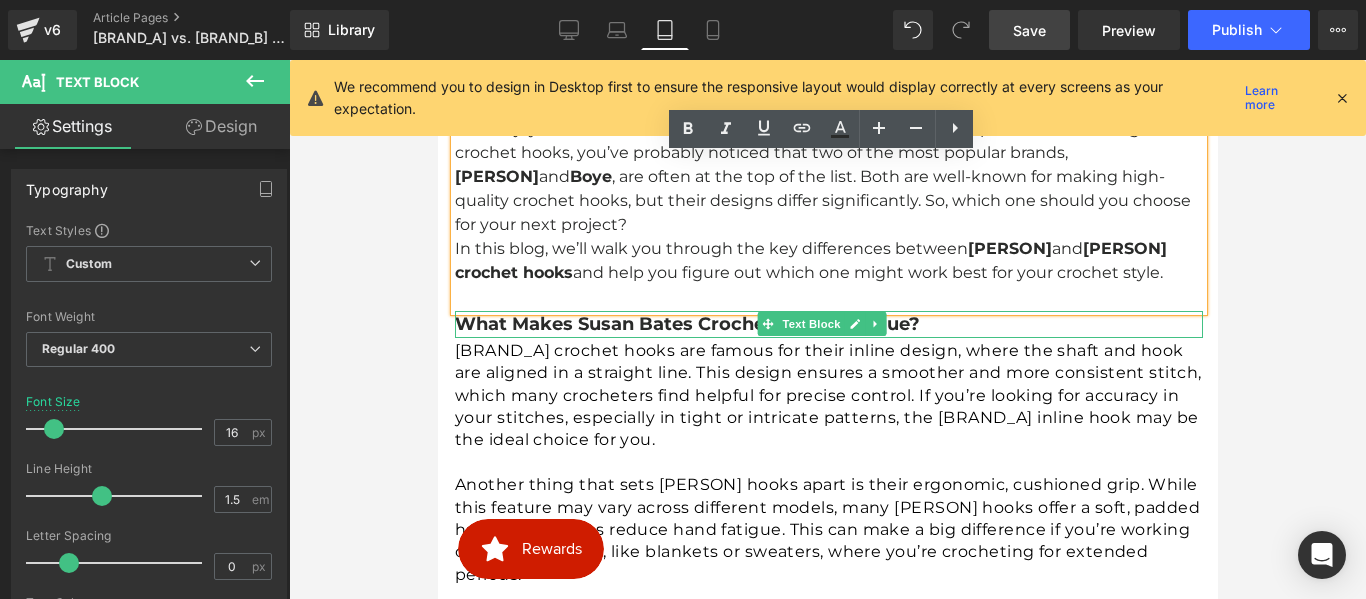 click on "What Makes Susan Bates Crochet Hooks Unique?" at bounding box center (686, 324) 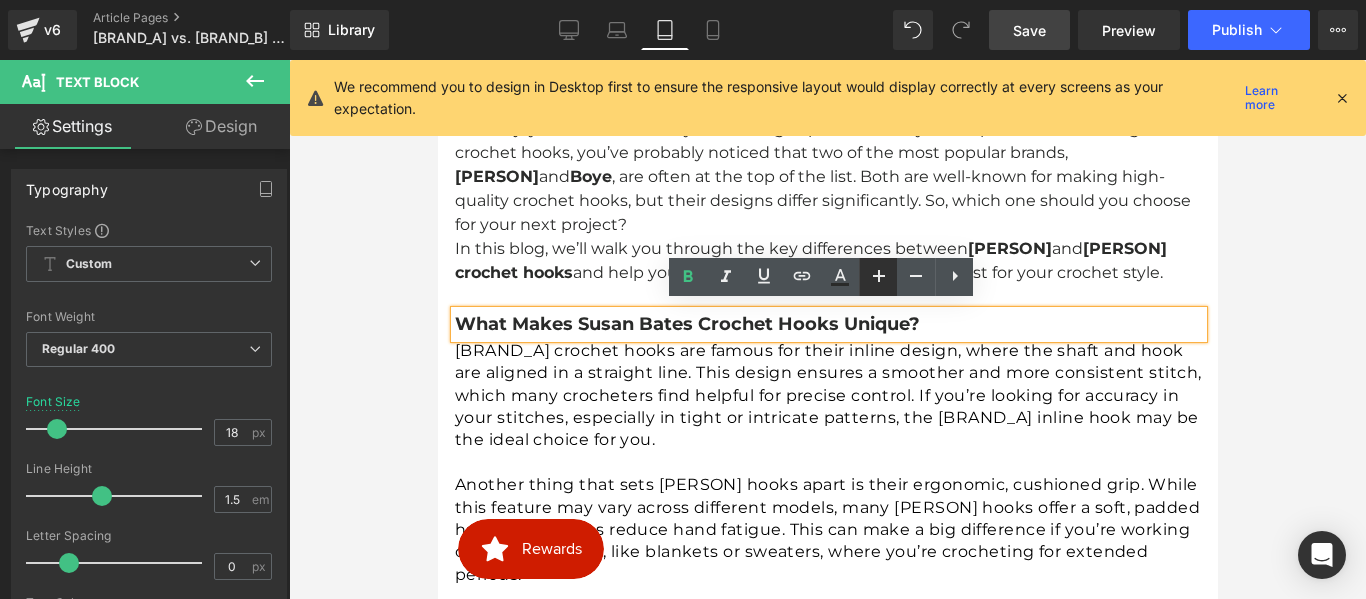 click 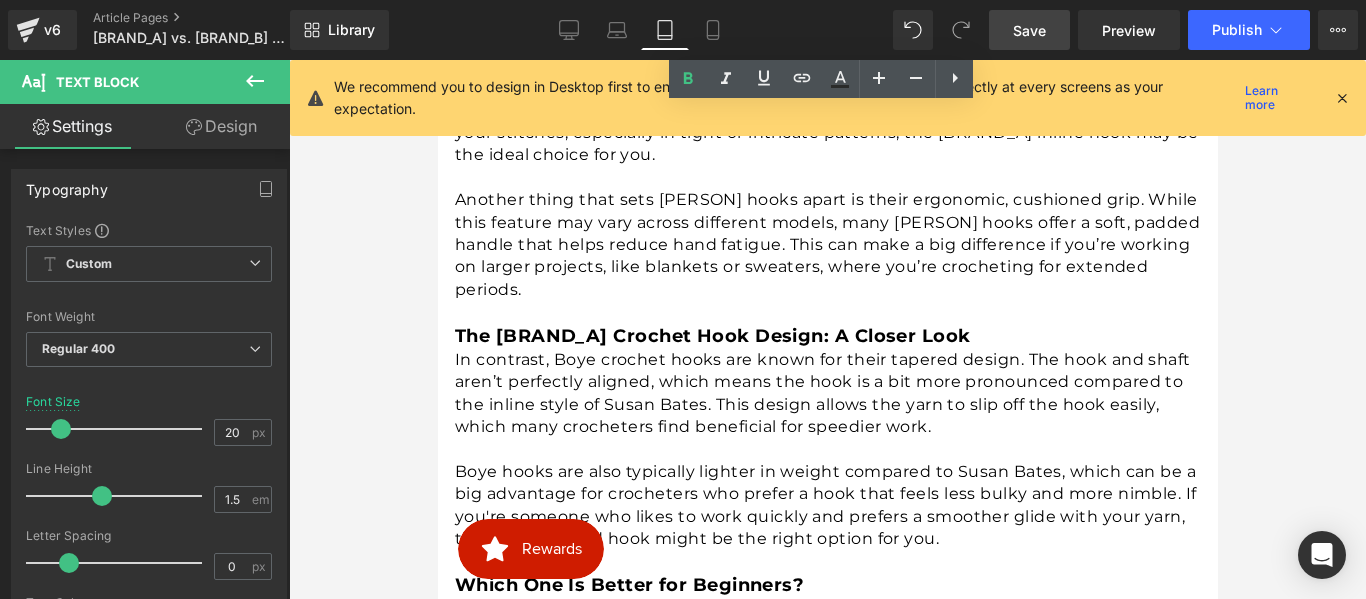 scroll, scrollTop: 1177, scrollLeft: 0, axis: vertical 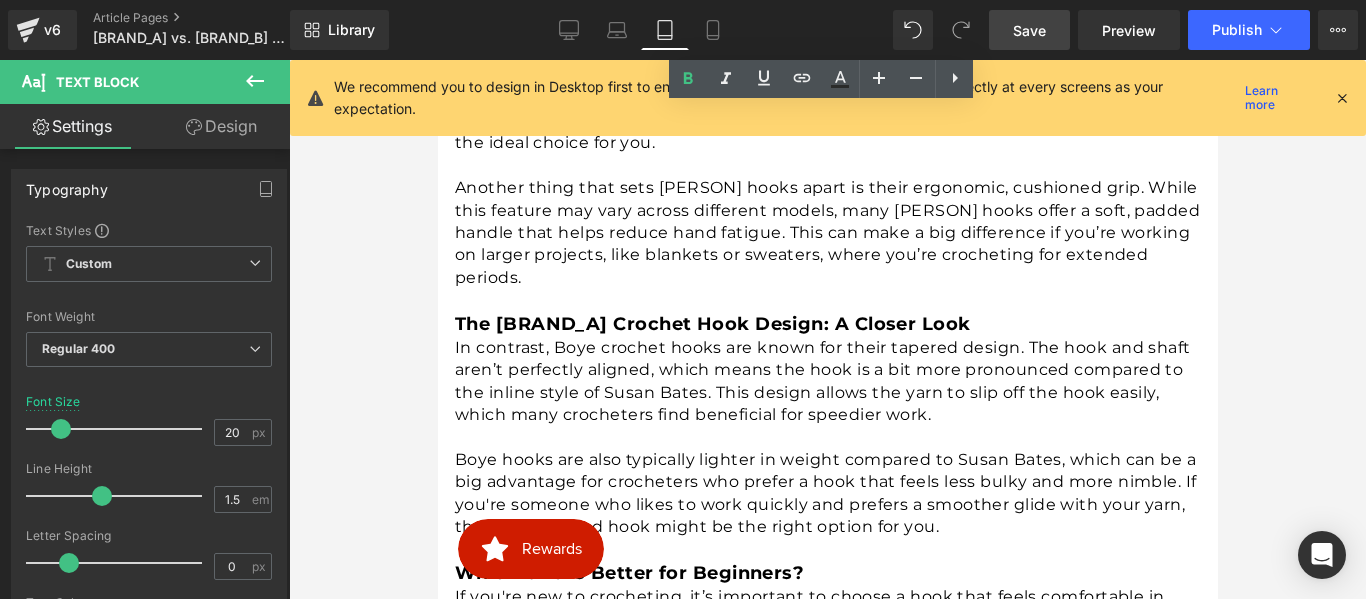 click on "The Boye Crochet Hook Design: A Closer Look" at bounding box center [712, 324] 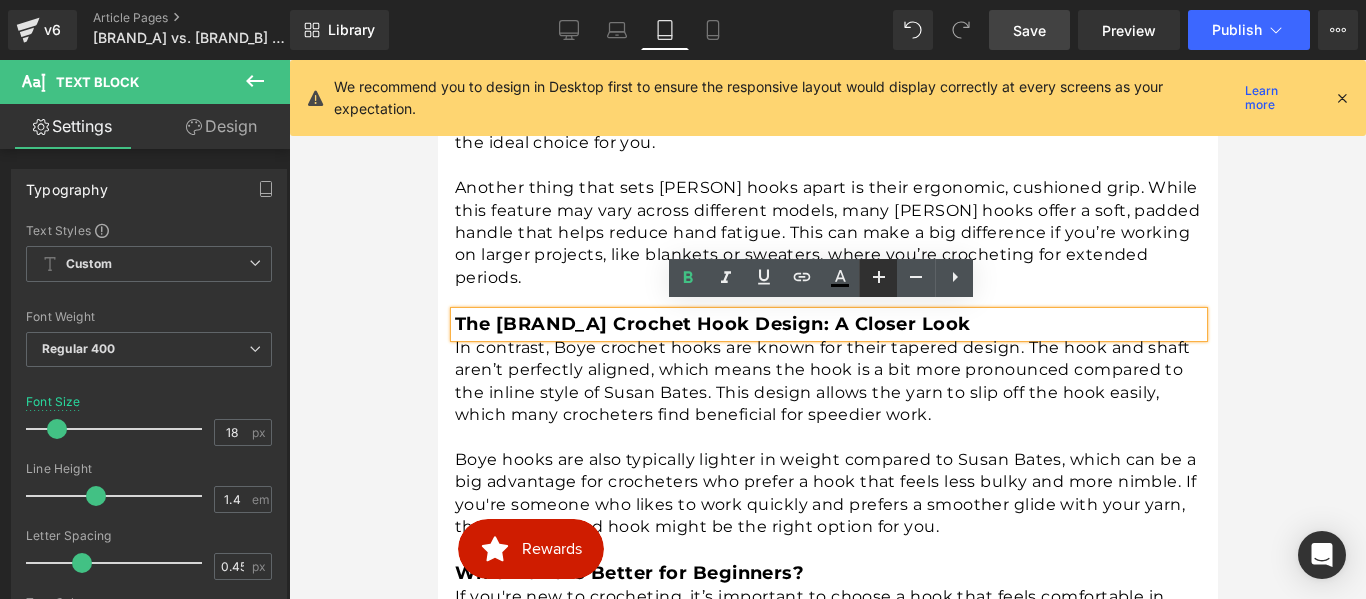 click 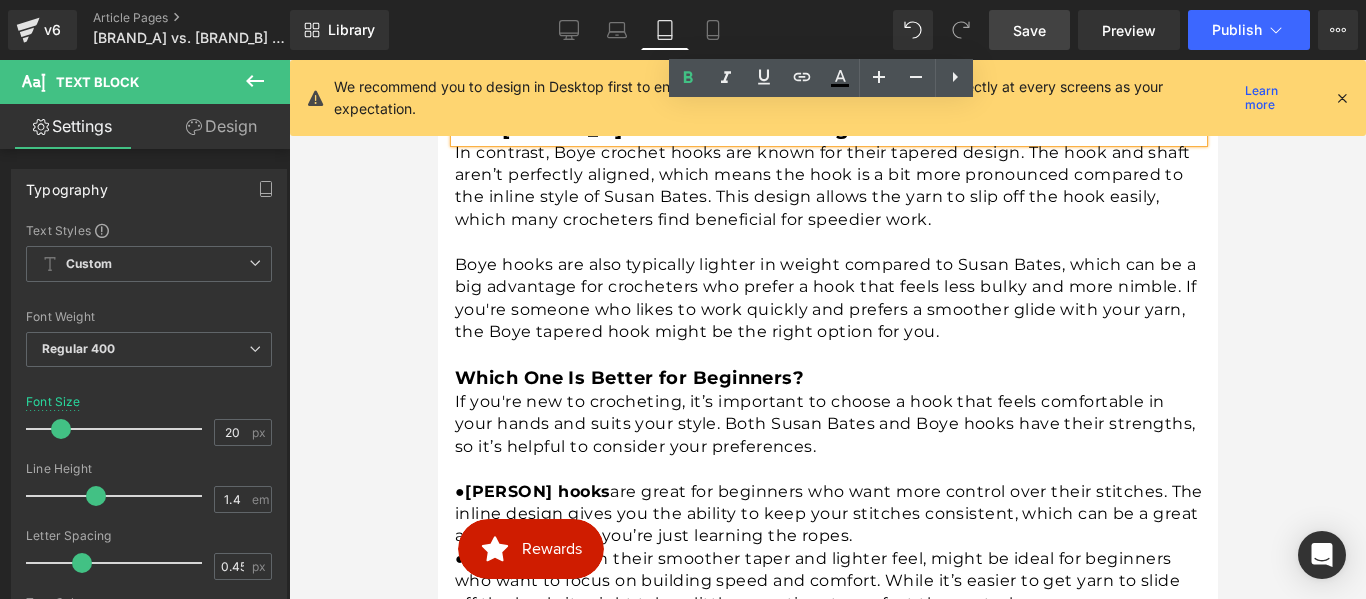 scroll, scrollTop: 1377, scrollLeft: 0, axis: vertical 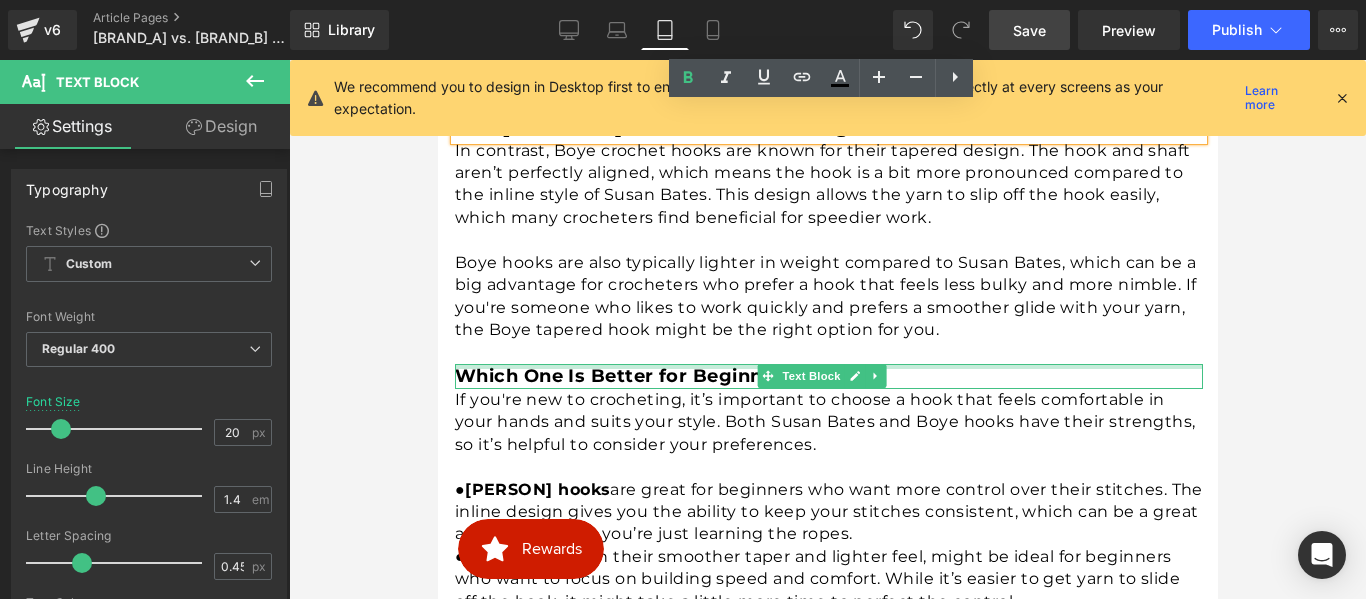 click on "Which One Is Better for Beginners?" at bounding box center [628, 376] 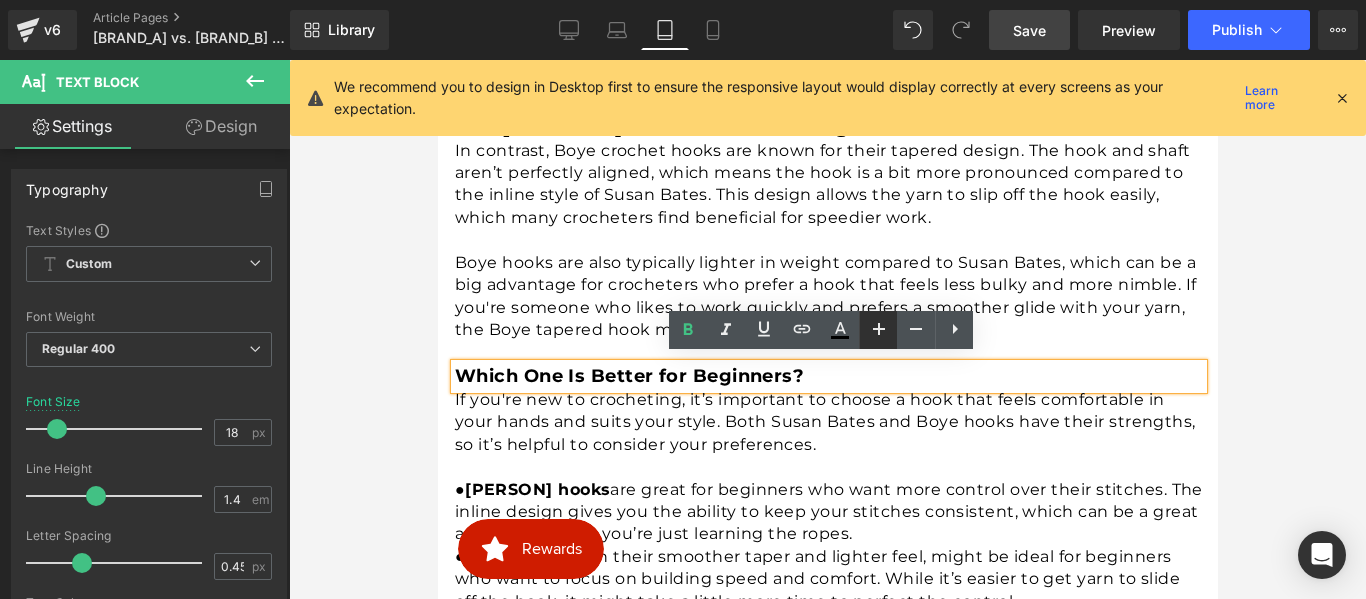 click 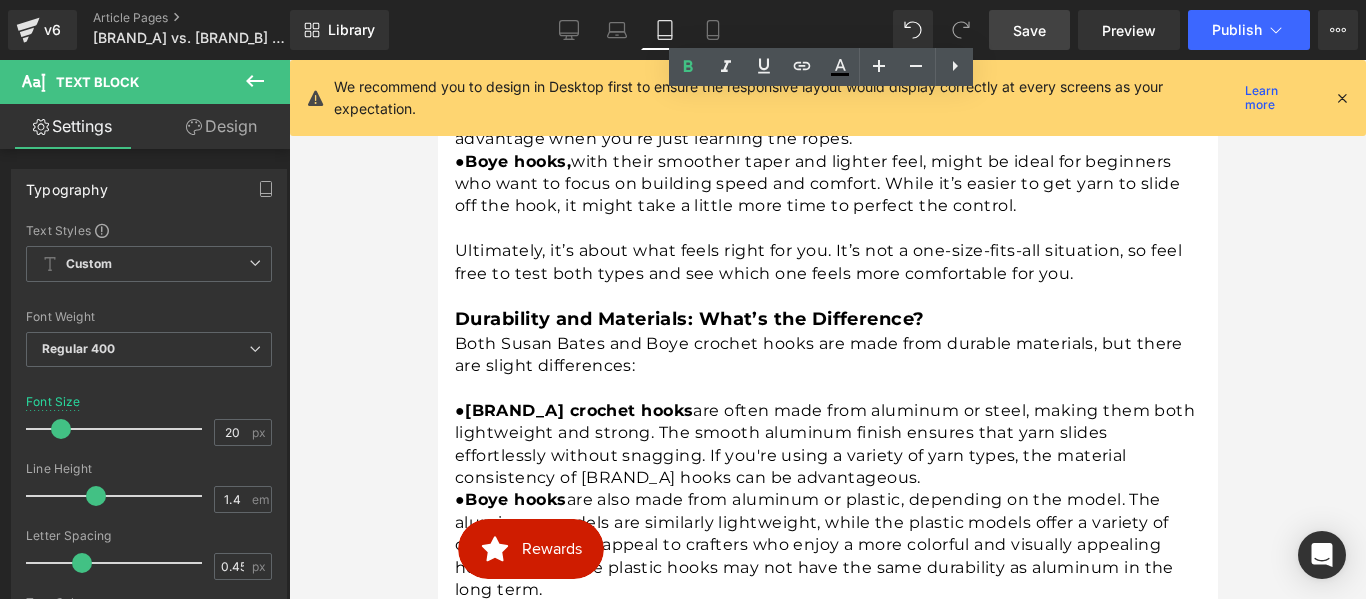 scroll, scrollTop: 1777, scrollLeft: 0, axis: vertical 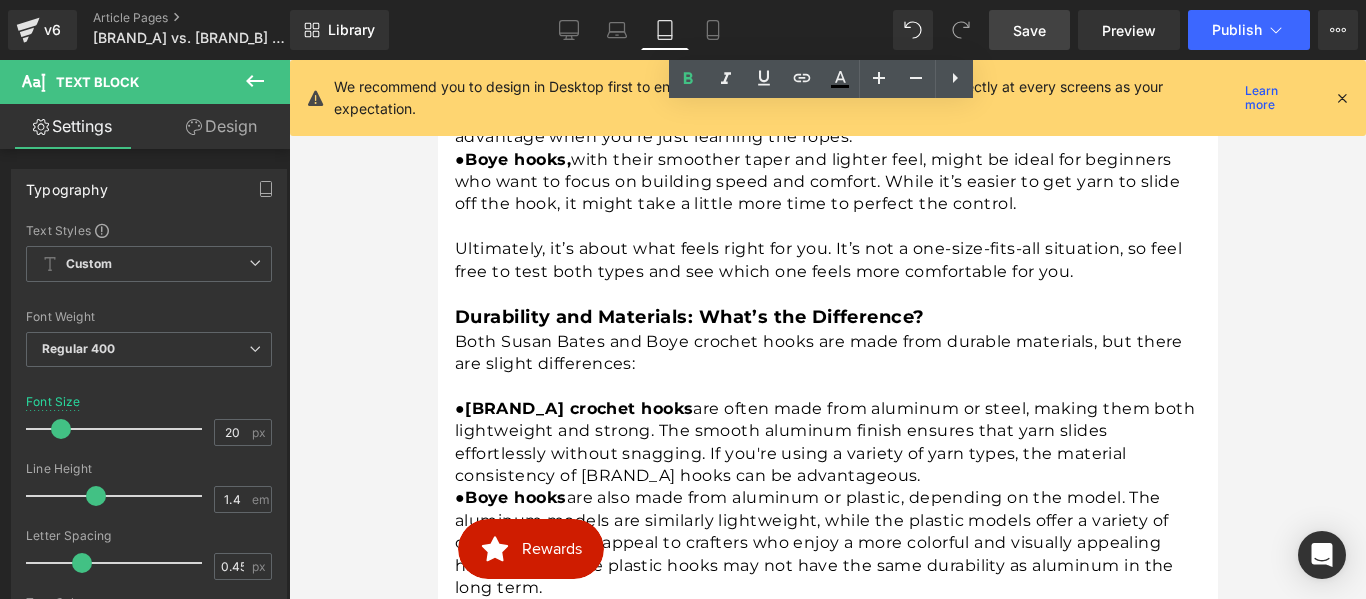 drag, startPoint x: 556, startPoint y: 307, endPoint x: 550, endPoint y: 293, distance: 15.231546 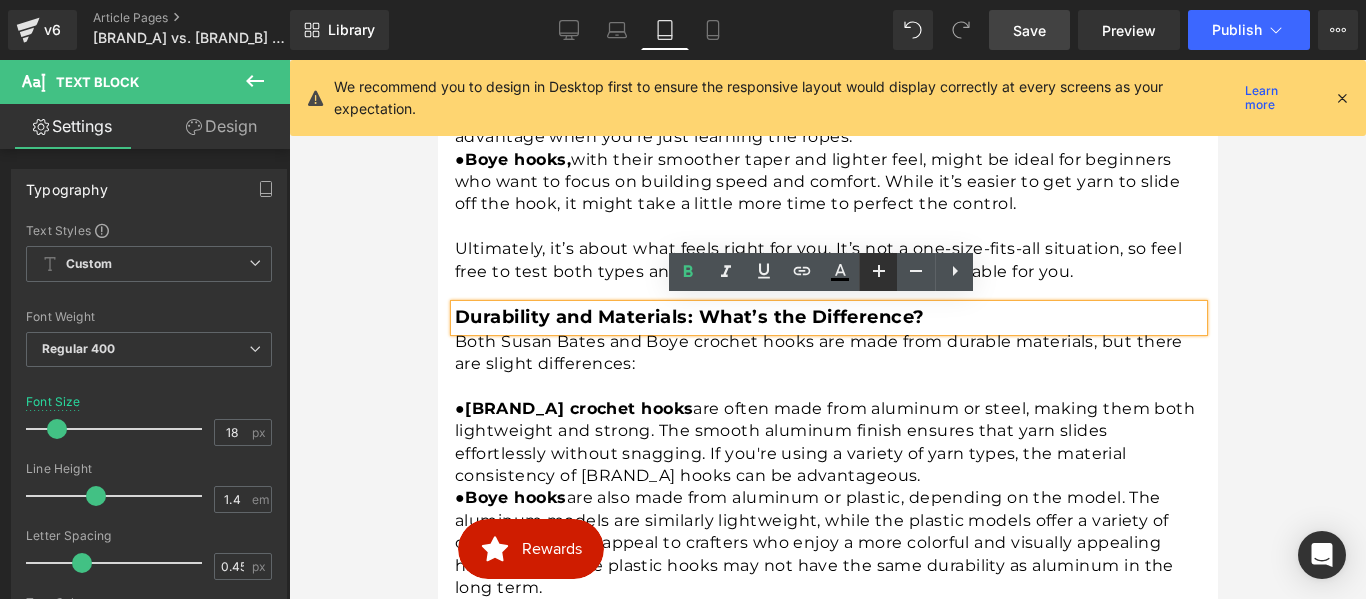 click 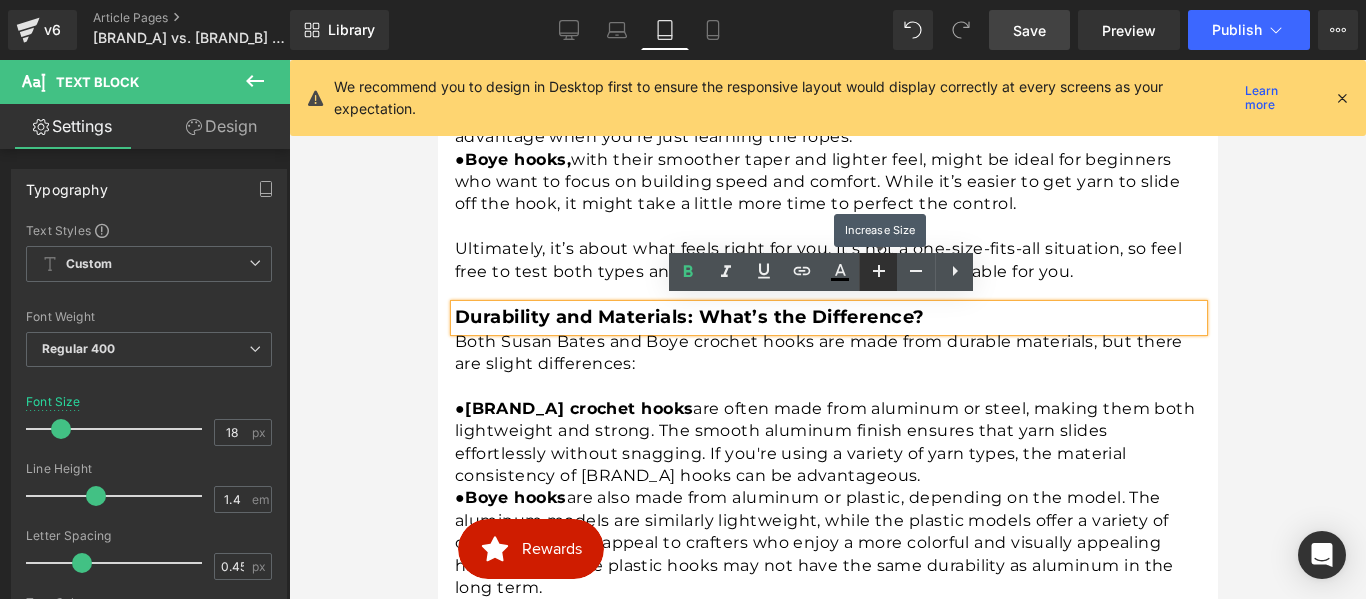 type on "20" 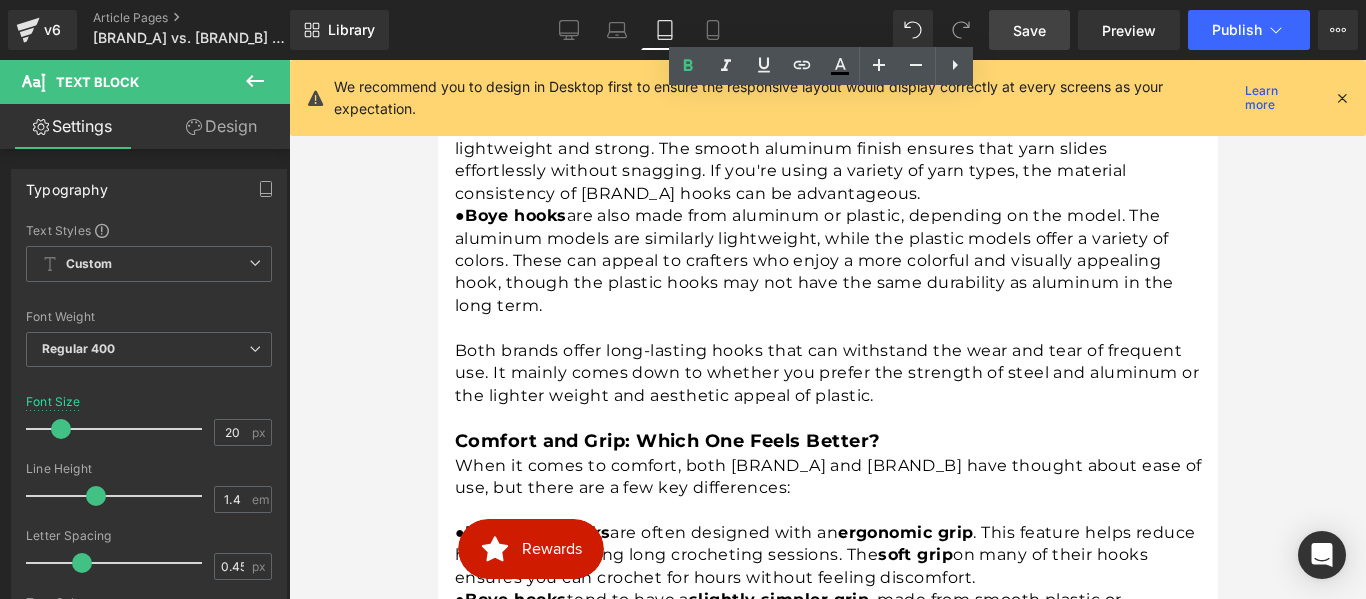 scroll, scrollTop: 2177, scrollLeft: 0, axis: vertical 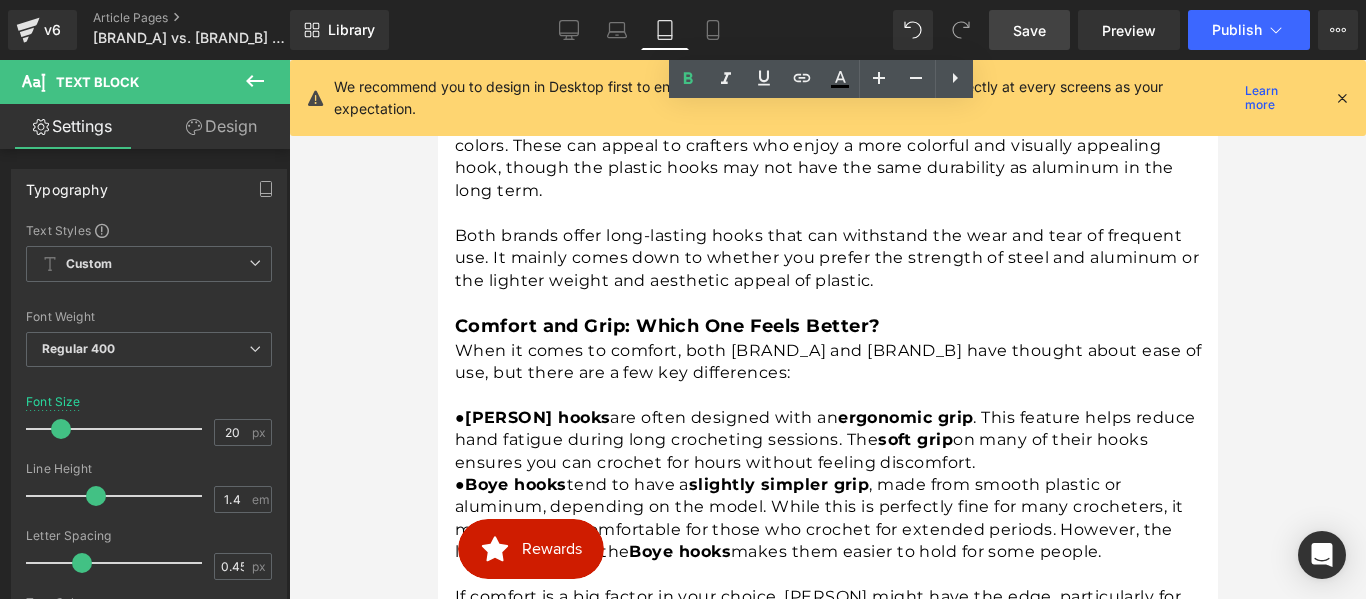 click on "Comfort and Grip: Which One Feels Better?" at bounding box center [666, 326] 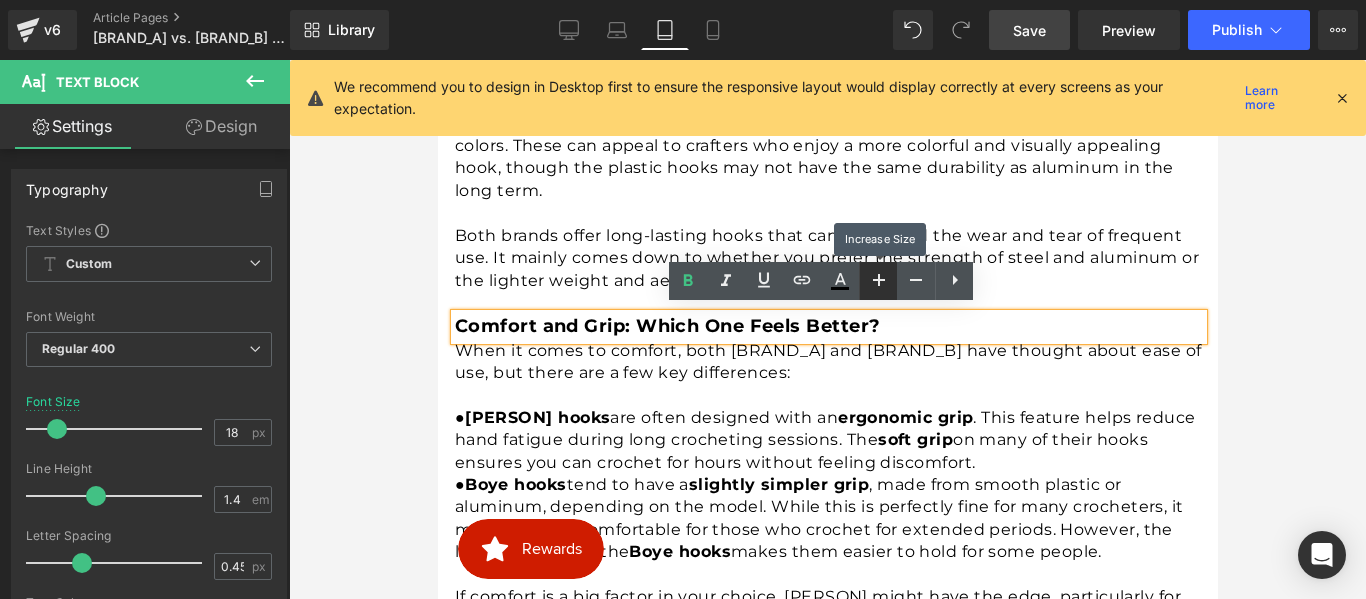 click 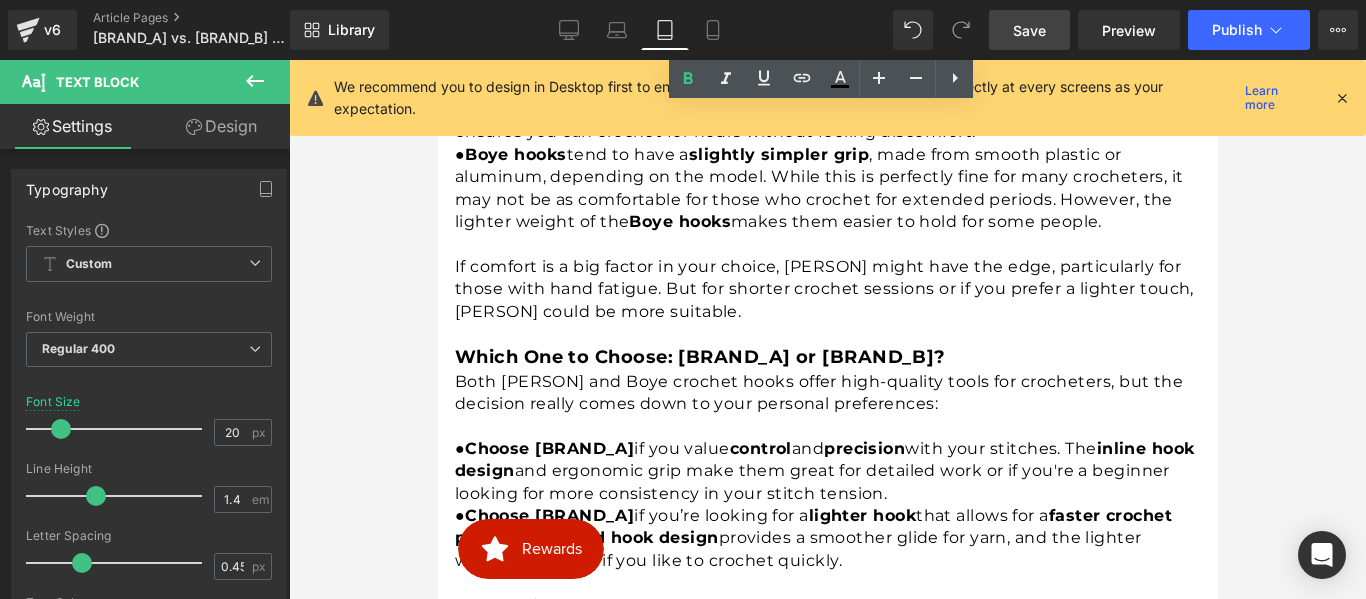 scroll, scrollTop: 2577, scrollLeft: 0, axis: vertical 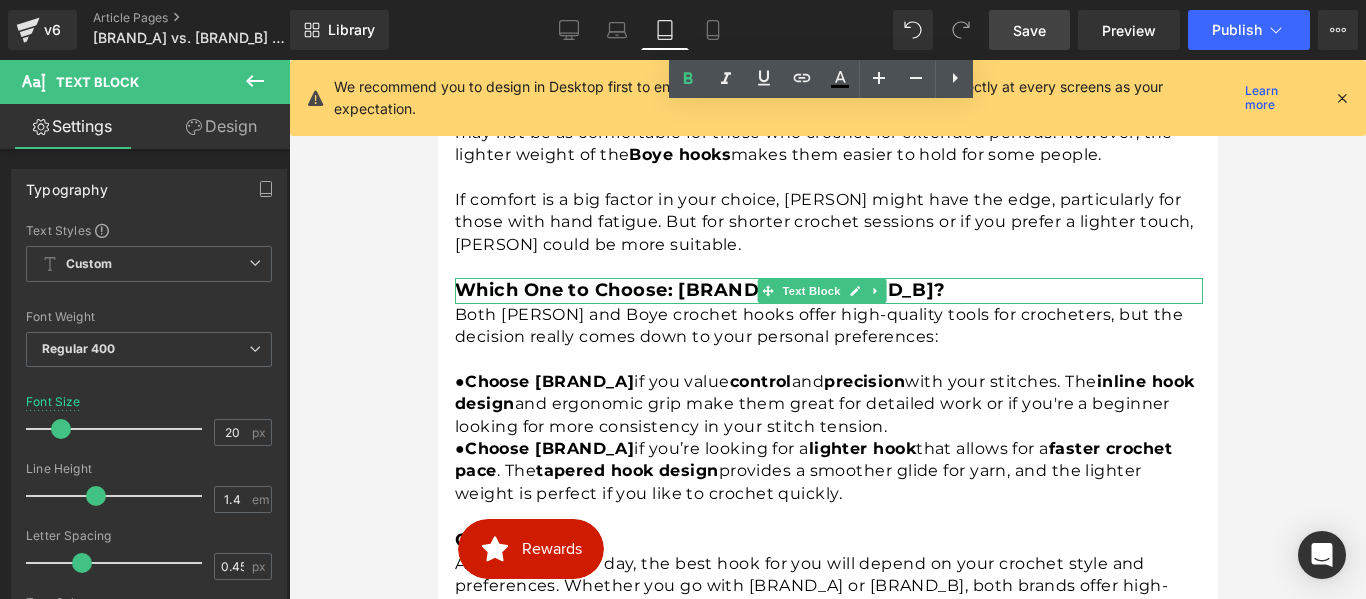 click on "Which One to Choose: Susan Bates or Boye?" at bounding box center (699, 290) 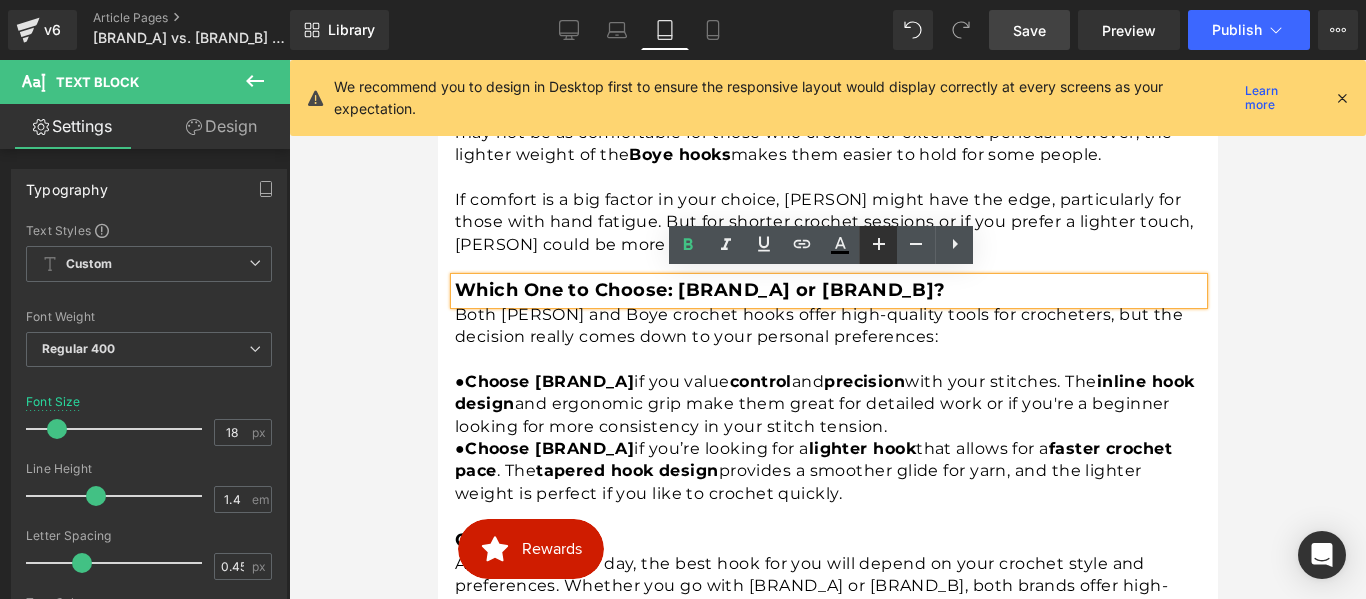 click 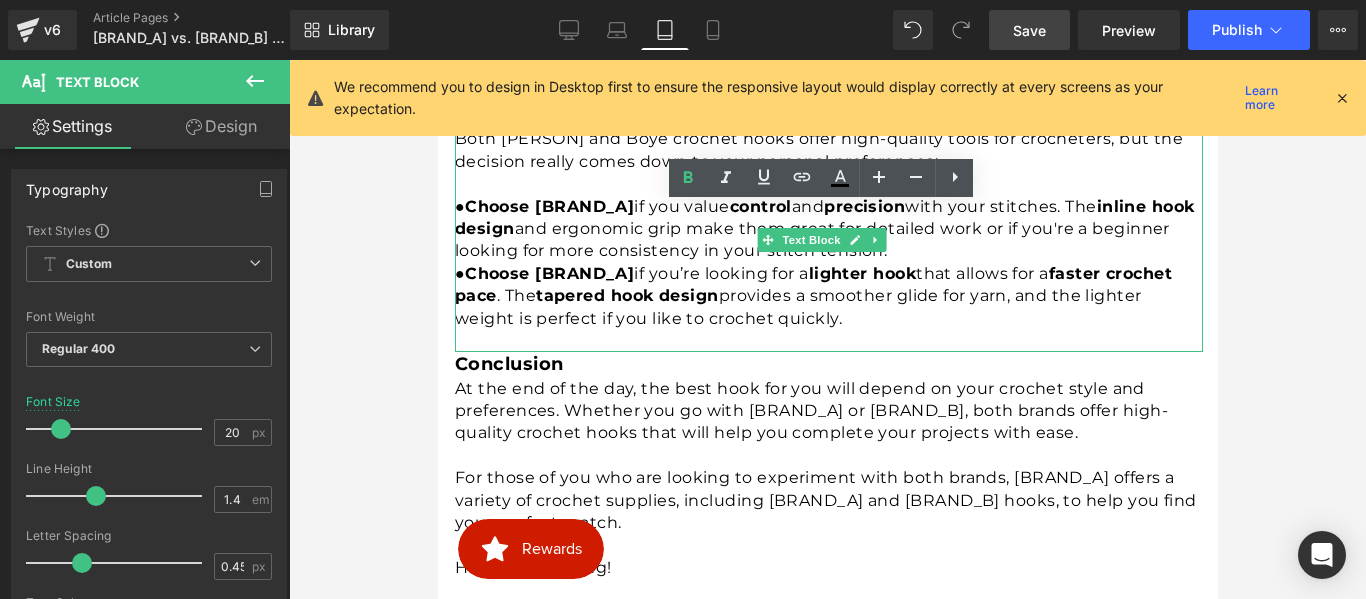 scroll, scrollTop: 2777, scrollLeft: 0, axis: vertical 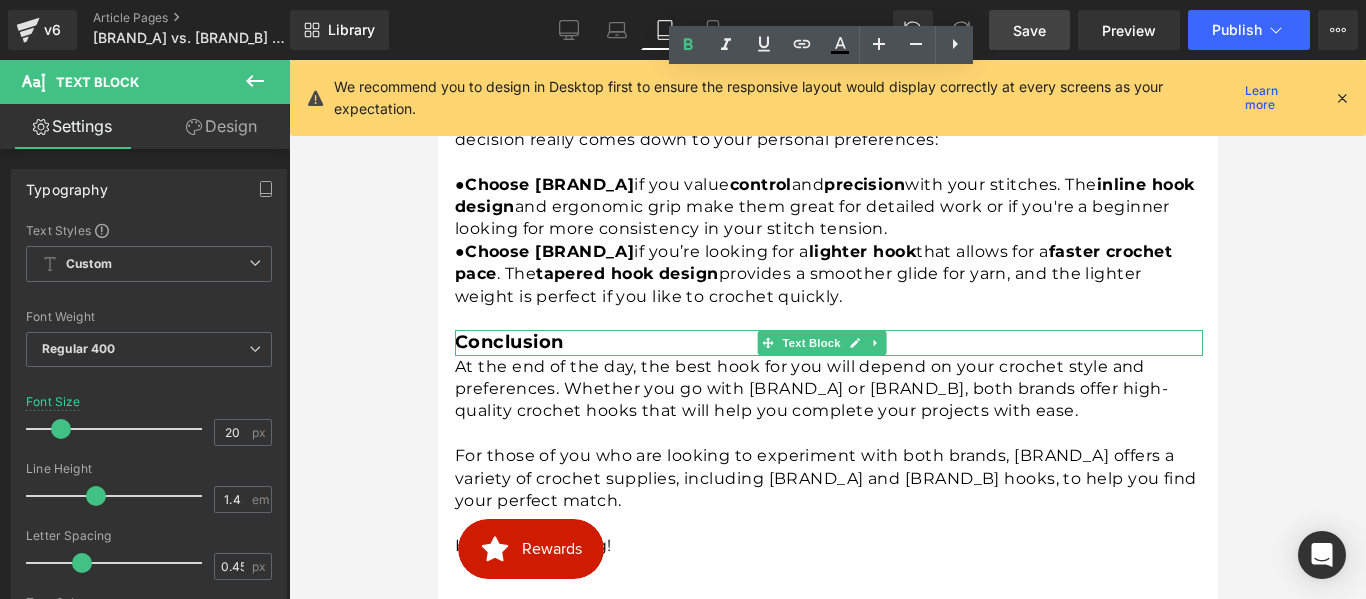 click on "Conclusion" at bounding box center [508, 342] 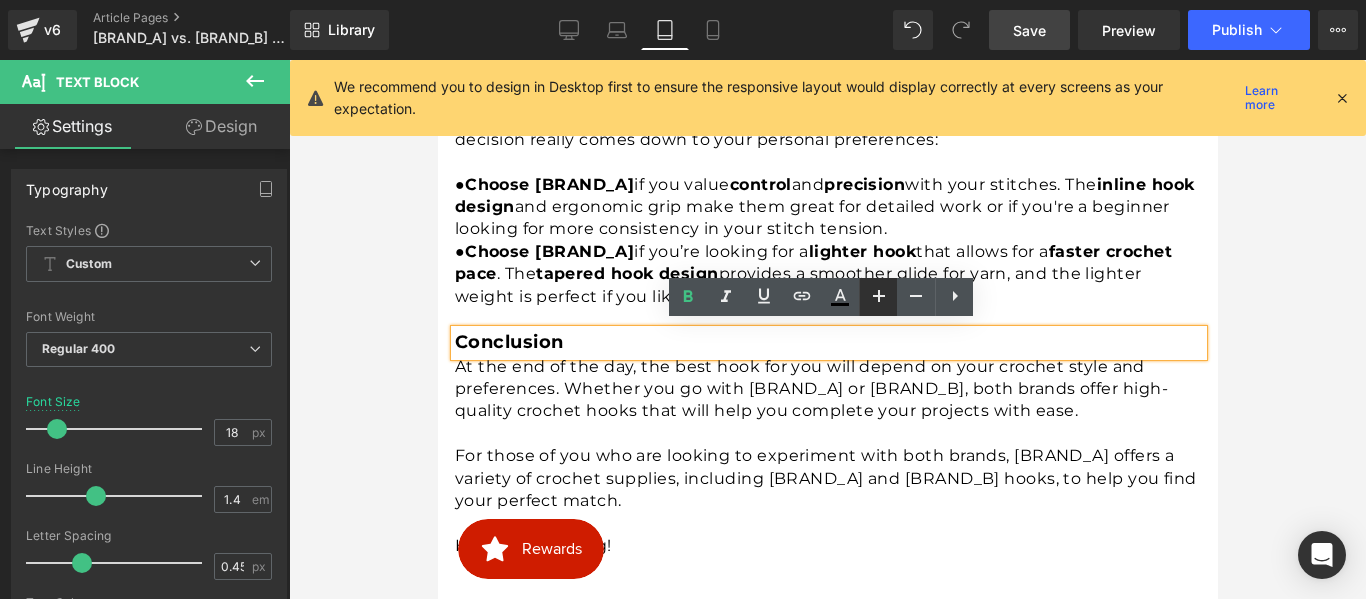 click 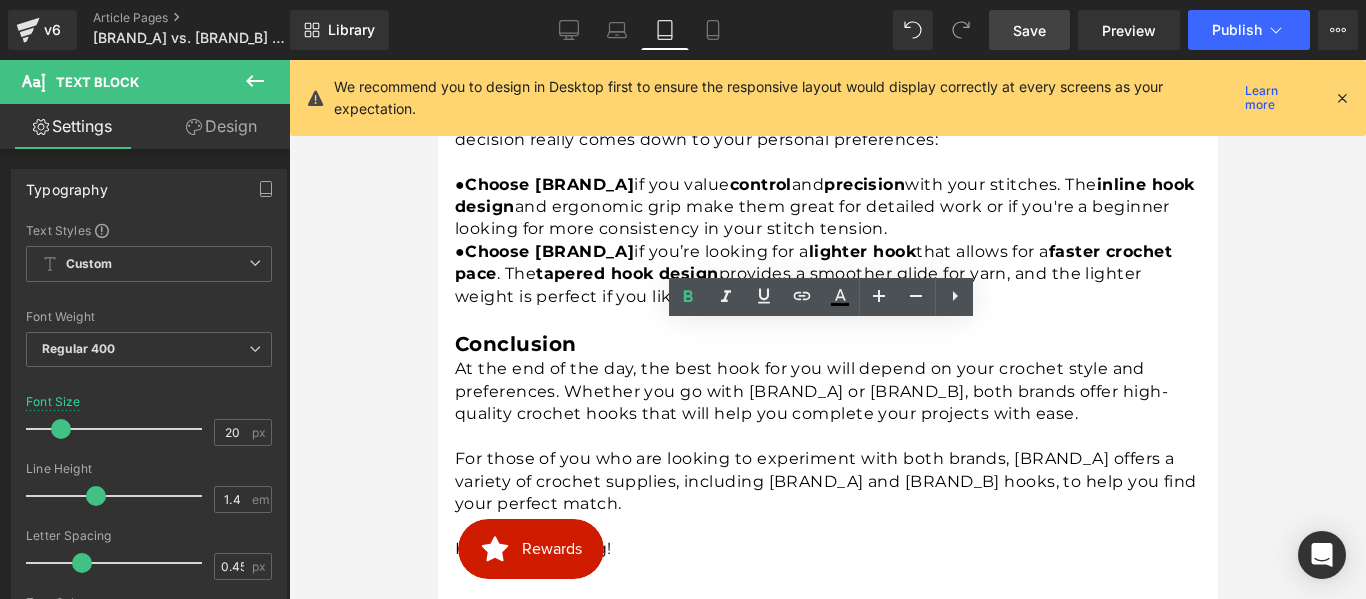 click on "Save" at bounding box center [1029, 30] 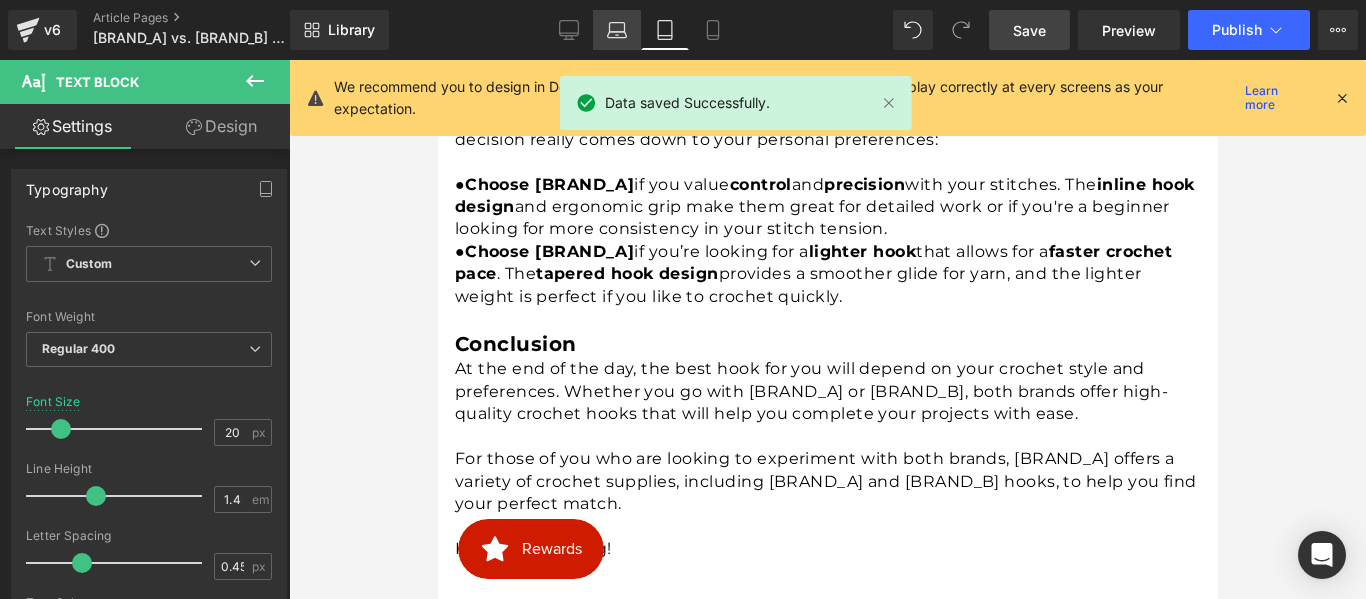 click 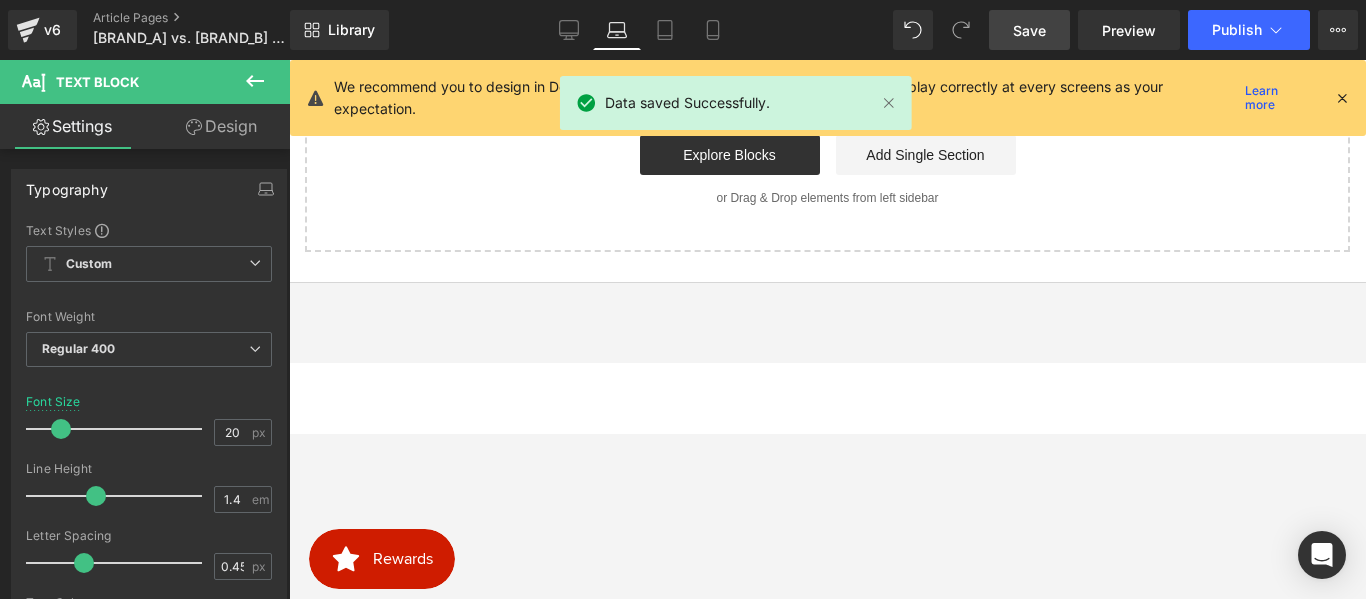 scroll, scrollTop: 2220, scrollLeft: 0, axis: vertical 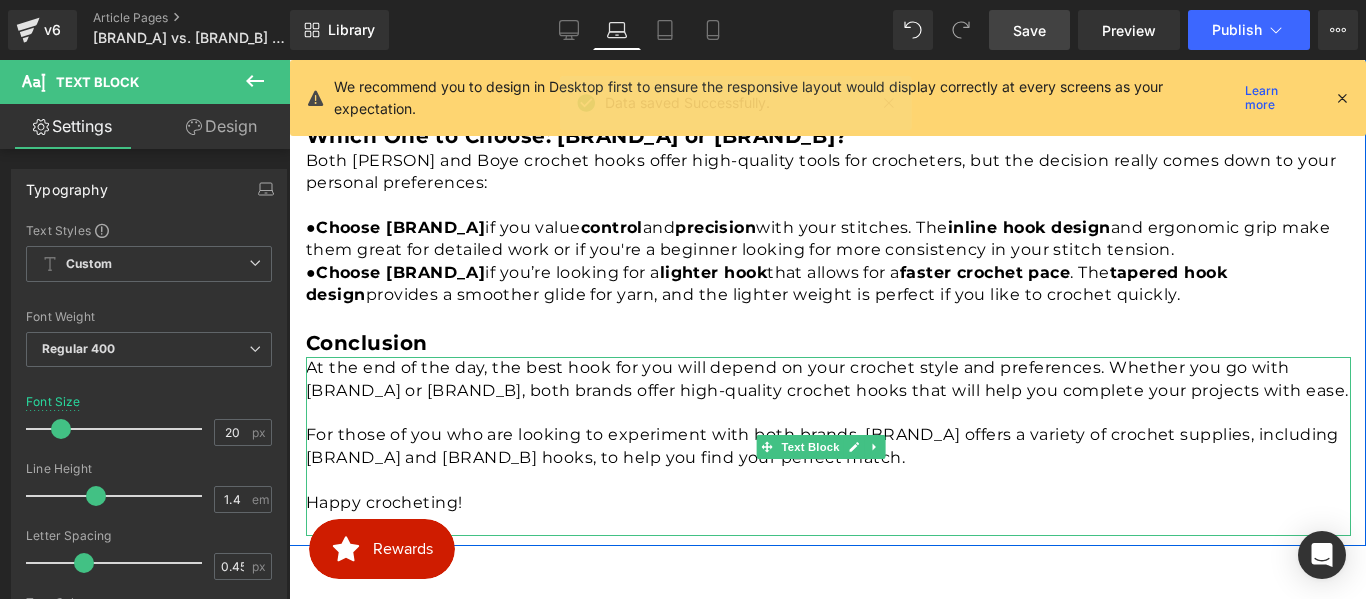 click on "At the end of the day, the best hook for you will depend on your crochet style and preferences. Whether you go with Susan Bates or Boye, both brands offer high-quality crochet hooks that will help you complete your projects with ease." at bounding box center [828, 379] 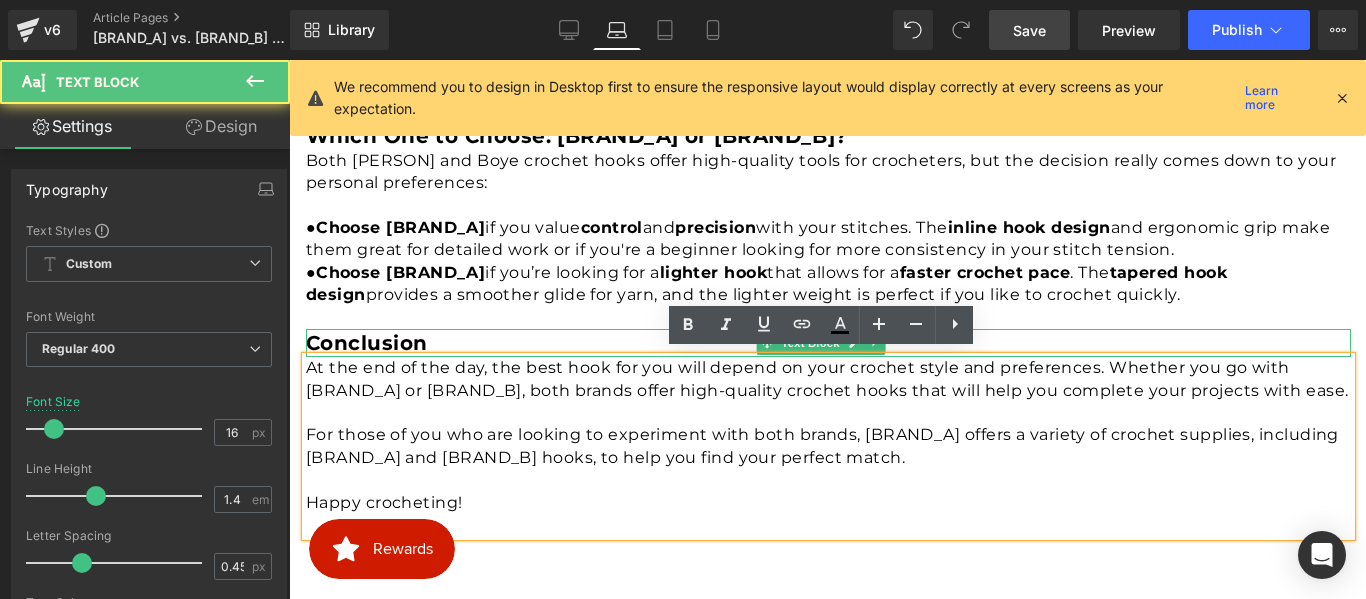 click on "Conclusion" at bounding box center (367, 343) 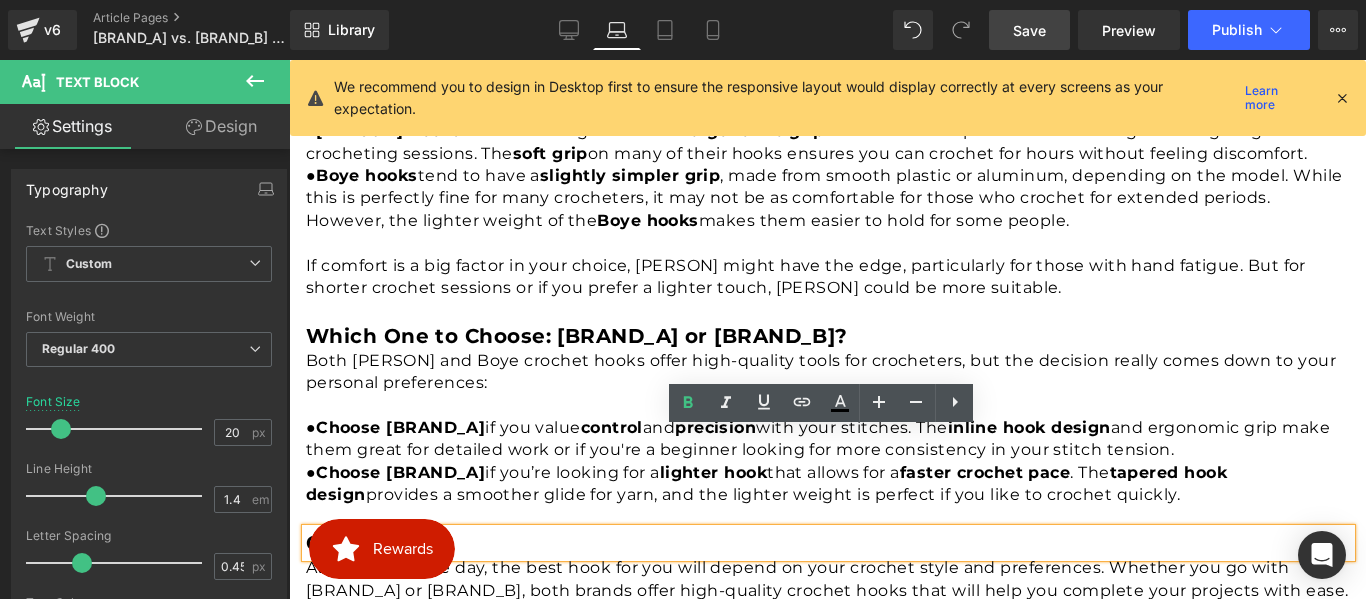 scroll, scrollTop: 1919, scrollLeft: 0, axis: vertical 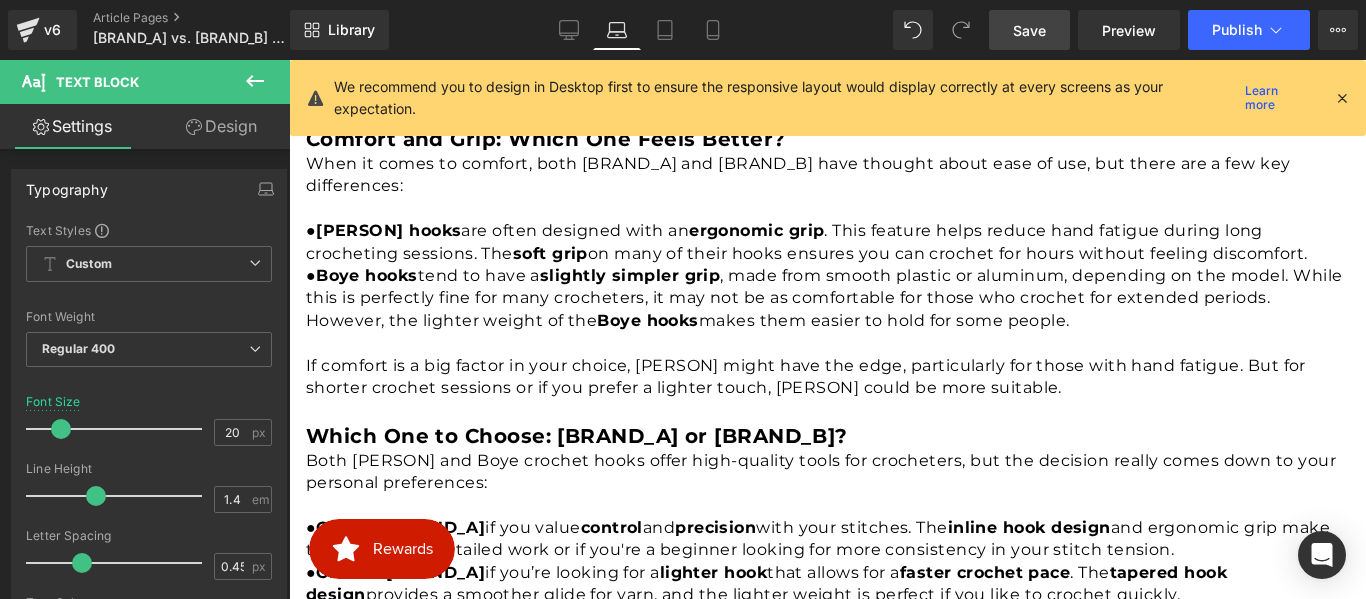 click on "Save" at bounding box center (1029, 30) 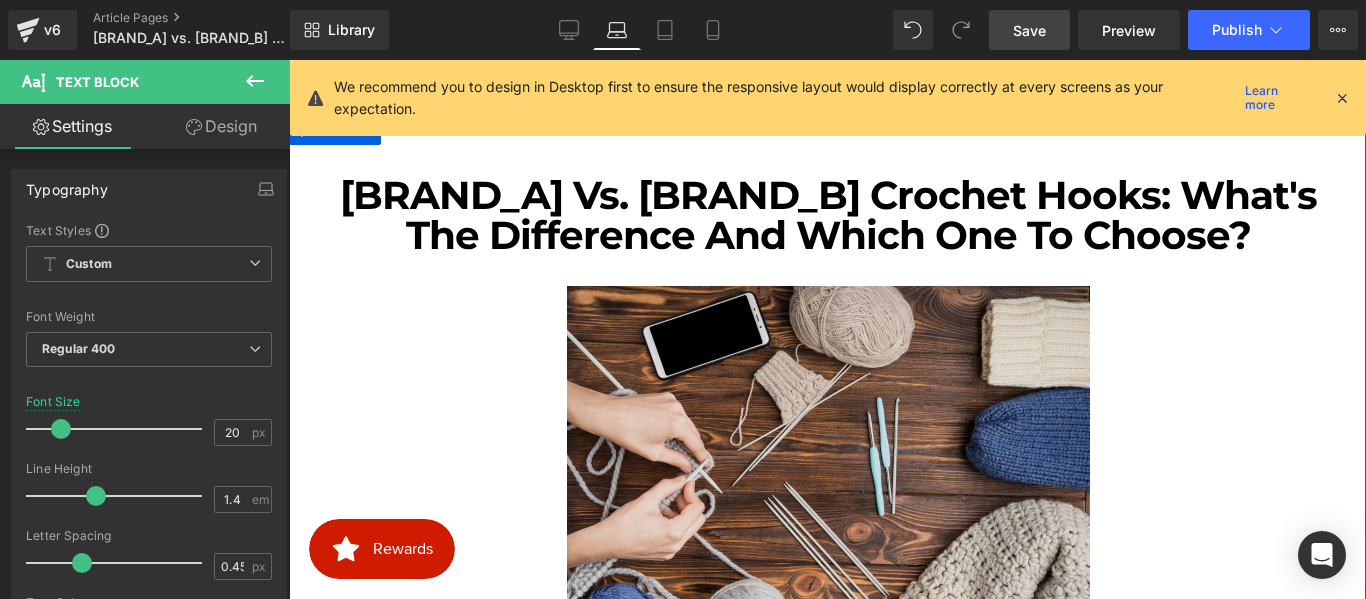 scroll, scrollTop: 200, scrollLeft: 0, axis: vertical 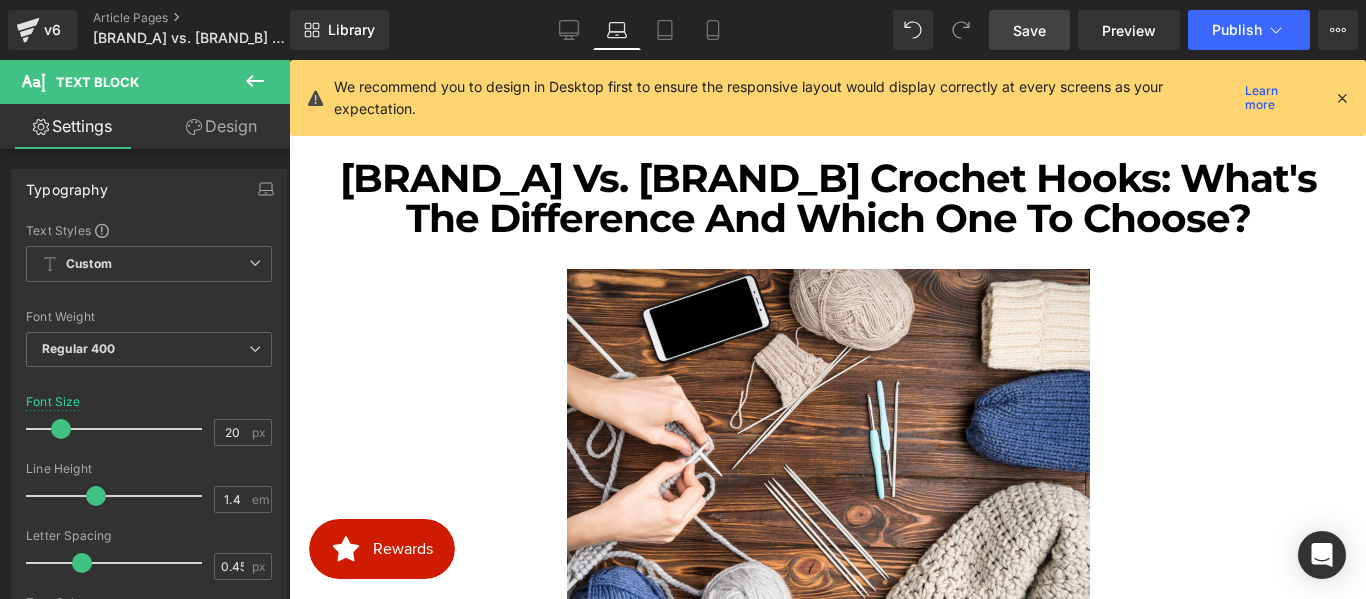 click on "Save" at bounding box center (1029, 30) 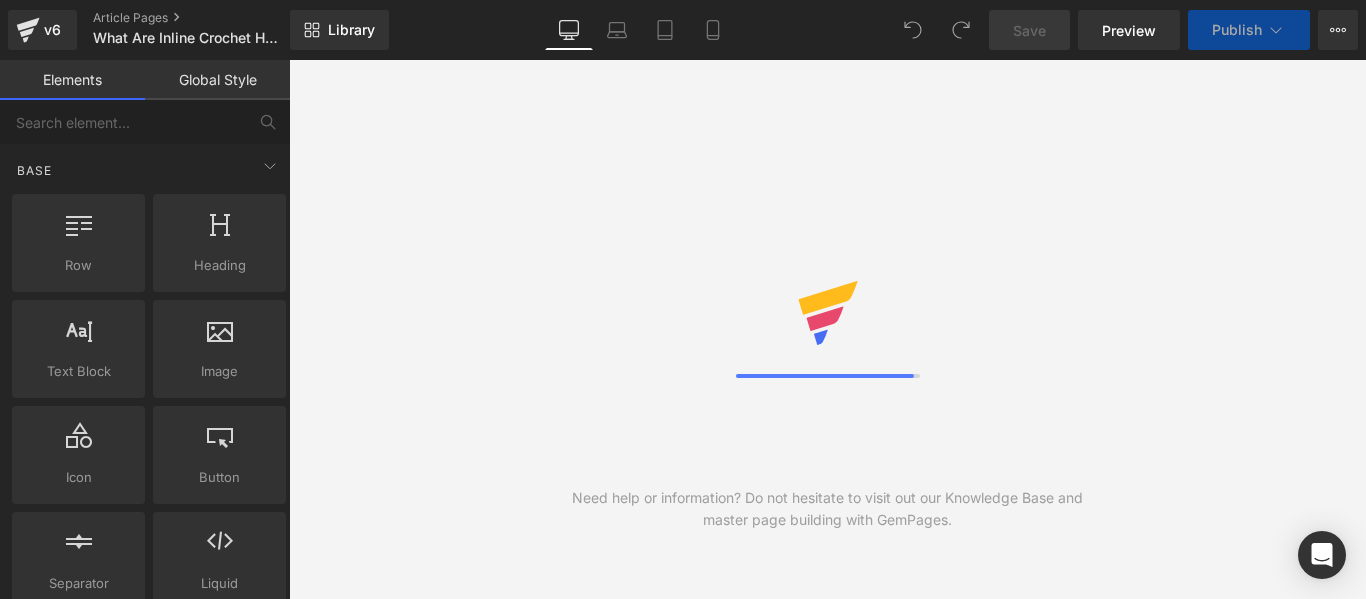 scroll, scrollTop: 0, scrollLeft: 0, axis: both 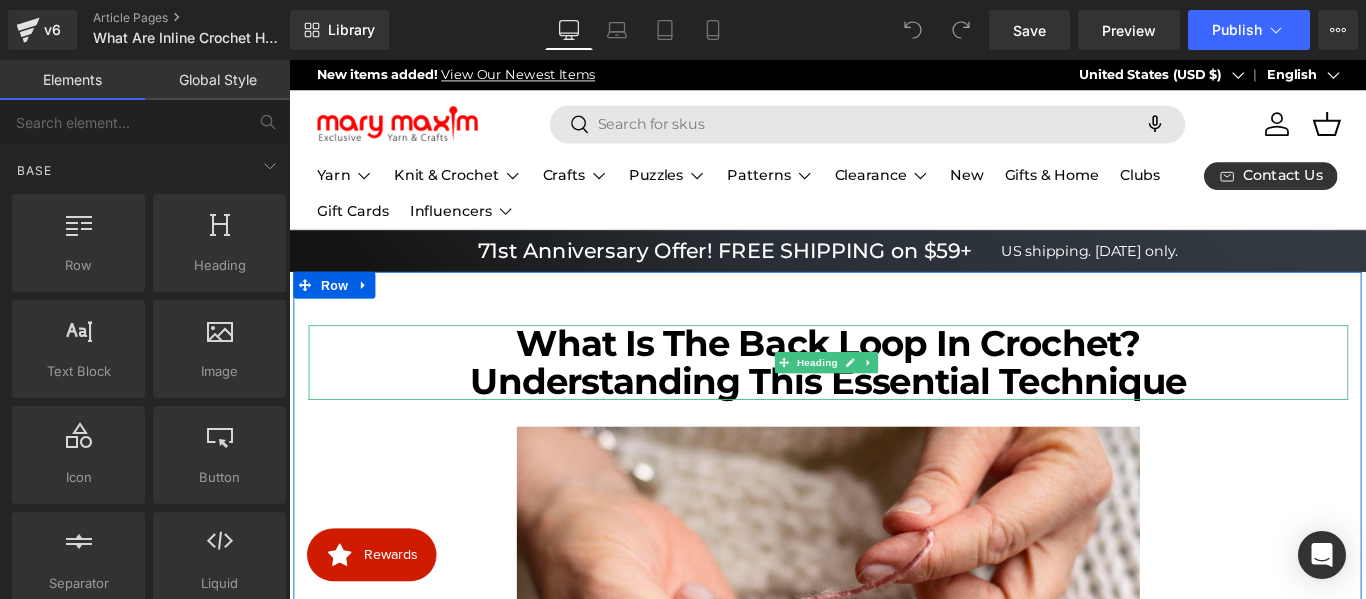 click on "Understanding This Essential Technique" at bounding box center [895, 420] 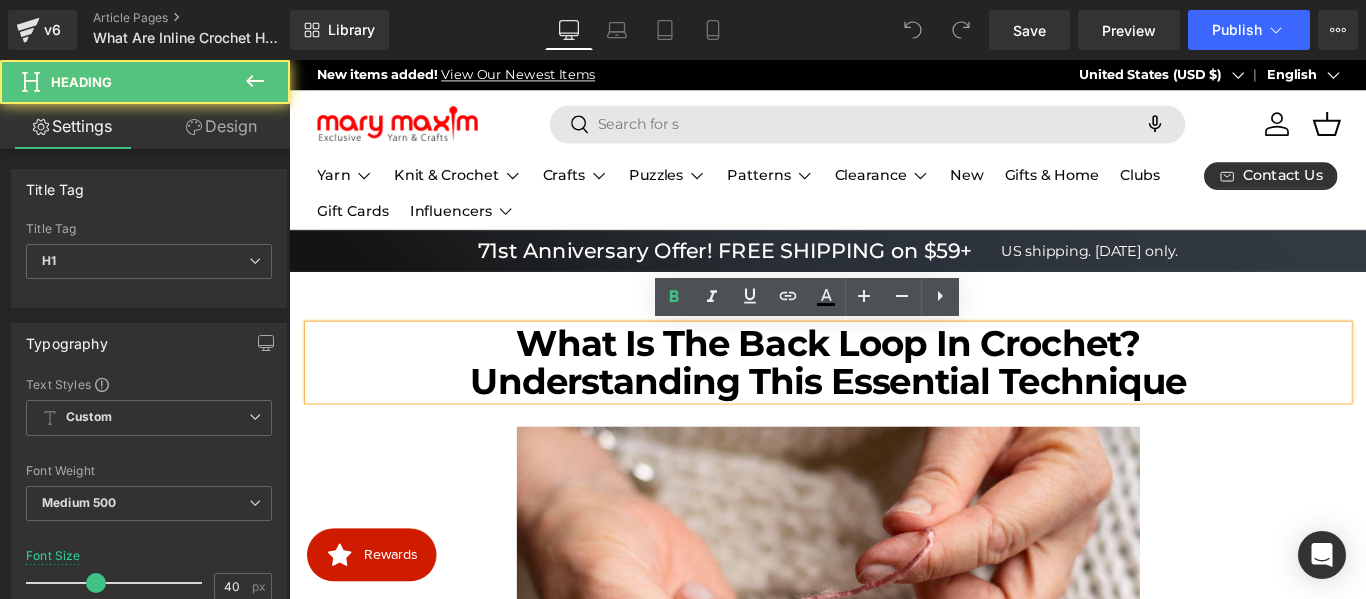 click on "Understanding This Essential Technique" at bounding box center [895, 420] 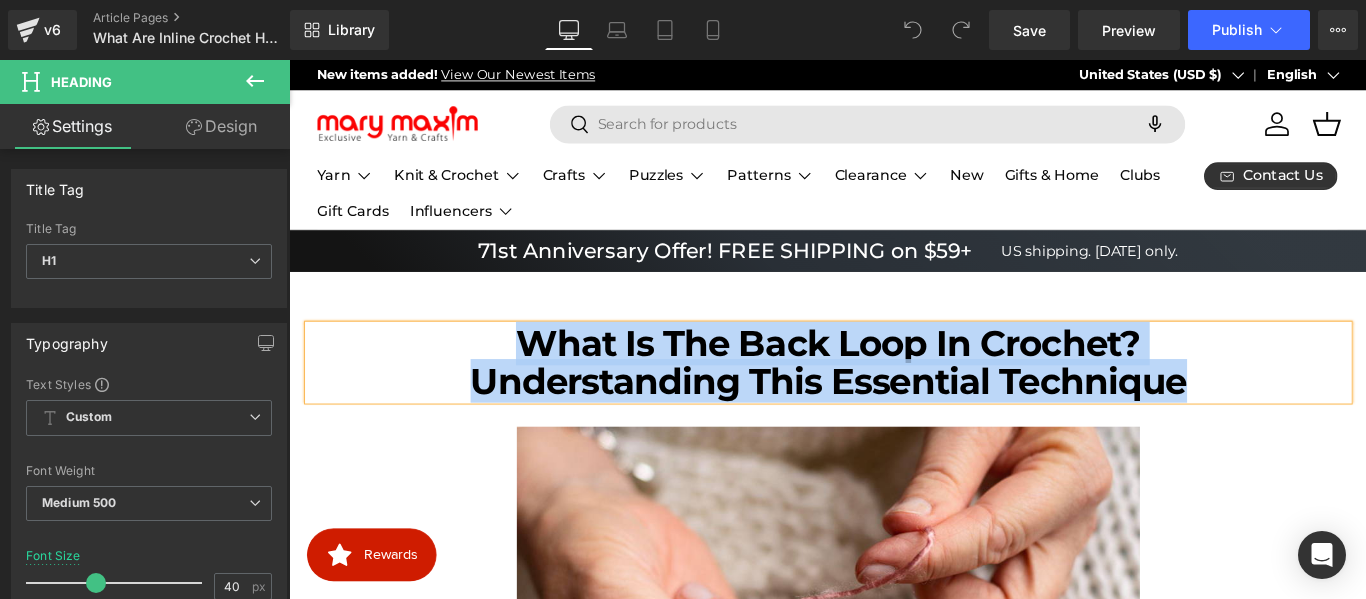 paste 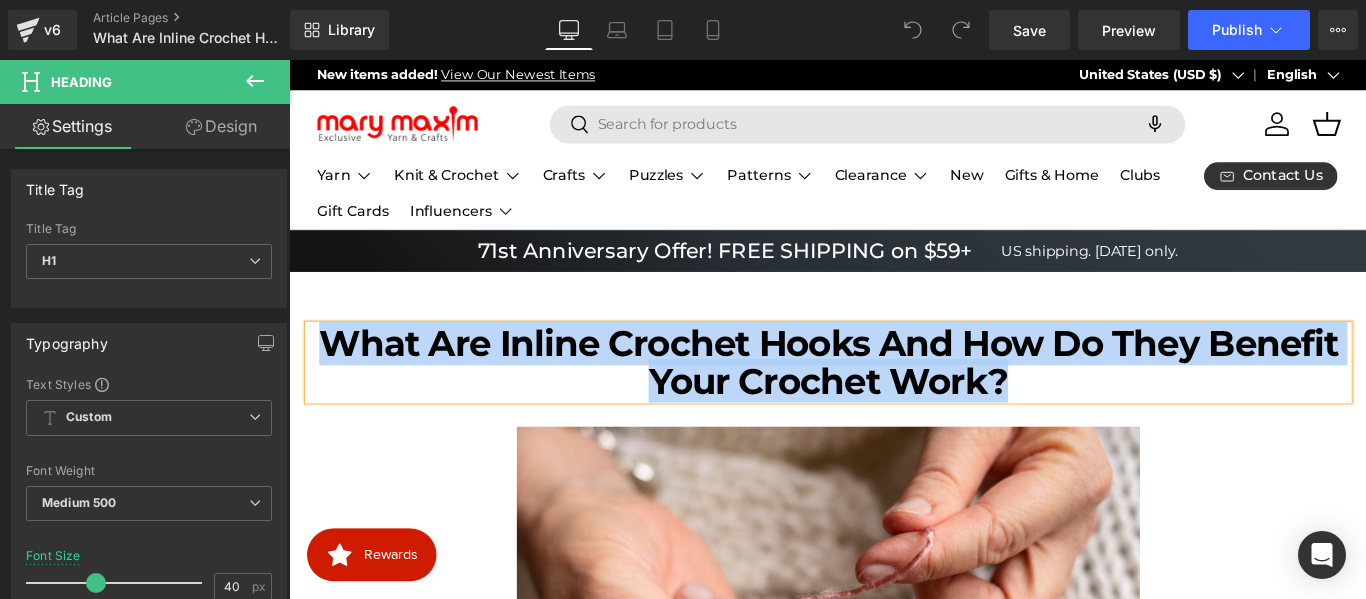 type 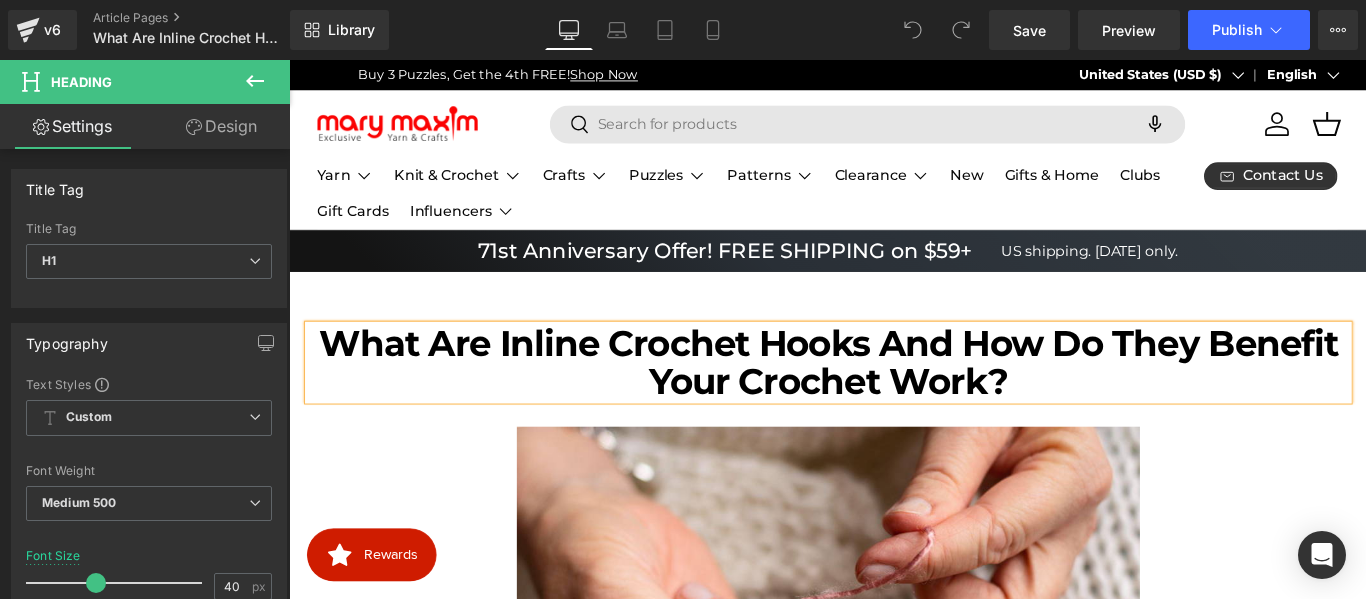 scroll, scrollTop: 0, scrollLeft: 1658, axis: horizontal 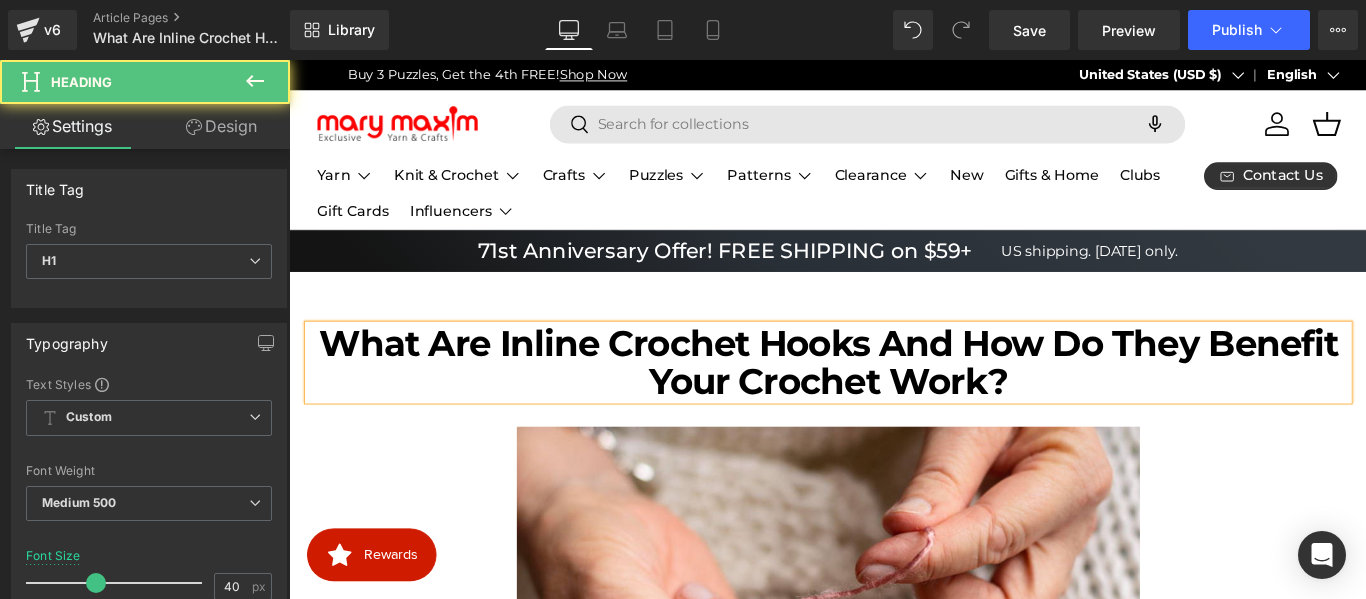 click on "What Are Inline Crochet Hooks and How Do They Benefit Your Crochet Work?" at bounding box center (895, 399) 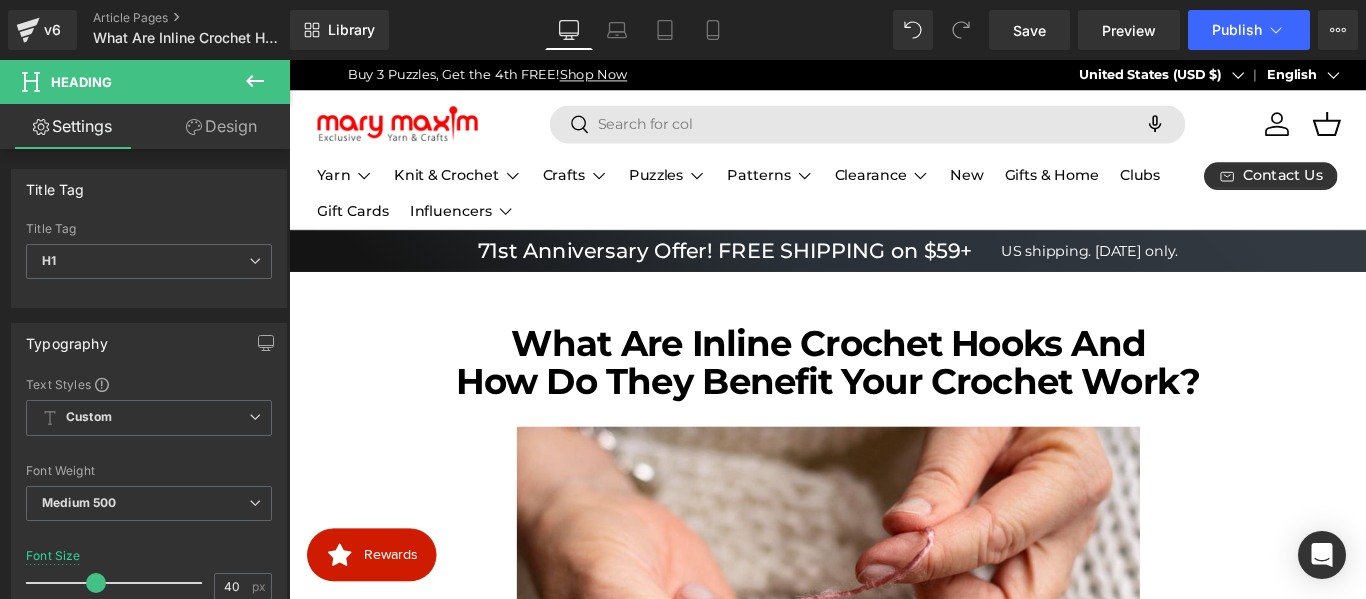 click on "Rendering Content" at bounding box center [683, 520] 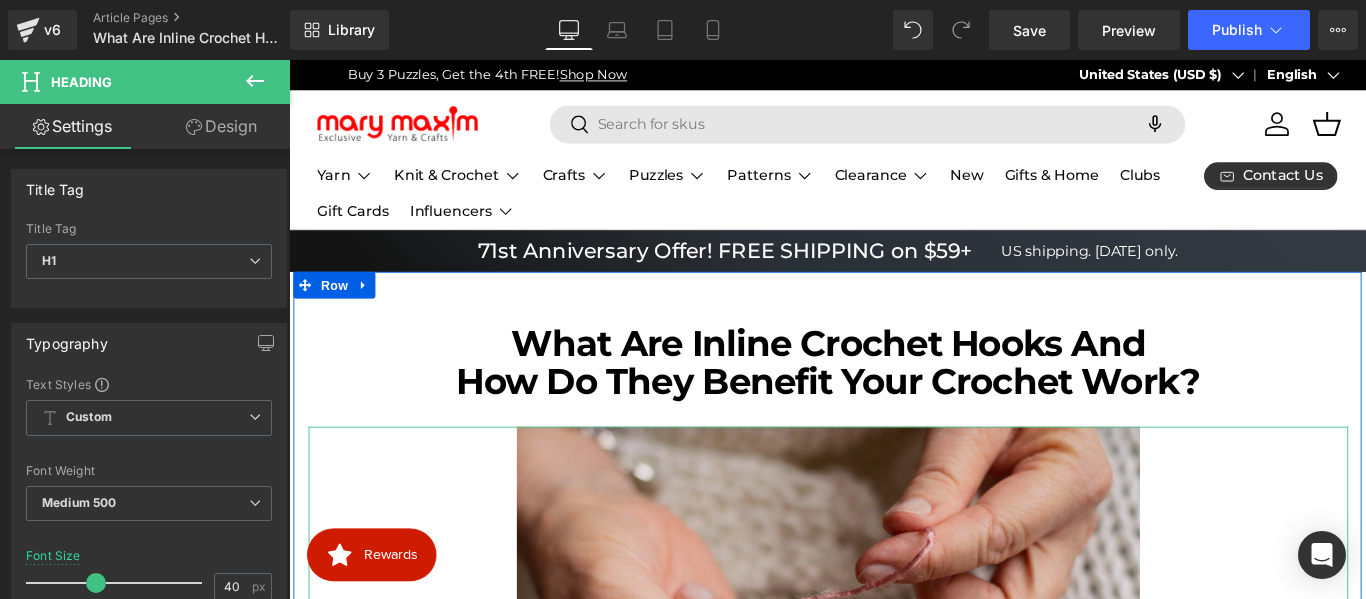 scroll, scrollTop: 0, scrollLeft: 1559, axis: horizontal 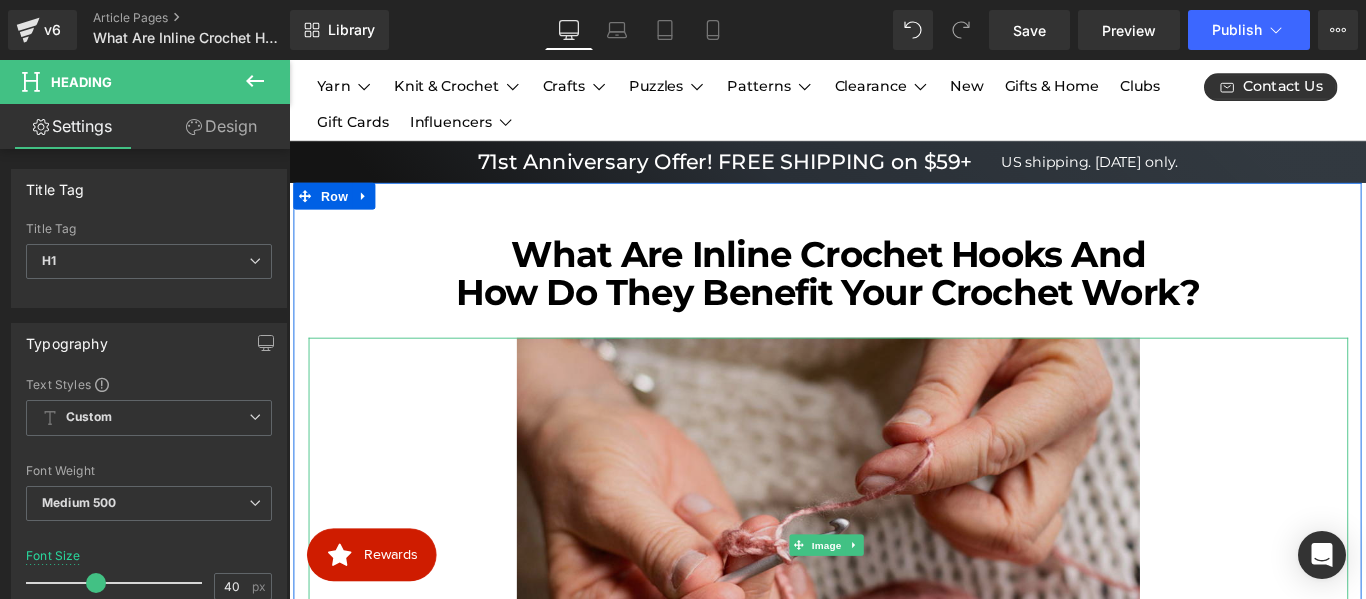 click at bounding box center [895, 605] 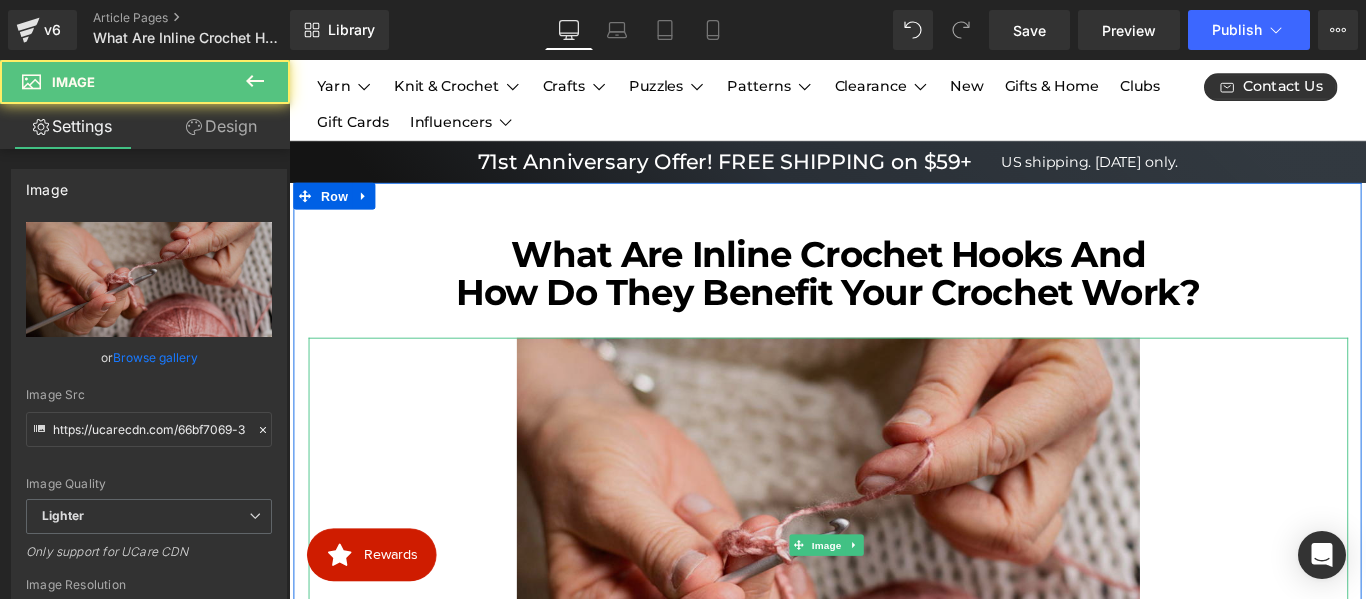 scroll, scrollTop: 0, scrollLeft: 0, axis: both 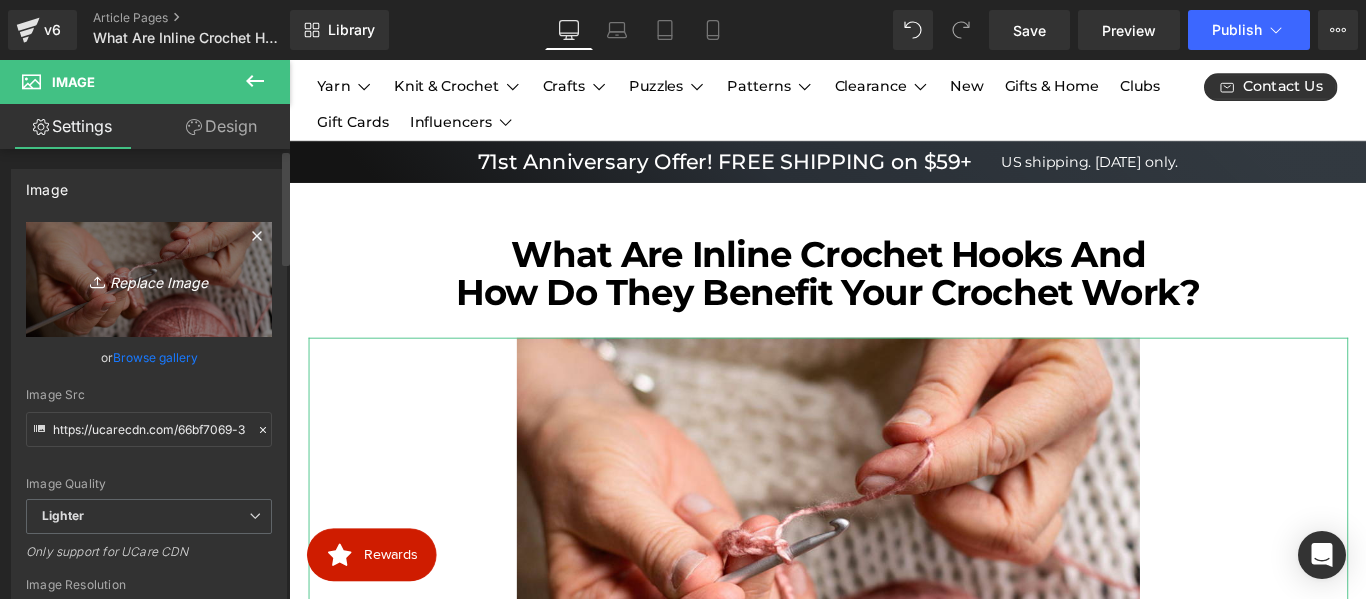 click on "Replace Image" at bounding box center [149, 279] 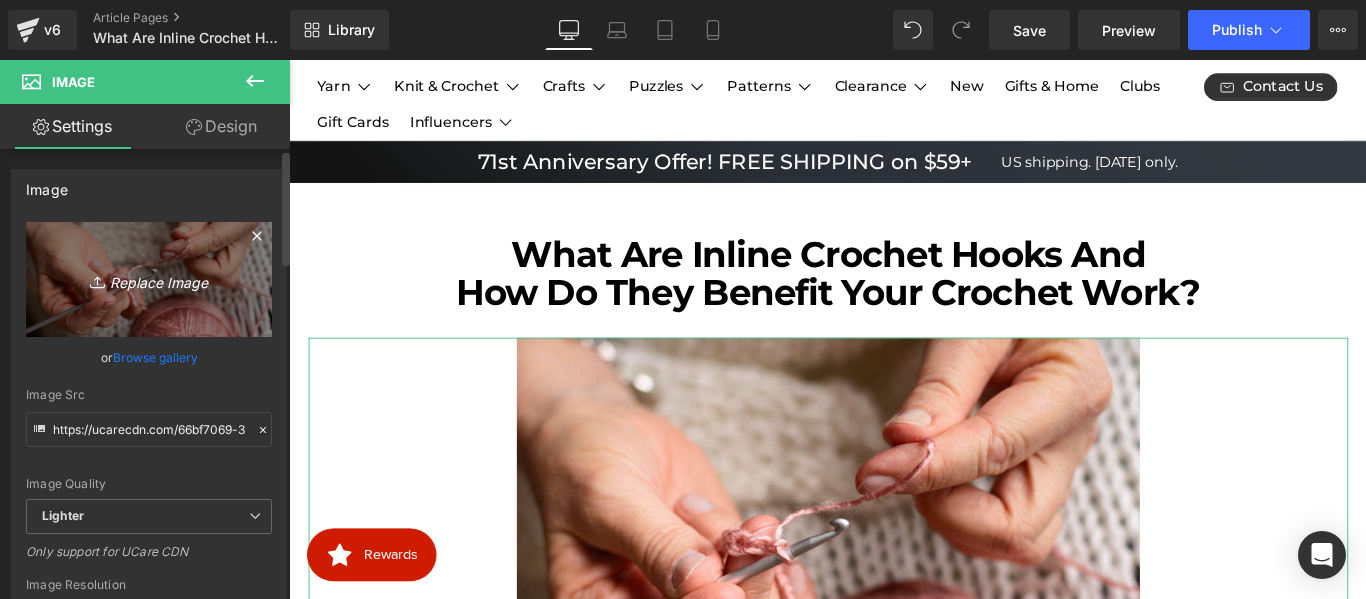 type on "C:\fakepath\image (55).png" 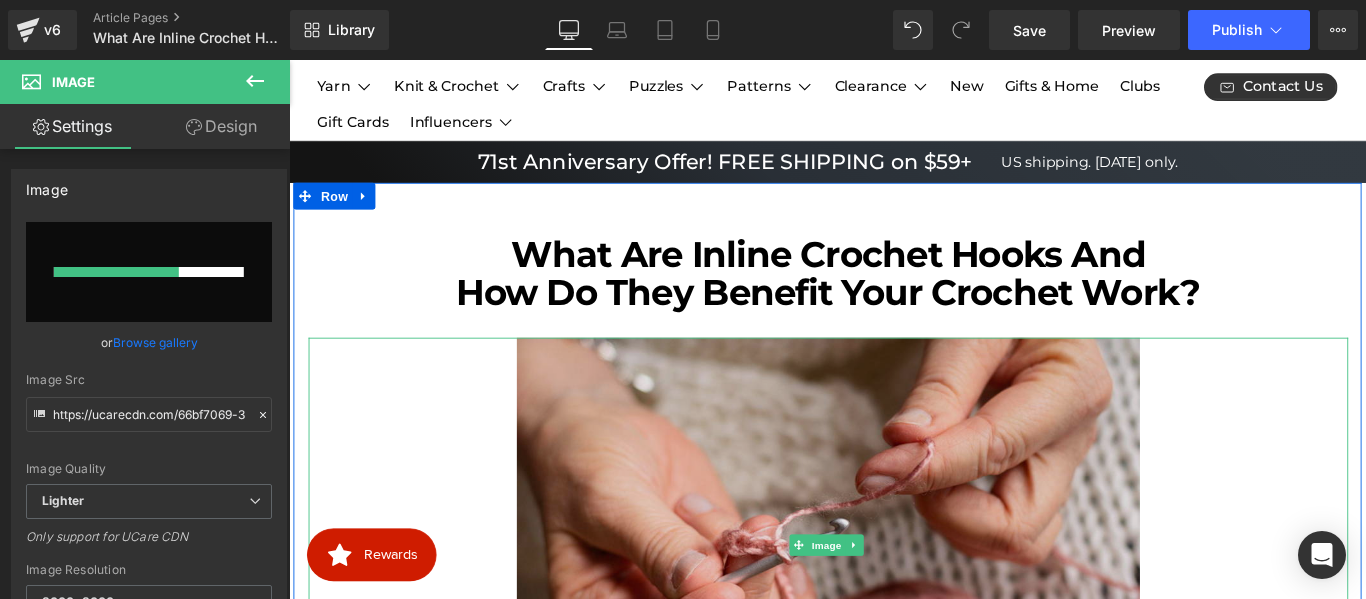 type 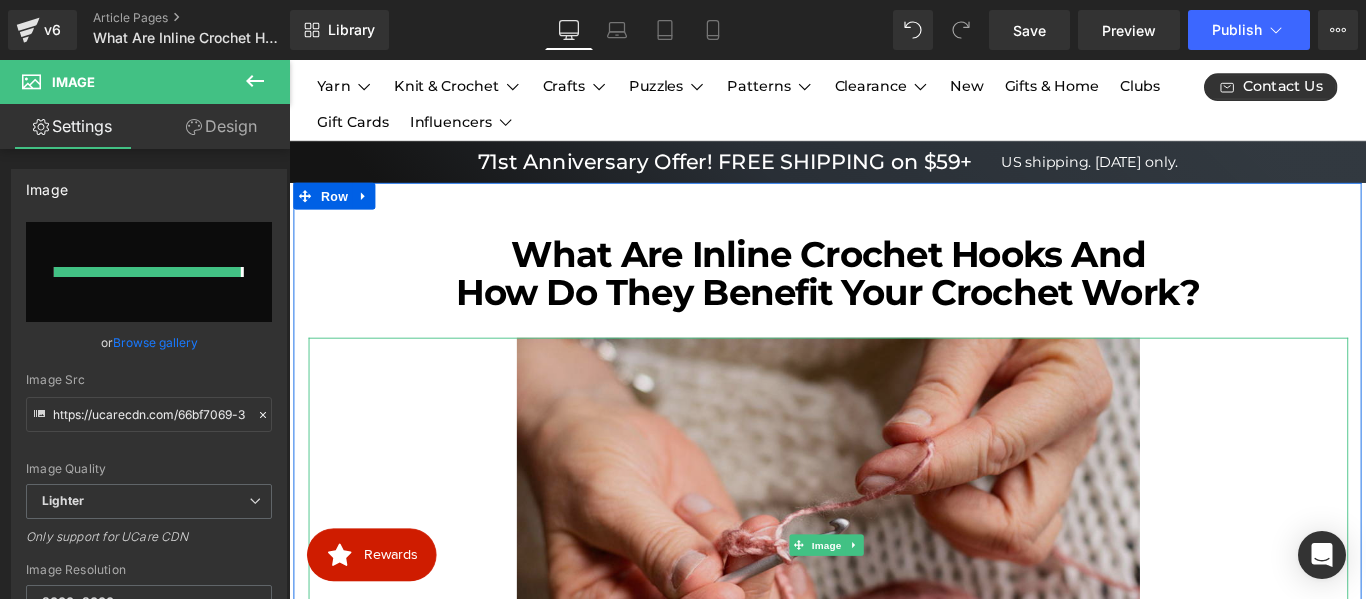 type on "https://ucarecdn.com/c2810d04-c317-4a20-94d7-3139852b9a1f/-/format/auto/-/preview/3000x3000/-/quality/lighter/image%20_55_.png" 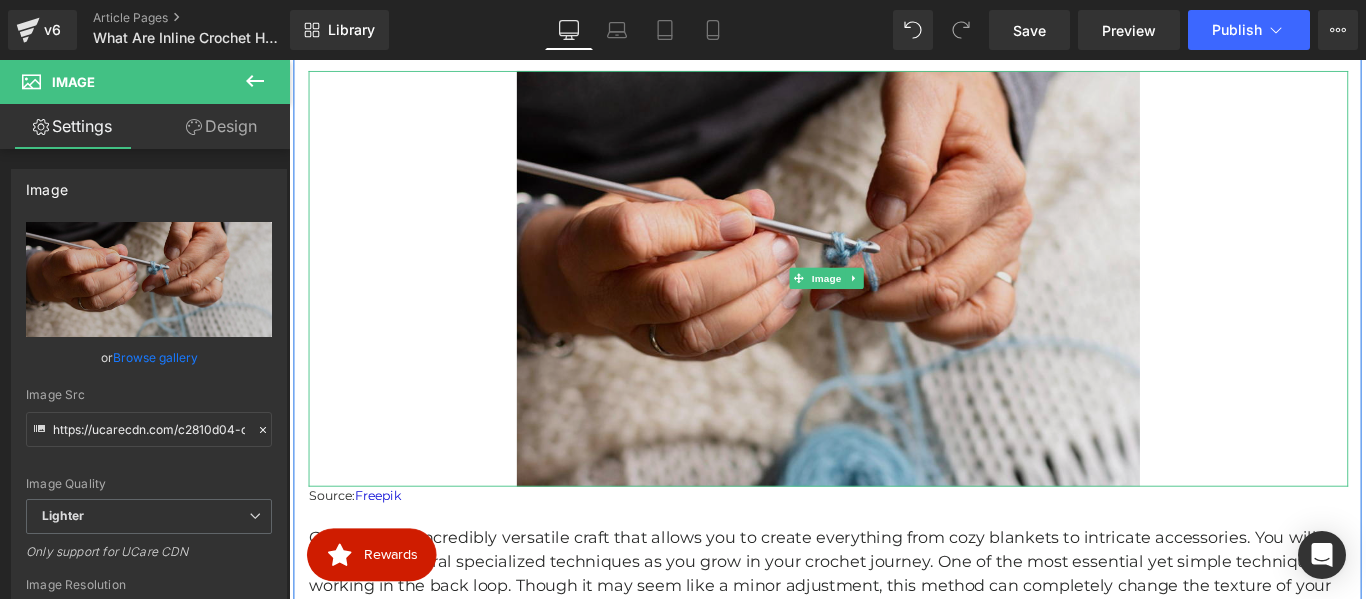 scroll, scrollTop: 616, scrollLeft: 0, axis: vertical 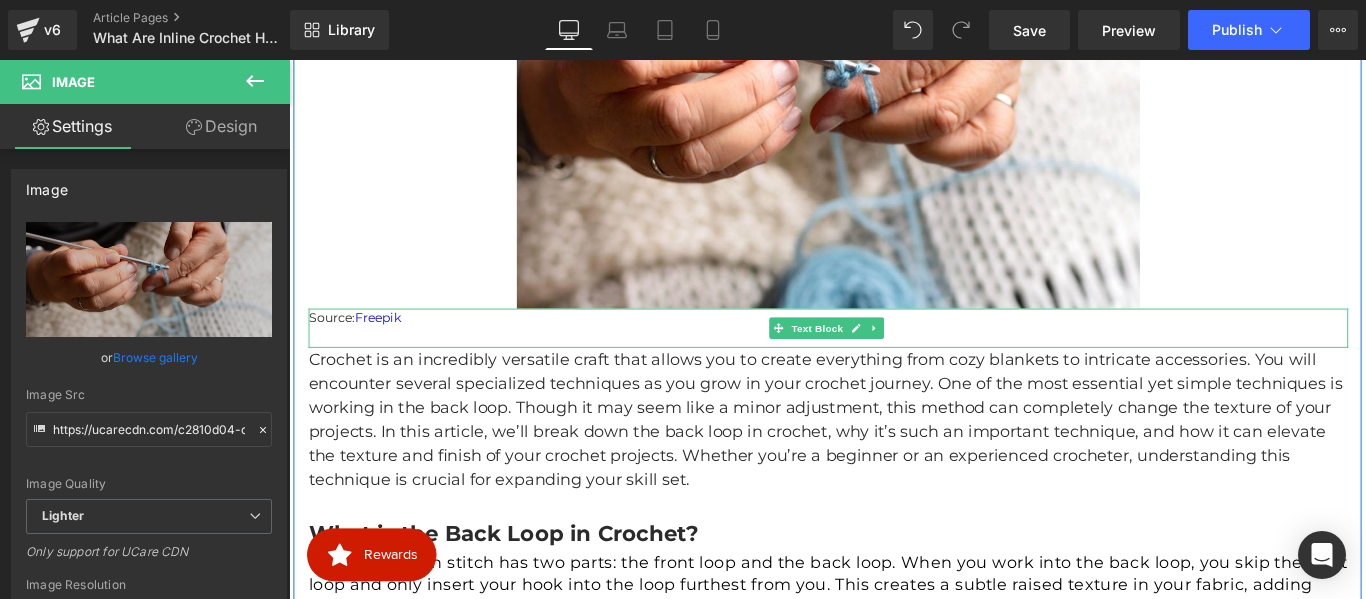 click on "Source:  Freepik" at bounding box center (895, 349) 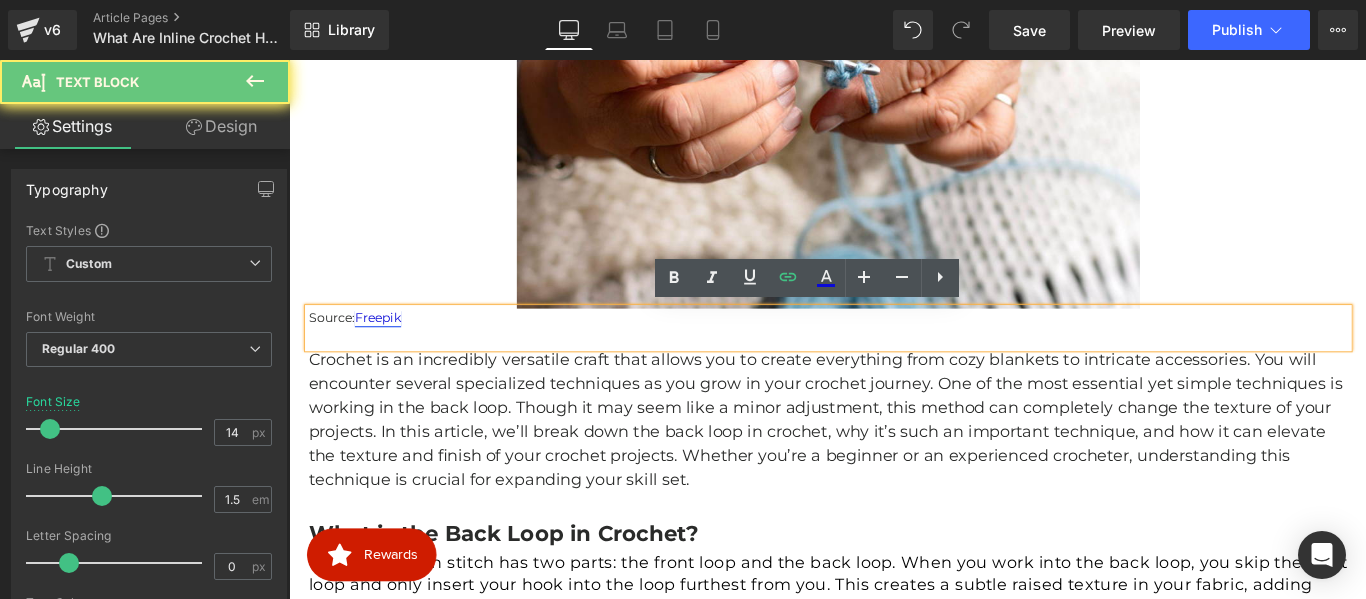 click on "[PERSON]" at bounding box center (389, 349) 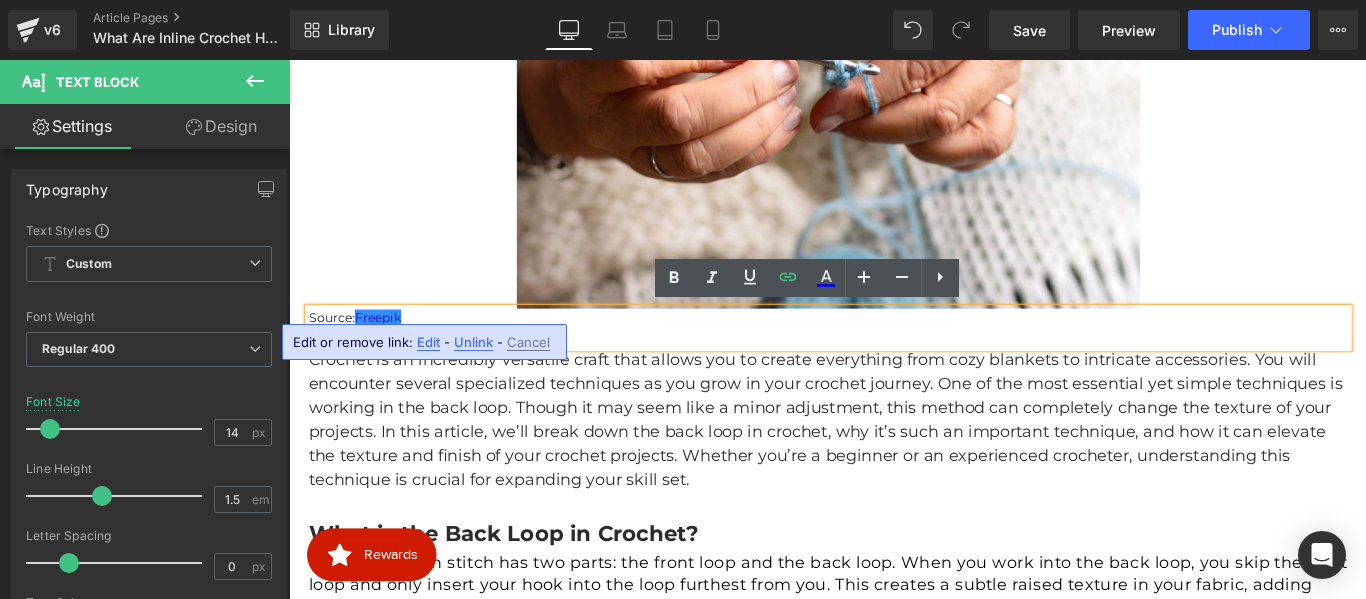 click on "Edit" at bounding box center (428, 342) 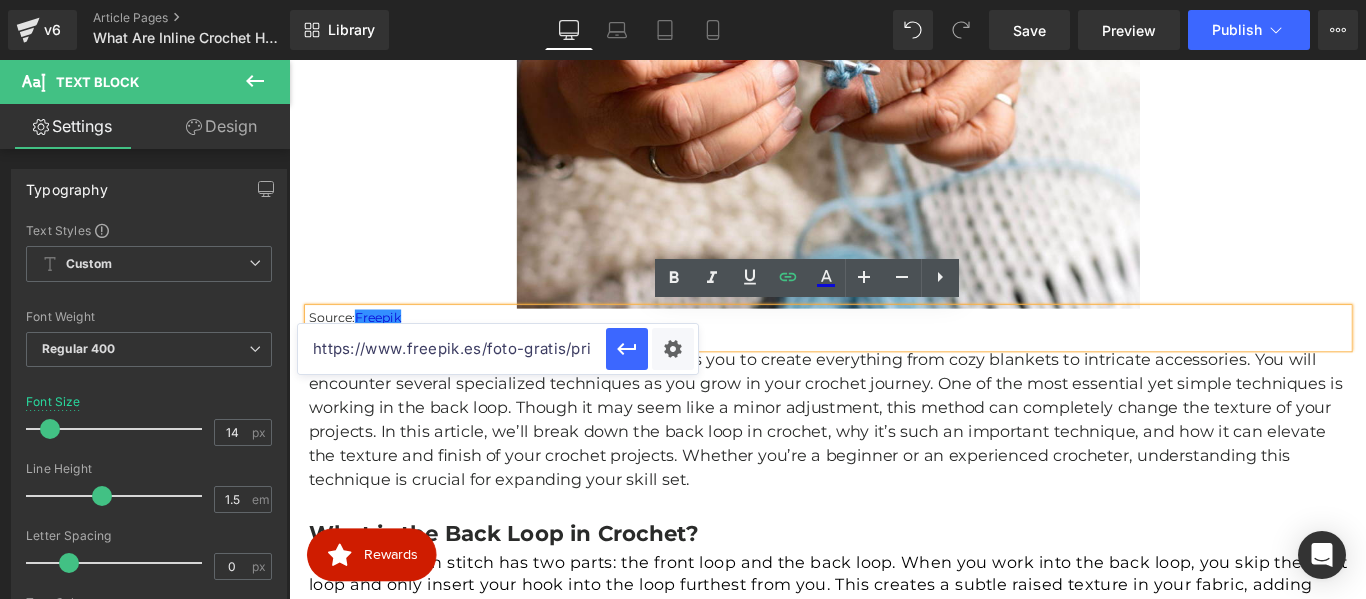 click on "https://www.freepik.es/foto-gratis/primer-plano-tejido-femenino_9755048.htm#fromView=search&page=1&position=9&uuid=7b53234c-1feb-4a02-a088-3796bb9968cc&query=crochet+back+loop" at bounding box center (452, 349) 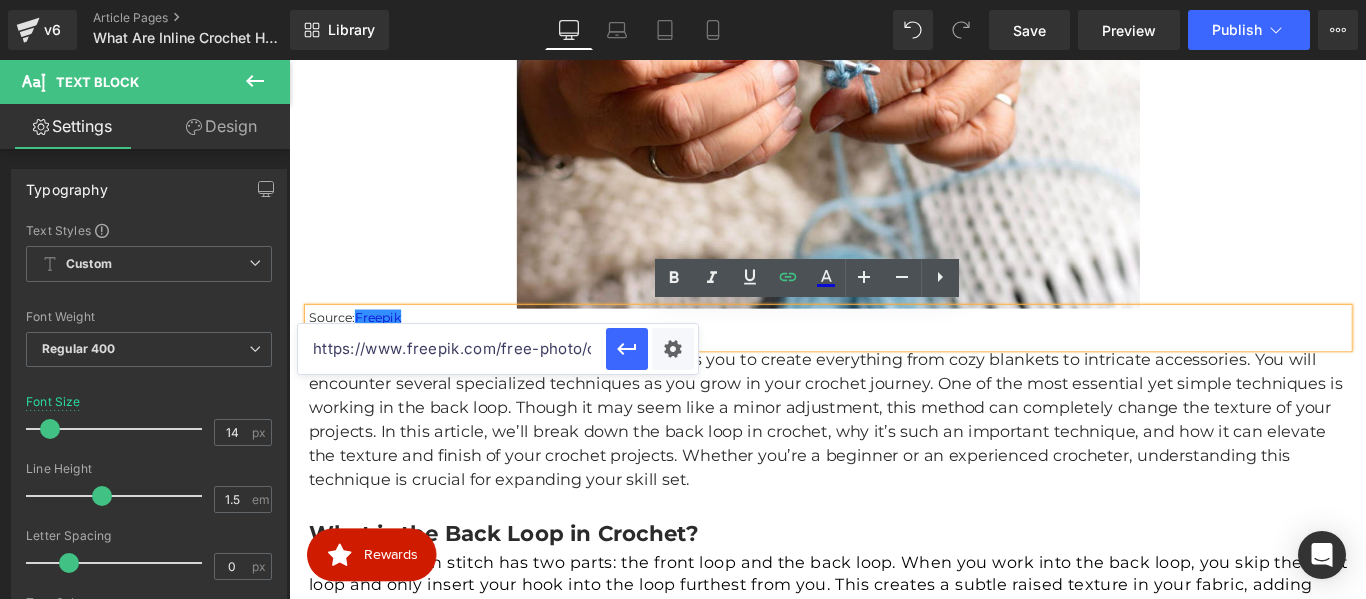 scroll, scrollTop: 0, scrollLeft: 1173, axis: horizontal 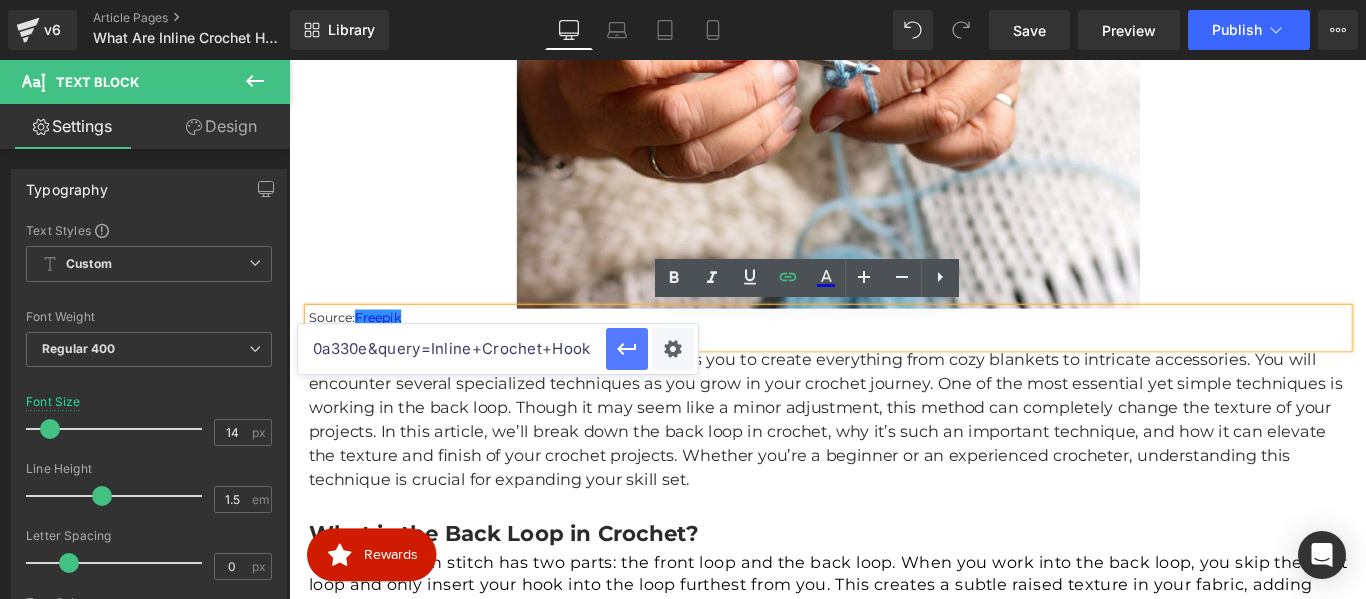 type on "https://www.freepik.com/free-photo/close-up-woman-knitting_9755047.htm#fromView=search&page=1&position=4&uuid=9fef7bbc-3f32-4b05-95e3-cdfb350a330e&query=Inline+Crochet+Hooks" 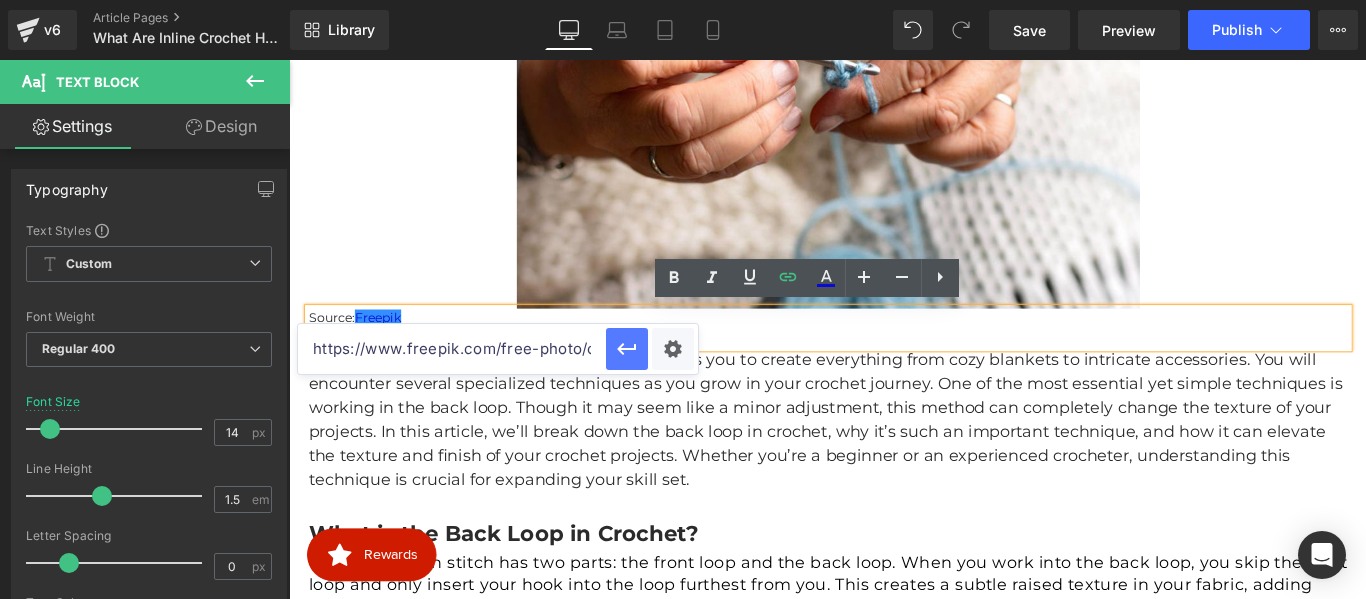 click 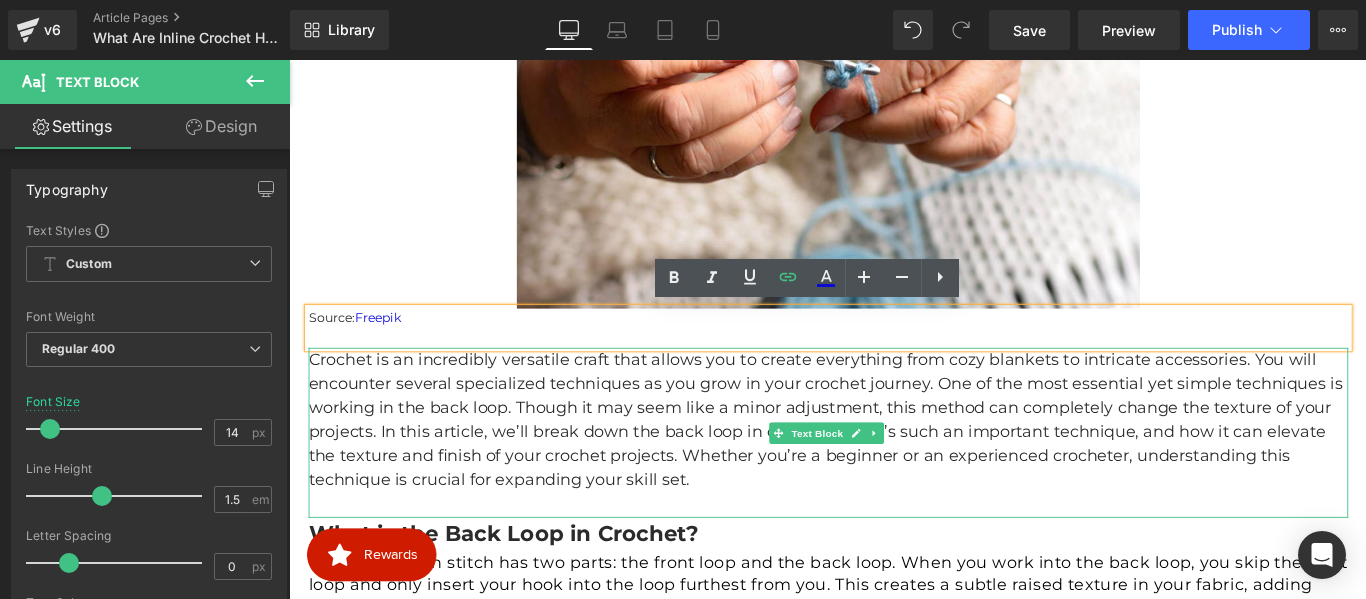 click on "Crochet is an incredibly versatile craft that allows you to create everything from cozy blankets to intricate accessories. You will encounter several specialized techniques as you grow in your crochet journey. One of the most essential yet simple techniques is working in the back loop. Though it may seem like a minor adjustment, this method can completely change the texture of your projects. In this article, we’ll break down the back loop in crochet, why it’s such an important technique, and how it can elevate the texture and finish of your crochet projects. Whether you’re a beginner or an experienced crocheter, understanding this technique is crucial for expanding your skill set." at bounding box center (895, 464) 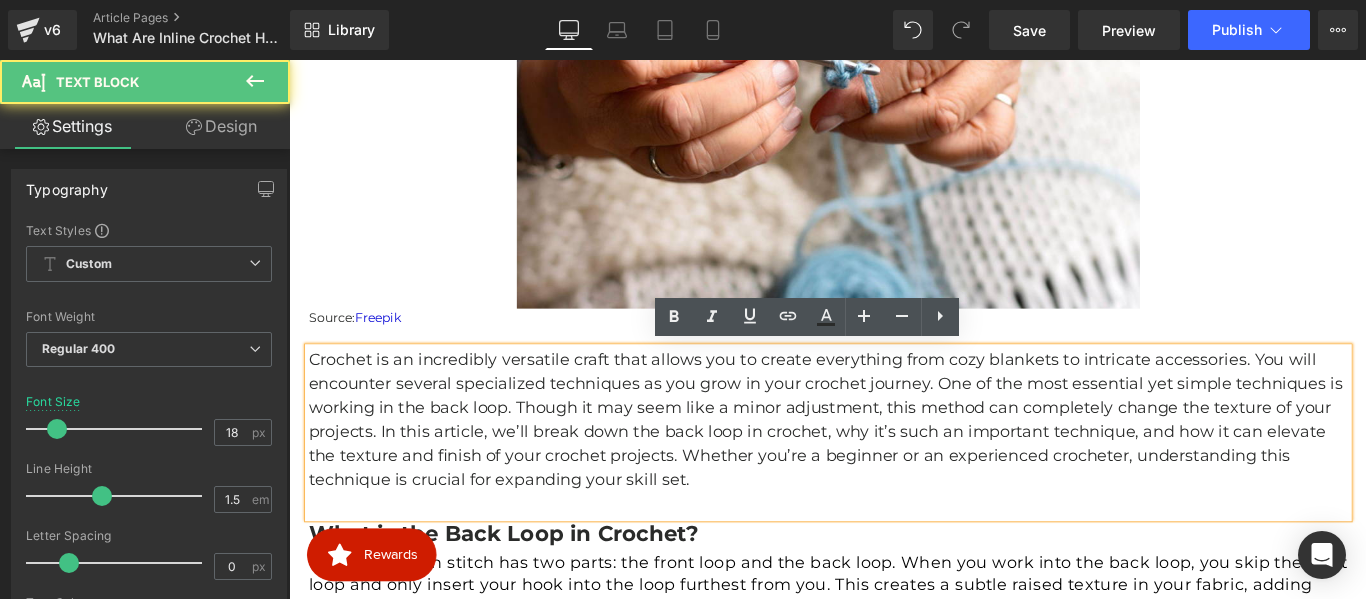 click on "Crochet is an incredibly versatile craft that allows you to create everything from cozy blankets to intricate accessories. You will encounter several specialized techniques as you grow in your crochet journey. One of the most essential yet simple techniques is working in the back loop. Though it may seem like a minor adjustment, this method can completely change the texture of your projects. In this article, we’ll break down the back loop in crochet, why it’s such an important technique, and how it can elevate the texture and finish of your crochet projects. Whether you’re a beginner or an experienced crocheter, understanding this technique is crucial for expanding your skill set." at bounding box center [895, 464] 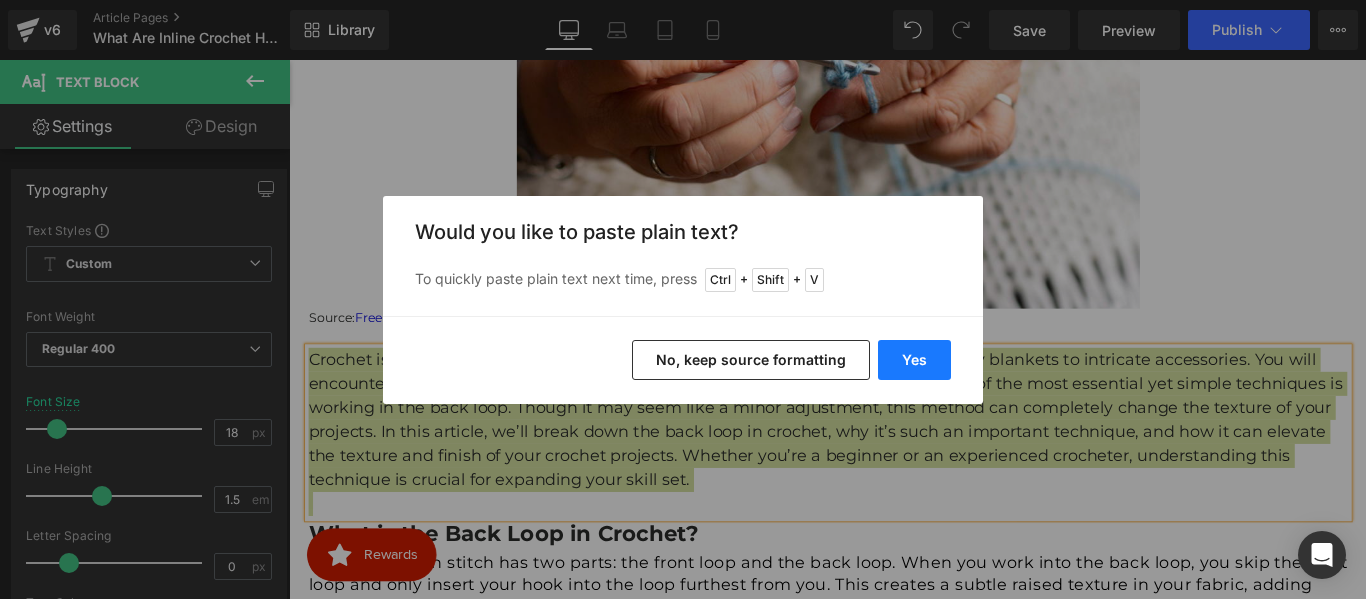 click on "Yes" at bounding box center [914, 360] 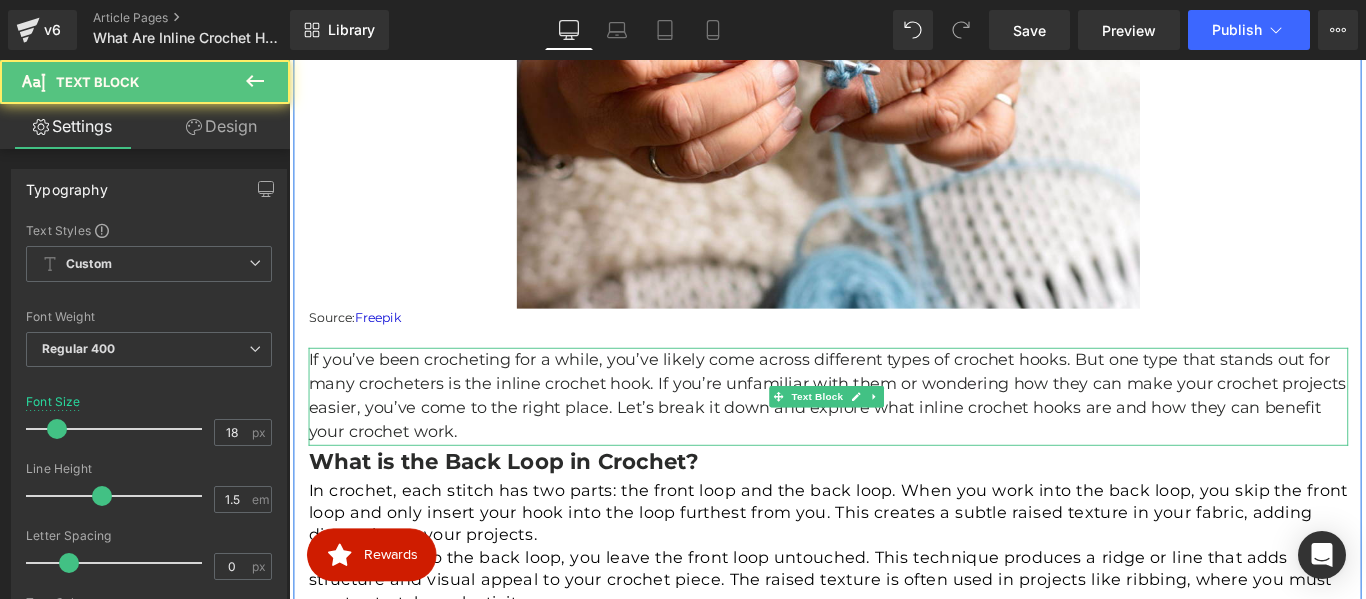 click on "If you’ve been crocheting for a while, you’ve likely come across different types of crochet hooks. But one type that stands out for many crocheters is the inline crochet hook. If you’re unfamiliar with them or wondering how they can make your crochet projects easier, you’ve come to the right place. Let’s break it down and explore what inline crochet hooks are and how they can benefit your crochet work." at bounding box center (895, 437) 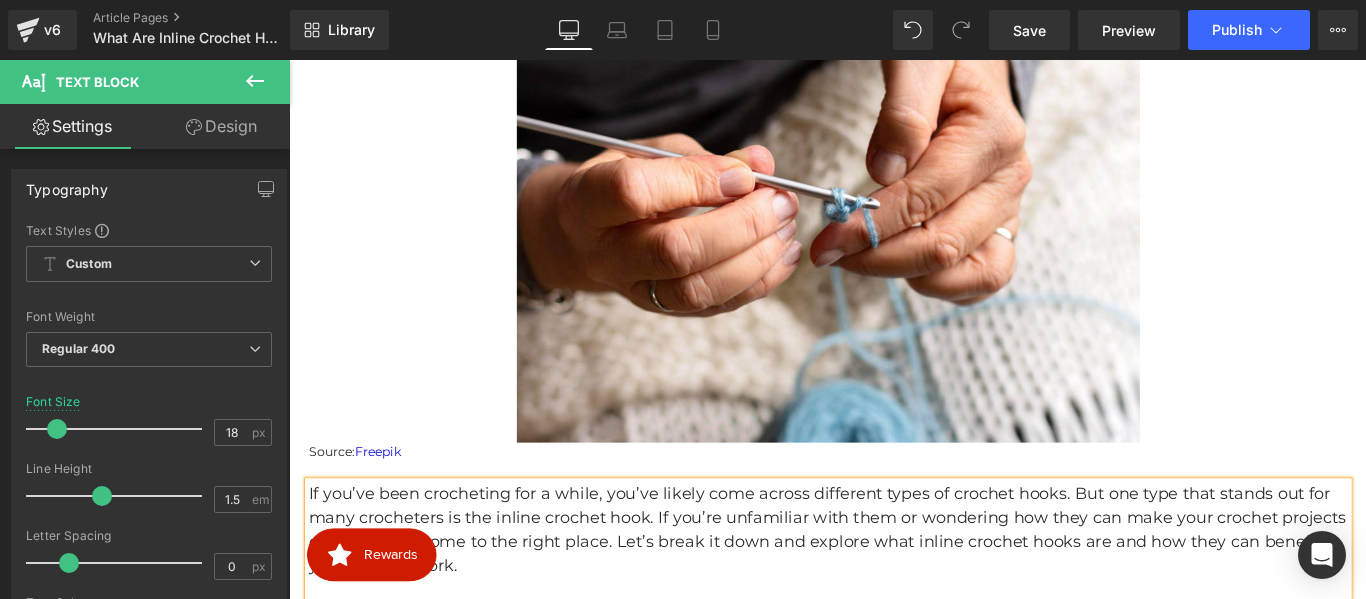 scroll, scrollTop: 516, scrollLeft: 0, axis: vertical 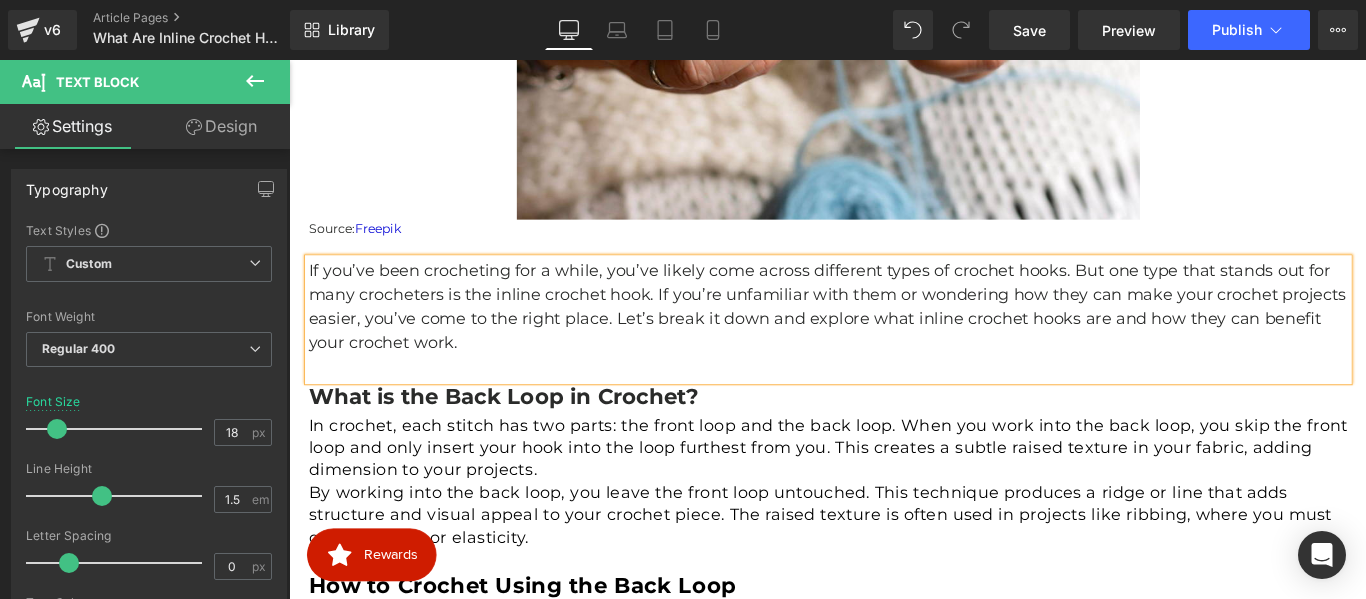 click on "What is the Back Loop in Crochet?" at bounding box center (530, 437) 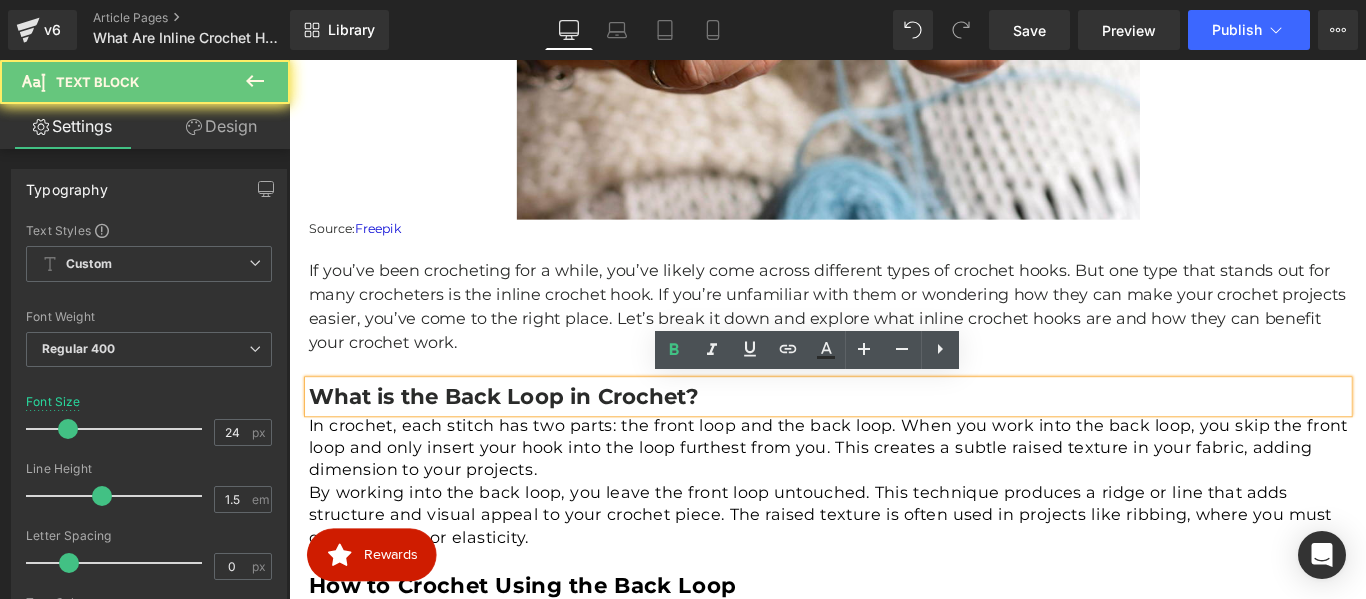 click on "What is the Back Loop in Crochet?" at bounding box center (530, 437) 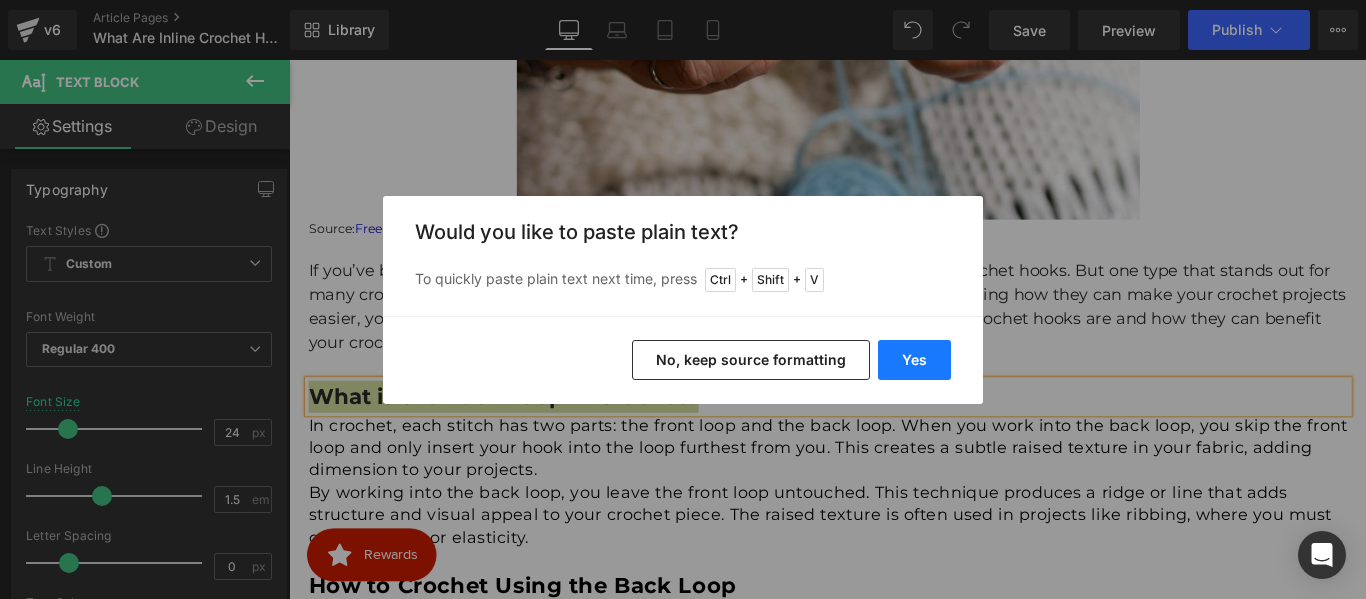 click on "Yes" at bounding box center (914, 360) 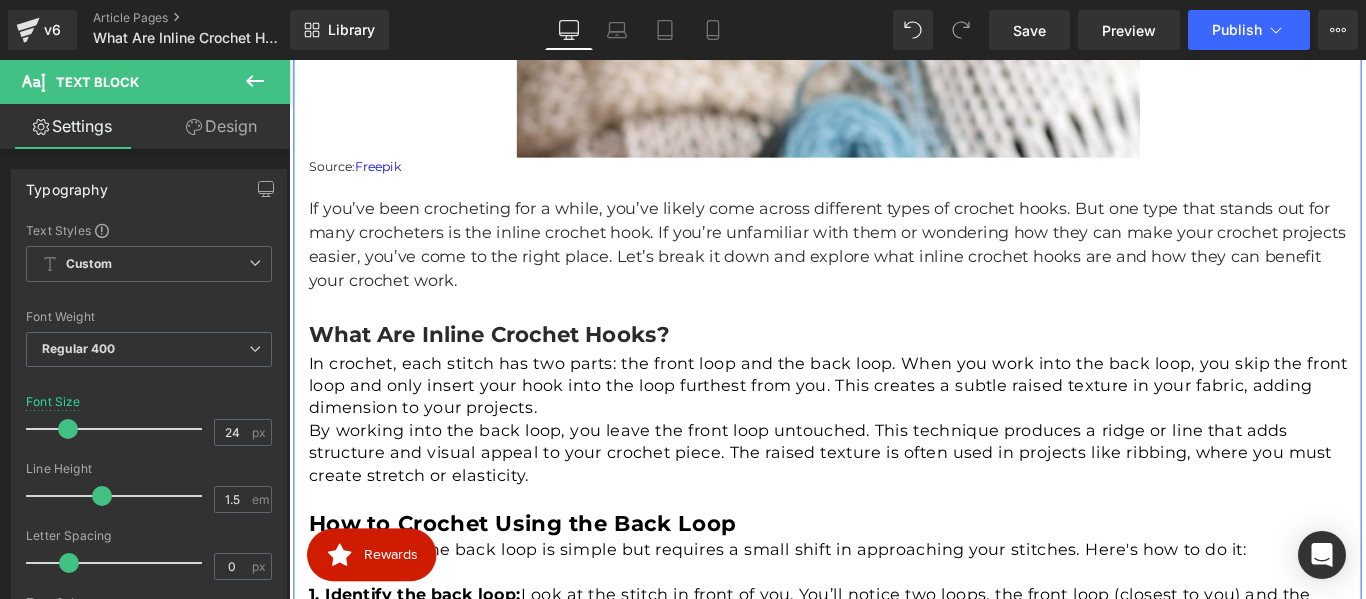 scroll, scrollTop: 816, scrollLeft: 0, axis: vertical 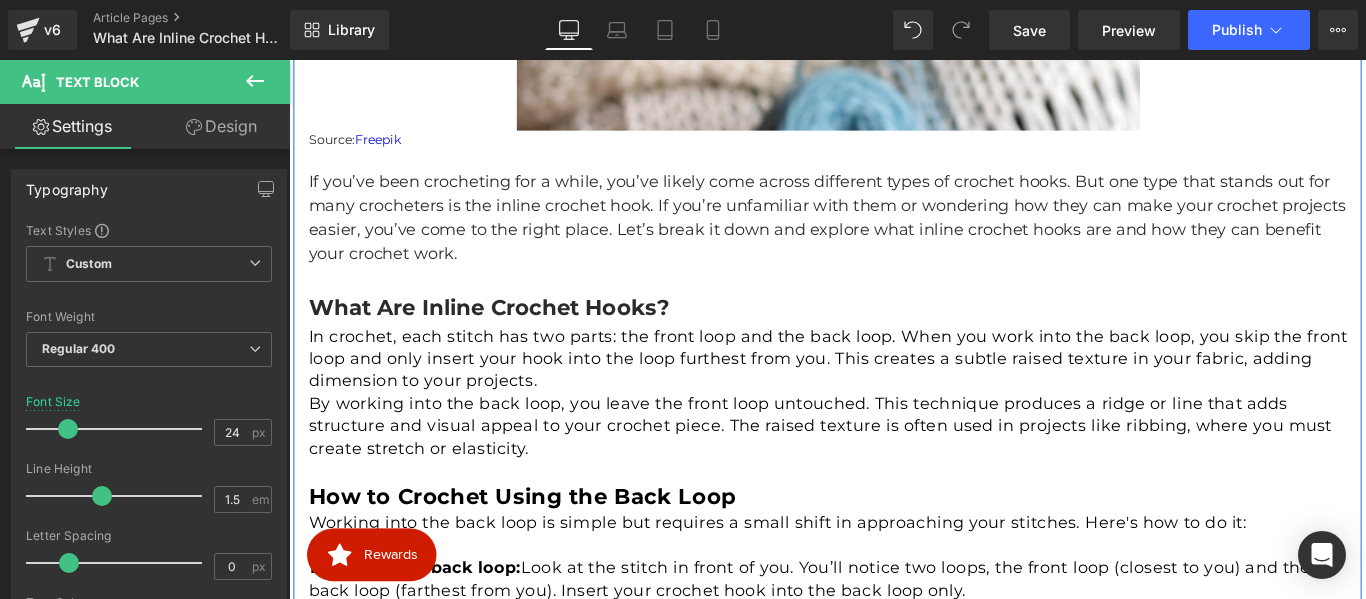 click on "In crochet, each stitch has two parts: the front loop and the back loop. When you work into the back loop, you skip the front loop and only insert your hook into the loop furthest from you. This creates a subtle raised texture in your fabric, adding dimension to your projects." at bounding box center (895, 396) 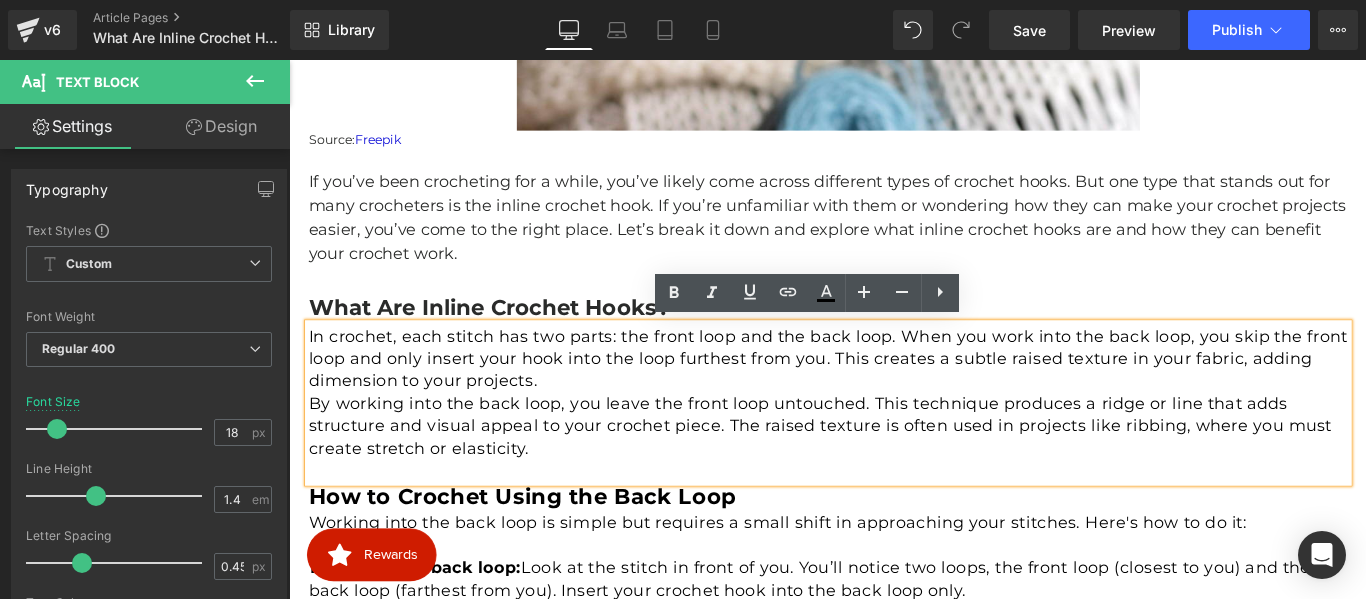 click on "In crochet, each stitch has two parts: the front loop and the back loop. When you work into the back loop, you skip the front loop and only insert your hook into the loop furthest from you. This creates a subtle raised texture in your fabric, adding dimension to your projects." at bounding box center (895, 396) 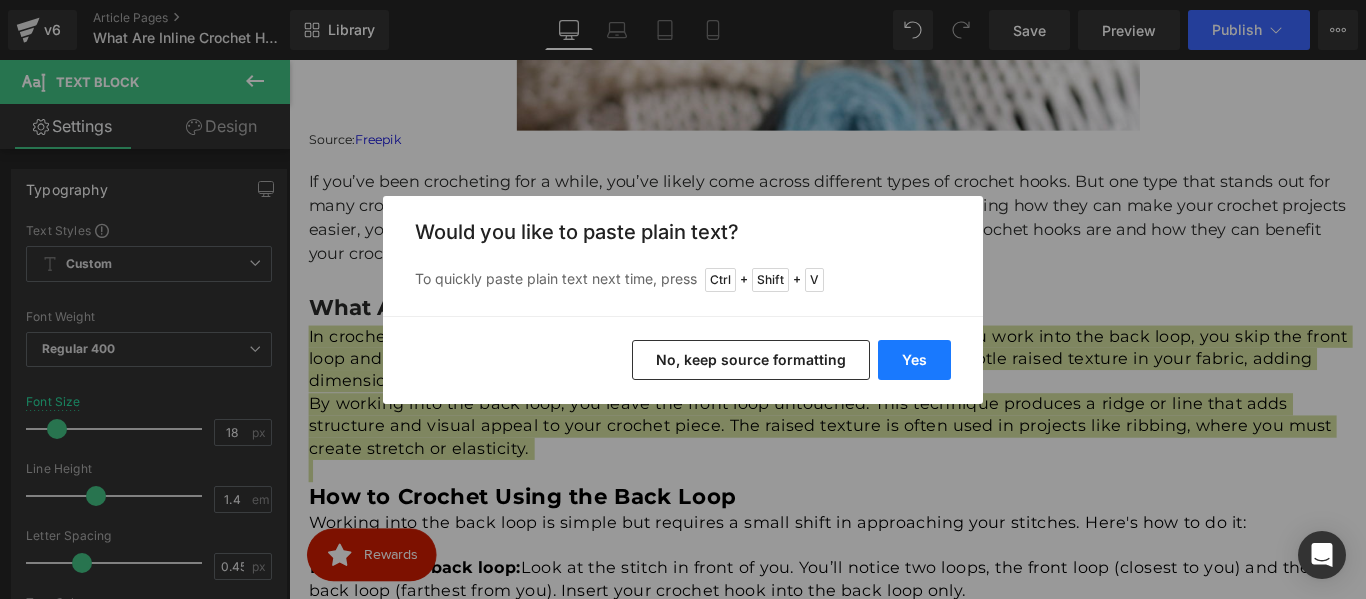 click on "Yes" at bounding box center (914, 360) 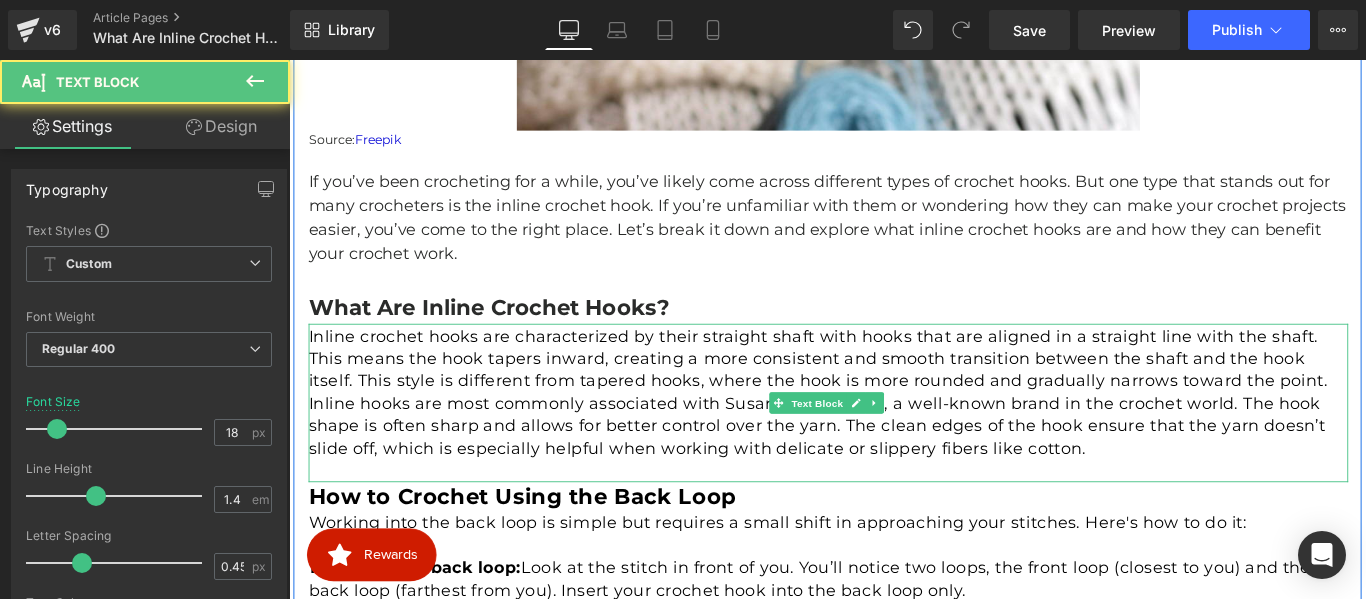 click on "Inline crochet hooks are characterized by their straight shaft with hooks that are aligned in a straight line with the shaft. This means the hook tapers inward, creating a more consistent and smooth transition between the shaft and the hook itself. This style is different from tapered hooks, where the hook is more rounded and gradually narrows toward the point." at bounding box center [895, 396] 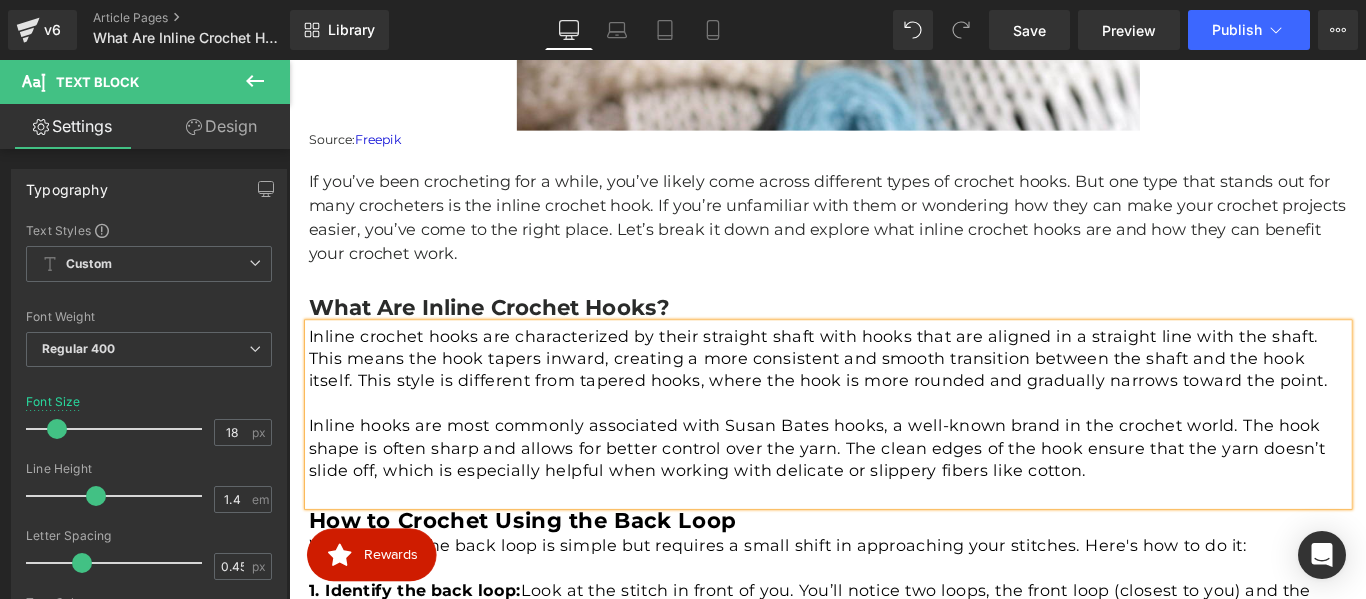 scroll, scrollTop: 916, scrollLeft: 0, axis: vertical 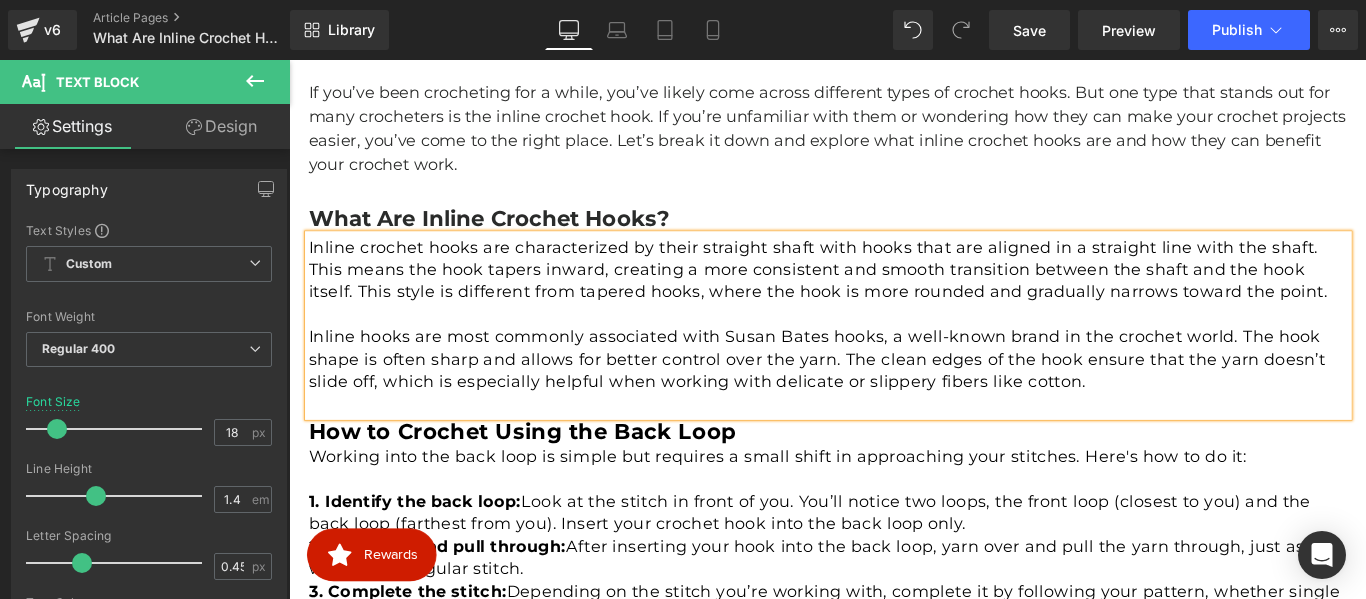 click on "How to Crochet Using the Back Loop" at bounding box center (551, 476) 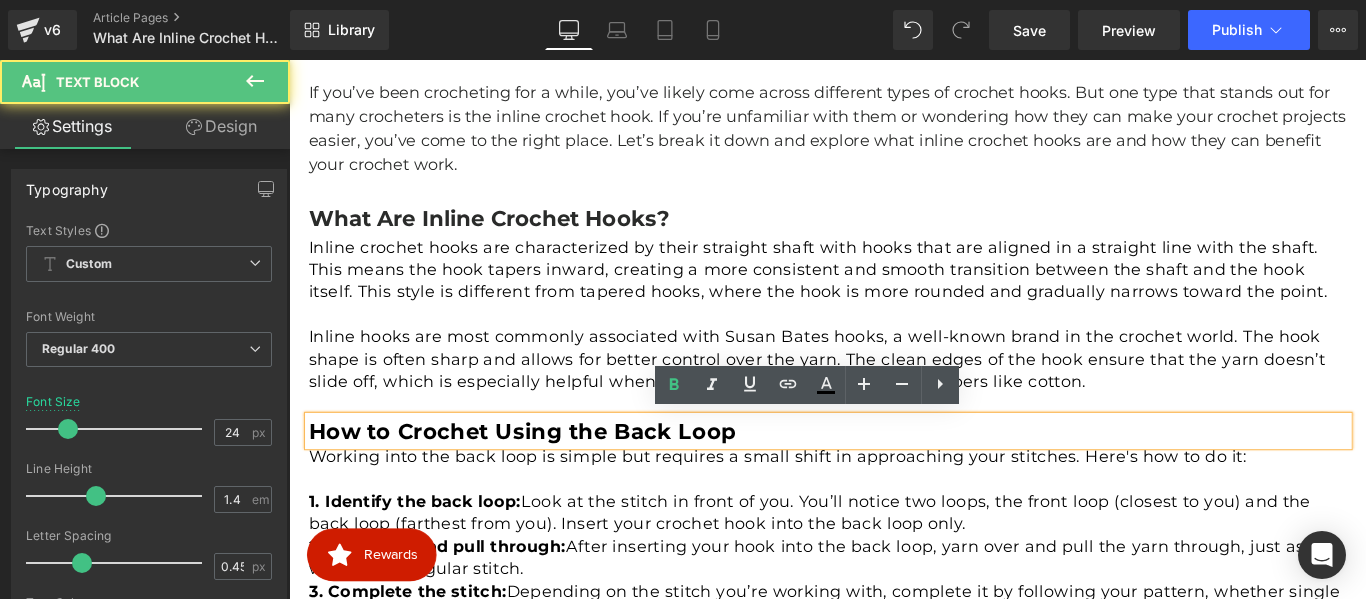 click on "How to Crochet Using the Back Loop" at bounding box center (551, 476) 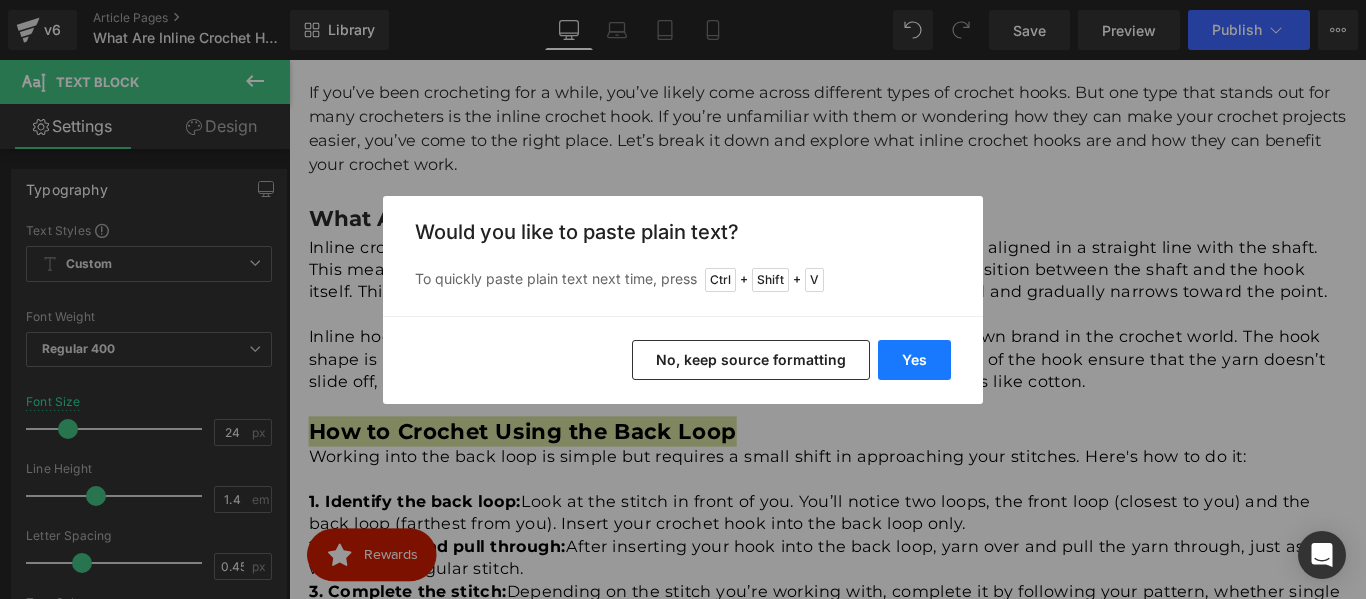 click on "Yes" at bounding box center [914, 360] 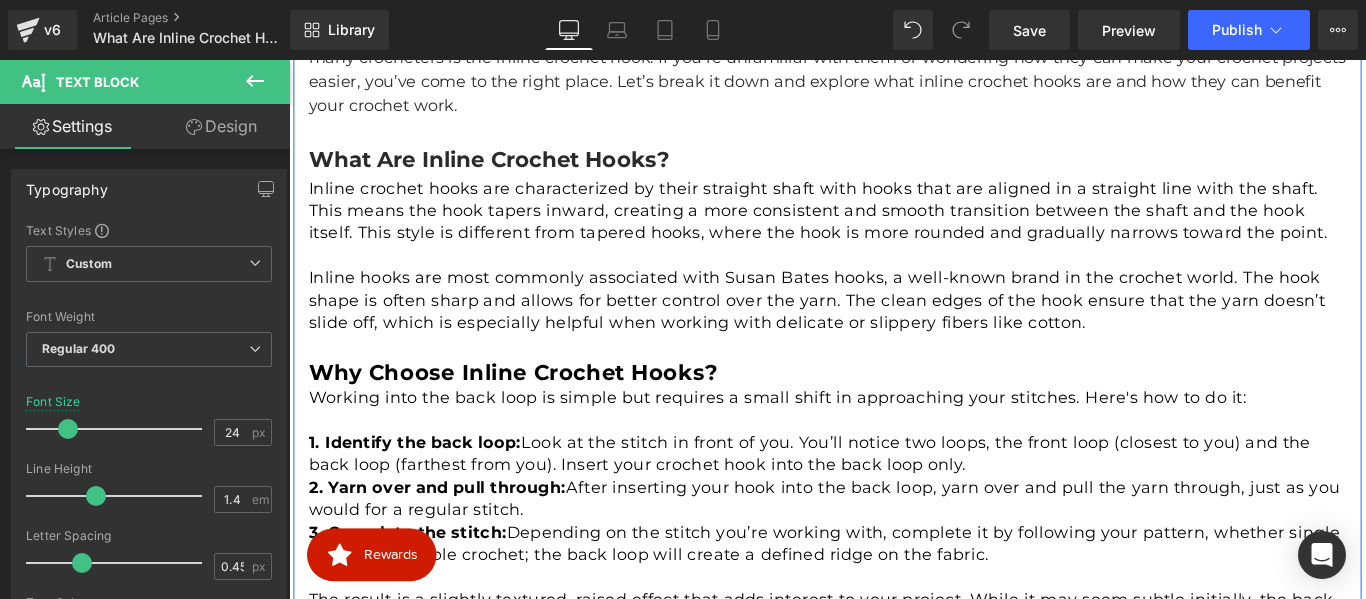 scroll, scrollTop: 1016, scrollLeft: 0, axis: vertical 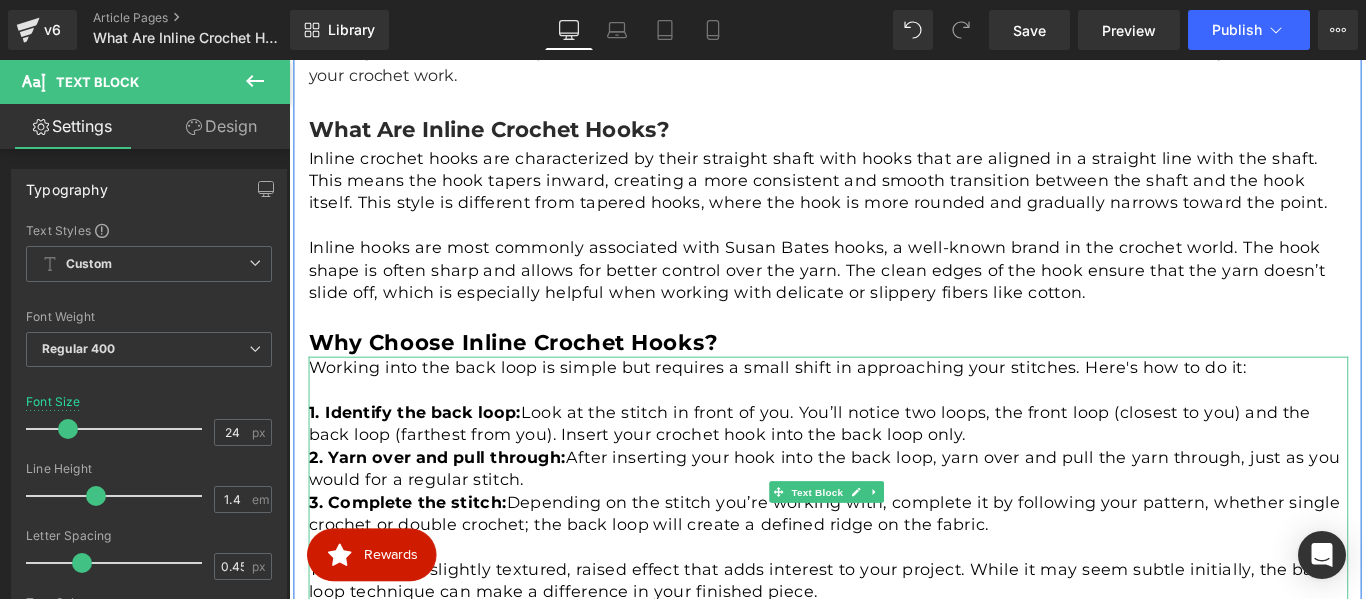 click at bounding box center [895, 430] 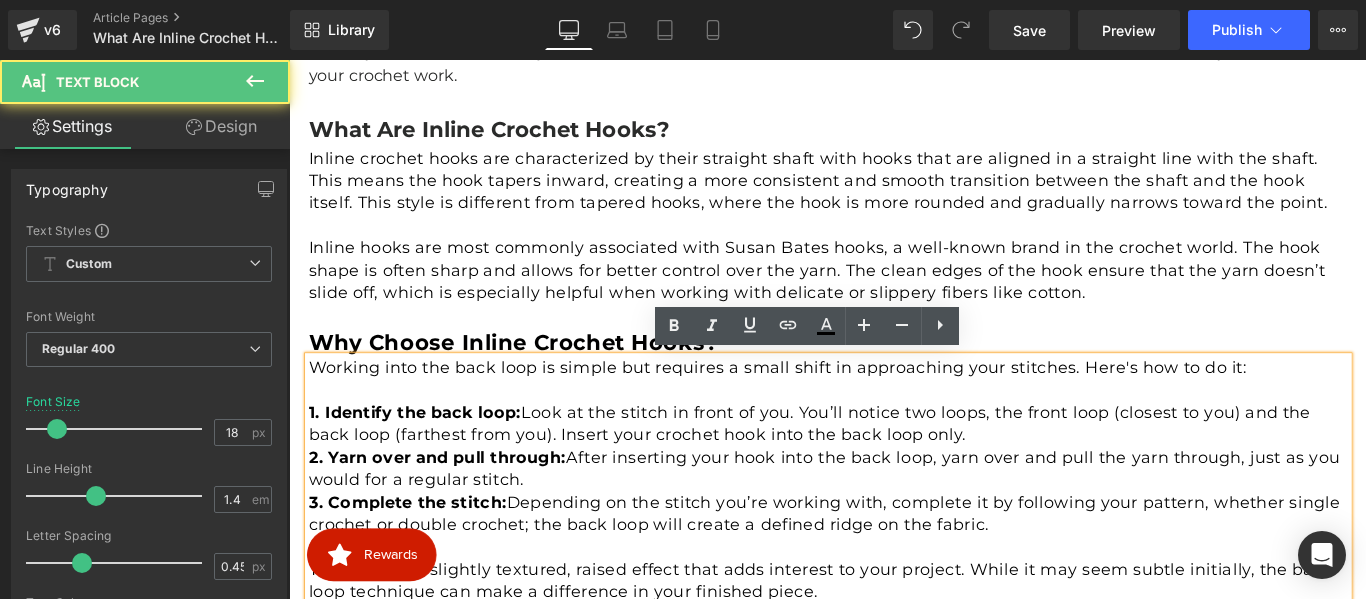 click on "Identify the back loop:  Look at the stitch in front of you. You’ll notice two loops, the front loop (closest to you) and the back loop (farthest from you). Insert your crochet hook into the back loop only." at bounding box center [895, 469] 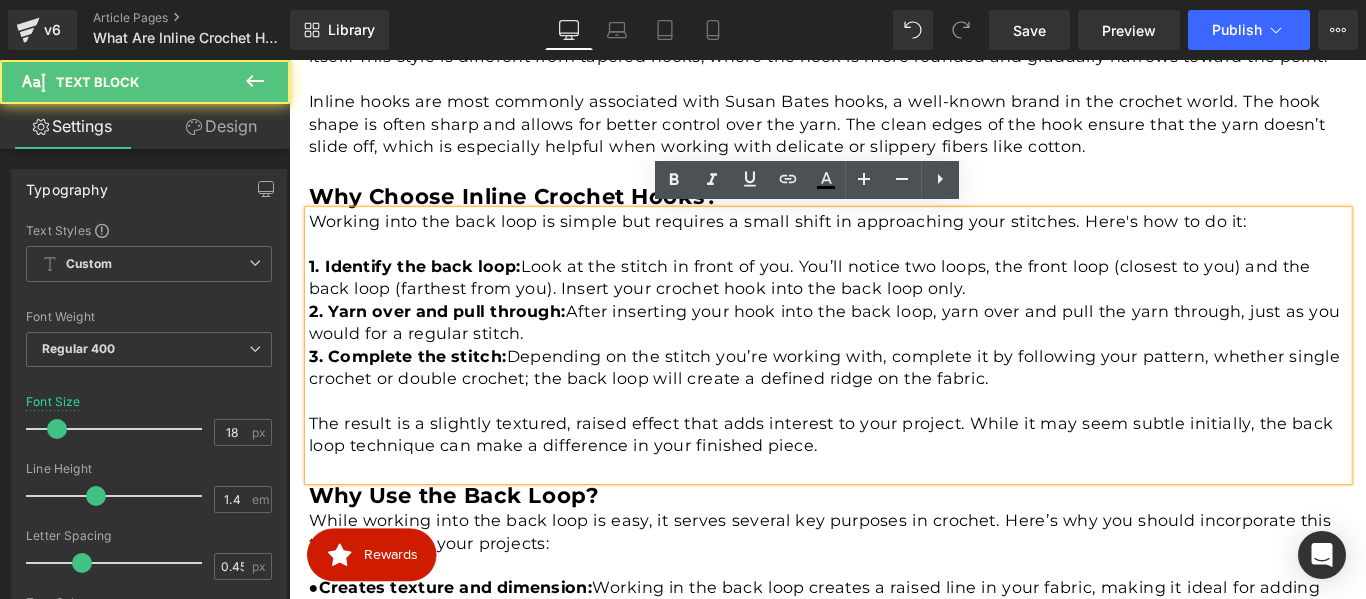 scroll, scrollTop: 1216, scrollLeft: 0, axis: vertical 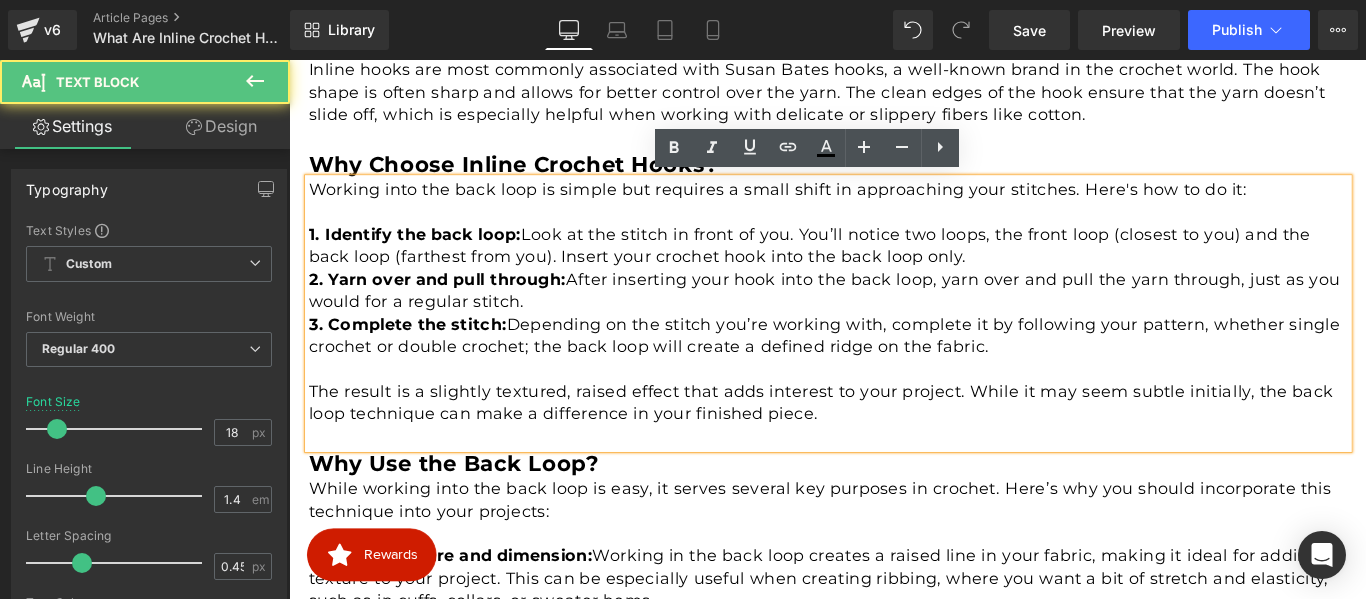 click on "2.	Yarn over and pull through:  After inserting your hook into the back loop, yarn over and pull the yarn through, just as you would for a regular stitch." at bounding box center [895, 319] 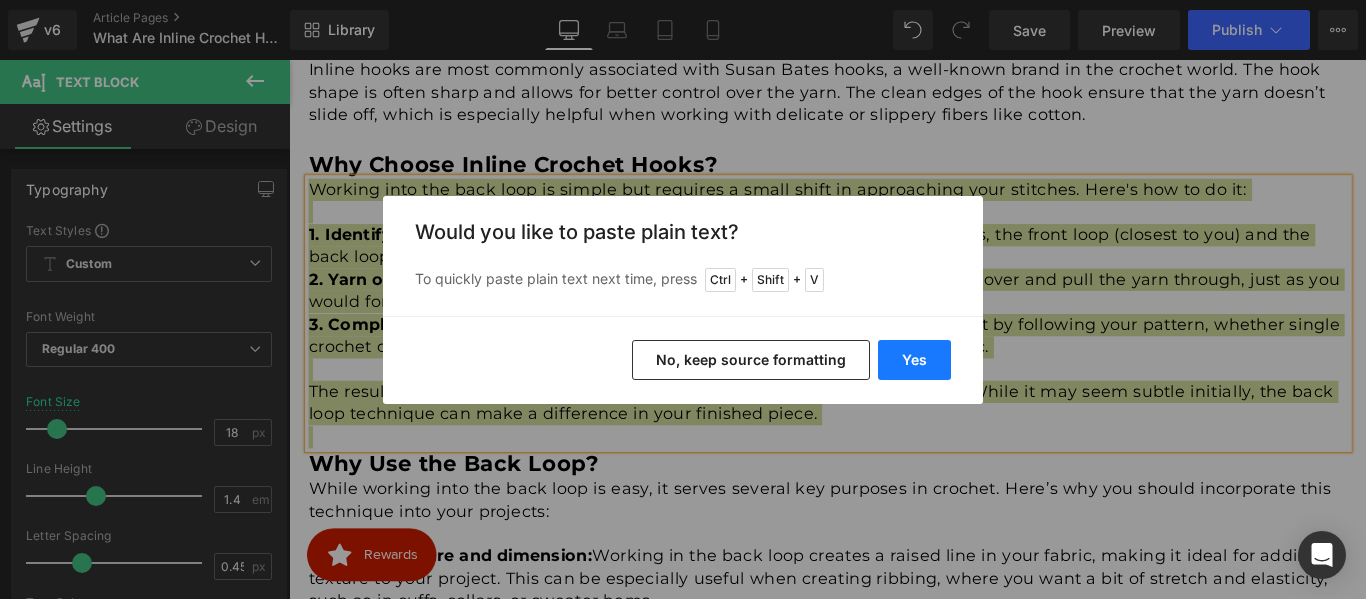 click on "Yes" at bounding box center [914, 360] 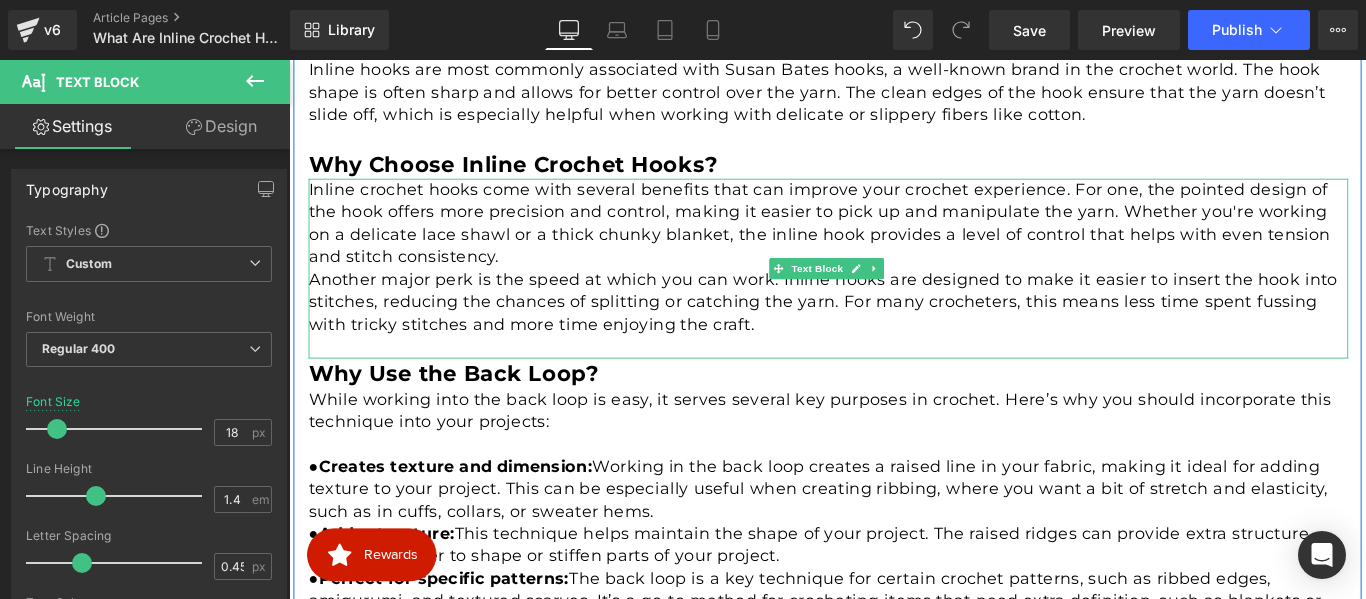 click on "Inline crochet hooks come with several benefits that can improve your crochet experience. For one, the pointed design of the hook offers more precision and control, making it easier to pick up and manipulate the yarn. Whether you're working on a delicate lace shawl or a thick chunky blanket, the inline hook provides a level of control that helps with even tension and stitch consistency." at bounding box center [895, 243] 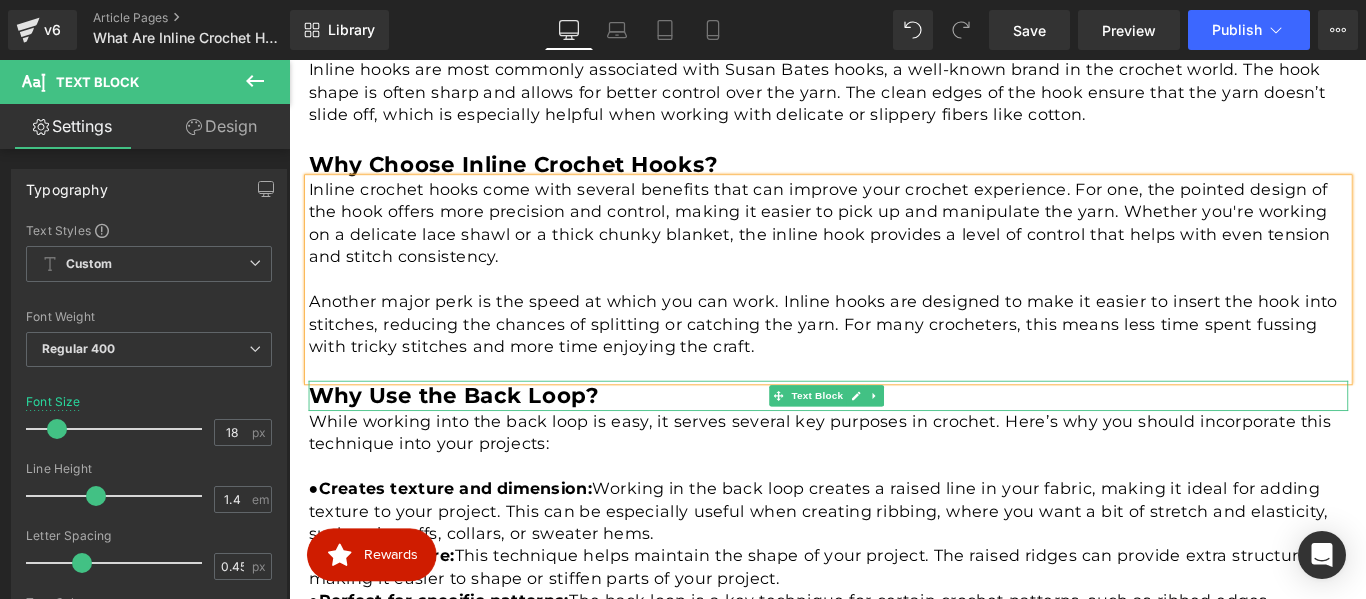 click on "Why Use the Back Loop?" at bounding box center [474, 436] 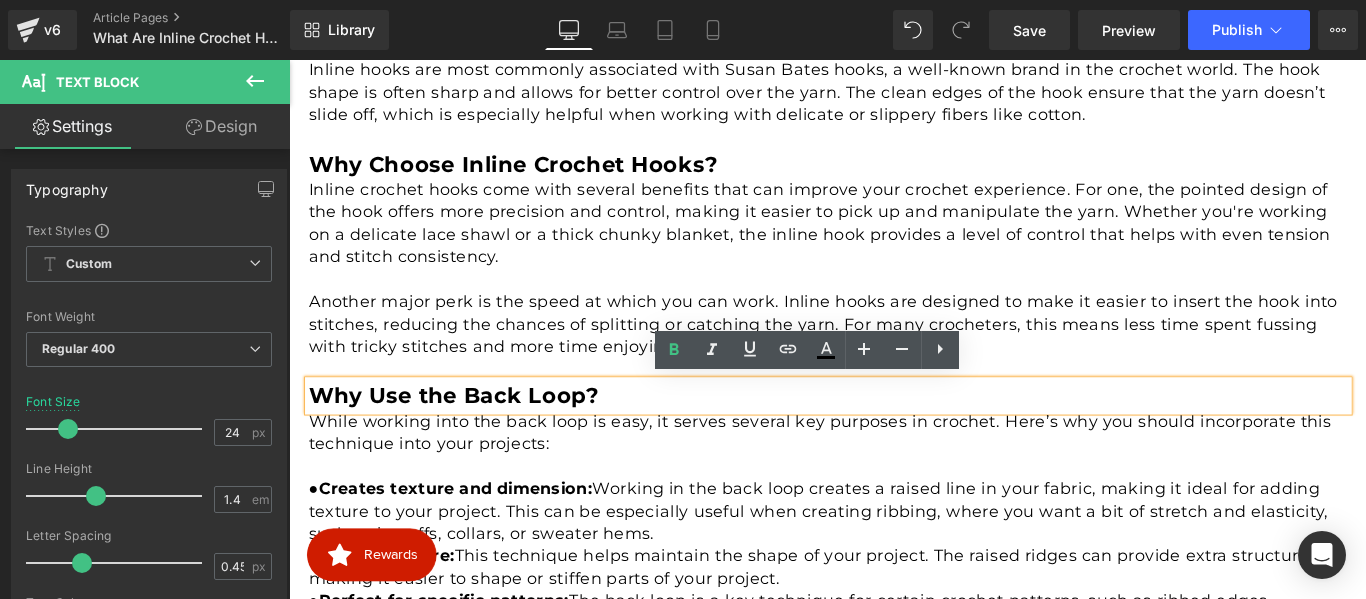 click on "Why Use the Back Loop?" at bounding box center (474, 436) 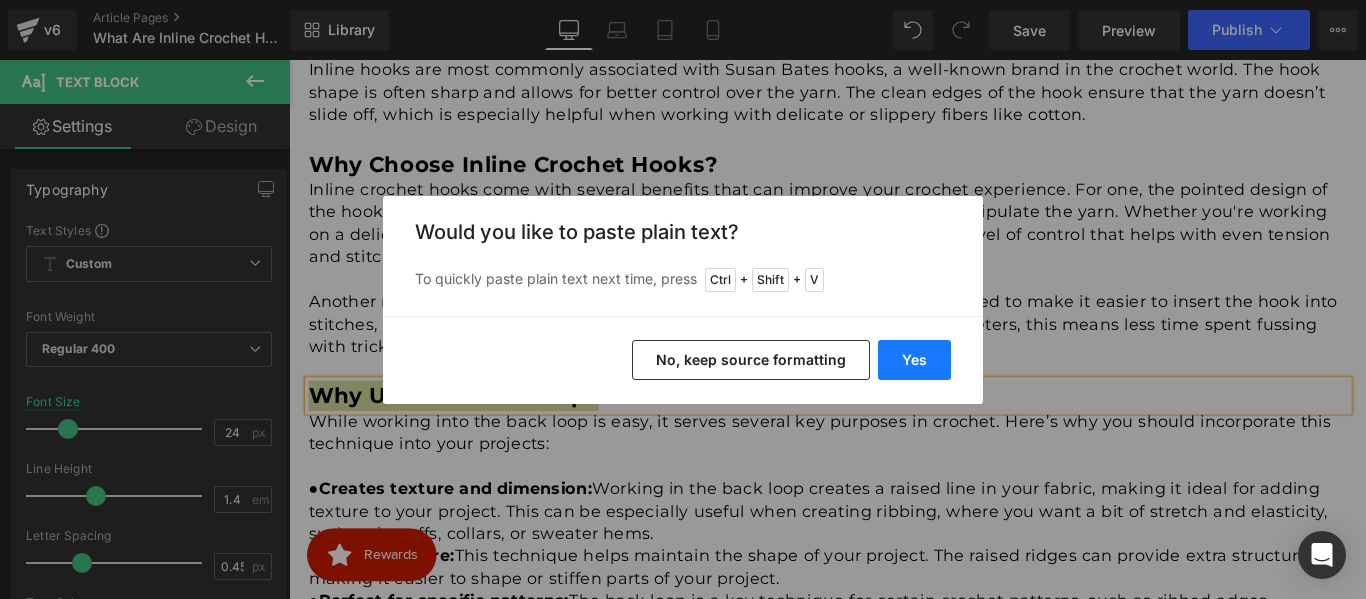 click on "Yes" at bounding box center [914, 360] 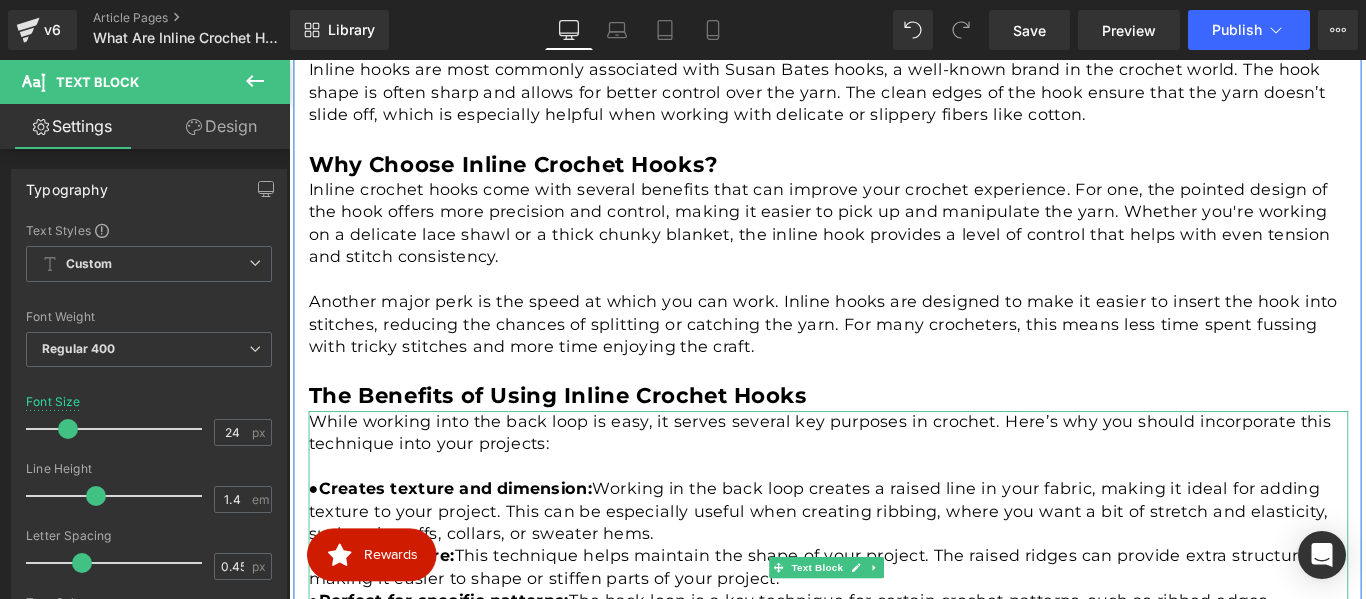 click at bounding box center [895, 516] 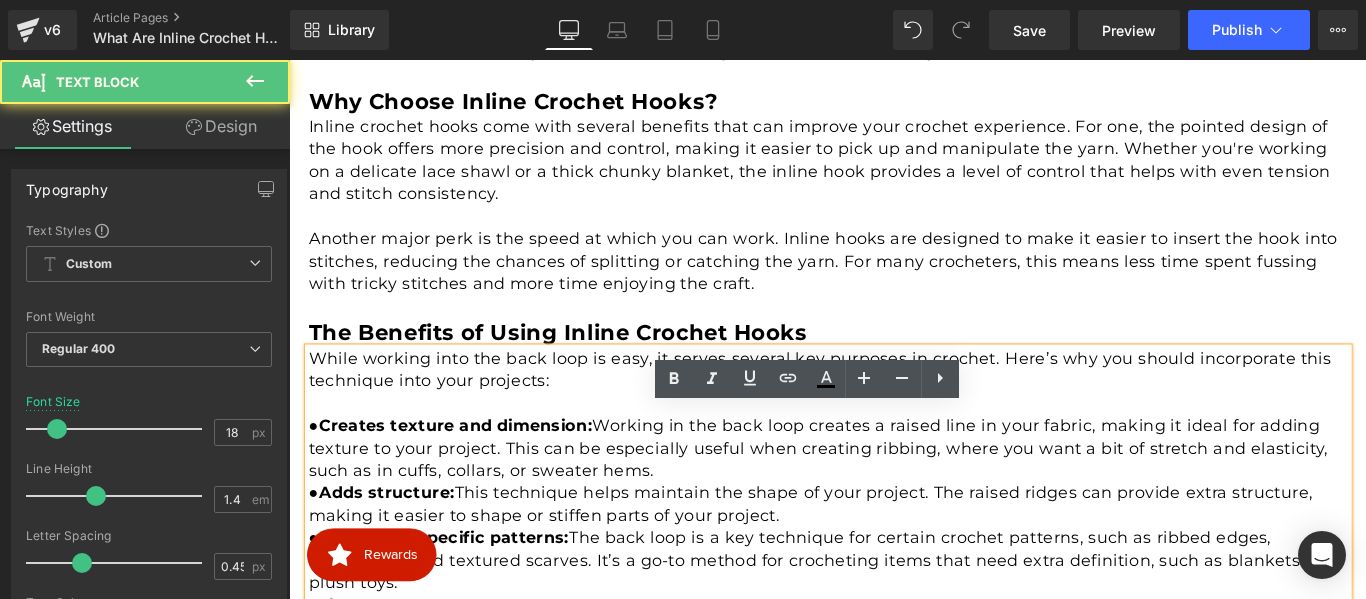 scroll, scrollTop: 1416, scrollLeft: 0, axis: vertical 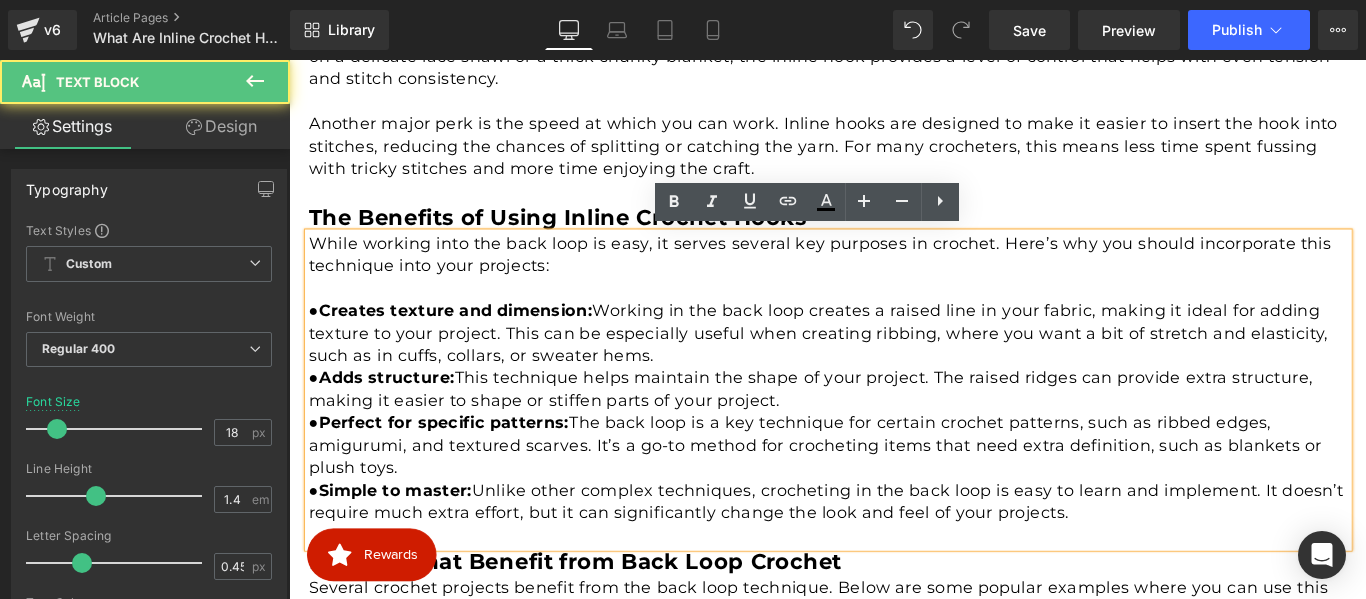 click on "Perfect for specific patterns:" at bounding box center [463, 467] 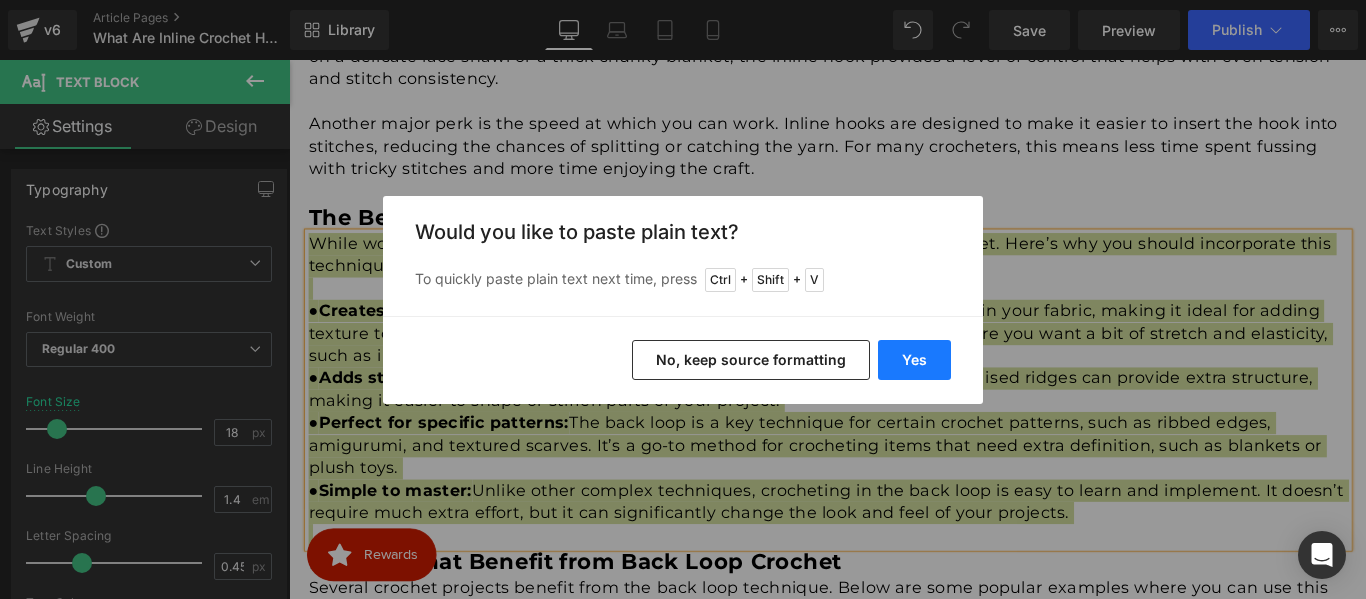click on "Yes" at bounding box center (914, 360) 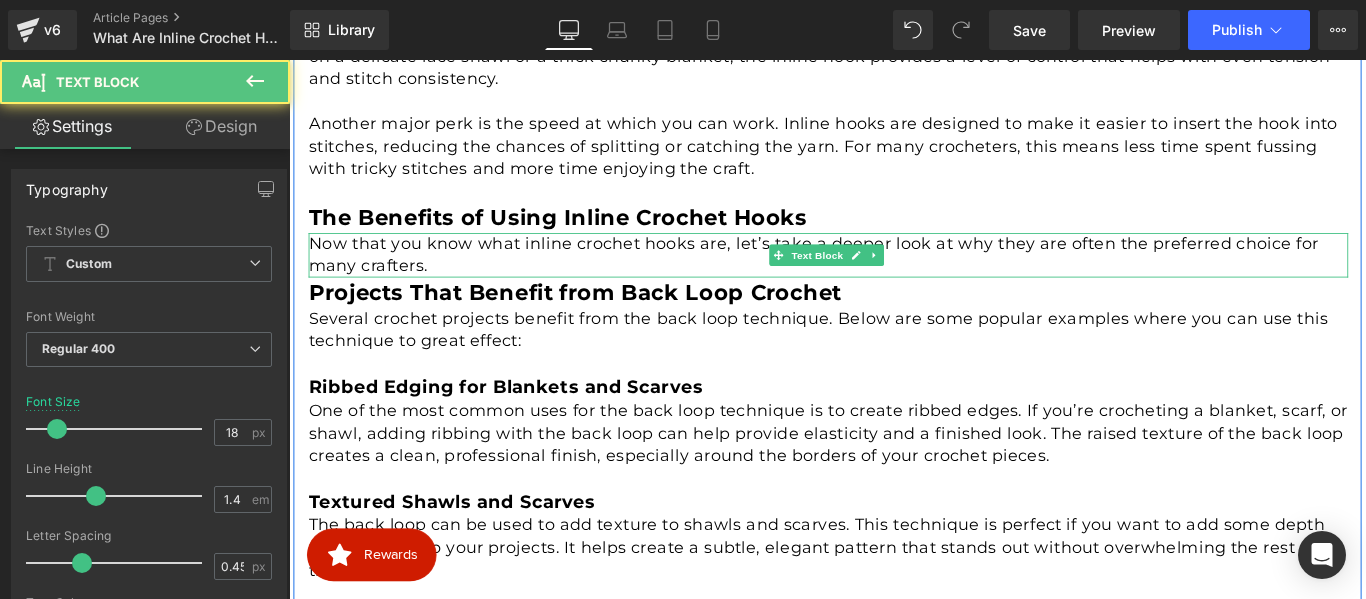 click on "Now that you know what inline crochet hooks are, let’s take a deeper look at why they are often the preferred choice for many crafters." at bounding box center (895, 279) 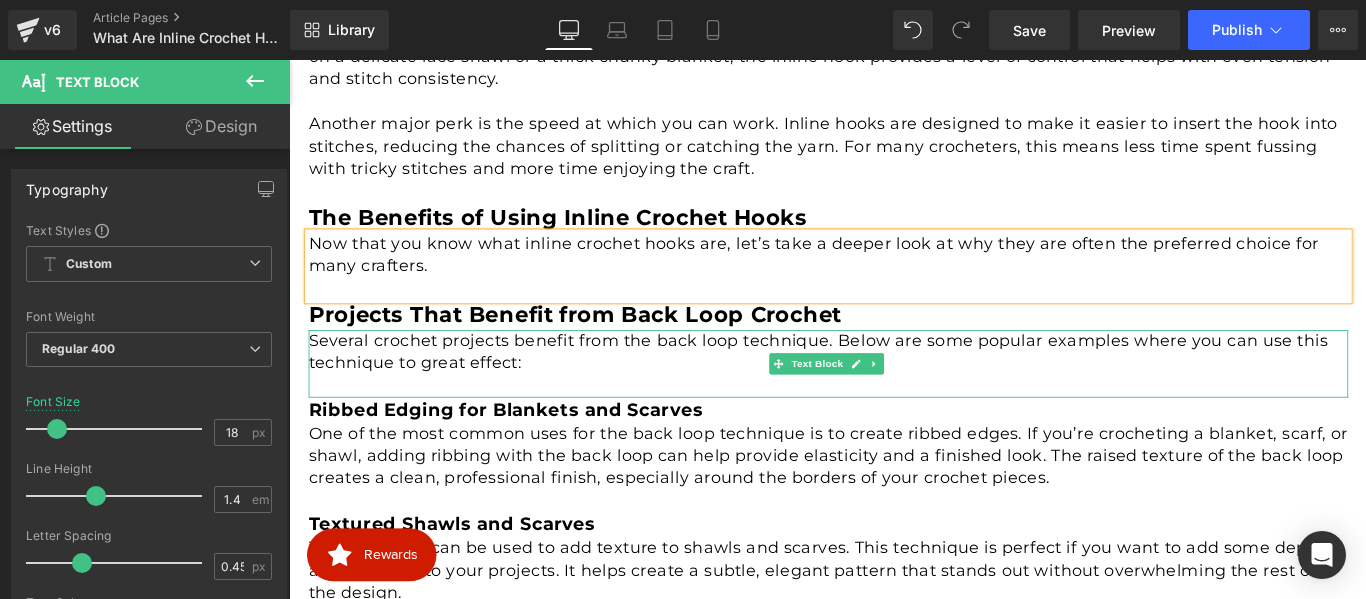 click on "Several crochet projects benefit from the back loop technique. Below are some popular examples where you can use this technique to great effect:" at bounding box center (895, 388) 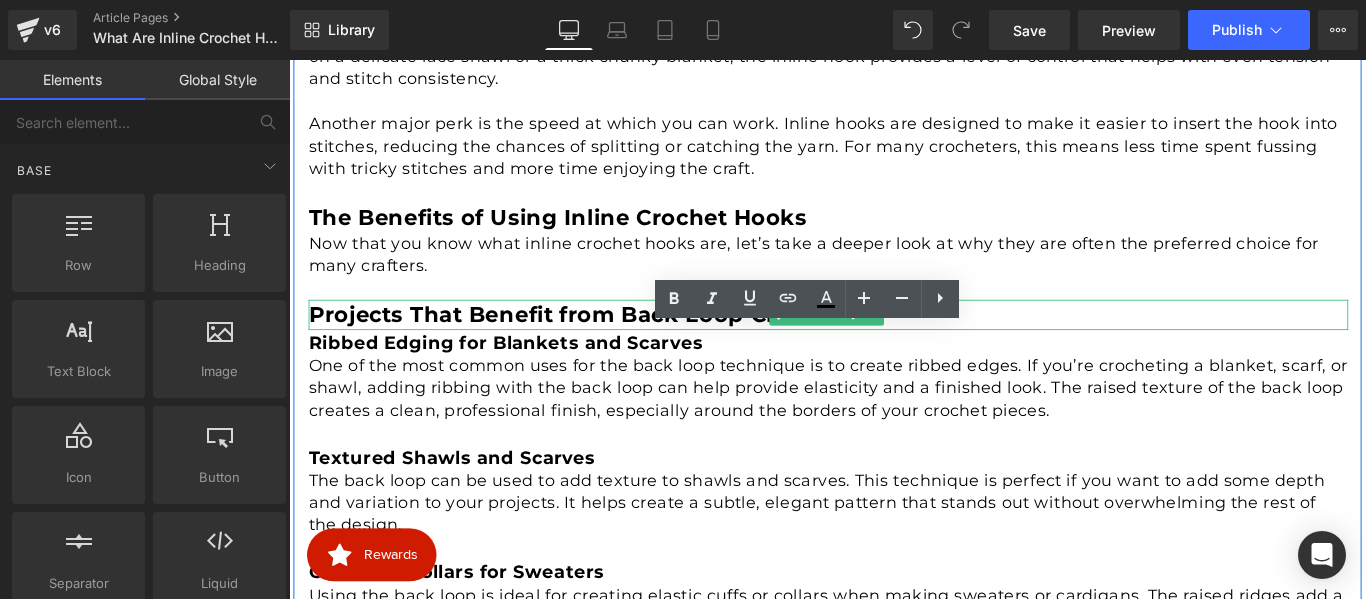 click on "Projects That Benefit from Back Loop Crochet" at bounding box center (610, 345) 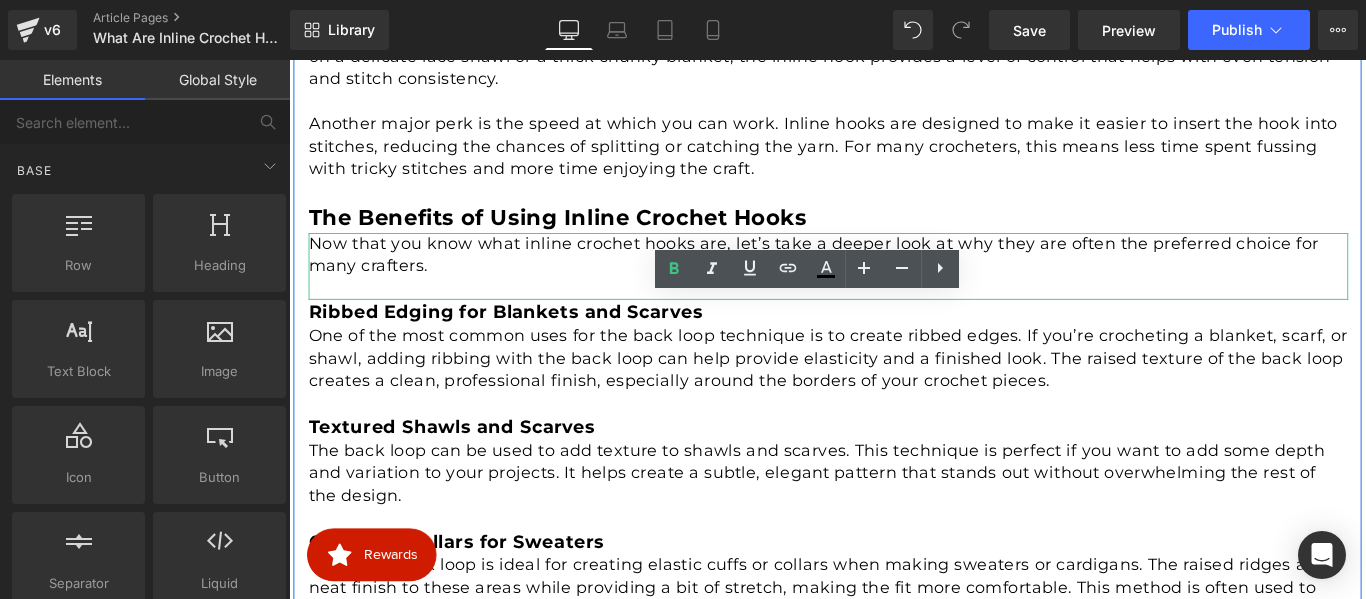 click on "Now that you know what inline crochet hooks are, let’s take a deeper look at why they are often the preferred choice for many crafters." at bounding box center [895, 279] 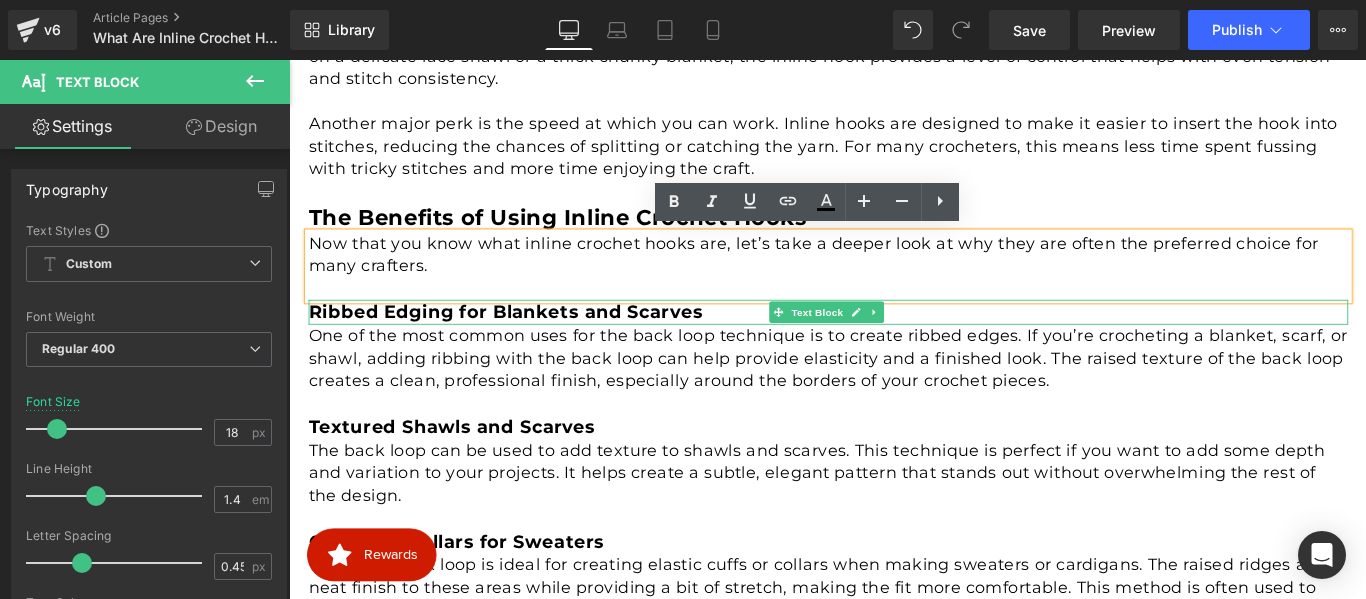click on "Ribbed Edging for Blankets and Scarves" at bounding box center [532, 343] 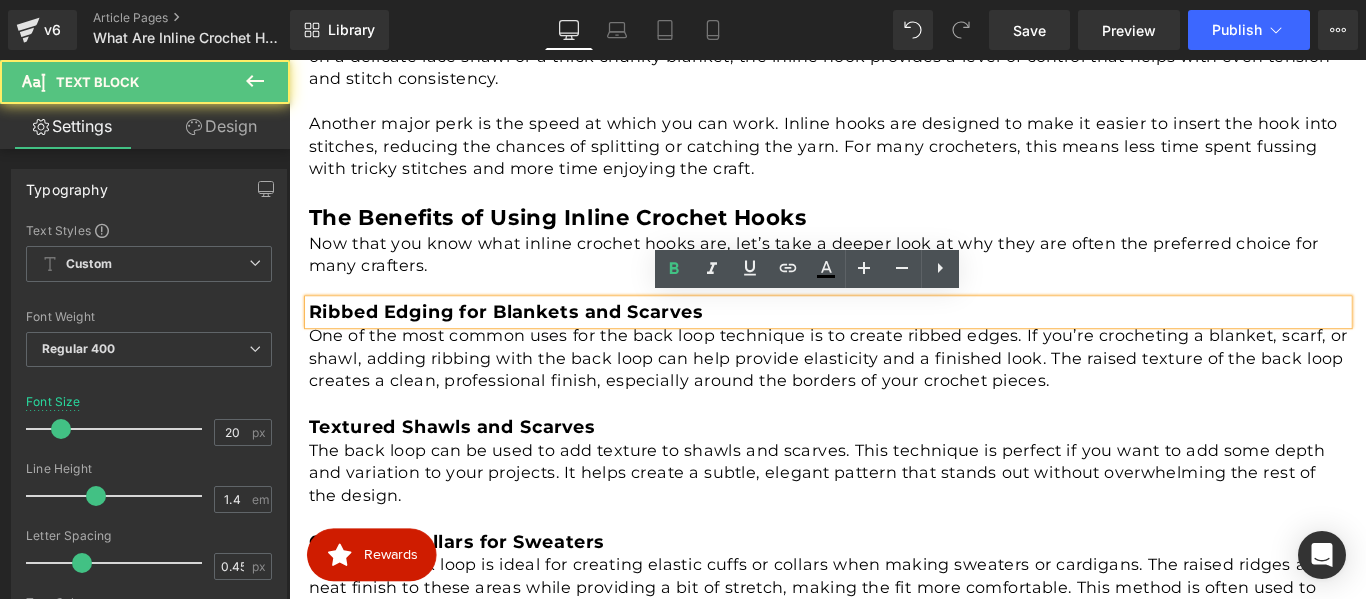 click on "Ribbed Edging for Blankets and Scarves" at bounding box center [532, 343] 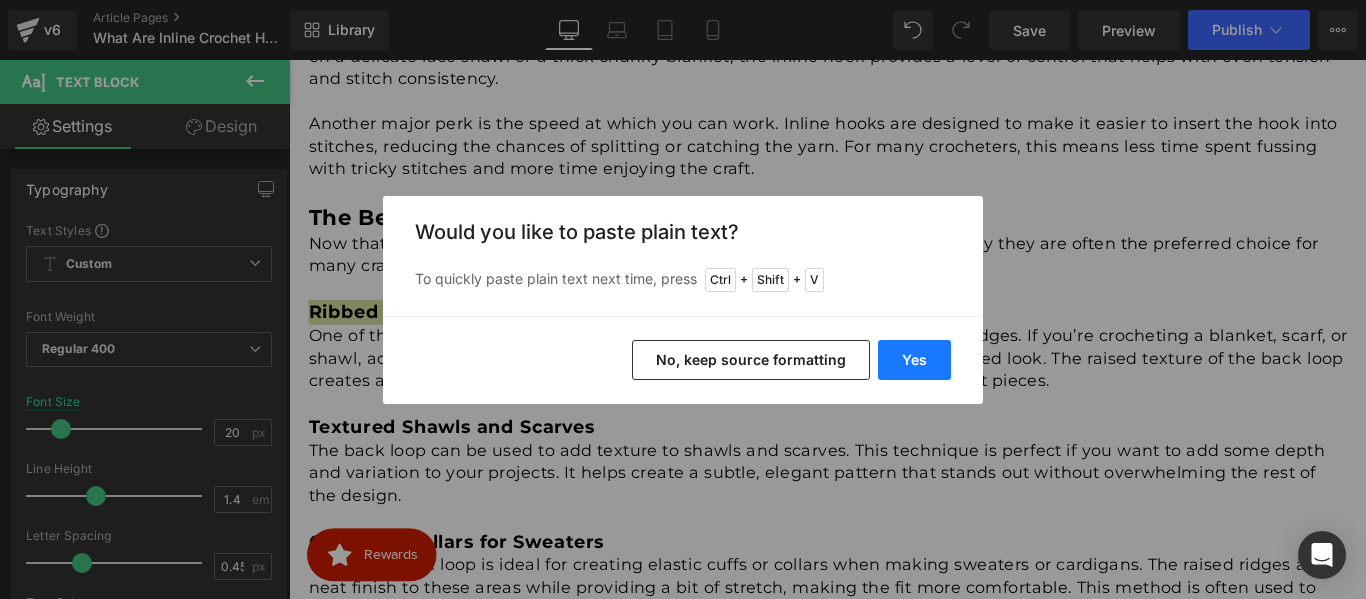 click on "Yes" at bounding box center (914, 360) 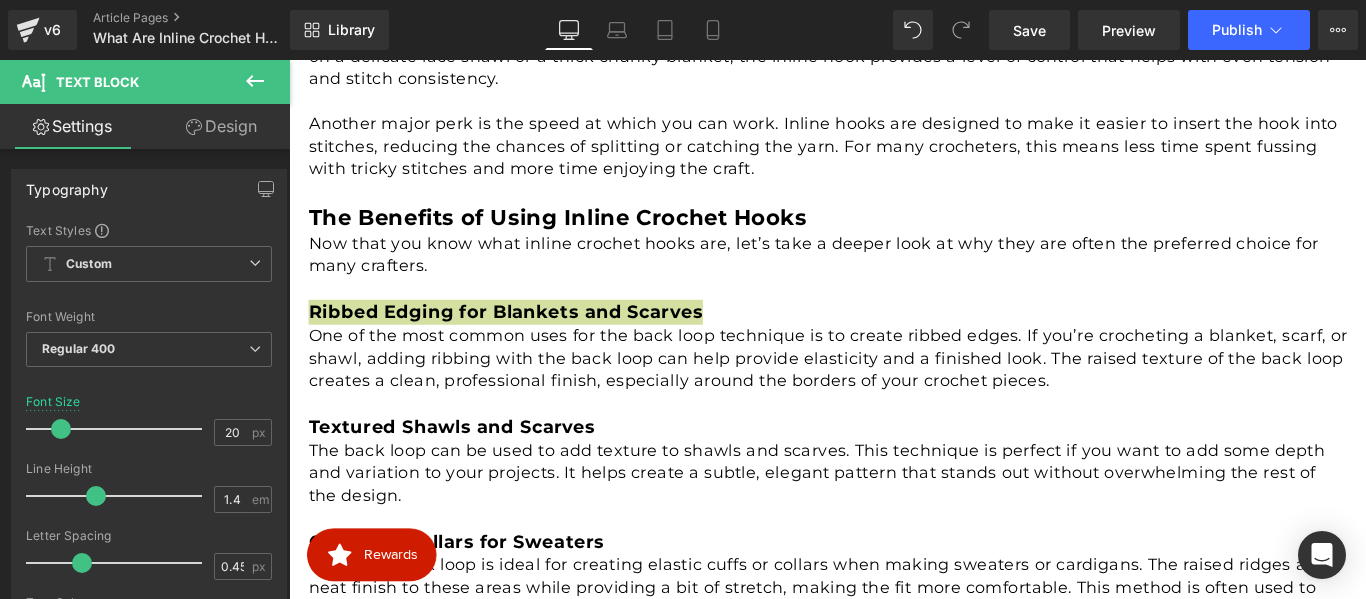 type 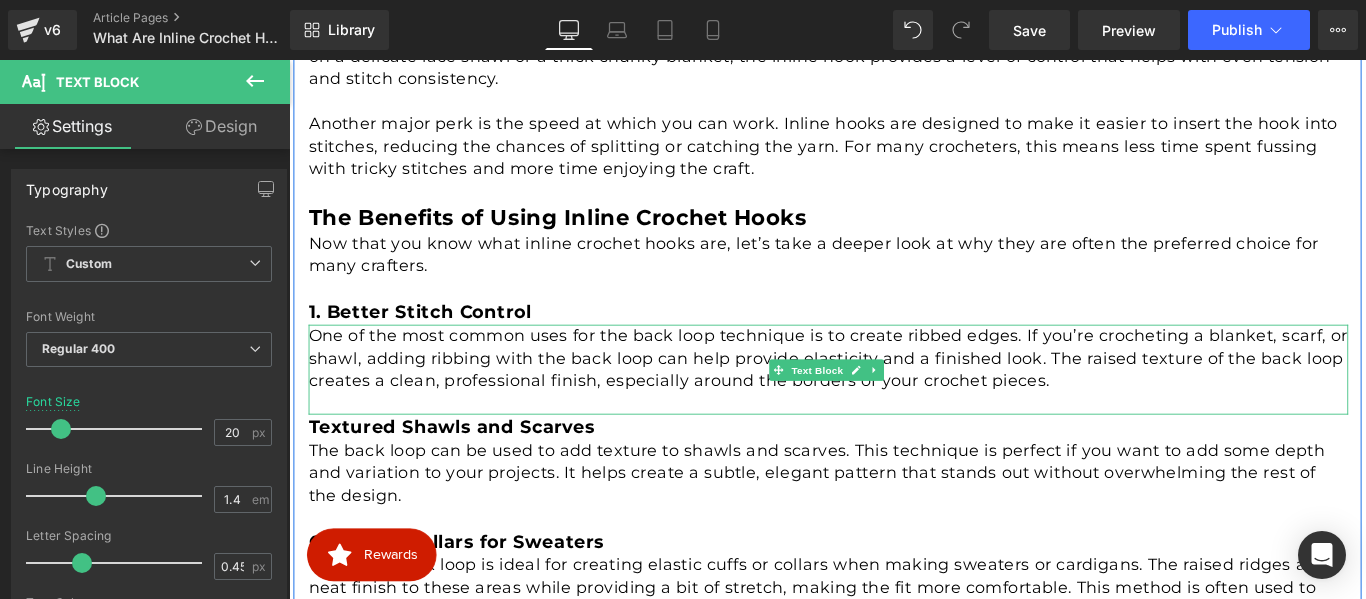 click on "One of the most common uses for the back loop technique is to create ribbed edges. If you’re crocheting a blanket, scarf, or shawl, adding ribbing with the back loop can help provide elasticity and a finished look. The raised texture of the back loop creates a clean, professional finish, especially around the borders of your crochet pieces." at bounding box center [895, 395] 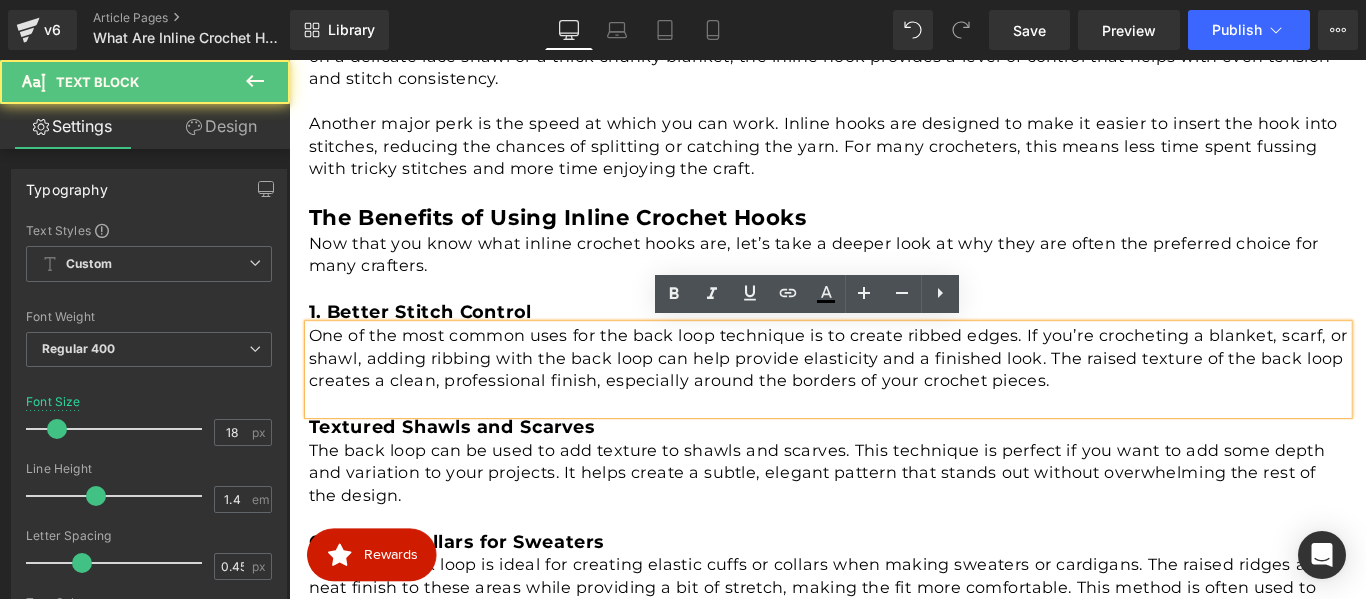 click on "One of the most common uses for the back loop technique is to create ribbed edges. If you’re crocheting a blanket, scarf, or shawl, adding ribbing with the back loop can help provide elasticity and a finished look. The raised texture of the back loop creates a clean, professional finish, especially around the borders of your crochet pieces." at bounding box center [895, 395] 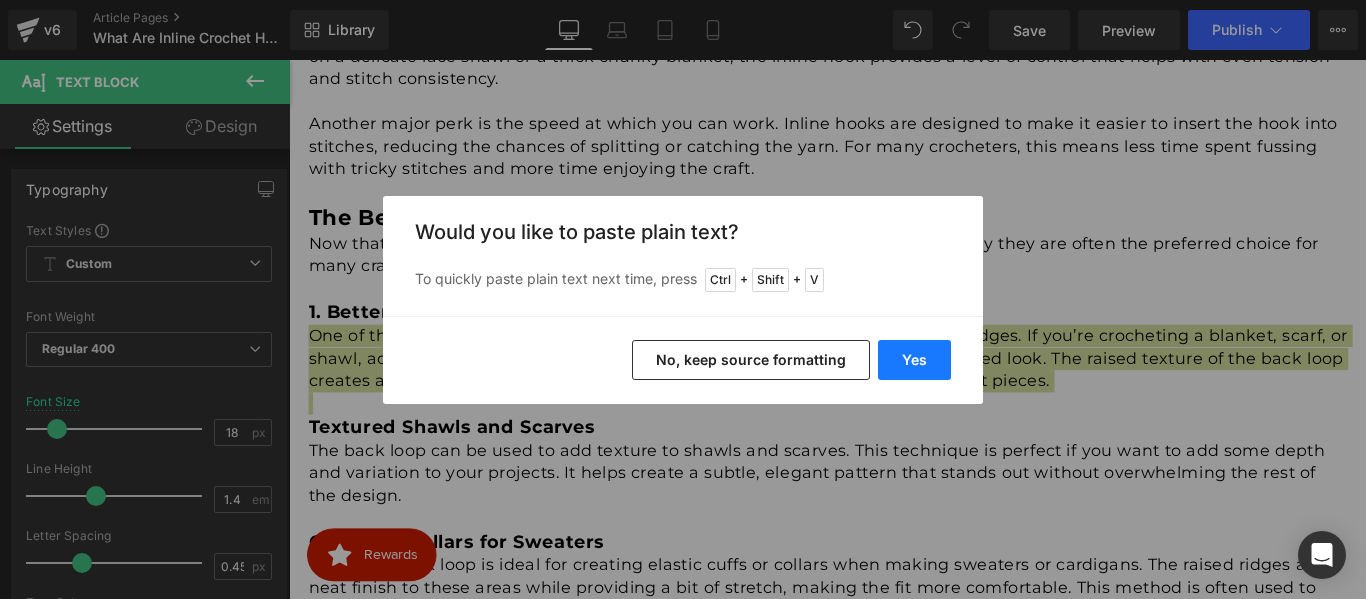 click on "Yes" at bounding box center [914, 360] 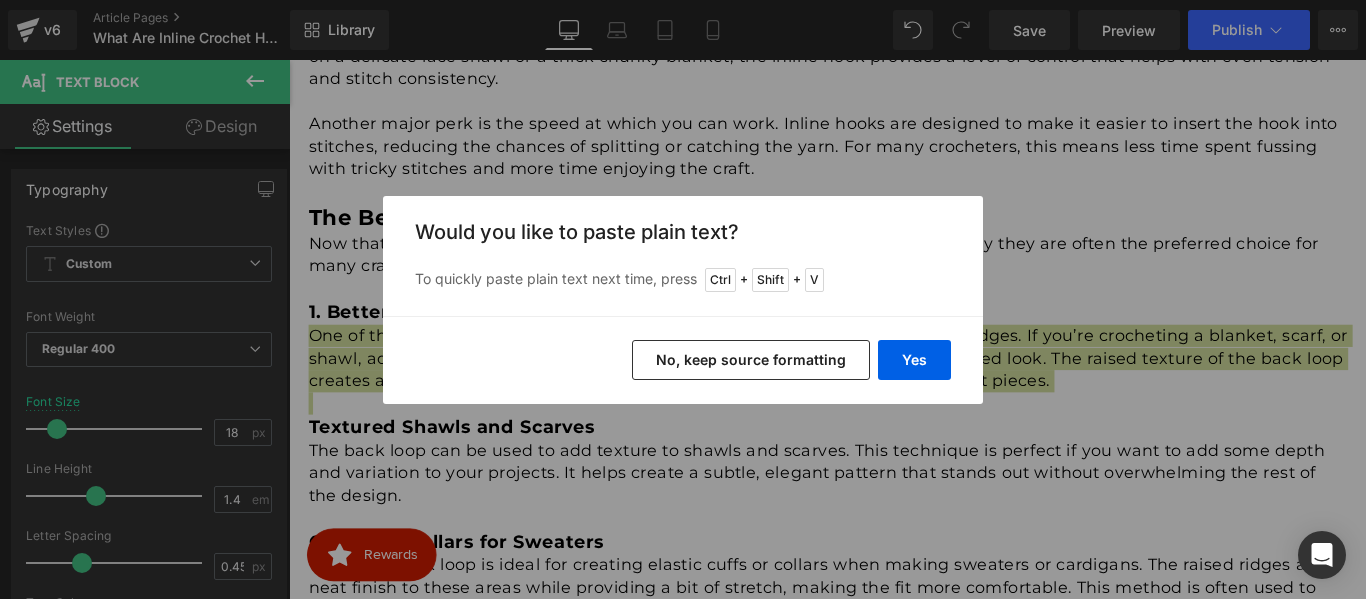 type 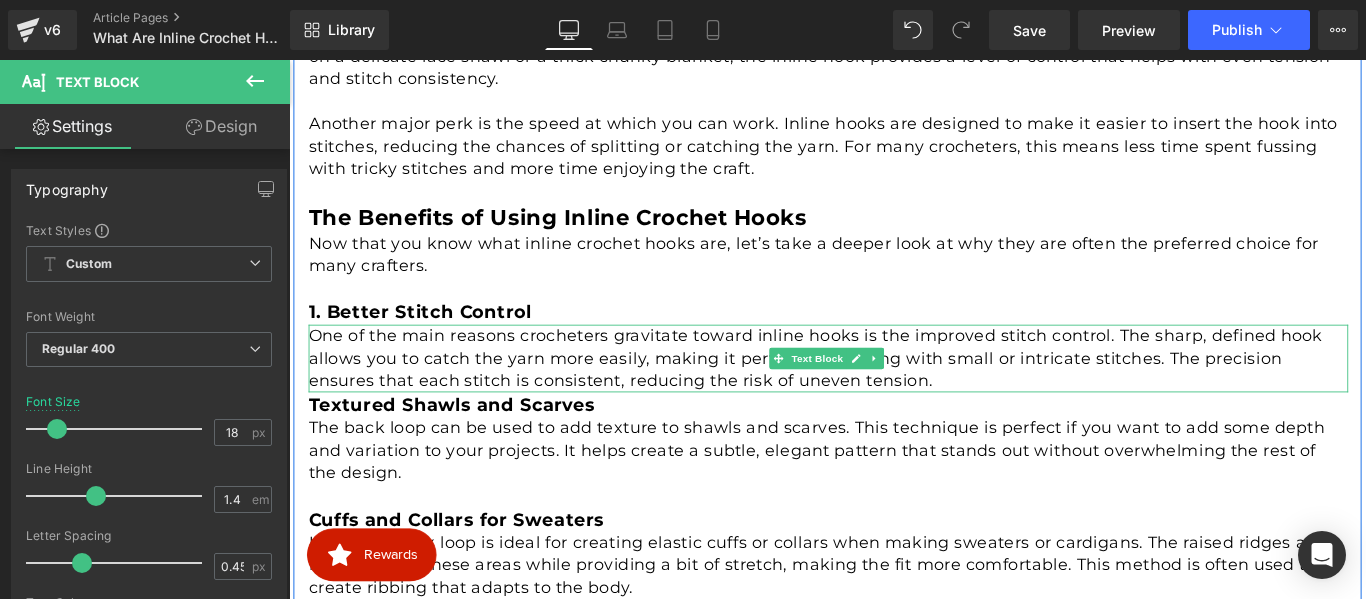 click on "One of the main reasons crocheters gravitate toward inline hooks is the improved stitch control. The sharp, defined hook allows you to catch the yarn more easily, making it perfect for working with small or intricate stitches. The precision ensures that each stitch is consistent, reducing the risk of uneven tension." at bounding box center (895, 395) 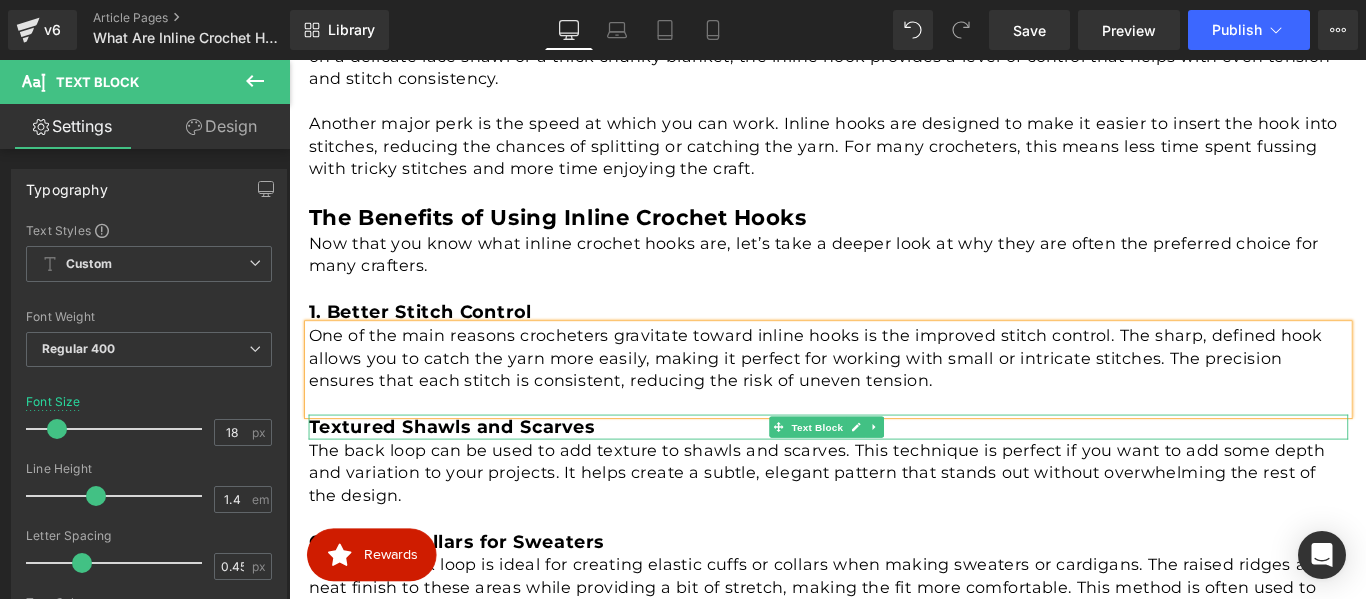 click on "Textured Shawls and Scarves" at bounding box center (472, 472) 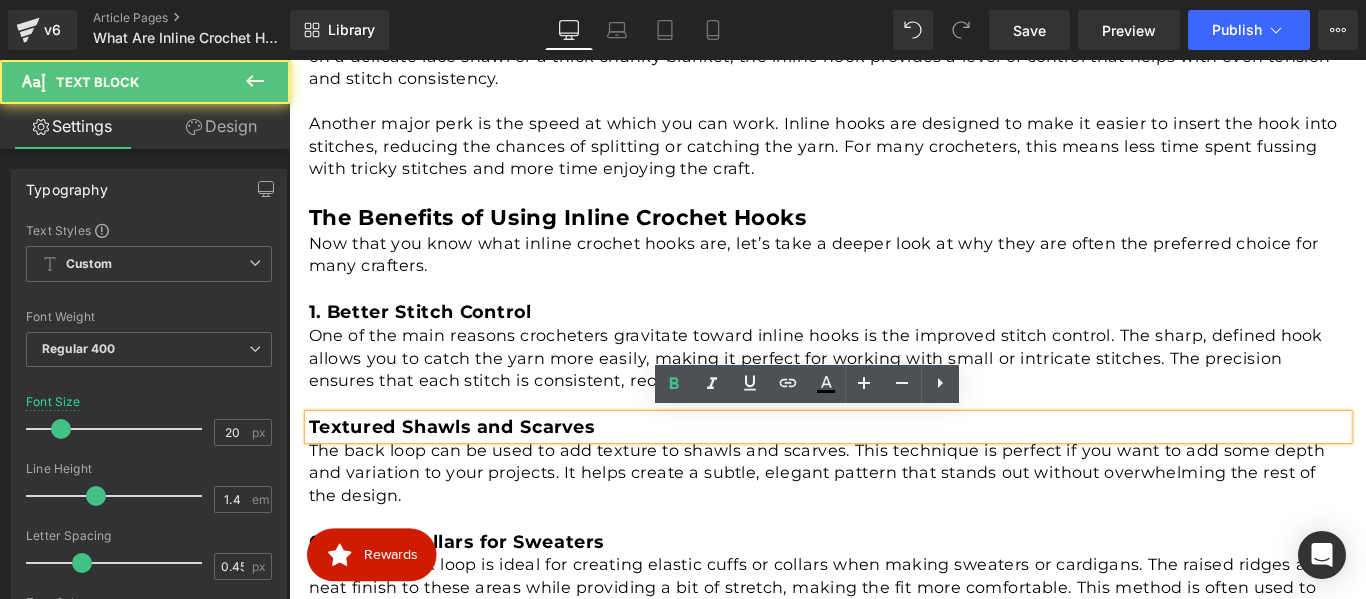 click on "Textured Shawls and Scarves" at bounding box center (472, 472) 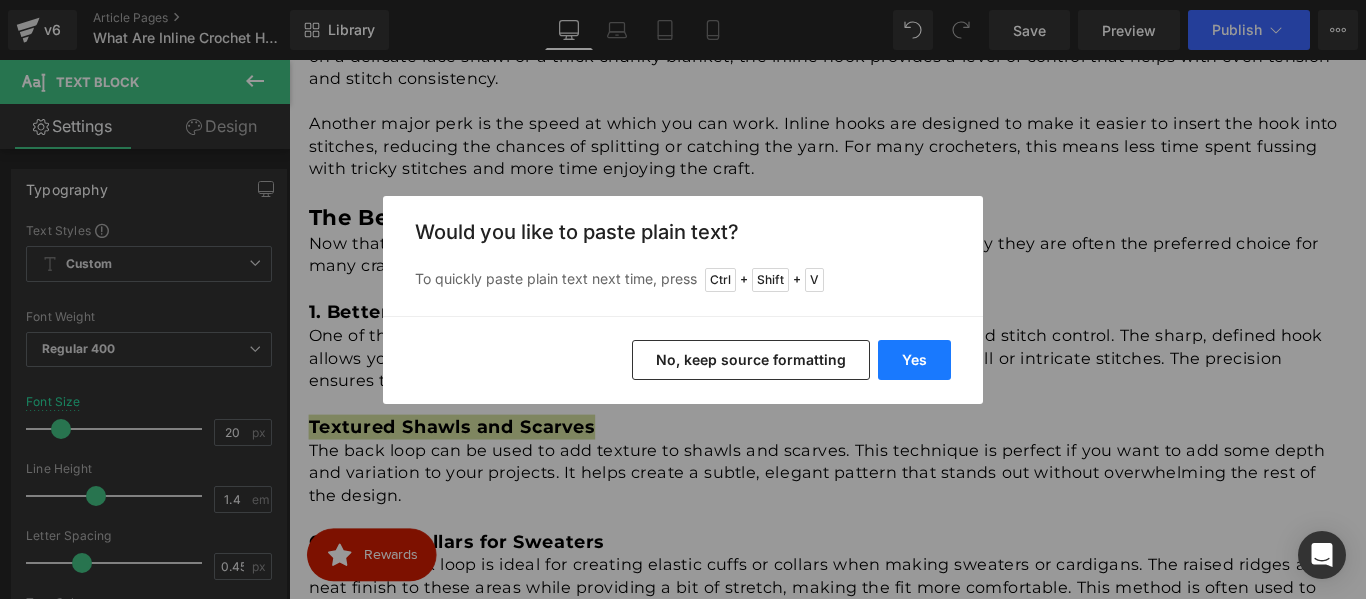 click on "Yes" at bounding box center [914, 360] 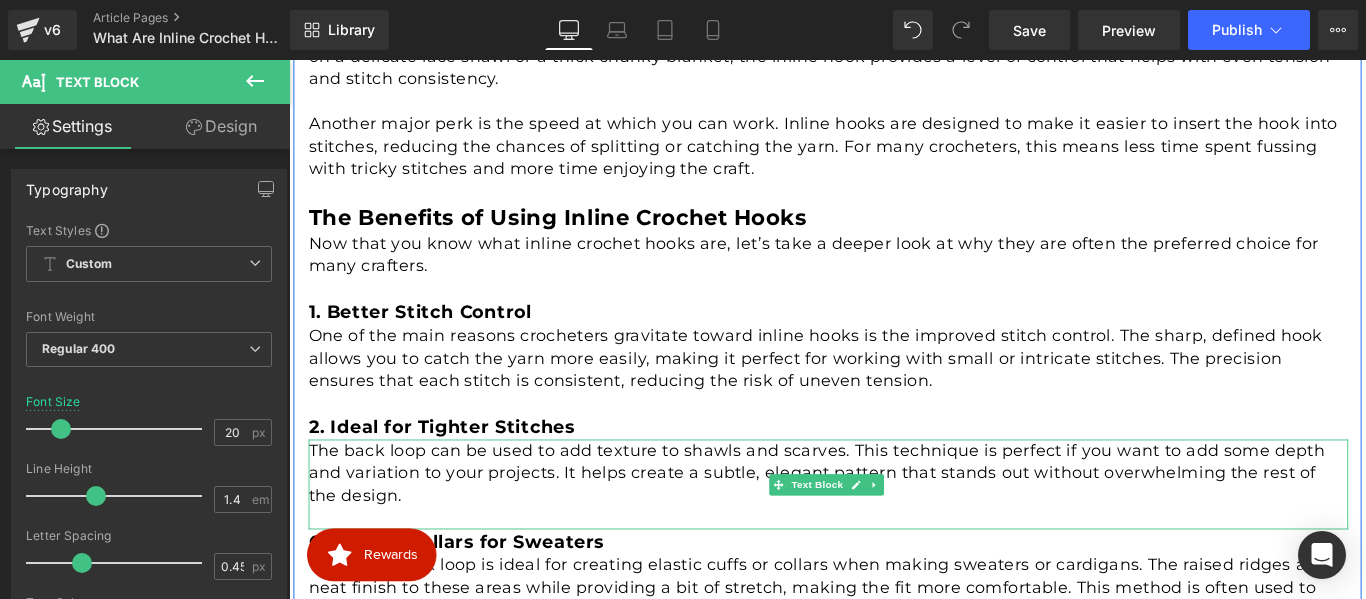 click on "The back loop can be used to add texture to shawls and scarves. This technique is perfect if you want to add some depth and variation to your projects. It helps create a subtle, elegant pattern that stands out without overwhelming the rest of the design." at bounding box center (895, 524) 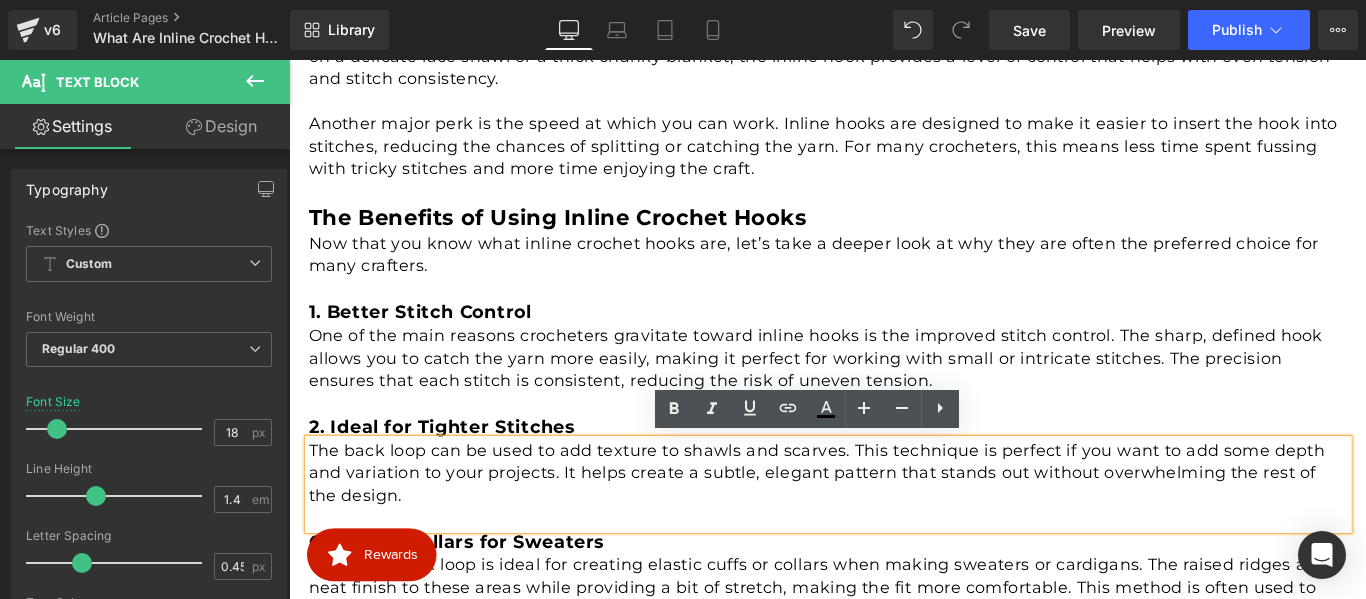 click on "The back loop can be used to add texture to shawls and scarves. This technique is perfect if you want to add some depth and variation to your projects. It helps create a subtle, elegant pattern that stands out without overwhelming the rest of the design." at bounding box center [895, 524] 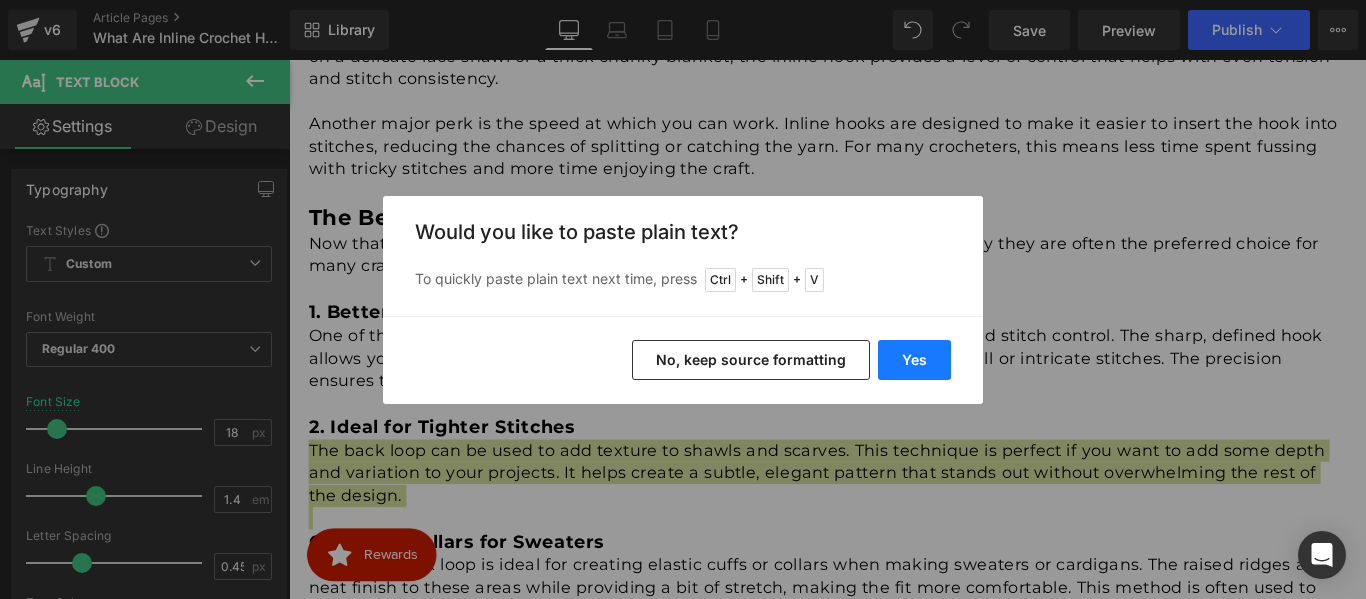 click on "Yes" at bounding box center (914, 360) 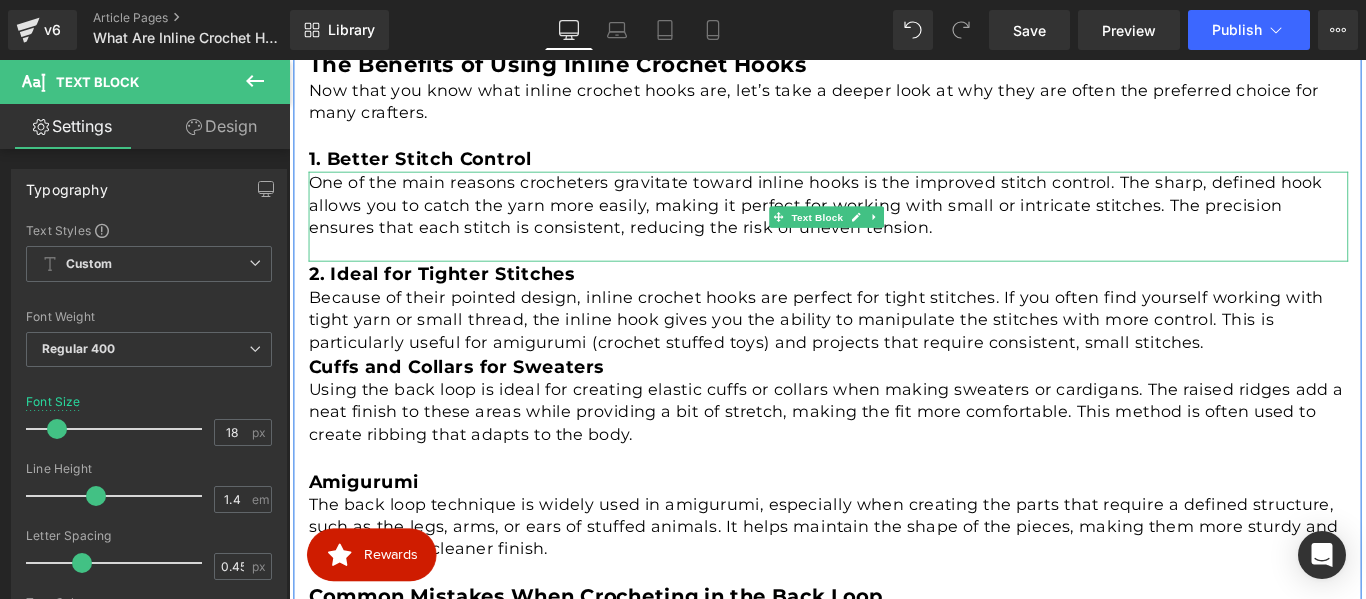 scroll, scrollTop: 1616, scrollLeft: 0, axis: vertical 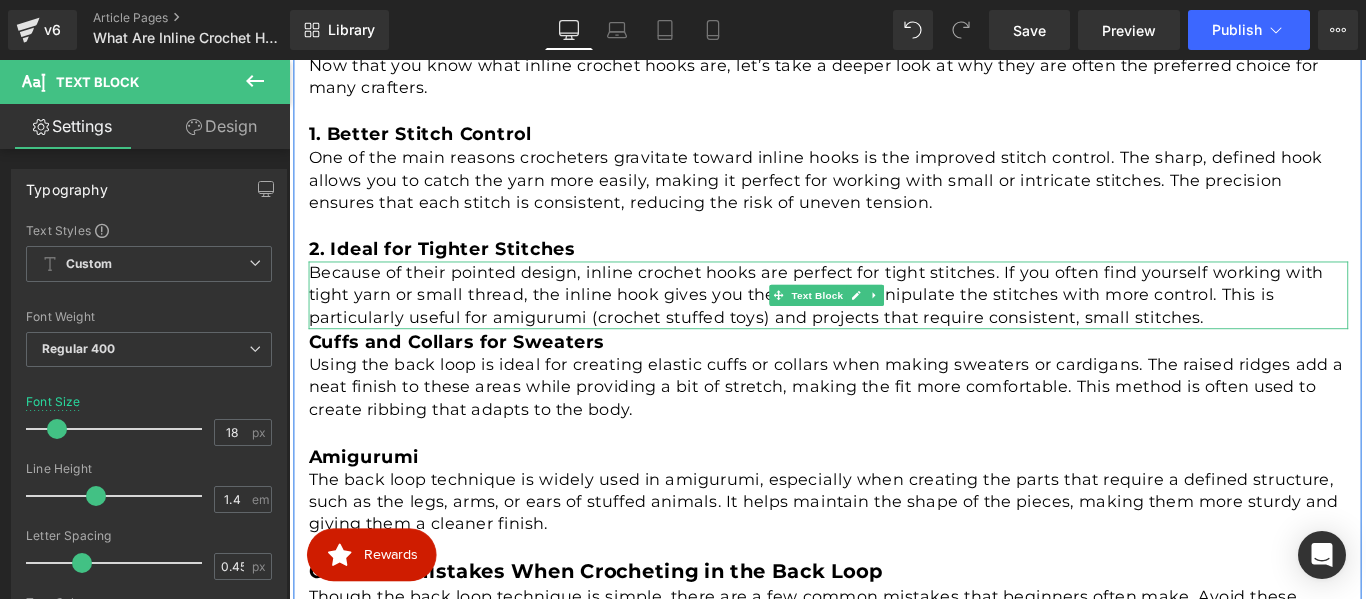 click on "Because of their pointed design, inline crochet hooks are perfect for tight stitches. If you often find yourself working with tight yarn or small thread, the inline hook gives you the ability to manipulate the stitches with more control. This is particularly useful for amigurumi (crochet stuffed toys) and projects that require consistent, small stitches." at bounding box center (895, 324) 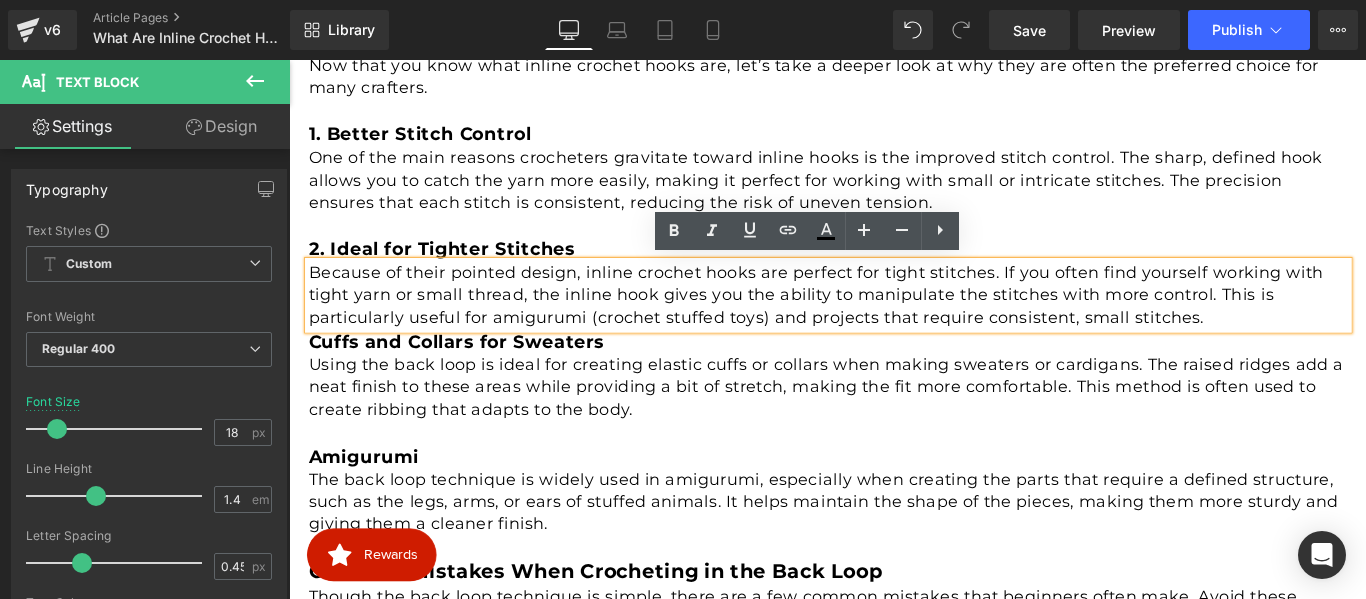 click on "Because of their pointed design, inline crochet hooks are perfect for tight stitches. If you often find yourself working with tight yarn or small thread, the inline hook gives you the ability to manipulate the stitches with more control. This is particularly useful for amigurumi (crochet stuffed toys) and projects that require consistent, small stitches." at bounding box center (895, 324) 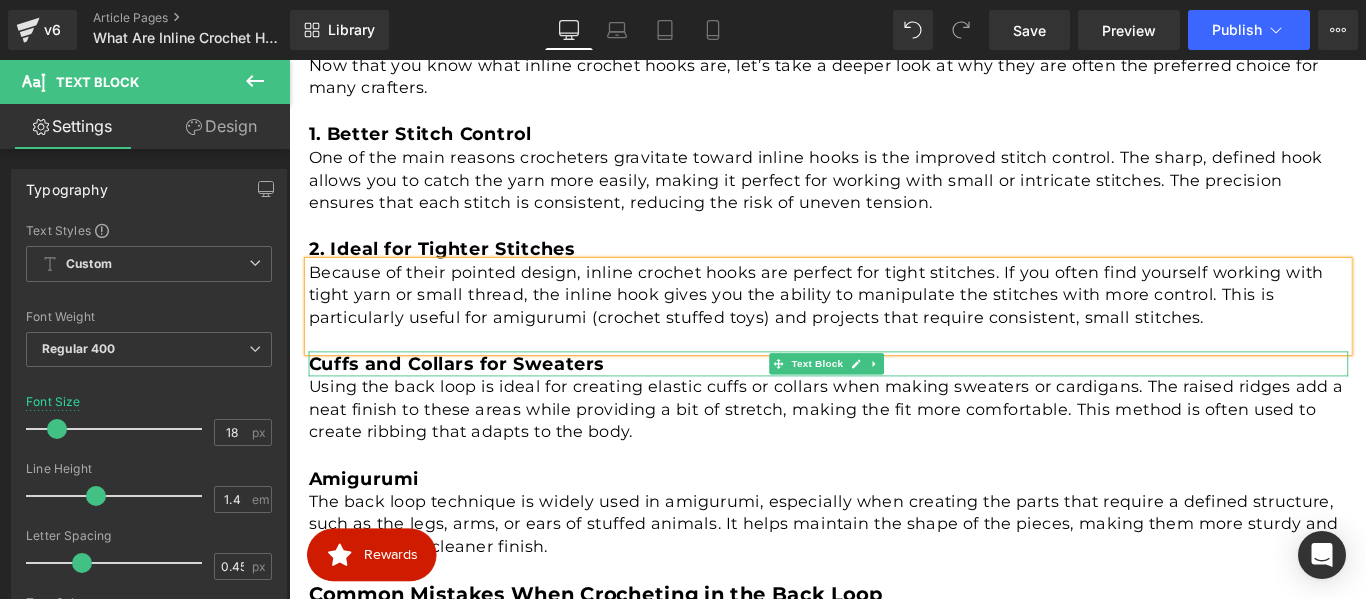 click on "Cuffs and Collars for Sweaters" at bounding box center [477, 401] 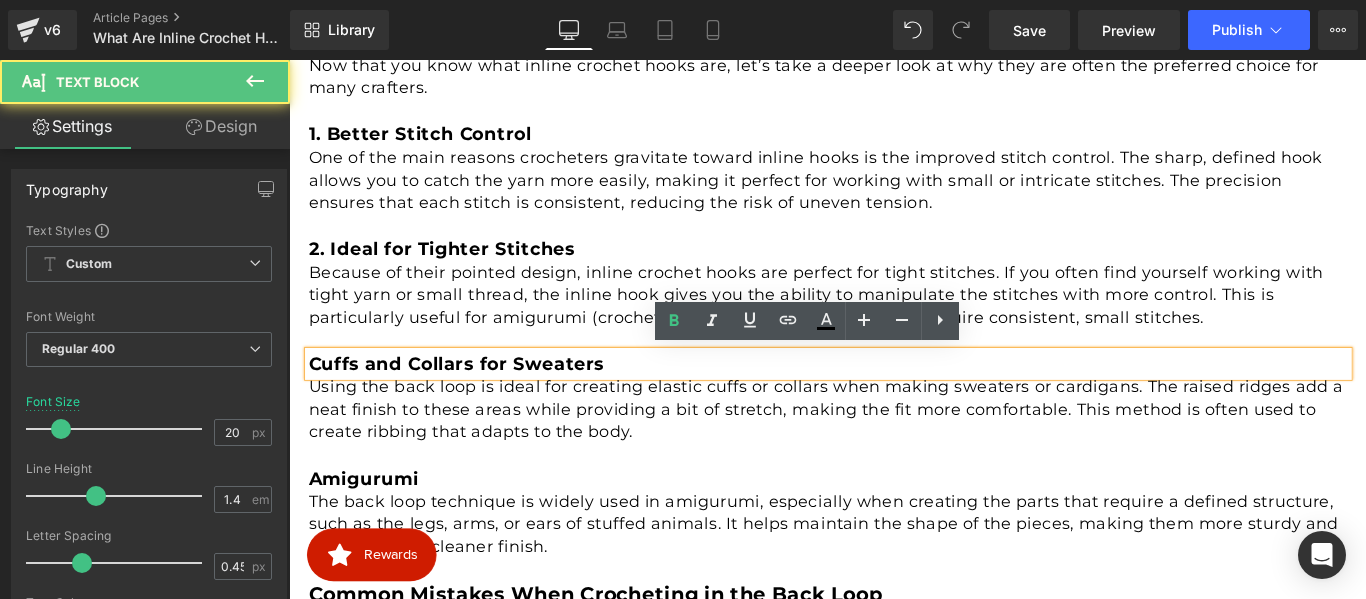 click on "Cuffs and Collars for Sweaters" at bounding box center [477, 401] 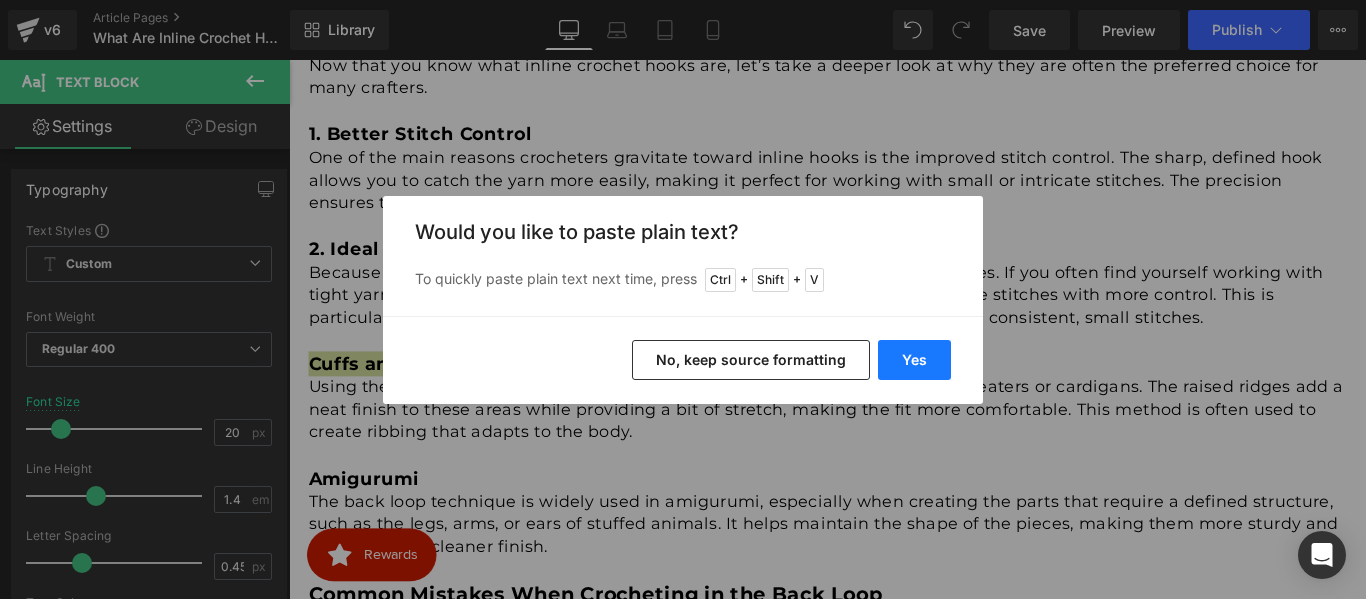 click on "Yes" at bounding box center [914, 360] 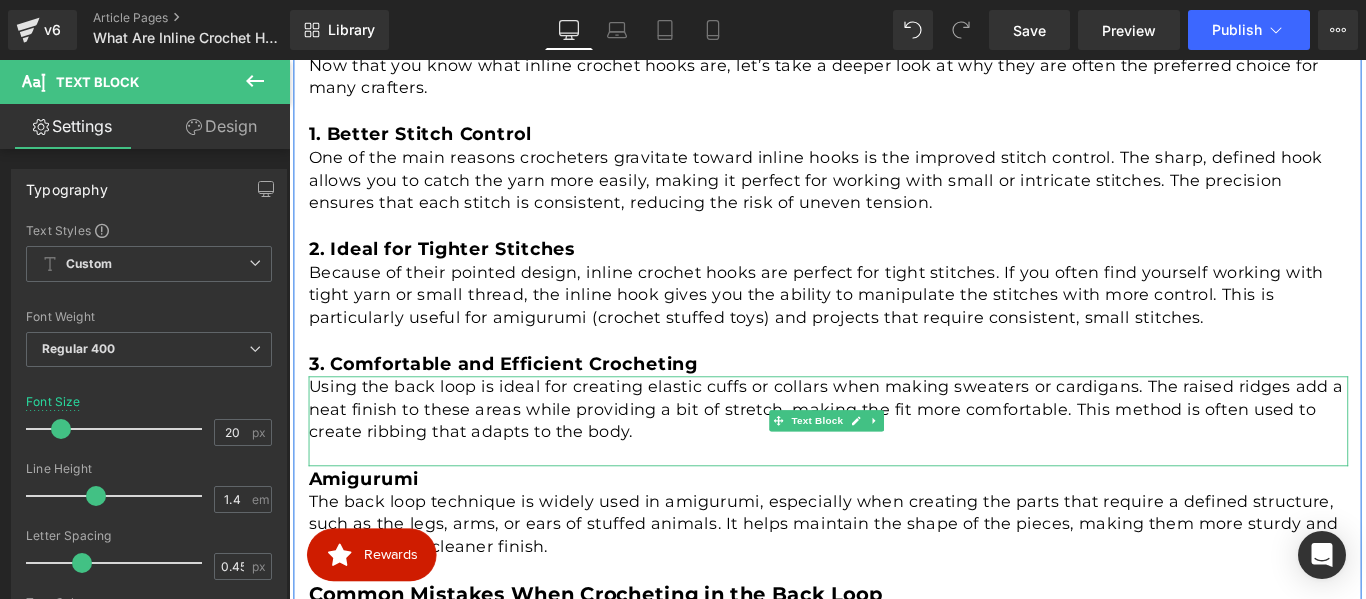 click on "Using the back loop is ideal for creating elastic cuffs or collars when making sweaters or cardigans. The raised ridges add a neat finish to these areas while providing a bit of stretch, making the fit more comfortable. This method is often used to create ribbing that adapts to the body." at bounding box center [895, 453] 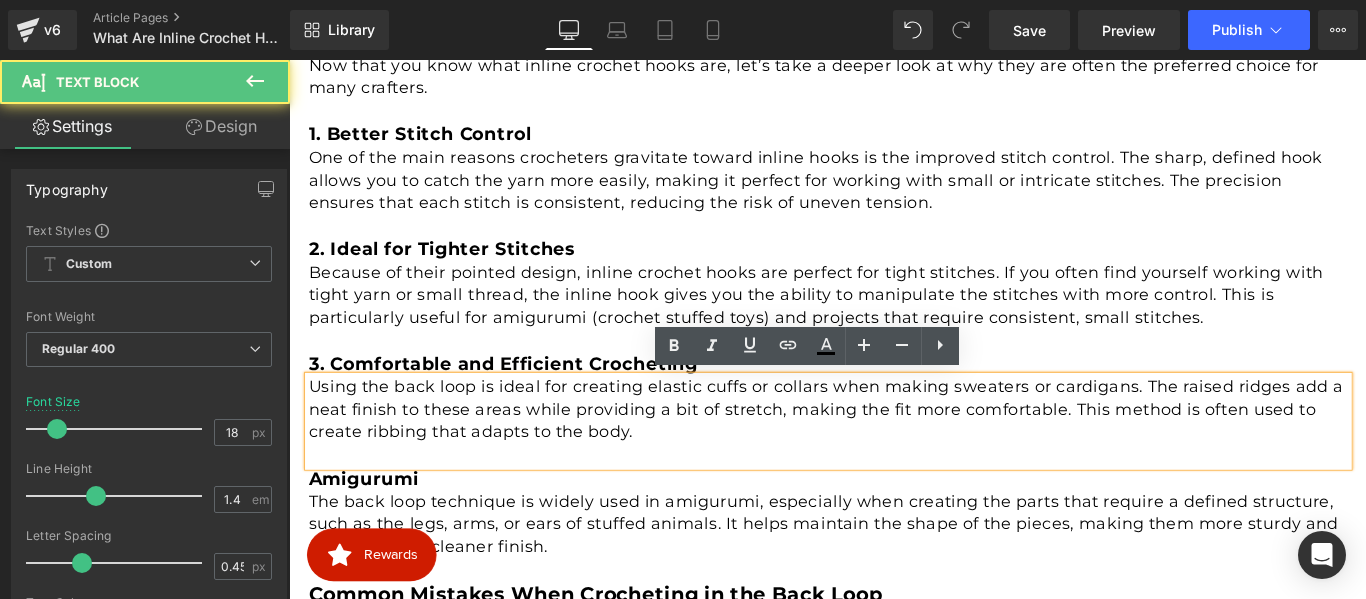 click on "Using the back loop is ideal for creating elastic cuffs or collars when making sweaters or cardigans. The raised ridges add a neat finish to these areas while providing a bit of stretch, making the fit more comfortable. This method is often used to create ribbing that adapts to the body." at bounding box center (895, 453) 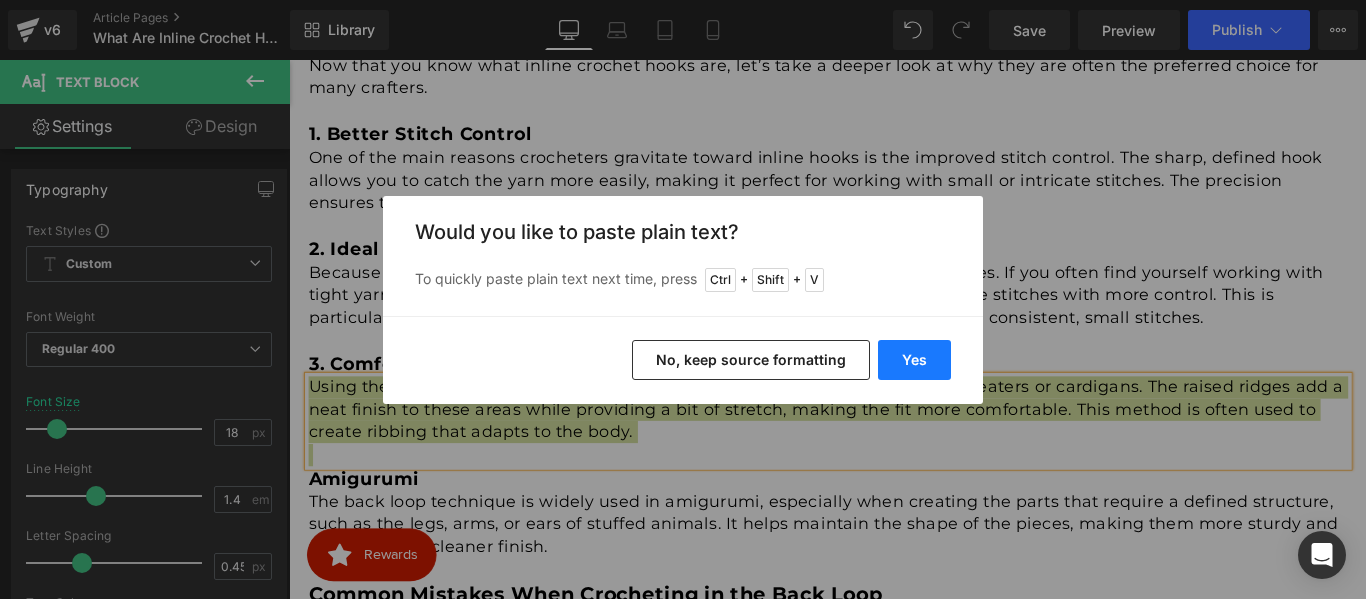 click on "Yes" at bounding box center (914, 360) 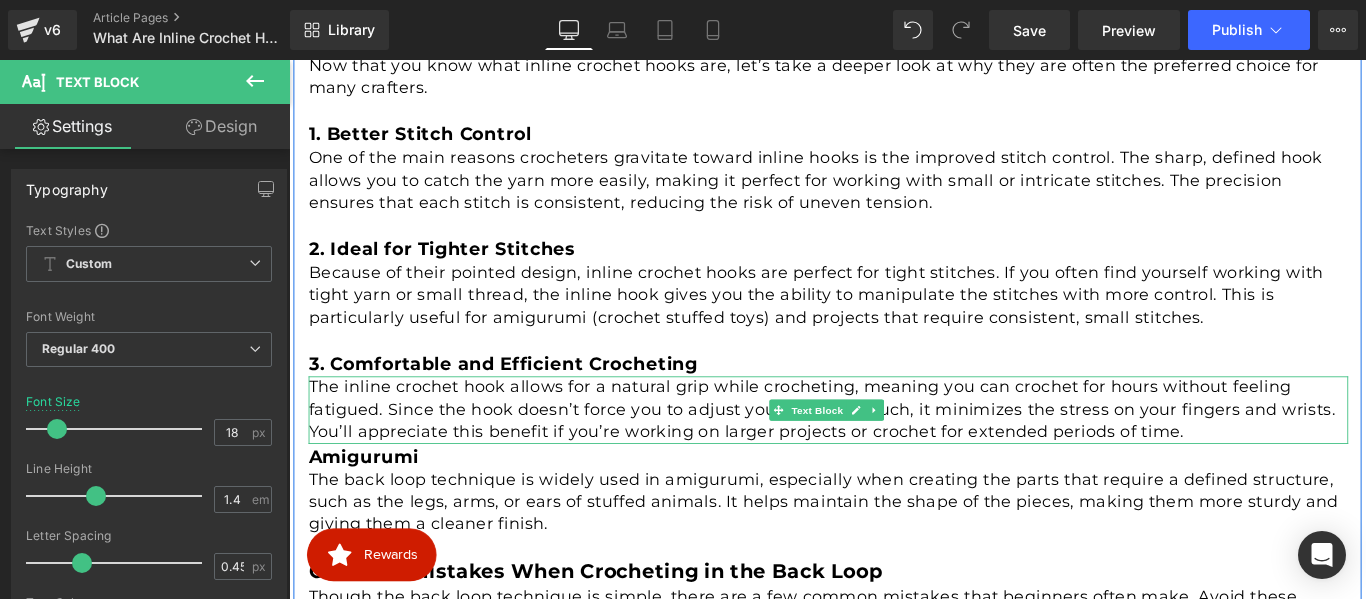 click on "The inline crochet hook allows for a natural grip while crocheting, meaning you can crochet for hours without feeling fatigued. Since the hook doesn’t force you to adjust your hold too much, it minimizes the stress on your fingers and wrists. You’ll appreciate this benefit if you’re working on larger projects or crochet for extended periods of time." at bounding box center (895, 453) 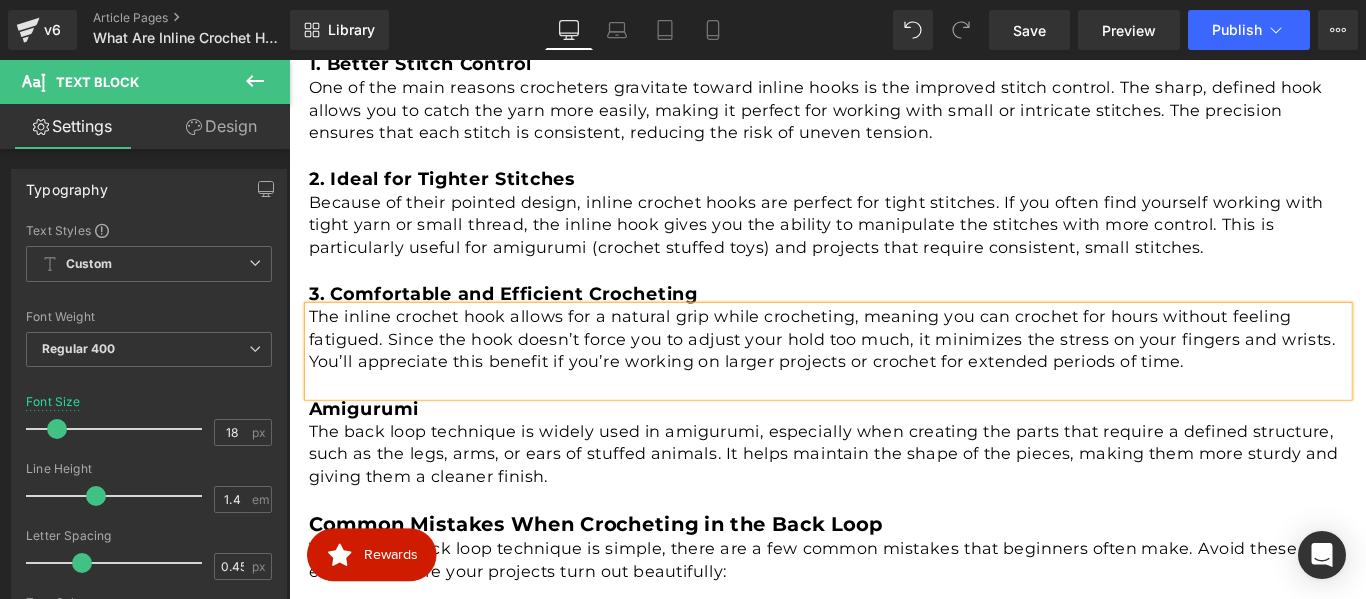 scroll, scrollTop: 1716, scrollLeft: 0, axis: vertical 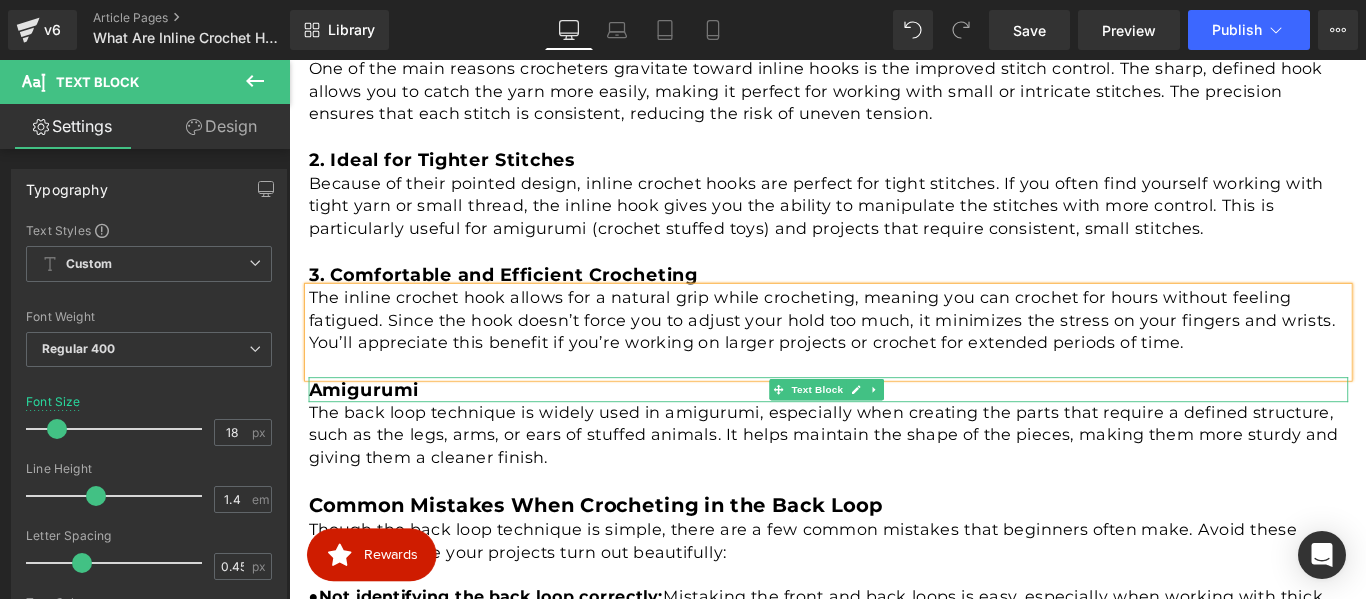 click on "Amigurumi" at bounding box center (373, 430) 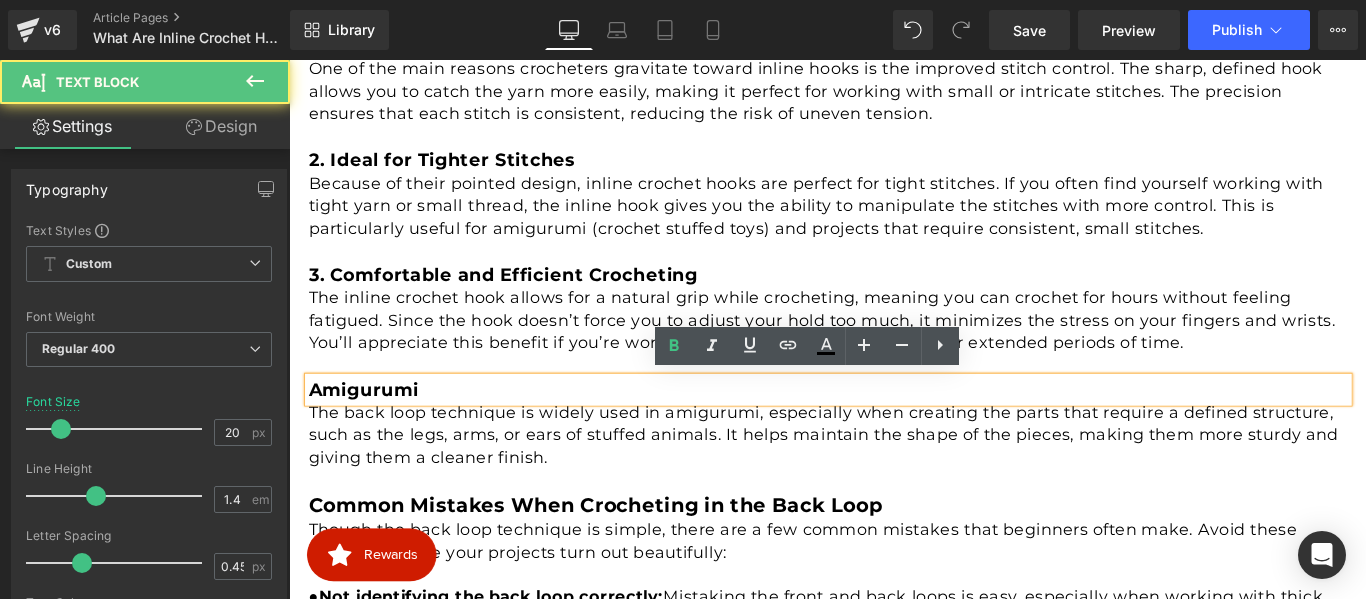 click on "Amigurumi" at bounding box center (895, 430) 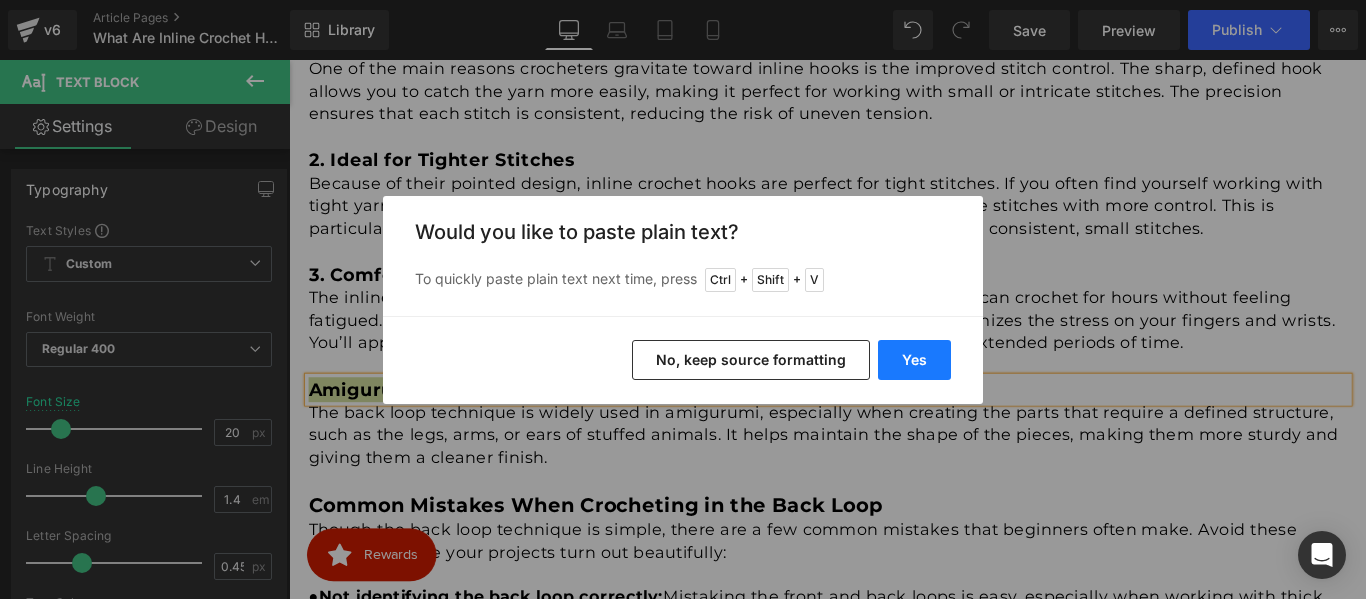 click on "Yes" at bounding box center [914, 360] 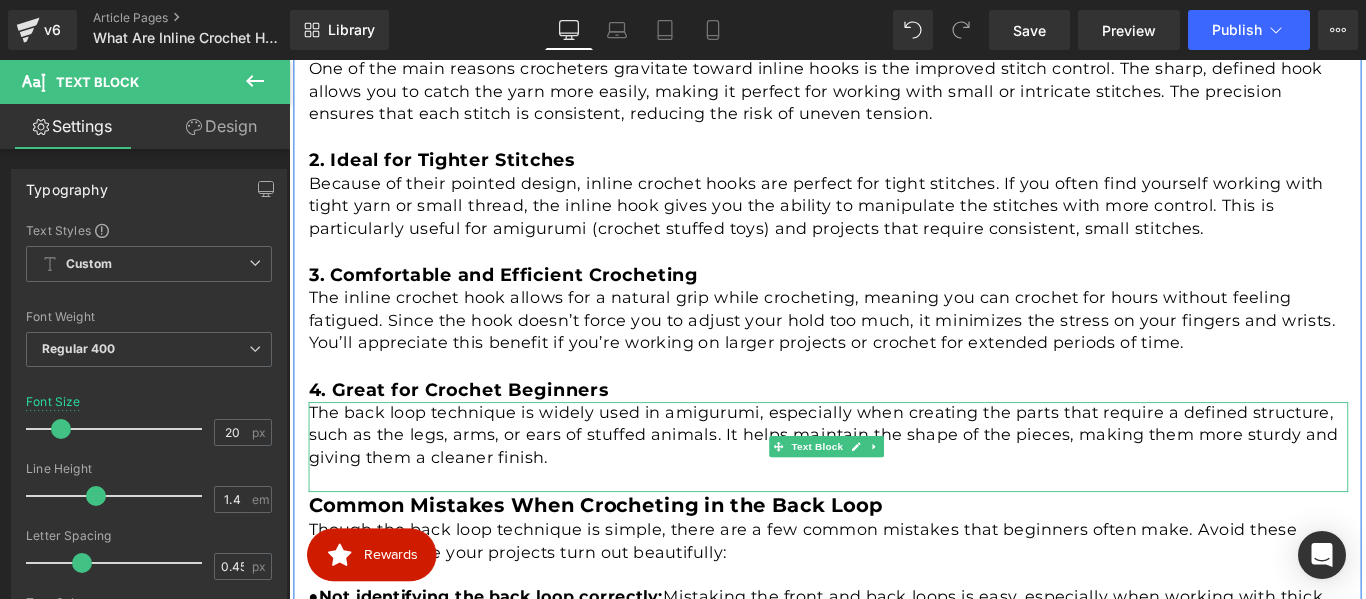 click on "The back loop technique is widely used in amigurumi, especially when creating the parts that require a defined structure, such as the legs, arms, or ears of stuffed animals. It helps maintain the shape of the pieces, making them more sturdy and giving them a cleaner finish." at bounding box center (895, 482) 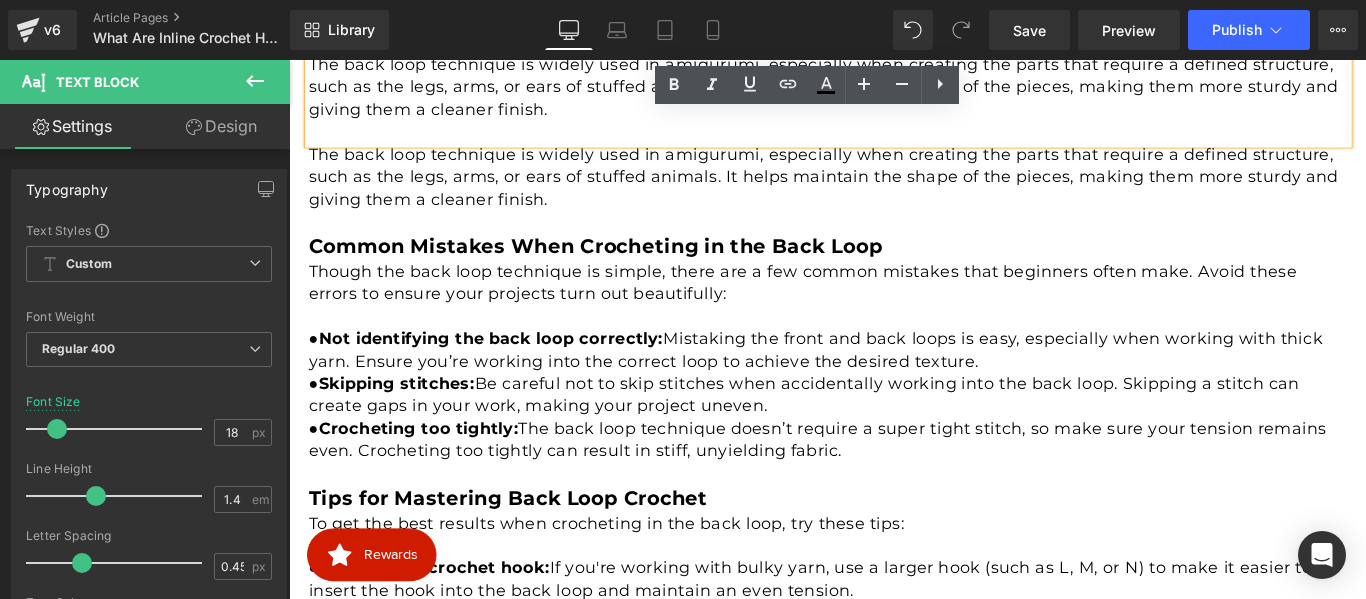 scroll, scrollTop: 2119, scrollLeft: 0, axis: vertical 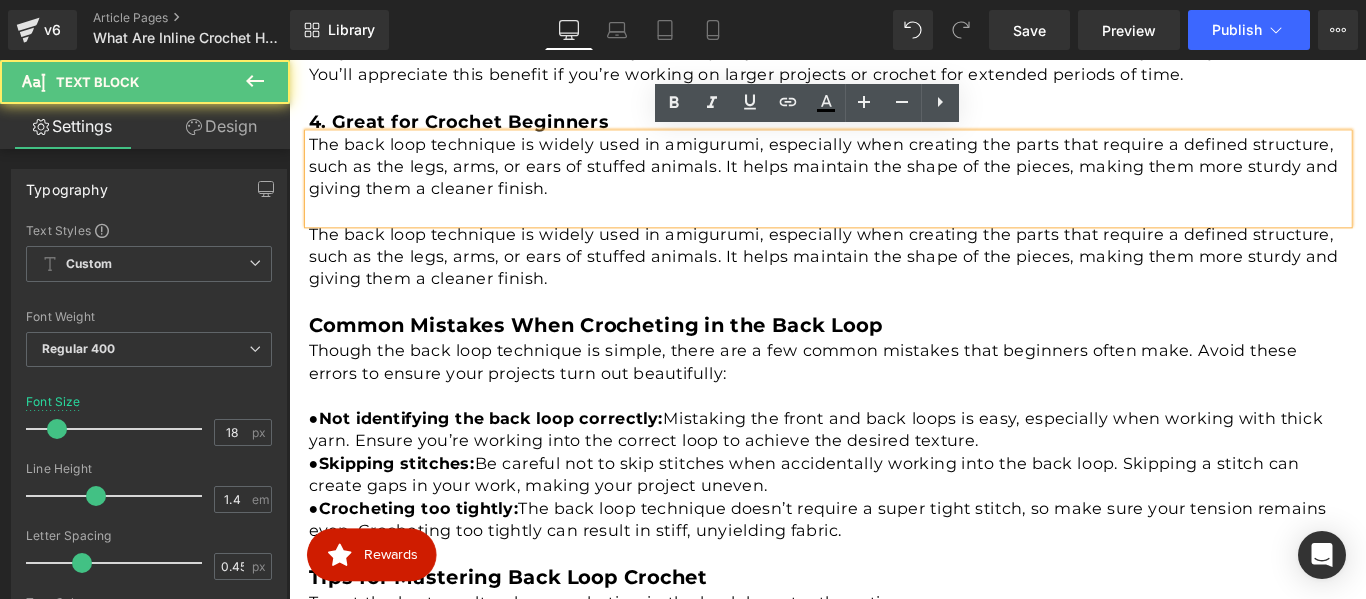 click on "The back loop technique is widely used in amigurumi, especially when creating the parts that require a defined structure, such as the legs, arms, or ears of stuffed animals. It helps maintain the shape of the pieces, making them more sturdy and giving them a cleaner finish." at bounding box center [895, 181] 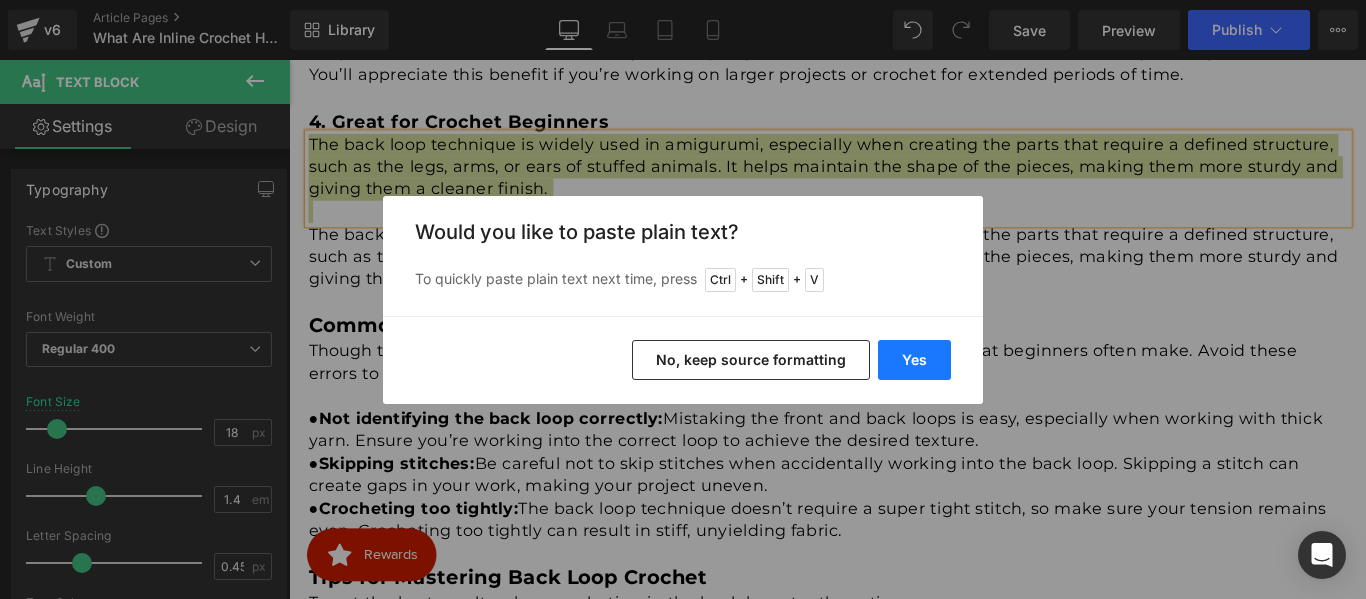 click on "Yes" at bounding box center (914, 360) 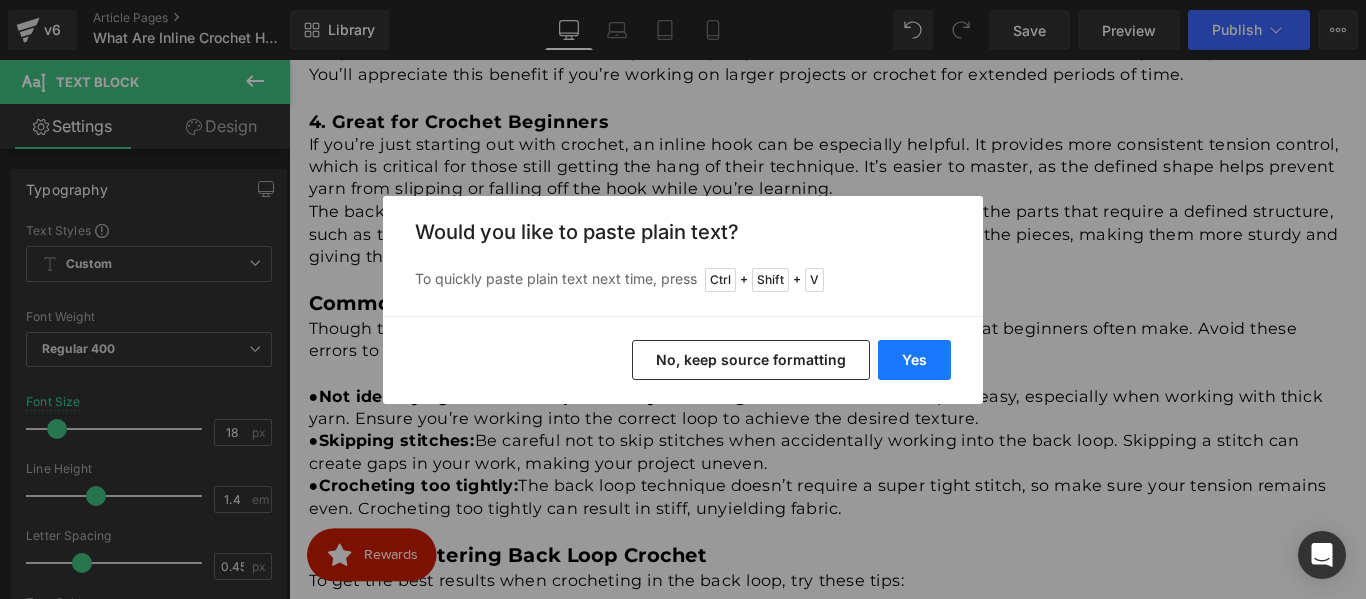 type 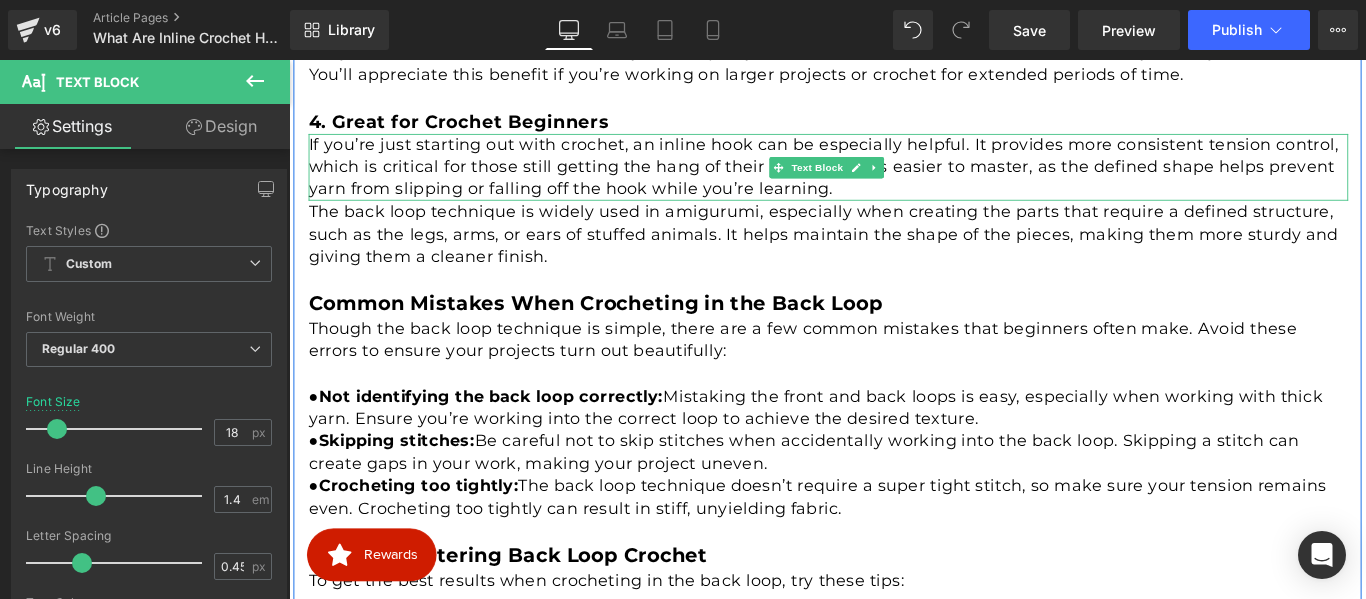 drag, startPoint x: 640, startPoint y: 193, endPoint x: 760, endPoint y: 199, distance: 120.14991 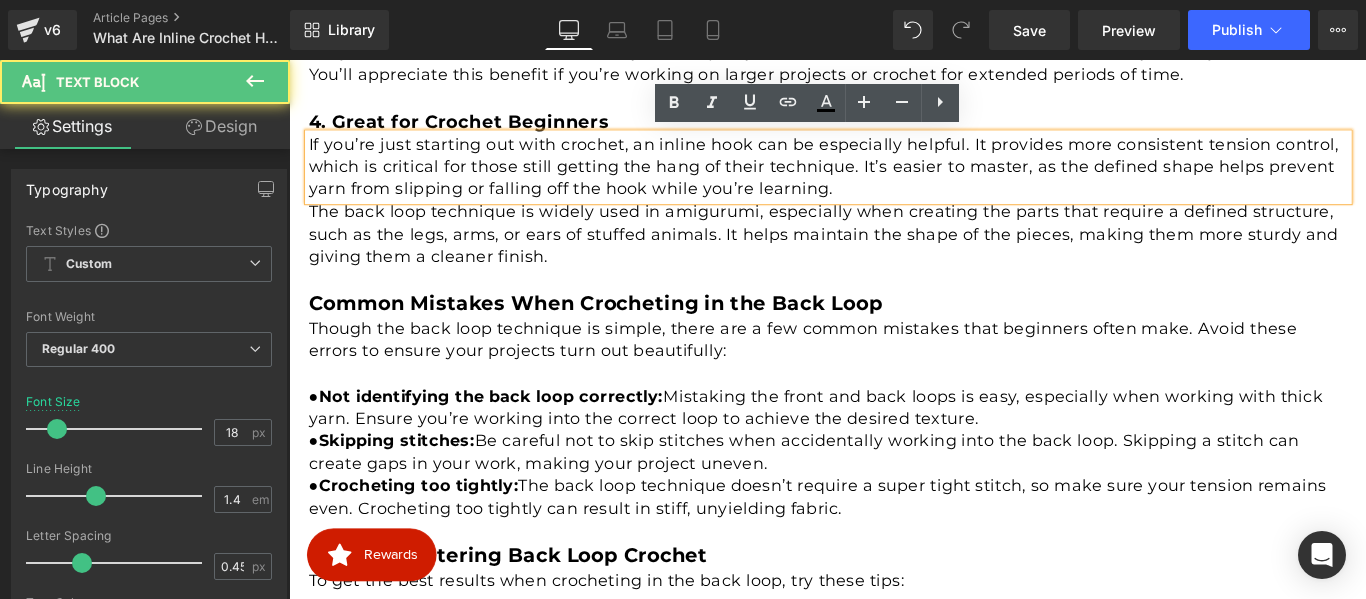 click on "If you’re just starting out with crochet, an inline hook can be especially helpful. It provides more consistent tension control, which is critical for those still getting the hang of their technique. It’s easier to master, as the defined shape helps prevent yarn from slipping or falling off the hook while you’re learning." at bounding box center (895, 181) 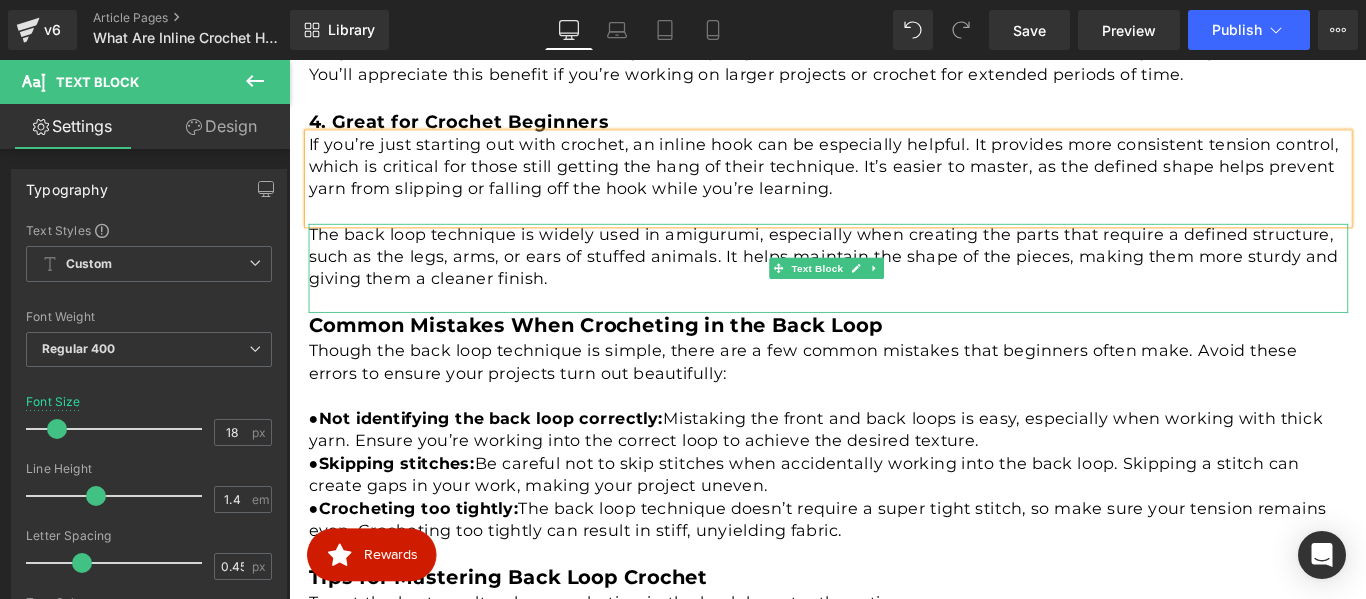 click on "The back loop technique is widely used in amigurumi, especially when creating the parts that require a defined structure, such as the legs, arms, or ears of stuffed animals. It helps maintain the shape of the pieces, making them more sturdy and giving them a cleaner finish." at bounding box center (895, 282) 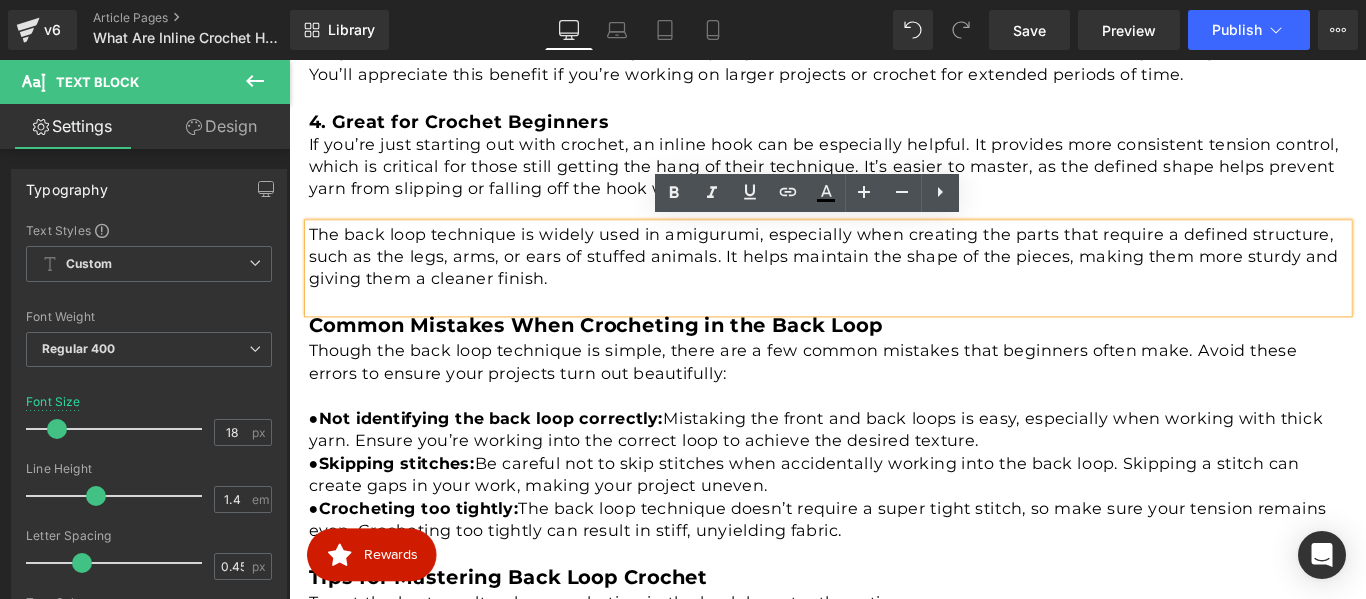 click on "The back loop technique is widely used in amigurumi, especially when creating the parts that require a defined structure, such as the legs, arms, or ears of stuffed animals. It helps maintain the shape of the pieces, making them more sturdy and giving them a cleaner finish." at bounding box center [895, 282] 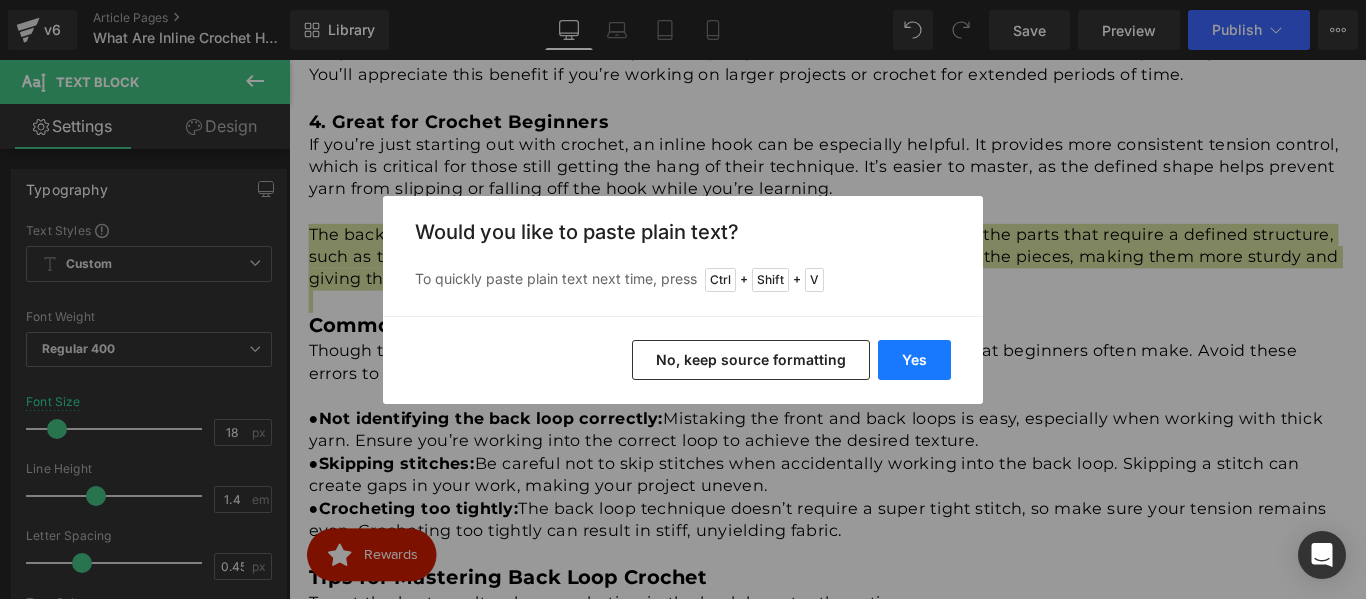 click on "Yes" at bounding box center [914, 360] 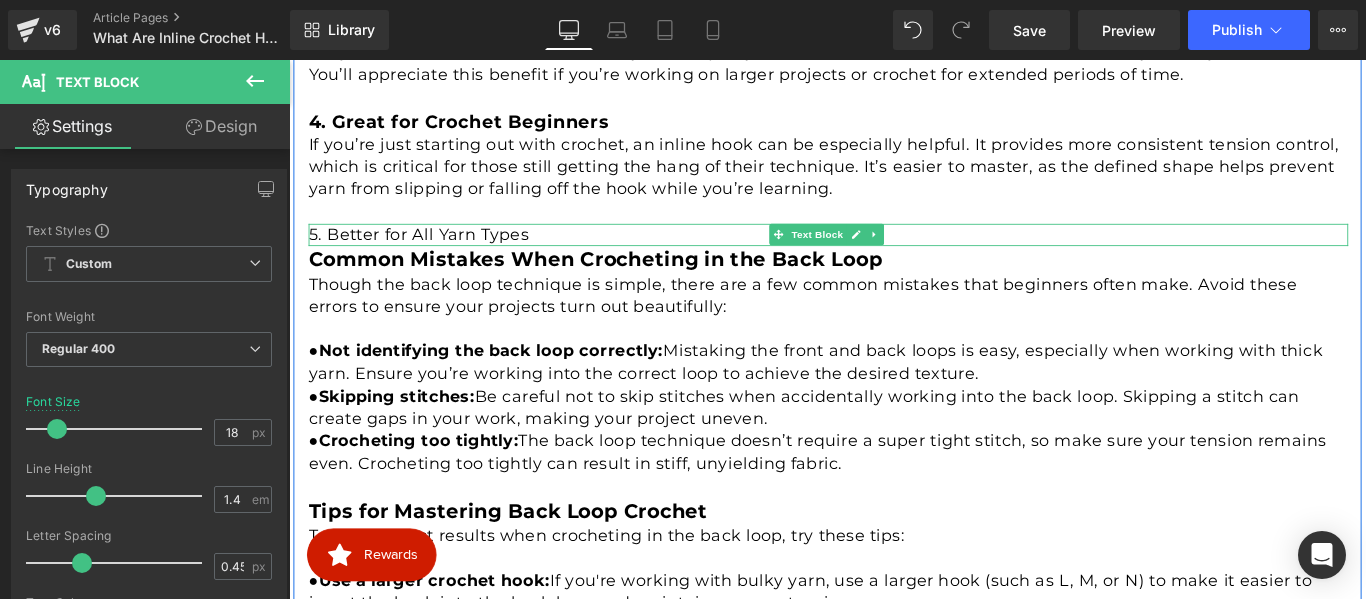 click on "5. Better for All Yarn Types" at bounding box center [895, 256] 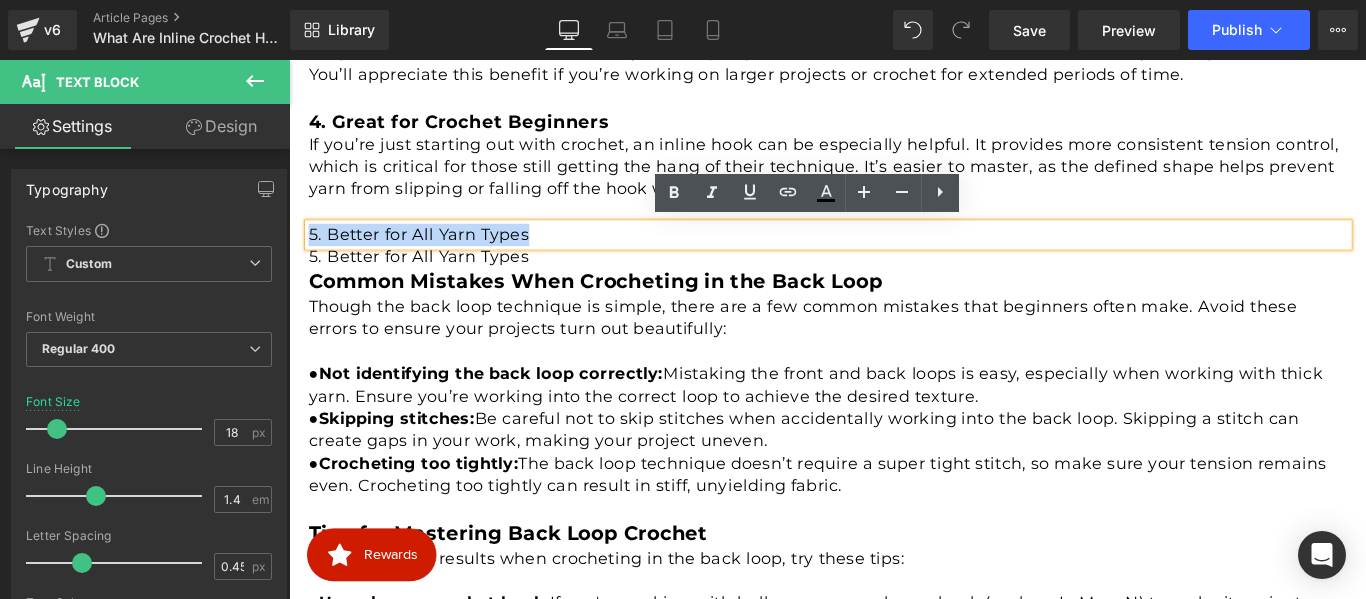 drag, startPoint x: 556, startPoint y: 256, endPoint x: 309, endPoint y: 250, distance: 247.07286 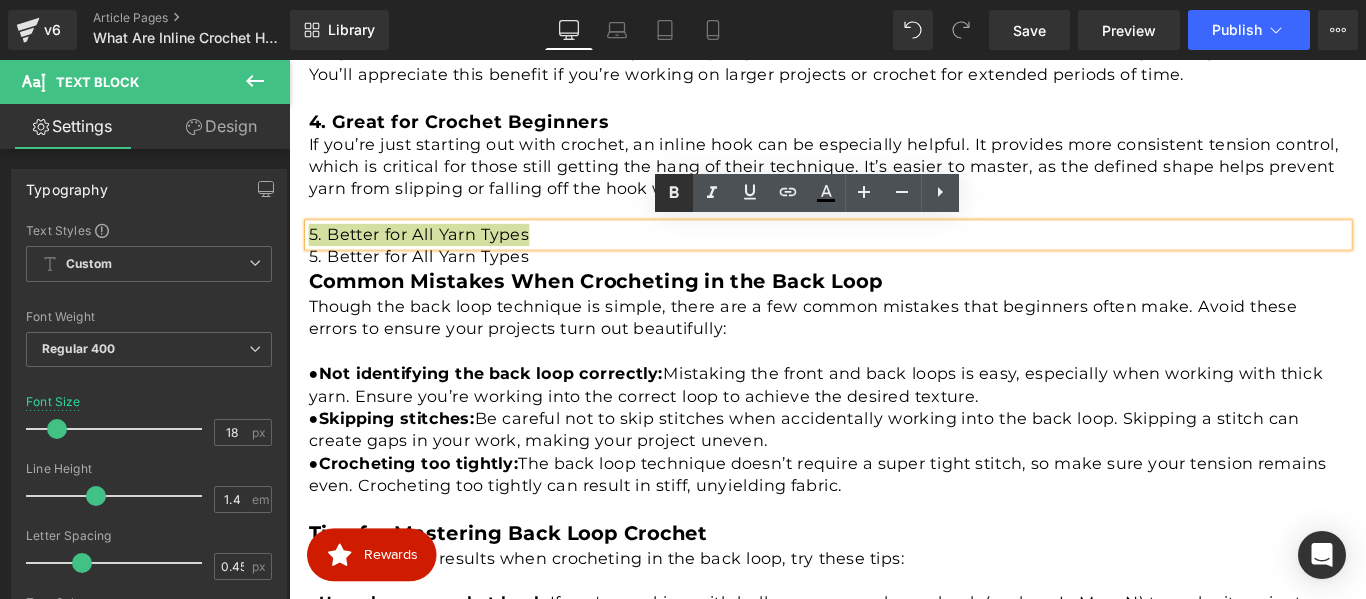 click 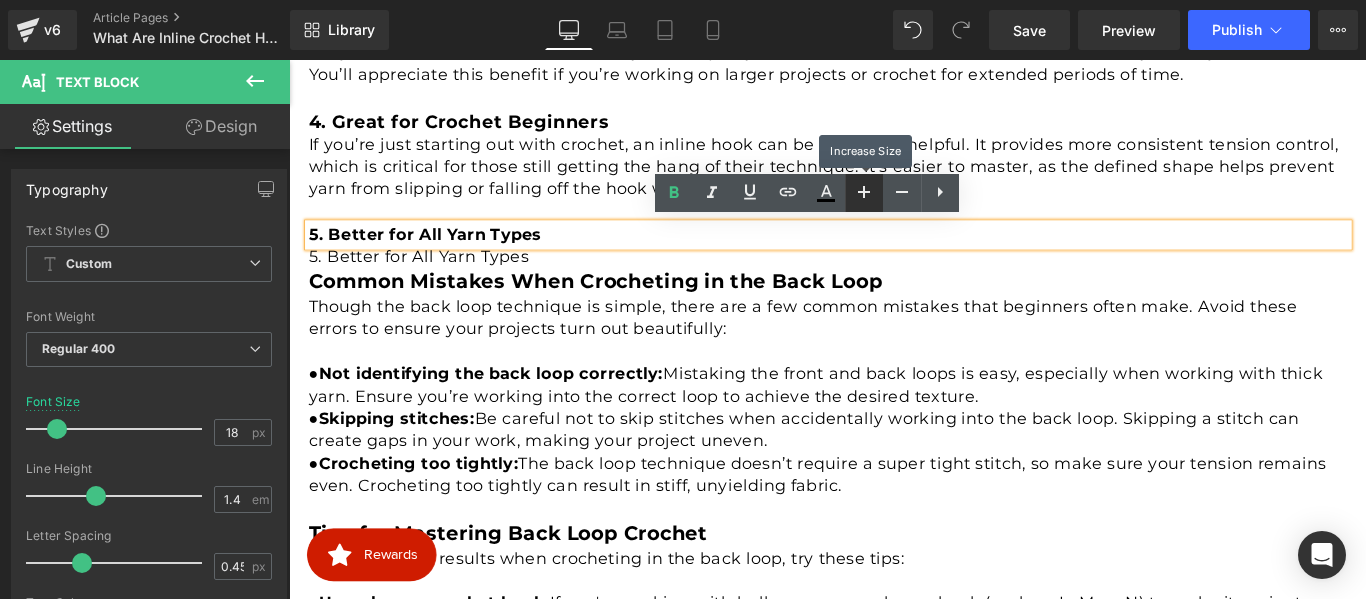 click at bounding box center (864, 193) 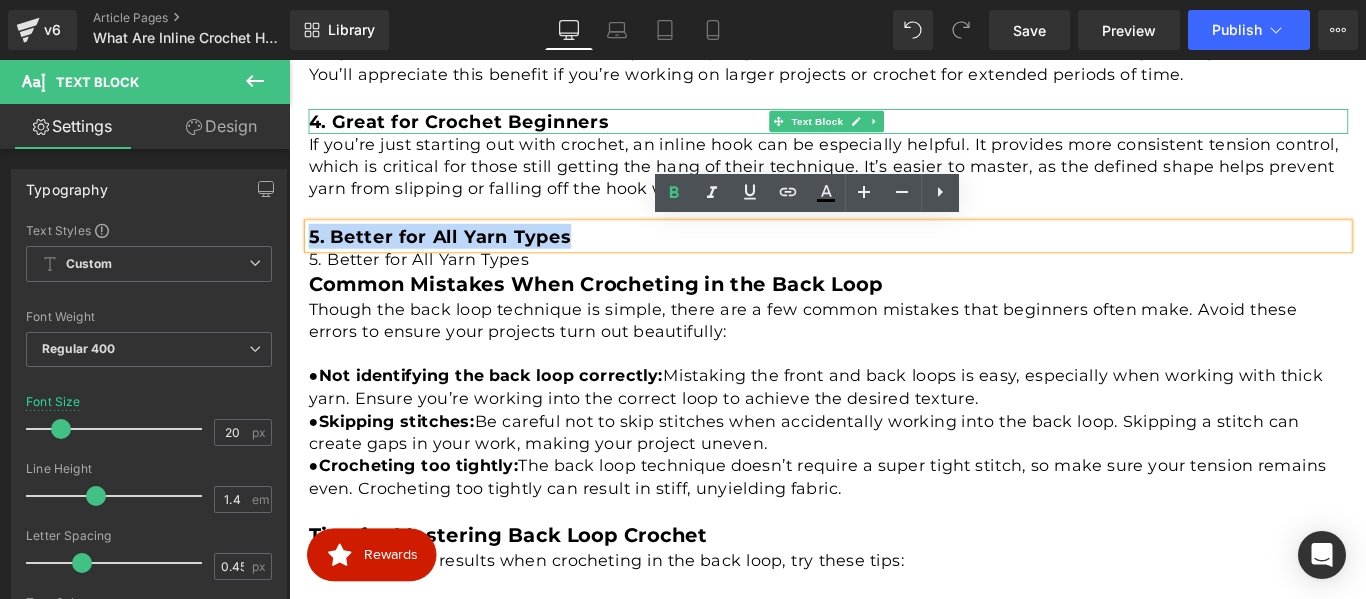 click on "4. Great for Crochet Beginners" at bounding box center (480, 129) 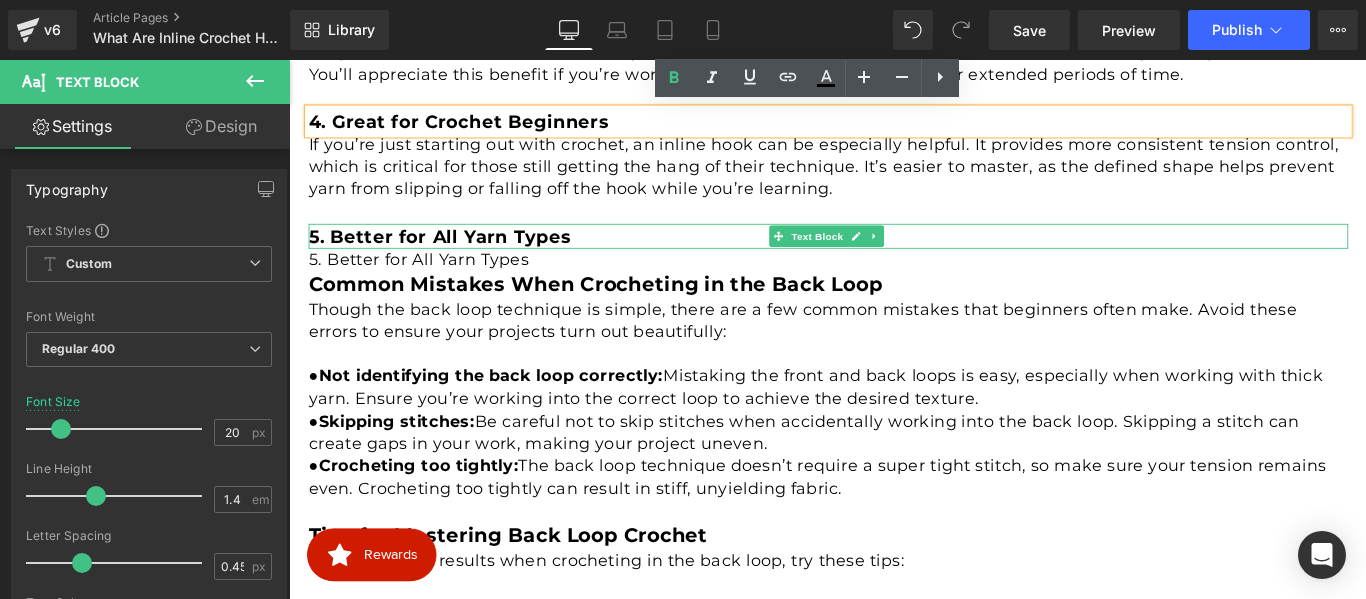 click on "5. Better for All Yarn Types" at bounding box center [458, 258] 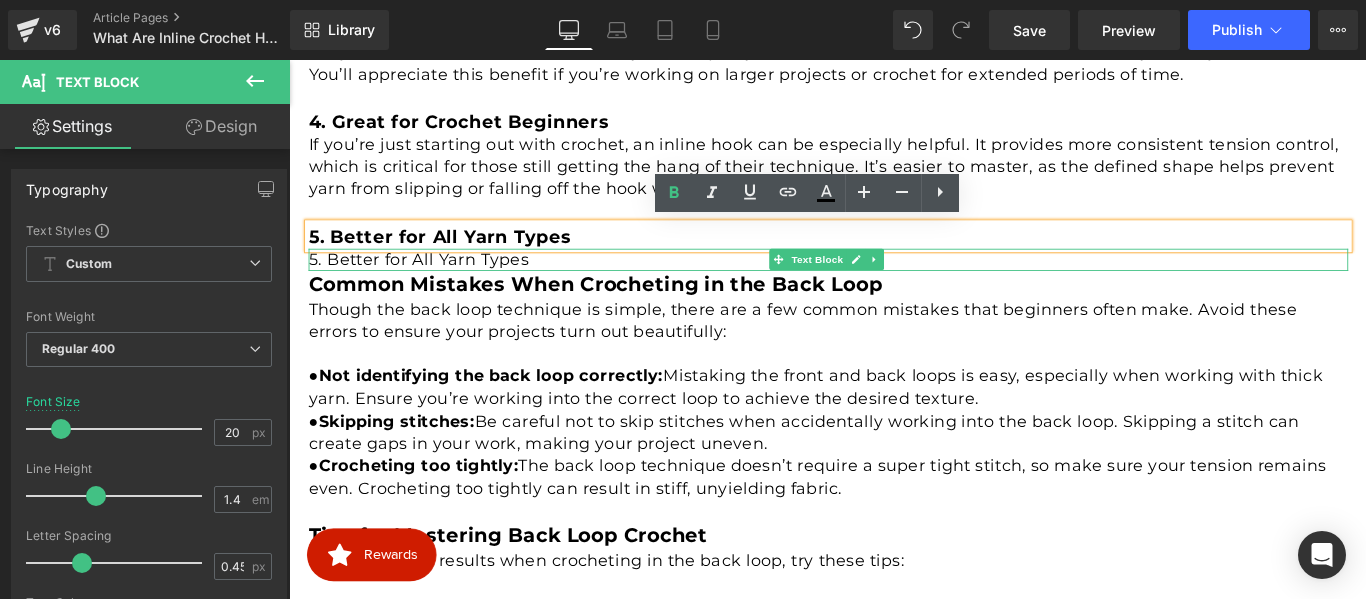 click on "5. Better for All Yarn Types" at bounding box center [895, 284] 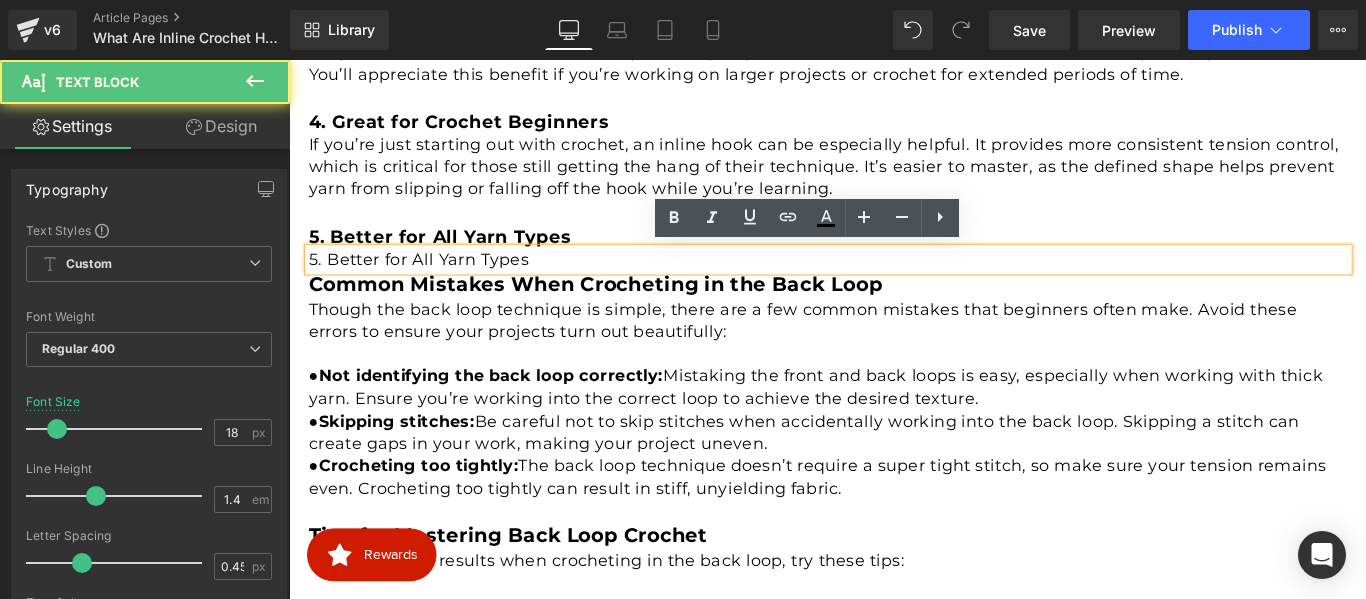 click on "5. Better for All Yarn Types" at bounding box center (895, 284) 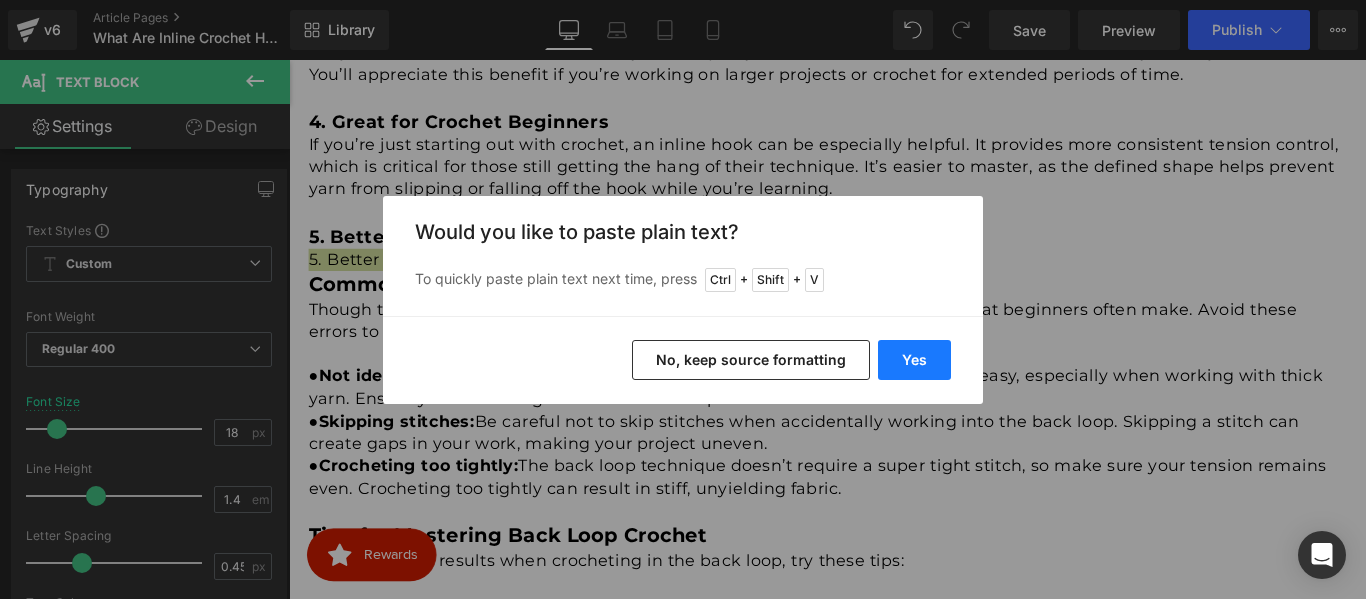click on "Yes" at bounding box center (914, 360) 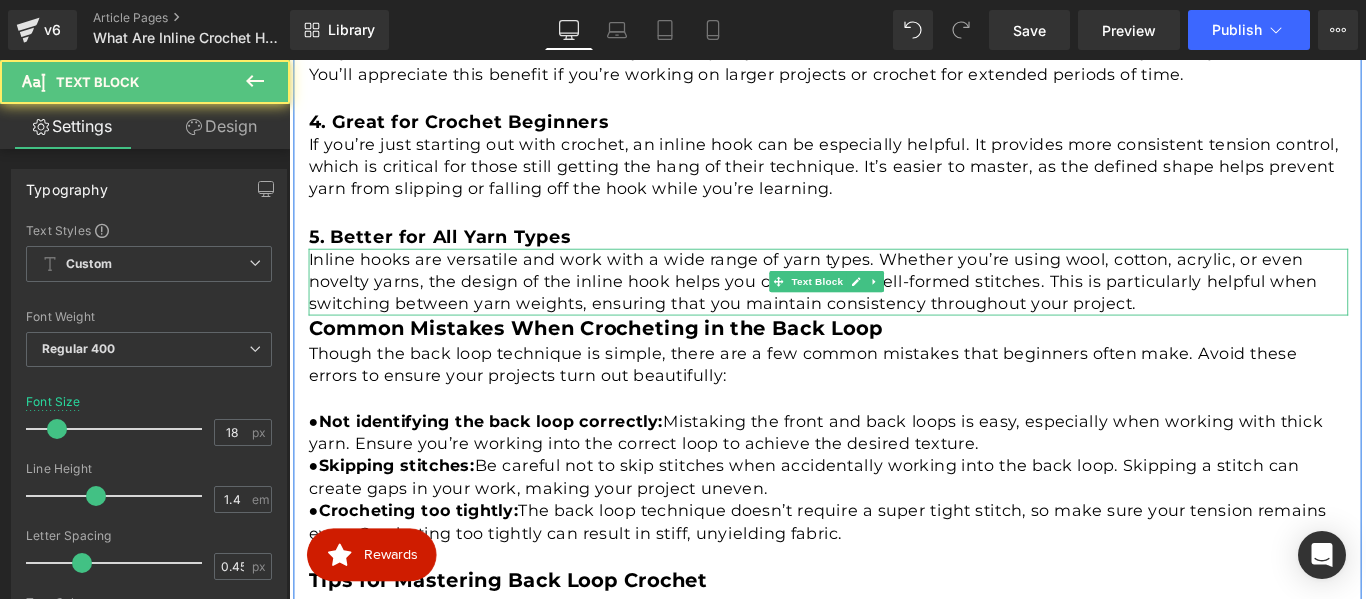 click on "Inline hooks are versatile and work with a wide range of yarn types. Whether you’re using wool, cotton, acrylic, or even novelty yarns, the design of the inline hook helps you create even, well-formed stitches. This is particularly helpful when switching between yarn weights, ensuring that you maintain consistency throughout your project." at bounding box center [895, 310] 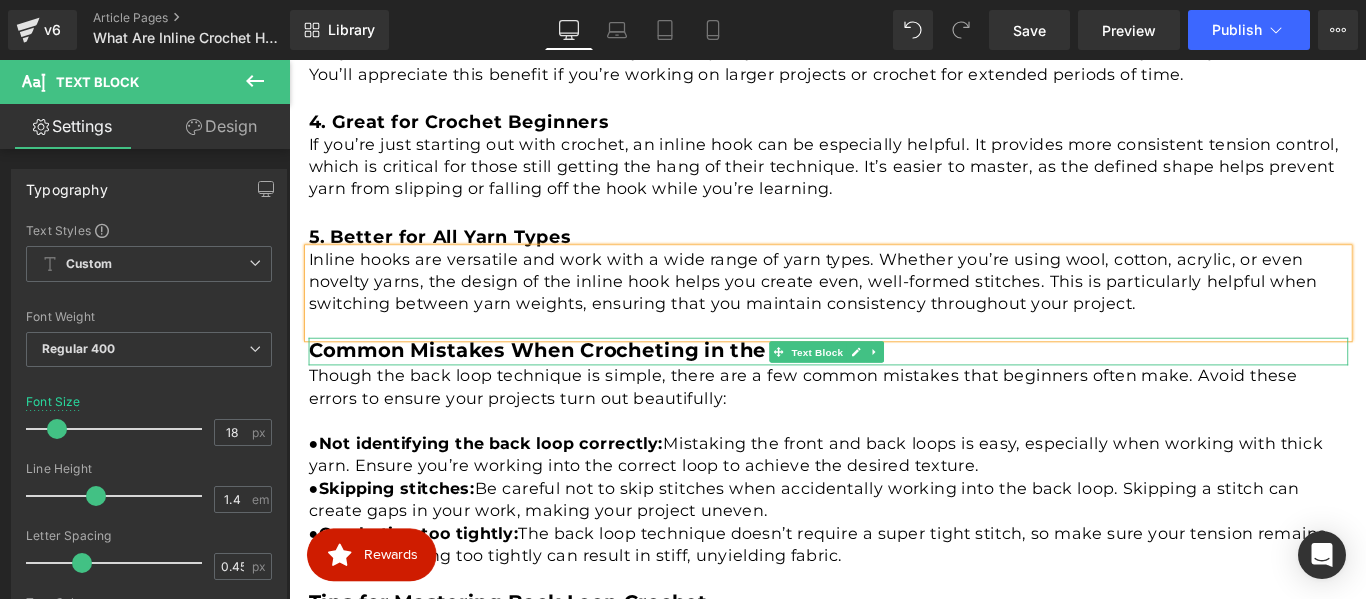 click on "Common Mistakes When Crocheting in the Back Loop" at bounding box center [633, 386] 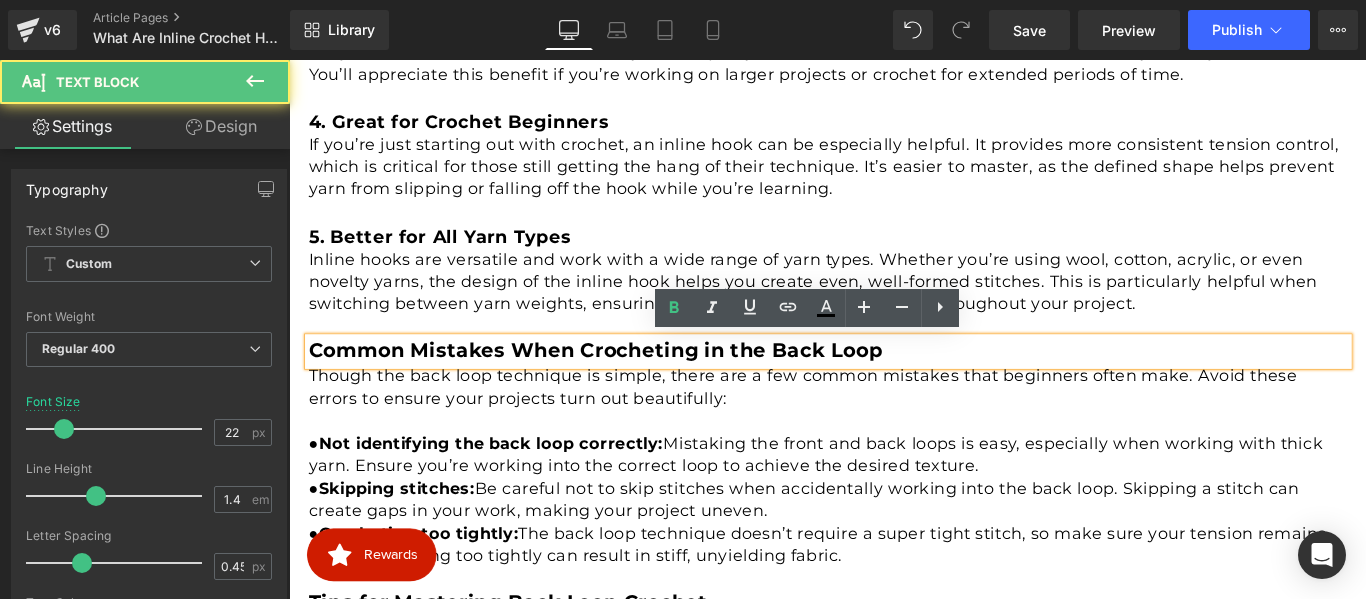 click on "Common Mistakes When Crocheting in the Back Loop" at bounding box center (633, 386) 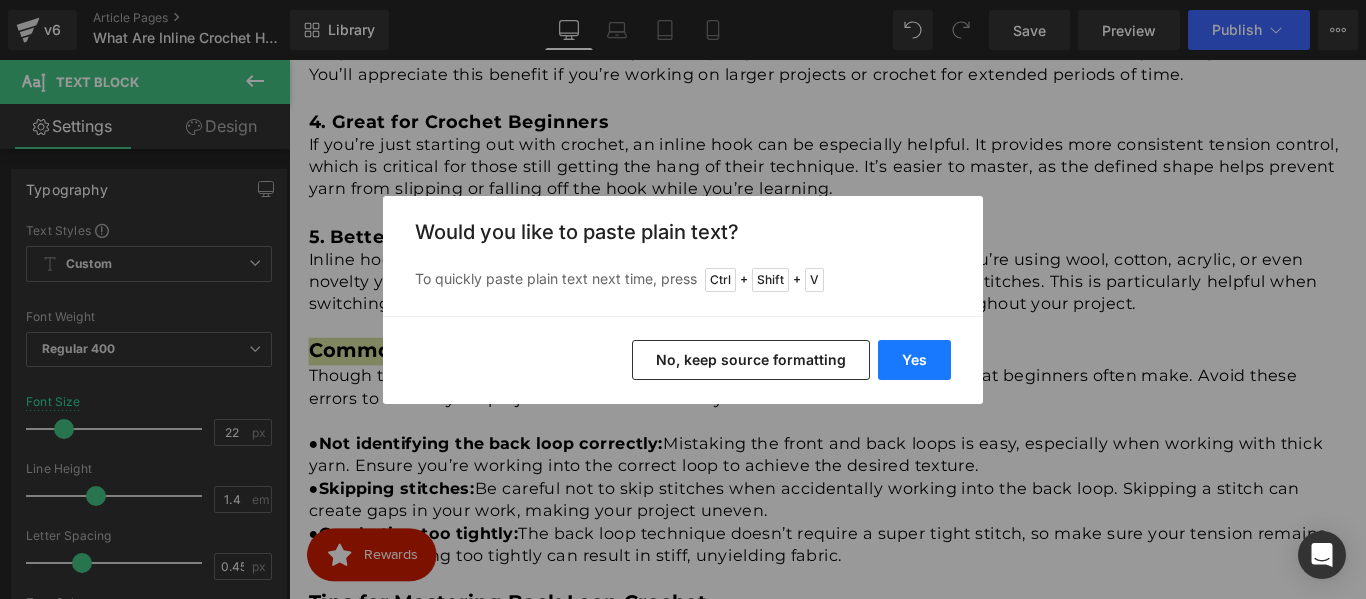 click on "Yes" at bounding box center [914, 360] 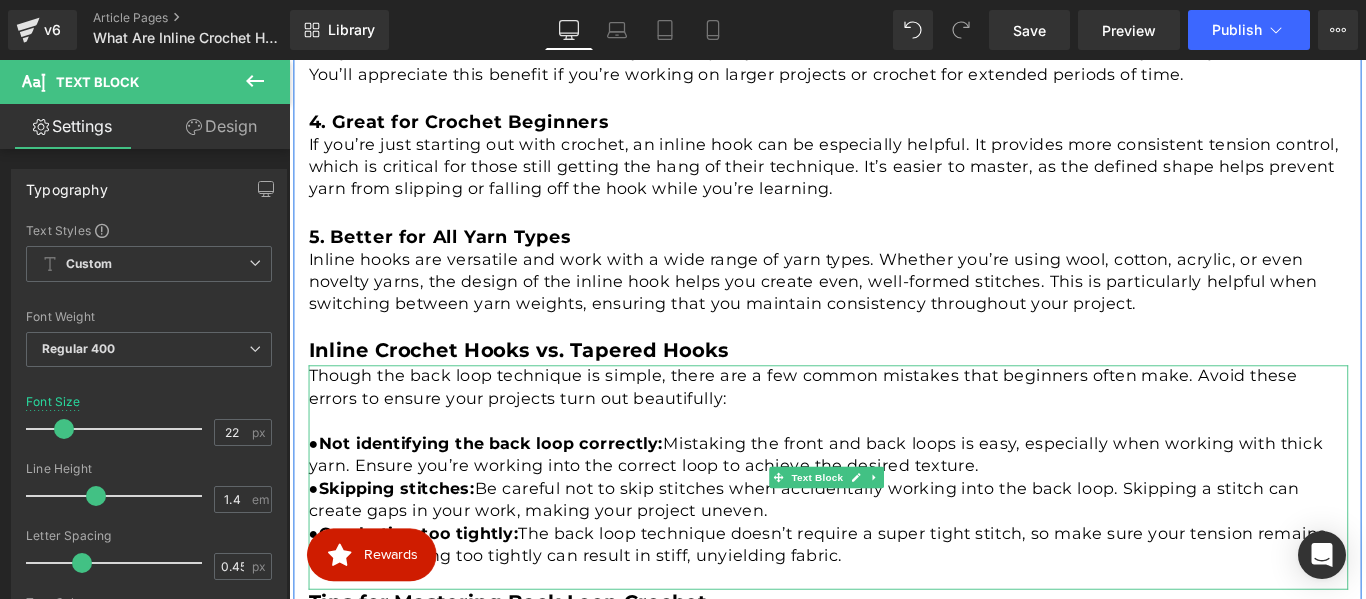 click on "Though the back loop technique is simple, there are a few common mistakes that beginners often make. Avoid these errors to ensure your projects turn out beautifully:" at bounding box center [895, 428] 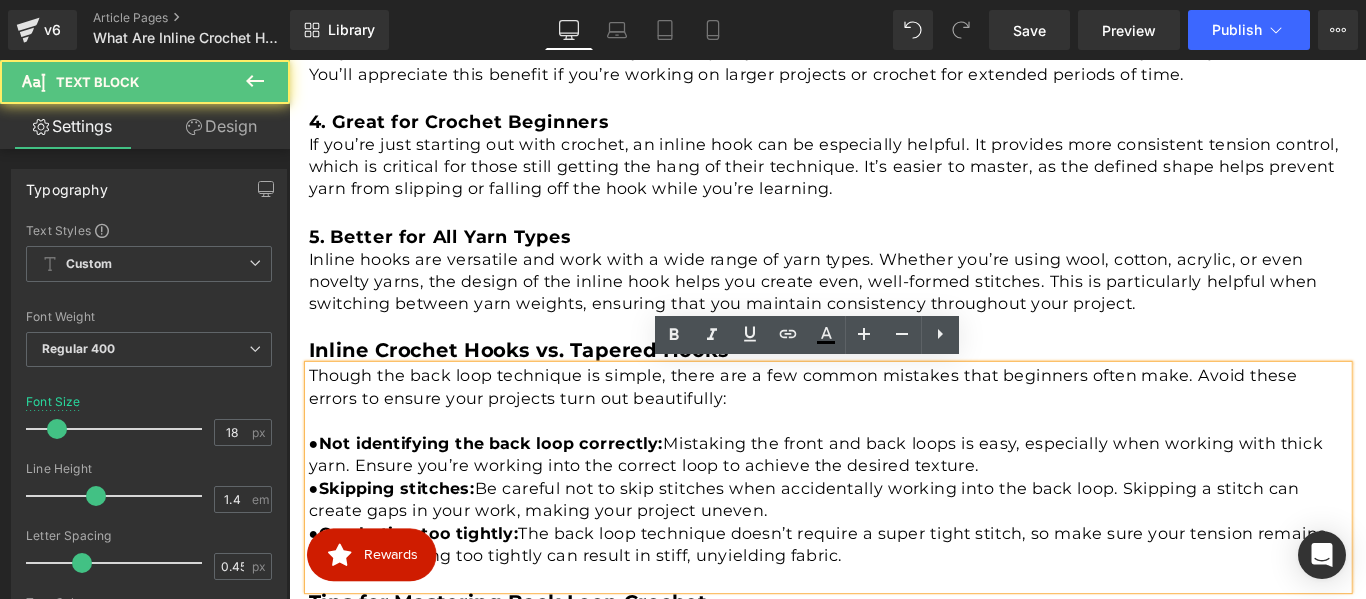 click at bounding box center [895, 466] 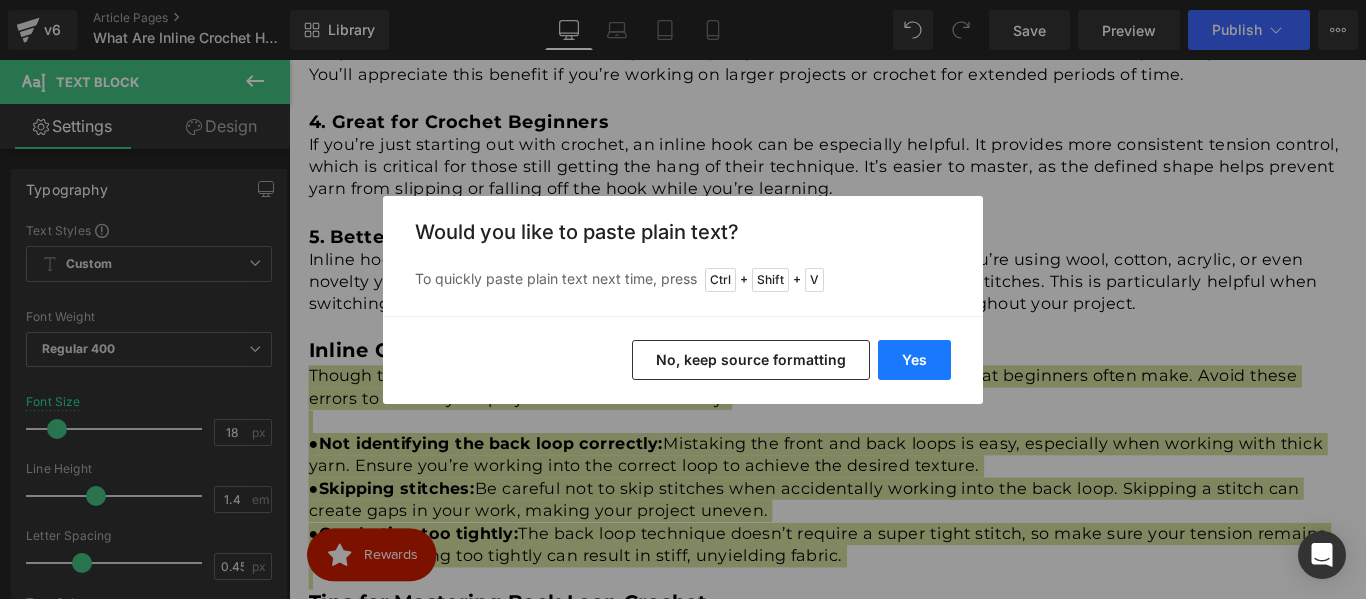 click on "Yes" at bounding box center (914, 360) 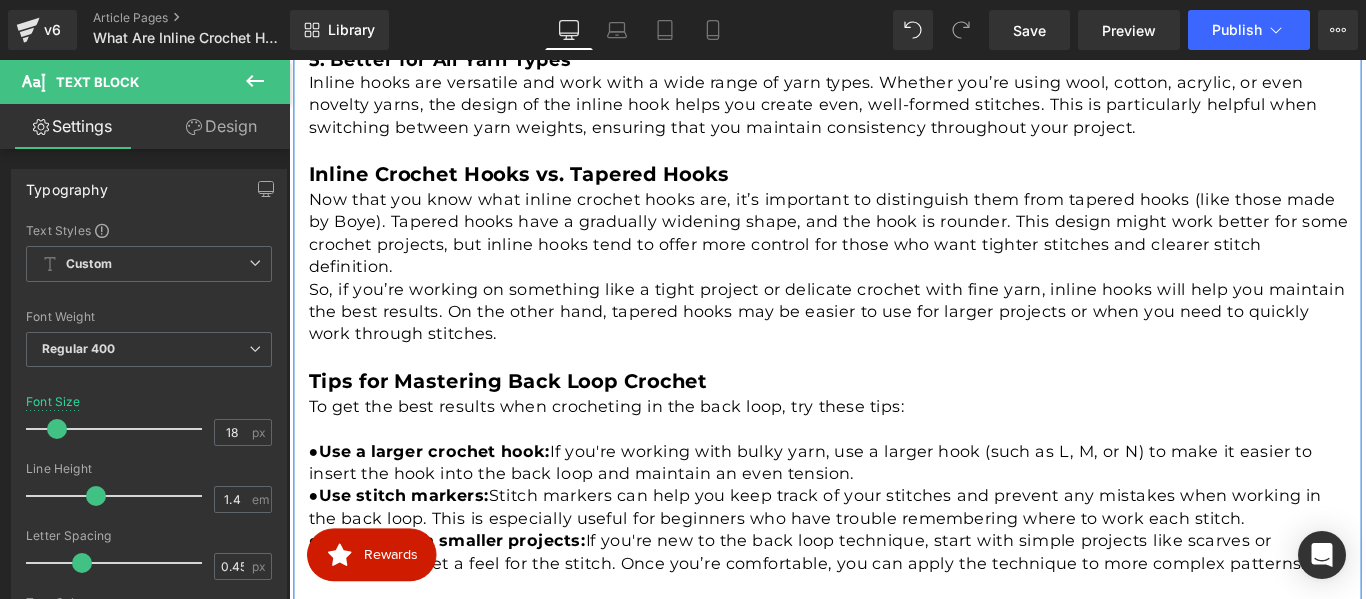 scroll, scrollTop: 2217, scrollLeft: 0, axis: vertical 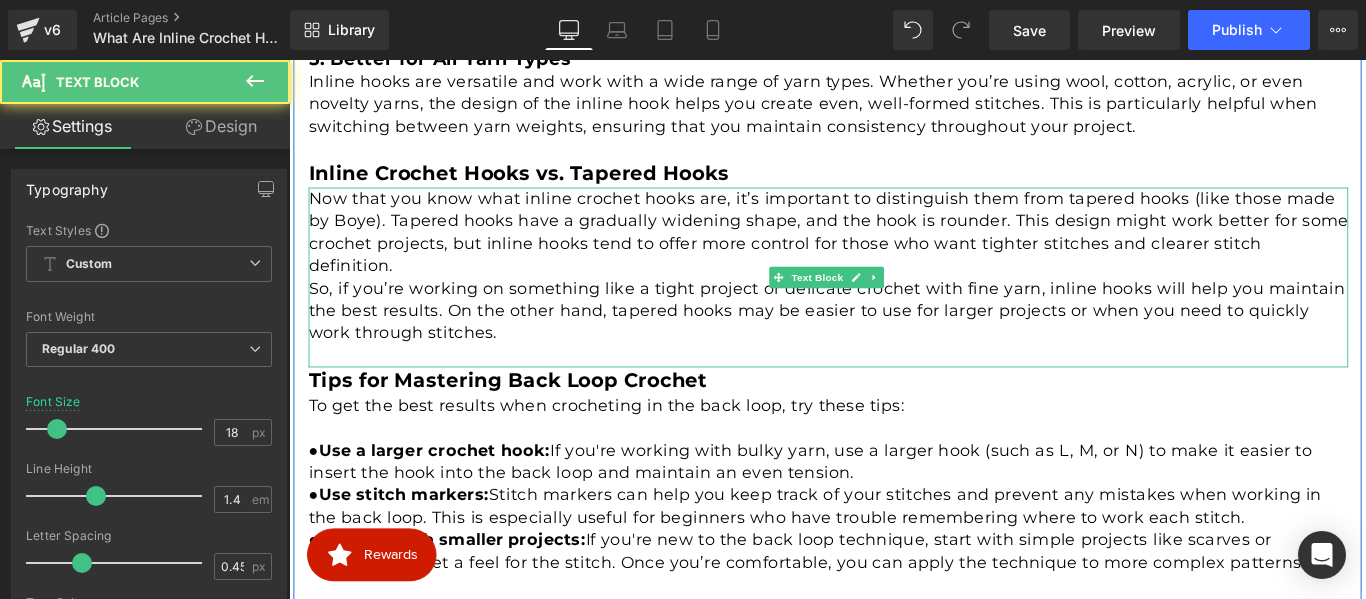 click on "Now that you know what inline crochet hooks are, it’s important to distinguish them from tapered hooks (like those made by Boye). Tapered hooks have a gradually widening shape, and the hook is rounder. This design might work better for some crochet projects, but inline hooks tend to offer more control for those who want tighter stitches and clearer stitch definition." at bounding box center (895, 253) 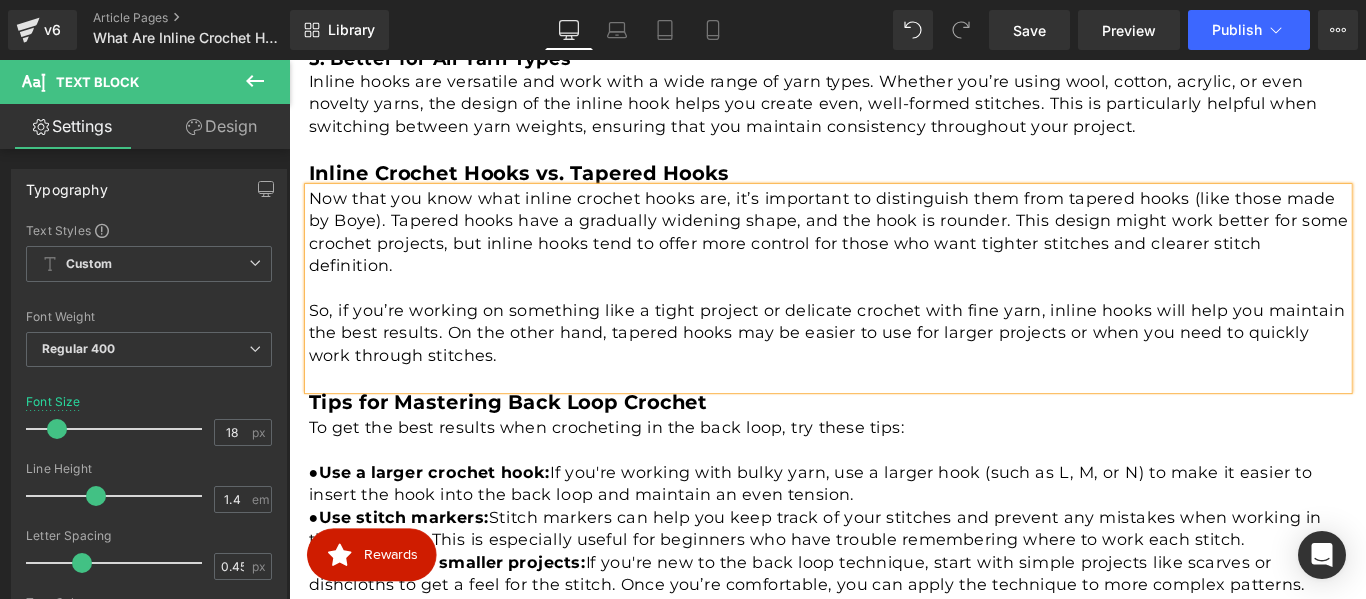 scroll, scrollTop: 2317, scrollLeft: 0, axis: vertical 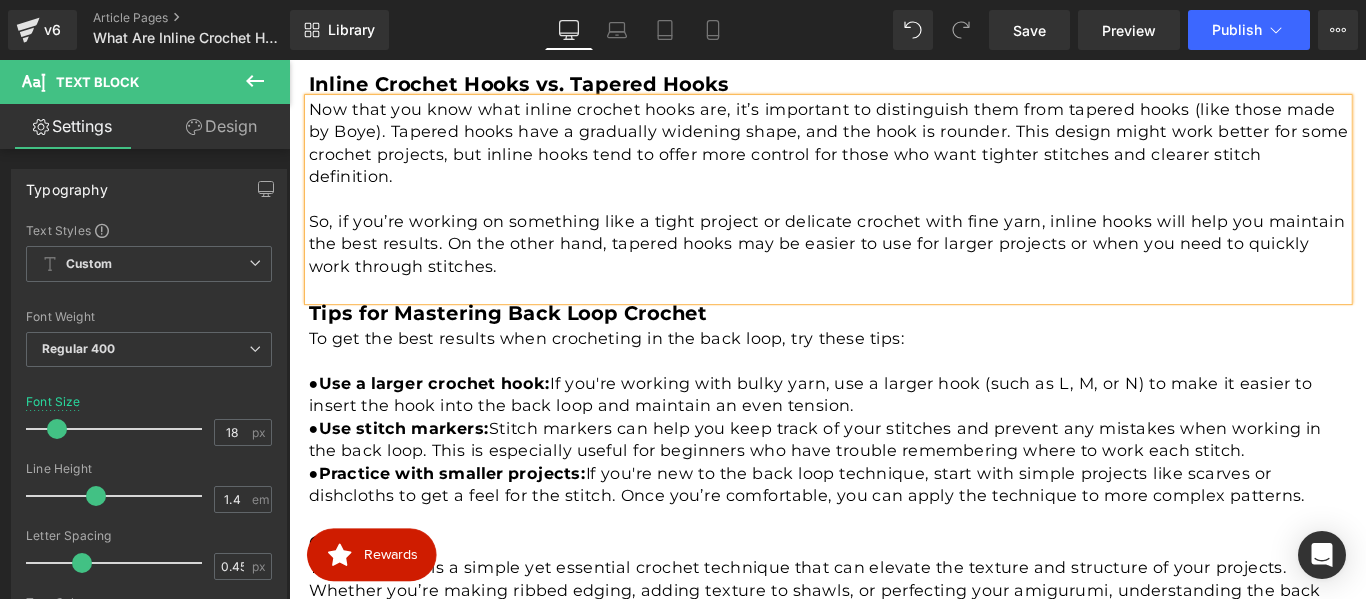 click on "Tips for Mastering Back Loop Crochet" at bounding box center (535, 344) 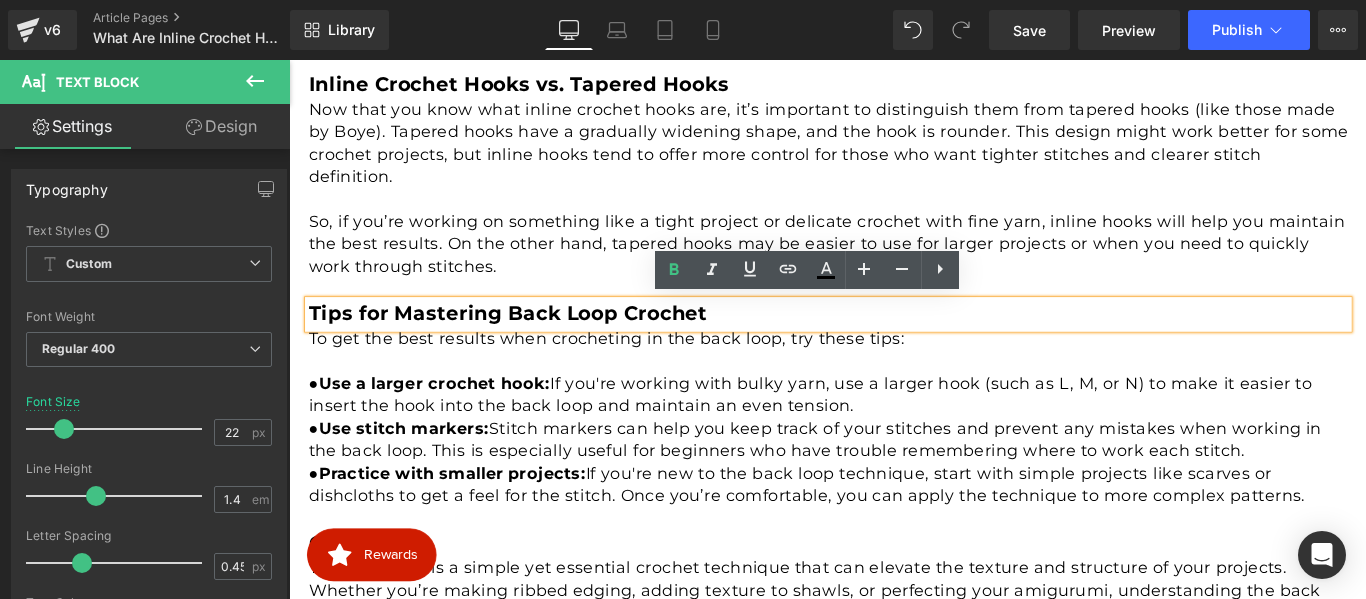 click on "Tips for Mastering Back Loop Crochet" at bounding box center [535, 344] 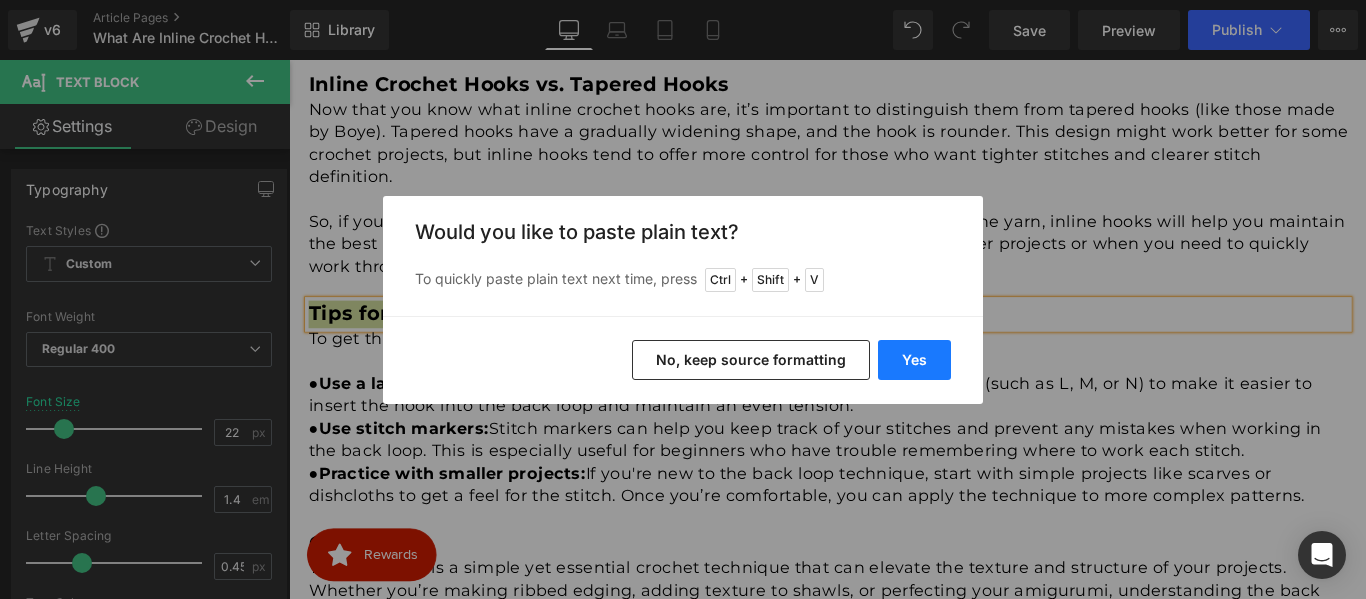 click on "Yes" at bounding box center [914, 360] 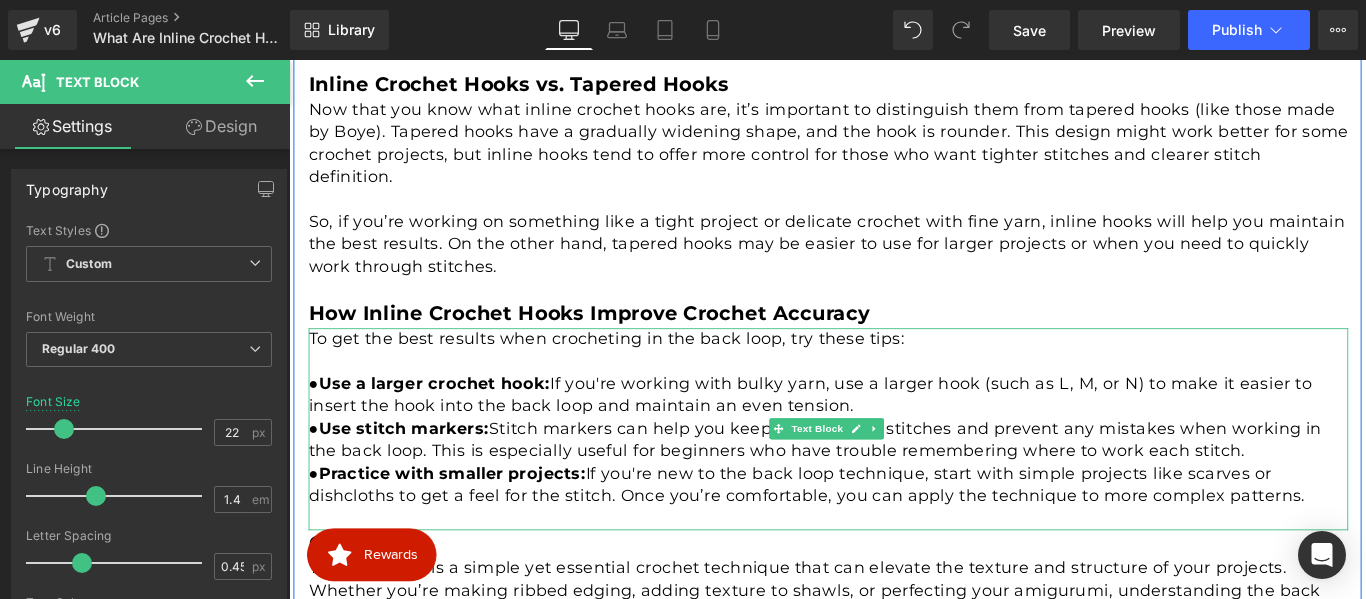 click at bounding box center [895, 398] 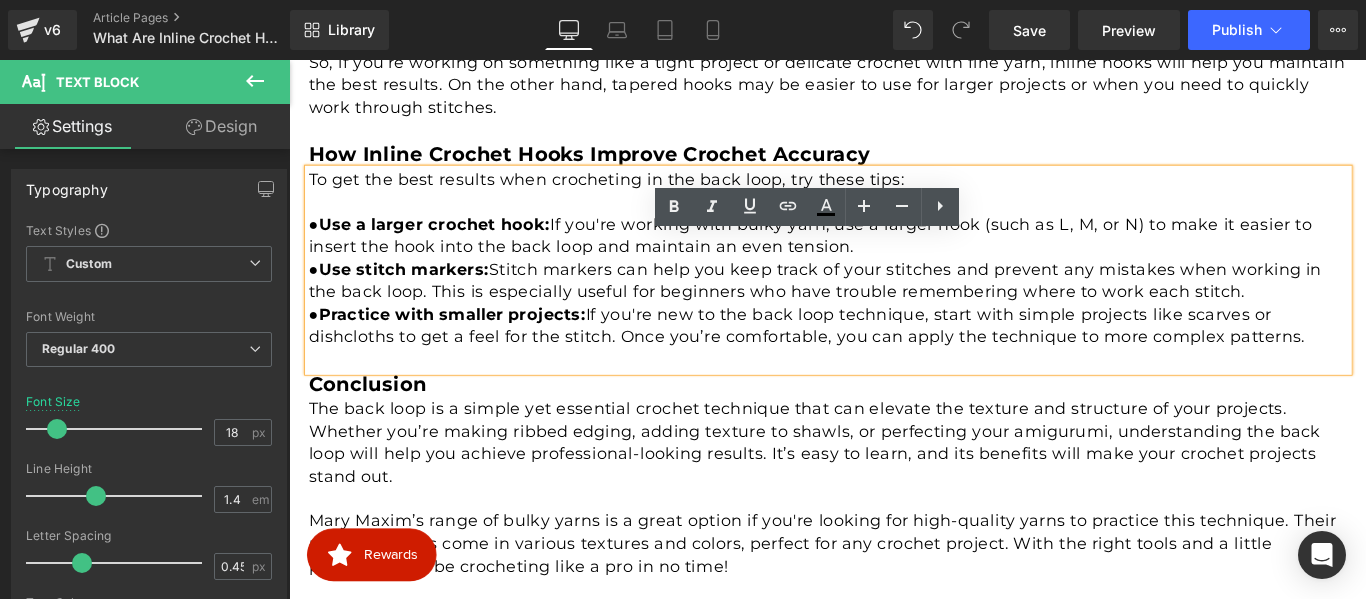 scroll, scrollTop: 2517, scrollLeft: 0, axis: vertical 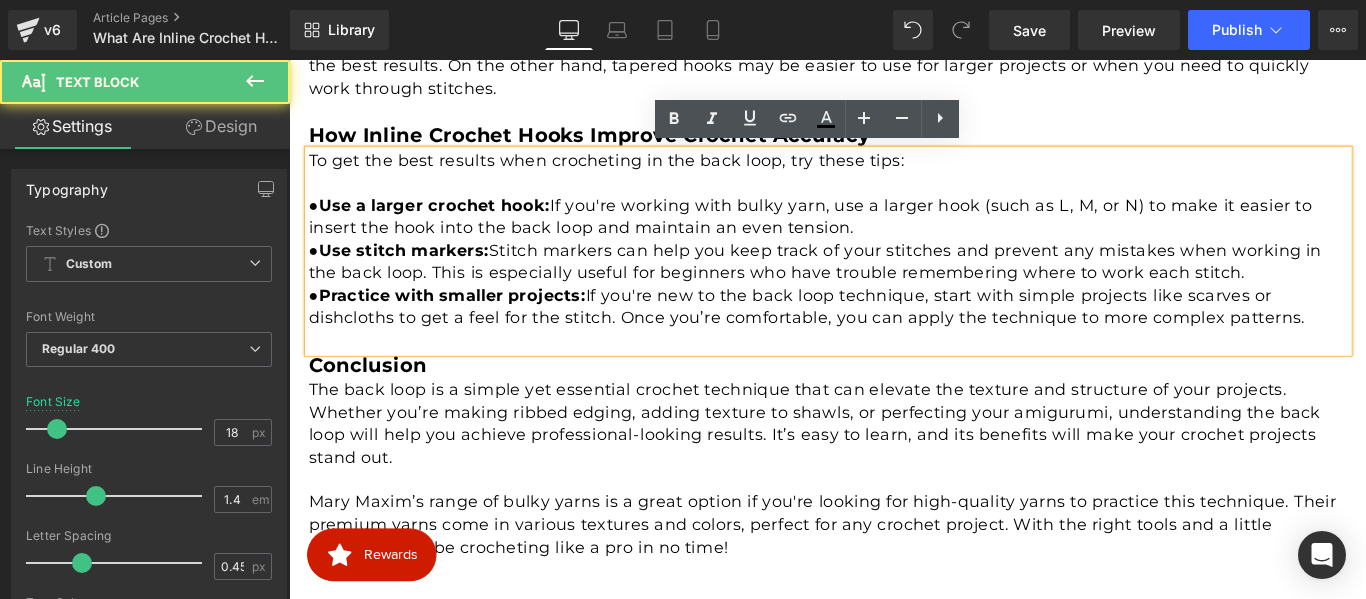 click on "●	 Use stitch markers:  Stitch markers can help you keep track of your stitches and prevent any mistakes when working in the back loop. This is especially useful for beginners who have trouble remembering where to work each stitch." at bounding box center (895, 287) 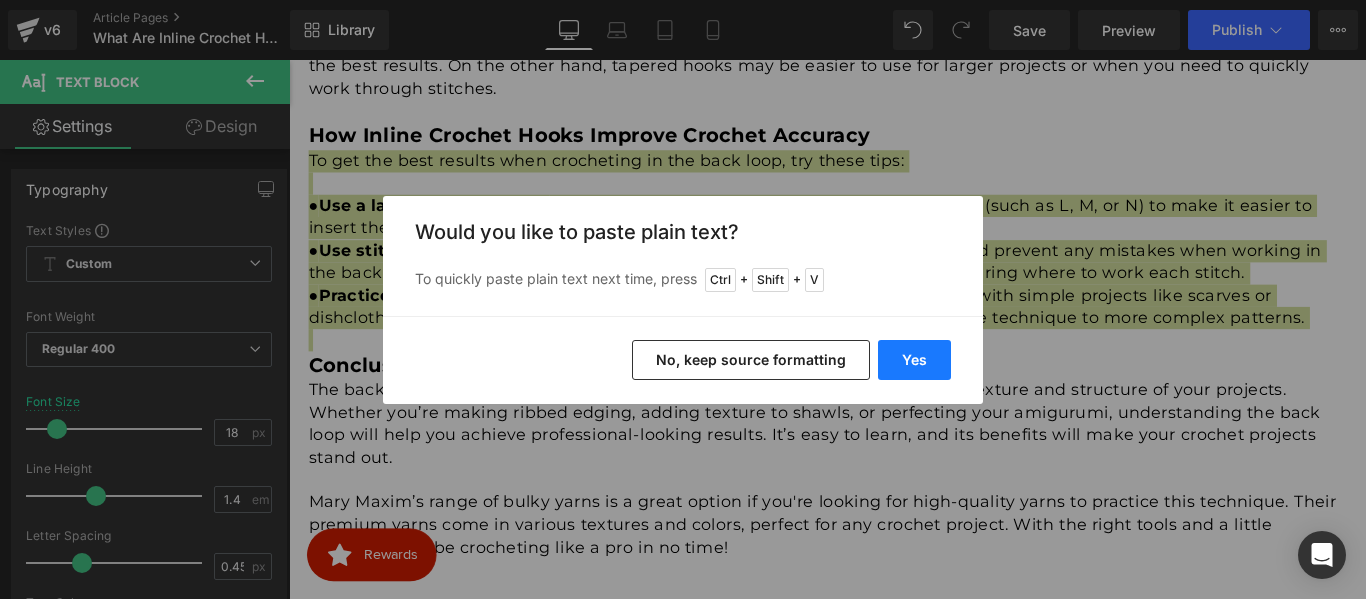 click on "Yes" at bounding box center (914, 360) 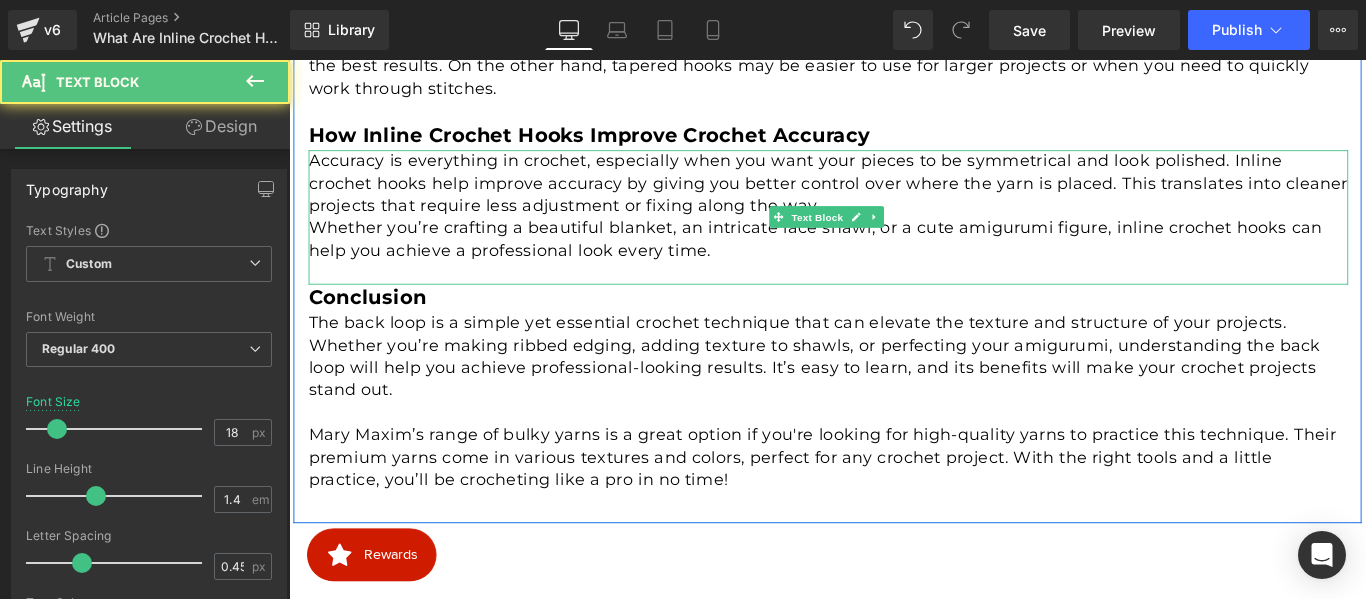 click on "Whether you’re crafting a beautiful blanket, an intricate lace shawl, or a cute amigurumi figure, inline crochet hooks can help you achieve a professional look every time." at bounding box center (895, 261) 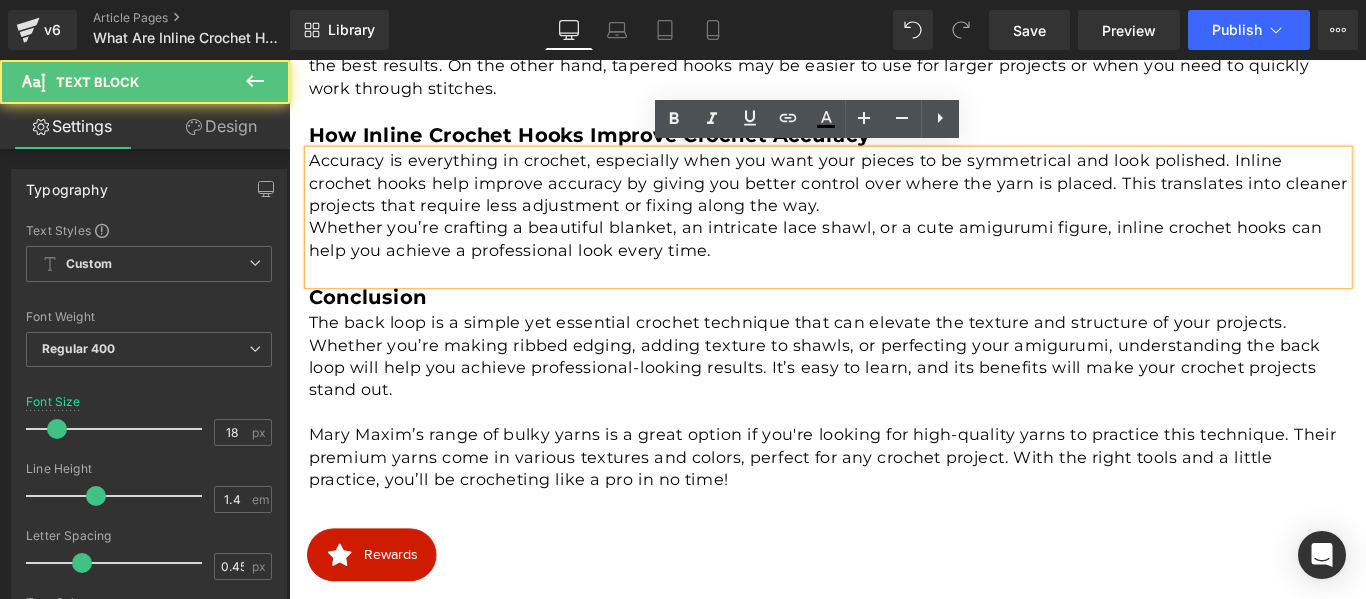 click on "Accuracy is everything in crochet, especially when you want your pieces to be symmetrical and look polished. Inline crochet hooks help improve accuracy by giving you better control over where the yarn is placed. This translates into cleaner projects that require less adjustment or fixing along the way." at bounding box center (895, 199) 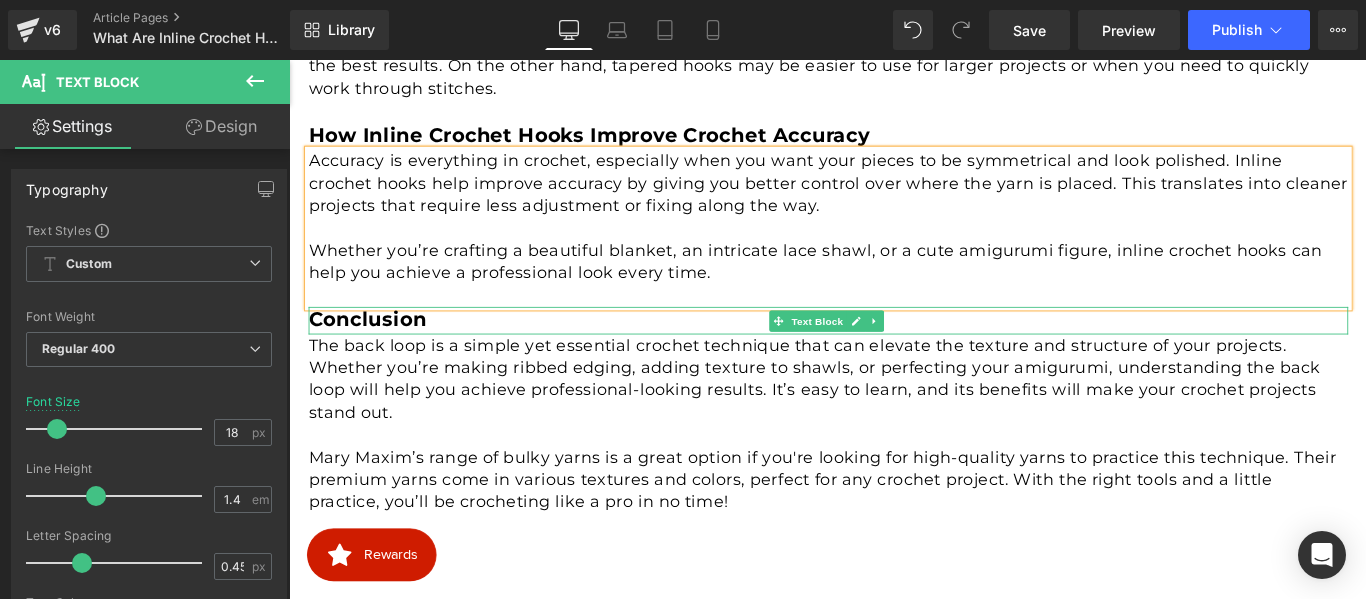 click on "Conclusion" at bounding box center (377, 351) 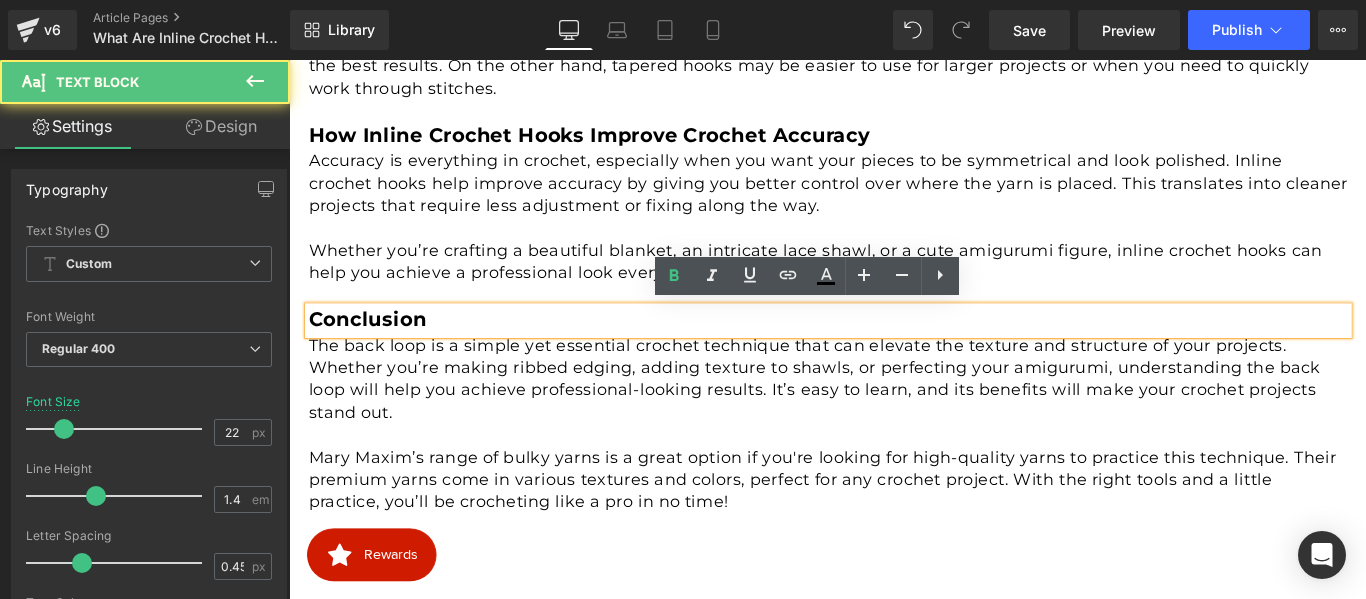 click on "Conclusion" at bounding box center [377, 351] 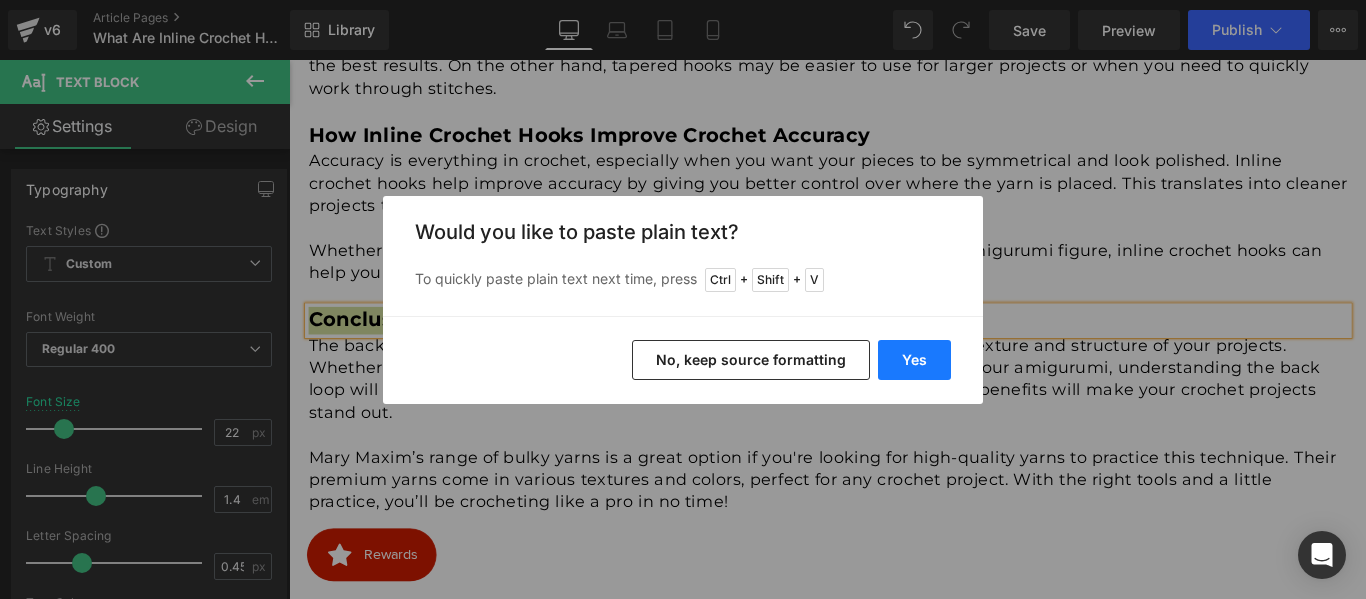 click on "Yes" at bounding box center (914, 360) 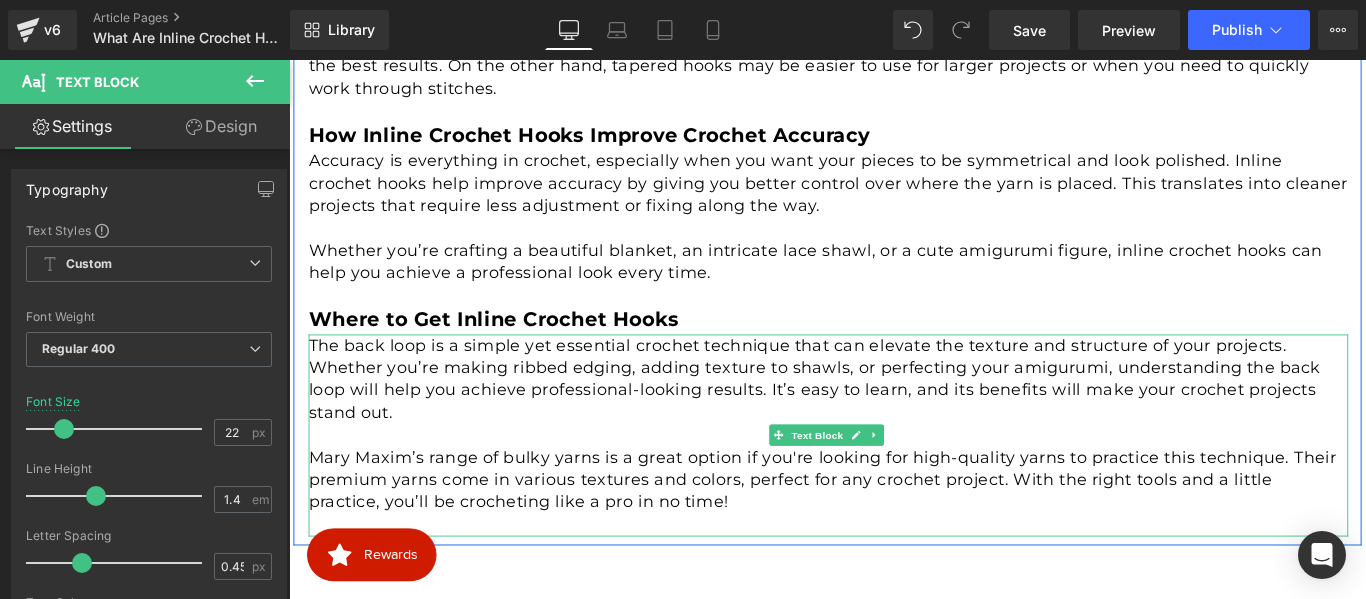 click on "The back loop is a simple yet essential crochet technique that can elevate the texture and structure of your projects. Whether you’re making ribbed edging, adding texture to shawls, or perfecting your amigurumi, understanding the back loop will help you achieve professional-looking results. It’s easy to learn, and its benefits will make your crochet projects stand out." at bounding box center [895, 418] 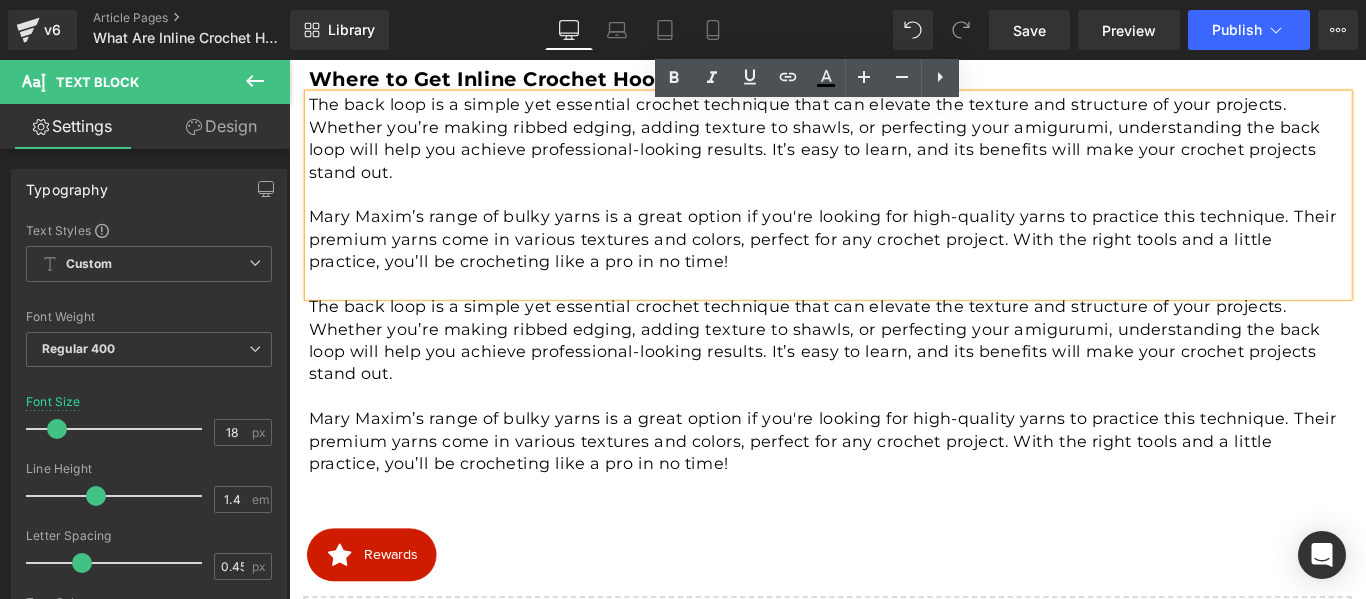 scroll, scrollTop: 2755, scrollLeft: 0, axis: vertical 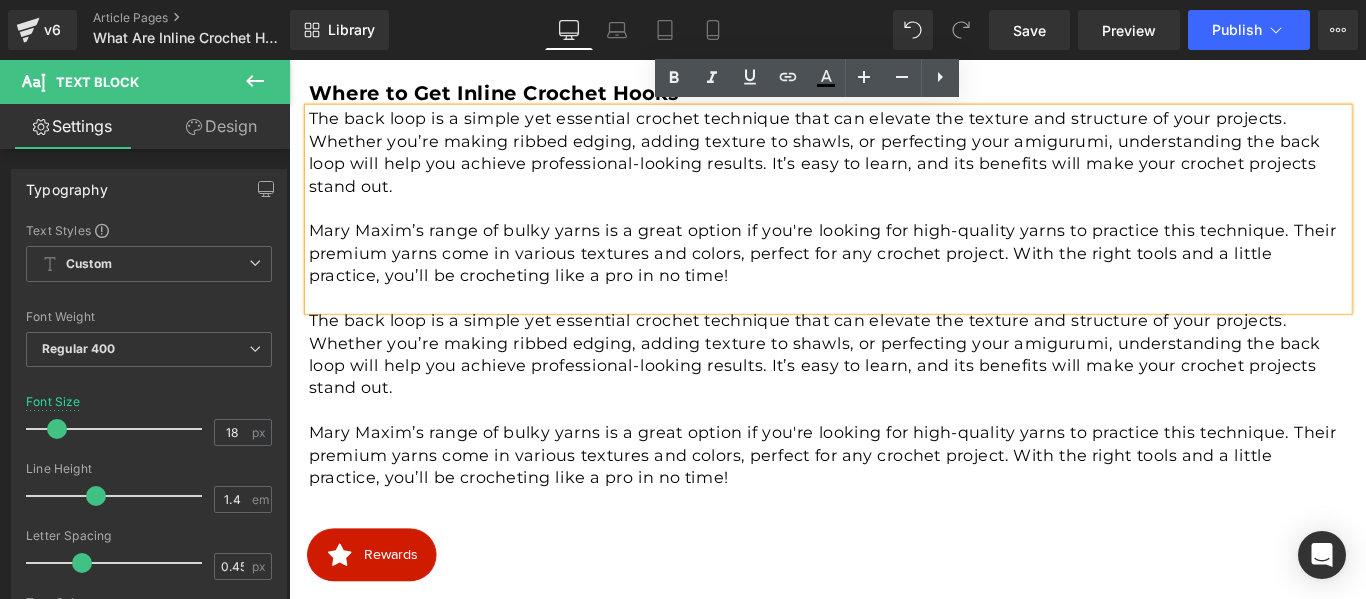 click on "Mary Maxim’s range of bulky yarns is a great option if you're looking for high-quality yarns to practice this technique. Their premium yarns come in various textures and colors, perfect for any crochet project. With the right tools and a little practice, you’ll be crocheting like a pro in no time!" at bounding box center (895, 278) 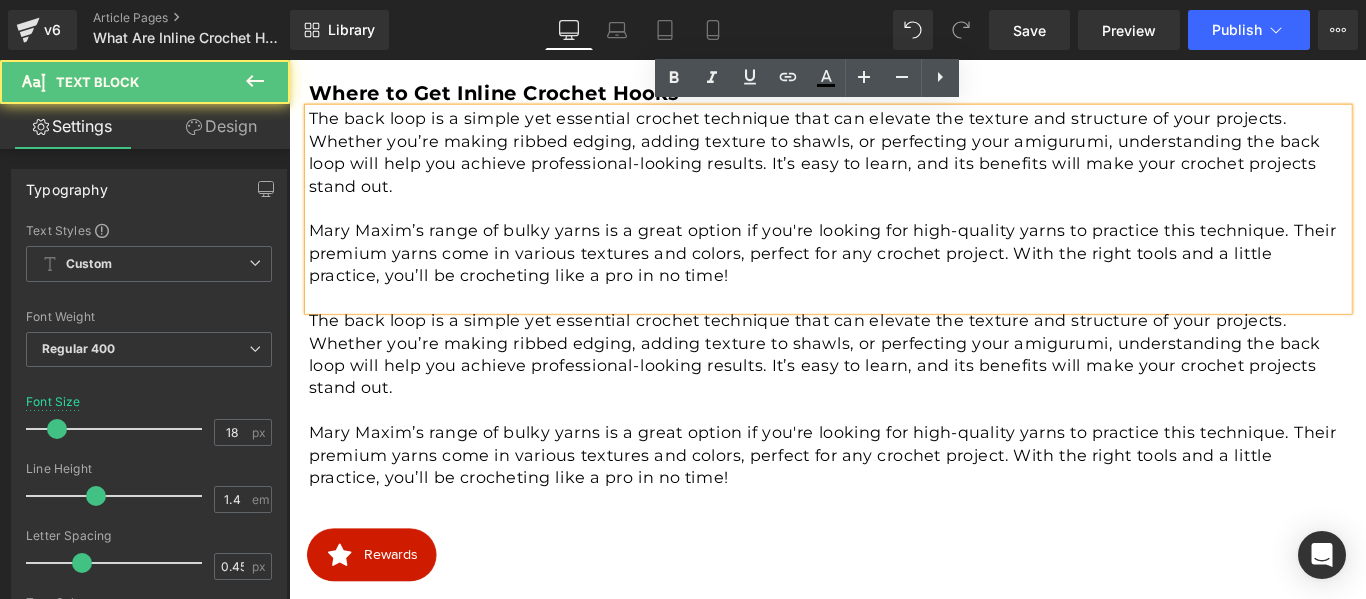 click on "Mary Maxim’s range of bulky yarns is a great option if you're looking for high-quality yarns to practice this technique. Their premium yarns come in various textures and colors, perfect for any crochet project. With the right tools and a little practice, you’ll be crocheting like a pro in no time!" at bounding box center (895, 278) 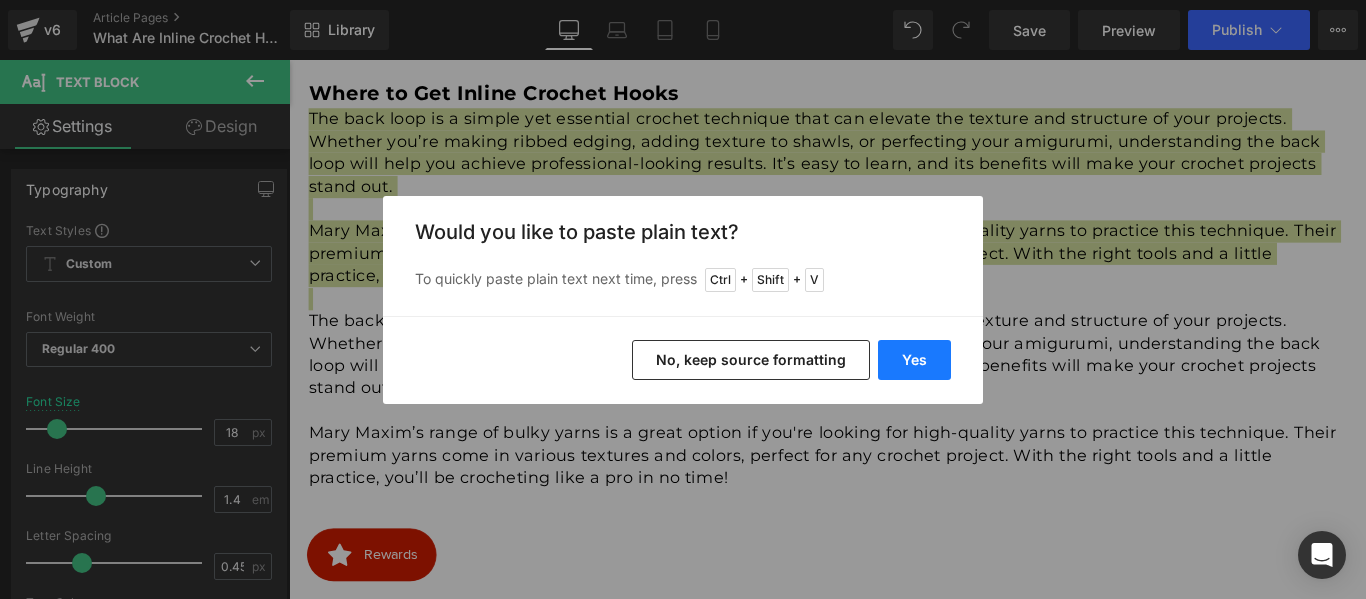 click on "Yes" at bounding box center [914, 360] 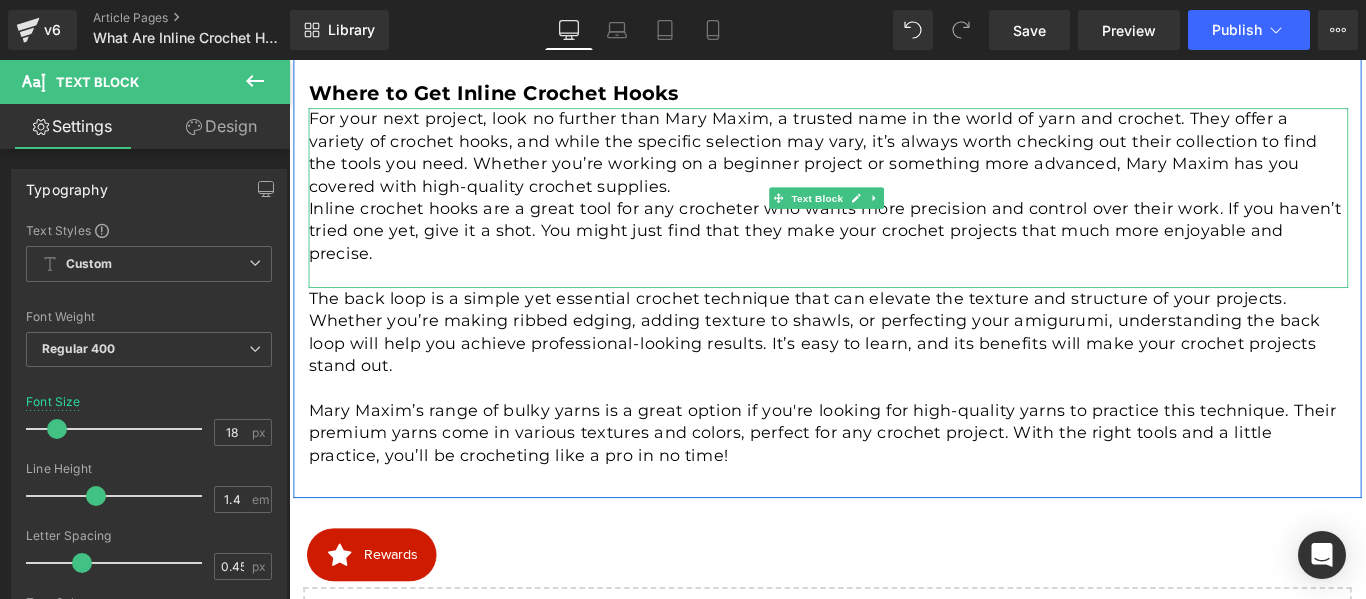 click on "For your next project, look no further than Mary Maxim, a trusted name in the world of yarn and crochet. They offer a variety of crochet hooks, and while the specific selection may vary, it’s always worth checking out their collection to find the tools you need. Whether you’re working on a beginner project or something more advanced, Mary Maxim has you covered with high-quality crochet supplies." at bounding box center [895, 164] 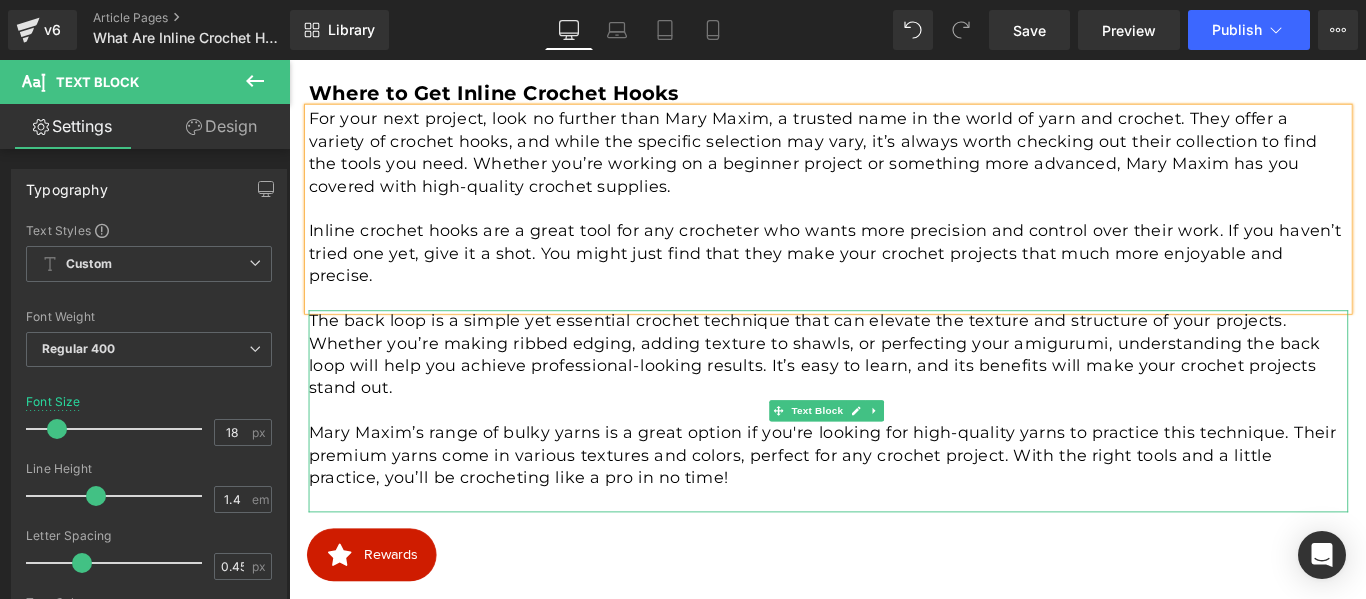 click on "The back loop is a simple yet essential crochet technique that can elevate the texture and structure of your projects. Whether you’re making ribbed edging, adding texture to shawls, or perfecting your amigurumi, understanding the back loop will help you achieve professional-looking results. It’s easy to learn, and its benefits will make your crochet projects stand out." at bounding box center [895, 391] 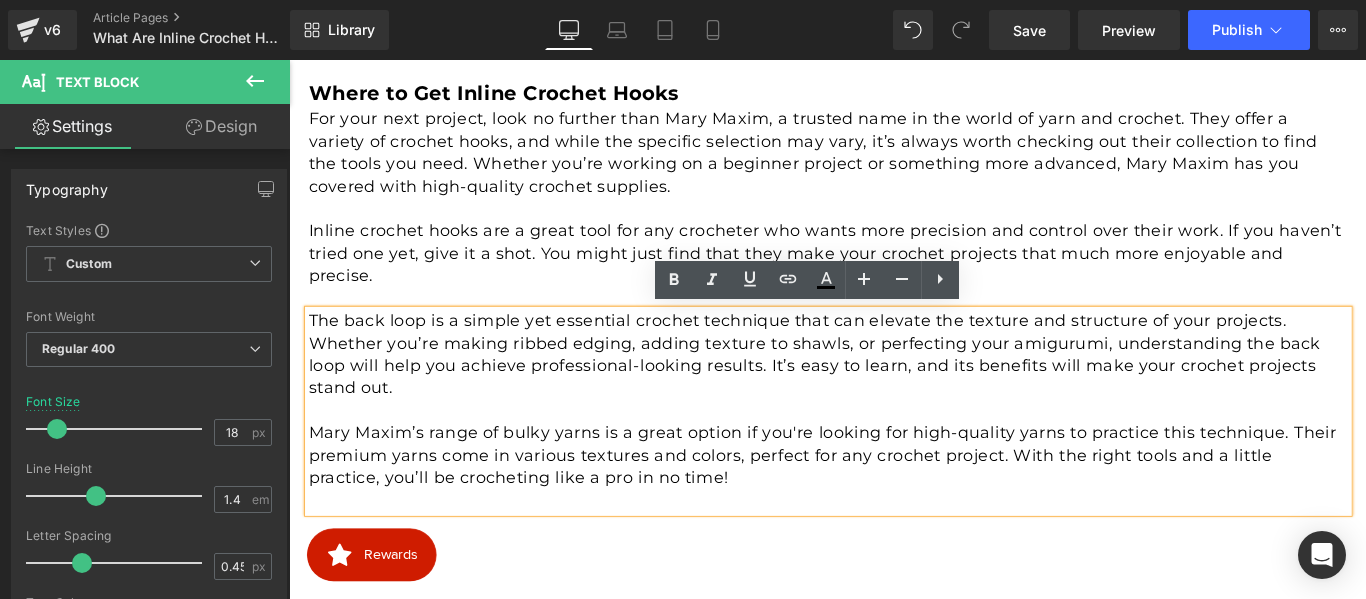 click on "The back loop is a simple yet essential crochet technique that can elevate the texture and structure of your projects. Whether you’re making ribbed edging, adding texture to shawls, or perfecting your amigurumi, understanding the back loop will help you achieve professional-looking results. It’s easy to learn, and its benefits will make your crochet projects stand out." at bounding box center (895, 391) 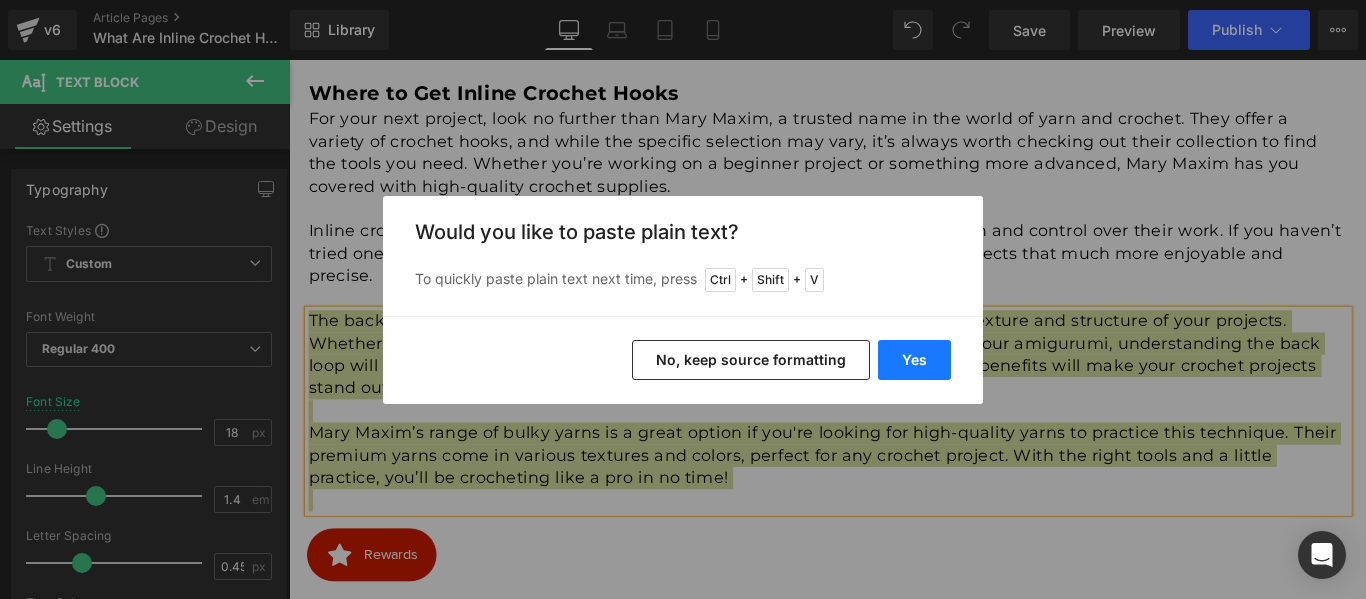 click on "Yes" at bounding box center [914, 360] 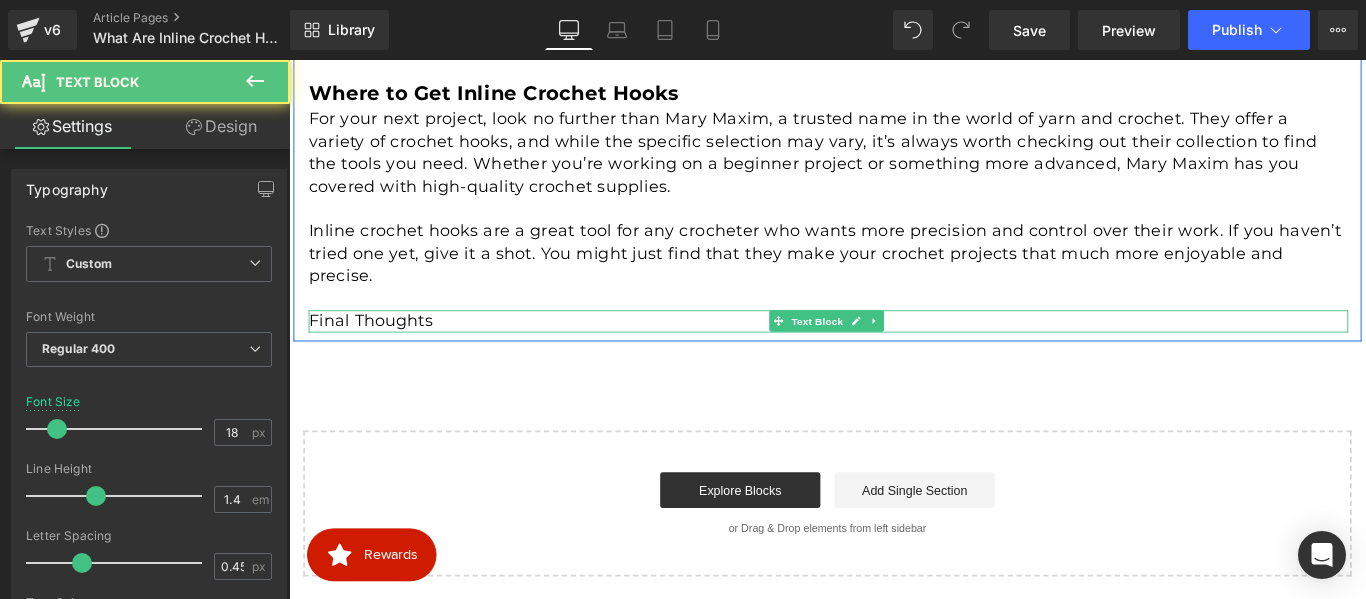 click on "Final Thoughts" at bounding box center (895, 353) 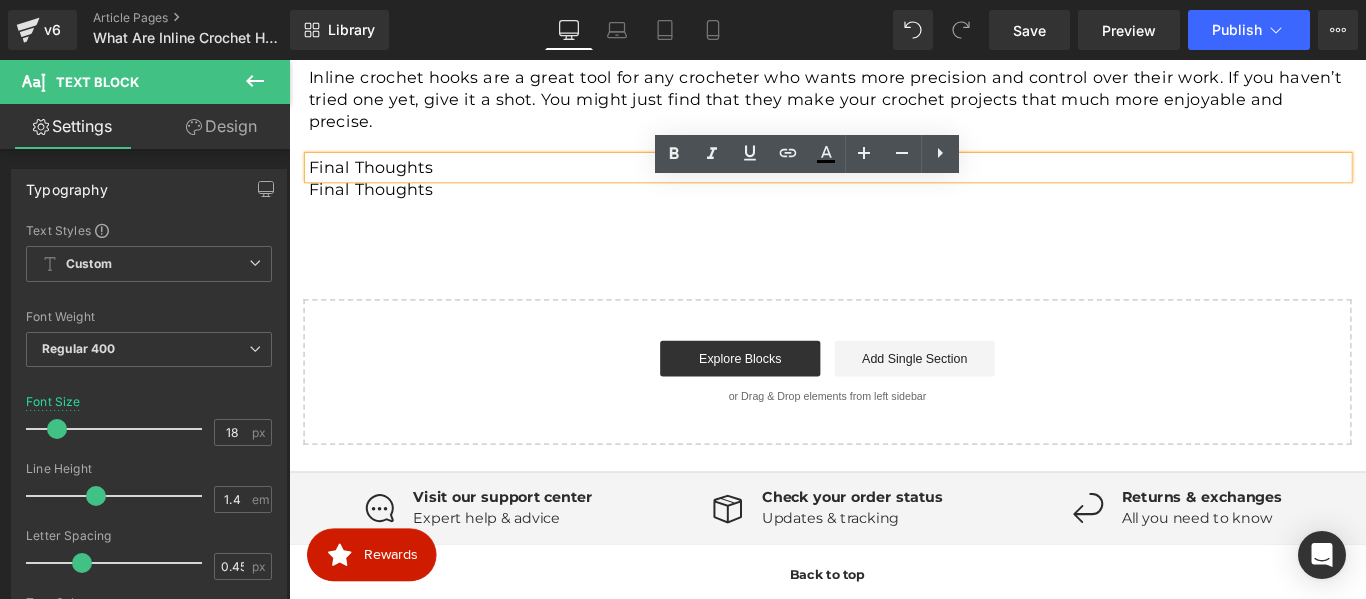 scroll, scrollTop: 2979, scrollLeft: 0, axis: vertical 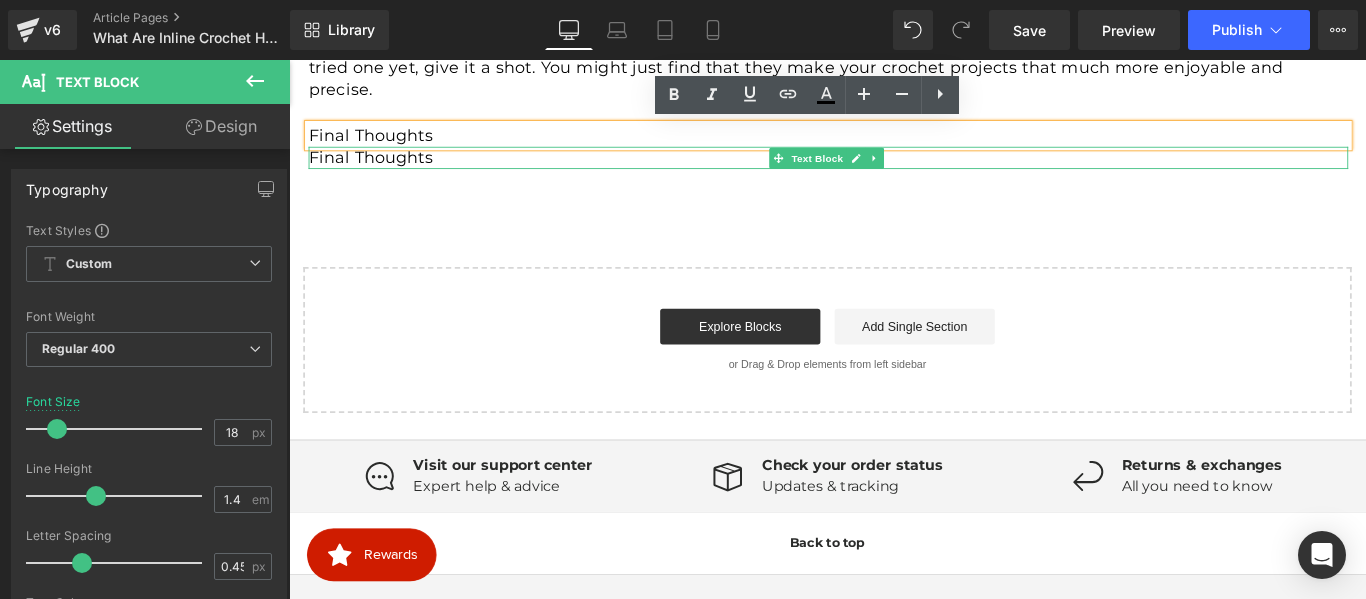 click on "Final Thoughts" at bounding box center (895, 170) 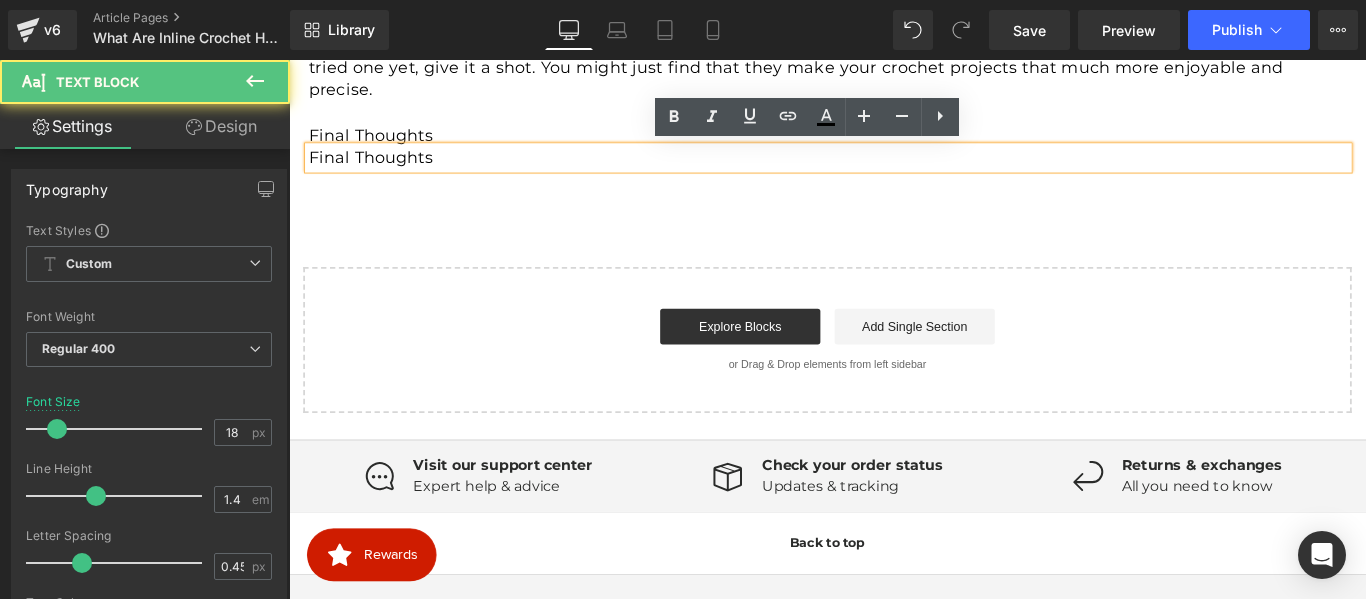 click on "Final Thoughts" at bounding box center [895, 170] 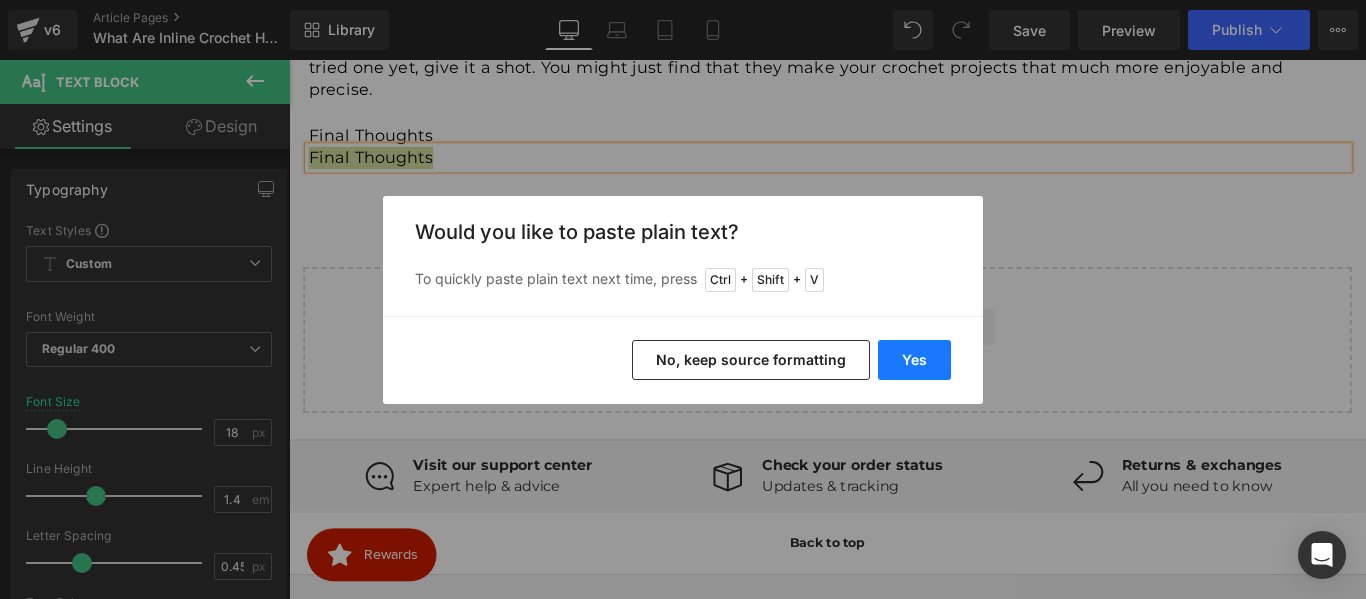 click on "Yes" at bounding box center (914, 360) 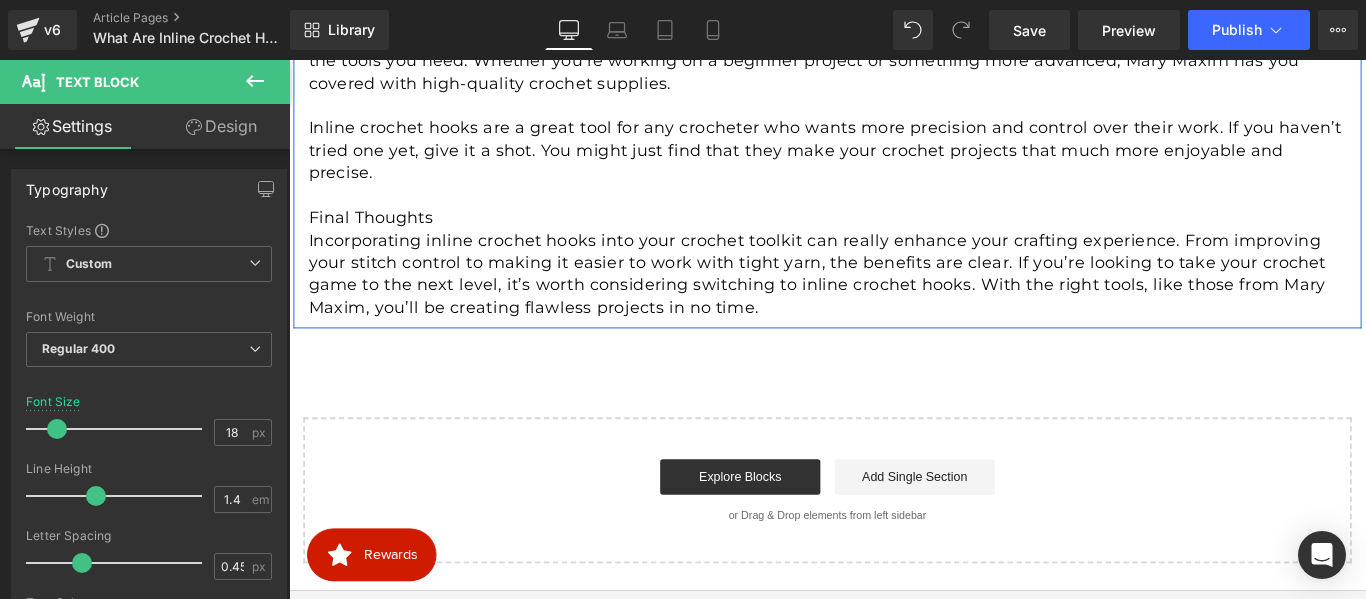 scroll, scrollTop: 2863, scrollLeft: 0, axis: vertical 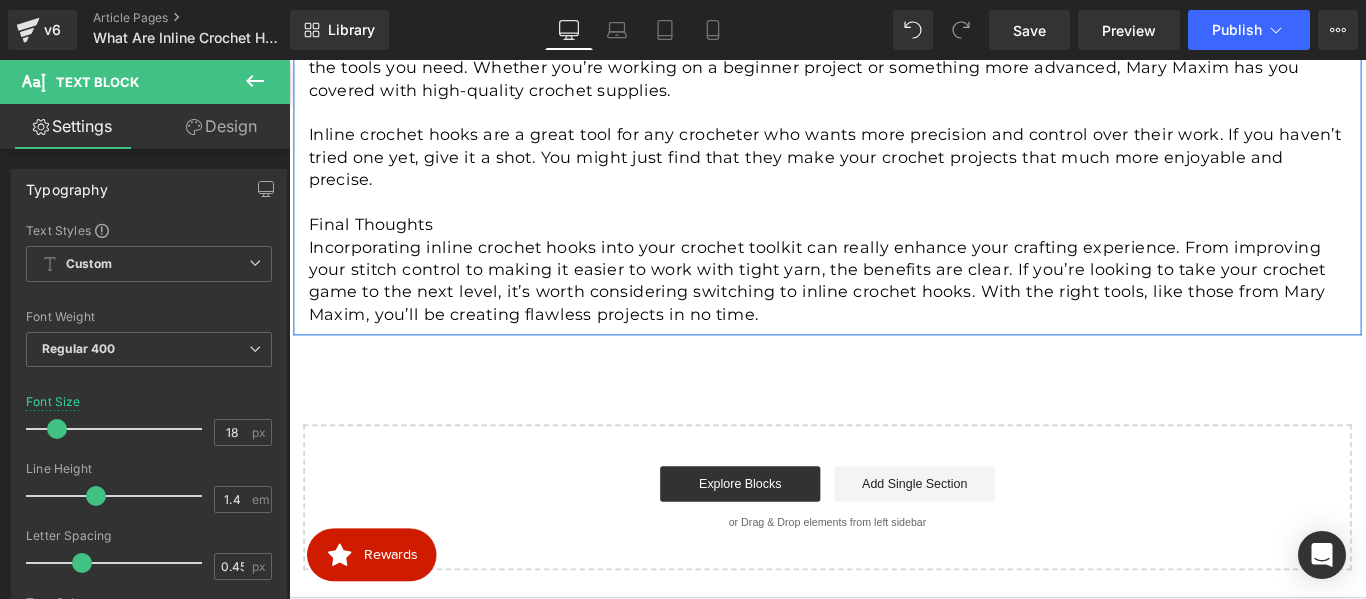 click on "Final Thoughts" at bounding box center [895, 245] 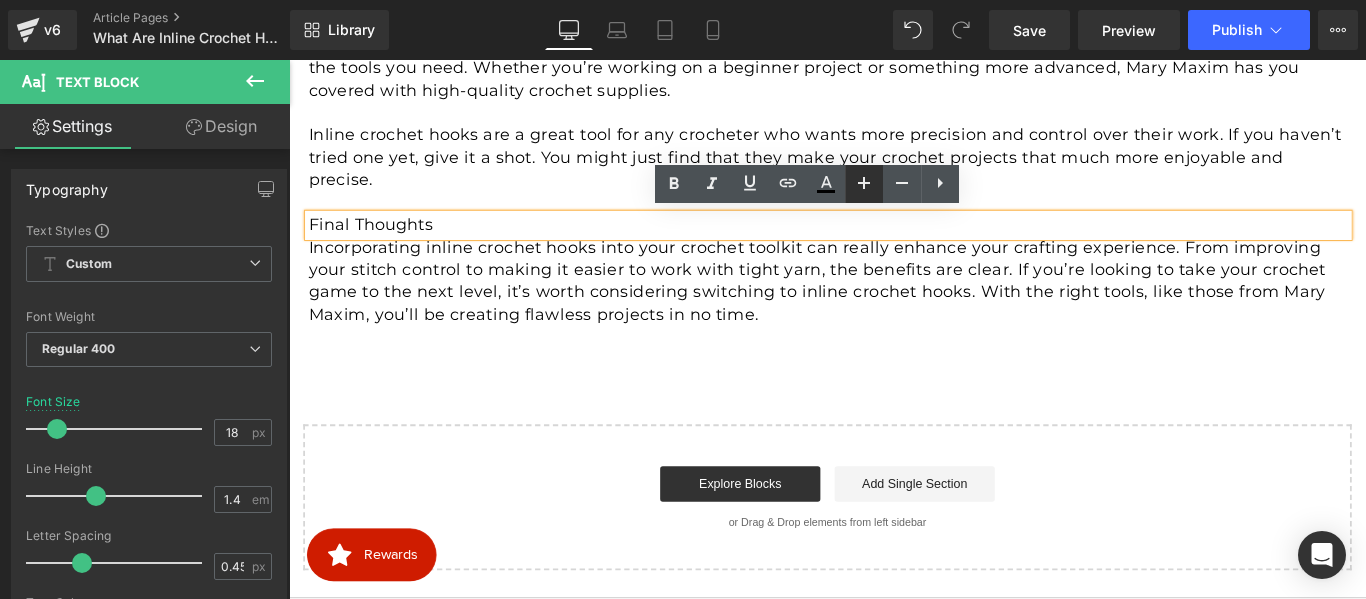 click 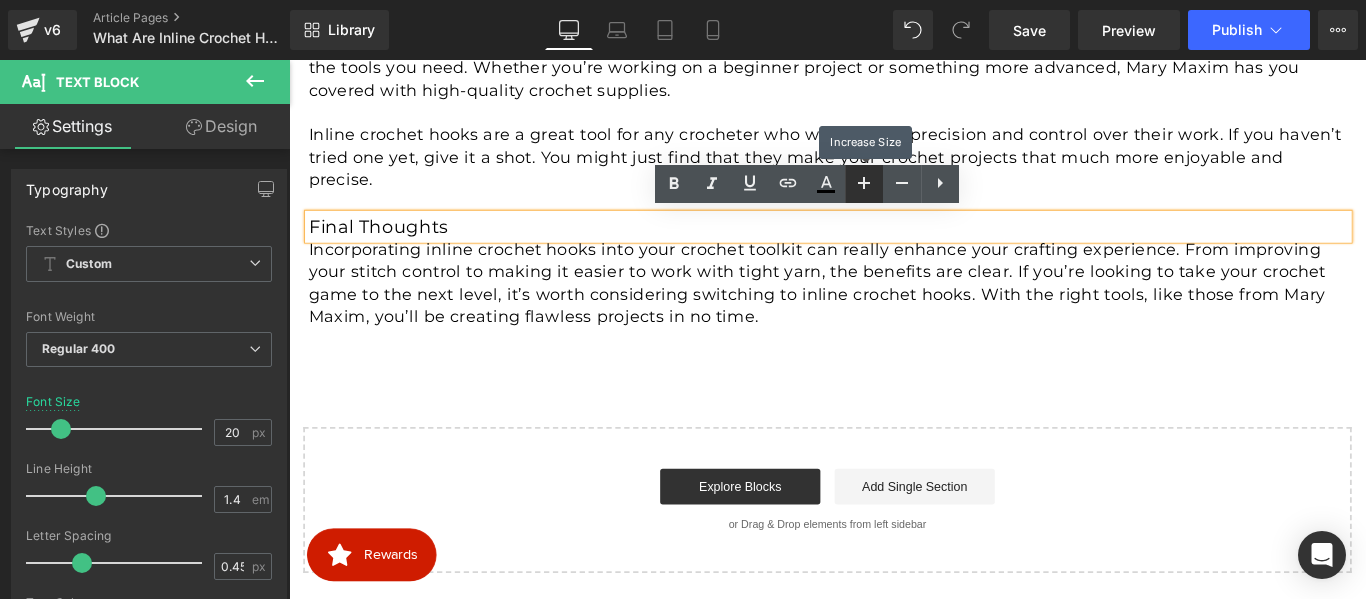 click 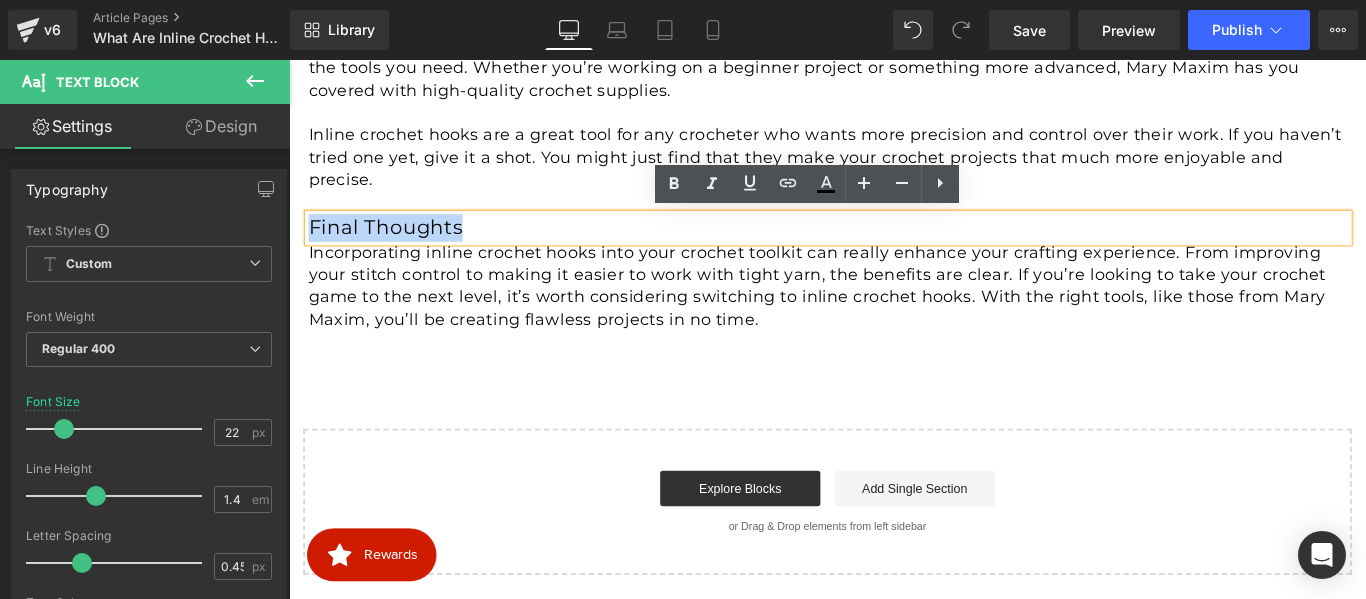 drag, startPoint x: 490, startPoint y: 248, endPoint x: 309, endPoint y: 246, distance: 181.01105 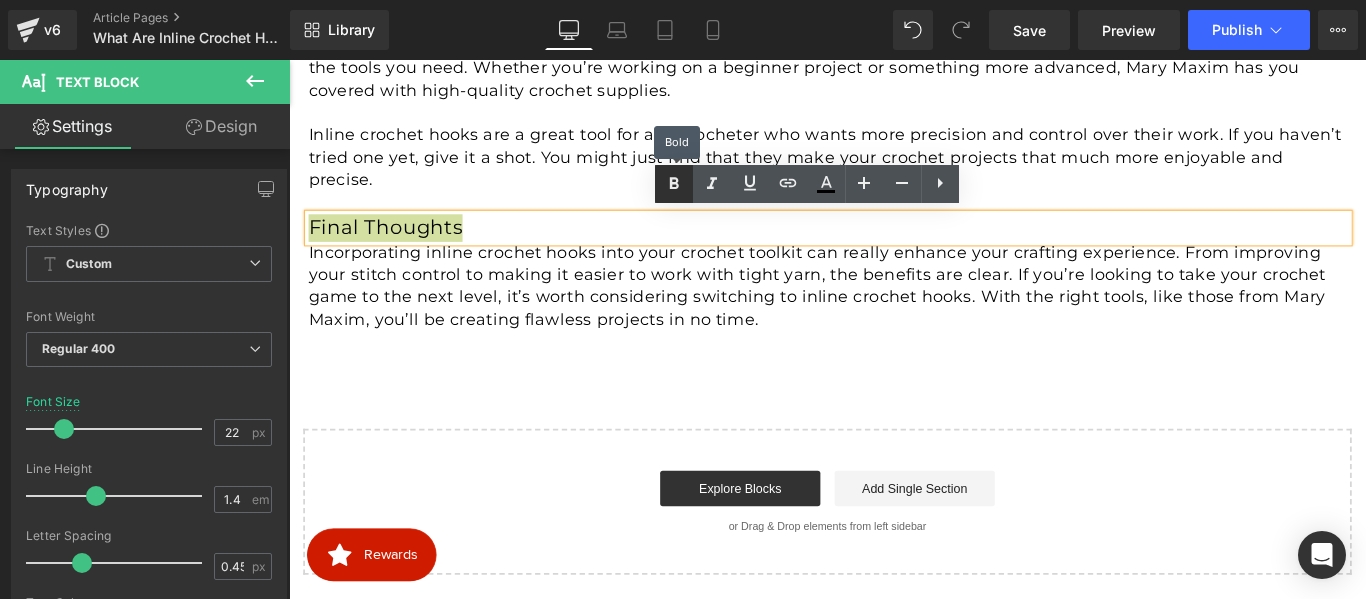 click 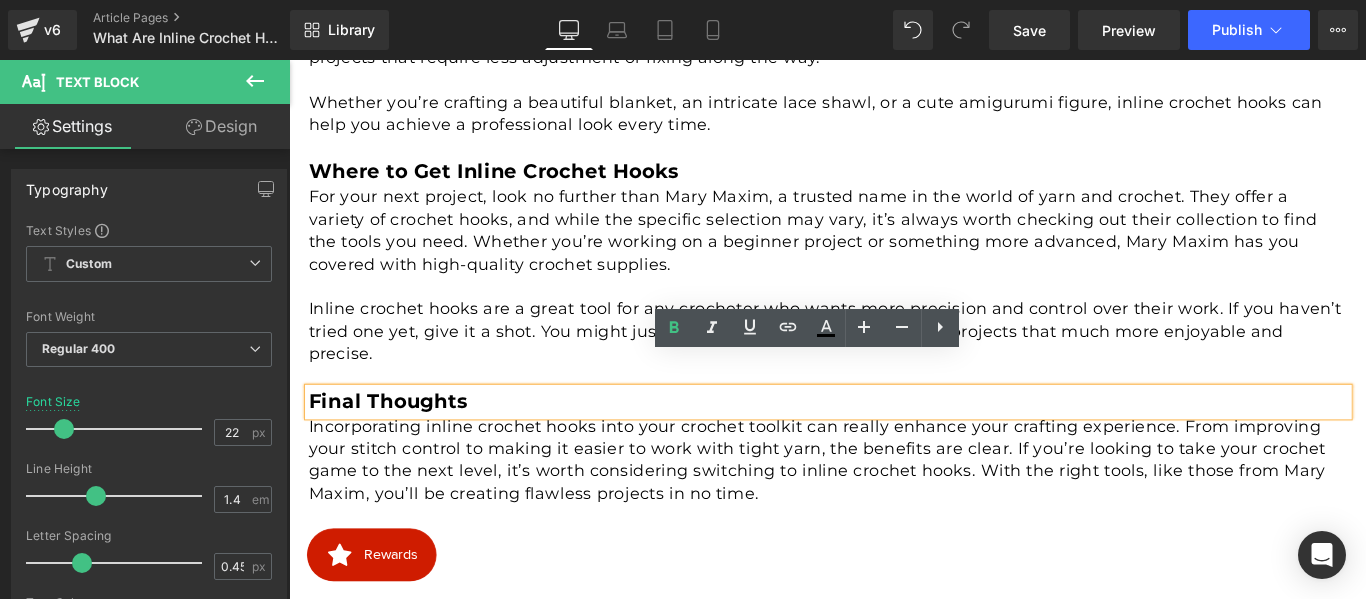 scroll, scrollTop: 2663, scrollLeft: 0, axis: vertical 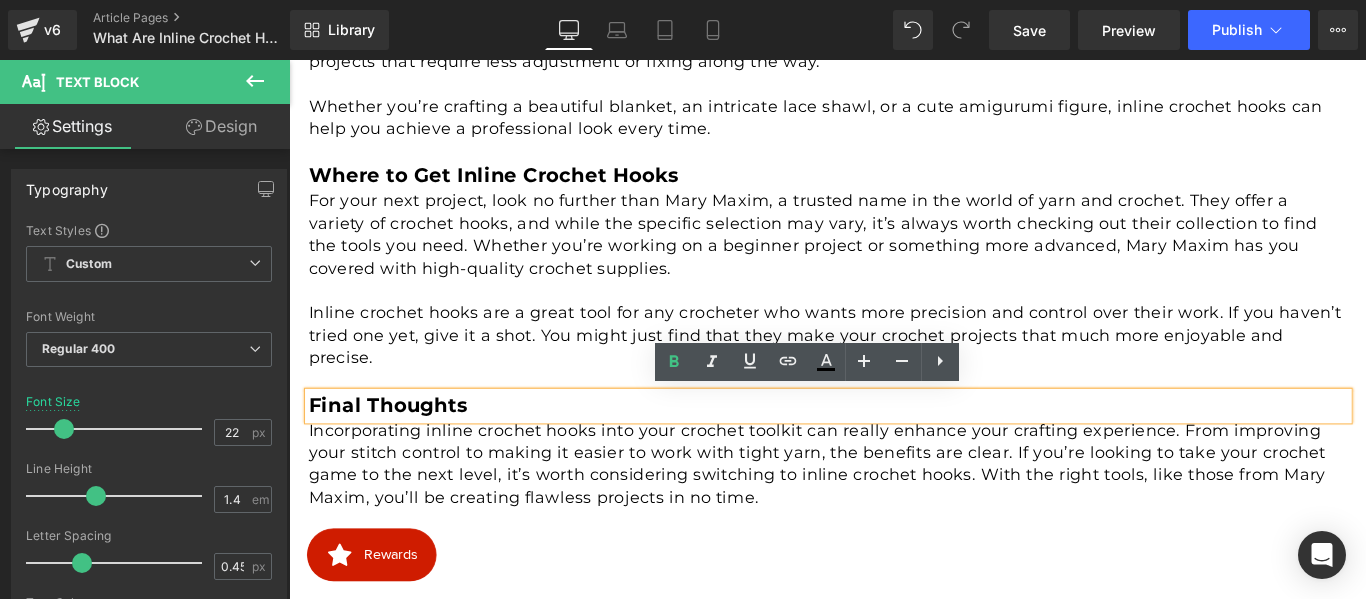 click on "Where to Get Inline Crochet Hooks" at bounding box center [519, 189] 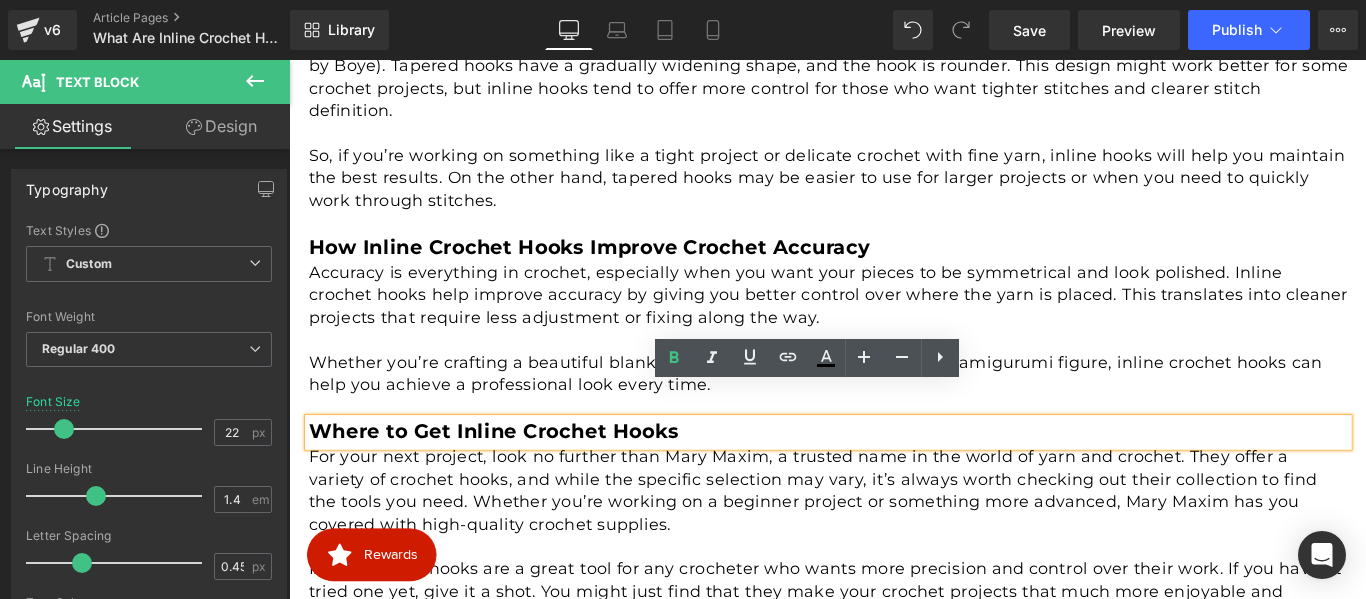 scroll, scrollTop: 2363, scrollLeft: 0, axis: vertical 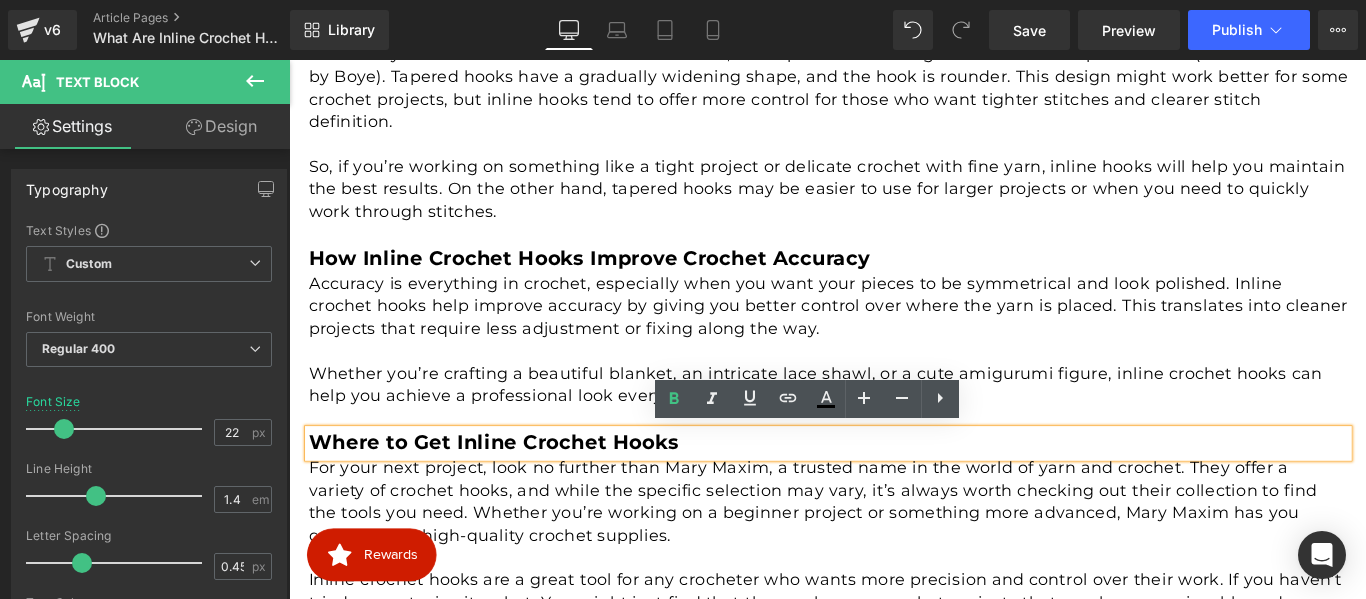 click on "How Inline Crochet Hooks Improve Crochet Accuracy" at bounding box center (626, 282) 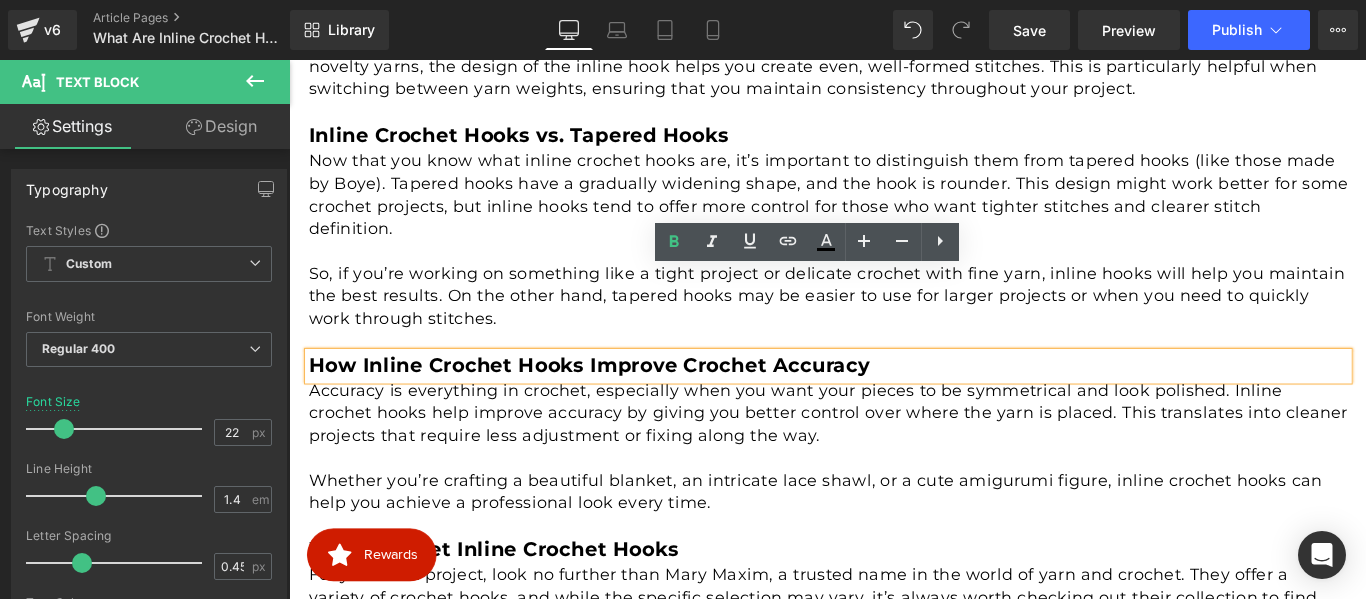 scroll, scrollTop: 1963, scrollLeft: 0, axis: vertical 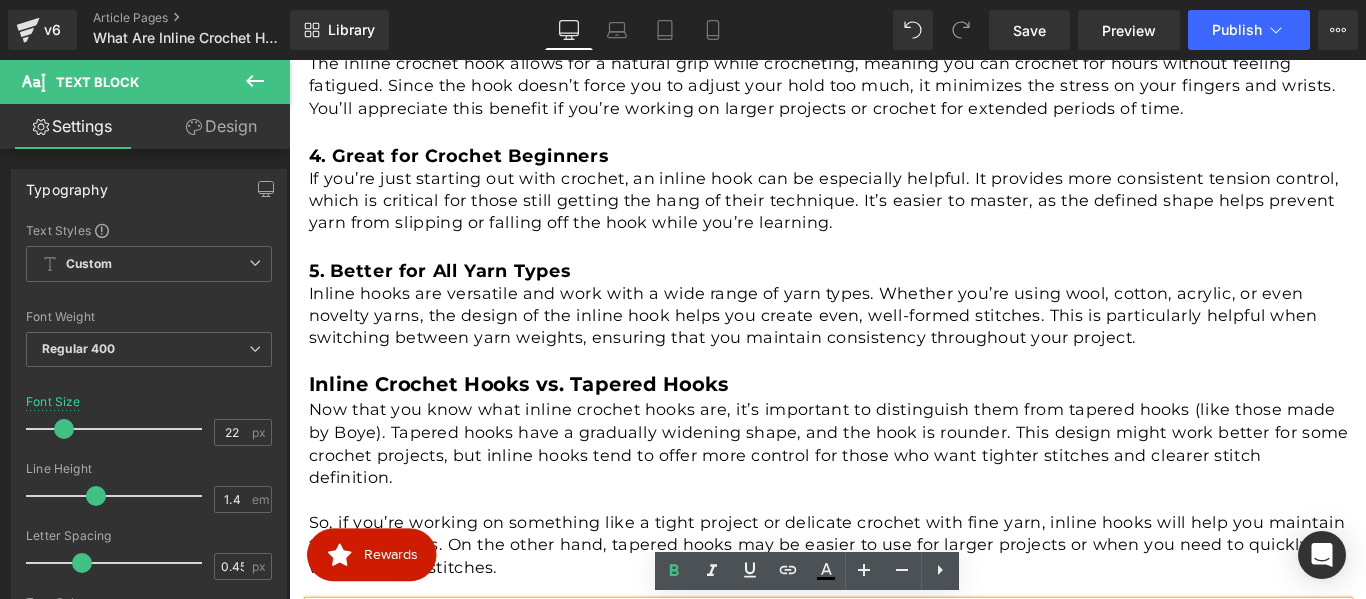 click on "5. Better for All Yarn Types" at bounding box center (458, 296) 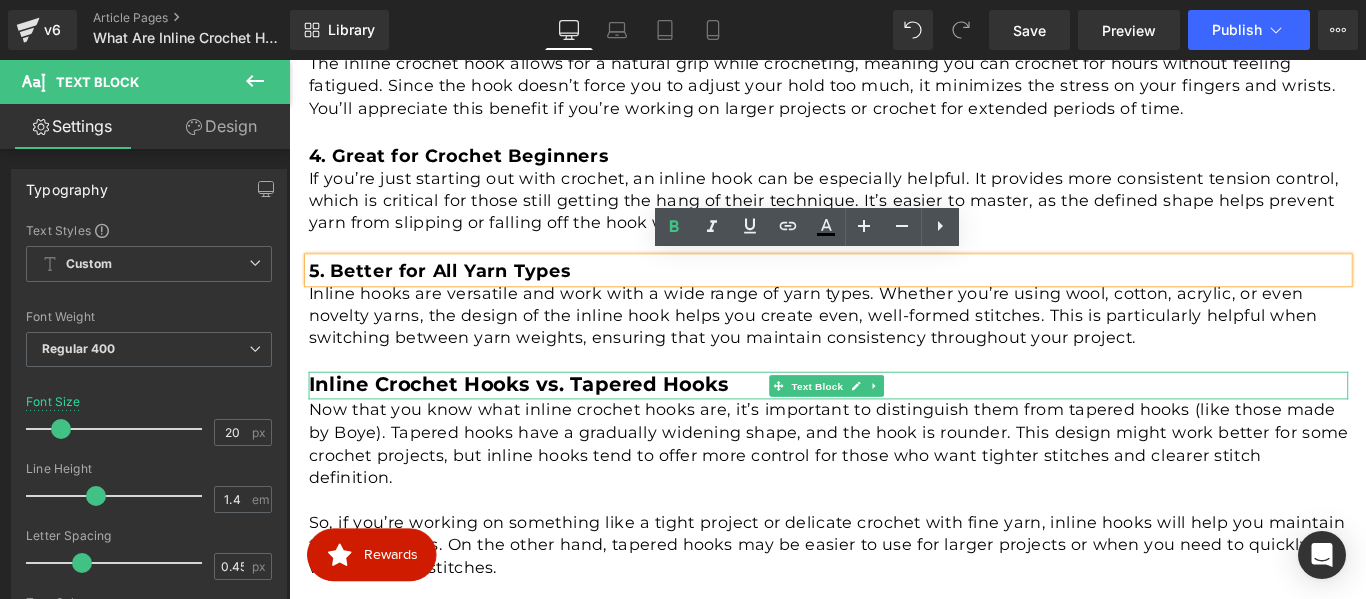 click on "Inline Crochet Hooks vs. Tapered Hooks" at bounding box center (547, 424) 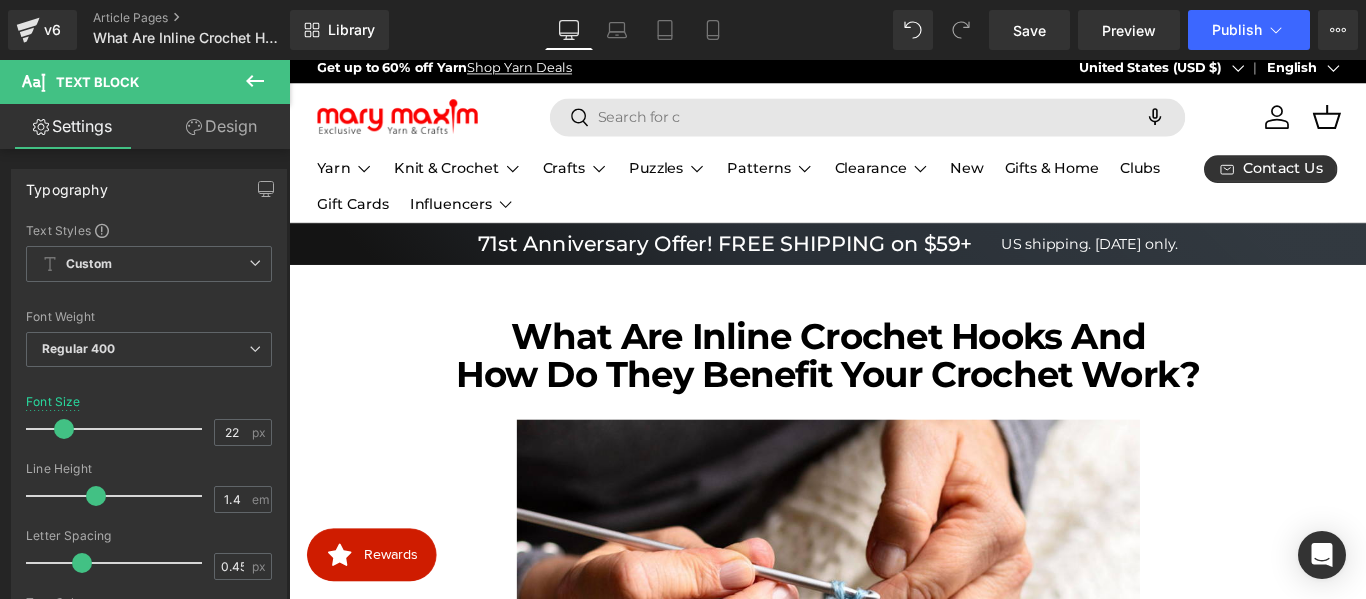 scroll, scrollTop: 0, scrollLeft: 0, axis: both 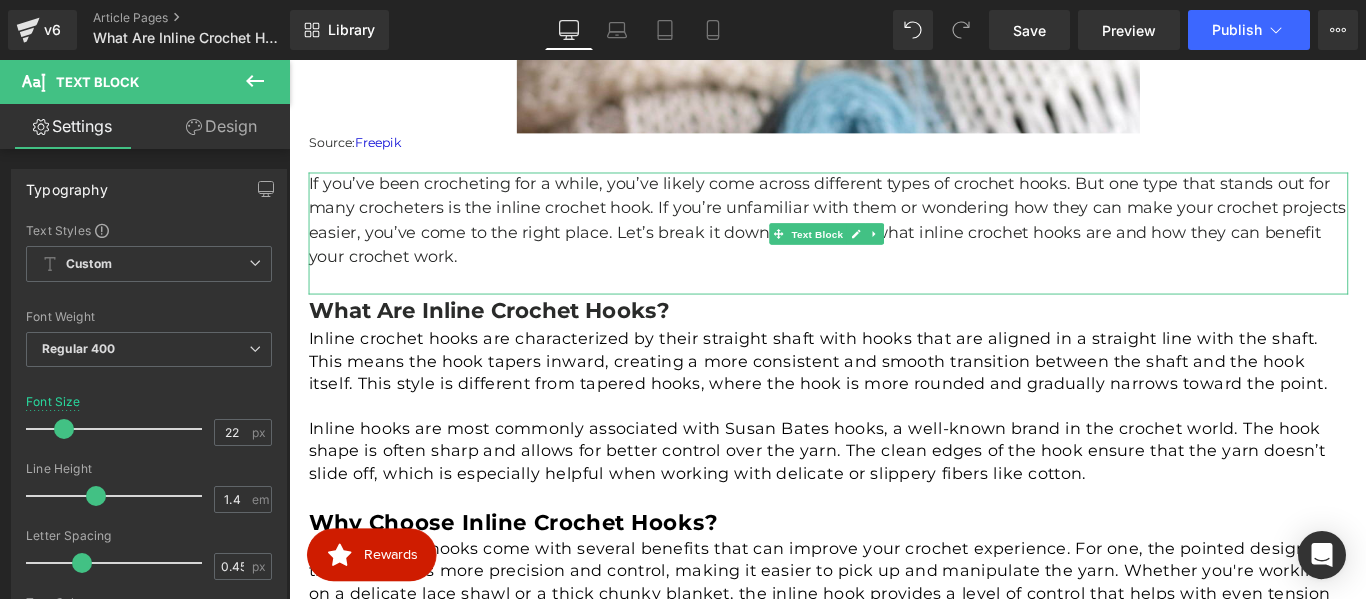 click on "If you’ve been crocheting for a while, you’ve likely come across different types of crochet hooks. But one type that stands out for many crocheters is the inline crochet hook. If you’re unfamiliar with them or wondering how they can make your crochet projects easier, you’ve come to the right place. Let’s break it down and explore what inline crochet hooks are and how they can benefit your crochet work." at bounding box center [895, 240] 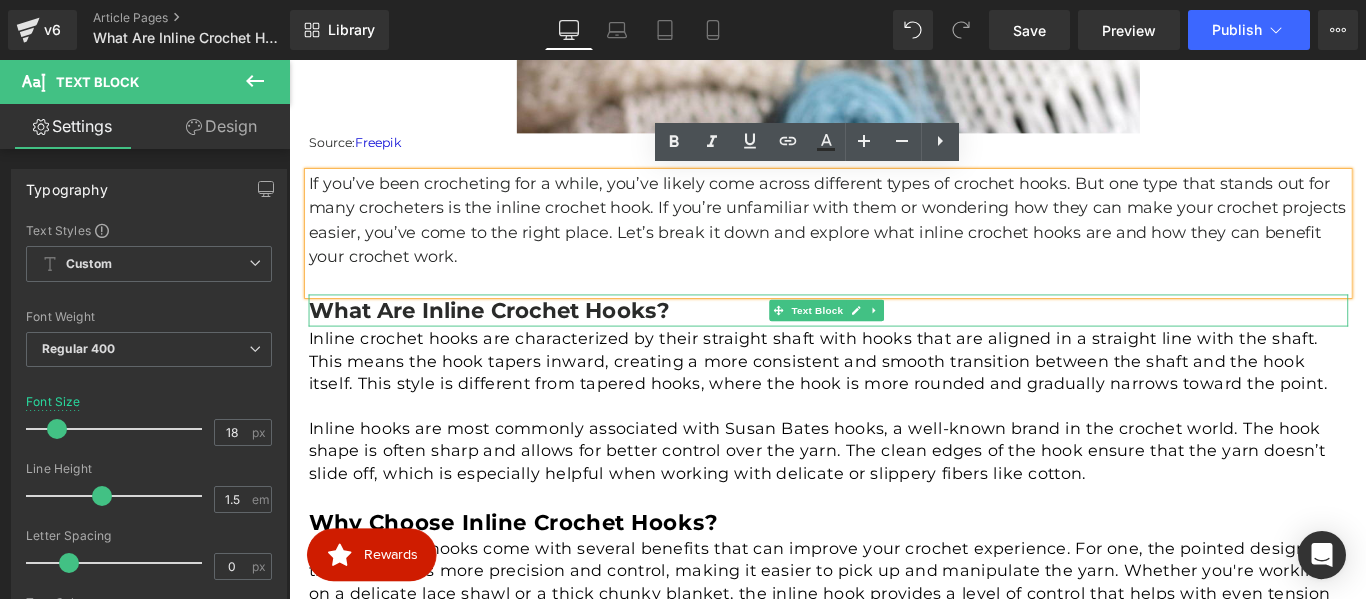 click on "What Are Inline Crochet Hooks?" at bounding box center (513, 340) 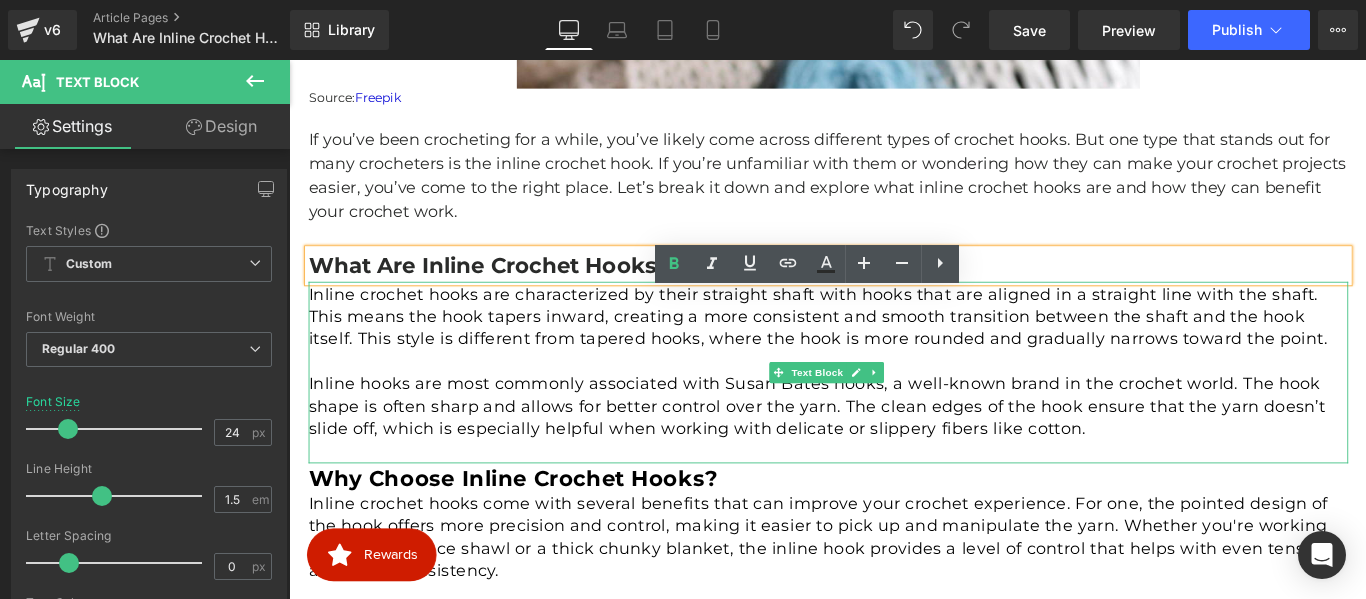 scroll, scrollTop: 913, scrollLeft: 0, axis: vertical 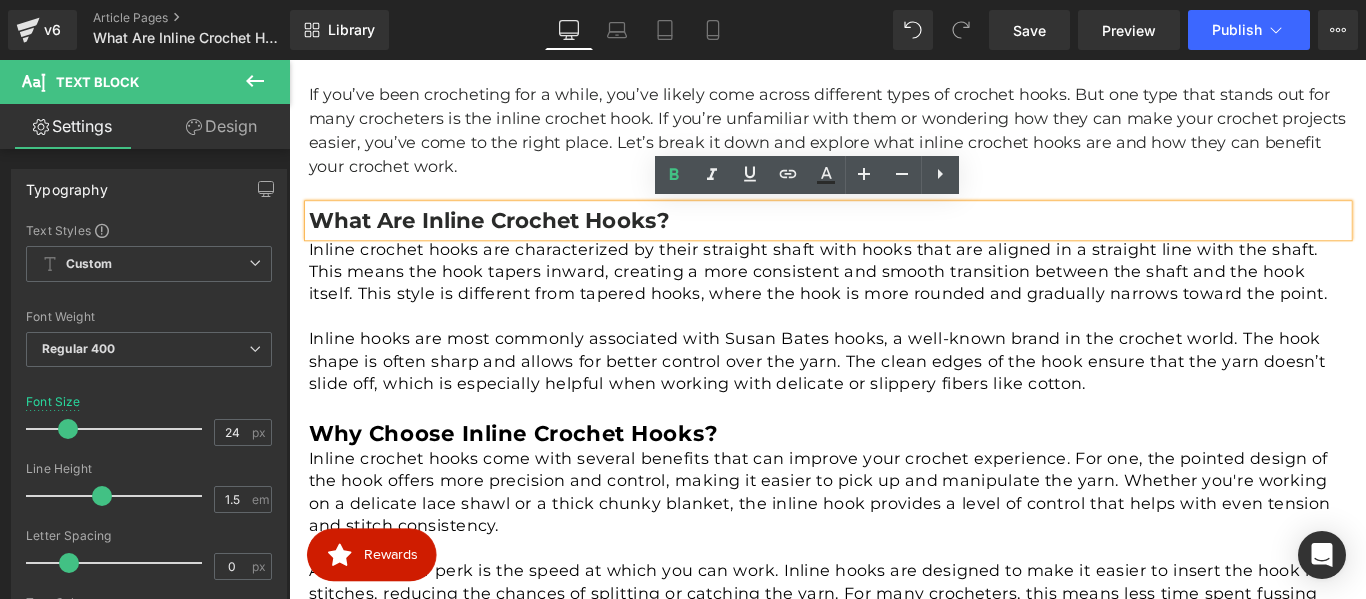 click on "Why Choose Inline Crochet Hooks?" at bounding box center (540, 479) 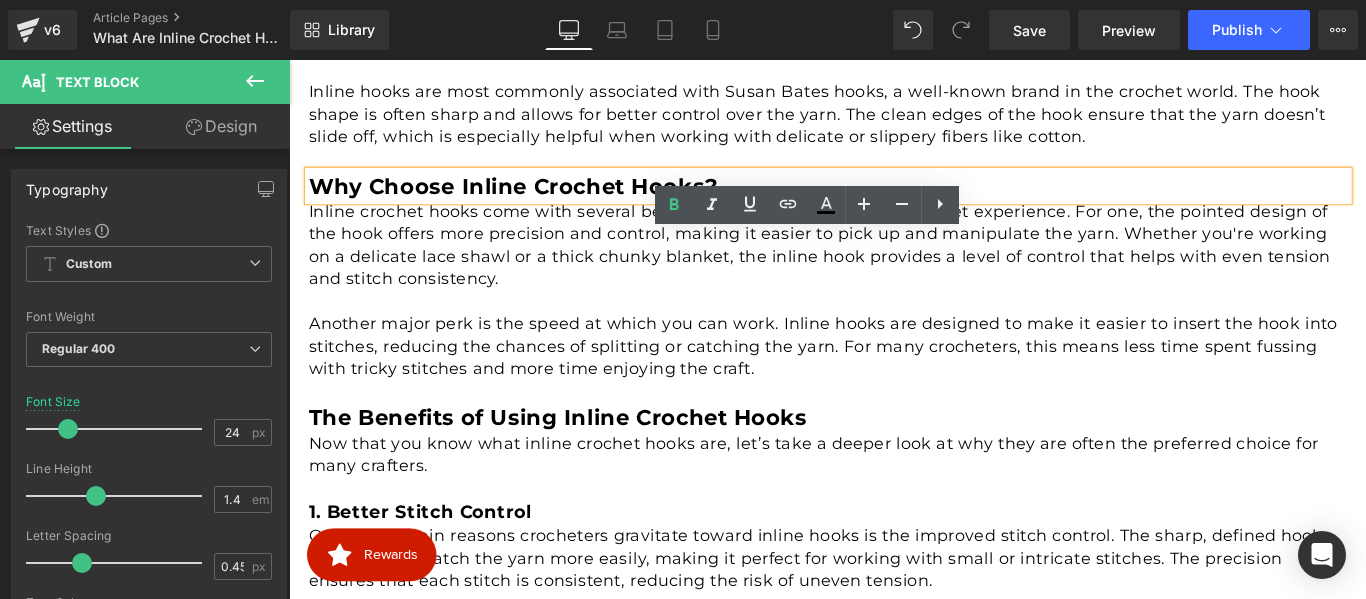 scroll, scrollTop: 1213, scrollLeft: 0, axis: vertical 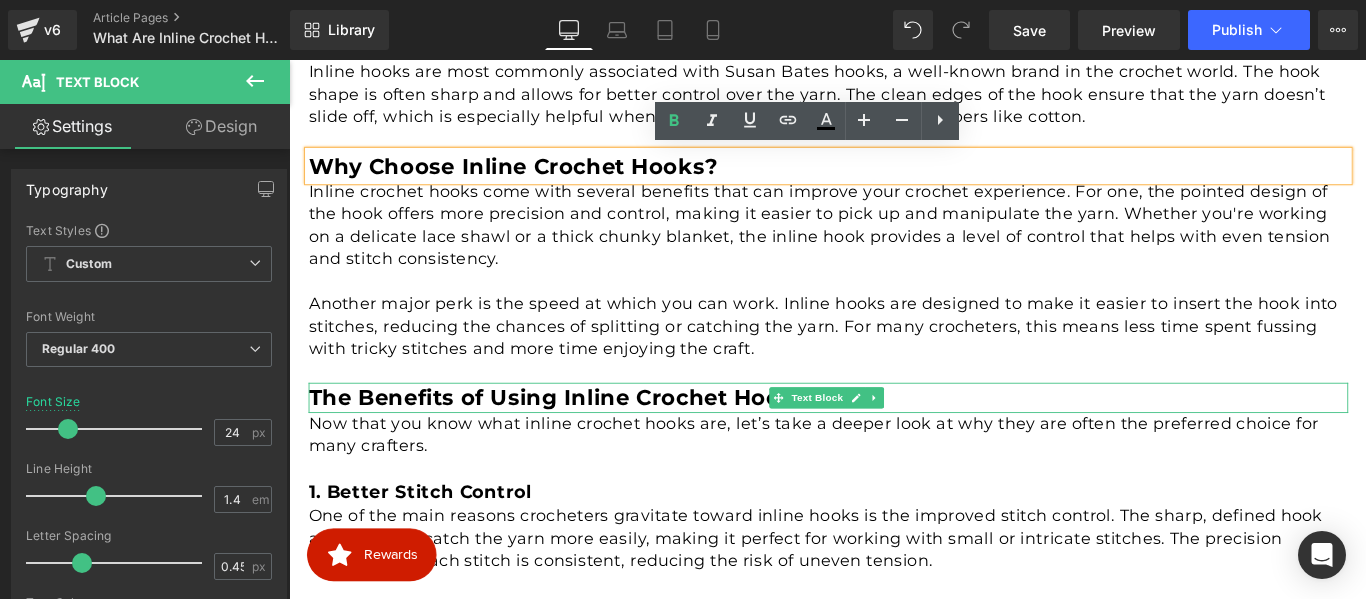 click on "The Benefits of Using Inline Crochet Hooks" at bounding box center (591, 439) 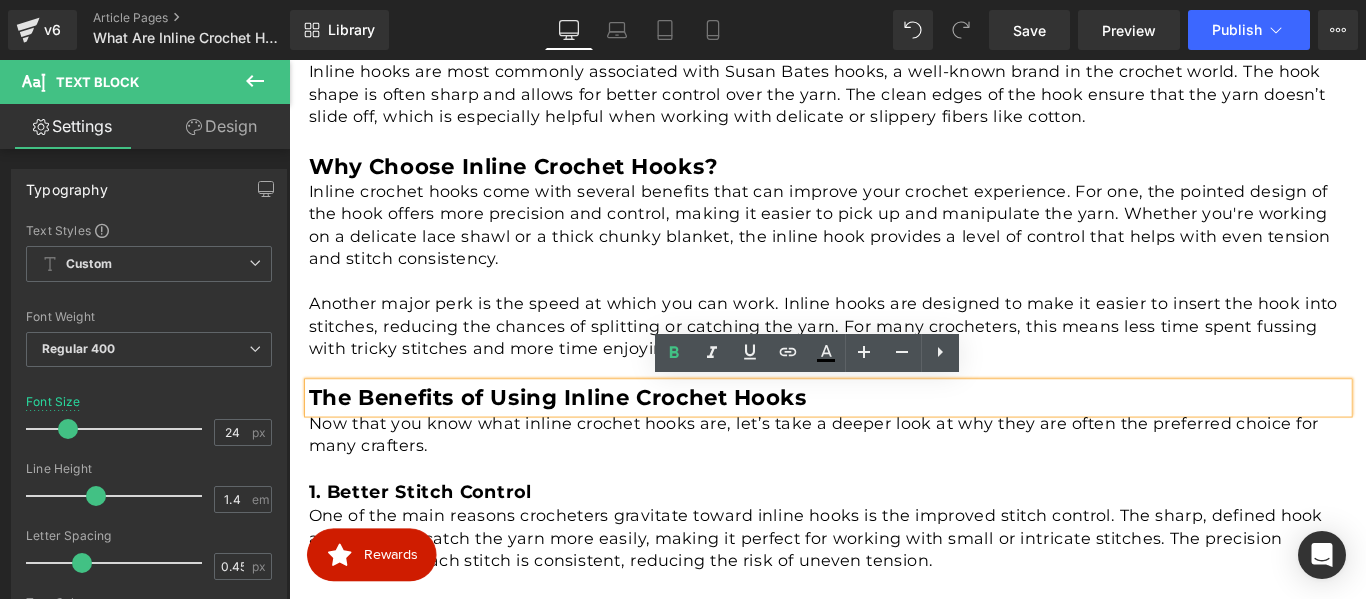 scroll, scrollTop: 1313, scrollLeft: 0, axis: vertical 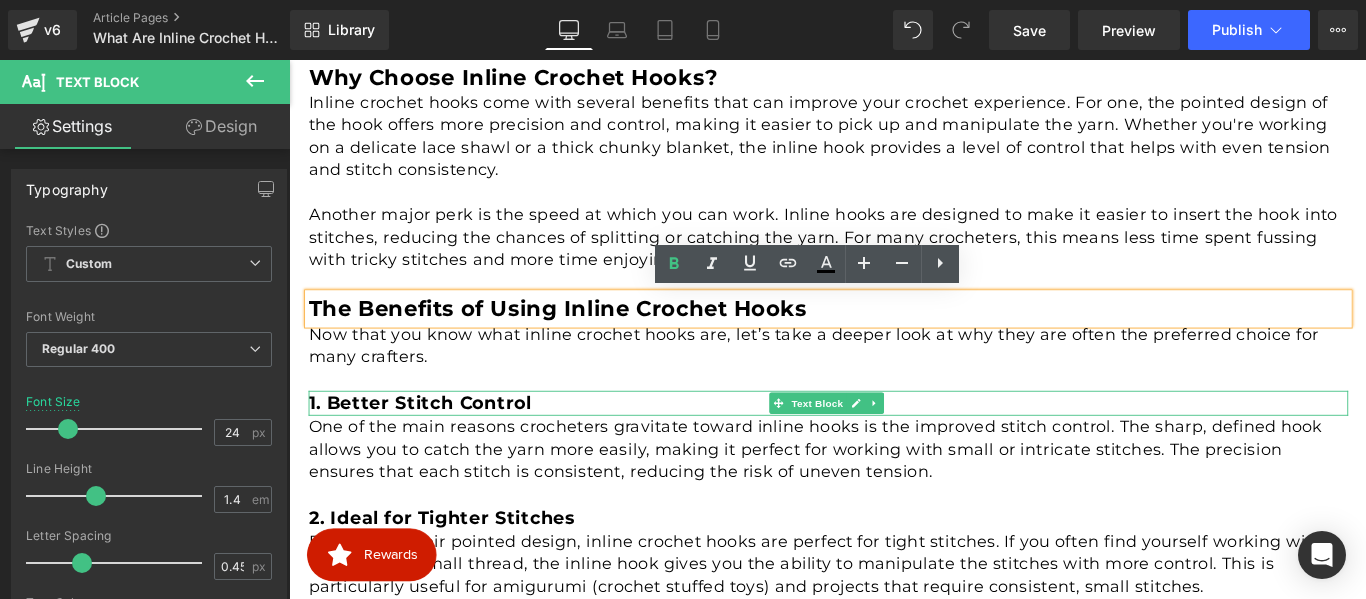 click on "1. Better Stitch Control" at bounding box center [436, 446] 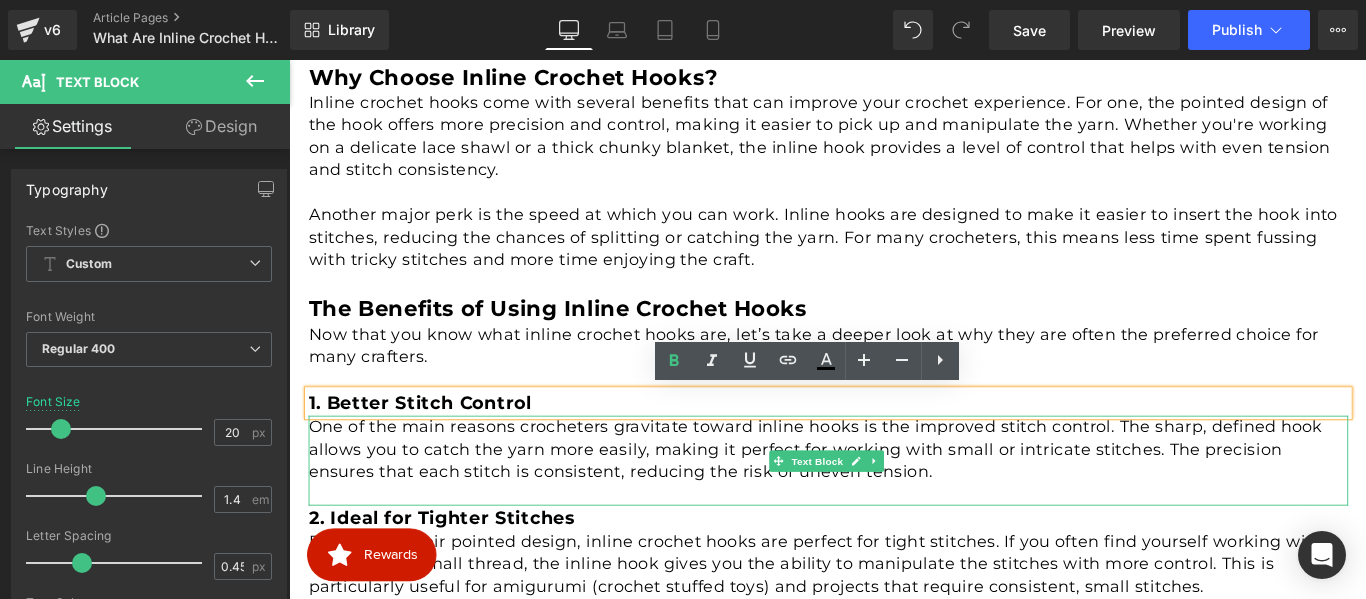 click on "One of the main reasons crocheters gravitate toward inline hooks is the improved stitch control. The sharp, defined hook allows you to catch the yarn more easily, making it perfect for working with small or intricate stitches. The precision ensures that each stitch is consistent, reducing the risk of uneven tension." at bounding box center [895, 498] 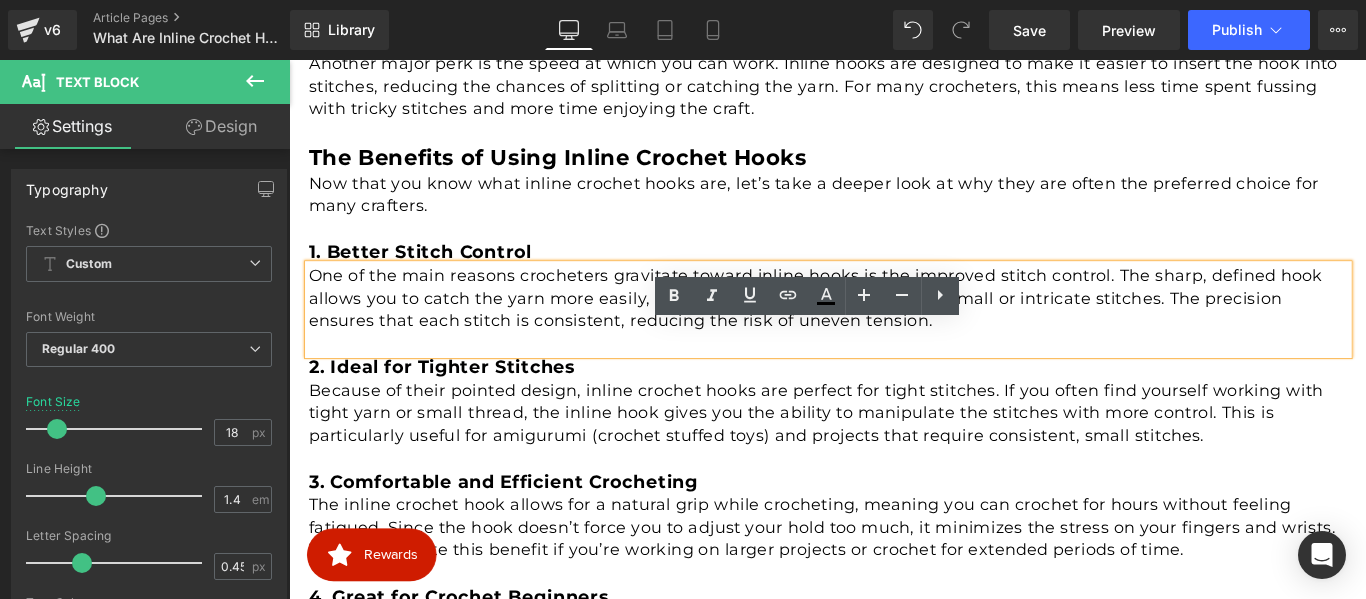 scroll, scrollTop: 1513, scrollLeft: 0, axis: vertical 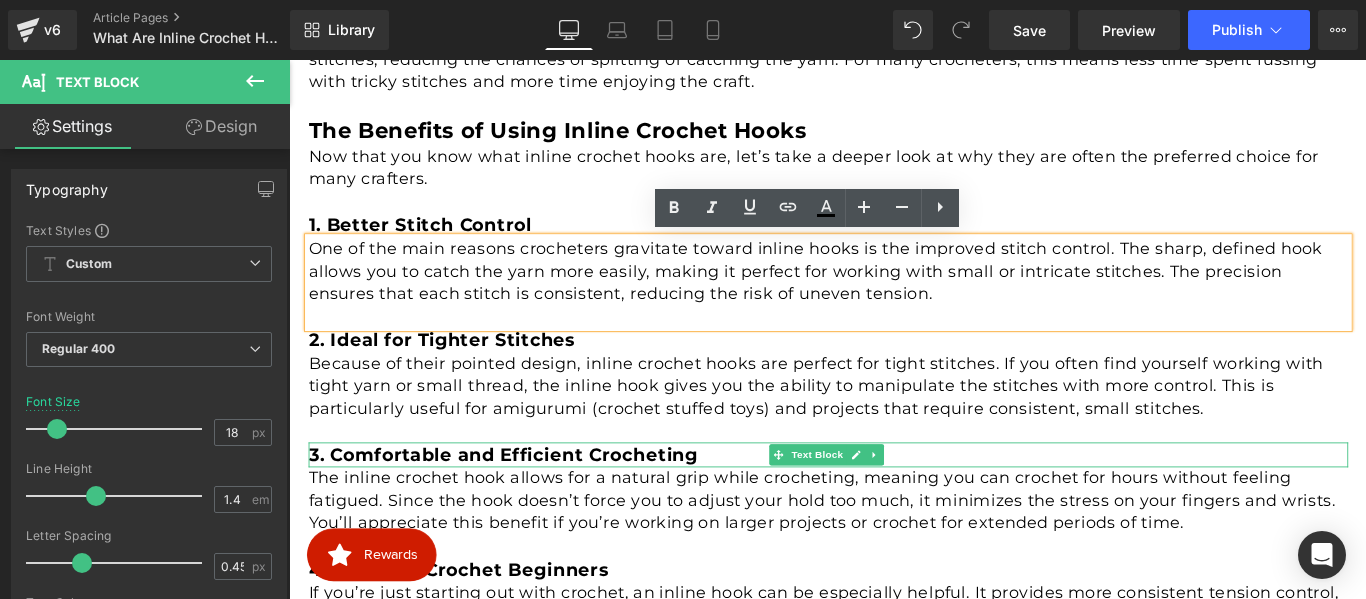 click on "3. Comfortable and Efficient Crocheting" at bounding box center [530, 504] 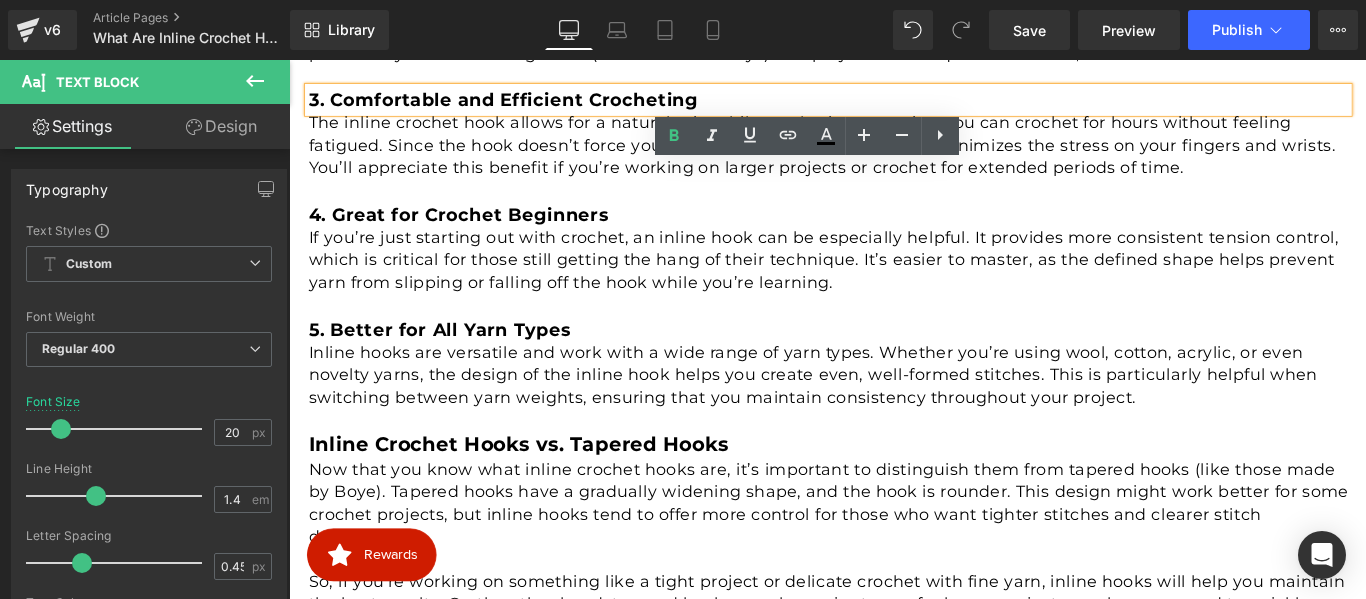 scroll, scrollTop: 1913, scrollLeft: 0, axis: vertical 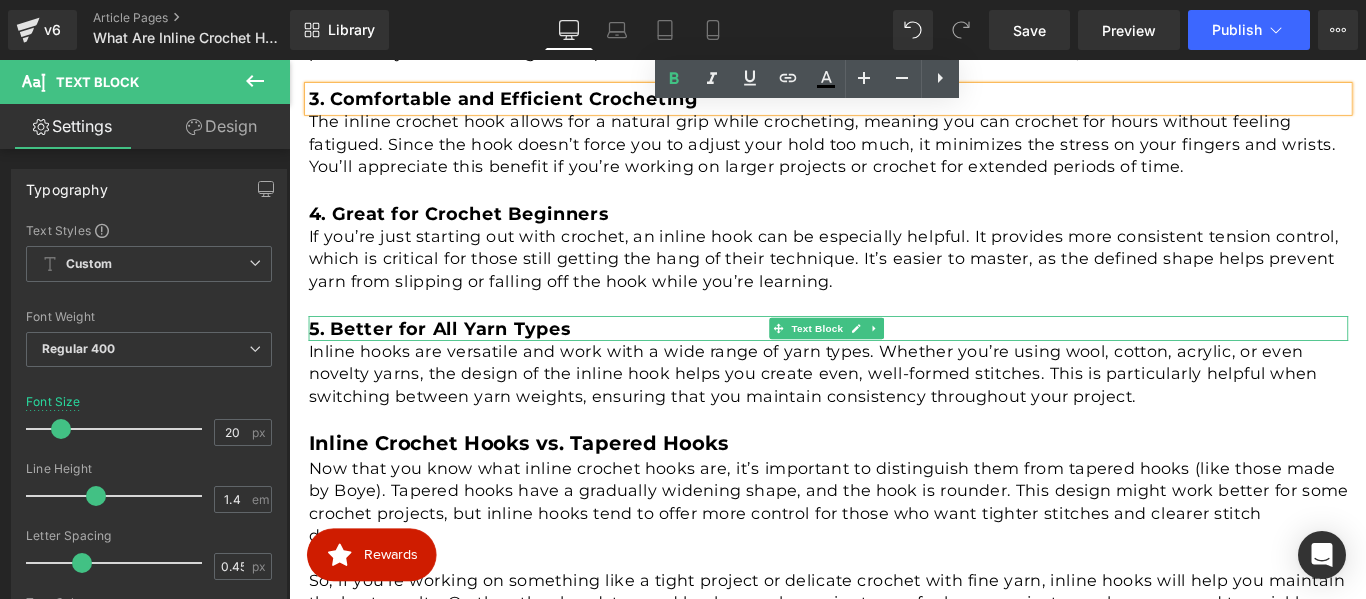 click on "5. Better for All Yarn Types" at bounding box center [458, 362] 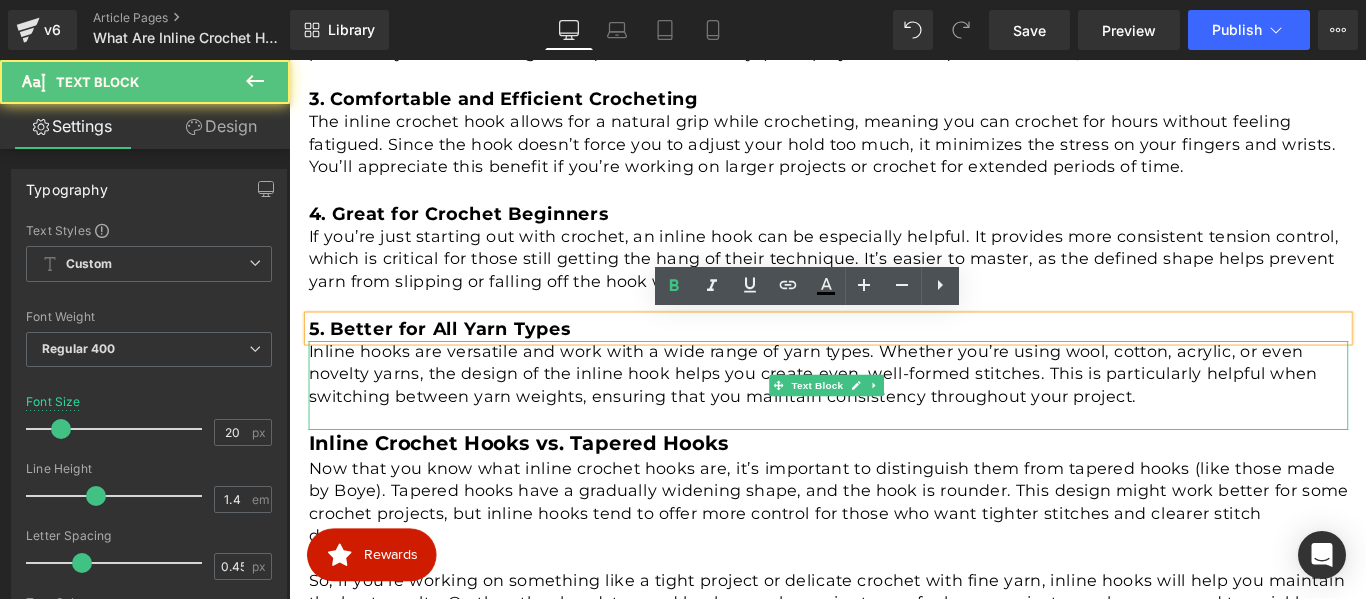 click on "Inline hooks are versatile and work with a wide range of yarn types. Whether you’re using wool, cotton, acrylic, or even novelty yarns, the design of the inline hook helps you create even, well-formed stitches. This is particularly helpful when switching between yarn weights, ensuring that you maintain consistency throughout your project." at bounding box center (895, 414) 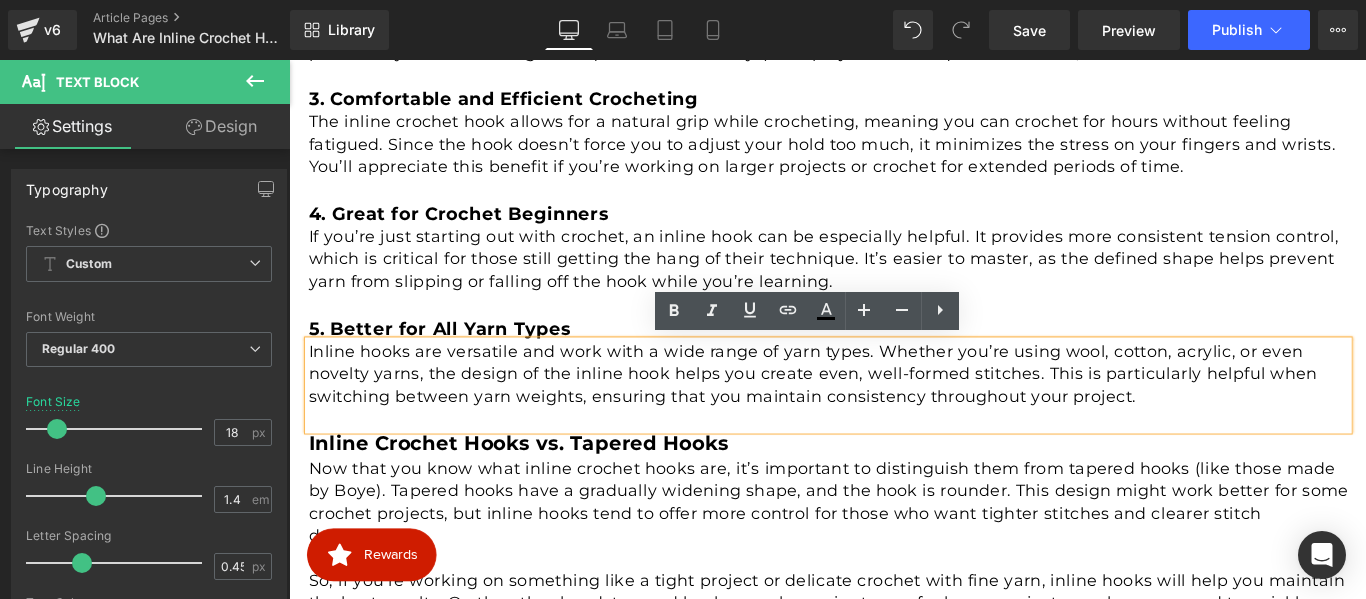 scroll, scrollTop: 2013, scrollLeft: 0, axis: vertical 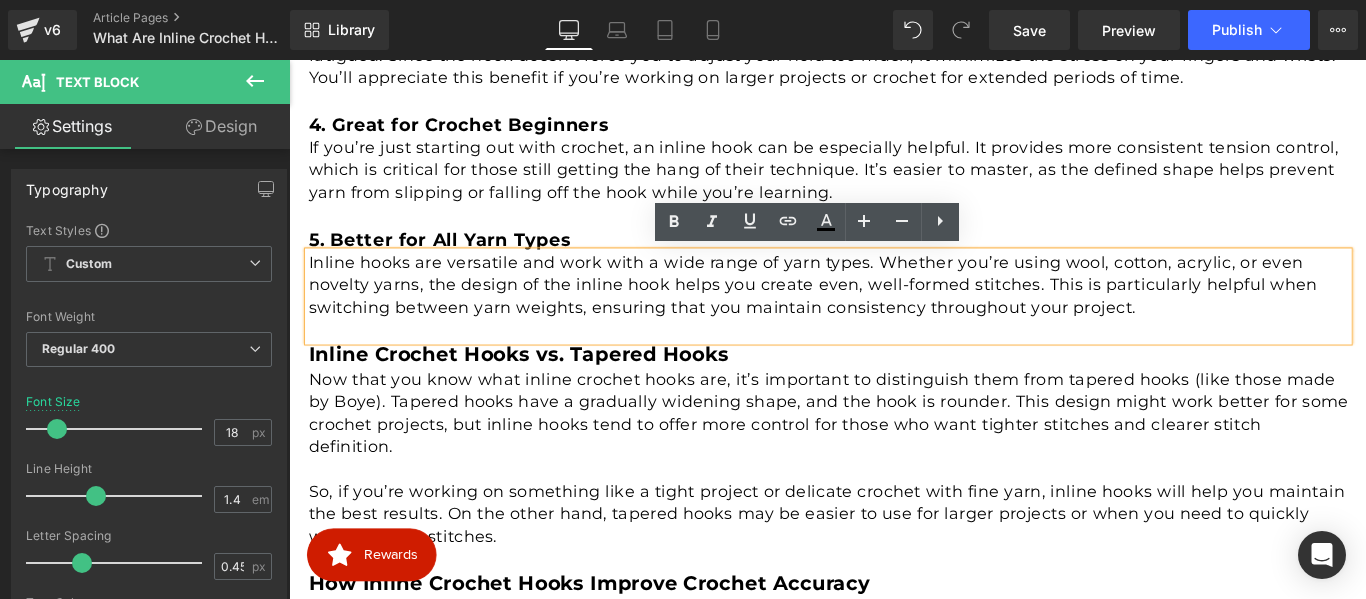 click on "Inline Crochet Hooks vs. Tapered Hooks" at bounding box center (547, 390) 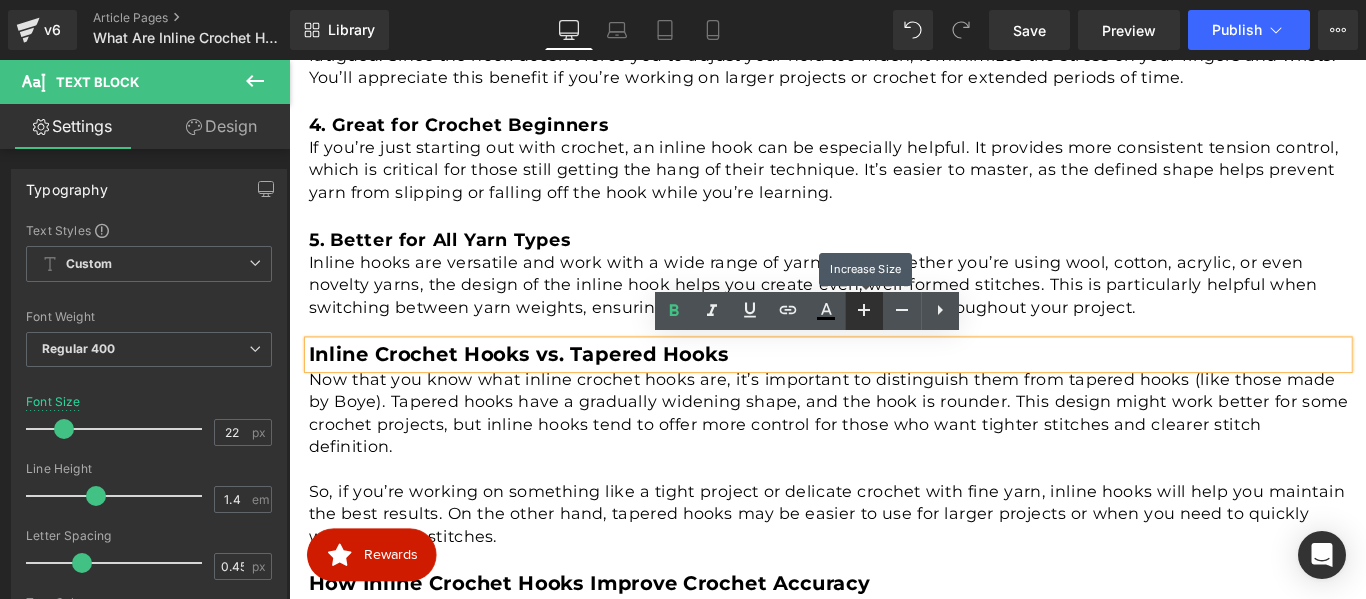 click 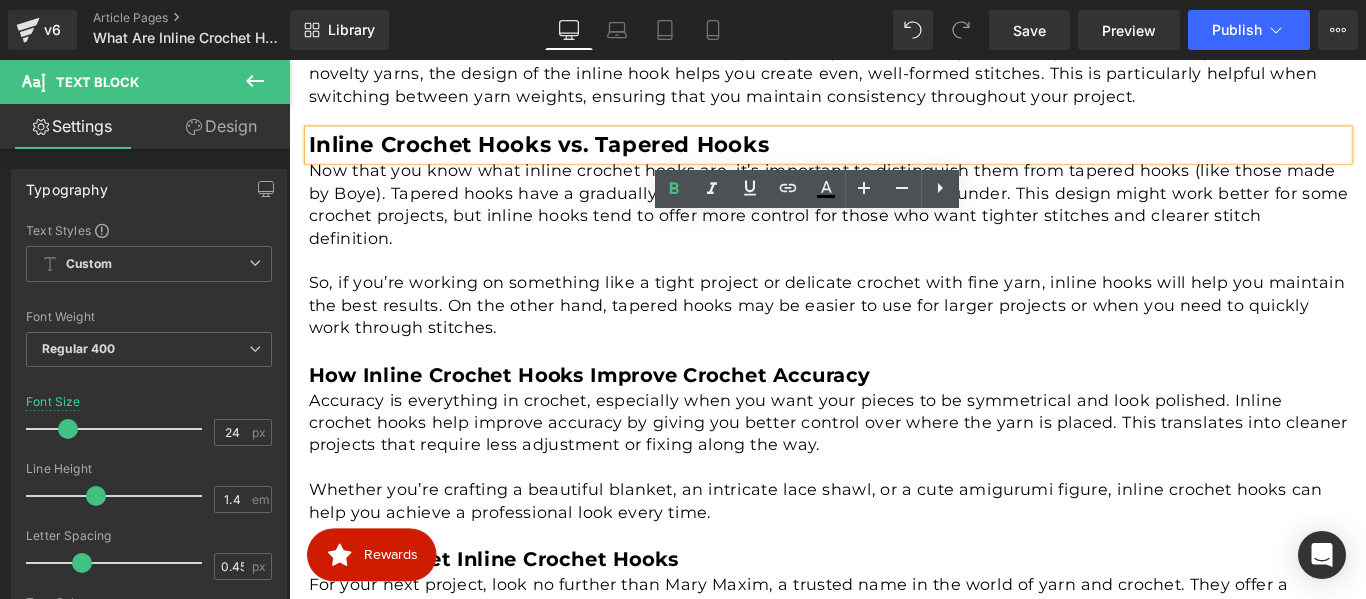 scroll, scrollTop: 2313, scrollLeft: 0, axis: vertical 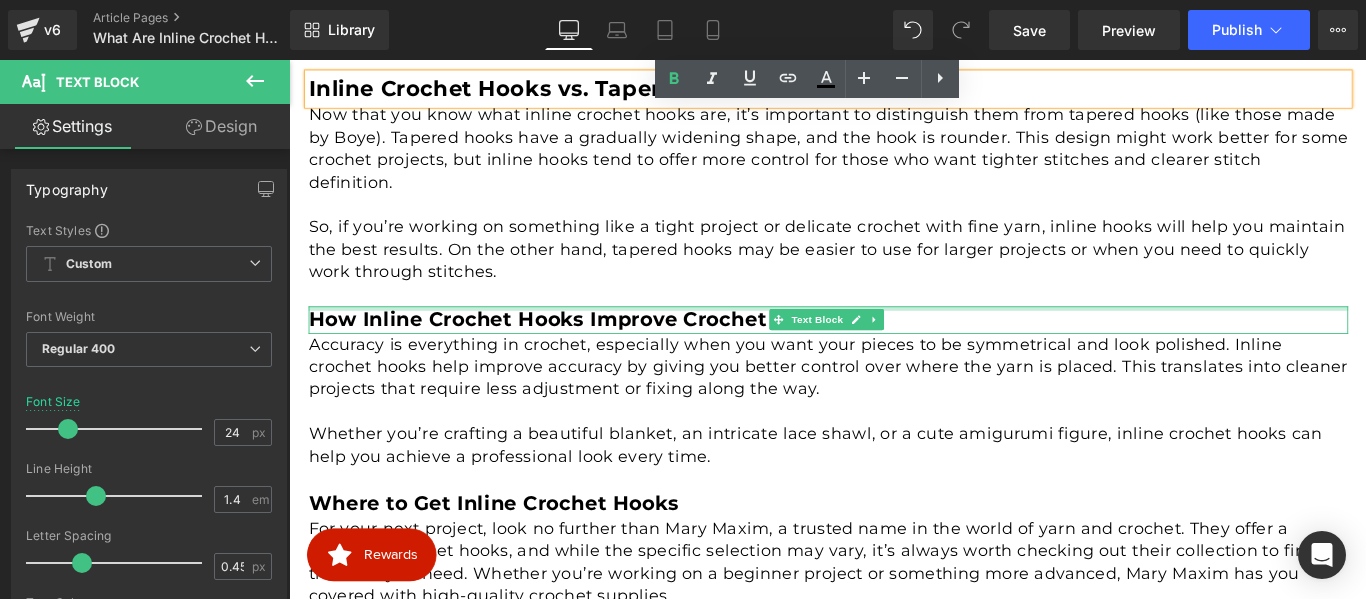 click at bounding box center [895, 339] 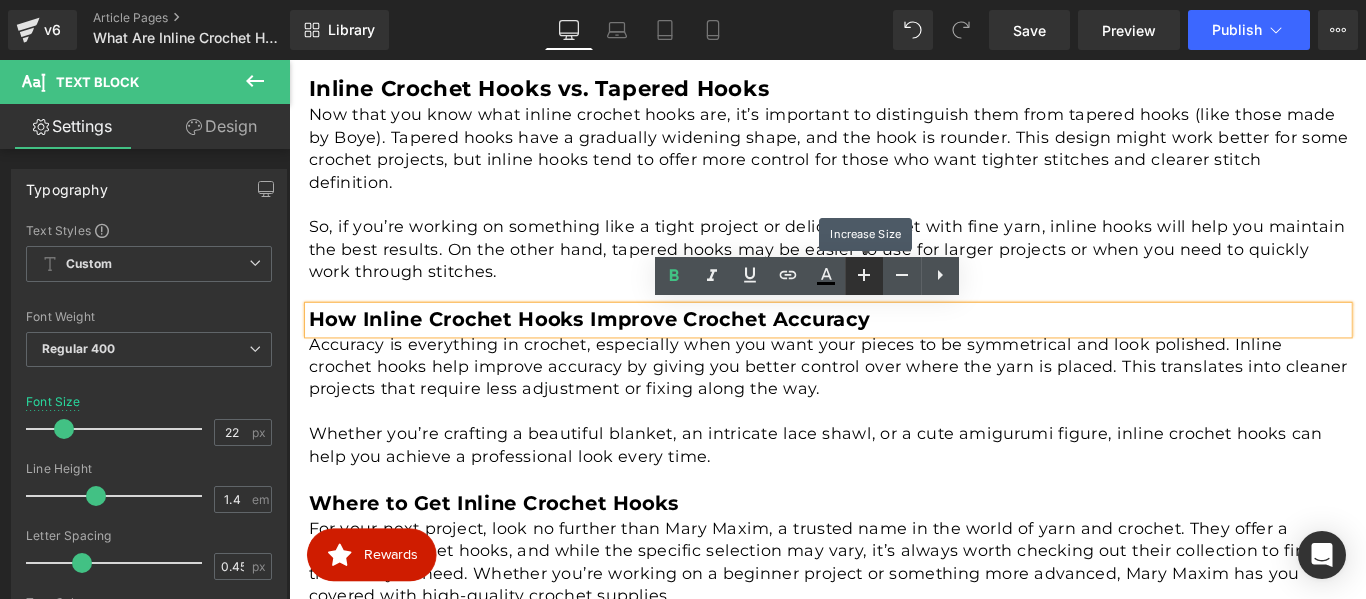 click 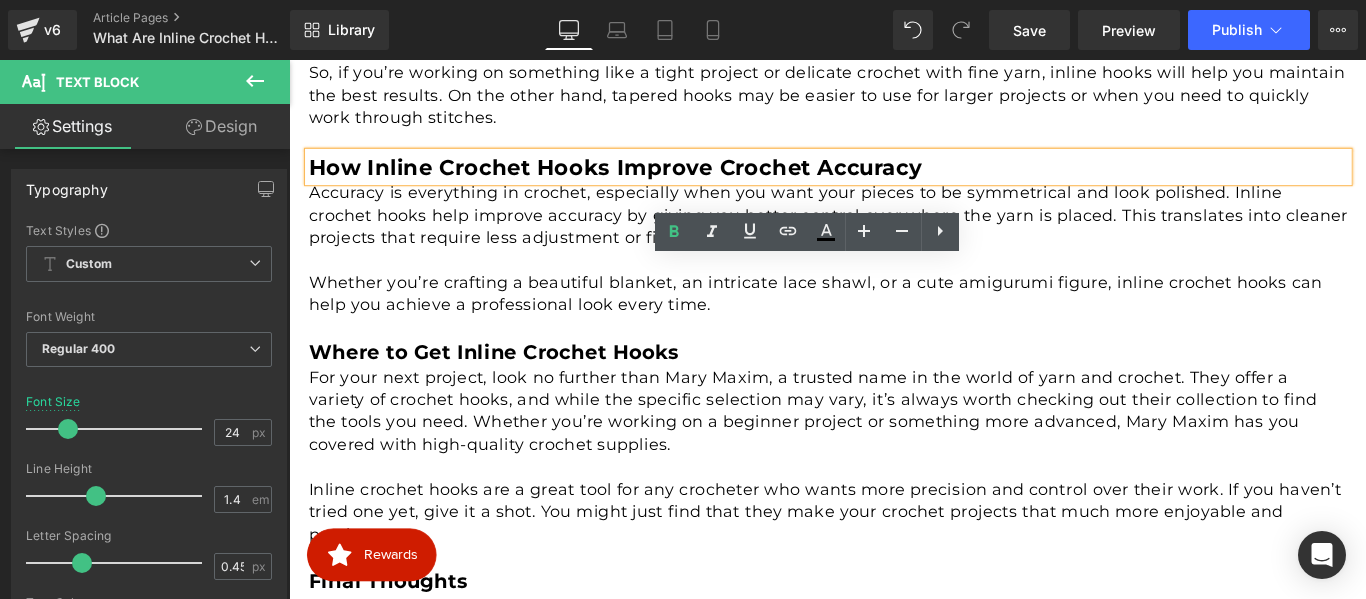 scroll, scrollTop: 2513, scrollLeft: 0, axis: vertical 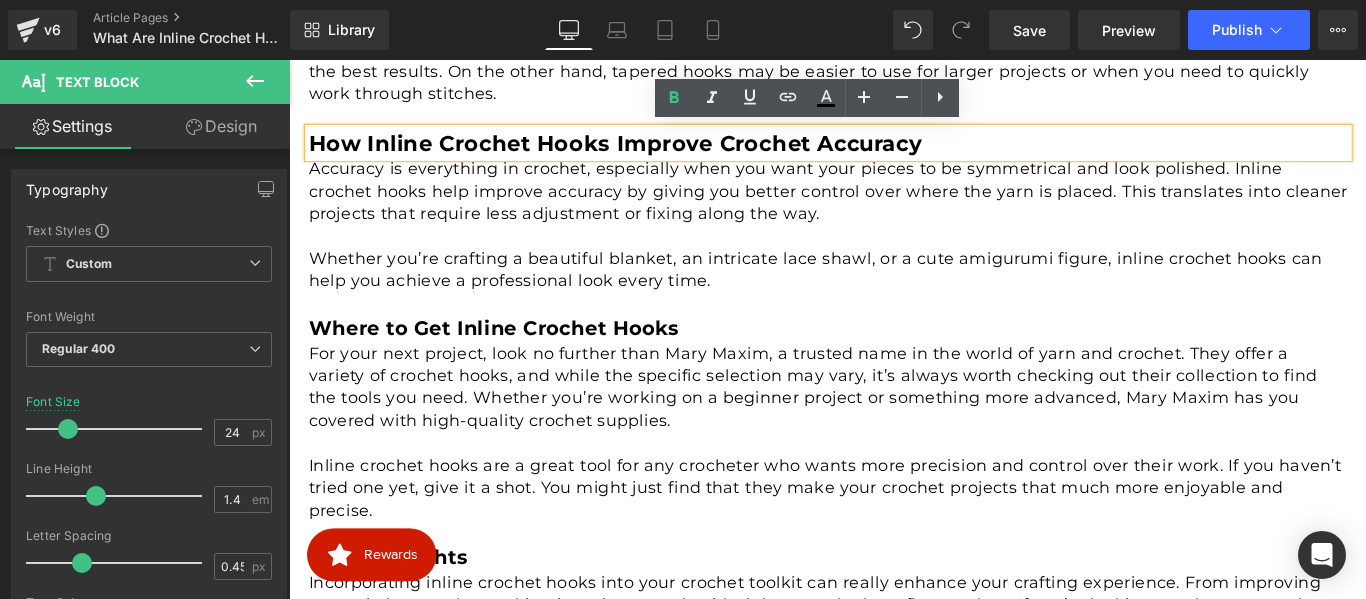 click on "Where to Get Inline Crochet Hooks" at bounding box center (519, 361) 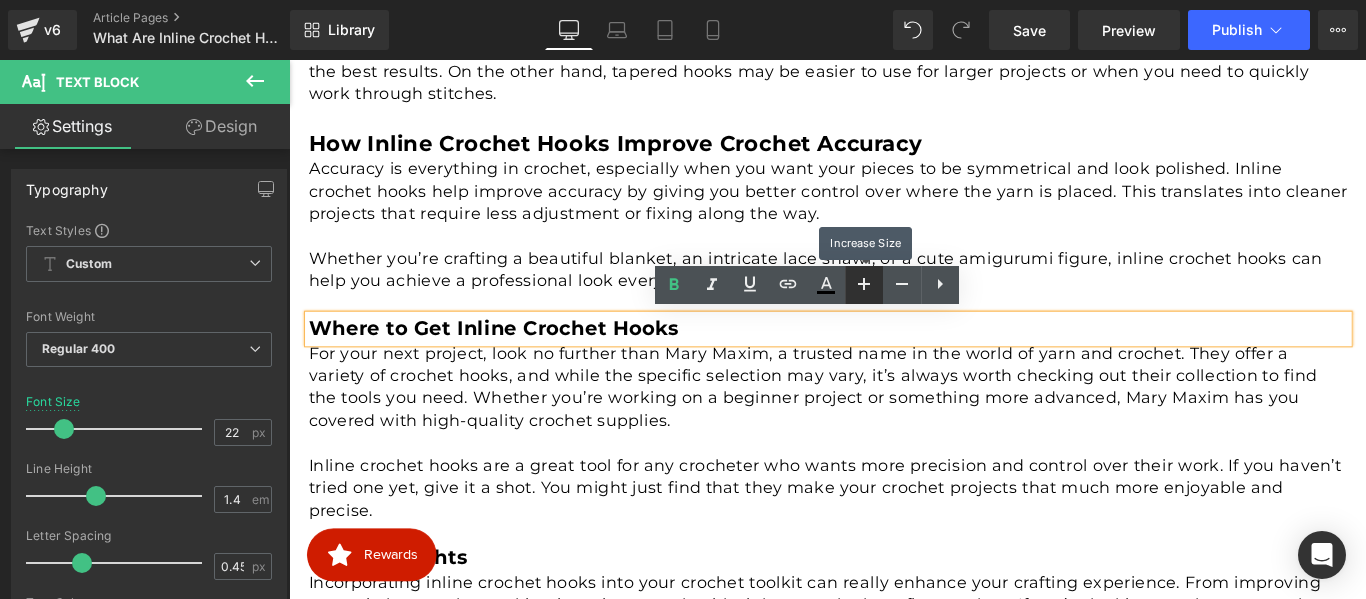 click 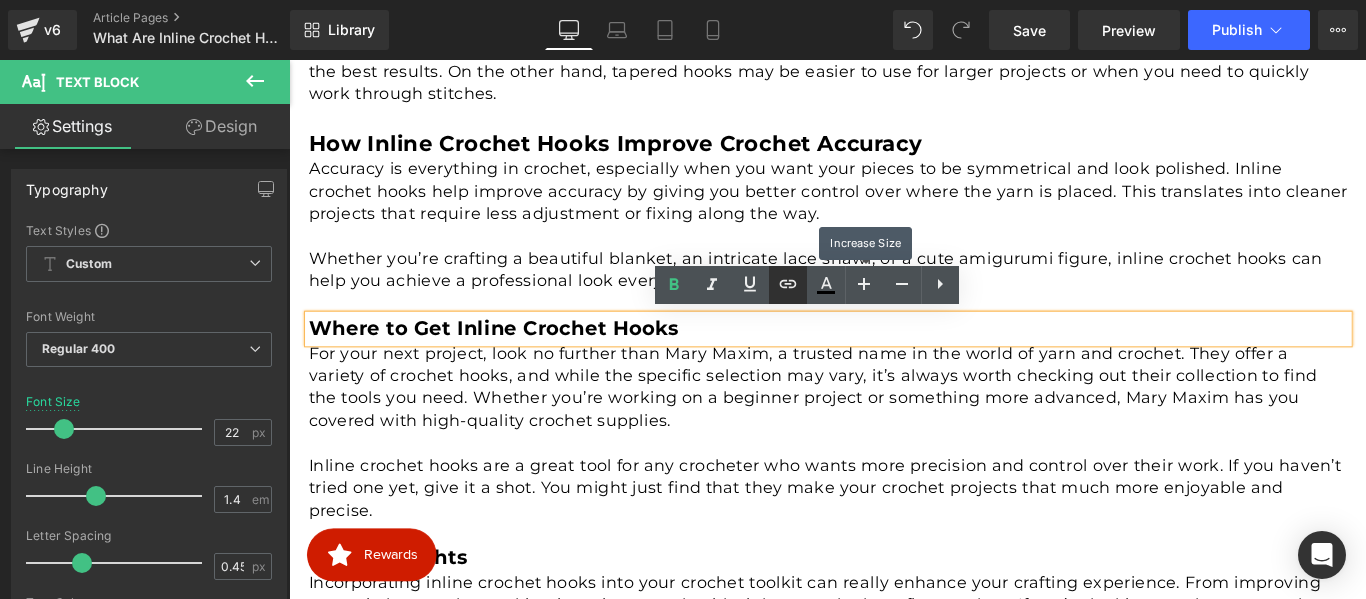 type on "24" 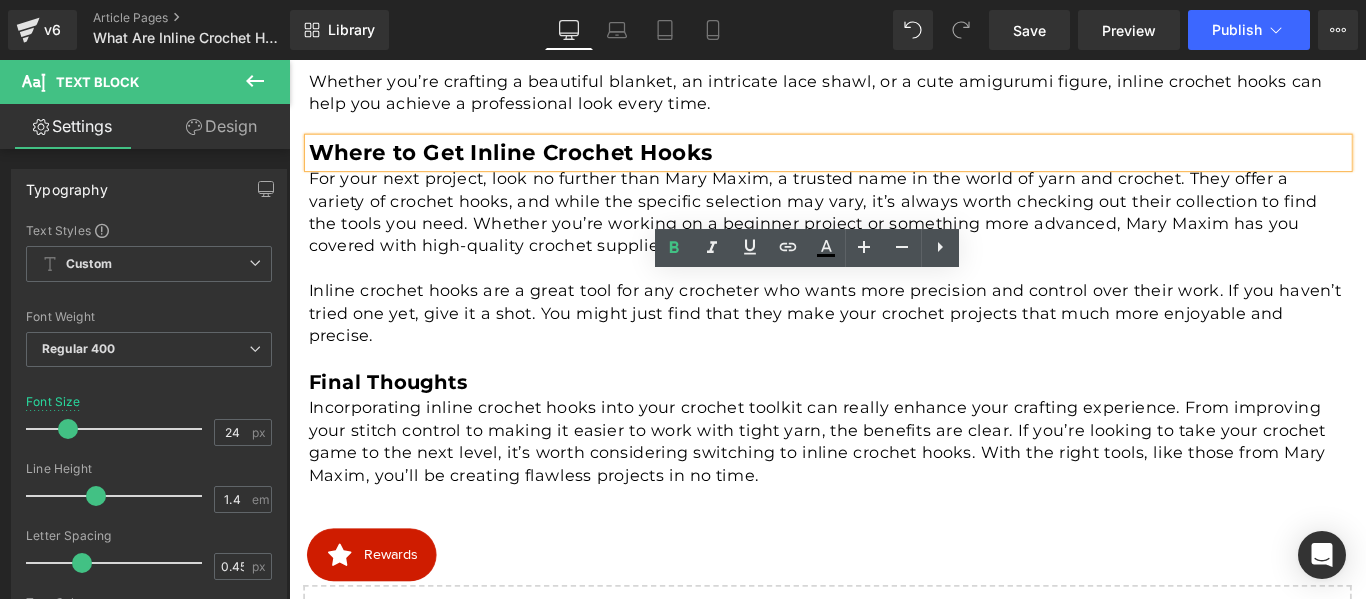 scroll, scrollTop: 2713, scrollLeft: 0, axis: vertical 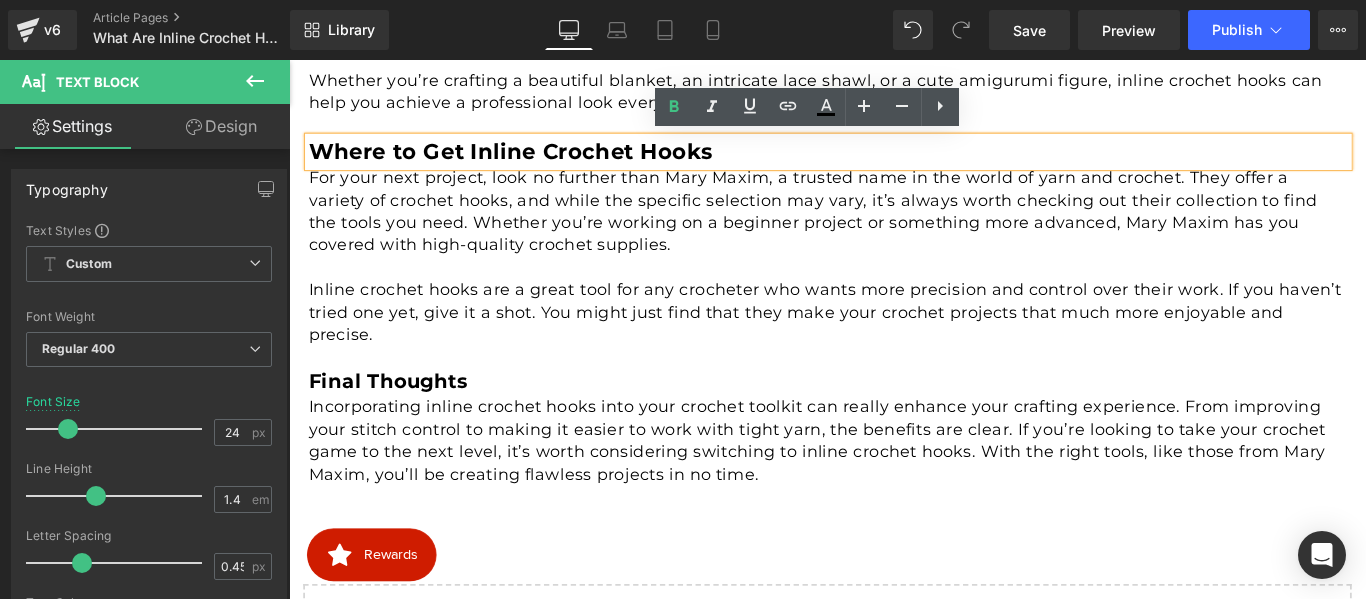 click on "Final Thoughts" at bounding box center (400, 421) 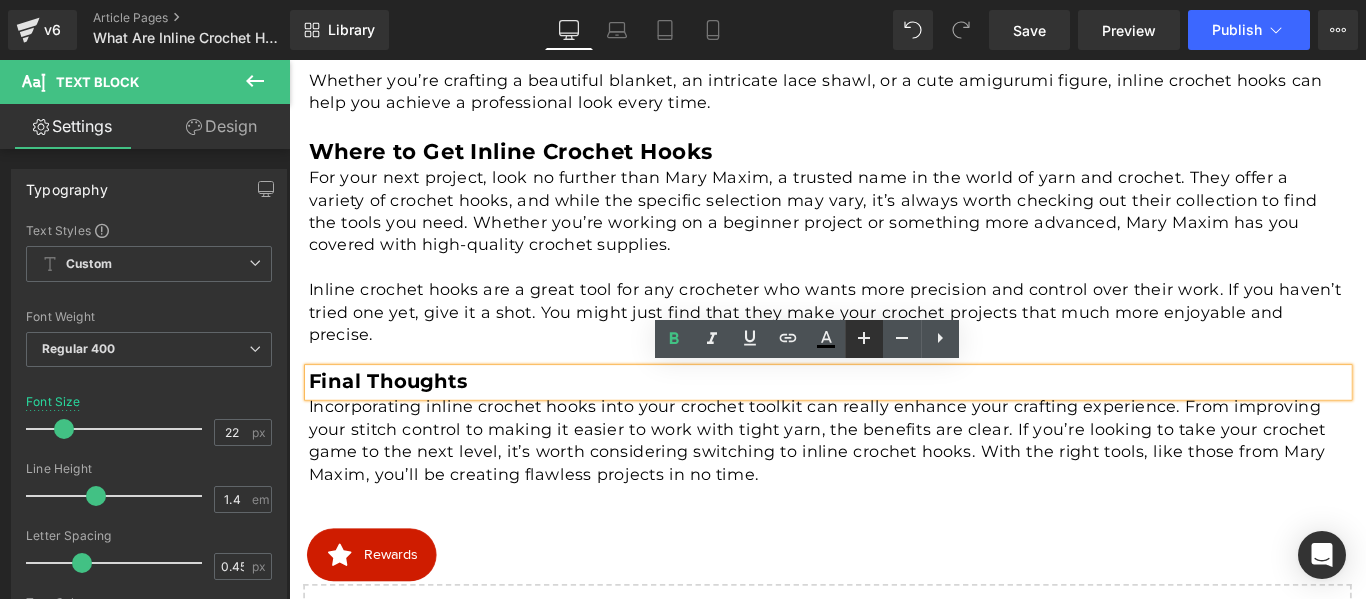 click 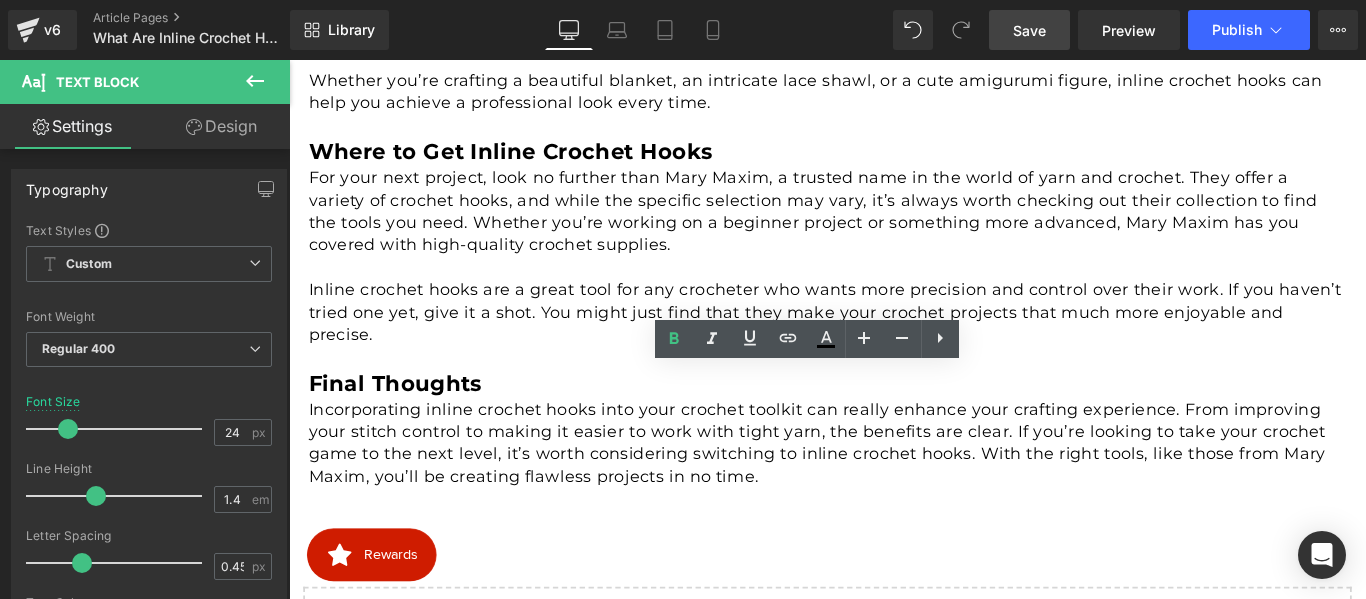 click on "Save" at bounding box center [1029, 30] 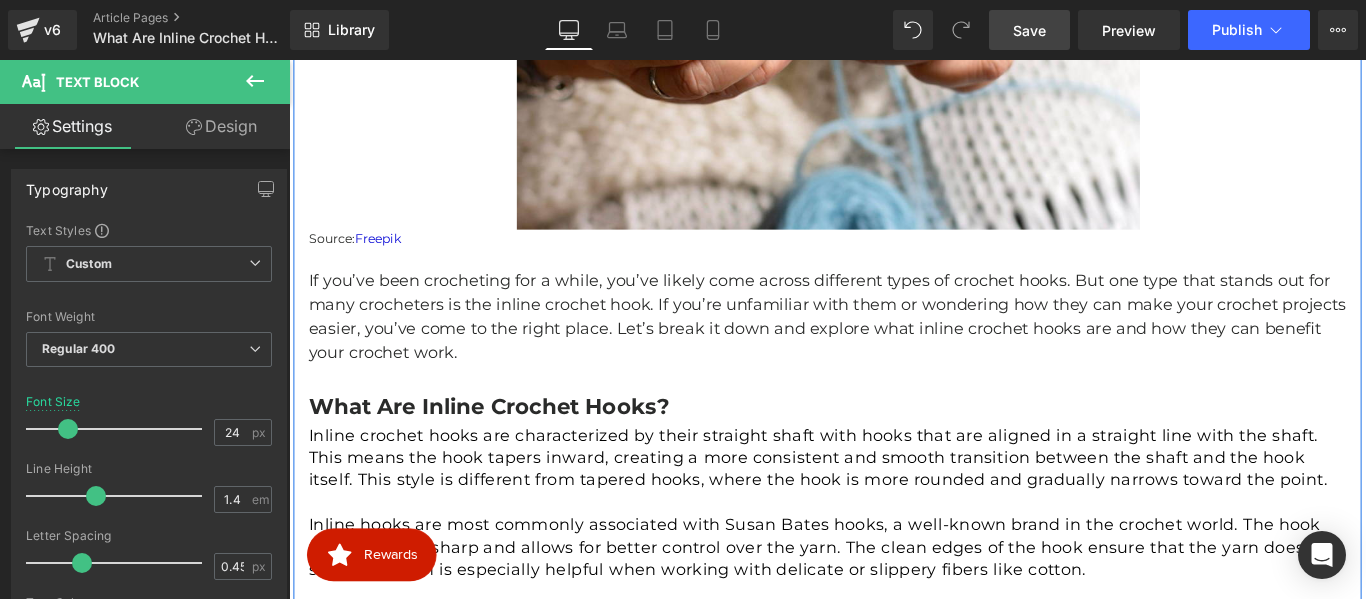 scroll, scrollTop: 713, scrollLeft: 0, axis: vertical 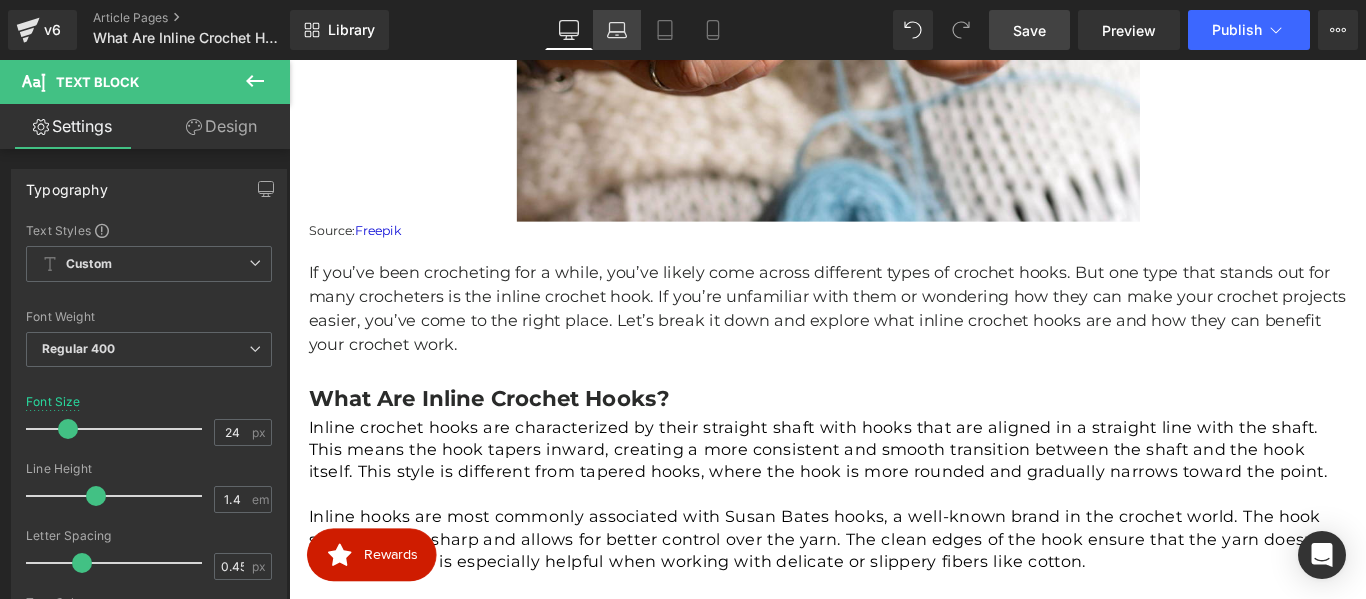 click 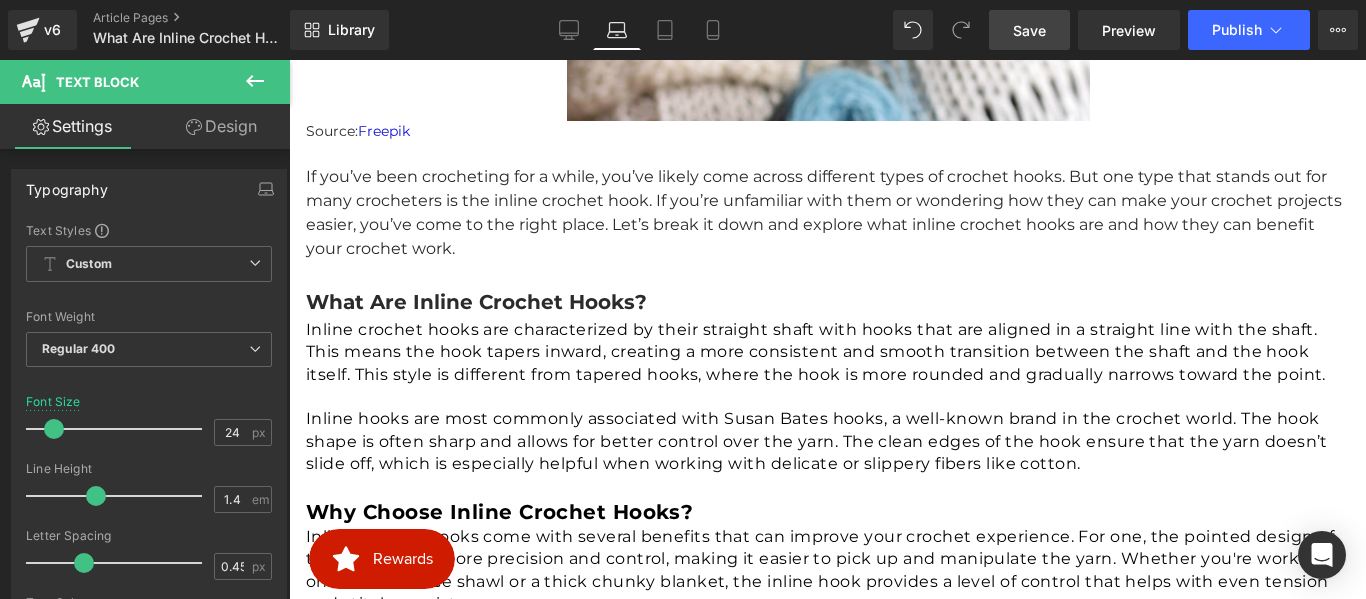 type on "16" 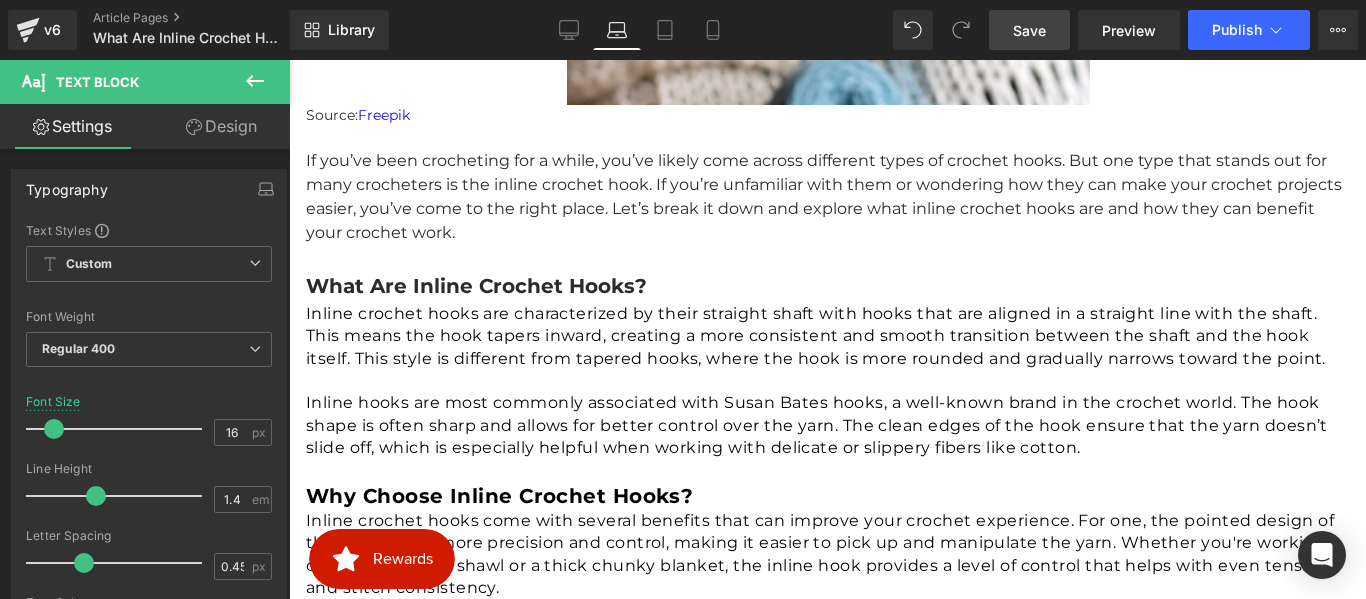 scroll, scrollTop: 395, scrollLeft: 0, axis: vertical 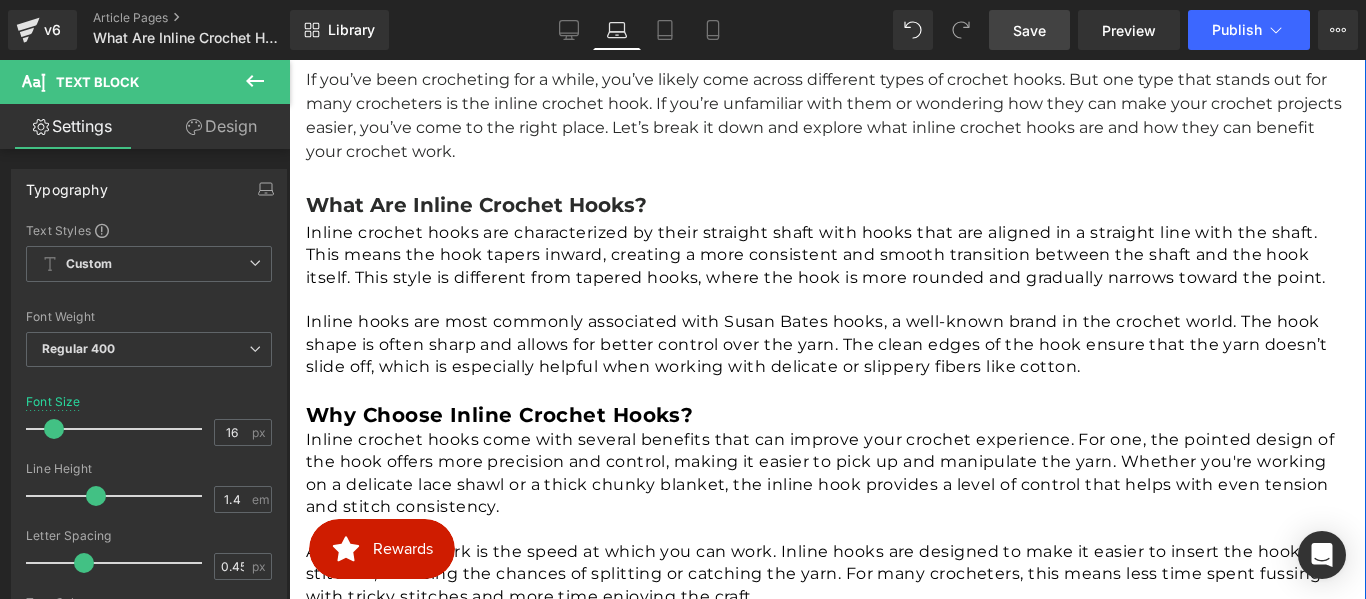 click on "What Are Inline Crochet Hooks?" at bounding box center (476, 205) 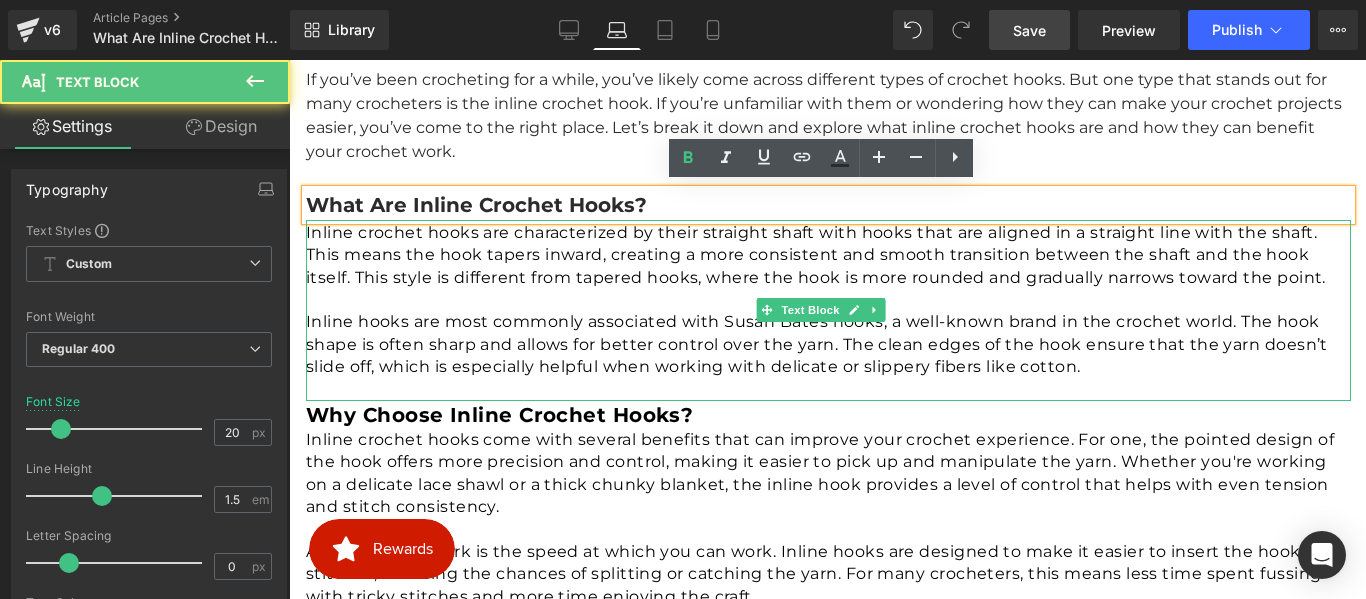 click on "Inline crochet hooks are characterized by their straight shaft with hooks that are aligned in a straight line with the shaft. This means the hook tapers inward, creating a more consistent and smooth transition between the shaft and the hook itself. This style is different from tapered hooks, where the hook is more rounded and gradually narrows toward the point." at bounding box center [828, 255] 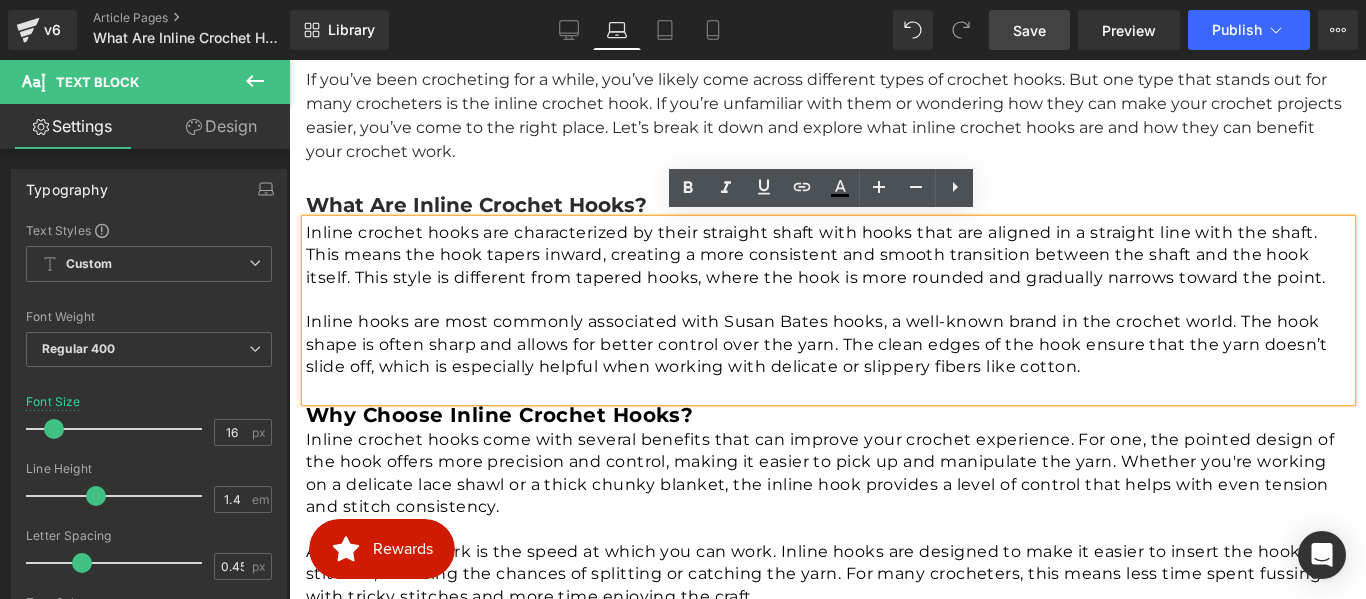 scroll, scrollTop: 910, scrollLeft: 0, axis: vertical 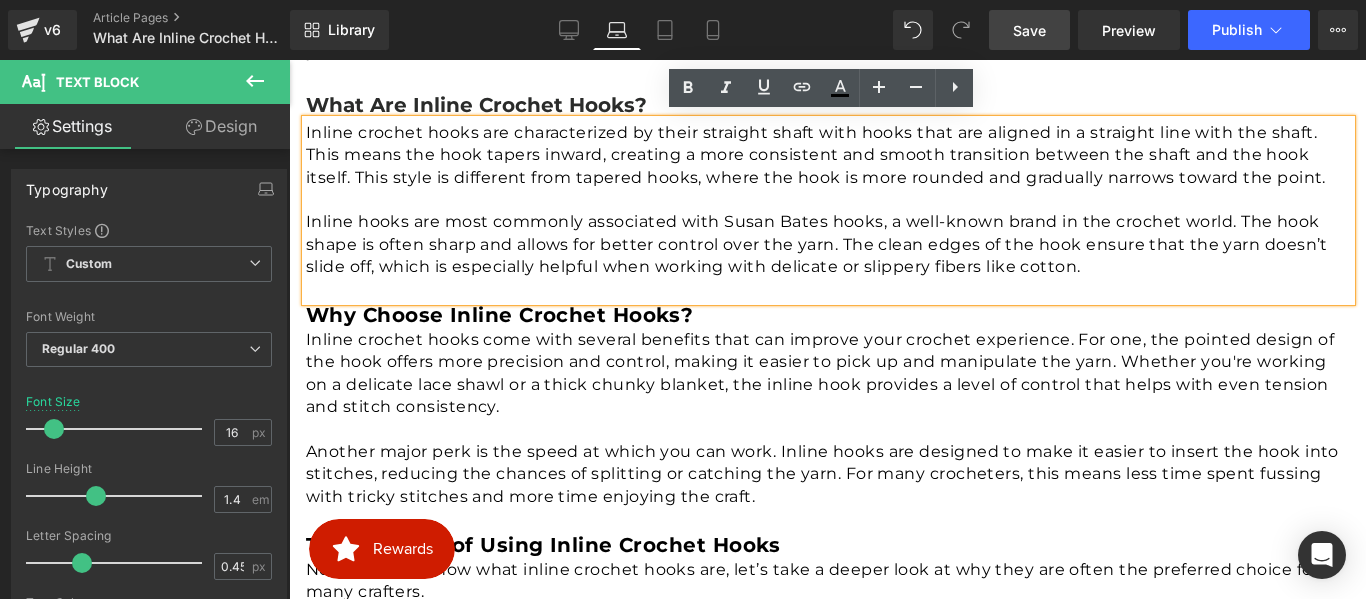 click on "Why Choose Inline Crochet Hooks?" at bounding box center (499, 315) 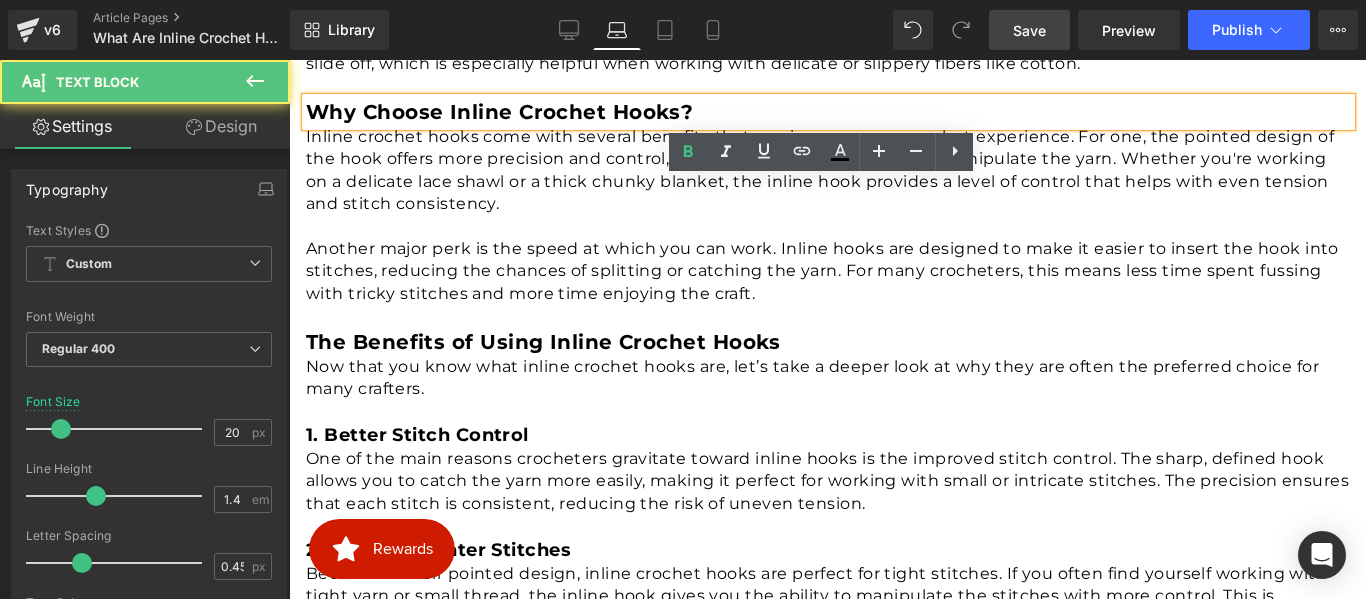 scroll, scrollTop: 1210, scrollLeft: 0, axis: vertical 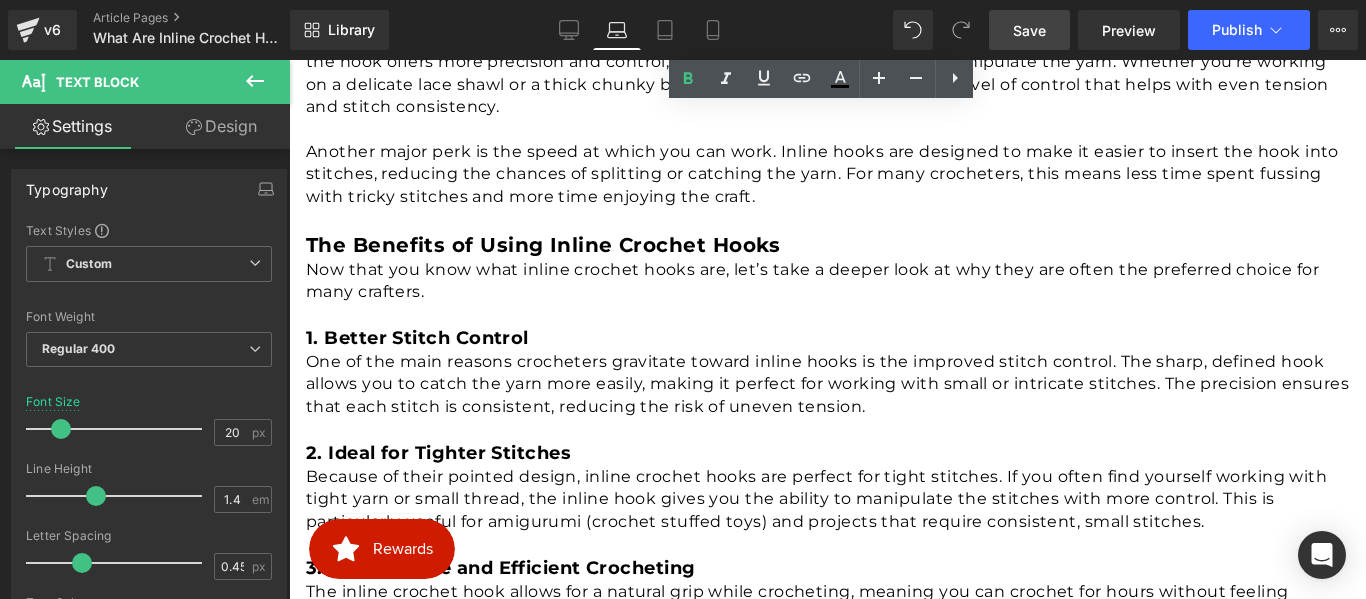 click at bounding box center [289, 60] 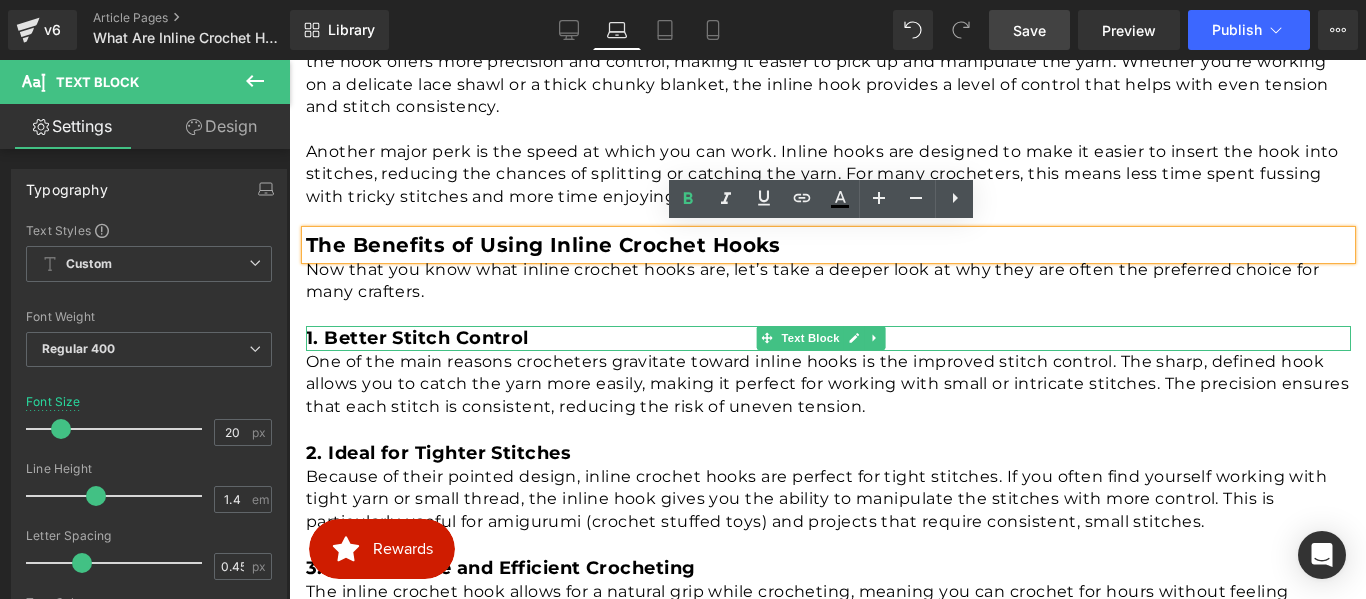 click on "1. Better Stitch Control" at bounding box center [417, 338] 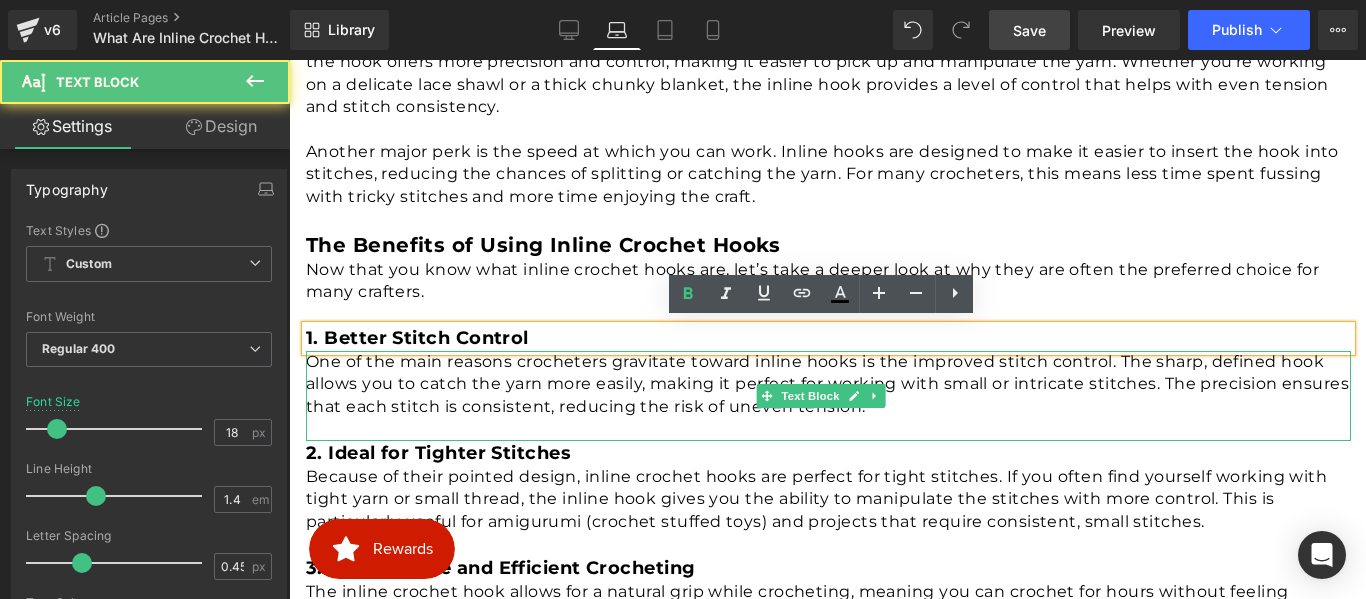click on "One of the main reasons crocheters gravitate toward inline hooks is the improved stitch control. The sharp, defined hook allows you to catch the yarn more easily, making it perfect for working with small or intricate stitches. The precision ensures that each stitch is consistent, reducing the risk of uneven tension." at bounding box center [828, 384] 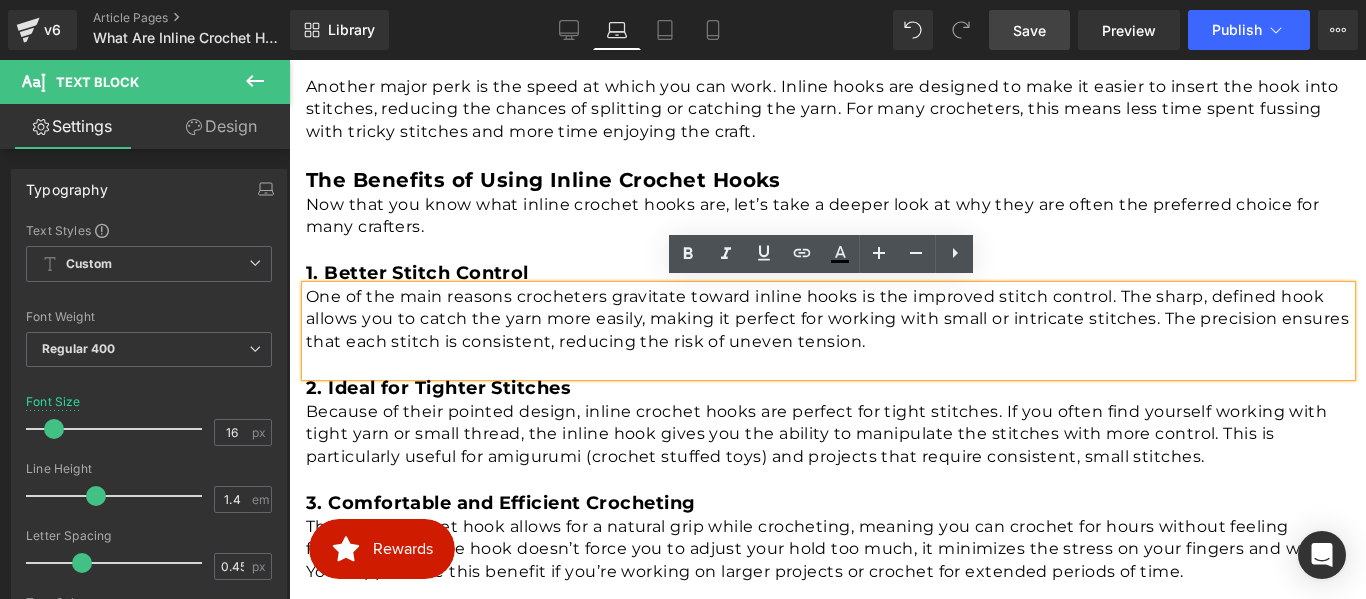 scroll, scrollTop: 1310, scrollLeft: 0, axis: vertical 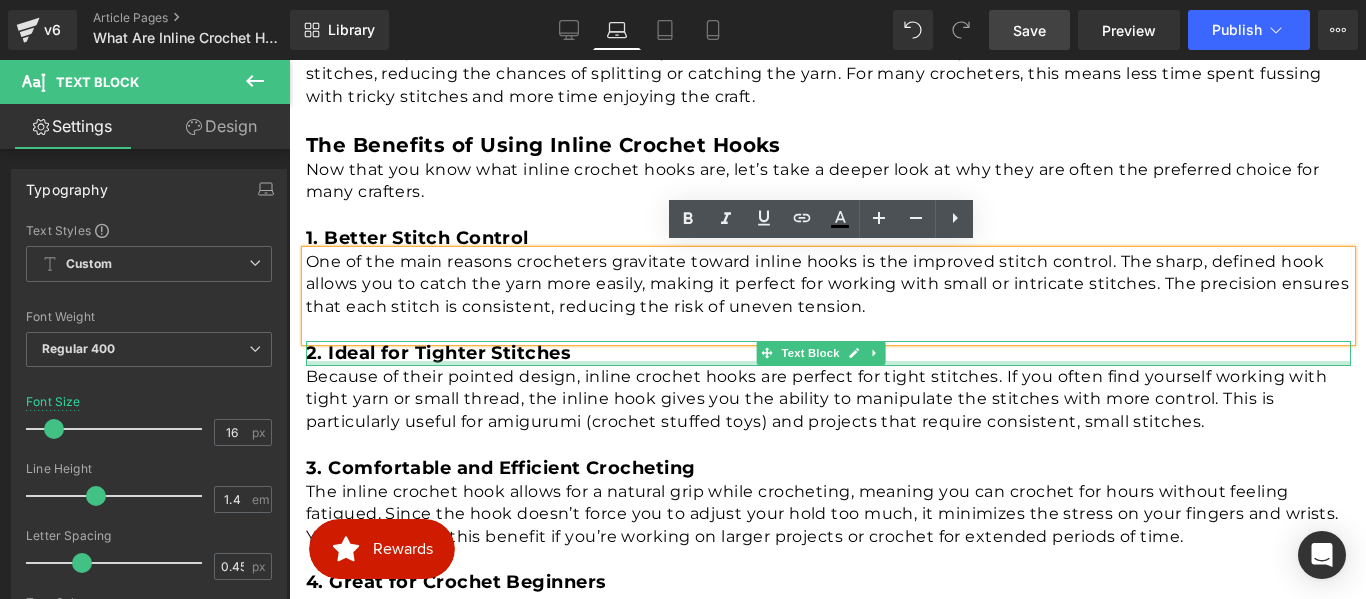 click on "2. Ideal for Tighter Stitches" at bounding box center [438, 353] 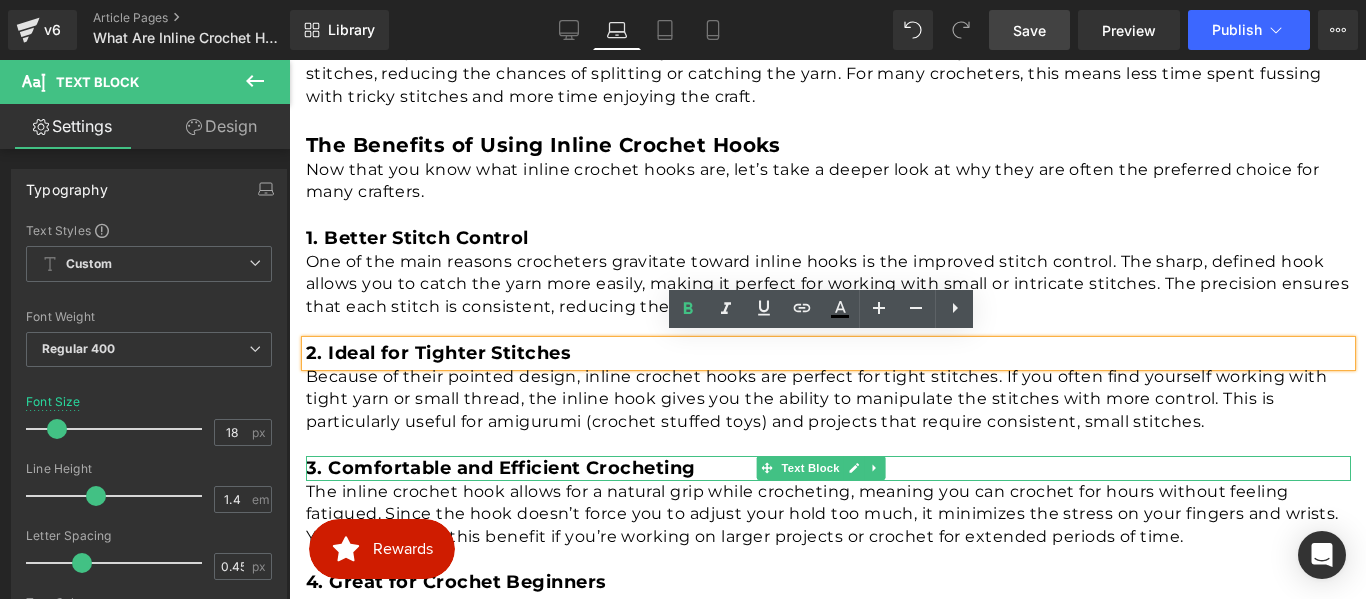 drag, startPoint x: 456, startPoint y: 463, endPoint x: 449, endPoint y: 453, distance: 12.206555 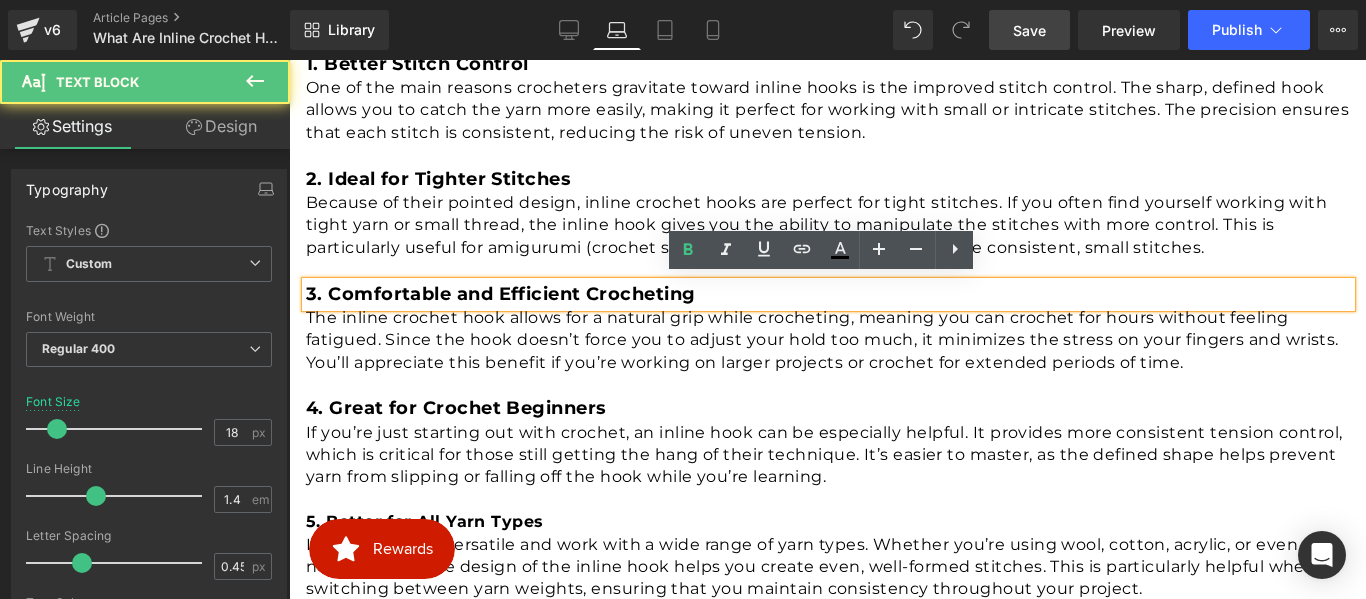 scroll, scrollTop: 1510, scrollLeft: 0, axis: vertical 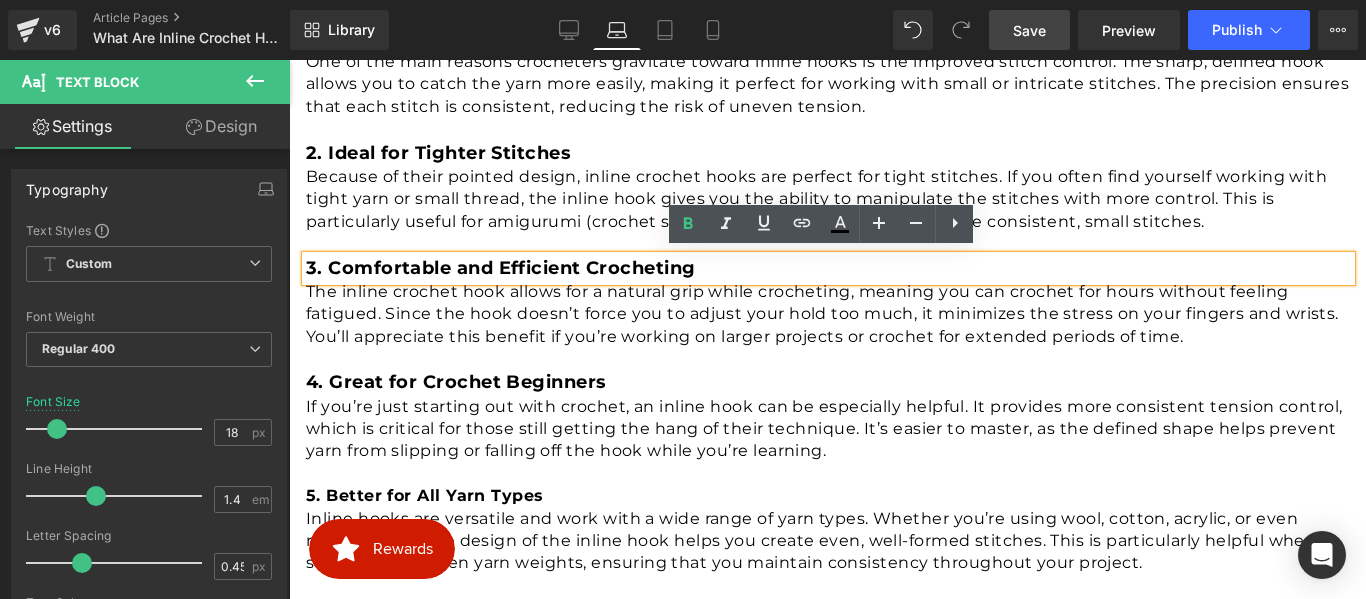 click on "4. Great for Crochet Beginners" at bounding box center [456, 382] 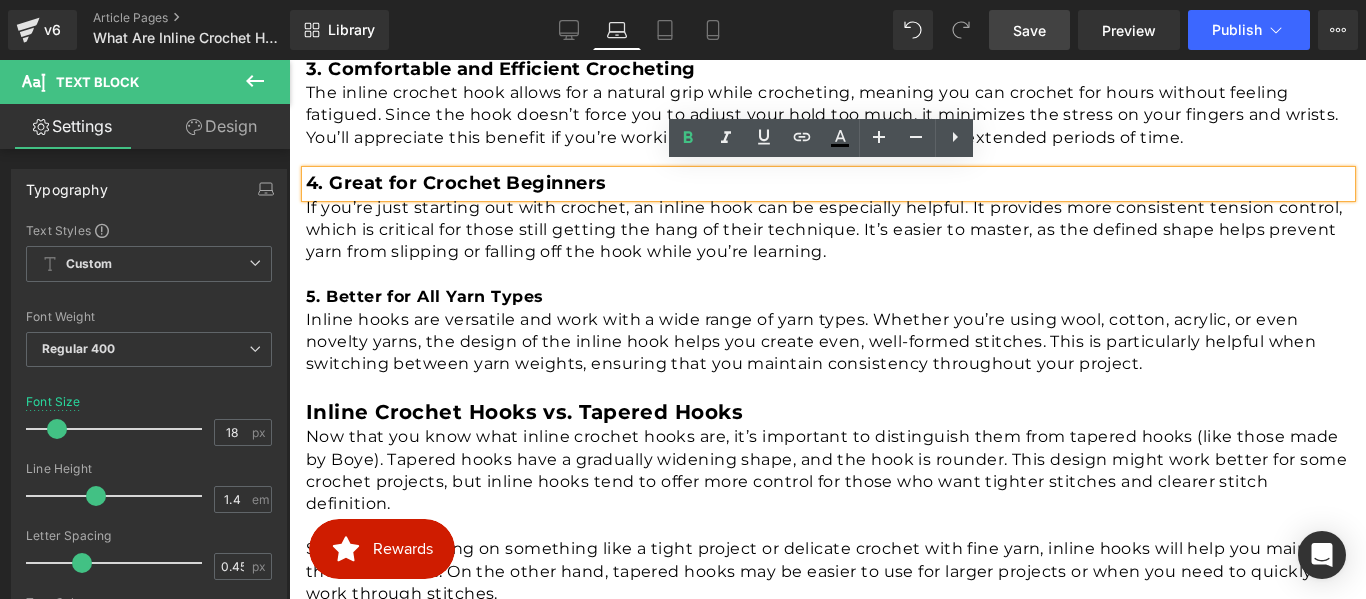 scroll, scrollTop: 1710, scrollLeft: 0, axis: vertical 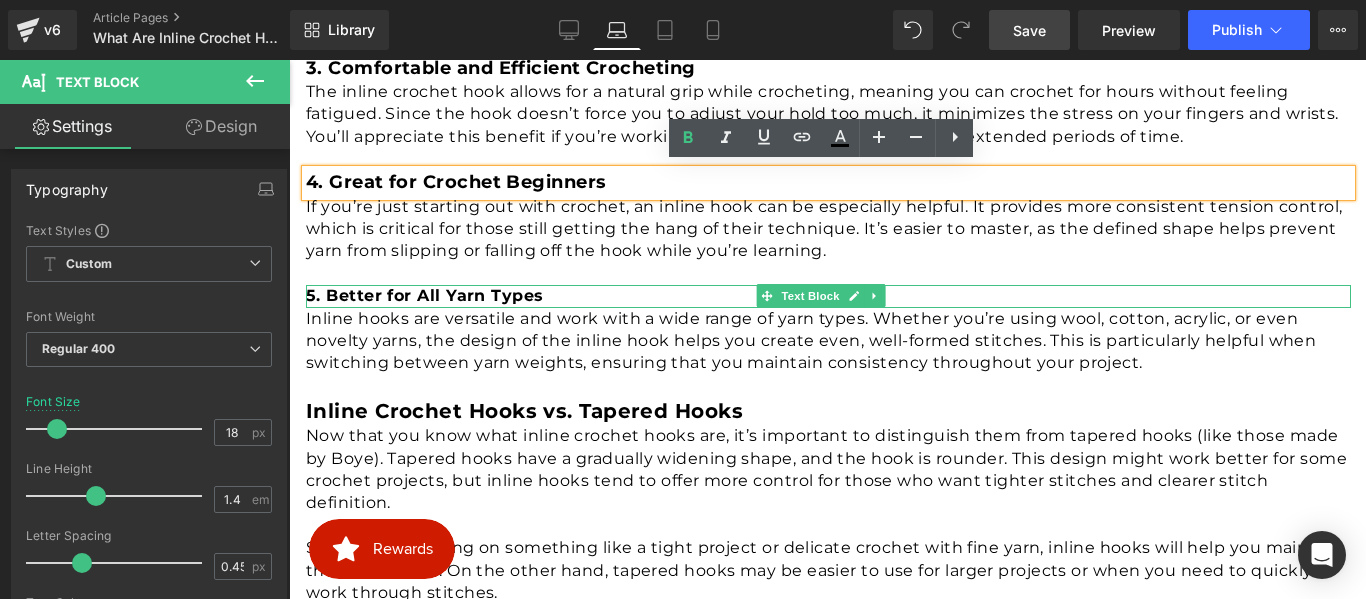 click on "5. Better for All Yarn Types" at bounding box center (425, 295) 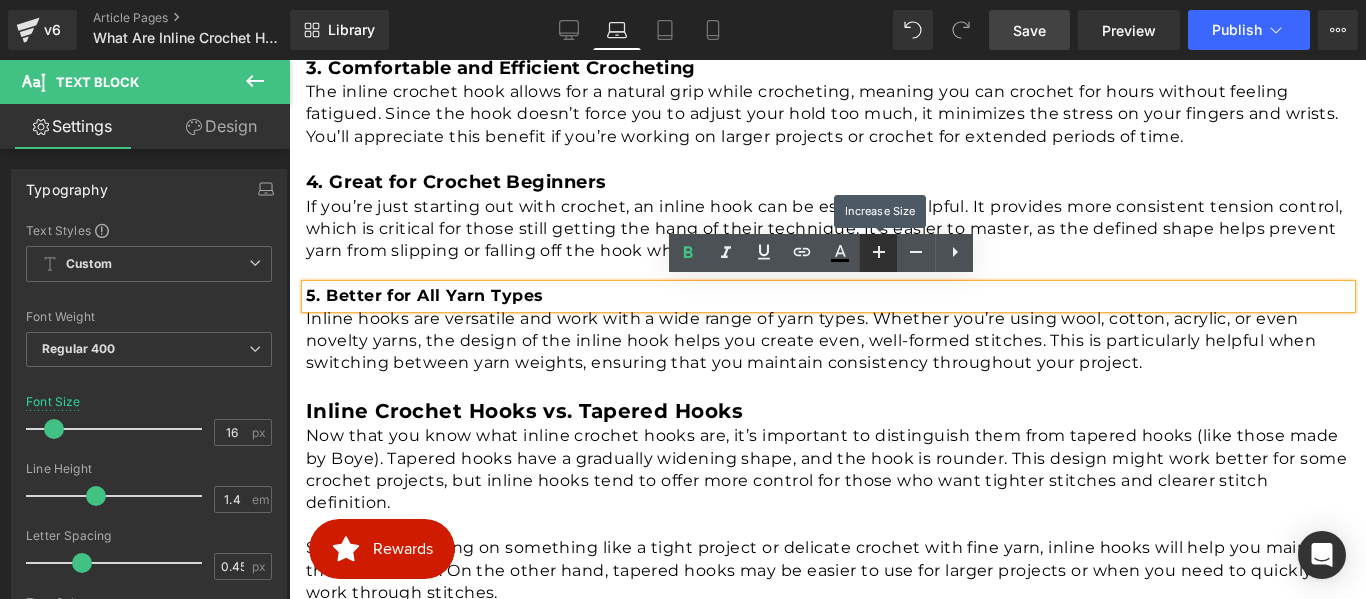 click 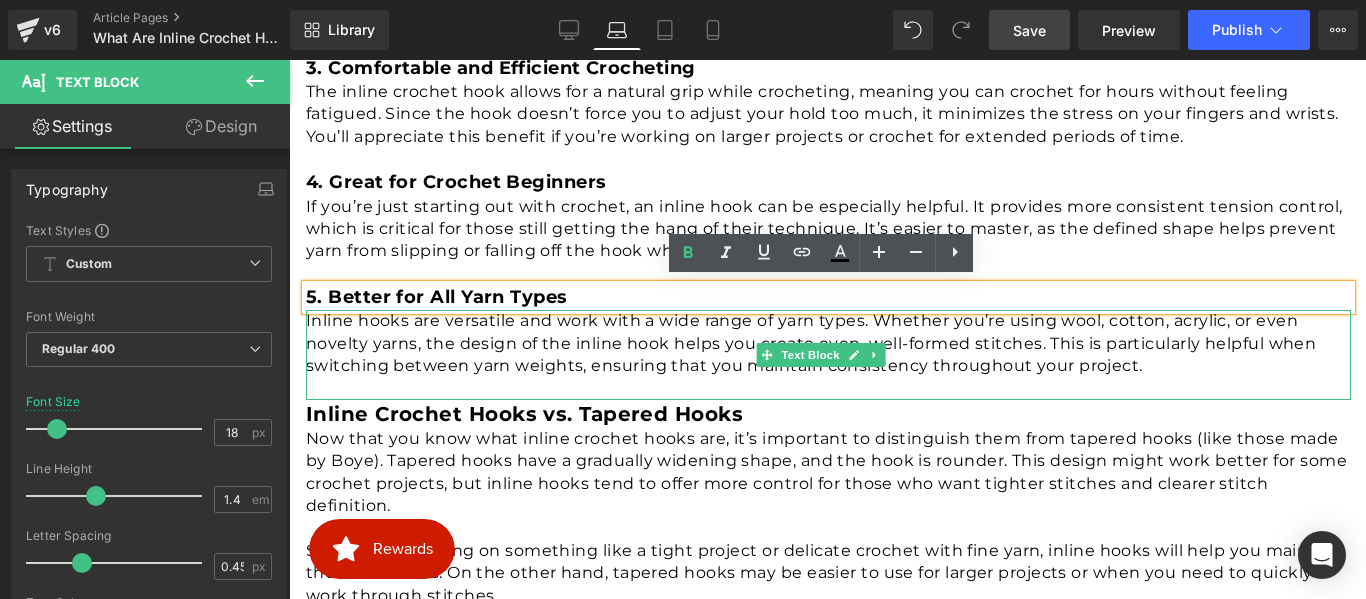 click on "Inline hooks are versatile and work with a wide range of yarn types. Whether you’re using wool, cotton, acrylic, or even novelty yarns, the design of the inline hook helps you create even, well-formed stitches. This is particularly helpful when switching between yarn weights, ensuring that you maintain consistency throughout your project." at bounding box center (828, 343) 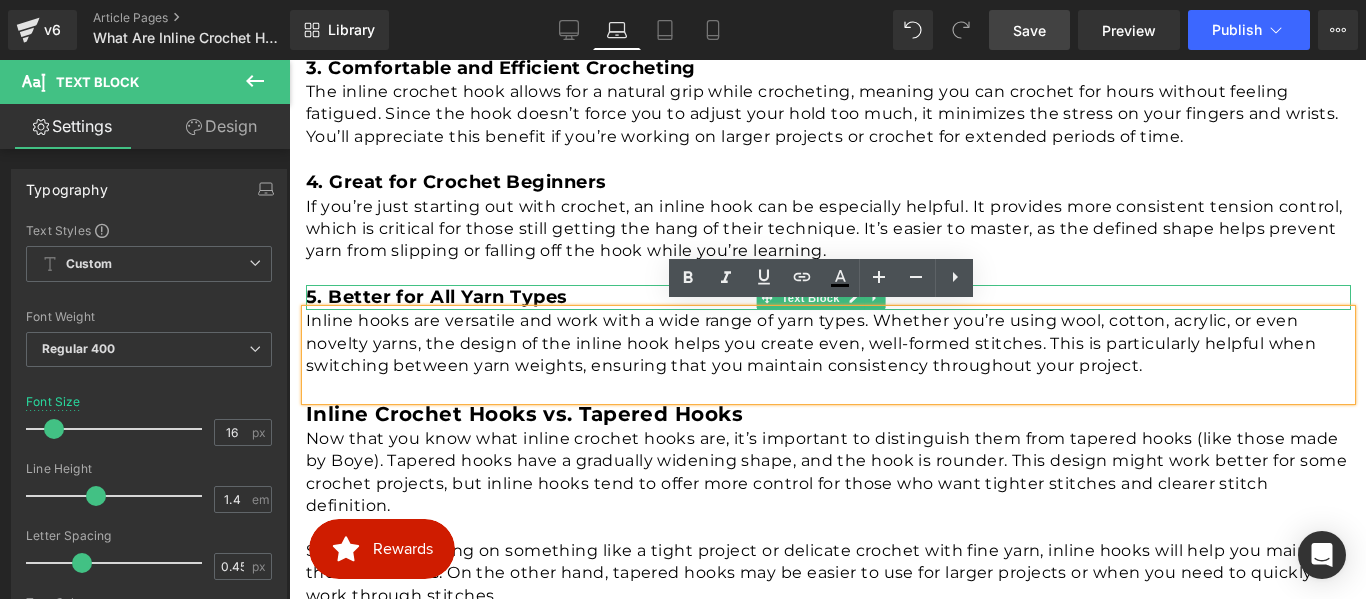 click on "5. Better for All Yarn Types" at bounding box center [437, 297] 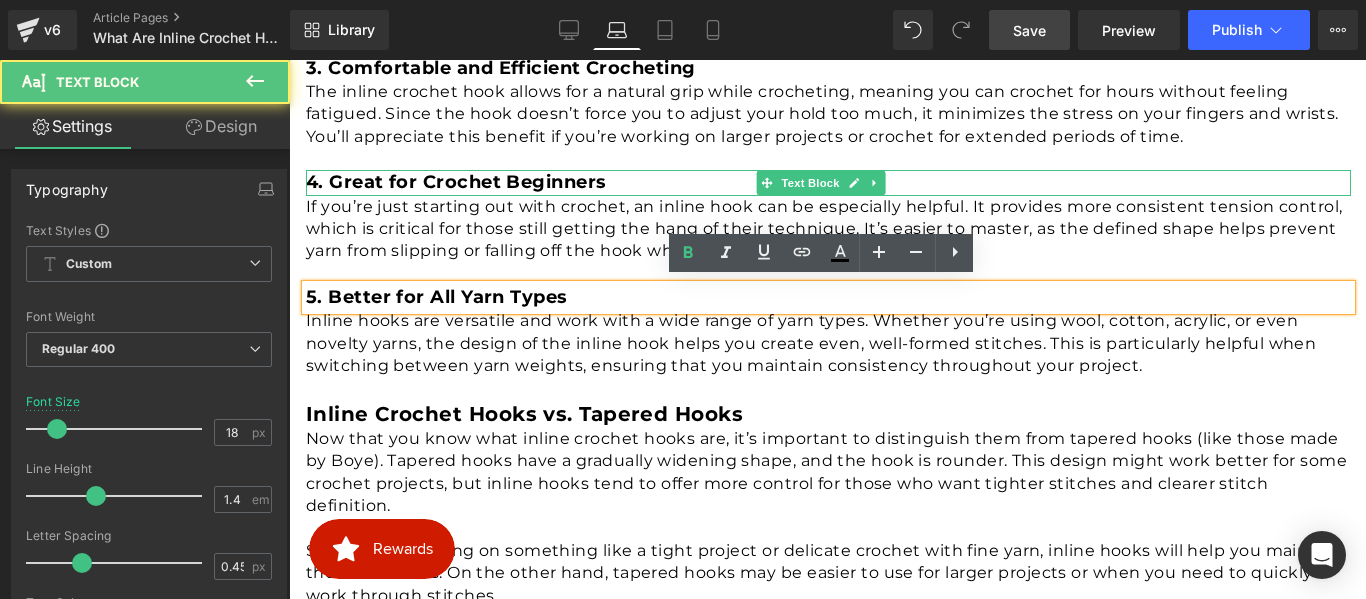 click on "4. Great for Crochet Beginners" at bounding box center [456, 182] 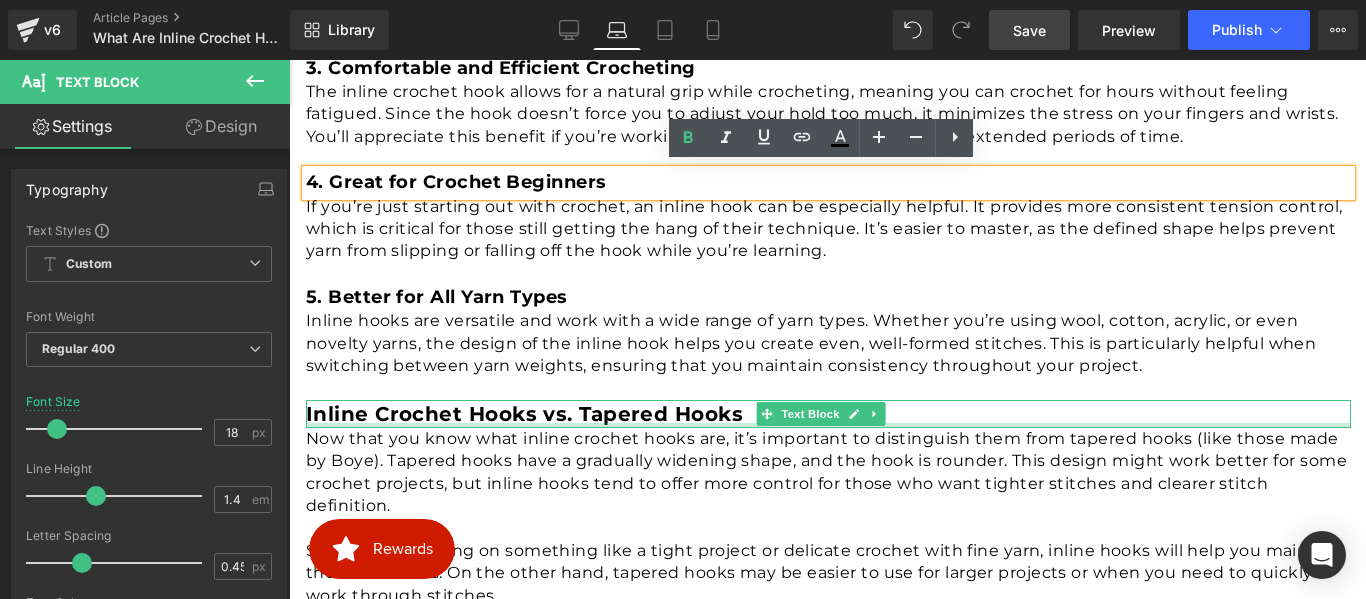 click on "Inline Crochet Hooks vs. Tapered Hooks" at bounding box center (524, 414) 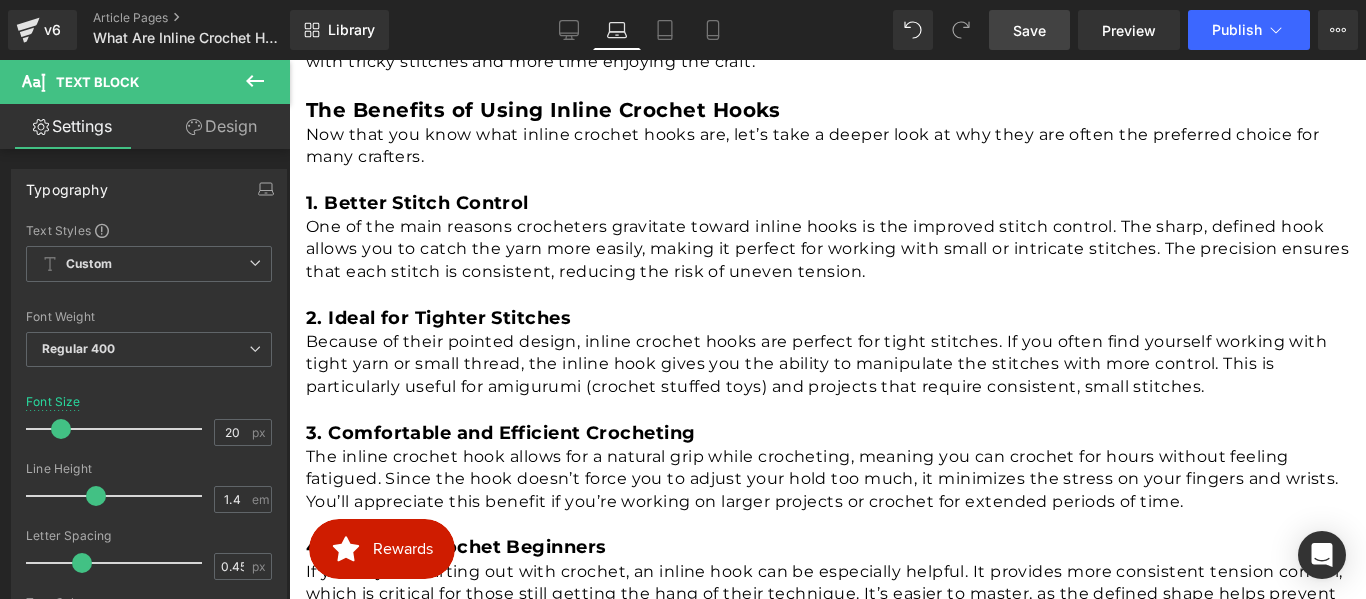scroll, scrollTop: 1294, scrollLeft: 0, axis: vertical 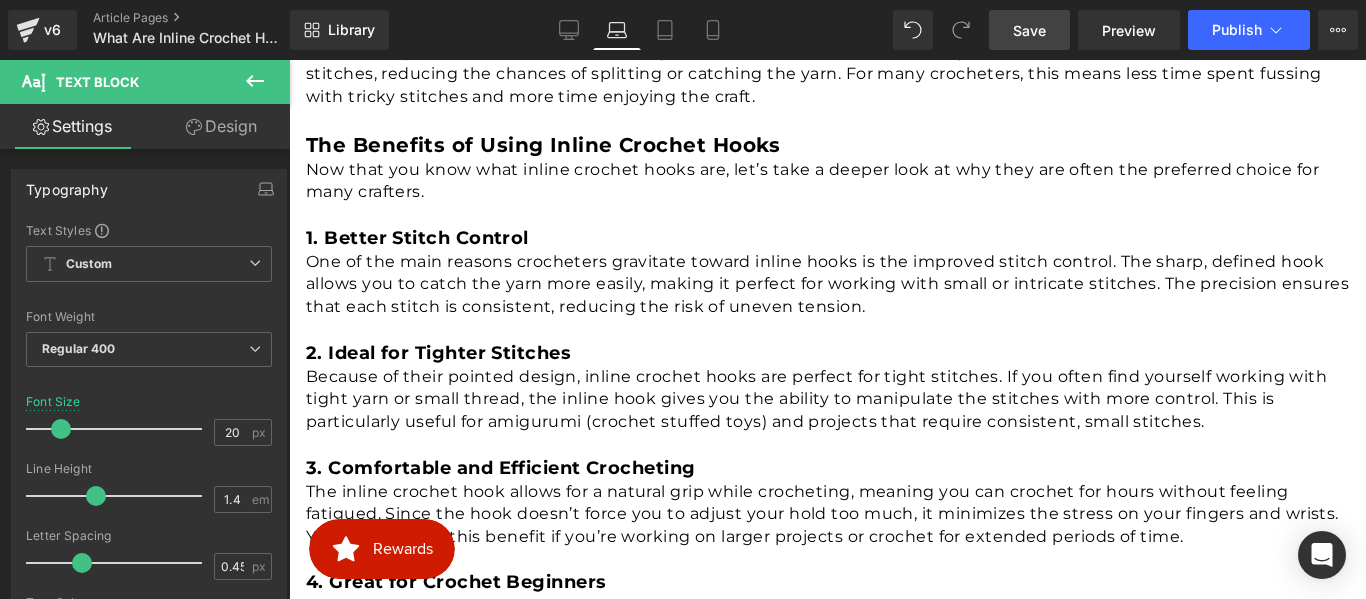 click on "1. Better Stitch Control" at bounding box center [417, 238] 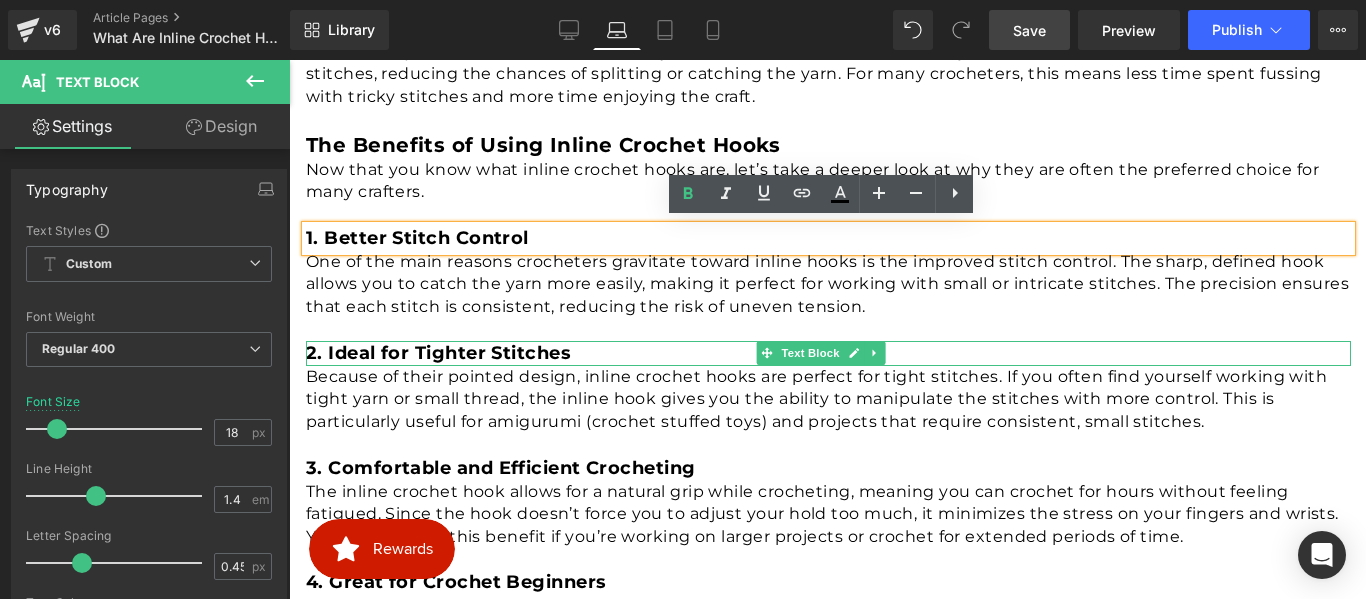 click on "2. Ideal for Tighter Stitches" at bounding box center (438, 353) 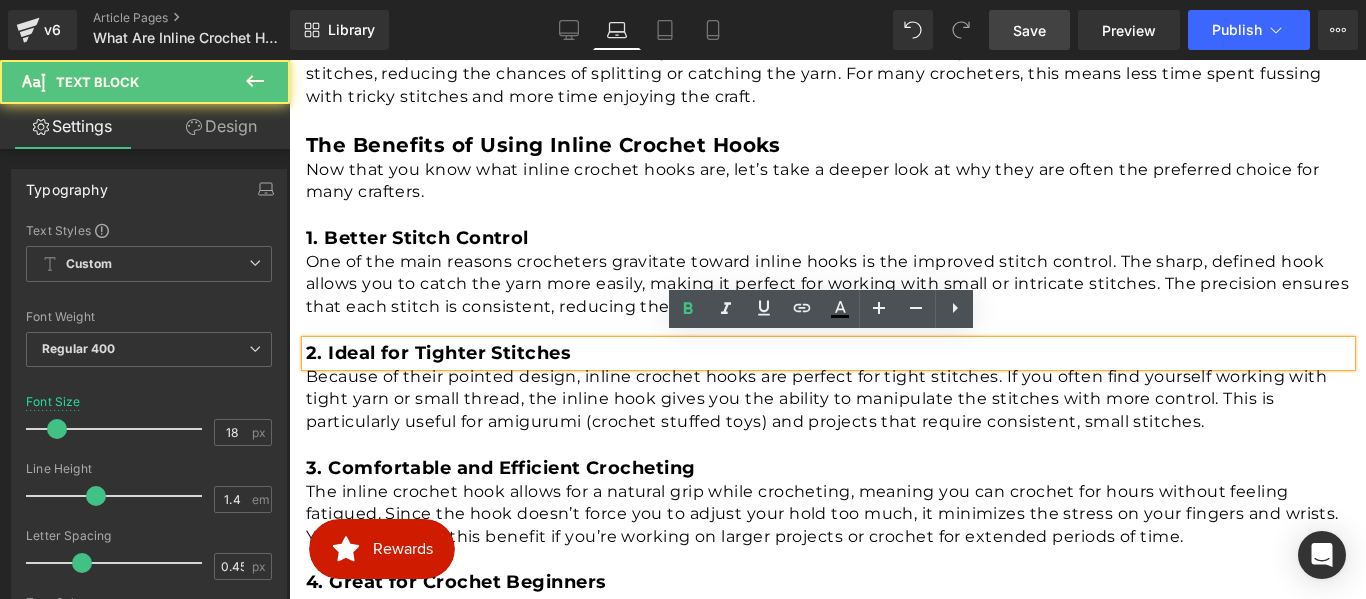 click on "The Benefits of Using Inline Crochet Hooks" at bounding box center [543, 145] 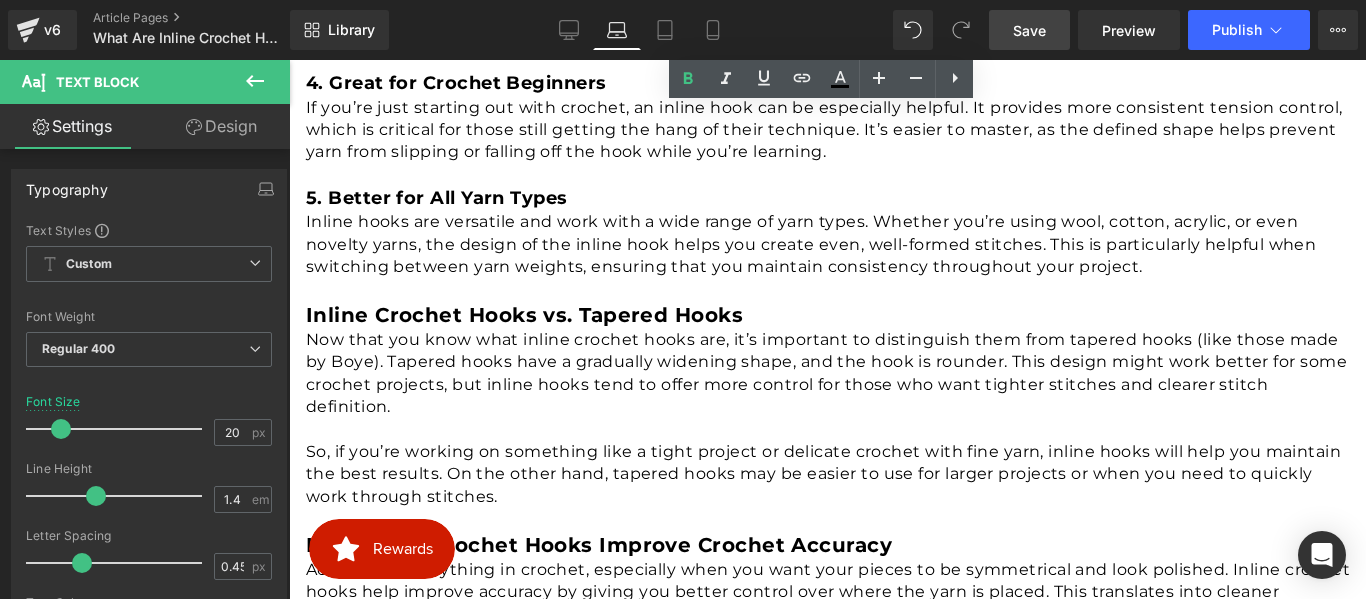 scroll, scrollTop: 1810, scrollLeft: 0, axis: vertical 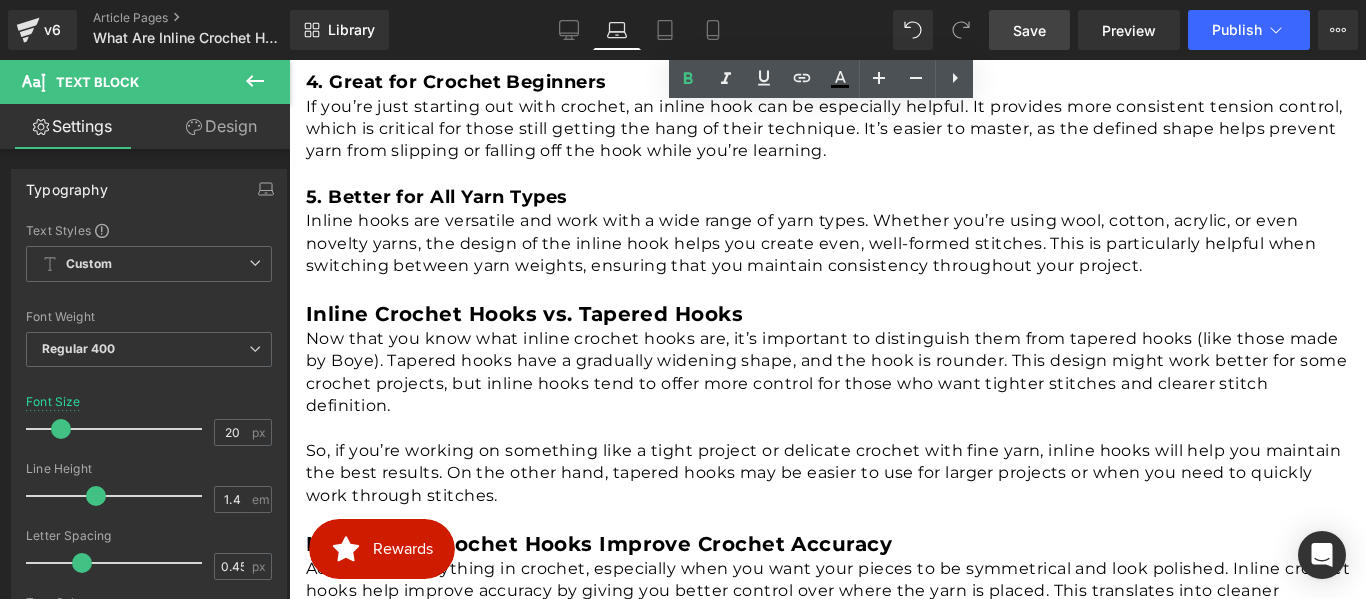 click on "Inline Crochet Hooks vs. Tapered Hooks" at bounding box center (524, 314) 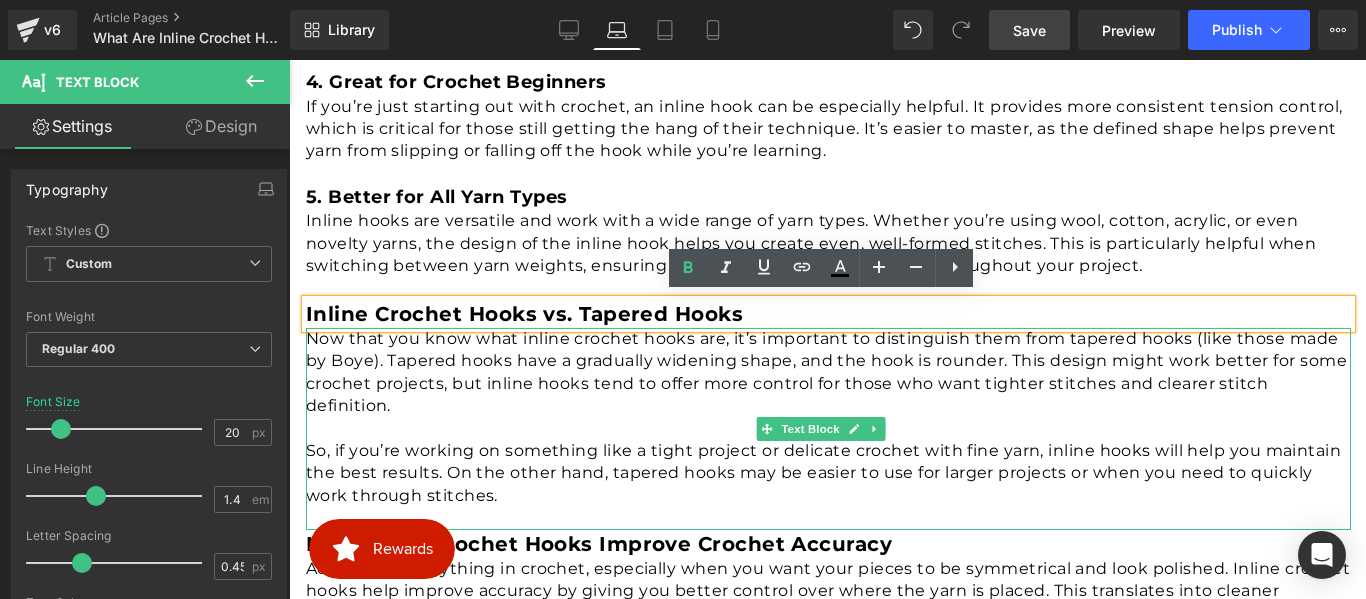 click on "Now that you know what inline crochet hooks are, it’s important to distinguish them from tapered hooks (like those made by Boye). Tapered hooks have a gradually widening shape, and the hook is rounder. This design might work better for some crochet projects, but inline hooks tend to offer more control for those who want tighter stitches and clearer stitch definition." at bounding box center [828, 373] 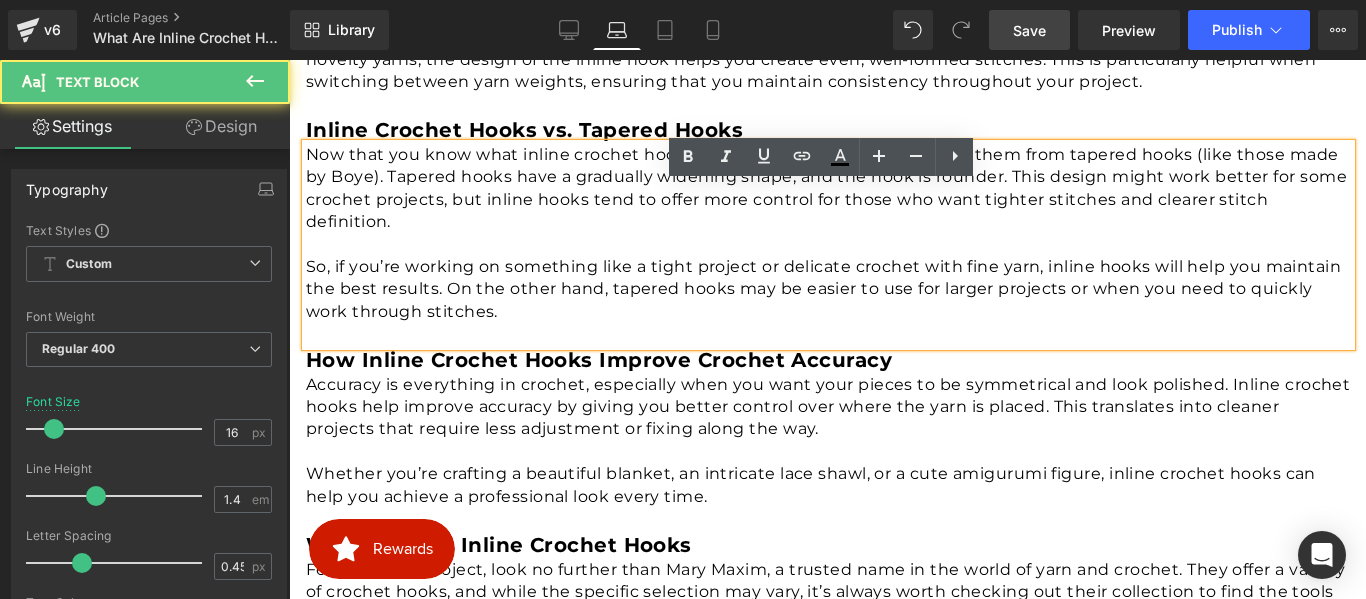 scroll, scrollTop: 2010, scrollLeft: 0, axis: vertical 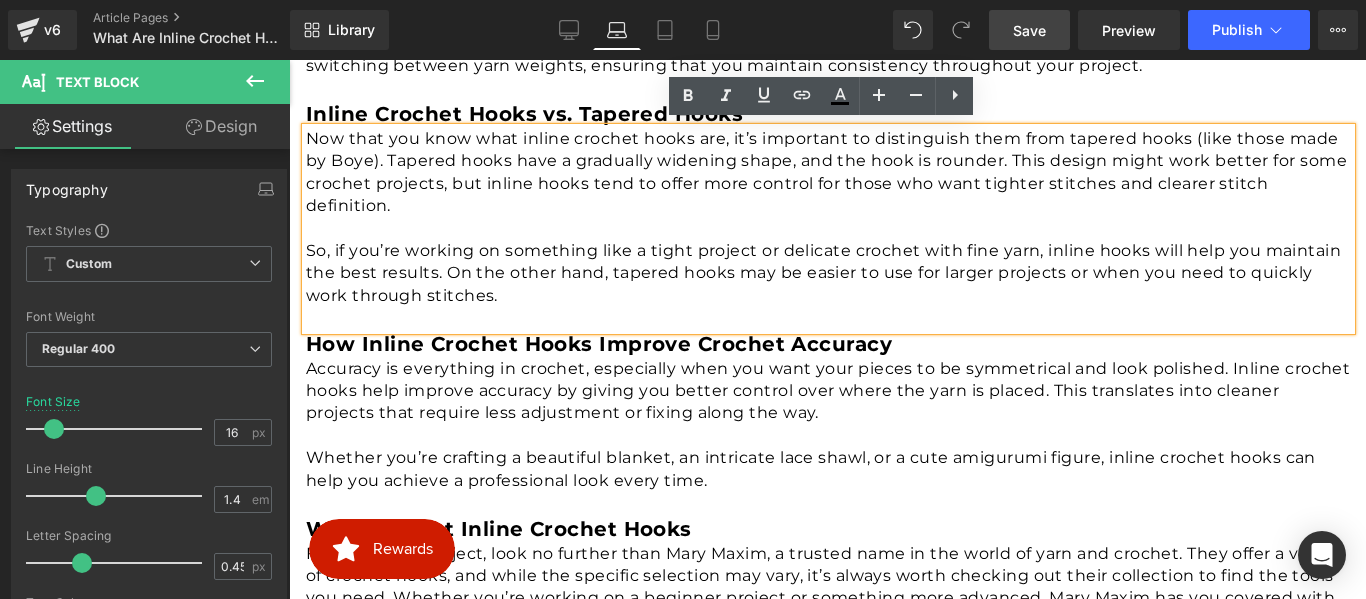 click on "How Inline Crochet Hooks Improve Crochet Accuracy" at bounding box center [599, 344] 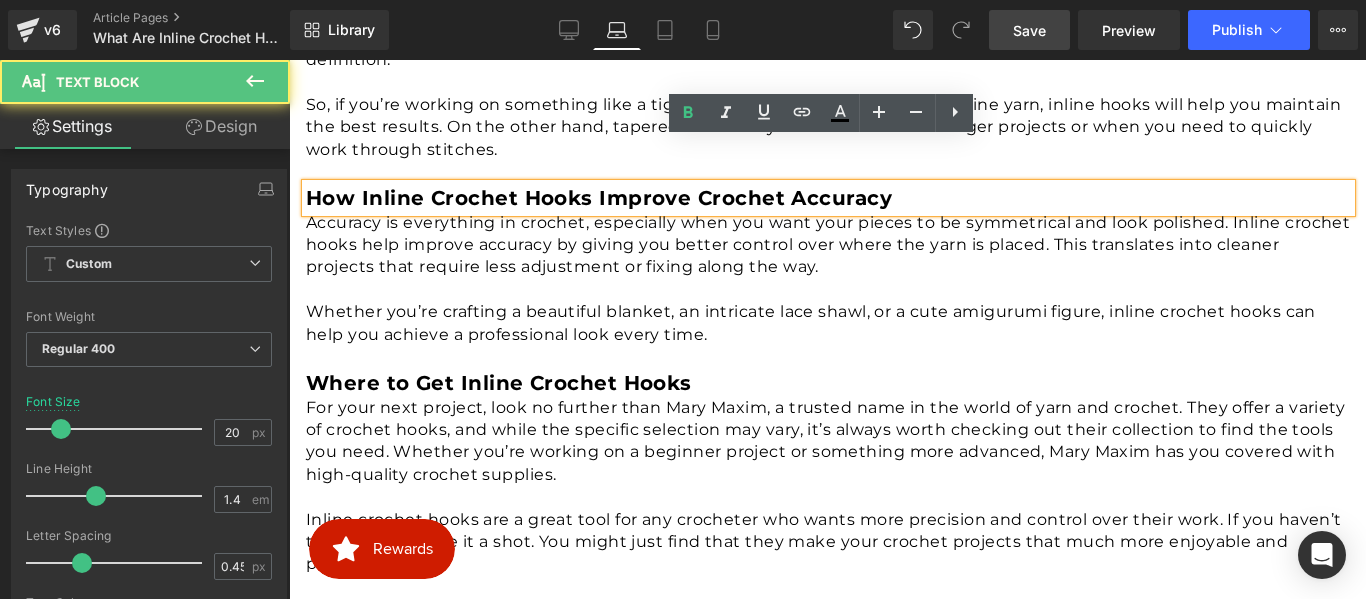 scroll, scrollTop: 2210, scrollLeft: 0, axis: vertical 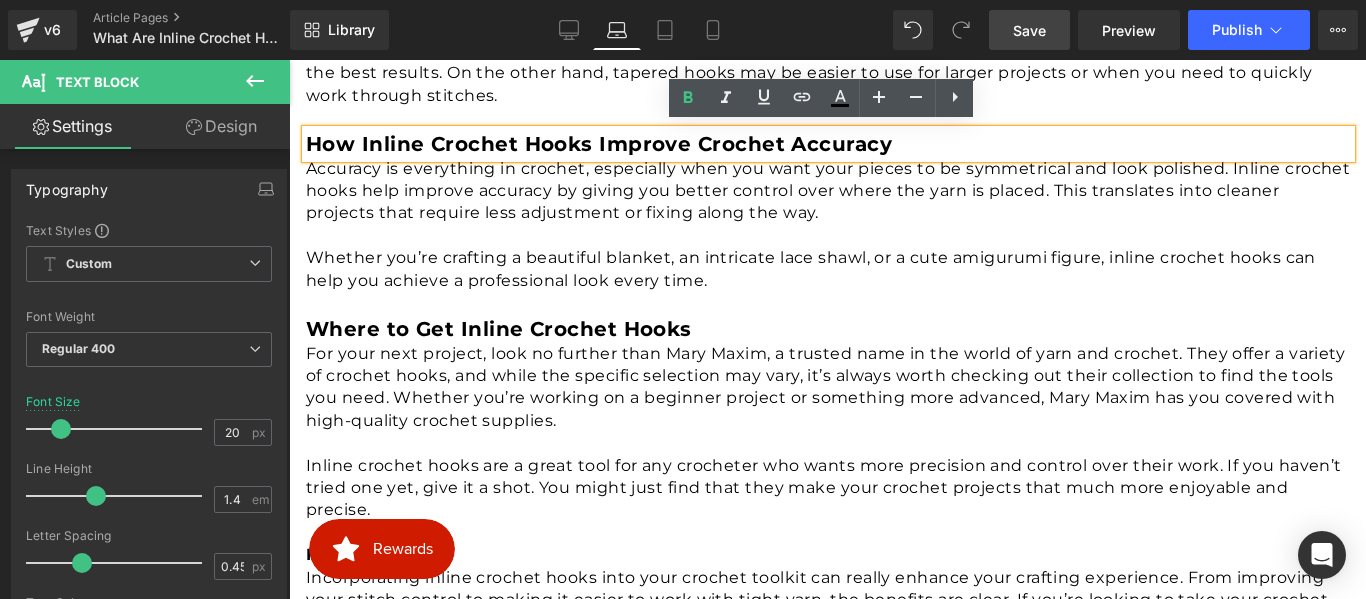 click on "Where to Get Inline Crochet Hooks Text Block" at bounding box center (828, 329) 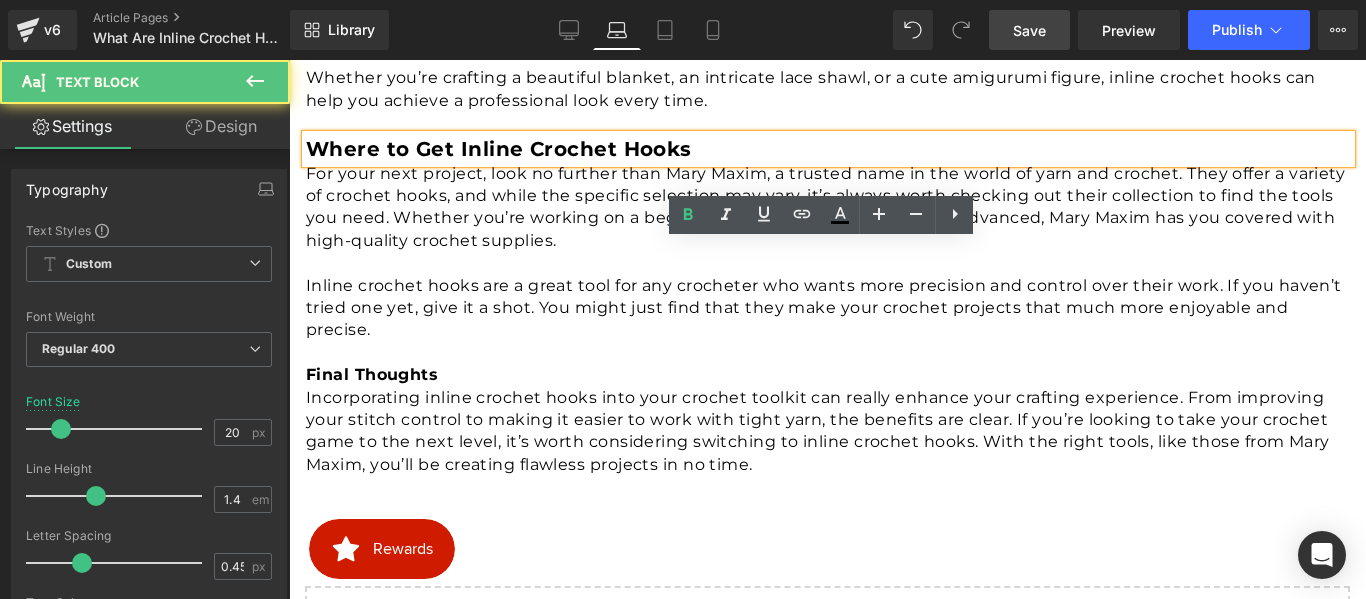 scroll, scrollTop: 2410, scrollLeft: 0, axis: vertical 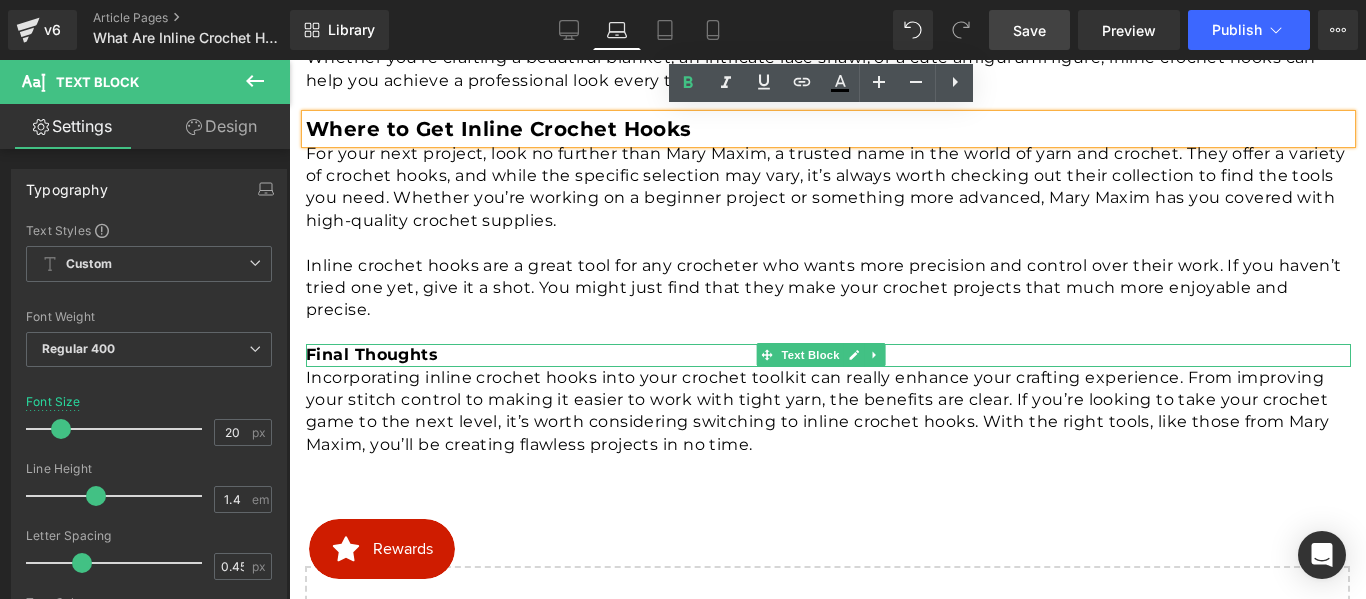 click on "Final Thoughts" at bounding box center (372, 354) 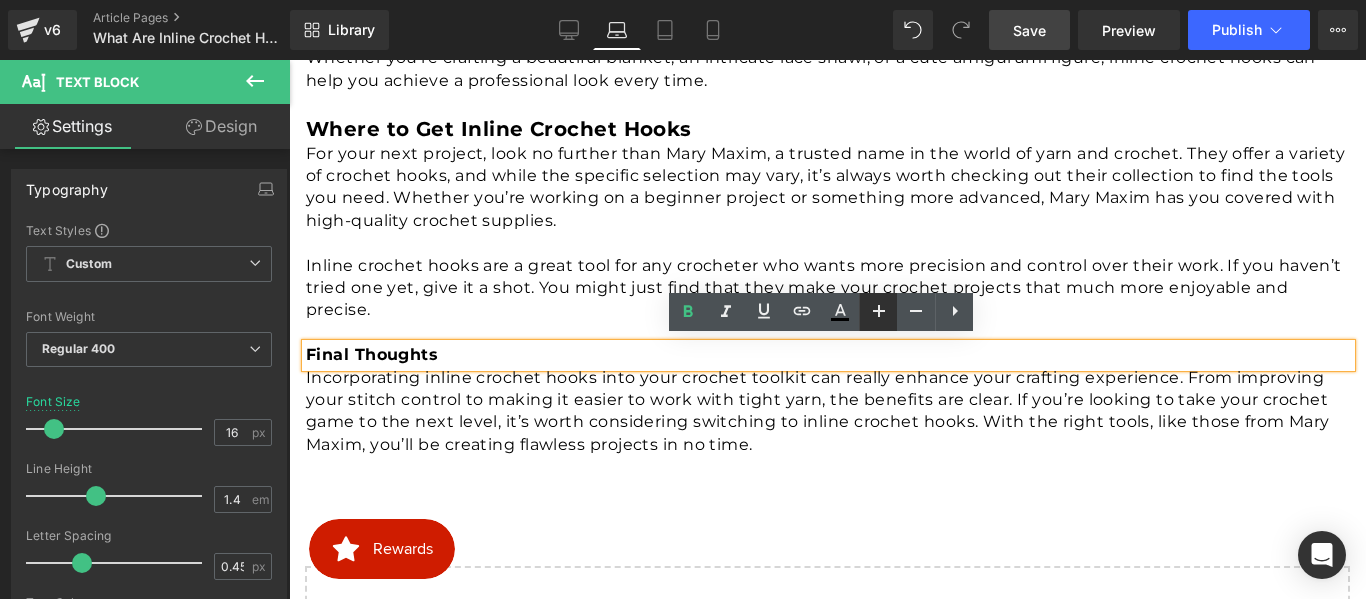 click 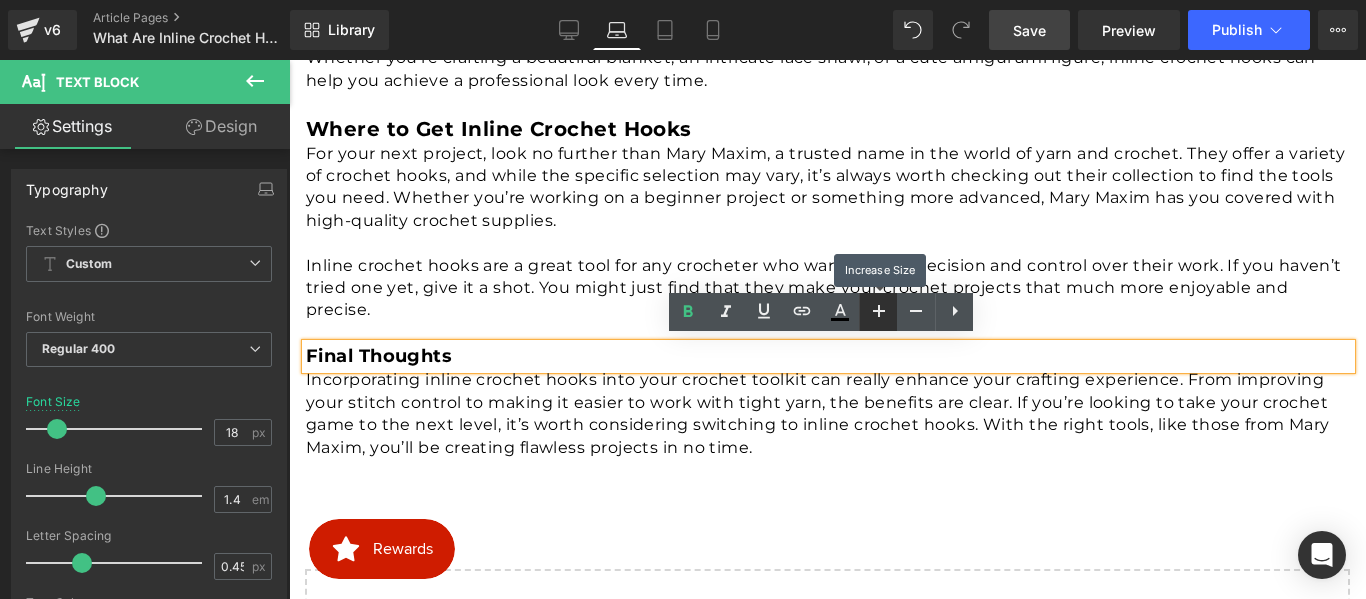 click 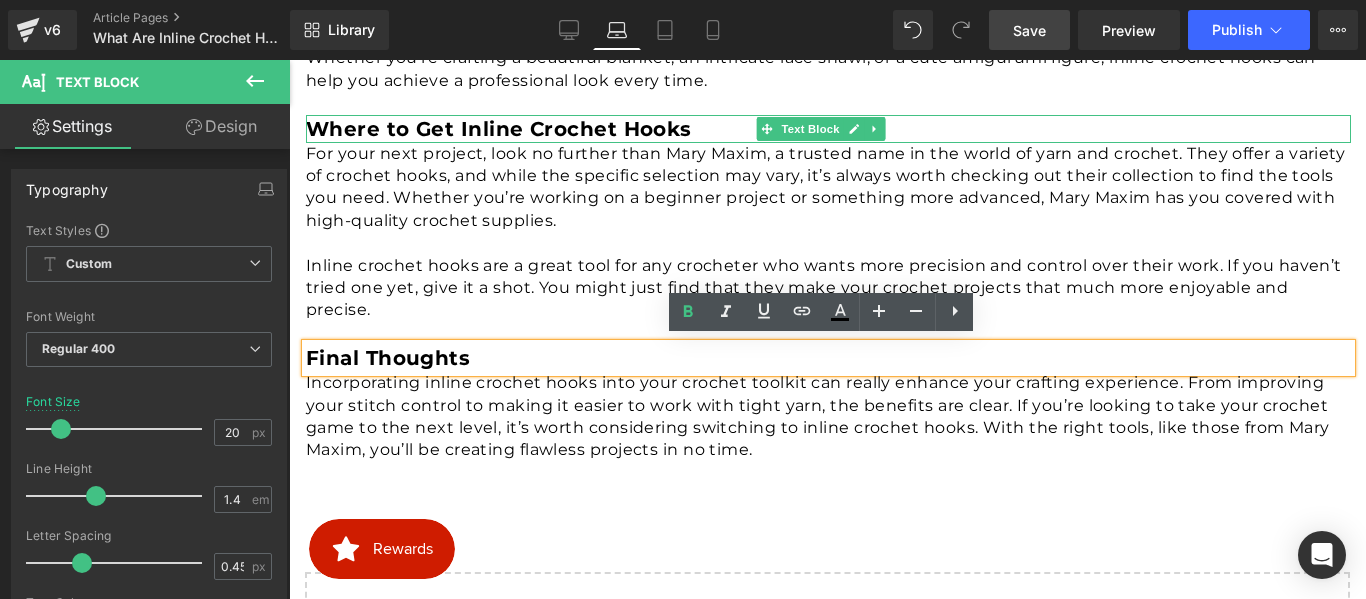 click on "Where to Get Inline Crochet Hooks" at bounding box center (499, 129) 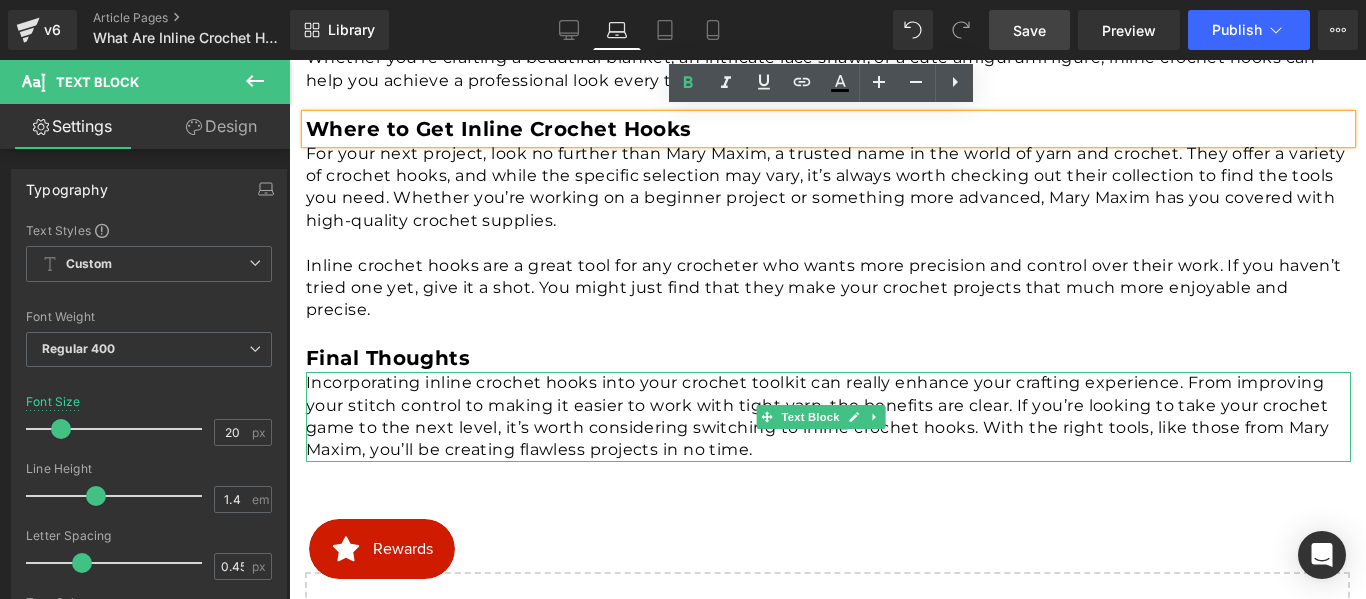 click on "Incorporating inline crochet hooks into your crochet toolkit can really enhance your crafting experience. From improving your stitch control to making it easier to work with tight yarn, the benefits are clear. If you’re looking to take your crochet game to the next level, it’s worth considering switching to inline crochet hooks. With the right tools, like those from Mary Maxim, you’ll be creating flawless projects in no time." at bounding box center (828, 417) 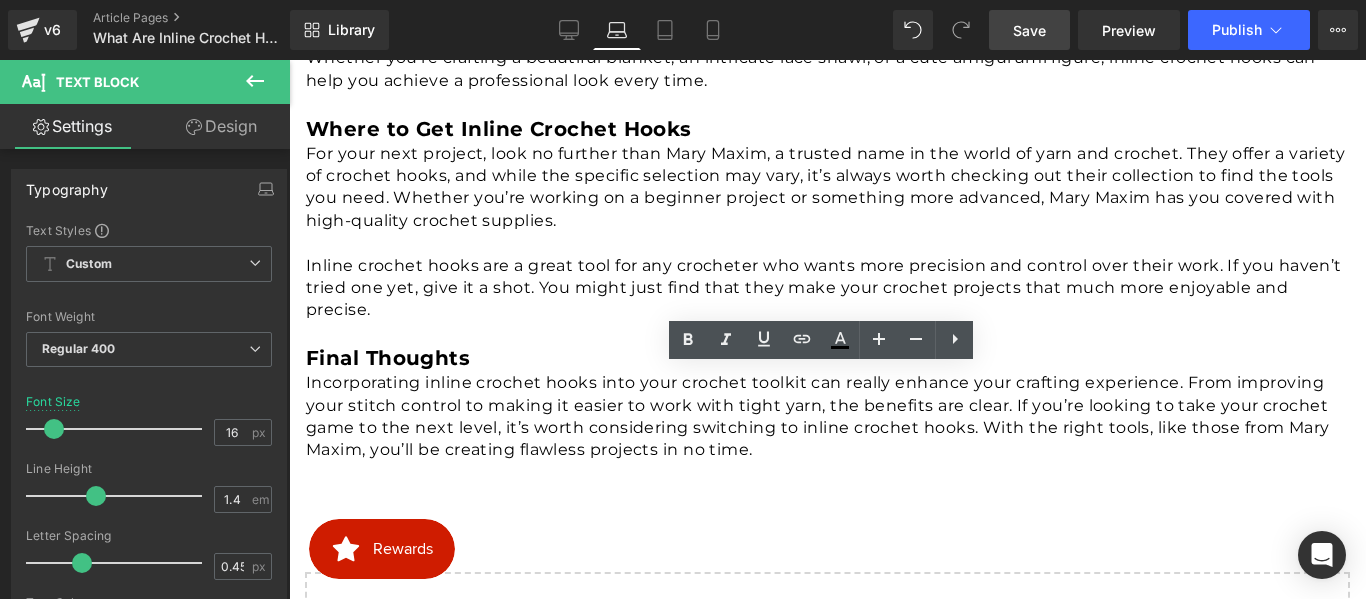 click on "Save" at bounding box center (1029, 30) 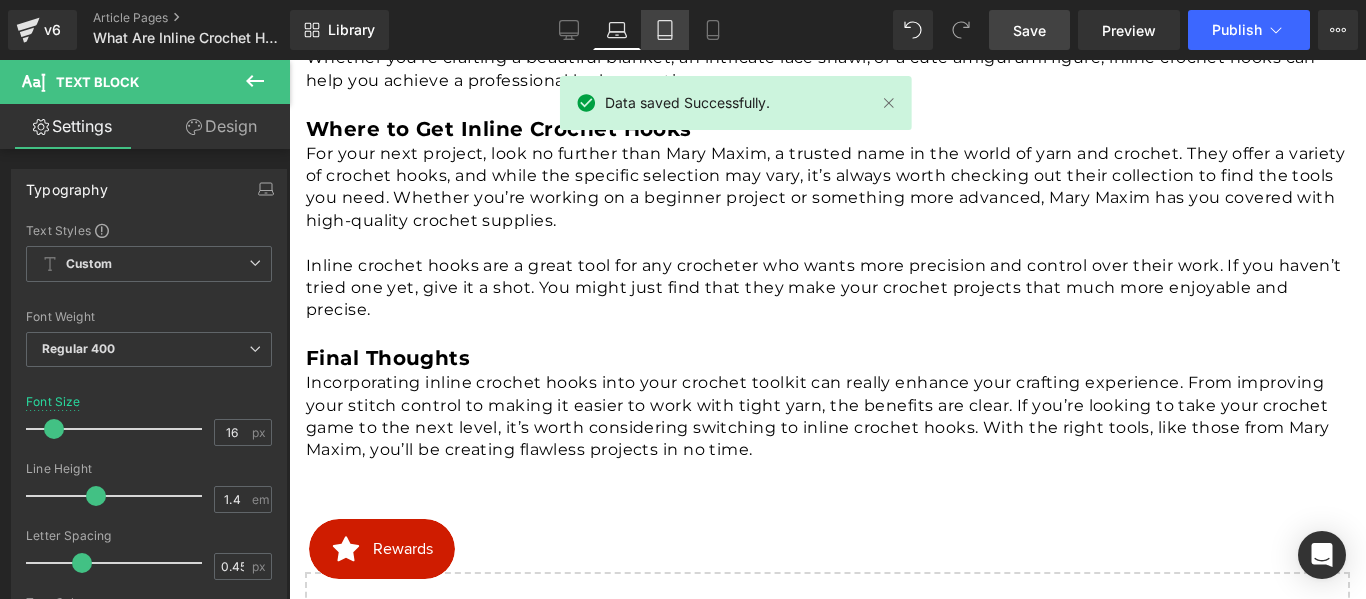 click on "Tablet" at bounding box center (665, 30) 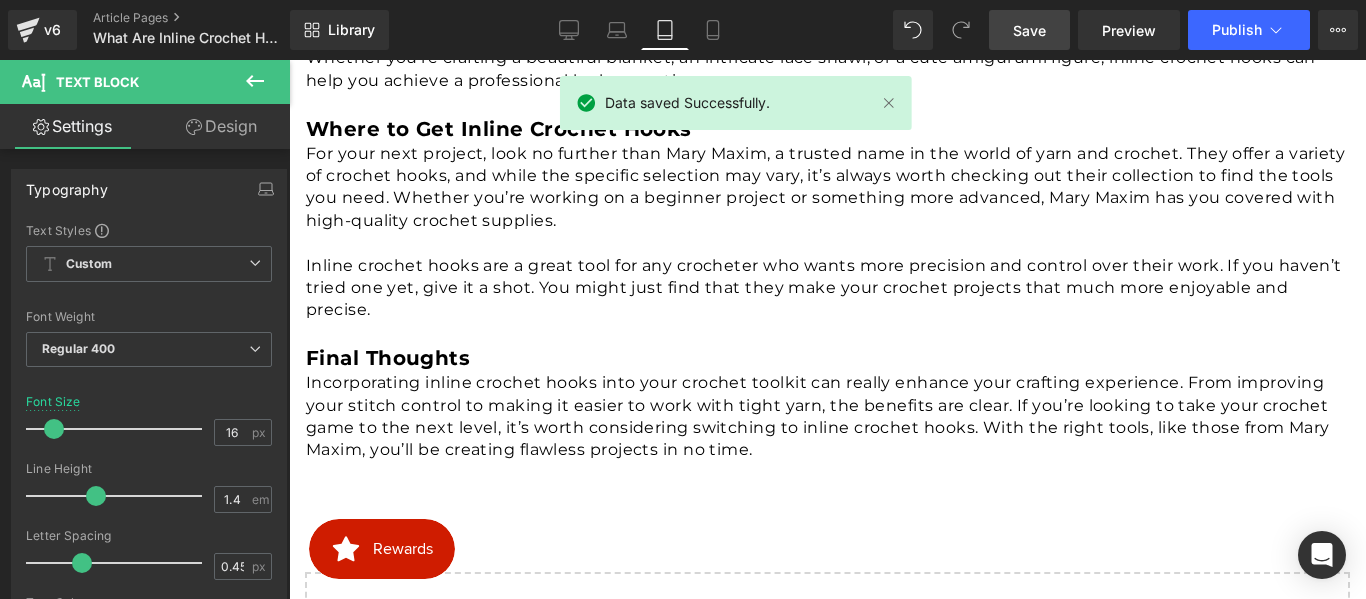 type on "100" 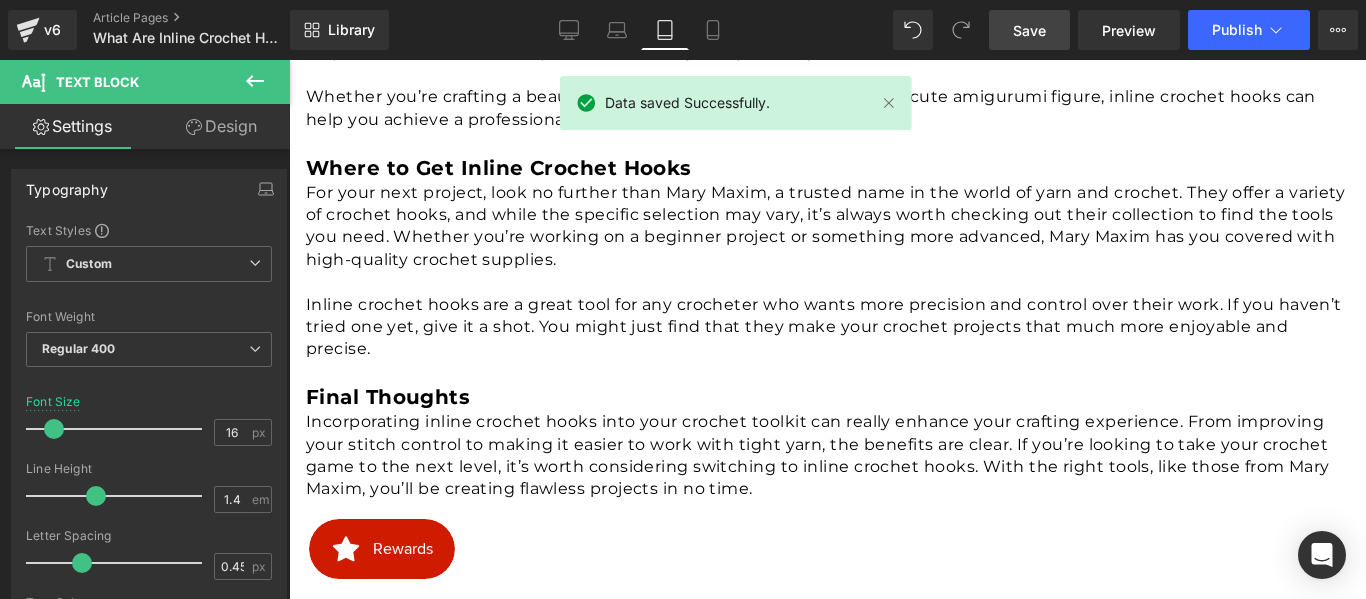 scroll, scrollTop: 2903, scrollLeft: 0, axis: vertical 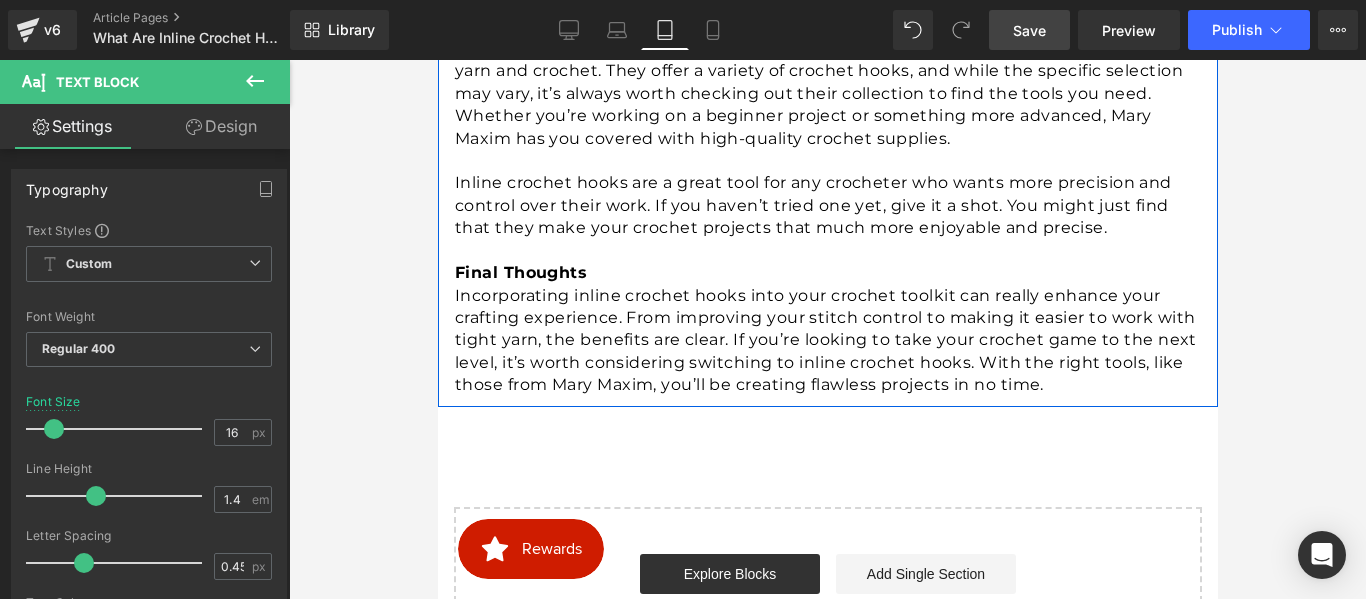 click at bounding box center (437, 60) 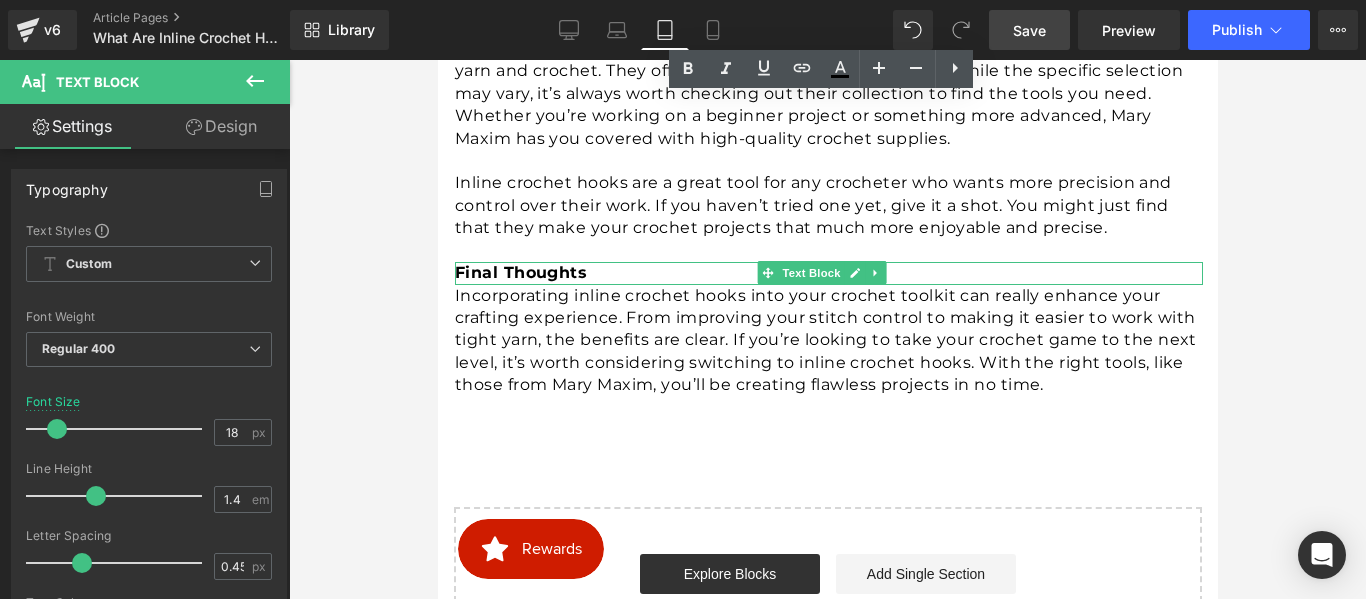 click on "Final Thoughts" at bounding box center (520, 272) 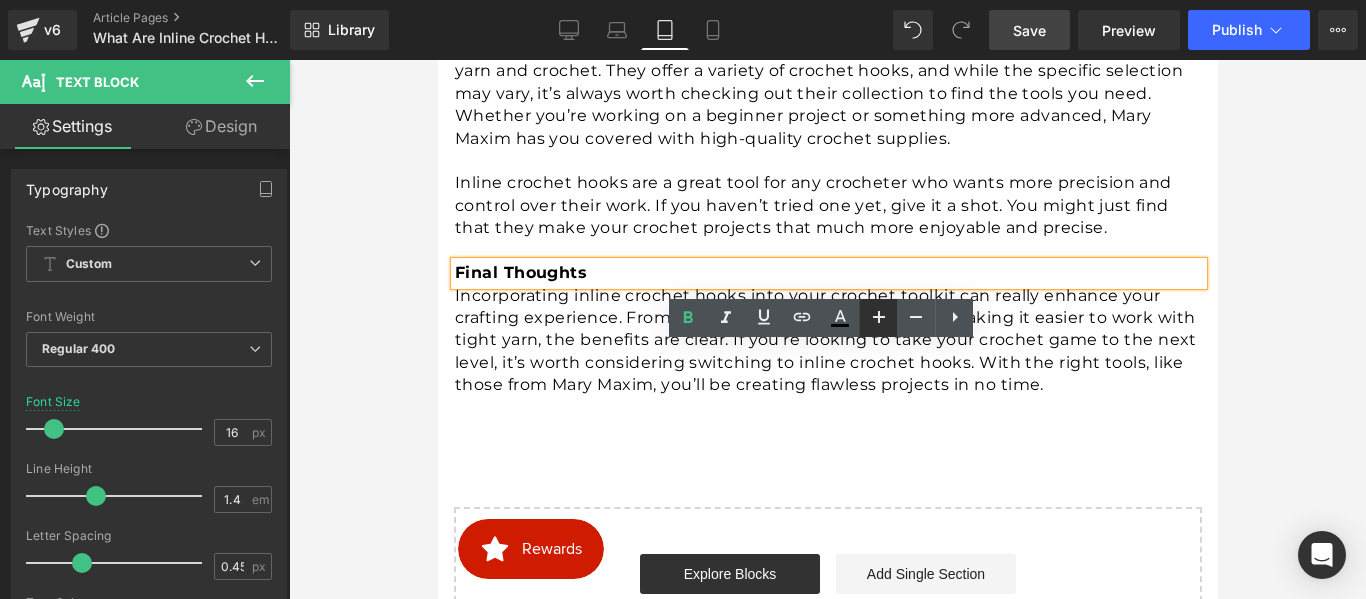 click 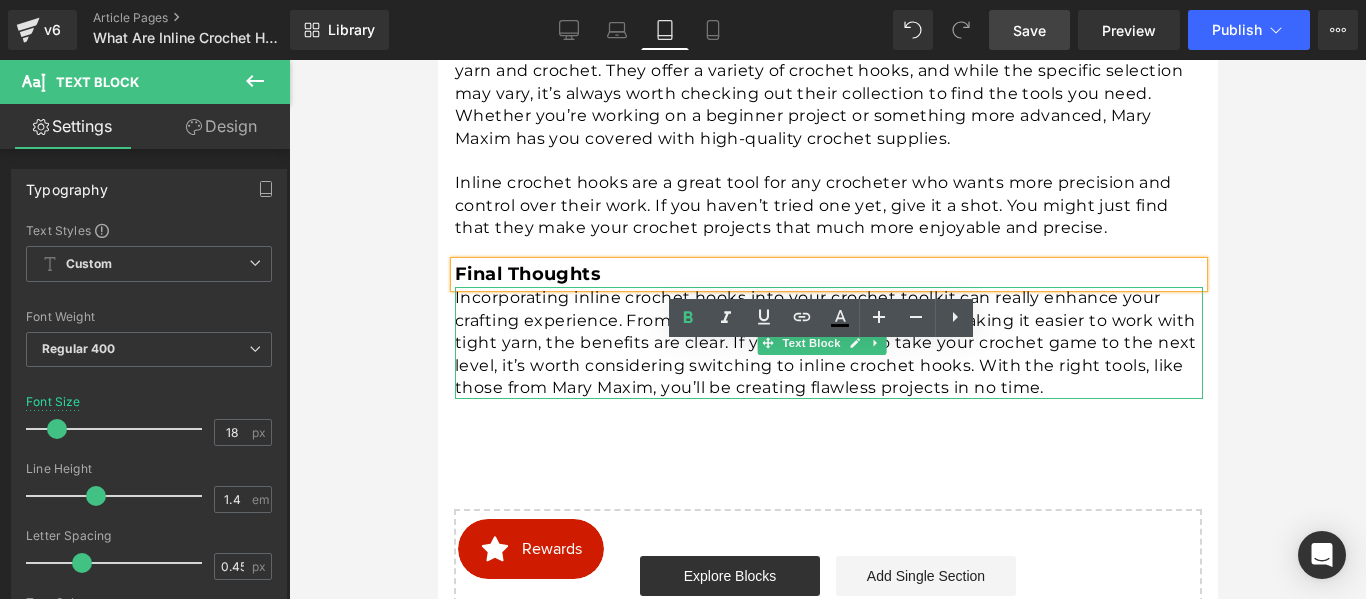 click on "Incorporating inline crochet hooks into your crochet toolkit can really enhance your crafting experience. From improving your stitch control to making it easier to work with tight yarn, the benefits are clear. If you’re looking to take your crochet game to the next level, it’s worth considering switching to inline crochet hooks. With the right tools, like those from Mary Maxim, you’ll be creating flawless projects in no time." at bounding box center [828, 343] 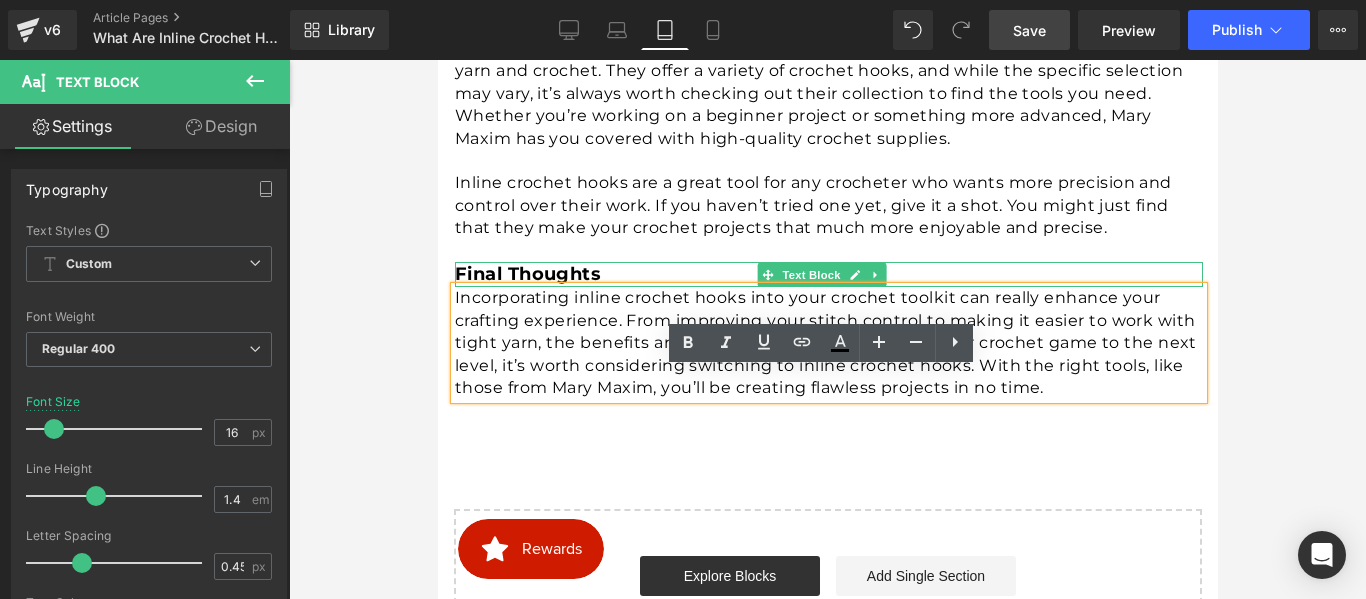 click on "Final Thoughts" at bounding box center [527, 274] 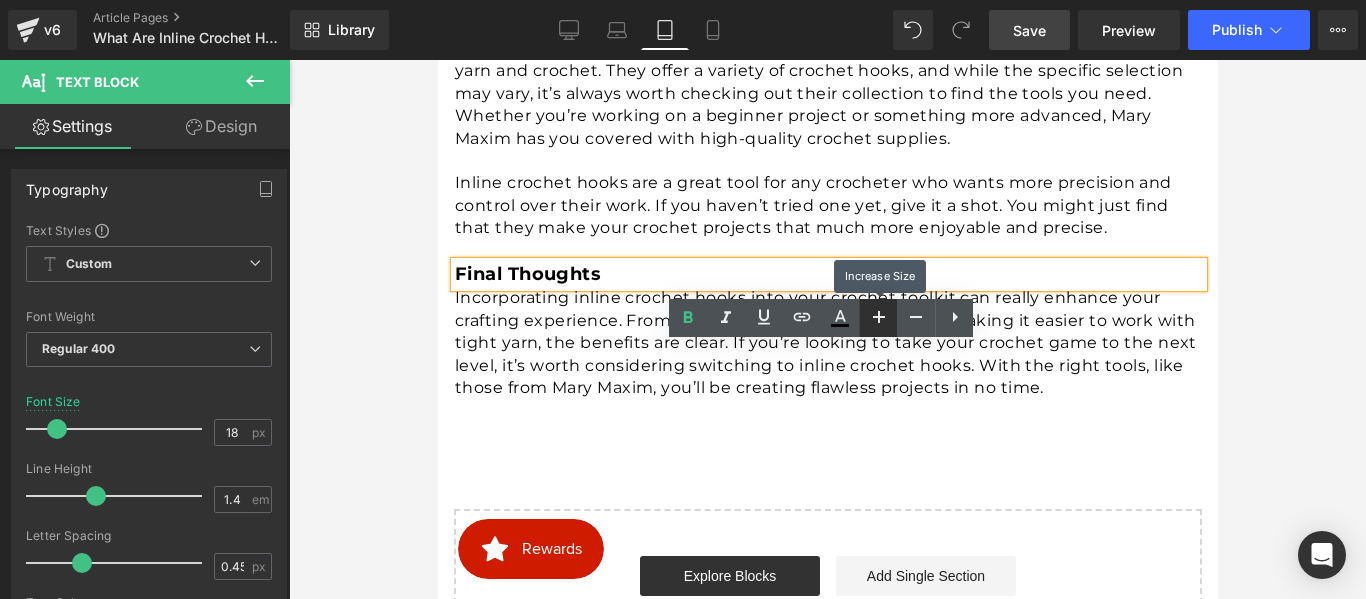 click 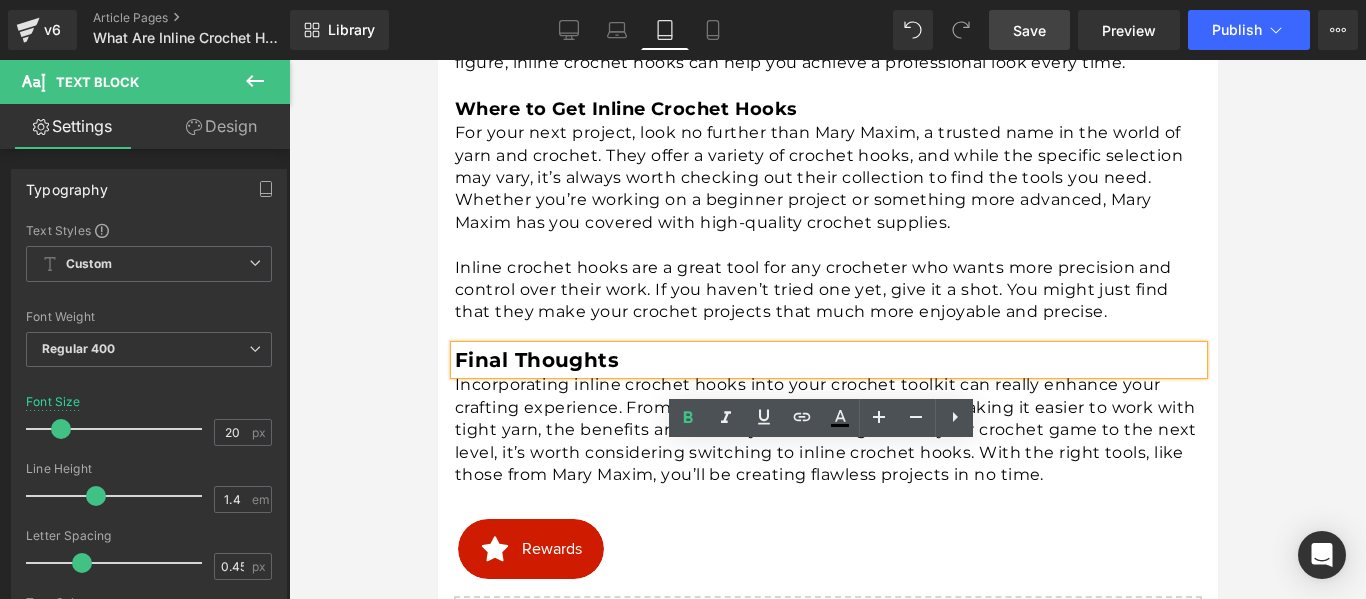 scroll, scrollTop: 2787, scrollLeft: 0, axis: vertical 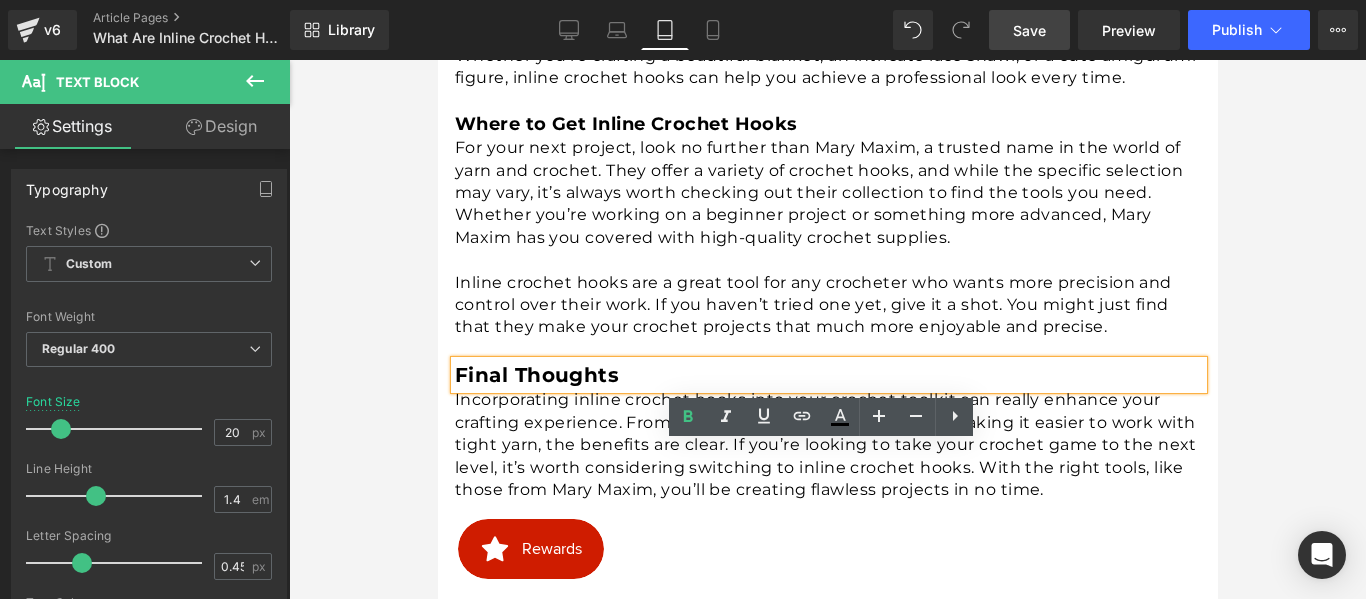 click on "Where to Get Inline Crochet Hooks" at bounding box center (625, 124) 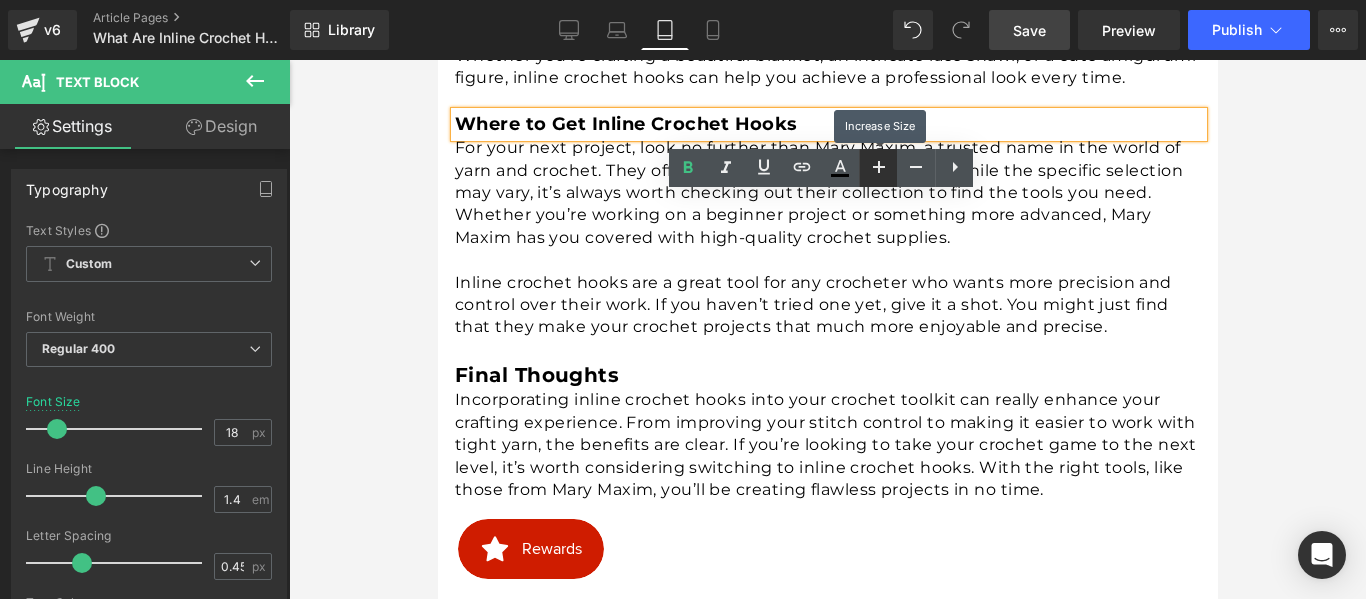 click 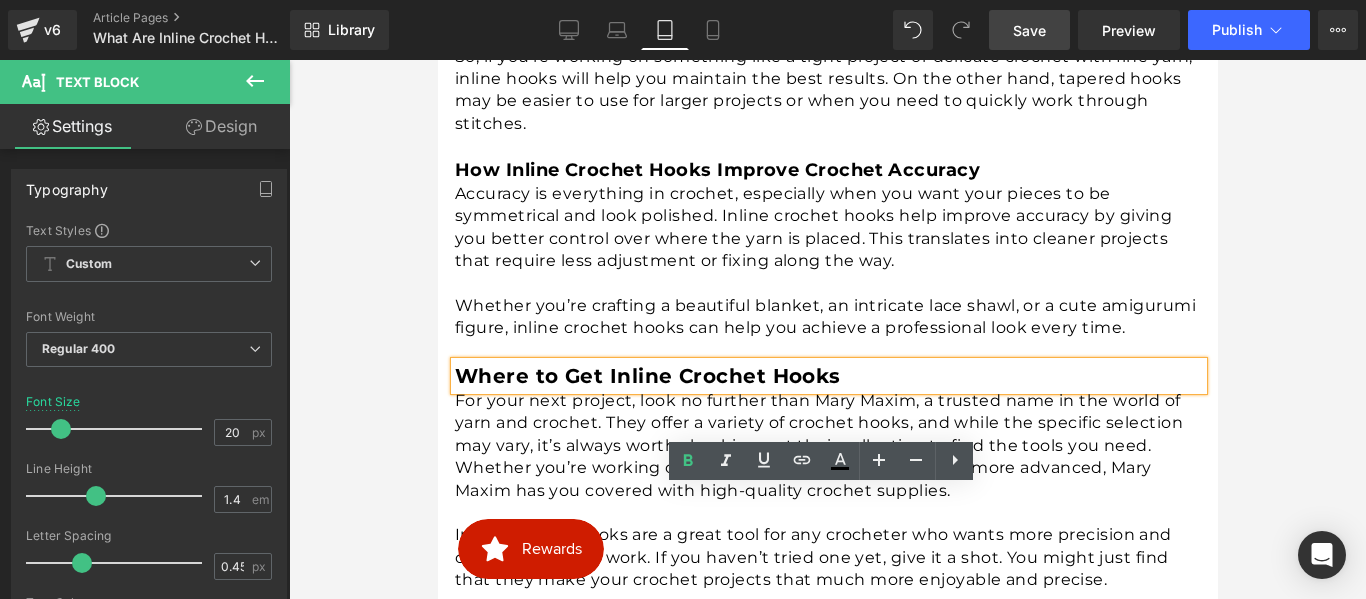 scroll, scrollTop: 2487, scrollLeft: 0, axis: vertical 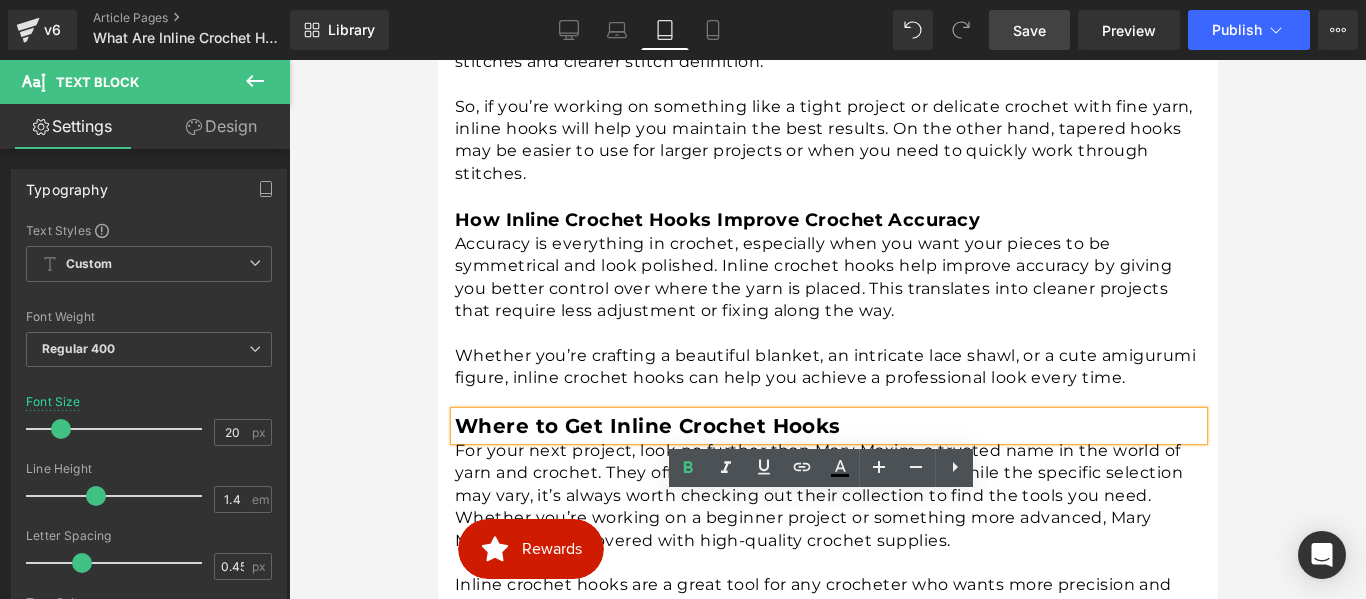 click on "How Inline Crochet Hooks Improve Crochet Accuracy" at bounding box center (716, 220) 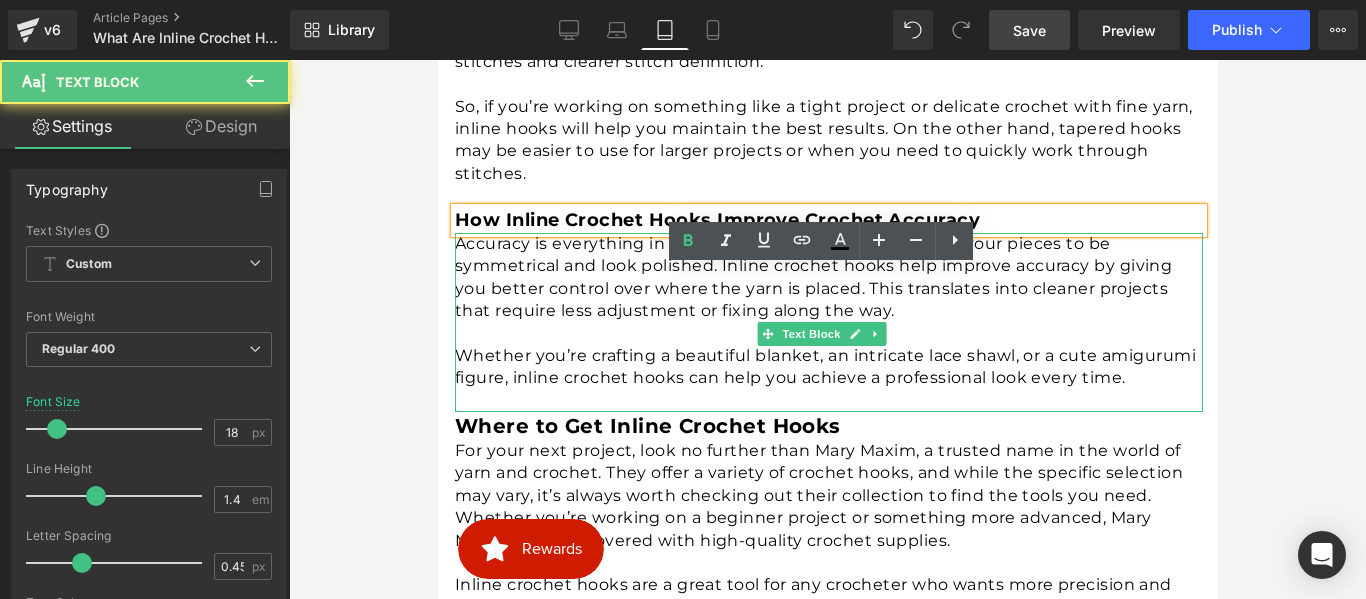 scroll, scrollTop: 2387, scrollLeft: 0, axis: vertical 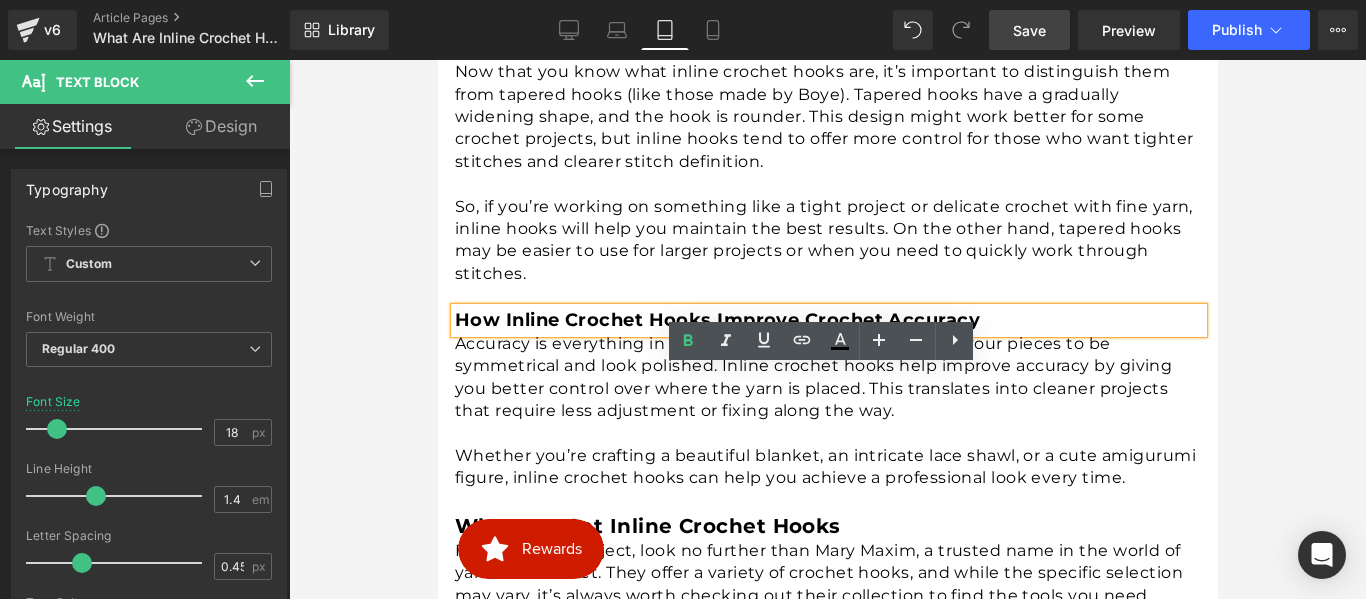 click on "So, if you’re working on something like a tight project or delicate crochet with fine yarn, inline hooks will help you maintain the best results. On the other hand, tapered hooks may be easier to use for larger projects or when you need to quickly work through stitches." at bounding box center (828, 241) 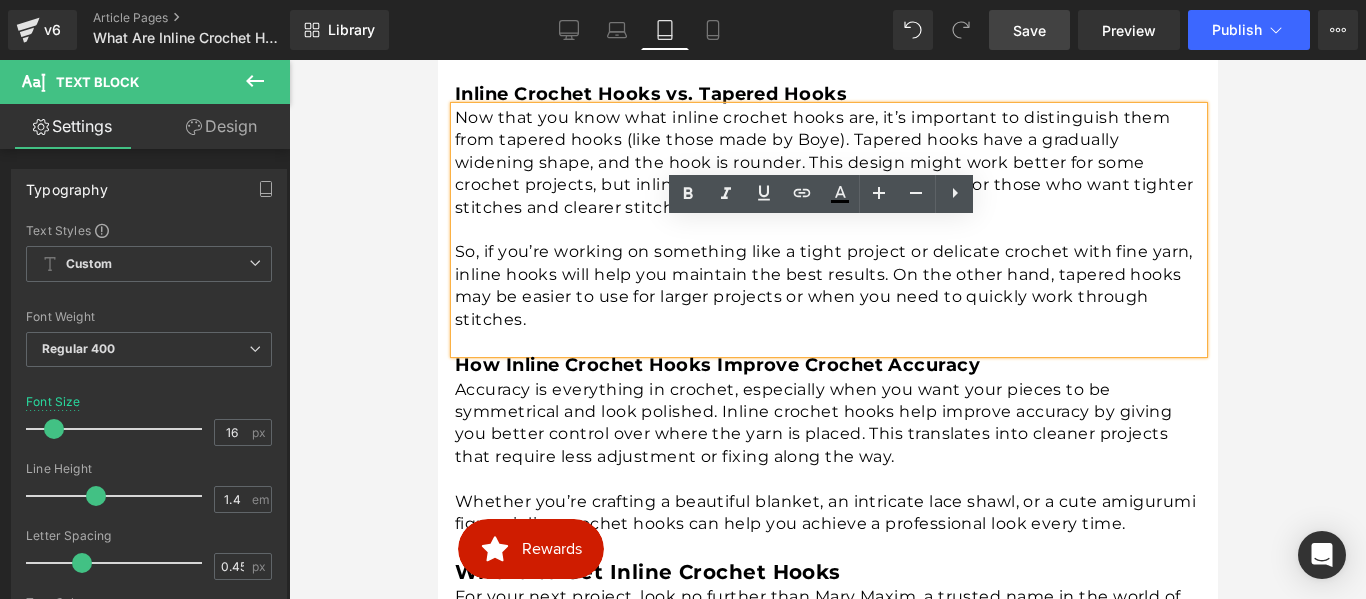 scroll, scrollTop: 2503, scrollLeft: 0, axis: vertical 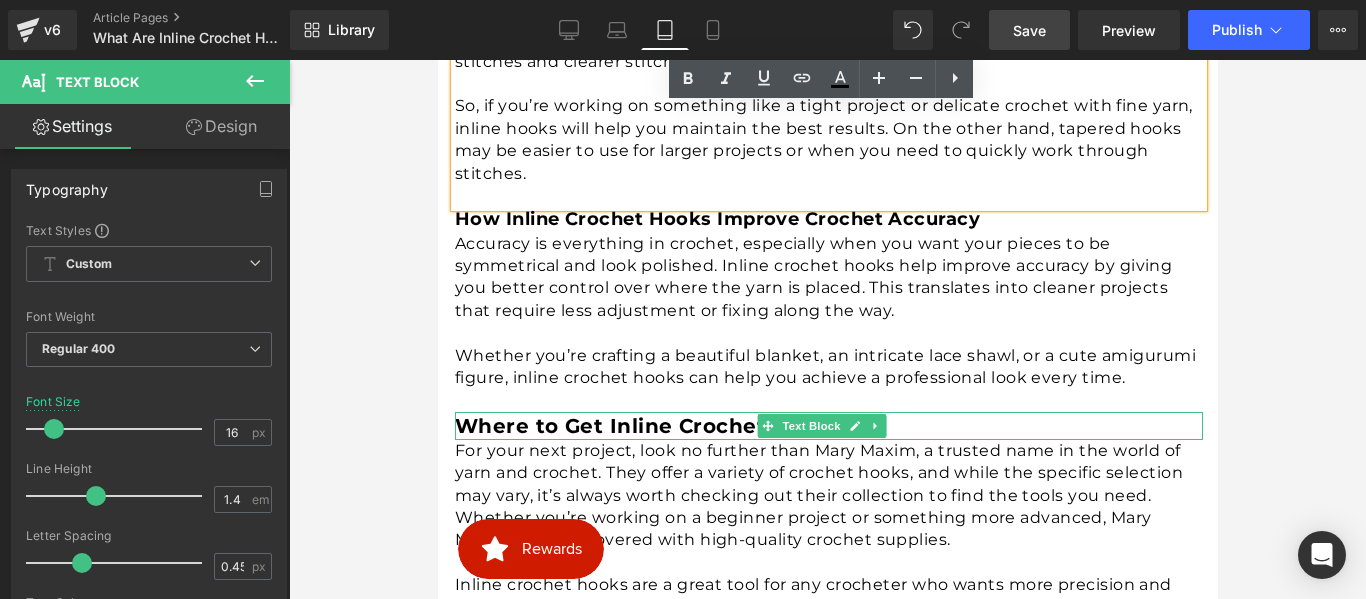 click on "Where to Get Inline Crochet Hooks" at bounding box center (647, 426) 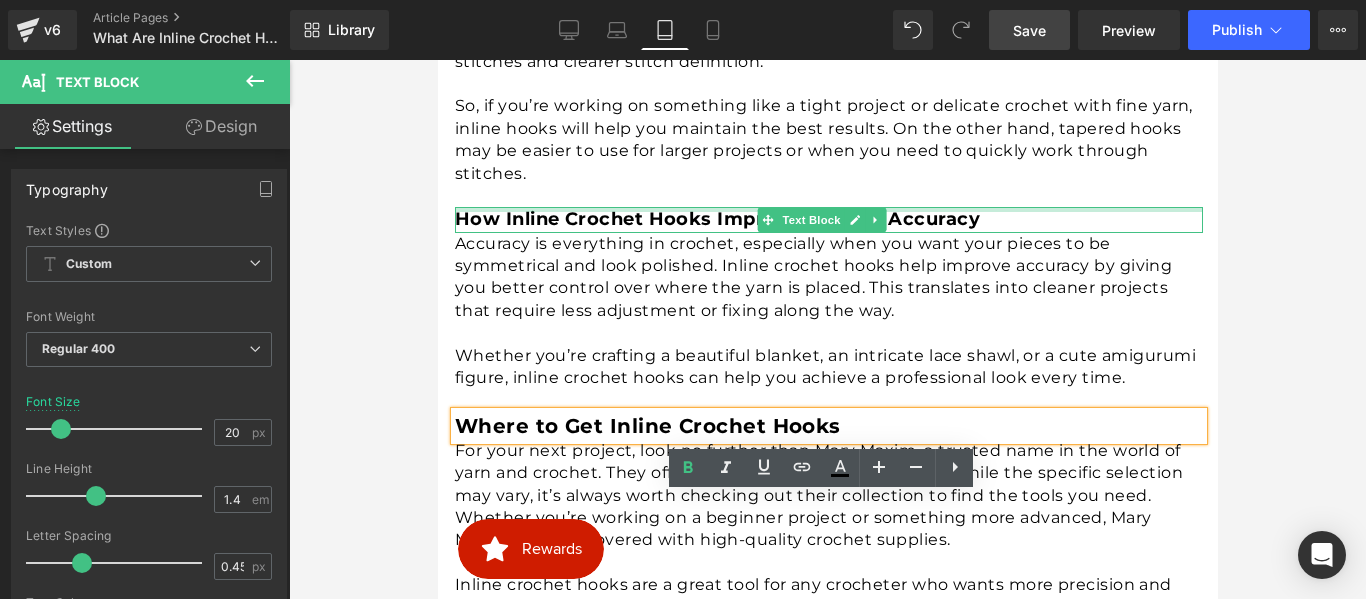 click at bounding box center (828, 209) 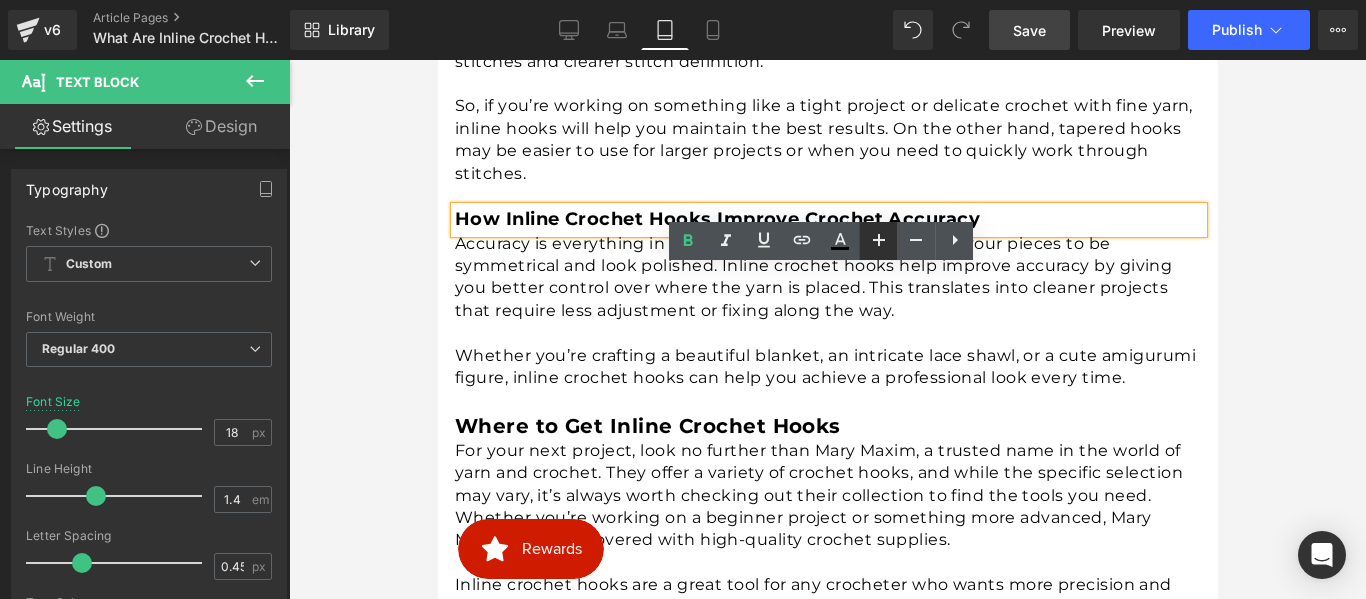 click 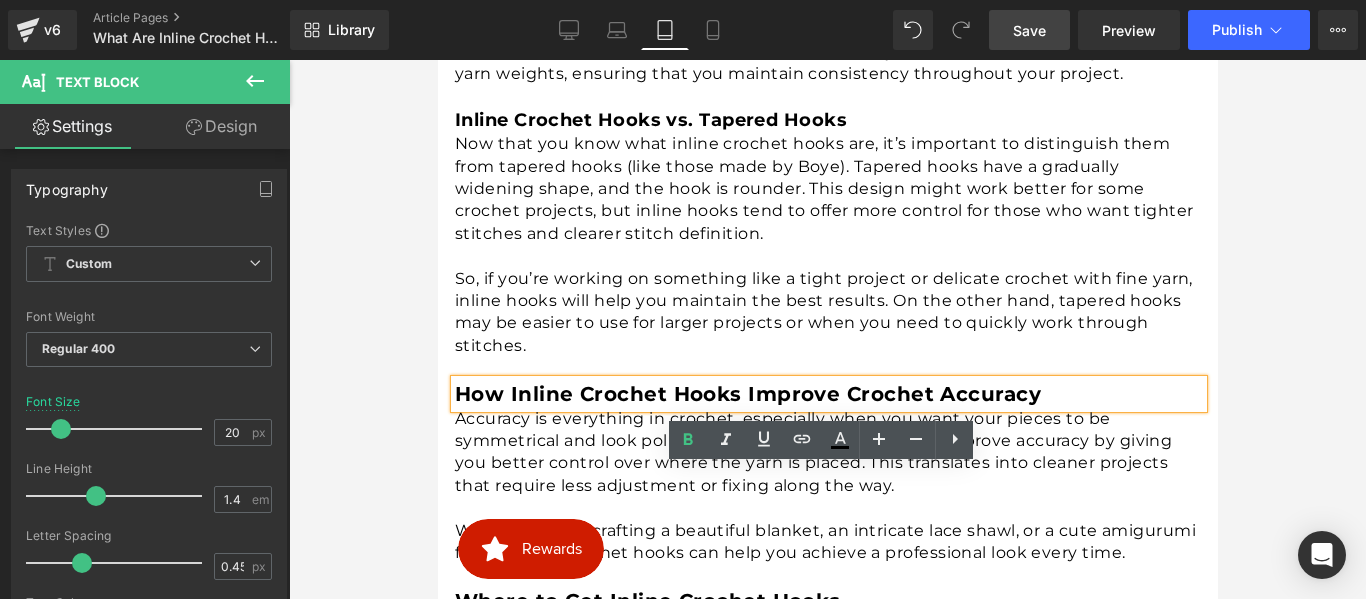 scroll, scrollTop: 2188, scrollLeft: 0, axis: vertical 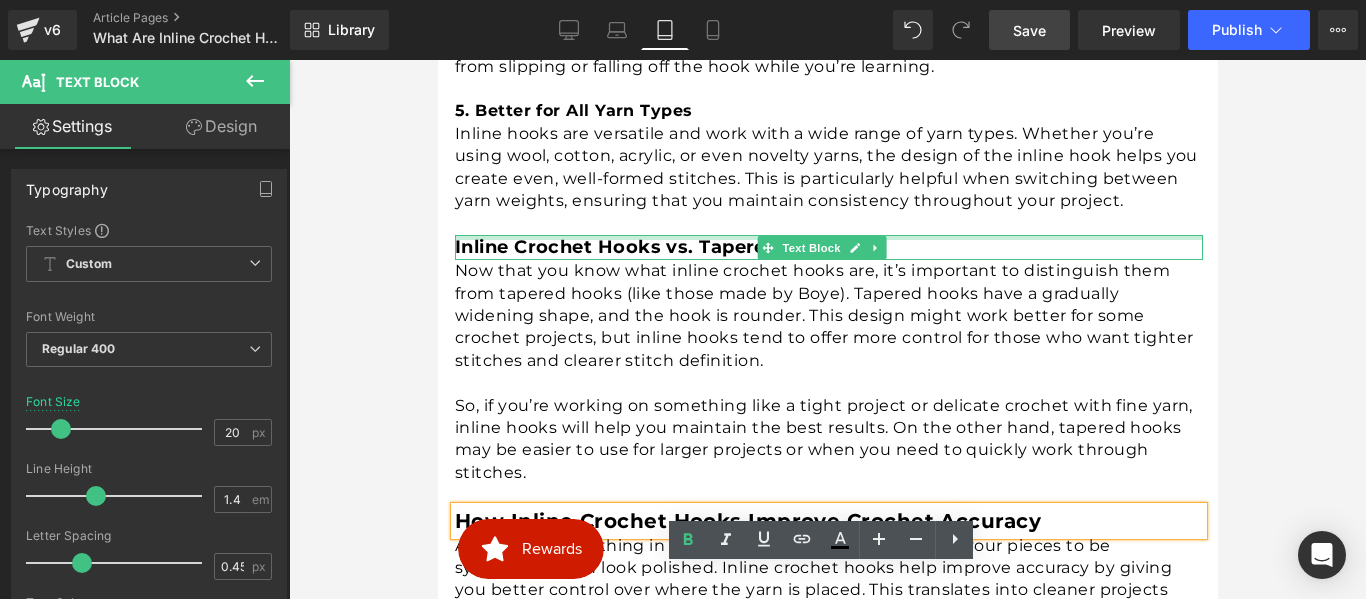 click on "Inline Crochet Hooks vs. Tapered Hooks" at bounding box center (650, 247) 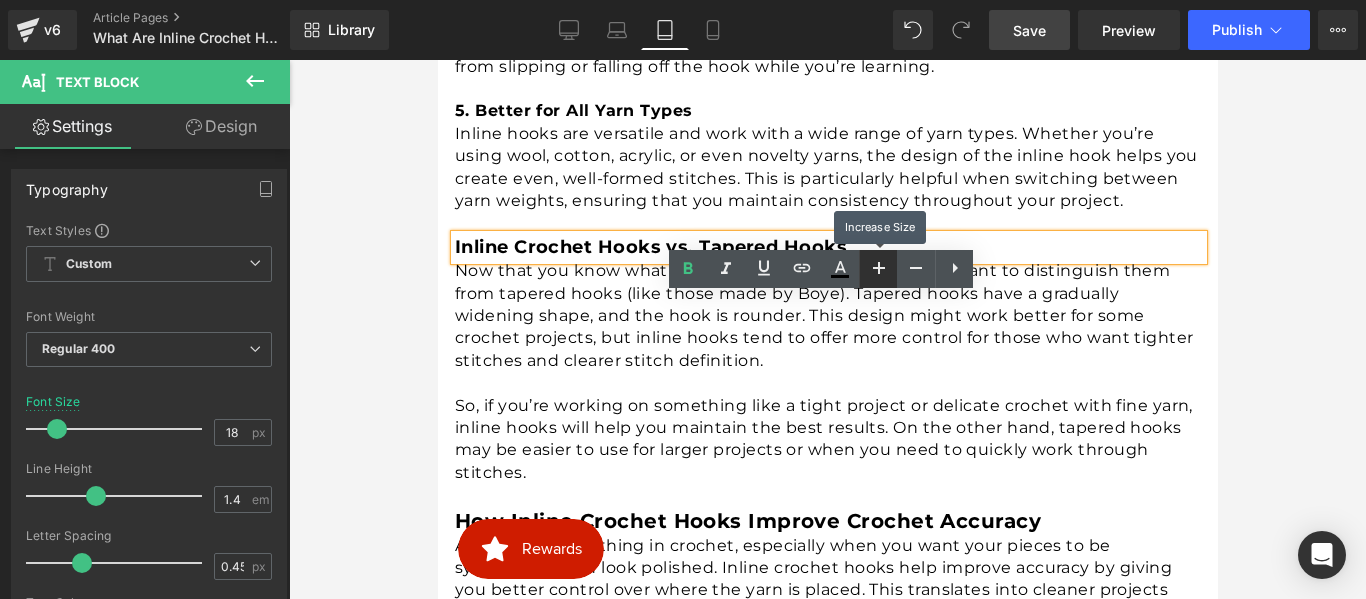 click at bounding box center (878, 269) 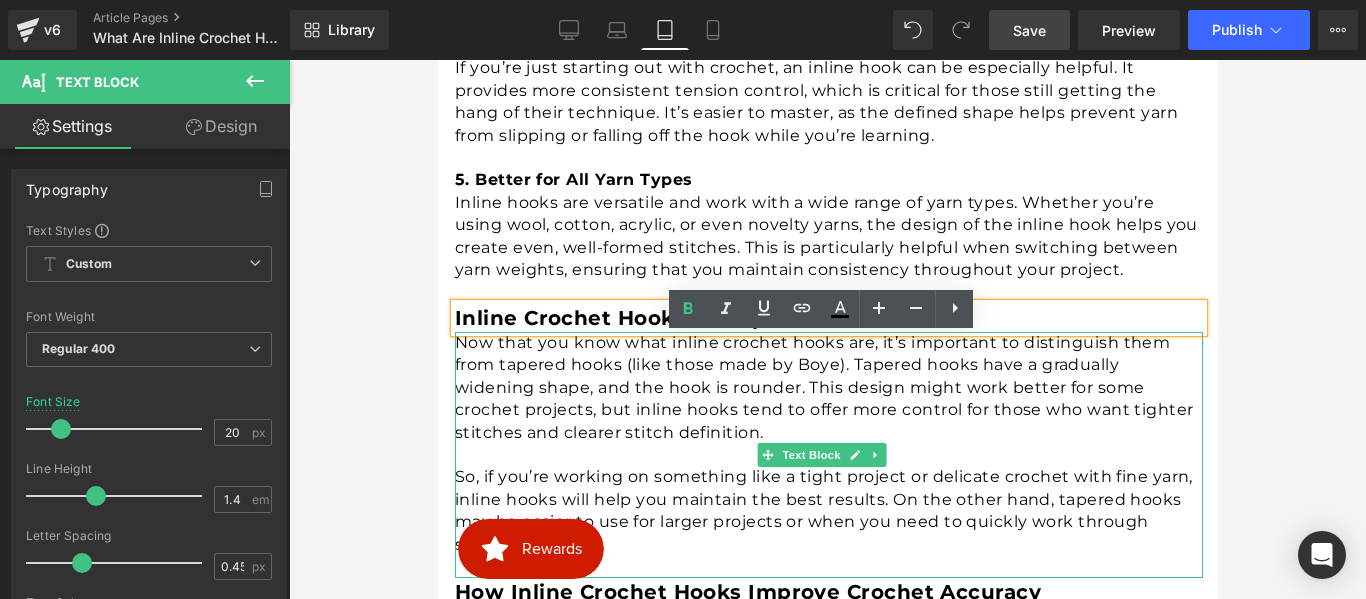 scroll, scrollTop: 2088, scrollLeft: 0, axis: vertical 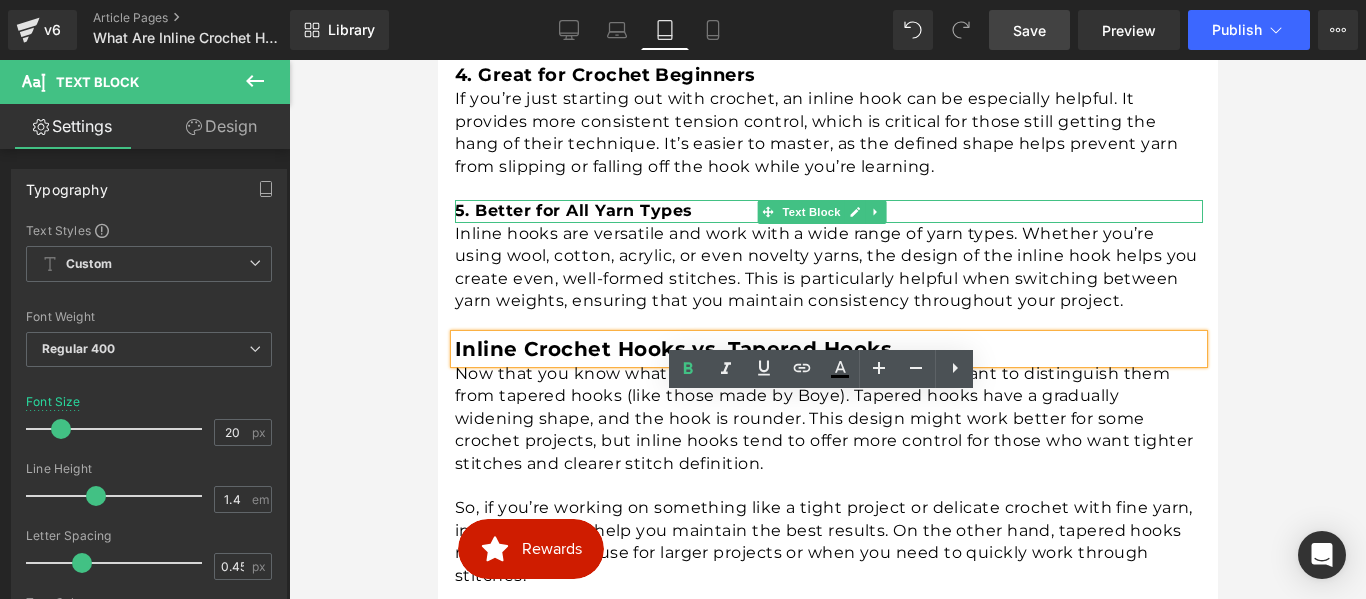 click on "5. Better for All Yarn Types" at bounding box center (573, 210) 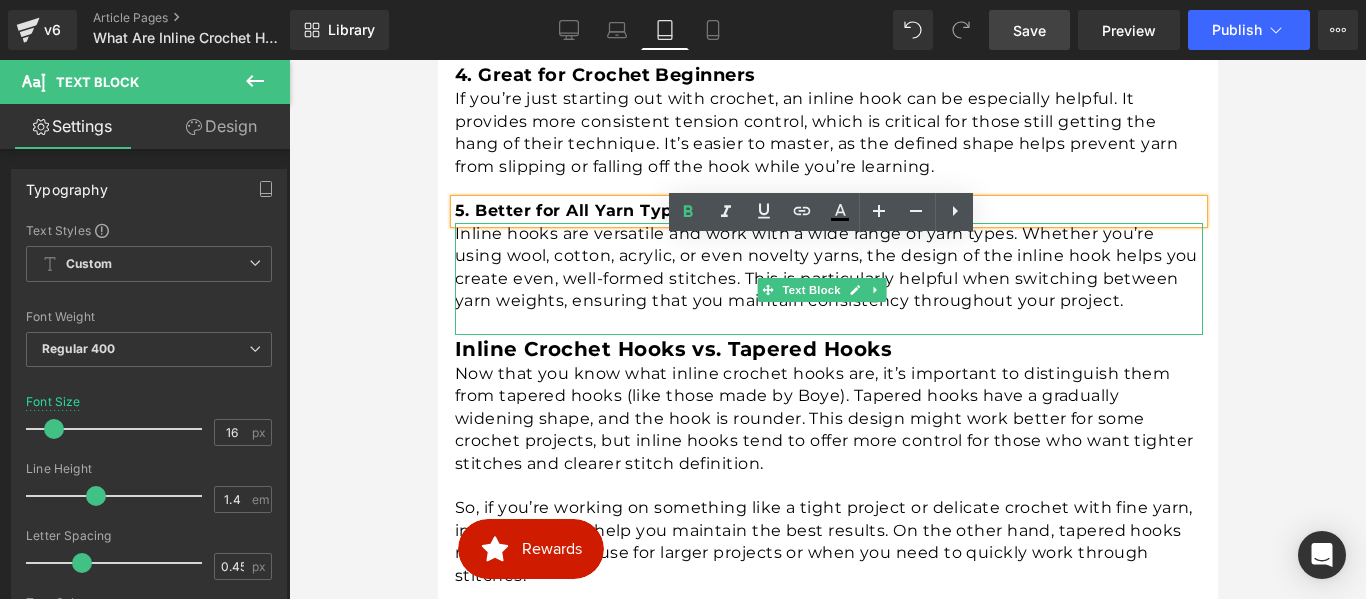 click on "Inline hooks are versatile and work with a wide range of yarn types. Whether you’re using wool, cotton, acrylic, or even novelty yarns, the design of the inline hook helps you create even, well-formed stitches. This is particularly helpful when switching between yarn weights, ensuring that you maintain consistency throughout your project." at bounding box center (828, 268) 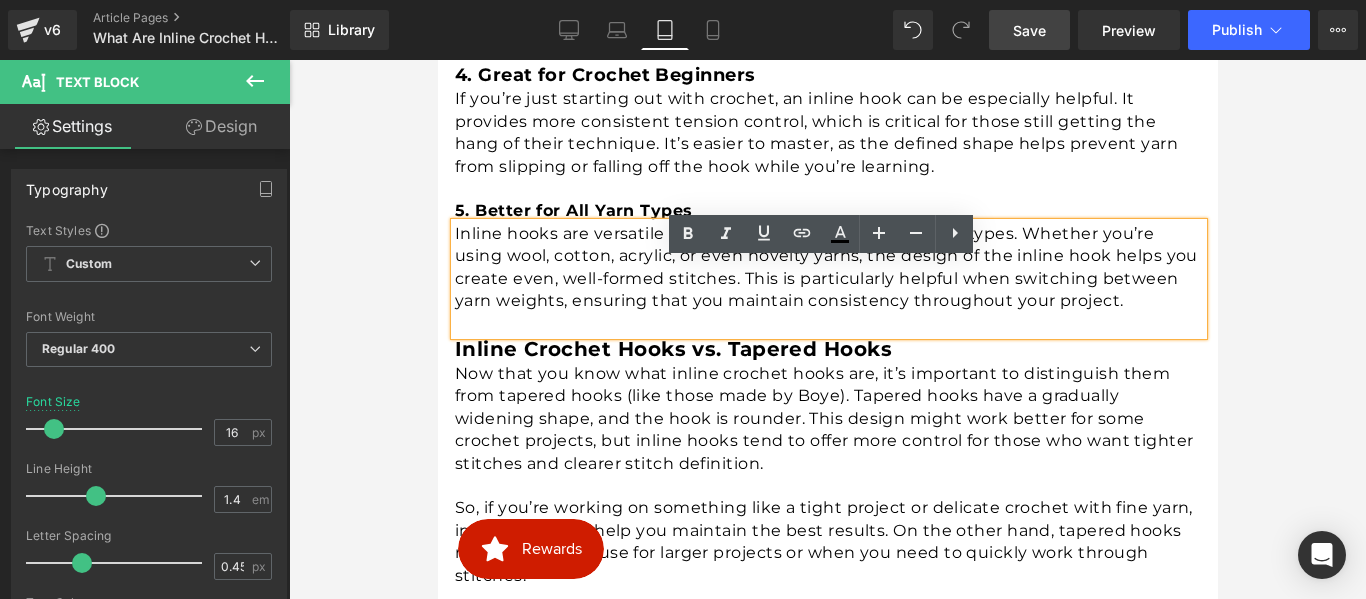 drag, startPoint x: 542, startPoint y: 239, endPoint x: 603, endPoint y: 247, distance: 61.522354 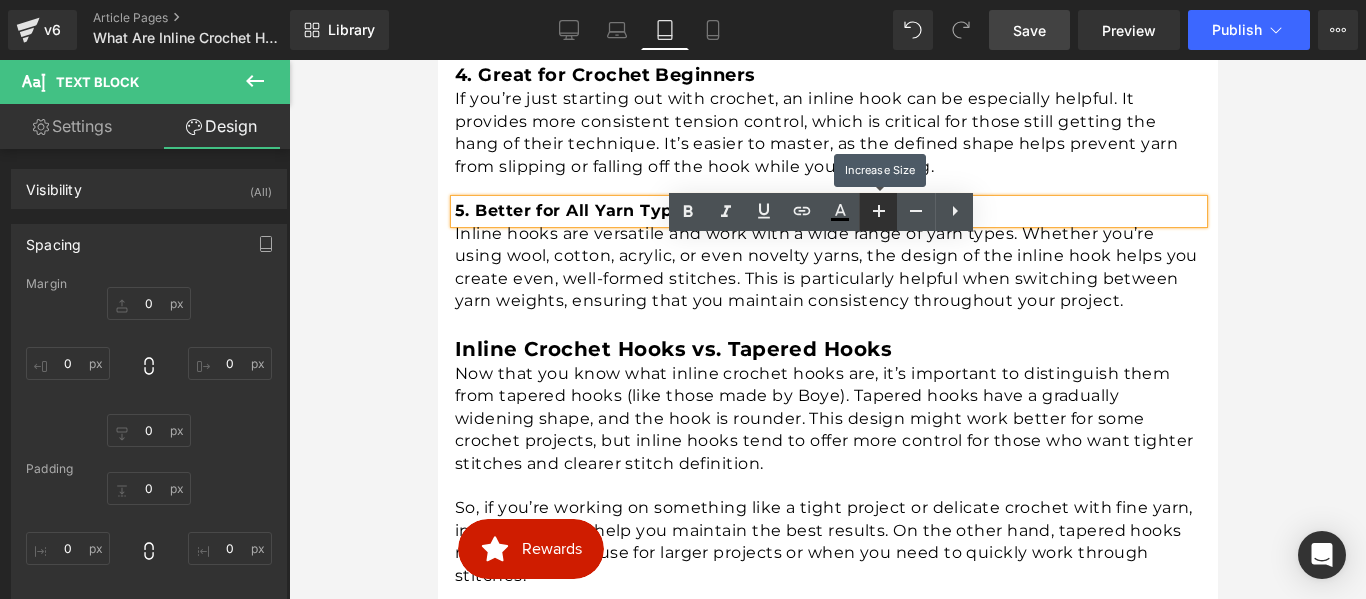 click 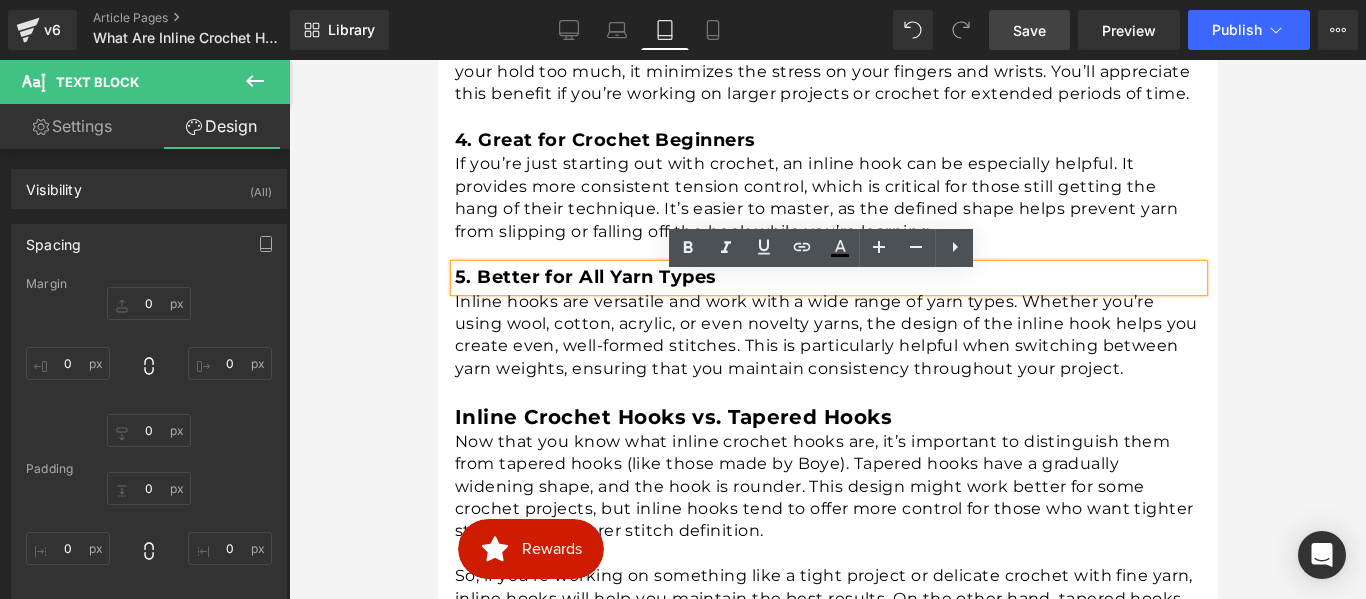 scroll, scrollTop: 1988, scrollLeft: 0, axis: vertical 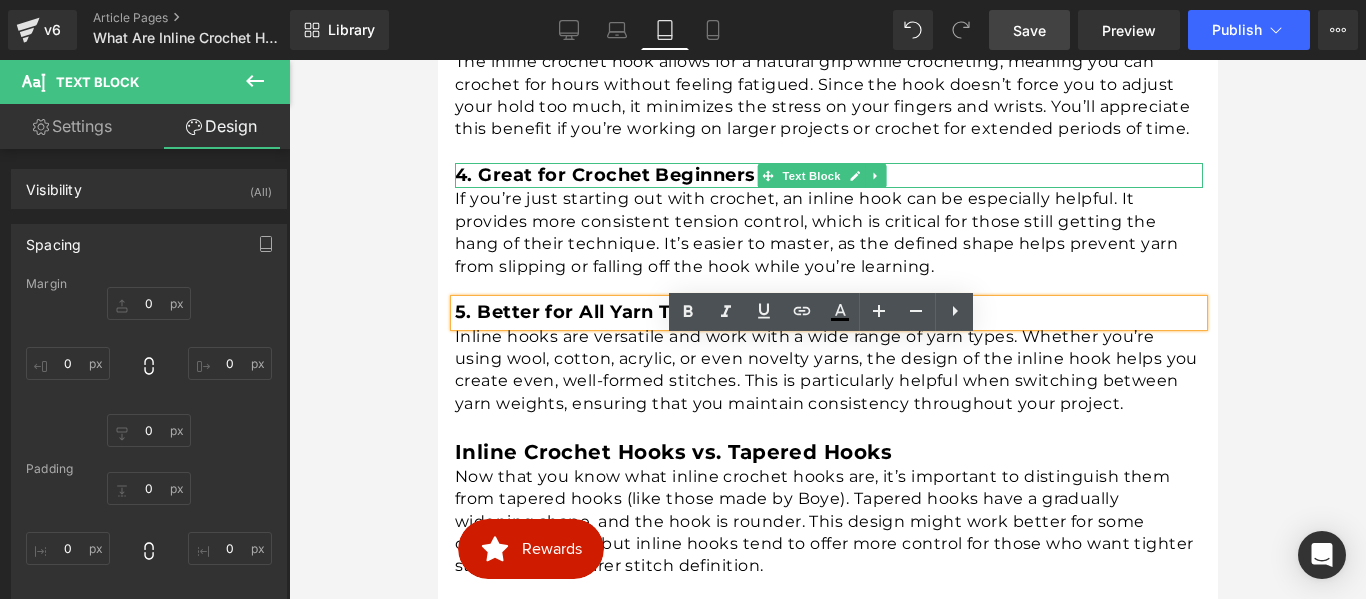 click on "4. Great for Crochet Beginners" at bounding box center [604, 175] 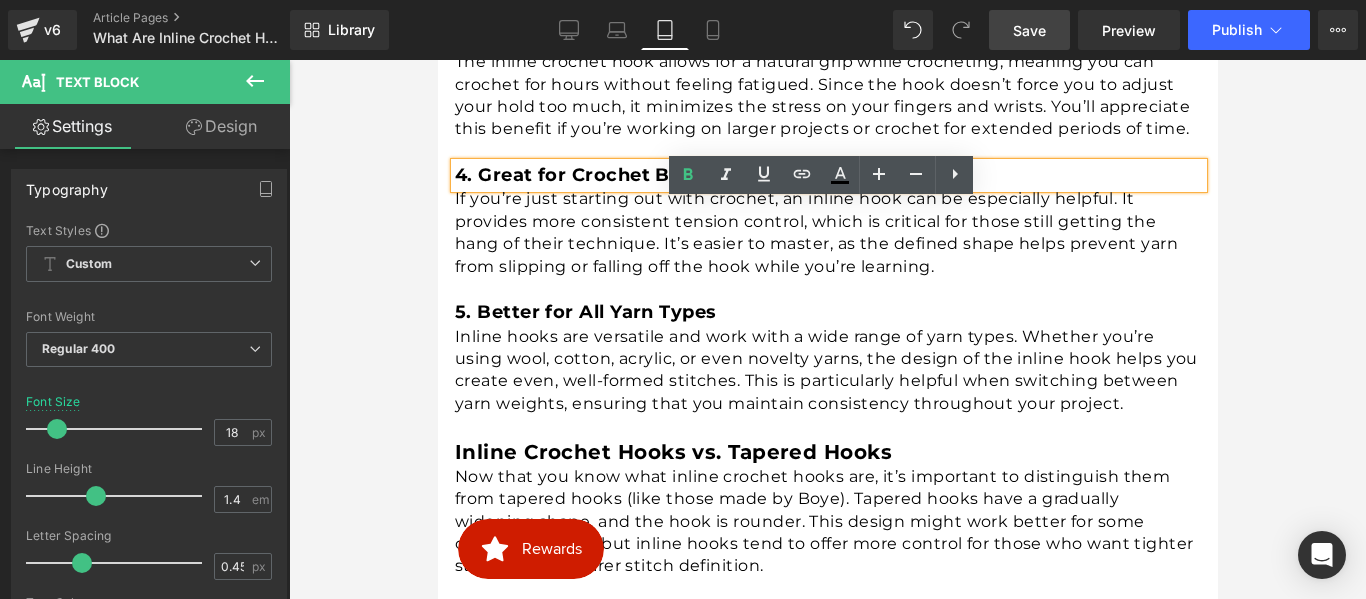 click on "If you’re just starting out with crochet, an inline hook can be especially helpful. It provides more consistent tension control, which is critical for those still getting the hang of their technique. It’s easier to master, as the defined shape helps prevent yarn from slipping or falling off the hook while you’re learning." at bounding box center [828, 233] 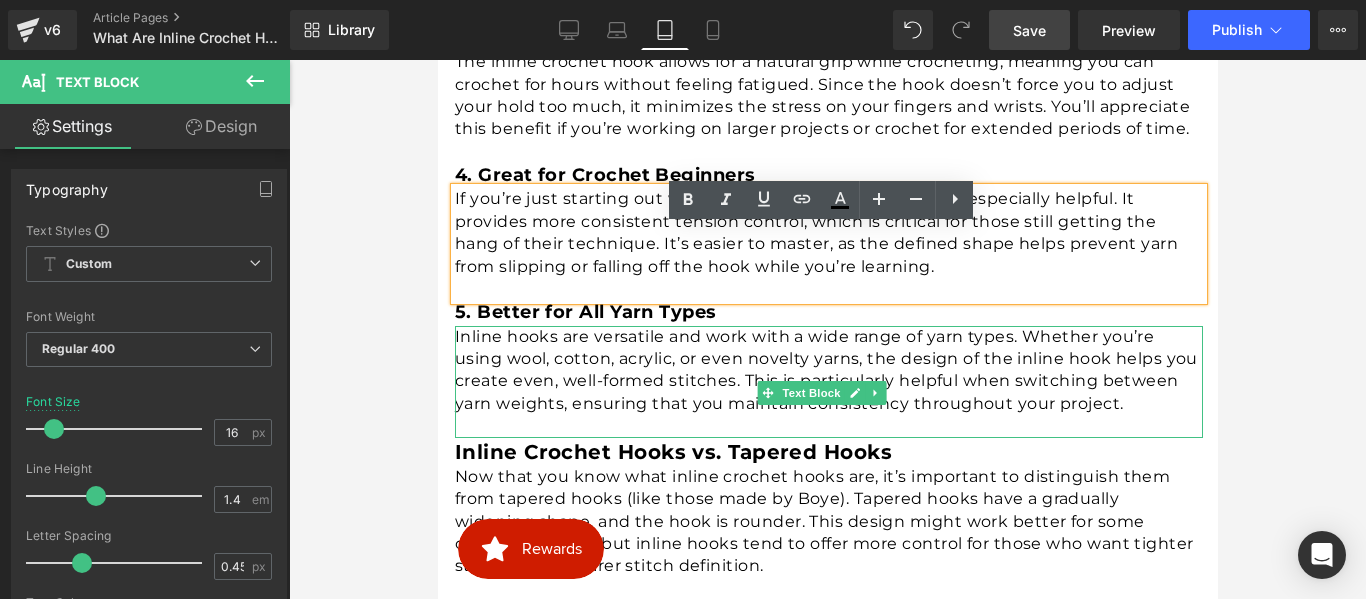 click on "Inline hooks are versatile and work with a wide range of yarn types. Whether you’re using wool, cotton, acrylic, or even novelty yarns, the design of the inline hook helps you create even, well-formed stitches. This is particularly helpful when switching between yarn weights, ensuring that you maintain consistency throughout your project." at bounding box center (828, 371) 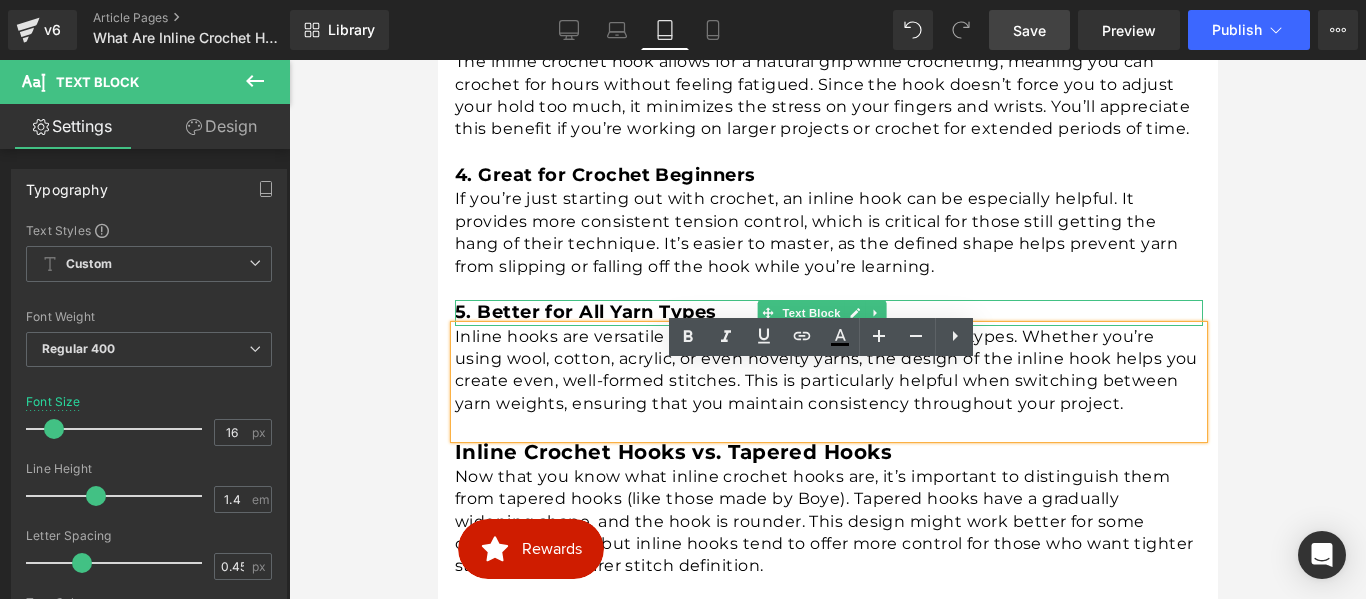 click on "5. Better for All Yarn Types" at bounding box center [585, 312] 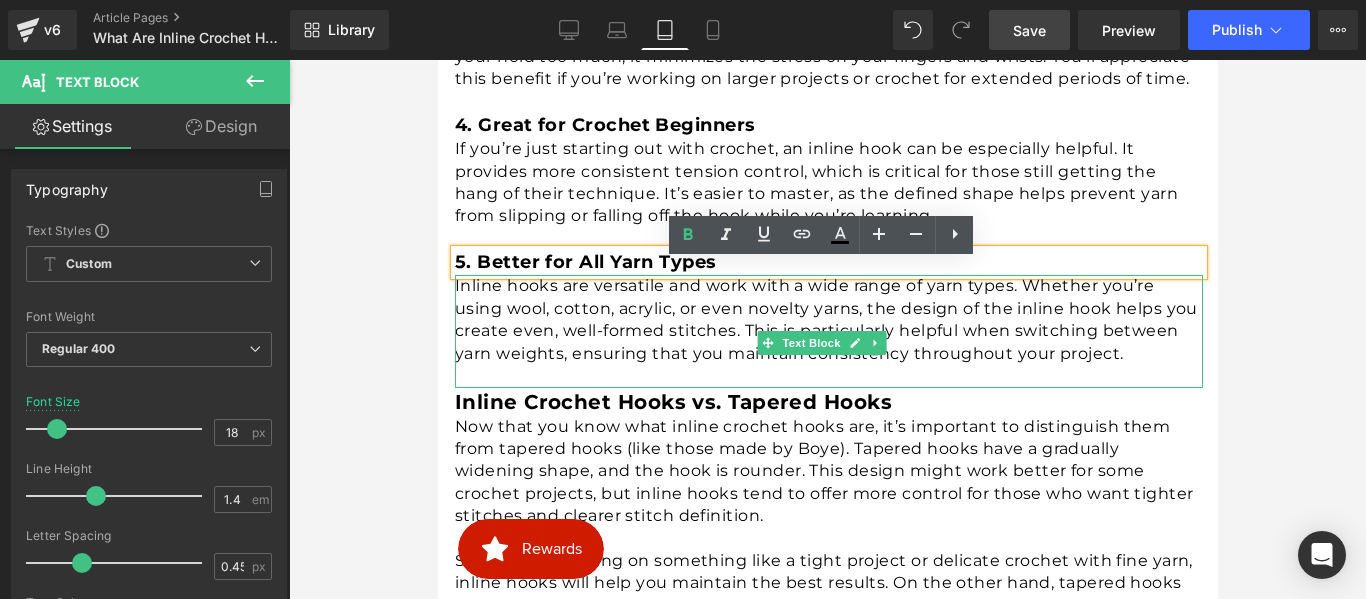 scroll, scrollTop: 2104, scrollLeft: 0, axis: vertical 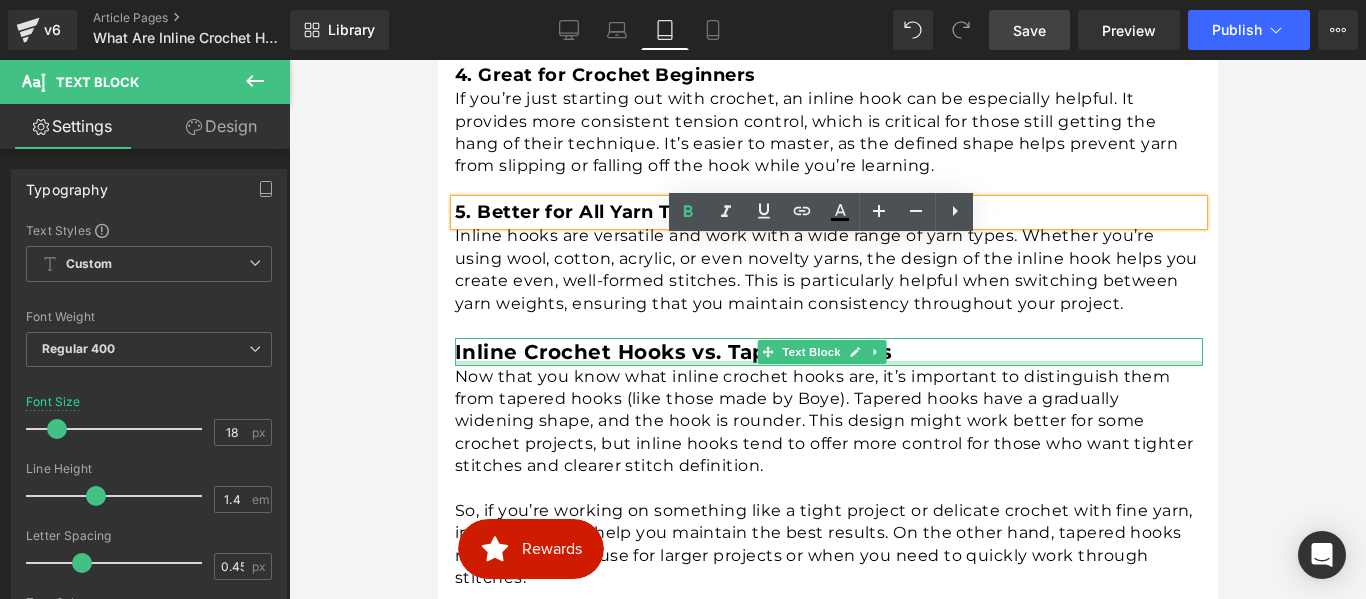click at bounding box center [828, 363] 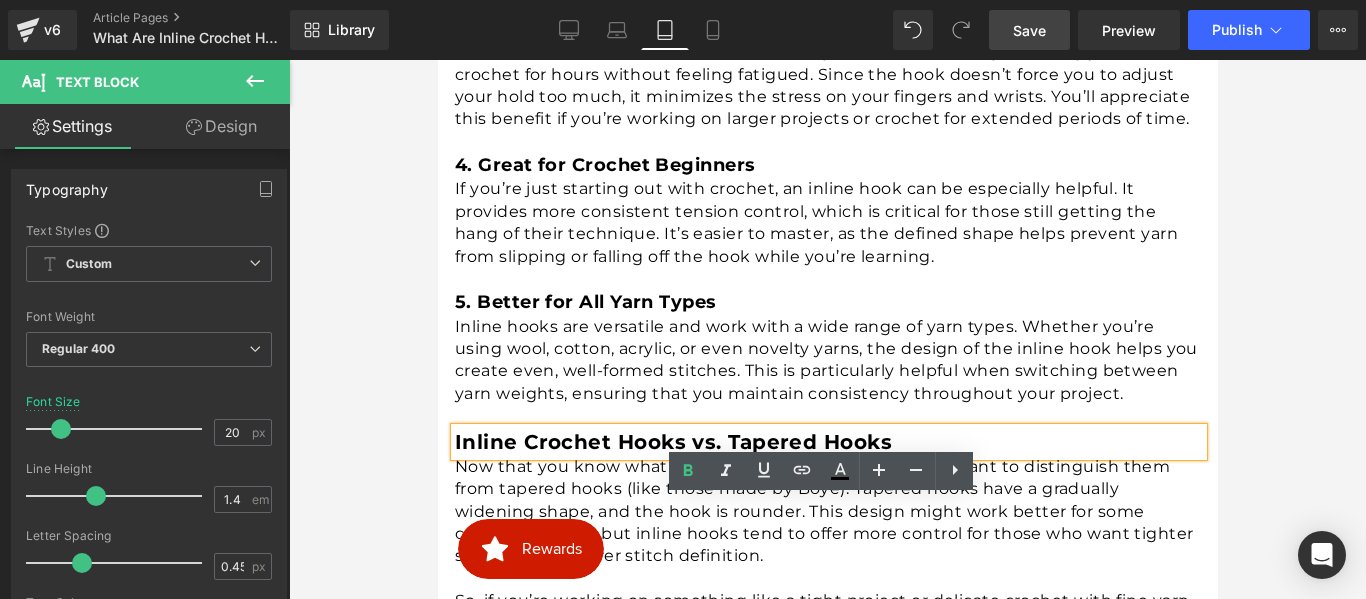 scroll, scrollTop: 1988, scrollLeft: 0, axis: vertical 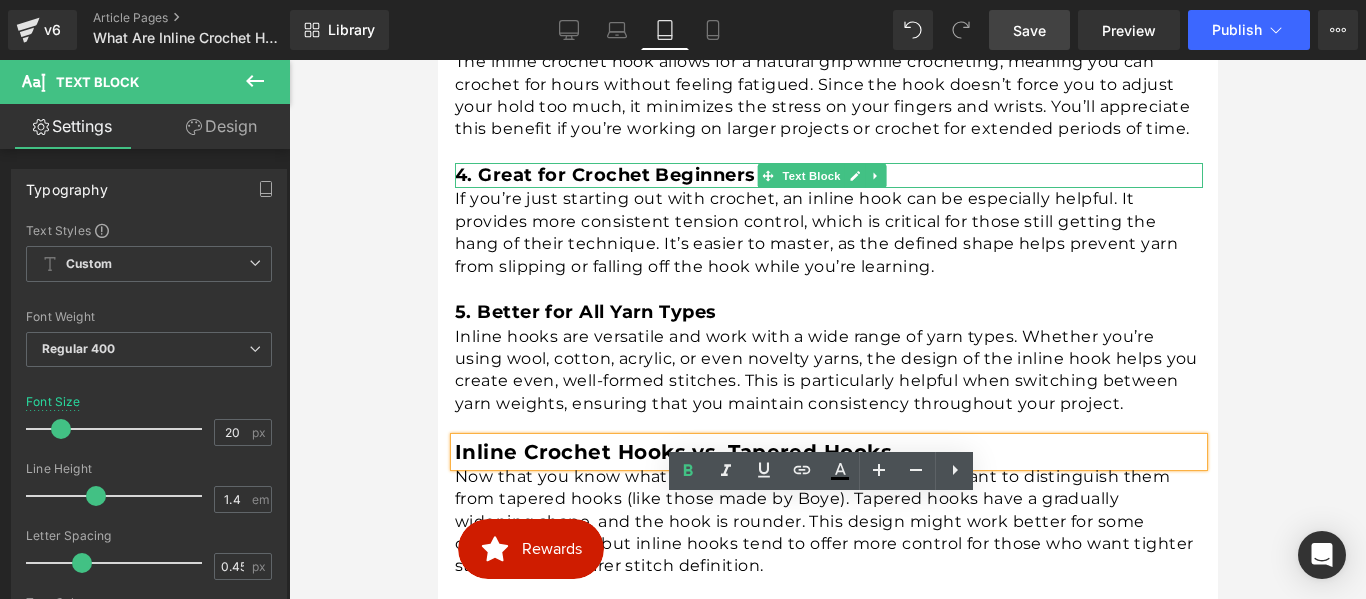 click on "4. Great for Crochet Beginners" at bounding box center (604, 175) 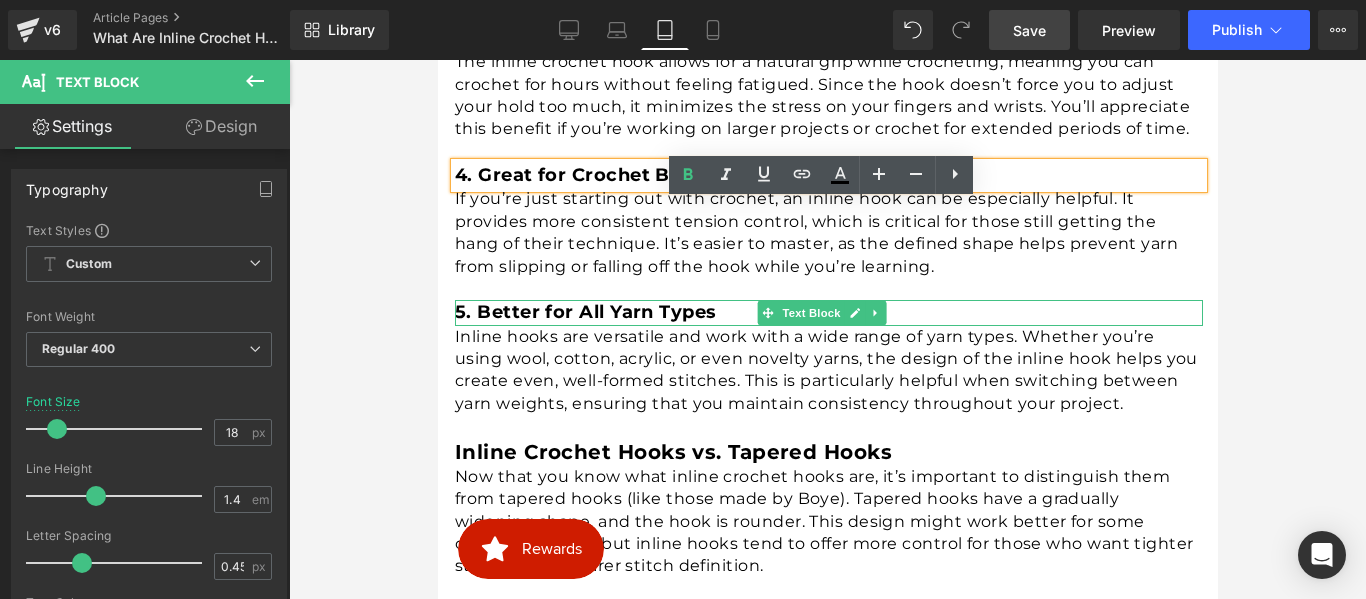 click on "5. Better for All Yarn Types" at bounding box center [585, 312] 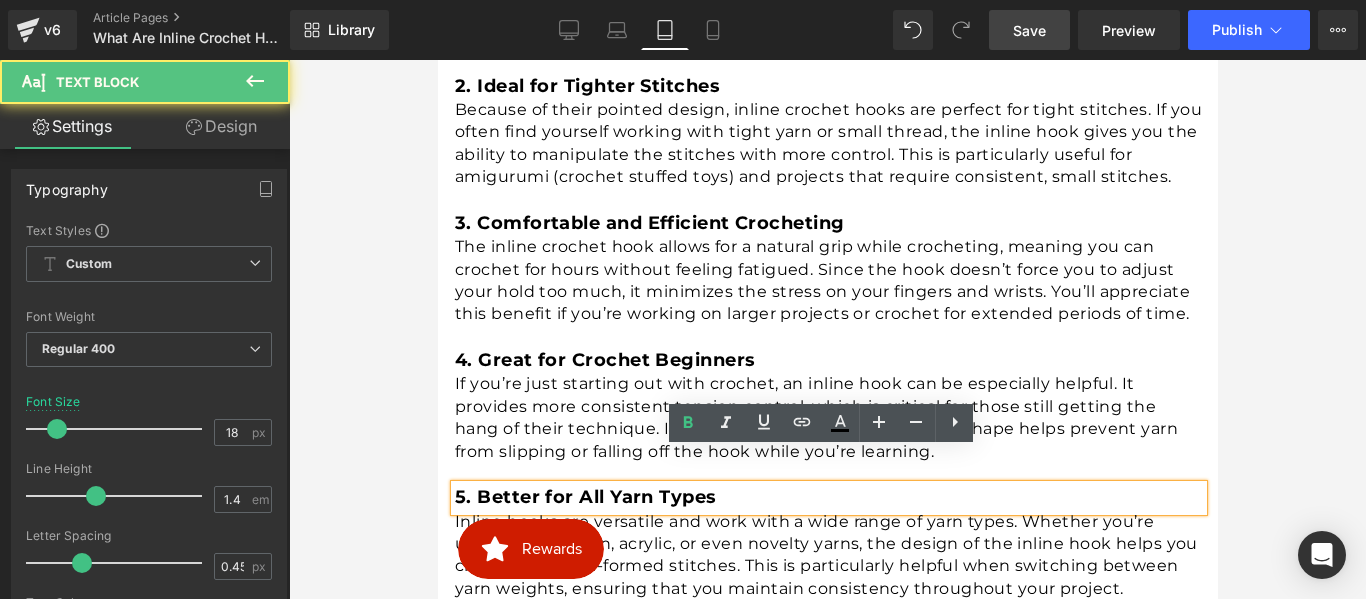 scroll, scrollTop: 1788, scrollLeft: 0, axis: vertical 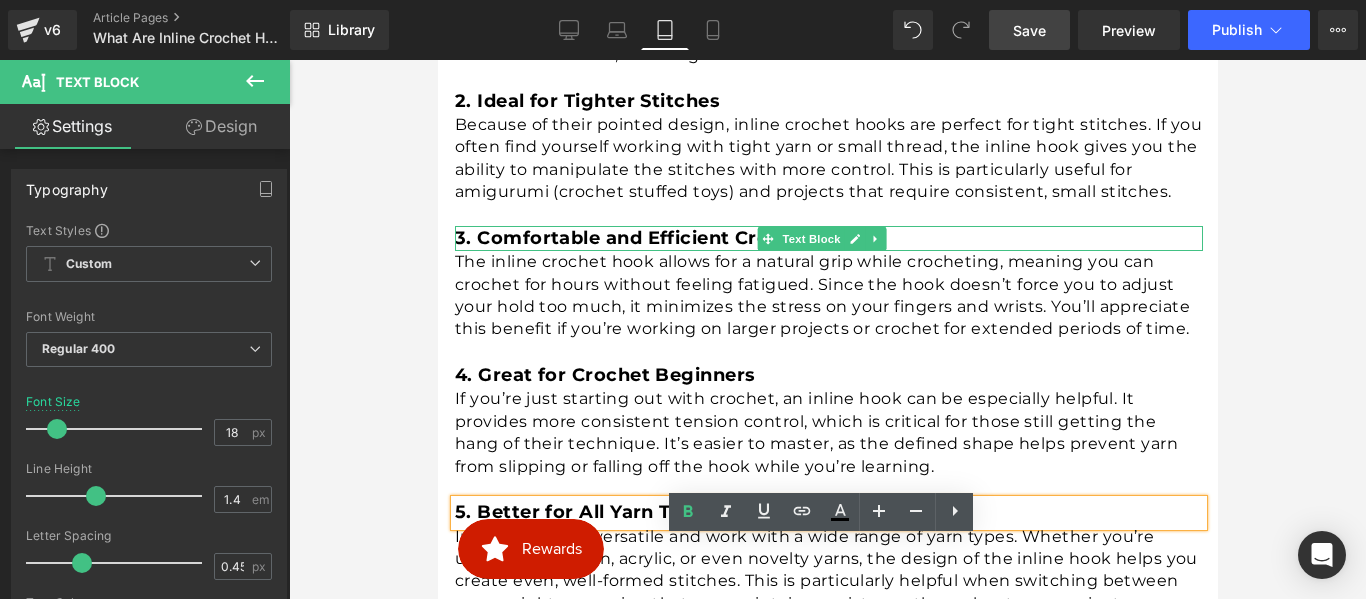 click on "3. Comfortable and Efficient Crocheting" at bounding box center [649, 238] 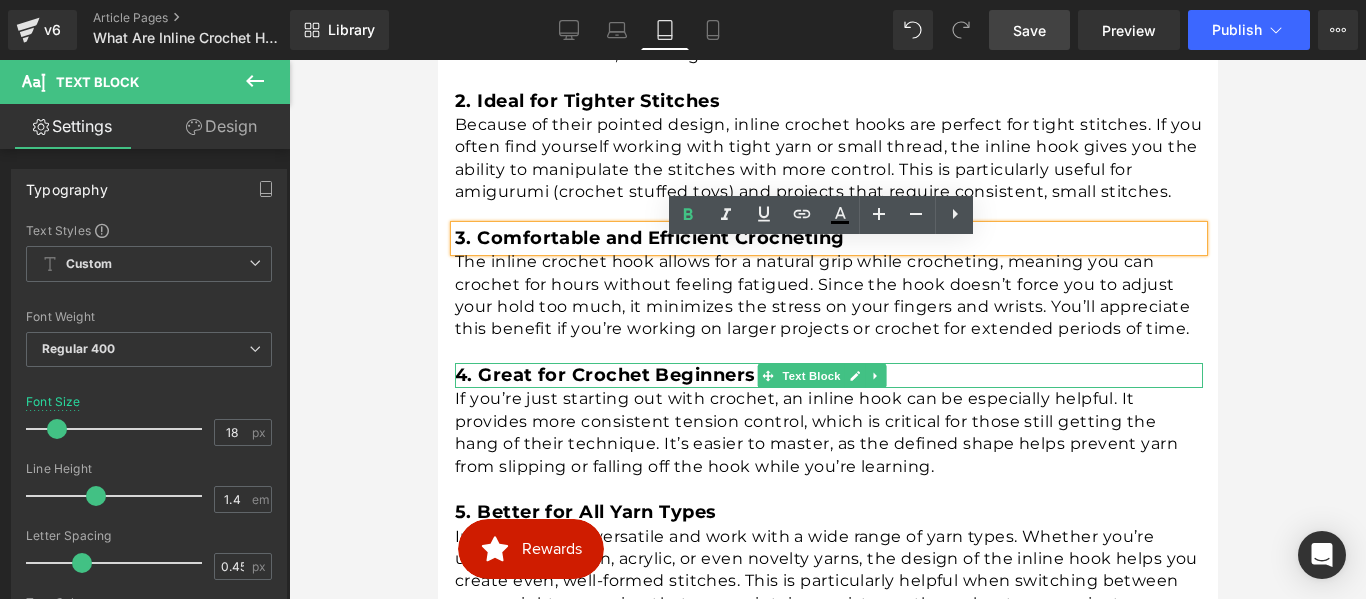 click on "4. Great for Crochet Beginners" at bounding box center [604, 375] 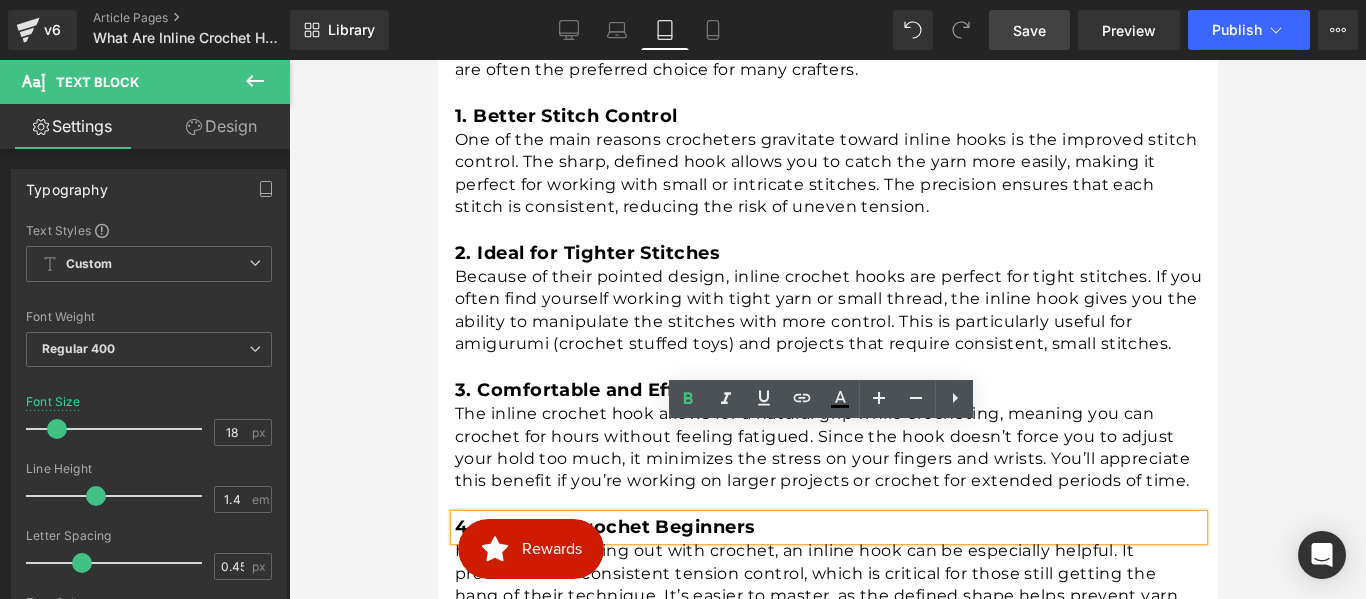 scroll, scrollTop: 1588, scrollLeft: 0, axis: vertical 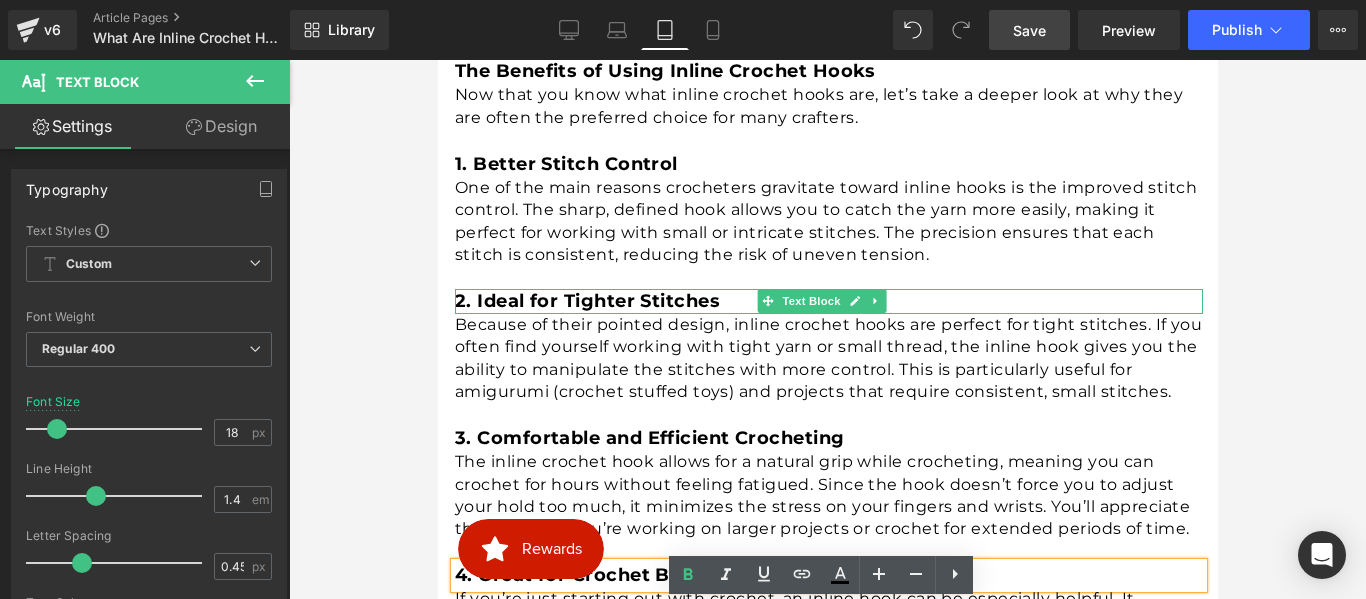 click on "2. Ideal for Tighter Stitches" at bounding box center [586, 301] 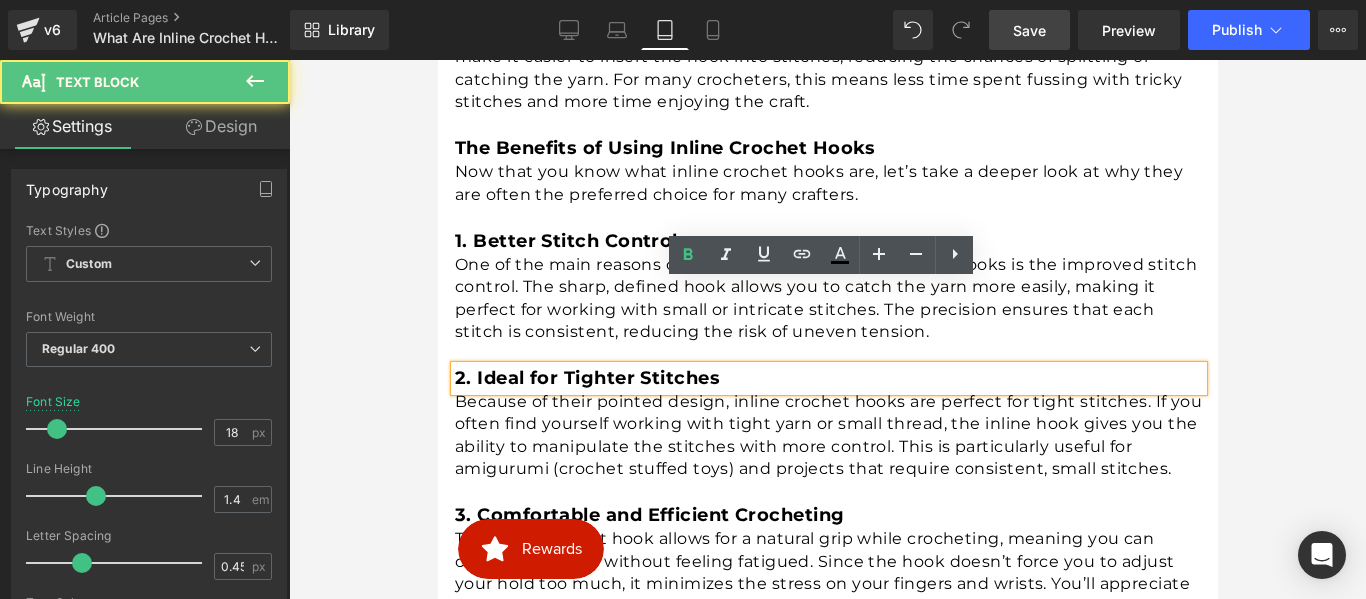 scroll, scrollTop: 1488, scrollLeft: 0, axis: vertical 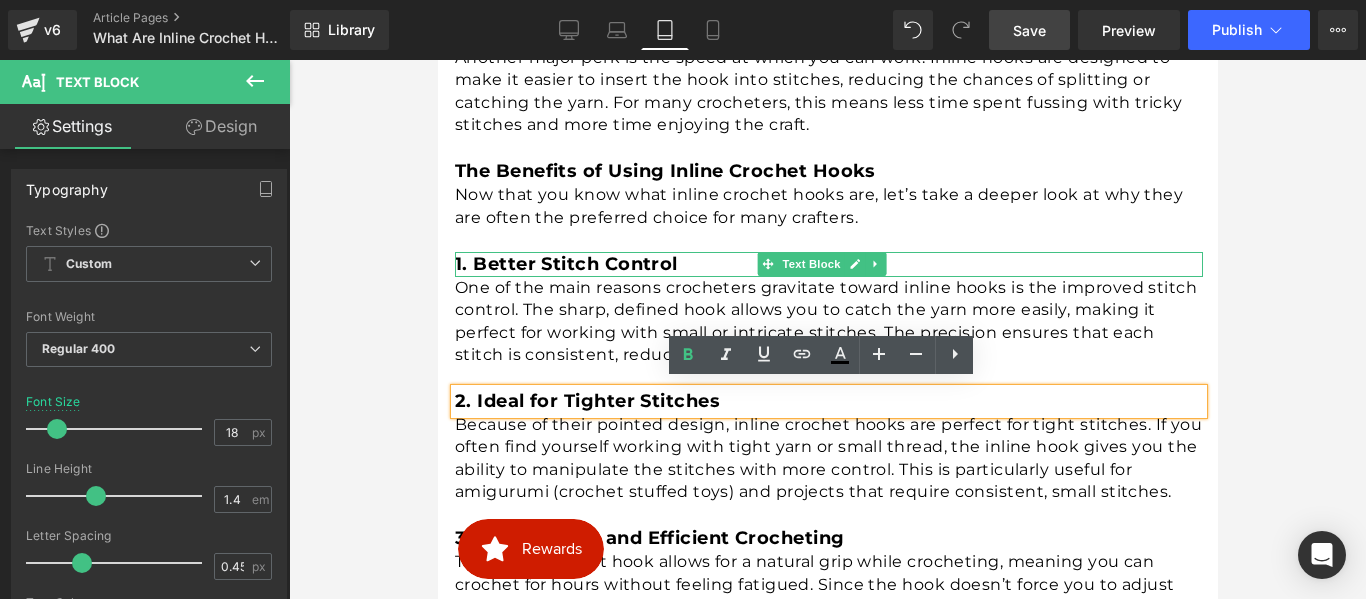 click on "1. Better Stitch Control" at bounding box center [565, 264] 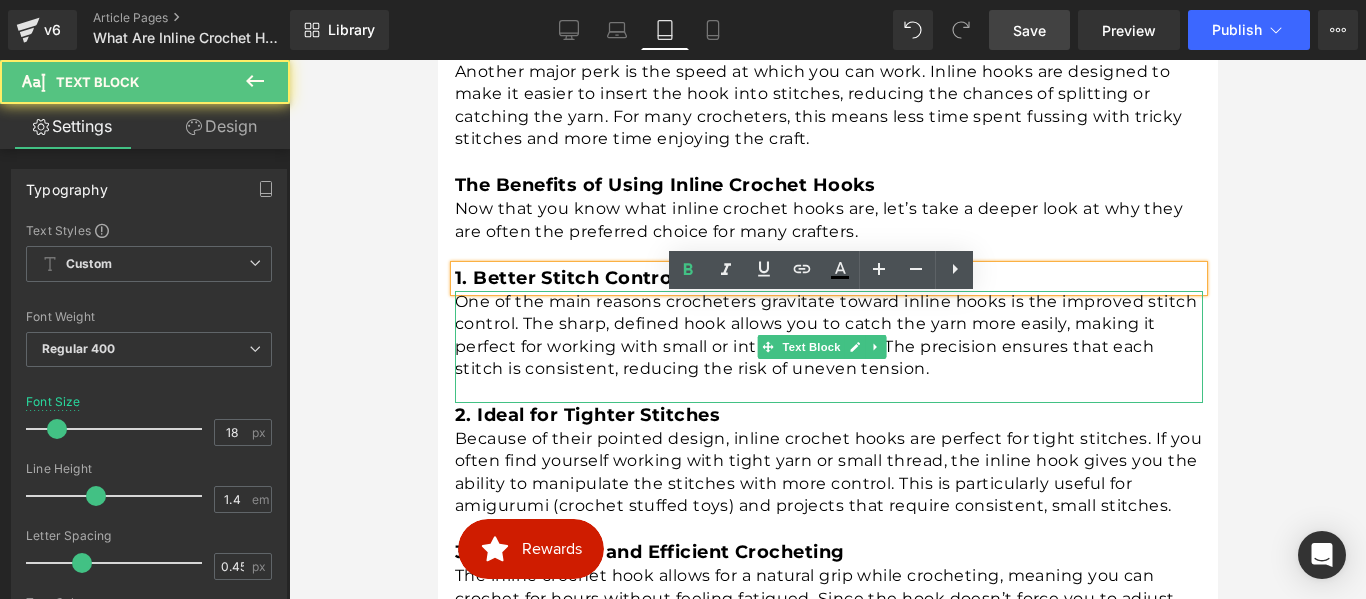scroll, scrollTop: 1388, scrollLeft: 0, axis: vertical 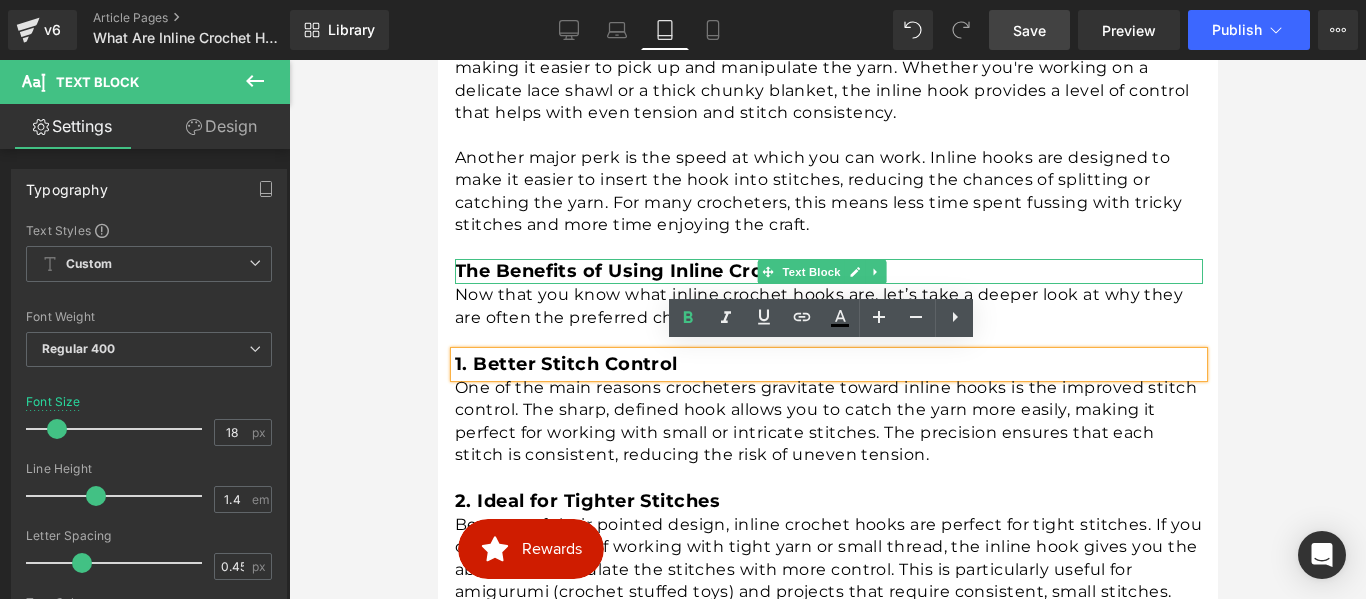 click on "The Benefits of Using Inline Crochet Hooks" at bounding box center [664, 271] 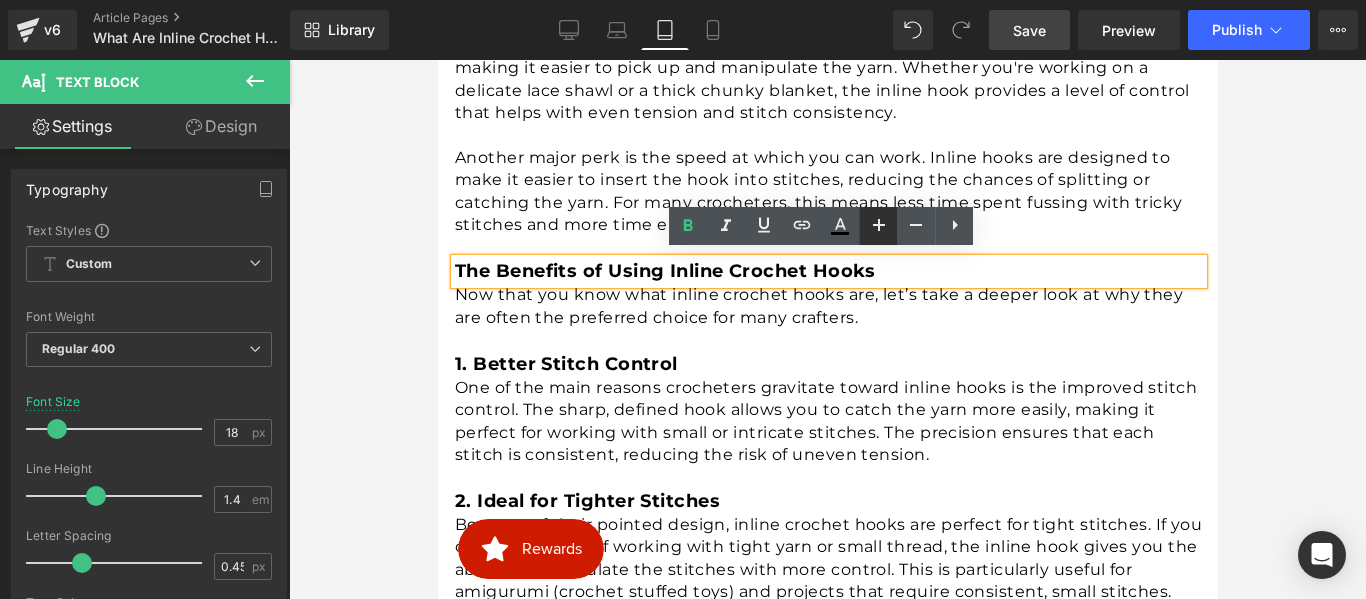 click 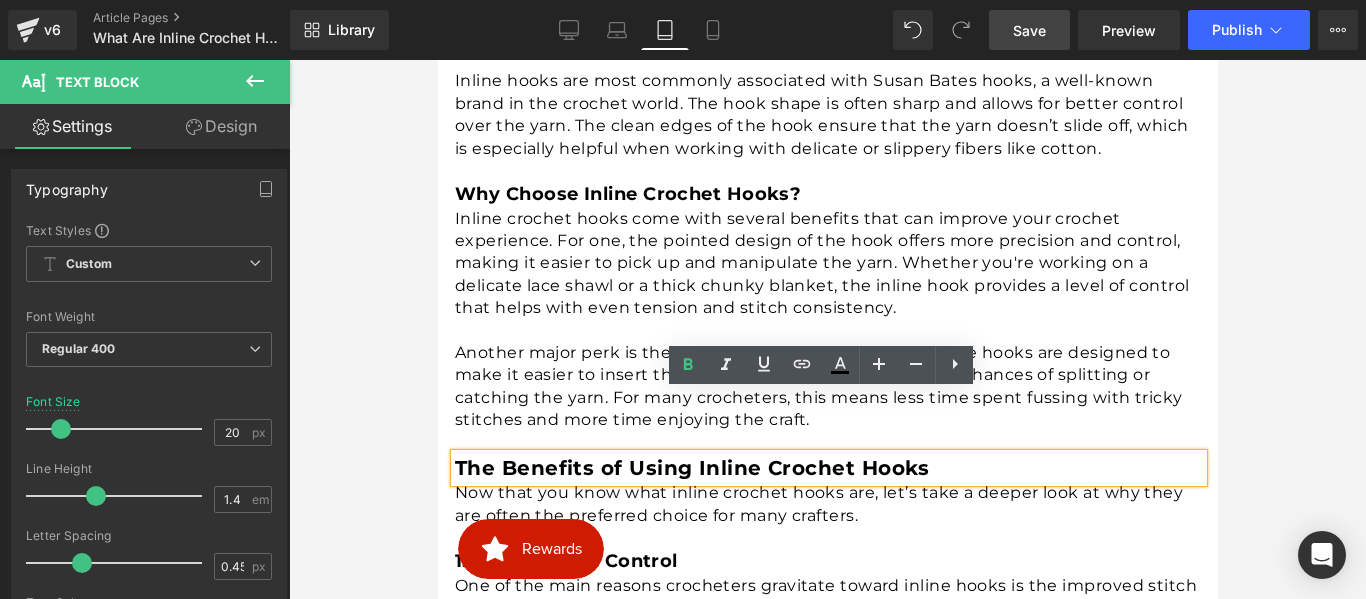 scroll, scrollTop: 1188, scrollLeft: 0, axis: vertical 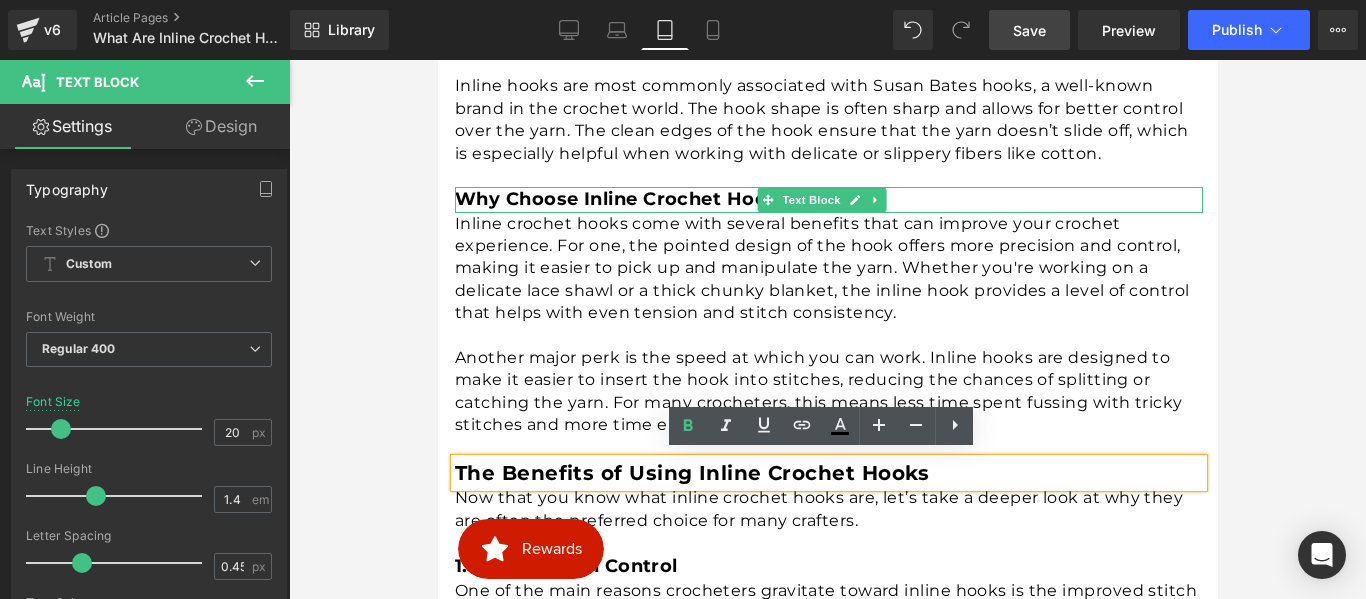 click on "Why Choose Inline Crochet Hooks?" at bounding box center (627, 199) 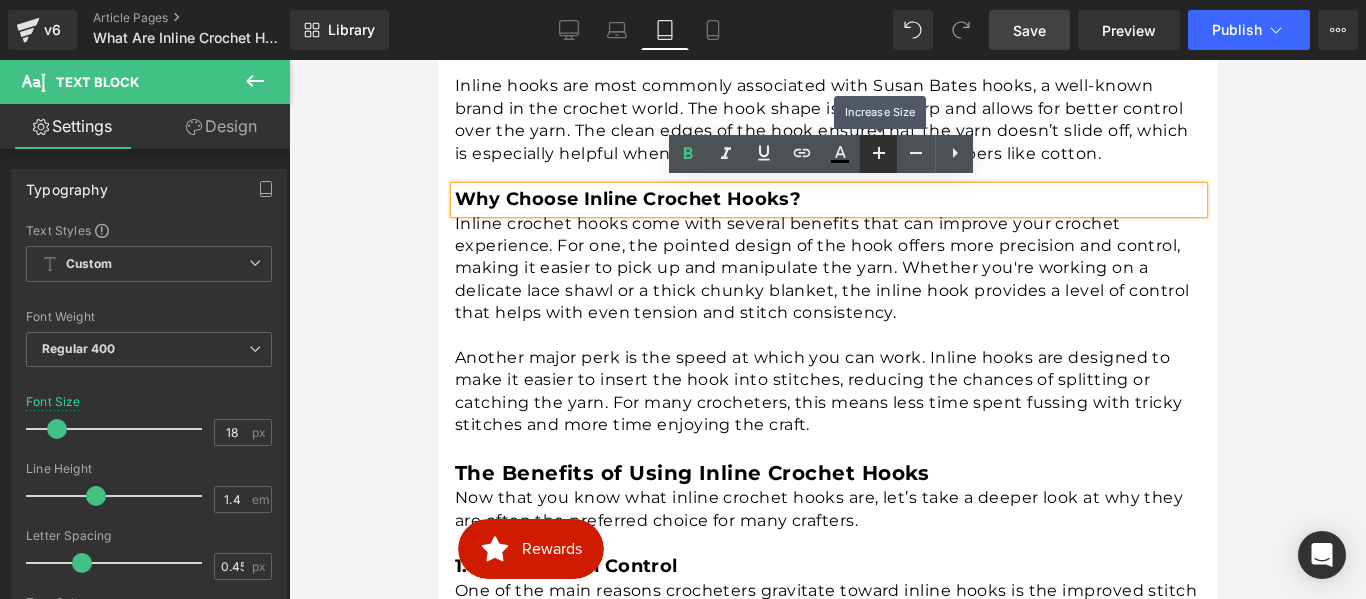 click 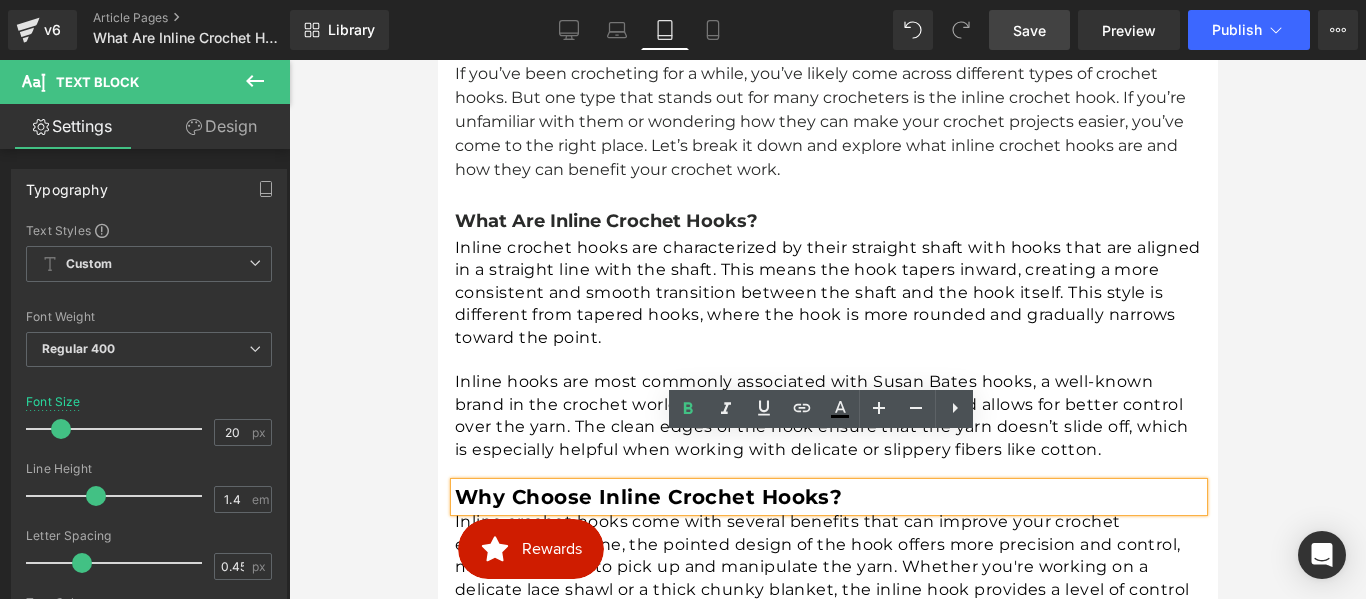 scroll, scrollTop: 888, scrollLeft: 0, axis: vertical 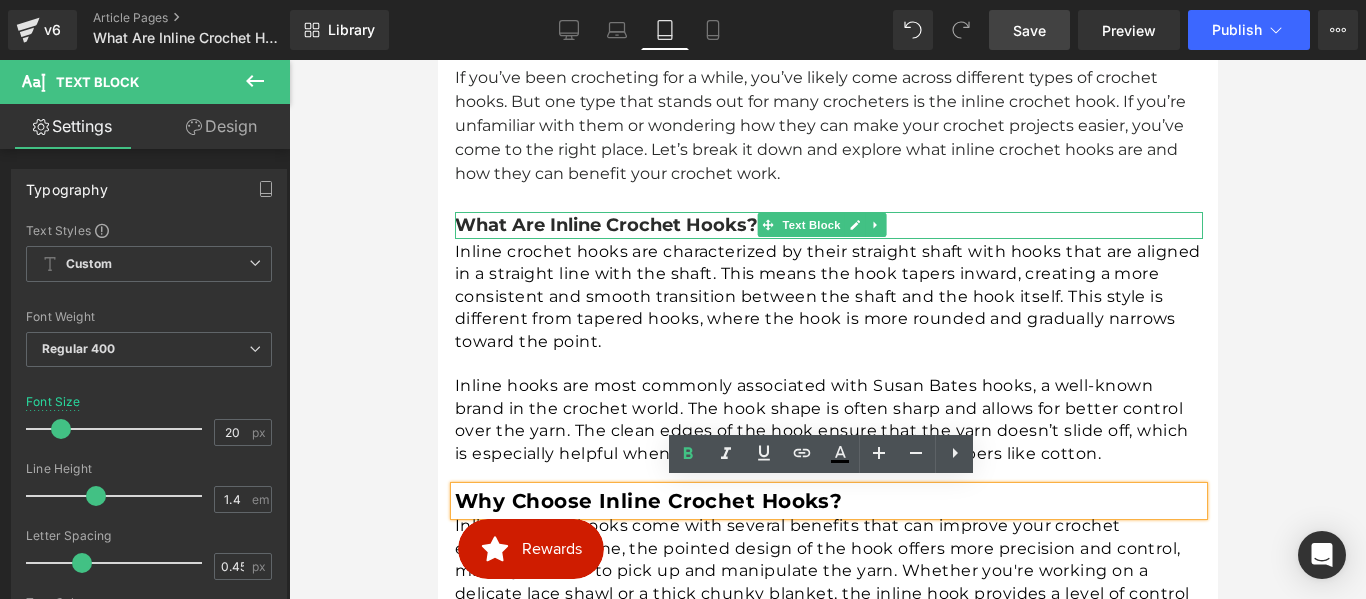 click on "What Are Inline Crochet Hooks?" at bounding box center (605, 225) 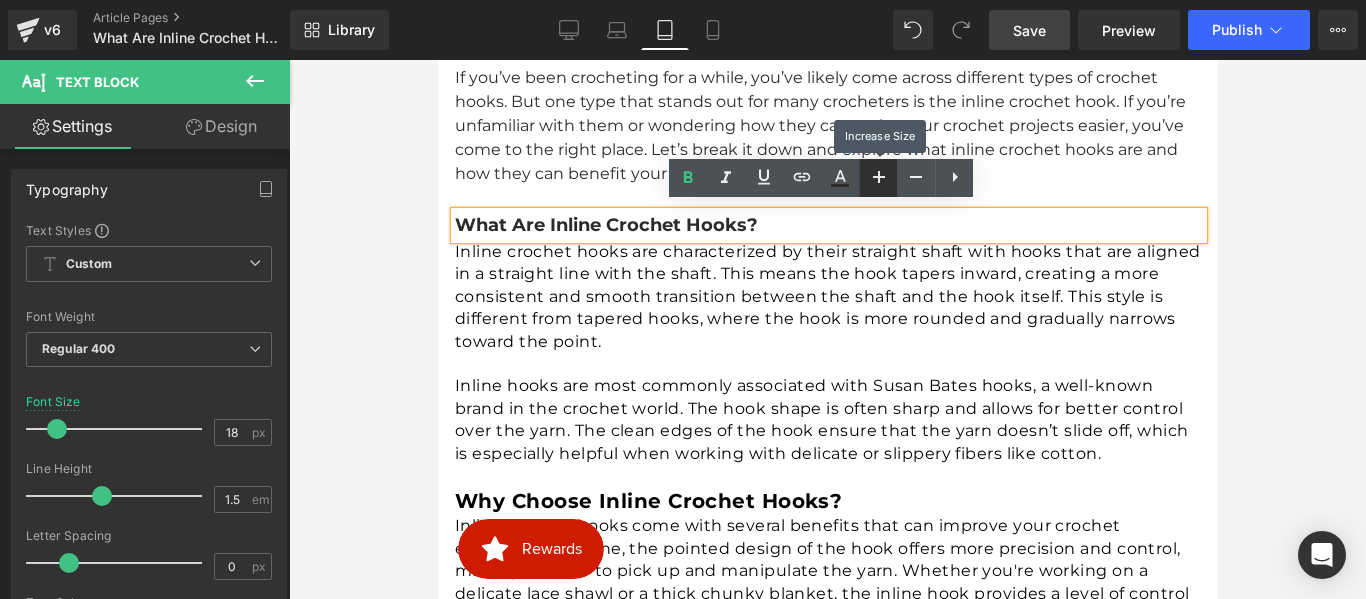 click 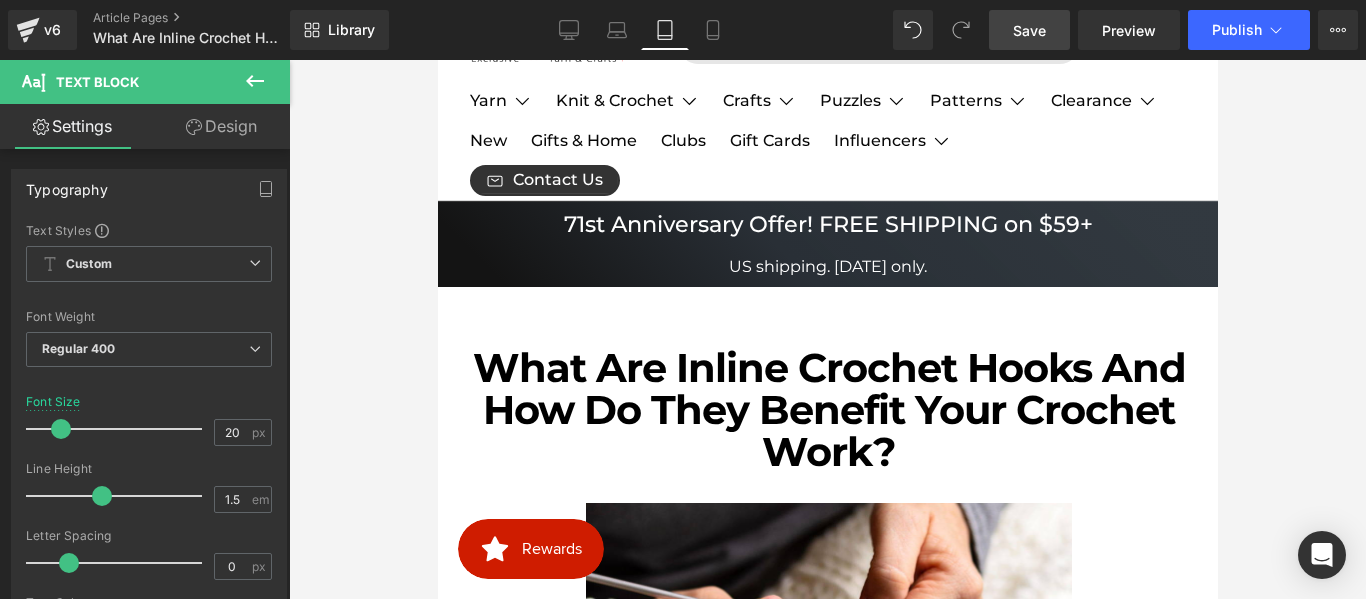 scroll, scrollTop: 88, scrollLeft: 0, axis: vertical 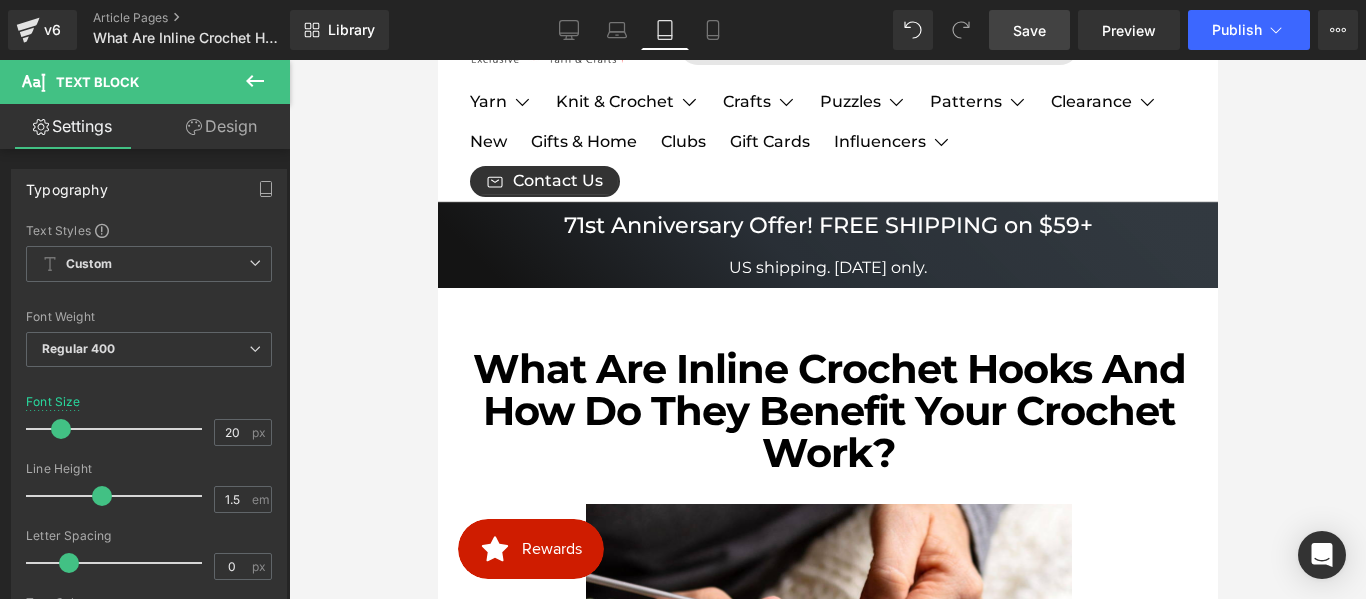 click on "Save" at bounding box center [1029, 30] 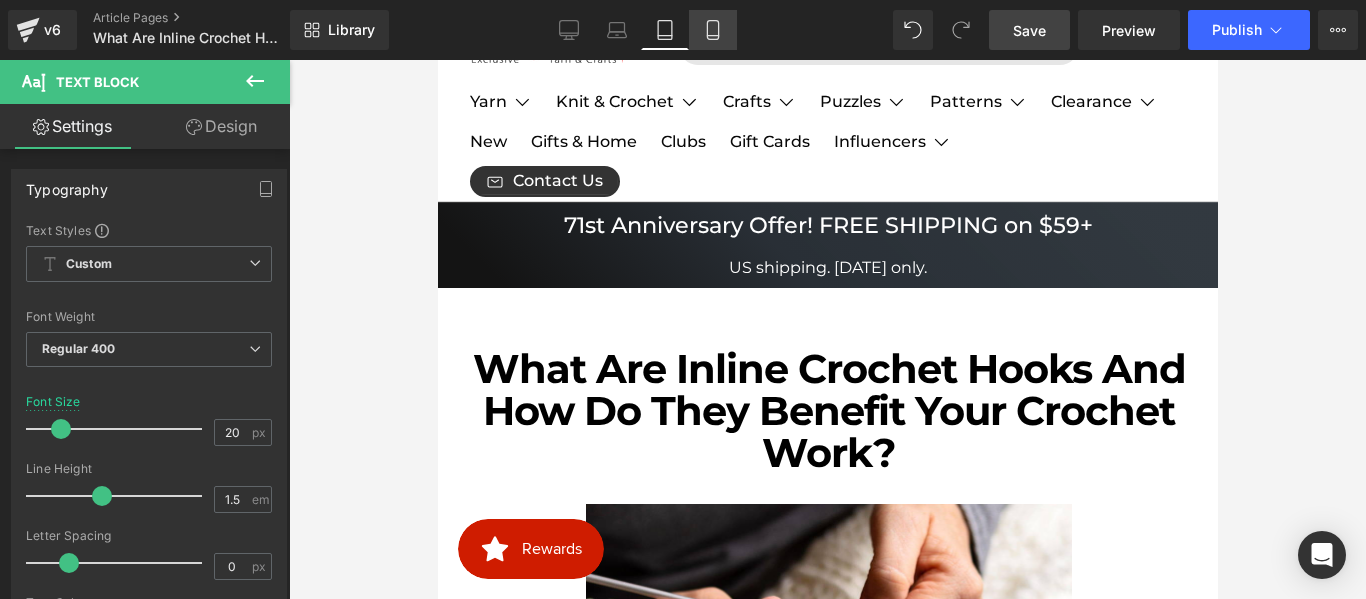 click 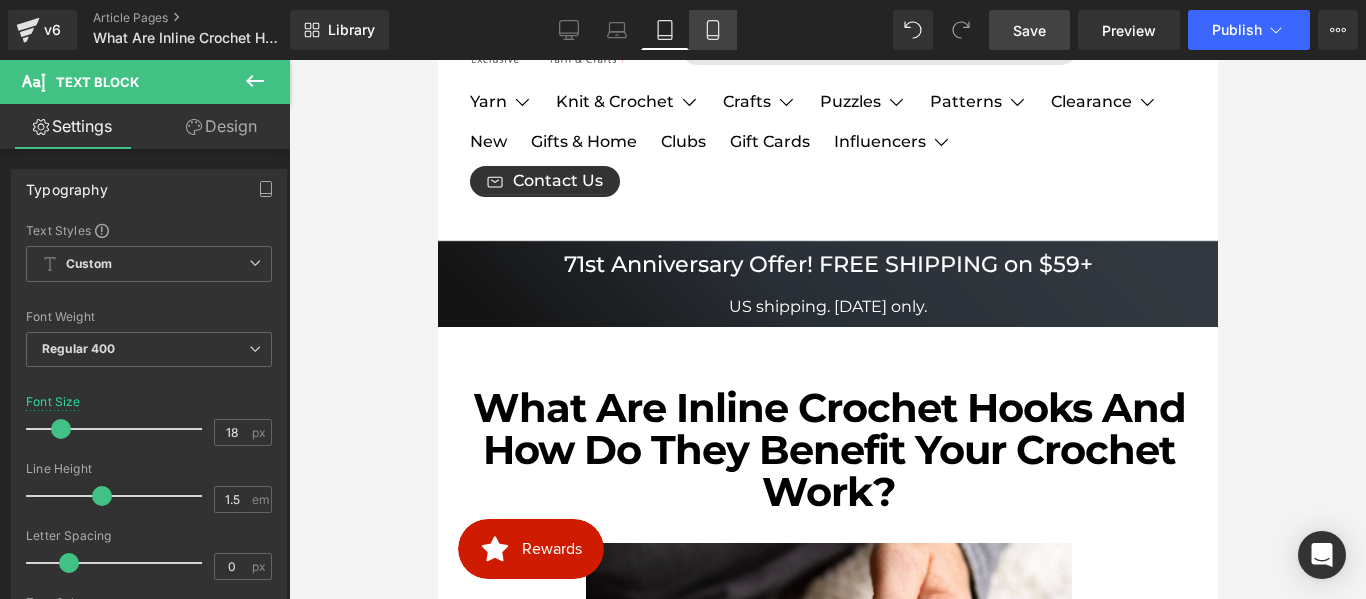 scroll, scrollTop: 0, scrollLeft: 0, axis: both 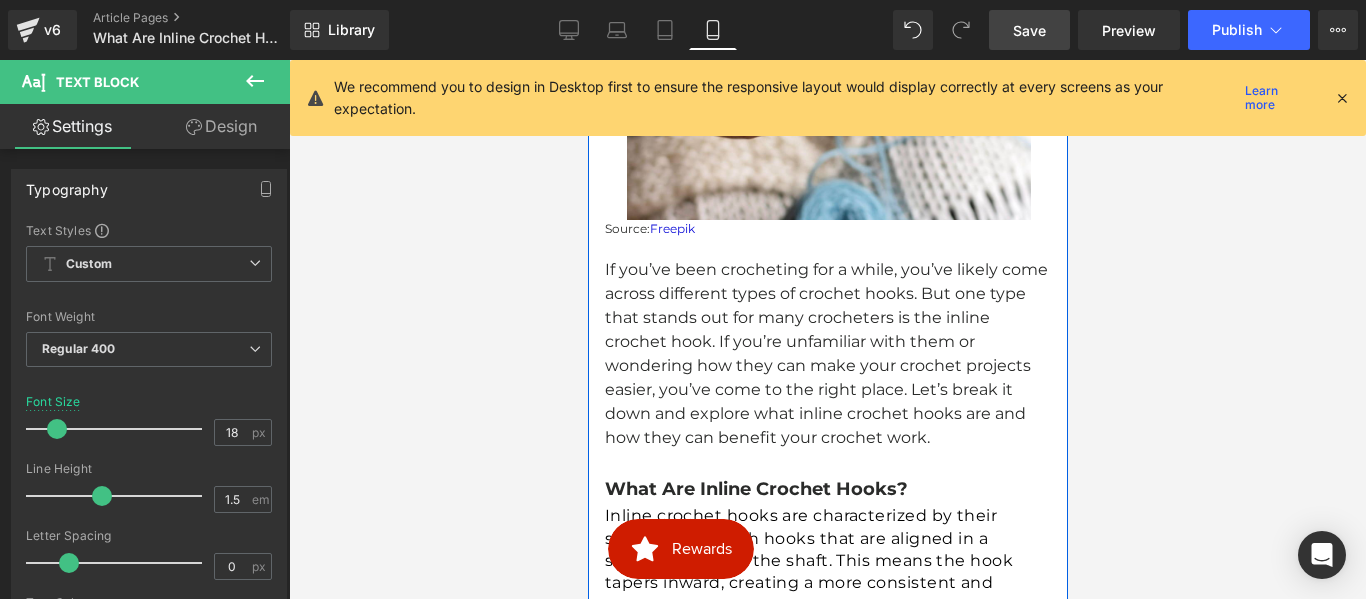 click on "If you’ve been crocheting for a while, you’ve likely come across different types of crochet hooks. But one type that stands out for many crocheters is the inline crochet hook. If you’re unfamiliar with them or wondering how they can make your crochet projects easier, you’ve come to the right place. Let’s break it down and explore what inline crochet hooks are and how they can benefit your crochet work." at bounding box center (828, 354) 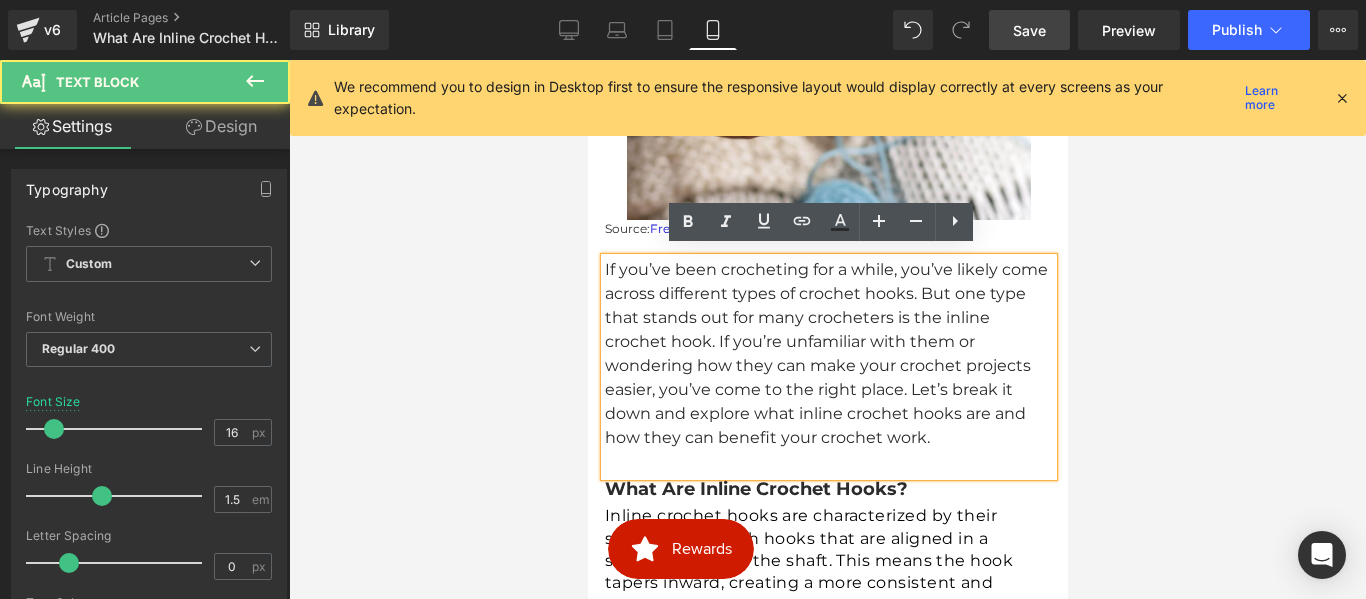 scroll, scrollTop: 600, scrollLeft: 0, axis: vertical 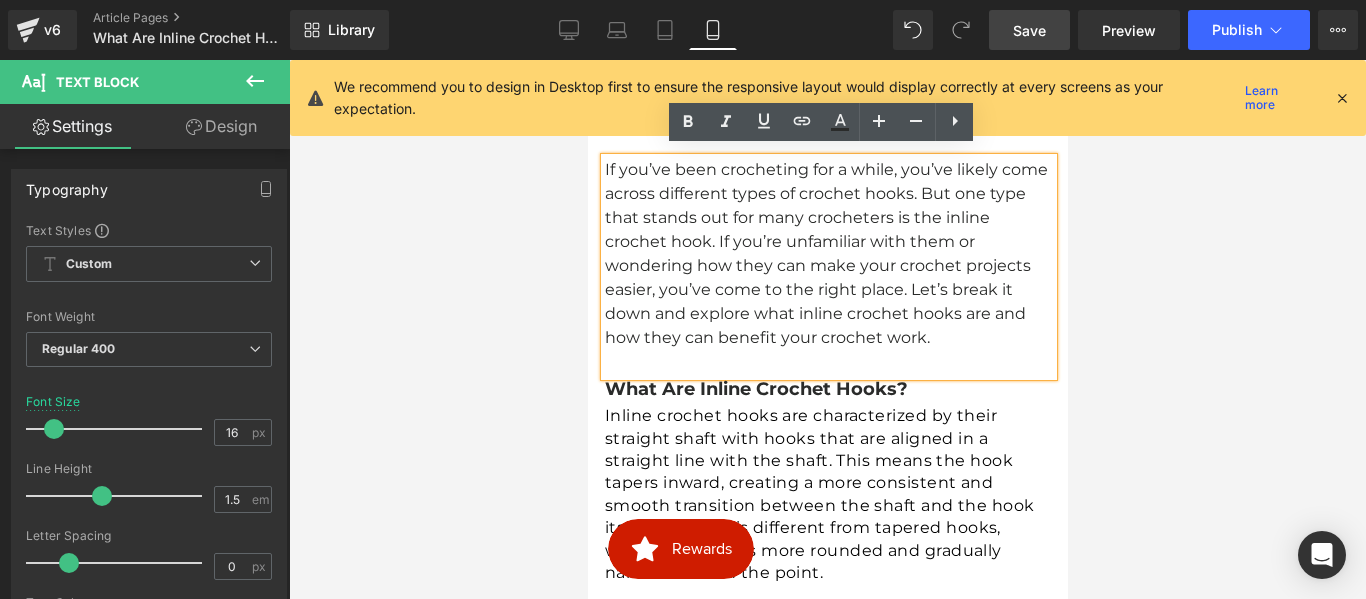 click on "What Are Inline Crochet Hooks?" at bounding box center (755, 389) 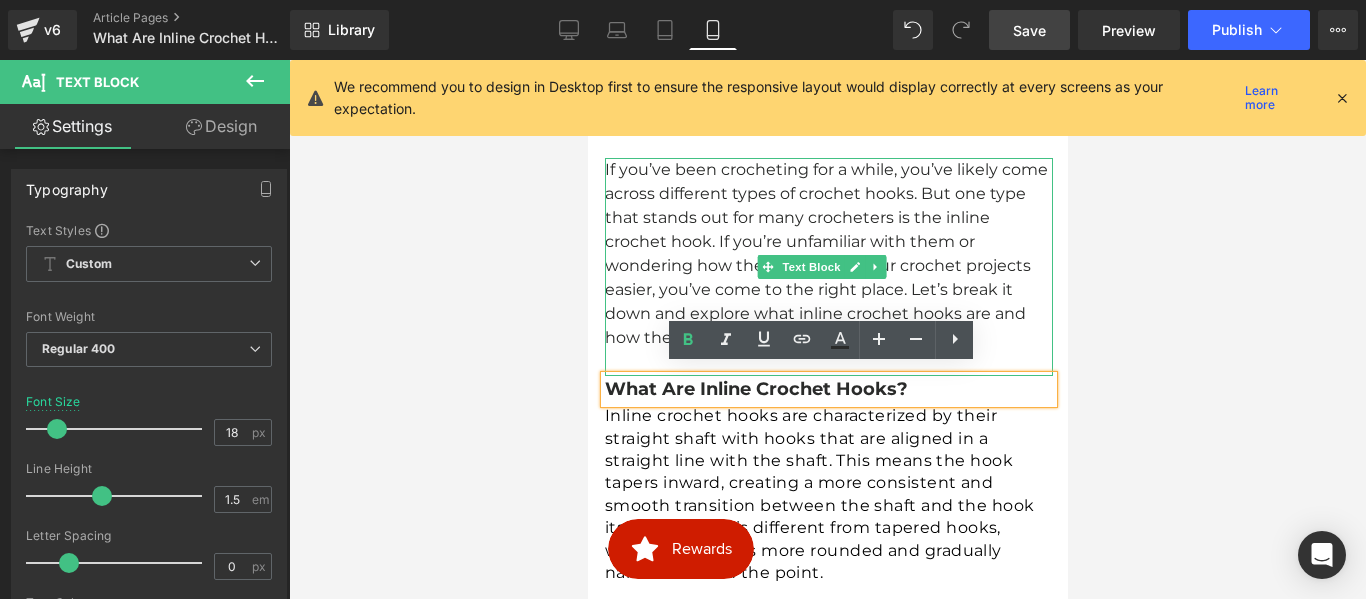 click on "If you’ve been crocheting for a while, you’ve likely come across different types of crochet hooks. But one type that stands out for many crocheters is the inline crochet hook. If you’re unfamiliar with them or wondering how they can make your crochet projects easier, you’ve come to the right place. Let’s break it down and explore what inline crochet hooks are and how they can benefit your crochet work." at bounding box center (828, 254) 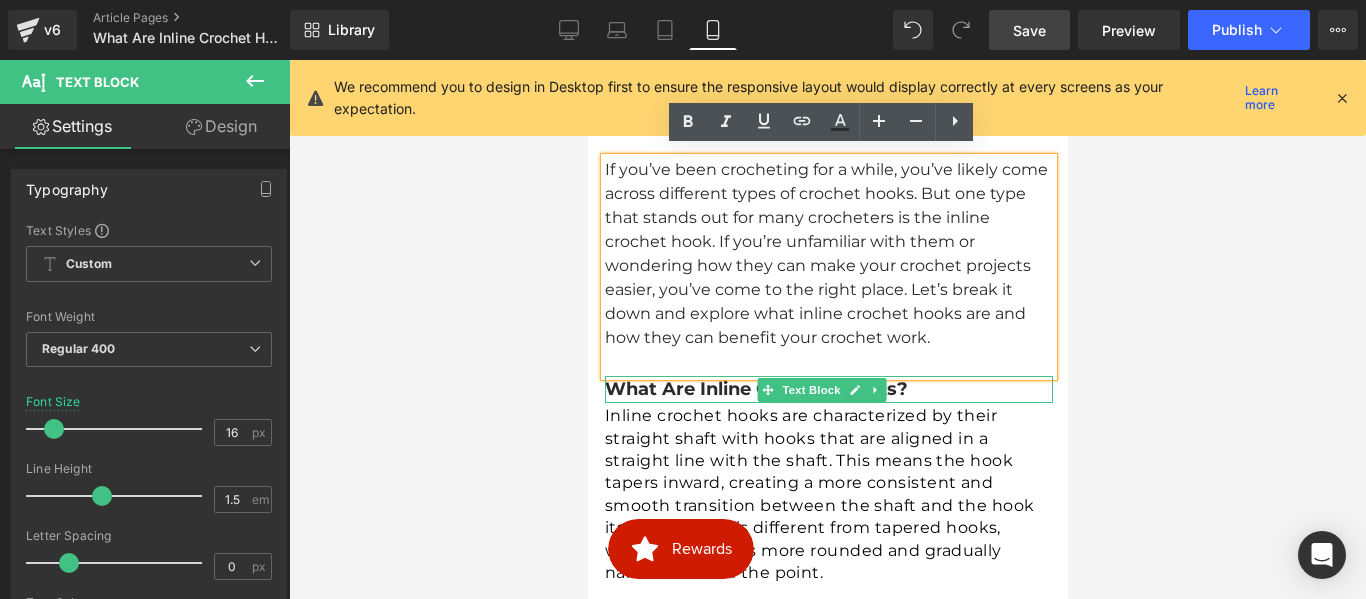 click on "What Are Inline Crochet Hooks?" at bounding box center (755, 389) 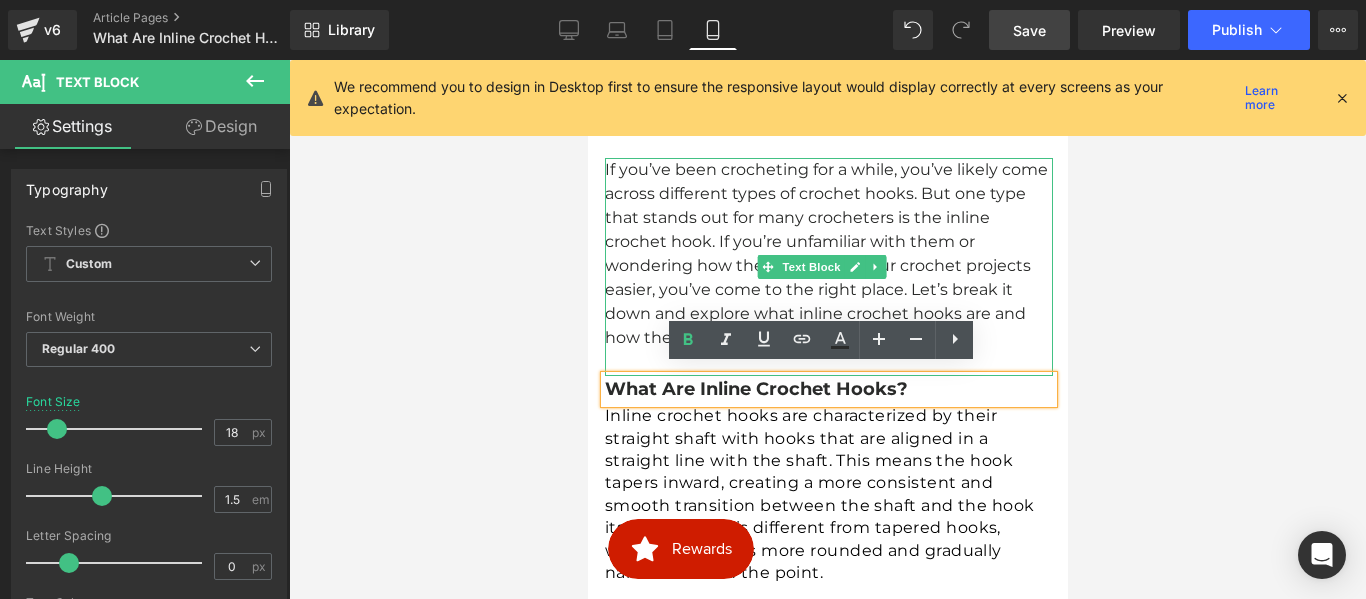 click on "If you’ve been crocheting for a while, you’ve likely come across different types of crochet hooks. But one type that stands out for many crocheters is the inline crochet hook. If you’re unfamiliar with them or wondering how they can make your crochet projects easier, you’ve come to the right place. Let’s break it down and explore what inline crochet hooks are and how they can benefit your crochet work." at bounding box center (828, 254) 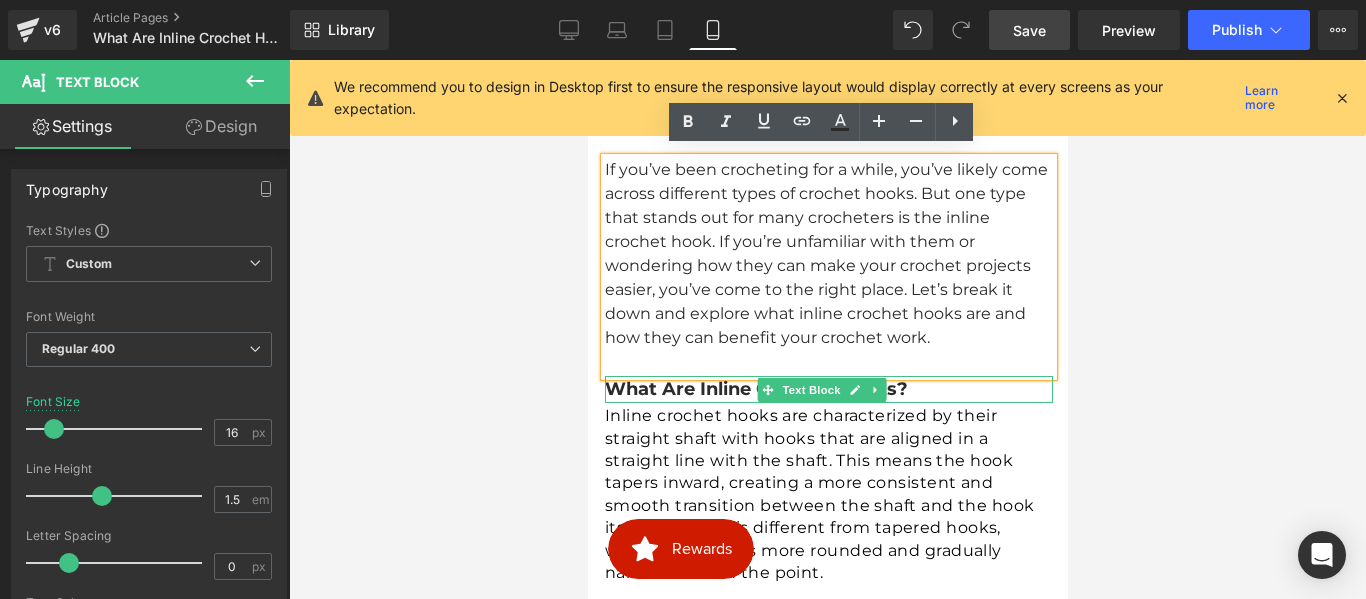 click on "What Are Inline Crochet Hooks?" at bounding box center [755, 389] 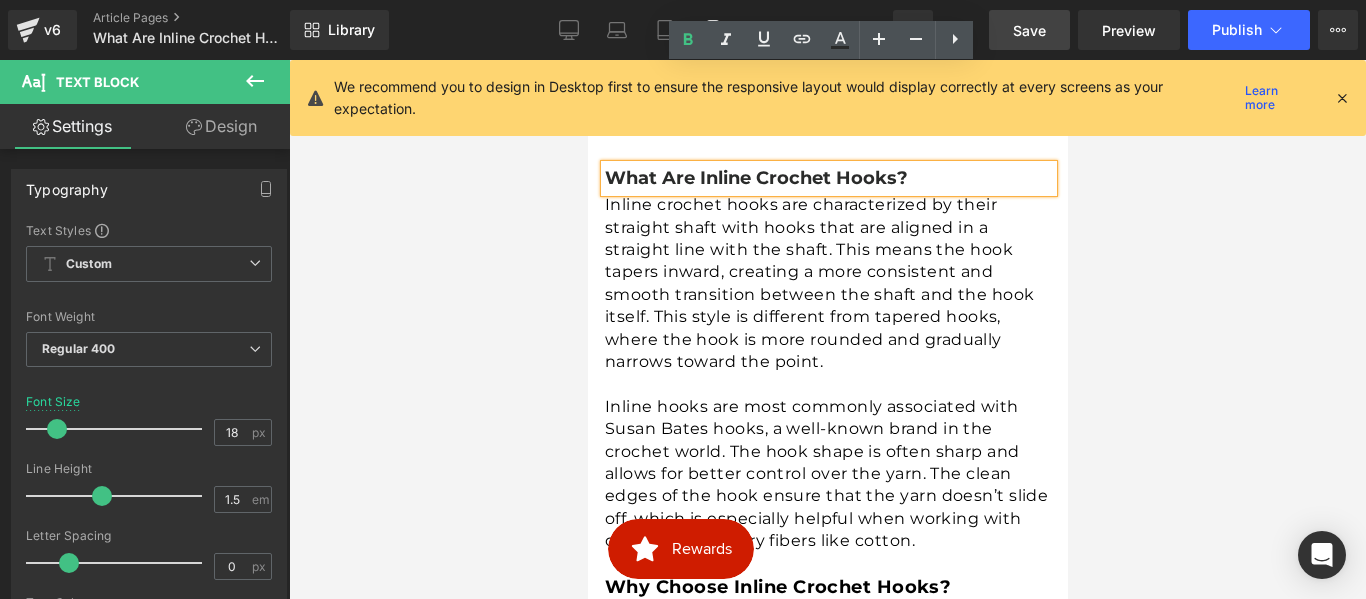 scroll, scrollTop: 700, scrollLeft: 0, axis: vertical 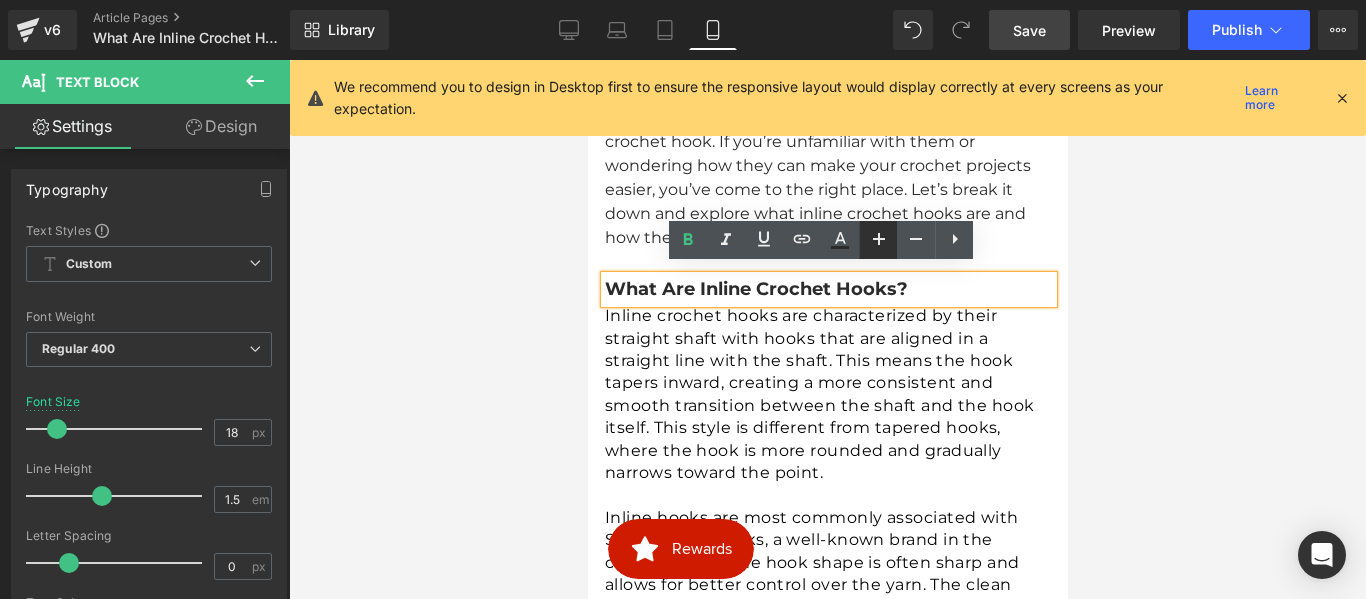 click 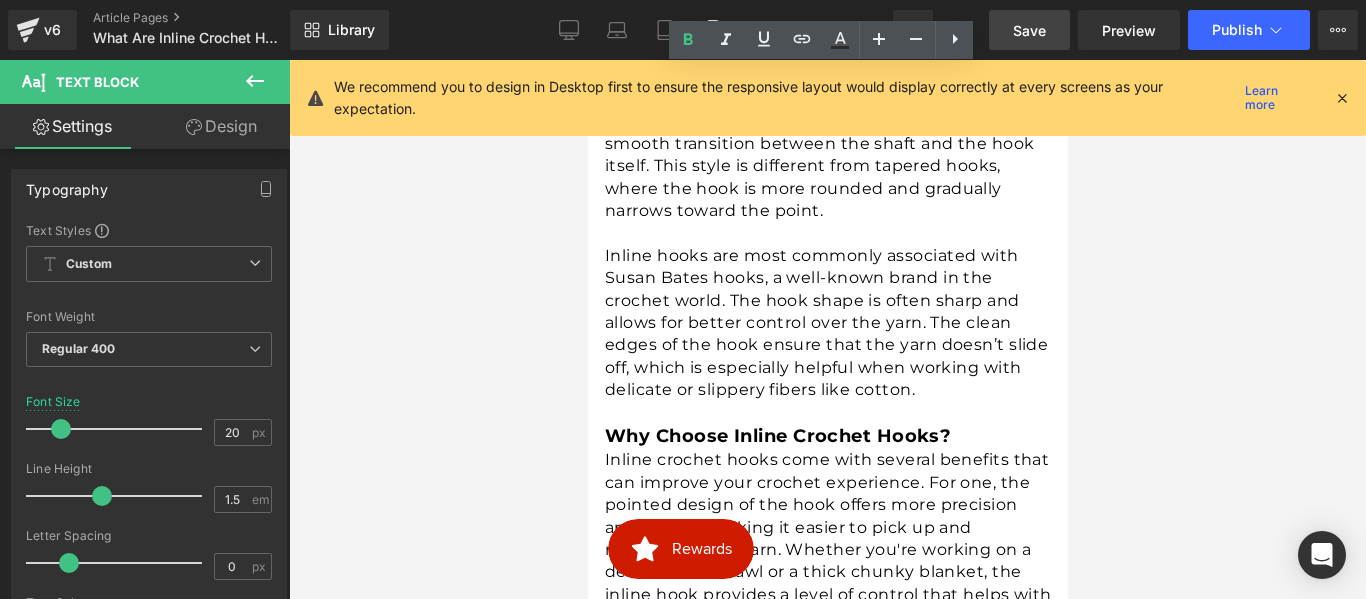 scroll, scrollTop: 1000, scrollLeft: 0, axis: vertical 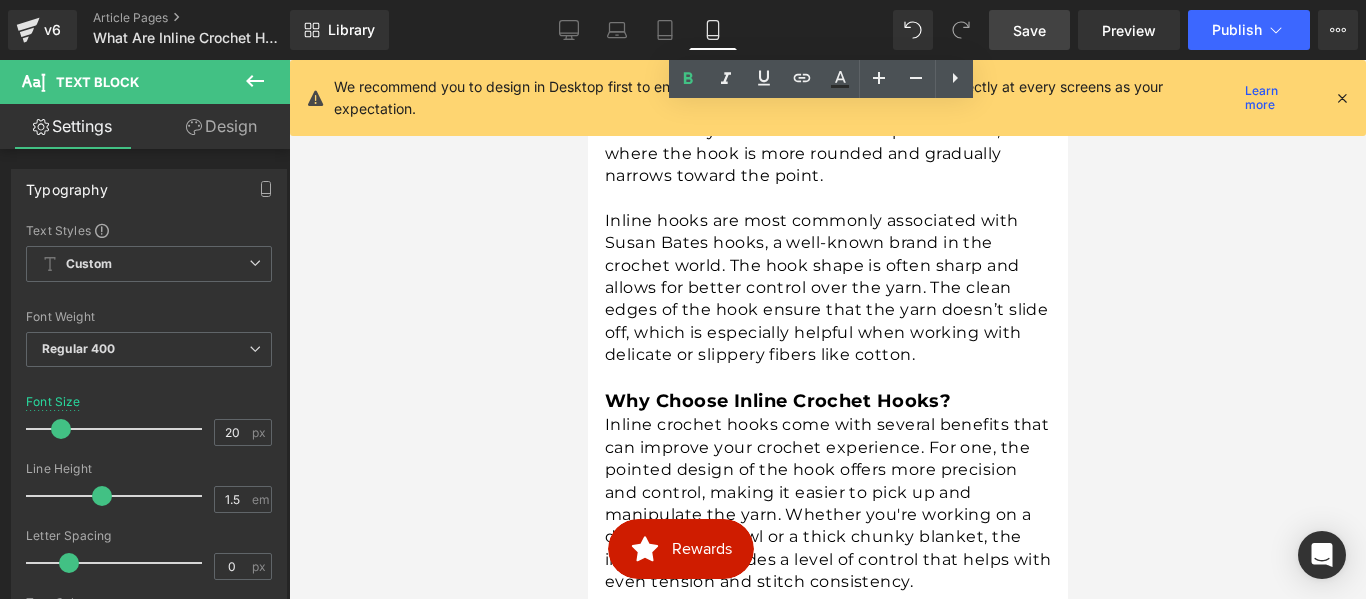click on "Why Choose Inline Crochet Hooks?" at bounding box center [777, 401] 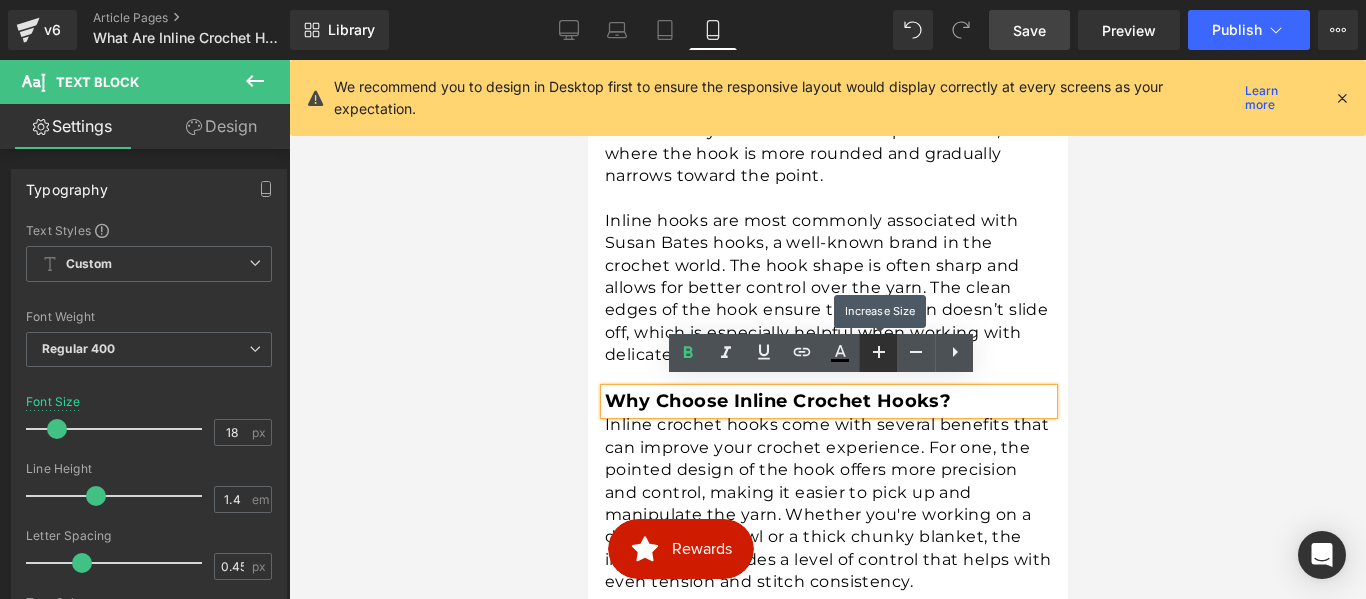 click 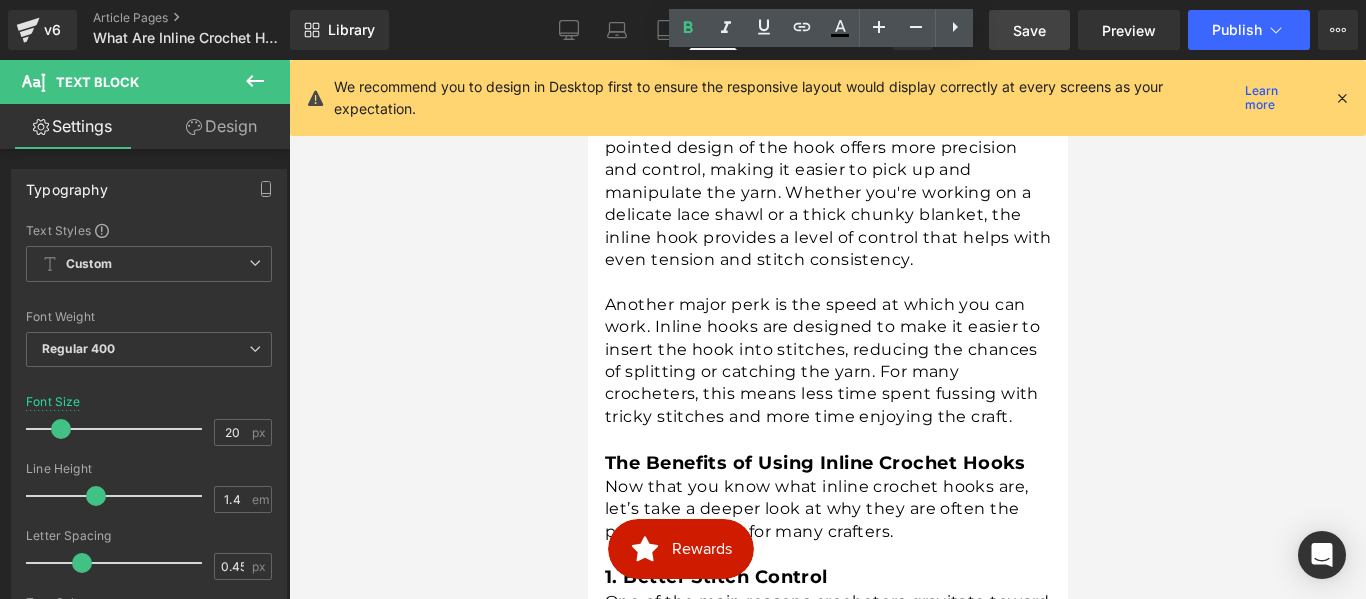 scroll, scrollTop: 1400, scrollLeft: 0, axis: vertical 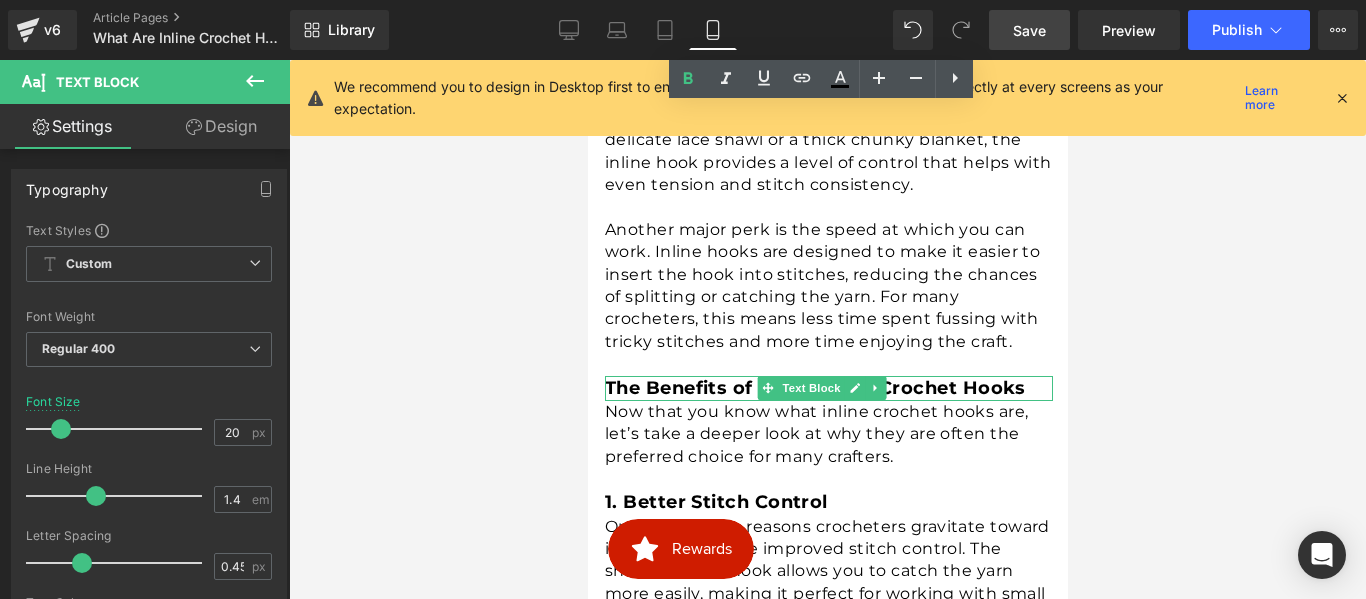 click on "The Benefits of Using Inline Crochet Hooks" at bounding box center (814, 388) 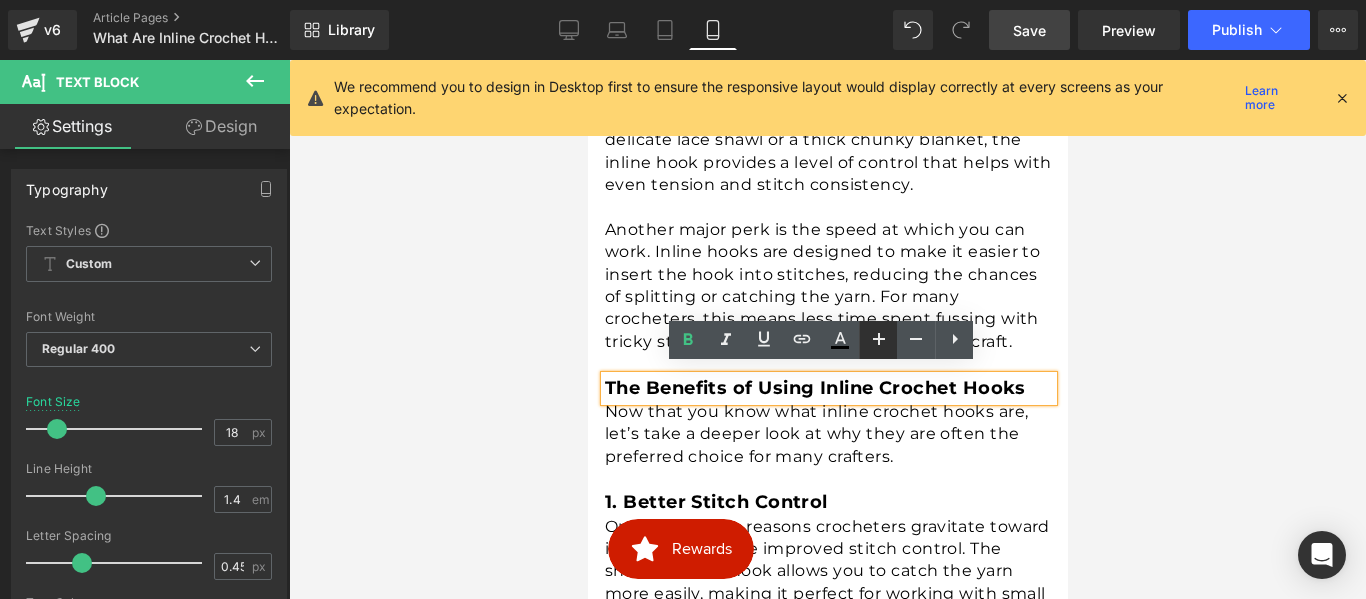 click 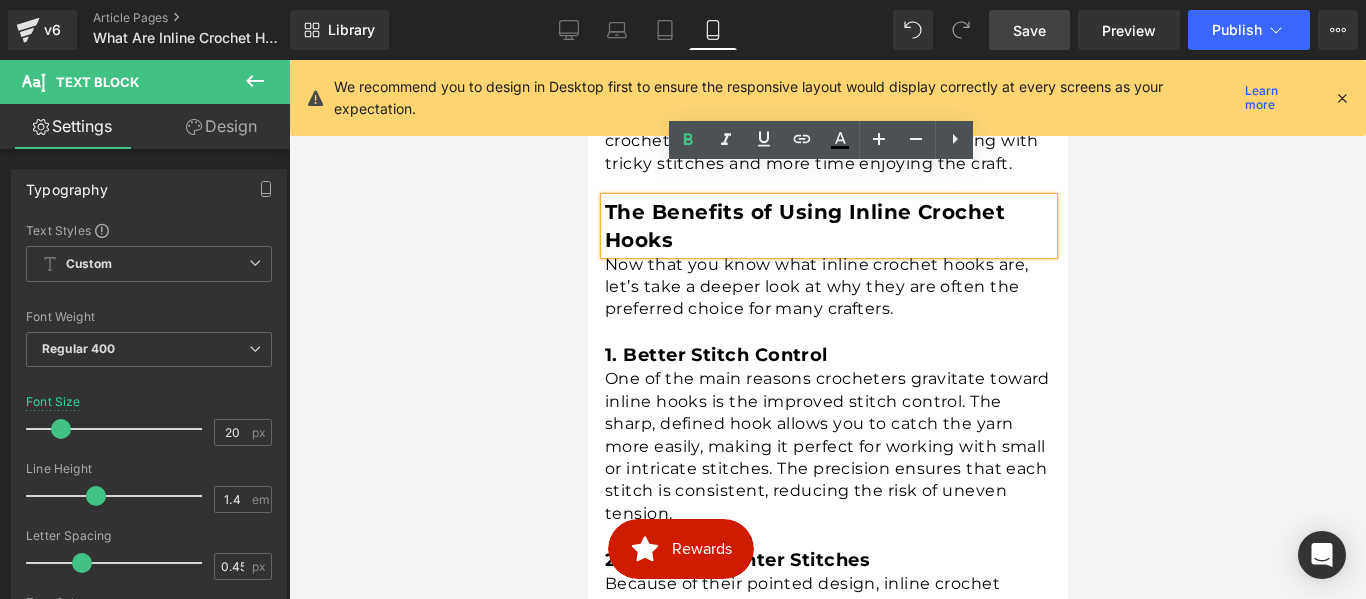 scroll, scrollTop: 1600, scrollLeft: 0, axis: vertical 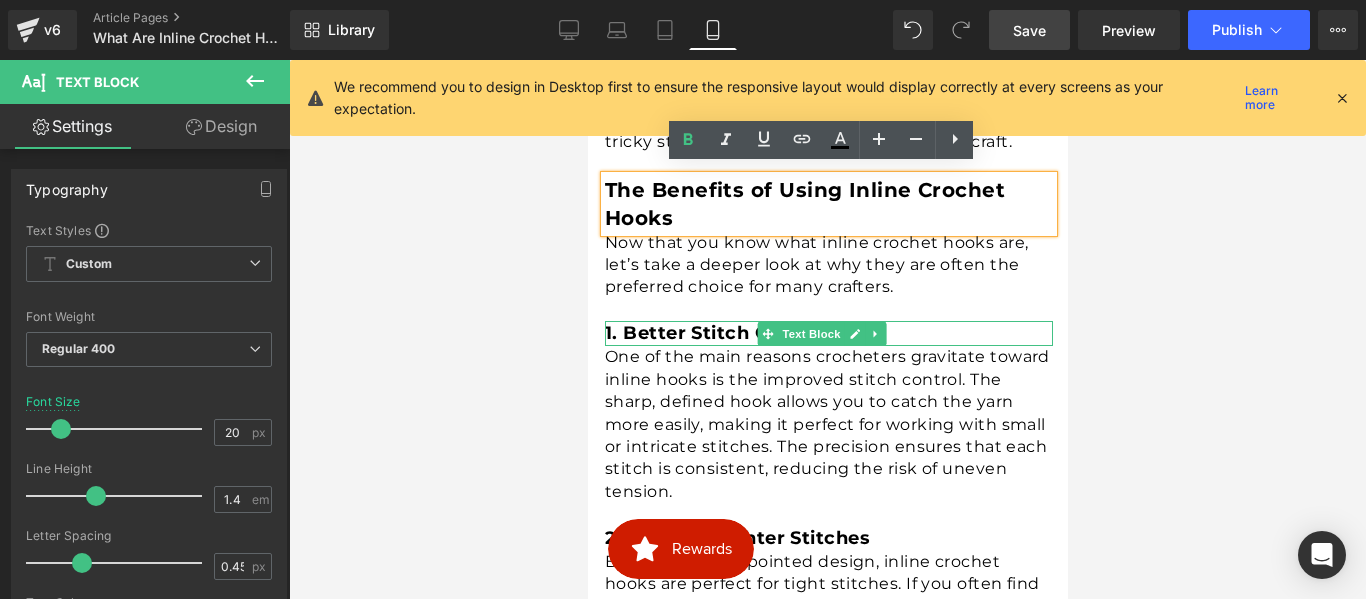 click on "1. Better Stitch Control" at bounding box center [715, 333] 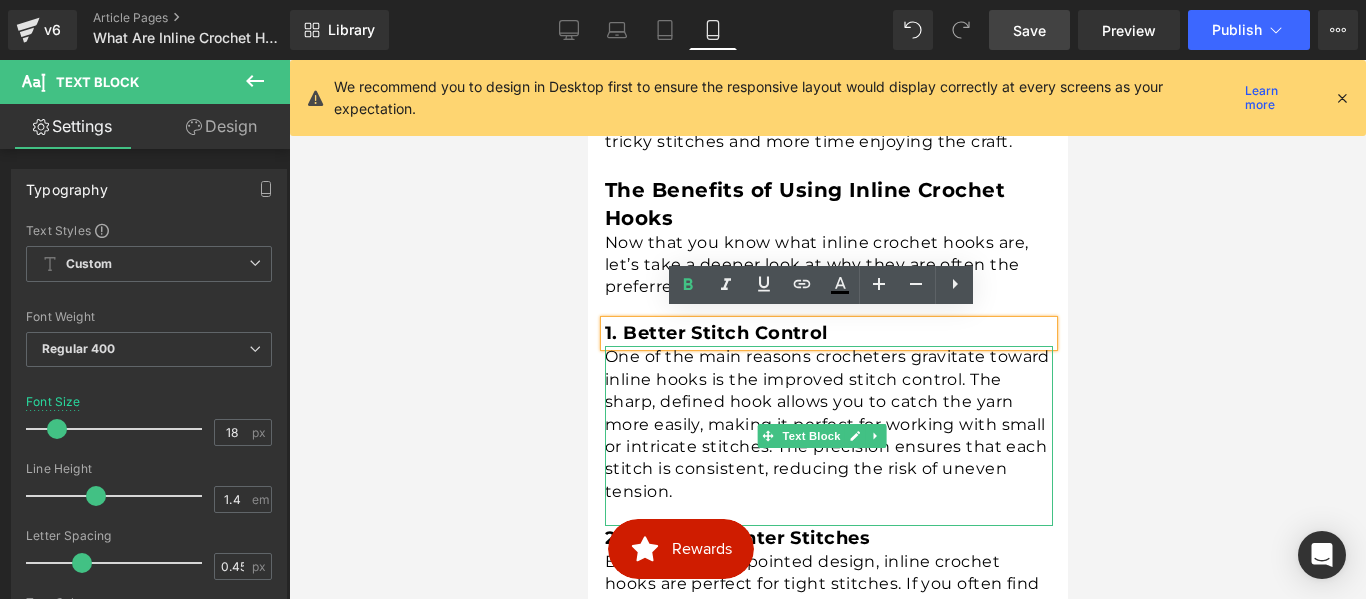 click on "One of the main reasons crocheters gravitate toward inline hooks is the improved stitch control. The sharp, defined hook allows you to catch the yarn more easily, making it perfect for working with small or intricate stitches. The precision ensures that each stitch is consistent, reducing the risk of uneven tension." at bounding box center (828, 424) 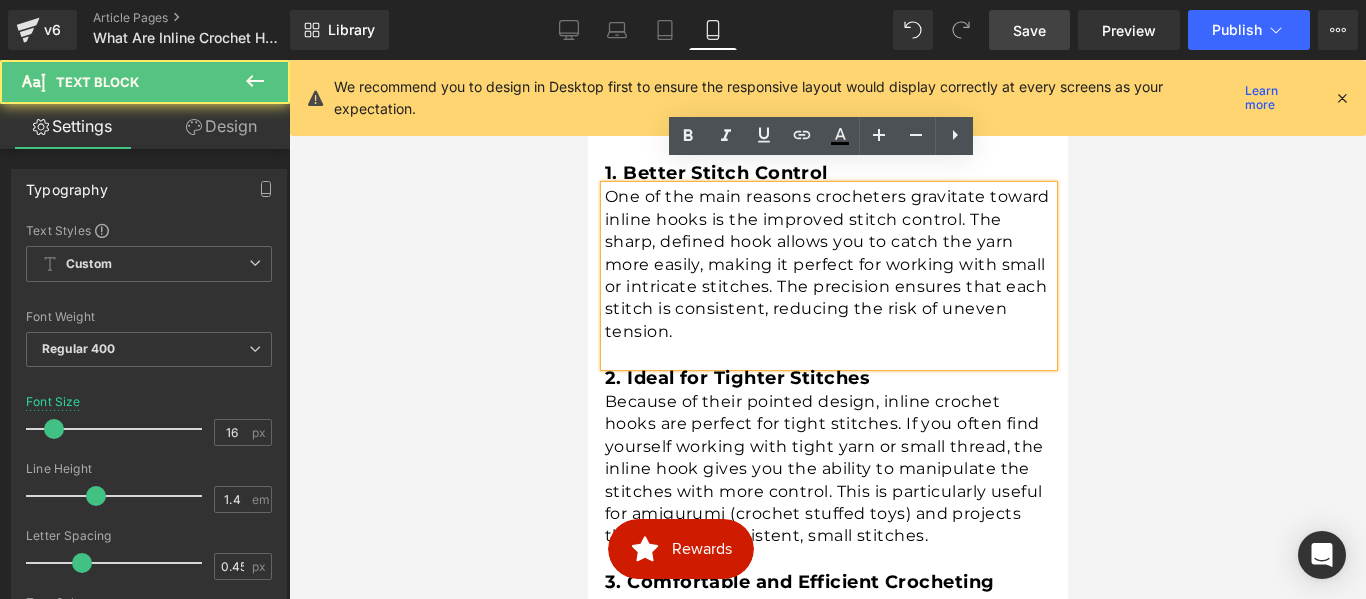 scroll, scrollTop: 1800, scrollLeft: 0, axis: vertical 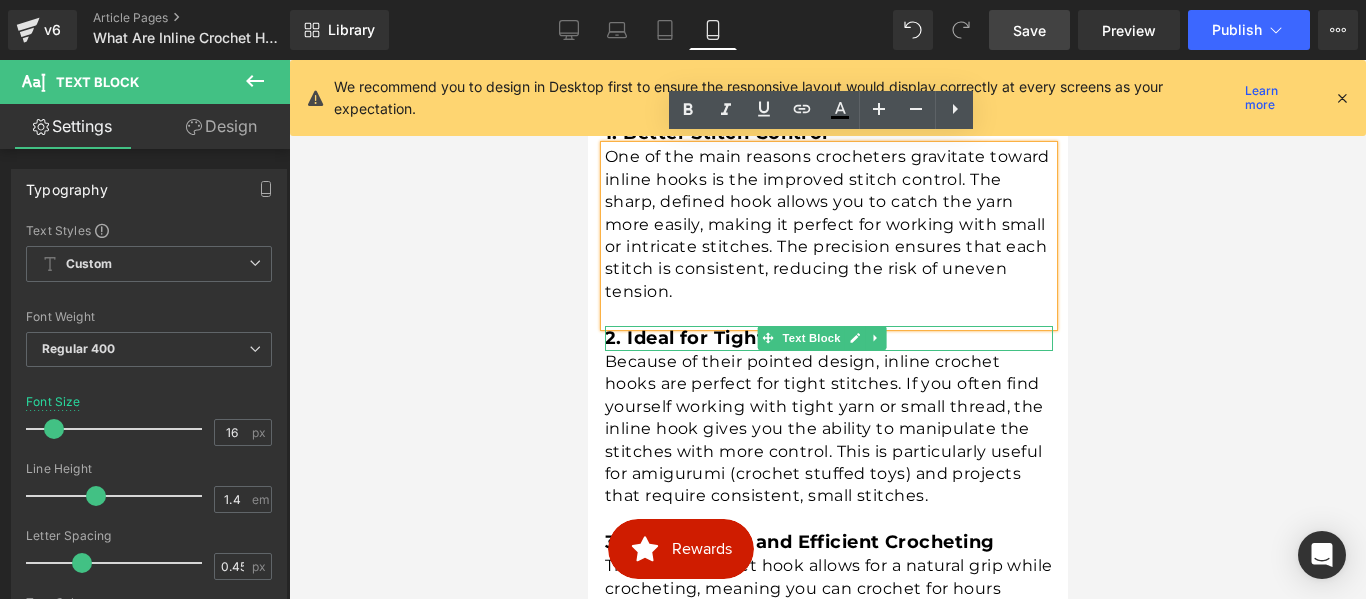 click on "2. Ideal for Tighter Stitches" at bounding box center (736, 338) 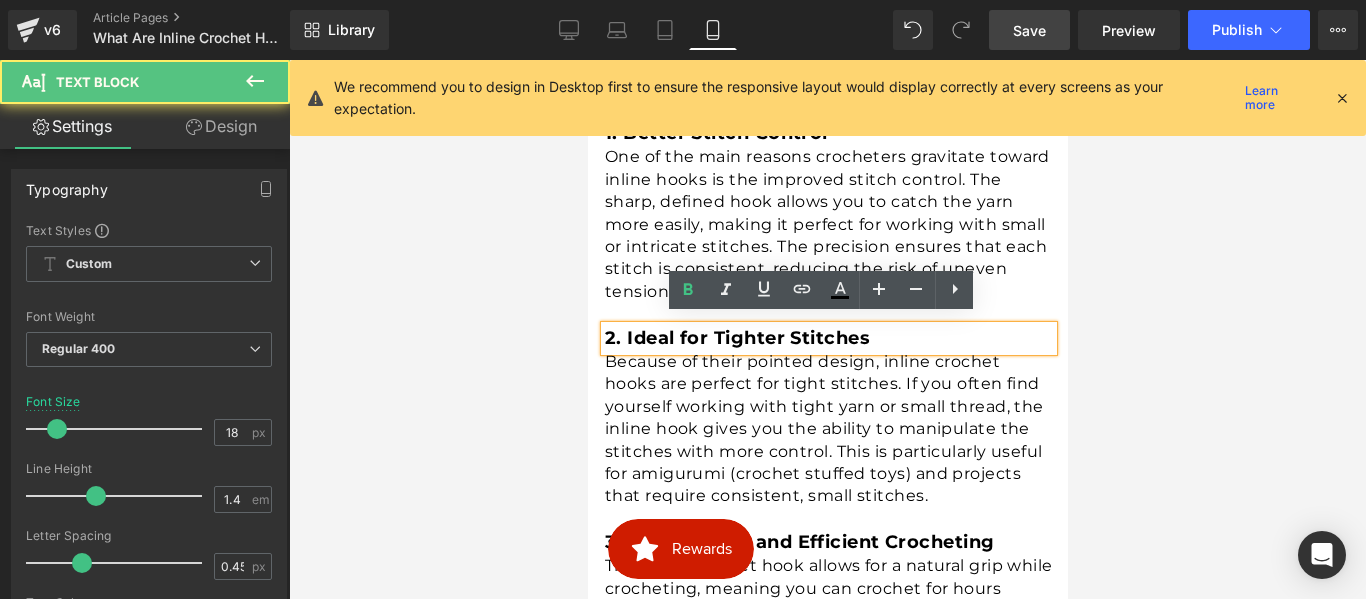 scroll, scrollTop: 1900, scrollLeft: 0, axis: vertical 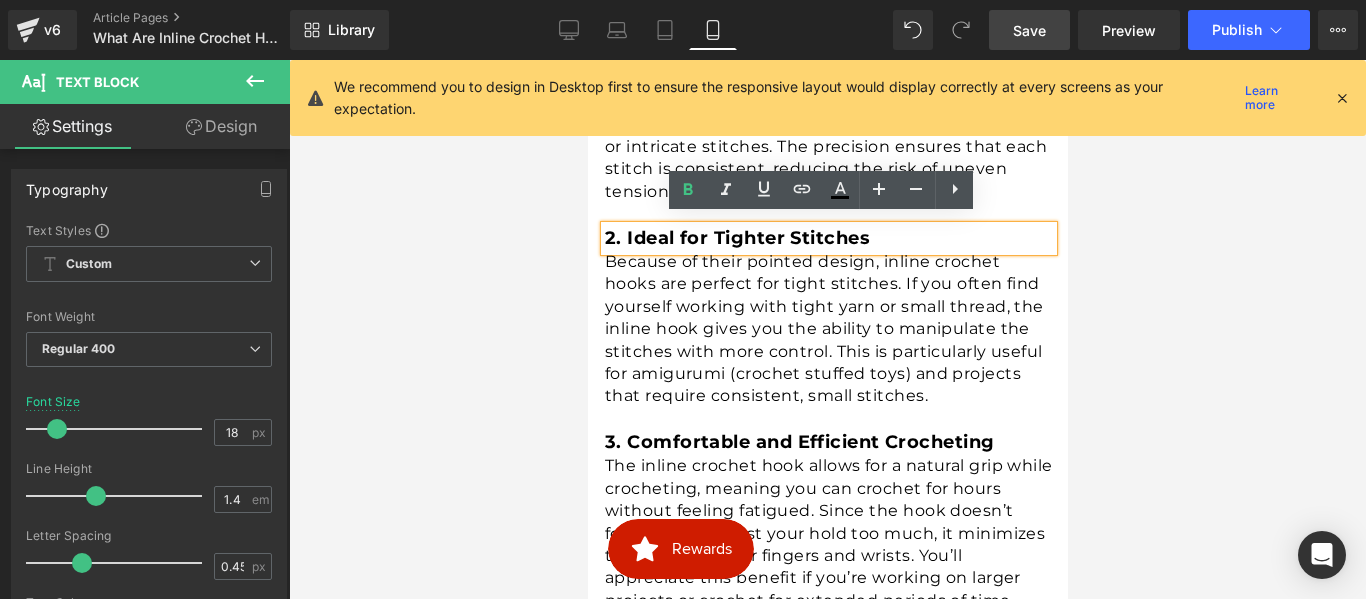 click on "Because of their pointed design, inline crochet hooks are perfect for tight stitches. If you often find yourself working with tight yarn or small thread, the inline hook gives you the ability to manipulate the stitches with more control. This is particularly useful for amigurumi (crochet stuffed toys) and projects that require consistent, small stitches." at bounding box center [828, 329] 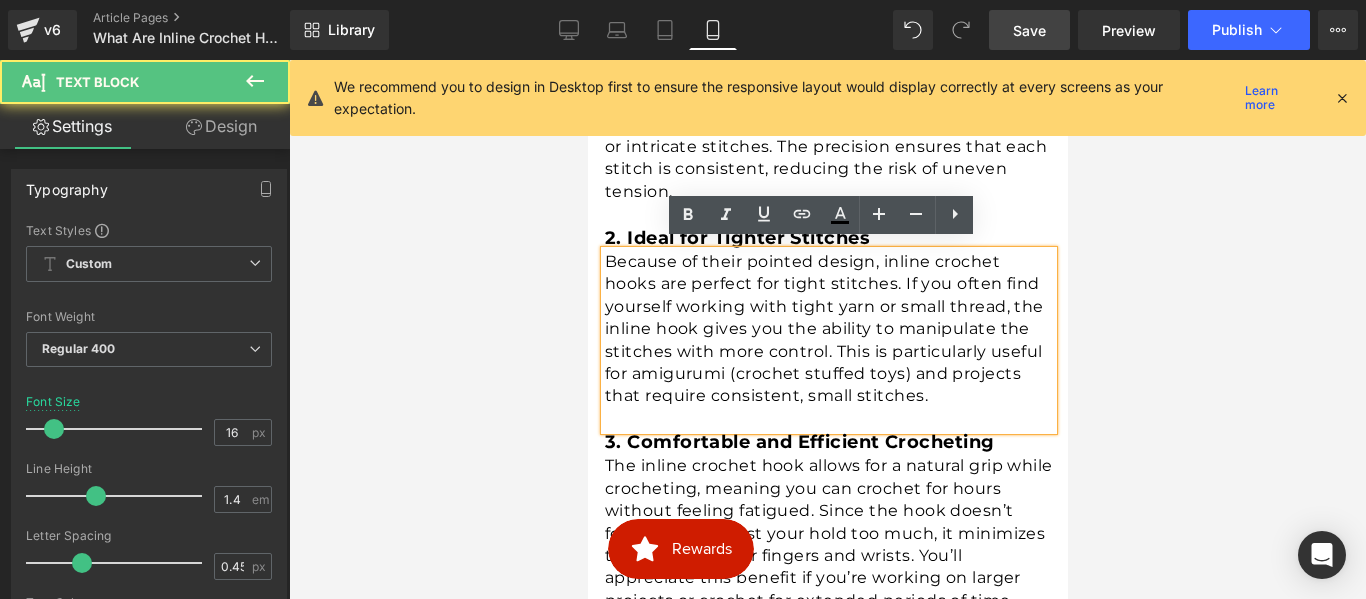 scroll, scrollTop: 2000, scrollLeft: 0, axis: vertical 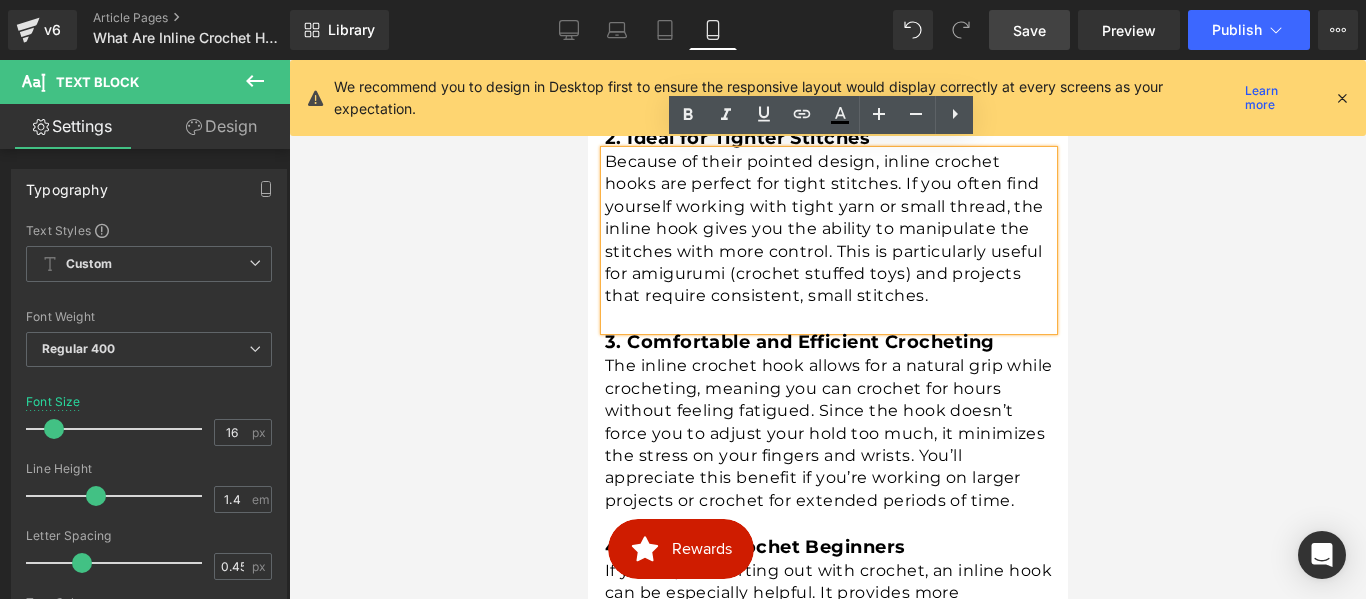 click on "3. Comfortable and Efficient Crocheting" at bounding box center (799, 342) 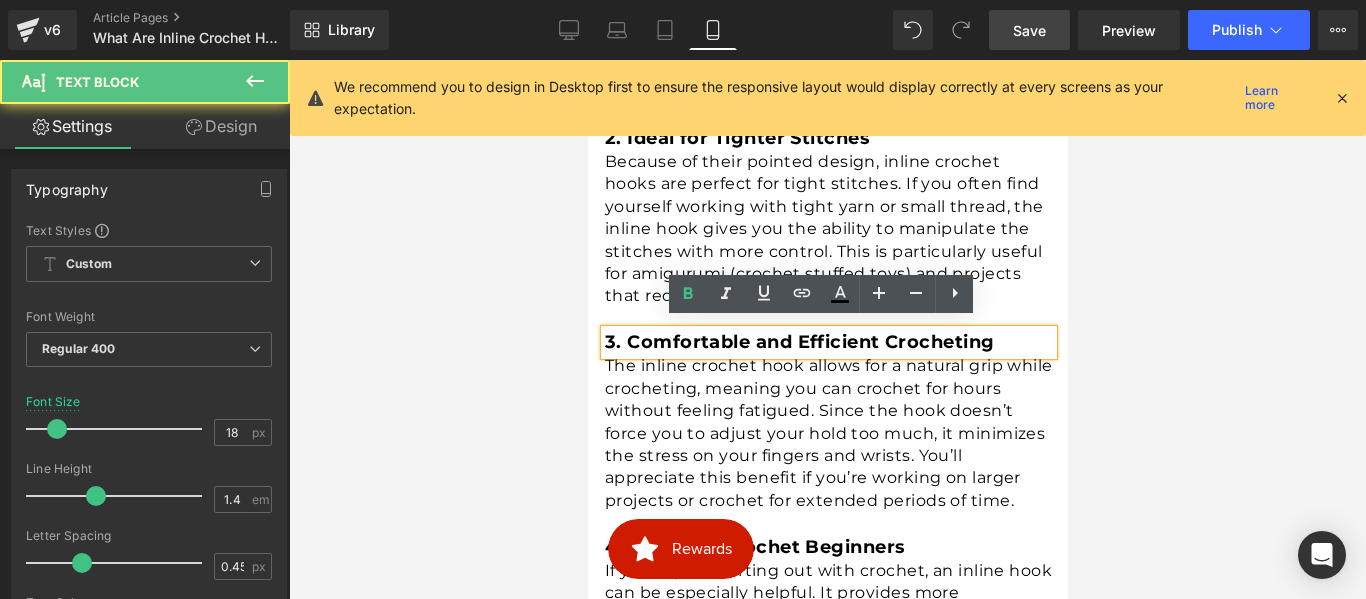 scroll, scrollTop: 2100, scrollLeft: 0, axis: vertical 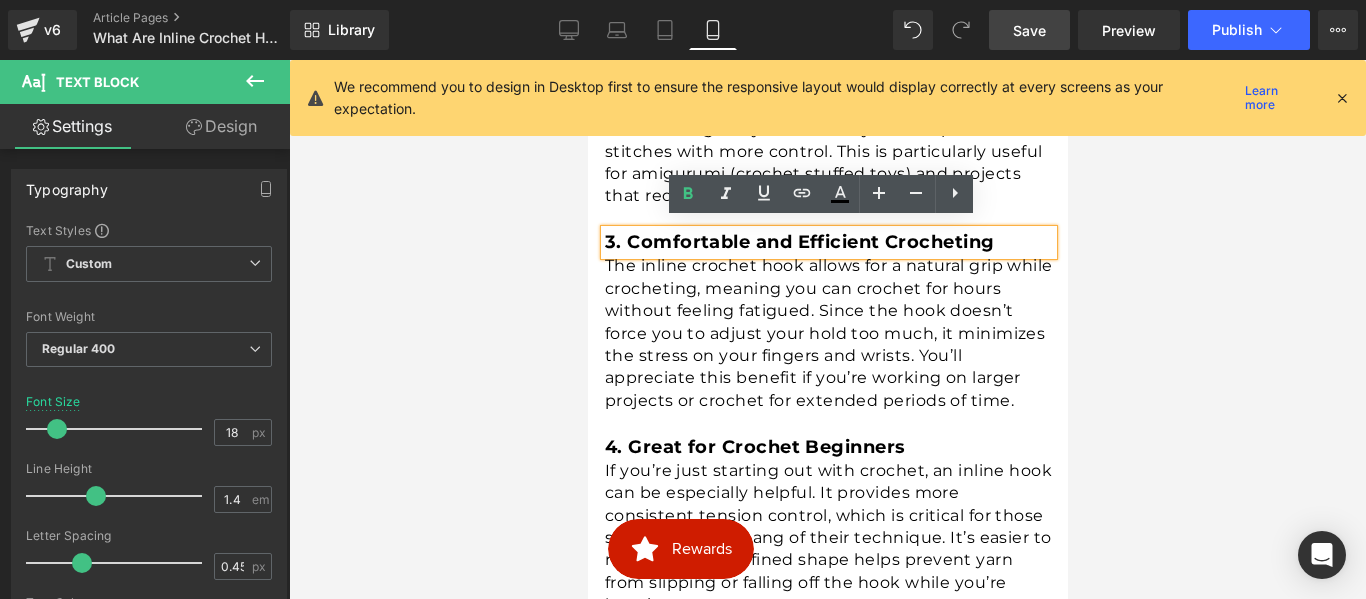 click on "The inline crochet hook allows for a natural grip while crocheting, meaning you can crochet for hours without feeling fatigued. Since the hook doesn’t force you to adjust your hold too much, it minimizes the stress on your fingers and wrists. You’ll appreciate this benefit if you’re working on larger projects or crochet for extended periods of time." at bounding box center [828, 333] 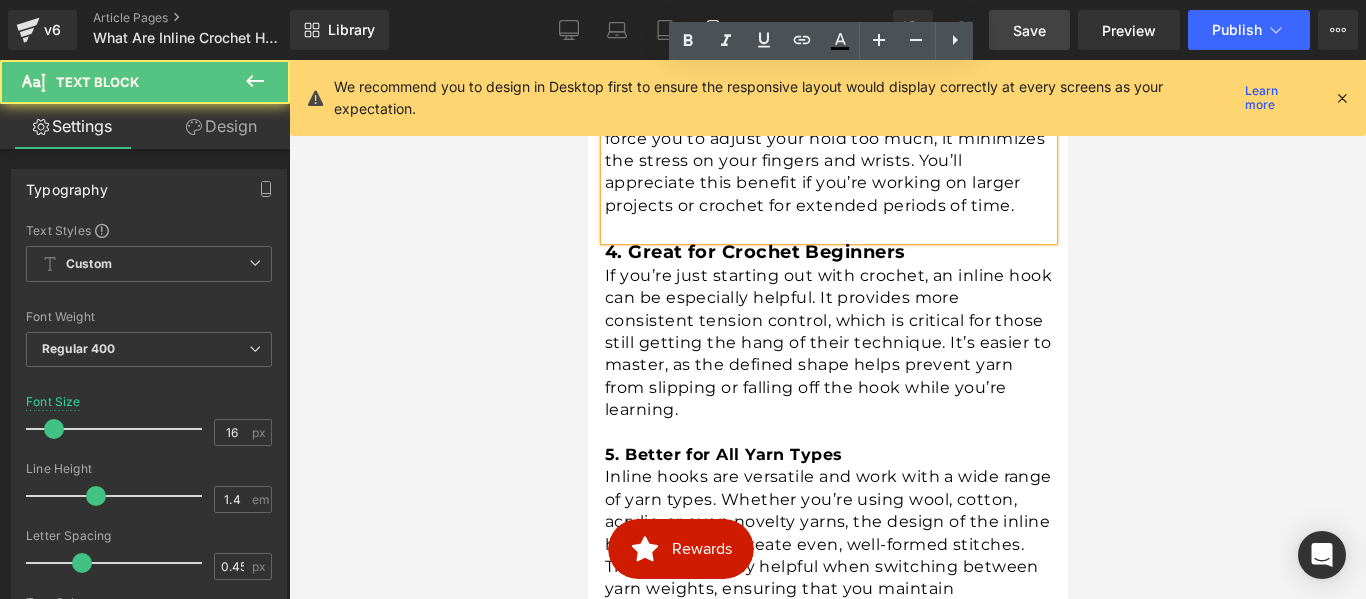 scroll, scrollTop: 2300, scrollLeft: 0, axis: vertical 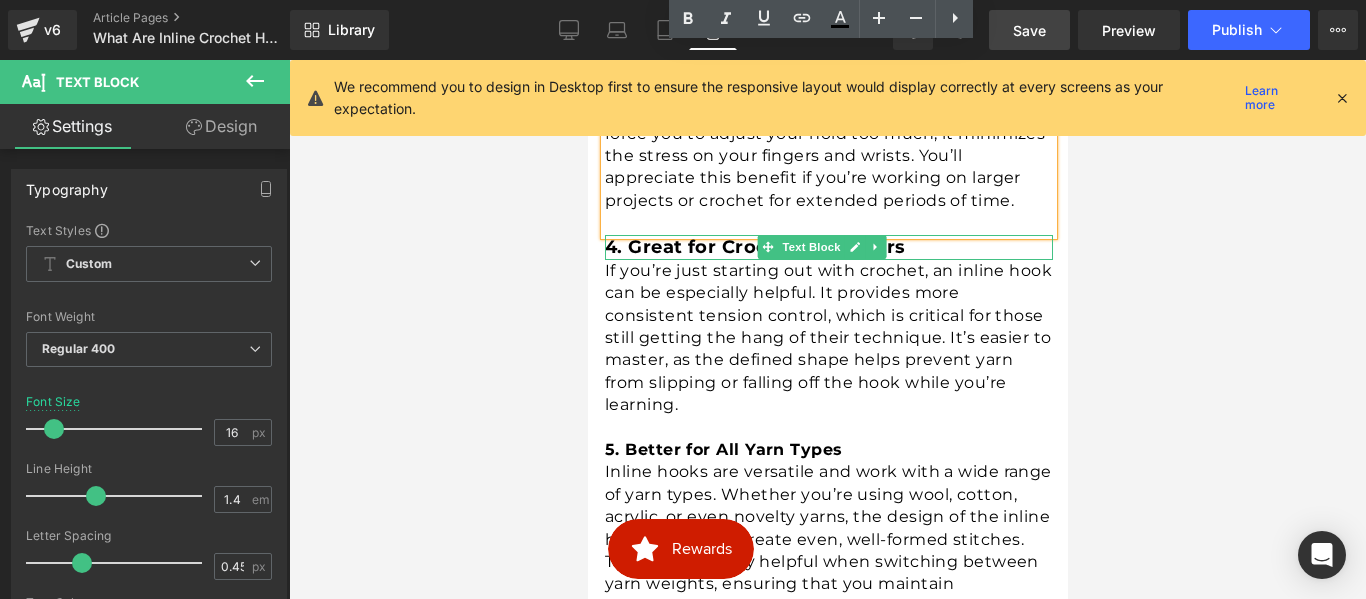 click on "4. Great for Crochet Beginners" at bounding box center (754, 247) 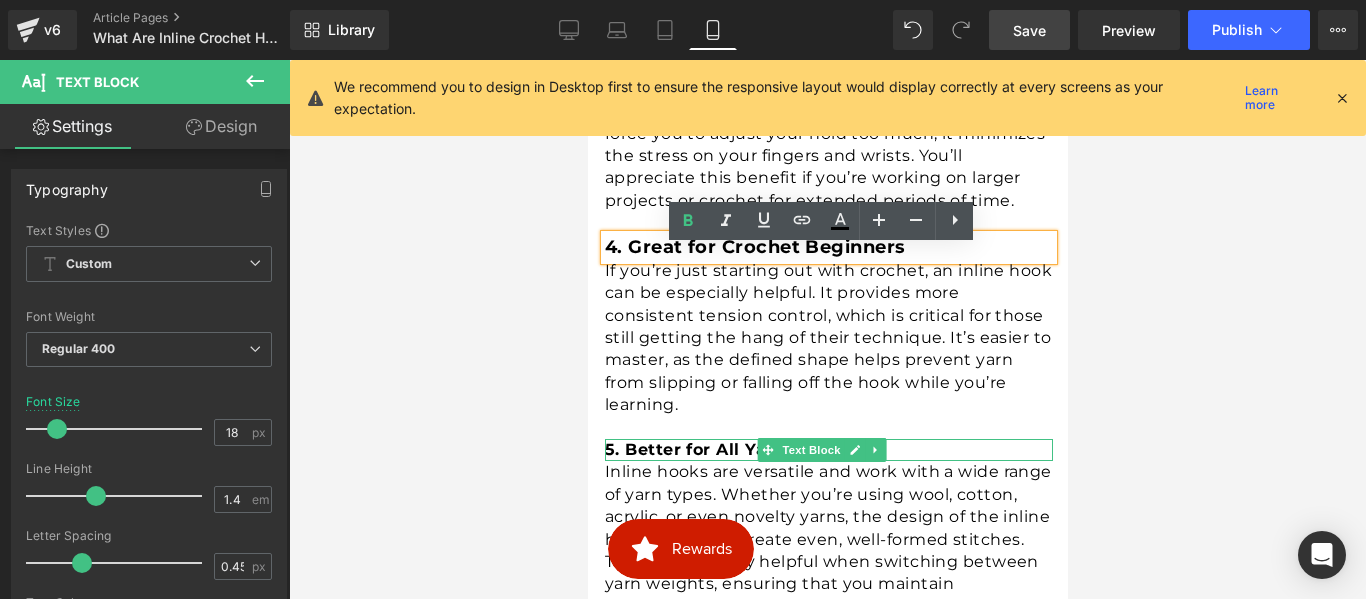click on "5. Better for All Yarn Types" at bounding box center [723, 449] 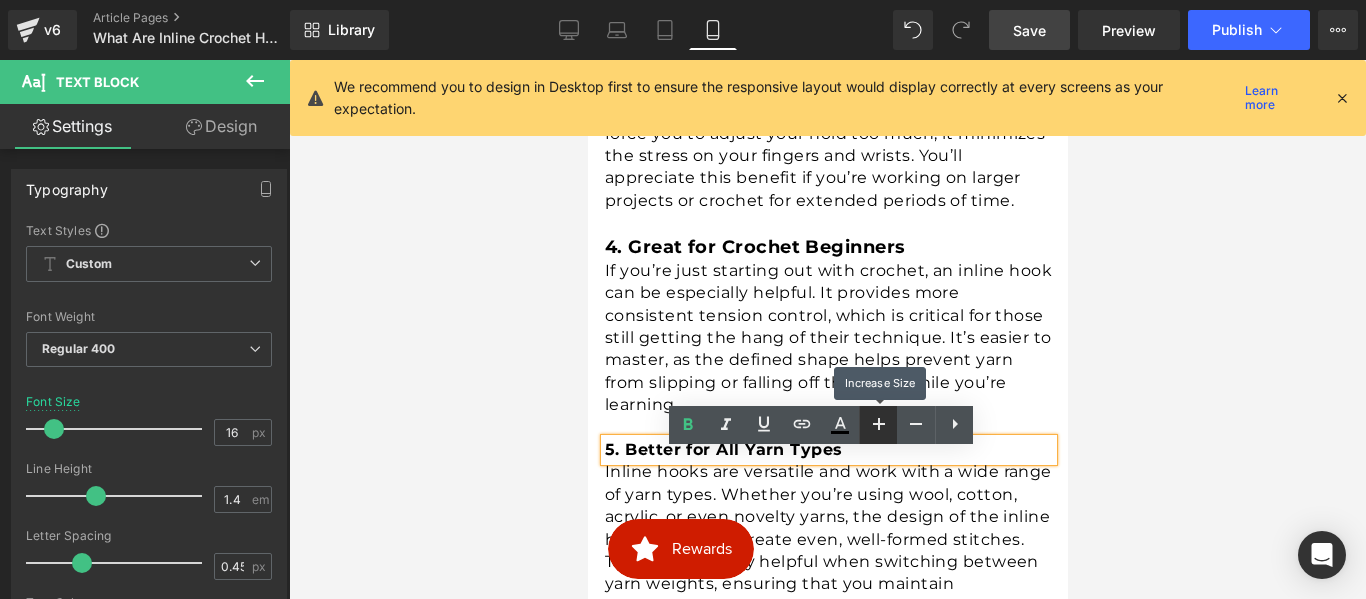 click at bounding box center (878, 425) 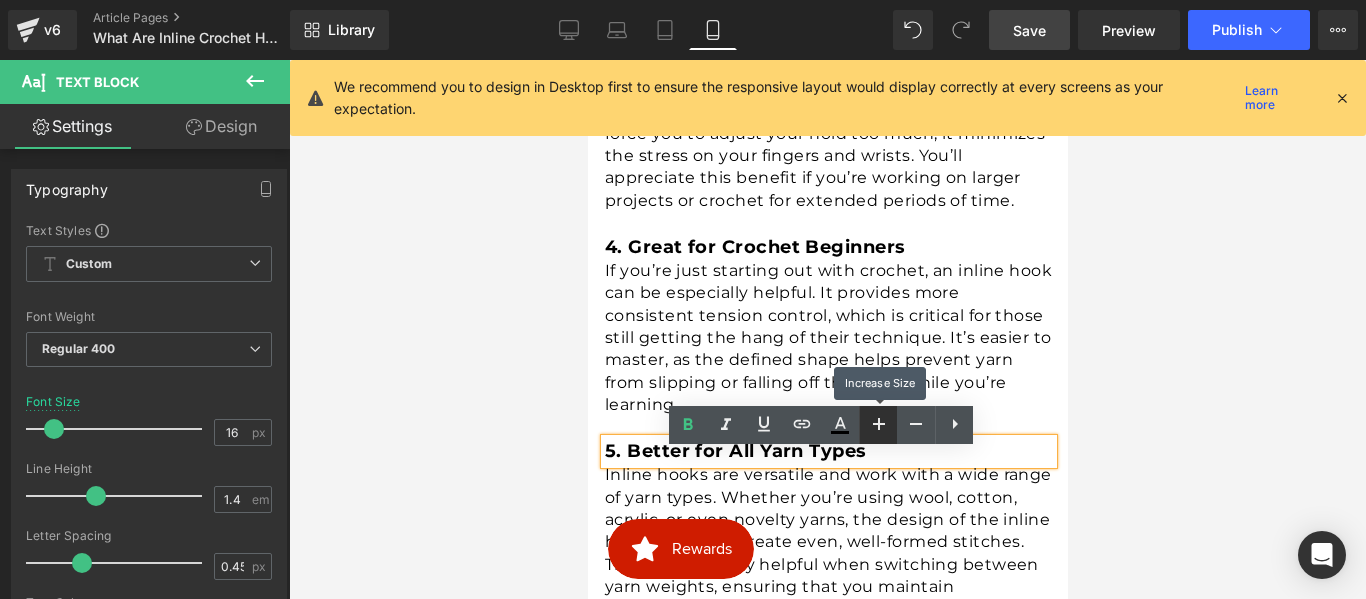 type on "18" 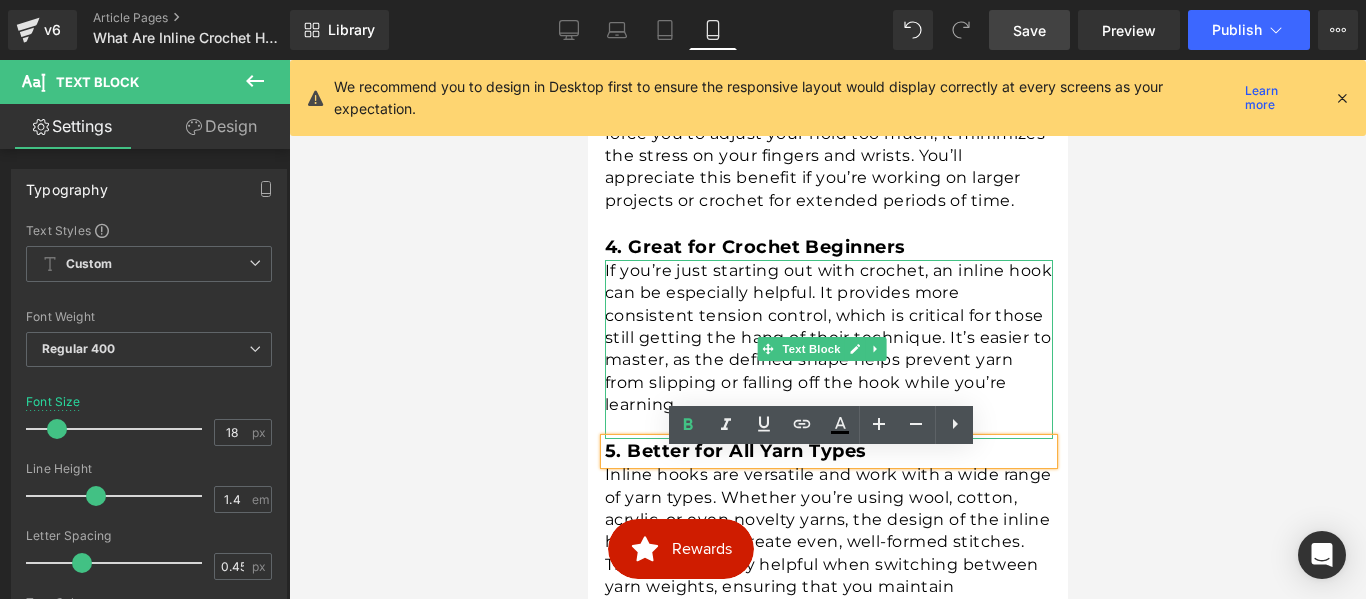 click on "If you’re just starting out with crochet, an inline hook can be especially helpful. It provides more consistent tension control, which is critical for those still getting the hang of their technique. It’s easier to master, as the defined shape helps prevent yarn from slipping or falling off the hook while you’re learning." at bounding box center [828, 338] 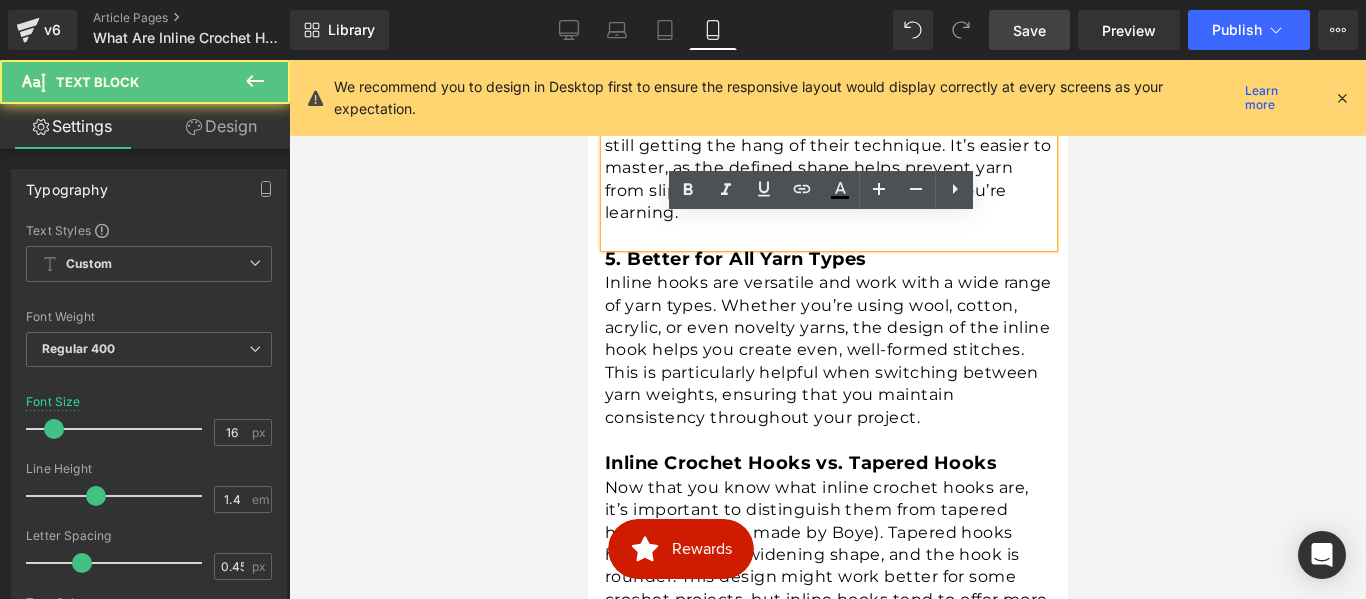 scroll, scrollTop: 2500, scrollLeft: 0, axis: vertical 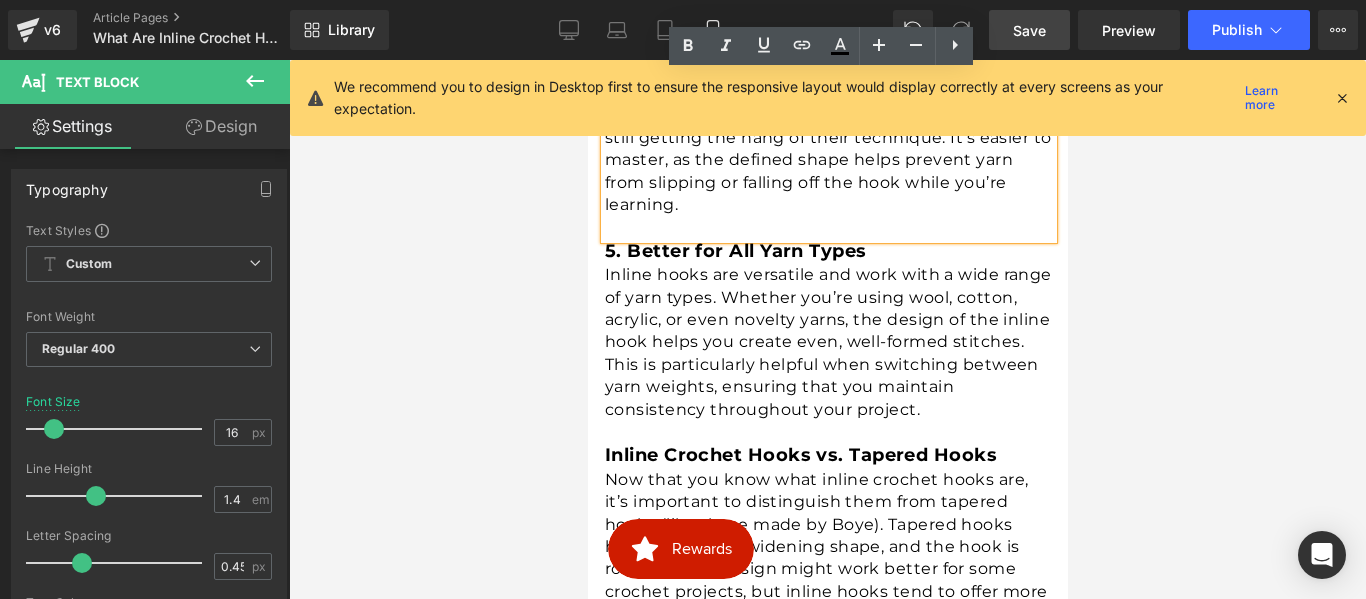 click on "Inline hooks are versatile and work with a wide range of yarn types. Whether you’re using wool, cotton, acrylic, or even novelty yarns, the design of the inline hook helps you create even, well-formed stitches. This is particularly helpful when switching between yarn weights, ensuring that you maintain consistency throughout your project." at bounding box center [828, 342] 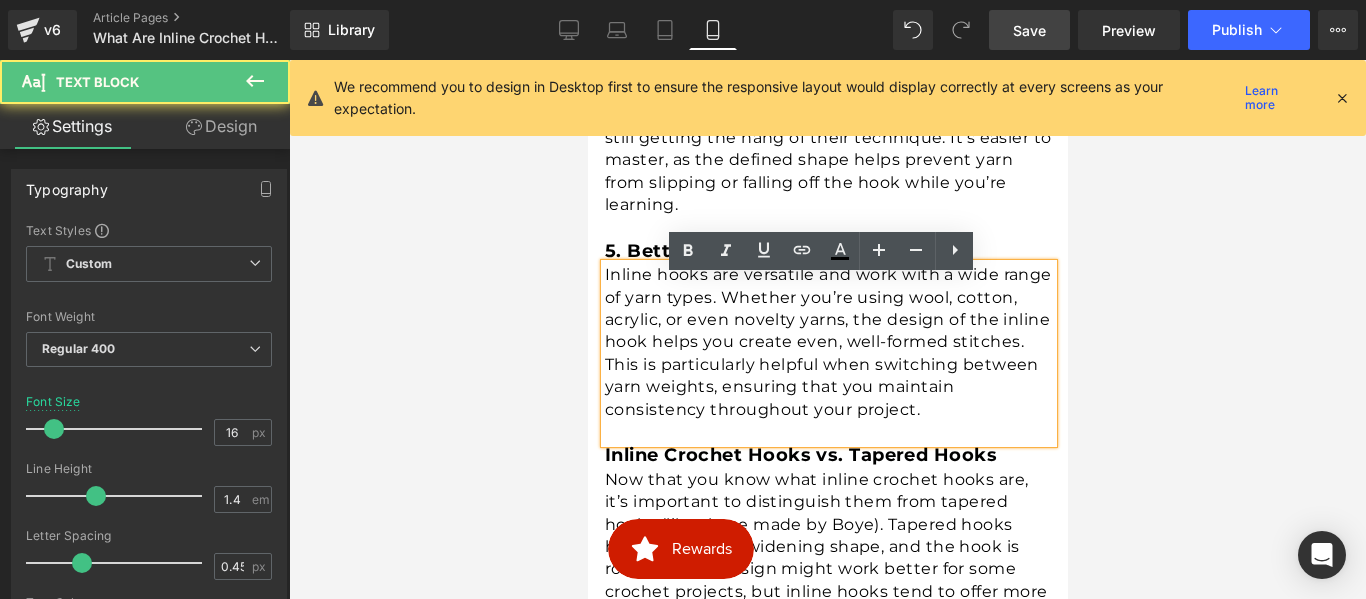 scroll, scrollTop: 2600, scrollLeft: 0, axis: vertical 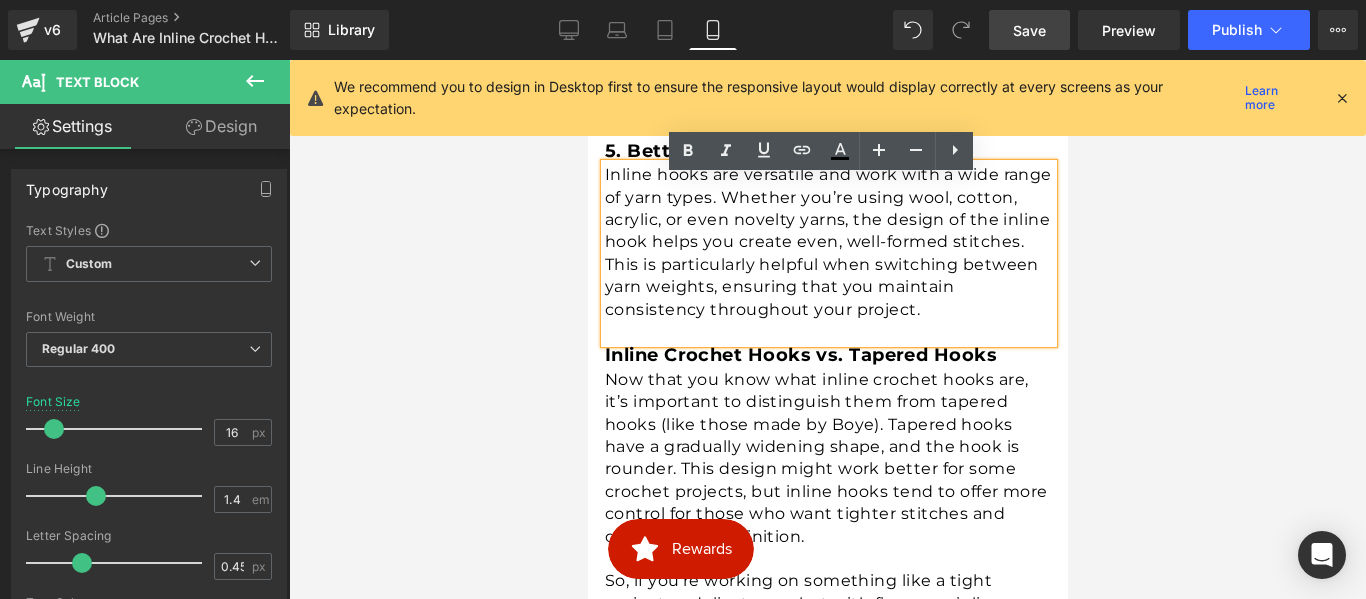 click on "Inline Crochet Hooks vs. Tapered Hooks" at bounding box center (800, 355) 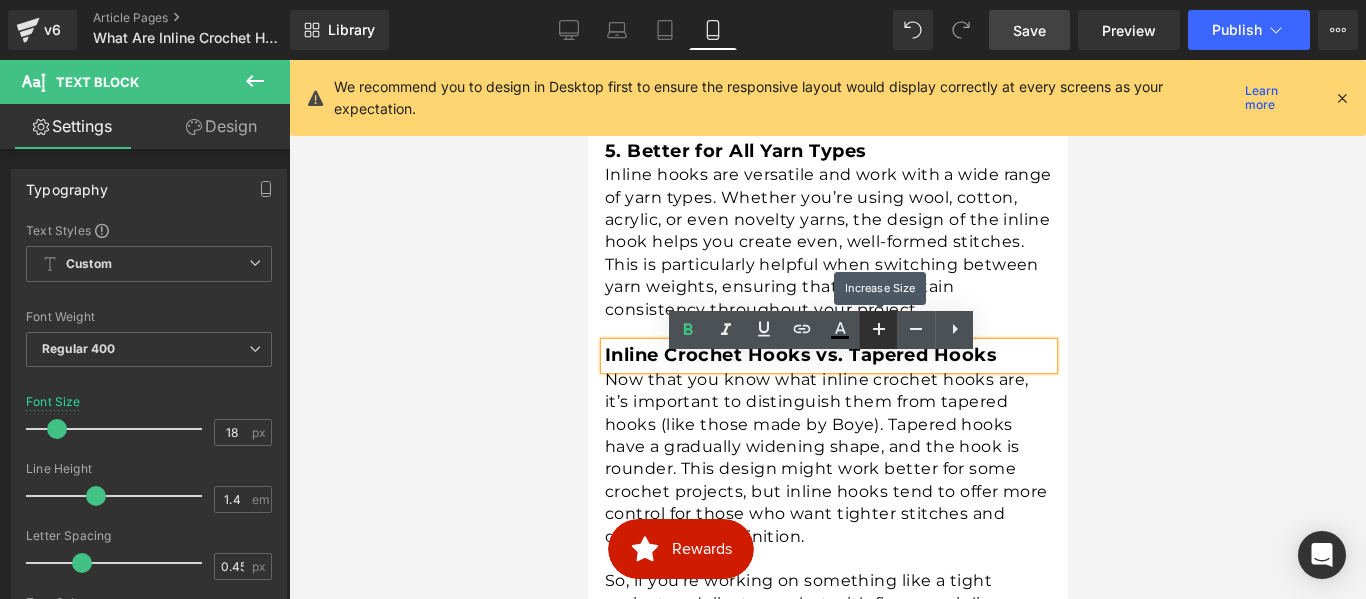 drag, startPoint x: 878, startPoint y: 335, endPoint x: 248, endPoint y: 295, distance: 631.26855 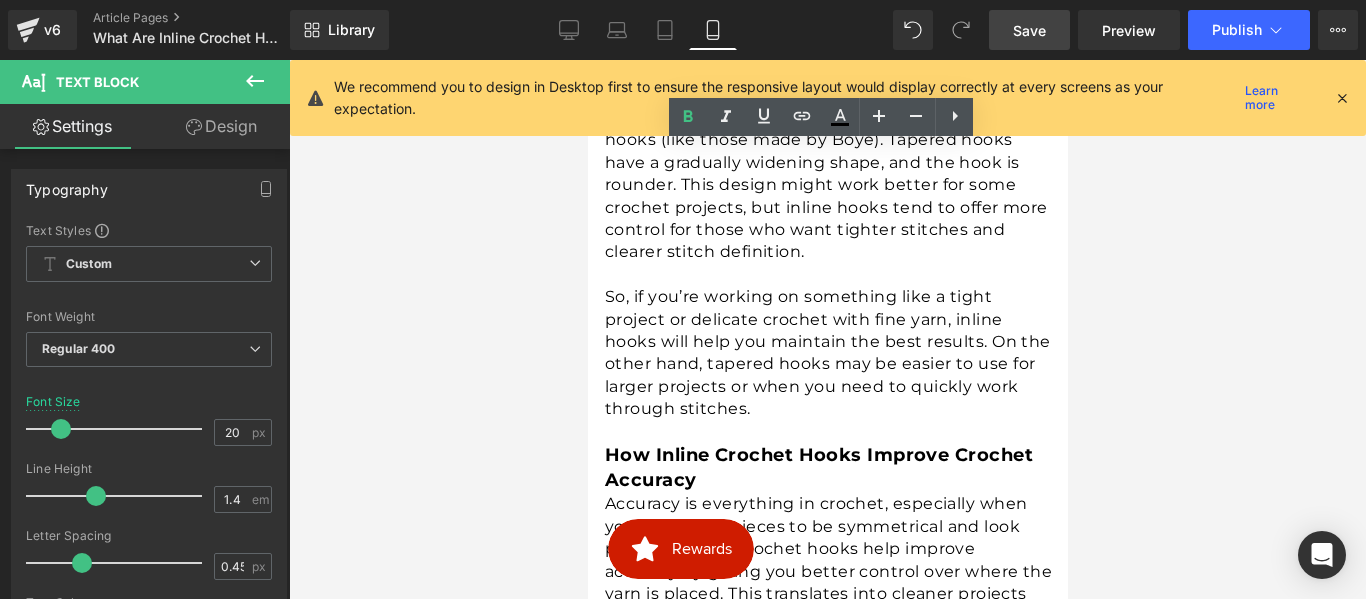 scroll, scrollTop: 3000, scrollLeft: 0, axis: vertical 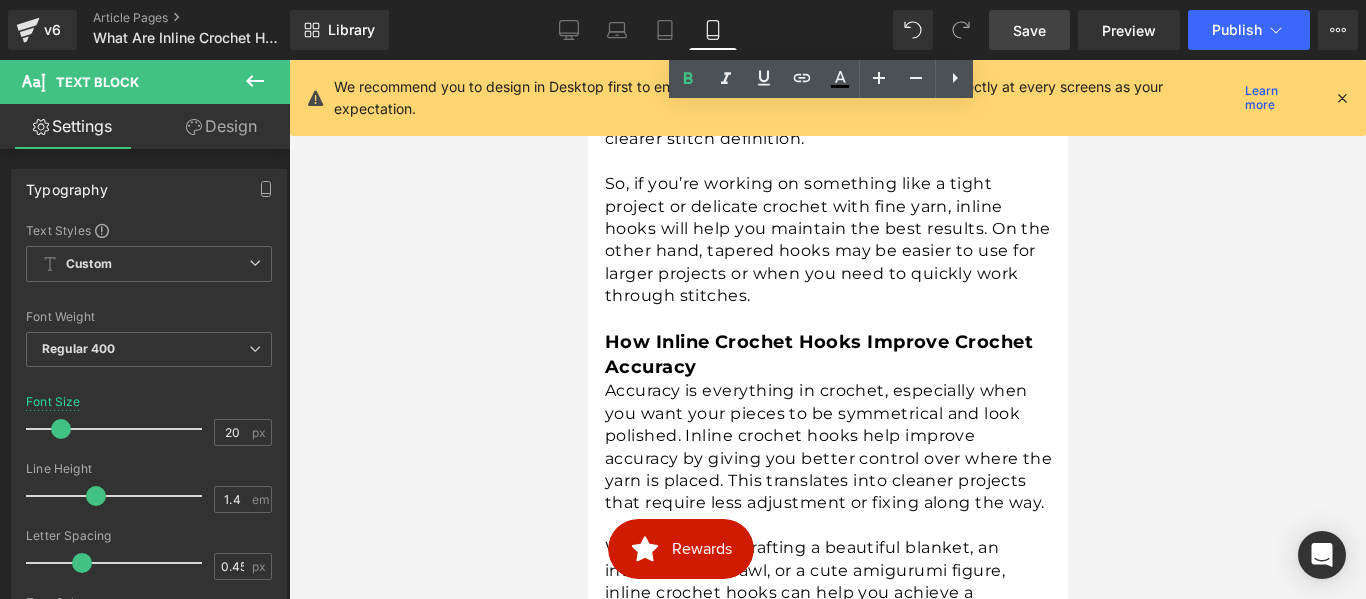 click on "How Inline Crochet Hooks Improve Crochet Accuracy" at bounding box center [818, 354] 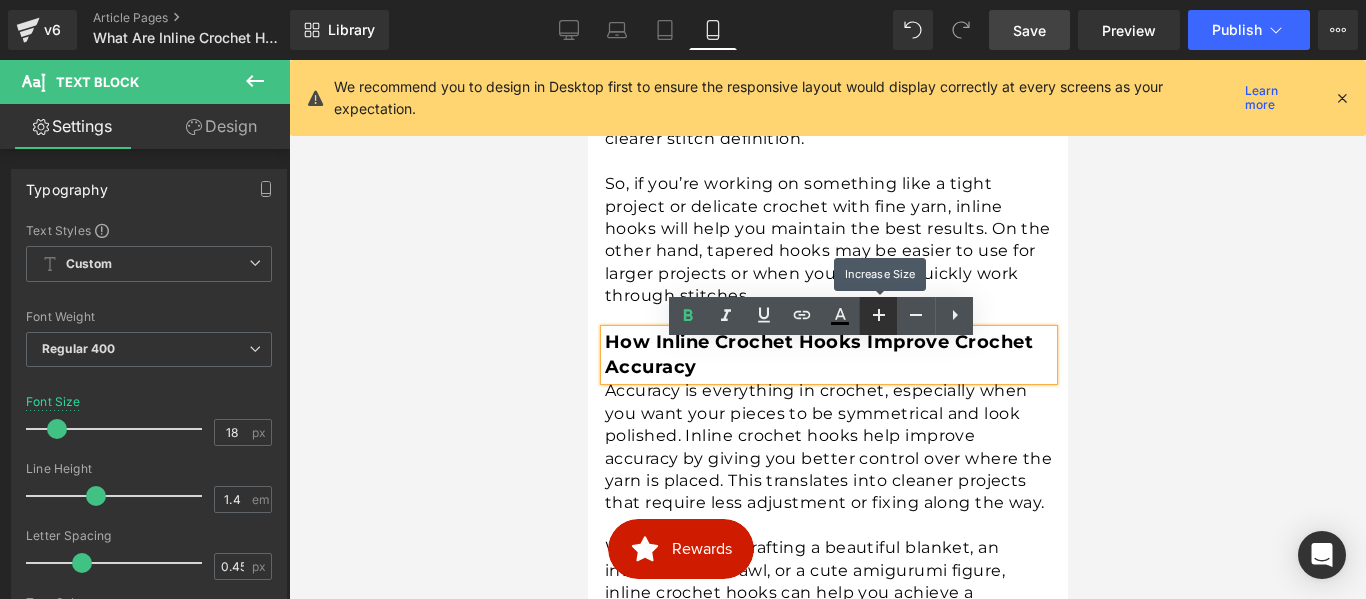 click 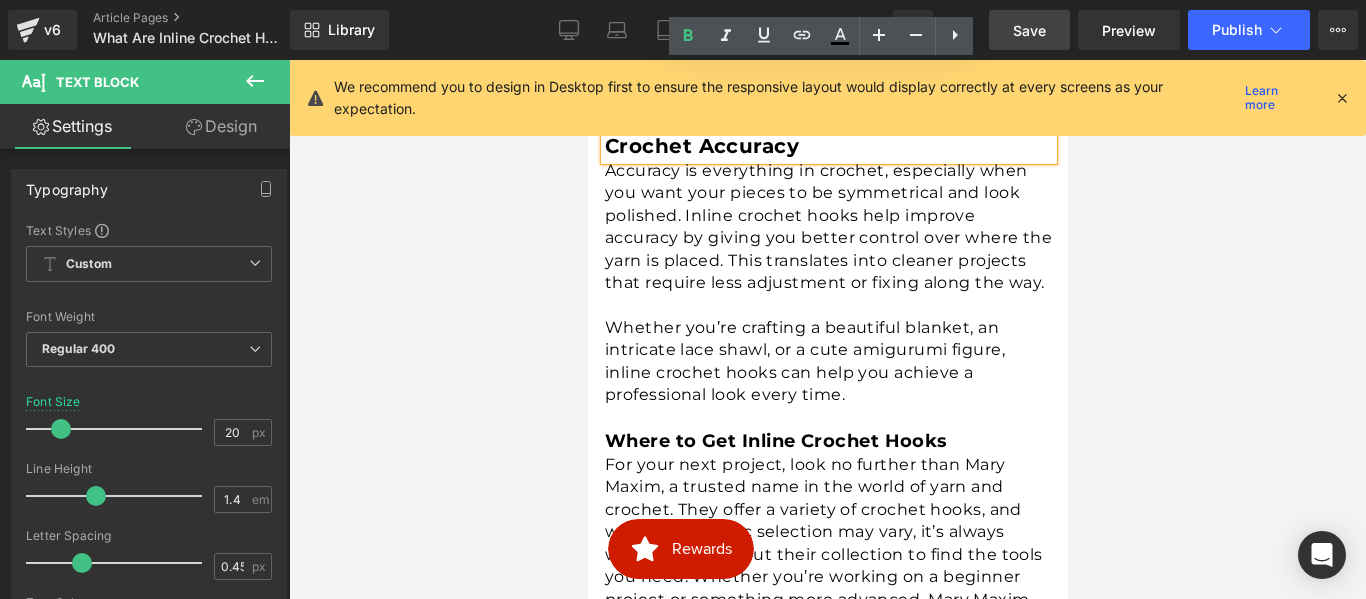 scroll, scrollTop: 3300, scrollLeft: 0, axis: vertical 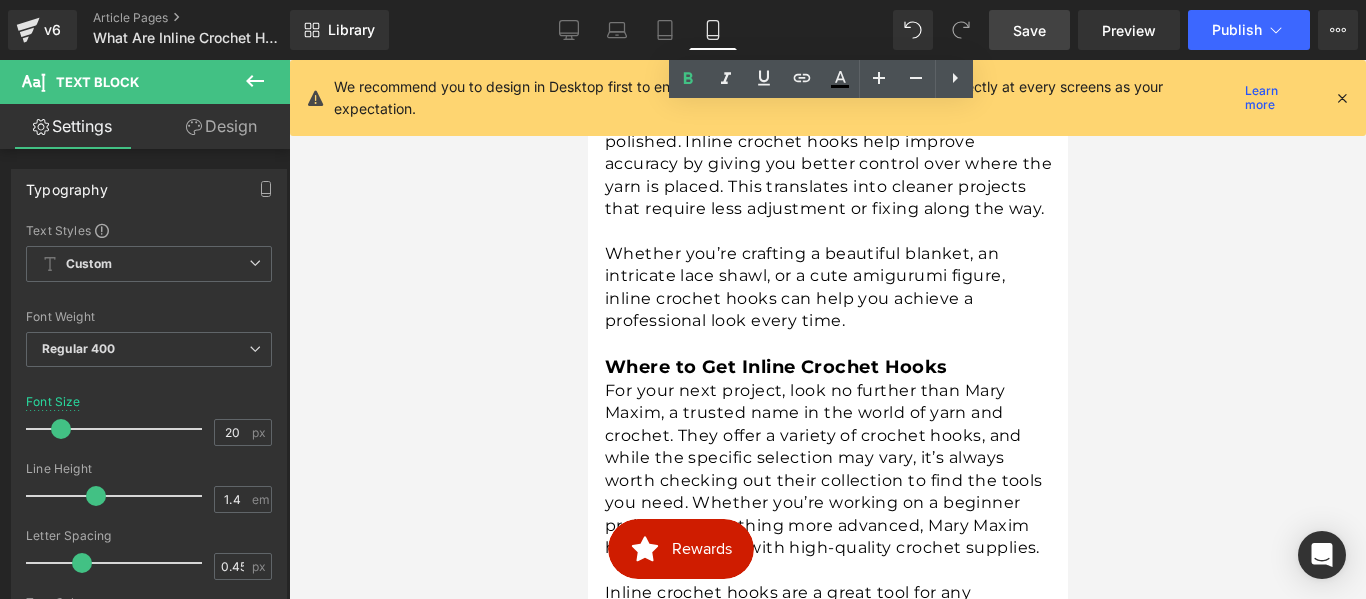 click on "Whether you’re crafting a beautiful blanket, an intricate lace shawl, or a cute amigurumi figure, inline crochet hooks can help you achieve a professional look every time." at bounding box center (828, 288) 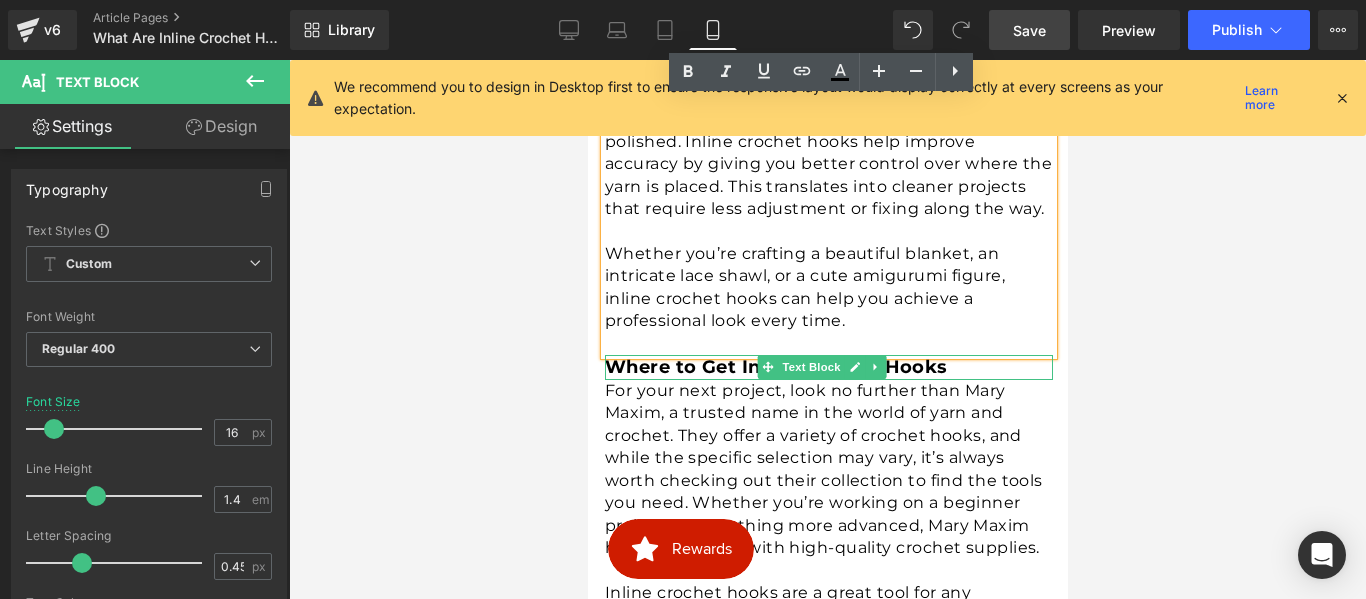 click on "Where to Get Inline Crochet Hooks" at bounding box center (775, 367) 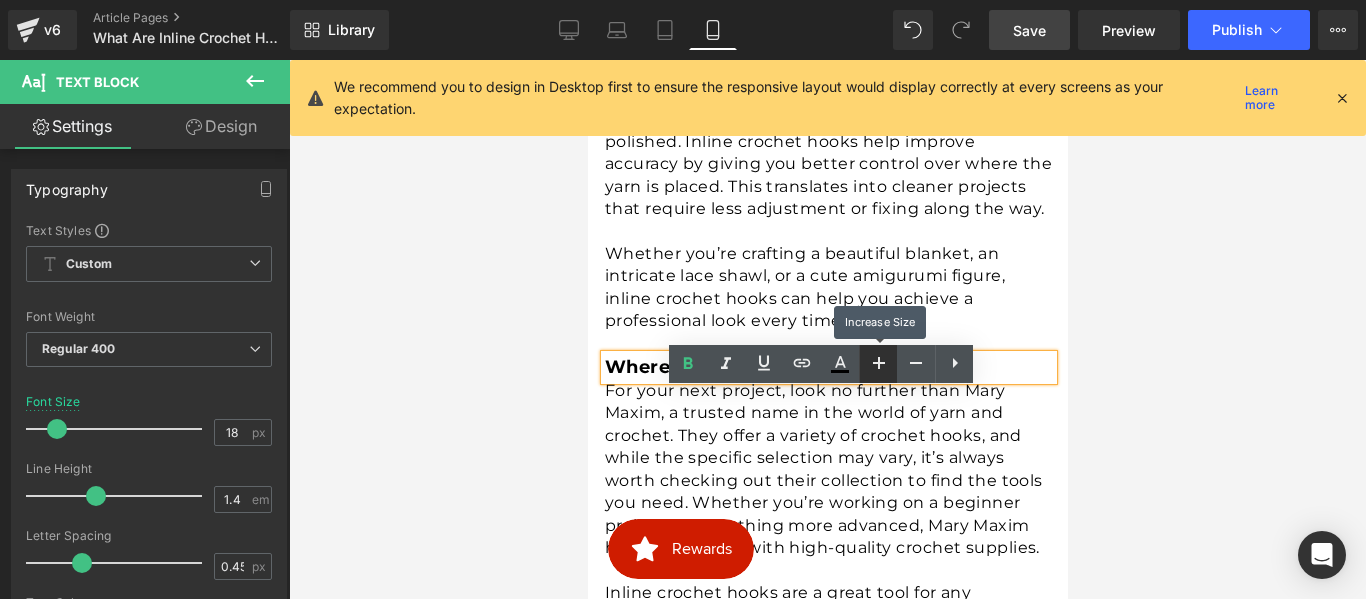 click 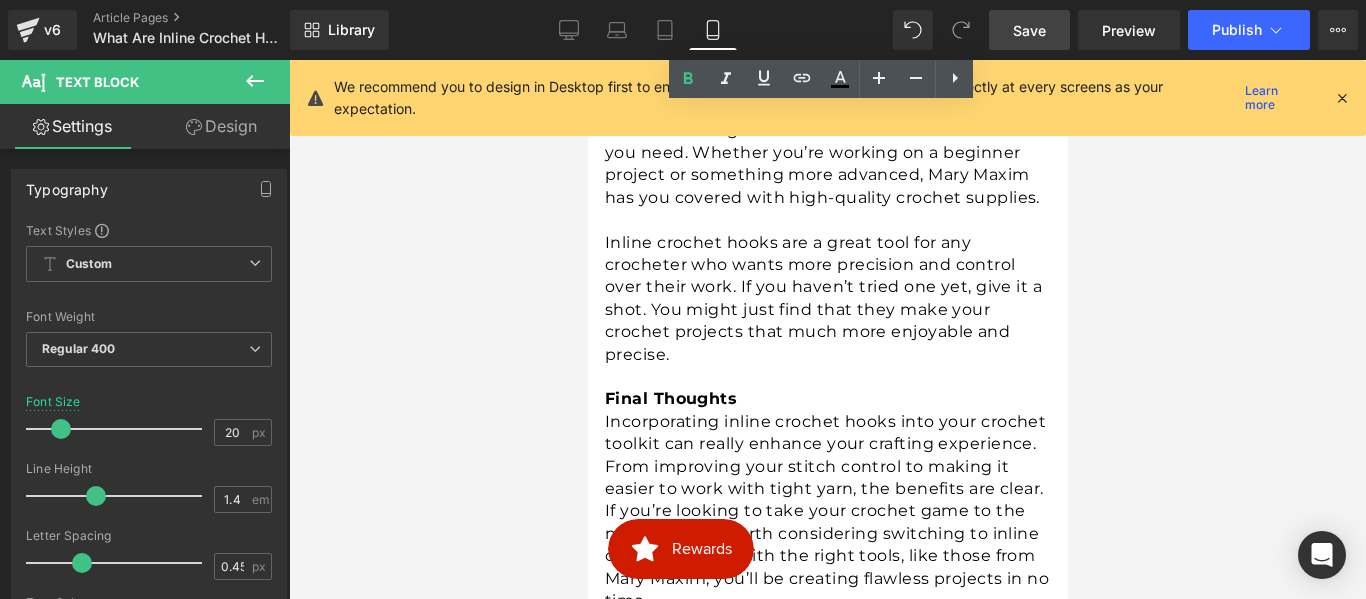 scroll, scrollTop: 3700, scrollLeft: 0, axis: vertical 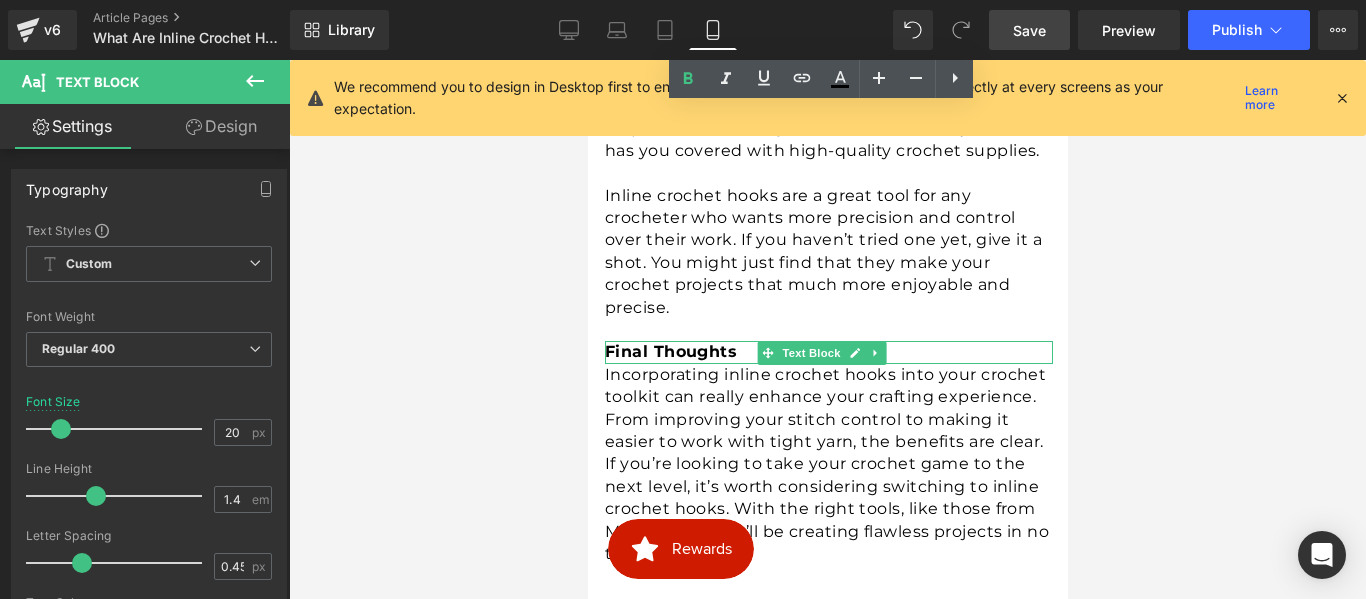 click on "Final Thoughts" at bounding box center [670, 351] 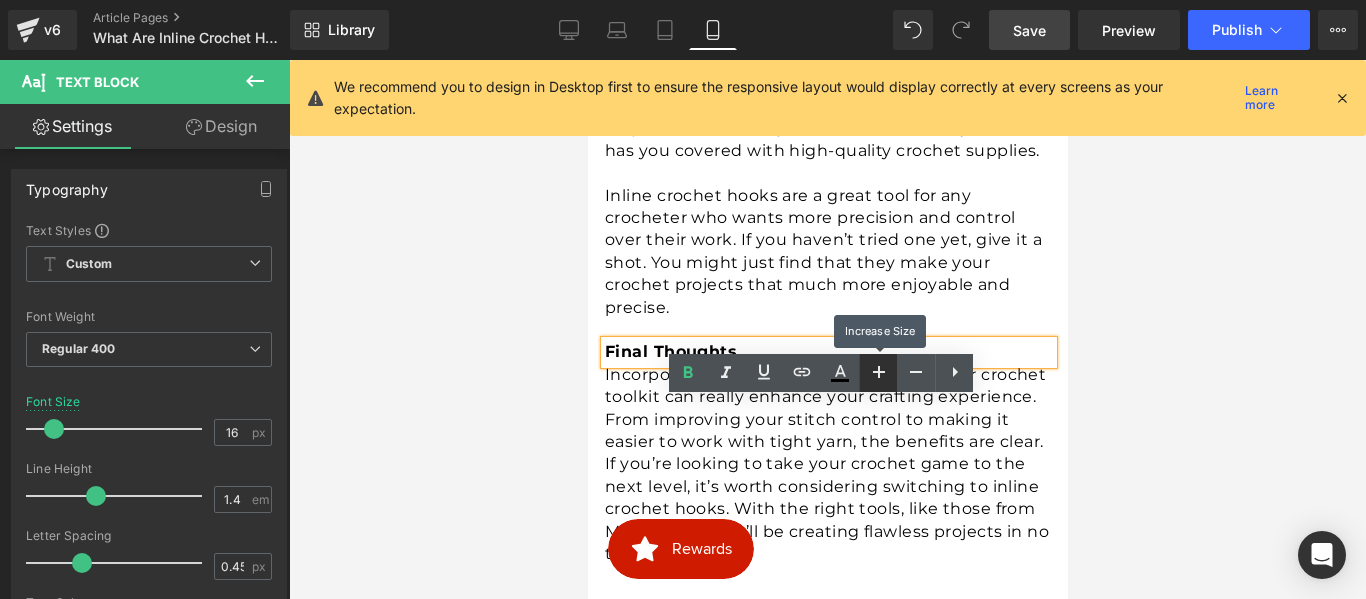 click 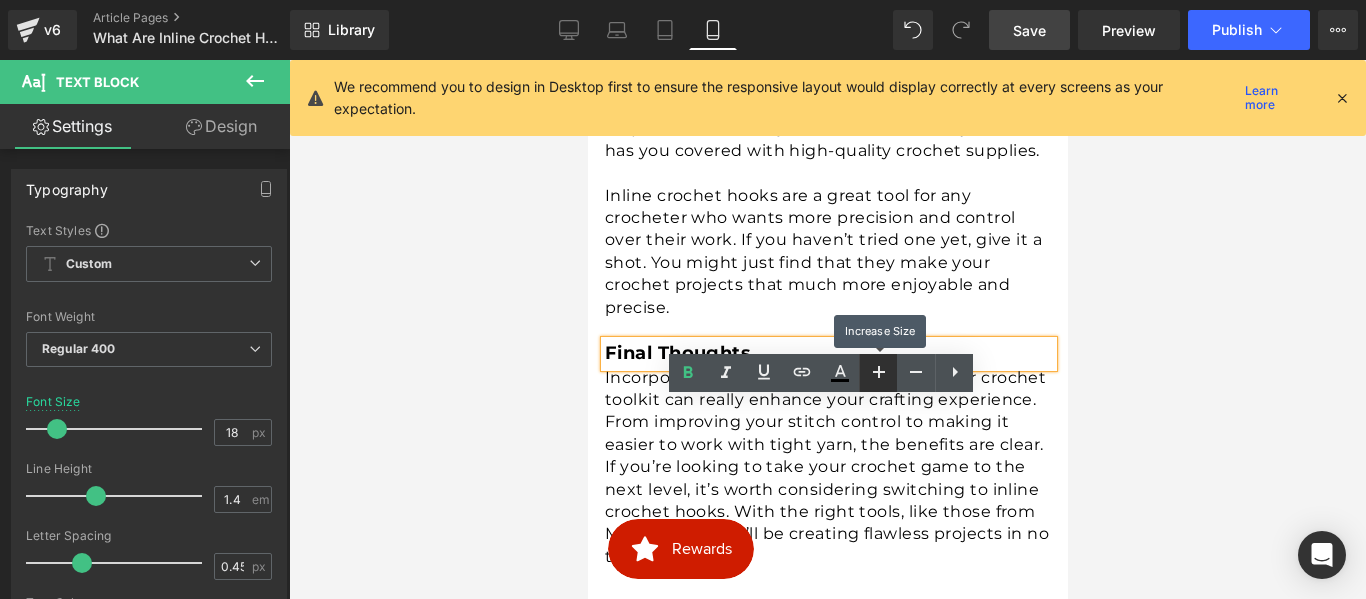click 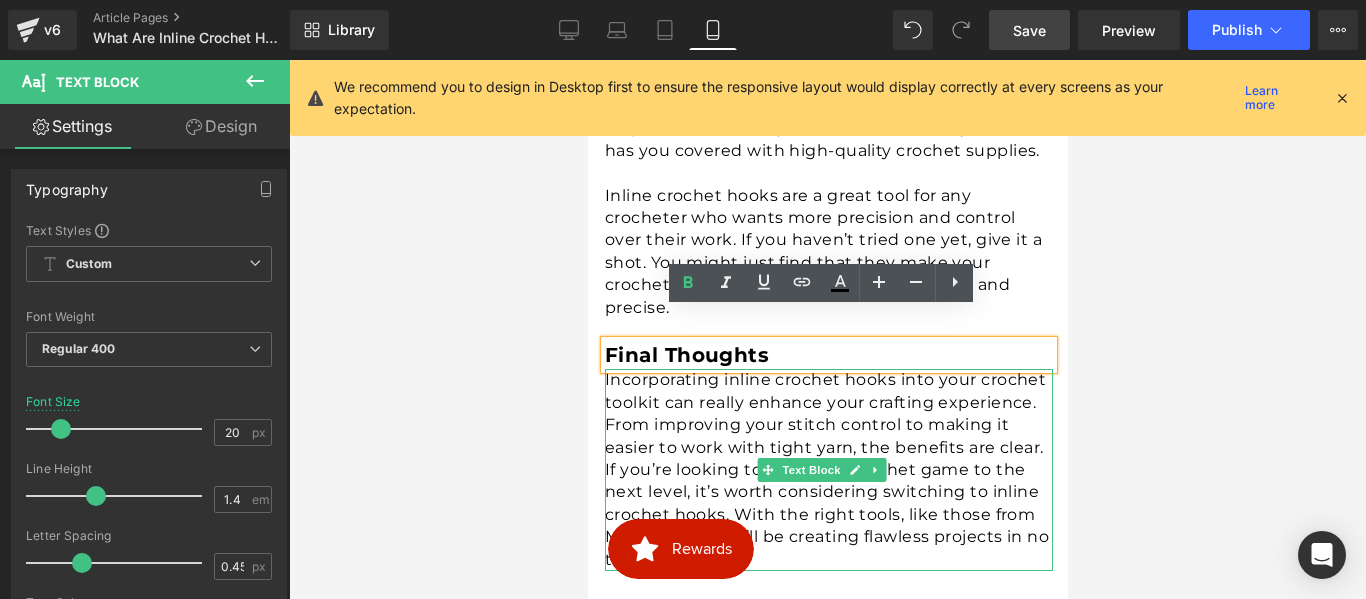 scroll, scrollTop: 3900, scrollLeft: 0, axis: vertical 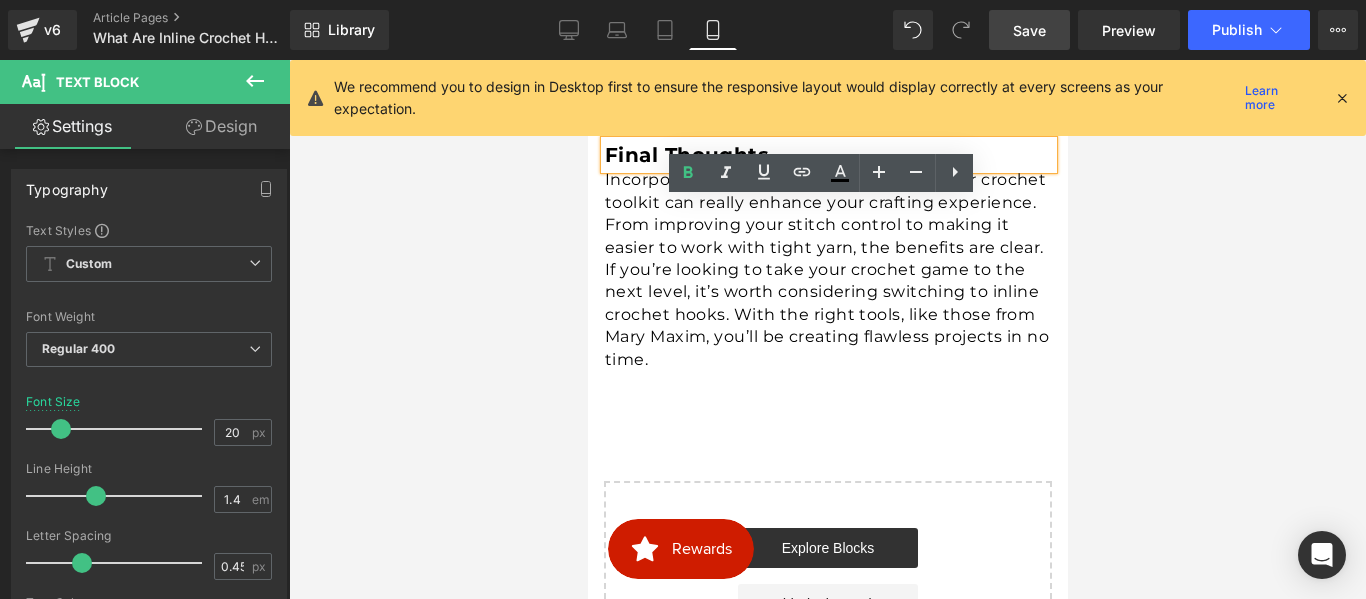 click on "Incorporating inline crochet hooks into your crochet toolkit can really enhance your crafting experience. From improving your stitch control to making it easier to work with tight yarn, the benefits are clear. If you’re looking to take your crochet game to the next level, it’s worth considering switching to inline crochet hooks. With the right tools, like those from Mary Maxim, you’ll be creating flawless projects in no time." at bounding box center (828, 270) 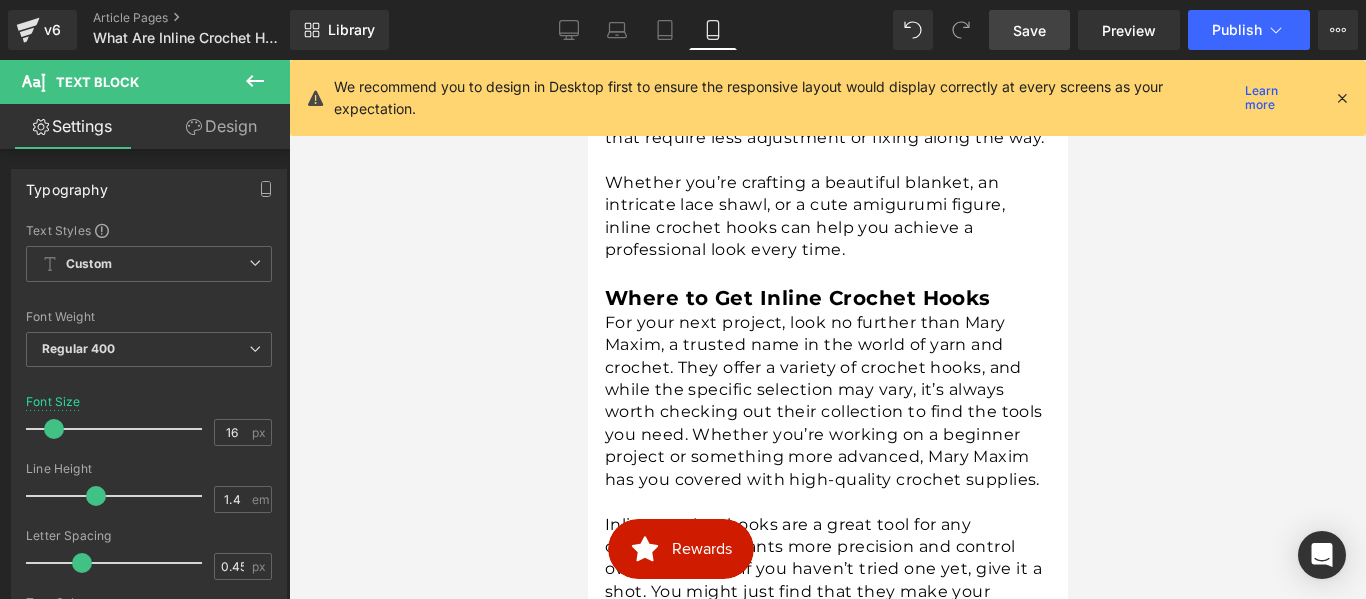 scroll, scrollTop: 3400, scrollLeft: 0, axis: vertical 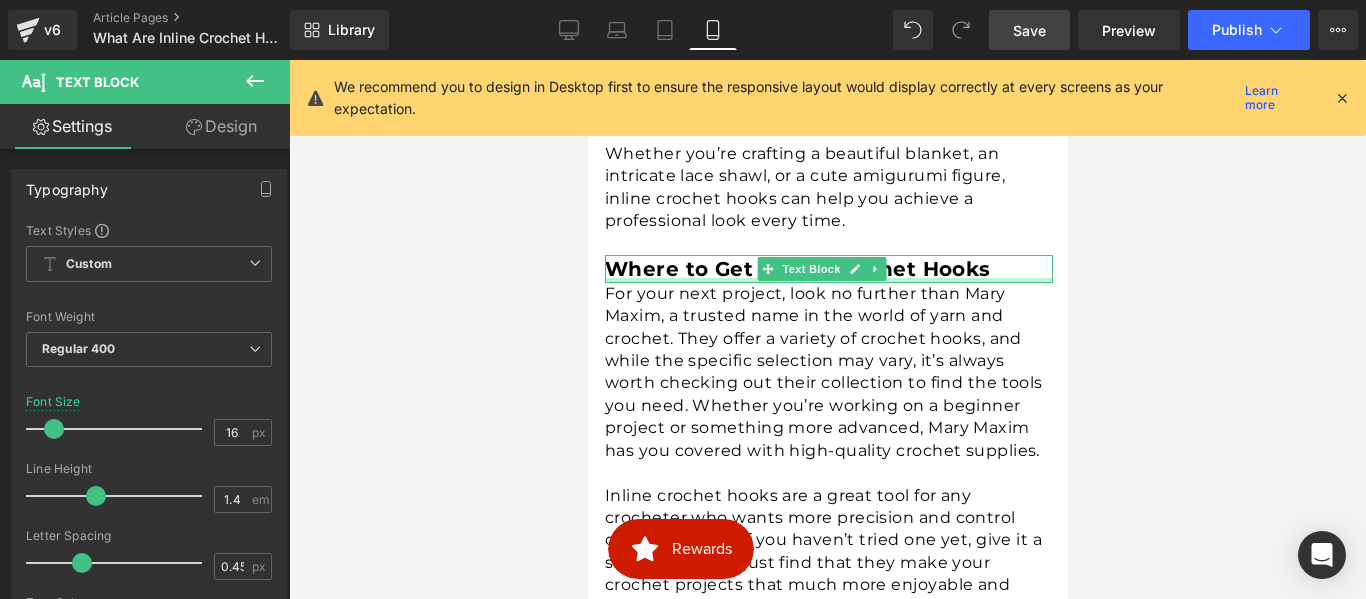 click at bounding box center [828, 280] 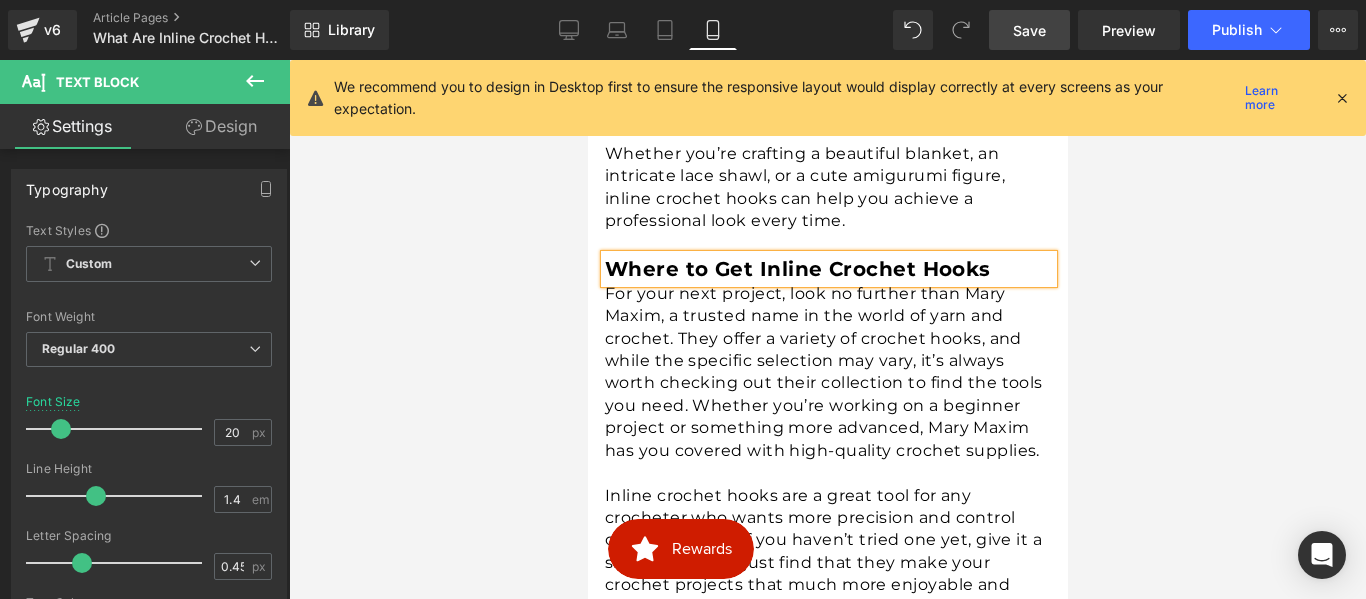 click on "Save" at bounding box center [1029, 30] 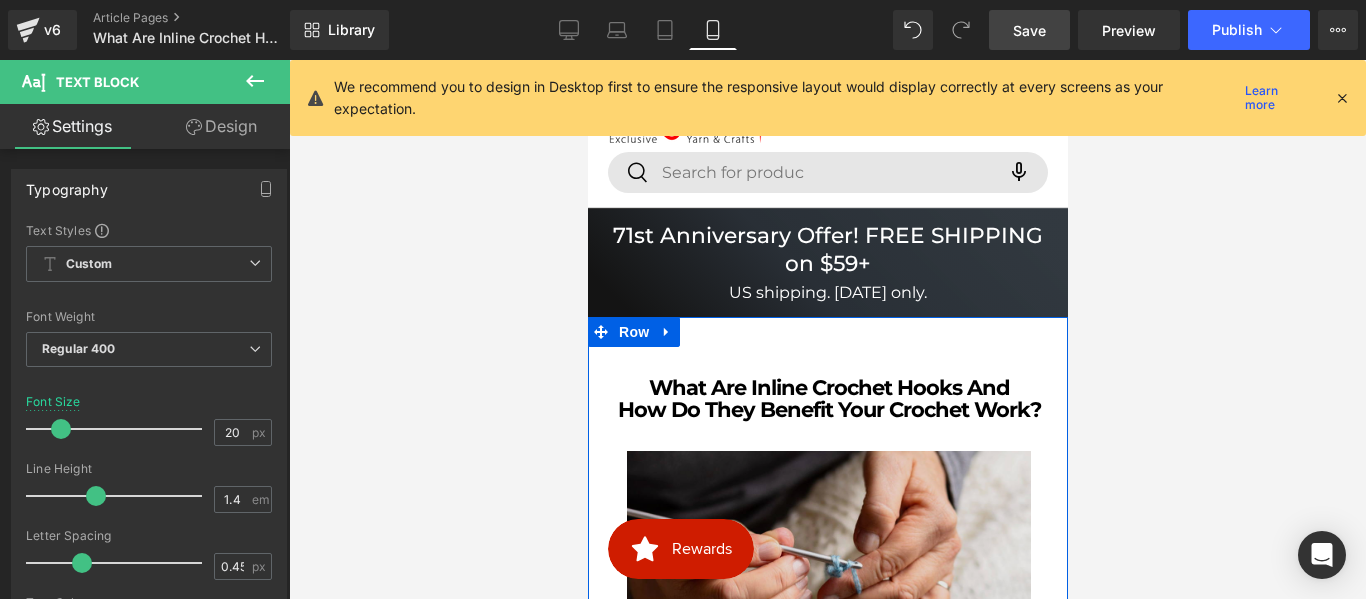 scroll, scrollTop: 200, scrollLeft: 0, axis: vertical 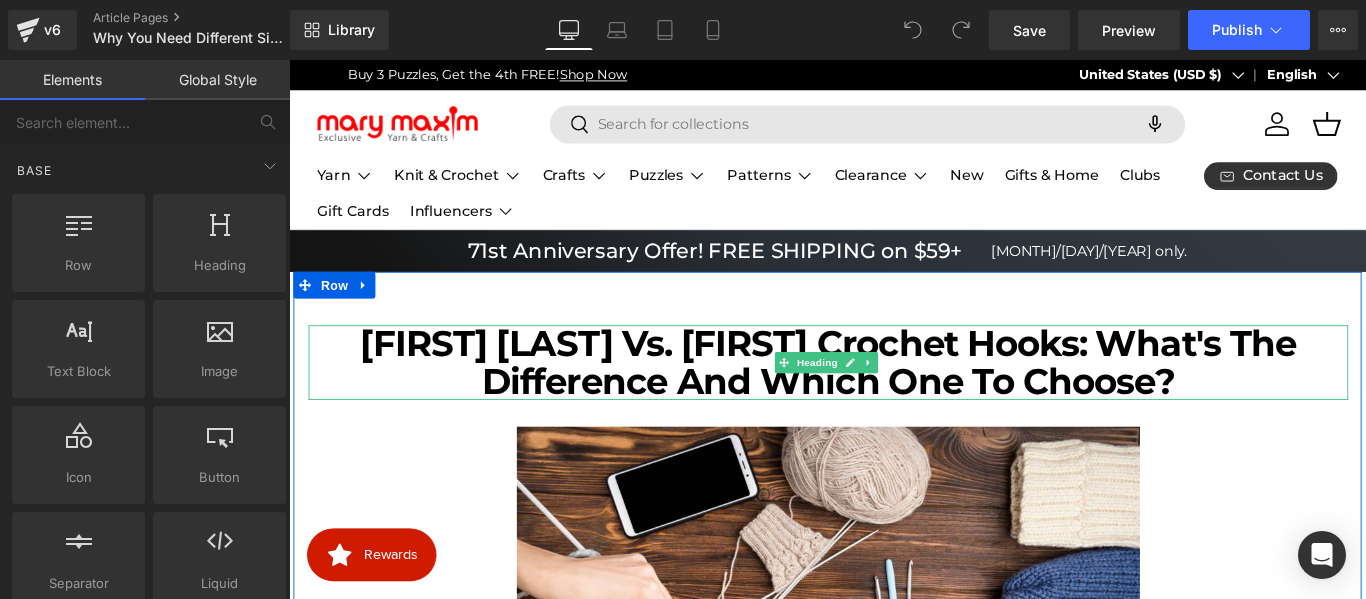 click on "[BRAND_A] vs. [BRAND_B] Crochet Hooks: What's the Difference and Which One to Choose?" at bounding box center (895, 399) 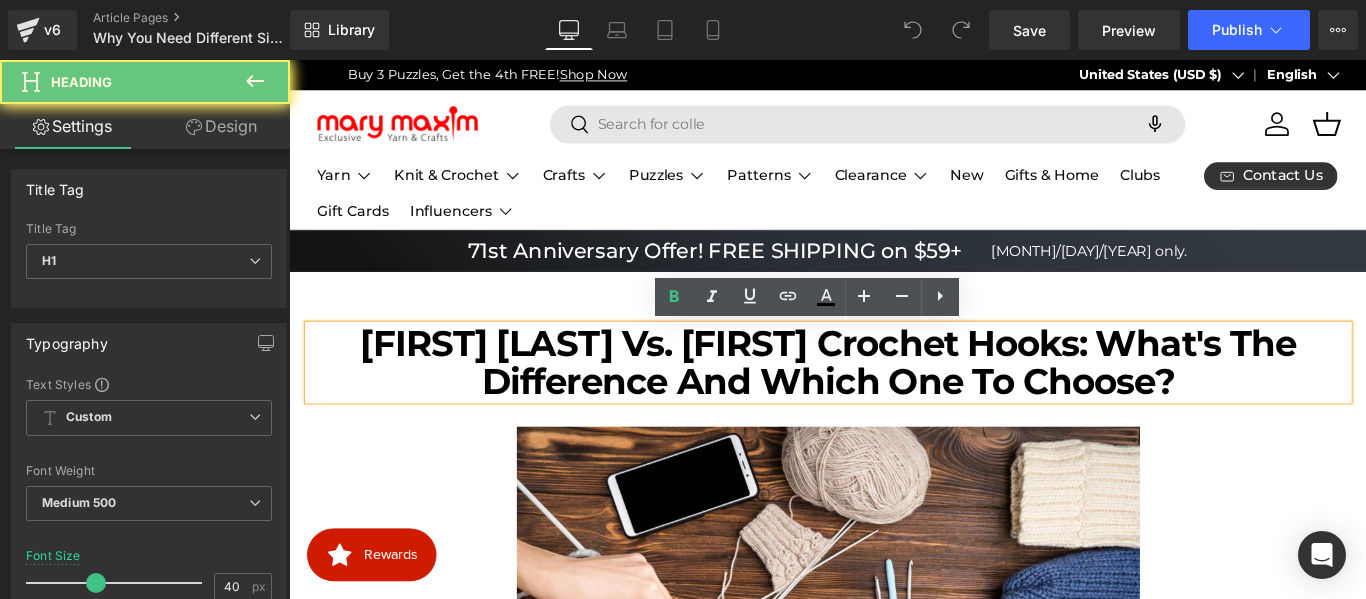 click on "[BRAND_A] vs. [BRAND_B] Crochet Hooks: What's the Difference and Which One to Choose?" at bounding box center (895, 399) 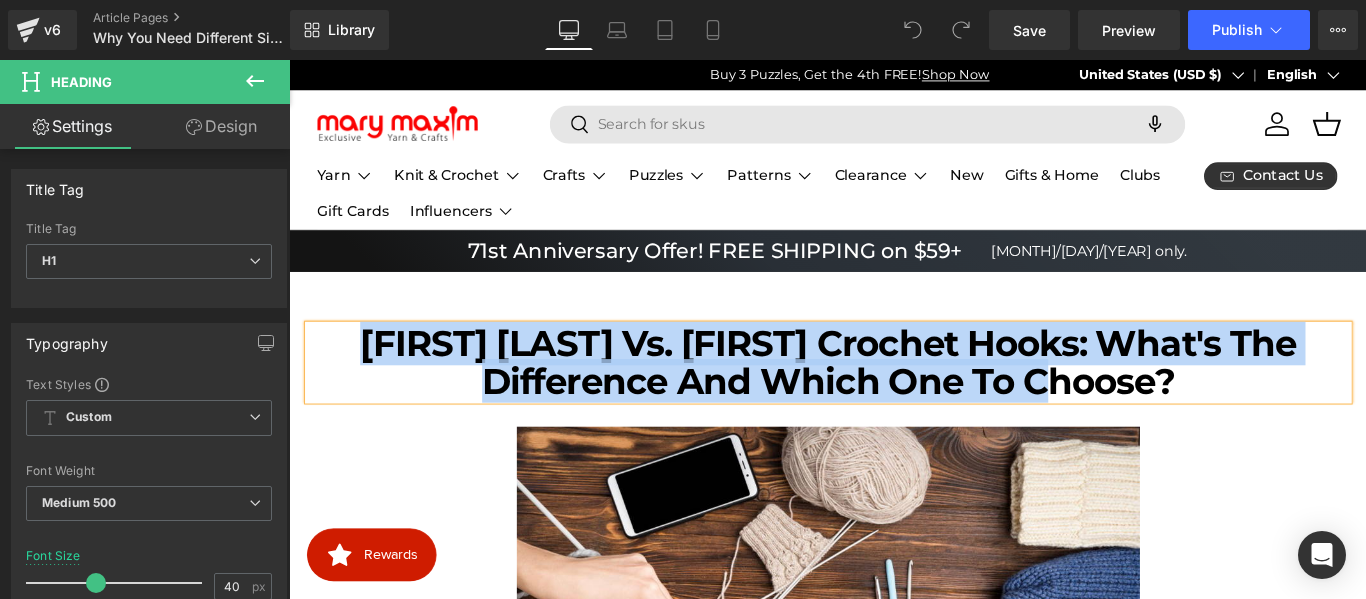 scroll, scrollTop: 0, scrollLeft: 455, axis: horizontal 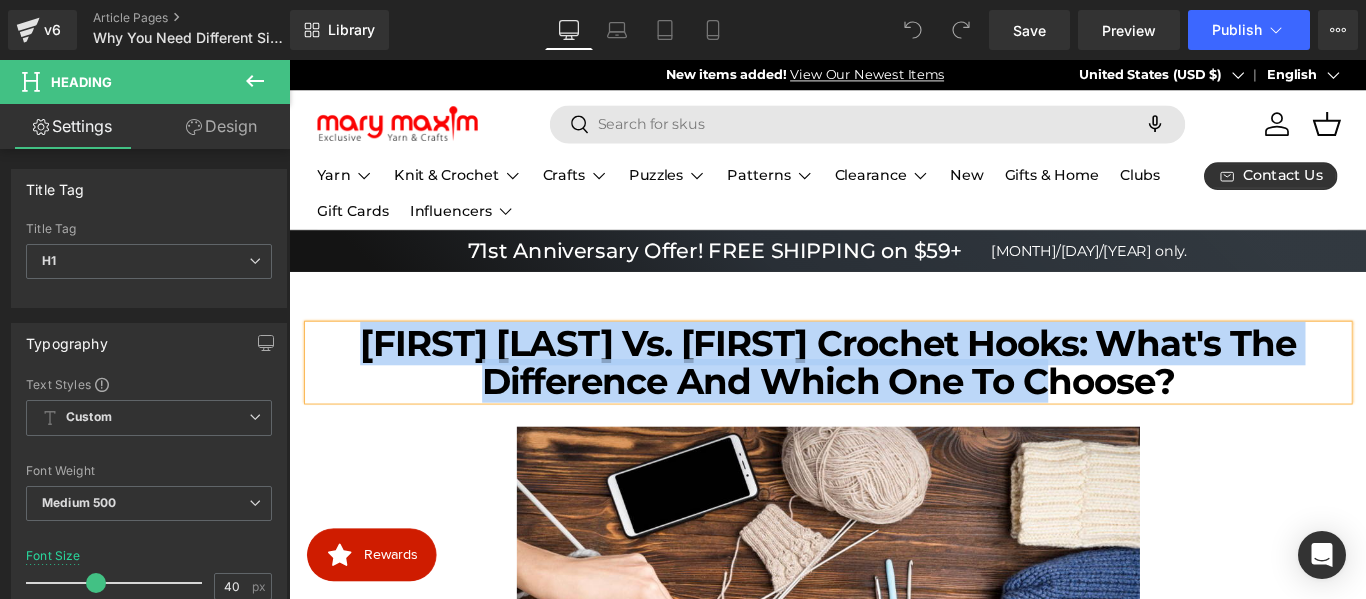 paste 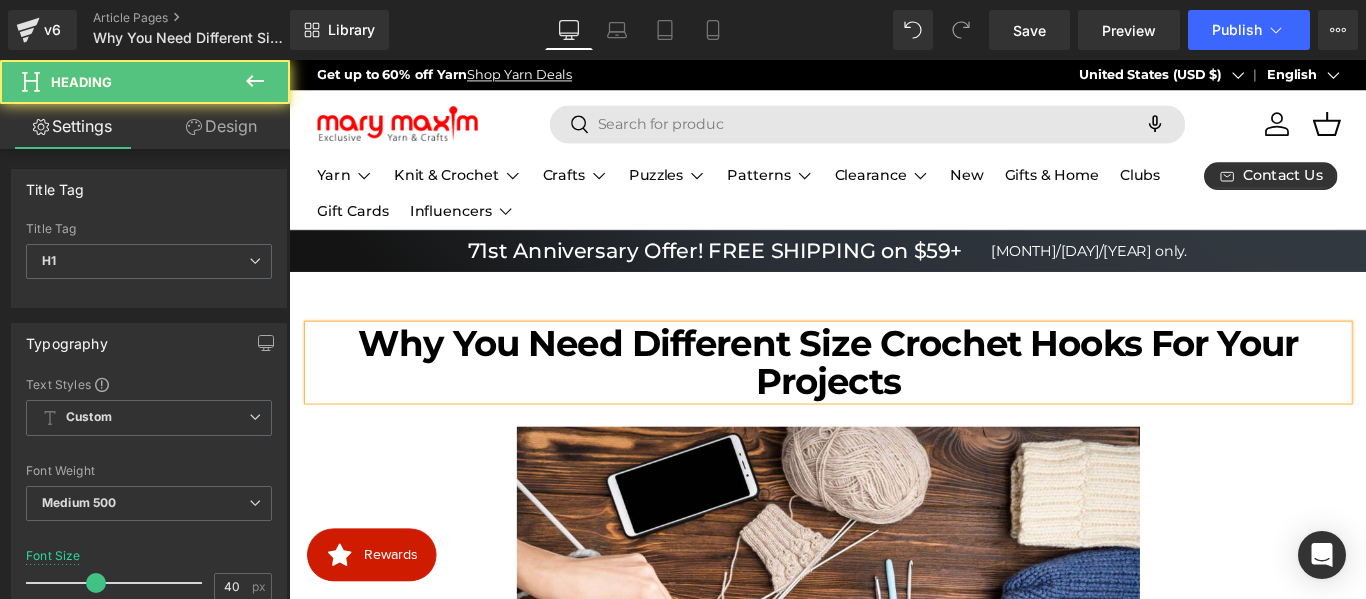 click on "Why You Need Different Size Crochet Hooks for Your Projects" at bounding box center (895, 399) 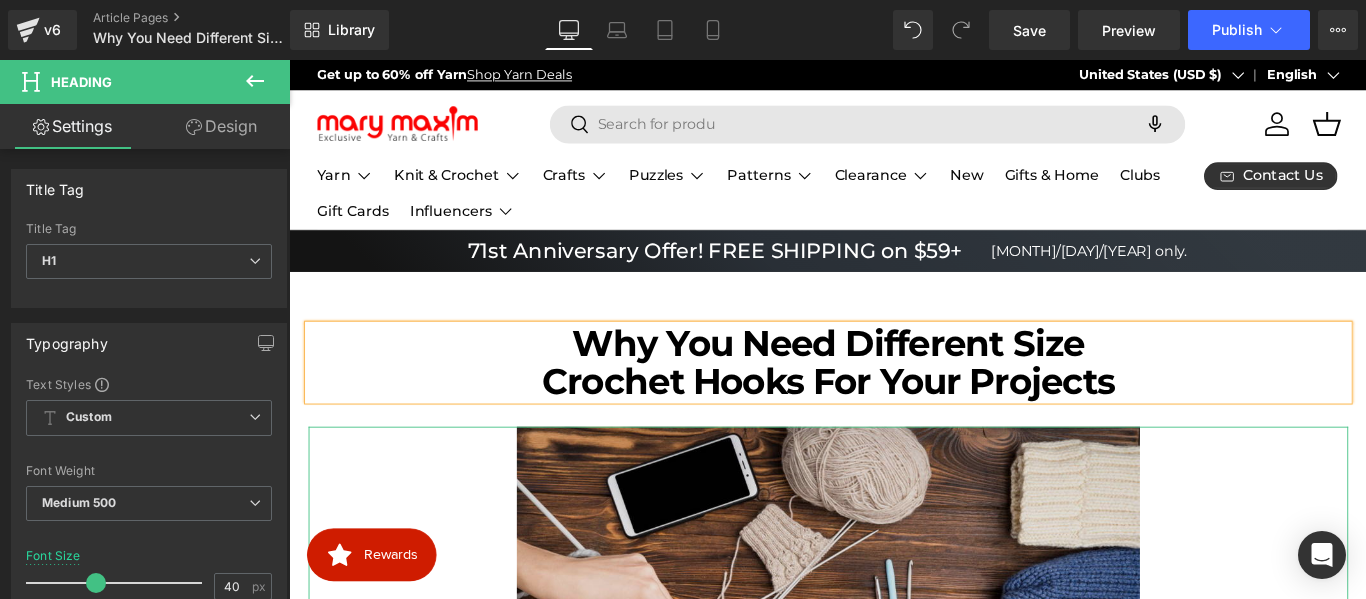 click at bounding box center (895, 705) 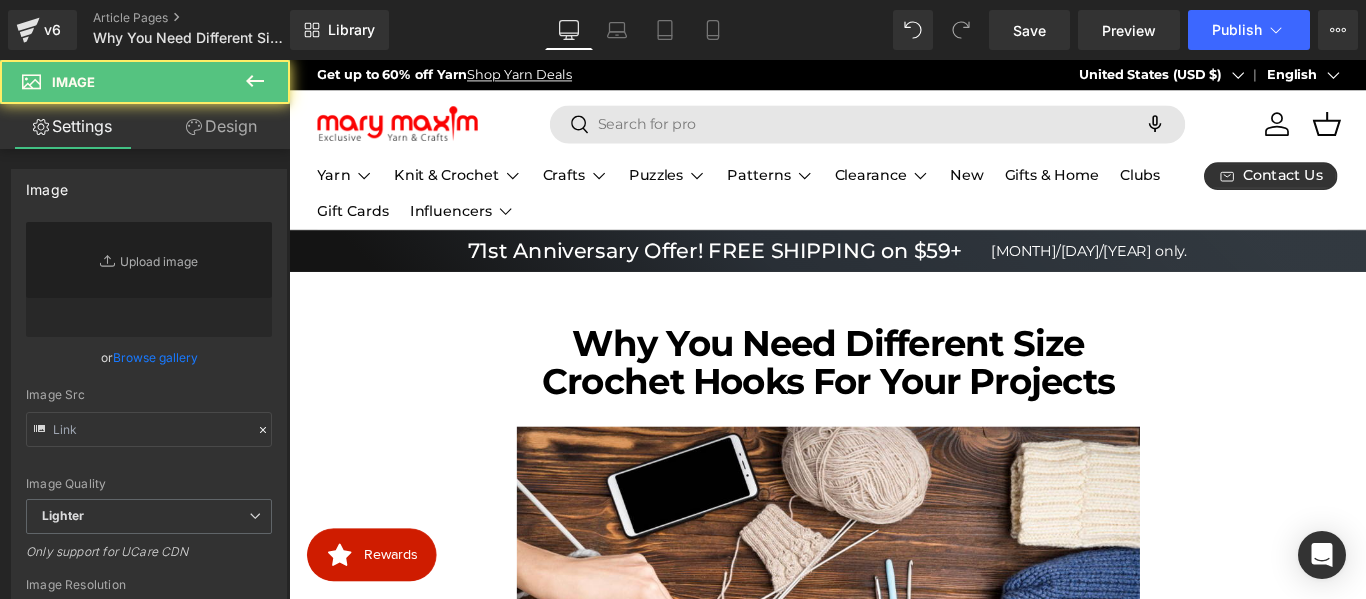 type on "https://ucarecdn.com/376dd995-c8f7-4af3-aeb6-da7d79924502/-/format/auto/-/preview/3000x3000/-/quality/lighter/image%20_53_.png" 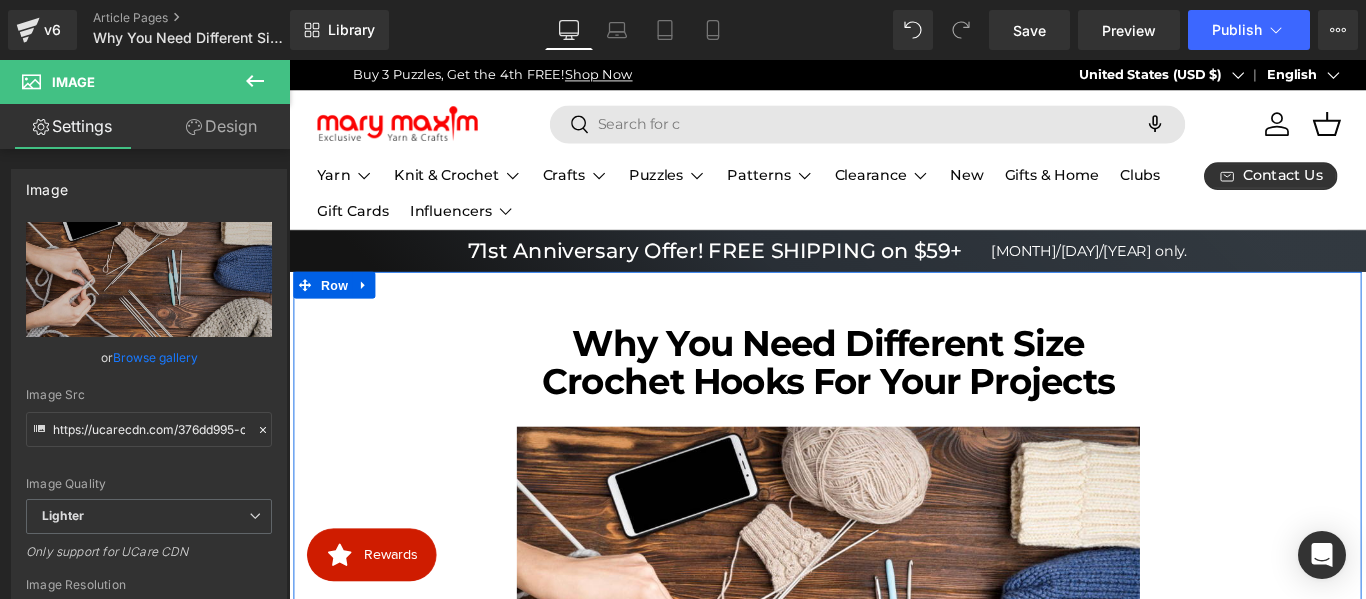 scroll, scrollTop: 0, scrollLeft: 1658, axis: horizontal 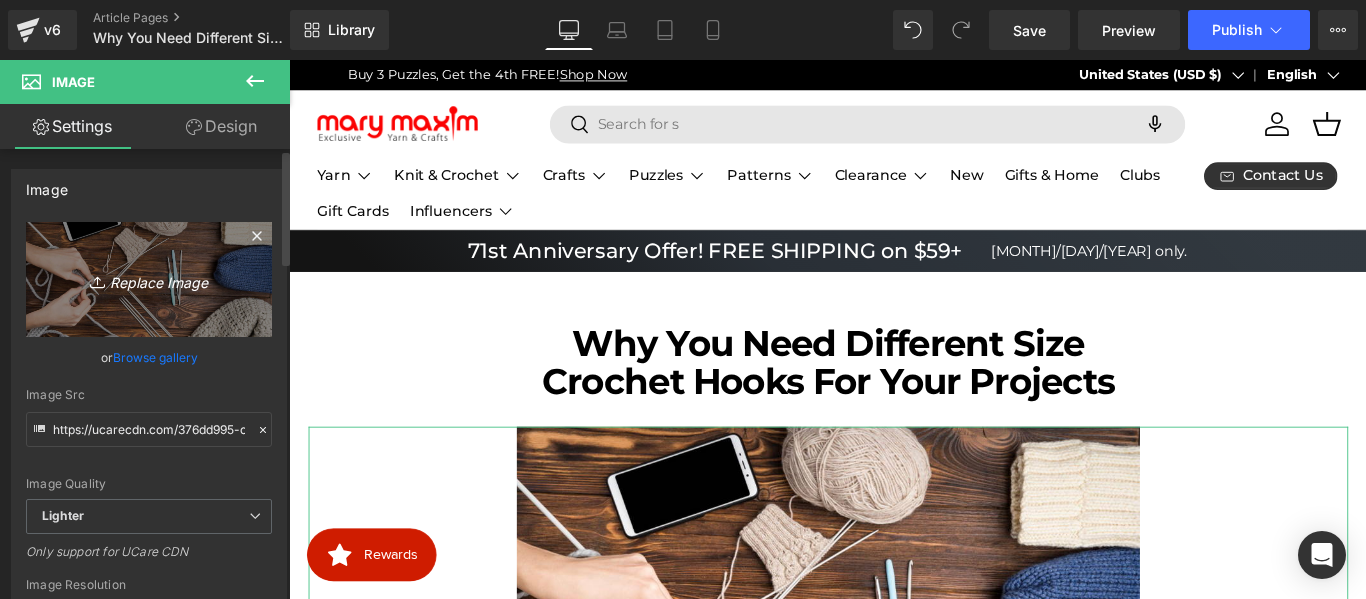click on "Replace Image" at bounding box center (149, 279) 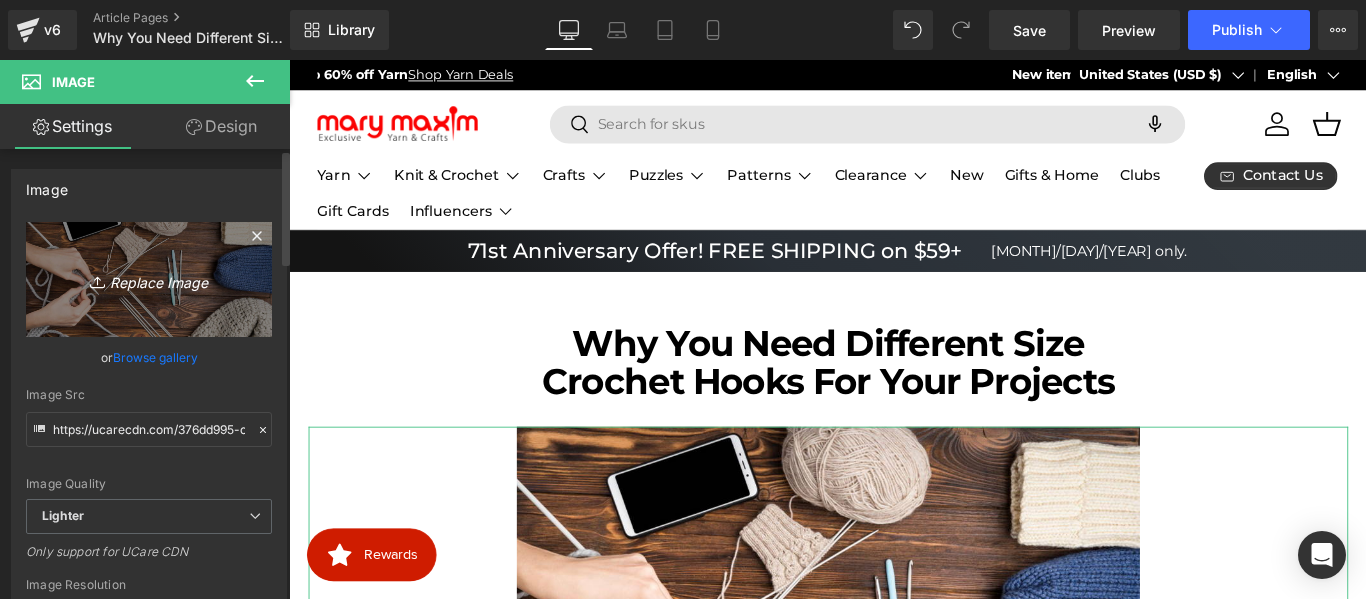 scroll, scrollTop: 0, scrollLeft: 0, axis: both 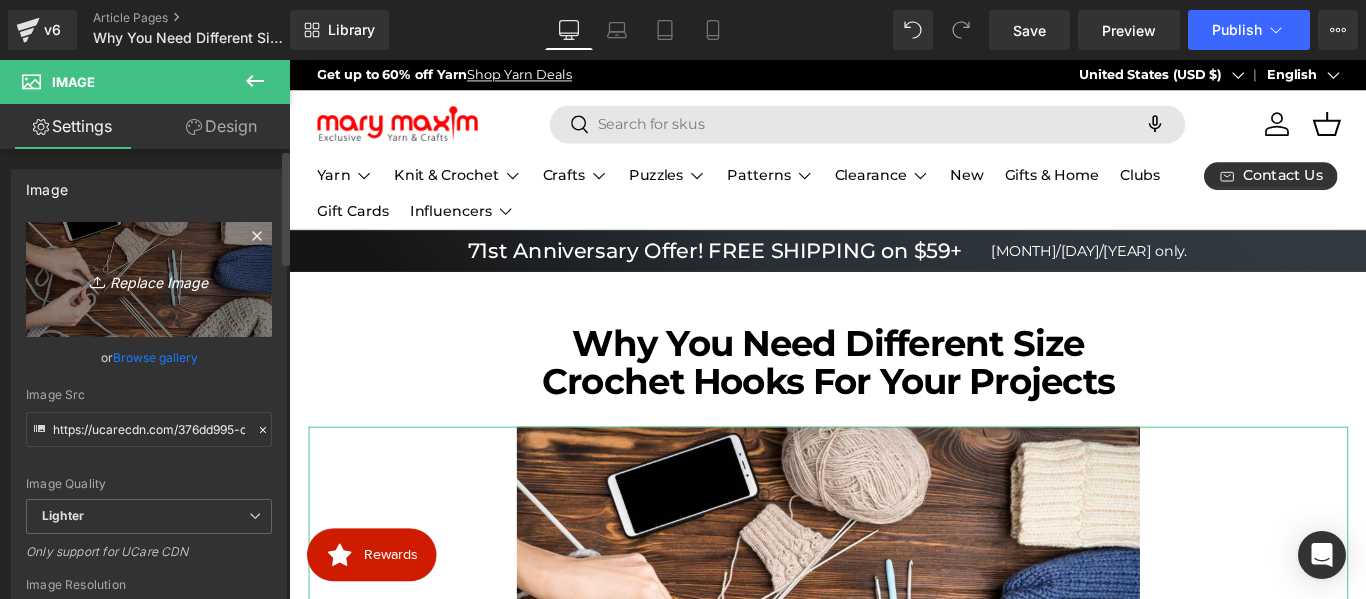 type on "C:\fakepath\image (57).png" 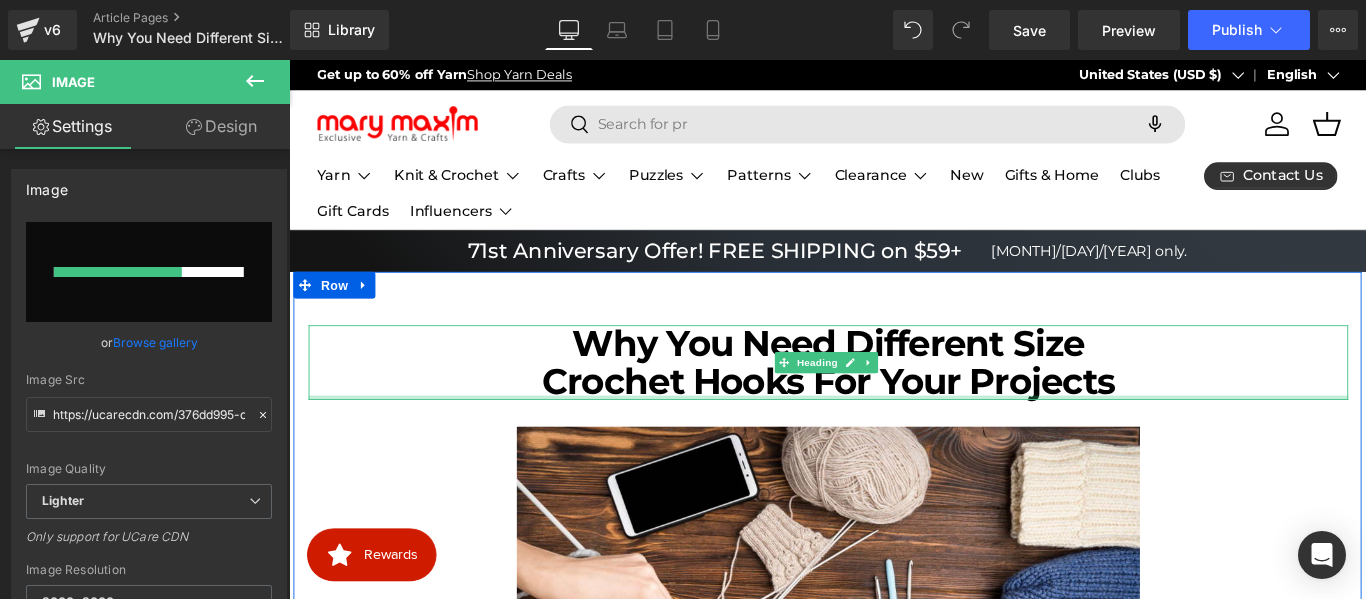 type 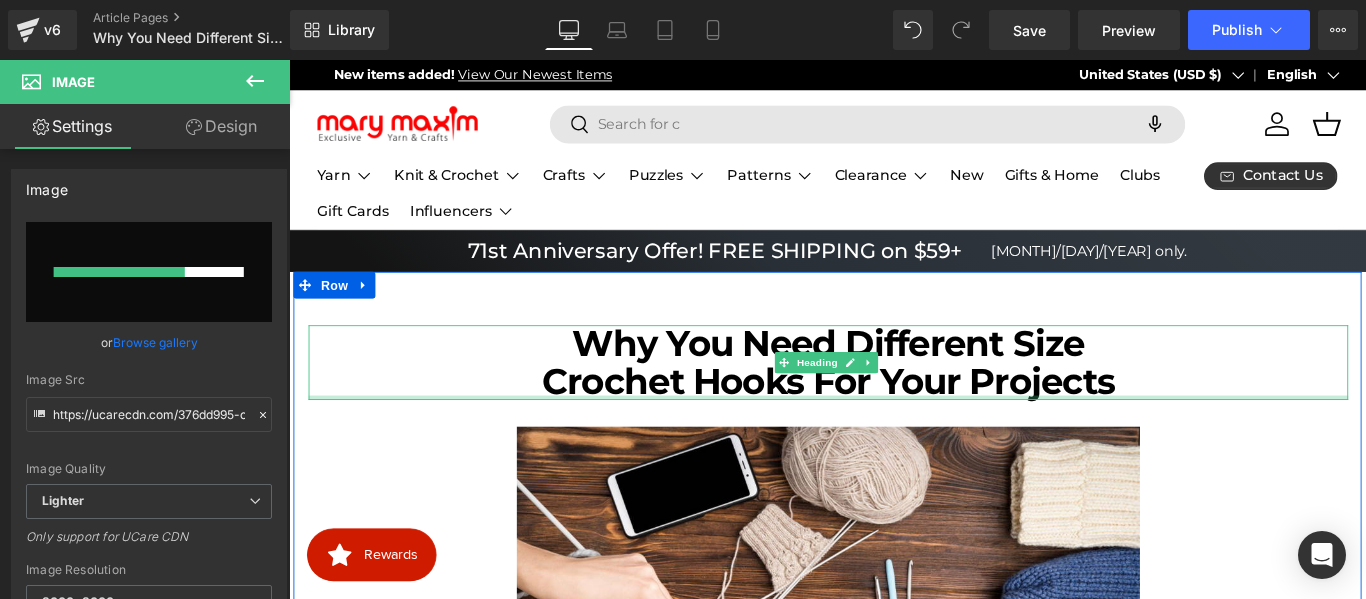scroll, scrollTop: 0, scrollLeft: 829, axis: horizontal 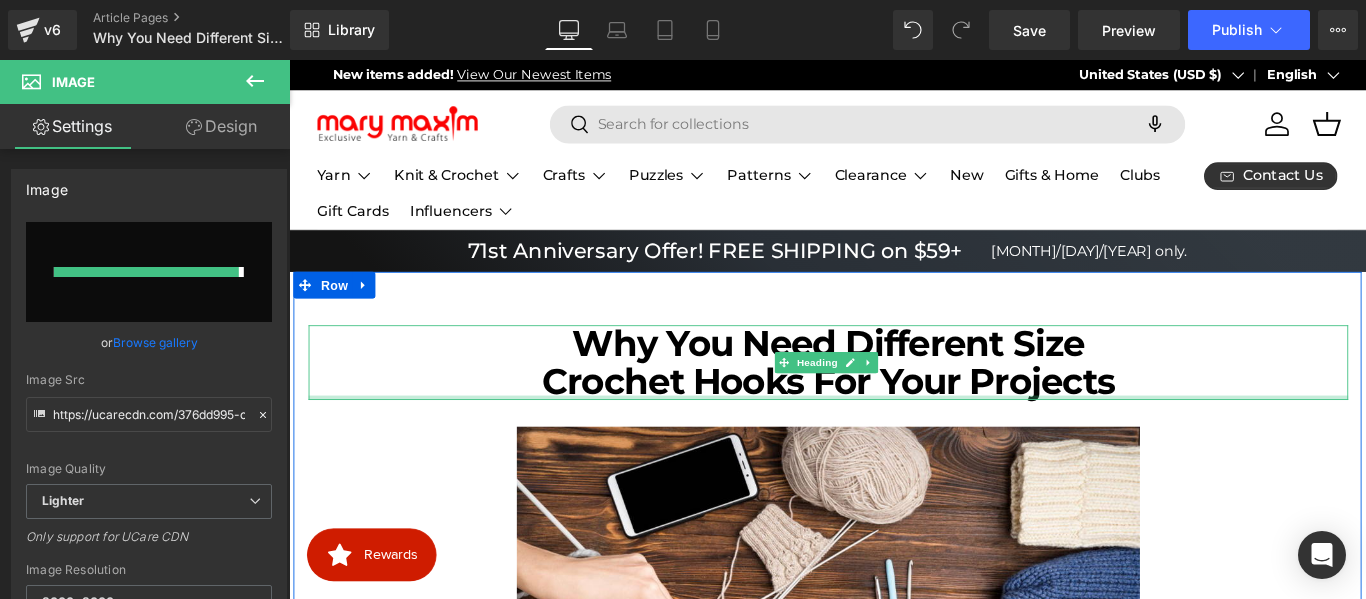 type on "https://ucarecdn.com/c64a65d1-e05c-495d-b3f3-d59071198c7b/-/format/auto/-/preview/3000x3000/-/quality/lighter/image%20_57_.png" 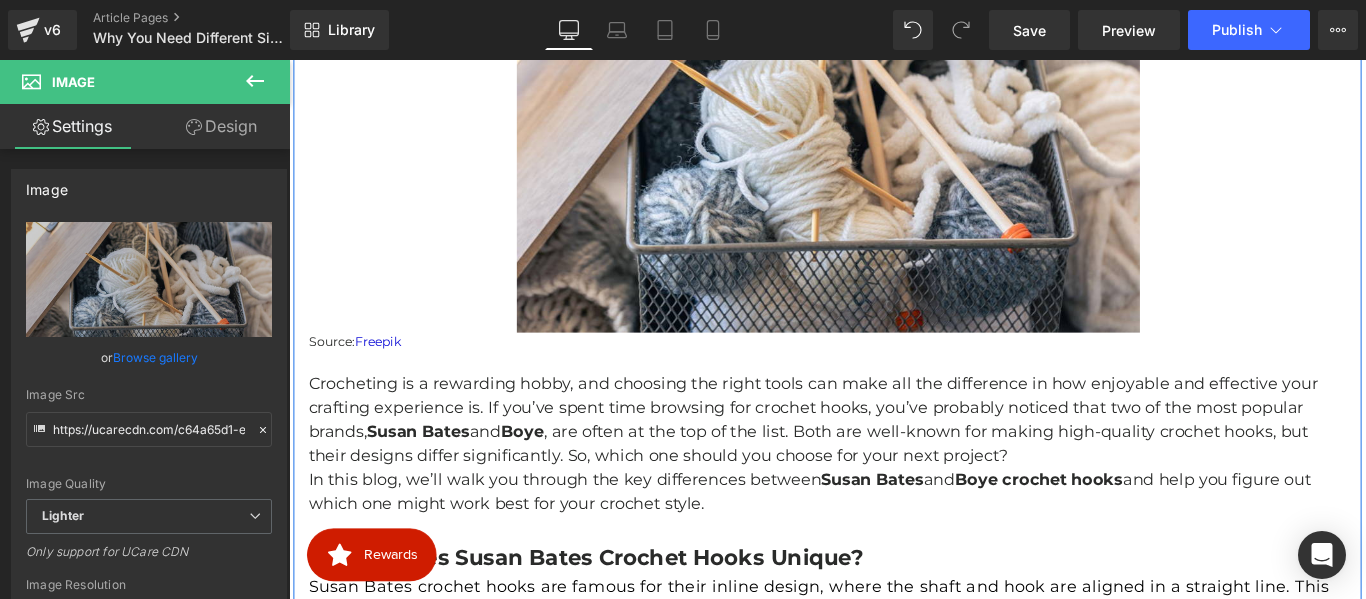scroll, scrollTop: 616, scrollLeft: 0, axis: vertical 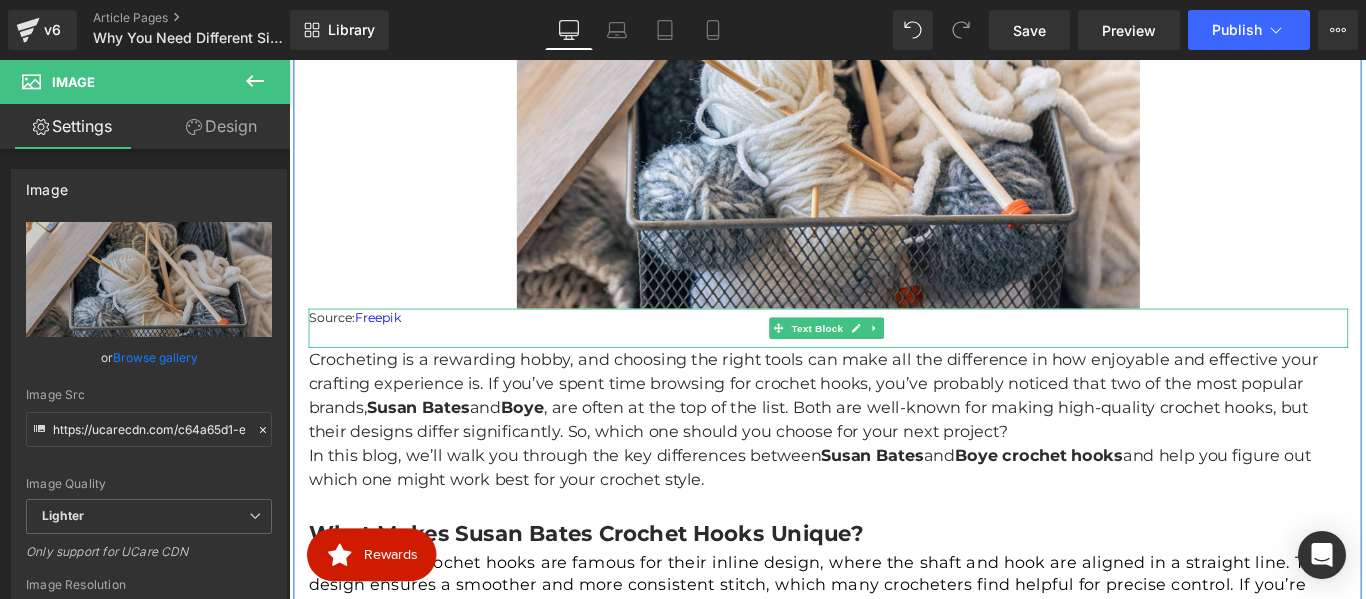 click on "Source:  Freepik" at bounding box center [895, 349] 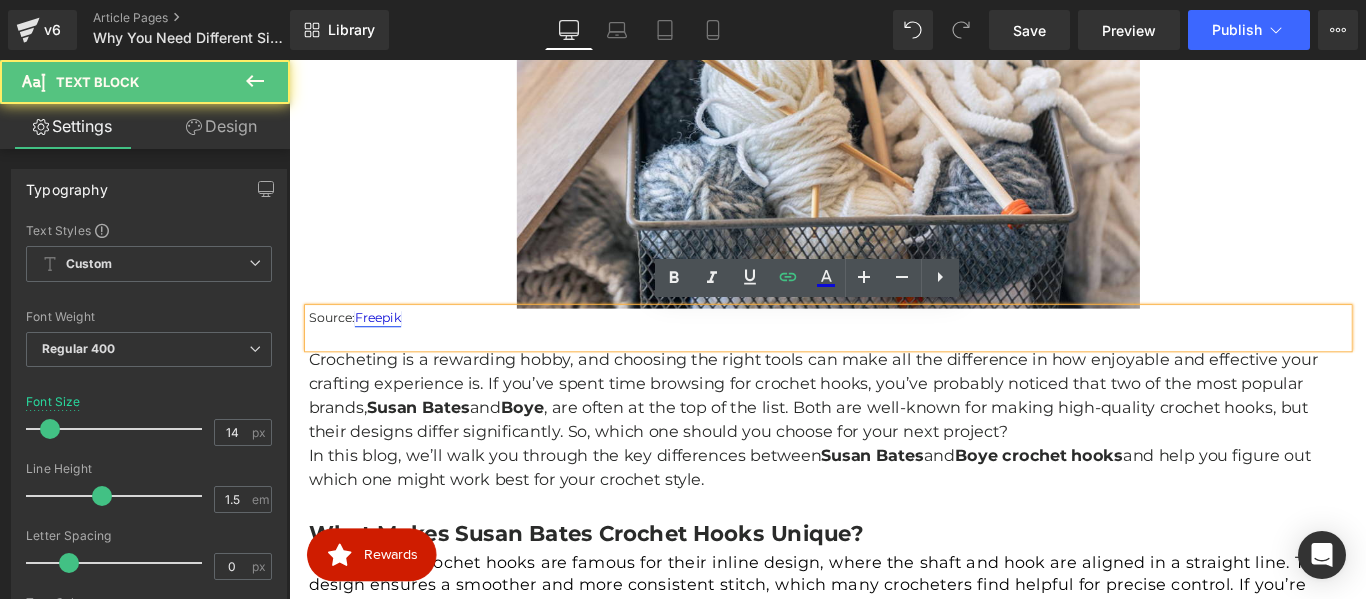 click on "[PERSON]" at bounding box center [389, 349] 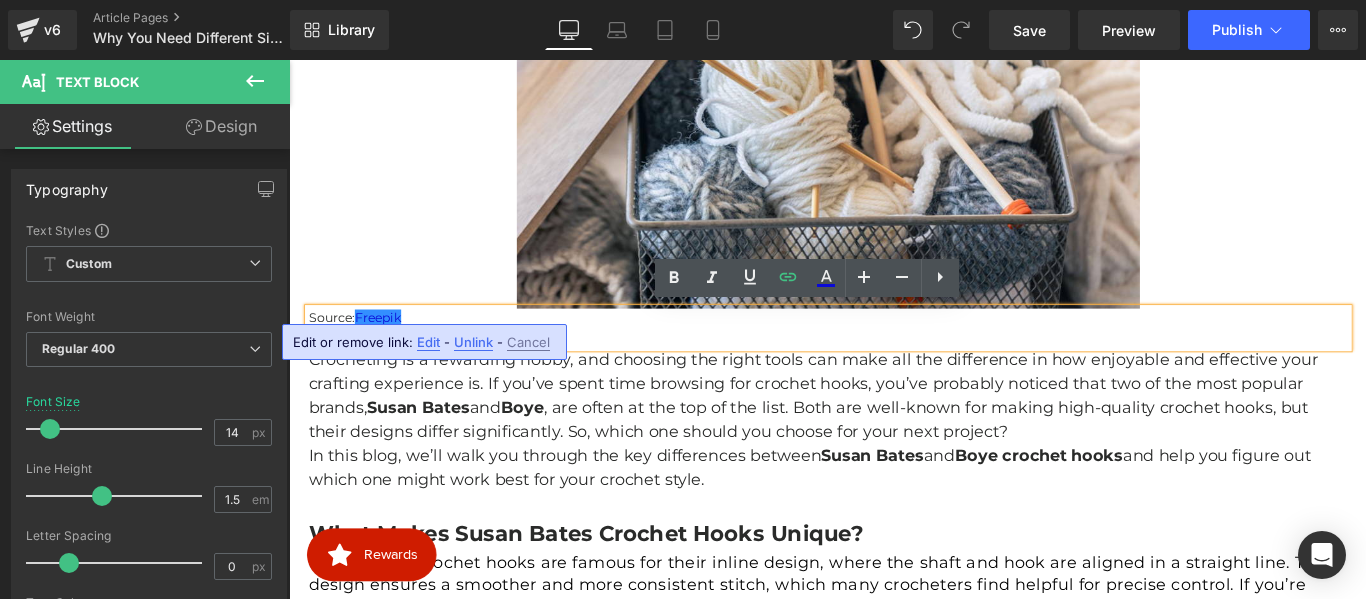 click on "Edit" at bounding box center [428, 342] 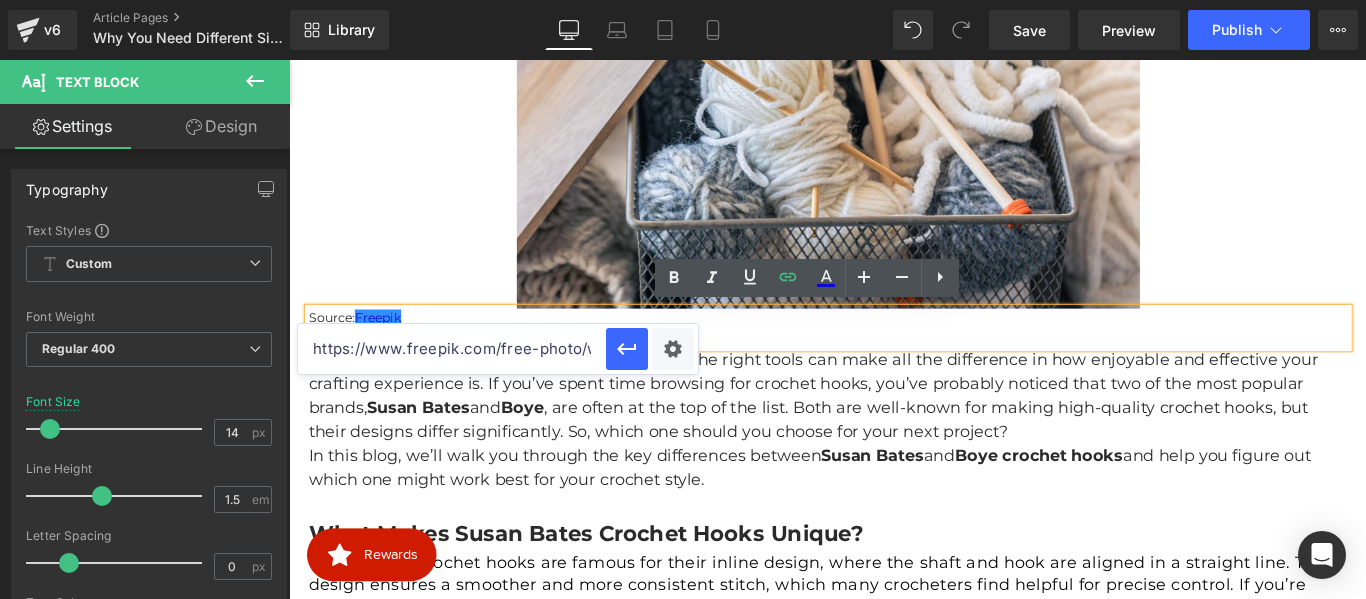 click on "https://www.freepik.com/free-photo/woman-crocheting-wooden-background_5263283.htm#fromView=search&page=1&position=4&uuid=3b4d3b34-99ed-43be-89c8-af3a930e5a56&query=different+crochet+hooks" at bounding box center (452, 349) 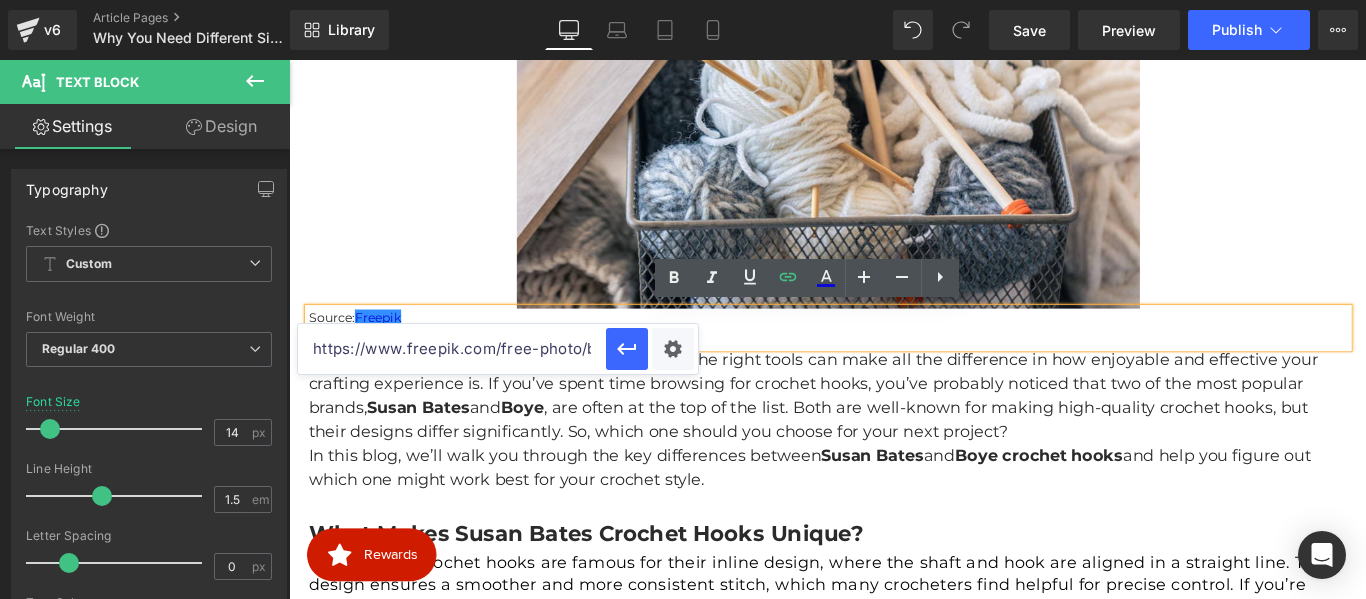 scroll, scrollTop: 0, scrollLeft: 1422, axis: horizontal 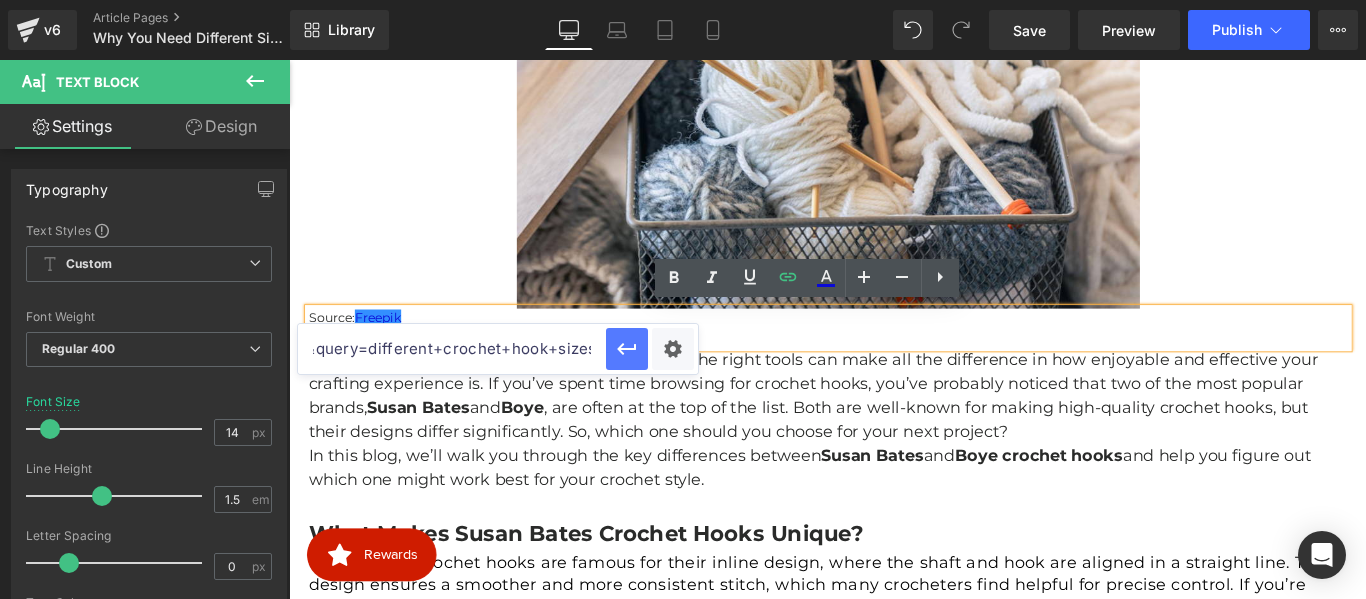 type on "https://www.freepik.com/free-photo/box-with-yarn-threads-wooden-knitting-needles_145897183.htm#fromView=search&page=1&position=37&uuid=61111aa0-5993-4381-8d83-35adf64b1268&query=different+crochet+hook+sizes" 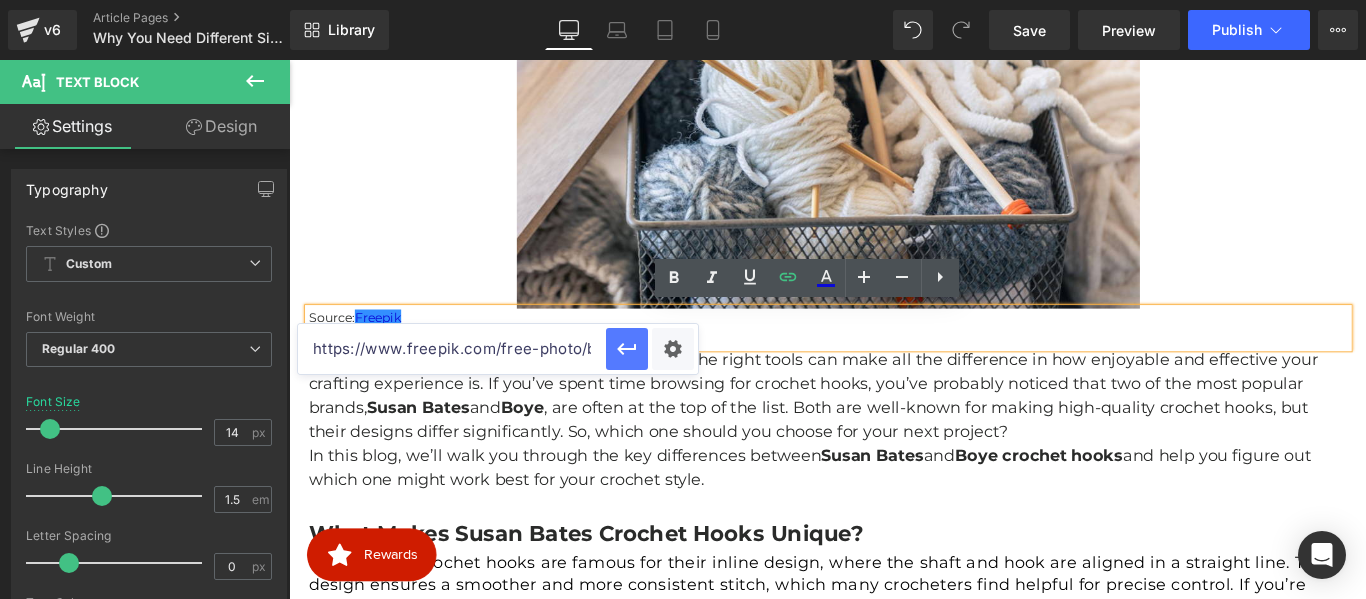 click 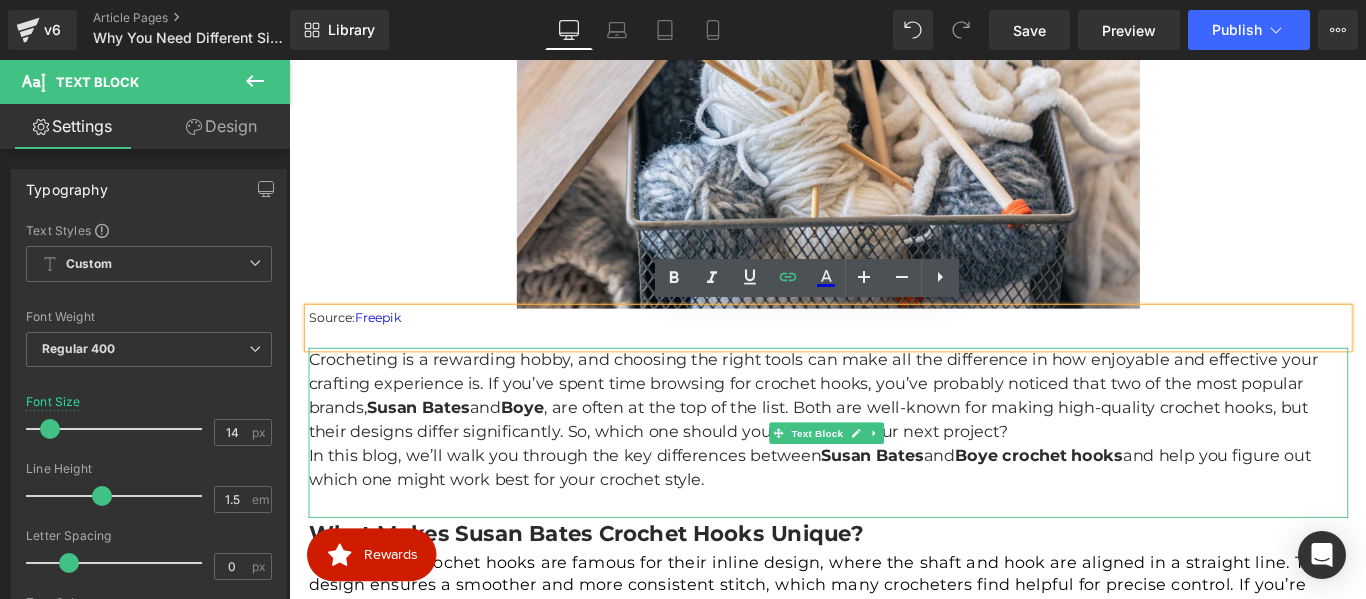 click on "Crocheting is a rewarding hobby, and choosing the right tools can make all the difference in how enjoyable and effective your crafting experience is. If you’ve spent time browsing for crochet hooks, you’ve probably noticed that two of the most popular brands,  [PERSON]  and  Boye , are often at the top of the list. Both are well-known for making high-quality crochet hooks, but their designs differ significantly. So, which one should you choose for your next project?" at bounding box center [895, 437] 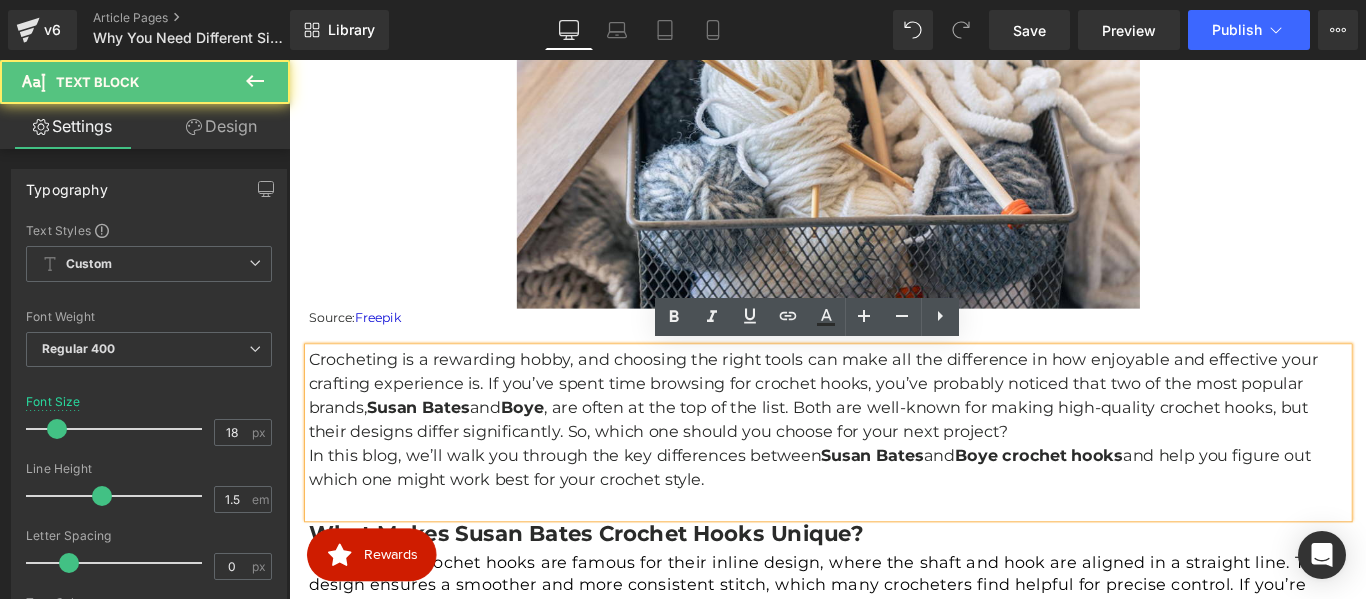 click on "Crocheting is a rewarding hobby, and choosing the right tools can make all the difference in how enjoyable and effective your crafting experience is. If you’ve spent time browsing for crochet hooks, you’ve probably noticed that two of the most popular brands,  [PERSON]  and  Boye , are often at the top of the list. Both are well-known for making high-quality crochet hooks, but their designs differ significantly. So, which one should you choose for your next project?" at bounding box center (895, 437) 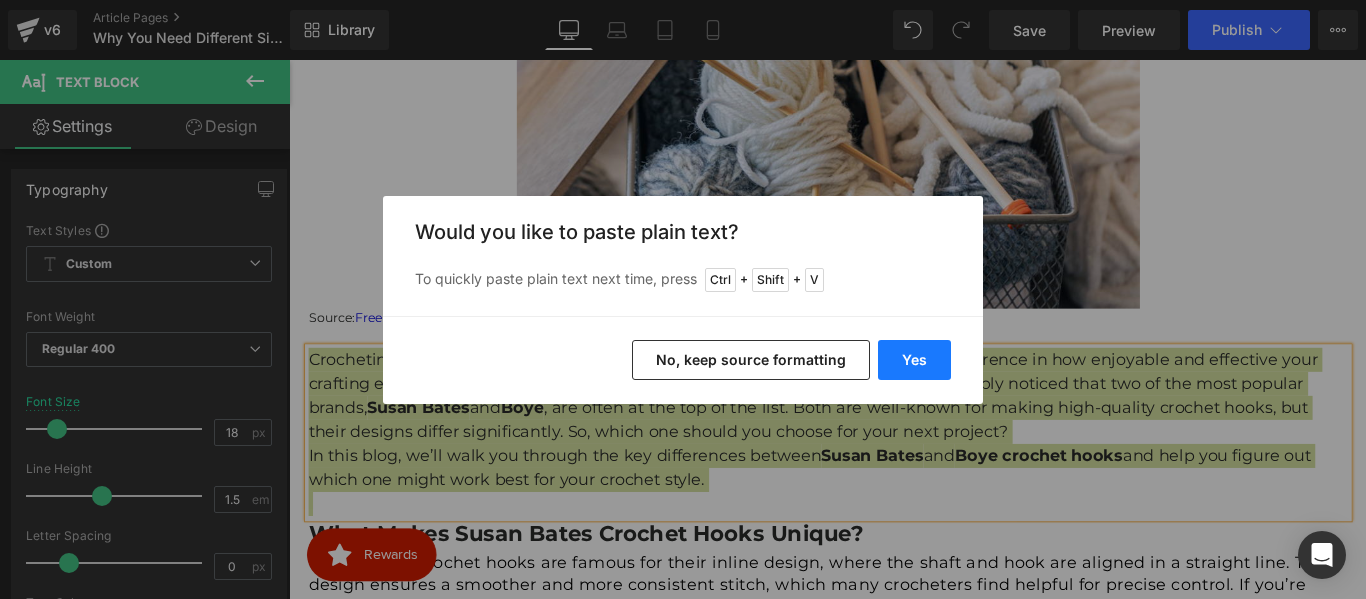 click on "Yes" at bounding box center (914, 360) 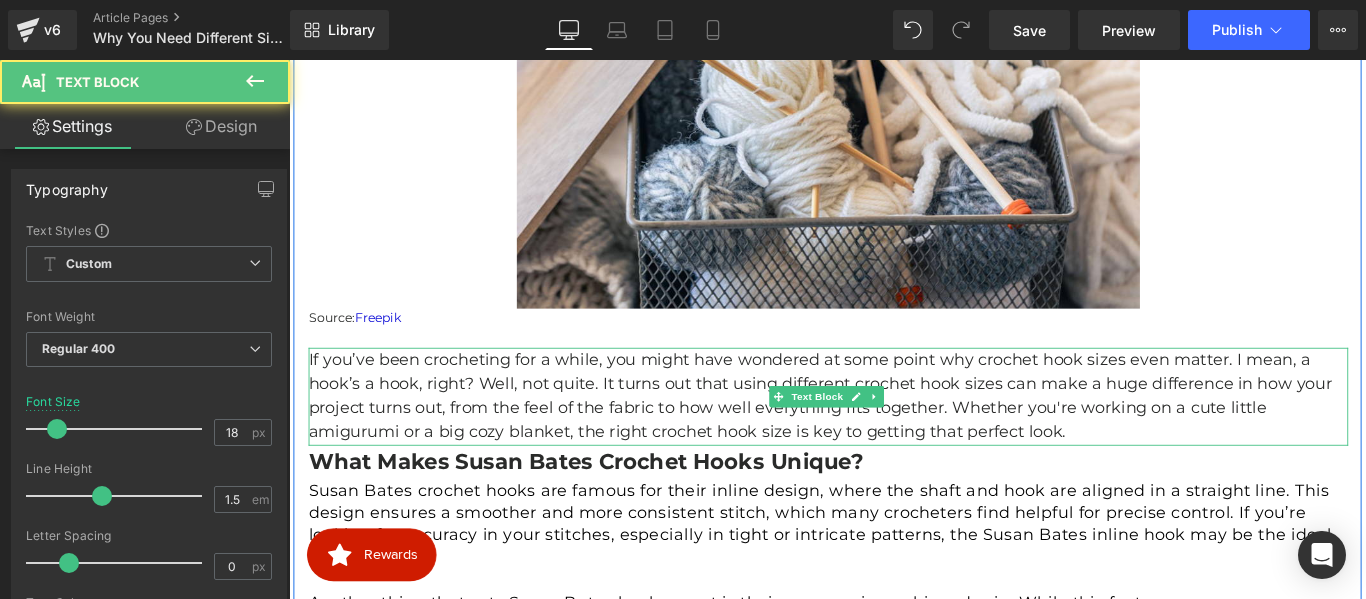 click on "If you’ve been crocheting for a while, you might have wondered at some point why crochet hook sizes even matter. I mean, a hook’s a hook, right? Well, not quite. It turns out that using different crochet hook sizes can make a huge difference in how your project turns out, from the feel of the fabric to how well everything fits together. Whether you're working on a cute little amigurumi or a big cozy blanket, the right crochet hook size is key to getting that perfect look." at bounding box center [895, 437] 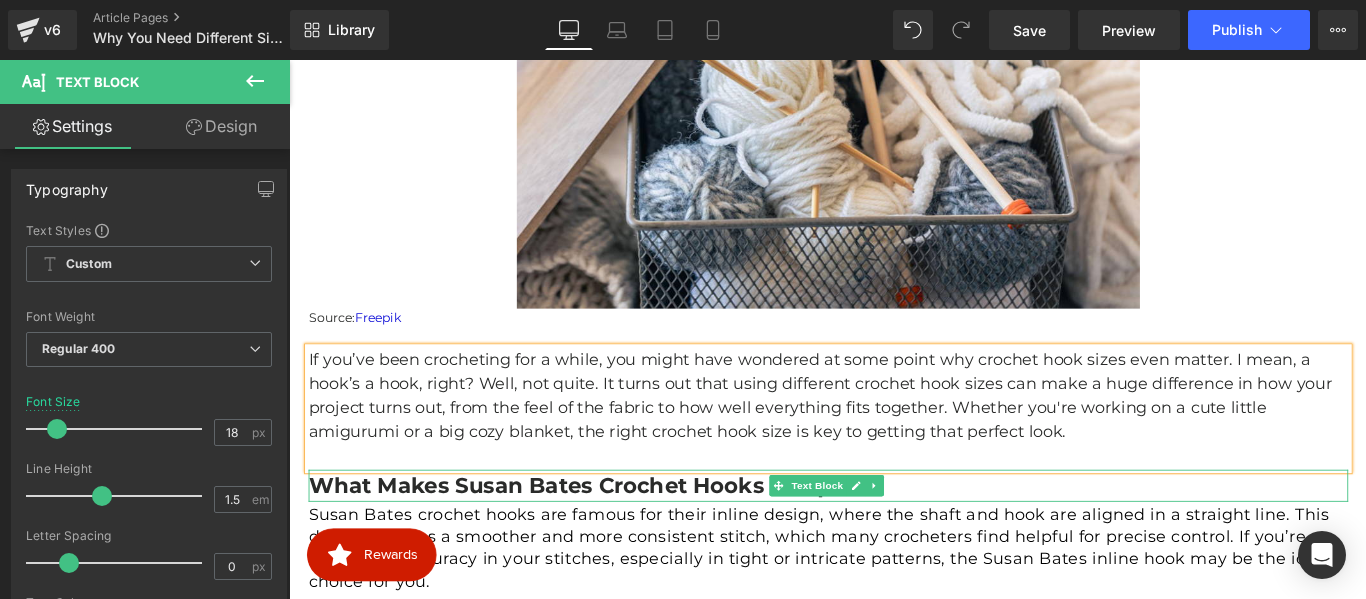 click on "What Makes Susan Bates Crochet Hooks Unique?" at bounding box center (622, 537) 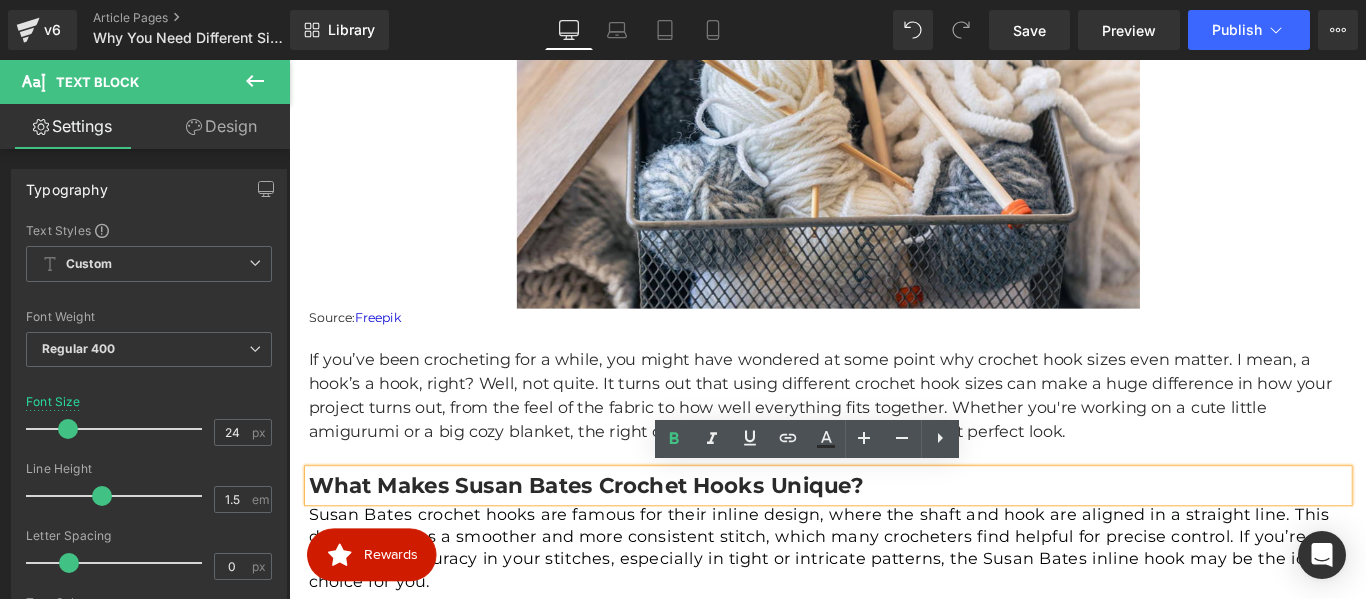 click on "What Makes Susan Bates Crochet Hooks Unique?" at bounding box center (622, 537) 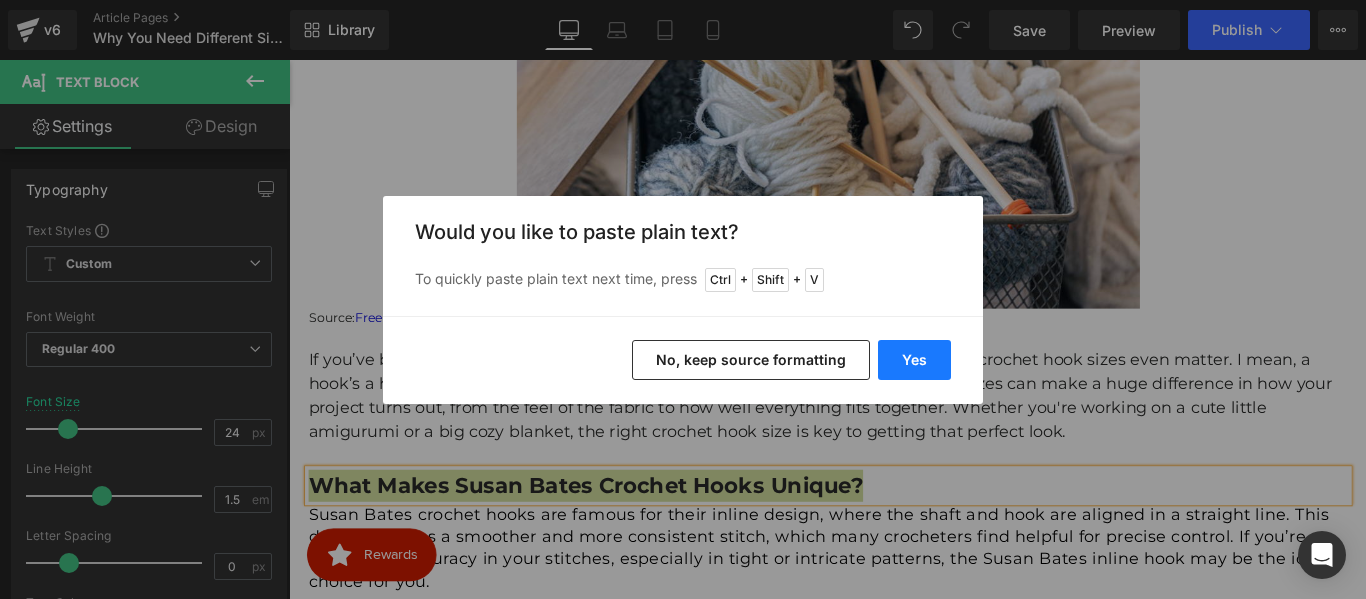 click on "Yes" at bounding box center [914, 360] 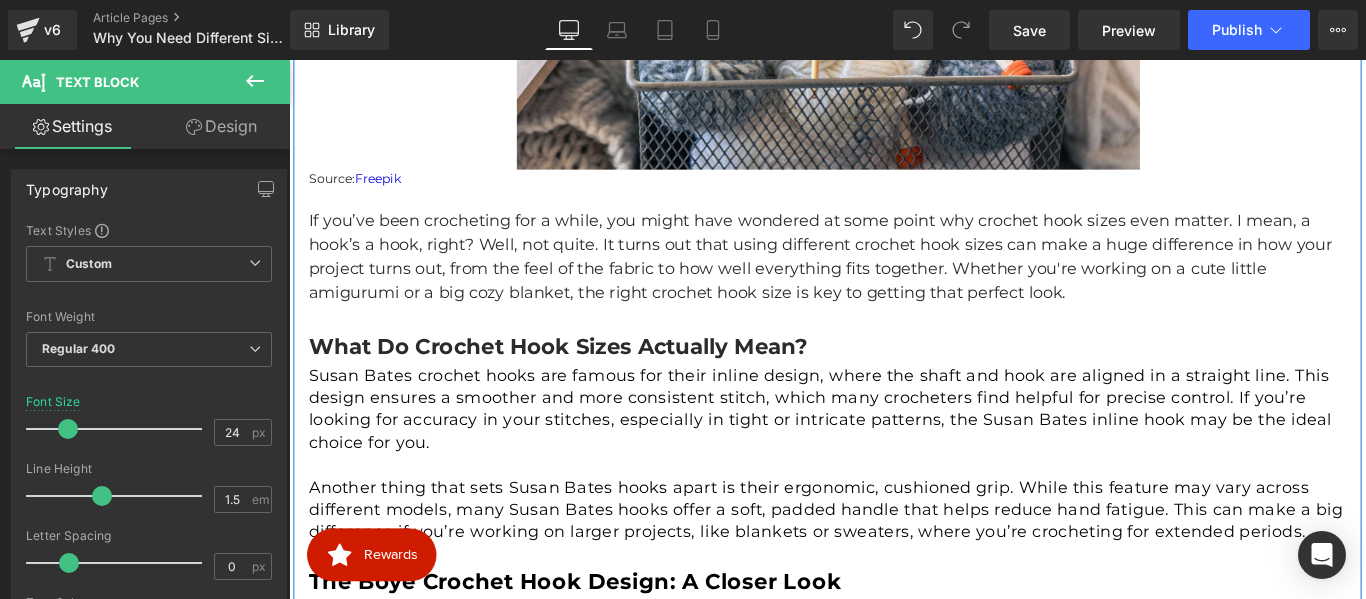 scroll, scrollTop: 816, scrollLeft: 0, axis: vertical 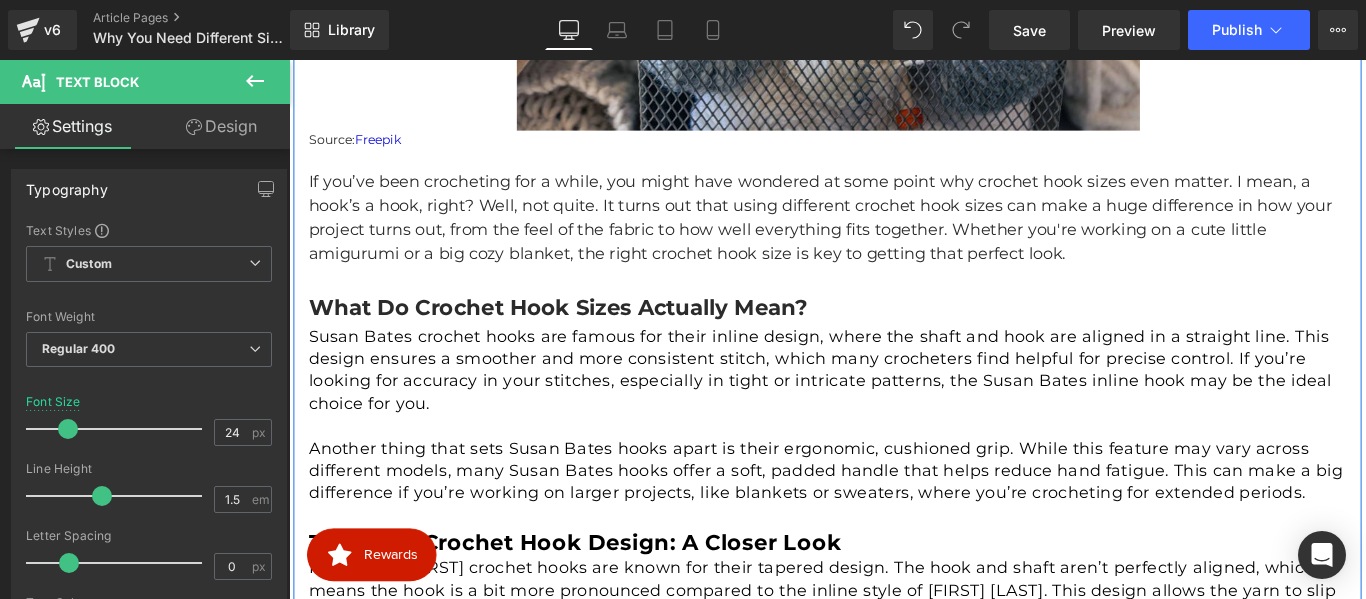 click on "[BRAND_A] crochet hooks are famous for their inline design, where the shaft and hook are aligned in a straight line. This design ensures a smoother and more consistent stitch, which many crocheters find helpful for precise control. If you’re looking for accuracy in your stitches, especially in tight or intricate patterns, the [BRAND_A] inline hook may be the ideal choice for you." at bounding box center [895, 408] 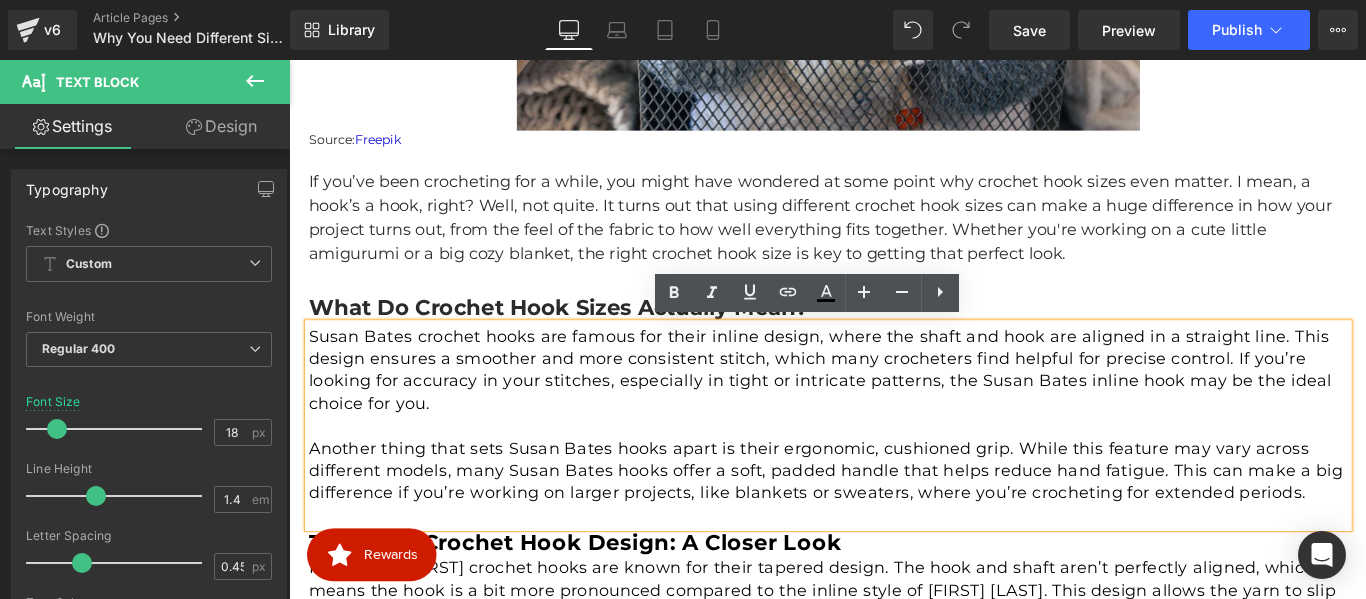 click at bounding box center (895, 471) 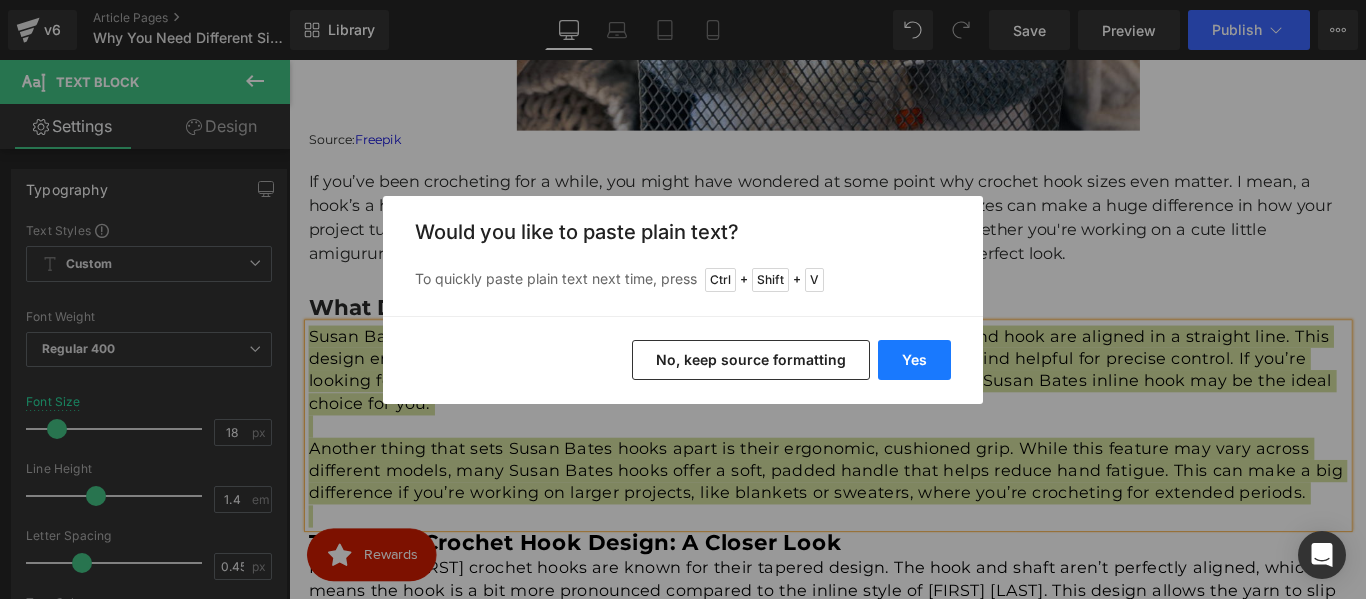 click on "Yes" at bounding box center [914, 360] 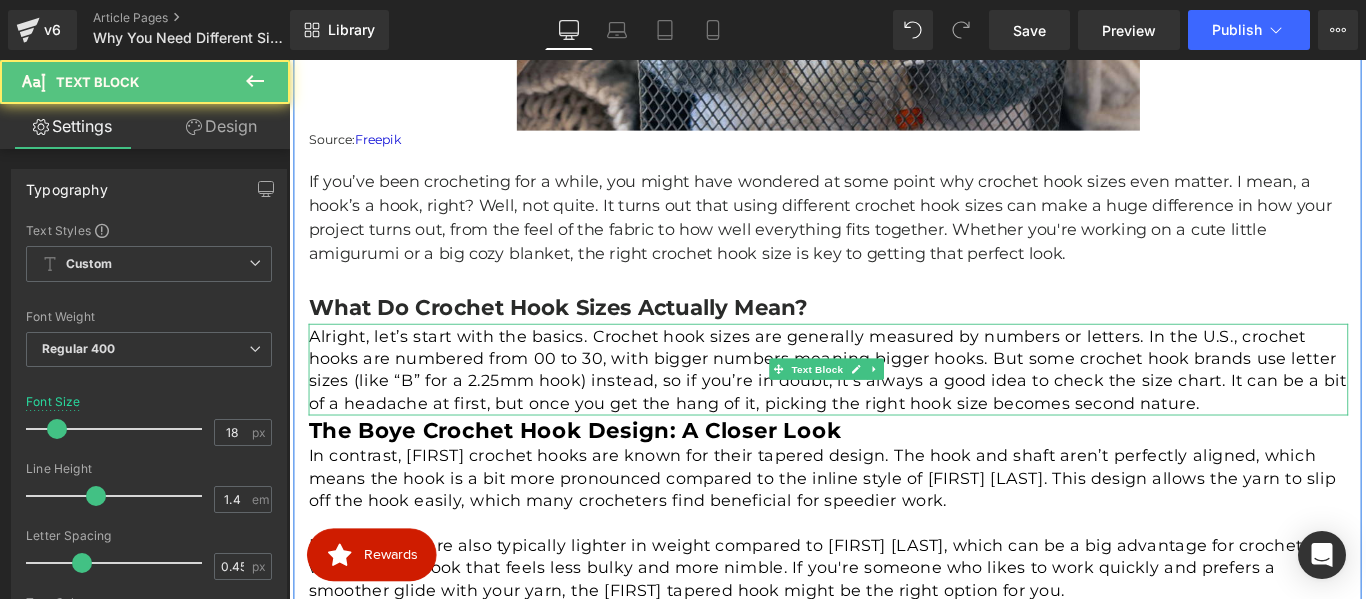 click on "Alright, let’s start with the basics. Crochet hook sizes are generally measured by numbers or letters. In the U.S., crochet hooks are numbered from 00 to 30, with bigger numbers meaning bigger hooks. But some crochet hook brands use letter sizes (like “B” for a 2.25mm hook) instead, so if you’re in doubt, it’s always a good idea to check the size chart. It can be a bit of a headache at first, but once you get the hang of it, picking the right hook size becomes second nature." at bounding box center (895, 408) 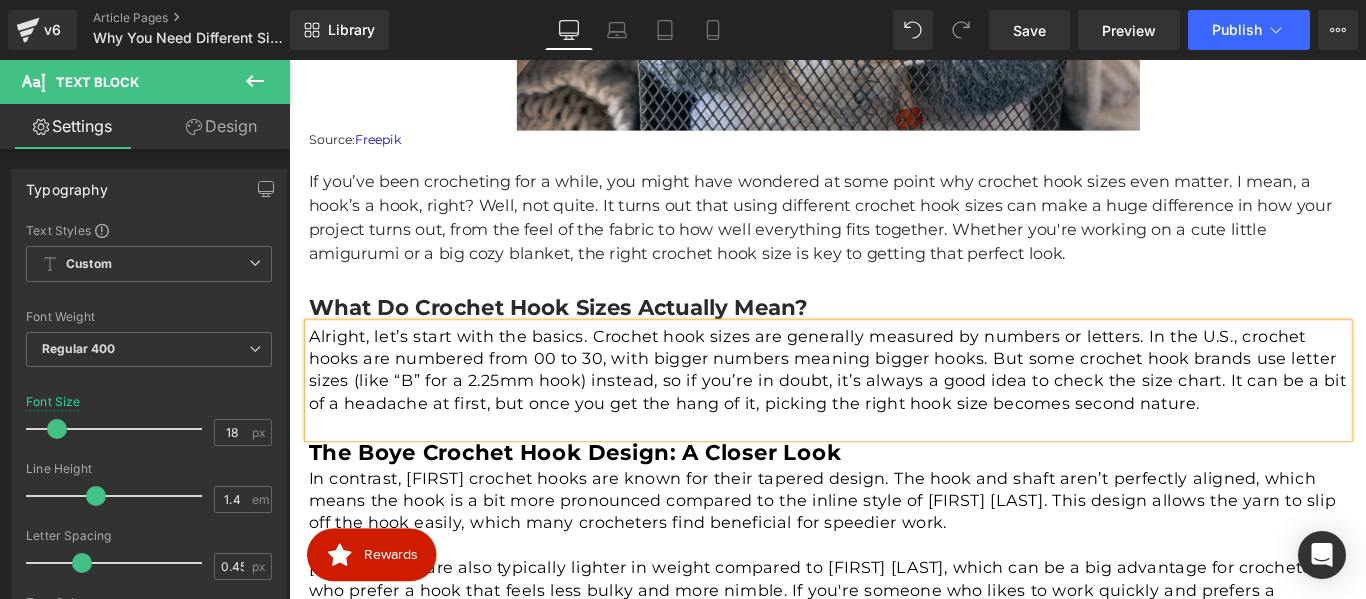 click on "The [BRAND_A] Crochet Hook Design: A Closer Look" at bounding box center [610, 500] 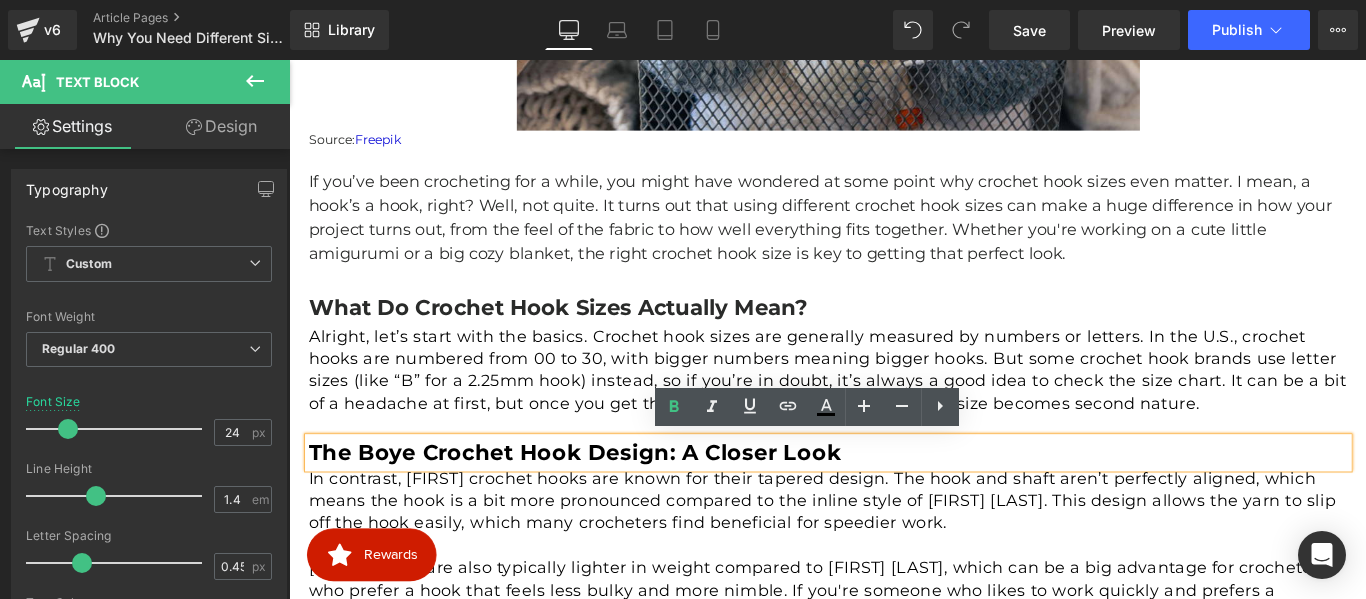 click on "The [BRAND_A] Crochet Hook Design: A Closer Look" at bounding box center (610, 500) 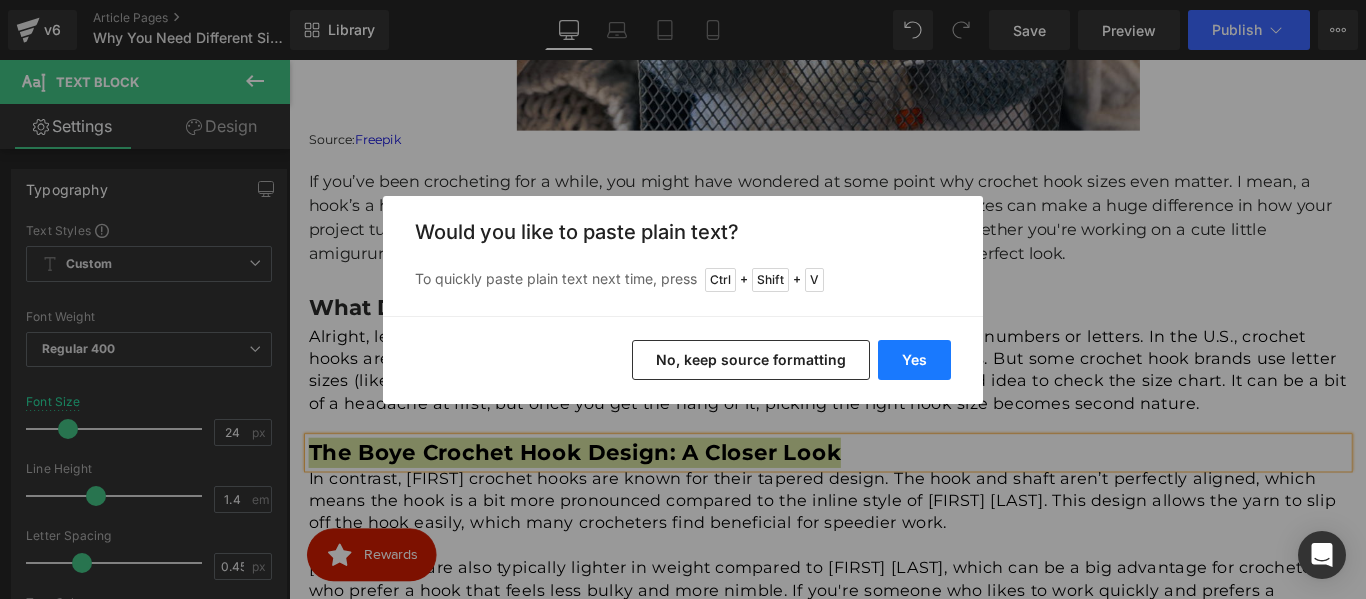 click on "Yes" at bounding box center (914, 360) 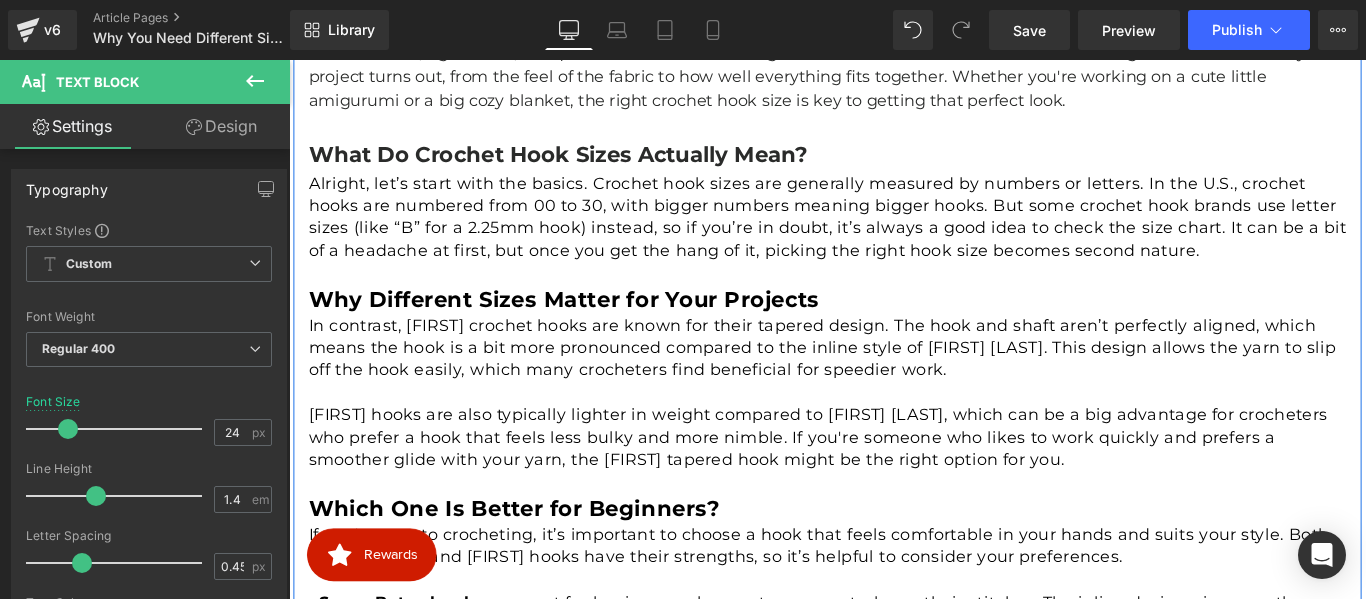 scroll, scrollTop: 1016, scrollLeft: 0, axis: vertical 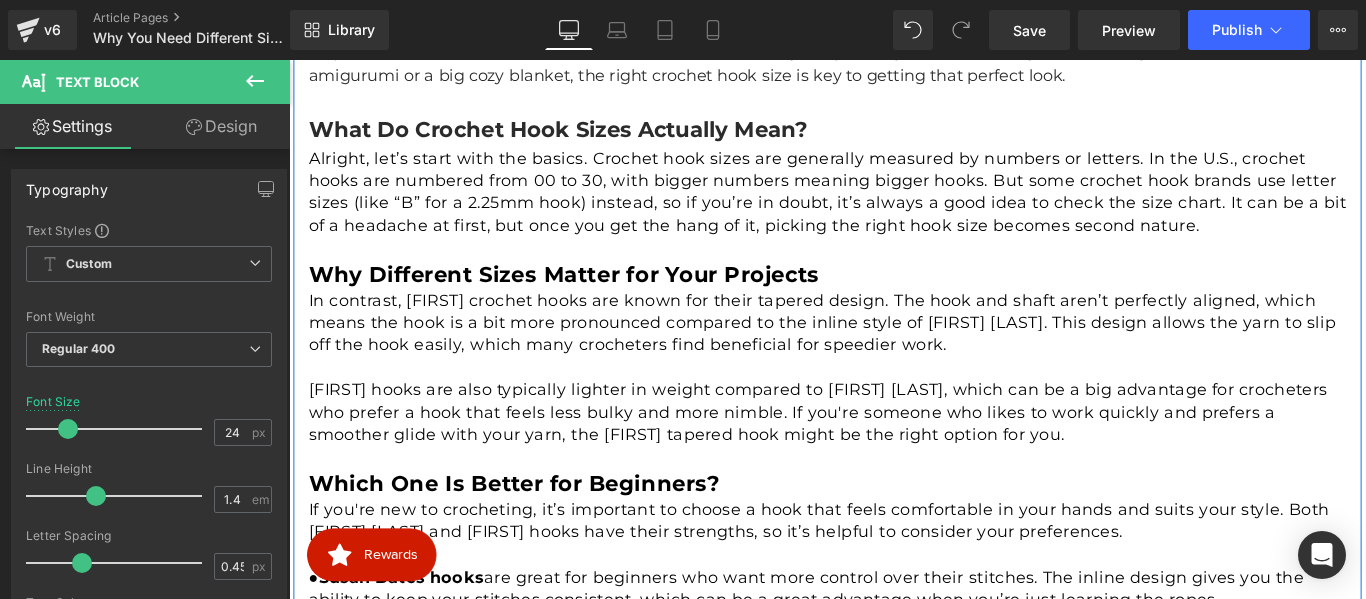 click at bounding box center [895, 405] 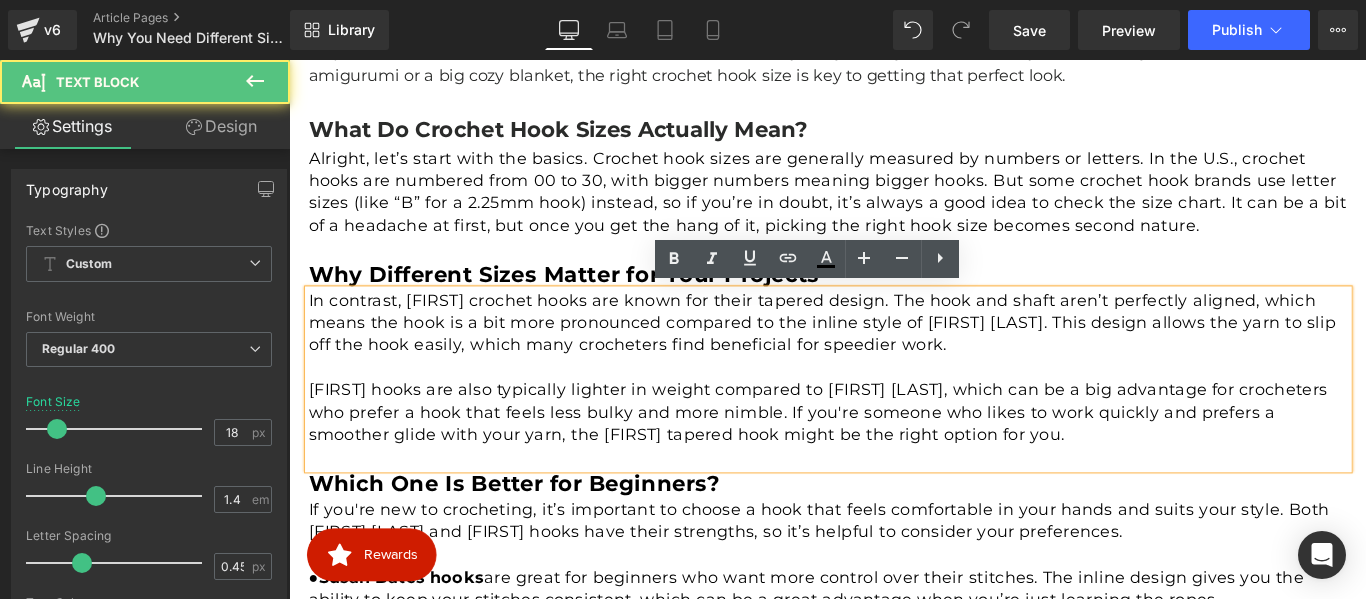 click on "Boye hooks are also typically lighter in weight compared to Susan Bates, which can be a big advantage for crocheters who prefer a hook that feels less bulky and more nimble. If you're someone who likes to work quickly and prefers a smoother glide with your yarn, the Boye tapered hook might be the right option for you." at bounding box center (895, 456) 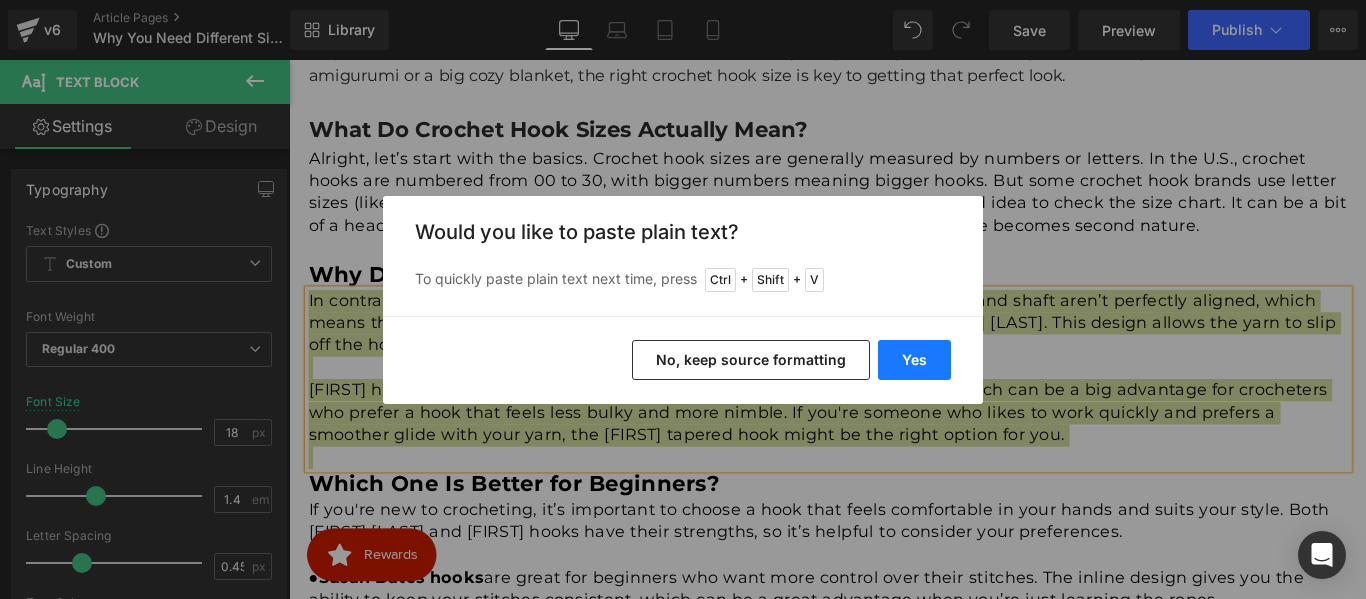 click on "Yes" at bounding box center [914, 360] 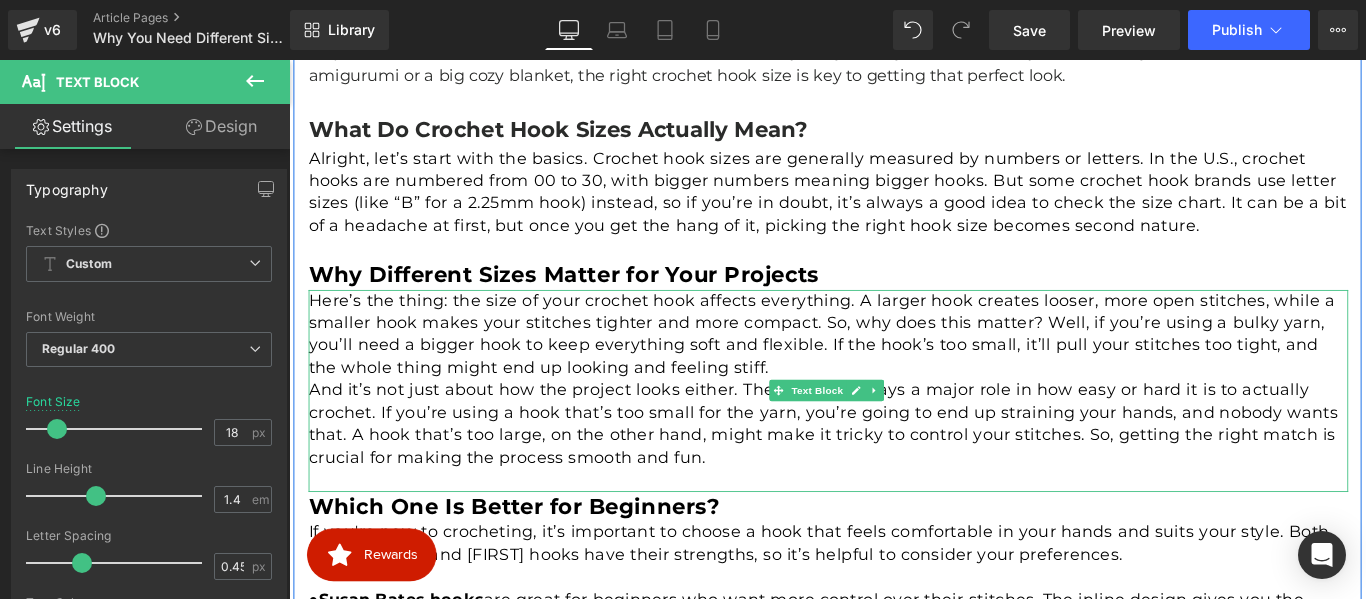 click on "Here’s the thing: the size of your crochet hook affects everything. A larger hook creates looser, more open stitches, while a smaller hook makes your stitches tighter and more compact. So, why does this matter? Well, if you’re using a bulky yarn, you’ll need a bigger hook to keep everything soft and flexible. If the hook’s too small, it’ll pull your stitches too tight, and the whole thing might end up looking and feeling stiff." at bounding box center [895, 368] 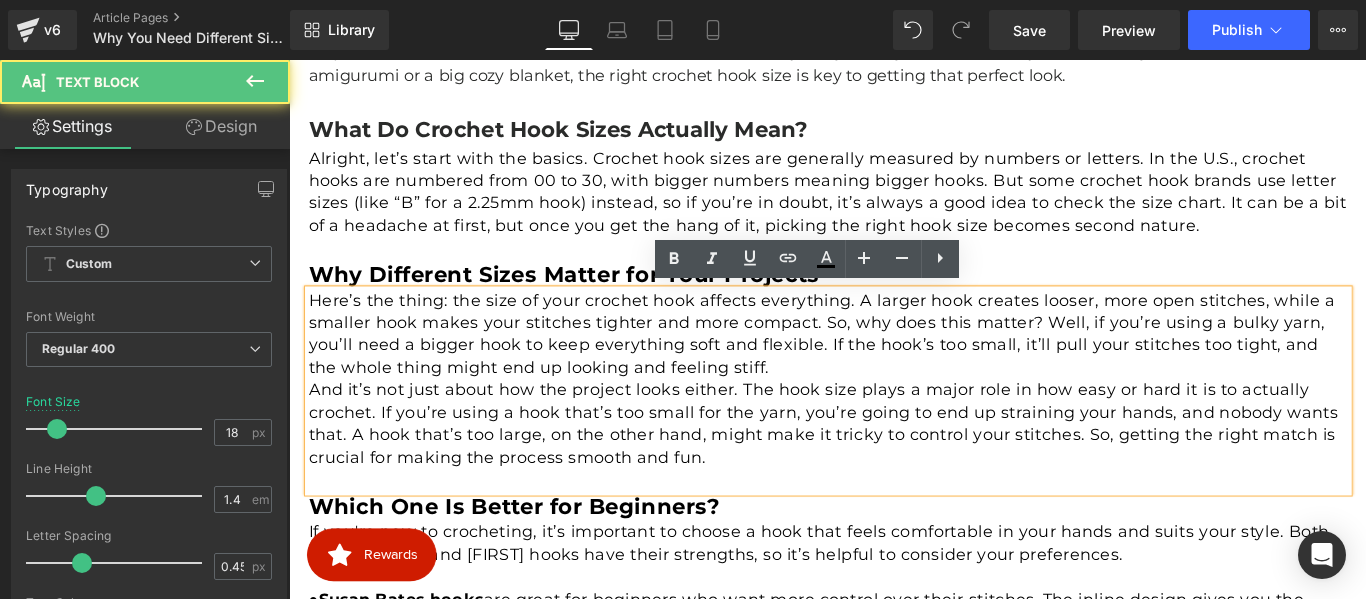 click on "Here’s the thing: the size of your crochet hook affects everything. A larger hook creates looser, more open stitches, while a smaller hook makes your stitches tighter and more compact. So, why does this matter? Well, if you’re using a bulky yarn, you’ll need a bigger hook to keep everything soft and flexible. If the hook’s too small, it’ll pull your stitches too tight, and the whole thing might end up looking and feeling stiff." at bounding box center (895, 368) 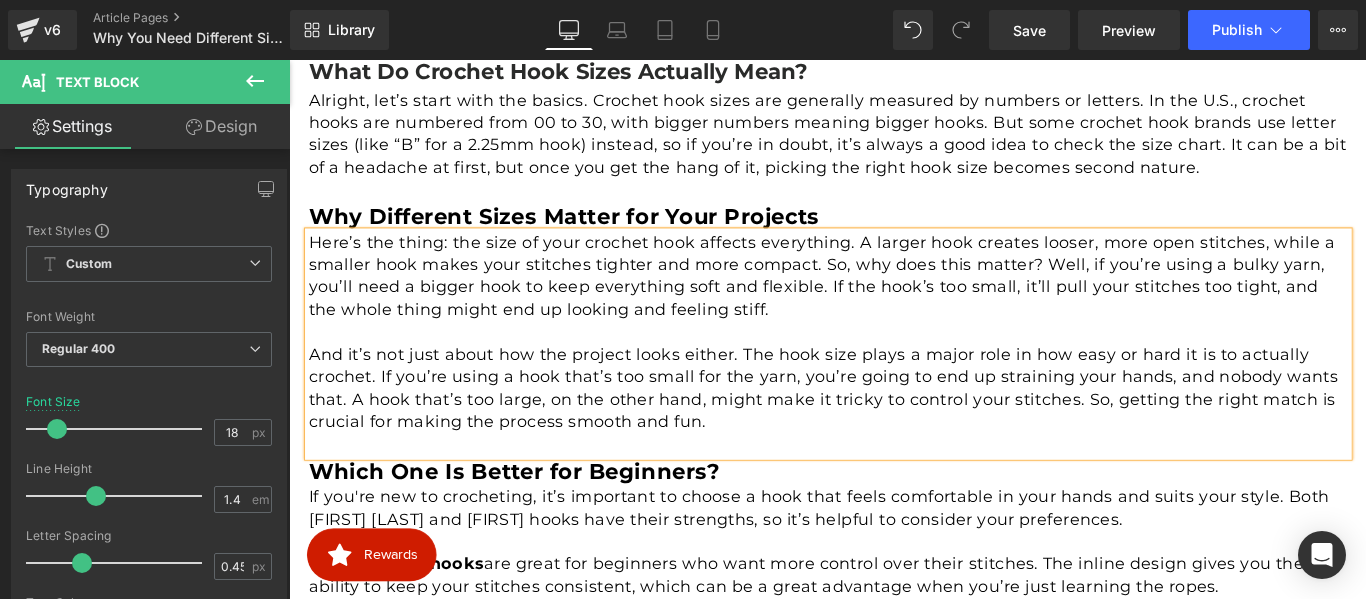 scroll, scrollTop: 1116, scrollLeft: 0, axis: vertical 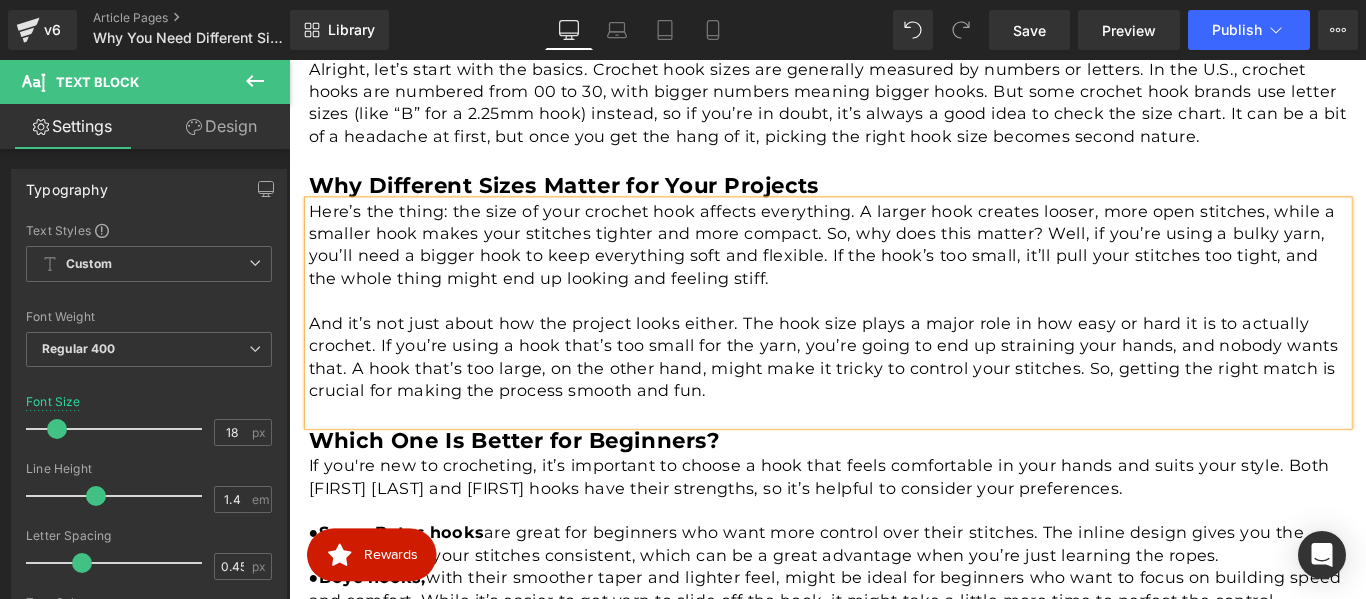 click on "Which One Is Better for Beginners?" at bounding box center [542, 486] 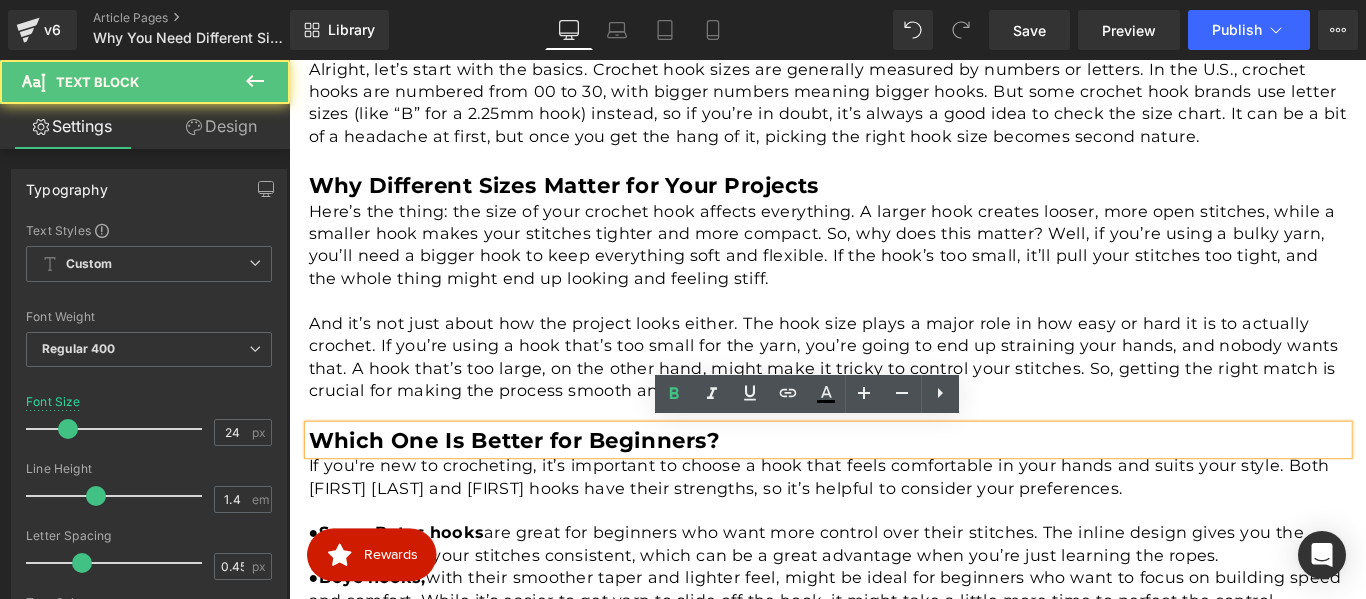 click on "Which One Is Better for Beginners?" at bounding box center [542, 486] 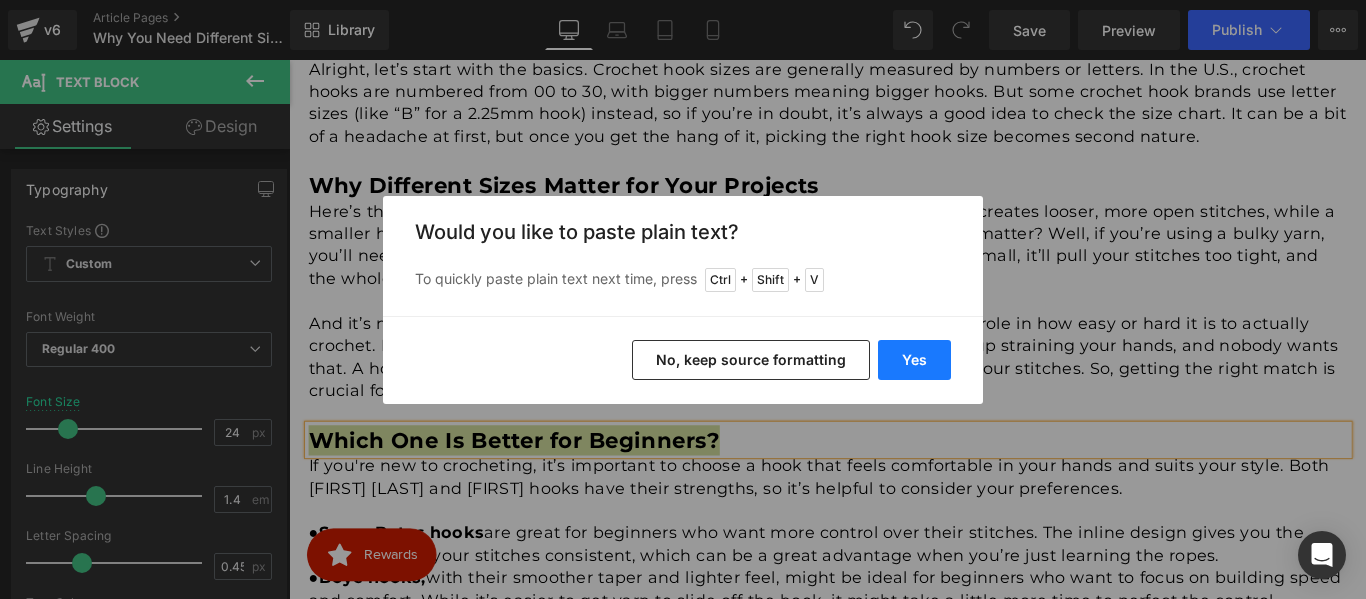 click on "Yes" at bounding box center (914, 360) 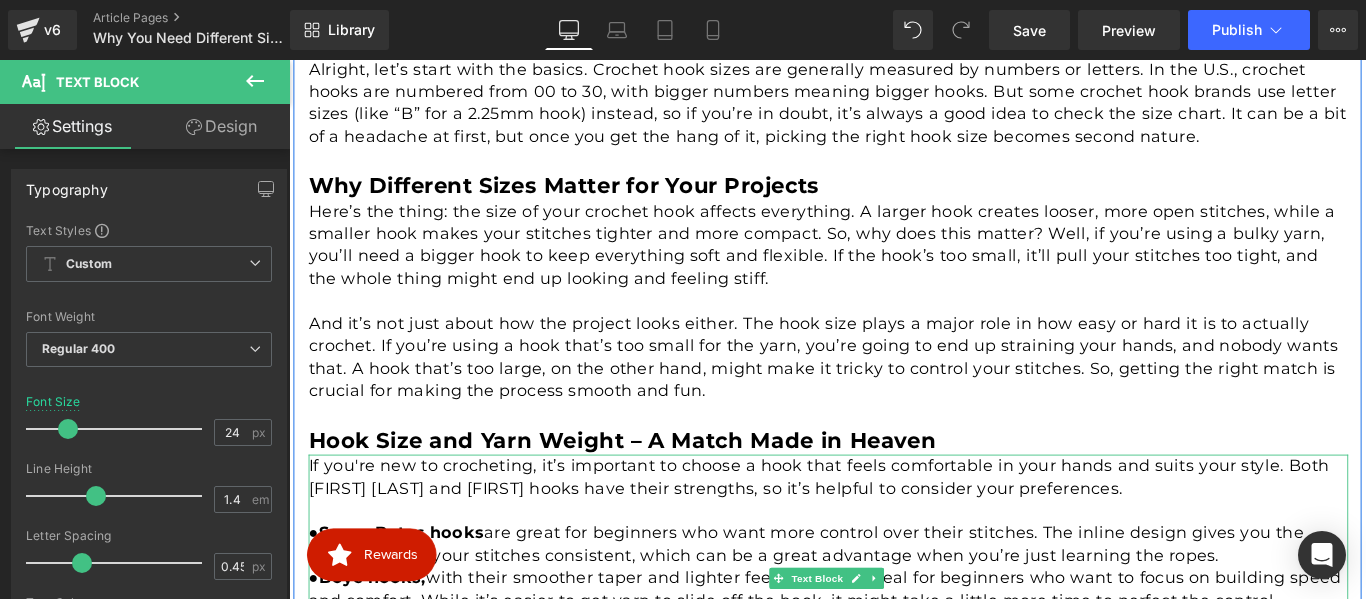 click on "If you're new to crocheting, it’s important to choose a hook that feels comfortable in your hands and suits your style. Both Susan Bates and Boye hooks have their strengths, so it’s helpful to consider your preferences." at bounding box center (895, 528) 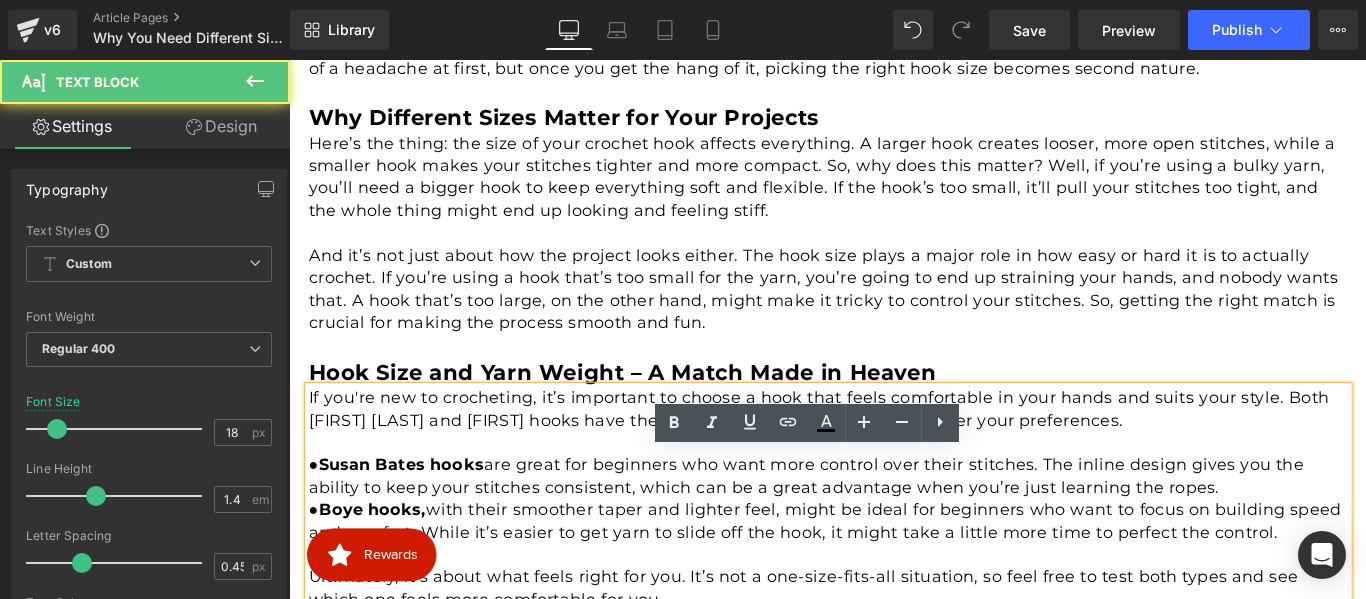 scroll, scrollTop: 1316, scrollLeft: 0, axis: vertical 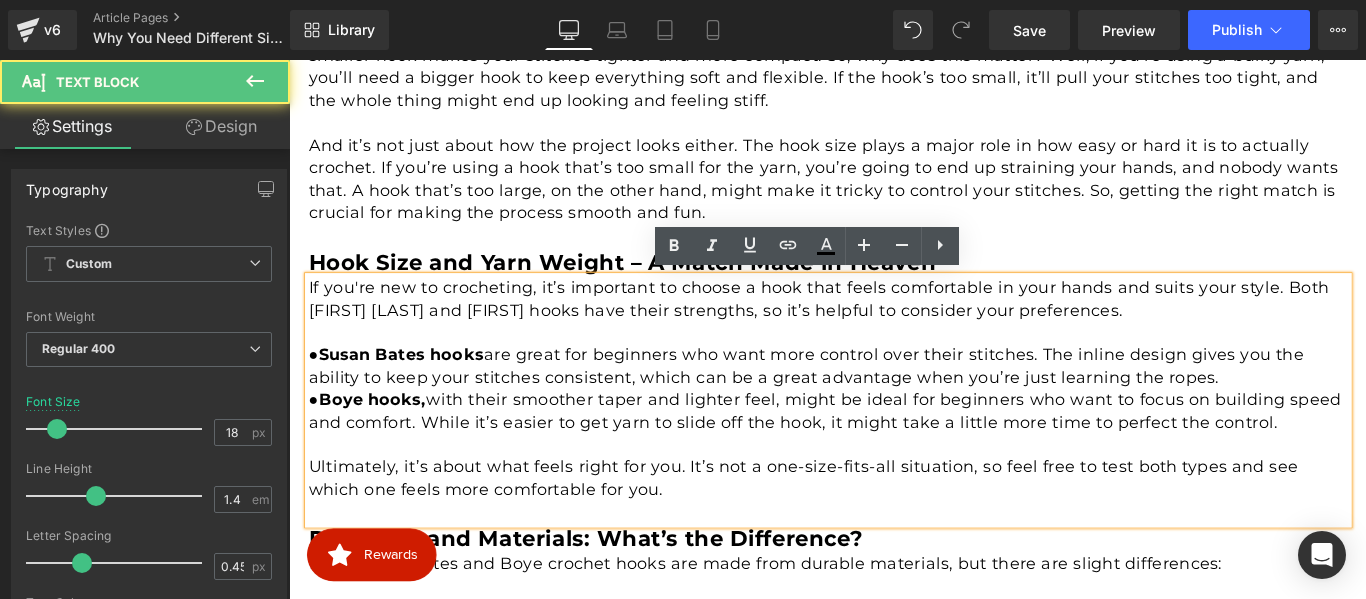 click on "●	 Susan Bates hooks  are great for beginners who want more control over their stitches. The inline design gives you the ability to keep your stitches consistent, which can be a great advantage when you’re just learning the ropes." at bounding box center (895, 404) 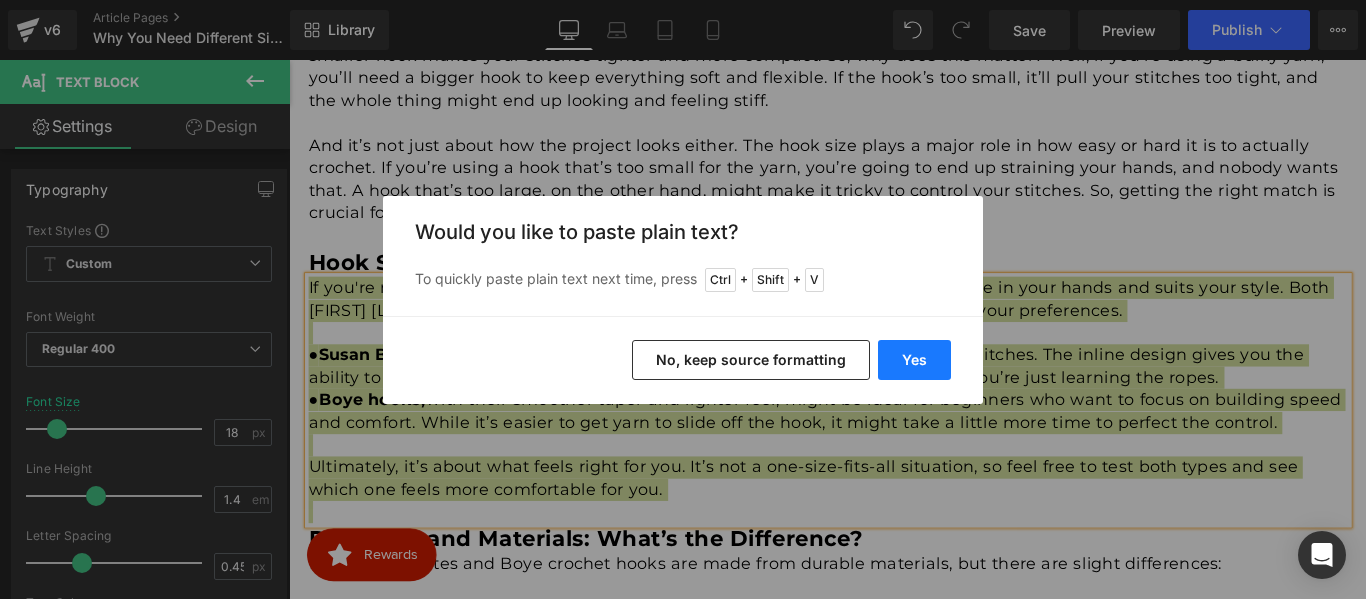 click on "Yes" at bounding box center [914, 360] 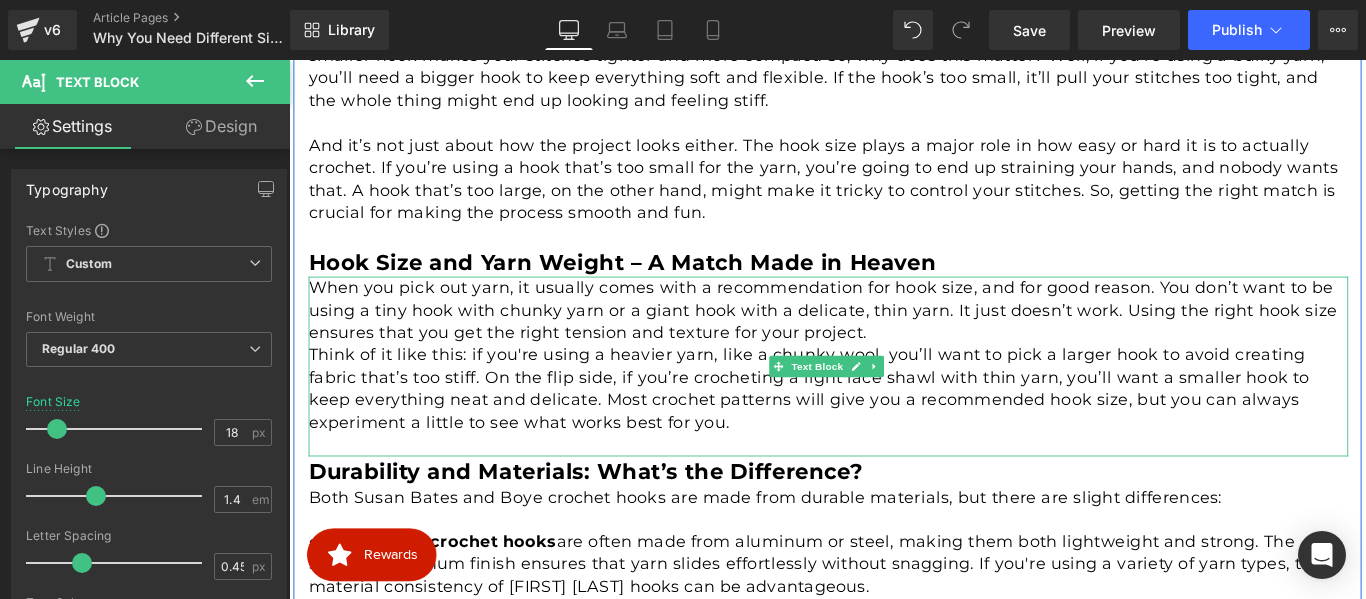 click on "When you pick out yarn, it usually comes with a recommendation for hook size, and for good reason. You don’t want to be using a tiny hook with chunky yarn or a giant hook with a delicate, thin yarn. It just doesn’t work. Using the right hook size ensures that you get the right tension and texture for your project." at bounding box center [895, 341] 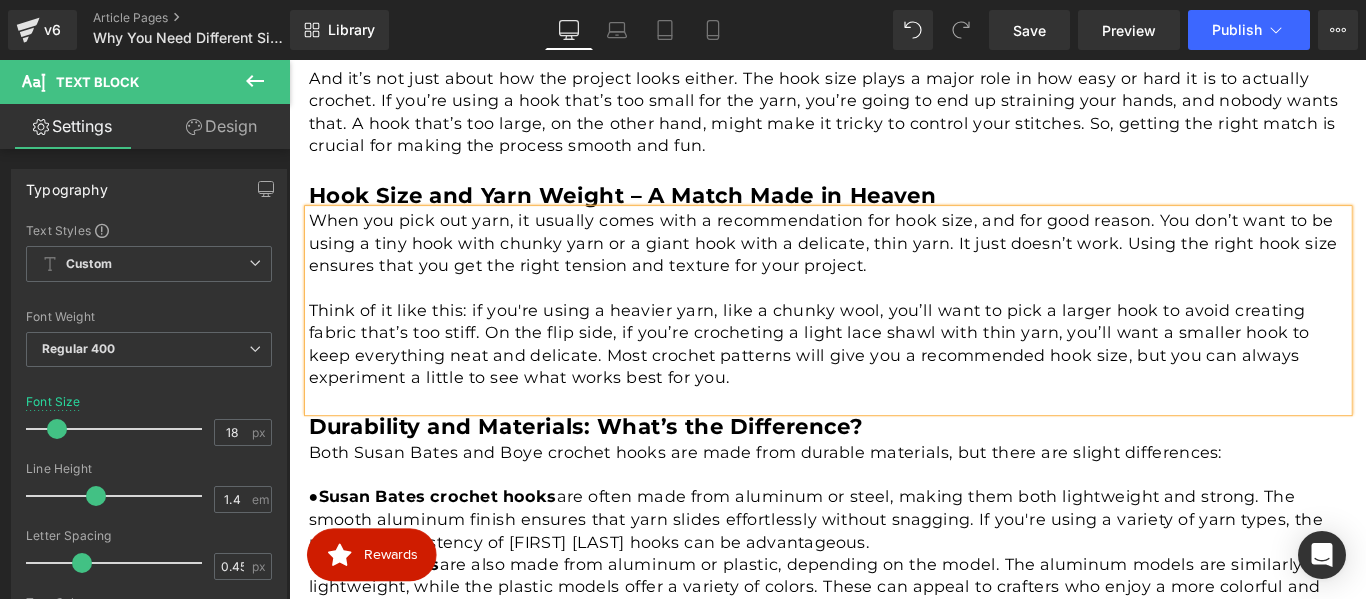 scroll, scrollTop: 1516, scrollLeft: 0, axis: vertical 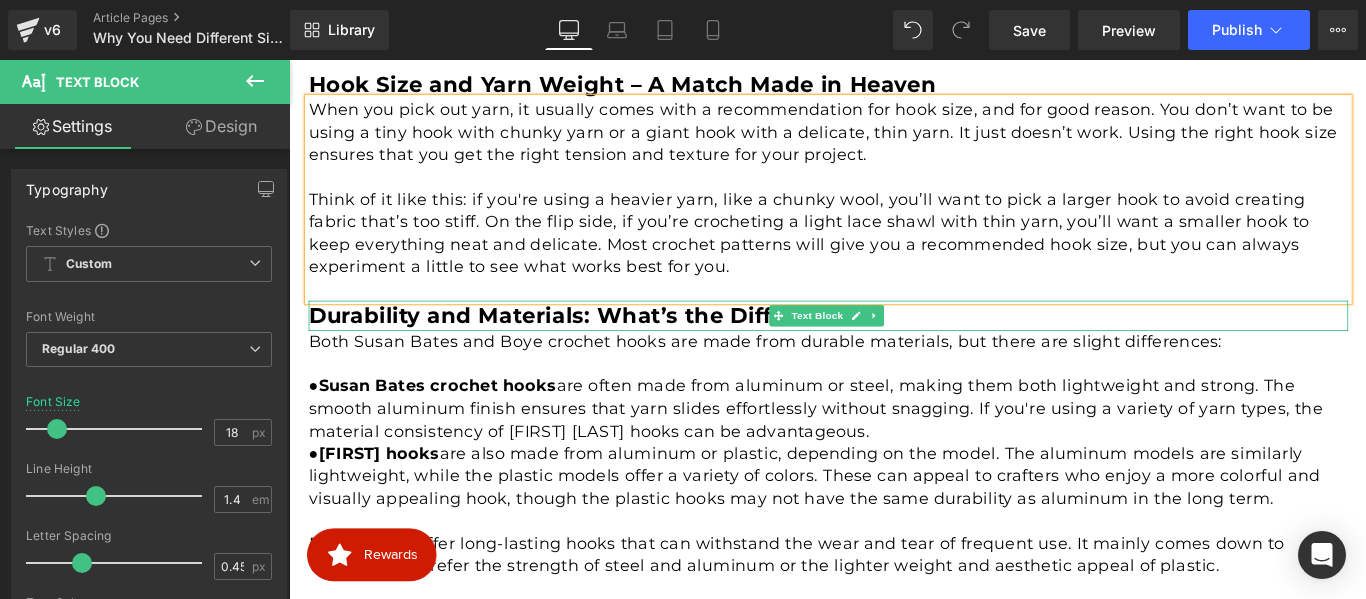 click on "Durability and Materials: What’s the Difference?" at bounding box center [622, 346] 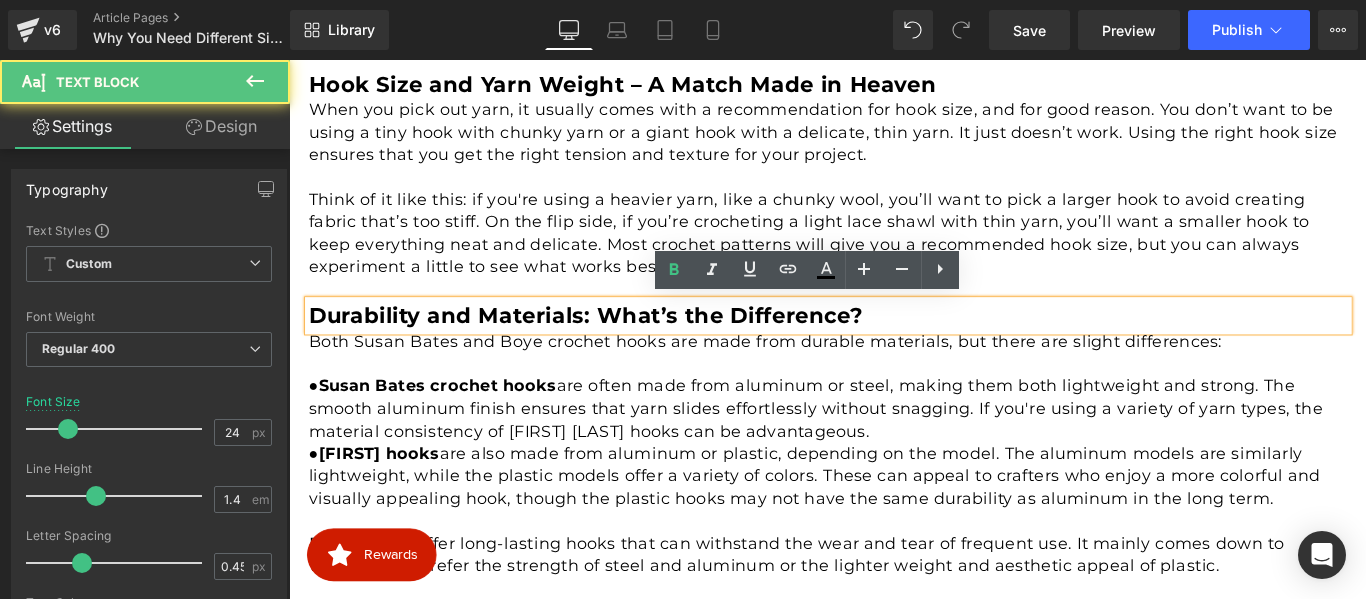 click on "Durability and Materials: What’s the Difference?" at bounding box center [622, 346] 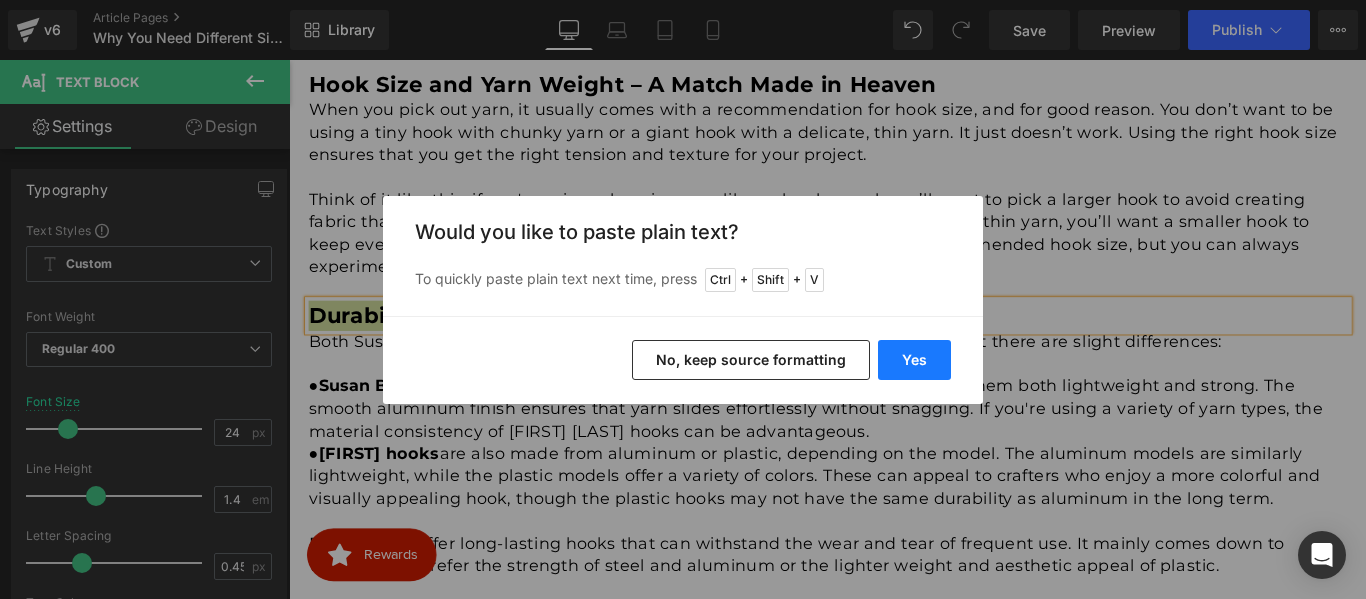 click on "Yes" at bounding box center (914, 360) 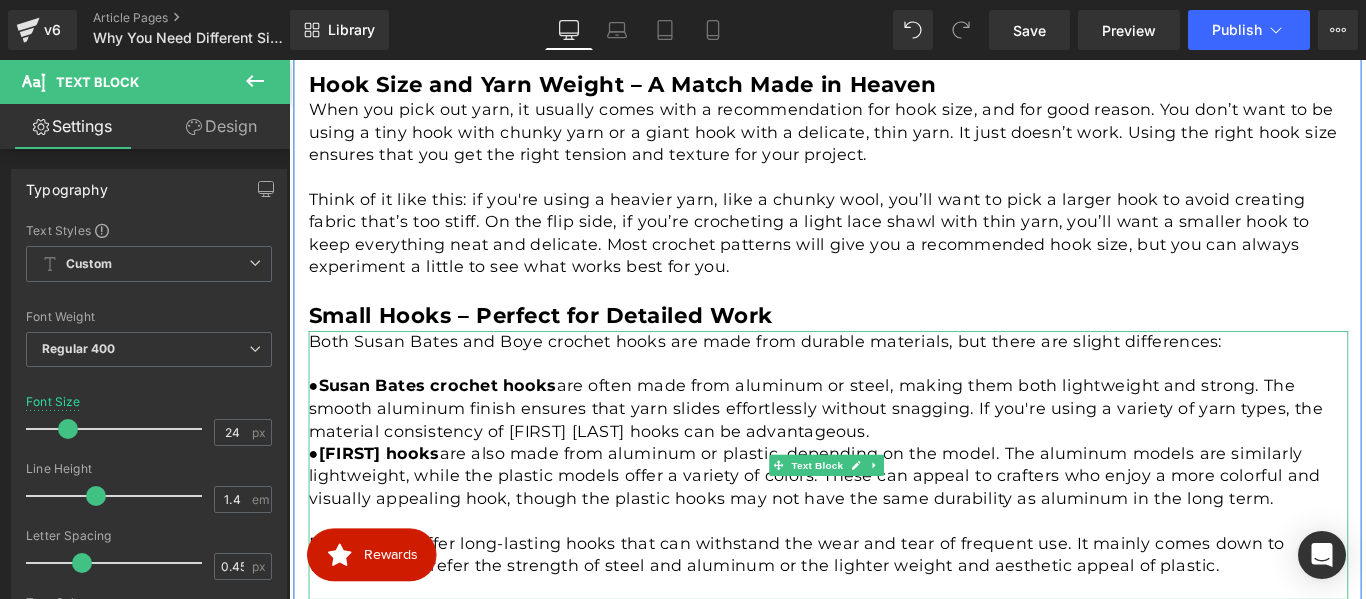 click at bounding box center [895, 401] 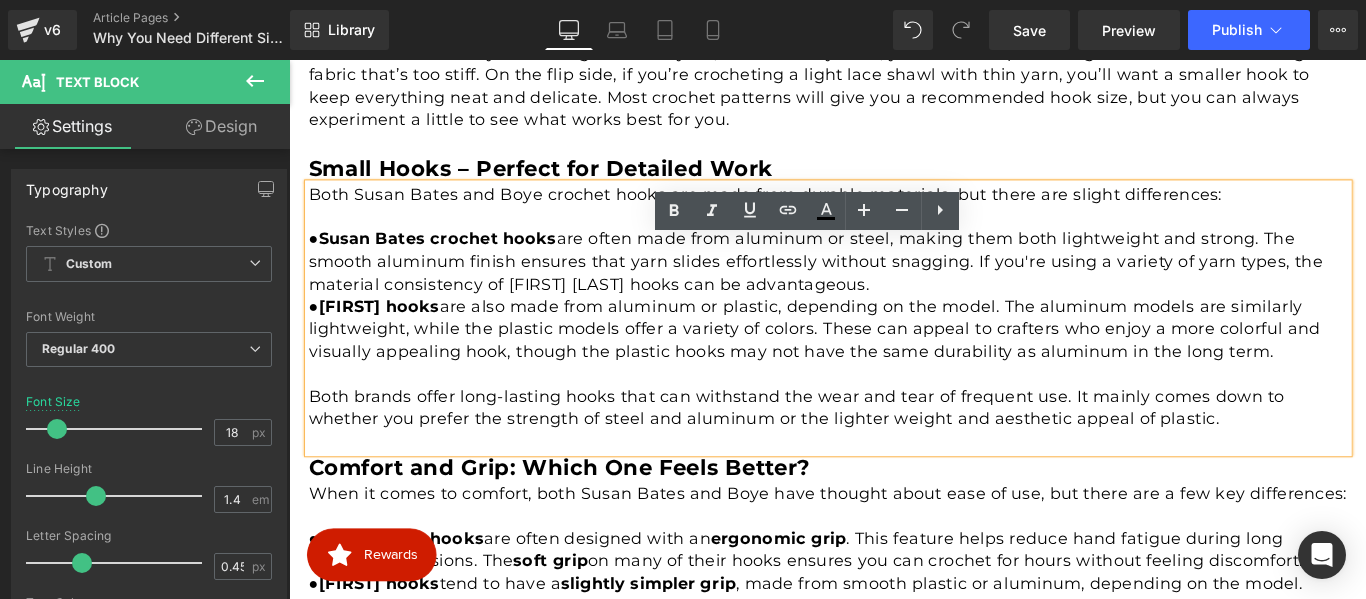 scroll, scrollTop: 1716, scrollLeft: 0, axis: vertical 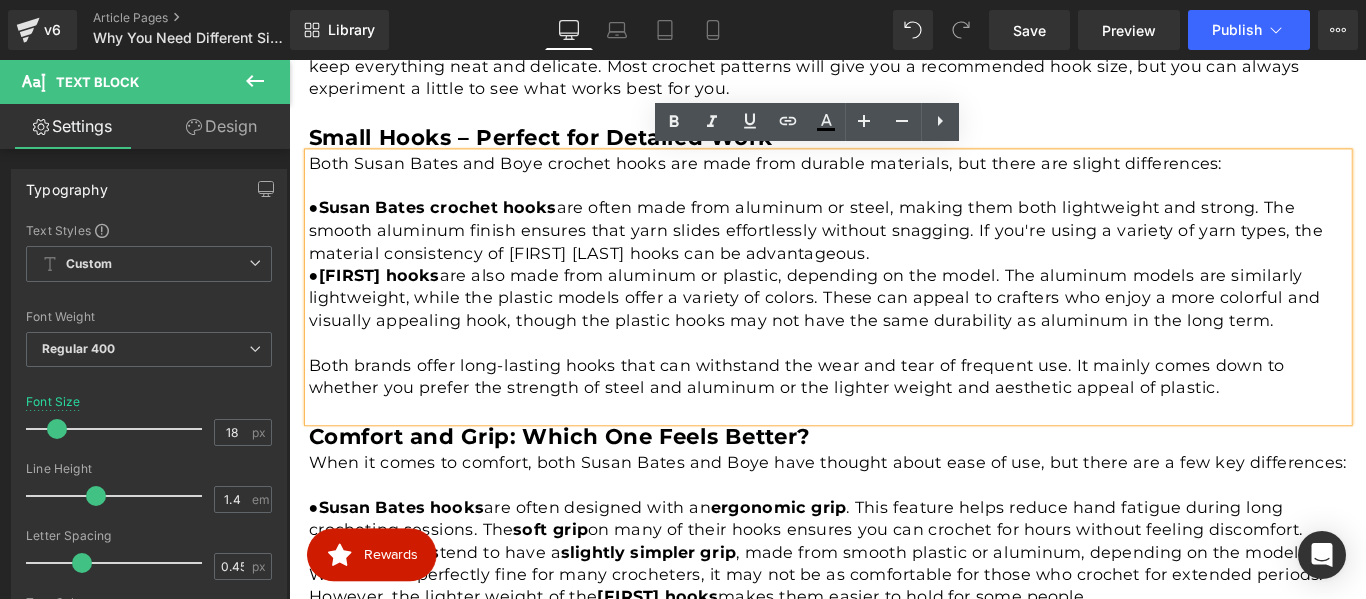 click on "●	[BRAND_A] hooks  are also made from aluminum or plastic, depending on the model. The aluminum models are similarly lightweight, while the plastic models offer a variety of colors. These can appeal to crafters who enjoy a more colorful and visually appealing hook, though the plastic hooks may not have the same durability as aluminum in the long term." at bounding box center (895, 328) 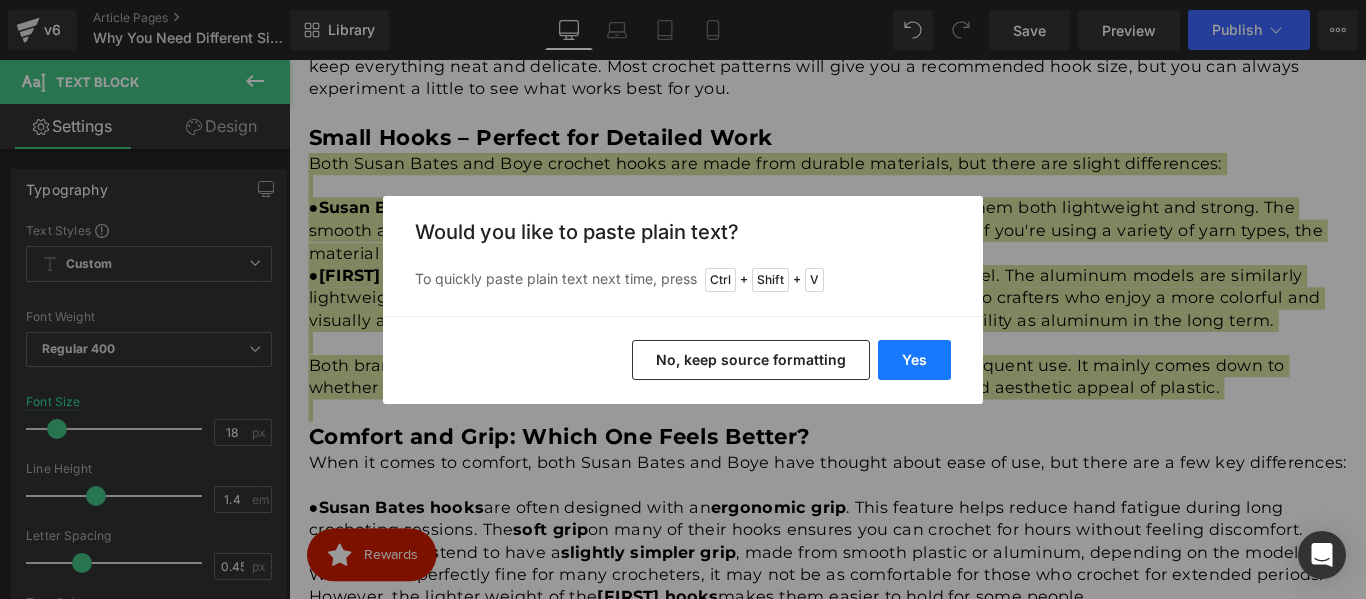 click on "Yes" at bounding box center (914, 360) 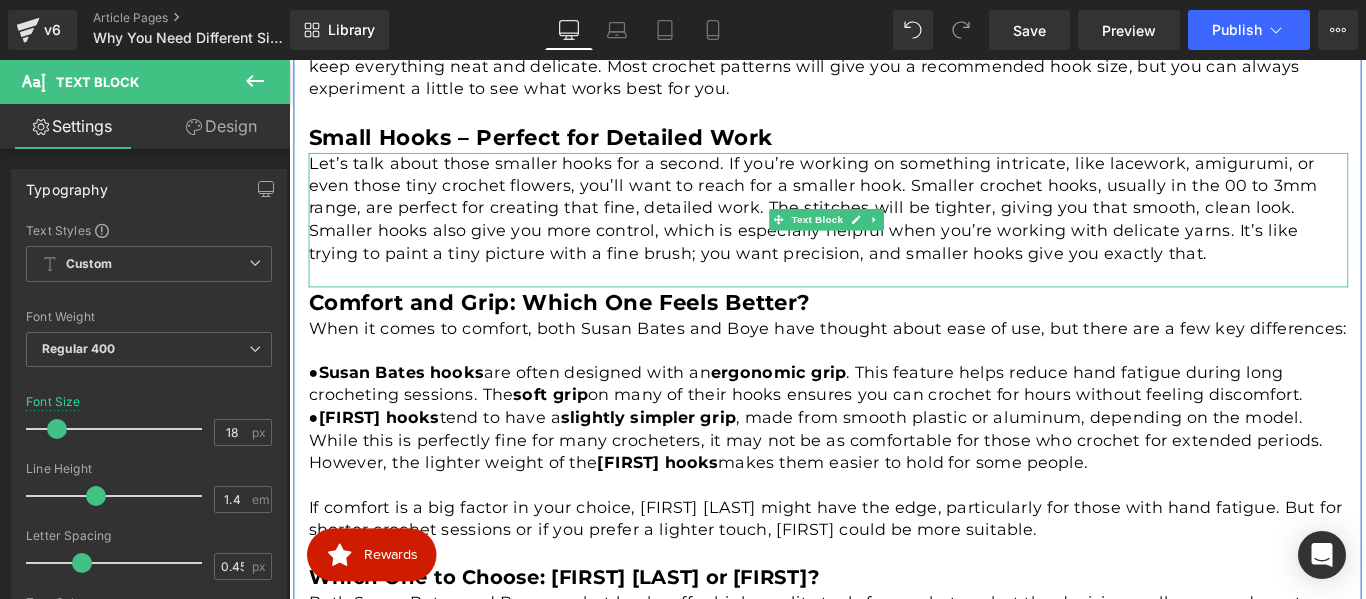 click on "Let’s talk about those smaller hooks for a second. If you’re working on something intricate, like lacework, amigurumi, or even those tiny crochet flowers, you’ll want to reach for a smaller hook. Smaller crochet hooks, usually in the 00 to 3mm range, are perfect for creating that fine, detailed work. The stitches will be tighter, giving you that smooth, clean look." at bounding box center [895, 202] 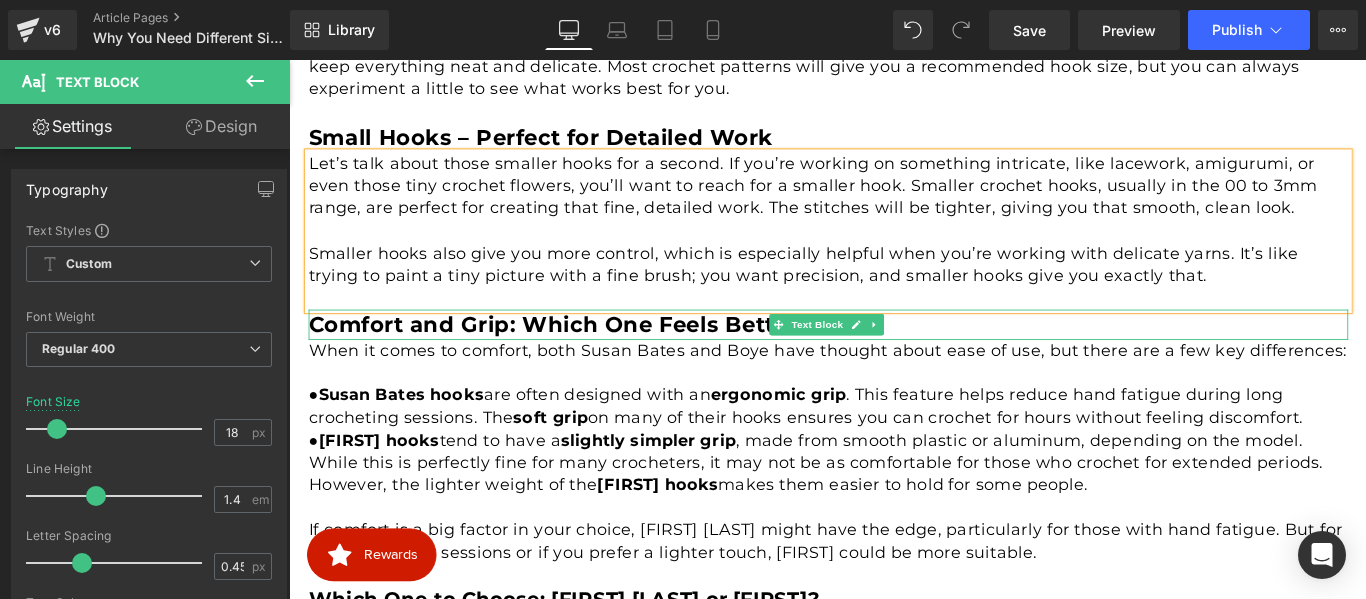 click on "Comfort and Grip: Which One Feels Better?" at bounding box center (592, 356) 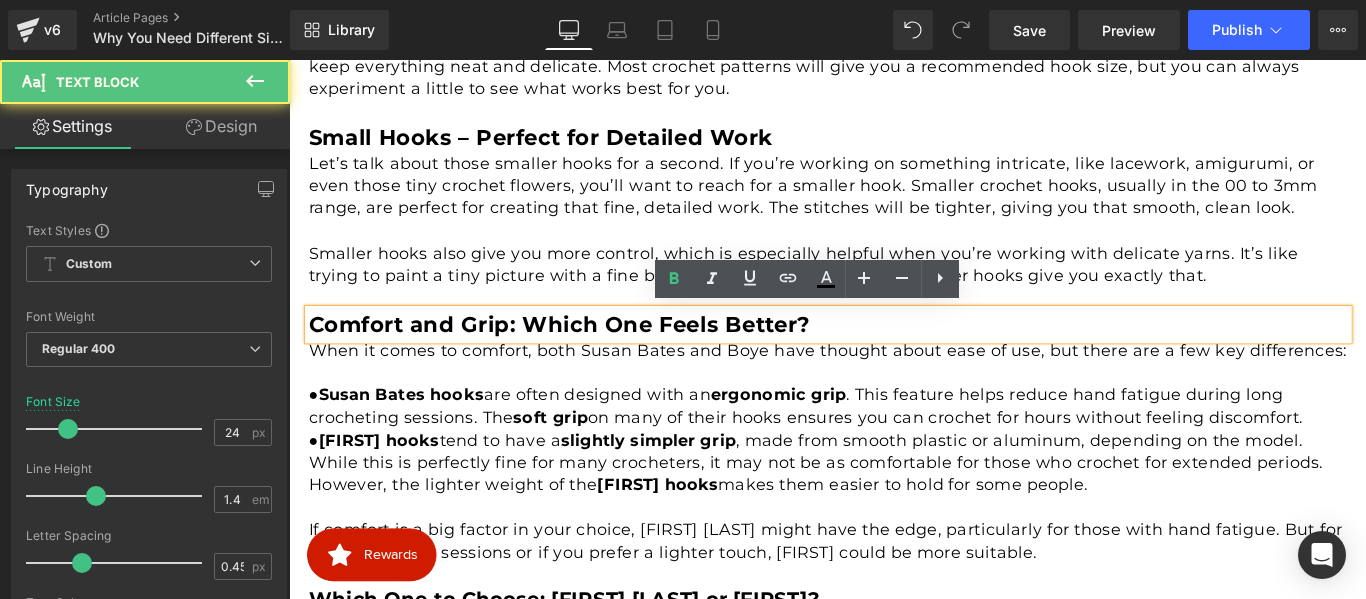 click on "Comfort and Grip: Which One Feels Better?" at bounding box center (592, 356) 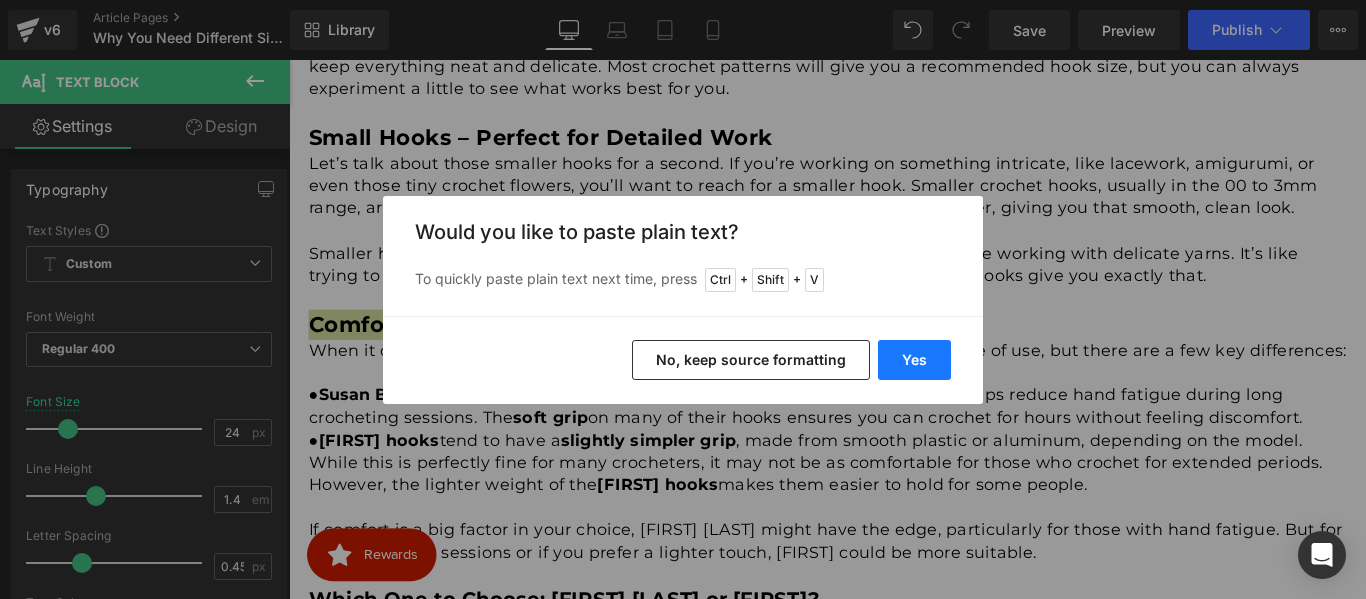 click on "Yes" at bounding box center (914, 360) 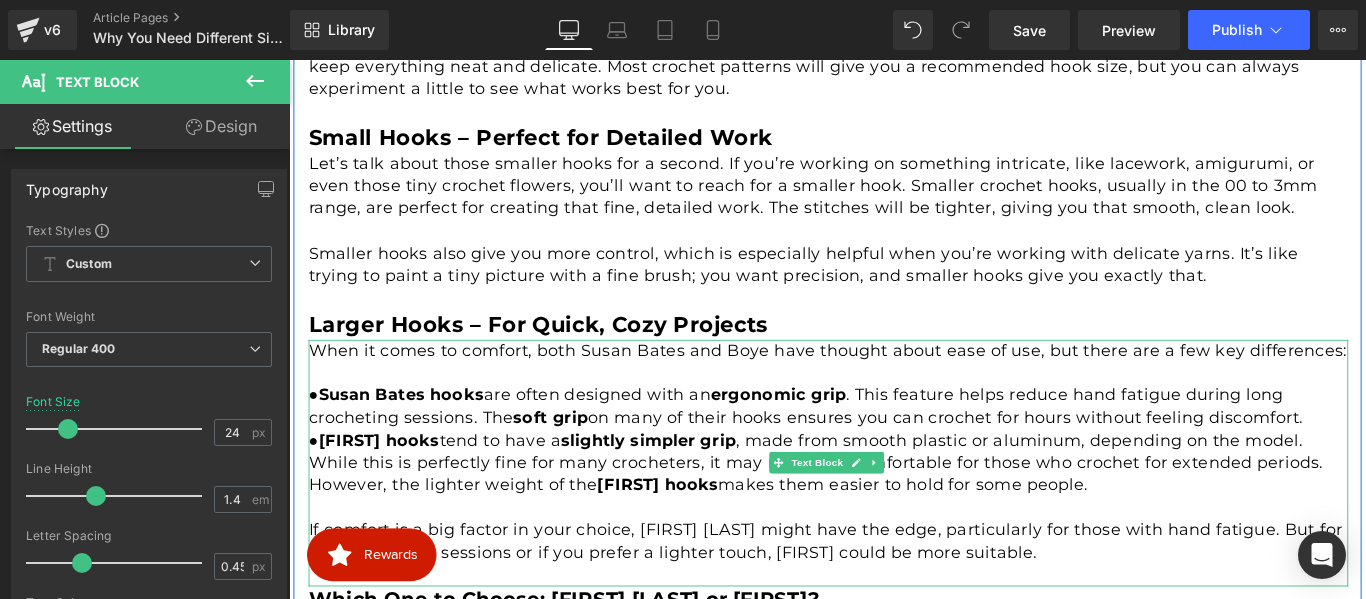 click at bounding box center [895, 411] 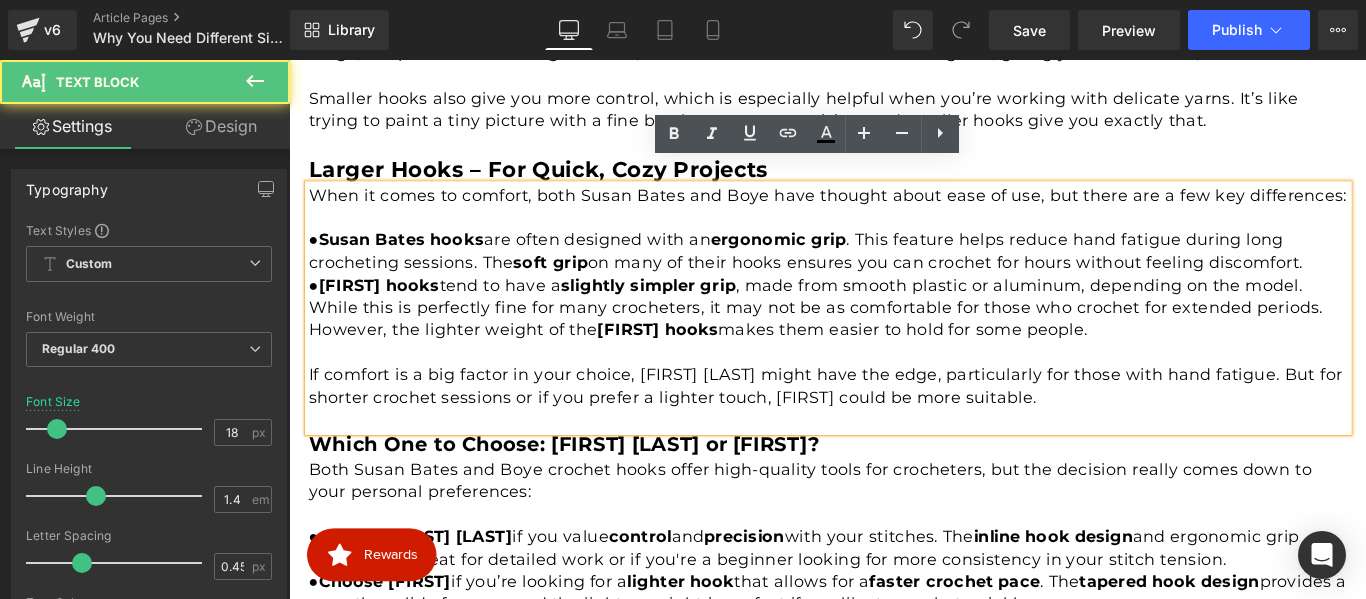 scroll, scrollTop: 1916, scrollLeft: 0, axis: vertical 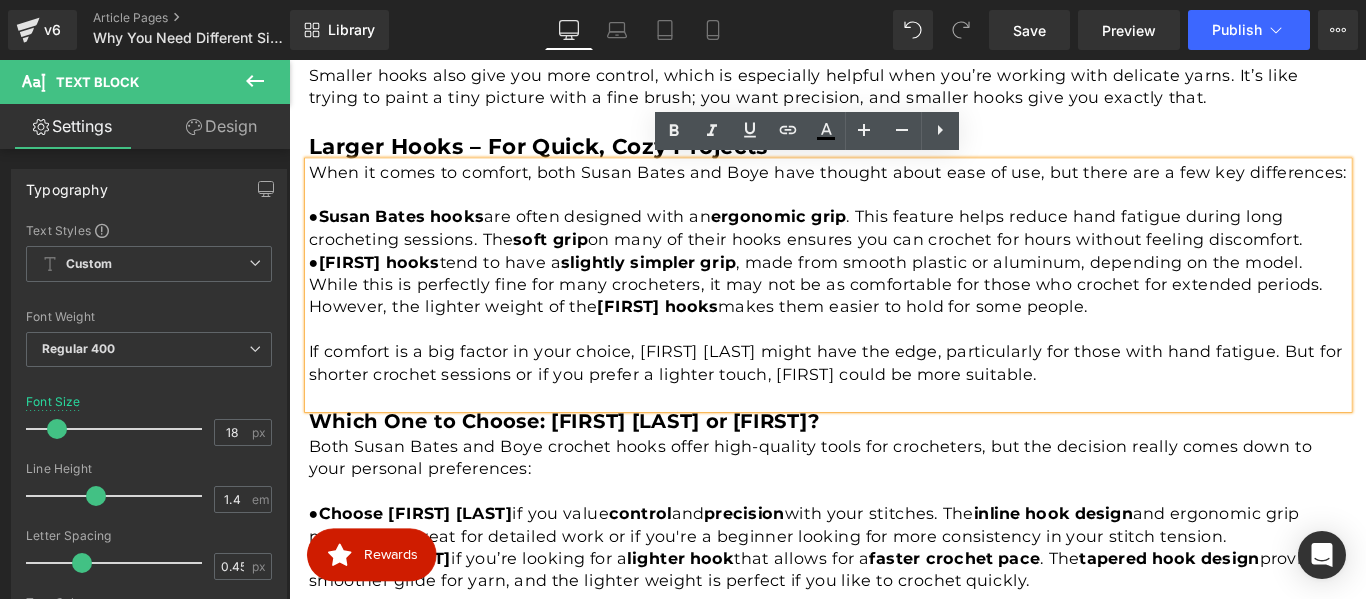 click on "●	 Boye hooks  tend to have a  slightly simpler grip , made from smooth plastic or aluminum, depending on the model. While this is perfectly fine for many crocheters, it may not be as comfortable for those who crochet for extended periods. However, the lighter weight of the  Boye hooks  makes them easier to hold for some people." at bounding box center [895, 313] 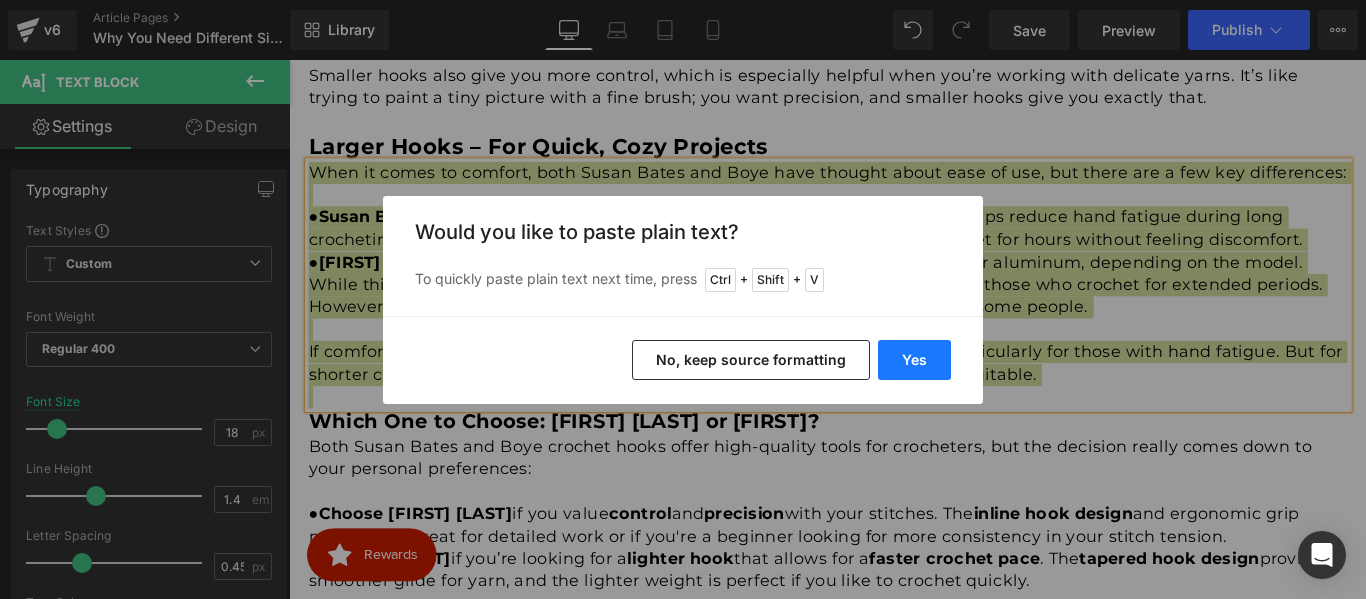 click on "Yes" at bounding box center [914, 360] 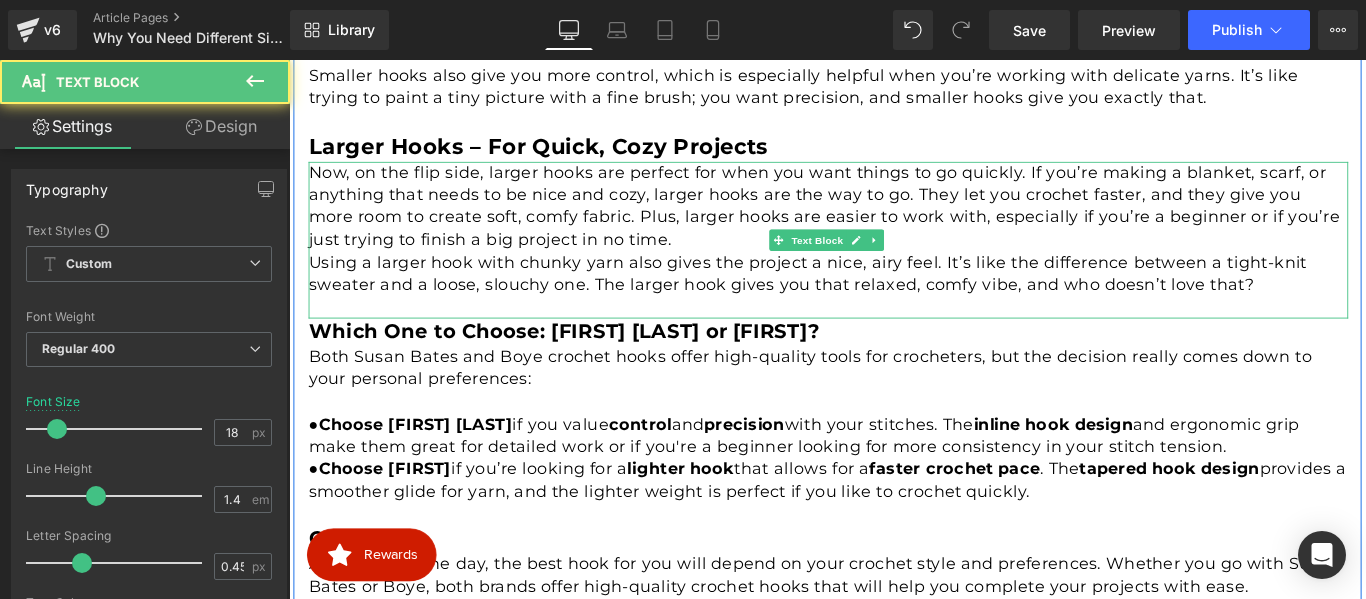 click on "Now, on the flip side, larger hooks are perfect for when you want things to go quickly. If you’re making a blanket, scarf, or anything that needs to be nice and cozy, larger hooks are the way to go. They let you crochet faster, and they give you more room to create soft, comfy fabric. Plus, larger hooks are easier to work with, especially if you’re a beginner or if you’re just trying to finish a big project in no time." at bounding box center [895, 224] 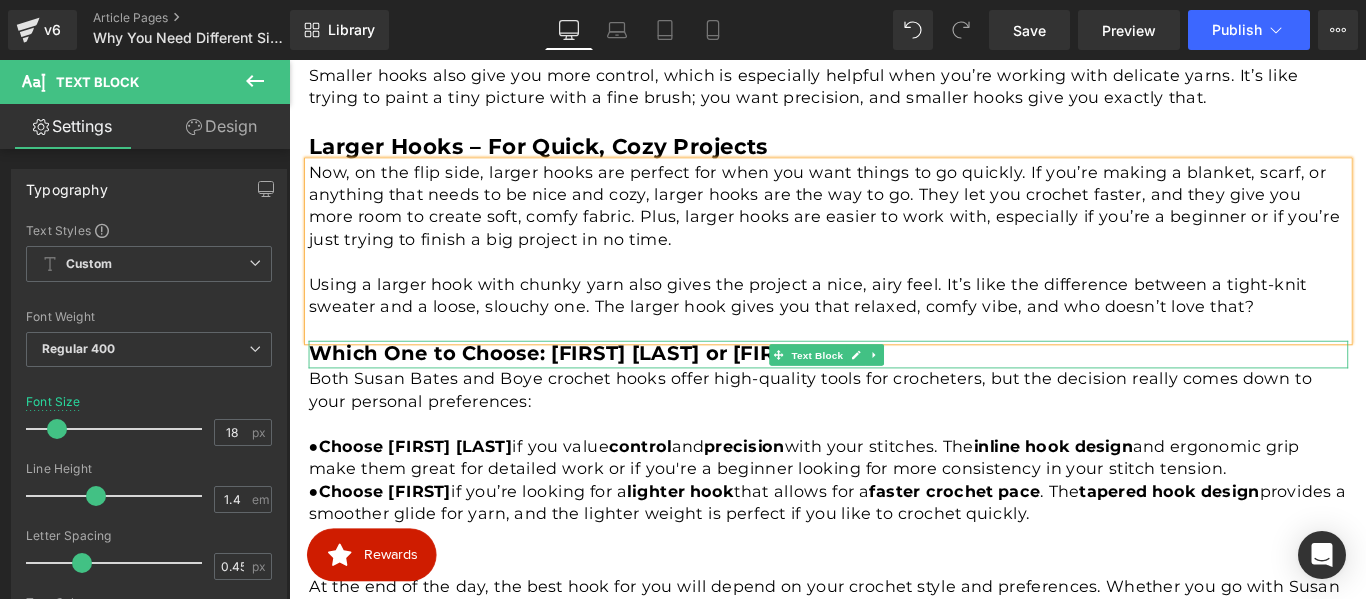 click on "Which One to Choose: [BRAND_A] or [BRAND_B]?" at bounding box center (598, 389) 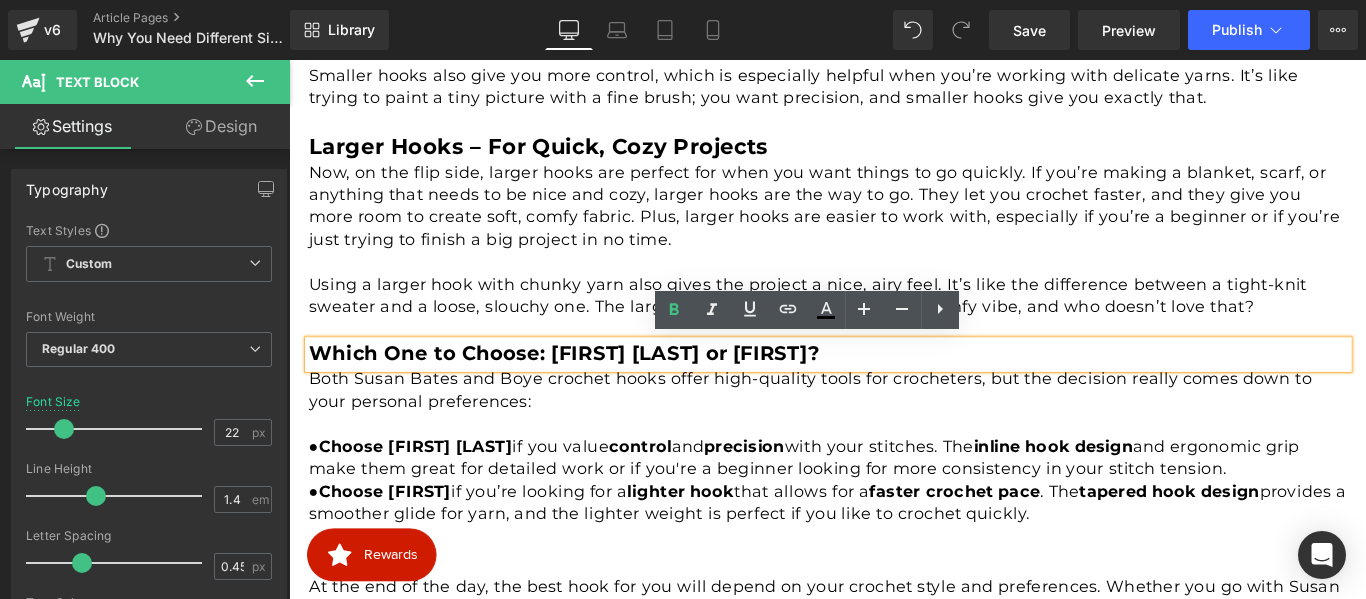 click on "Which One to Choose: [BRAND_A] or [BRAND_B]?" at bounding box center (598, 389) 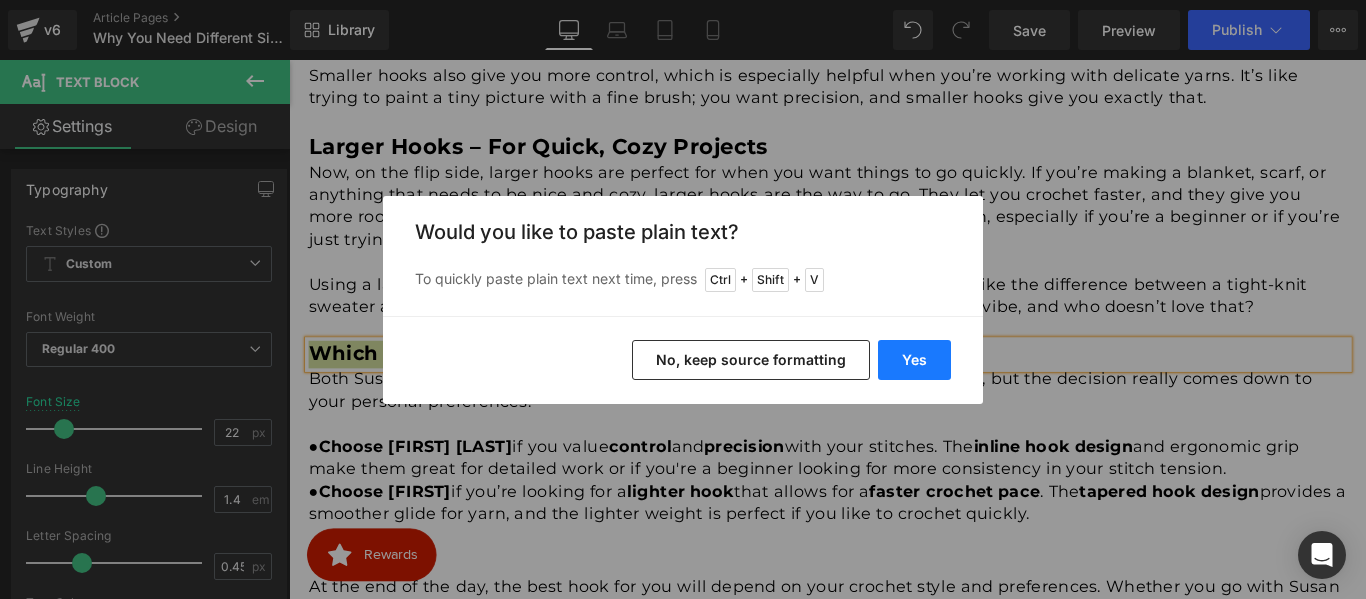 drag, startPoint x: 703, startPoint y: 333, endPoint x: 915, endPoint y: 357, distance: 213.35417 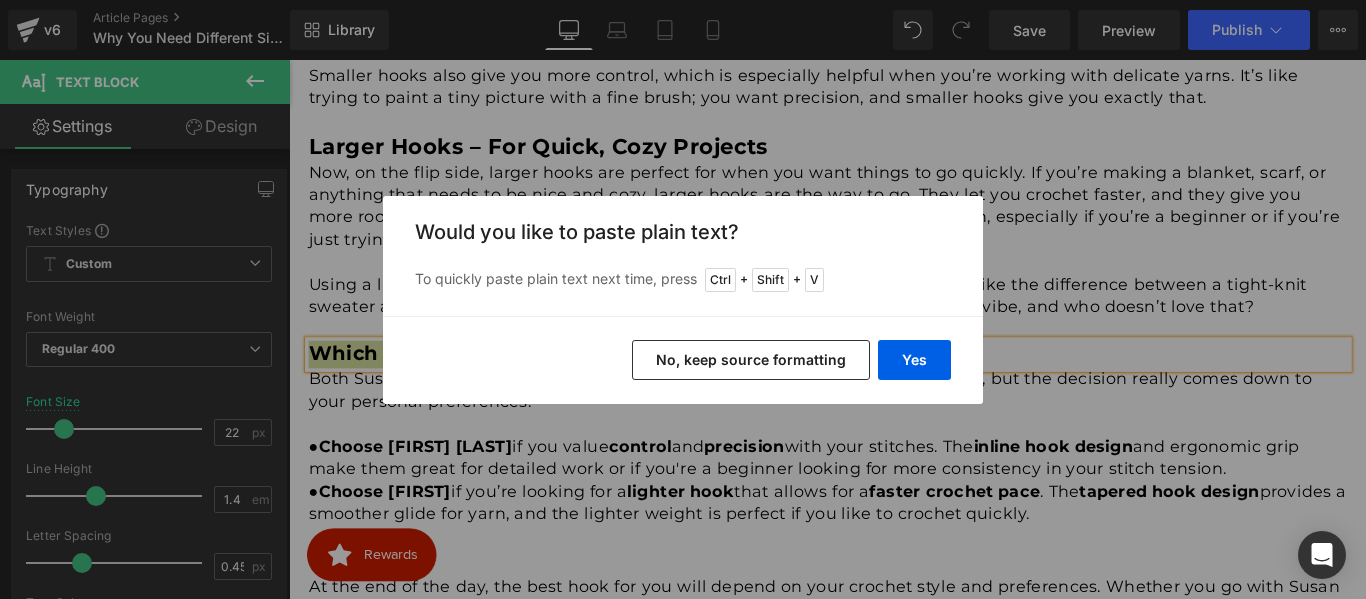 type 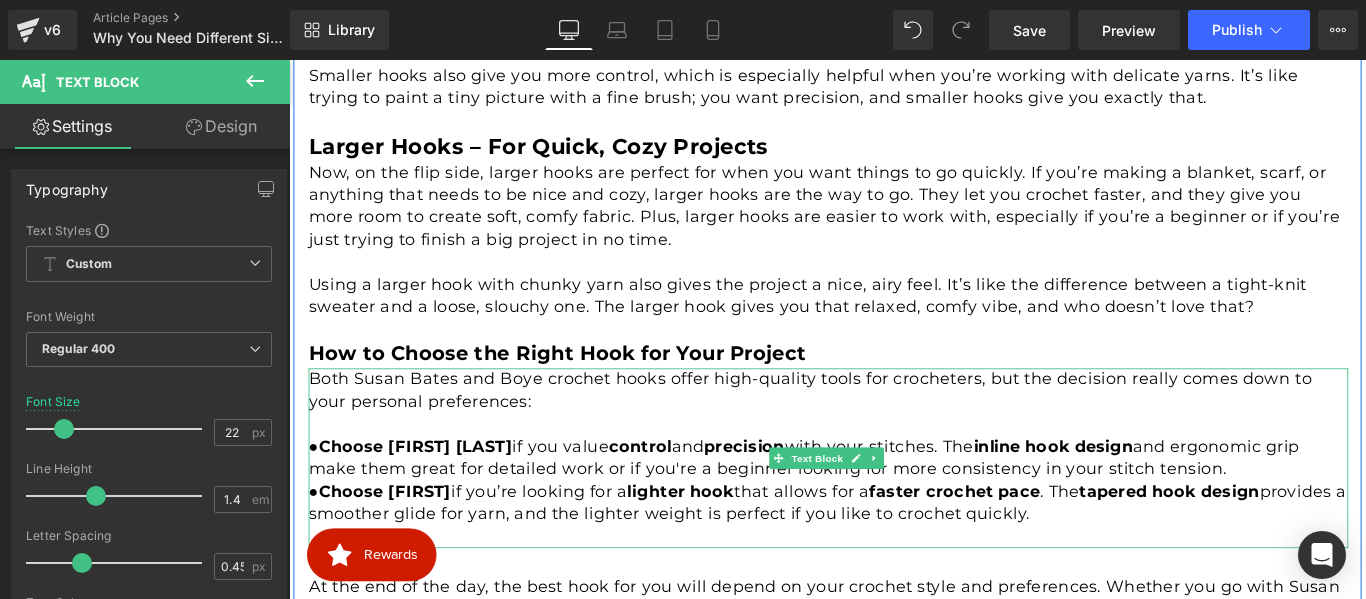 click at bounding box center [895, 469] 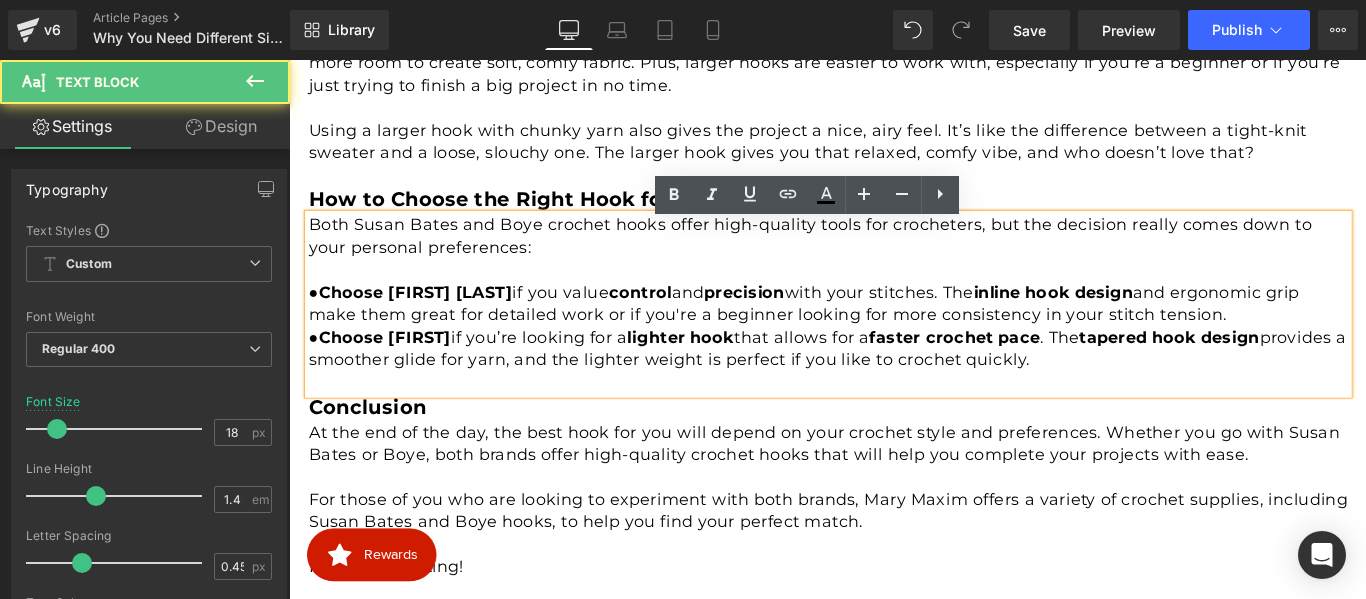 scroll, scrollTop: 2216, scrollLeft: 0, axis: vertical 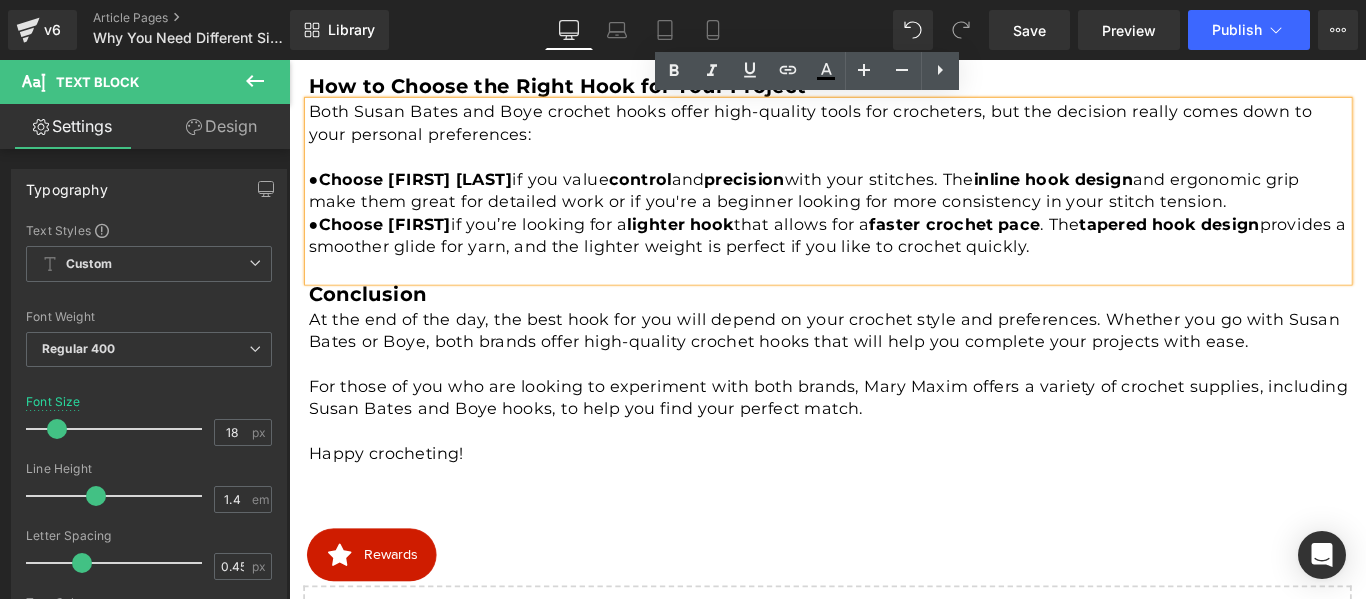 click on "●	 Choose Susan Bates  if you value  control  and  precision  with your stitches. The  inline hook design  and ergonomic grip make them great for detailed work or if you're a beginner looking for more consistency in your stitch tension." at bounding box center (895, 207) 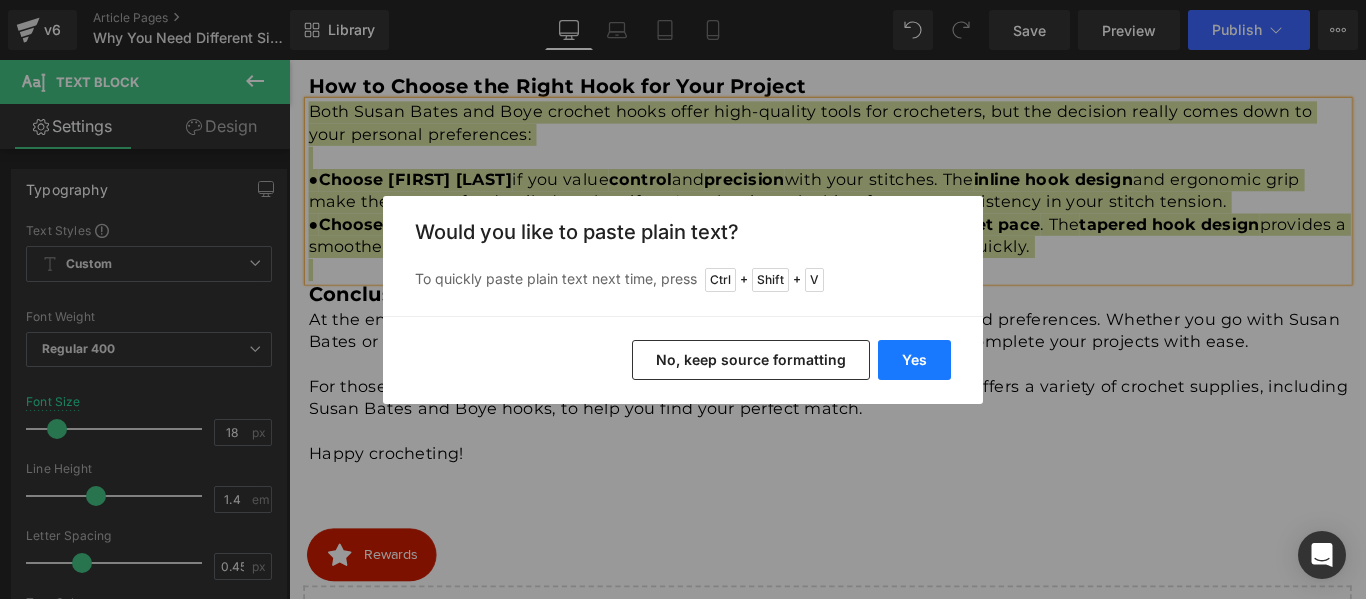 click on "Yes" at bounding box center (914, 360) 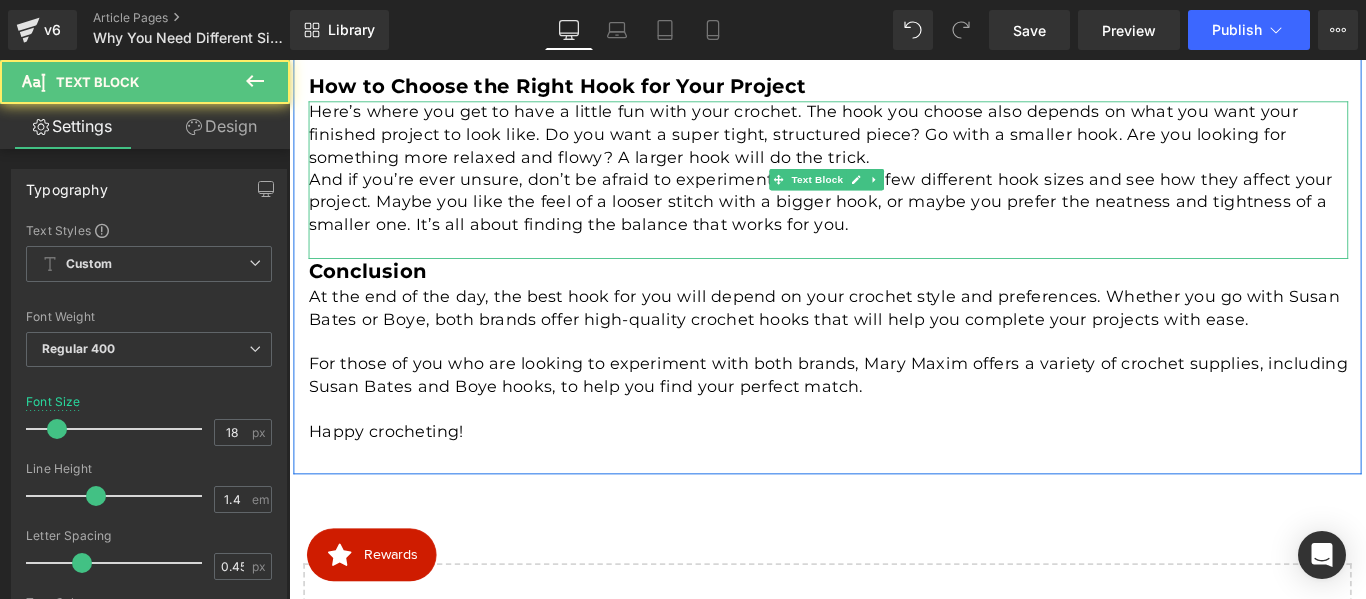 click on "Here’s where you get to have a little fun with your crochet. The hook you choose also depends on what you want your finished project to look like. Do you want a super tight, structured piece? Go with a smaller hook. Are you looking for something more relaxed and flowy? A larger hook will do the trick." at bounding box center (895, 144) 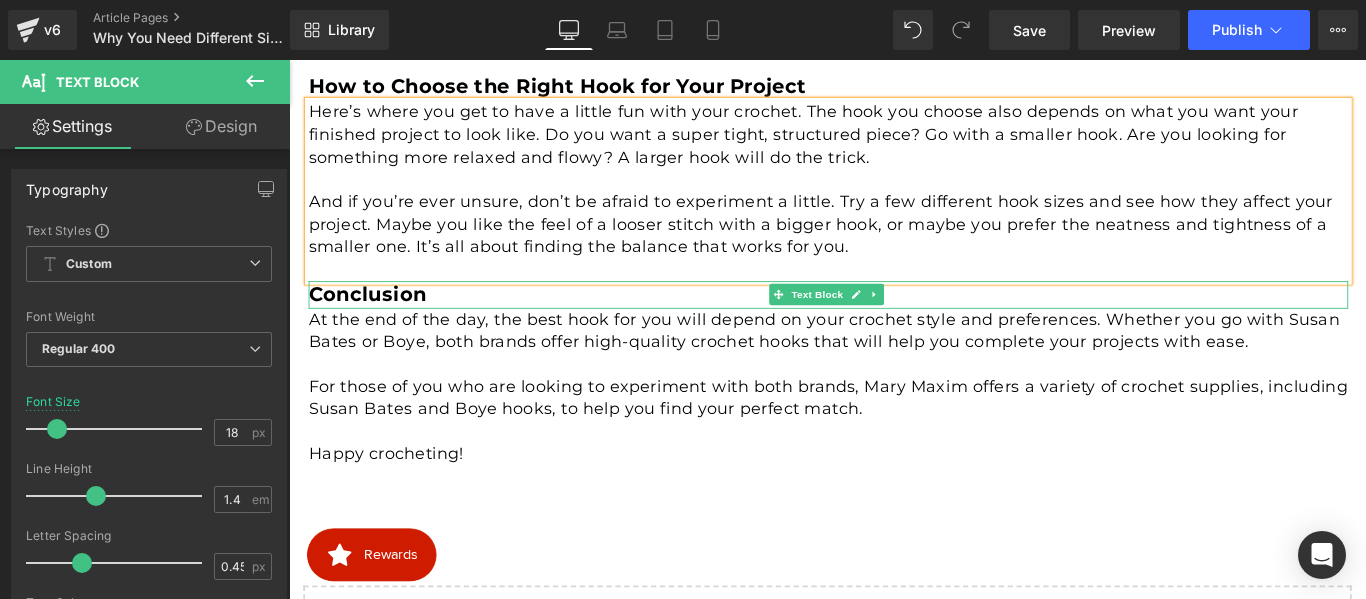 click on "Conclusion" at bounding box center (895, 323) 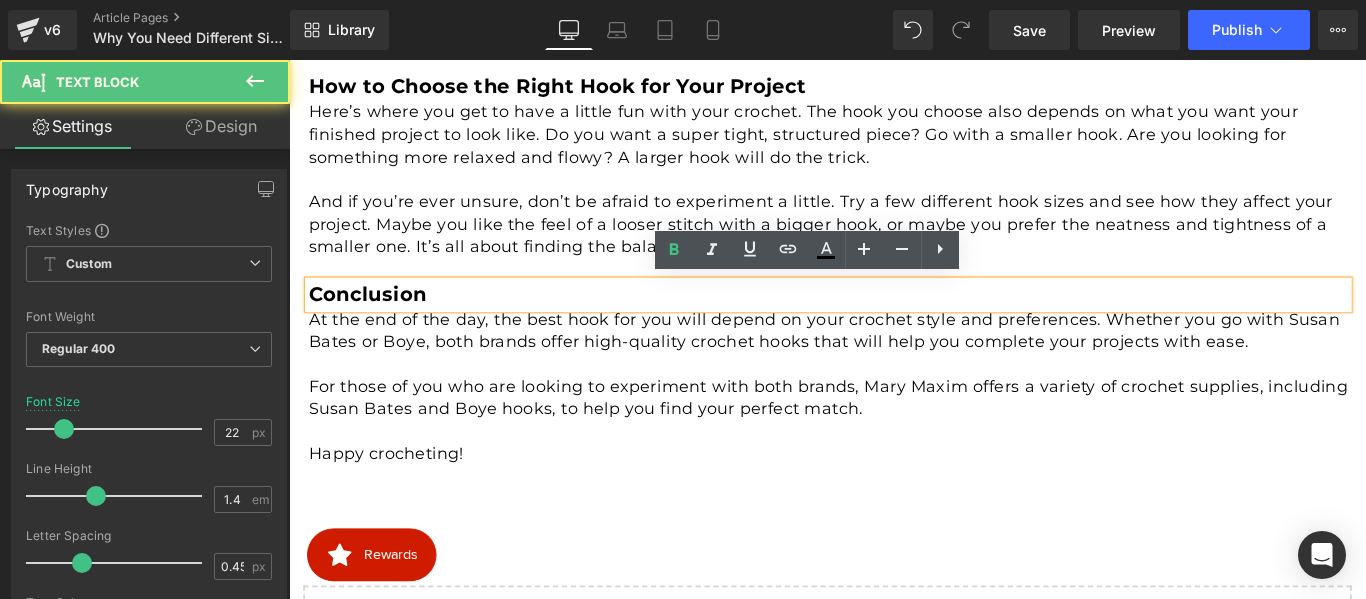click on "Conclusion" at bounding box center (895, 323) 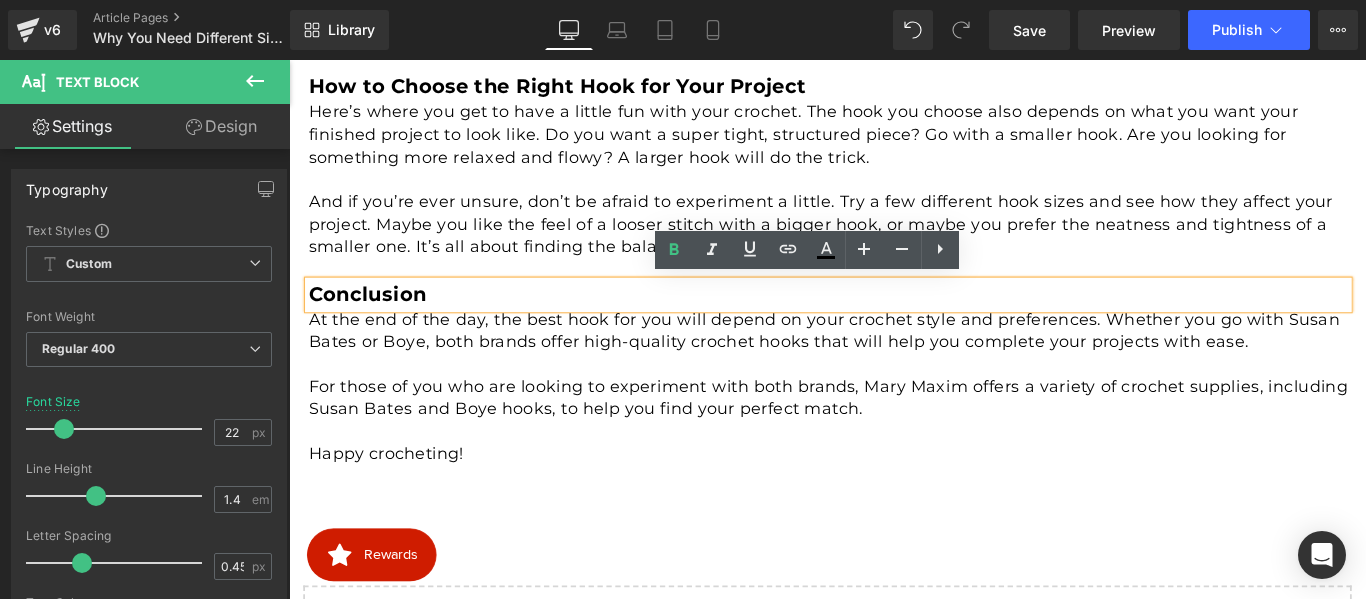 click on "Conclusion" at bounding box center (895, 323) 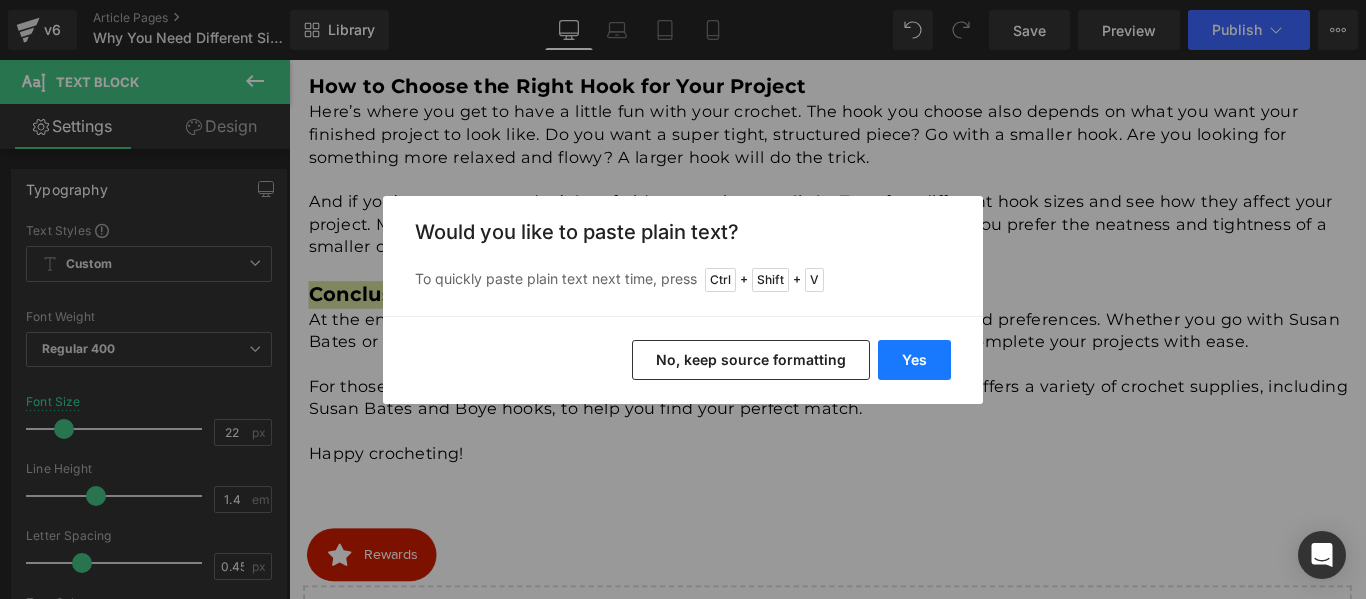 click on "Yes" at bounding box center [914, 360] 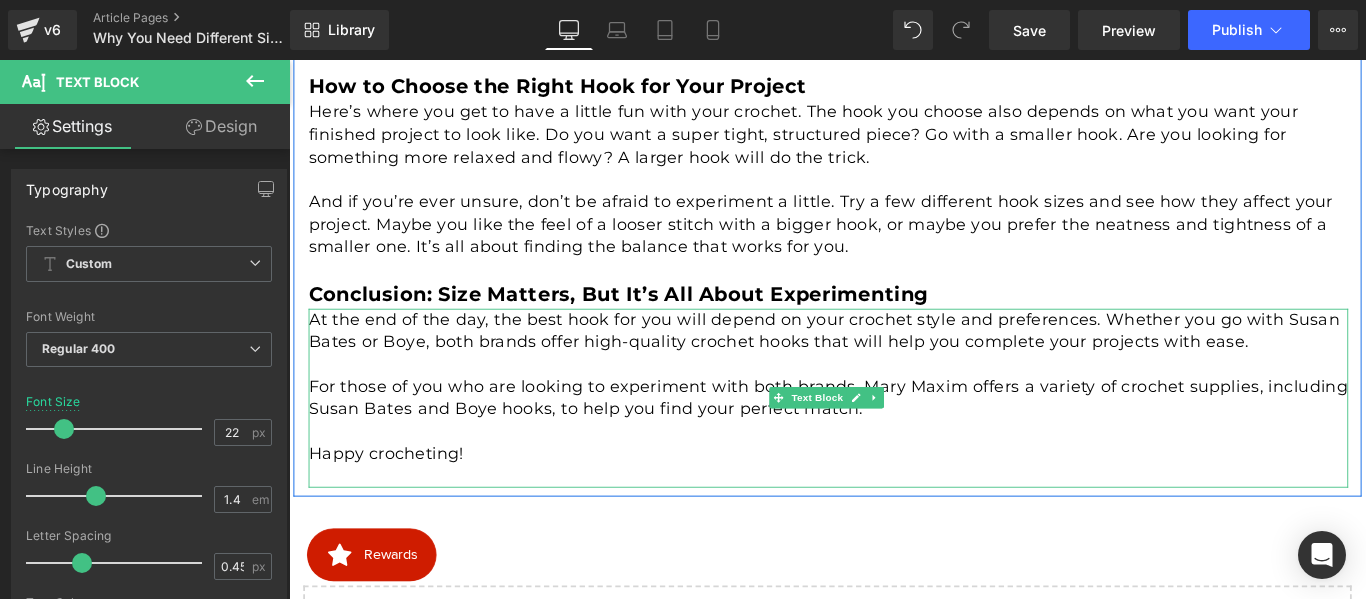 click on "For those of you who are looking to experiment with both brands, [BRAND_A] offers a variety of crochet supplies, including [BRAND_A] and [BRAND_B] hooks, to help you find your perfect match." at bounding box center [895, 439] 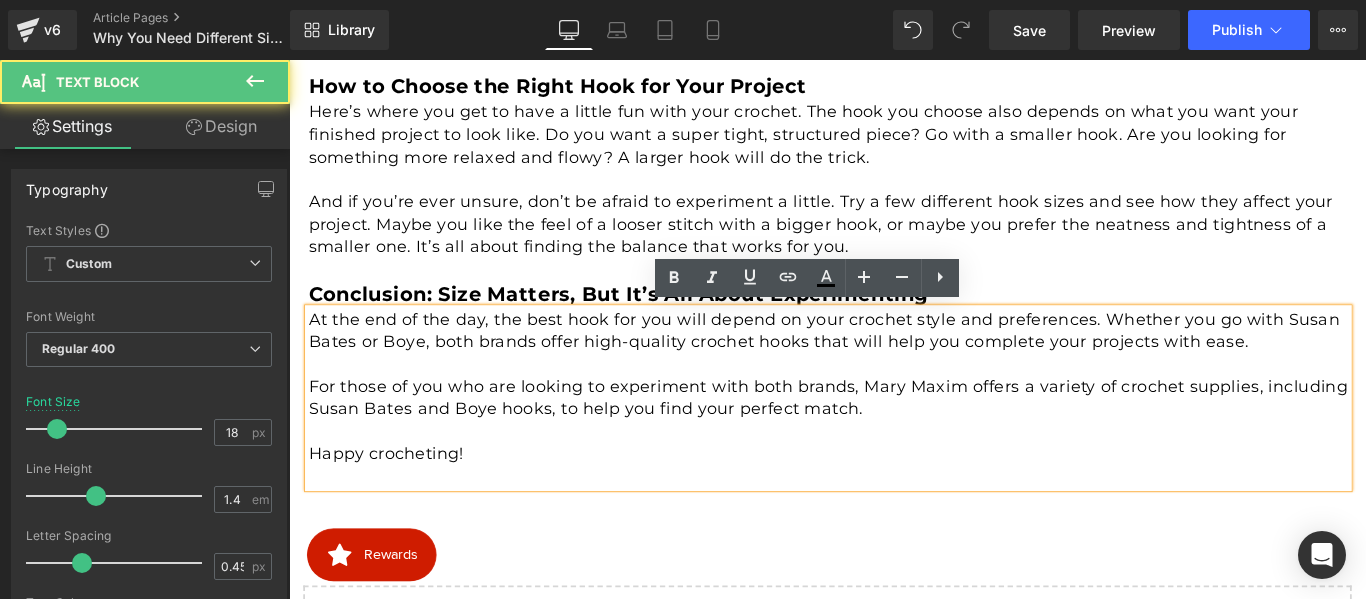 click at bounding box center [895, 401] 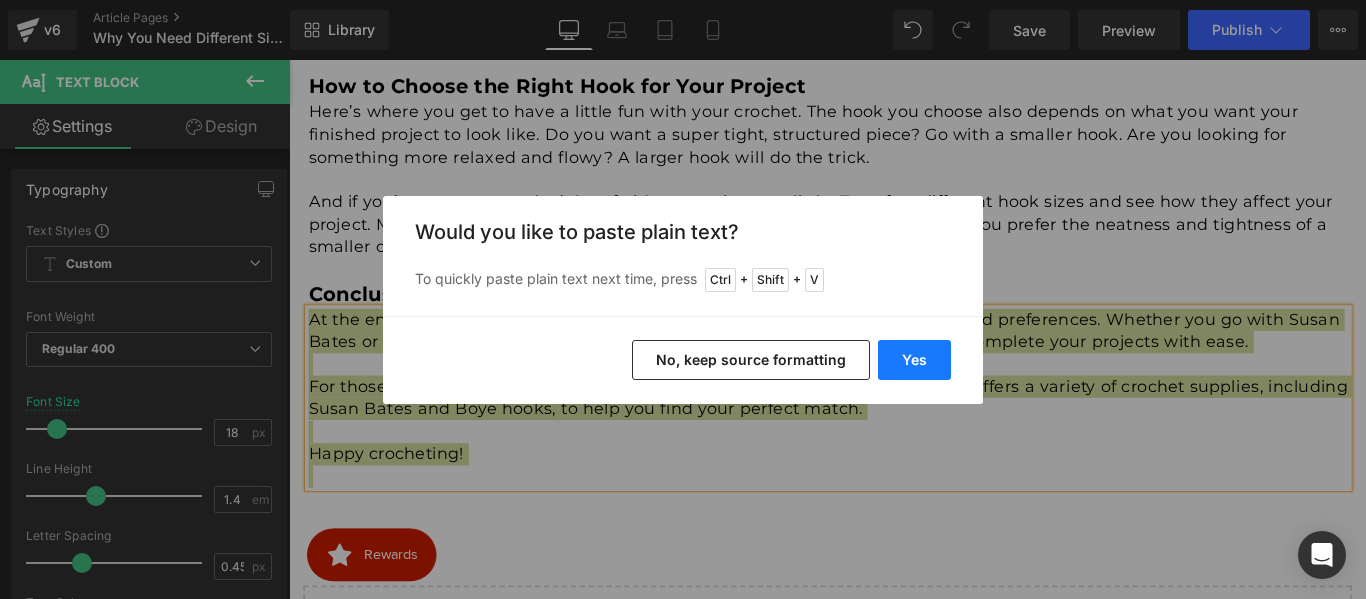click on "Yes" at bounding box center [914, 360] 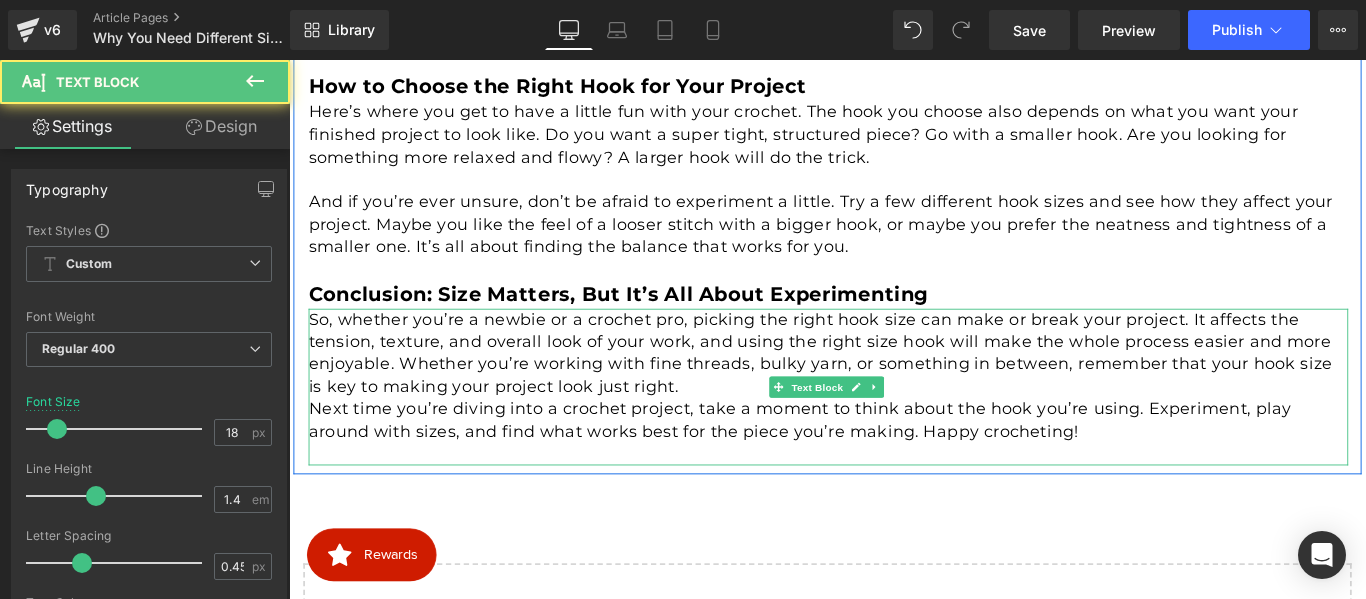 click on "So, whether you’re a newbie or a crochet pro, picking the right hook size can make or break your project. It affects the tension, texture, and overall look of your work, and using the right size hook will make the whole process easier and more enjoyable. Whether you’re working with fine threads, bulky yarn, or something in between, remember that your hook size is key to making your project look just right." at bounding box center [895, 389] 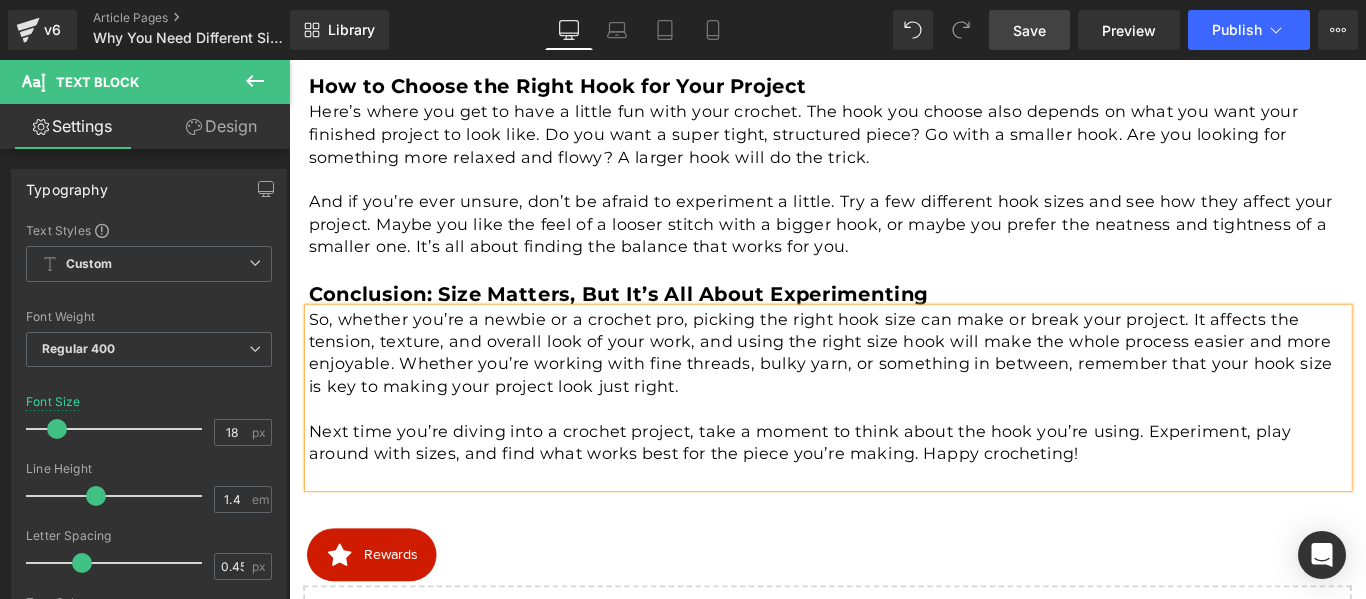click on "Save" at bounding box center [1029, 30] 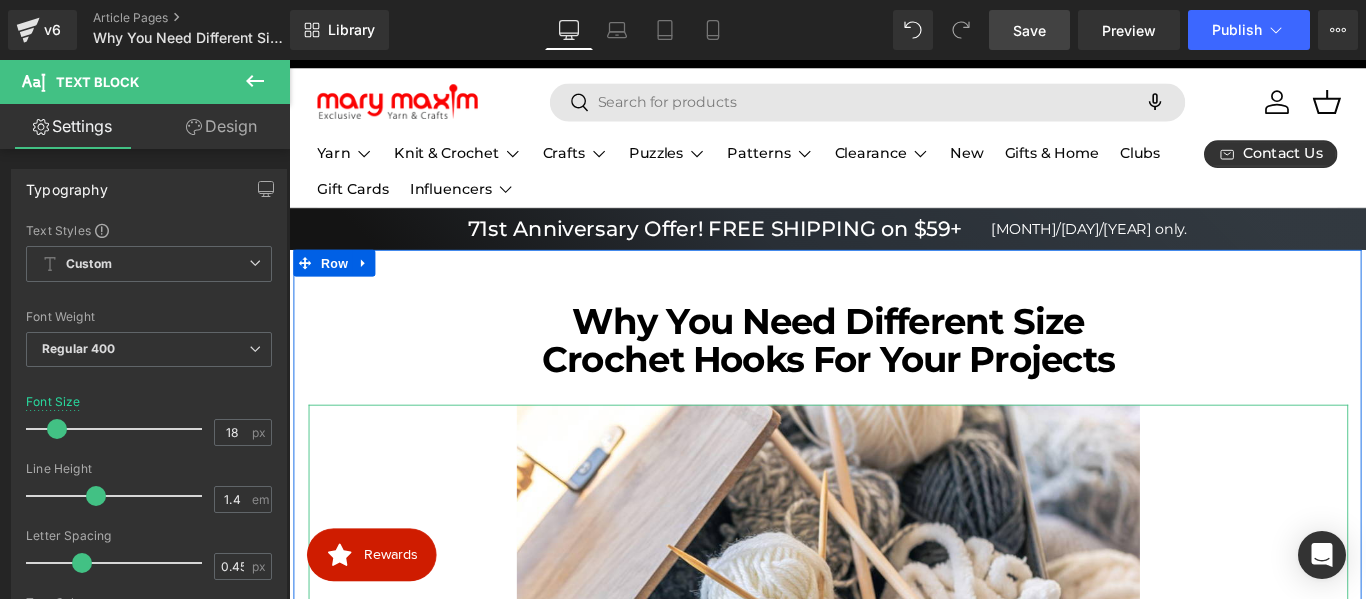 scroll, scrollTop: 0, scrollLeft: 0, axis: both 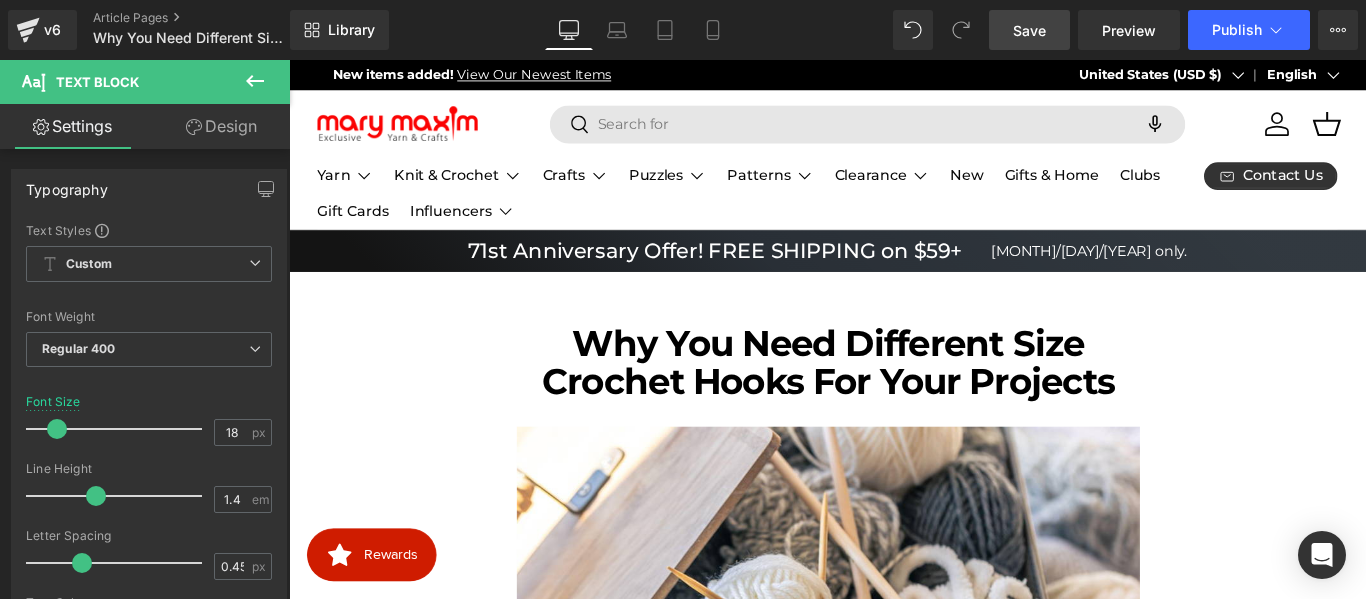 click on "Save" at bounding box center [1029, 30] 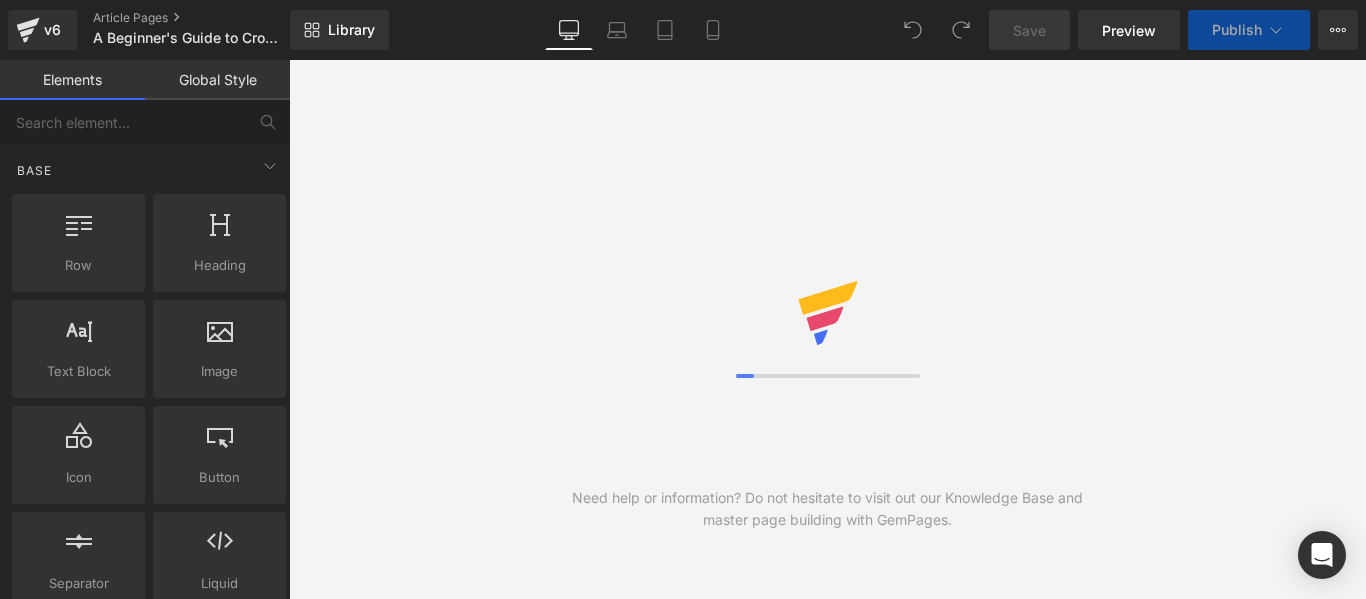 scroll, scrollTop: 0, scrollLeft: 0, axis: both 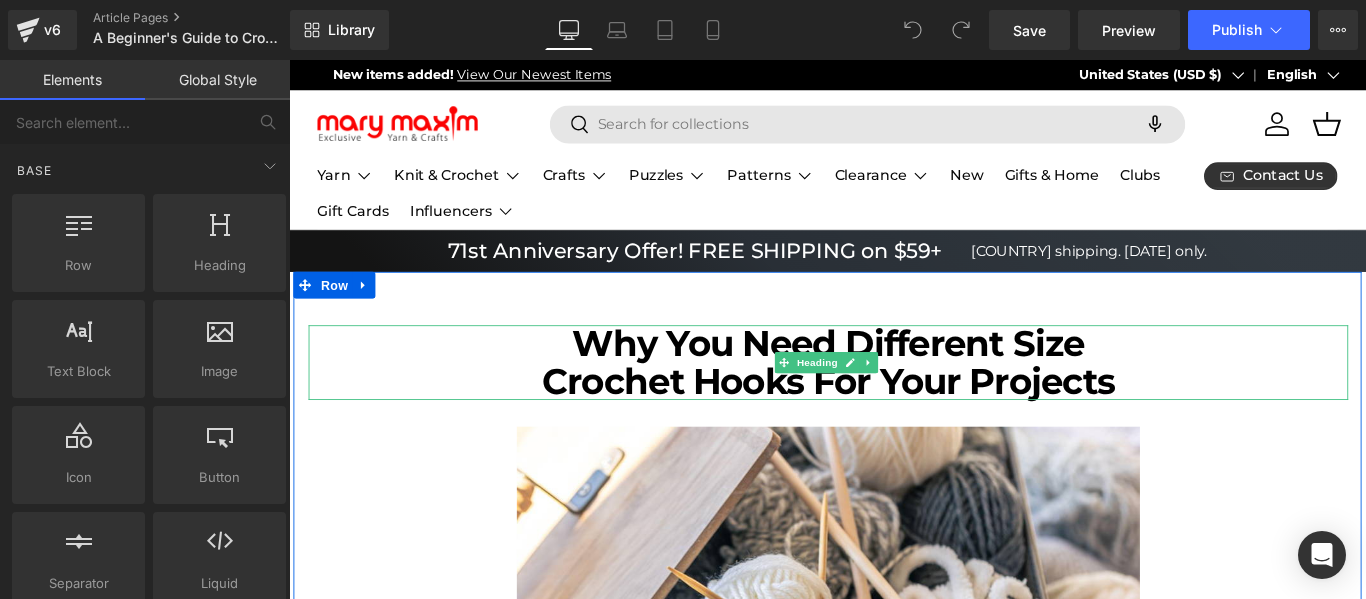 click on "Crochet Hooks for Your Projects" at bounding box center [895, 420] 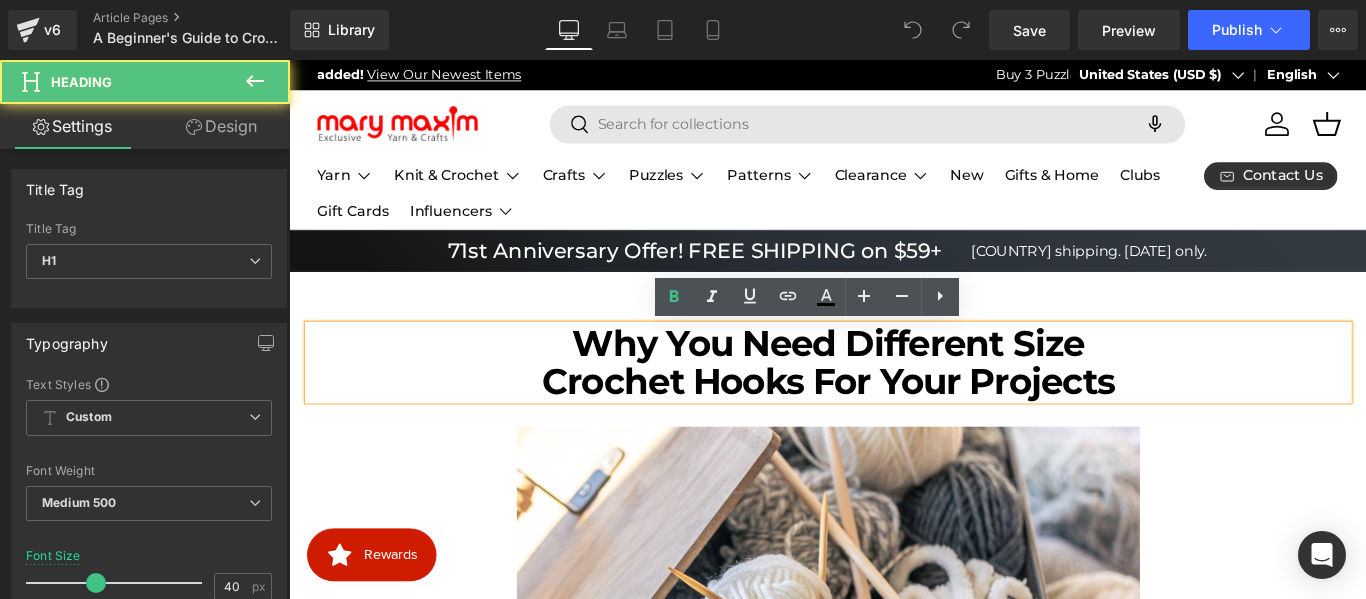 scroll, scrollTop: 0, scrollLeft: 0, axis: both 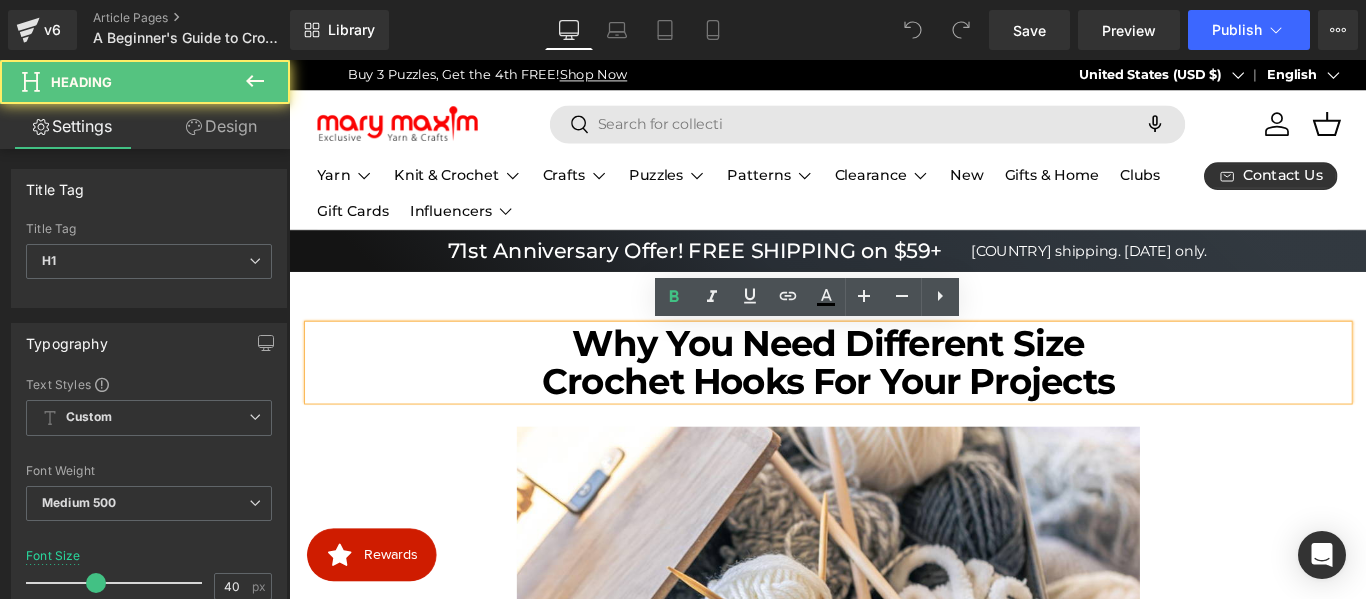 click on "Crochet Hooks for Your Projects" at bounding box center (895, 420) 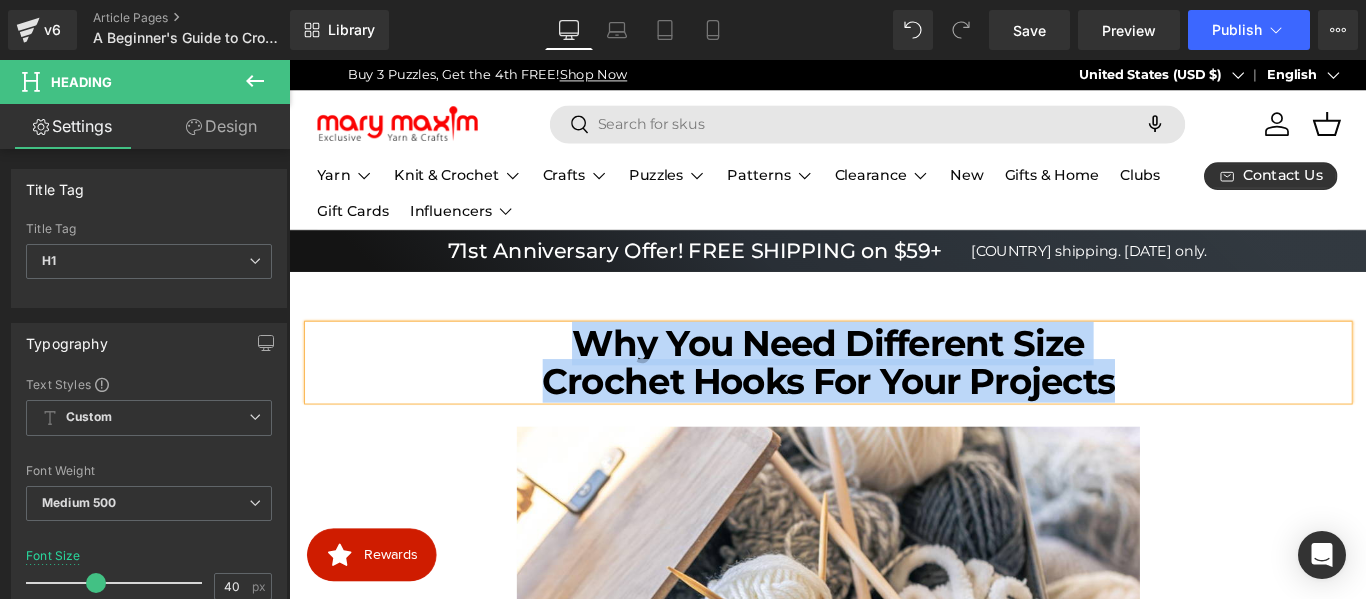 paste 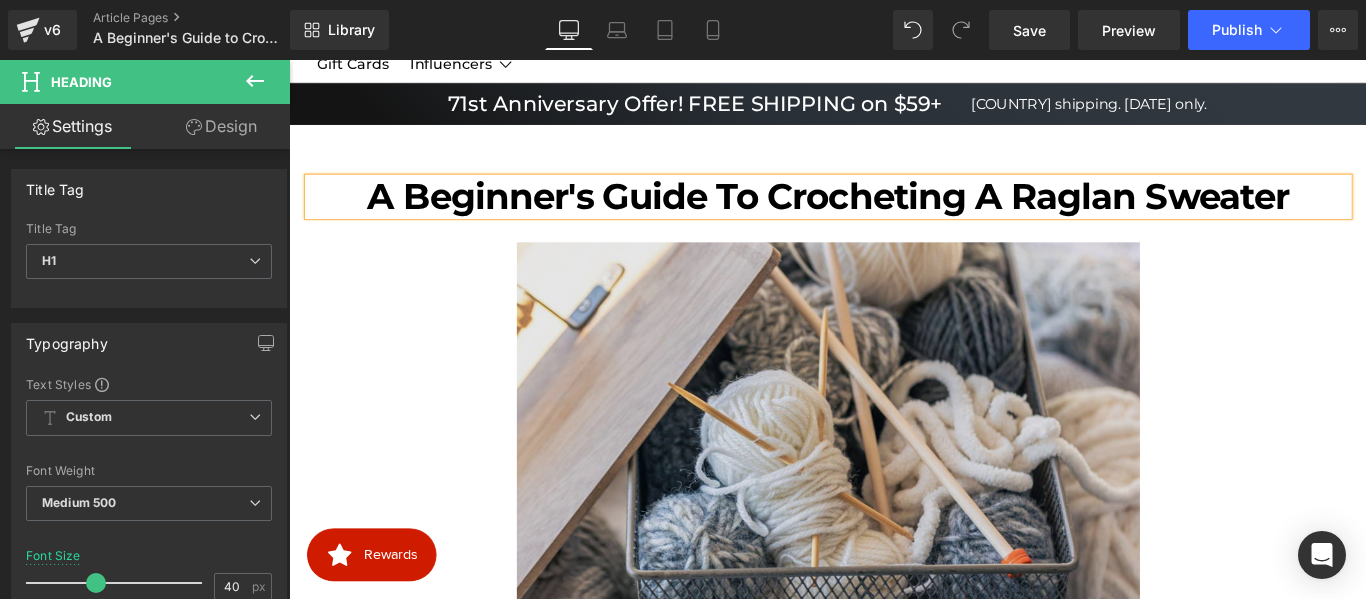 scroll, scrollTop: 200, scrollLeft: 0, axis: vertical 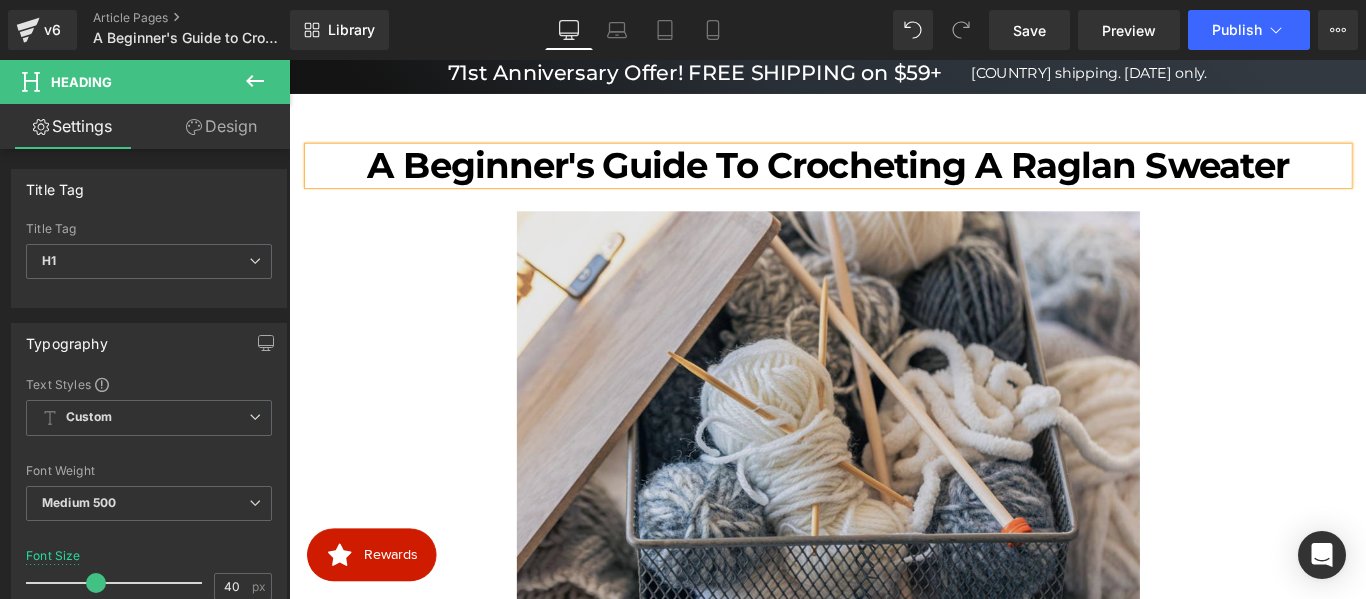 click at bounding box center (895, 463) 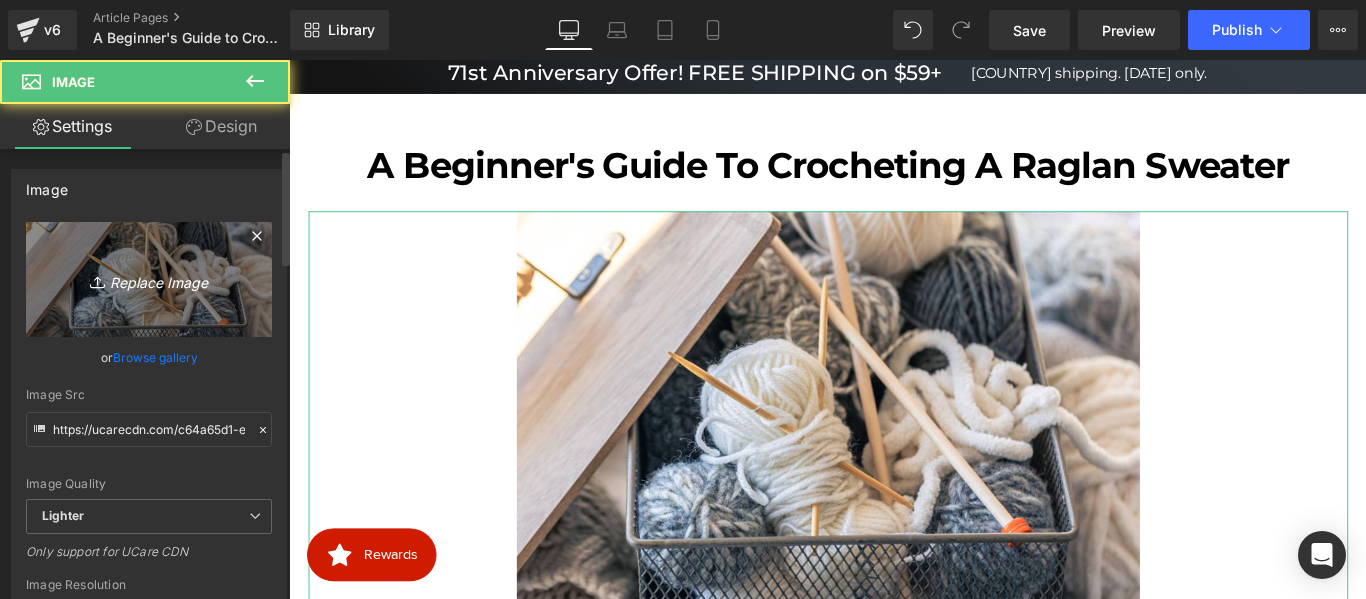 click on "Replace Image" at bounding box center (149, 279) 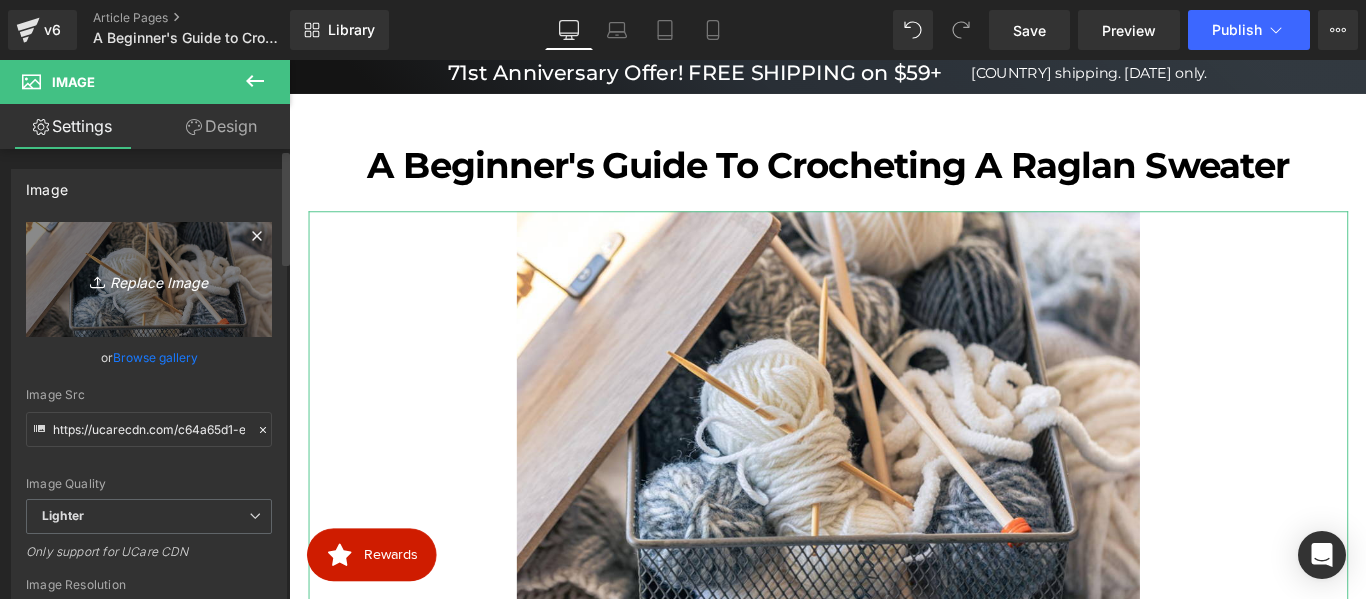 type on "C:\fakepath\image (58).png" 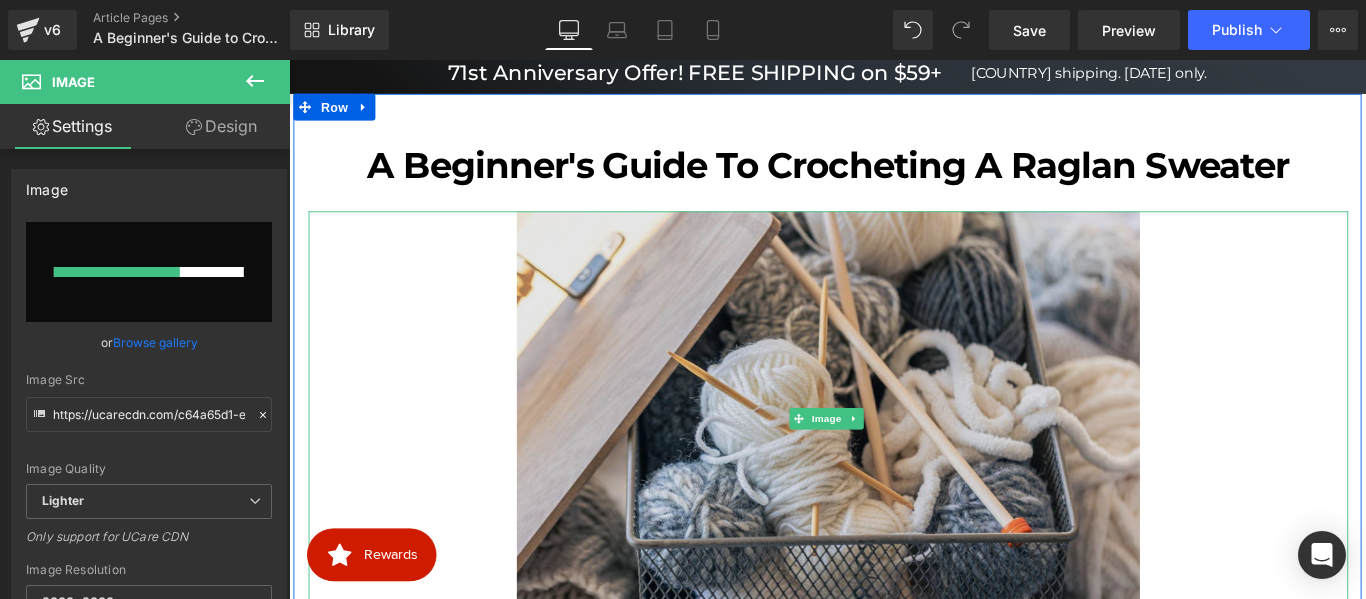 type 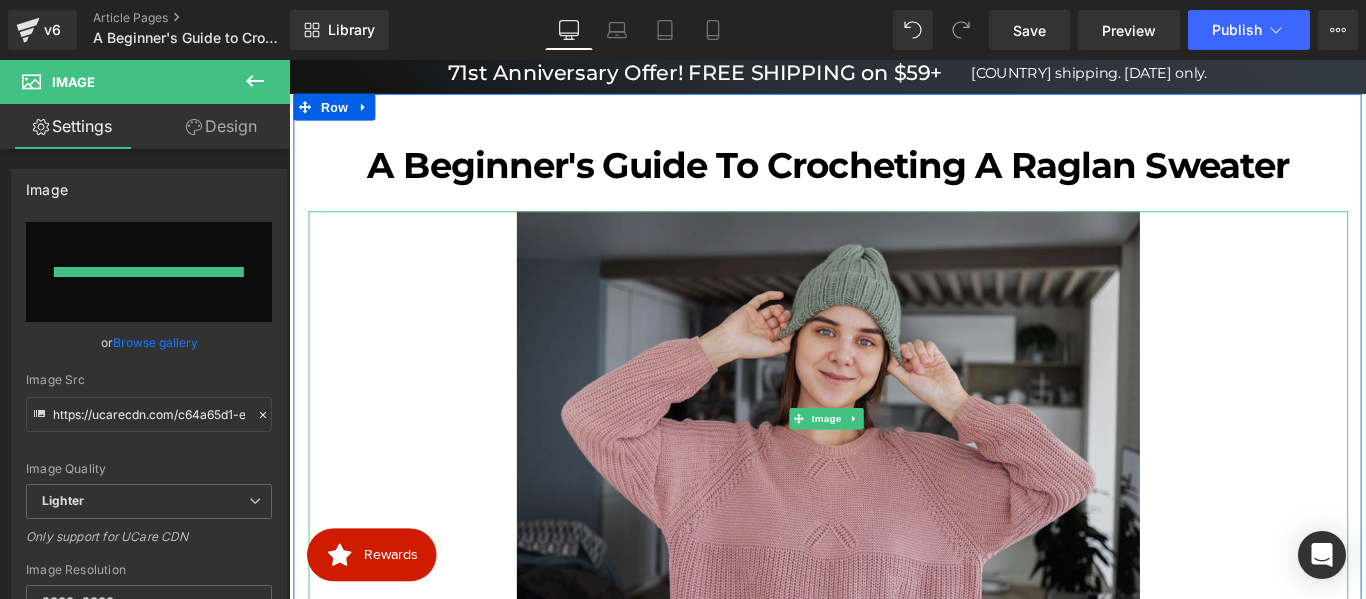 type on "https://ucarecdn.com/0d0a7371-d8eb-484c-8fd5-399c4e54752b/-/format/auto/-/preview/3000x3000/-/quality/lighter/image%20_58_.png" 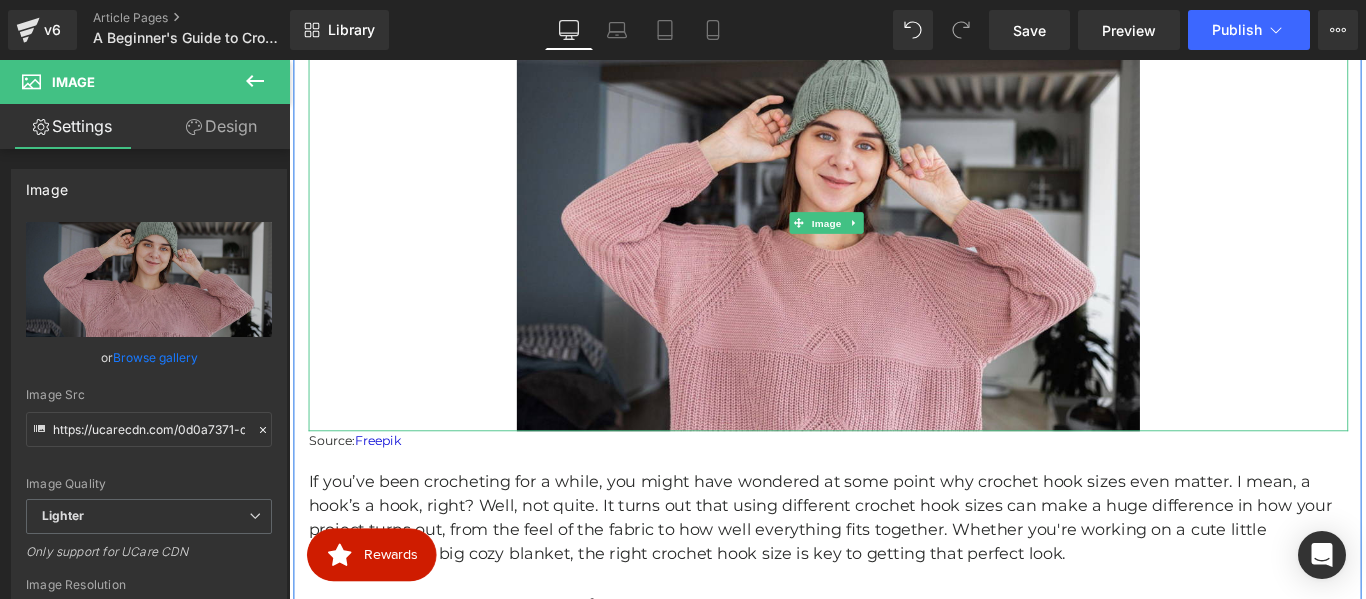 scroll, scrollTop: 516, scrollLeft: 0, axis: vertical 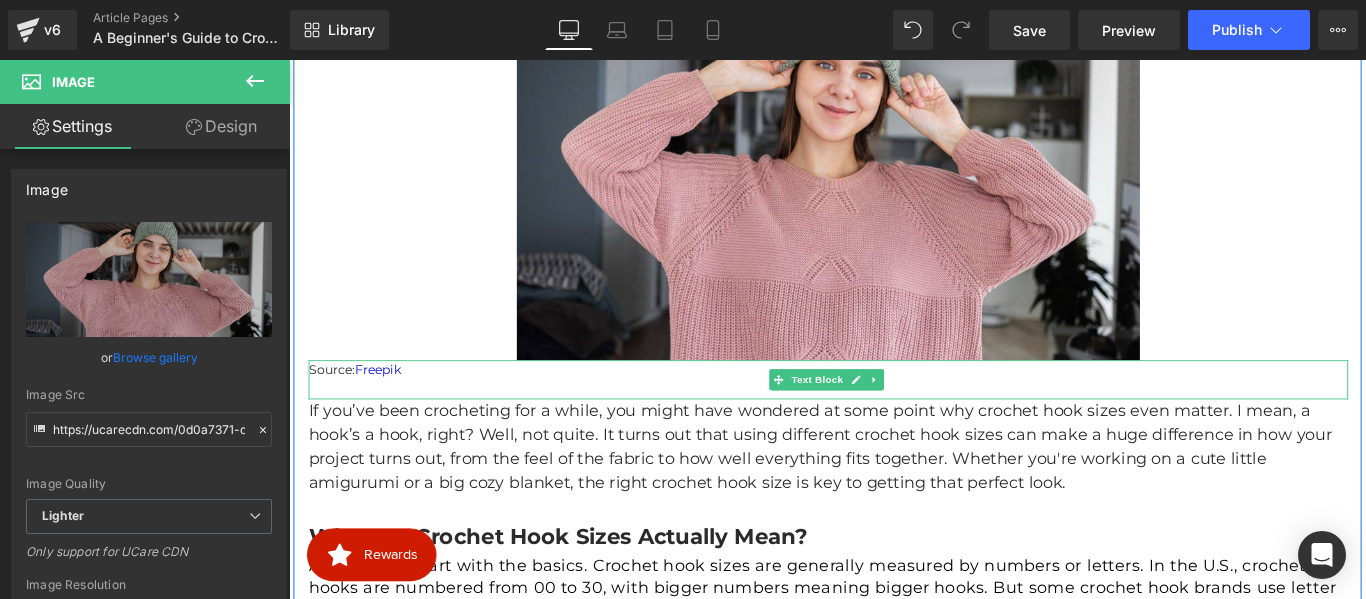 click on "Source:  Freepik" at bounding box center [895, 407] 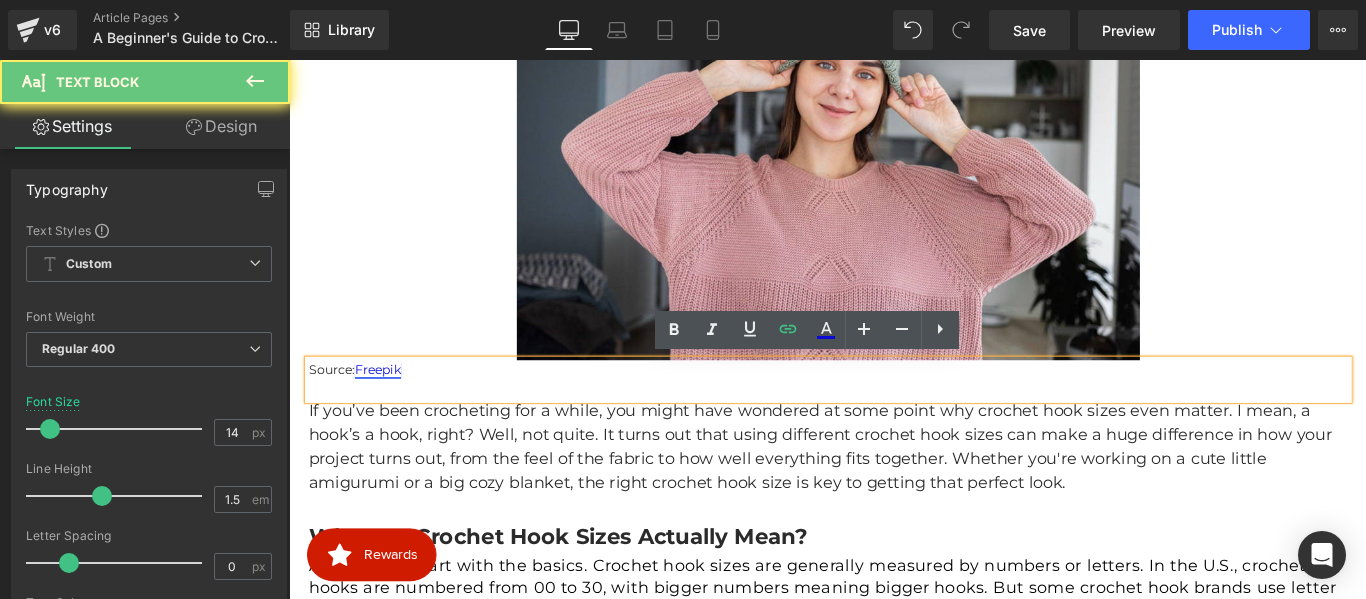 click on "Freepik" at bounding box center [389, 407] 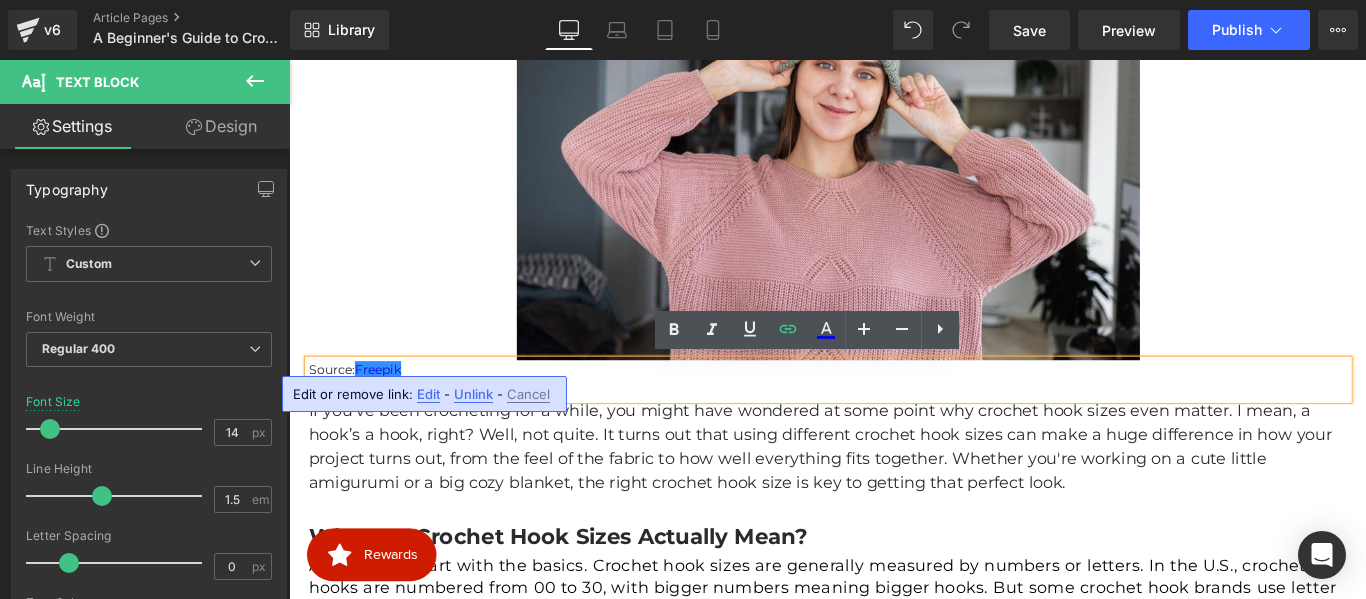 click on "Edit" at bounding box center [428, 394] 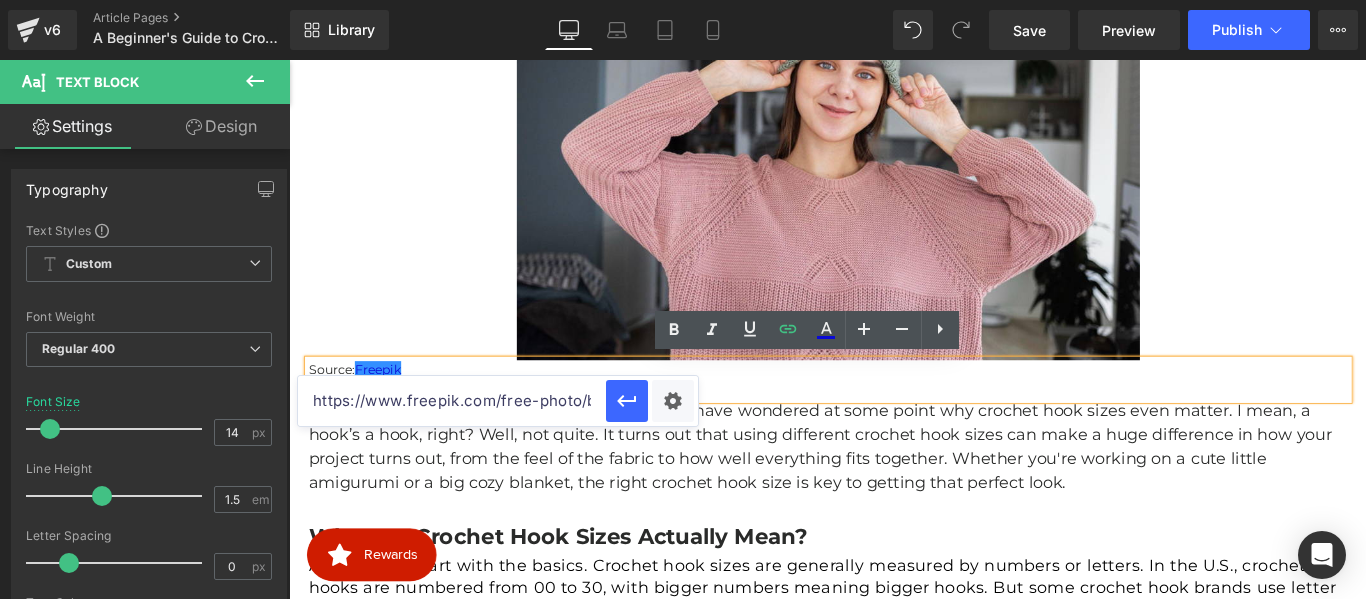 click on "https://www.freepik.com/free-photo/box-with-yarn-threads-wooden-knitting-needles_145897183.htm#fromView=search&page=1&position=37&uuid=61111aa0-5993-4381-8d83-35adf64b1268&query=different+crochet+hook+sizes" at bounding box center [452, 401] 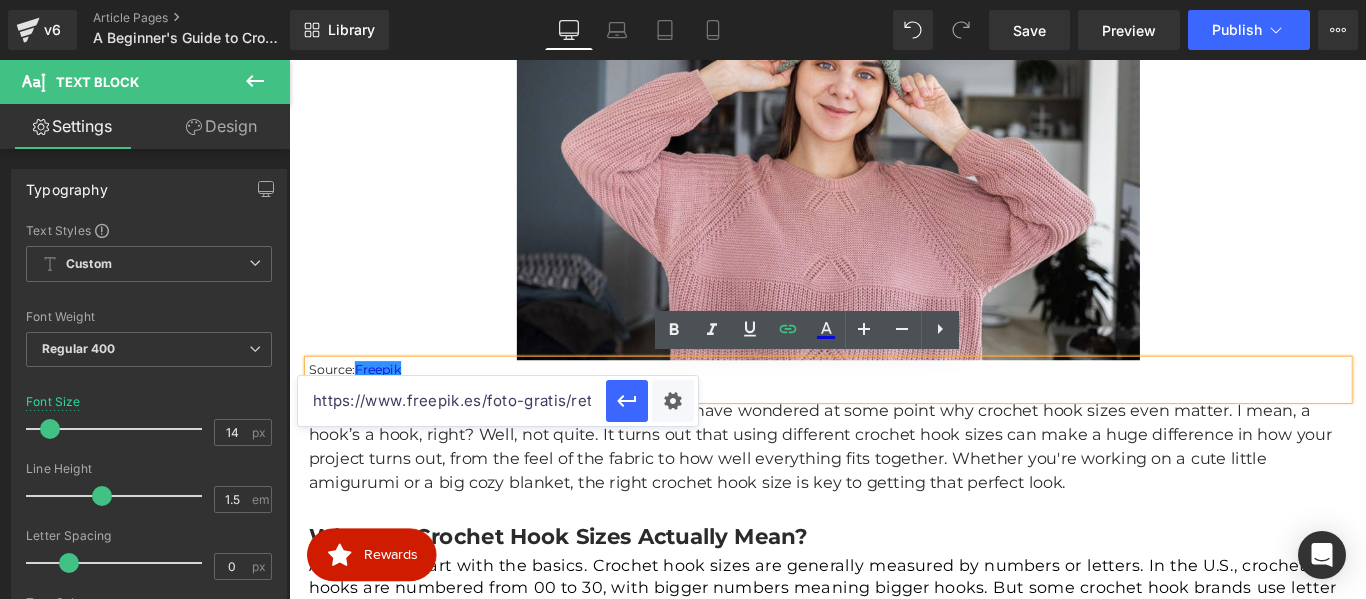 scroll, scrollTop: 0, scrollLeft: 355, axis: horizontal 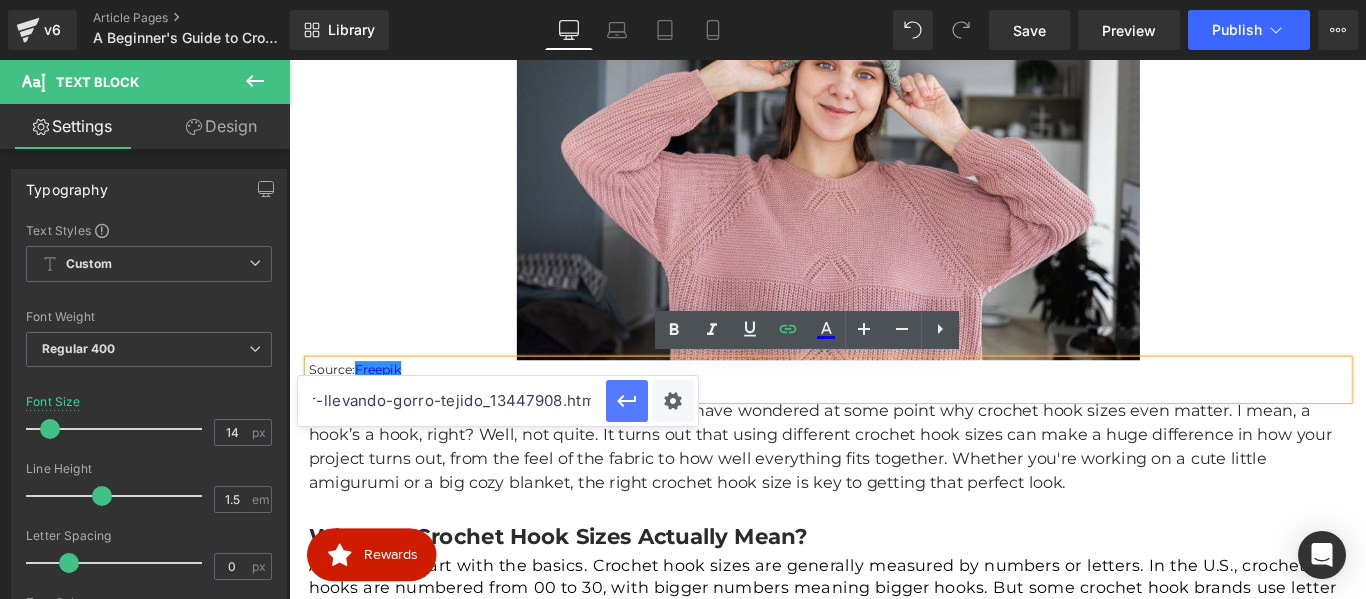 type on "https://www.freepik.es/foto-gratis/retrato-mujer-llevando-gorro-tejido_13447908.htm" 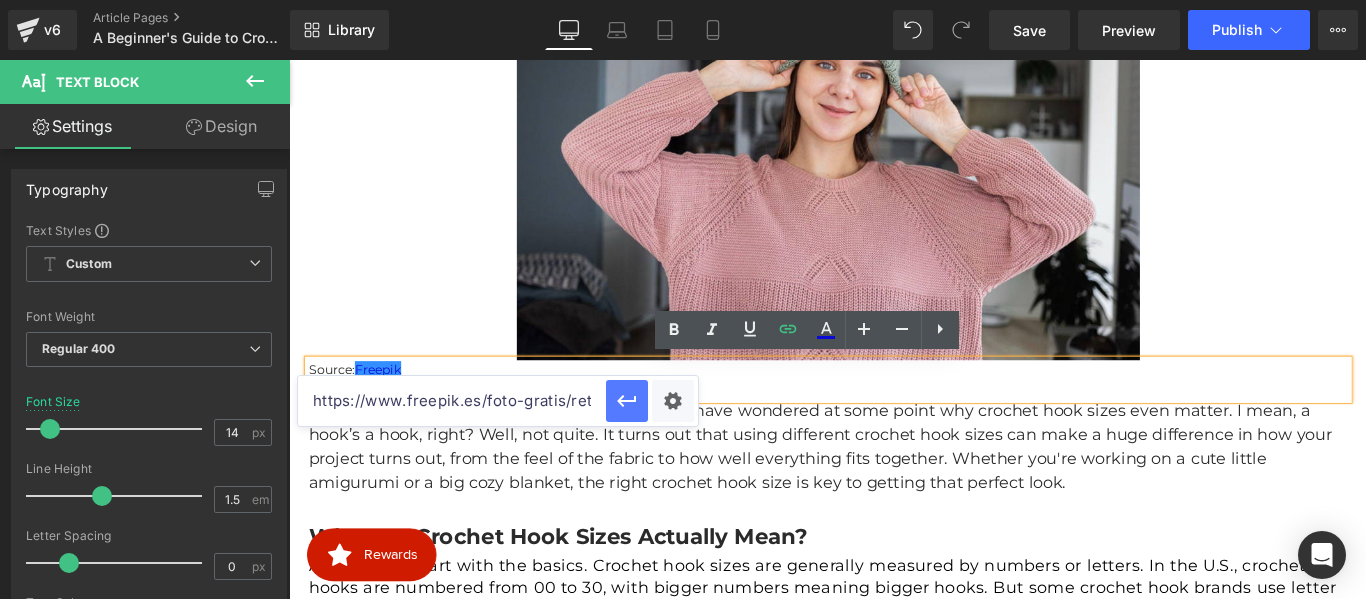 click 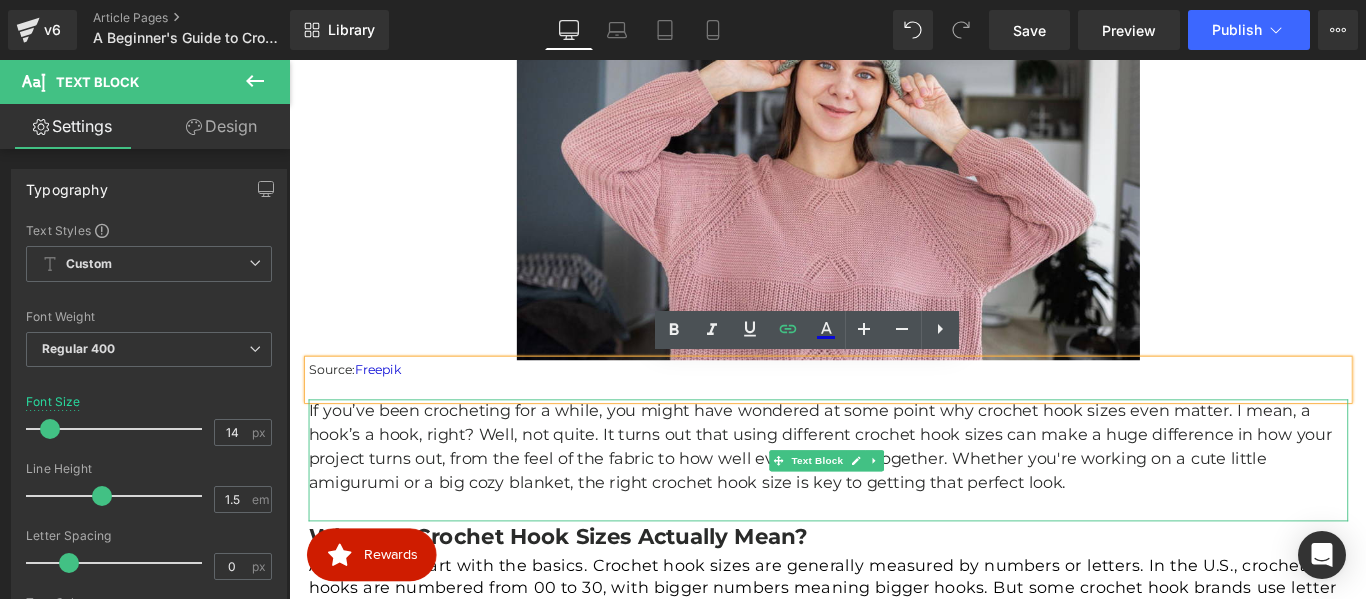 click on "If you’ve been crocheting for a while, you might have wondered at some point why crochet hook sizes even matter. I mean, a hook’s a hook, right? Well, not quite. It turns out that using different crochet hook sizes can make a huge difference in how your project turns out, from the feel of the fabric to how well everything fits together. Whether you're working on a cute little amigurumi or a big cozy blanket, the right crochet hook size is key to getting that perfect look." at bounding box center (895, 495) 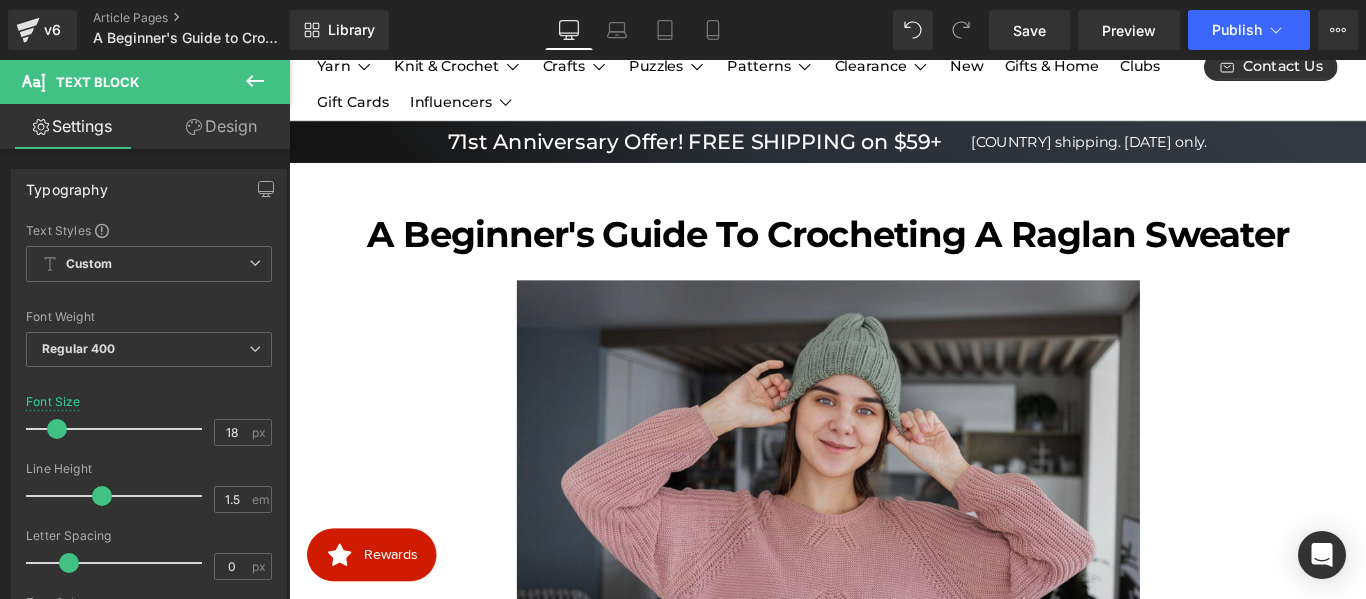 scroll, scrollTop: 100, scrollLeft: 0, axis: vertical 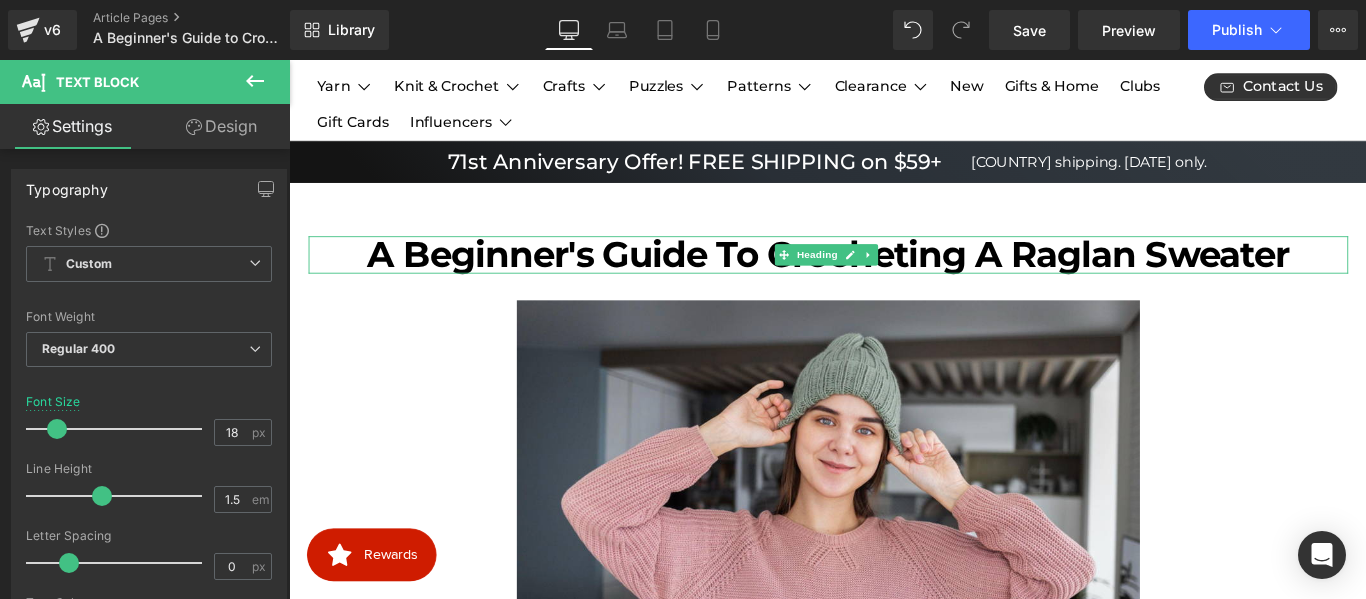 click on "A Beginner's Guide to Crocheting a Raglan Sweater" at bounding box center [895, 278] 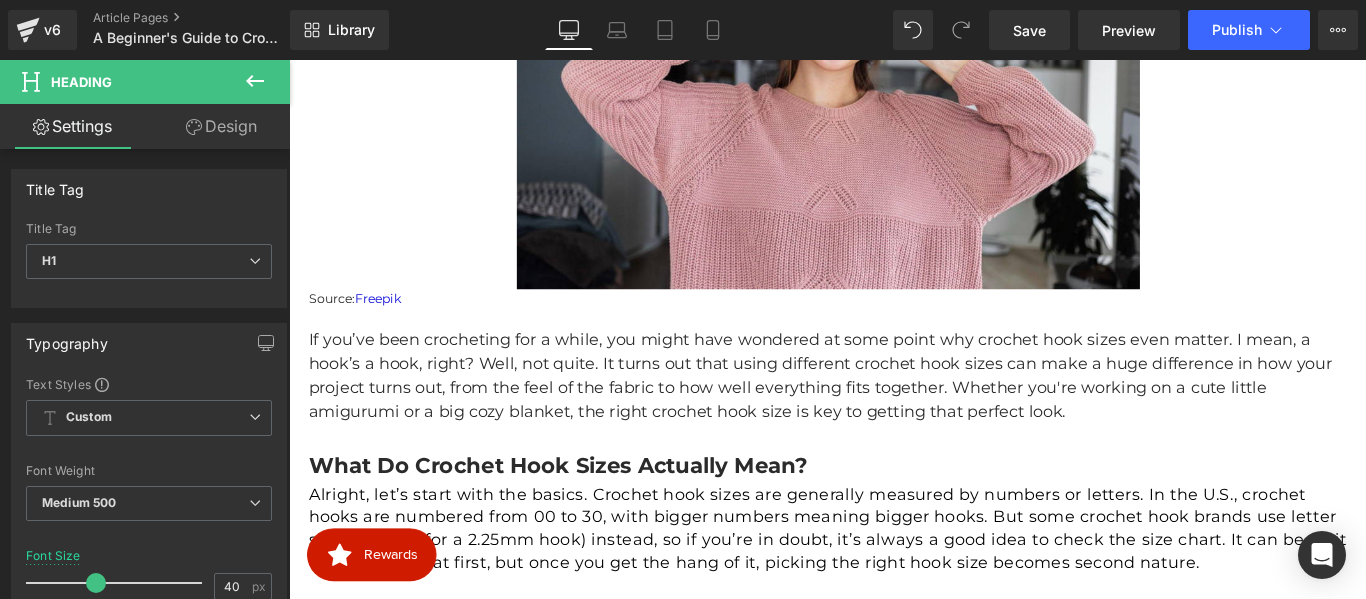 scroll, scrollTop: 716, scrollLeft: 0, axis: vertical 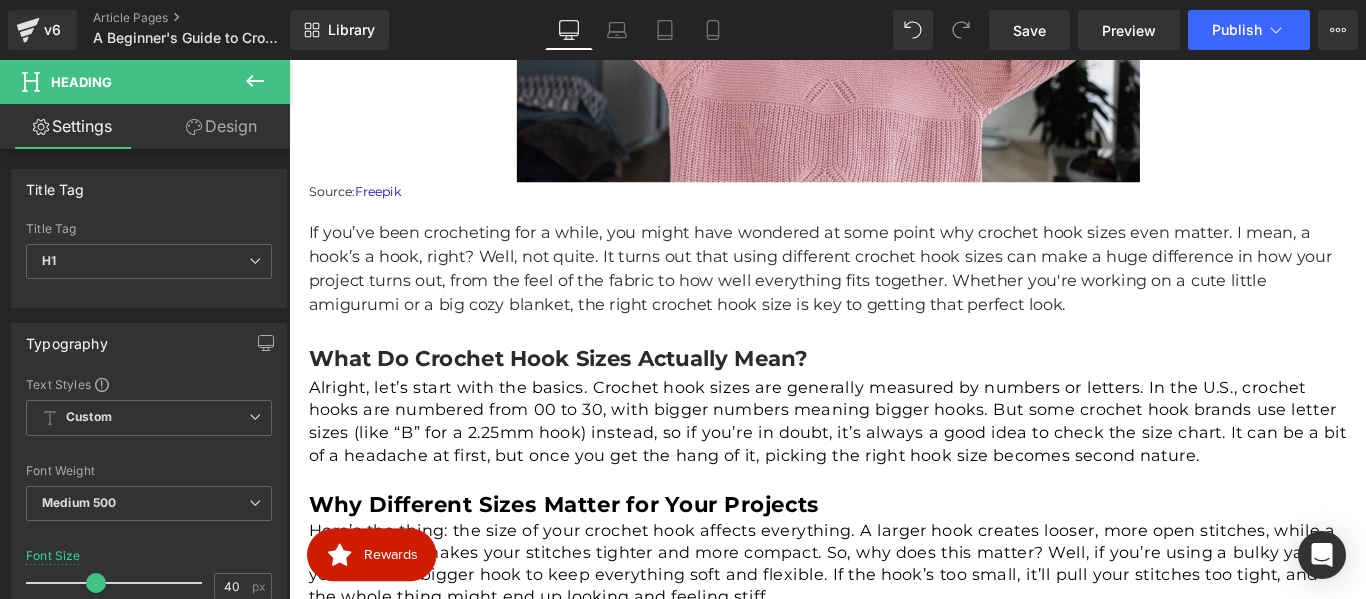 click on "If you’ve been crocheting for a while, you might have wondered at some point why crochet hook sizes even matter. I mean, a hook’s a hook, right? Well, not quite. It turns out that using different crochet hook sizes can make a huge difference in how your project turns out, from the feel of the fabric to how well everything fits together. Whether you're working on a cute little amigurumi or a big cozy blanket, the right crochet hook size is key to getting that perfect look." at bounding box center [895, 295] 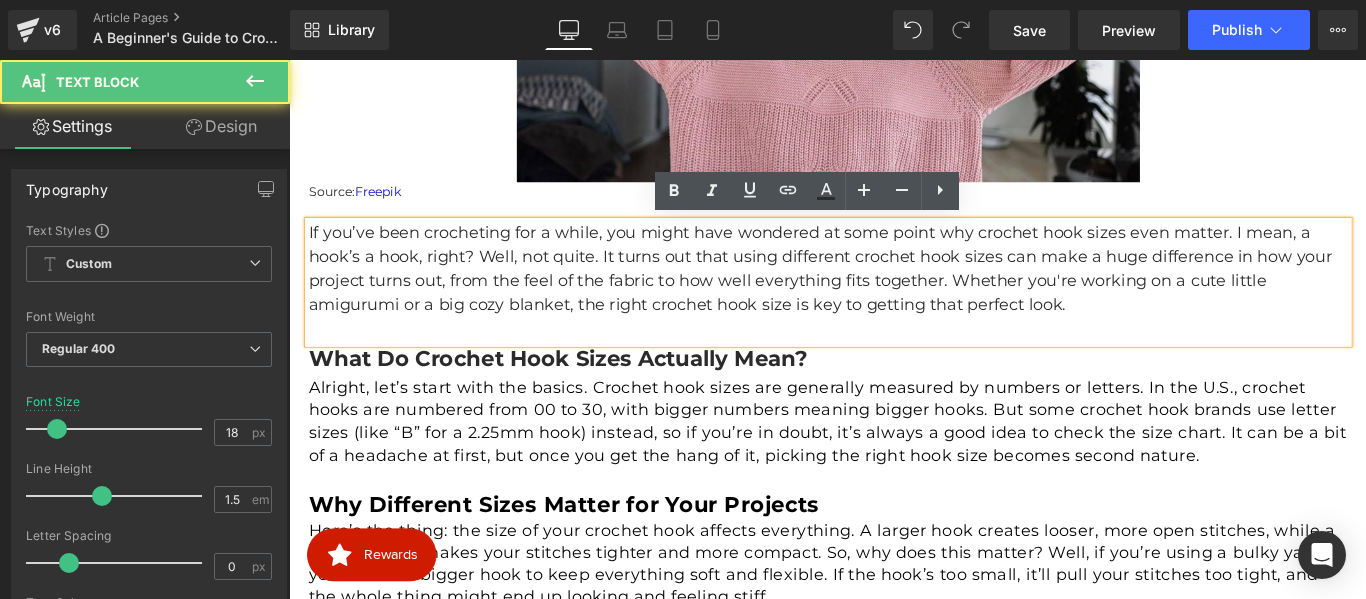 click on "If you’ve been crocheting for a while, you might have wondered at some point why crochet hook sizes even matter. I mean, a hook’s a hook, right? Well, not quite. It turns out that using different crochet hook sizes can make a huge difference in how your project turns out, from the feel of the fabric to how well everything fits together. Whether you're working on a cute little amigurumi or a big cozy blanket, the right crochet hook size is key to getting that perfect look." at bounding box center [895, 295] 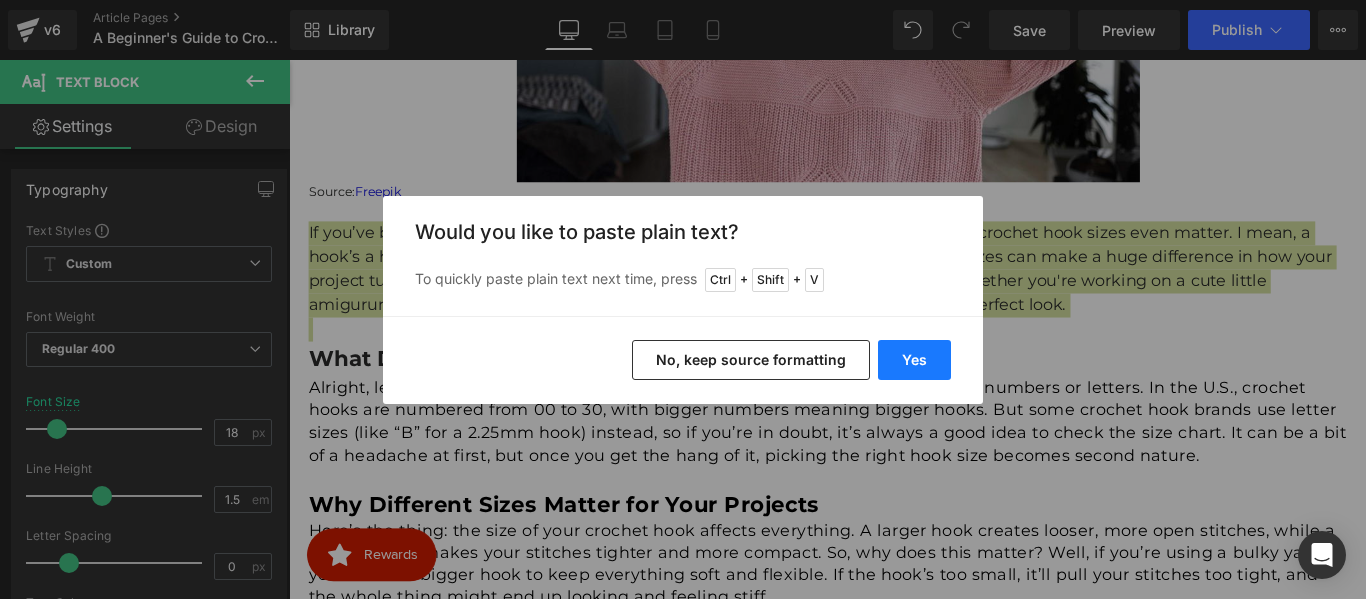 click on "Yes" at bounding box center (914, 360) 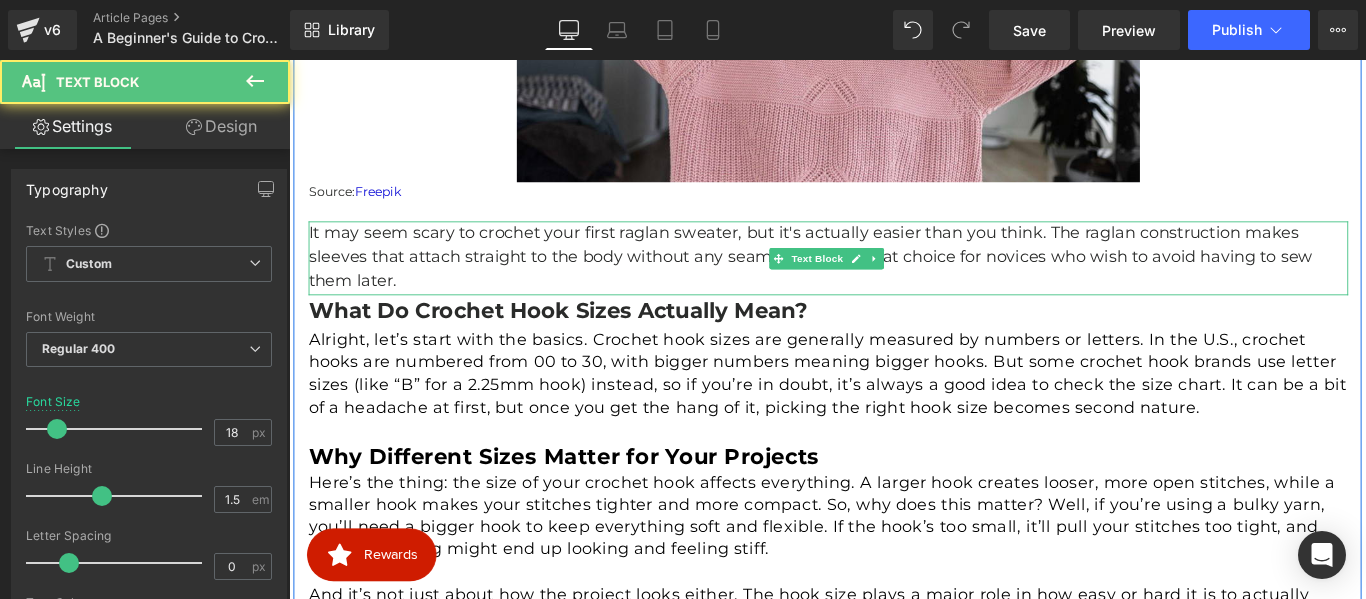 click on "It may seem scary to crochet your first raglan sweater, but it's actually easier than you think. The raglan construction makes sleeves that attach straight to the body without any seams. This is a great choice for novices who wish to avoid having to sew them later." at bounding box center (895, 281) 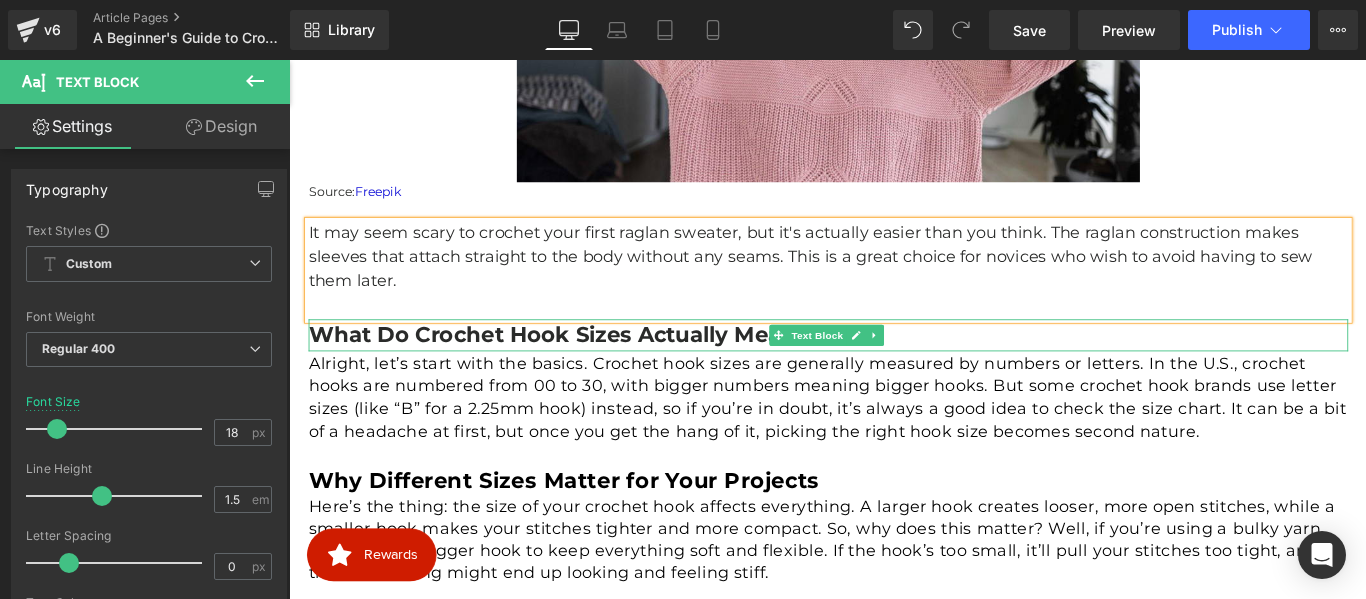 click on "What Do Crochet Hook Sizes Actually Mean?" at bounding box center [591, 368] 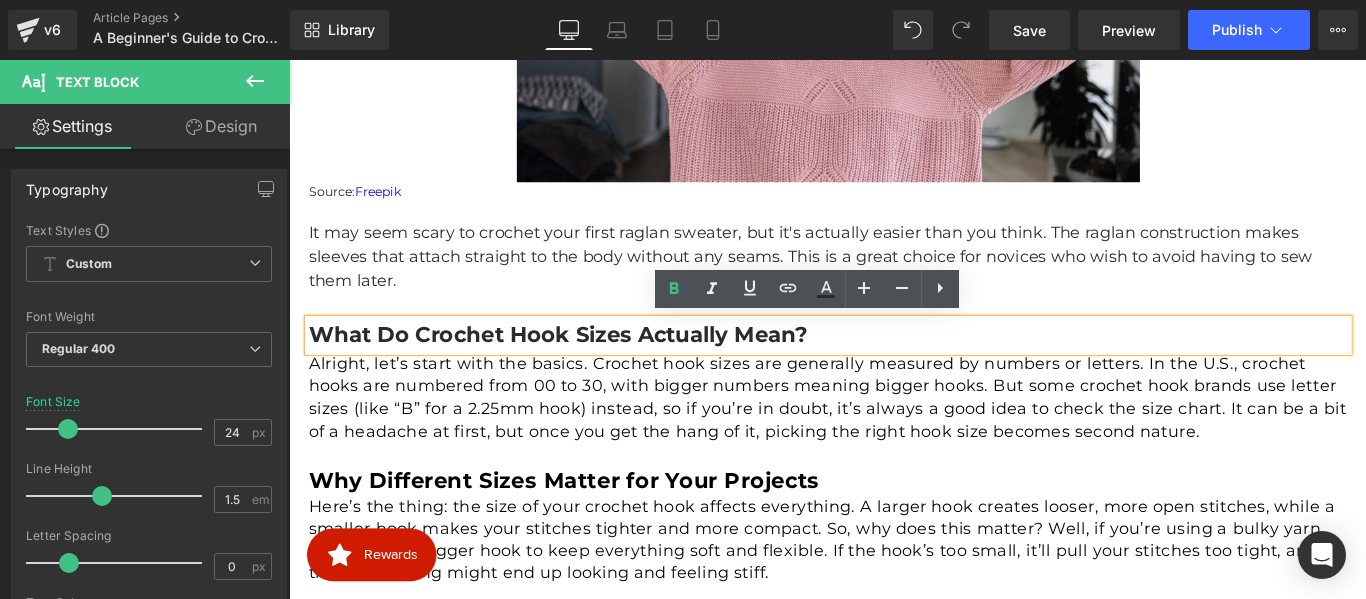 click on "What Do Crochet Hook Sizes Actually Mean?" at bounding box center (591, 368) 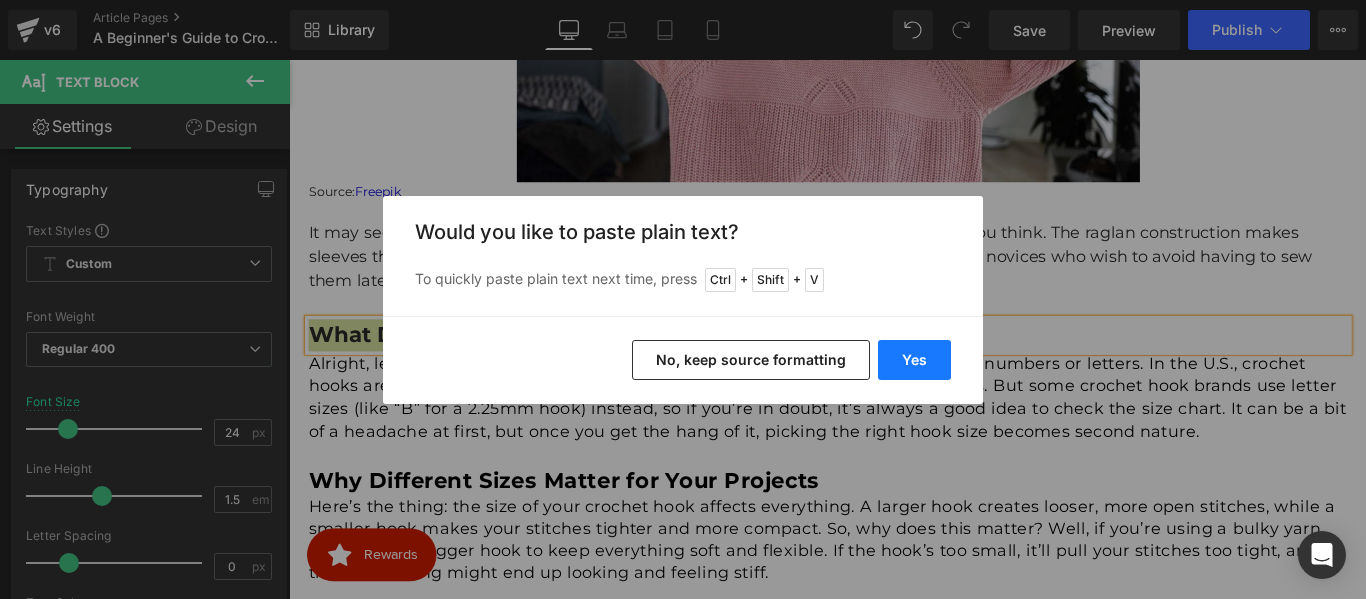 click on "Yes" at bounding box center (914, 360) 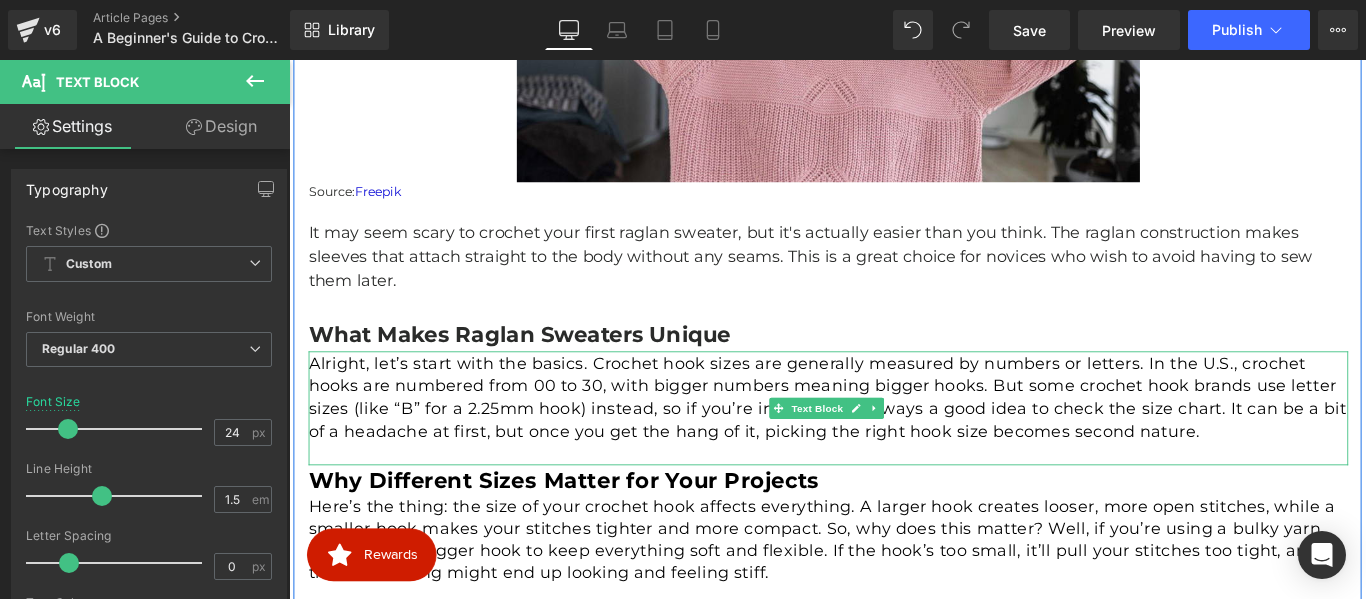 click on "Alright, let’s start with the basics. Crochet hook sizes are generally measured by numbers or letters. In the U.S., crochet hooks are numbered from 00 to 30, with bigger numbers meaning bigger hooks. But some crochet hook brands use letter sizes (like “B” for a 2.25mm hook) instead, so if you’re in doubt, it’s always a good idea to check the size chart. It can be a bit of a headache at first, but once you get the hang of it, picking the right hook size becomes second nature." at bounding box center (895, 439) 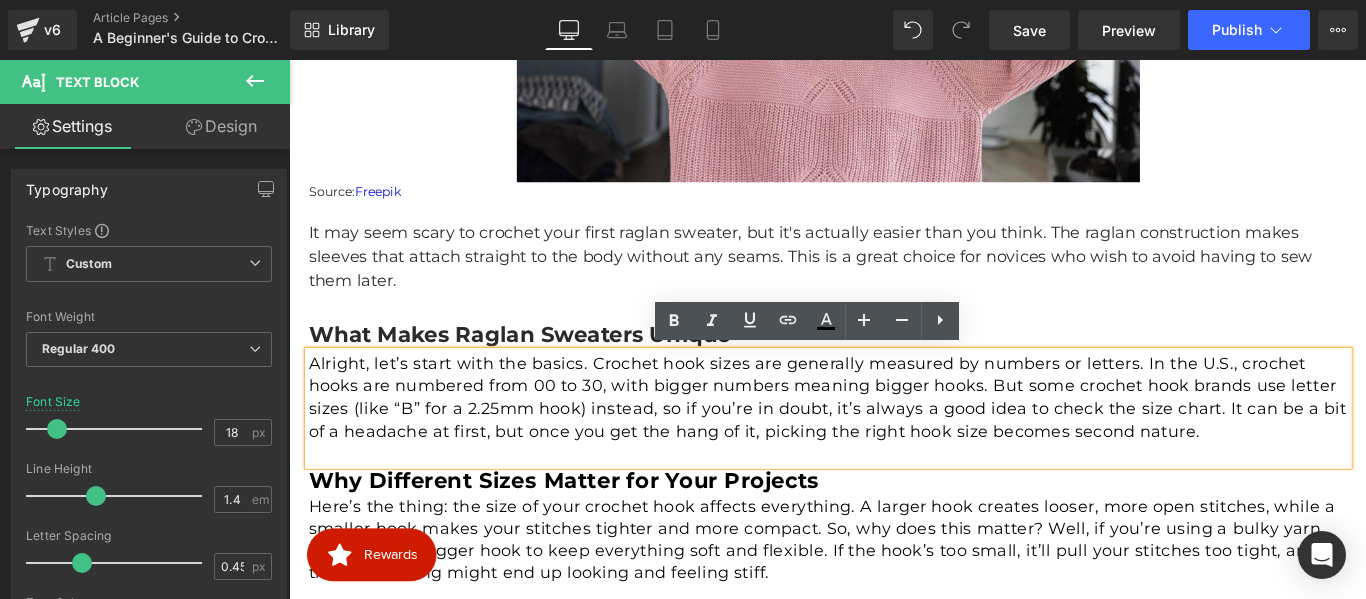 click on "Alright, let’s start with the basics. Crochet hook sizes are generally measured by numbers or letters. In the U.S., crochet hooks are numbered from 00 to 30, with bigger numbers meaning bigger hooks. But some crochet hook brands use letter sizes (like “B” for a 2.25mm hook) instead, so if you’re in doubt, it’s always a good idea to check the size chart. It can be a bit of a headache at first, but once you get the hang of it, picking the right hook size becomes second nature." at bounding box center [895, 439] 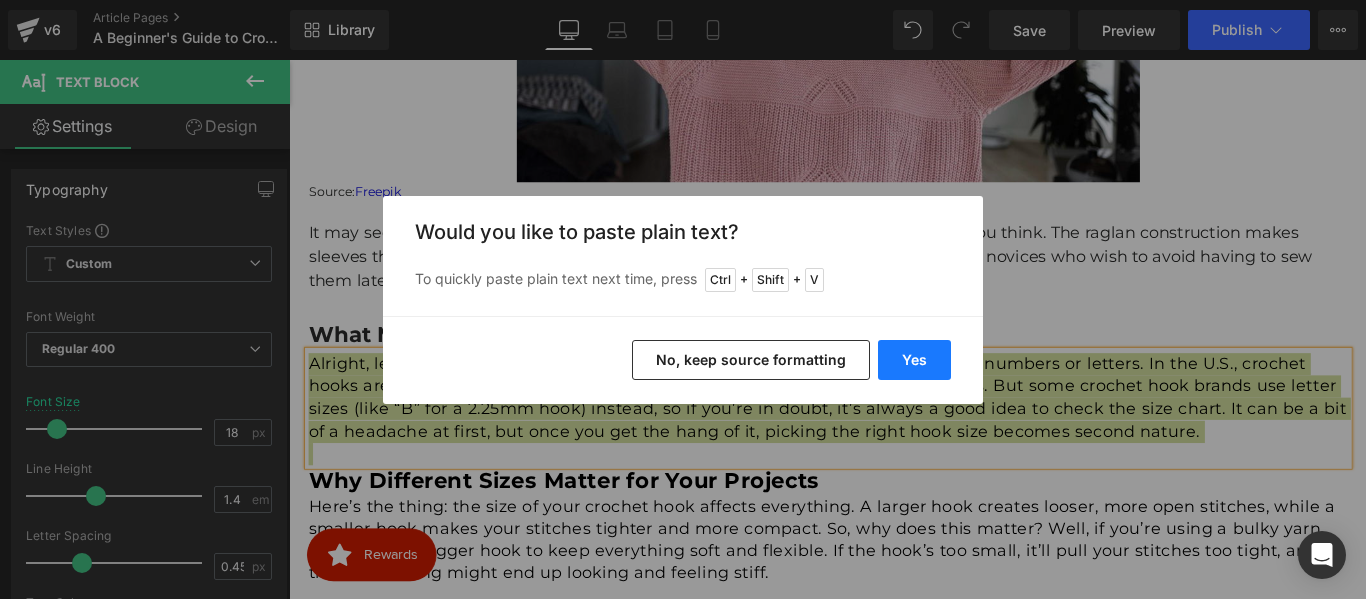 click on "Yes" at bounding box center [914, 360] 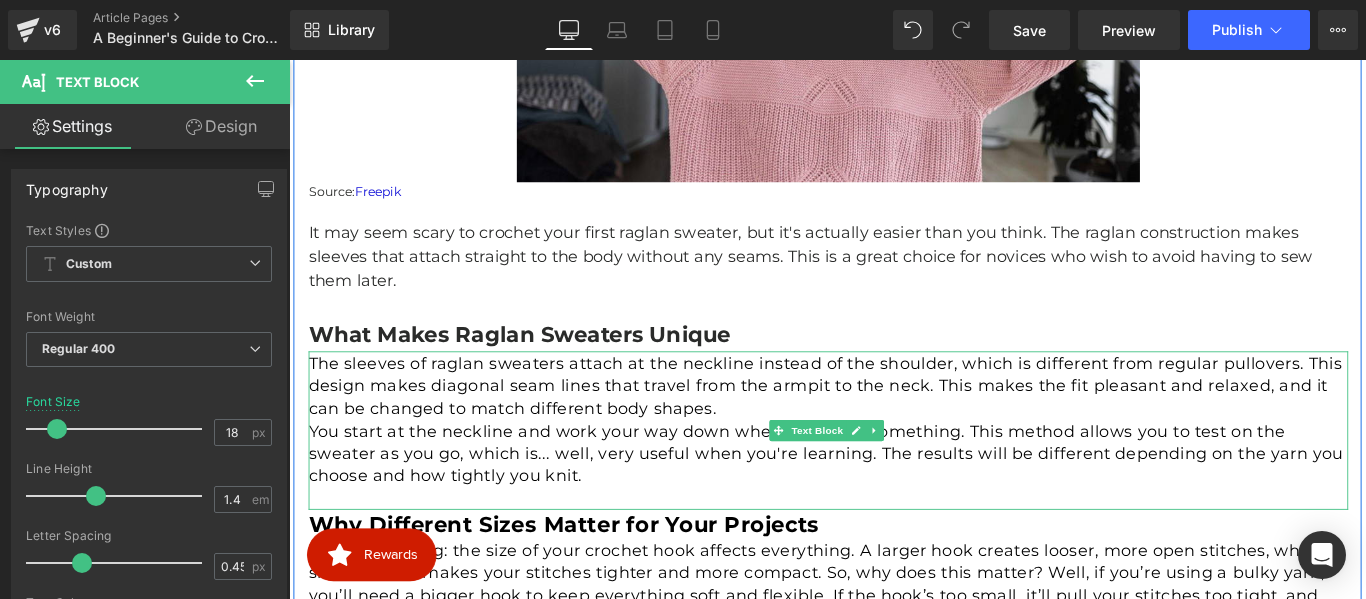 click on "The sleeves of raglan sweaters attach at the neckline instead of the shoulder, which is different from regular pullovers. This design makes diagonal seam lines that travel from the armpit to the neck. This makes the fit pleasant and relaxed, and it can be changed to match different body shapes." at bounding box center [895, 427] 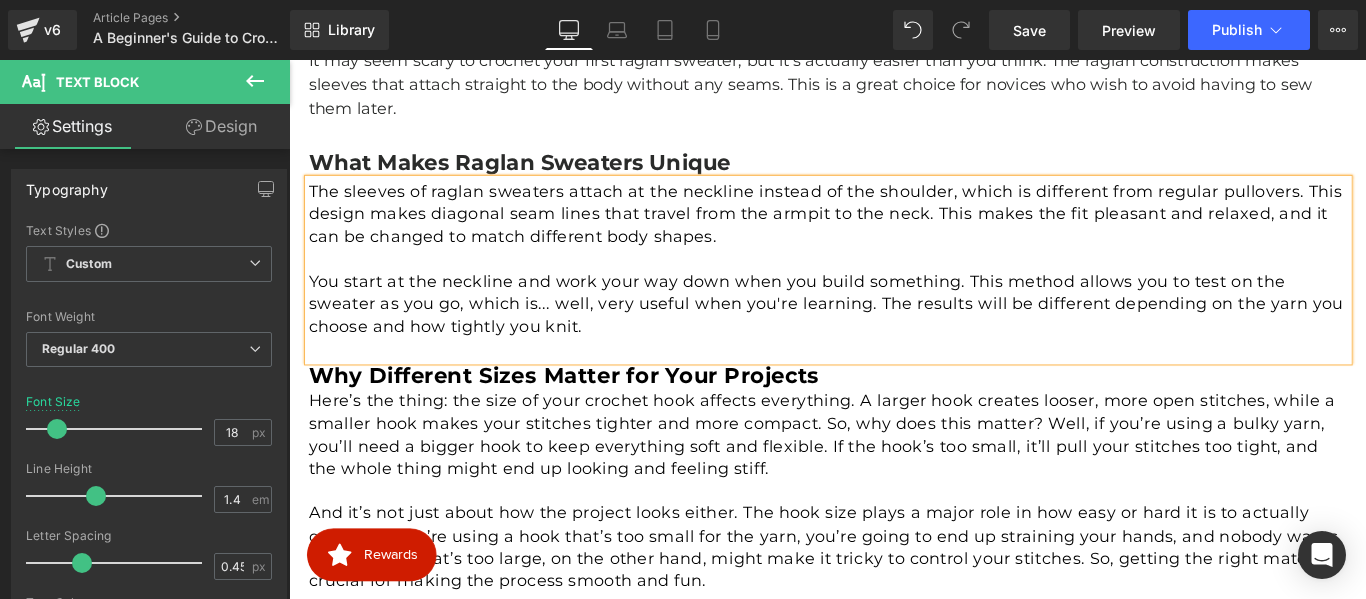 scroll, scrollTop: 916, scrollLeft: 0, axis: vertical 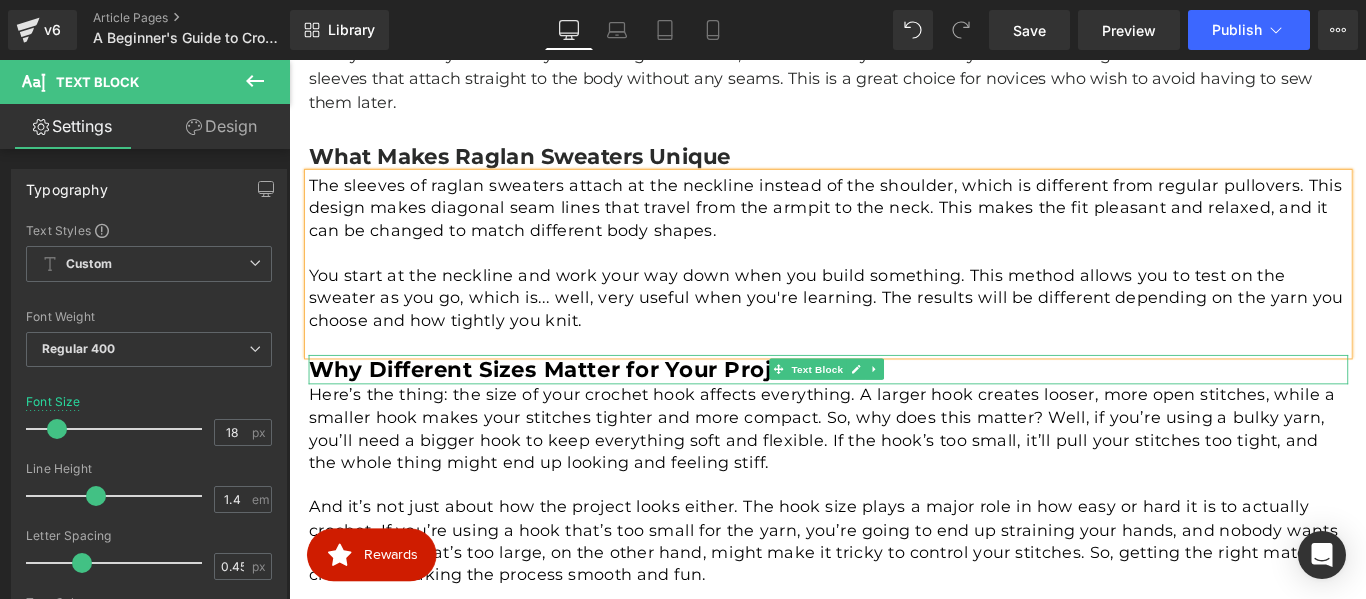 click on "Why Different Sizes Matter for Your Projects" at bounding box center (598, 407) 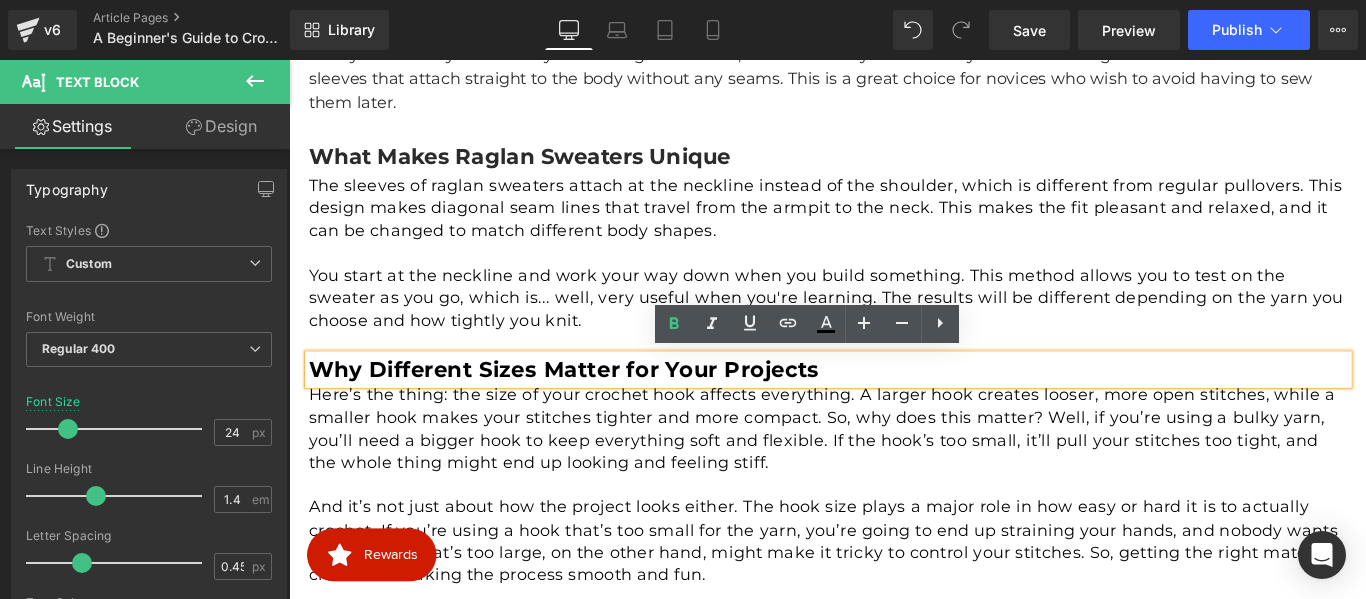 click on "Why Different Sizes Matter for Your Projects" at bounding box center (598, 407) 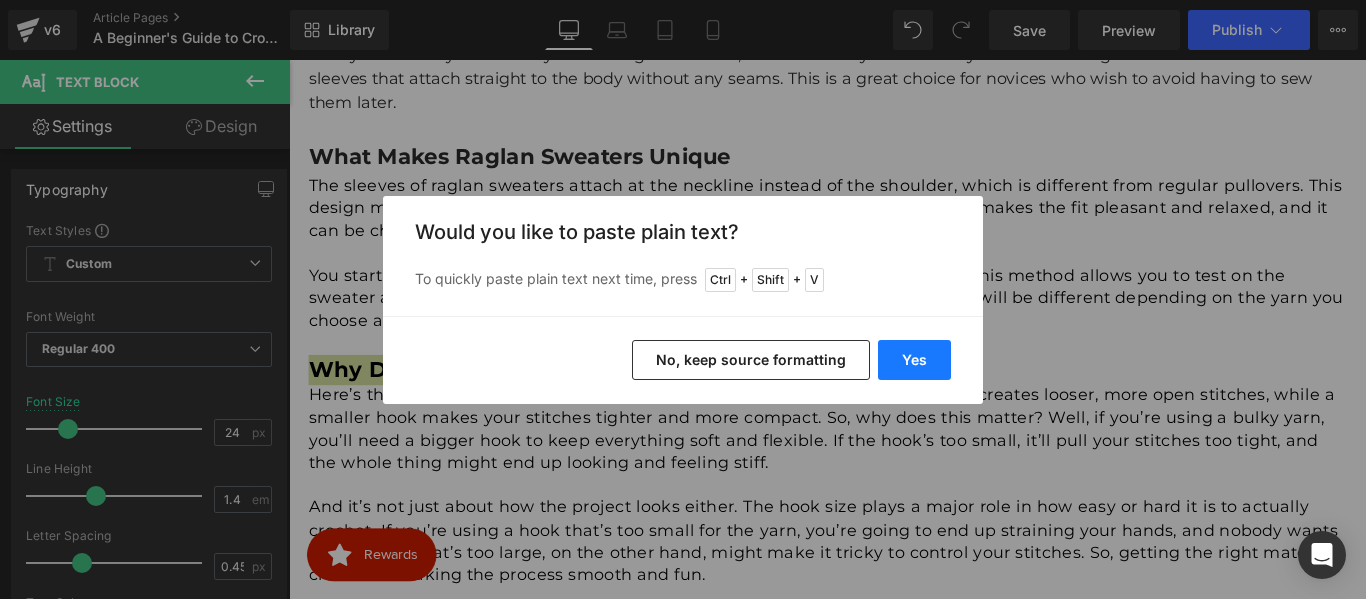 click on "Yes" at bounding box center (914, 360) 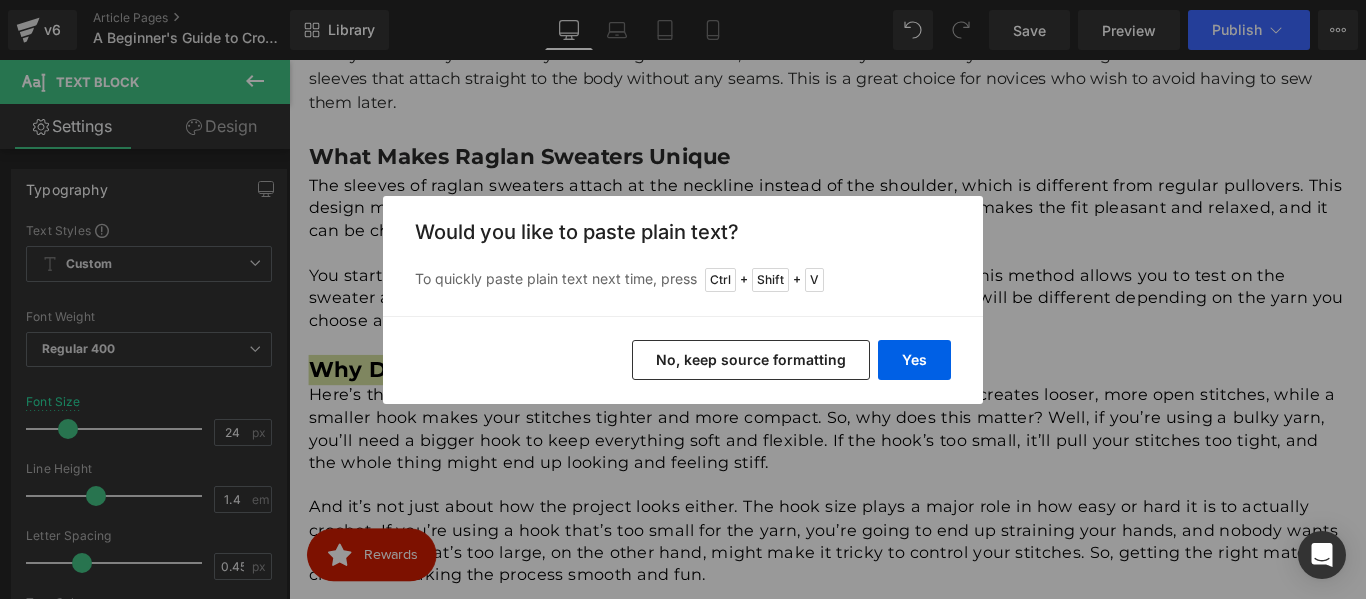 type 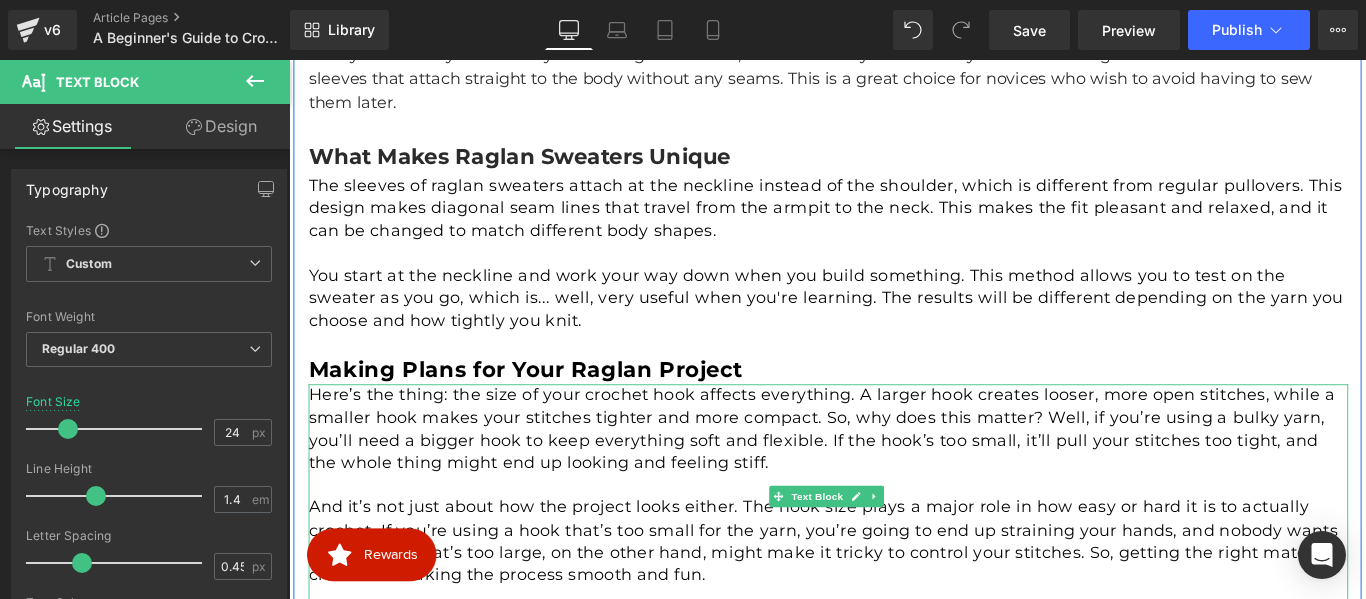 click on "Here’s the thing: the size of your crochet hook affects everything. A larger hook creates looser, more open stitches, while a smaller hook makes your stitches tighter and more compact. So, why does this matter? Well, if you’re using a bulky yarn, you’ll need a bigger hook to keep everything soft and flexible. If the hook’s too small, it’ll pull your stitches too tight, and the whole thing might end up looking and feeling stiff." at bounding box center (895, 474) 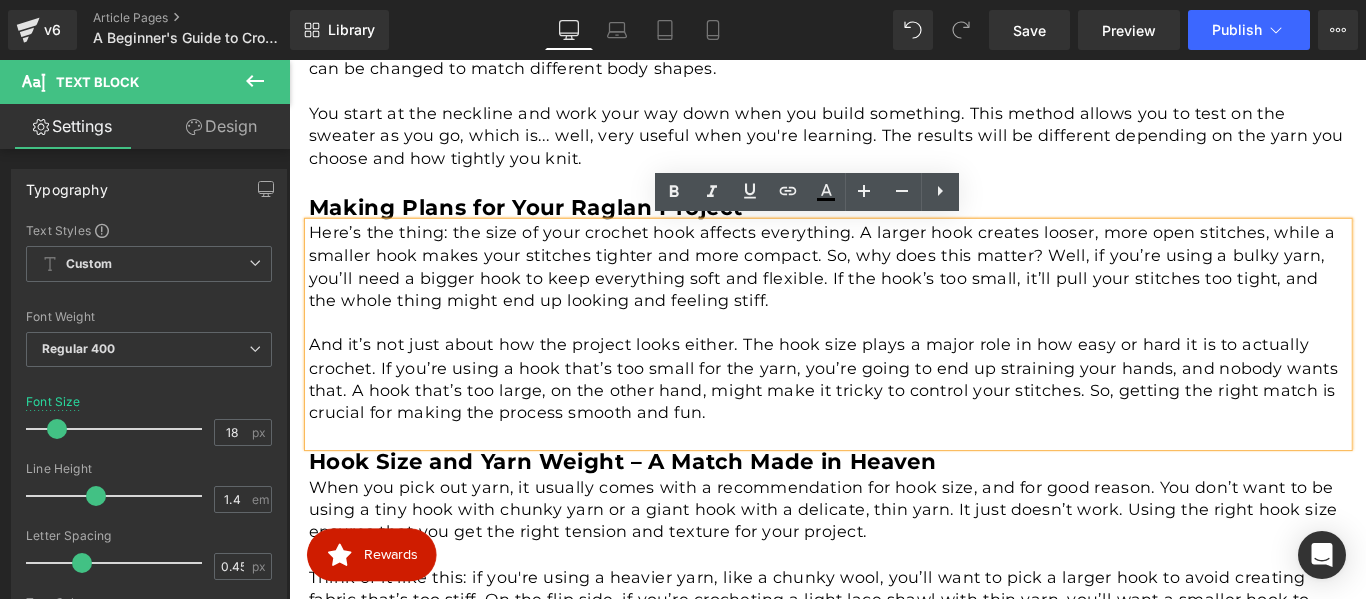 scroll, scrollTop: 1116, scrollLeft: 0, axis: vertical 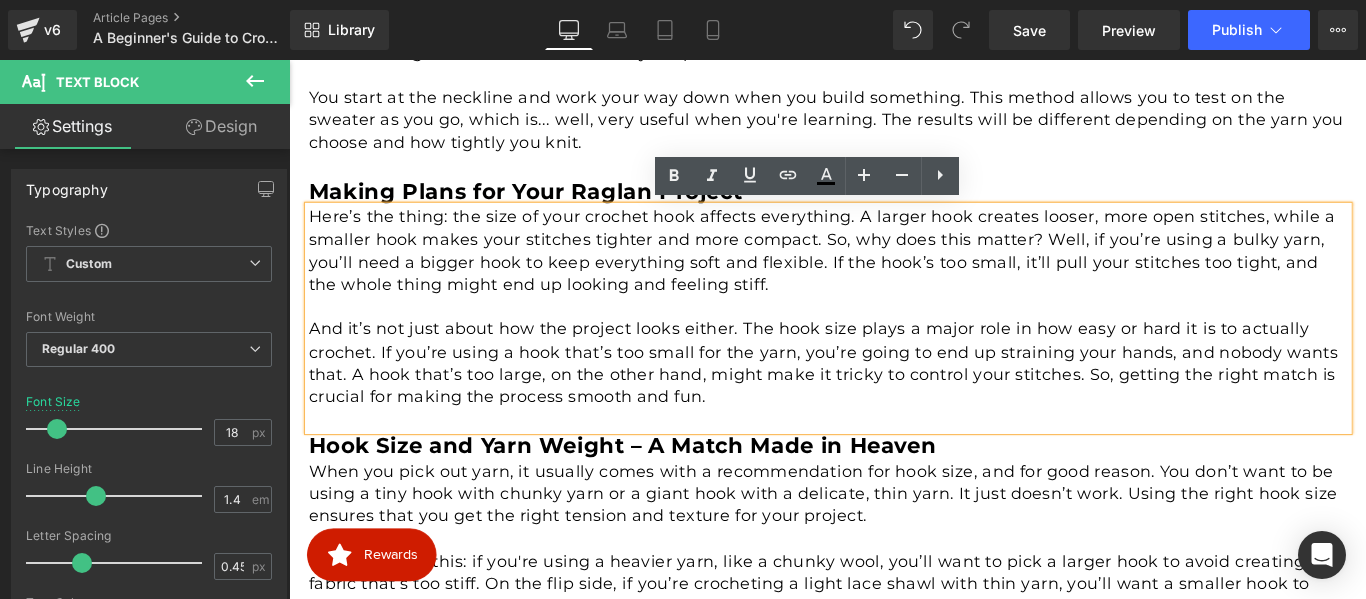 click on "And it’s not just about how the project looks either. The hook size plays a major role in how easy or hard it is to actually crochet. If you’re using a hook that’s too small for the yarn, you’re going to end up straining your hands, and nobody wants that. A hook that’s too large, on the other hand, might make it tricky to control your stitches. So, getting the right match is crucial for making the process smooth and fun." at bounding box center (895, 400) 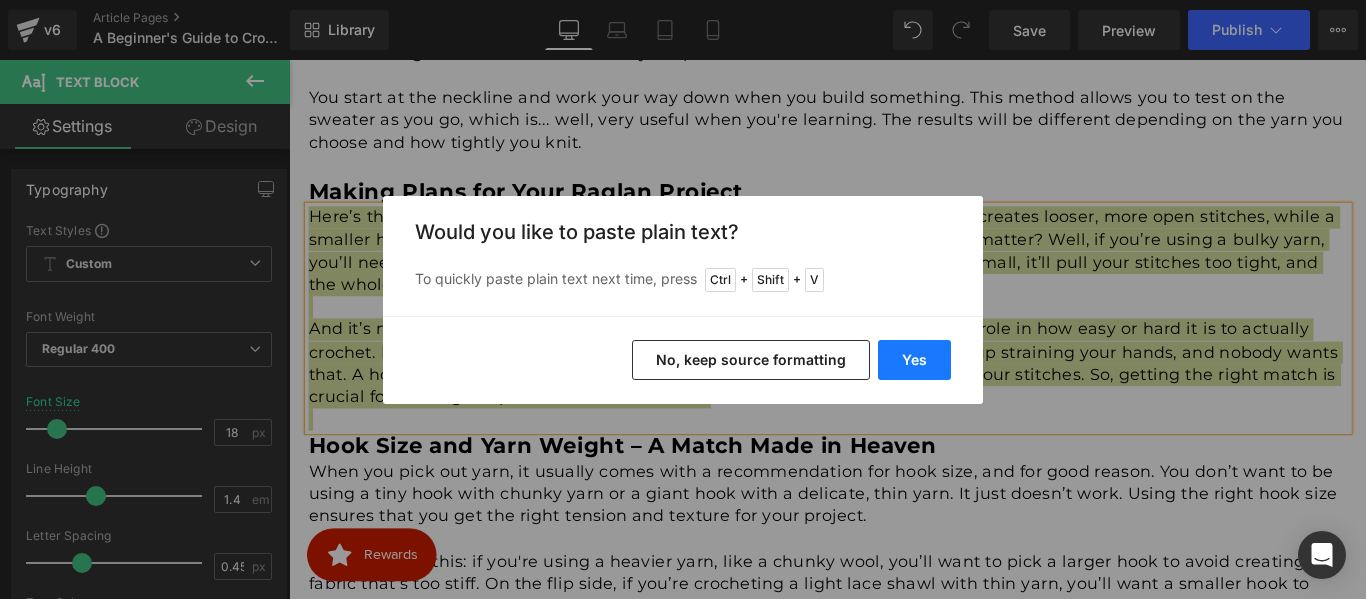click on "Yes" at bounding box center (914, 360) 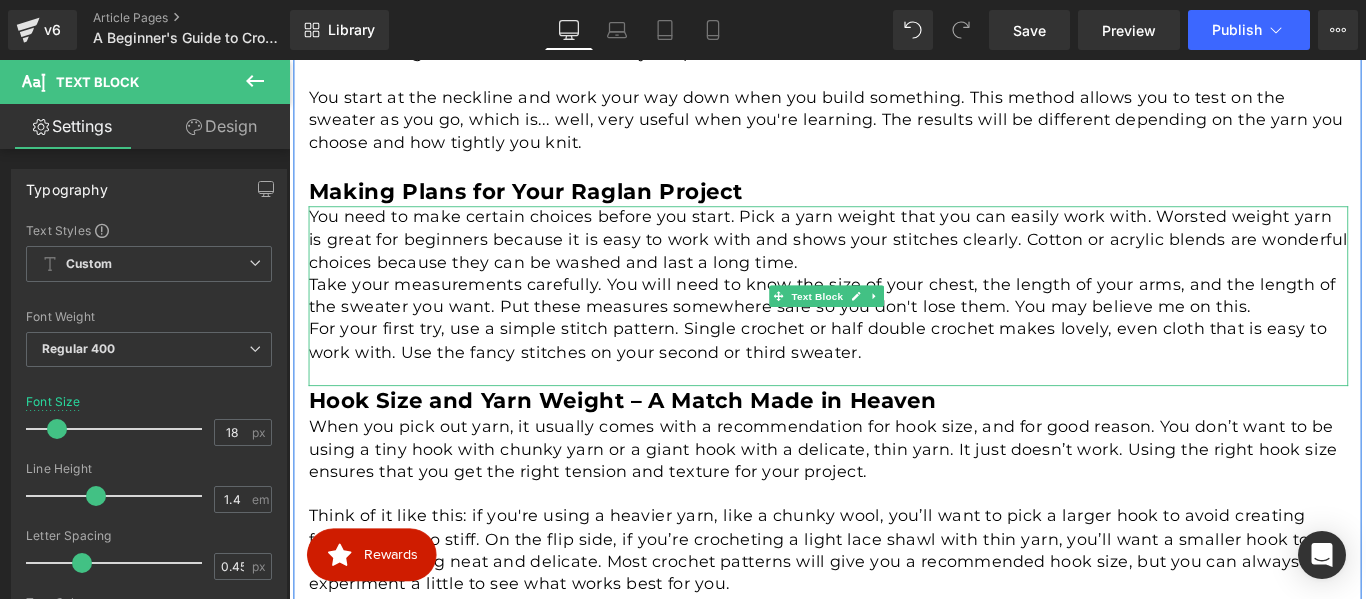 click on "You need to make certain choices before you start. Pick a yarn weight that you can easily work with. Worsted weight yarn is great for beginners because it is easy to work with and shows your stitches clearly. Cotton or acrylic blends are wonderful choices because they can be washed and last a long time." at bounding box center [895, 262] 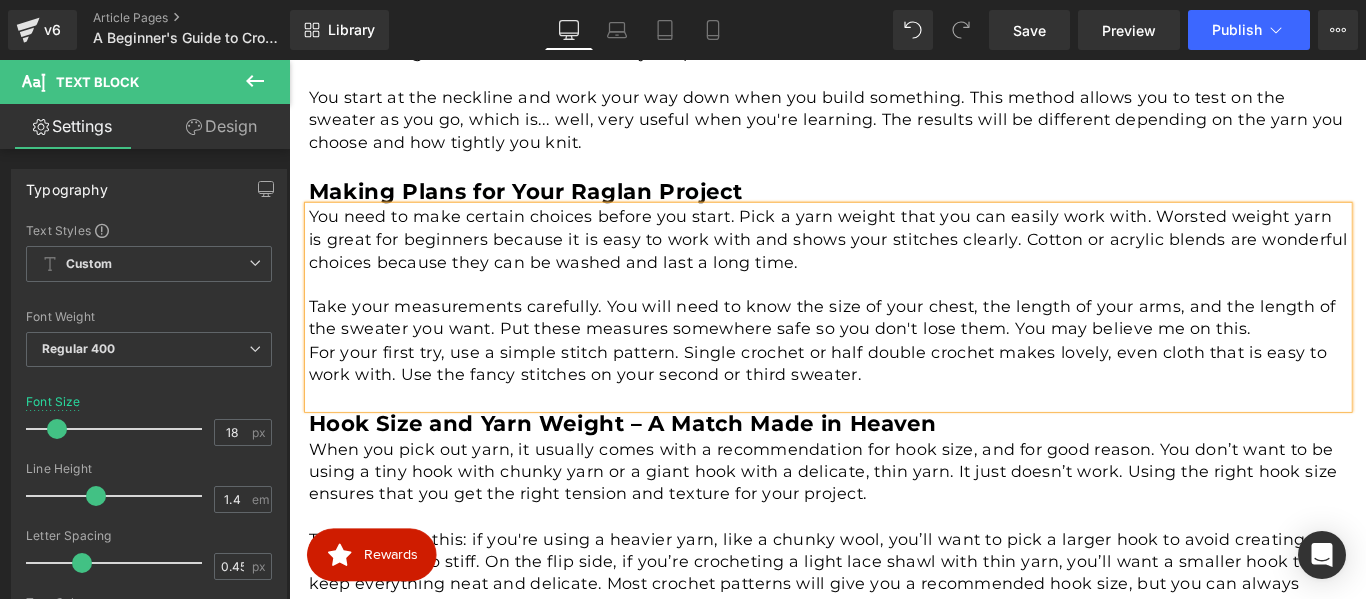 click on "Take your measurements carefully. You will need to know the size of your chest, the length of your arms, and the length of the sweater you want. Put these measures somewhere safe so you don't lose them. You may believe me on this." at bounding box center [895, 350] 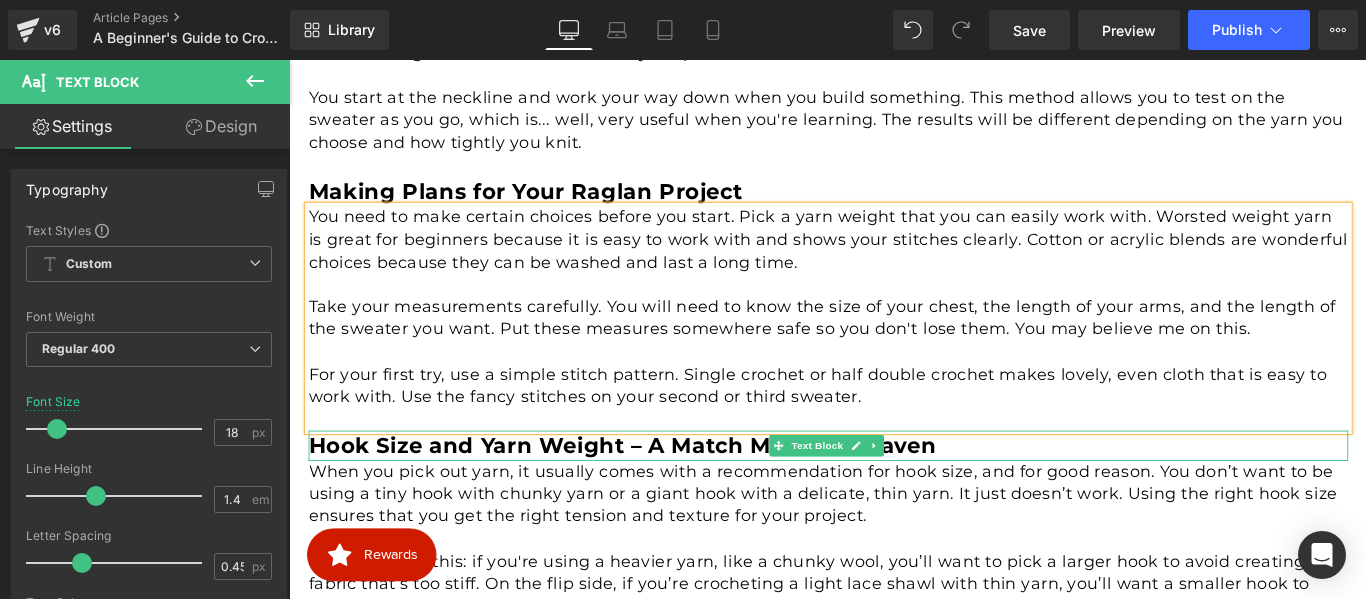 click on "Hook Size and Yarn Weight – A Match Made in Heaven" at bounding box center [664, 492] 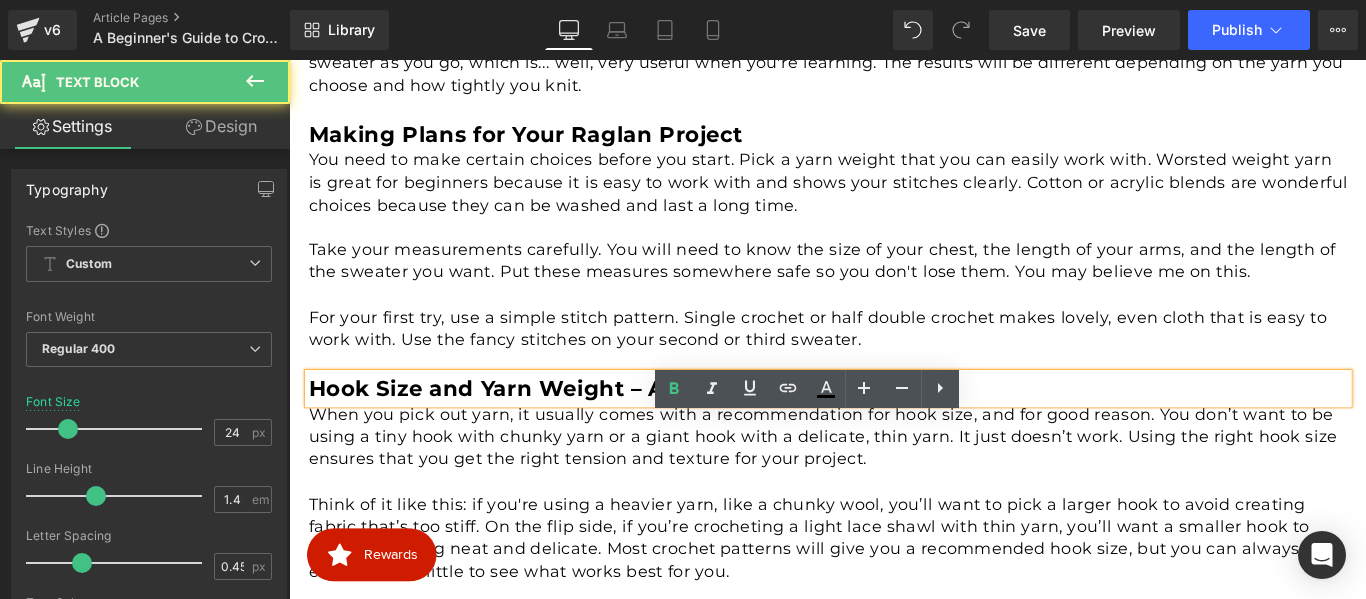 scroll, scrollTop: 1216, scrollLeft: 0, axis: vertical 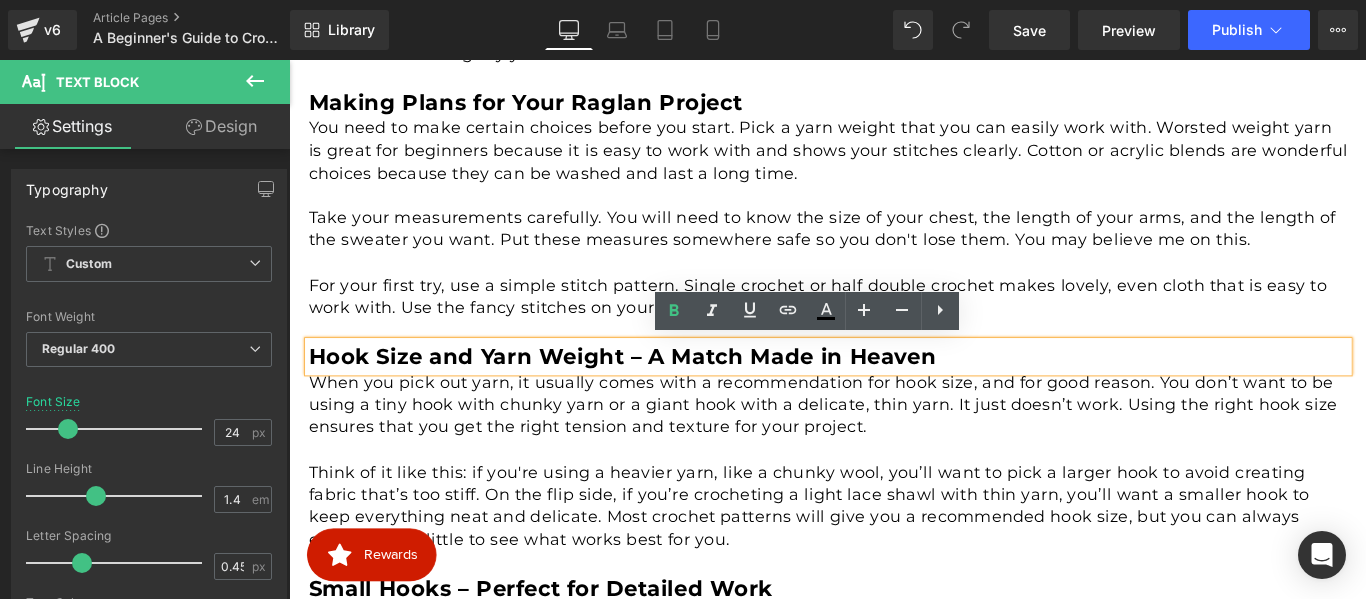 click on "Hook Size and Yarn Weight – A Match Made in Heaven" at bounding box center (664, 392) 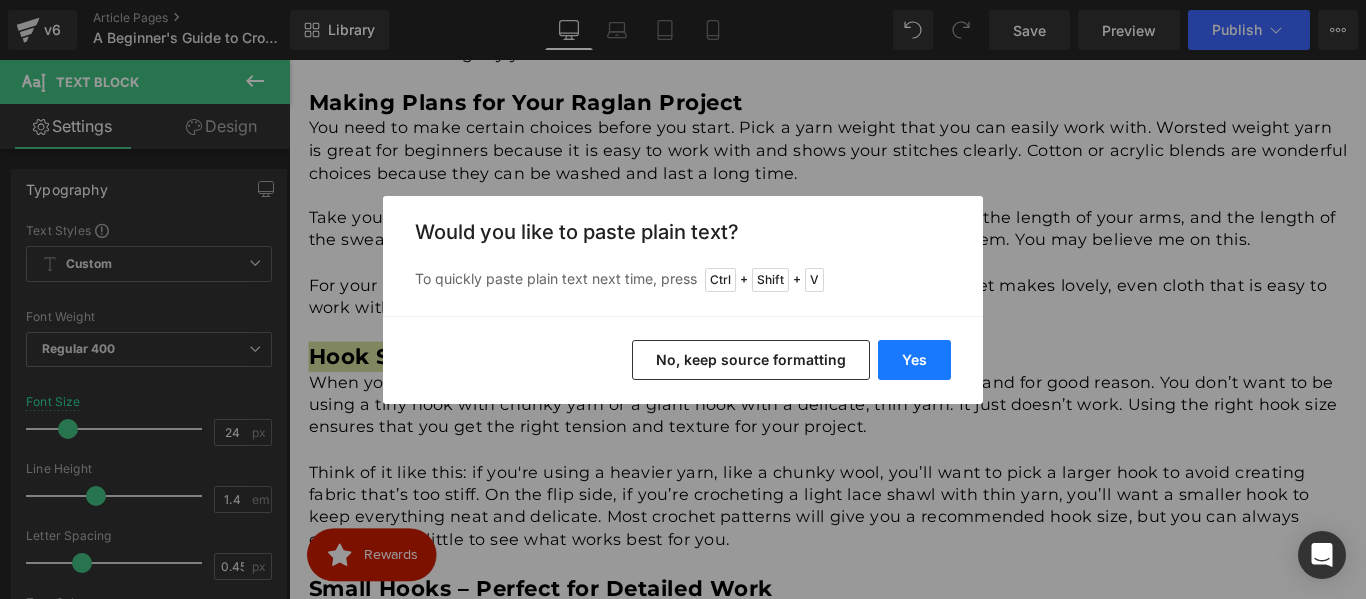 click on "Yes" at bounding box center (914, 360) 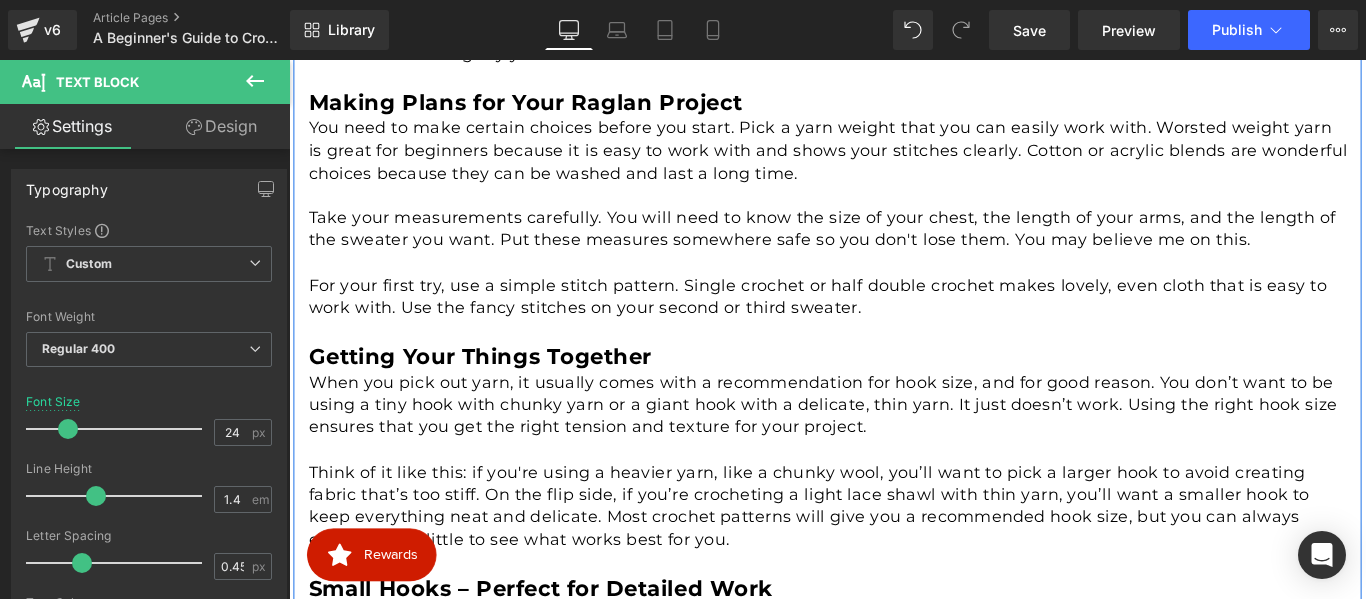 click at bounding box center (895, 498) 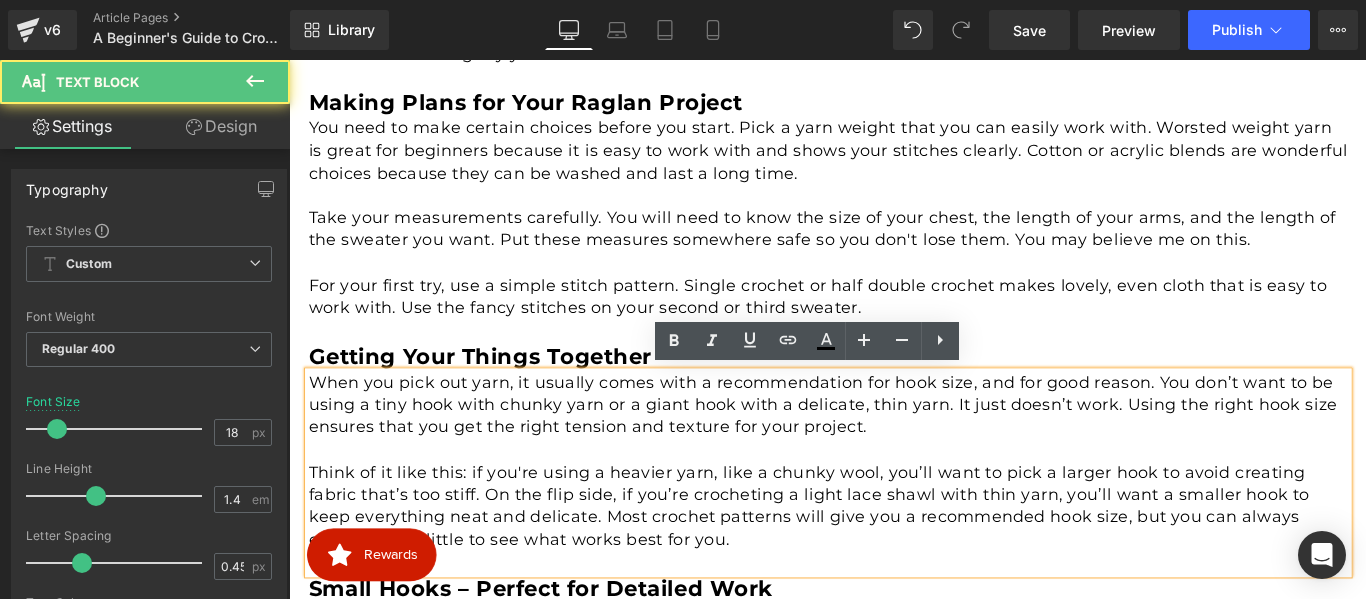click at bounding box center [895, 498] 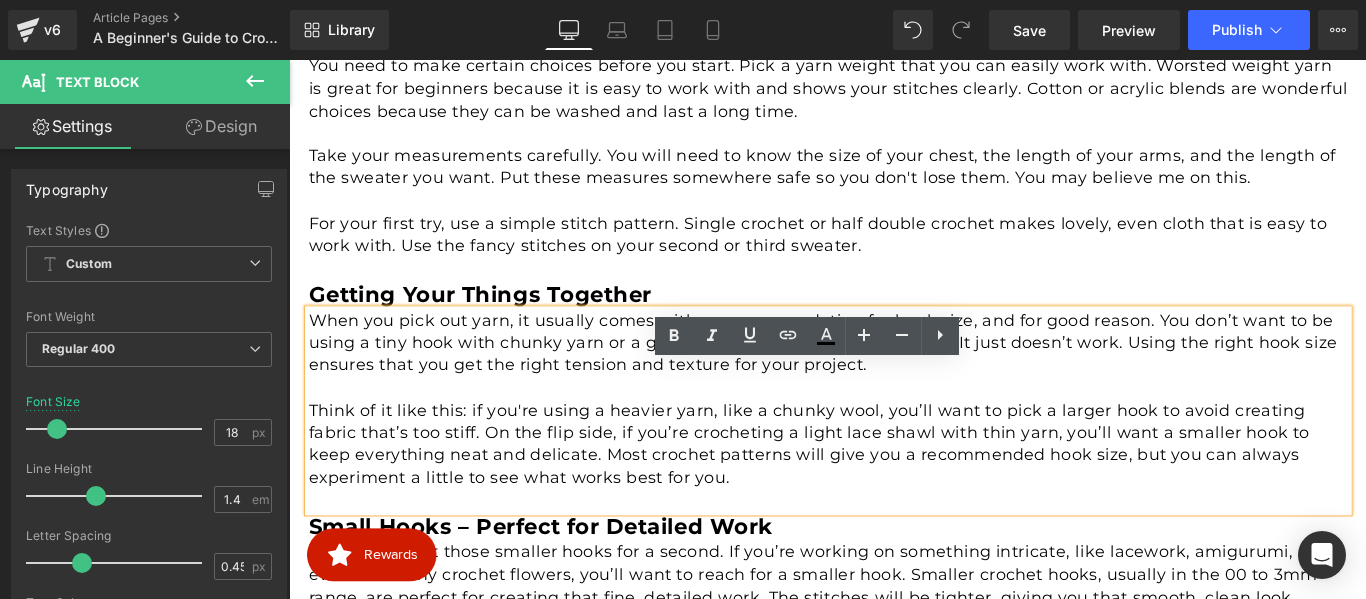 scroll, scrollTop: 1416, scrollLeft: 0, axis: vertical 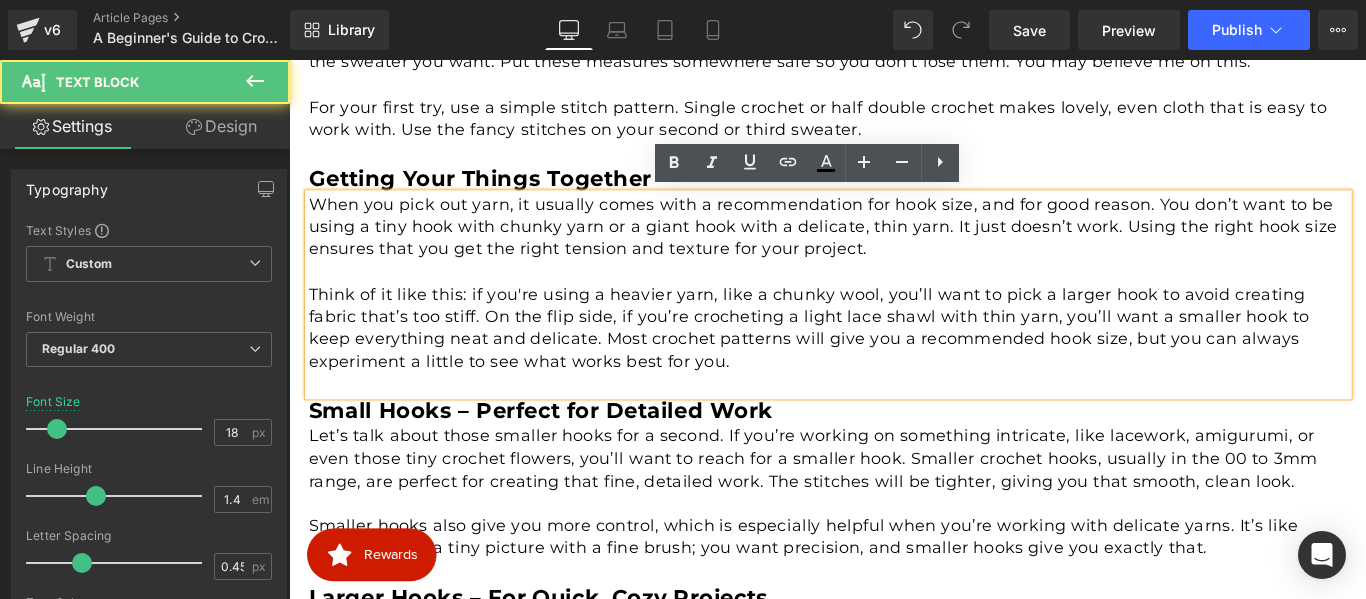 click on "Think of it like this: if you're using a heavier yarn, like a chunky wool, you’ll want to pick a larger hook to avoid creating fabric that’s too stiff. On the flip side, if you’re crocheting a light lace shawl with thin yarn, you’ll want a smaller hook to keep everything neat and delicate. Most crochet patterns will give you a recommended hook size, but you can always experiment a little to see what works best for you." at bounding box center (895, 361) 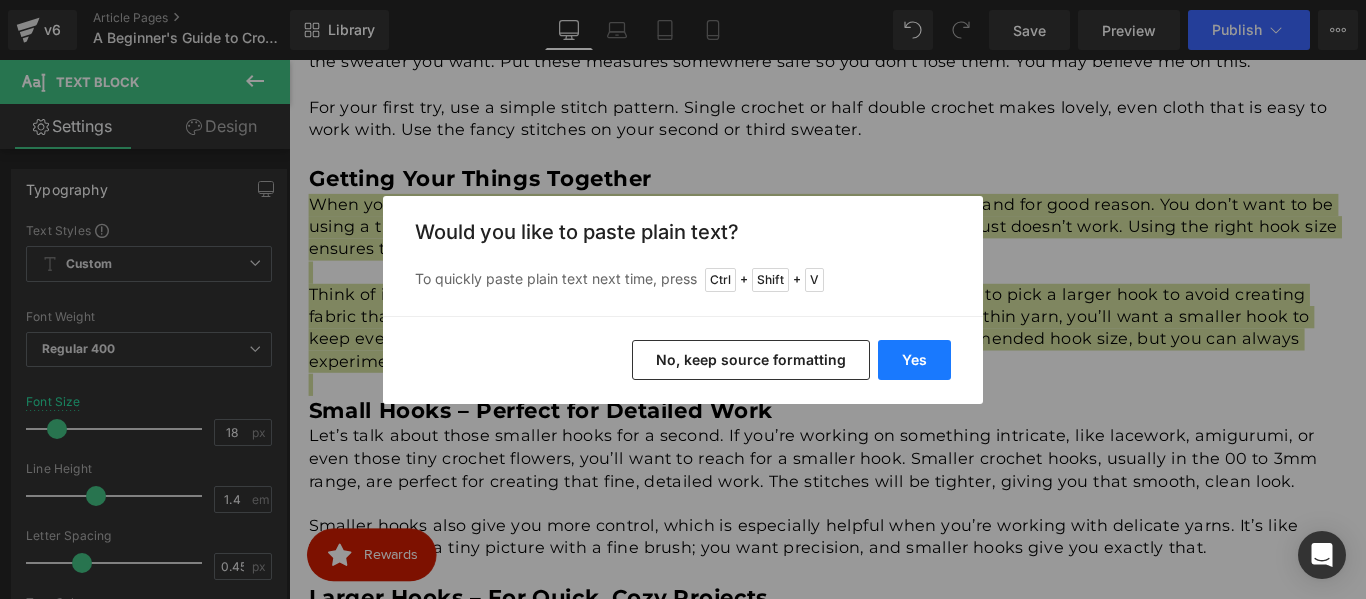 click on "Yes" at bounding box center (914, 360) 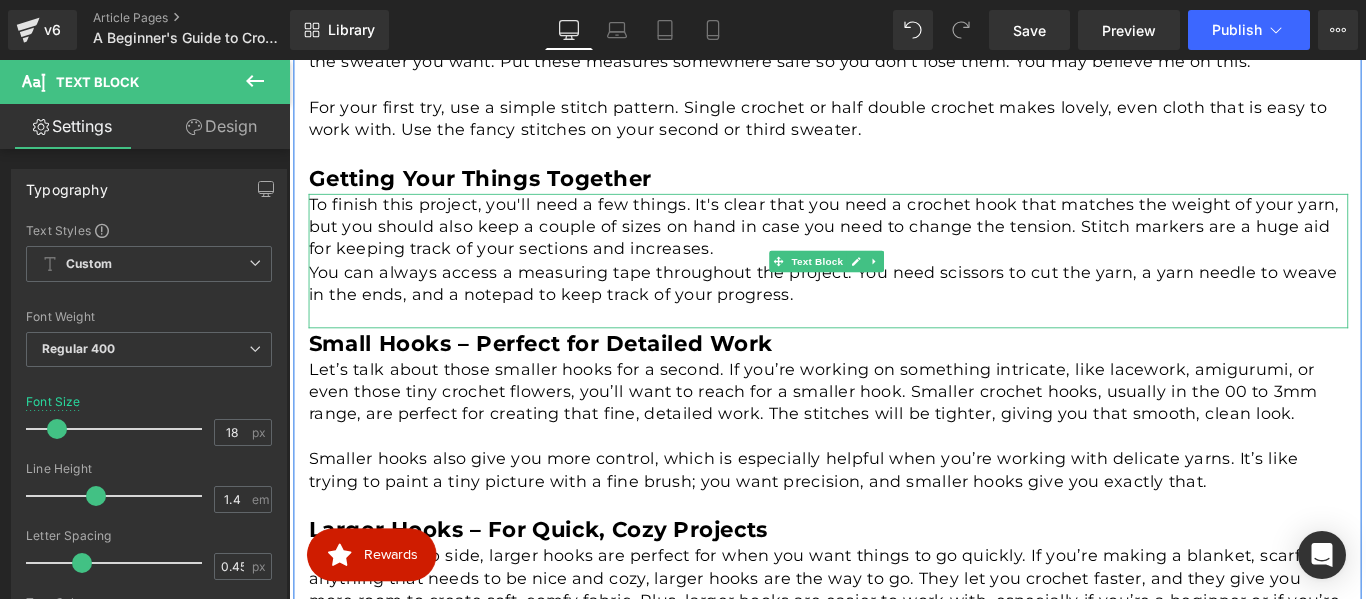 click on "To finish this project, you'll need a few things. It's clear that you need a crochet hook that matches the weight of your yarn, but you should also keep a couple of sizes on hand in case you need to change the tension. Stitch markers are a huge aid for keeping track of your sections and increases." at bounding box center [895, 248] 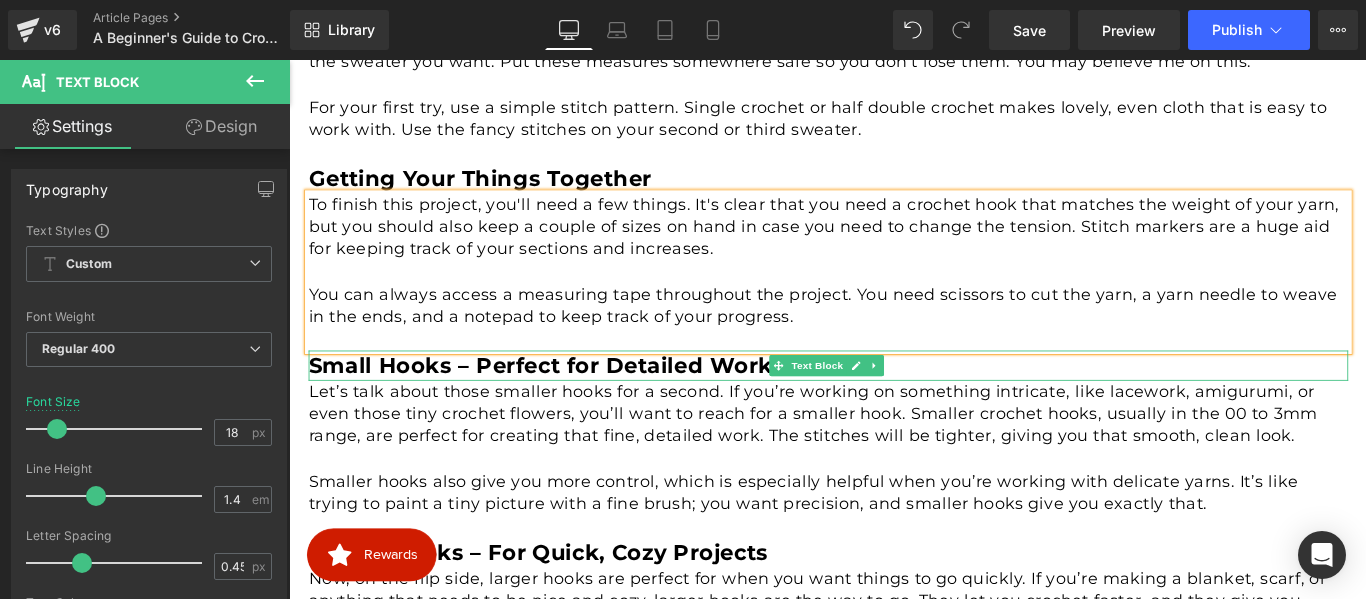 click on "Small Hooks – Perfect for Detailed Work" at bounding box center (572, 402) 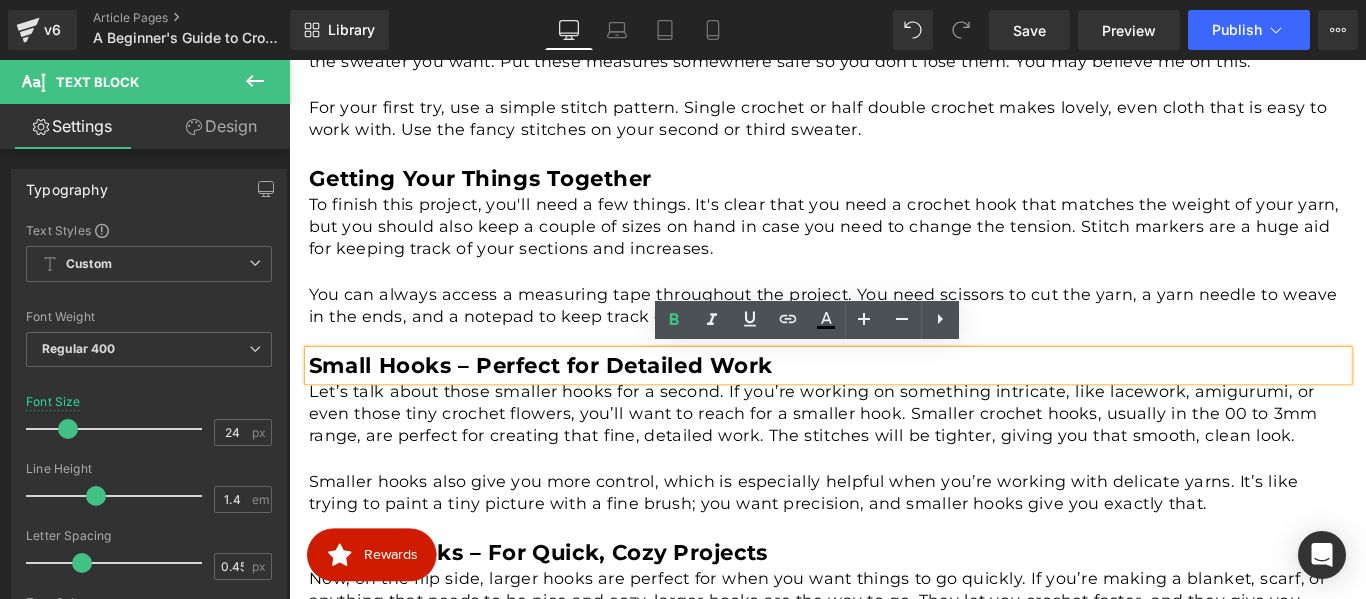click on "Small Hooks – Perfect for Detailed Work" at bounding box center (572, 402) 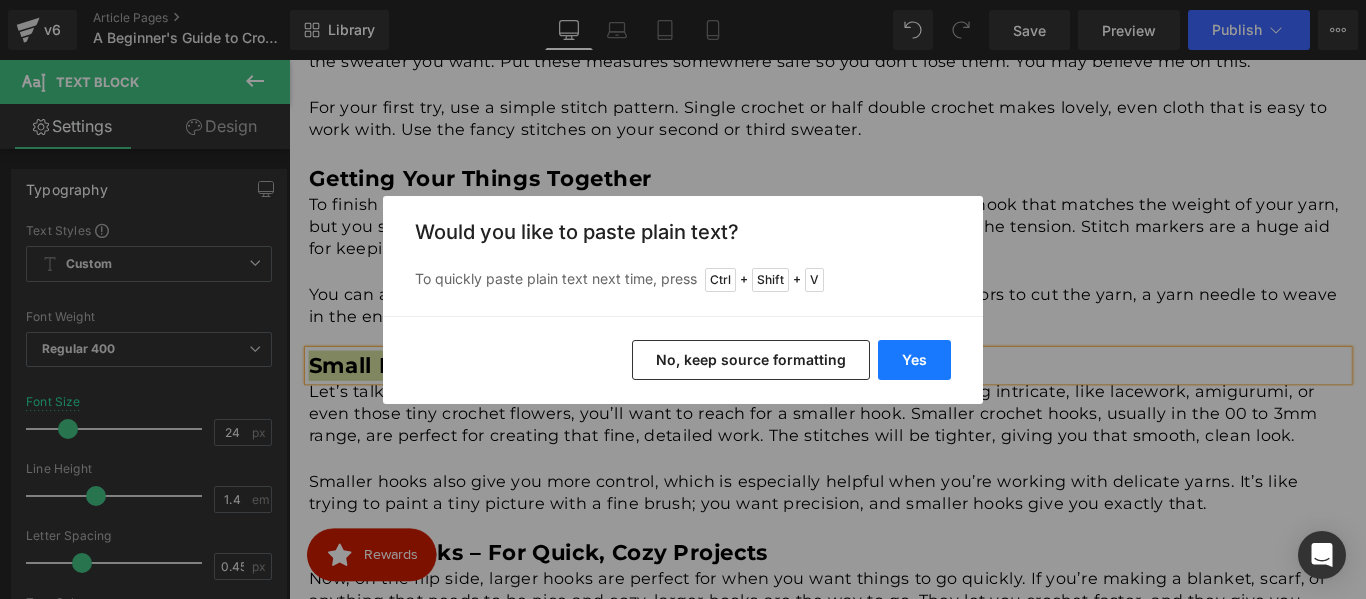 click on "Yes" at bounding box center (914, 360) 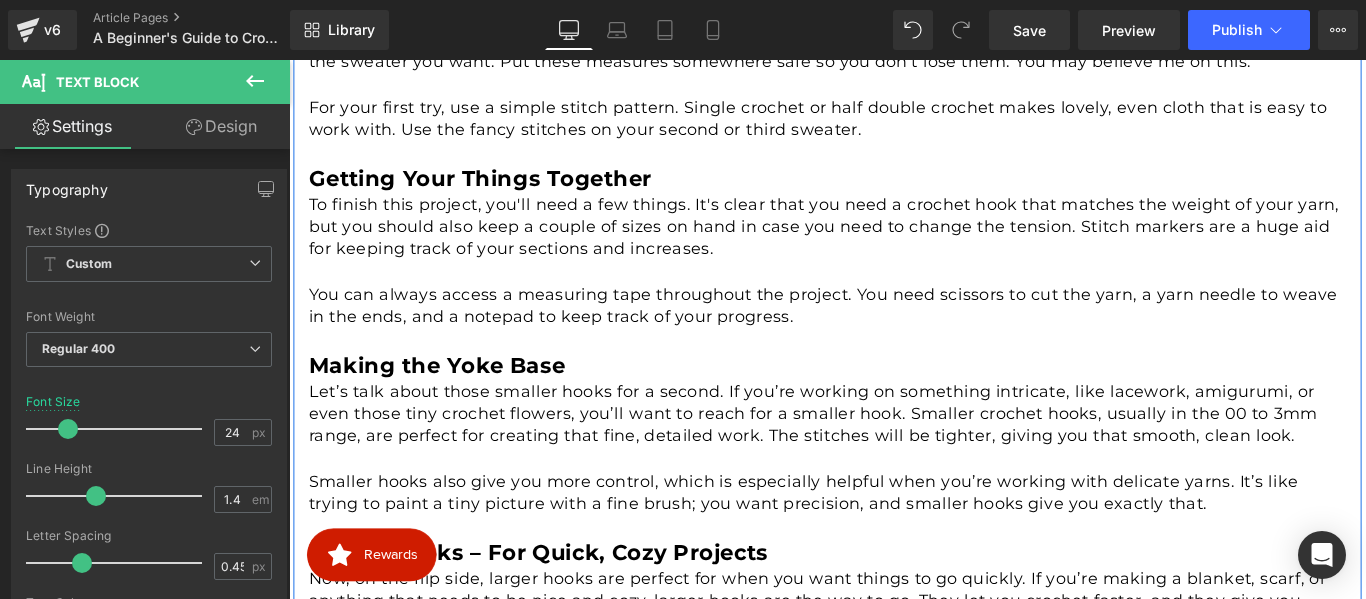 click on "Let’s talk about those smaller hooks for a second. If you’re working on something intricate, like lacework, amigurumi, or even those tiny crochet flowers, you’ll want to reach for a smaller hook. Smaller crochet hooks, usually in the 00 to 3mm range, are perfect for creating that fine, detailed work. The stitches will be tighter, giving you that smooth, clean look." at bounding box center [895, 458] 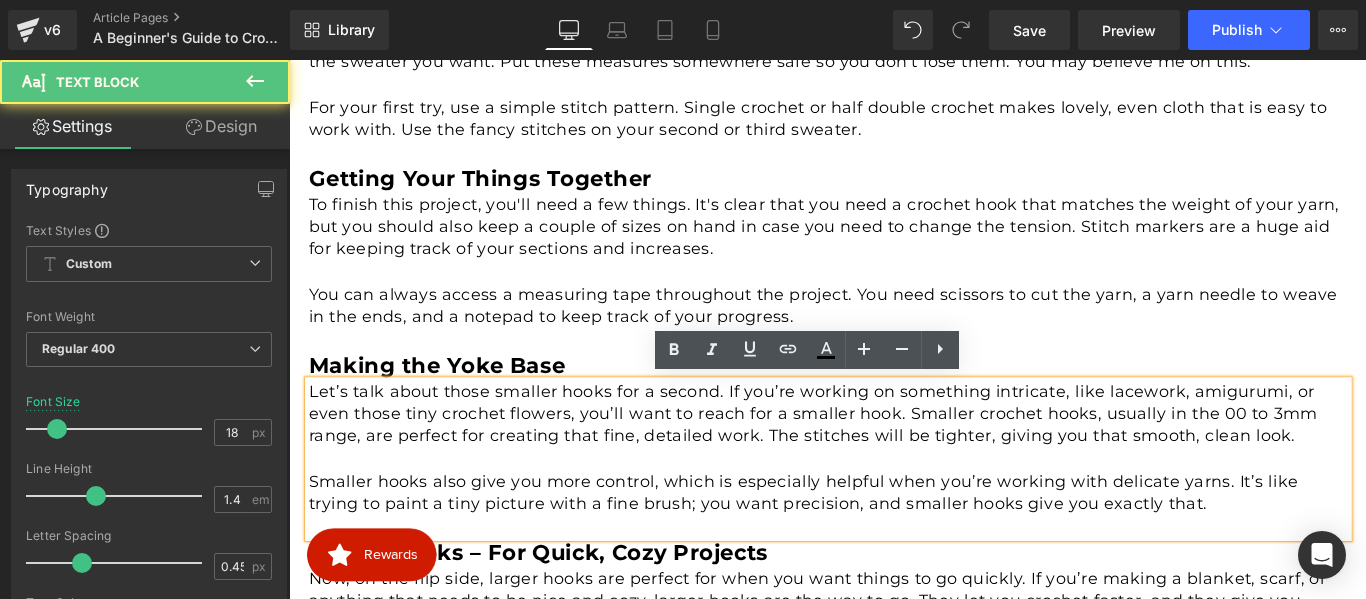 scroll, scrollTop: 1516, scrollLeft: 0, axis: vertical 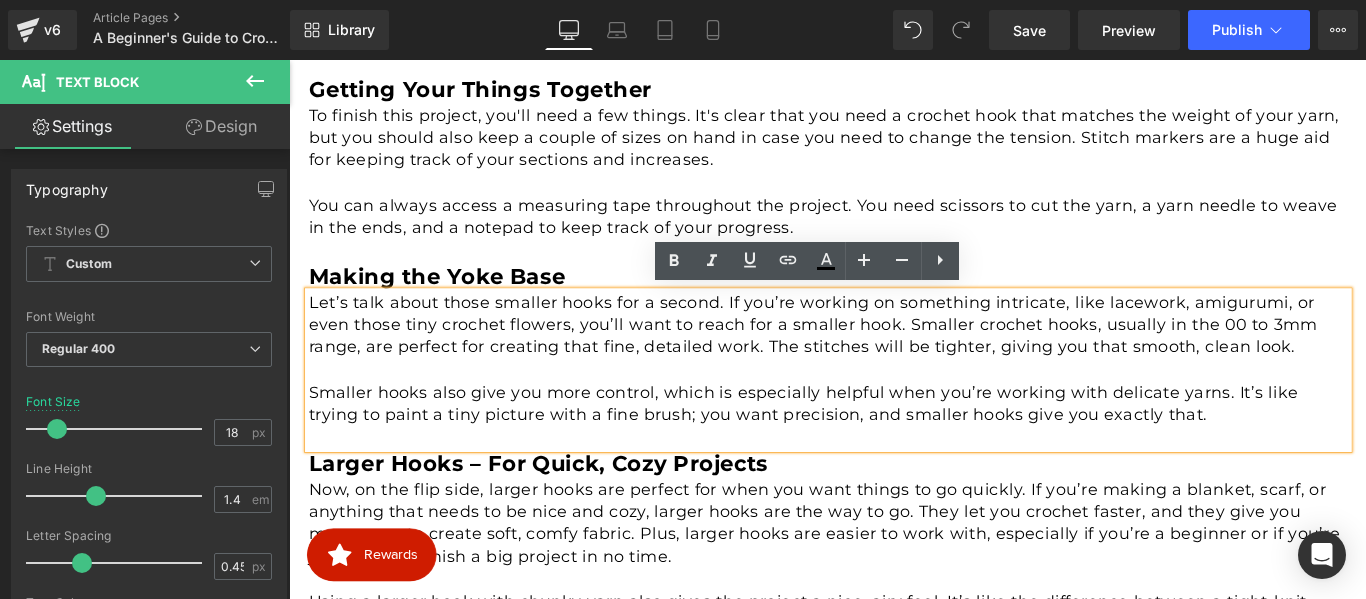 click at bounding box center (895, 408) 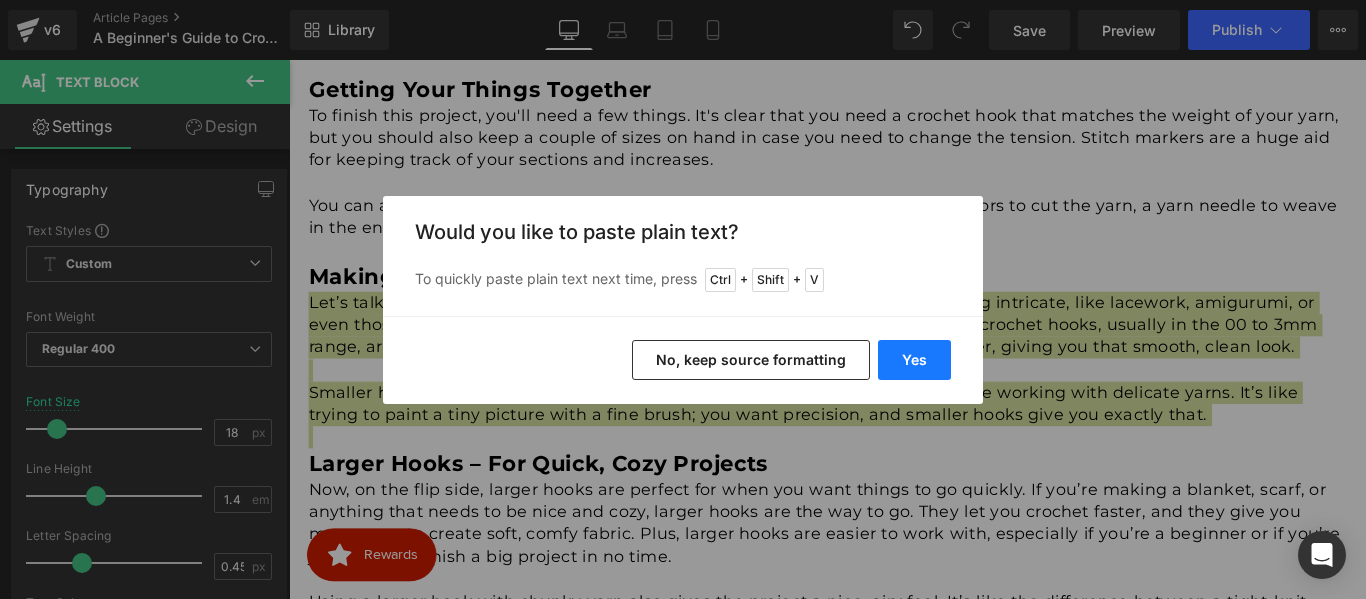 click on "Yes" at bounding box center [914, 360] 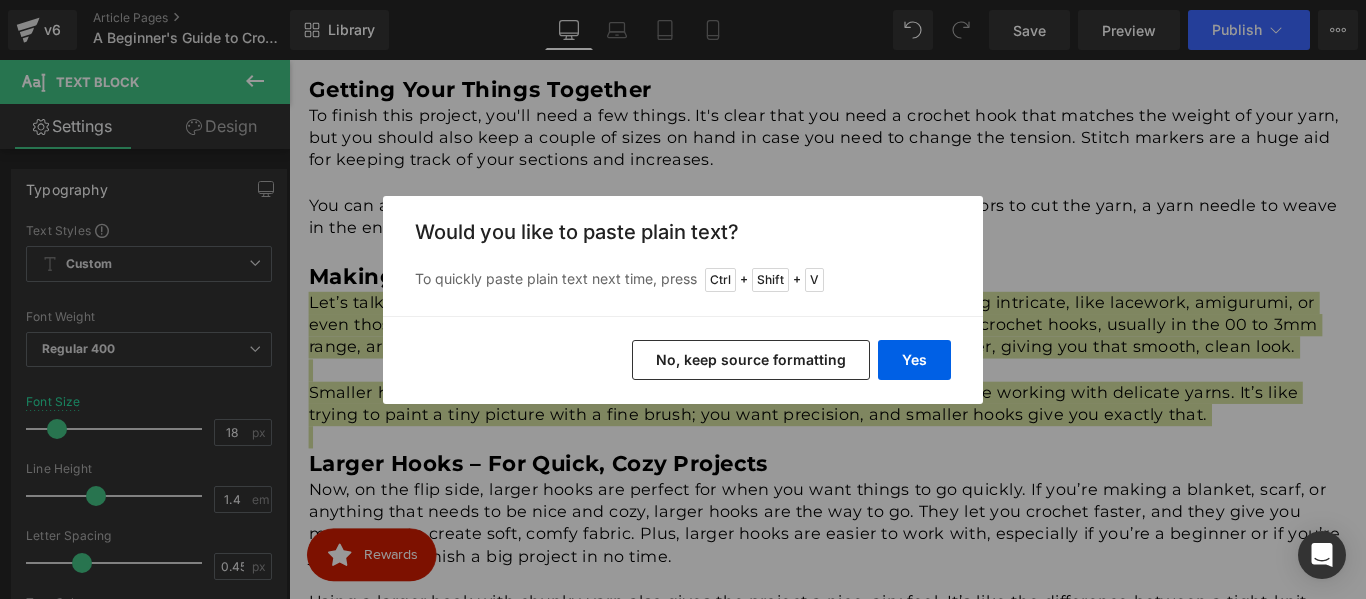 type 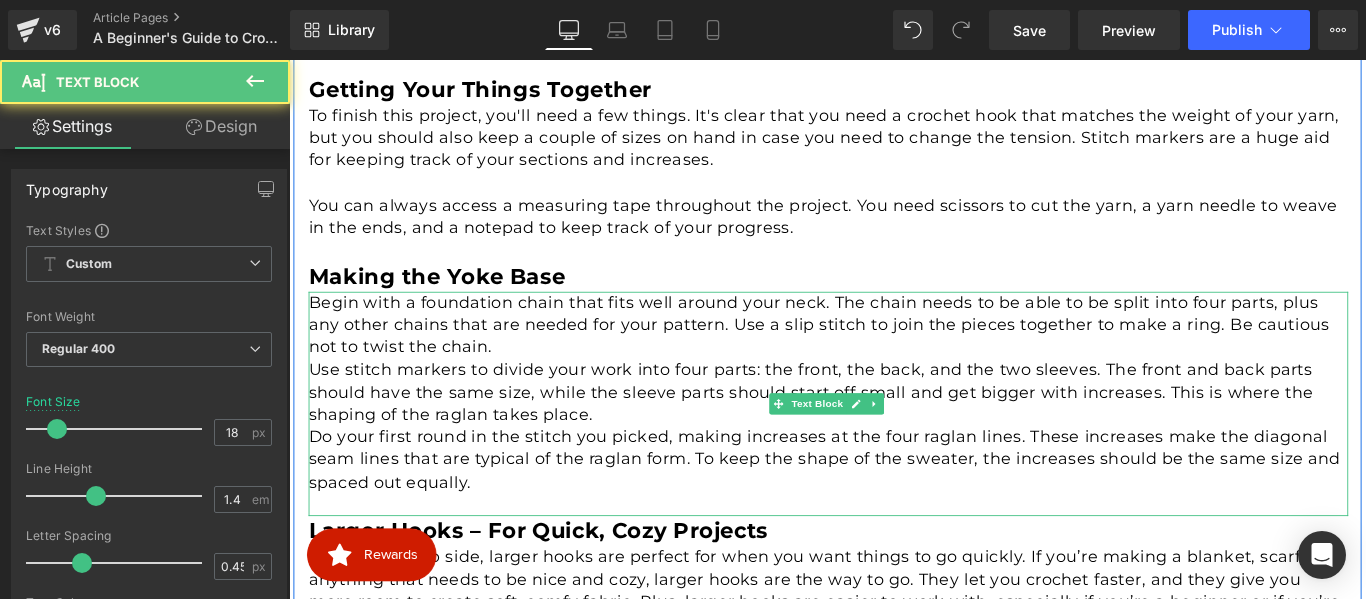 click on "Begin with a foundation chain that fits well around your neck. The chain needs to be able to be split into four parts, plus any other chains that are needed for your pattern. Use a slip stitch to join the pieces together to make a ring. Be cautious not to twist the chain." at bounding box center [895, 358] 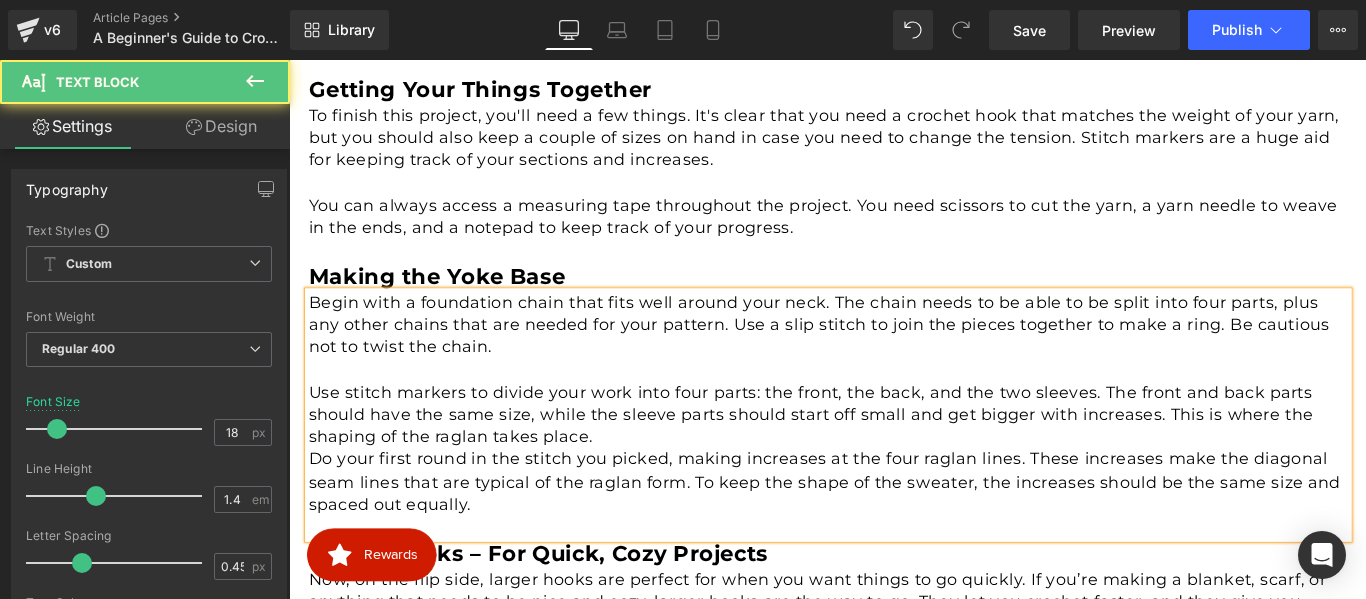 click on "Use stitch markers to divide your work into four parts: the front, the back, and the two sleeves. The front and back parts should have the same size, while the sleeve parts should start off small and get bigger with increases. This is where the shaping of the raglan takes place." at bounding box center [895, 459] 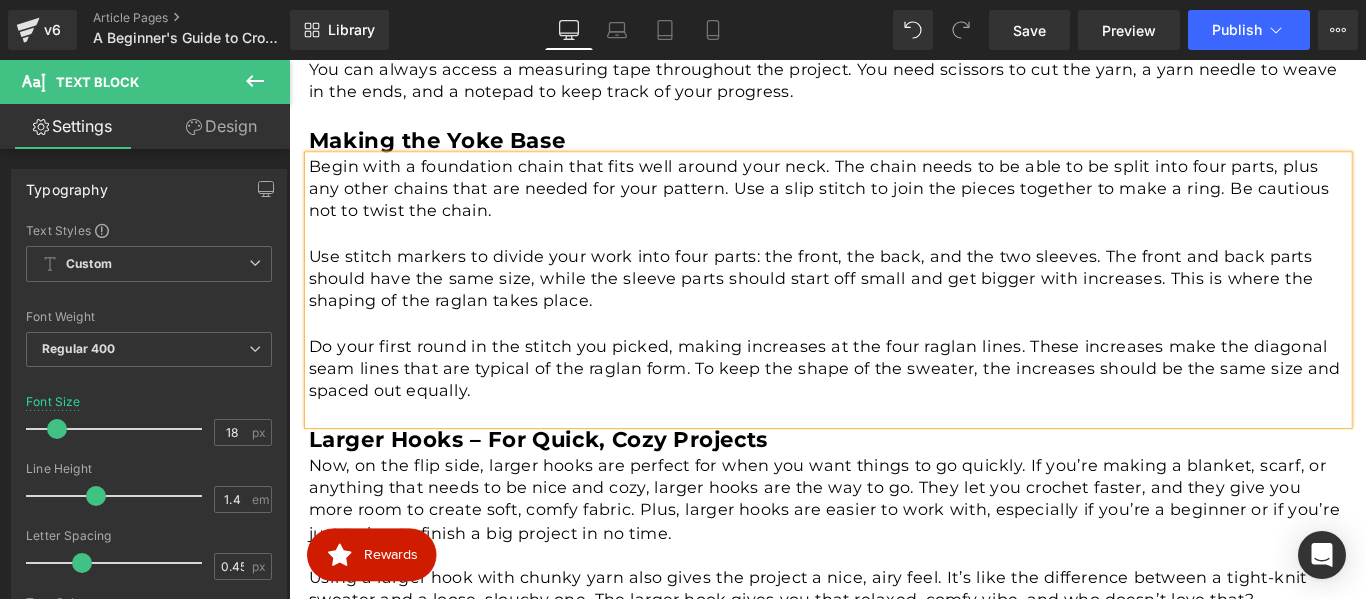 scroll, scrollTop: 1716, scrollLeft: 0, axis: vertical 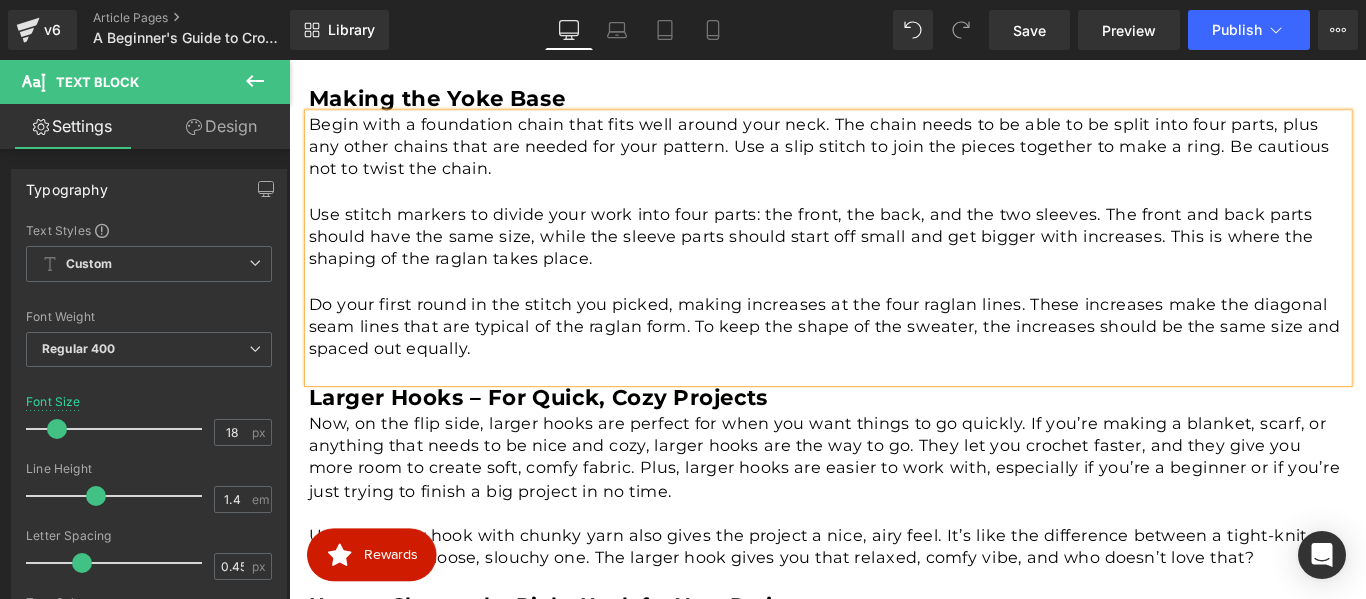 click on "Larger Hooks – For Quick, Cozy Projects" at bounding box center (569, 438) 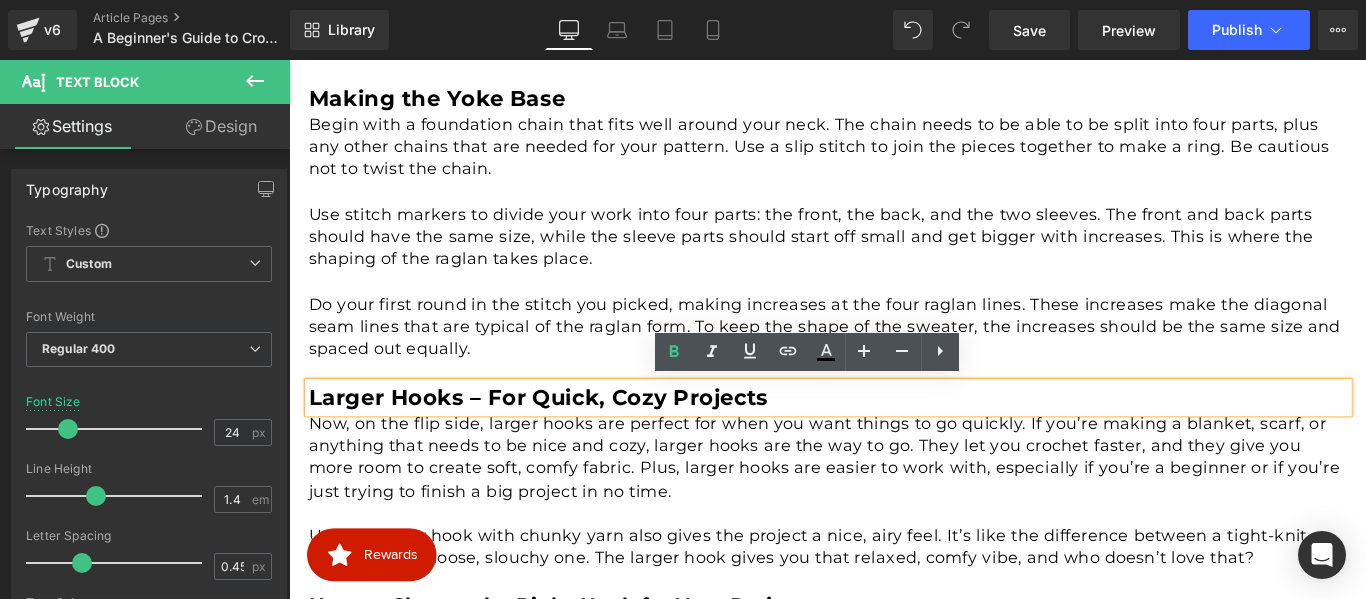 click on "Larger Hooks – For Quick, Cozy Projects" at bounding box center [569, 438] 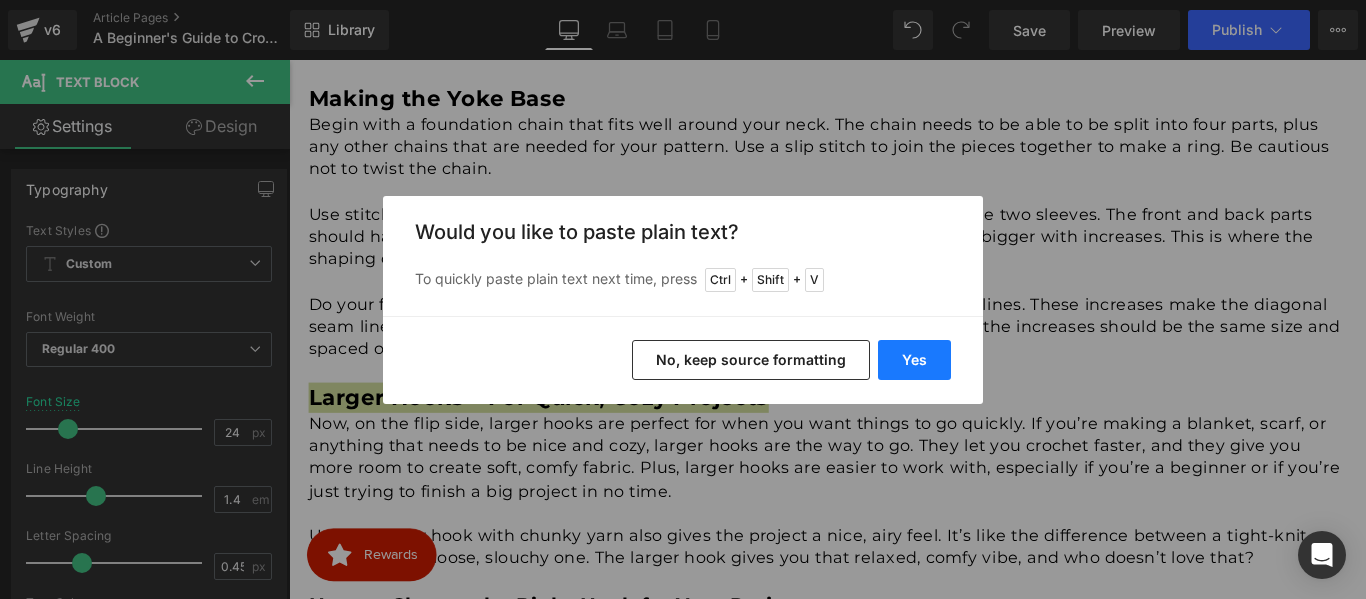 click on "Yes" at bounding box center (914, 360) 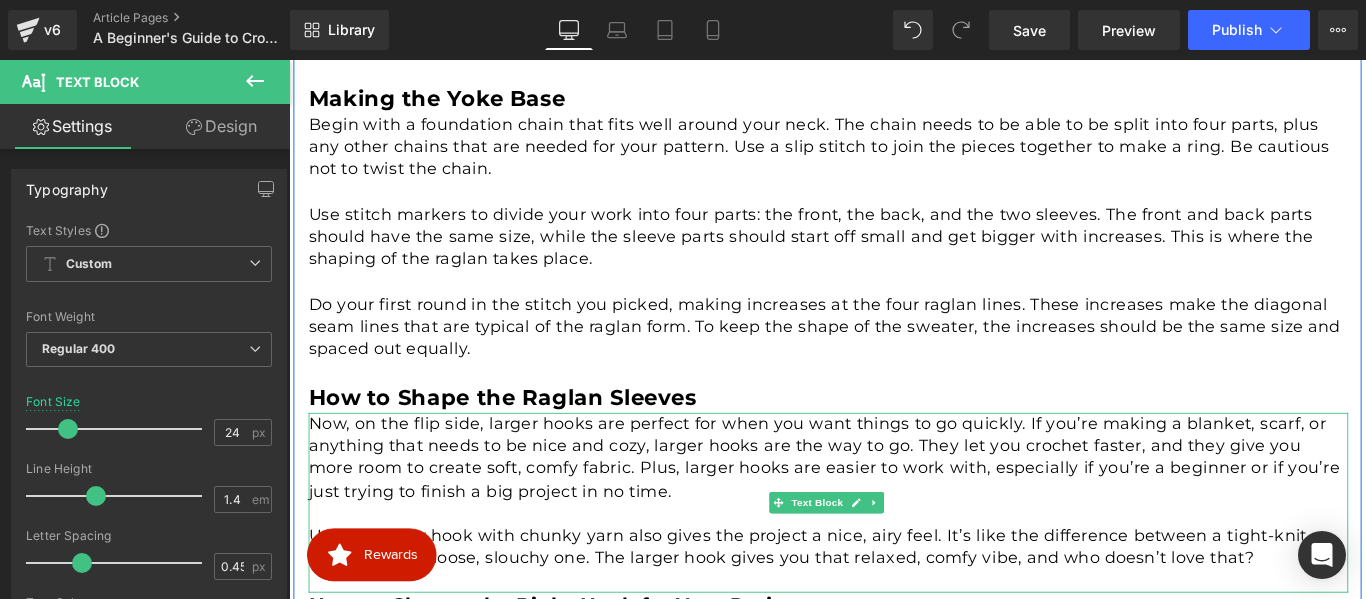 click on "Now, on the flip side, larger hooks are perfect for when you want things to go quickly. If you’re making a blanket, scarf, or anything that needs to be nice and cozy, larger hooks are the way to go. They let you crochet faster, and they give you more room to create soft, comfy fabric. Plus, larger hooks are easier to work with, especially if you’re a beginner or if you’re just trying to finish a big project in no time." at bounding box center (895, 506) 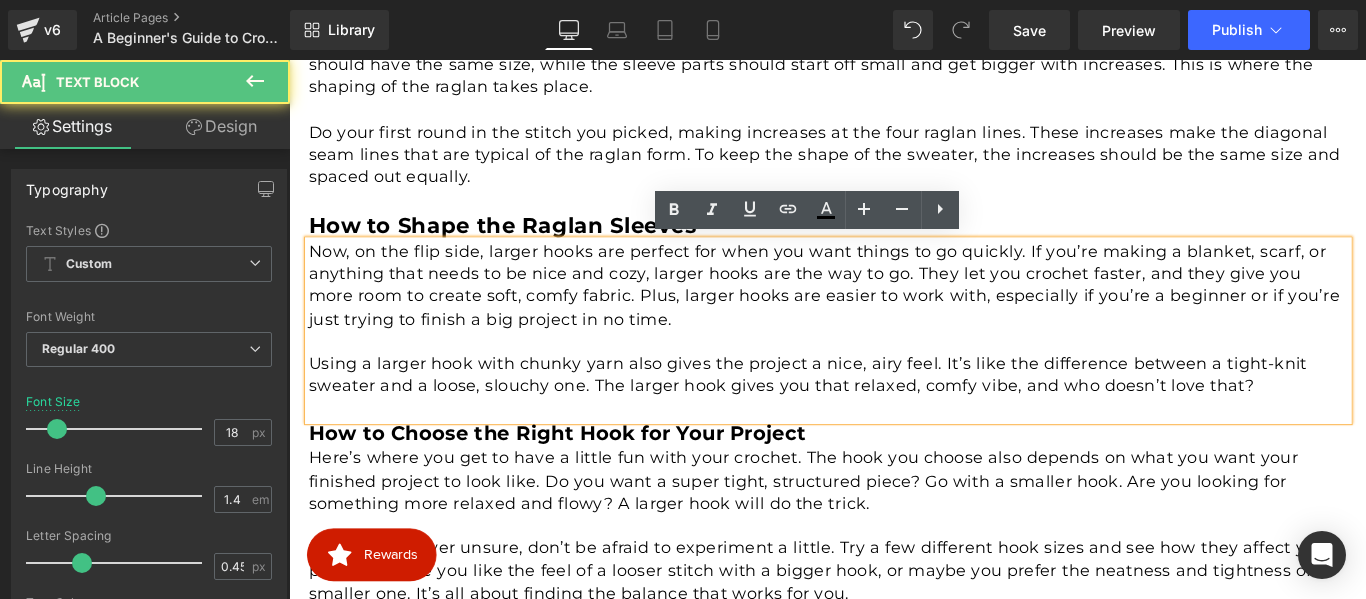 scroll, scrollTop: 1916, scrollLeft: 0, axis: vertical 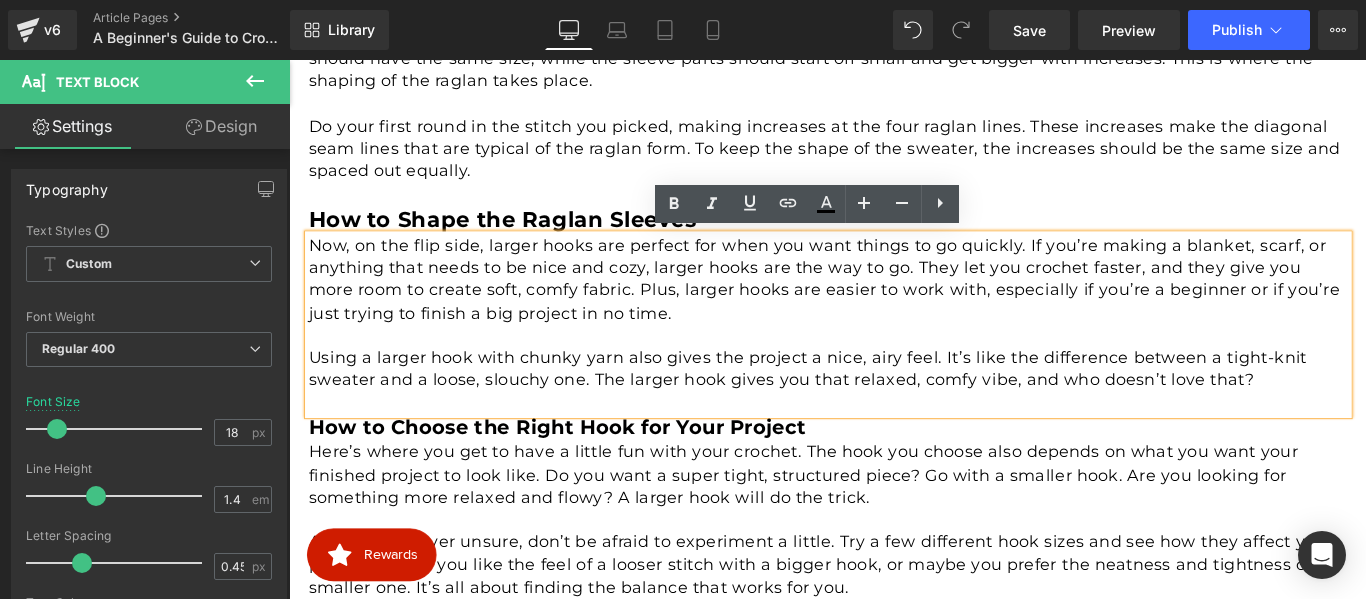 click at bounding box center (895, 369) 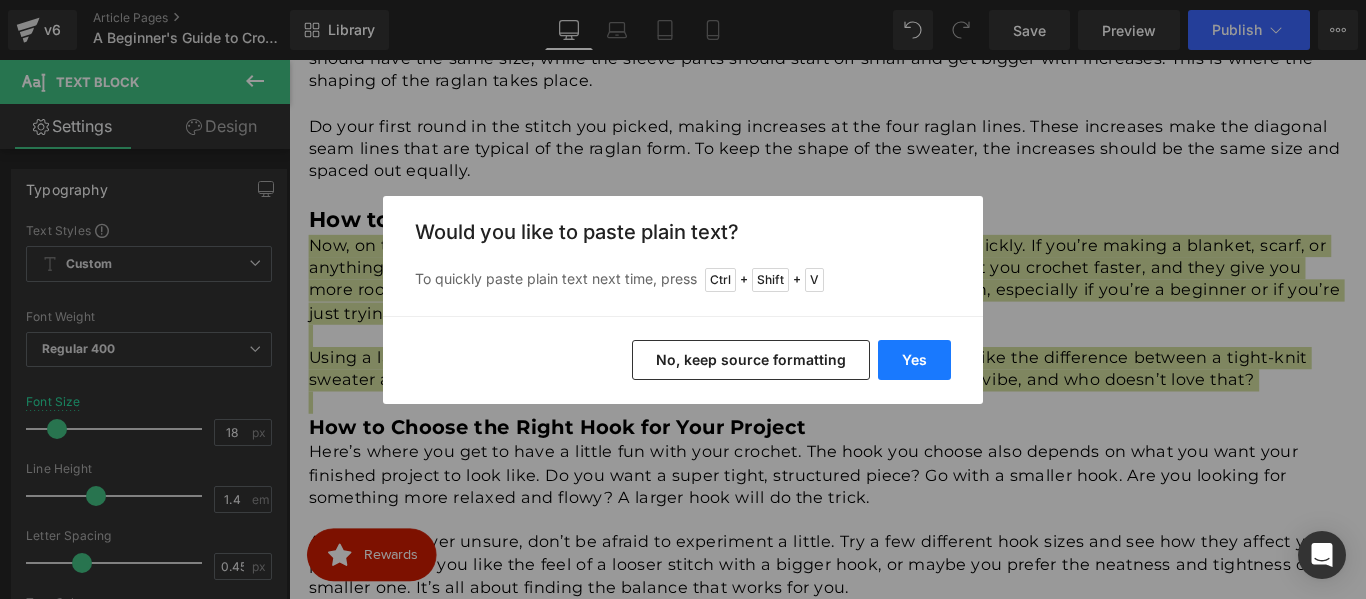 click on "Yes" at bounding box center [914, 360] 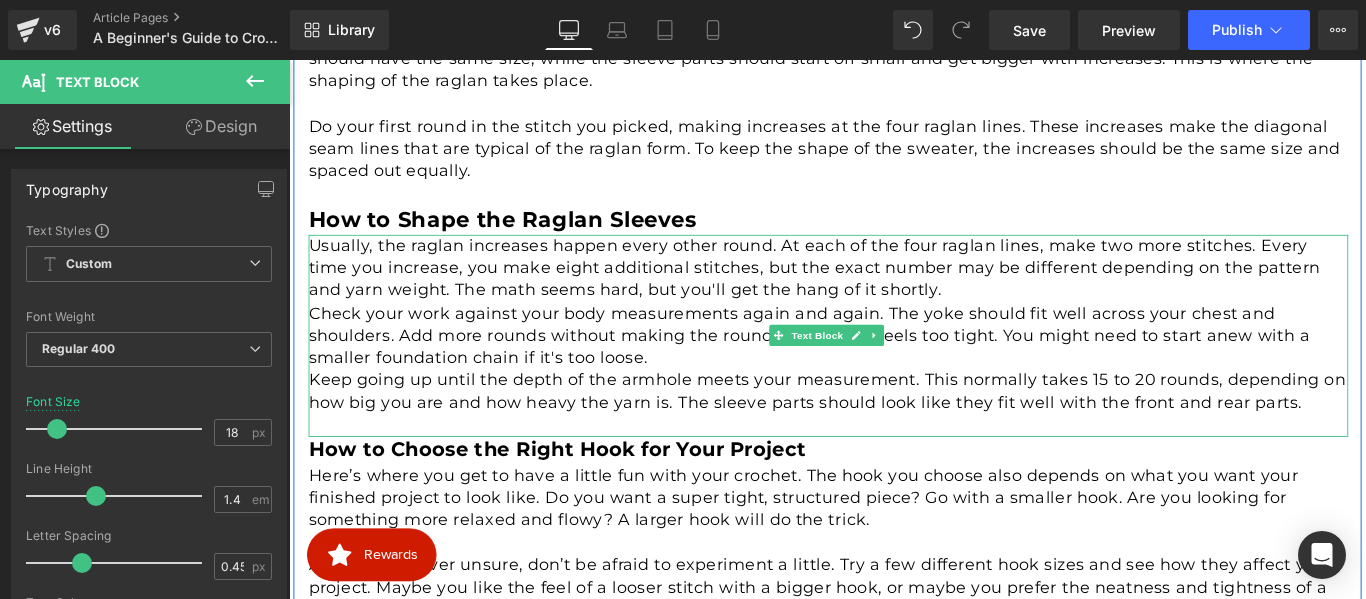 click on "Usually, the raglan increases happen every other round. At each of the four raglan lines, make two more stitches. Every time you increase, you make eight additional stitches, but the exact number may be different depending on the pattern and yarn weight. The math seems hard, but you'll get the hang of it shortly." at bounding box center (895, 294) 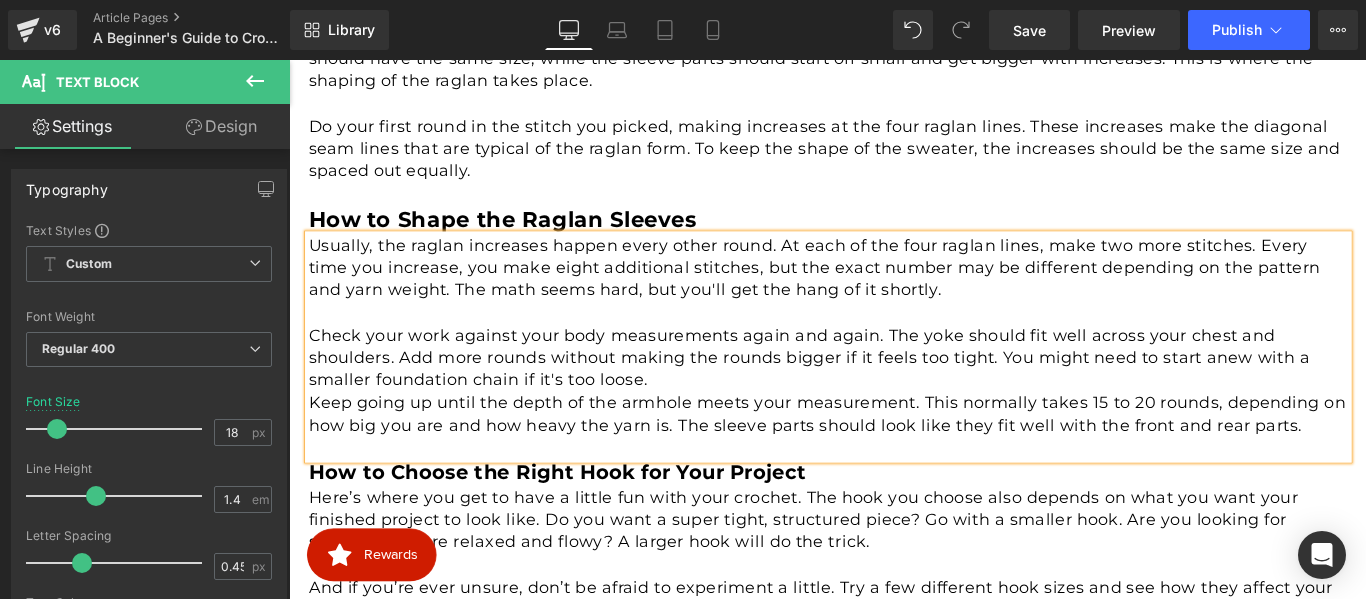 click on "Check your work against your body measurements again and again. The yoke should fit well across your chest and shoulders. Add more rounds without making the rounds bigger if it feels too tight. You might need to start anew with a smaller foundation chain if it's too loose." at bounding box center (895, 395) 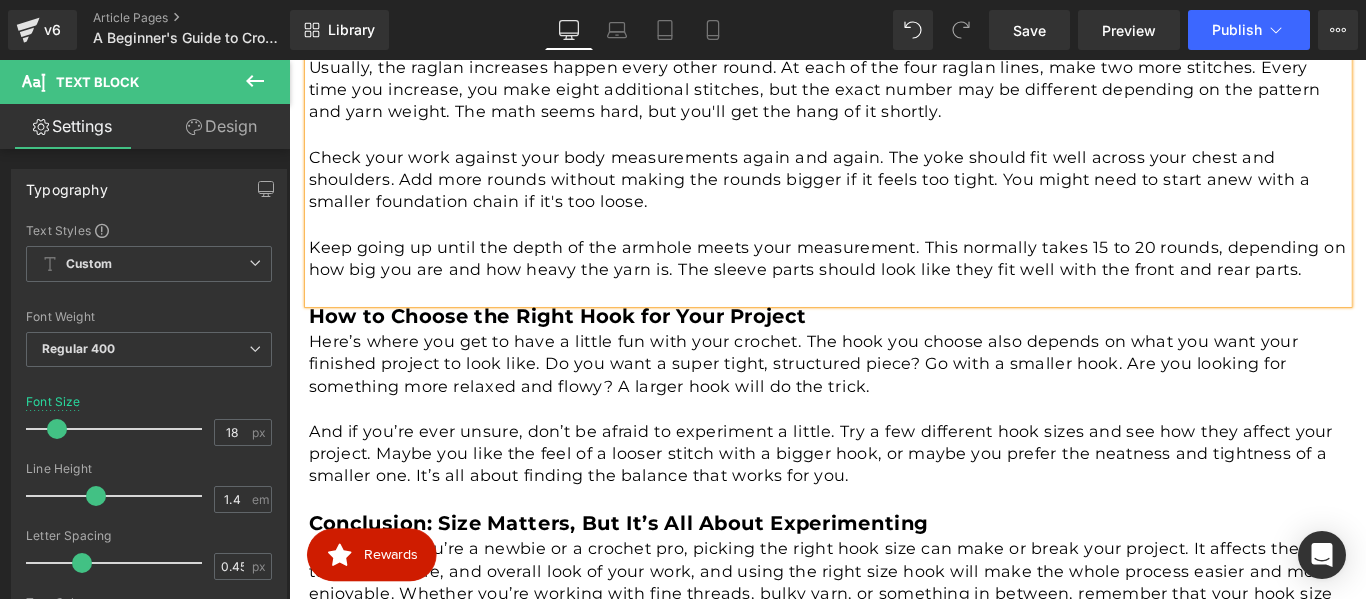 scroll, scrollTop: 2116, scrollLeft: 0, axis: vertical 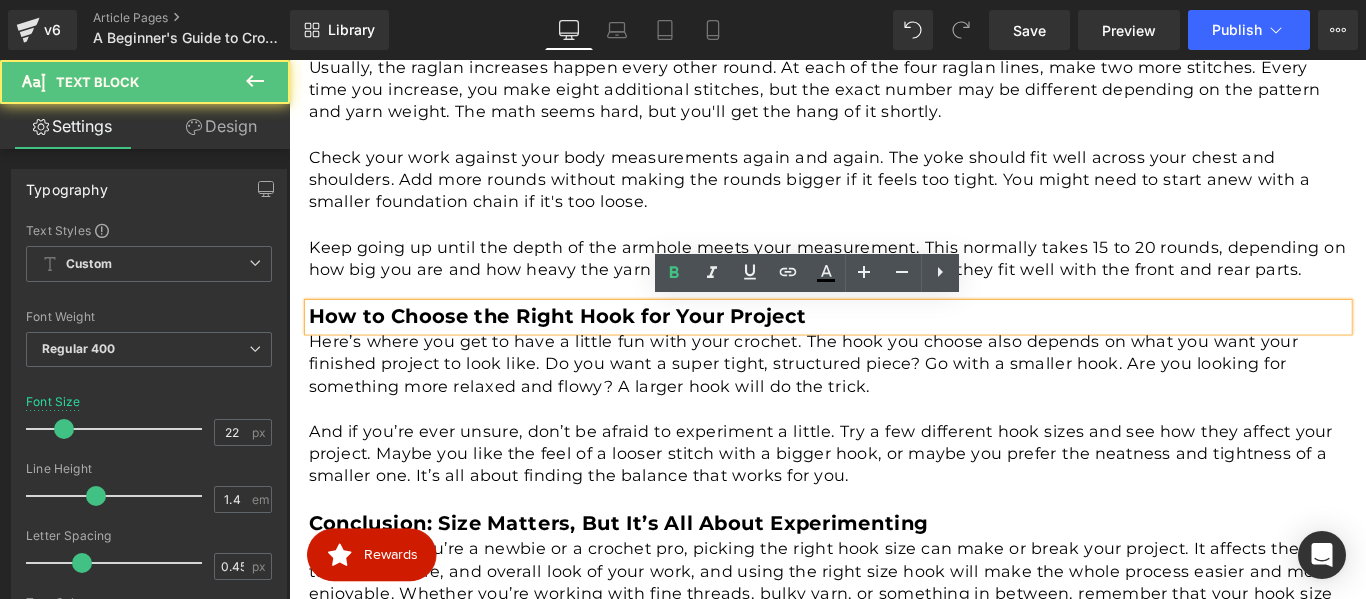 click on "How to Choose the Right Hook for Your Project" at bounding box center [590, 347] 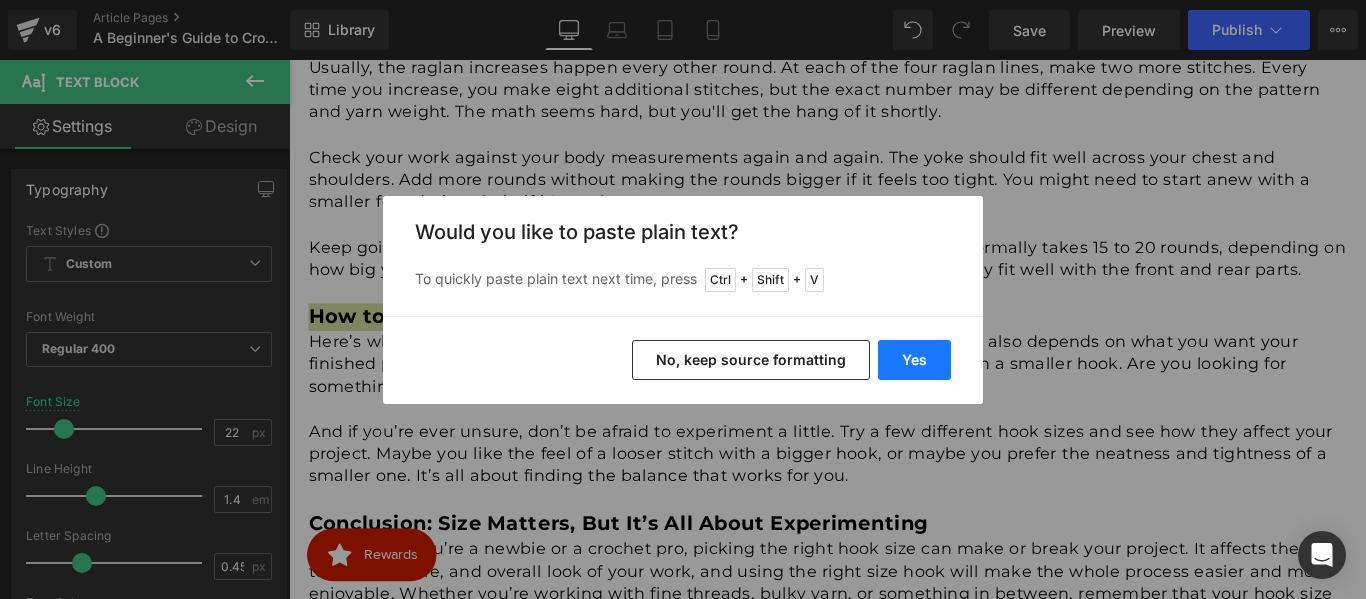 click on "Yes" at bounding box center (914, 360) 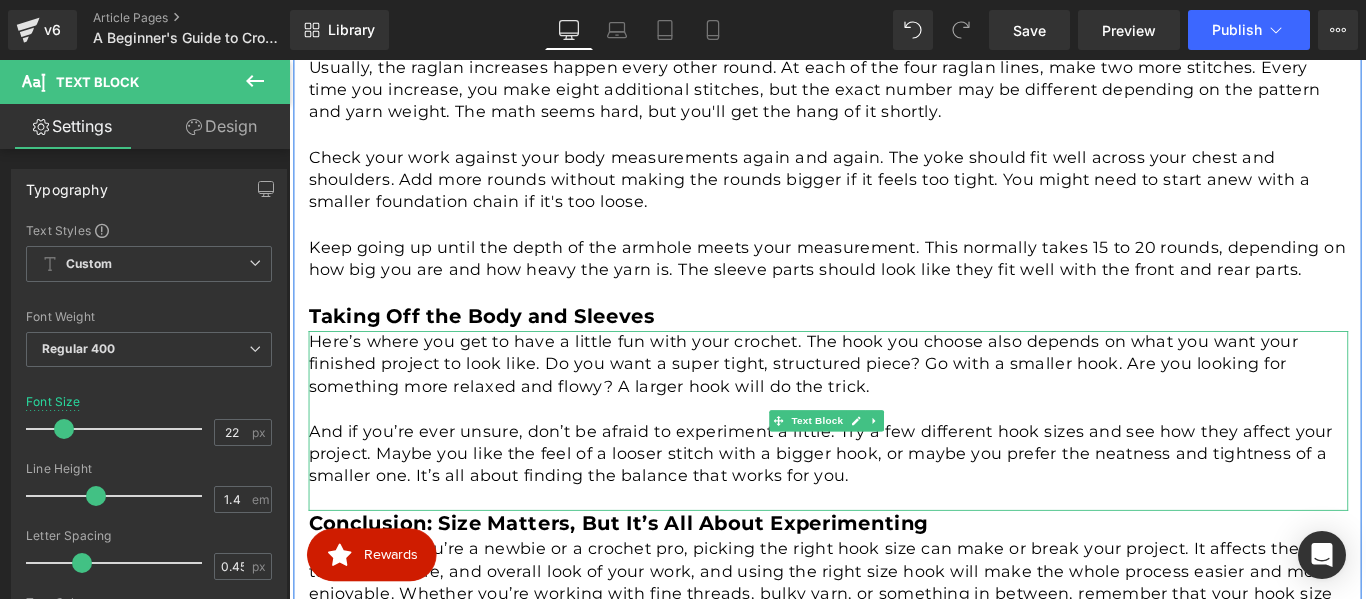 click on "Here’s where you get to have a little fun with your crochet. The hook you choose also depends on what you want your finished project to look like. Do you want a super tight, structured piece? Go with a smaller hook. Are you looking for something more relaxed and flowy? A larger hook will do the trick." at bounding box center [895, 402] 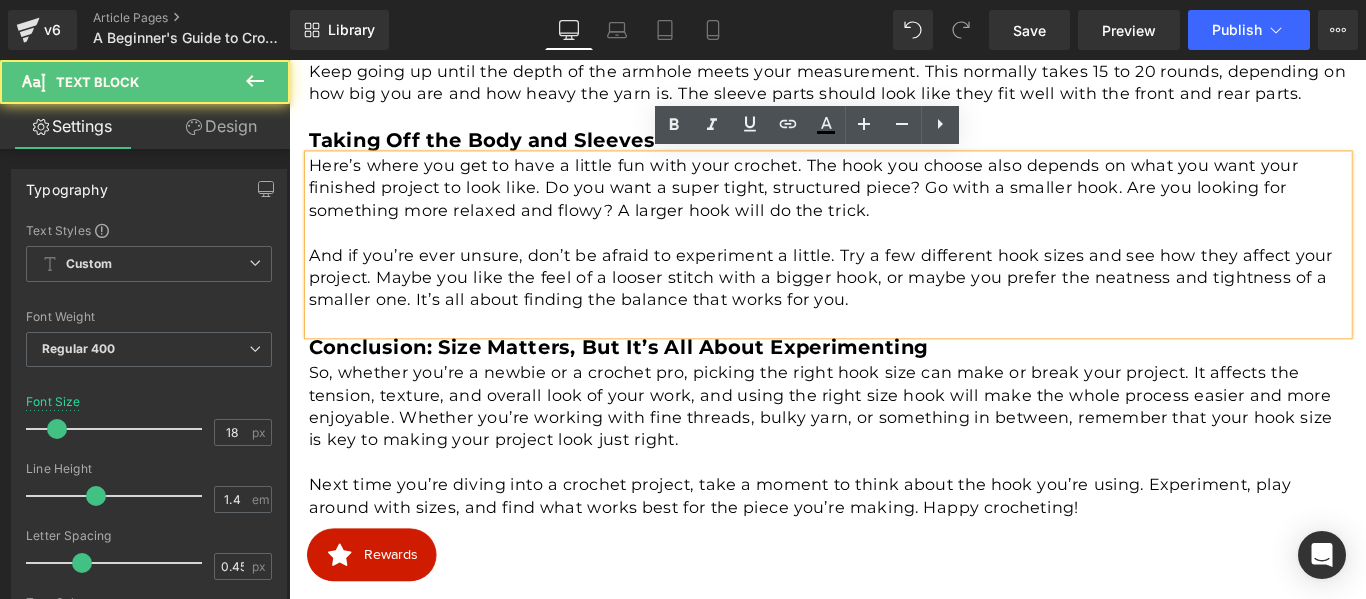 scroll, scrollTop: 2316, scrollLeft: 0, axis: vertical 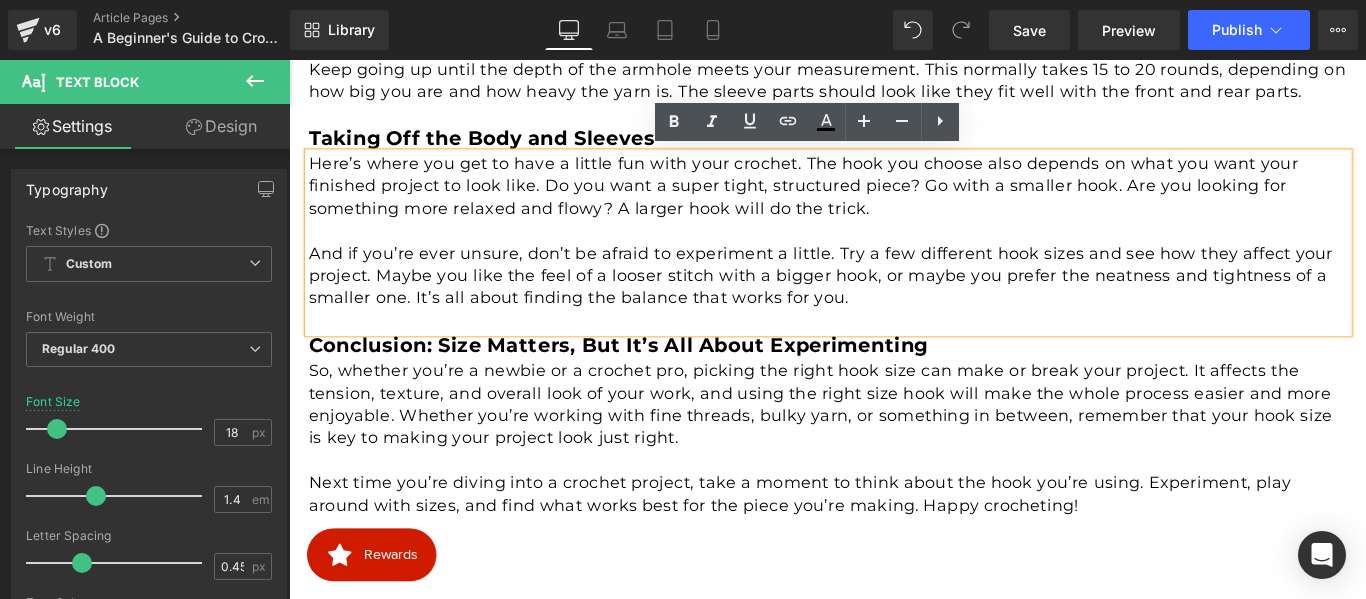 click at bounding box center (895, 252) 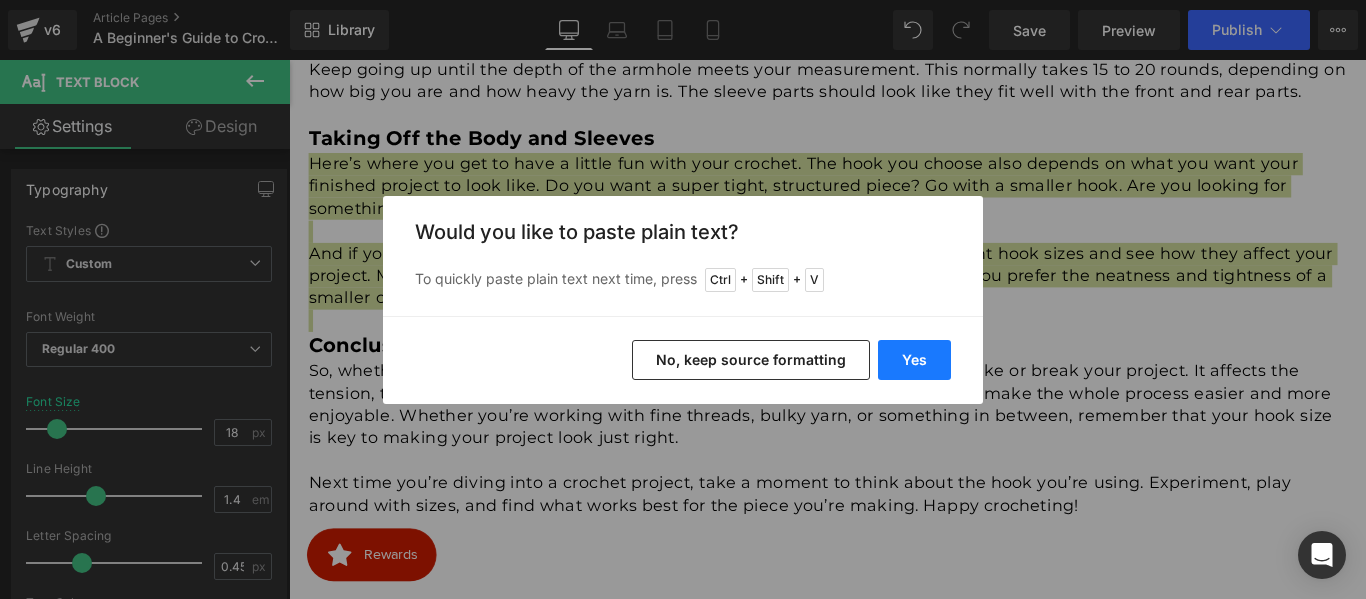 click on "Yes" at bounding box center [914, 360] 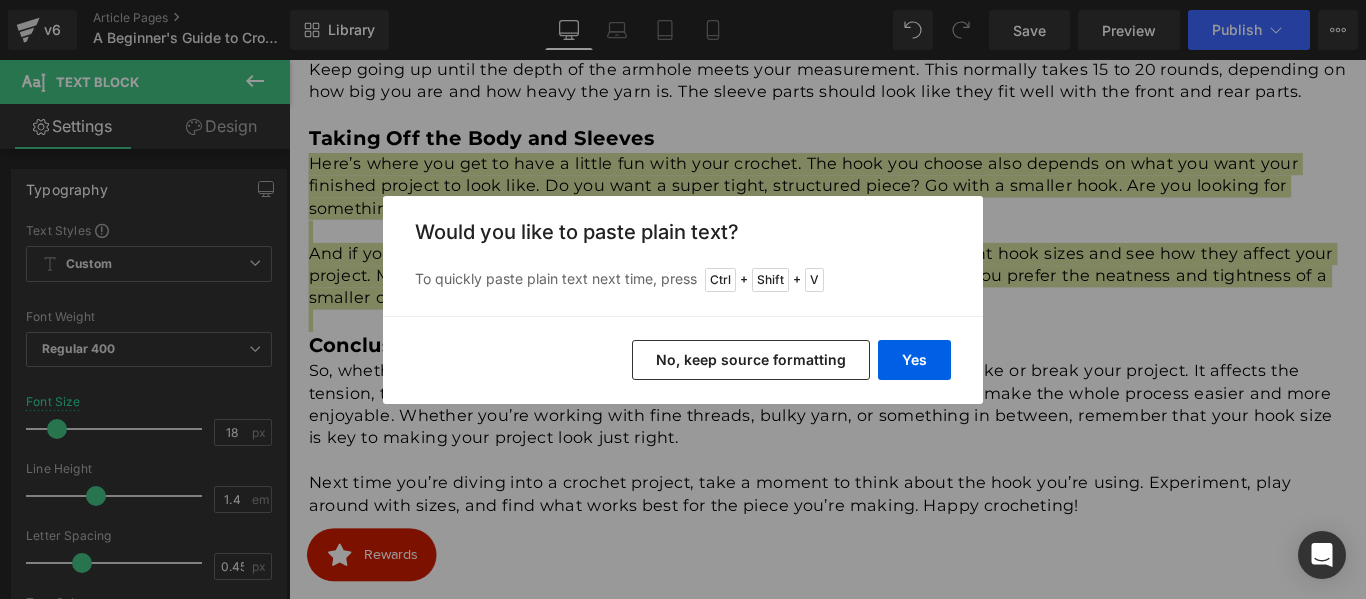 type 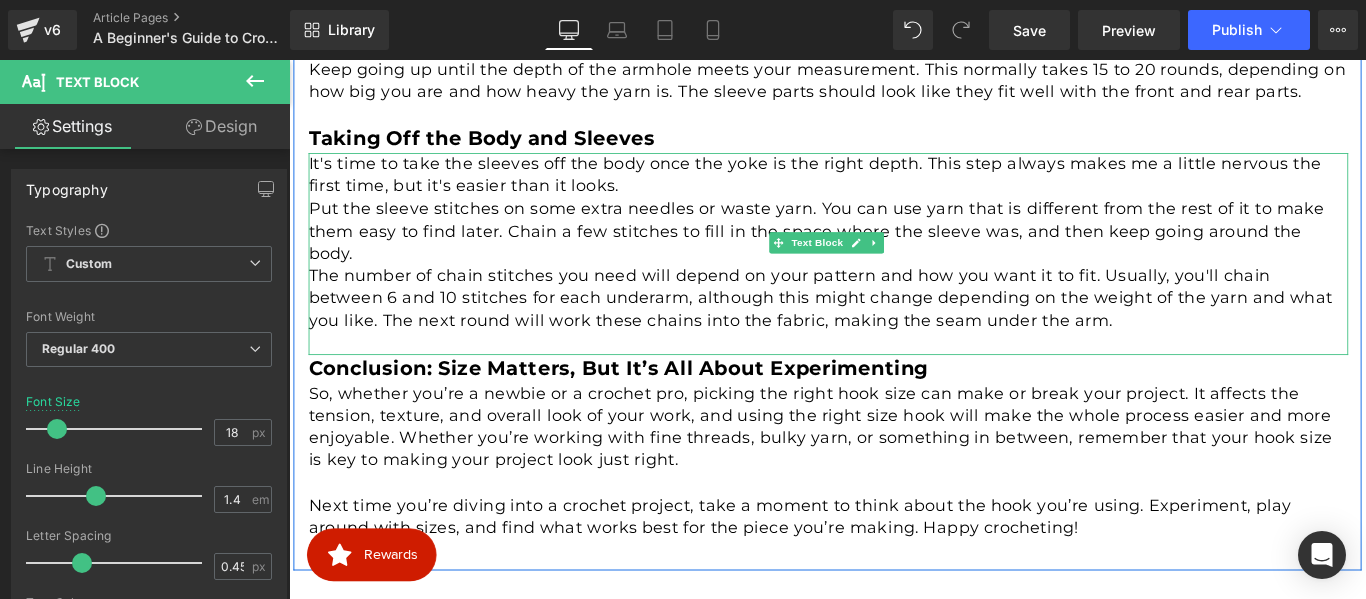 click on "It's time to take the sleeves off the body once the yoke is the right depth. This step always makes me a little nervous the first time, but it's easier than it looks." at bounding box center (895, 189) 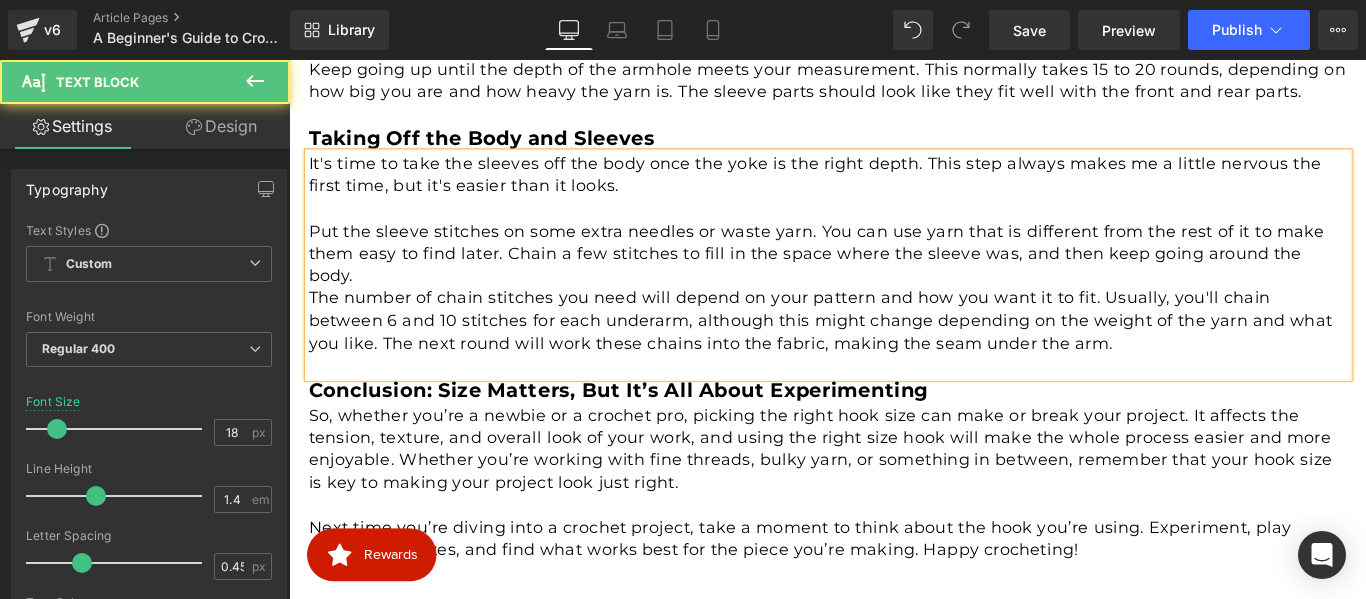 click on "Put the sleeve stitches on some extra needles or waste yarn. You can use yarn that is different from the rest of it to make them easy to find later. Chain a few stitches to fill in the space where the sleeve was, and then keep going around the body." at bounding box center [895, 278] 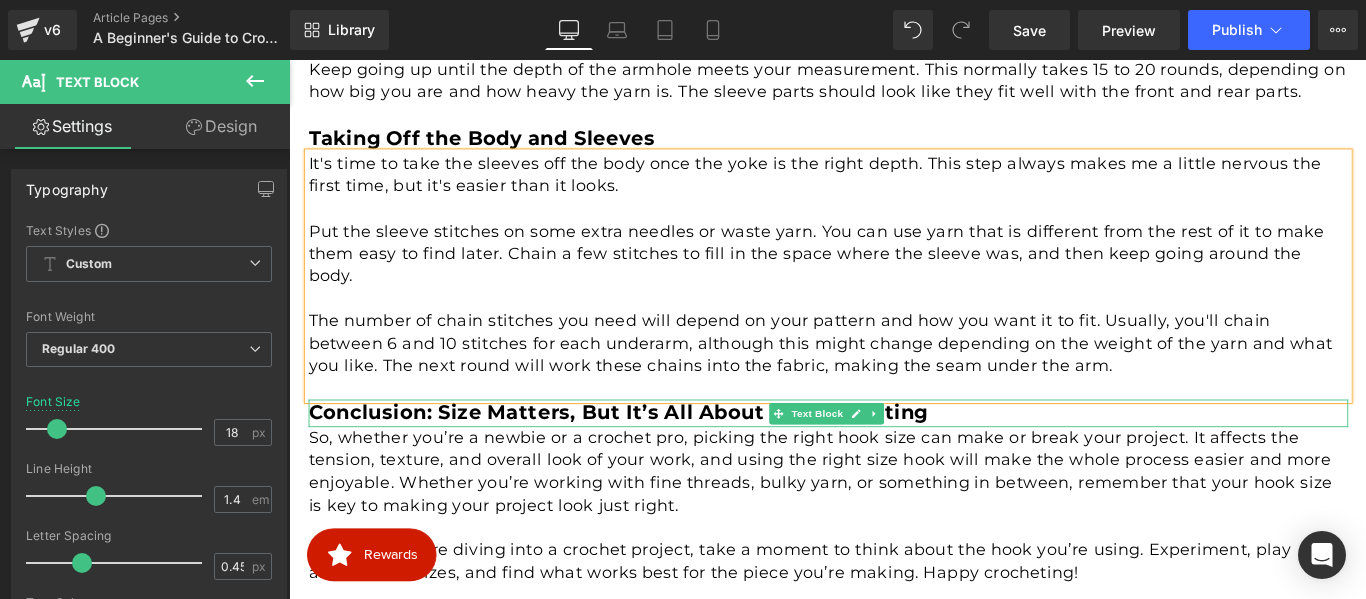 click on "Conclusion: Size Matters, But It’s All About Experimenting" at bounding box center [659, 455] 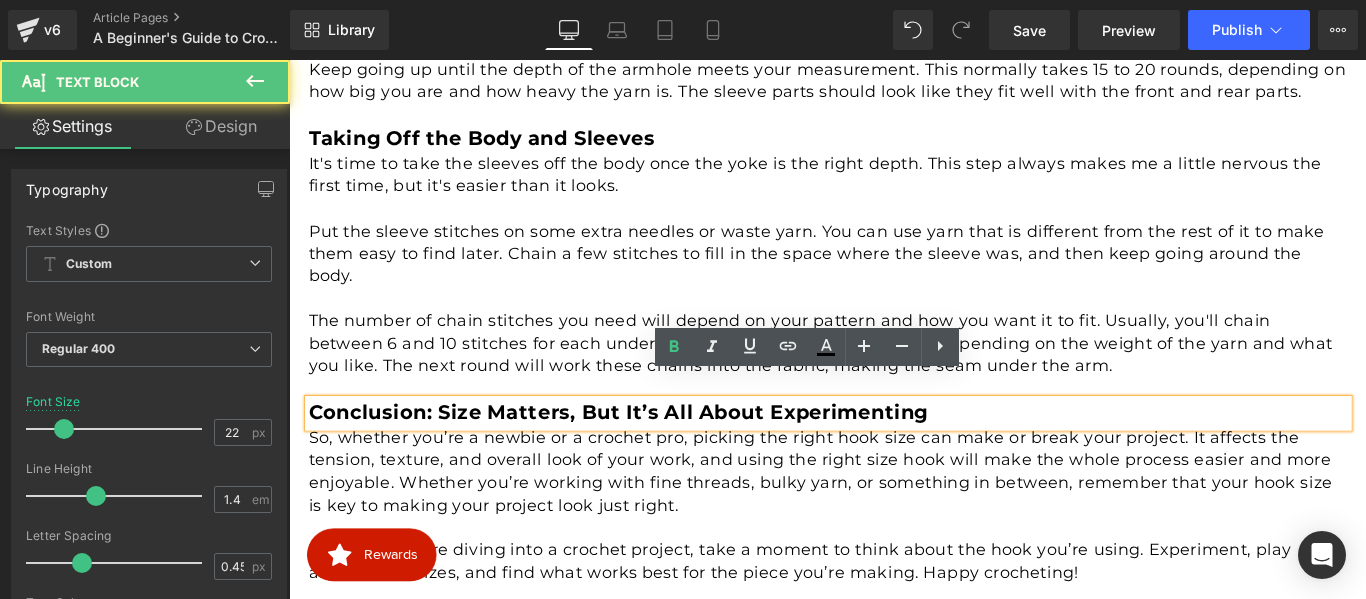 click on "Conclusion: Size Matters, But It’s All About Experimenting" at bounding box center [659, 455] 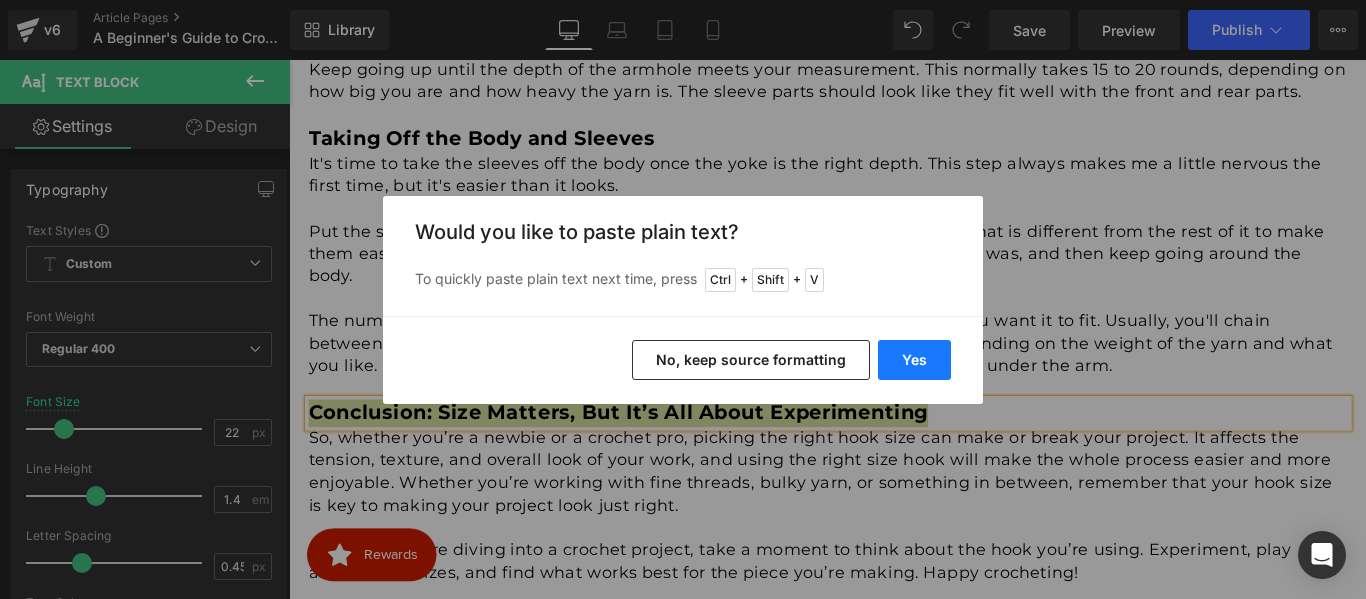 click on "Yes" at bounding box center (914, 360) 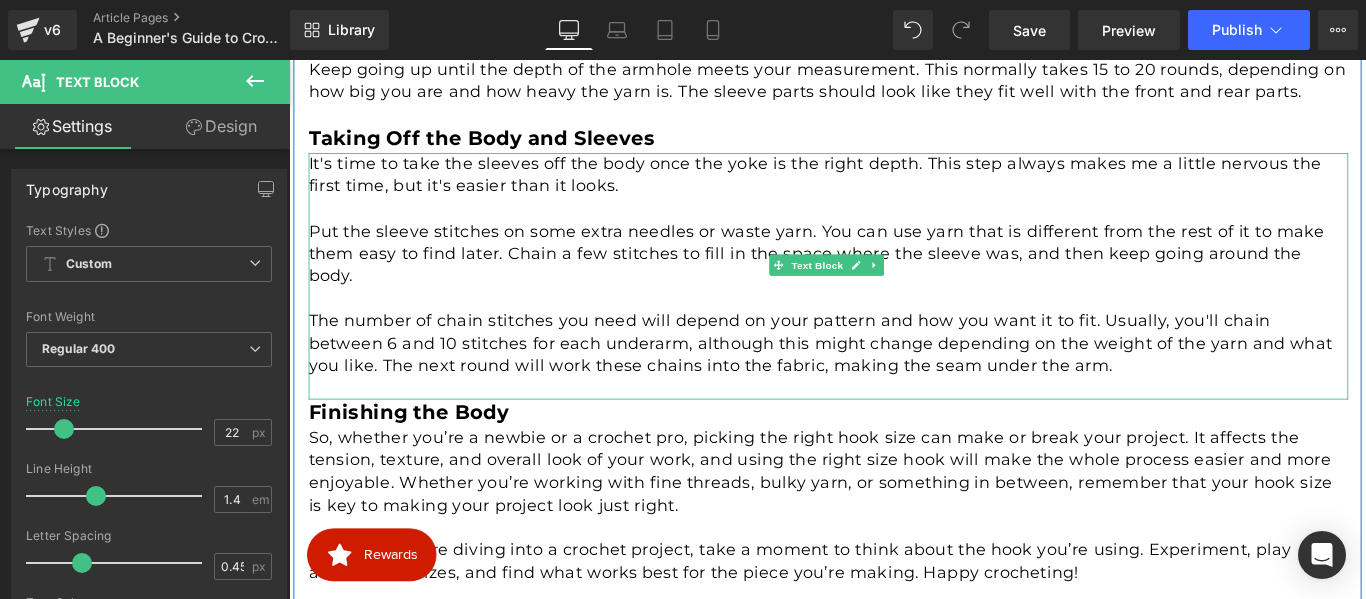 scroll, scrollTop: 2416, scrollLeft: 0, axis: vertical 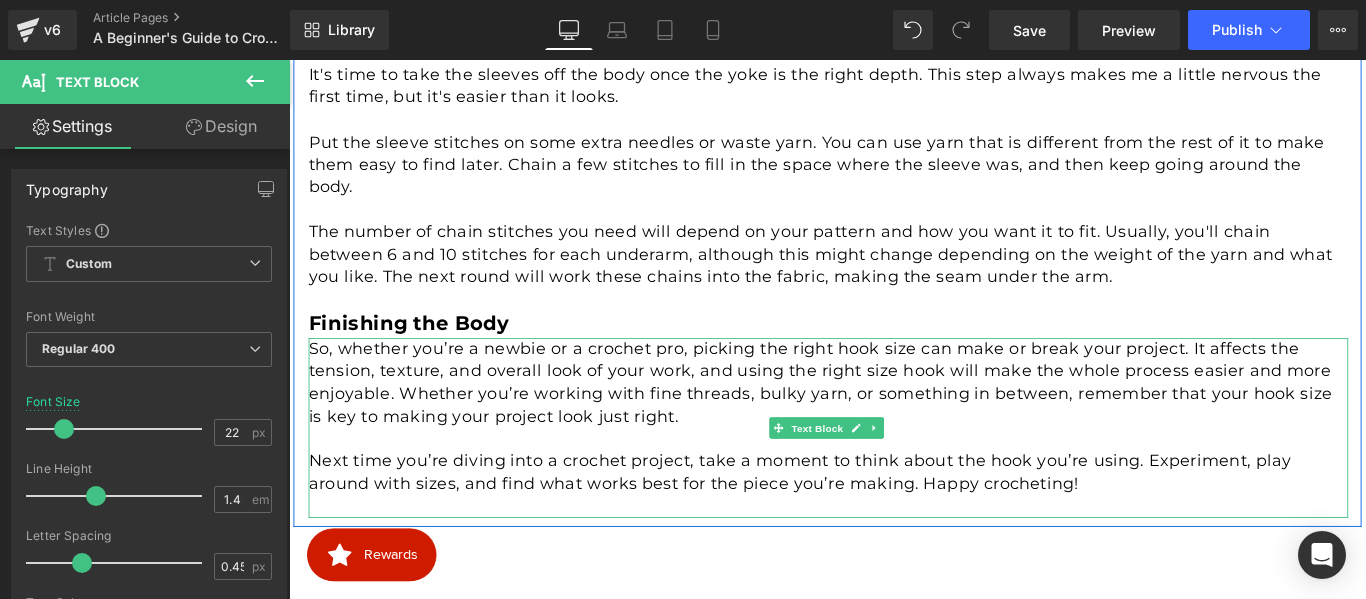 click on "So, whether you’re a newbie or a crochet pro, picking the right hook size can make or break your project. It affects the tension, texture, and overall look of your work, and using the right size hook will make the whole process easier and more enjoyable. Whether you’re working with fine threads, bulky yarn, or something in between, remember that your hook size is key to making your project look just right." at bounding box center (895, 422) 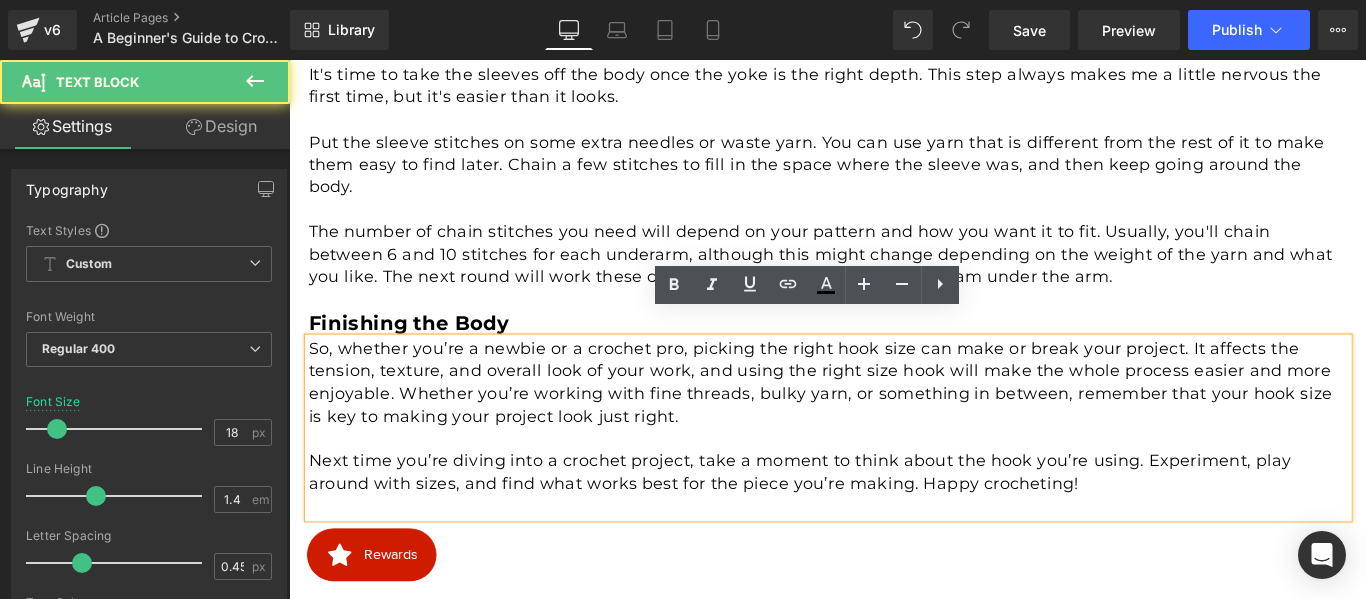 click on "So, whether you’re a newbie or a crochet pro, picking the right hook size can make or break your project. It affects the tension, texture, and overall look of your work, and using the right size hook will make the whole process easier and more enjoyable. Whether you’re working with fine threads, bulky yarn, or something in between, remember that your hook size is key to making your project look just right." at bounding box center (895, 422) 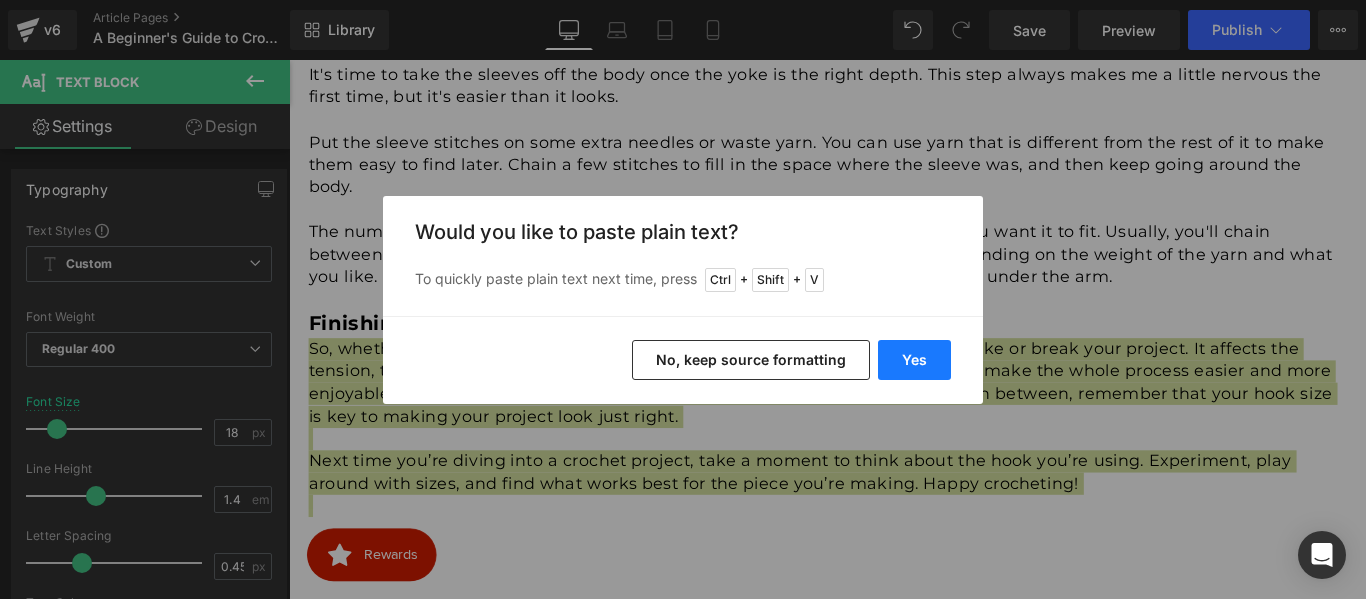 click on "Yes" at bounding box center (914, 360) 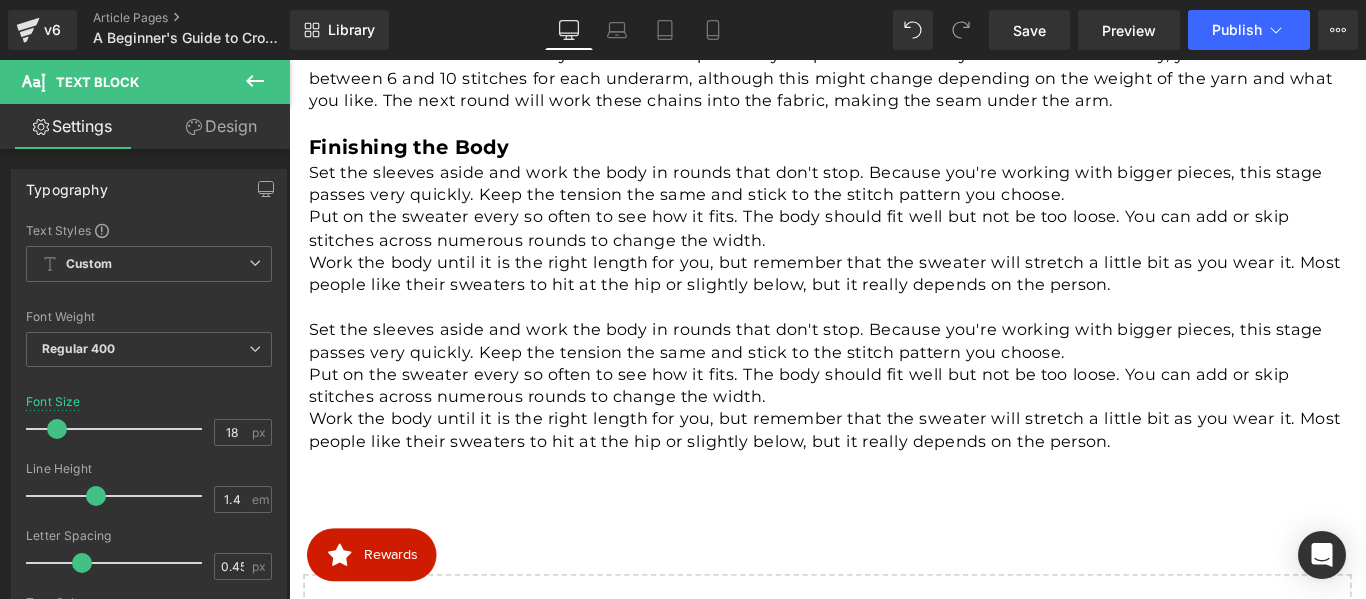 scroll, scrollTop: 2581, scrollLeft: 0, axis: vertical 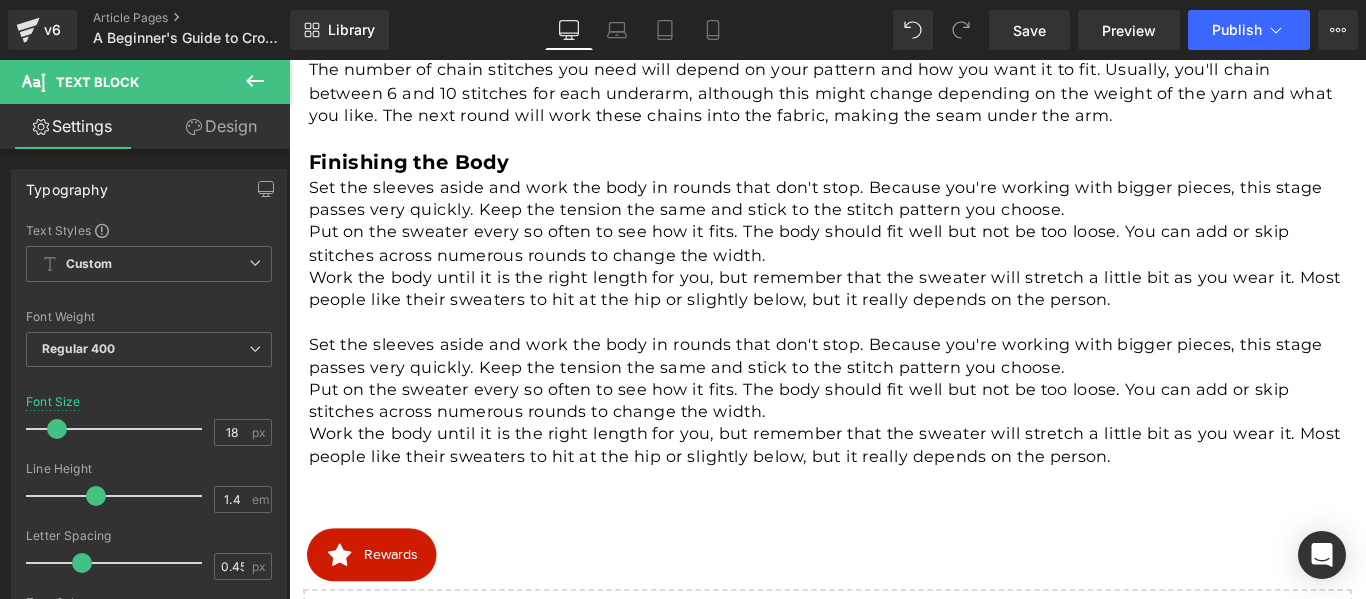 click on "Set the sleeves aside and work the body in rounds that don't stop. Because you're working with bigger pieces, this stage passes very quickly. Keep the tension the same and stick to the stitch pattern you choose. Put on the sweater every so often to see how it fits. The body should fit well but not be too loose. You can add or skip stitches across numerous rounds to change the width. Work the body until it is the right length for you, but remember that the sweater will stretch a little bit as you wear it. Most people like their sweaters to hit at the hip or slightly below, but it really depends on the person.   Text Block" at bounding box center (895, 279) 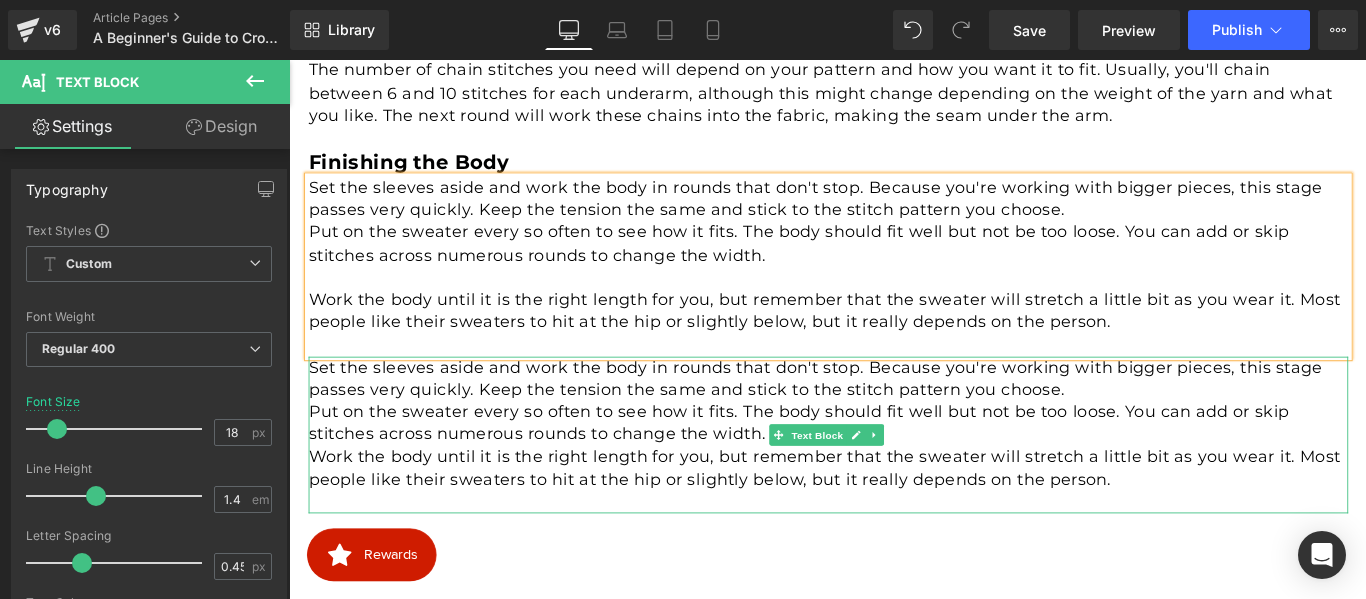click on "Put on the sweater every so often to see how it fits. The body should fit well but not be too loose. You can add or skip stitches across numerous rounds to change the width." at bounding box center [895, 468] 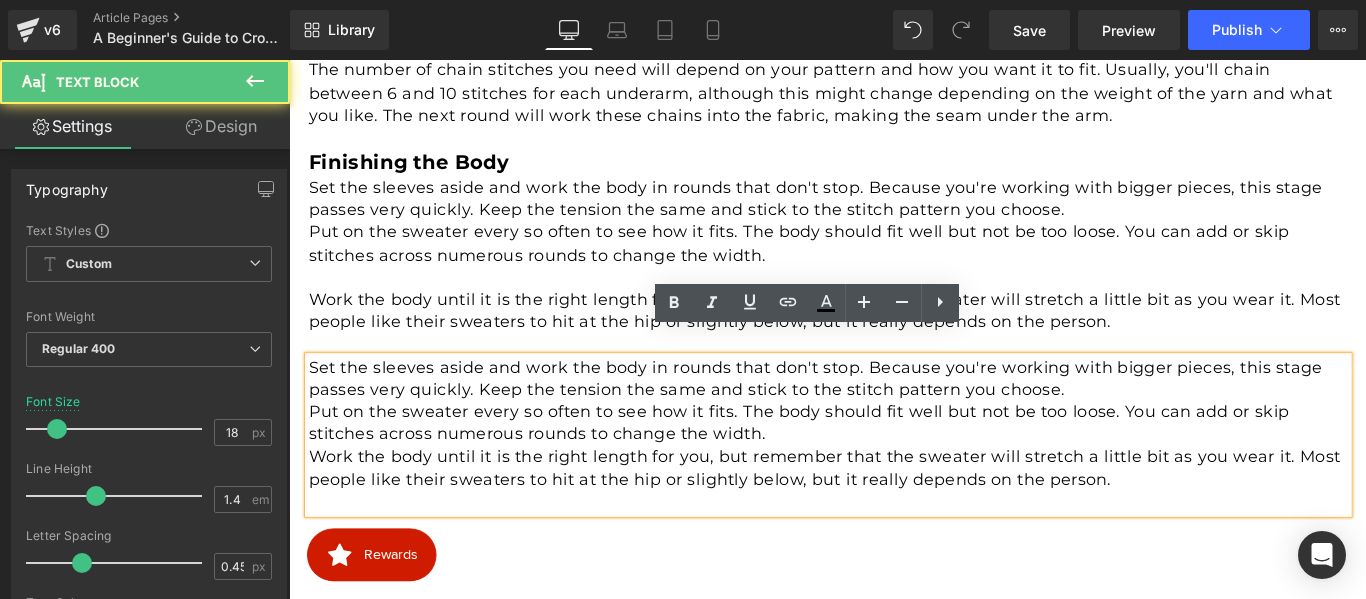 click on "Put on the sweater every so often to see how it fits. The body should fit well but not be too loose. You can add or skip stitches across numerous rounds to change the width." at bounding box center [895, 468] 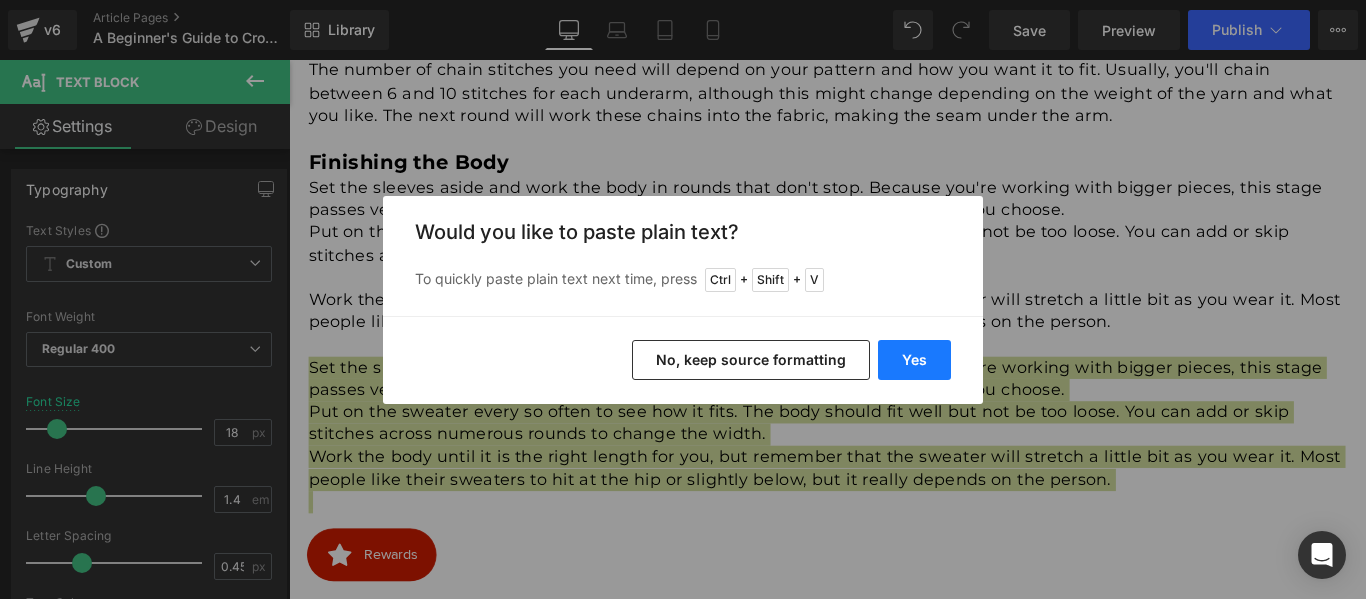 click on "Yes" at bounding box center (914, 360) 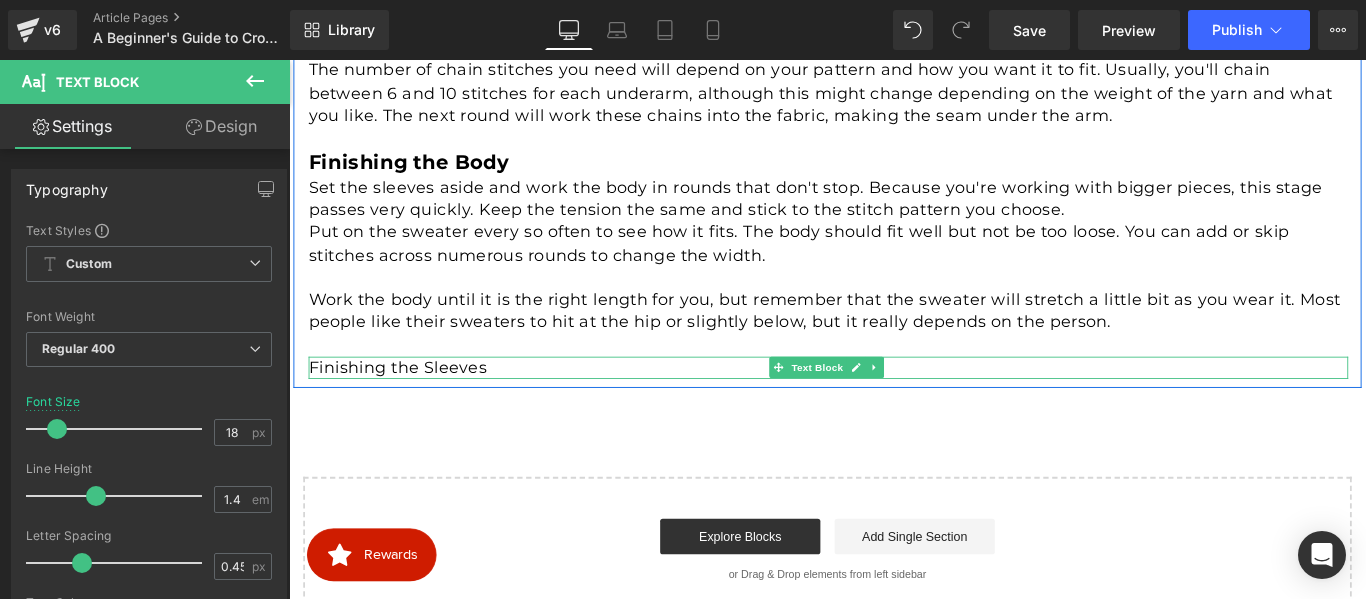 click on "Finishing the Sleeves" at bounding box center (895, 405) 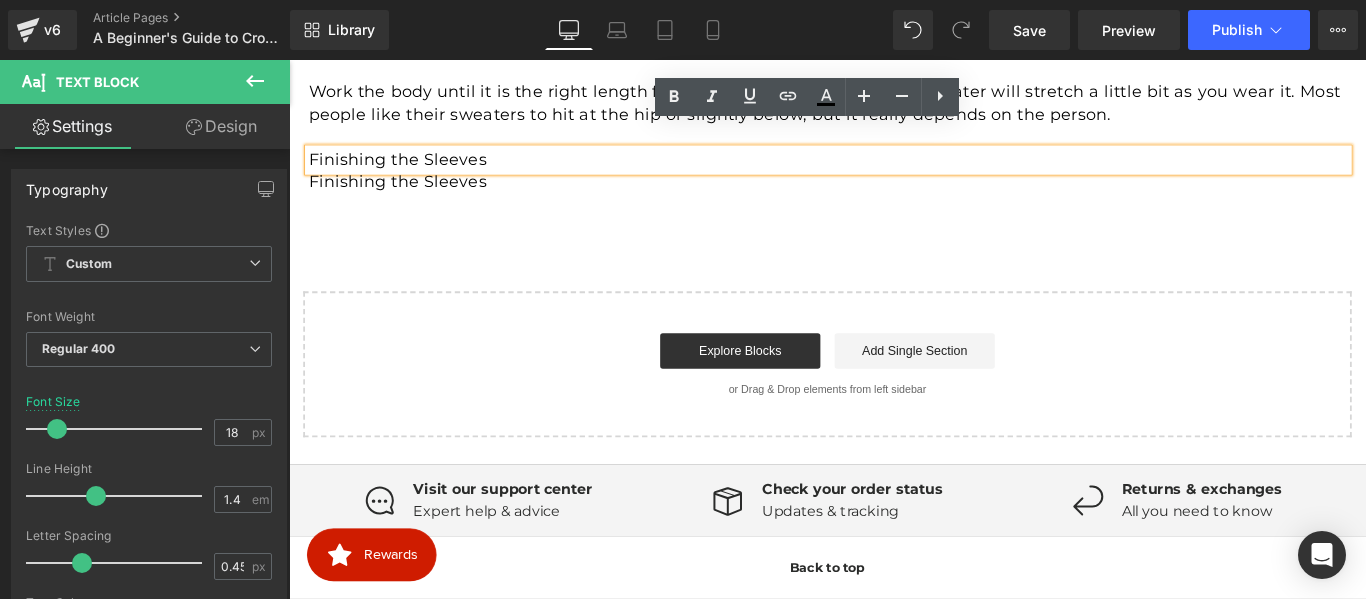 scroll, scrollTop: 2832, scrollLeft: 0, axis: vertical 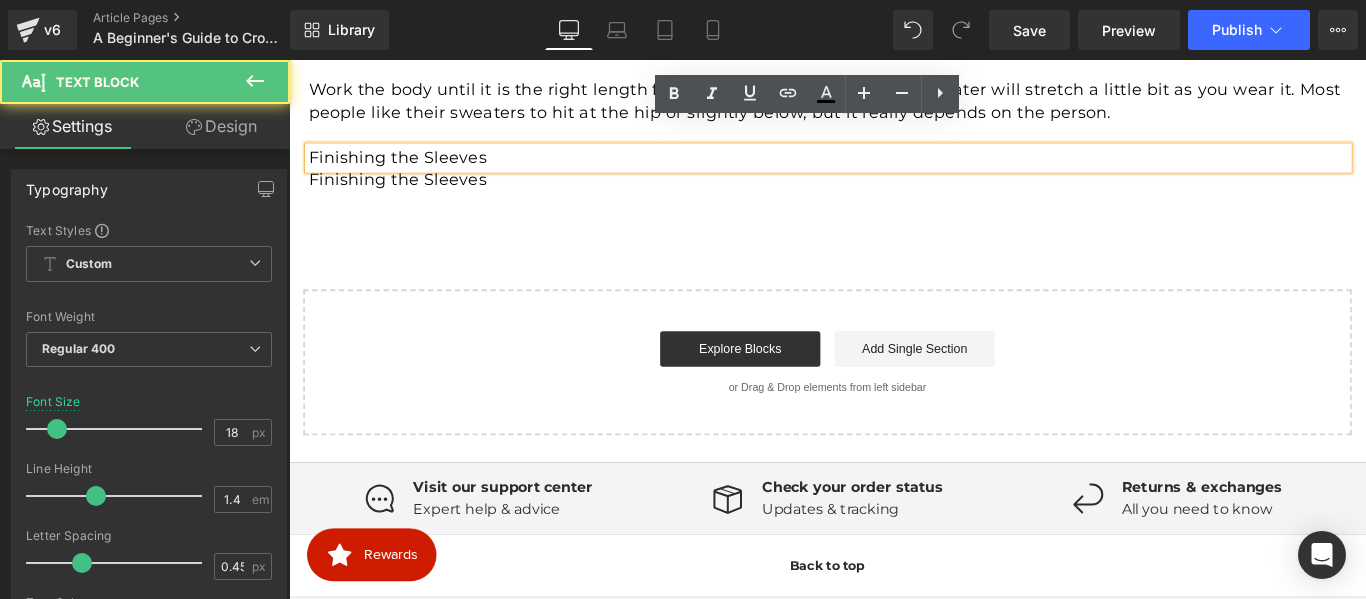click on "Finishing the Sleeves" at bounding box center [895, 170] 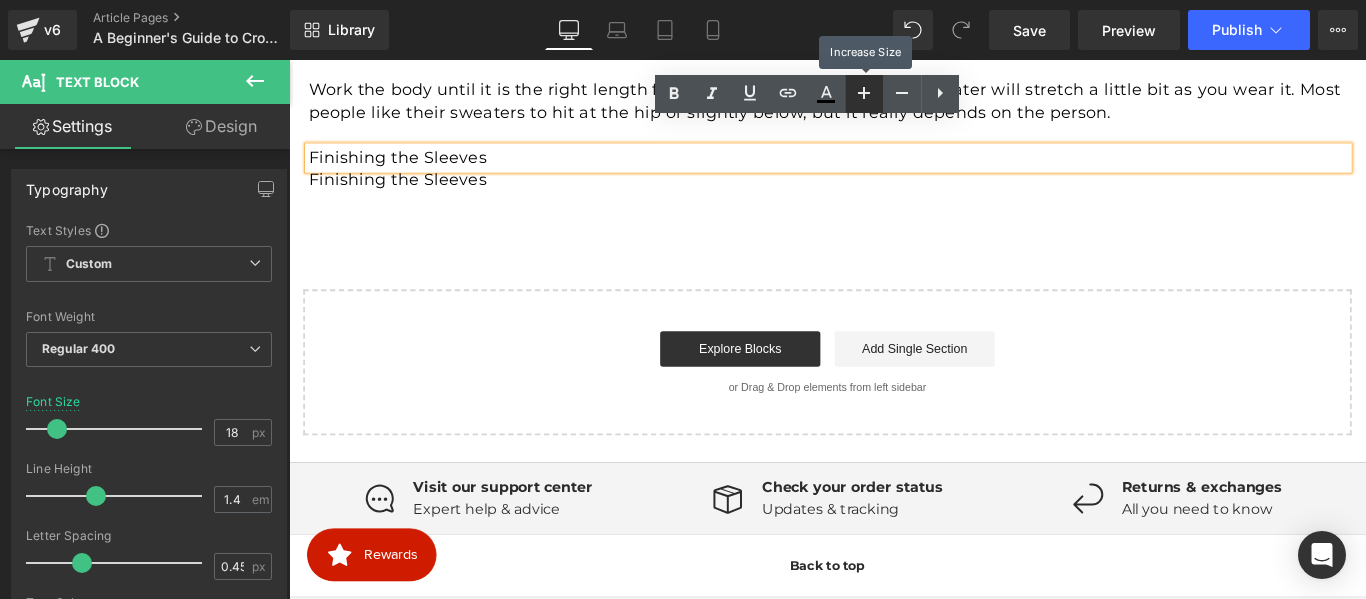 click 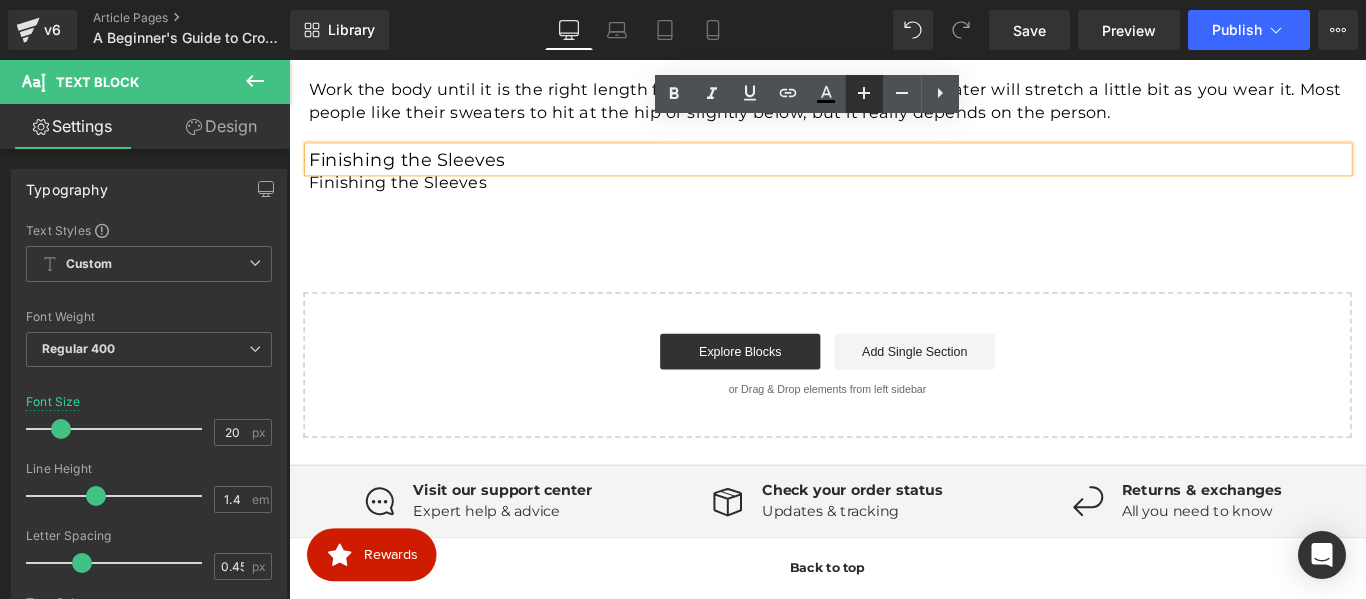 click 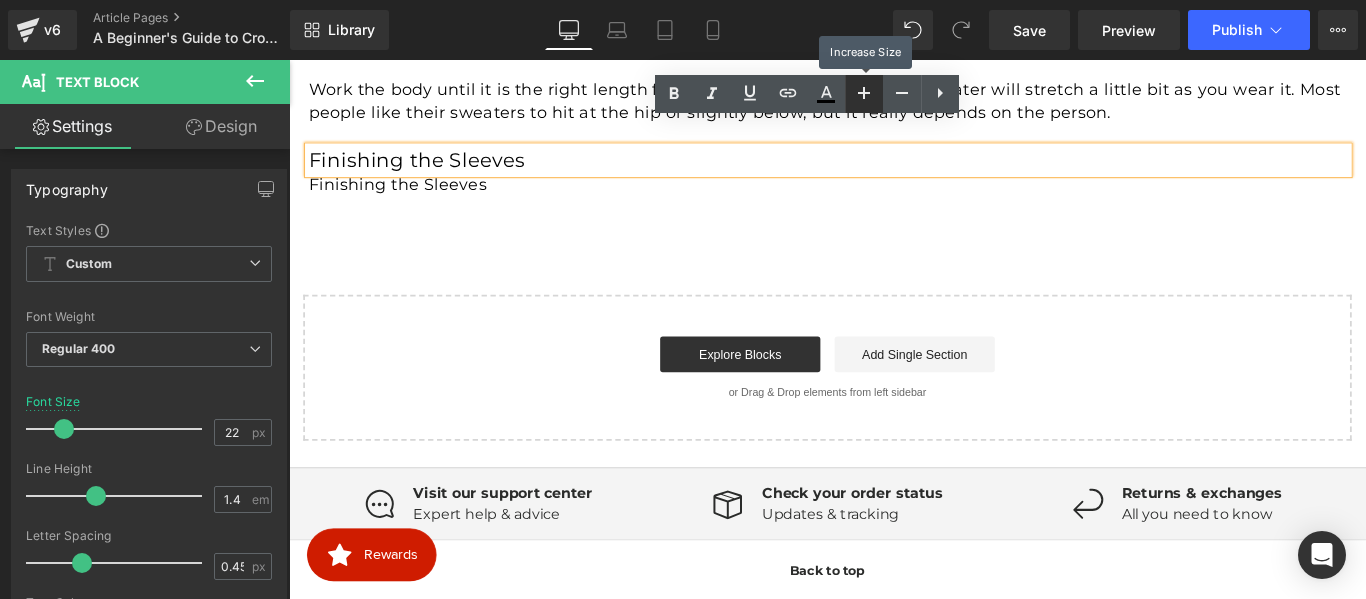 click 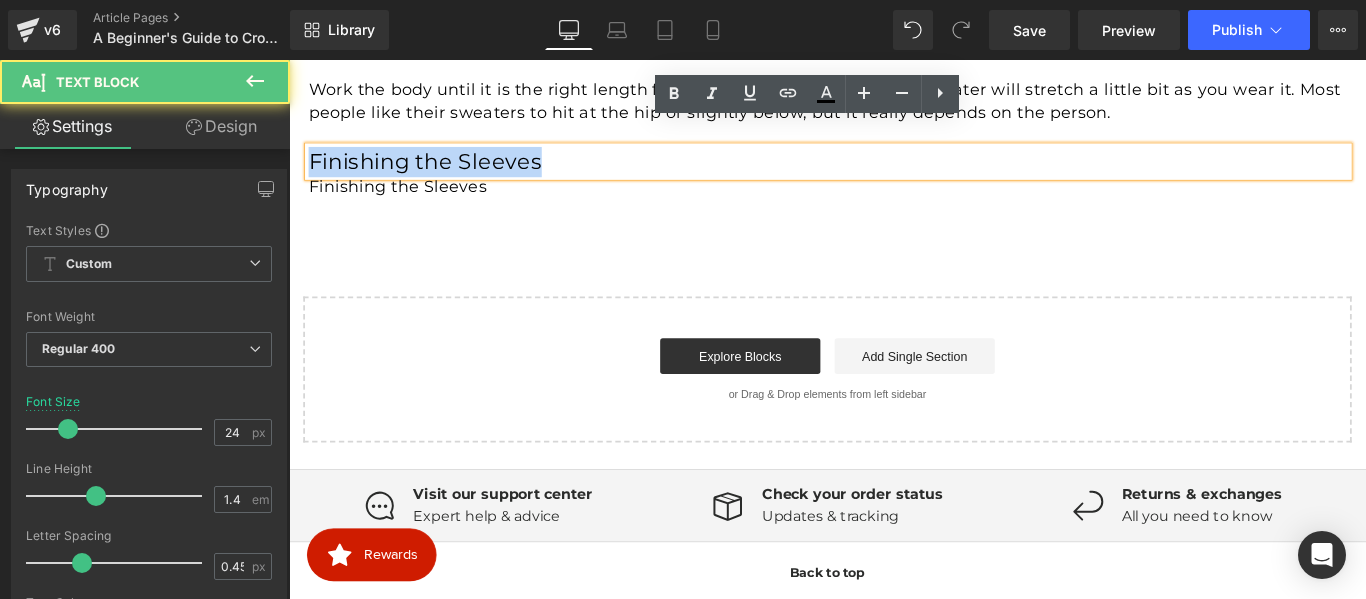 drag, startPoint x: 599, startPoint y: 146, endPoint x: 312, endPoint y: 147, distance: 287.00174 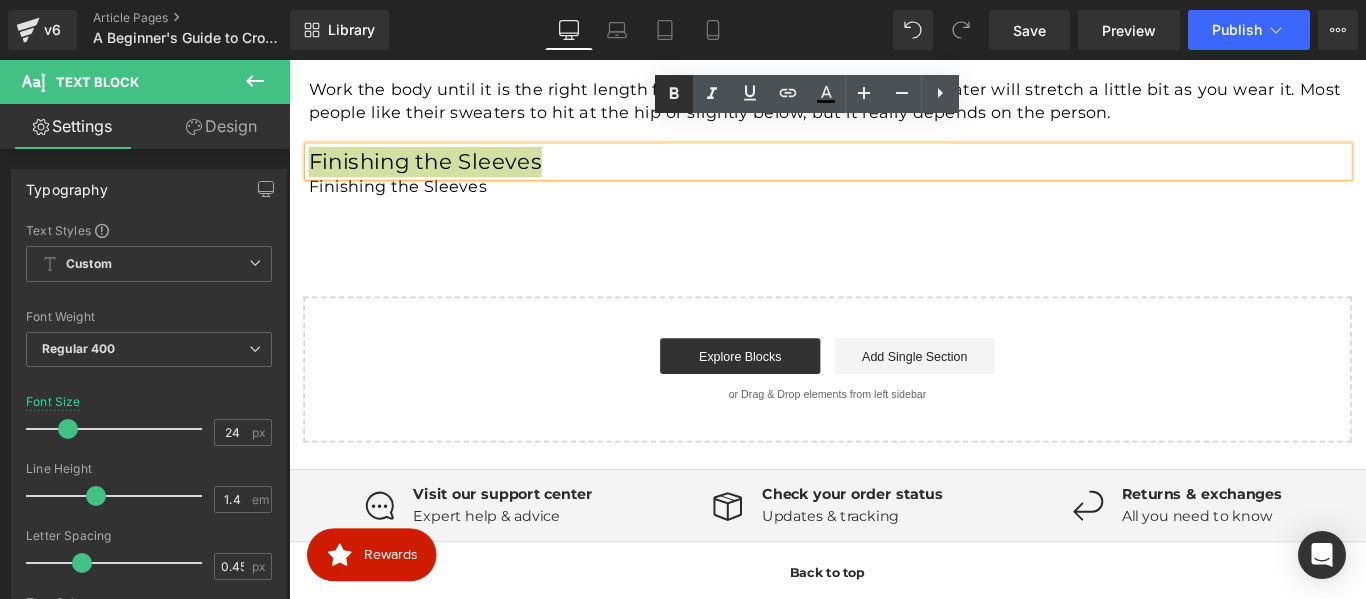 click 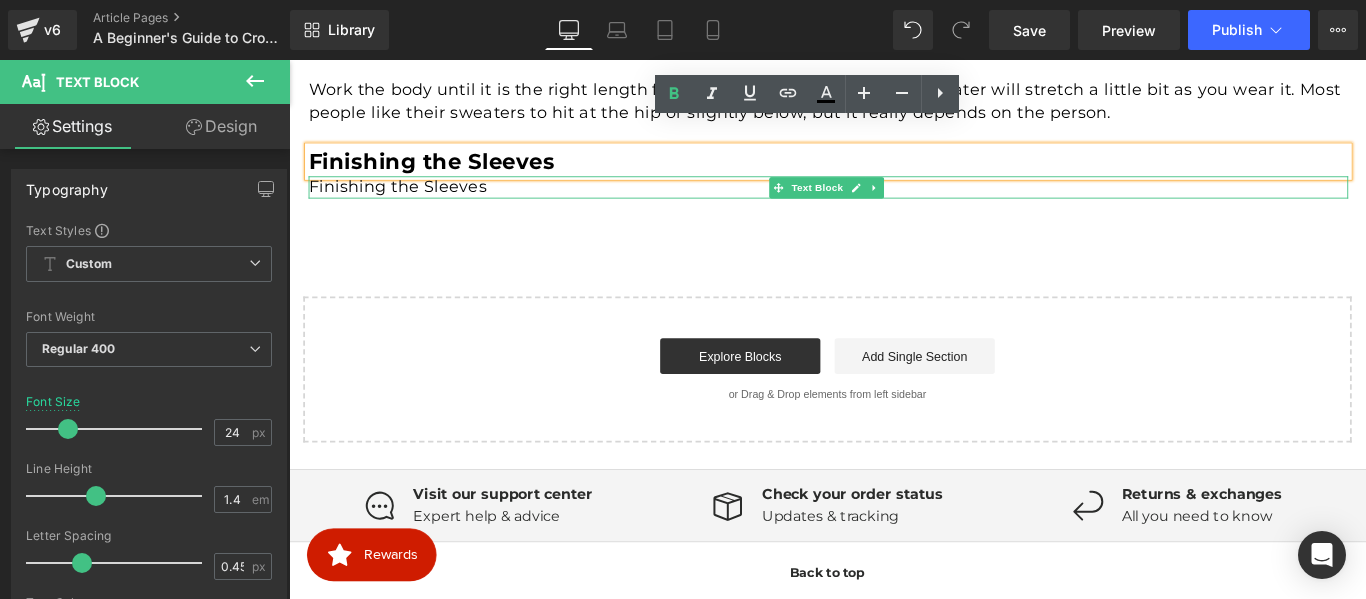 click on "Finishing the Sleeves" at bounding box center [895, 203] 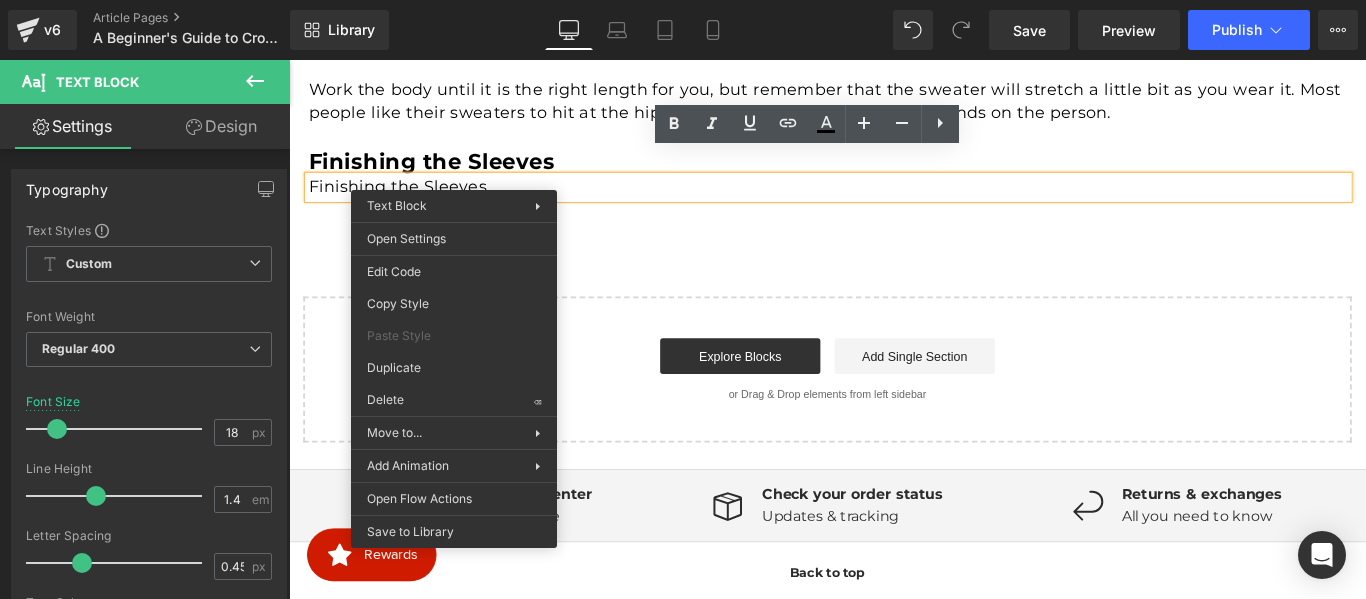 drag, startPoint x: 703, startPoint y: 435, endPoint x: 429, endPoint y: 412, distance: 274.96362 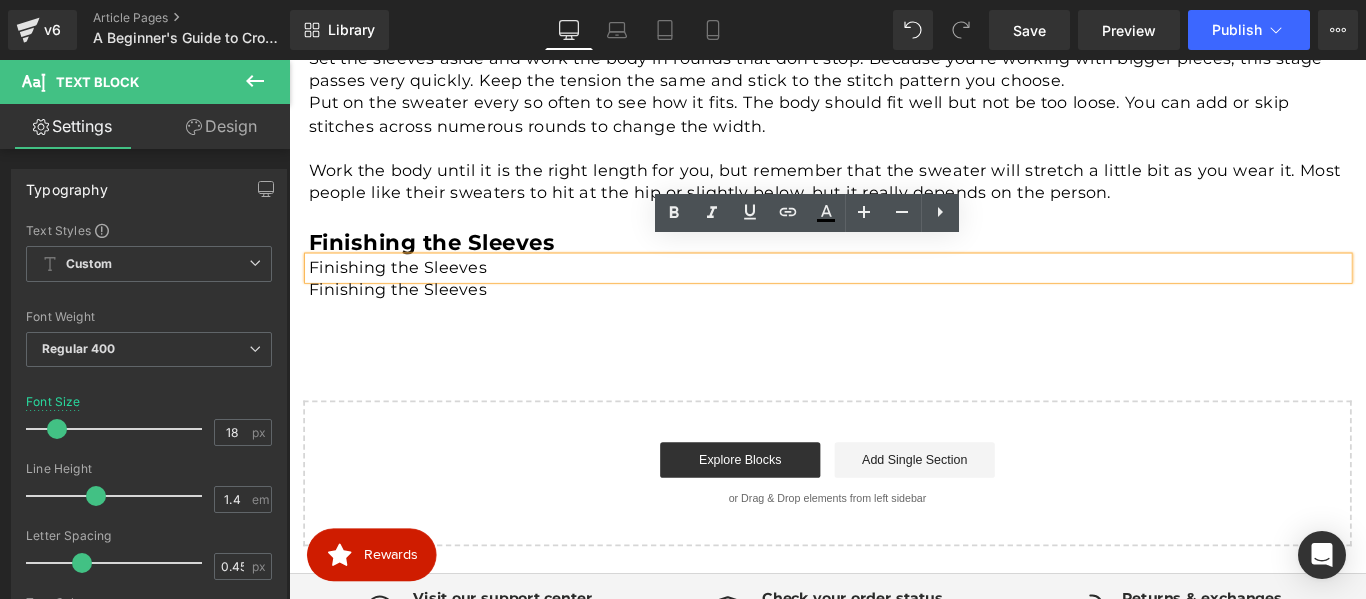scroll, scrollTop: 2716, scrollLeft: 0, axis: vertical 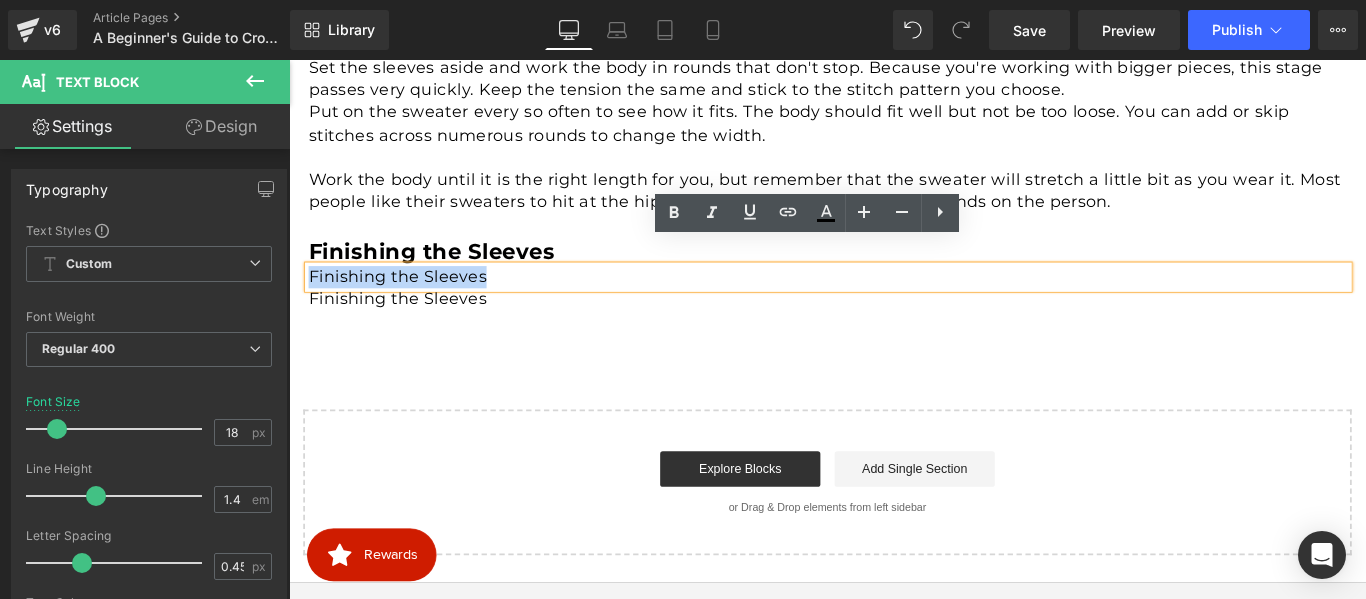 drag, startPoint x: 523, startPoint y: 280, endPoint x: 308, endPoint y: 279, distance: 215.00232 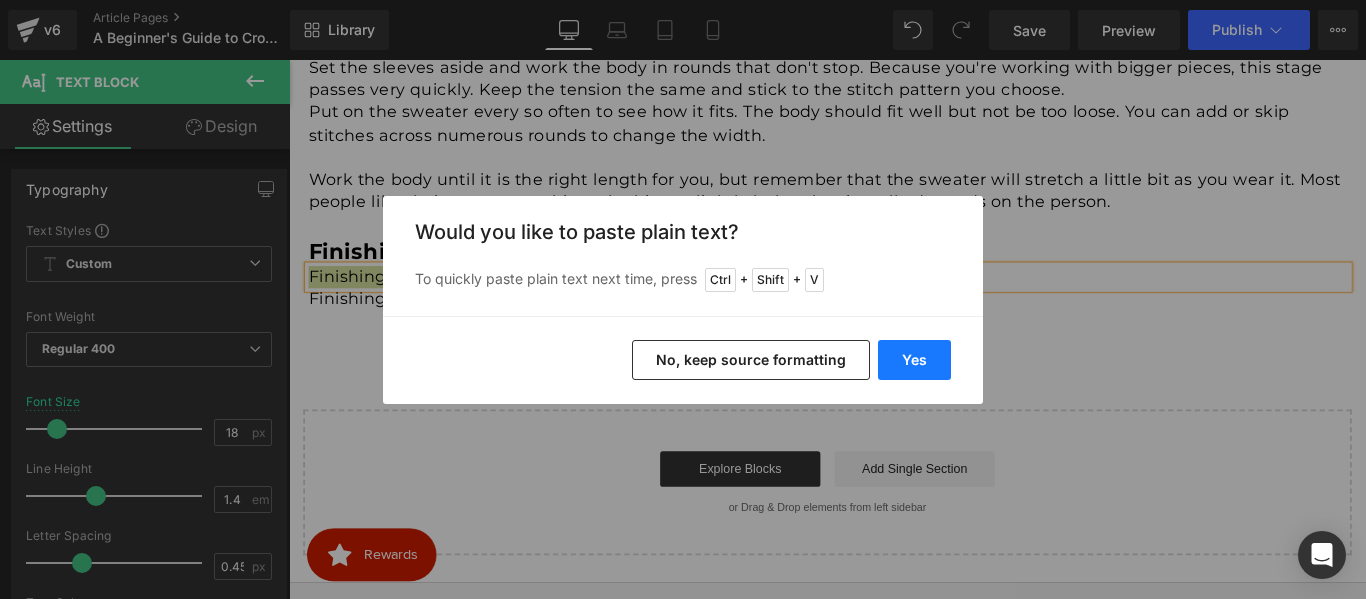 click on "Yes" at bounding box center (914, 360) 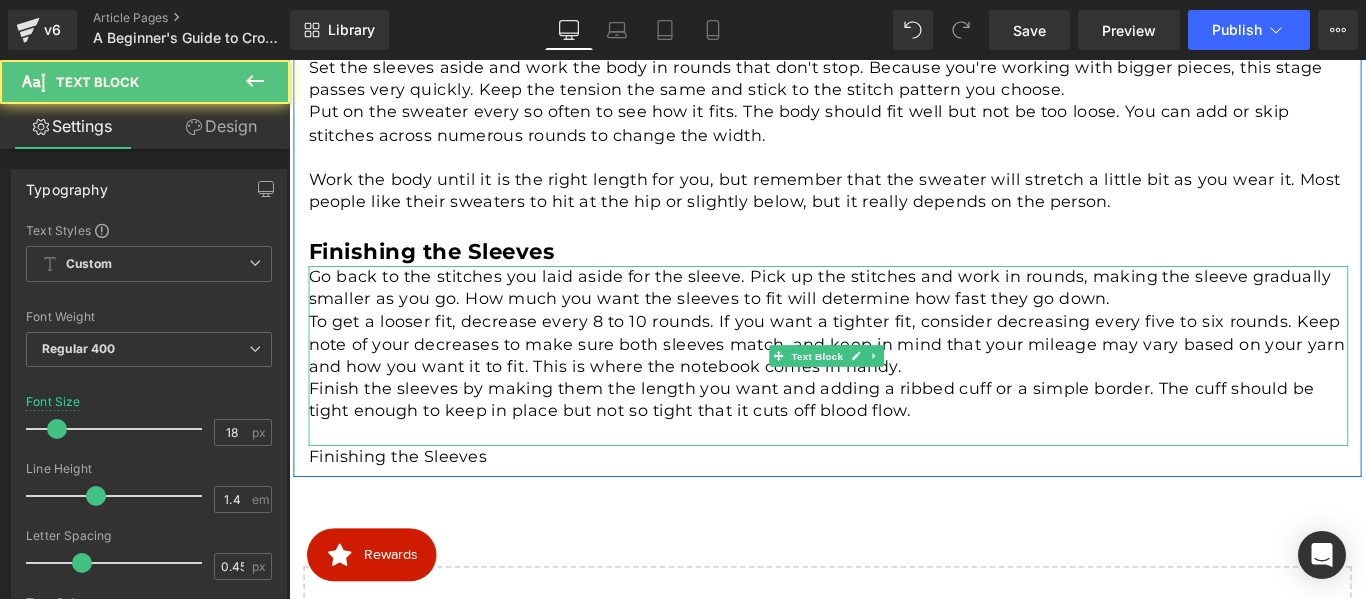 click on "To get a looser fit, decrease every 8 to 10 rounds. If you want a tighter fit, consider decreasing every five to six rounds. Keep note of your decreases to make sure both sleeves match, and keep in mind that your mileage may vary based on your yarn and how you want it to fit. This is where the notebook comes in handy." at bounding box center (895, 380) 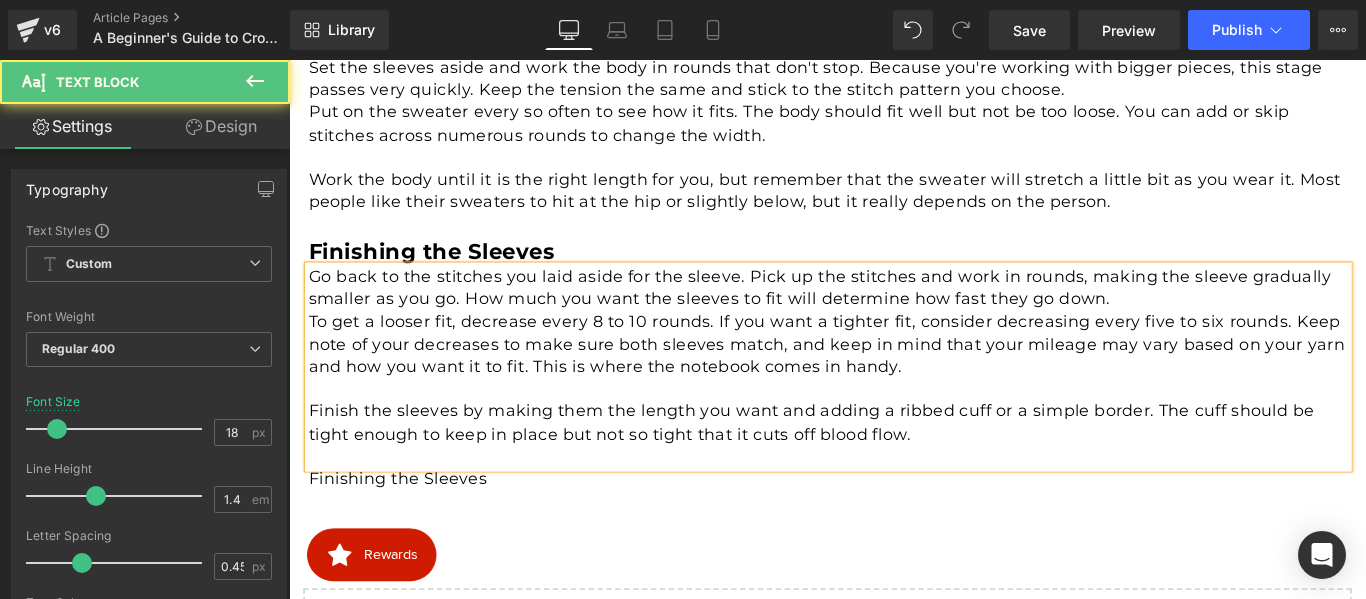 click on "Go back to the stitches you laid aside for the sleeve. Pick up the stitches and work in rounds, making the sleeve gradually smaller as you go. How much you want the sleeves to fit will determine how fast they go down." at bounding box center [895, 316] 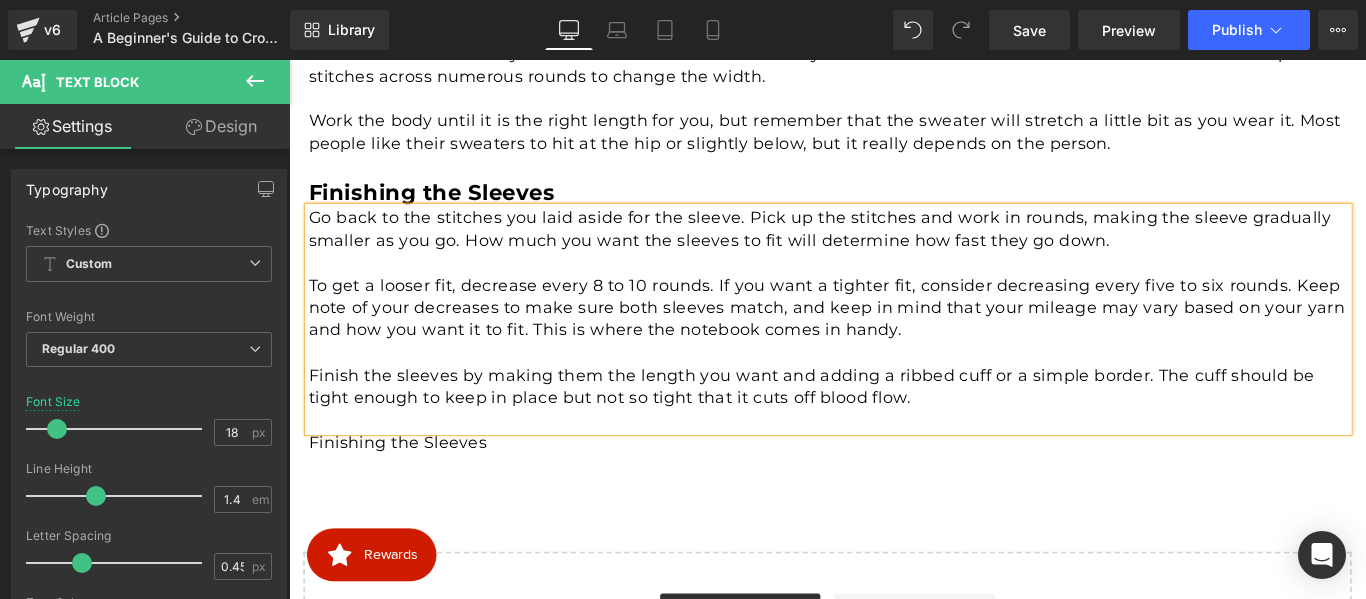 scroll, scrollTop: 2832, scrollLeft: 0, axis: vertical 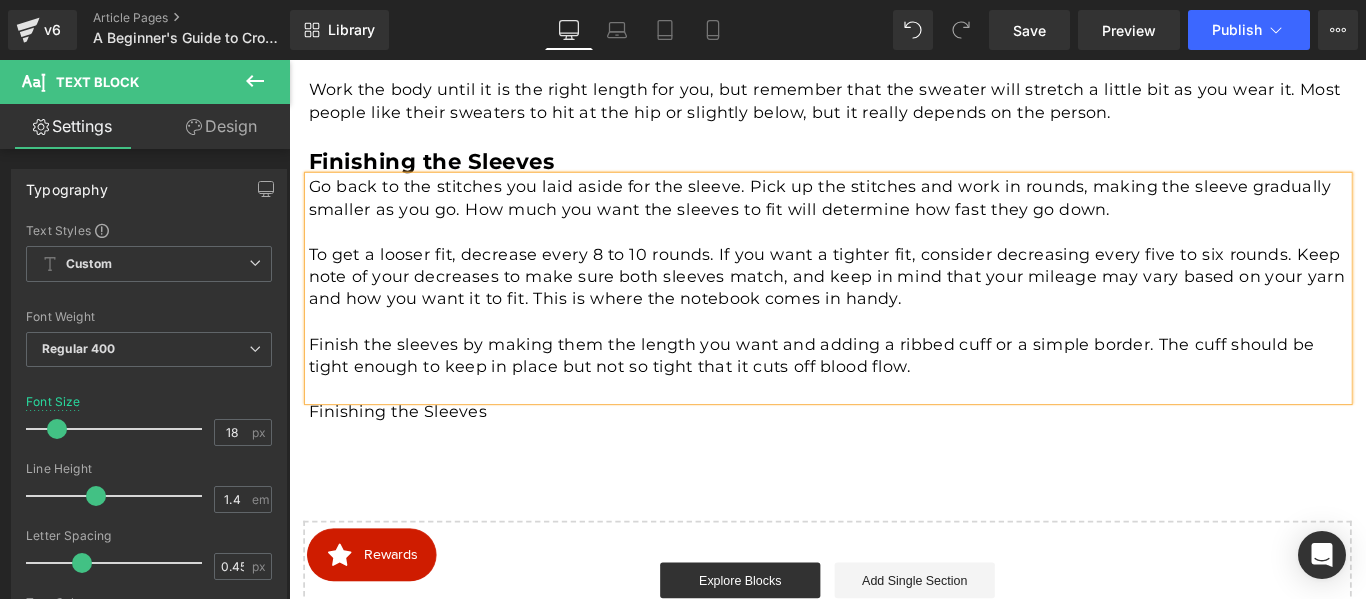click on "Finishing the Sleeves" at bounding box center (895, 455) 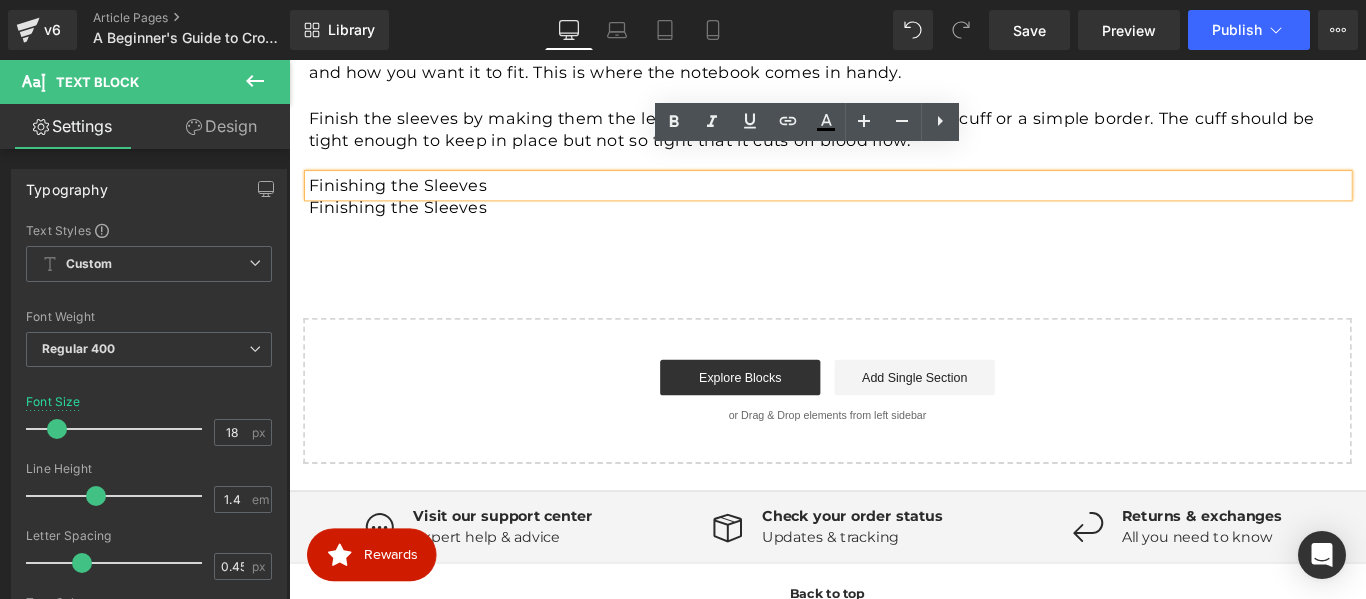 scroll, scrollTop: 3133, scrollLeft: 0, axis: vertical 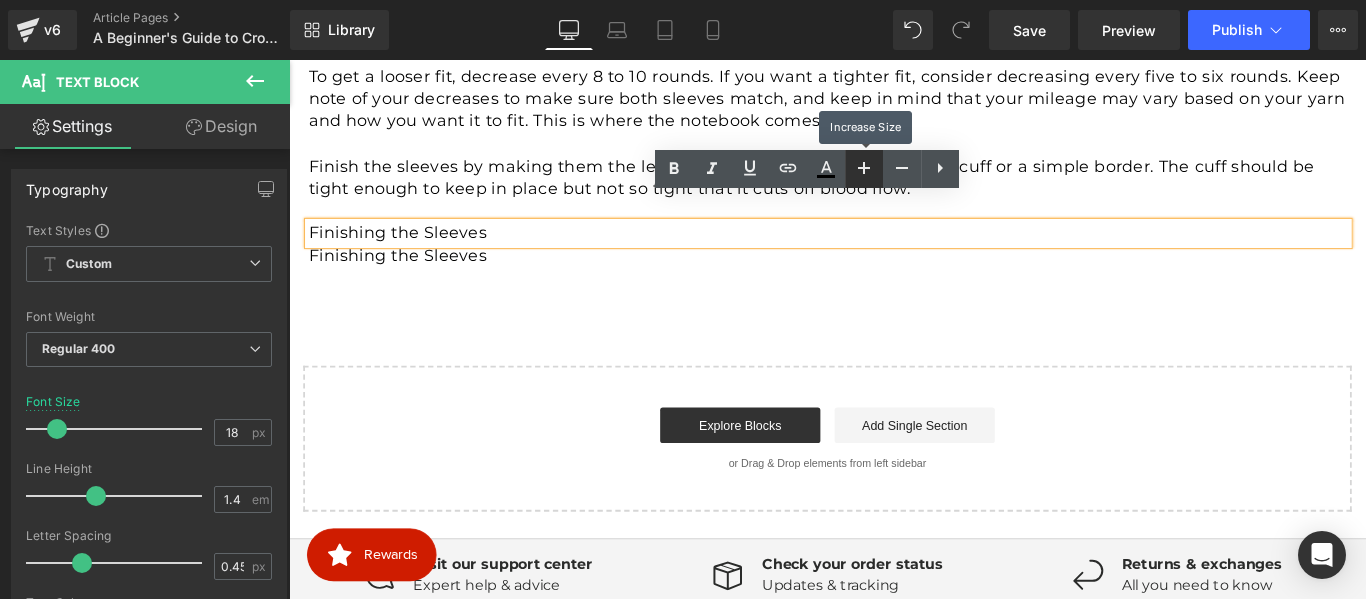 click 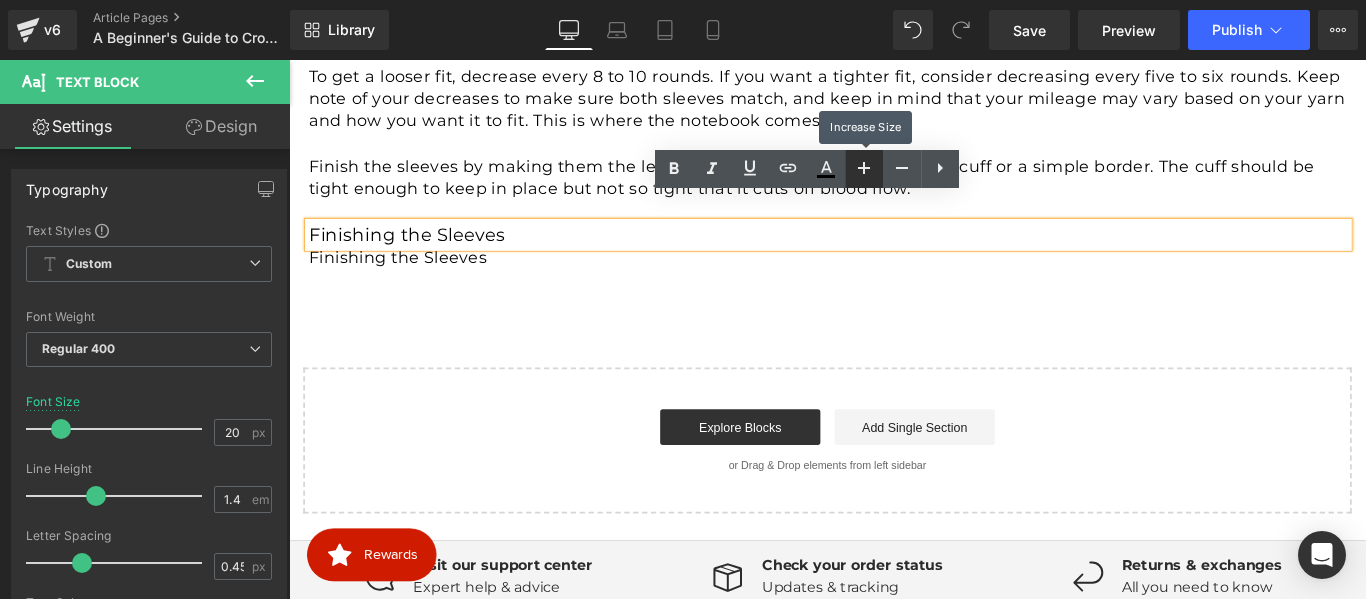 click 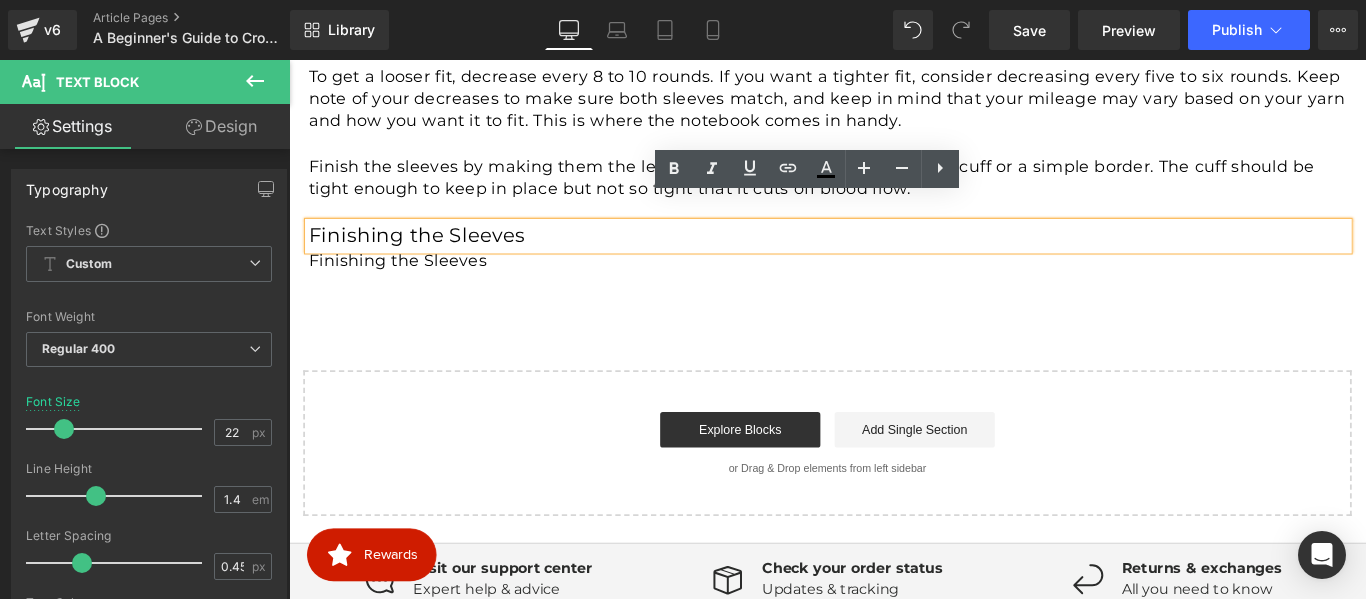 click on "Finishing the Sleeves" at bounding box center [895, 257] 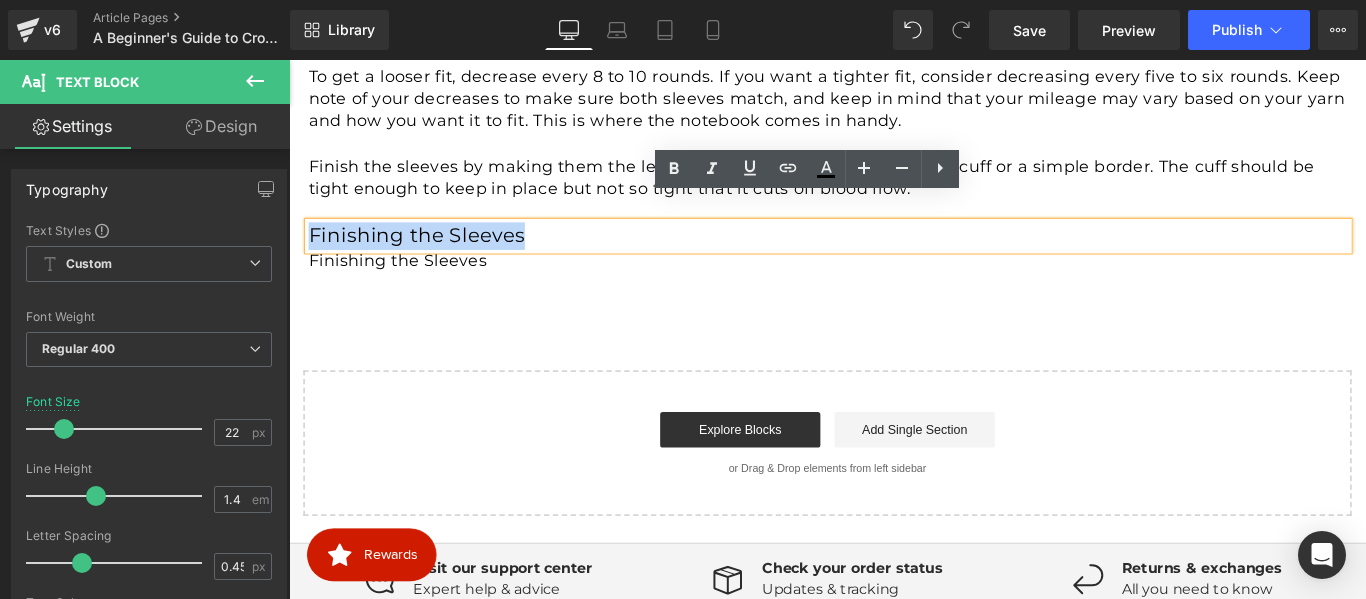 drag, startPoint x: 574, startPoint y: 224, endPoint x: 299, endPoint y: 235, distance: 275.2199 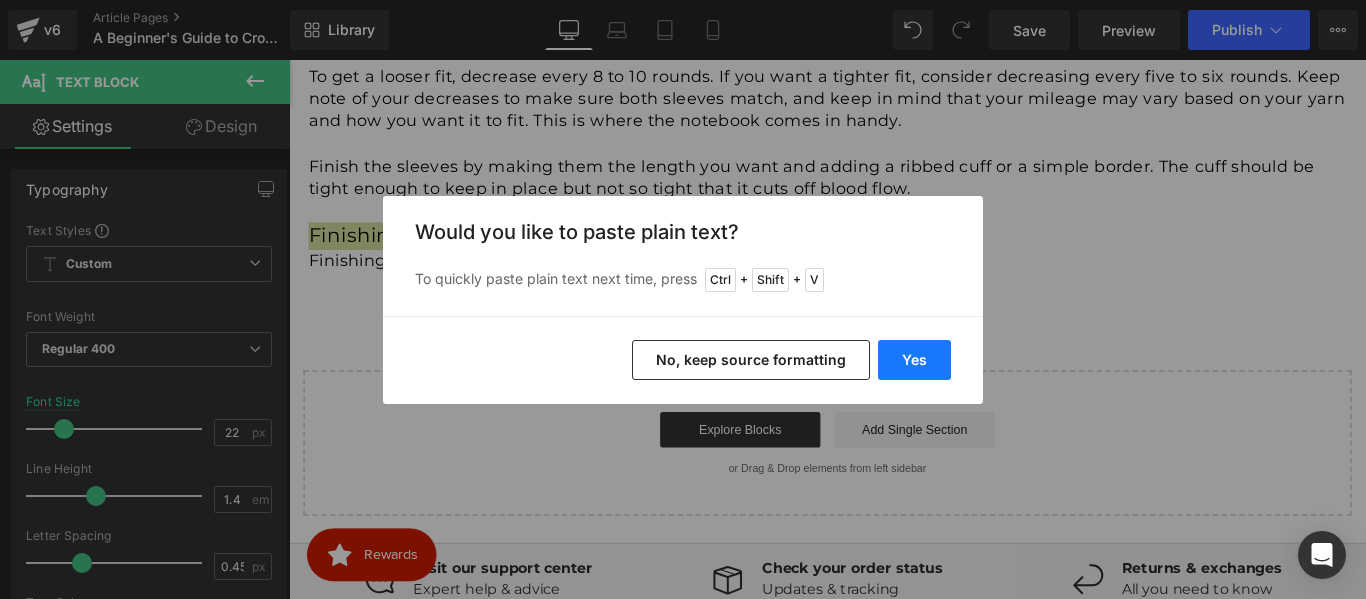 click on "Yes" at bounding box center (914, 360) 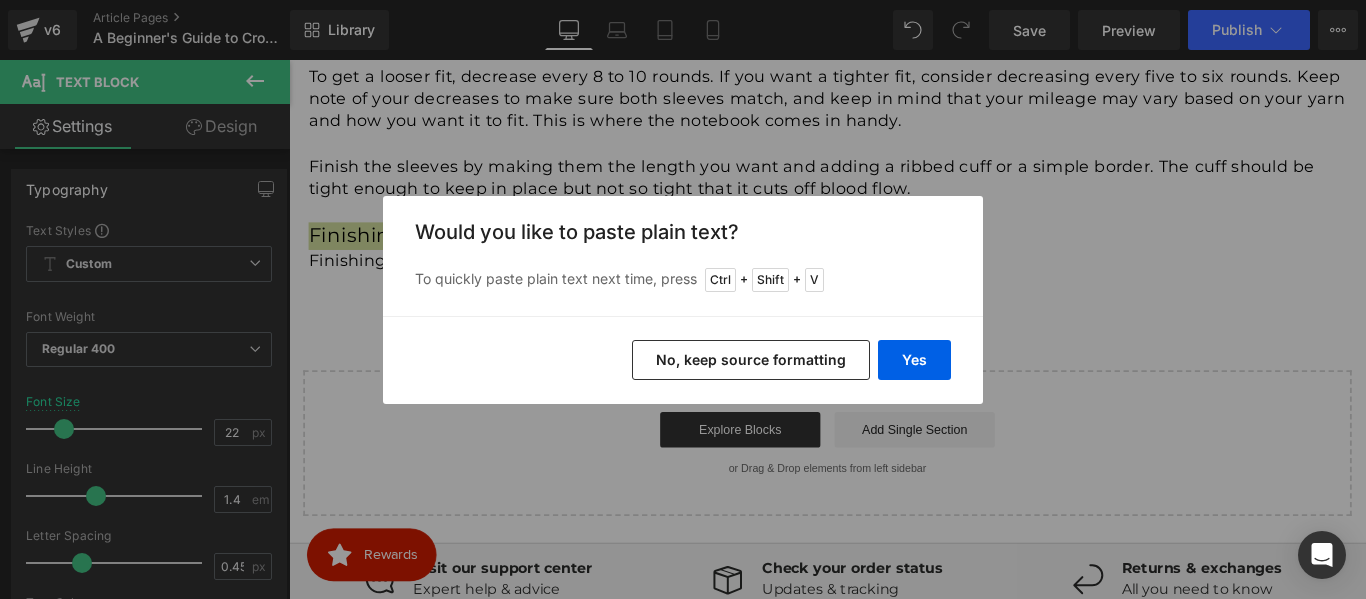 type 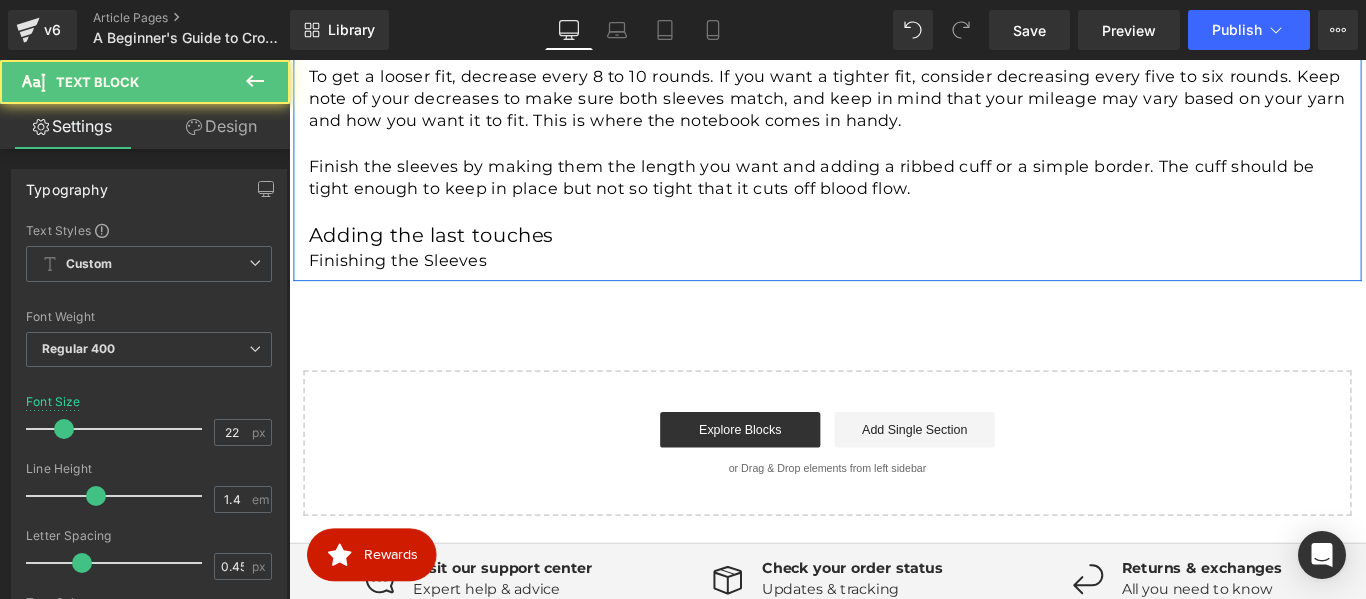 click on "Adding the last touches" at bounding box center (895, 257) 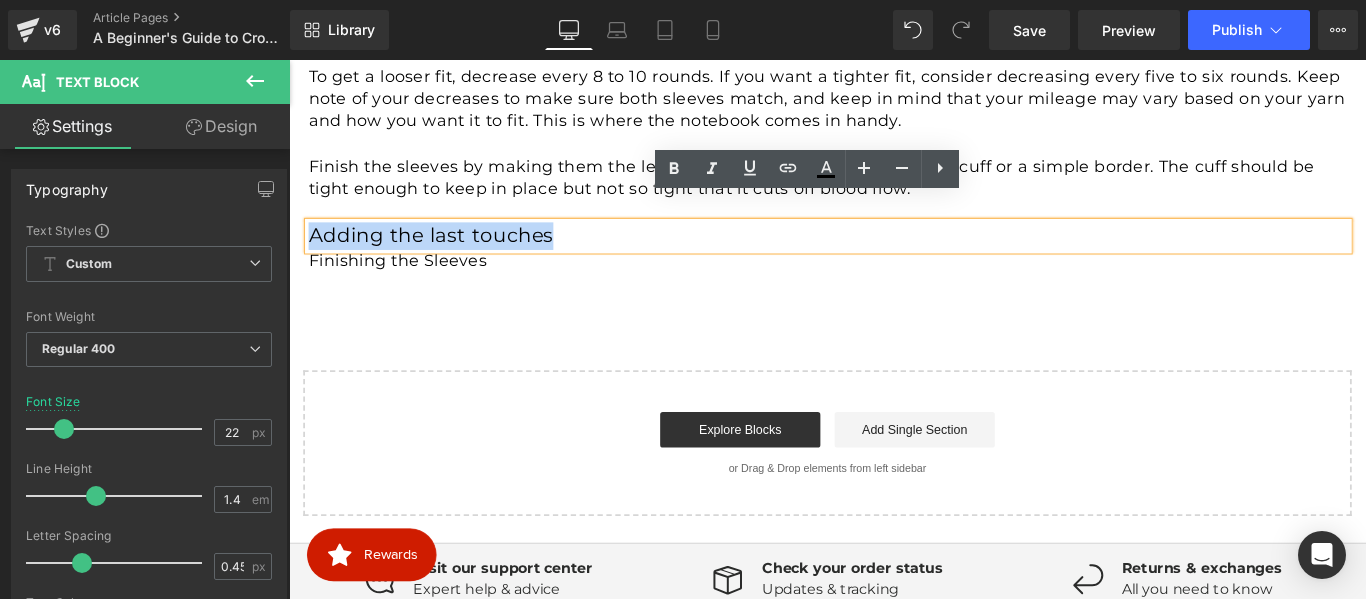 drag, startPoint x: 609, startPoint y: 230, endPoint x: 313, endPoint y: 219, distance: 296.2043 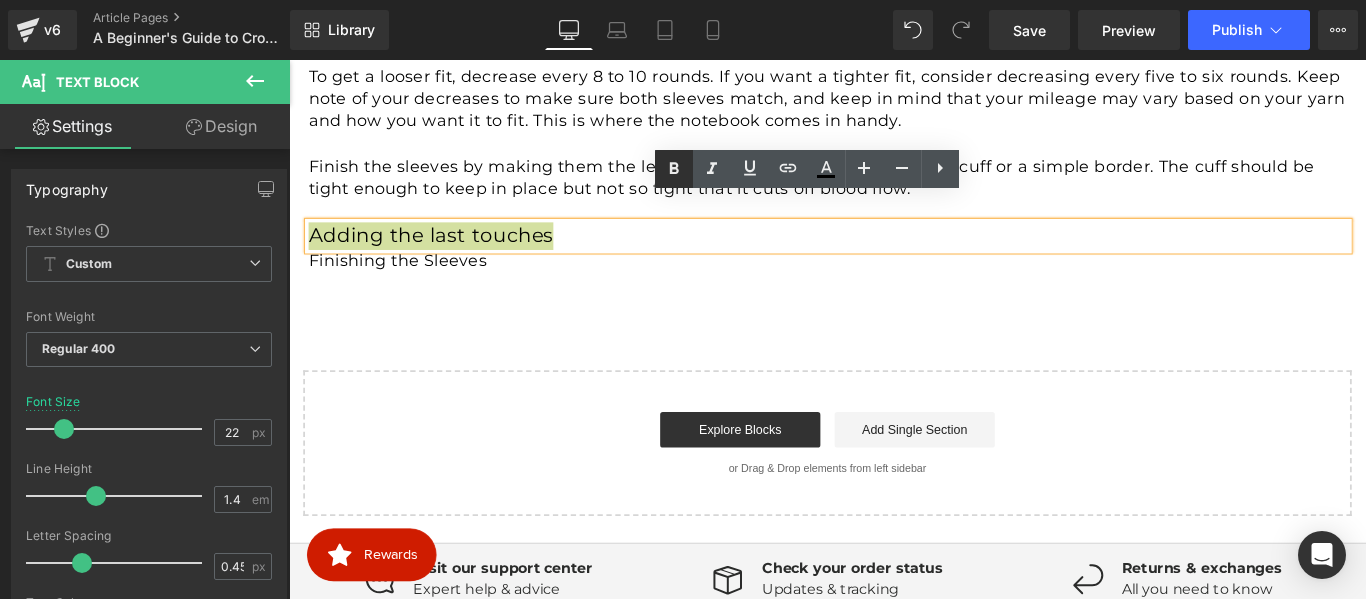 click 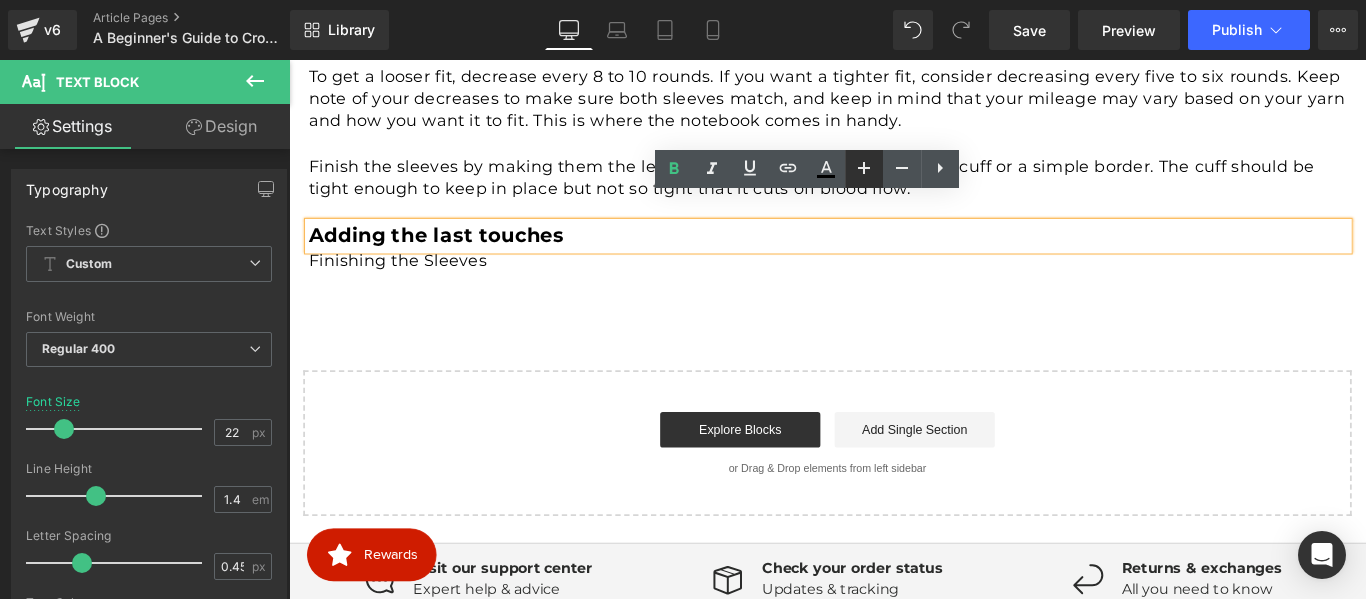 click 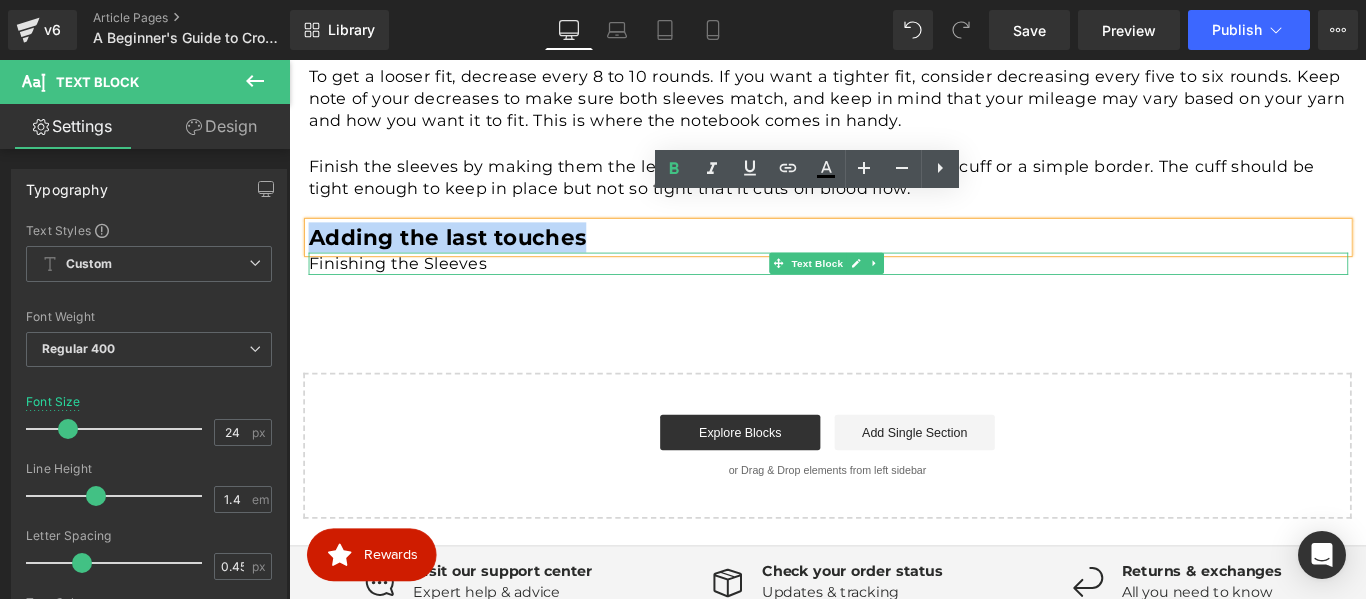click on "Finishing the Sleeves" at bounding box center (895, 288) 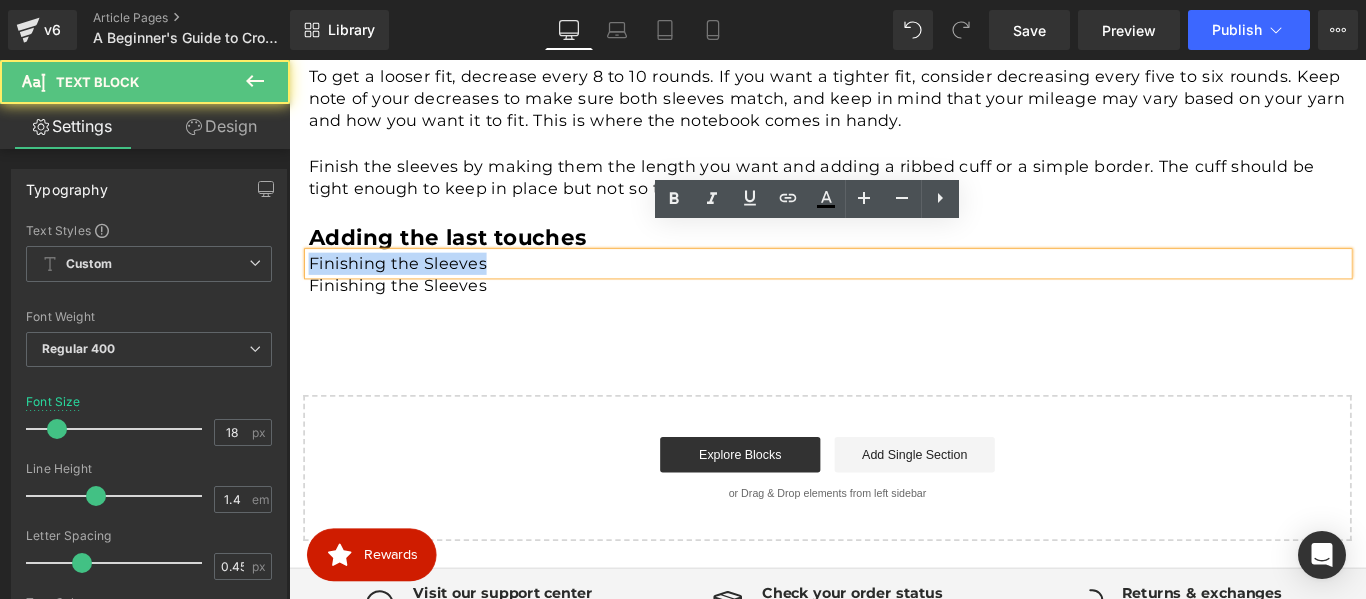 drag, startPoint x: 528, startPoint y: 261, endPoint x: 294, endPoint y: 258, distance: 234.01923 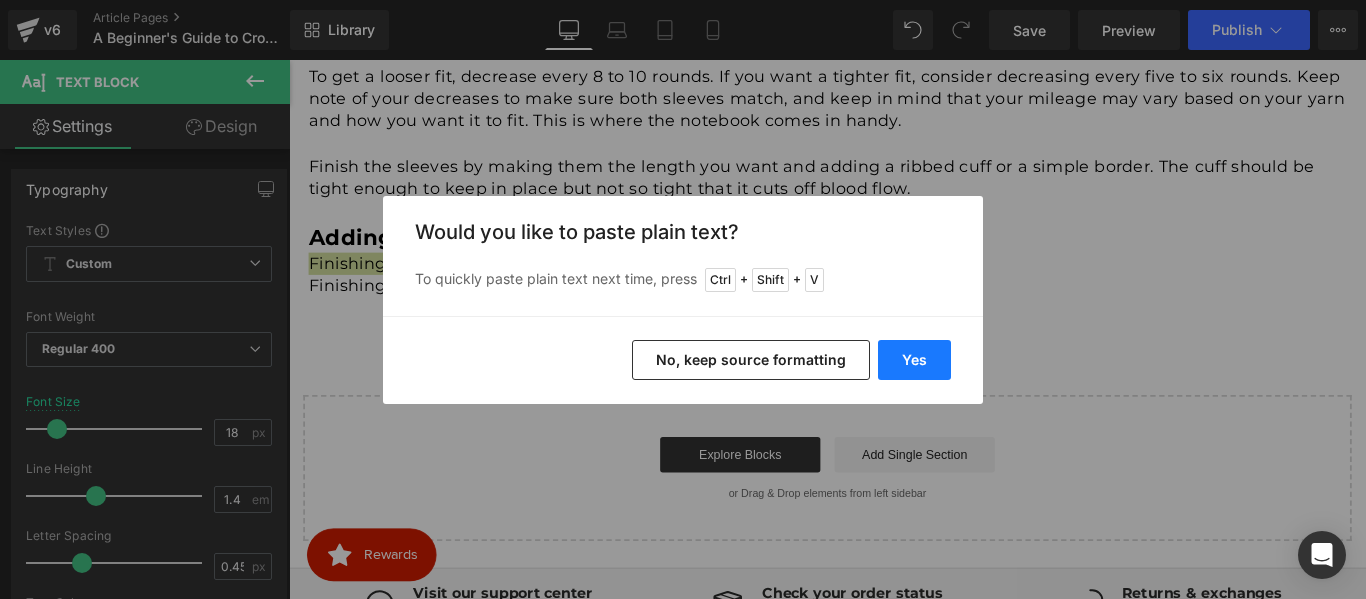 click on "Yes" at bounding box center [914, 360] 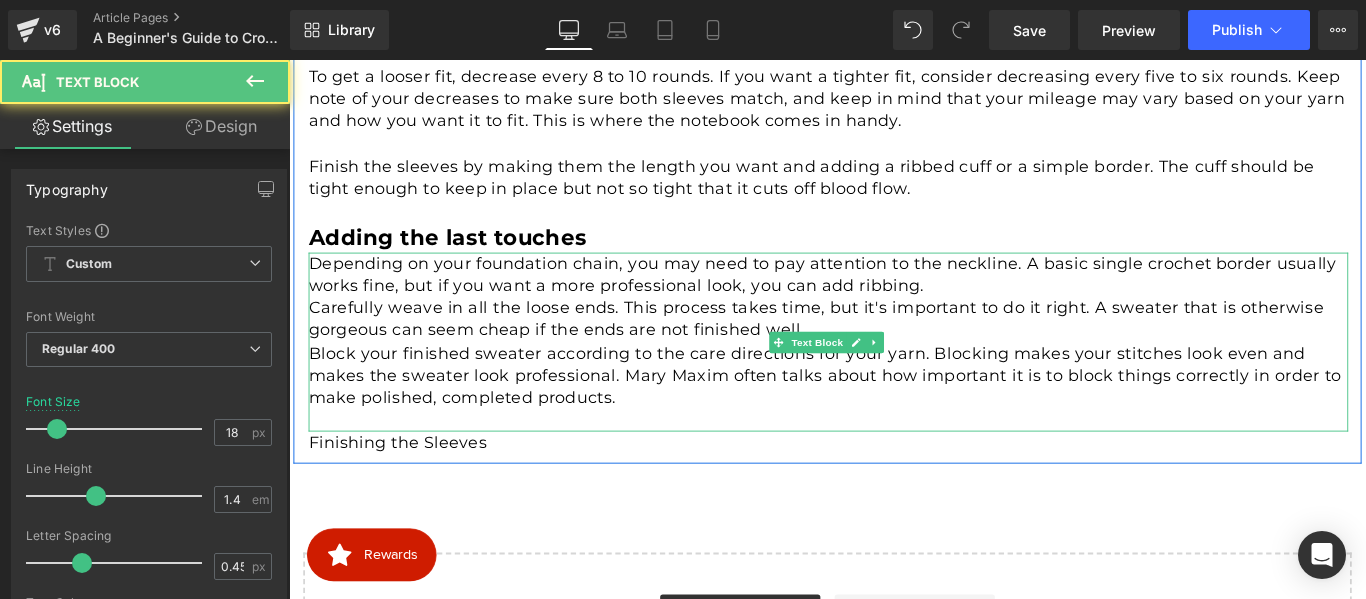 click on "Depending on your foundation chain, you may need to pay attention to the neckline. A basic single crochet border usually works fine, but if you want a more professional look, you can add ribbing." at bounding box center [895, 301] 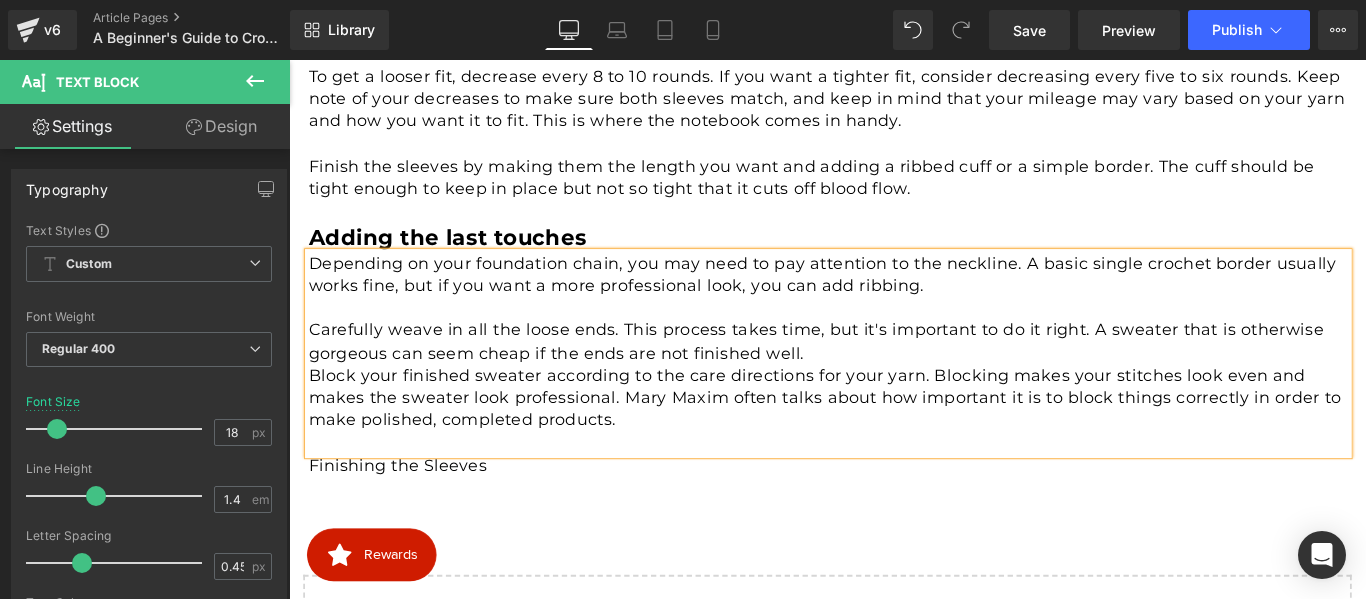 click on "Carefully weave in all the loose ends. This process takes time, but it's important to do it right. A sweater that is otherwise gorgeous can seem cheap if the ends are not finished well." at bounding box center (895, 376) 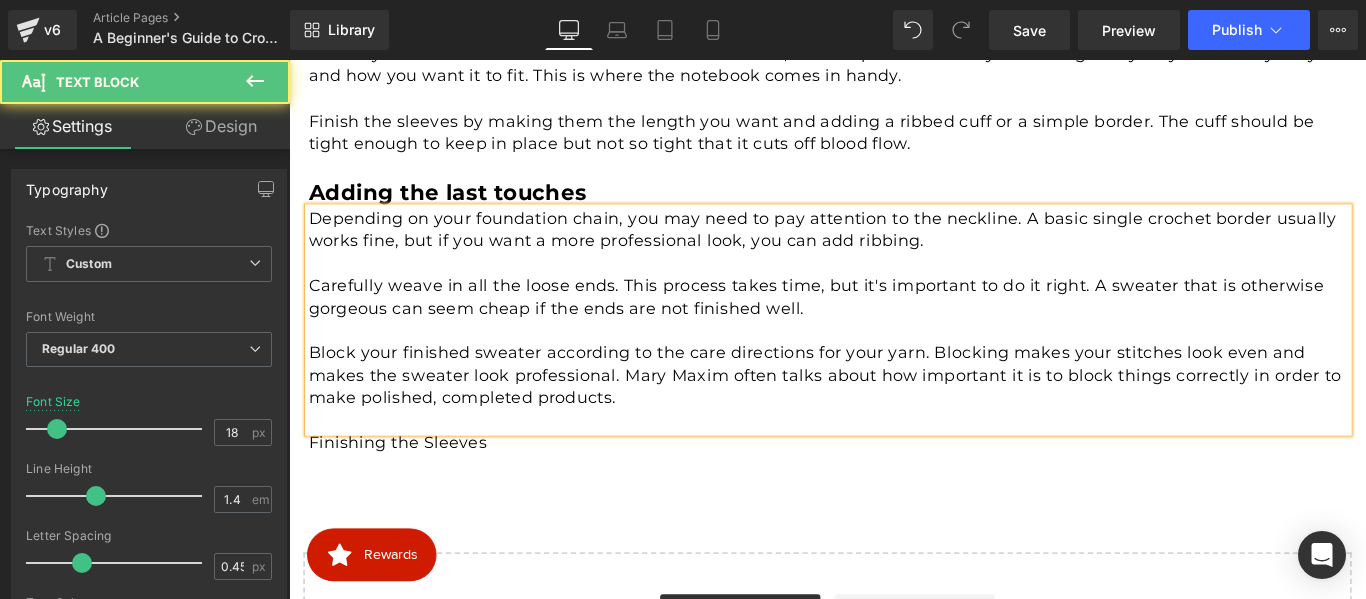 scroll, scrollTop: 3133, scrollLeft: 0, axis: vertical 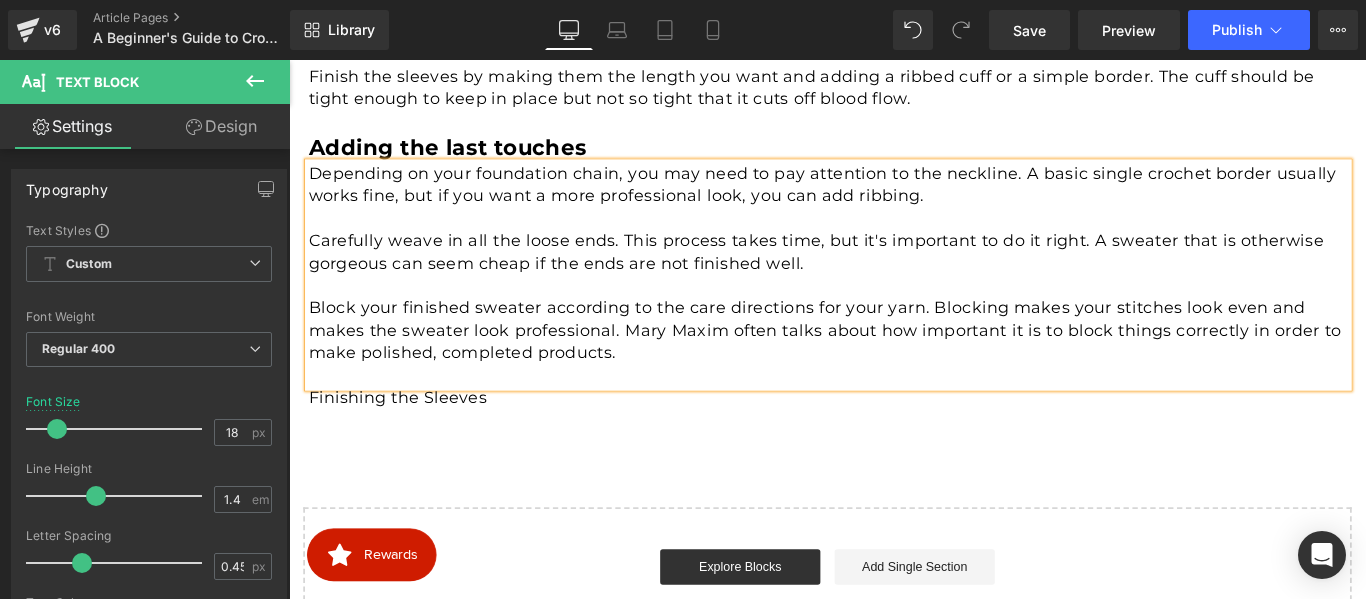 click on "Finishing the Sleeves" at bounding box center (895, 440) 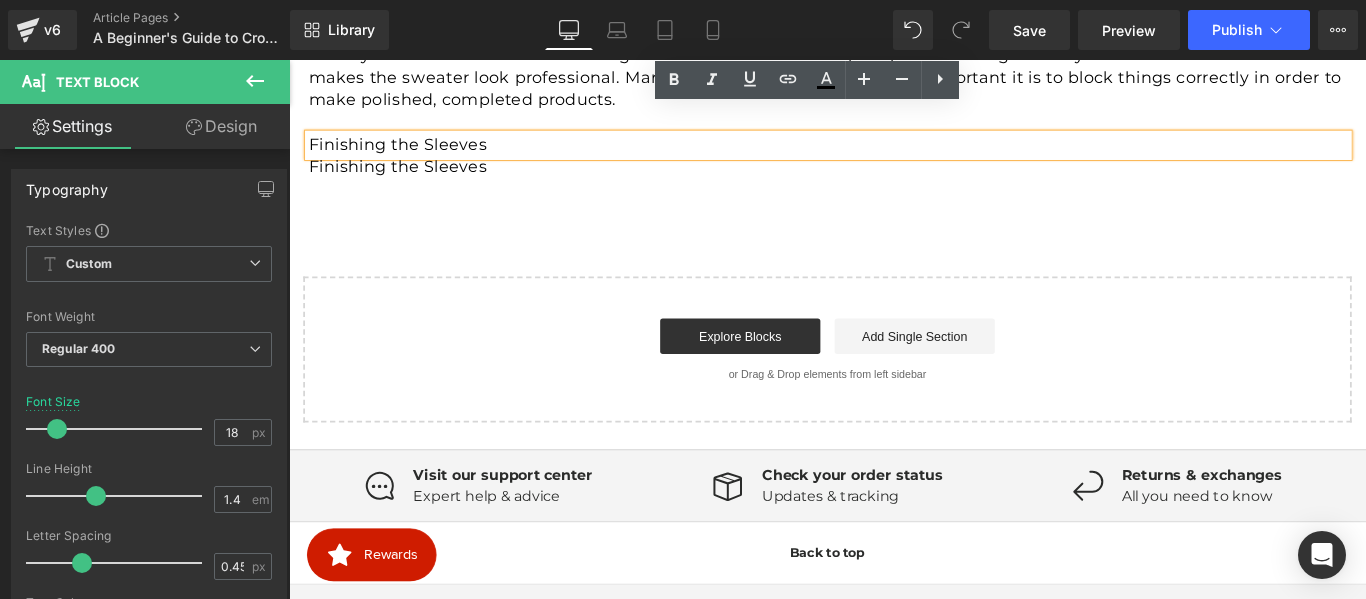scroll, scrollTop: 3419, scrollLeft: 0, axis: vertical 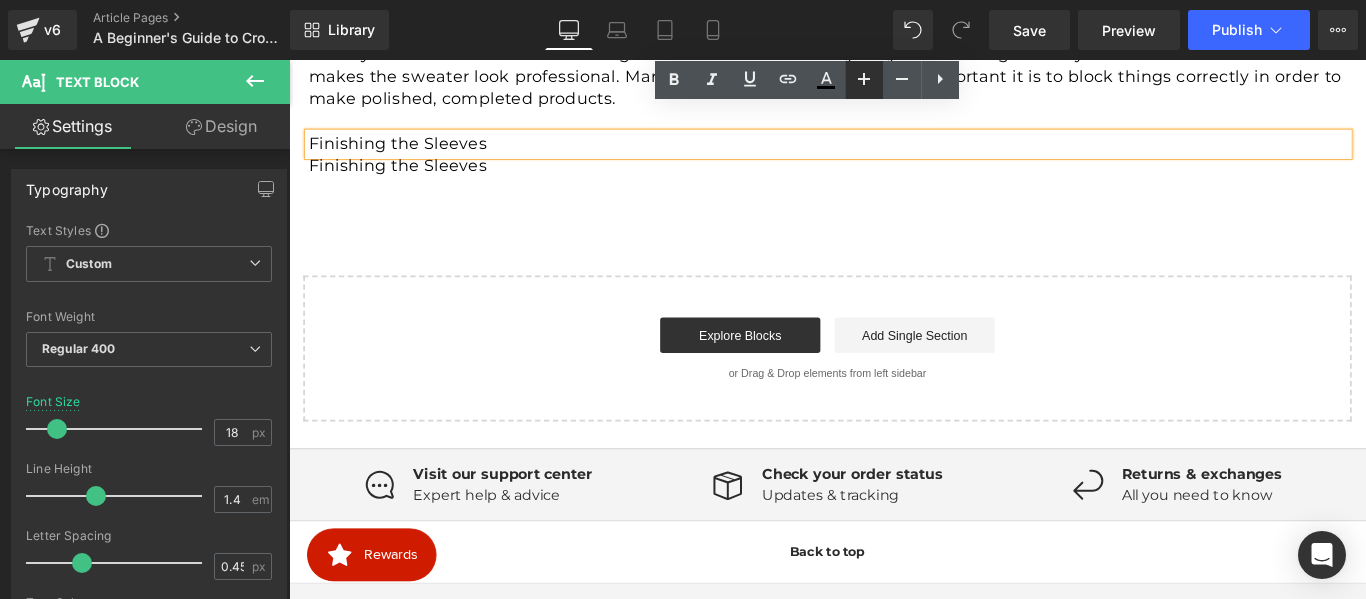 click at bounding box center [864, 80] 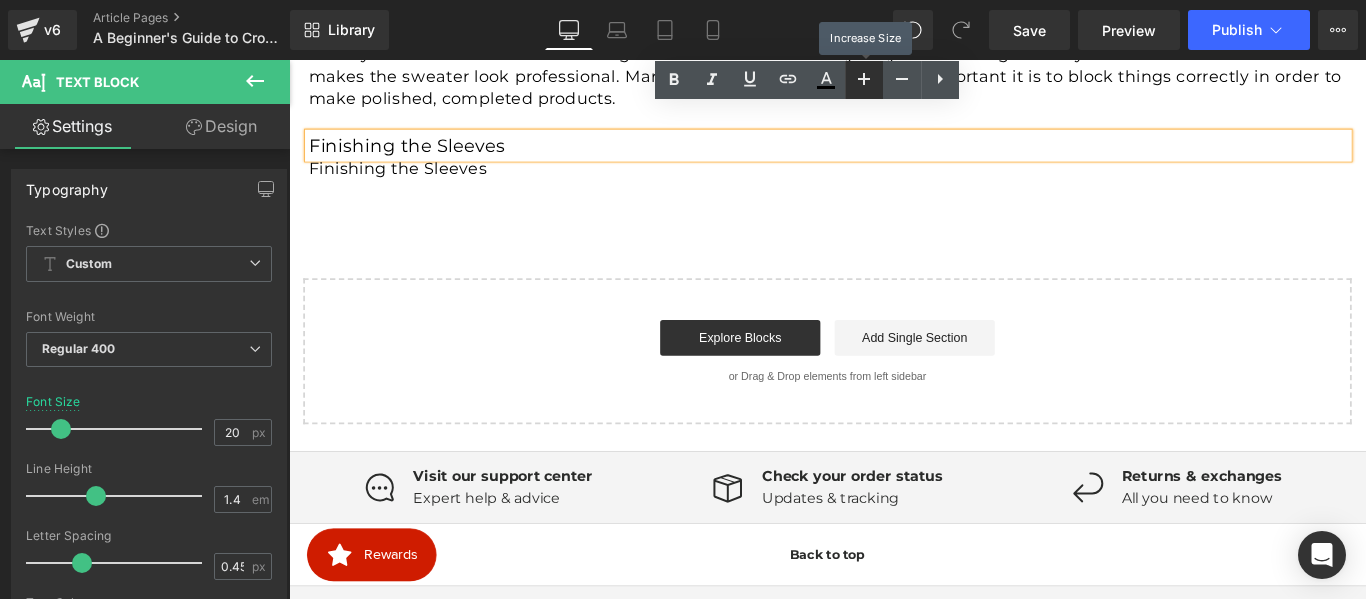 click at bounding box center [864, 80] 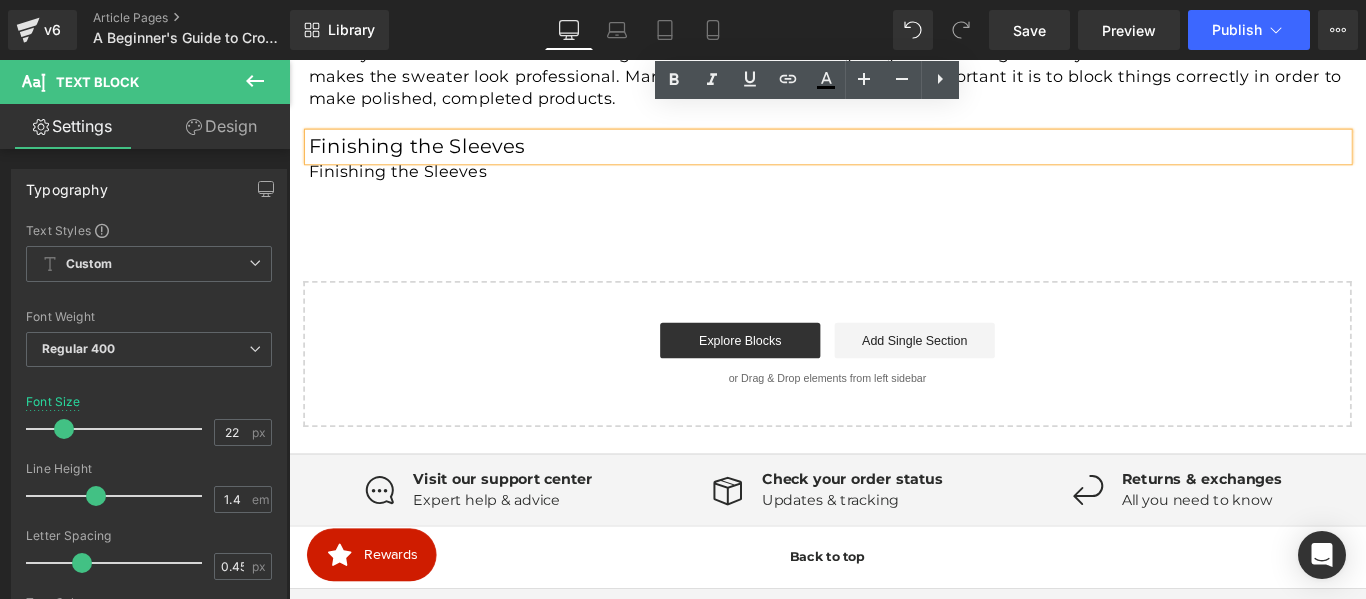 drag, startPoint x: 630, startPoint y: 129, endPoint x: 602, endPoint y: 131, distance: 28.071337 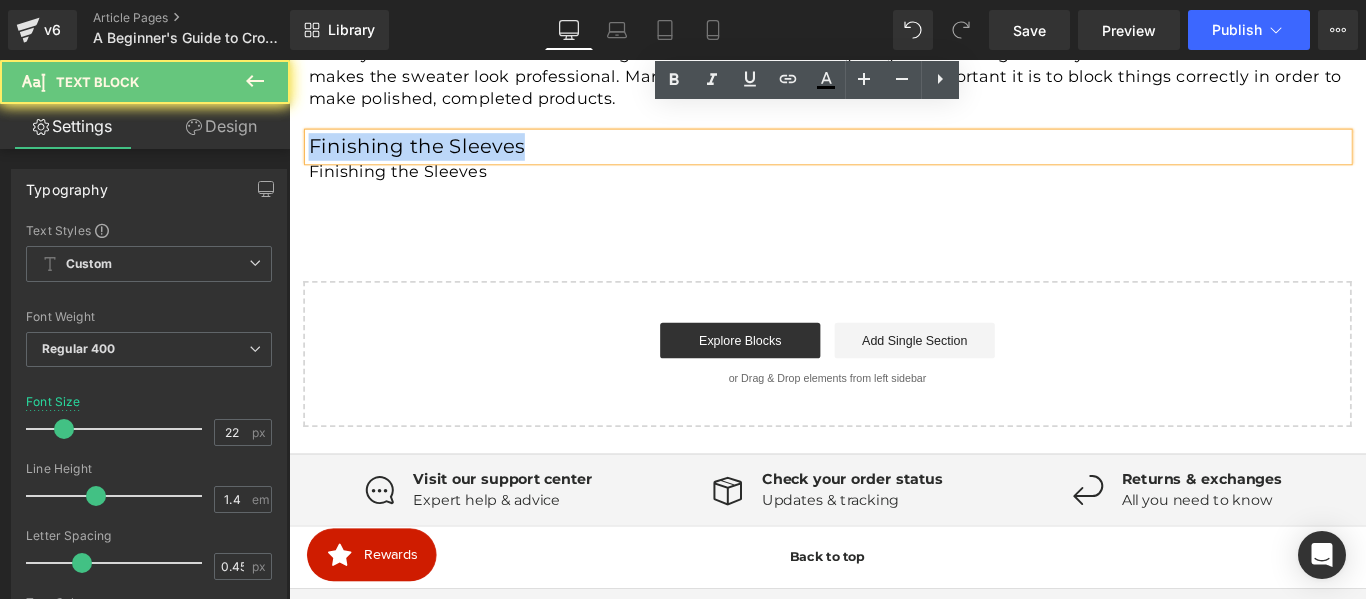 drag, startPoint x: 596, startPoint y: 129, endPoint x: 572, endPoint y: 182, distance: 58.18075 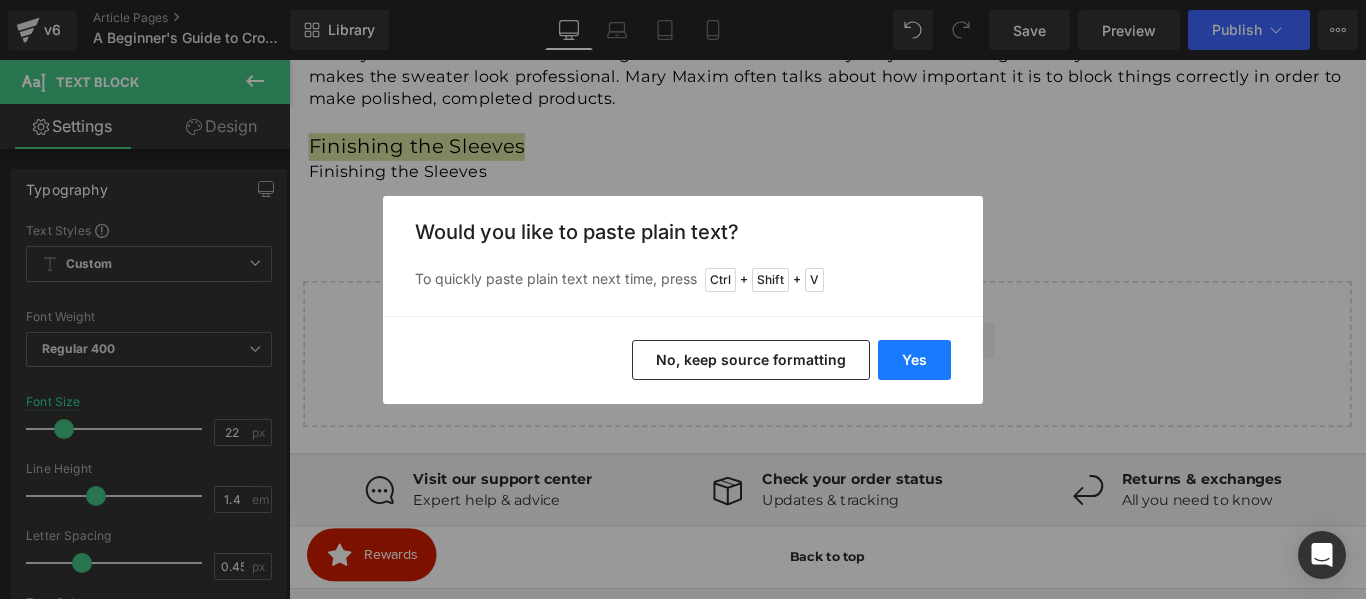 click on "Yes" at bounding box center (914, 360) 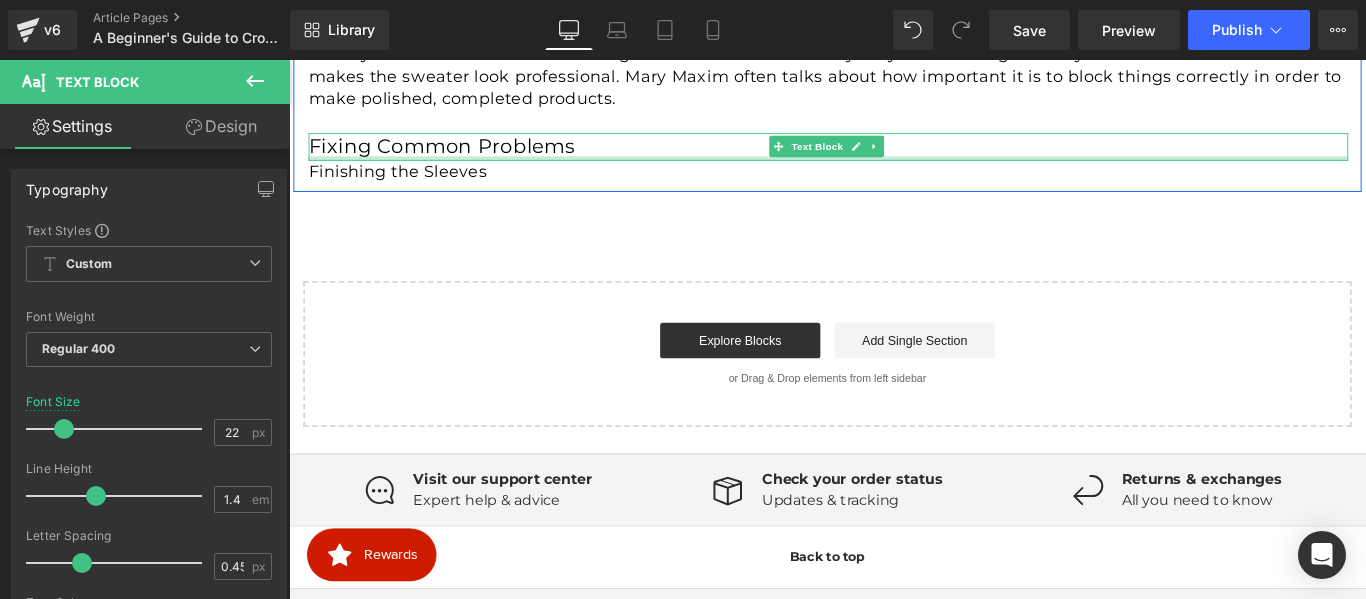 click at bounding box center [895, 170] 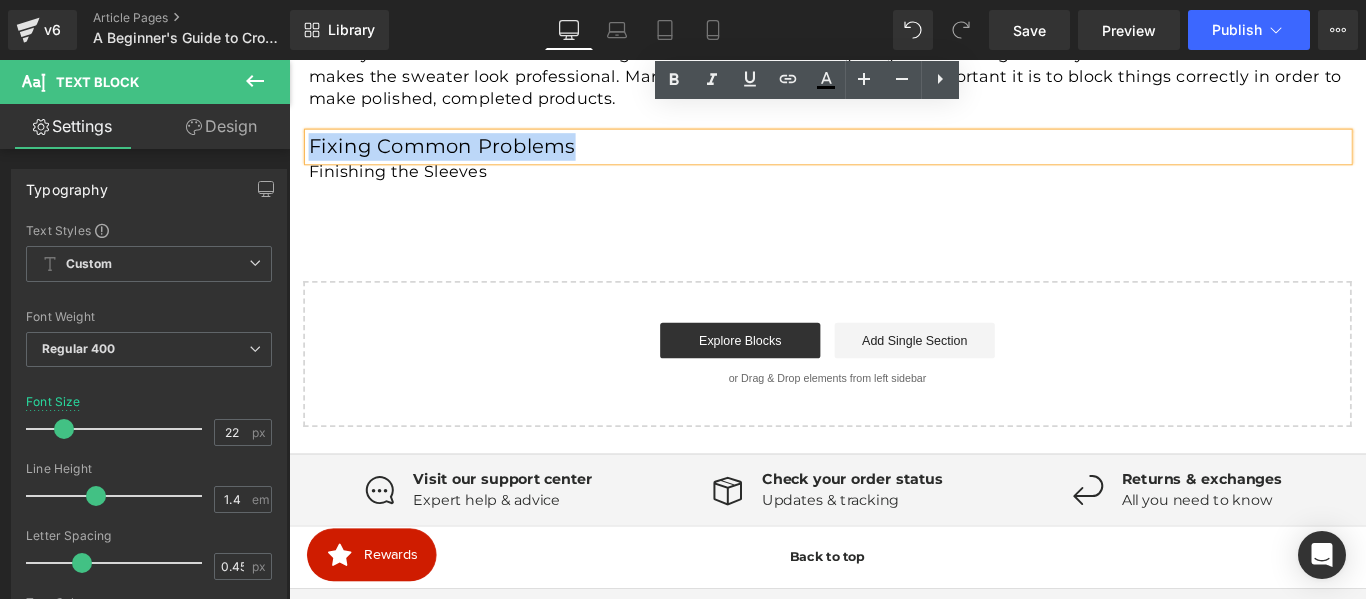 drag, startPoint x: 613, startPoint y: 124, endPoint x: 311, endPoint y: 127, distance: 302.0149 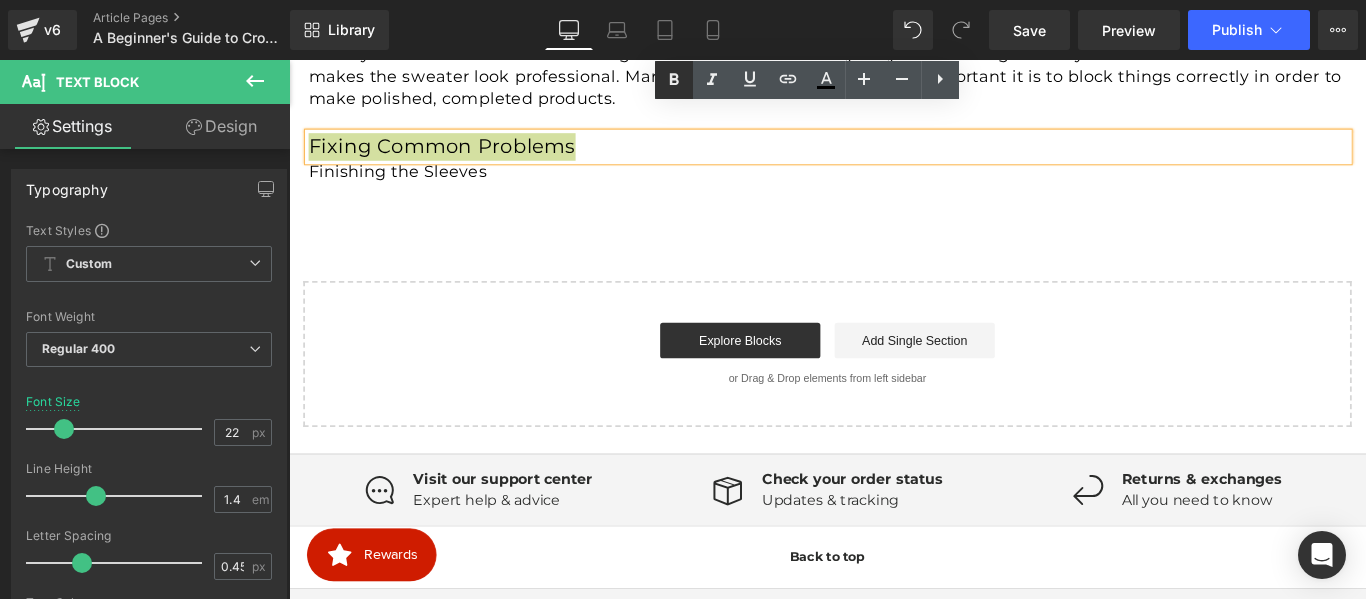 click 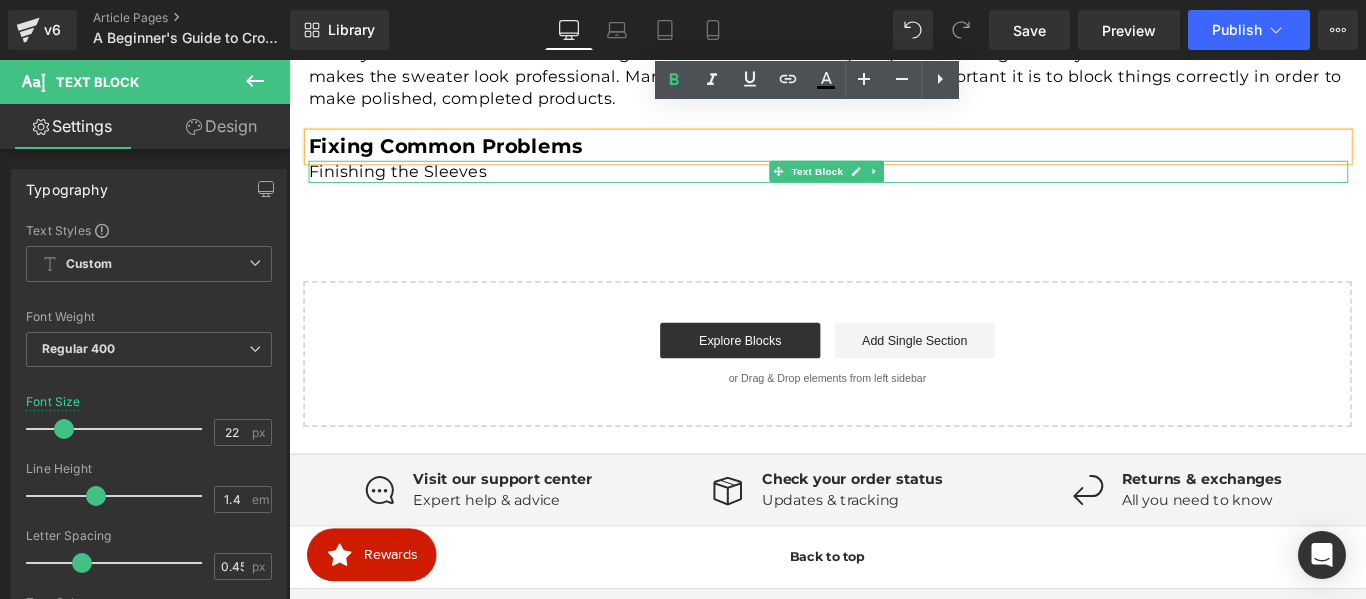 click on "Finishing the Sleeves" at bounding box center [895, 185] 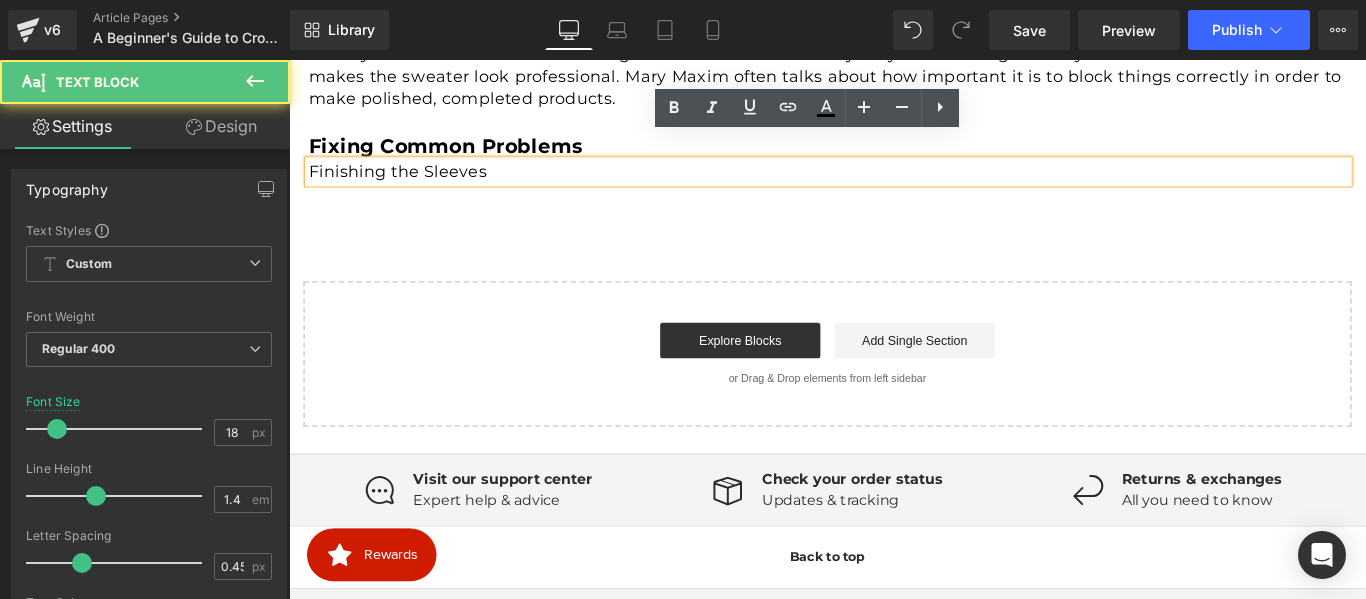 click on "Finishing the Sleeves" at bounding box center [895, 185] 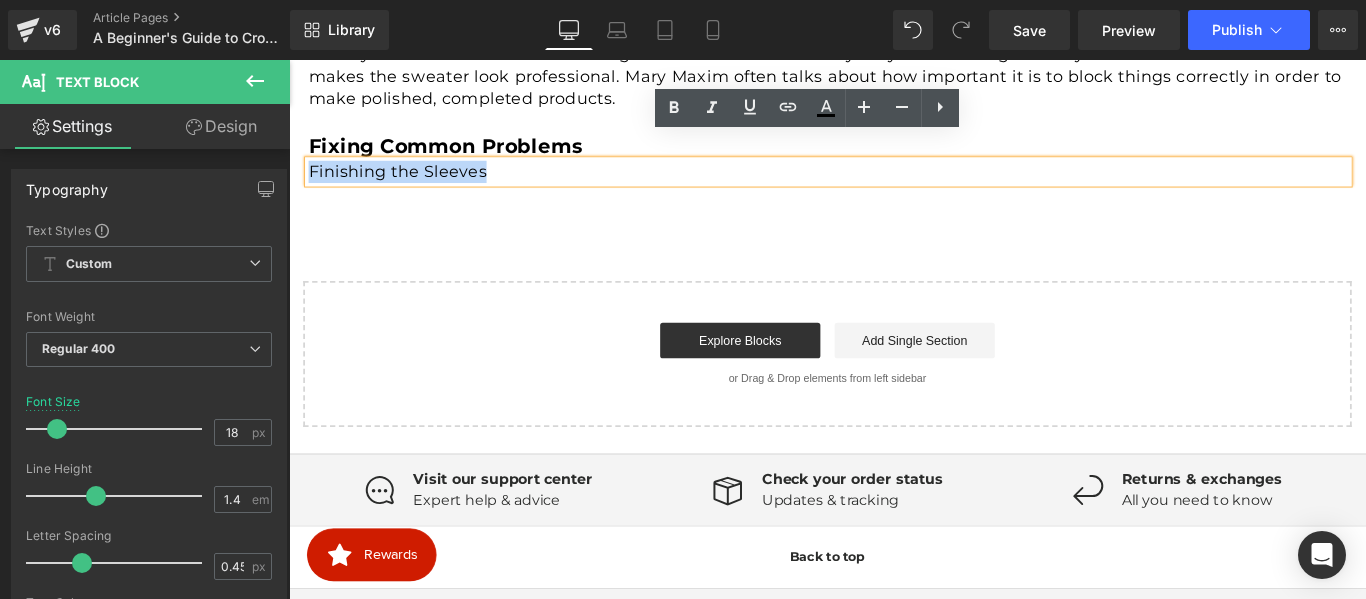 drag, startPoint x: 539, startPoint y: 158, endPoint x: 306, endPoint y: 155, distance: 233.01932 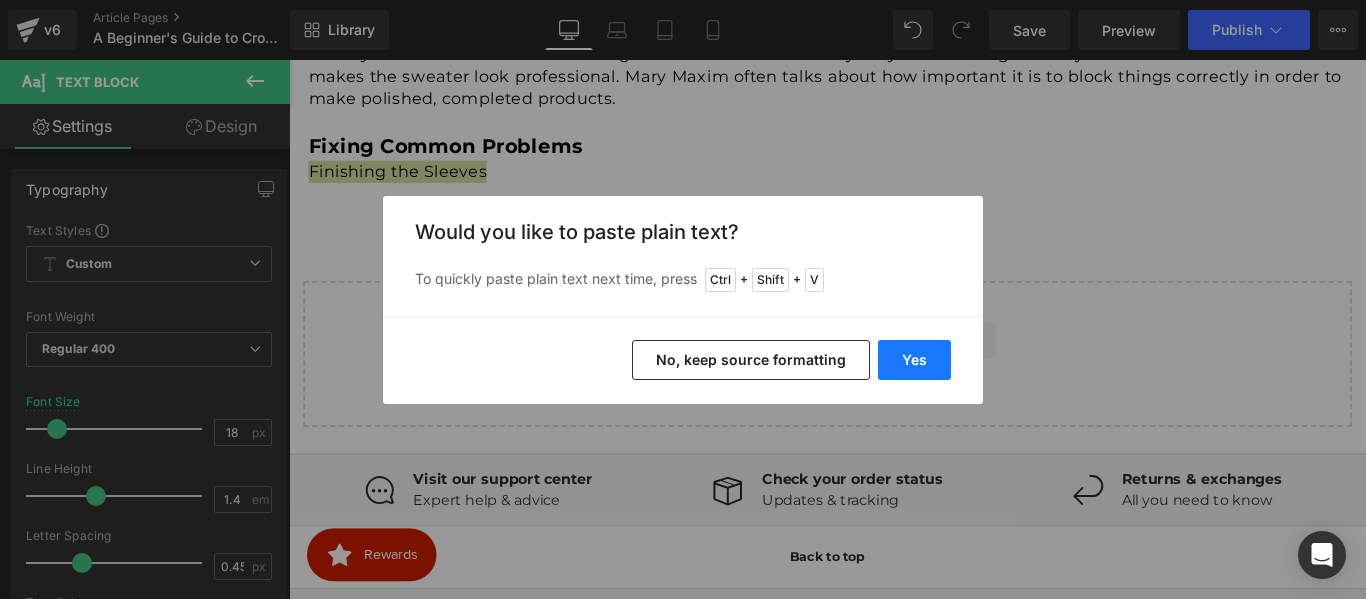 click on "Yes" at bounding box center [914, 360] 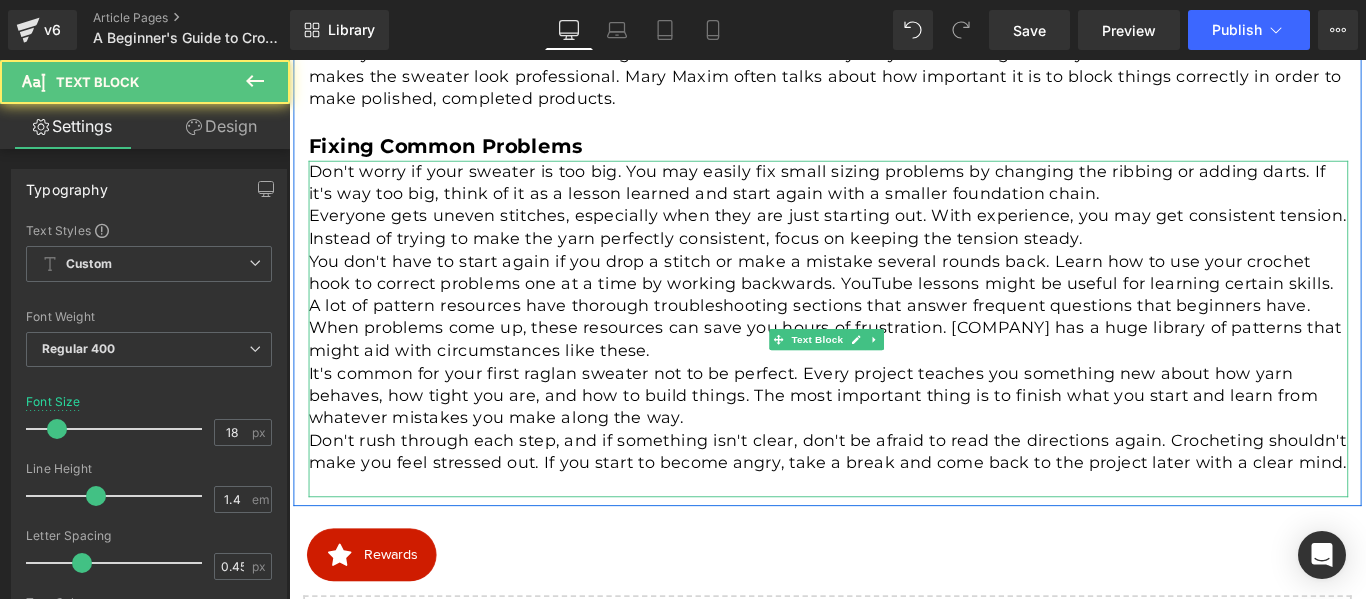 click on "Don't worry if your sweater is too big. You may easily fix small sizing problems by changing the ribbing or adding darts. If it's way too big, think of it as a lesson learned and start again with a smaller foundation chain." at bounding box center [895, 198] 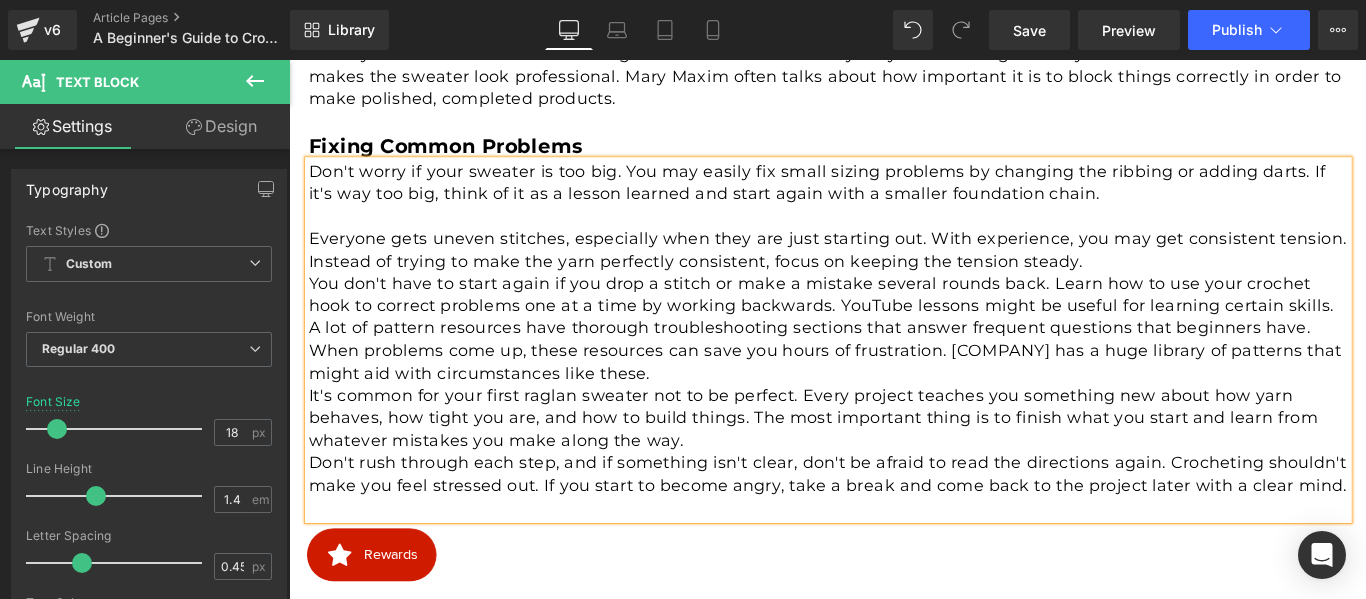 click on "Everyone gets uneven stitches, especially when they are just starting out. With experience, you may get consistent tension. Instead of trying to make the yarn perfectly consistent, focus on keeping the tension steady." at bounding box center (895, 273) 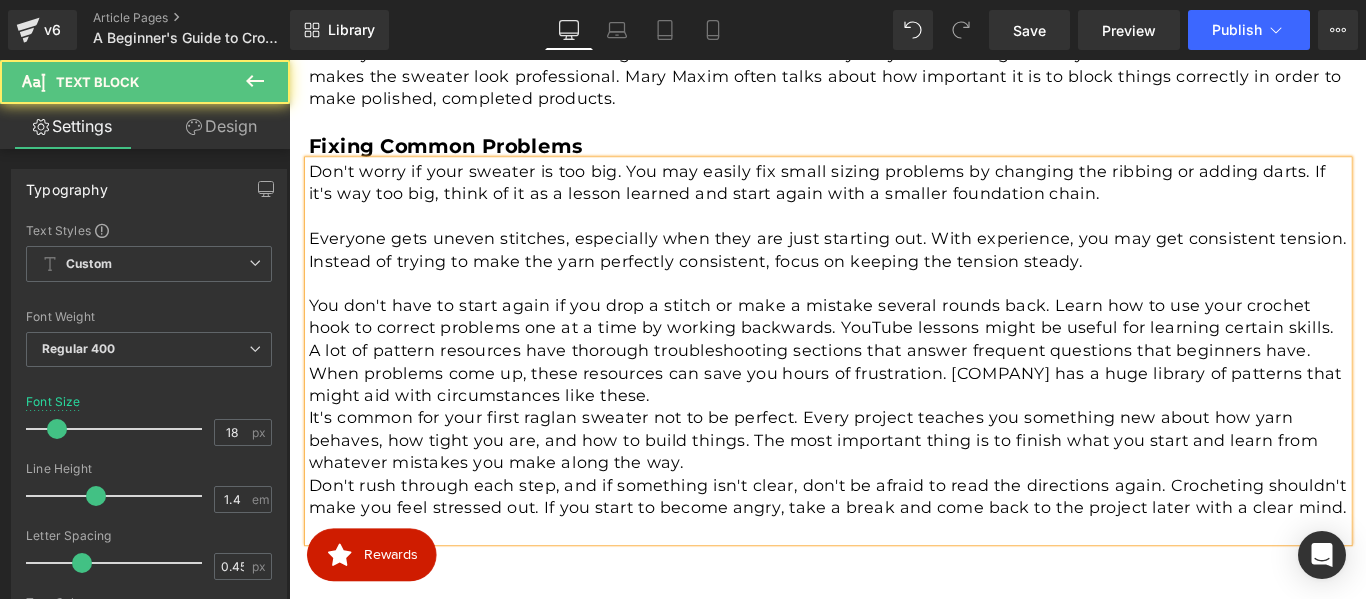 click on "A lot of pattern resources have thorough troubleshooting sections that answer frequent questions that beginners have. When problems come up, these resources can save you hours of frustration. Mary Maxim has a huge library of patterns that might aid with circumstances like these." at bounding box center [895, 412] 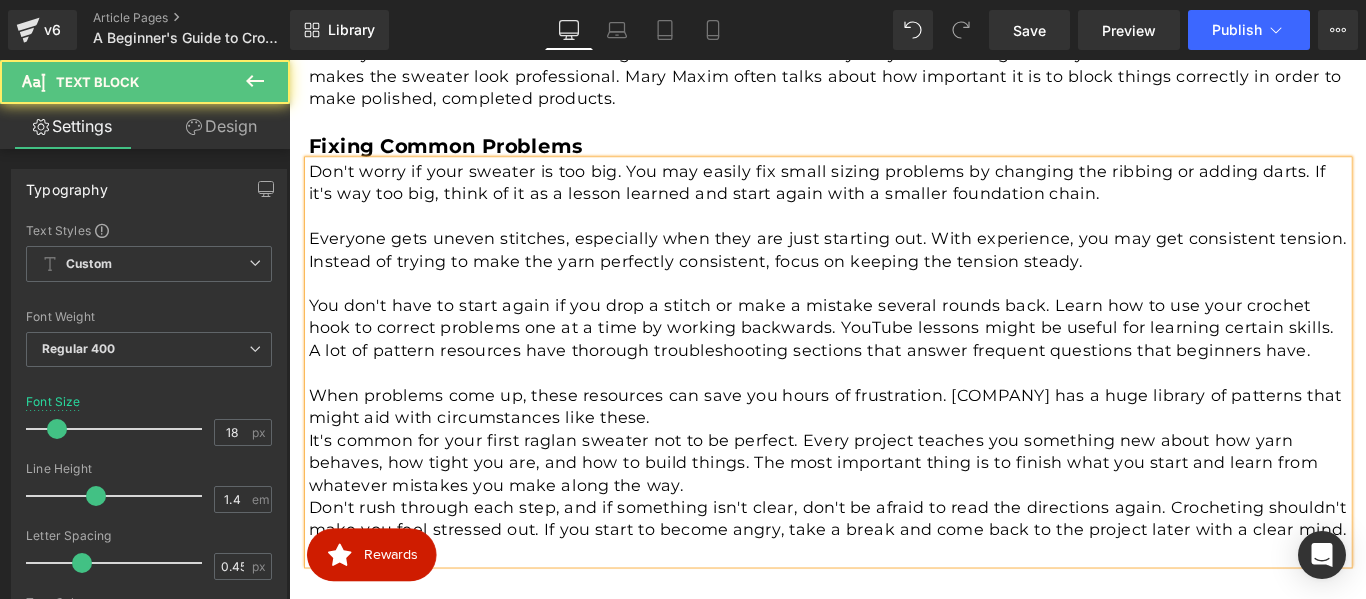 click on "When problems come up, these resources can save you hours of frustration. Mary Maxim has a huge library of patterns that might aid with circumstances like these." at bounding box center (895, 450) 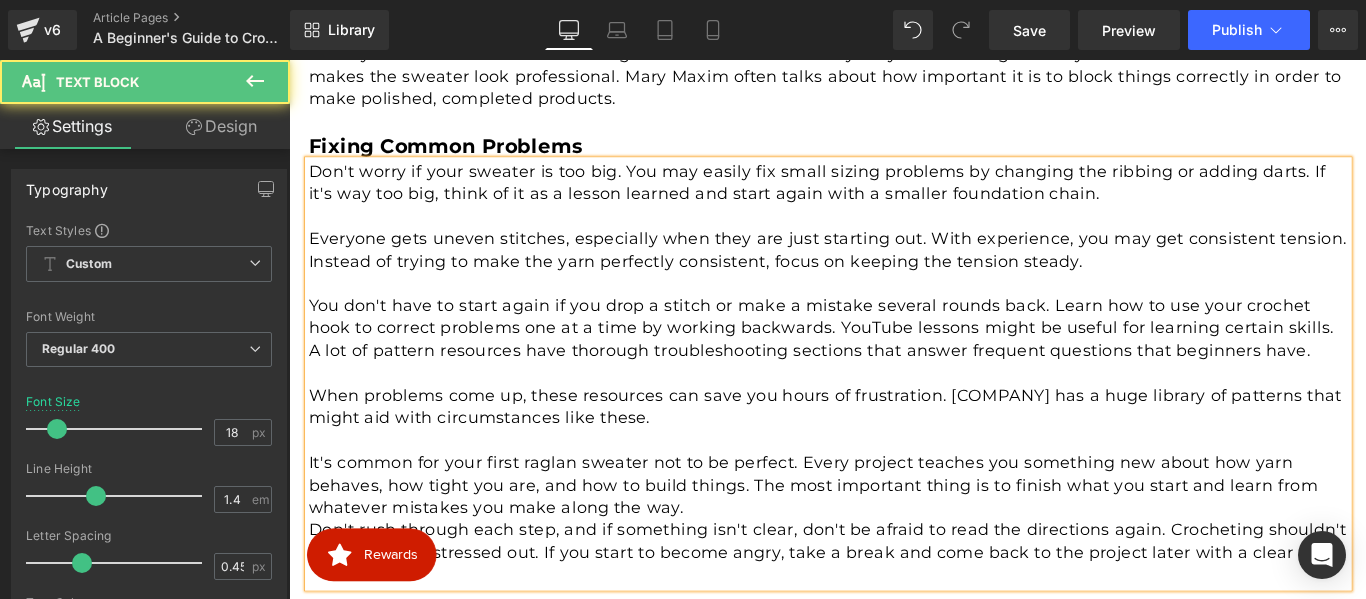 click on "It's common for your first raglan sweater not to be perfect. Every project teaches you something new about how yarn behaves, how tight you are, and how to build things. The most important thing is to finish what you start and learn from whatever mistakes you make along the way." at bounding box center (895, 538) 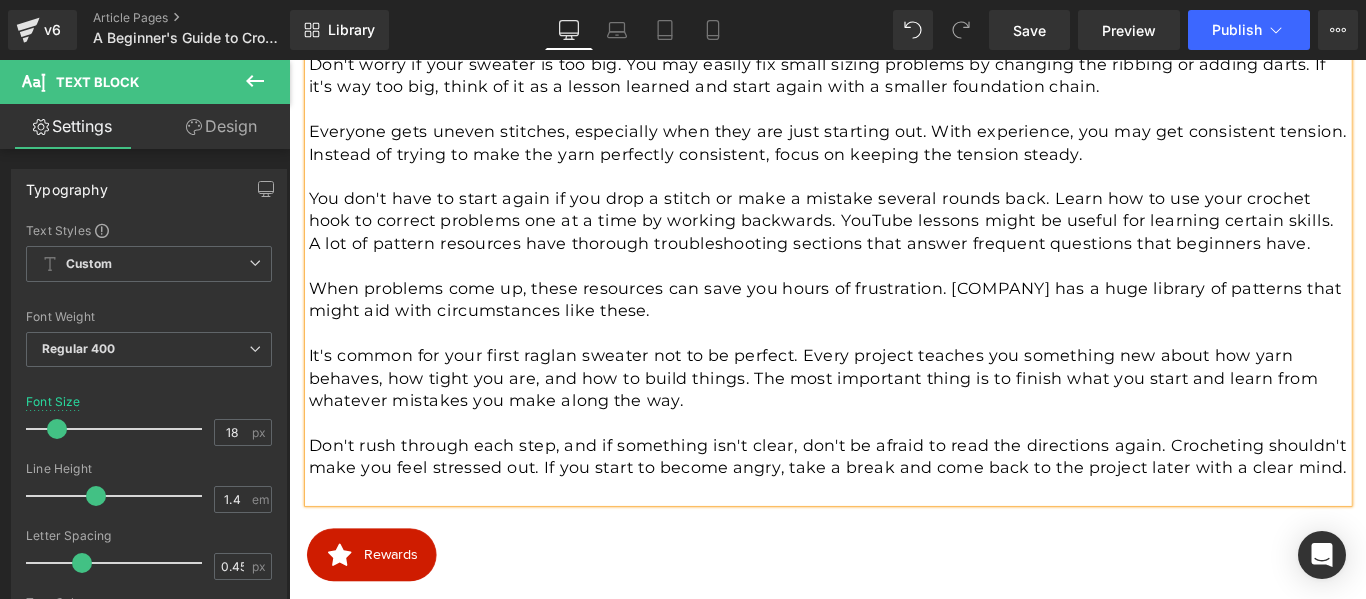 scroll, scrollTop: 3619, scrollLeft: 0, axis: vertical 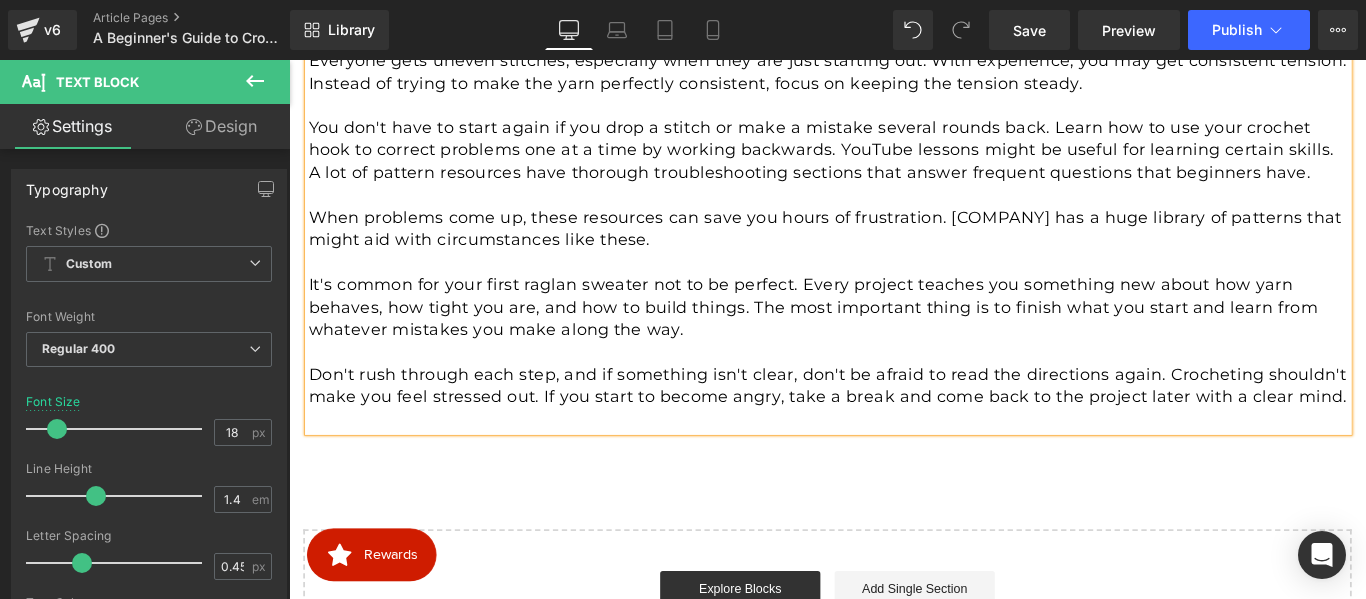 click at bounding box center [895, 464] 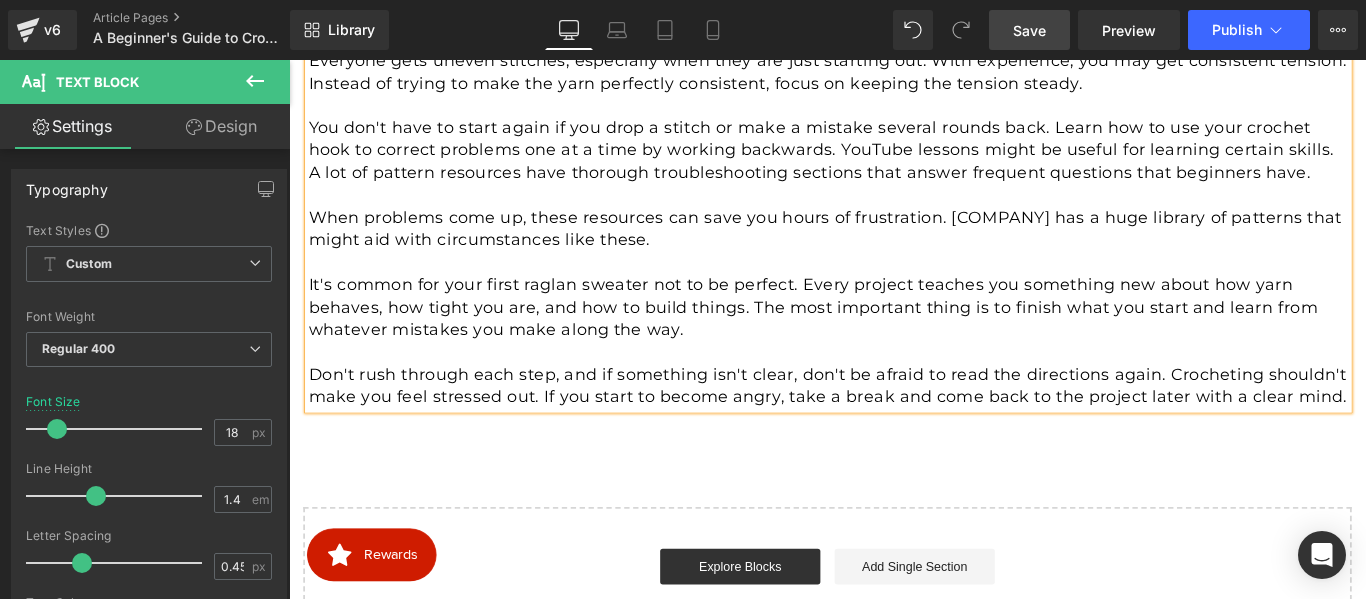click on "Save" at bounding box center [1029, 30] 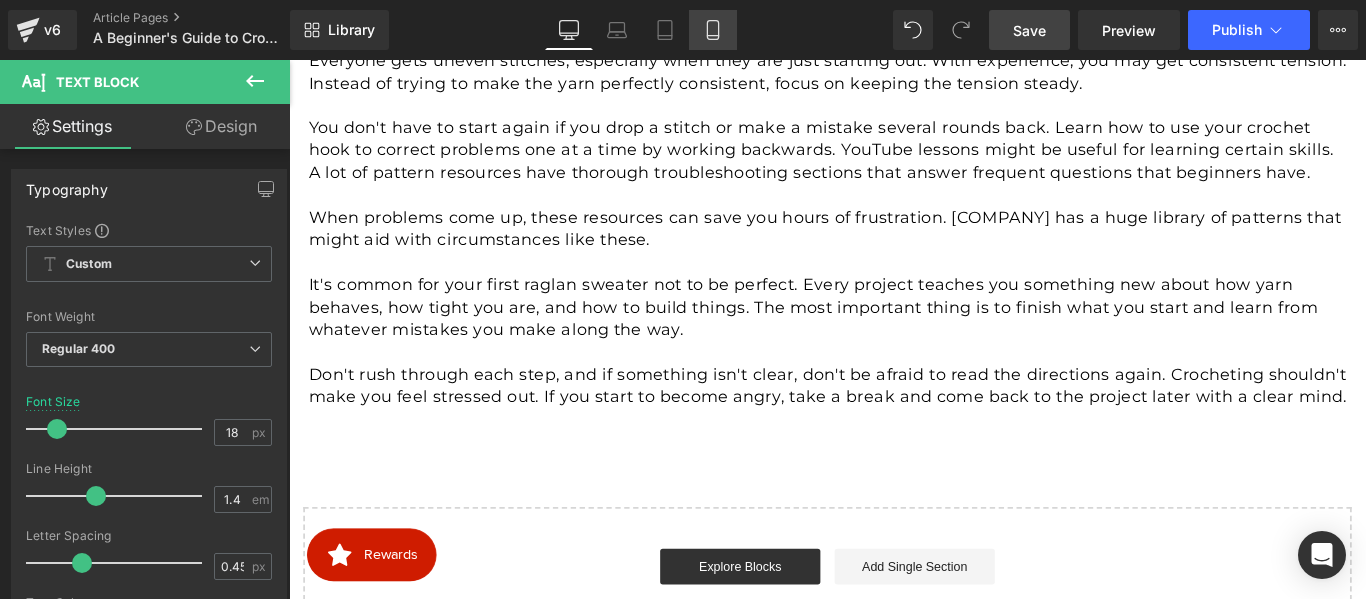 click 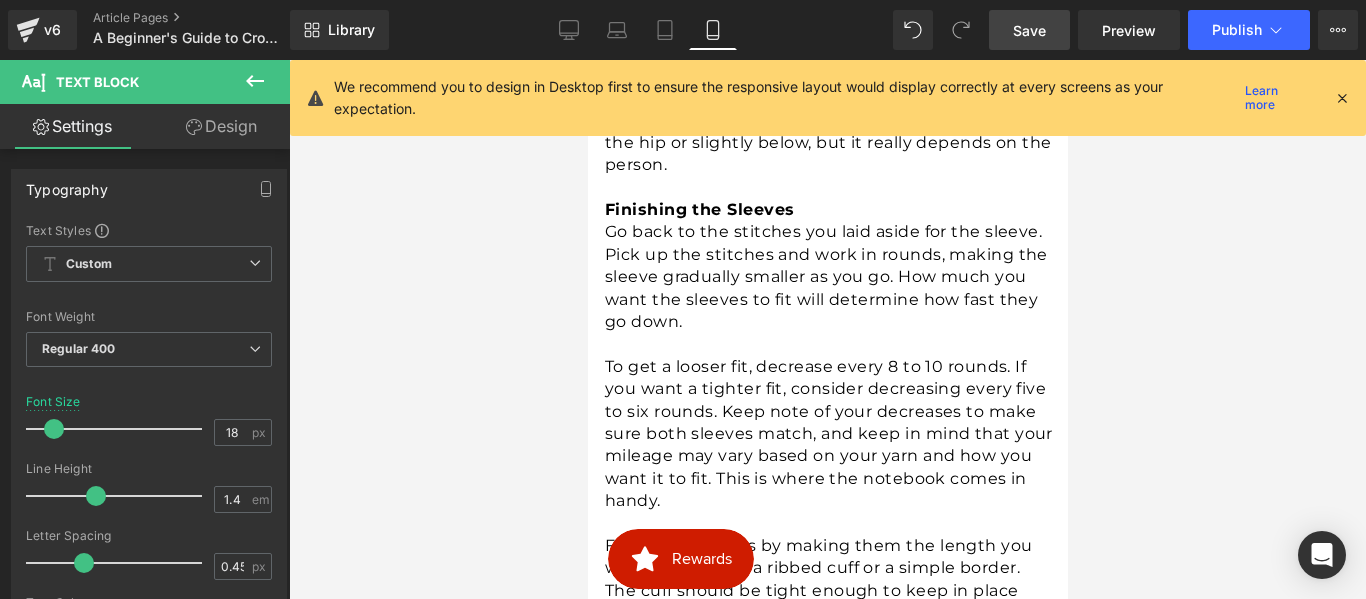 type on "16" 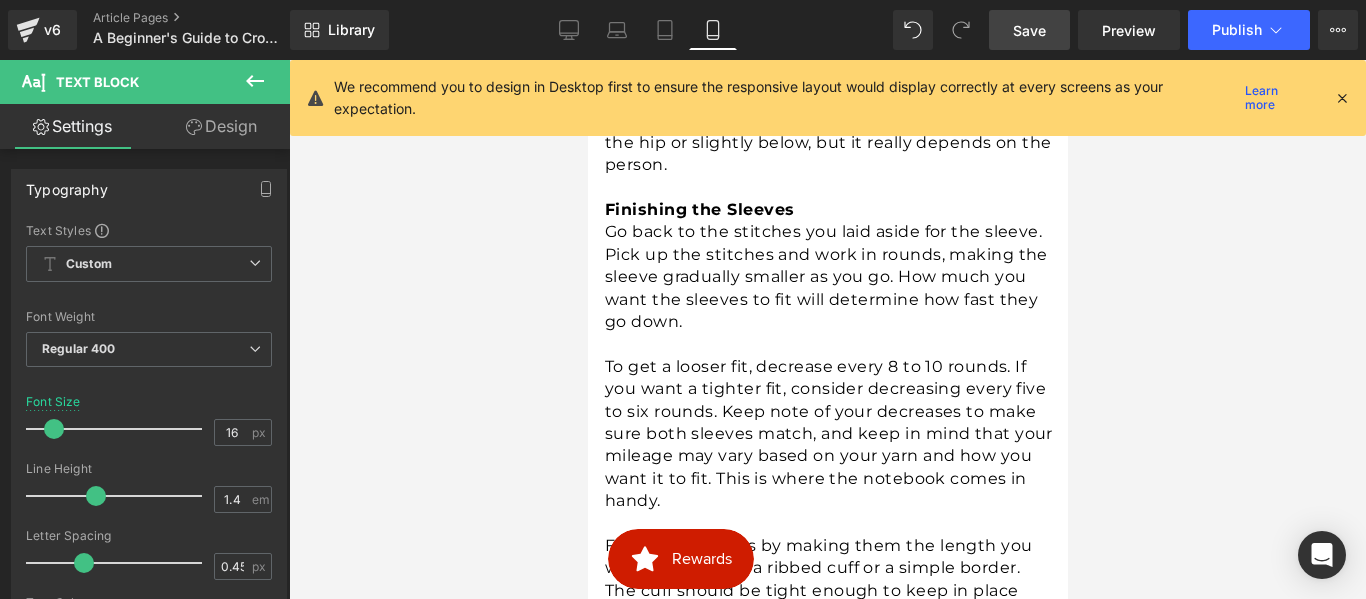 scroll, scrollTop: 4382, scrollLeft: 0, axis: vertical 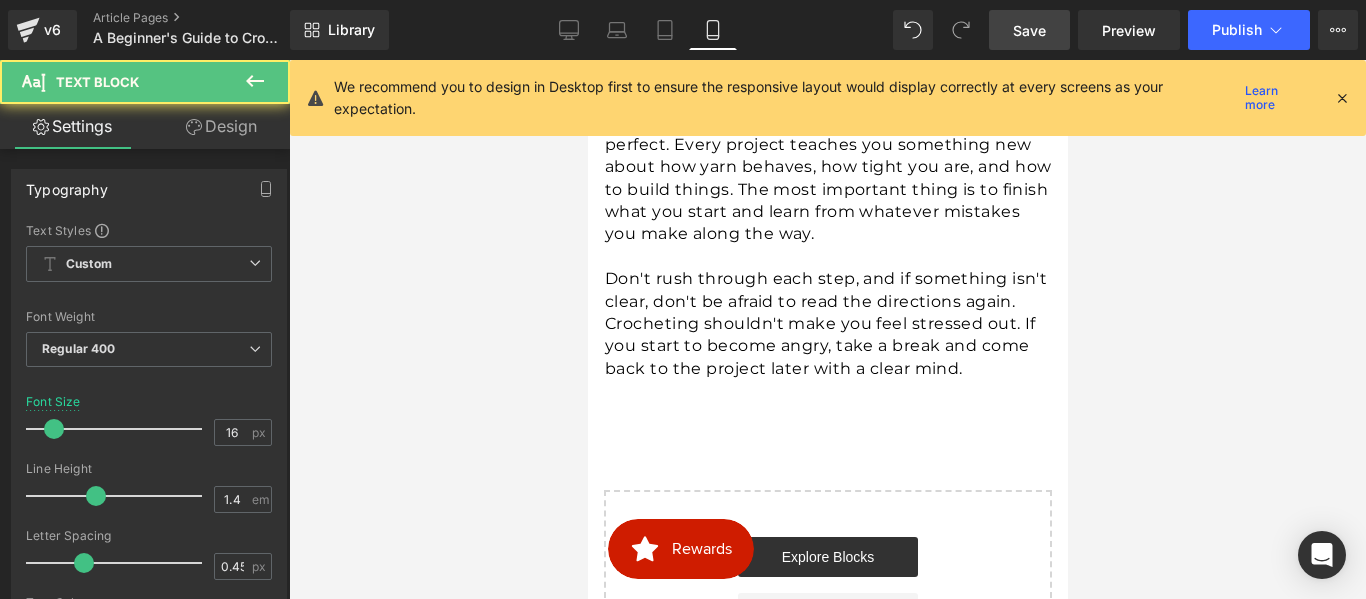 click on "It's common for your first raglan sweater not to be perfect. Every project teaches you something new about how yarn behaves, how tight you are, and how to build things. The most important thing is to finish what you start and learn from whatever mistakes you make along the way." at bounding box center [828, 178] 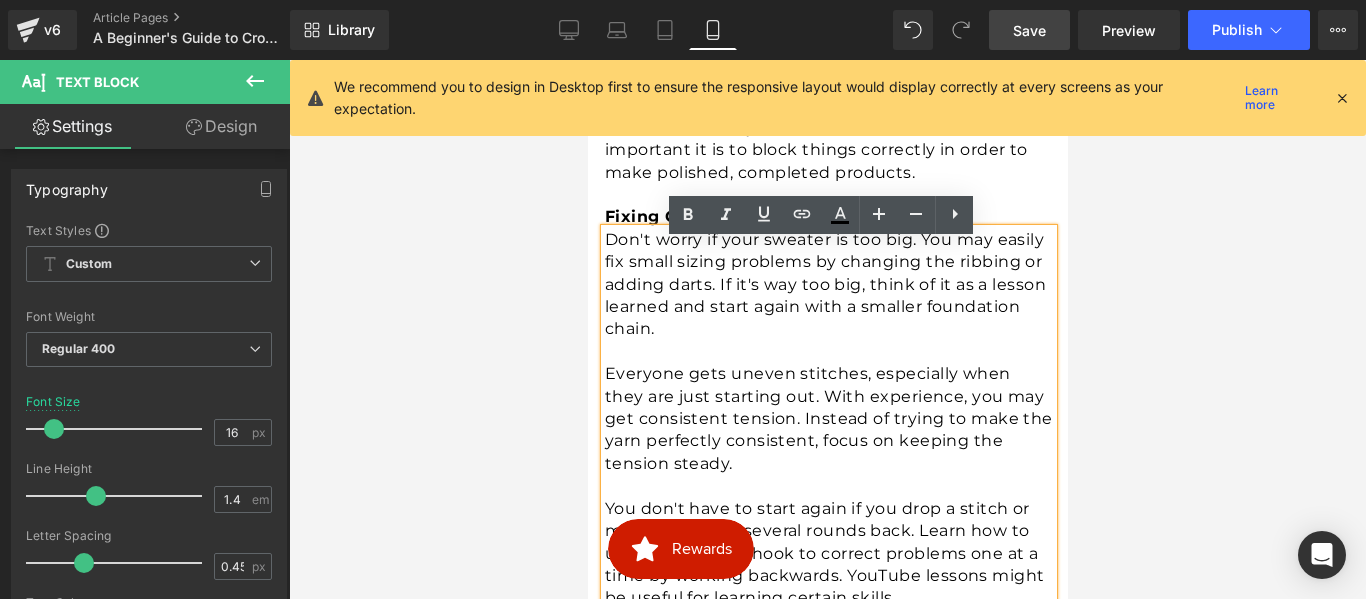 scroll, scrollTop: 4363, scrollLeft: 0, axis: vertical 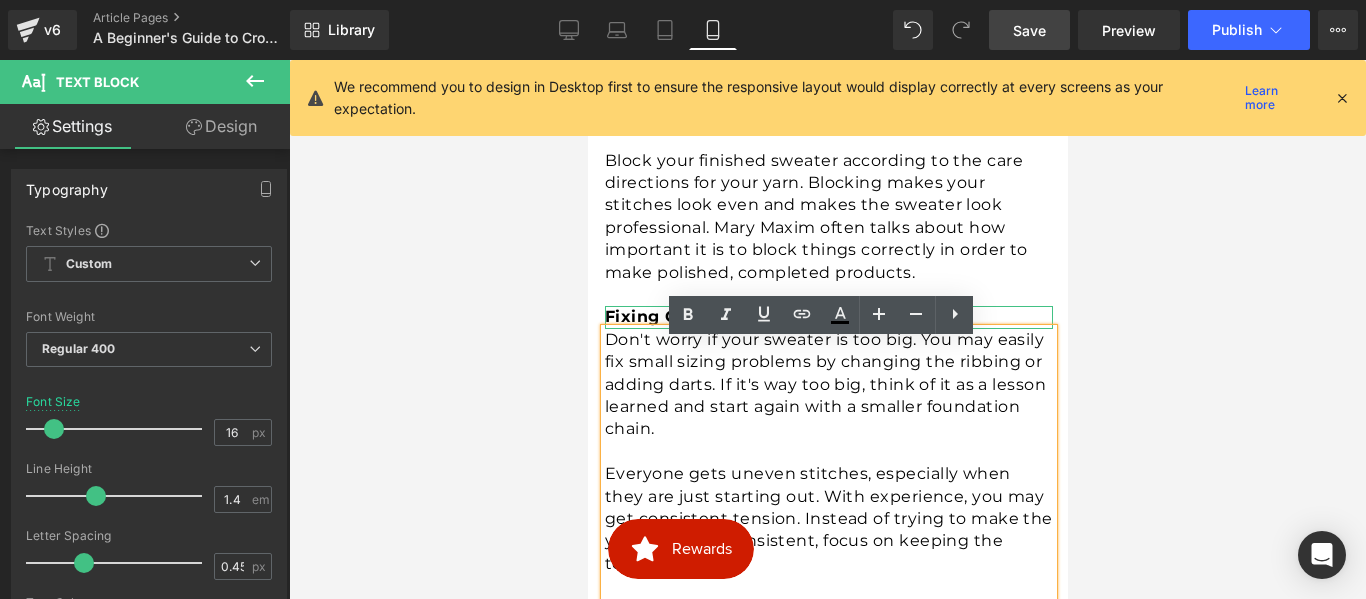 click on "Fixing Common Problems" at bounding box center (719, 316) 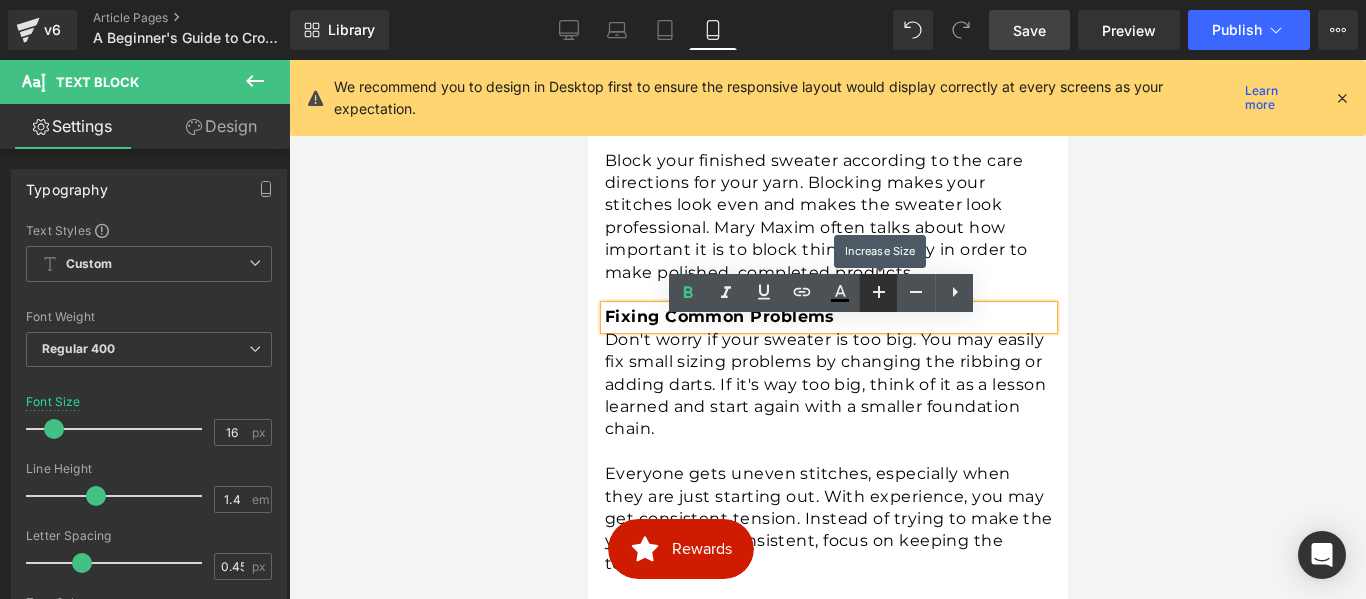 click at bounding box center [878, 293] 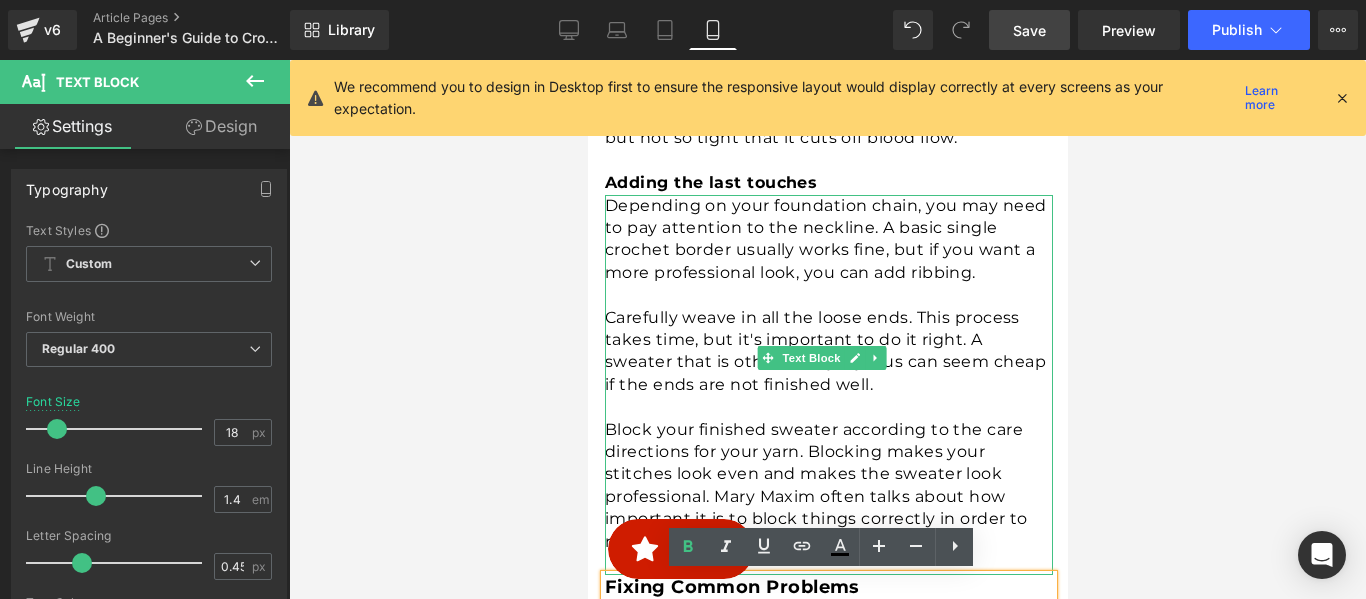 scroll, scrollTop: 4063, scrollLeft: 0, axis: vertical 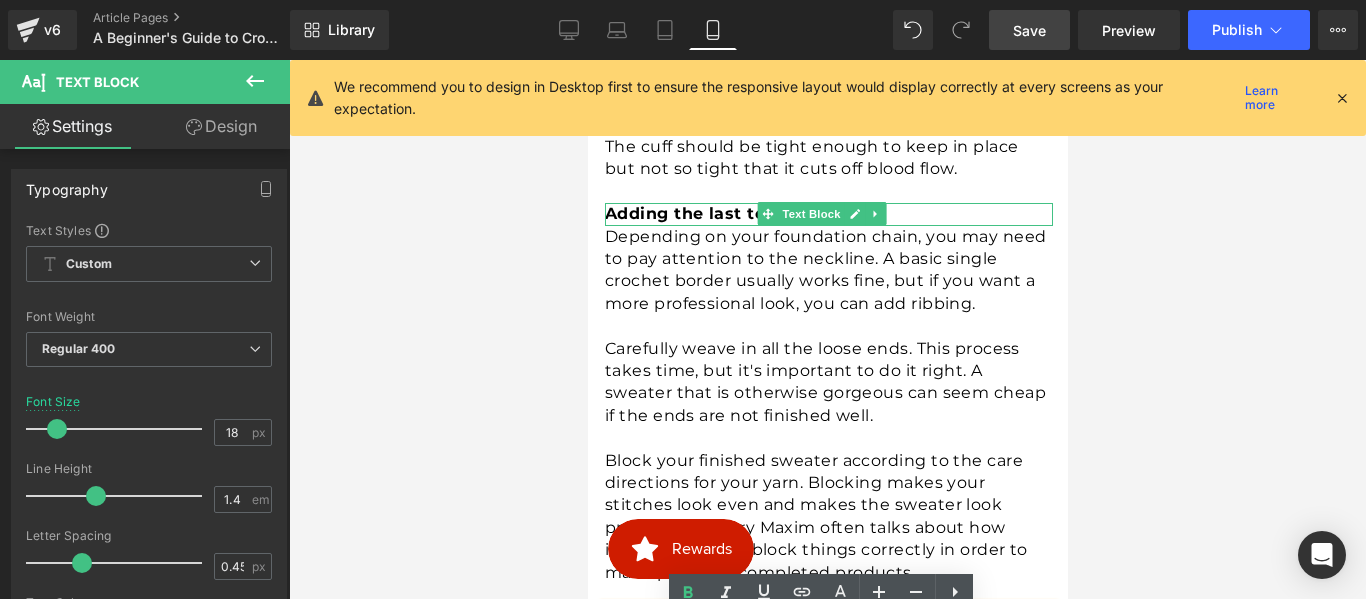 click on "Adding the last touches" at bounding box center [710, 213] 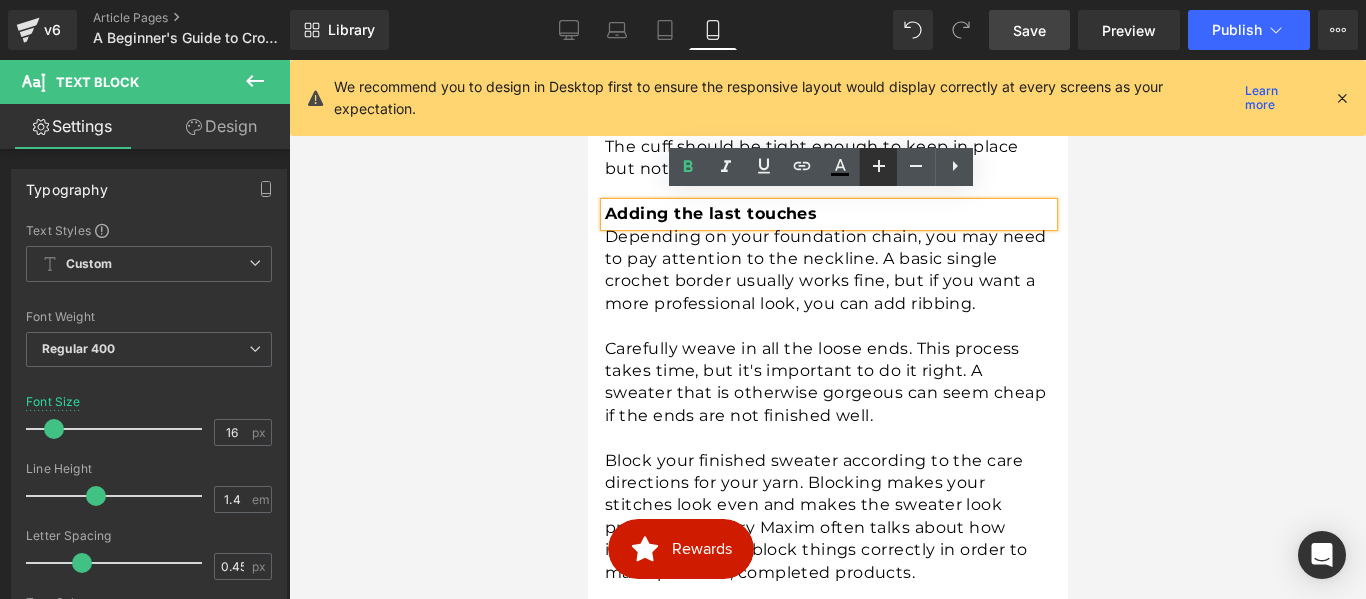 click 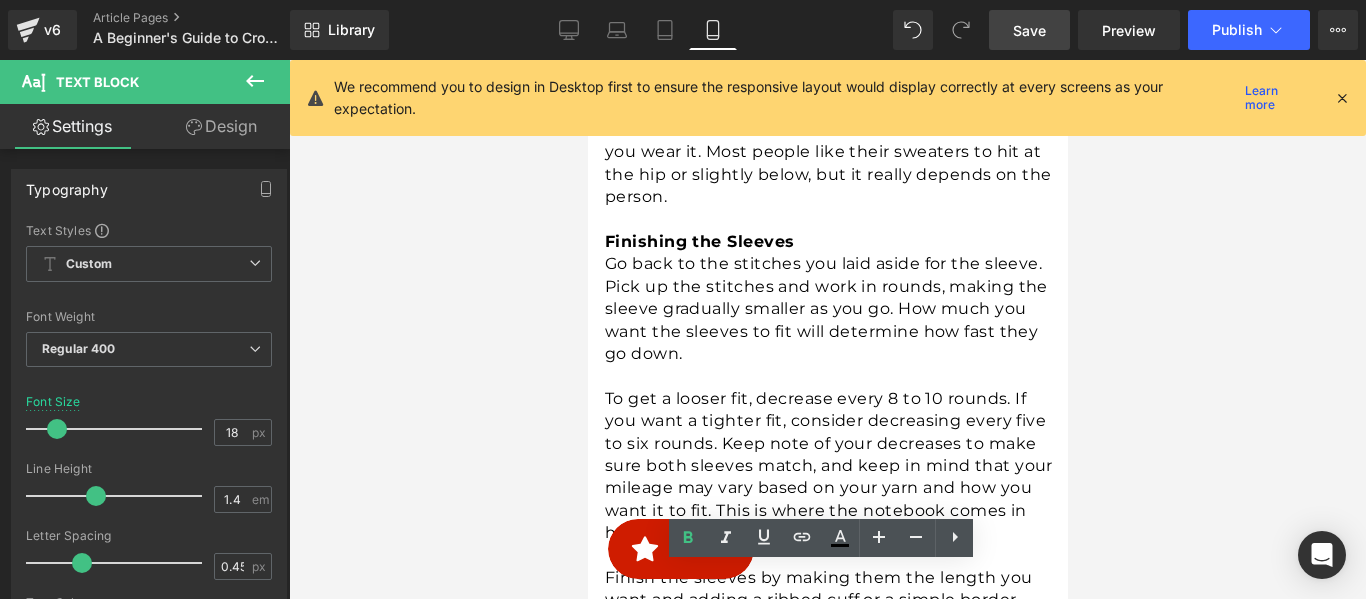 scroll, scrollTop: 3563, scrollLeft: 0, axis: vertical 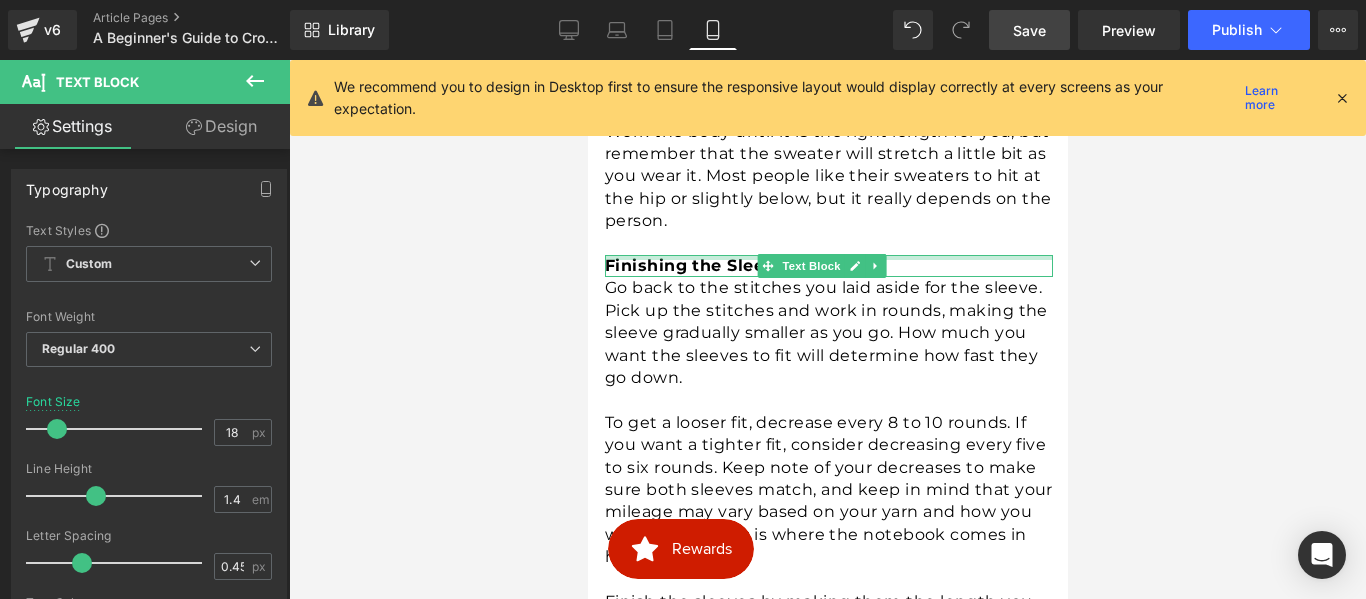 click at bounding box center [828, 257] 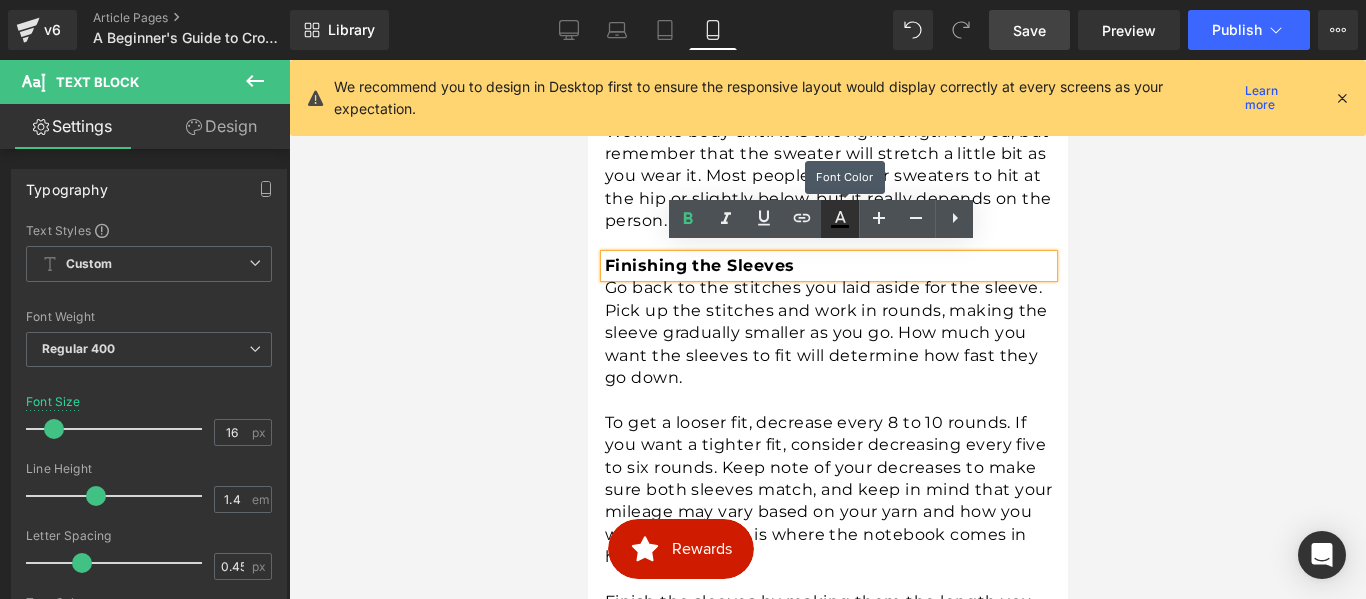 click at bounding box center (840, 219) 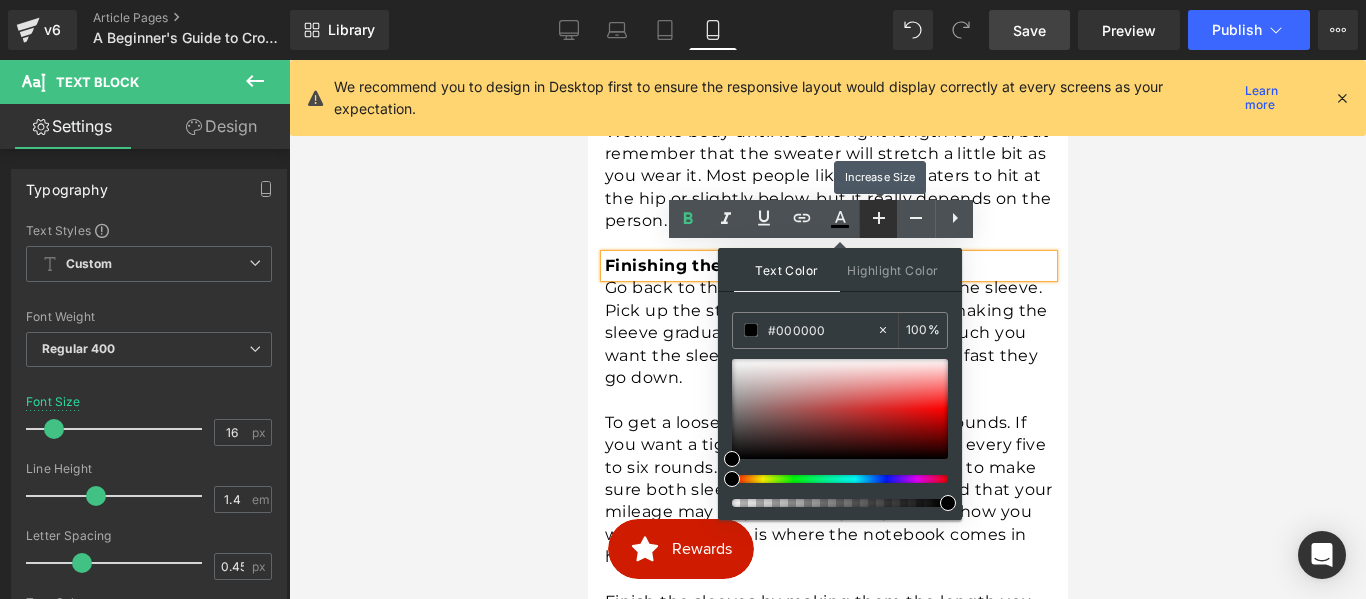 click at bounding box center [878, 219] 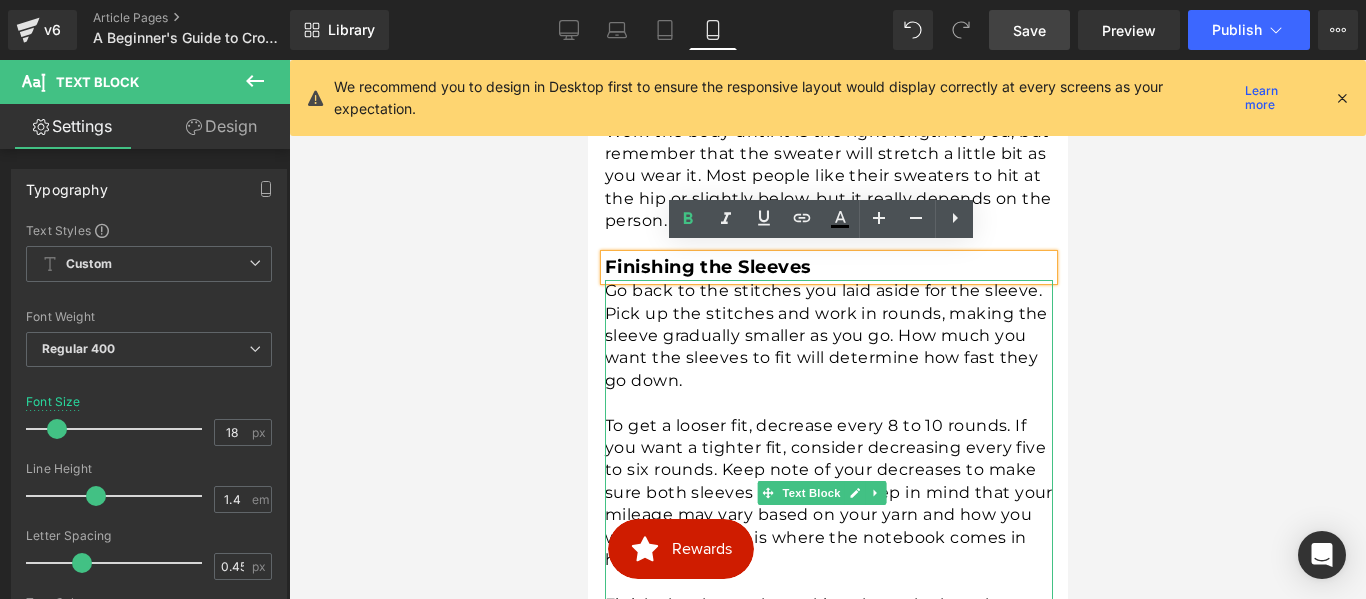 click on "Go back to the stitches you laid aside for the sleeve. Pick up the stitches and work in rounds, making the sleeve gradually smaller as you go. How much you want the sleeves to fit will determine how fast they go down." at bounding box center (828, 336) 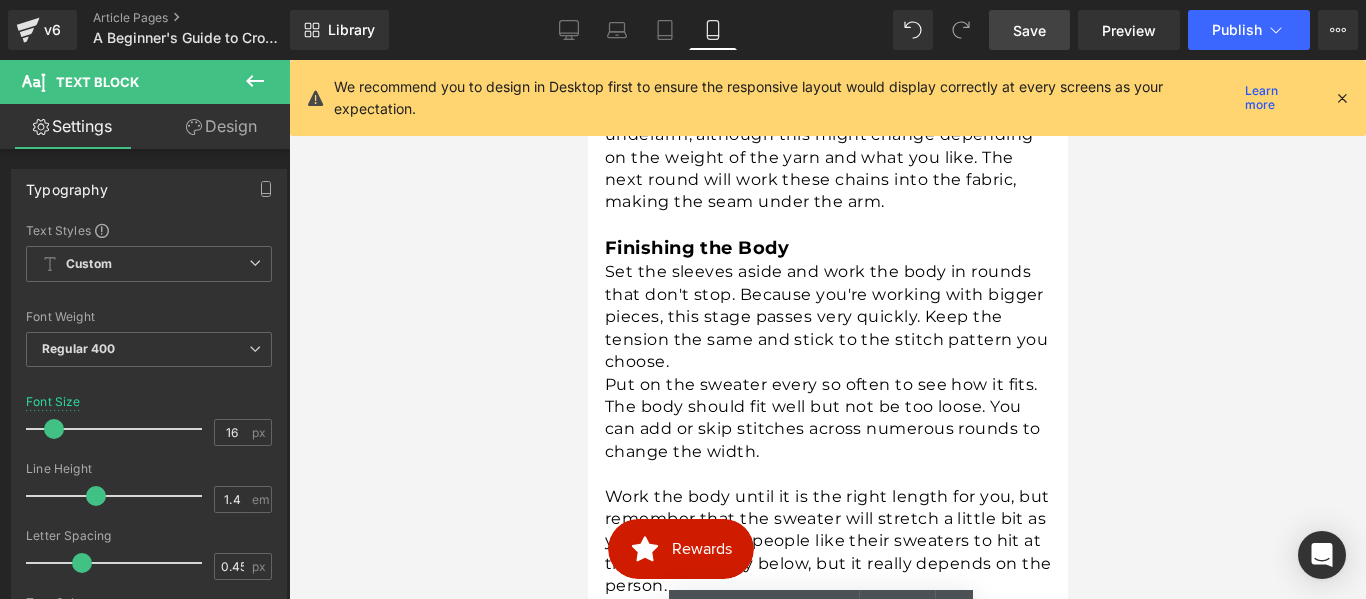 scroll, scrollTop: 3163, scrollLeft: 0, axis: vertical 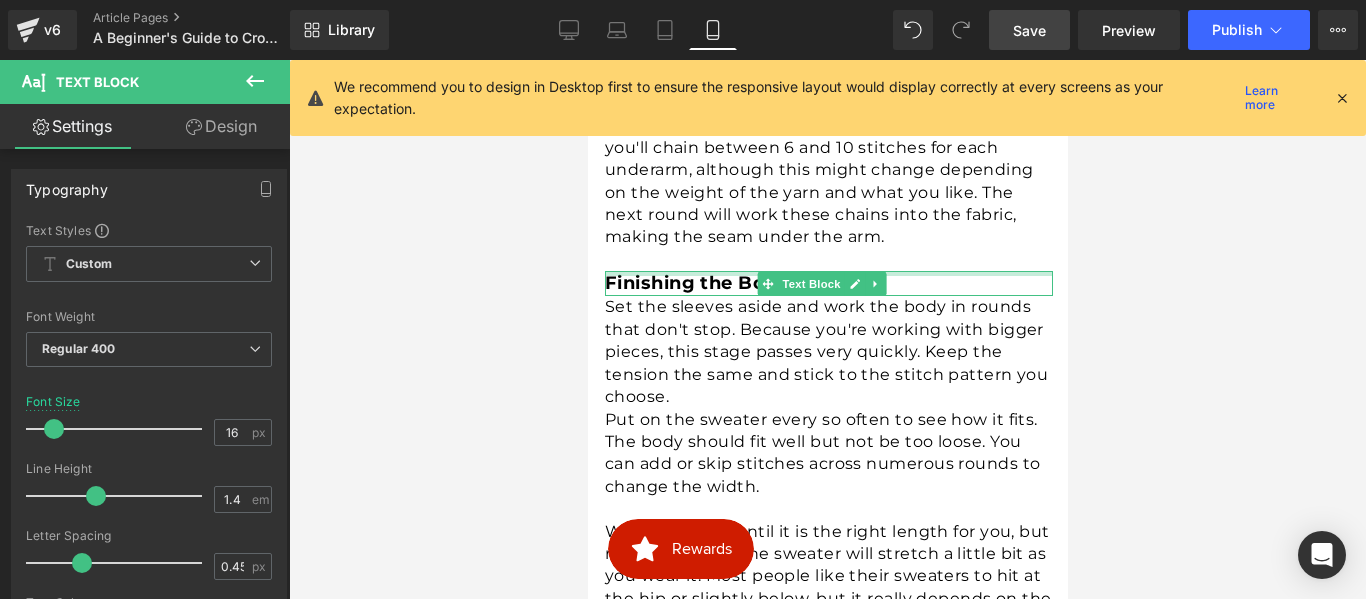 click at bounding box center [828, 273] 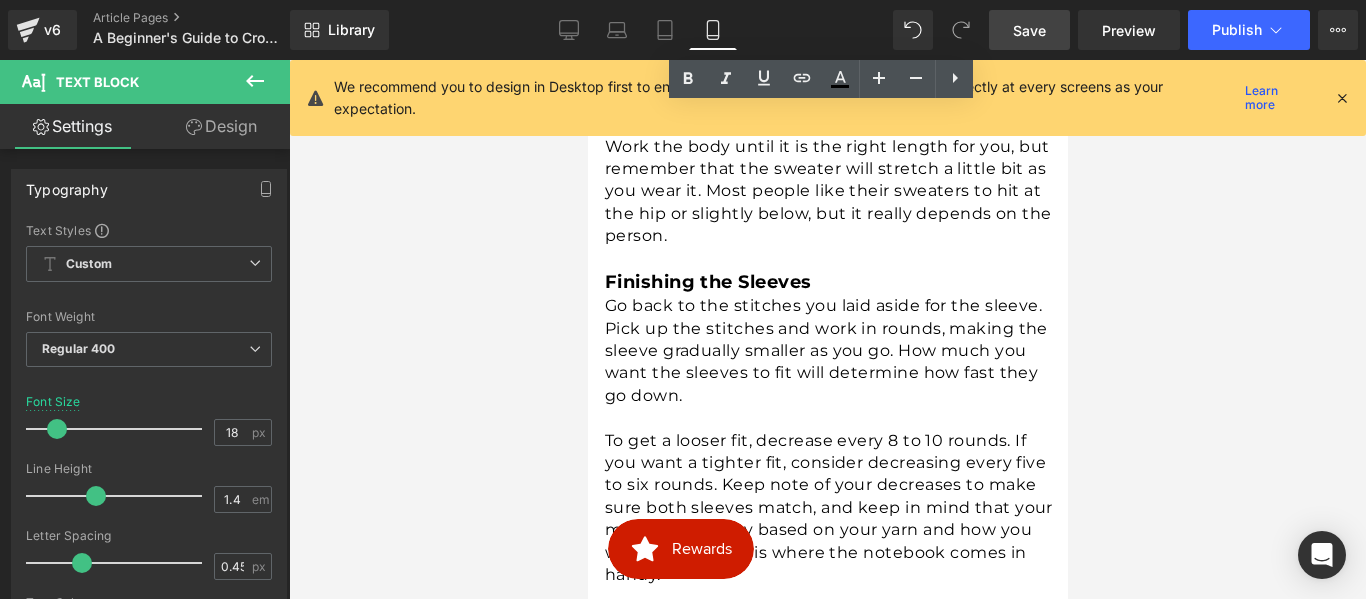 scroll, scrollTop: 3563, scrollLeft: 0, axis: vertical 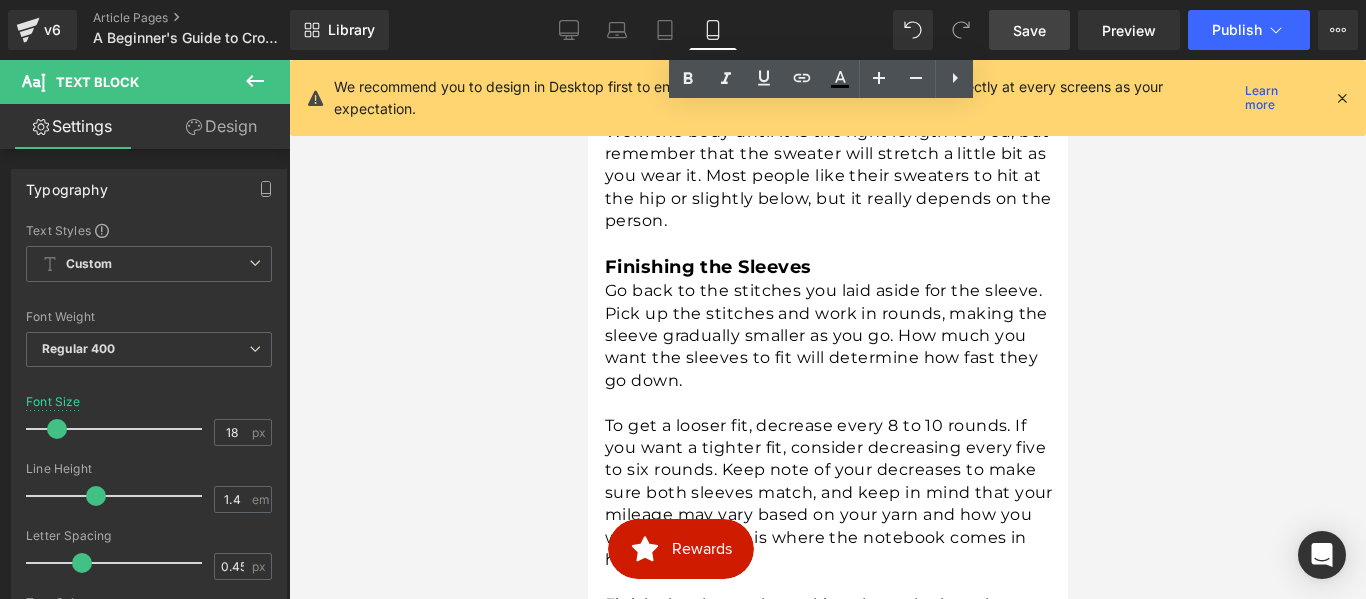 click on "Finishing the Sleeves" at bounding box center [707, 267] 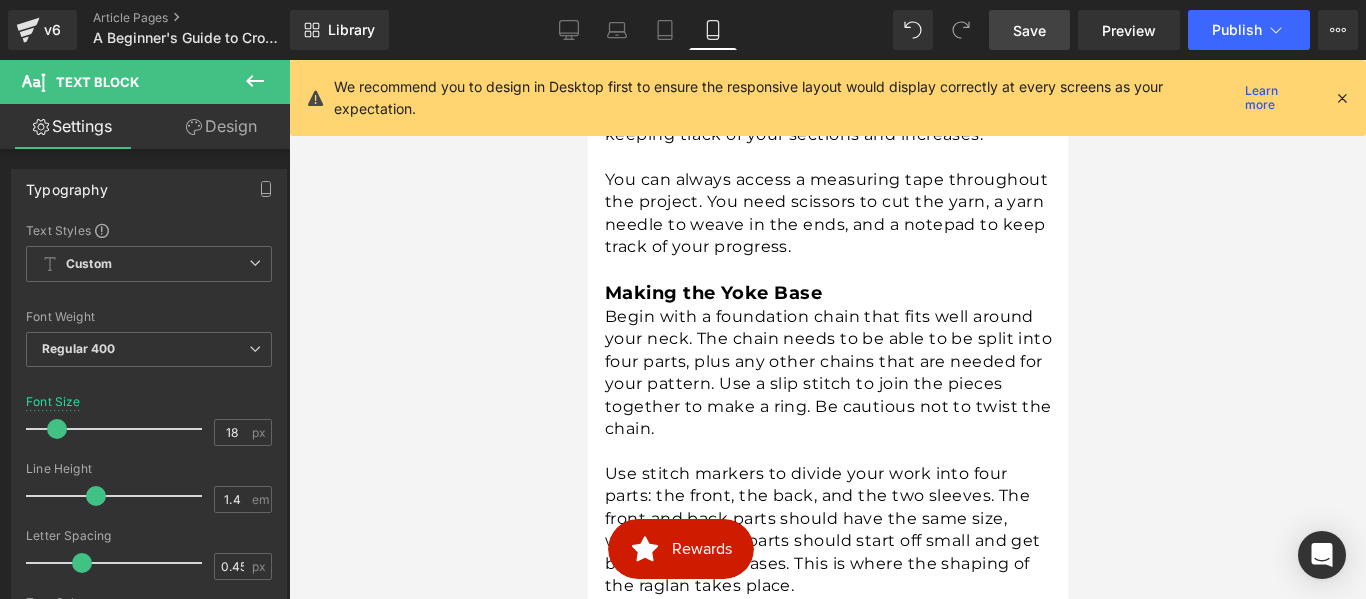 scroll, scrollTop: 1663, scrollLeft: 0, axis: vertical 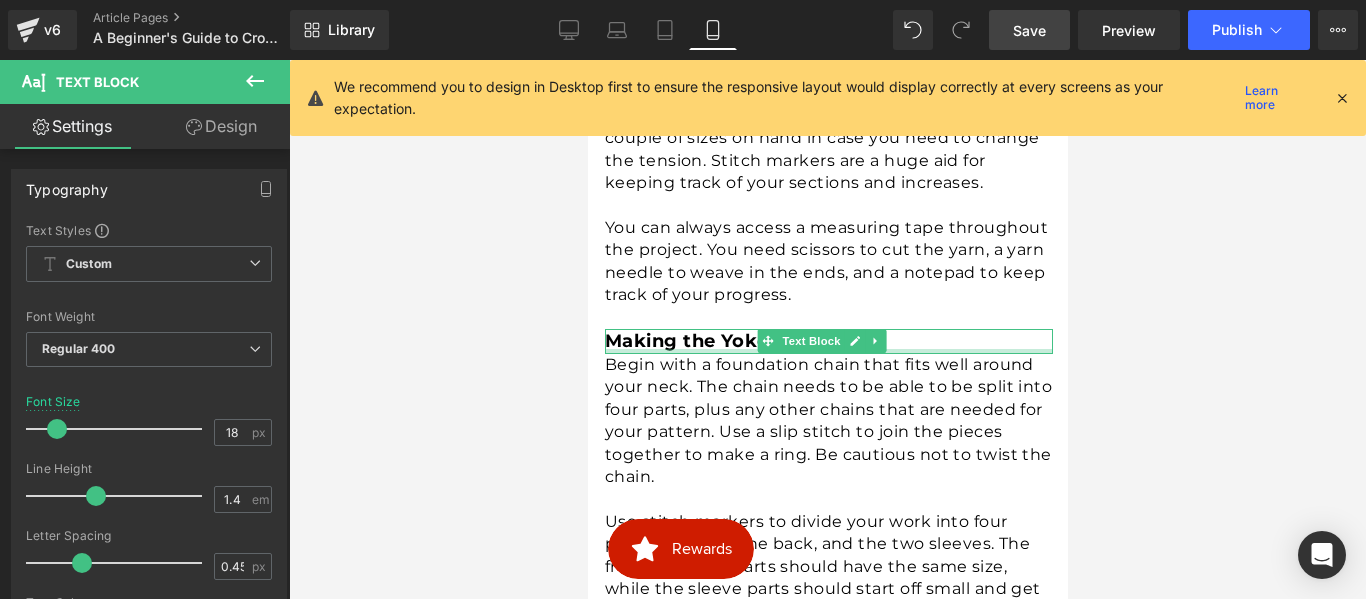 click at bounding box center [828, 351] 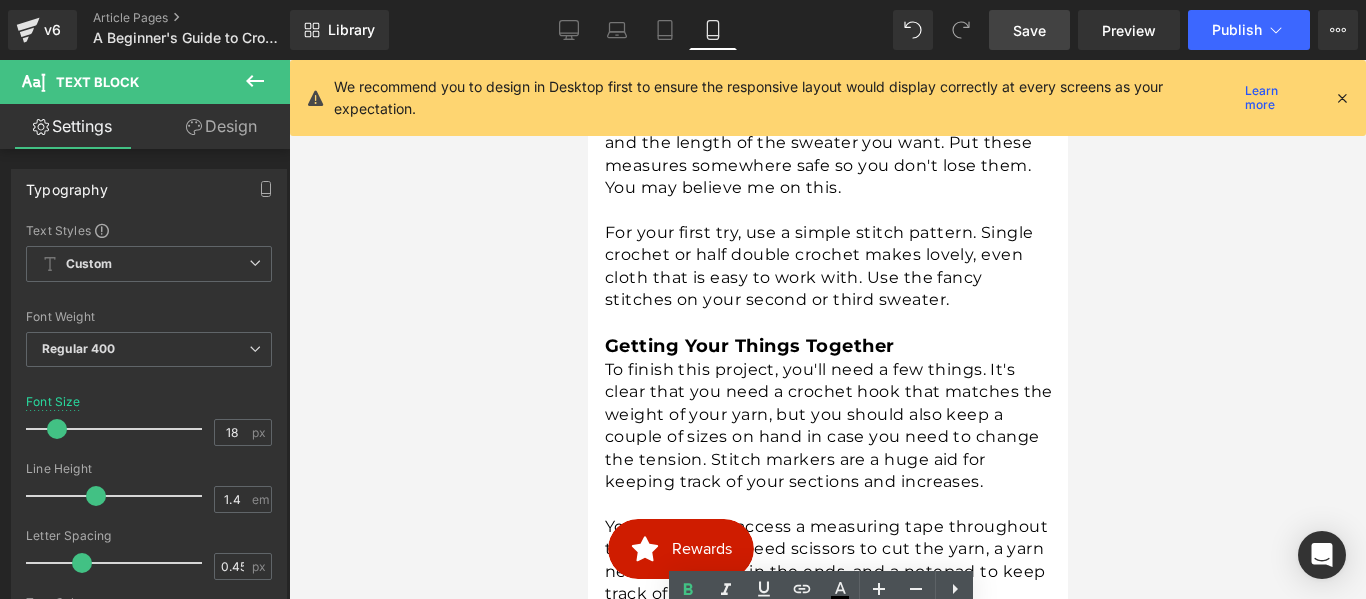 scroll, scrollTop: 1363, scrollLeft: 0, axis: vertical 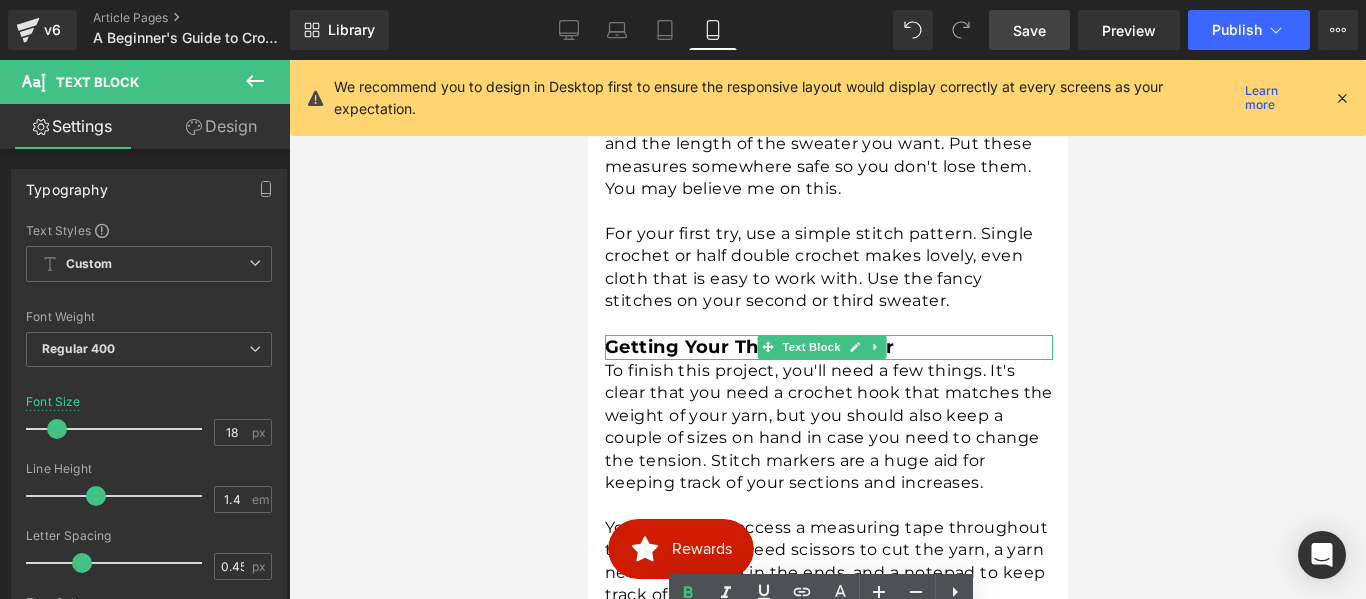 click on "Getting Your Things Together" at bounding box center (749, 347) 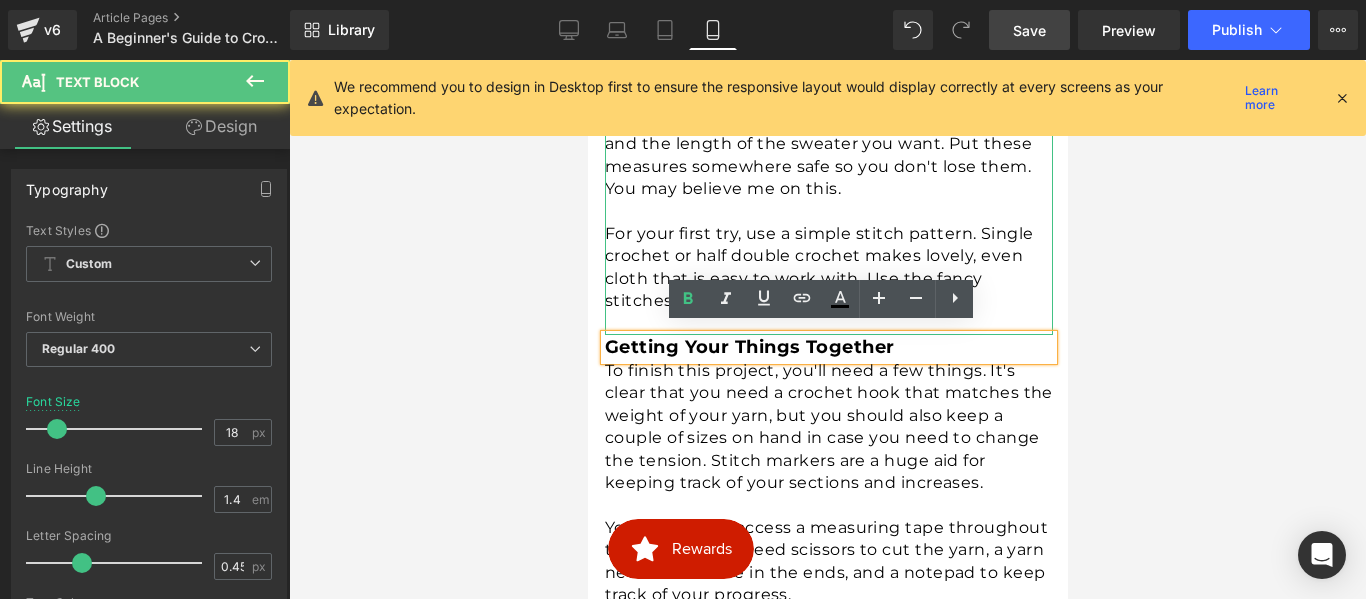 click on "For your first try, use a simple stitch pattern. Single crochet or half double crochet makes lovely, even cloth that is easy to work with. Use the fancy stitches on your second or third sweater." at bounding box center [828, 268] 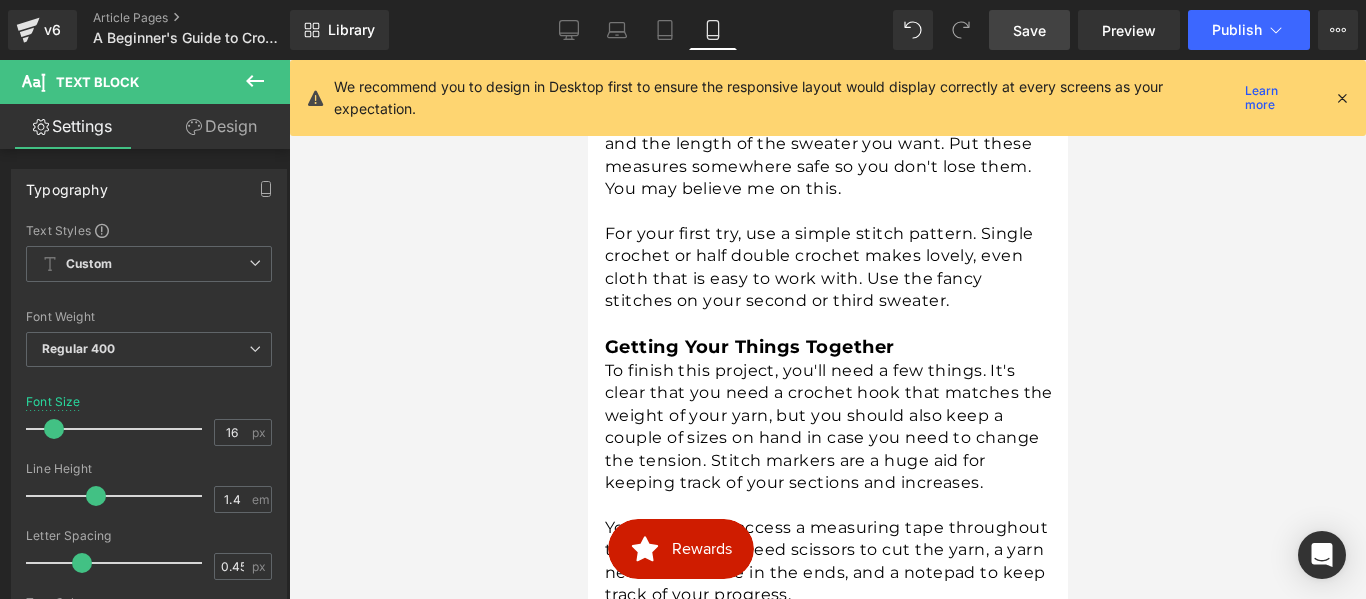 click on "Save" at bounding box center (1029, 30) 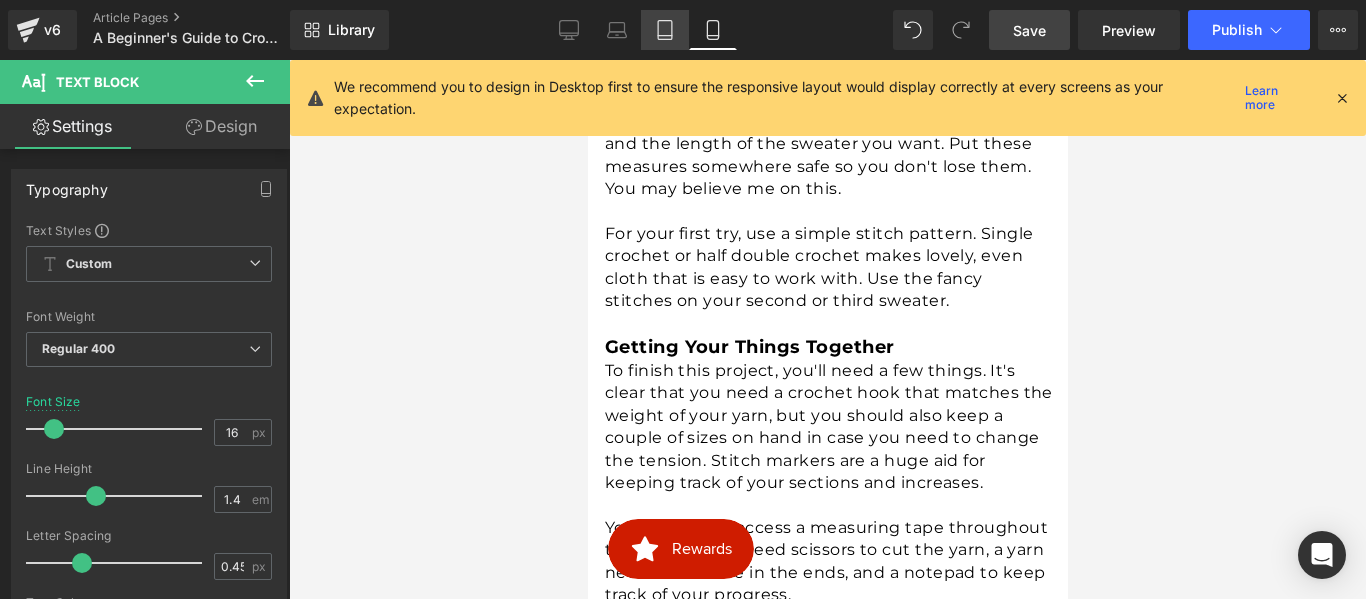 click 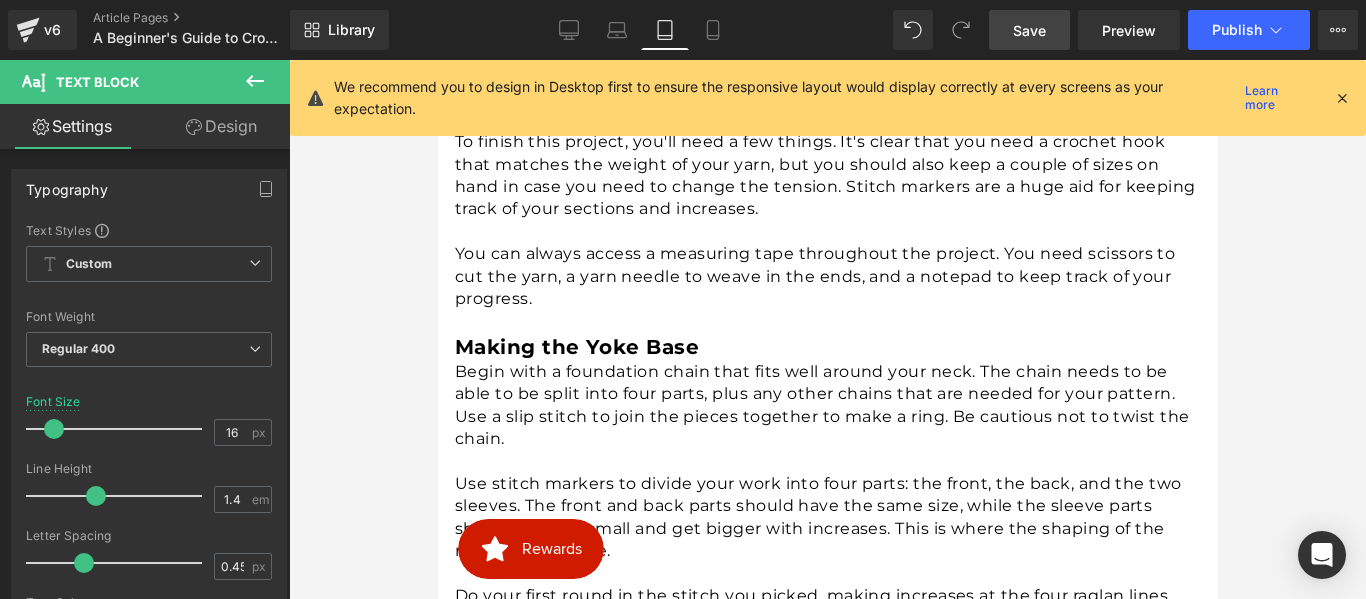 scroll, scrollTop: 1154, scrollLeft: 0, axis: vertical 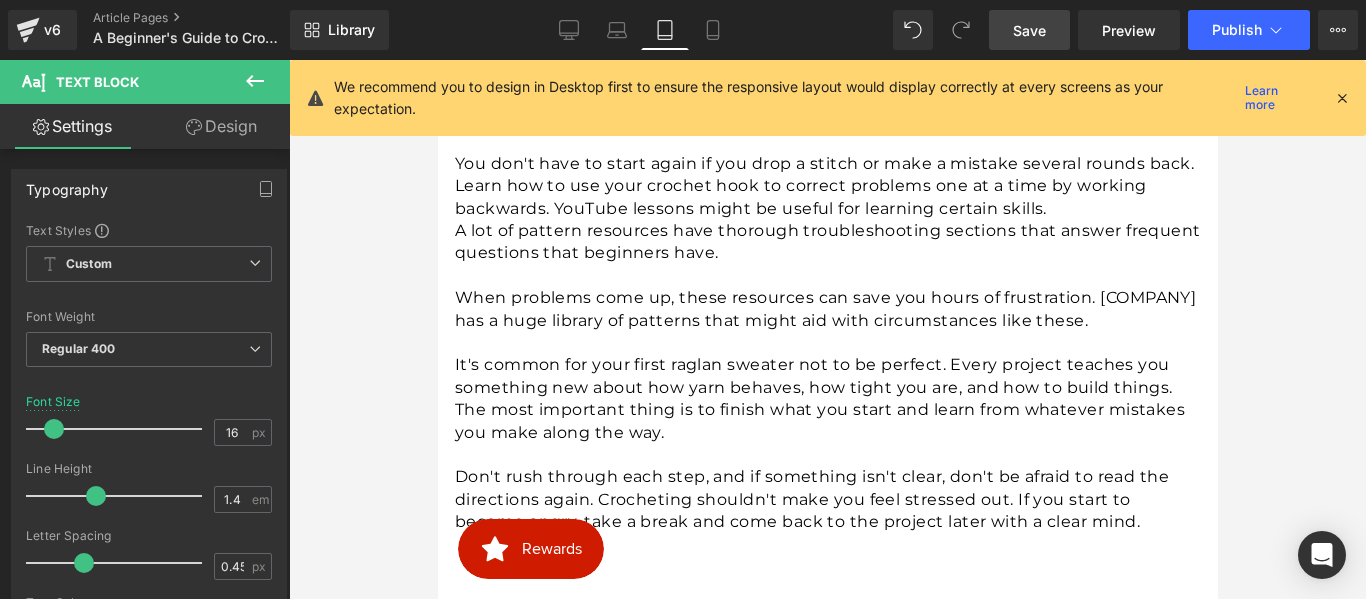 click on "When problems come up, these resources can save you hours of frustration. Mary Maxim has a huge library of patterns that might aid with circumstances like these." at bounding box center [828, 309] 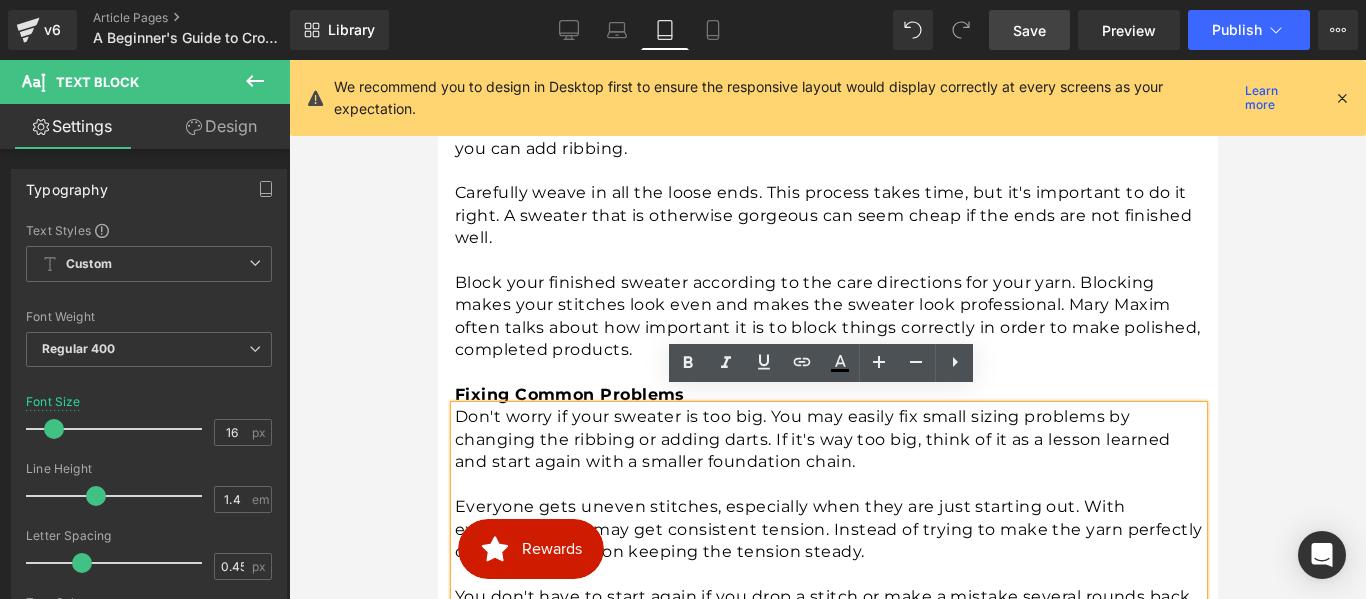 scroll, scrollTop: 3362, scrollLeft: 0, axis: vertical 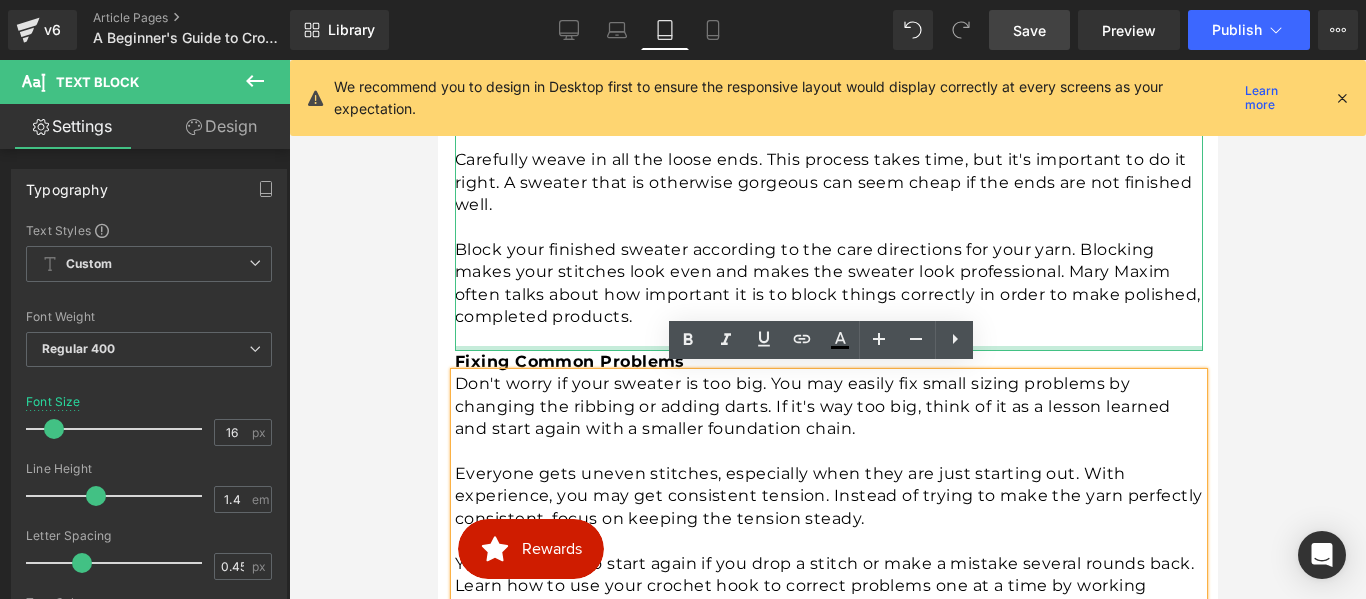 click at bounding box center [828, 348] 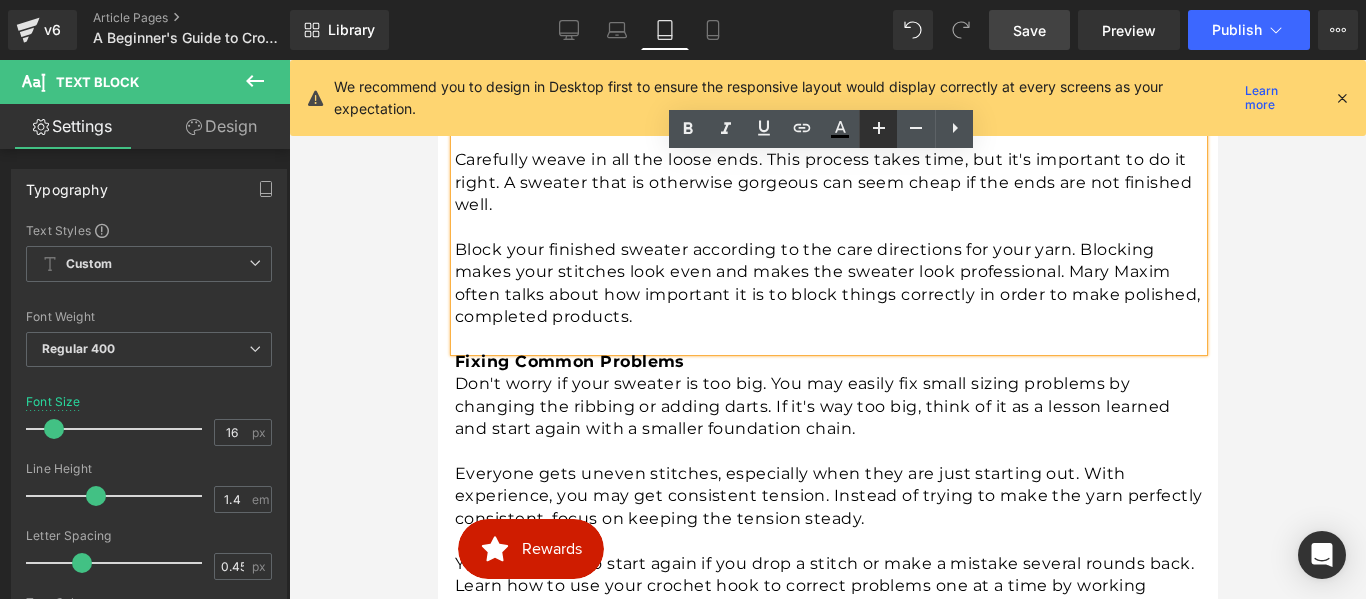 click at bounding box center [878, 129] 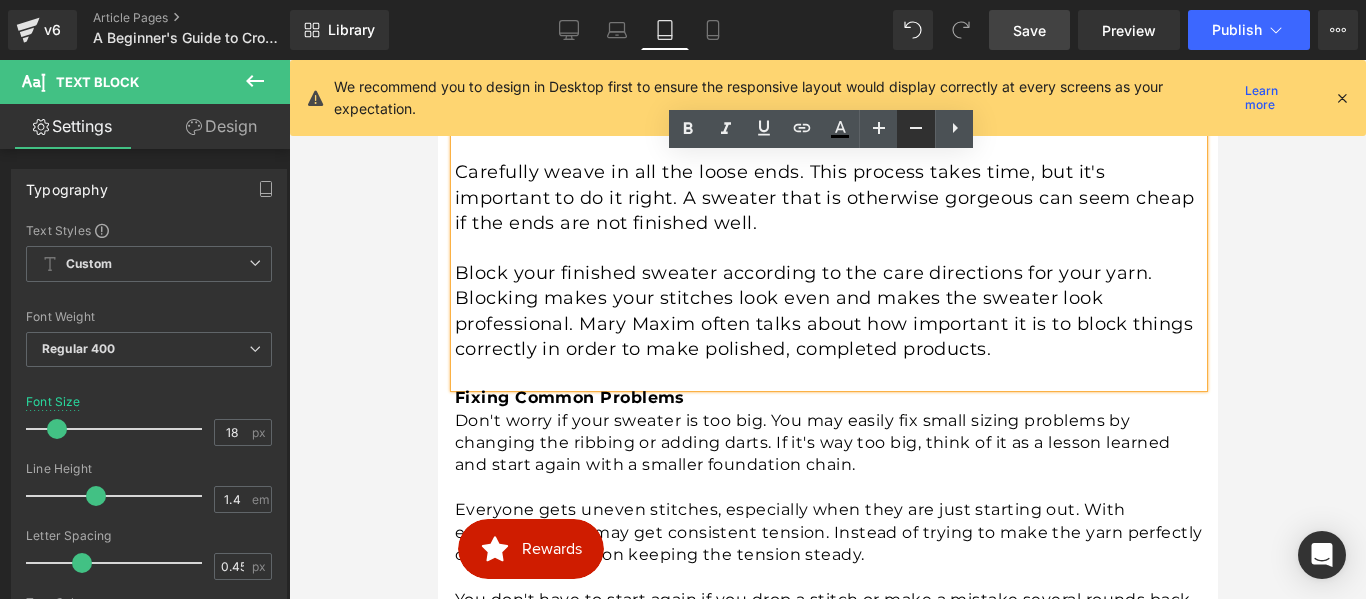 click 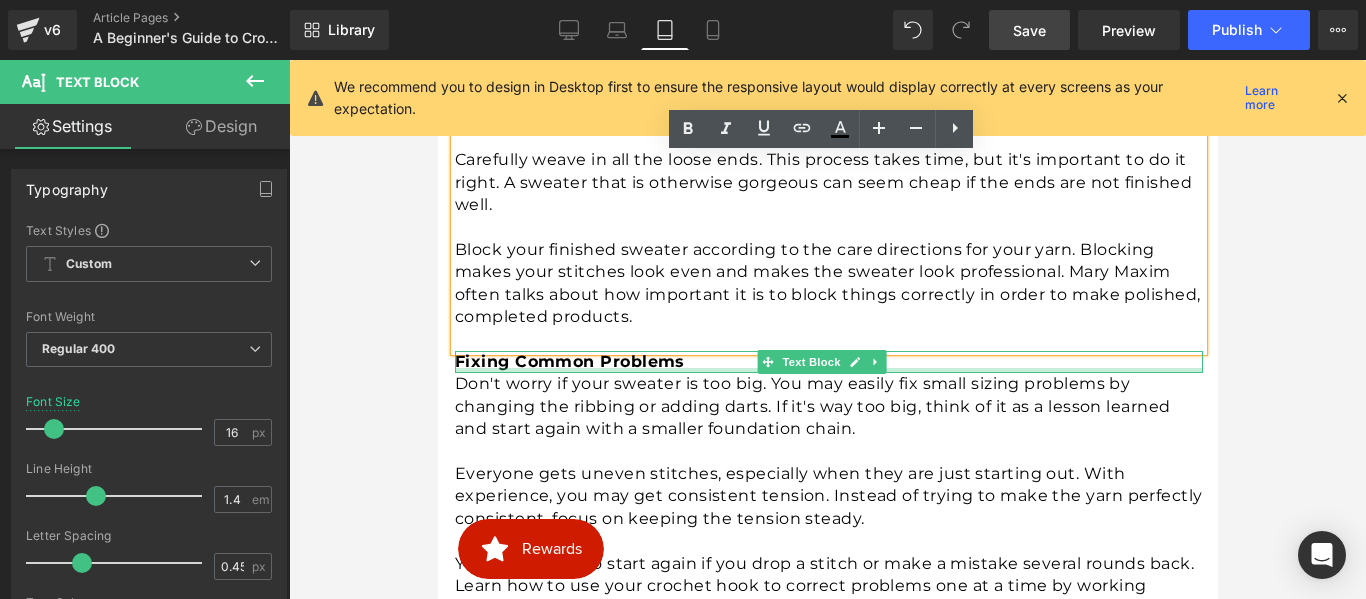 click at bounding box center (828, 370) 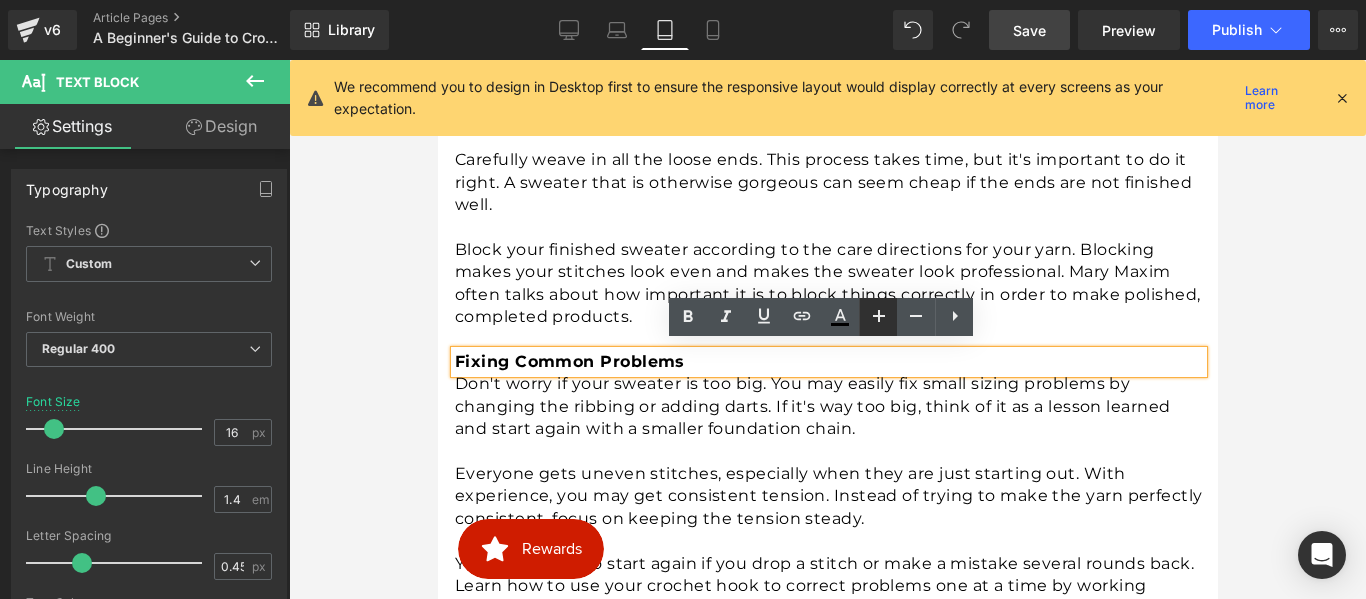 click 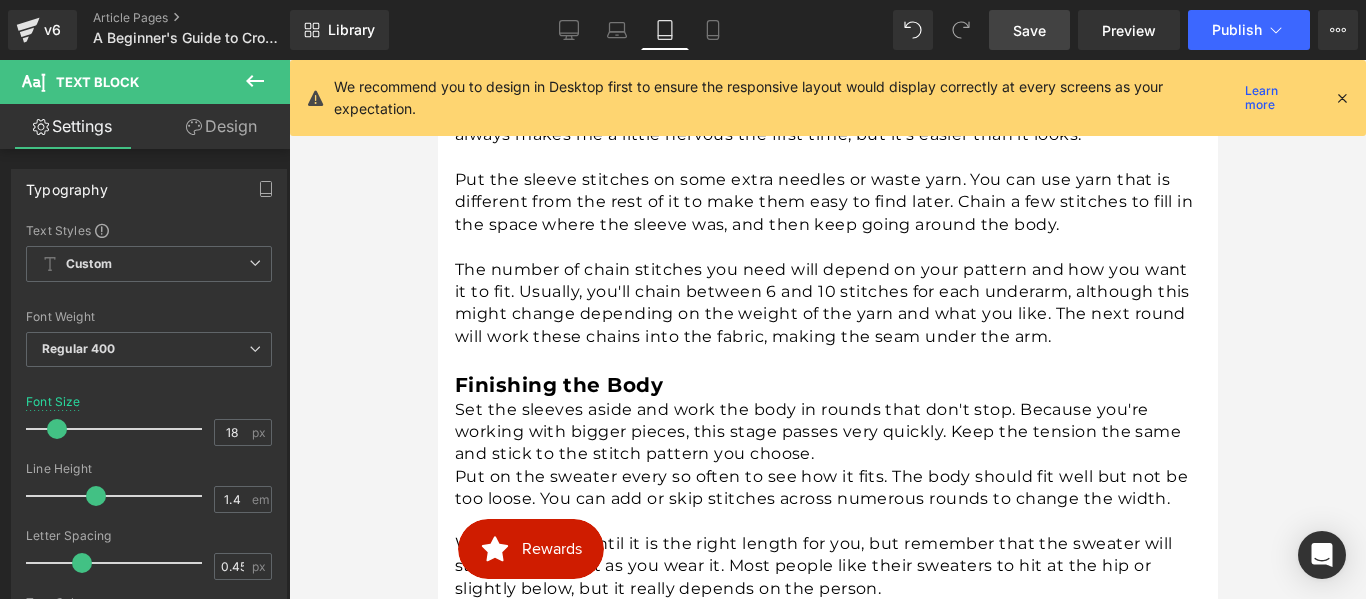 scroll, scrollTop: 2446, scrollLeft: 0, axis: vertical 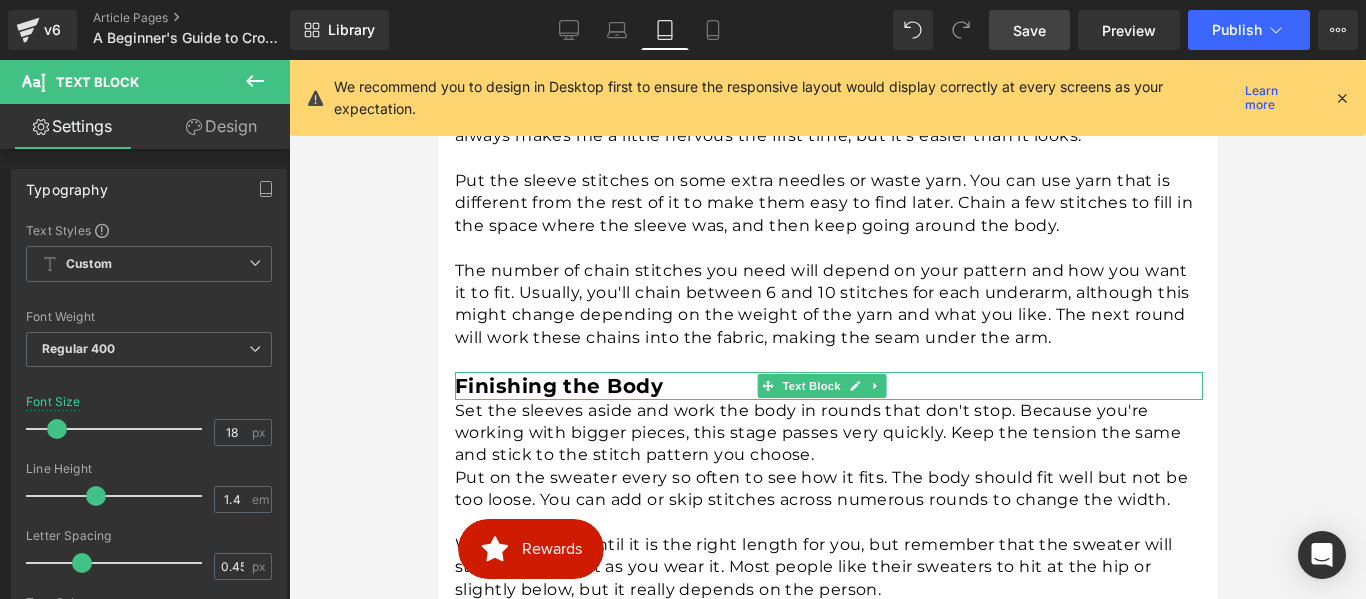 click on "Finishing the Body" at bounding box center (558, 386) 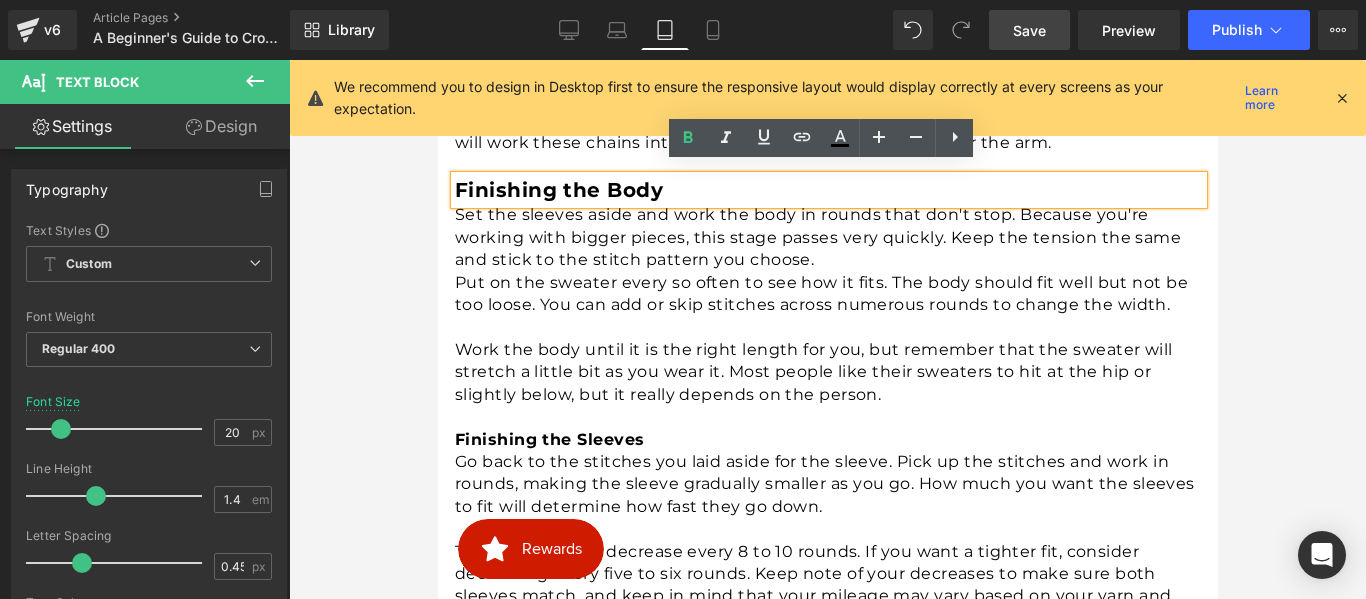 scroll, scrollTop: 2662, scrollLeft: 0, axis: vertical 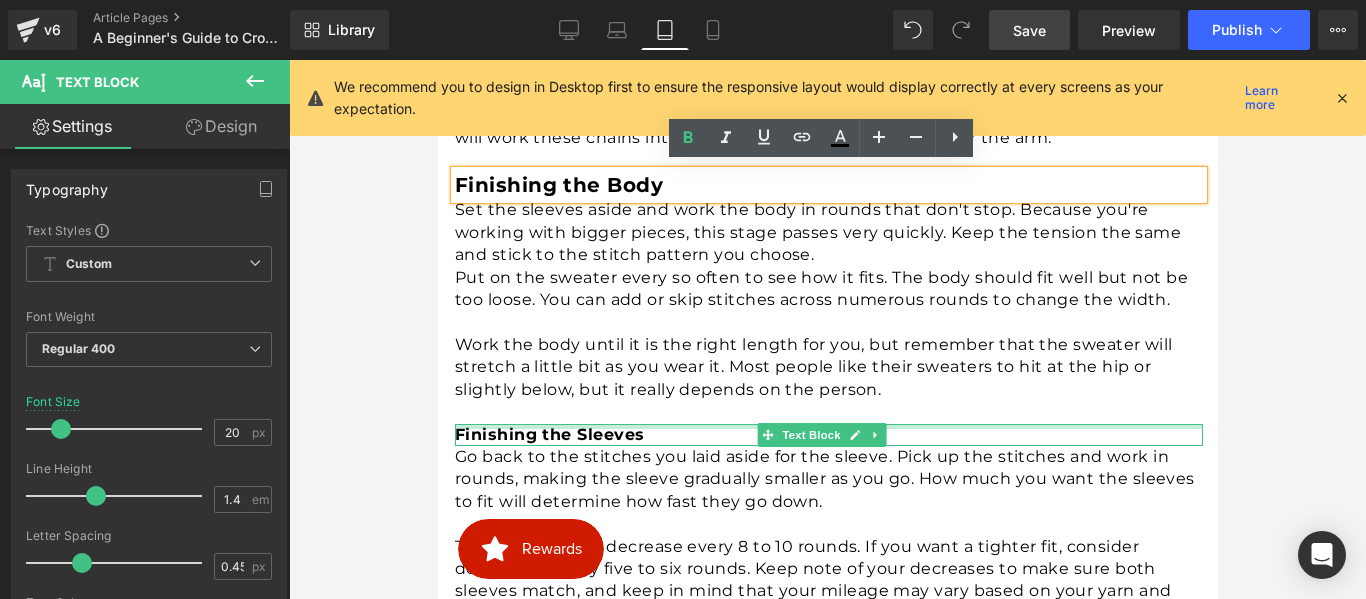 click at bounding box center [828, 426] 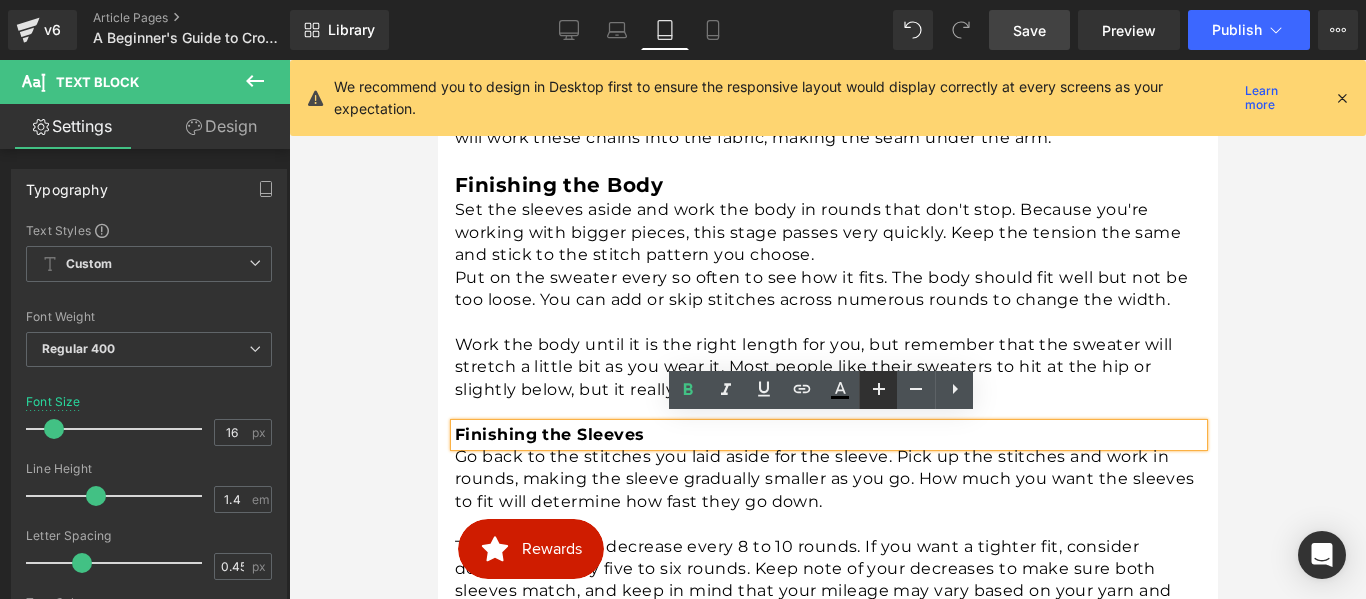 click at bounding box center [878, 390] 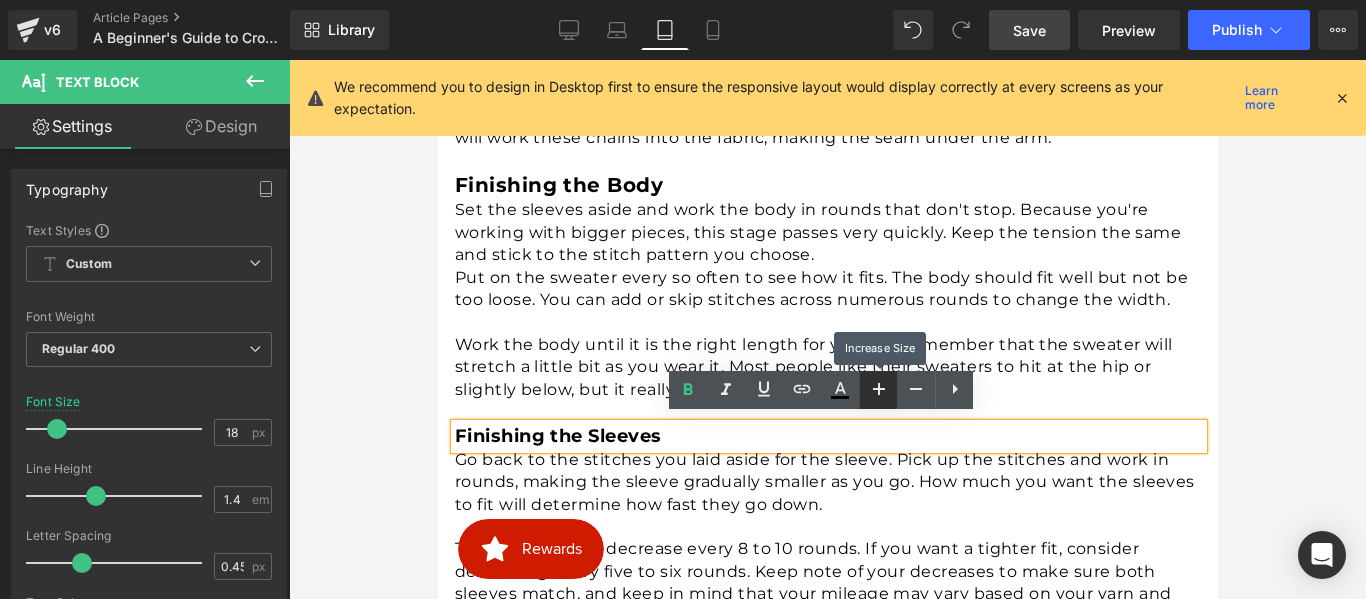 click at bounding box center (878, 390) 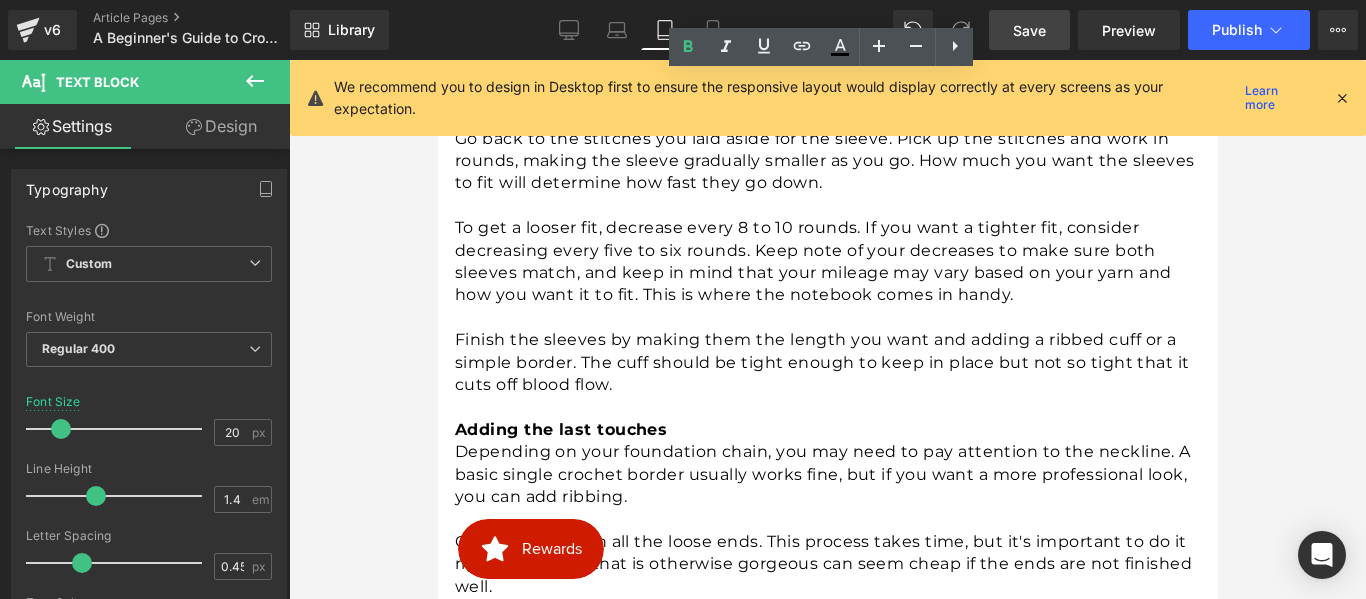 scroll, scrollTop: 3062, scrollLeft: 0, axis: vertical 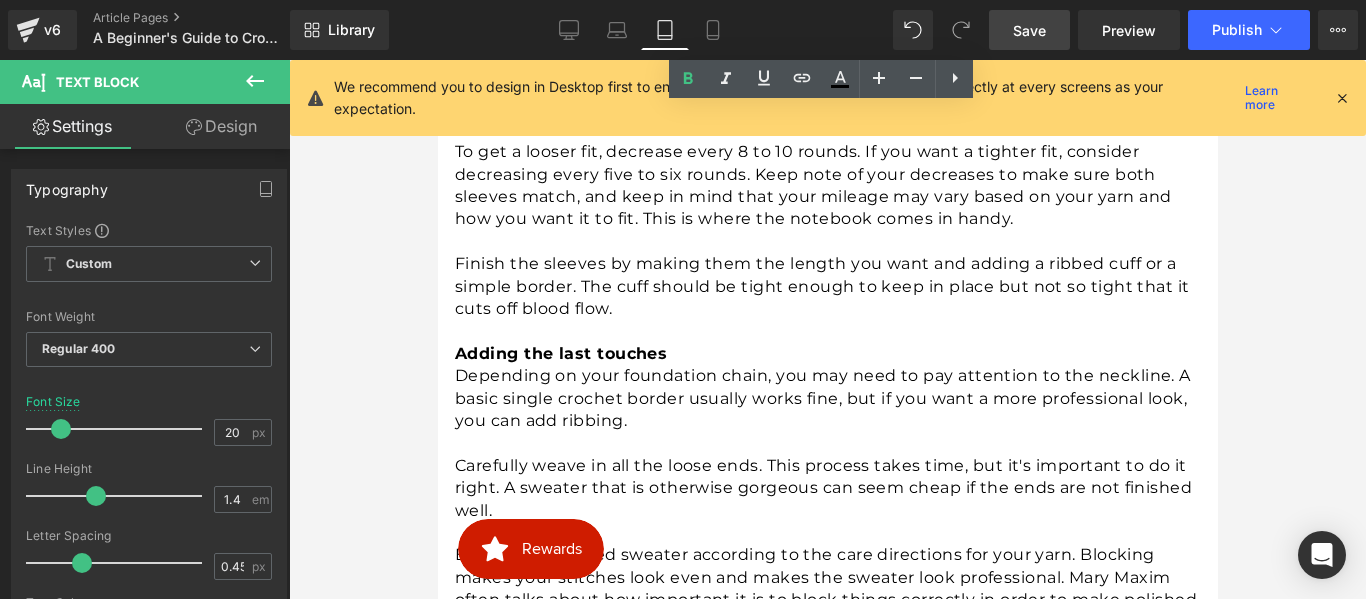 click on "Adding the last touches Text Block" at bounding box center (828, 354) 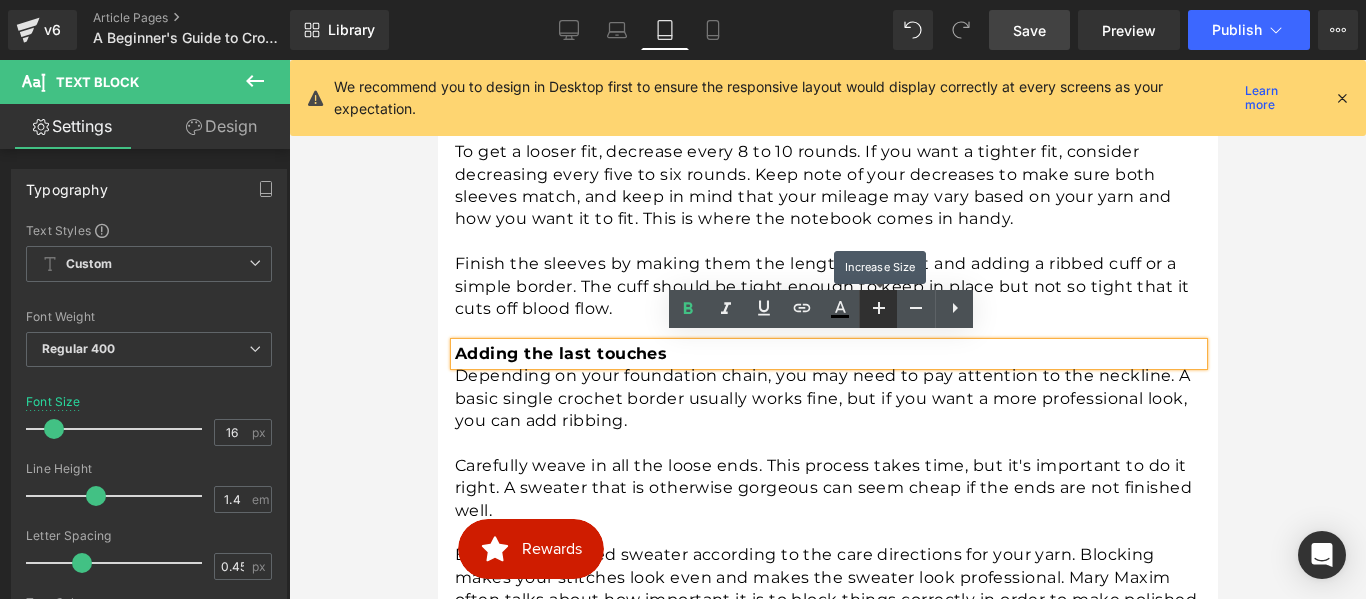 click 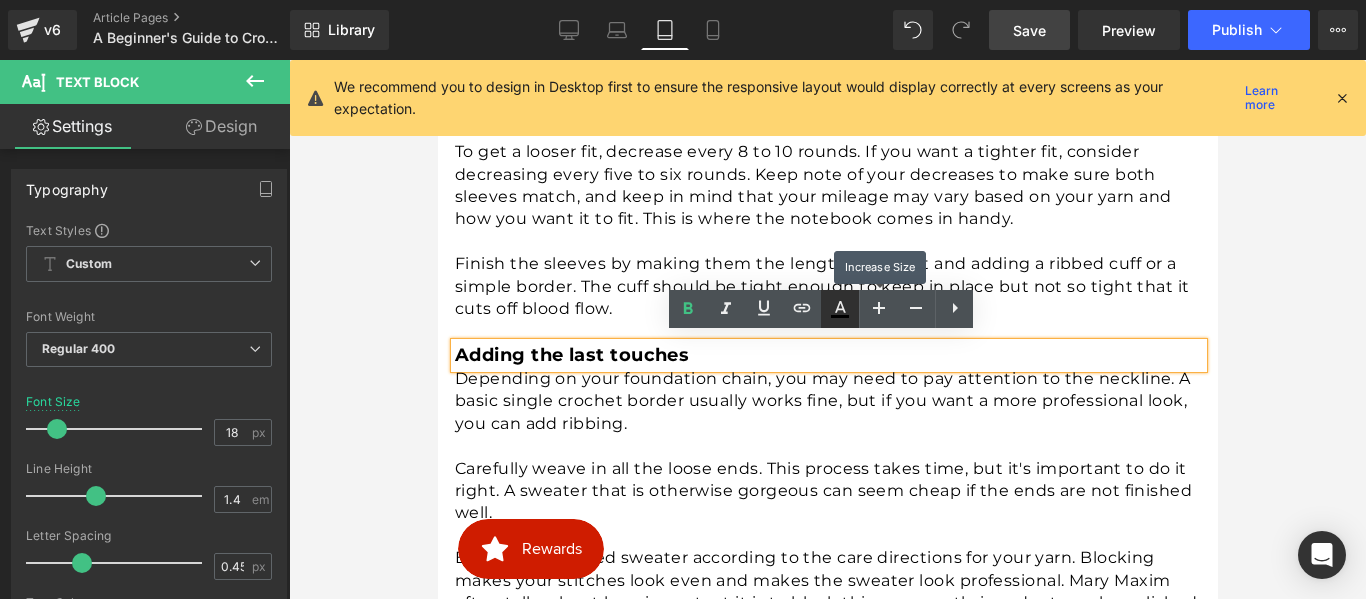 drag, startPoint x: 876, startPoint y: 312, endPoint x: 853, endPoint y: 322, distance: 25.079872 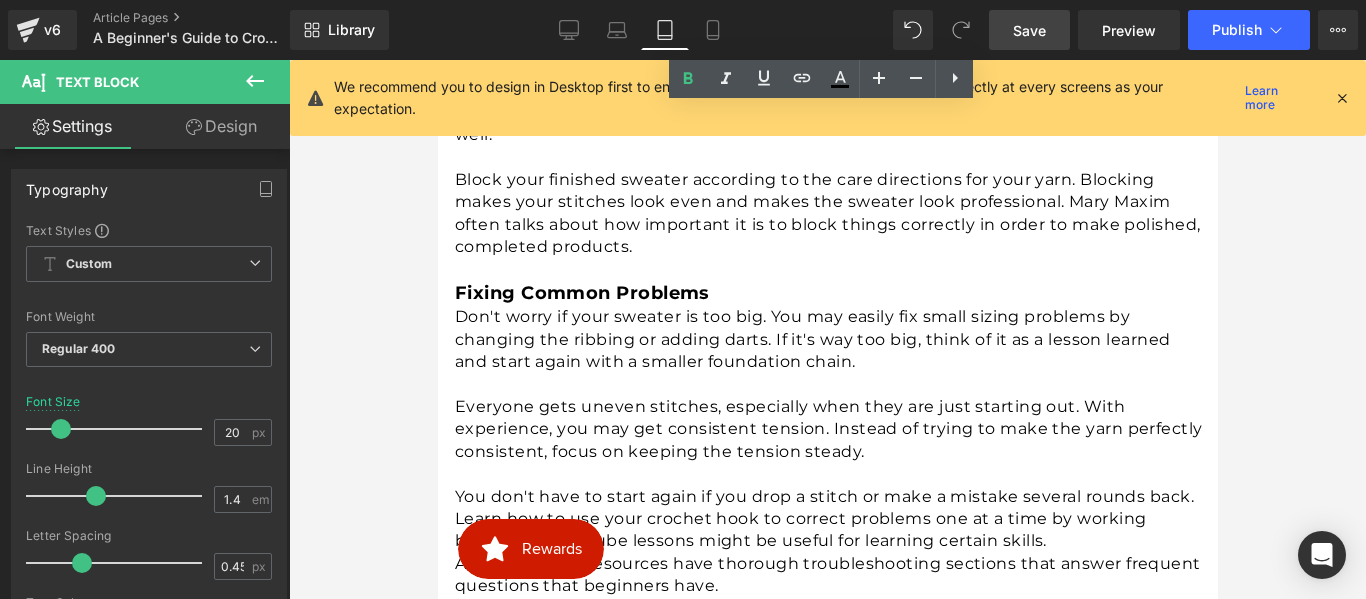 scroll, scrollTop: 3462, scrollLeft: 0, axis: vertical 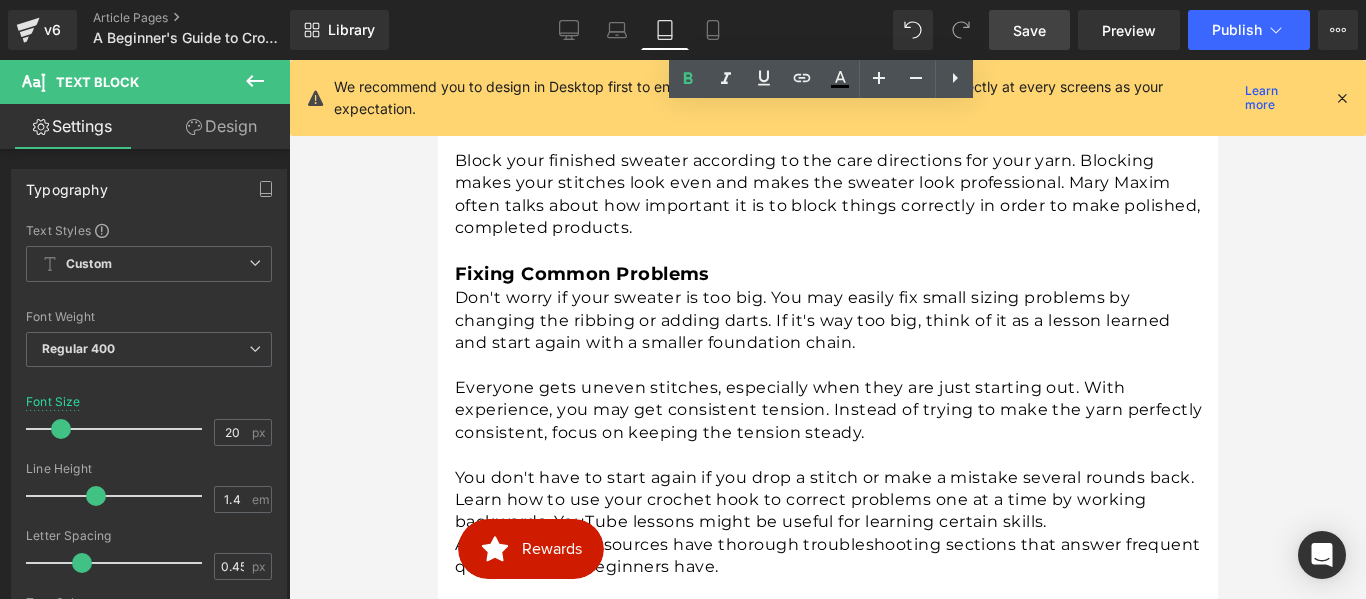 click on "Fixing Common Problems" at bounding box center (581, 274) 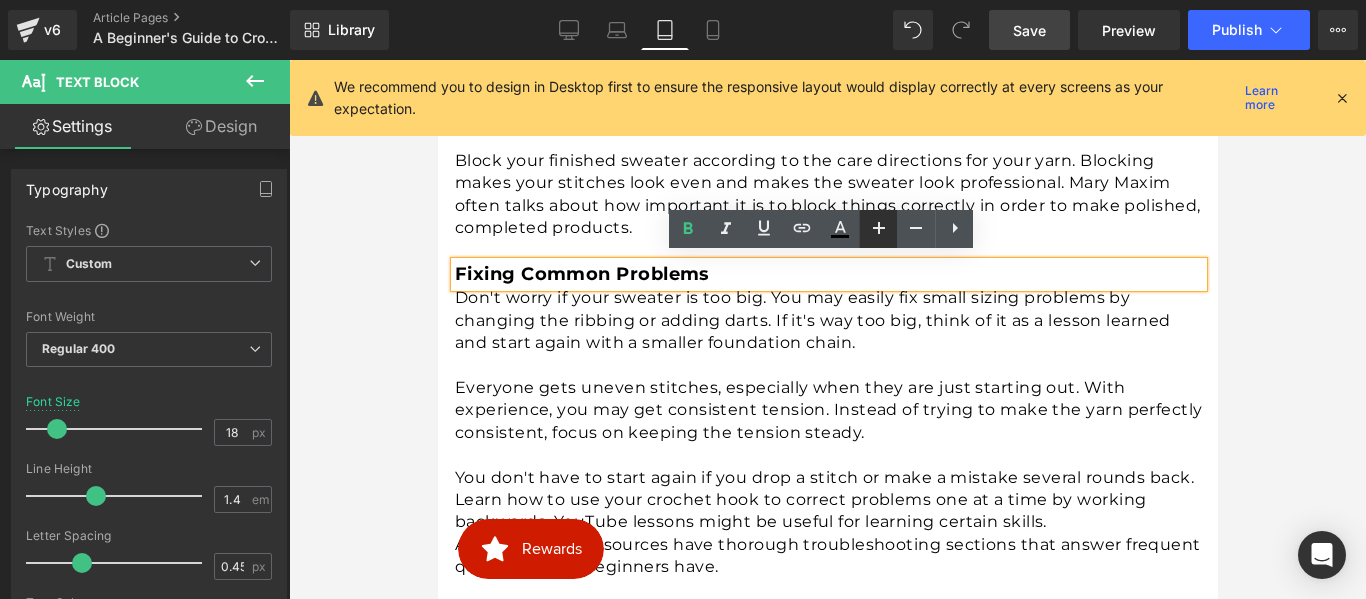 click 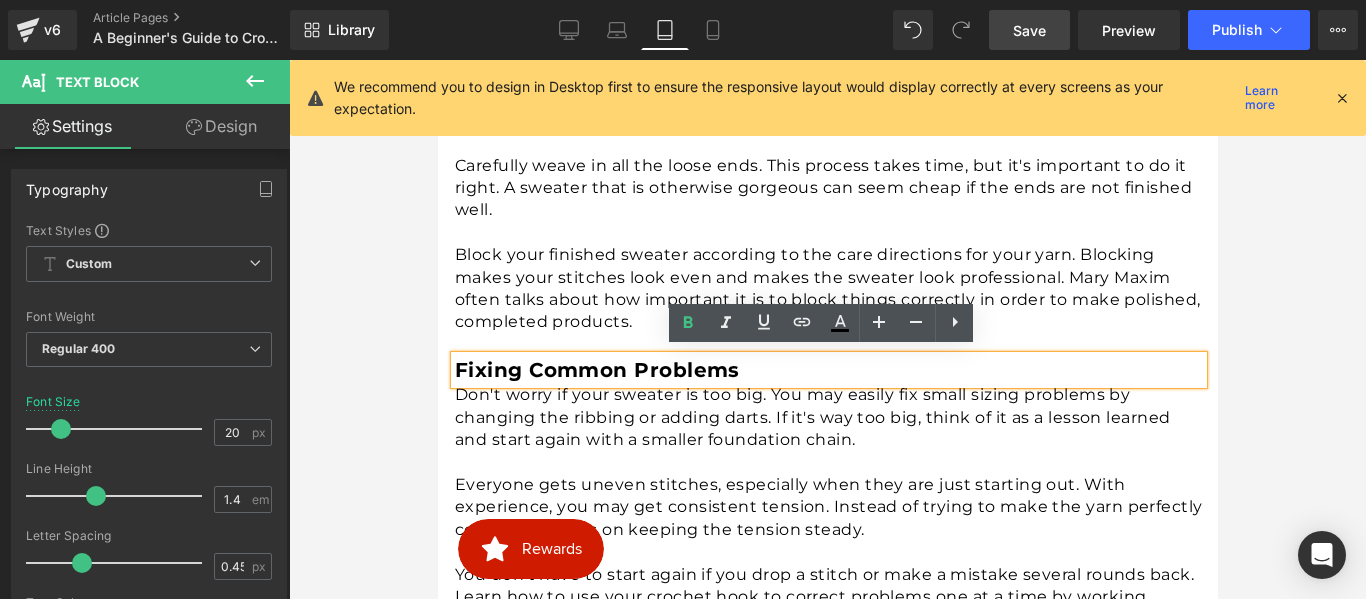 scroll, scrollTop: 3346, scrollLeft: 0, axis: vertical 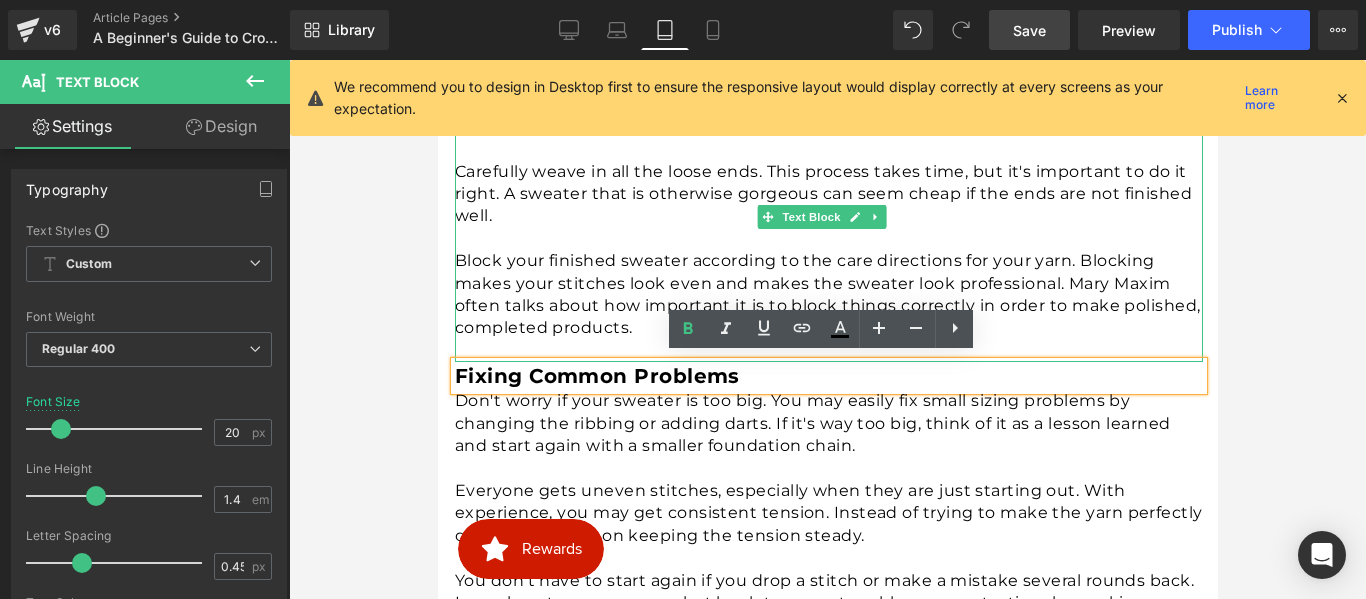 click on "Block your finished sweater according to the care directions for your yarn. Blocking makes your stitches look even and makes the sweater look professional. Mary Maxim often talks about how important it is to block things correctly in order to make polished, completed products." at bounding box center [828, 295] 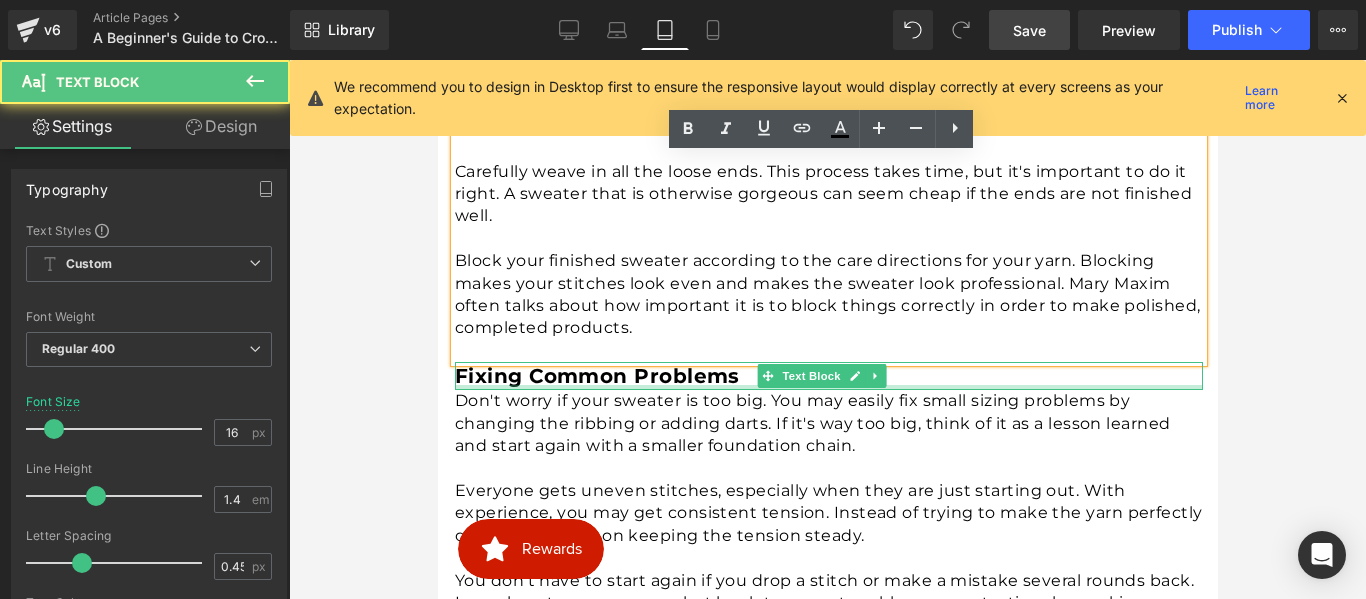 click at bounding box center [828, 387] 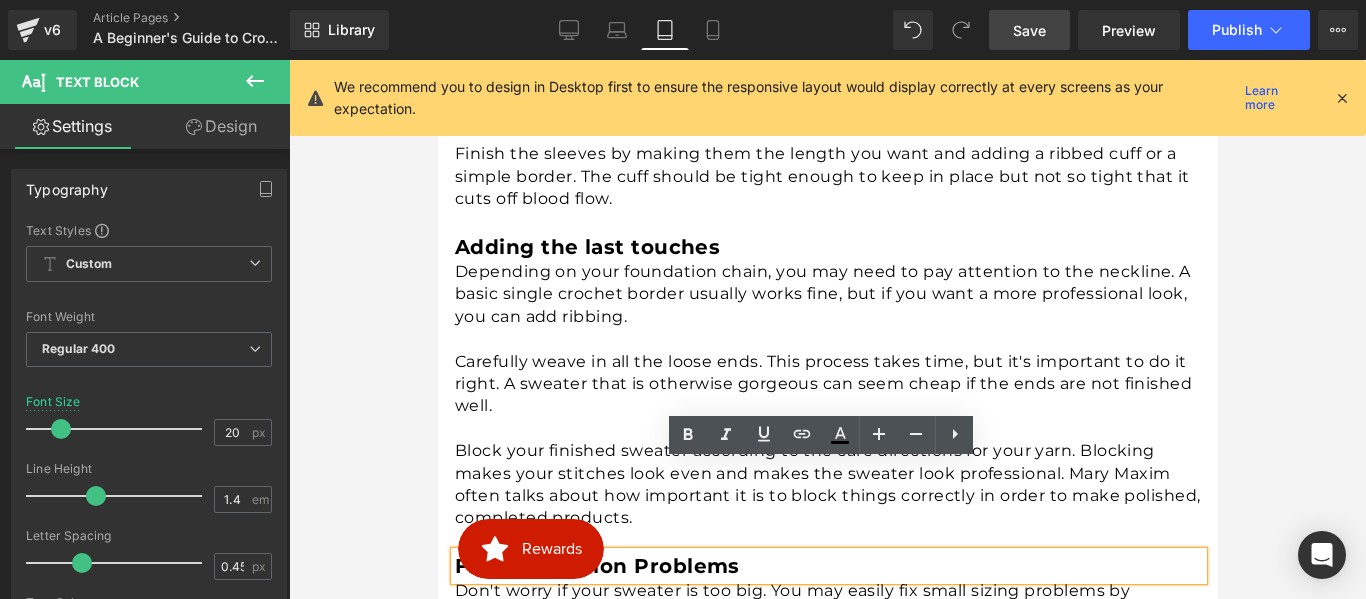 scroll, scrollTop: 3146, scrollLeft: 0, axis: vertical 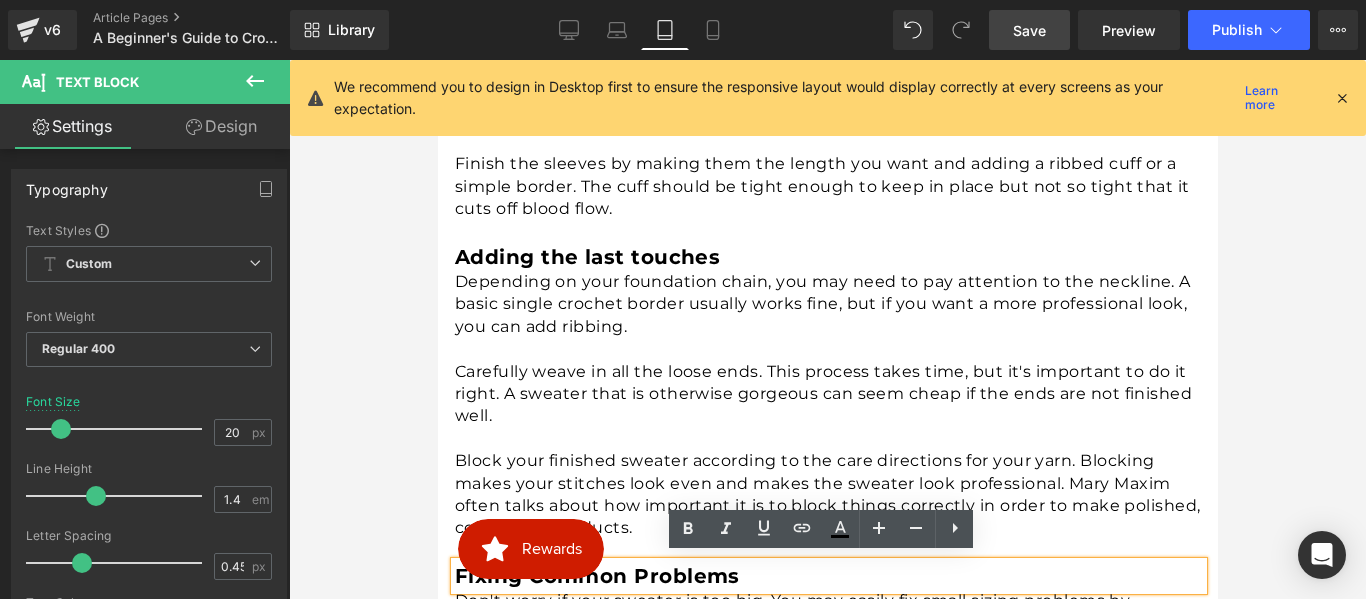 click on "Adding the last touches" at bounding box center (586, 257) 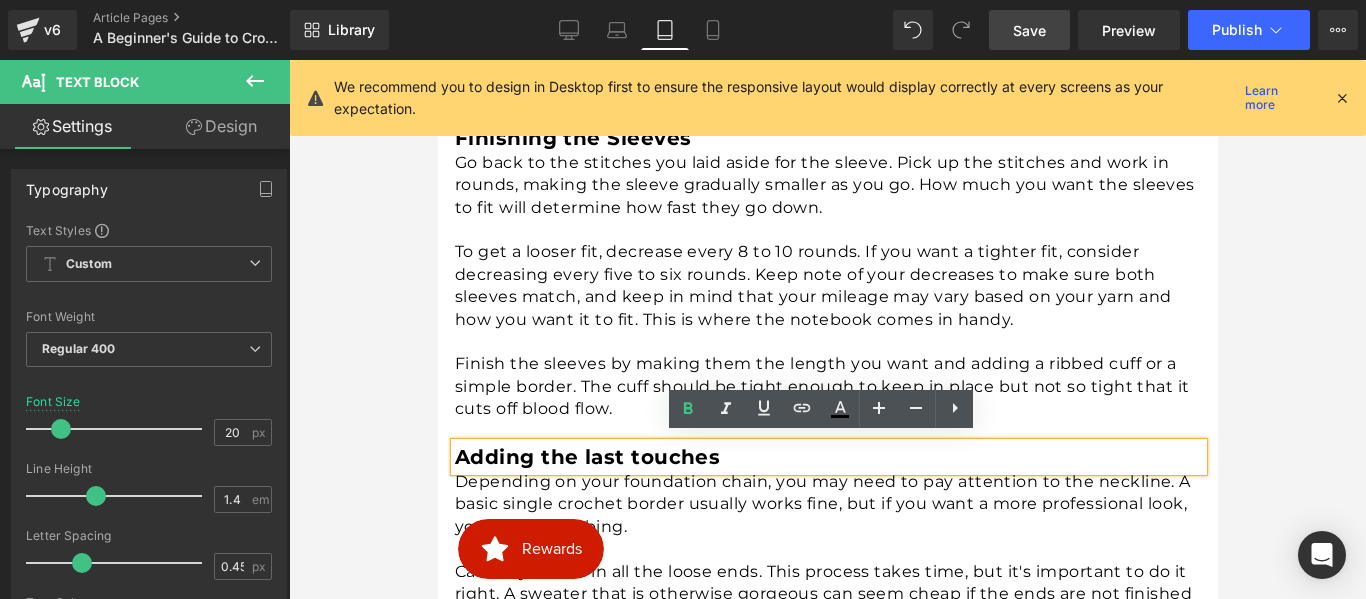 scroll, scrollTop: 2746, scrollLeft: 0, axis: vertical 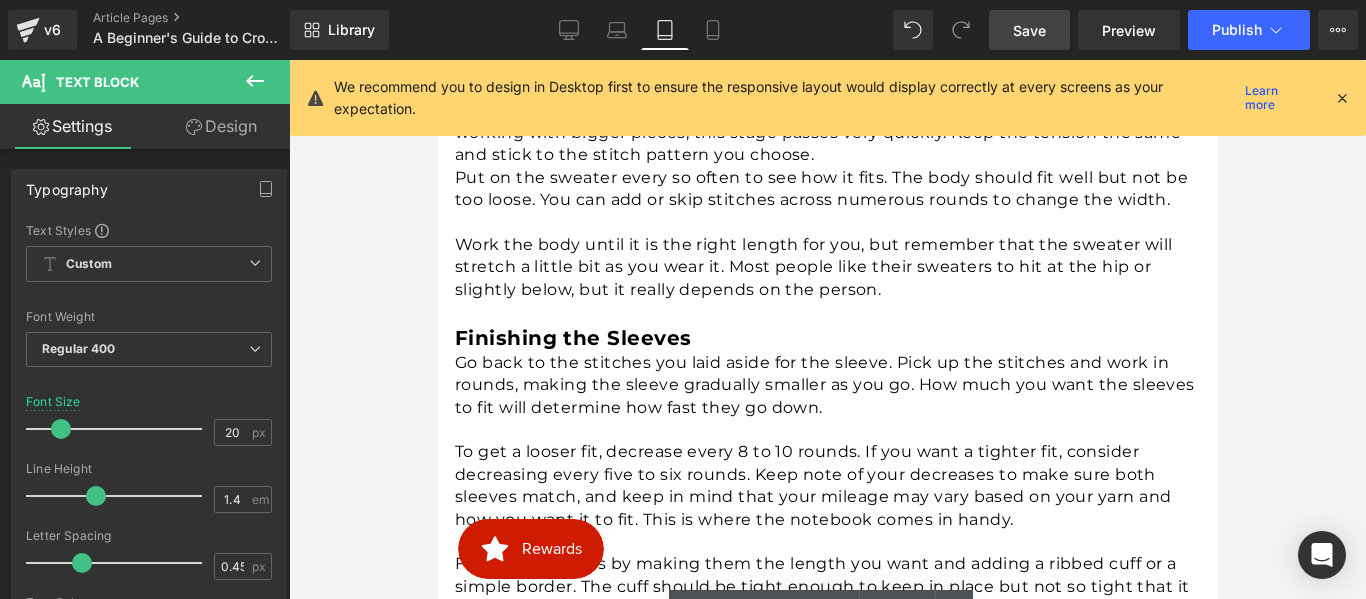 click on "Finishing the Sleeves" at bounding box center (572, 338) 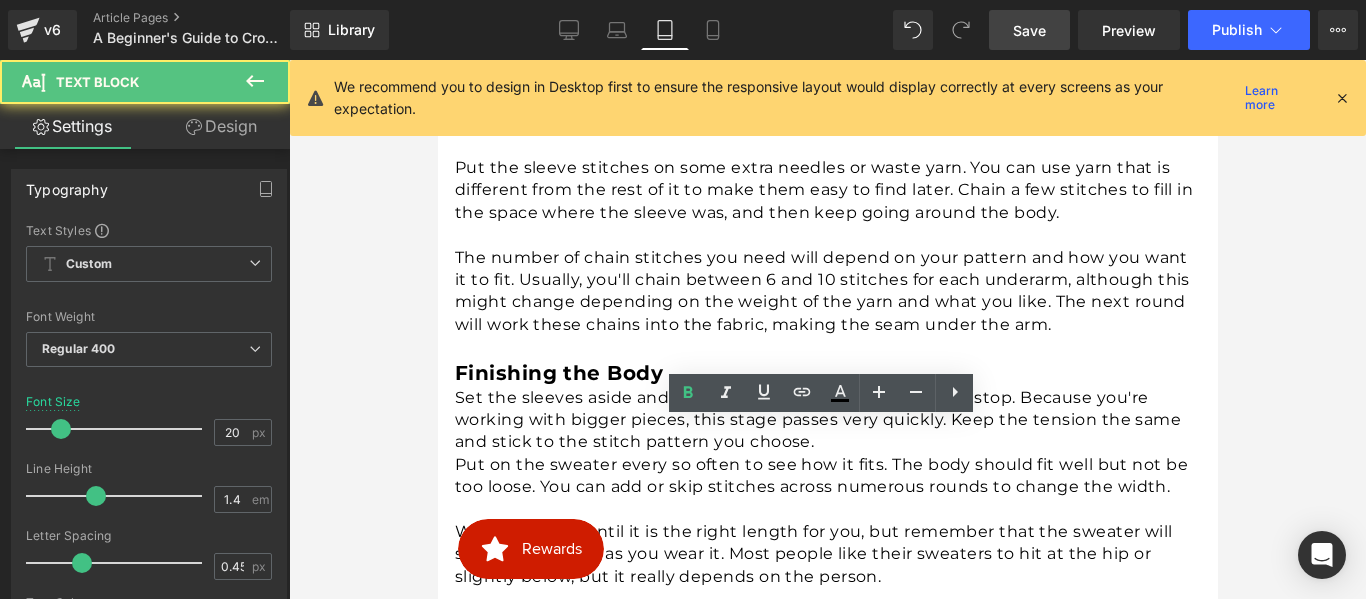 scroll, scrollTop: 2446, scrollLeft: 0, axis: vertical 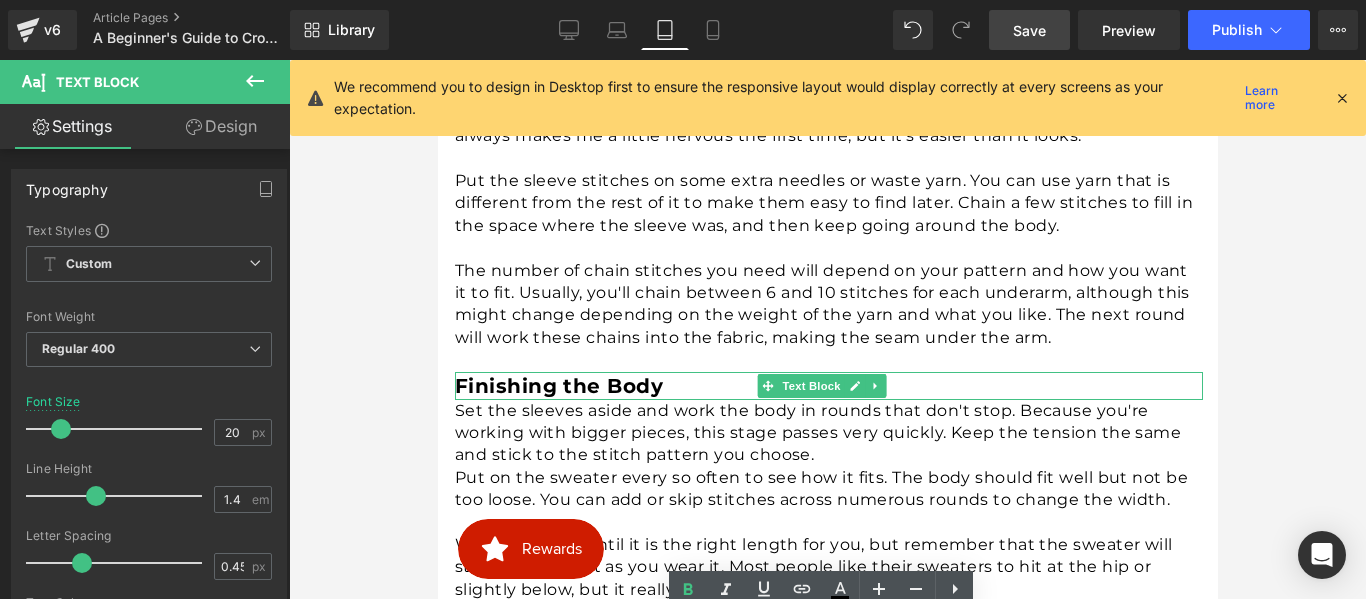 click on "Finishing the Body" at bounding box center [558, 386] 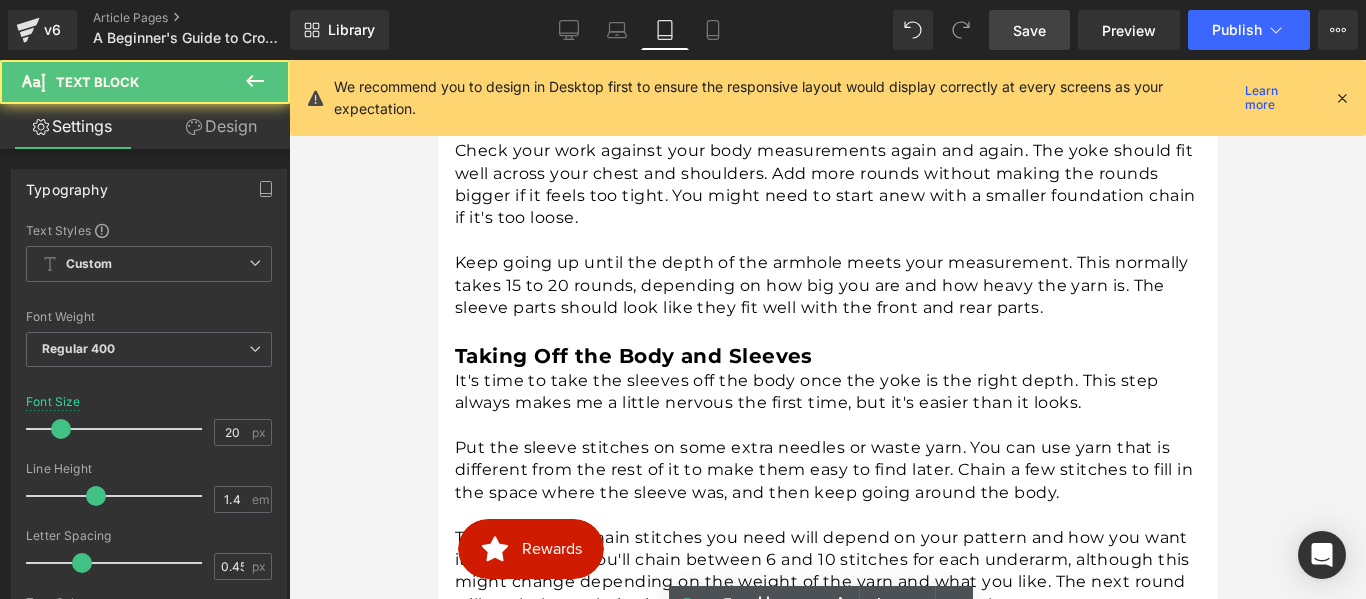 scroll, scrollTop: 2146, scrollLeft: 0, axis: vertical 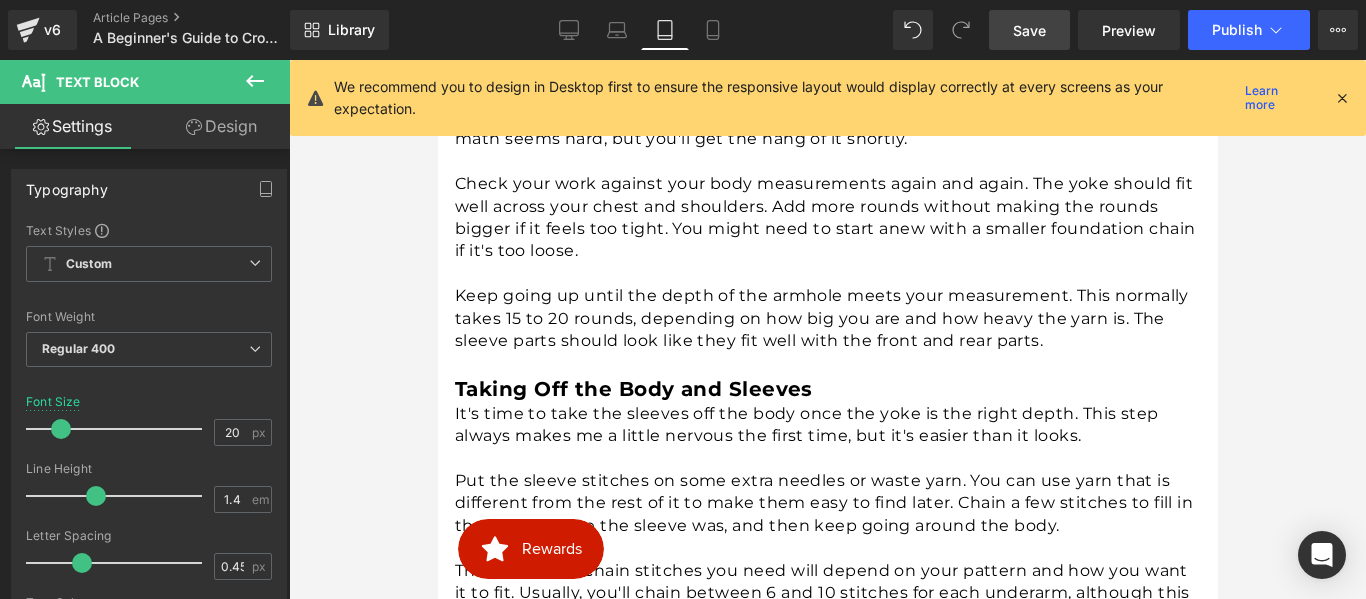 click on "Taking Off the Body and Sleeves" at bounding box center (633, 389) 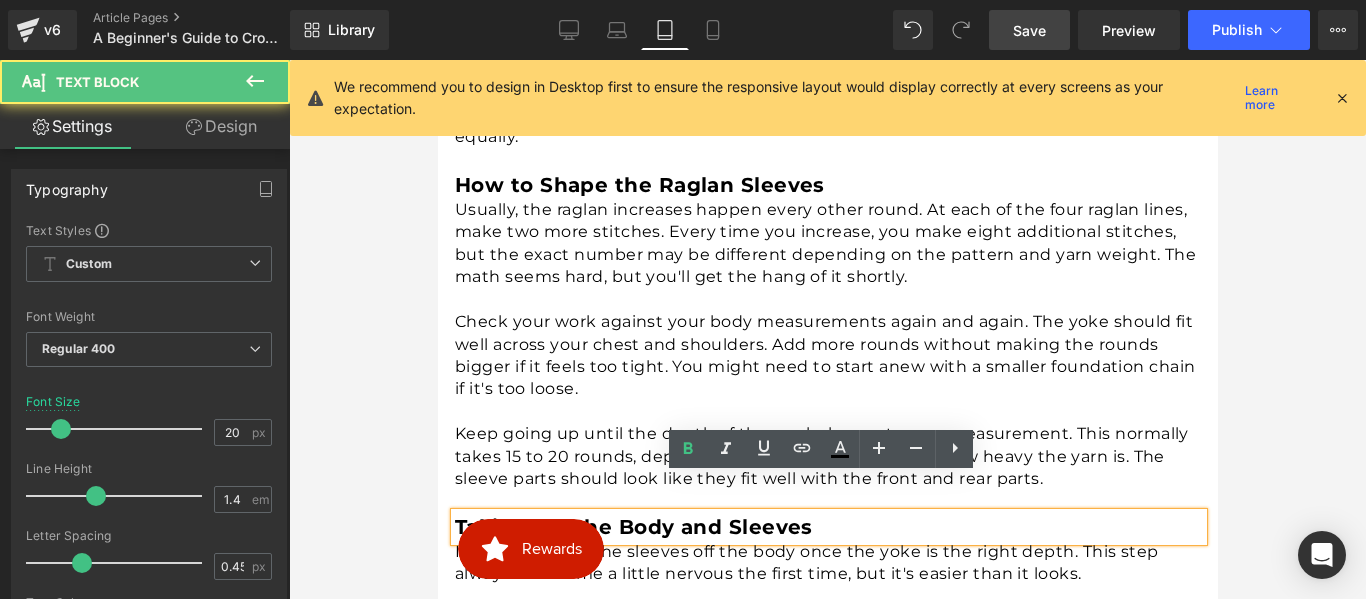 scroll, scrollTop: 1946, scrollLeft: 0, axis: vertical 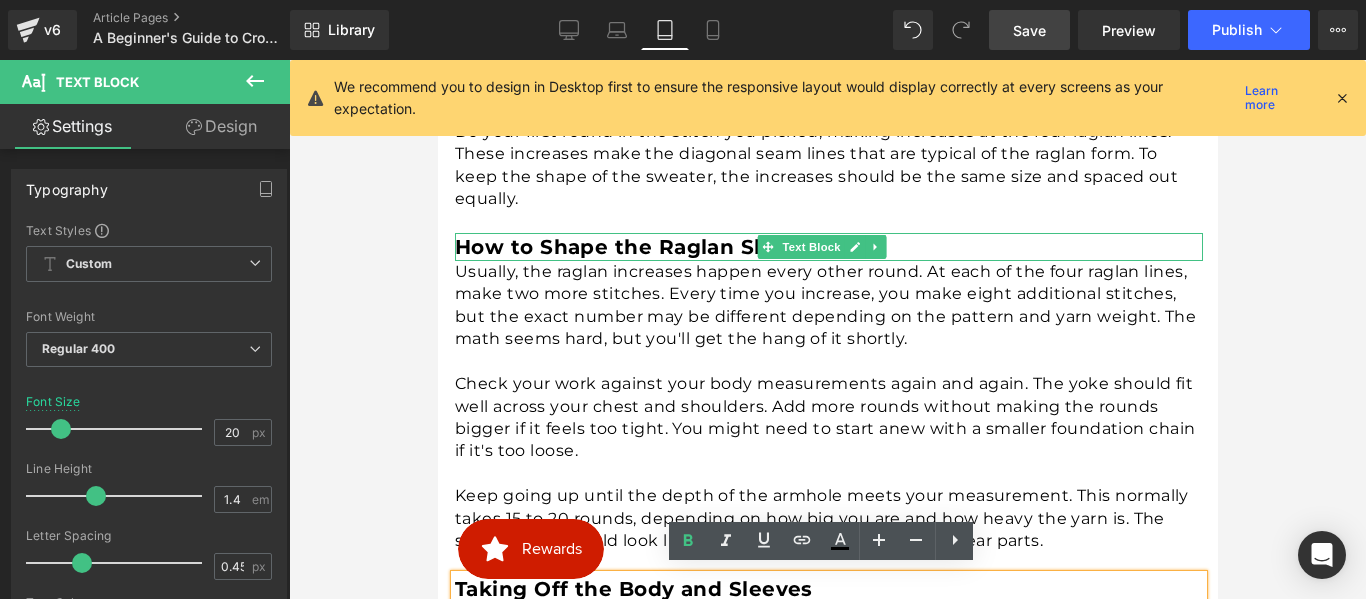 click on "How to Shape the Raglan Sleeves" at bounding box center (639, 247) 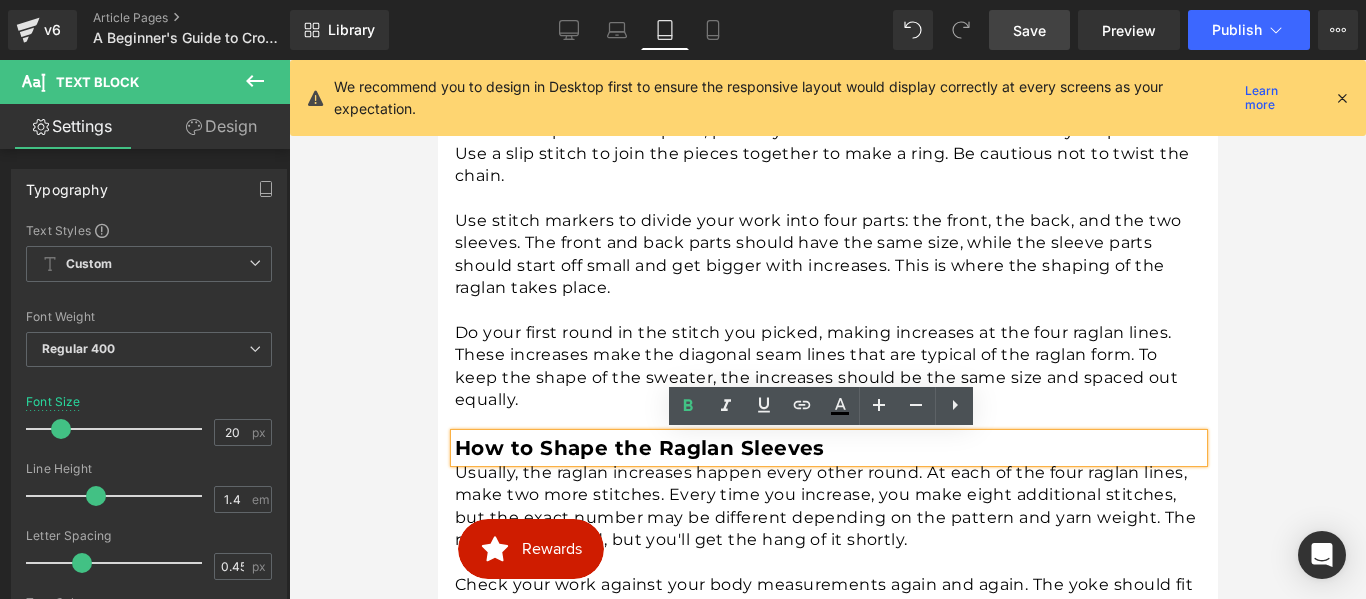 scroll, scrollTop: 1646, scrollLeft: 0, axis: vertical 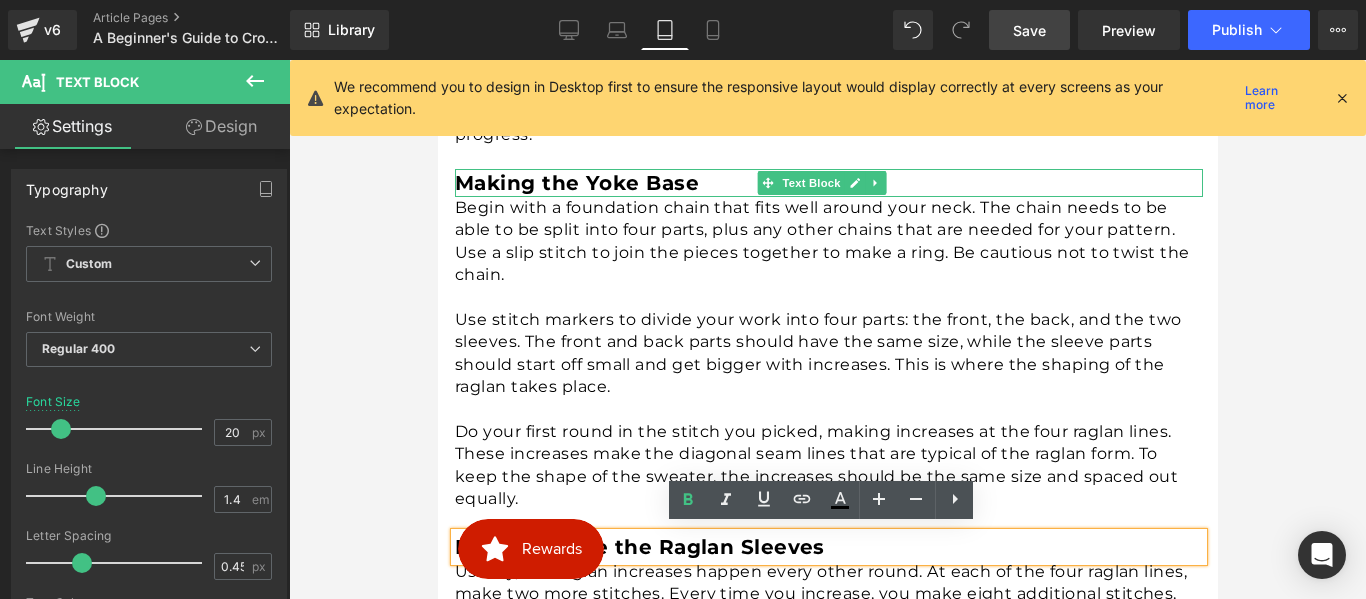 click on "Making the Yoke Base" at bounding box center (576, 183) 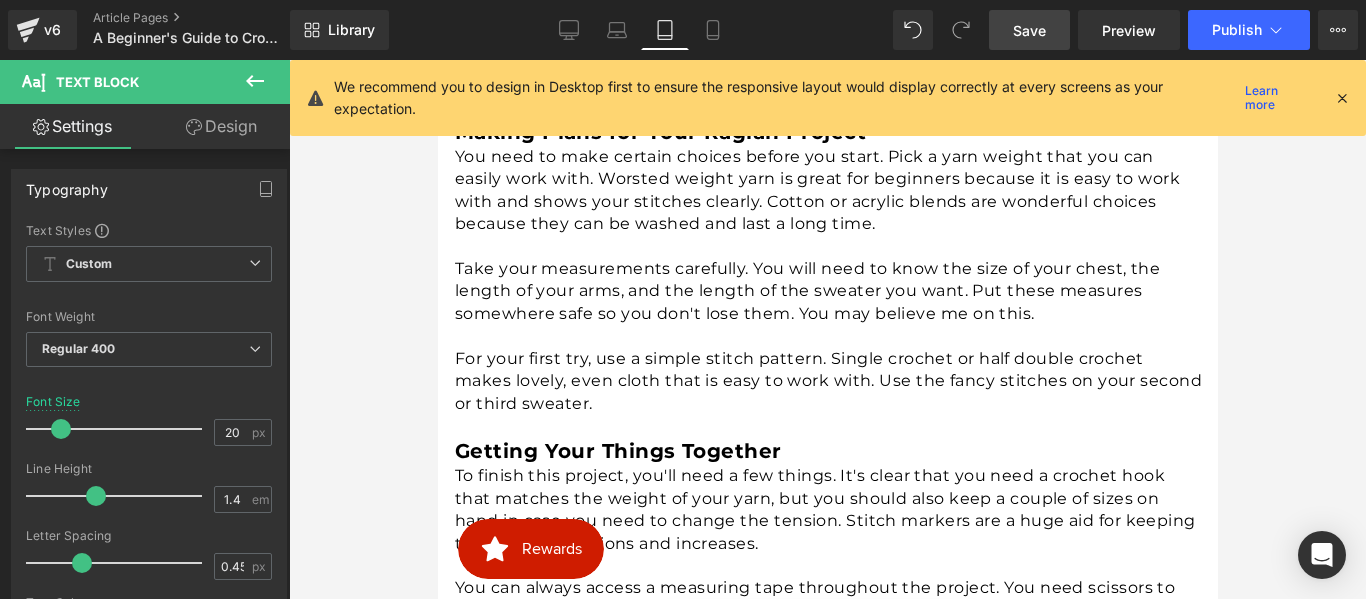scroll, scrollTop: 1146, scrollLeft: 0, axis: vertical 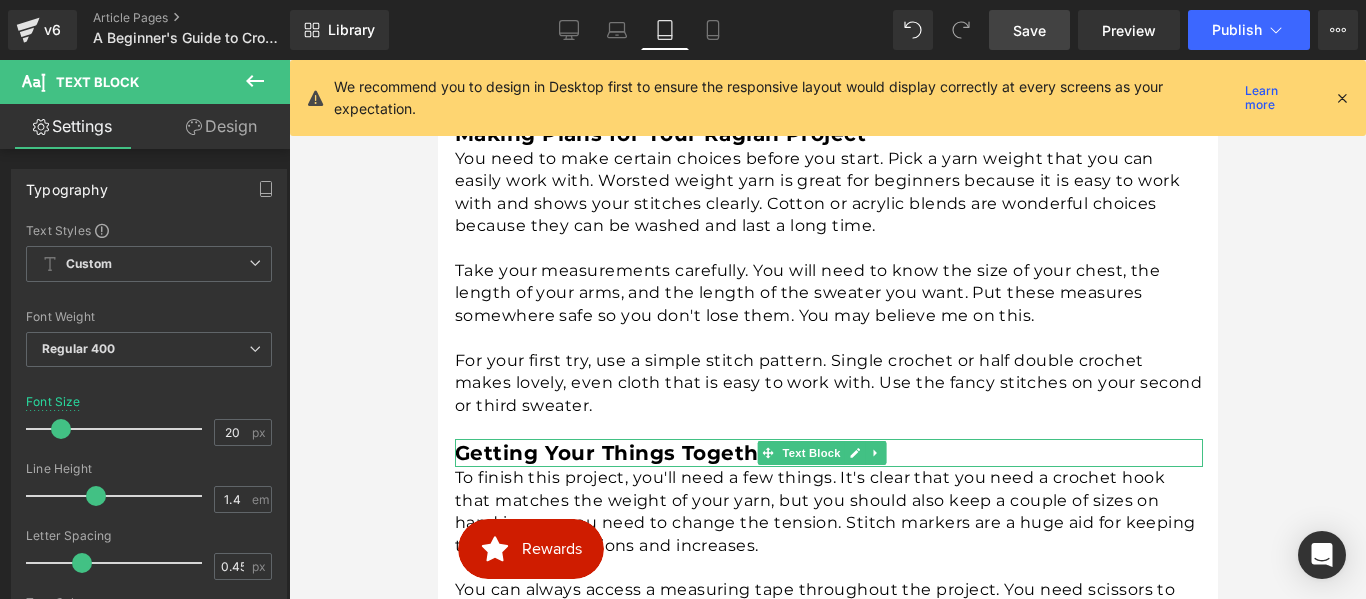 click on "Getting Your Things Together" at bounding box center [617, 453] 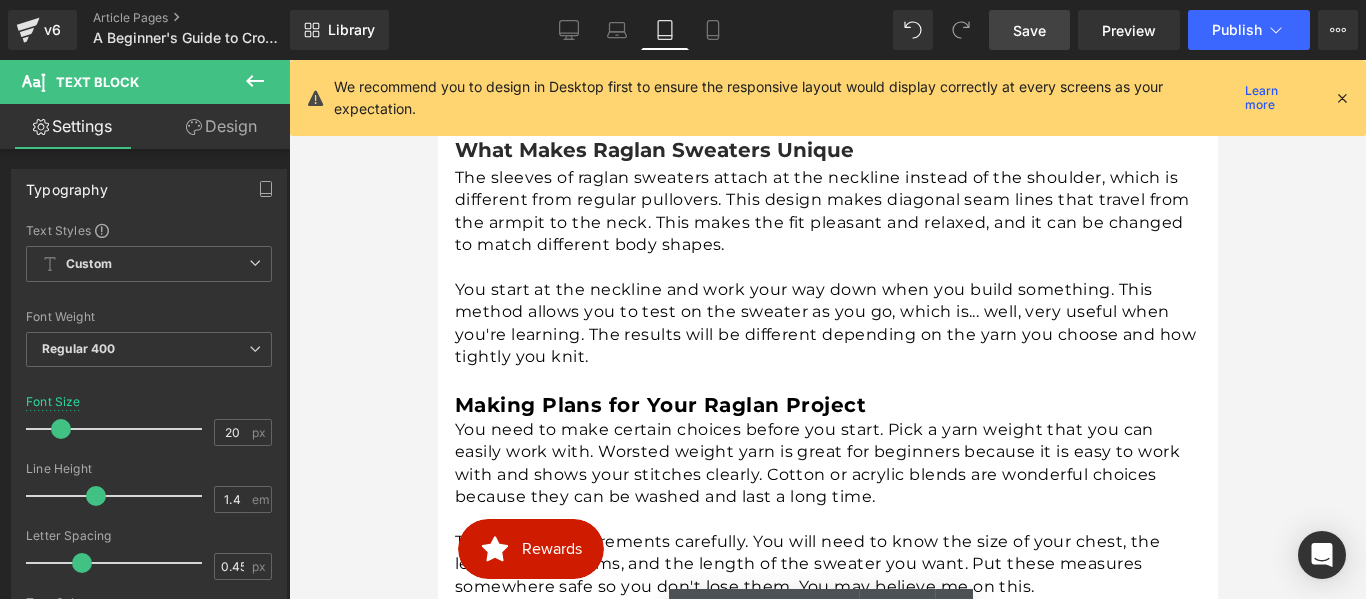 scroll, scrollTop: 846, scrollLeft: 0, axis: vertical 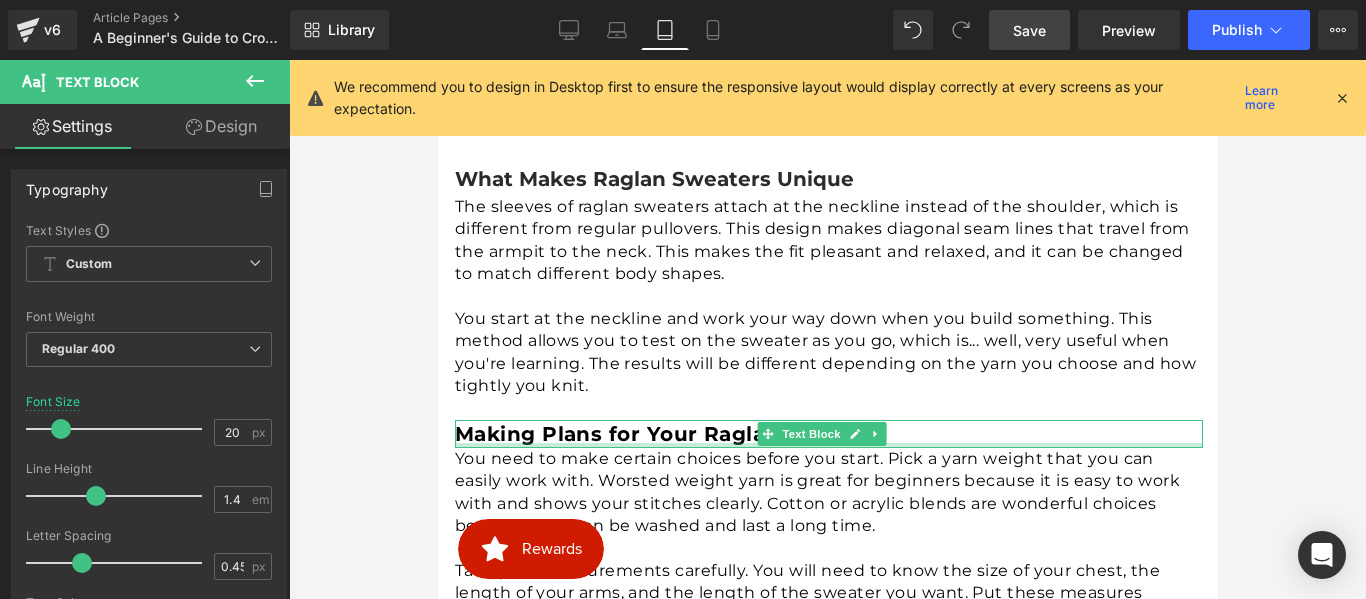click at bounding box center [828, 445] 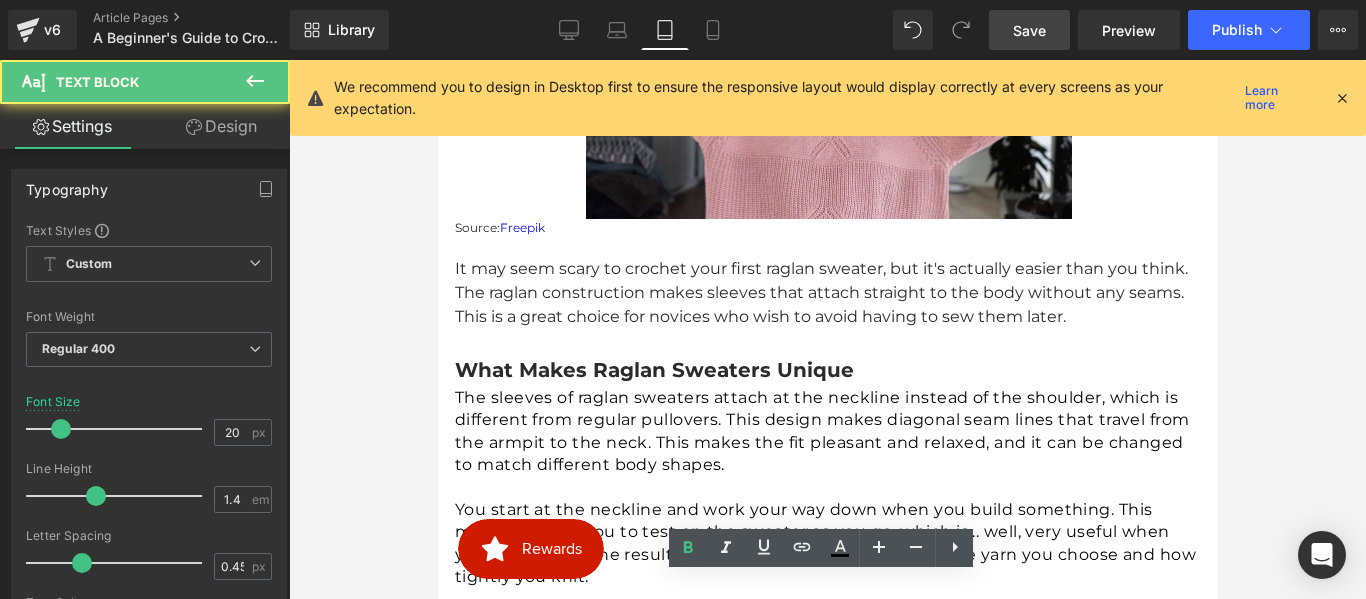 scroll, scrollTop: 646, scrollLeft: 0, axis: vertical 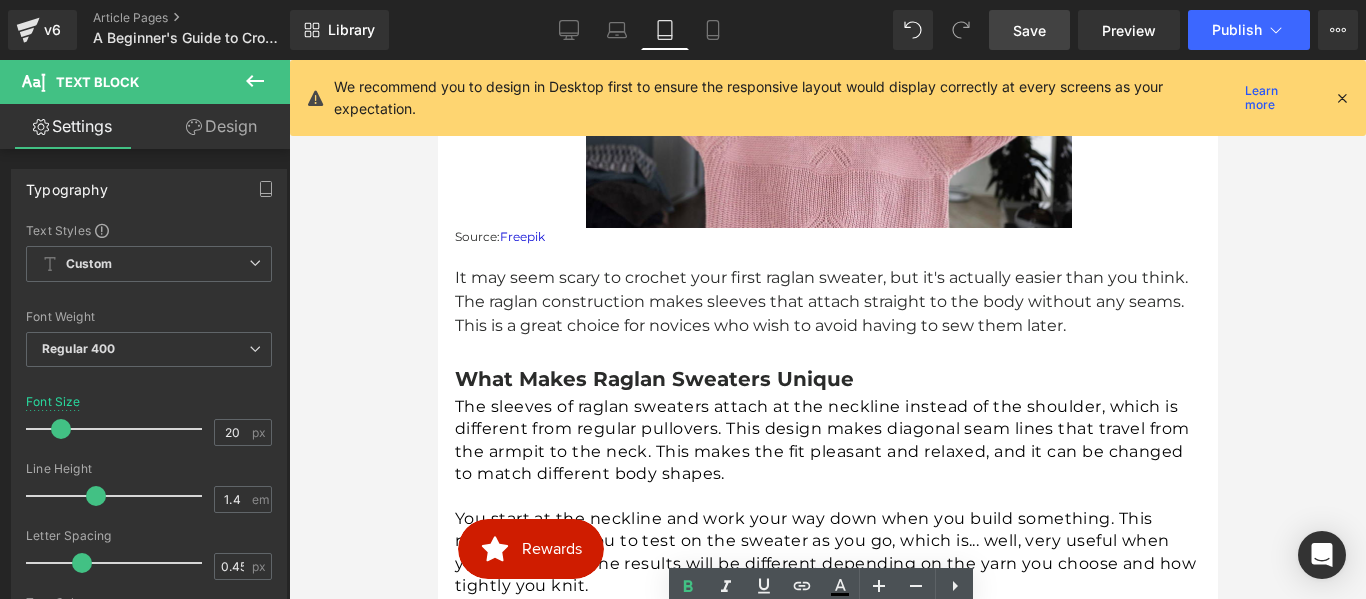 click on "What Makes Raglan Sweaters Unique" at bounding box center [653, 379] 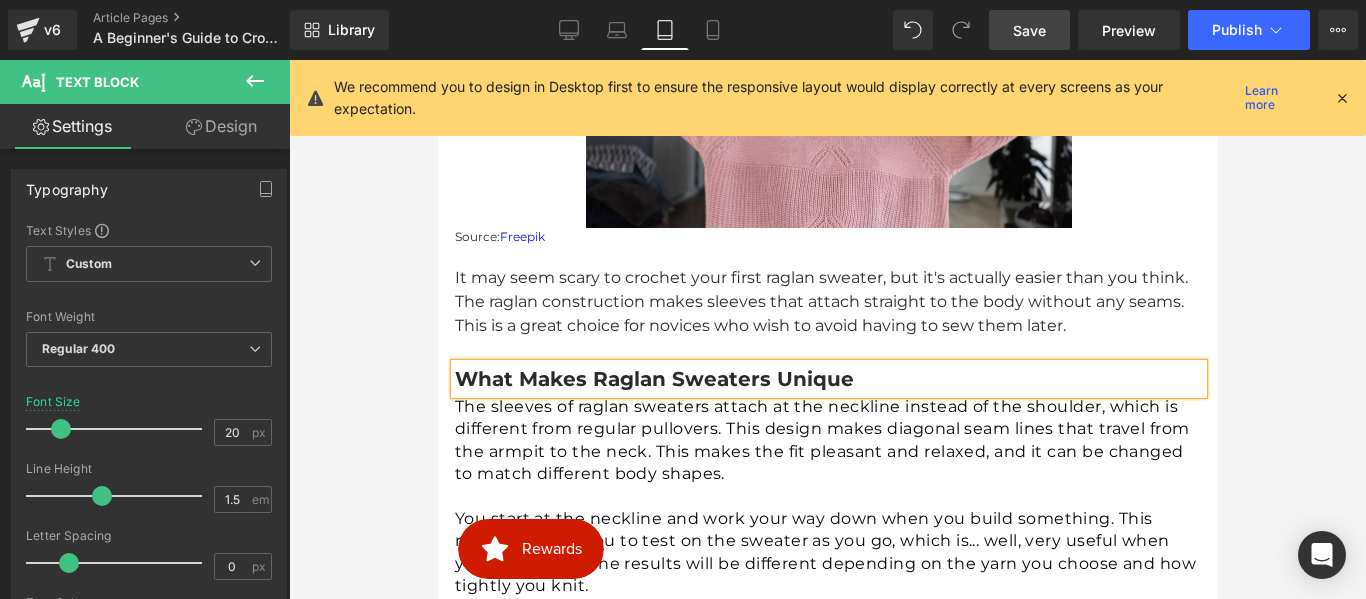 click on "Save" at bounding box center (1029, 30) 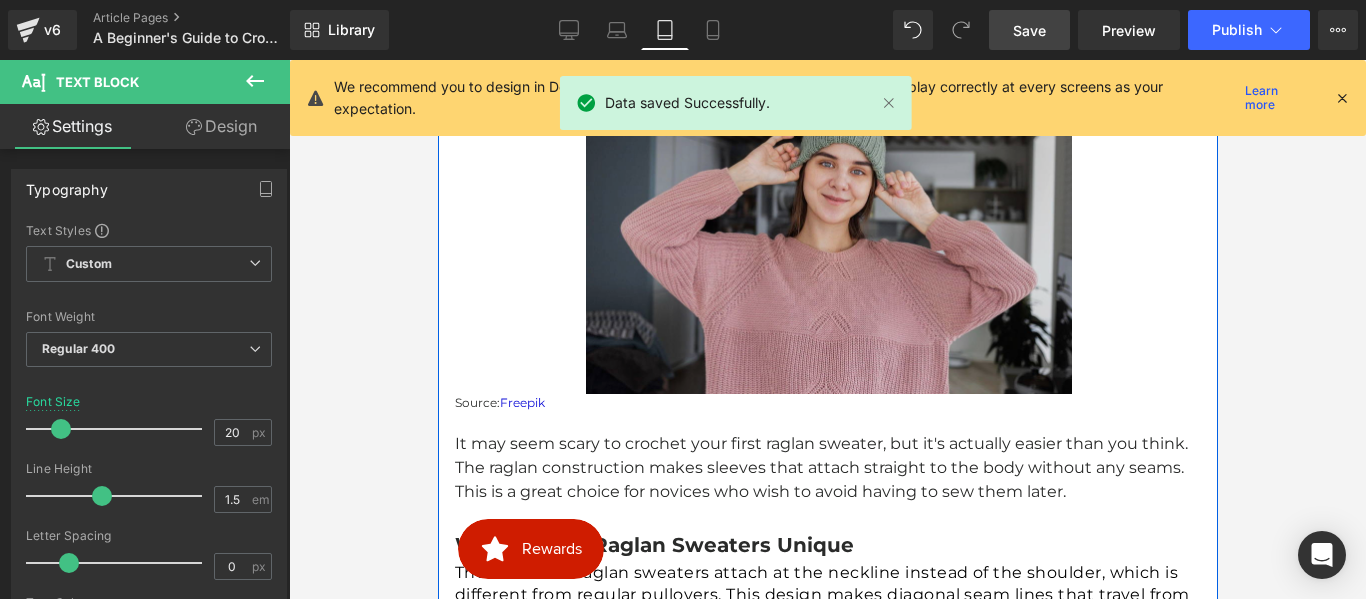 scroll, scrollTop: 562, scrollLeft: 0, axis: vertical 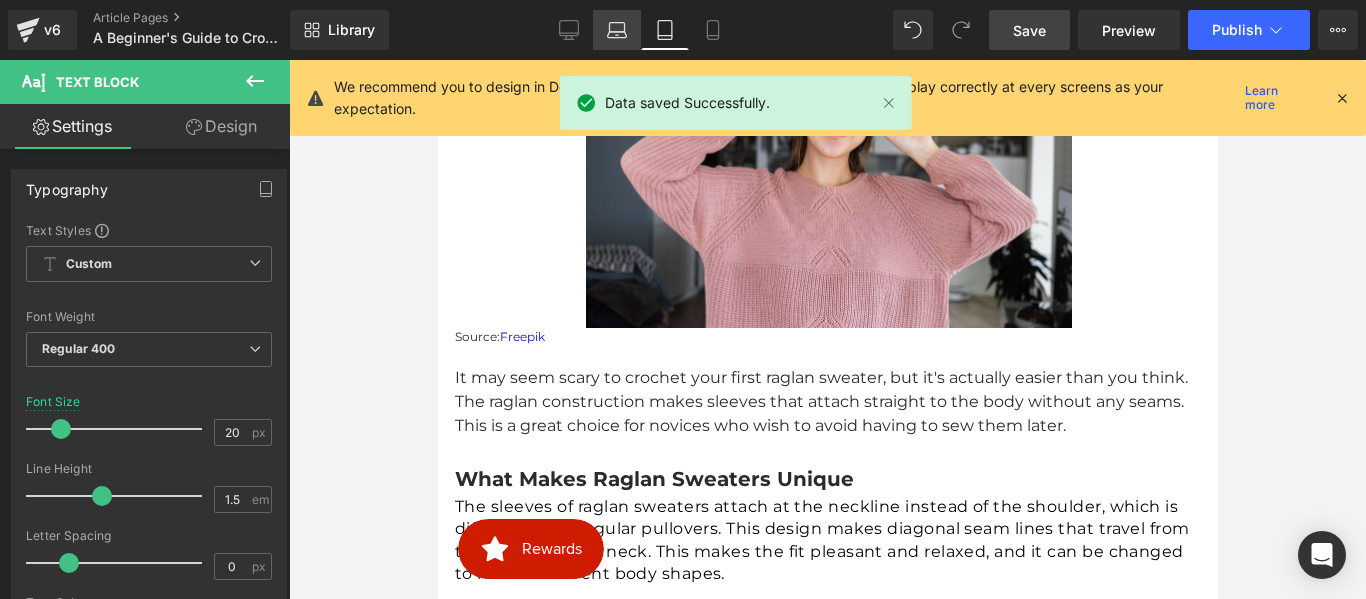 click 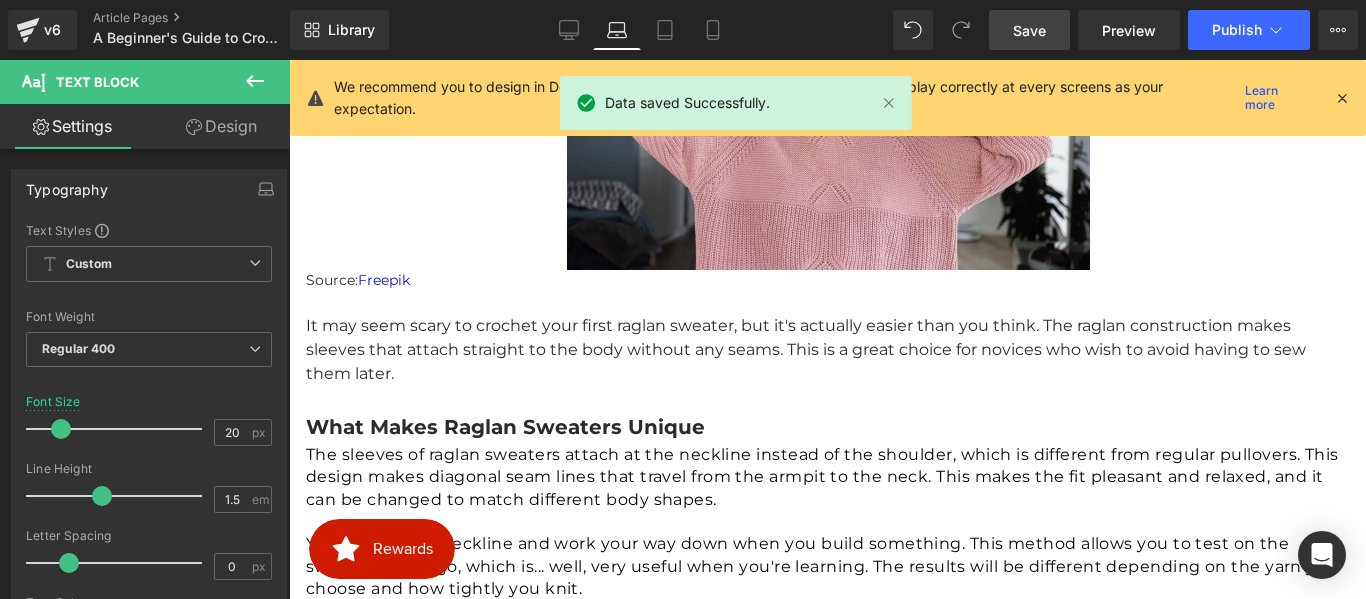 scroll, scrollTop: 615, scrollLeft: 0, axis: vertical 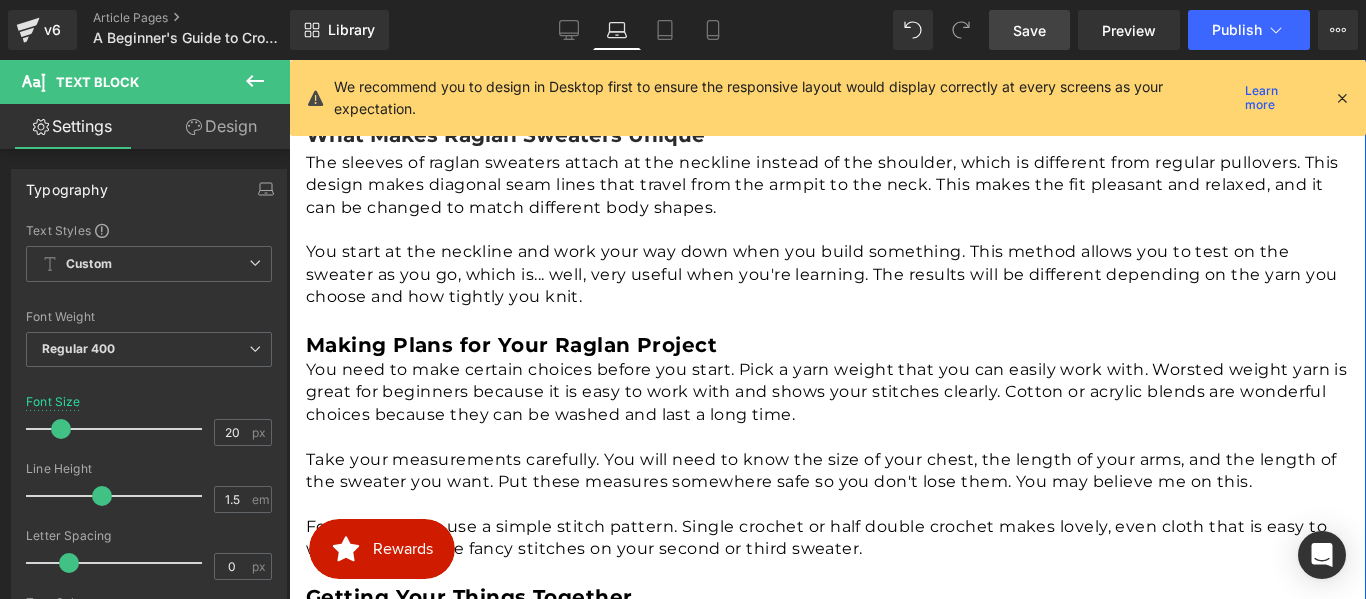 click on "Making Plans for Your Raglan Project" at bounding box center [511, 345] 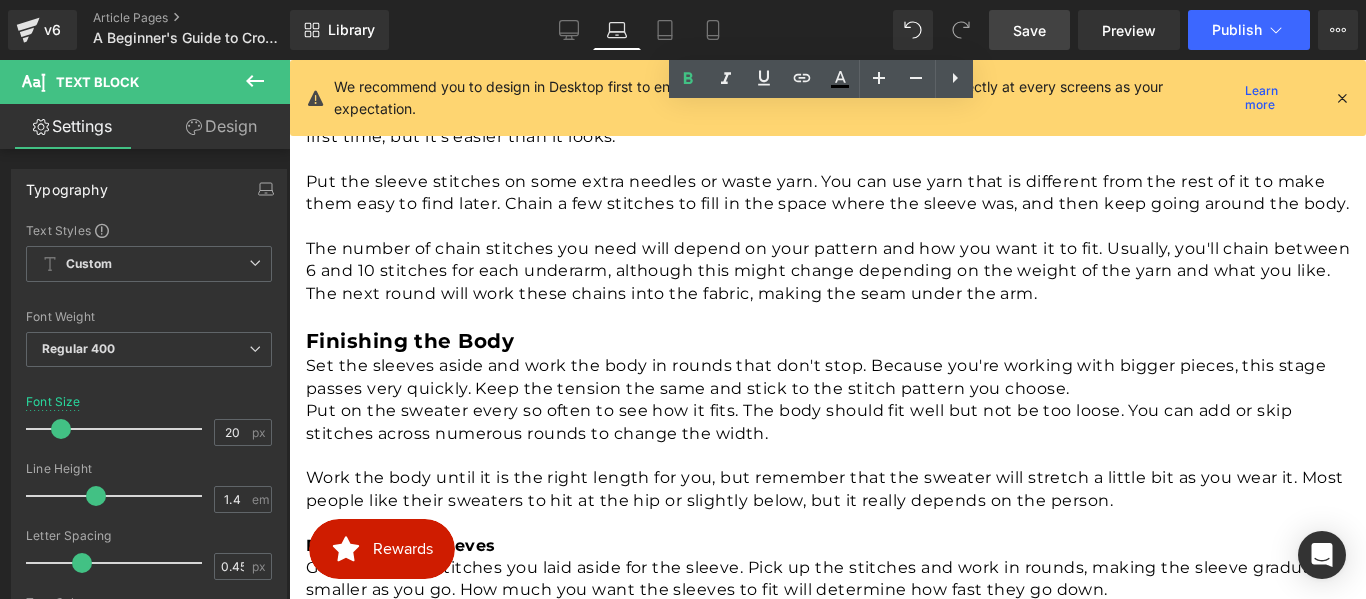scroll, scrollTop: 2115, scrollLeft: 0, axis: vertical 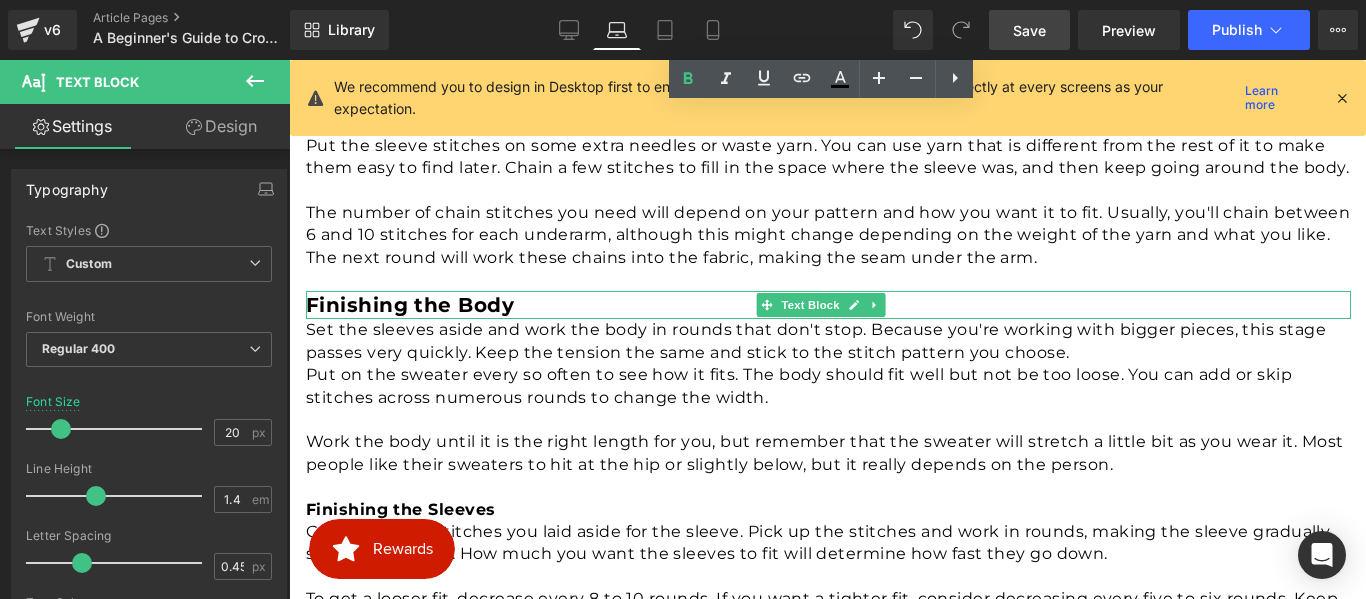 click on "Finishing the Body" at bounding box center (410, 305) 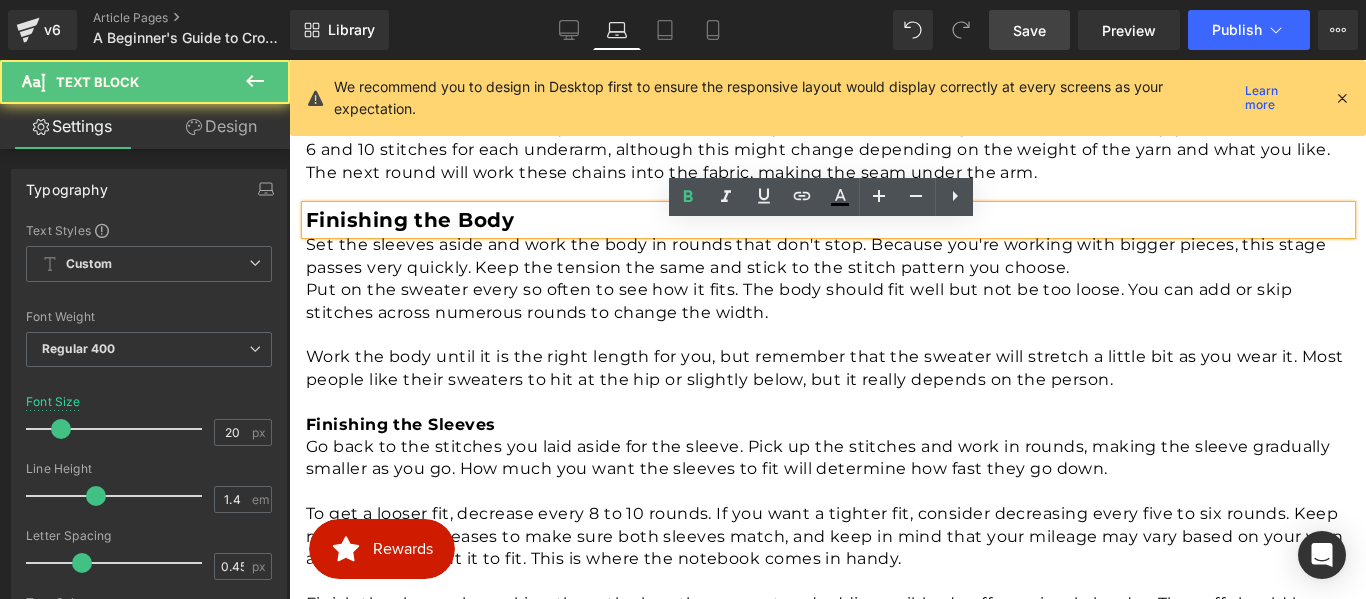 scroll, scrollTop: 2315, scrollLeft: 0, axis: vertical 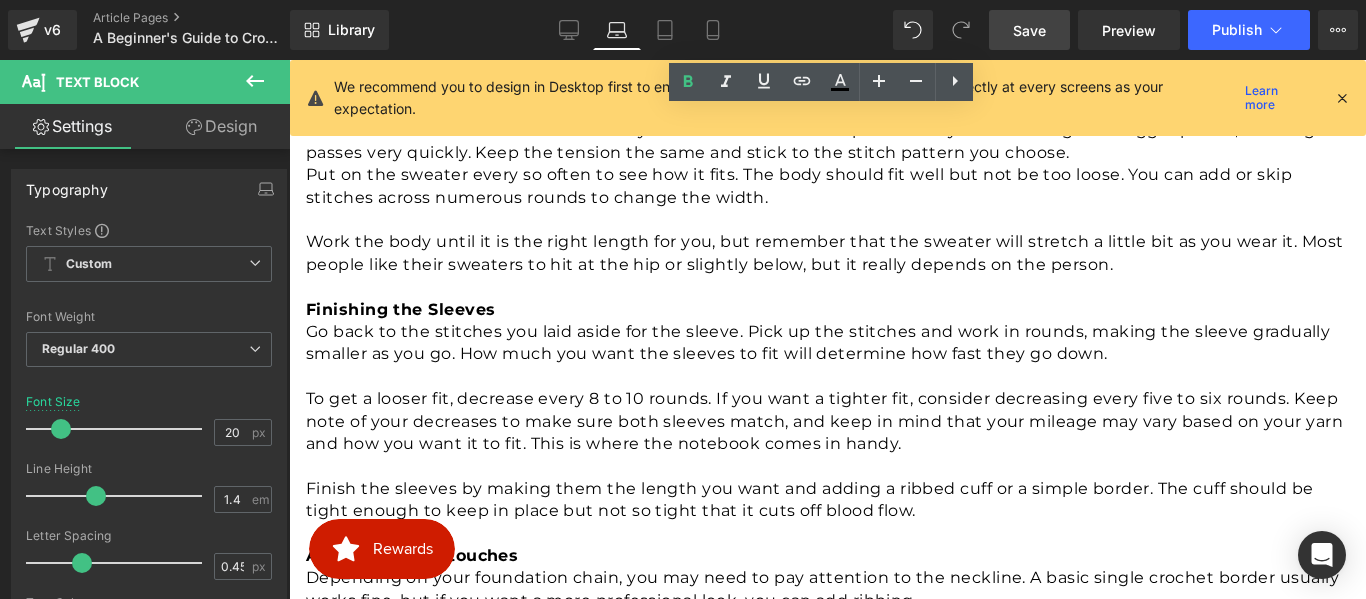 click on "Finishing the Sleeves" at bounding box center [400, 309] 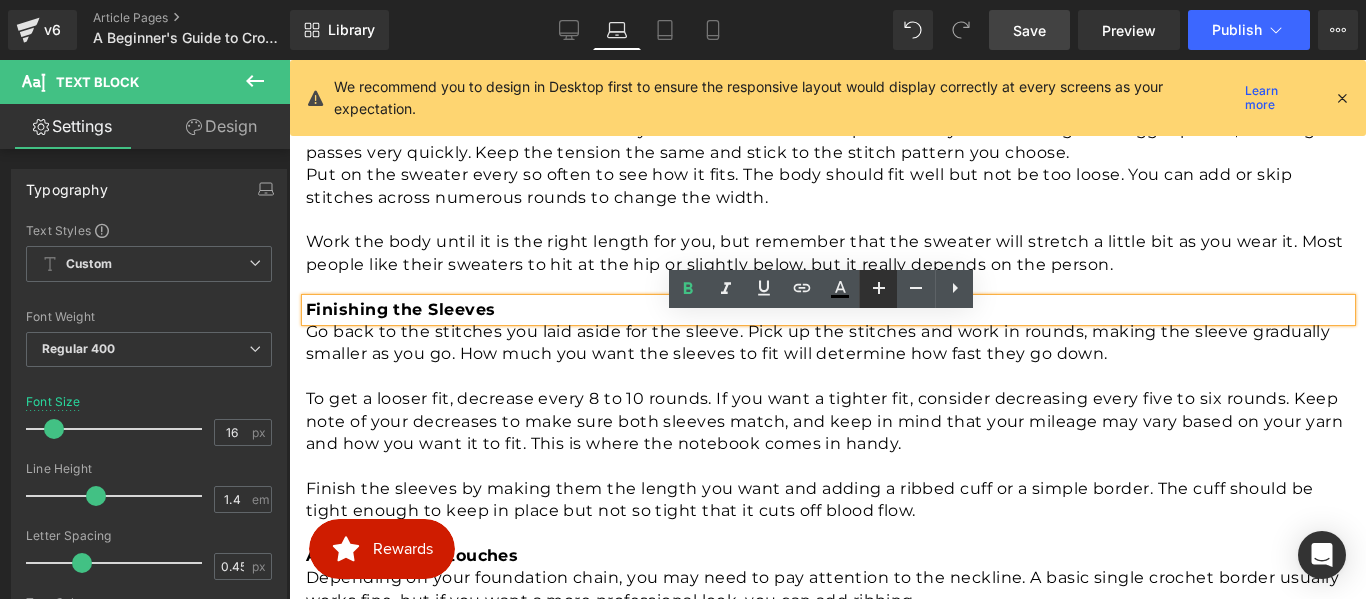 click 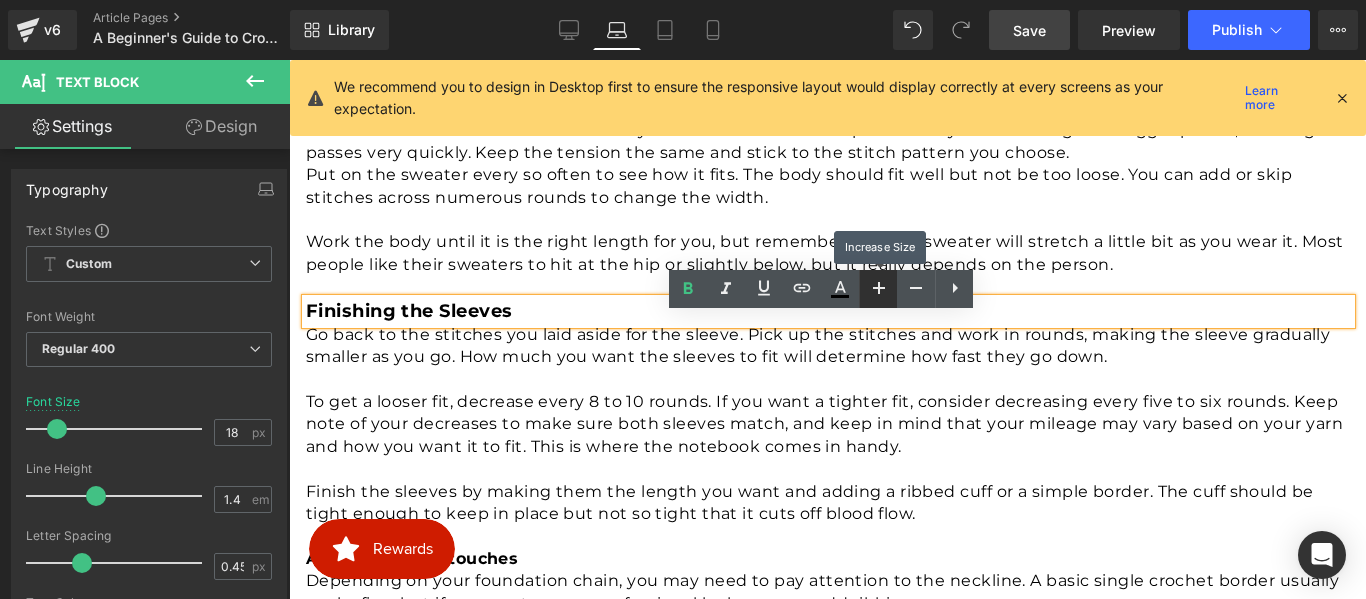 click 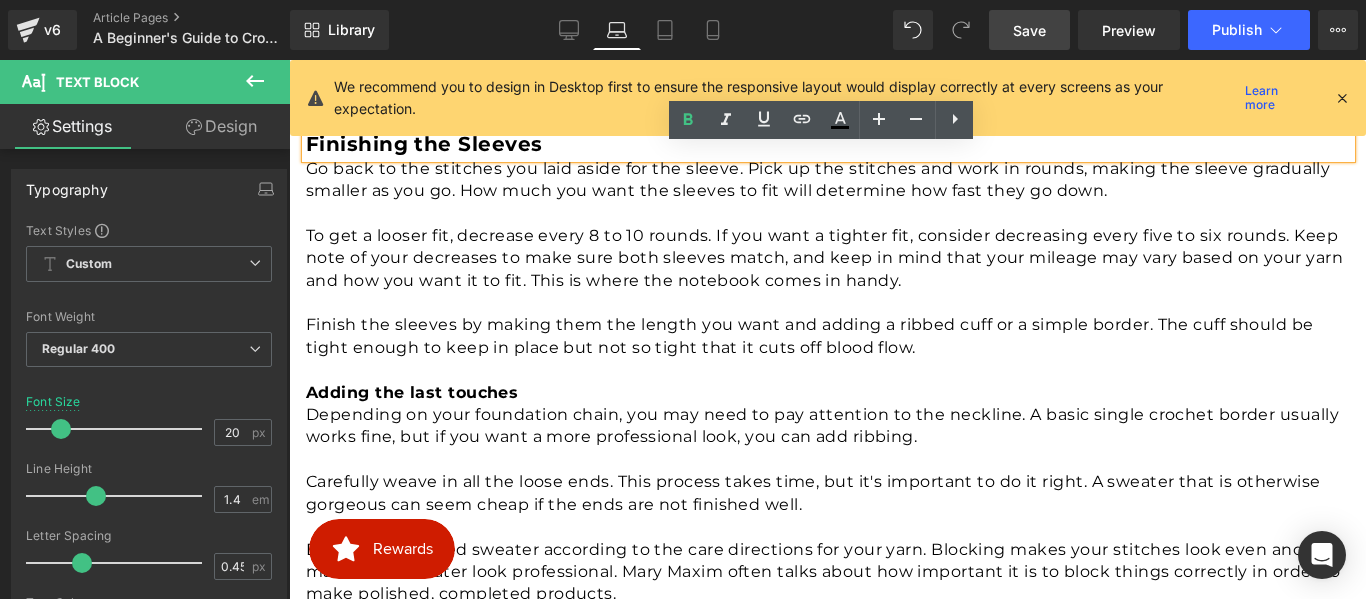 scroll, scrollTop: 2515, scrollLeft: 0, axis: vertical 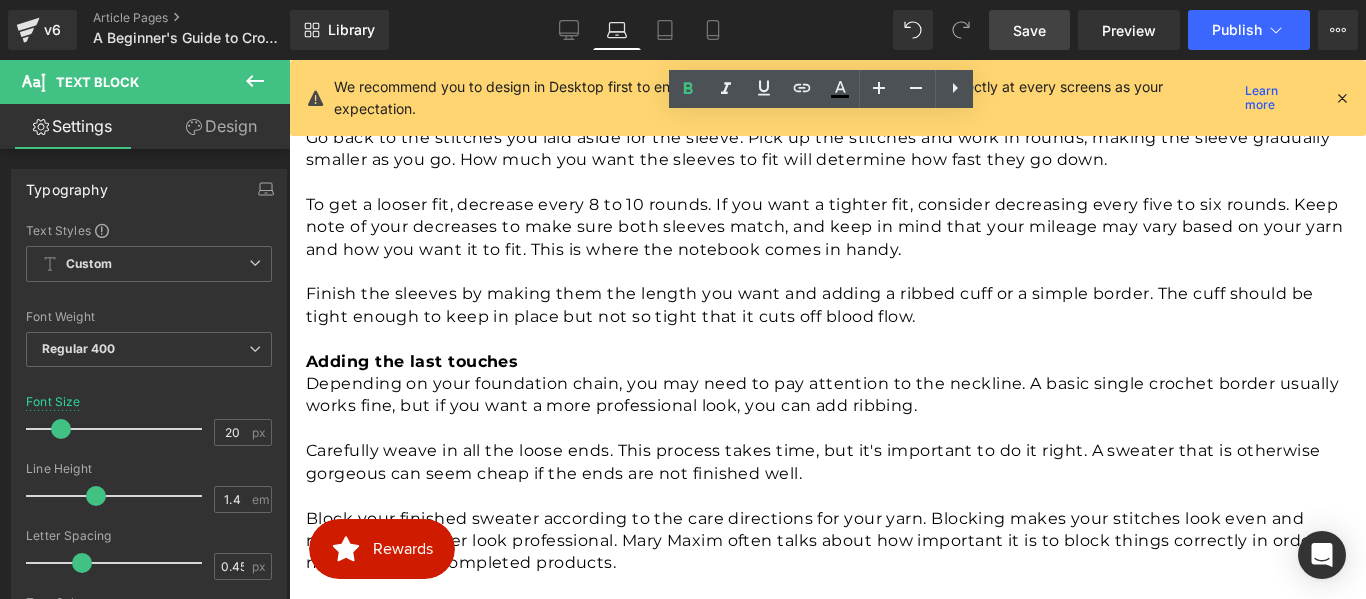 click on "Adding the last touches" at bounding box center [412, 361] 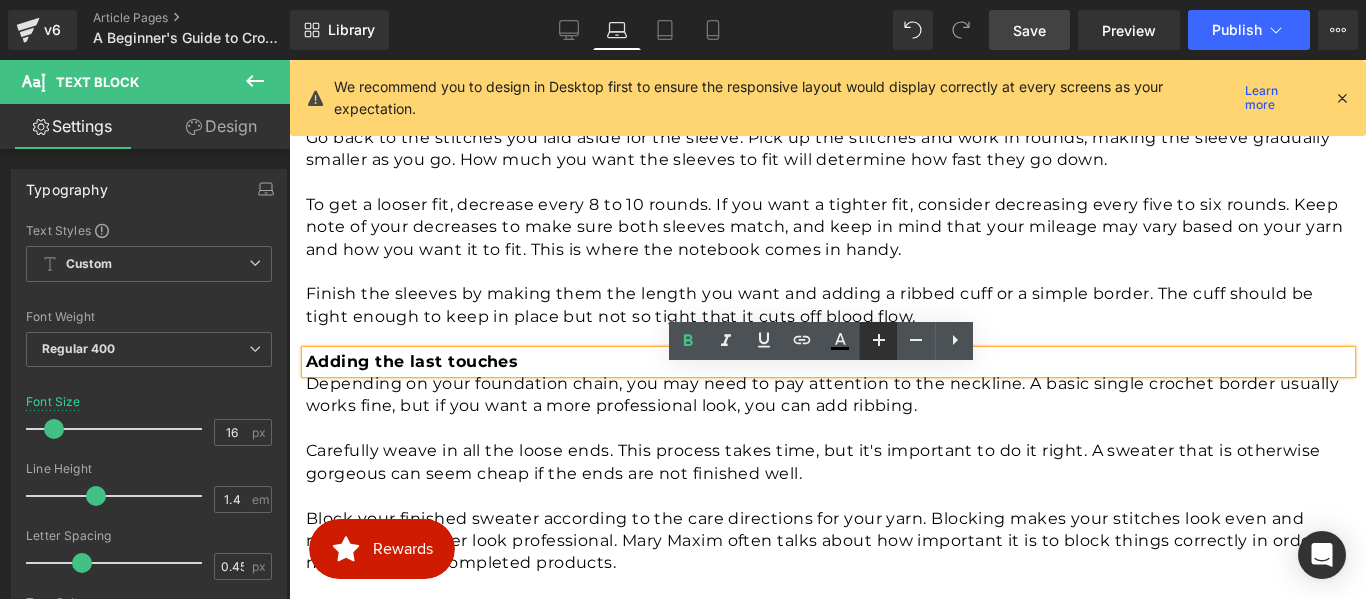 click 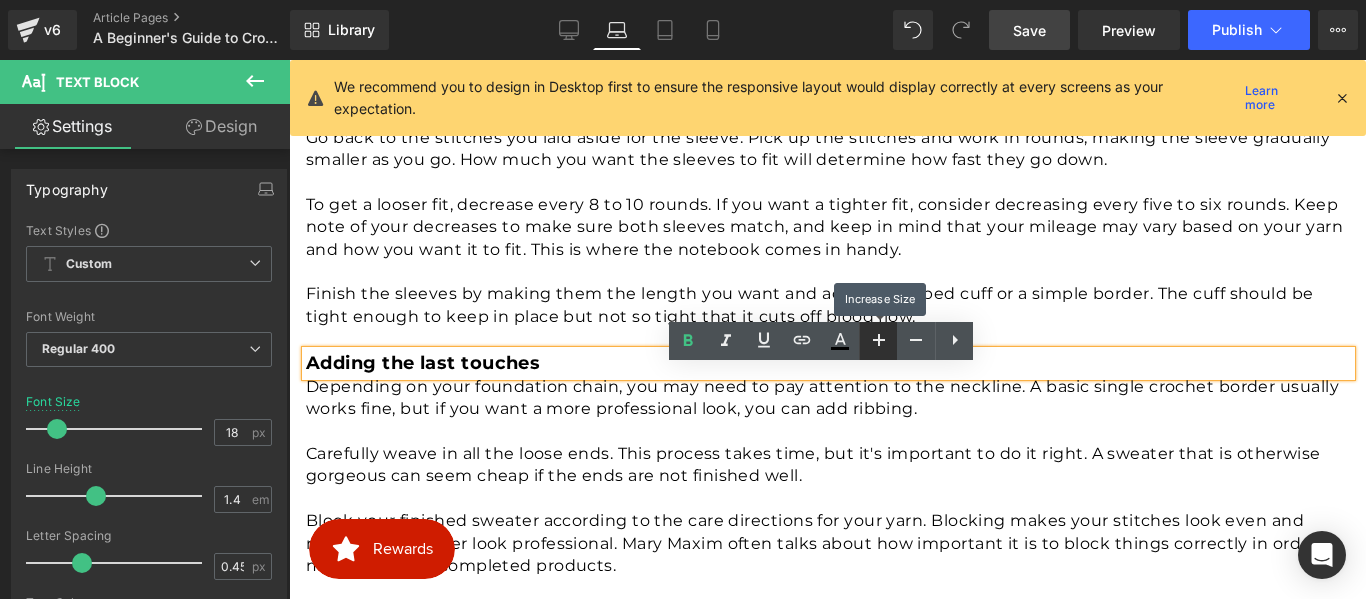 click 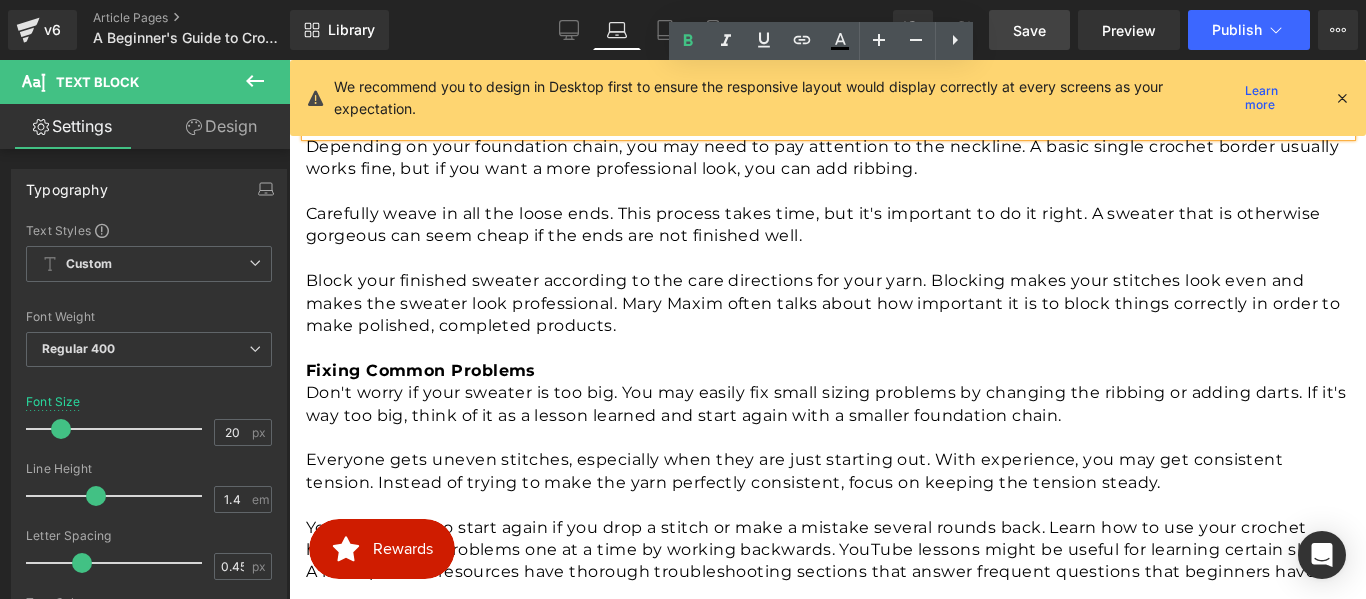 scroll, scrollTop: 2815, scrollLeft: 0, axis: vertical 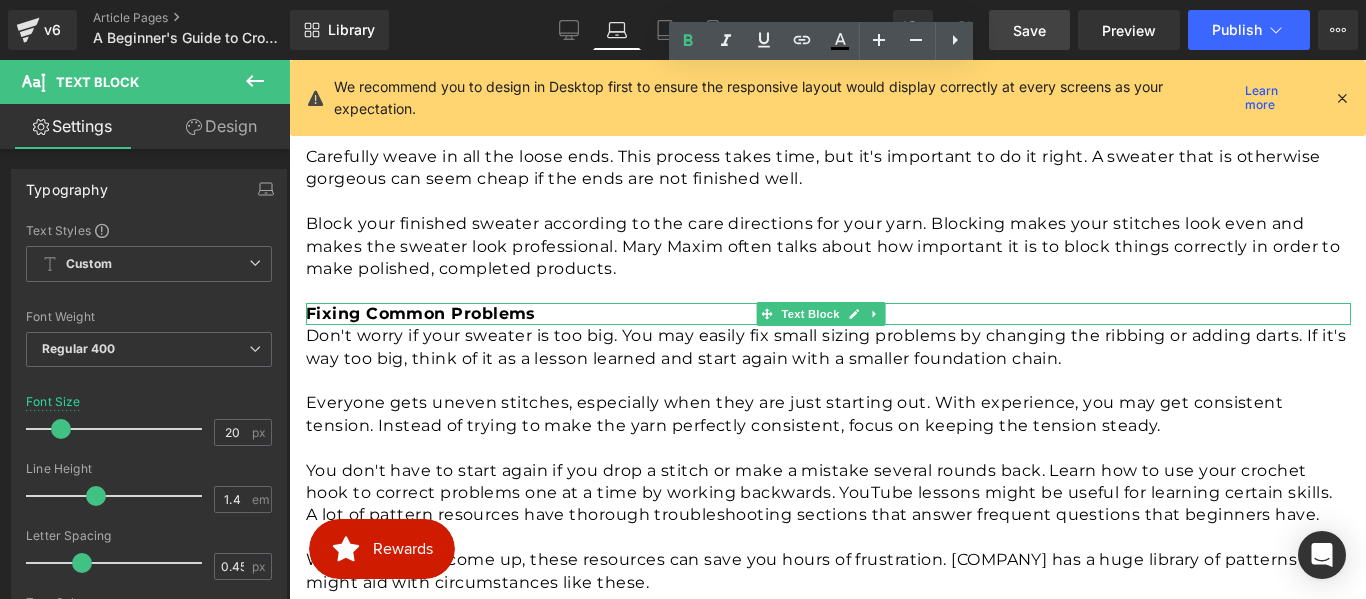 click on "Fixing Common Problems" at bounding box center (421, 313) 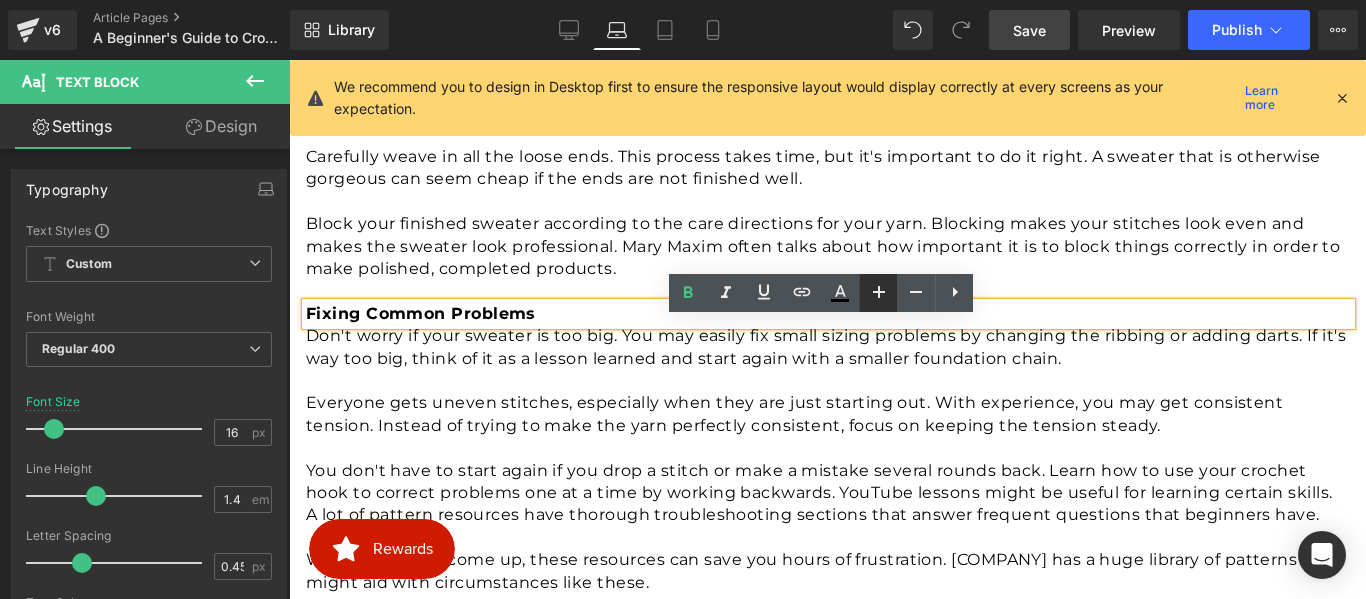 click 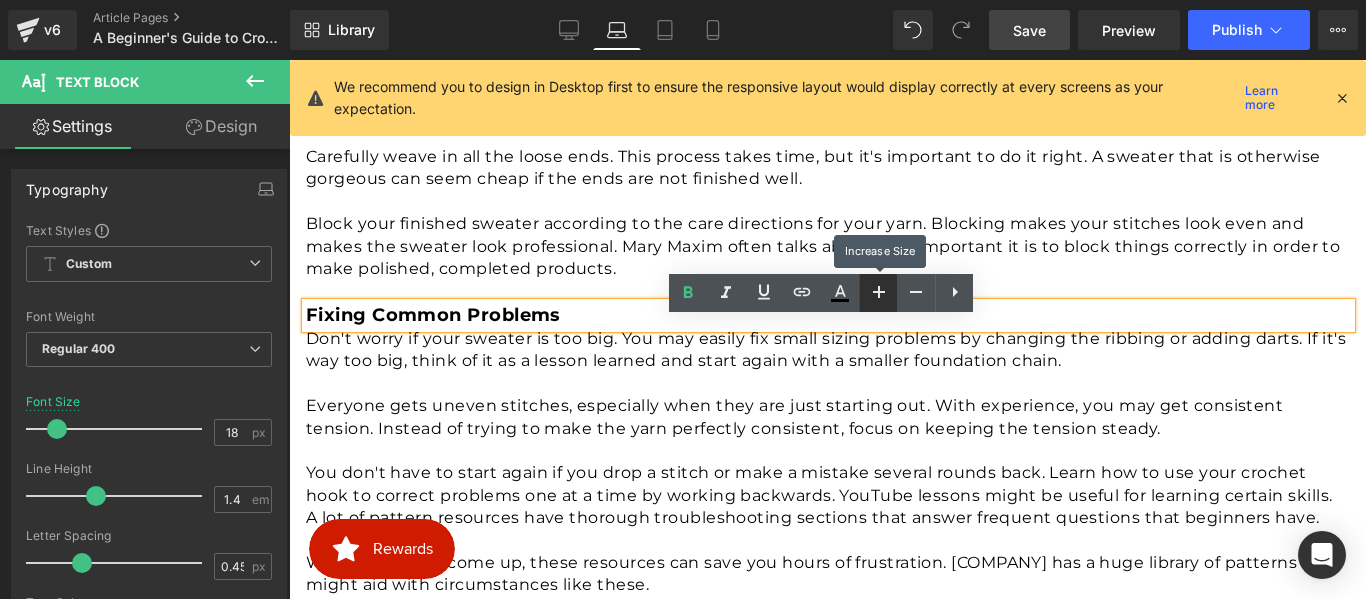 click 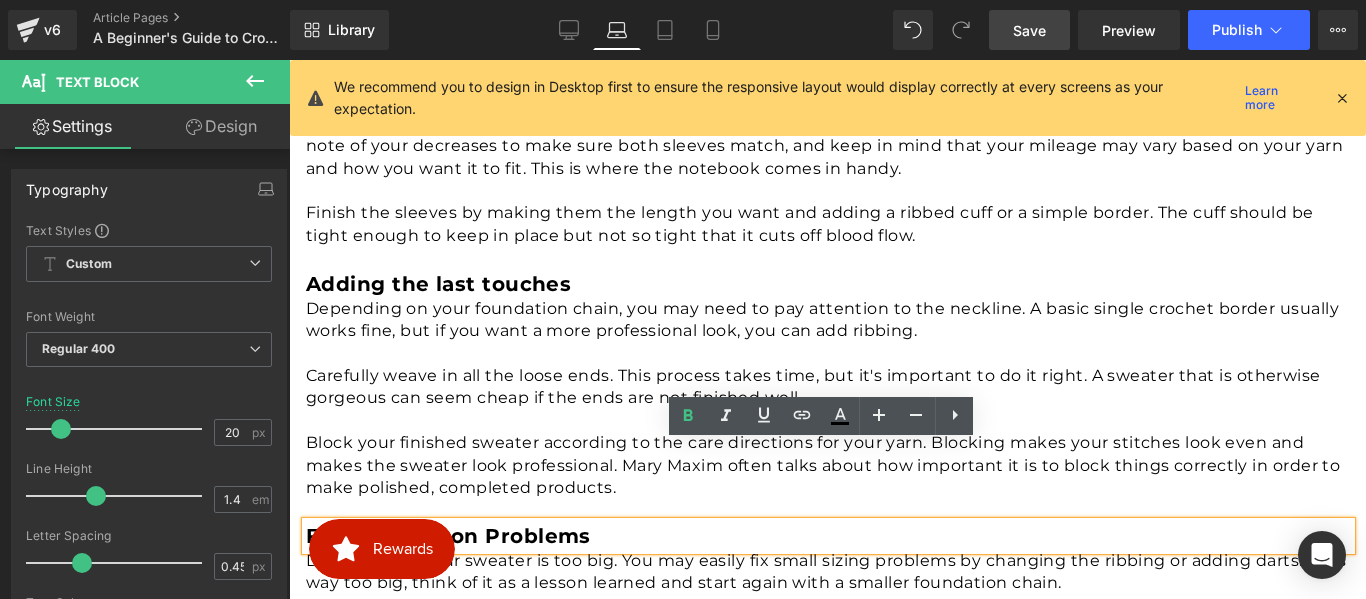 scroll, scrollTop: 2500, scrollLeft: 0, axis: vertical 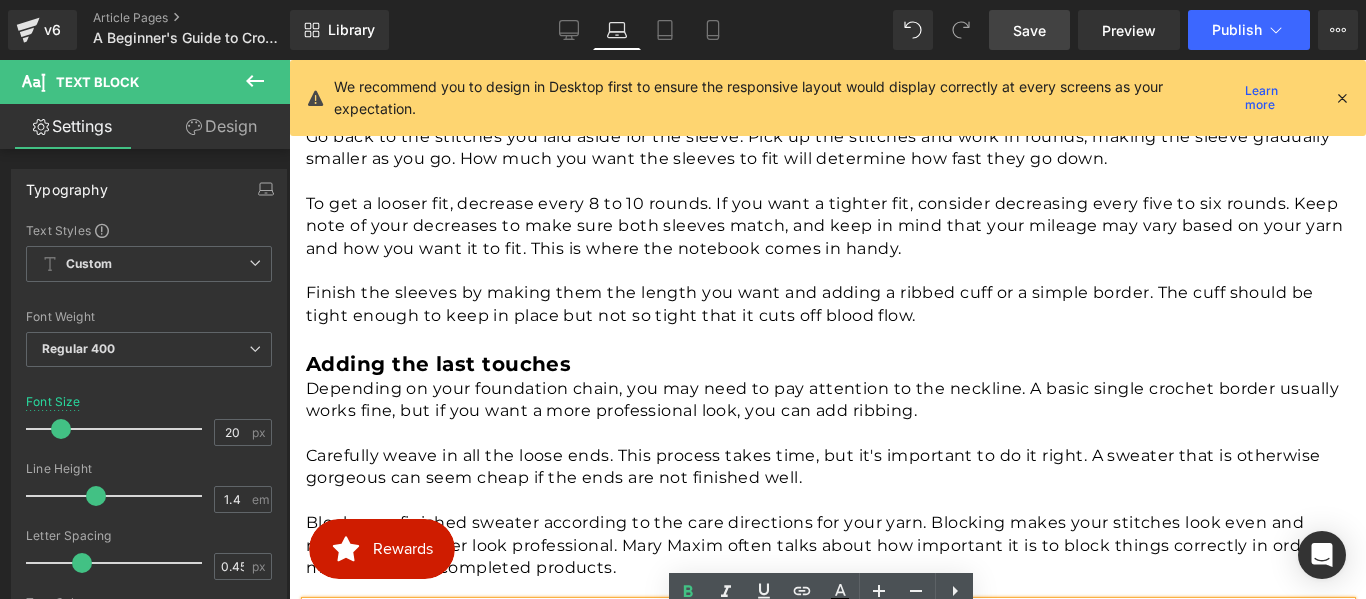 click on "Adding the last touches" at bounding box center [438, 364] 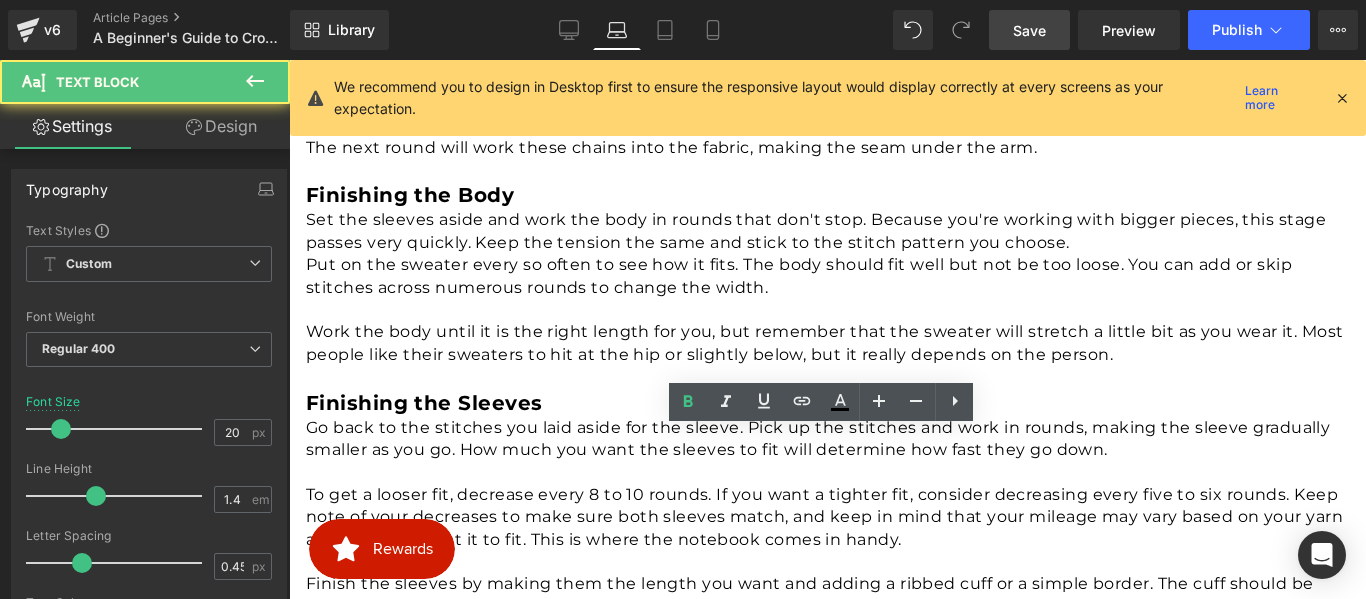 scroll, scrollTop: 2200, scrollLeft: 0, axis: vertical 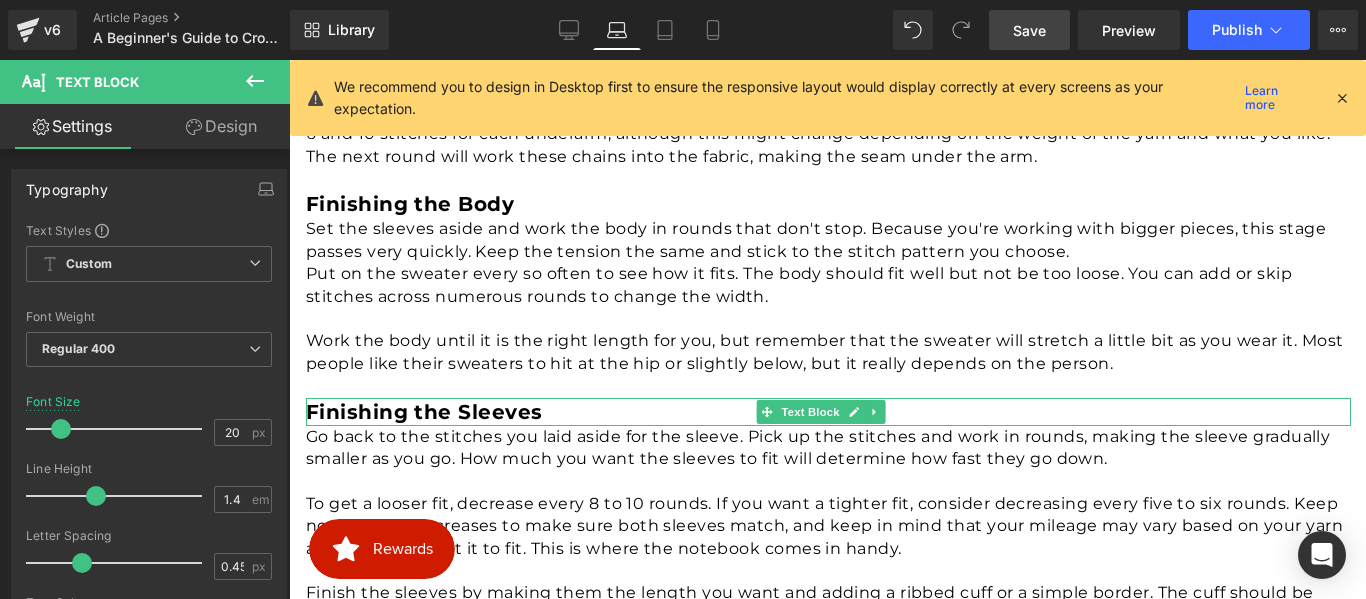 drag, startPoint x: 478, startPoint y: 430, endPoint x: 469, endPoint y: 424, distance: 10.816654 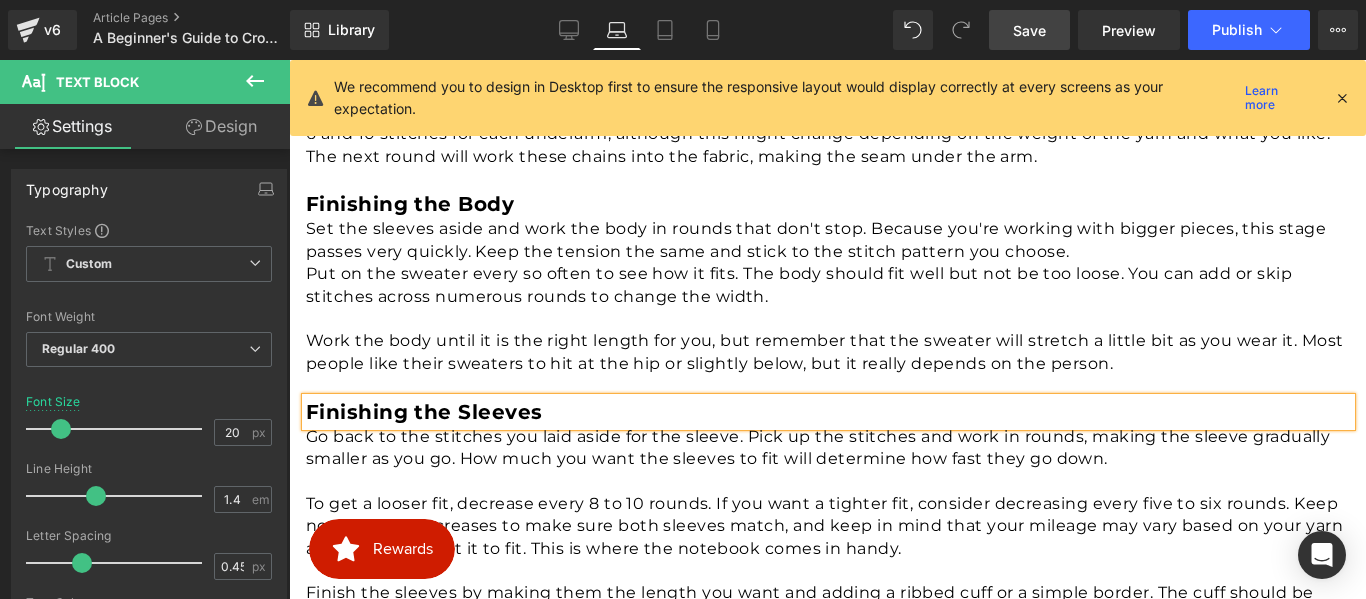 click on "Save" at bounding box center [1029, 30] 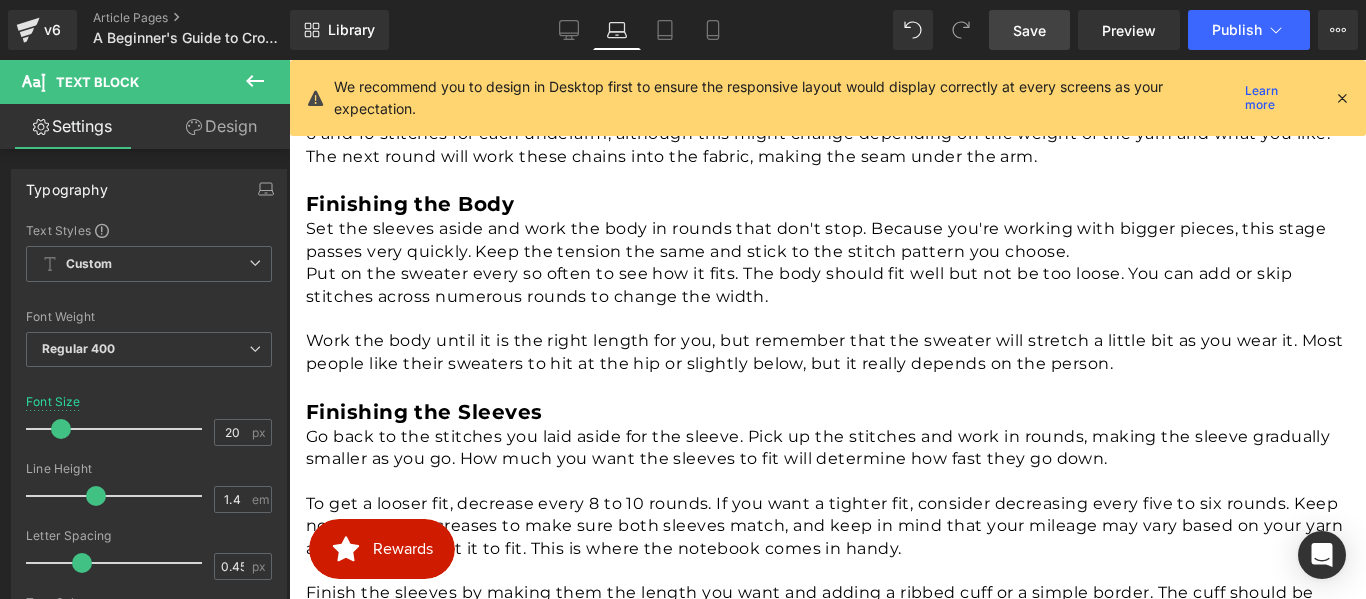 click on "Save" at bounding box center [1029, 30] 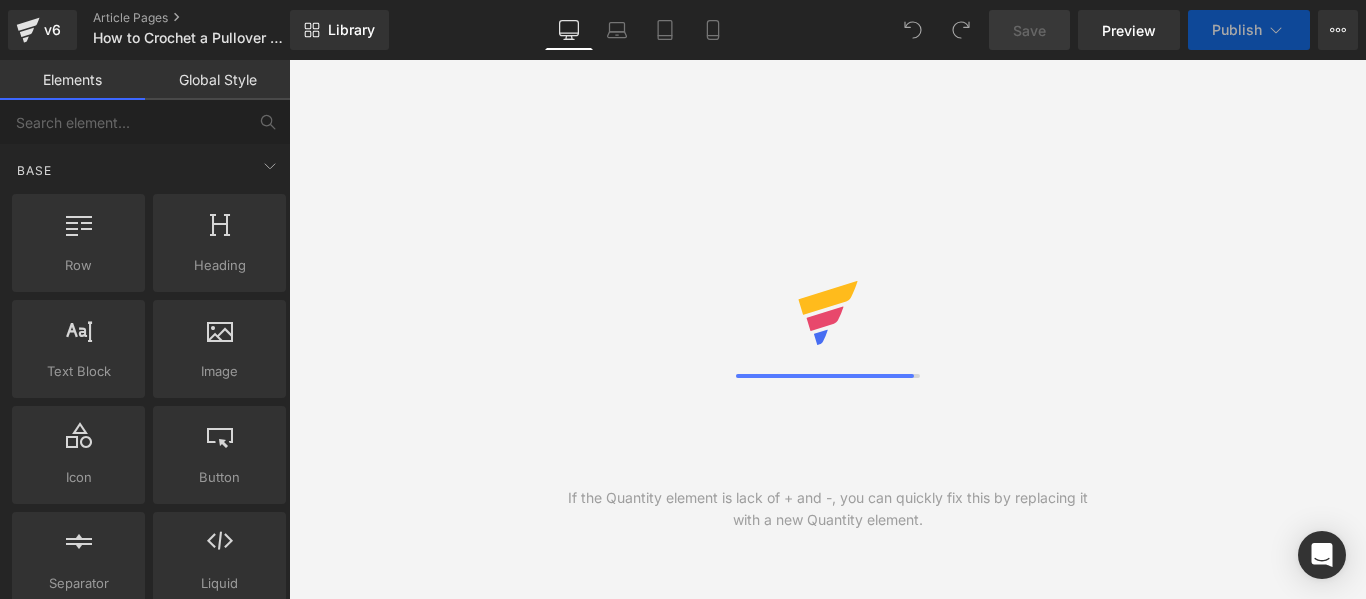 scroll, scrollTop: 0, scrollLeft: 0, axis: both 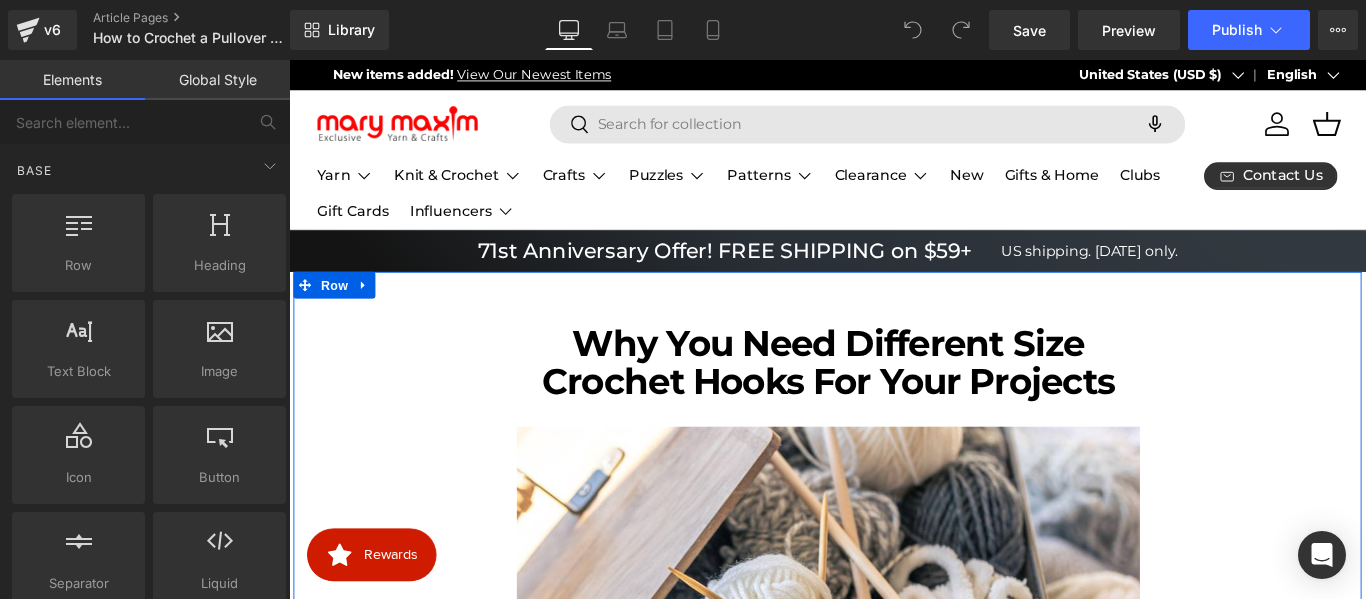 click at bounding box center (289, 60) 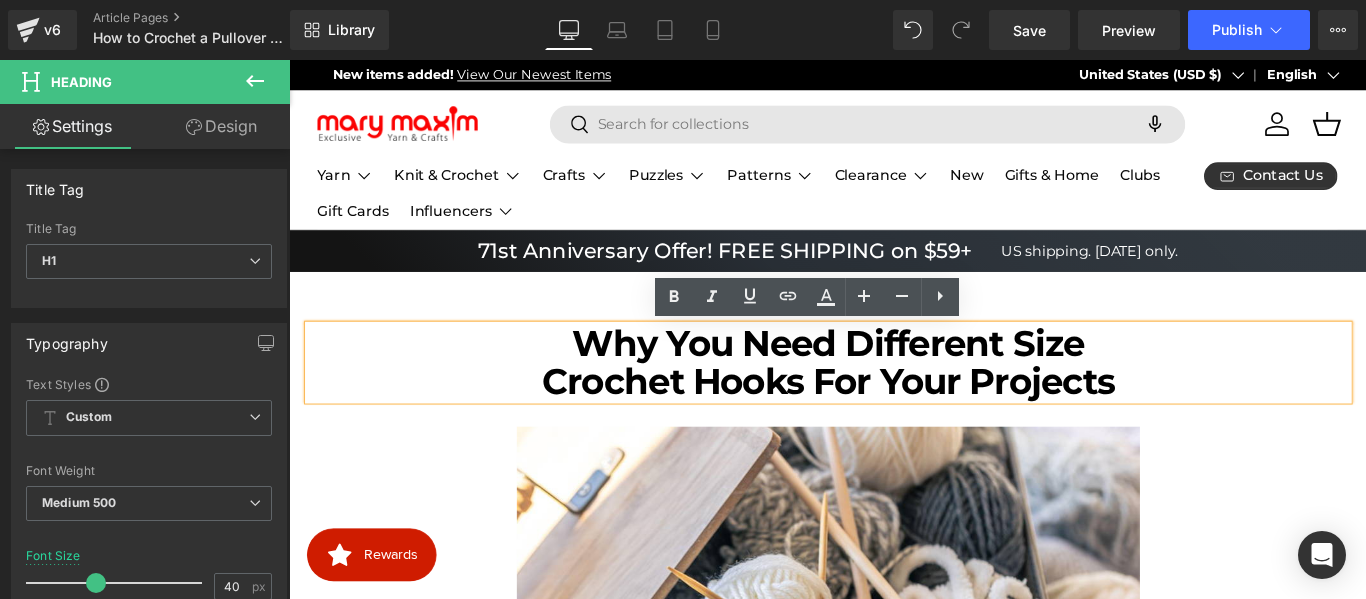 click on "Crochet Hooks for Your Projects" at bounding box center [895, 420] 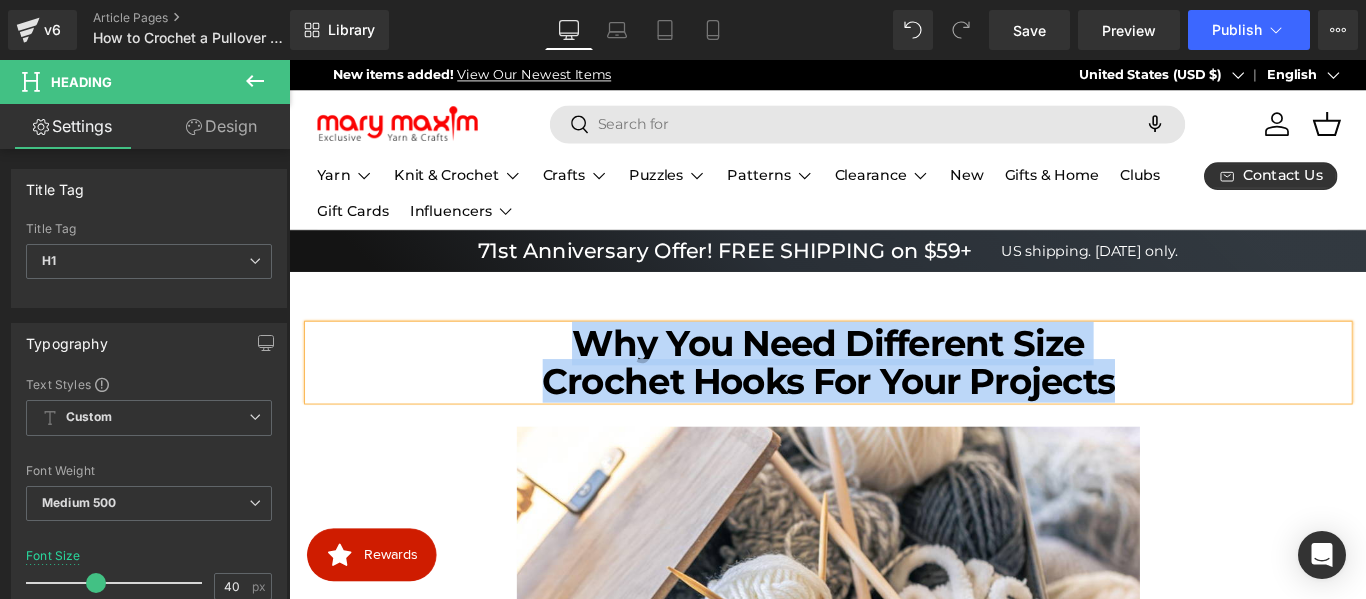 paste 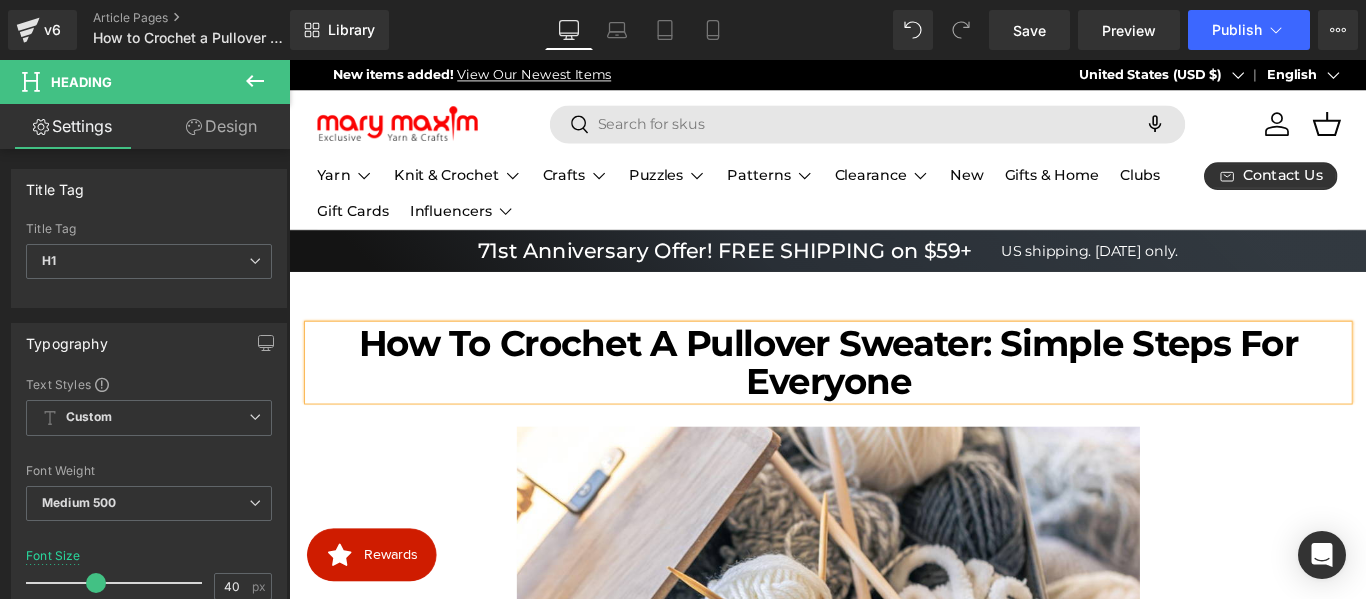 click on "How to Crochet a Pullover Sweater: Simple Steps for Everyone" at bounding box center (895, 399) 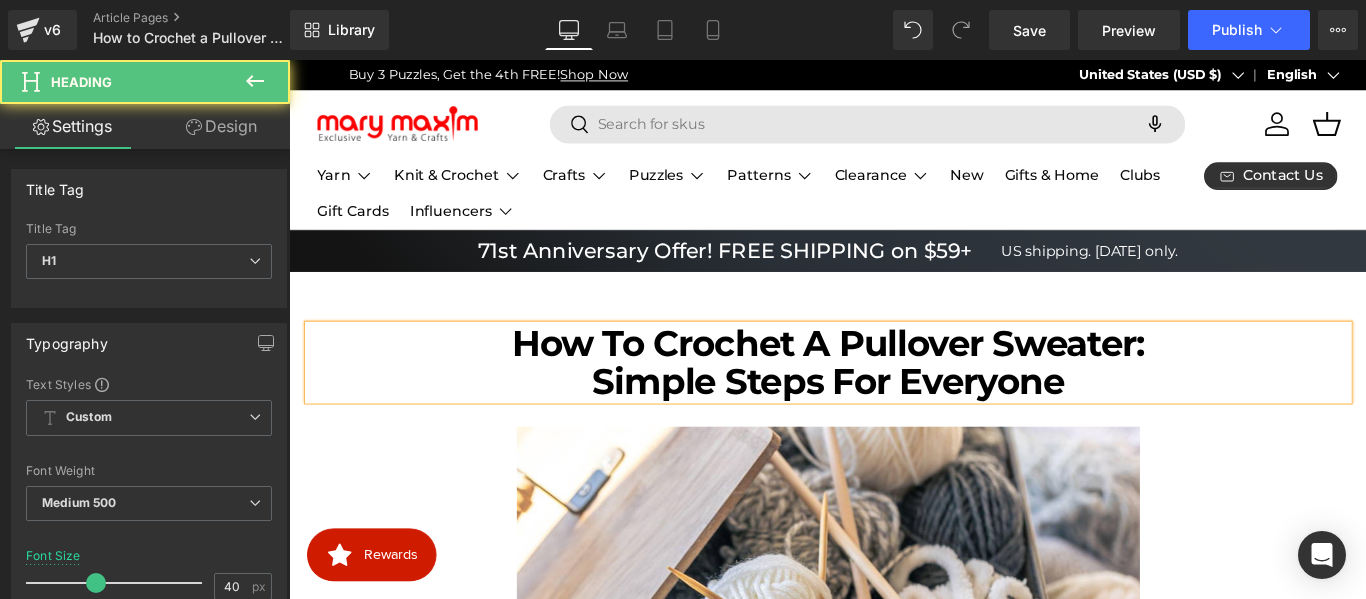 scroll, scrollTop: 0, scrollLeft: 1658, axis: horizontal 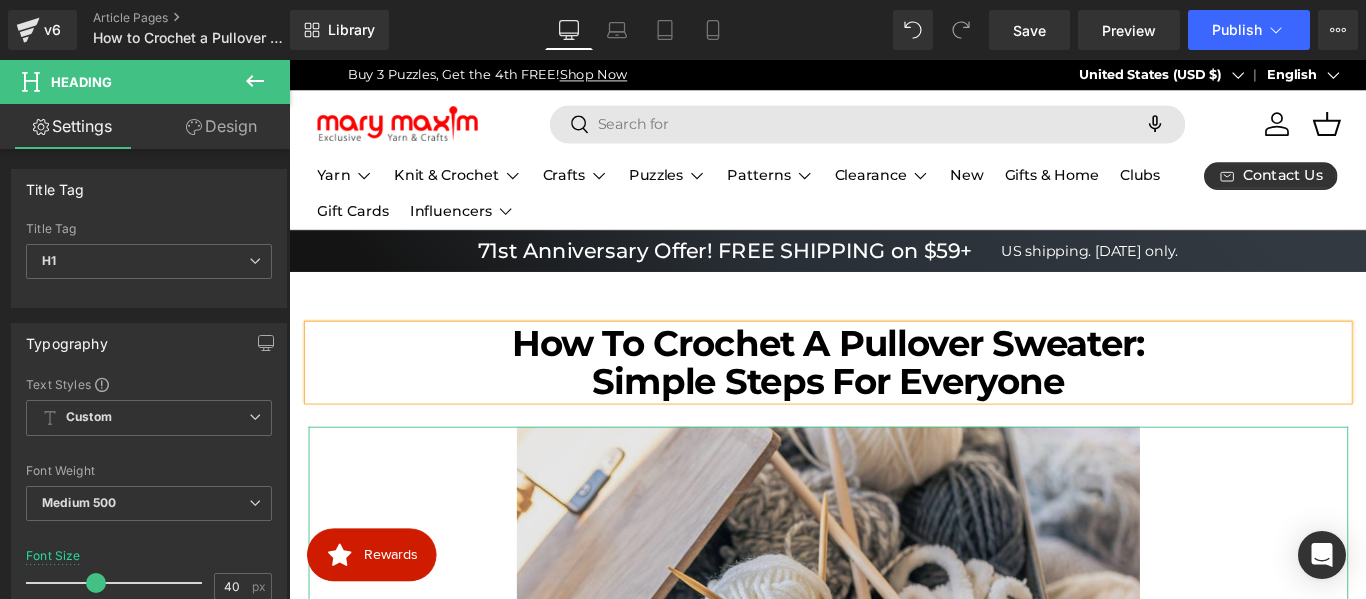 click at bounding box center [895, 705] 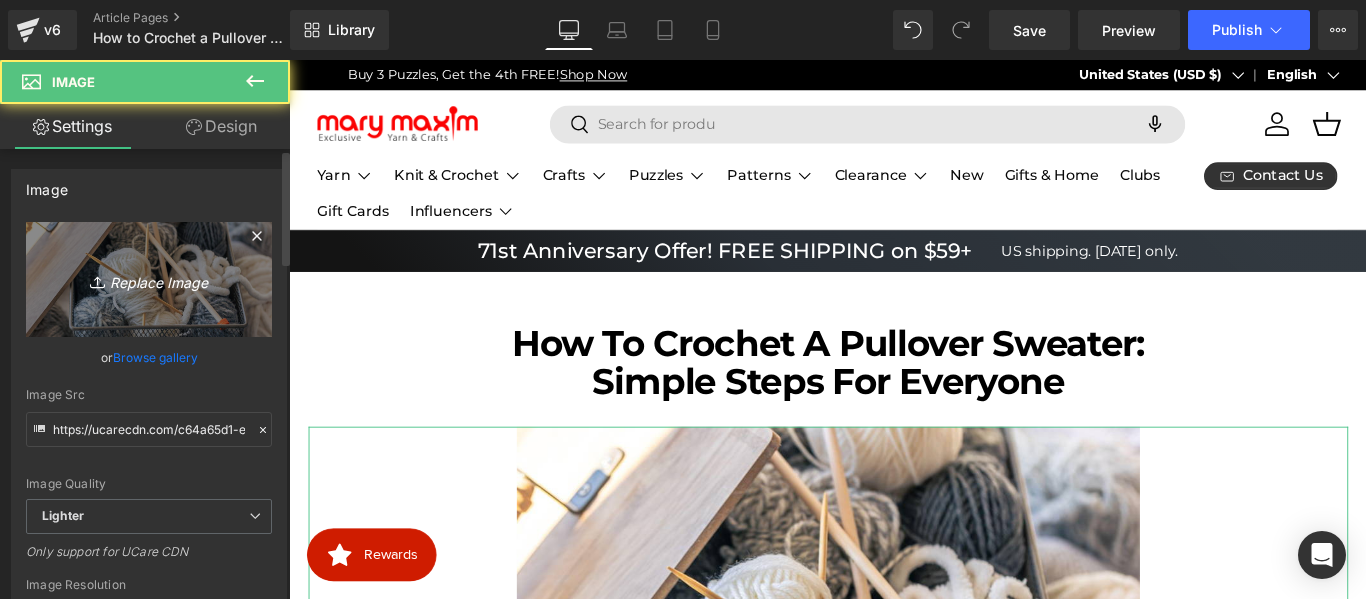 click on "Replace Image" at bounding box center (149, 279) 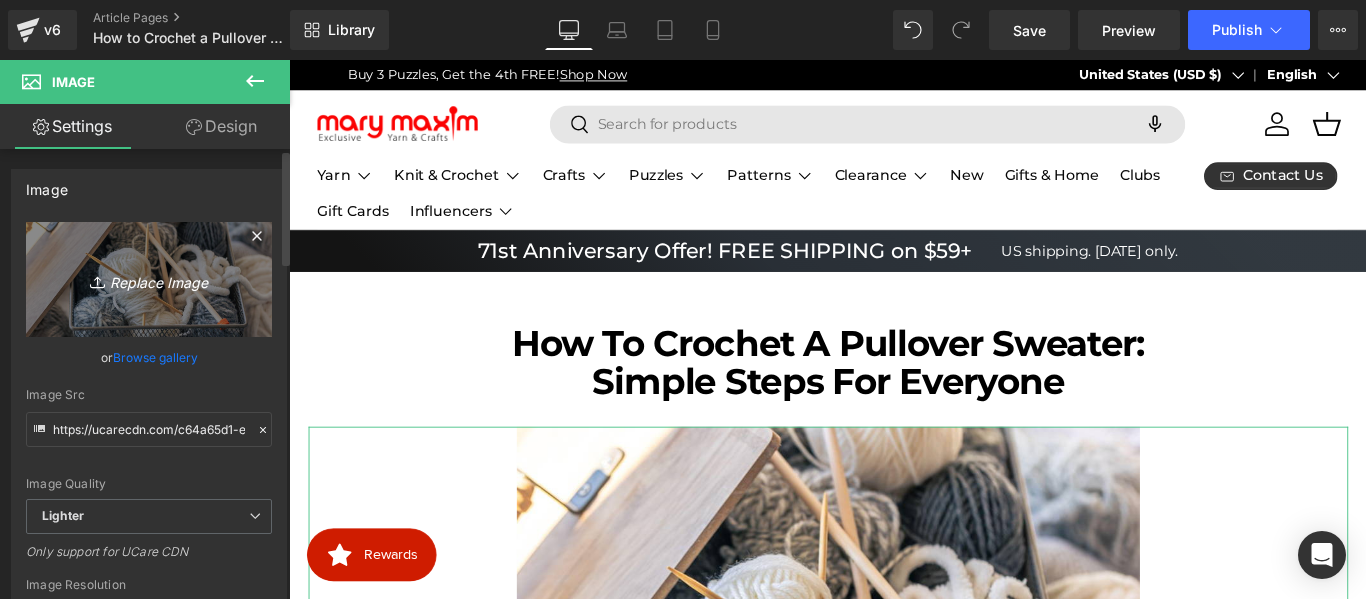 type on "C:\fakepath\[FILENAME].png" 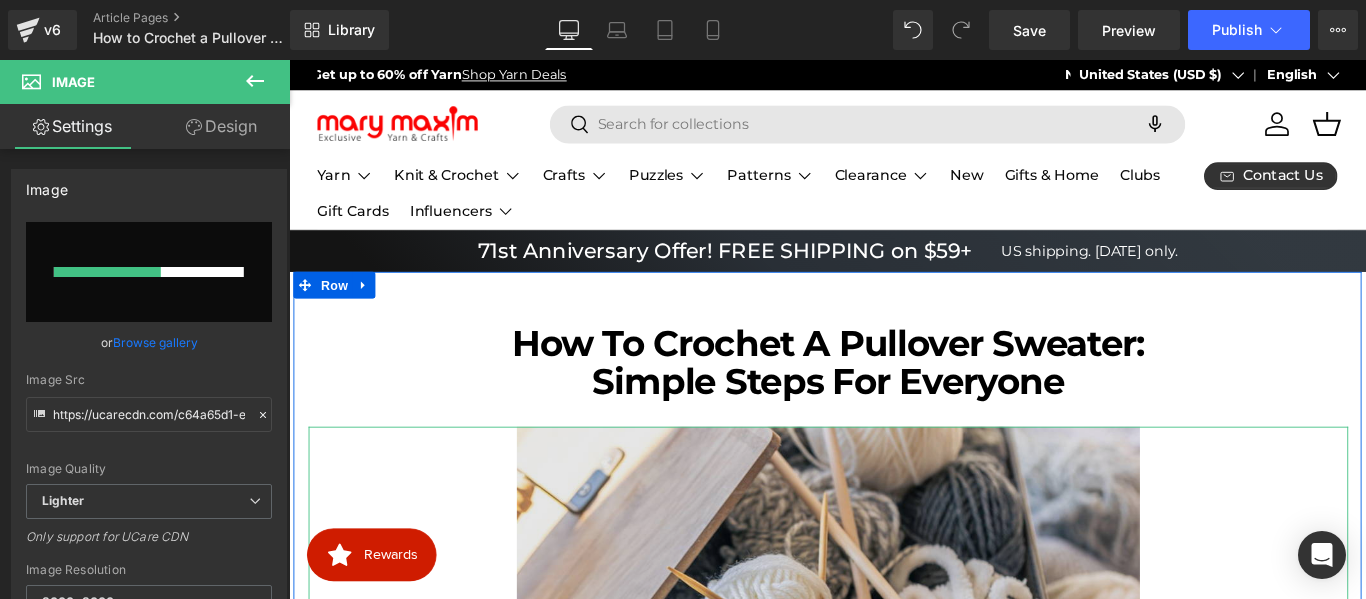 scroll, scrollTop: 0, scrollLeft: 0, axis: both 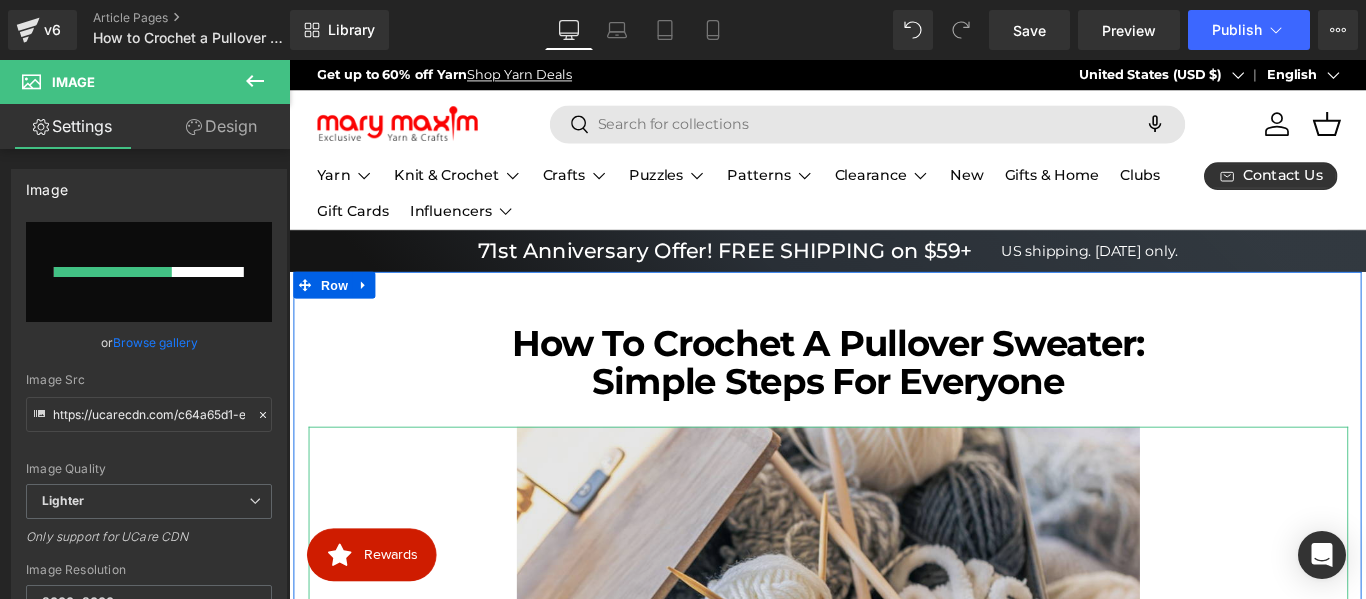 type 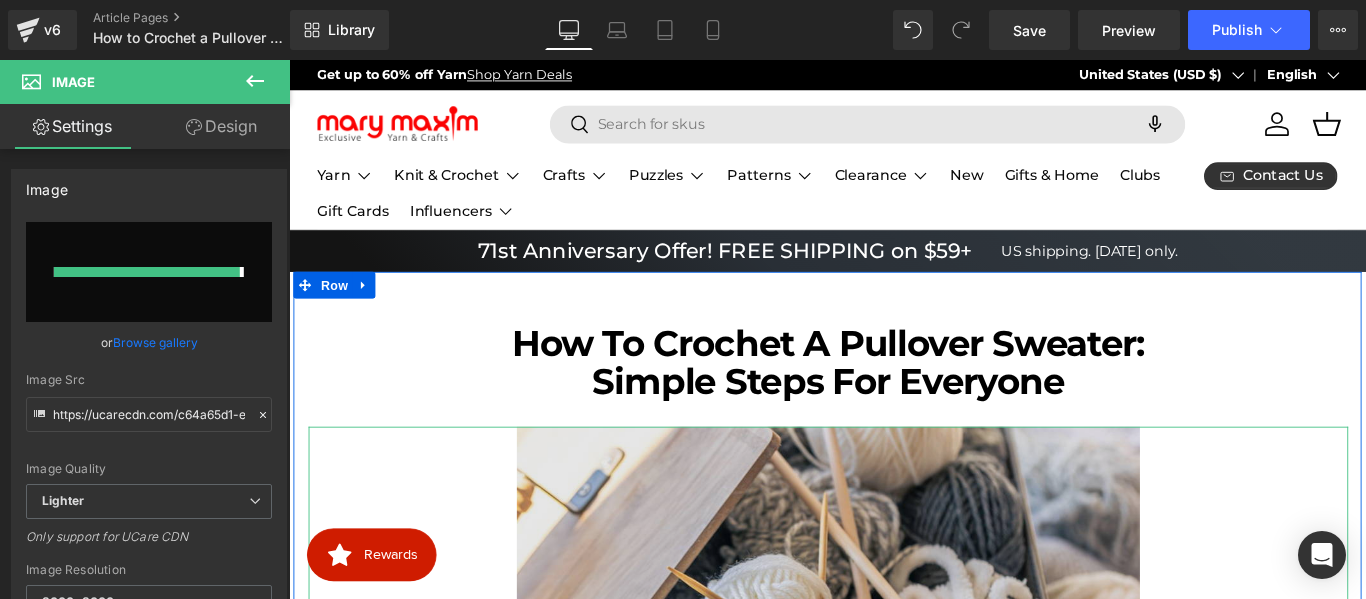 type on "https://ucarecdn.com/[UUID]/image%20_60_.png" 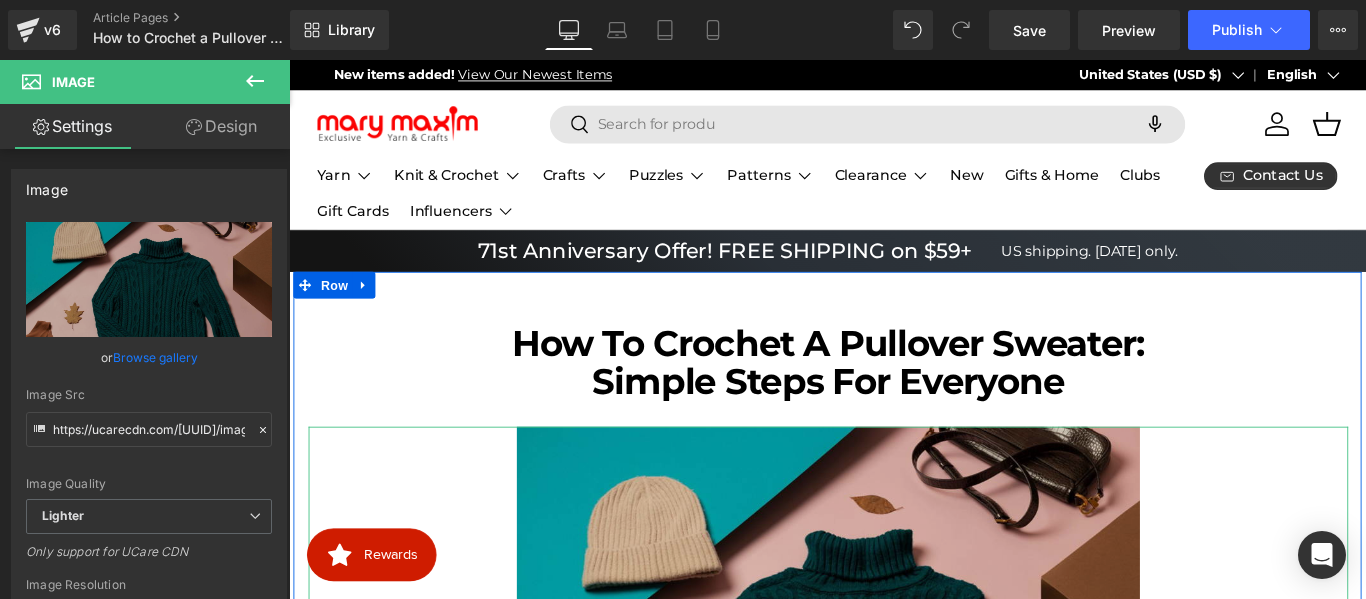 scroll, scrollTop: 0, scrollLeft: 829, axis: horizontal 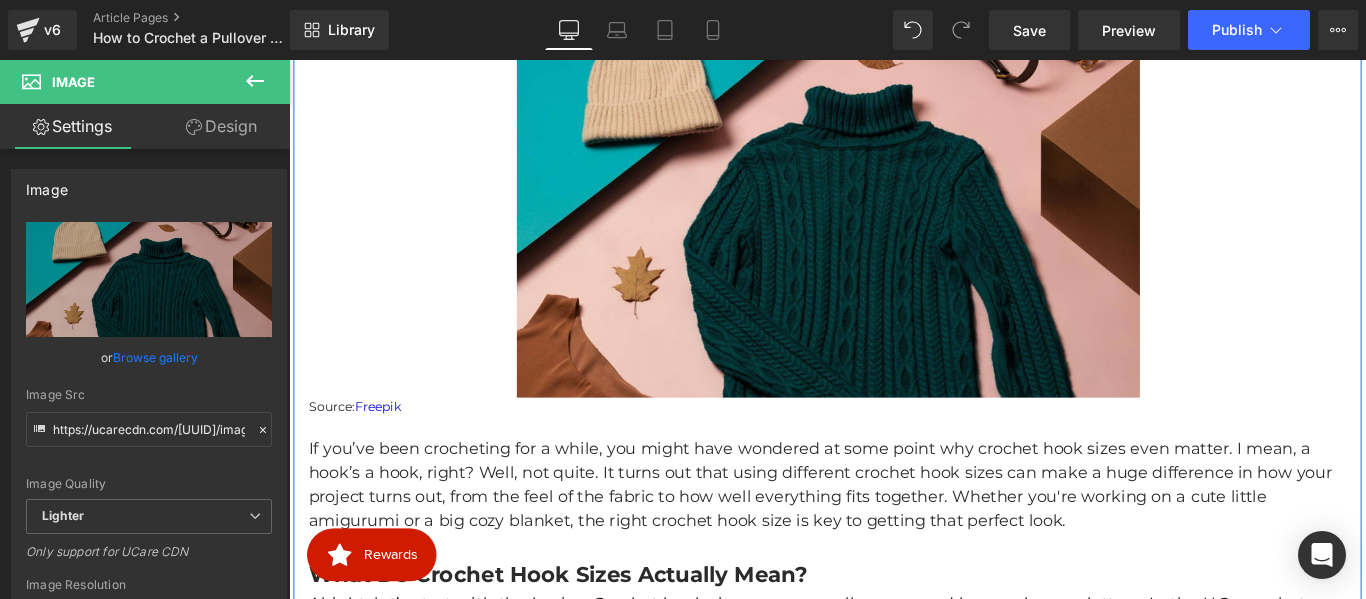 click on "Source:  Freepik" at bounding box center (895, 449) 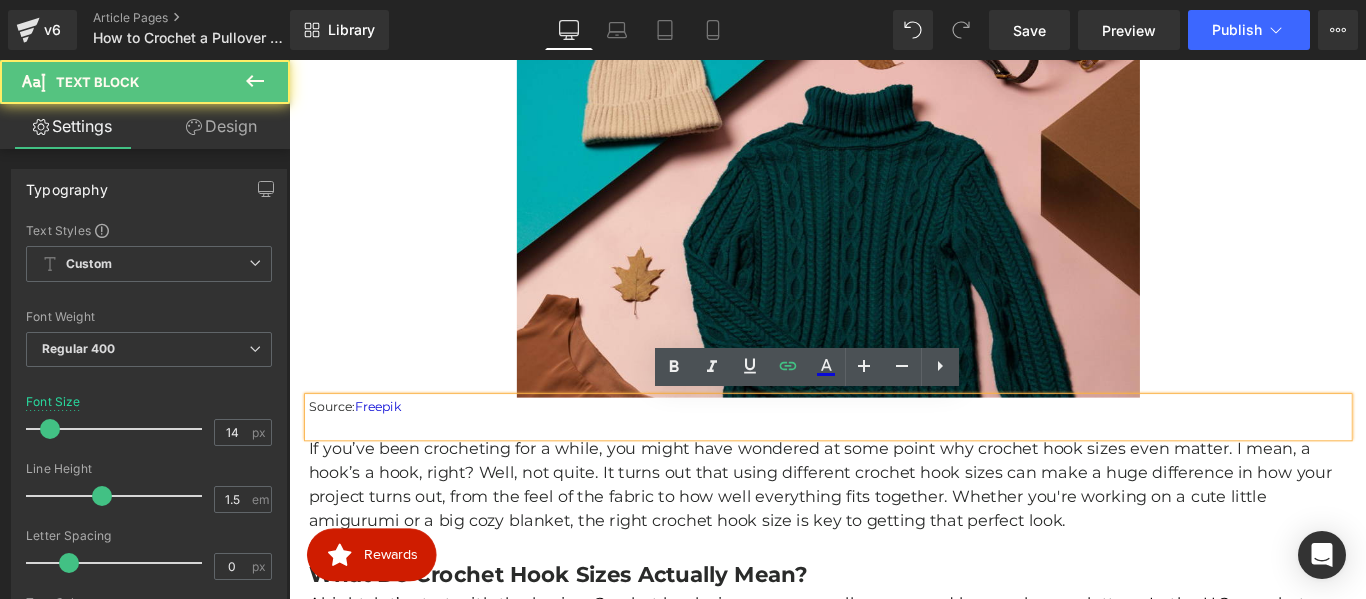 click on "Source:  Freepik" at bounding box center (895, 449) 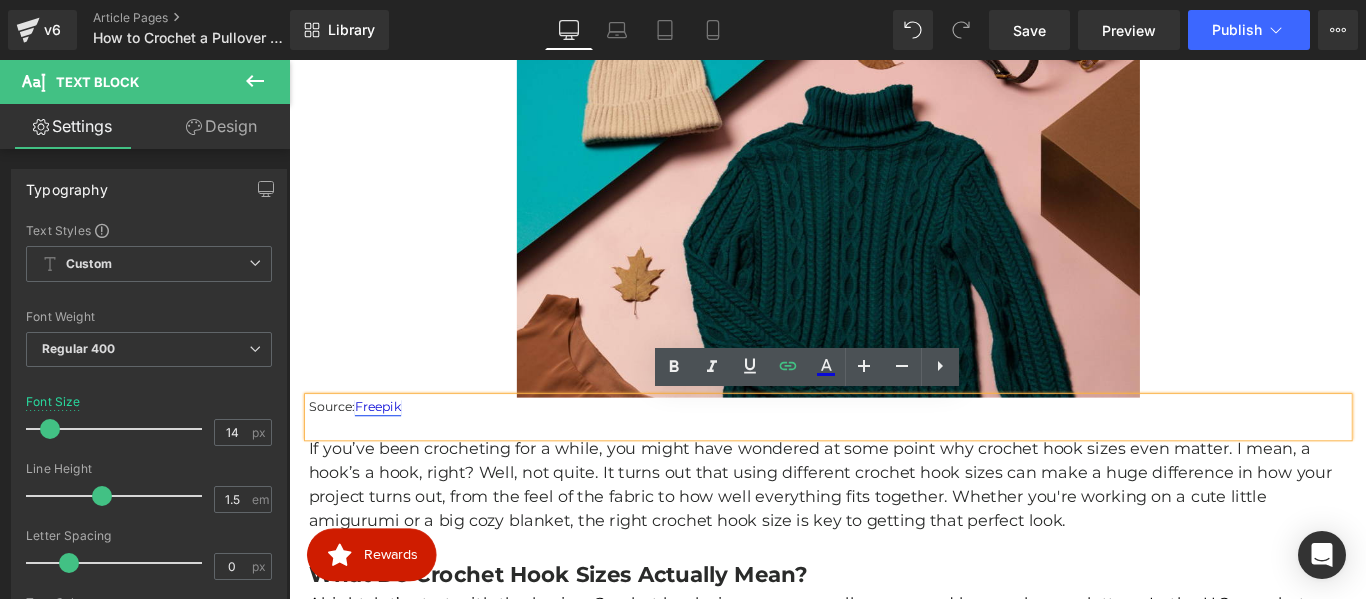 click on "Freepik" at bounding box center [389, 449] 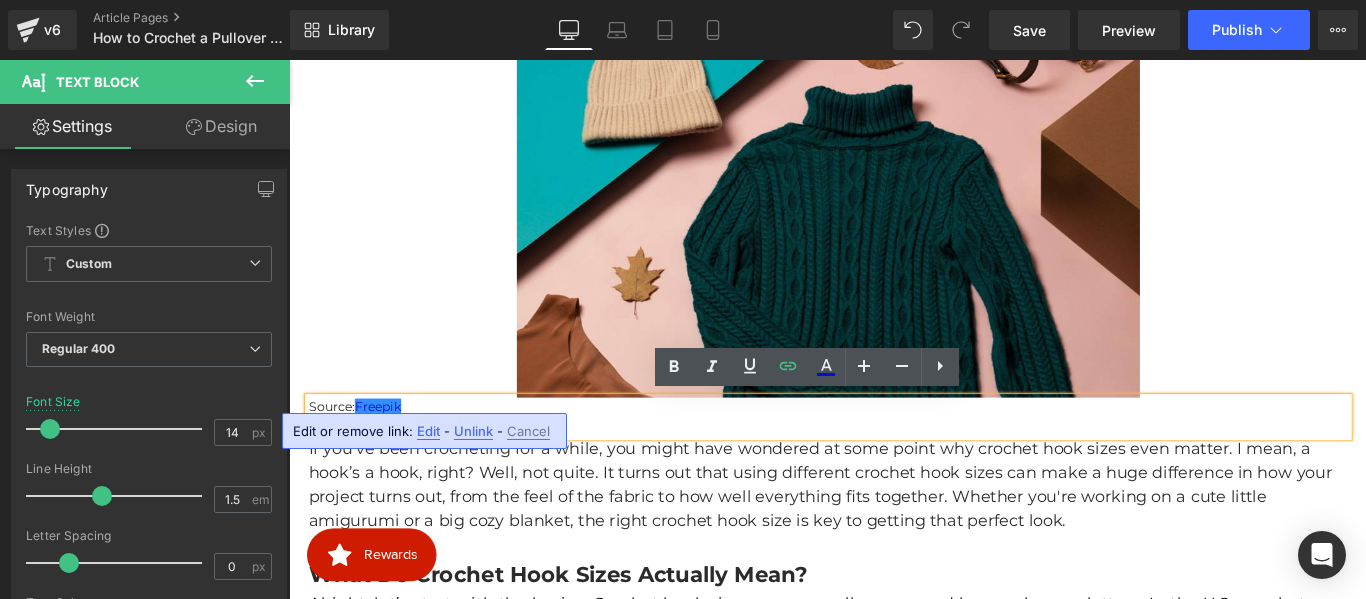 click on "Edit" at bounding box center (428, 431) 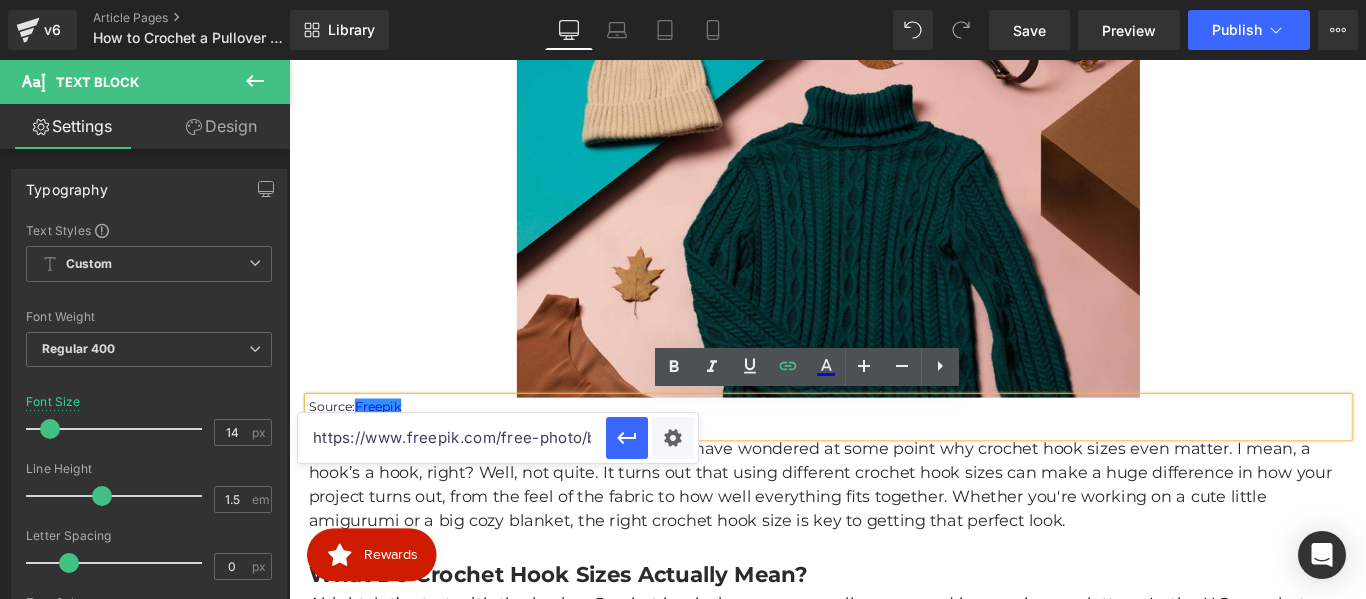 click on "https://www.freepik.com/free-photo/box-with-yarn-threads-wooden-knitting-needles_145897183.htm#fromView=search&page=1&position=37&uuid=61111aa0-5993-4381-8d83-35adf64b1268&query=different+crochet+hook+sizes" at bounding box center (452, 438) 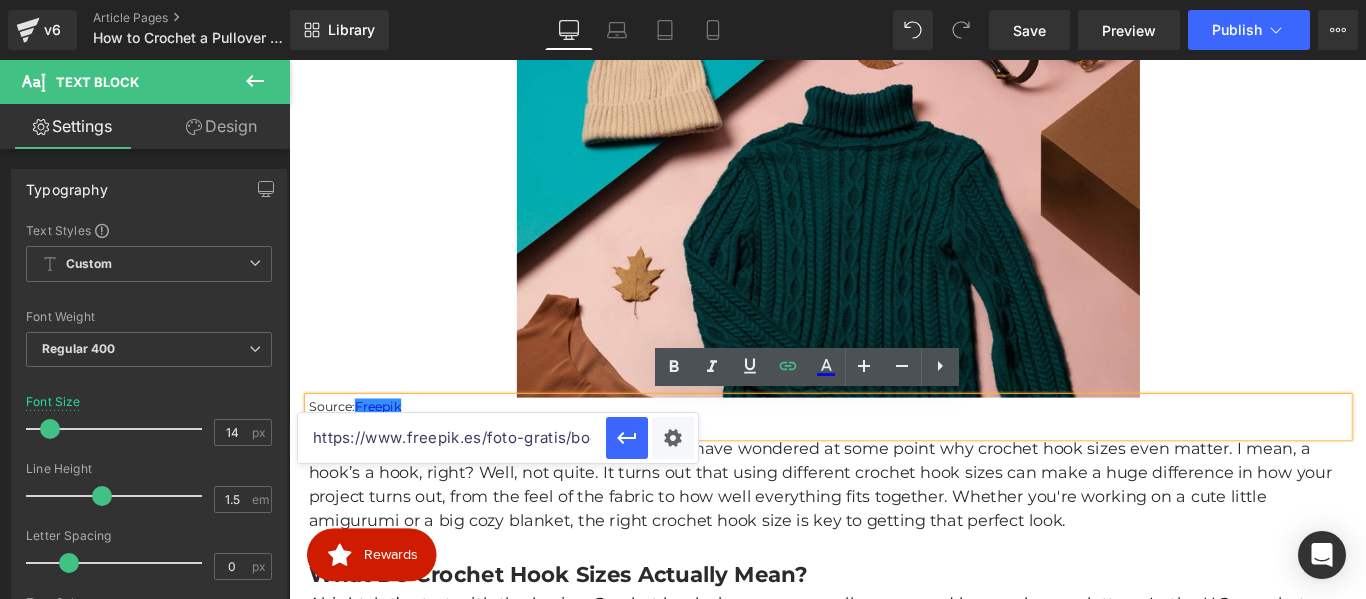 scroll, scrollTop: 0, scrollLeft: 1226, axis: horizontal 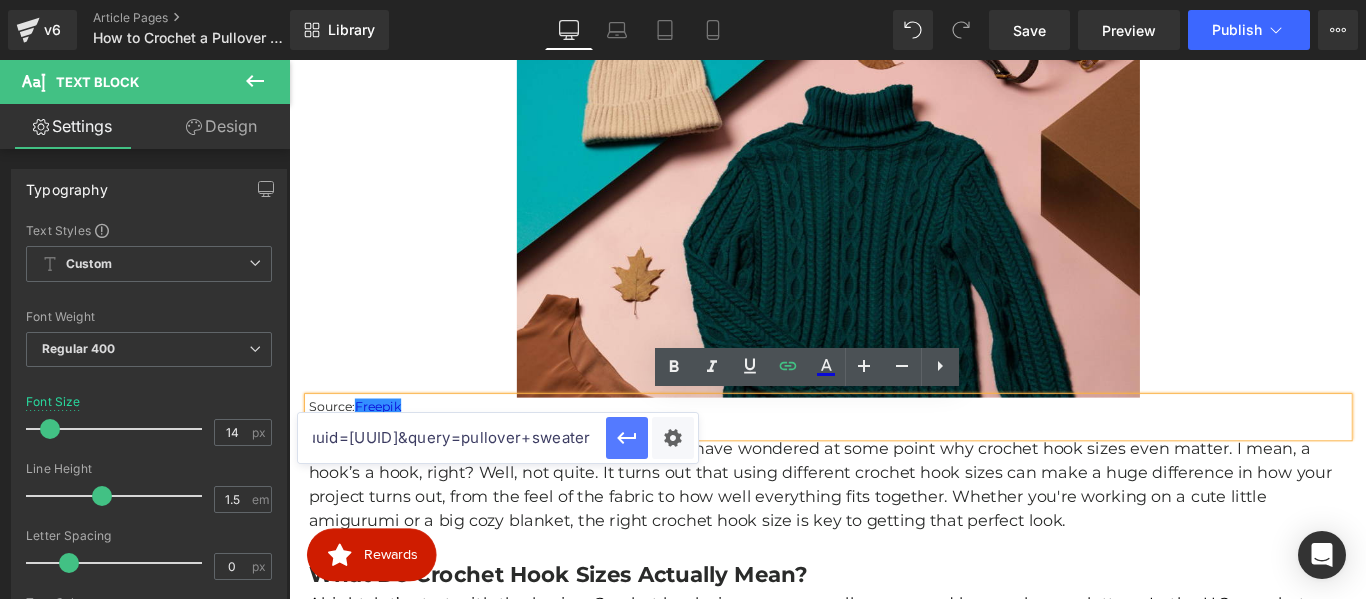 type on "https://www.freepik.es/foto-gratis/bodegon-cambio-armario-primavera_[ID].htm#fromView=search&page=3&position=34&uuid=[UUID]&query=pullover+sweater" 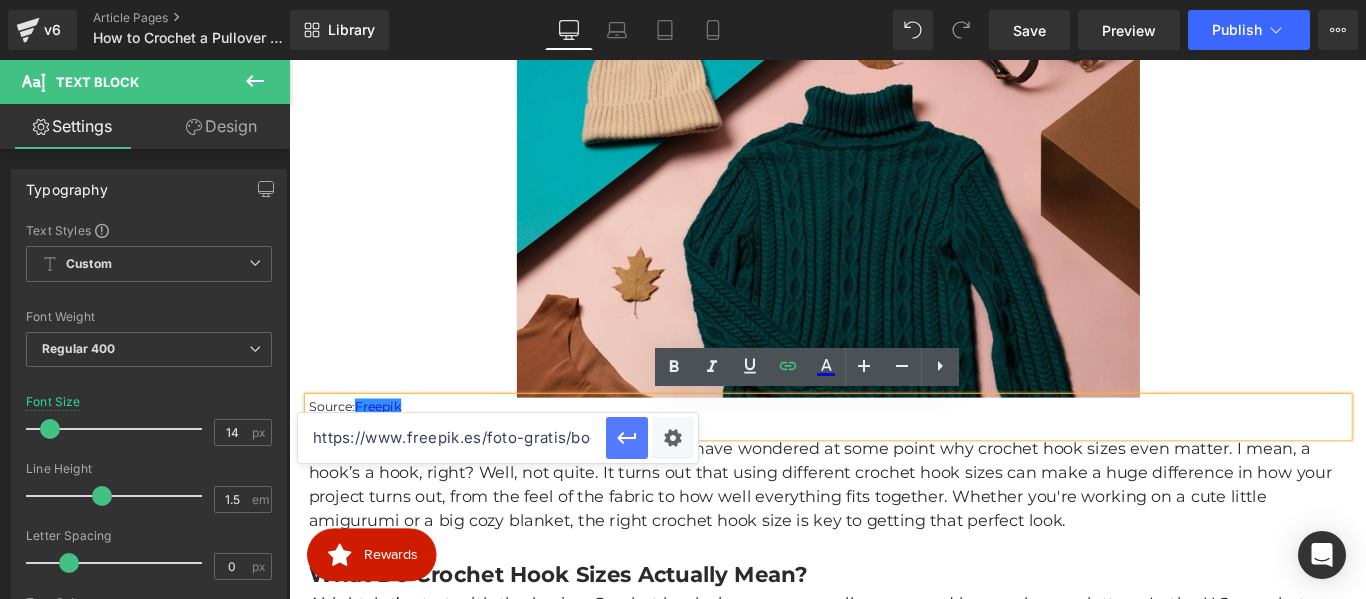 click 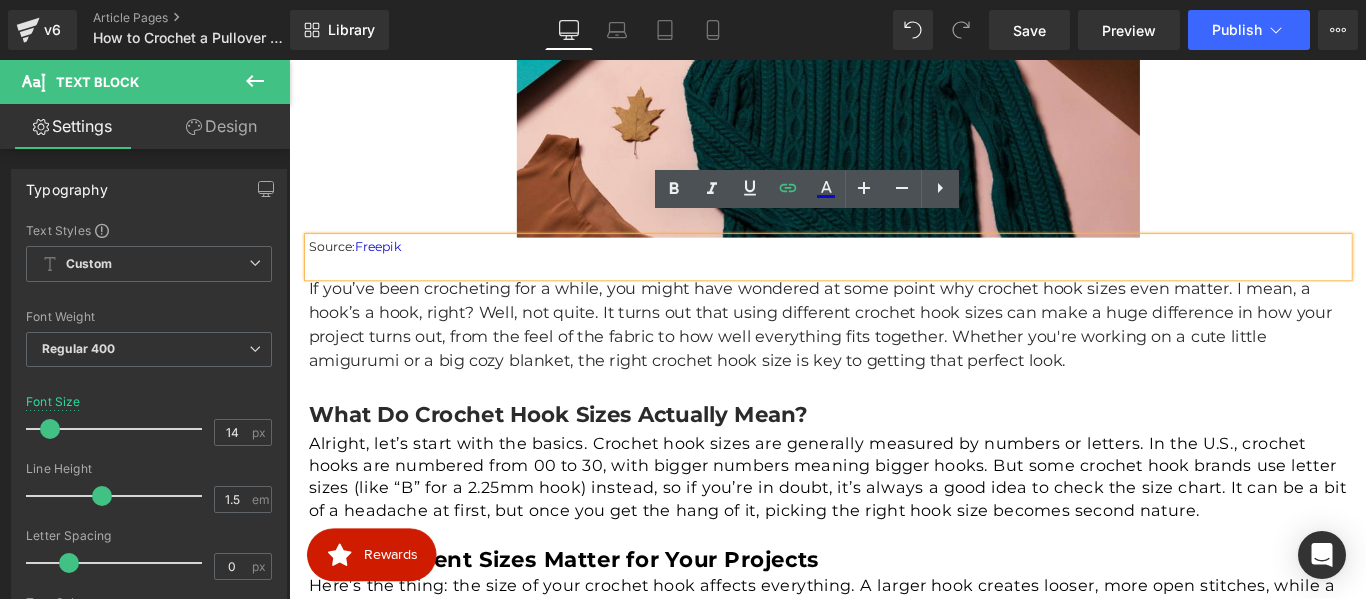 scroll, scrollTop: 716, scrollLeft: 0, axis: vertical 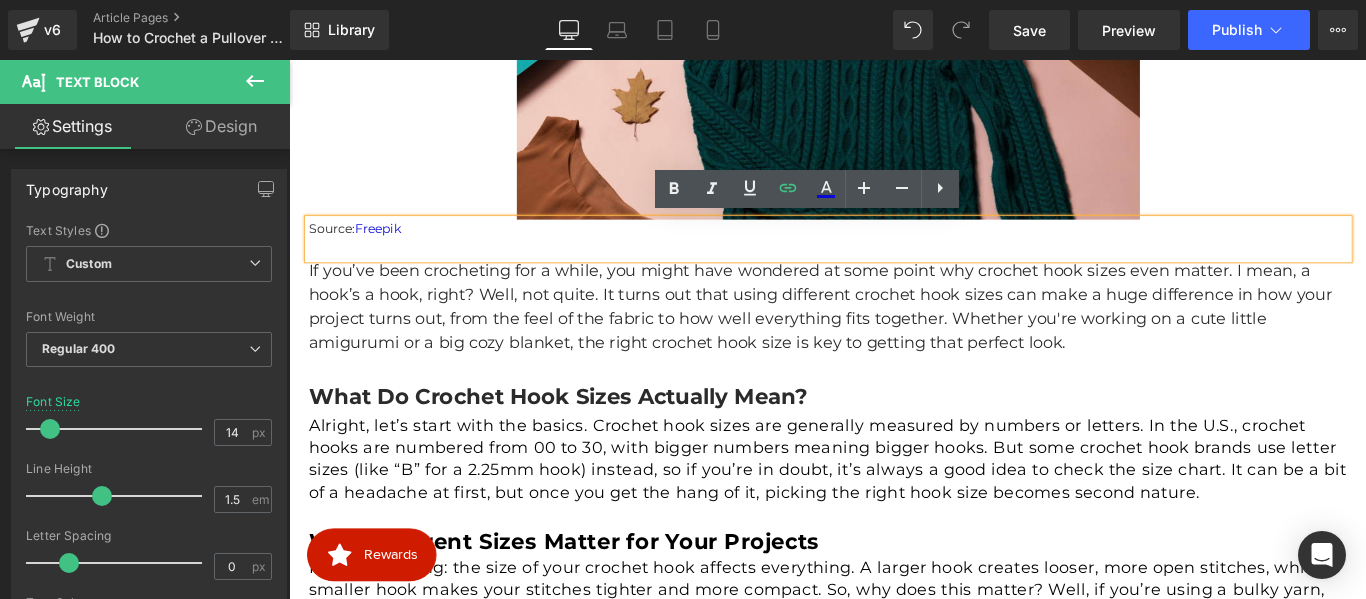 click on "If you’ve been crocheting for a while, you might have wondered at some point why crochet hook sizes even matter. I mean, a hook’s a hook, right? Well, not quite. It turns out that using different crochet hook sizes can make a huge difference in how your project turns out, from the feel of the fabric to how well everything fits together. Whether you're working on a cute little amigurumi or a big cozy blanket, the right crochet hook size is key to getting that perfect look." at bounding box center [895, 337] 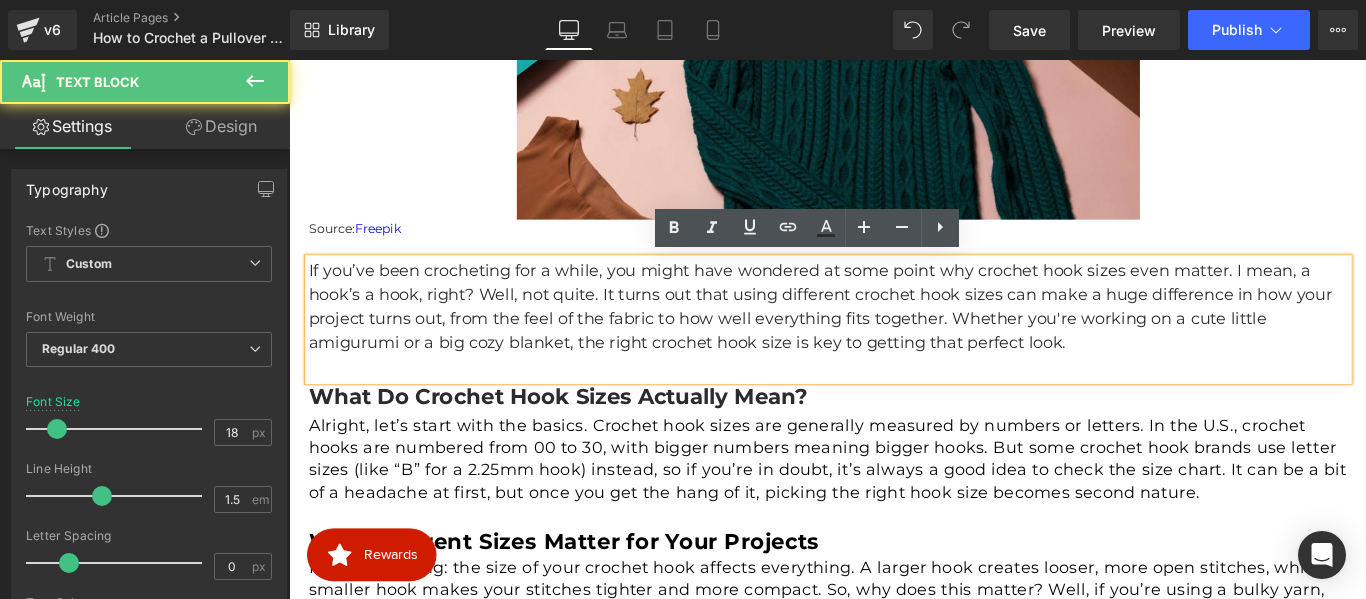 click on "If you’ve been crocheting for a while, you might have wondered at some point why crochet hook sizes even matter. I mean, a hook’s a hook, right? Well, not quite. It turns out that using different crochet hook sizes can make a huge difference in how your project turns out, from the feel of the fabric to how well everything fits together. Whether you're working on a cute little amigurumi or a big cozy blanket, the right crochet hook size is key to getting that perfect look." at bounding box center (895, 337) 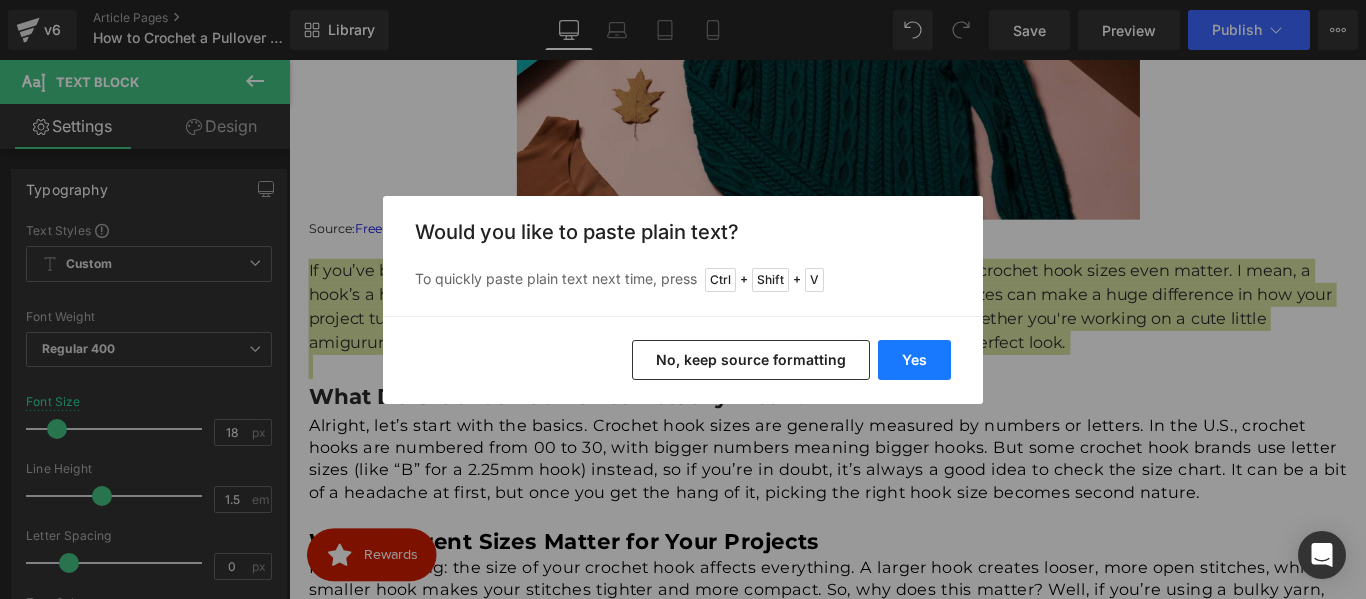 click on "Yes" at bounding box center (914, 360) 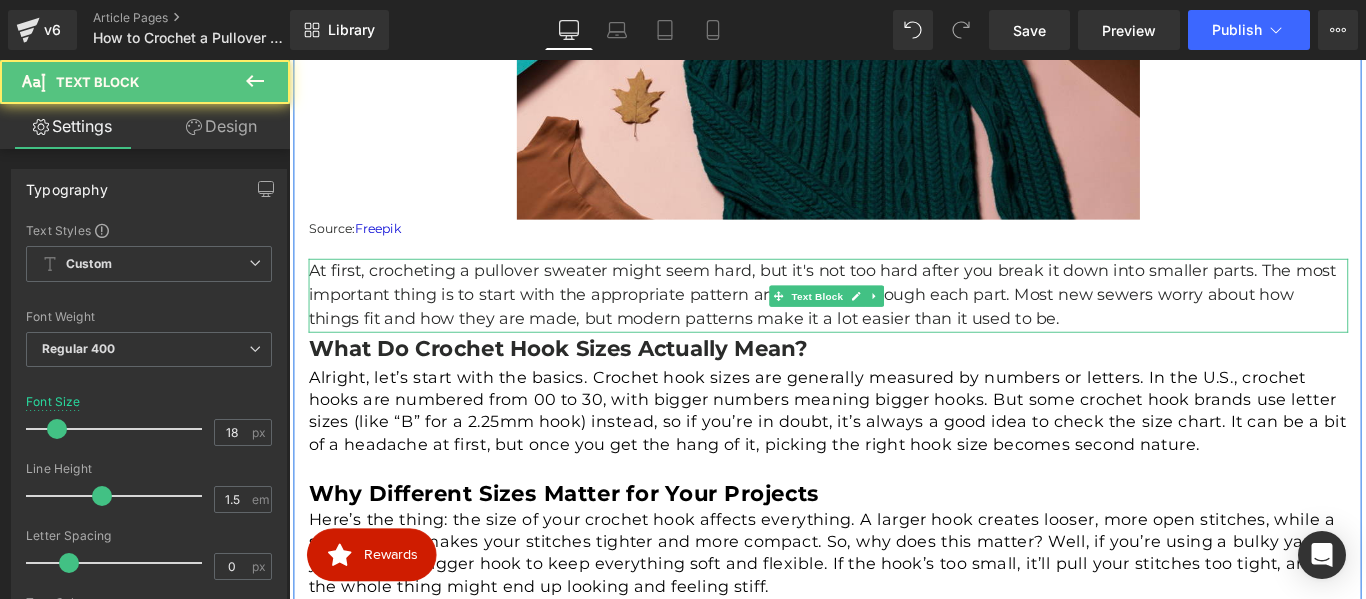 click on "At first, crocheting a pullover sweater might seem hard, but it's not too hard after you break it down into smaller parts. The most important thing is to start with the appropriate pattern and not rush through each part. Most new sewers worry about how things fit and how they are made, but modern patterns make it a lot easier than it used to be." at bounding box center [895, 323] 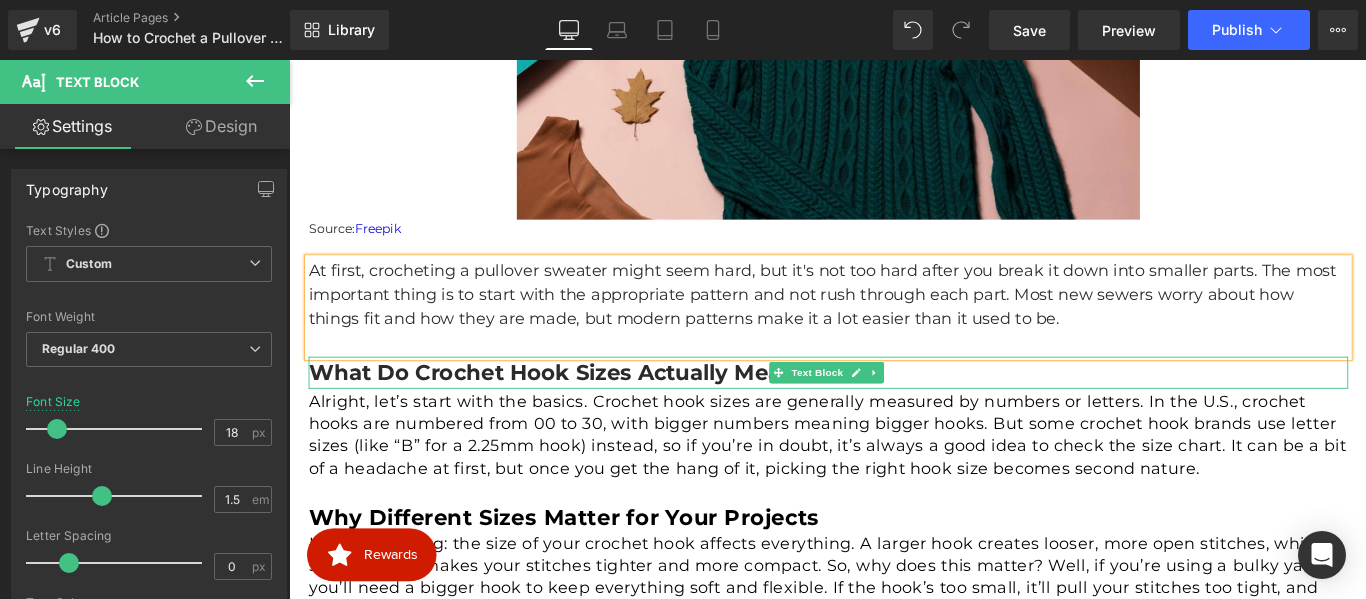 click on "What Do Crochet Hook Sizes Actually Mean?" at bounding box center [591, 410] 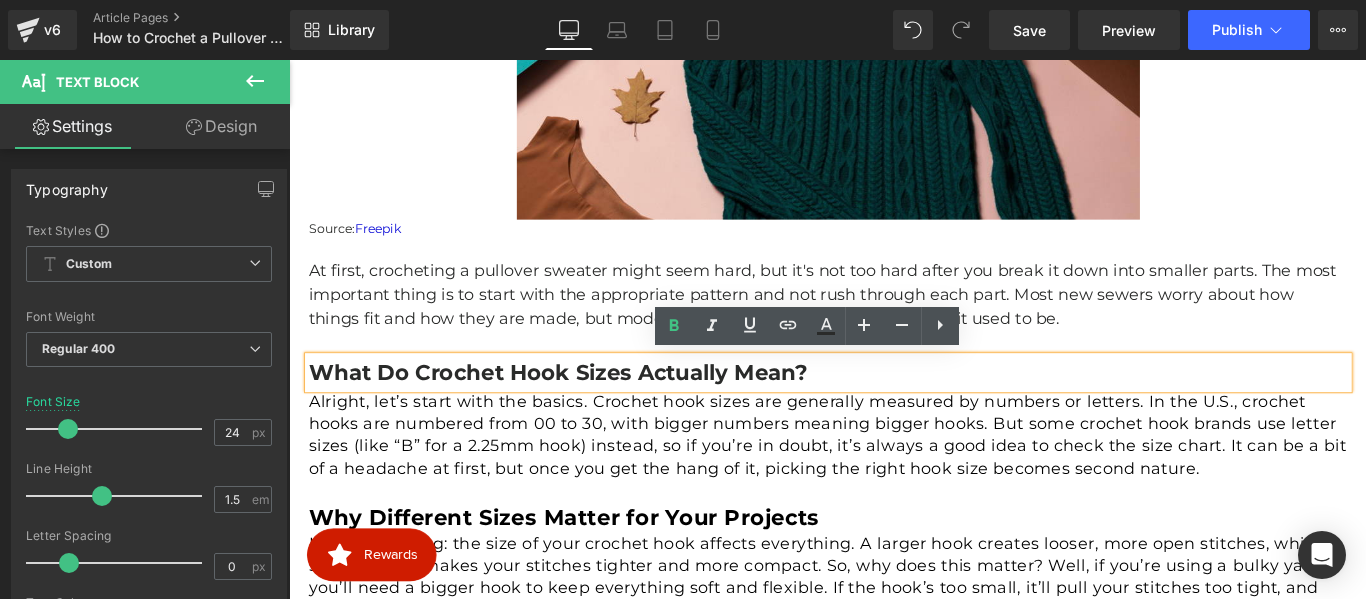 click on "What Do Crochet Hook Sizes Actually Mean?" at bounding box center [591, 410] 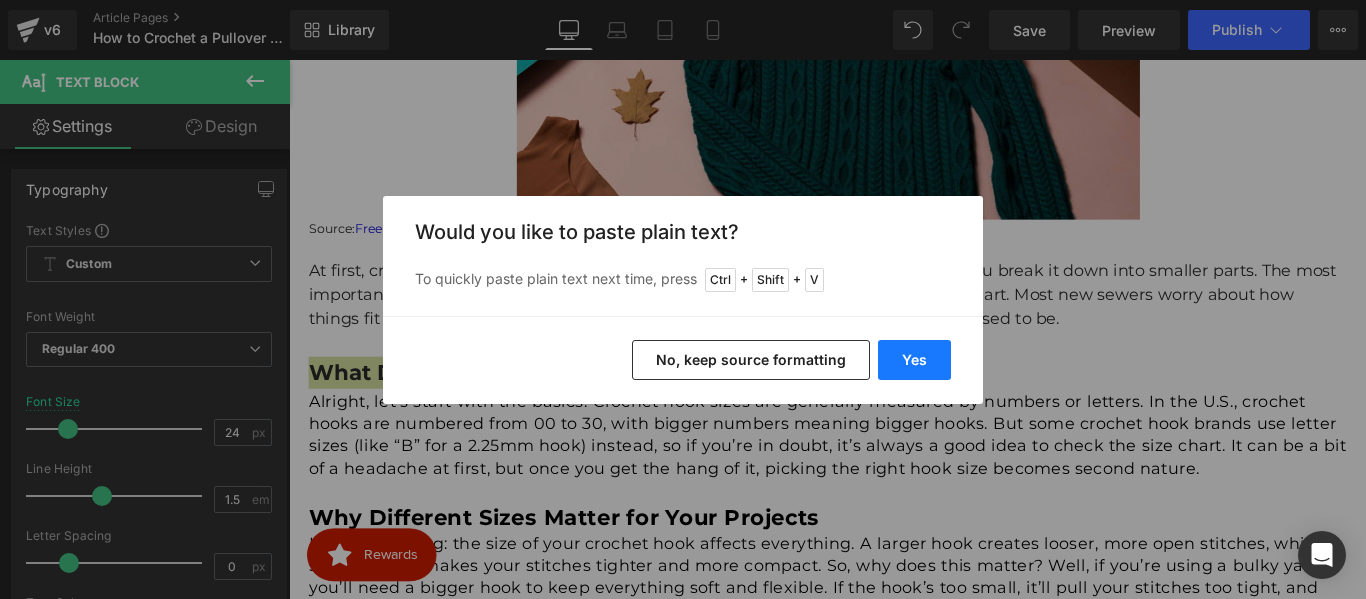 click on "Yes" at bounding box center [914, 360] 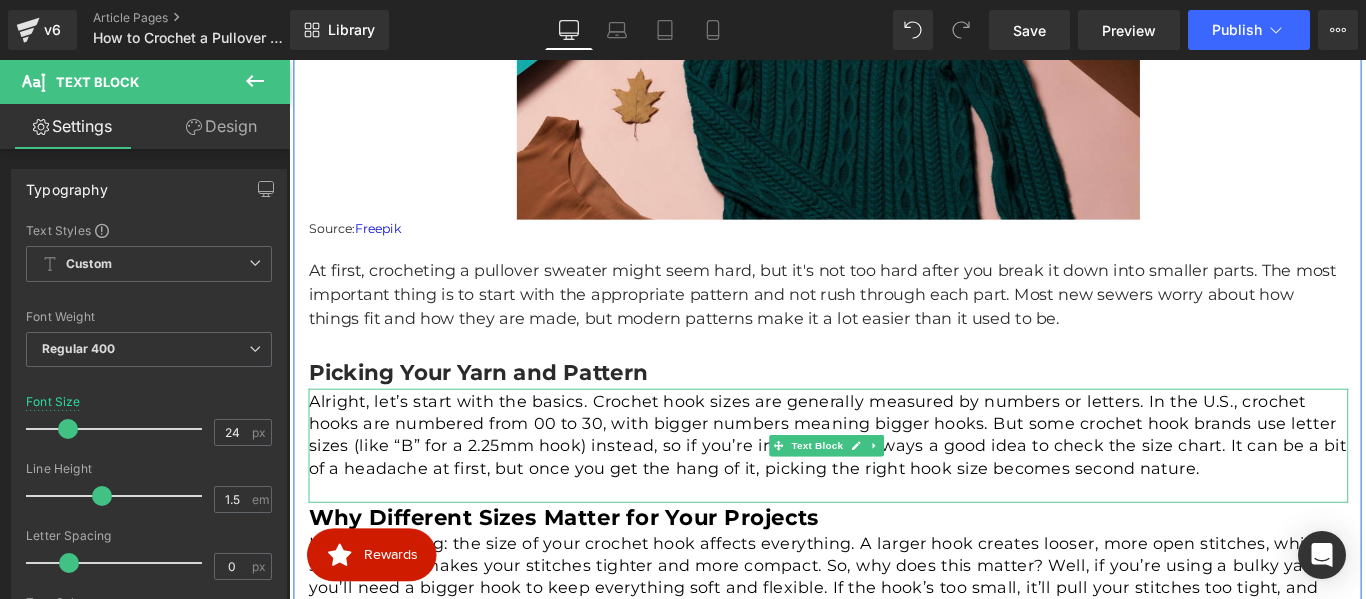 click on "Alright, let’s start with the basics. Crochet hook sizes are generally measured by numbers or letters. In the U.S., crochet hooks are numbered from 00 to 30, with bigger numbers meaning bigger hooks. But some crochet hook brands use letter sizes (like “B” for a 2.25mm hook) instead, so if you’re in doubt, it’s always a good idea to check the size chart. It can be a bit of a headache at first, but once you get the hang of it, picking the right hook size becomes second nature." at bounding box center (895, 481) 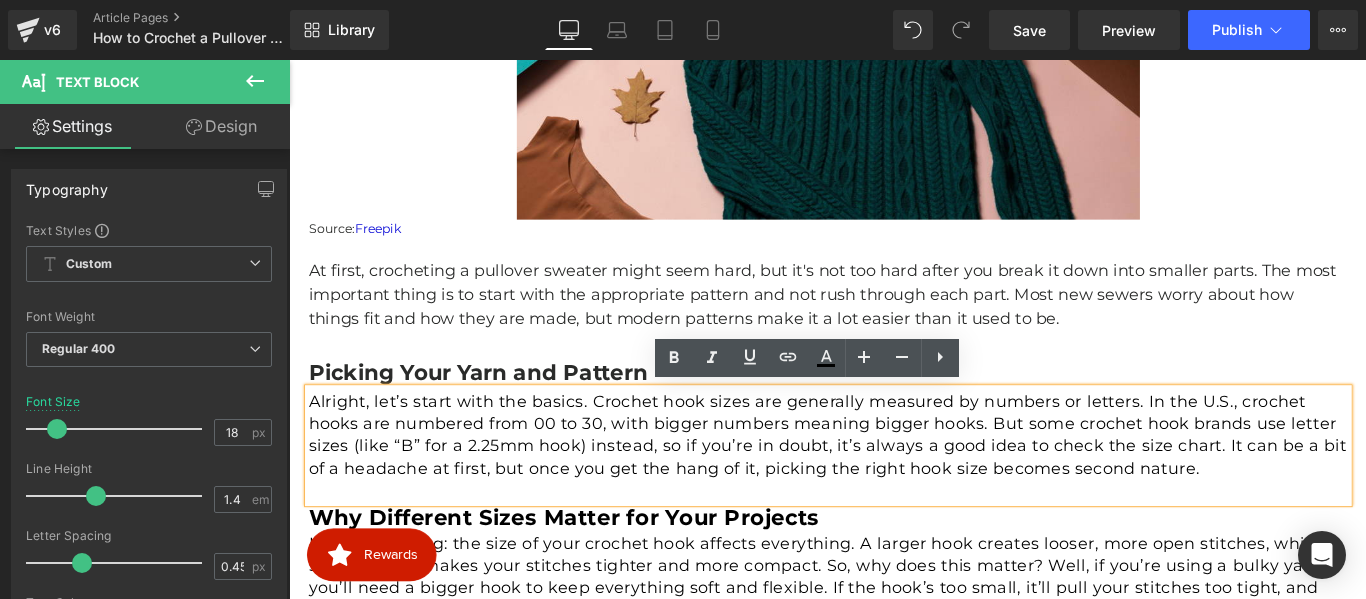 click on "Alright, let’s start with the basics. Crochet hook sizes are generally measured by numbers or letters. In the U.S., crochet hooks are numbered from 00 to 30, with bigger numbers meaning bigger hooks. But some crochet hook brands use letter sizes (like “B” for a 2.25mm hook) instead, so if you’re in doubt, it’s always a good idea to check the size chart. It can be a bit of a headache at first, but once you get the hang of it, picking the right hook size becomes second nature." at bounding box center (895, 481) 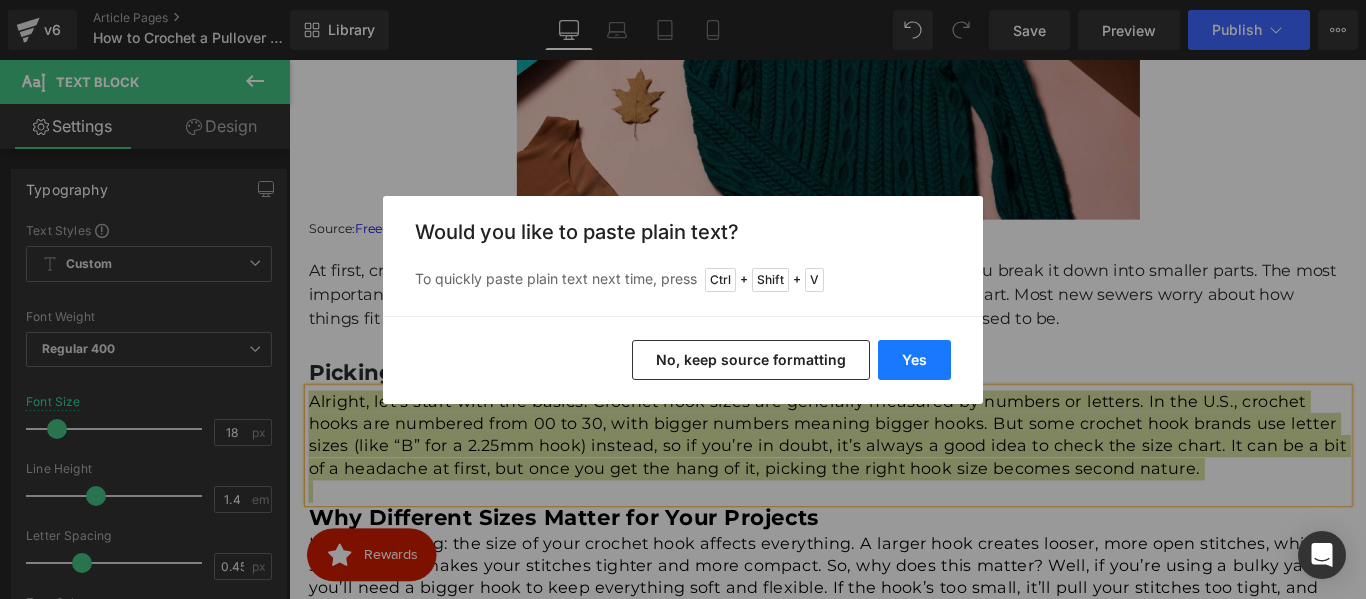 click on "Yes" at bounding box center (914, 360) 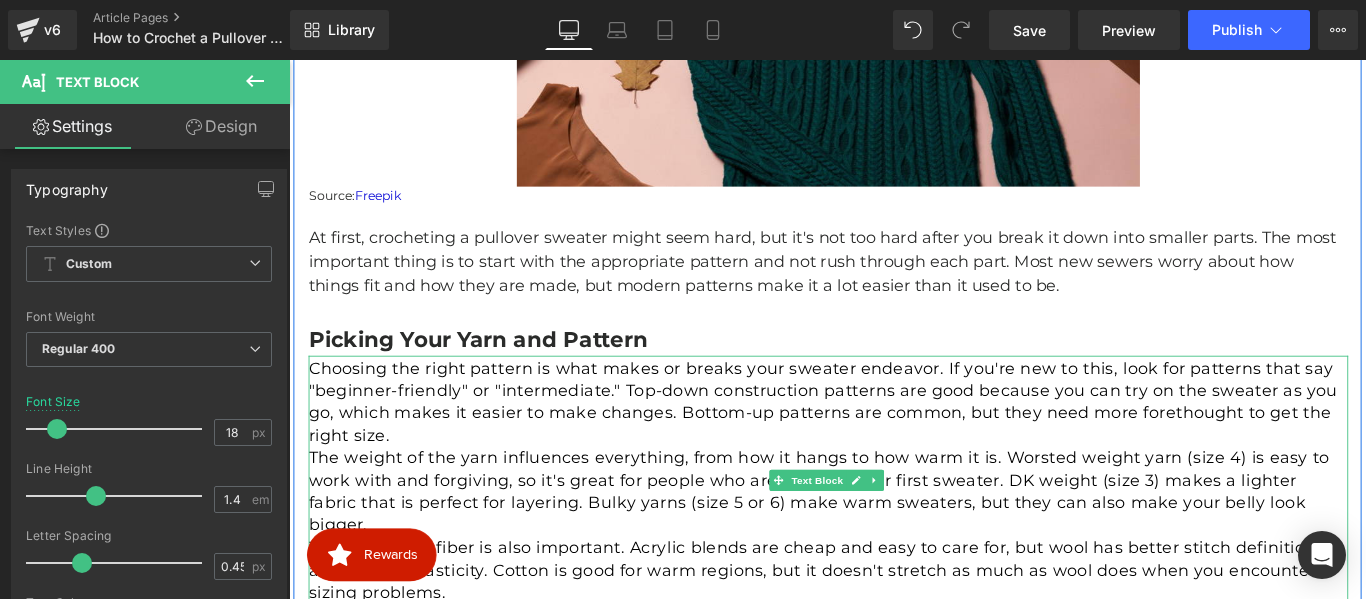 scroll, scrollTop: 816, scrollLeft: 0, axis: vertical 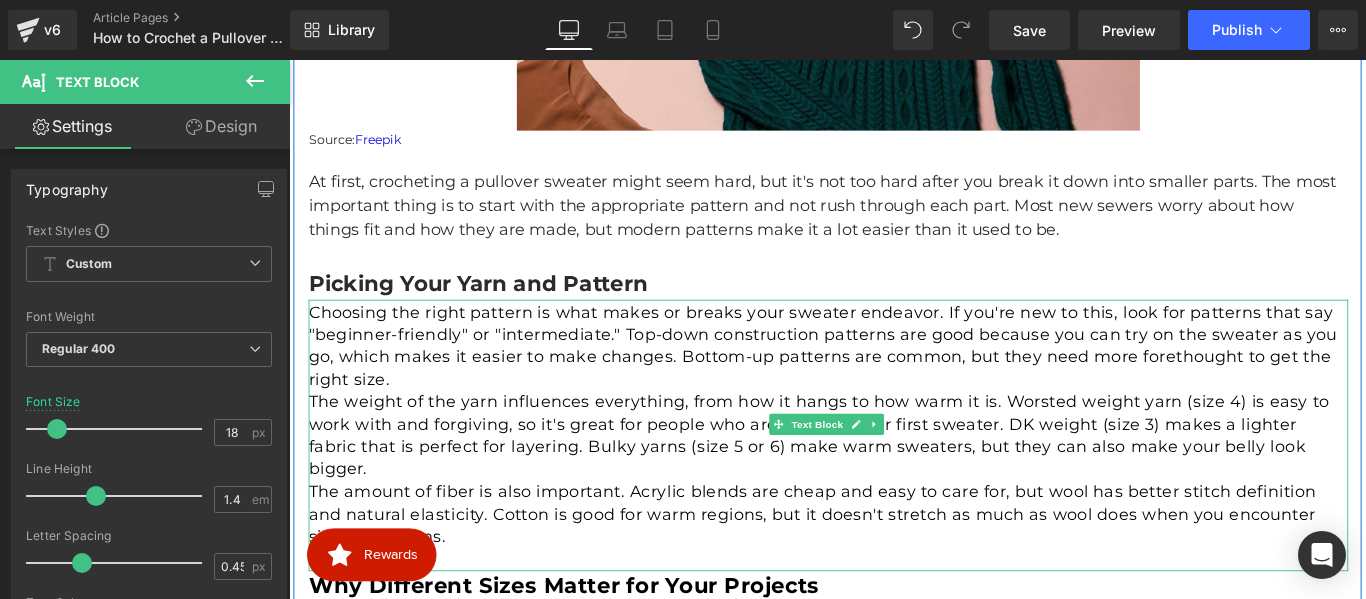 click on "Choosing the right pattern is what makes or breaks your sweater endeavor. If you're new to this, look for patterns that say "beginner-friendly" or "intermediate." Top-down construction patterns are good because you can try on the sweater as you go, which makes it easier to make changes. Bottom-up patterns are common, but they need more forethought to get the right size." at bounding box center [895, 381] 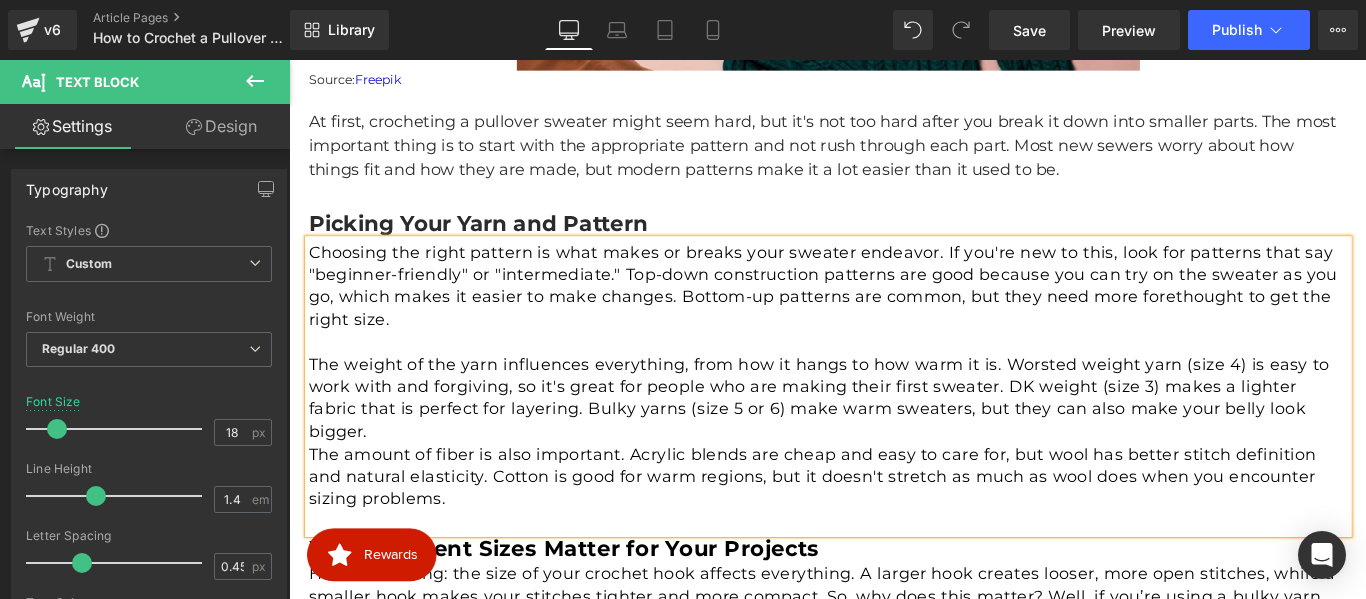 scroll, scrollTop: 916, scrollLeft: 0, axis: vertical 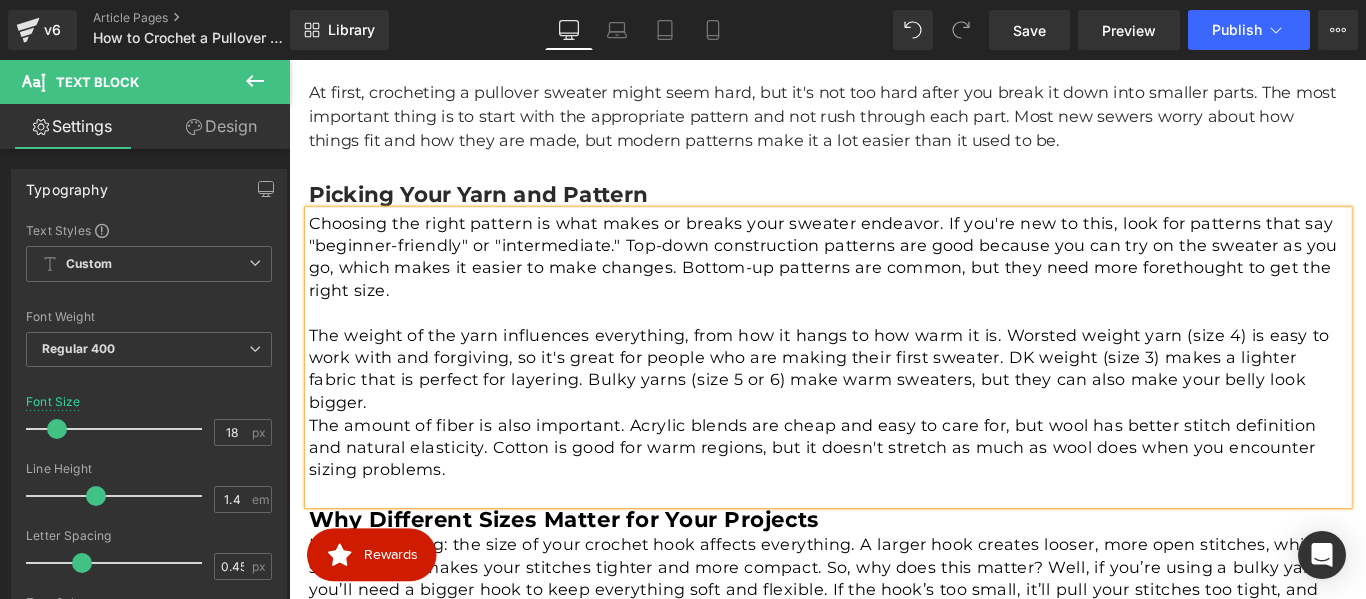 click on "The weight of the yarn influences everything, from how it hangs to how warm it is. Worsted weight yarn (size 4) is easy to work with and forgiving, so it's great for people who are making their first sweater. DK weight (size 3) makes a lighter fabric that is perfect for layering. Bulky yarns (size 5 or 6) make warm sweaters, but they can also make your belly look bigger." at bounding box center (895, 407) 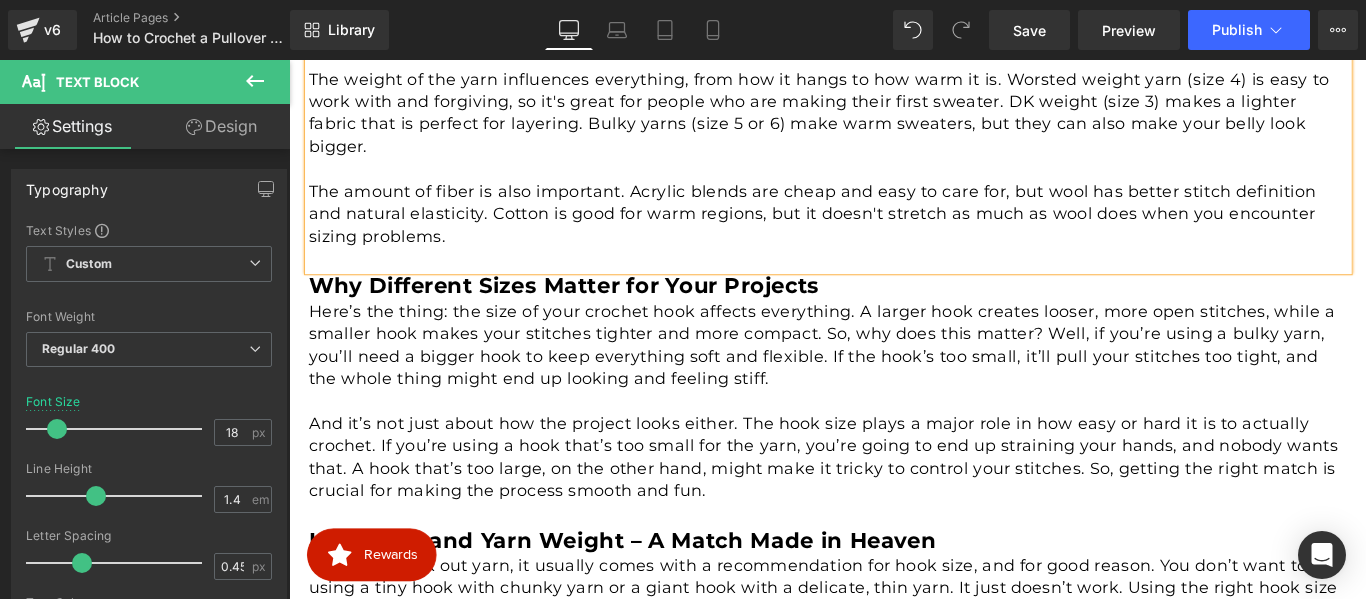 scroll, scrollTop: 1216, scrollLeft: 0, axis: vertical 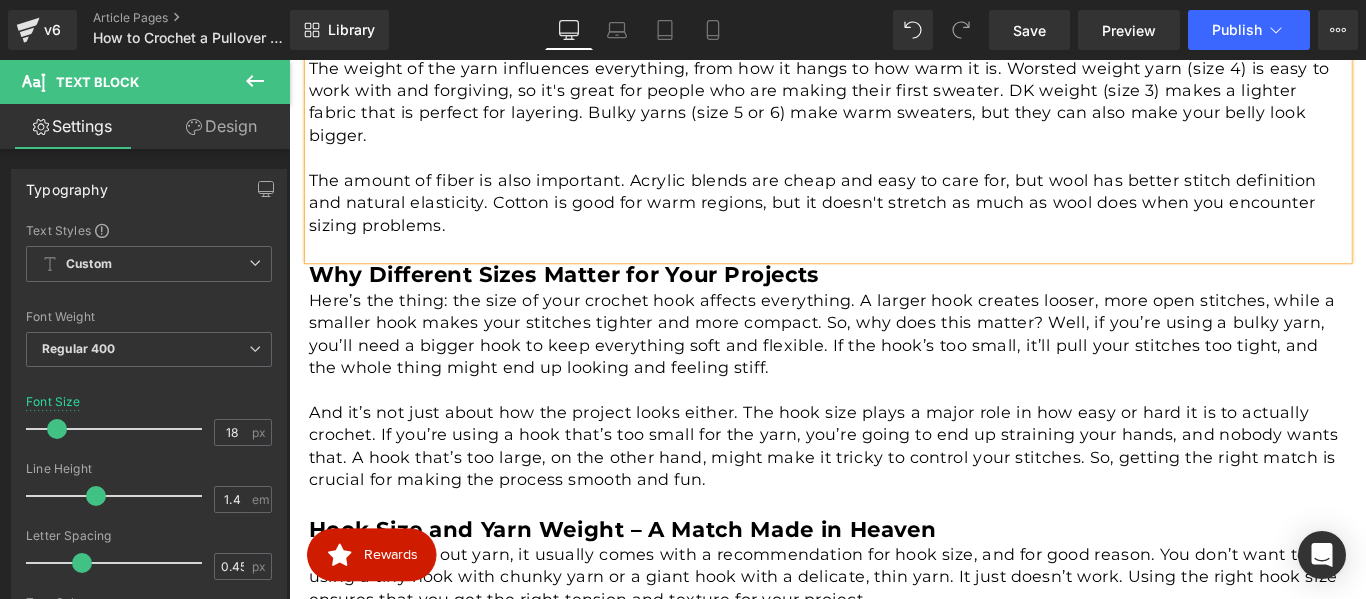 click on "Why Different Sizes Matter for Your Projects" at bounding box center [598, 300] 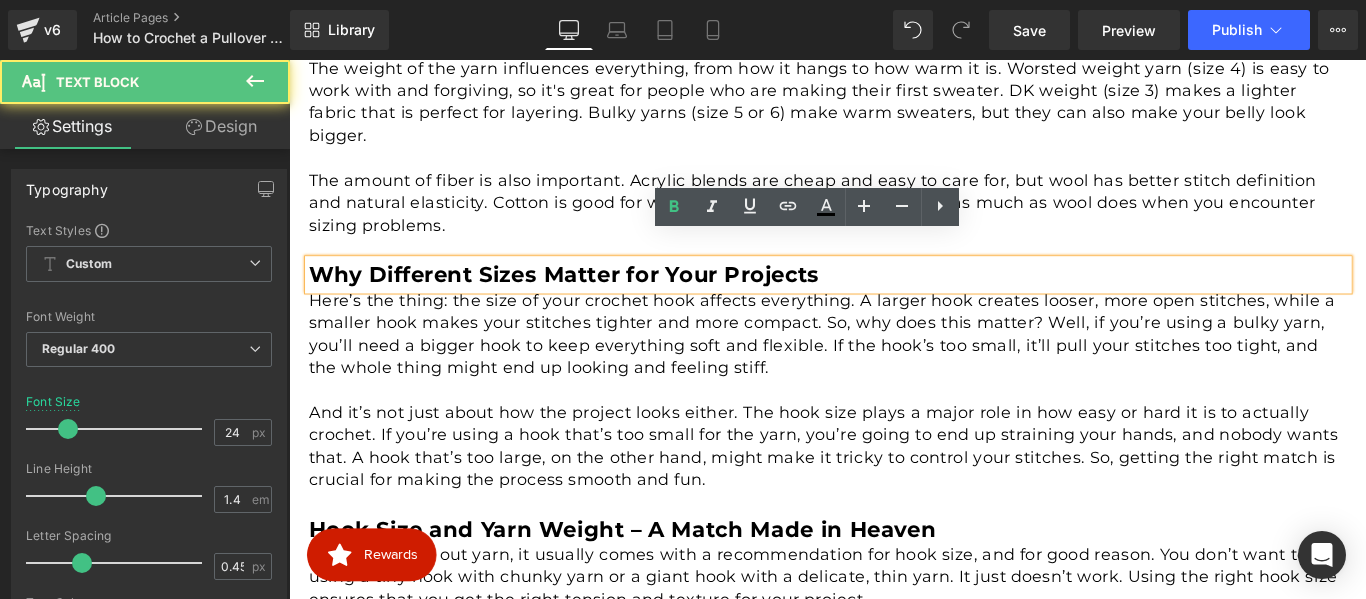 click on "Why Different Sizes Matter for Your Projects" at bounding box center (598, 300) 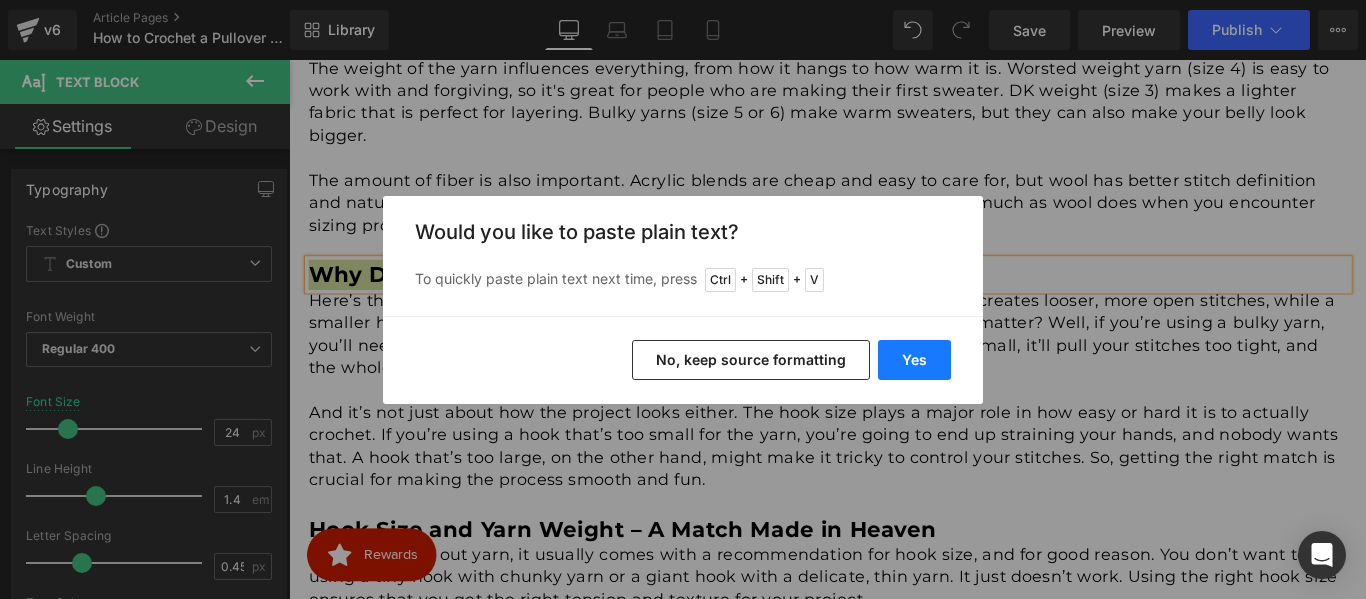 click on "Yes" at bounding box center (914, 360) 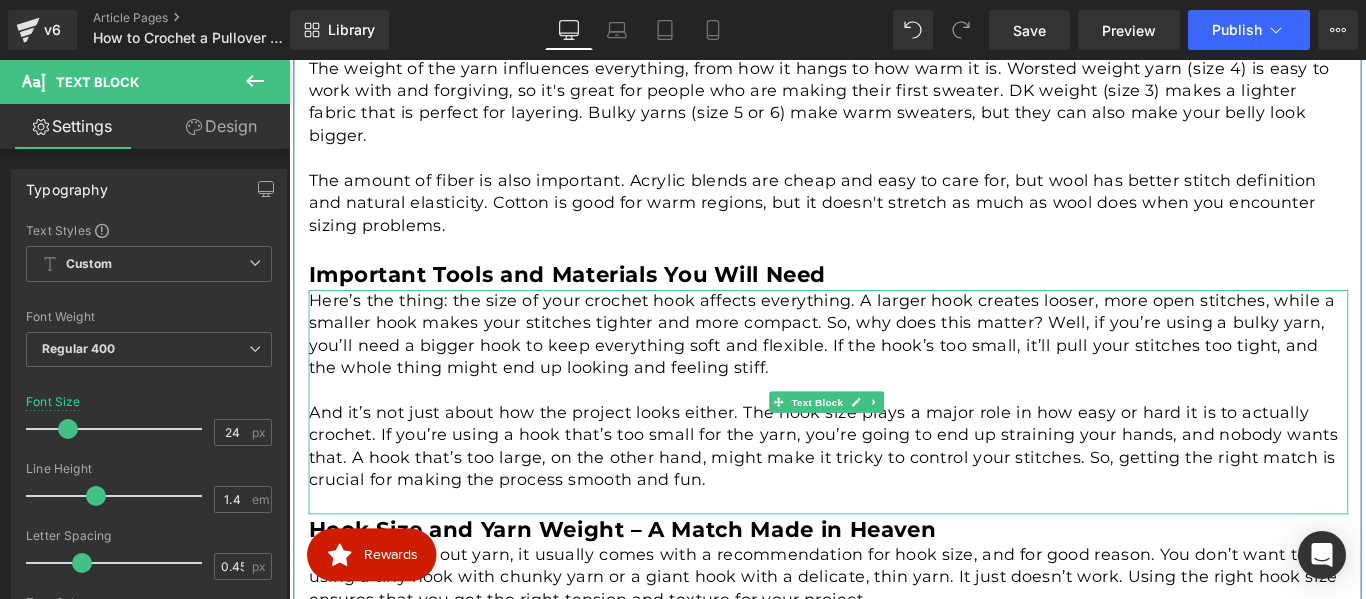 click at bounding box center (895, 430) 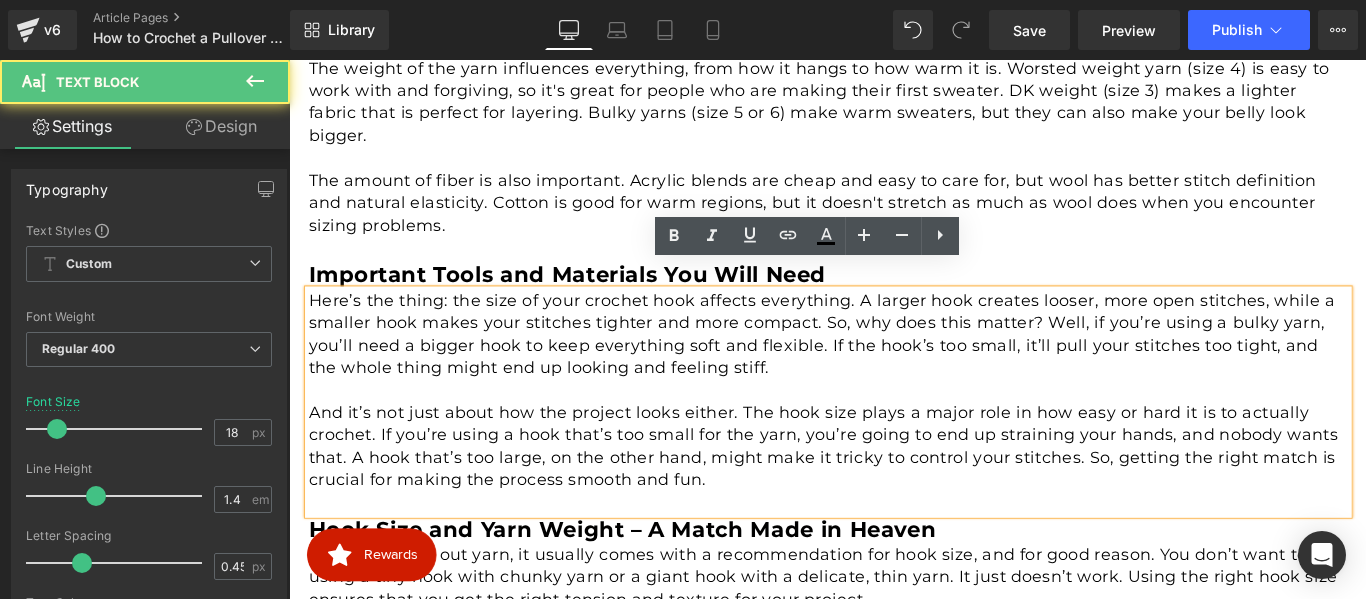 click at bounding box center (895, 430) 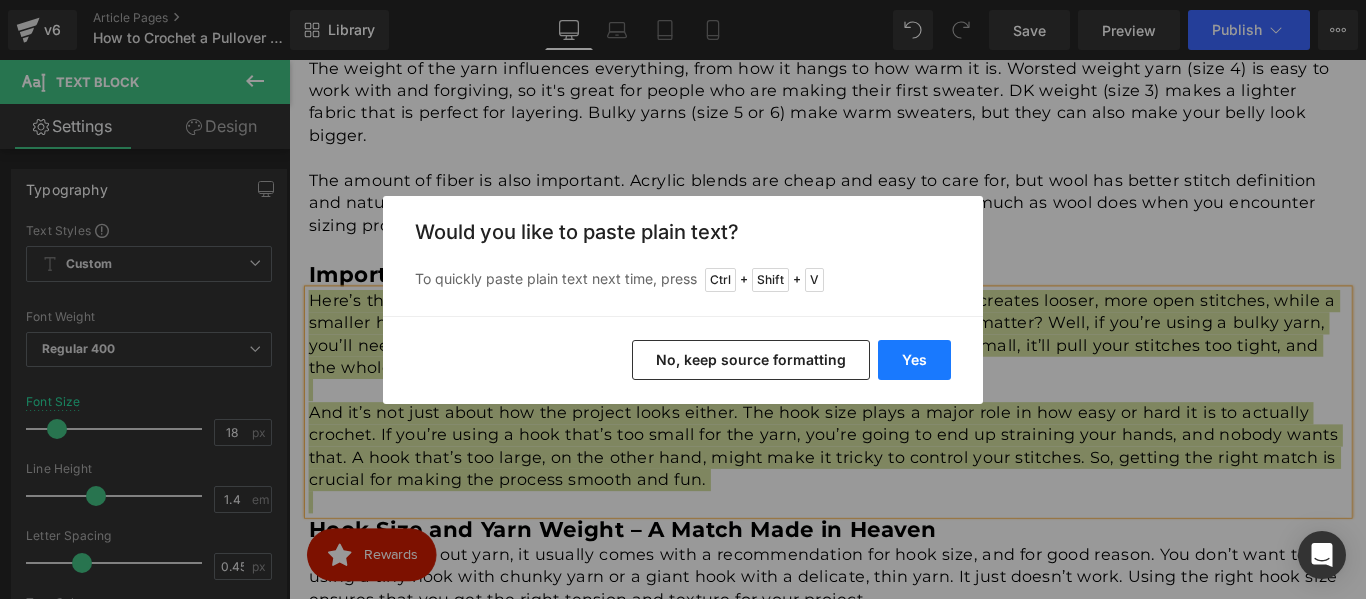 click on "Yes" at bounding box center (914, 360) 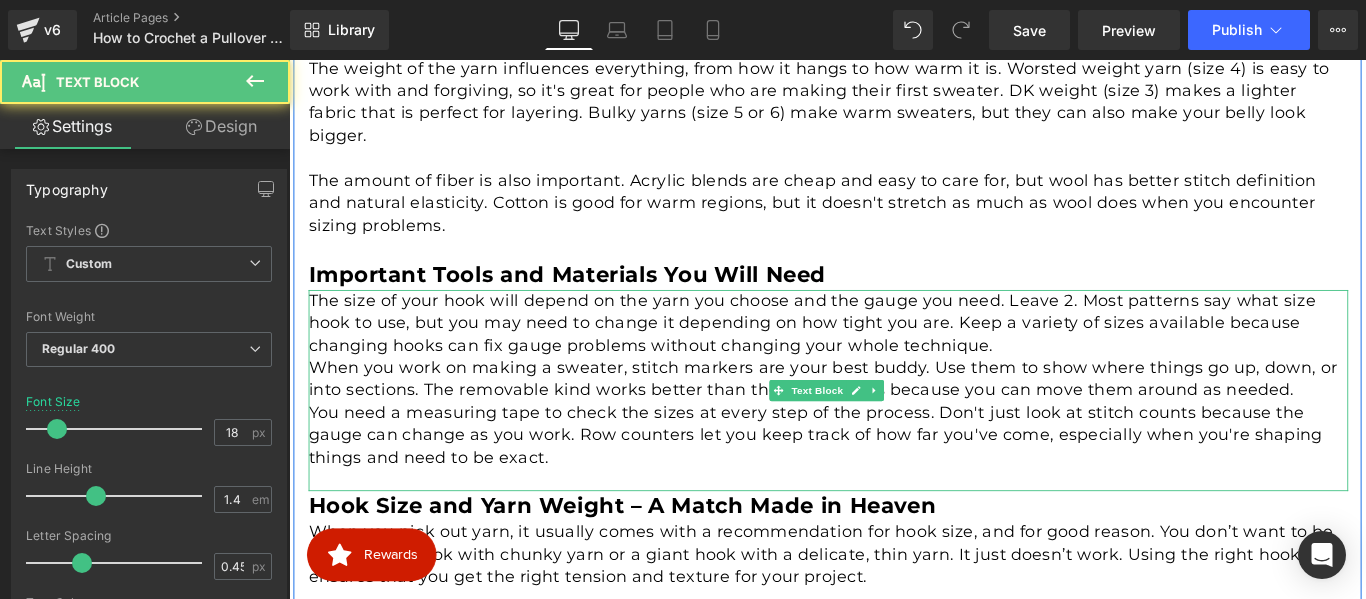 click on "The size of your hook will depend on the yarn you choose and the gauge you need. Leave 2. Most patterns say what size hook to use, but you may need to change it depending on how tight you are. Keep a variety of sizes available because changing hooks can fix gauge problems without changing your whole technique." at bounding box center (895, 356) 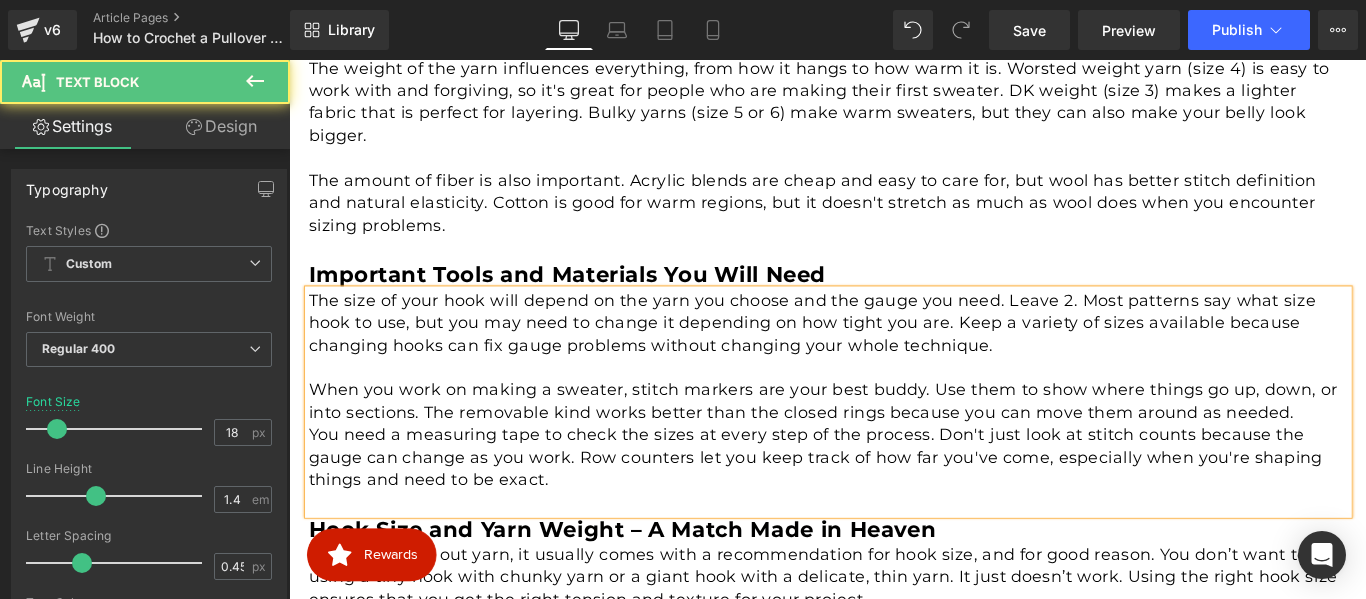 click on "When you work on making a sweater, stitch markers are your best buddy. Use them to show where things go up, down, or into sections. The removable kind works better than the closed rings because you can move them around as needed." at bounding box center [895, 443] 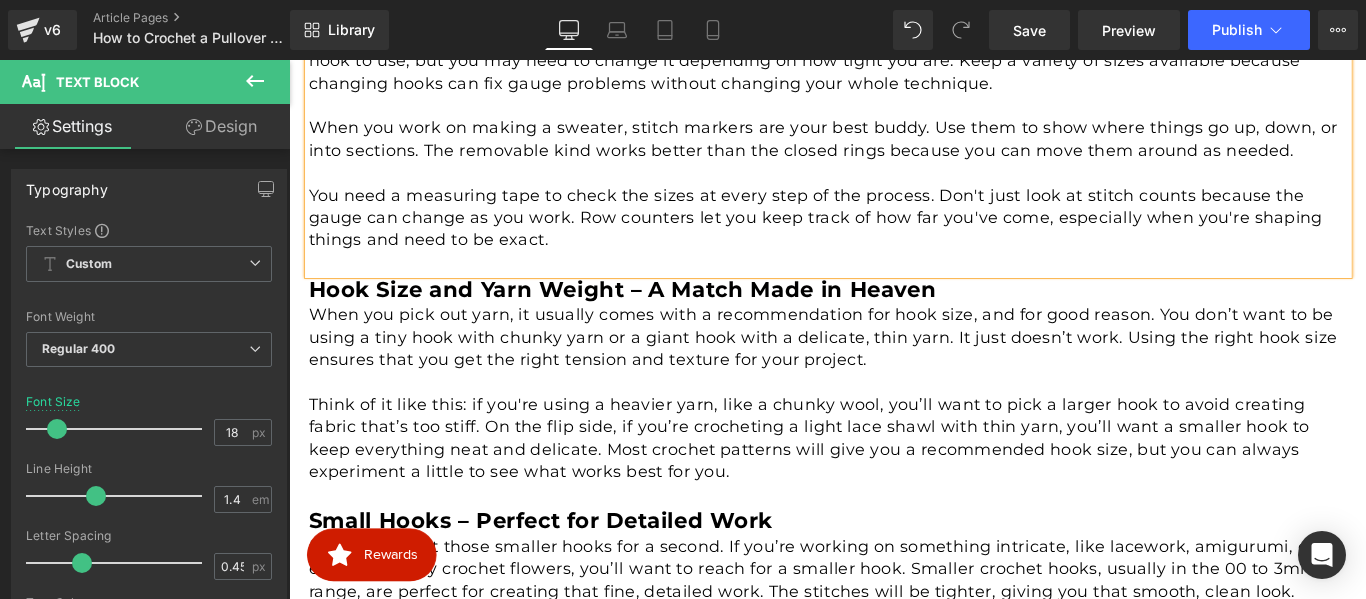 scroll, scrollTop: 1516, scrollLeft: 0, axis: vertical 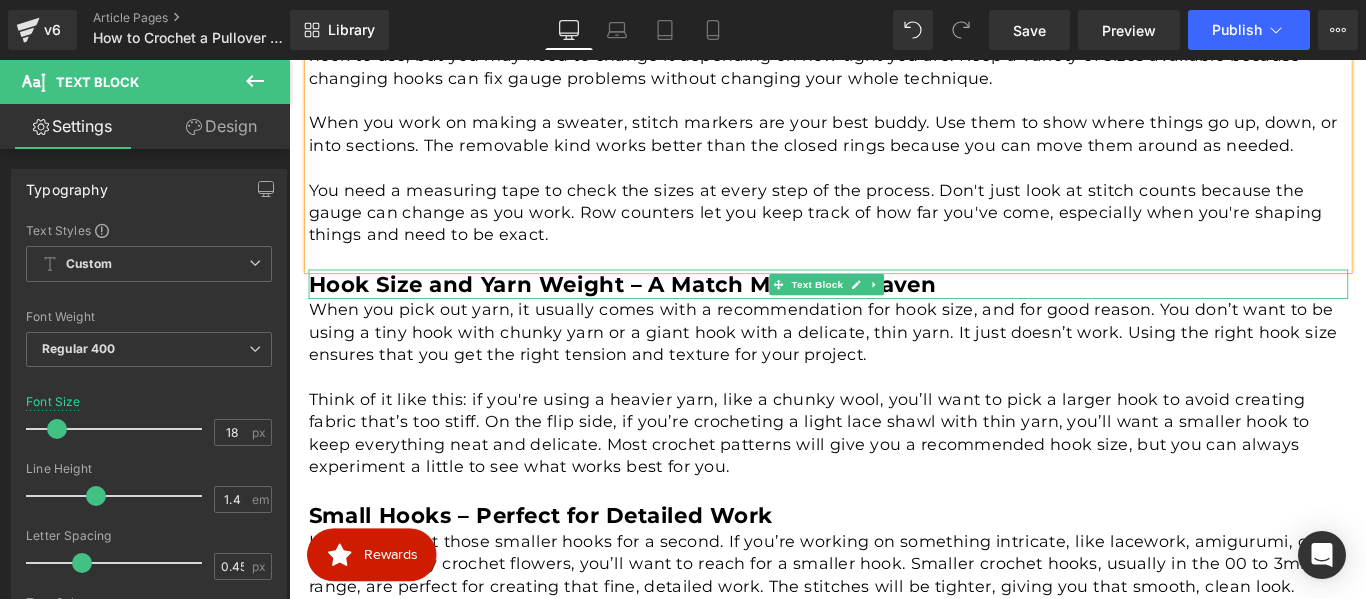click on "Hook Size and Yarn Weight – A Match Made in Heaven" at bounding box center (664, 311) 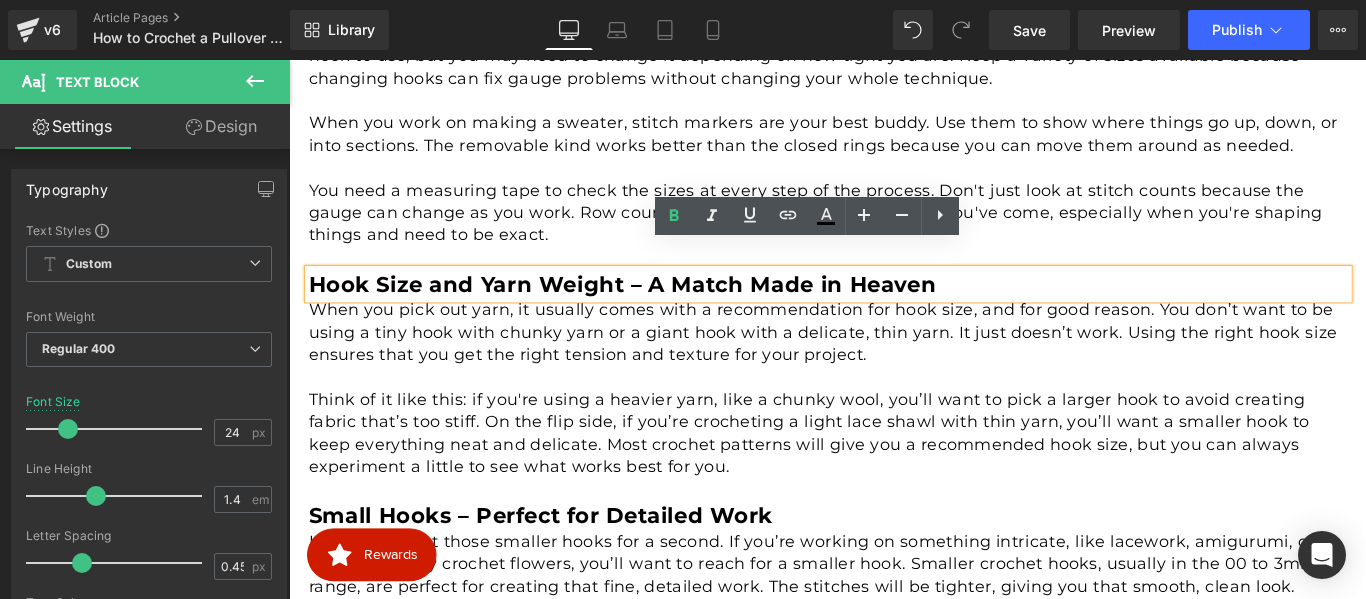 click on "Hook Size and Yarn Weight – A Match Made in Heaven" at bounding box center (664, 311) 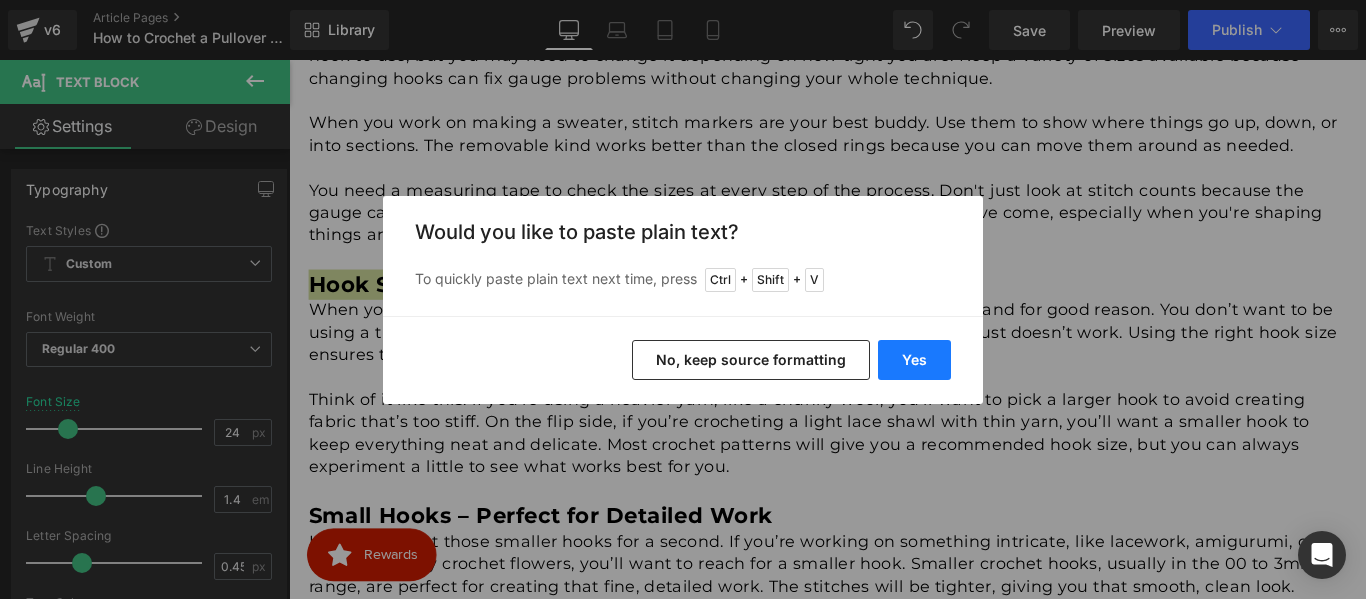 click on "Yes" at bounding box center (914, 360) 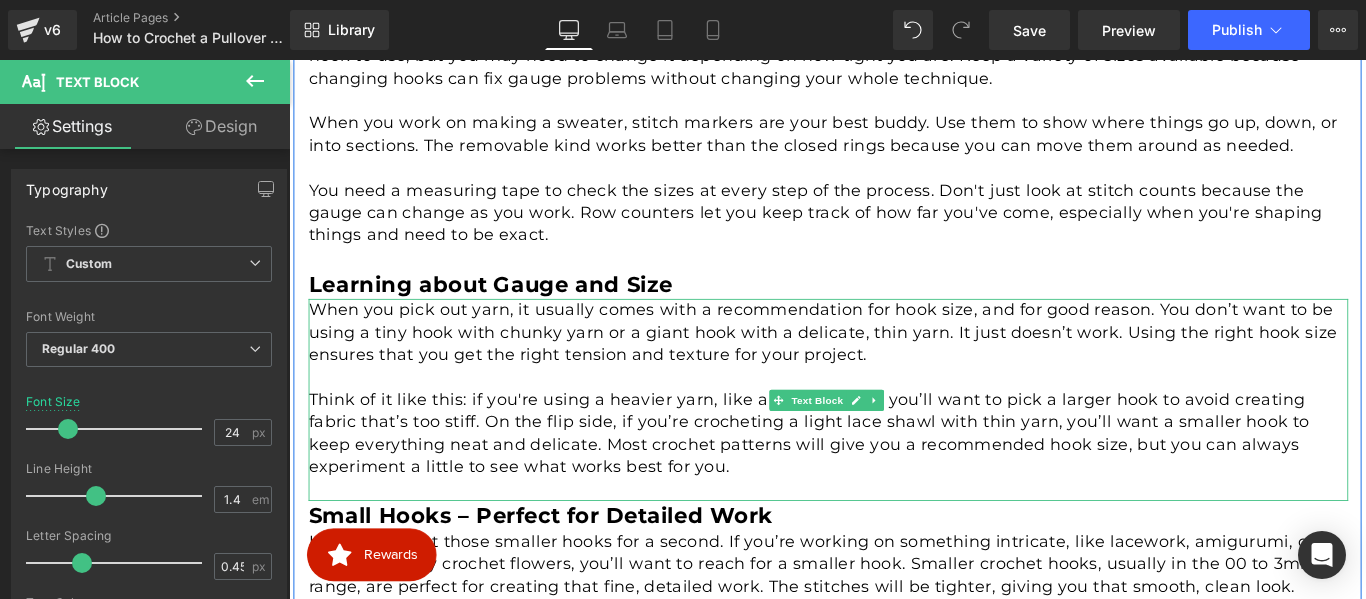 click at bounding box center (895, 416) 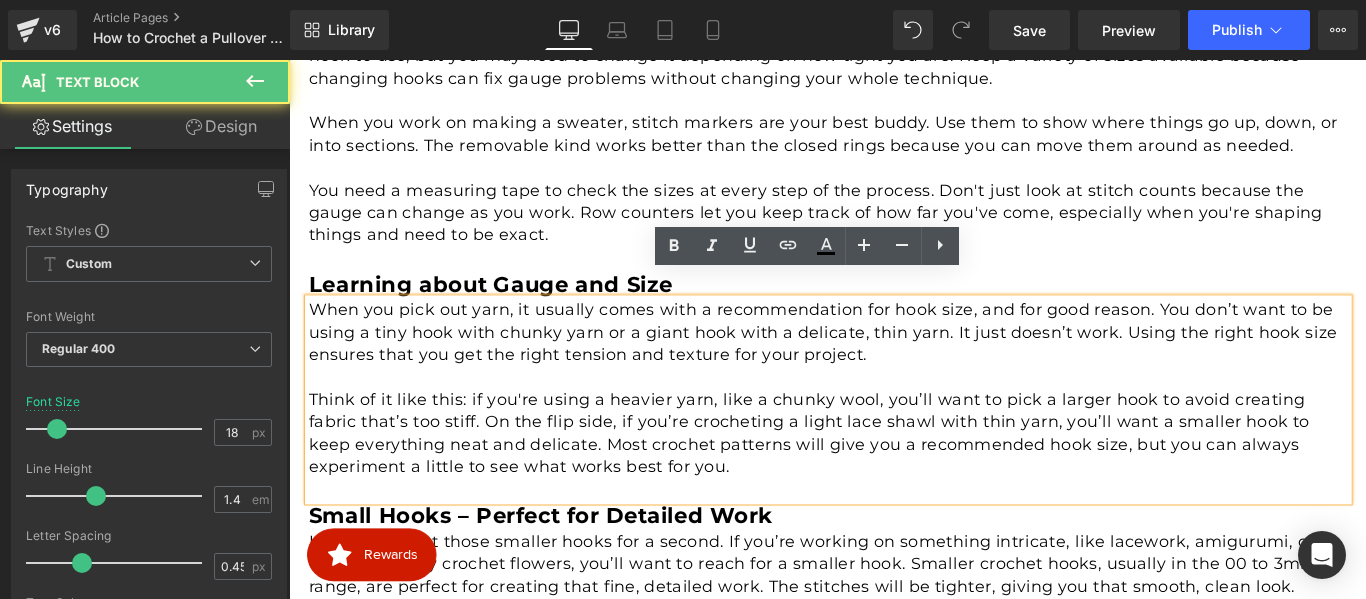 click on "Think of it like this: if you're using a heavier yarn, like a chunky wool, you’ll want to pick a larger hook to avoid creating fabric that’s too stiff. On the flip side, if you’re crocheting a light lace shawl with thin yarn, you’ll want a smaller hook to keep everything neat and delicate. Most crochet patterns will give you a recommended hook size, but you can always experiment a little to see what works best for you." at bounding box center (895, 479) 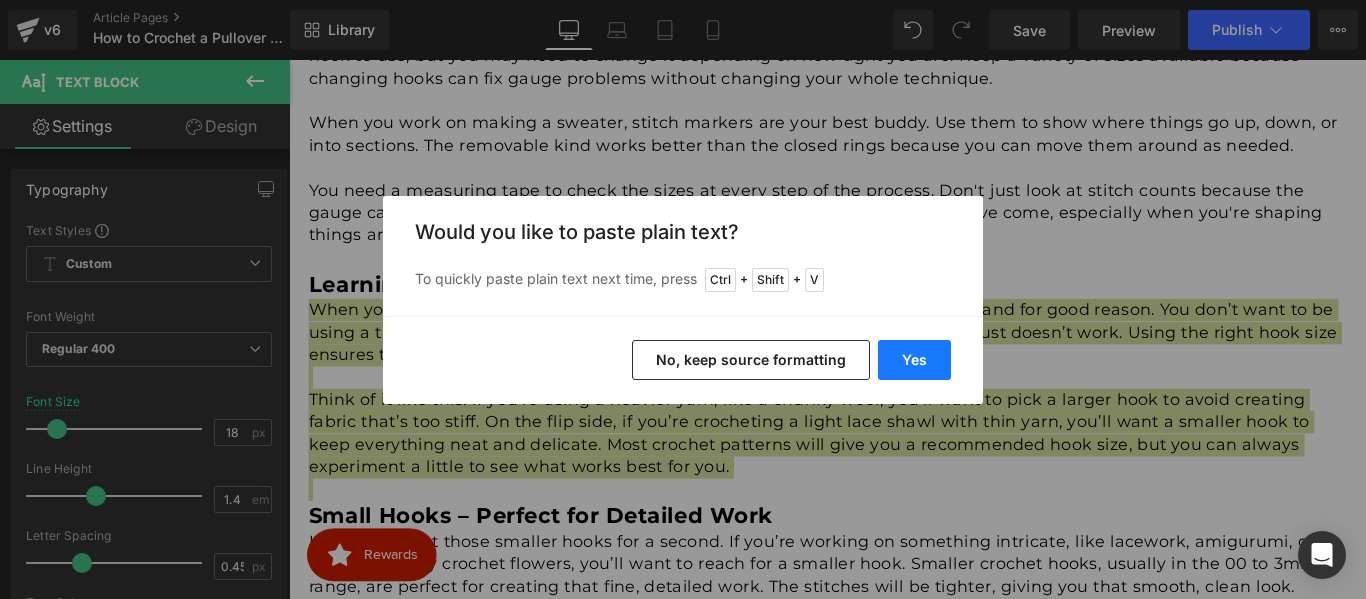 click on "Yes" at bounding box center [914, 360] 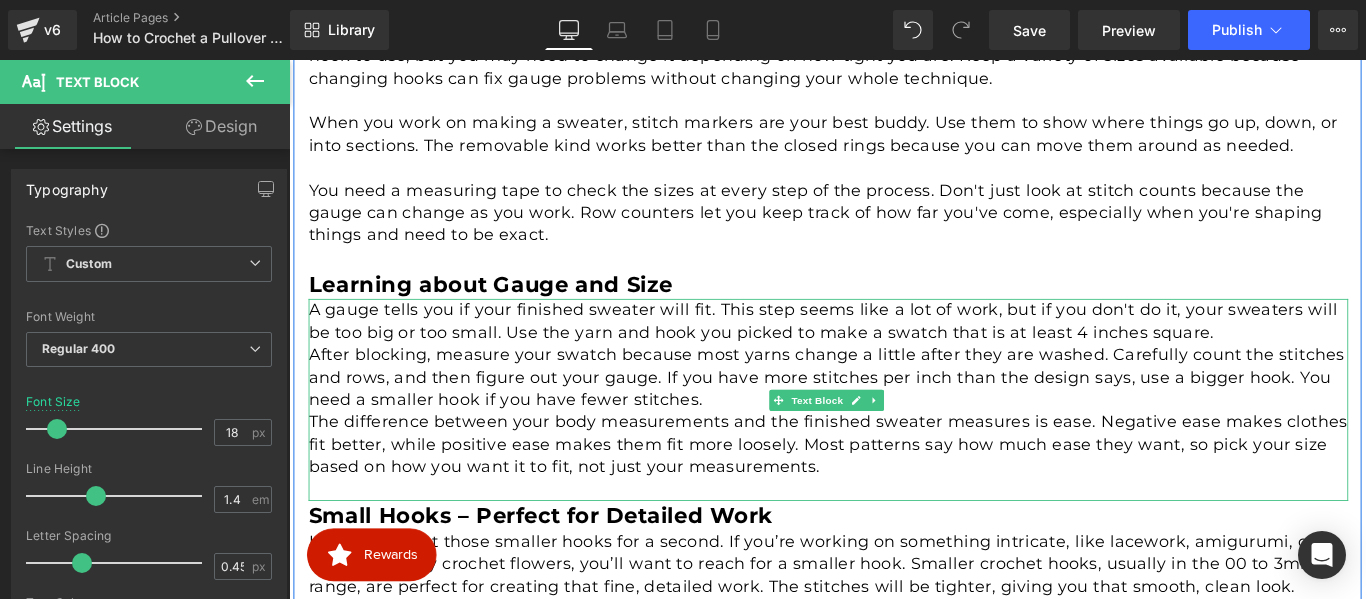 click on "After blocking, measure your swatch because most yarns change a little after they are washed. Carefully count the stitches and rows, and then figure out your gauge. If you have more stitches per inch than the design says, use a bigger hook. You need a smaller hook if you have fewer stitches." at bounding box center [895, 417] 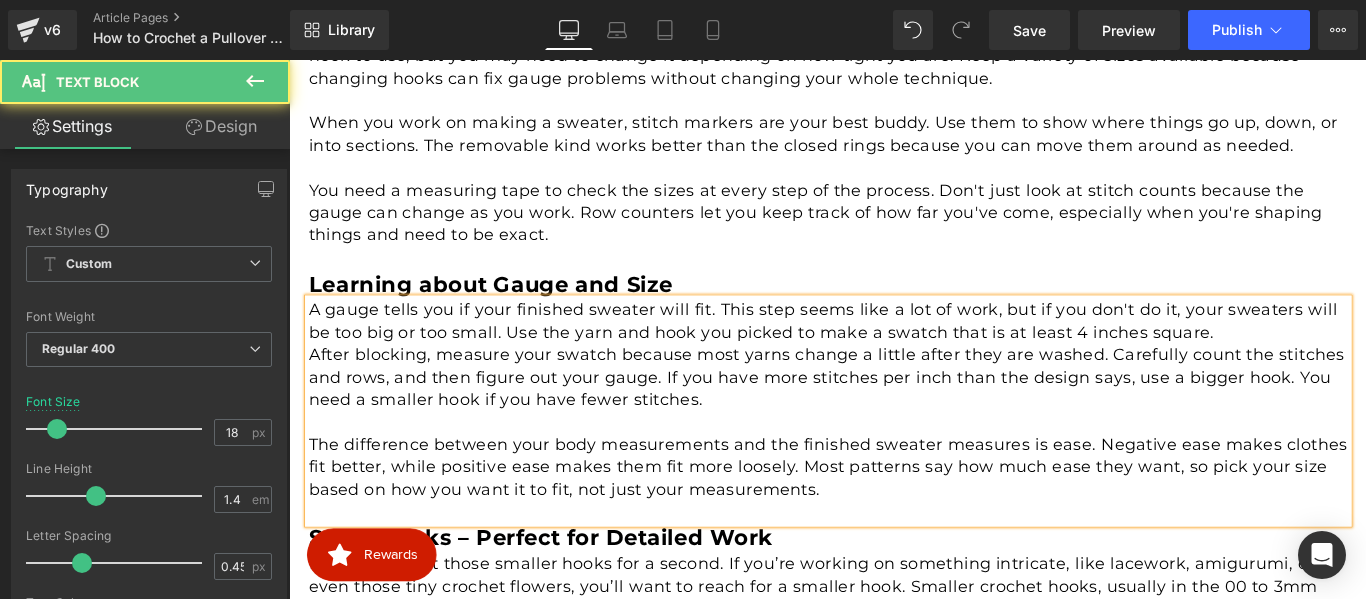 click on "A gauge tells you if your finished sweater will fit. This step seems like a lot of work, but if you don't do it, your sweaters will be too big or too small. Use the yarn and hook you picked to make a swatch that is at least 4 inches square." at bounding box center [895, 353] 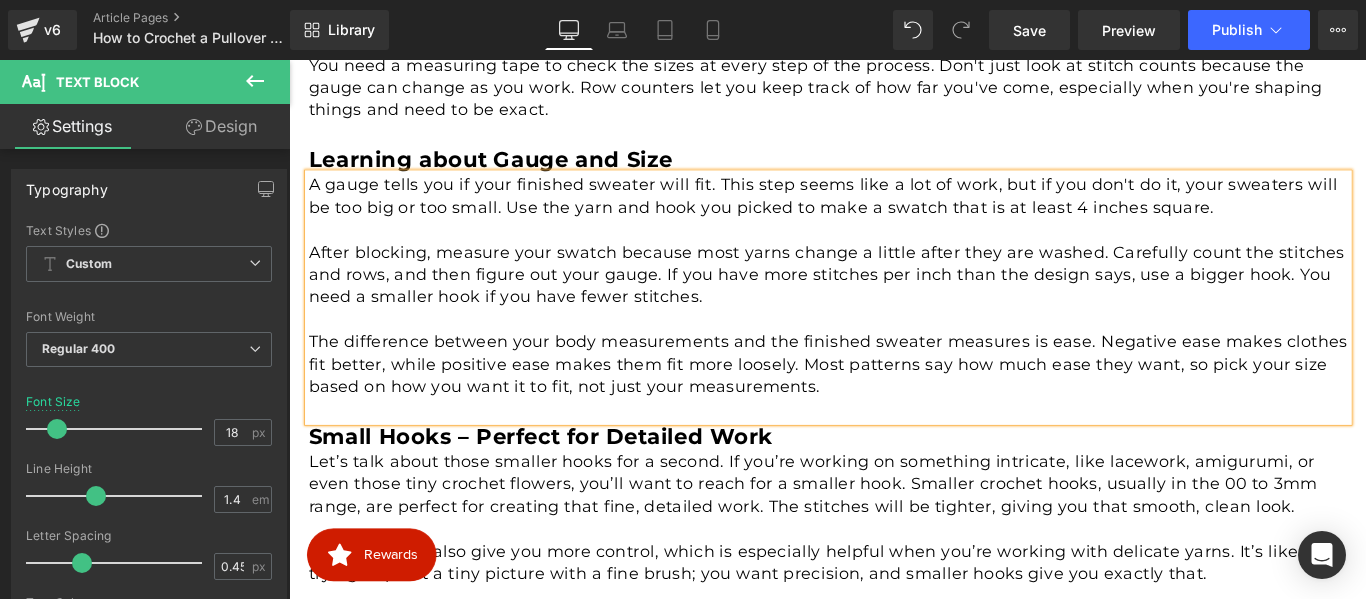 scroll, scrollTop: 1716, scrollLeft: 0, axis: vertical 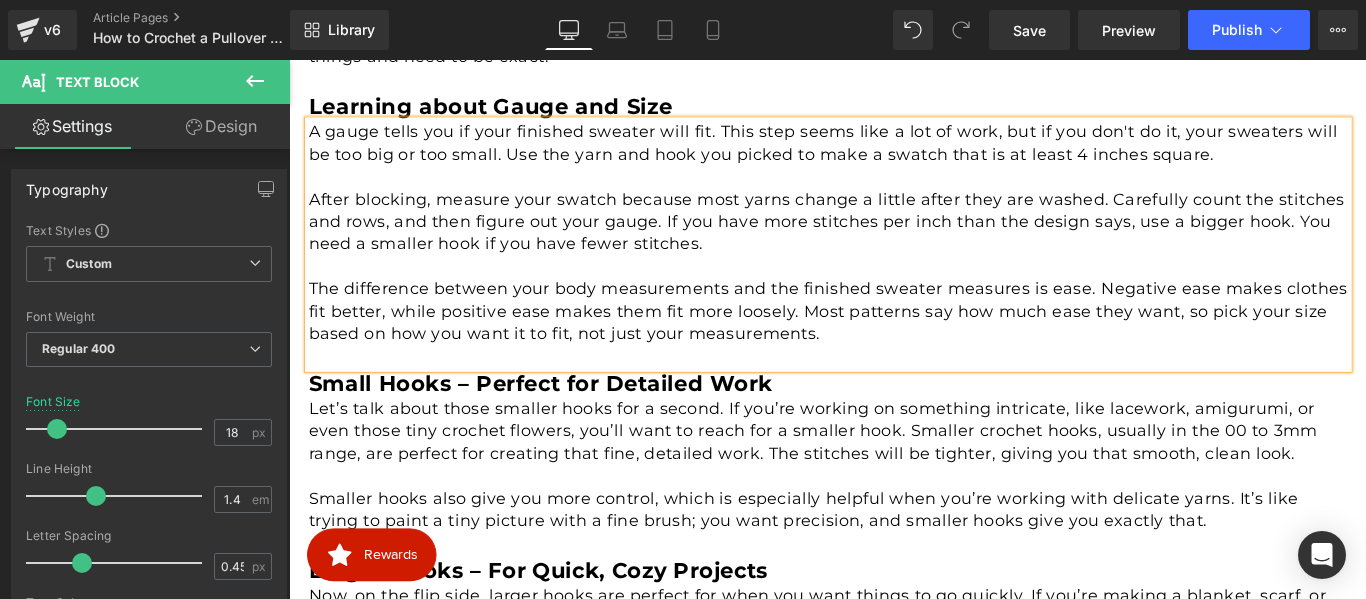 click on "Small Hooks – Perfect for Detailed Work" at bounding box center (572, 422) 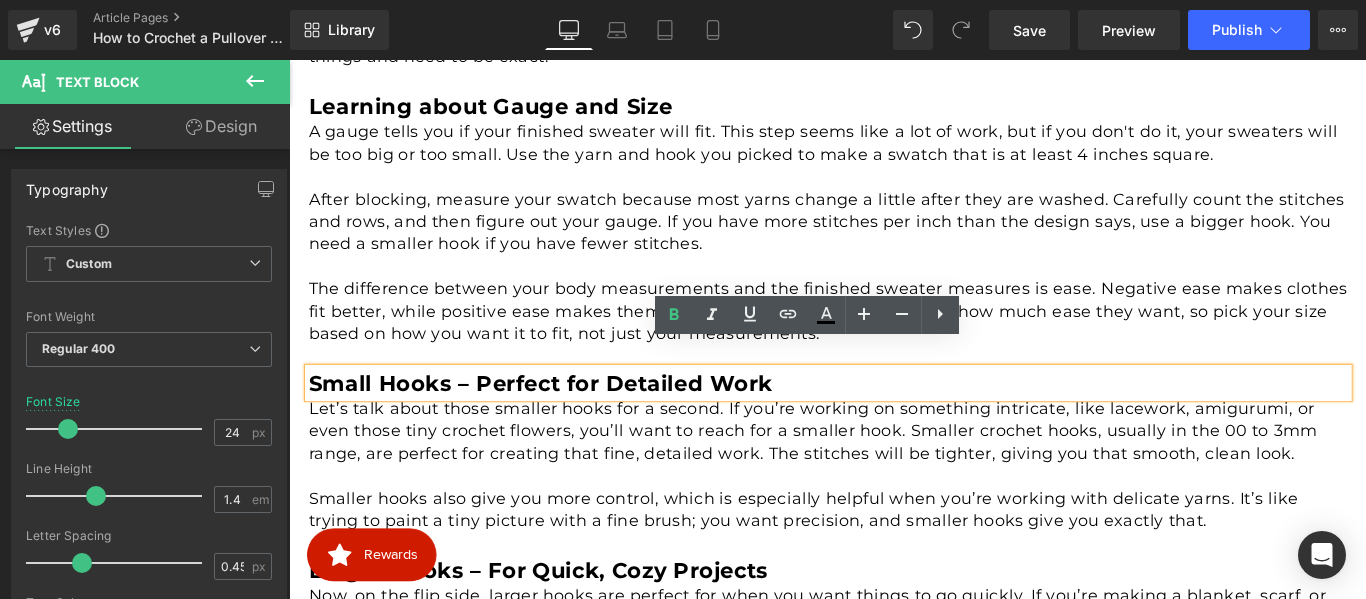 click on "Small Hooks – Perfect for Detailed Work" at bounding box center [572, 422] 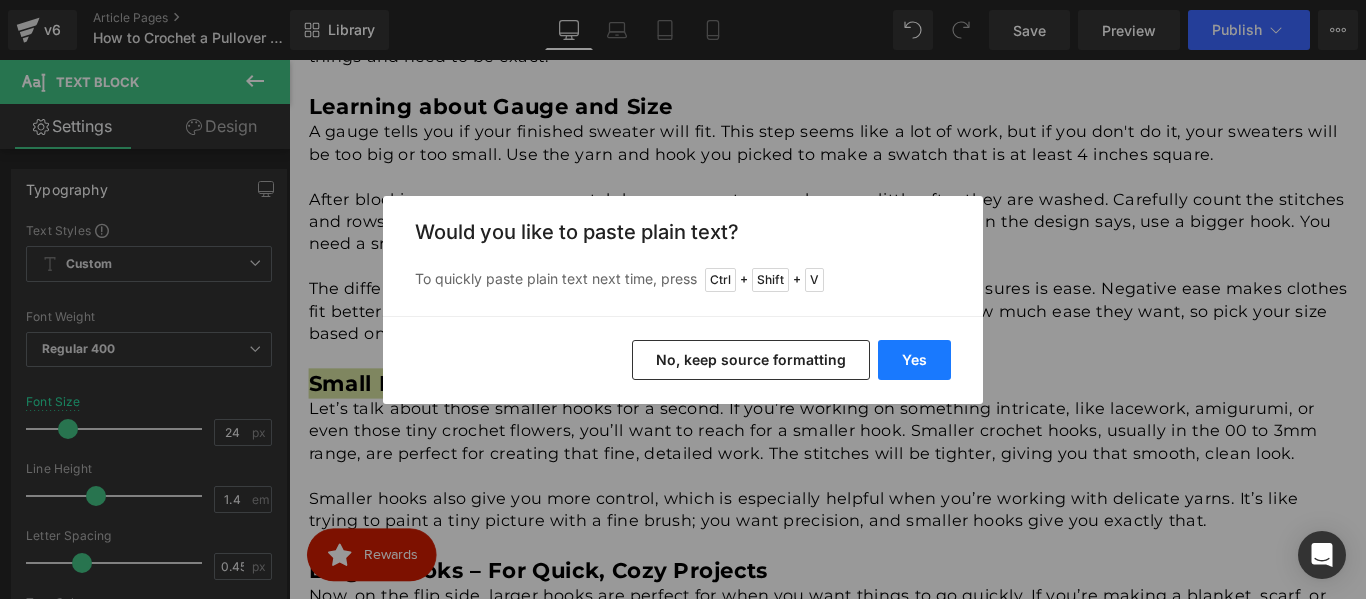 click on "Yes" at bounding box center (914, 360) 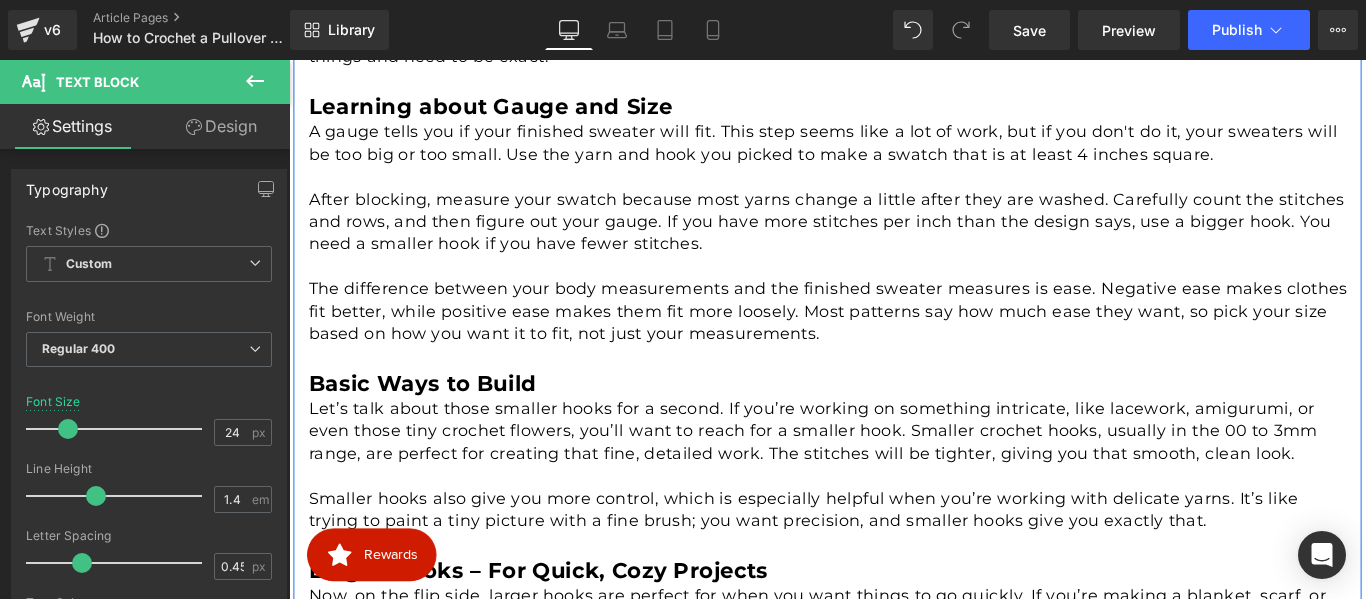 click on "Let’s talk about those smaller hooks for a second. If you’re working on something intricate, like lacework, amigurumi, or even those tiny crochet flowers, you’ll want to reach for a smaller hook. Smaller crochet hooks, usually in the 00 to 3mm range, are perfect for creating that fine, detailed work. The stitches will be tighter, giving you that smooth, clean look." at bounding box center [895, 477] 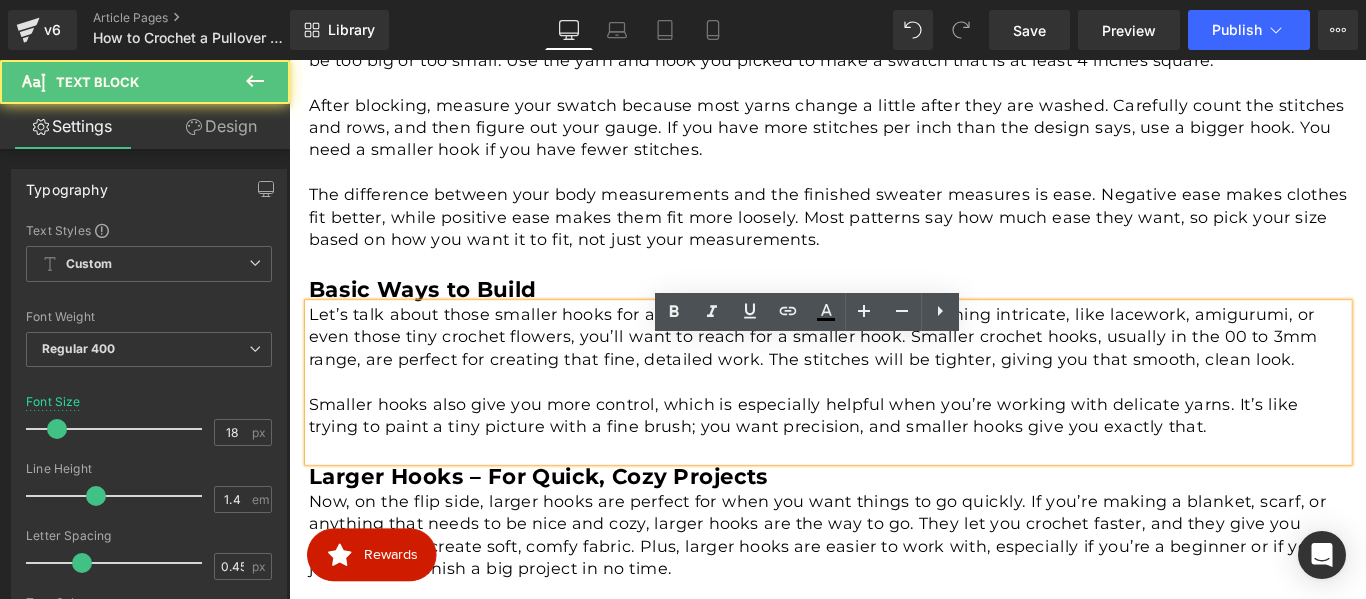 scroll, scrollTop: 1916, scrollLeft: 0, axis: vertical 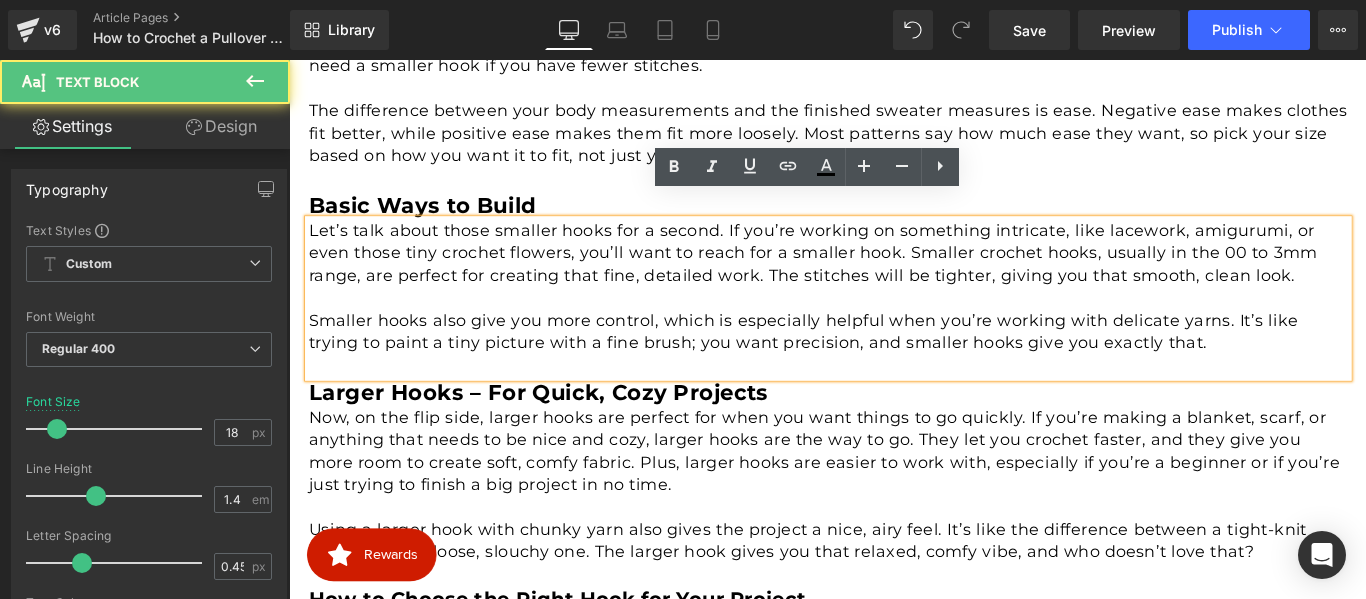 click at bounding box center [895, 327] 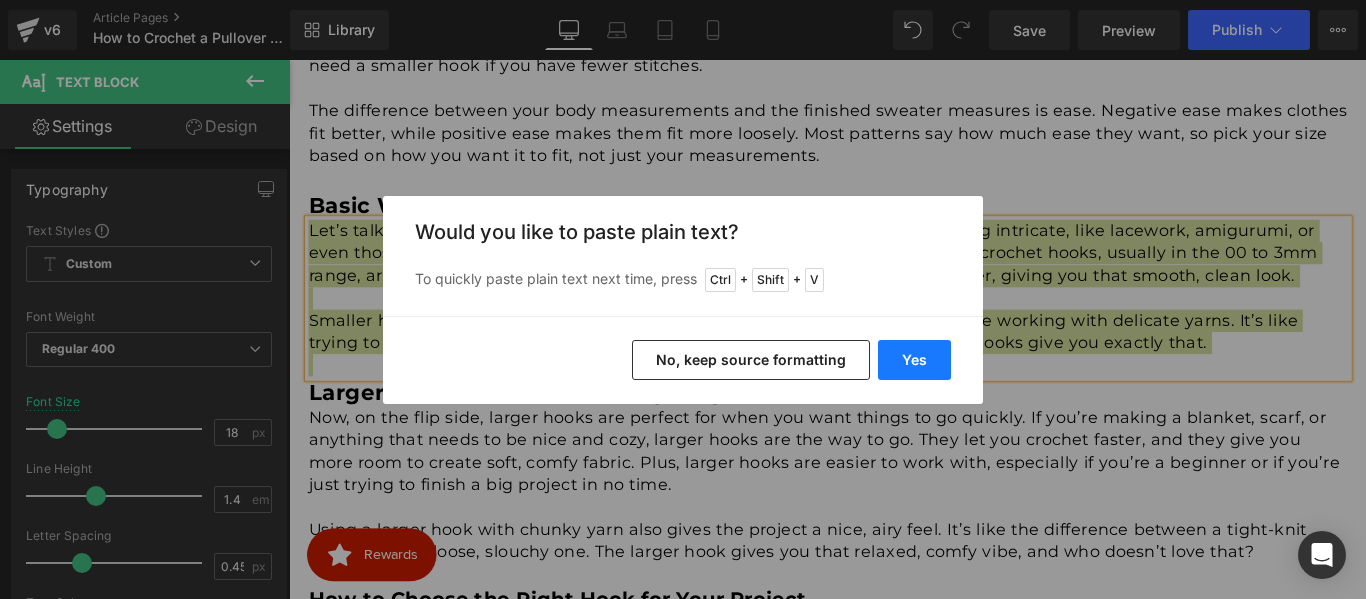 click on "Yes" at bounding box center (914, 360) 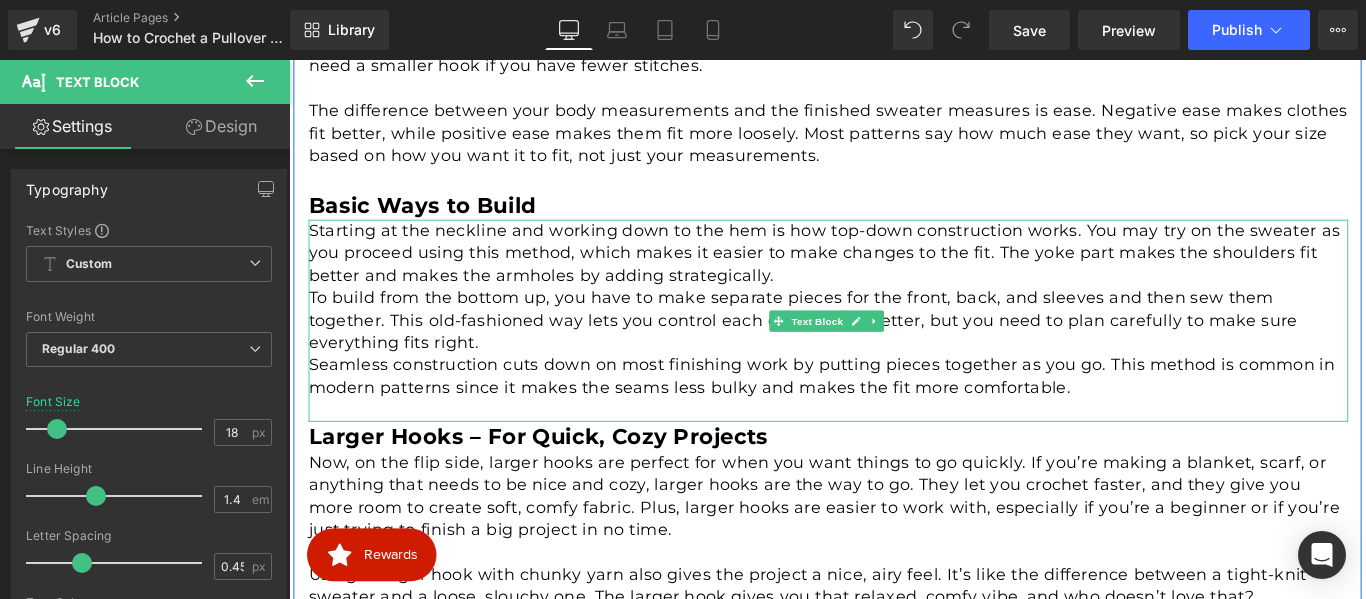 click on "To build from the bottom up, you have to make separate pieces for the front, back, and sleeves and then sew them together. This old-fashioned way lets you control each component better, but you need to plan carefully to make sure everything fits right." at bounding box center [895, 353] 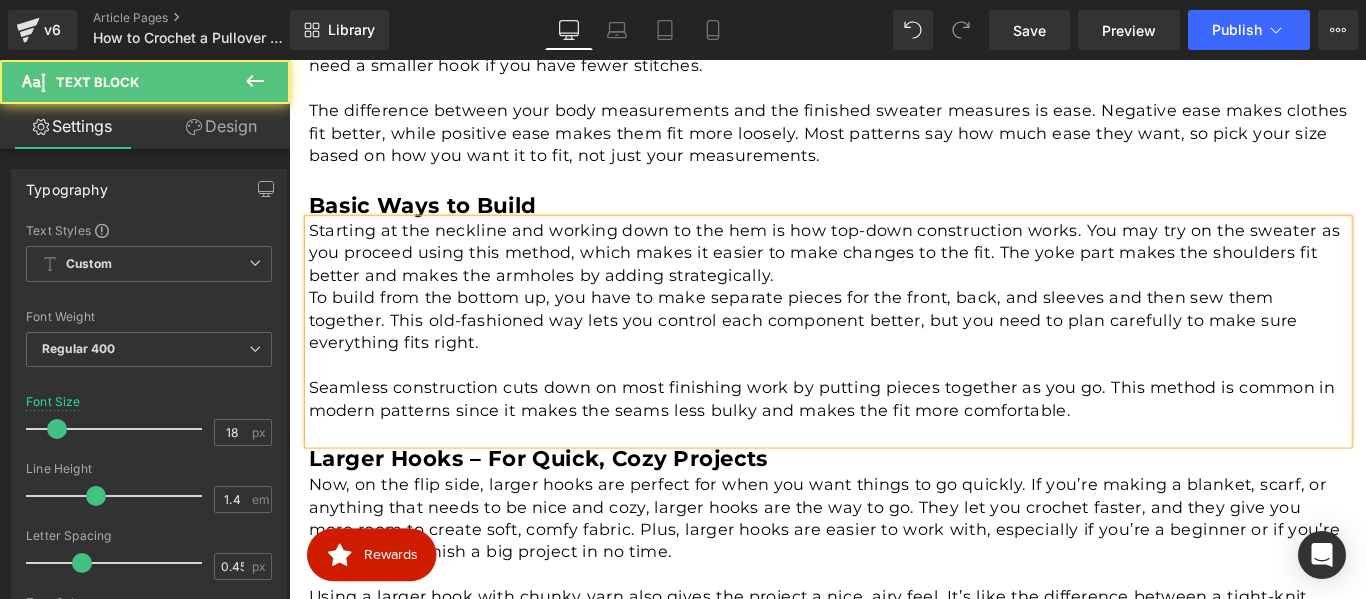 click on "Starting at the neckline and working down to the hem is how top-down construction works. You may try on the sweater as you proceed using this method, which makes it easier to make changes to the fit. The yoke part makes the shoulders fit better and makes the armholes by adding strategically." at bounding box center [895, 277] 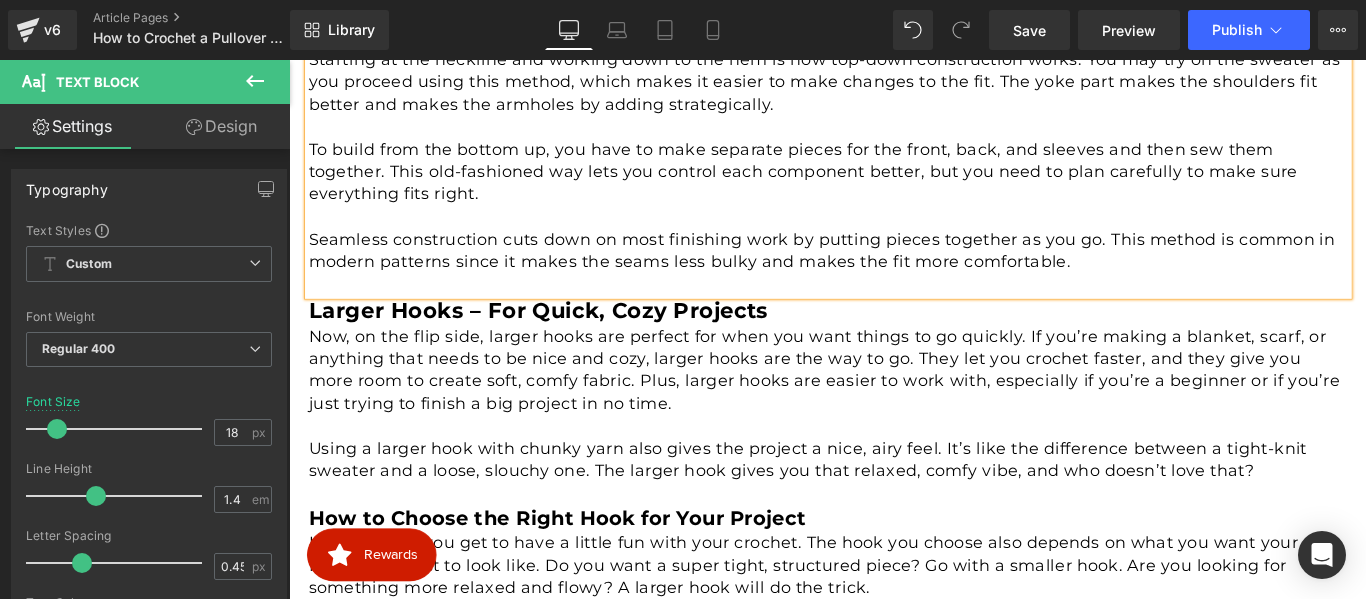 scroll, scrollTop: 2116, scrollLeft: 0, axis: vertical 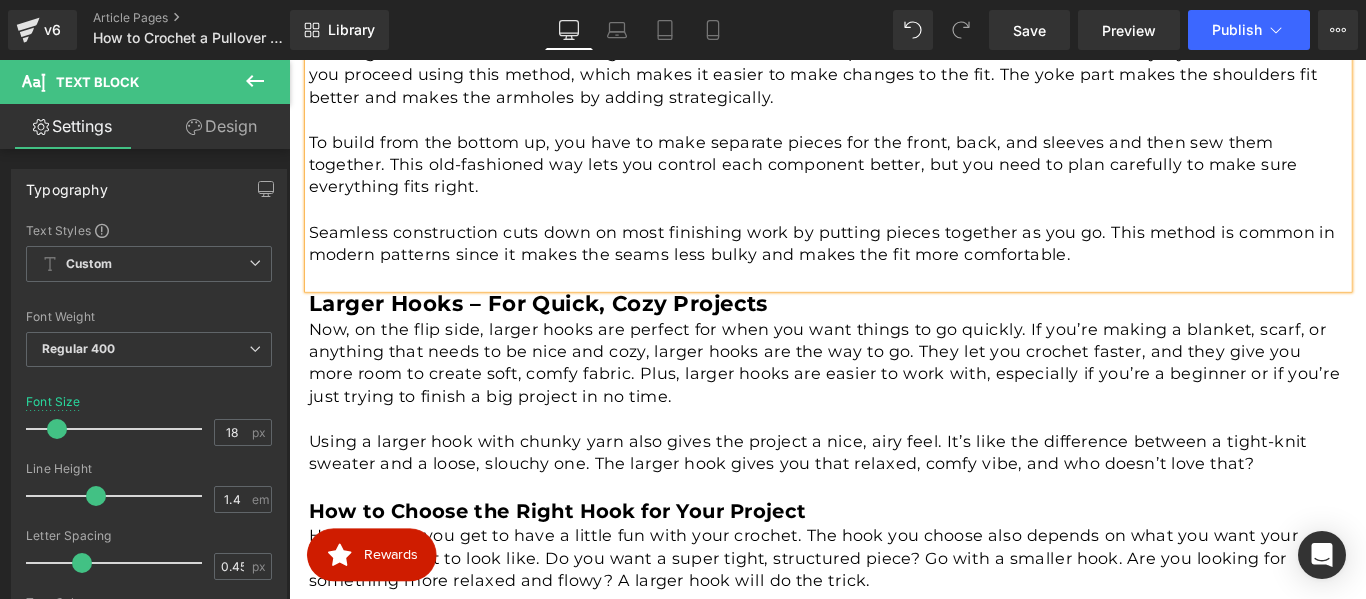 click on "Larger Hooks – For Quick, Cozy Projects" at bounding box center (569, 332) 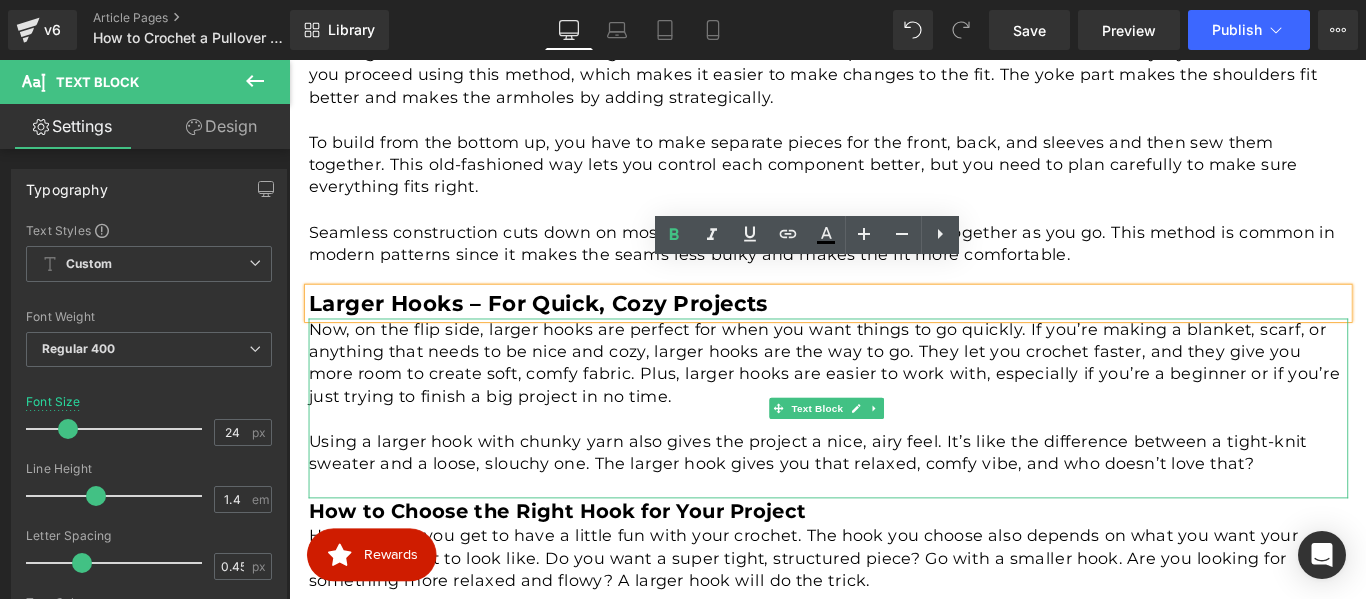 click at bounding box center [895, 463] 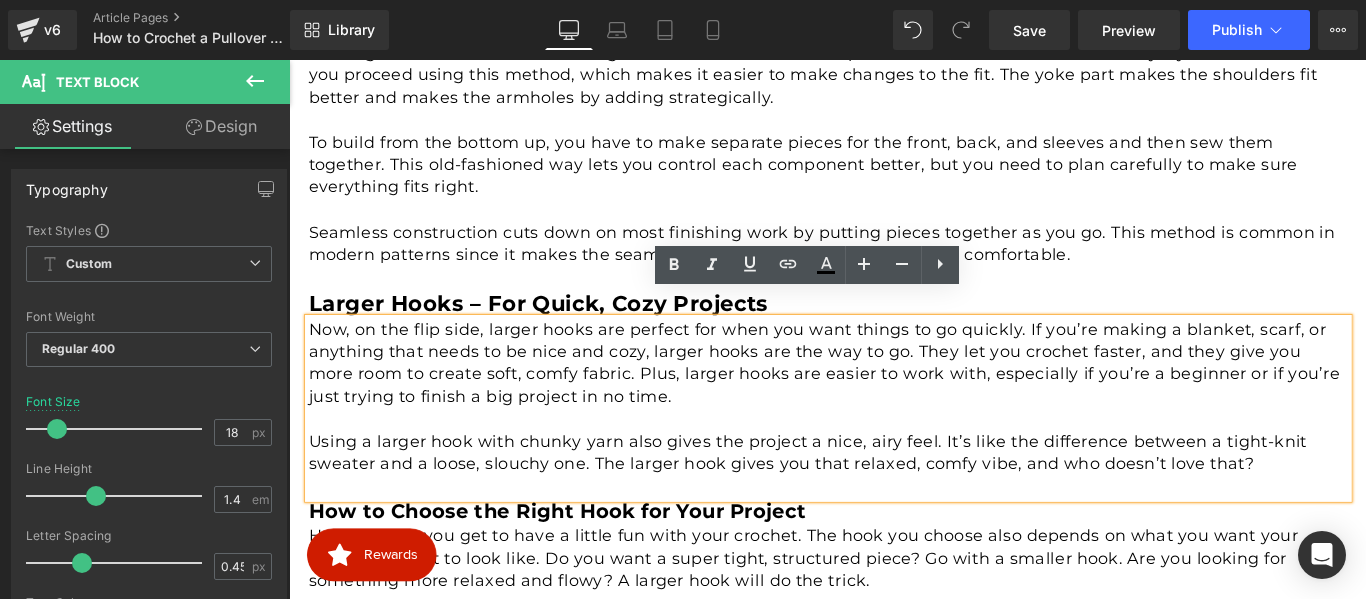 click on "Now, on the flip side, larger hooks are perfect for when you want things to go quickly. If you’re making a blanket, scarf, or anything that needs to be nice and cozy, larger hooks are the way to go. They let you crochet faster, and they give you more room to create soft, comfy fabric. Plus, larger hooks are easier to work with, especially if you’re a beginner or if you’re just trying to finish a big project in no time. Using a larger hook with chunky yarn also gives the project a nice, airy feel. It’s like the difference between a tight-knit sweater and a loose, slouchy one. The larger hook gives you that relaxed, comfy vibe, and who doesn’t love that?" at bounding box center (895, 451) 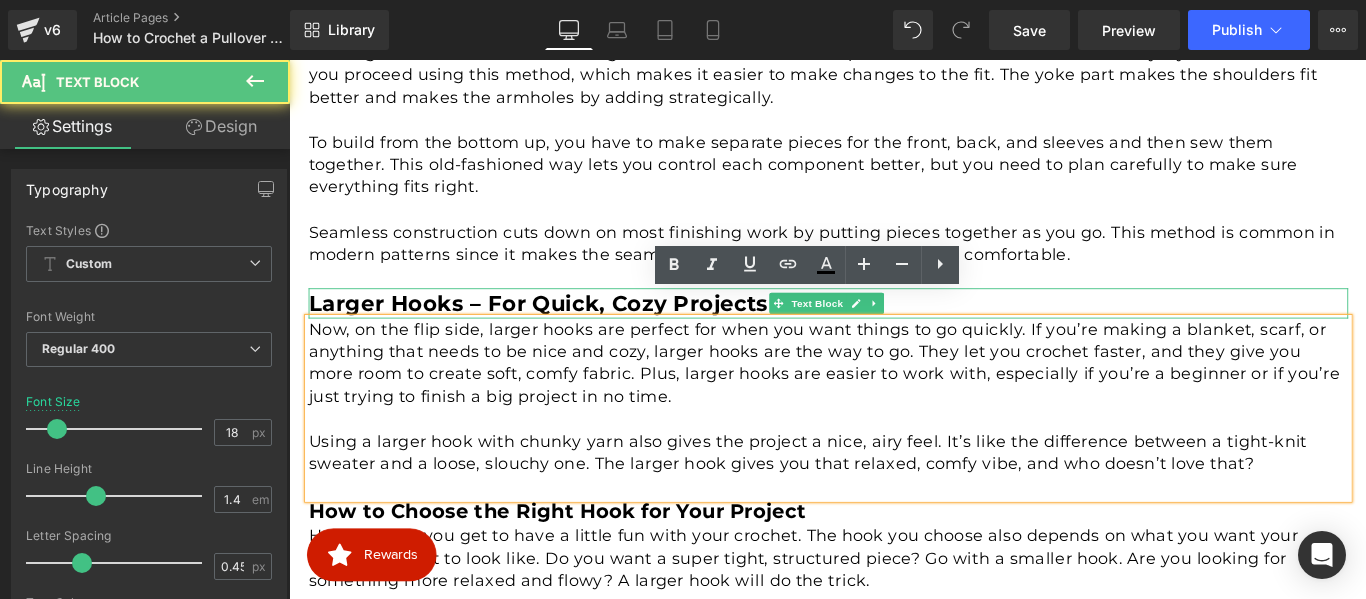 click on "Larger Hooks – For Quick, Cozy Projects" at bounding box center [569, 332] 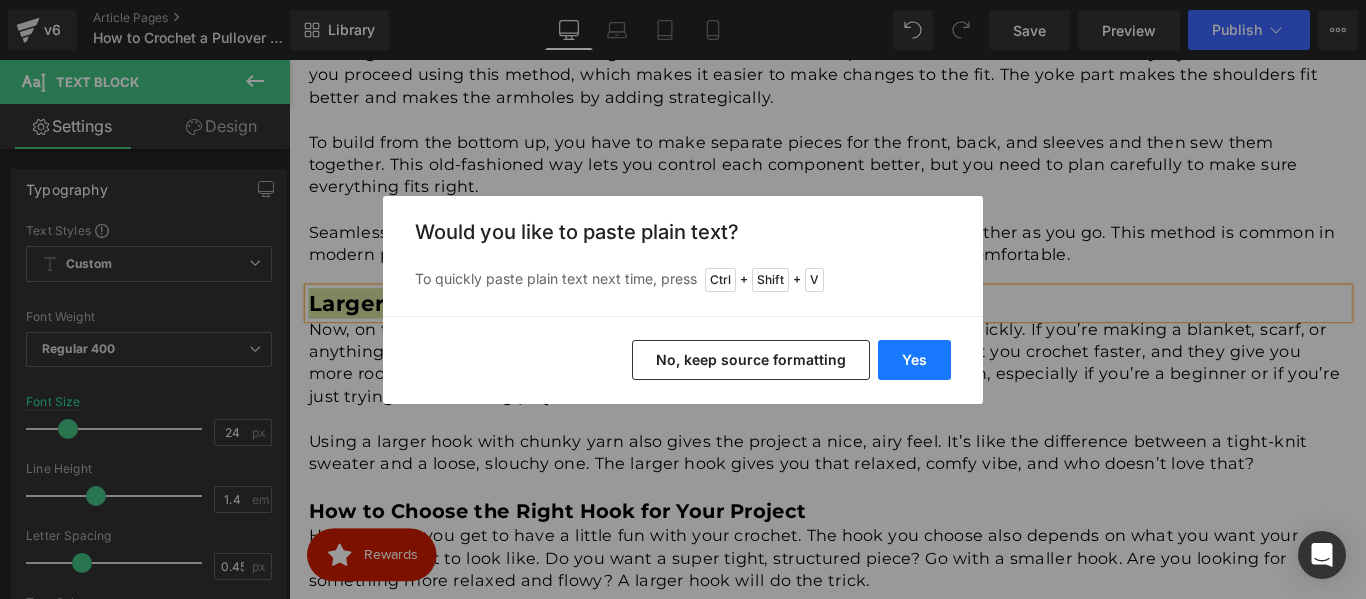 click on "Yes" at bounding box center (914, 360) 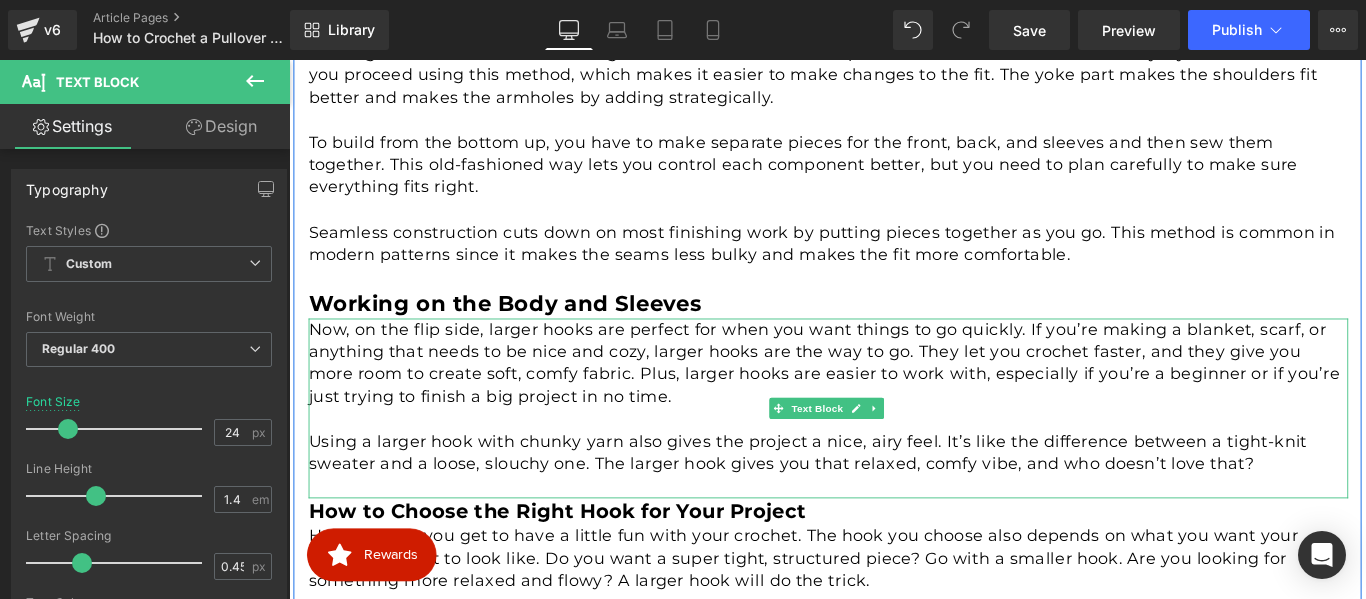 click on "Now, on the flip side, larger hooks are perfect for when you want things to go quickly. If you’re making a blanket, scarf, or anything that needs to be nice and cozy, larger hooks are the way to go. They let you crochet faster, and they give you more room to create soft, comfy fabric. Plus, larger hooks are easier to work with, especially if you’re a beginner or if you’re just trying to finish a big project in no time." at bounding box center (895, 400) 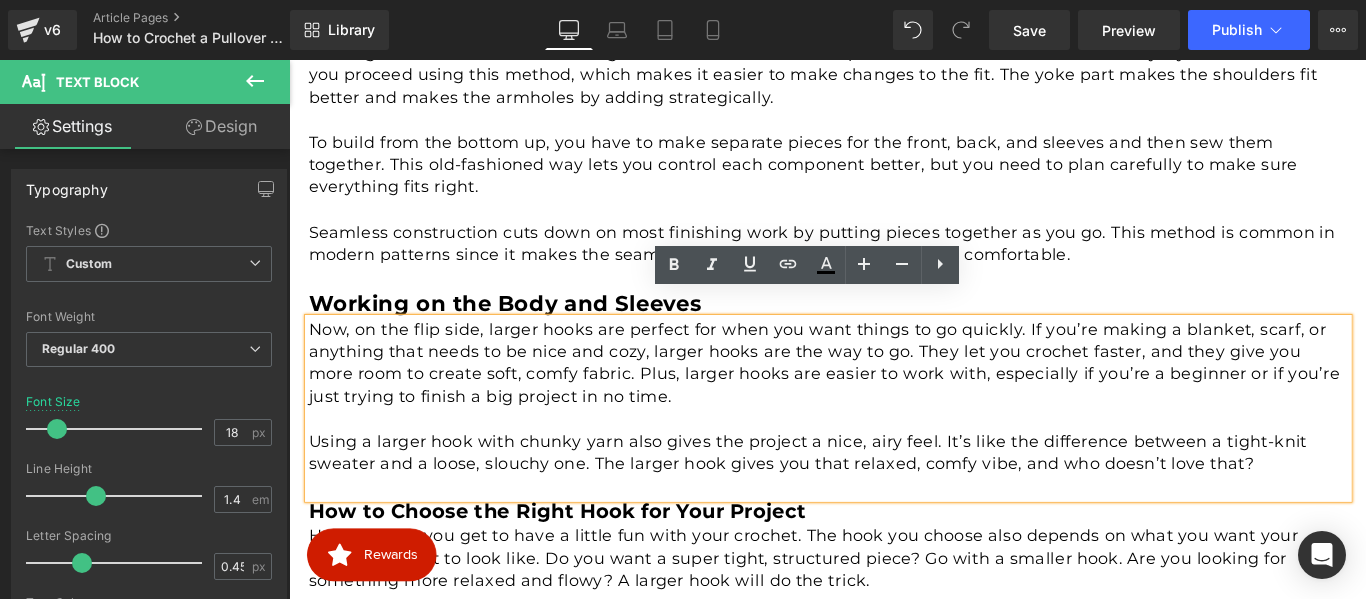 click on "Now, on the flip side, larger hooks are perfect for when you want things to go quickly. If you’re making a blanket, scarf, or anything that needs to be nice and cozy, larger hooks are the way to go. They let you crochet faster, and they give you more room to create soft, comfy fabric. Plus, larger hooks are easier to work with, especially if you’re a beginner or if you’re just trying to finish a big project in no time." at bounding box center (895, 400) 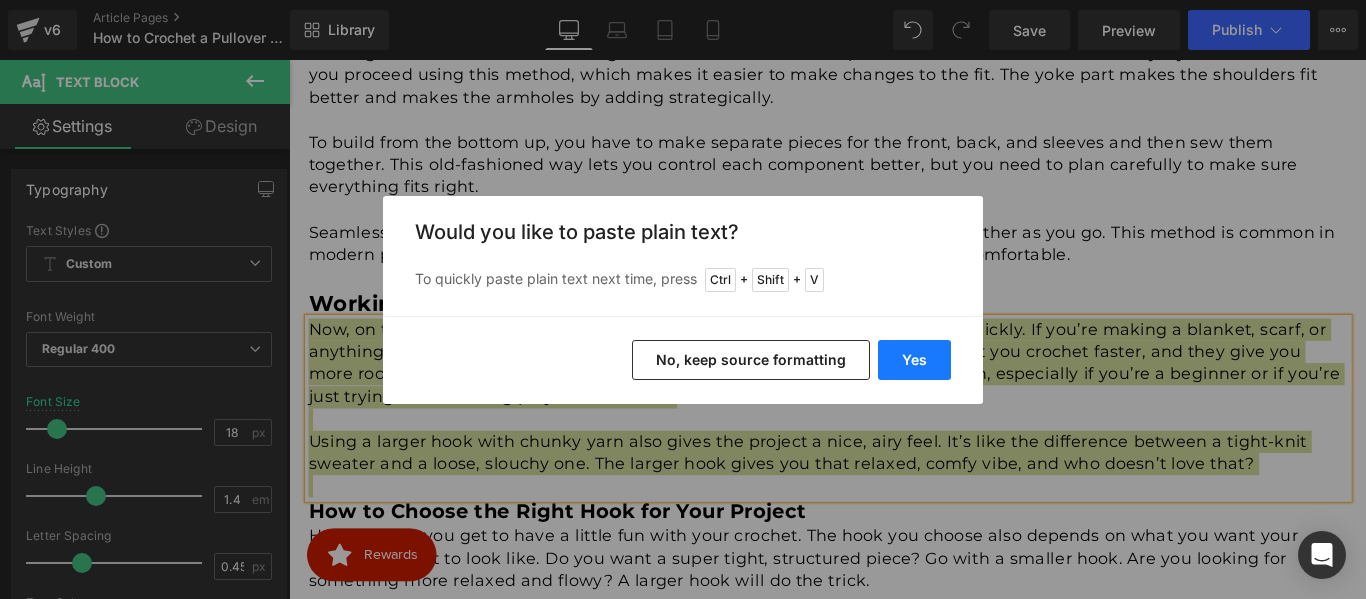 click on "Yes" at bounding box center [914, 360] 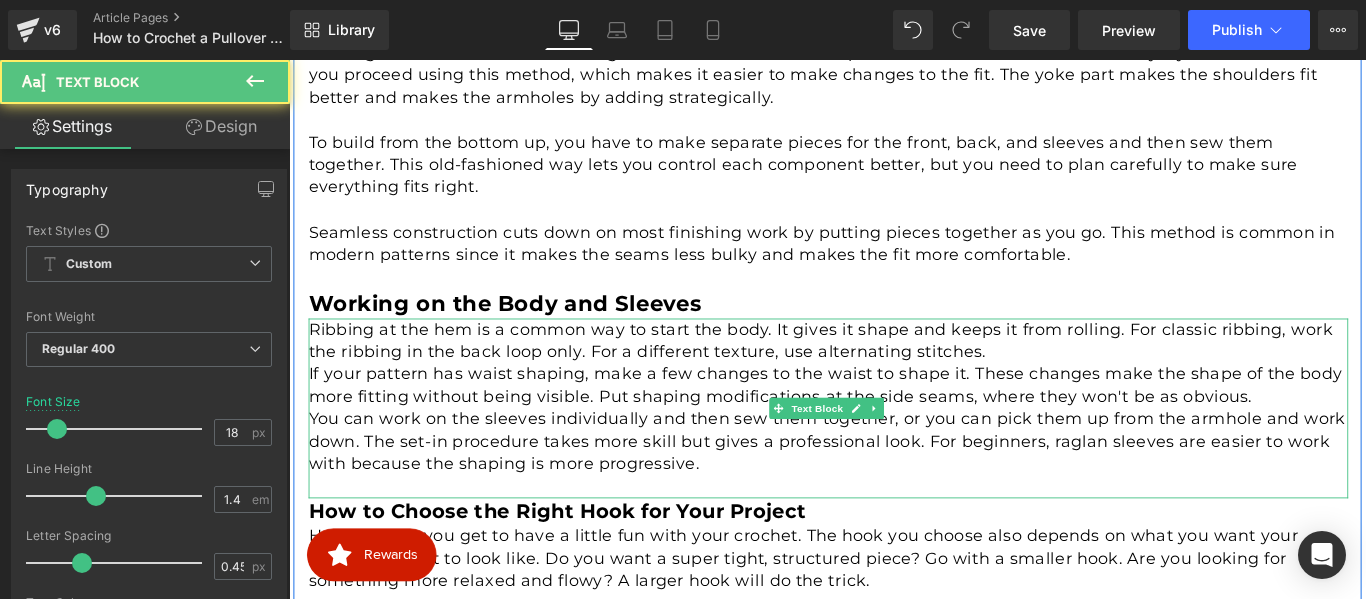 click on "Ribbing at the hem is a common way to start the body. It gives it shape and keeps it from rolling. For classic ribbing, work the ribbing in the back loop only. For a different texture, use alternating stitches." at bounding box center [895, 375] 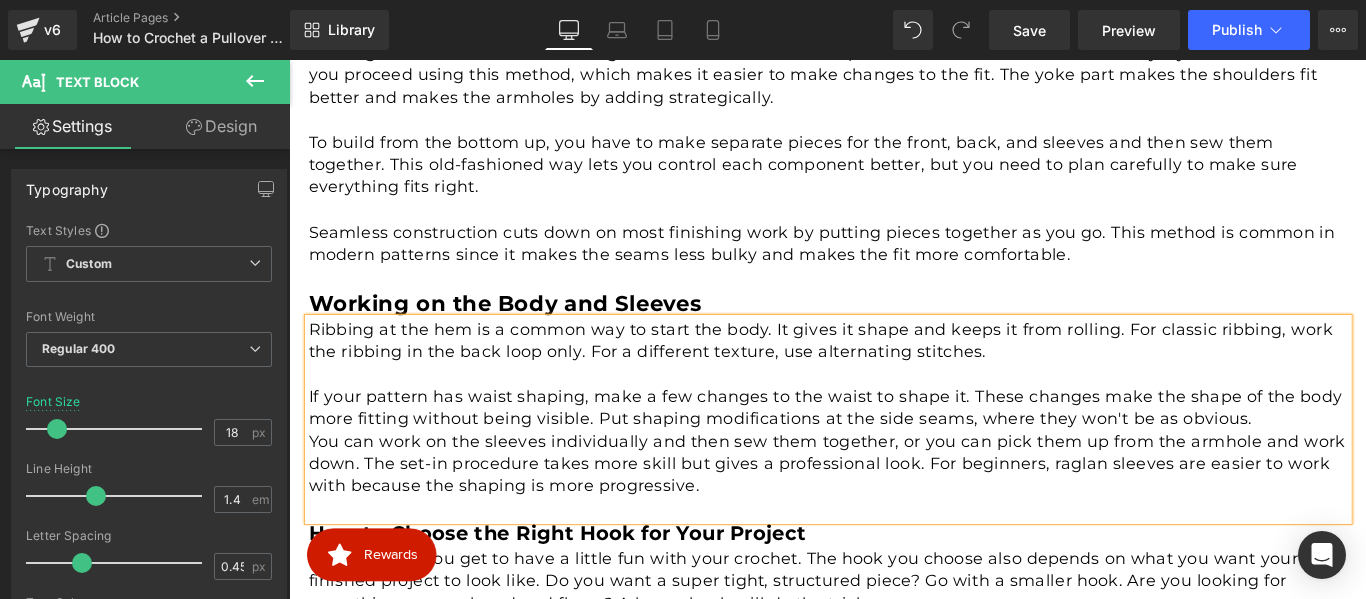 click on "If your pattern has waist shaping, make a few changes to the waist to shape it. These changes make the shape of the body more fitting without being visible. Put shaping modifications at the side seams, where they won't be as obvious." at bounding box center [895, 451] 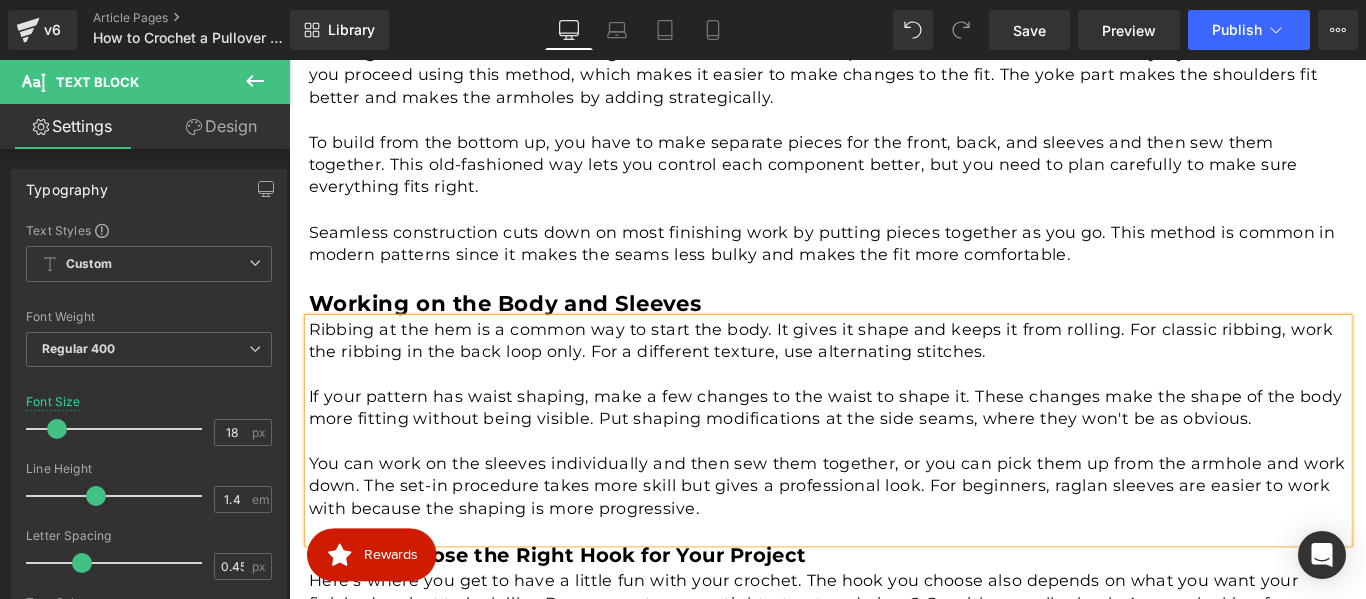 scroll, scrollTop: 2316, scrollLeft: 0, axis: vertical 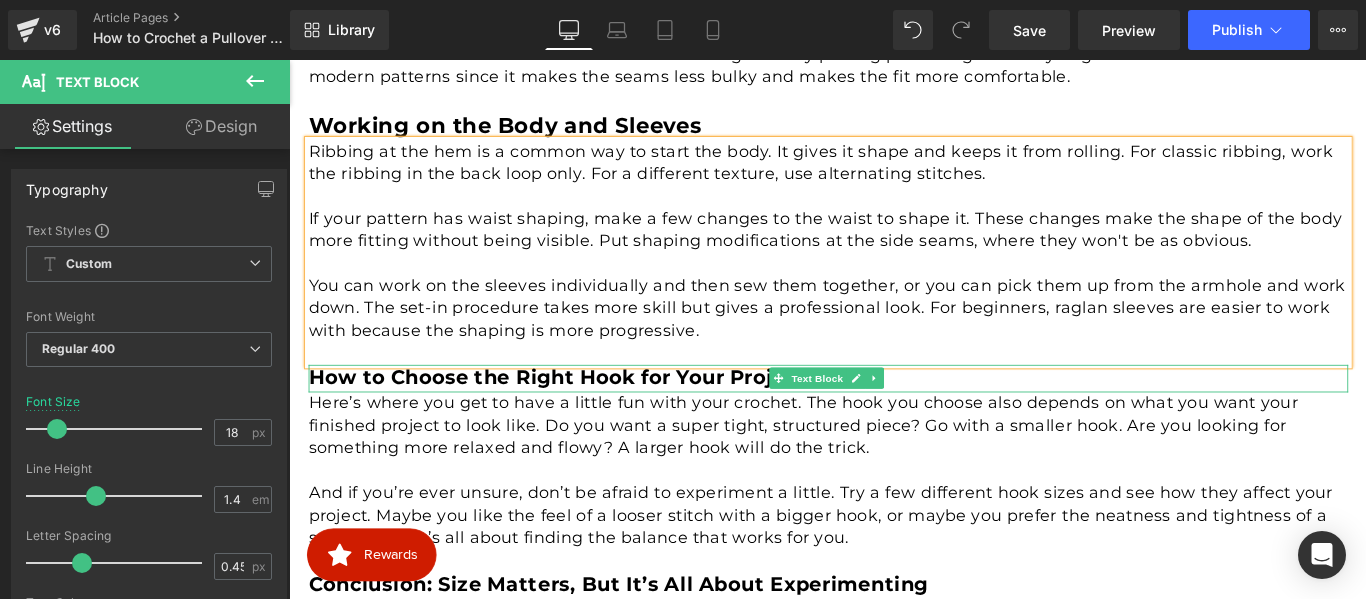click on "How to Choose the Right Hook for Your Project" at bounding box center [590, 416] 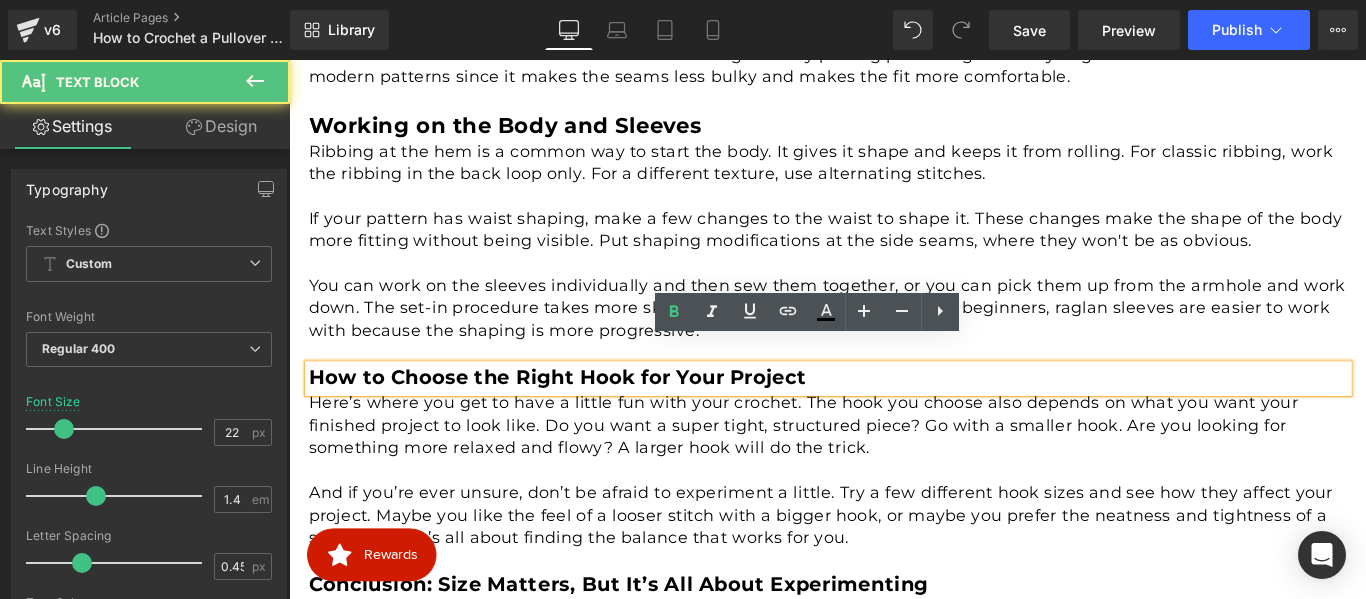 click on "How to Choose the Right Hook for Your Project" at bounding box center (590, 416) 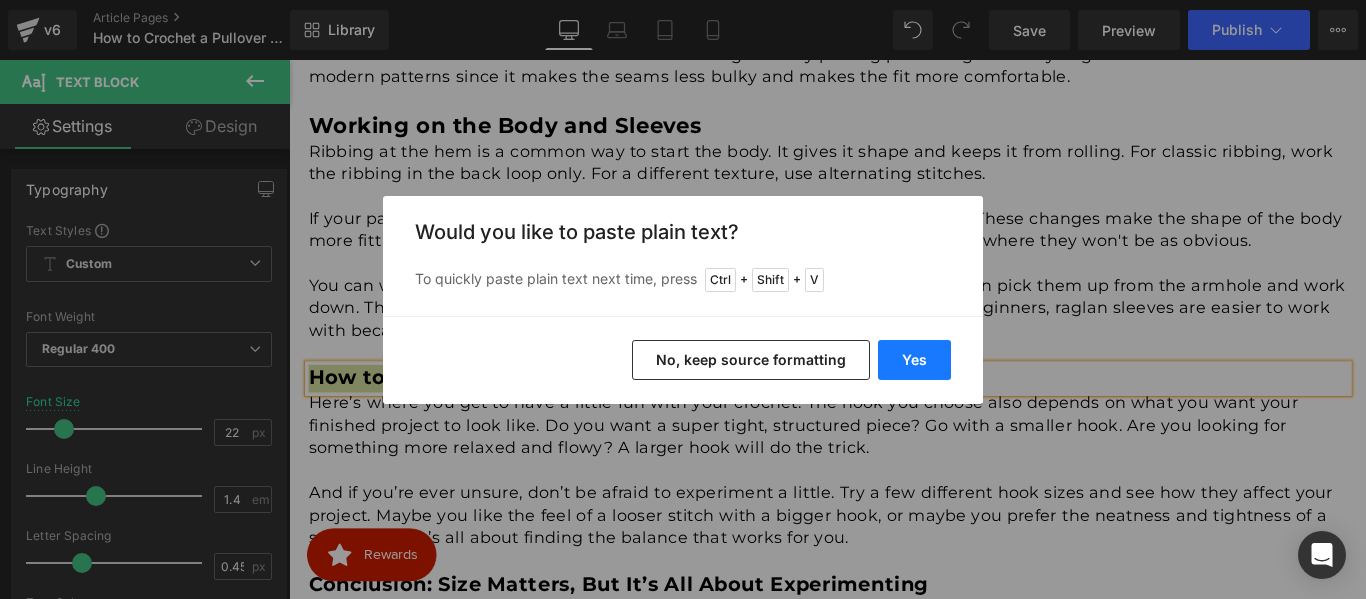 click on "Yes" at bounding box center (914, 360) 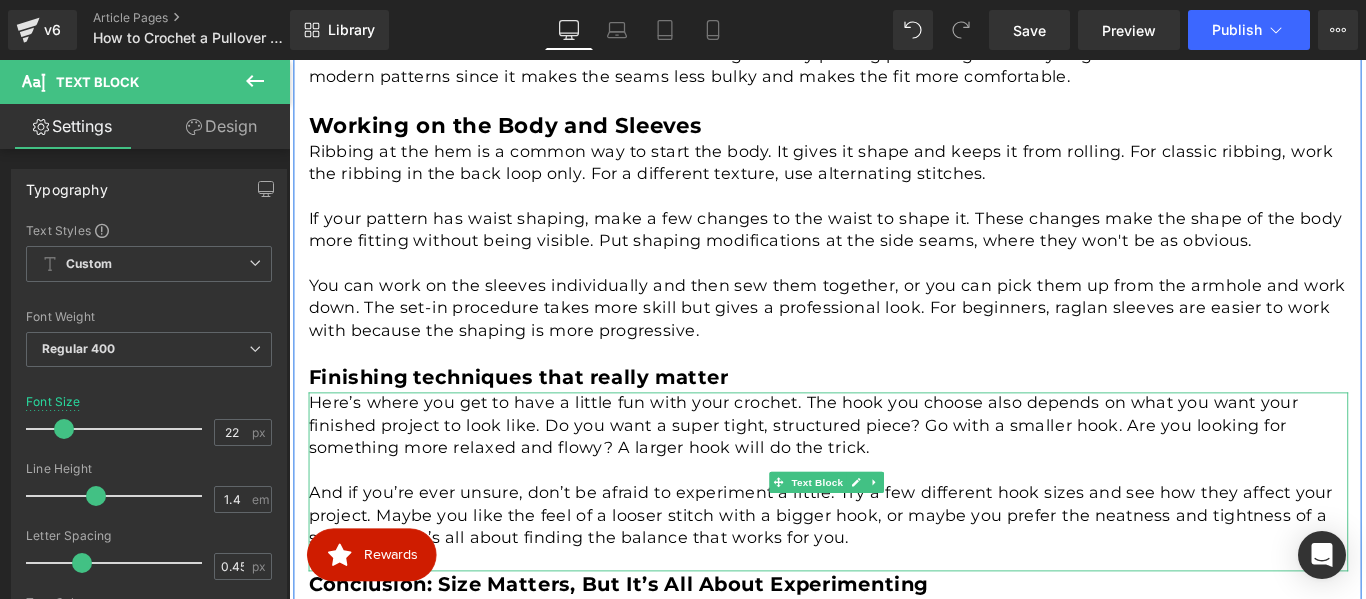 click at bounding box center [895, 520] 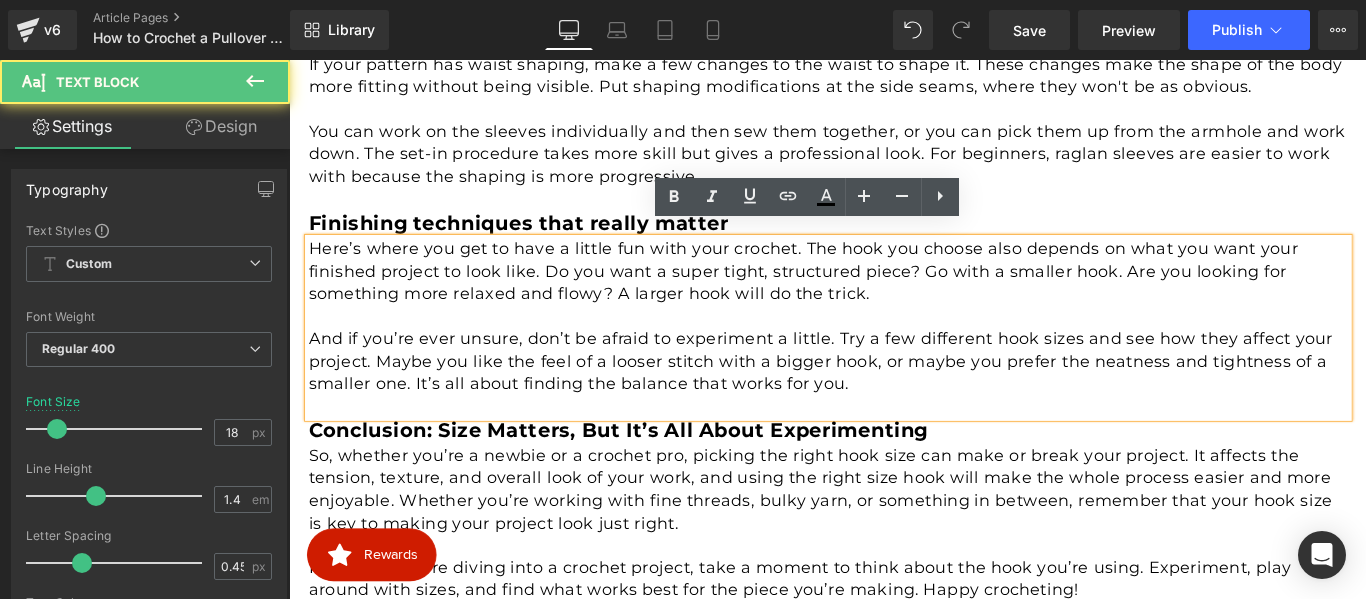 scroll, scrollTop: 2516, scrollLeft: 0, axis: vertical 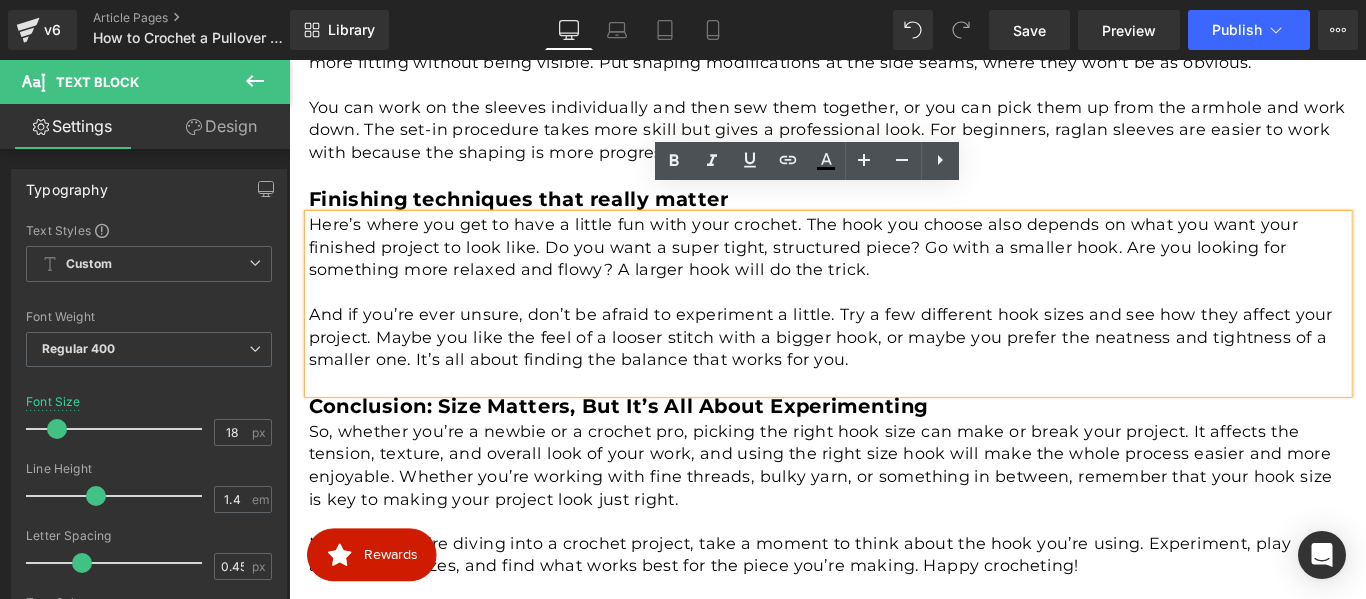 click on "And if you’re ever unsure, don’t be afraid to experiment a little. Try a few different hook sizes and see how they affect your project. Maybe you like the feel of a looser stitch with a bigger hook, or maybe you prefer the neatness and tightness of a smaller one. It’s all about finding the balance that works for you." at bounding box center (895, 372) 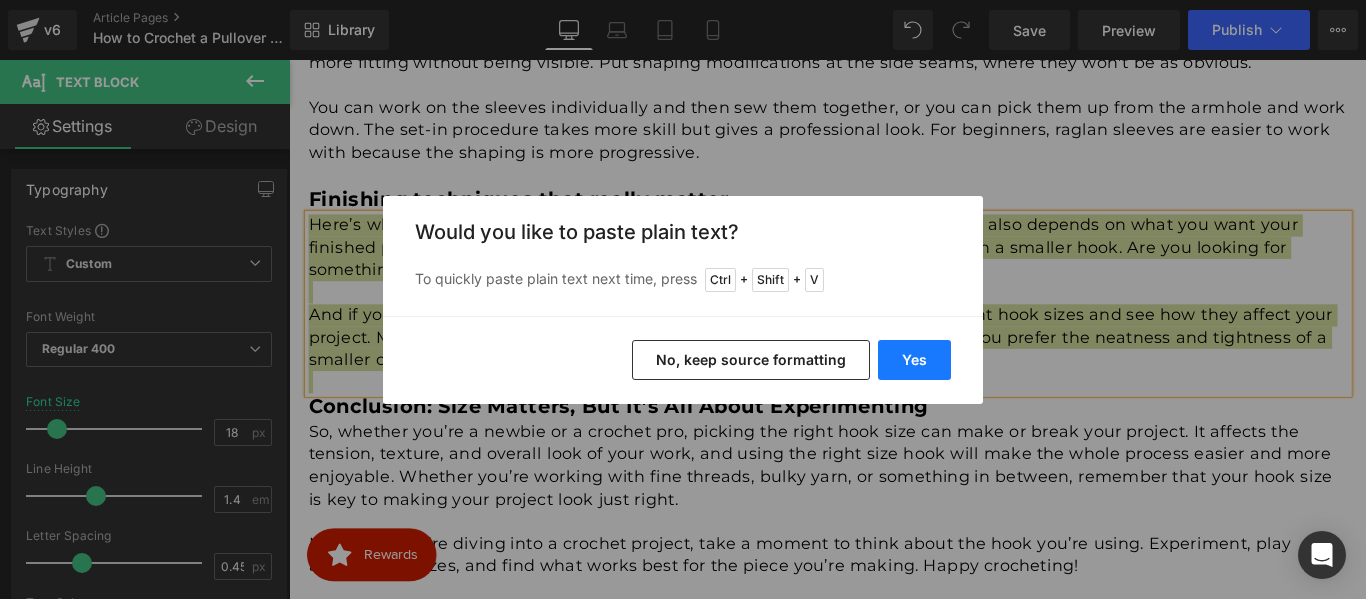 click on "Yes" at bounding box center [914, 360] 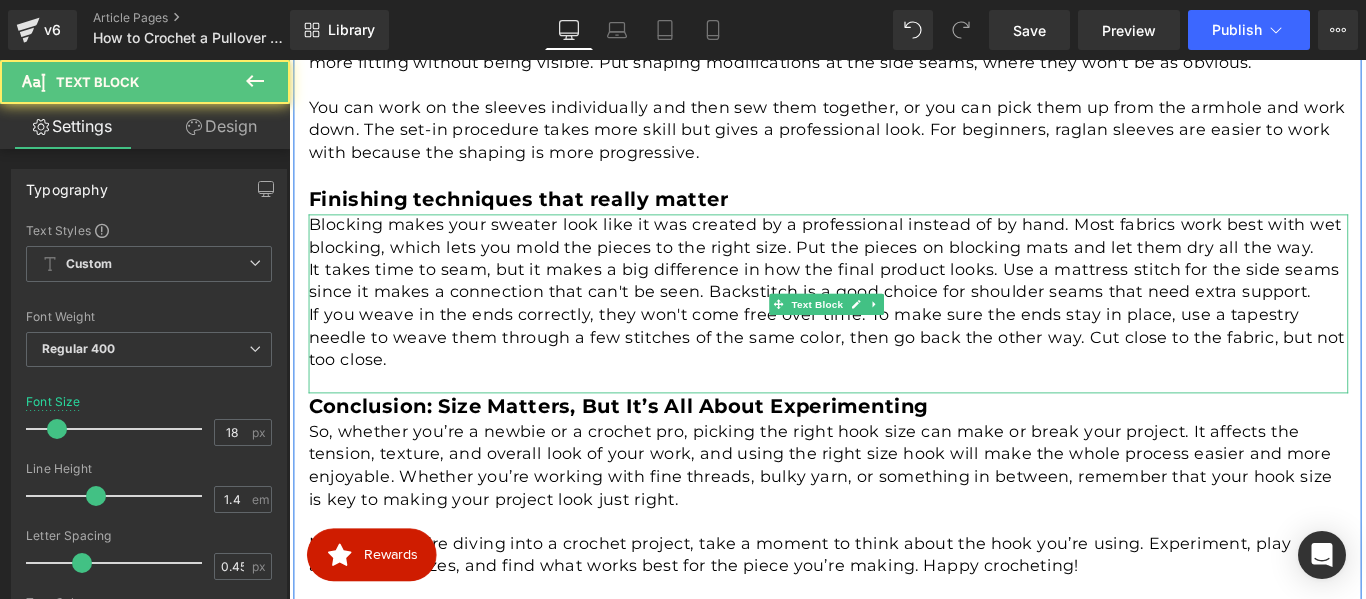 click on "It takes time to seam, but it makes a big difference in how the final product looks. Use a mattress stitch for the side seams since it makes a connection that can't be seen. Backstitch is a good choice for shoulder seams that need extra support." at bounding box center [895, 308] 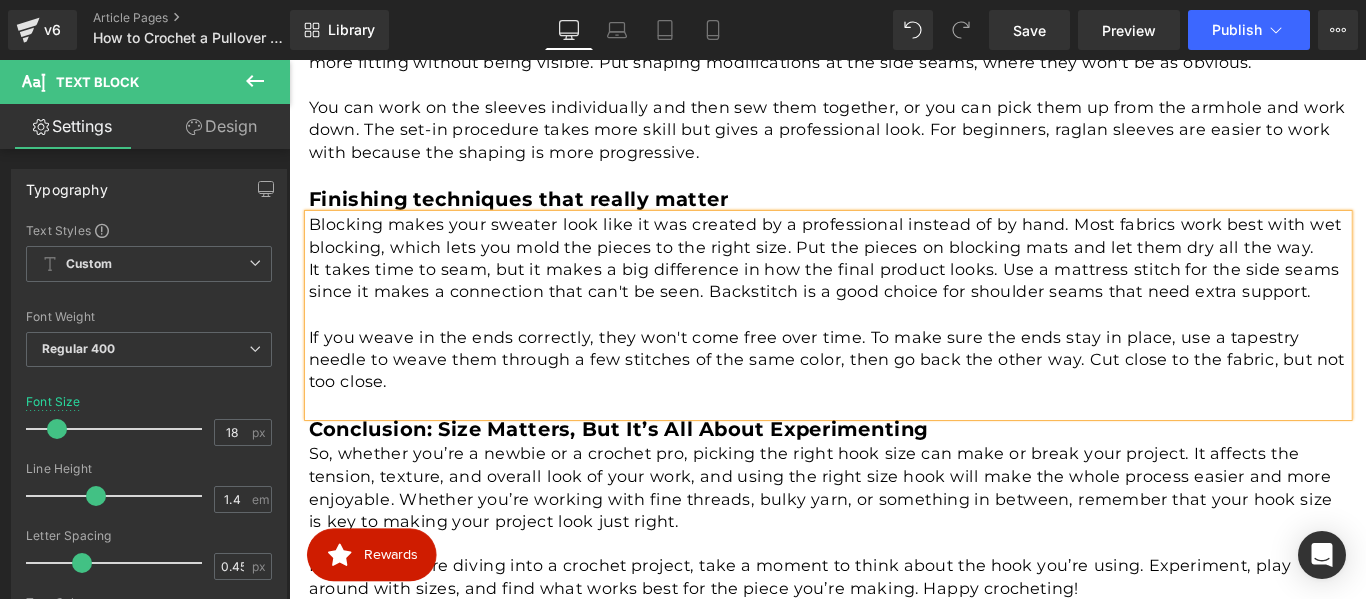 click on "Blocking makes your sweater look like it was created by a professional instead of by hand. Most fabrics work best with wet blocking, which lets you mold the pieces to the right size. Put the pieces on blocking mats and let them dry all the way." at bounding box center [895, 258] 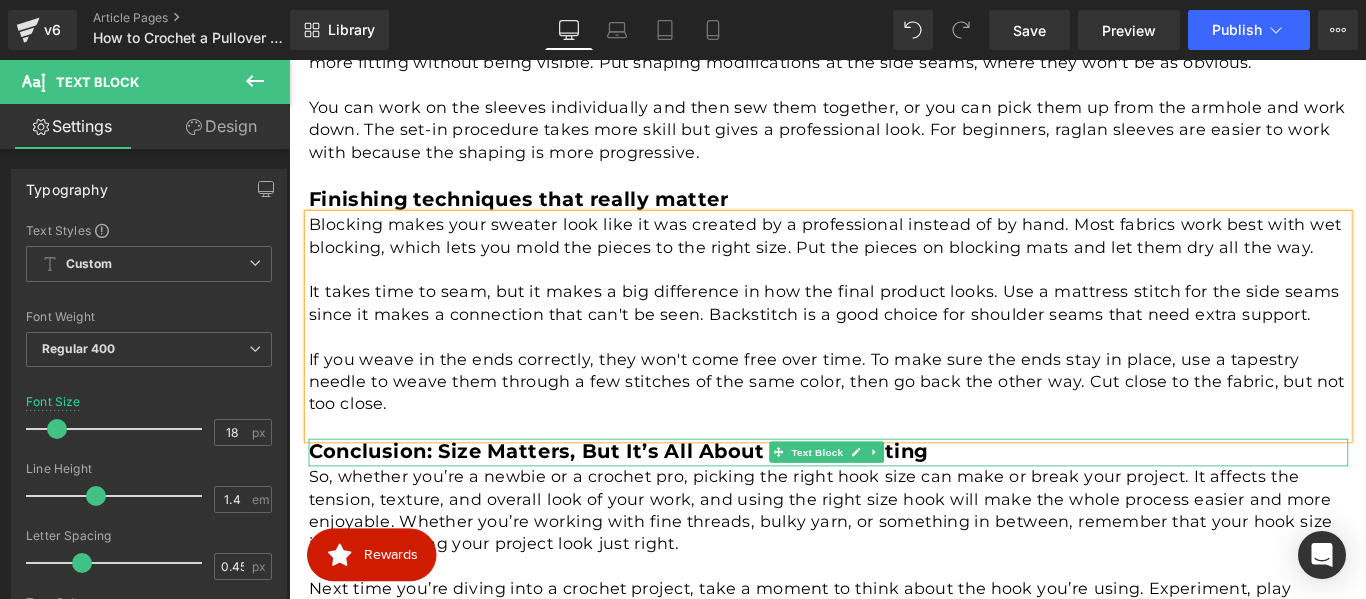 click on "Conclusion: Size Matters, But It’s All About Experimenting" at bounding box center (659, 499) 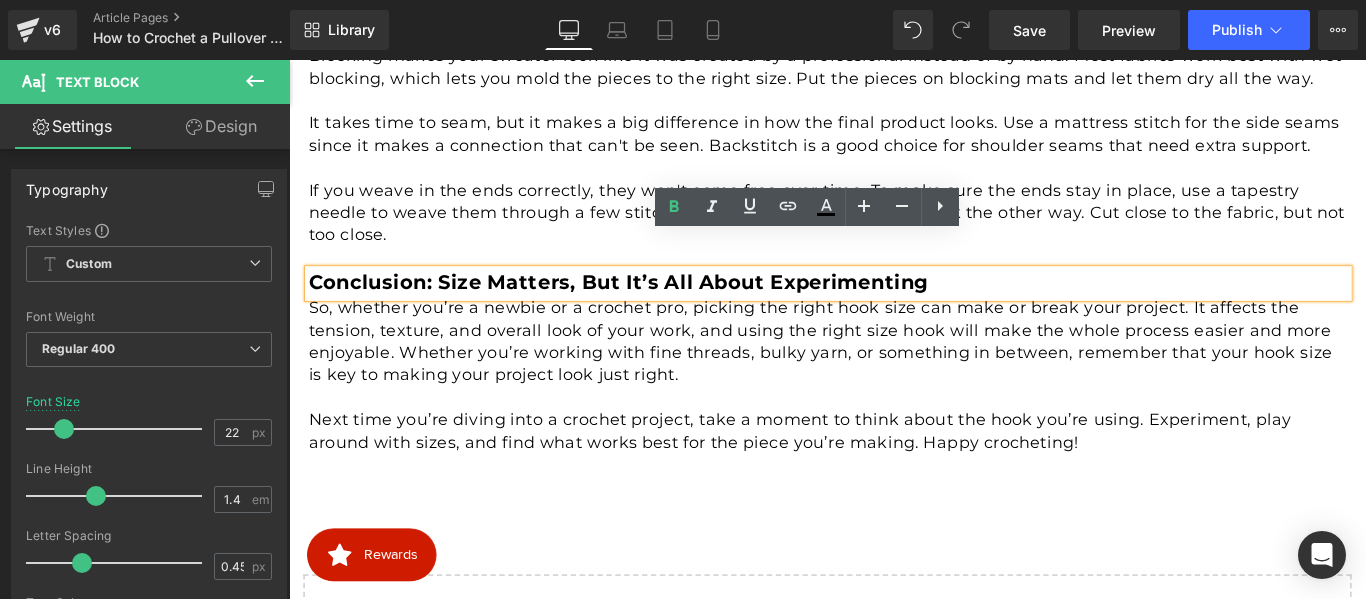 scroll, scrollTop: 2716, scrollLeft: 0, axis: vertical 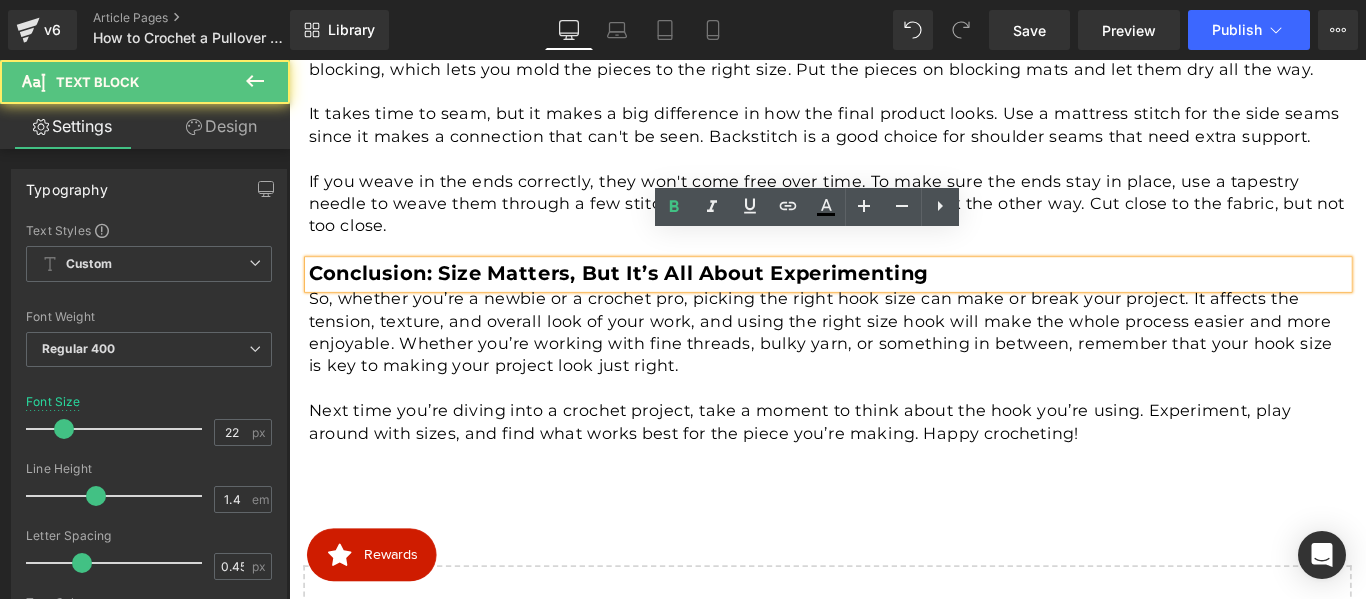 click on "Conclusion: Size Matters, But It’s All About Experimenting" at bounding box center (659, 299) 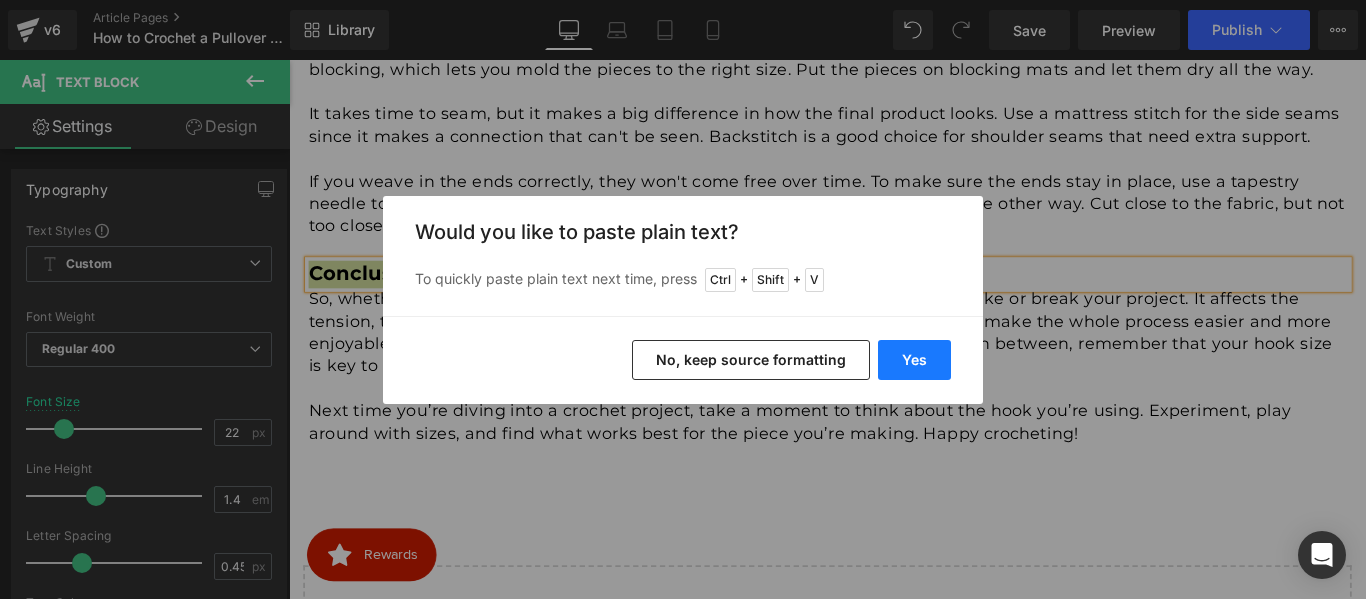 click on "Yes" at bounding box center [914, 360] 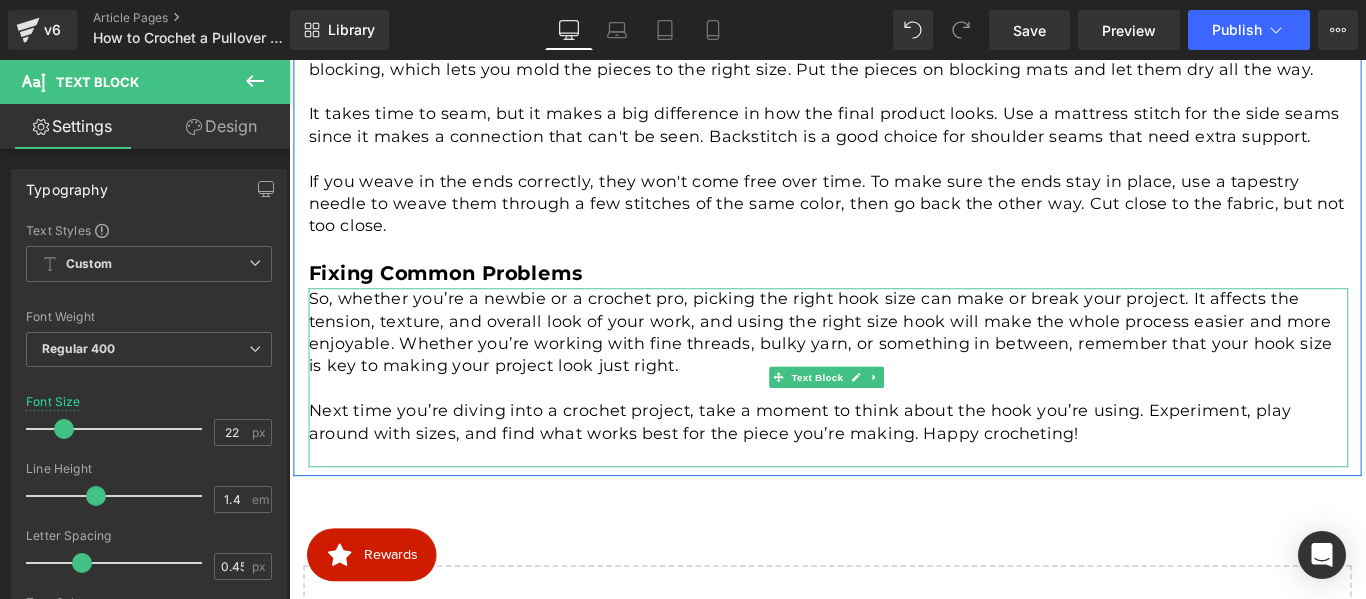 click on "So, whether you’re a newbie or a crochet pro, picking the right hook size can make or break your project. It affects the tension, texture, and overall look of your work, and using the right size hook will make the whole process easier and more enjoyable. Whether you’re working with fine threads, bulky yarn, or something in between, remember that your hook size is key to making your project look just right." at bounding box center (895, 366) 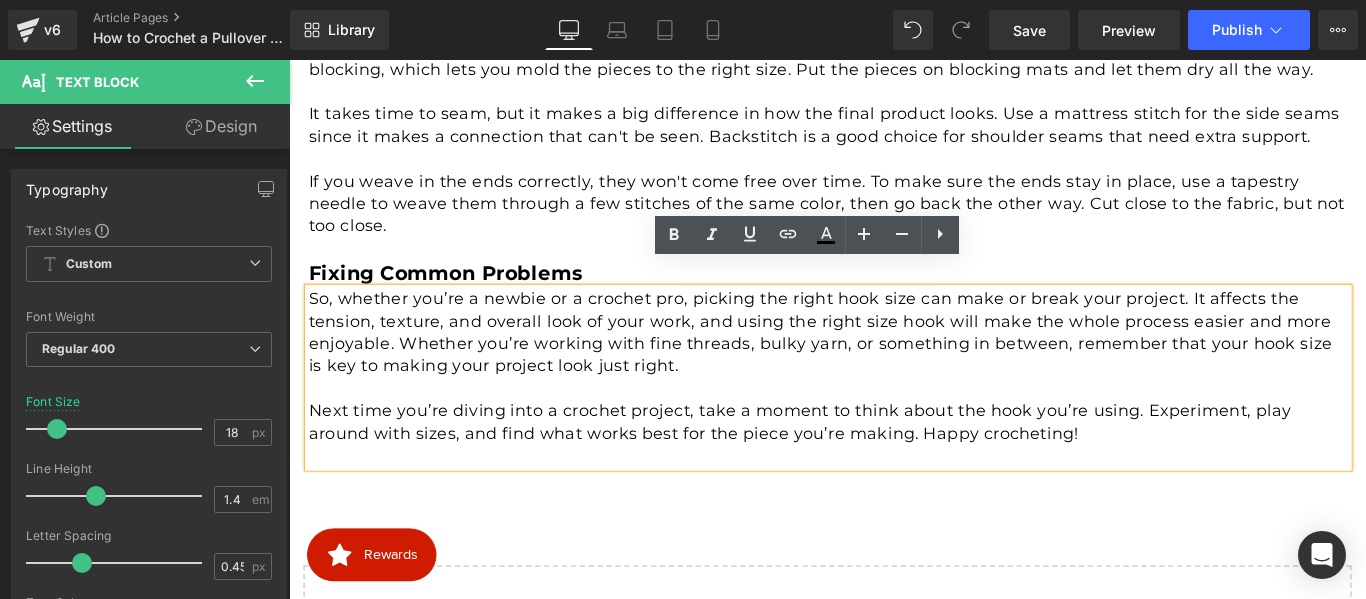 click on "So, whether you’re a newbie or a crochet pro, picking the right hook size can make or break your project. It affects the tension, texture, and overall look of your work, and using the right size hook will make the whole process easier and more enjoyable. Whether you’re working with fine threads, bulky yarn, or something in between, remember that your hook size is key to making your project look just right." at bounding box center [895, 366] 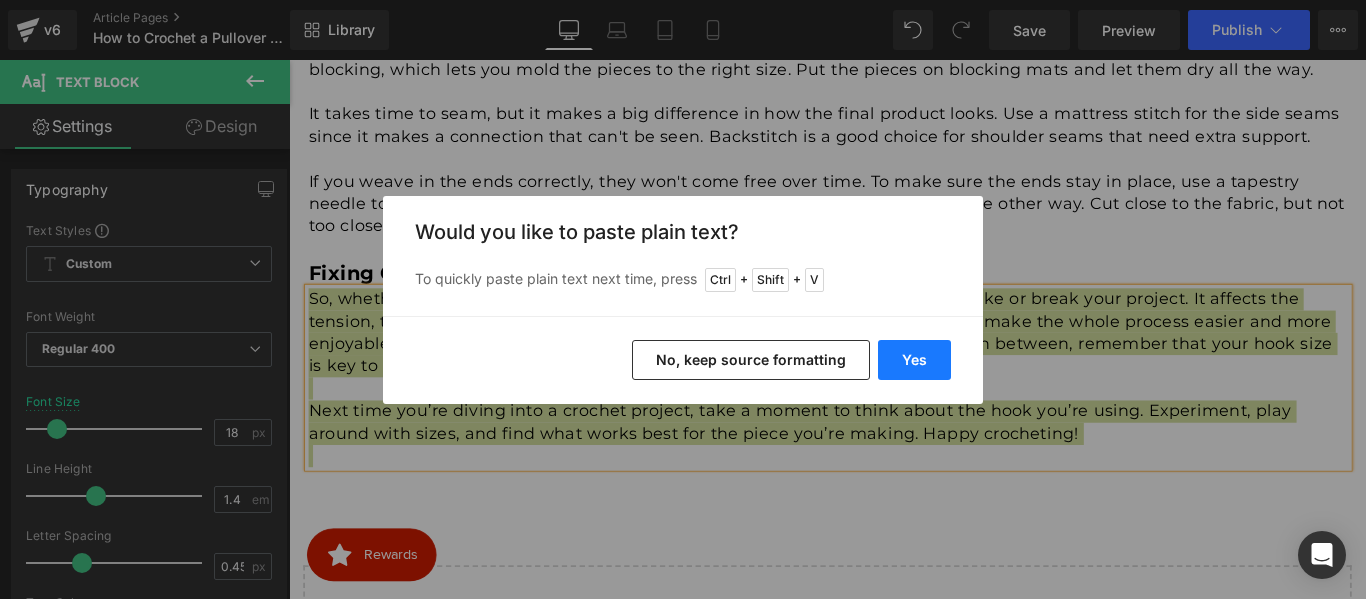 click on "Yes" at bounding box center [914, 360] 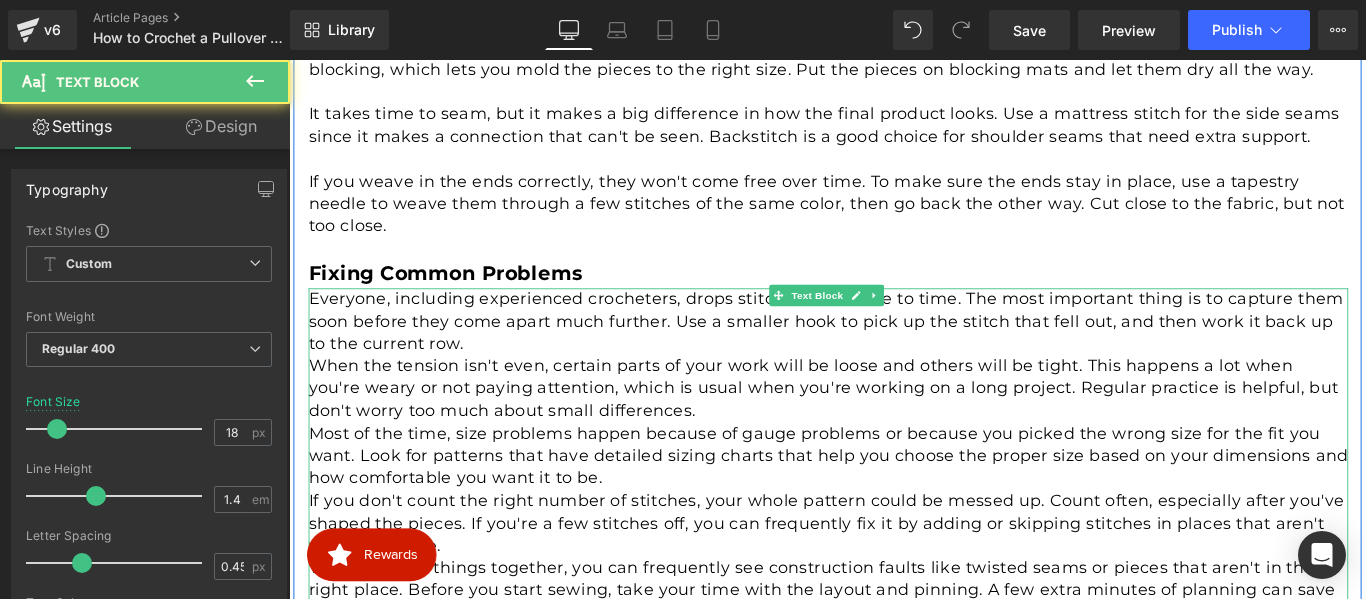 click on "Everyone, including experienced crocheters, drops stitches from time to time. The most important thing is to capture them soon before they come apart much further. Use a smaller hook to pick up the stitch that fell out, and then work it back up to the current row." at bounding box center [895, 354] 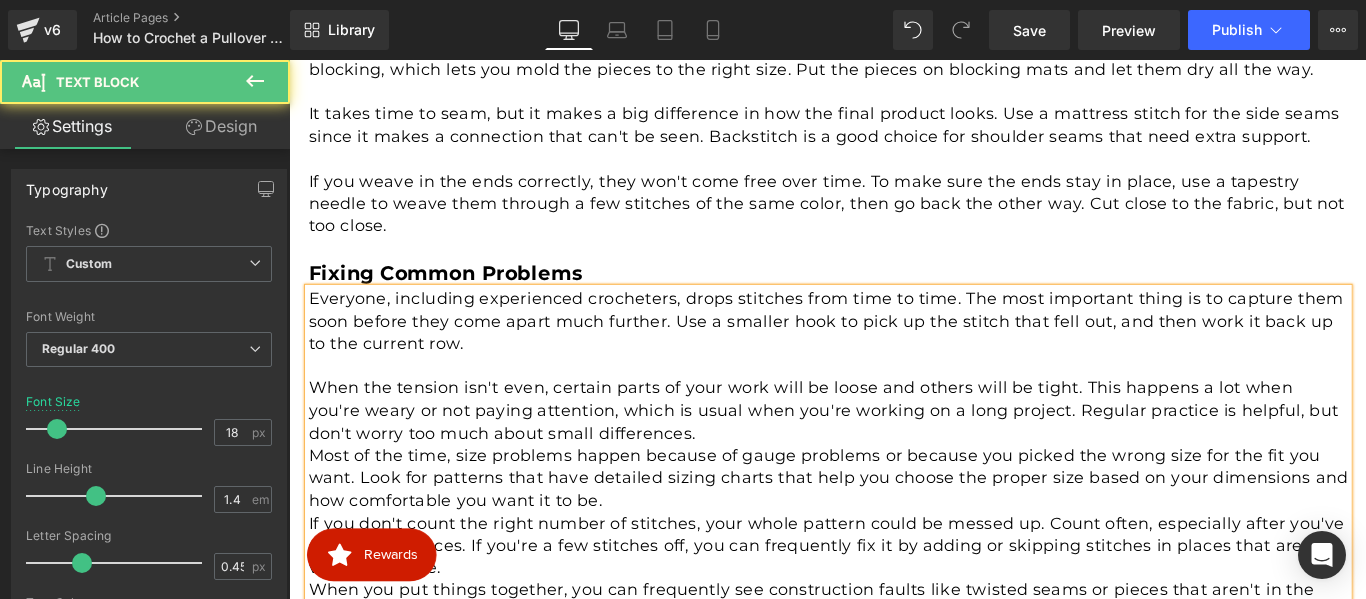 click on "When the tension isn't even, certain parts of your work will be loose and others will be tight. This happens a lot when you're weary or not paying attention, which is usual when you're working on a long project. Regular practice is helpful, but don't worry too much about small differences." at bounding box center (895, 454) 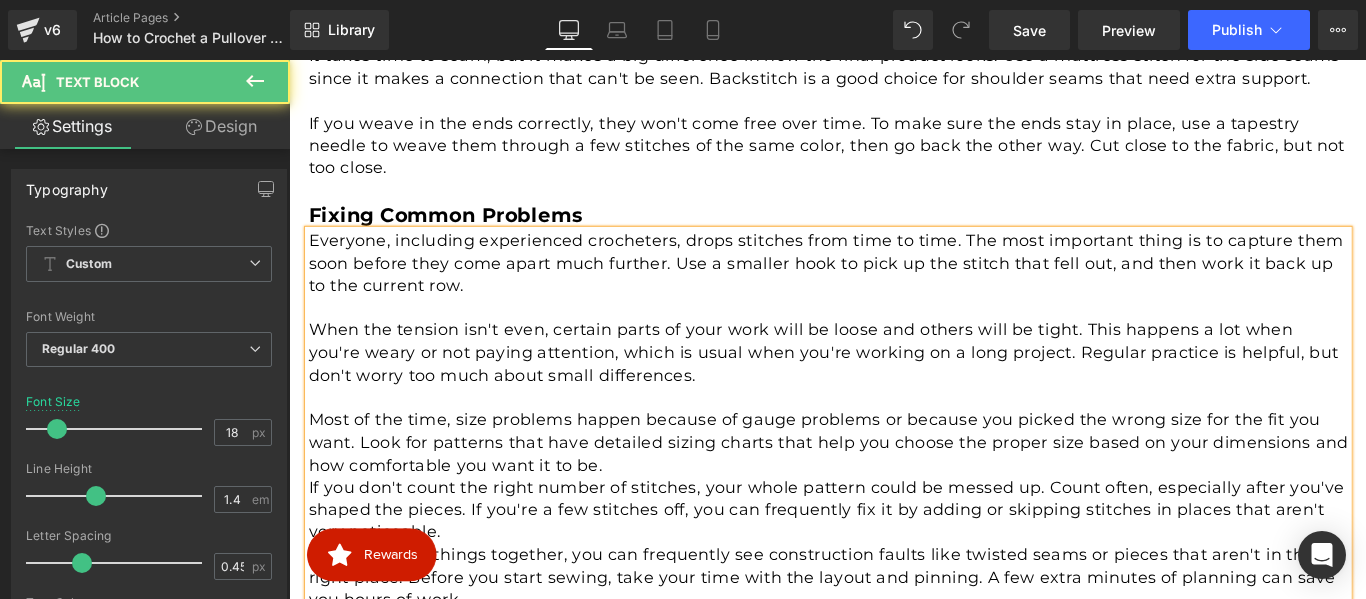 scroll, scrollTop: 2816, scrollLeft: 0, axis: vertical 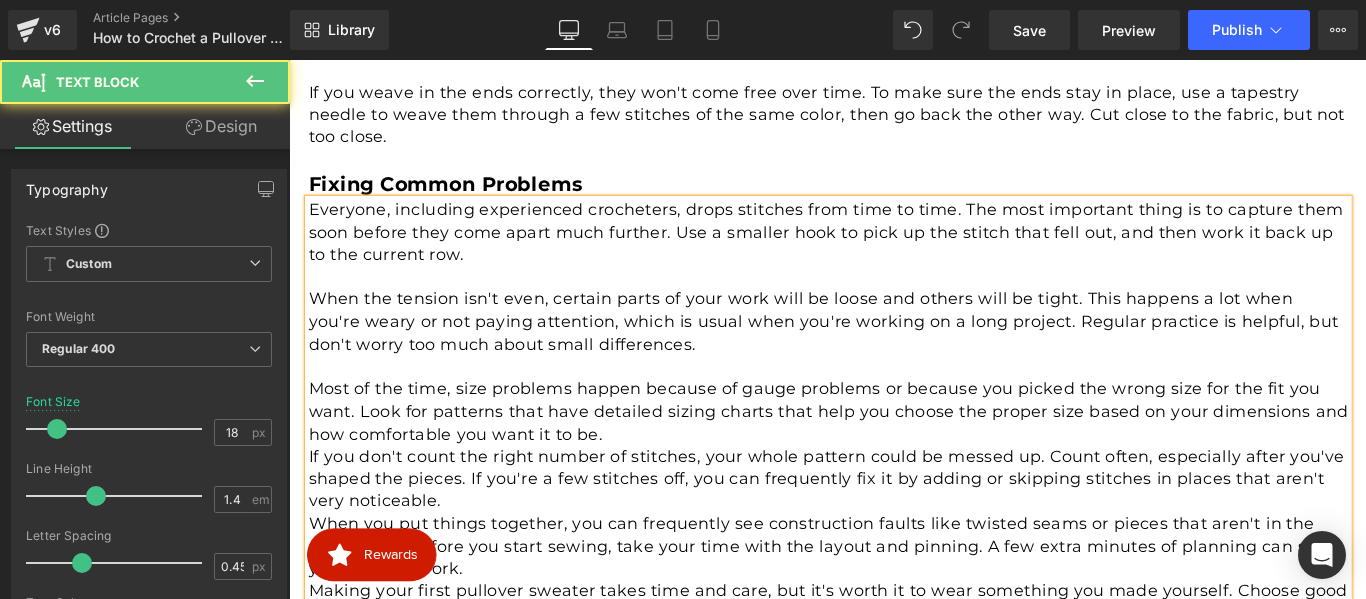 click on "Most of the time, size problems happen because of gauge problems or because you picked the wrong size for the fit you want. Look for patterns that have detailed sizing charts that help you choose the proper size based on your dimensions and how comfortable you want it to be." at bounding box center (895, 455) 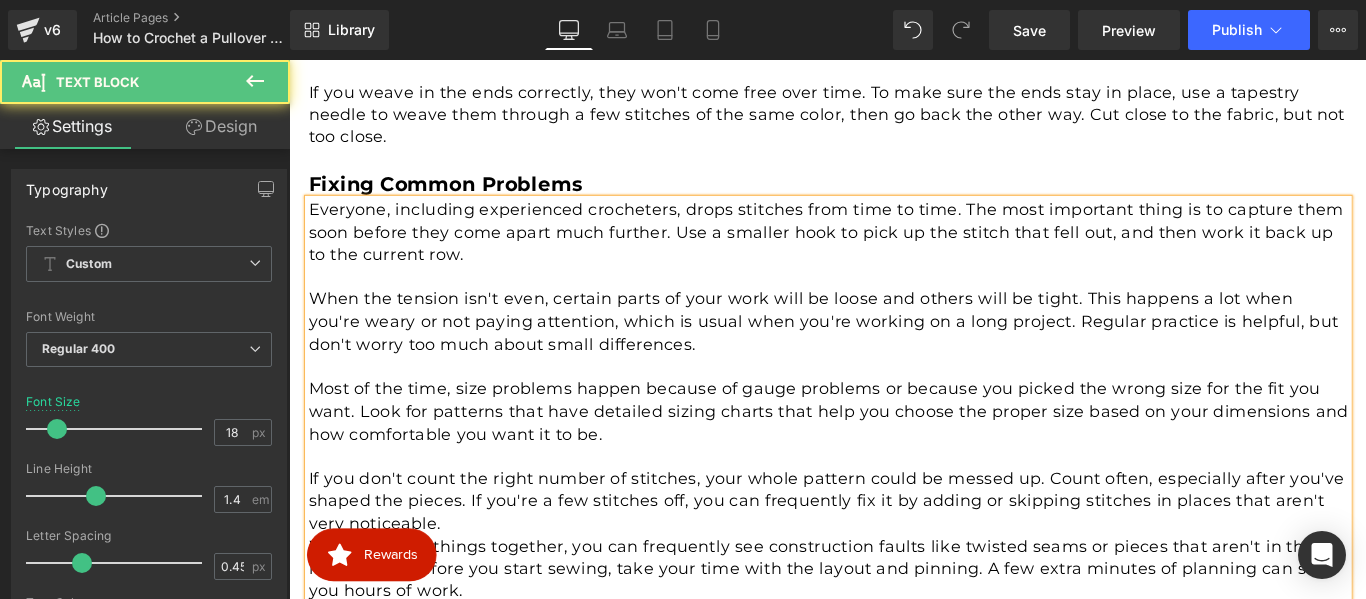 scroll, scrollTop: 2916, scrollLeft: 0, axis: vertical 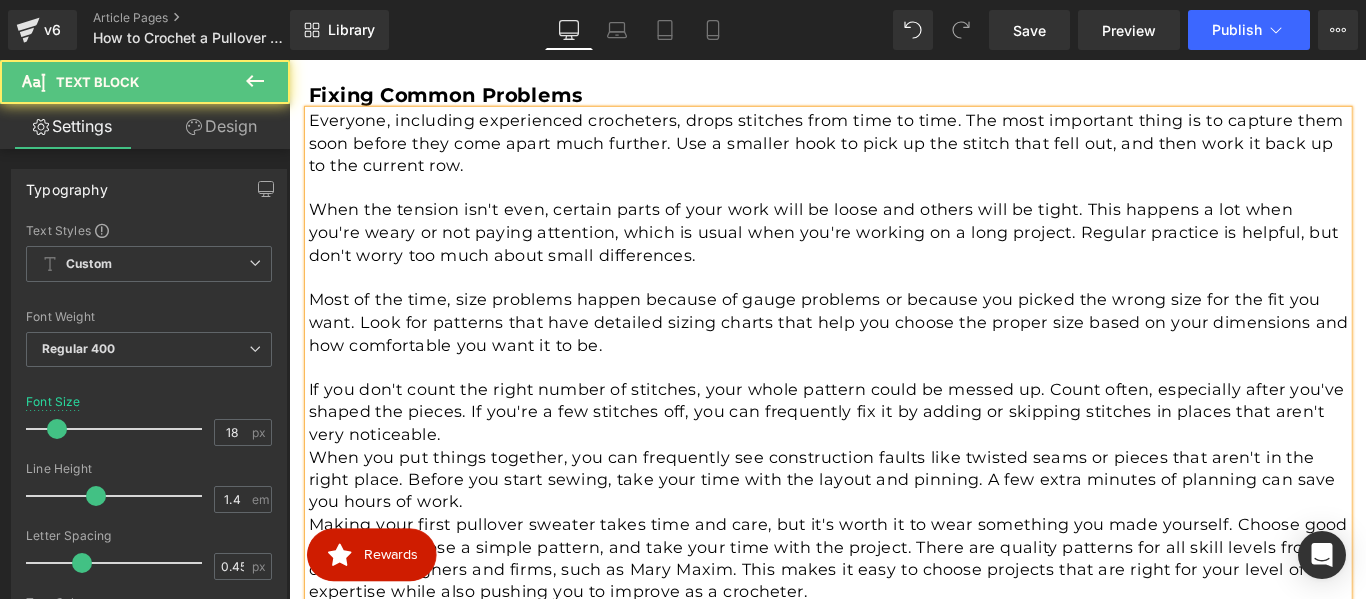 click on "If you don't count the right number of stitches, your whole pattern could be messed up. Count often, especially after you've shaped the pieces. If you're a few stitches off, you can frequently fix it by adding or skipping stitches in places that aren't very noticeable." at bounding box center (895, 456) 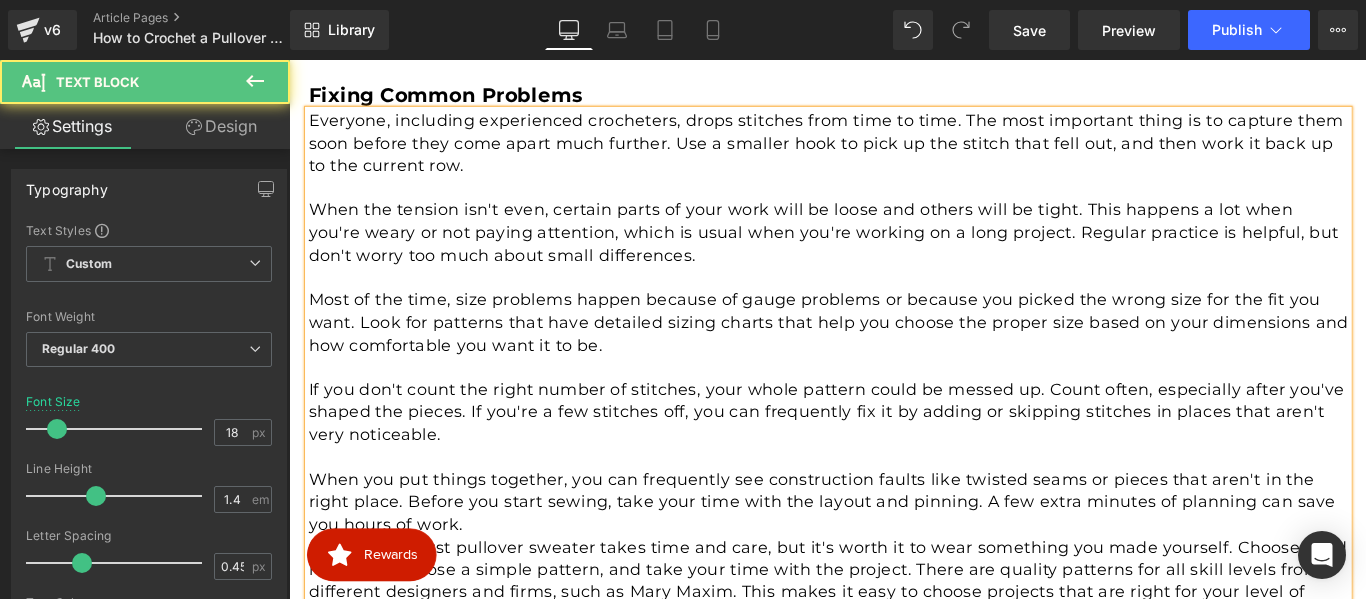scroll, scrollTop: 3016, scrollLeft: 0, axis: vertical 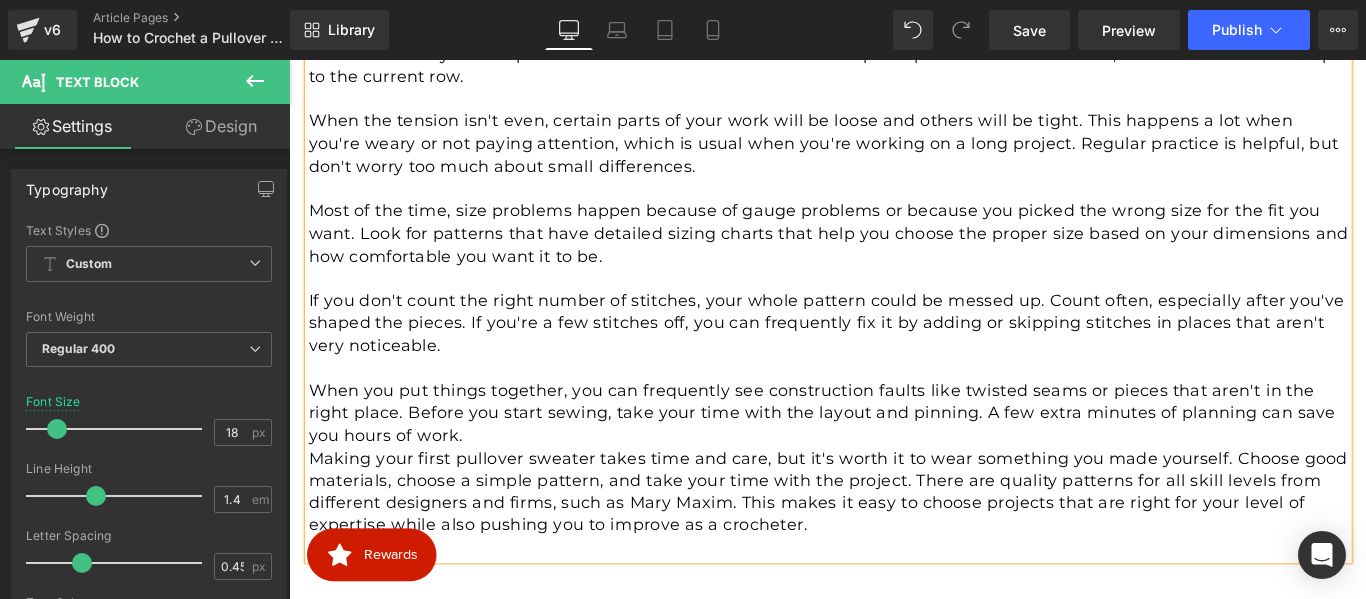 click on "When you put things together, you can frequently see construction faults like twisted seams or pieces that aren't in the right place. Before you start sewing, take your time with the layout and pinning. A few extra minutes of planning can save you hours of work." at bounding box center (895, 457) 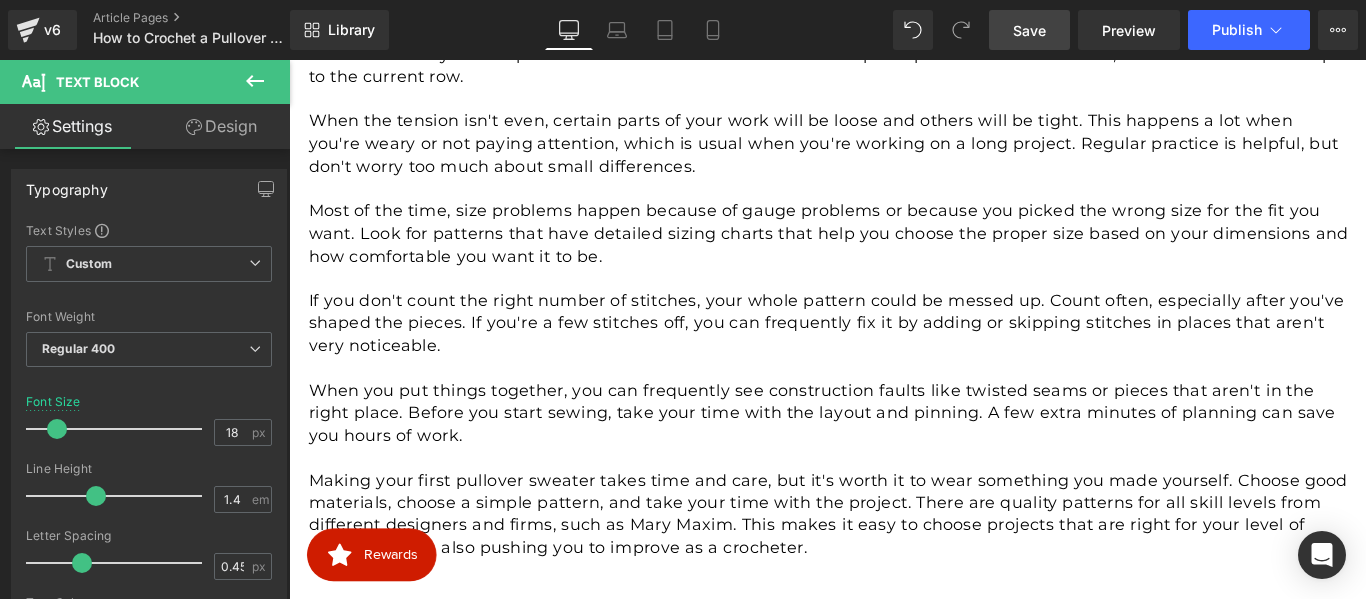 click on "Save" at bounding box center [1029, 30] 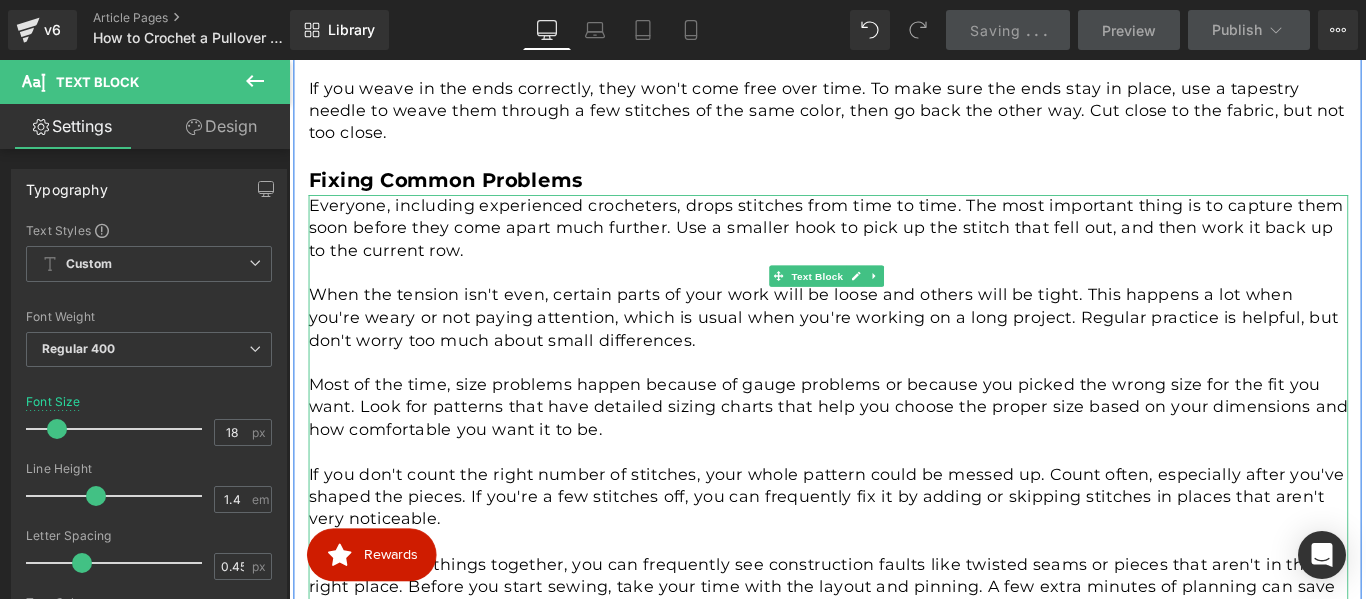 scroll, scrollTop: 2800, scrollLeft: 0, axis: vertical 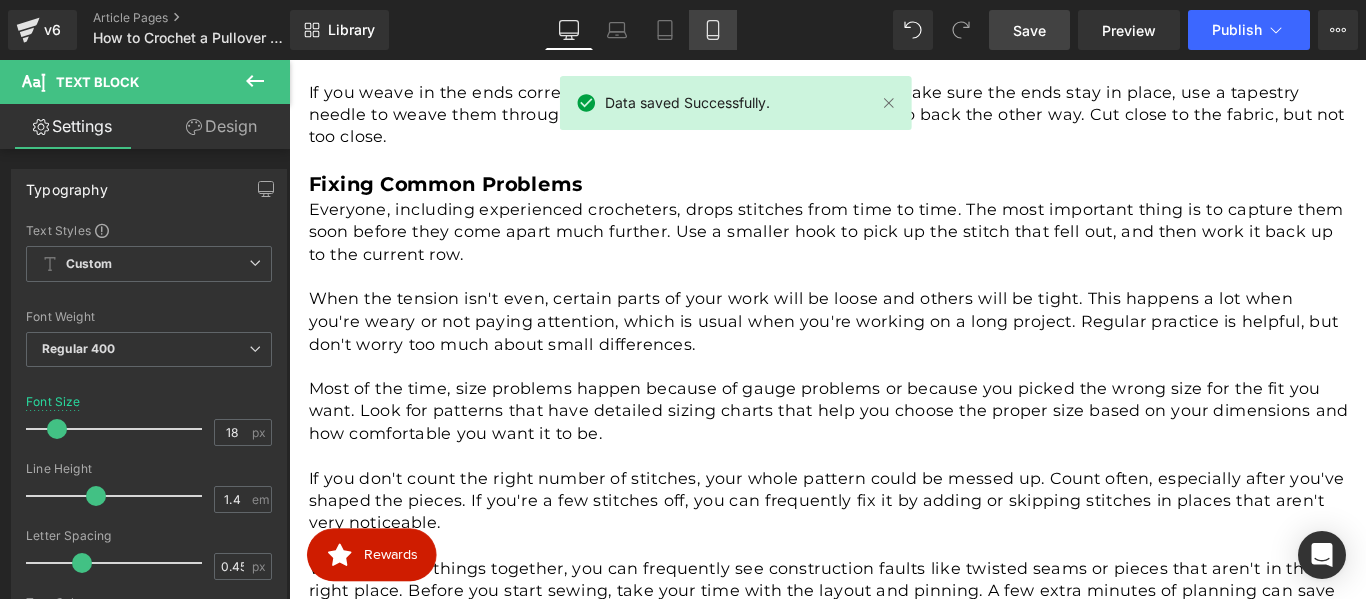 click 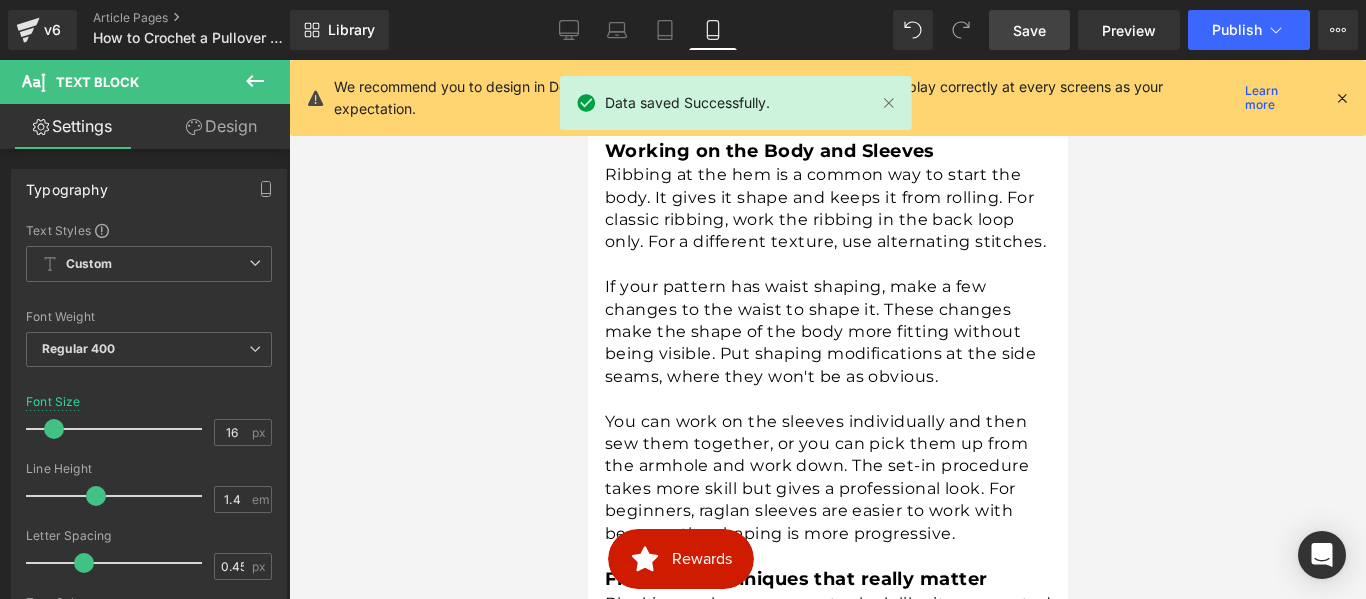 scroll, scrollTop: 3676, scrollLeft: 0, axis: vertical 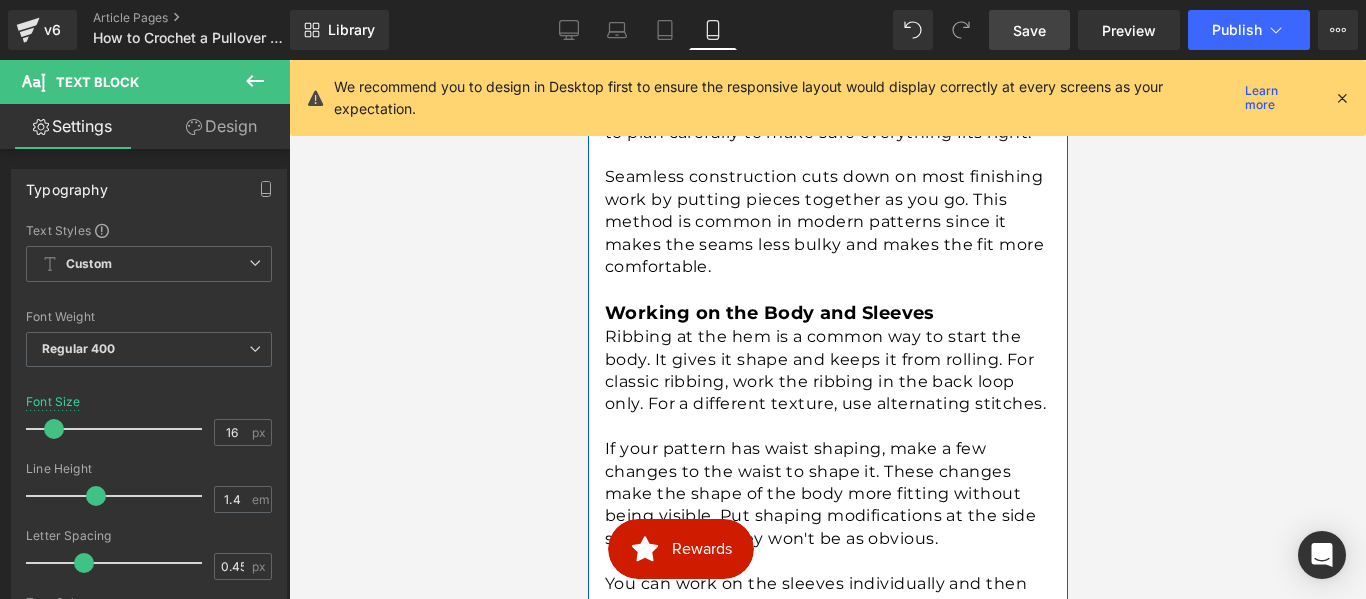 click on "Working on the Body and Sleeves" at bounding box center (769, 313) 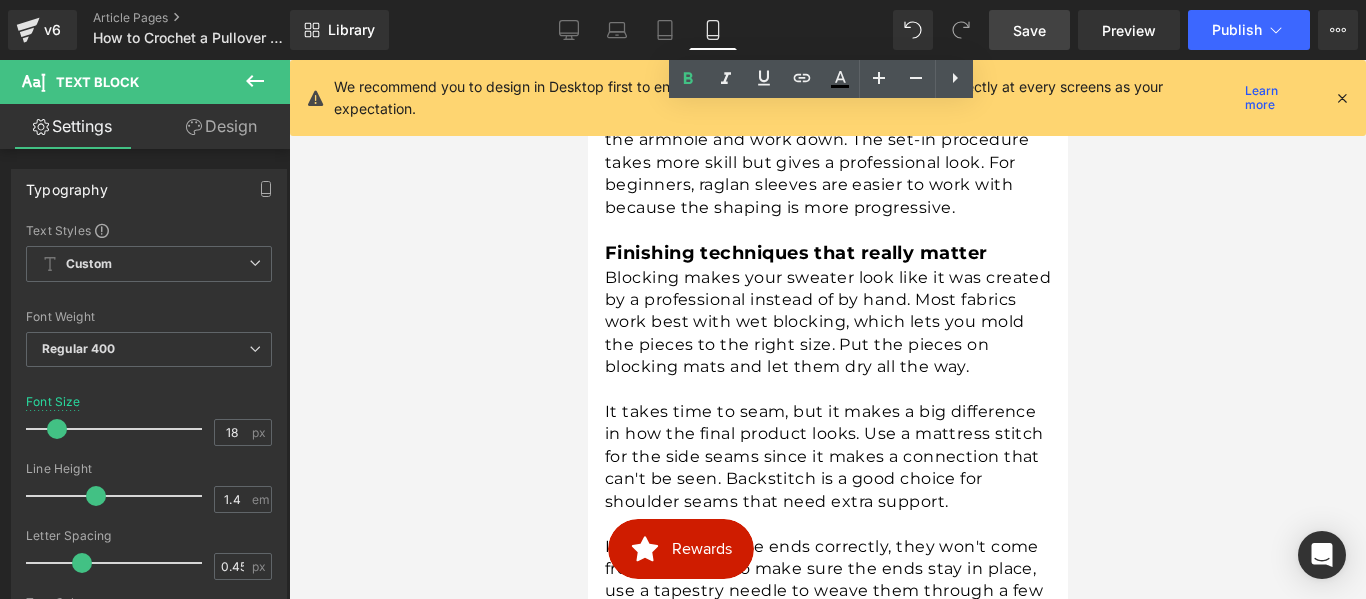 scroll, scrollTop: 3138, scrollLeft: 0, axis: vertical 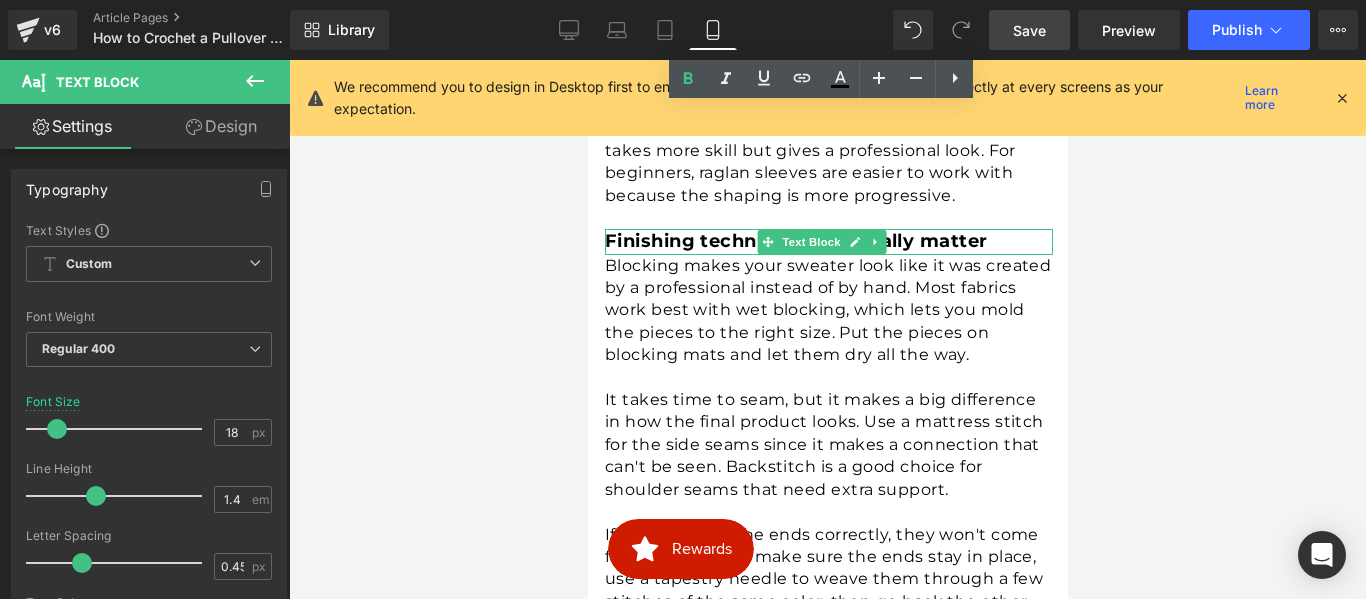 click on "Finishing techniques that really matter" at bounding box center [795, 241] 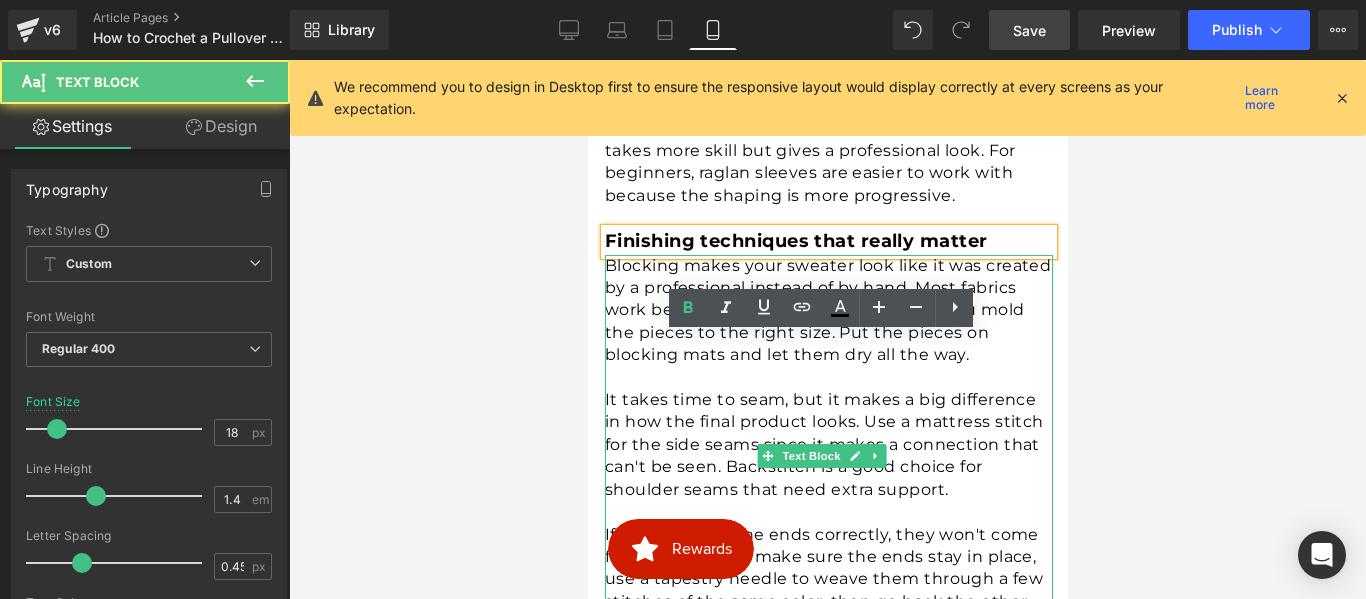 click on "Blocking makes your sweater look like it was created by a professional instead of by hand. Most fabrics work best with wet blocking, which lets you mold the pieces to the right size. Put the pieces on blocking mats and let them dry all the way." at bounding box center (828, 311) 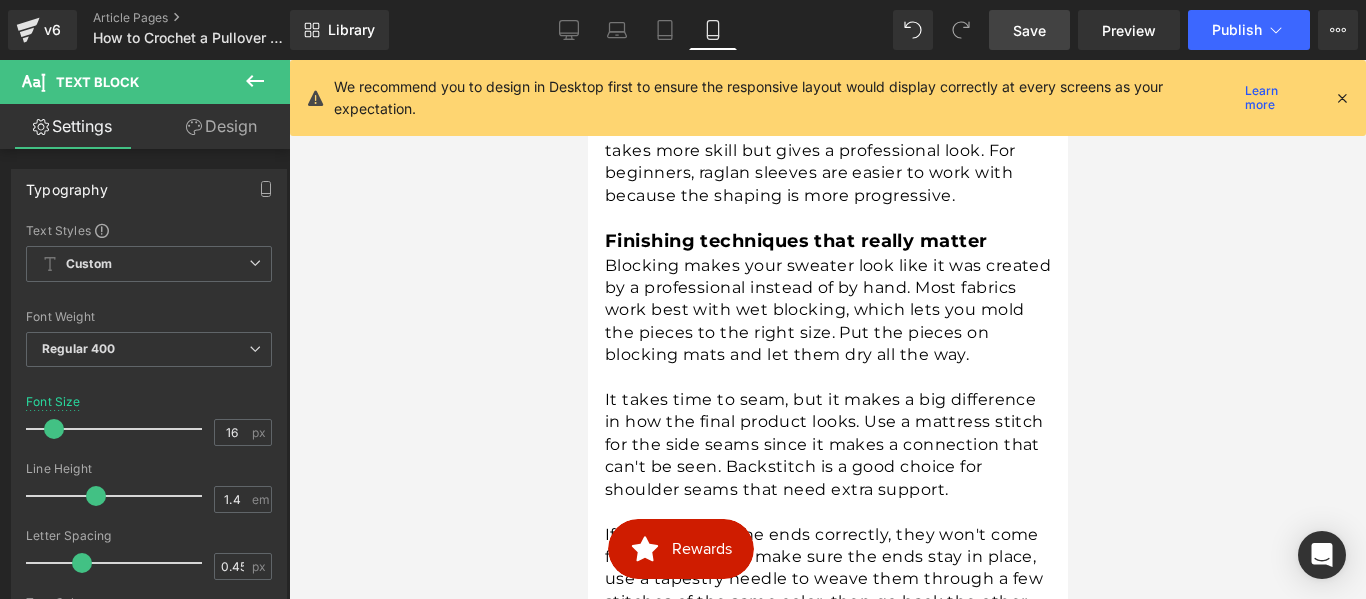 click on "Save" at bounding box center (1029, 30) 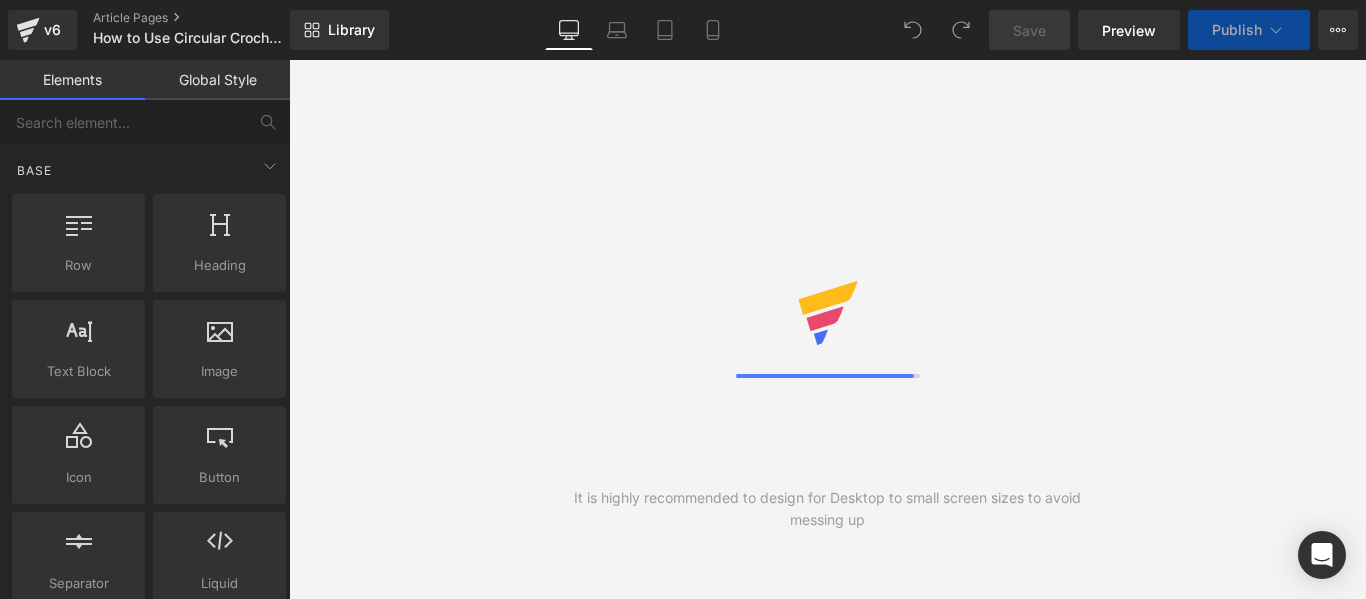 scroll, scrollTop: 0, scrollLeft: 0, axis: both 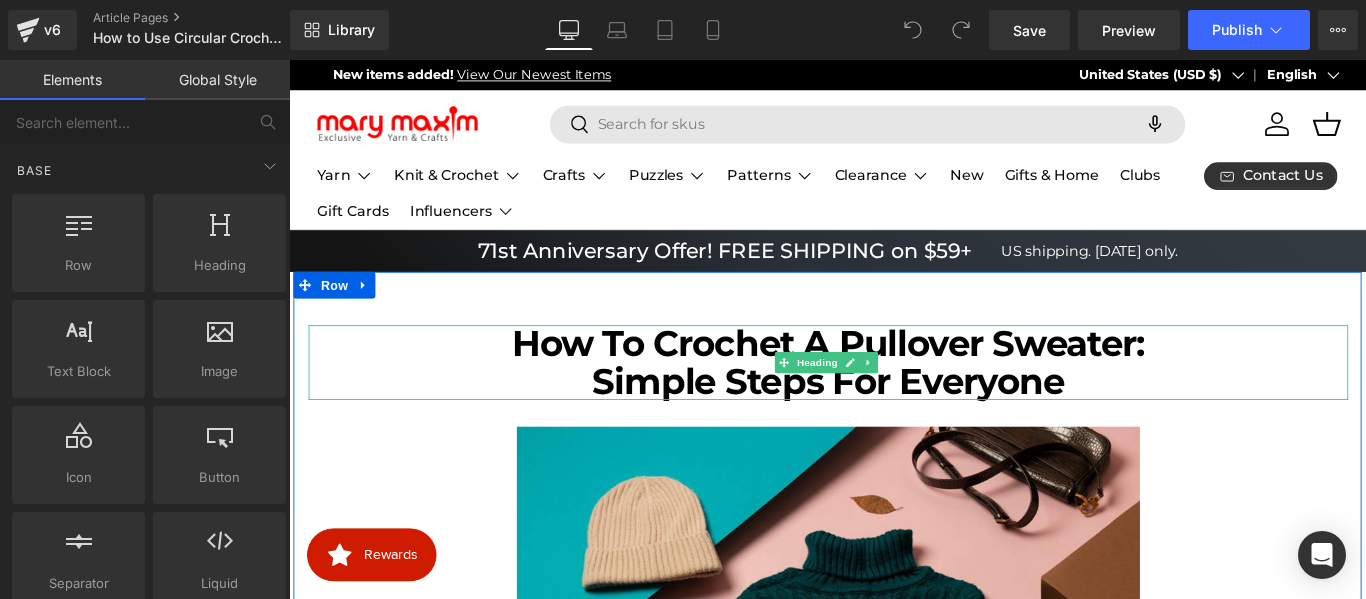 click on "Simple Steps for Everyone" at bounding box center [895, 420] 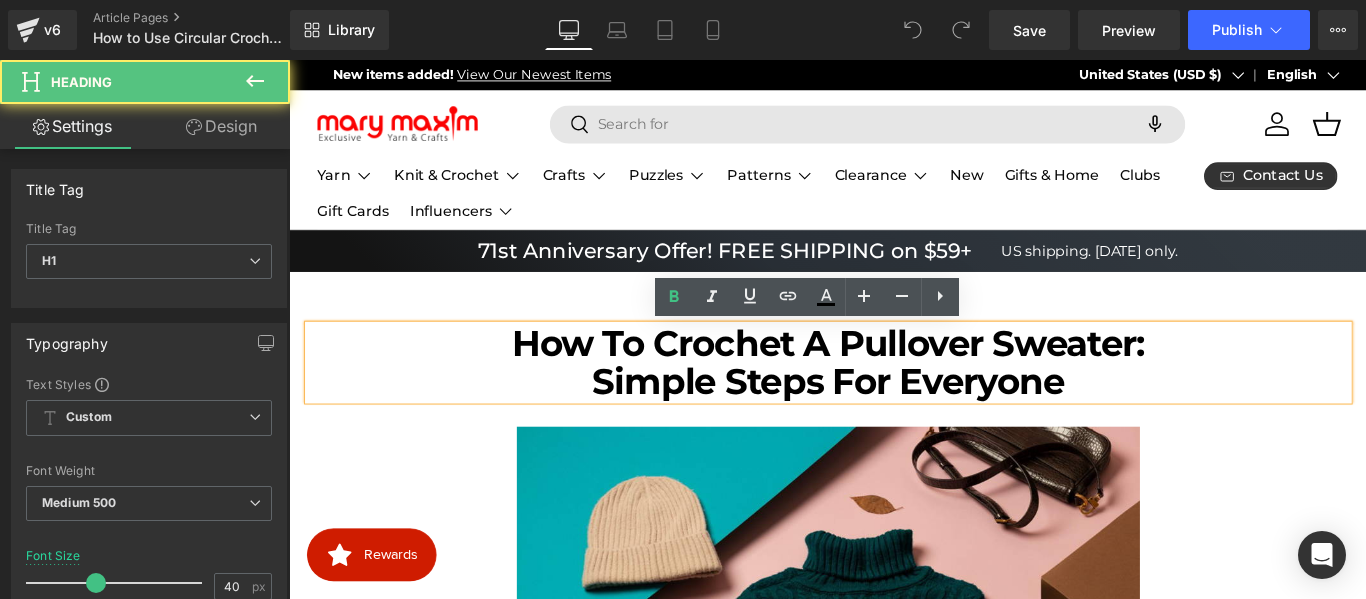 click on "Simple Steps for Everyone" at bounding box center [895, 420] 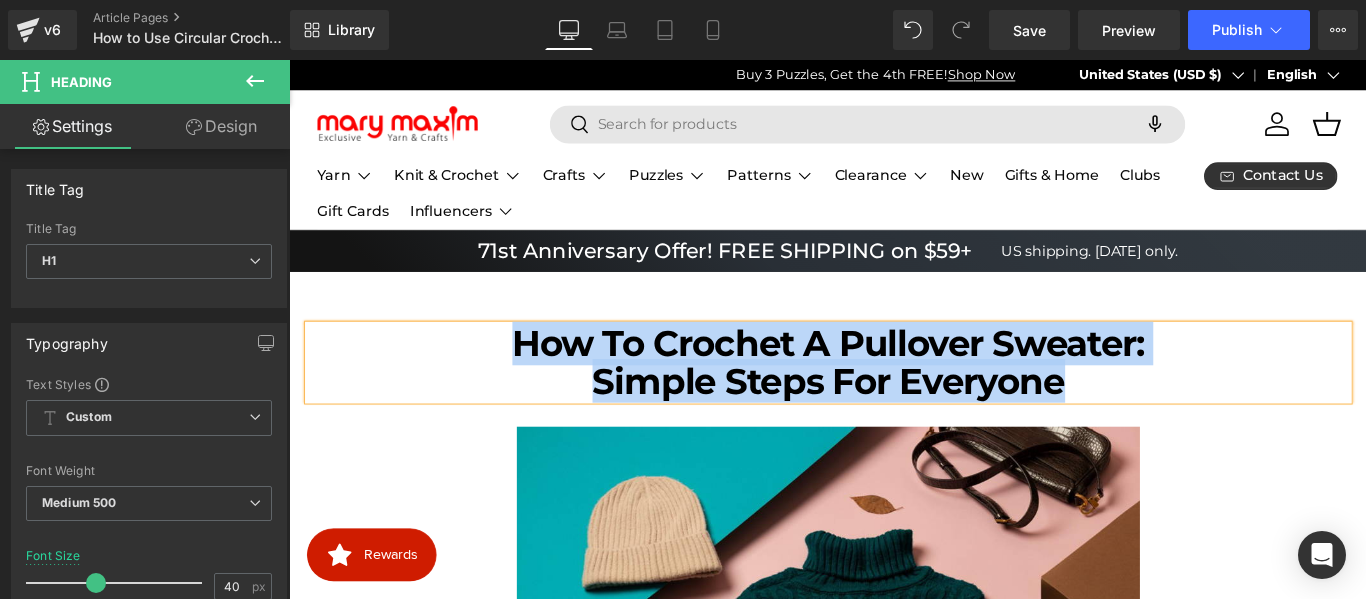 paste 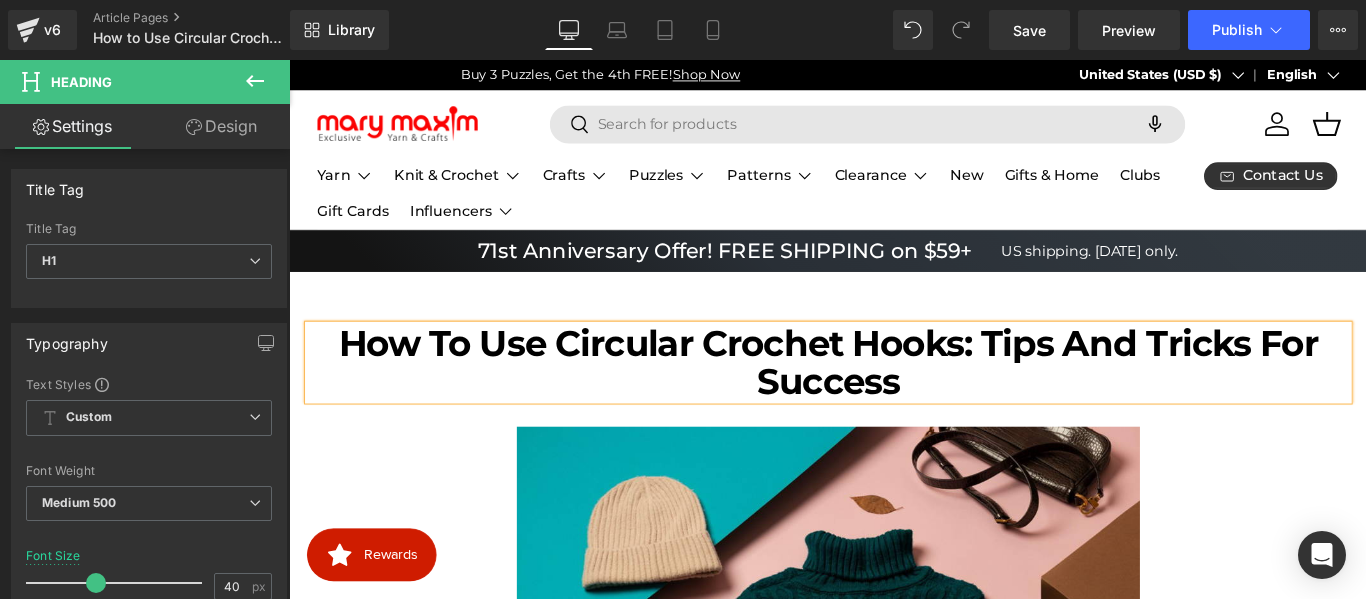 scroll, scrollTop: 0, scrollLeft: 1658, axis: horizontal 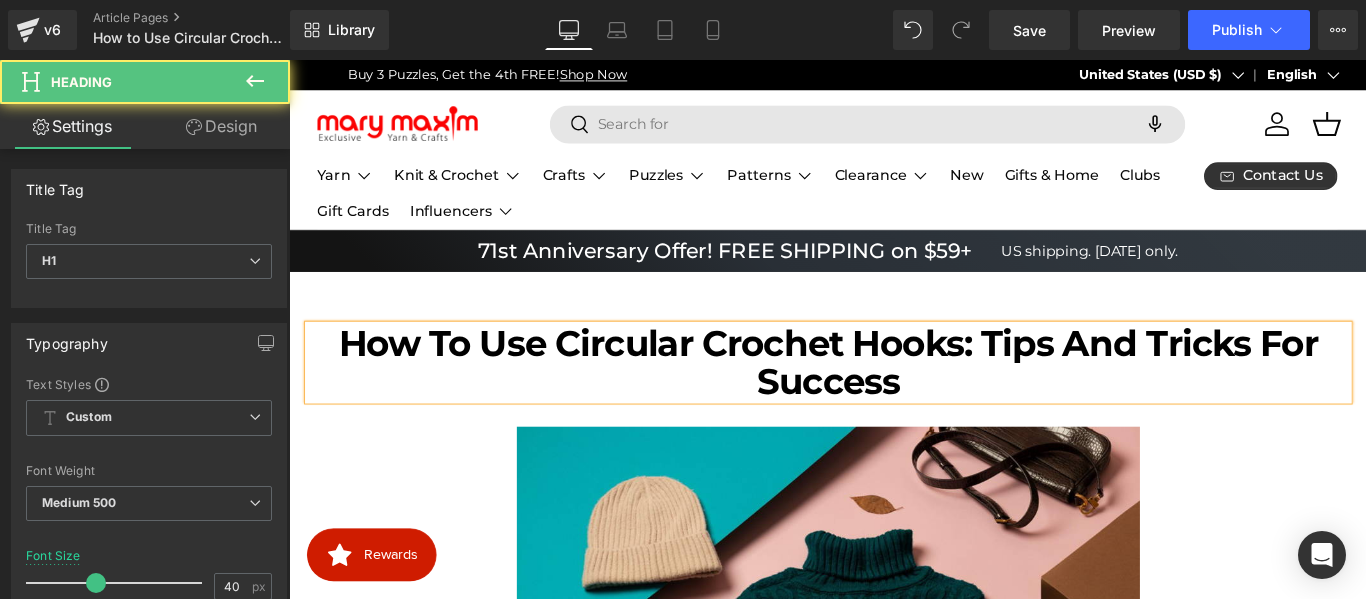click on "How to Use Circular Crochet Hooks: Tips and Tricks for Success" at bounding box center [895, 399] 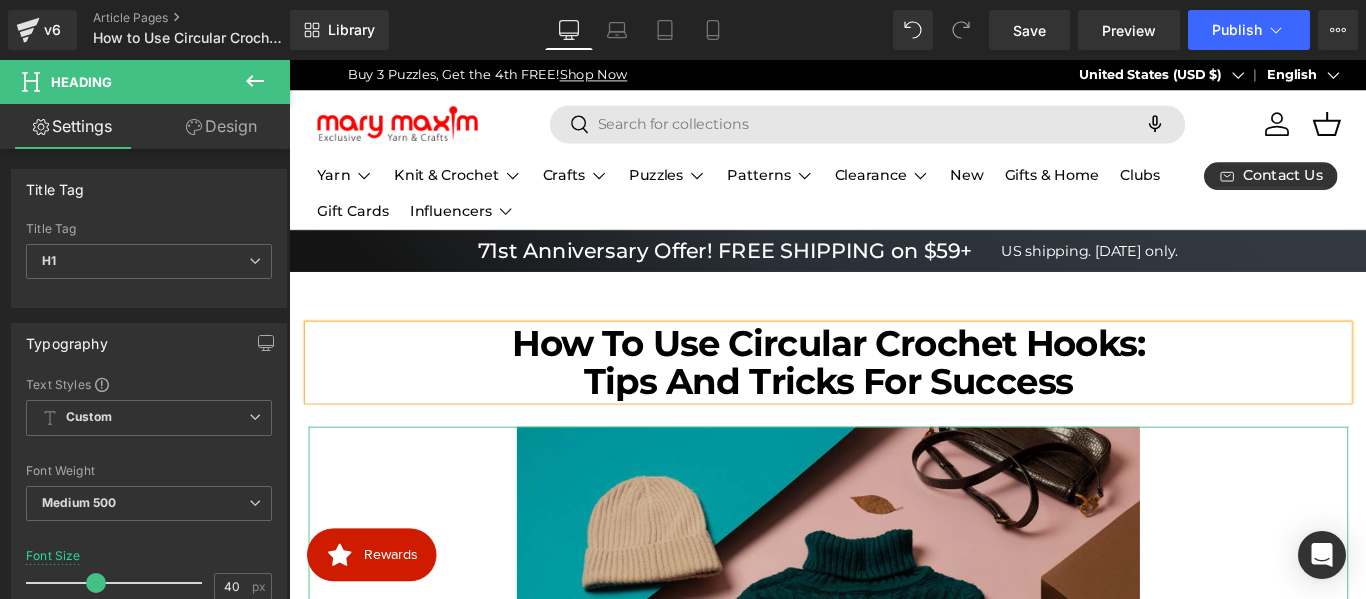 click at bounding box center (895, 705) 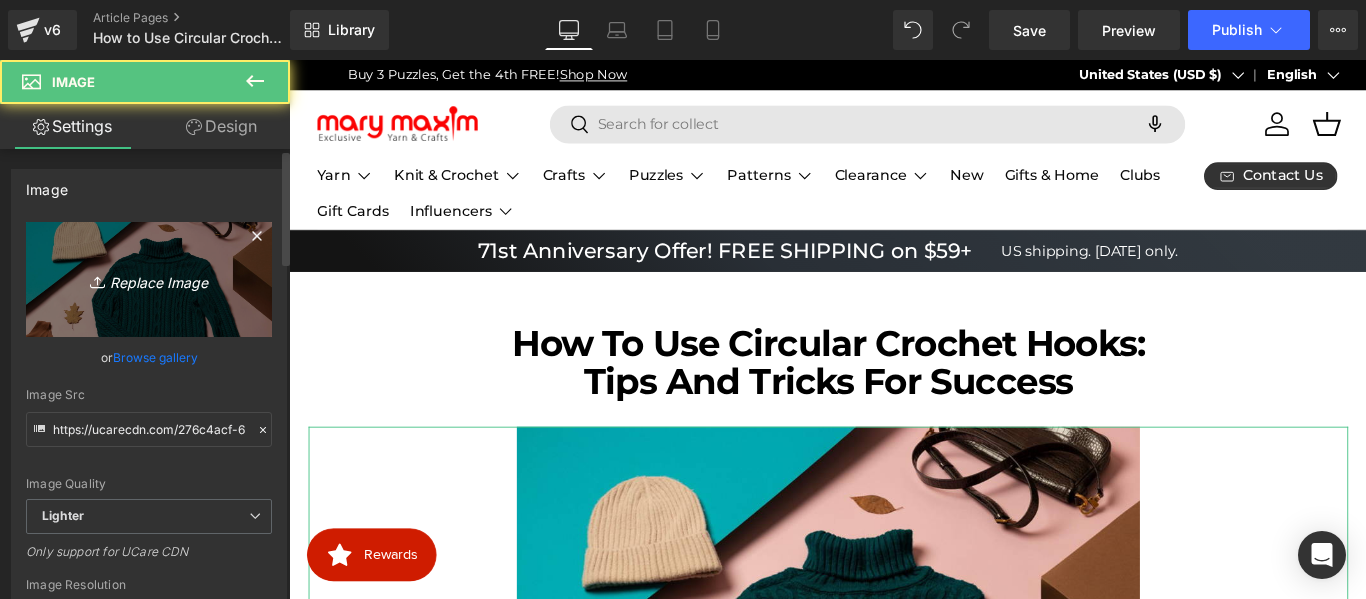 click on "Replace Image" at bounding box center [149, 279] 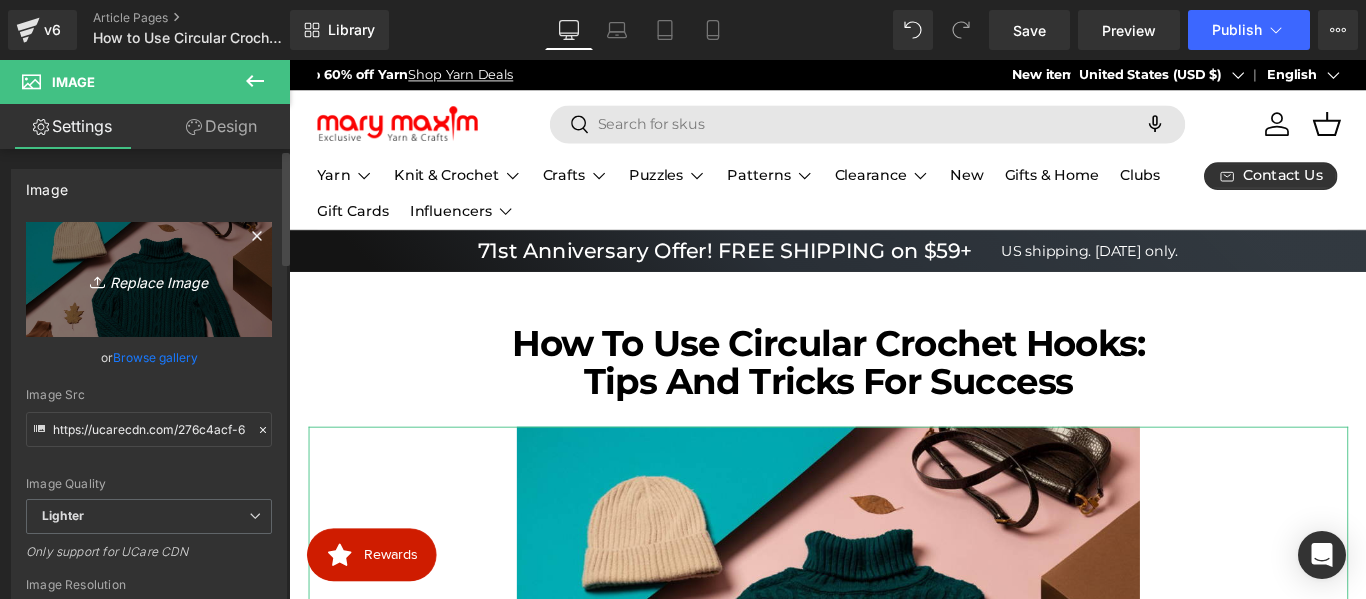 scroll, scrollTop: 0, scrollLeft: 0, axis: both 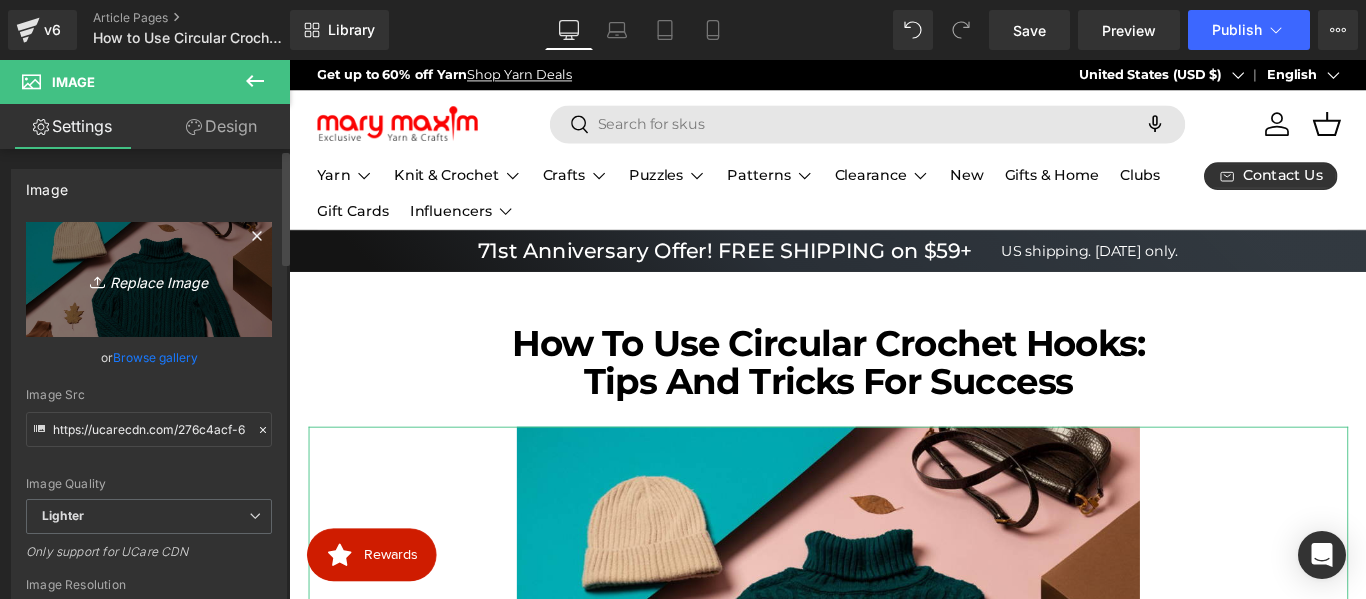 type on "C:\fakepath\image (61).png" 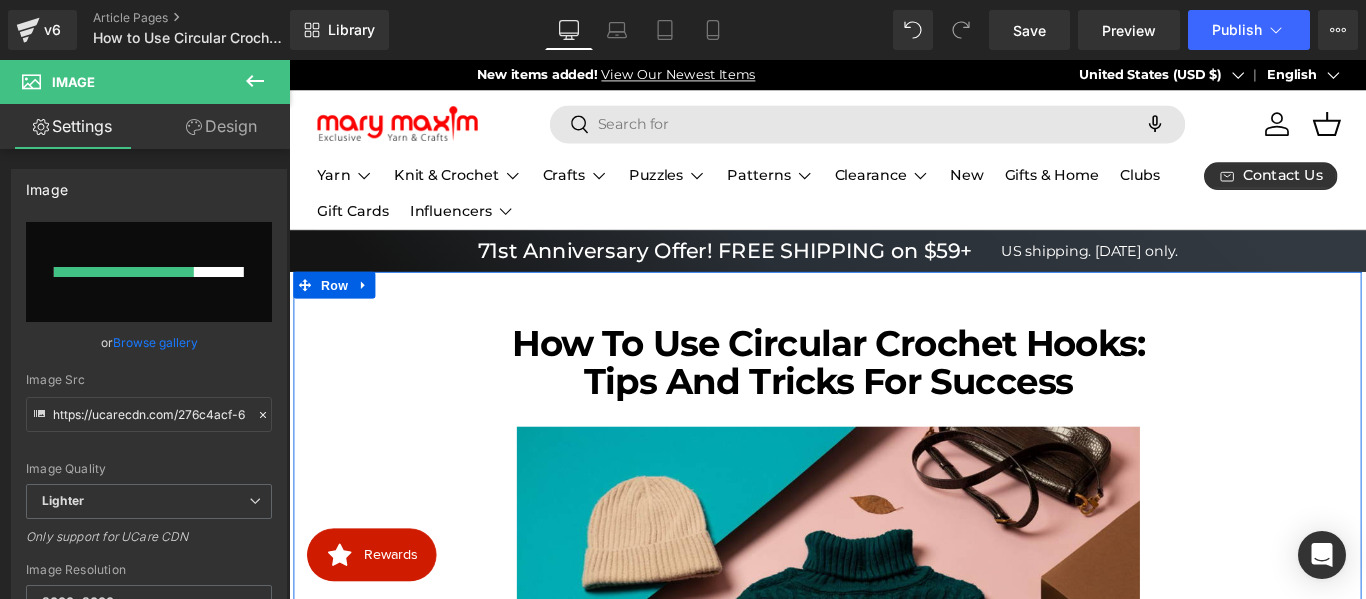 scroll, scrollTop: 0, scrollLeft: 829, axis: horizontal 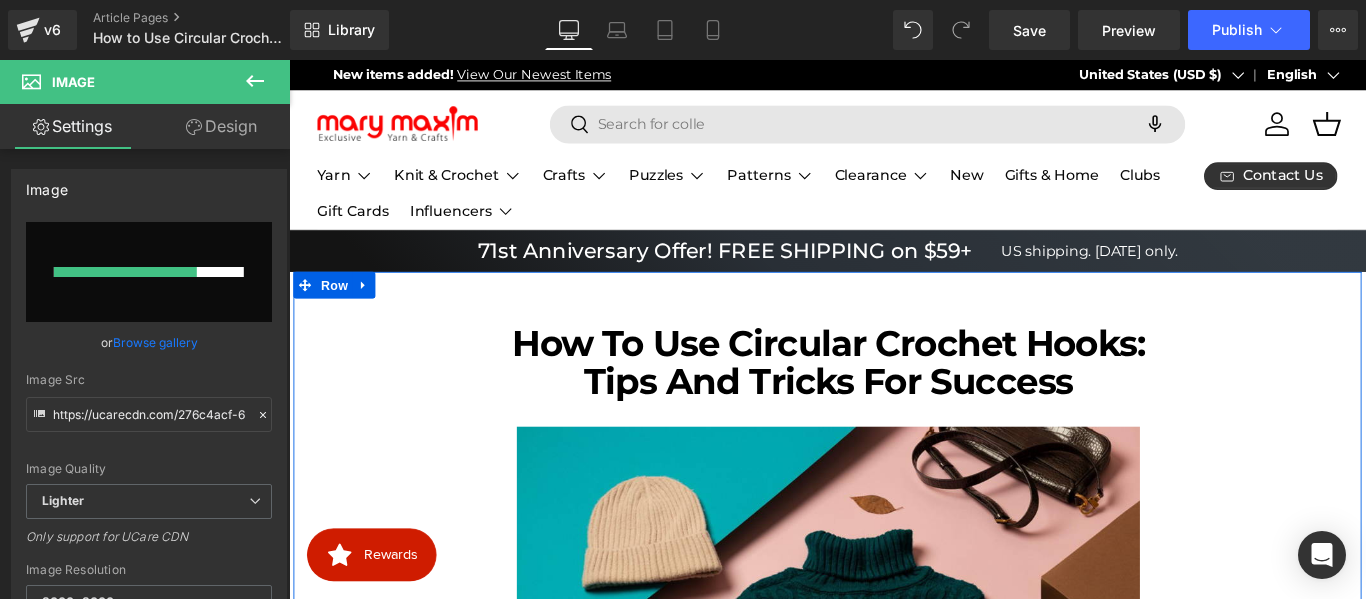 type 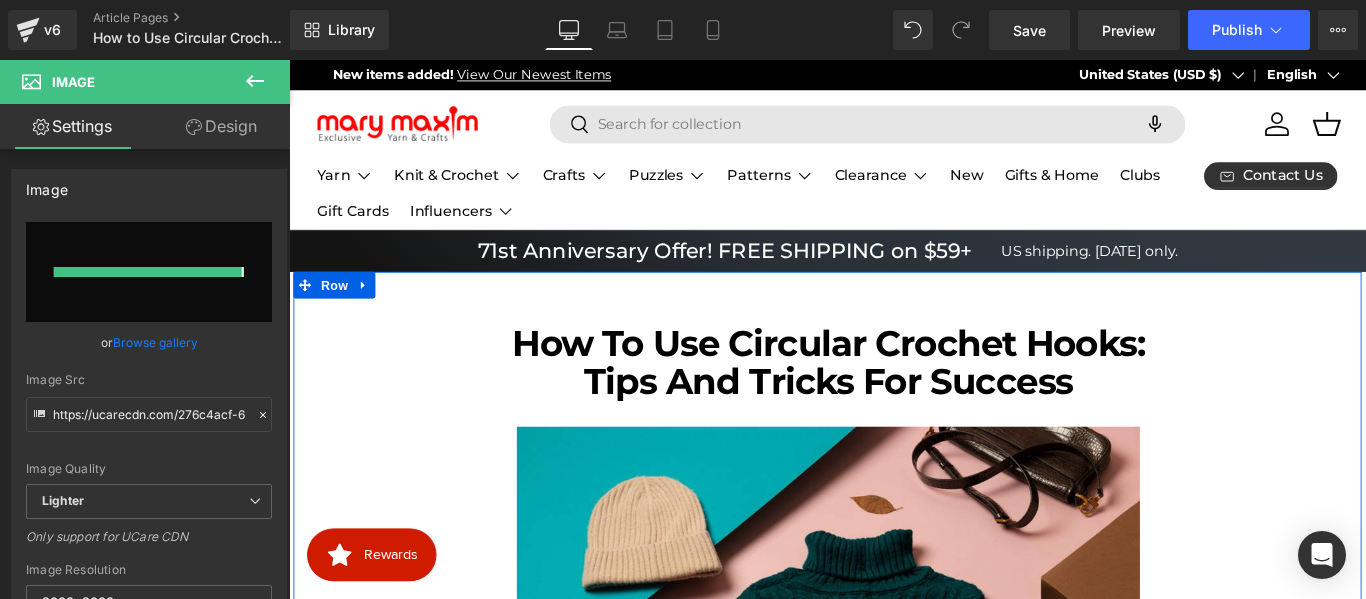 type on "https://ucarecdn.com/cc0df285-8d96-4f3e-a339-d9be4d75659d/-/format/auto/-/preview/3000x3000/-/quality/lighter/image%20_61_.png" 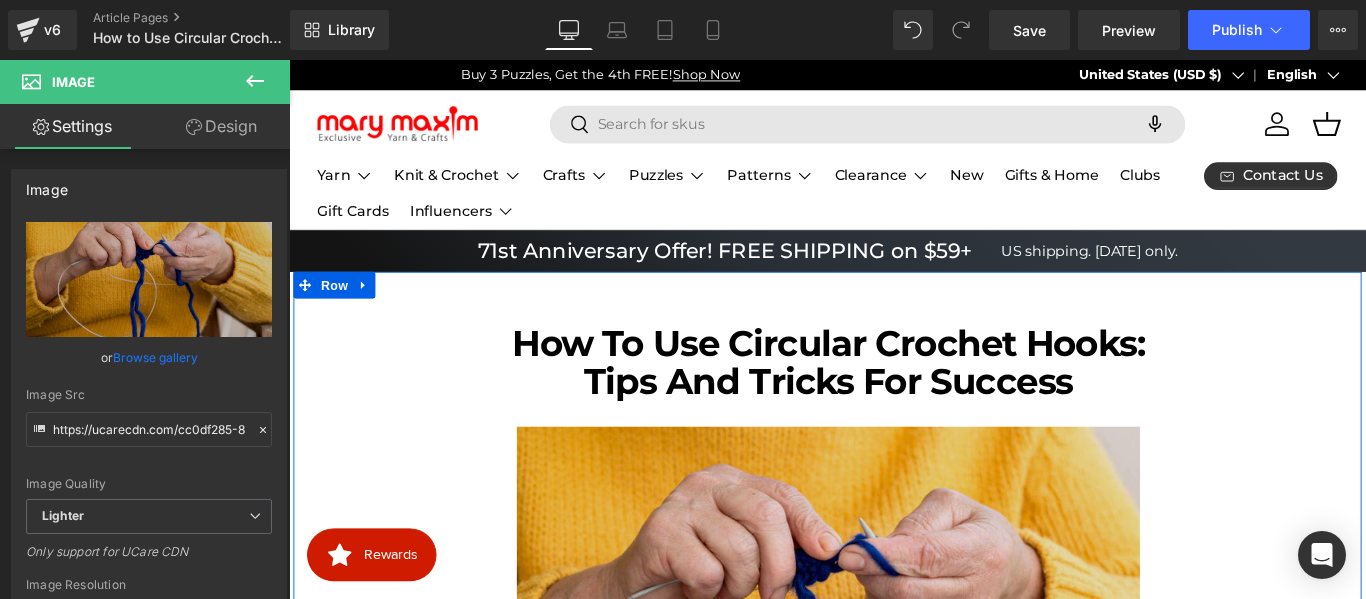 scroll, scrollTop: 0, scrollLeft: 1658, axis: horizontal 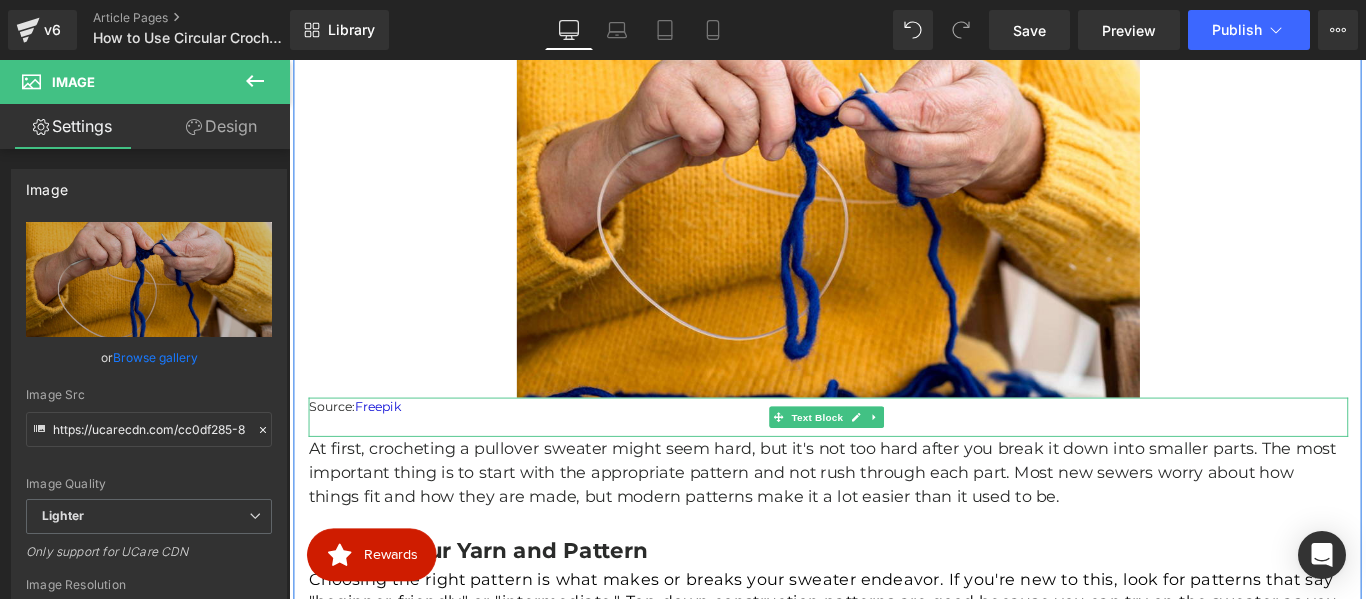 click on "Source:  Freepik" at bounding box center [895, 449] 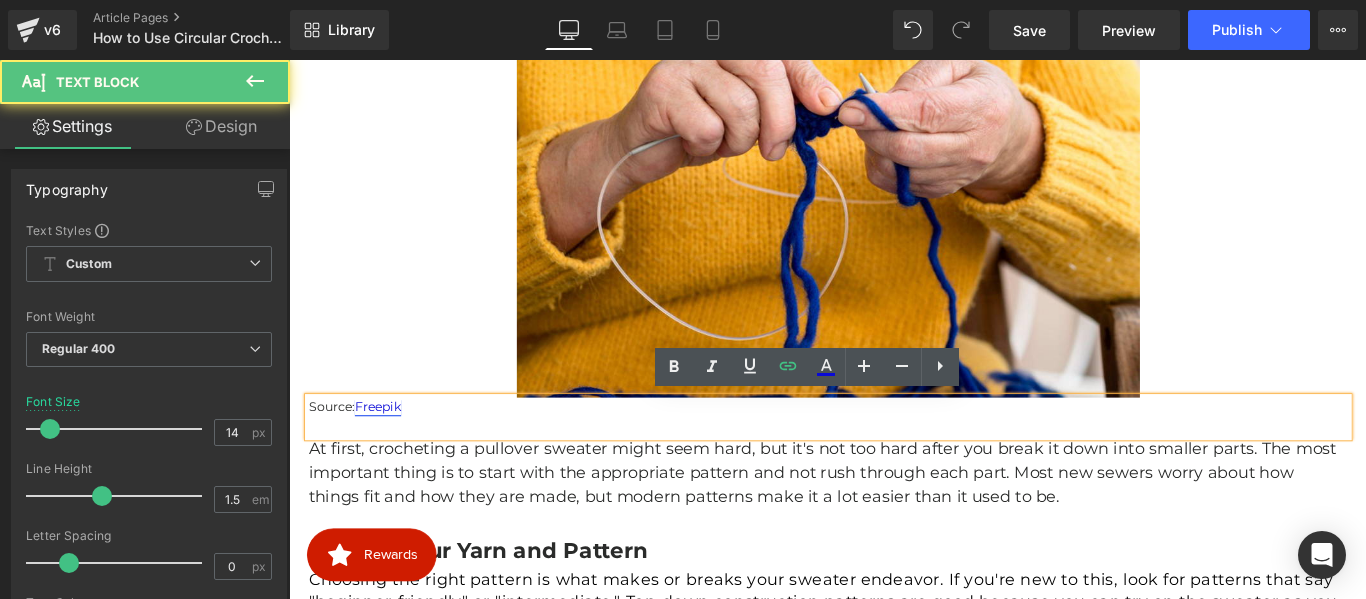 click on "Freepik" at bounding box center (389, 449) 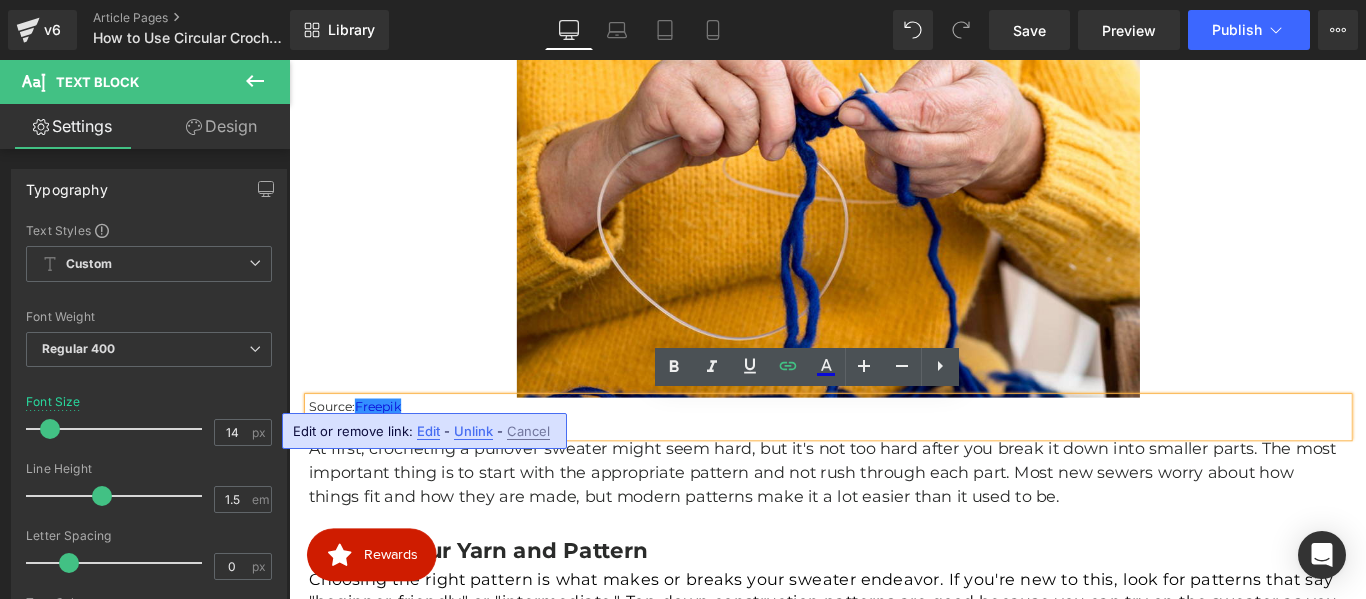 click on "Edit" at bounding box center (428, 431) 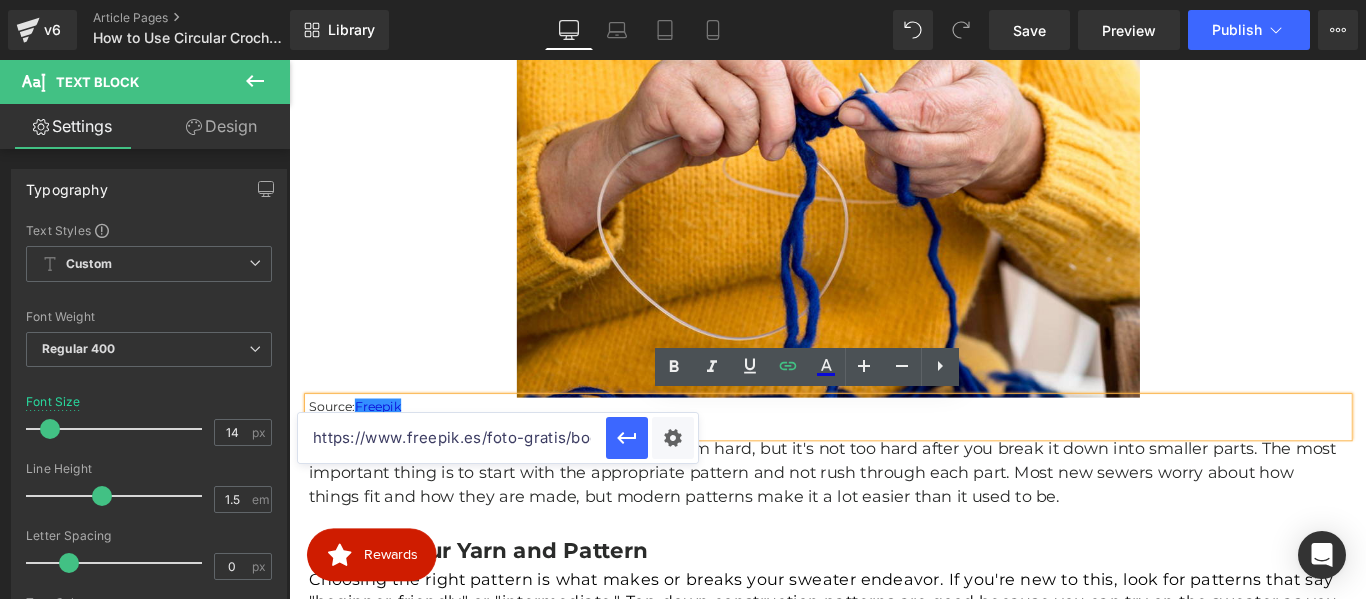 click on "https://www.freepik.es/foto-gratis/bodegon-cambio-armario-primavera_44591437.htm#fromView=search&page=3&position=34&uuid=eb9661cb-a635-4d30-8392-f61a8f4dd472&query=pullover+sweater" at bounding box center (452, 438) 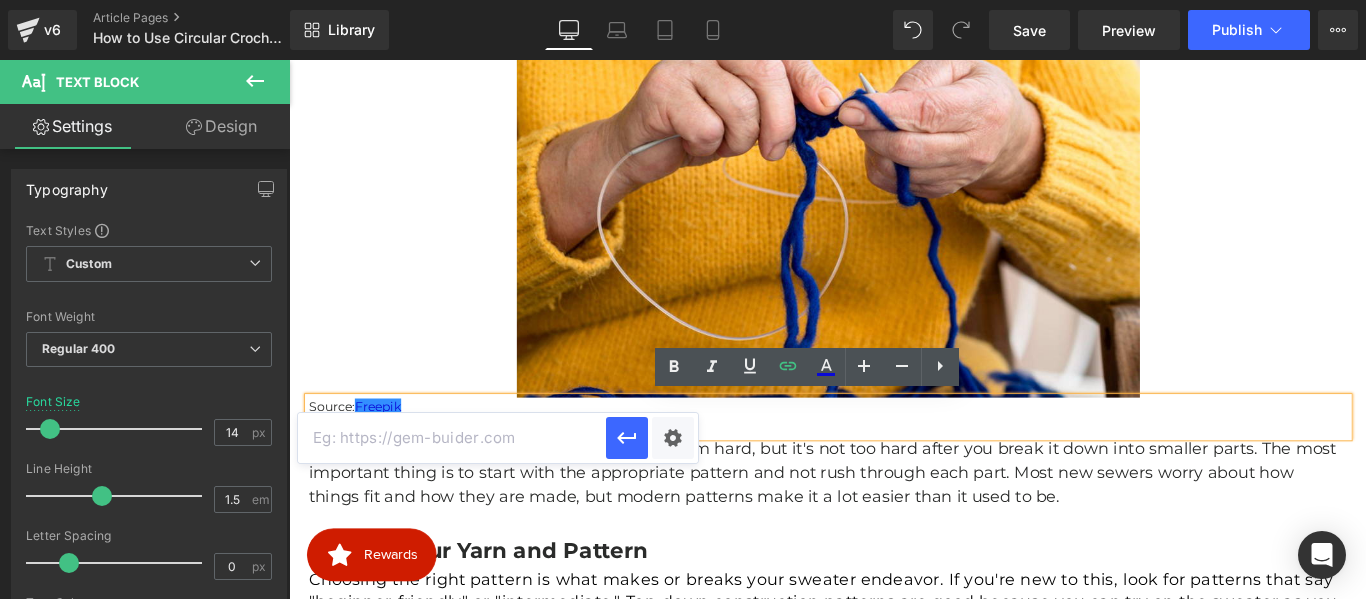 click at bounding box center (452, 438) 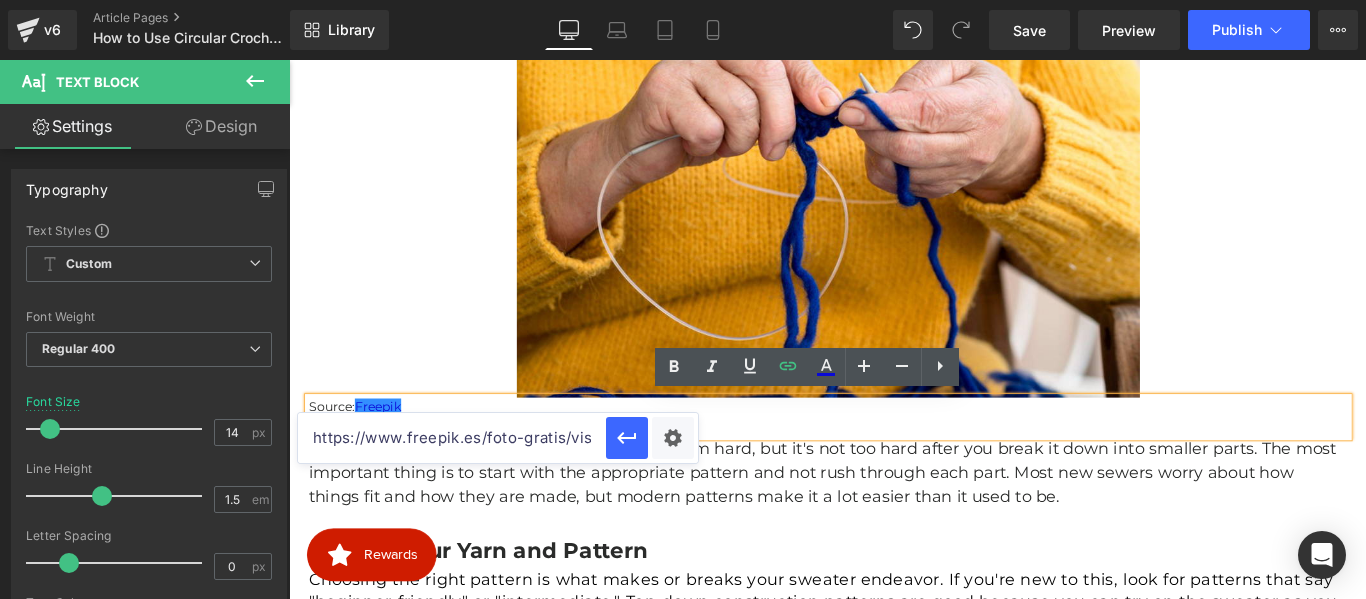 scroll, scrollTop: 0, scrollLeft: 1228, axis: horizontal 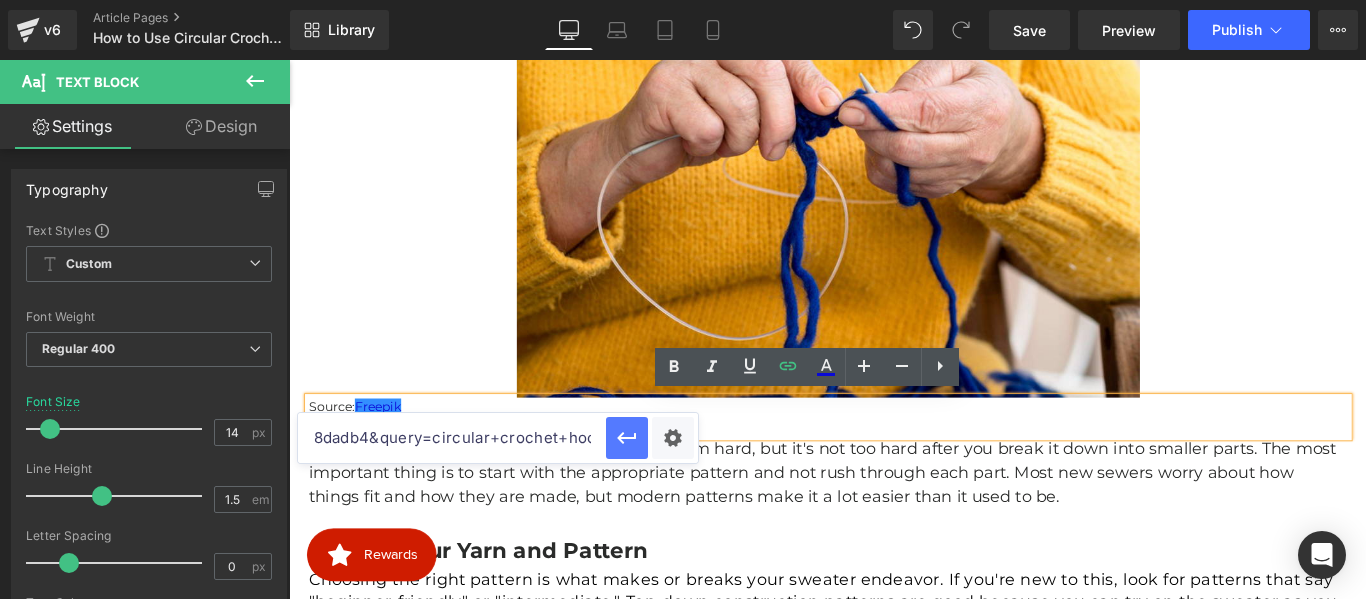 type on "https://www.freepik.es/foto-gratis/vista-frontal-mujer-ganchillo-hilo_9361945.htm#fromView=search&page=1&position=45&uuid=d6f4df2b-edf2-444c-8f64-fba83b8dadb4&query=circular+crochet+hook" 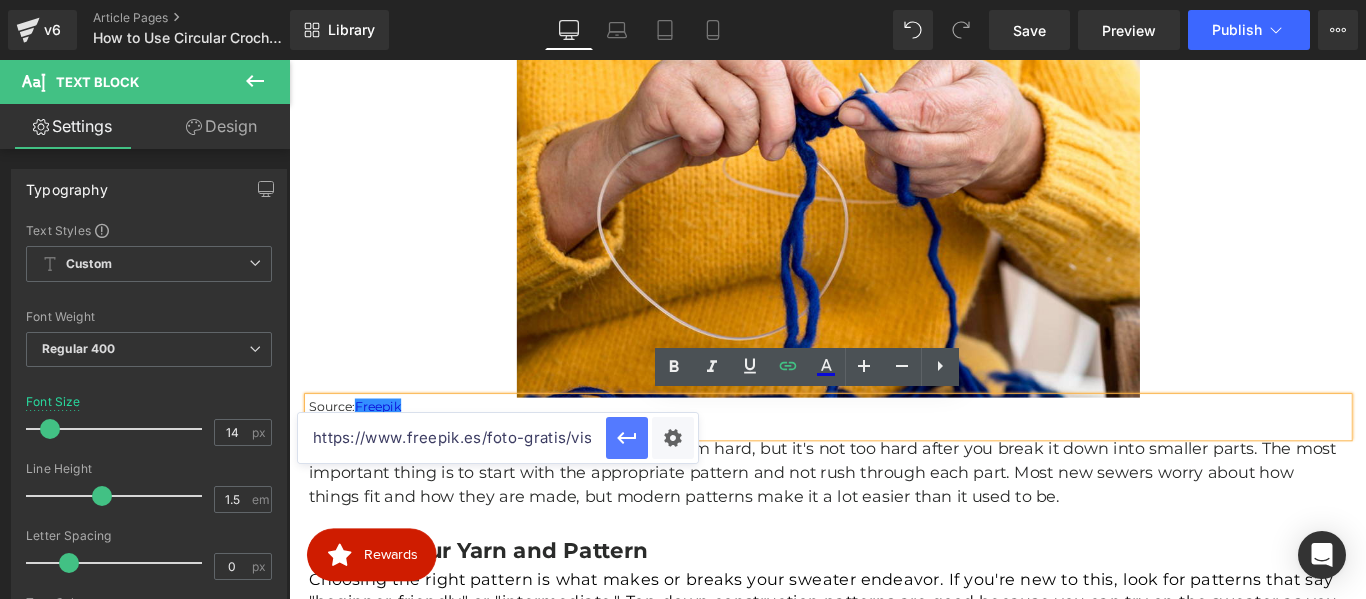 click 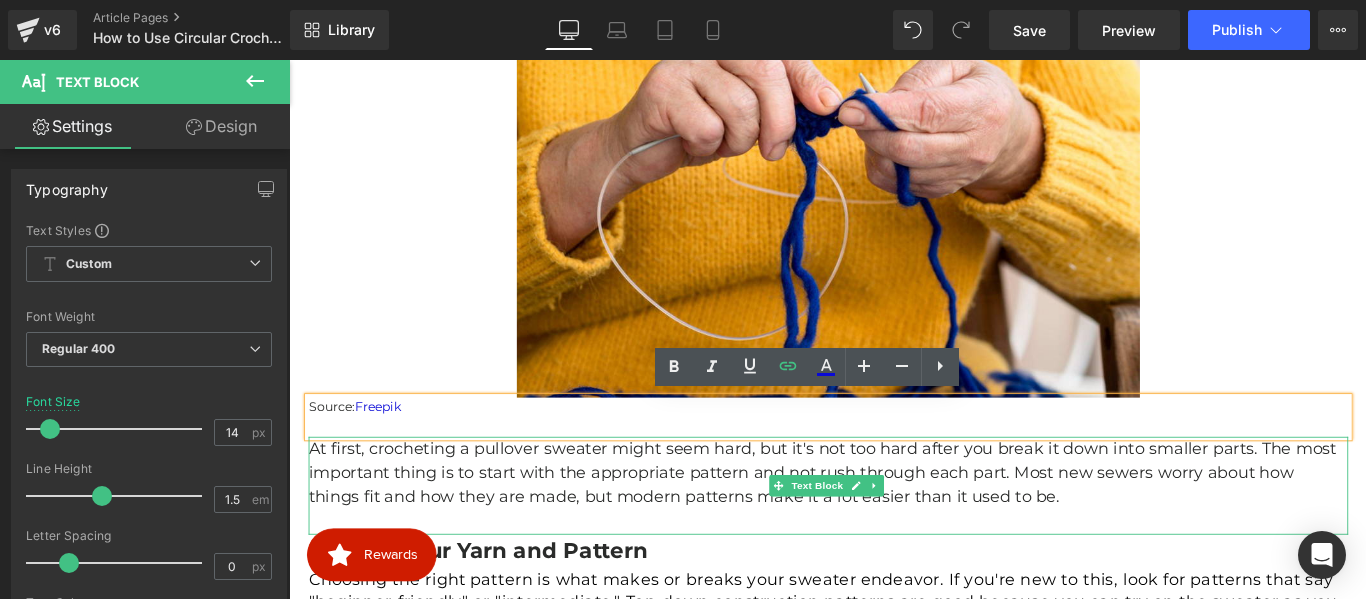 click on "At first, crocheting a pullover sweater might seem hard, but it's not too hard after you break it down into smaller parts. The most important thing is to start with the appropriate pattern and not rush through each part. Most new sewers worry about how things fit and how they are made, but modern patterns make it a lot easier than it used to be." at bounding box center [895, 523] 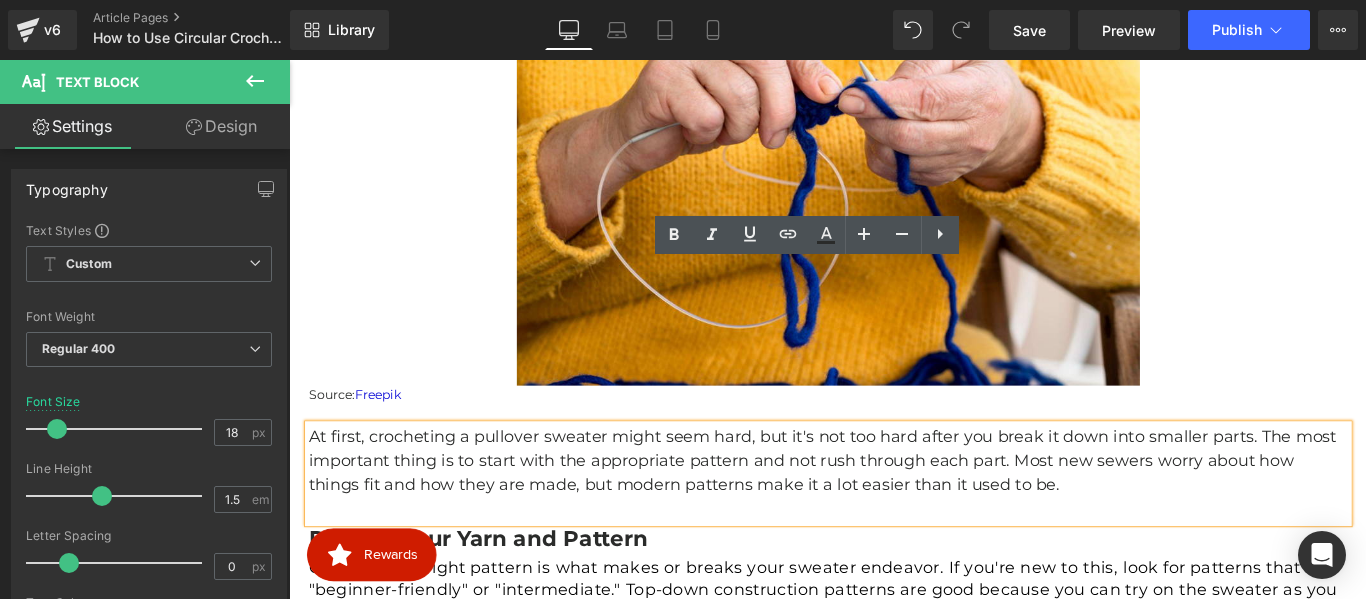 scroll, scrollTop: 716, scrollLeft: 0, axis: vertical 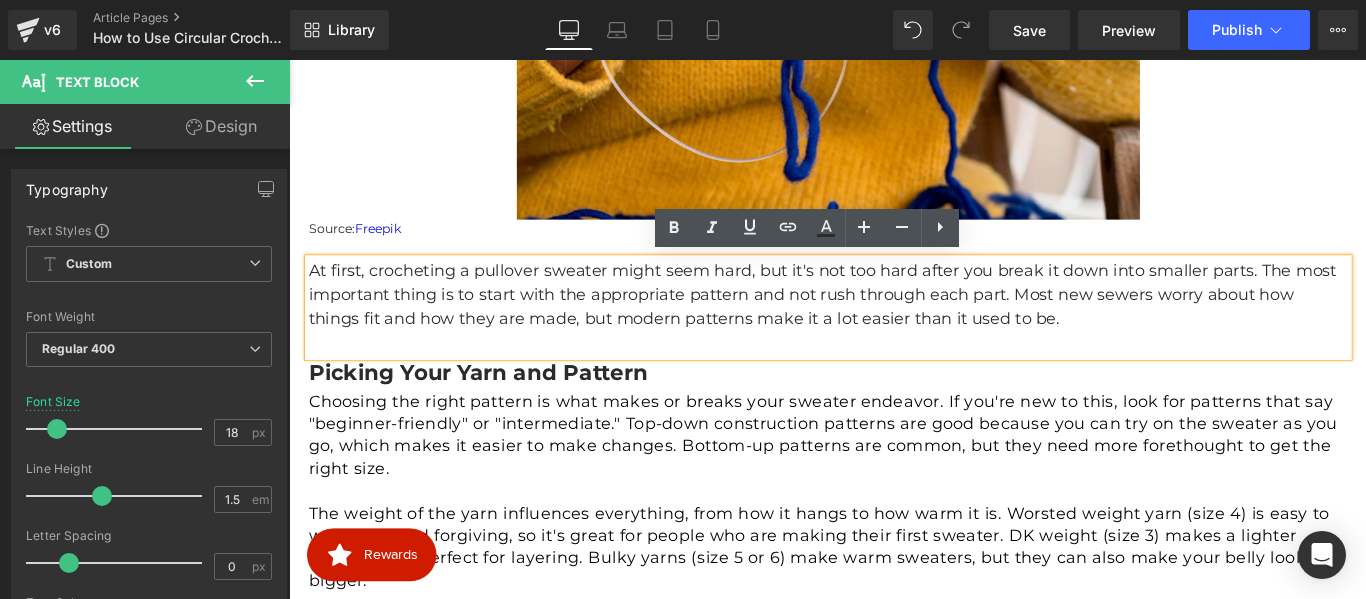 click on "At first, crocheting a pullover sweater might seem hard, but it's not too hard after you break it down into smaller parts. The most important thing is to start with the appropriate pattern and not rush through each part. Most new sewers worry about how things fit and how they are made, but modern patterns make it a lot easier than it used to be." at bounding box center [895, 323] 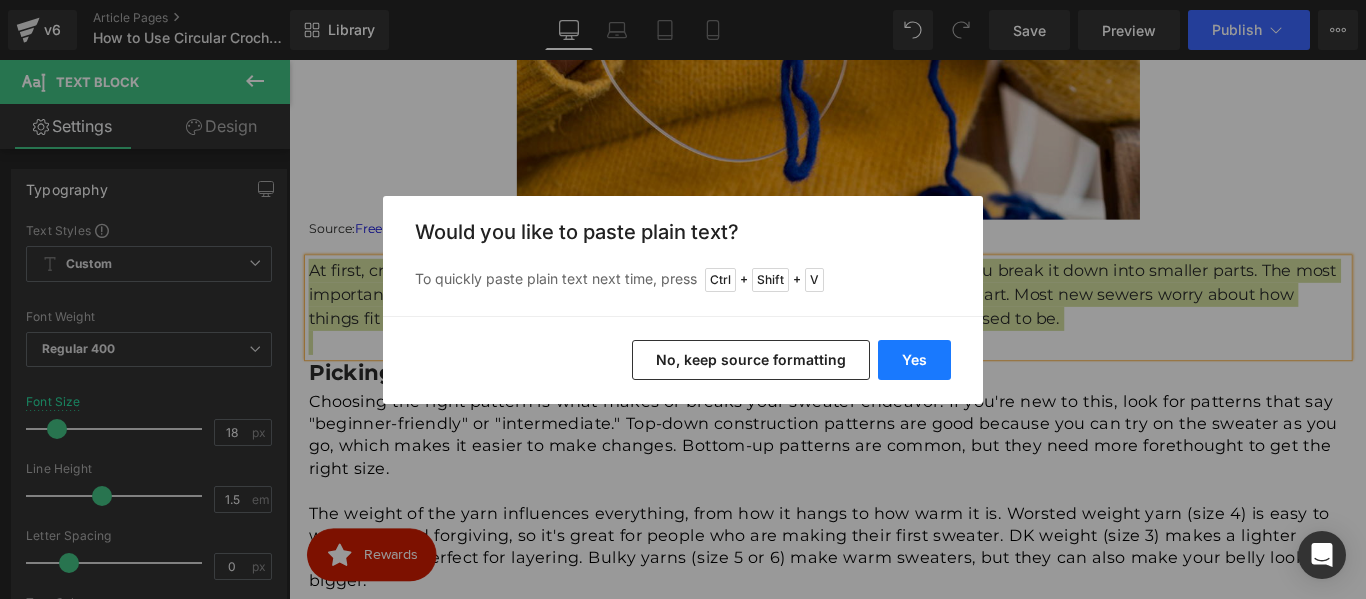 drag, startPoint x: 928, startPoint y: 355, endPoint x: 663, endPoint y: 317, distance: 267.71066 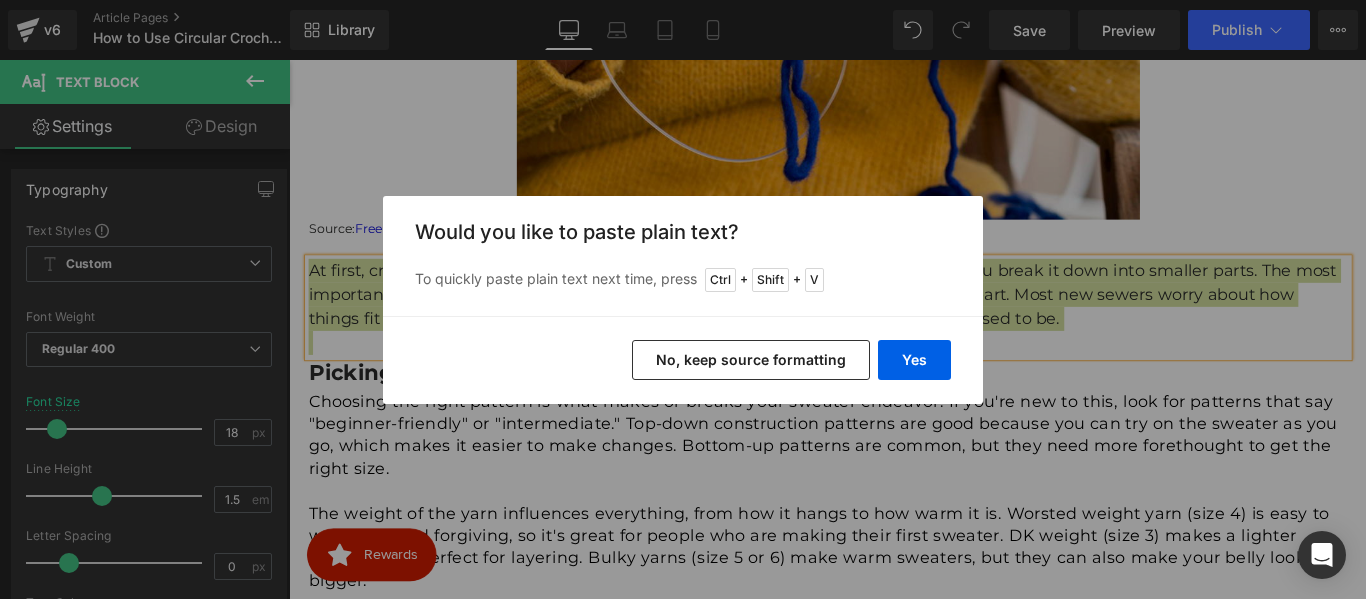type 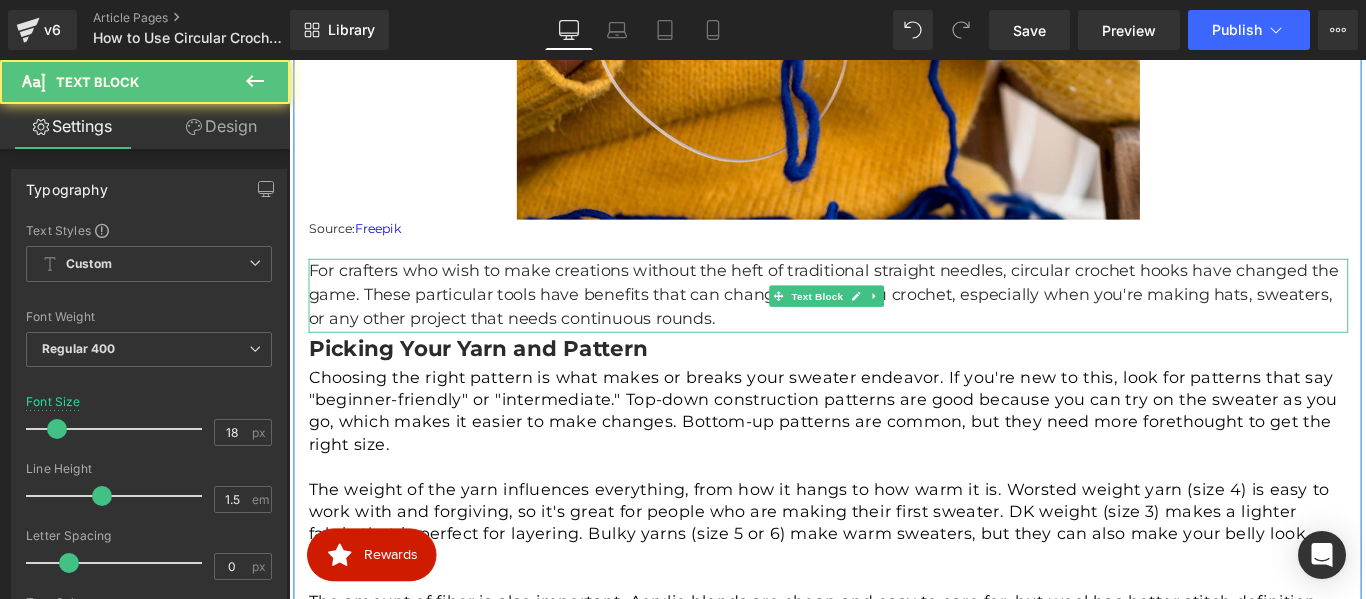 click on "For crafters who wish to make creations without the heft of traditional straight needles, circular crochet hooks have changed the game. These particular tools have benefits that can change the way you crochet, especially when you're making hats, sweaters, or any other project that needs continuous rounds." at bounding box center (895, 323) 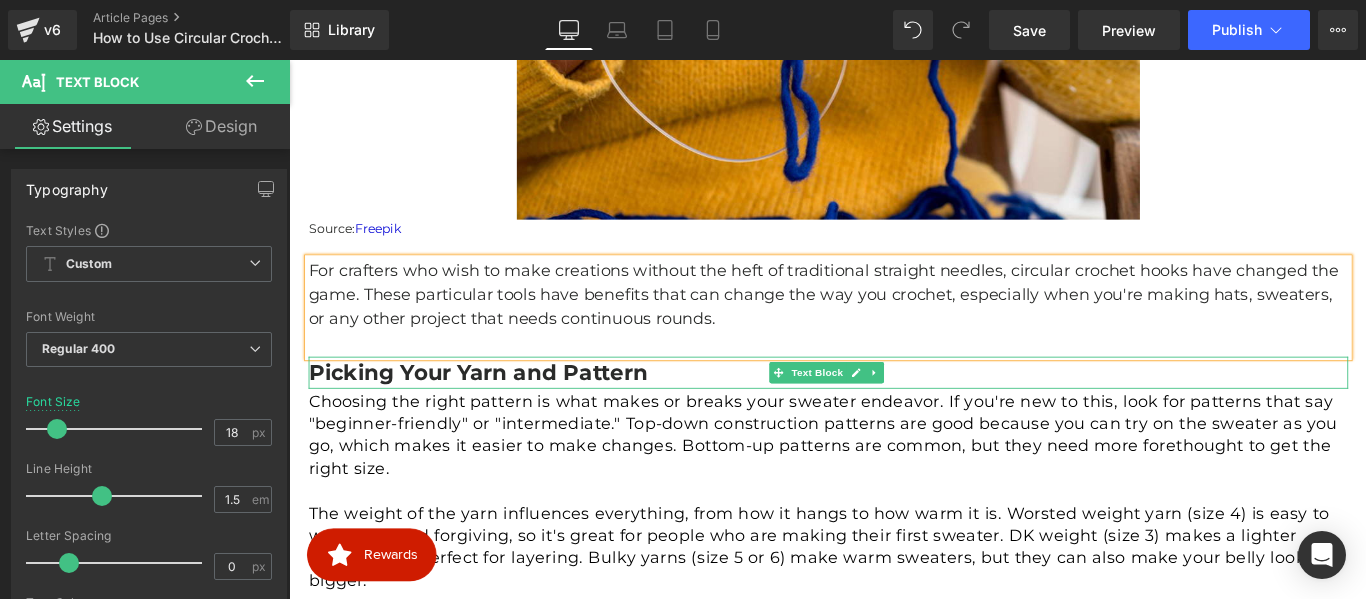click on "Picking Your Yarn and Pattern" at bounding box center (501, 410) 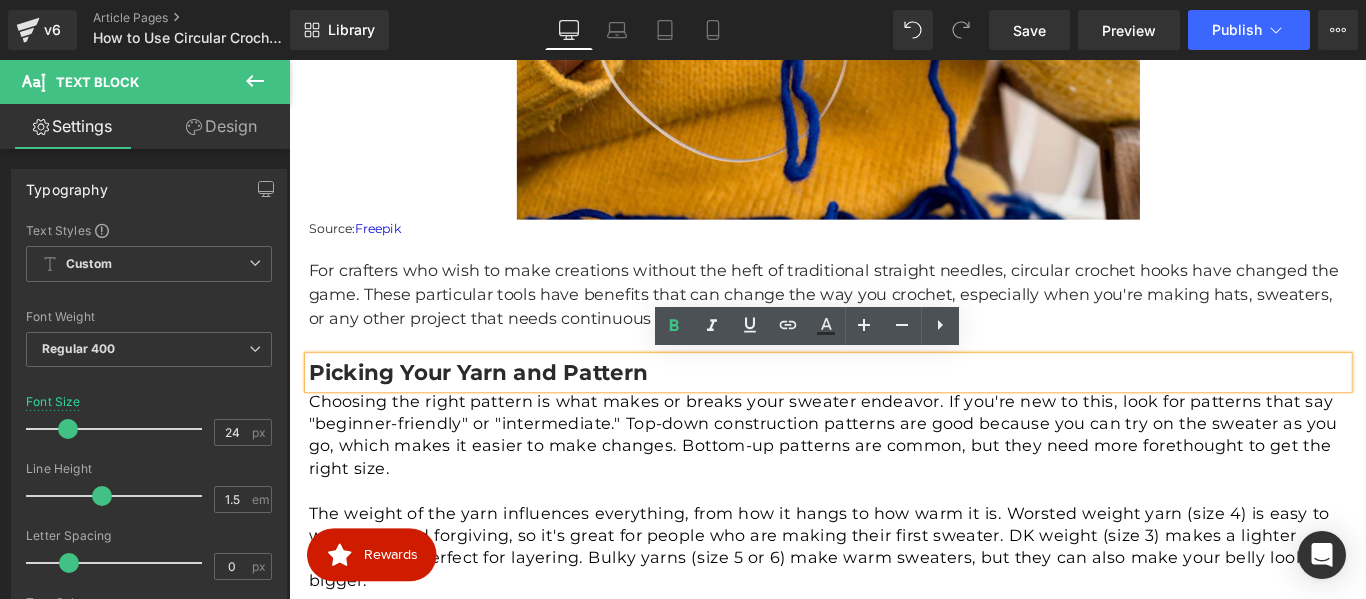 click on "Picking Your Yarn and Pattern" at bounding box center [501, 410] 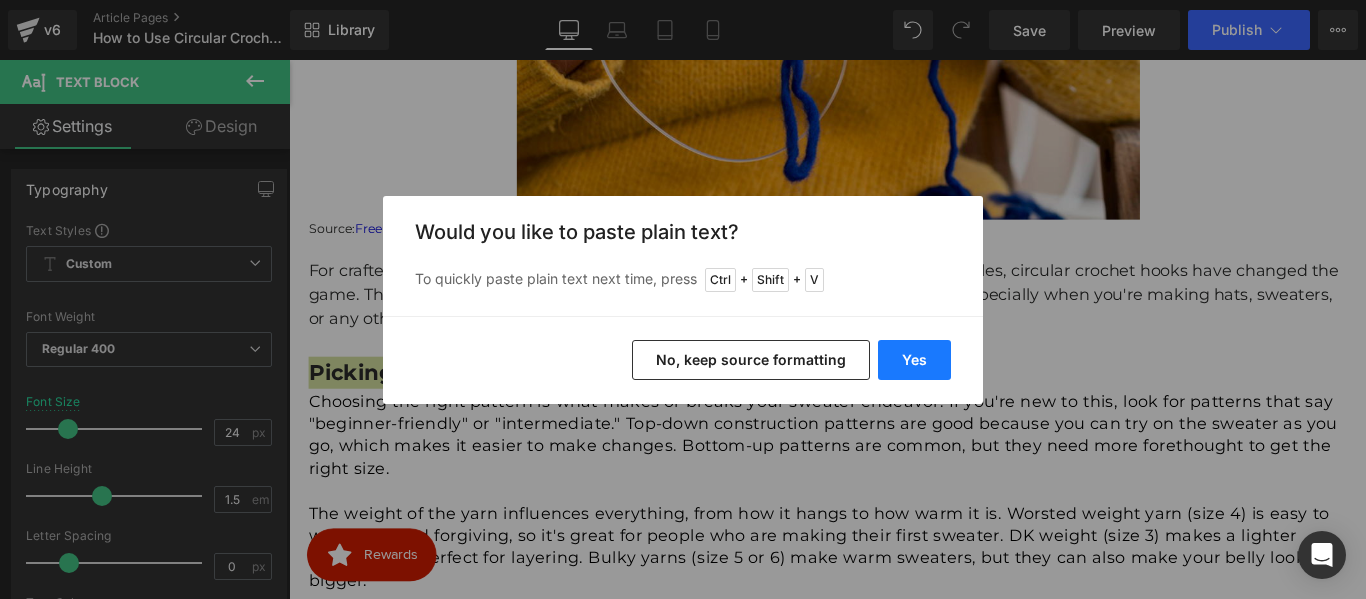 click on "Yes" at bounding box center [914, 360] 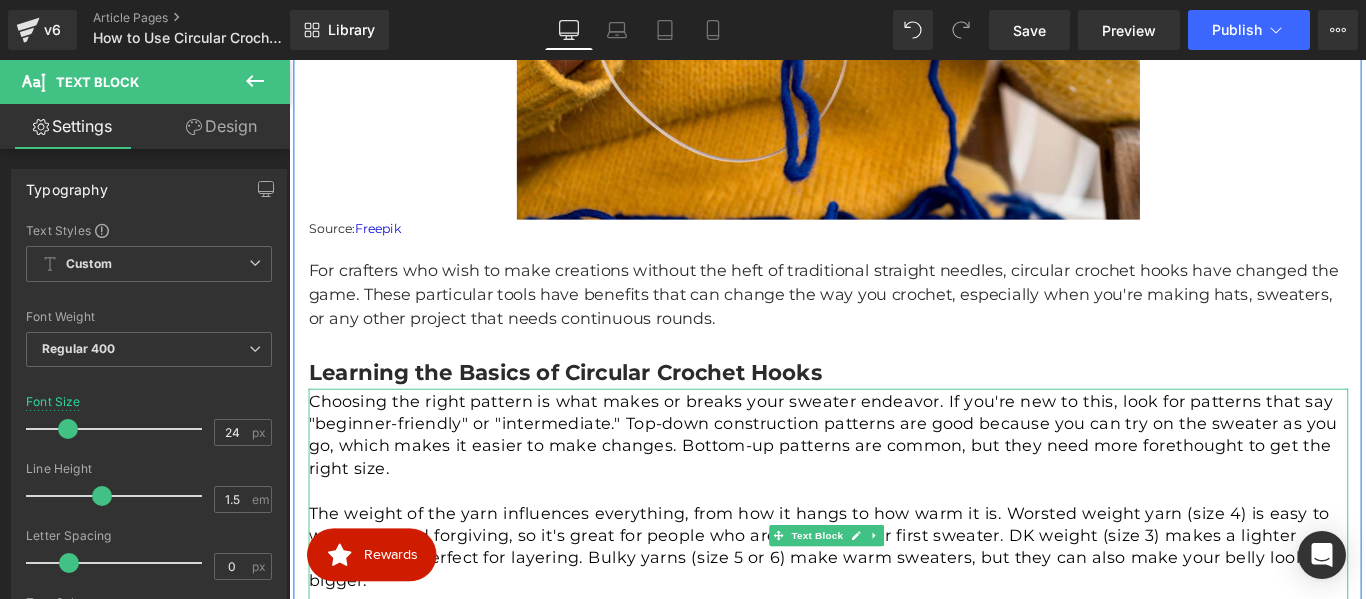 click on "Choosing the right pattern is what makes or breaks your sweater endeavor. If you're new to this, look for patterns that say "beginner-friendly" or "intermediate." Top-down construction patterns are good because you can try on the sweater as you go, which makes it easier to make changes. Bottom-up patterns are common, but they need more forethought to get the right size." at bounding box center (895, 481) 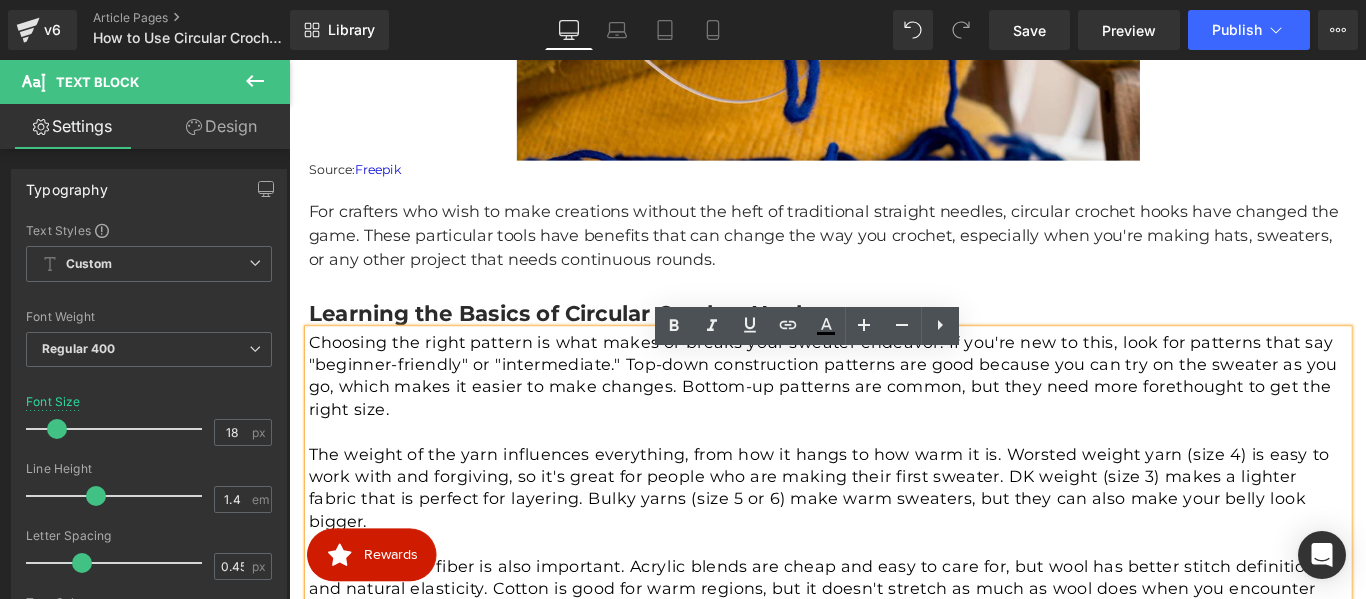 scroll, scrollTop: 916, scrollLeft: 0, axis: vertical 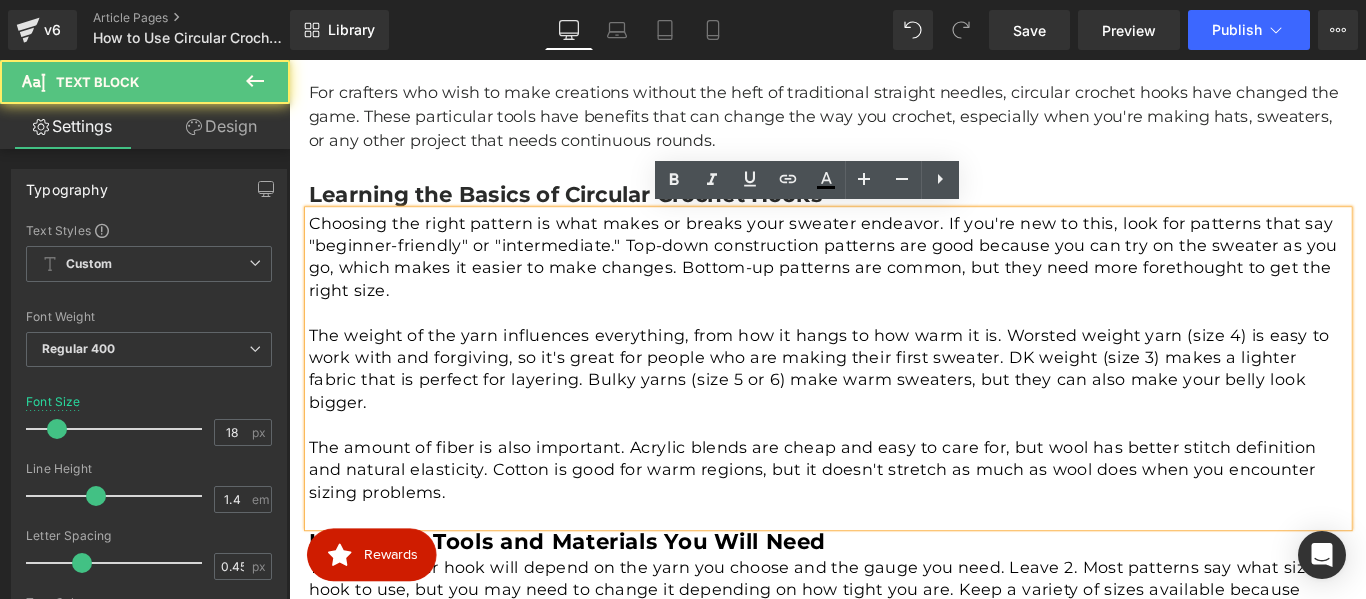 click on "The weight of the yarn influences everything, from how it hangs to how warm it is. Worsted weight yarn (size 4) is easy to work with and forgiving, so it's great for people who are making their first sweater. DK weight (size 3) makes a lighter fabric that is perfect for layering. Bulky yarns (size 5 or 6) make warm sweaters, but they can also make your belly look bigger." at bounding box center (895, 407) 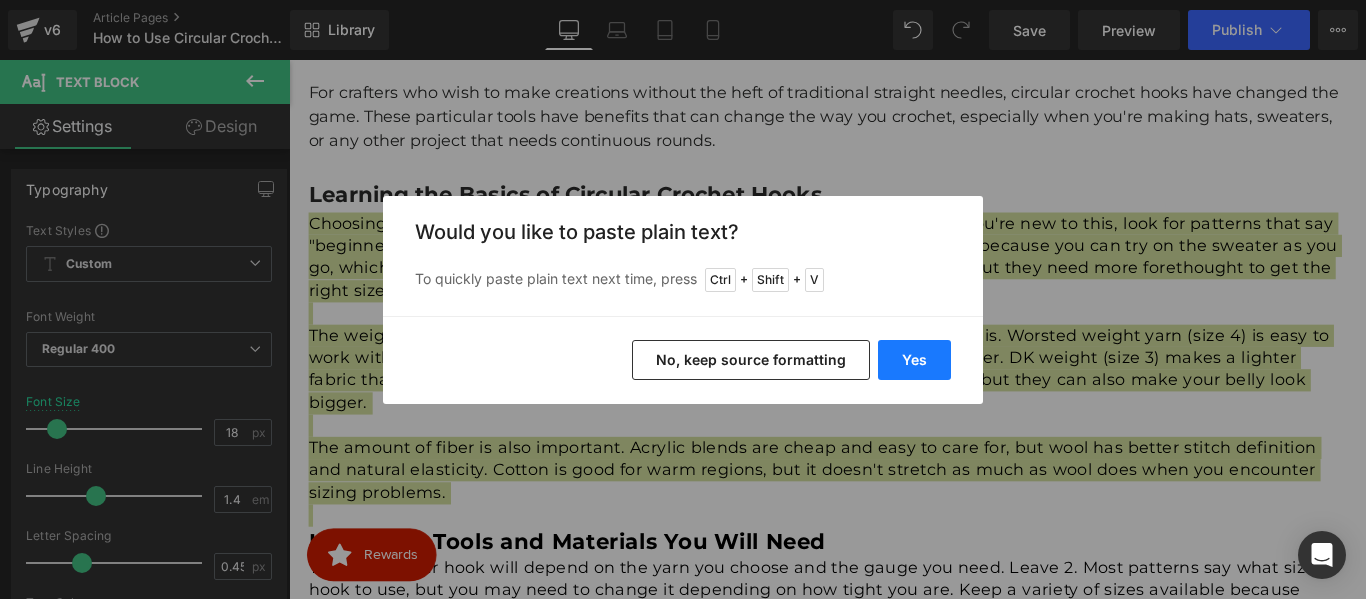 click on "Yes" at bounding box center (914, 360) 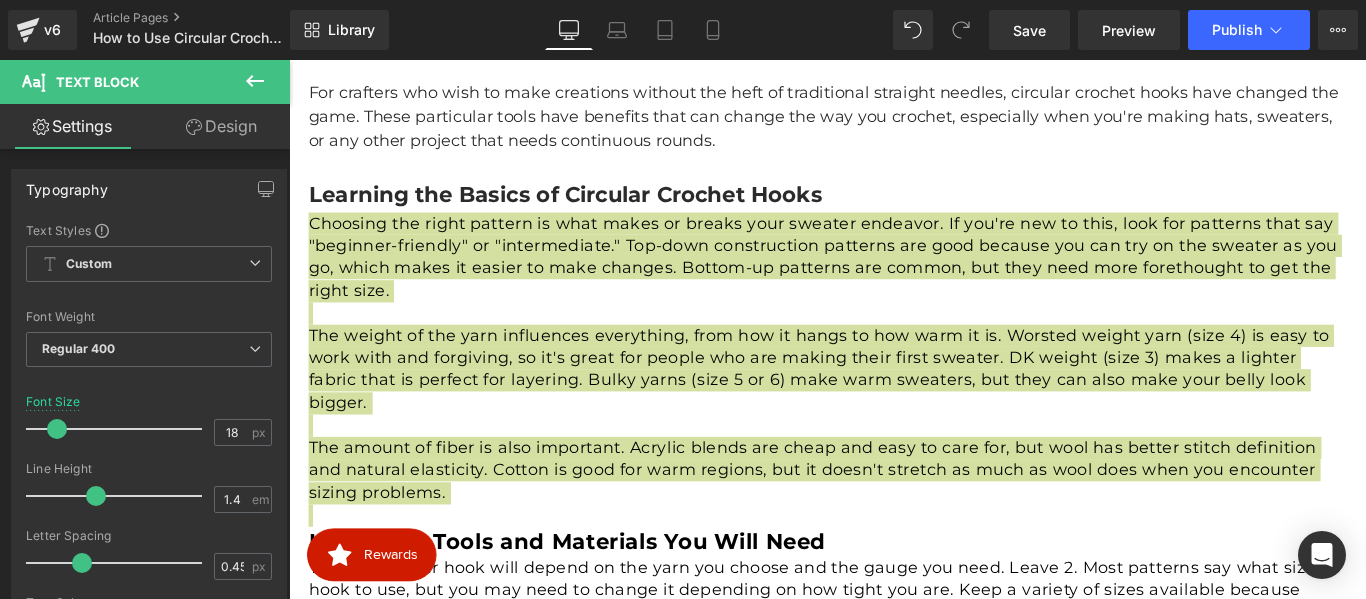 type 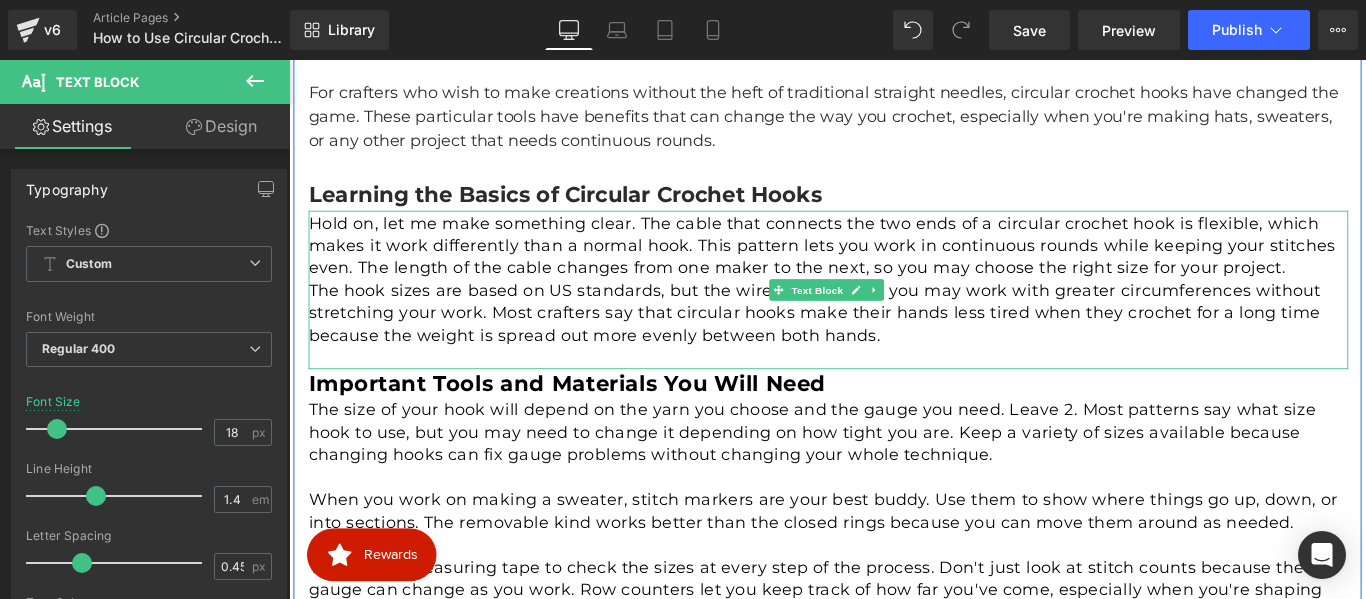 click on "Hold on, let me make something clear. The cable that connects the two ends of a circular crochet hook is flexible, which makes it work differently than a normal hook. This pattern lets you work in continuous rounds while keeping your stitches even. The length of the cable changes from one maker to the next, so you may choose the right size for your project." at bounding box center [895, 269] 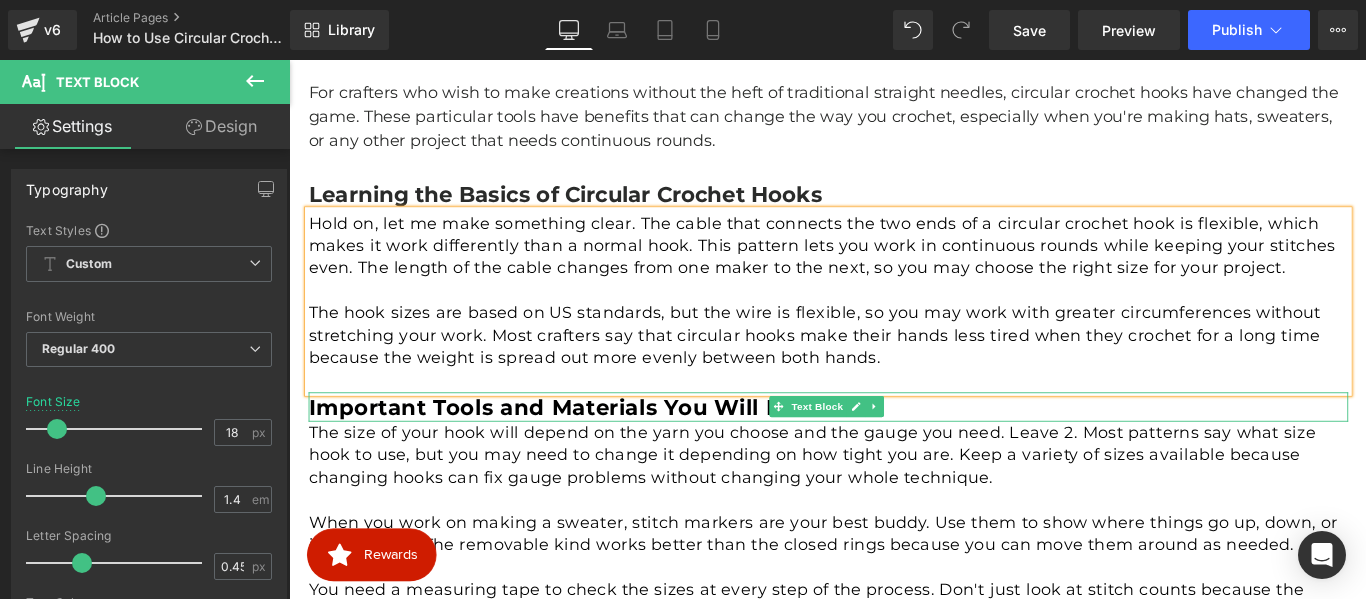 click on "Important Tools and Materials You Will Need" at bounding box center [601, 449] 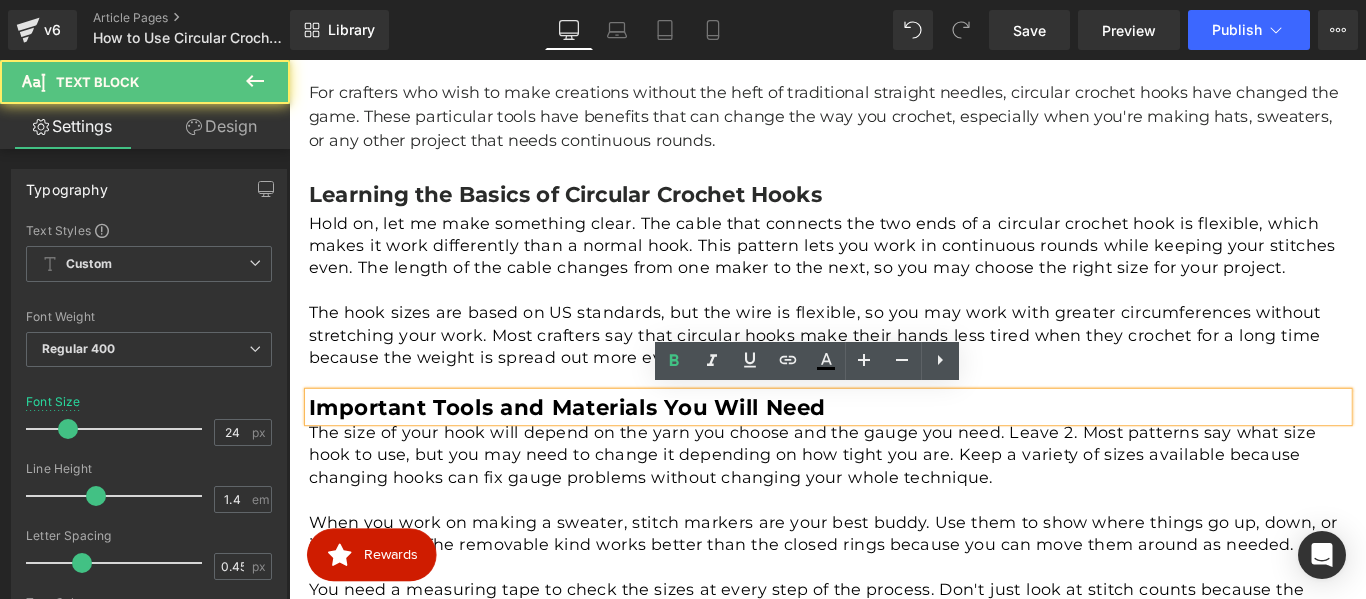 click on "Important Tools and Materials You Will Need" at bounding box center (601, 449) 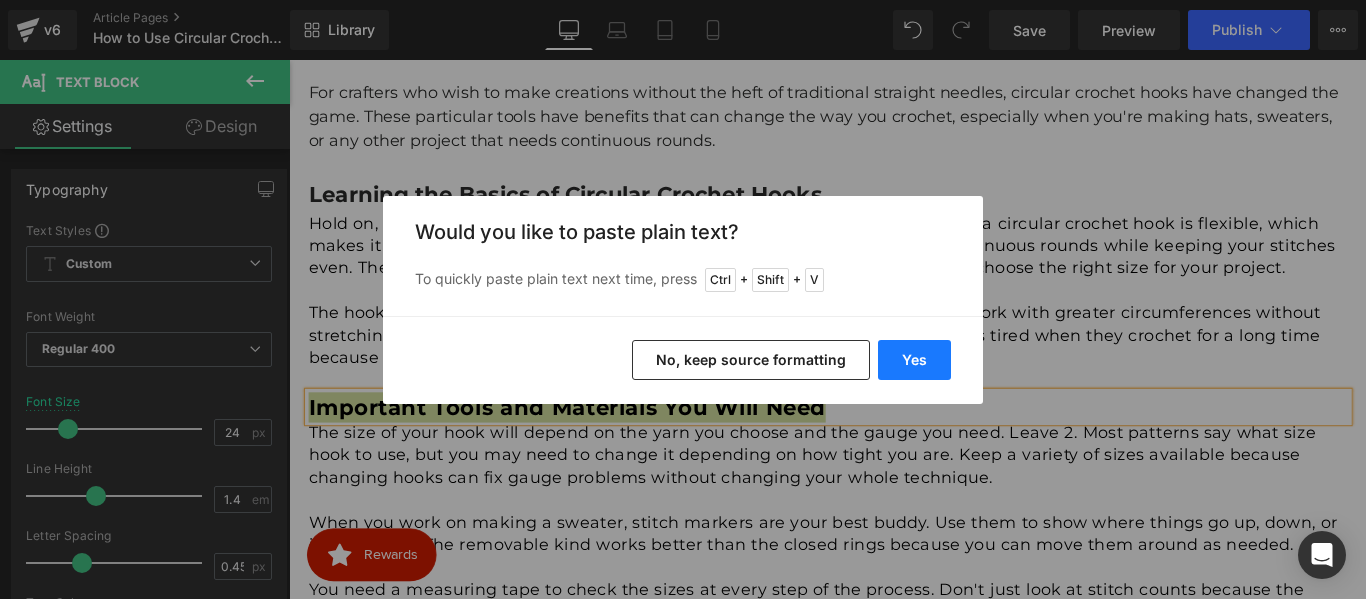 click on "Yes" at bounding box center (914, 360) 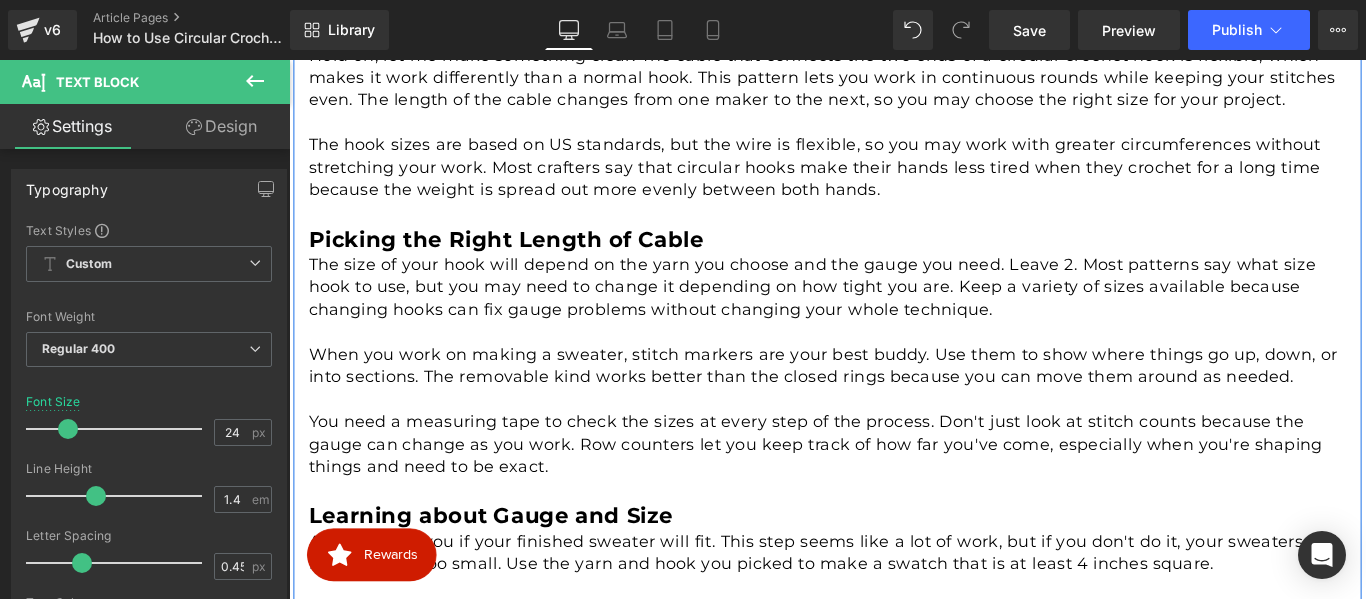 scroll, scrollTop: 1116, scrollLeft: 0, axis: vertical 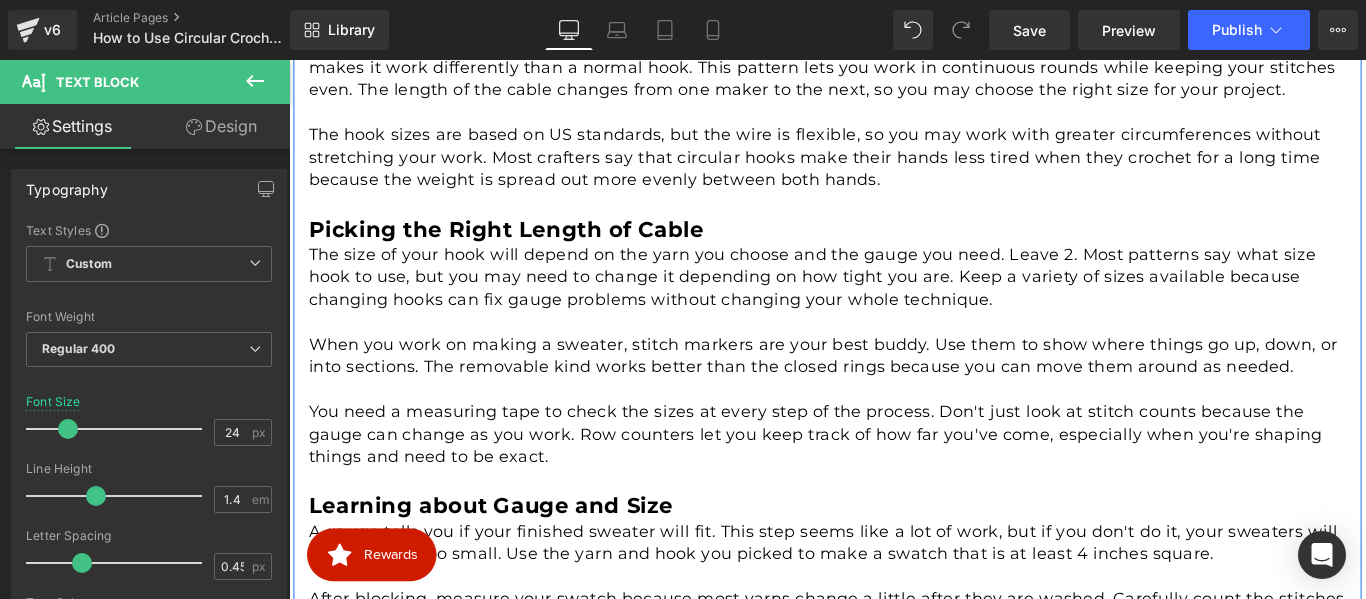click on "When you work on making a sweater, stitch markers are your best buddy. Use them to show where things go up, down, or into sections. The removable kind works better than the closed rings because you can move them around as needed." at bounding box center (895, 392) 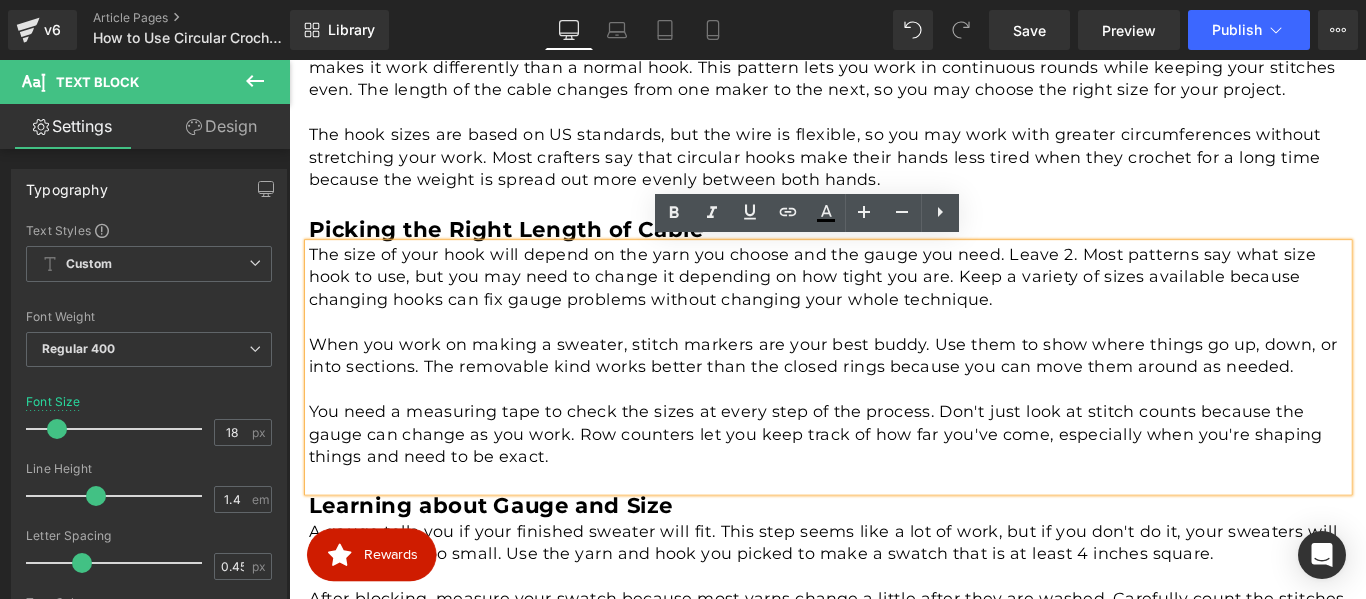 click on "The size of your hook will depend on the yarn you choose and the gauge you need. Leave 2. Most patterns say what size hook to use, but you may need to change it depending on how tight you are. Keep a variety of sizes available because changing hooks can fix gauge problems without changing your whole technique." at bounding box center (895, 304) 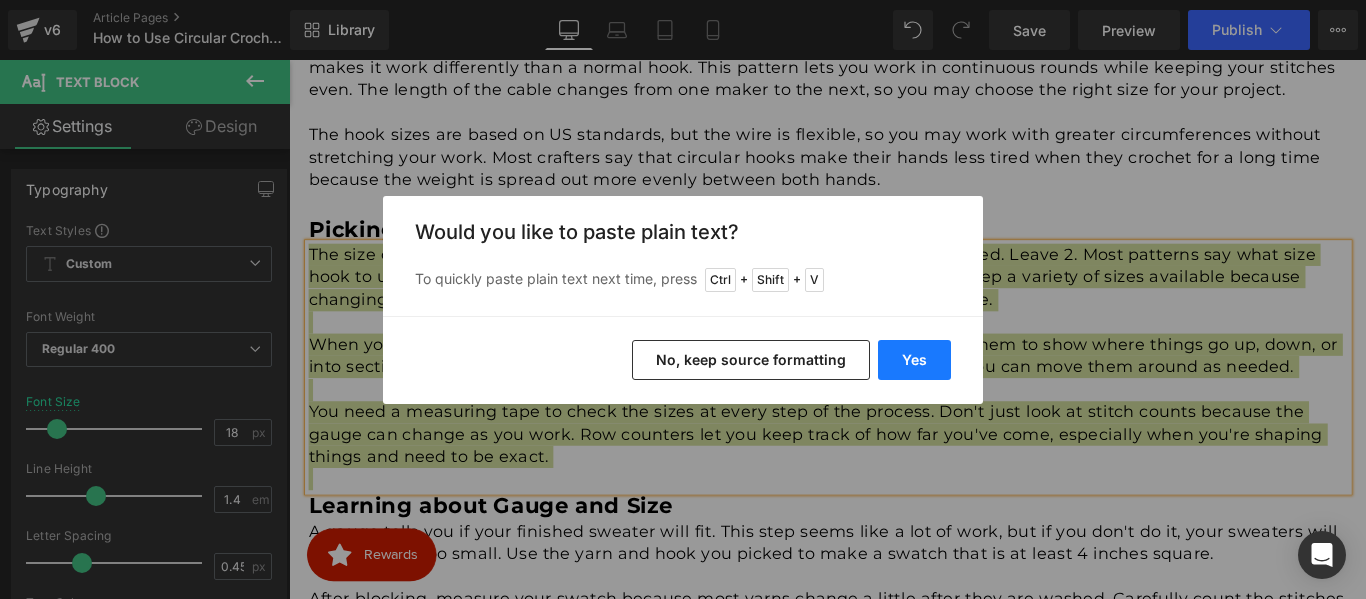click on "Yes" at bounding box center (914, 360) 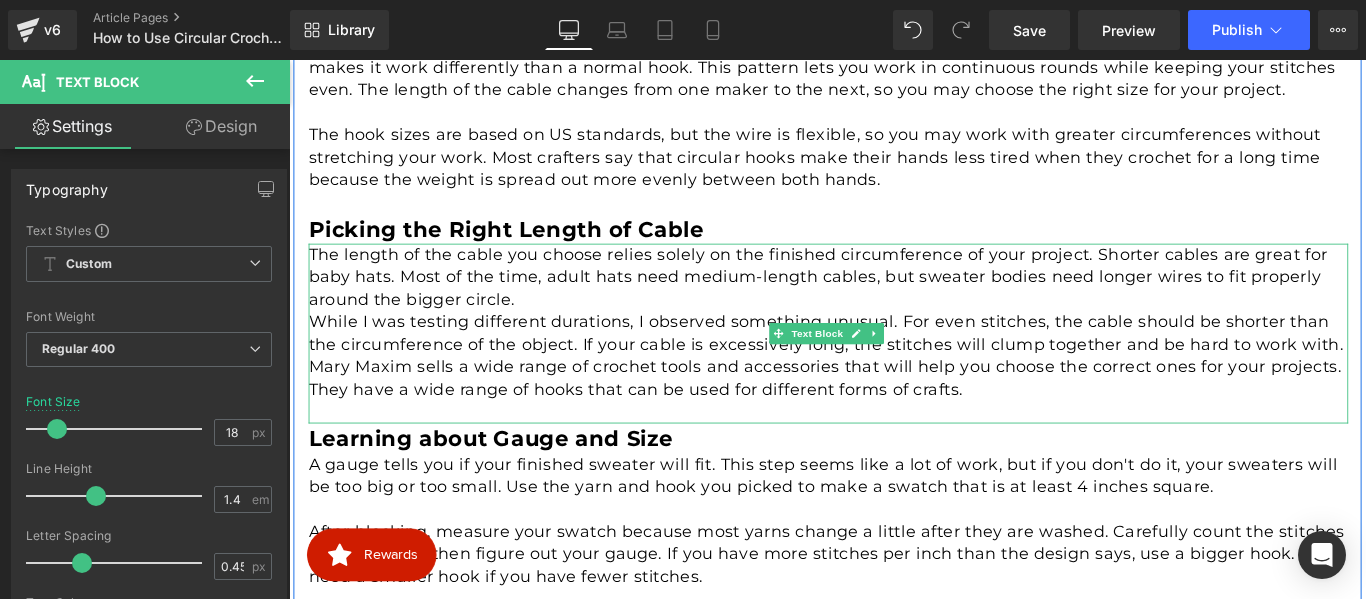 click on "The length of the cable you choose relies solely on the finished circumference of your project. Shorter cables are great for baby hats. Most of the time, adult hats need medium-length cables, but sweater bodies need longer wires to fit properly around the bigger circle." at bounding box center (895, 304) 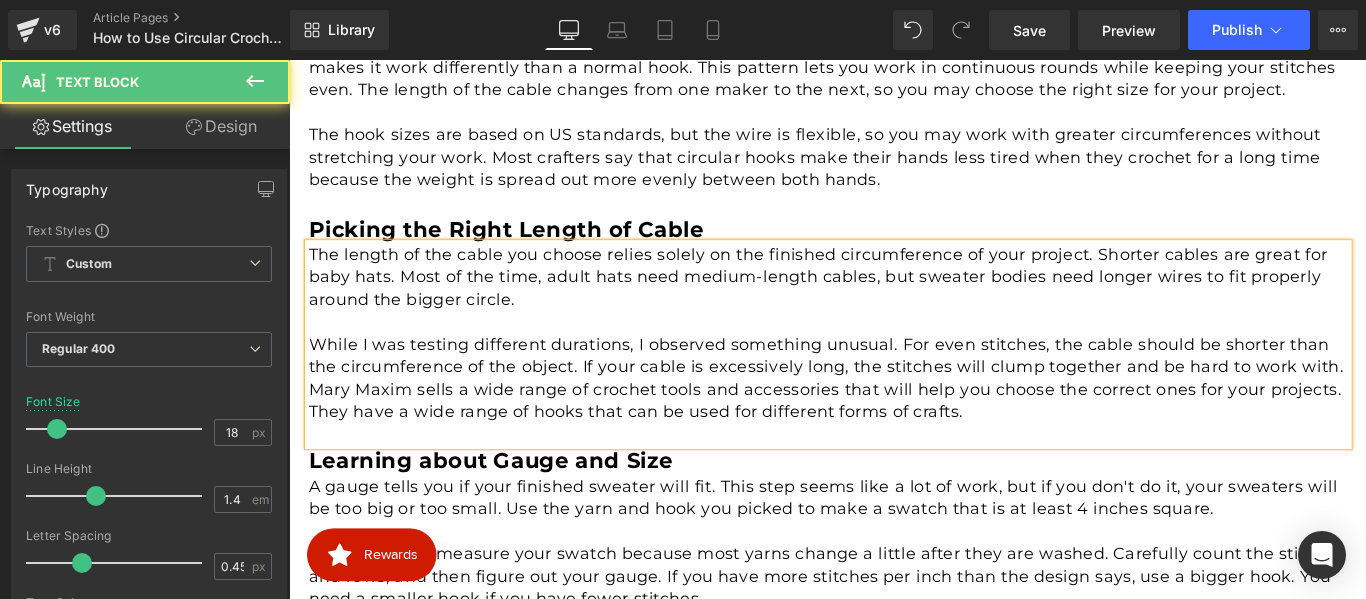 click on "While I was testing different durations, I observed something unusual. For even stitches, the cable should be shorter than the circumference of the object. If your cable is excessively long, the stitches will clump together and be hard to work with." at bounding box center [895, 392] 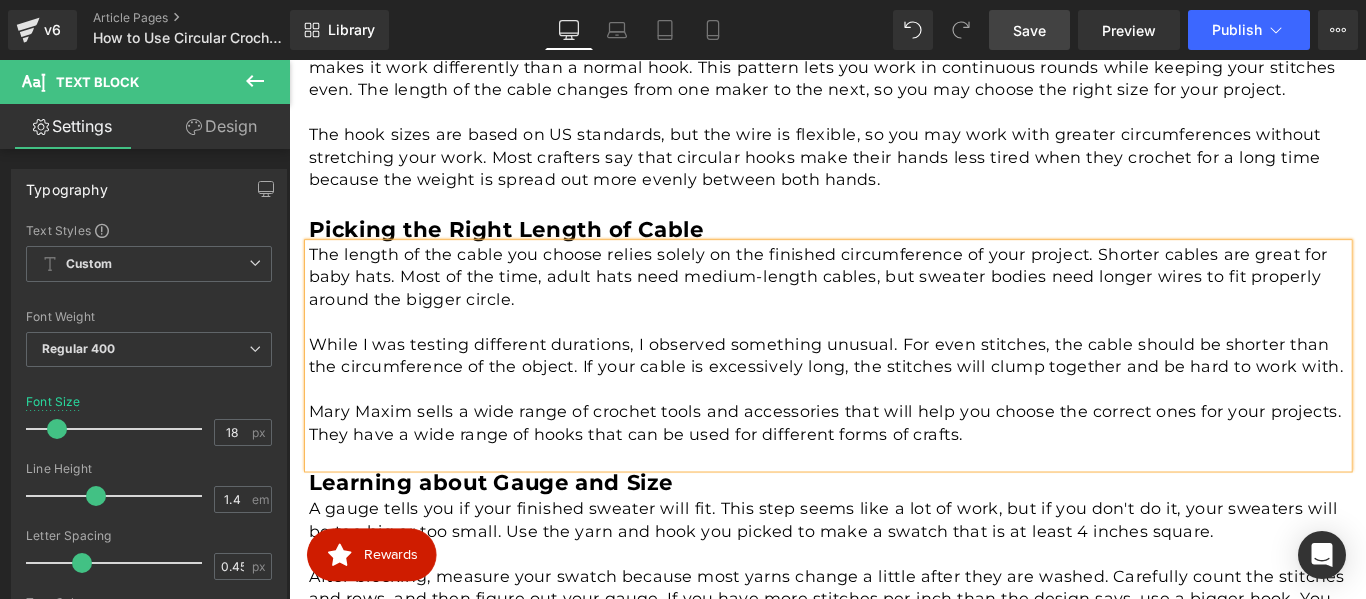 click on "Save" at bounding box center [1029, 30] 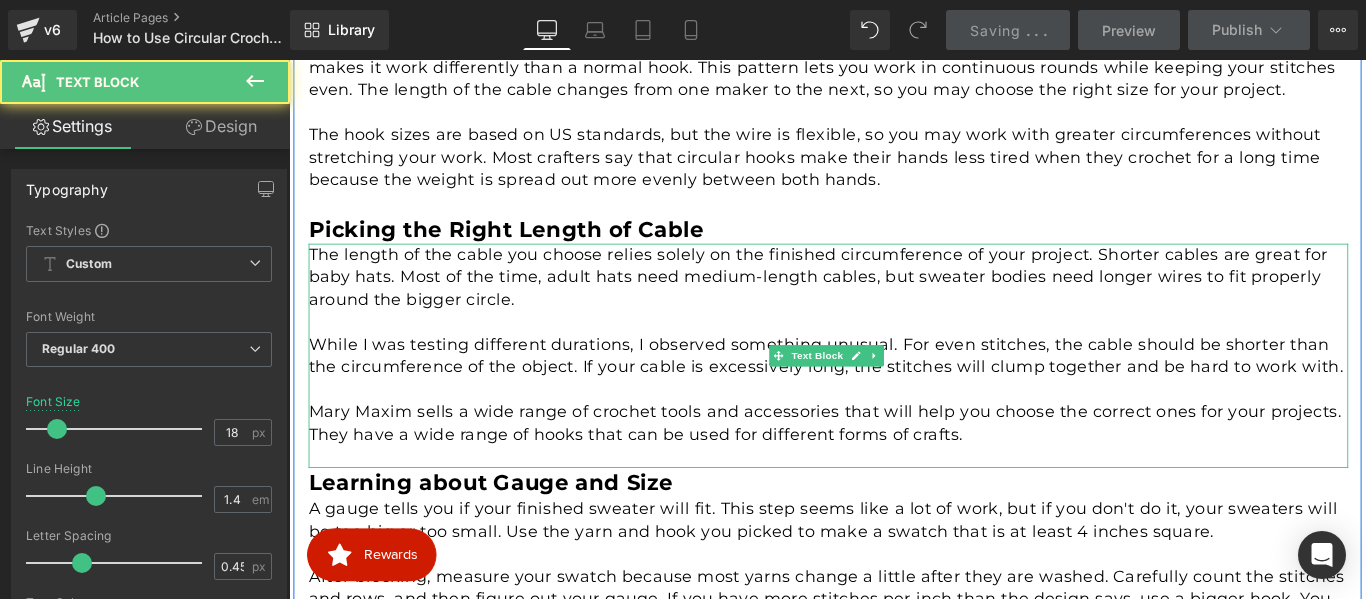 click at bounding box center [895, 430] 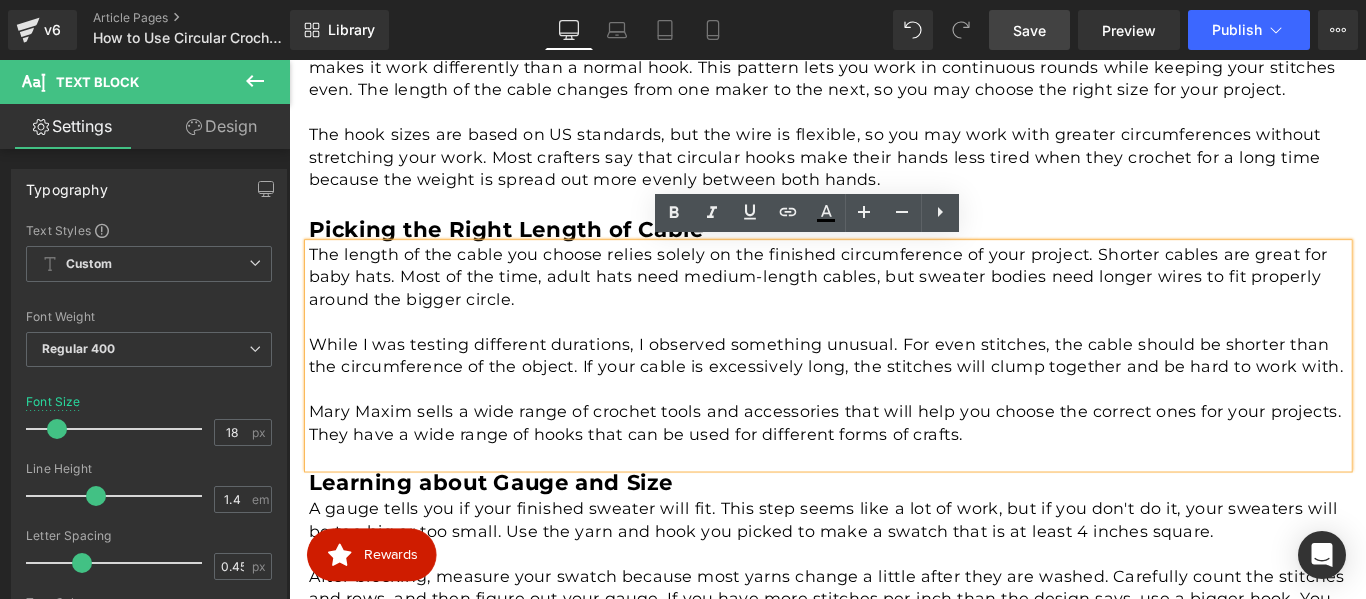 scroll, scrollTop: 1216, scrollLeft: 0, axis: vertical 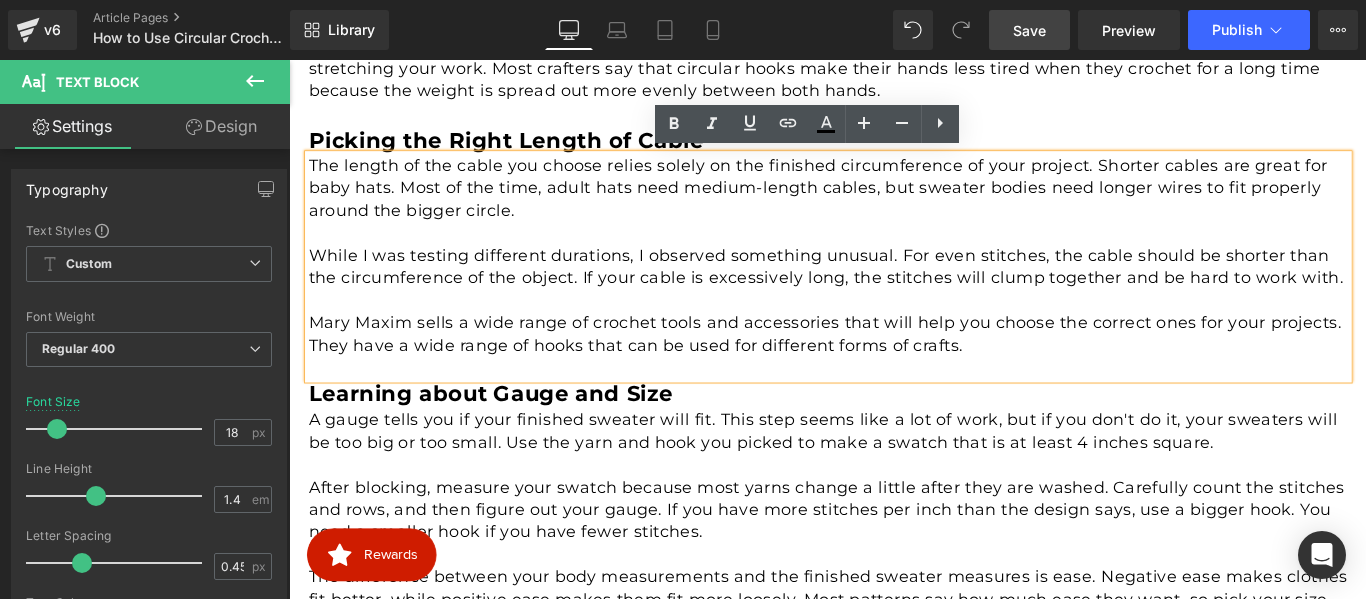 click on "Learning about Gauge and Size" at bounding box center [515, 434] 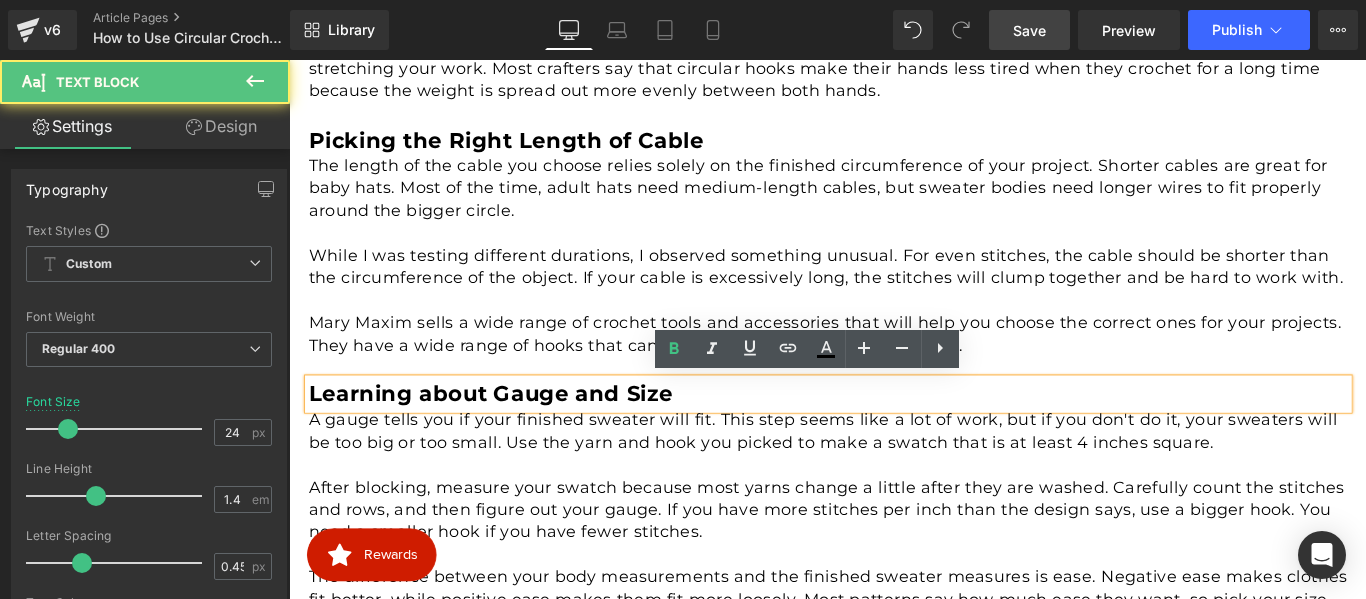 click on "Learning about Gauge and Size" at bounding box center [515, 434] 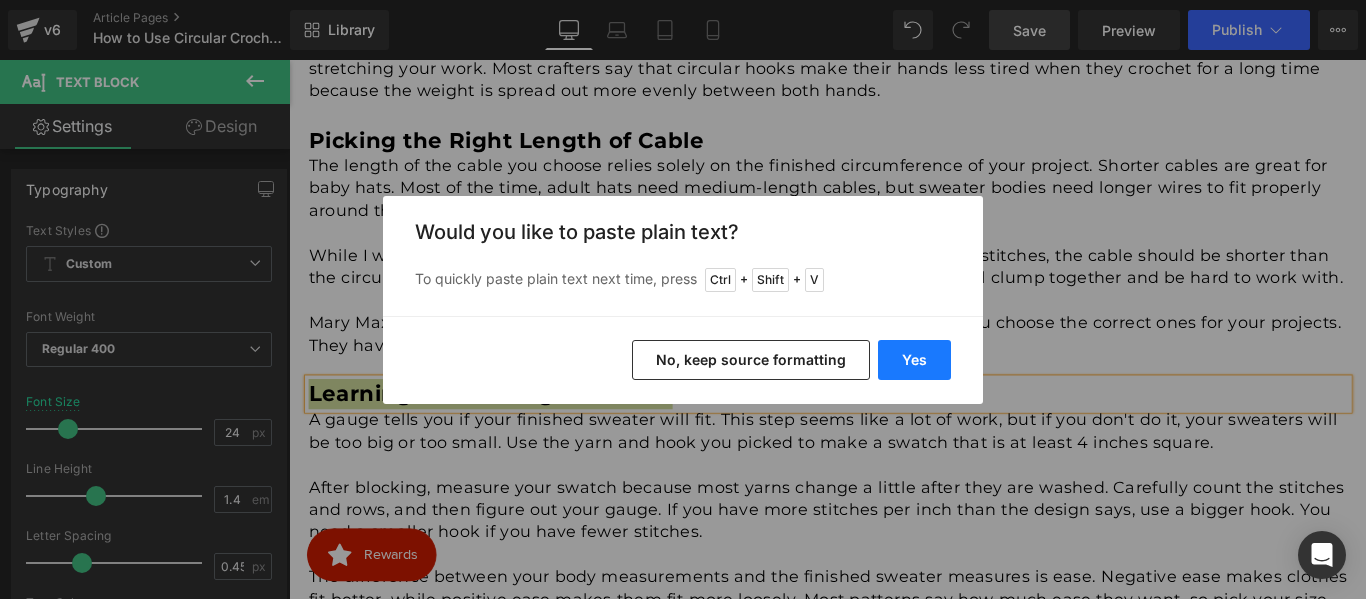 drag, startPoint x: 933, startPoint y: 358, endPoint x: 723, endPoint y: 333, distance: 211.48286 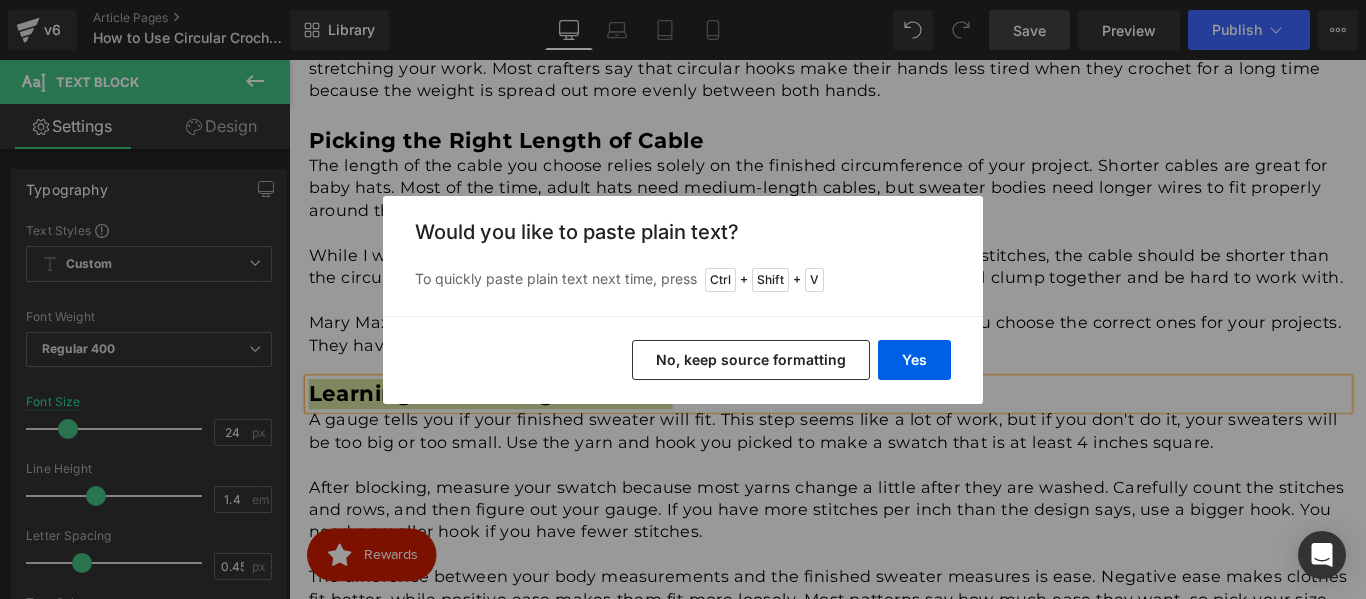 type 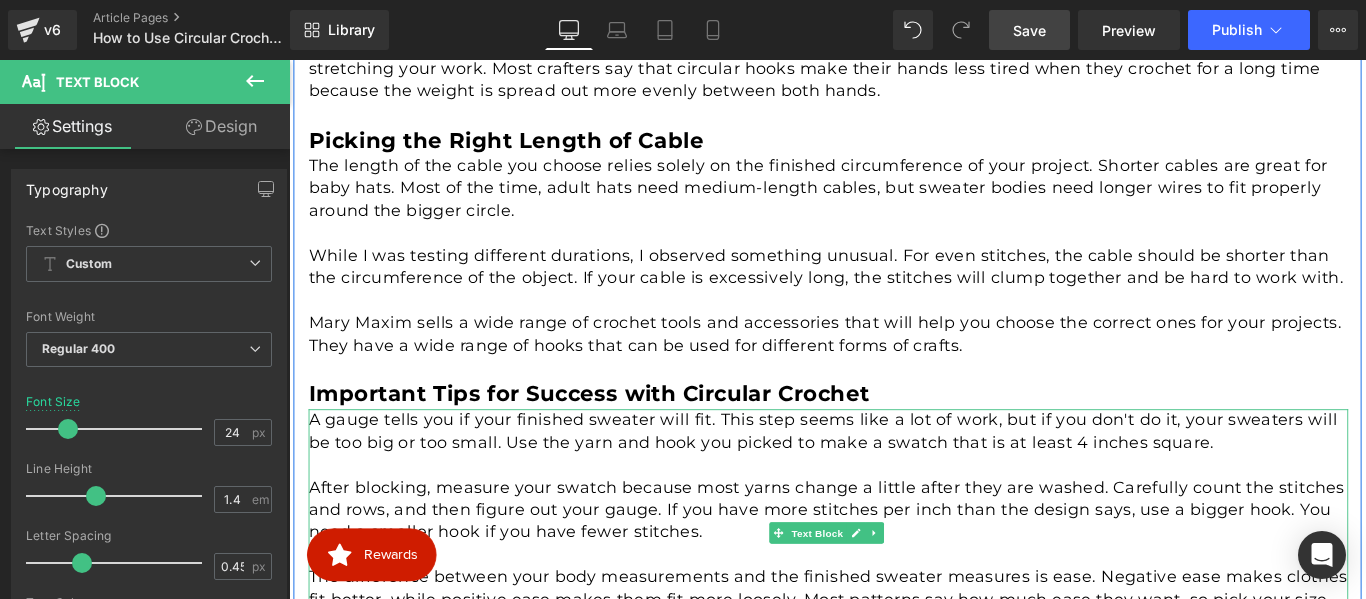 click at bounding box center (895, 514) 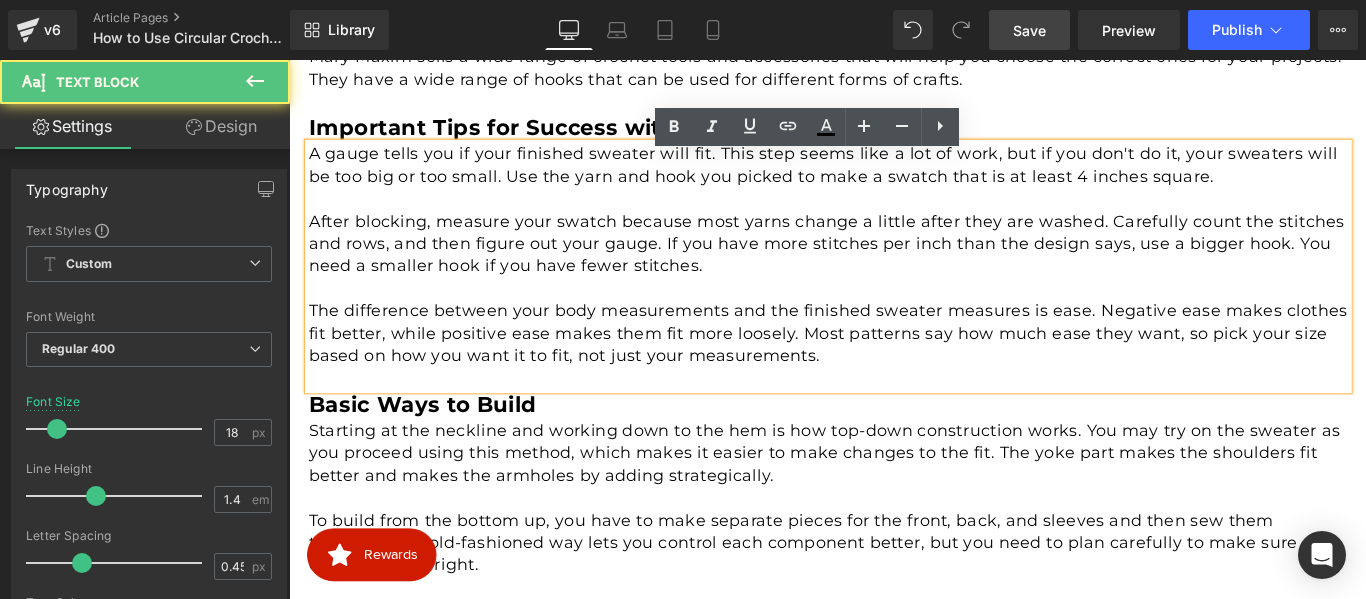 scroll, scrollTop: 1516, scrollLeft: 0, axis: vertical 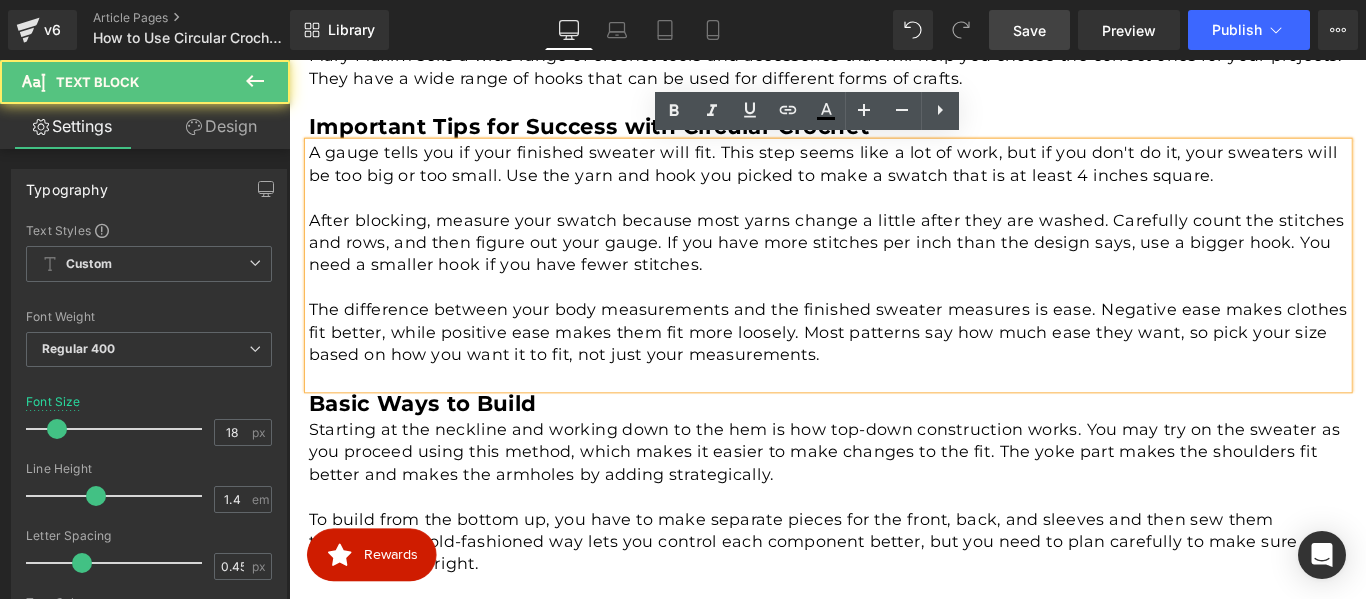click on "After blocking, measure your swatch because most yarns change a little after they are washed. Carefully count the stitches and rows, and then figure out your gauge. If you have more stitches per inch than the design says, use a bigger hook. You need a smaller hook if you have fewer stitches." at bounding box center (895, 266) 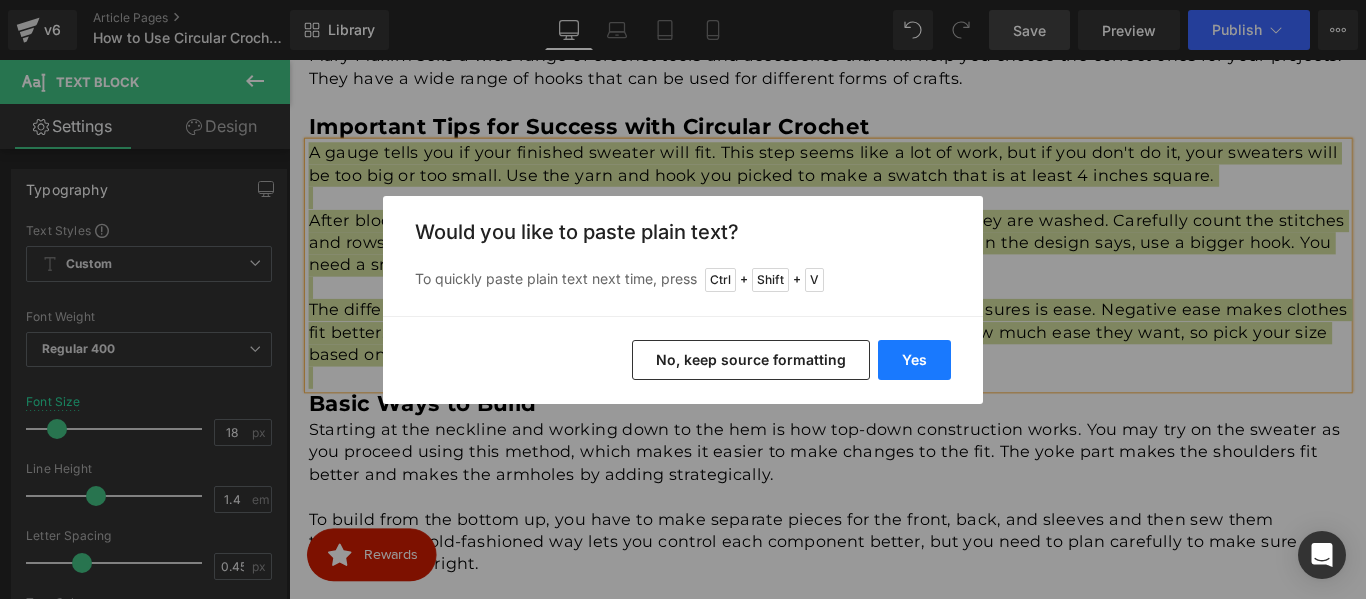 click on "Yes" at bounding box center [914, 360] 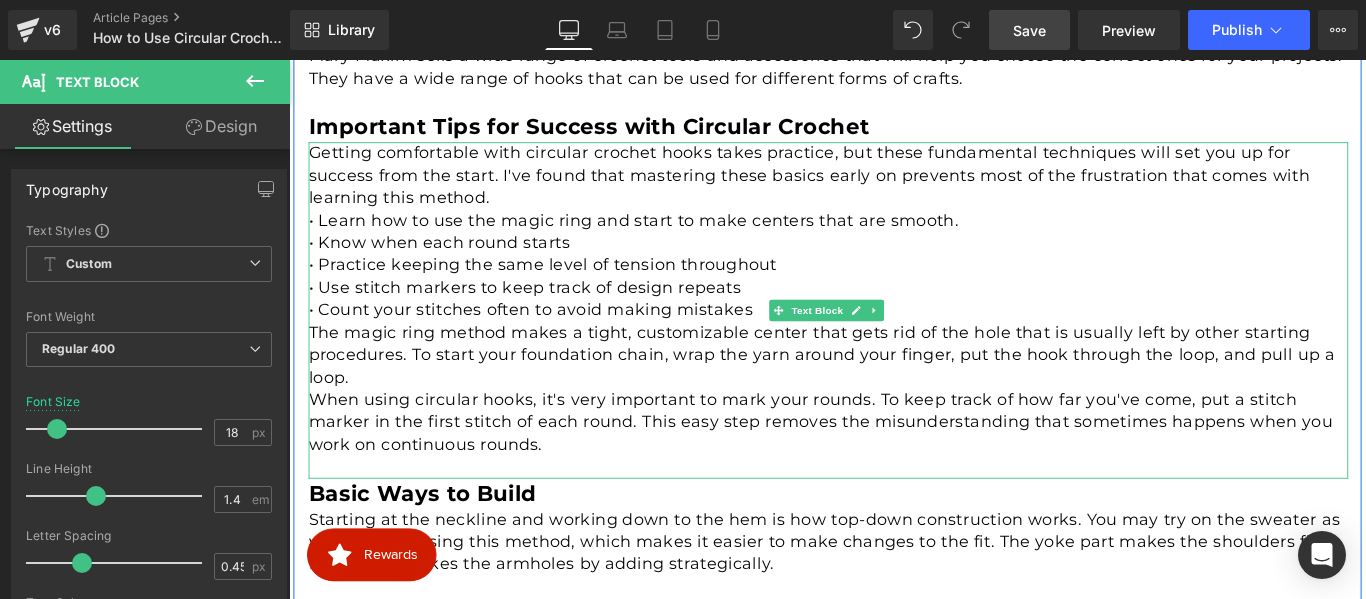 click on "The magic ring method makes a tight, customizable center that gets rid of the hole that is usually left by other starting procedures. To start your foundation chain, wrap the yarn around your finger, put the hook through the loop, and pull up a loop." at bounding box center (895, 392) 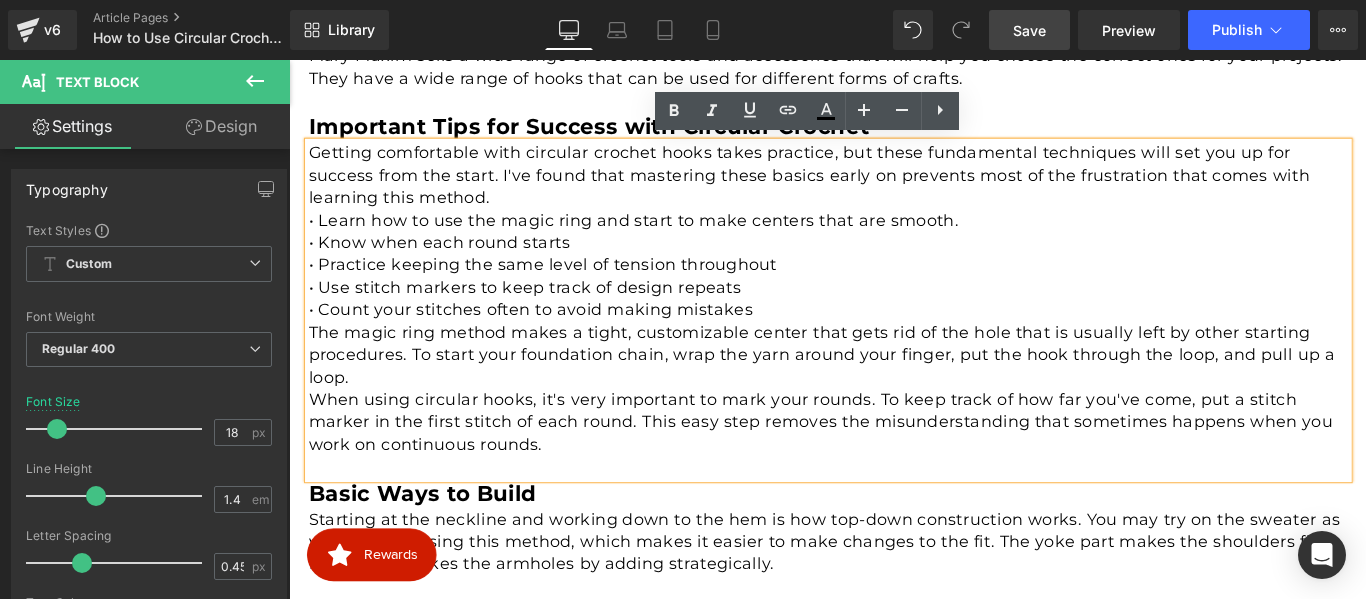 click on "The magic ring method makes a tight, customizable center that gets rid of the hole that is usually left by other starting procedures. To start your foundation chain, wrap the yarn around your finger, put the hook through the loop, and pull up a loop." at bounding box center [895, 392] 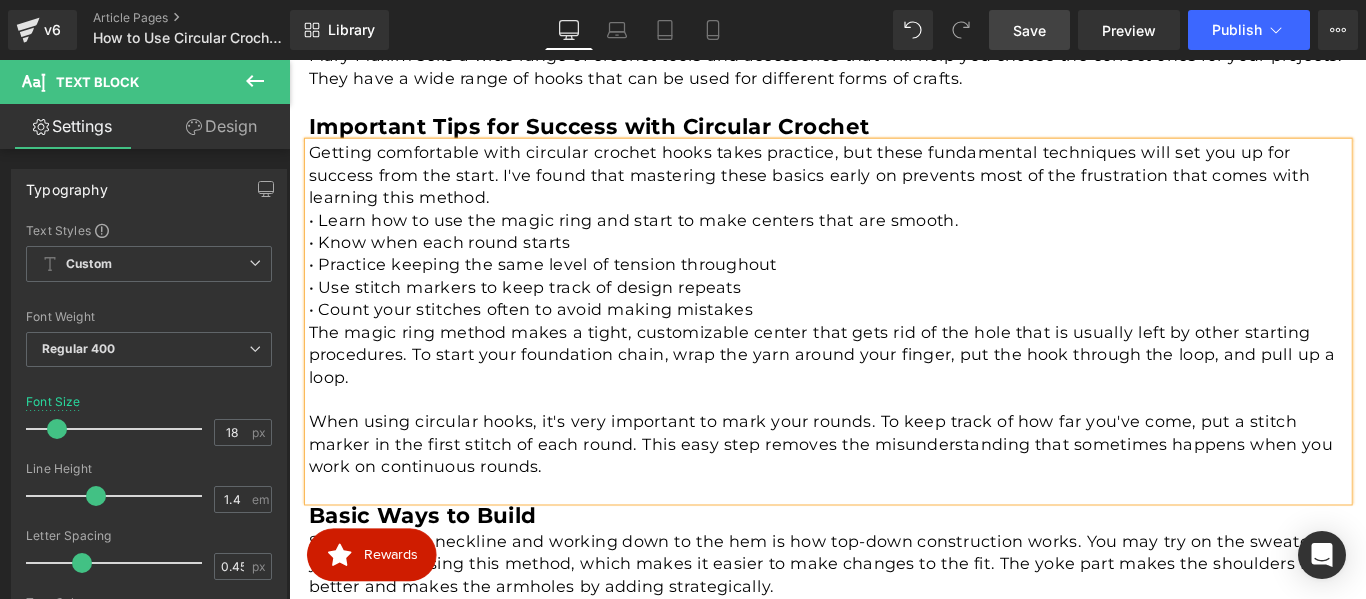 click on "Getting comfortable with circular crochet hooks takes practice, but these fundamental techniques will set you up for success from the start. I've found that mastering these basics early on prevents most of the frustration that comes with learning this method." at bounding box center [895, 190] 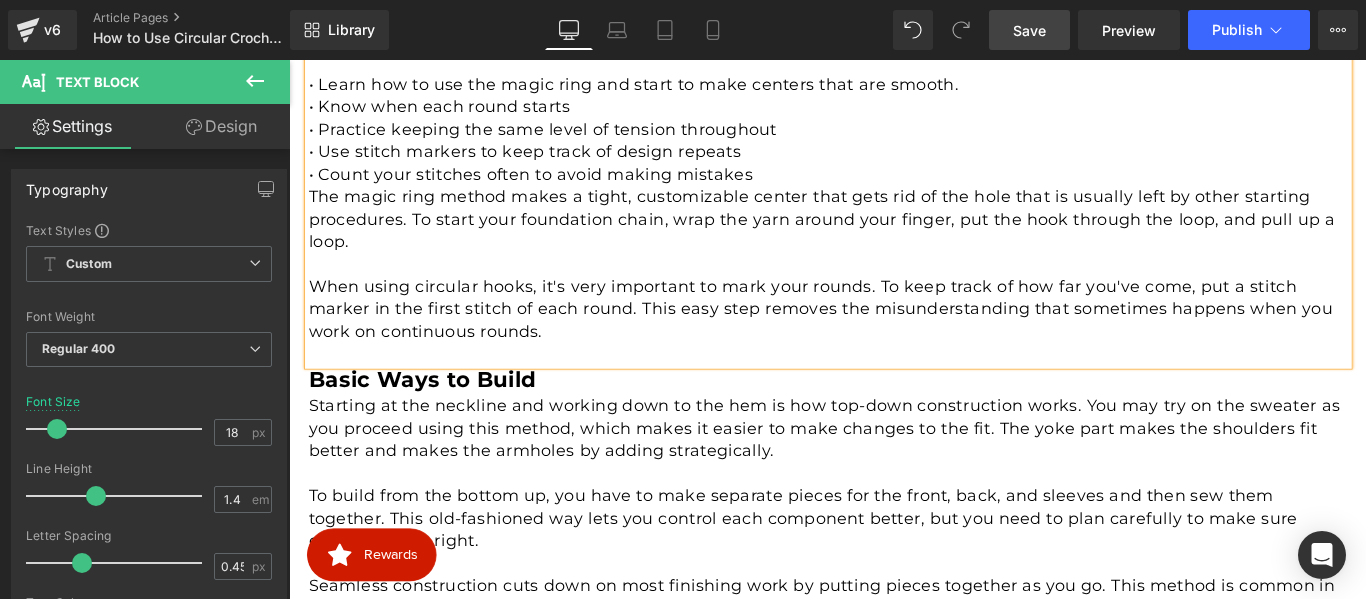 scroll, scrollTop: 1716, scrollLeft: 0, axis: vertical 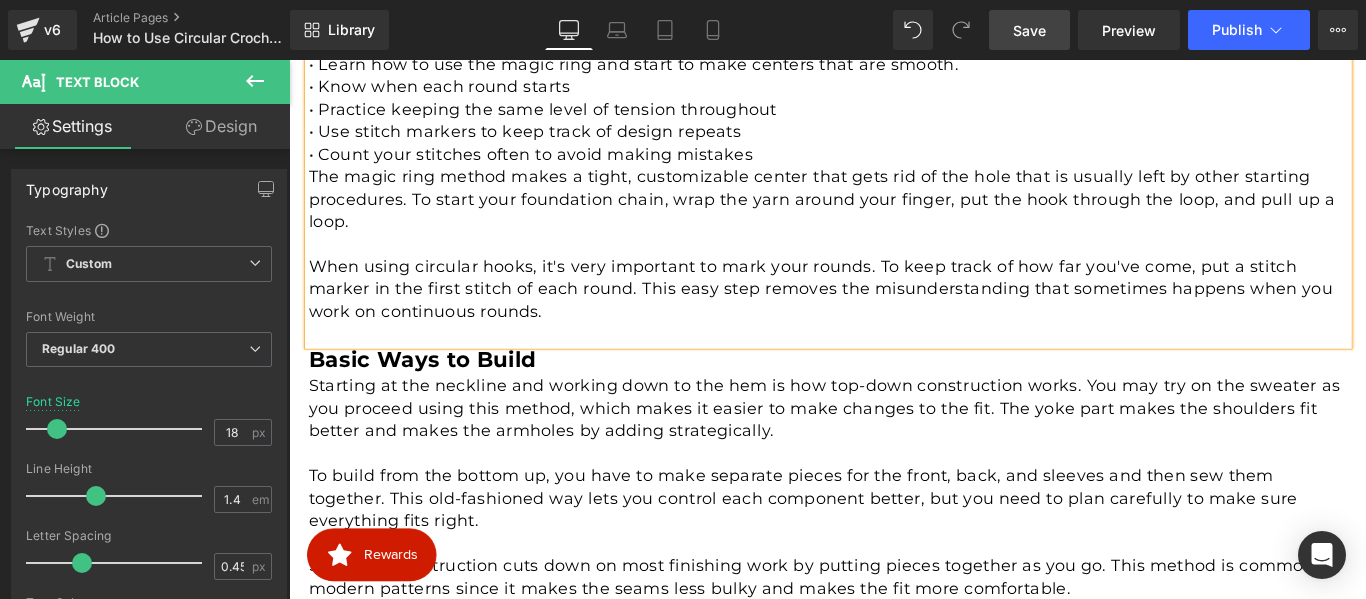 click on "Basic Ways to Build" at bounding box center (439, 396) 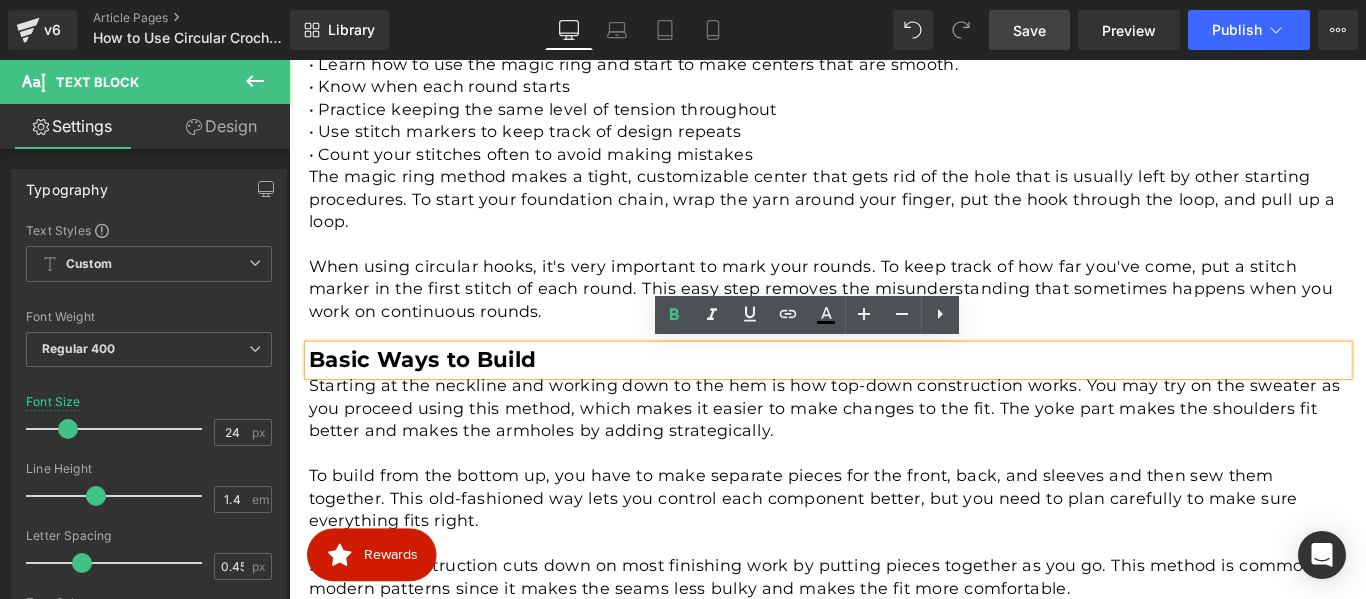 click on "Basic Ways to Build" at bounding box center [439, 396] 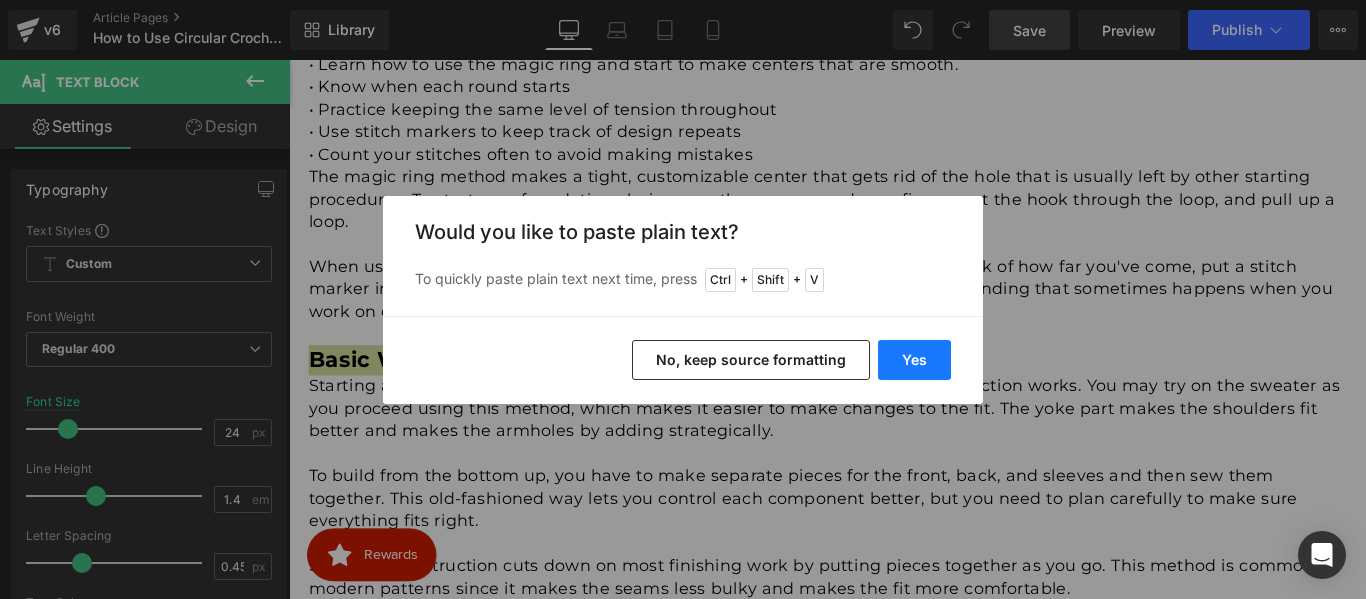 click on "Yes" at bounding box center (914, 360) 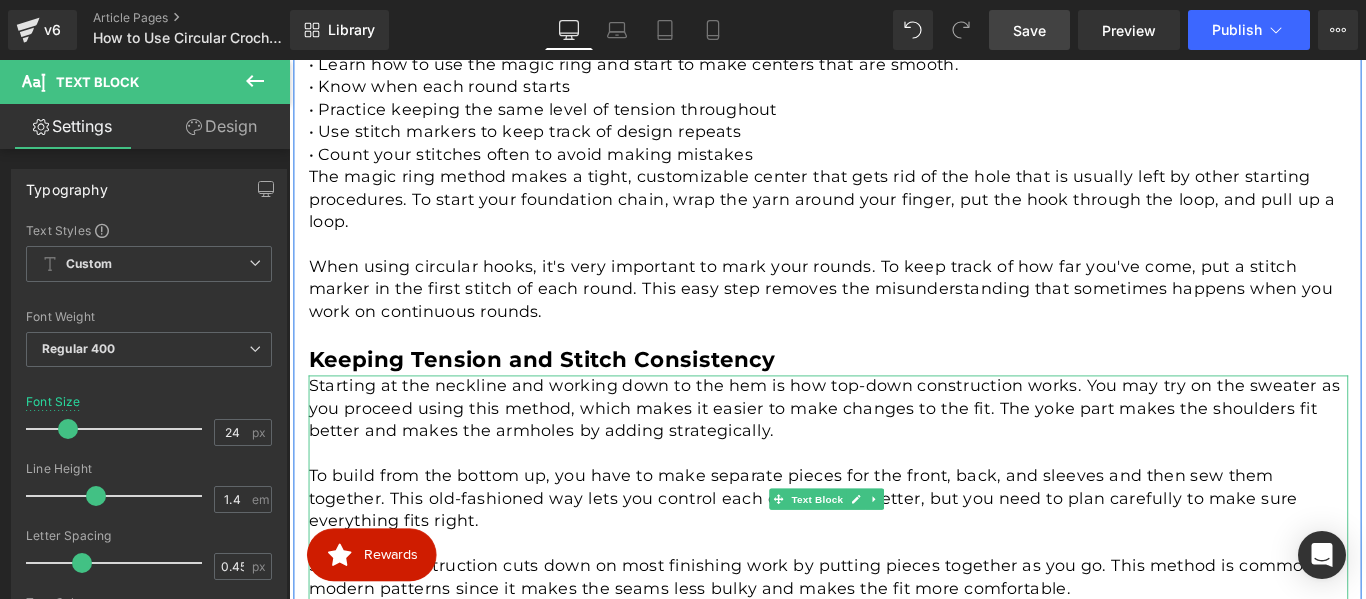 click at bounding box center [895, 502] 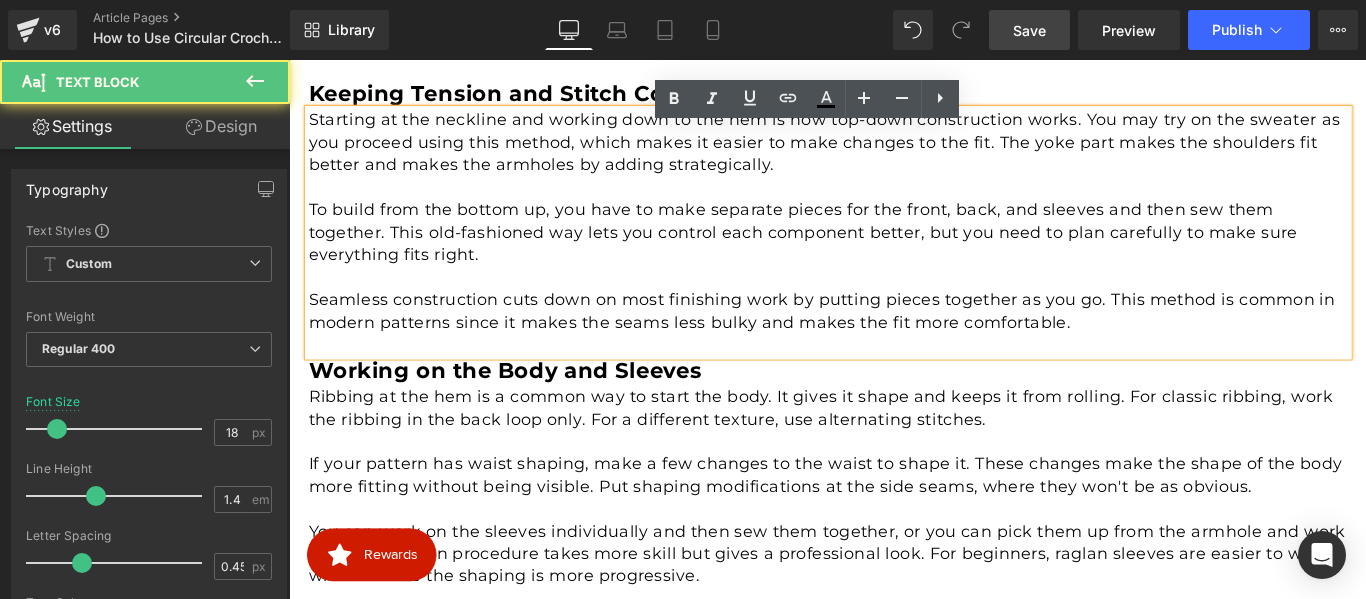 scroll, scrollTop: 2016, scrollLeft: 0, axis: vertical 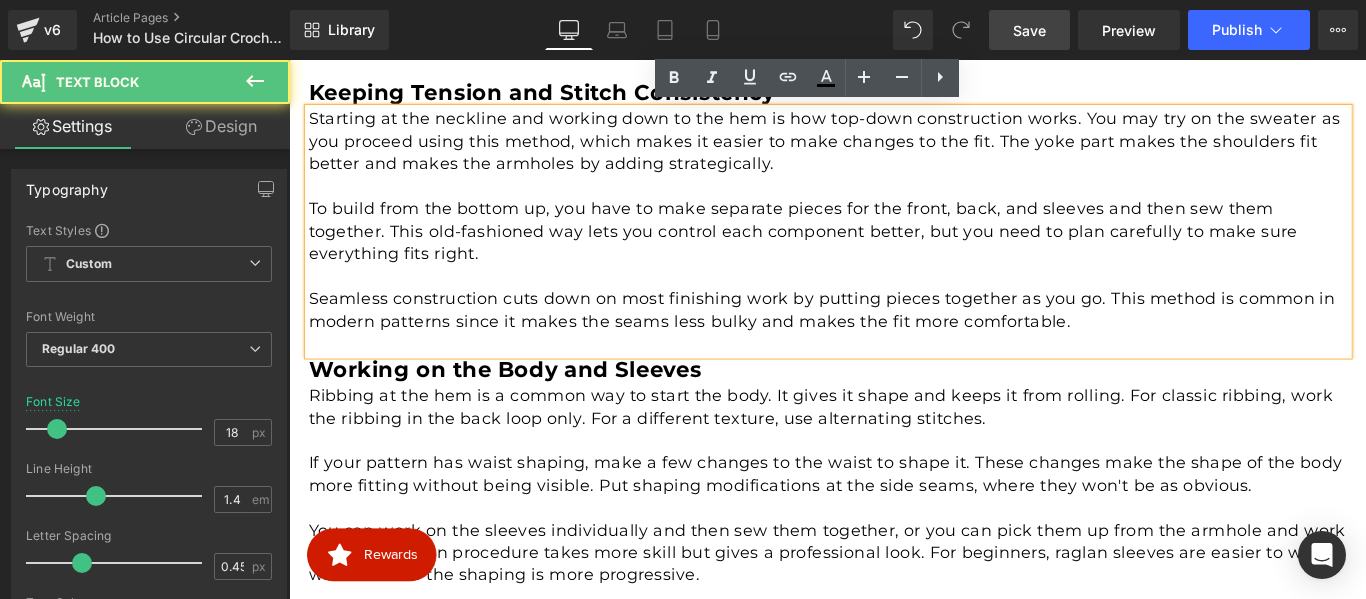 click on "To build from the bottom up, you have to make separate pieces for the front, back, and sleeves and then sew them together. This old-fashioned way lets you control each component better, but you need to plan carefully to make sure everything fits right." at bounding box center [895, 253] 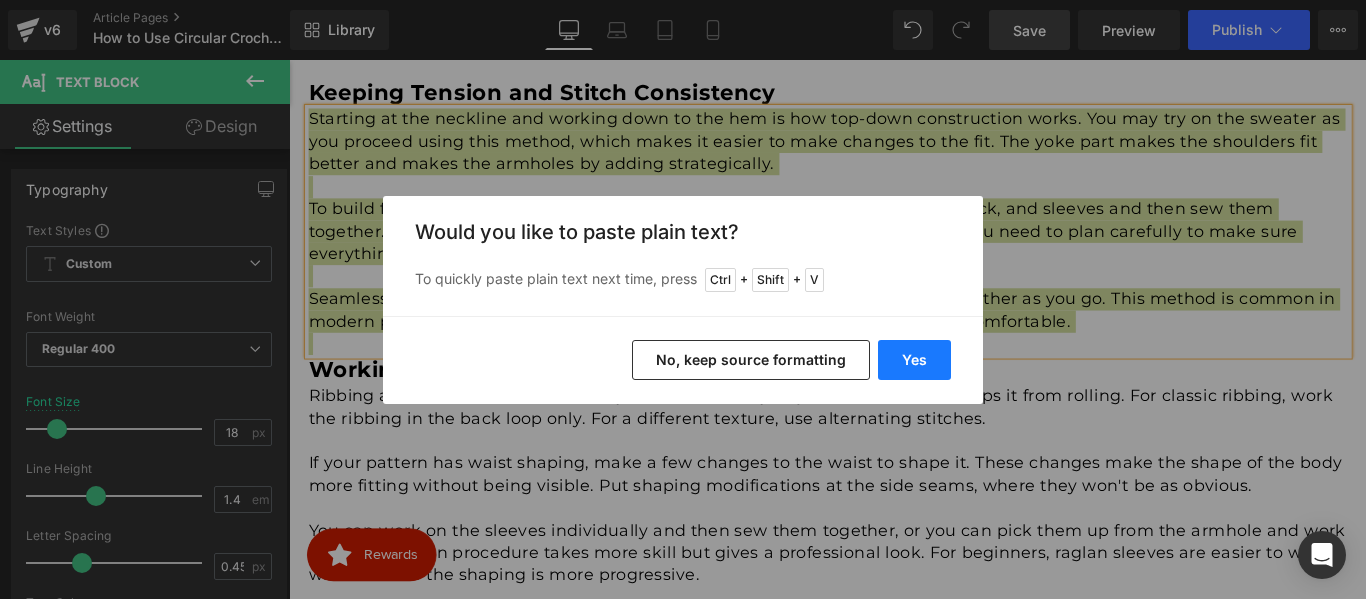 click on "Yes" at bounding box center [914, 360] 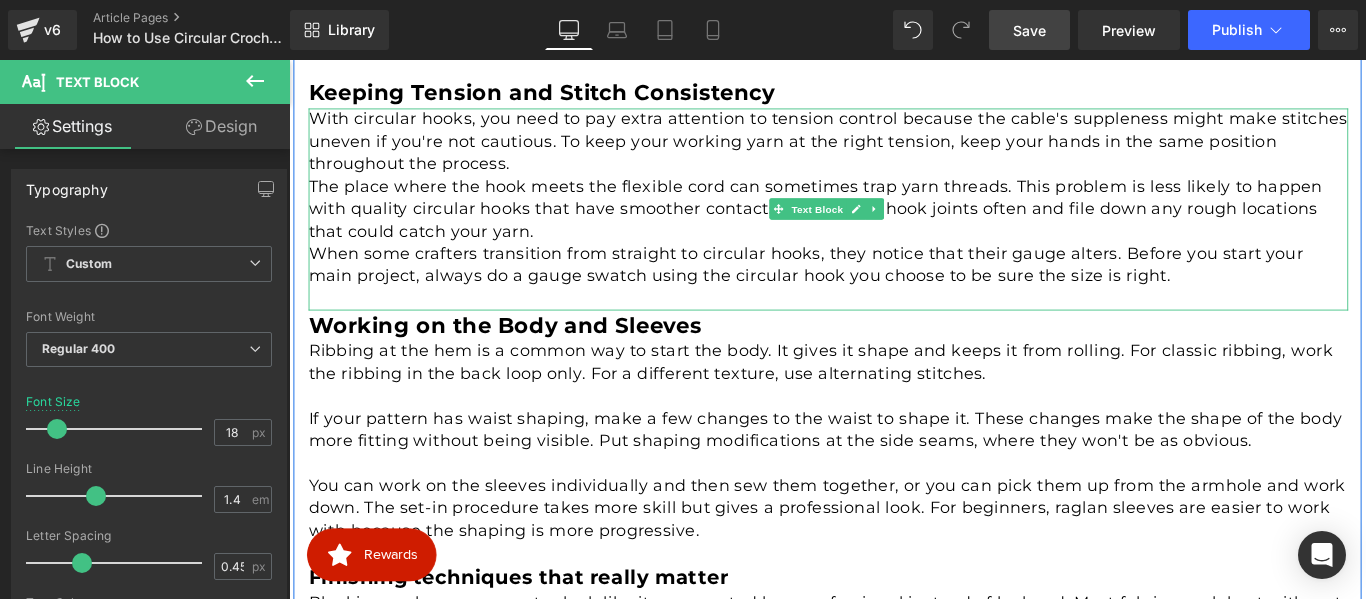 click on "With circular hooks, you need to pay extra attention to tension control because the cable's suppleness might make stitches uneven if you're not cautious. To keep your working yarn at the right tension, keep your hands in the same position throughout the process." at bounding box center [895, 152] 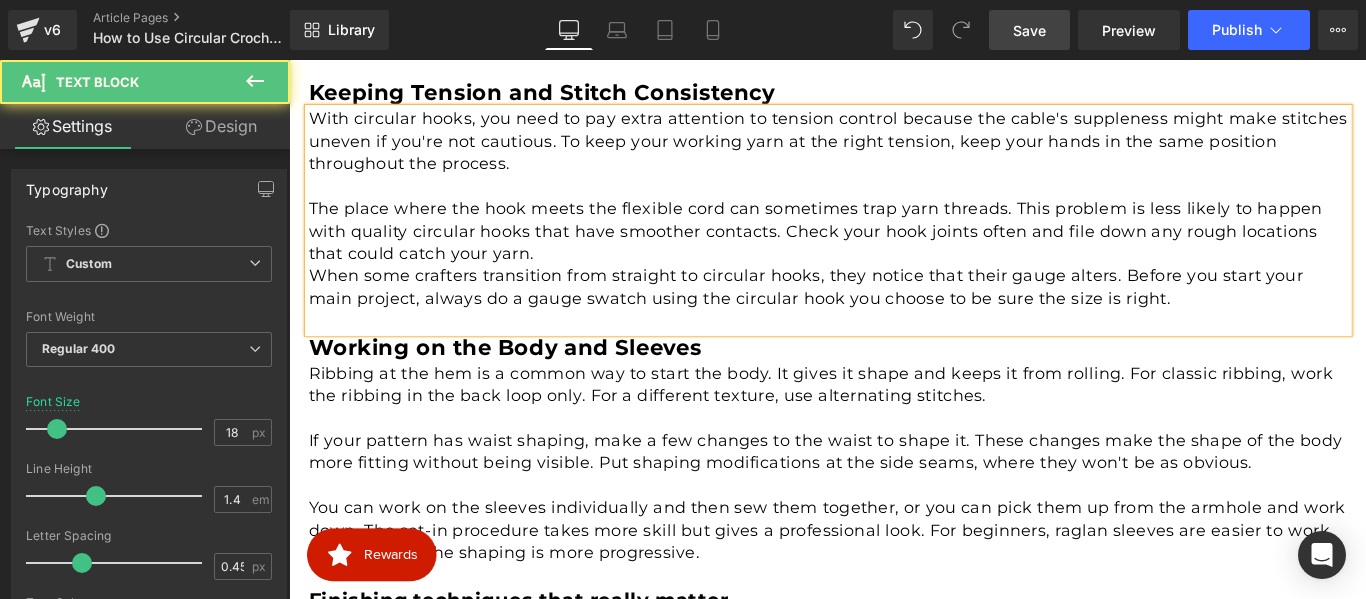 click on "The place where the hook meets the flexible cord can sometimes trap yarn threads. This problem is less likely to happen with quality circular hooks that have smoother contacts. Check your hook joints often and file down any rough locations that could catch your yarn." at bounding box center (895, 253) 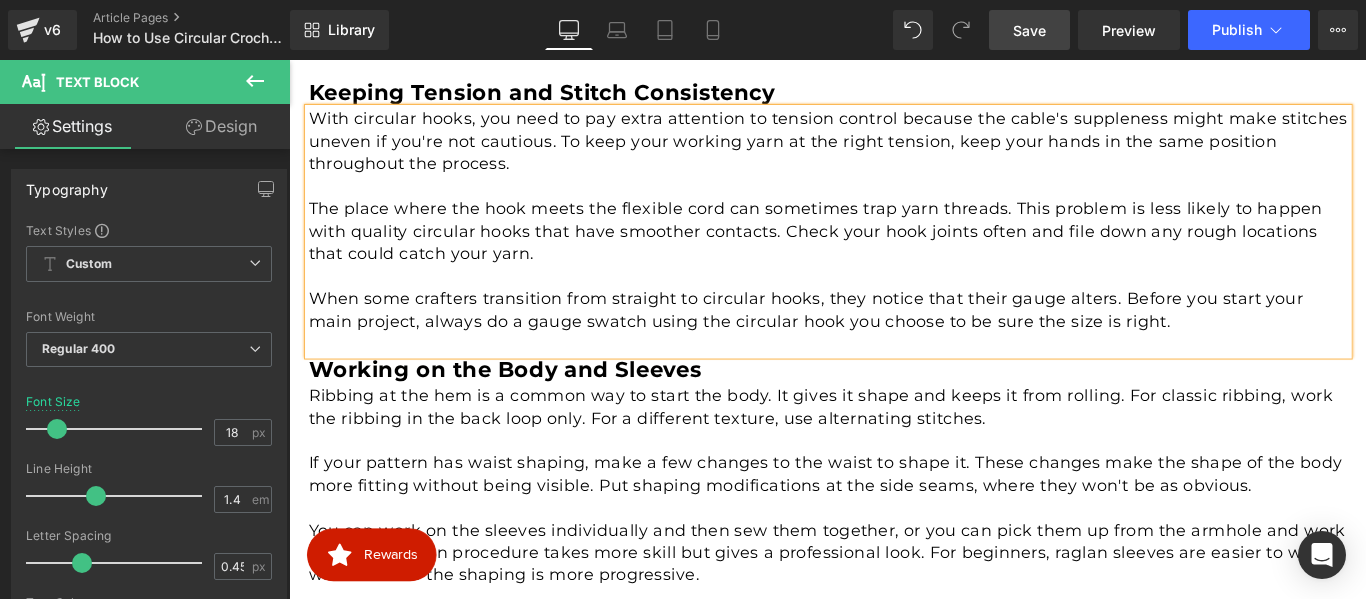 click on "Ribbing at the hem is a common way to start the body. It gives it shape and keeps it from rolling. For classic ribbing, work the ribbing in the back loop only. For a different texture, use alternating stitches. If your pattern has waist shaping, make a few changes to the waist to shape it. These changes make the shape of the body more fitting without being visible. Put shaping modifications at the side seams, where they won't be as obvious. You can work on the sleeves individually and then sew them together, or you can pick them up from the armhole and work down. The set-in procedure takes more skill but gives a professional look. For beginners, raglan sleeves are easier to work with because the shaping is more progressive. Text Block" at bounding box center (895, 551) 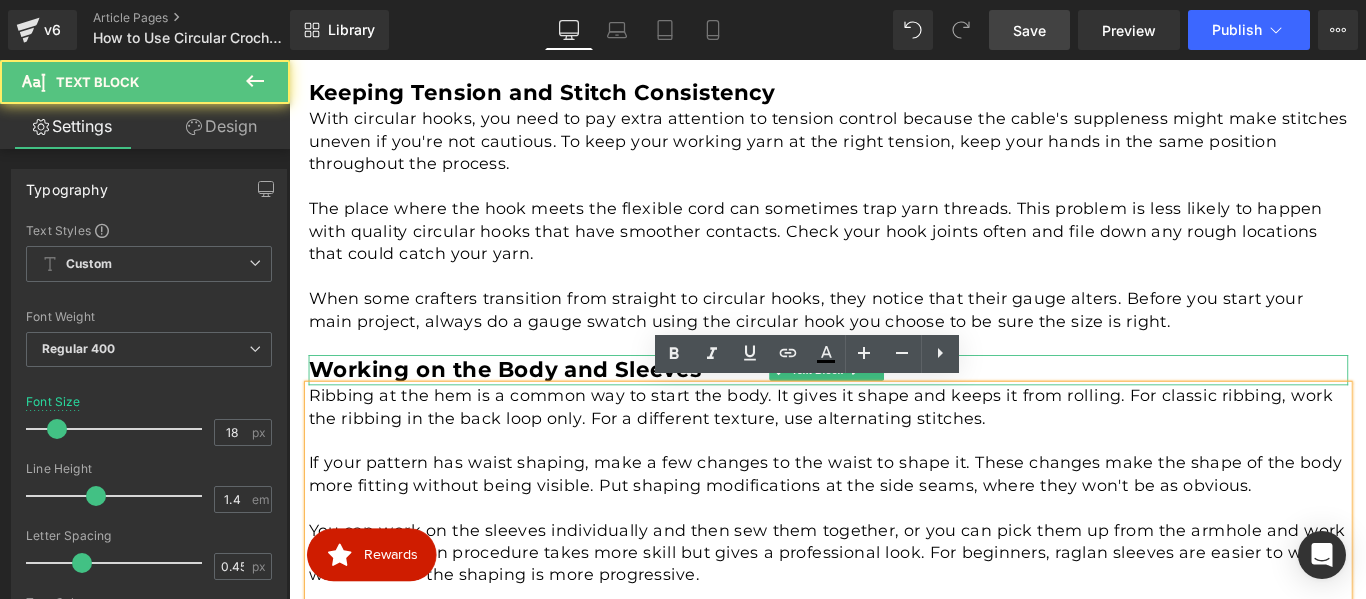 click on "Working on the Body and Sleeves" at bounding box center [532, 407] 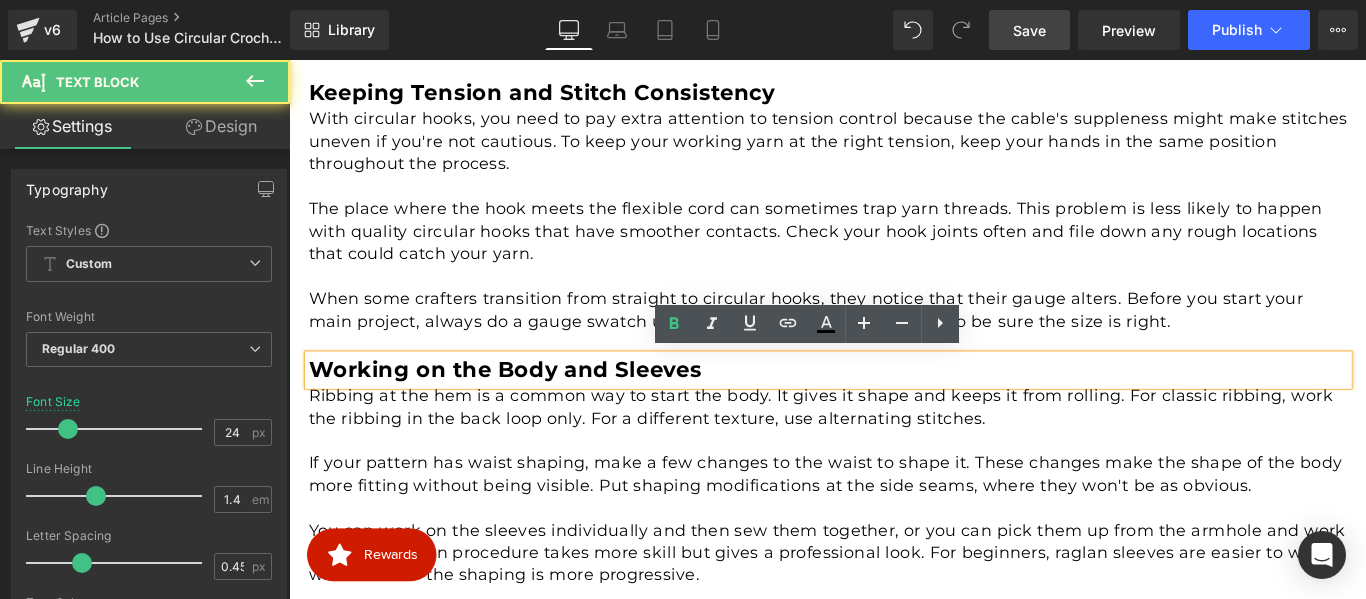 click on "Working on the Body and Sleeves" at bounding box center (532, 407) 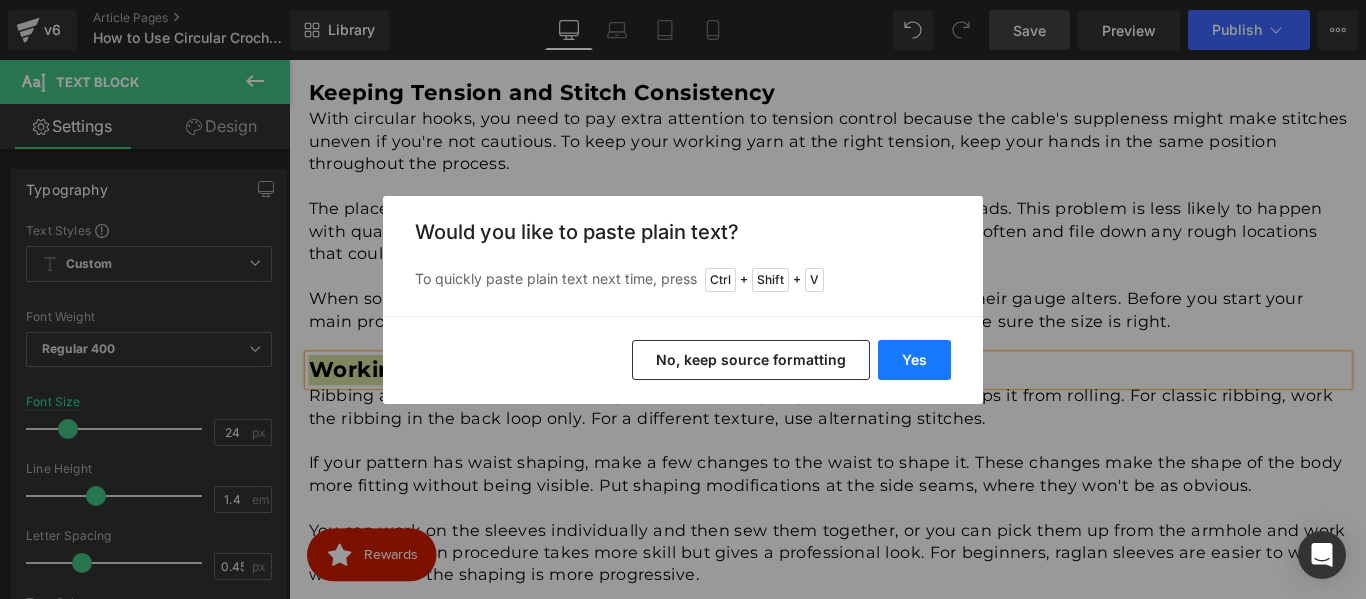 drag, startPoint x: 902, startPoint y: 357, endPoint x: 689, endPoint y: 332, distance: 214.46211 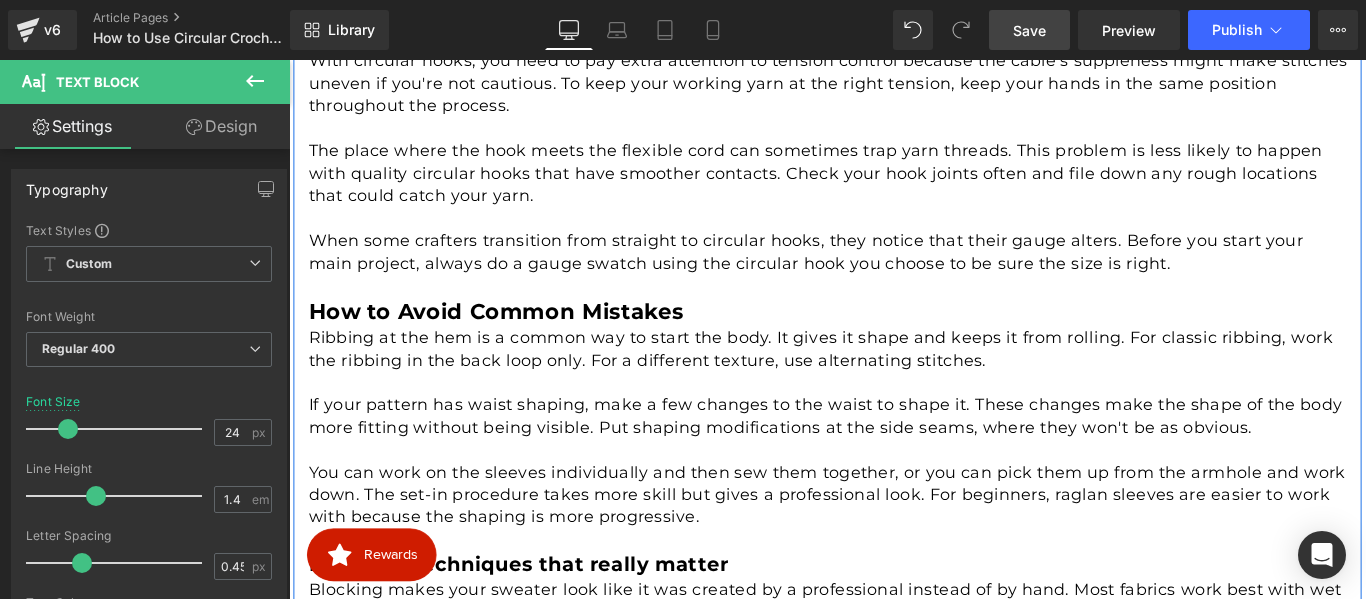 scroll, scrollTop: 2116, scrollLeft: 0, axis: vertical 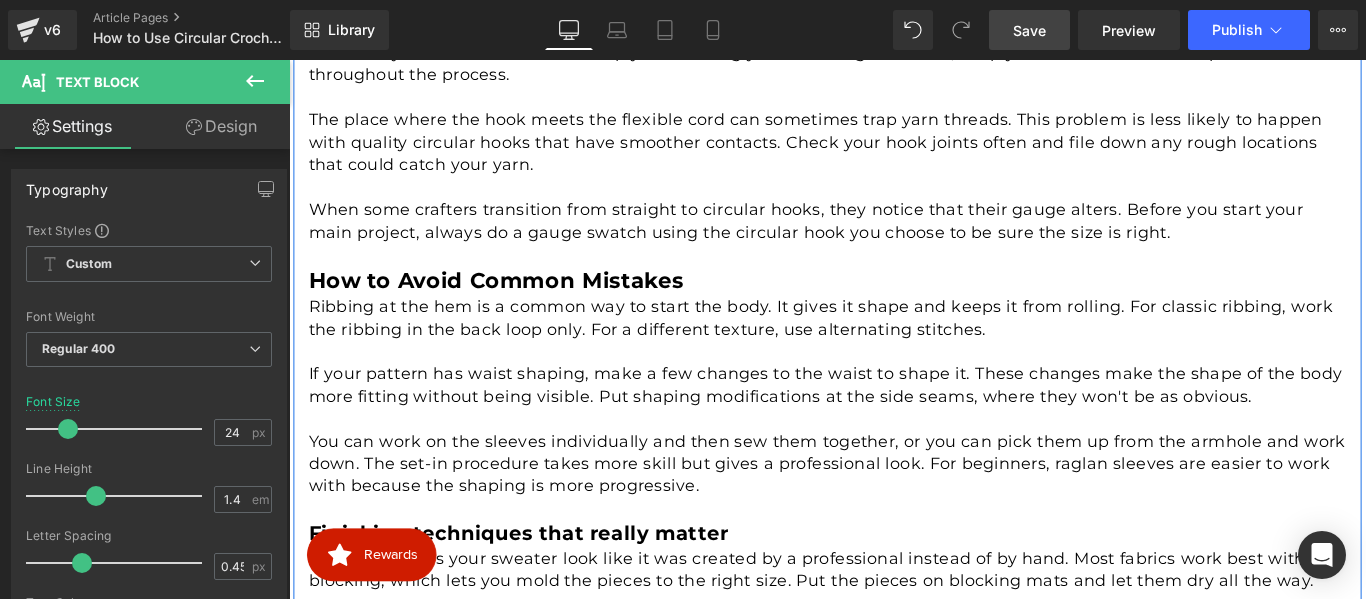 click at bounding box center [895, 387] 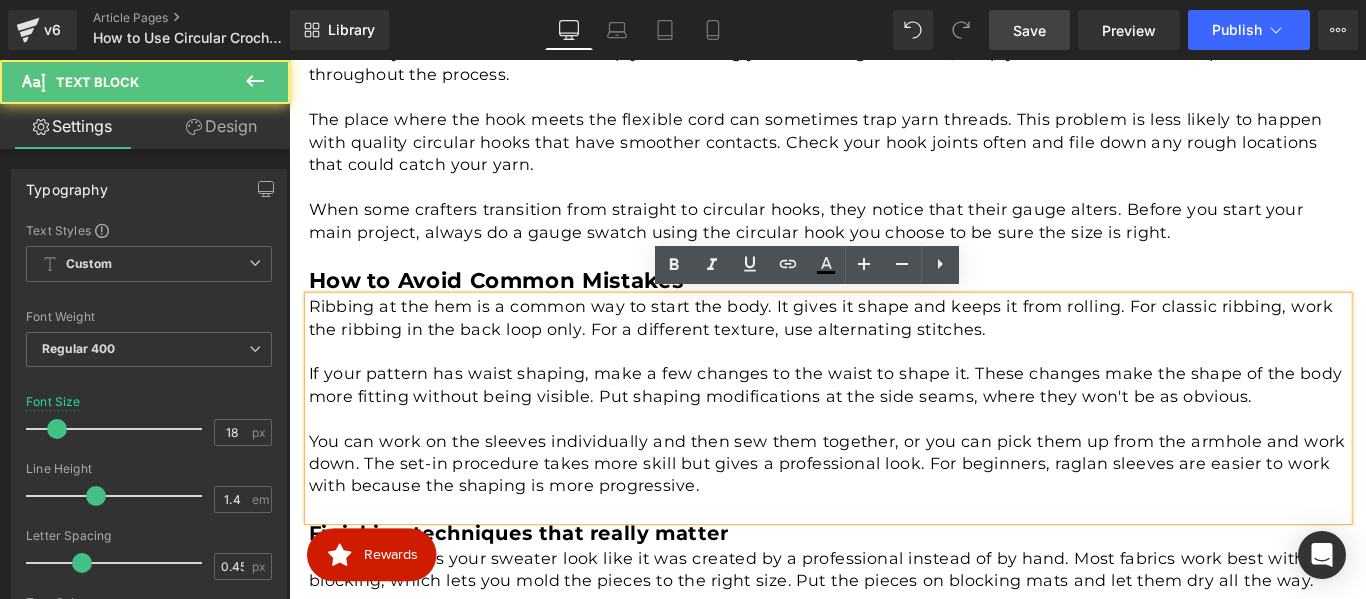 click on "If your pattern has waist shaping, make a few changes to the waist to shape it. These changes make the shape of the body more fitting without being visible. Put shaping modifications at the side seams, where they won't be as obvious." at bounding box center (895, 425) 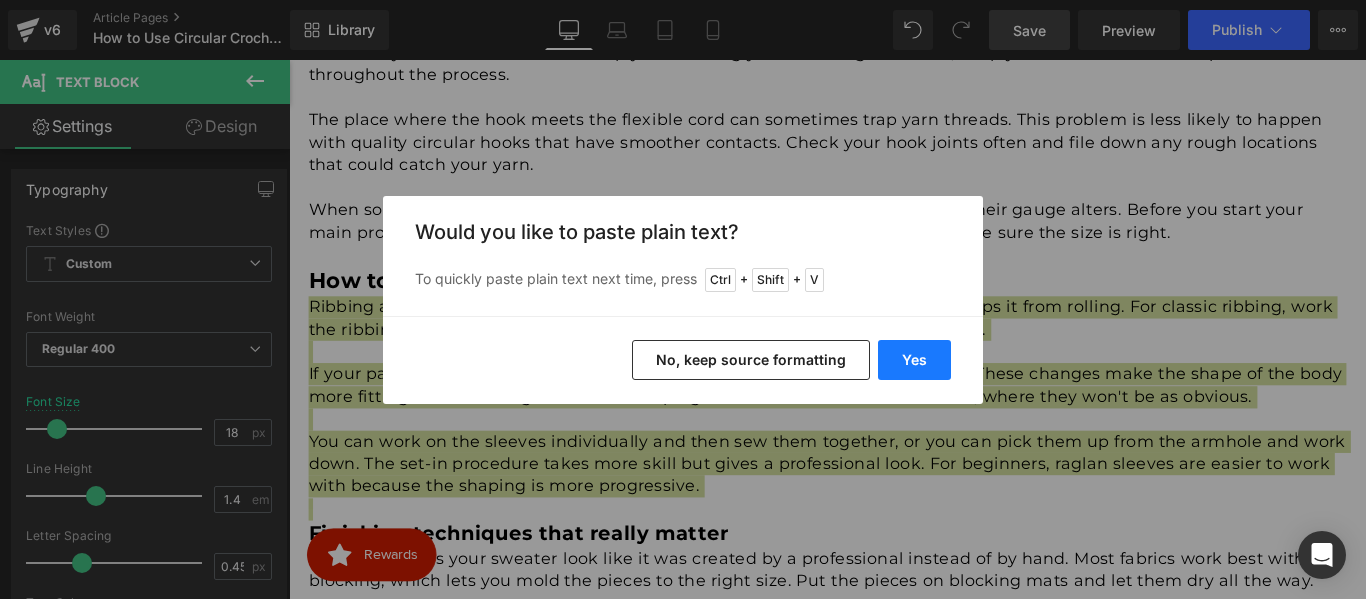 click on "Yes" at bounding box center [914, 360] 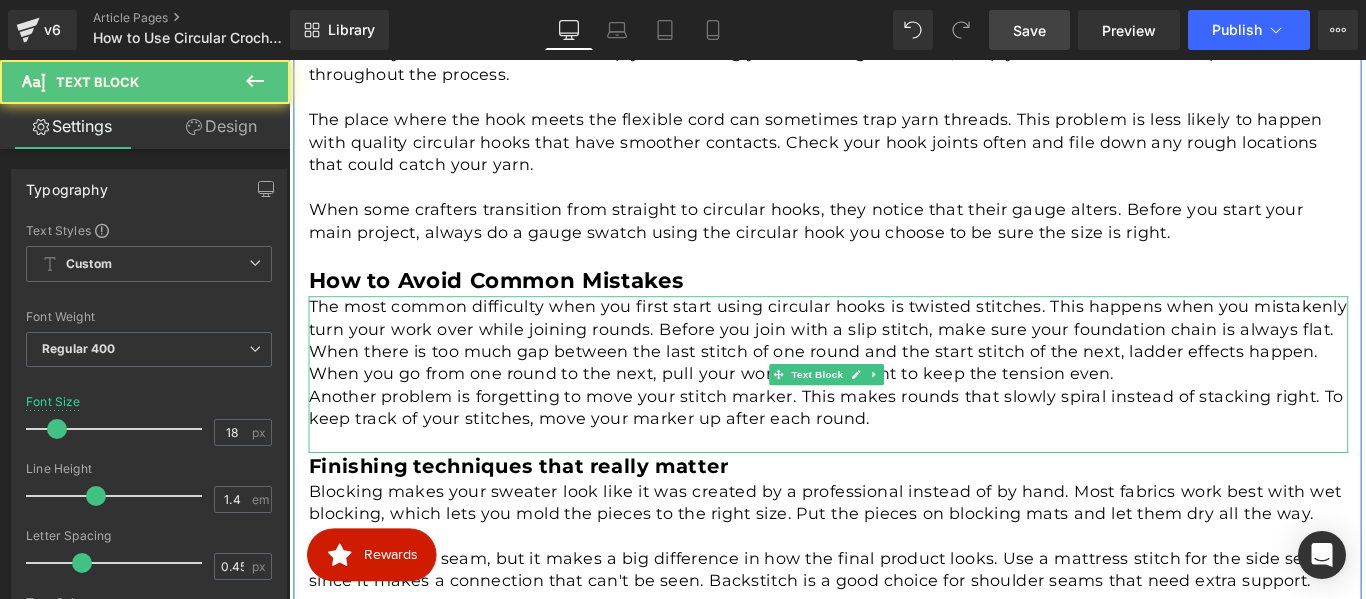 click on "When there is too much gap between the last stitch of one round and the start stitch of the next, ladder effects happen. When you go from one round to the next, pull your working yarn tight to keep the tension even." at bounding box center [895, 400] 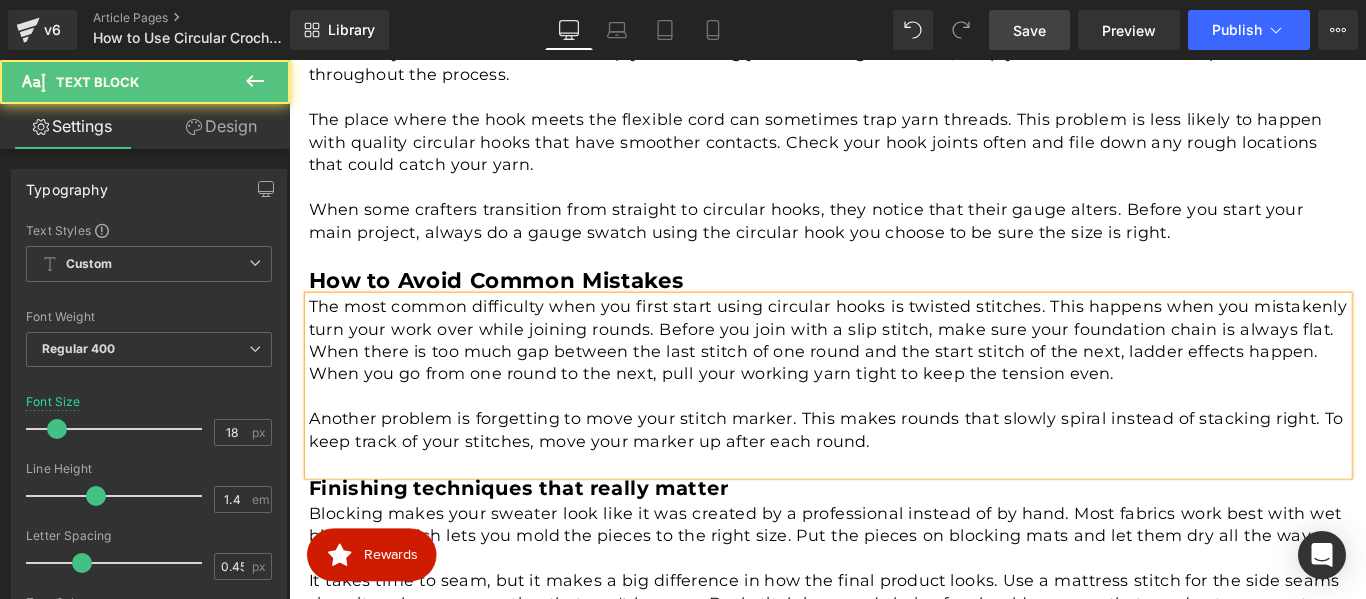 click on "The most common difficulty when you first start using circular hooks is twisted stitches. This happens when you mistakenly turn your work over while joining rounds. Before you join with a slip stitch, make sure your foundation chain is always flat." at bounding box center (895, 350) 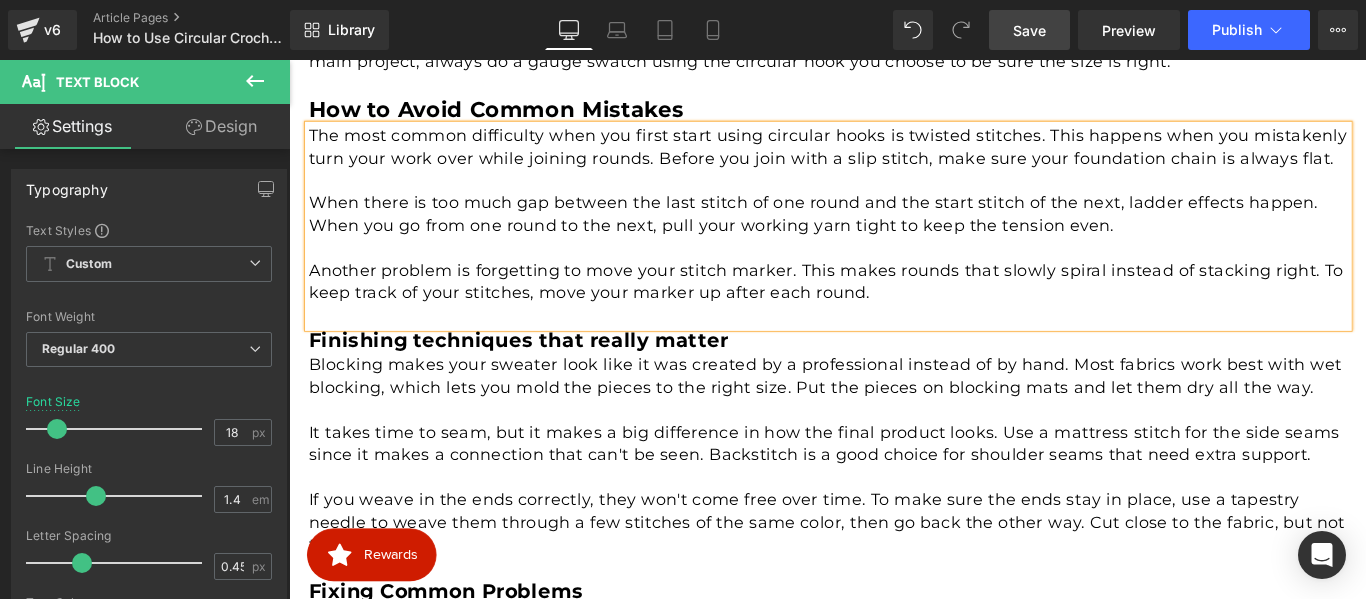 scroll, scrollTop: 2316, scrollLeft: 0, axis: vertical 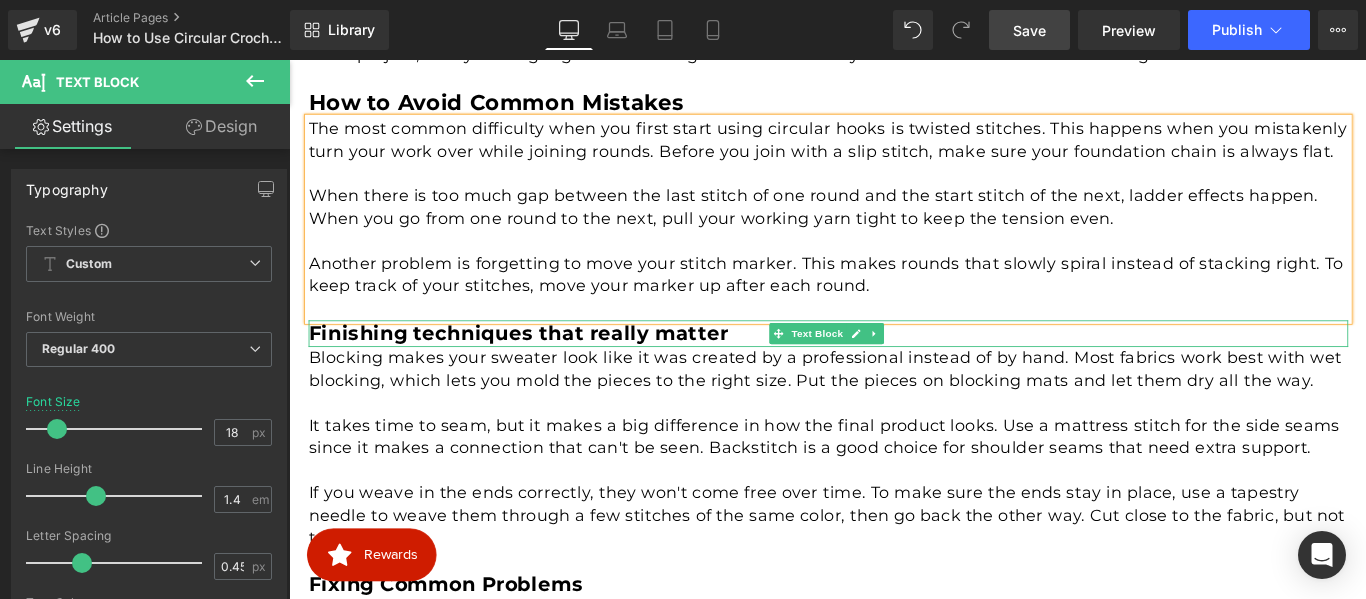 click on "Finishing techniques that really matter" at bounding box center [547, 366] 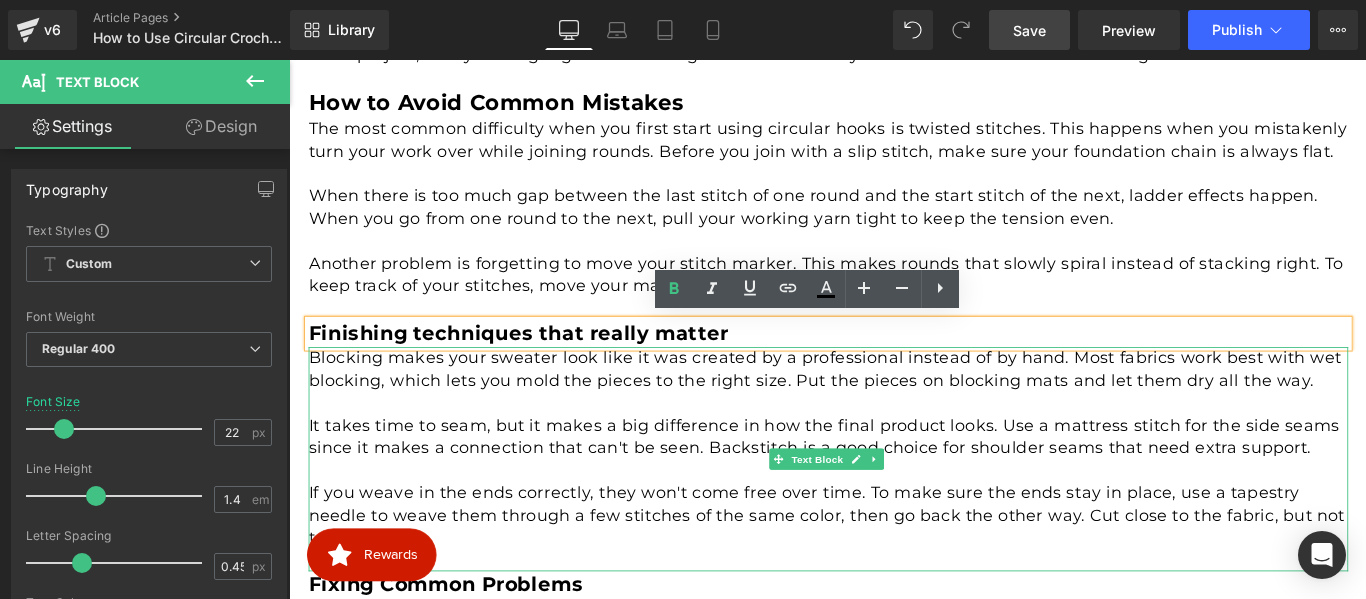 scroll, scrollTop: 2416, scrollLeft: 0, axis: vertical 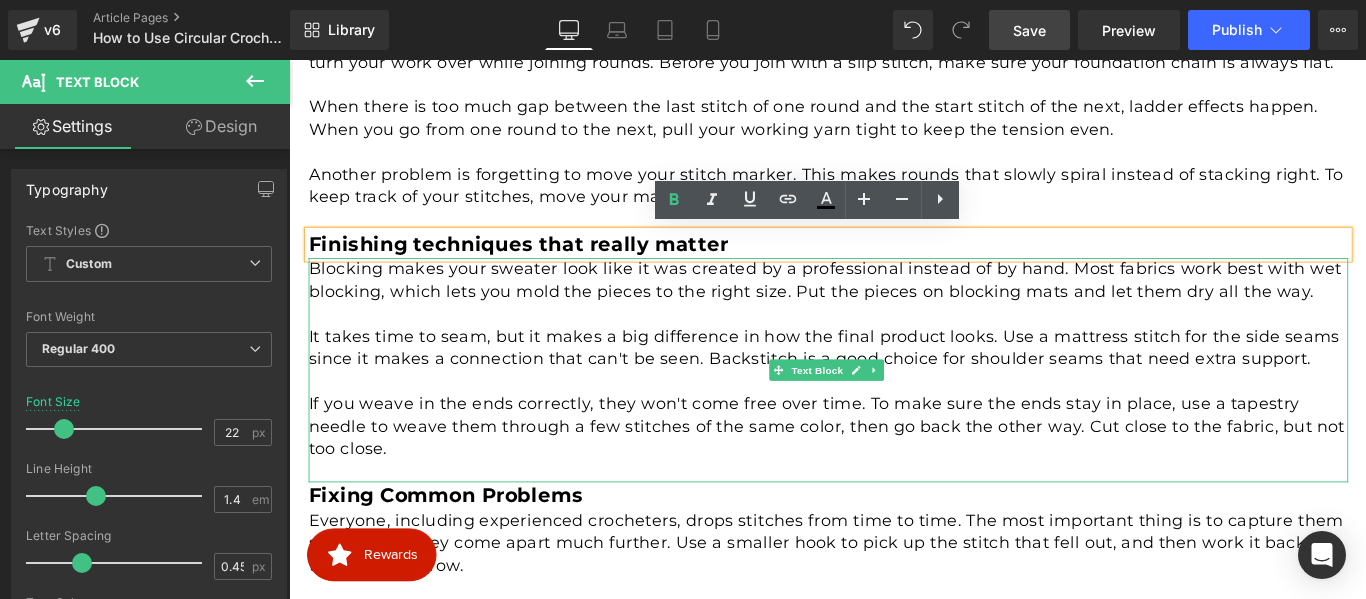 click on "If you weave in the ends correctly, they won't come free over time. To make sure the ends stay in place, use a tapestry needle to weave them through a few stitches of the same color, then go back the other way. Cut close to the fabric, but not too close." at bounding box center (895, 472) 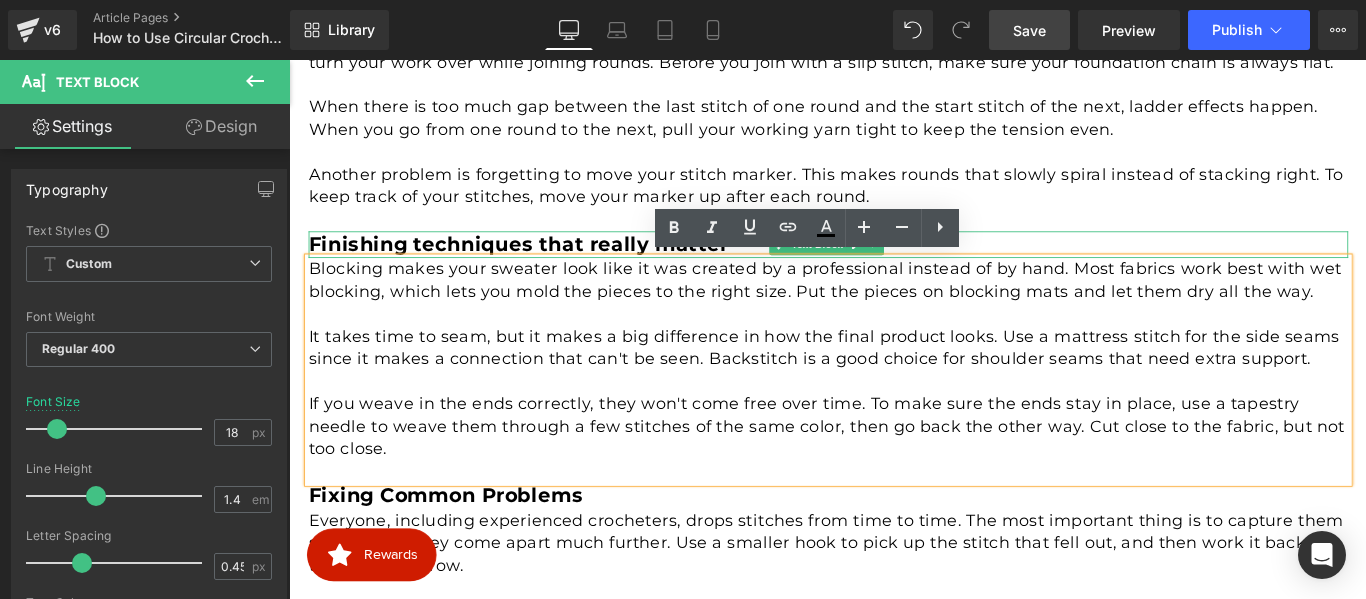 click on "Finishing techniques that really matter" at bounding box center [547, 266] 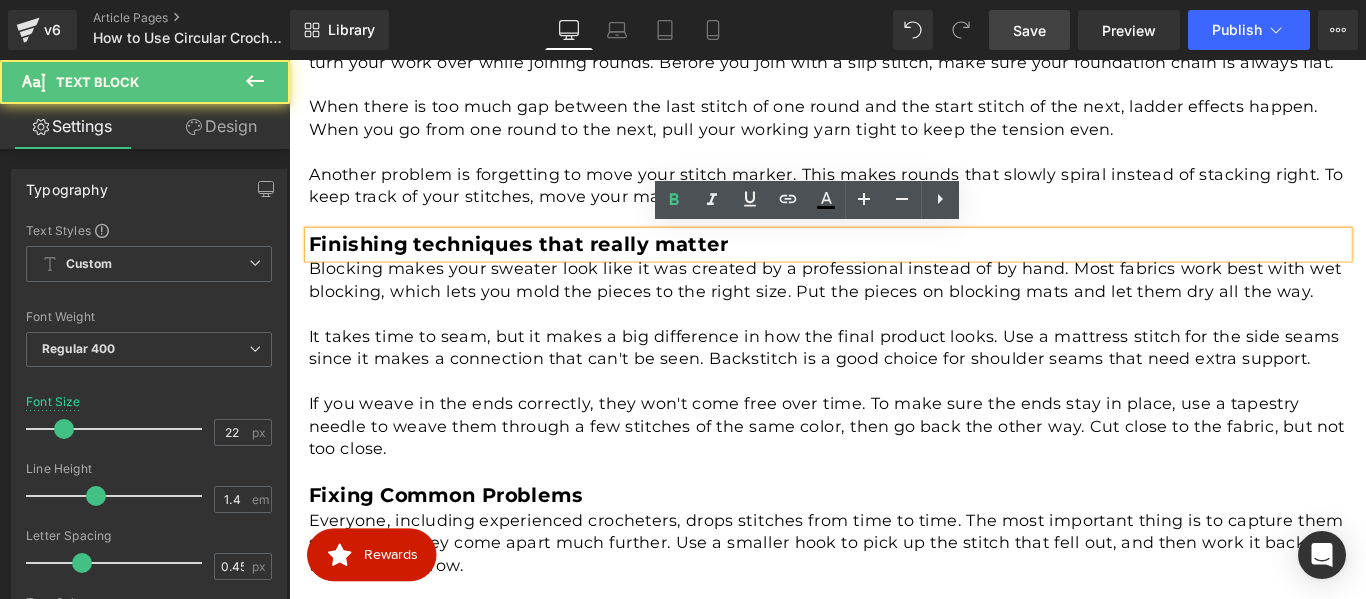 click on "Finishing techniques that really matter" at bounding box center [547, 266] 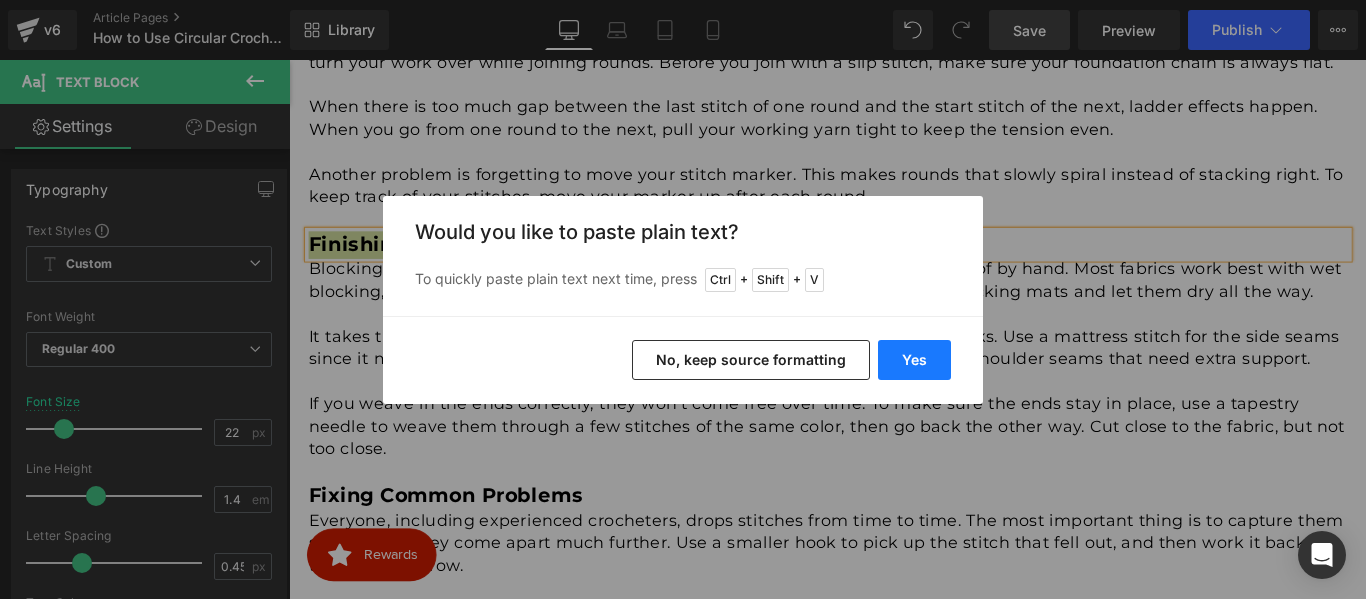 drag, startPoint x: 914, startPoint y: 366, endPoint x: 703, endPoint y: 340, distance: 212.59586 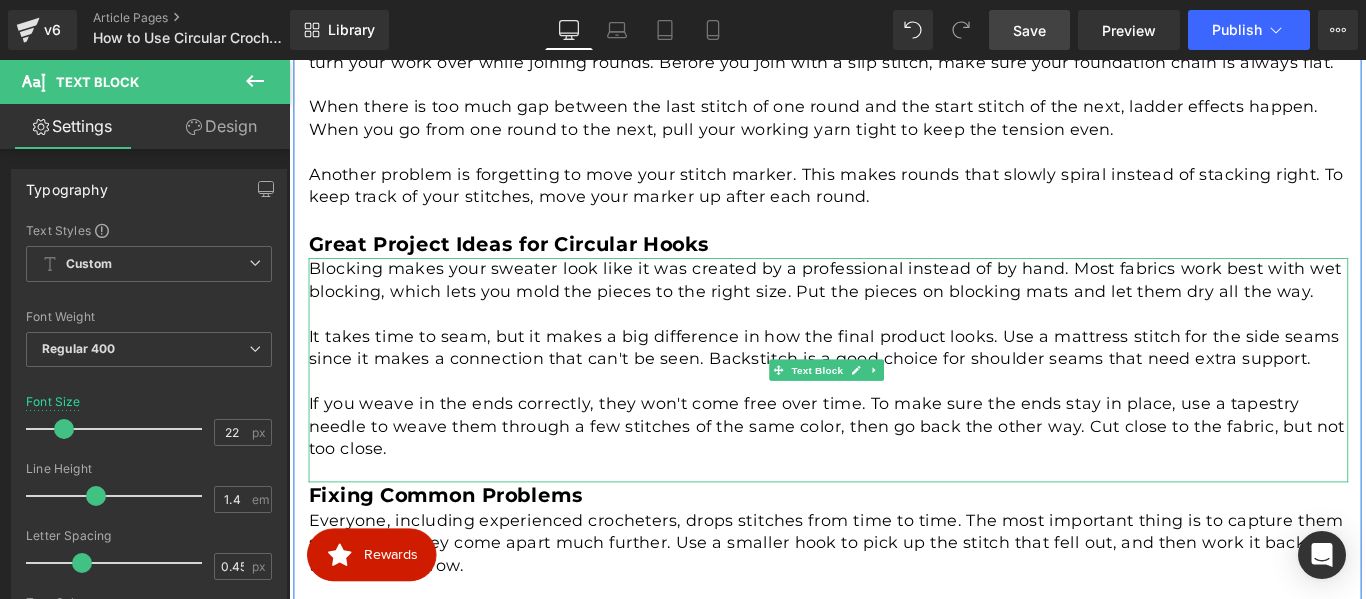 click at bounding box center [895, 420] 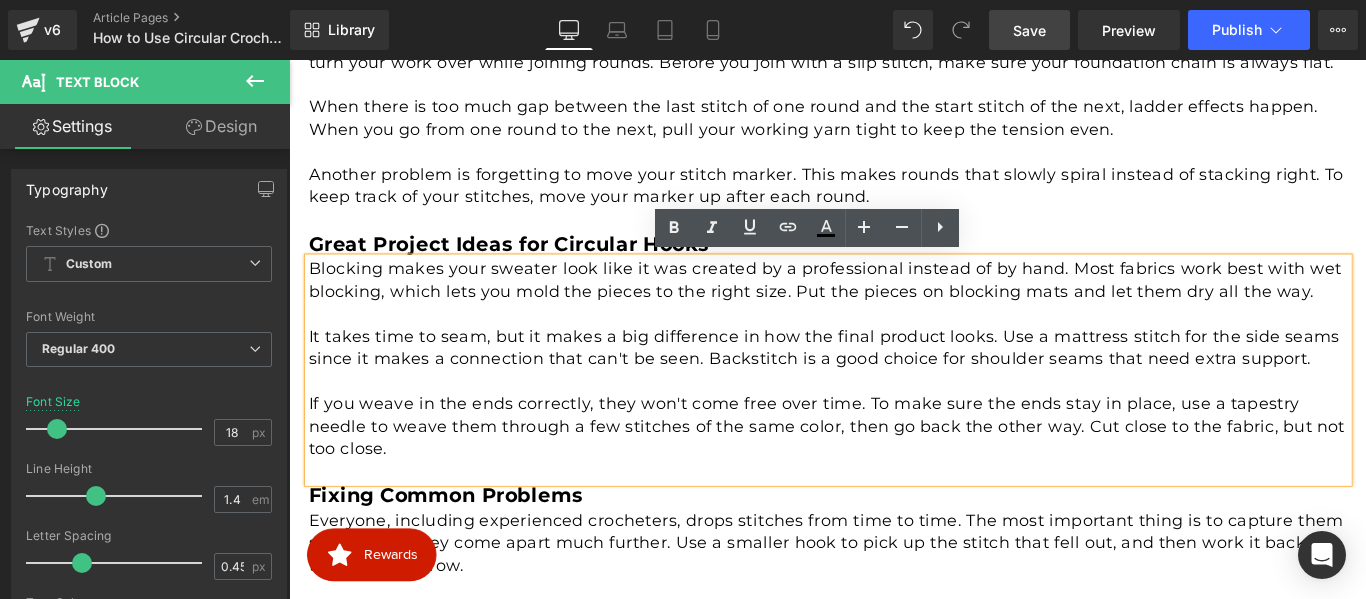 click on "It takes time to seam, but it makes a big difference in how the final product looks. Use a mattress stitch for the side seams since it makes a connection that can't be seen. Backstitch is a good choice for shoulder seams that need extra support." at bounding box center (895, 383) 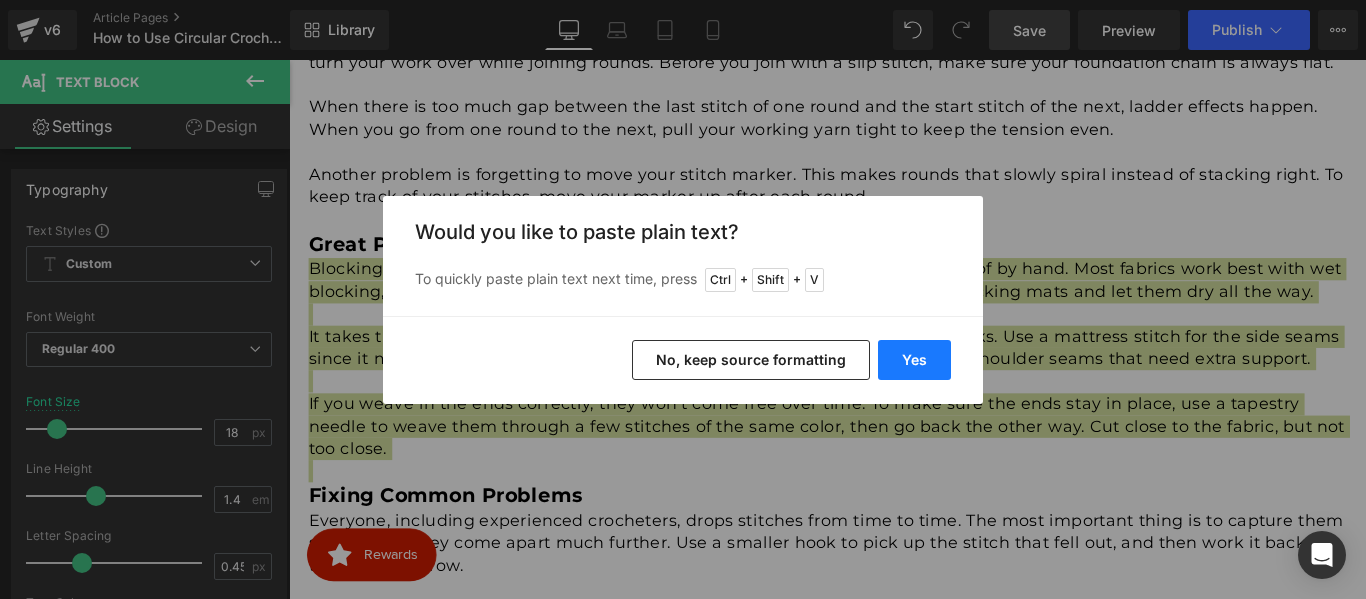 click on "Yes" at bounding box center (914, 360) 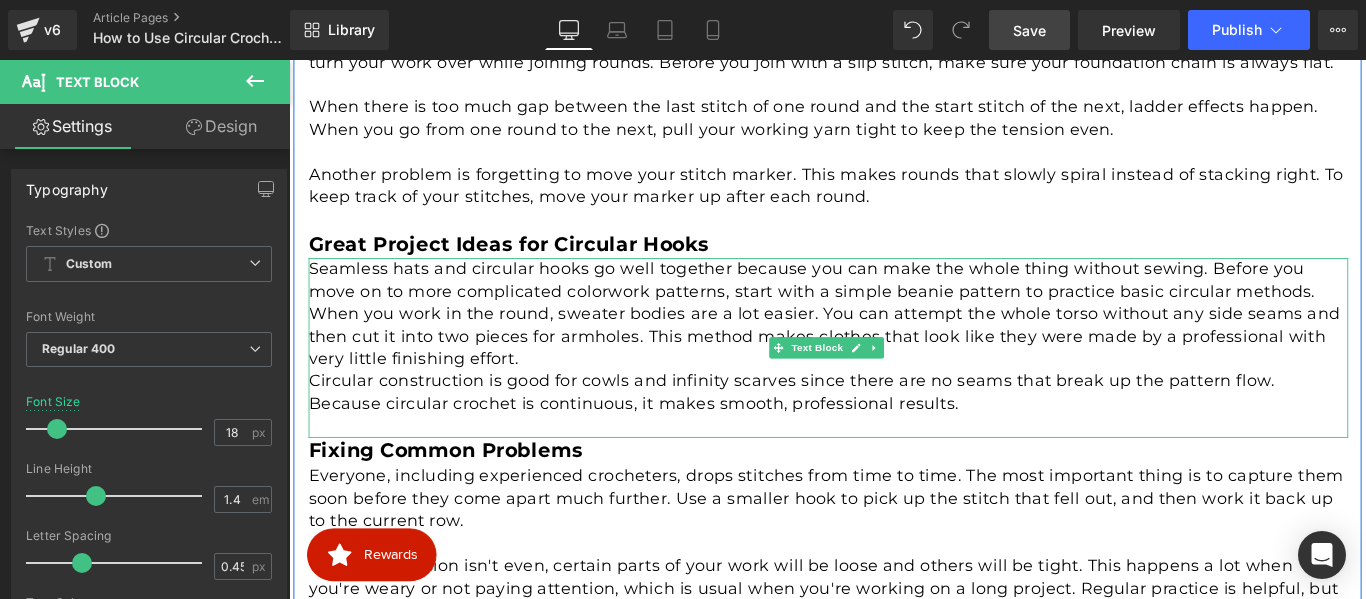 click on "When you work in the round, sweater bodies are a lot easier. You can attempt the whole torso without any side seams and then cut it into two pieces for armholes. This method makes clothes that look like they were made by a professional with very little finishing effort." at bounding box center (895, 371) 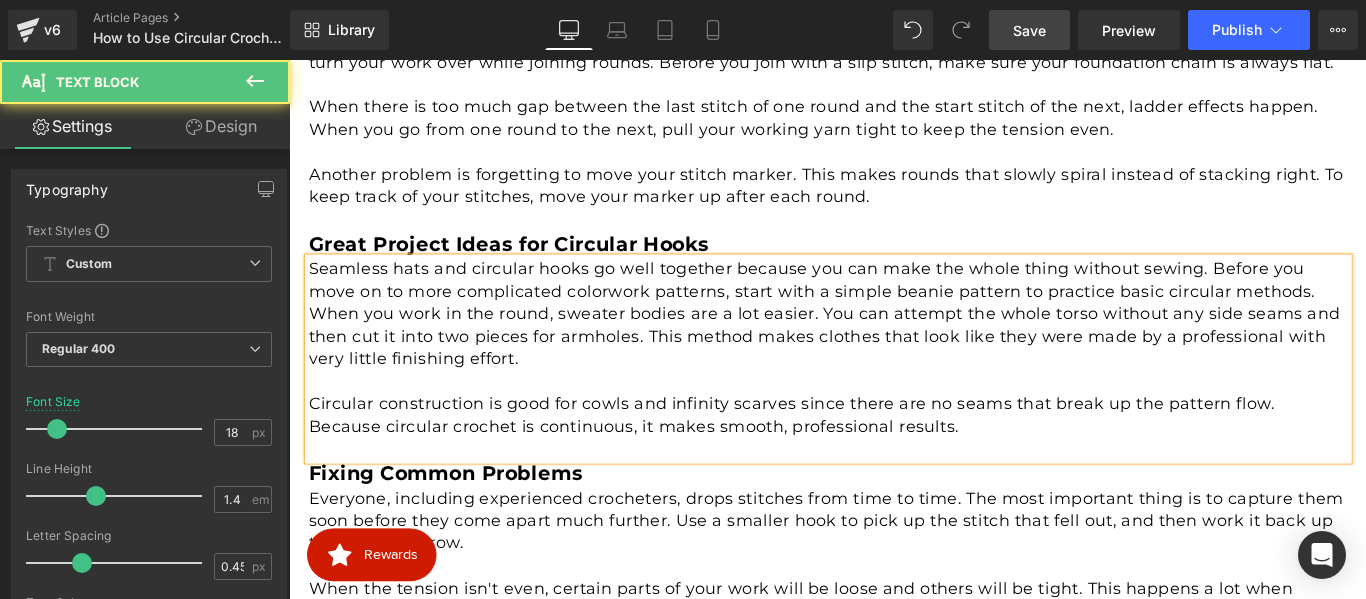 click on "Seamless hats and circular hooks go well together because you can make the whole thing without sewing. Before you move on to more complicated colorwork patterns, start with a simple beanie pattern to practice basic circular methods." at bounding box center [895, 307] 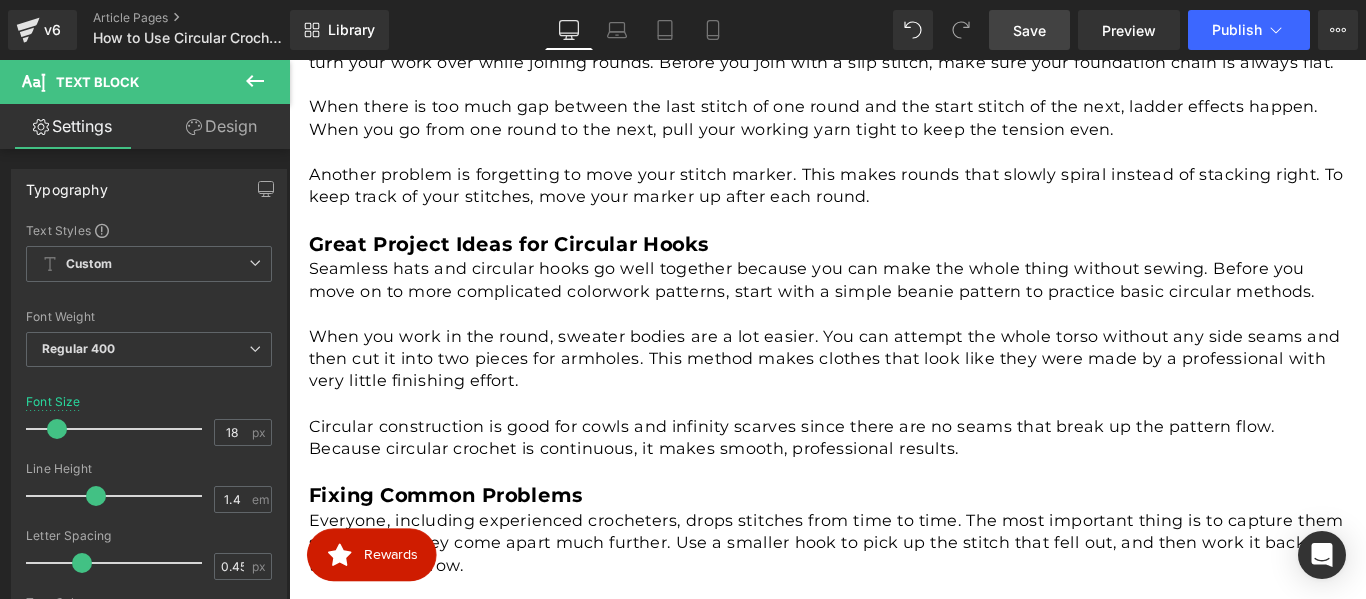 click on "Save" at bounding box center (1029, 30) 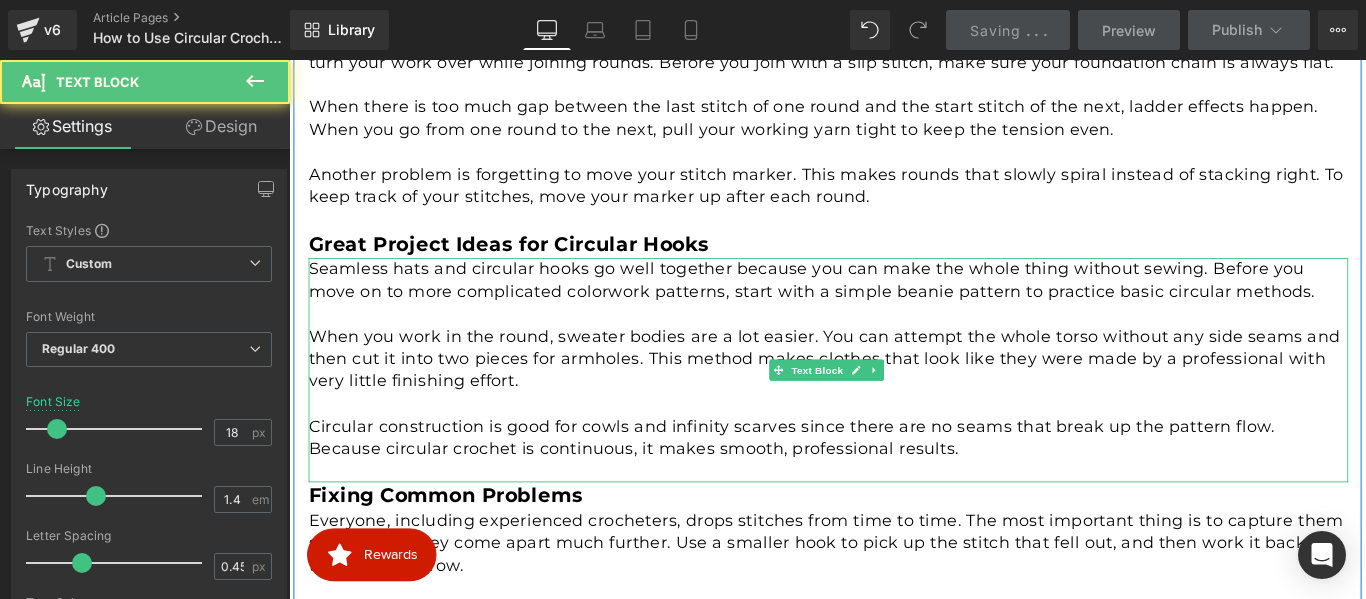 click on "When you work in the round, sweater bodies are a lot easier. You can attempt the whole torso without any side seams and then cut it into two pieces for armholes. This method makes clothes that look like they were made by a professional with very little finishing effort." at bounding box center [895, 396] 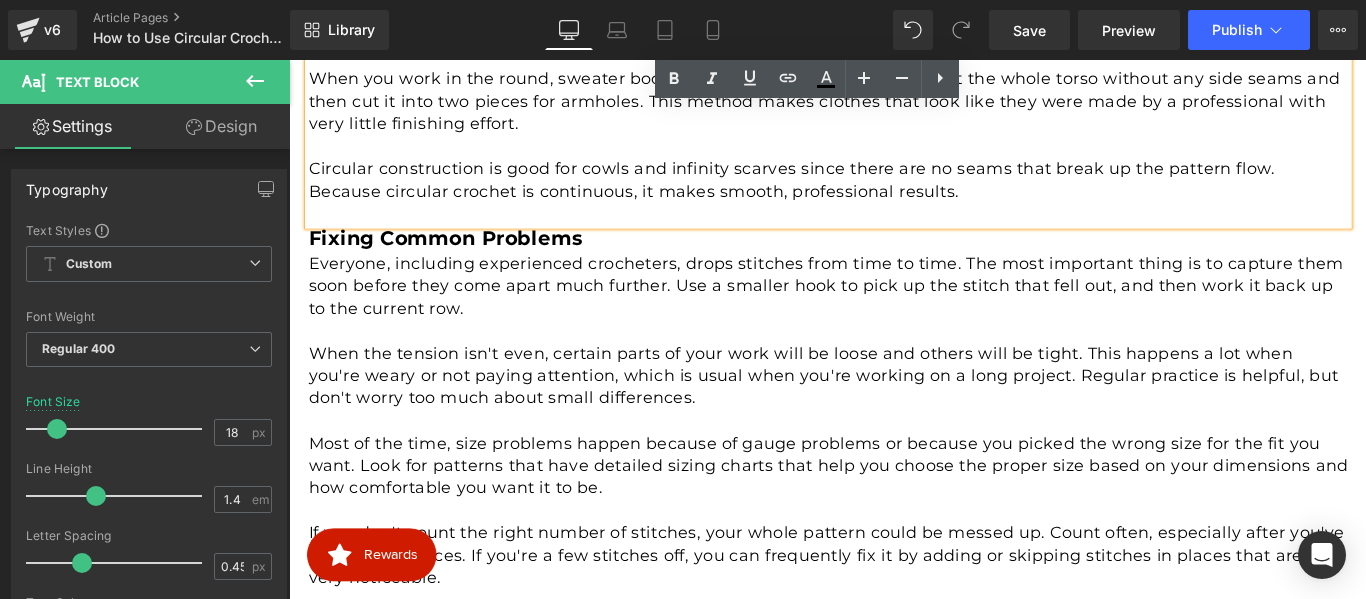 scroll, scrollTop: 2600, scrollLeft: 0, axis: vertical 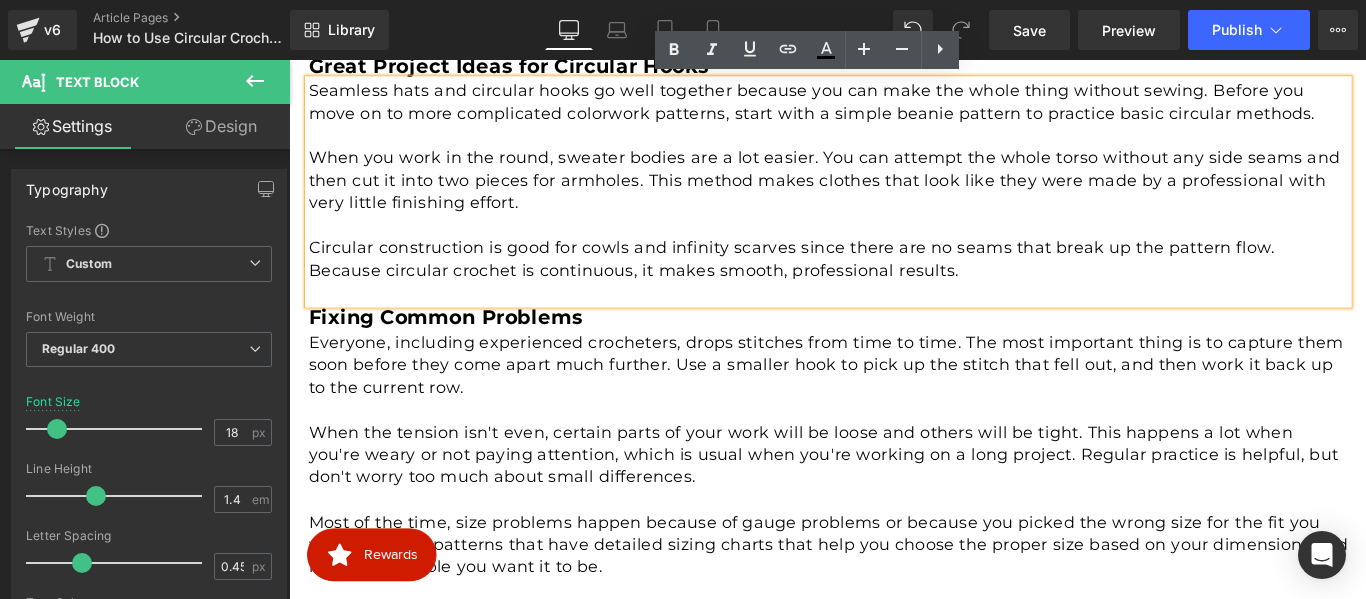 click on "Fixing Common Problems" at bounding box center (465, 348) 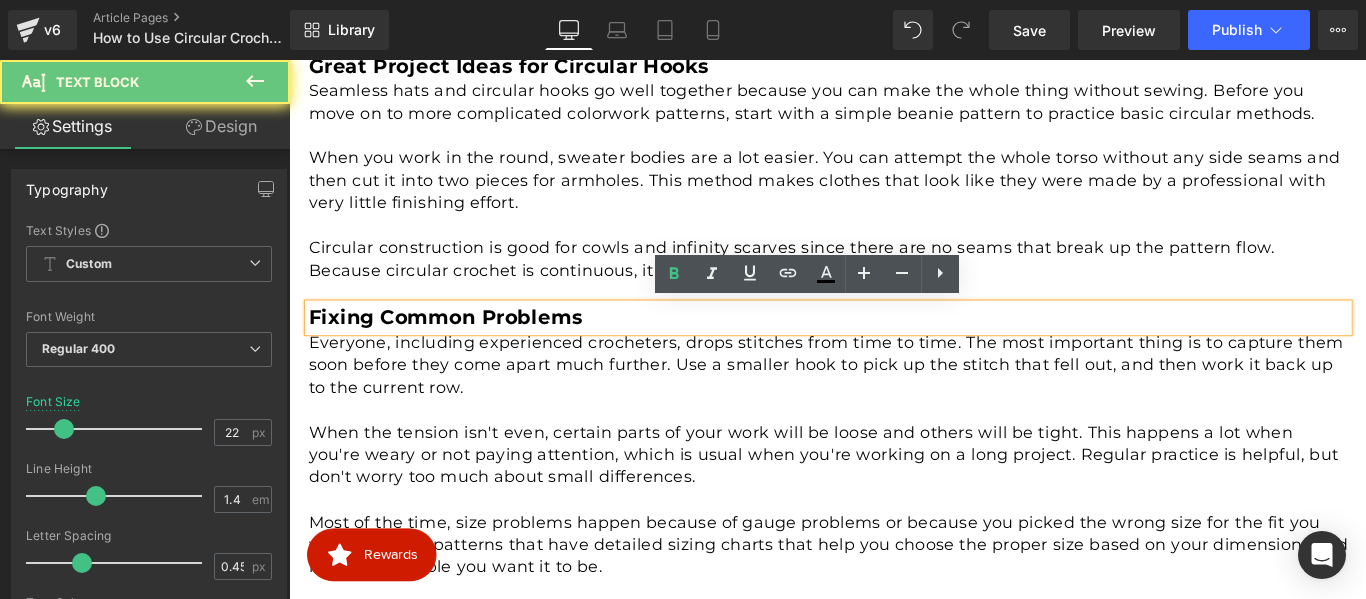 click on "Fixing Common Problems" at bounding box center (465, 348) 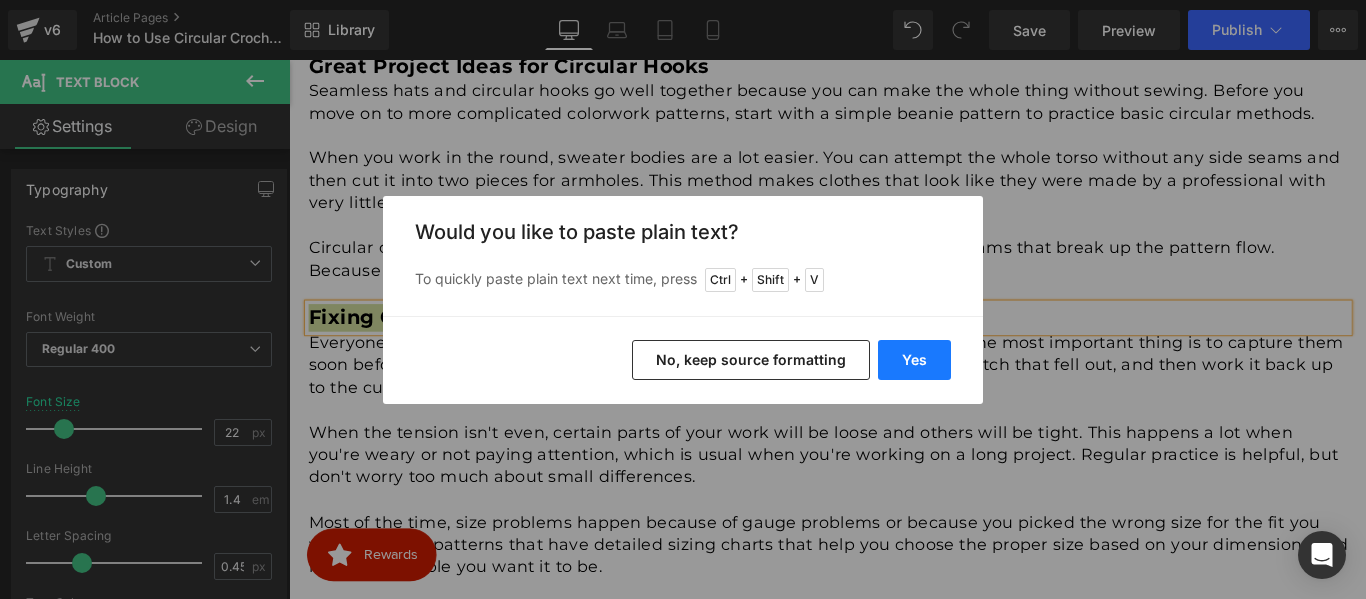 click on "Yes" at bounding box center (914, 360) 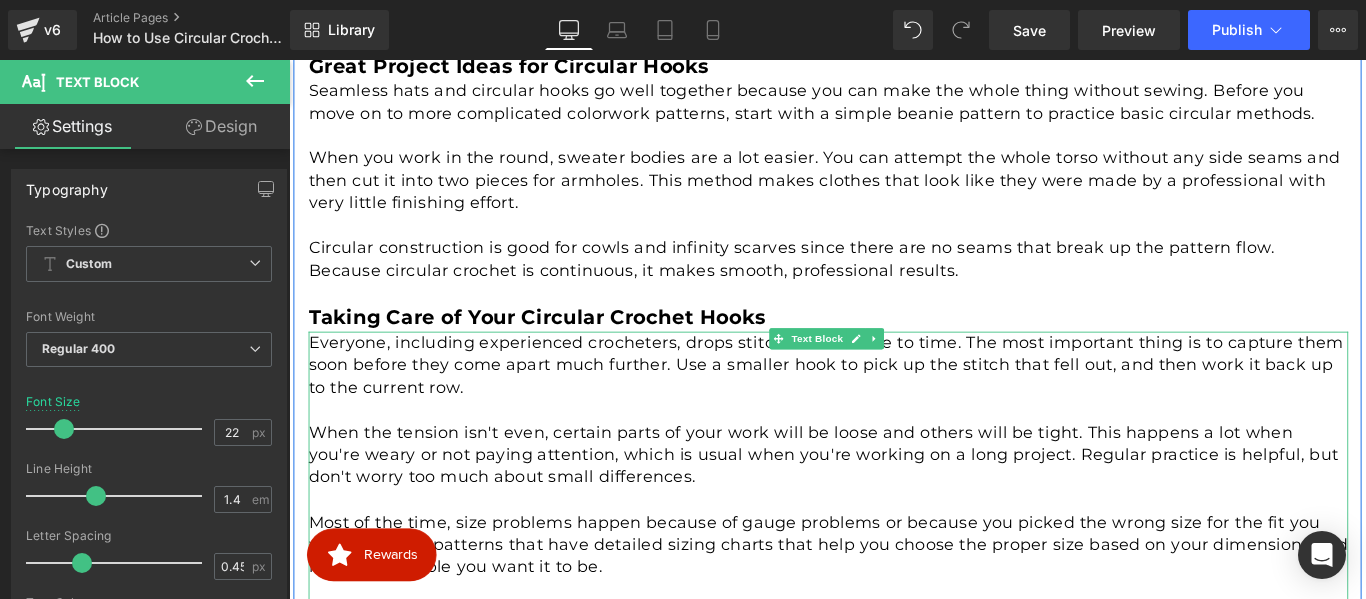 click on "When the tension isn't even, certain parts of your work will be loose and others will be tight. This happens a lot when you're weary or not paying attention, which is usual when you're working on a long project. Regular practice is helpful, but don't worry too much about small differences." at bounding box center (895, 504) 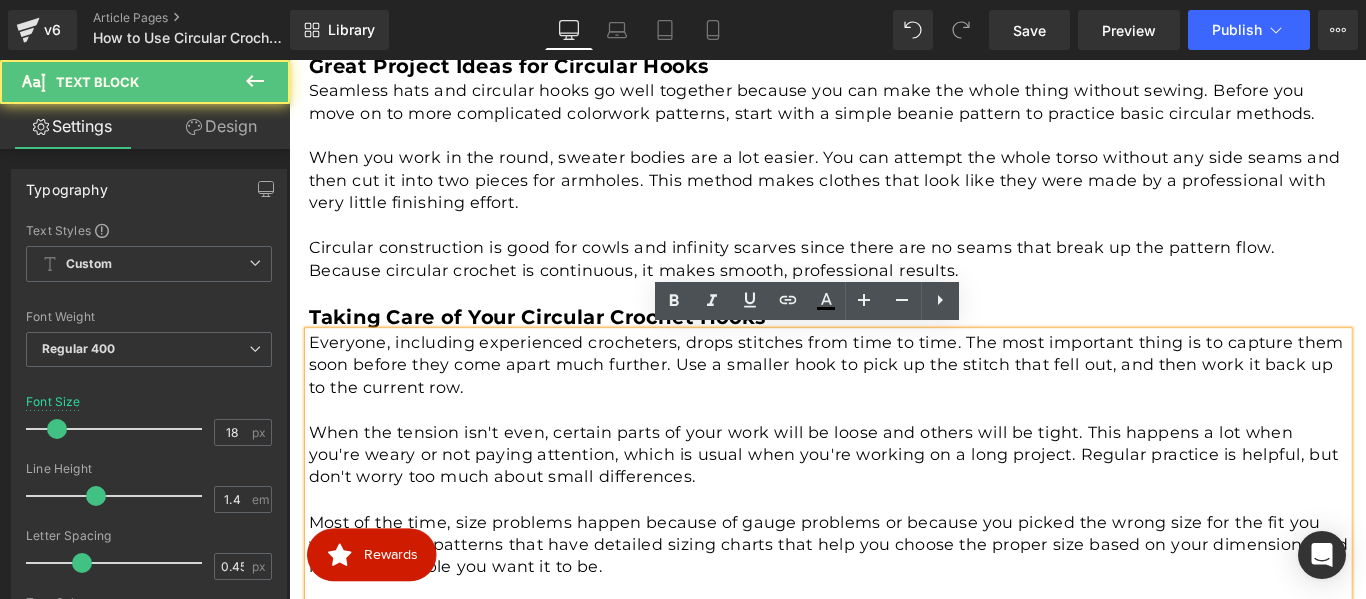 click at bounding box center [895, 453] 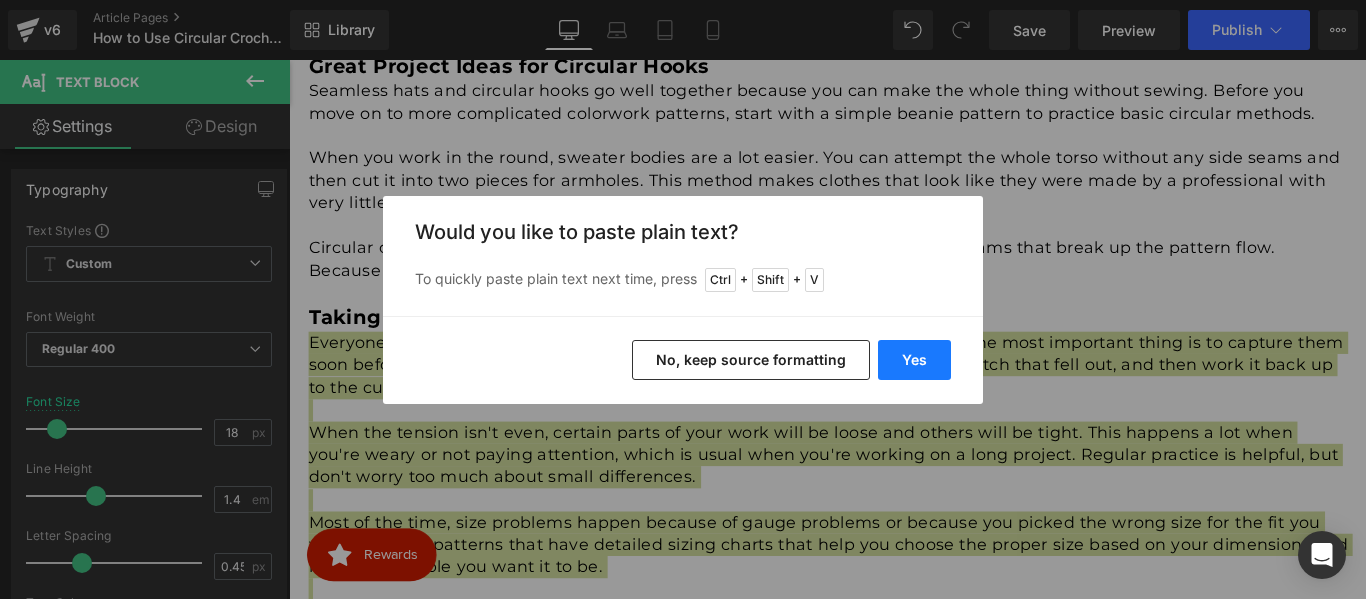 click on "Yes" at bounding box center (914, 360) 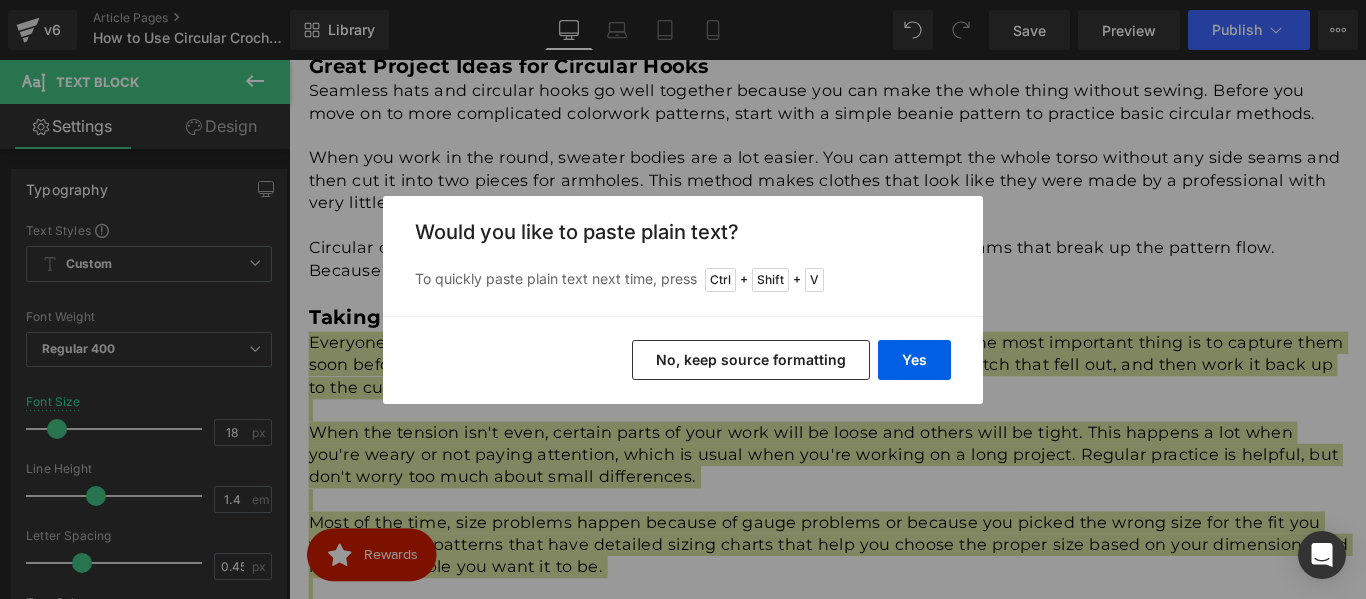 type 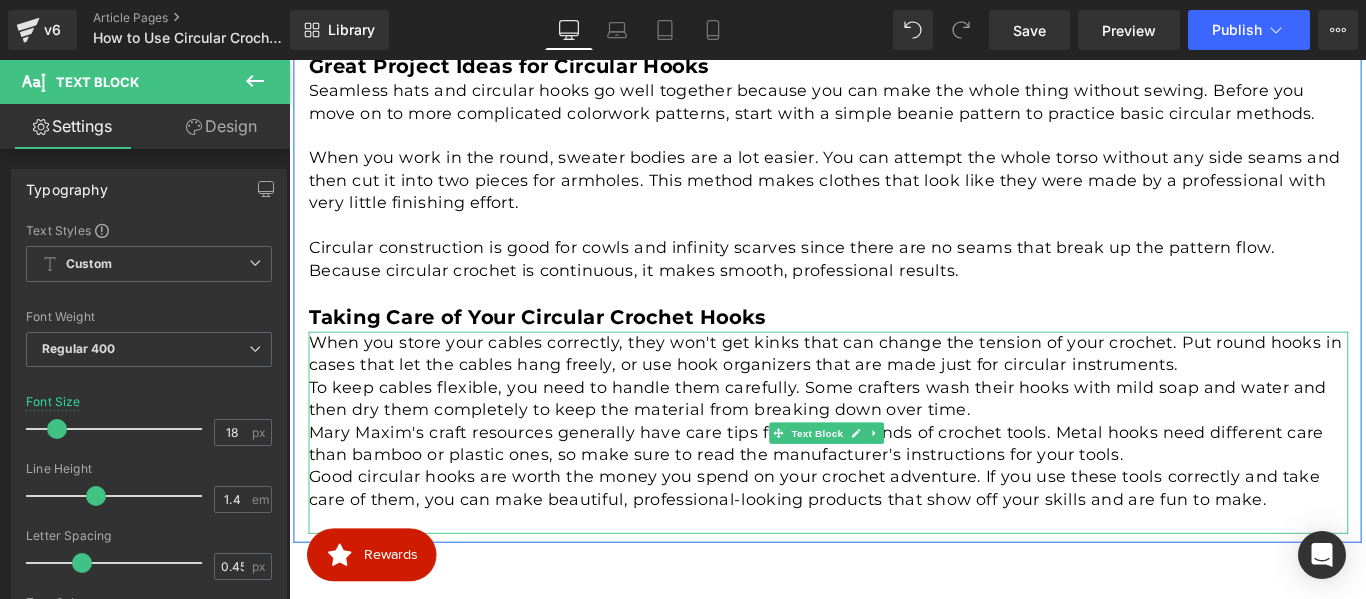 click on "To keep cables flexible, you need to handle them carefully. Some crafters wash their hooks with mild soap and water and then dry them completely to keep the material from breaking down over time." at bounding box center (895, 441) 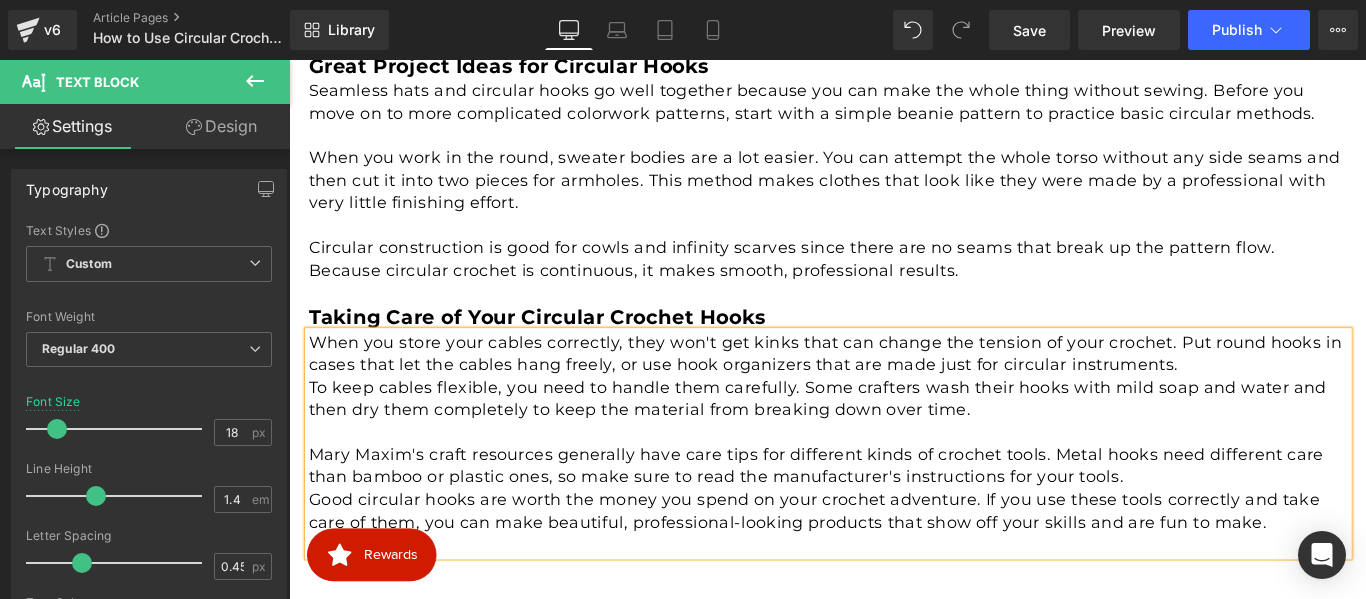 click on "When you store your cables correctly, they won't get kinks that can change the tension of your crochet. Put round hooks in cases that let the cables hang freely, or use hook organizers that are made just for circular instruments." at bounding box center [895, 390] 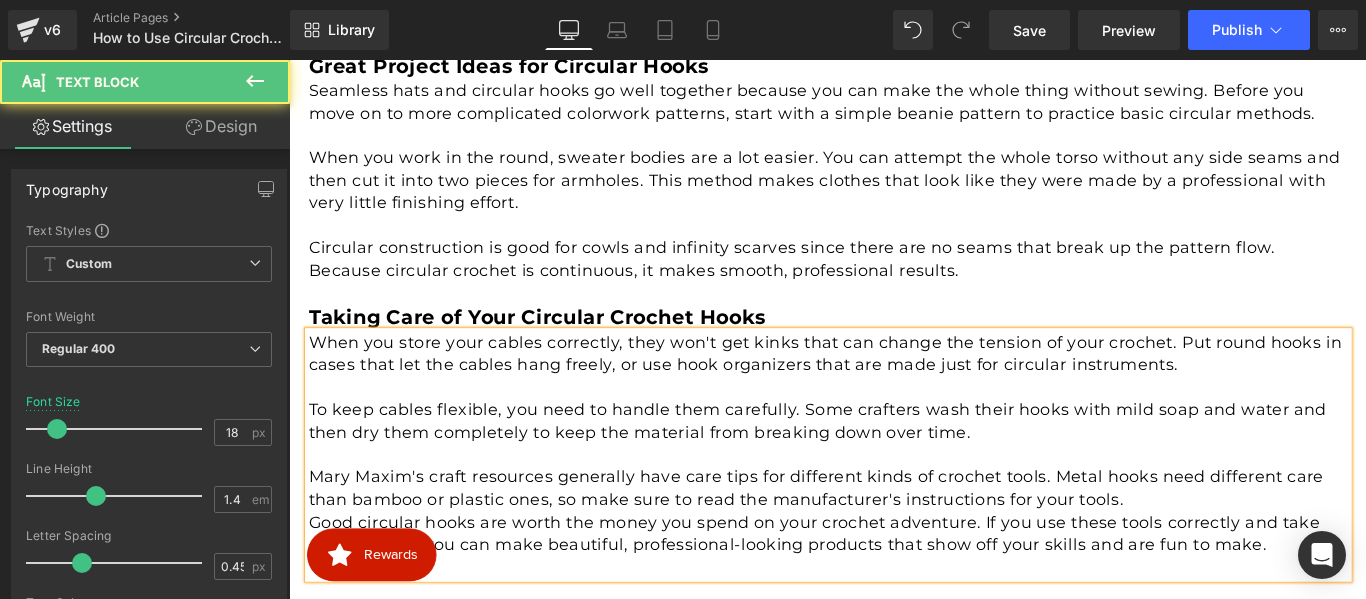 click on "Mary Maxim's craft resources generally have care tips for different kinds of crochet tools. Metal hooks need different care than bamboo or plastic ones, so make sure to read the manufacturer's instructions for your tools." at bounding box center [895, 541] 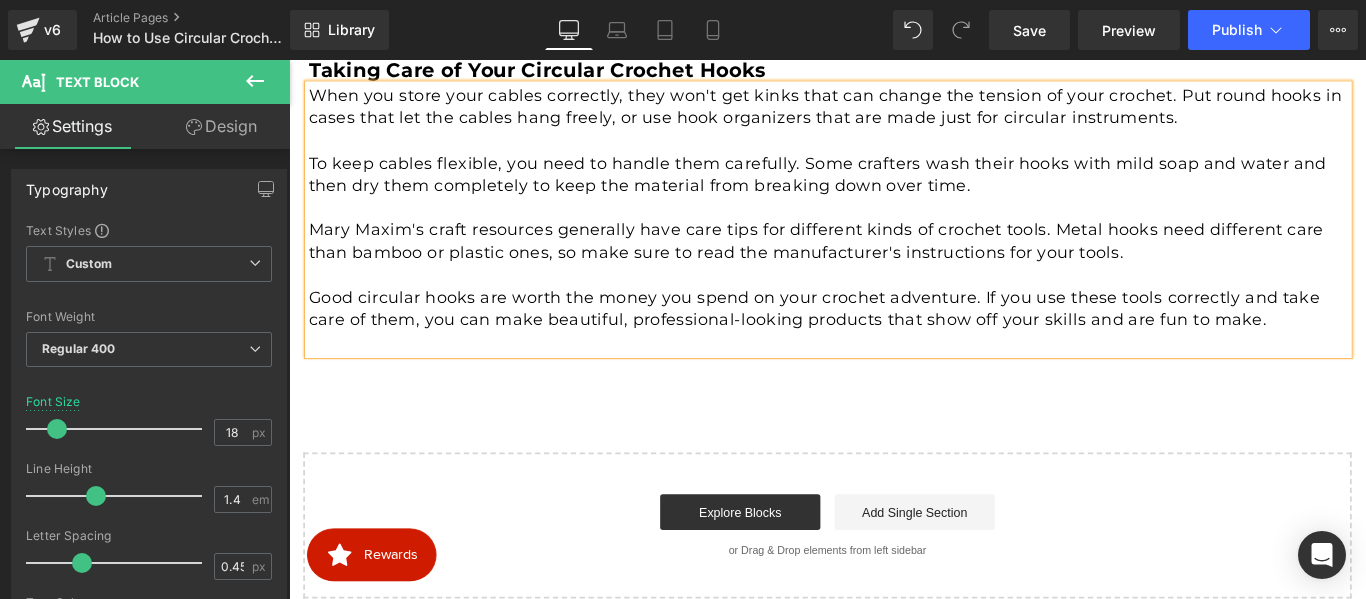 scroll, scrollTop: 2916, scrollLeft: 0, axis: vertical 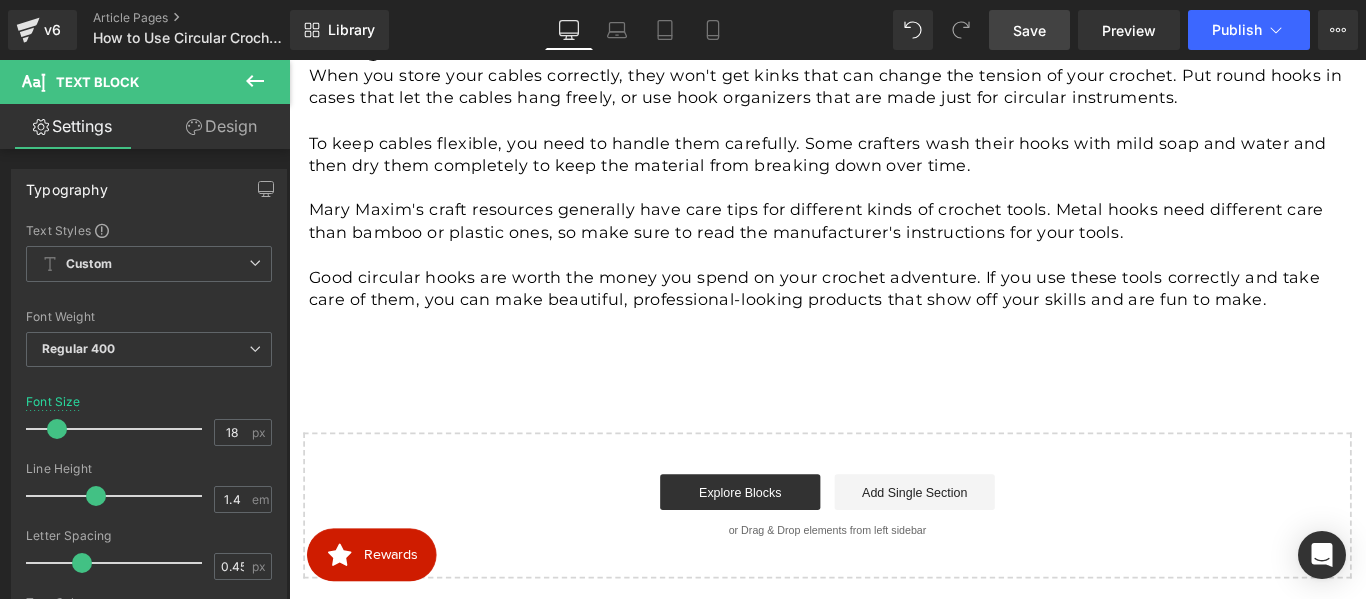 click on "Save" at bounding box center (1029, 30) 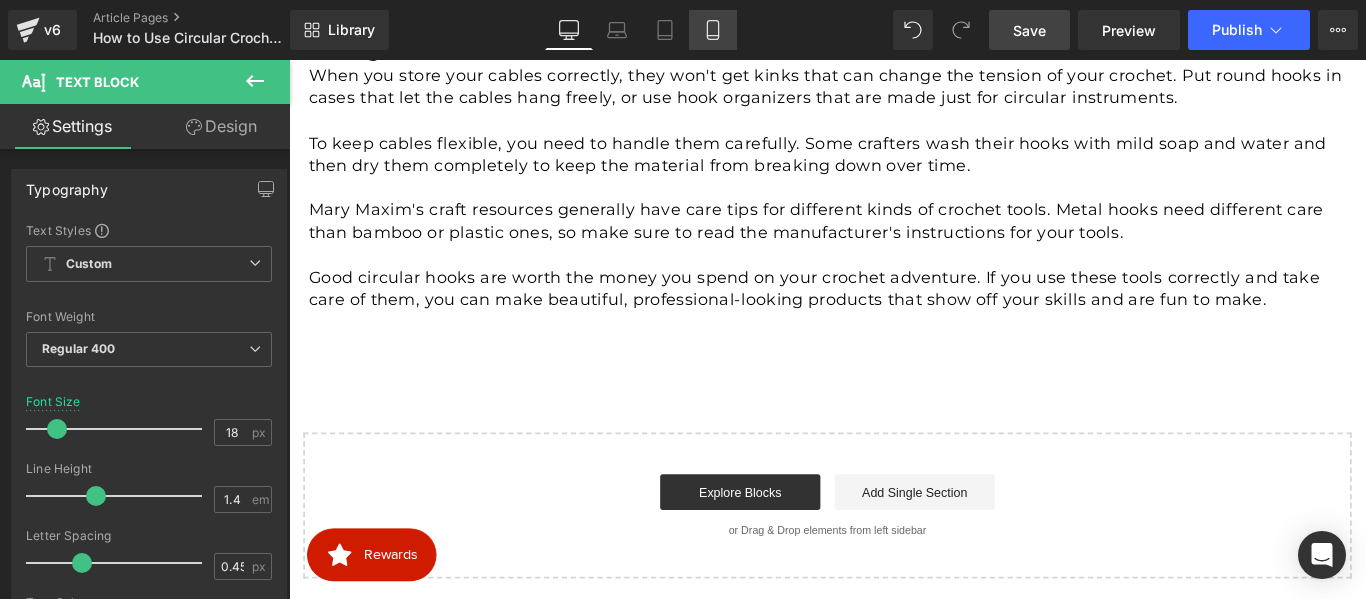 click 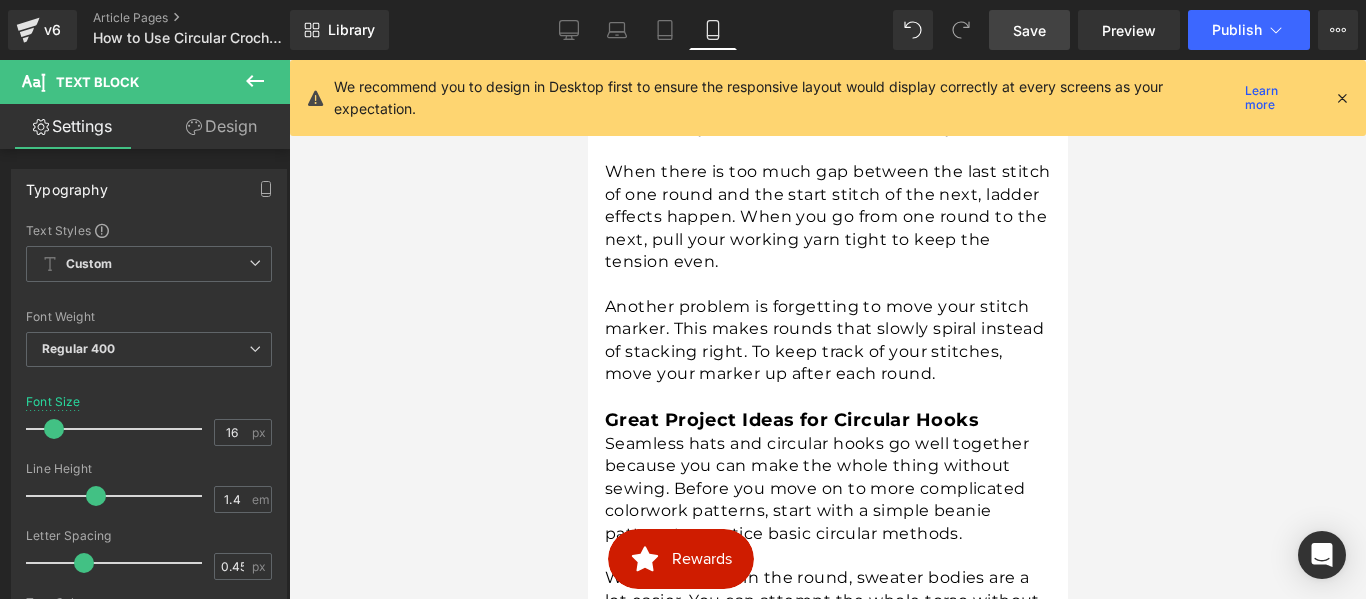 scroll, scrollTop: 3698, scrollLeft: 0, axis: vertical 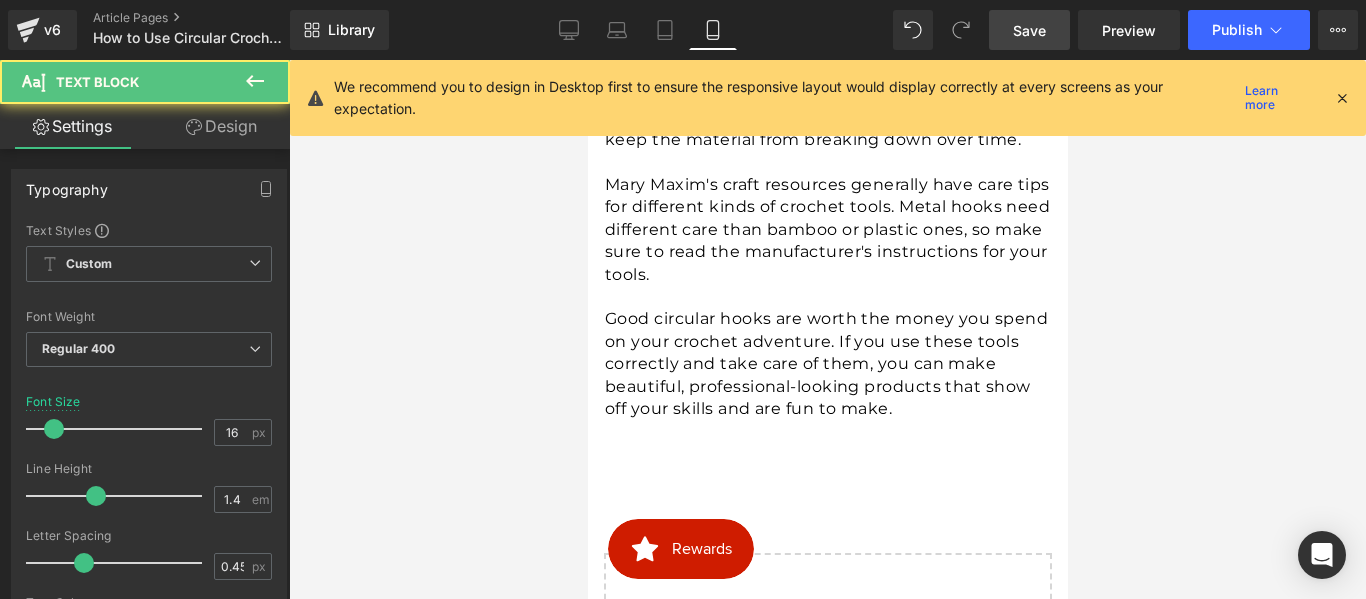 click at bounding box center [828, 297] 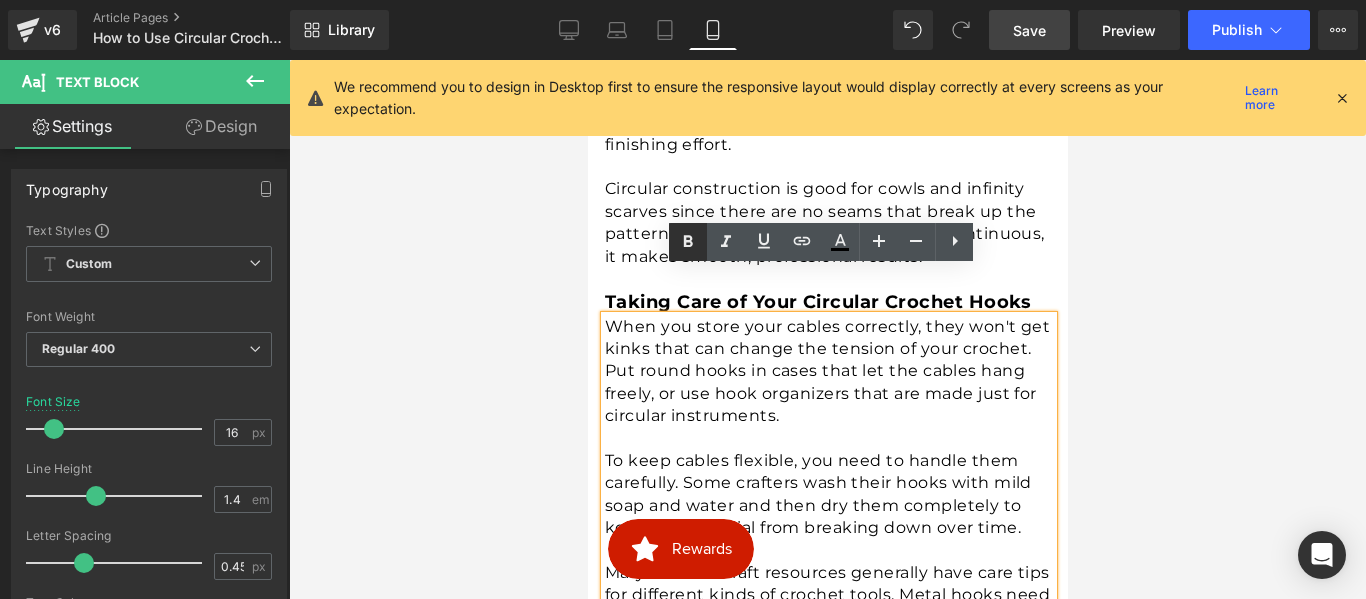 scroll, scrollTop: 3450, scrollLeft: 0, axis: vertical 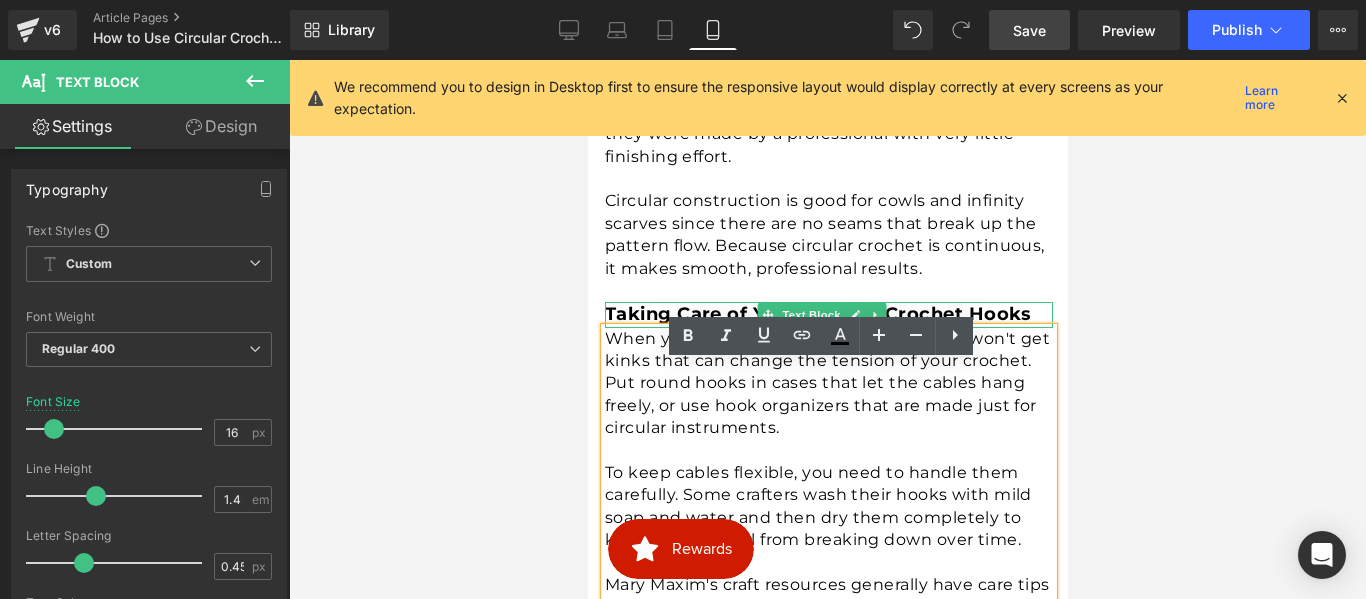 click on "Taking Care of Your Circular Crochet Hooks" at bounding box center [817, 314] 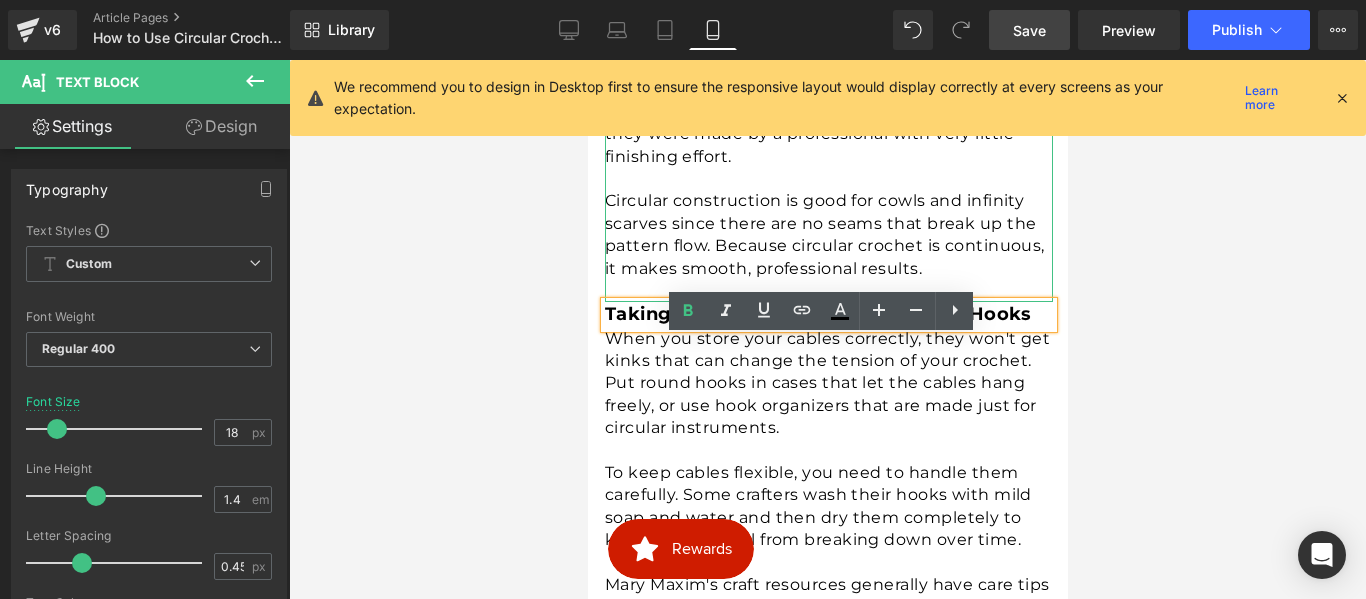 click on "Circular construction is good for cowls and infinity scarves since there are no seams that break up the pattern flow. Because circular crochet is continuous, it makes smooth, professional results." at bounding box center (828, 235) 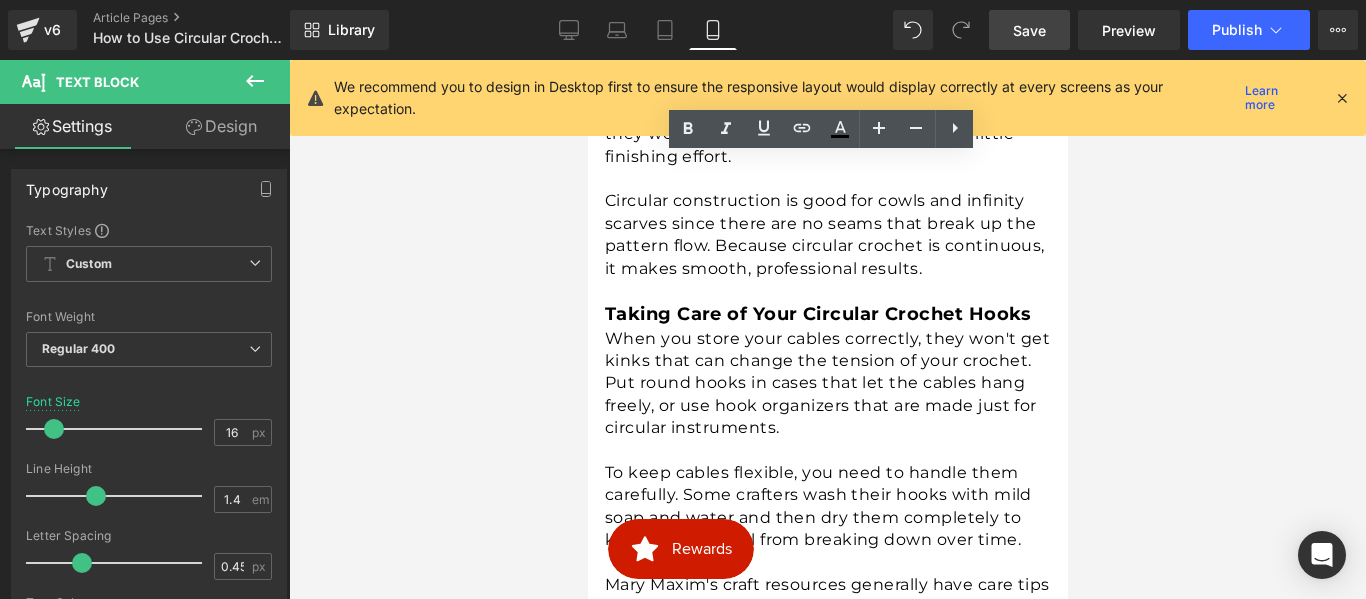 click on "Save" at bounding box center (1029, 30) 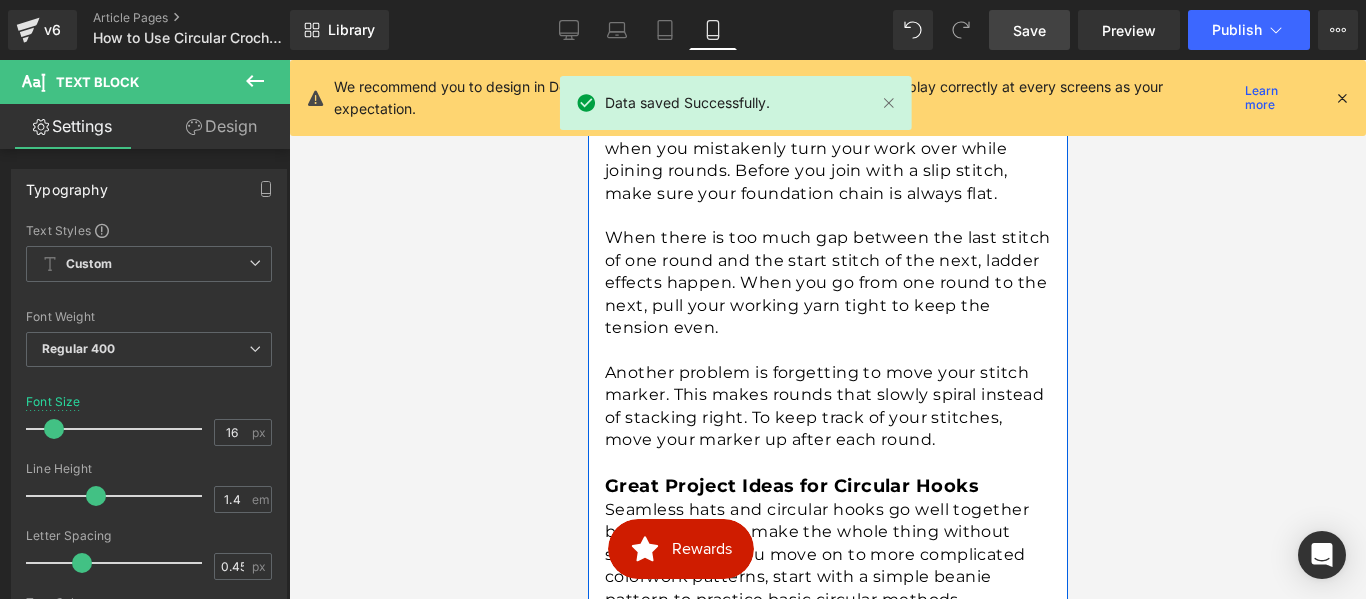 scroll, scrollTop: 2950, scrollLeft: 0, axis: vertical 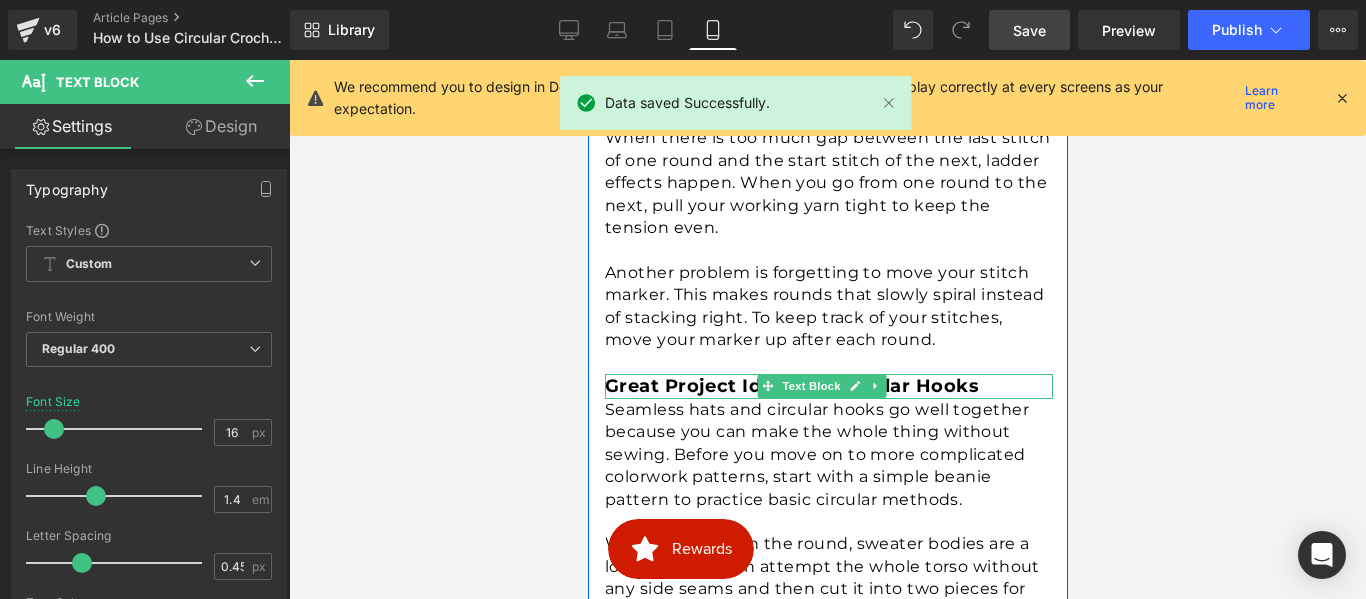 click on "Great Project Ideas for Circular Hooks" at bounding box center (791, 386) 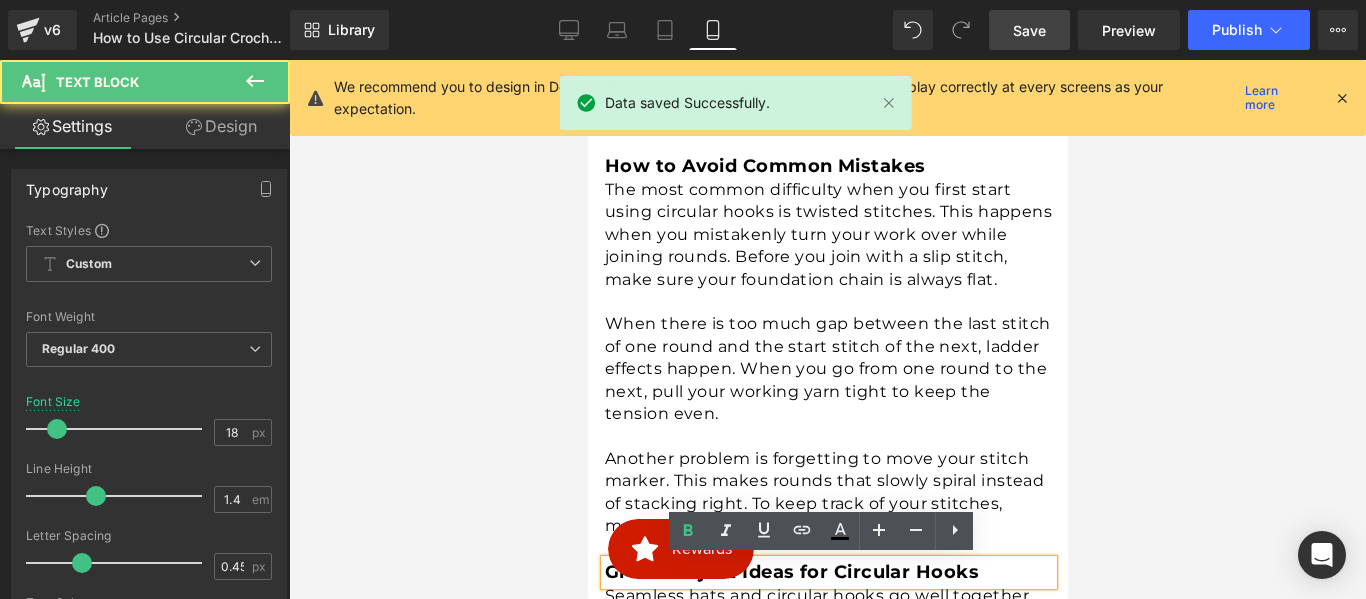 scroll, scrollTop: 2750, scrollLeft: 0, axis: vertical 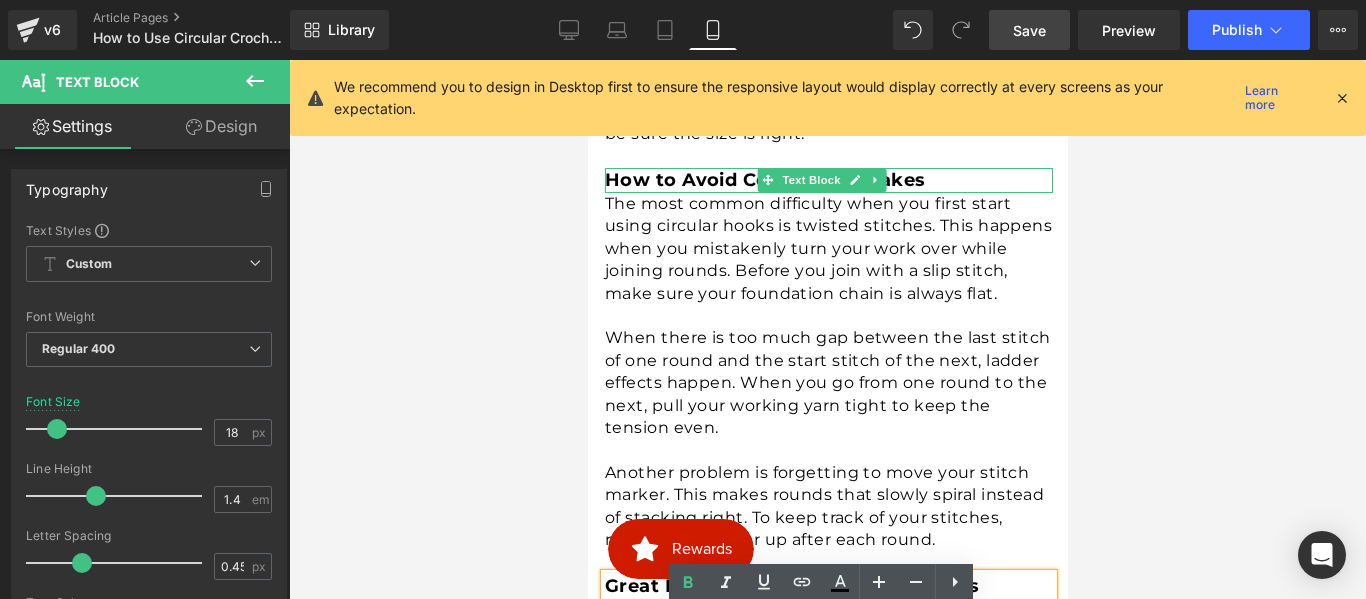 click on "How to Avoid Common Mistakes" at bounding box center (764, 180) 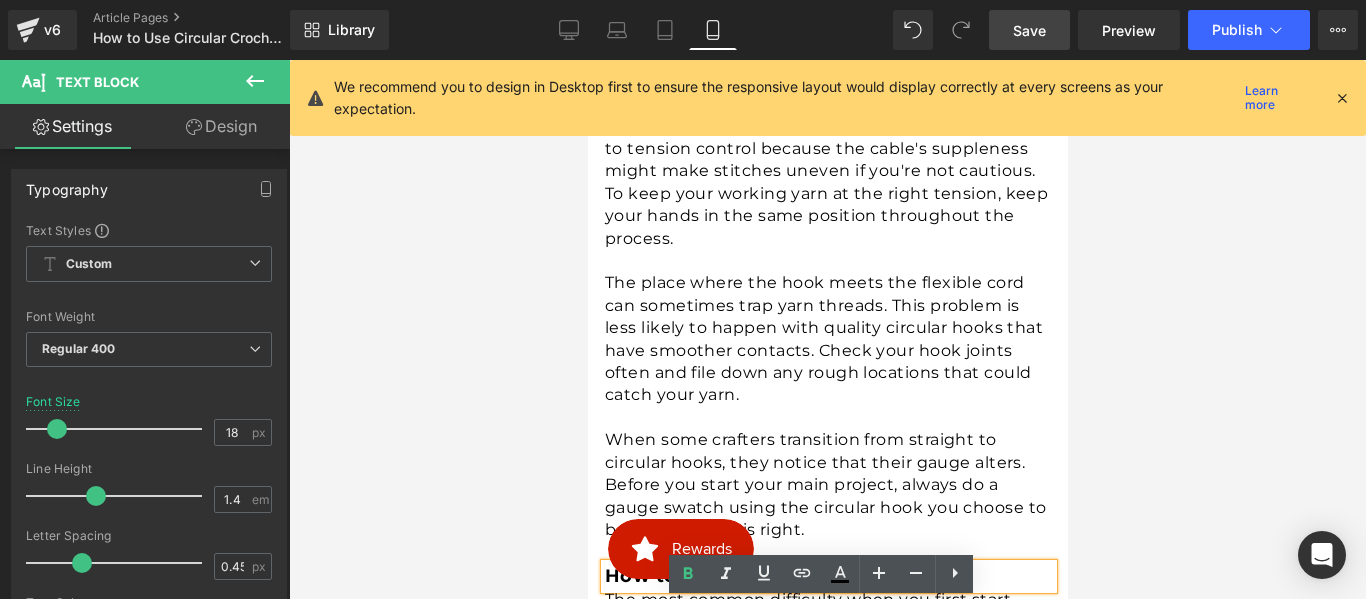 scroll, scrollTop: 2250, scrollLeft: 0, axis: vertical 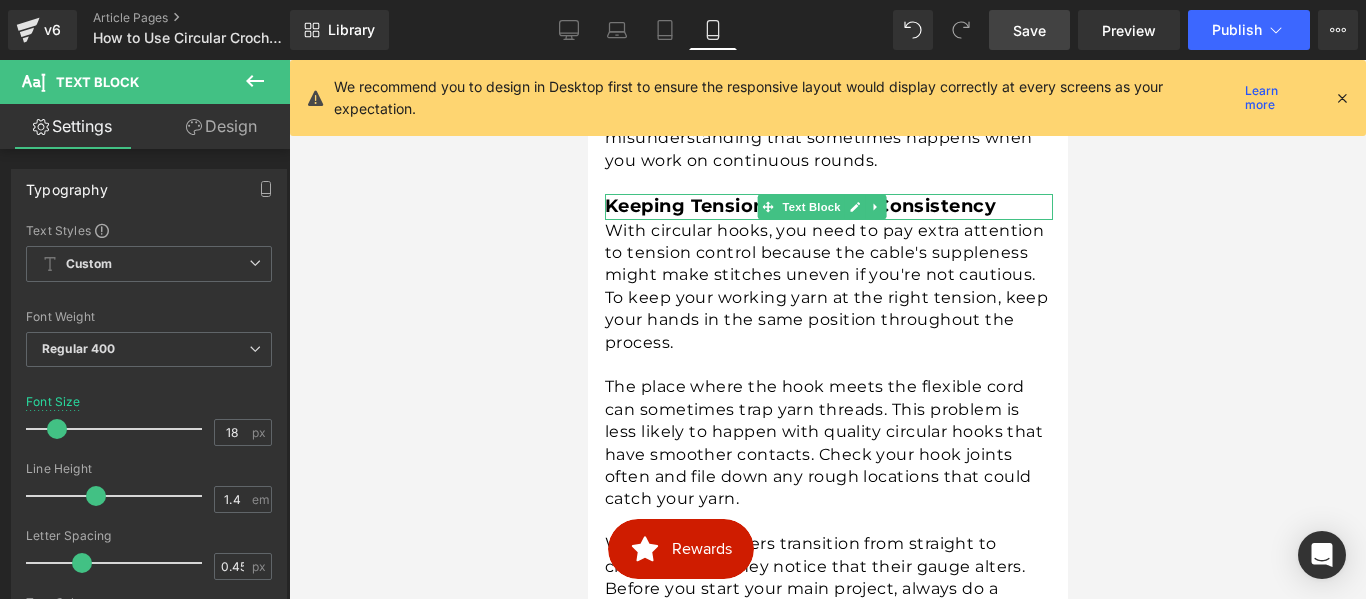 click on "Keeping Tension and Stitch Consistency" at bounding box center [799, 206] 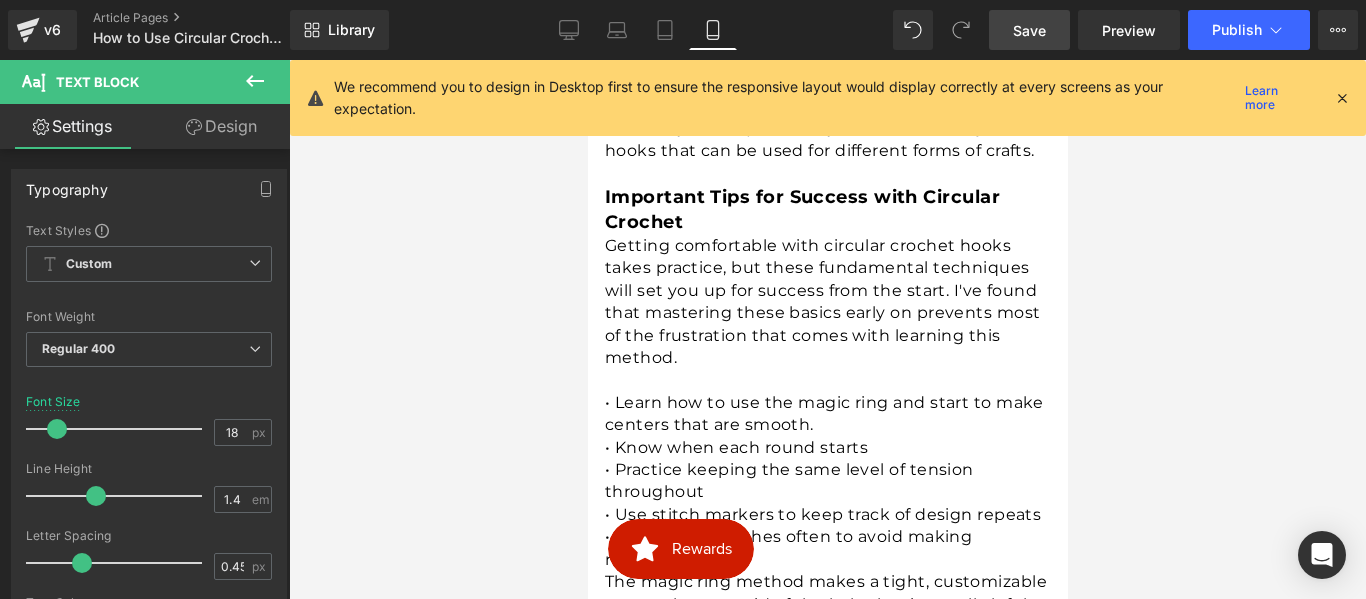 scroll, scrollTop: 1550, scrollLeft: 0, axis: vertical 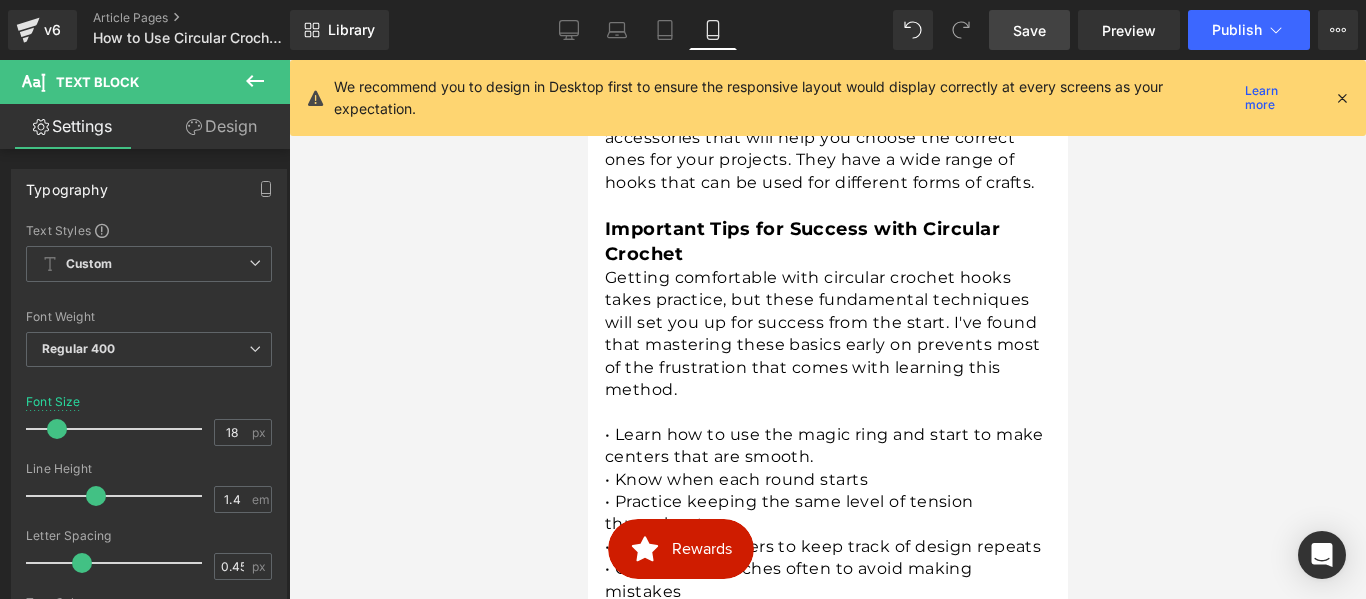 click on "Important Tips for Success with Circular Crochet" at bounding box center [801, 241] 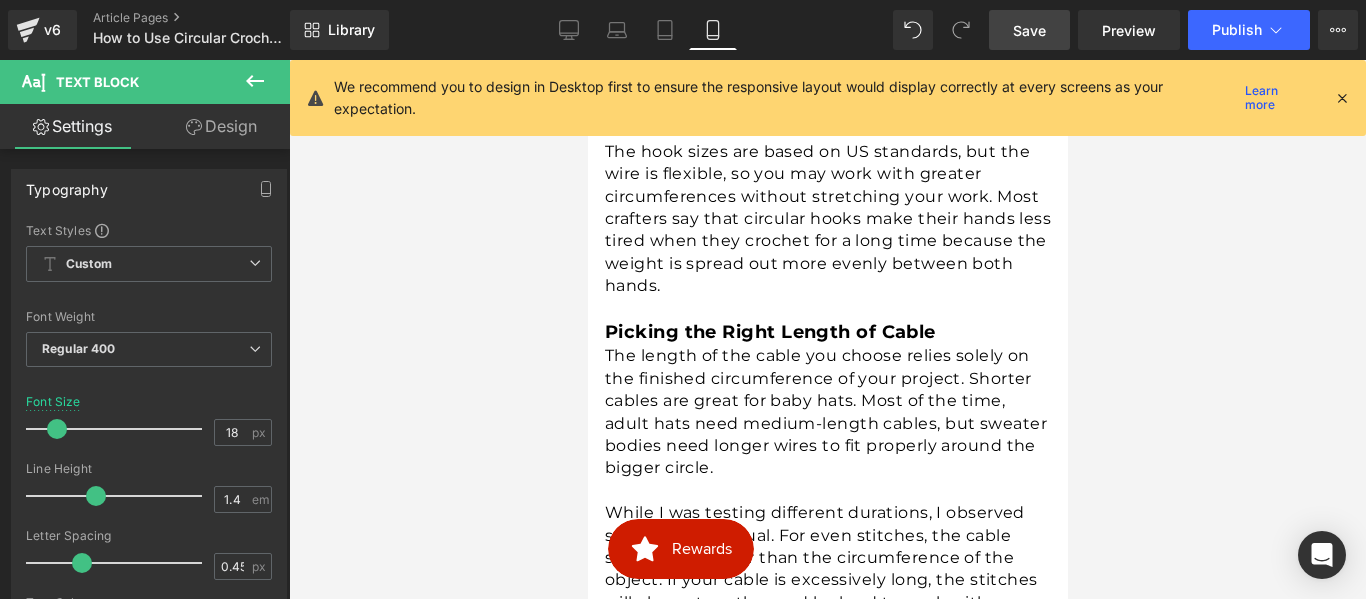 scroll, scrollTop: 1050, scrollLeft: 0, axis: vertical 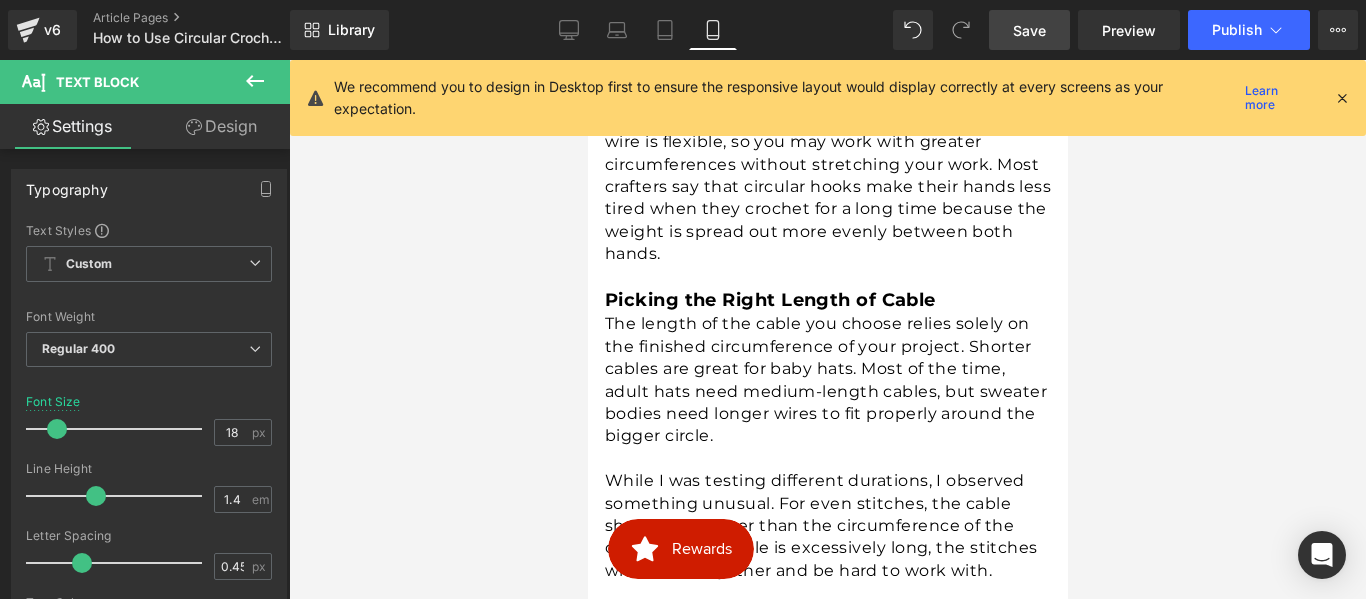 click on "Picking the Right Length of Cable" at bounding box center [769, 300] 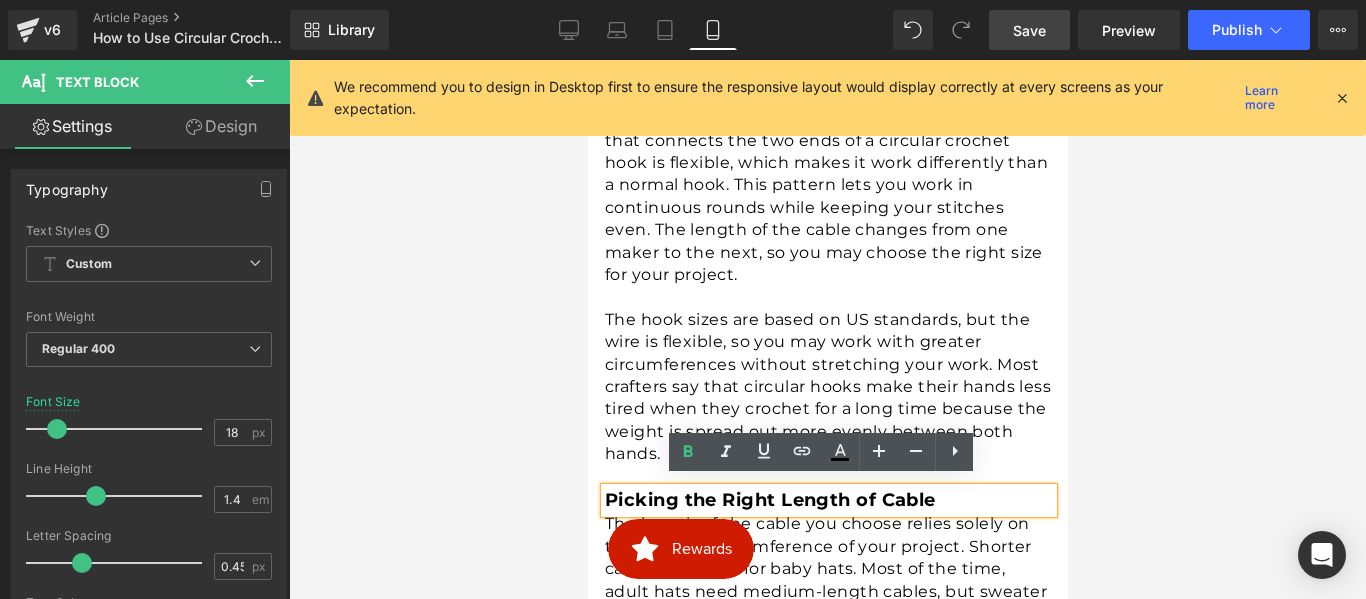 click at bounding box center (828, 297) 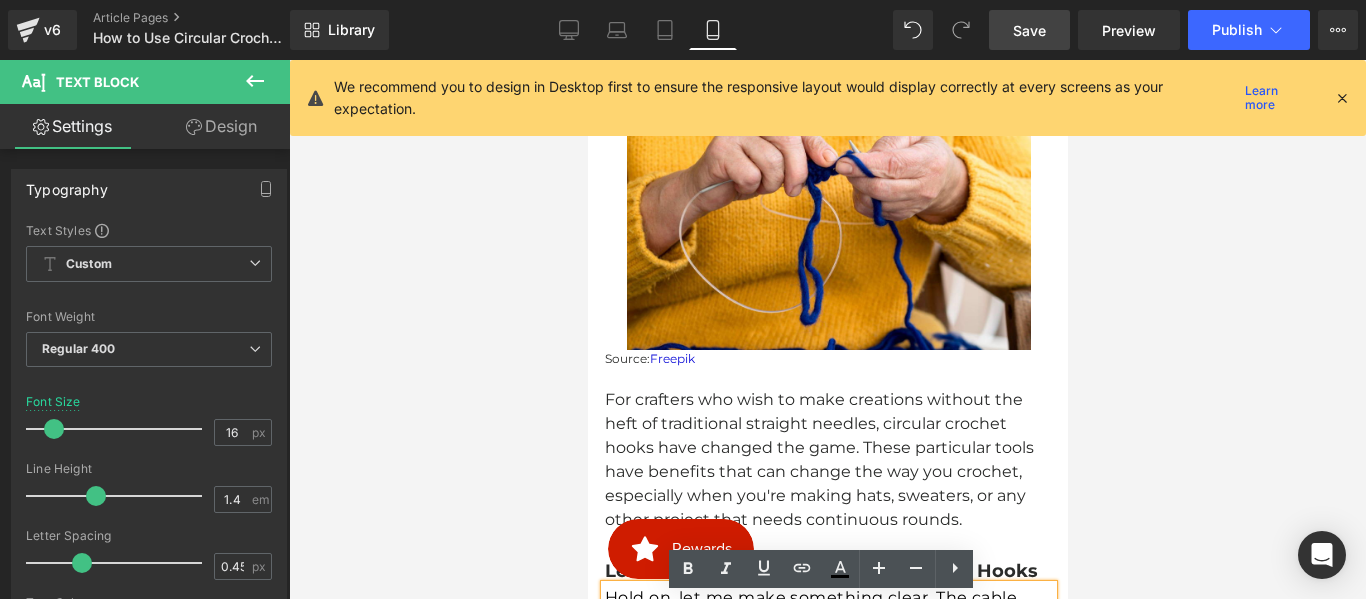 scroll, scrollTop: 350, scrollLeft: 0, axis: vertical 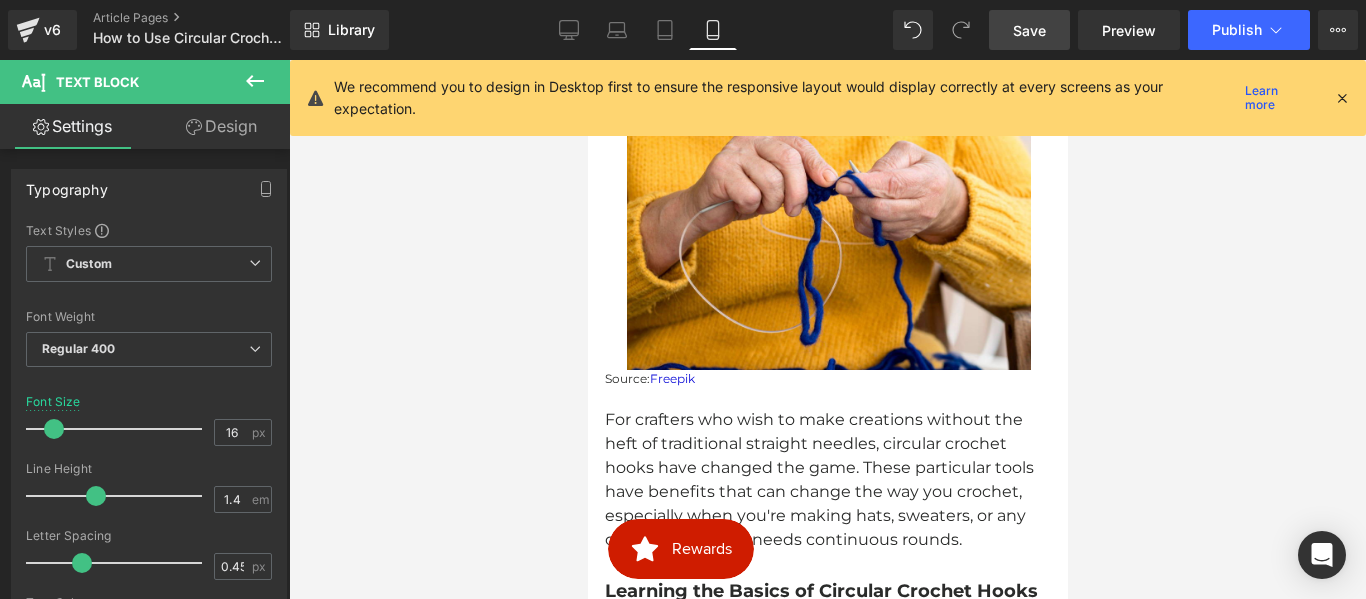 click on "Save" at bounding box center [1029, 30] 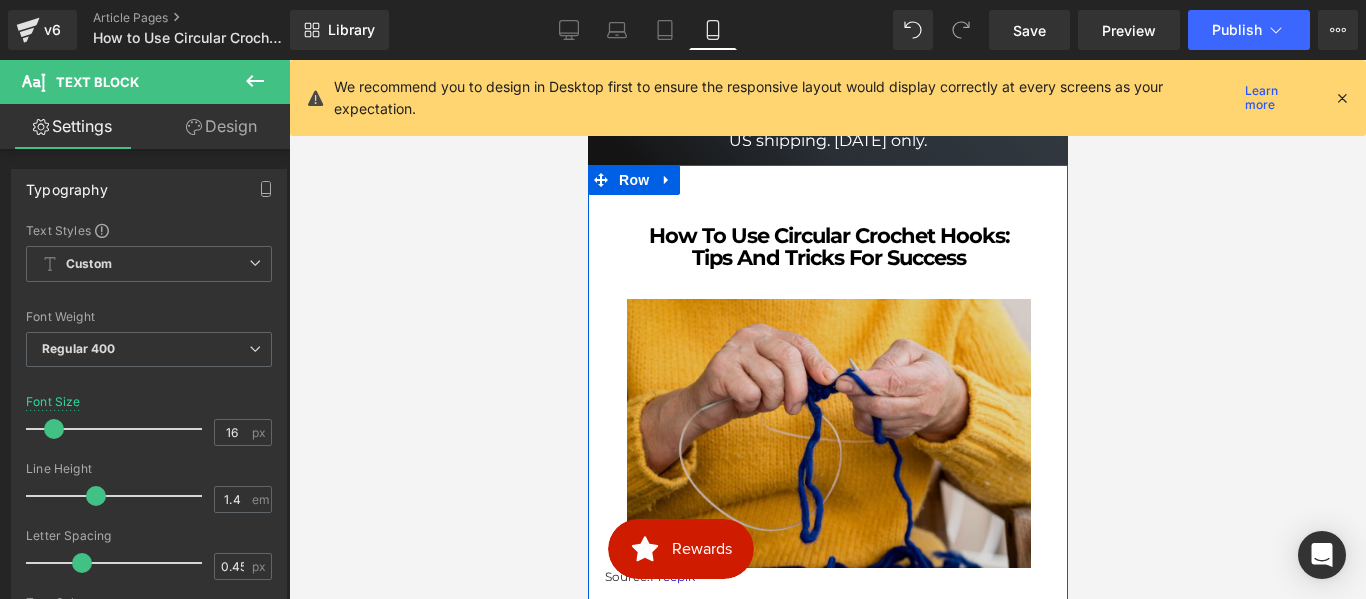scroll, scrollTop: 500, scrollLeft: 0, axis: vertical 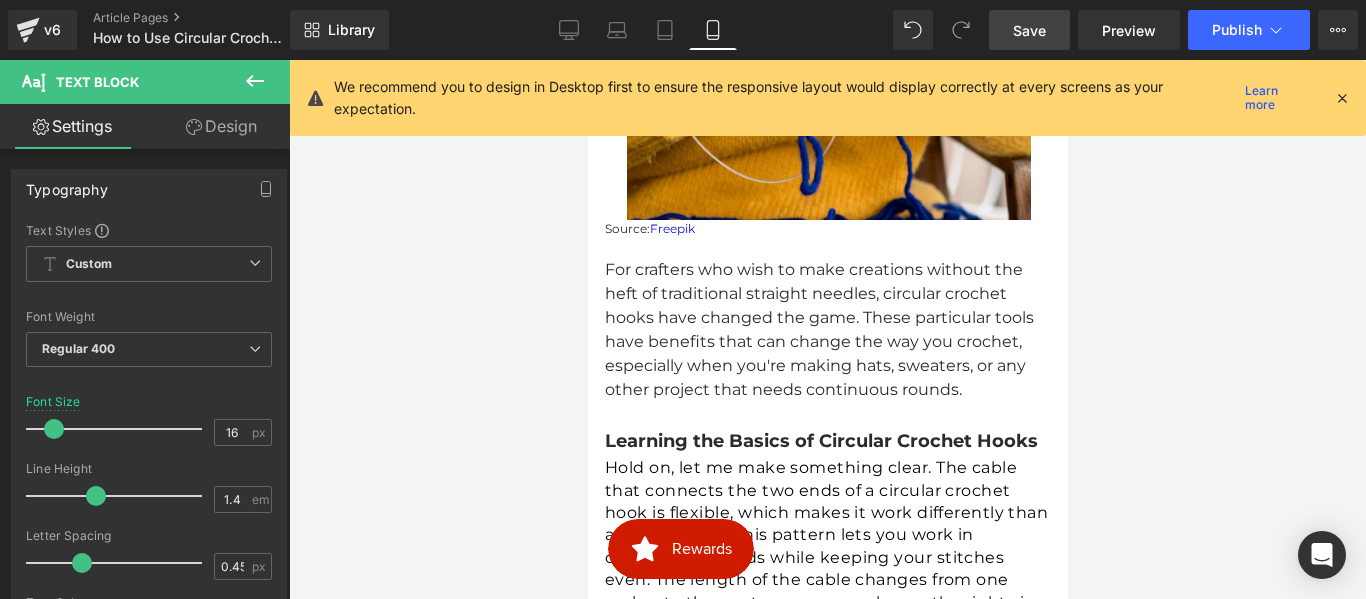click on "Save" at bounding box center (1029, 30) 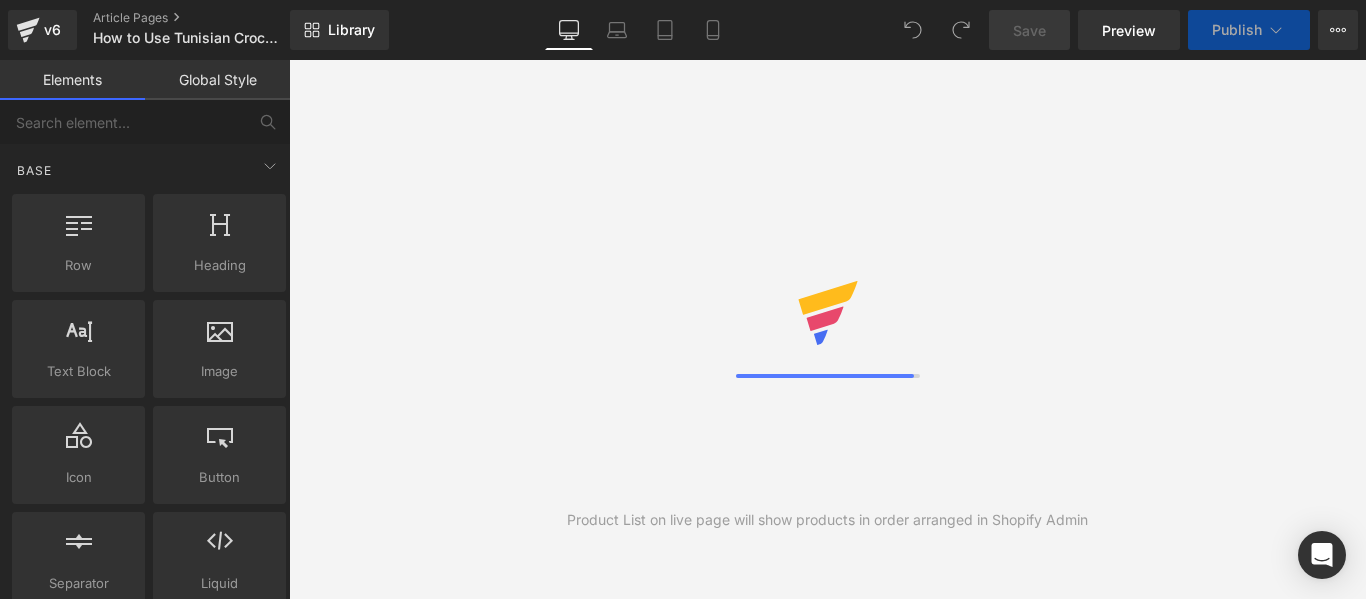 scroll, scrollTop: 0, scrollLeft: 0, axis: both 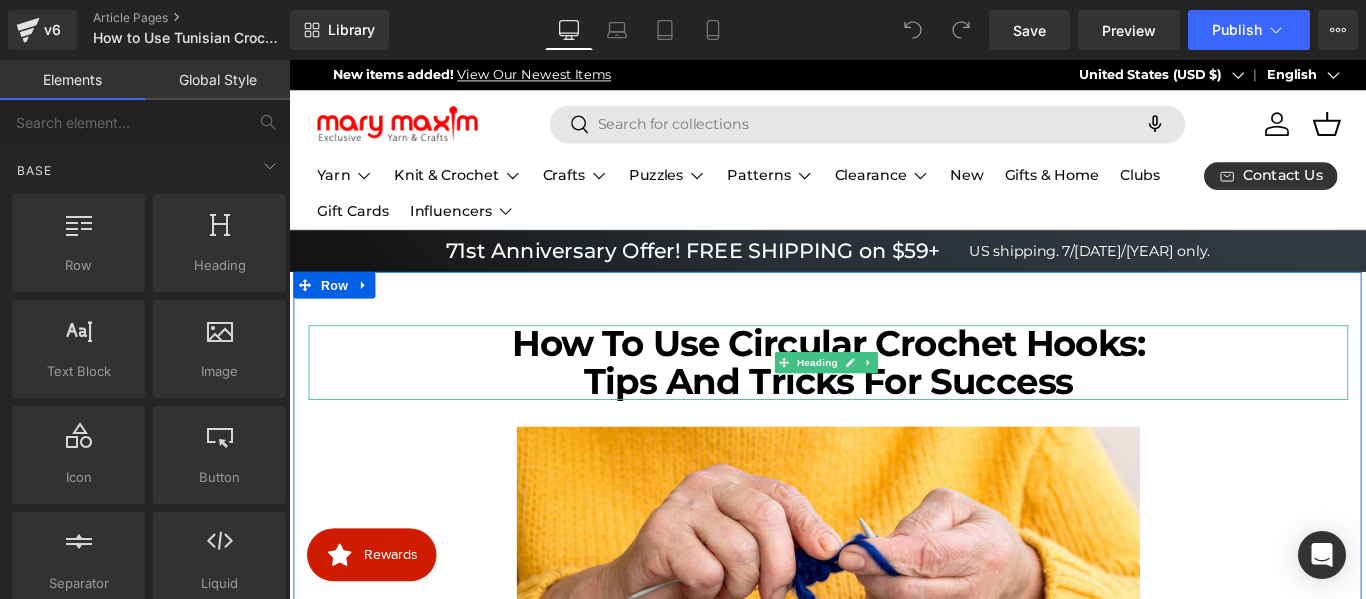 click on "Tips and Tricks for Success" at bounding box center [895, 420] 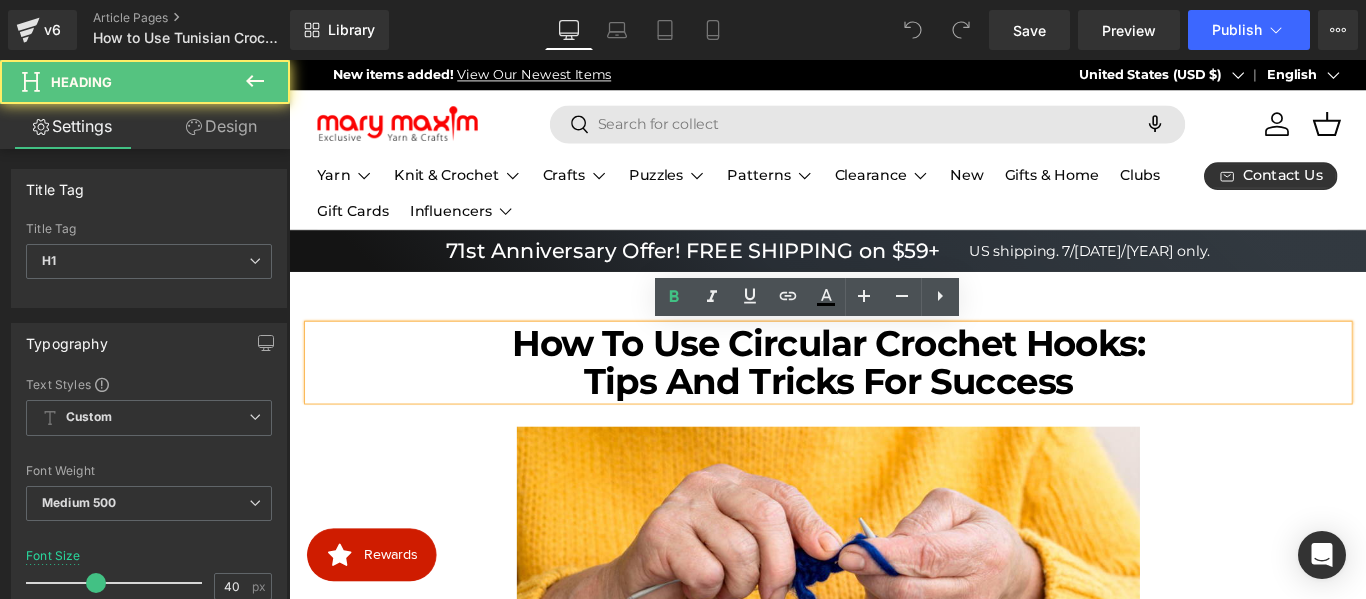 click on "Tips and Tricks for Success" at bounding box center (895, 420) 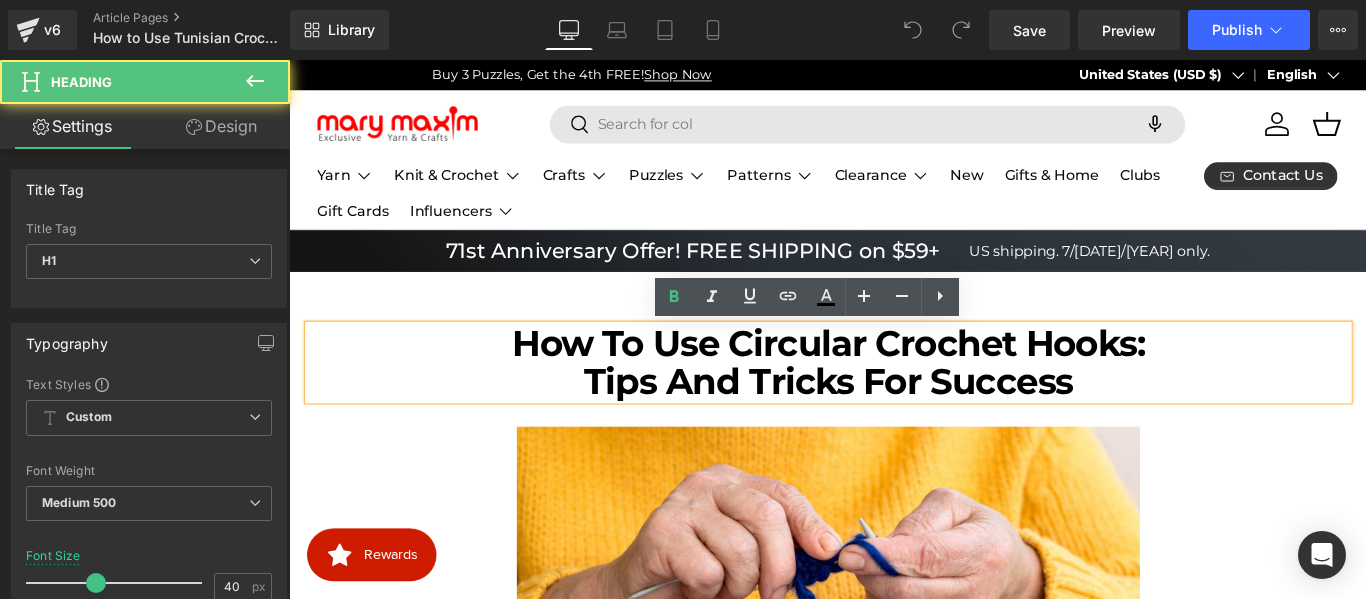 scroll, scrollTop: 0, scrollLeft: 1658, axis: horizontal 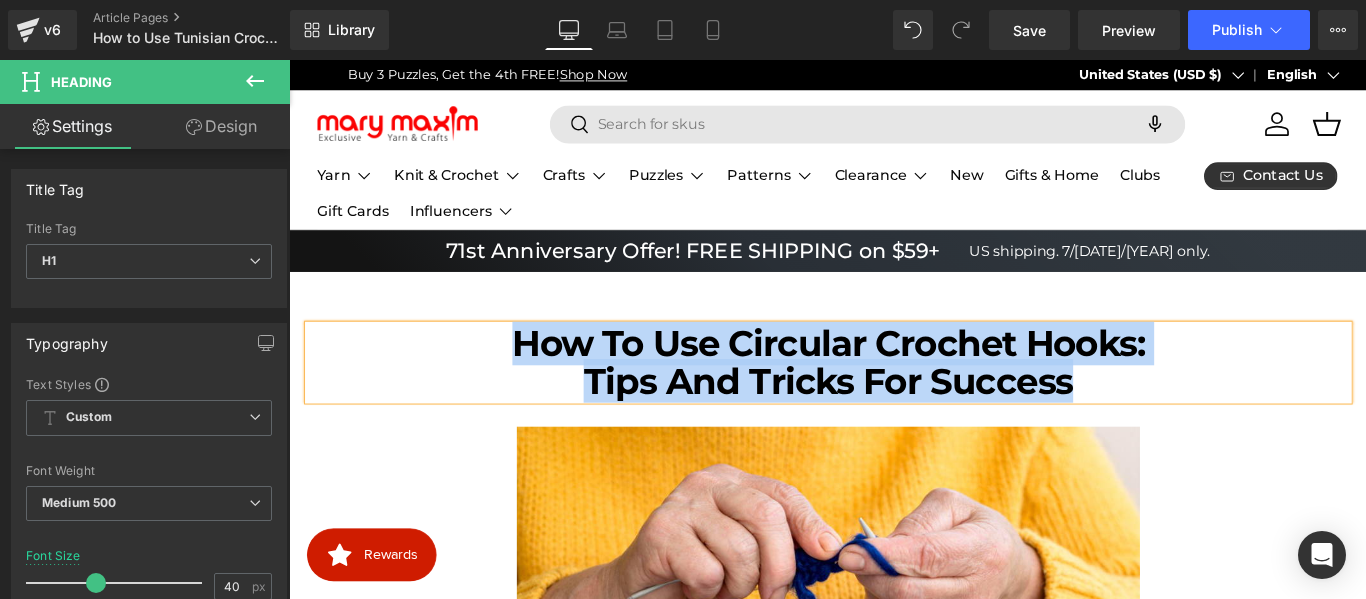 paste 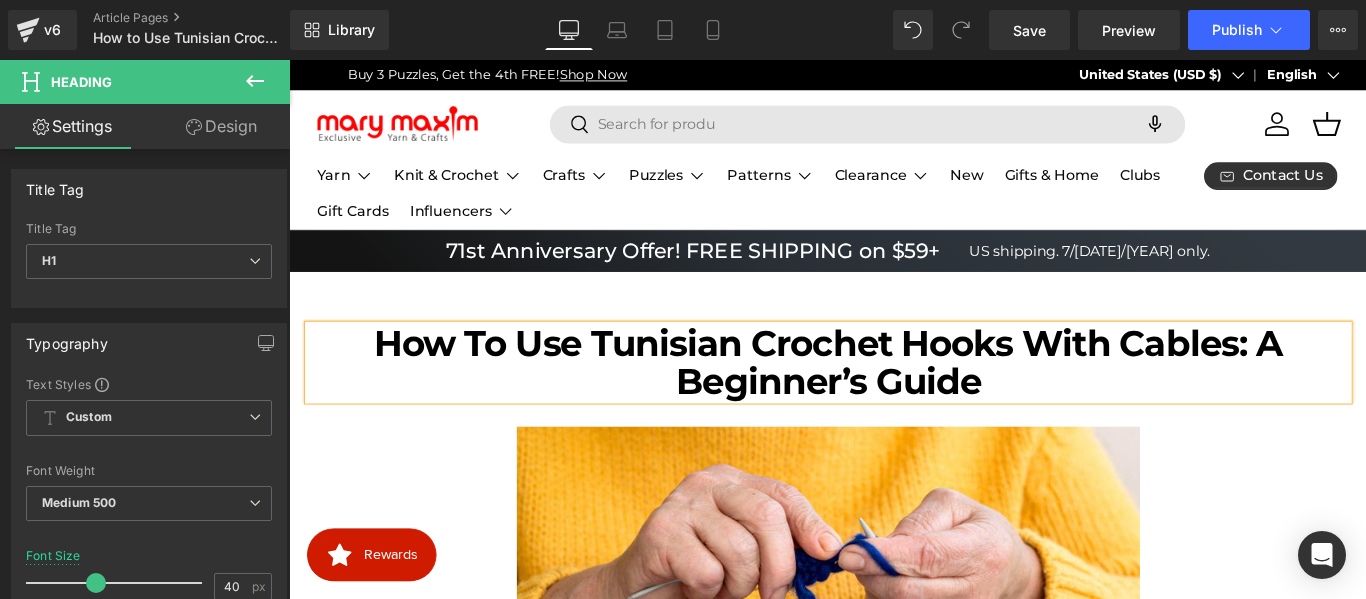 click on "How to Use Tunisian Crochet Hooks with Cables: A Beginner’s Guide" at bounding box center (895, 399) 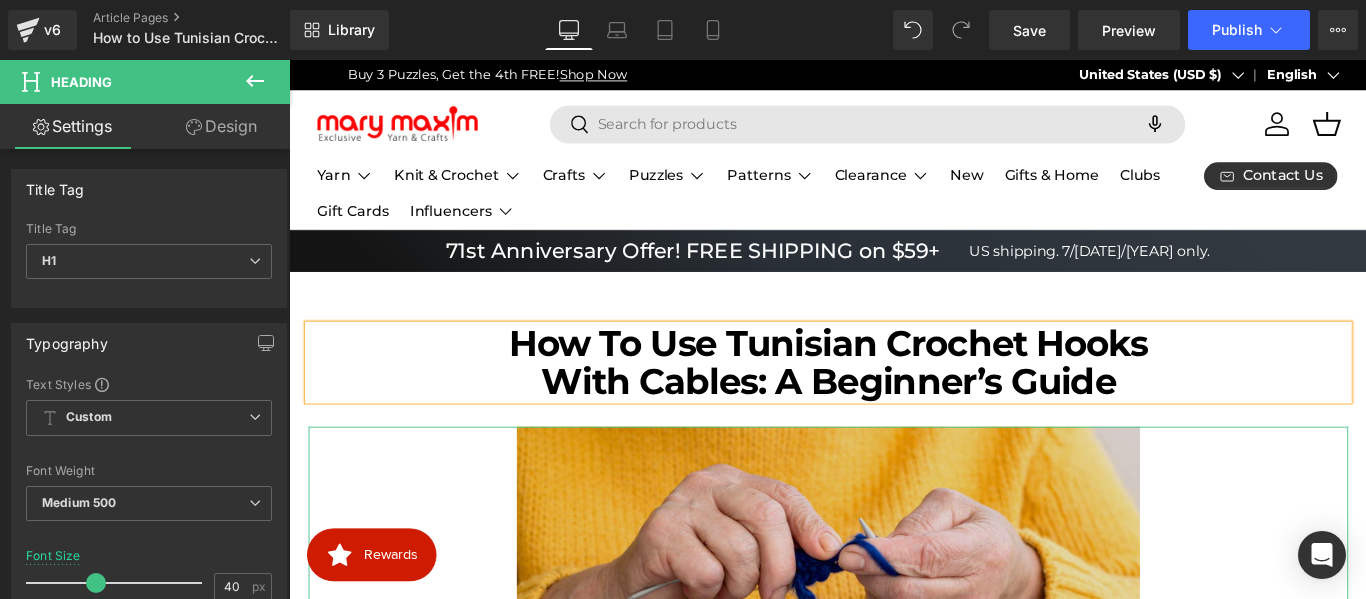 click at bounding box center [895, 705] 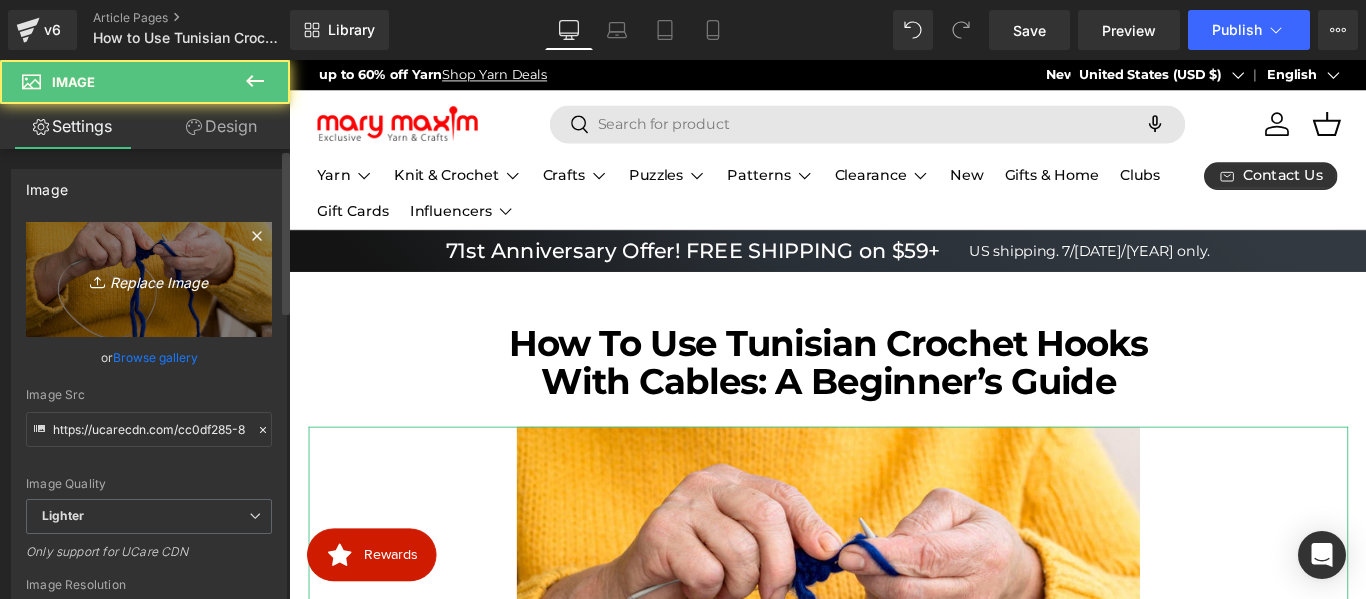 scroll, scrollTop: 0, scrollLeft: 0, axis: both 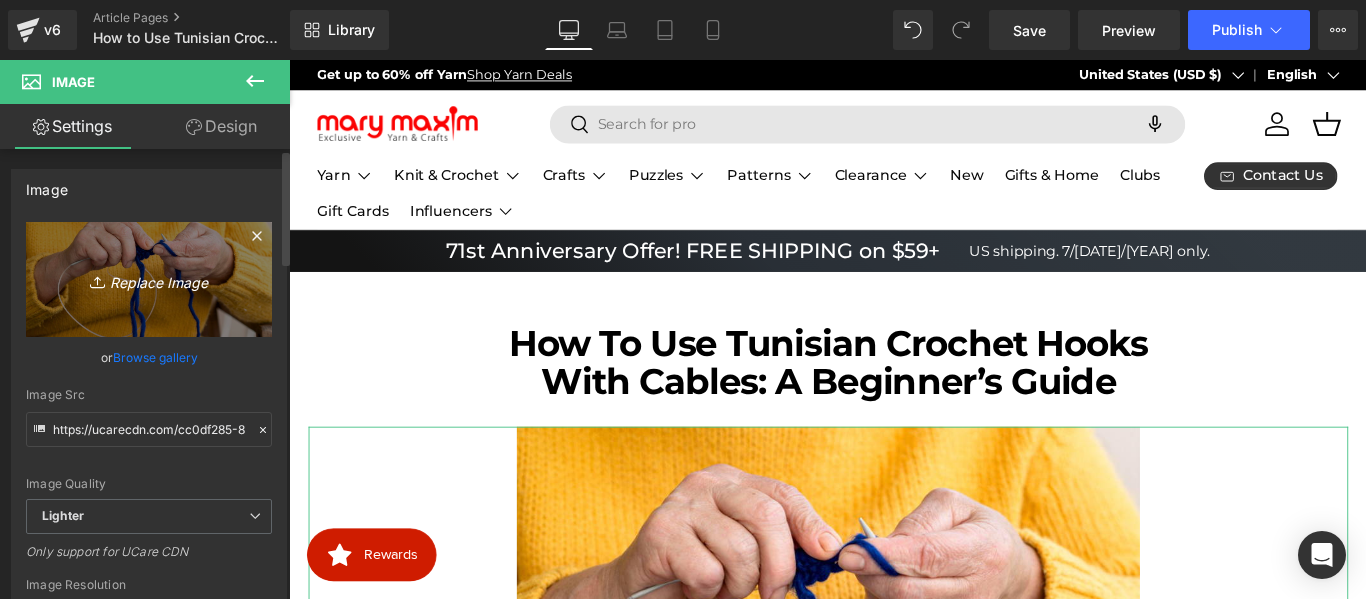 click on "Replace Image" at bounding box center [149, 279] 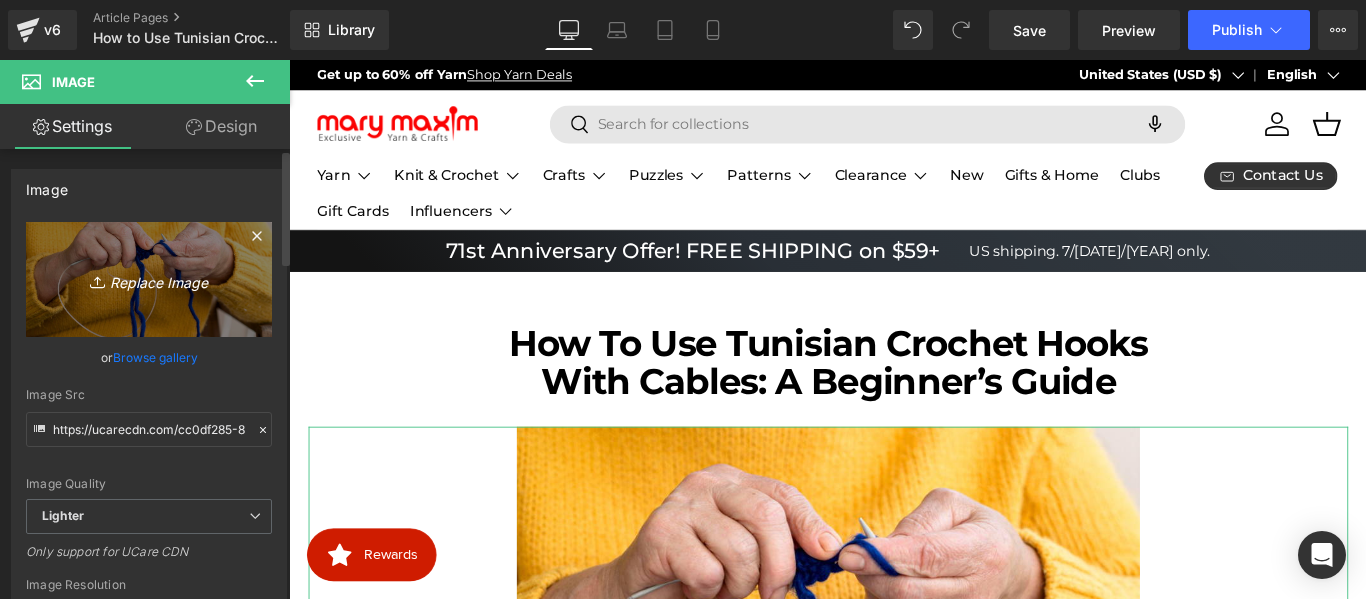 type on "C:\fakepath\image (62).png" 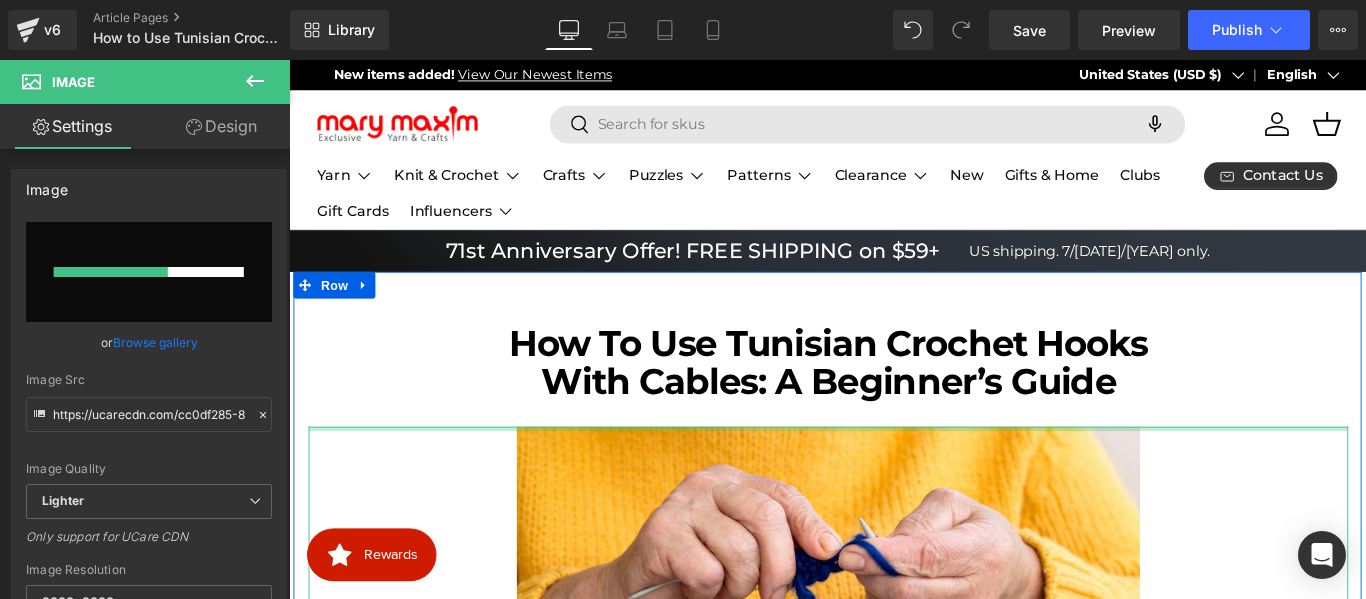 scroll, scrollTop: 0, scrollLeft: 829, axis: horizontal 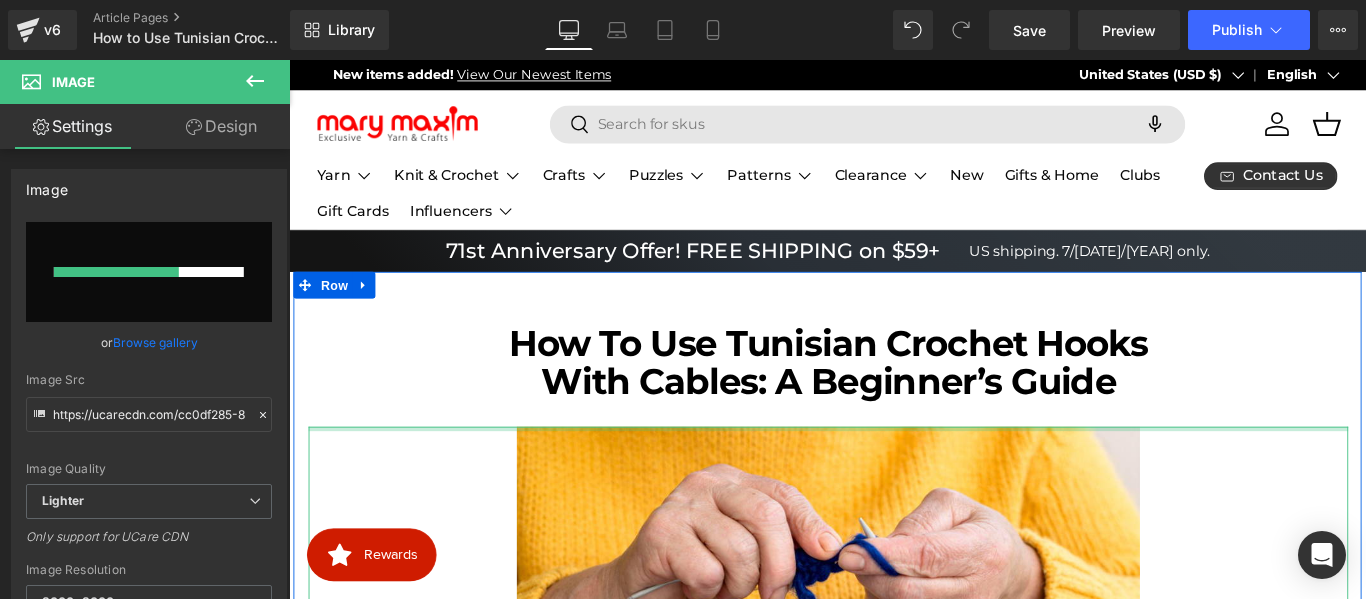 type 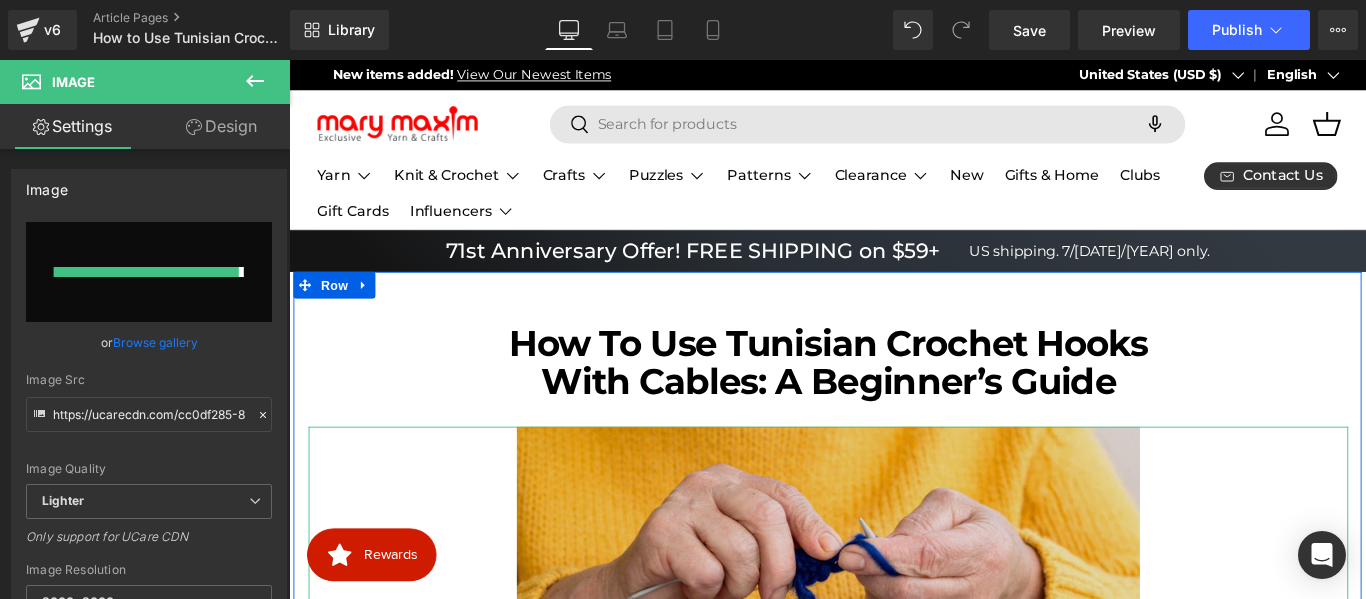 type on "https://ucarecdn.com/21c1d76e-88ab-4033-868c-4ada5c12e94b/-/format/auto/-/preview/3000x3000/-/quality/lighter/image%20_62_.png" 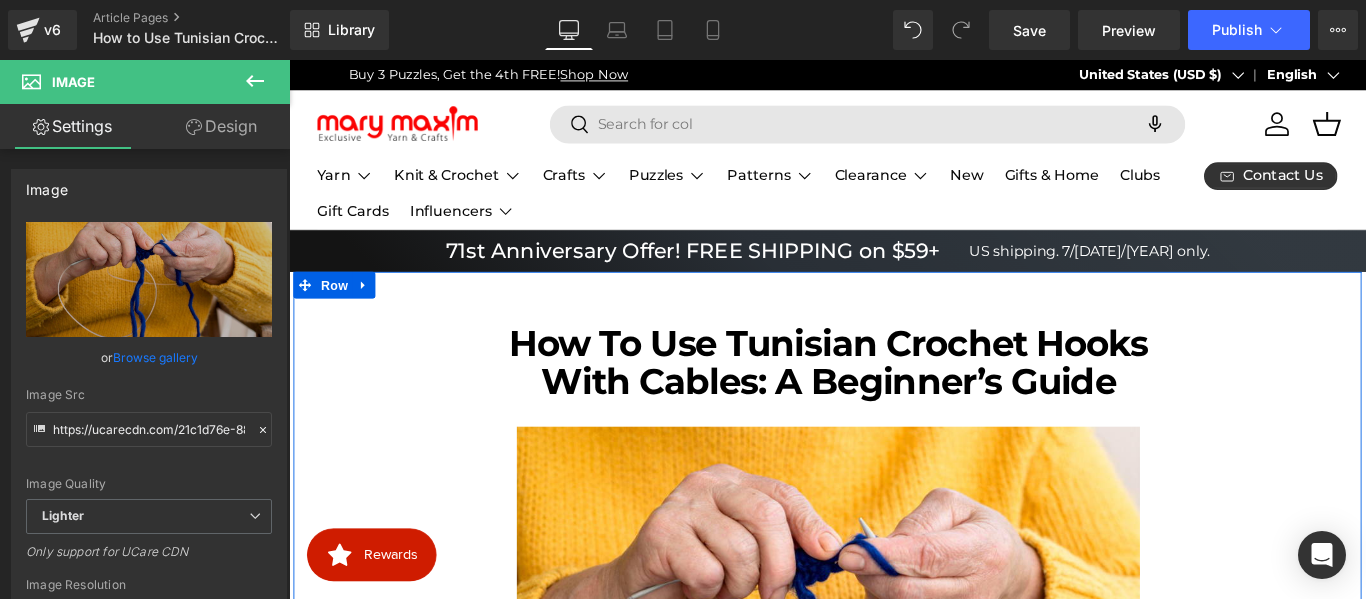 scroll, scrollTop: 0, scrollLeft: 1658, axis: horizontal 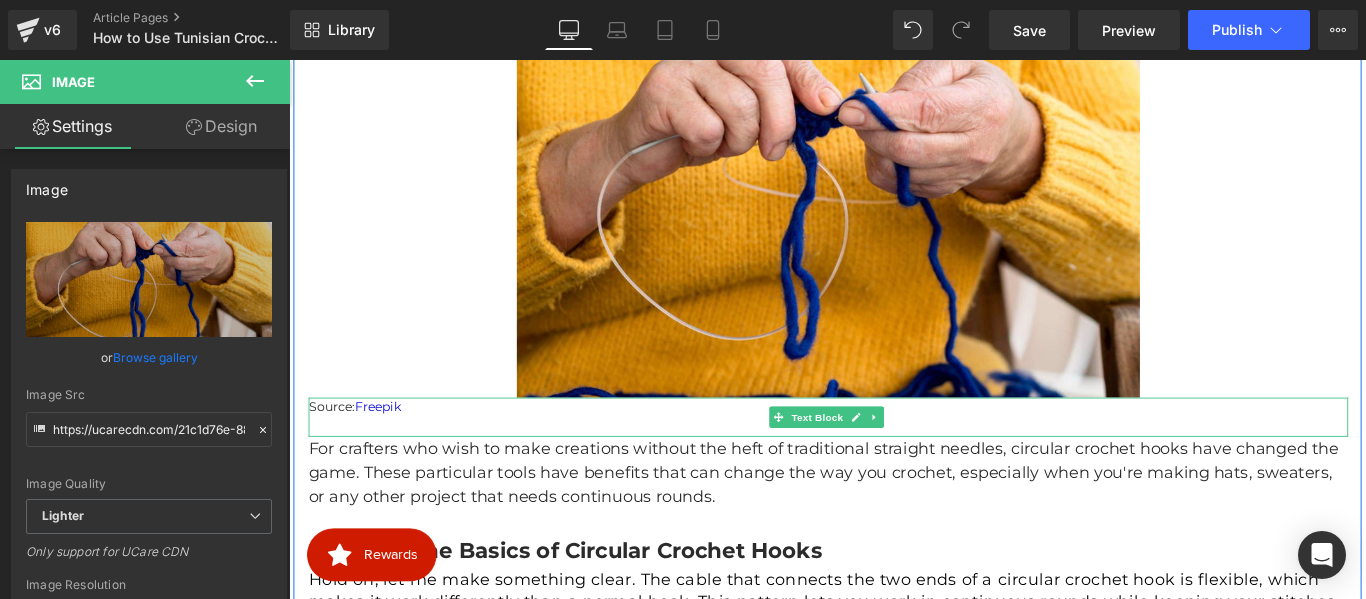 click on "Source:  Freepik" at bounding box center [895, 449] 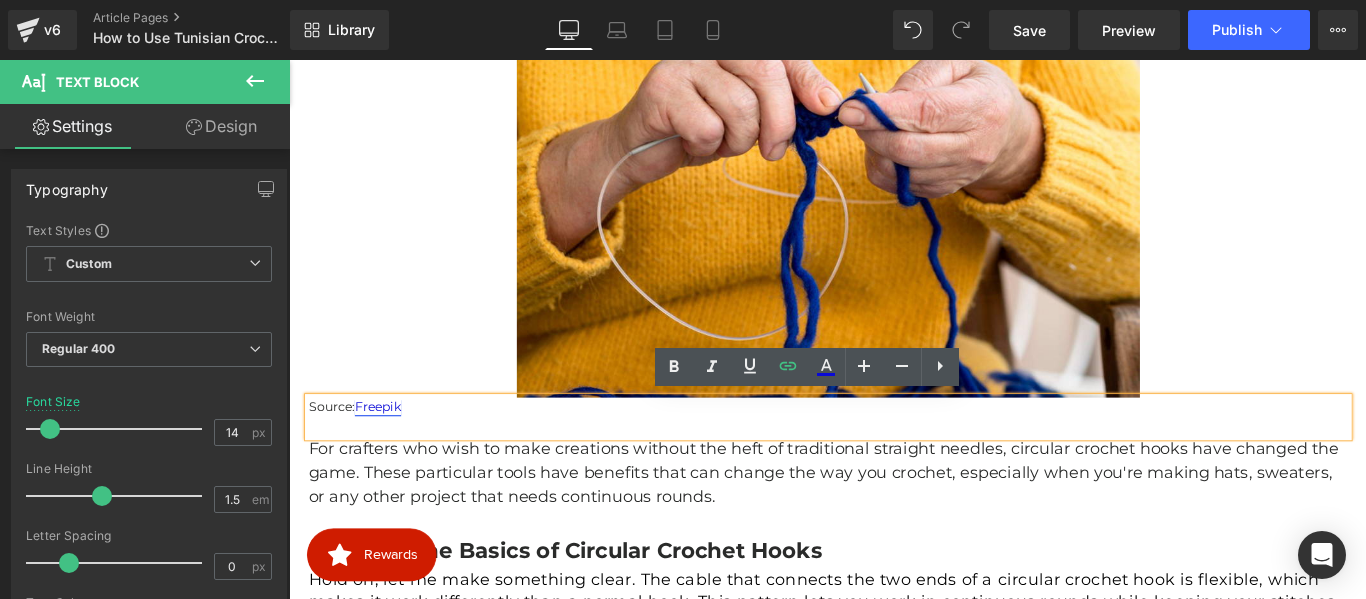 click on "Freepik" at bounding box center (389, 449) 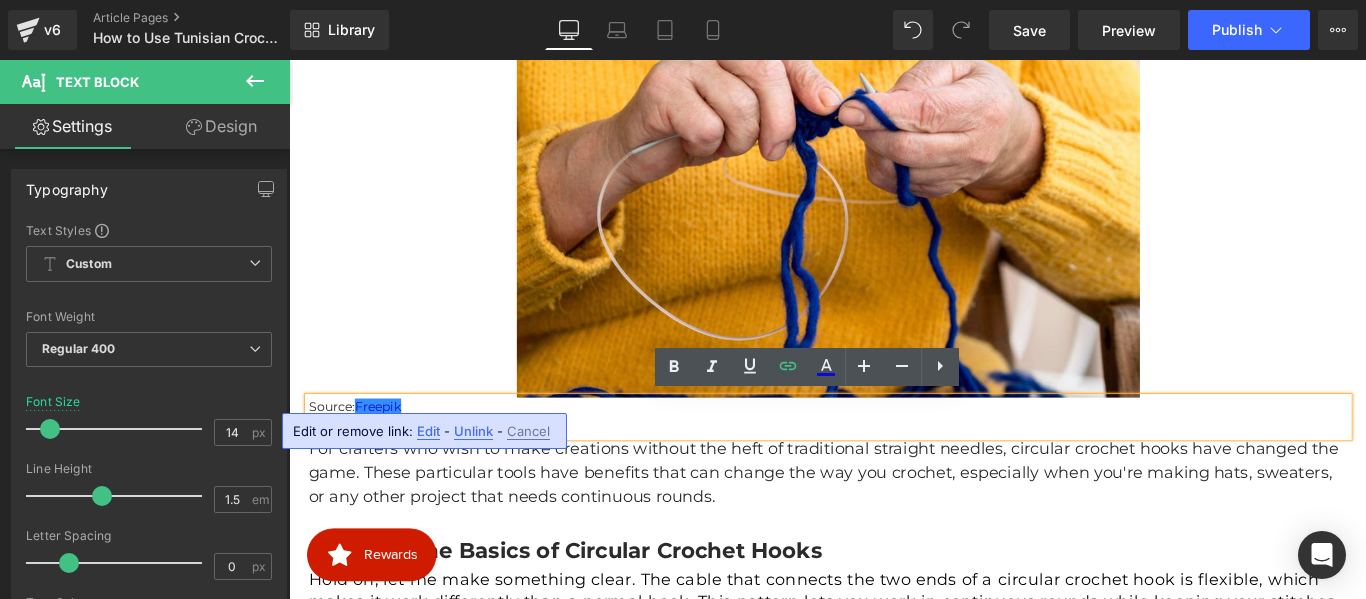 click on "Edit" at bounding box center [428, 431] 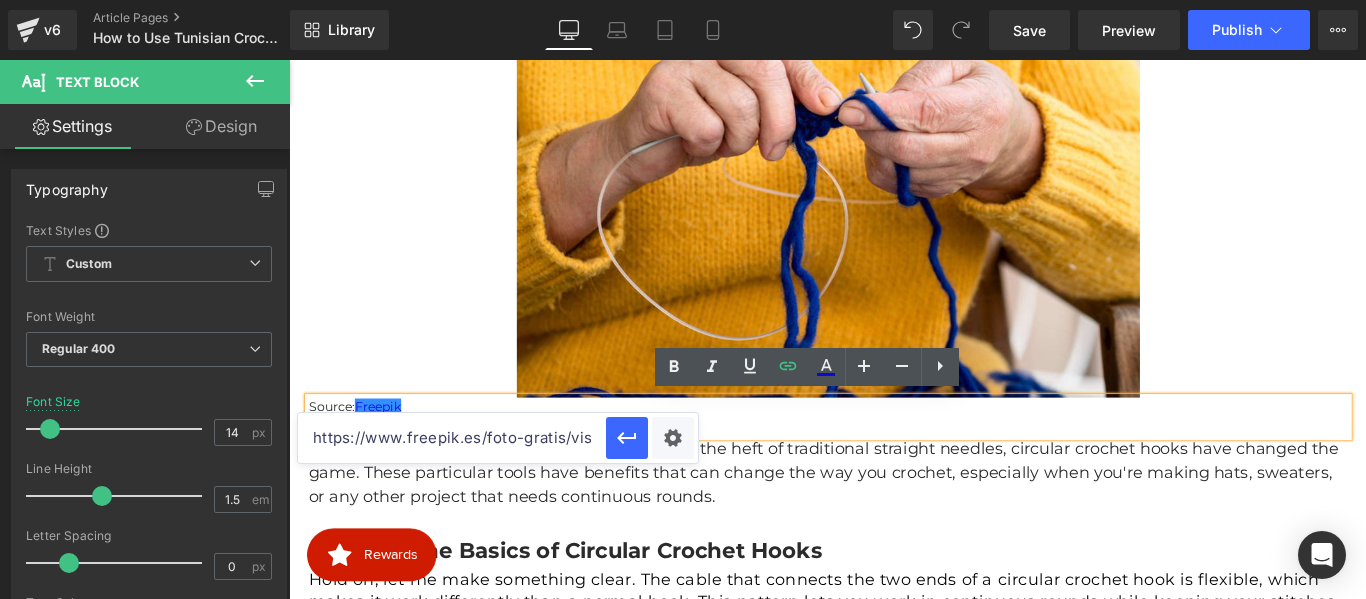 click on "https://www.freepik.es/foto-gratis/vista-frontal-mujer-ganchillo-hilo_9361945.htm#fromView=search&page=1&position=45&uuid=d6f4df2b-edf2-444c-8f64-fba83b8dadb4&query=circular+crochet+hook" at bounding box center [452, 438] 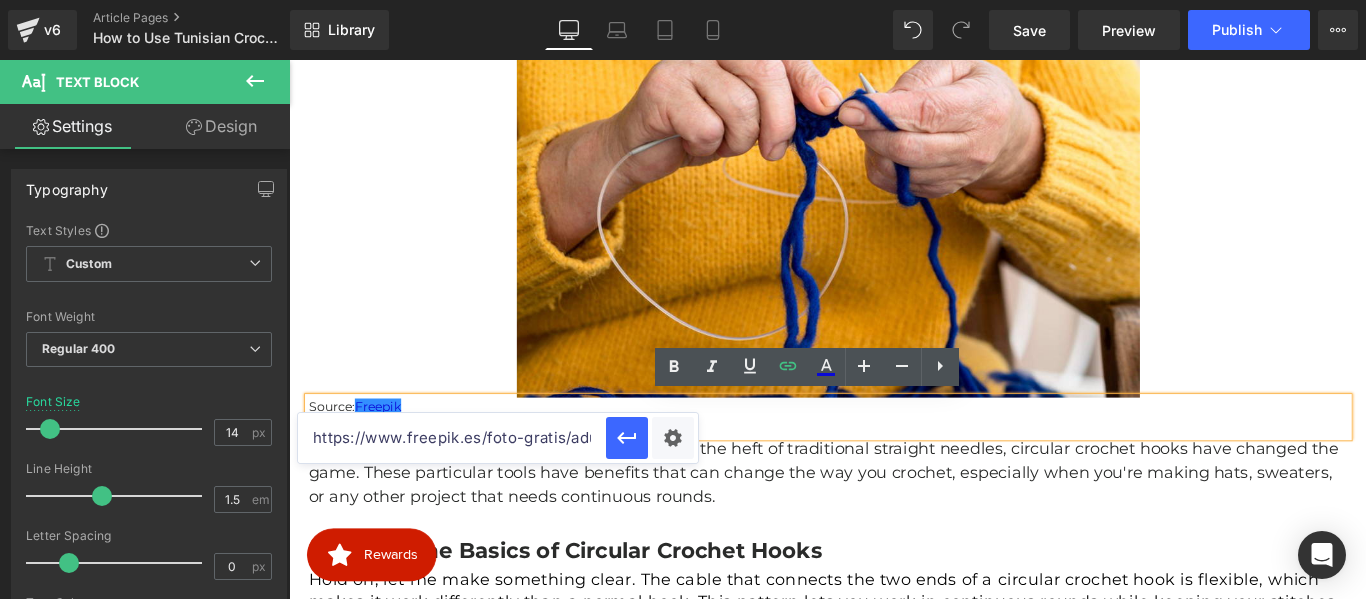 scroll, scrollTop: 0, scrollLeft: 1427, axis: horizontal 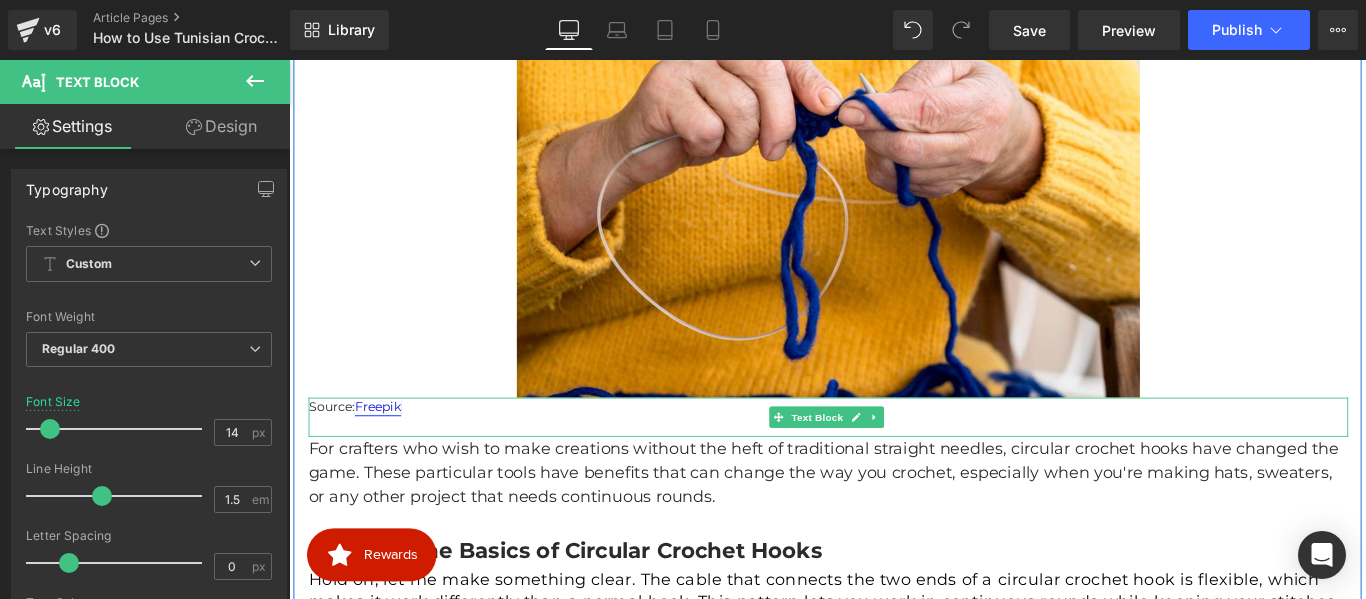 click on "Freepik" at bounding box center (389, 449) 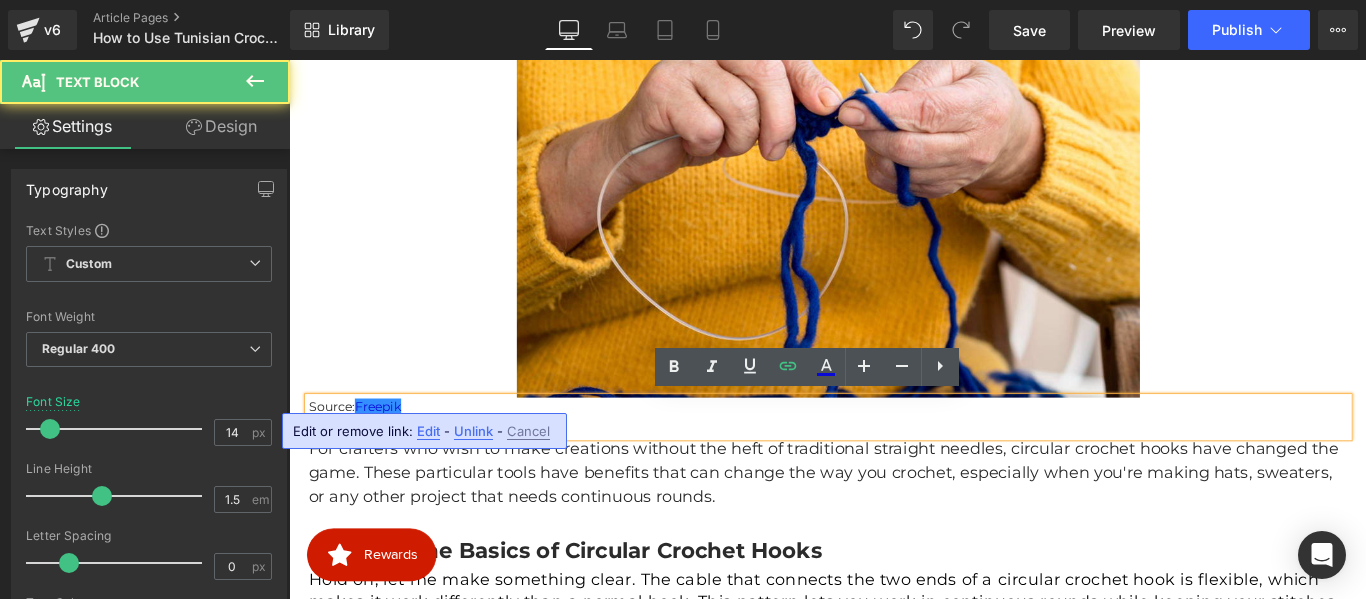 click on "Edit" at bounding box center [428, 431] 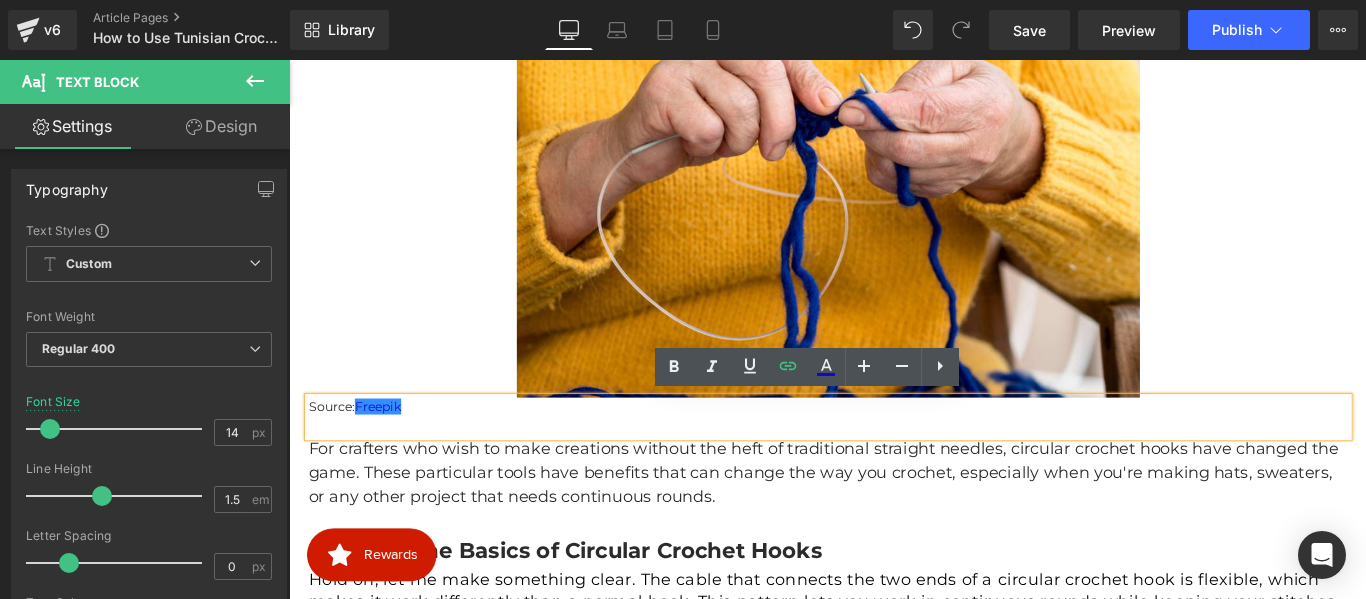 scroll, scrollTop: 0, scrollLeft: 1228, axis: horizontal 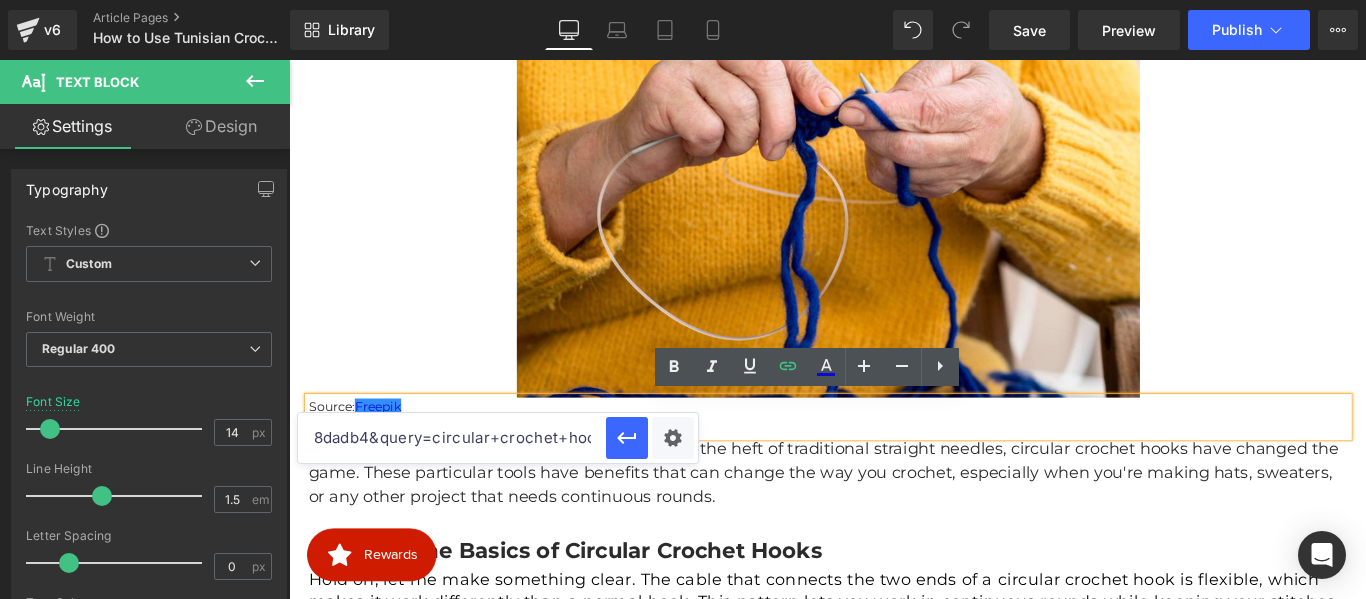 click on "https://www.freepik.es/foto-gratis/vista-frontal-mujer-ganchillo-hilo_9361945.htm#fromView=search&page=1&position=45&uuid=d6f4df2b-edf2-444c-8f64-fba83b8dadb4&query=circular+crochet+hook" at bounding box center [452, 438] 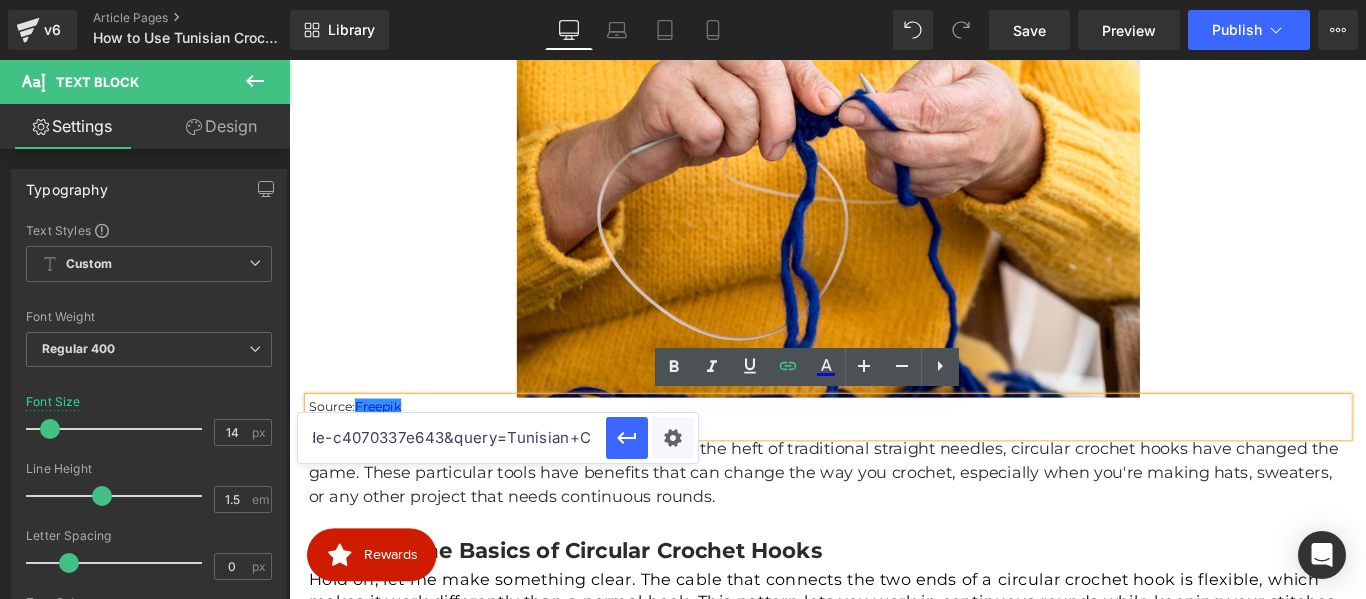 scroll, scrollTop: 0, scrollLeft: 1427, axis: horizontal 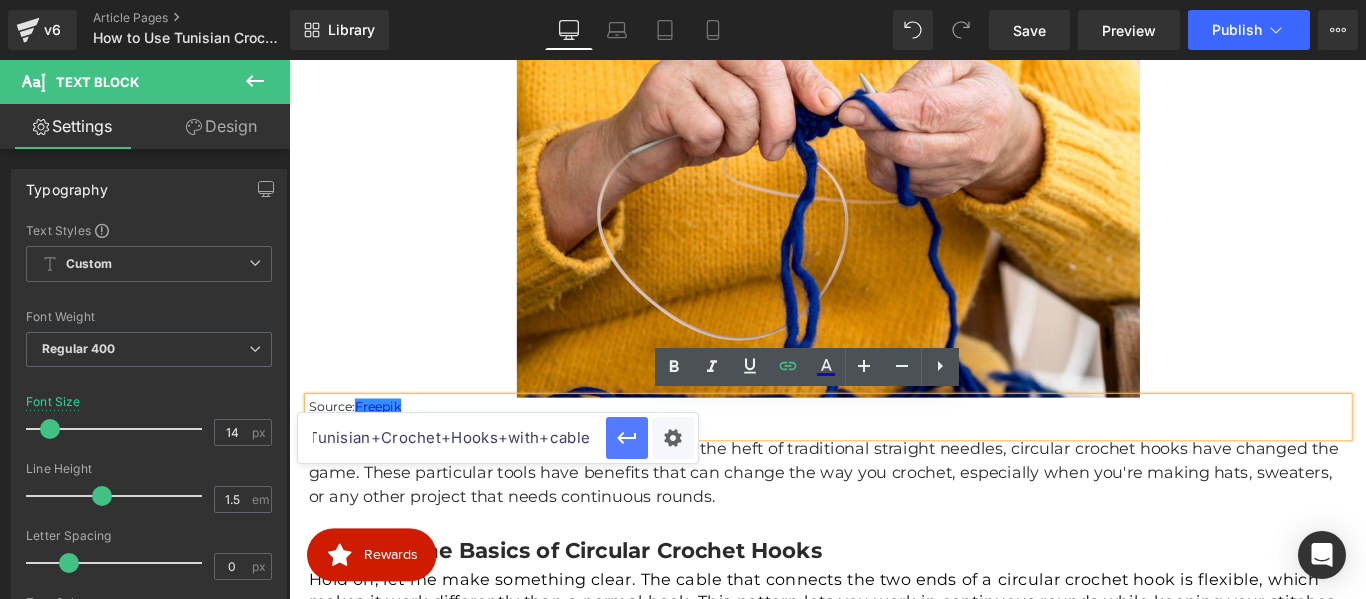type on "https://www.freepik.es/foto-gratis/adulto-joven-alto-angulo-que-hace-punto_25518515.htm#fromView=search&page=2&position=30&uuid=67039f14-4c59-42e1-b0de-c4070337e643&query=Tunisian+Crochet+Hooks+with+cables" 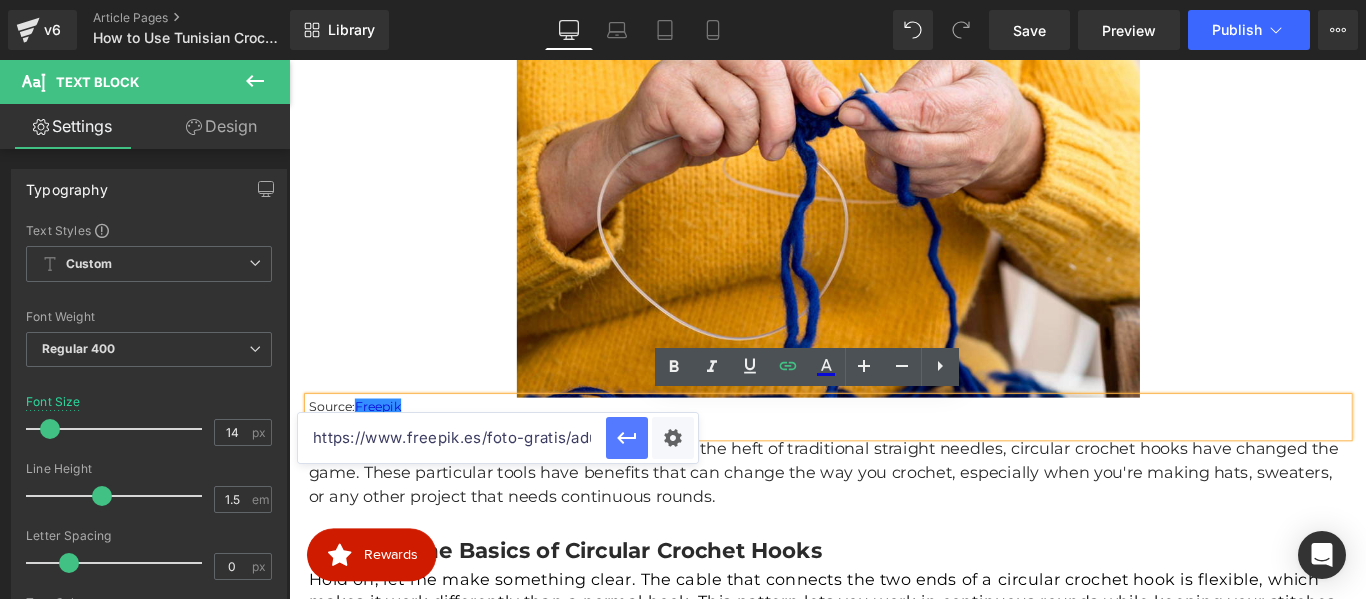 click 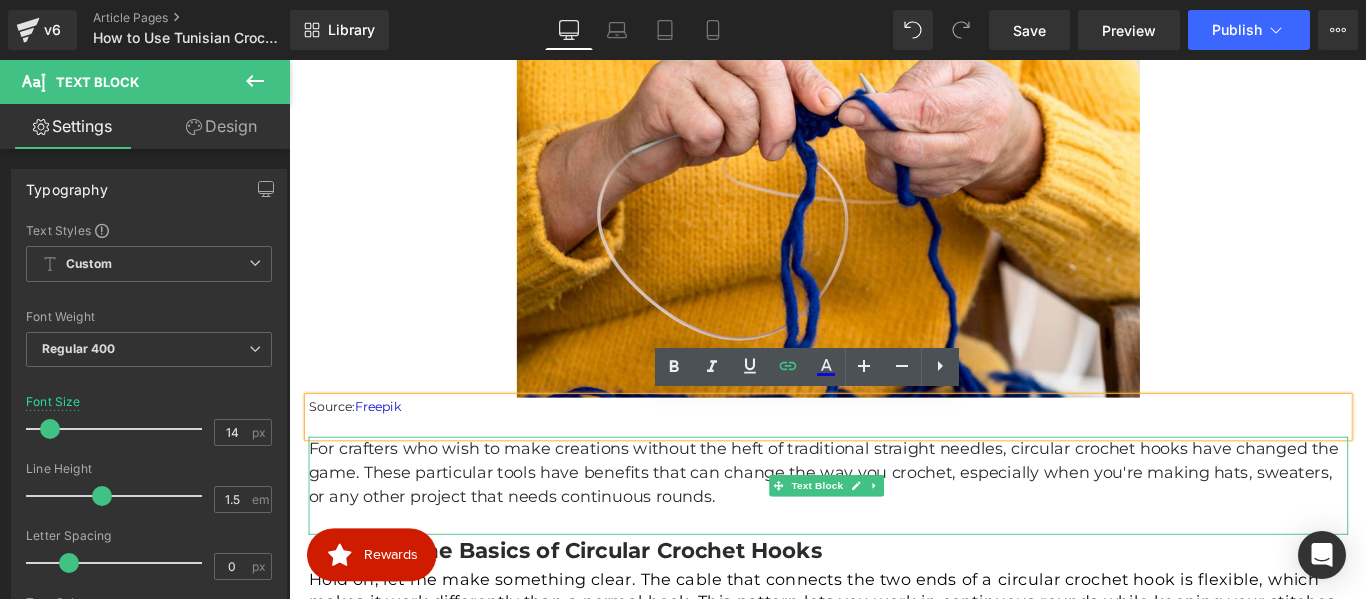 click on "For crafters who wish to make creations without the heft of traditional straight needles, circular crochet hooks have changed the game. These particular tools have benefits that can change the way you crochet, especially when you're making hats, sweaters, or any other project that needs continuous rounds." at bounding box center (895, 523) 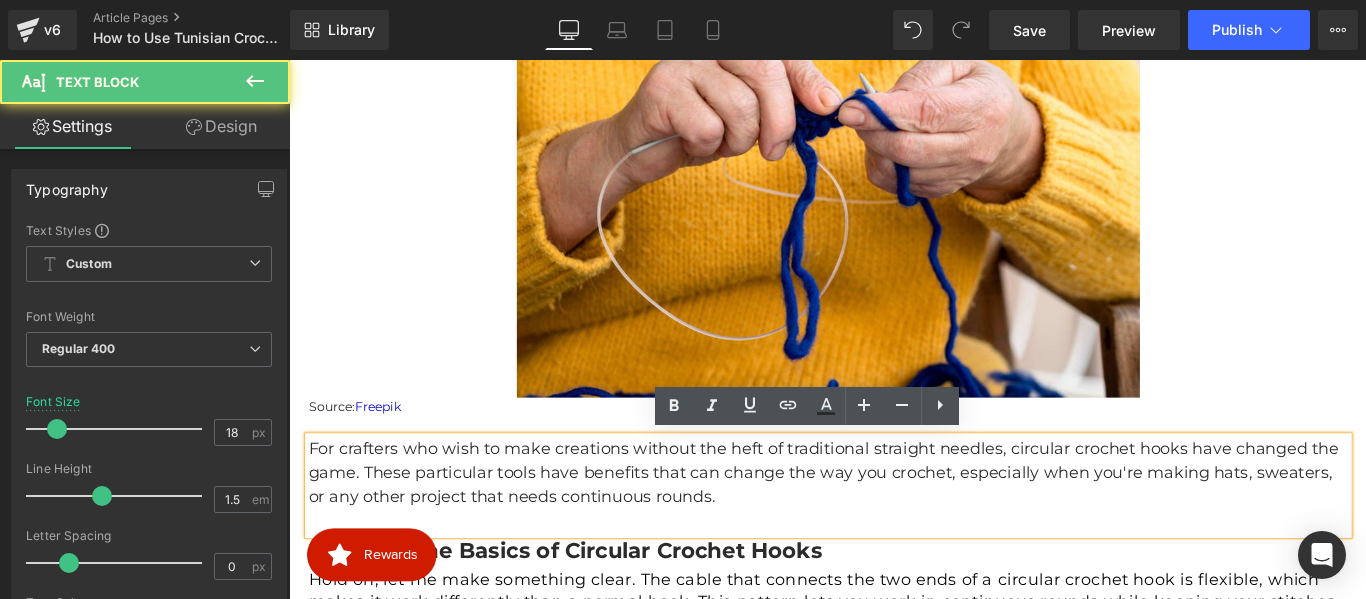 click on "For crafters who wish to make creations without the heft of traditional straight needles, circular crochet hooks have changed the game. These particular tools have benefits that can change the way you crochet, especially when you're making hats, sweaters, or any other project that needs continuous rounds." at bounding box center (895, 523) 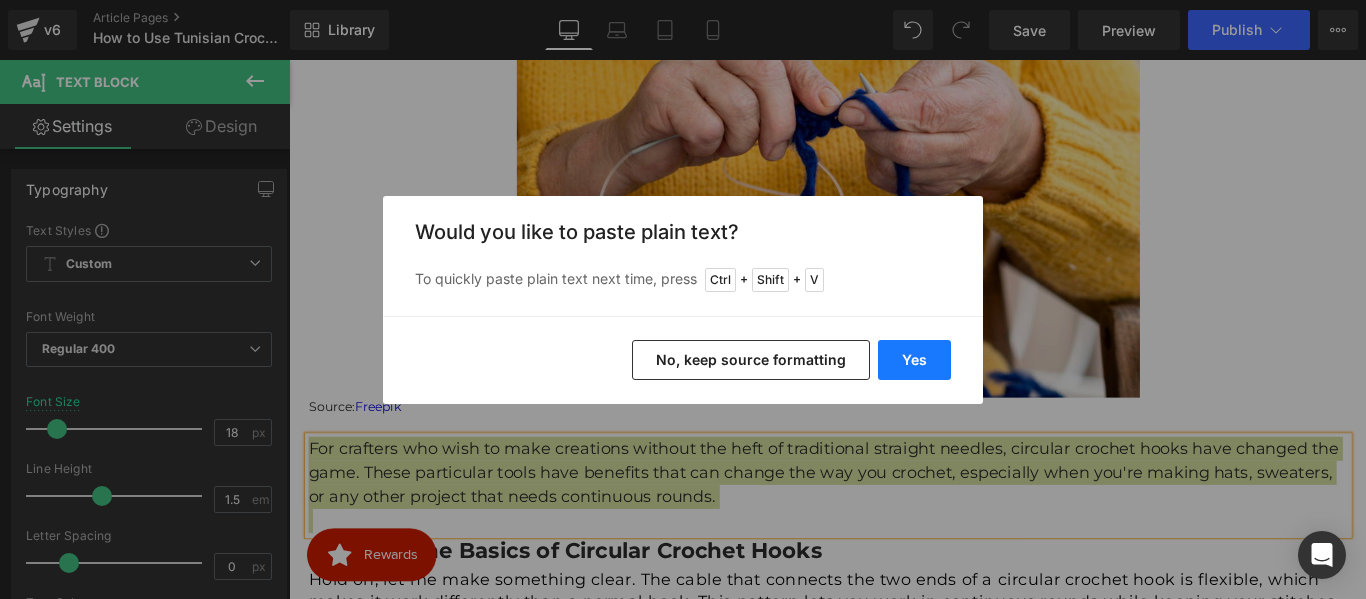 click on "Yes" at bounding box center [914, 360] 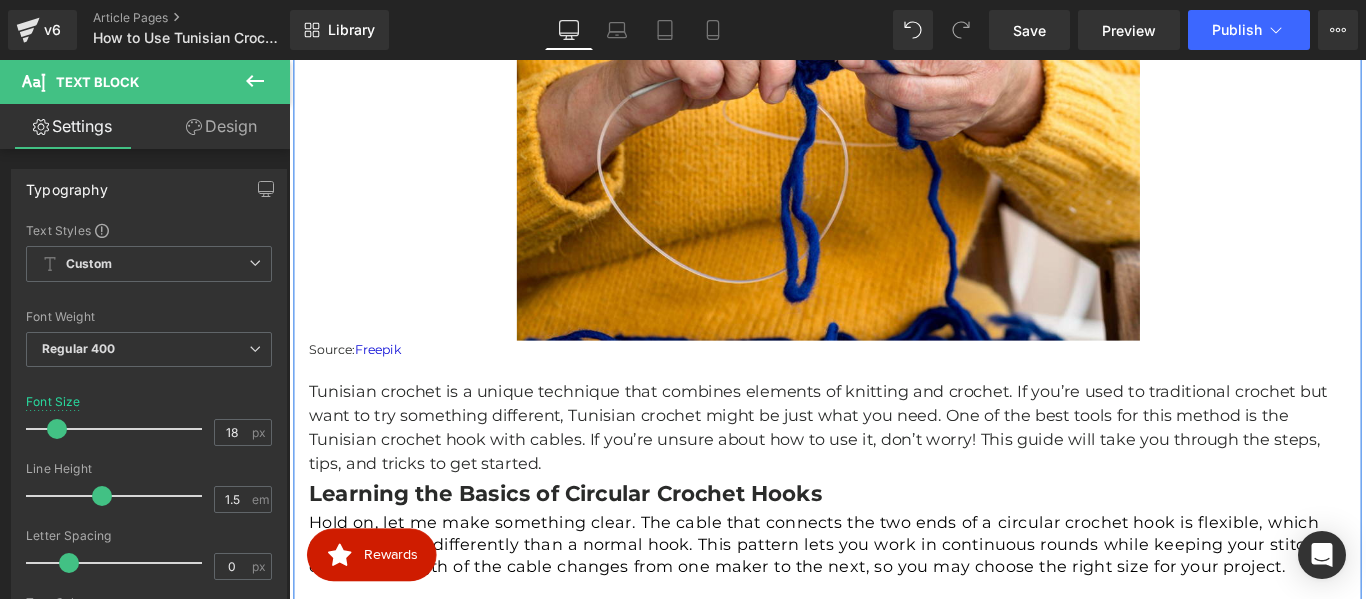 scroll, scrollTop: 616, scrollLeft: 0, axis: vertical 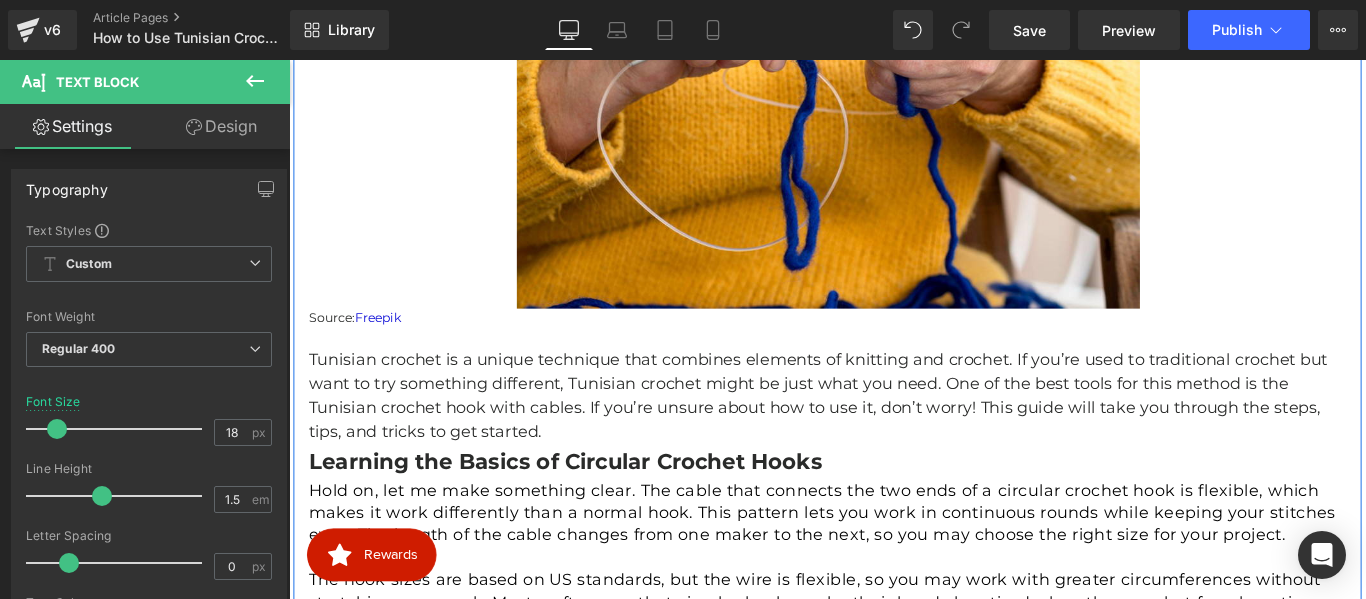 click on "Tunisian crochet is a unique technique that combines elements of knitting and crochet. If you’re used to traditional crochet but want to try something different, Tunisian crochet might be just what you need. One of the best tools for this method is the Tunisian crochet hook with cables. If you’re unsure about how to use it, don’t worry! This guide will take you through the steps, tips, and tricks to get started." at bounding box center (895, 437) 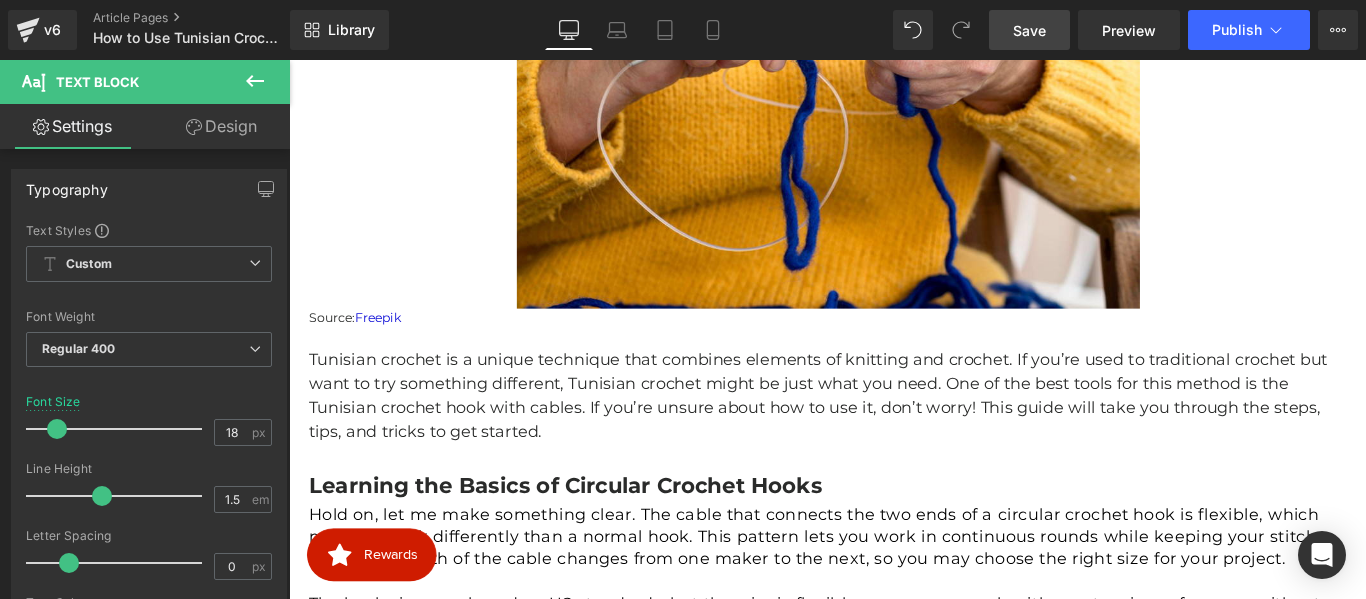click on "Save" at bounding box center (1029, 30) 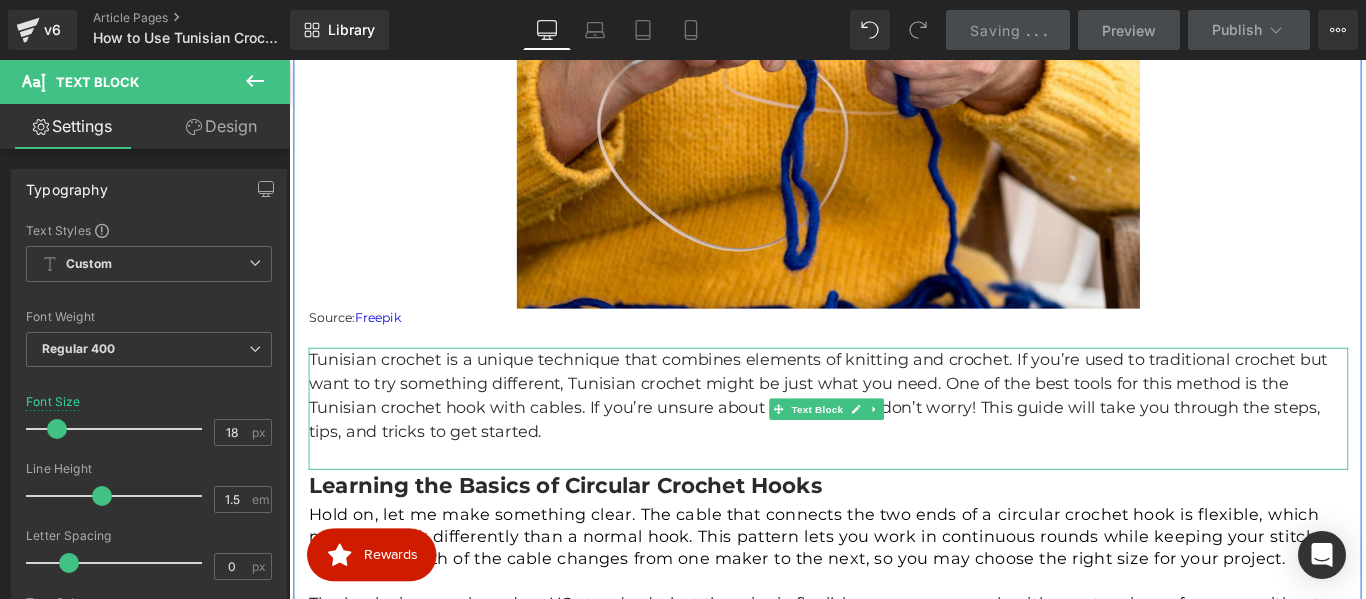 click on "Tunisian crochet is a unique technique that combines elements of knitting and crochet. If you’re used to traditional crochet but want to try something different, Tunisian crochet might be just what you need. One of the best tools for this method is the Tunisian crochet hook with cables. If you’re unsure about how to use it, don’t worry! This guide will take you through the steps, tips, and tricks to get started." at bounding box center (895, 437) 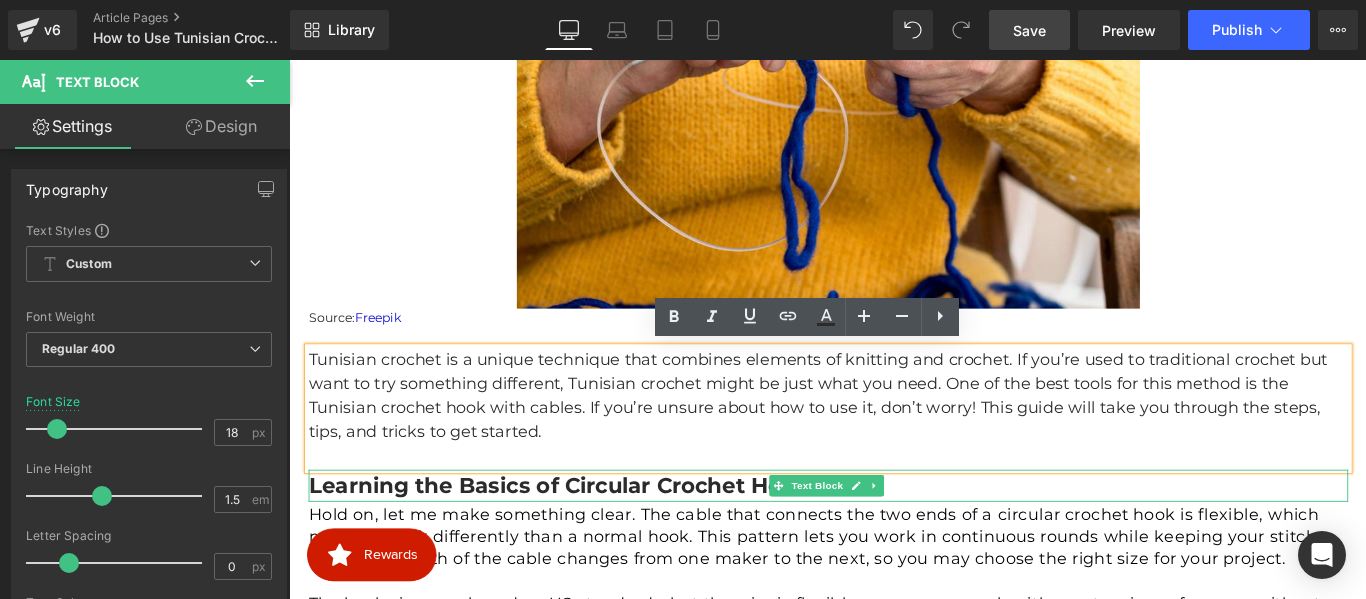 click on "Learning the Basics of Circular Crochet Hooks" at bounding box center (599, 537) 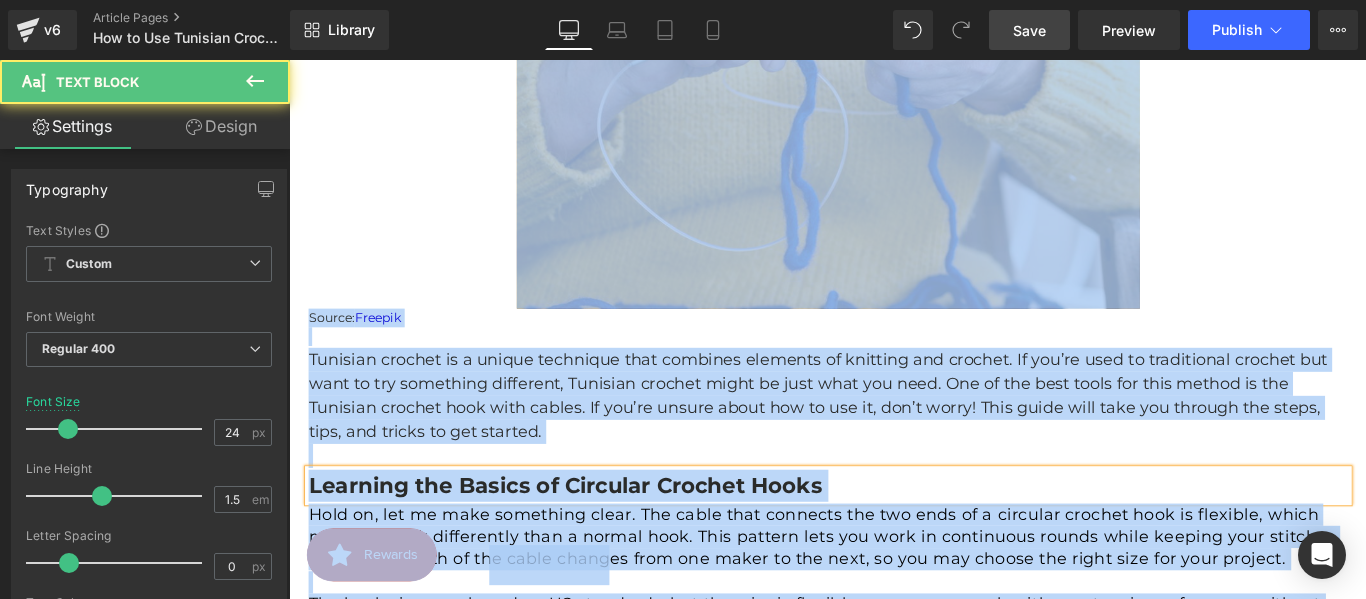 click on "Learning the Basics of Circular Crochet Hooks" at bounding box center [599, 537] 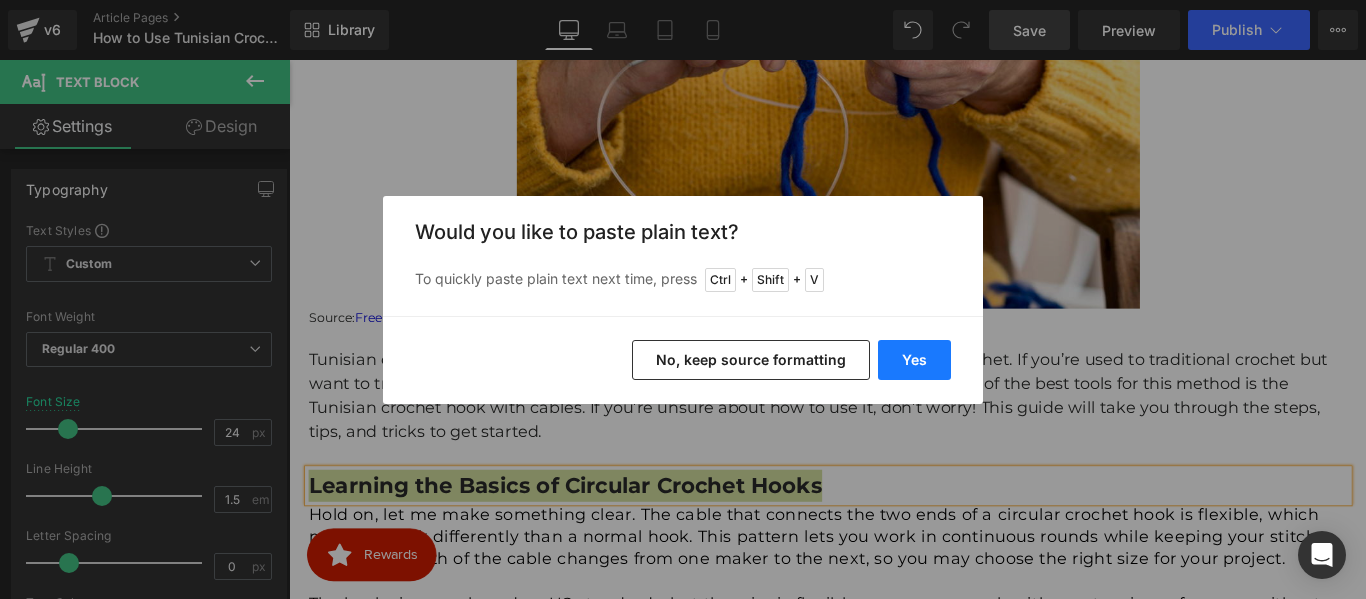 click on "Yes" at bounding box center (914, 360) 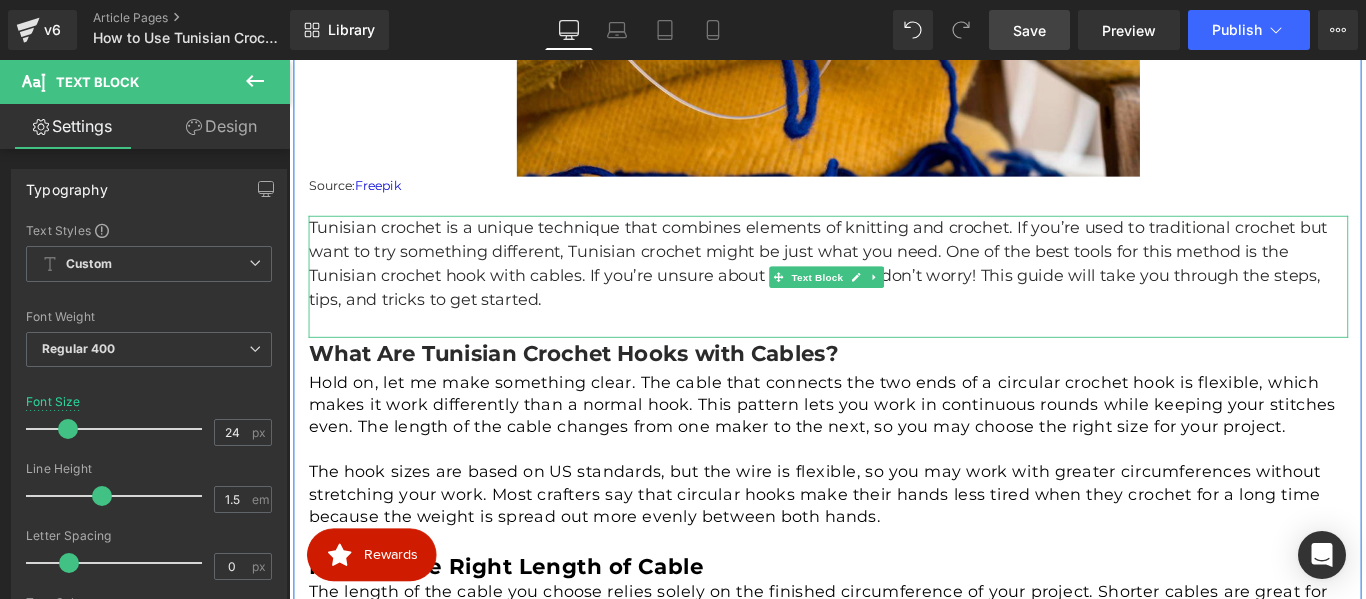 scroll, scrollTop: 816, scrollLeft: 0, axis: vertical 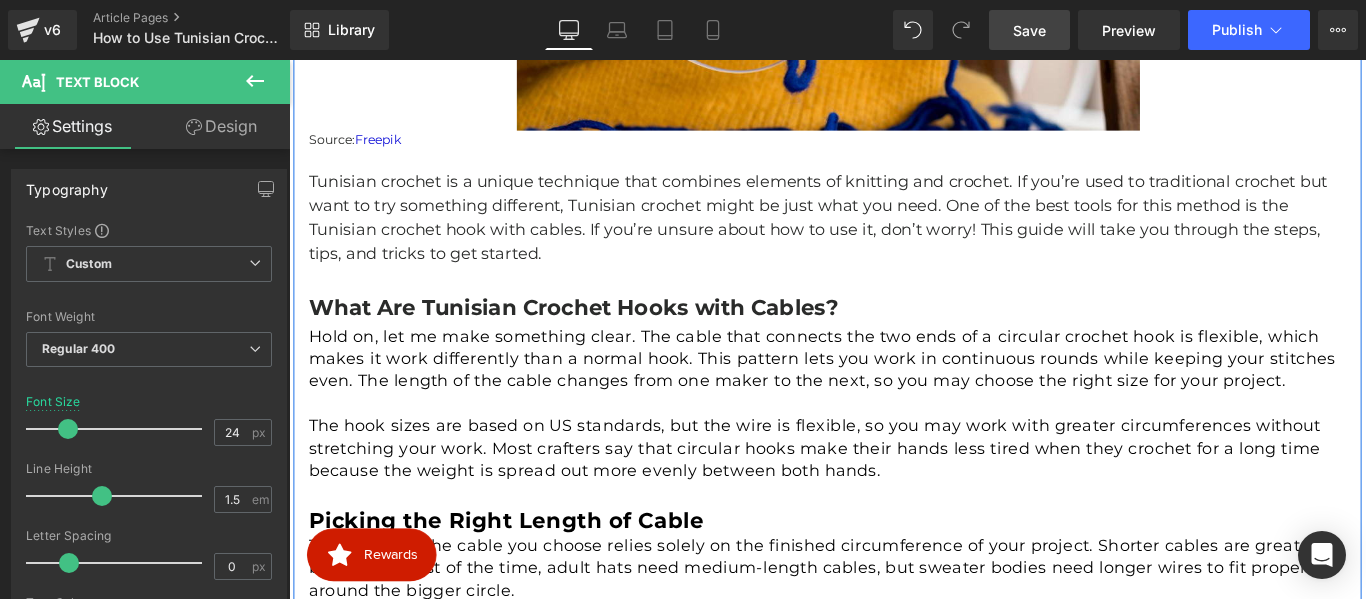 click on "Hold on, let me make something clear. The cable that connects the two ends of a circular crochet hook is flexible, which makes it work differently than a normal hook. This pattern lets you work in continuous rounds while keeping your stitches even. The length of the cable changes from one maker to the next, so you may choose the right size for your project." at bounding box center (895, 396) 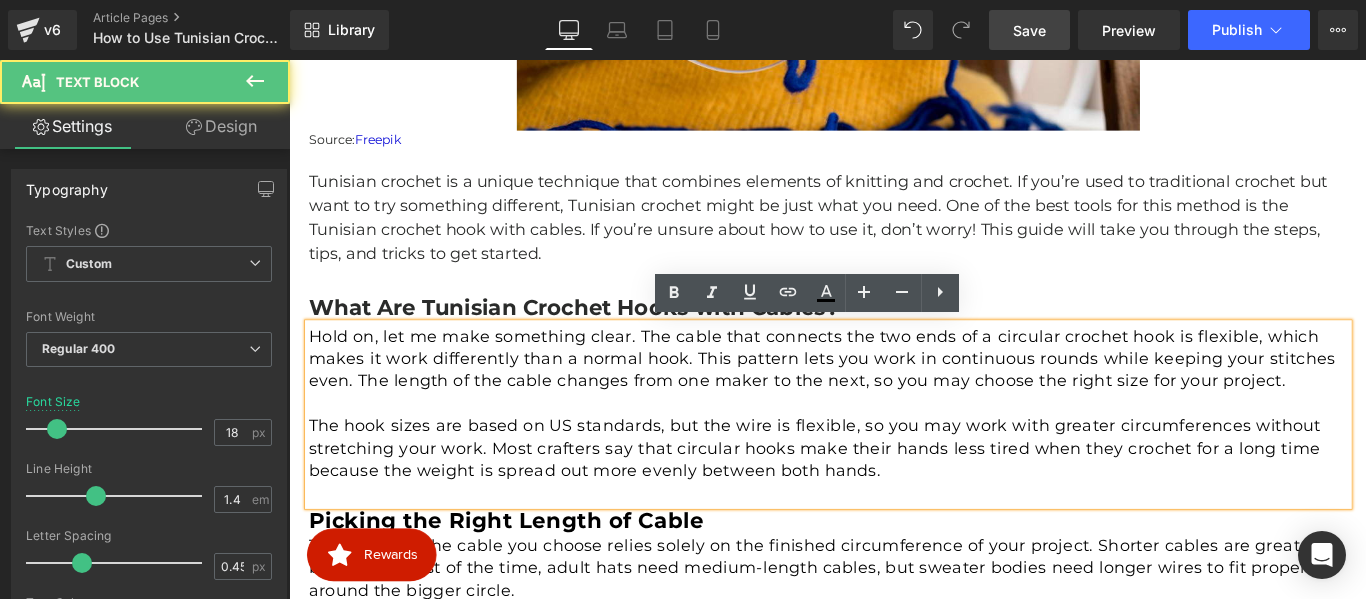 click on "The hook sizes are based on US standards, but the wire is flexible, so you may work with greater circumferences without stretching your work. Most crafters say that circular hooks make their hands less tired when they crochet for a long time because the weight is spread out more evenly between both hands." at bounding box center [895, 497] 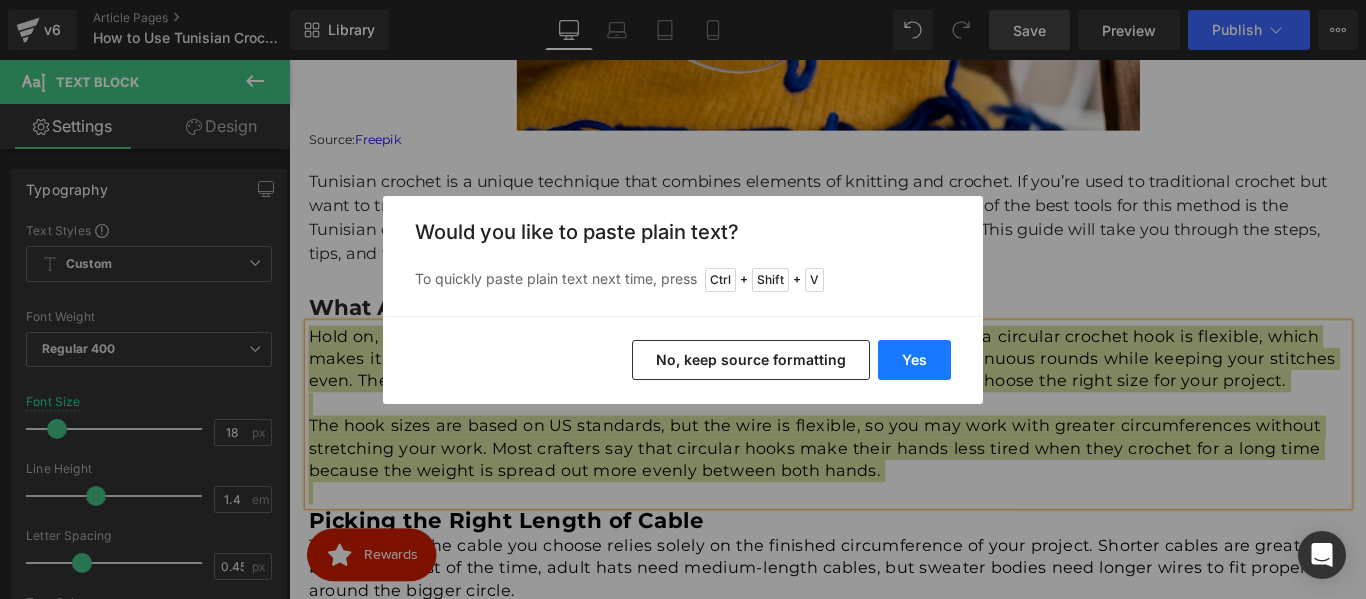 click on "Yes" at bounding box center (914, 360) 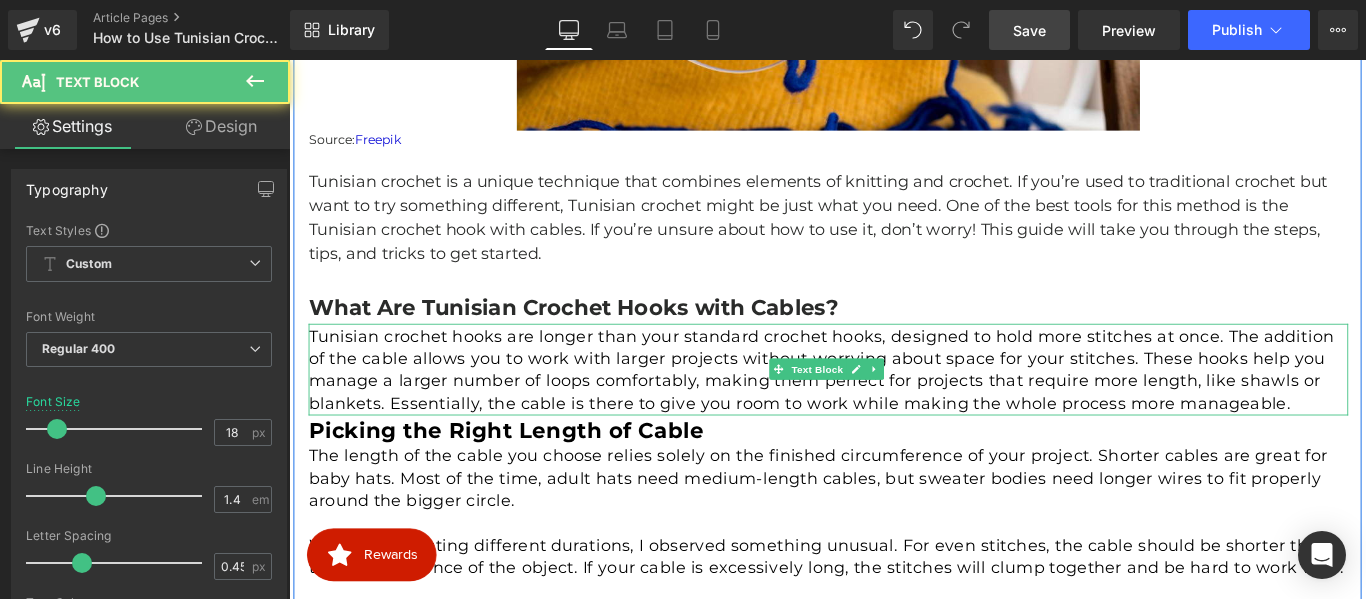 click on "Tunisian crochet hooks are longer than your standard crochet hooks, designed to hold more stitches at once. The addition of the cable allows you to work with larger projects without worrying about space for your stitches. These hooks help you manage a larger number of loops comfortably, making them perfect for projects that require more length, like shawls or blankets. Essentially, the cable is there to give you room to work while making the whole process more manageable." at bounding box center [895, 408] 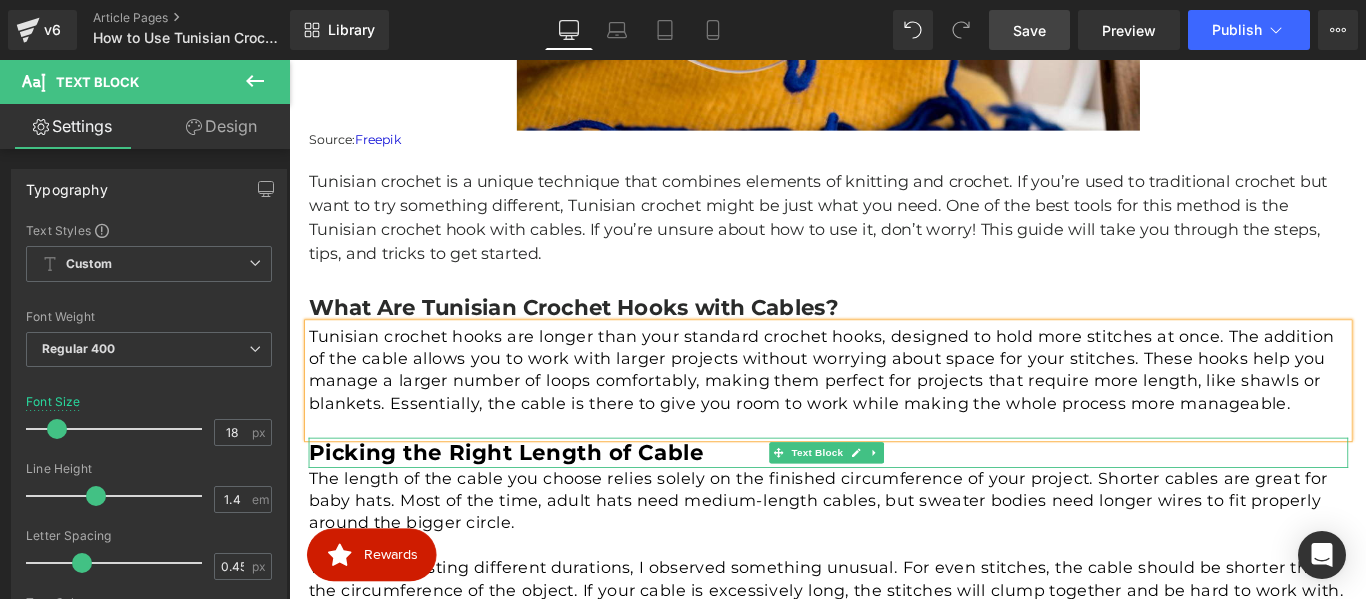 click on "Picking the Right Length of Cable" at bounding box center [533, 500] 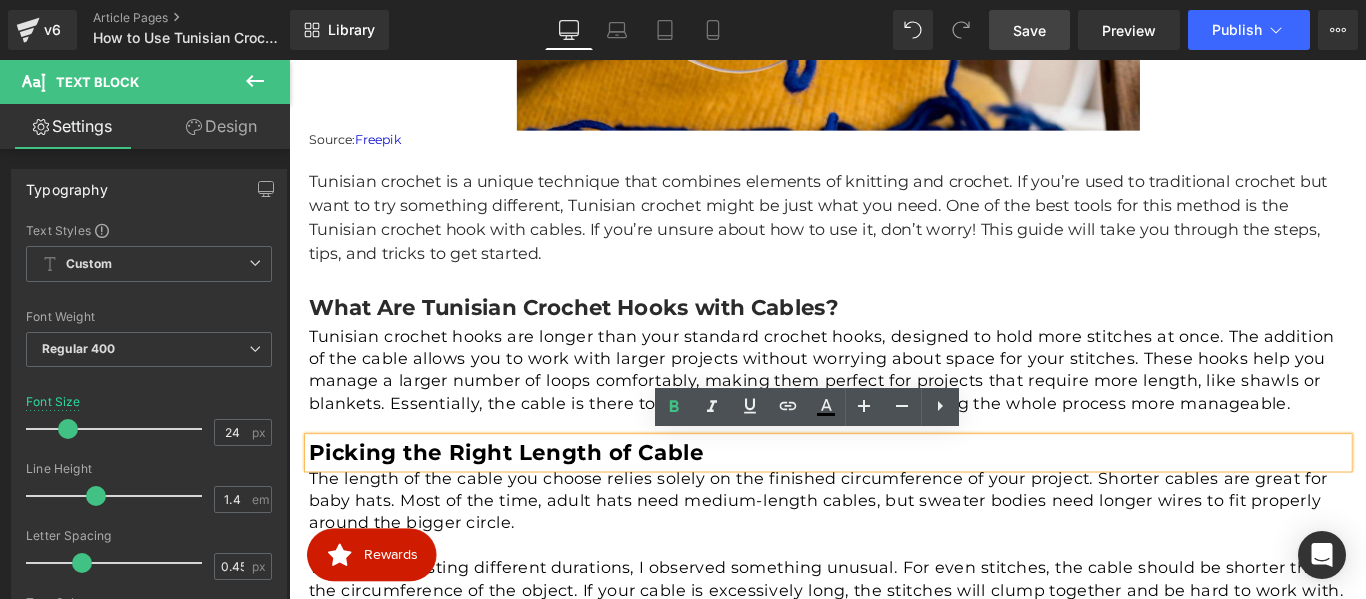 click on "Picking the Right Length of Cable" at bounding box center [533, 500] 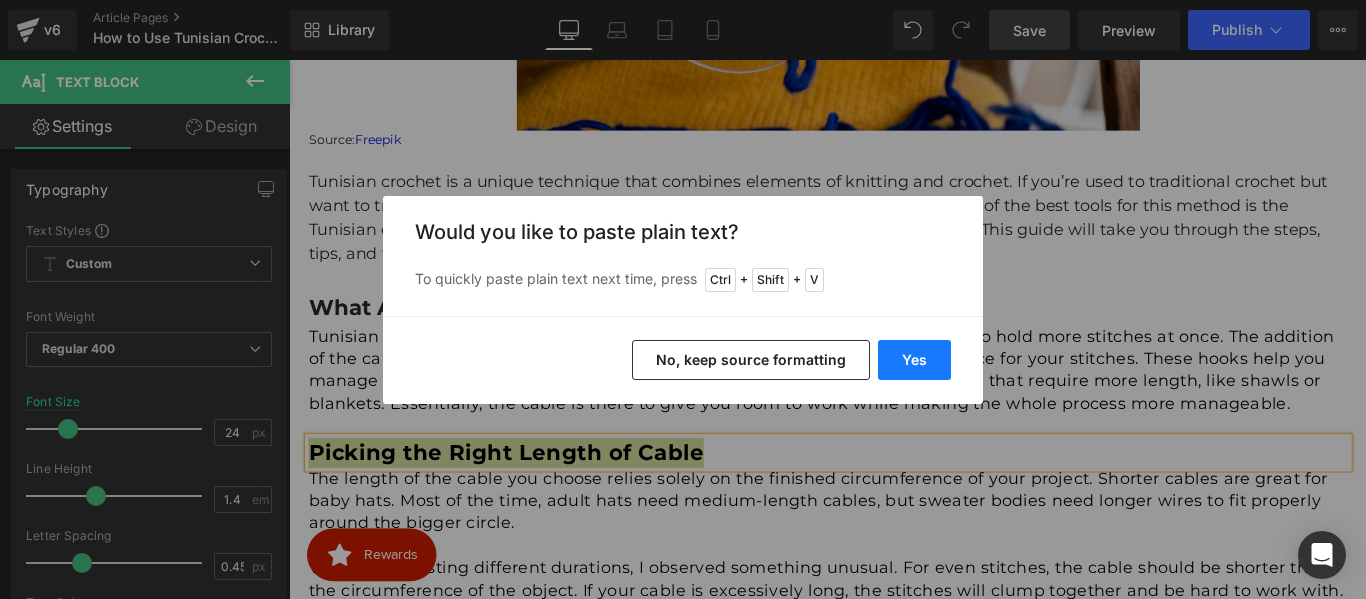 click on "Yes" at bounding box center (914, 360) 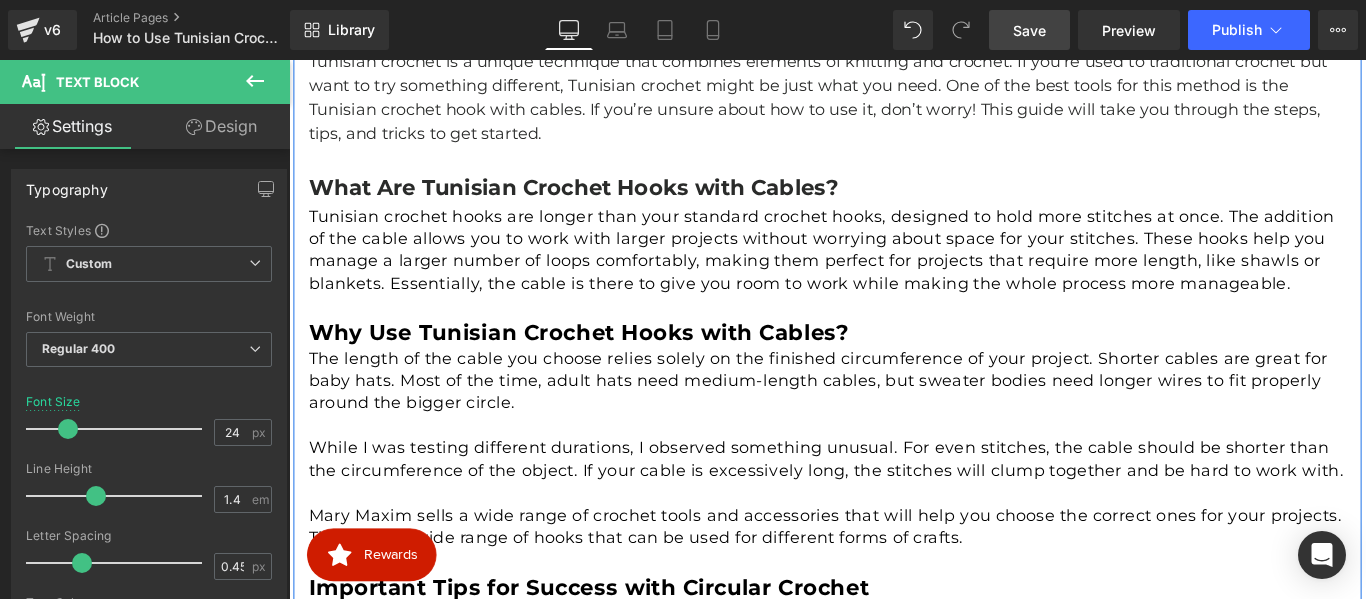 scroll, scrollTop: 1016, scrollLeft: 0, axis: vertical 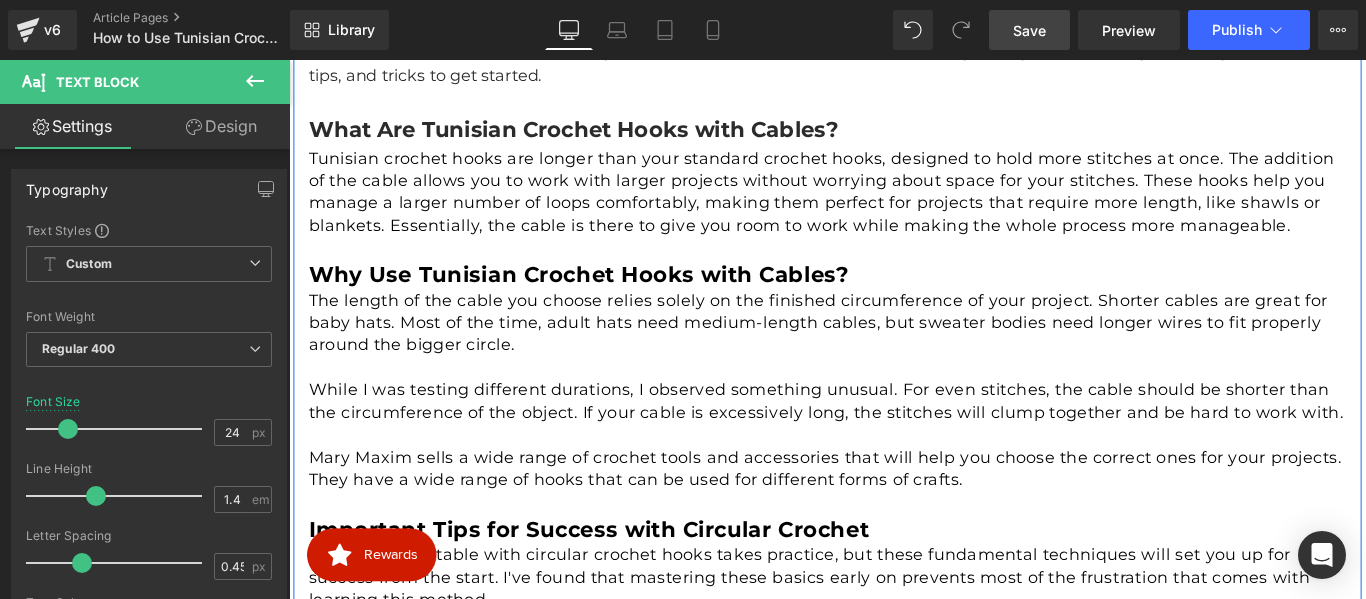 click on "The length of the cable you choose relies solely on the finished circumference of your project. Shorter cables are great for baby hats. Most of the time, adult hats need medium-length cables, but sweater bodies need longer wires to fit properly around the bigger circle." at bounding box center [895, 356] 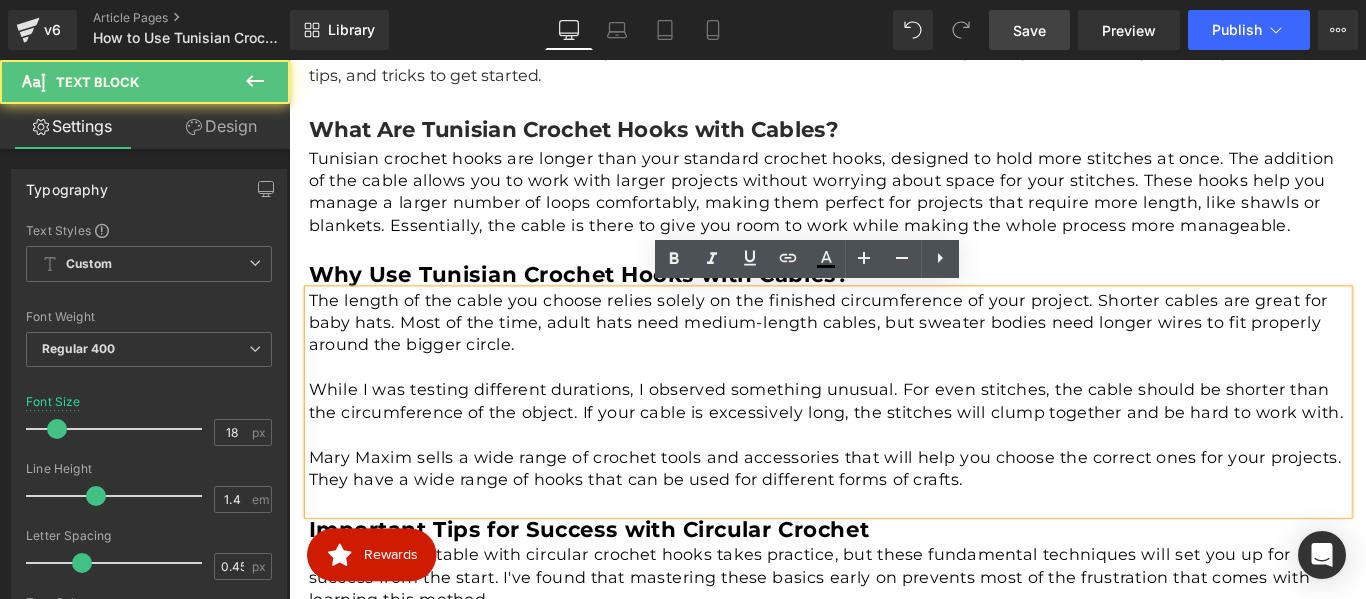 click at bounding box center [895, 405] 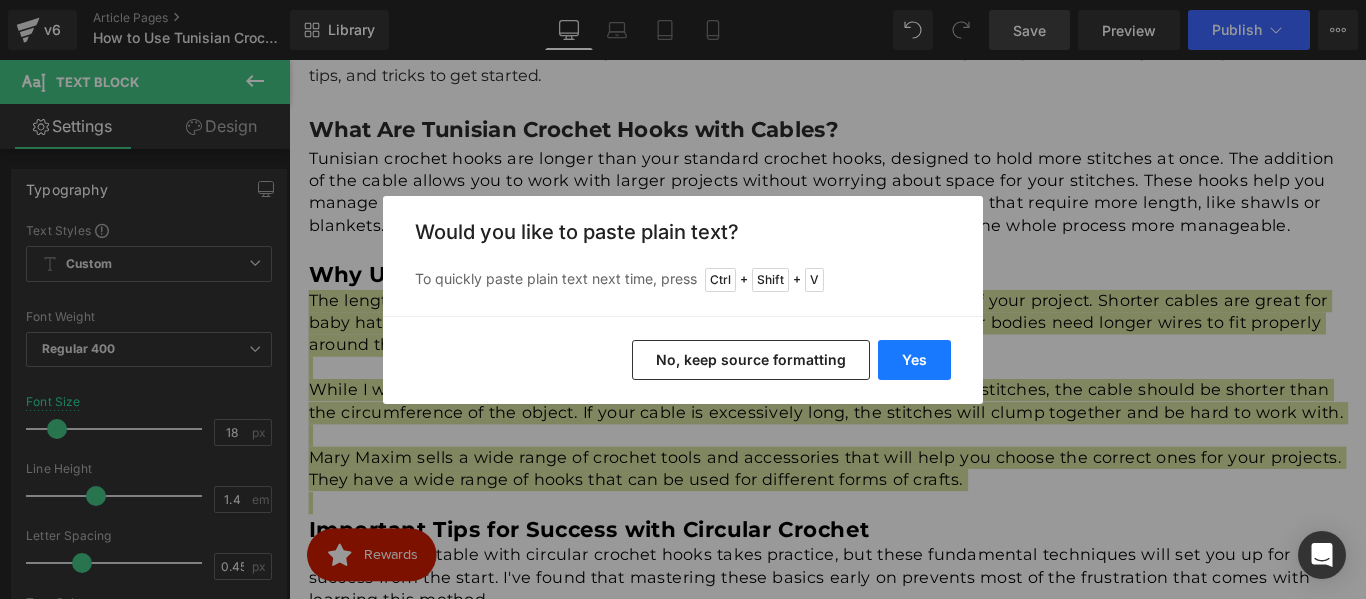 click on "Yes" at bounding box center [914, 360] 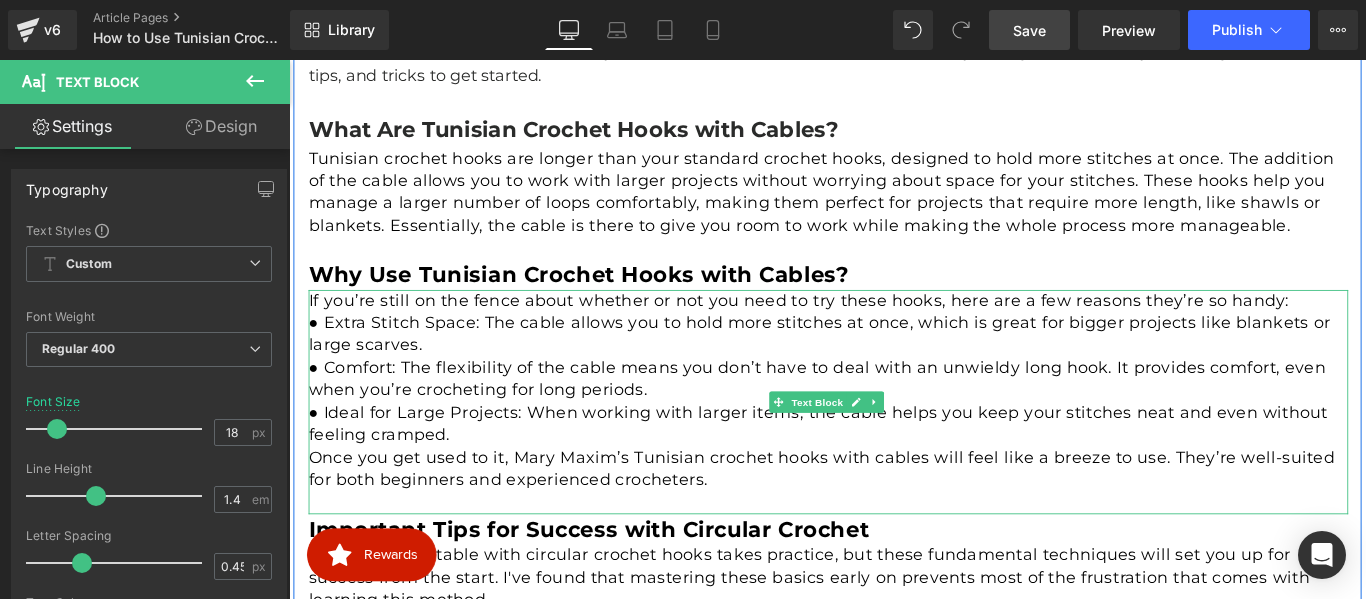 click on "●	Ideal for Large Projects: When working with larger items, the cable helps you keep your stitches neat and even without feeling cramped." at bounding box center [895, 469] 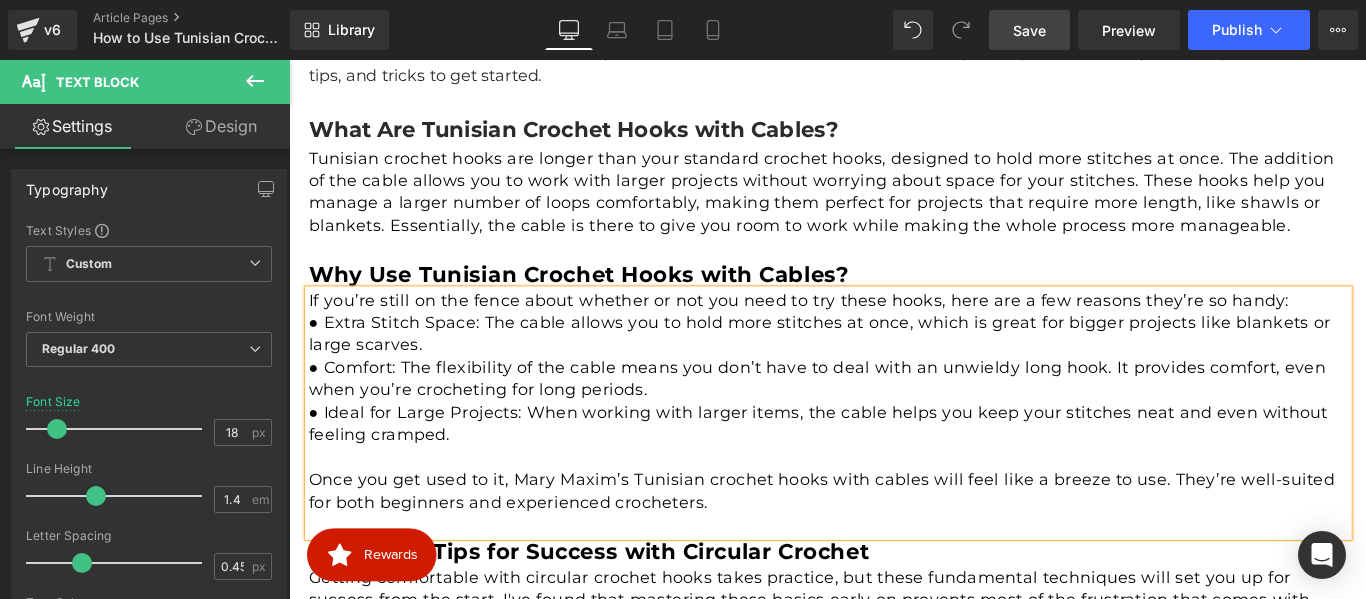 click on "If you’re still on the fence about whether or not you need to try these hooks, here are a few reasons they’re so handy:" at bounding box center (895, 330) 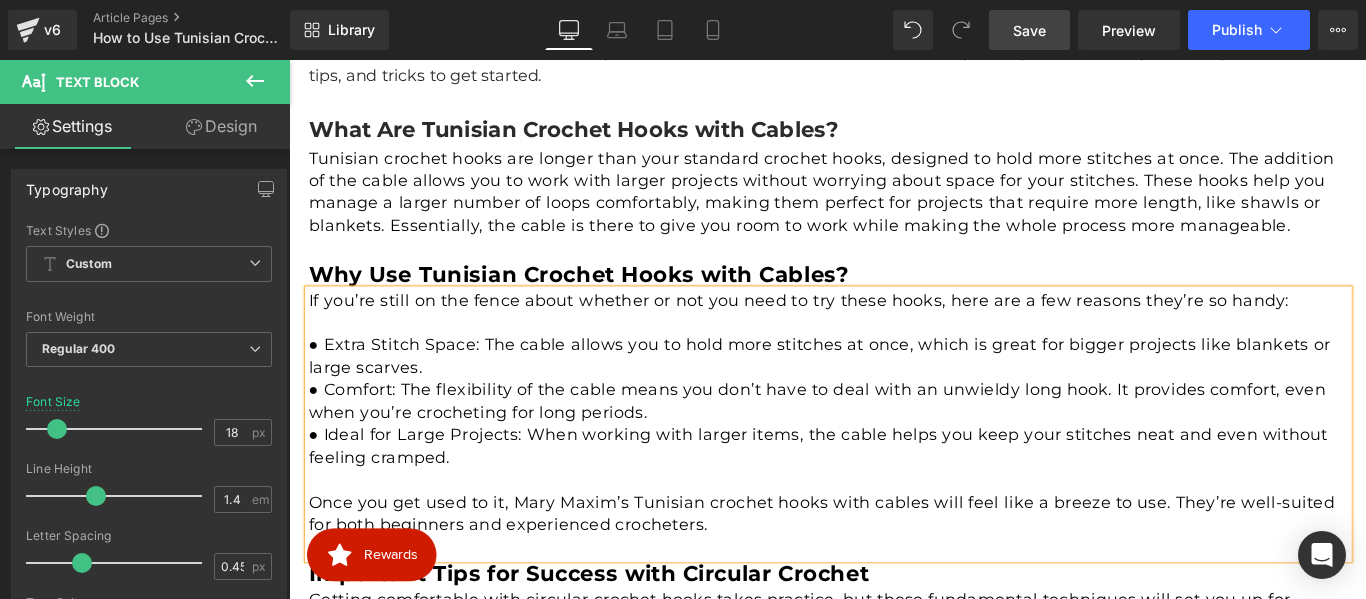 click on "Save" at bounding box center (1029, 30) 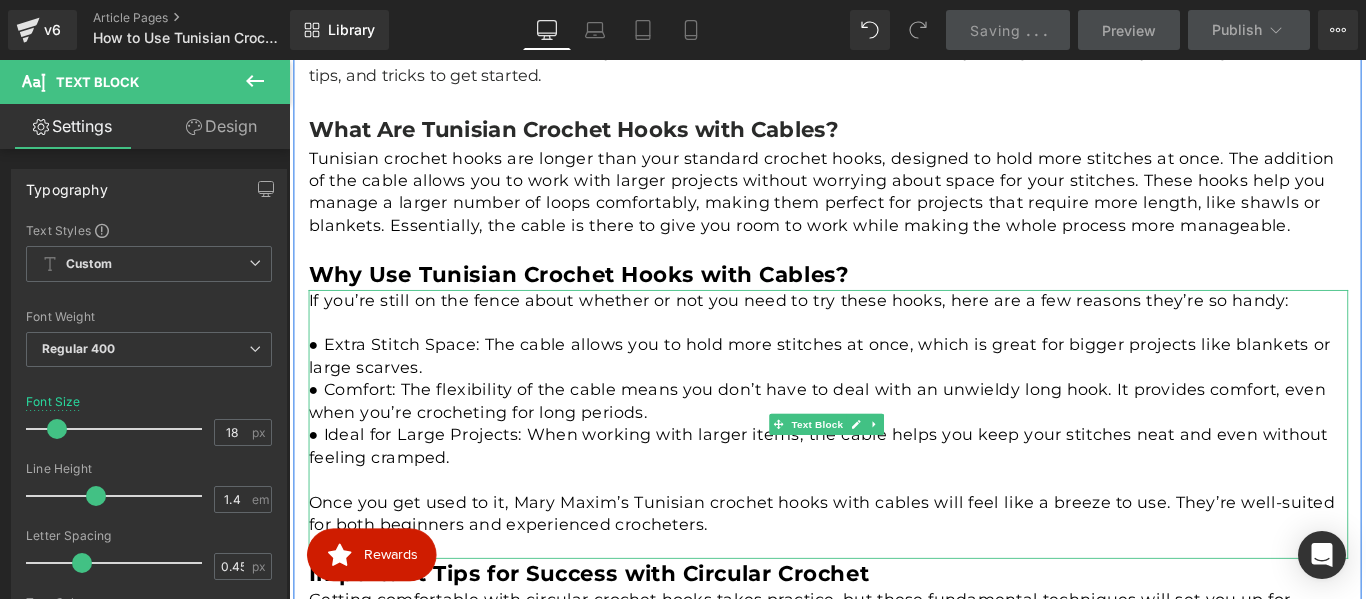 click on "●	Comfort: The flexibility of the cable means you don’t have to deal with an unwieldy long hook. It provides comfort, even when you’re crocheting for long periods." at bounding box center (895, 443) 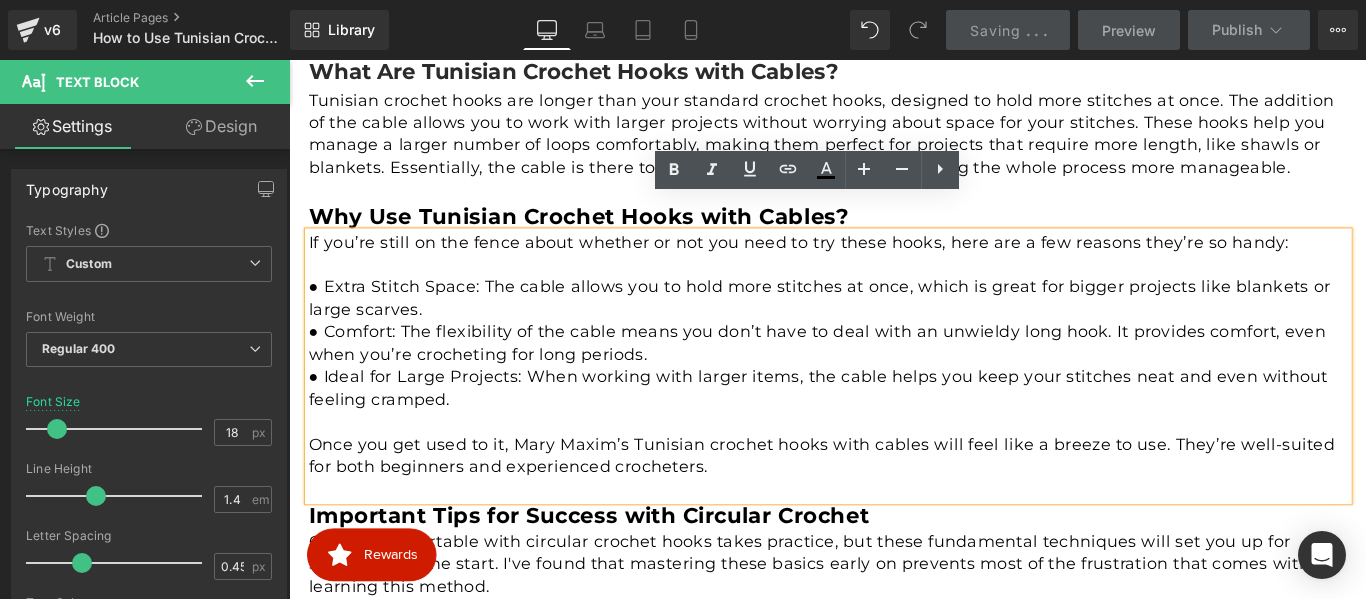 scroll, scrollTop: 1116, scrollLeft: 0, axis: vertical 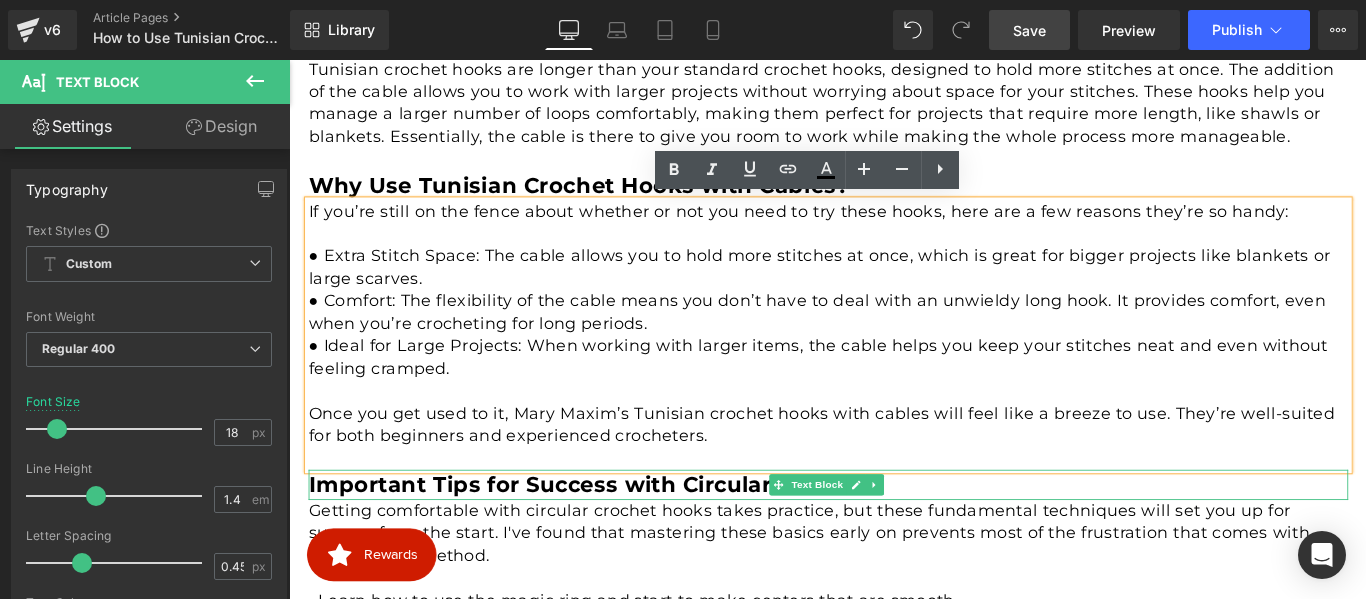 click on "Important Tips for Success with Circular Crochet" at bounding box center (626, 536) 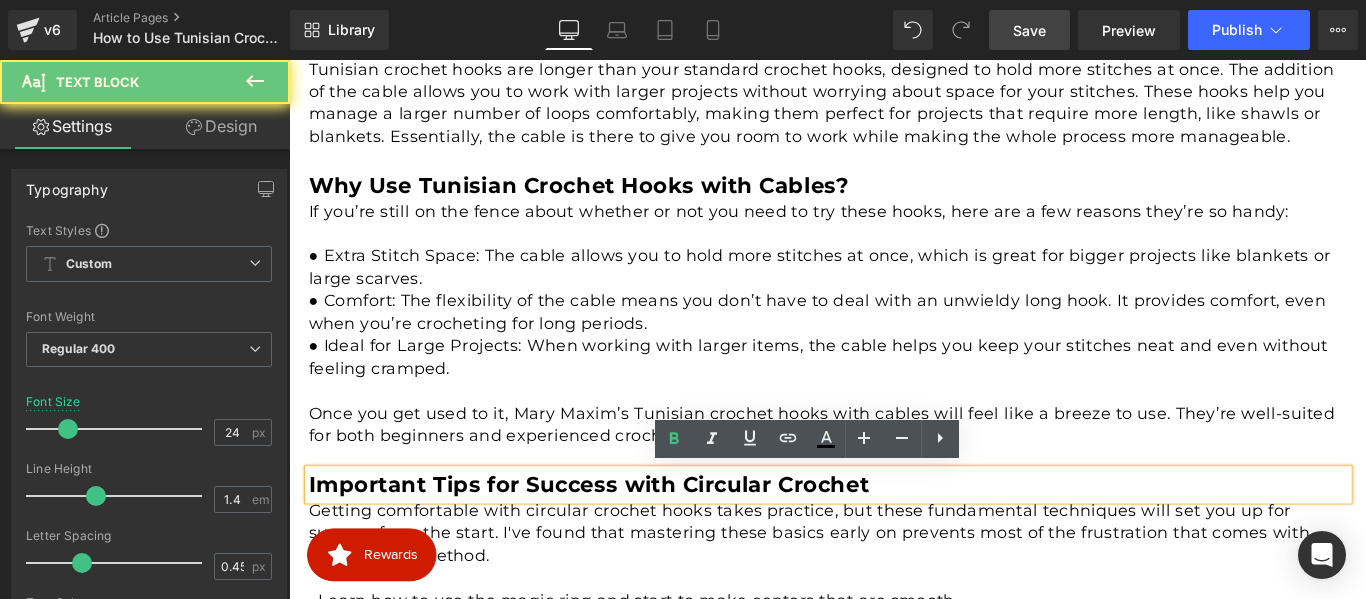 click on "Important Tips for Success with Circular Crochet" at bounding box center [626, 536] 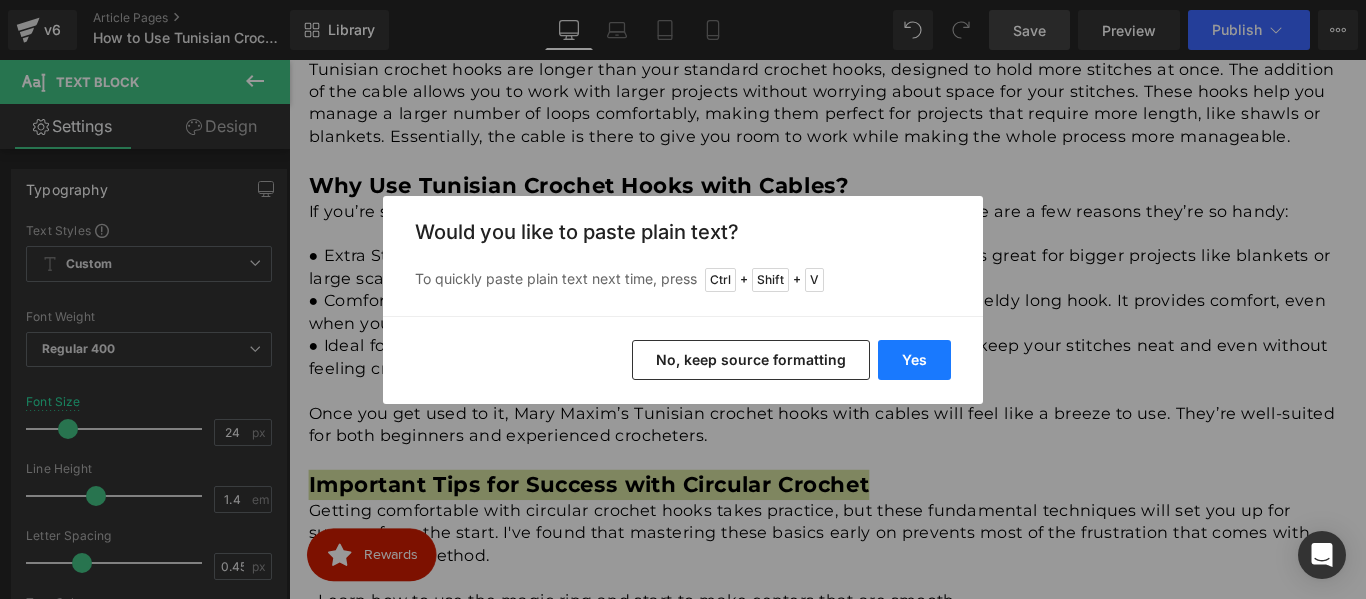 click on "Yes" at bounding box center [914, 360] 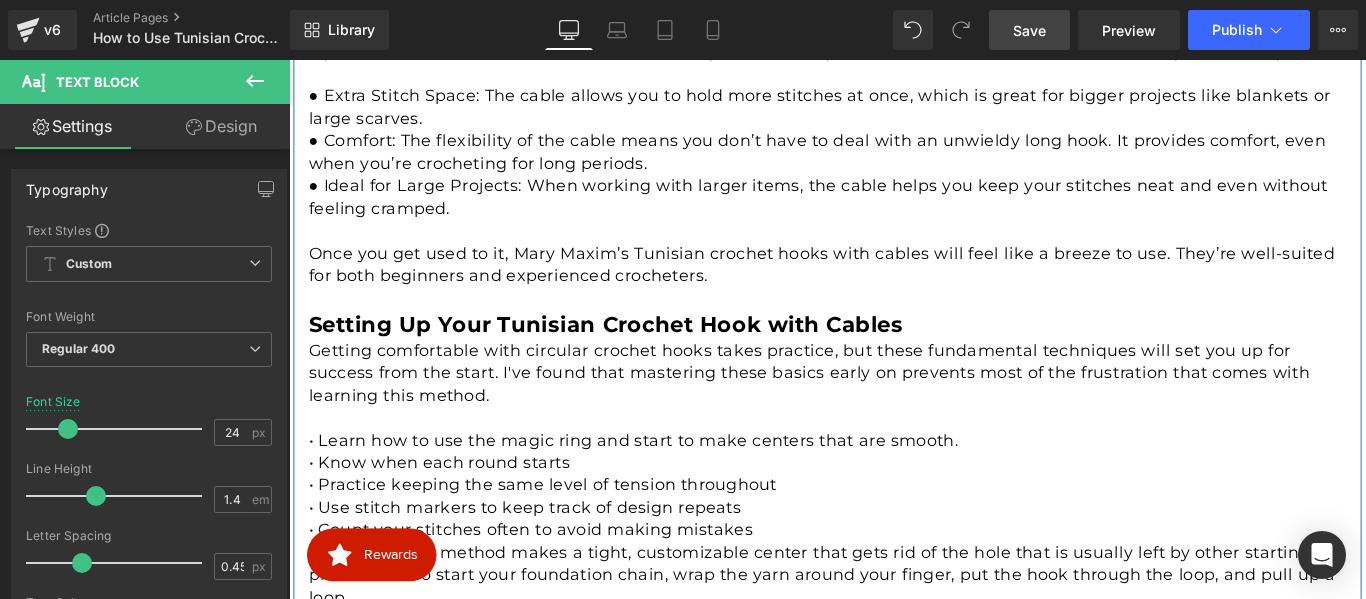 scroll, scrollTop: 1316, scrollLeft: 0, axis: vertical 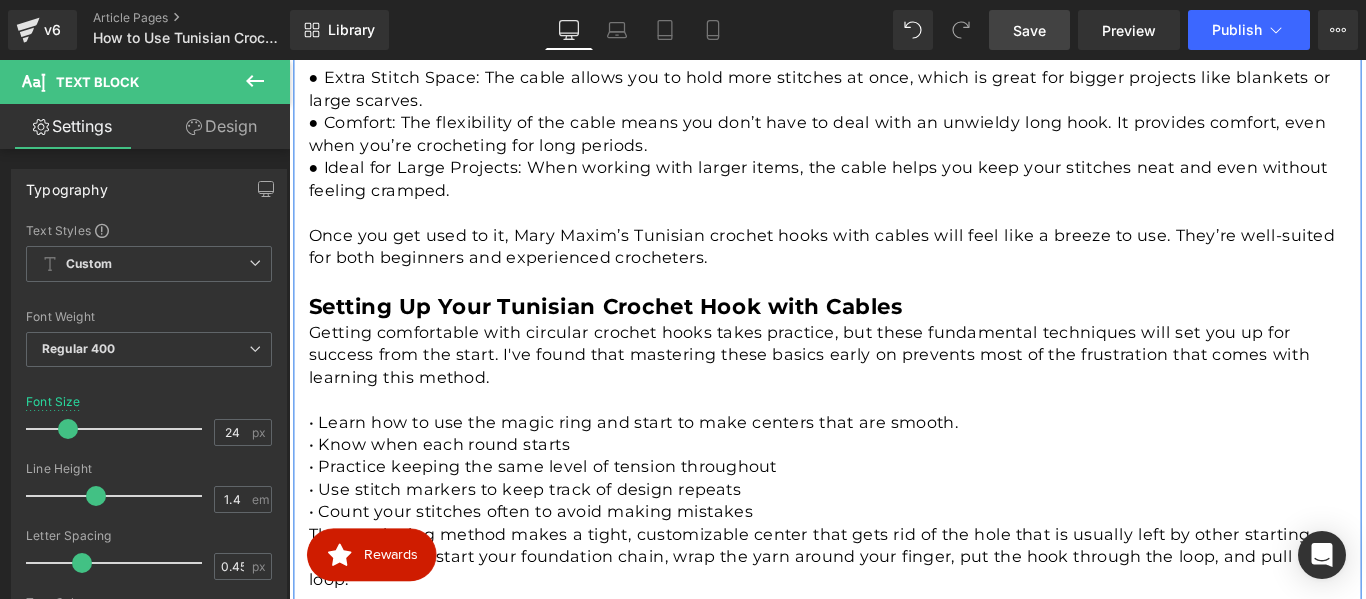 click on "Getting comfortable with circular crochet hooks takes practice, but these fundamental techniques will set you up for success from the start. I've found that mastering these basics early on prevents most of the frustration that comes with learning this method." at bounding box center (895, 392) 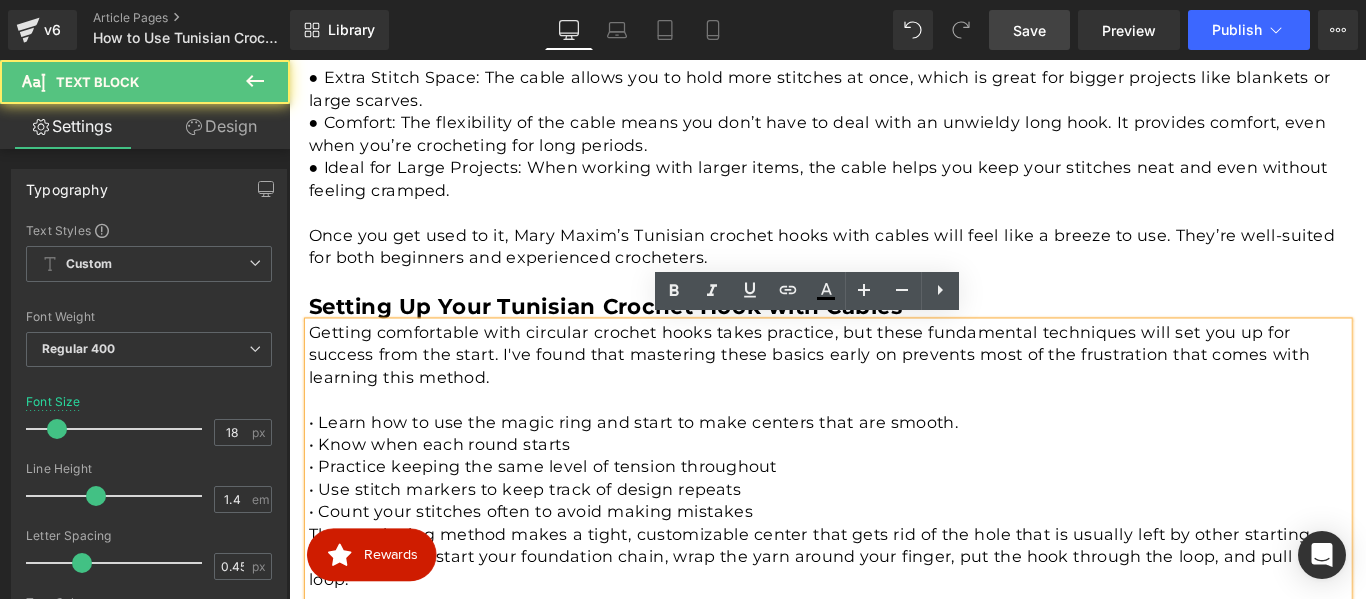 click at bounding box center [895, 441] 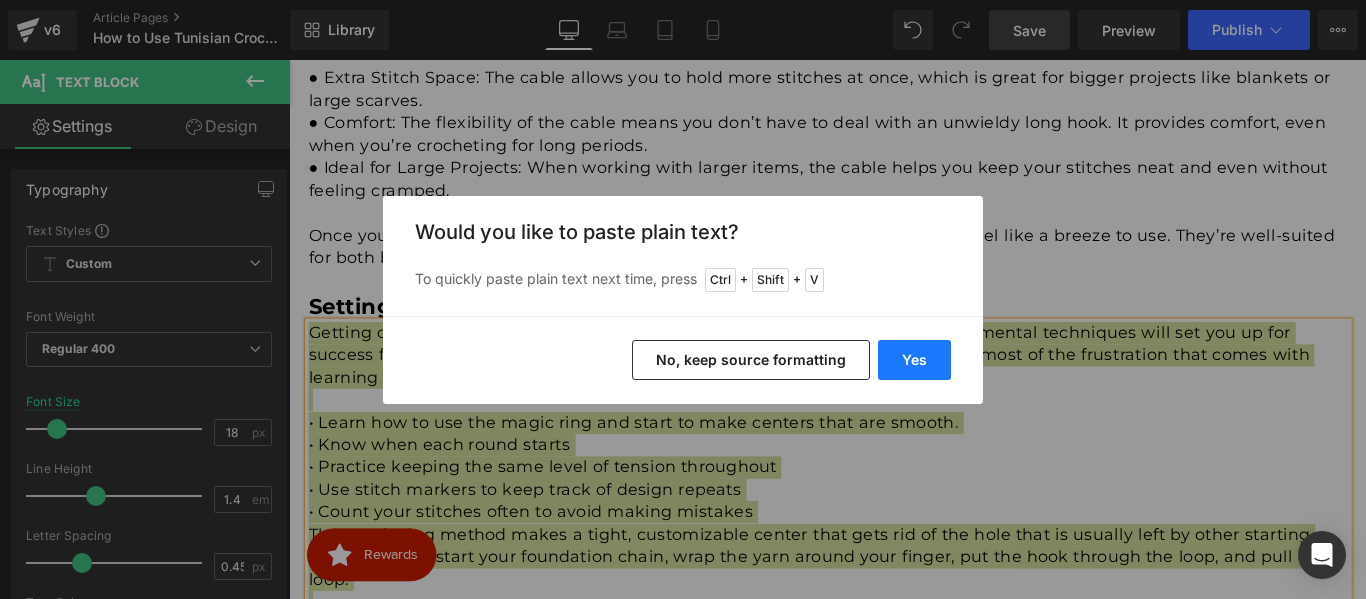 click on "Yes" at bounding box center [914, 360] 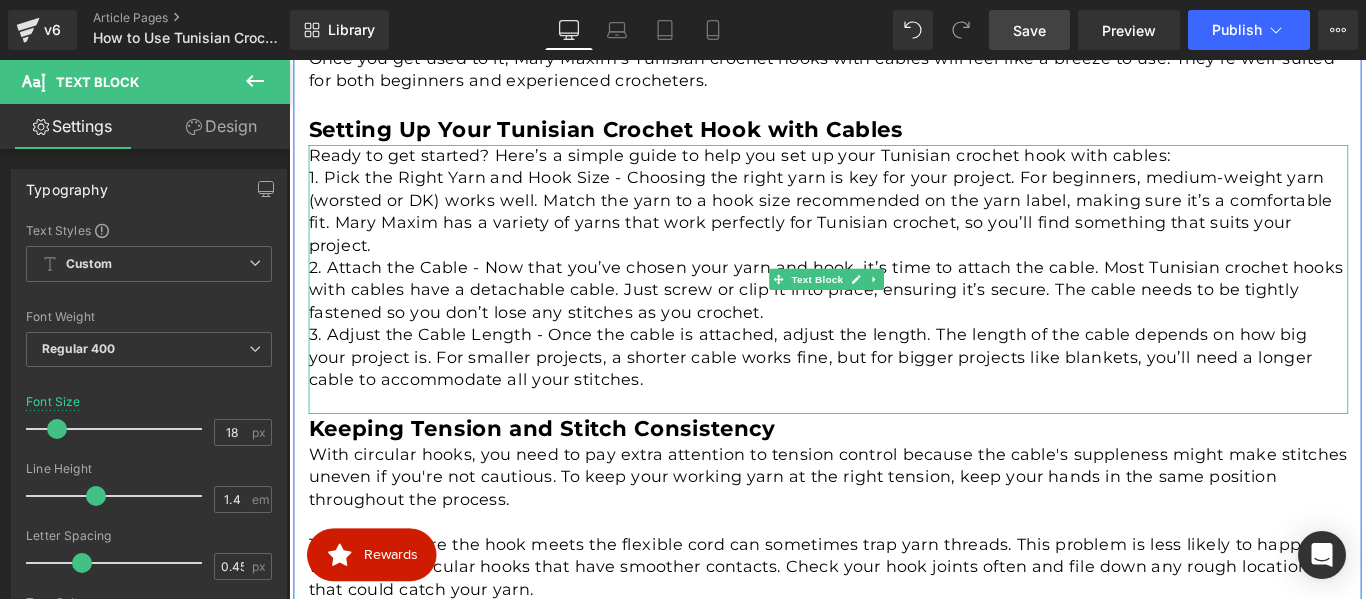 scroll, scrollTop: 1516, scrollLeft: 0, axis: vertical 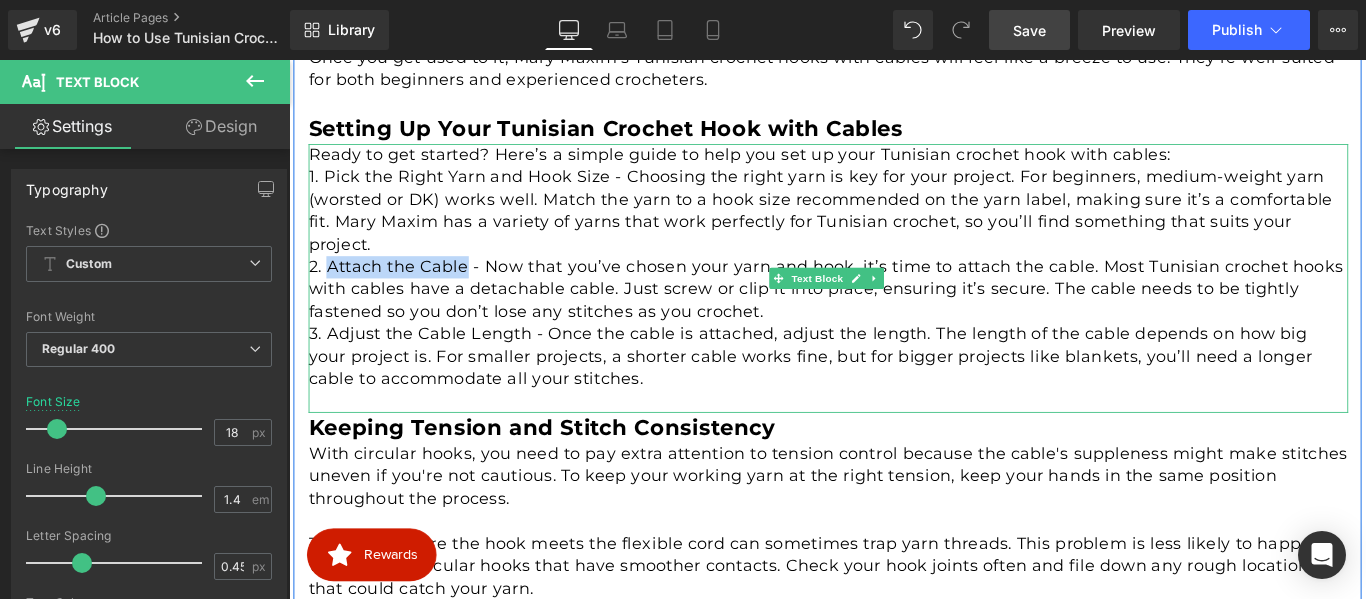 drag, startPoint x: 484, startPoint y: 289, endPoint x: 330, endPoint y: 300, distance: 154.39236 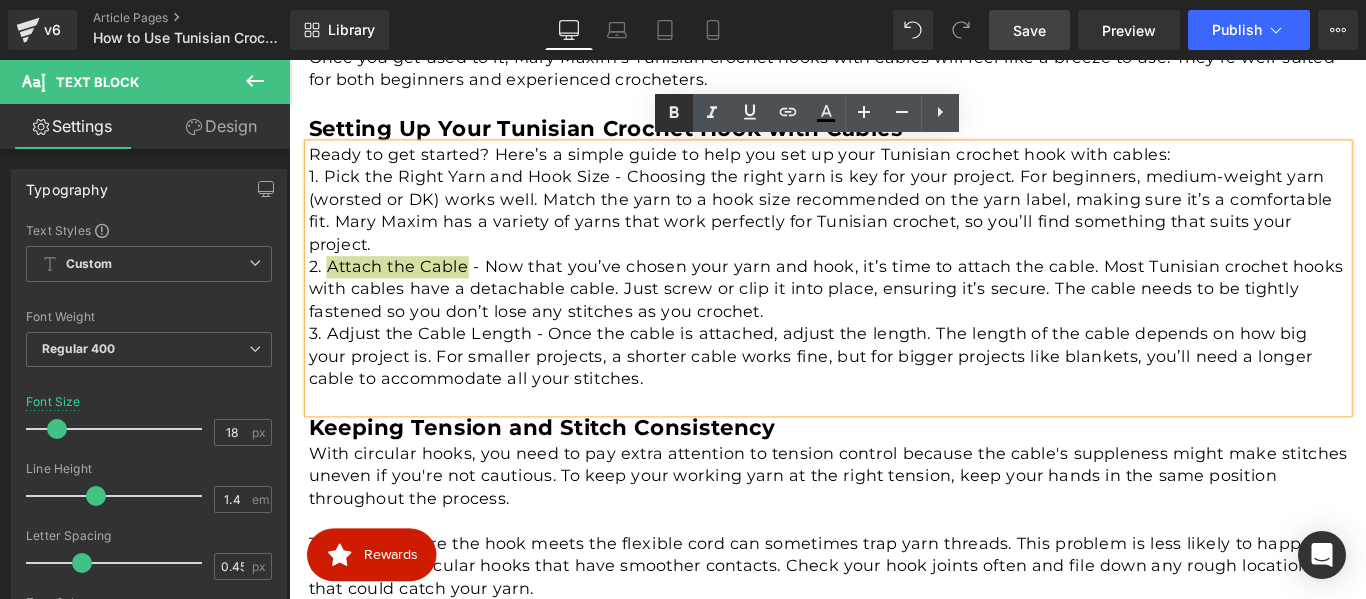 click 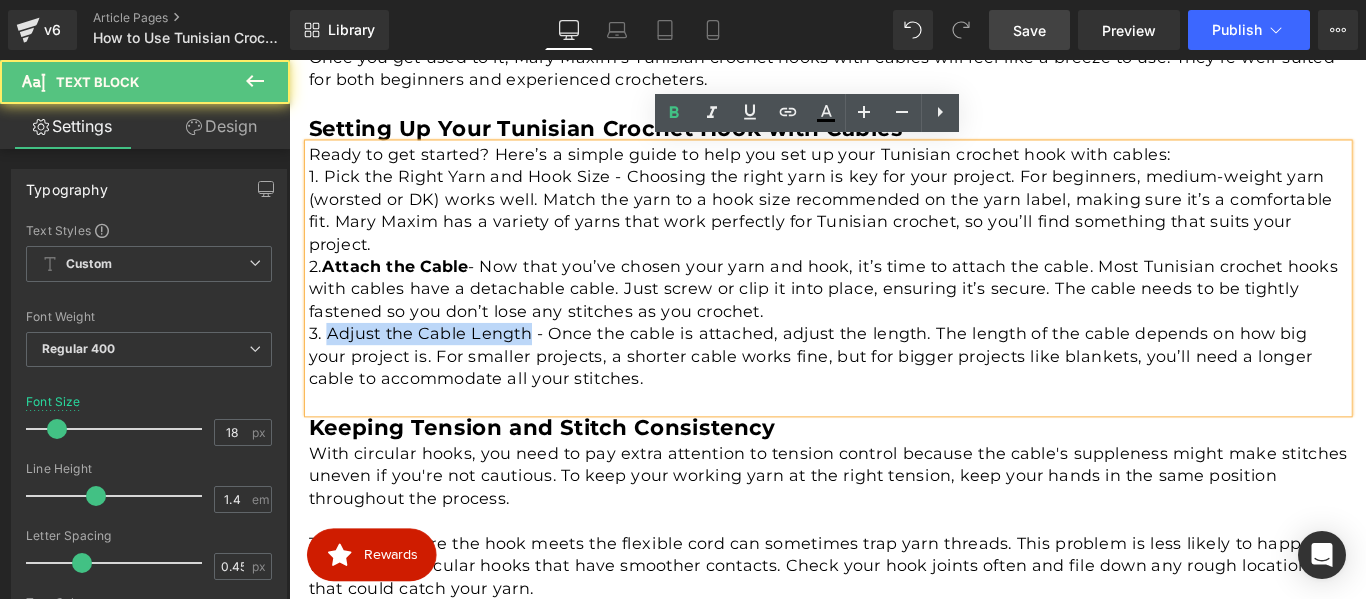 drag, startPoint x: 551, startPoint y: 374, endPoint x: 324, endPoint y: 366, distance: 227.14093 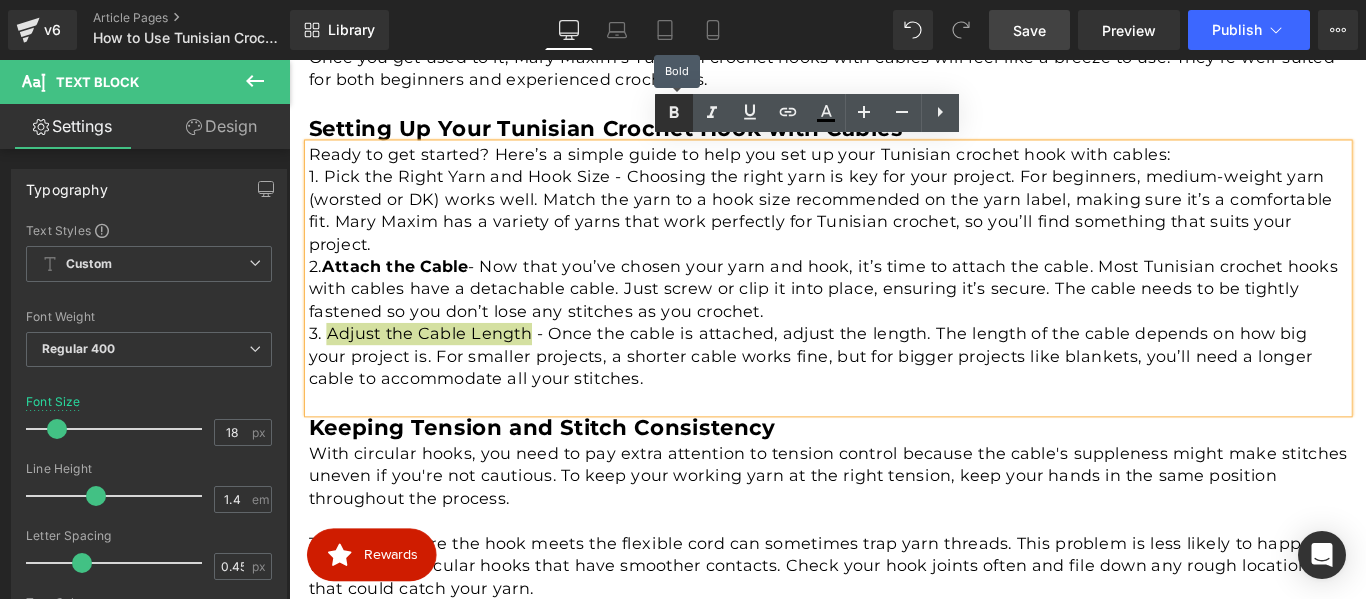 click 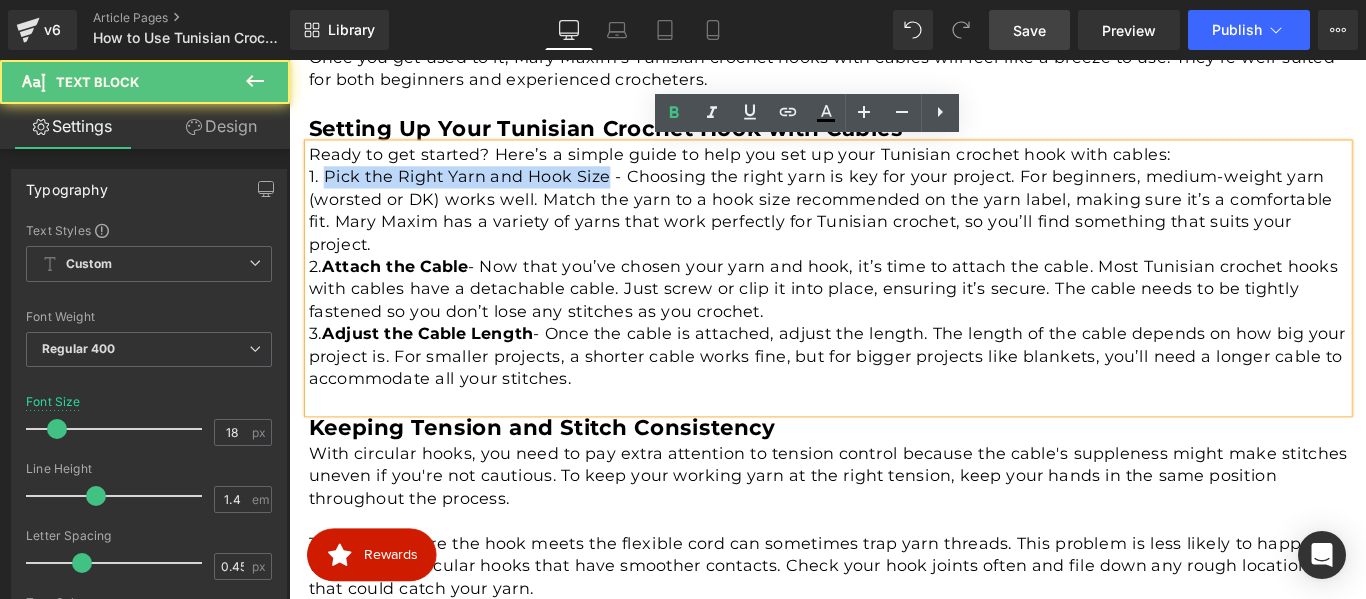 drag, startPoint x: 641, startPoint y: 194, endPoint x: 327, endPoint y: 191, distance: 314.01434 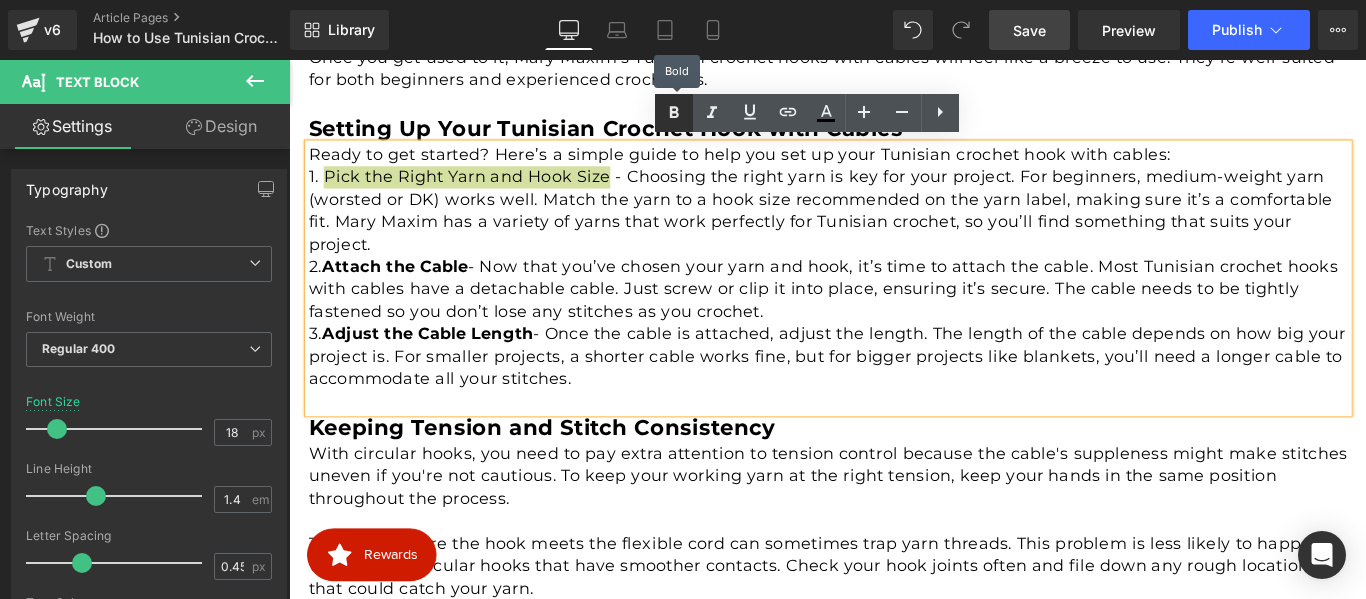 click 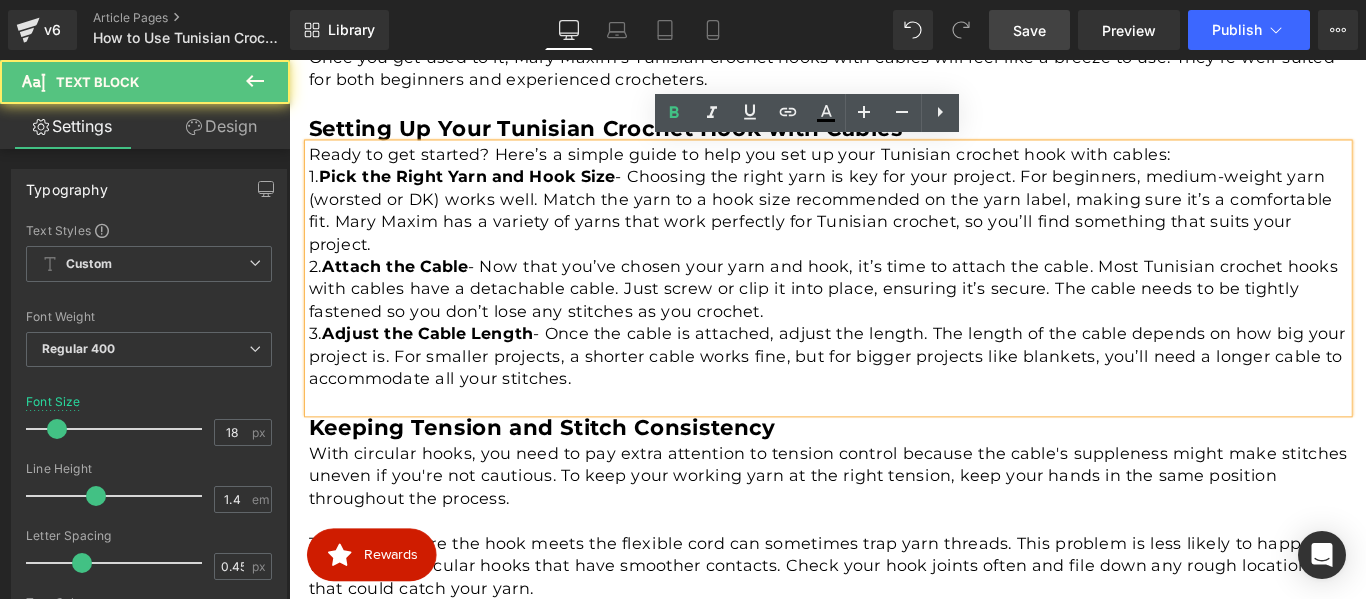 click on "Ready to get started? Here’s a simple guide to help you set up your Tunisian crochet hook with cables:" at bounding box center (895, 166) 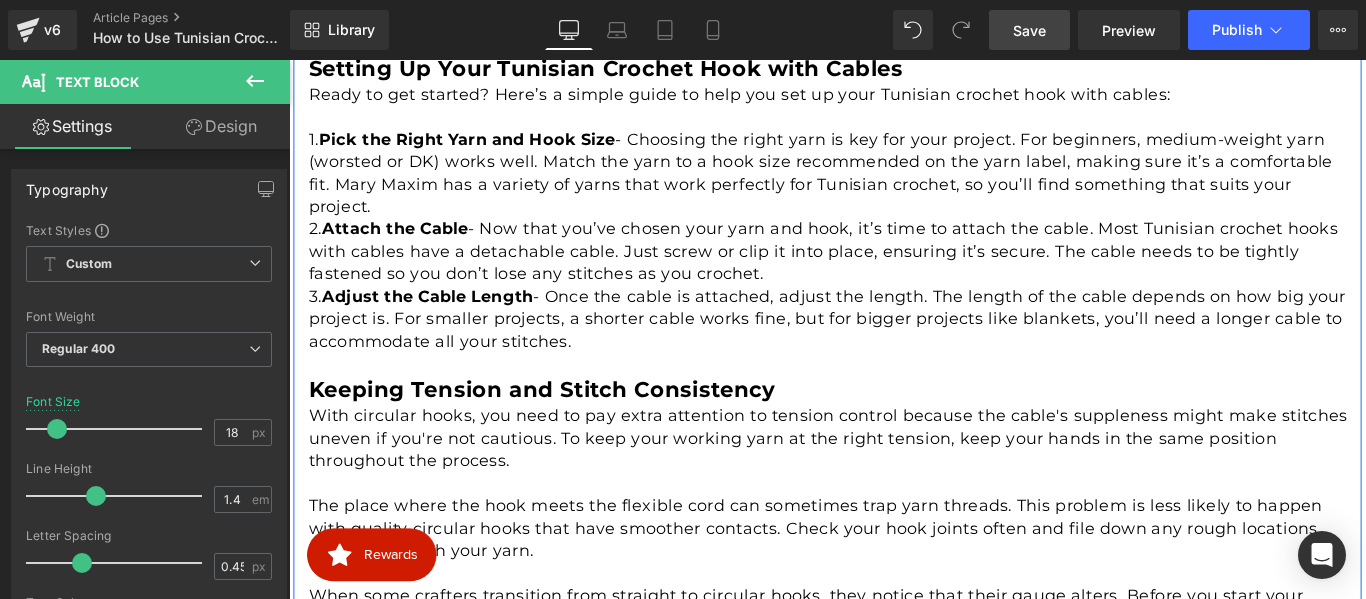 scroll, scrollTop: 1616, scrollLeft: 0, axis: vertical 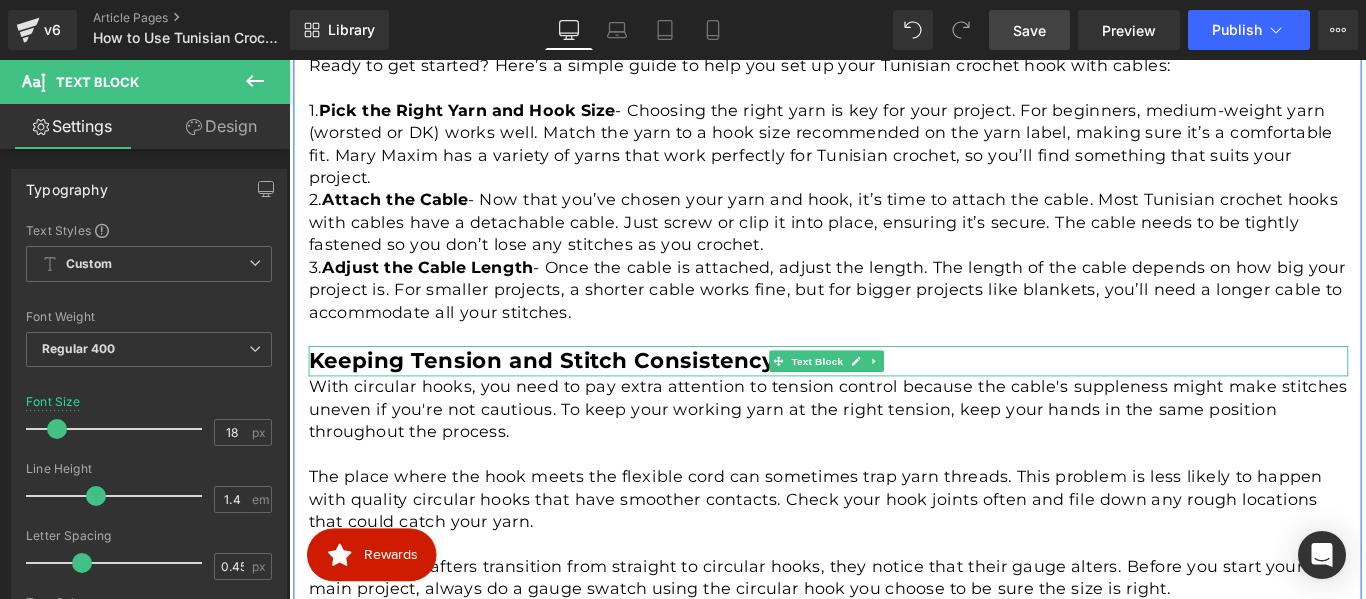 click on "Keeping Tension and Stitch Consistency" at bounding box center [573, 397] 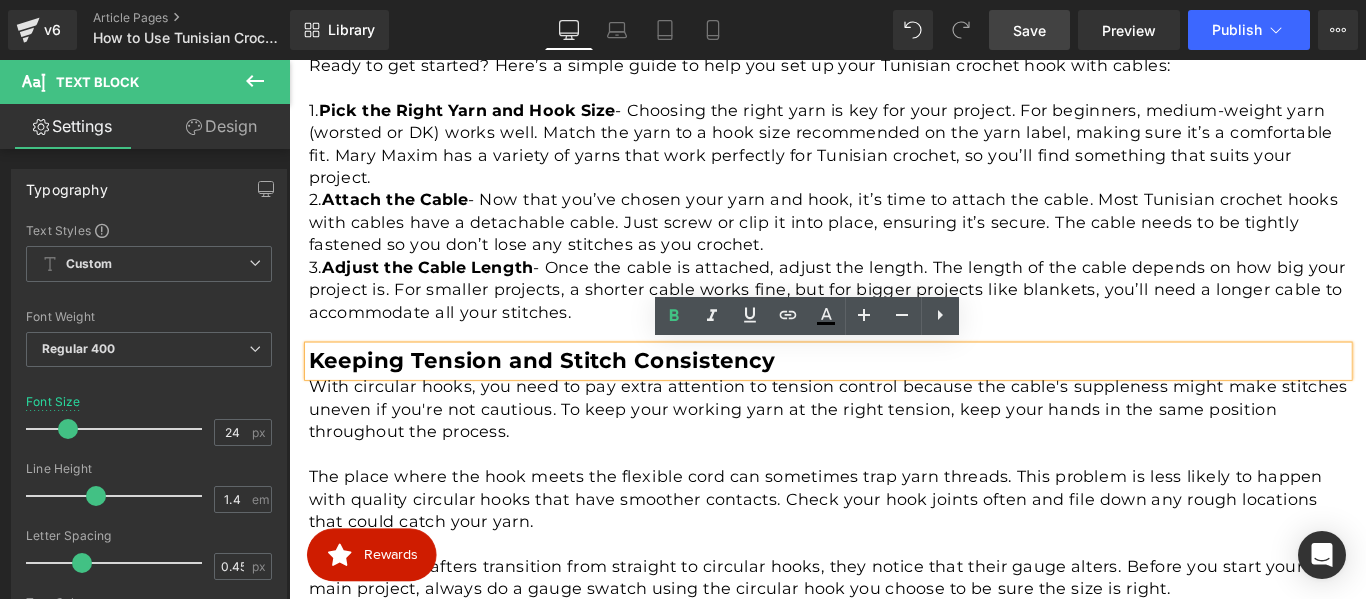 click on "Keeping Tension and Stitch Consistency" at bounding box center [573, 397] 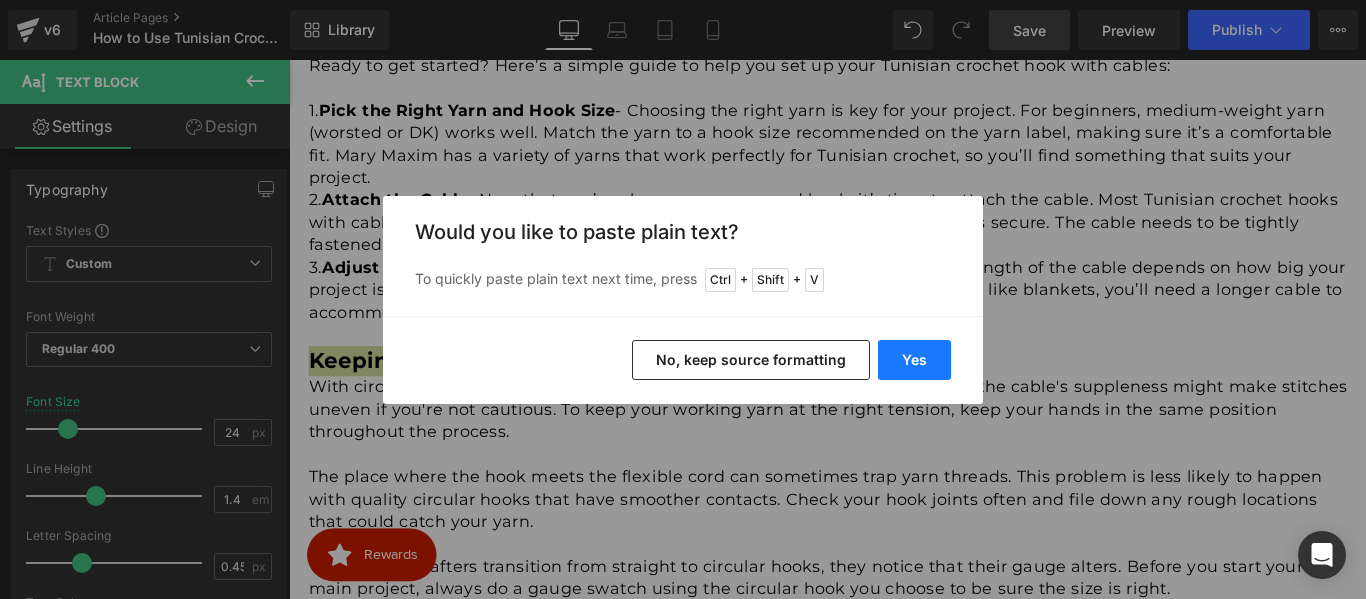 click on "Yes" at bounding box center (914, 360) 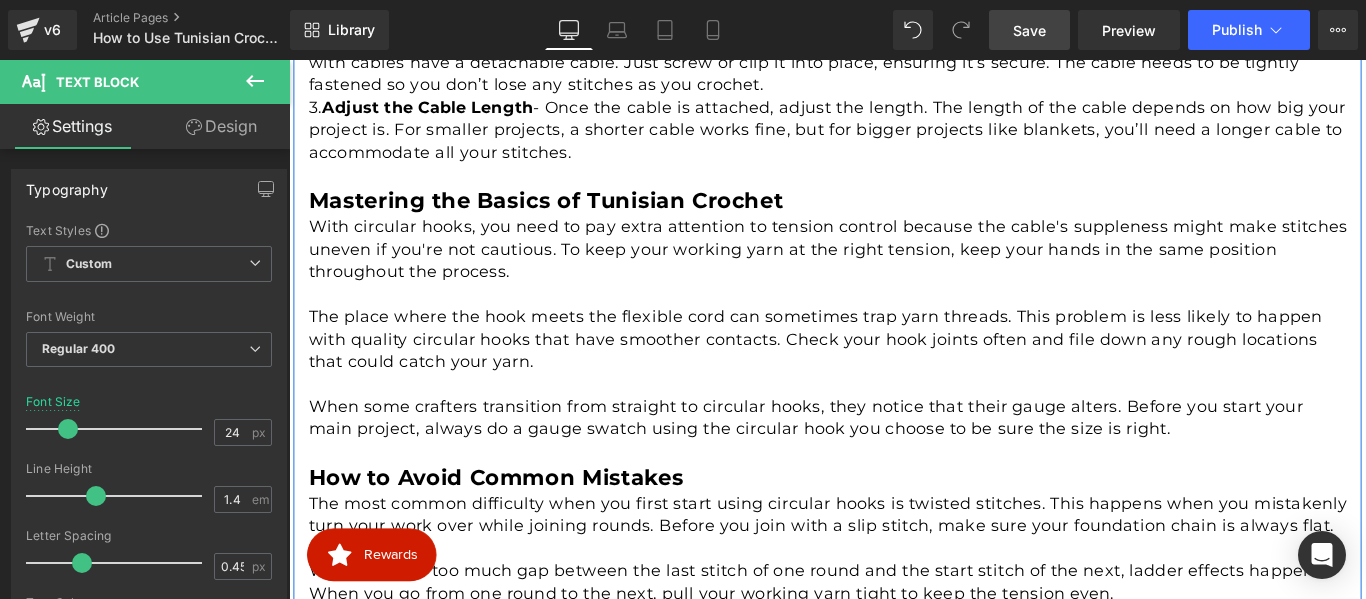 scroll, scrollTop: 1816, scrollLeft: 0, axis: vertical 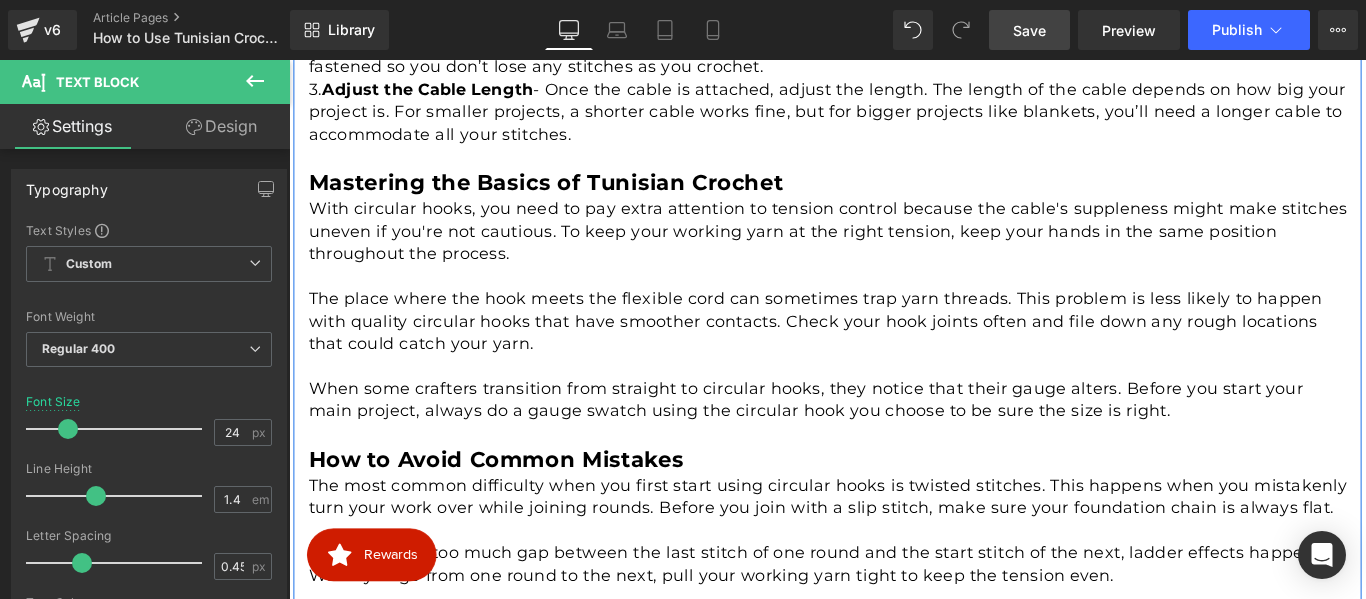 click on "The place where the hook meets the flexible cord can sometimes trap yarn threads. This problem is less likely to happen with quality circular hooks that have smoother contacts. Check your hook joints often and file down any rough locations that could catch your yarn." at bounding box center [895, 354] 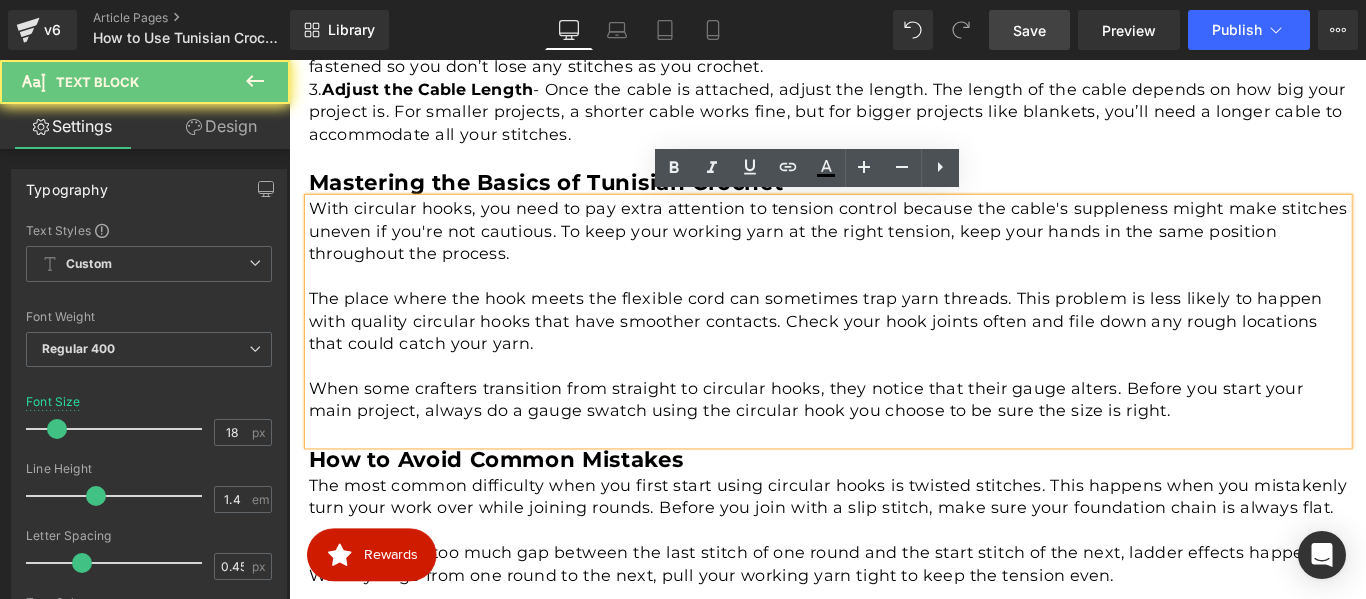 click on "The place where the hook meets the flexible cord can sometimes trap yarn threads. This problem is less likely to happen with quality circular hooks that have smoother contacts. Check your hook joints often and file down any rough locations that could catch your yarn." at bounding box center [895, 354] 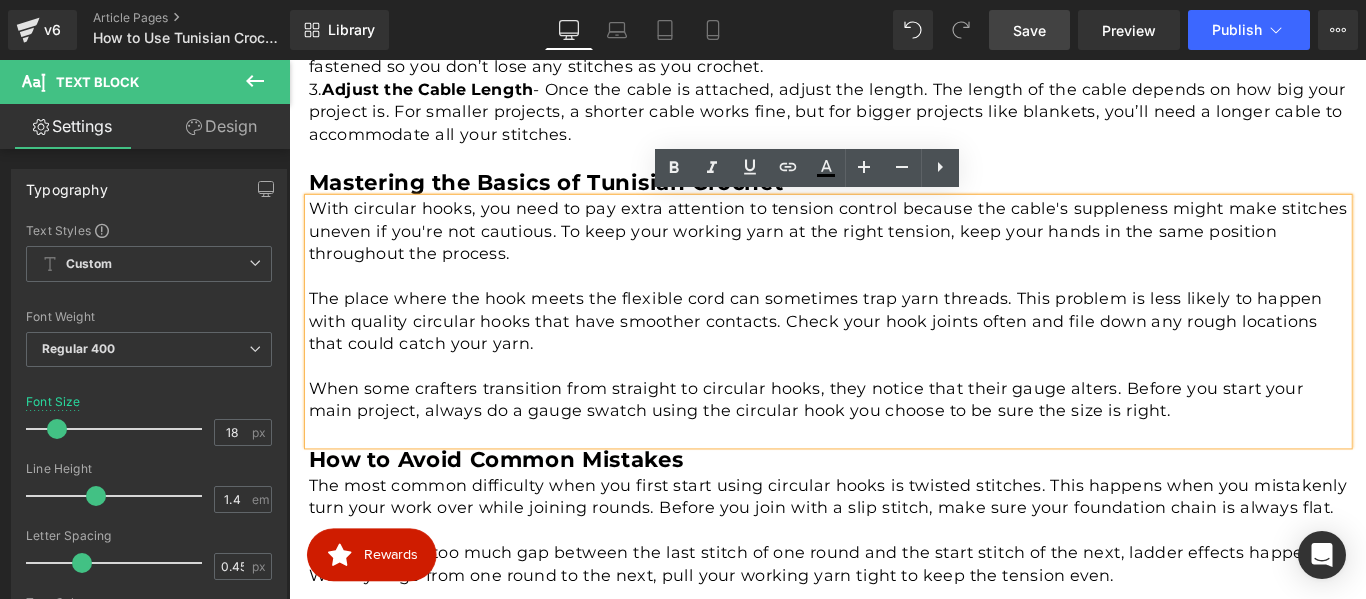 click on "The place where the hook meets the flexible cord can sometimes trap yarn threads. This problem is less likely to happen with quality circular hooks that have smoother contacts. Check your hook joints often and file down any rough locations that could catch your yarn." at bounding box center [895, 354] 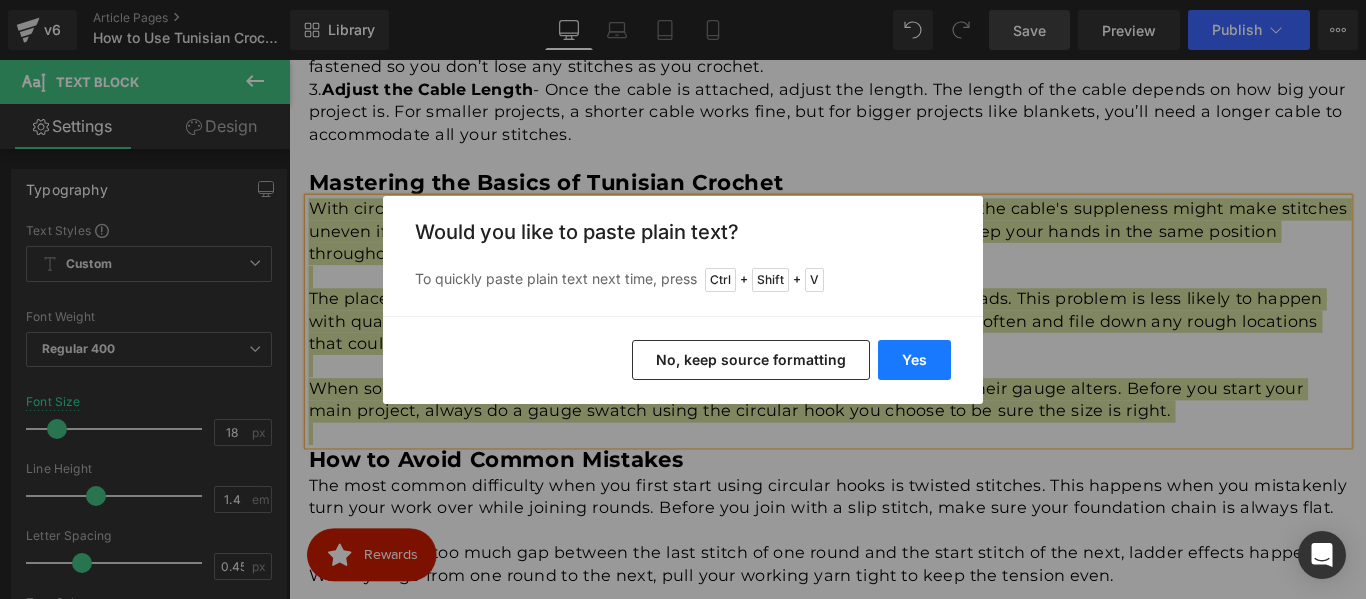 click on "Yes" at bounding box center (914, 360) 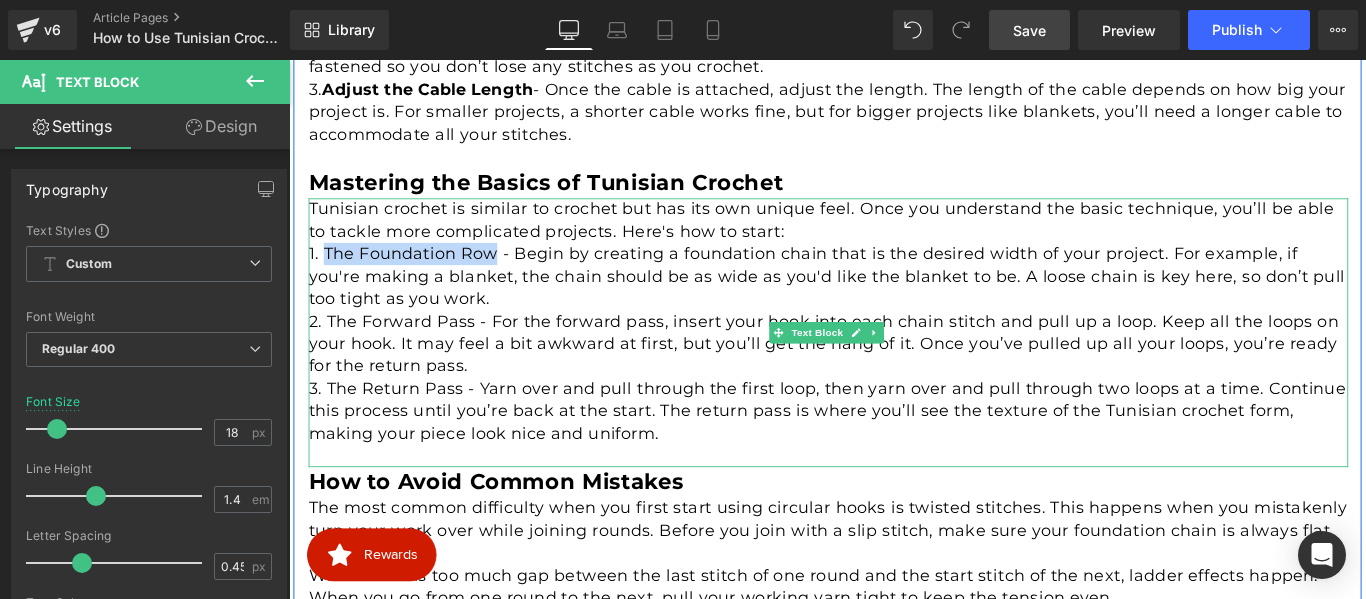 drag, startPoint x: 514, startPoint y: 275, endPoint x: 326, endPoint y: 274, distance: 188.00266 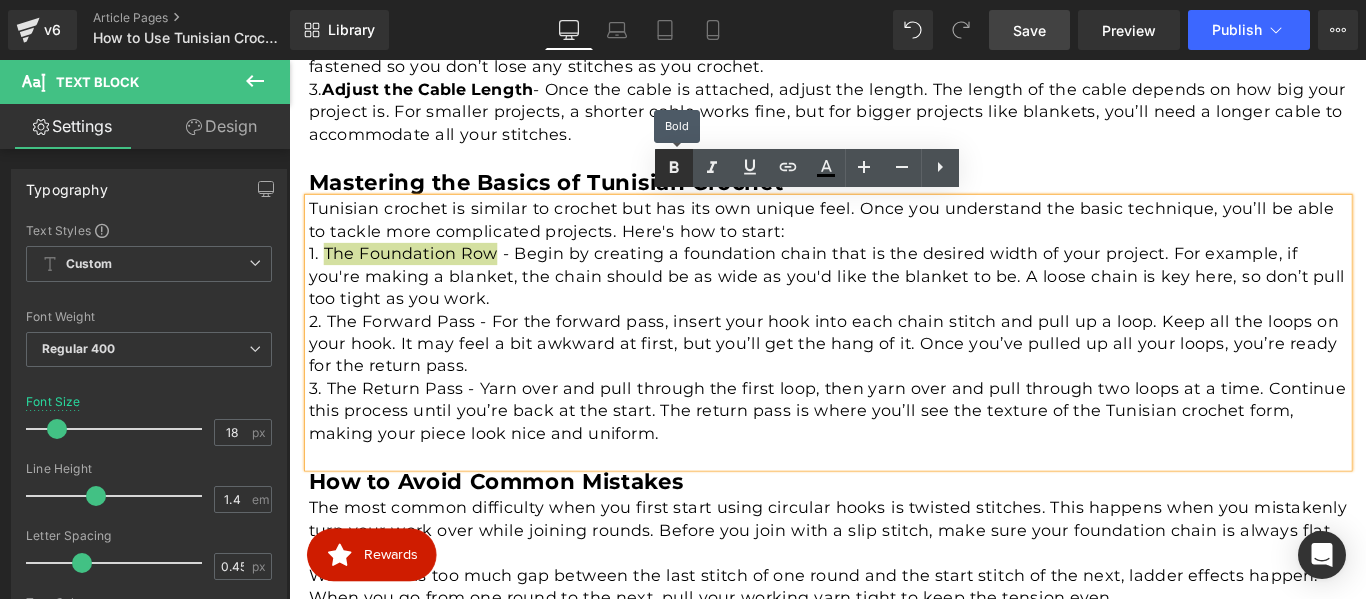 click 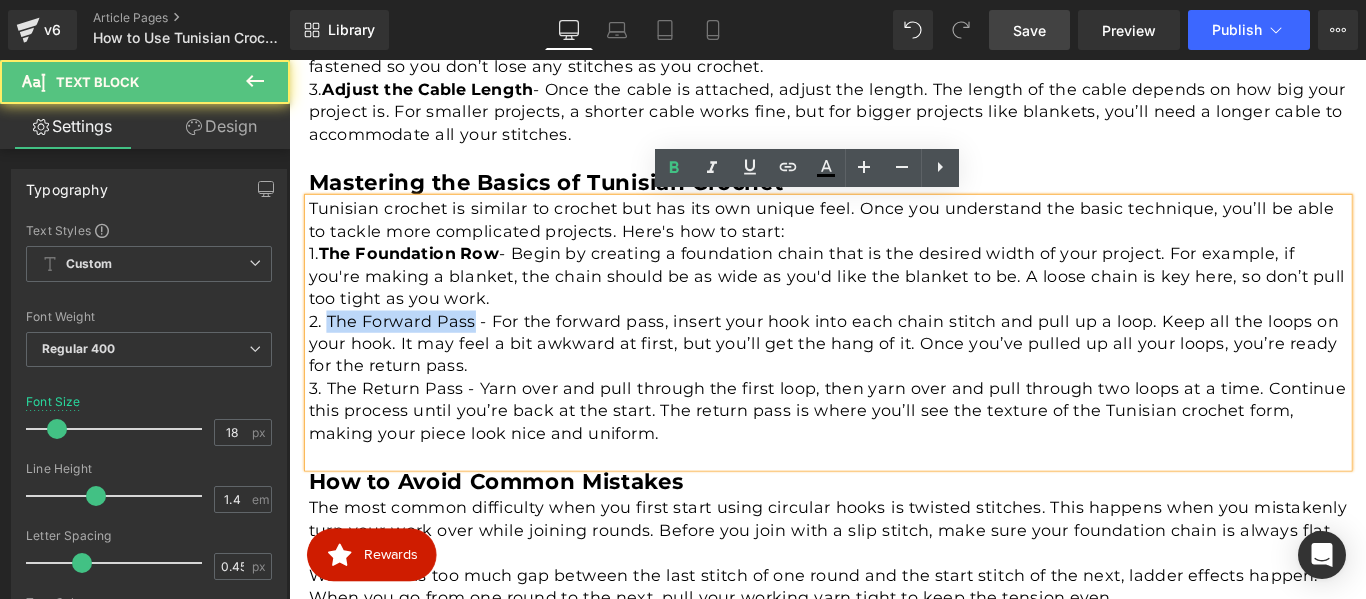 drag, startPoint x: 492, startPoint y: 352, endPoint x: 330, endPoint y: 355, distance: 162.02777 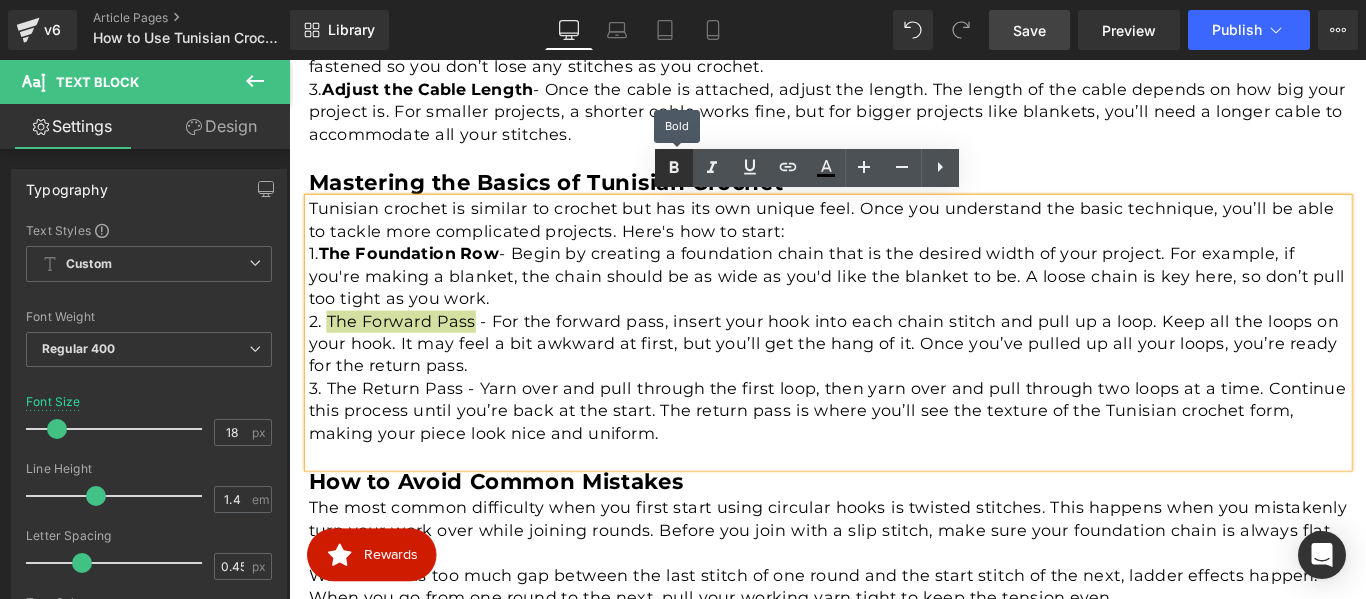 click 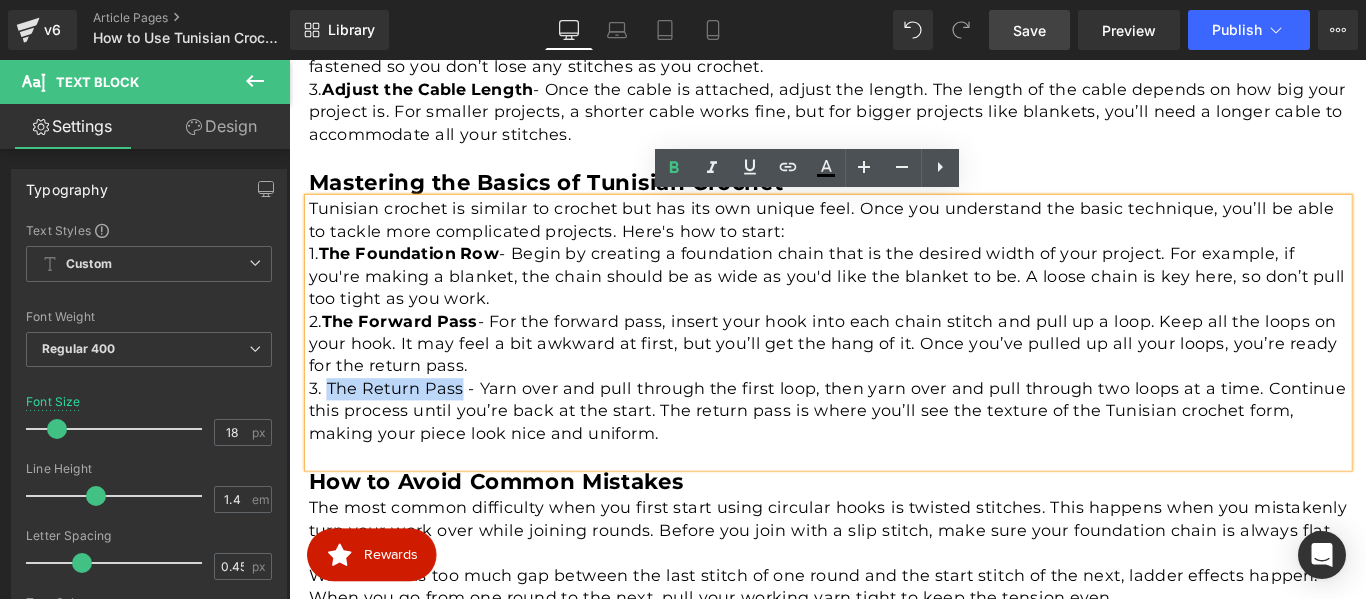 drag, startPoint x: 476, startPoint y: 426, endPoint x: 330, endPoint y: 428, distance: 146.0137 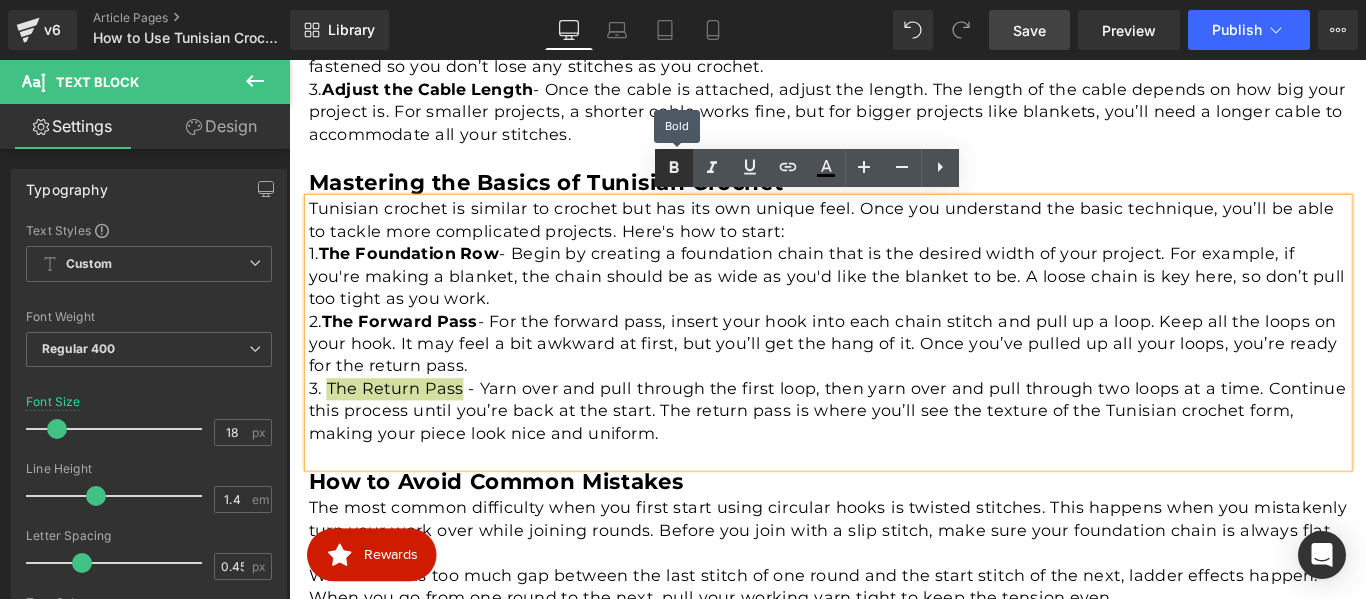 click 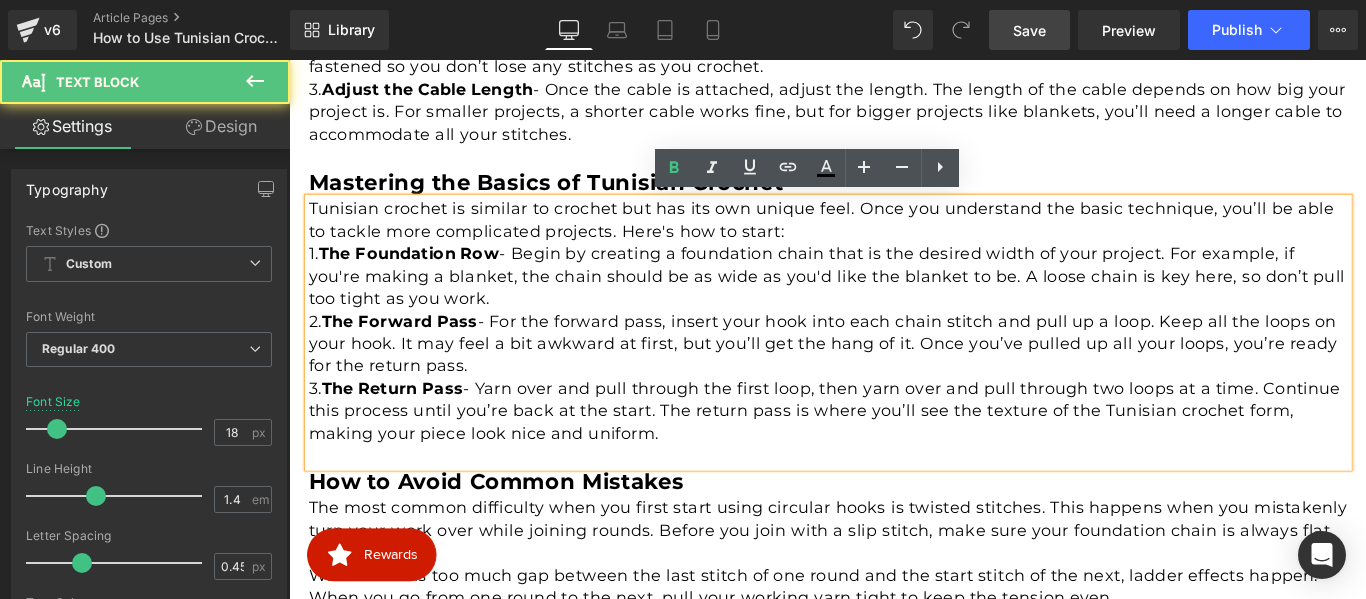 click on "Tunisian crochet is similar to crochet but has its own unique feel. Once you understand the basic technique, you’ll be able to tackle more complicated projects. Here's how to start:" at bounding box center (895, 240) 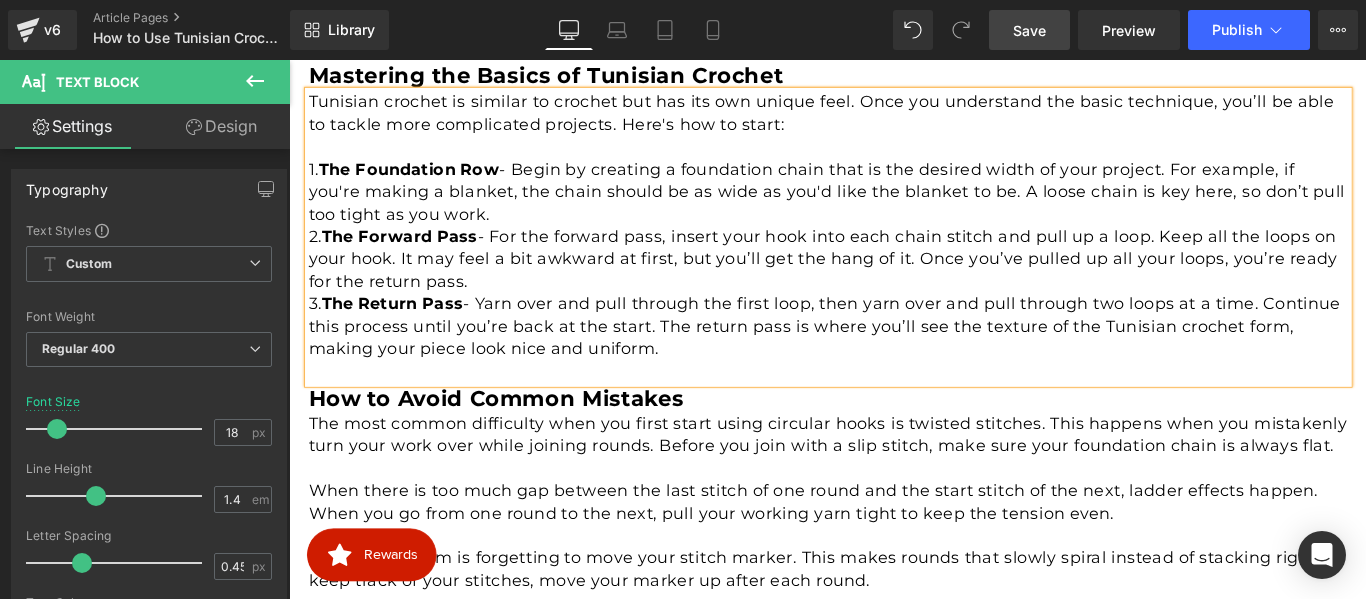 scroll, scrollTop: 2016, scrollLeft: 0, axis: vertical 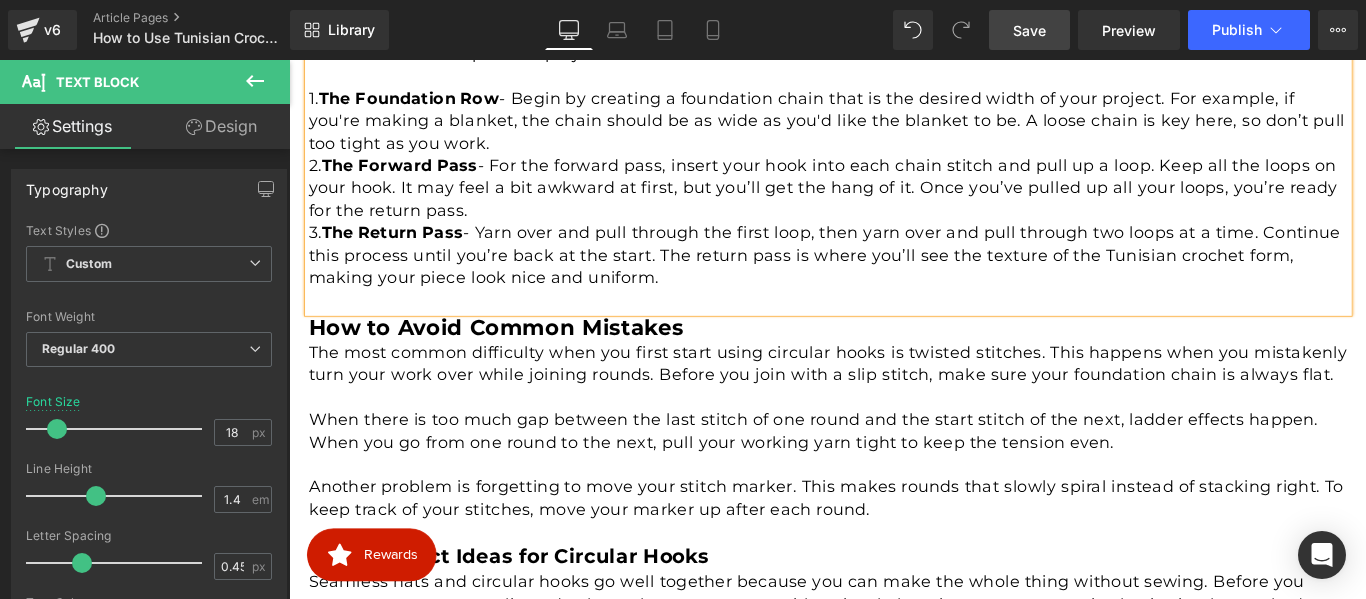 click on "How to Avoid Common Mistakes" at bounding box center (522, 359) 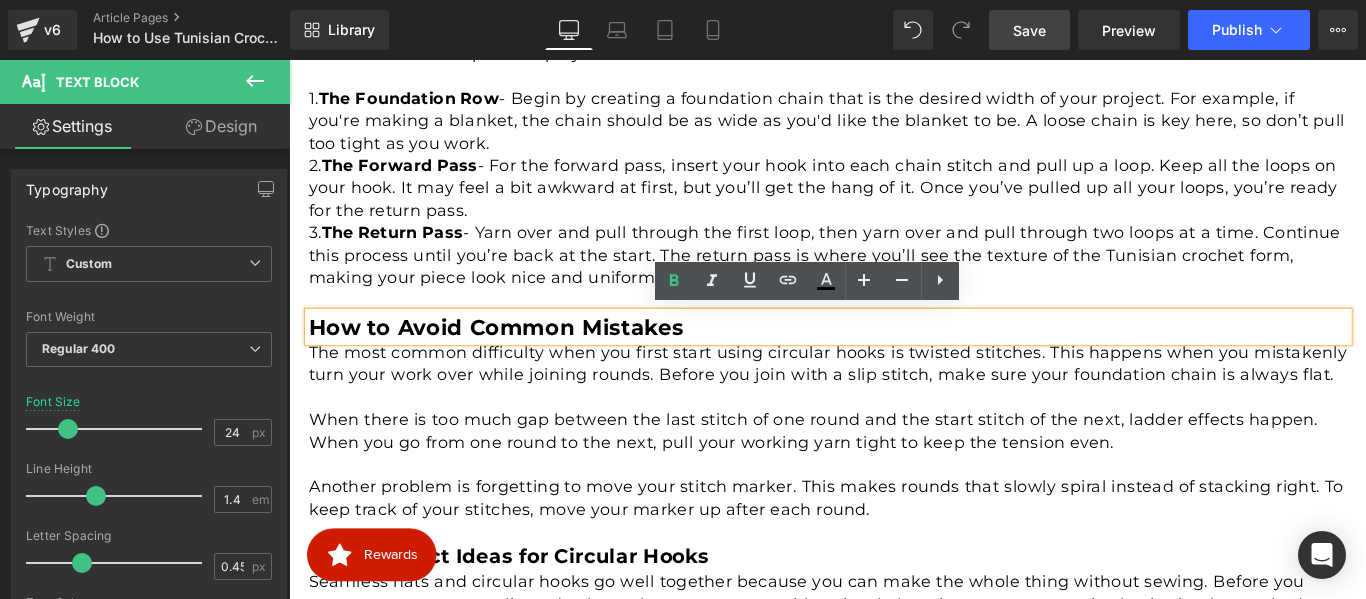 click on "How to Avoid Common Mistakes" at bounding box center (522, 359) 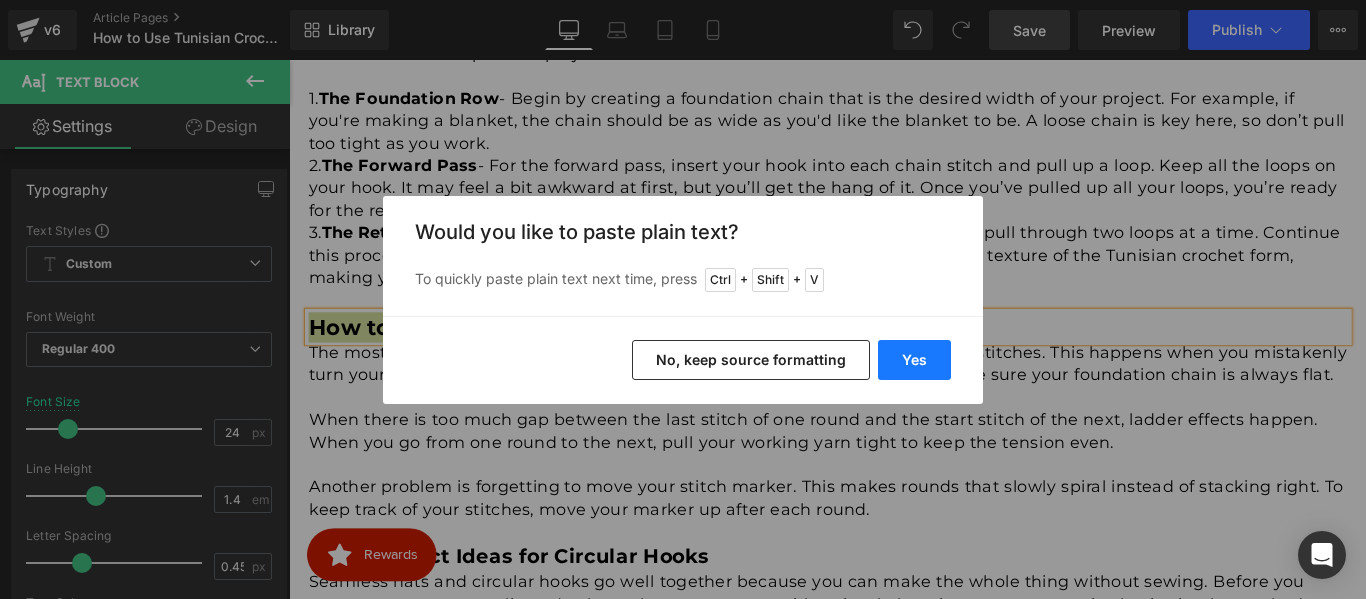 click on "Yes" at bounding box center (914, 360) 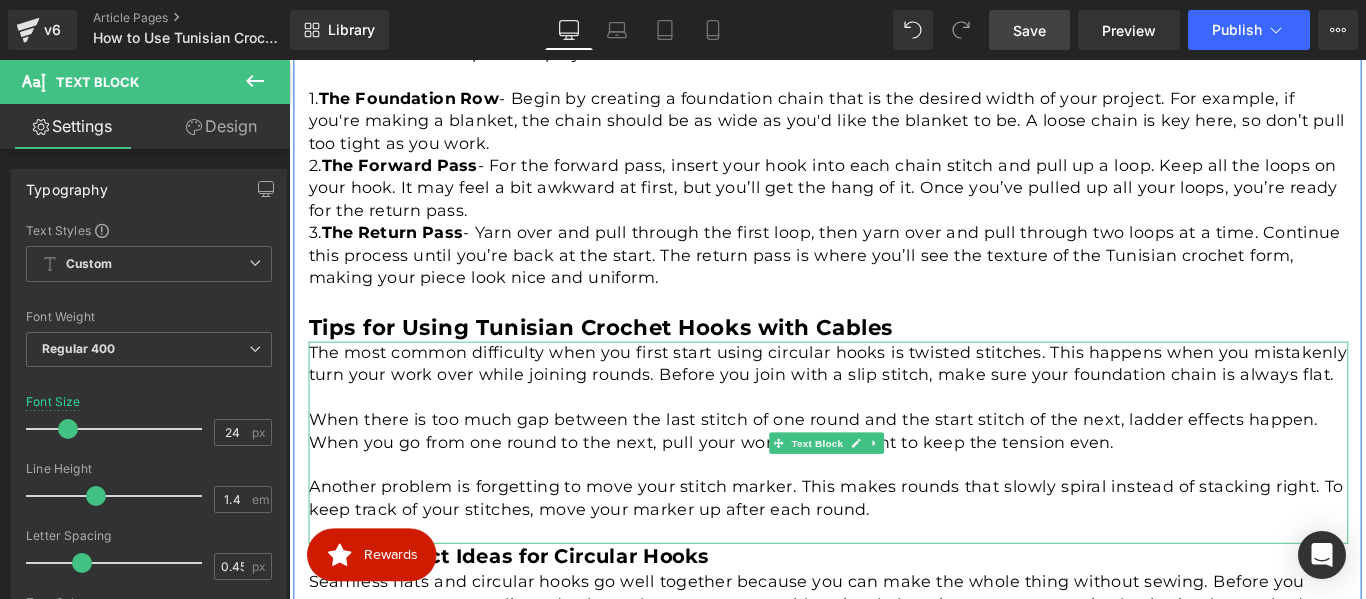 click on "The most common difficulty when you first start using circular hooks is twisted stitches. This happens when you mistakenly turn your work over while joining rounds. Before you join with a slip stitch, make sure your foundation chain is always flat." at bounding box center [895, 401] 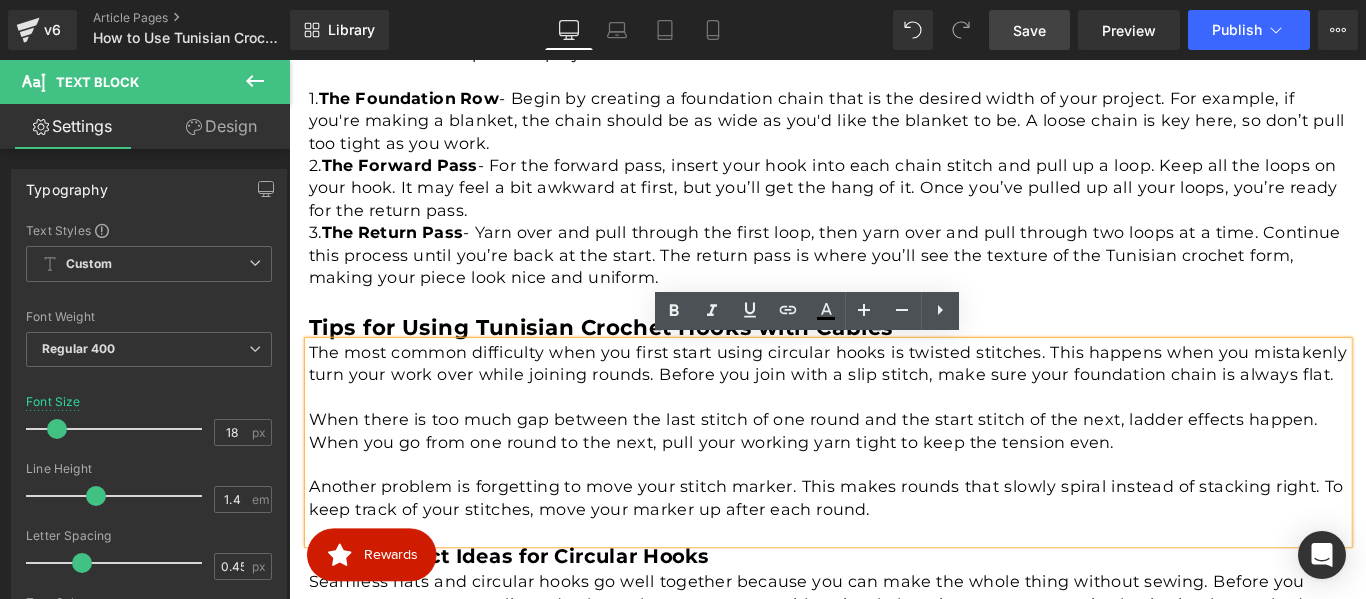 click on "When there is too much gap between the last stitch of one round and the start stitch of the next, ladder effects happen. When you go from one round to the next, pull your working yarn tight to keep the tension even." at bounding box center [895, 477] 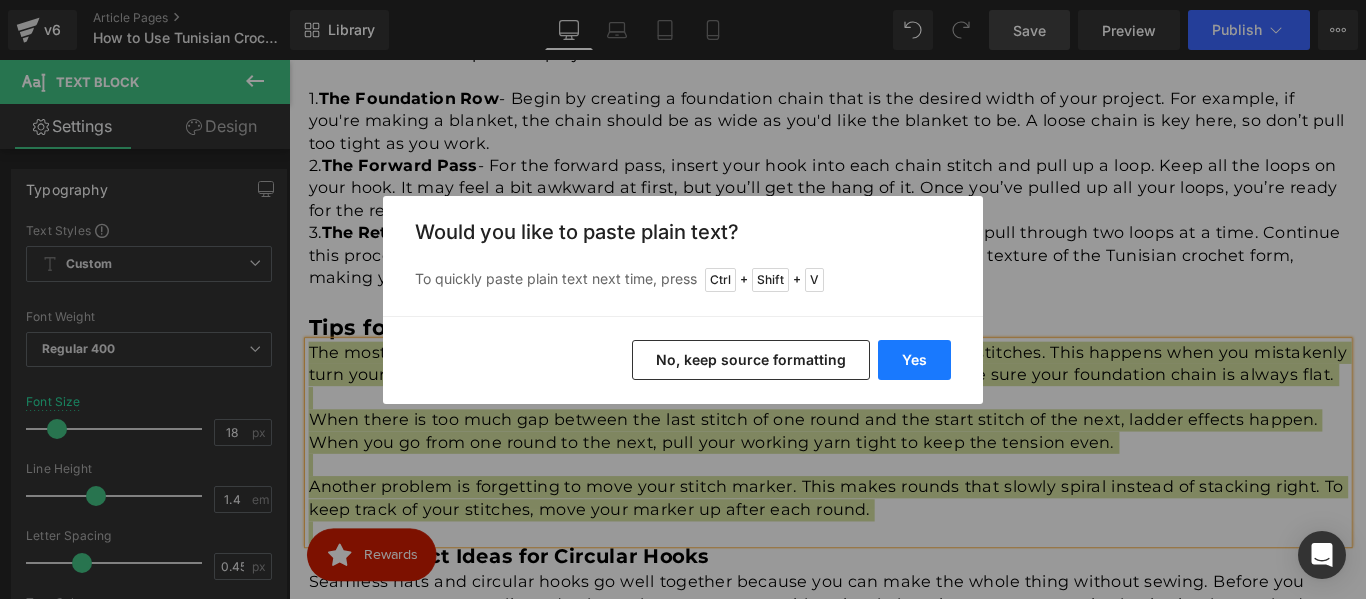 click on "Yes" at bounding box center [914, 360] 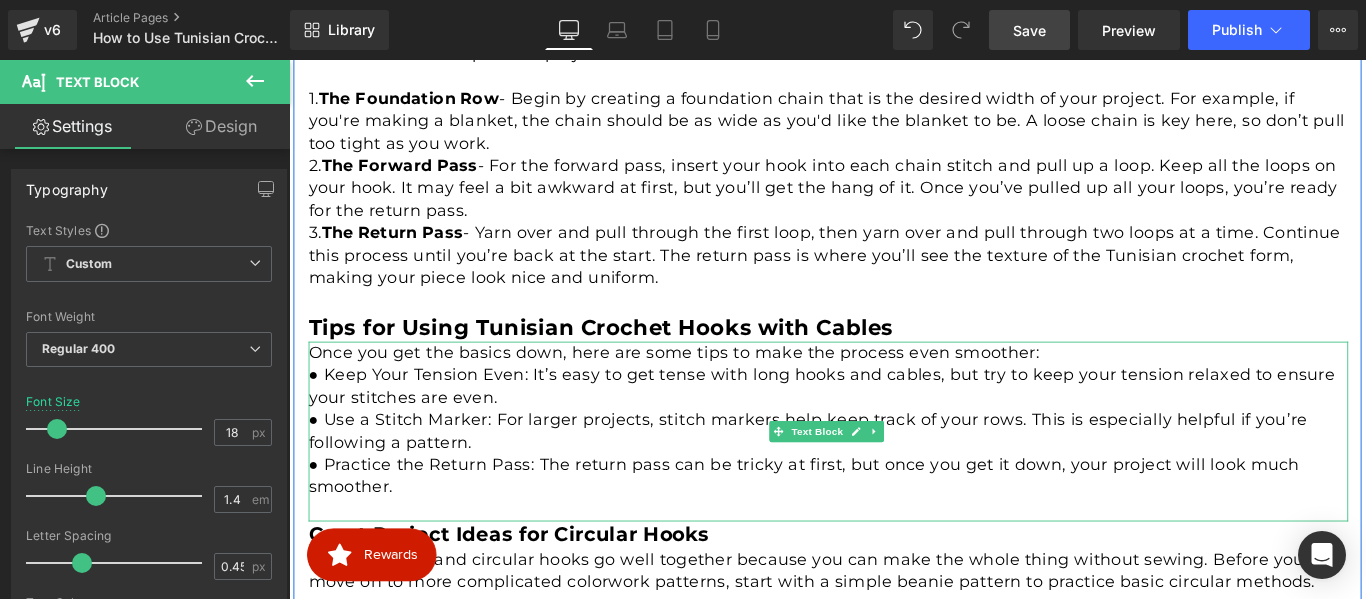 click on "Once you get the basics down, here are some tips to make the process even smoother:" at bounding box center [895, 388] 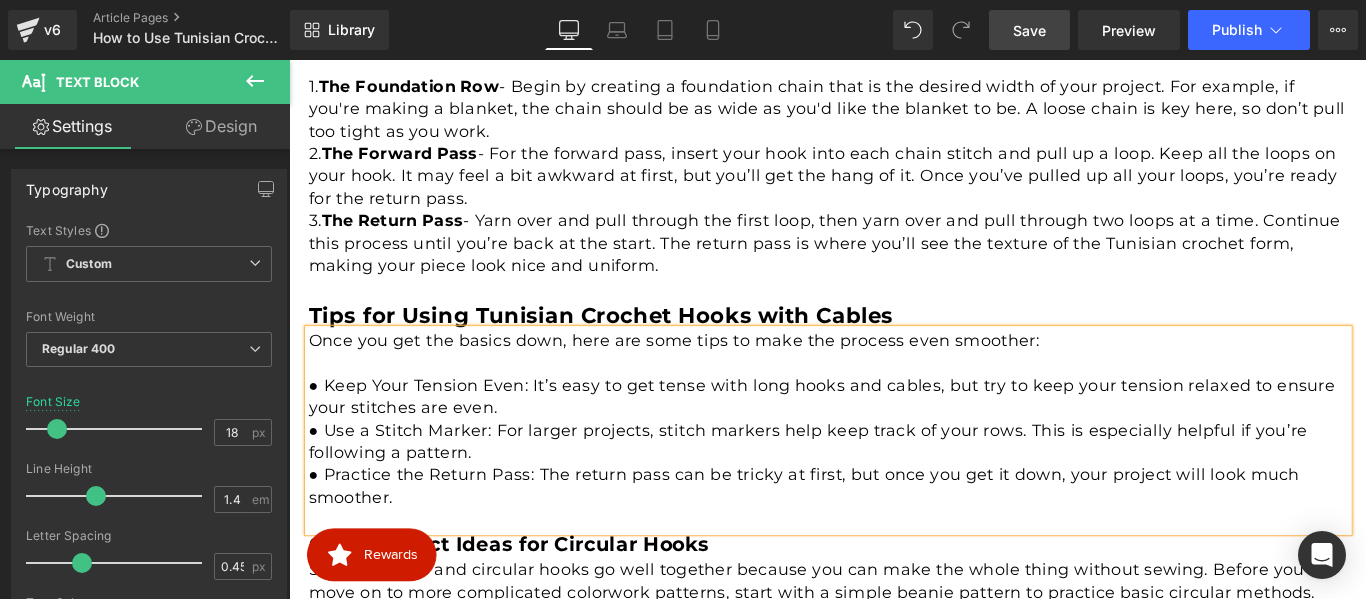 scroll, scrollTop: 2116, scrollLeft: 0, axis: vertical 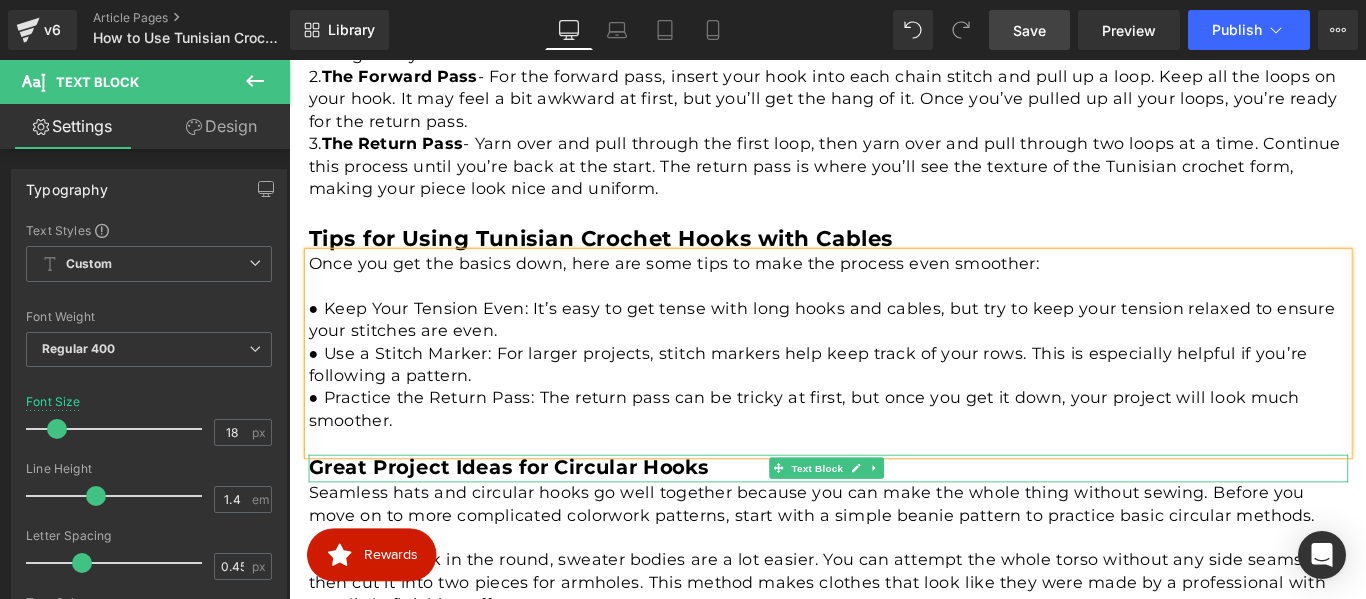 drag, startPoint x: 583, startPoint y: 507, endPoint x: 584, endPoint y: 517, distance: 10.049875 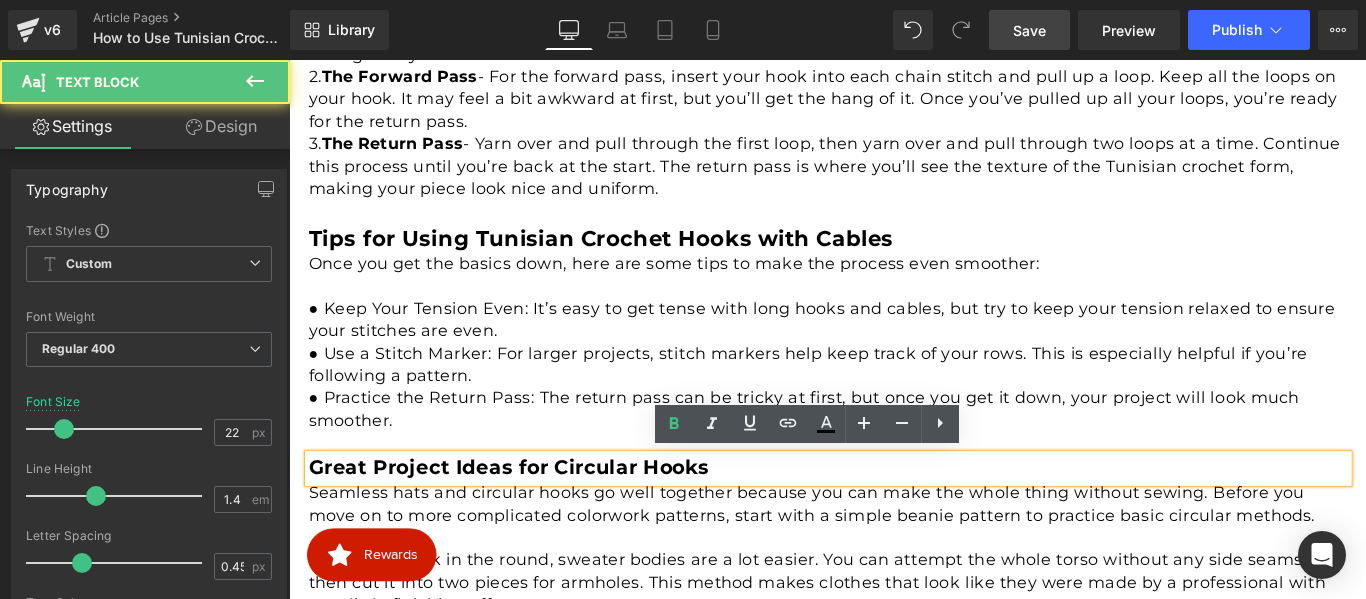 click on "Great Project Ideas for Circular Hooks" at bounding box center [536, 517] 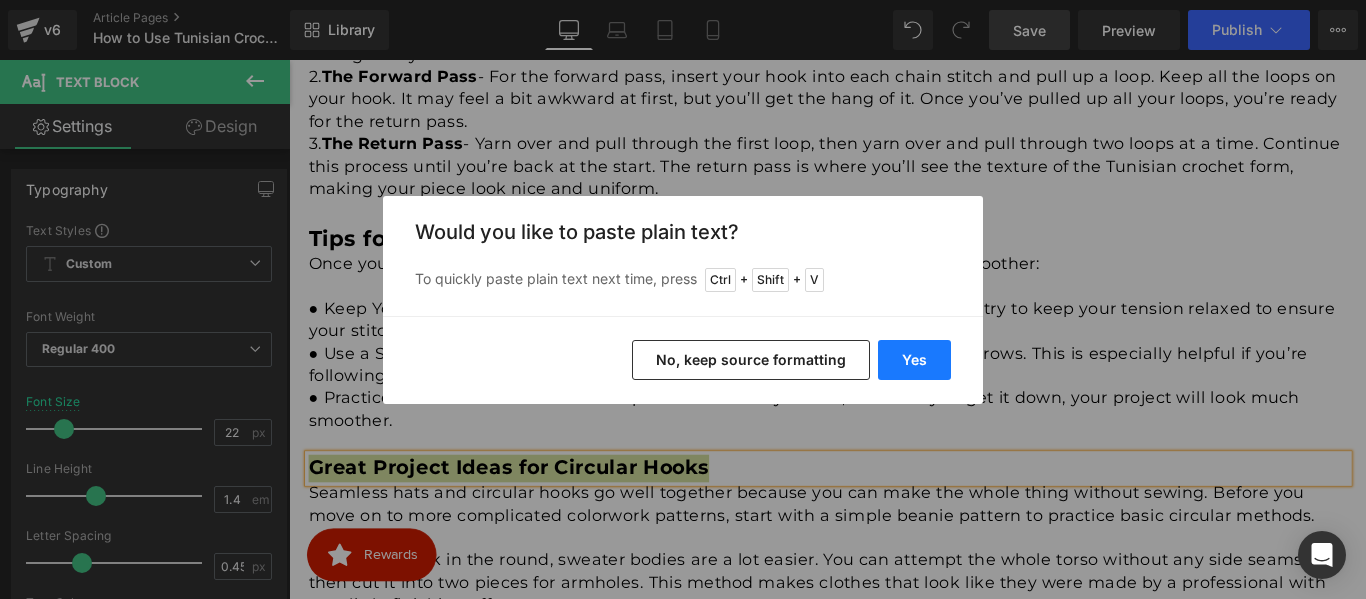 click on "Yes" at bounding box center (914, 360) 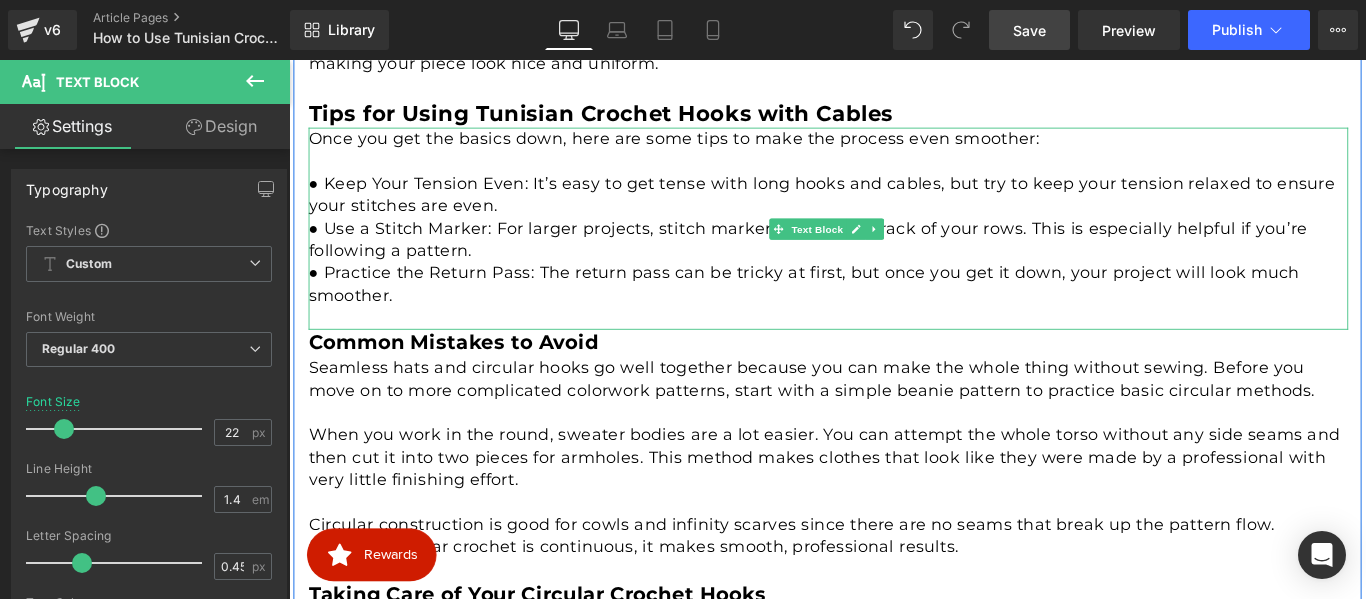 scroll, scrollTop: 2316, scrollLeft: 0, axis: vertical 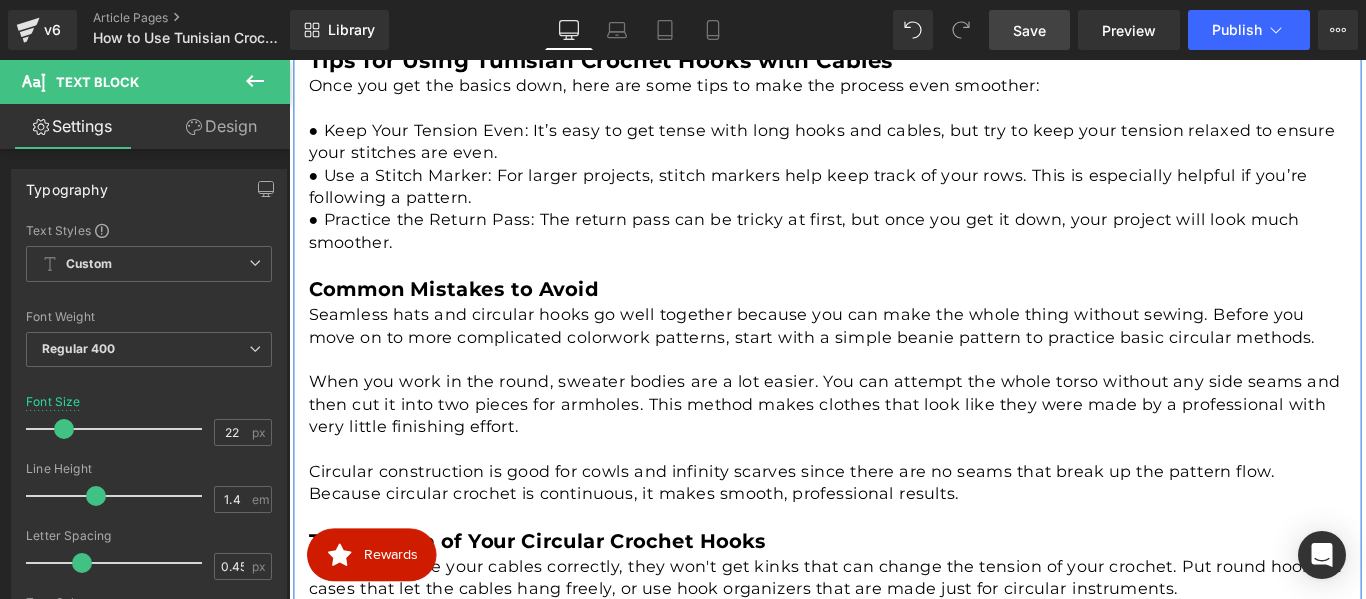click on "When you work in the round, sweater bodies are a lot easier. You can attempt the whole torso without any side seams and then cut it into two pieces for armholes. This method makes clothes that look like they were made by a professional with very little finishing effort." at bounding box center [895, 447] 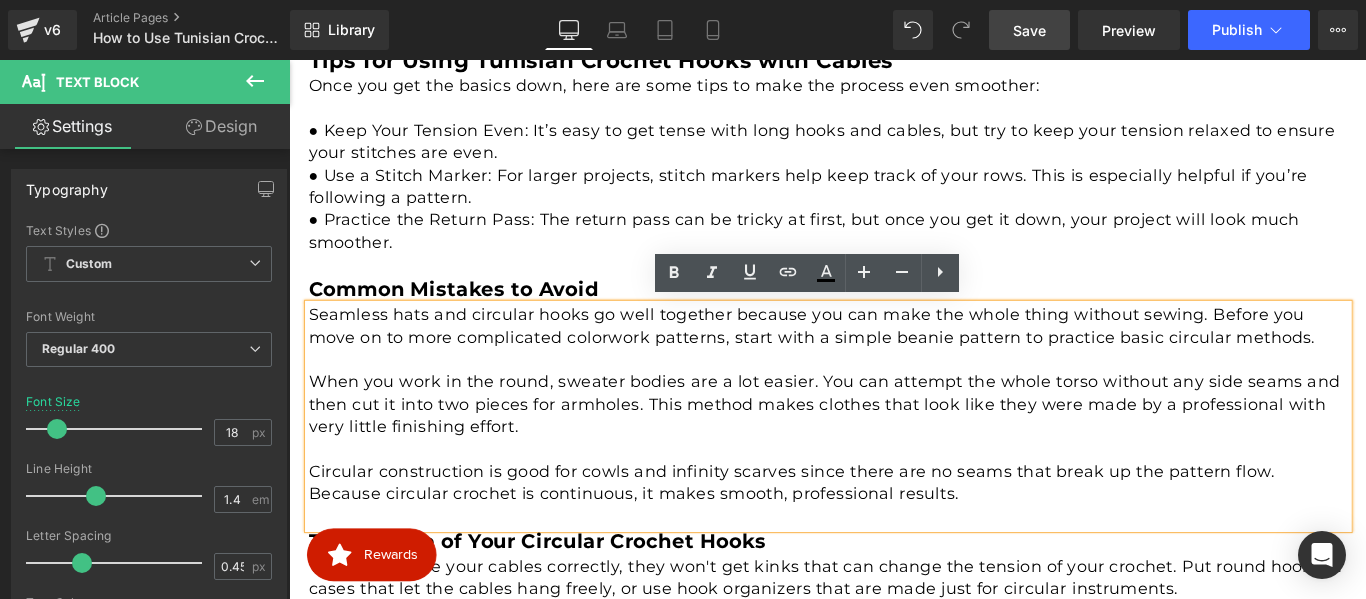 click on "When you work in the round, sweater bodies are a lot easier. You can attempt the whole torso without any side seams and then cut it into two pieces for armholes. This method makes clothes that look like they were made by a professional with very little finishing effort." at bounding box center [895, 447] 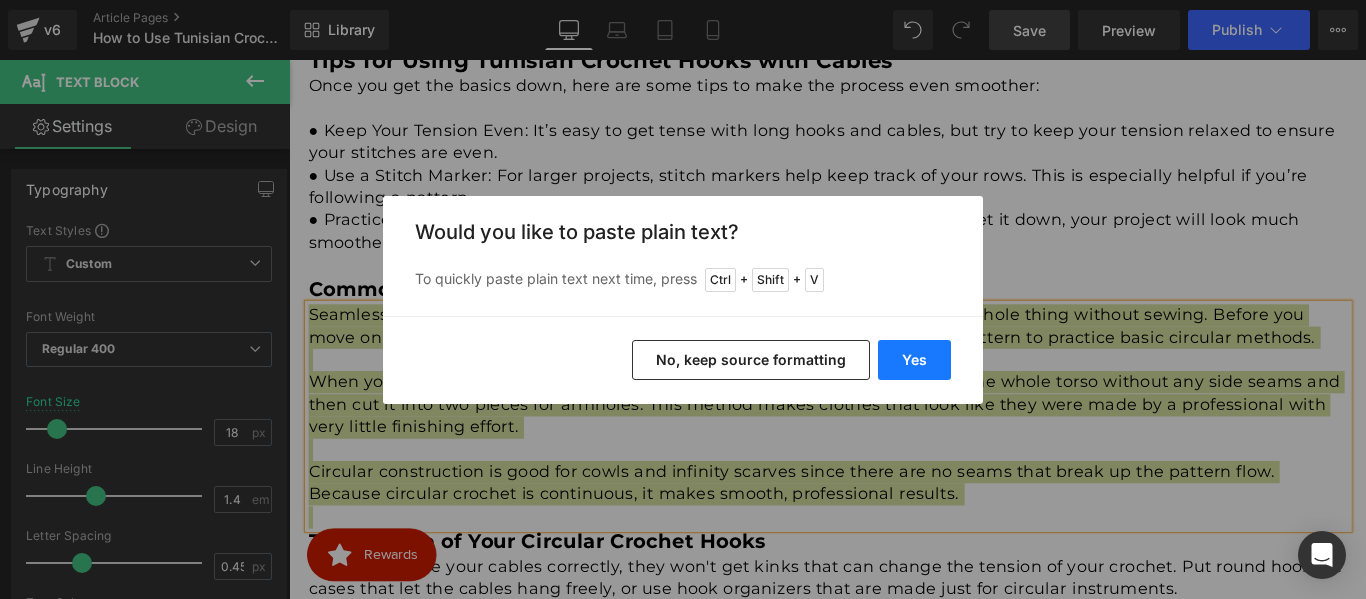 click on "Yes" at bounding box center [914, 360] 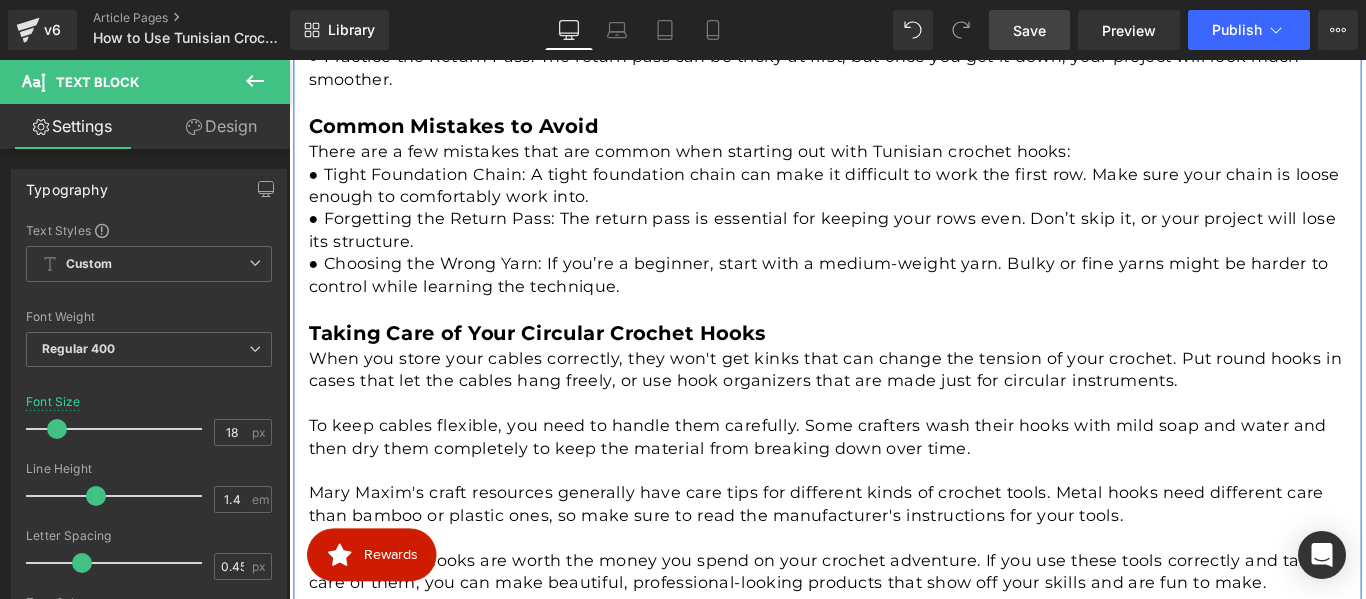 scroll, scrollTop: 2516, scrollLeft: 0, axis: vertical 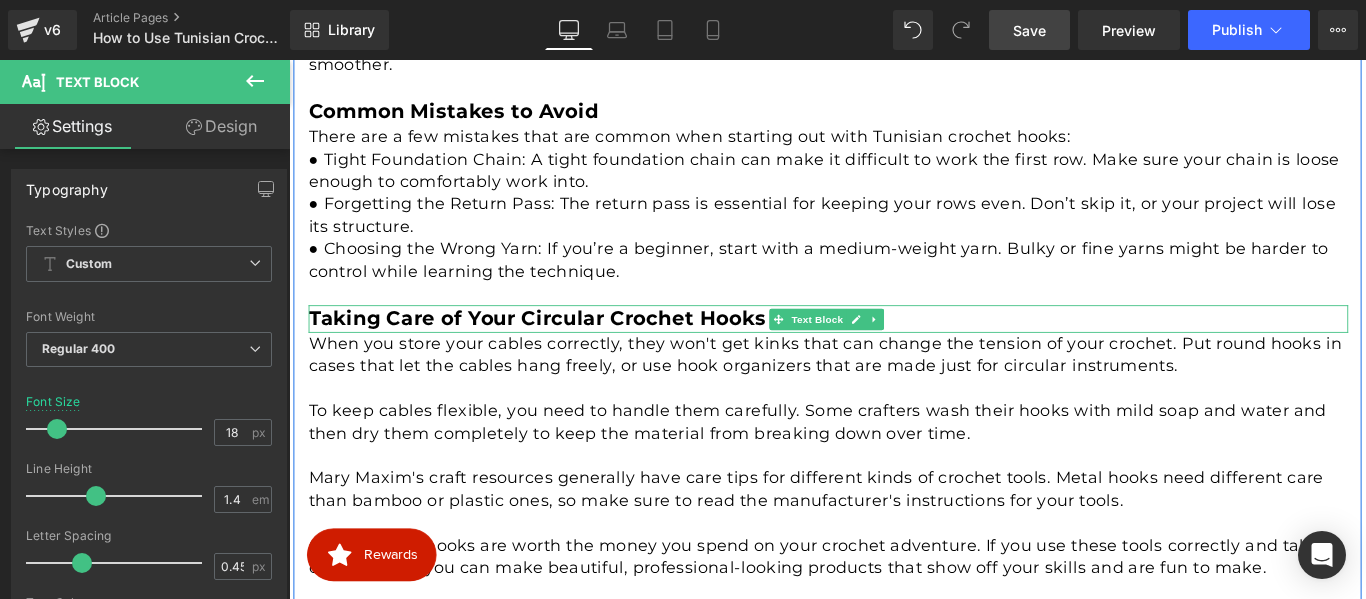 click on "Taking Care of Your Circular Crochet Hooks" at bounding box center (568, 349) 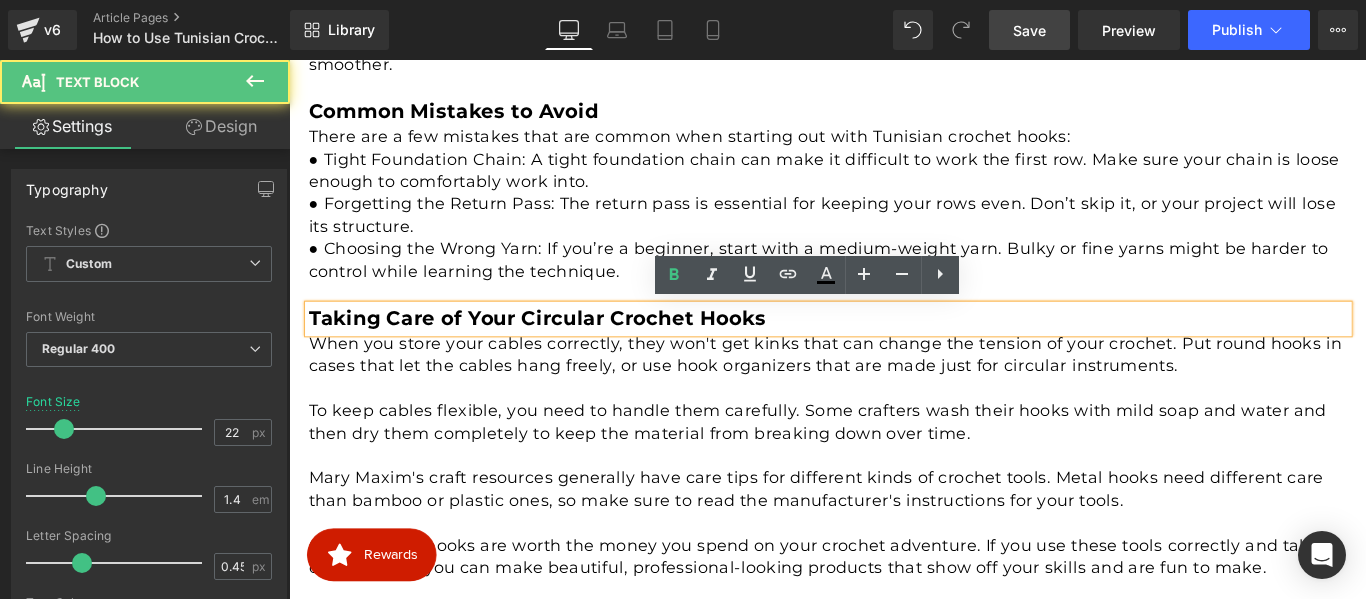 click on "Taking Care of Your Circular Crochet Hooks" at bounding box center [568, 349] 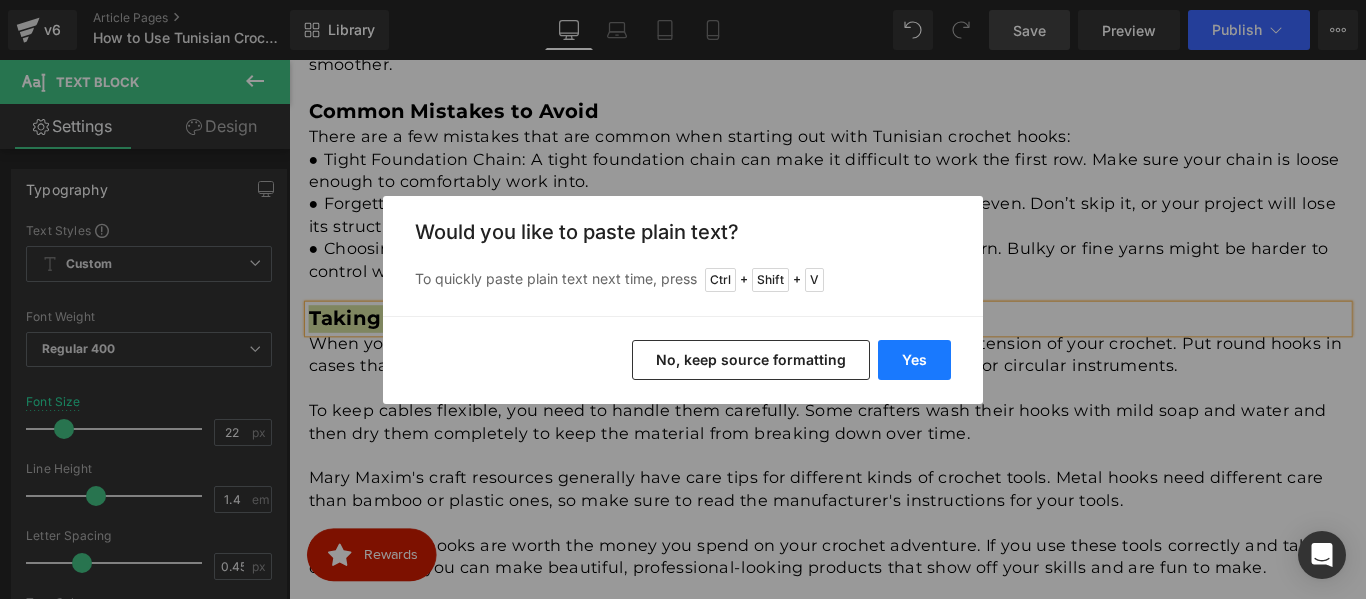 click on "Yes" at bounding box center [914, 360] 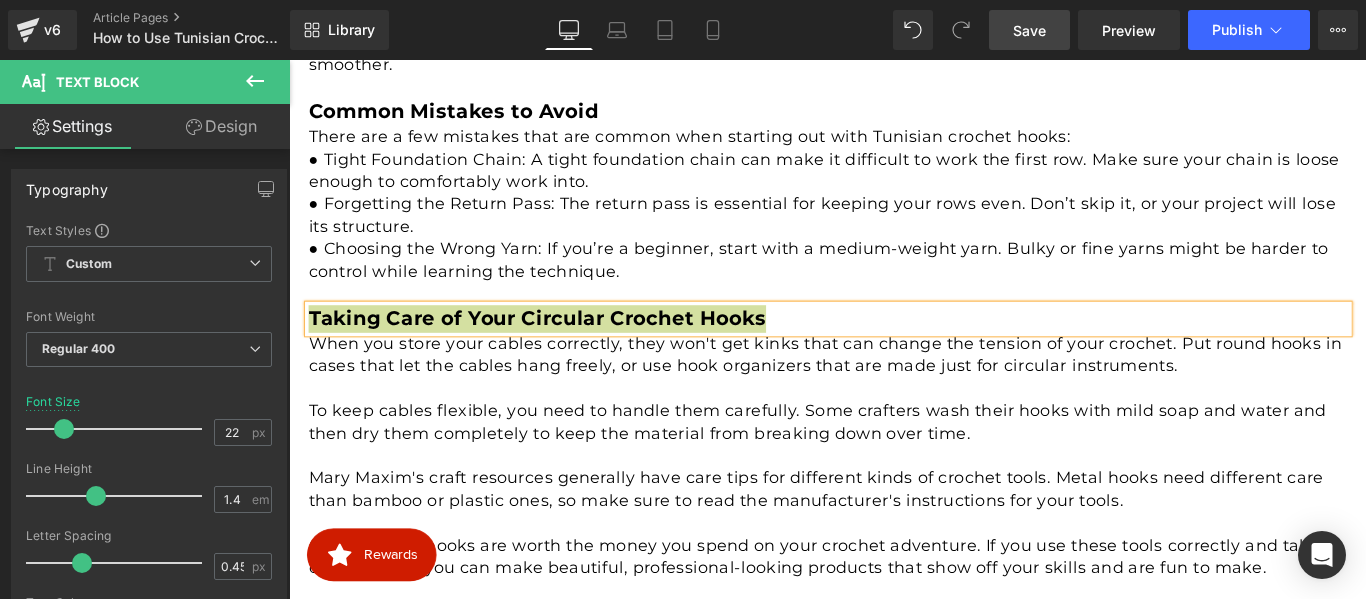 type 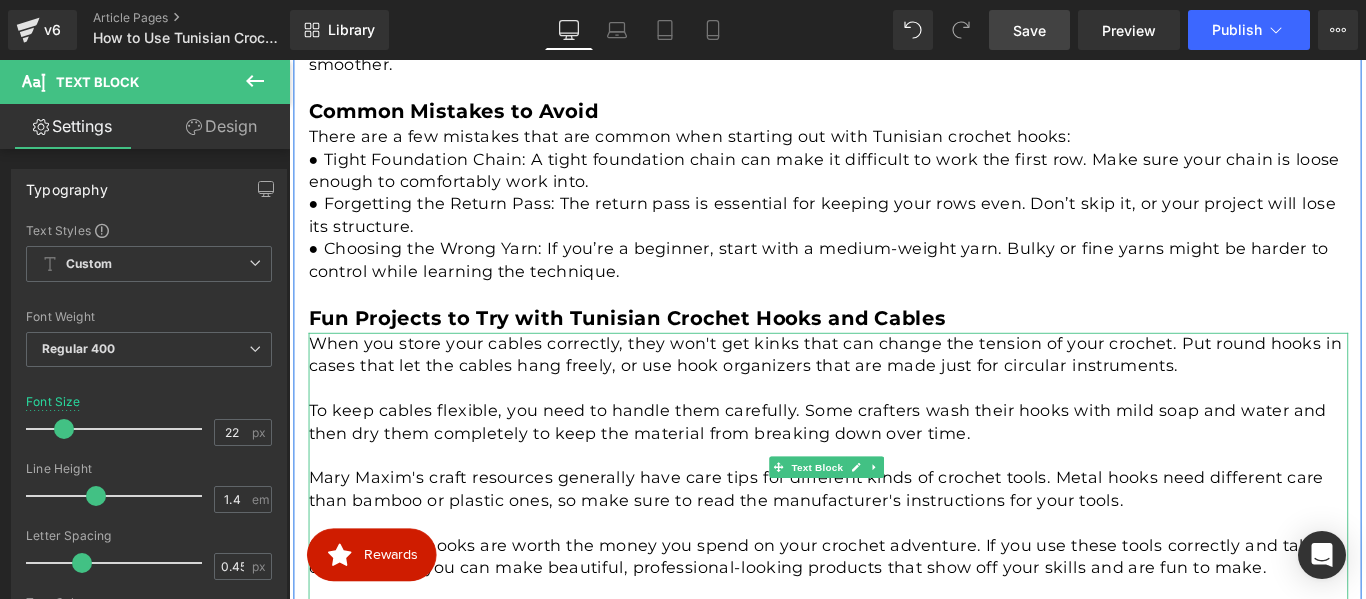 click on "To keep cables flexible, you need to handle them carefully. Some crafters wash their hooks with mild soap and water and then dry them completely to keep the material from breaking down over time." at bounding box center (895, 467) 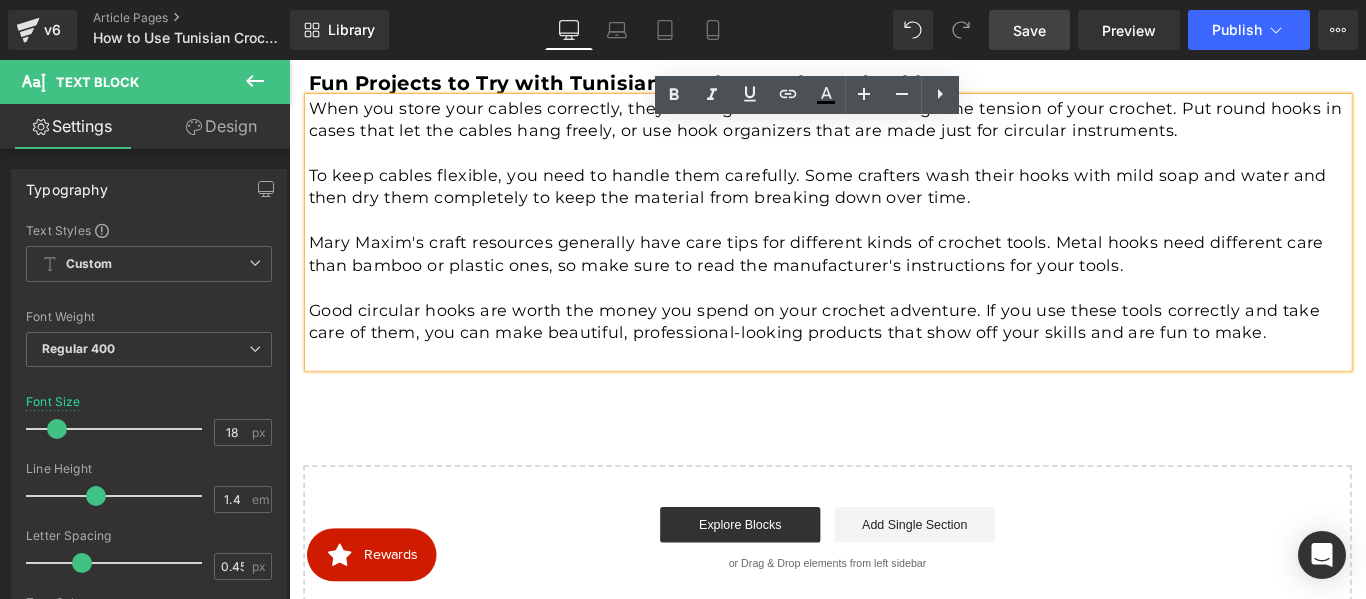 scroll, scrollTop: 2602, scrollLeft: 0, axis: vertical 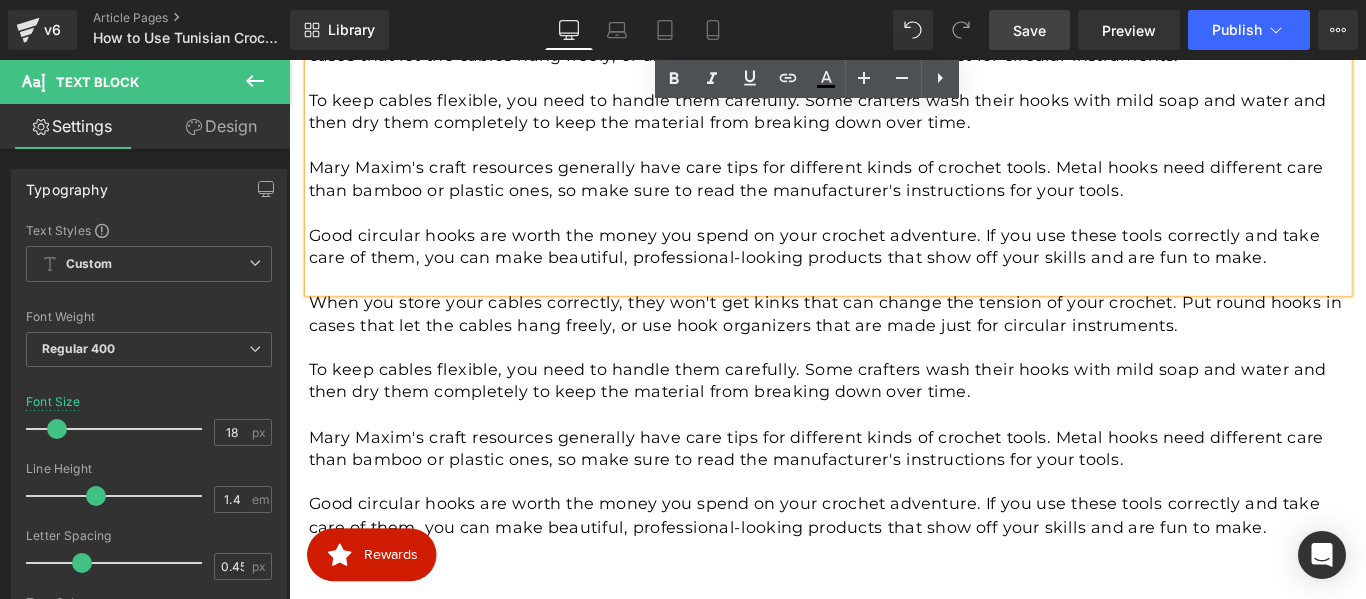 click on "Mary Maxim's craft resources generally have care tips for different kinds of crochet tools. Metal hooks need different care than bamboo or plastic ones, so make sure to read the manufacturer's instructions for your tools." at bounding box center (895, 194) 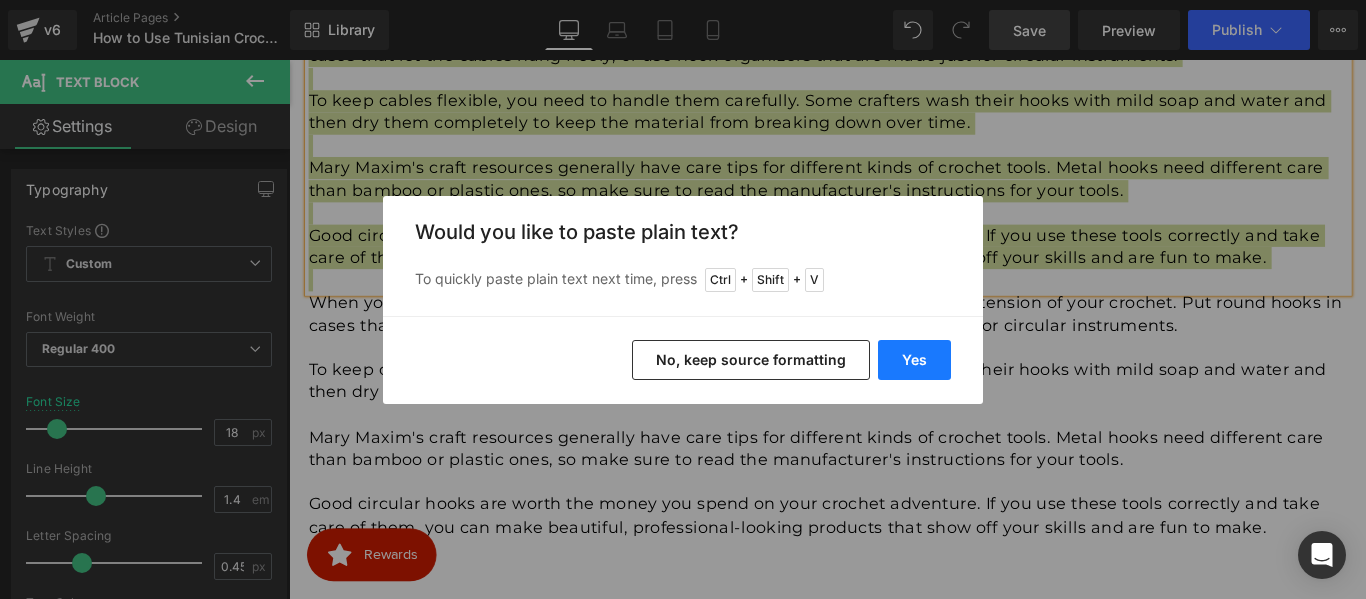 click on "Yes" at bounding box center [914, 360] 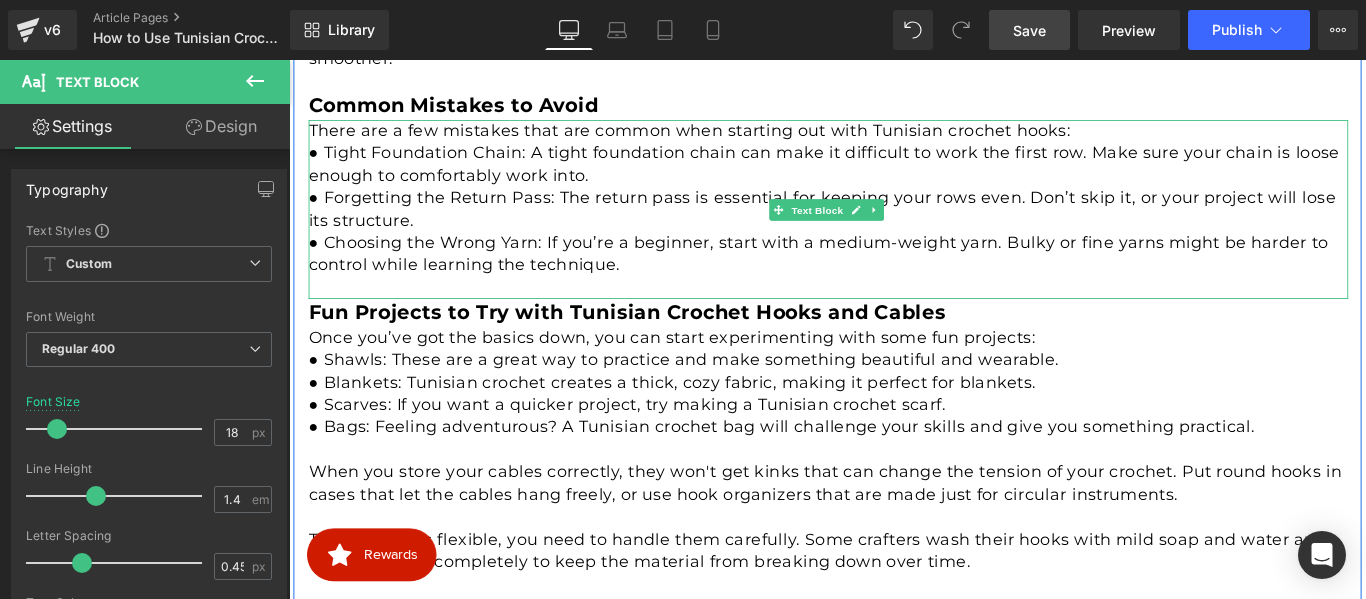 scroll, scrollTop: 2471, scrollLeft: 0, axis: vertical 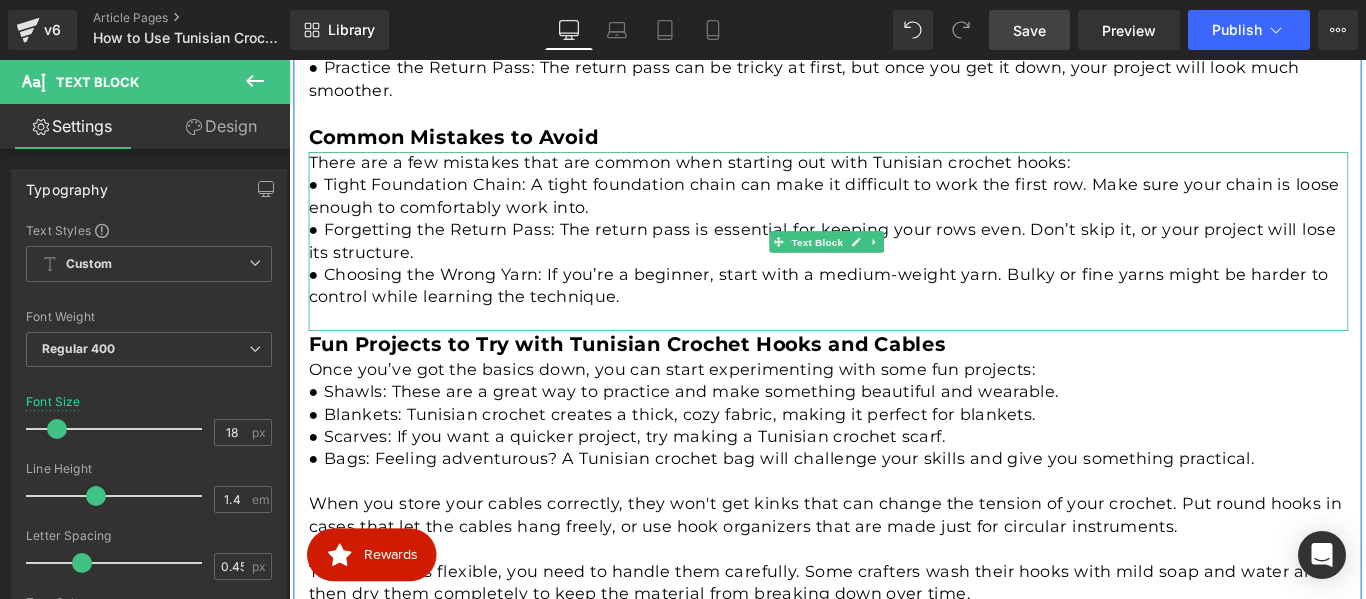 click on "● Forgetting the Return Pass: The return pass is essential for keeping your rows even. Don’t skip it, or your project will lose its structure." at bounding box center (895, 263) 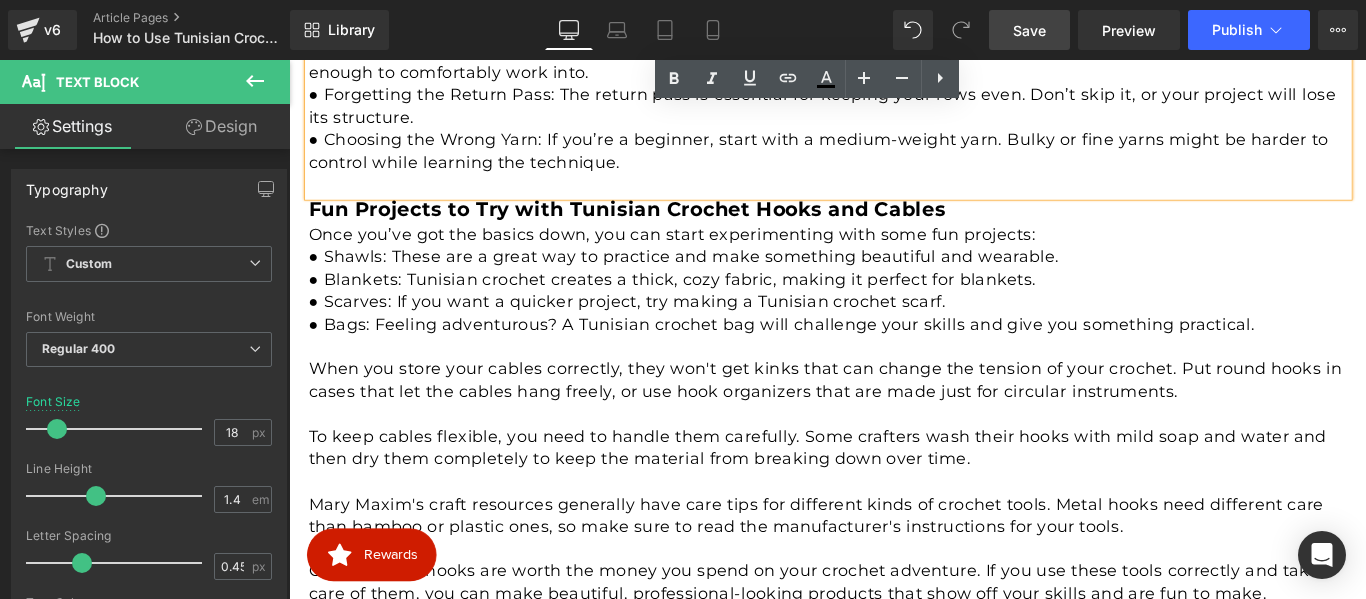 scroll, scrollTop: 2687, scrollLeft: 0, axis: vertical 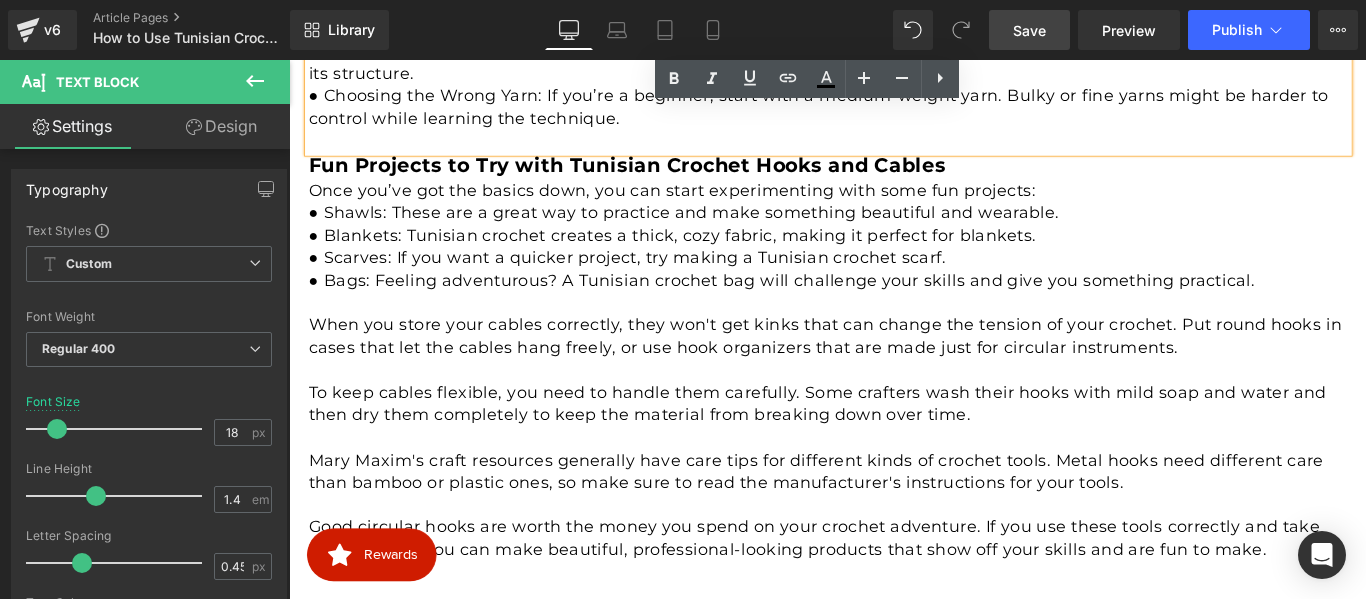 click on "● Bags: Feeling adventurous? A Tunisian crochet bag will challenge your skills and give you something practical." at bounding box center [895, 308] 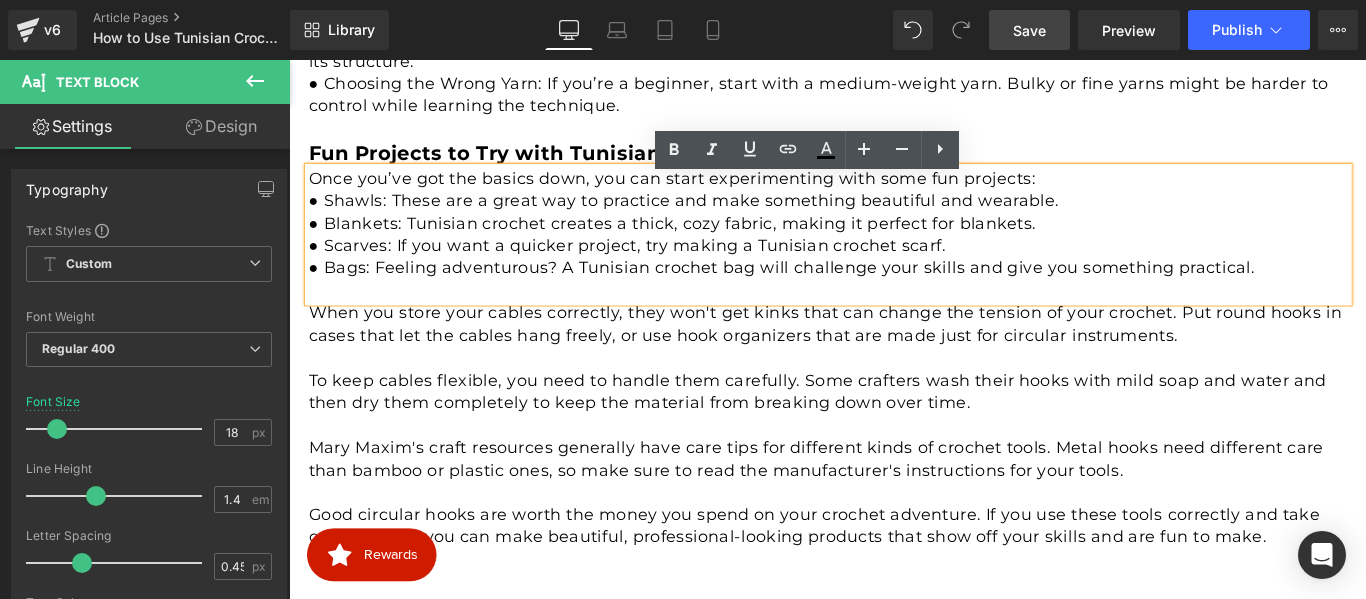 scroll, scrollTop: 2671, scrollLeft: 0, axis: vertical 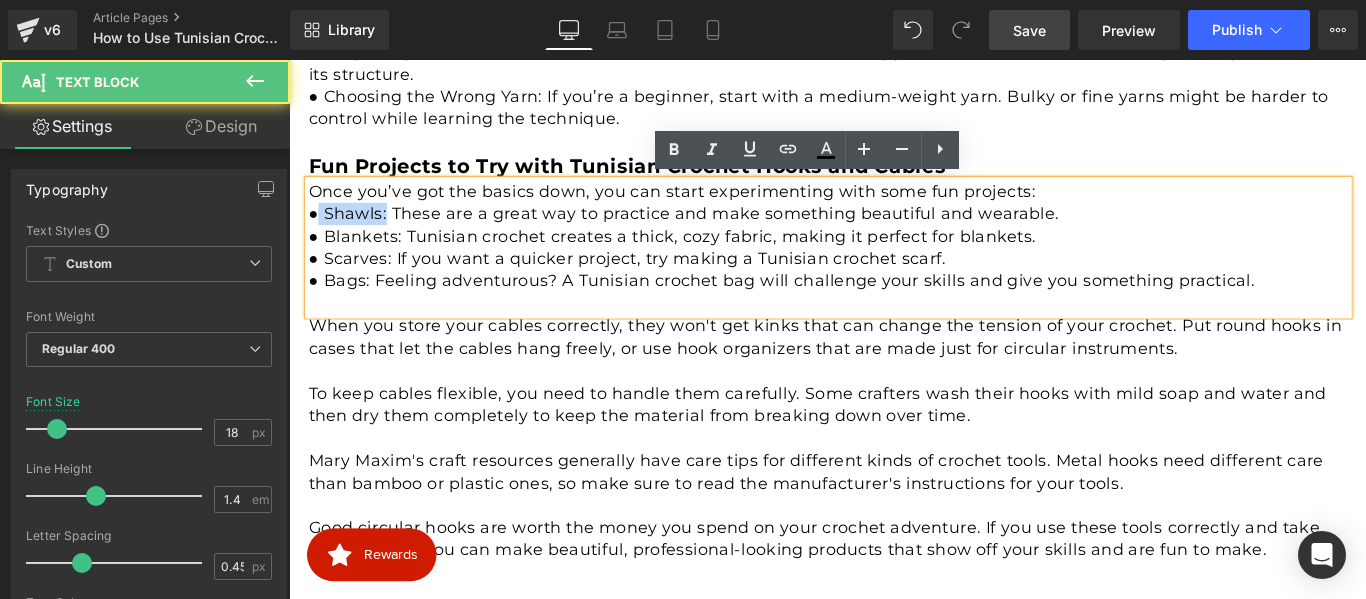 drag, startPoint x: 394, startPoint y: 230, endPoint x: 313, endPoint y: 230, distance: 81 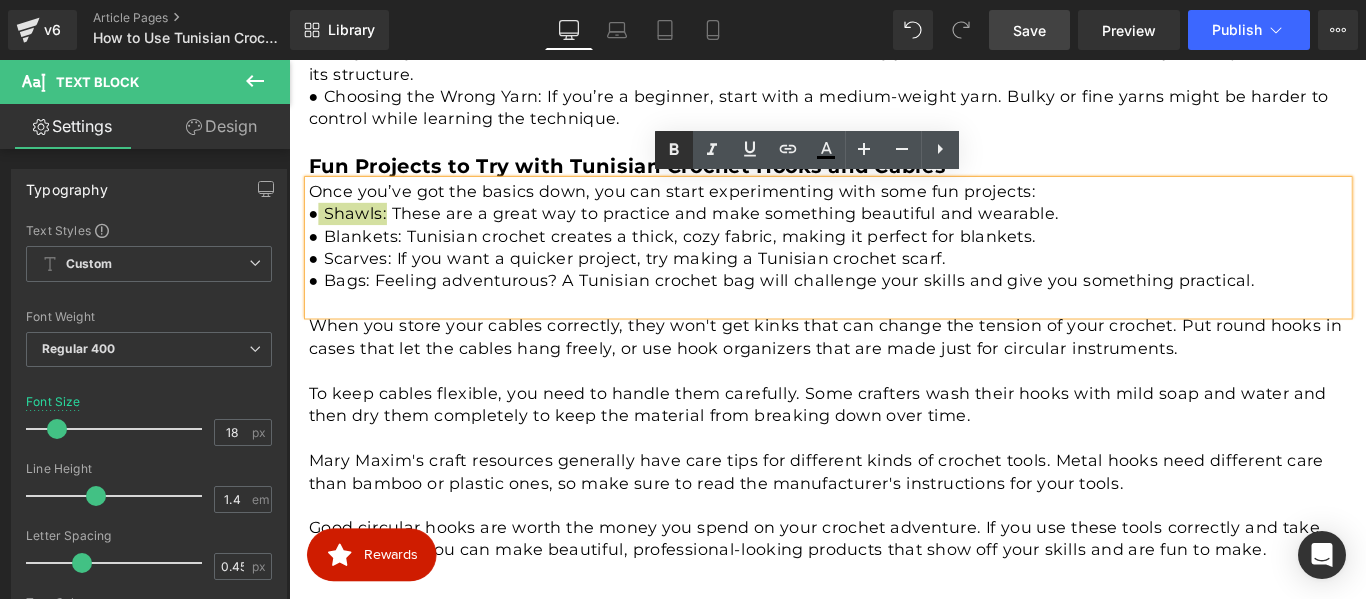 click 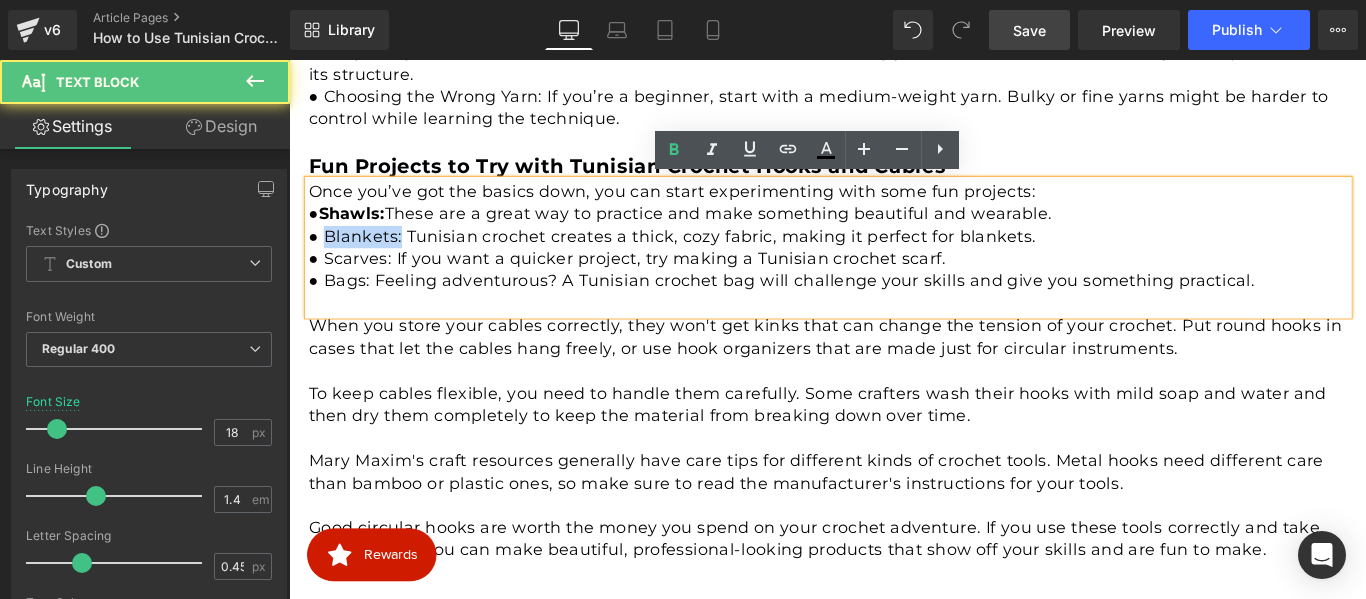 drag, startPoint x: 411, startPoint y: 253, endPoint x: 324, endPoint y: 257, distance: 87.0919 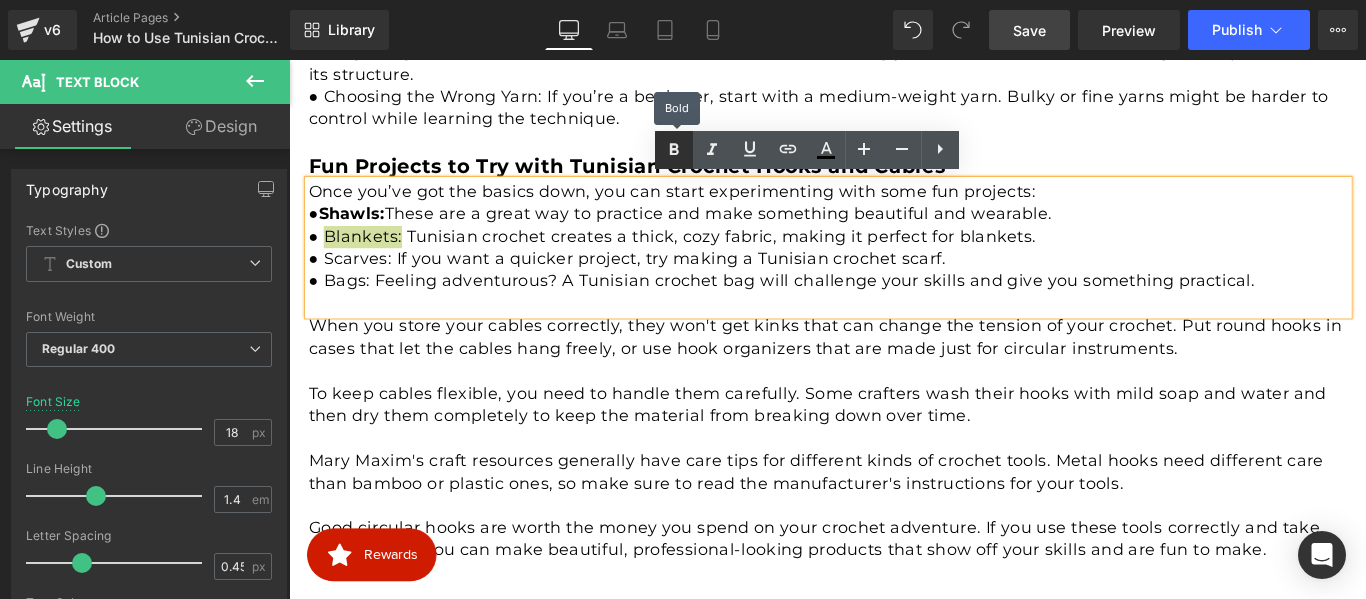 click 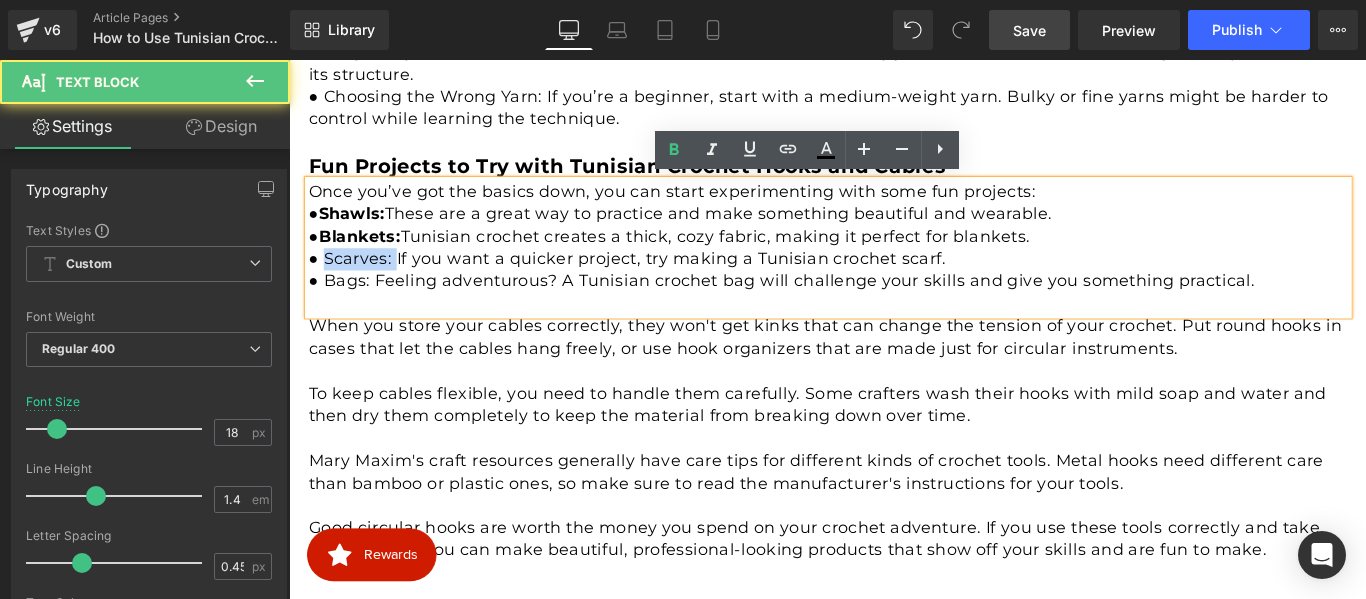 drag, startPoint x: 402, startPoint y: 279, endPoint x: 322, endPoint y: 277, distance: 80.024994 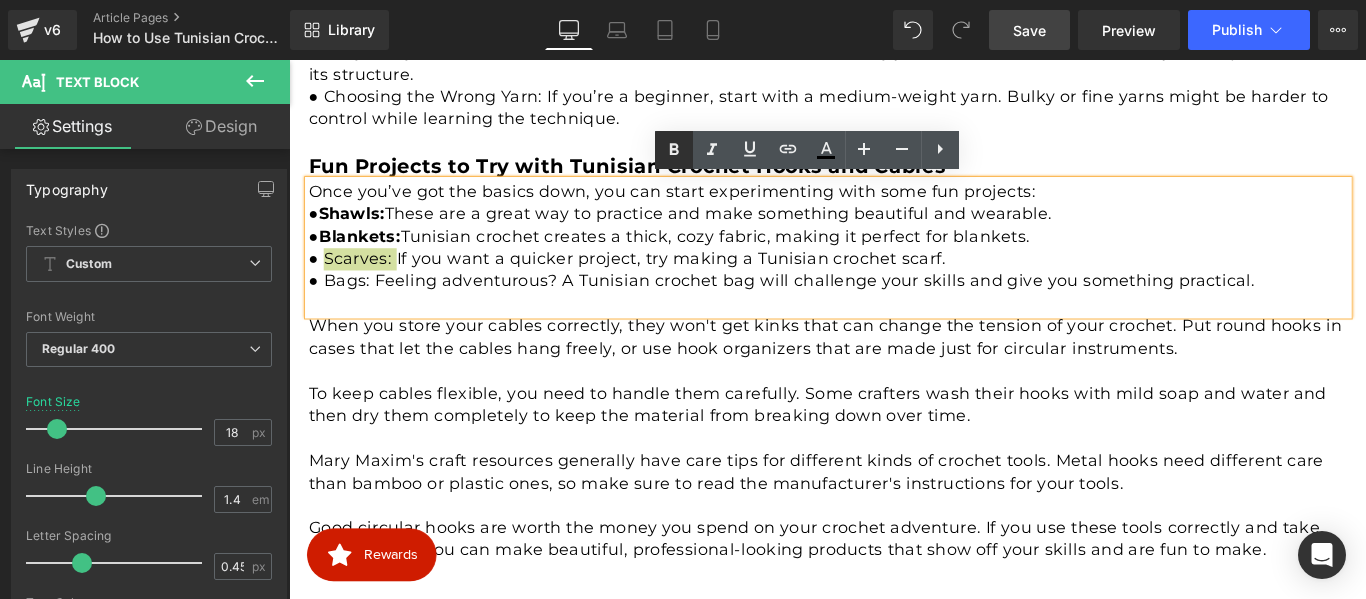 click 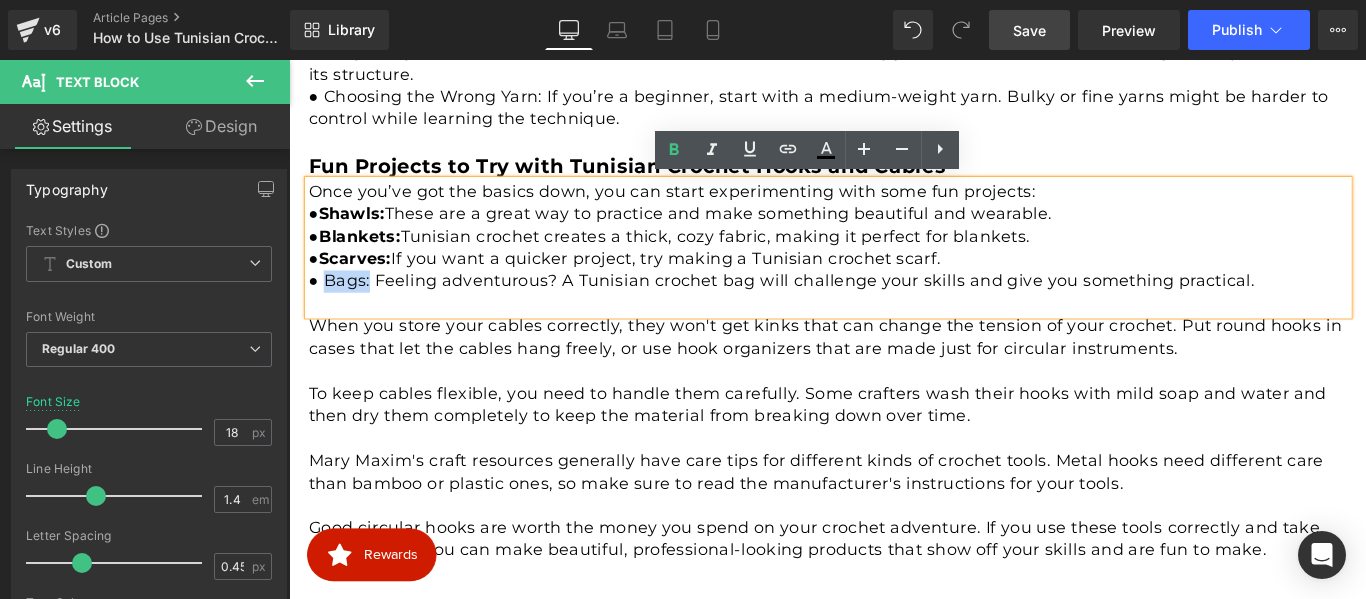 drag, startPoint x: 372, startPoint y: 303, endPoint x: 326, endPoint y: 309, distance: 46.389652 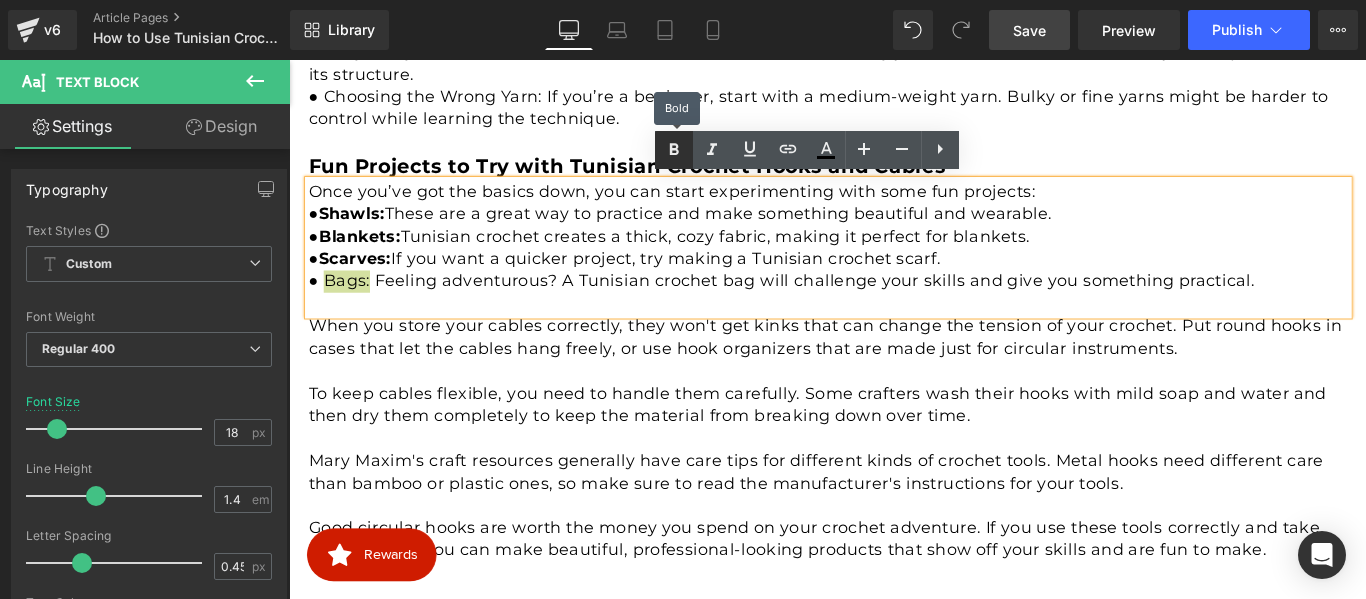 click 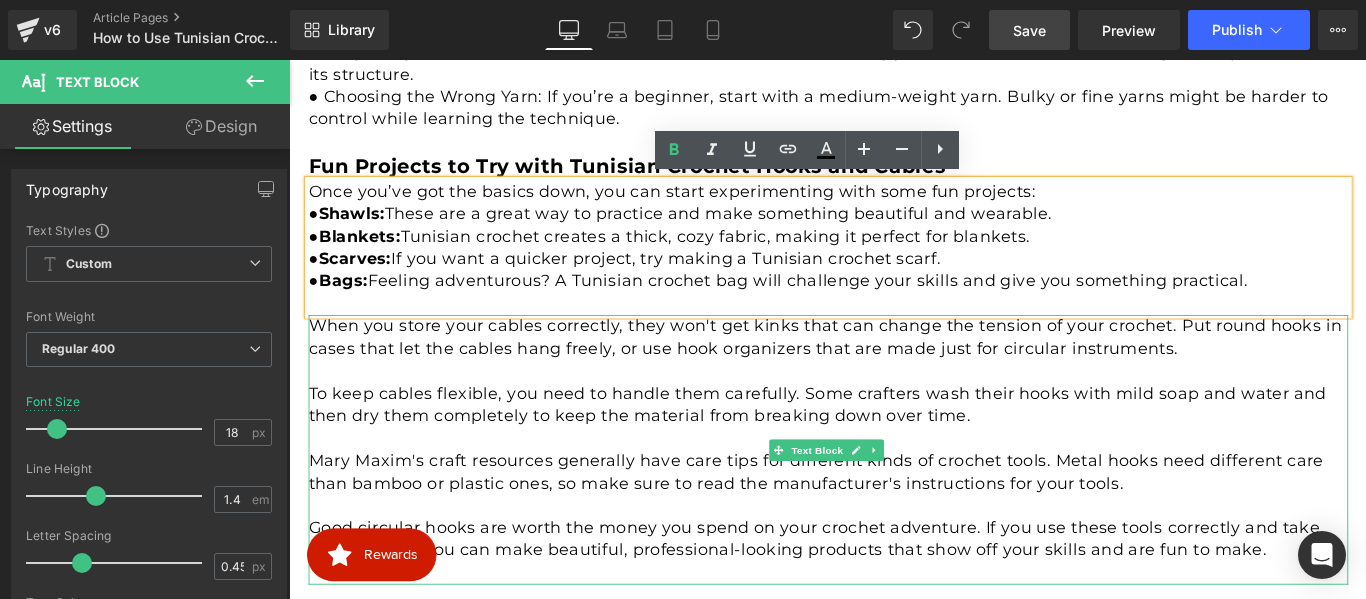 click at bounding box center [895, 409] 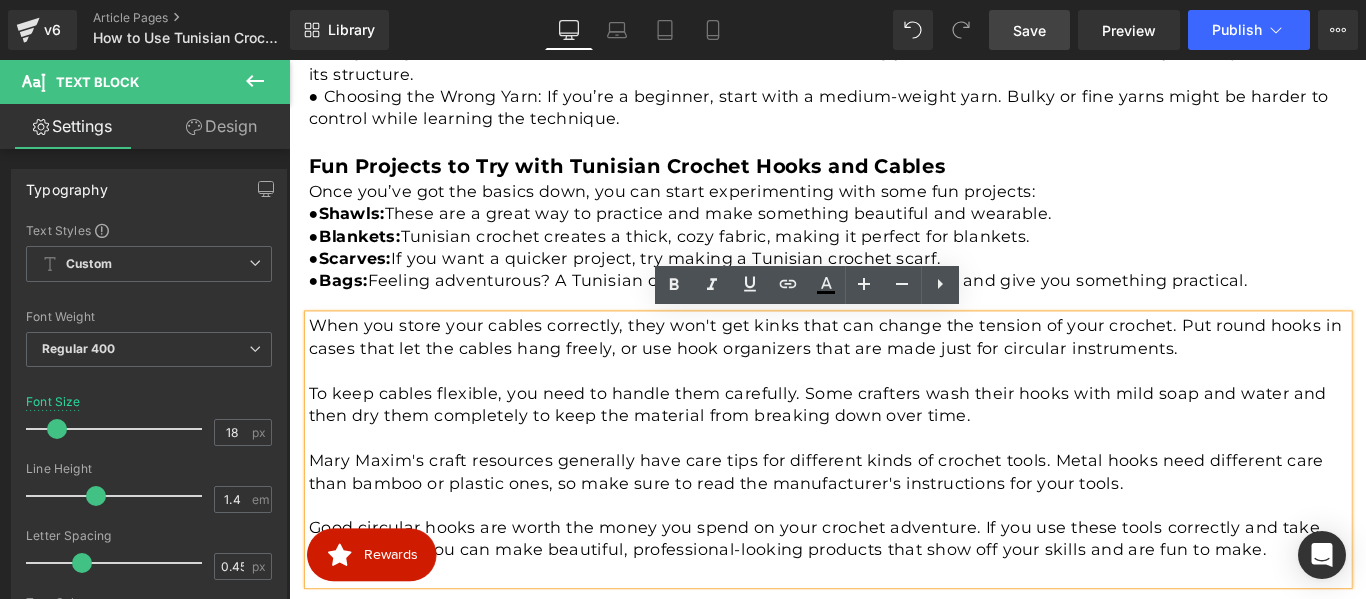 click at bounding box center [895, 409] 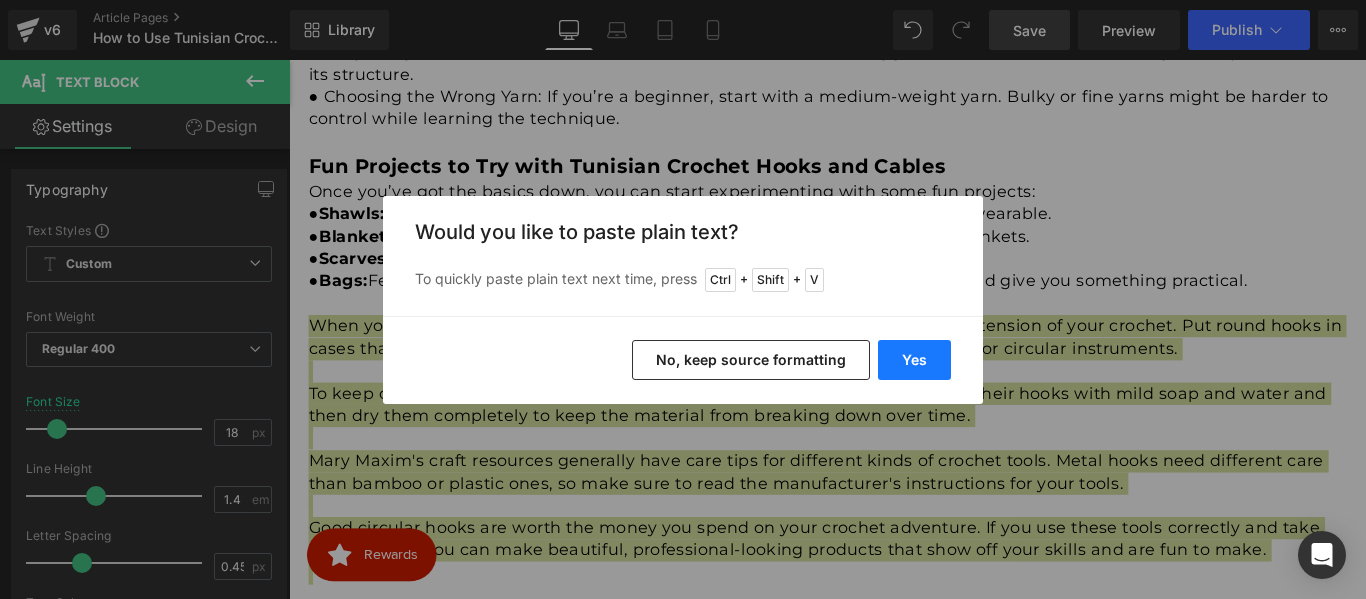 click on "Yes" at bounding box center (914, 360) 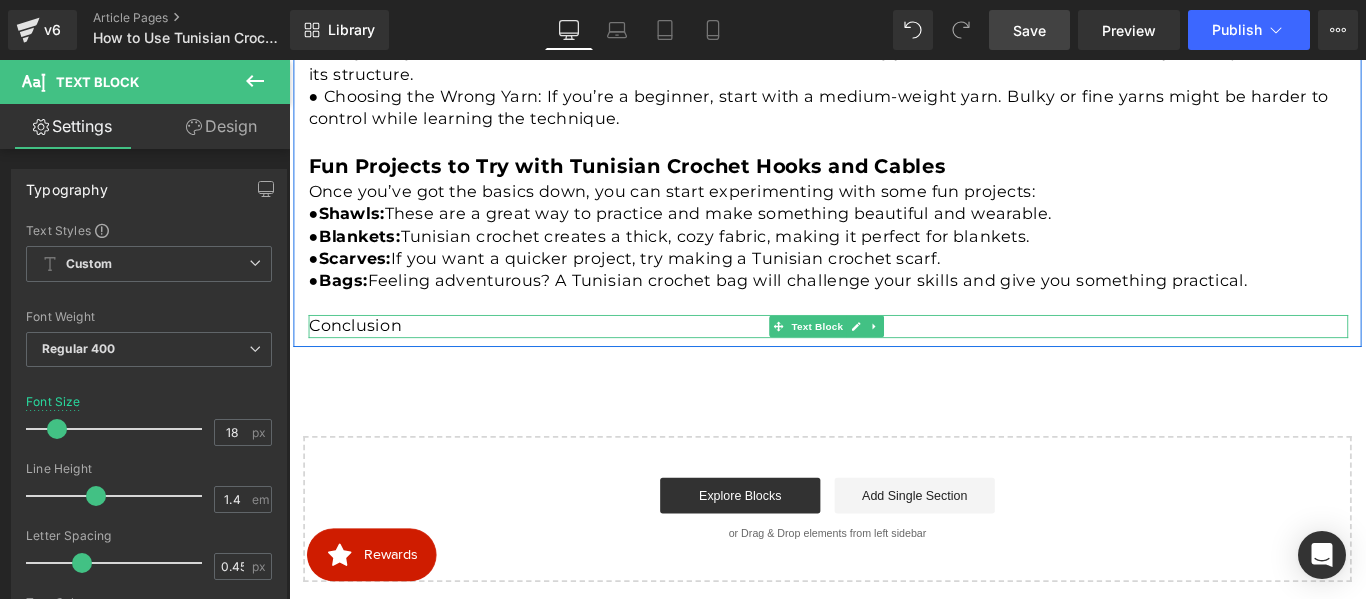 click on "Conclusion" at bounding box center [895, 358] 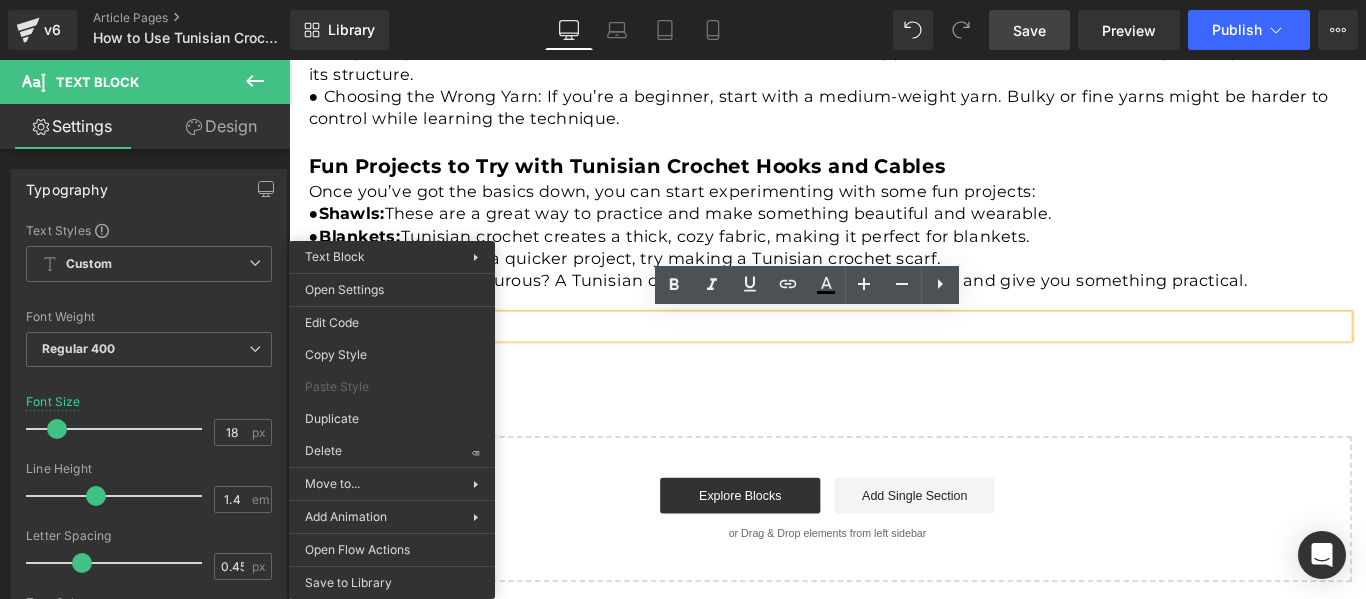 drag, startPoint x: 633, startPoint y: 481, endPoint x: 347, endPoint y: 462, distance: 286.63043 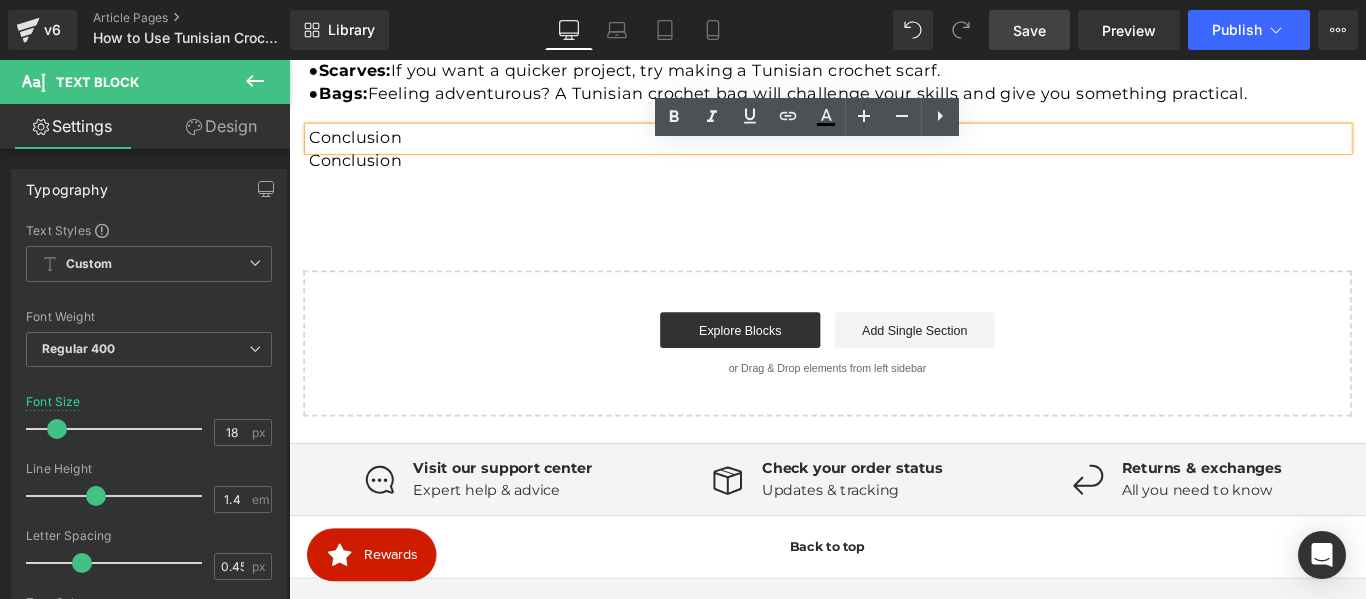 scroll, scrollTop: 2901, scrollLeft: 0, axis: vertical 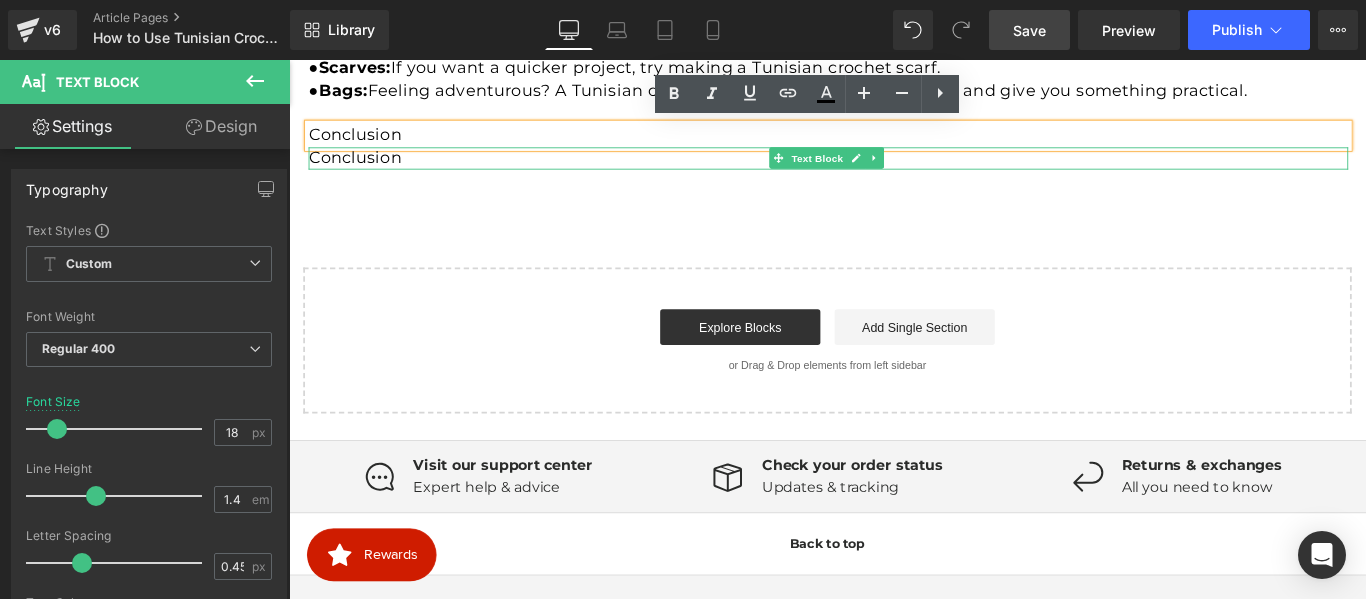 click on "Conclusion" at bounding box center (895, 170) 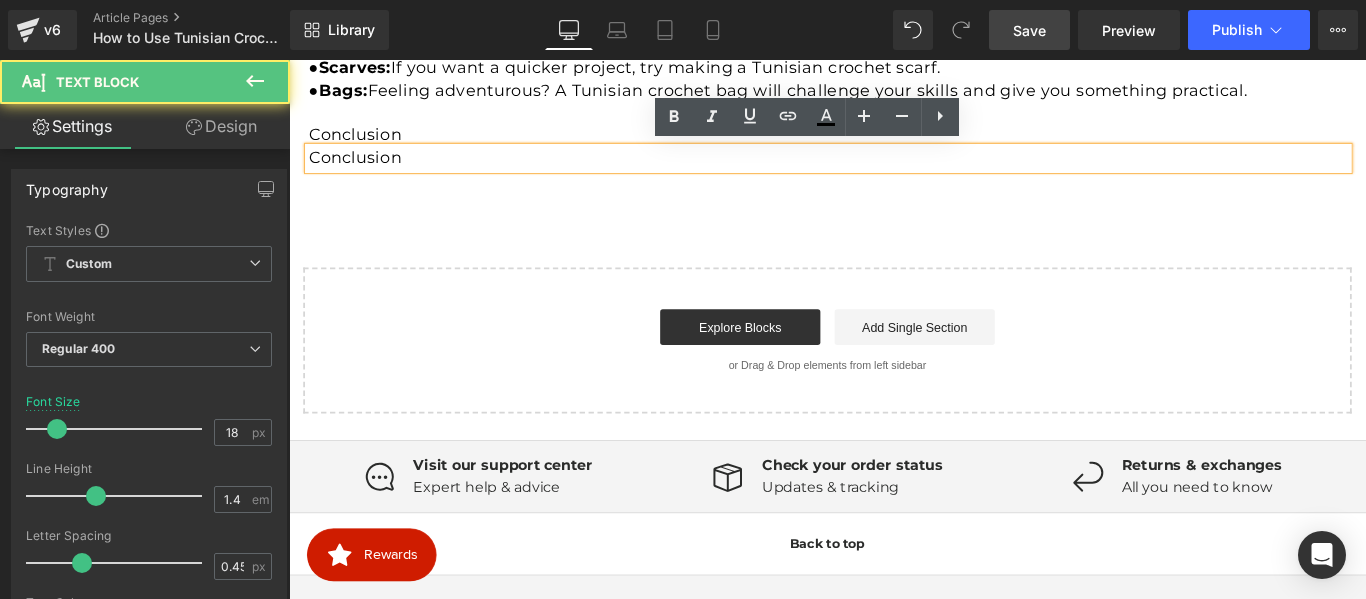 click on "Conclusion" at bounding box center [895, 170] 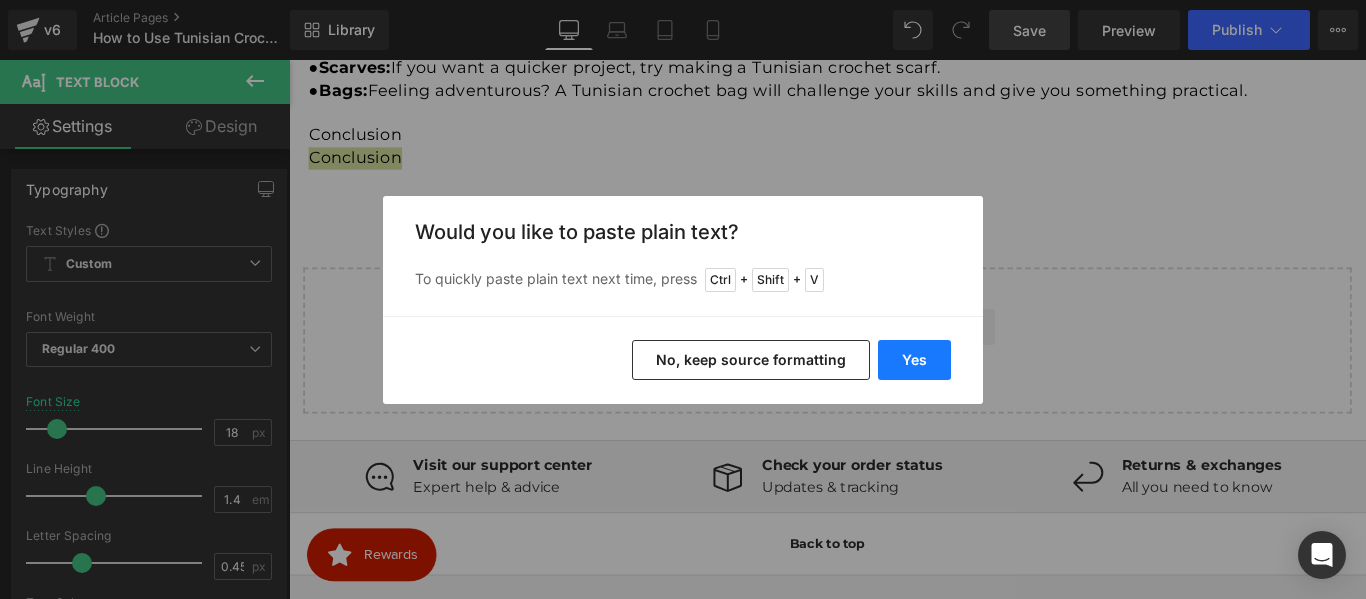 click on "Yes" at bounding box center (914, 360) 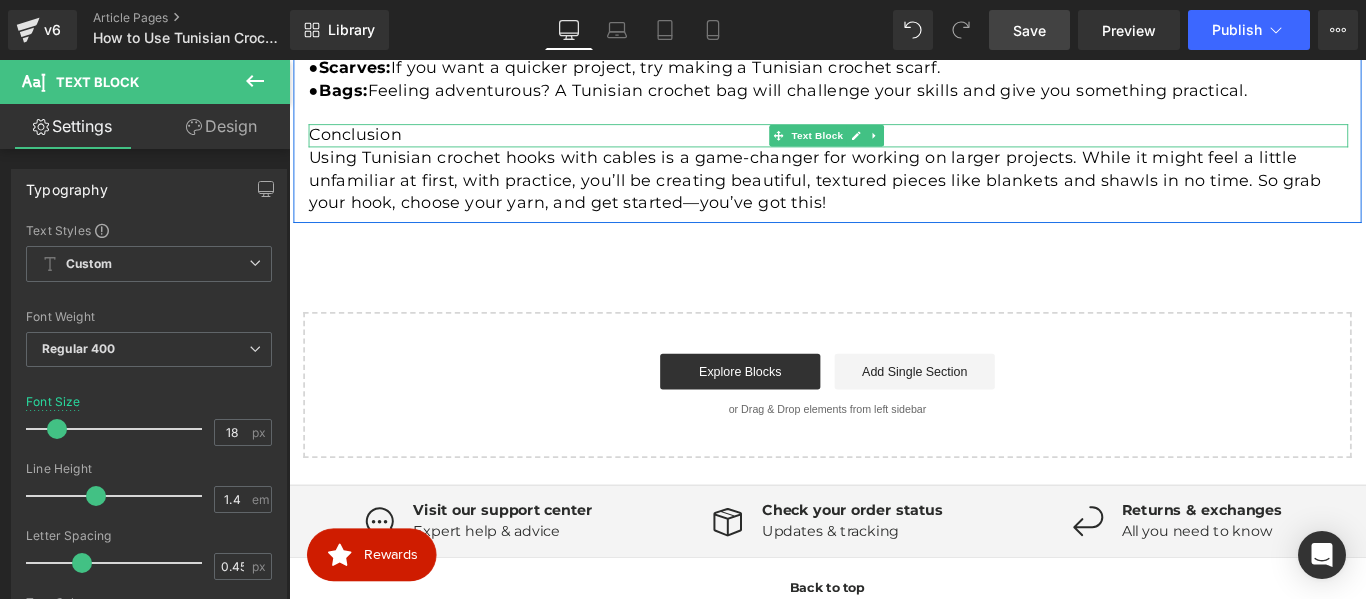 click on "Conclusion" at bounding box center [895, 144] 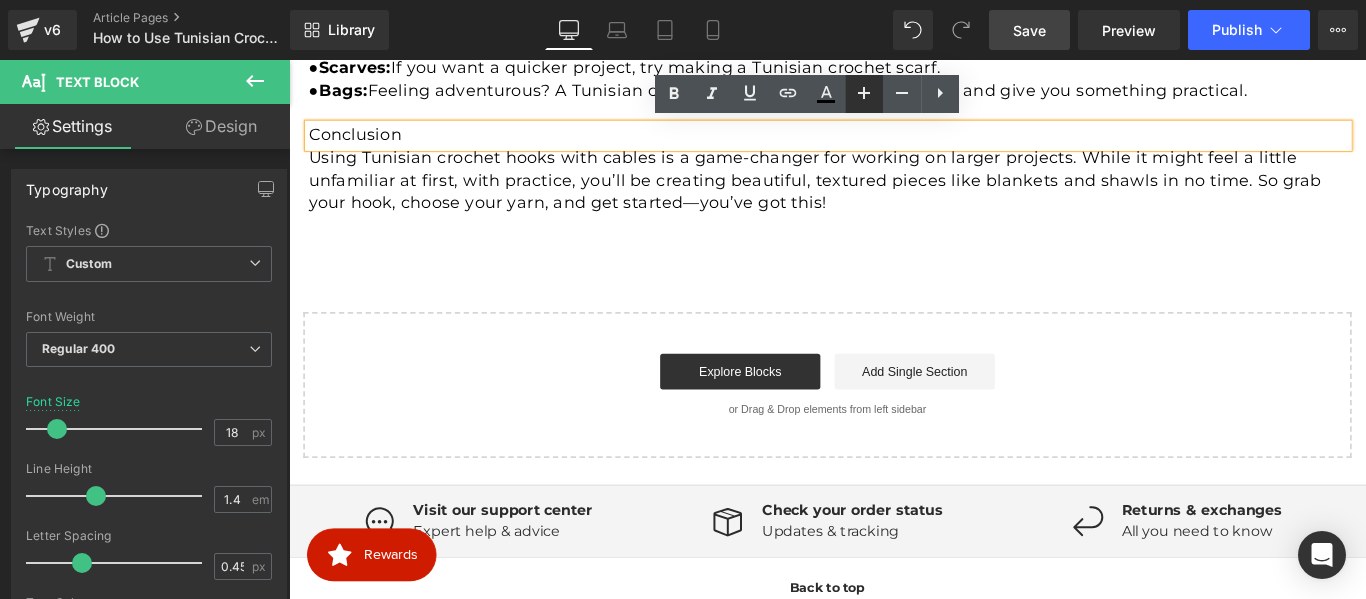 click 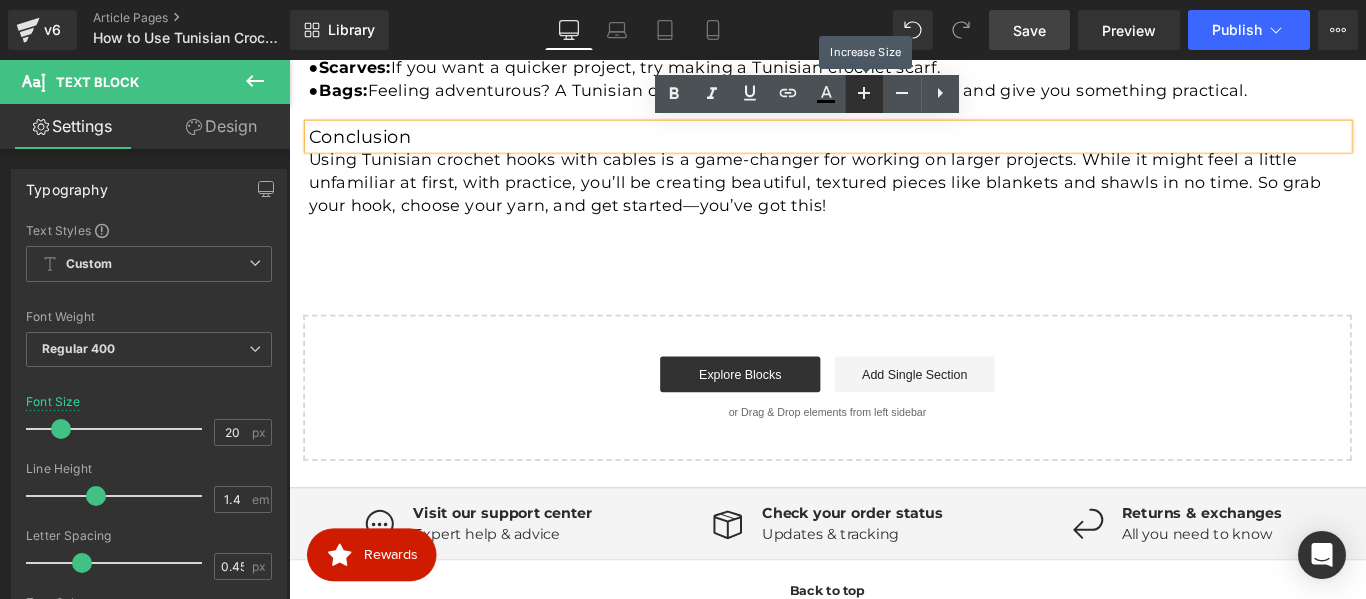 click 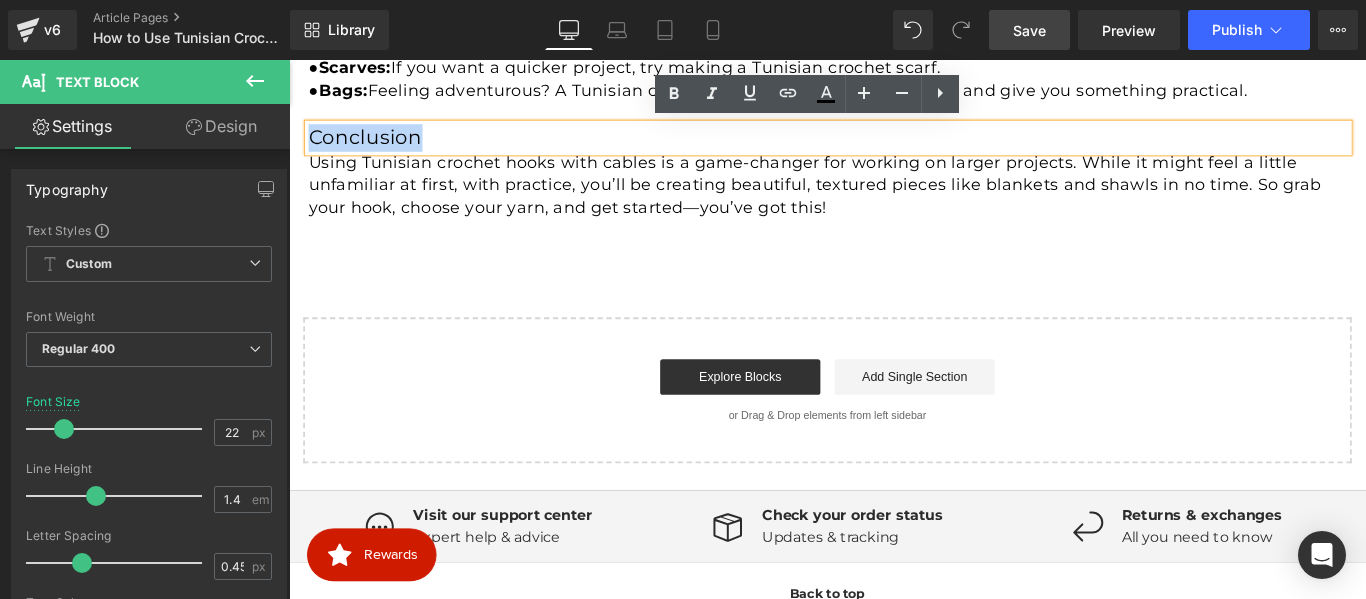 drag, startPoint x: 454, startPoint y: 145, endPoint x: 299, endPoint y: 149, distance: 155.0516 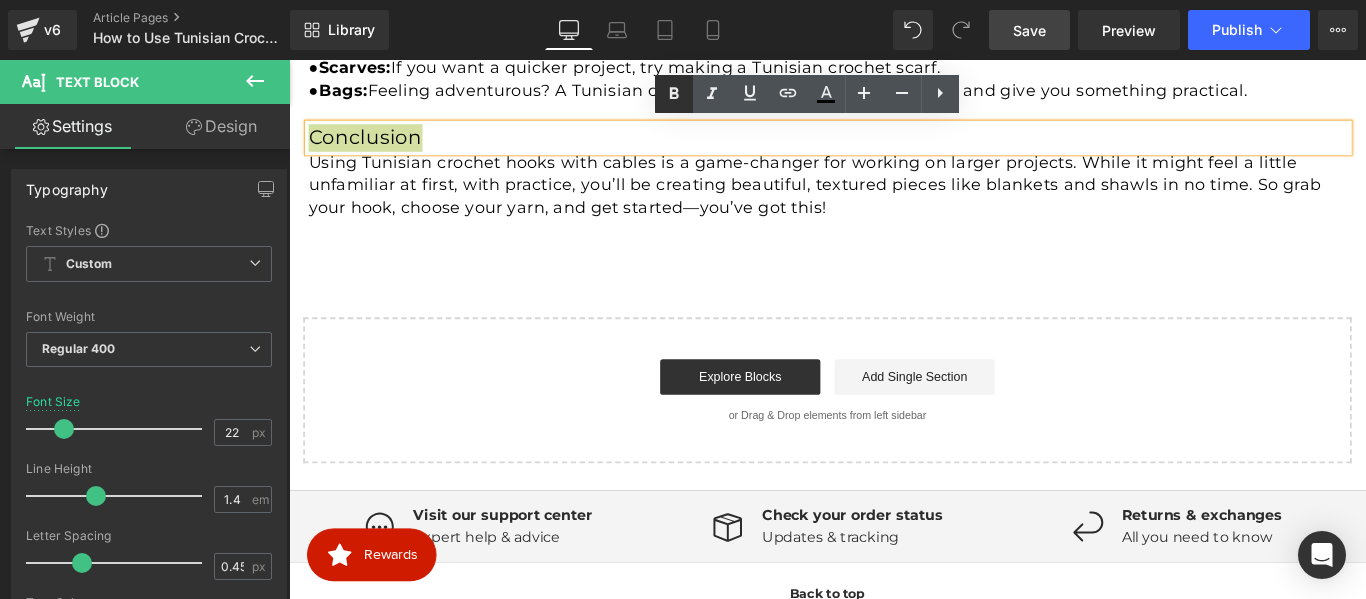 click 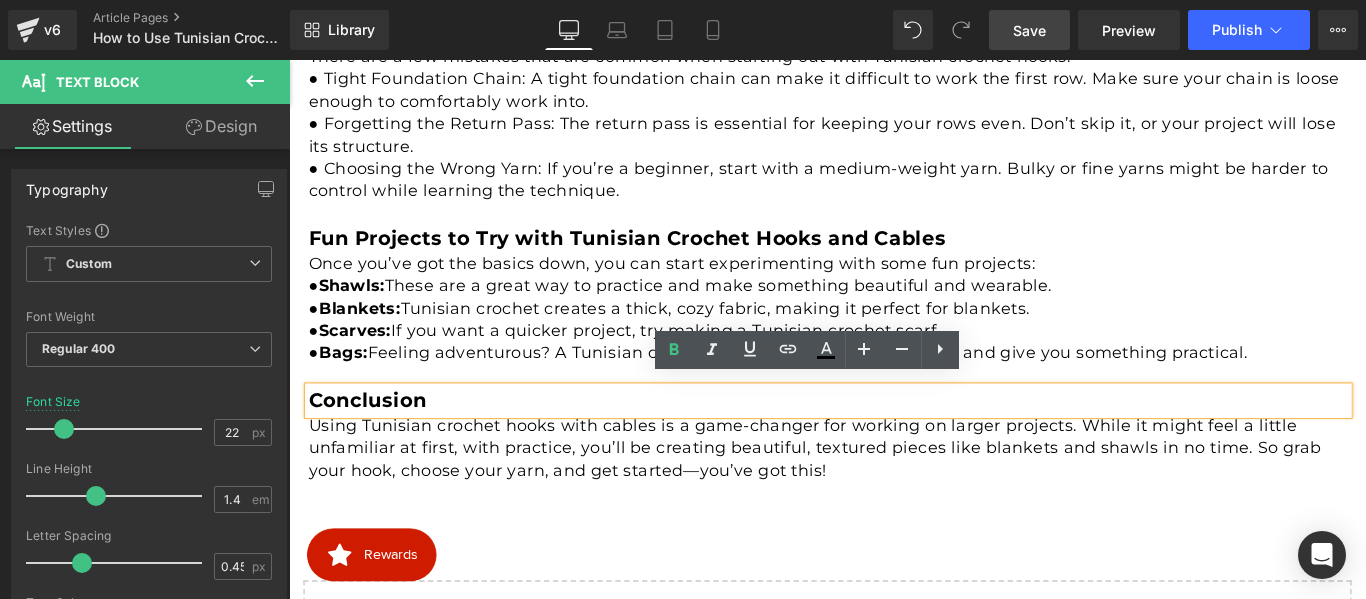 scroll, scrollTop: 2584, scrollLeft: 0, axis: vertical 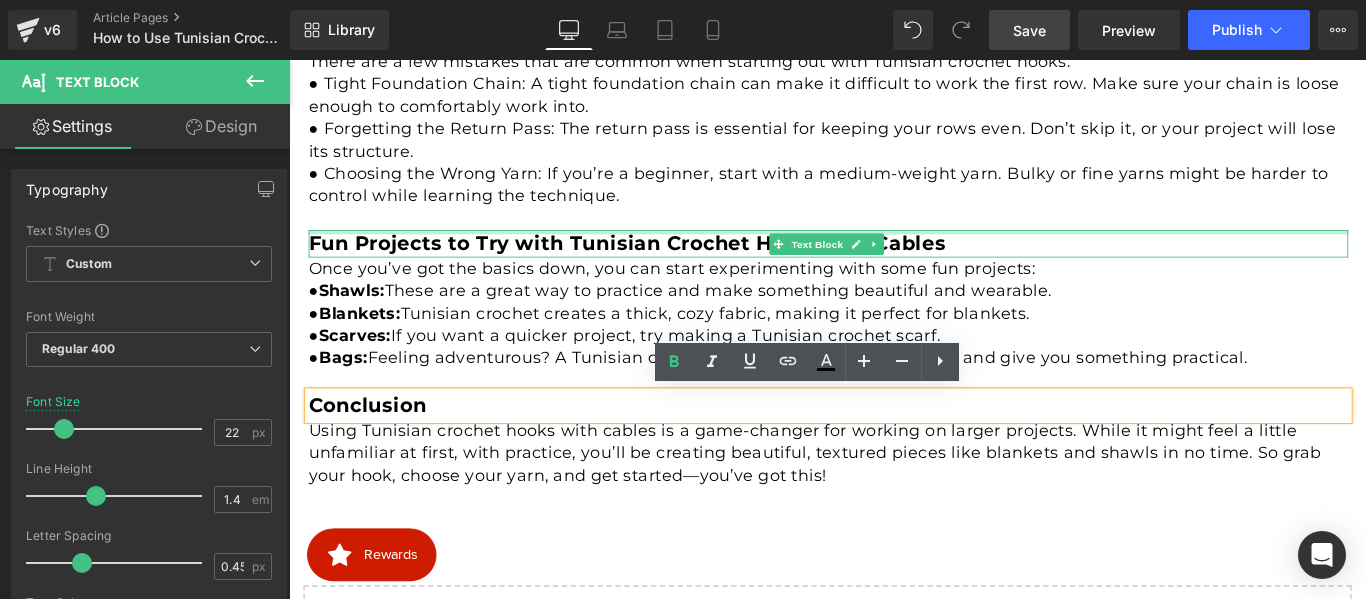 click on "Fun Projects to Try with Tunisian Crochet Hooks and Cables" at bounding box center (669, 265) 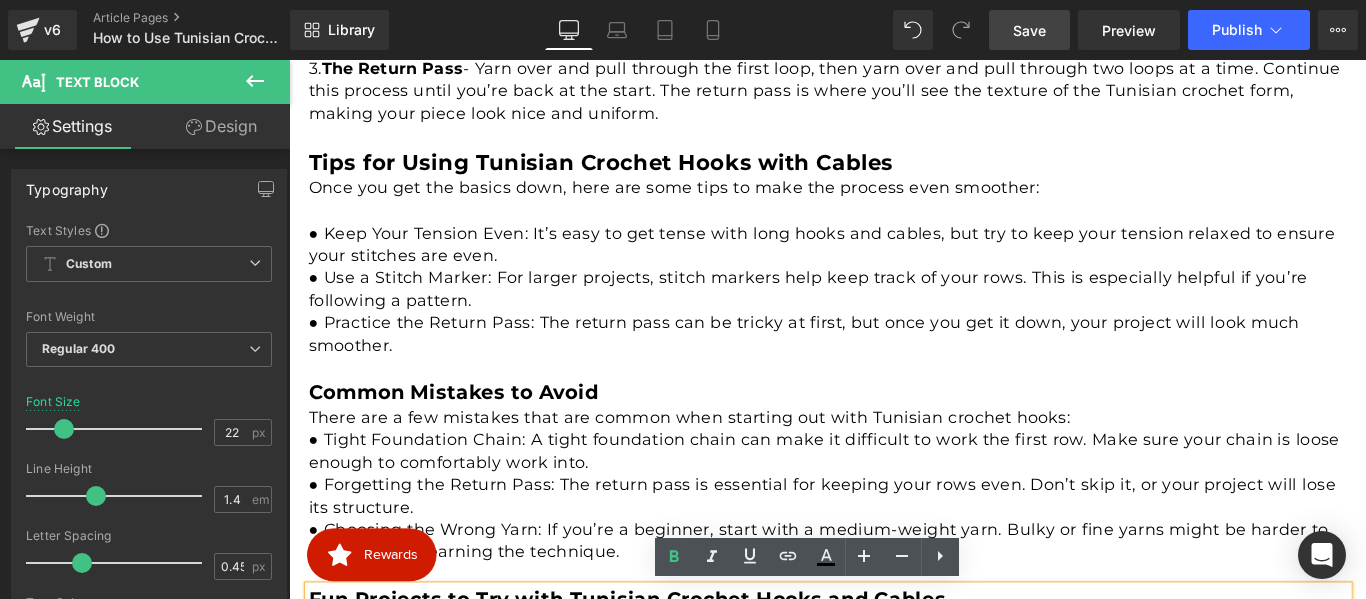scroll, scrollTop: 2084, scrollLeft: 0, axis: vertical 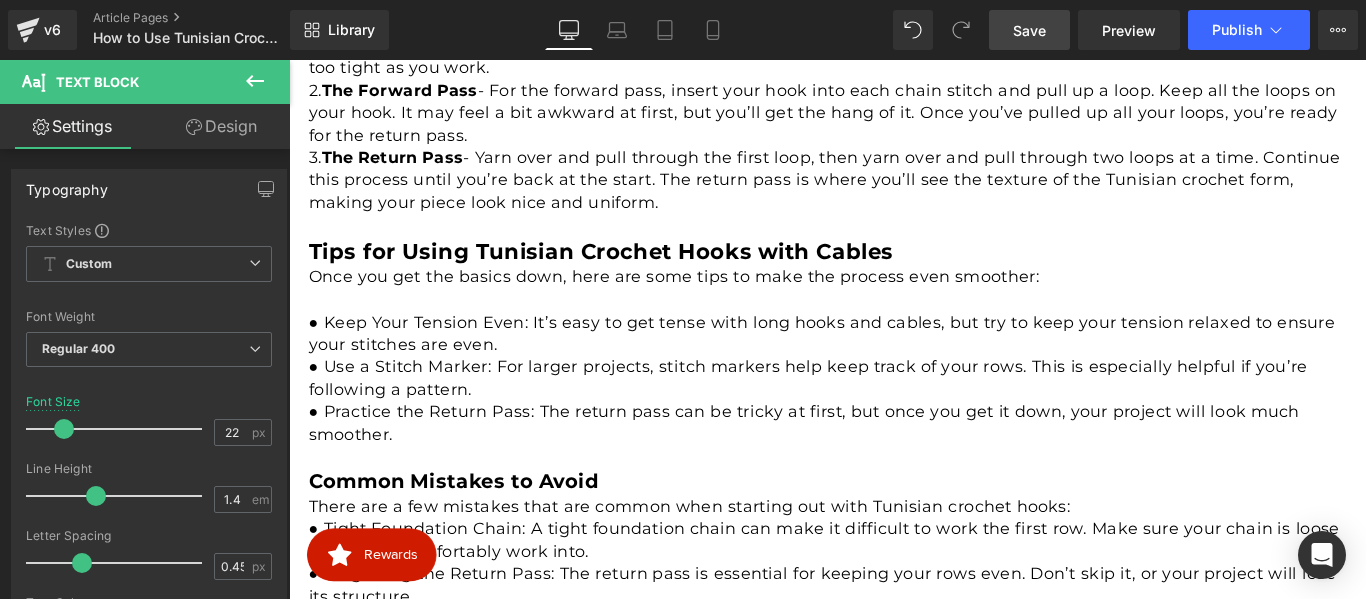 click on "Tips for Using Tunisian Crochet Hooks with Cables" at bounding box center (639, 275) 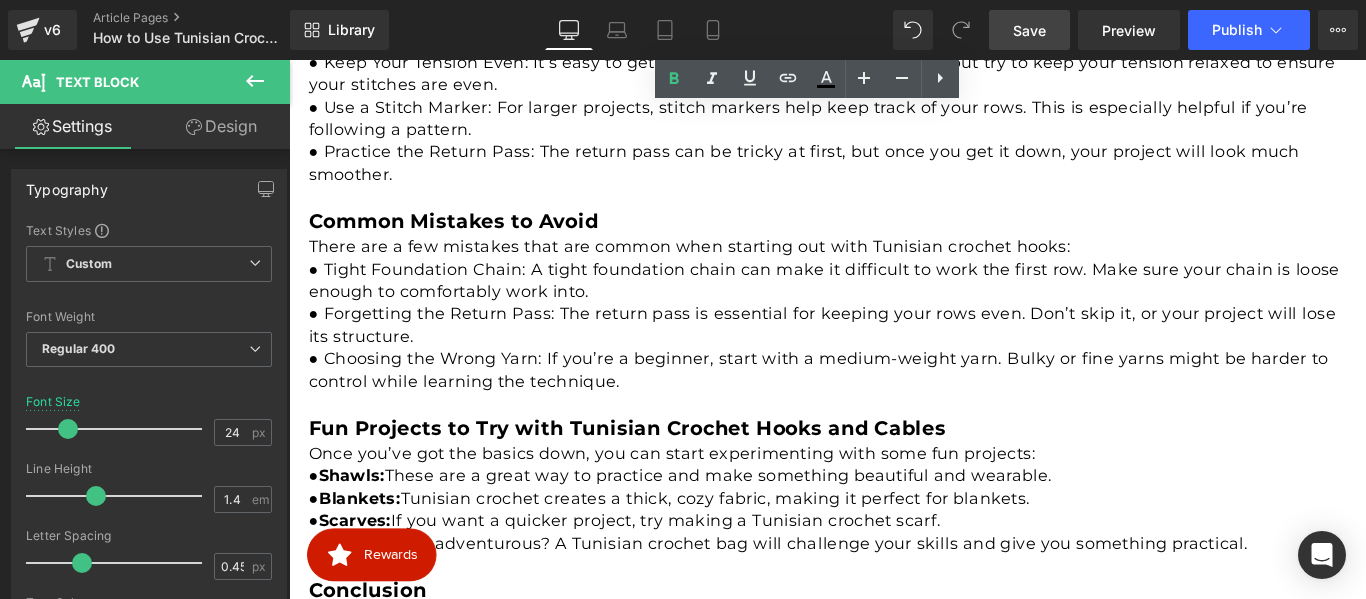 scroll, scrollTop: 2400, scrollLeft: 0, axis: vertical 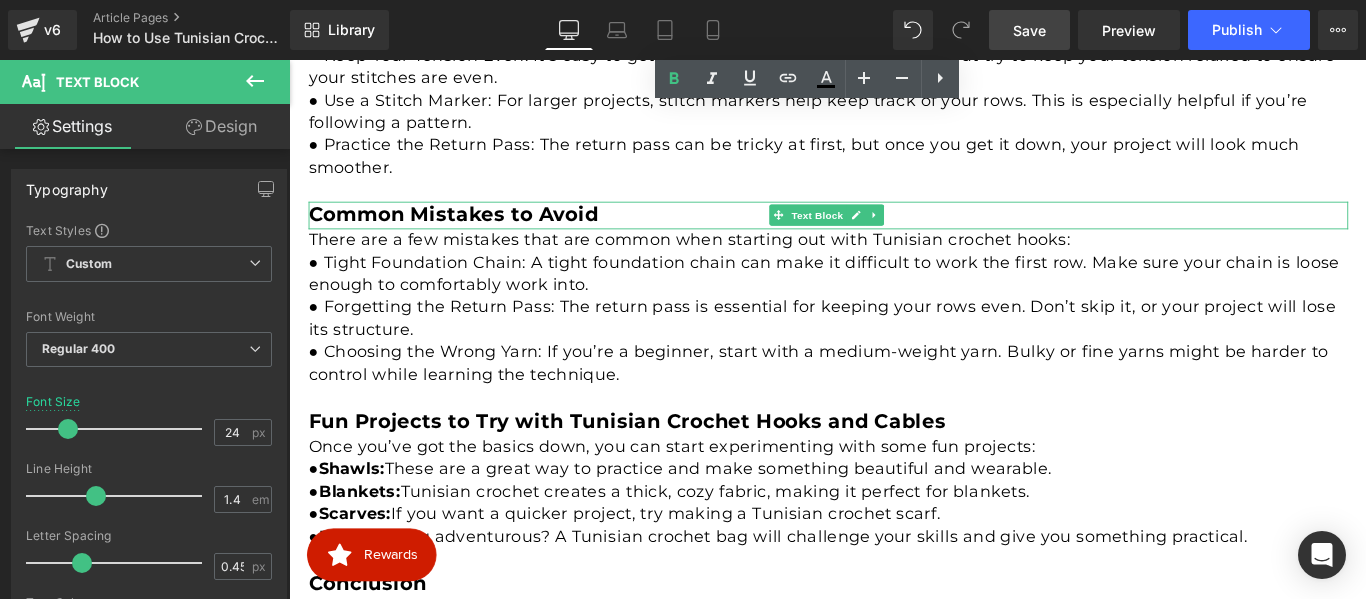 click on "Common Mistakes to Avoid" at bounding box center (474, 233) 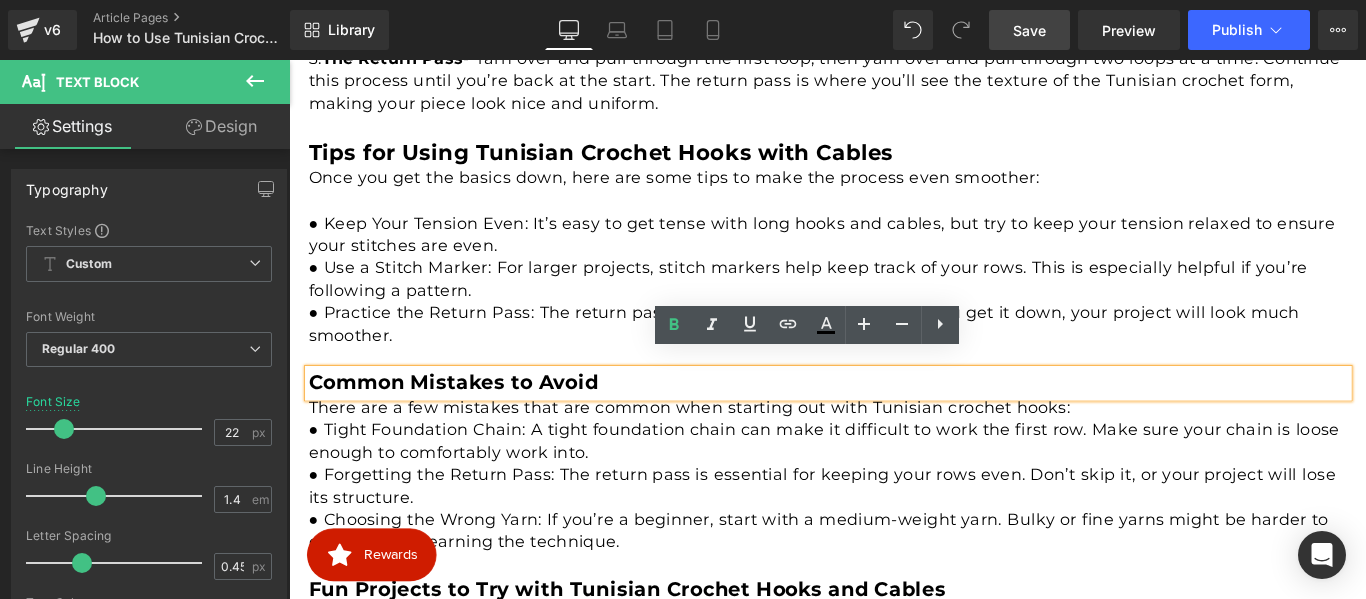 scroll, scrollTop: 2184, scrollLeft: 0, axis: vertical 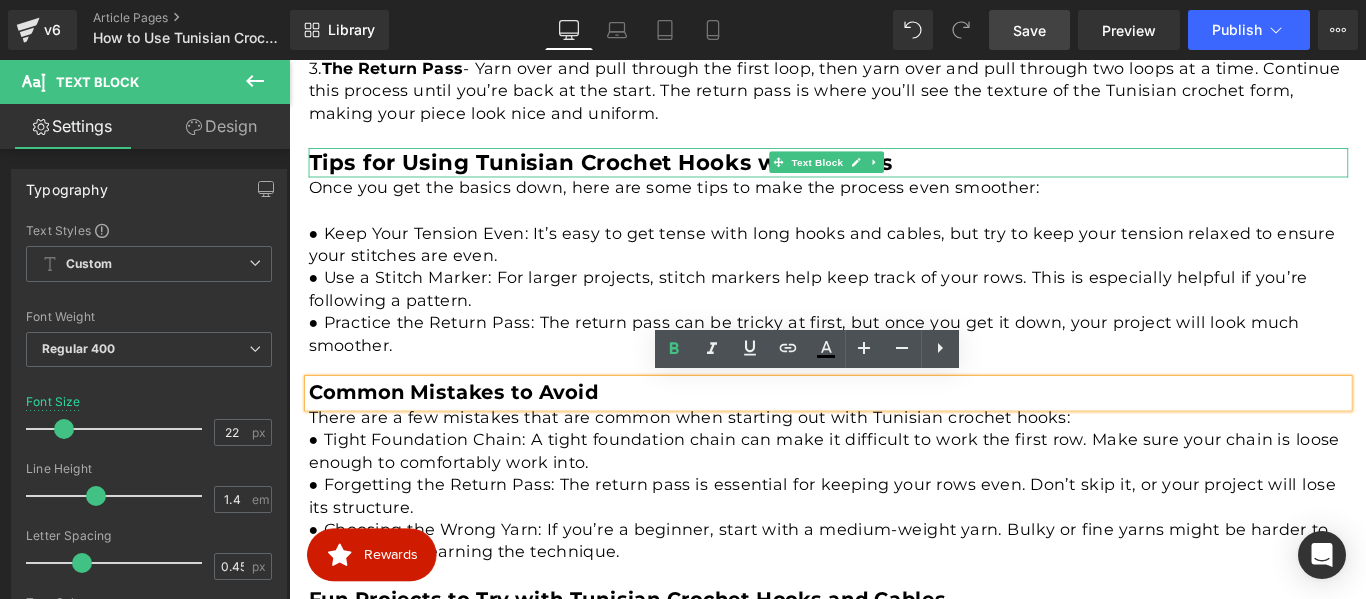 click on "Tips for Using Tunisian Crochet Hooks with Cables" at bounding box center (639, 175) 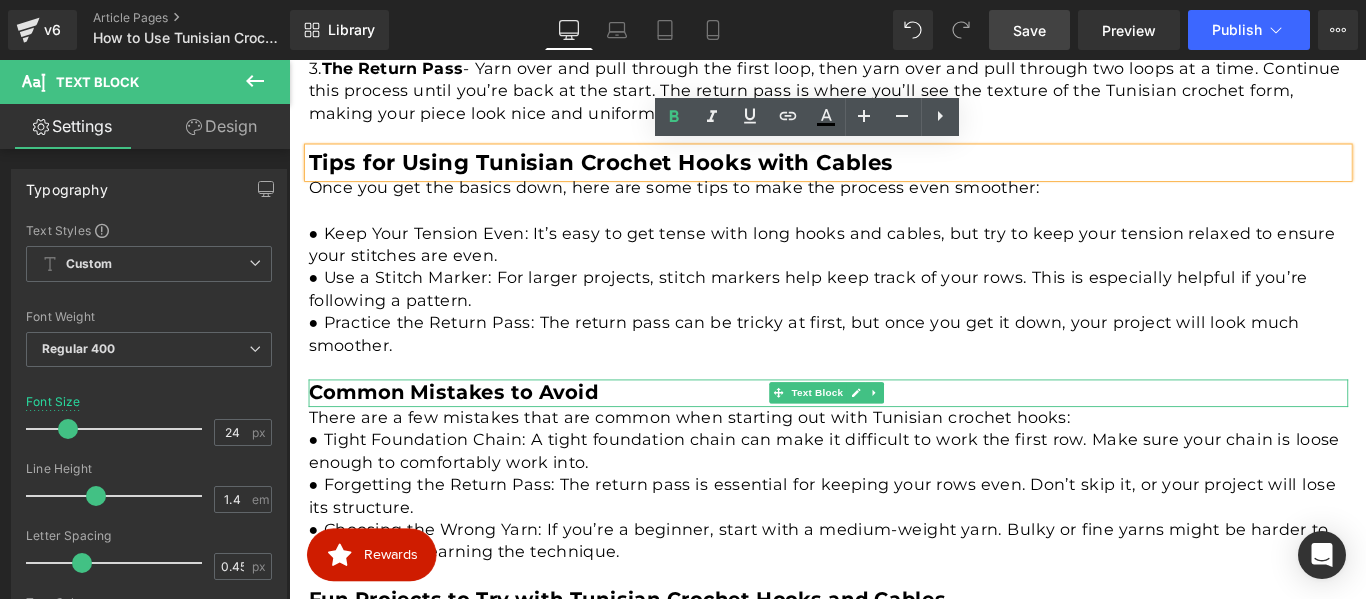 click on "Common Mistakes to Avoid" at bounding box center [474, 433] 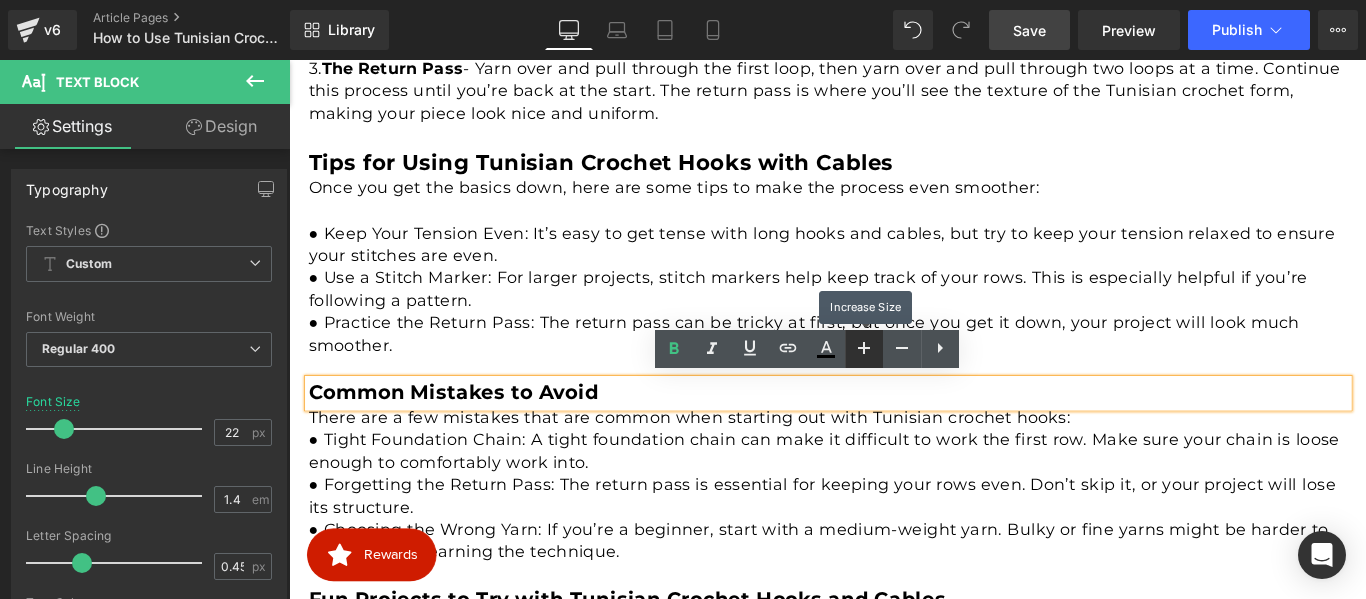 click 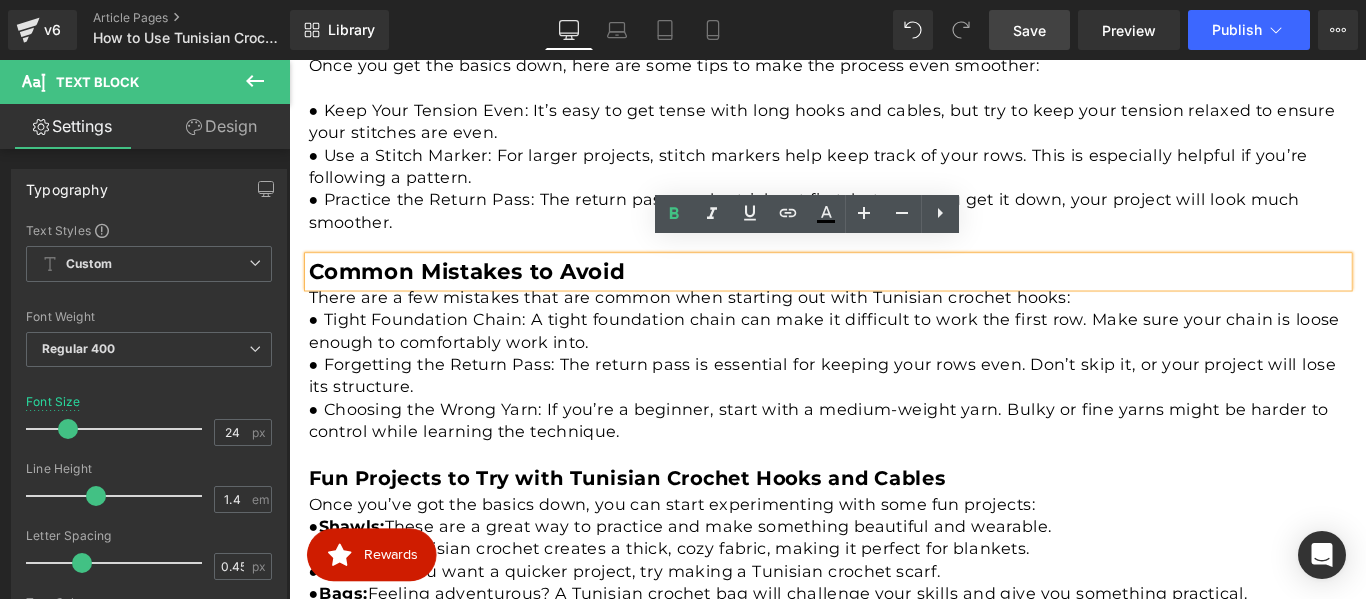 scroll, scrollTop: 2400, scrollLeft: 0, axis: vertical 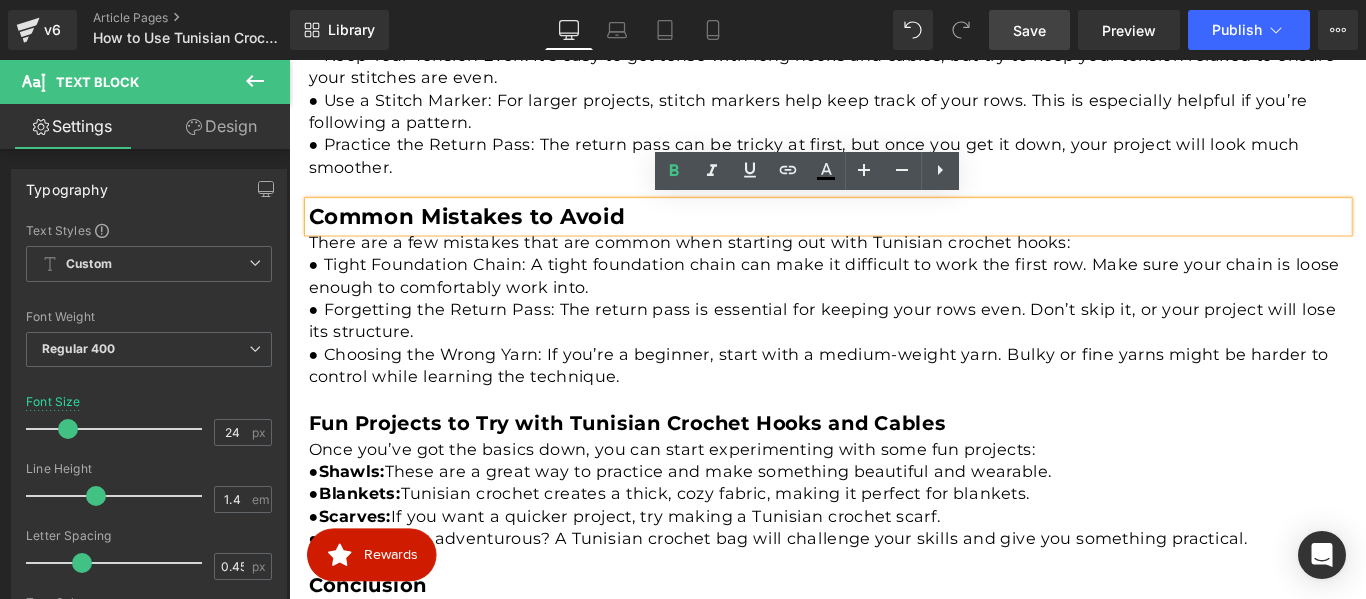 click on "Fun Projects to Try with Tunisian Crochet Hooks and Cables" at bounding box center [669, 468] 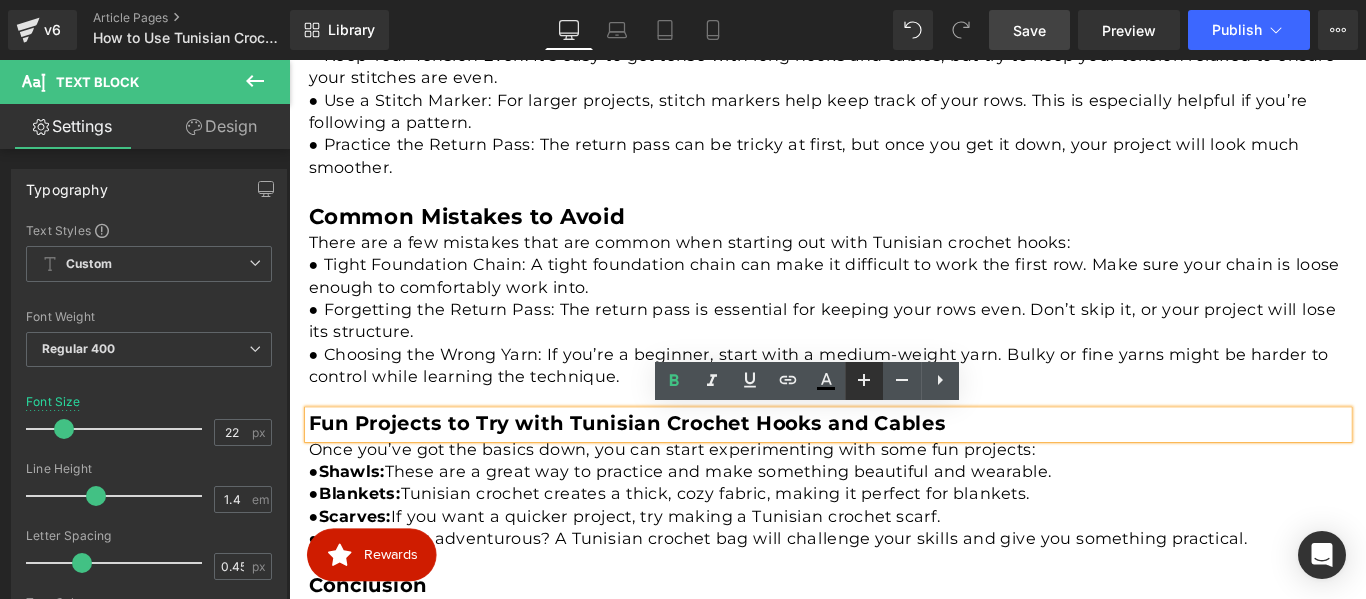 click at bounding box center (864, 381) 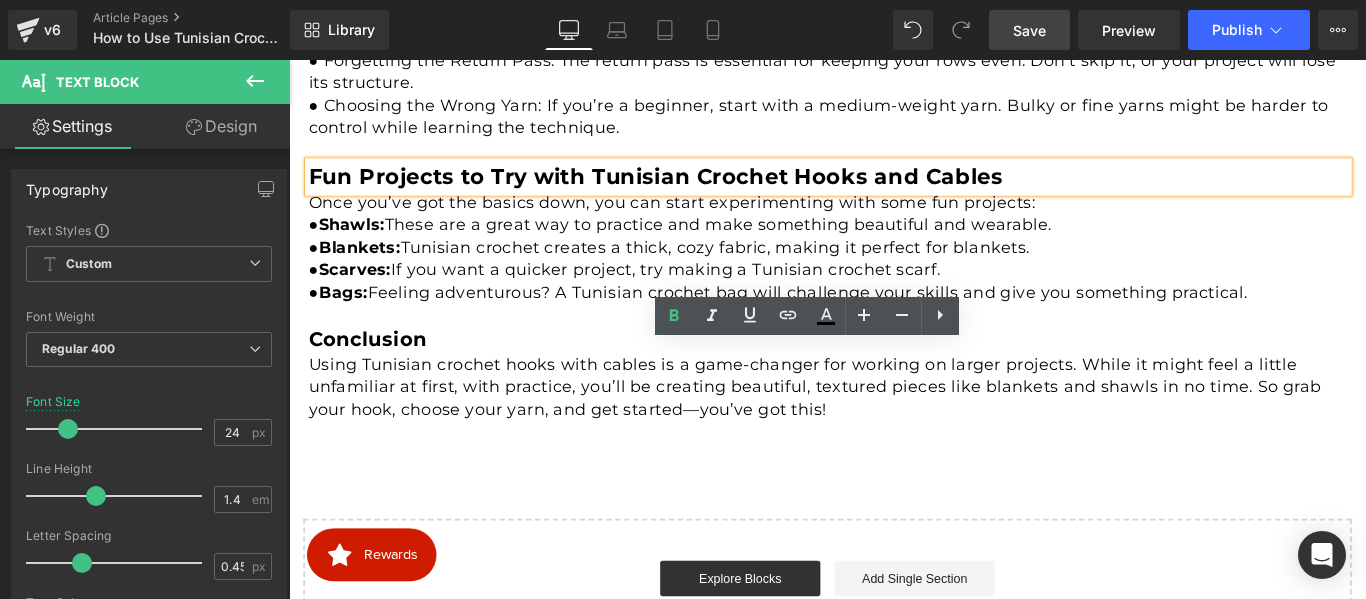 scroll, scrollTop: 2700, scrollLeft: 0, axis: vertical 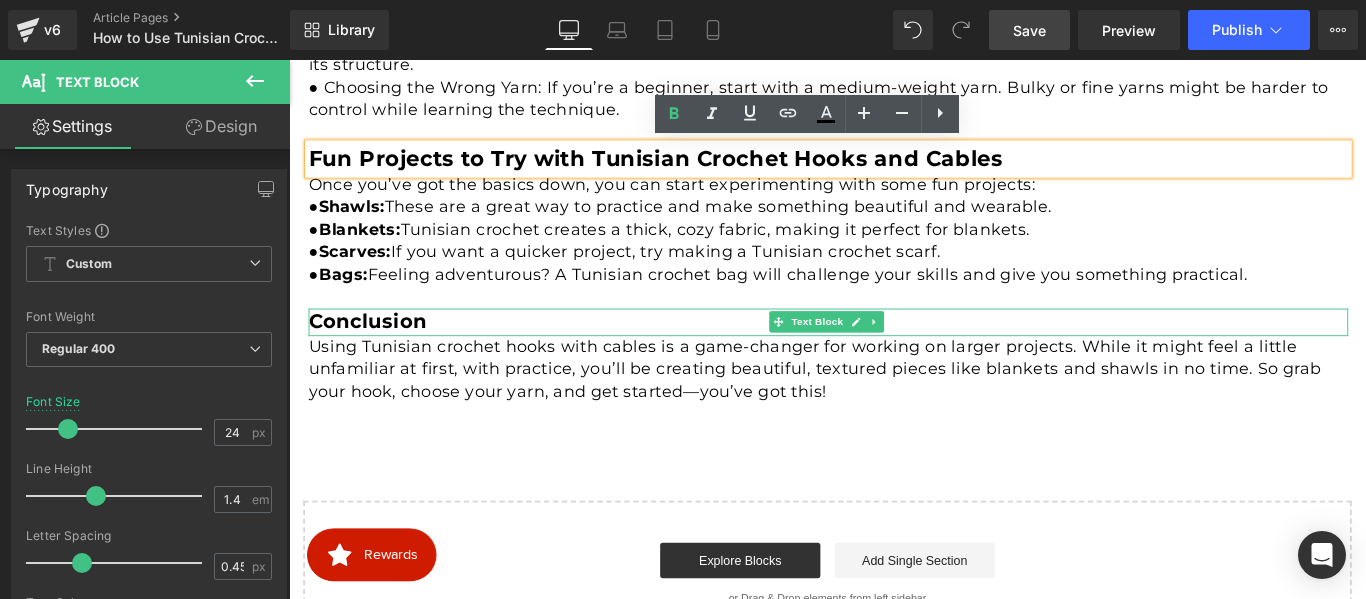 click on "Conclusion" at bounding box center [377, 353] 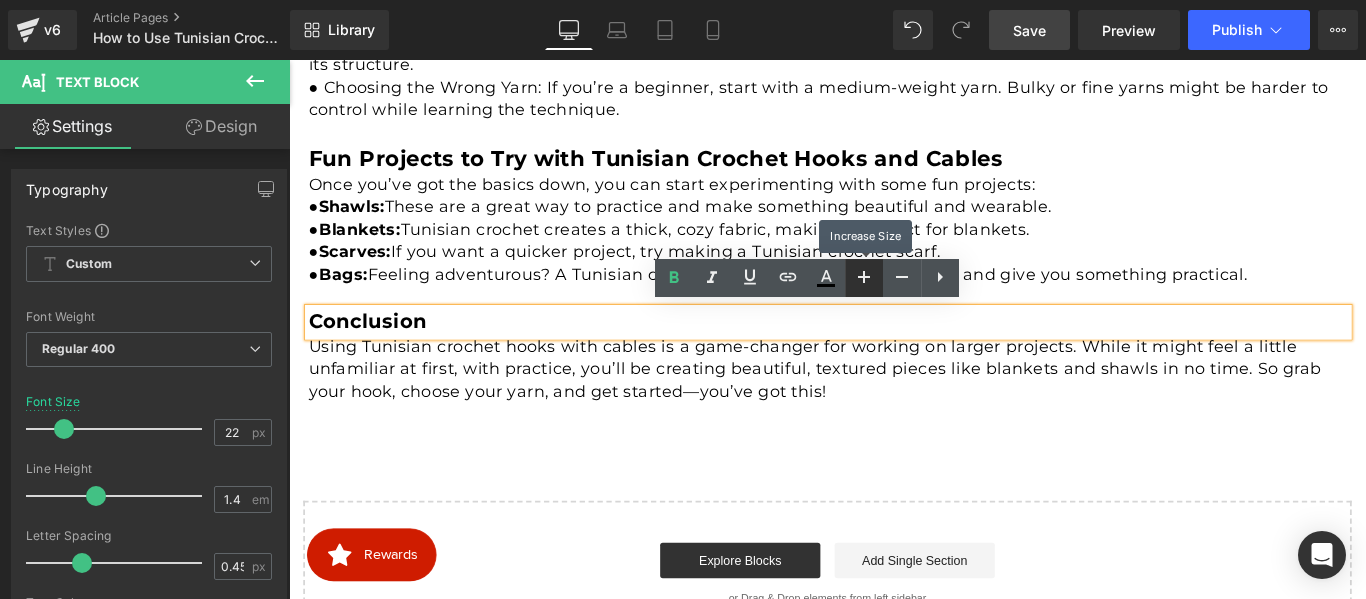 click 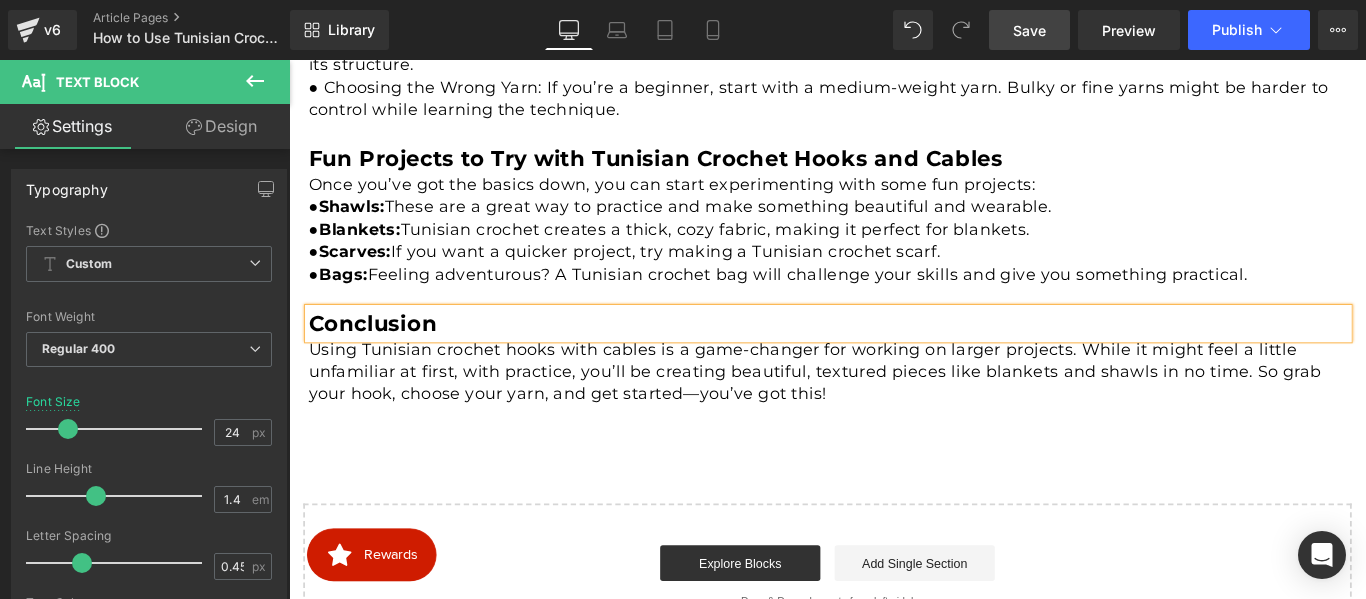 click on "Save" at bounding box center [1029, 30] 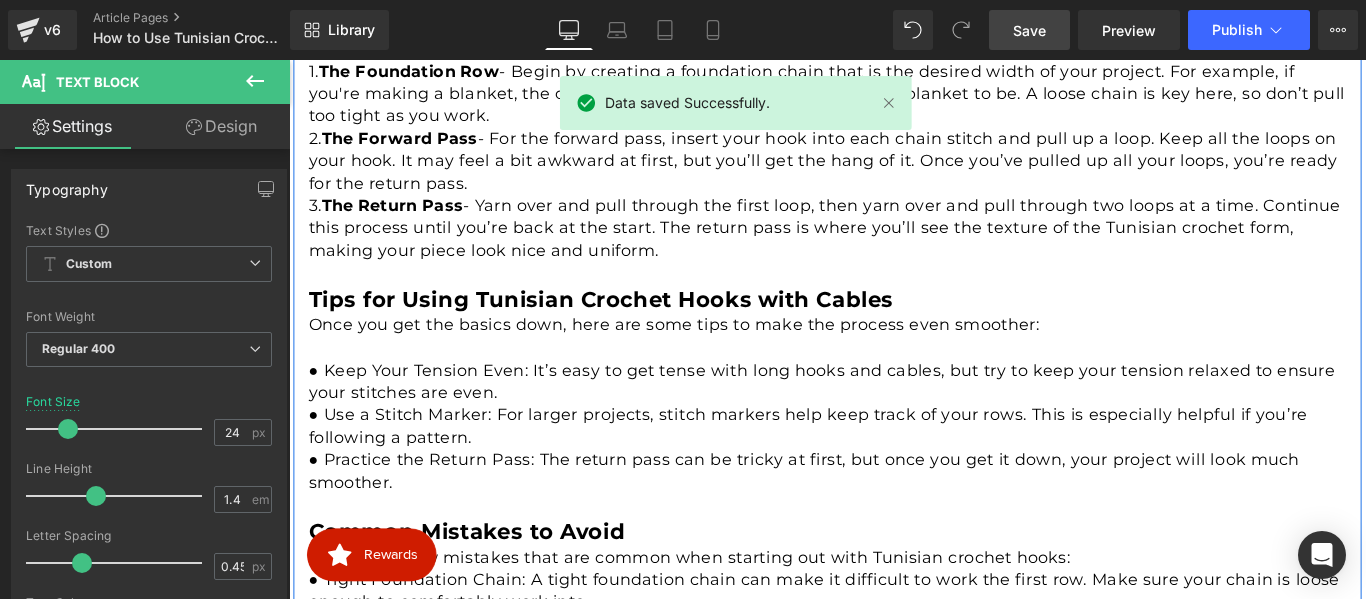 scroll, scrollTop: 1984, scrollLeft: 0, axis: vertical 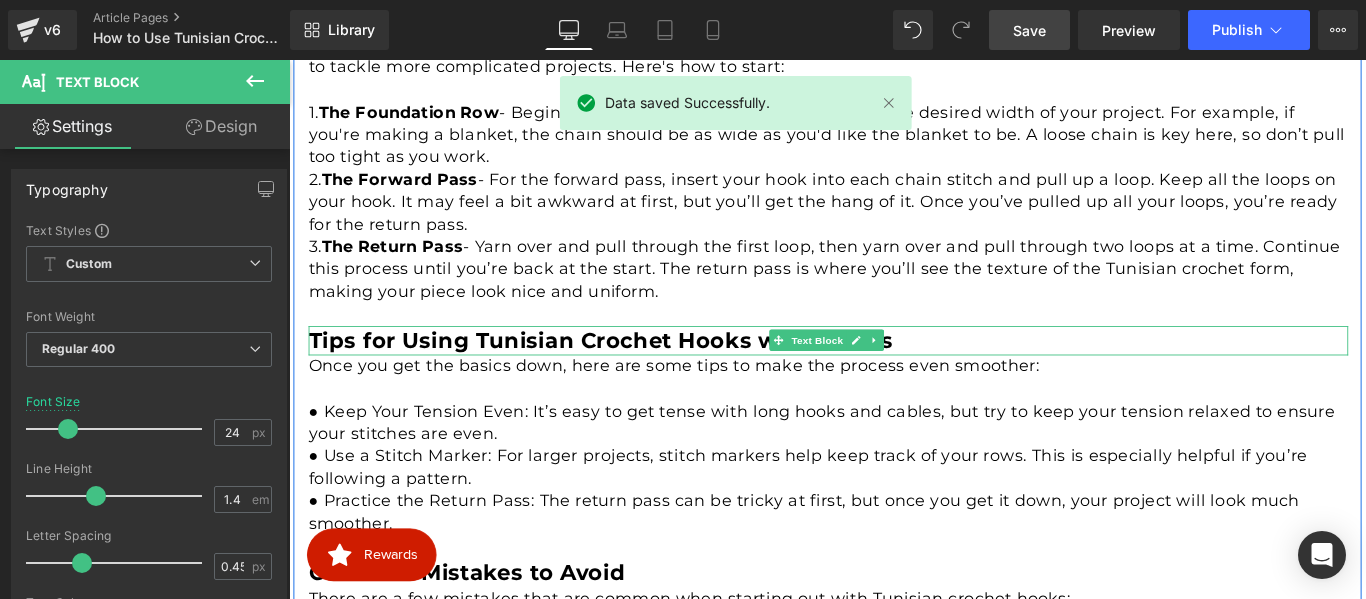 click on "Tips for Using Tunisian Crochet Hooks with Cables" at bounding box center (639, 375) 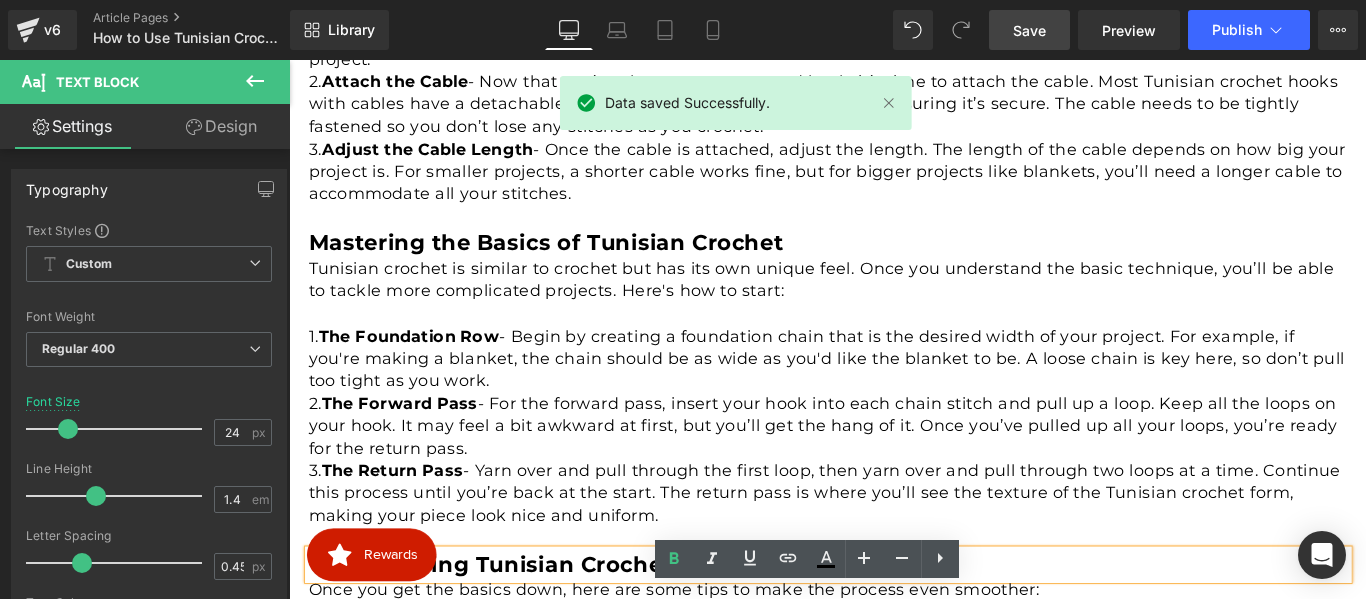 scroll, scrollTop: 1684, scrollLeft: 0, axis: vertical 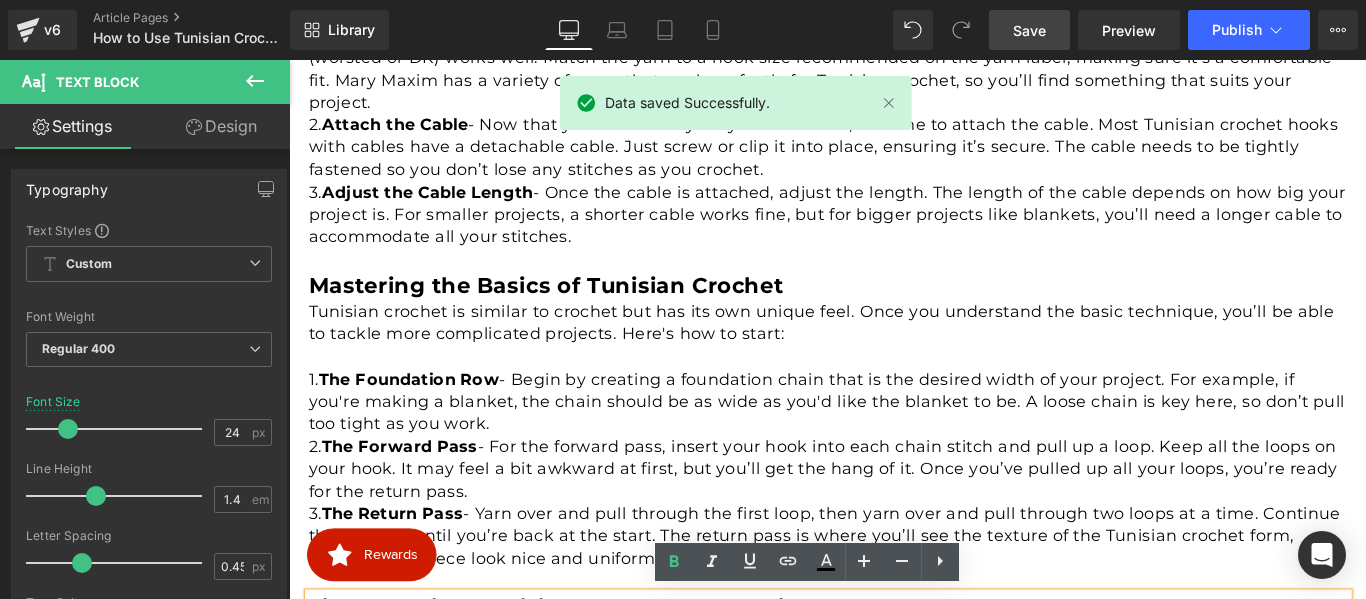 click on "Mastering the Basics of Tunisian Crochet" at bounding box center (577, 313) 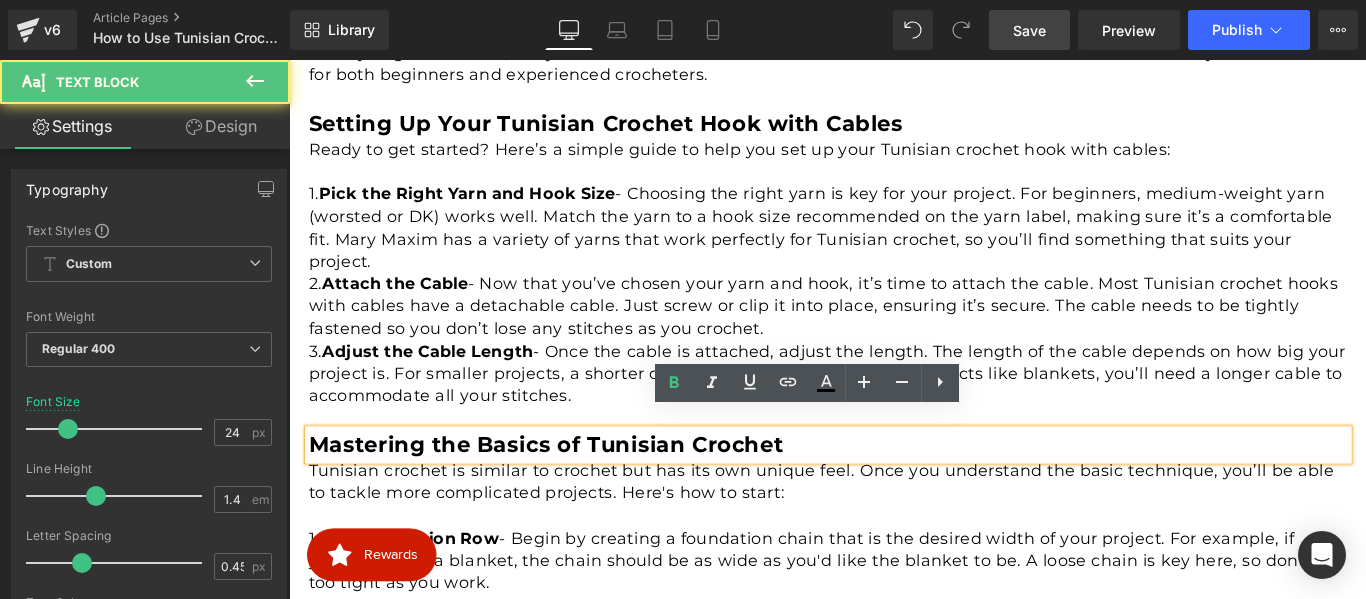 scroll, scrollTop: 1384, scrollLeft: 0, axis: vertical 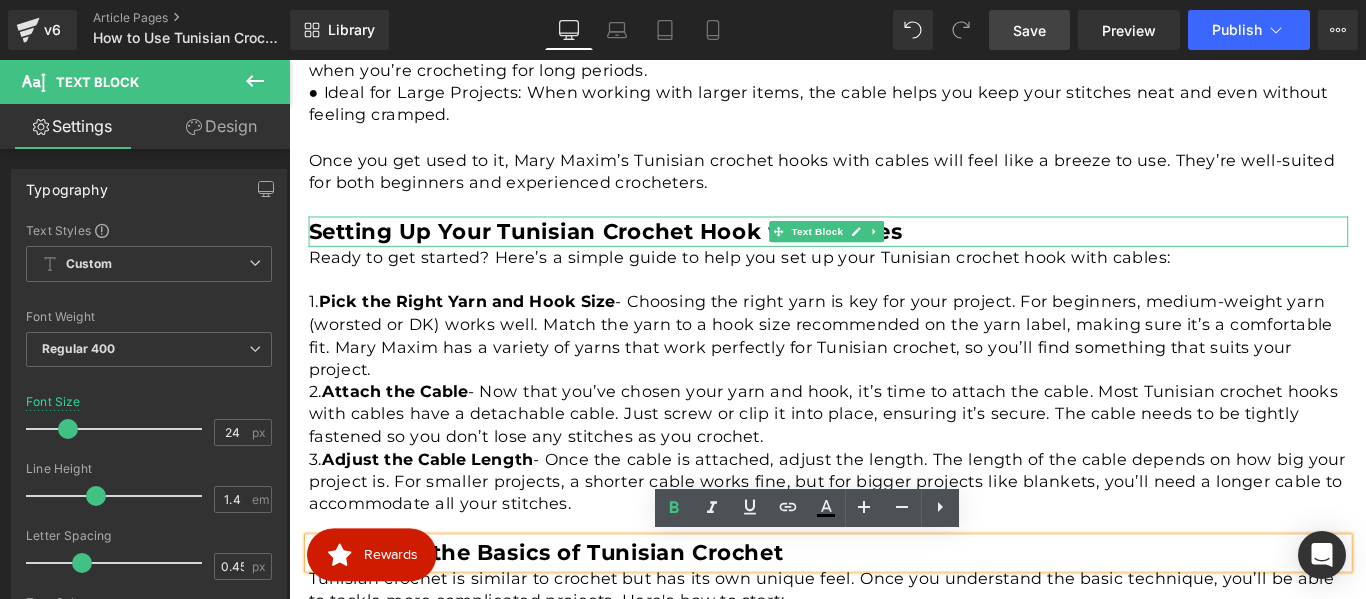 click on "Setting Up Your Tunisian Crochet Hook with Cables" at bounding box center (645, 252) 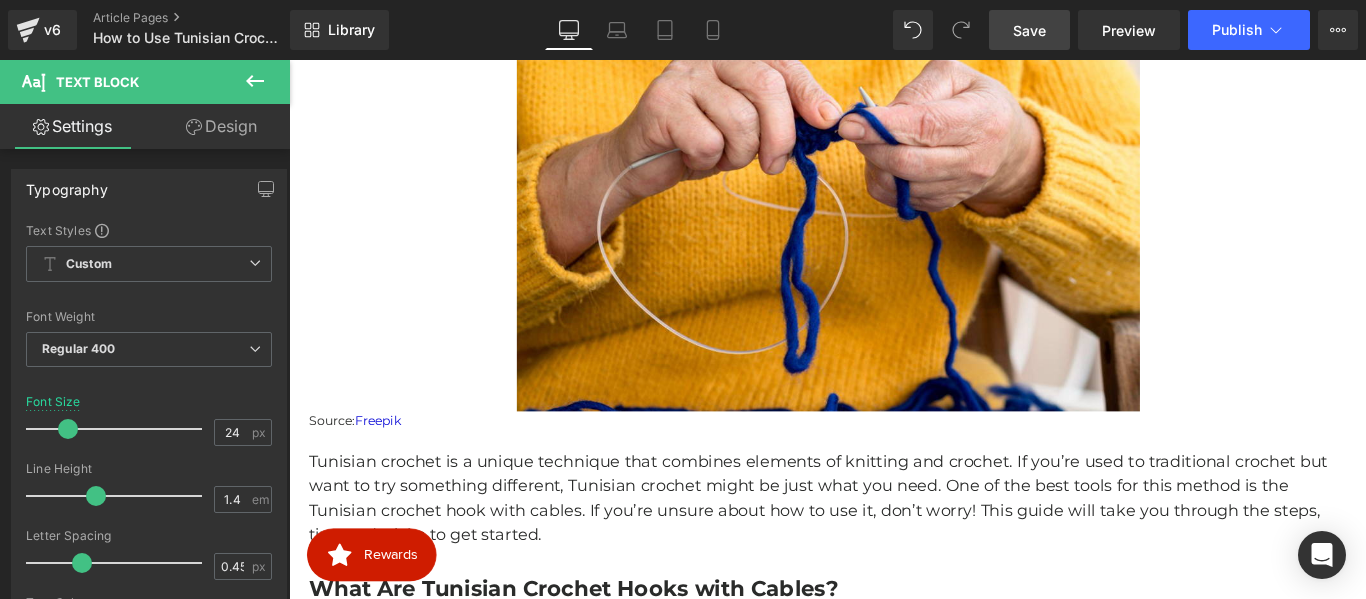 scroll, scrollTop: 900, scrollLeft: 0, axis: vertical 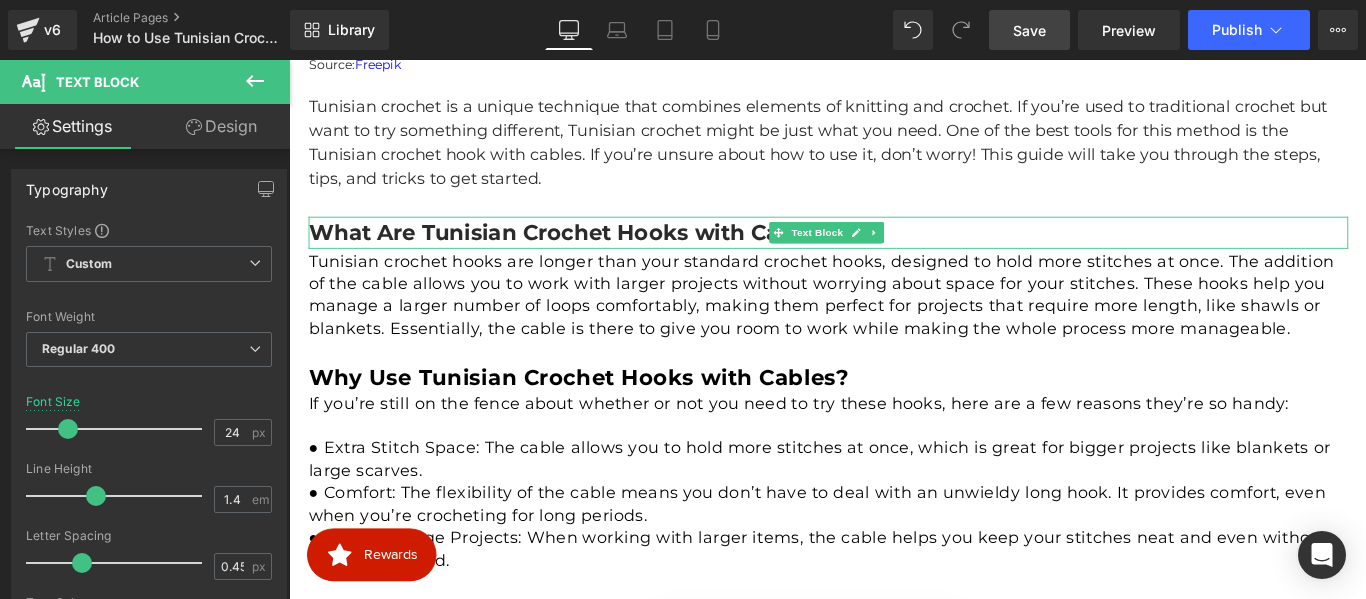 click on "What Are Tunisian Crochet Hooks with Cables?" at bounding box center (608, 253) 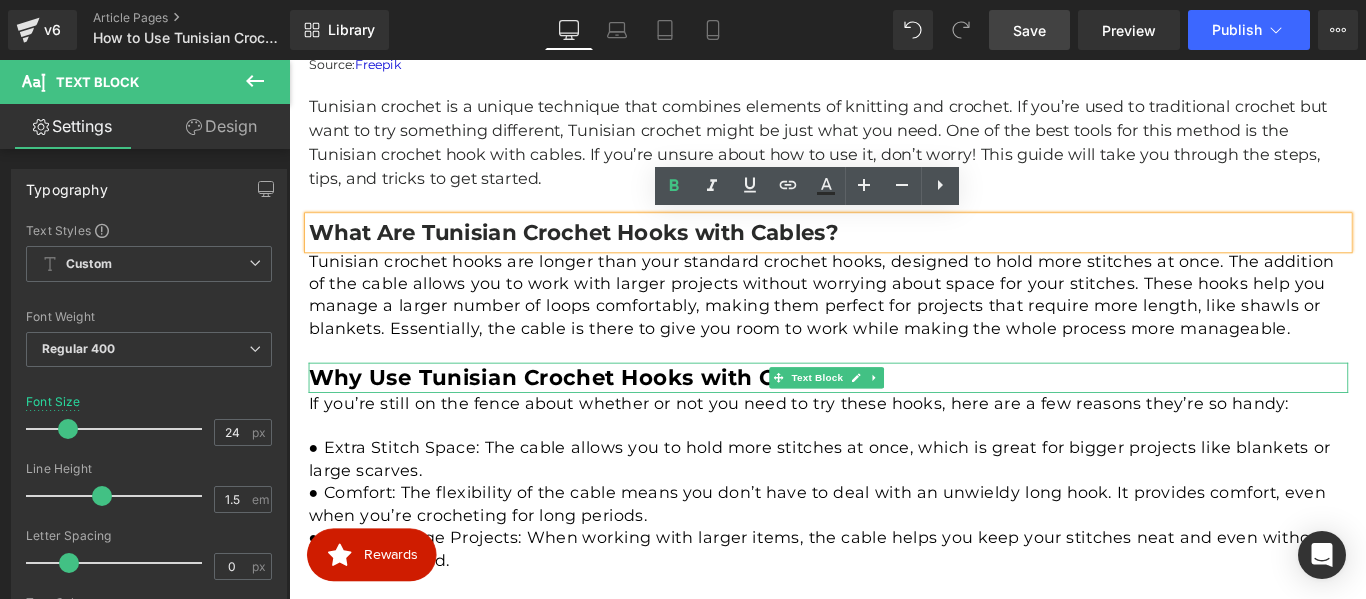 click on "Why Use Tunisian Crochet Hooks with Cables?" at bounding box center (614, 416) 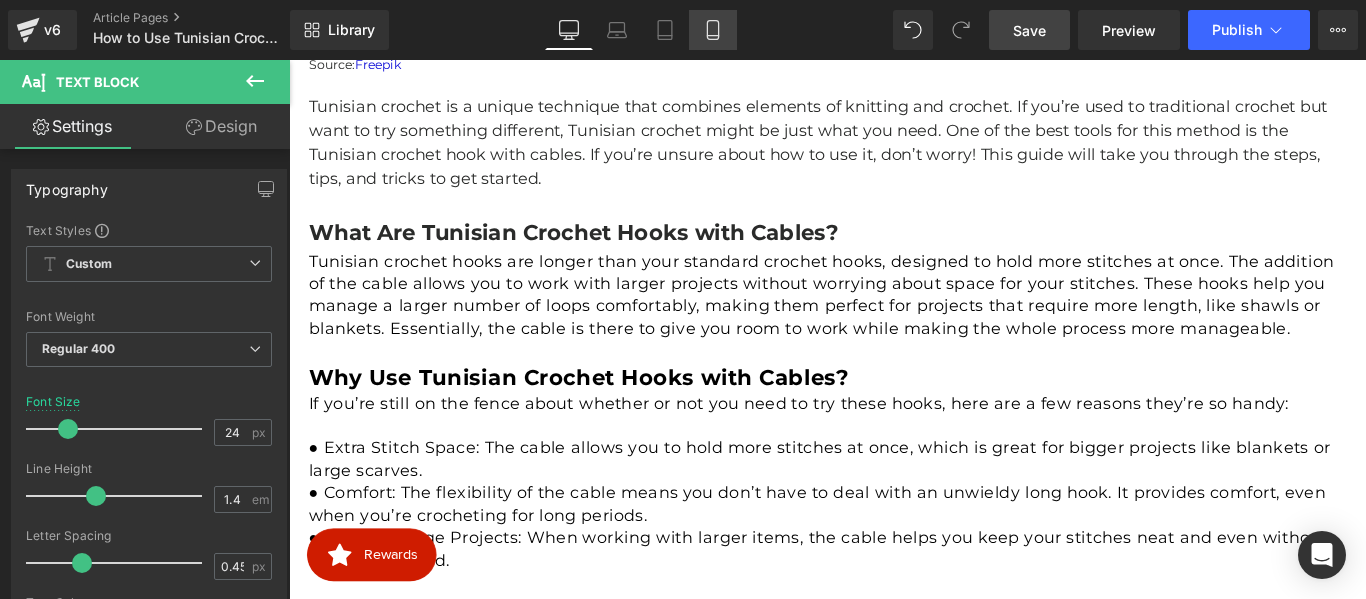 click 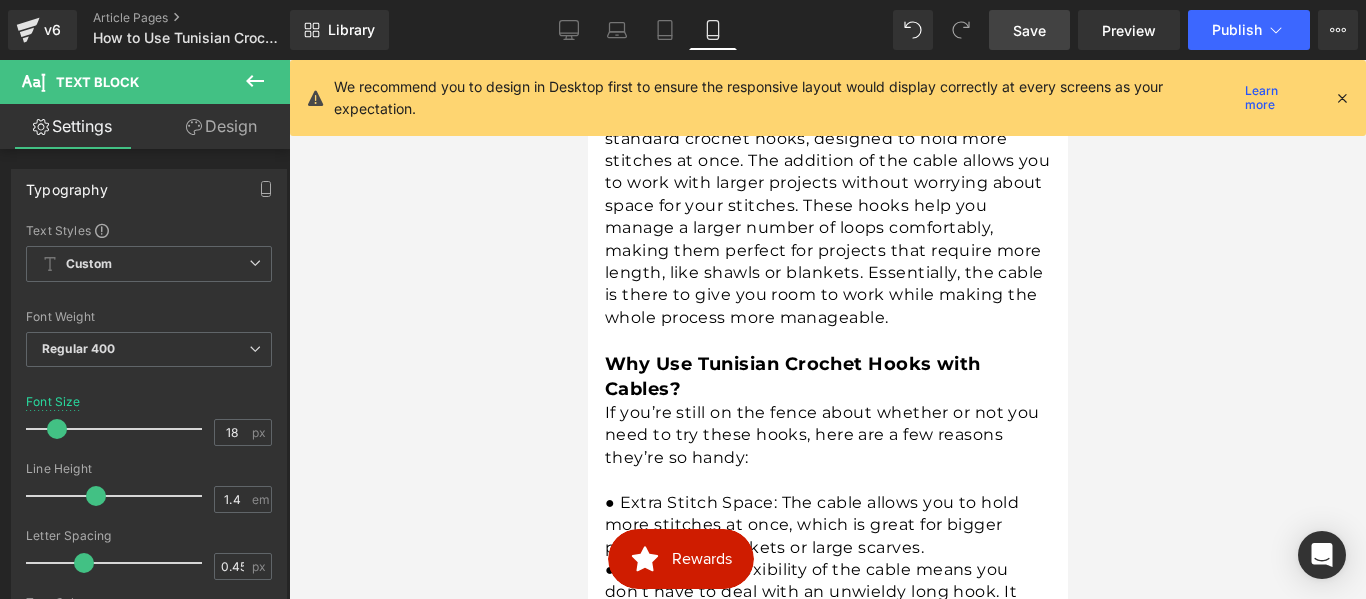 scroll, scrollTop: 866, scrollLeft: 0, axis: vertical 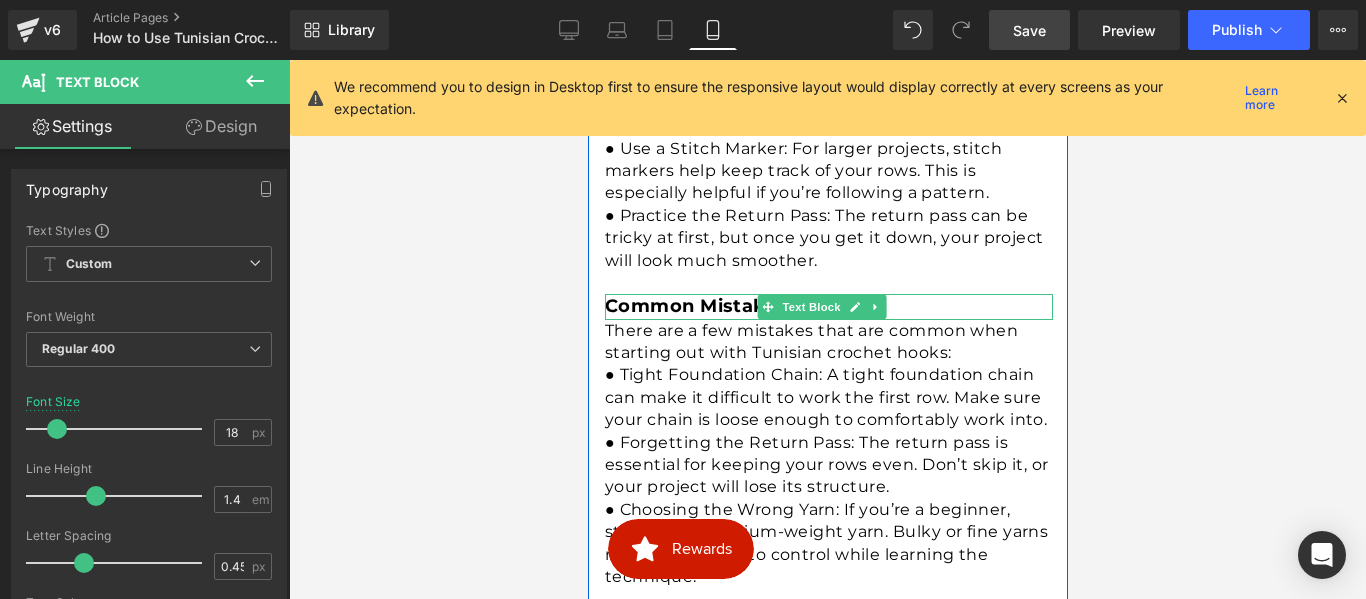 click on "Common Mistakes to Avoid" at bounding box center (739, 306) 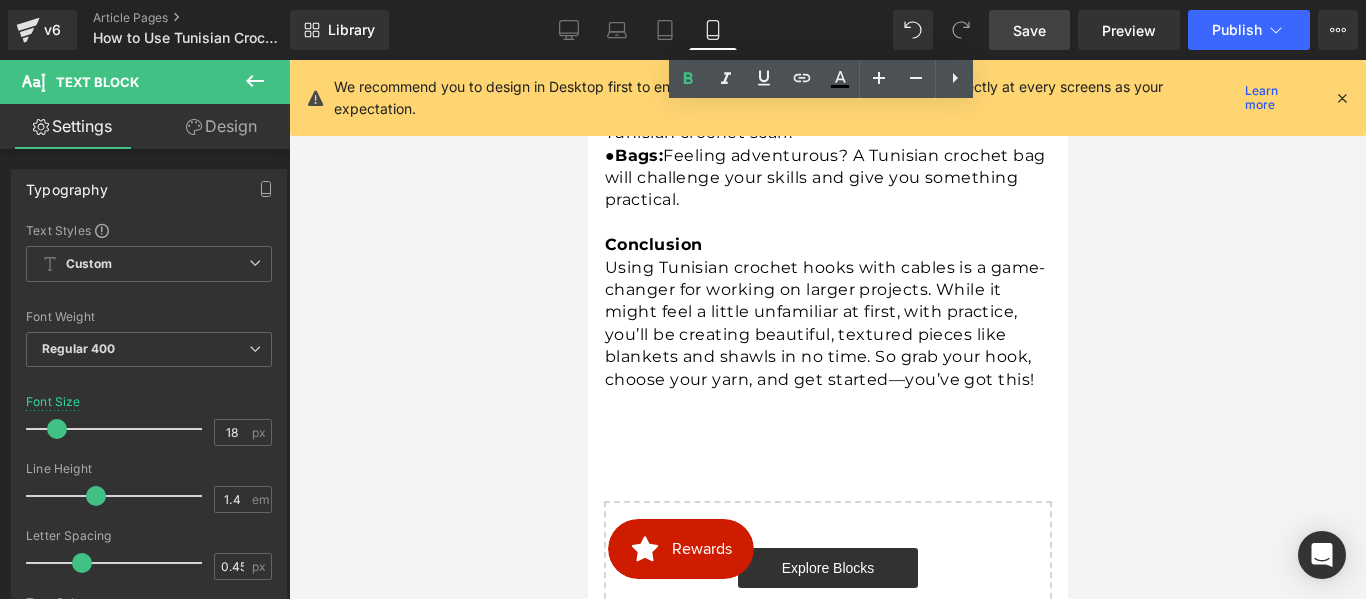 scroll, scrollTop: 3671, scrollLeft: 0, axis: vertical 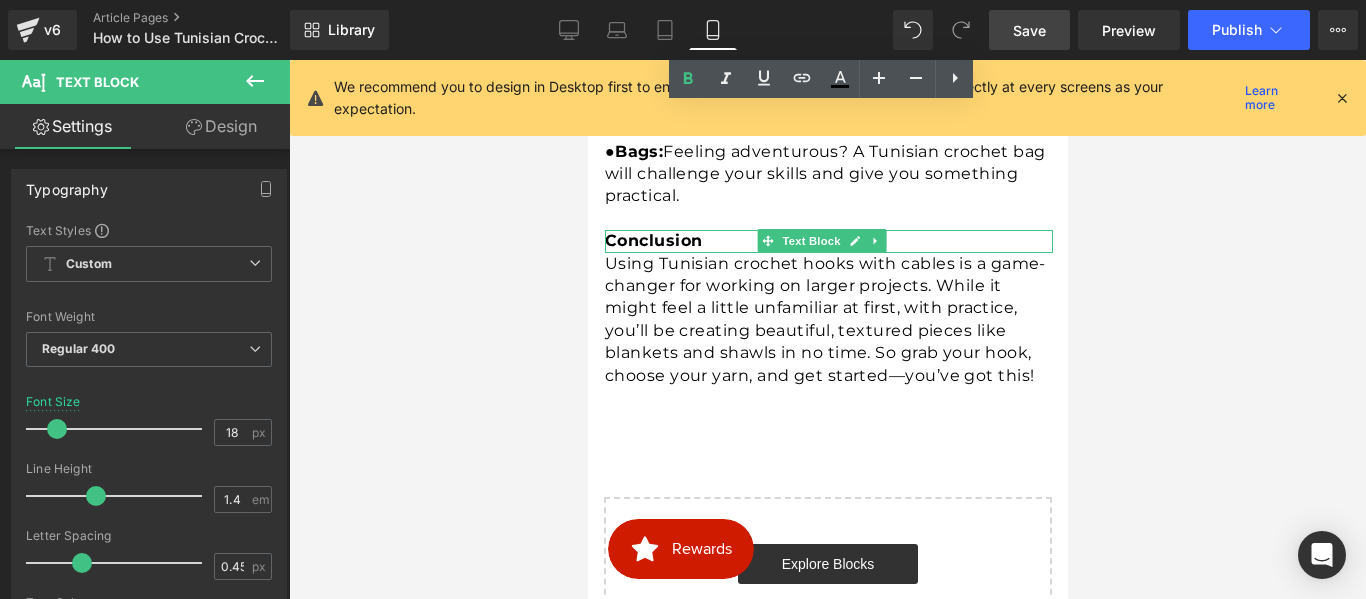 click on "Conclusion" at bounding box center (653, 240) 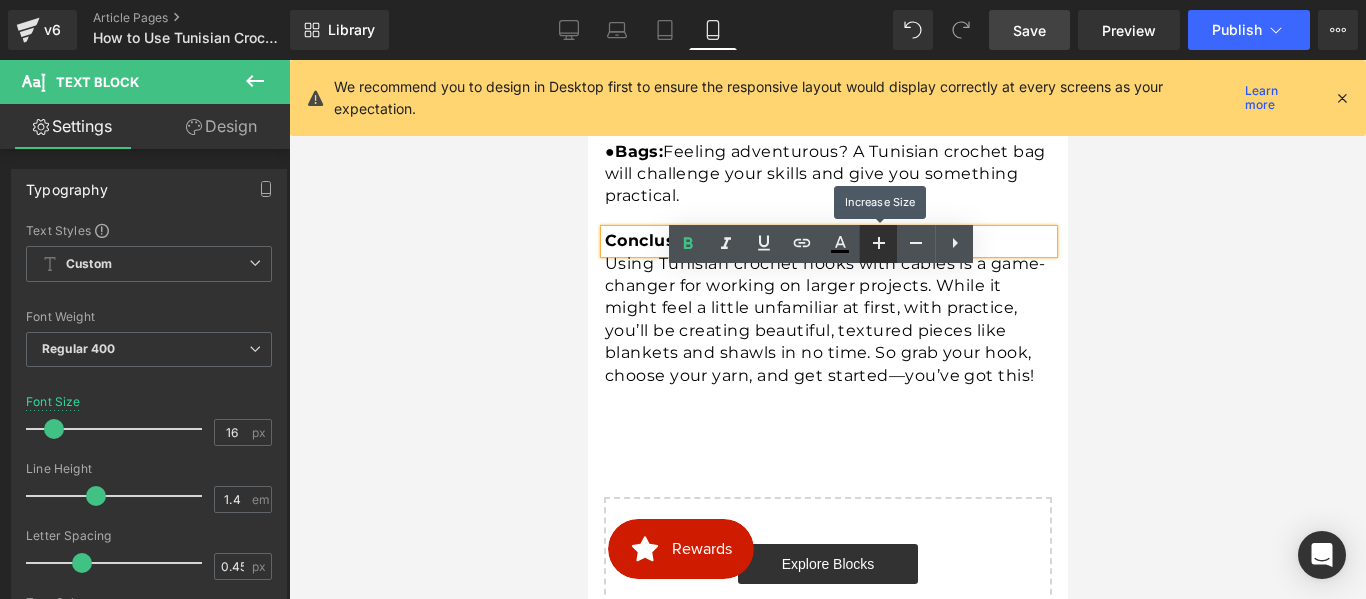 click 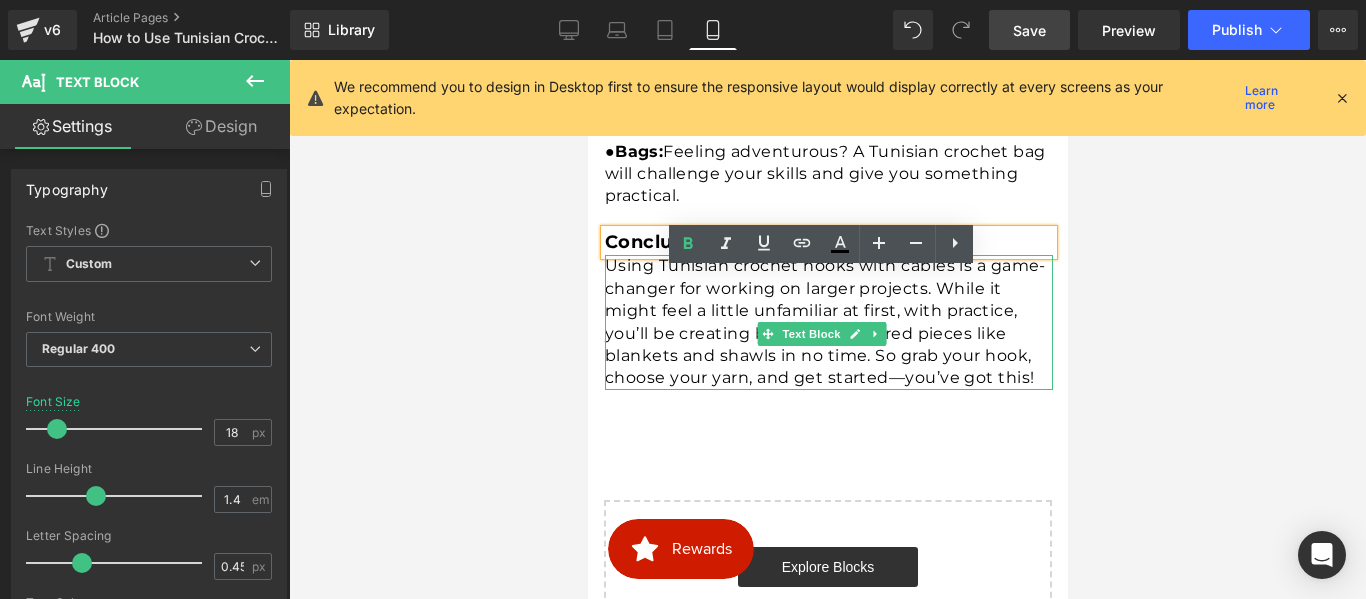 click on "Using Tunisian crochet hooks with cables is a game-changer for working on larger projects. While it might feel a little unfamiliar at first, with practice, you’ll be creating beautiful, textured pieces like blankets and shawls in no time. So grab your hook, choose your yarn, and get started—you’ve got this!" at bounding box center (828, 322) 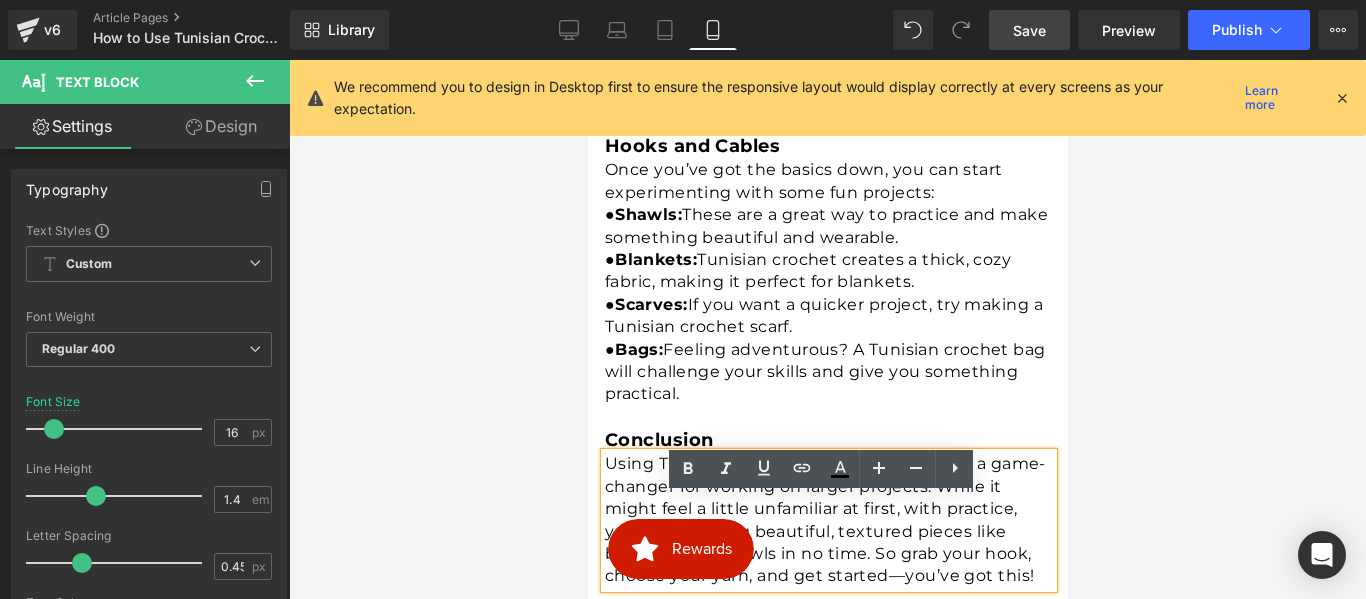 scroll, scrollTop: 3471, scrollLeft: 0, axis: vertical 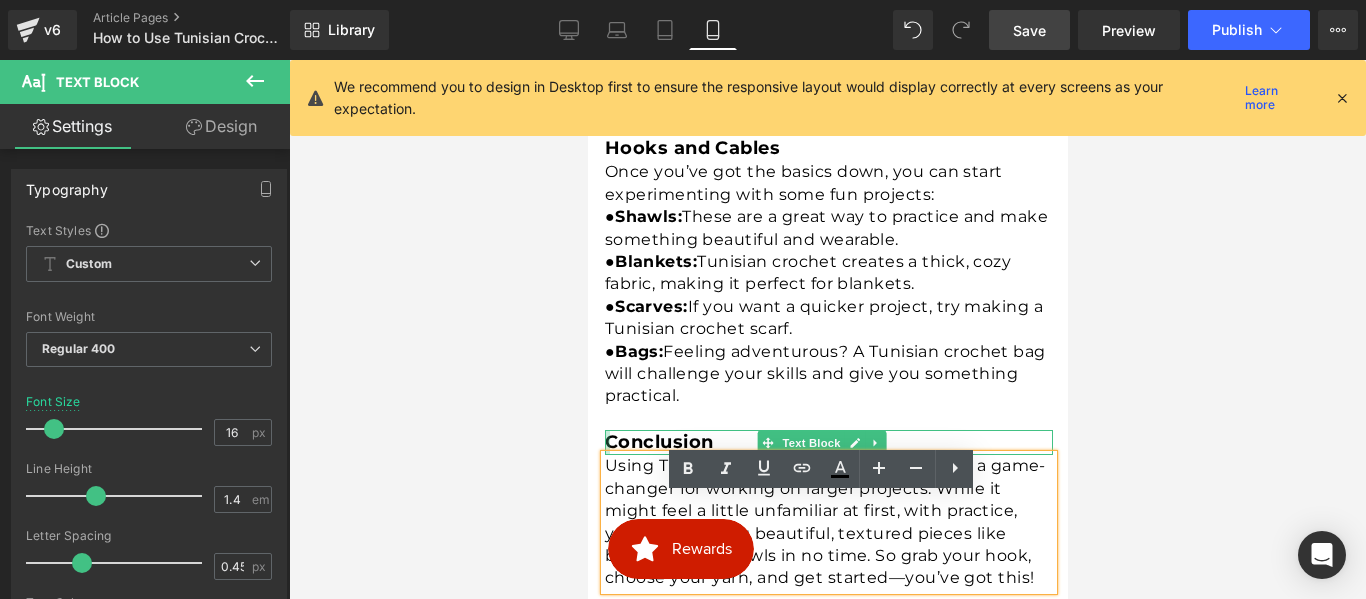 click at bounding box center [606, 442] 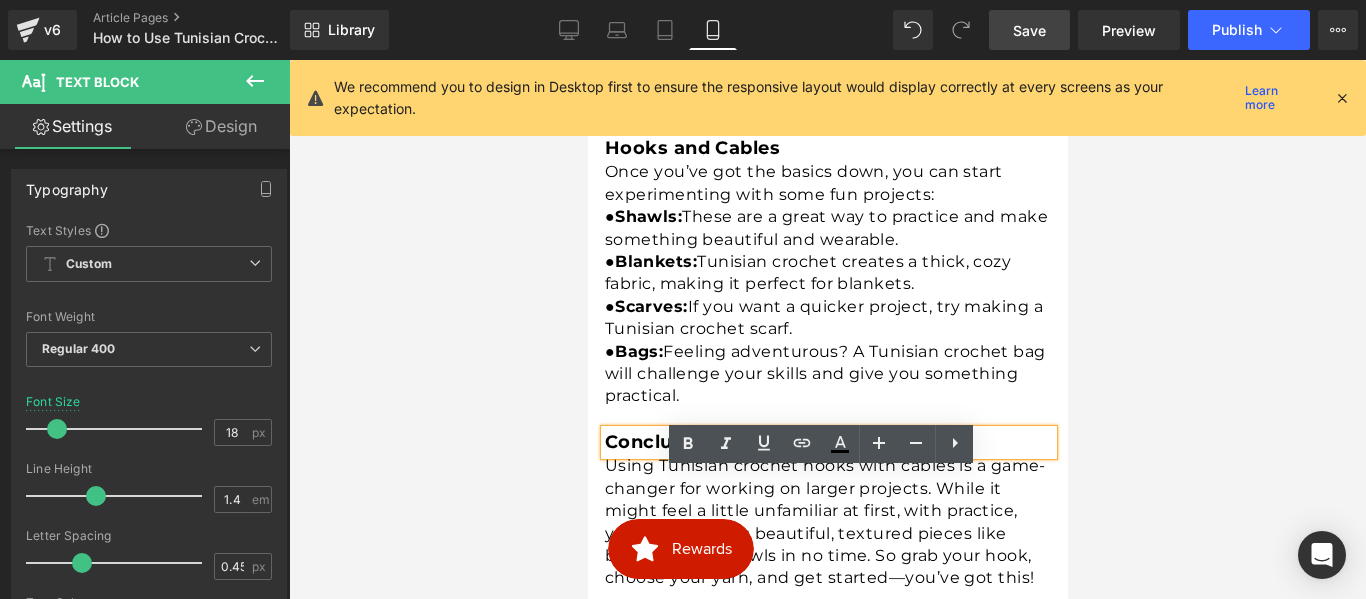 click on "● Blankets: Tunisian crochet creates a thick, cozy fabric, making it perfect for blankets." at bounding box center [828, 273] 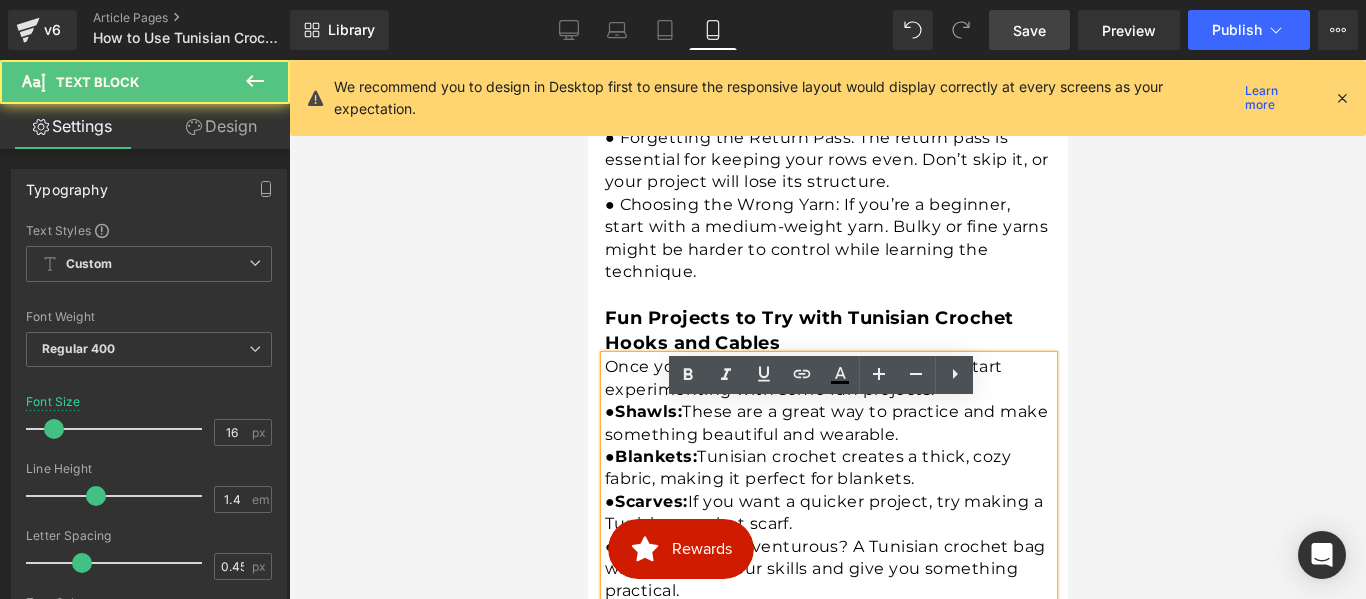 scroll, scrollTop: 3271, scrollLeft: 0, axis: vertical 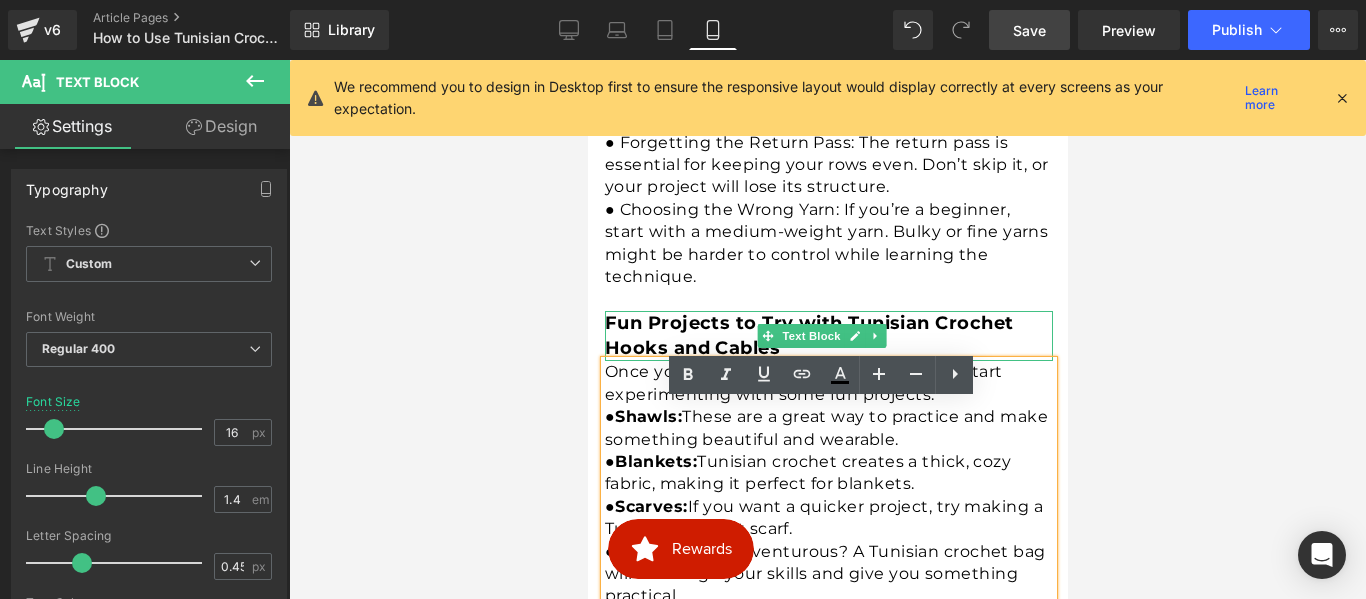 click on "Fun Projects to Try with Tunisian Crochet Hooks and Cables" at bounding box center (808, 335) 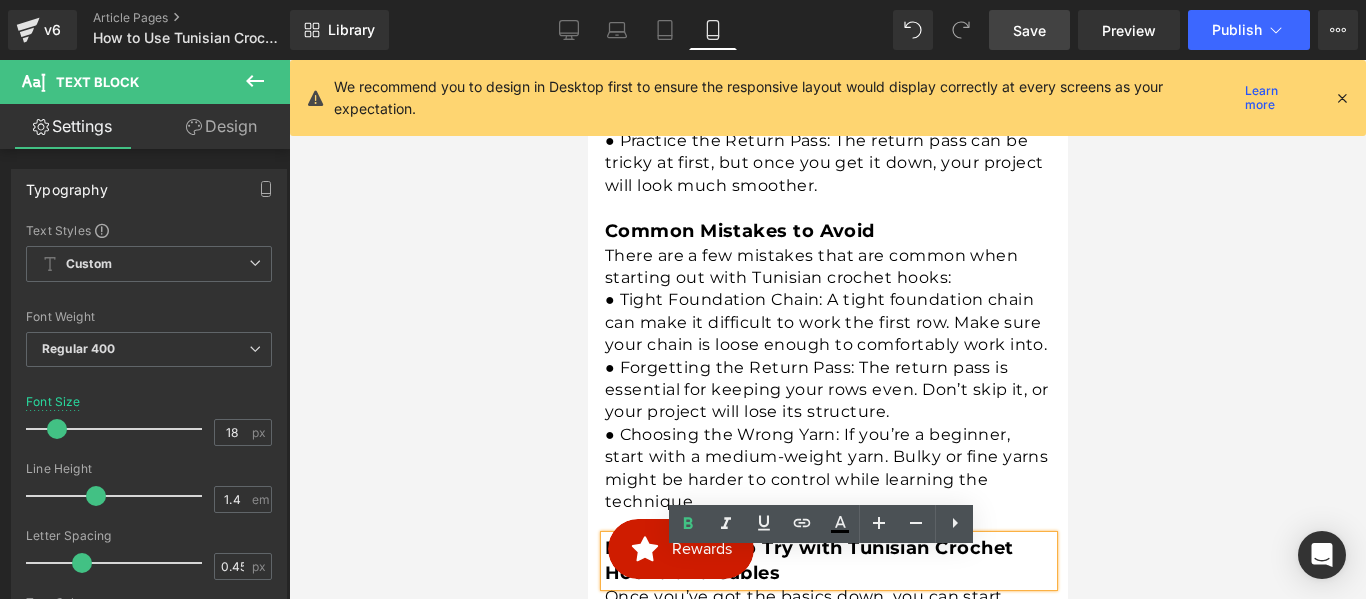 scroll, scrollTop: 2971, scrollLeft: 0, axis: vertical 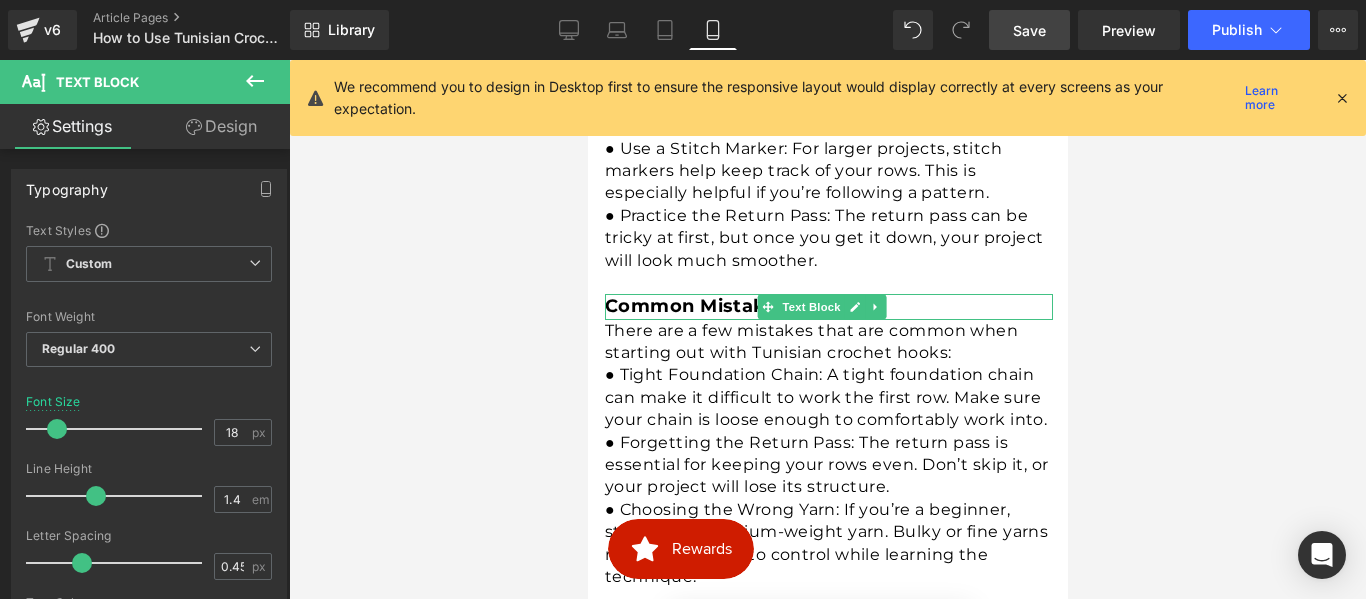click on "Common Mistakes to Avoid" at bounding box center [739, 306] 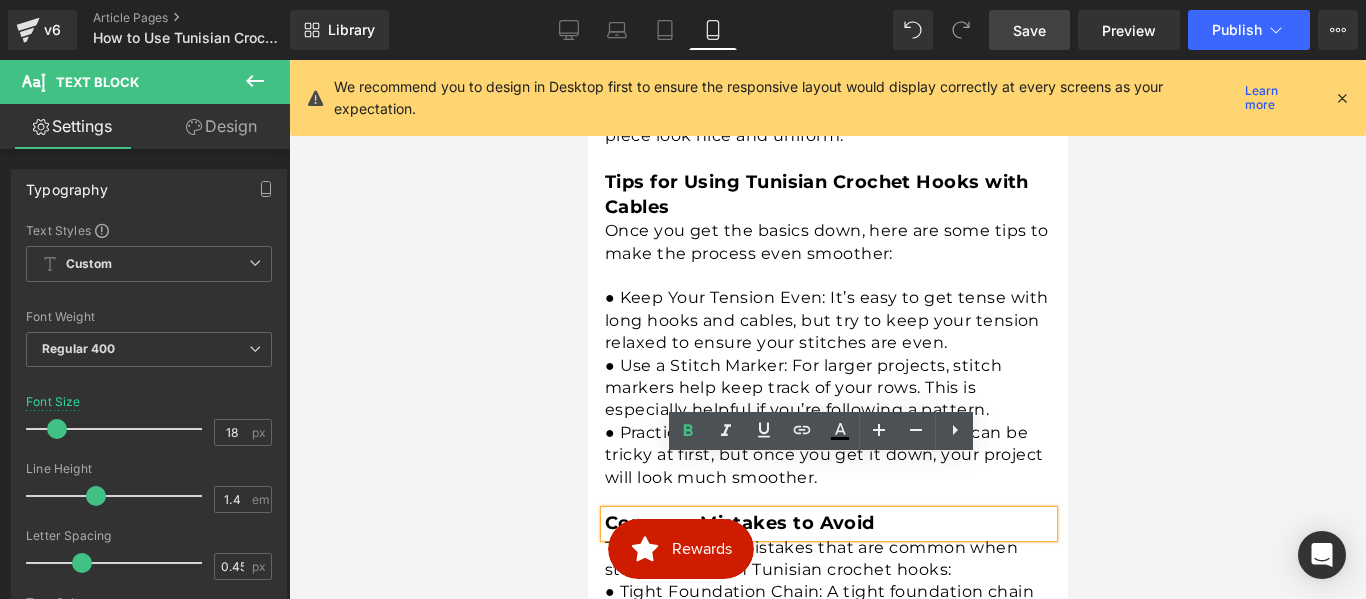 scroll, scrollTop: 2671, scrollLeft: 0, axis: vertical 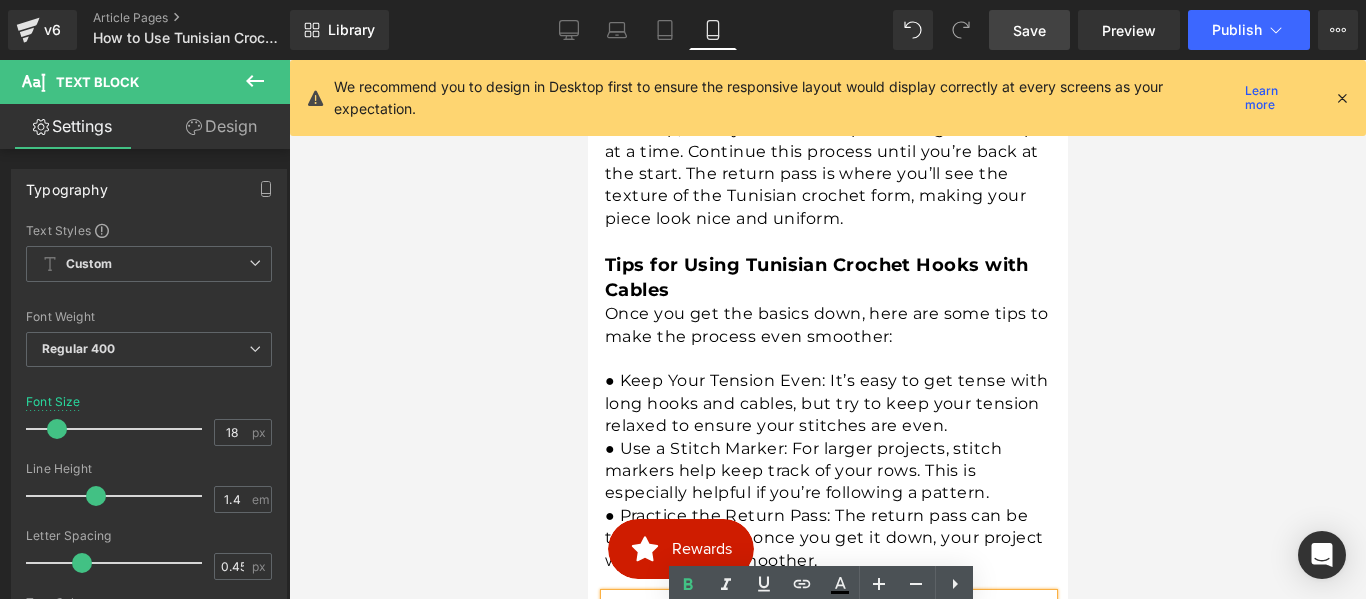 click at bounding box center [587, 60] 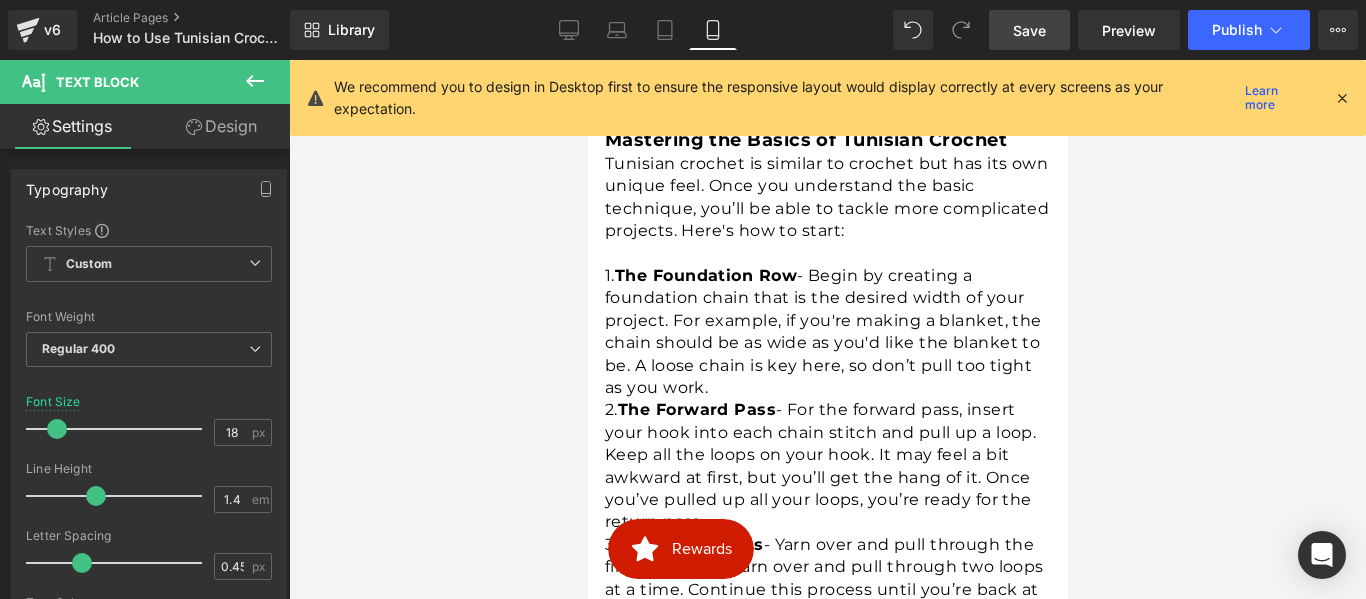scroll, scrollTop: 2171, scrollLeft: 0, axis: vertical 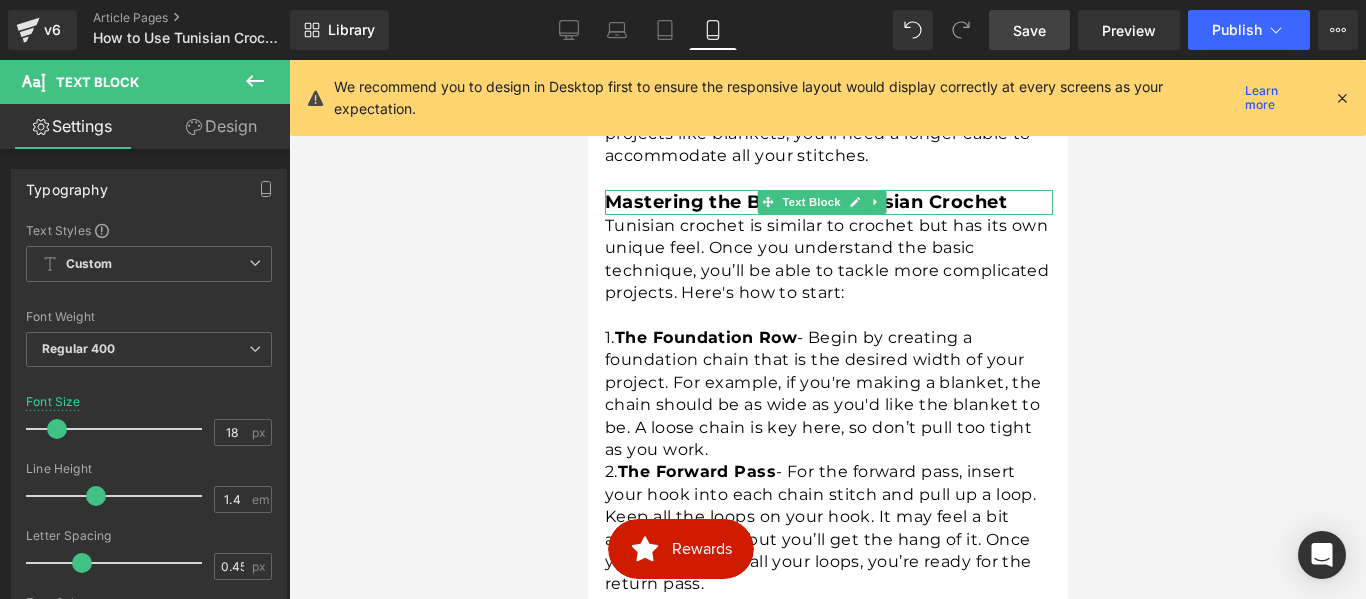 click on "Mastering the Basics of Tunisian Crochet" at bounding box center [805, 202] 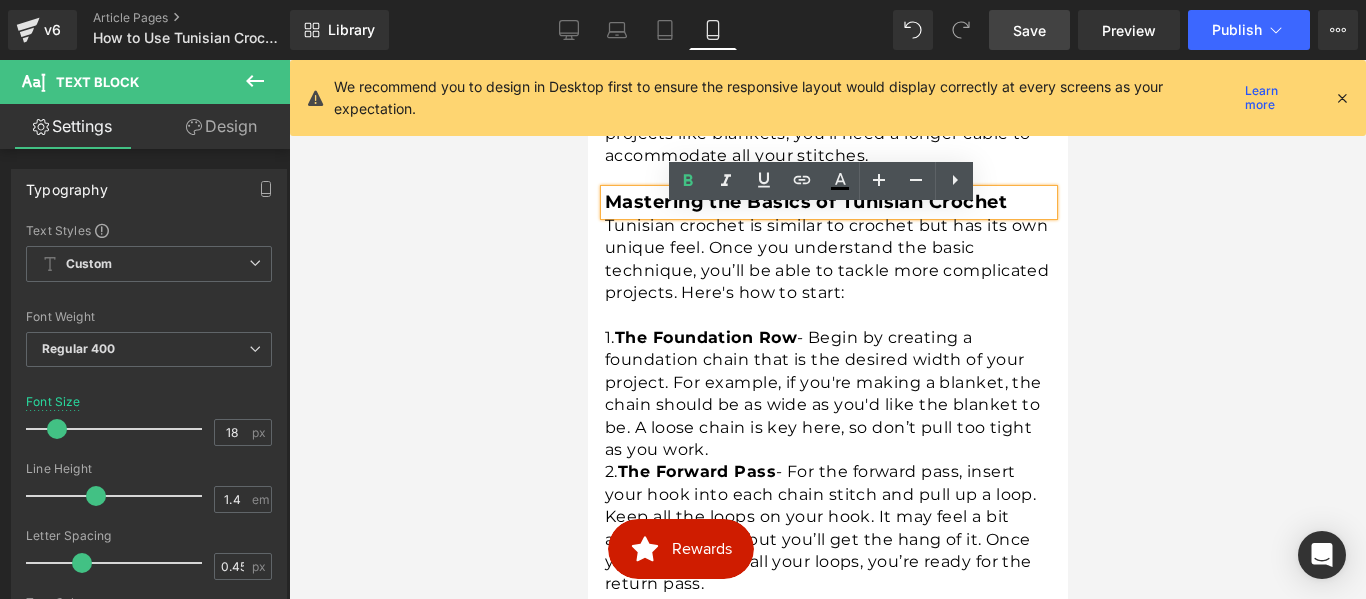 click on "Save" at bounding box center (1029, 30) 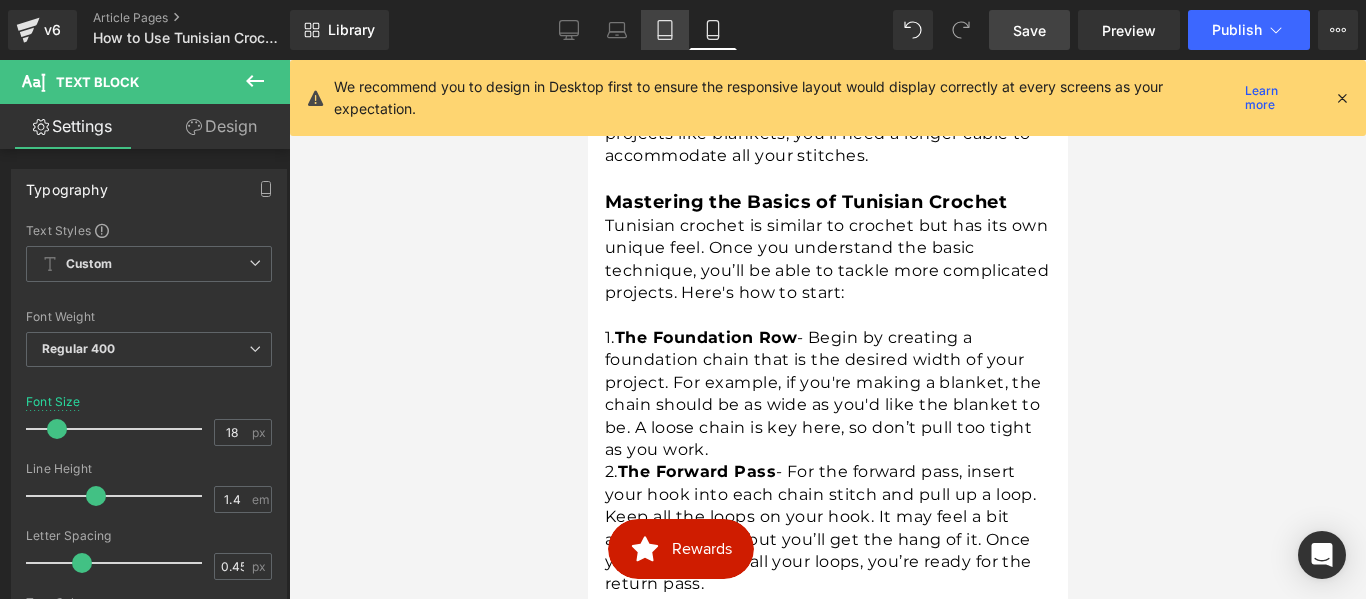 click on "Tablet" at bounding box center (665, 30) 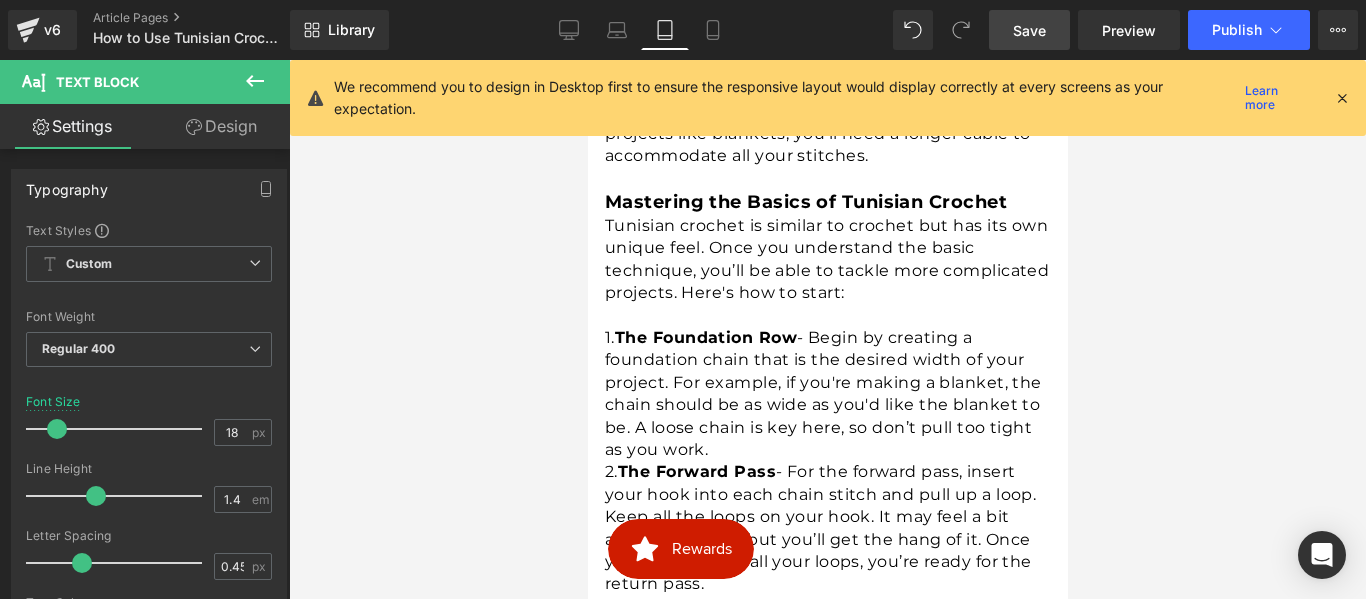 type on "20" 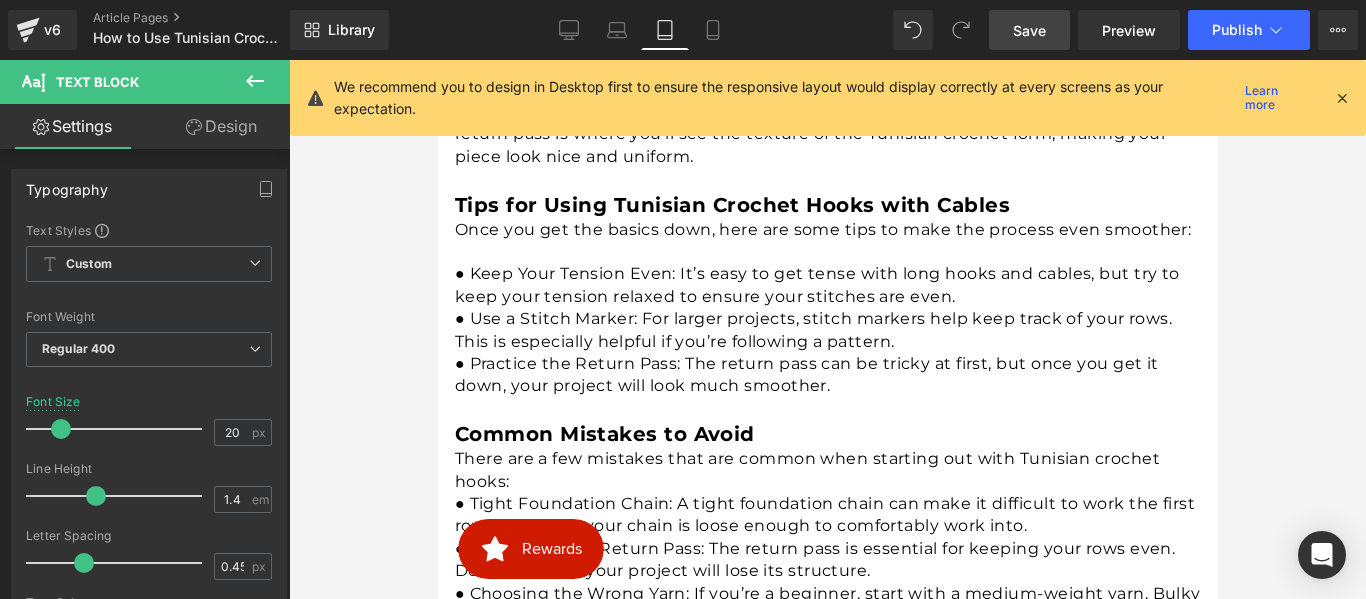 scroll, scrollTop: 1856, scrollLeft: 0, axis: vertical 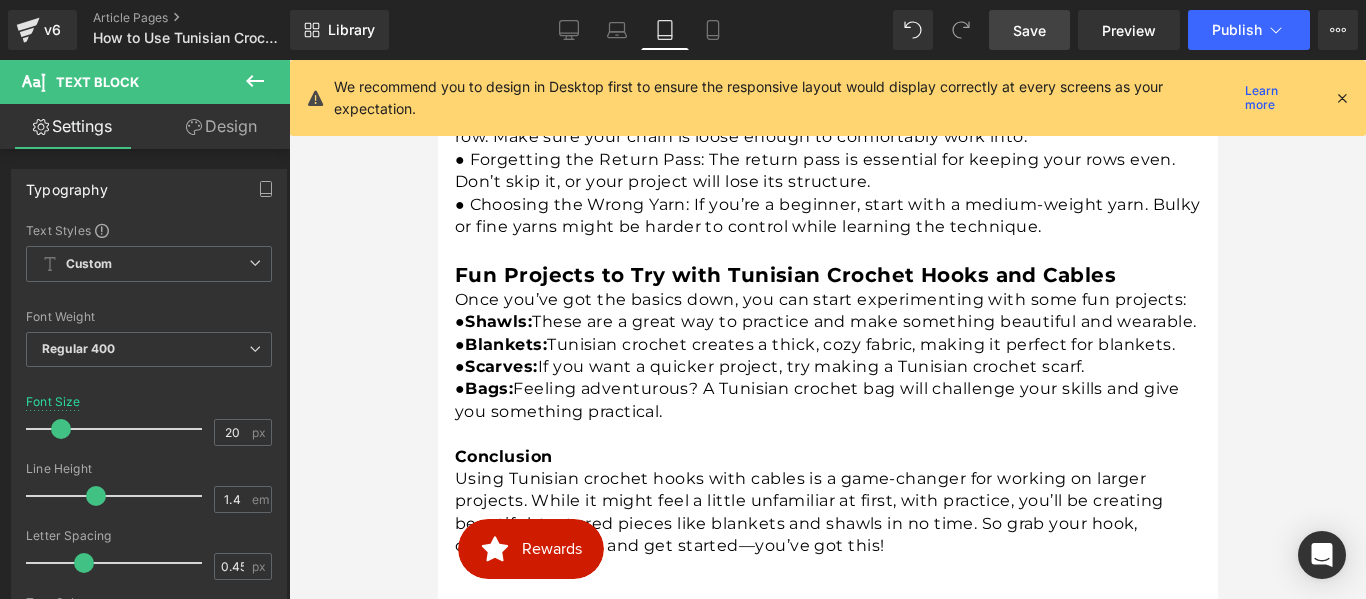 click on "Fun Projects to Try with Tunisian Crochet Hooks and Cables" at bounding box center [784, 275] 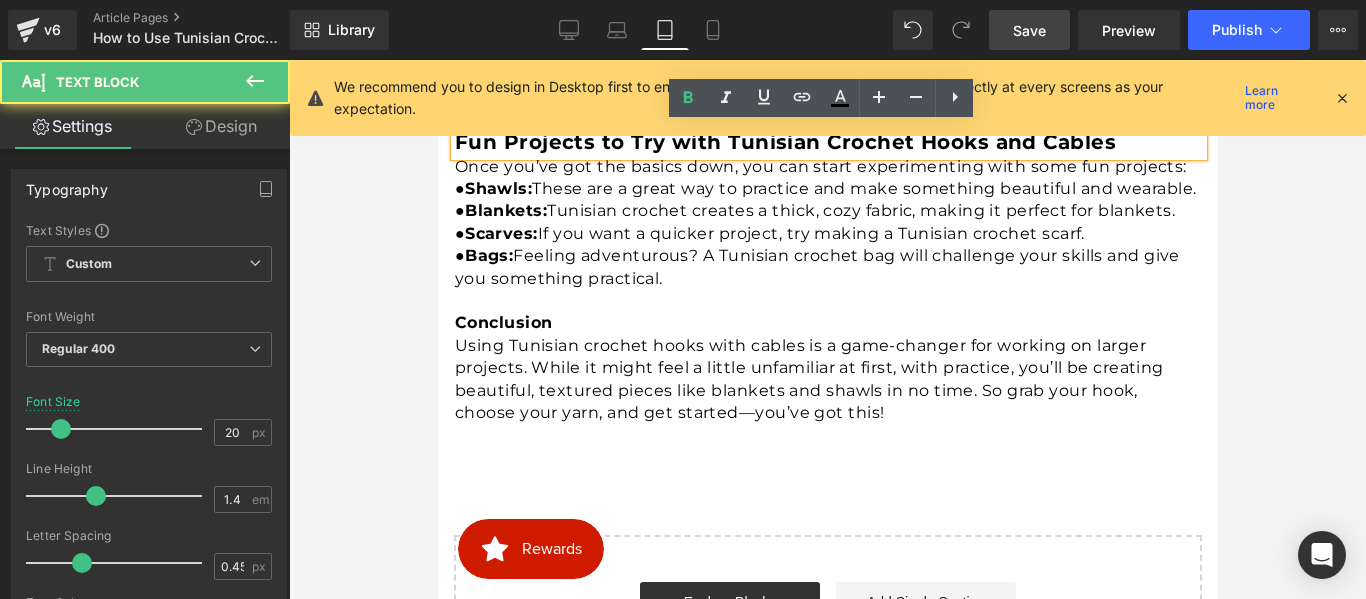 scroll, scrollTop: 2776, scrollLeft: 0, axis: vertical 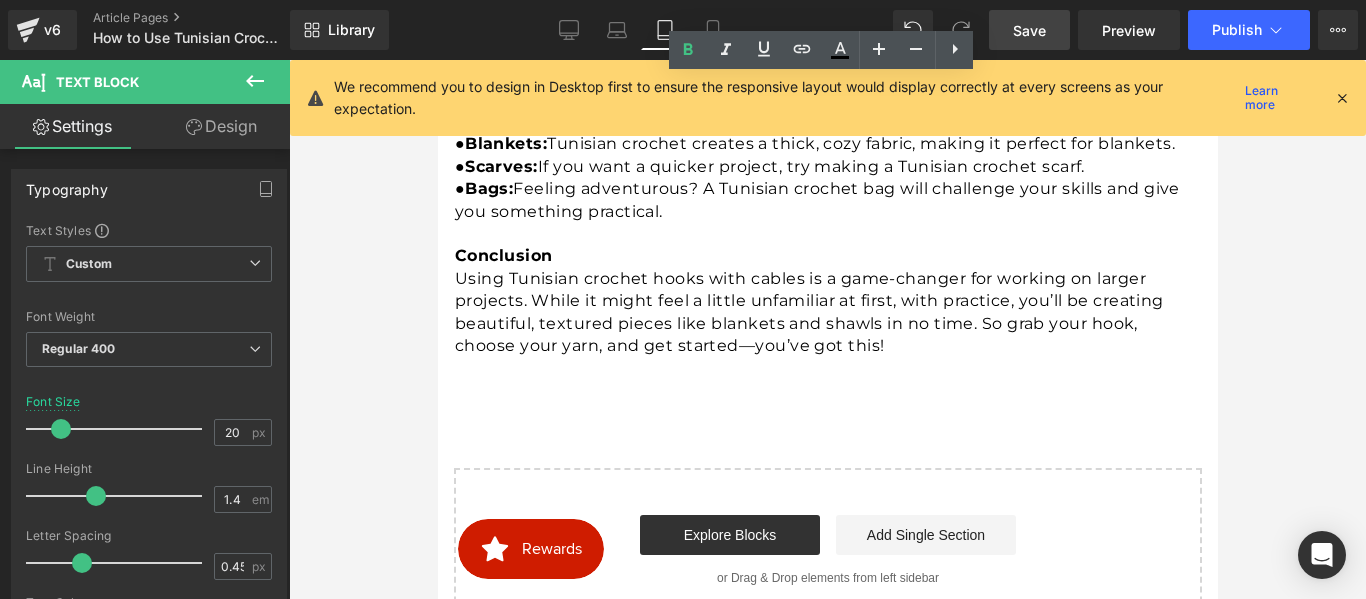 click on "Conclusion" at bounding box center (503, 255) 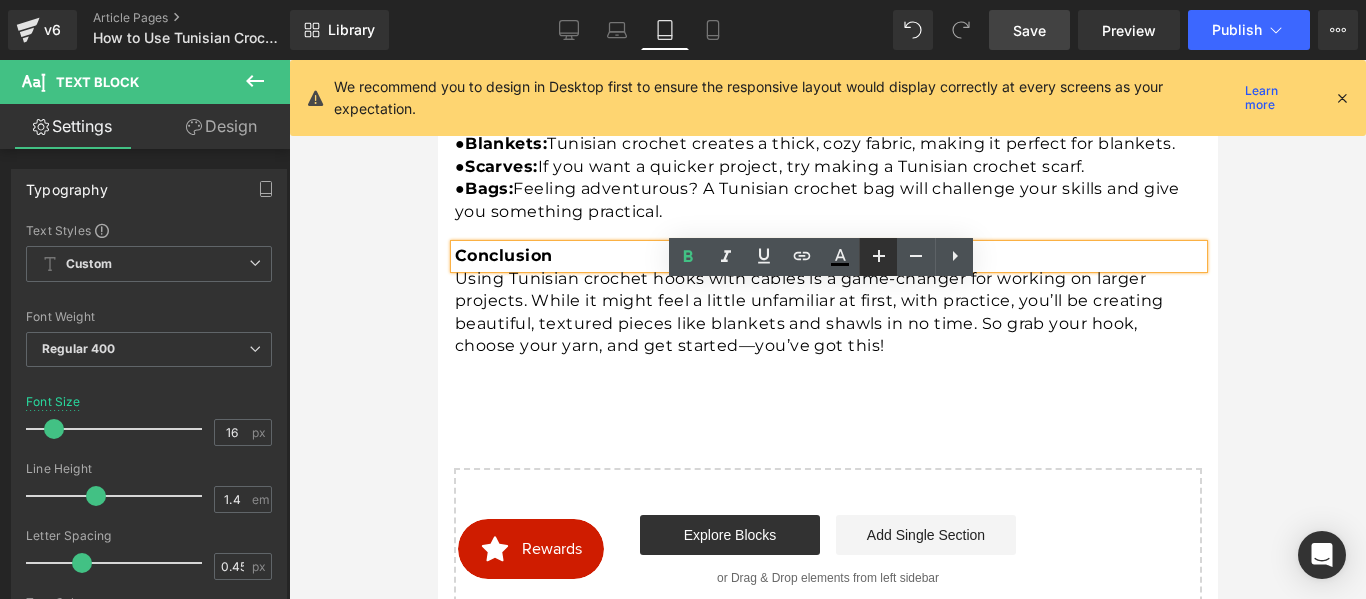 click 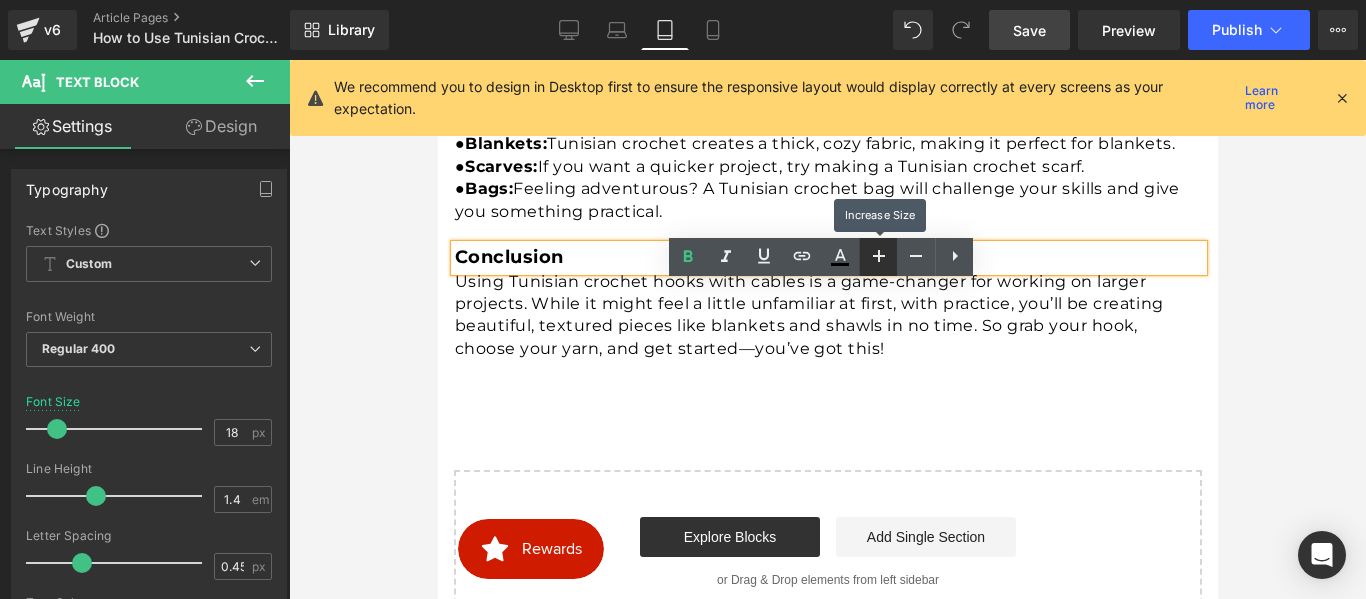 click 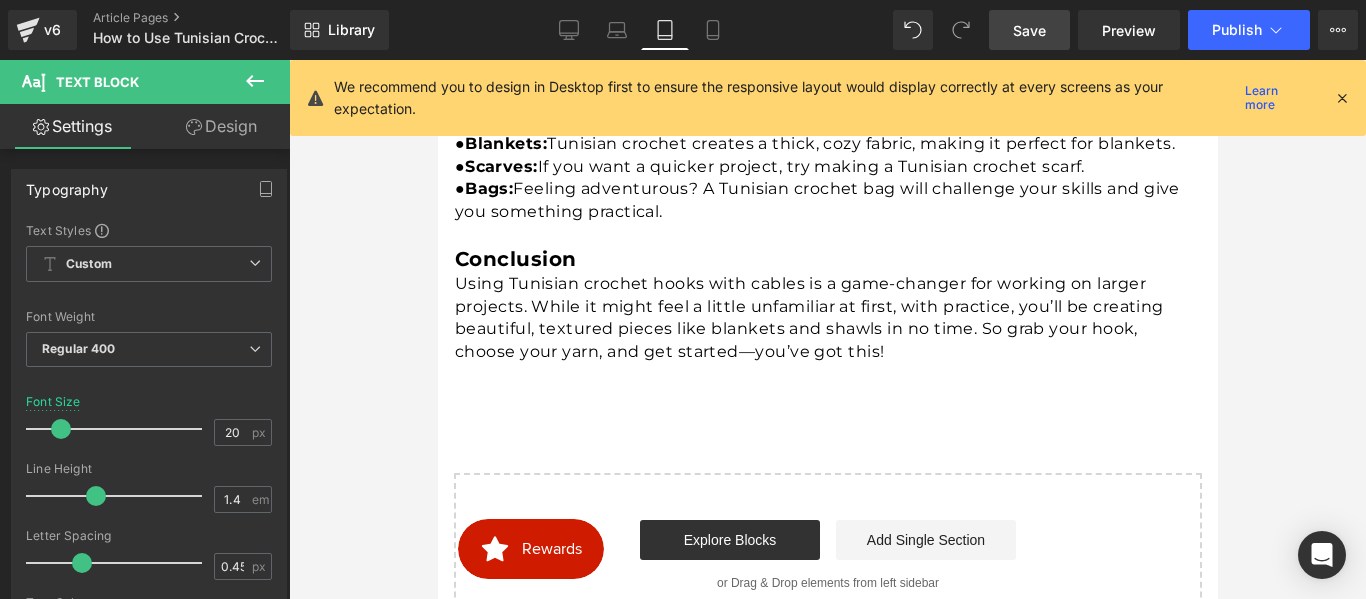click on "Save" at bounding box center (1029, 30) 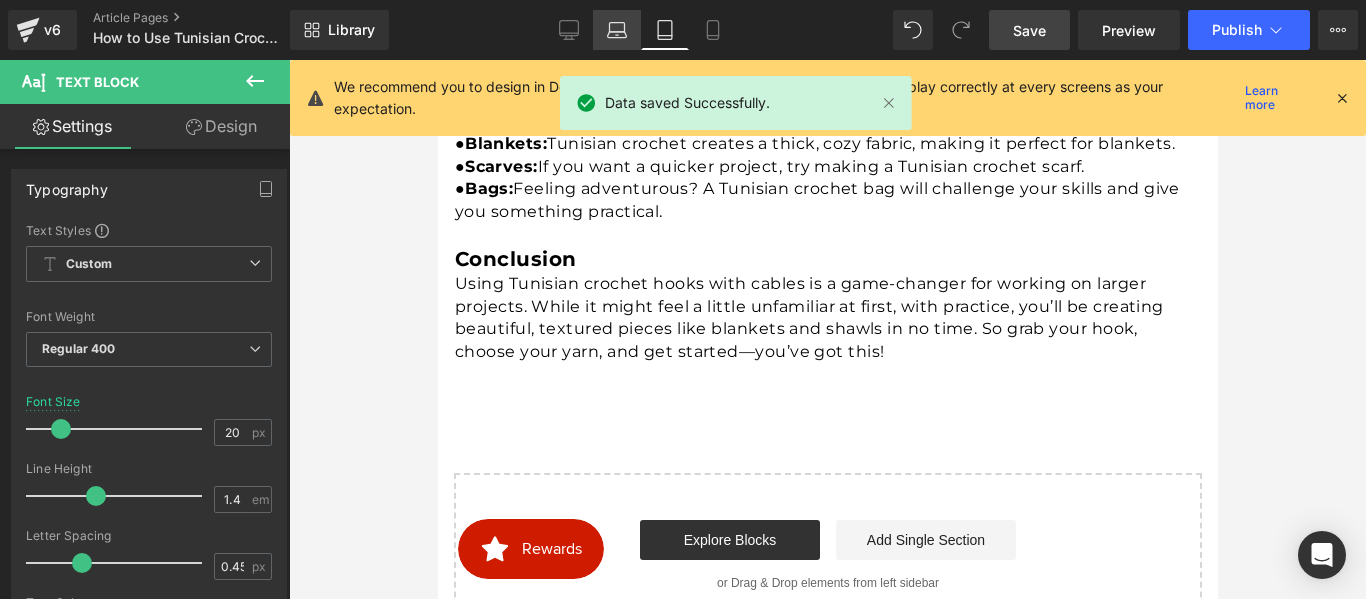 click 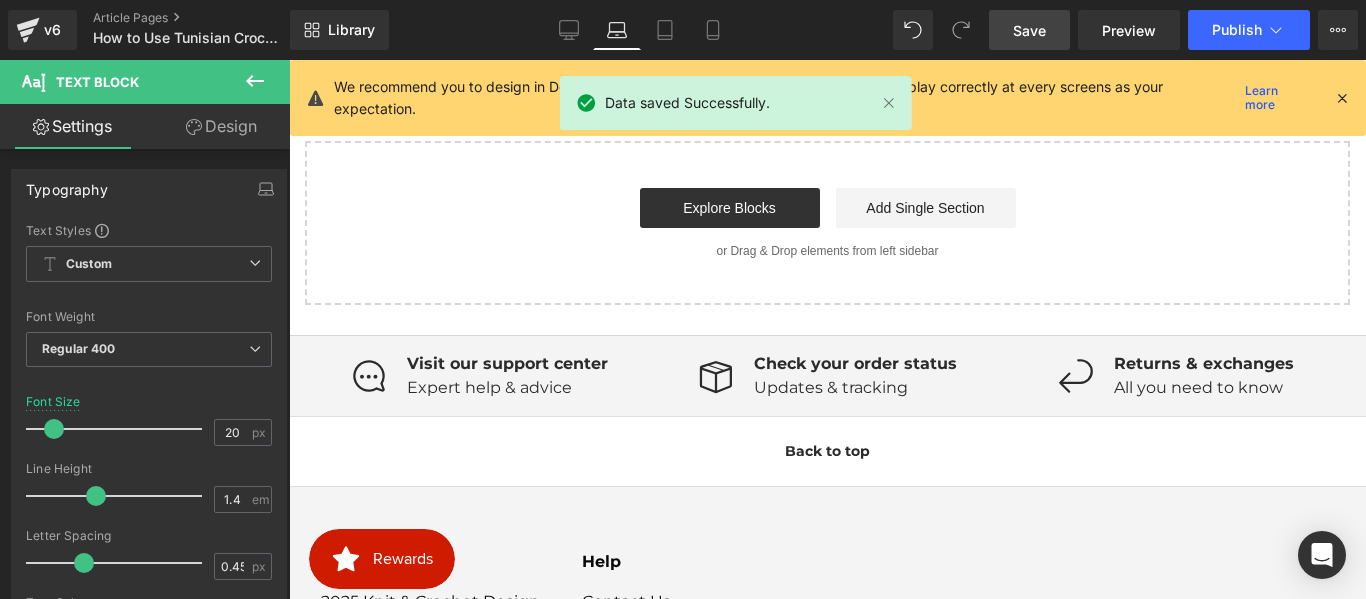 type on "16" 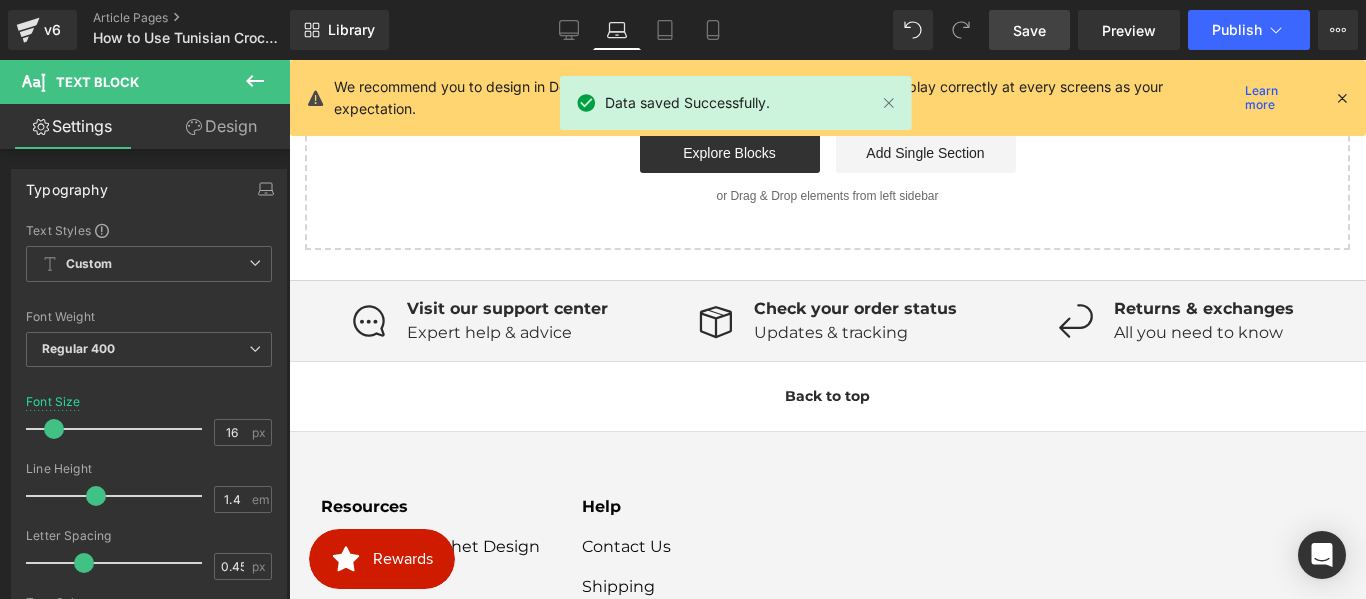 scroll, scrollTop: 2374, scrollLeft: 0, axis: vertical 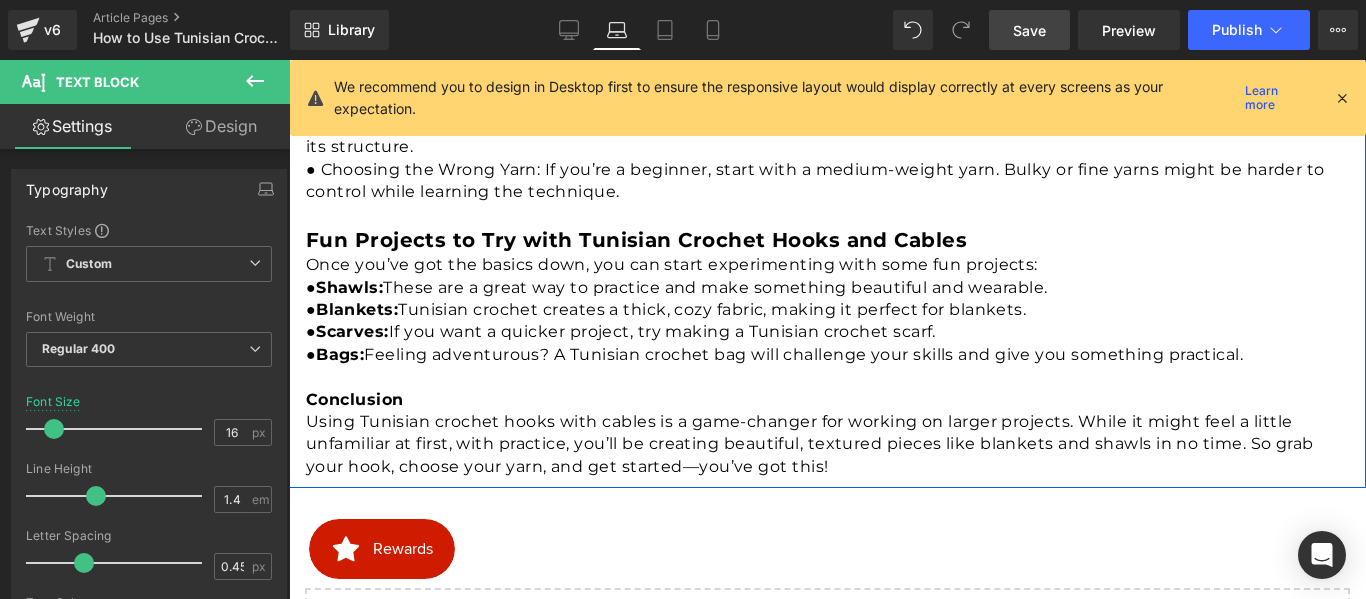 click on "Fun Projects to Try with Tunisian Crochet Hooks and Cables" at bounding box center (636, 240) 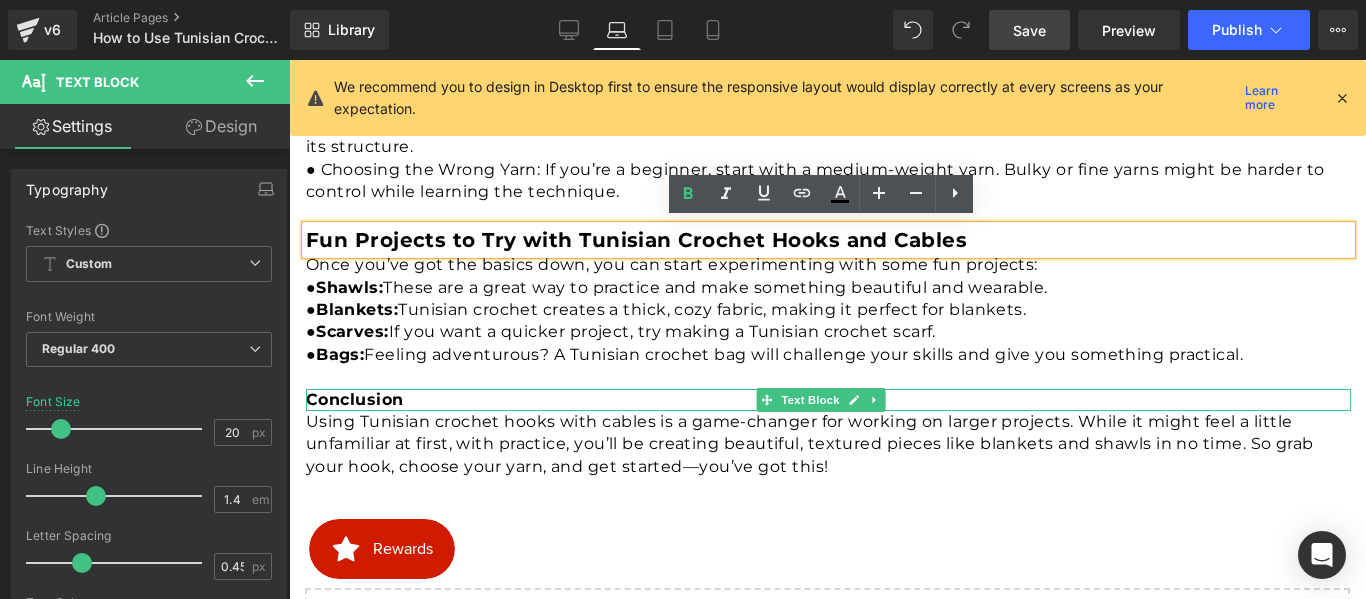 click on "Conclusion" at bounding box center [355, 399] 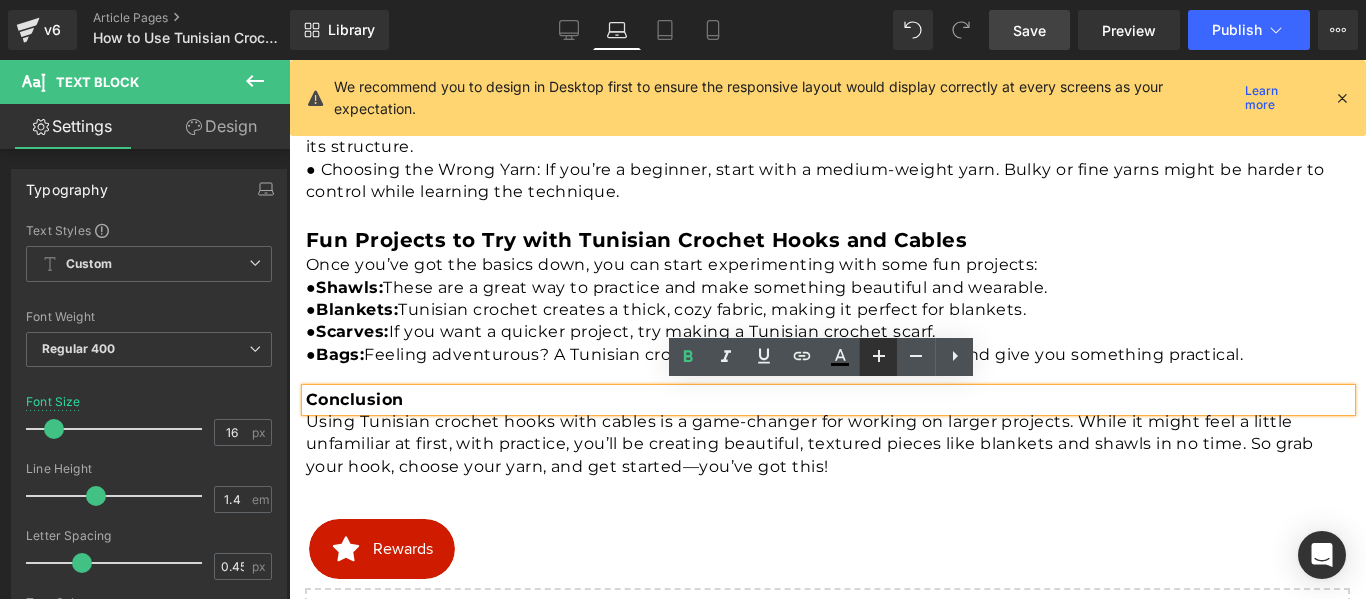 click 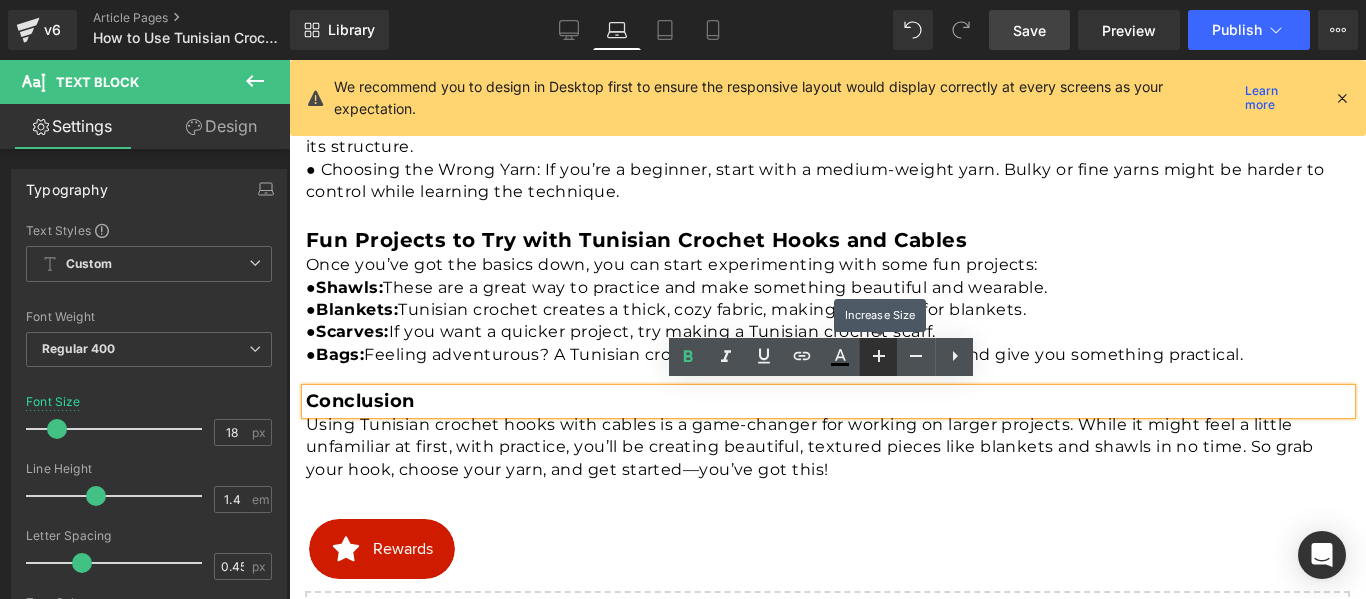 click 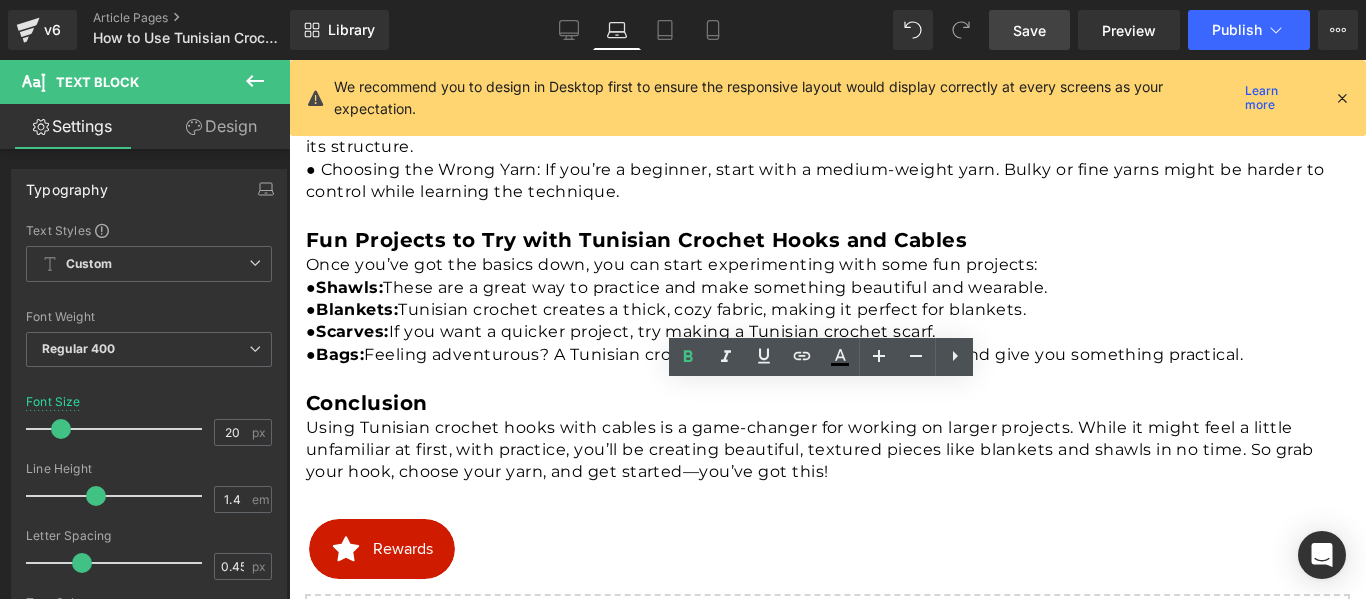 click on "Save" at bounding box center (1029, 30) 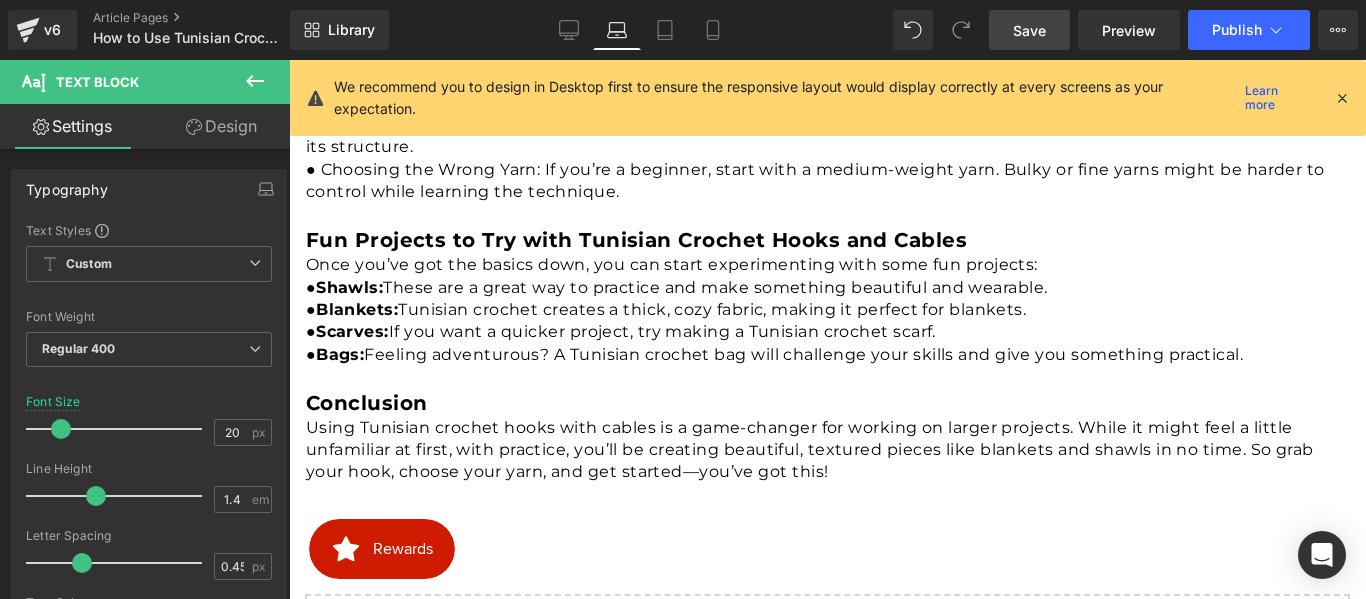 click on "Save" at bounding box center [1029, 30] 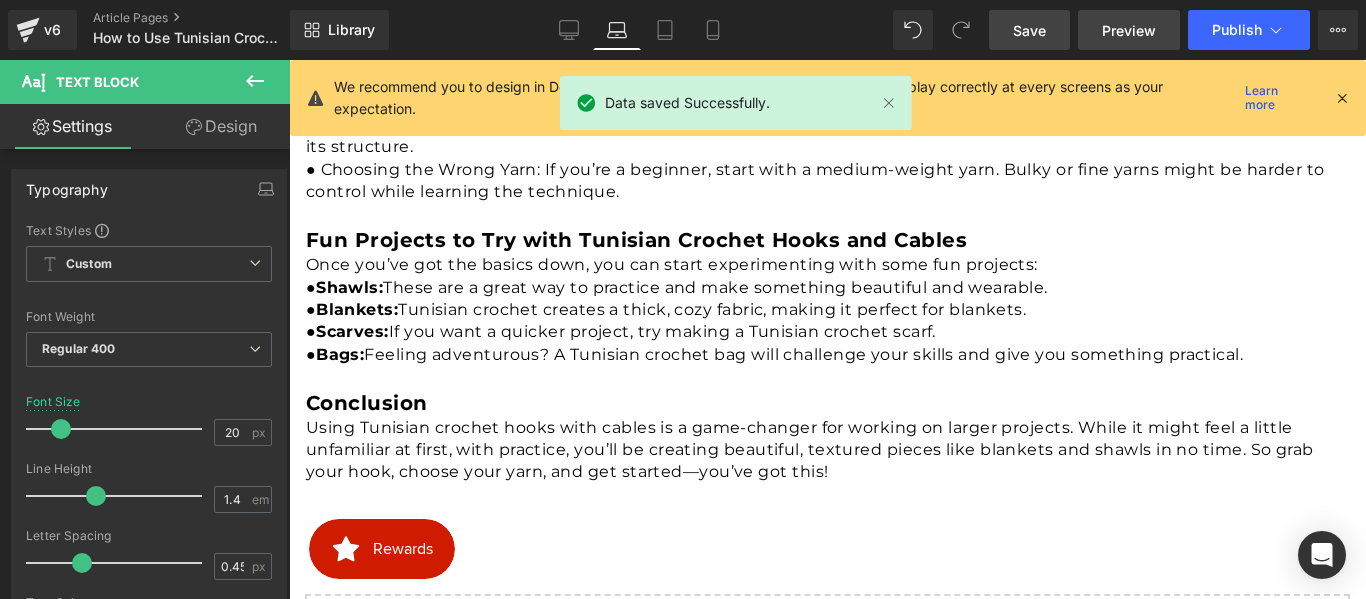 click on "Preview" at bounding box center [1129, 30] 